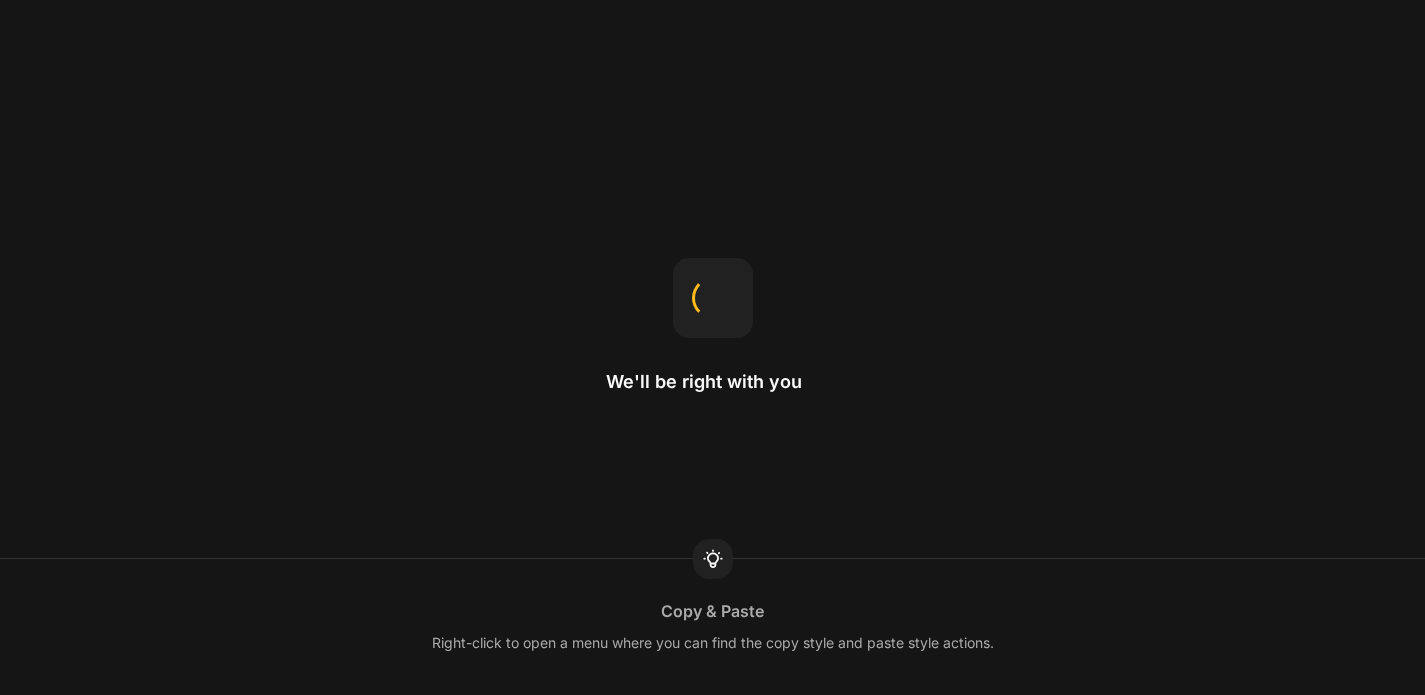 scroll, scrollTop: 0, scrollLeft: 0, axis: both 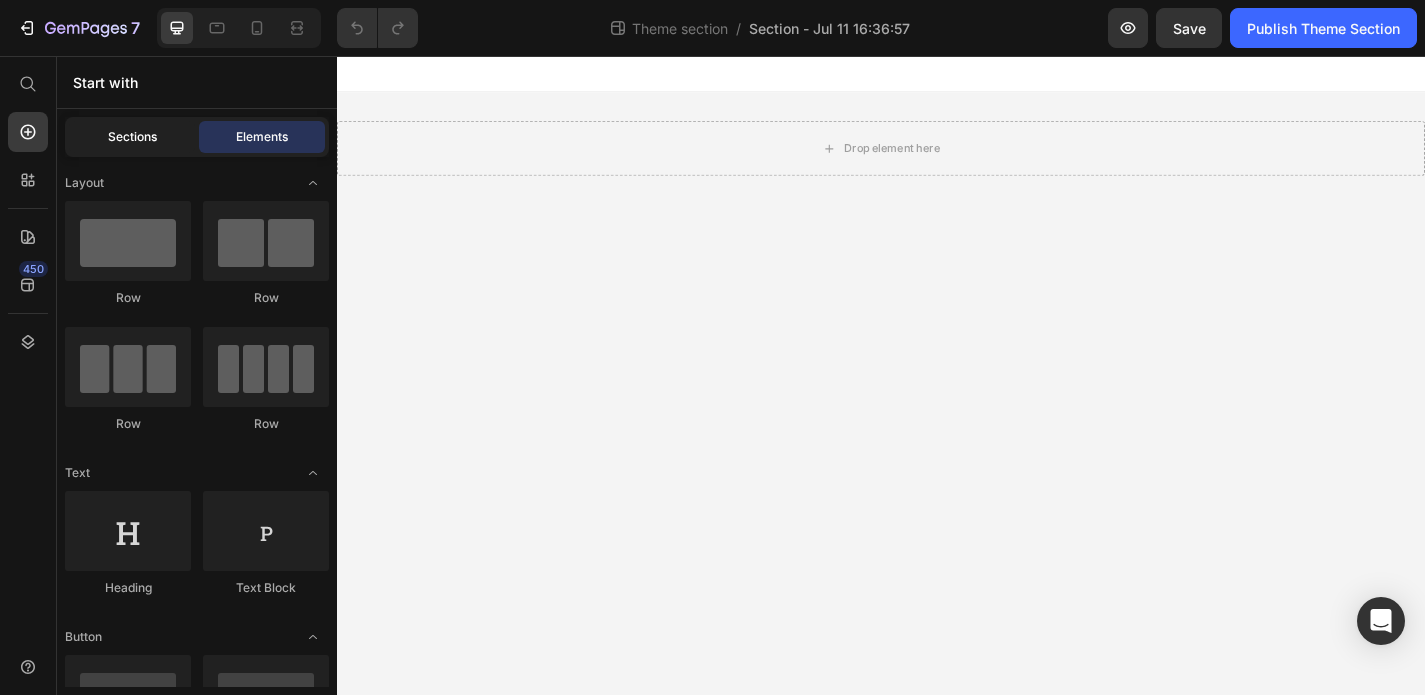 click on "Sections" 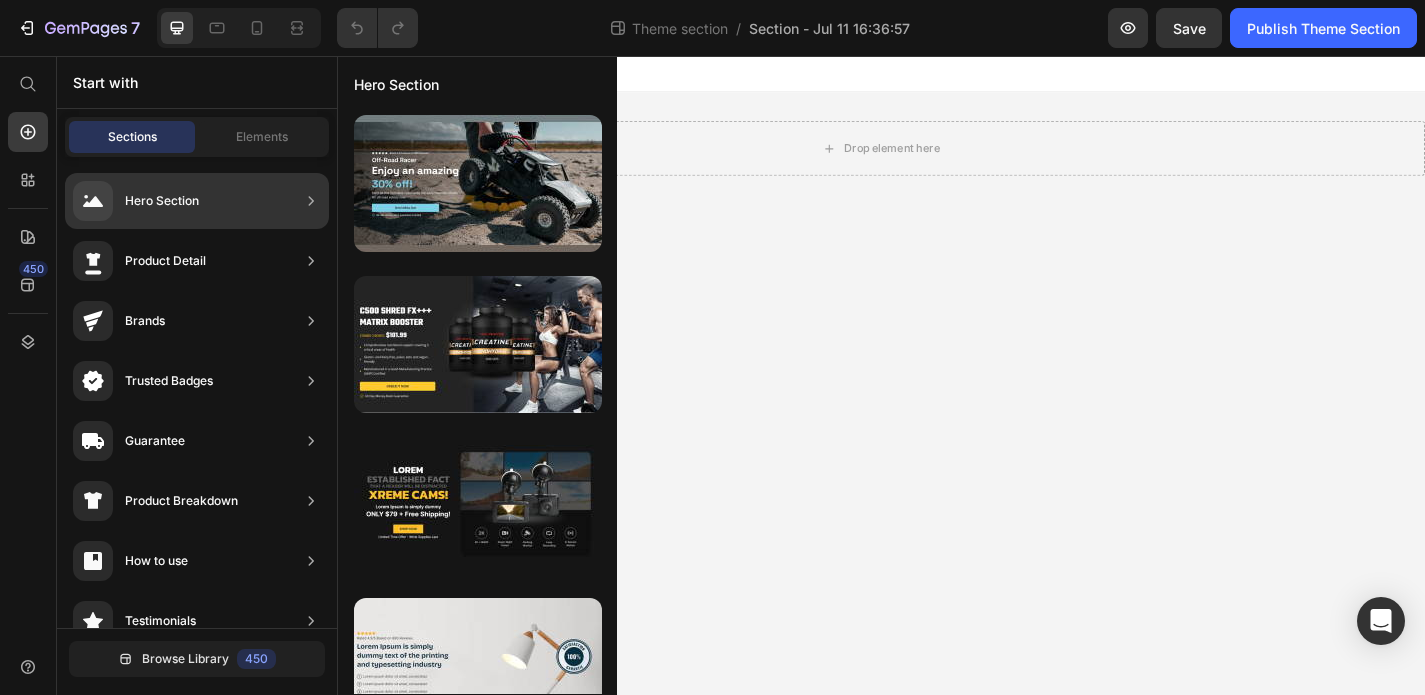 click on "Product Detail" 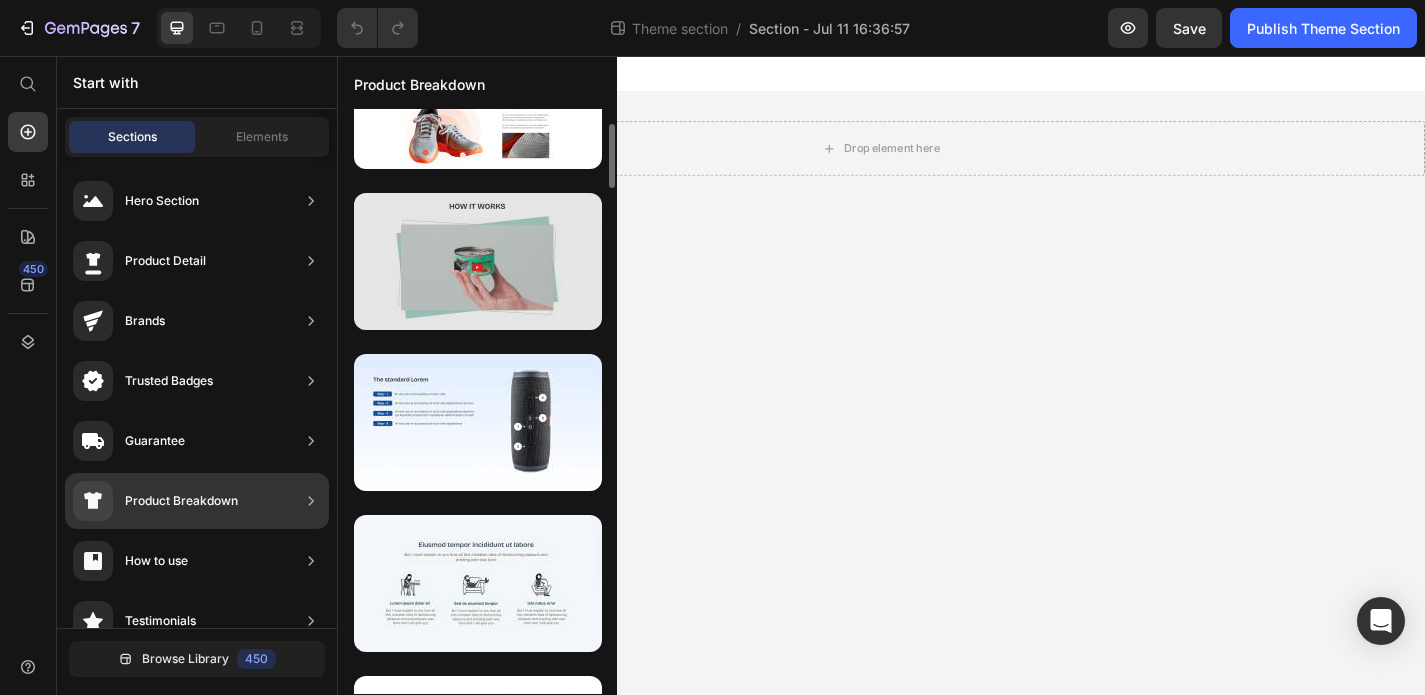 scroll, scrollTop: 176, scrollLeft: 0, axis: vertical 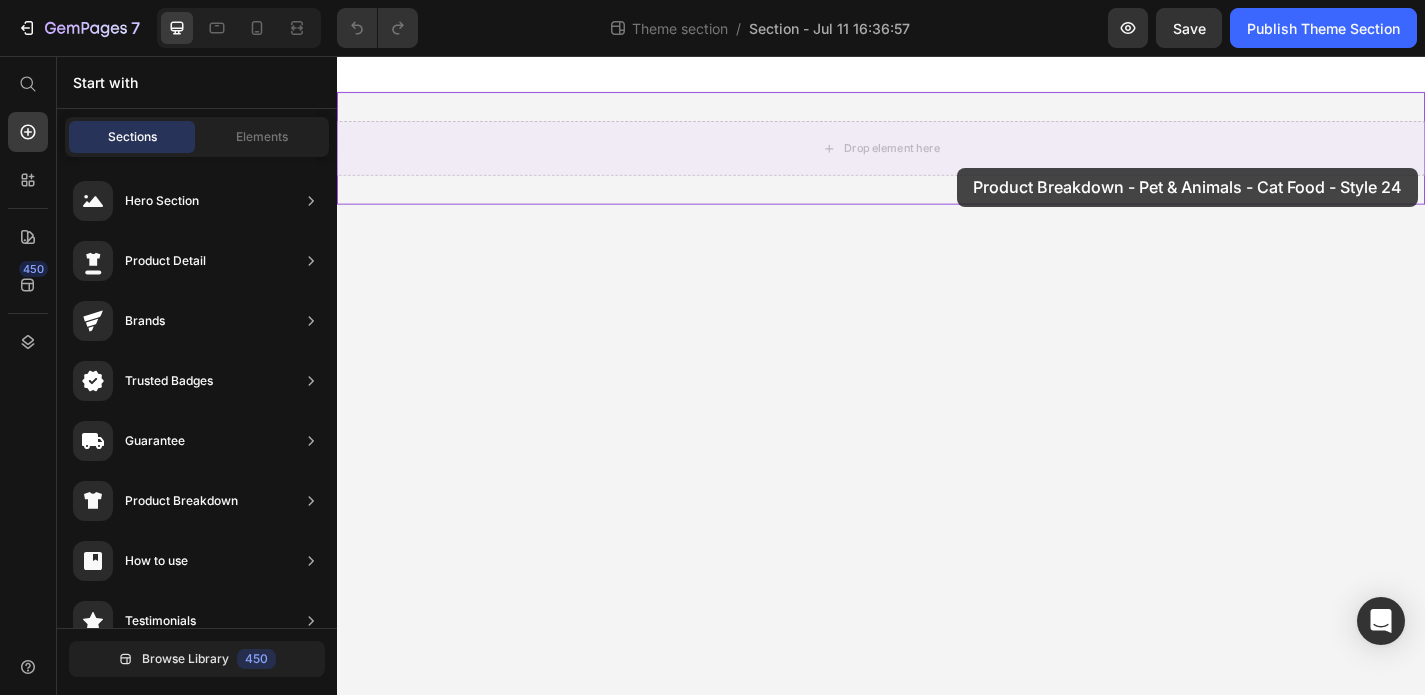 drag, startPoint x: 893, startPoint y: 355, endPoint x: 1019, endPoint y: 179, distance: 216.45323 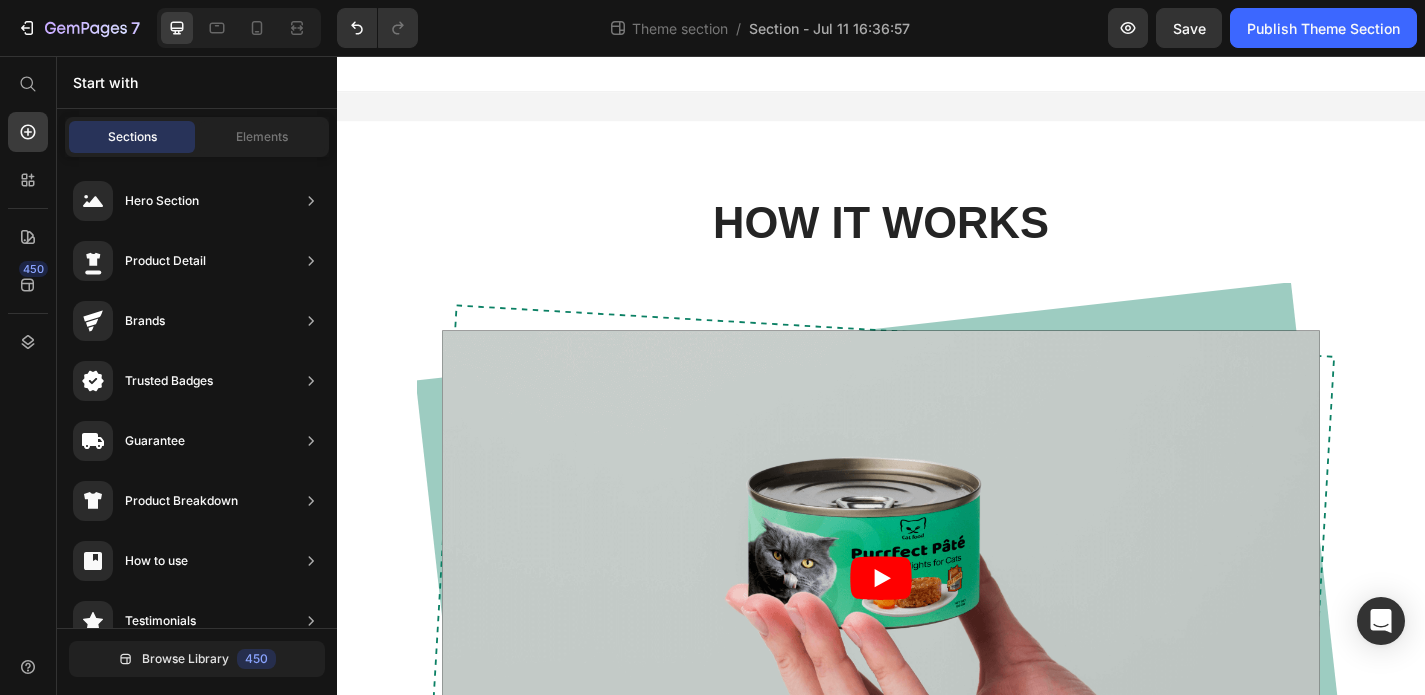 scroll, scrollTop: 72, scrollLeft: 0, axis: vertical 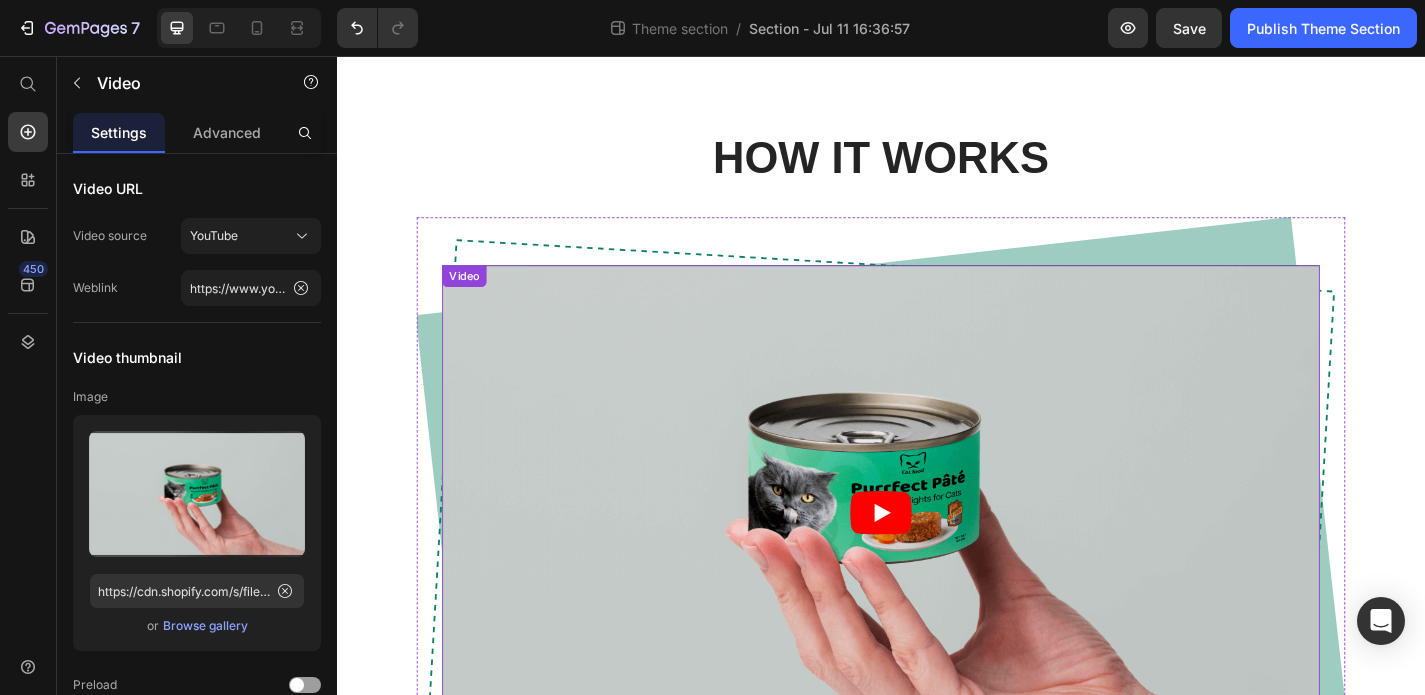 click at bounding box center [937, 559] 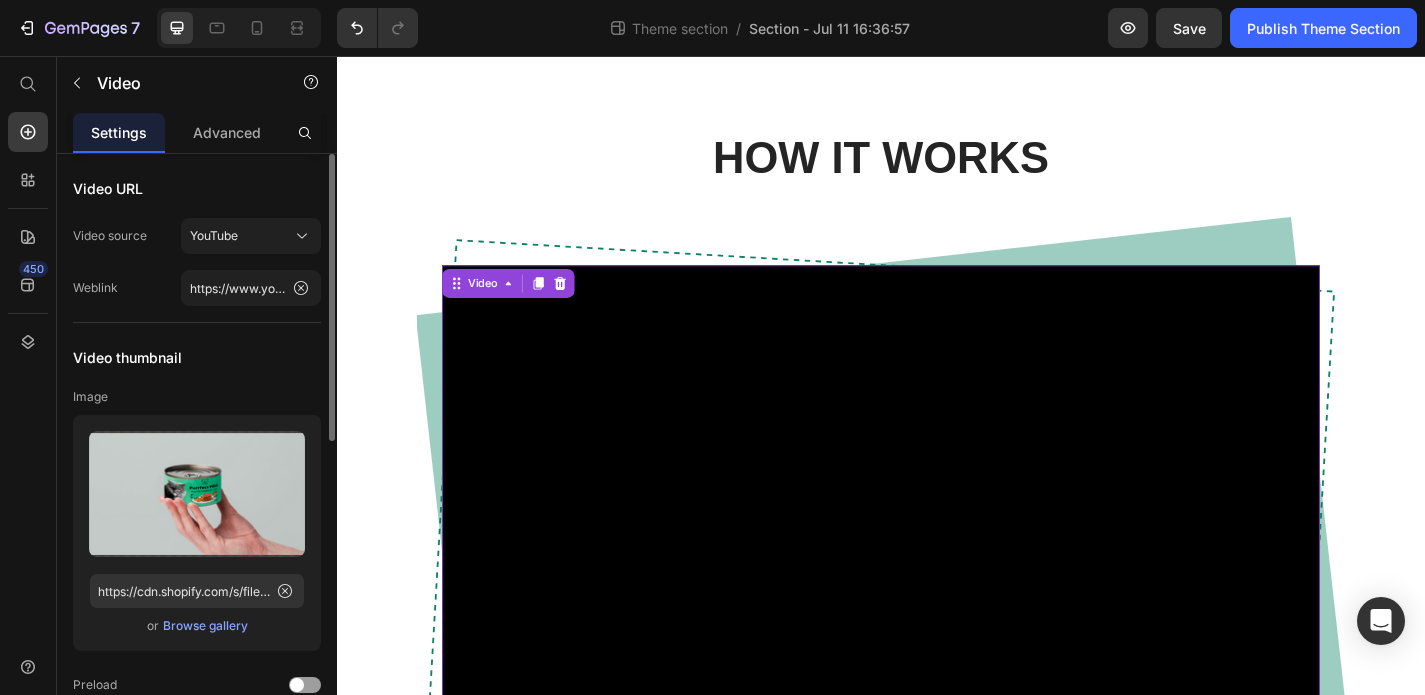 click on "Browse gallery" at bounding box center (205, 626) 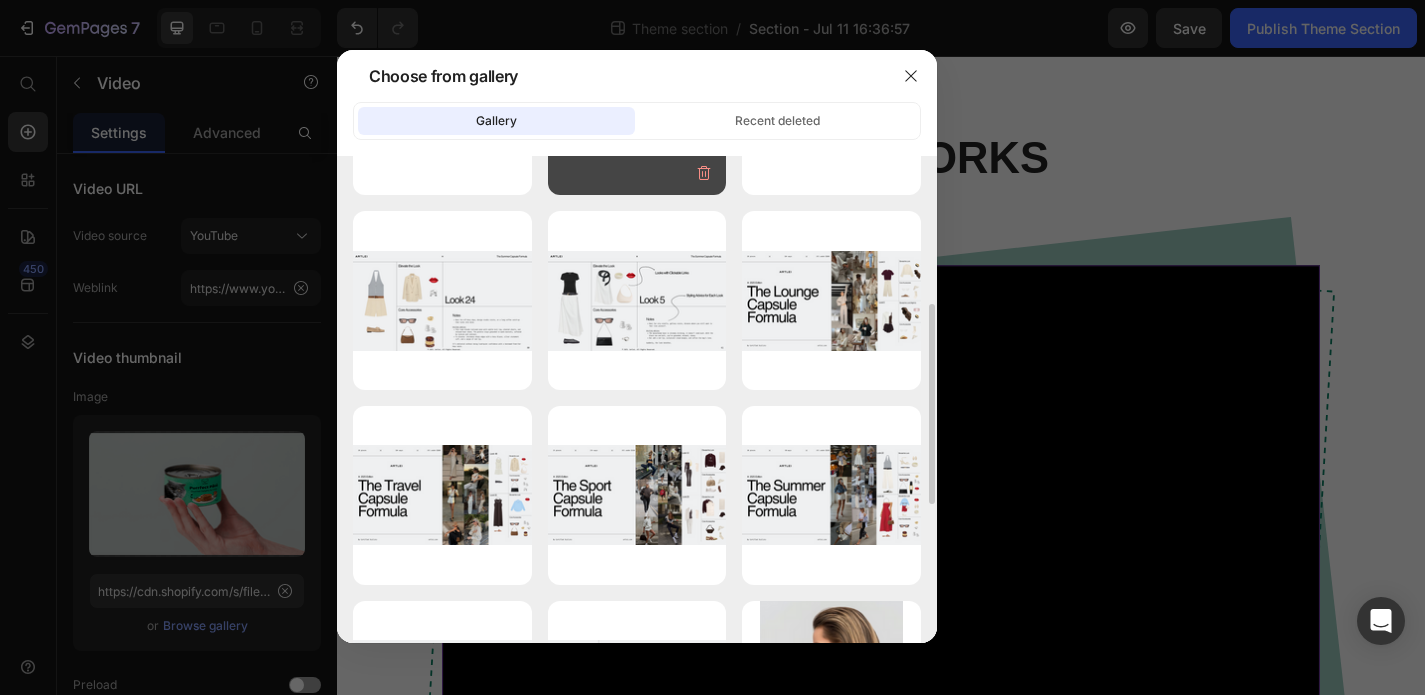 scroll, scrollTop: 353, scrollLeft: 0, axis: vertical 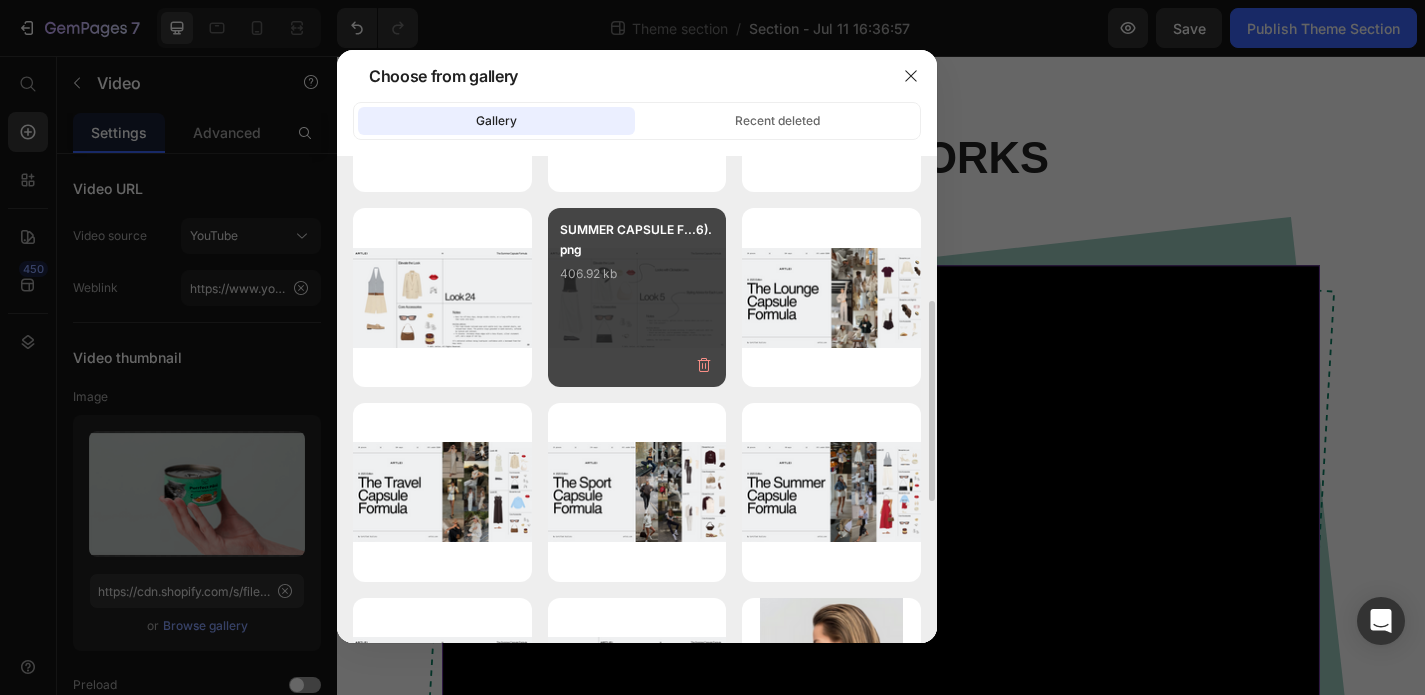 click on "SUMMER CAPSULE F...6).png 406.92 kb" at bounding box center [637, 260] 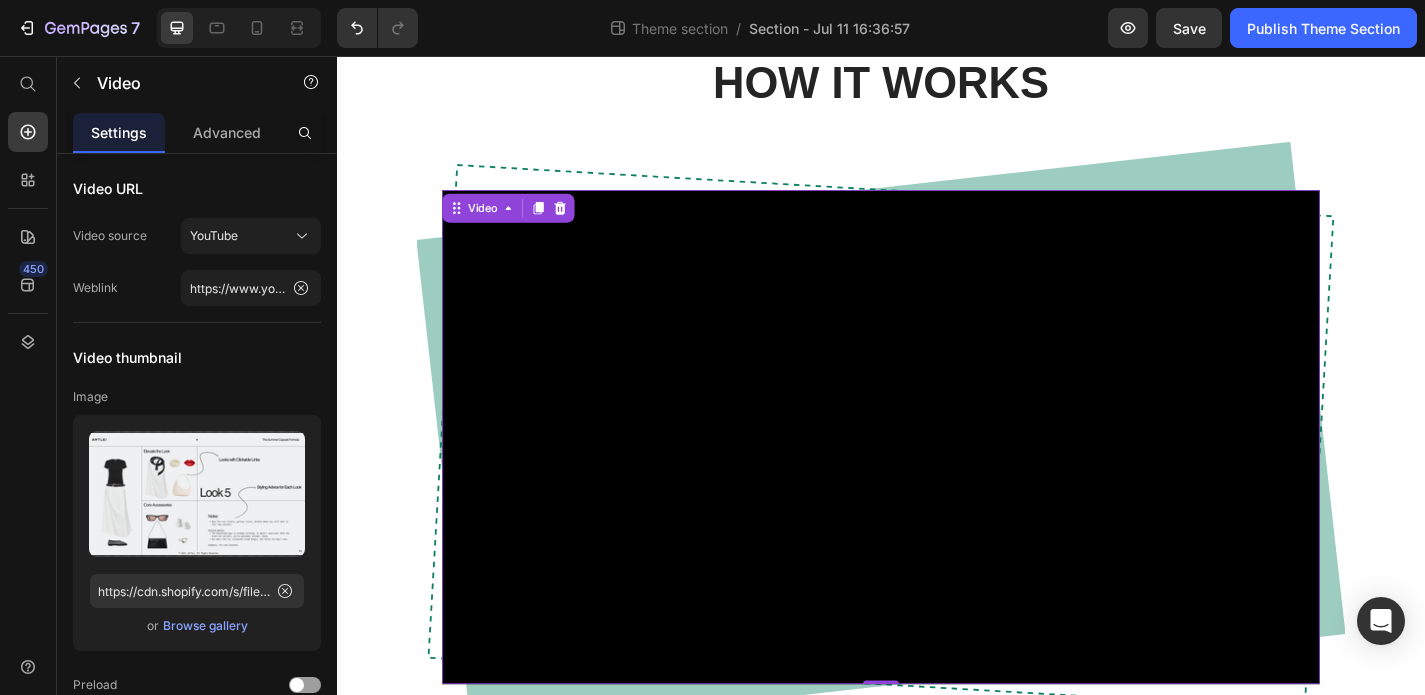 scroll, scrollTop: 308, scrollLeft: 0, axis: vertical 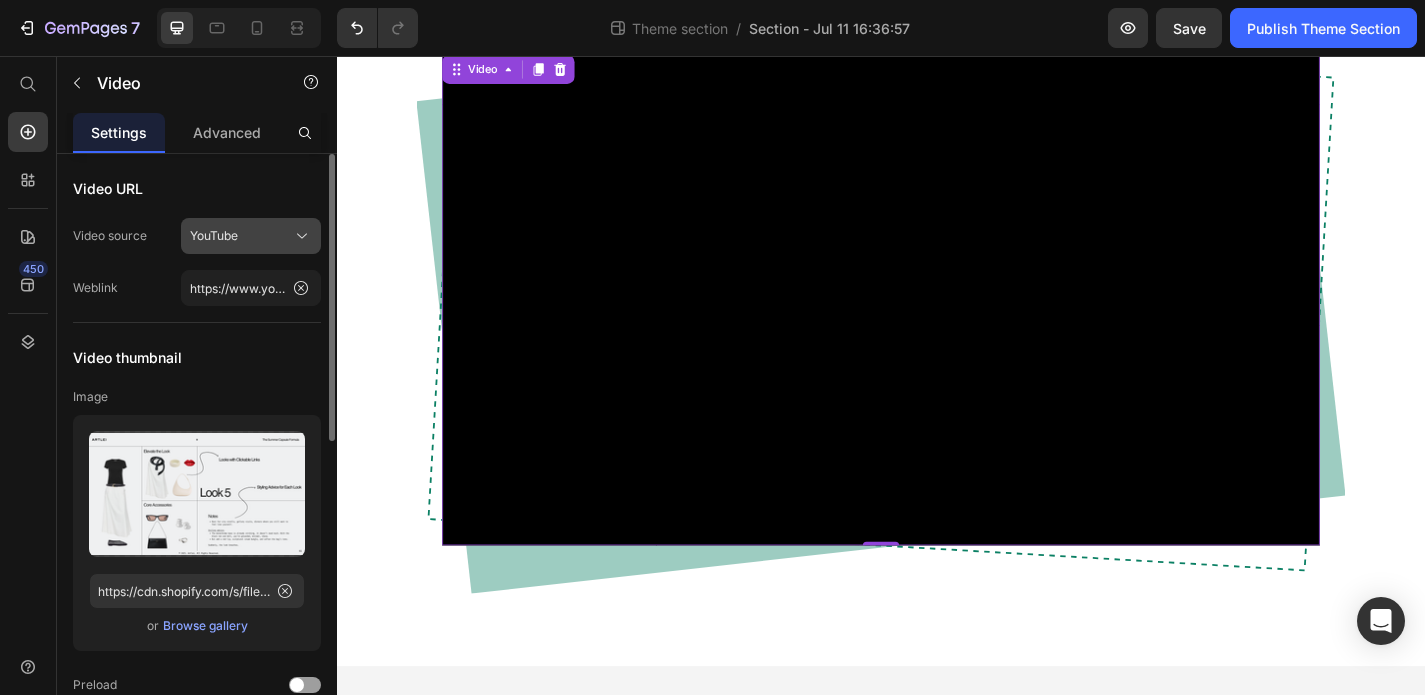 click on "YouTube" at bounding box center [251, 236] 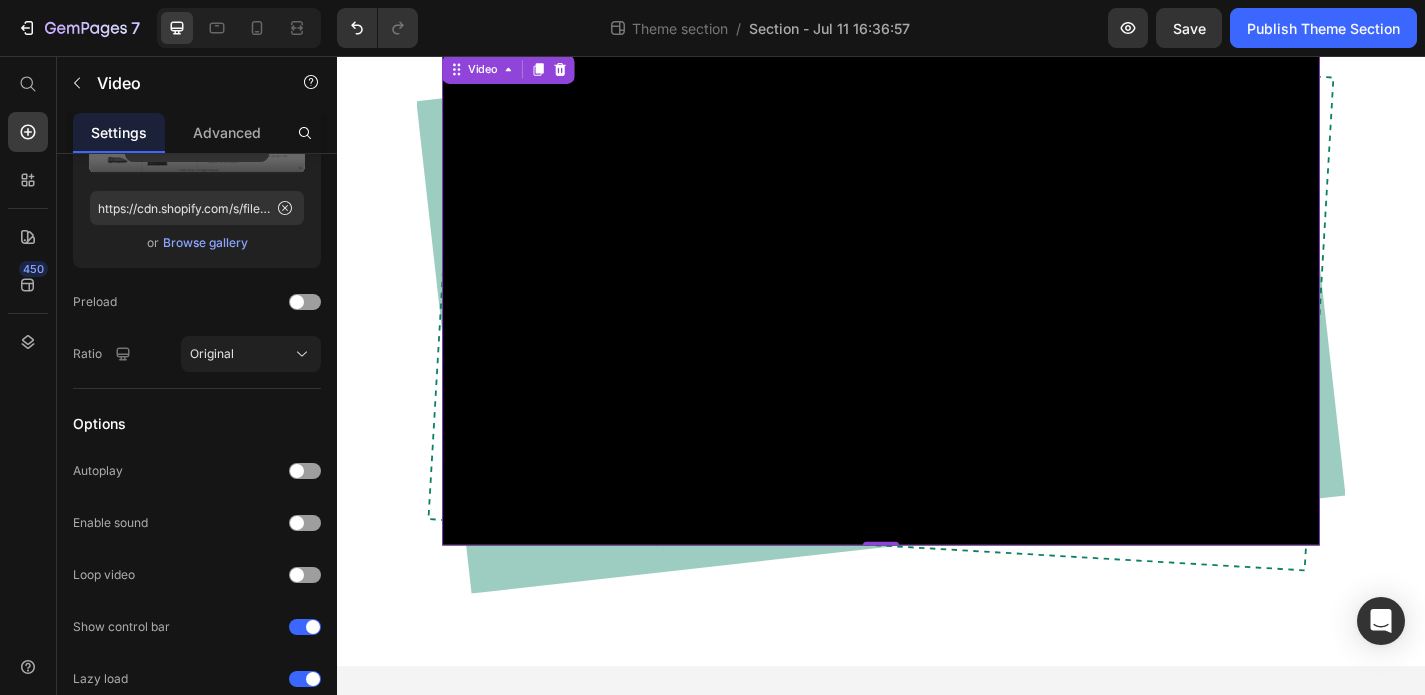 scroll, scrollTop: 0, scrollLeft: 0, axis: both 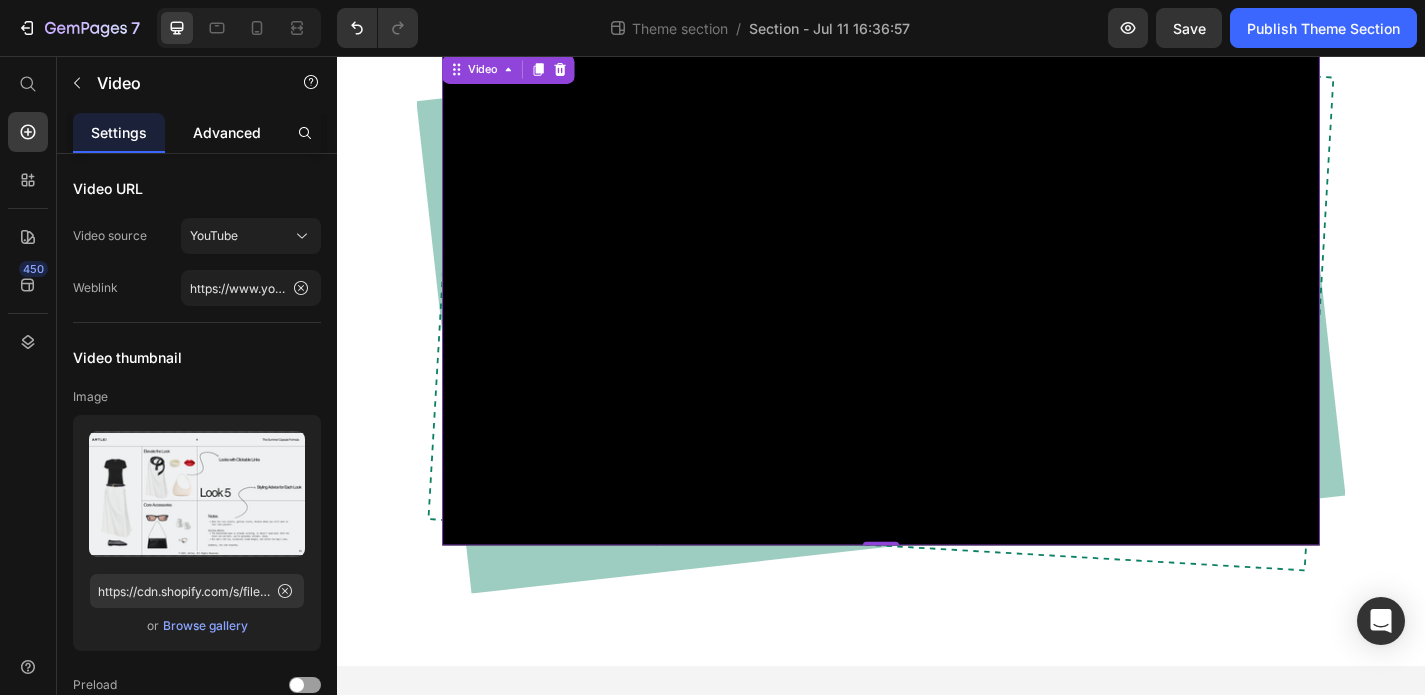 click on "Advanced" at bounding box center [227, 132] 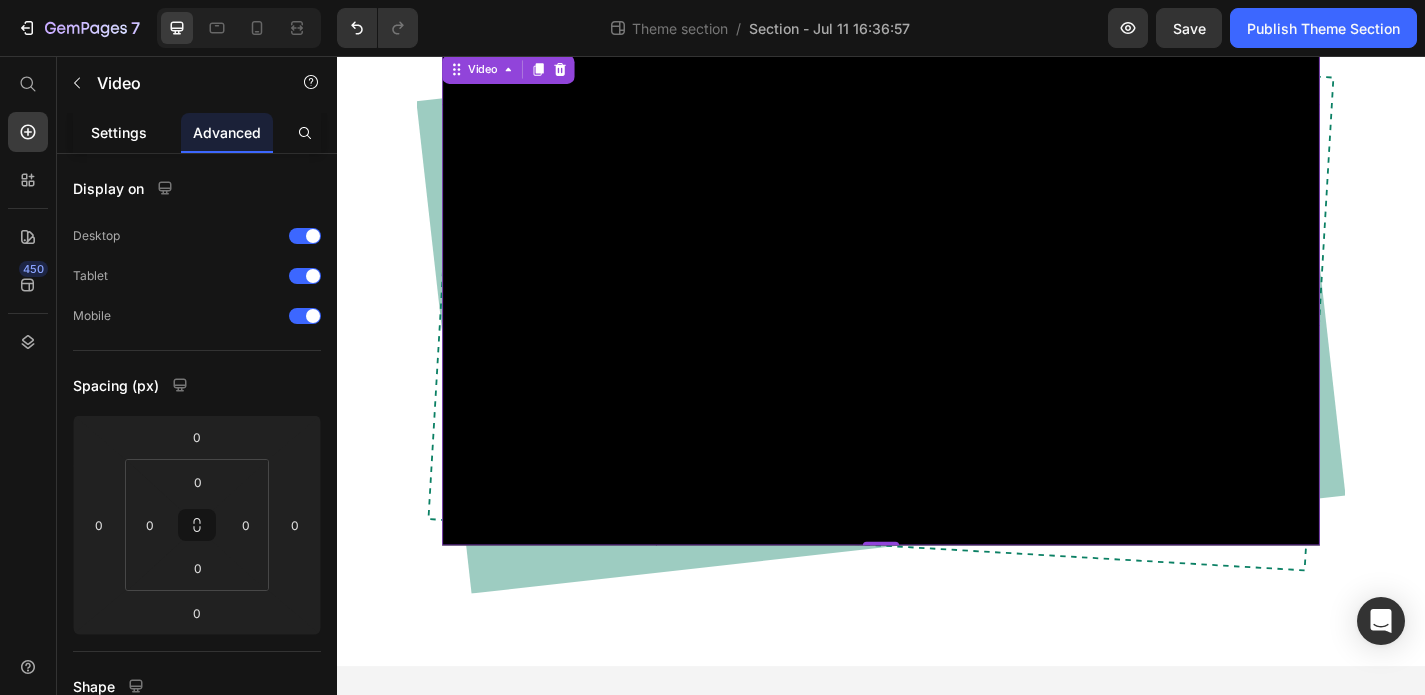 click on "Settings" at bounding box center [119, 132] 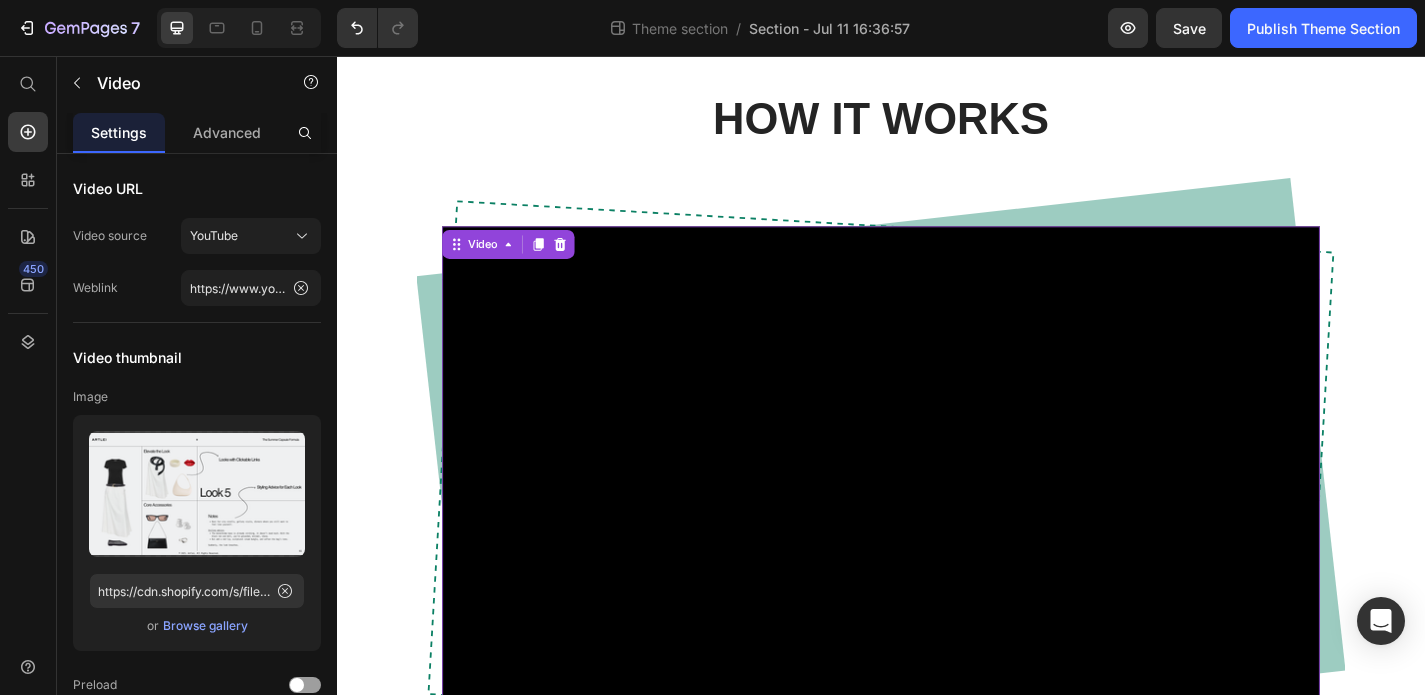 scroll, scrollTop: 116, scrollLeft: 0, axis: vertical 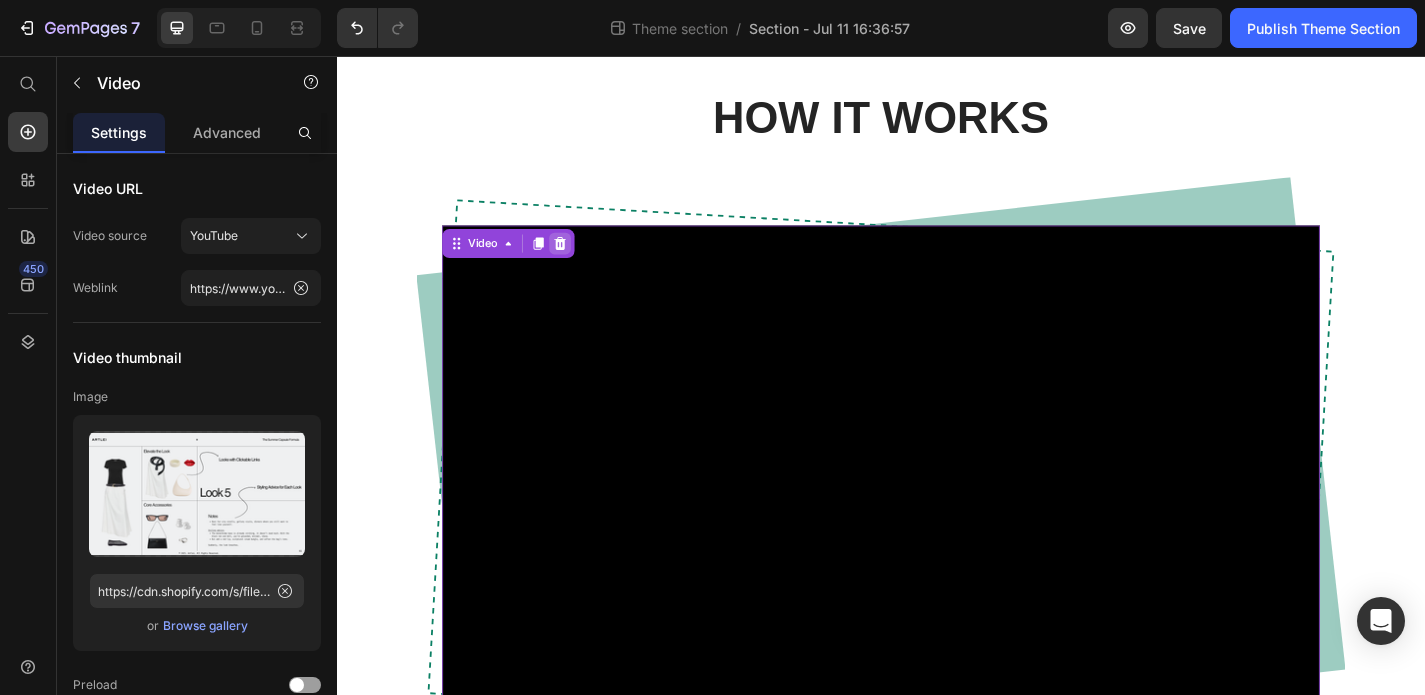 click 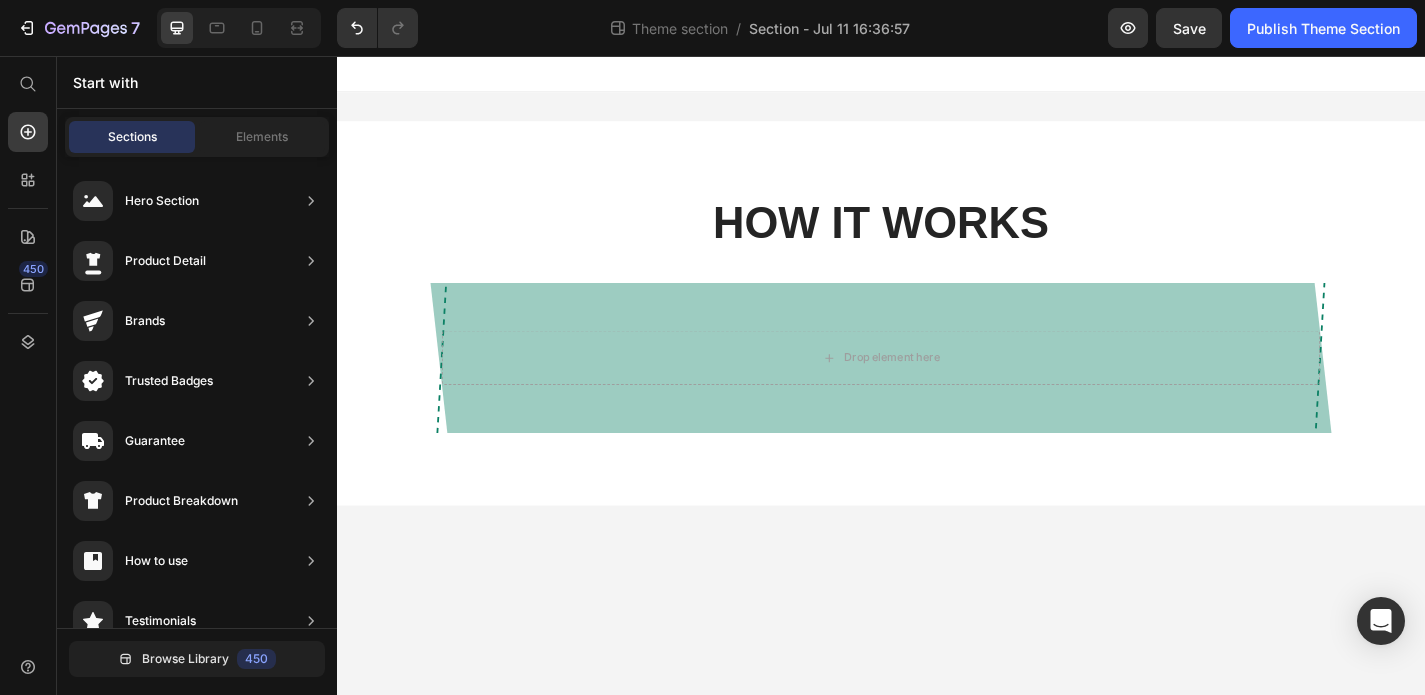 scroll, scrollTop: 0, scrollLeft: 0, axis: both 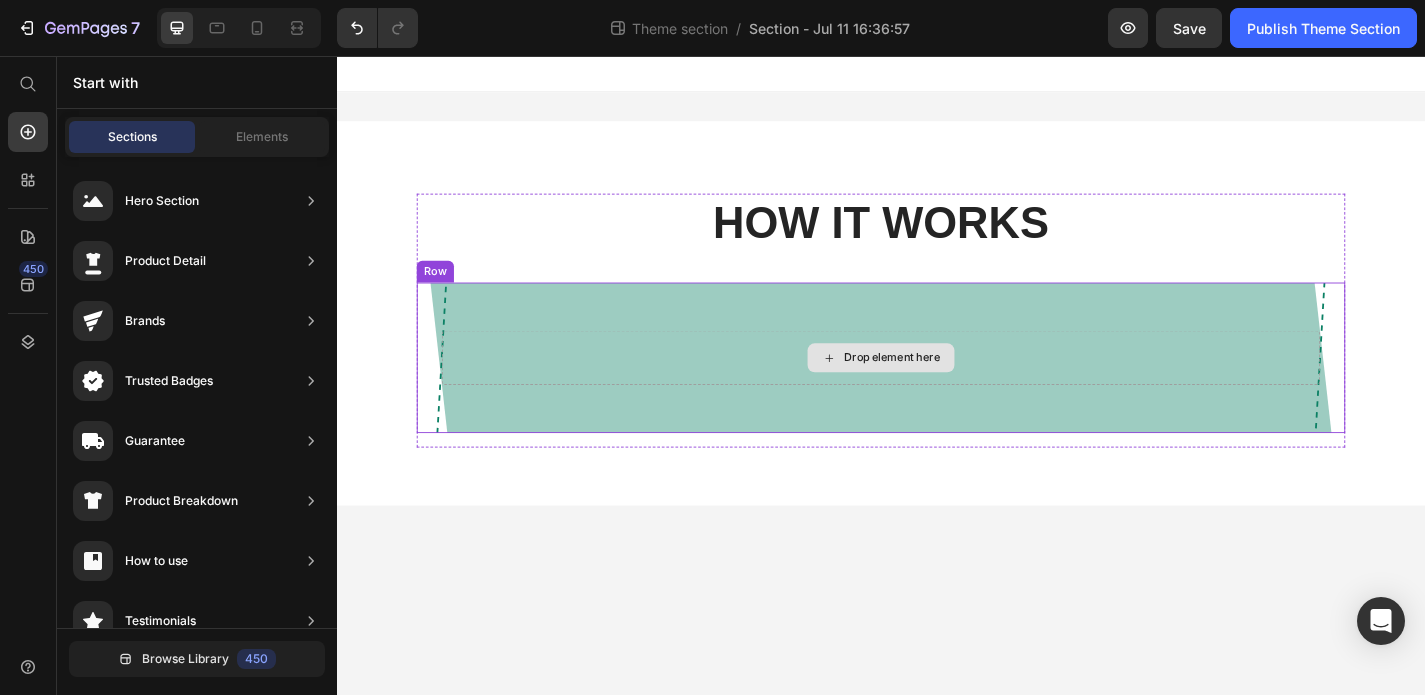 click on "Drop element here" at bounding box center [949, 389] 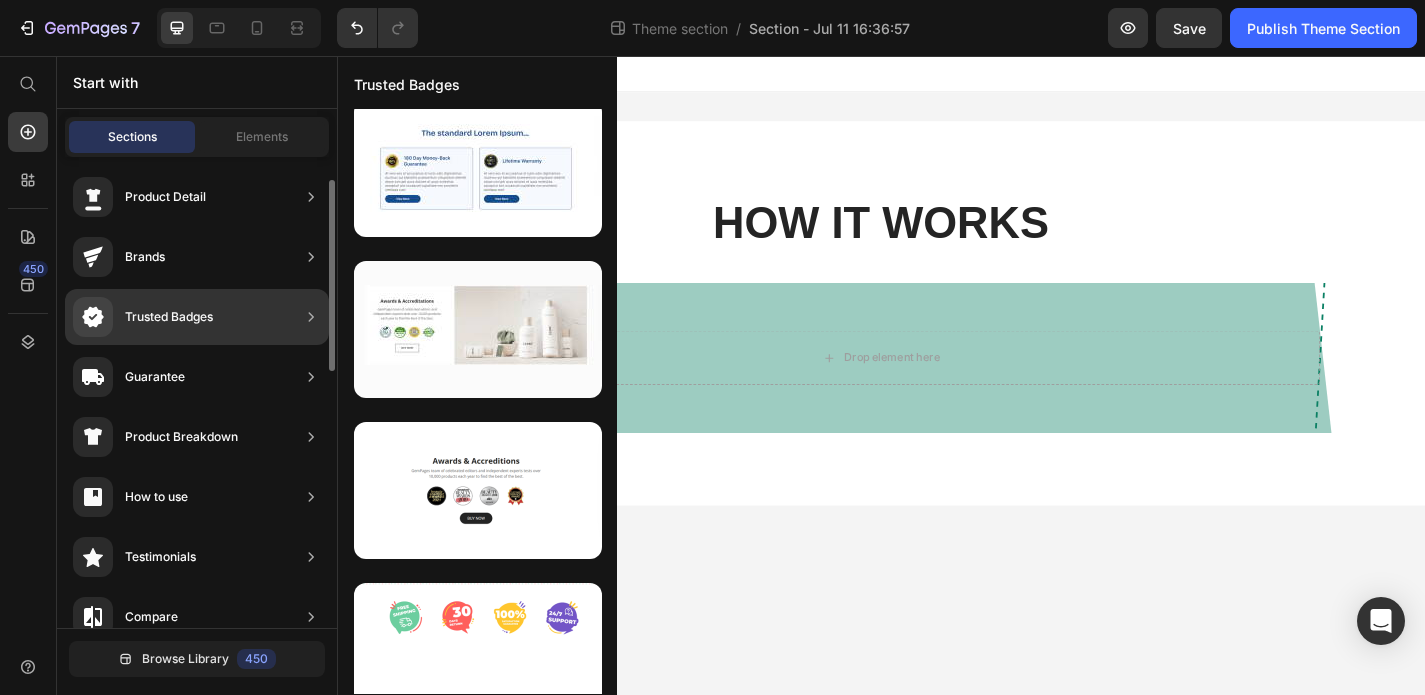 scroll, scrollTop: 66, scrollLeft: 0, axis: vertical 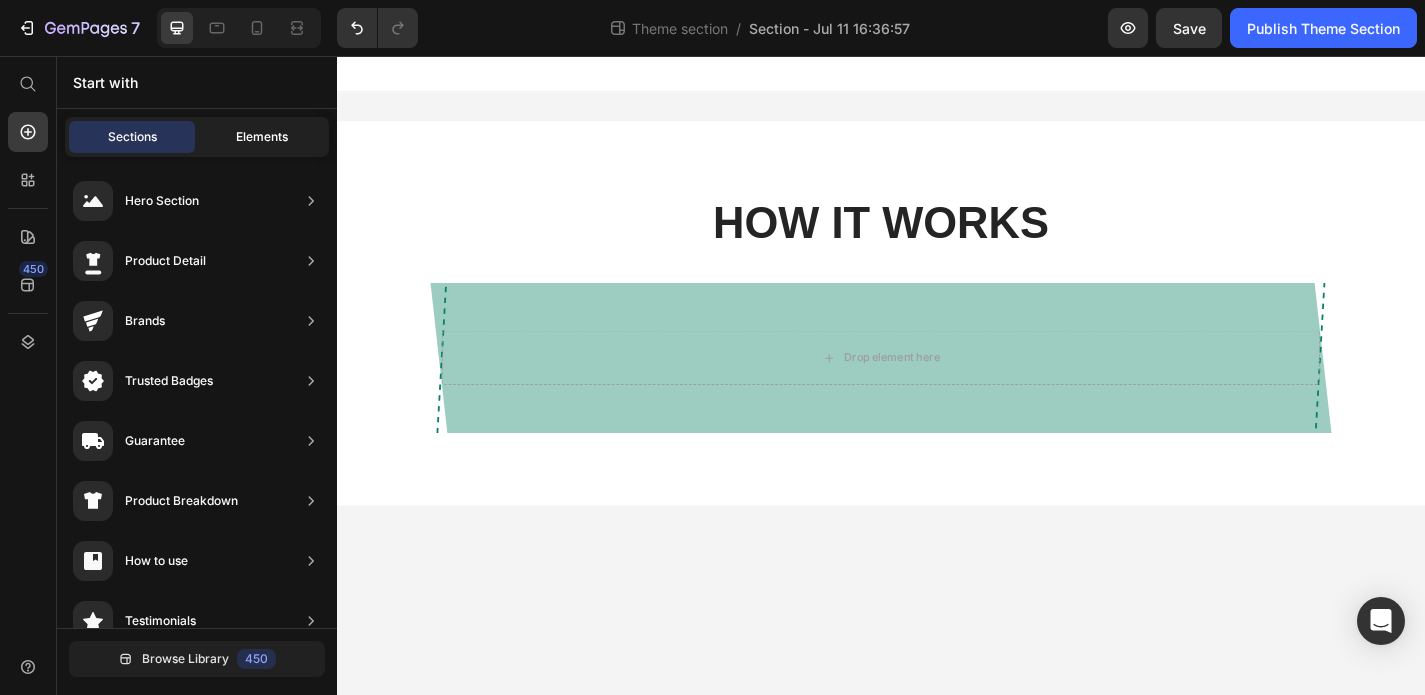 click on "Elements" 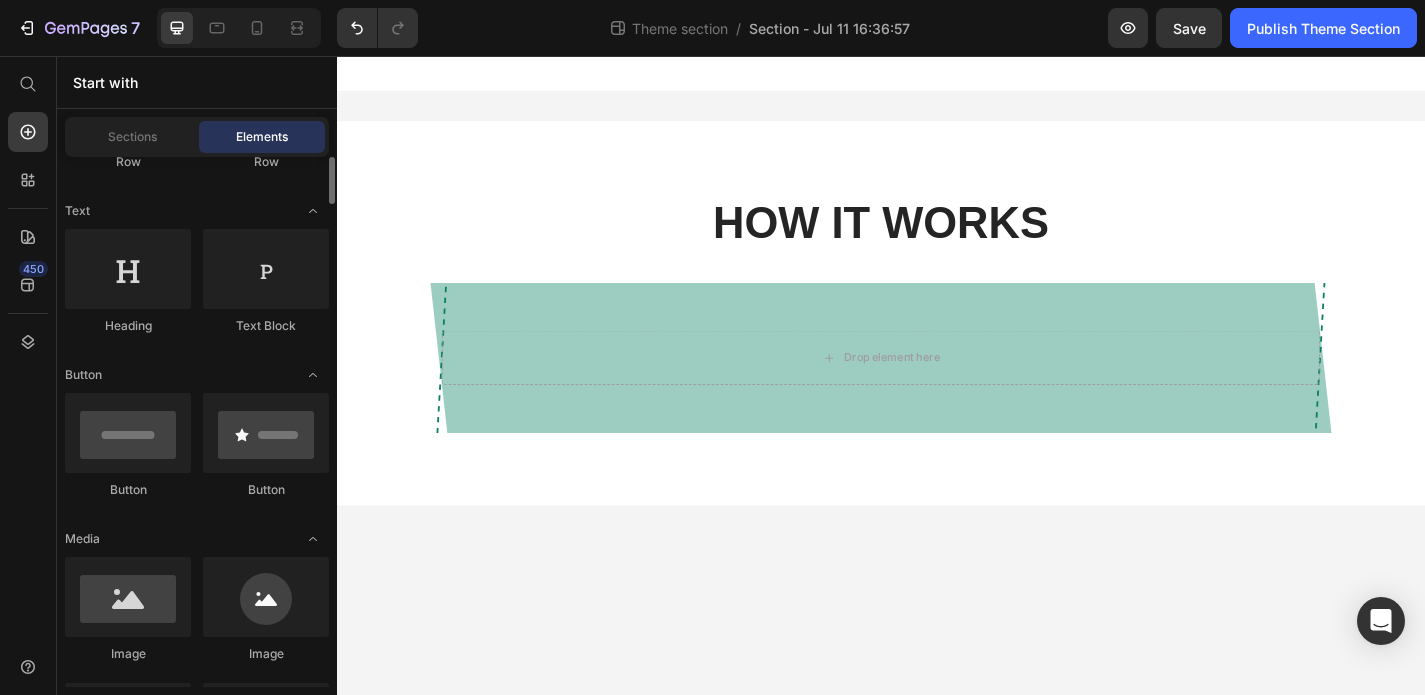 scroll, scrollTop: 276, scrollLeft: 0, axis: vertical 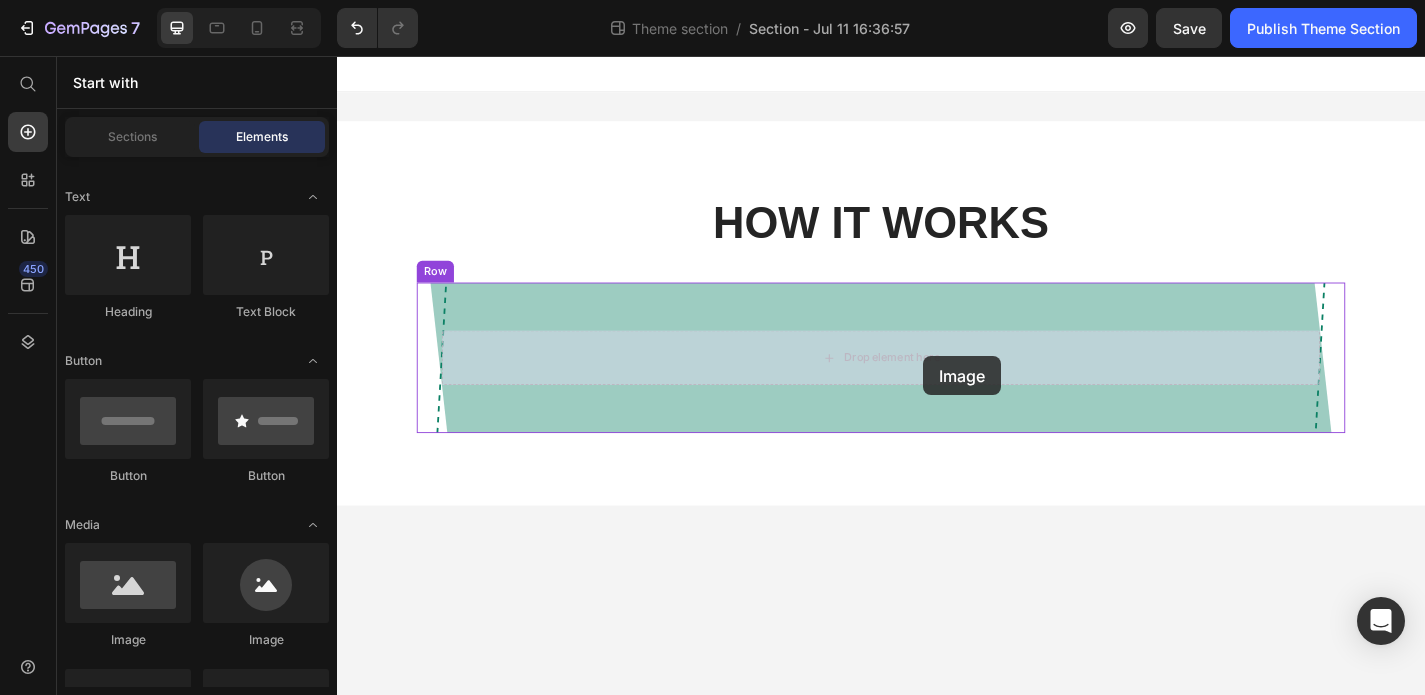drag, startPoint x: 470, startPoint y: 663, endPoint x: 983, endPoint y: 384, distance: 583.96063 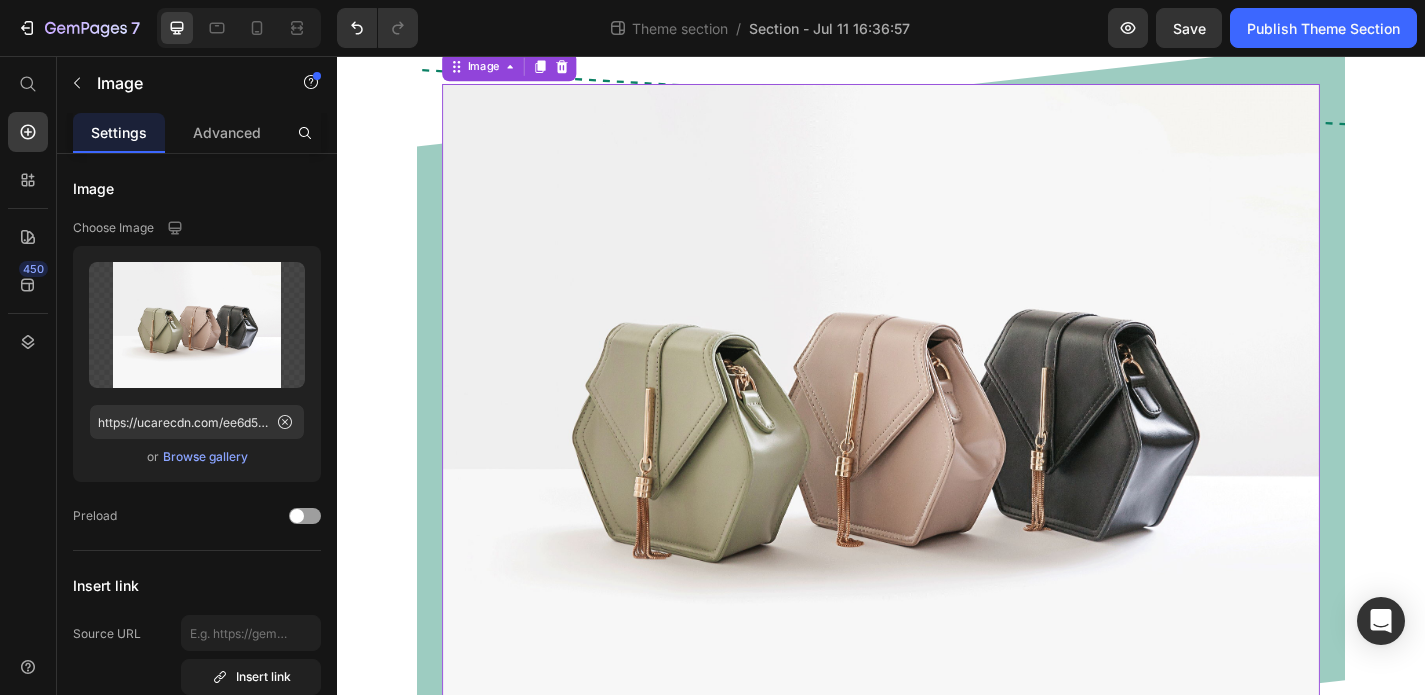 scroll, scrollTop: 269, scrollLeft: 0, axis: vertical 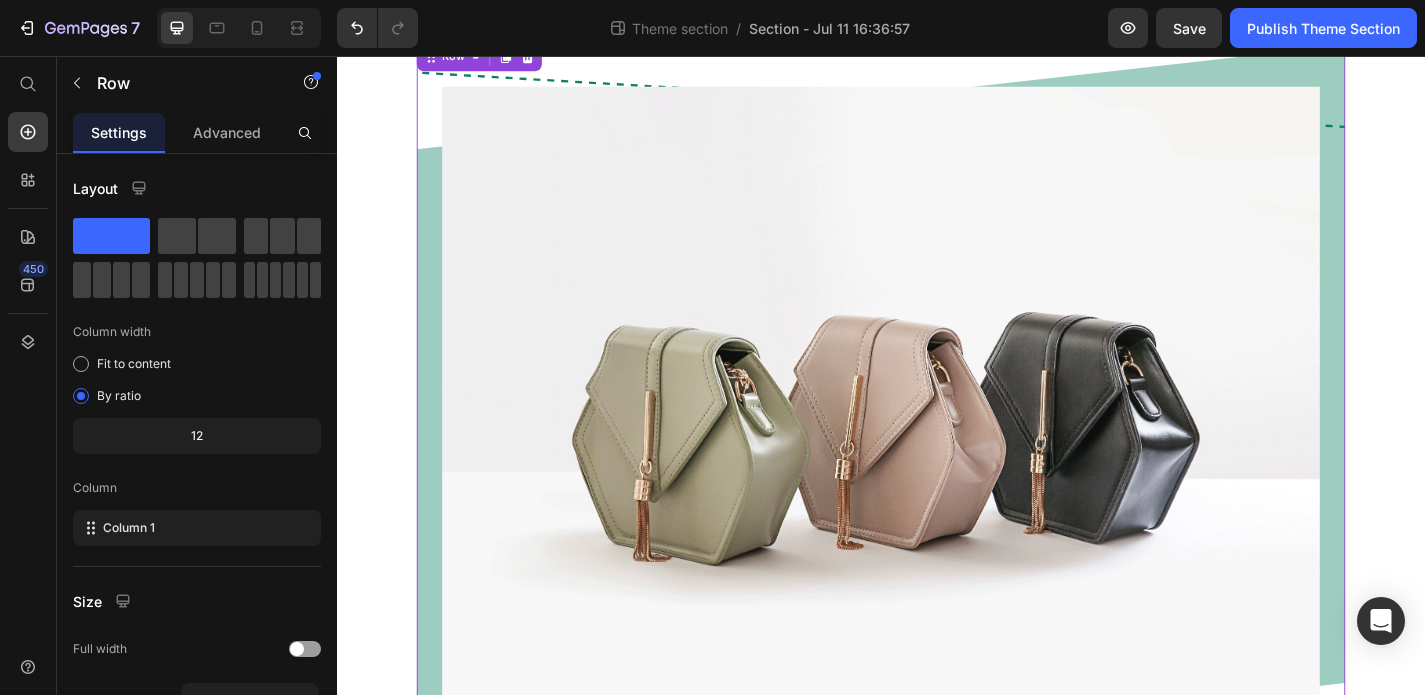 click on "Image Row   0" at bounding box center (937, 453) 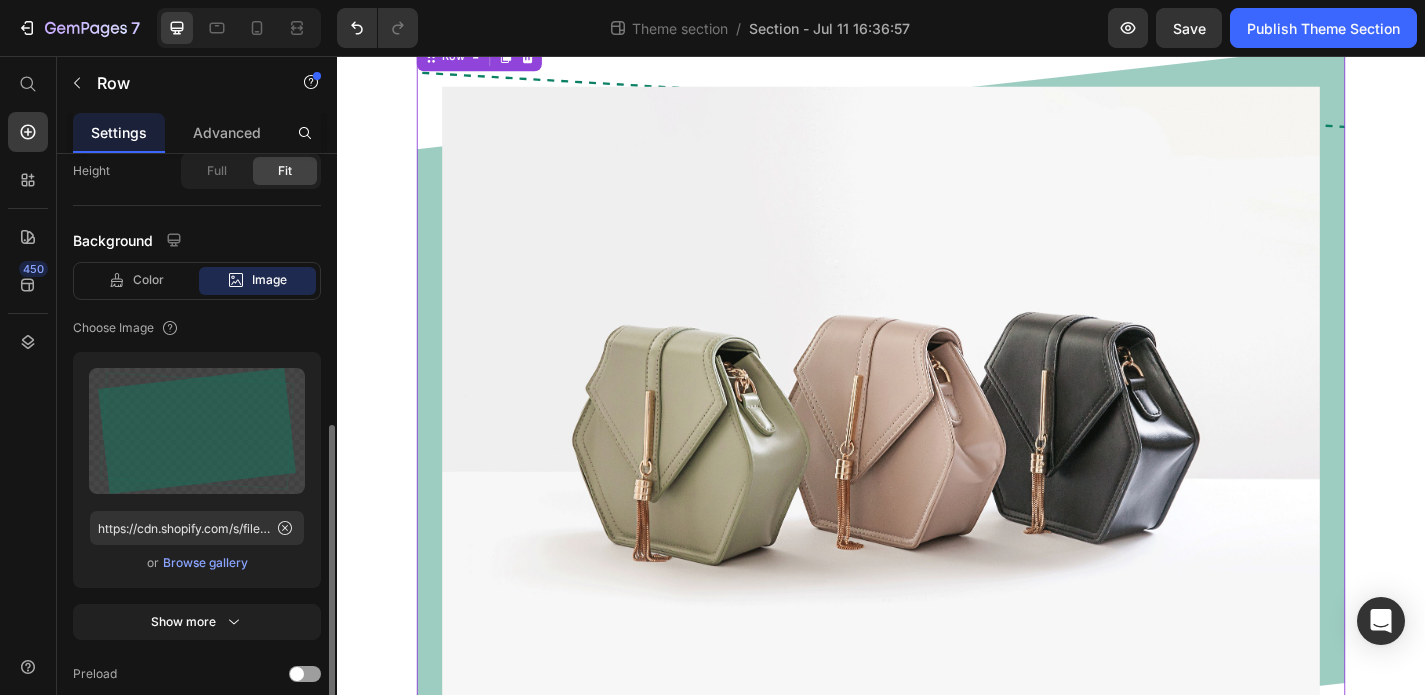 scroll, scrollTop: 583, scrollLeft: 0, axis: vertical 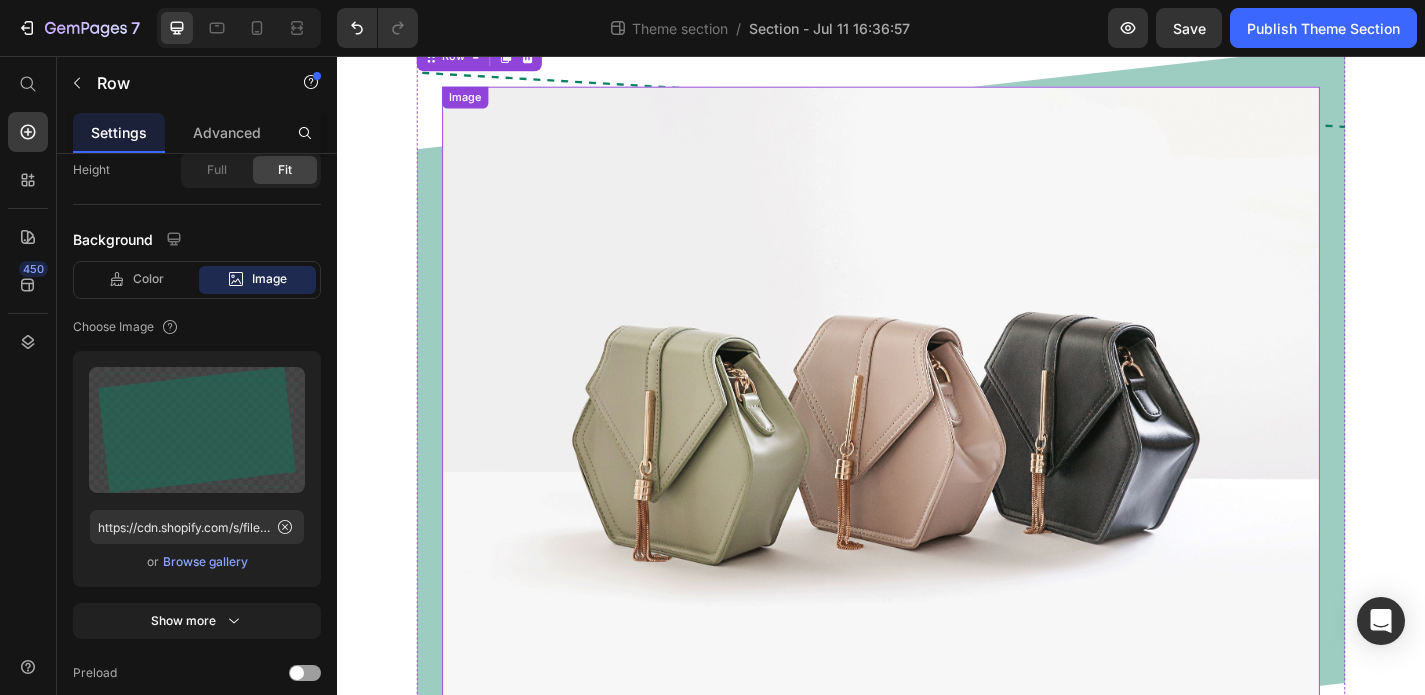 click at bounding box center (937, 453) 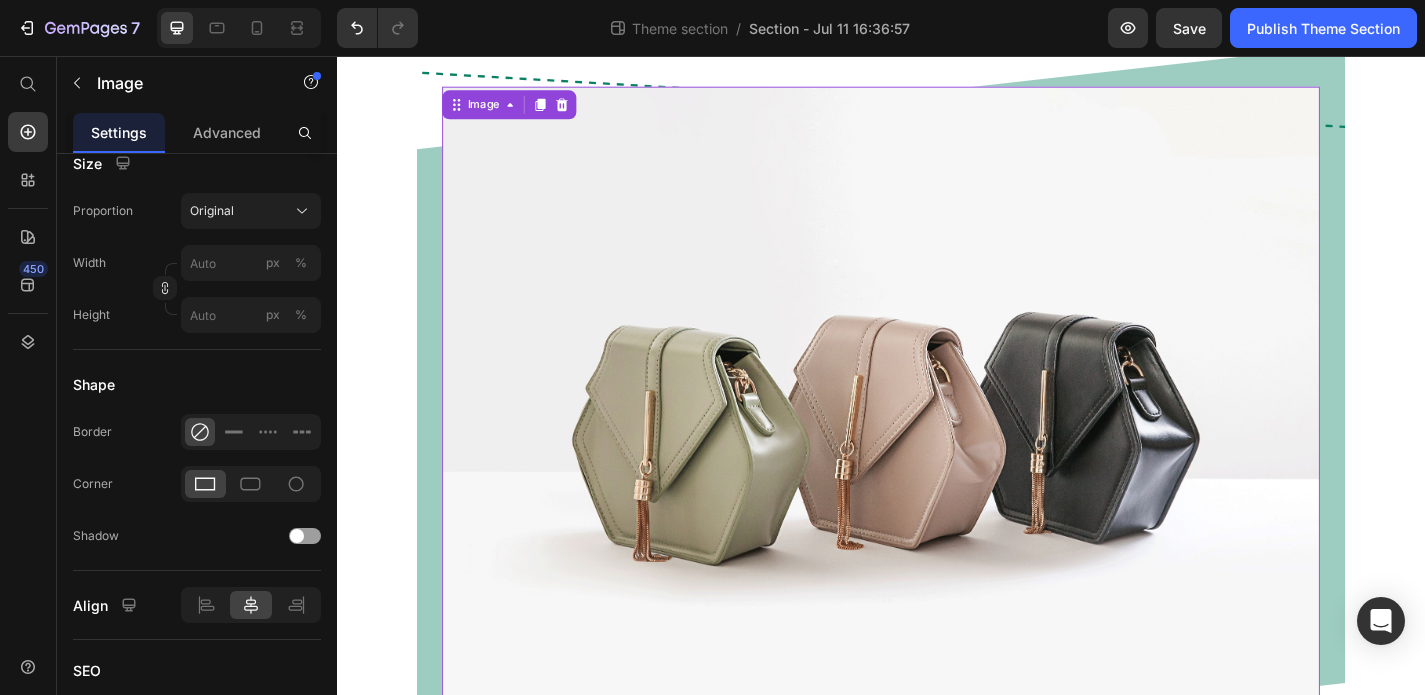 scroll, scrollTop: 0, scrollLeft: 0, axis: both 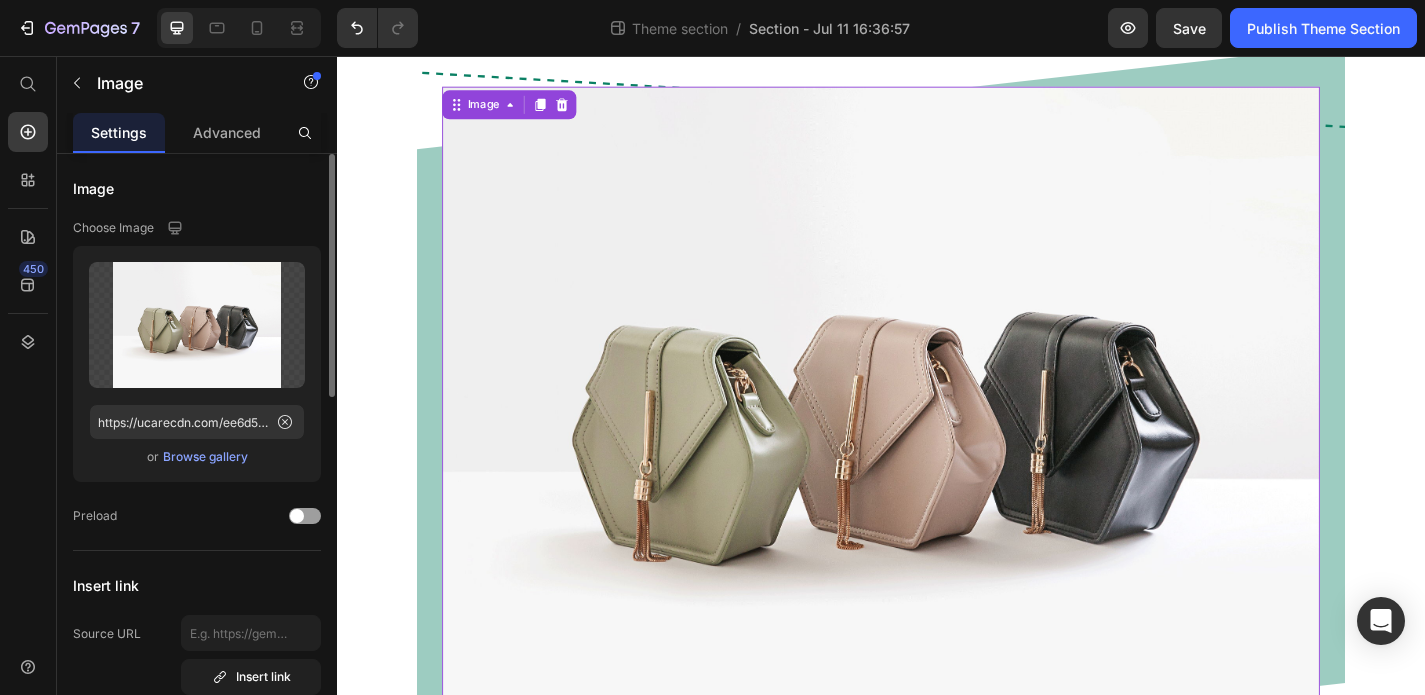 click on "Browse gallery" at bounding box center [205, 457] 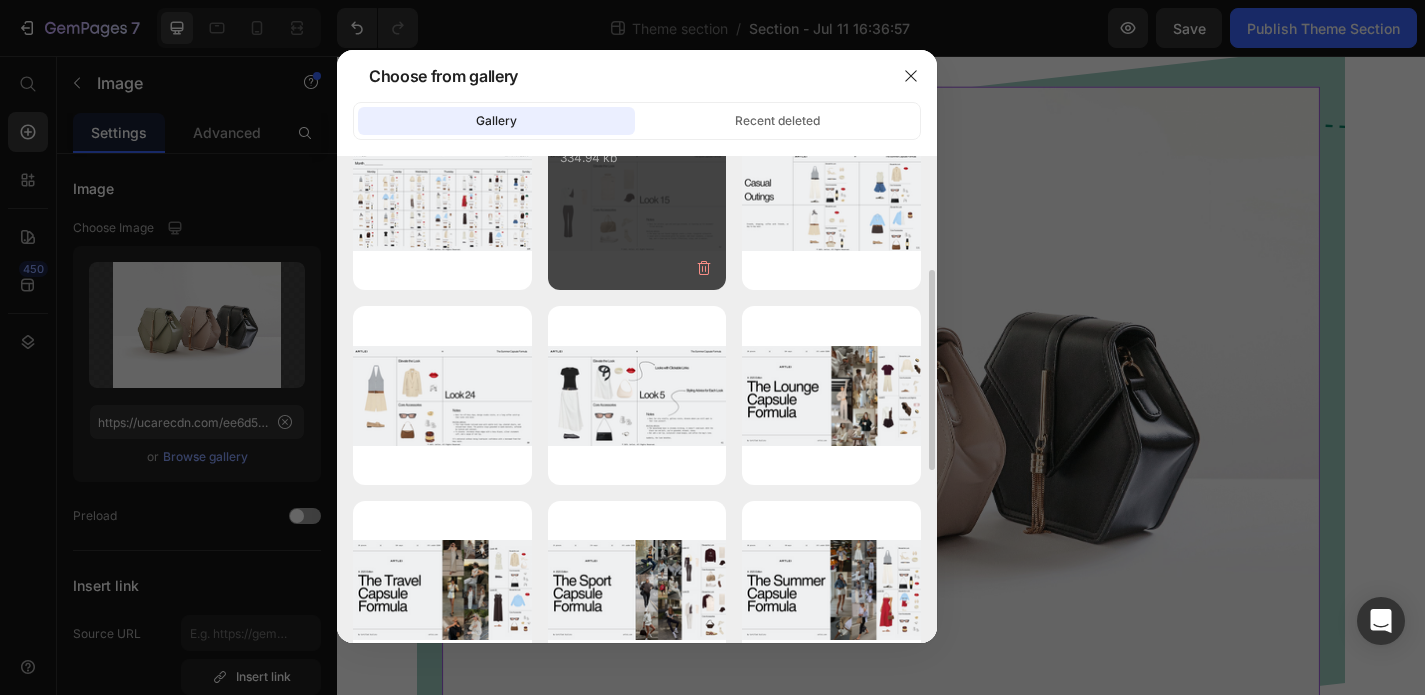 scroll, scrollTop: 262, scrollLeft: 0, axis: vertical 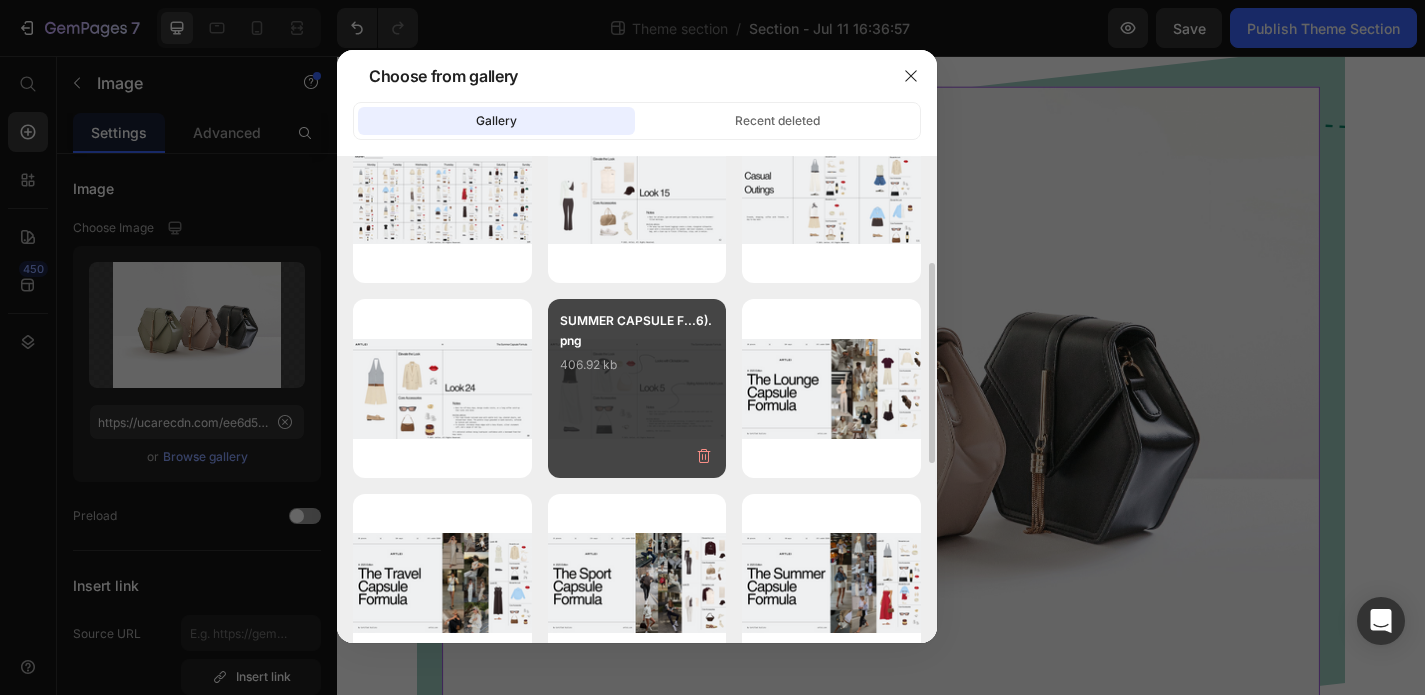click on "SUMMER CAPSULE F...6).png 406.92 kb" at bounding box center [637, 351] 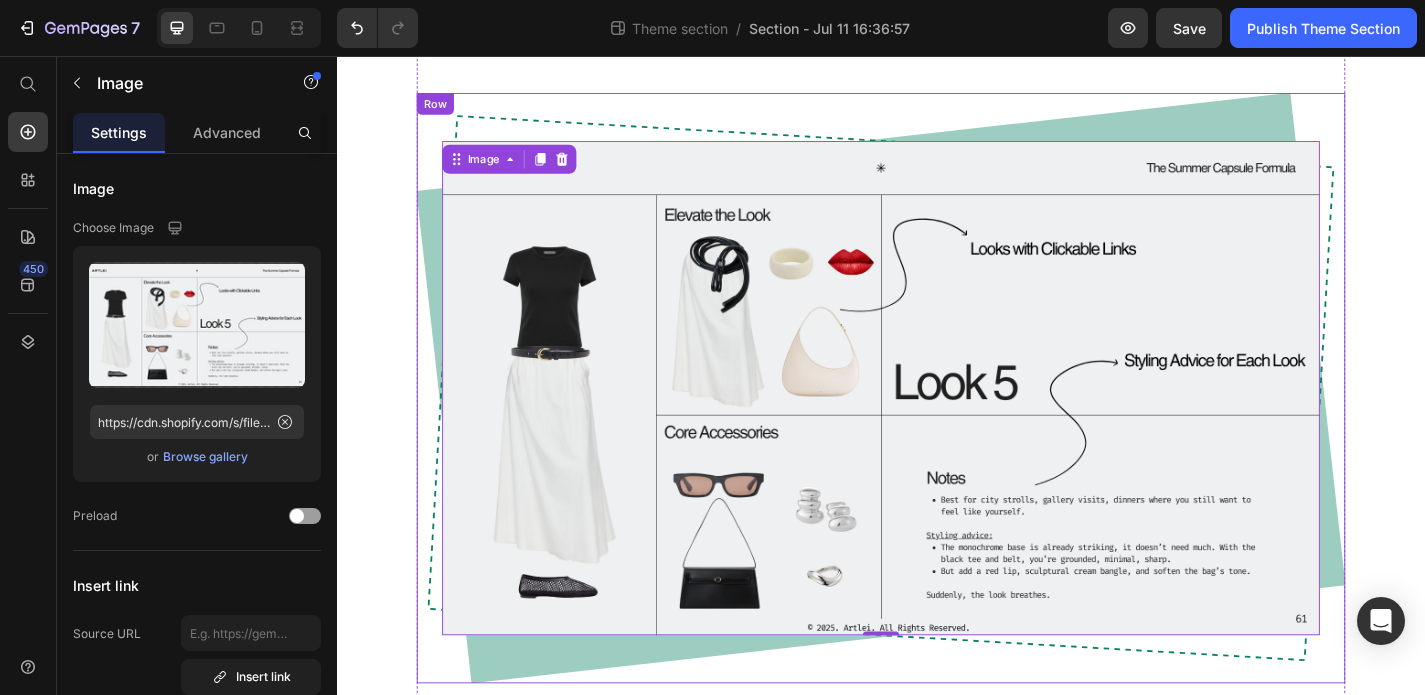 scroll, scrollTop: 205, scrollLeft: 0, axis: vertical 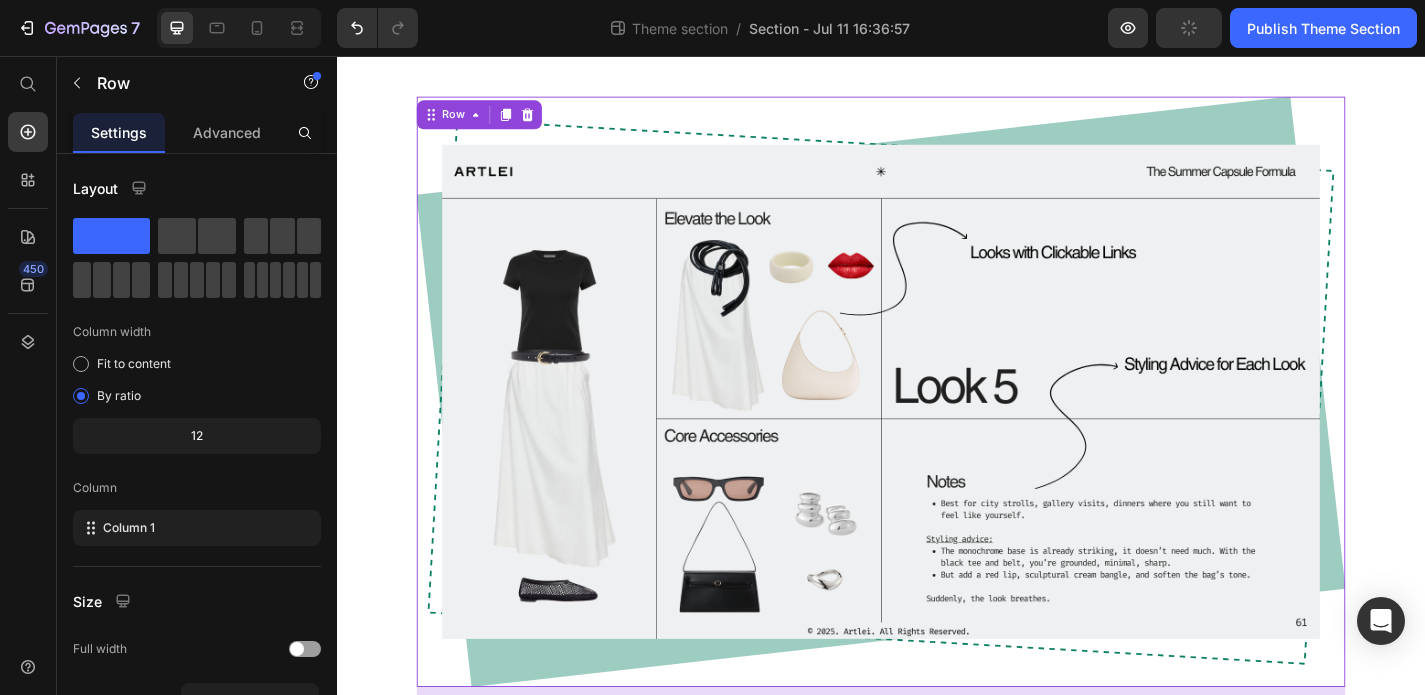 click on "Image Row   16" at bounding box center [937, 426] 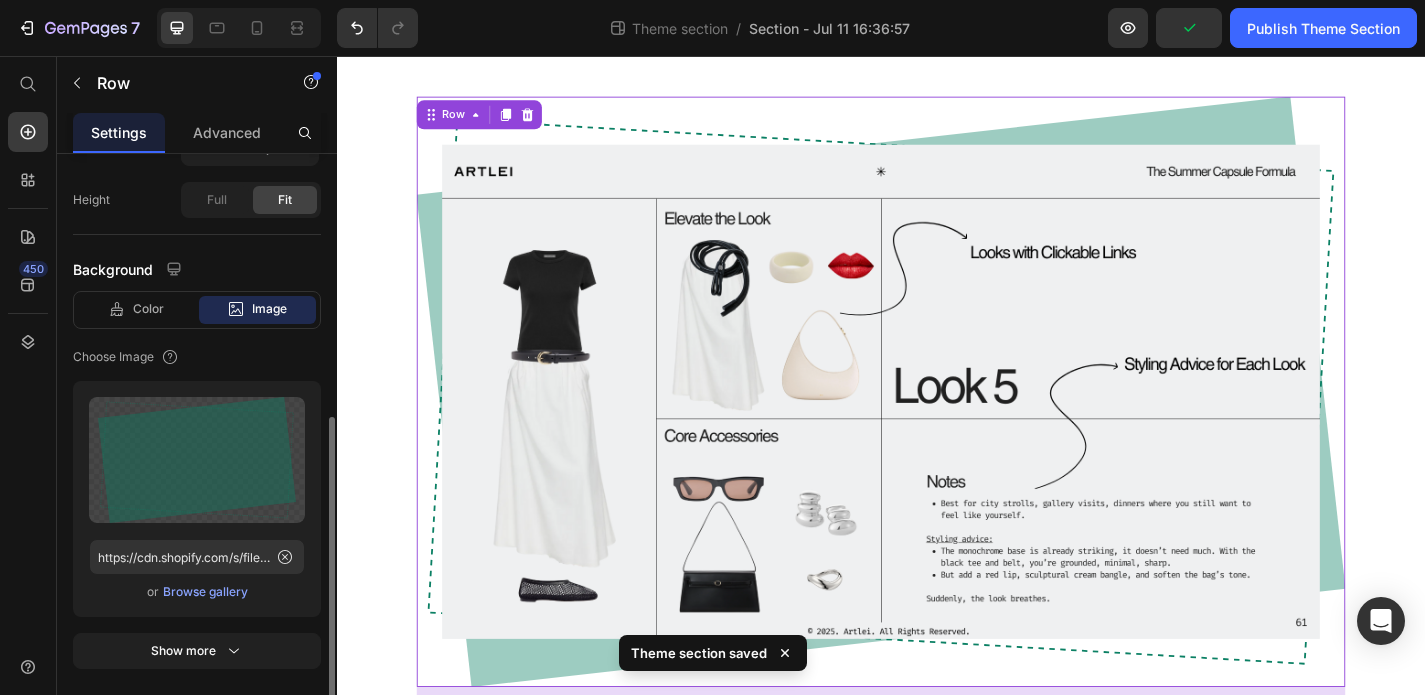 scroll, scrollTop: 555, scrollLeft: 0, axis: vertical 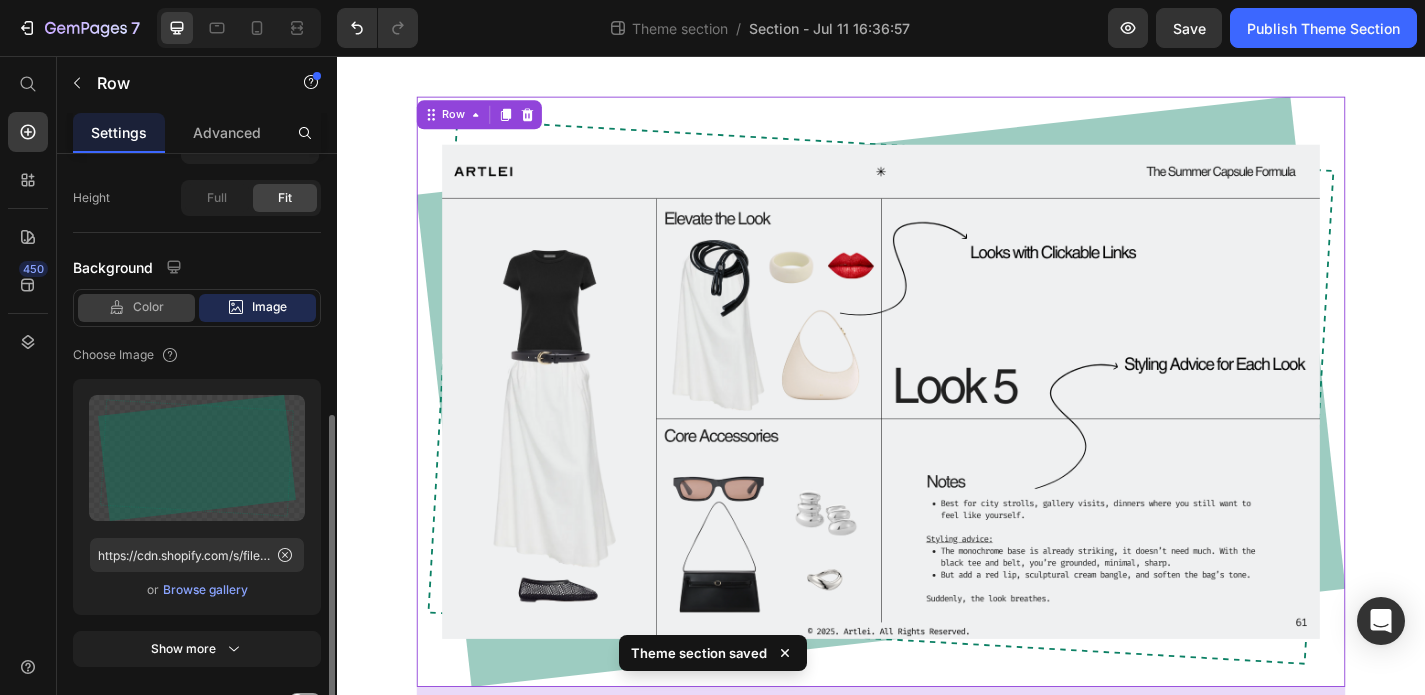 click on "Color" at bounding box center (148, 307) 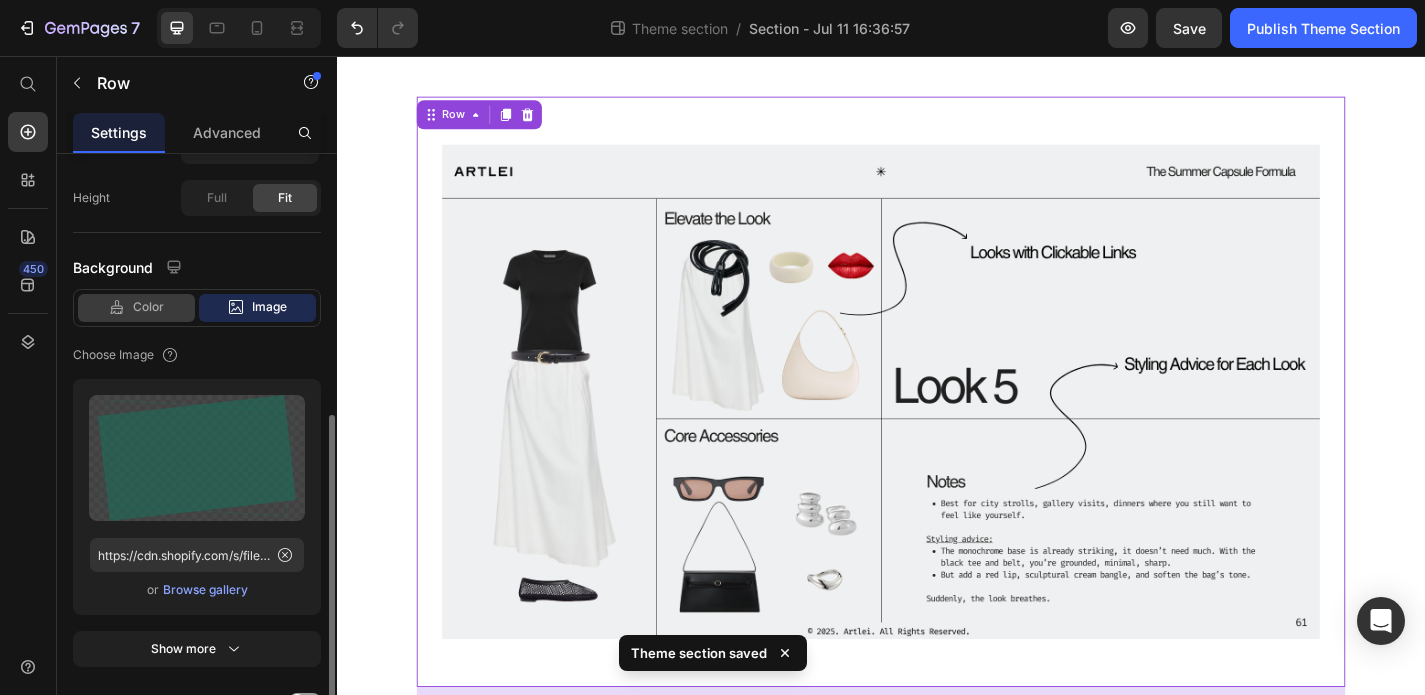 scroll, scrollTop: 314, scrollLeft: 0, axis: vertical 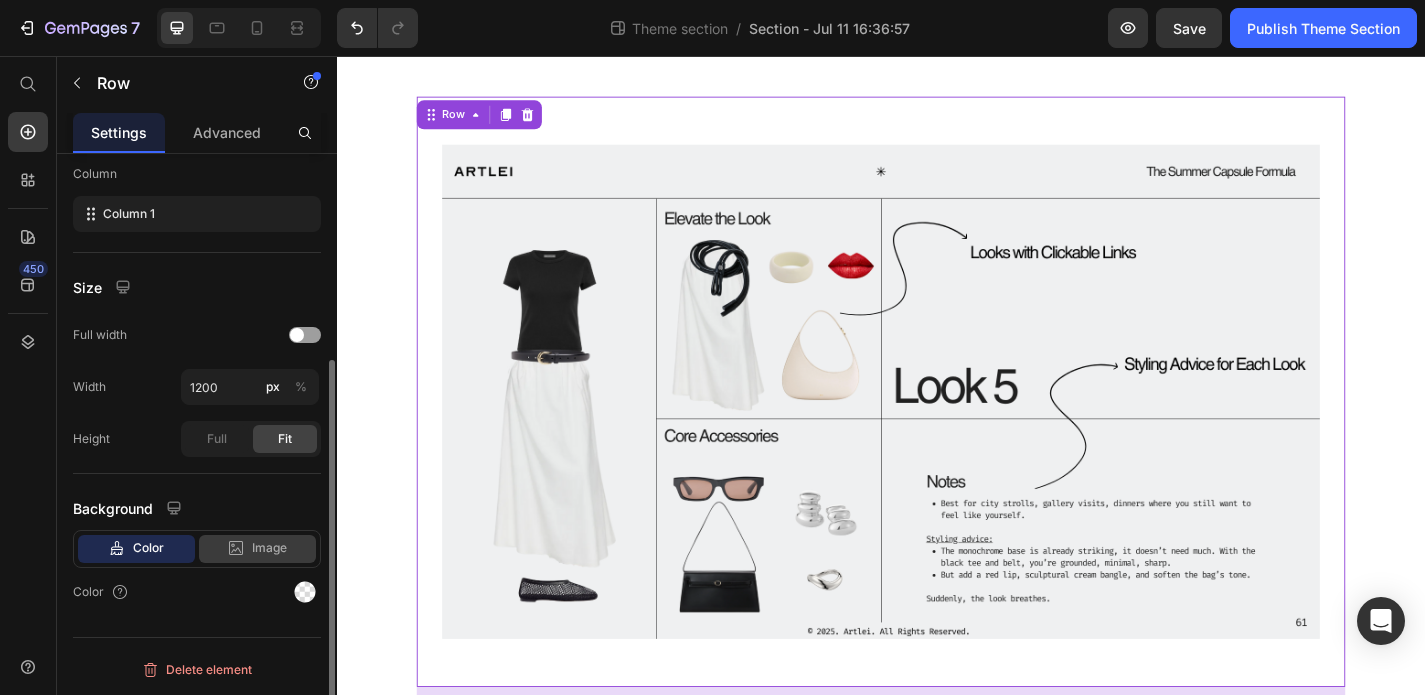 click on "Image" 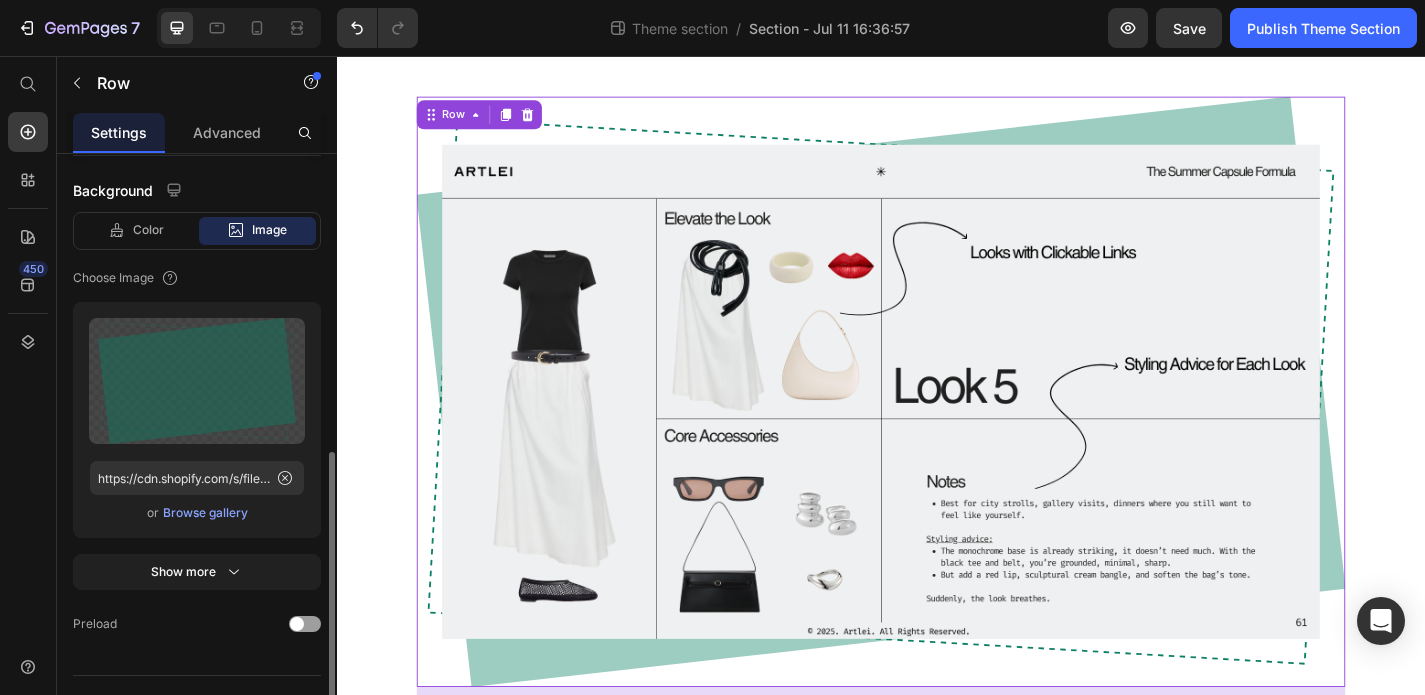 scroll, scrollTop: 634, scrollLeft: 0, axis: vertical 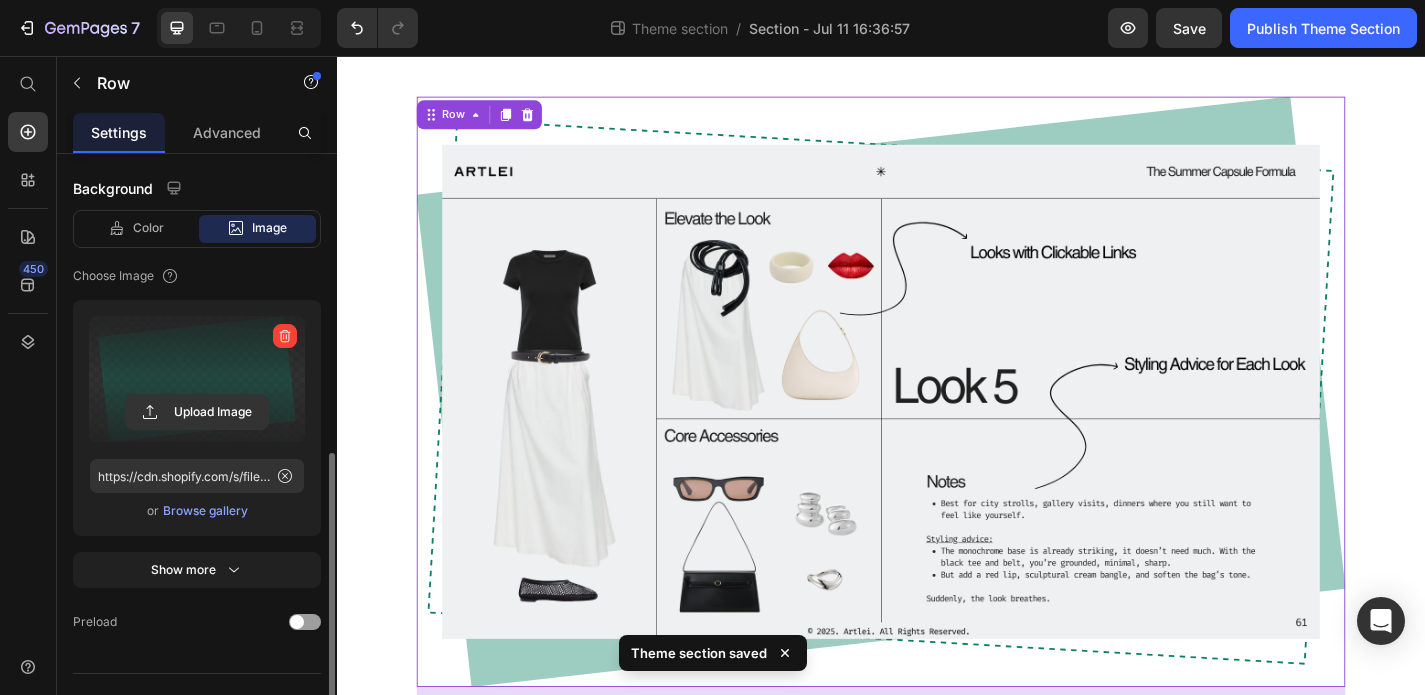 click at bounding box center (197, 379) 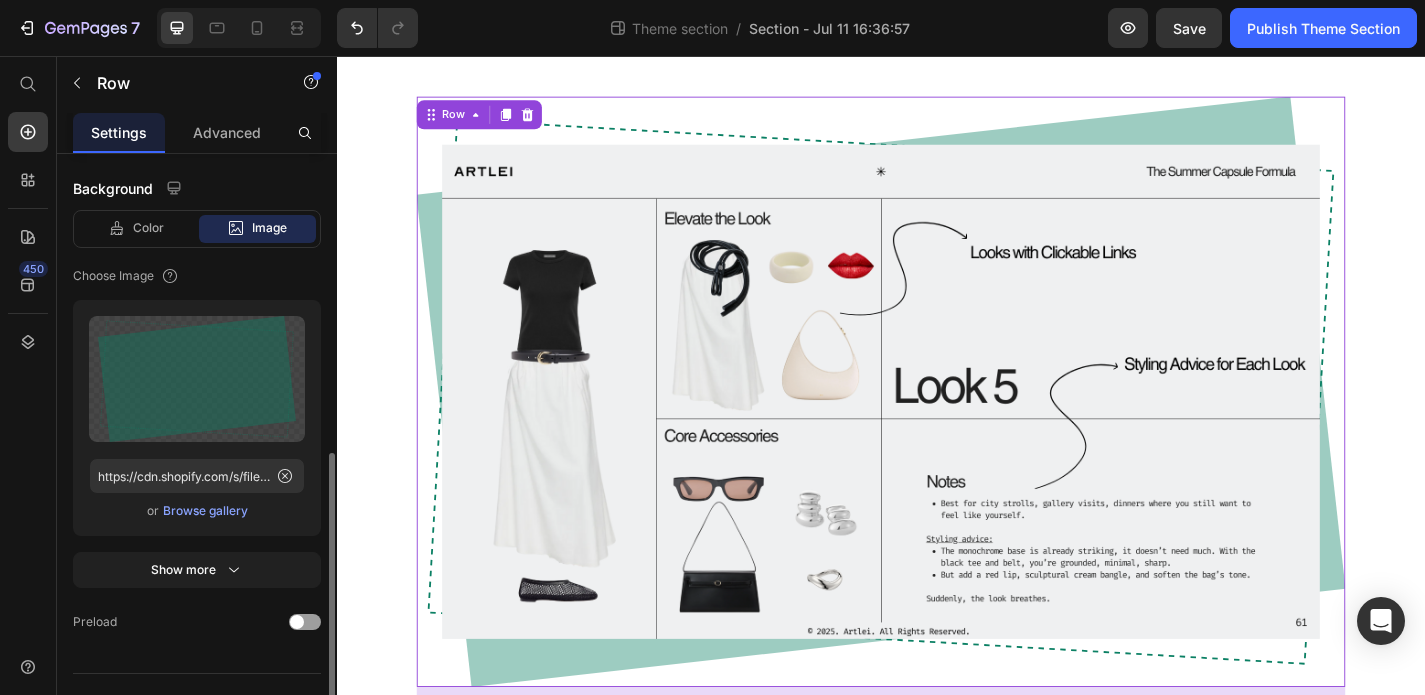 click on "Browse gallery" at bounding box center [205, 511] 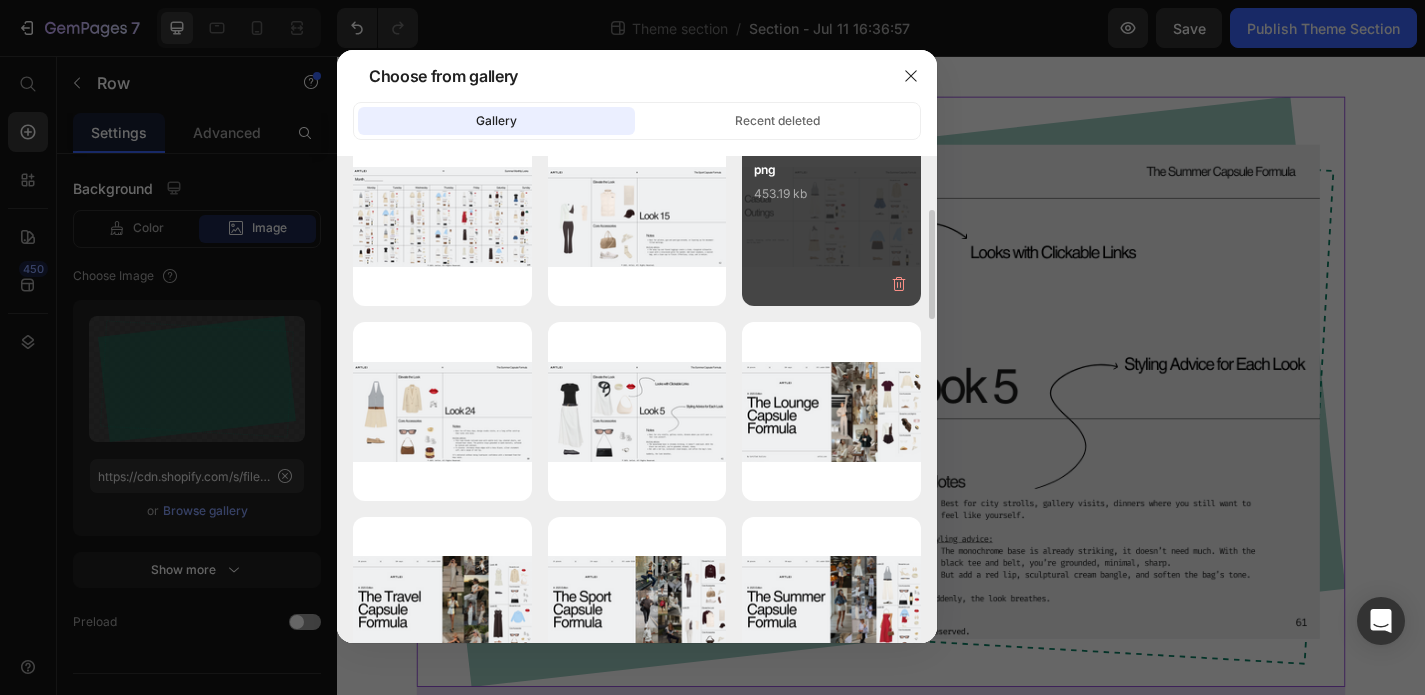 scroll, scrollTop: 0, scrollLeft: 0, axis: both 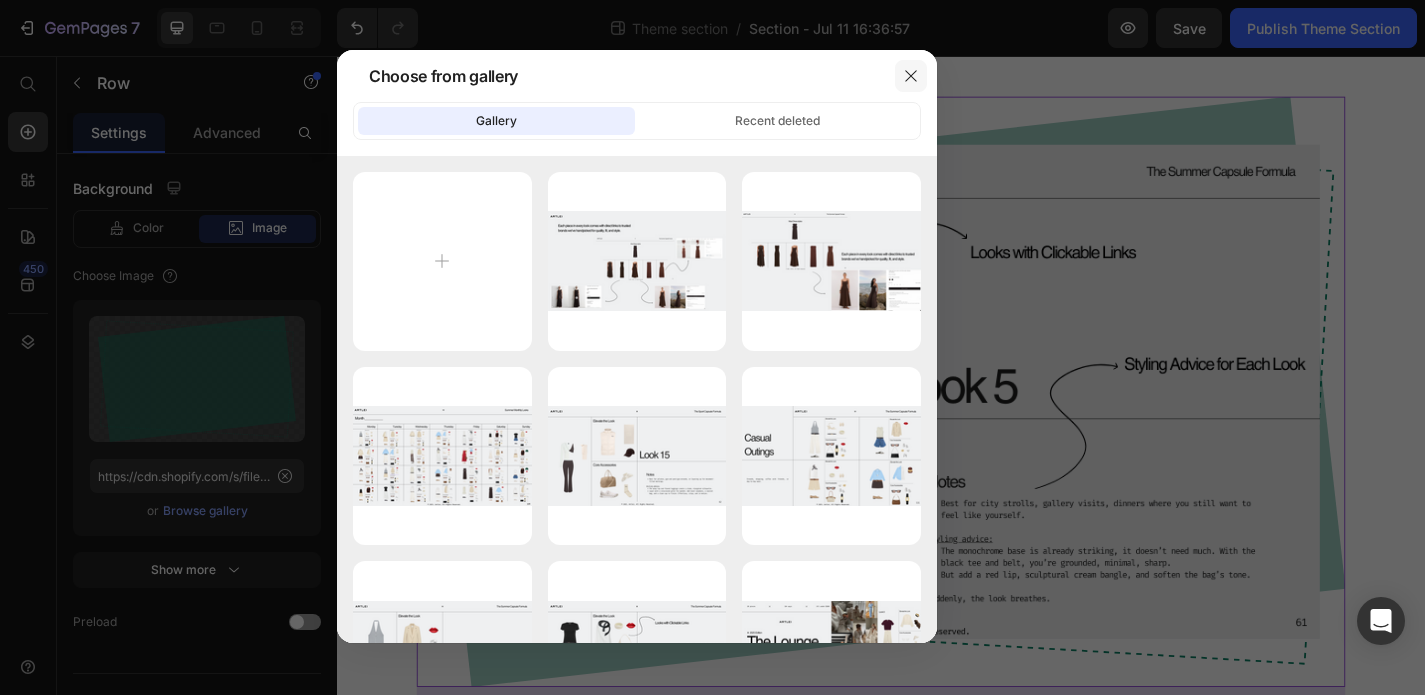 click 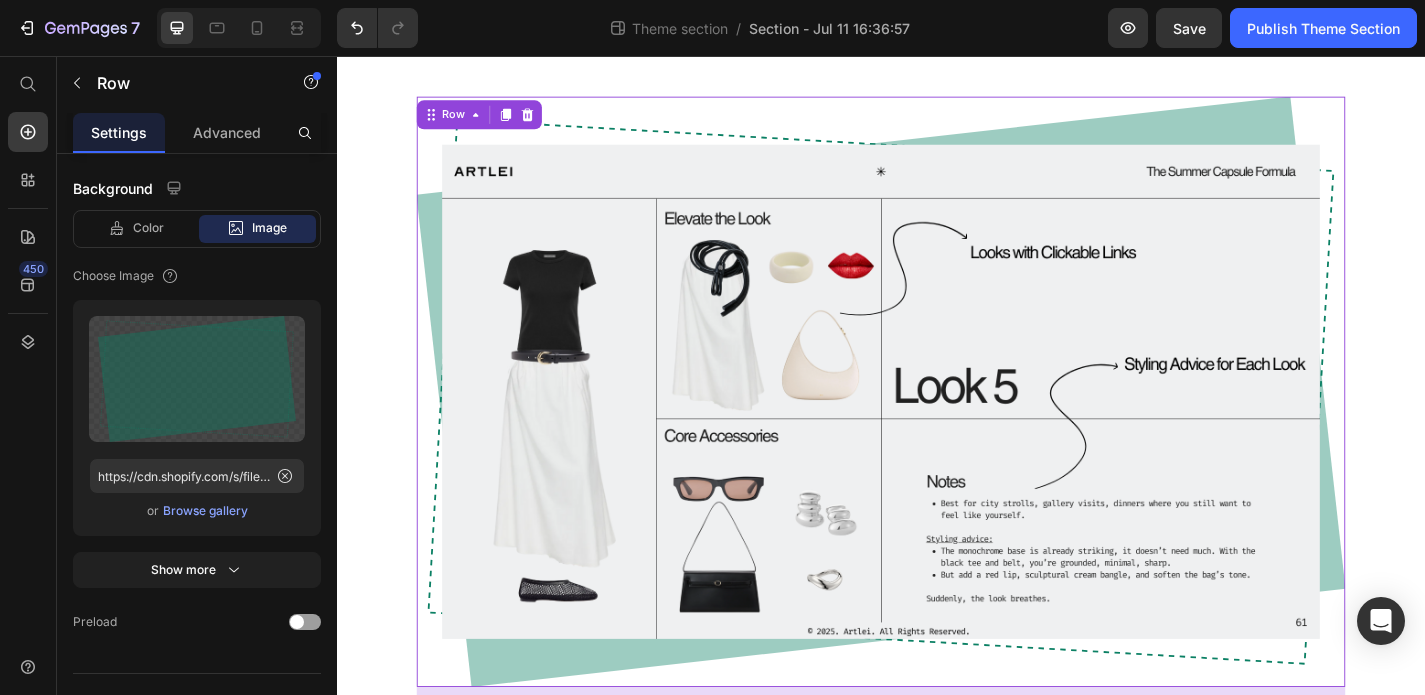 click on "Image Row   16" at bounding box center (937, 426) 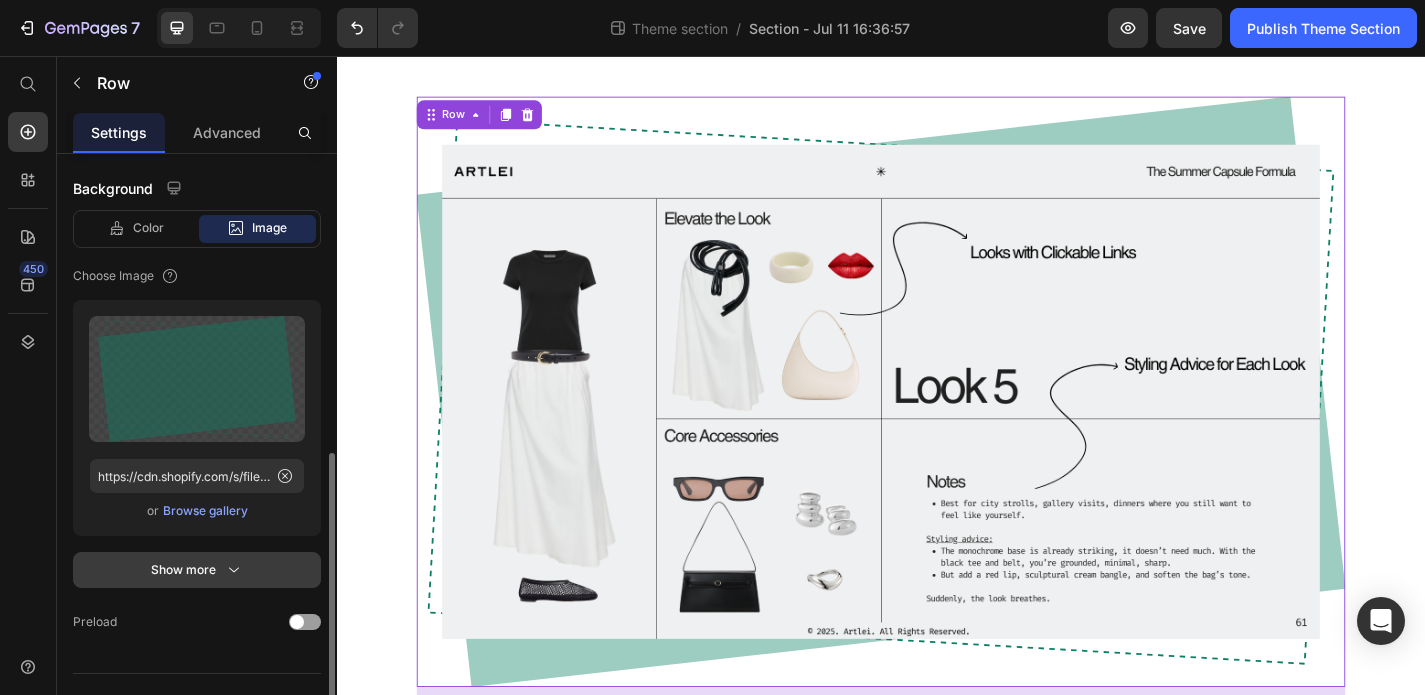 click on "Show more" at bounding box center (197, 570) 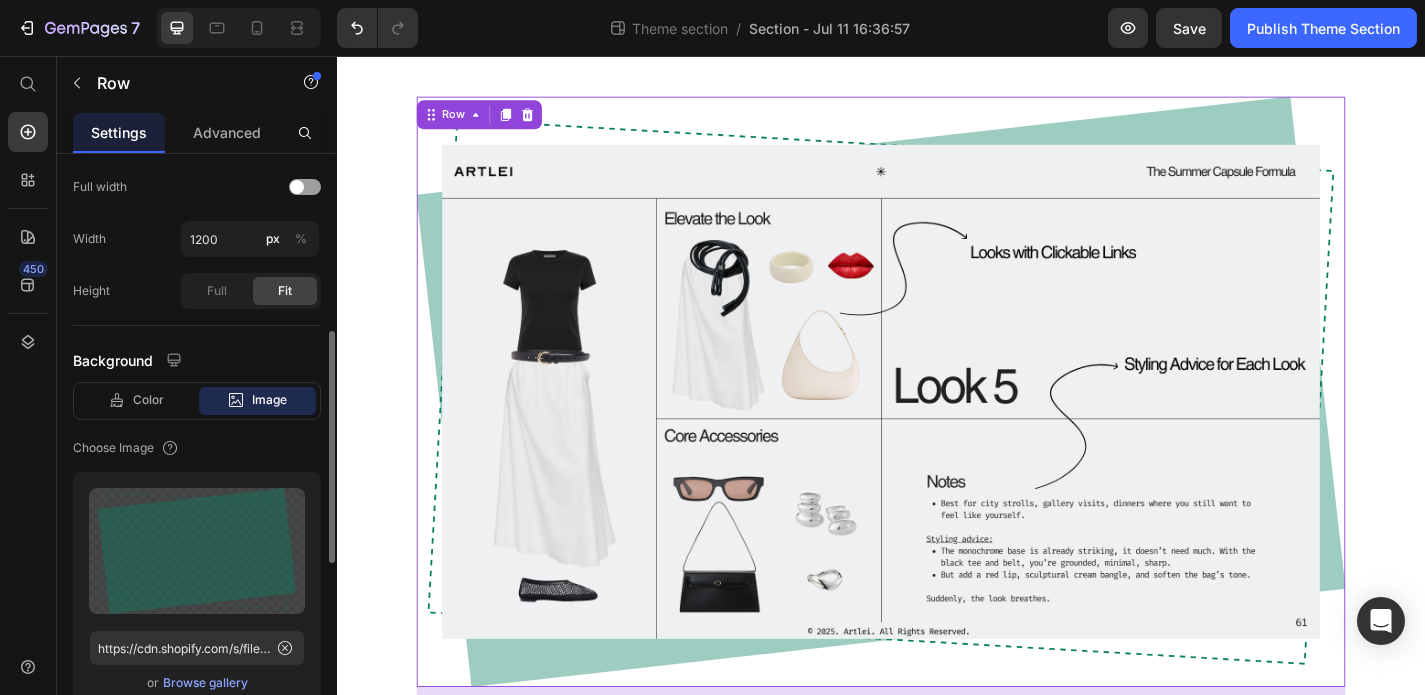 scroll, scrollTop: 461, scrollLeft: 0, axis: vertical 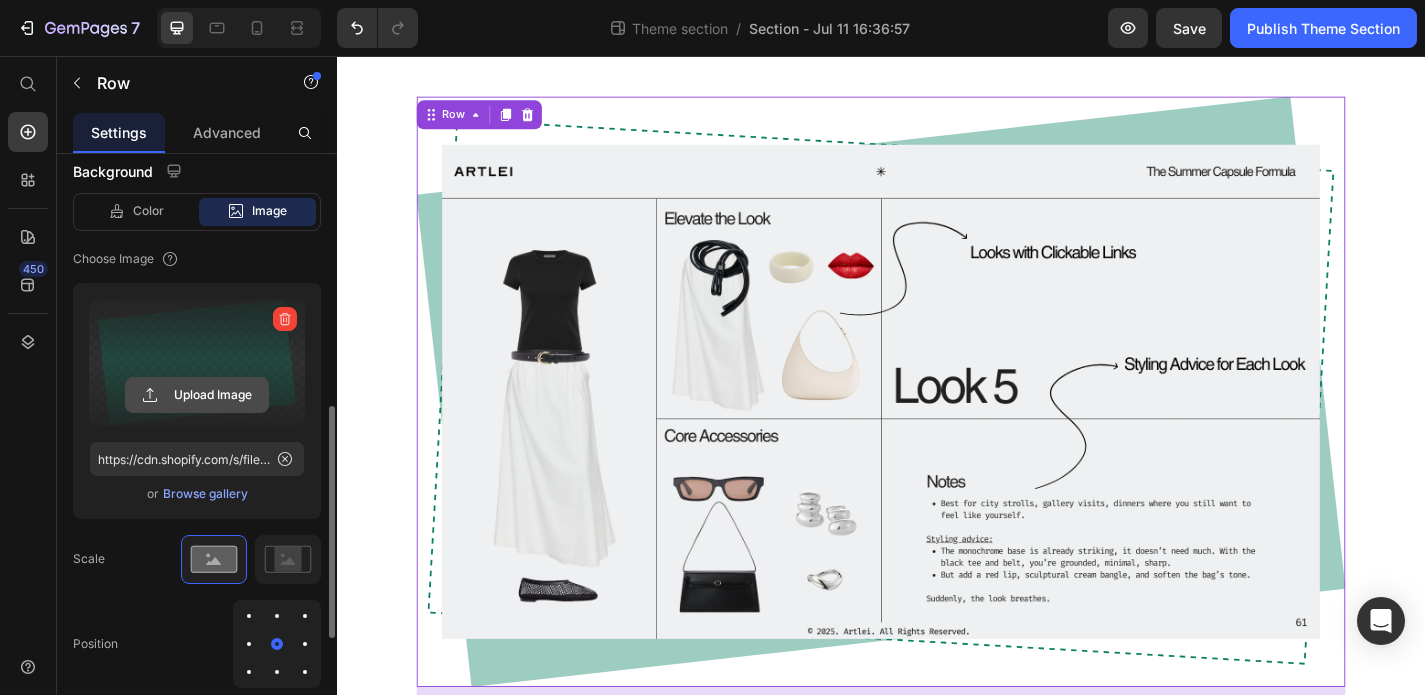 click 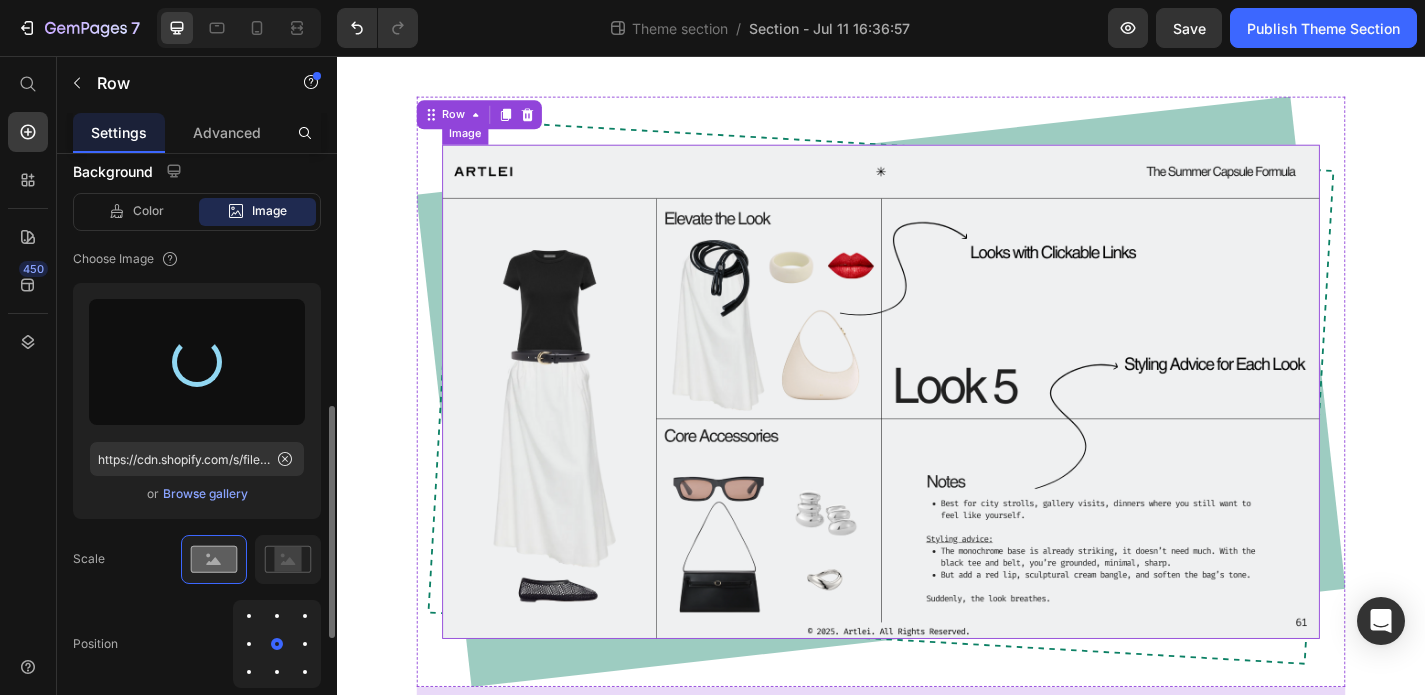 type on "https://cdn.shopify.com/s/files/1/0928/3852/7351/files/gempages_574713436932408164-97fc1f05-2b4a-42f8-9413-b3ae6d64335f.png" 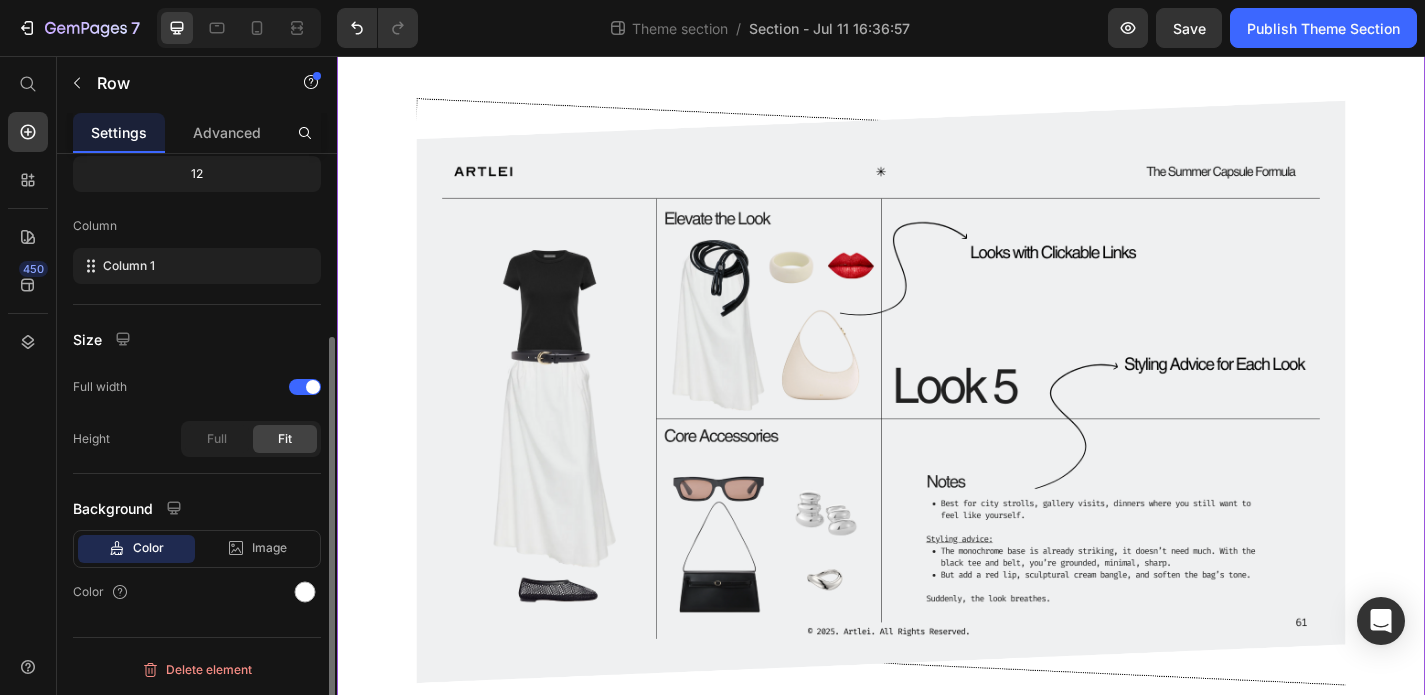 click on "HOW IT WORKS Heading Image Row Row" at bounding box center (937, 393) 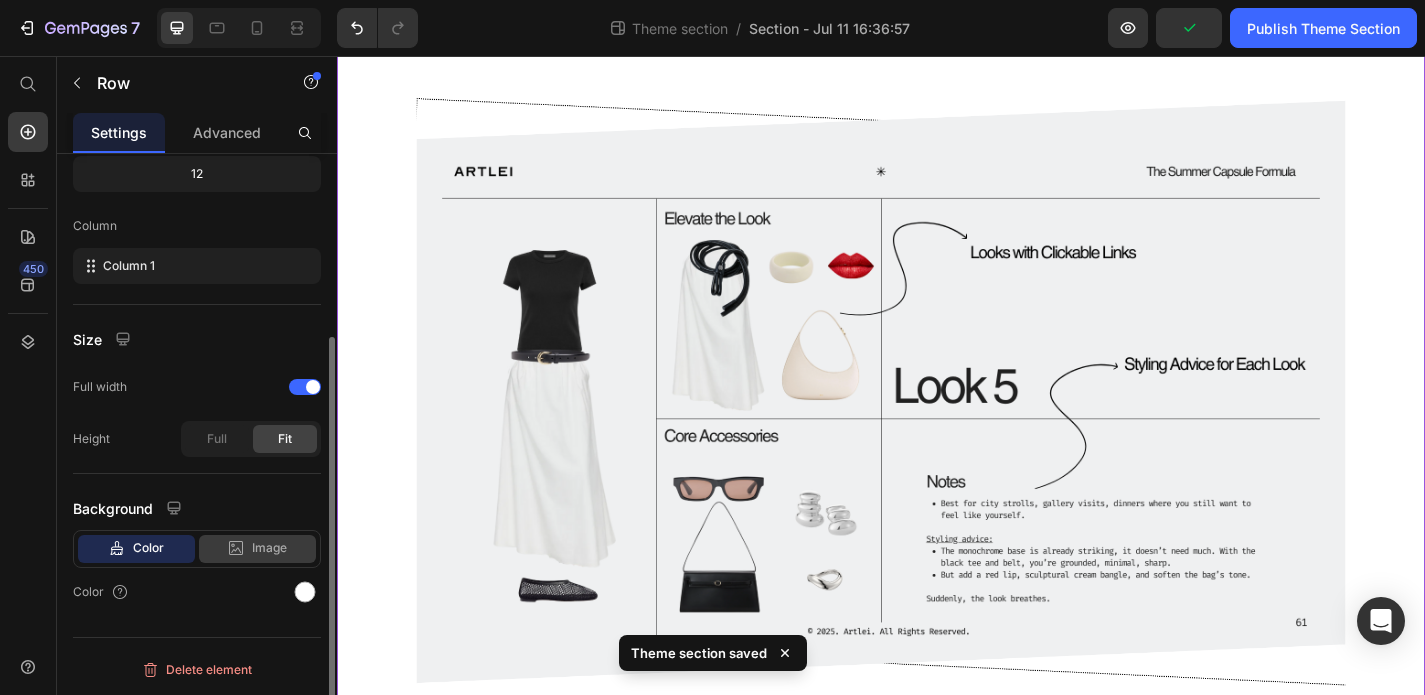 click on "Image" at bounding box center (269, 548) 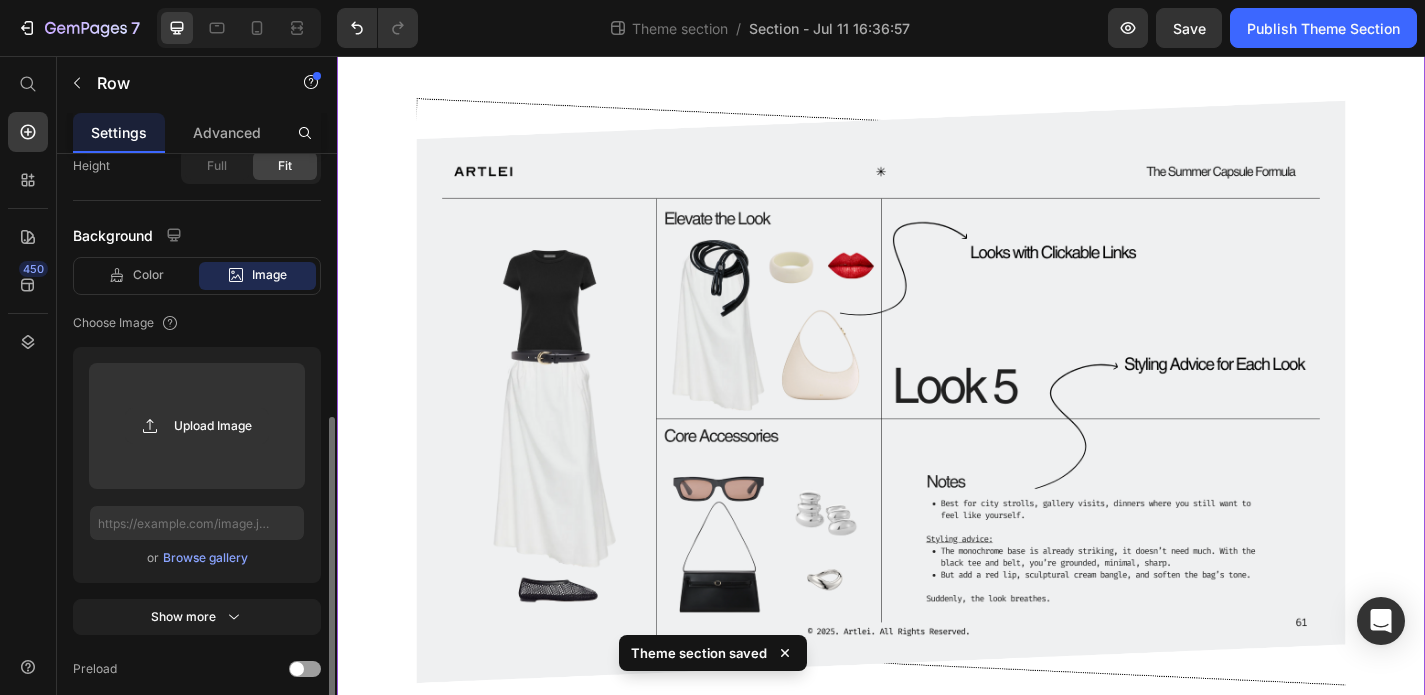 scroll, scrollTop: 618, scrollLeft: 0, axis: vertical 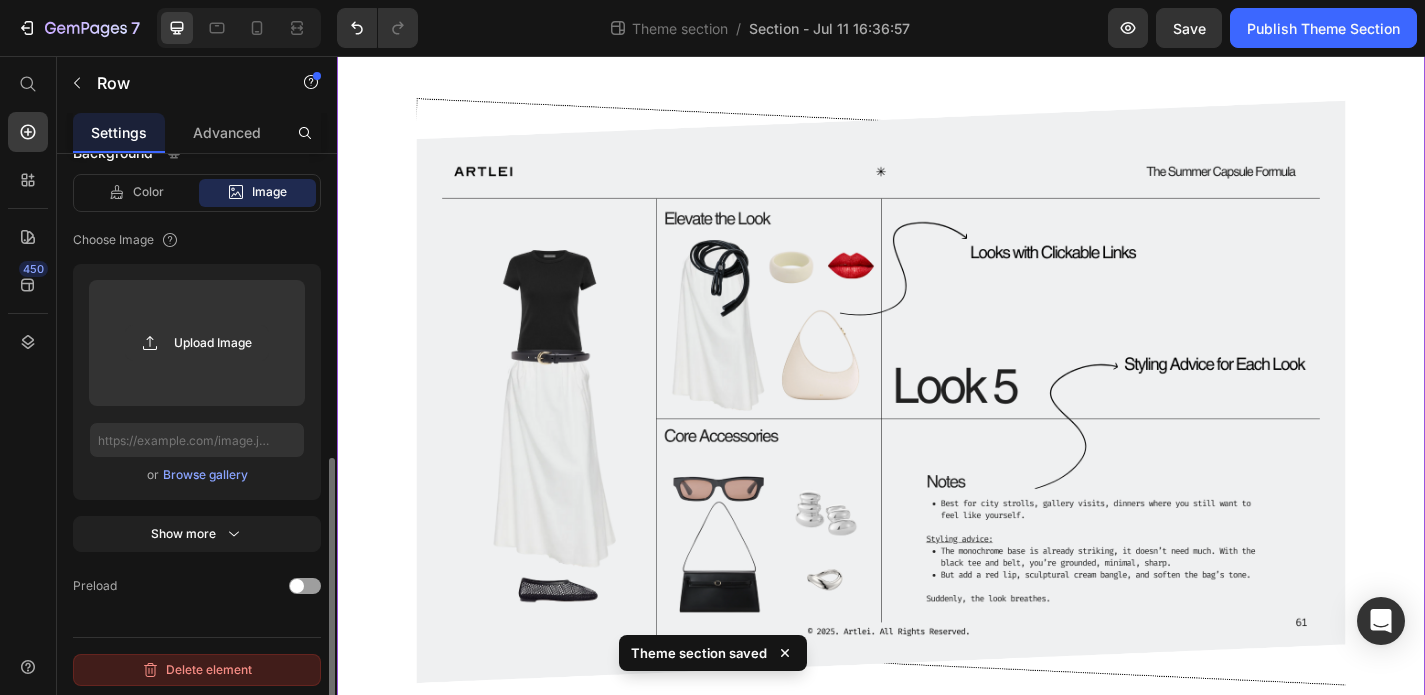 click on "Delete element" at bounding box center [197, 670] 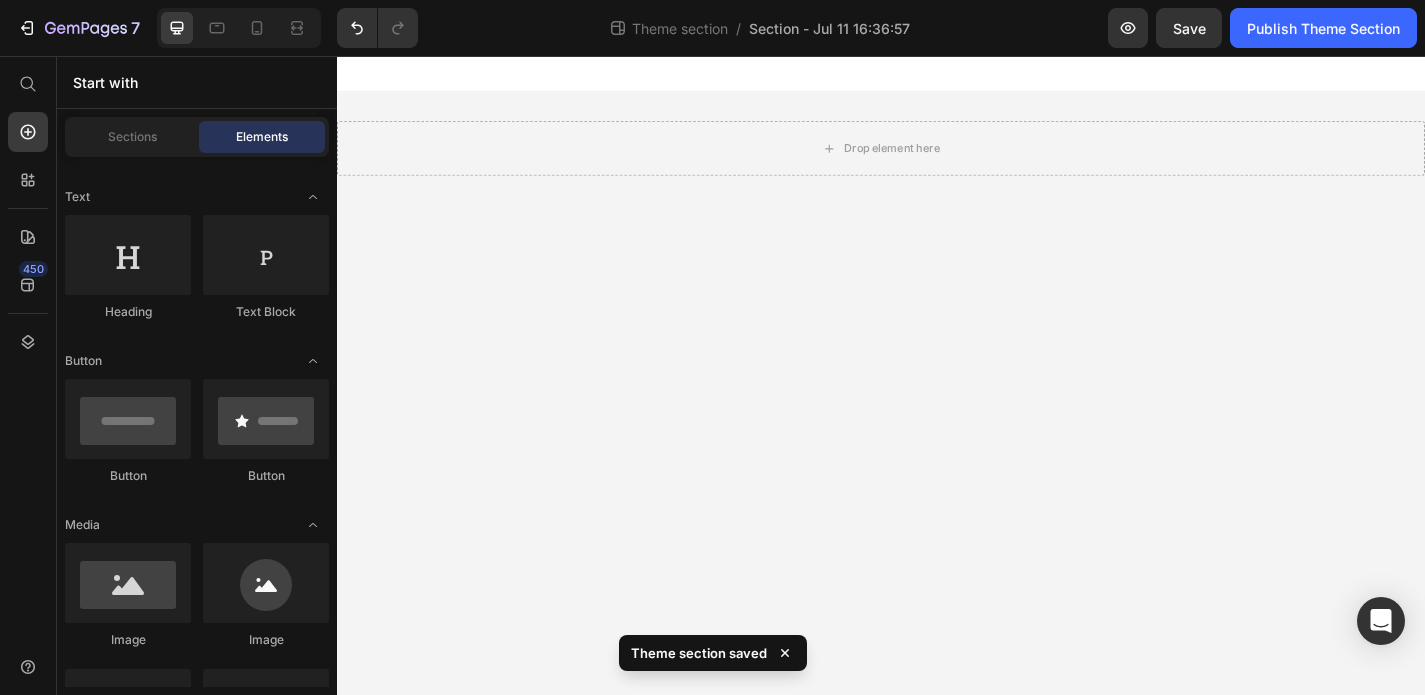 scroll, scrollTop: 0, scrollLeft: 0, axis: both 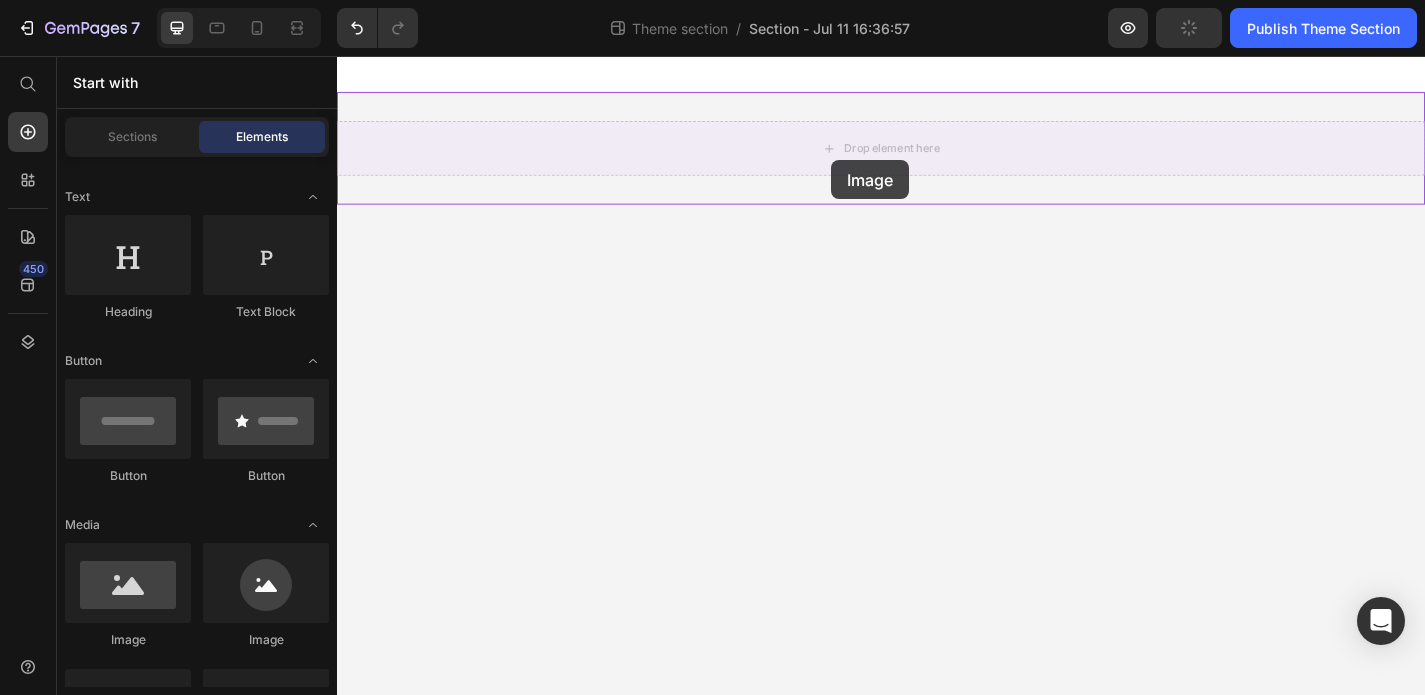 drag, startPoint x: 467, startPoint y: 660, endPoint x: 882, endPoint y: 171, distance: 641.3626 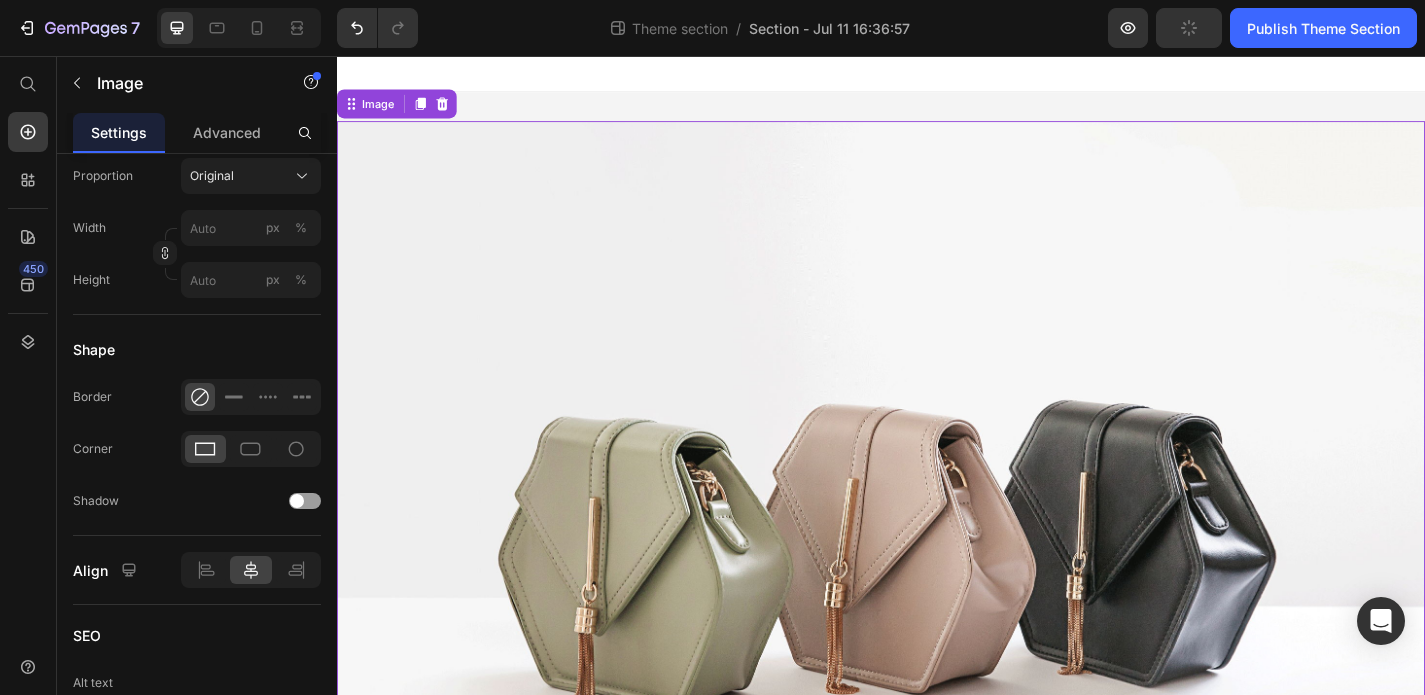 scroll, scrollTop: 0, scrollLeft: 0, axis: both 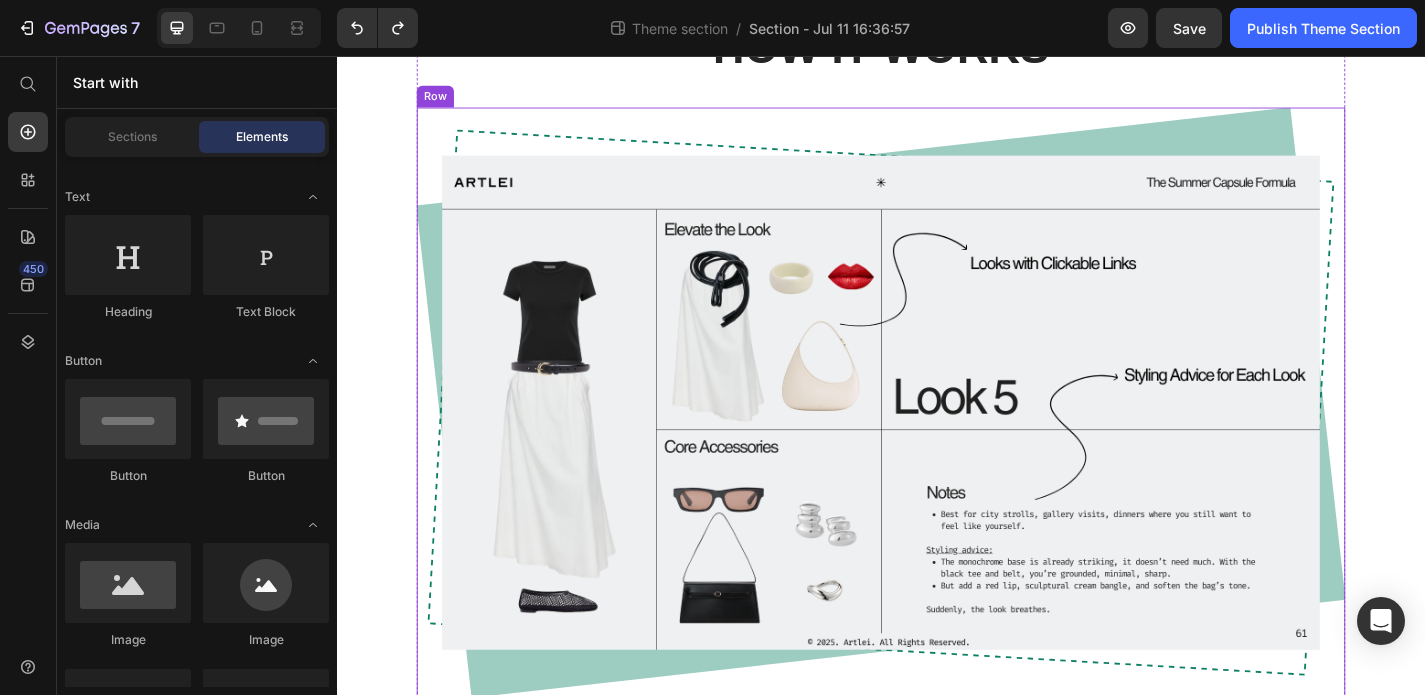 click on "Image Row" at bounding box center [937, 438] 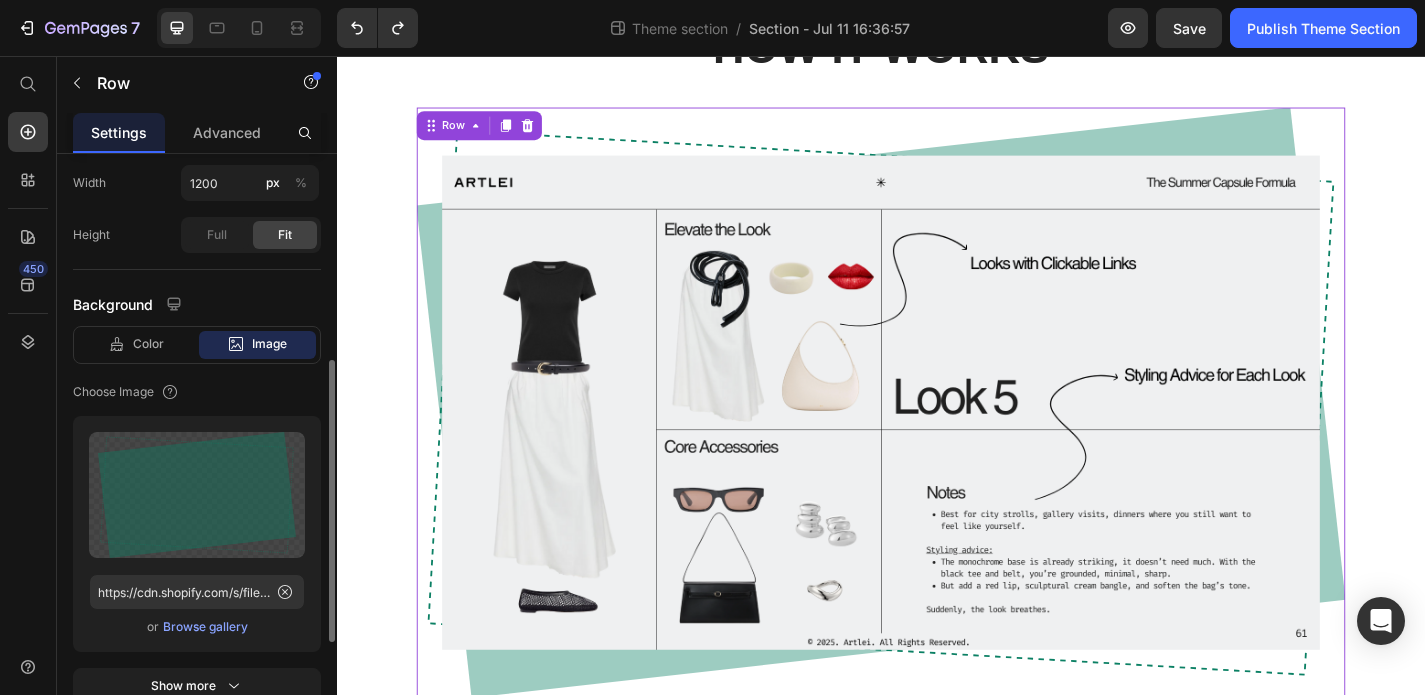 scroll, scrollTop: 529, scrollLeft: 0, axis: vertical 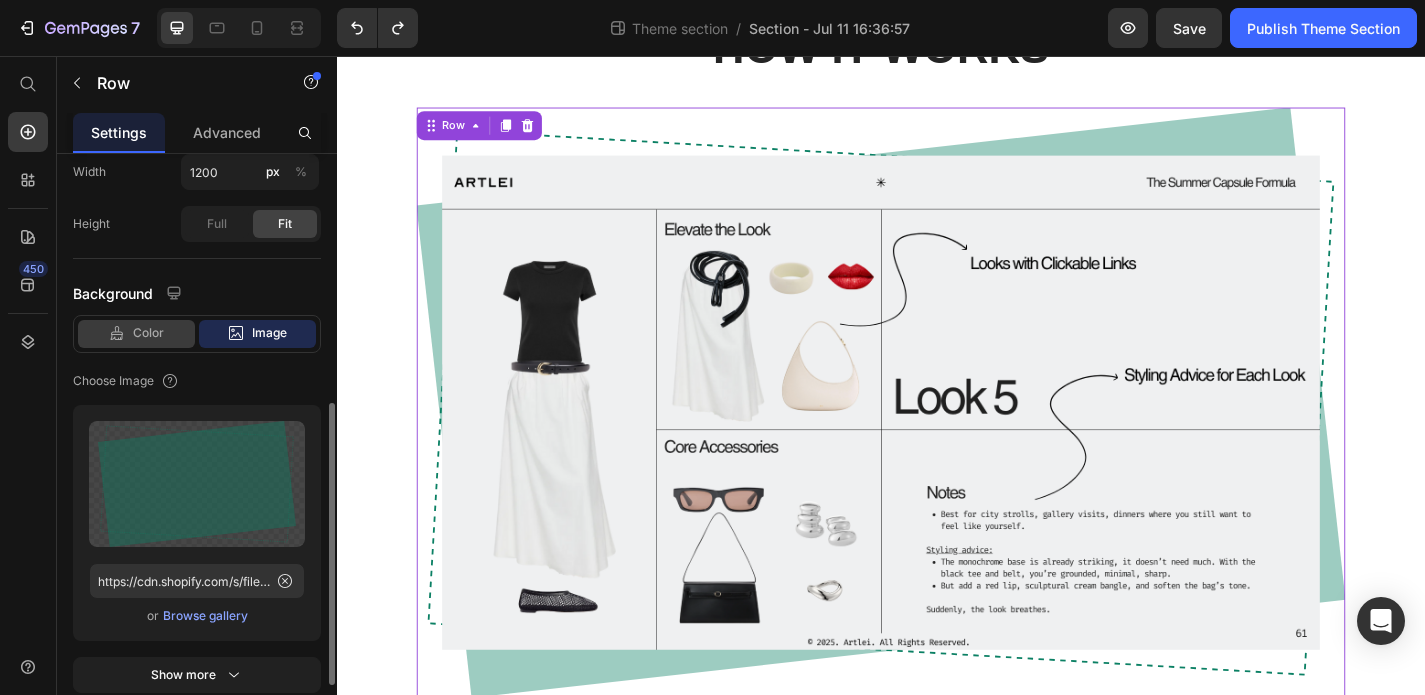 click on "Color" at bounding box center [148, 333] 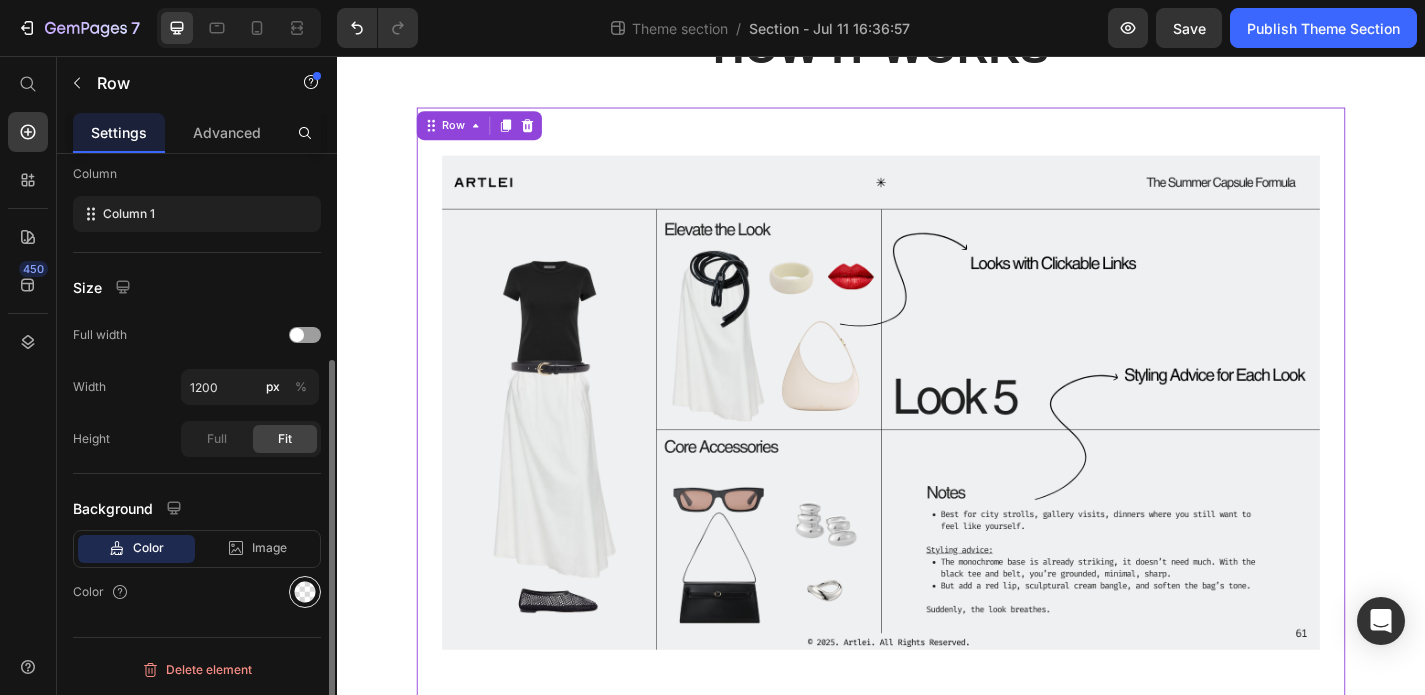click at bounding box center [305, 592] 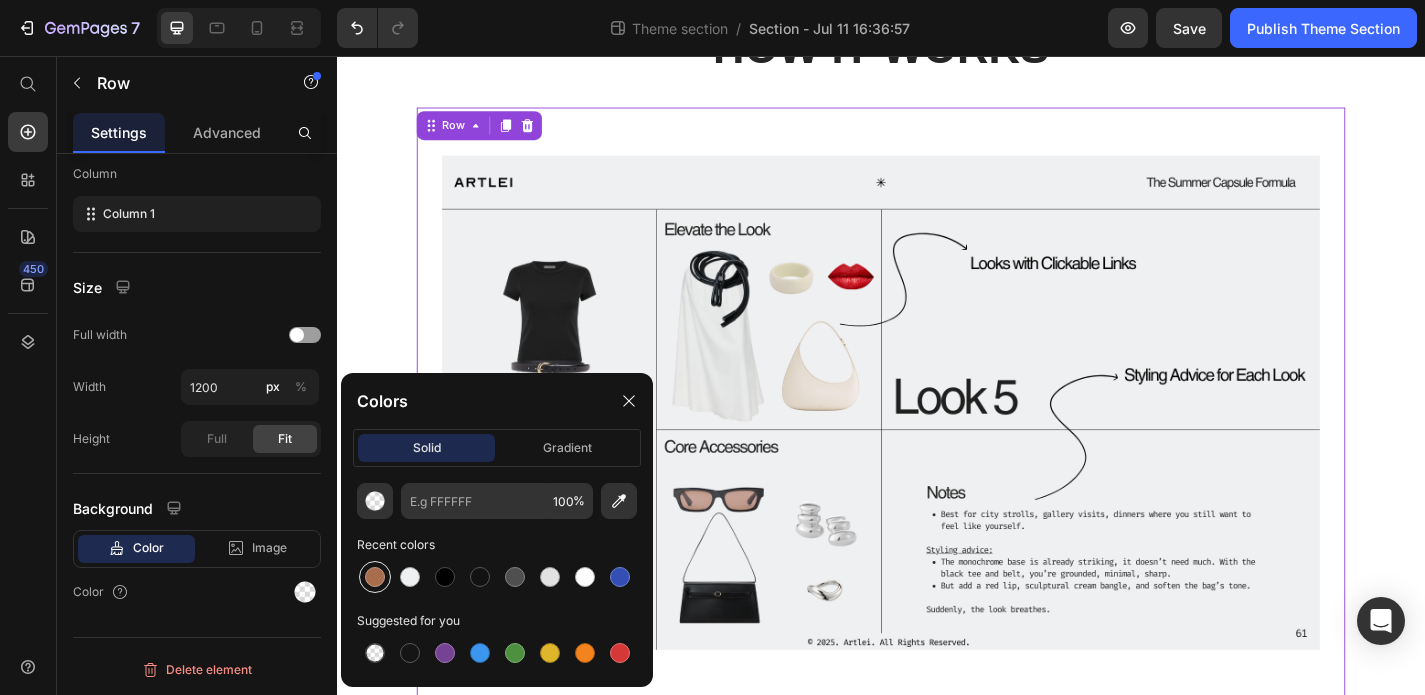 click at bounding box center [375, 577] 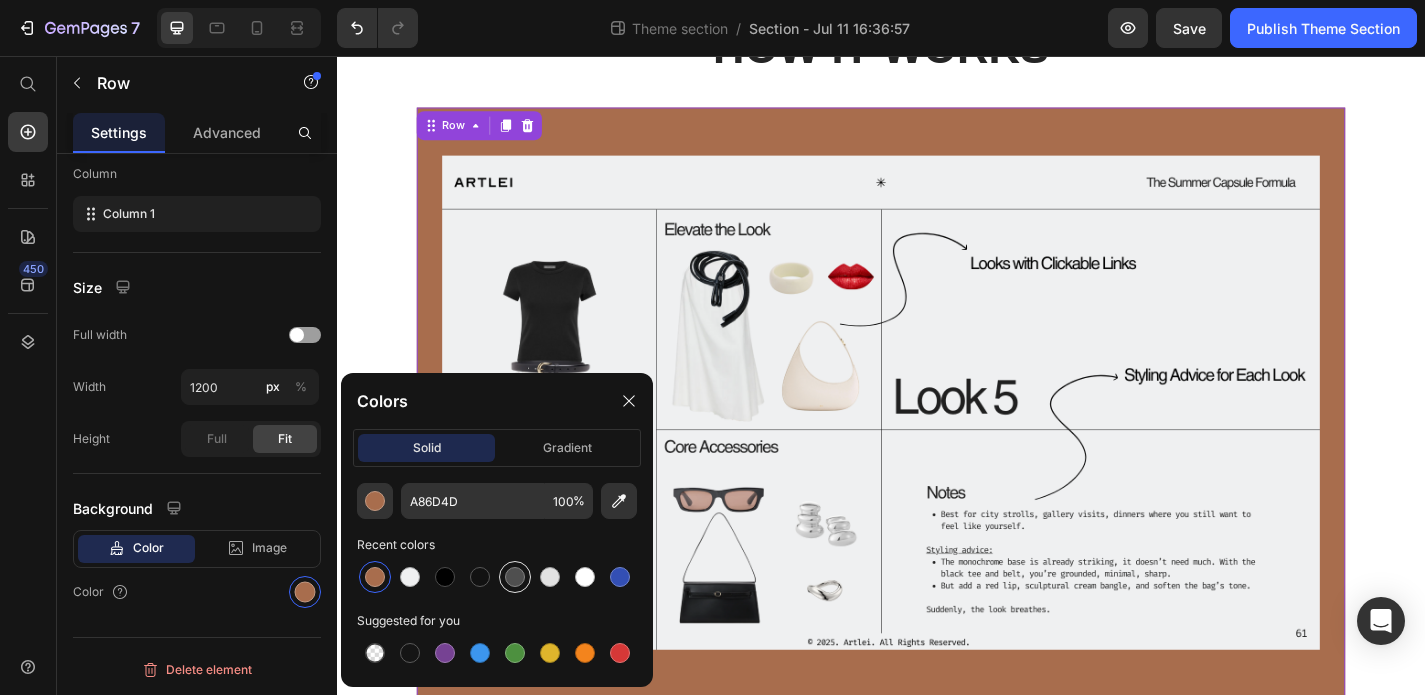 click at bounding box center (515, 577) 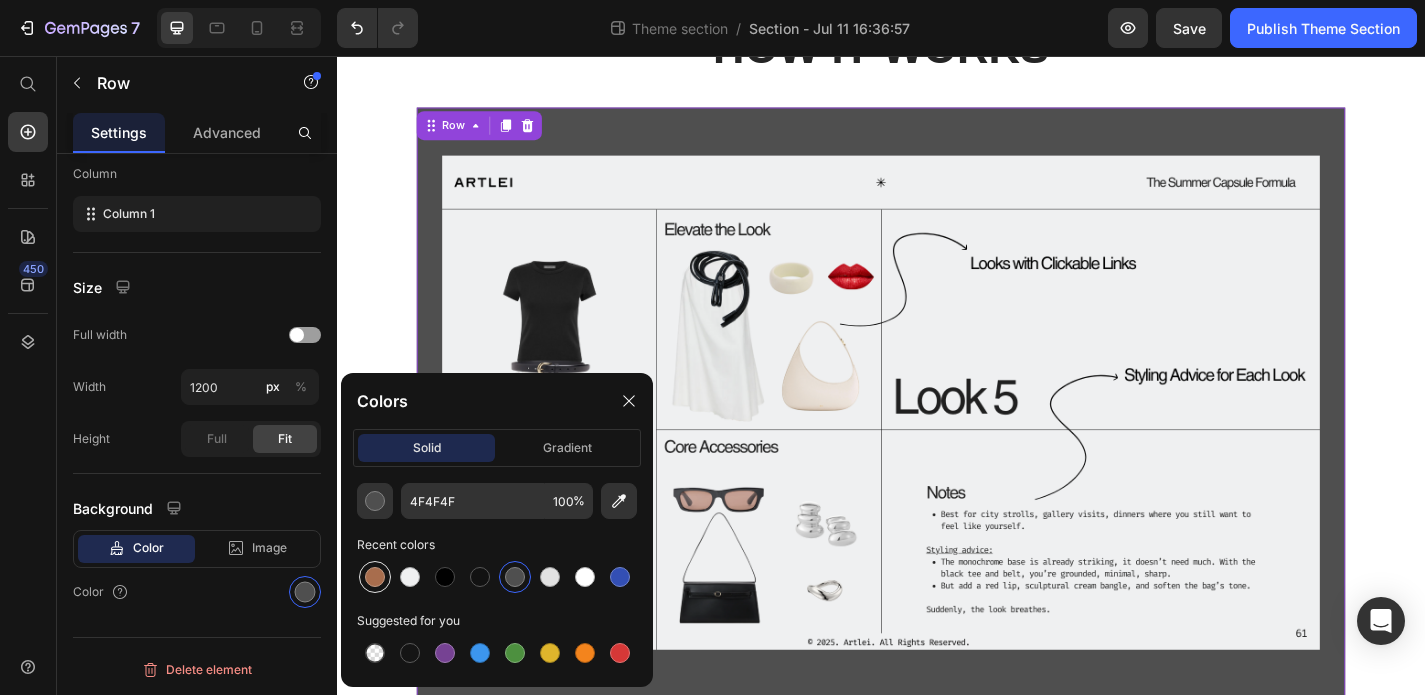 click at bounding box center [375, 577] 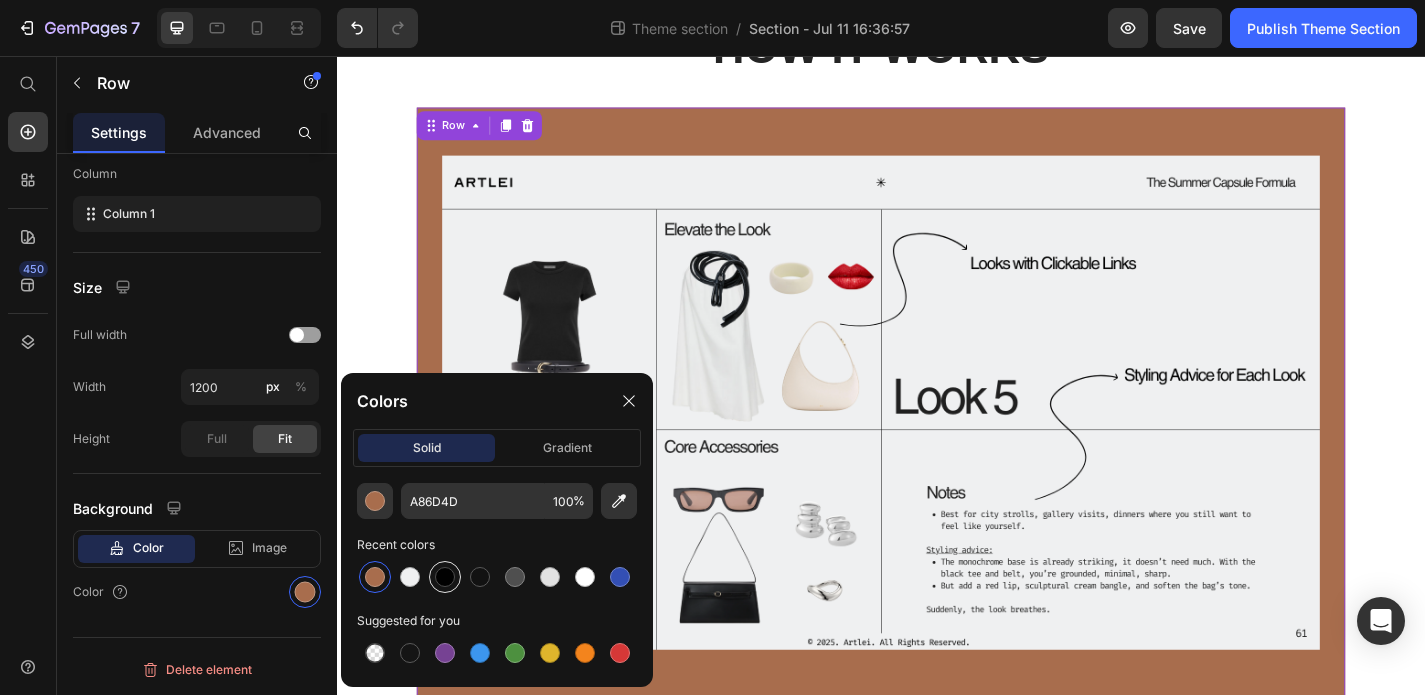 click at bounding box center (445, 577) 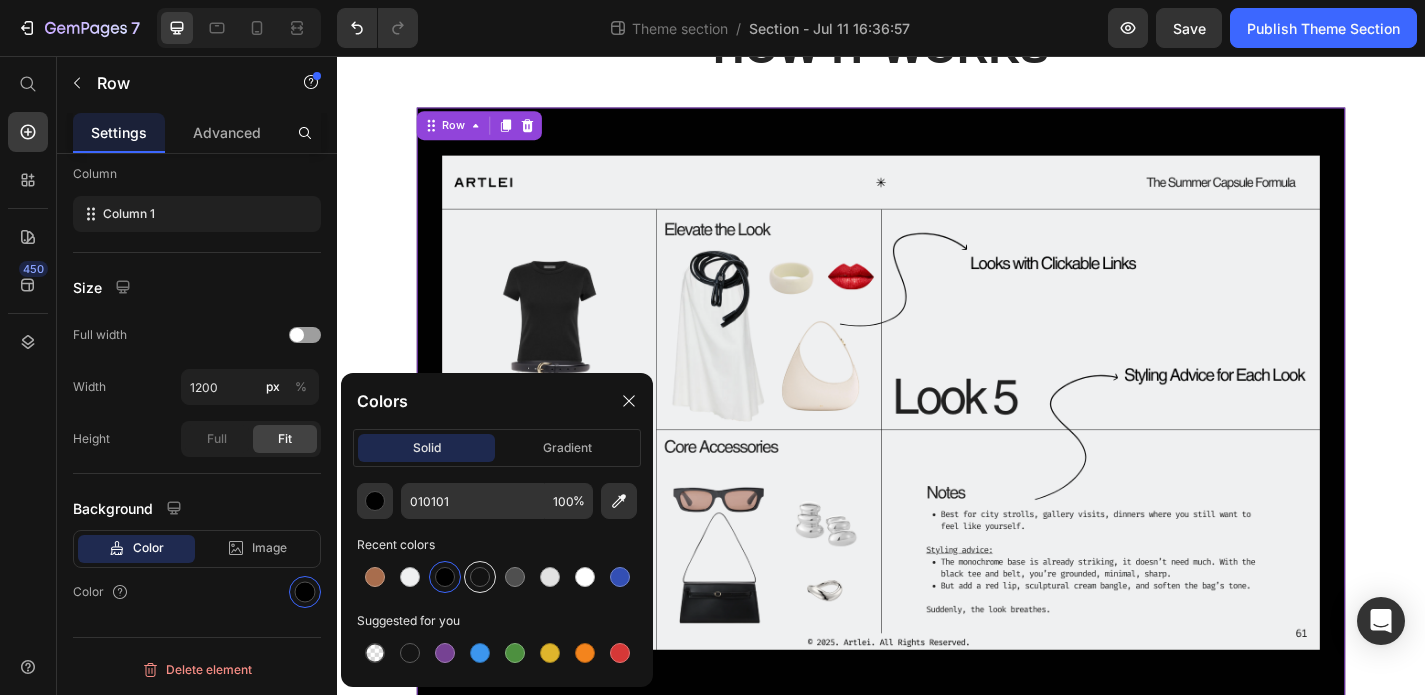 click at bounding box center (480, 577) 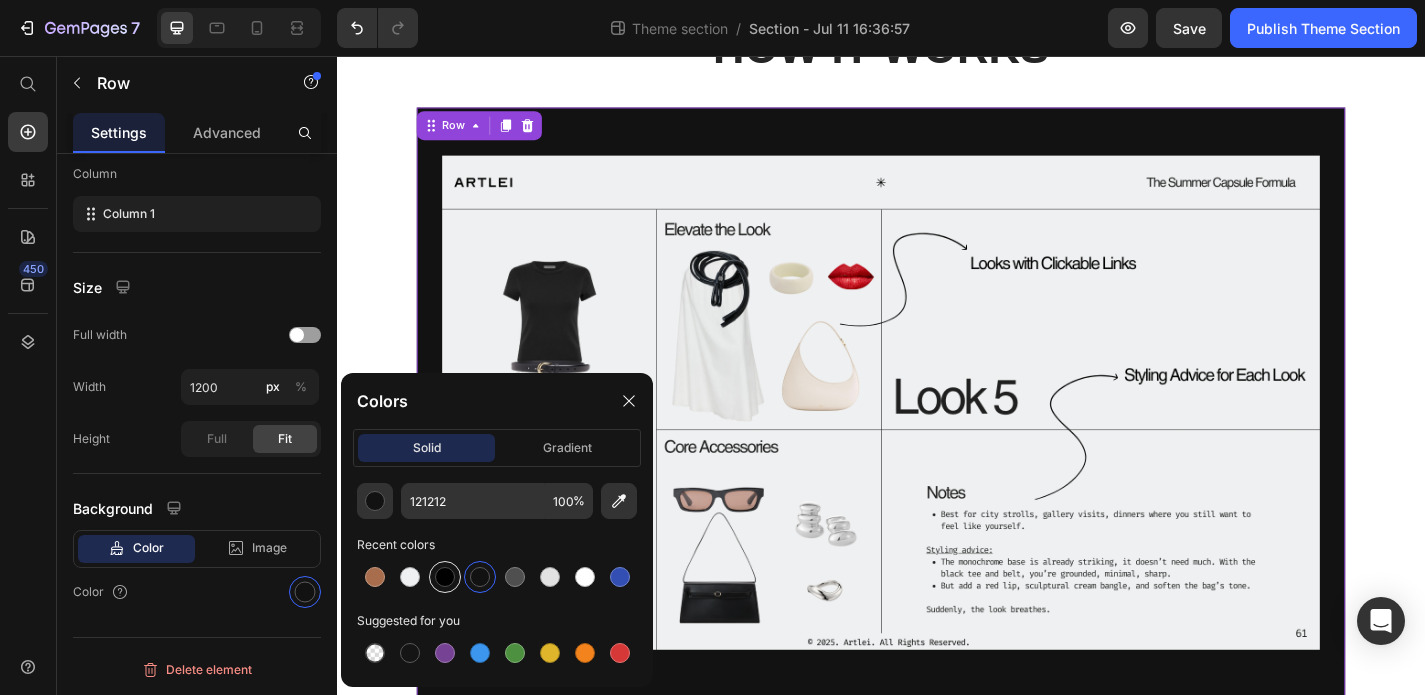 click at bounding box center [445, 577] 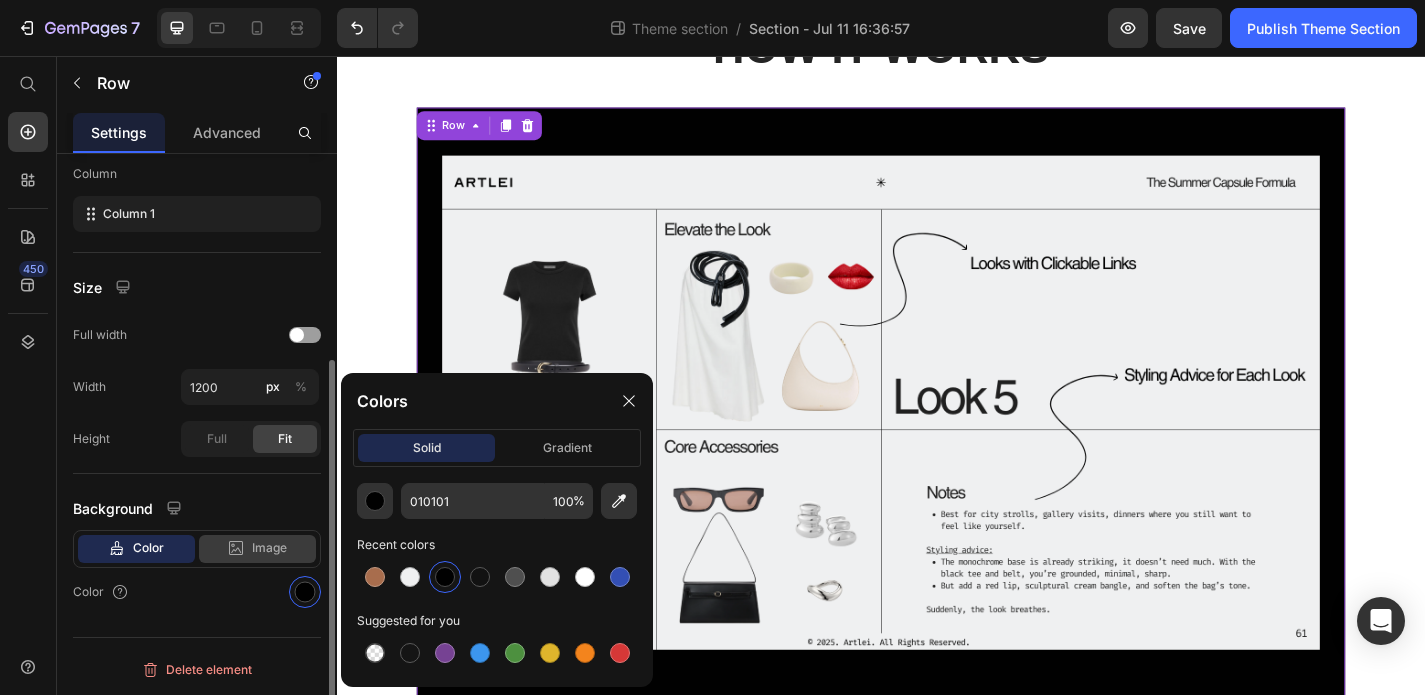 click on "Image" 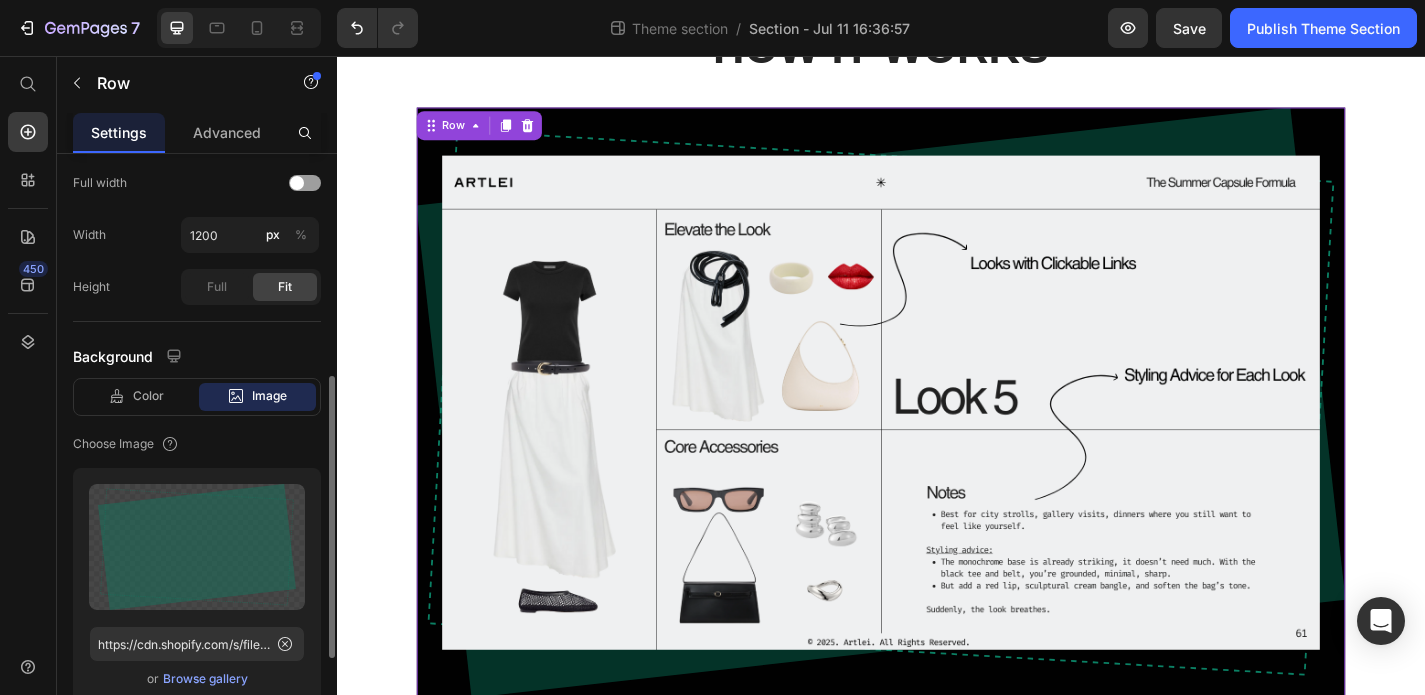 scroll, scrollTop: 468, scrollLeft: 0, axis: vertical 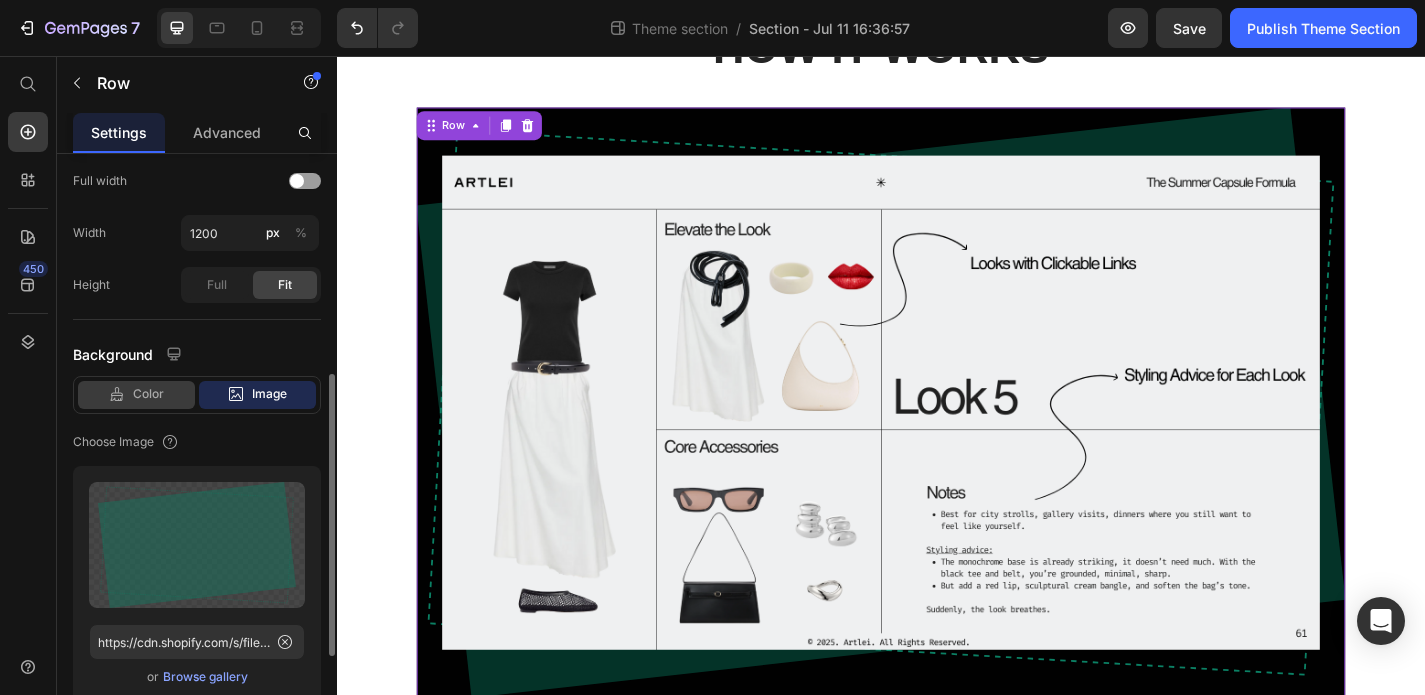 click on "Color" at bounding box center [148, 394] 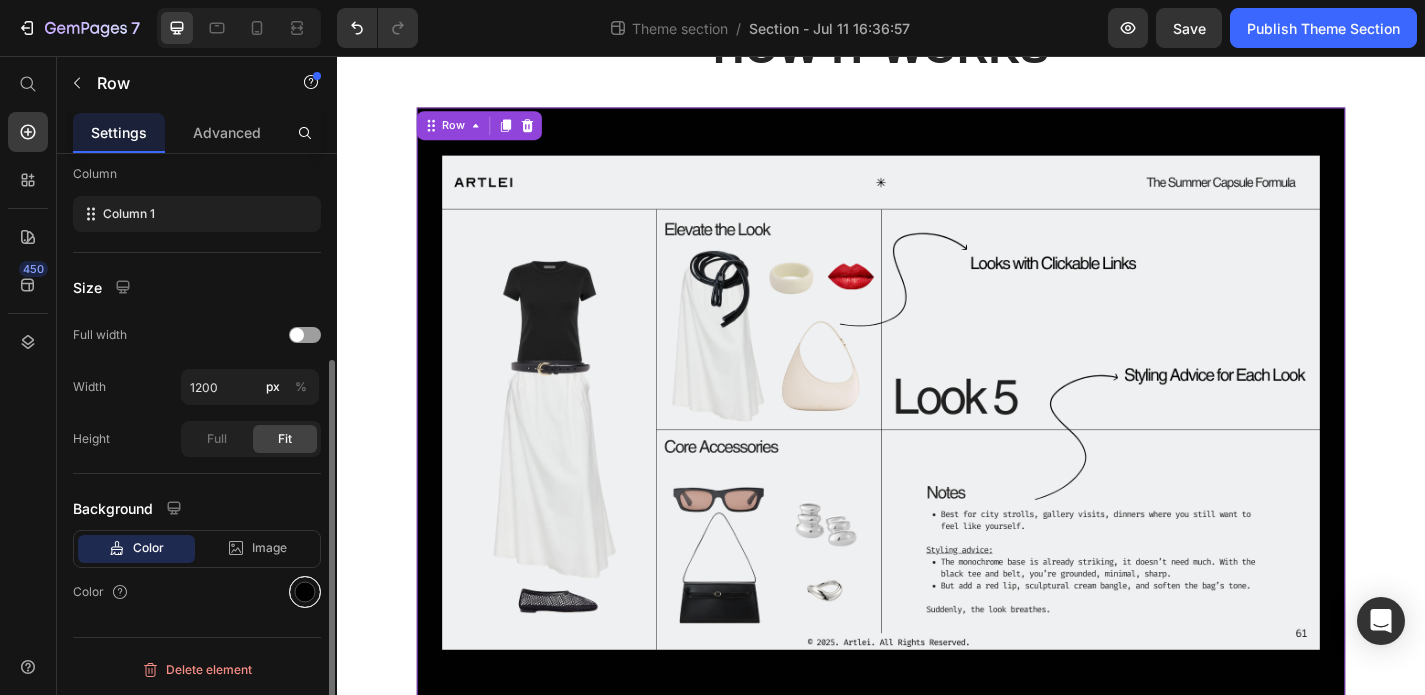 click at bounding box center [305, 592] 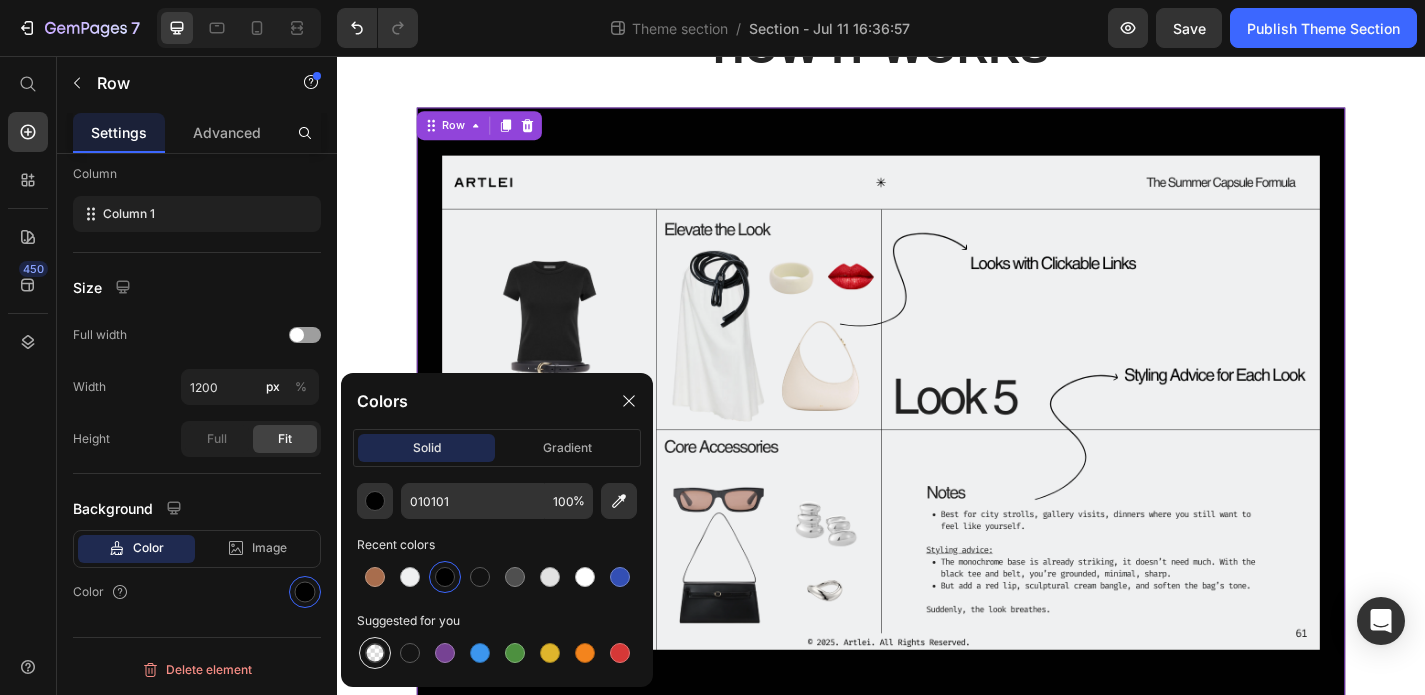 click at bounding box center [375, 653] 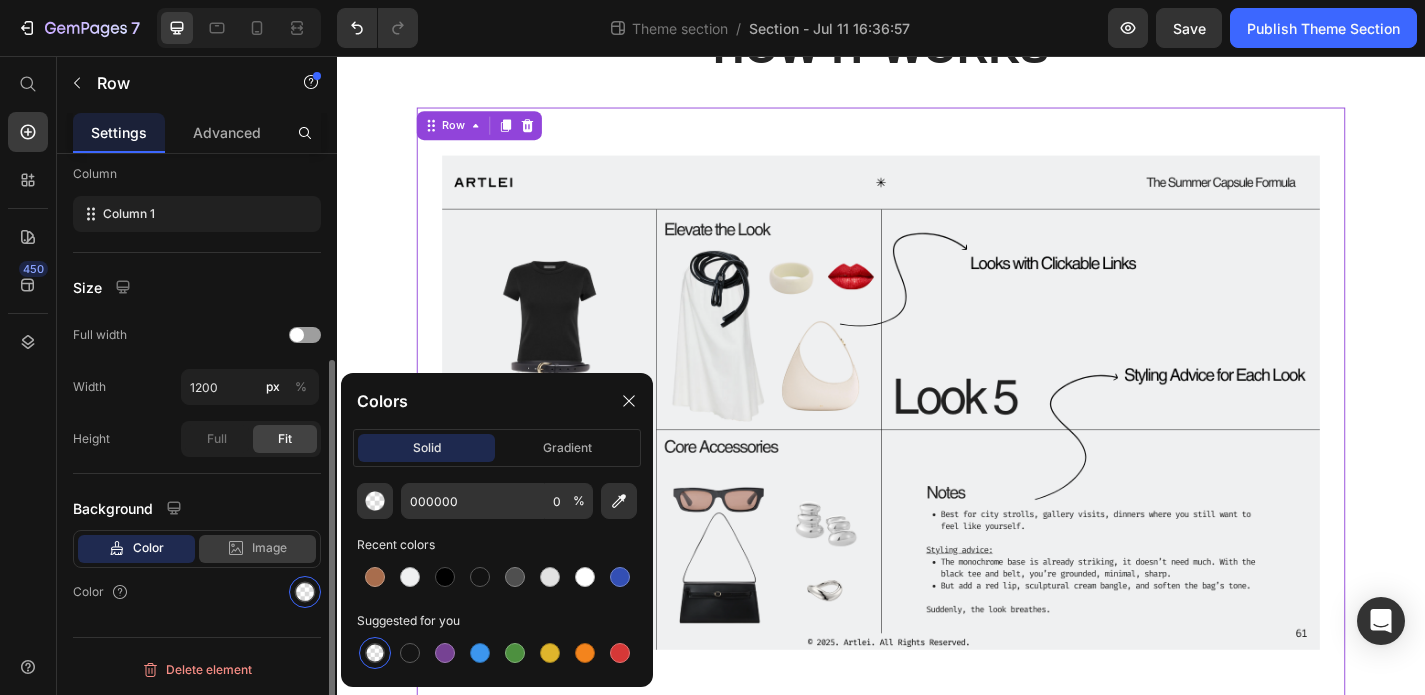 click on "Image" 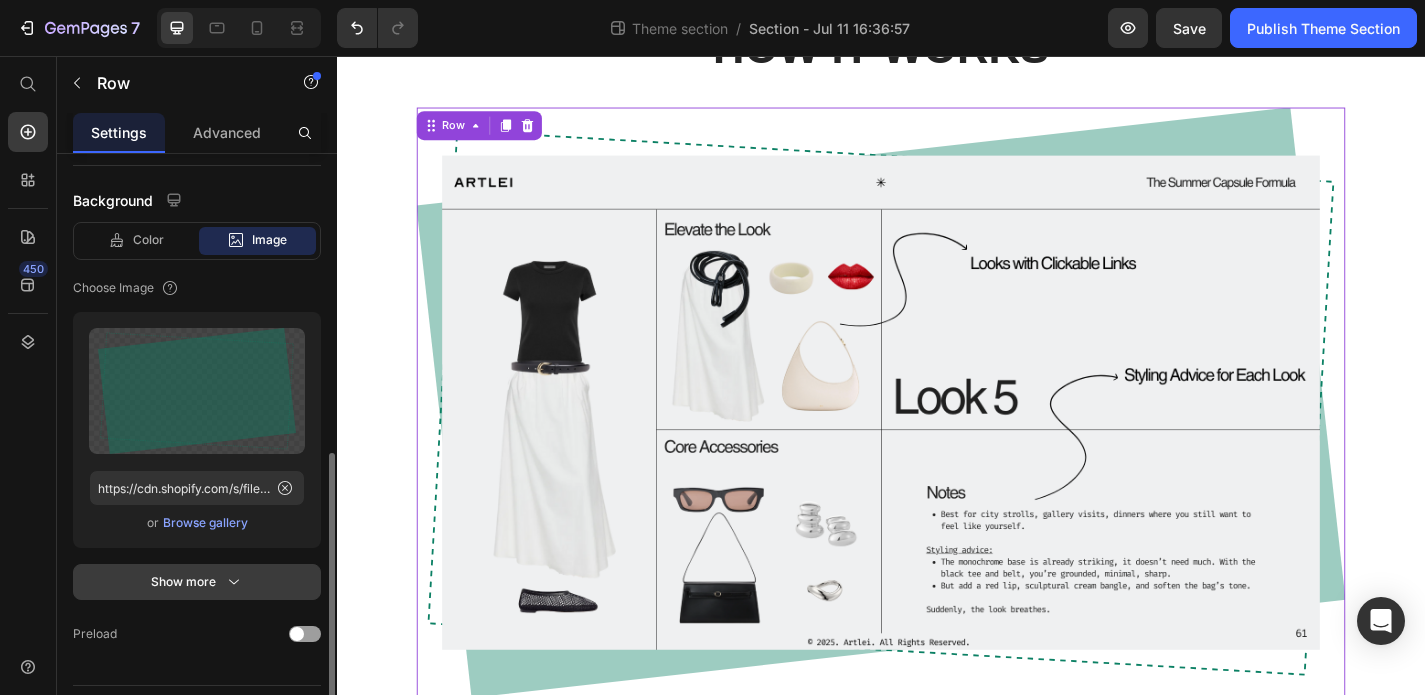 scroll, scrollTop: 670, scrollLeft: 0, axis: vertical 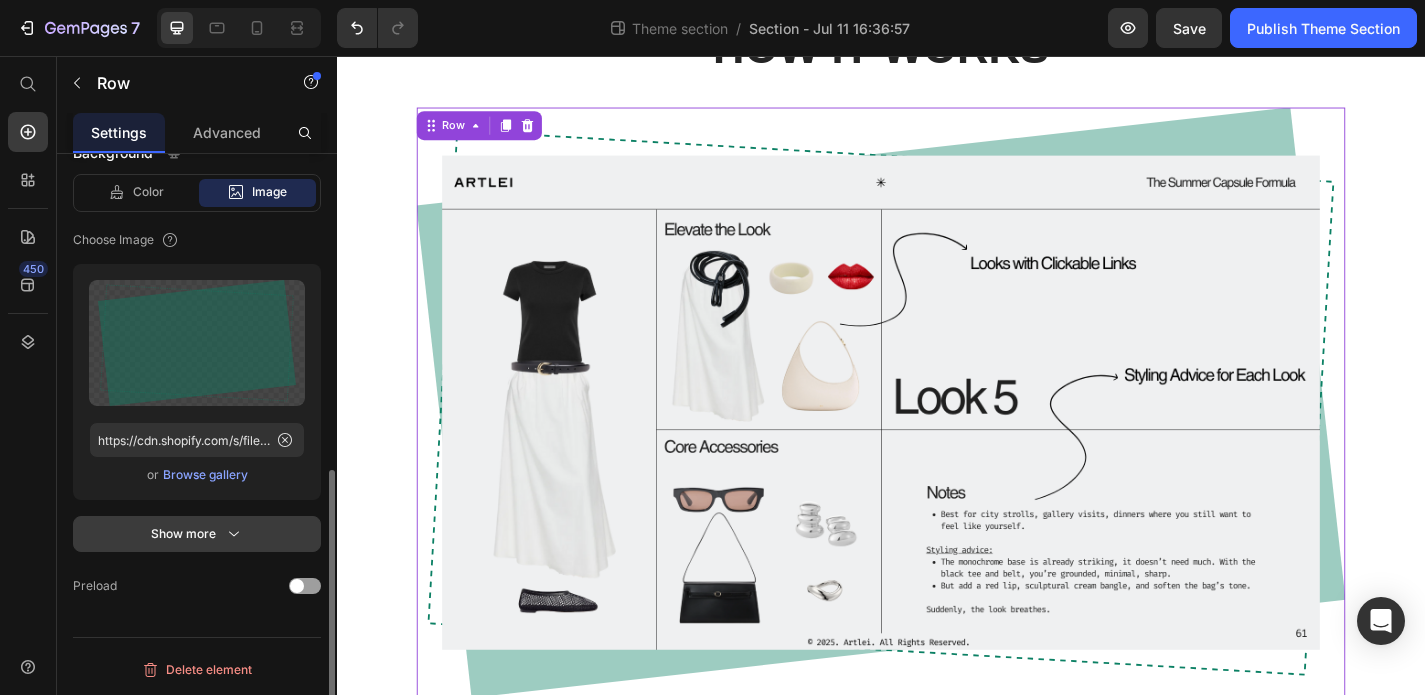 click on "Show more" at bounding box center (197, 534) 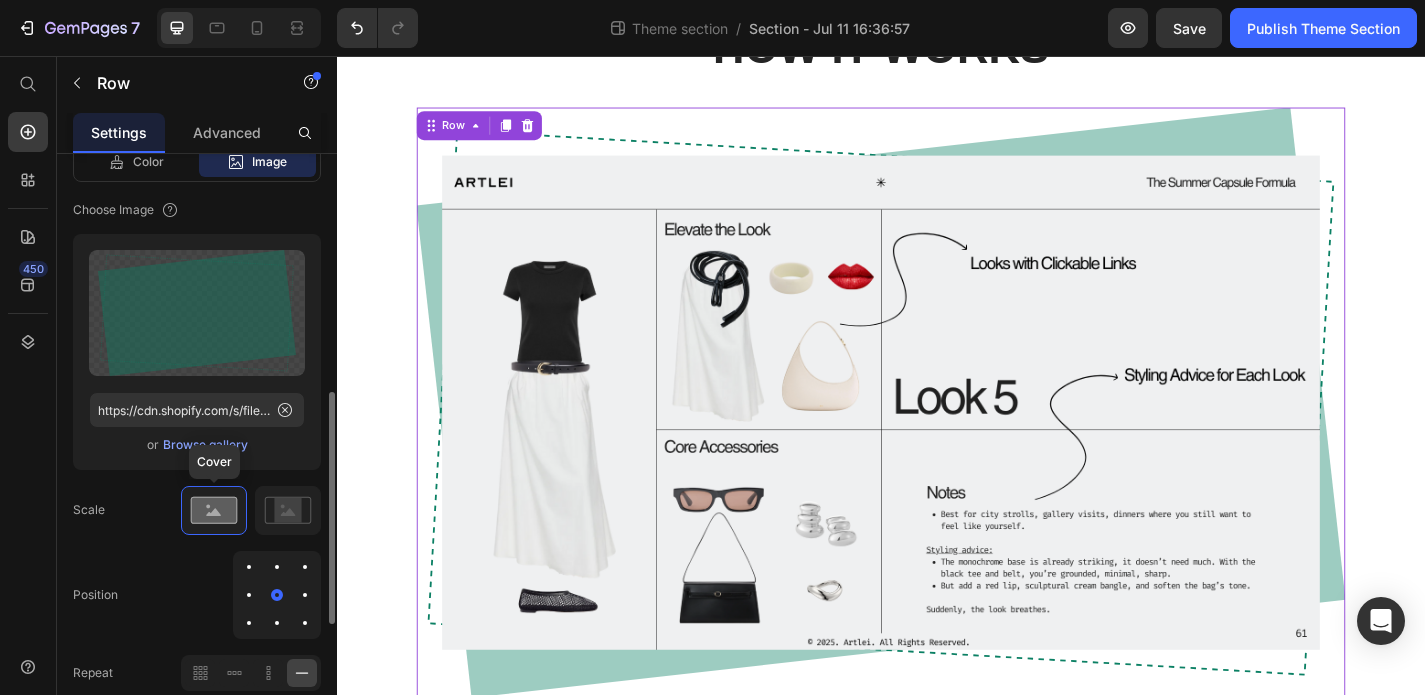 scroll, scrollTop: 672, scrollLeft: 0, axis: vertical 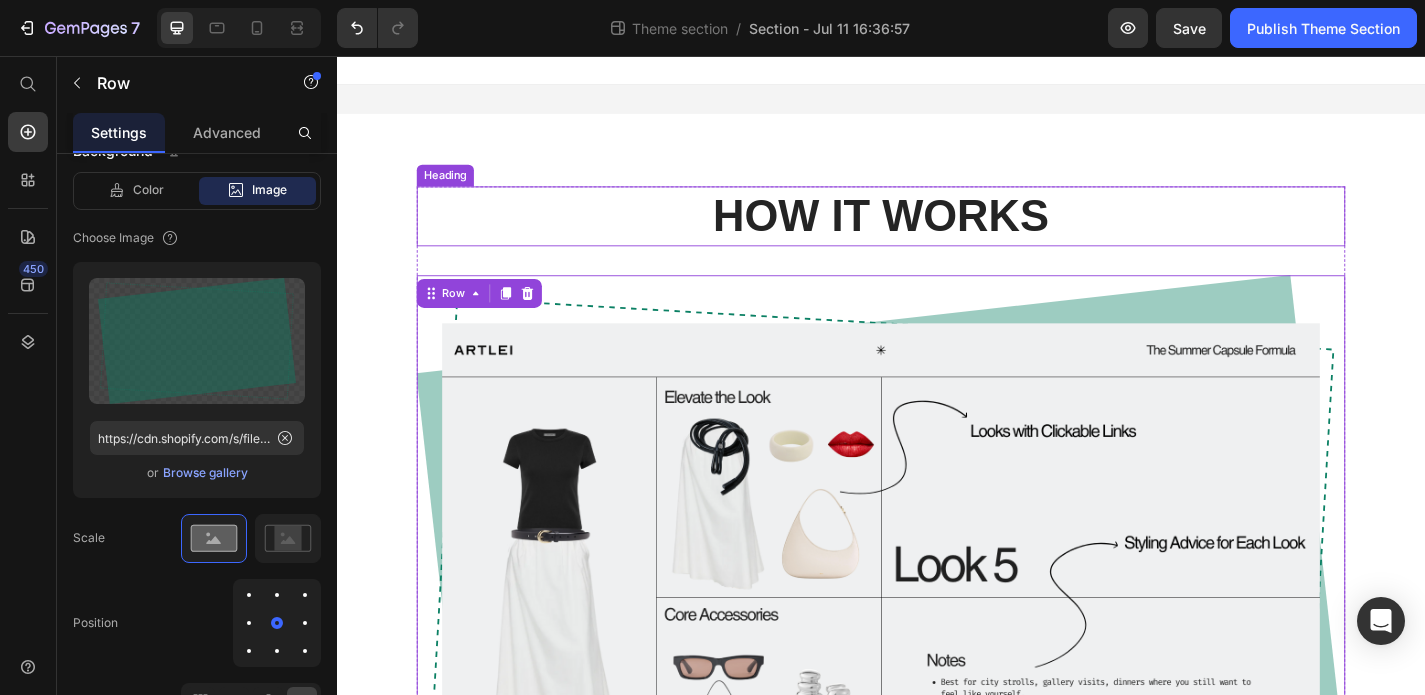 click on "HOW IT WORKS" at bounding box center [937, 233] 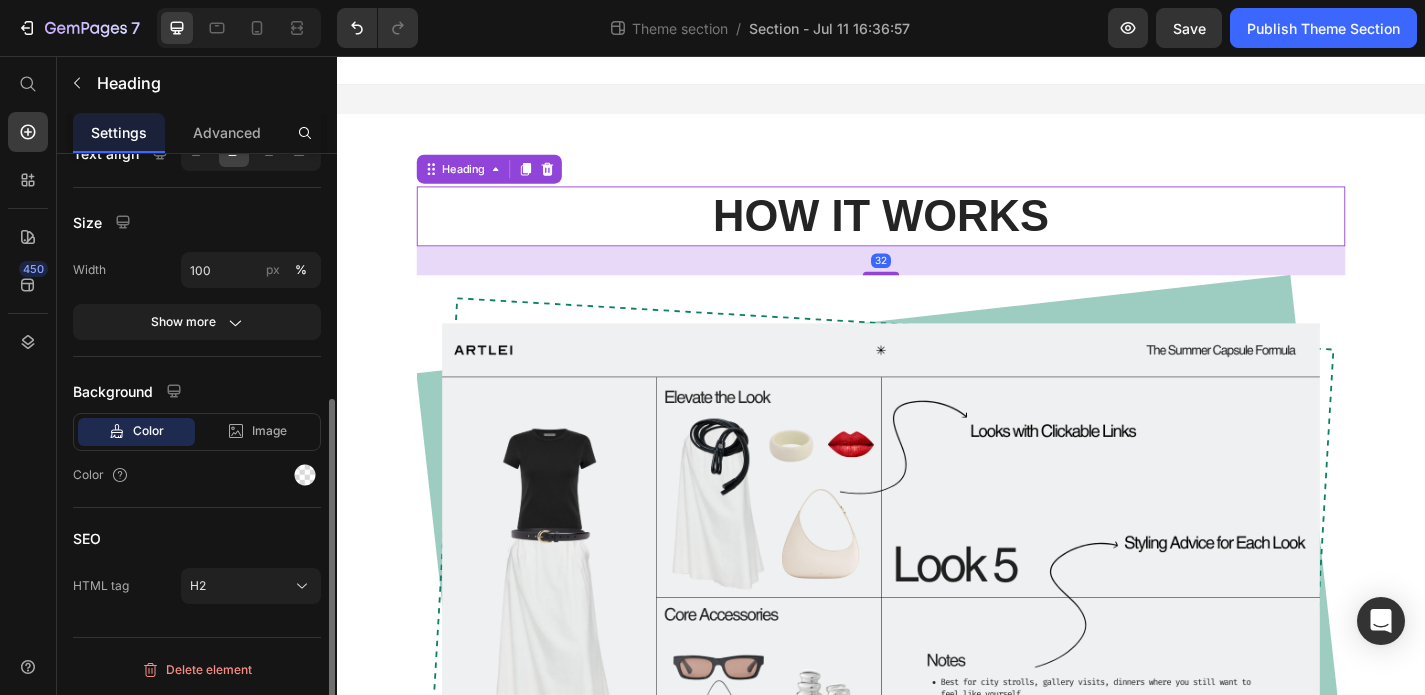 scroll, scrollTop: 0, scrollLeft: 0, axis: both 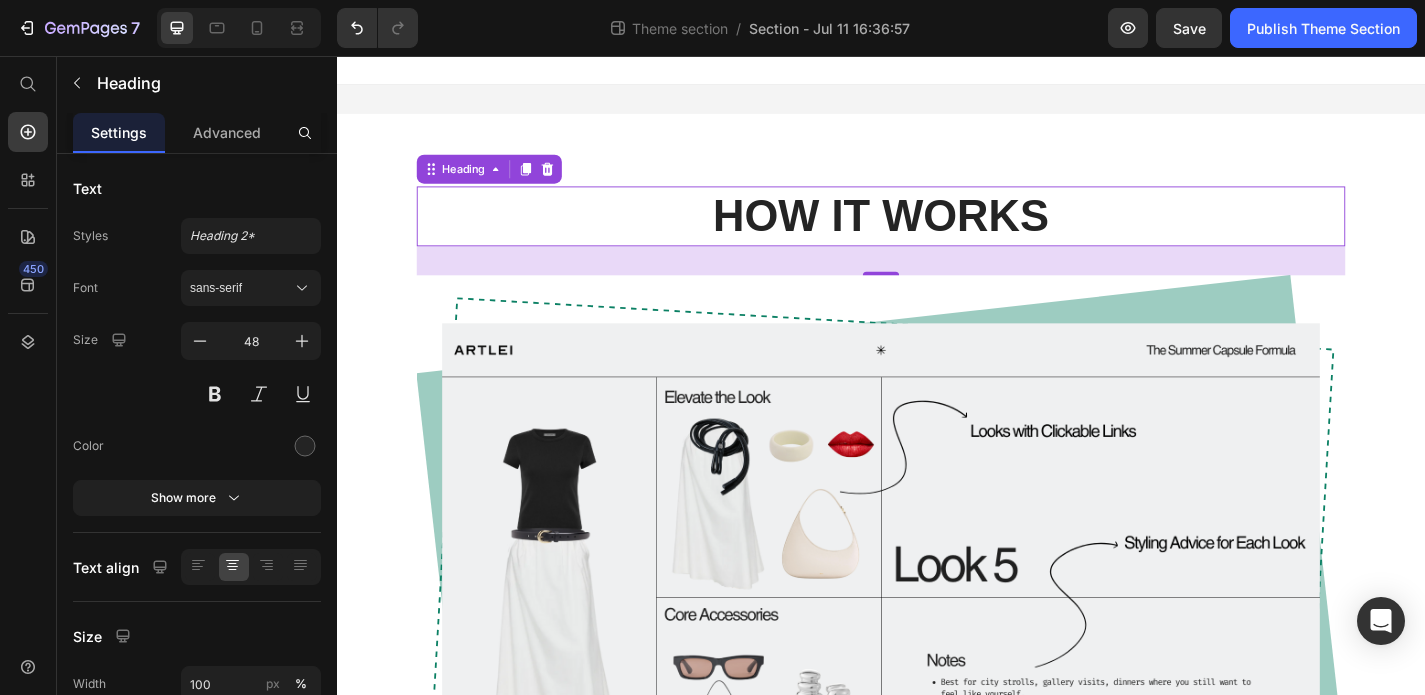 click on "HOW IT WORKS" at bounding box center (937, 233) 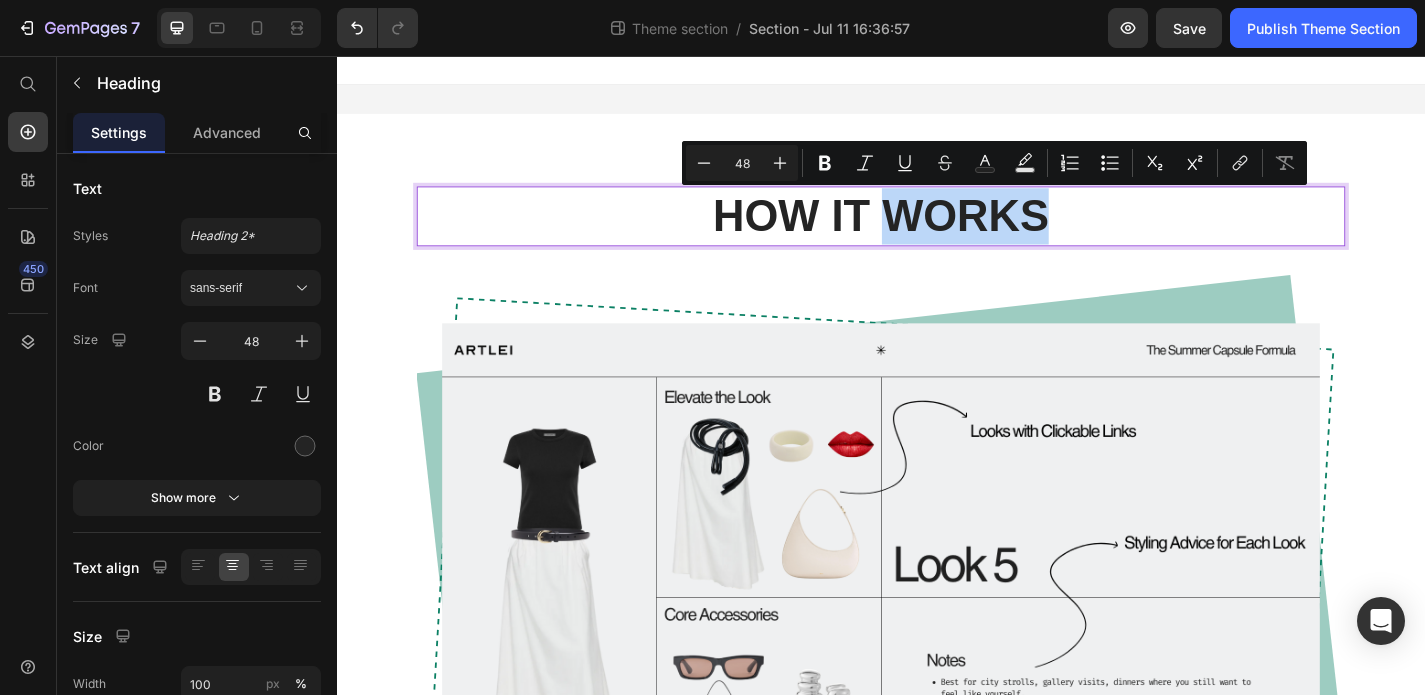 click on "HOW IT WORKS" at bounding box center [937, 233] 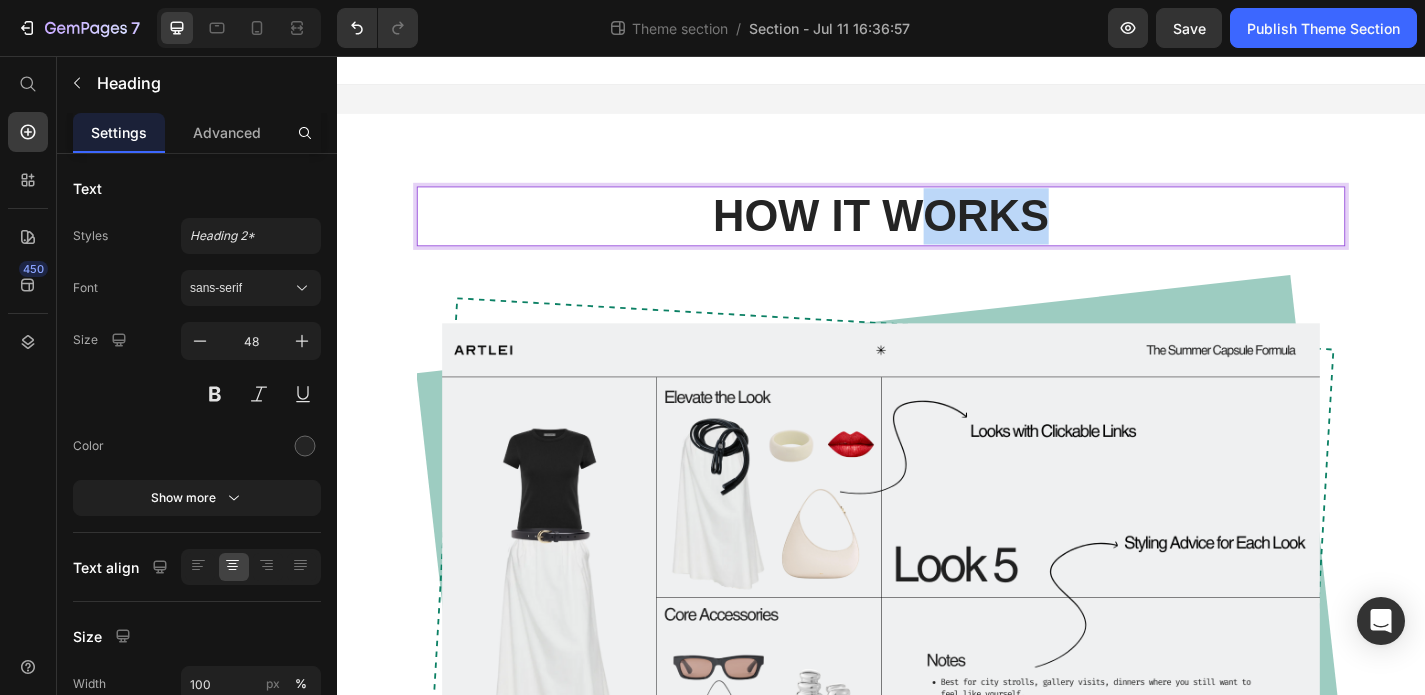 drag, startPoint x: 1120, startPoint y: 224, endPoint x: 986, endPoint y: 229, distance: 134.09325 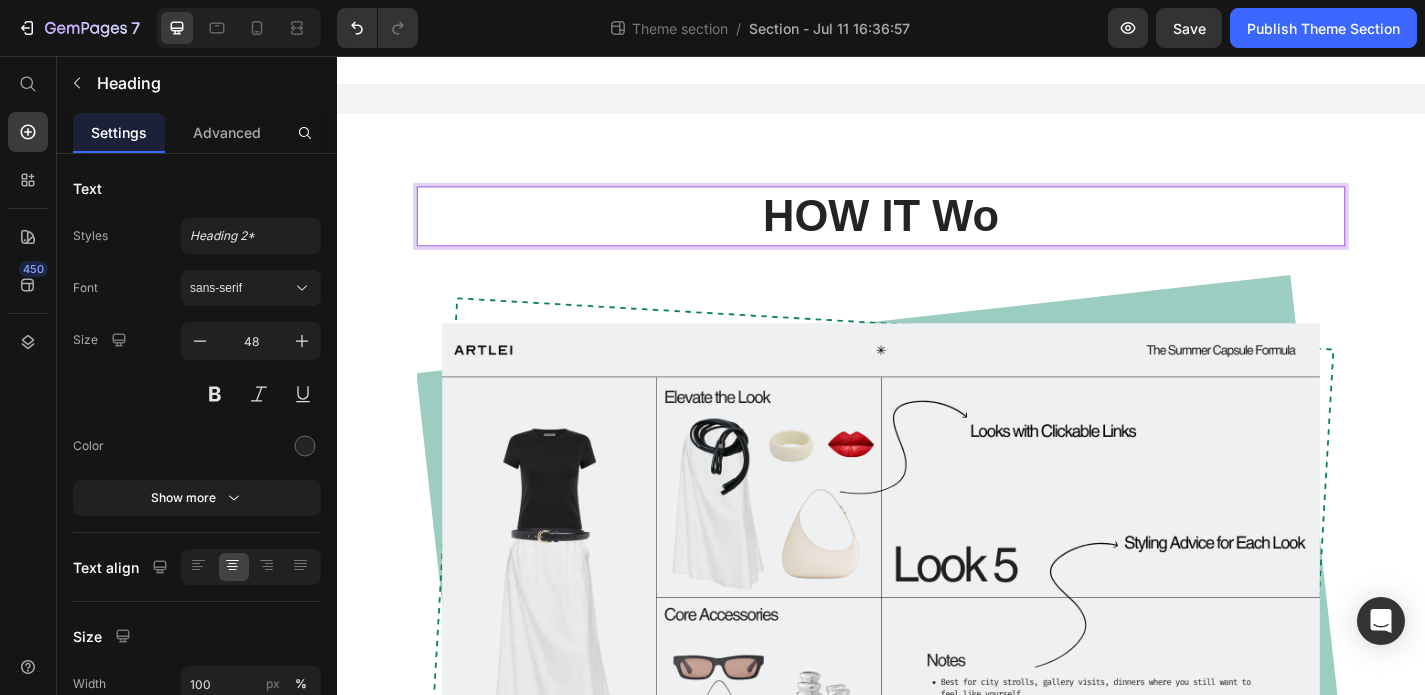 click on "HOW IT Wo" at bounding box center [937, 233] 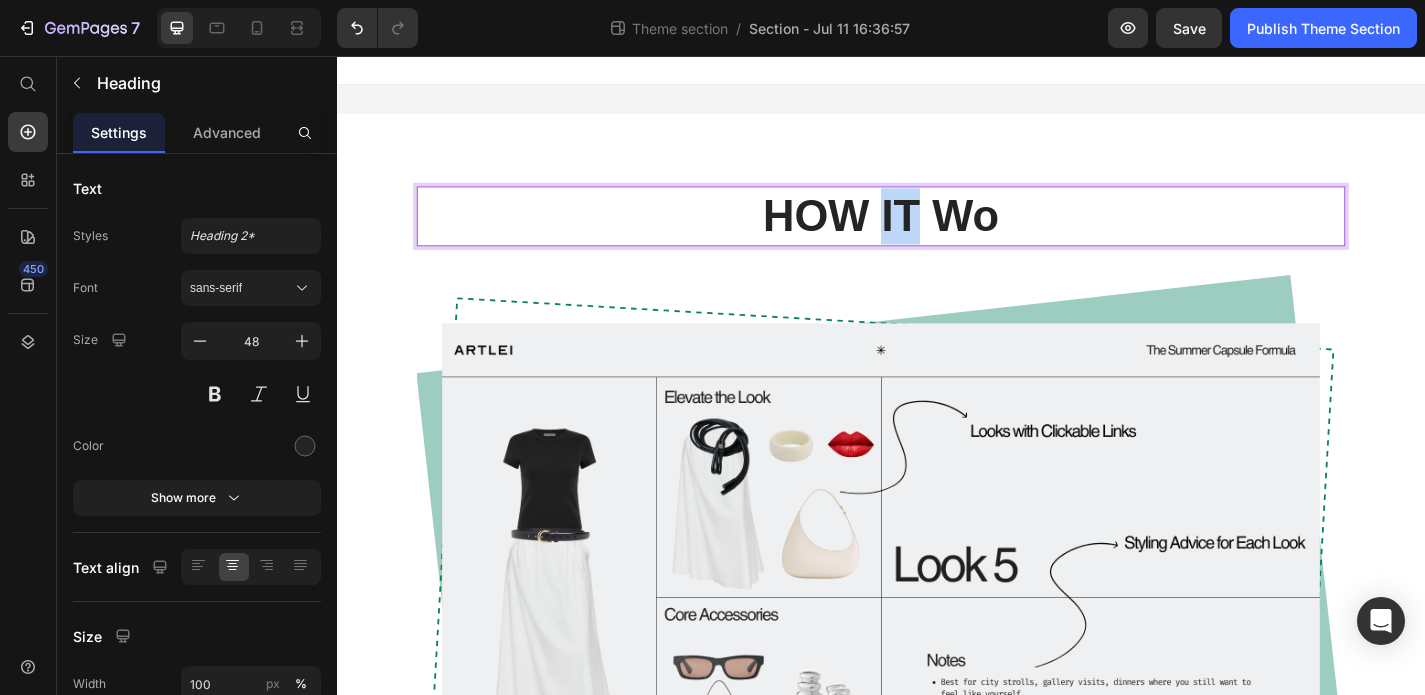 click on "HOW IT Wo" at bounding box center [937, 233] 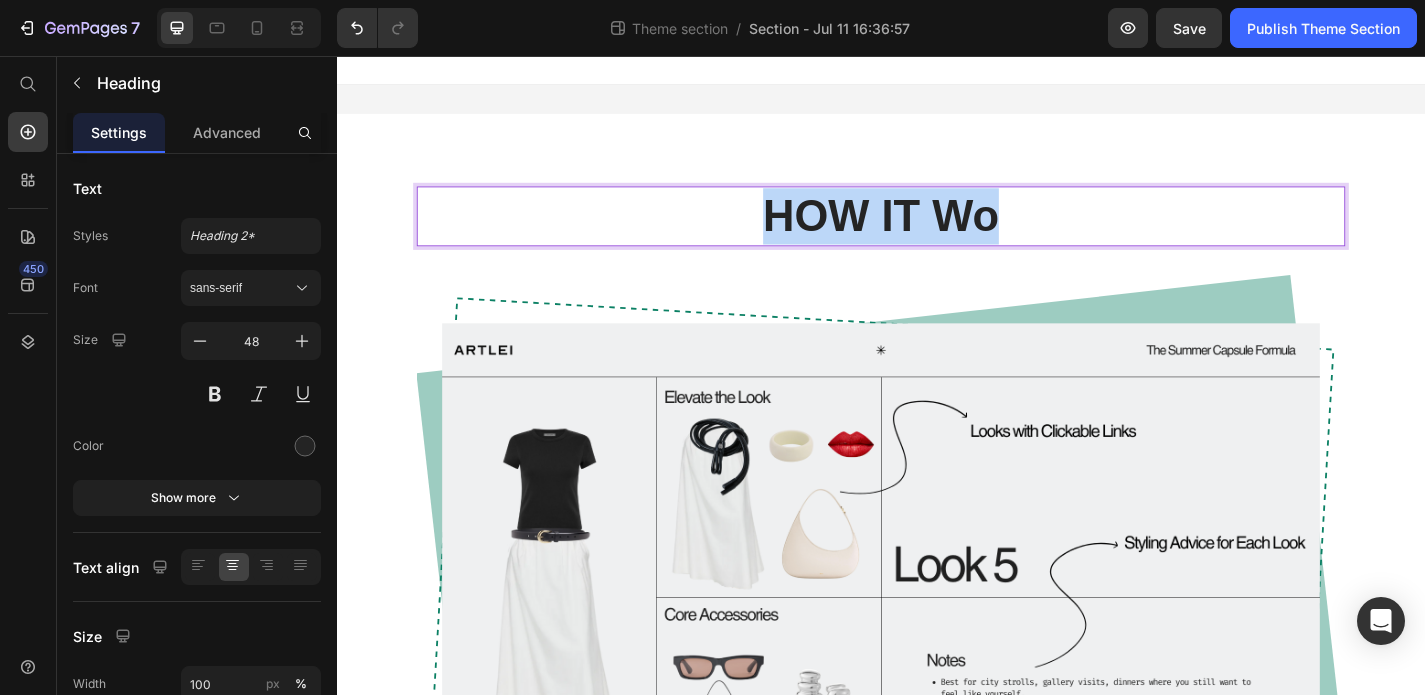 click on "HOW IT Wo" at bounding box center (937, 233) 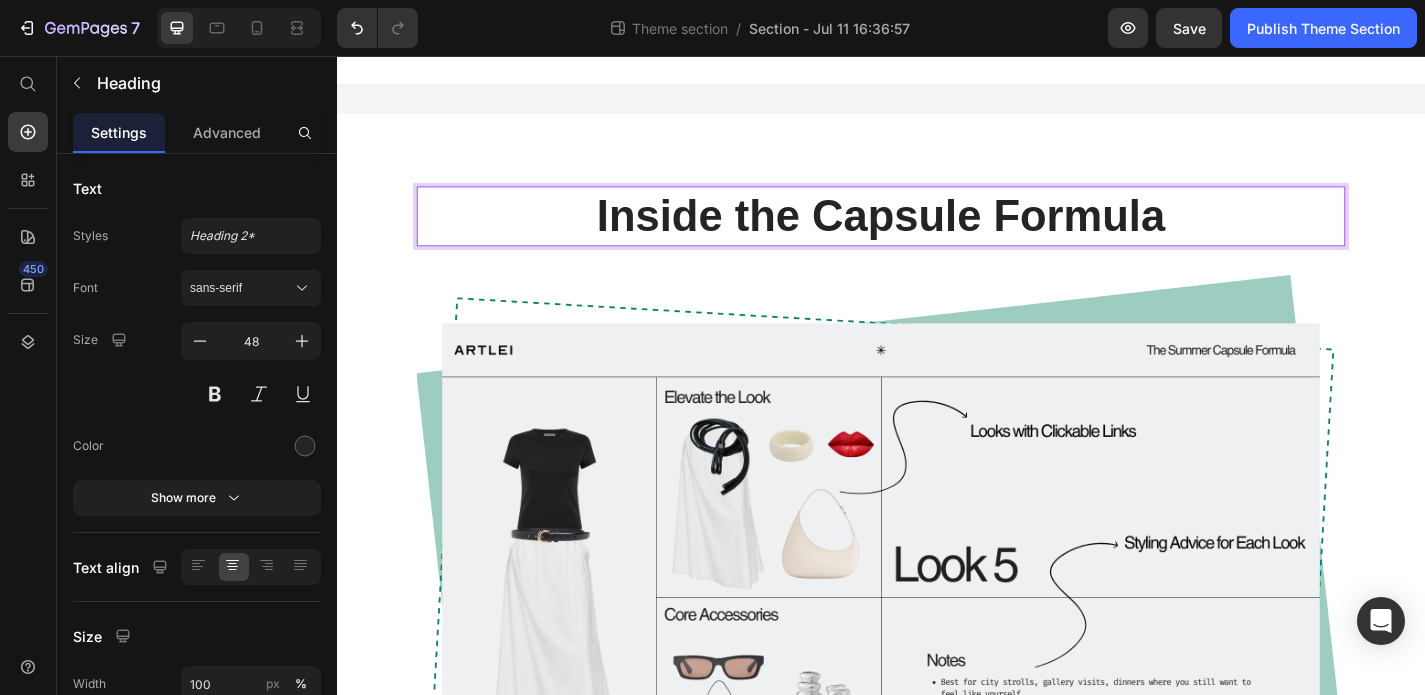 click on "Inside the Capsule Formula" at bounding box center [937, 233] 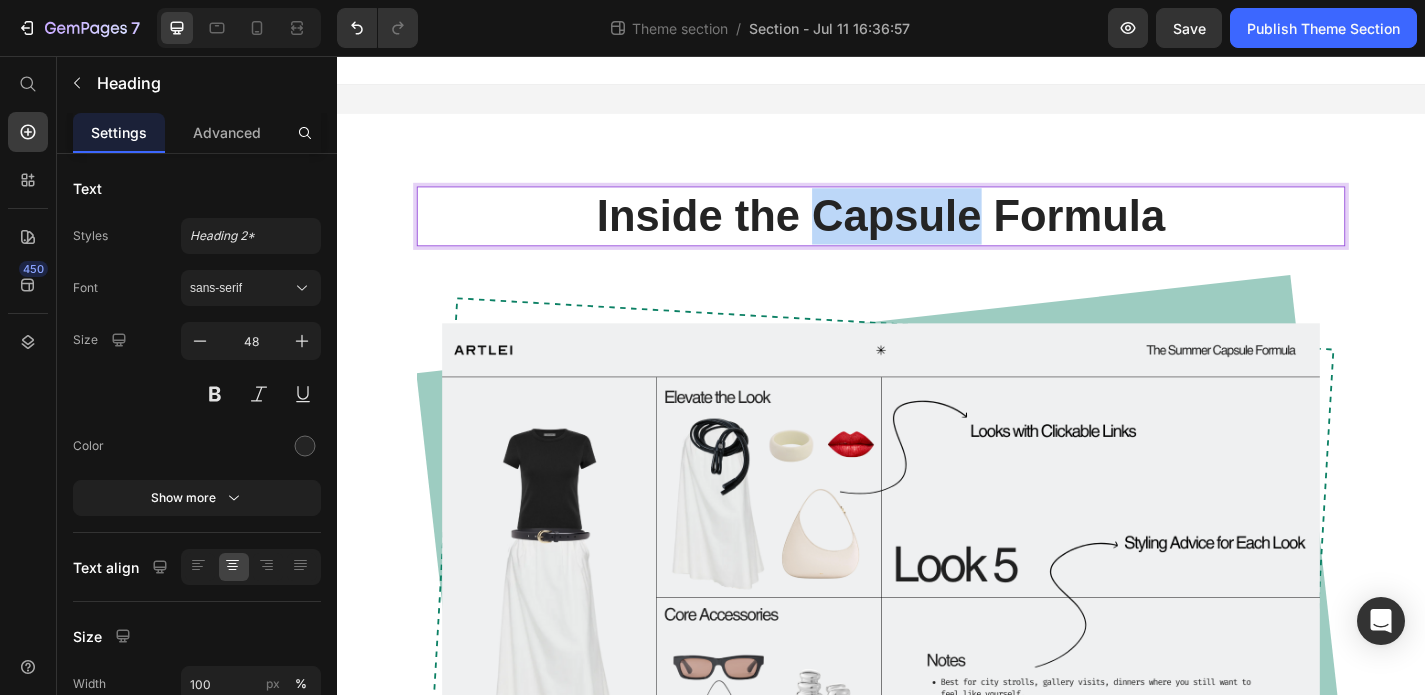 click on "Inside the Capsule Formula" at bounding box center [937, 233] 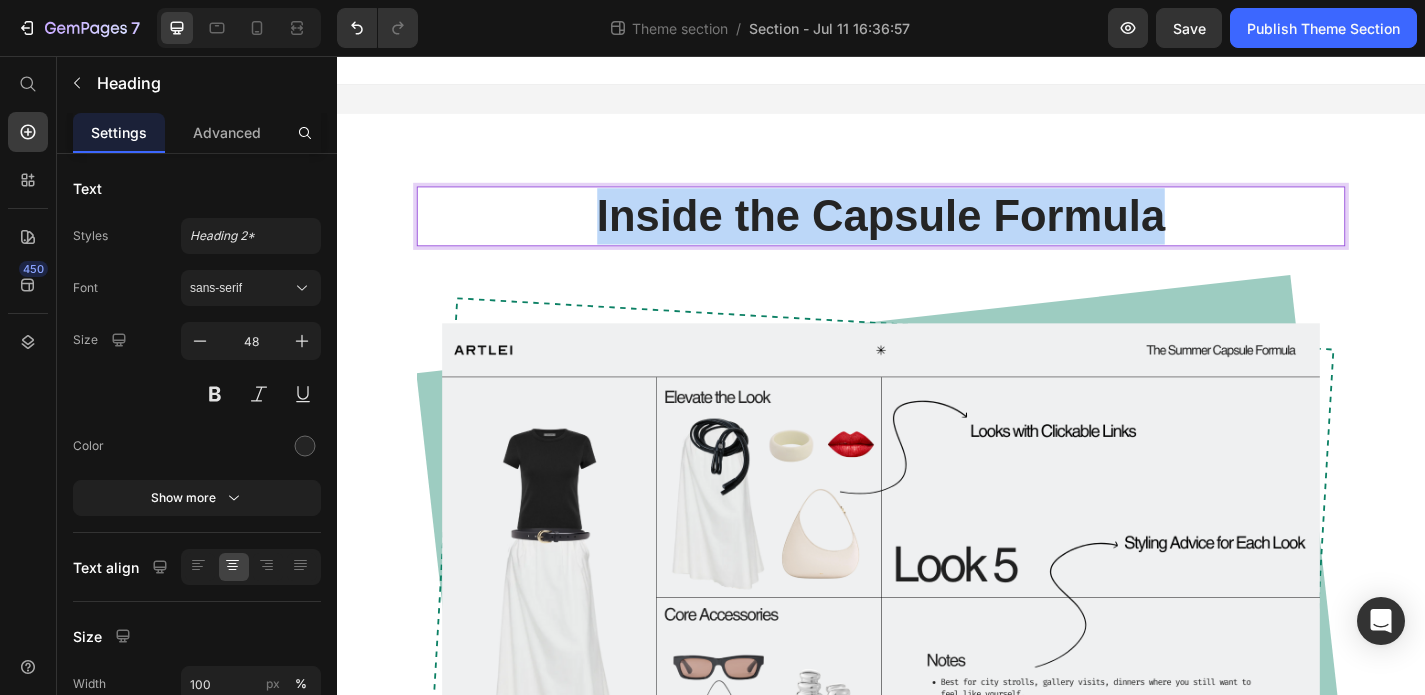 click on "Inside the Capsule Formula" at bounding box center [937, 233] 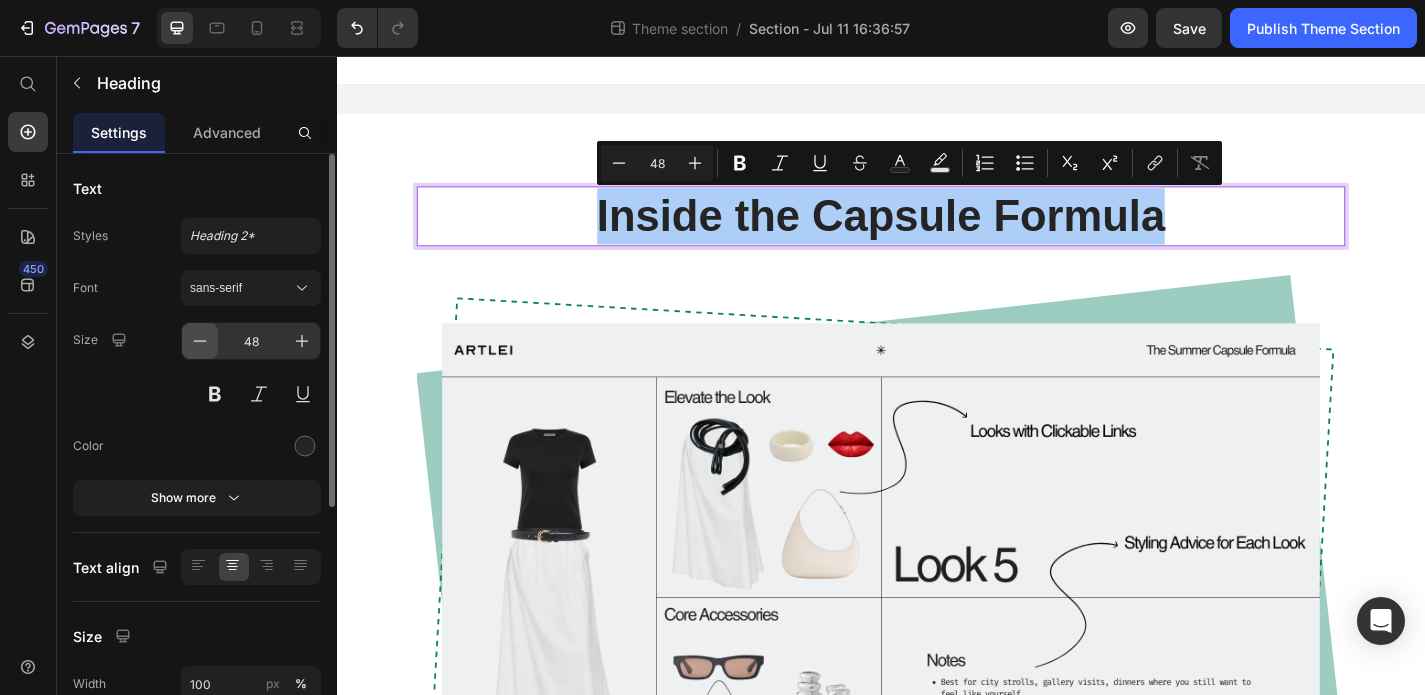 click 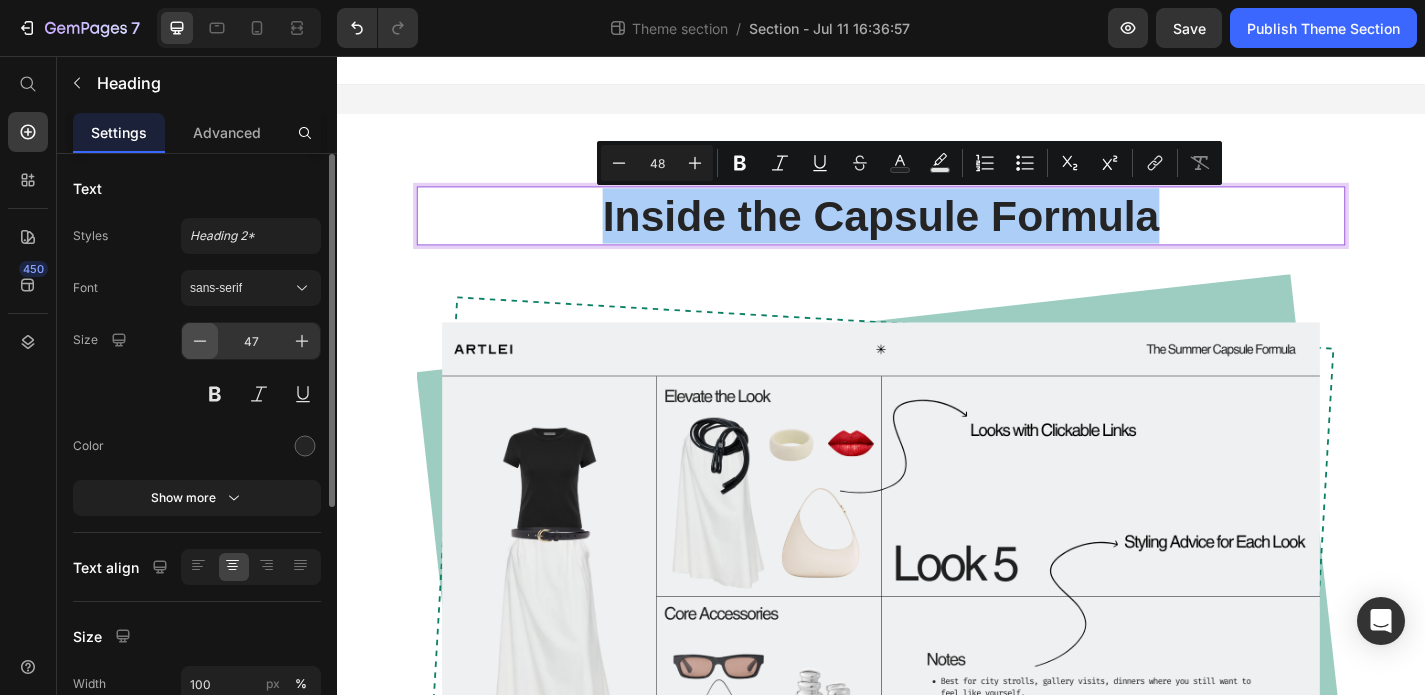 click 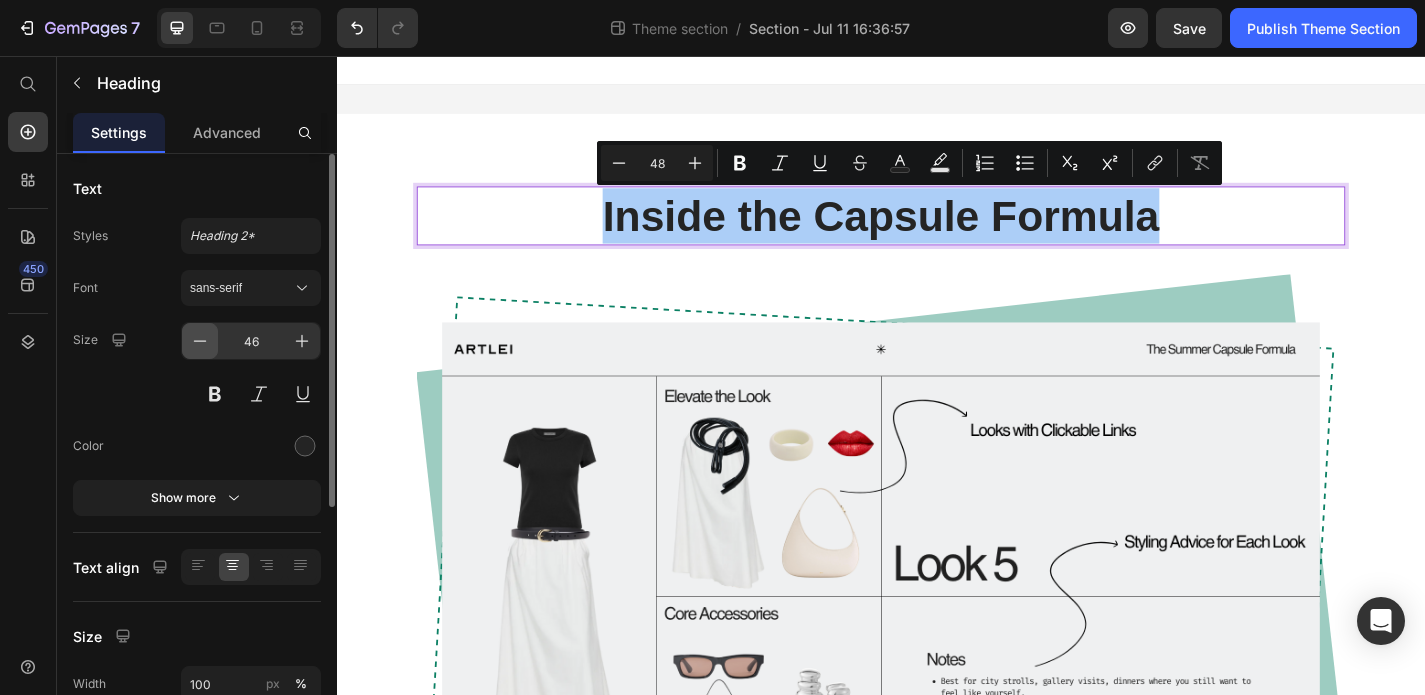 click 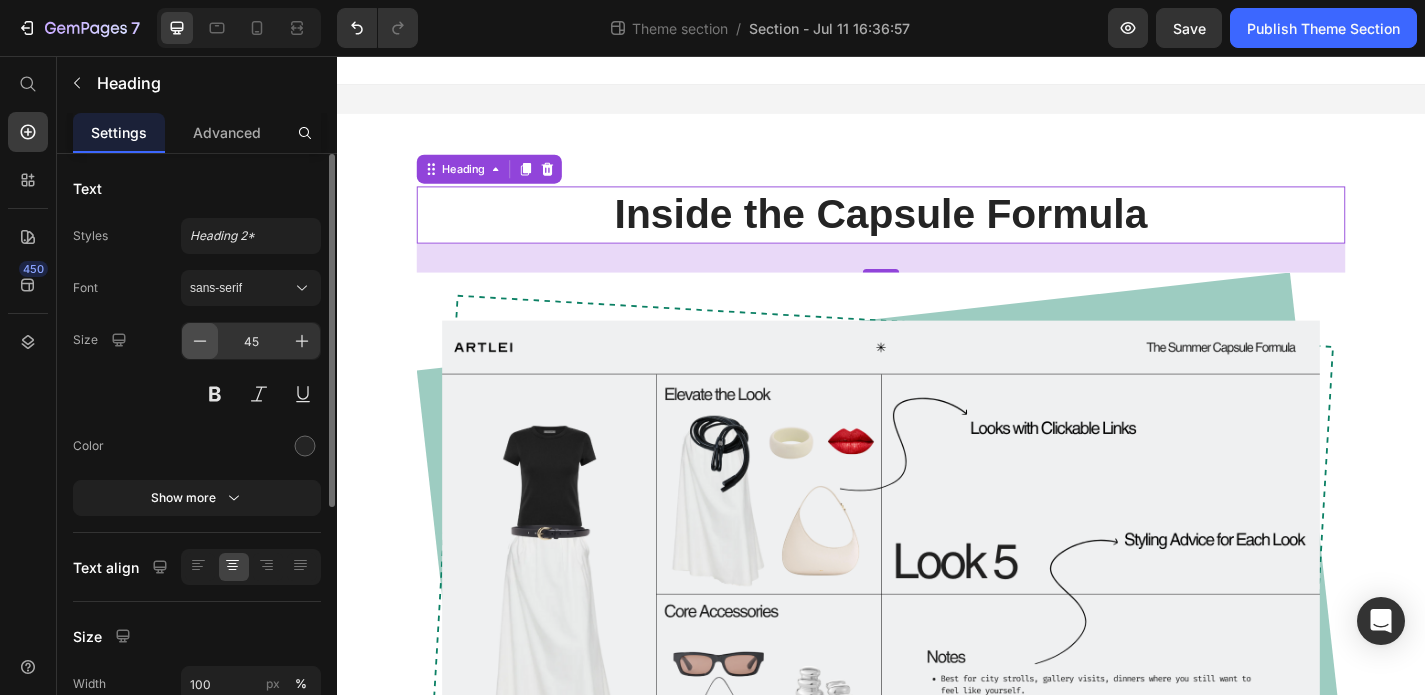 click 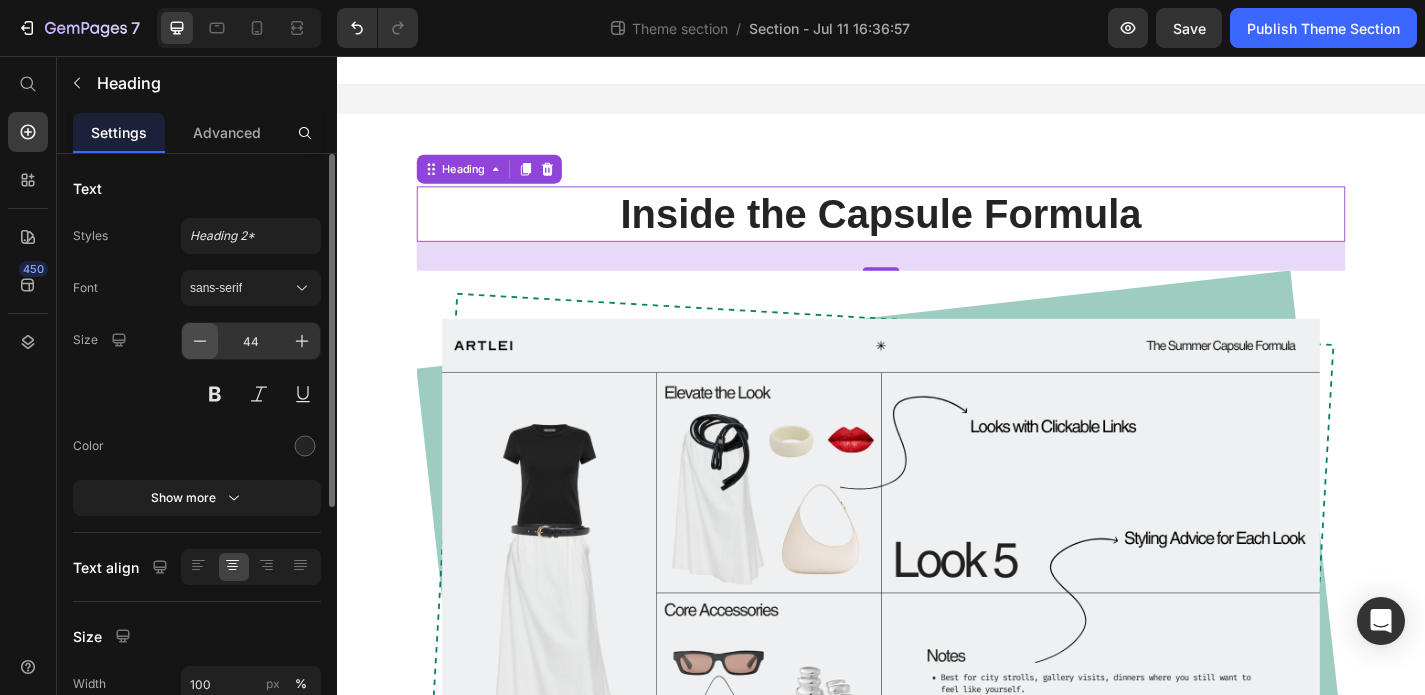click 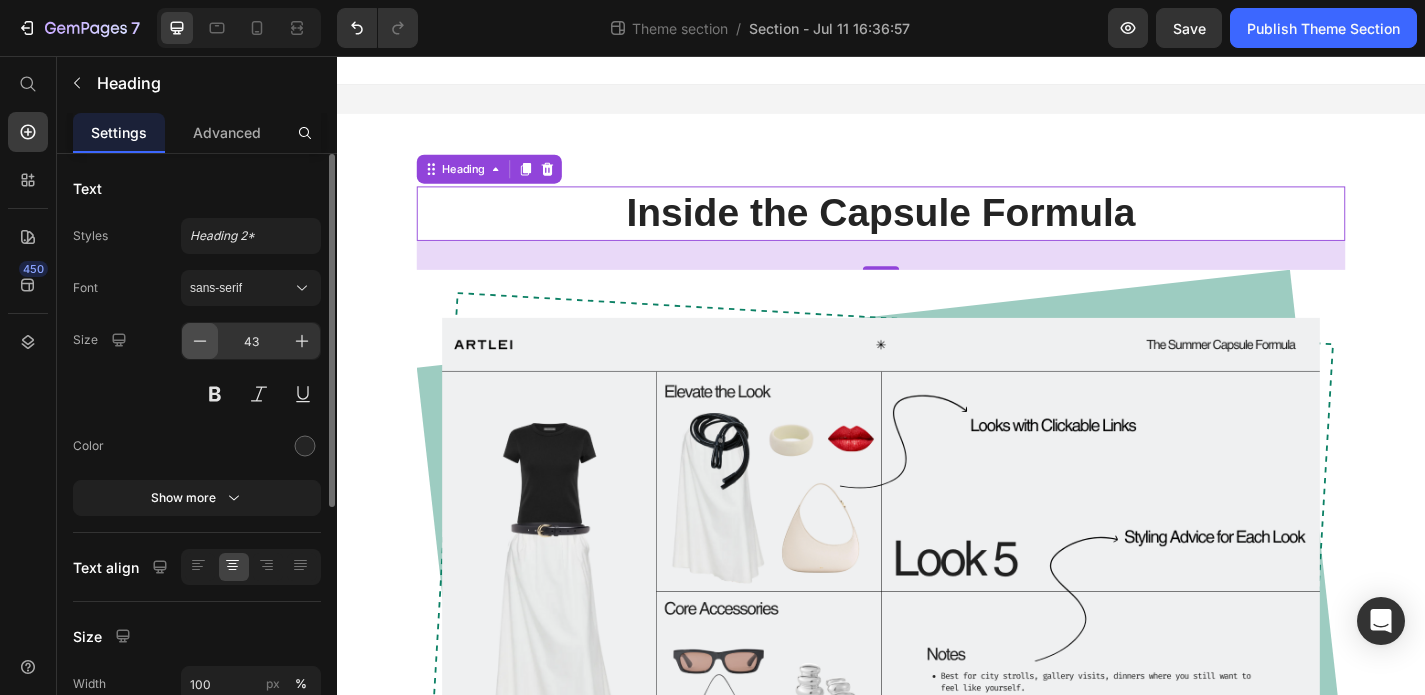 click 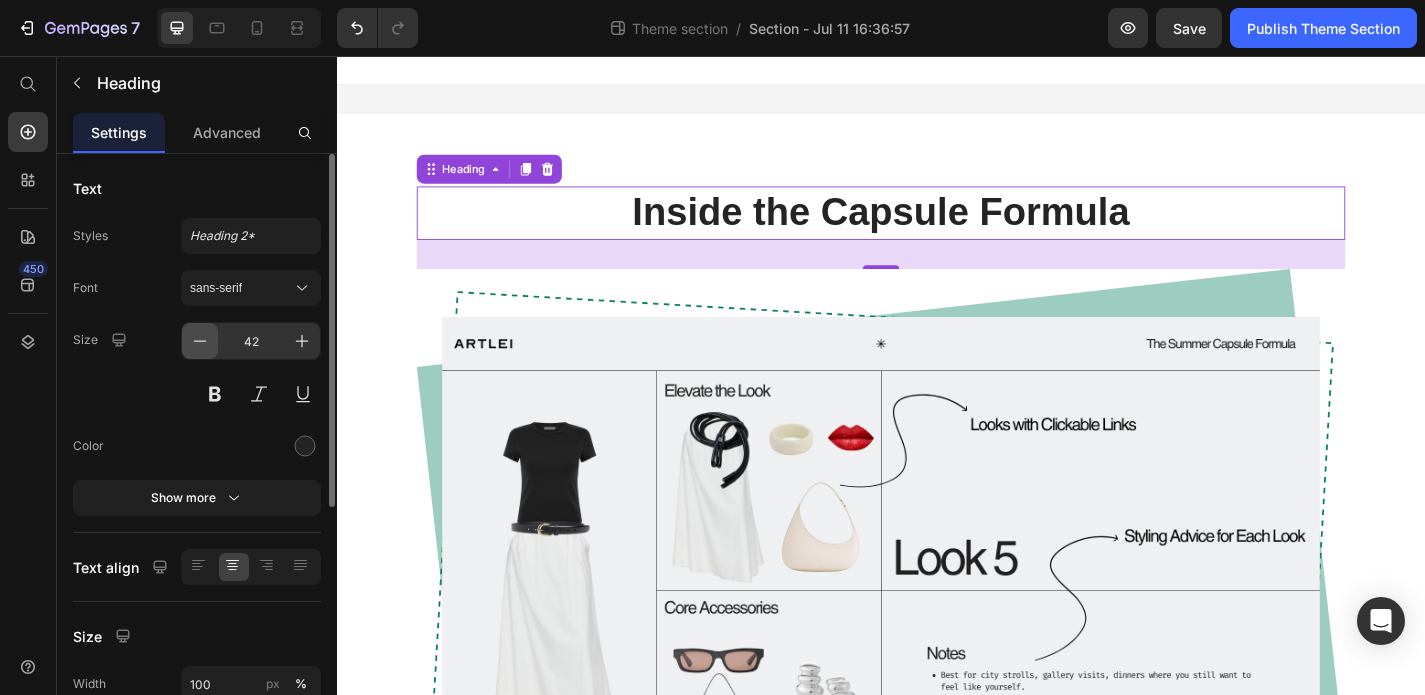 click 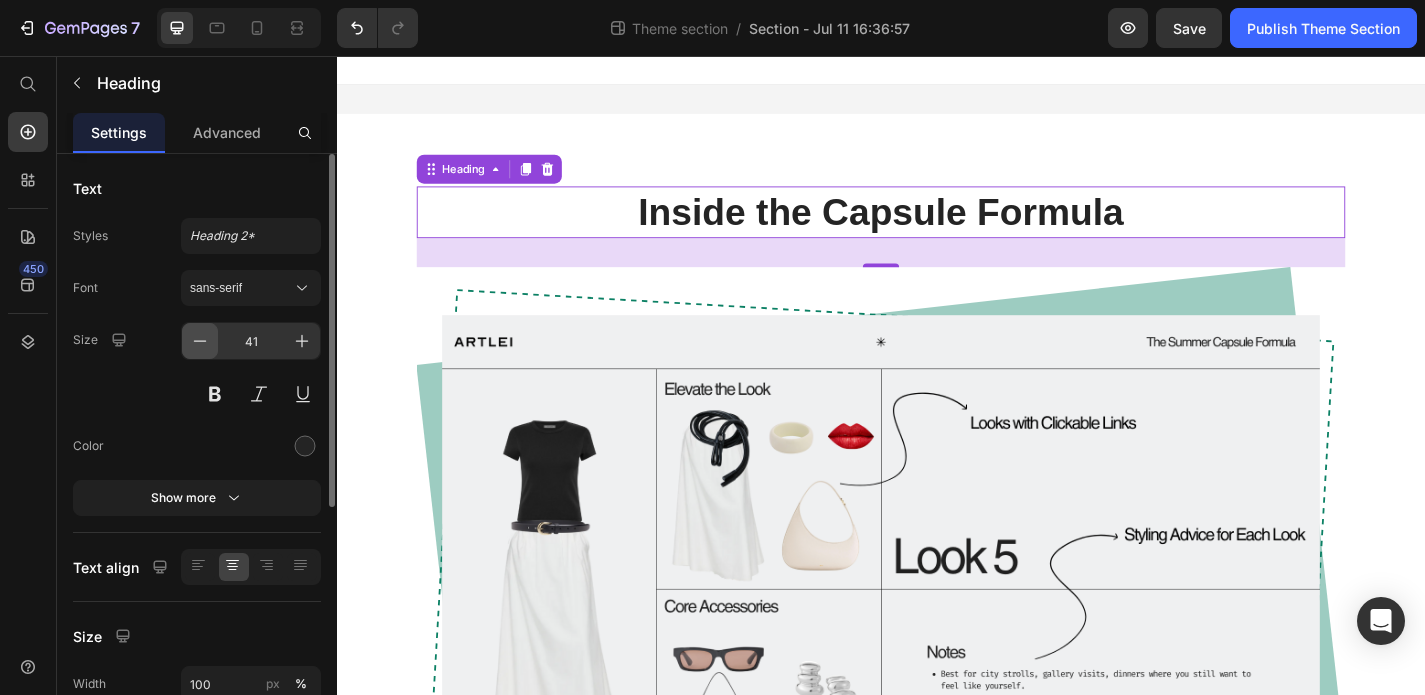 click 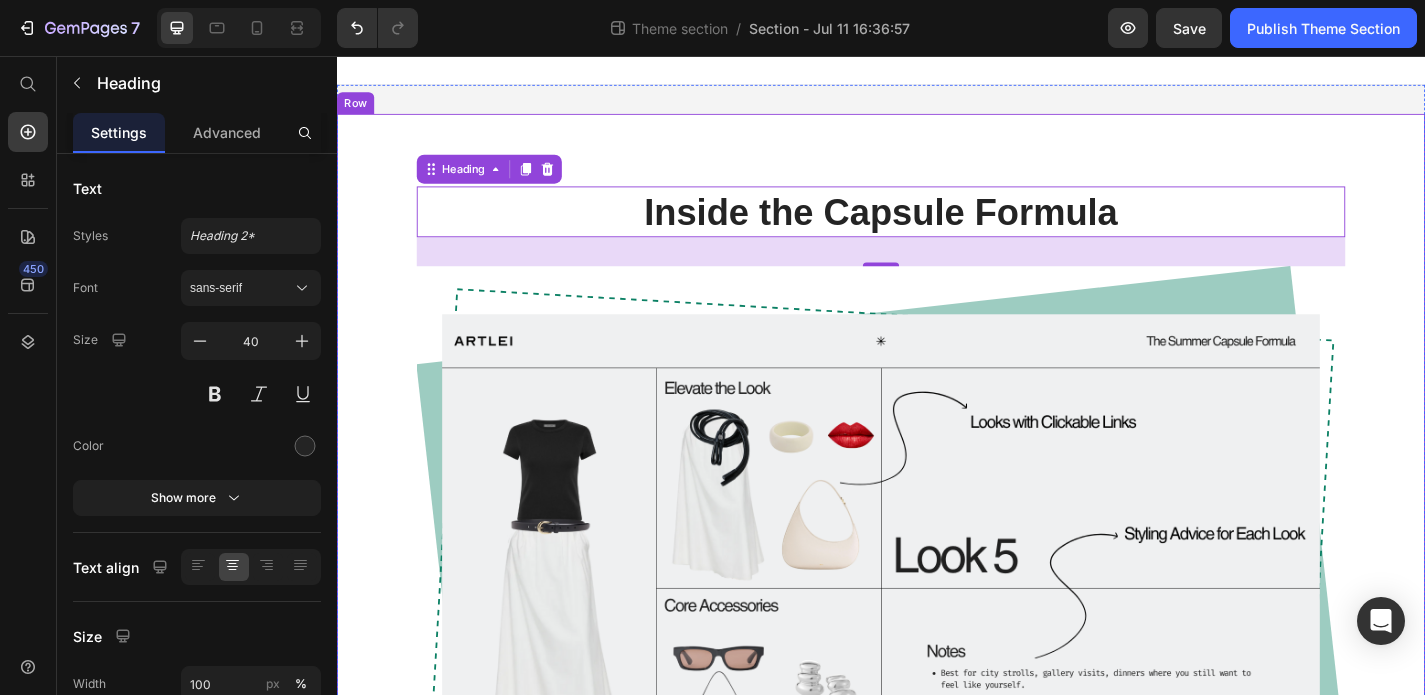 click on "Inside the Capsule Formula Heading   32 Image Row Row" at bounding box center [937, 585] 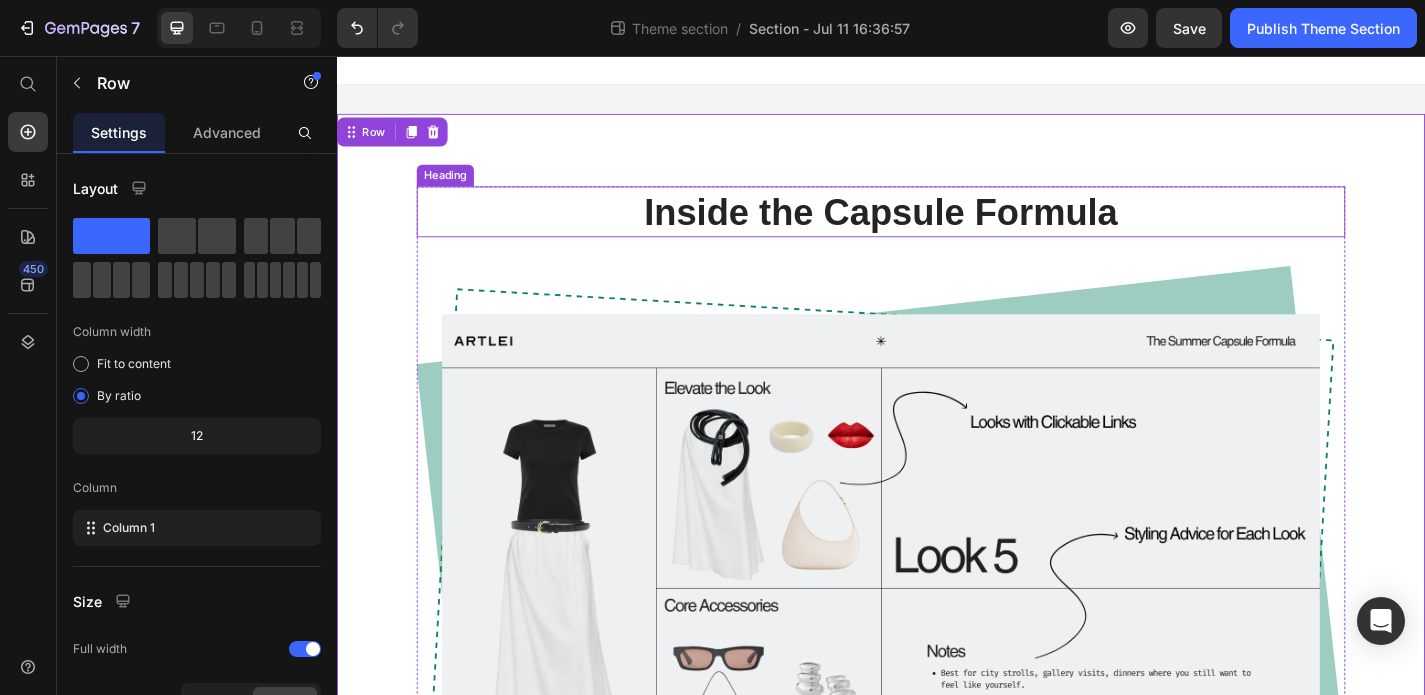 click on "Inside the Capsule Formula" at bounding box center [937, 228] 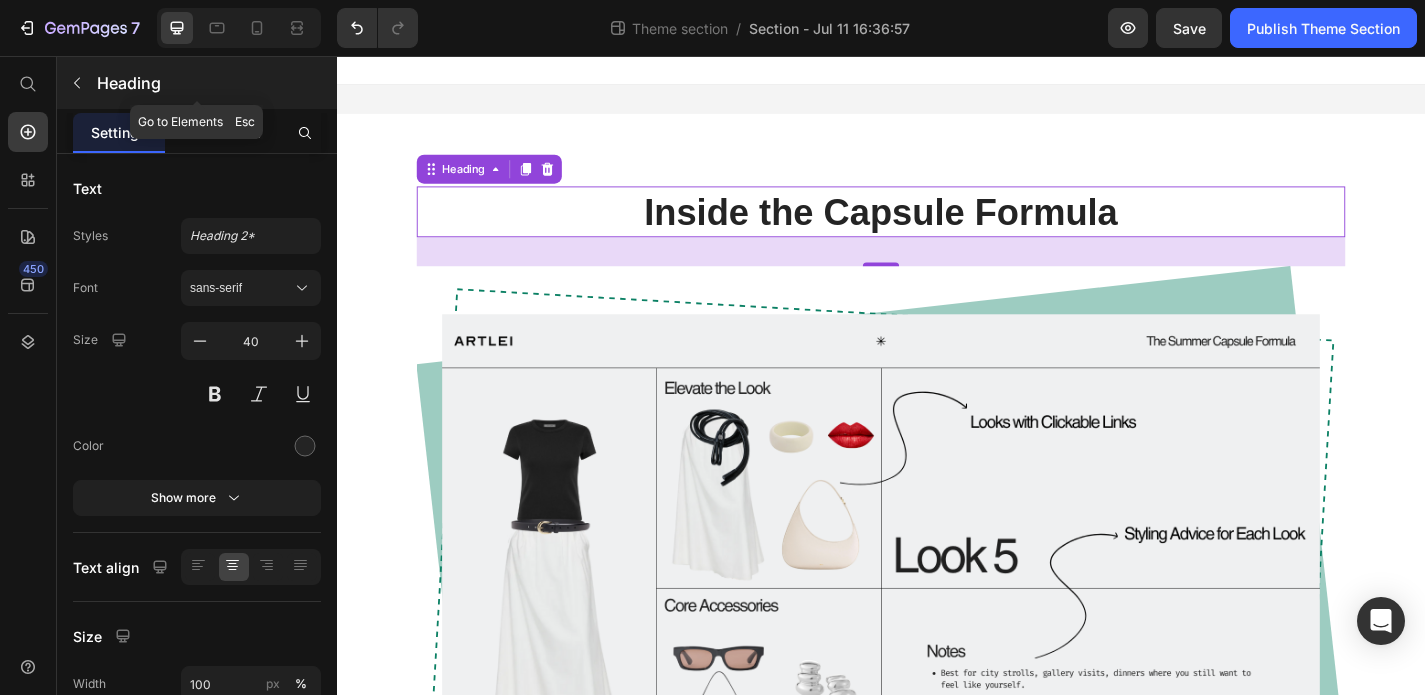 click 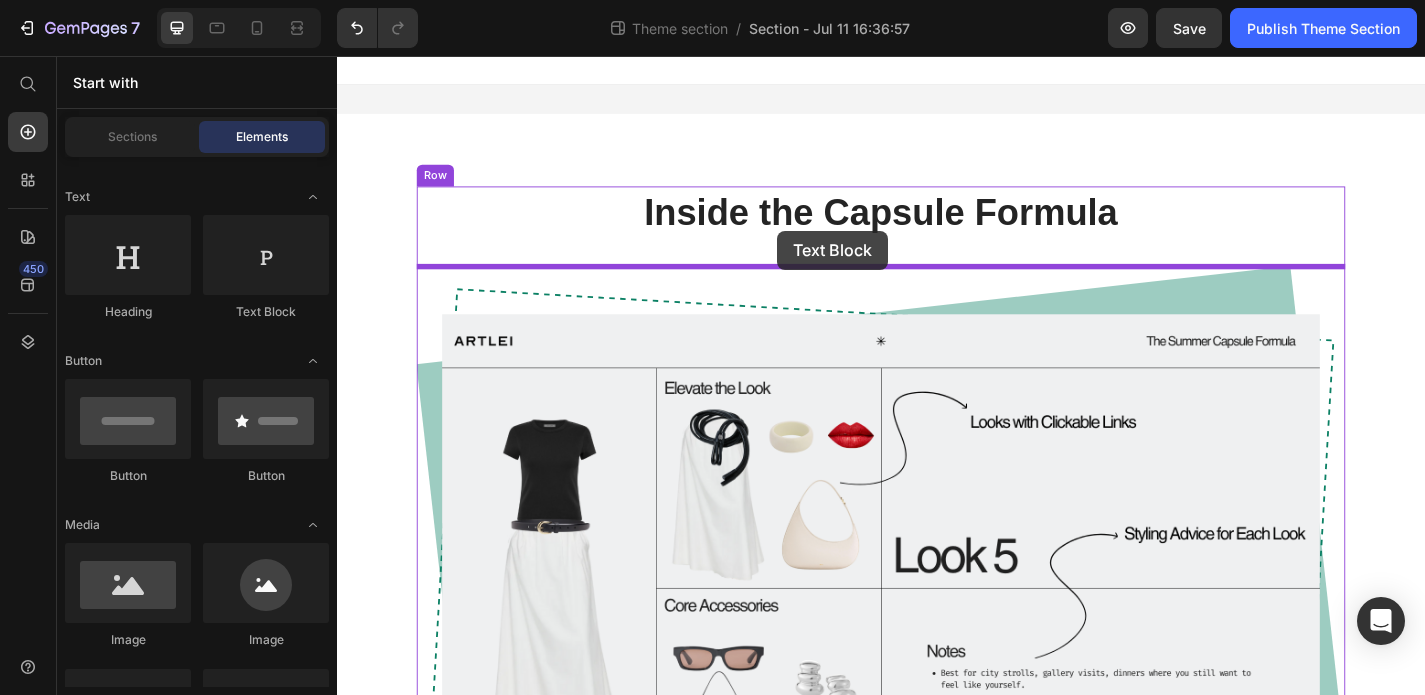 drag, startPoint x: 579, startPoint y: 315, endPoint x: 822, endPoint y: 251, distance: 251.28668 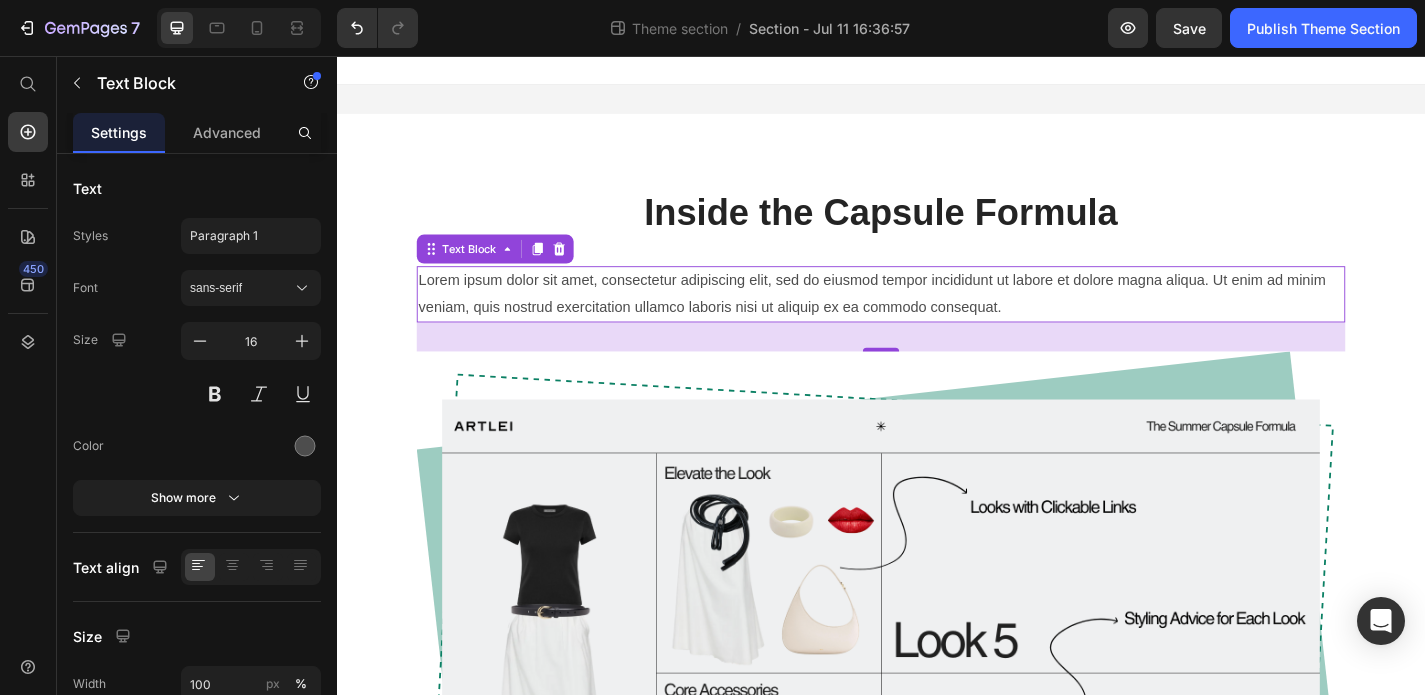 click on "Lorem ipsum dolor sit amet, consectetur adipiscing elit, sed do eiusmod tempor incididunt ut labore et dolore magna aliqua. Ut enim ad minim veniam, quis nostrud exercitation ullamco laboris nisi ut aliquip ex ea commodo consequat." at bounding box center [937, 319] 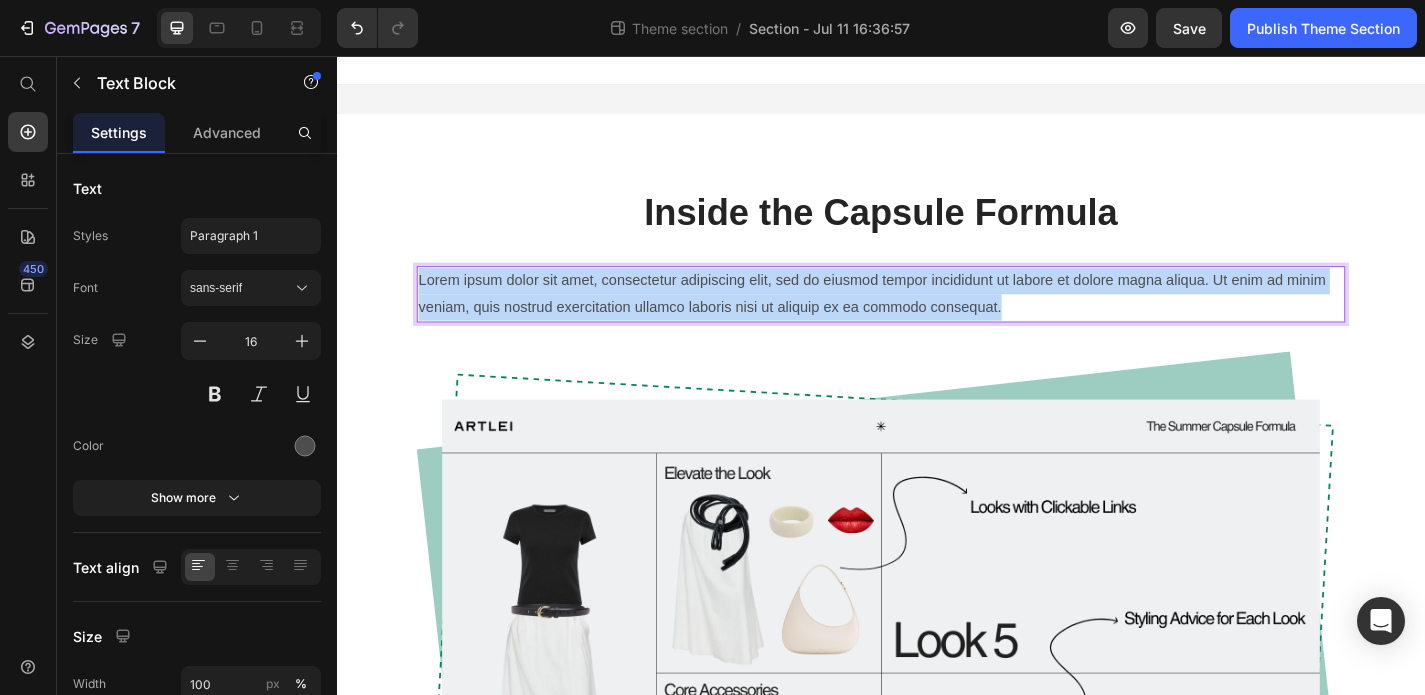 click on "Lorem ipsum dolor sit amet, consectetur adipiscing elit, sed do eiusmod tempor incididunt ut labore et dolore magna aliqua. Ut enim ad minim veniam, quis nostrud exercitation ullamco laboris nisi ut aliquip ex ea commodo consequat." at bounding box center [937, 319] 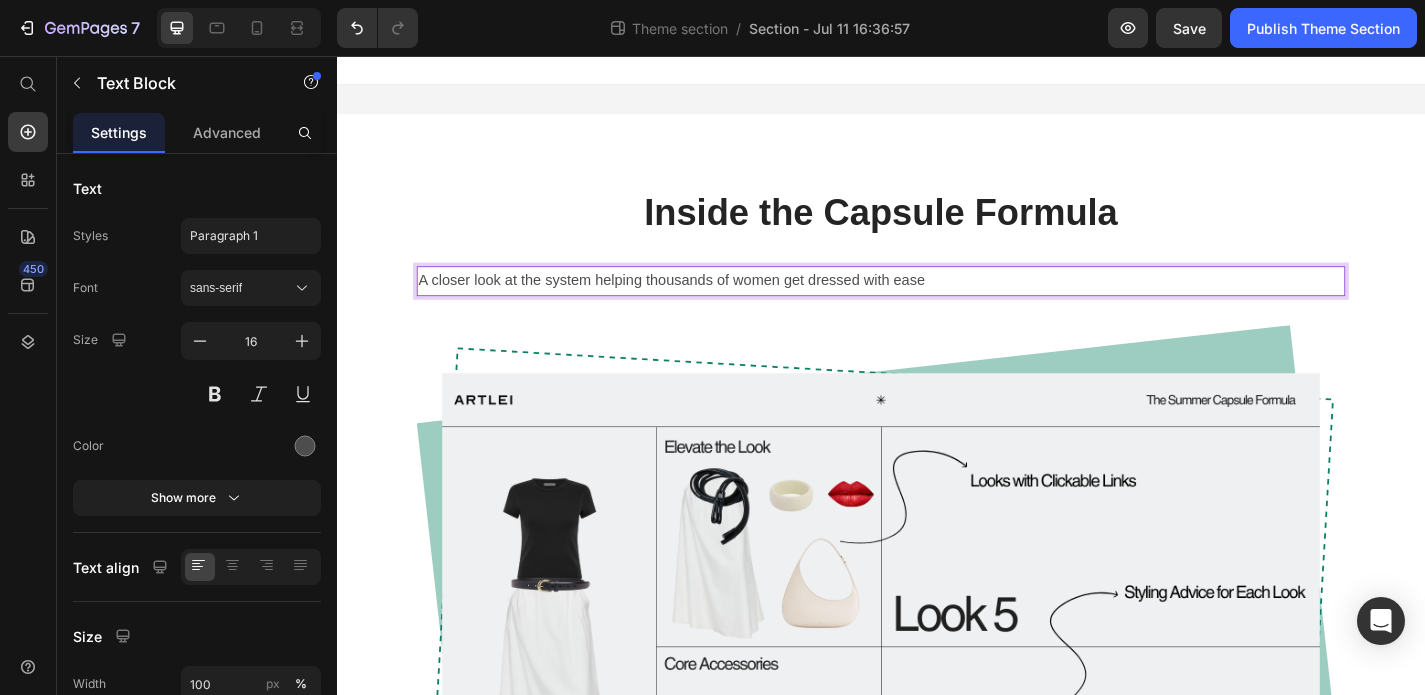 click on "A closer look at the system helping thousands of women get dressed with ease" at bounding box center [937, 304] 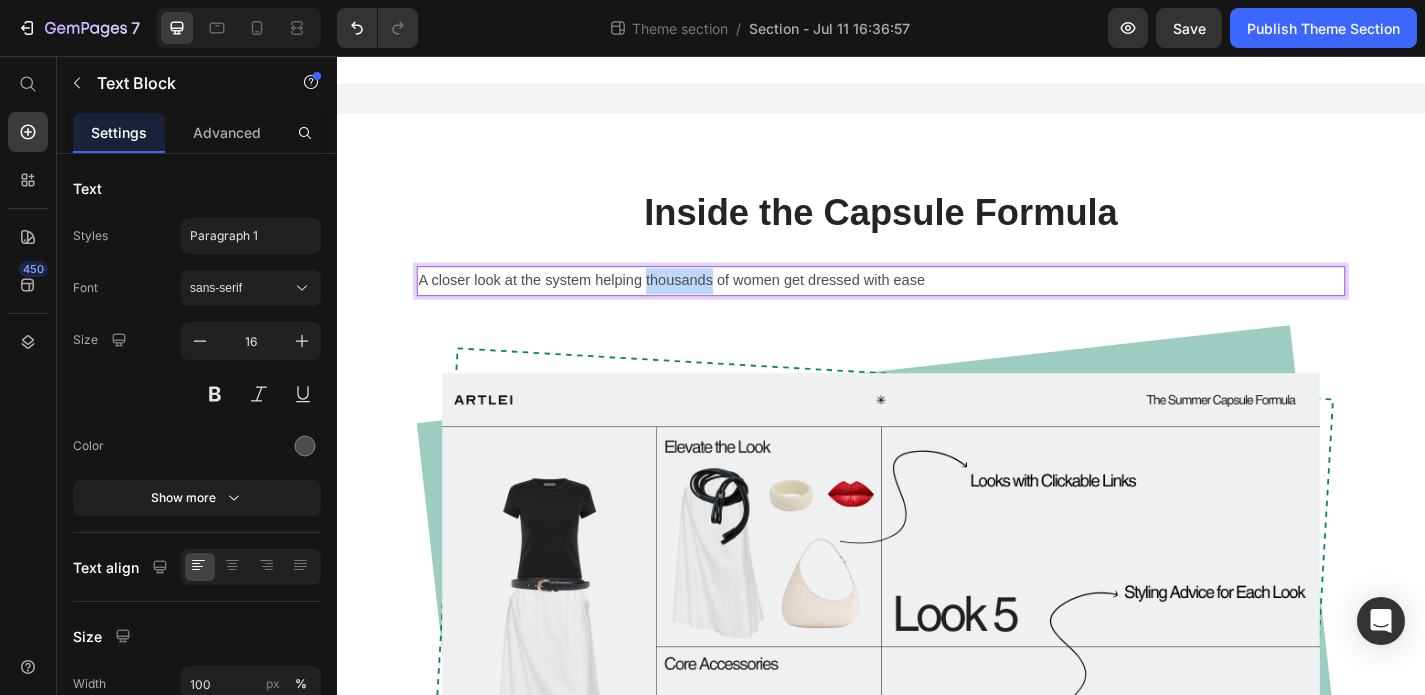 click on "A closer look at the system helping thousands of women get dressed with ease" at bounding box center (937, 304) 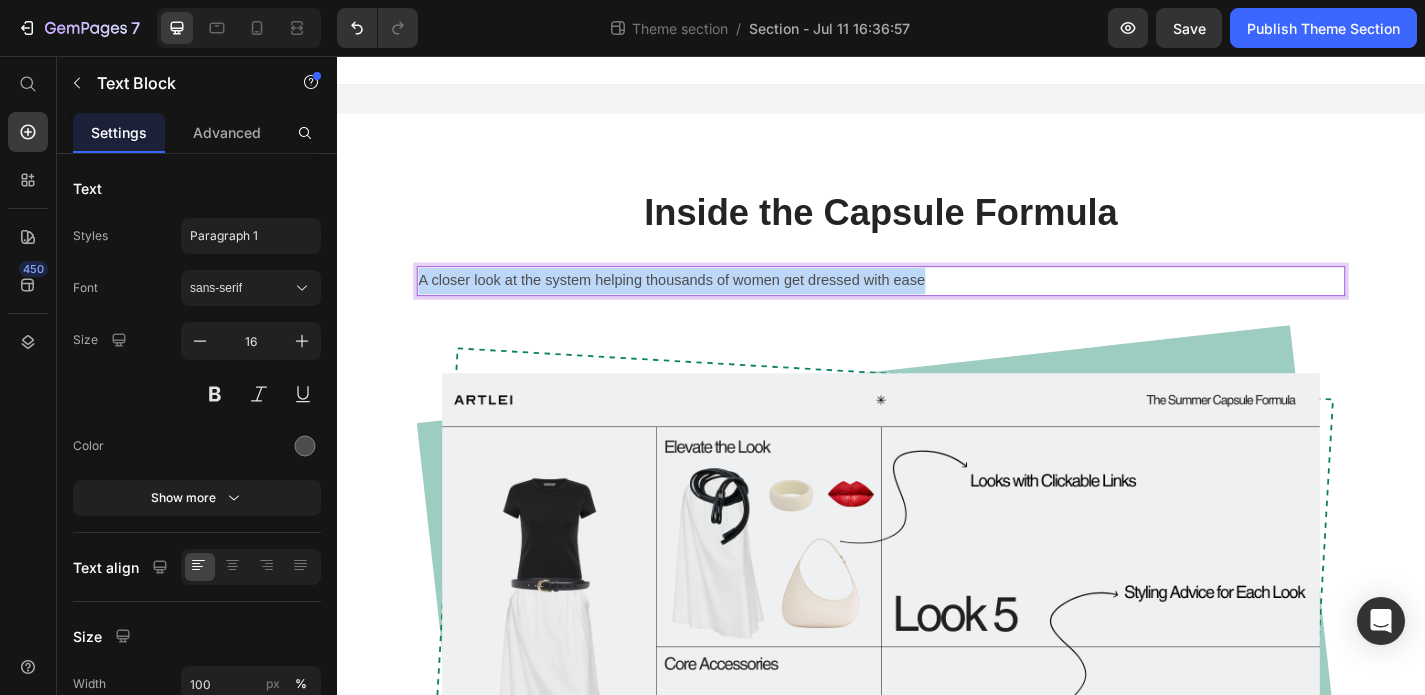 click on "A closer look at the system helping thousands of women get dressed with ease" at bounding box center (937, 304) 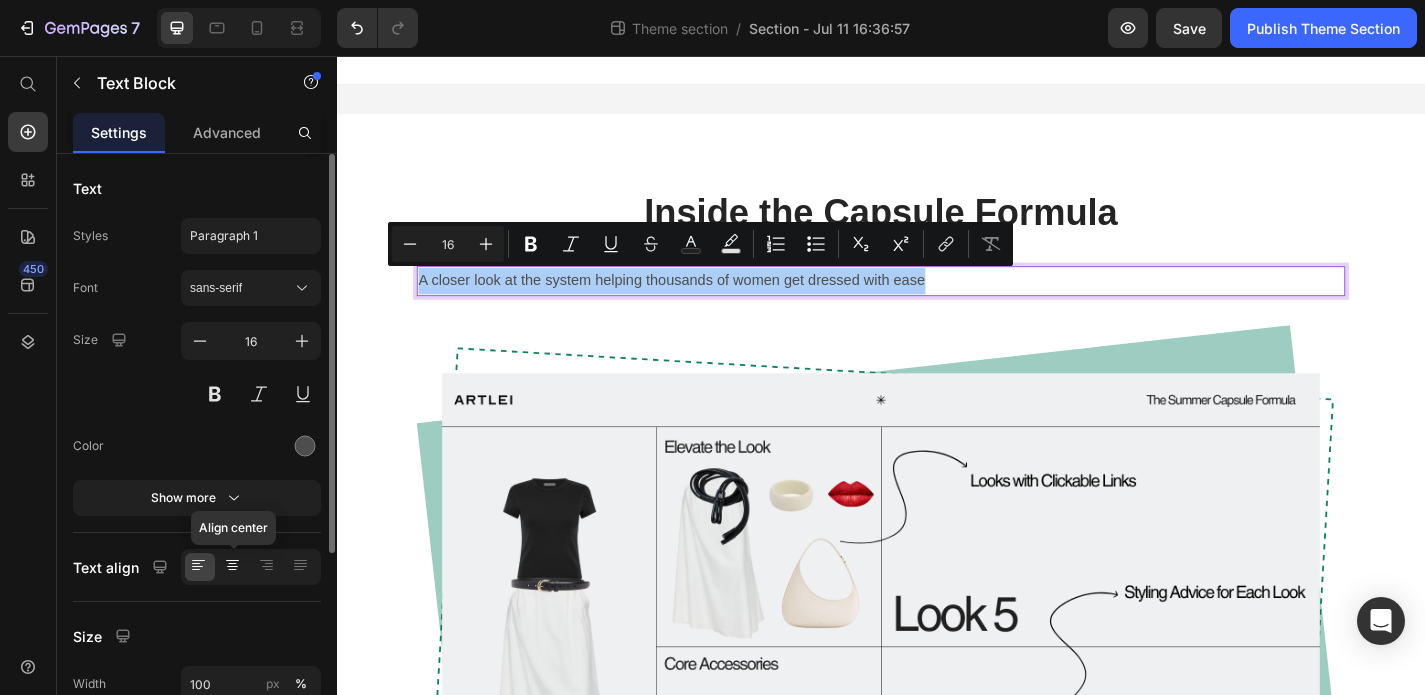 click 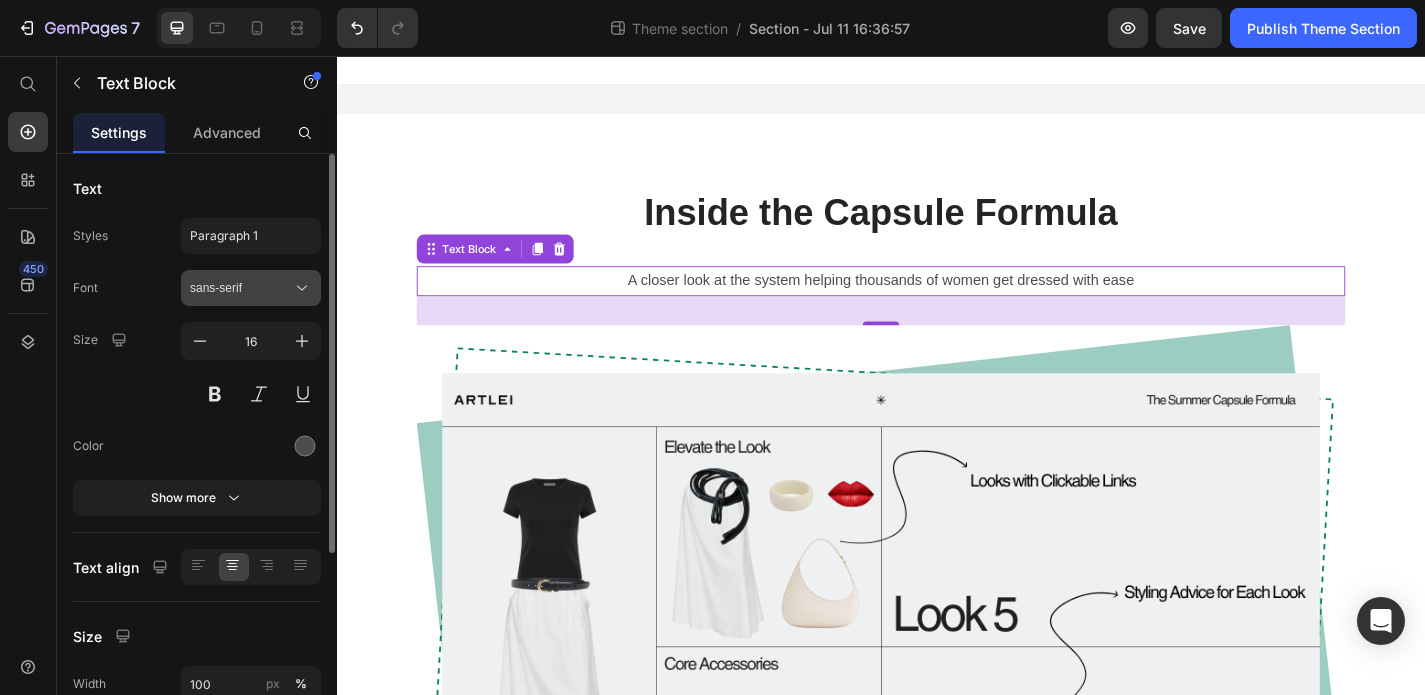 click on "sans-serif" at bounding box center [241, 288] 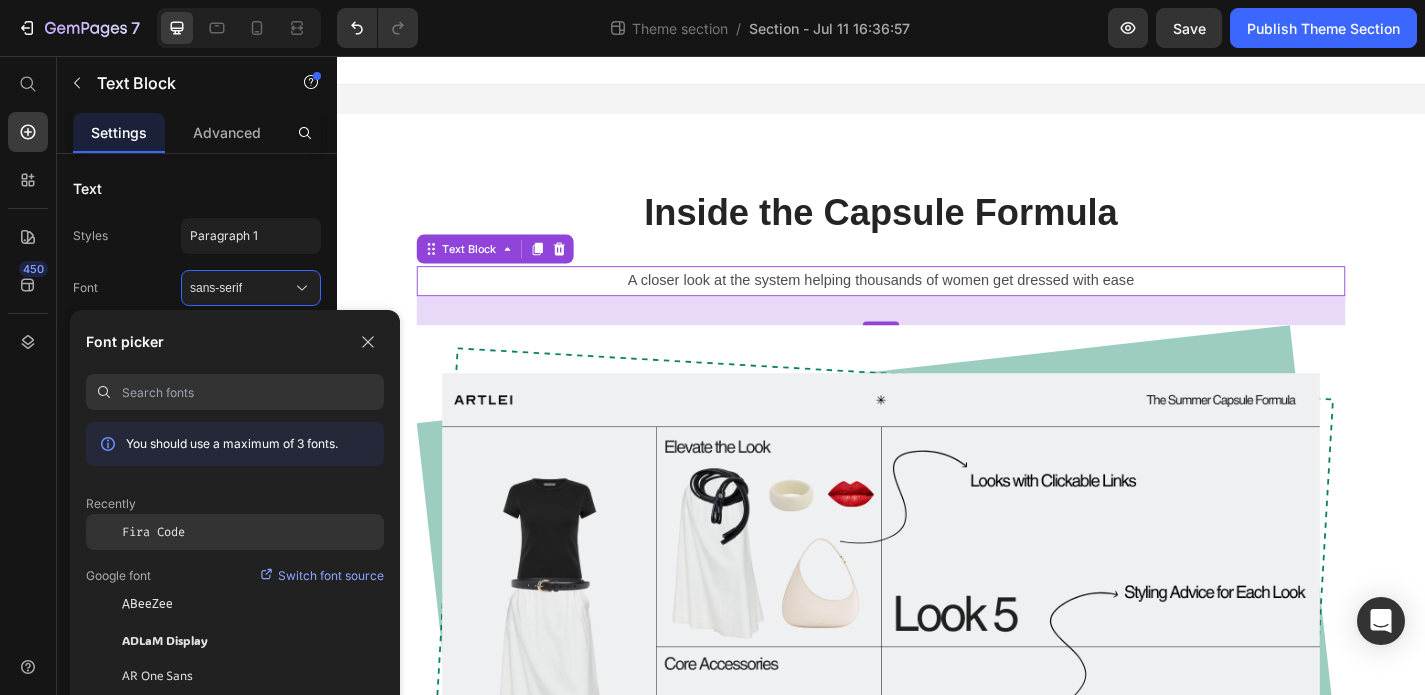 click on "Fira Code" 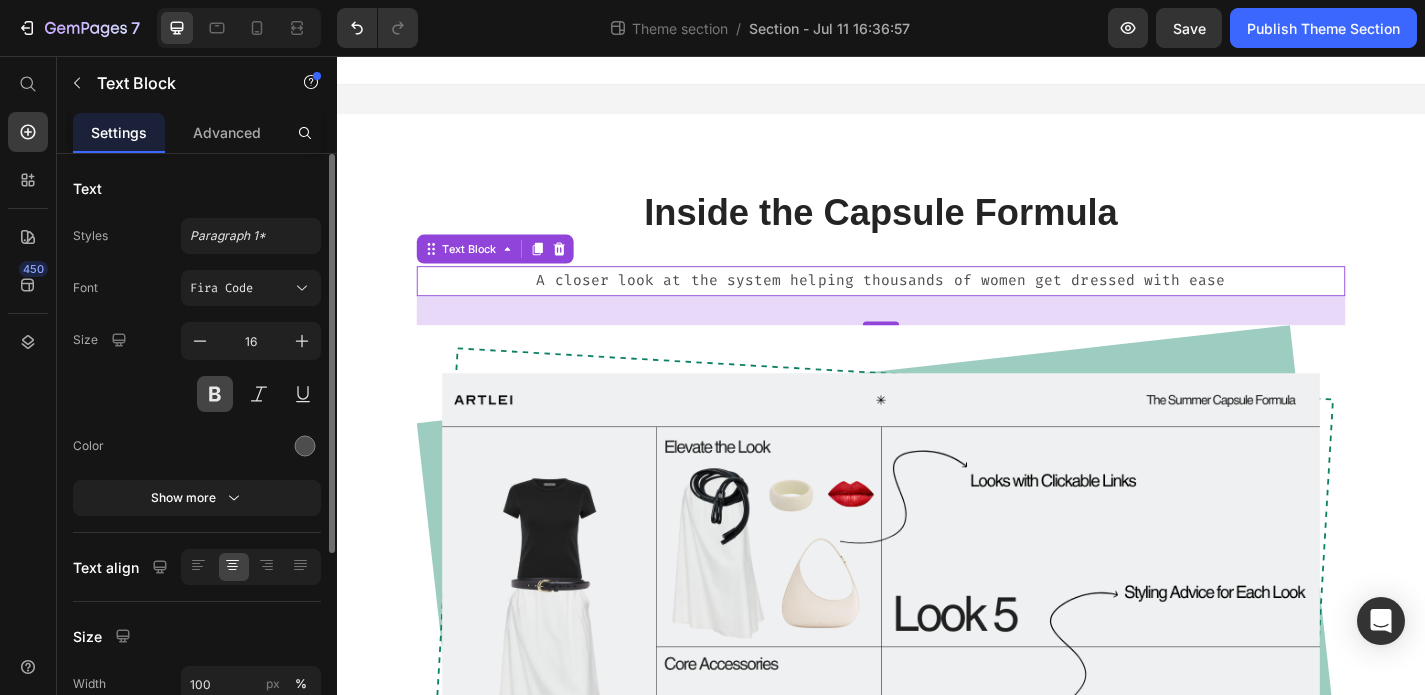 click at bounding box center [215, 394] 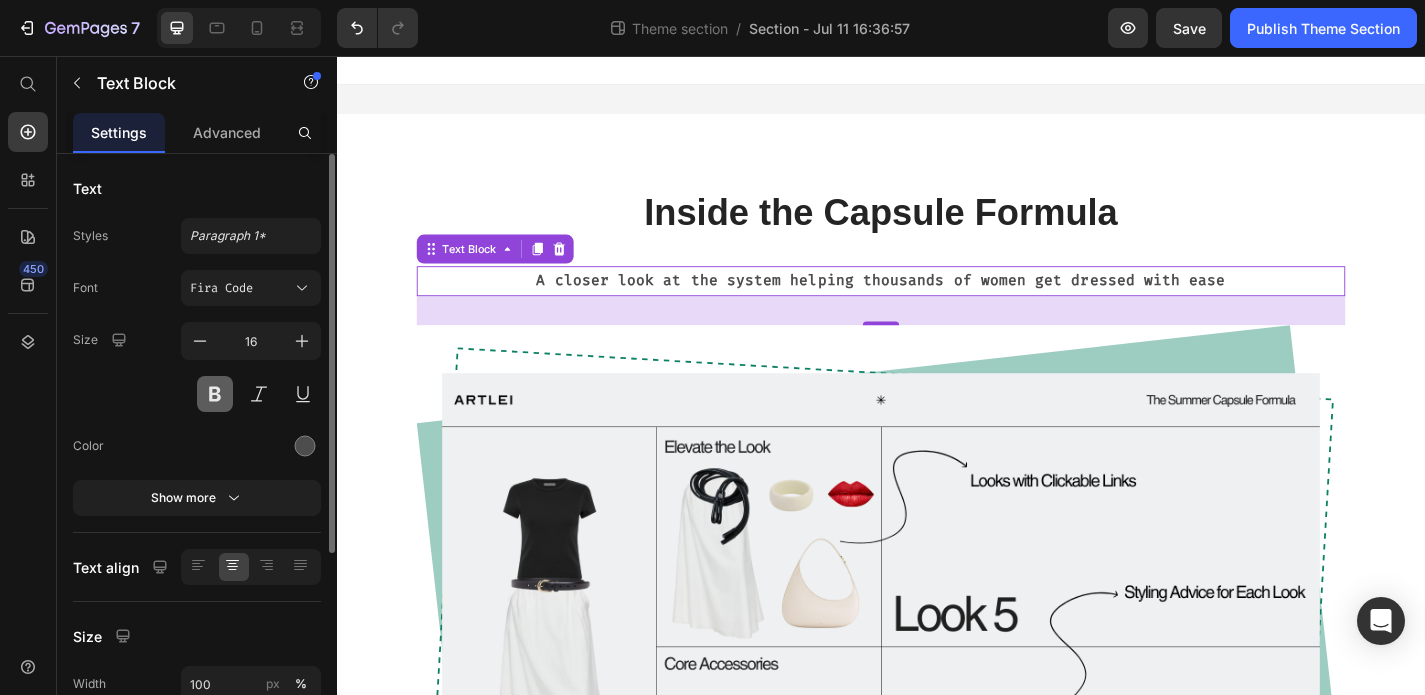 click at bounding box center [215, 394] 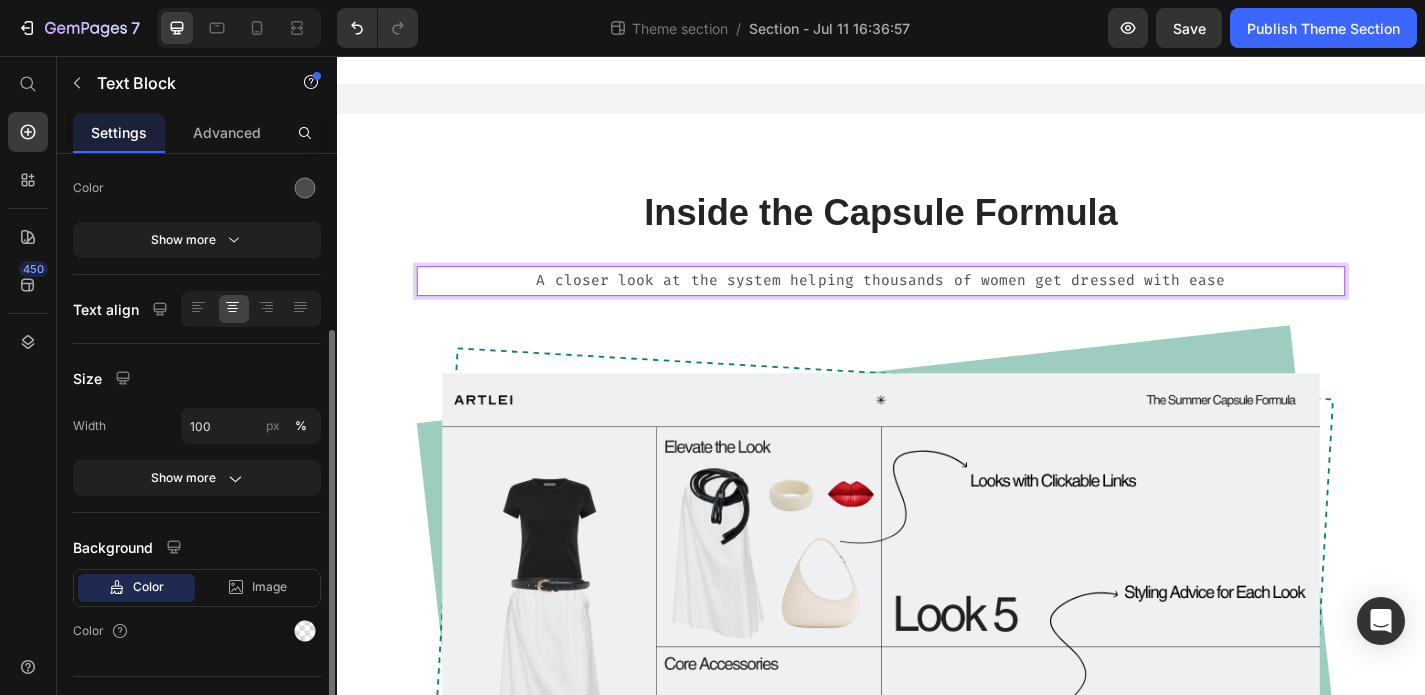 scroll, scrollTop: 297, scrollLeft: 0, axis: vertical 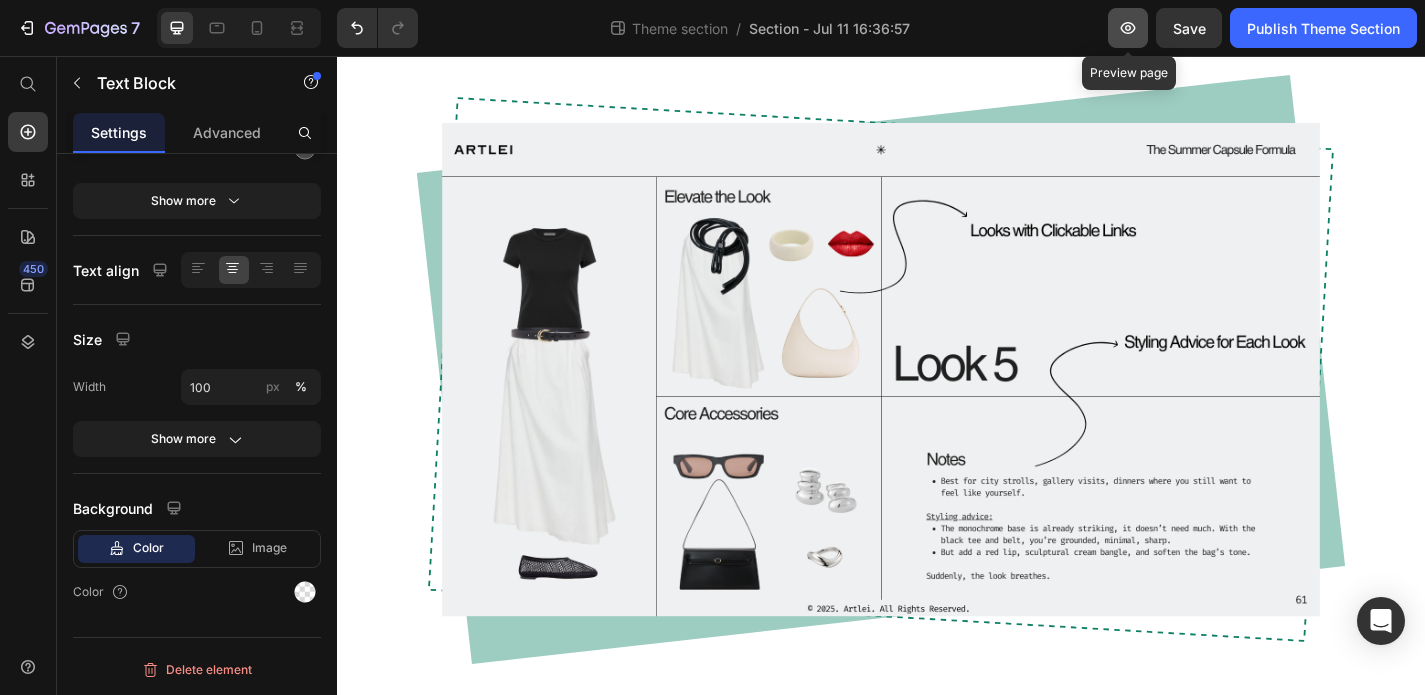 click 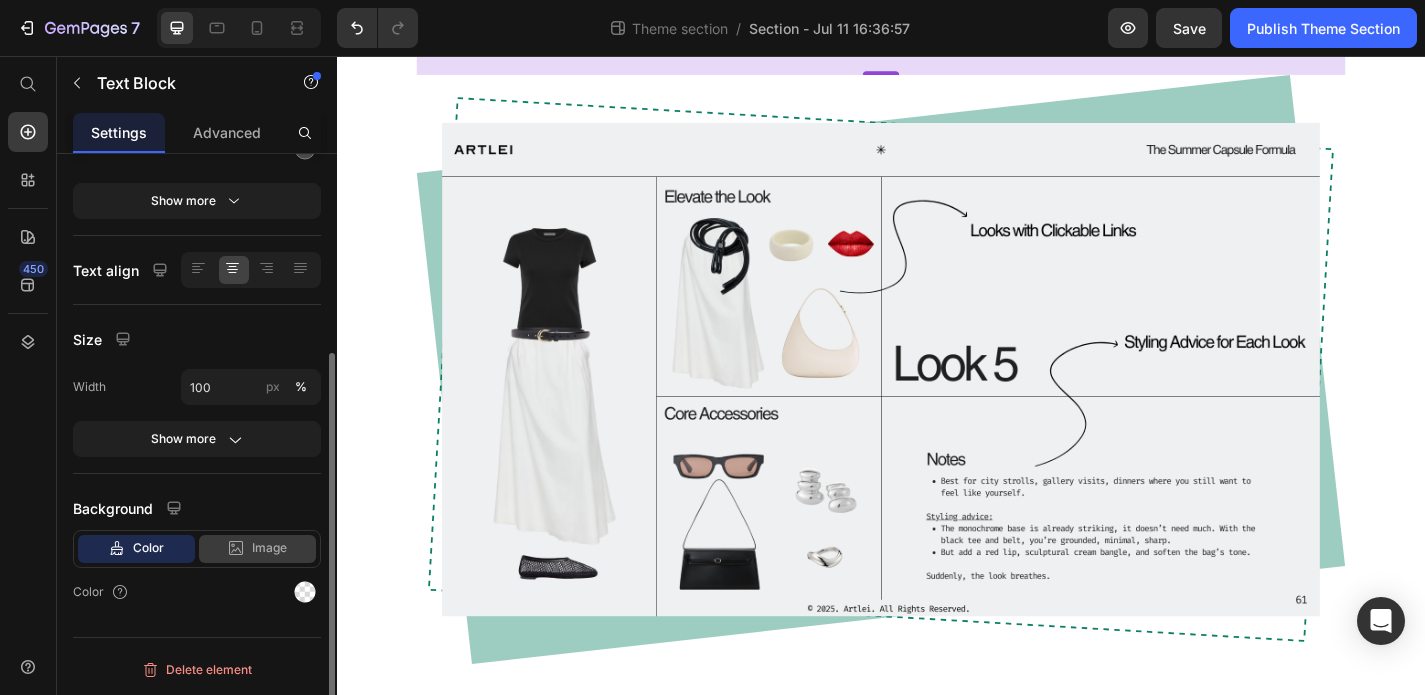click on "Image" at bounding box center [269, 548] 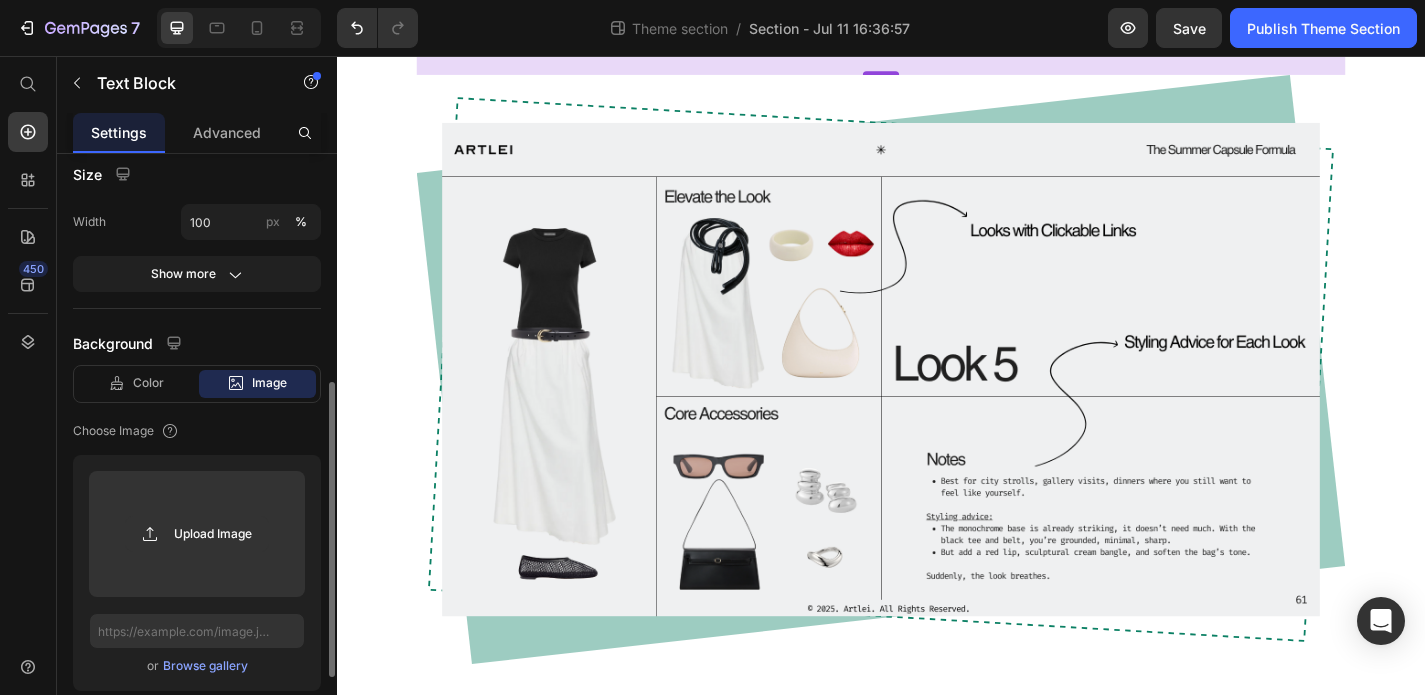 scroll, scrollTop: 506, scrollLeft: 0, axis: vertical 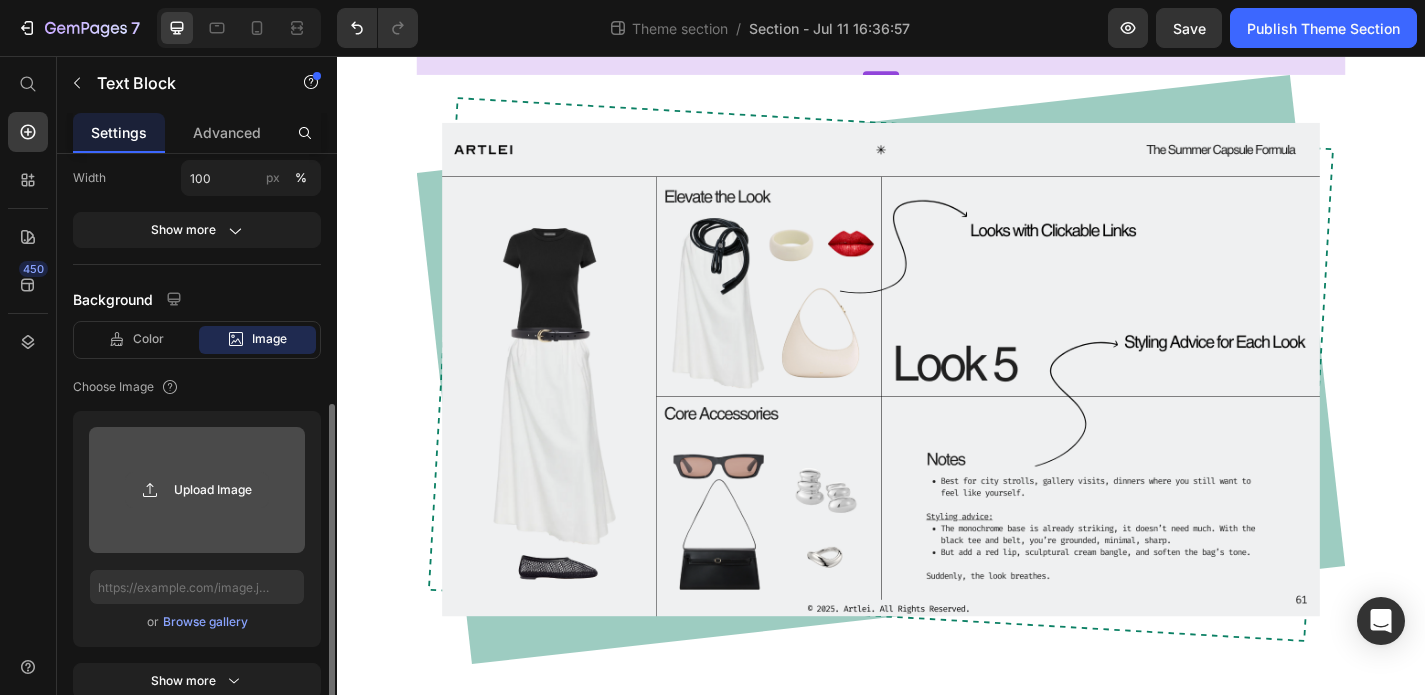 click 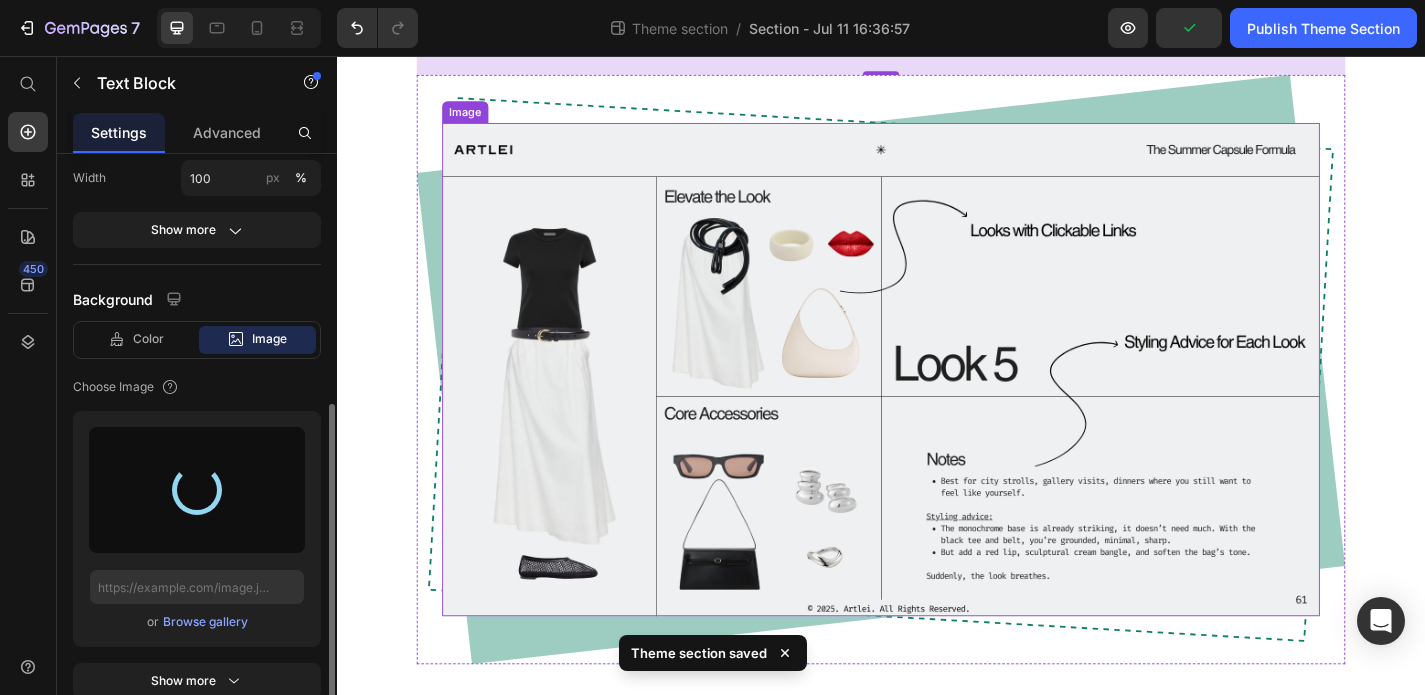 type on "https://cdn.shopify.com/s/files/1/0928/3852/7351/files/gempages_574713436932408164-8f1c6a14-d9e3-4c17-9b06-0540e7373c56.jpg" 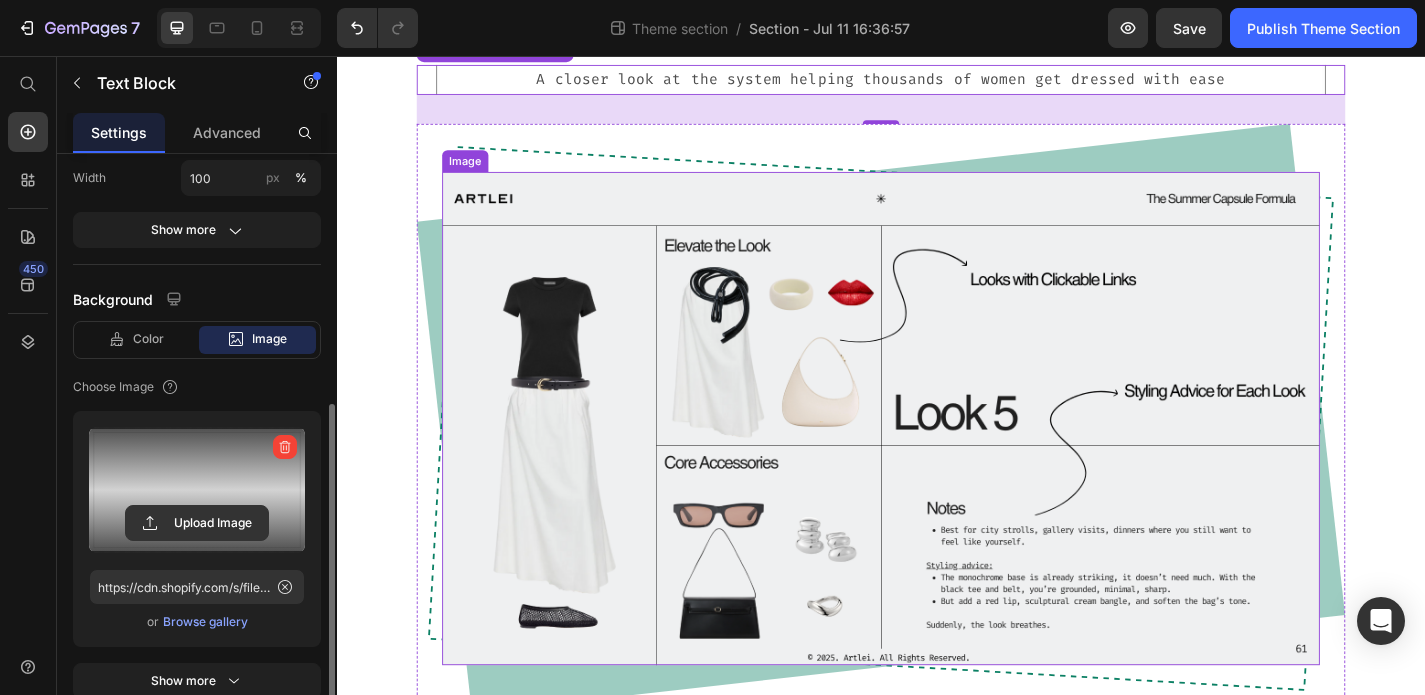 scroll, scrollTop: 0, scrollLeft: 0, axis: both 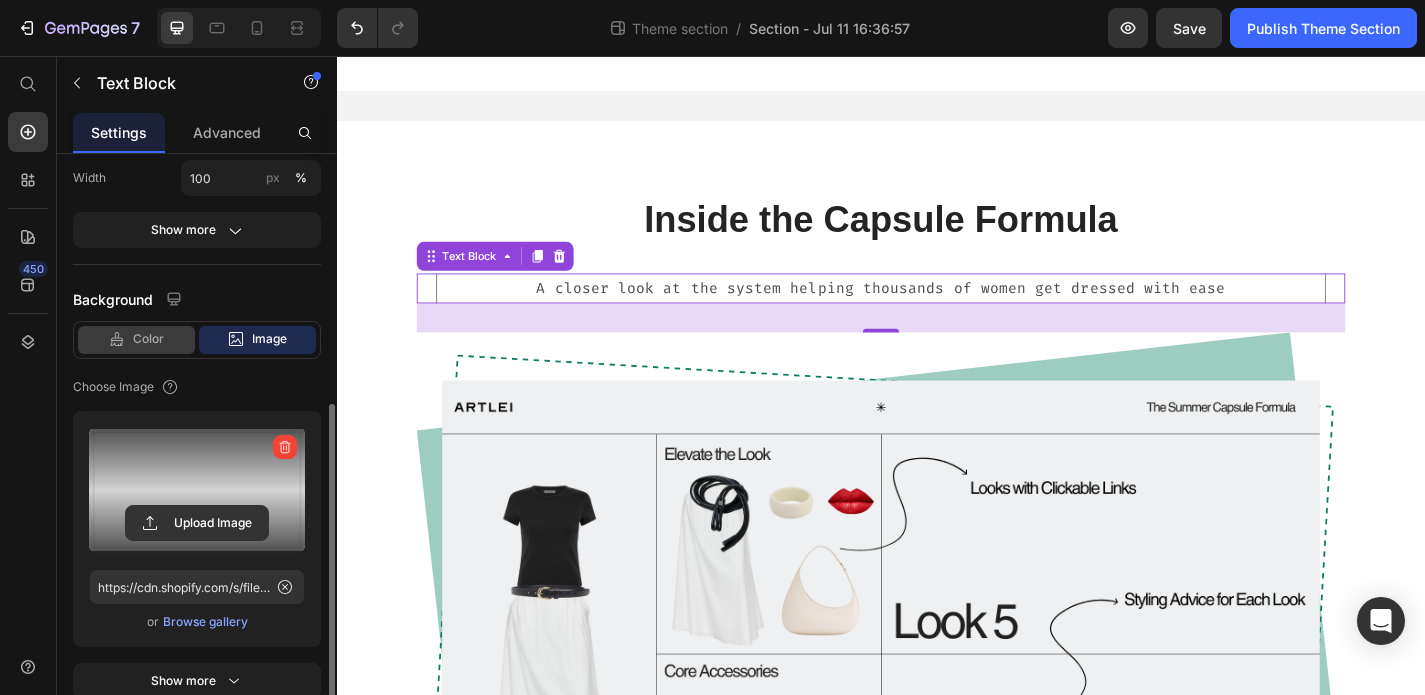 click on "Color" 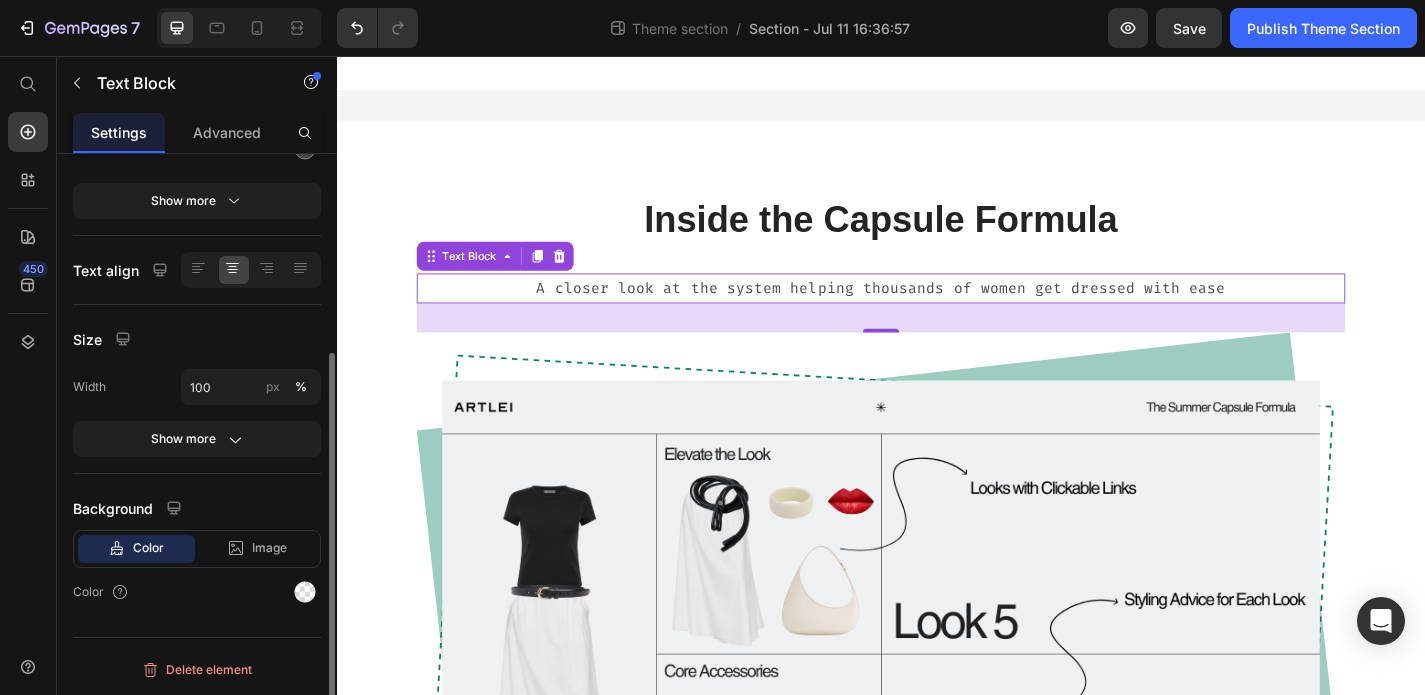 scroll, scrollTop: 297, scrollLeft: 0, axis: vertical 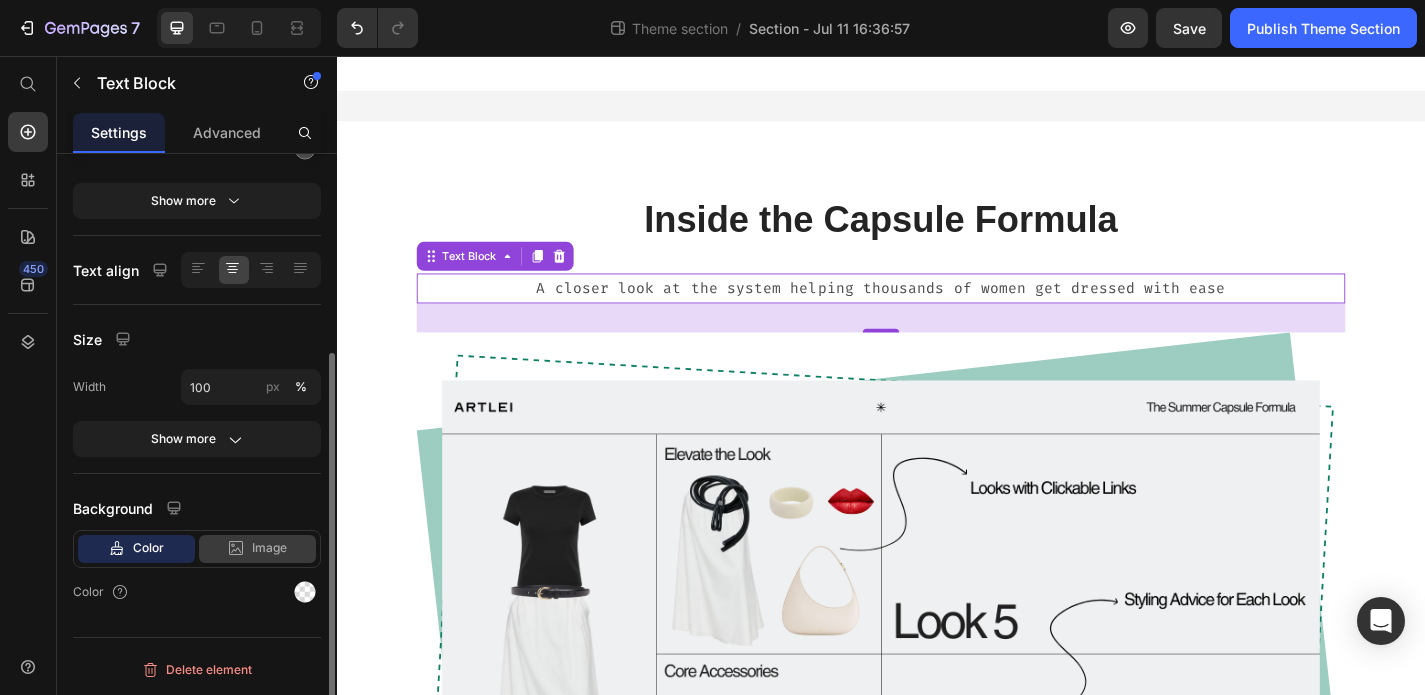 click on "Image" at bounding box center [269, 548] 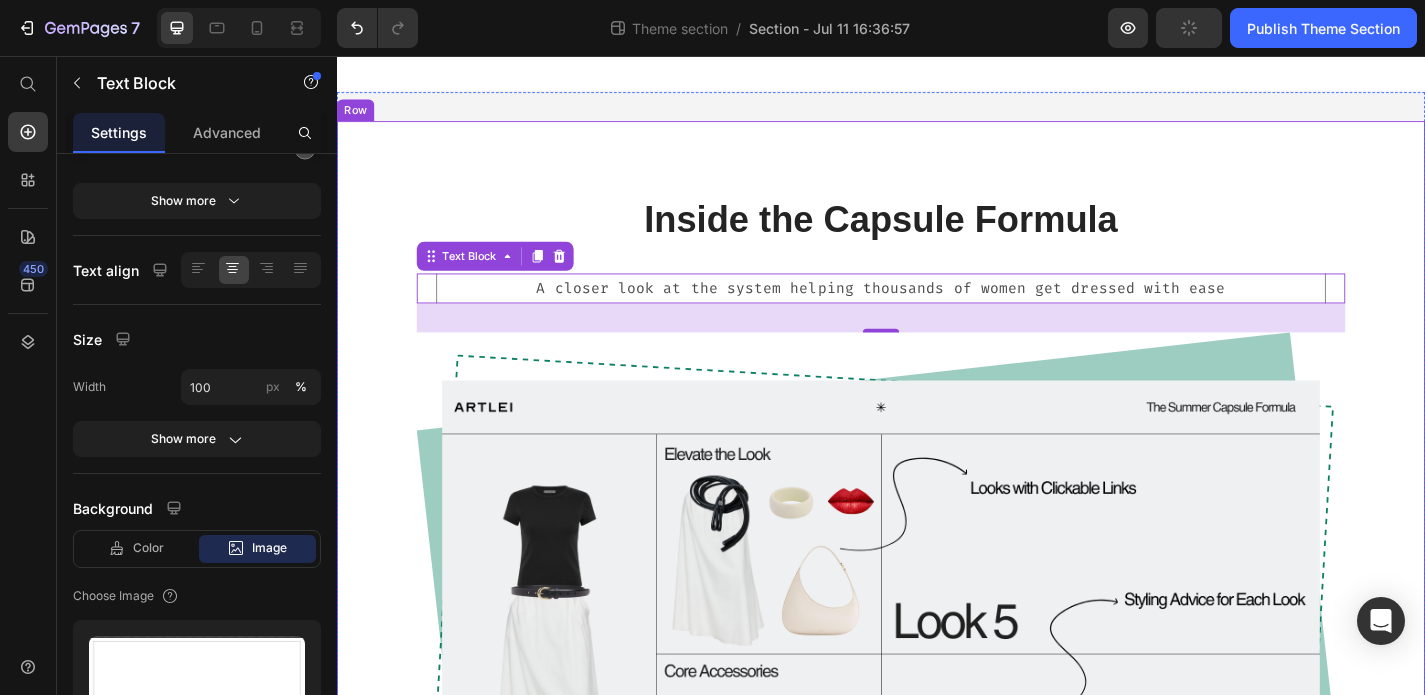 click on "Inside the Capsule Formula Heading A closer look at the system helping thousands of women get dressed with ease Text Block   32 Image Row Row Row" at bounding box center (937, 609) 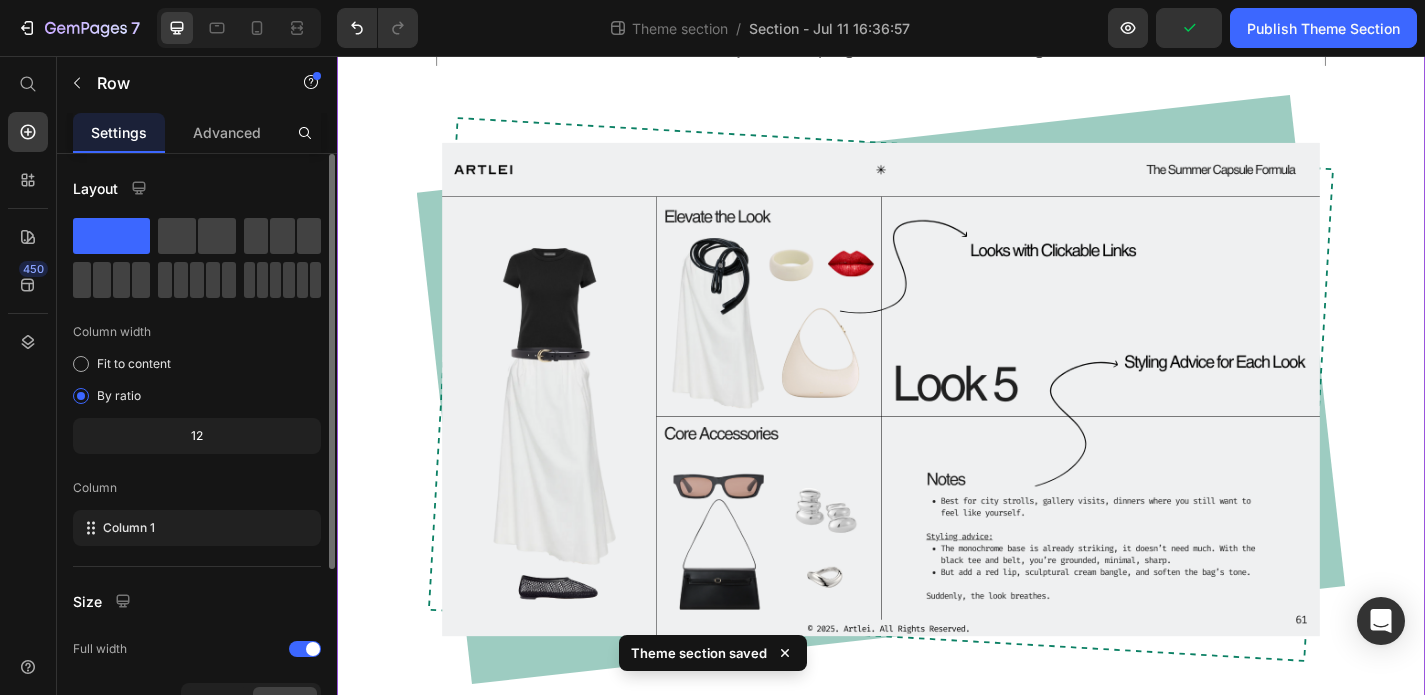 scroll, scrollTop: 333, scrollLeft: 0, axis: vertical 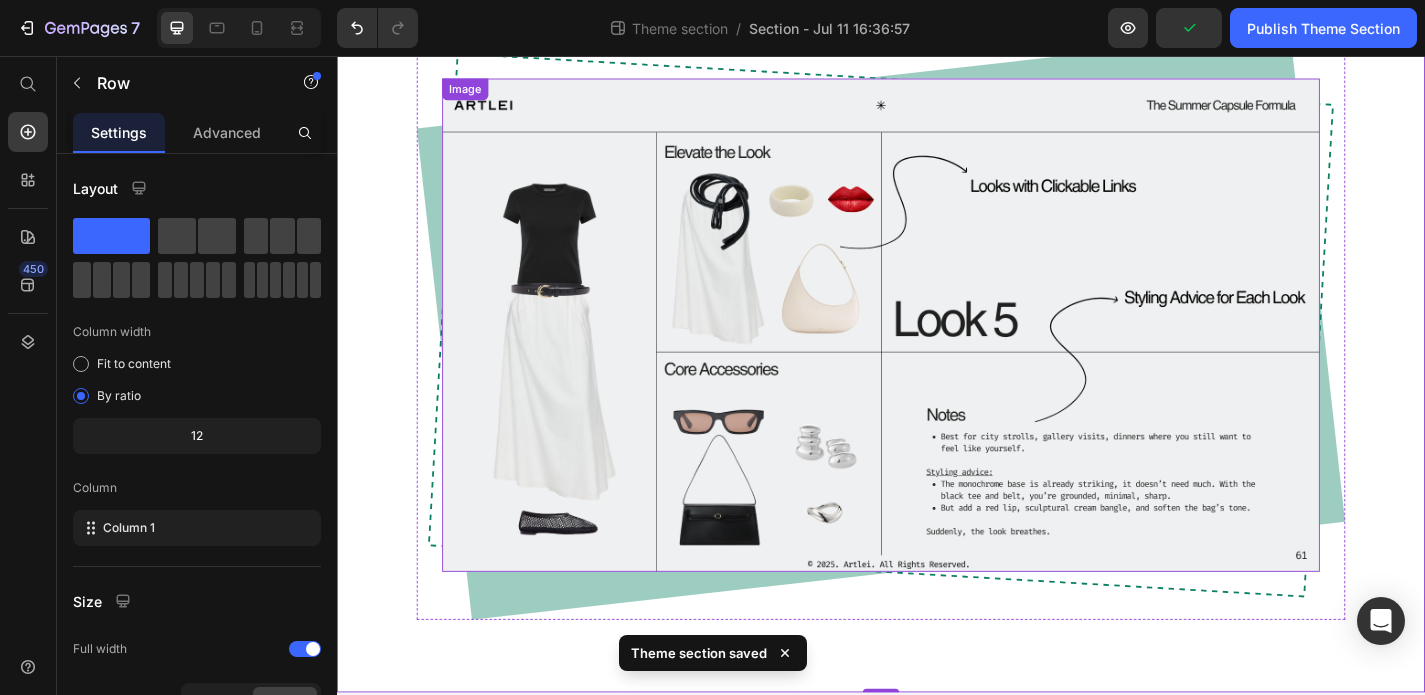 click at bounding box center (937, 353) 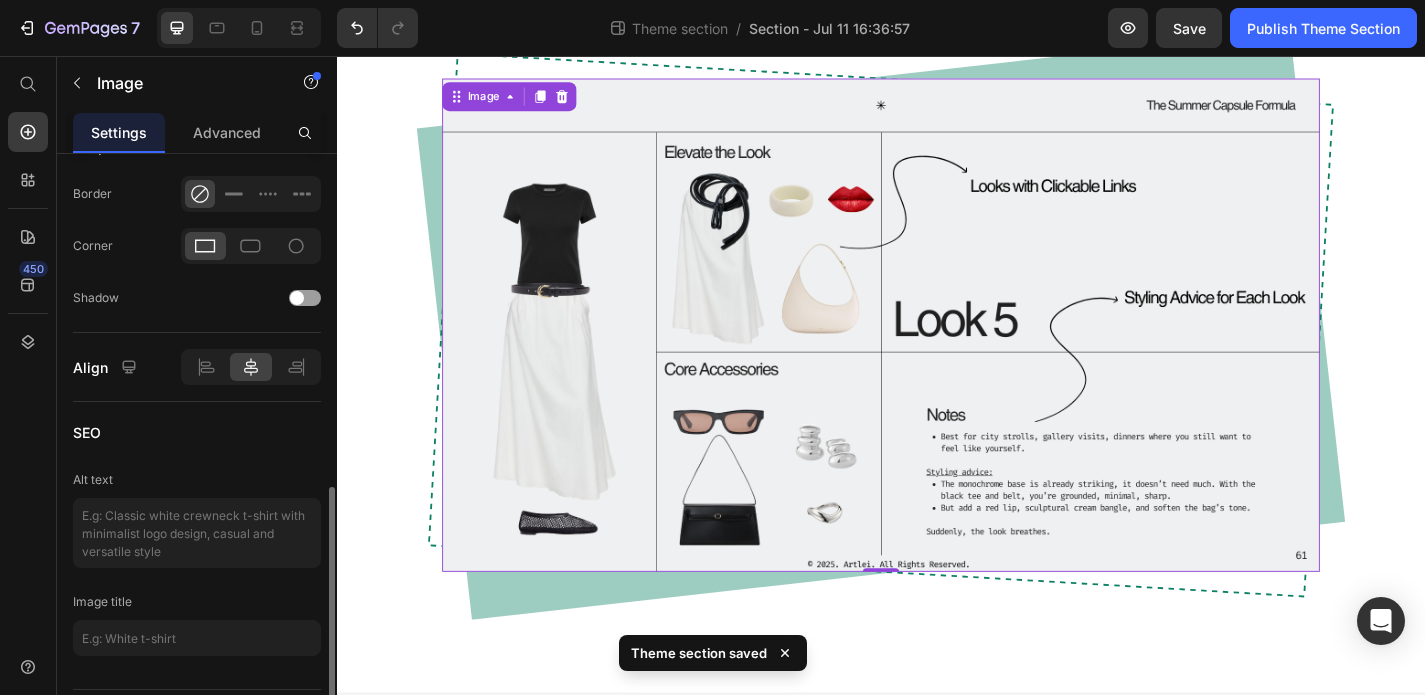 scroll, scrollTop: 873, scrollLeft: 0, axis: vertical 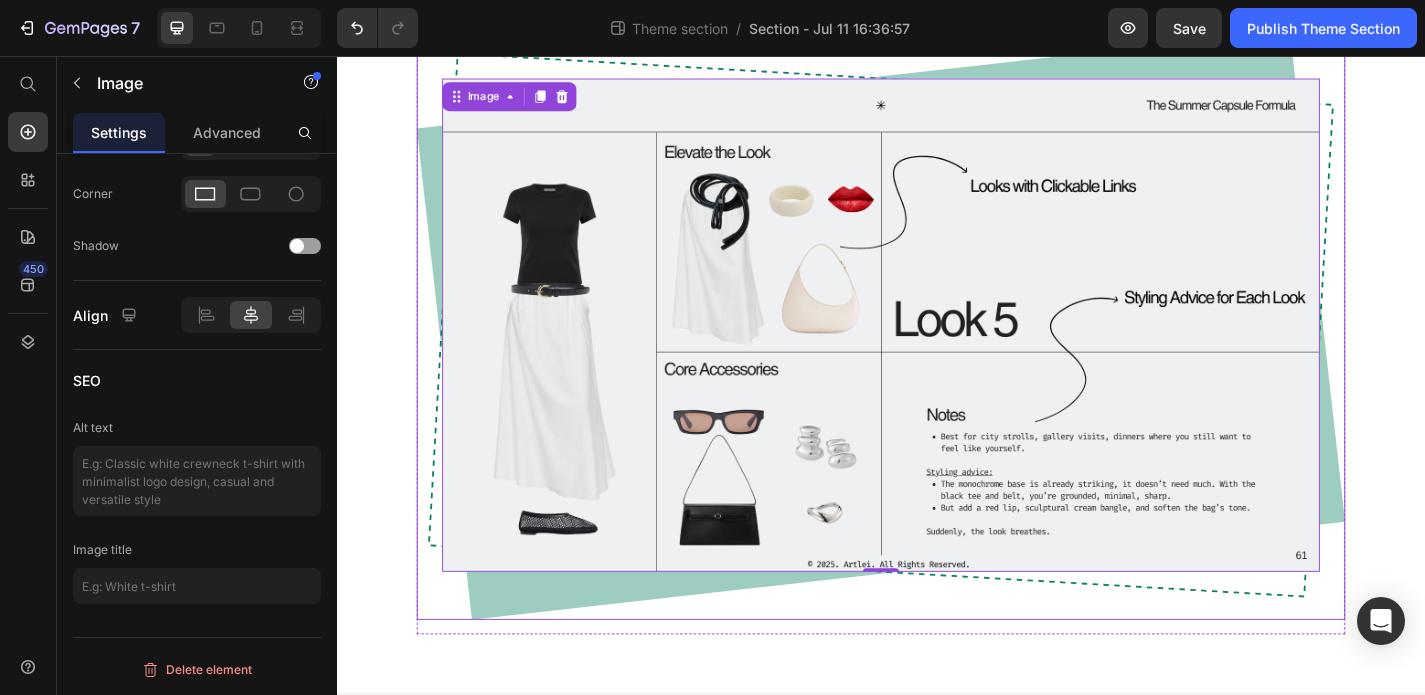 click on "Image   0 Row" at bounding box center [937, 353] 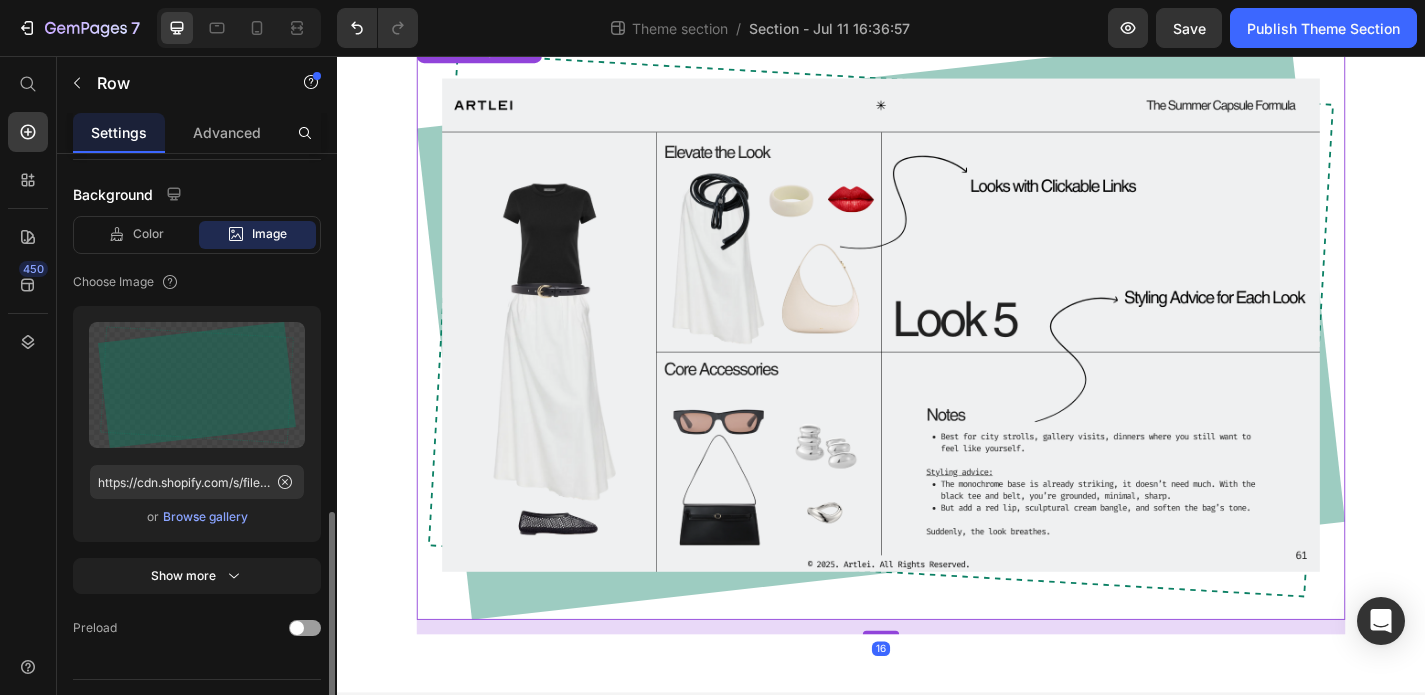 scroll, scrollTop: 670, scrollLeft: 0, axis: vertical 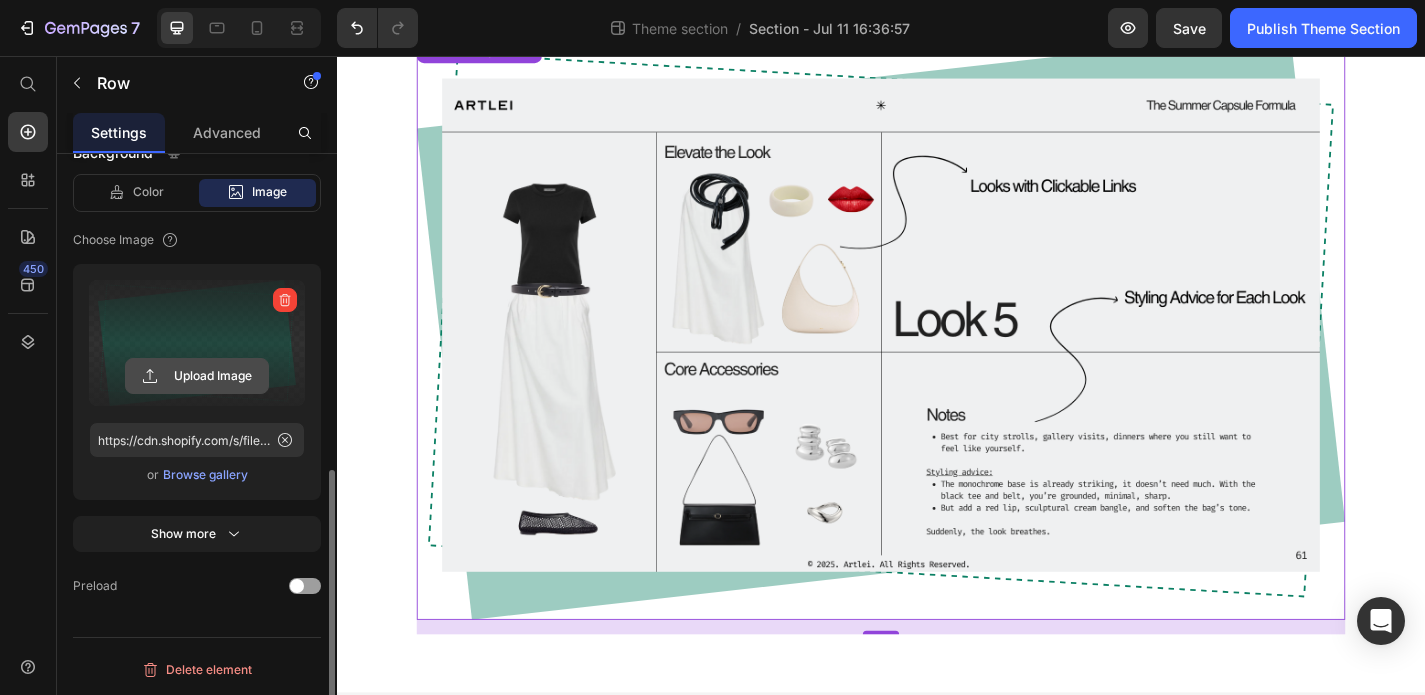 click 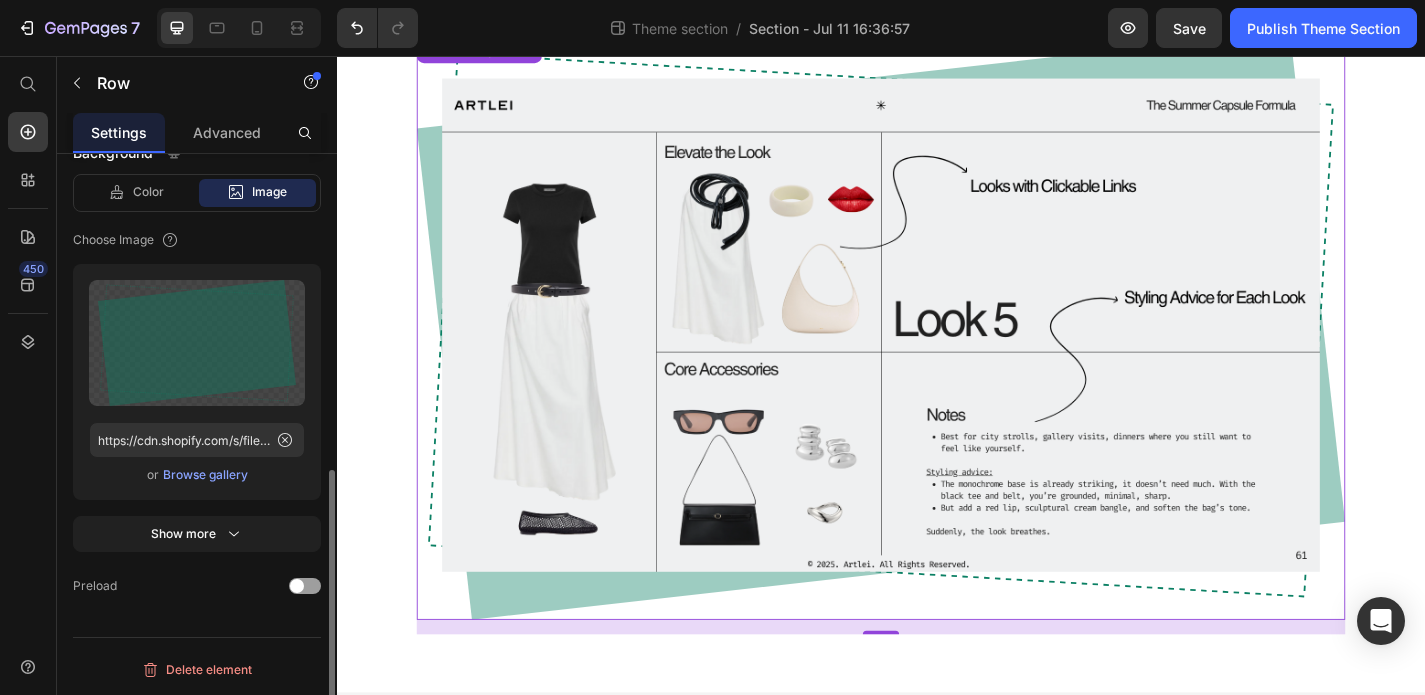 click on "Browse gallery" at bounding box center [205, 475] 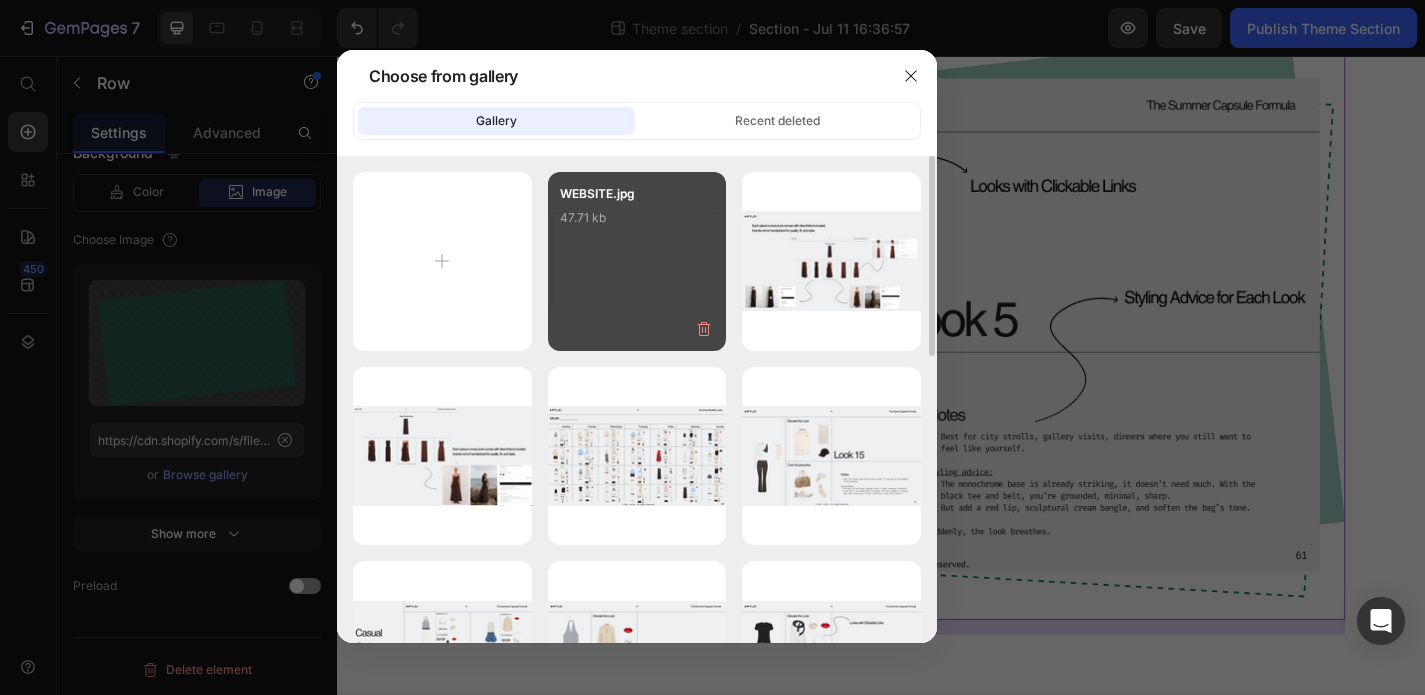 click on "WEBSITE.jpg 47.71 kb" at bounding box center (637, 224) 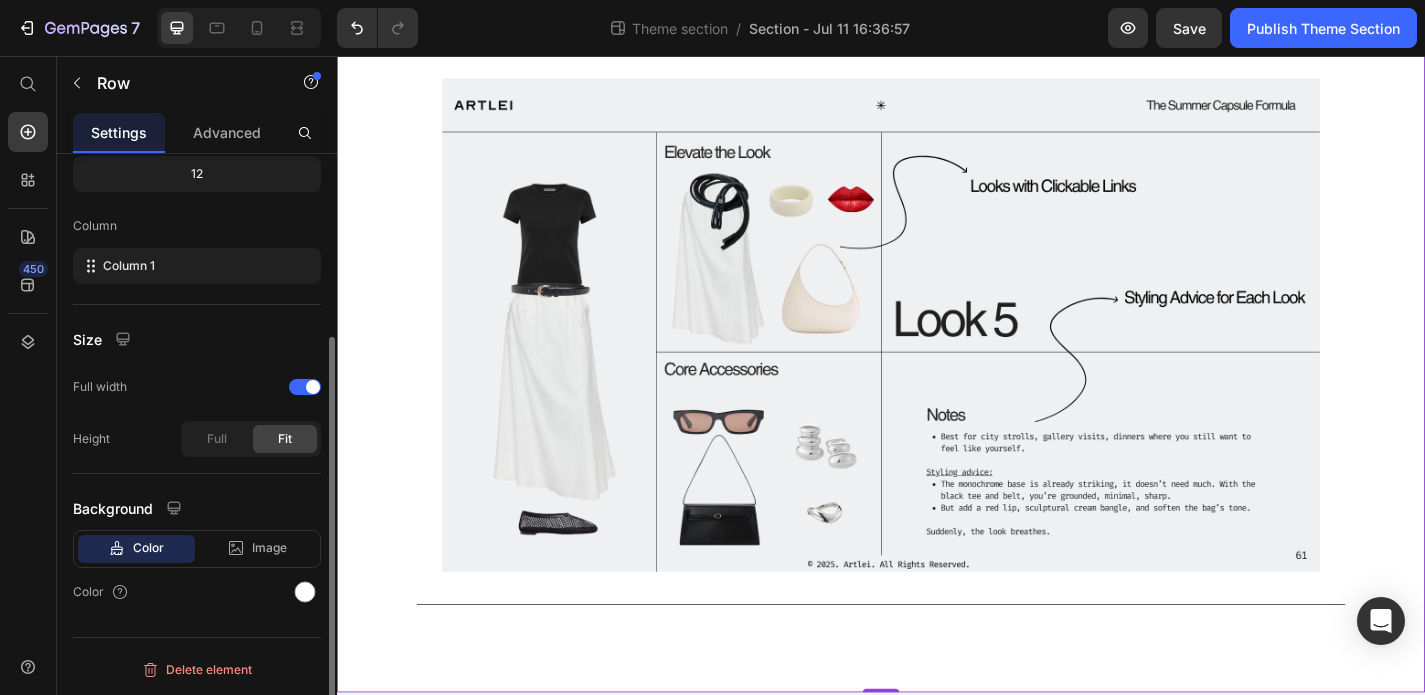 click on "Inside the Capsule Formula Heading A closer look at the system helping thousands of women get dressed with ease Text Block Image Row Row" at bounding box center (937, 292) 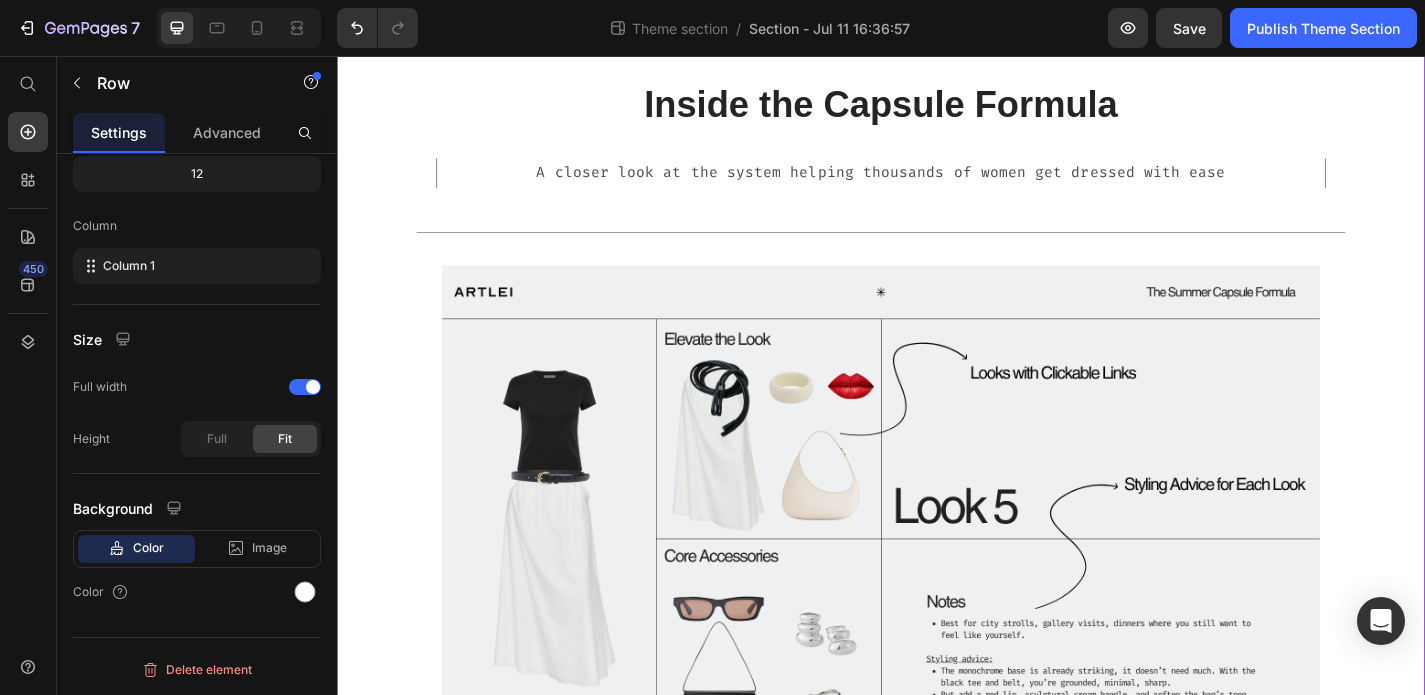 scroll, scrollTop: 126, scrollLeft: 0, axis: vertical 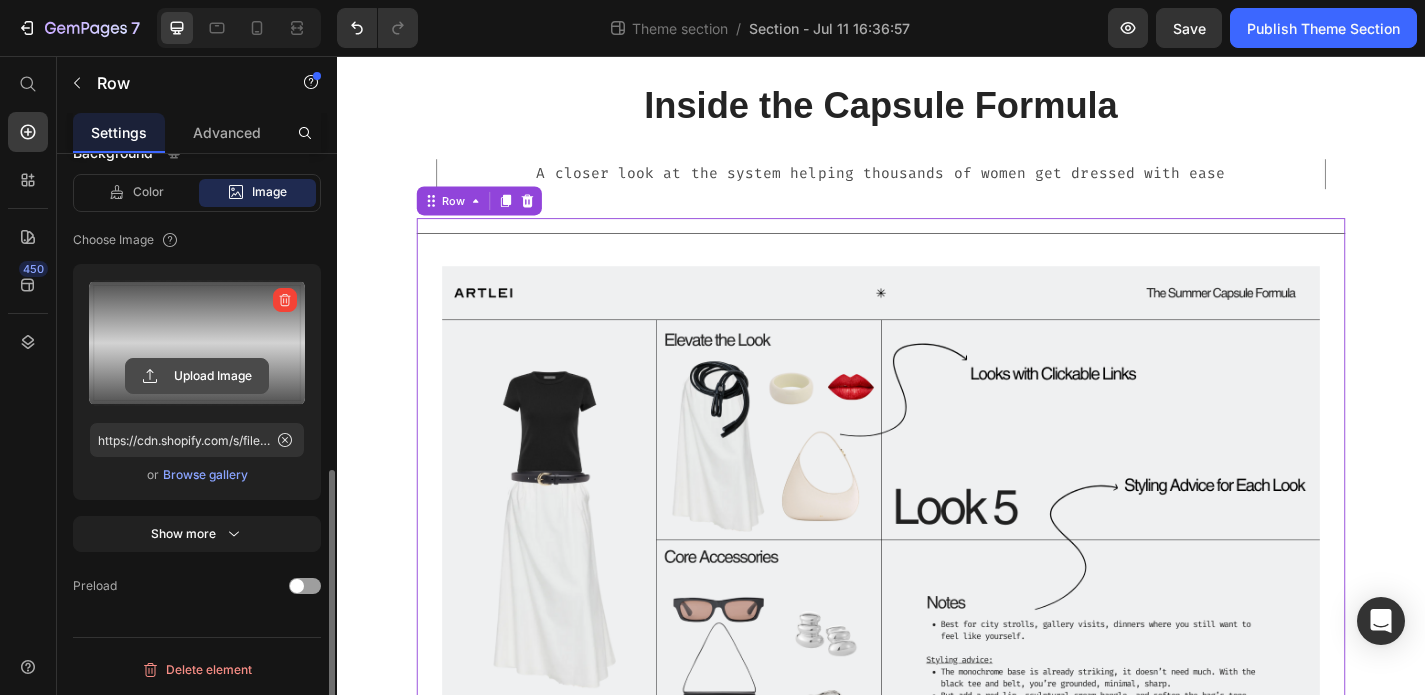 click 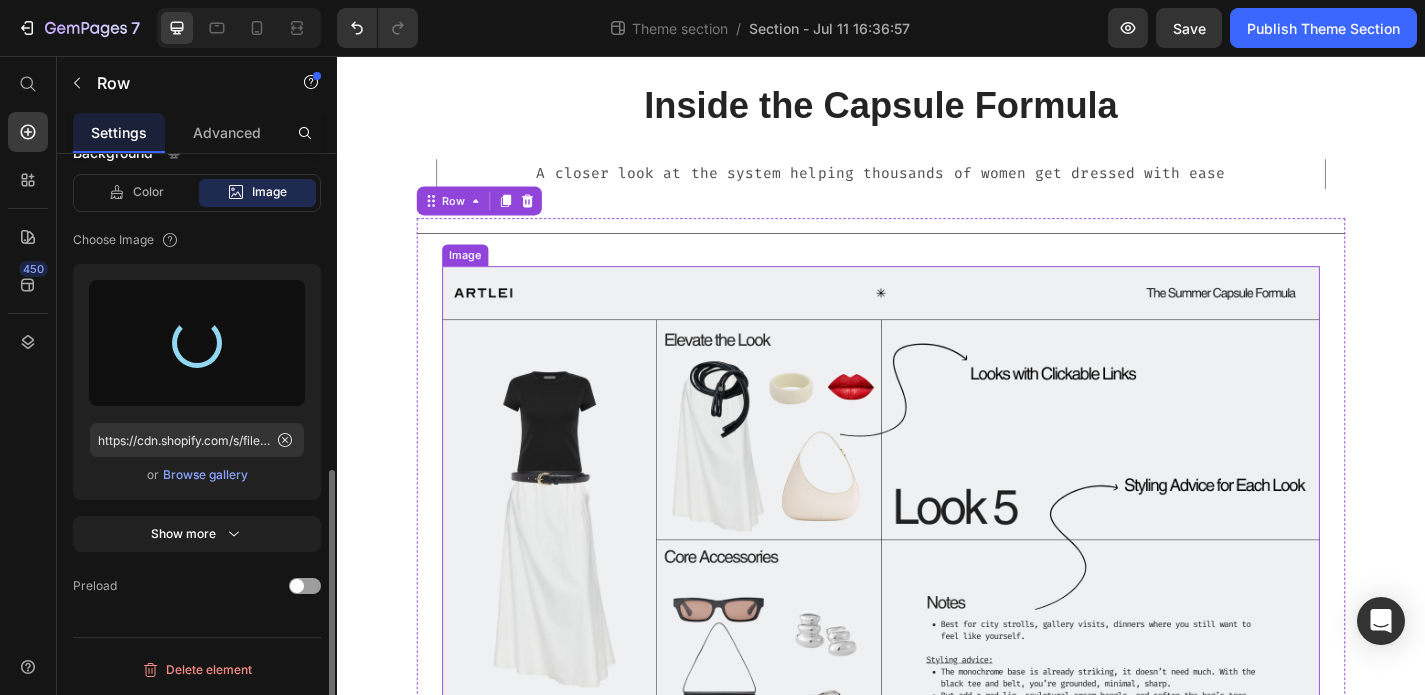 type on "https://cdn.shopify.com/s/files/1/0928/3852/7351/files/gempages_574713436932408164-05eac4a2-f80a-490b-bdbc-faaed3b5ba48.png" 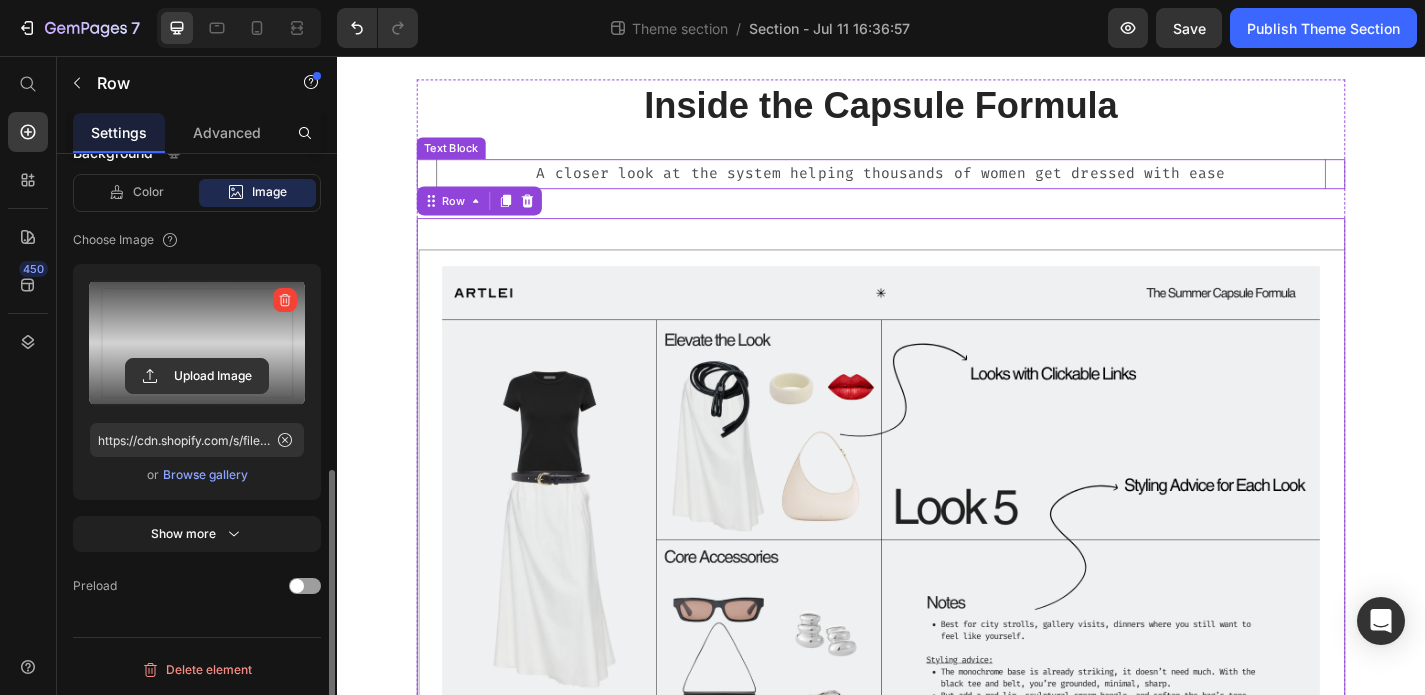 click on "A closer look at the system helping thousands of women get dressed with ease" at bounding box center (937, 186) 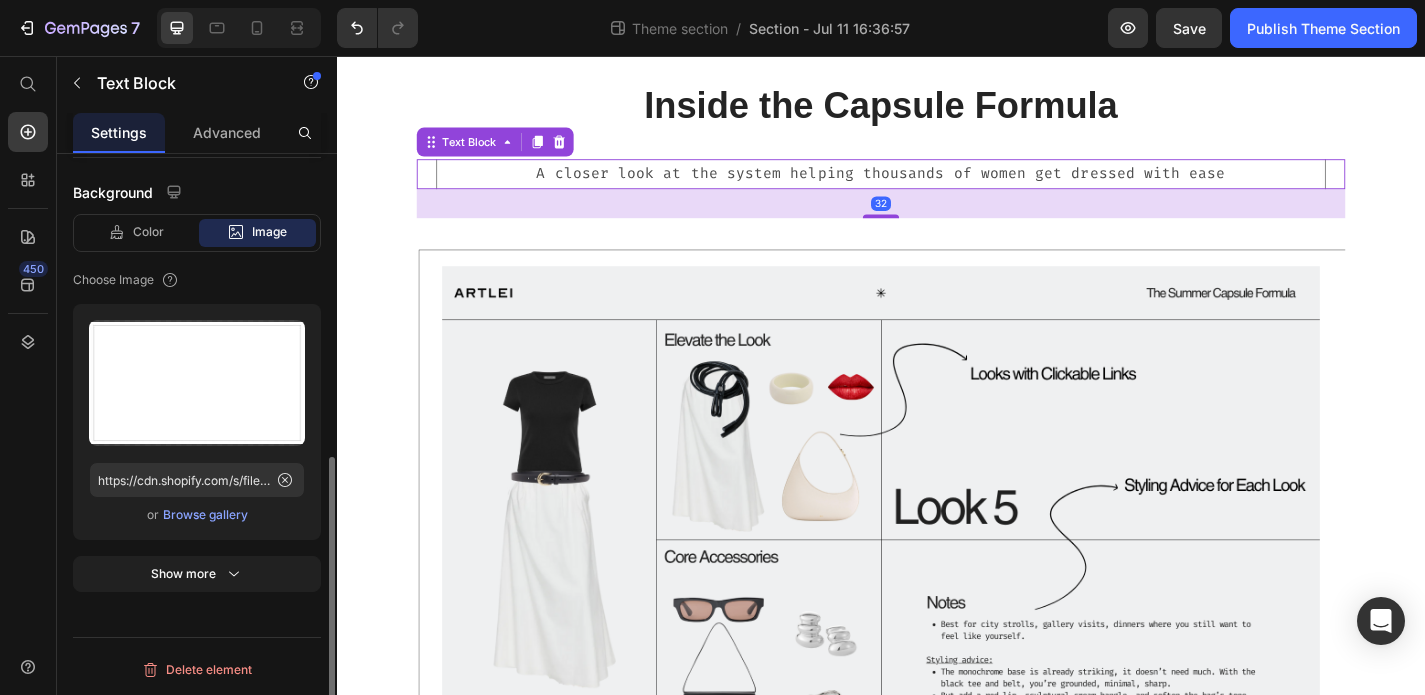 scroll, scrollTop: 0, scrollLeft: 0, axis: both 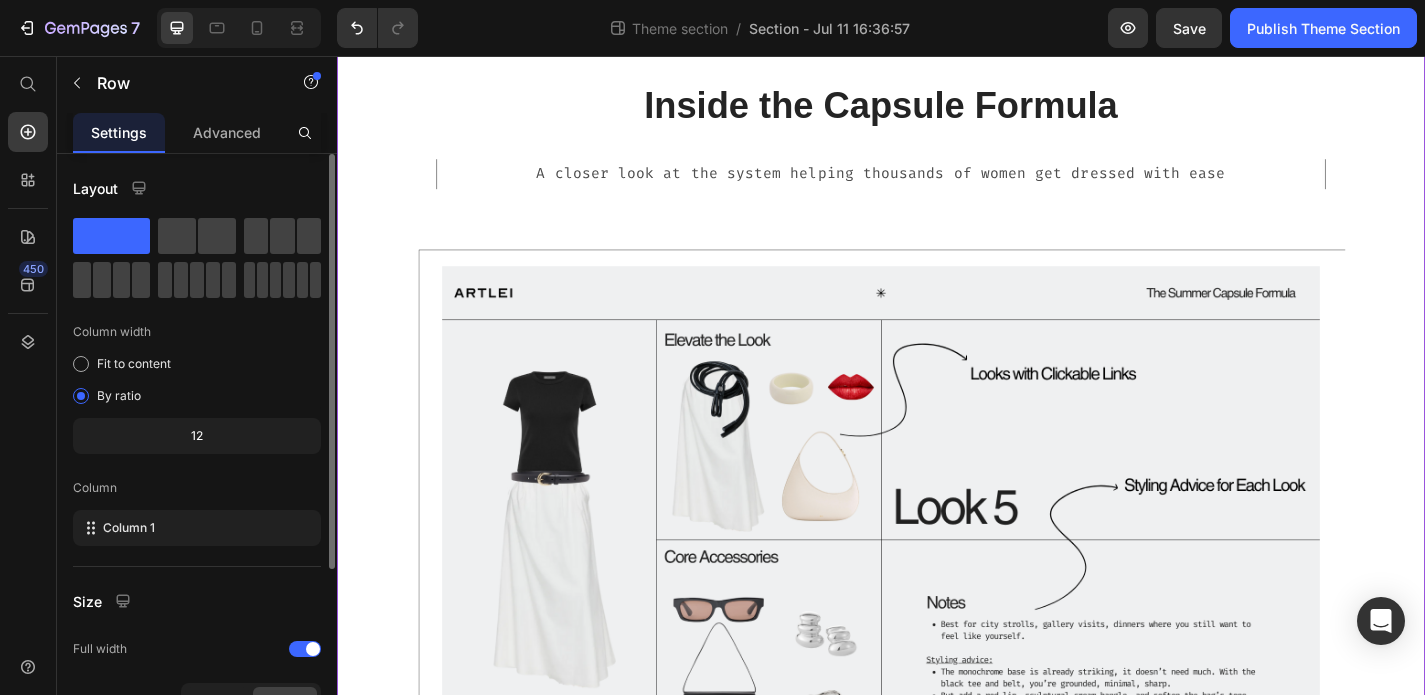 click on "Inside the Capsule Formula Heading A closer look at the system helping thousands of women get dressed with ease Text Block Image Row Row" at bounding box center [937, 499] 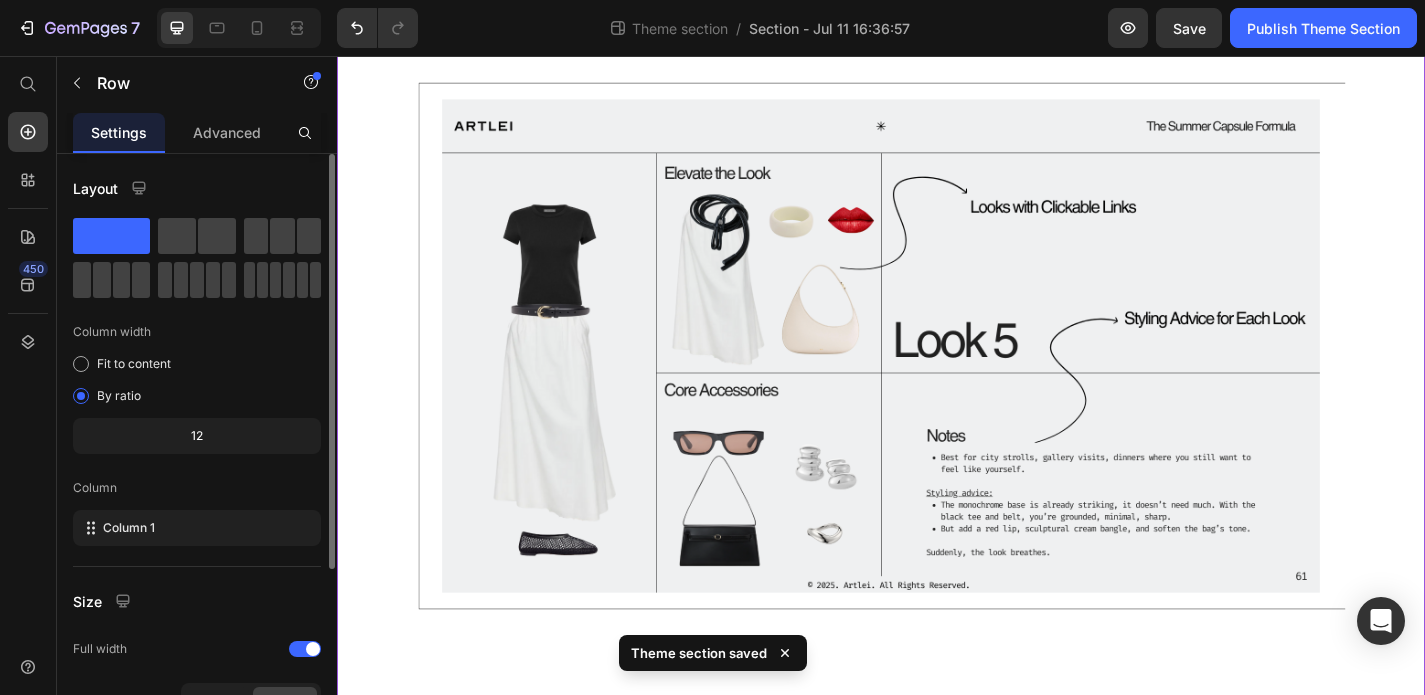 scroll, scrollTop: 305, scrollLeft: 0, axis: vertical 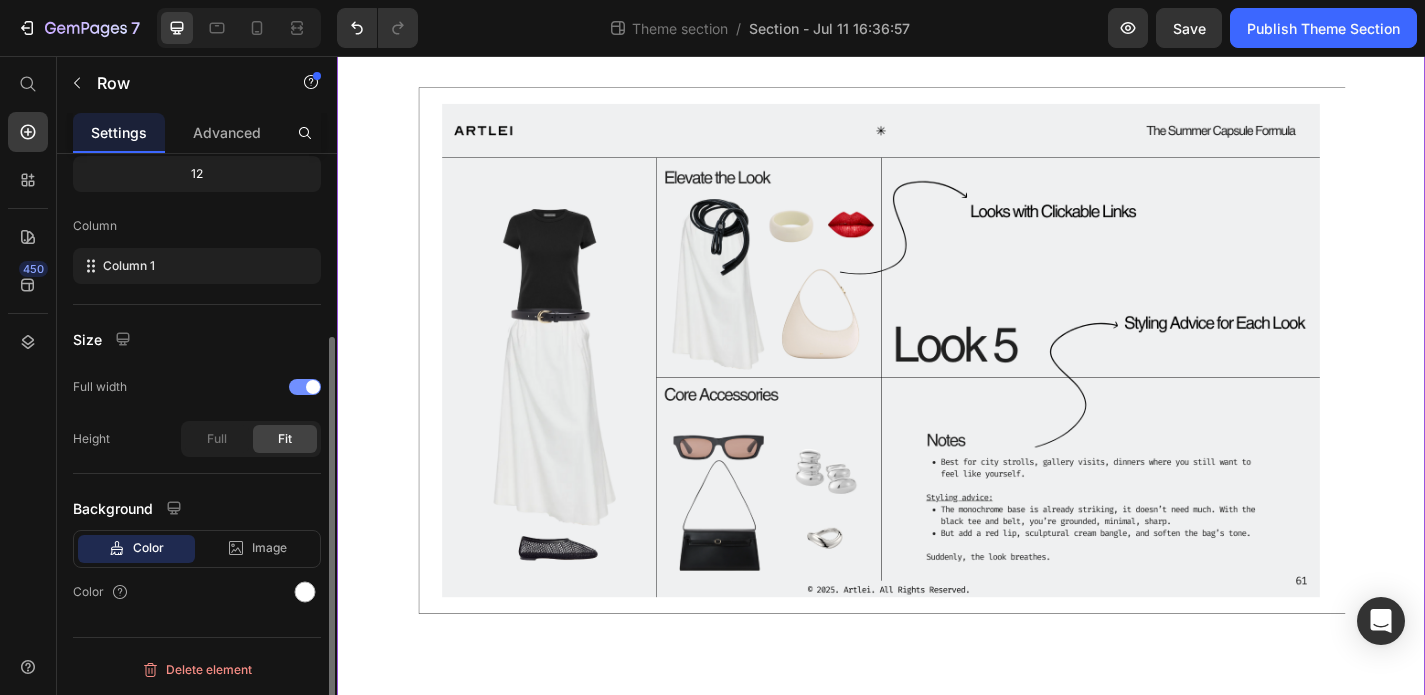 click at bounding box center [305, 387] 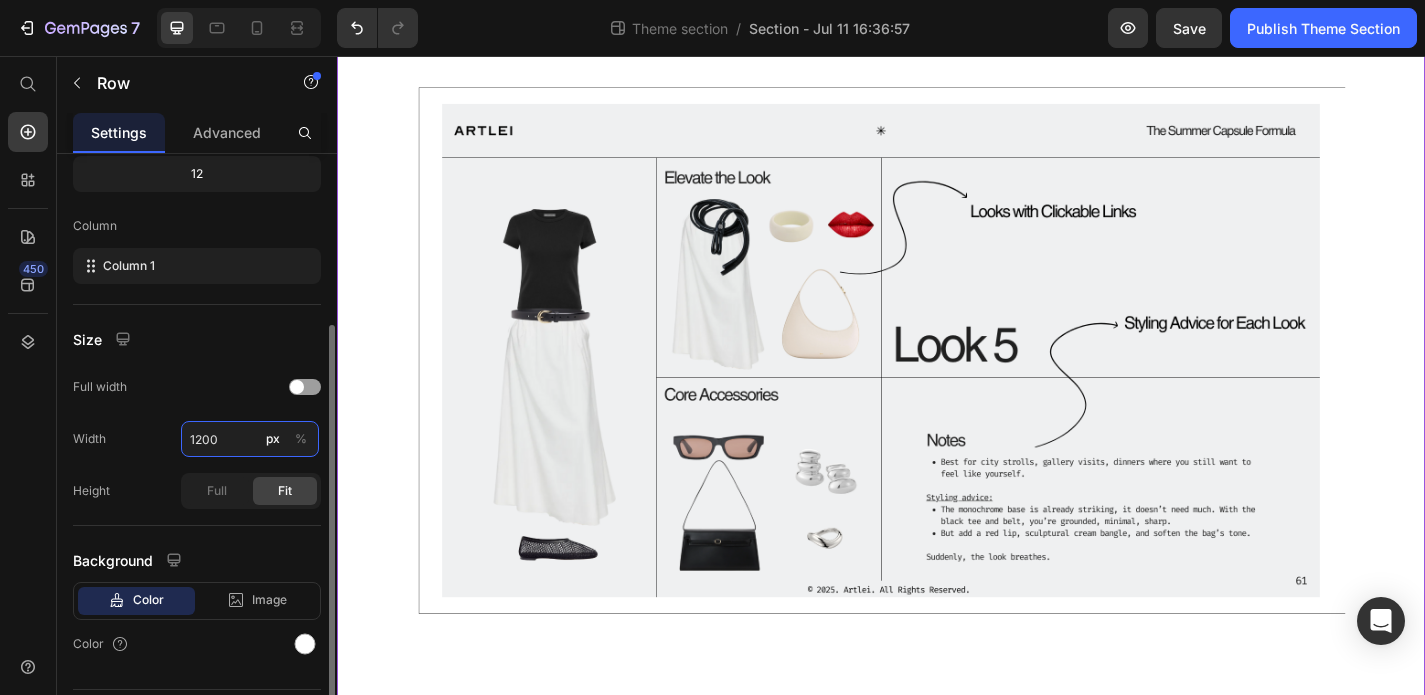 click on "1200" at bounding box center (250, 439) 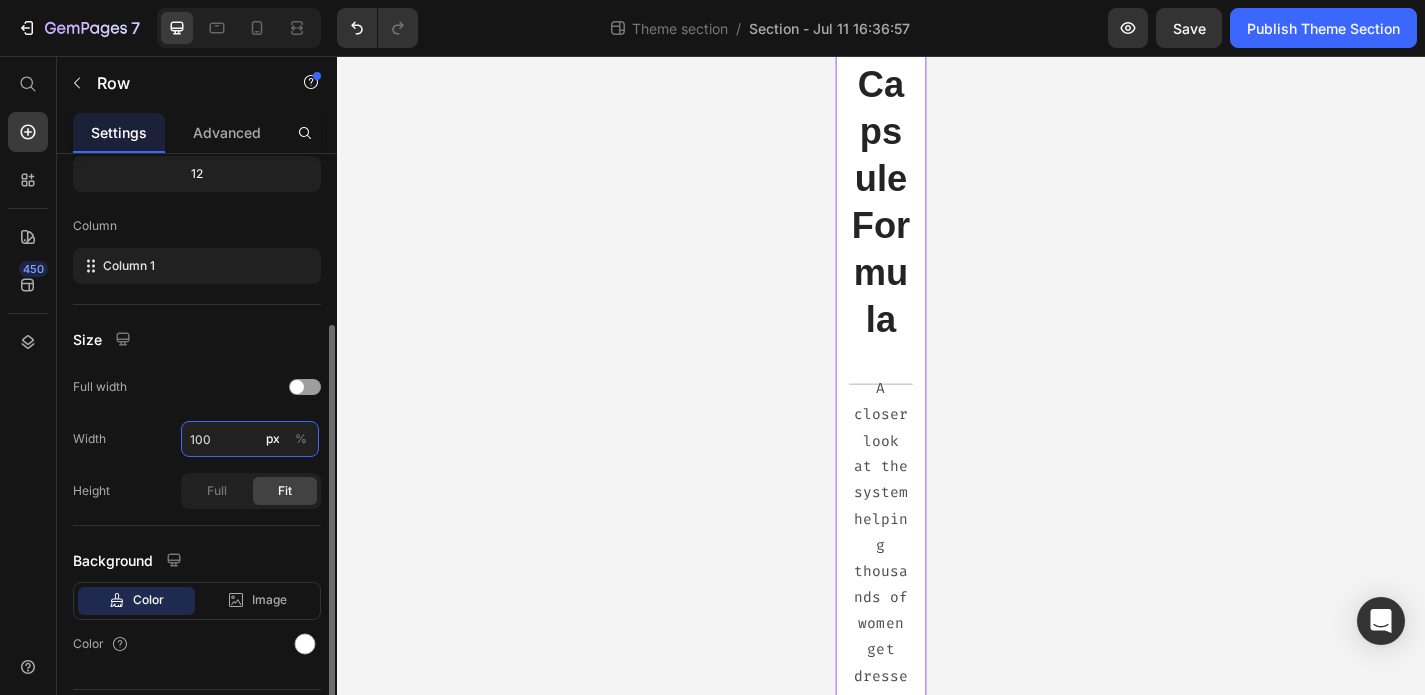 type on "1000" 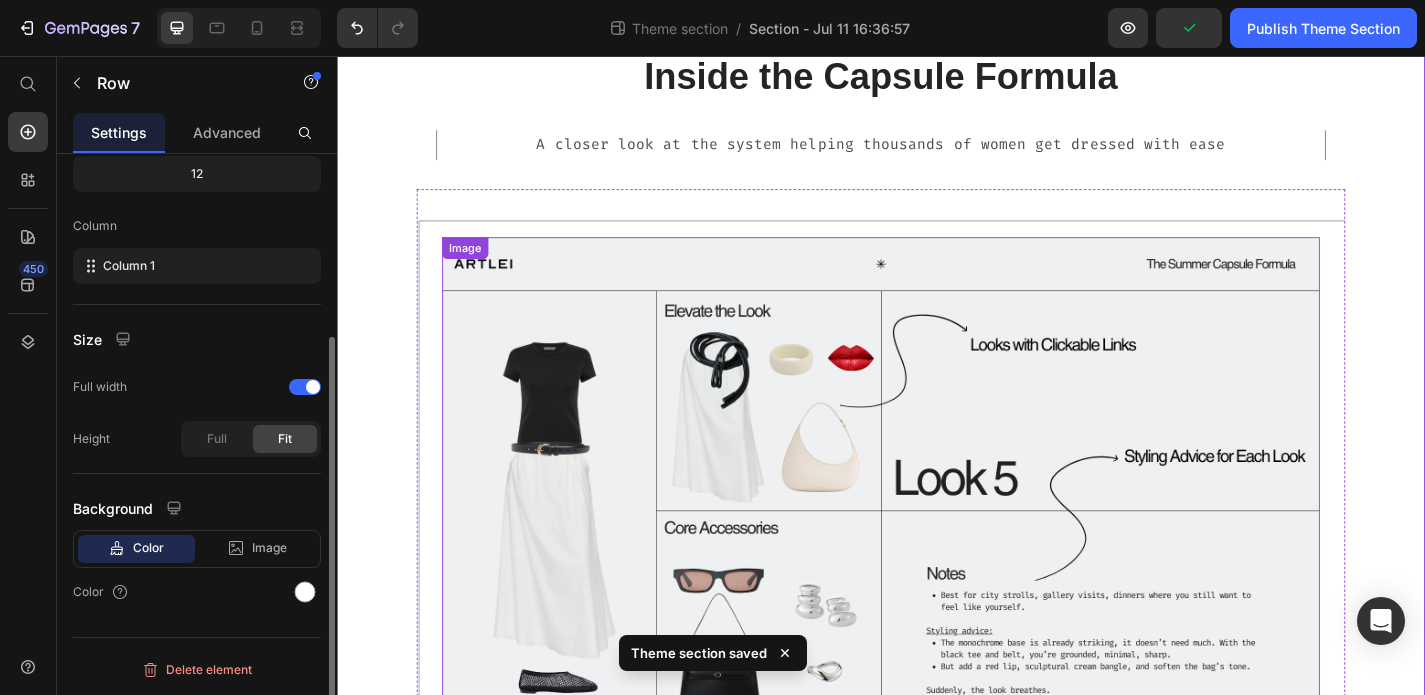 scroll, scrollTop: 157, scrollLeft: 0, axis: vertical 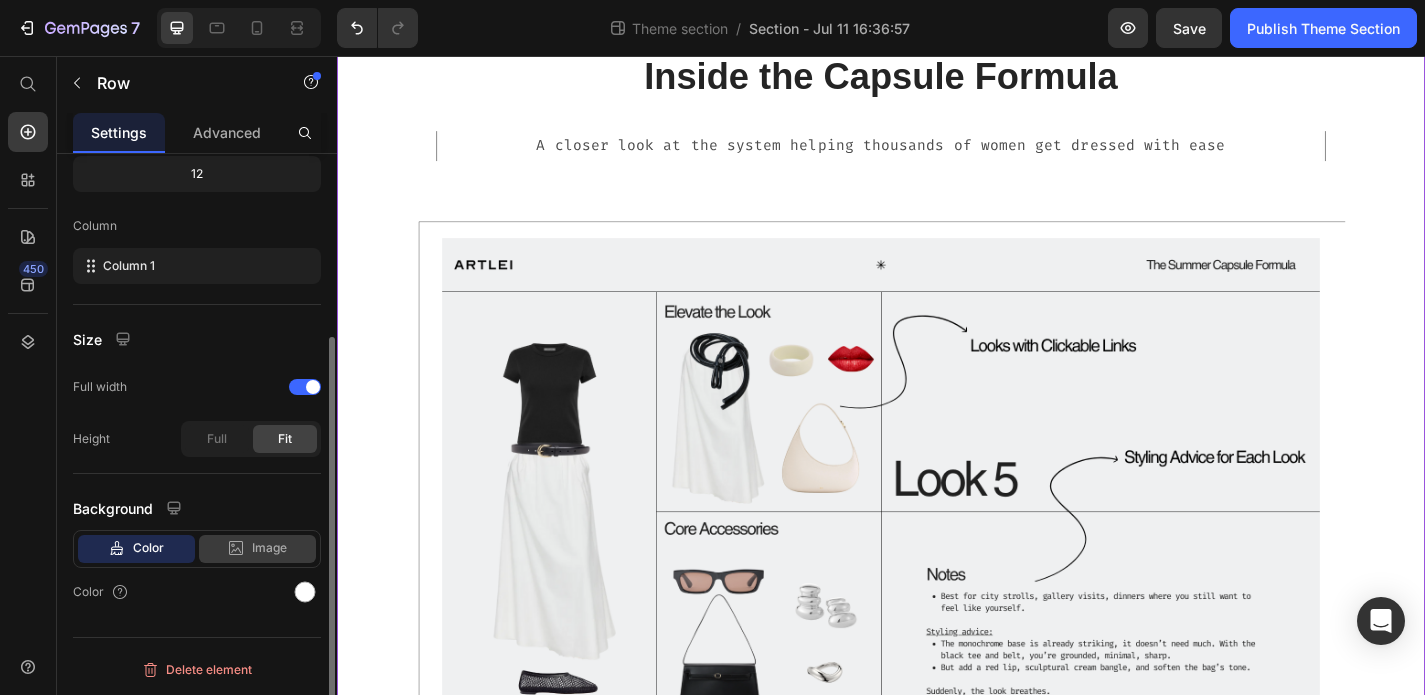 click on "Image" 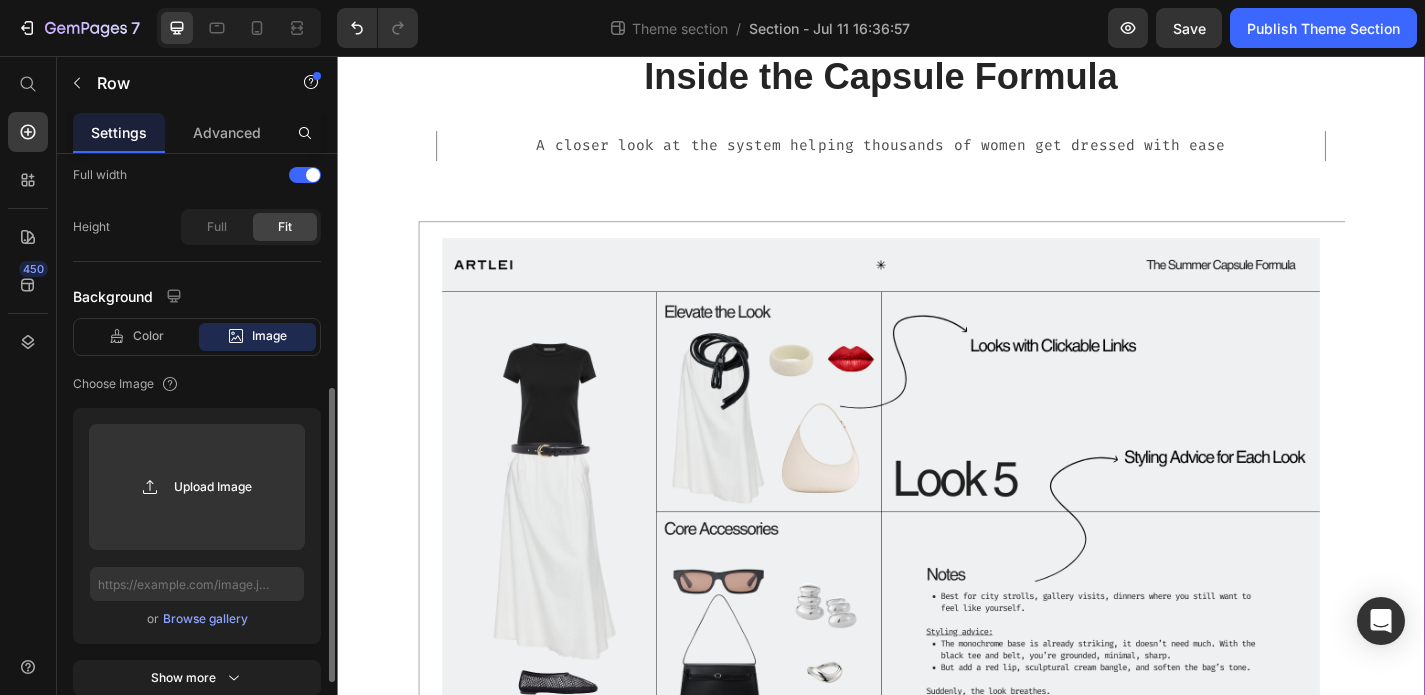 scroll, scrollTop: 475, scrollLeft: 0, axis: vertical 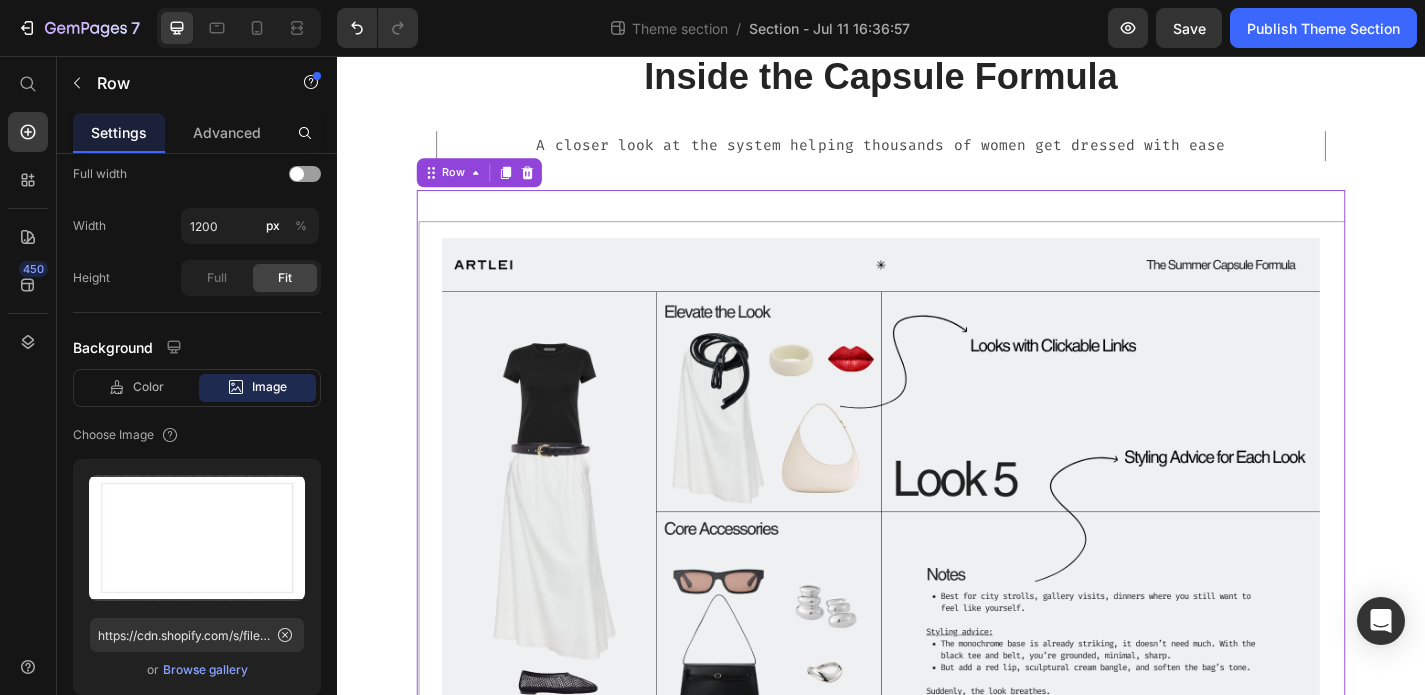 click on "Image Row   16" at bounding box center [937, 529] 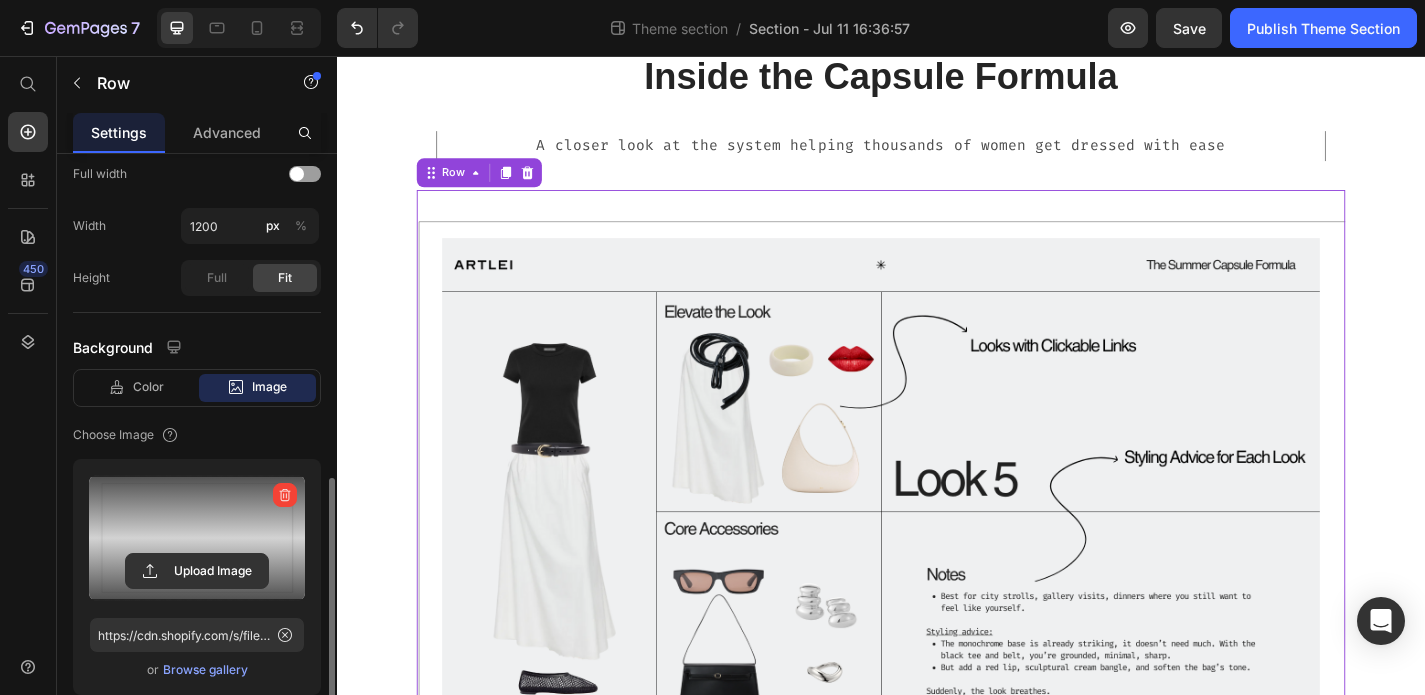scroll, scrollTop: 627, scrollLeft: 0, axis: vertical 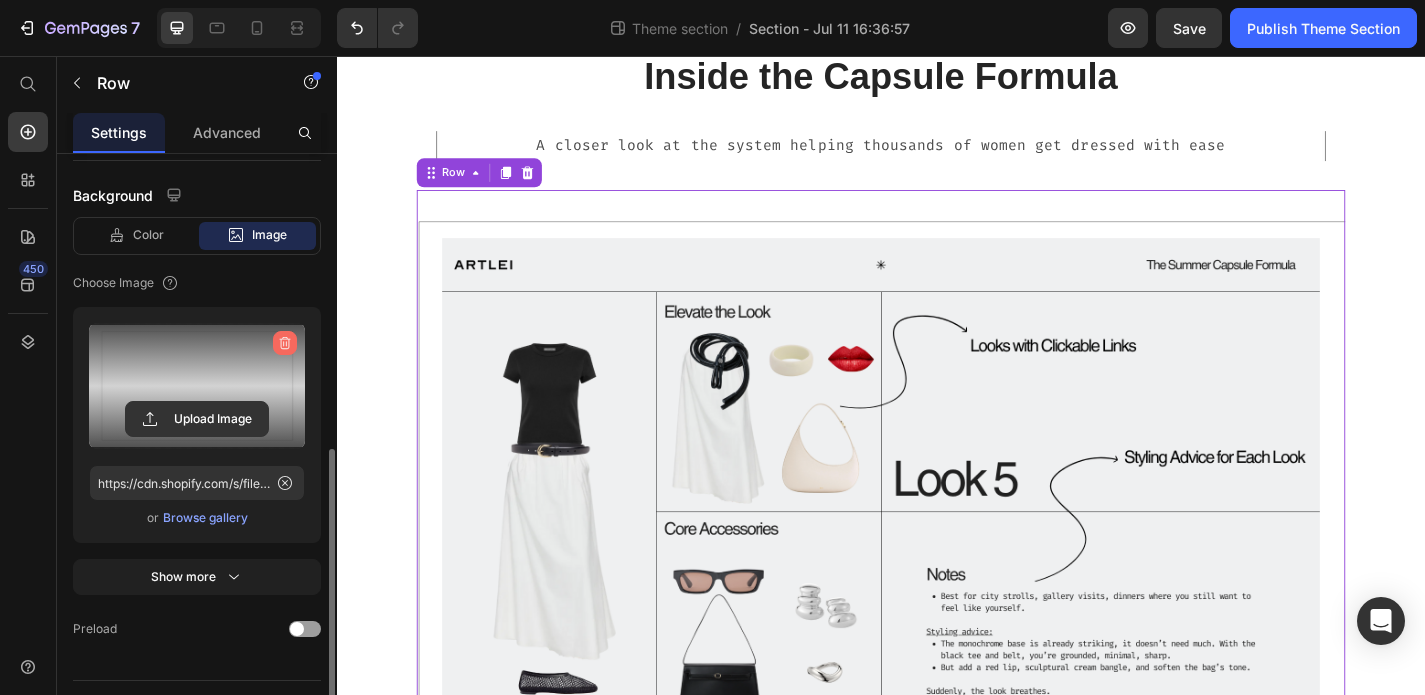 click at bounding box center (285, 343) 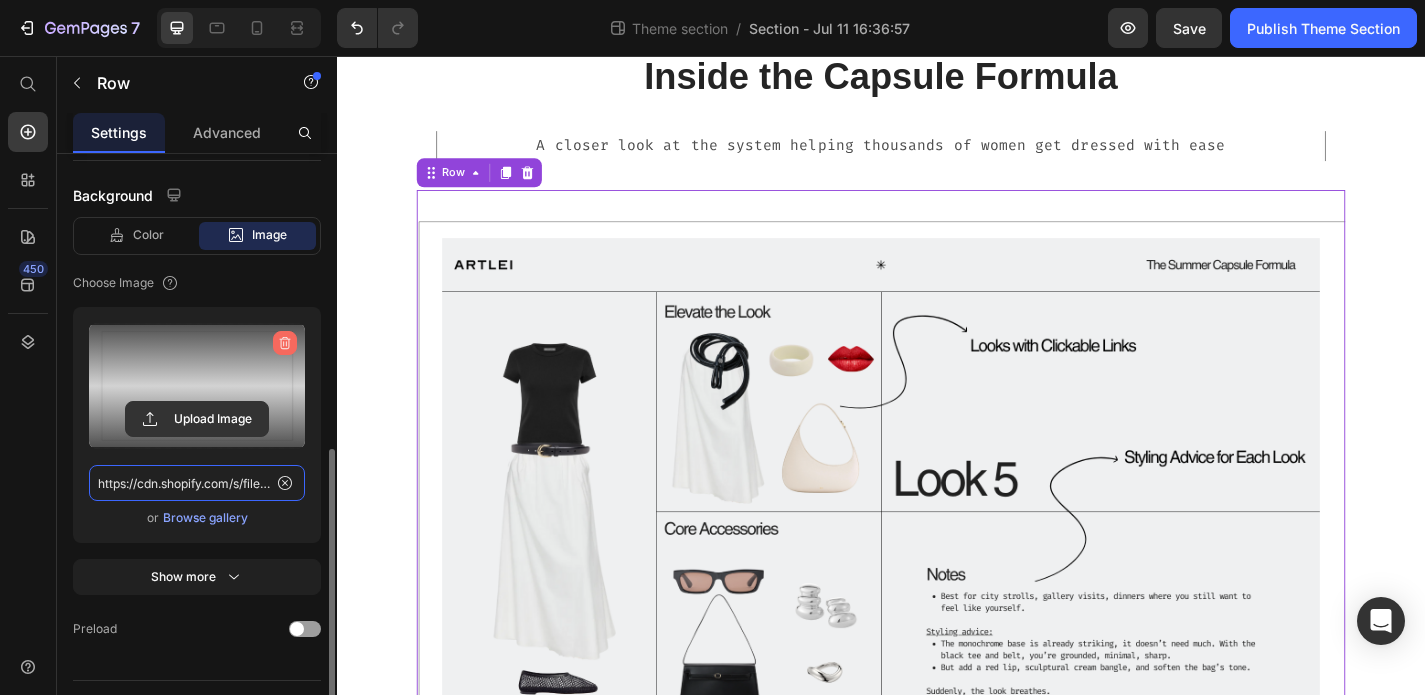 type 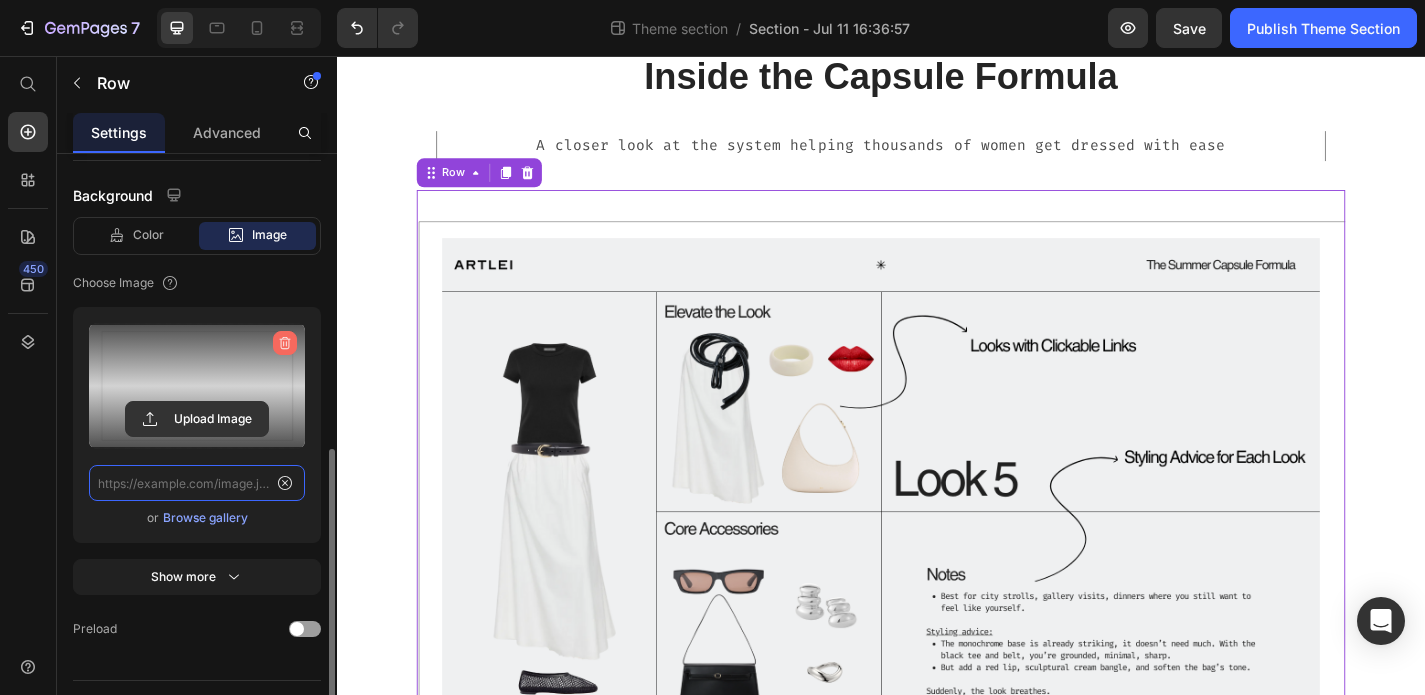 scroll, scrollTop: 0, scrollLeft: 0, axis: both 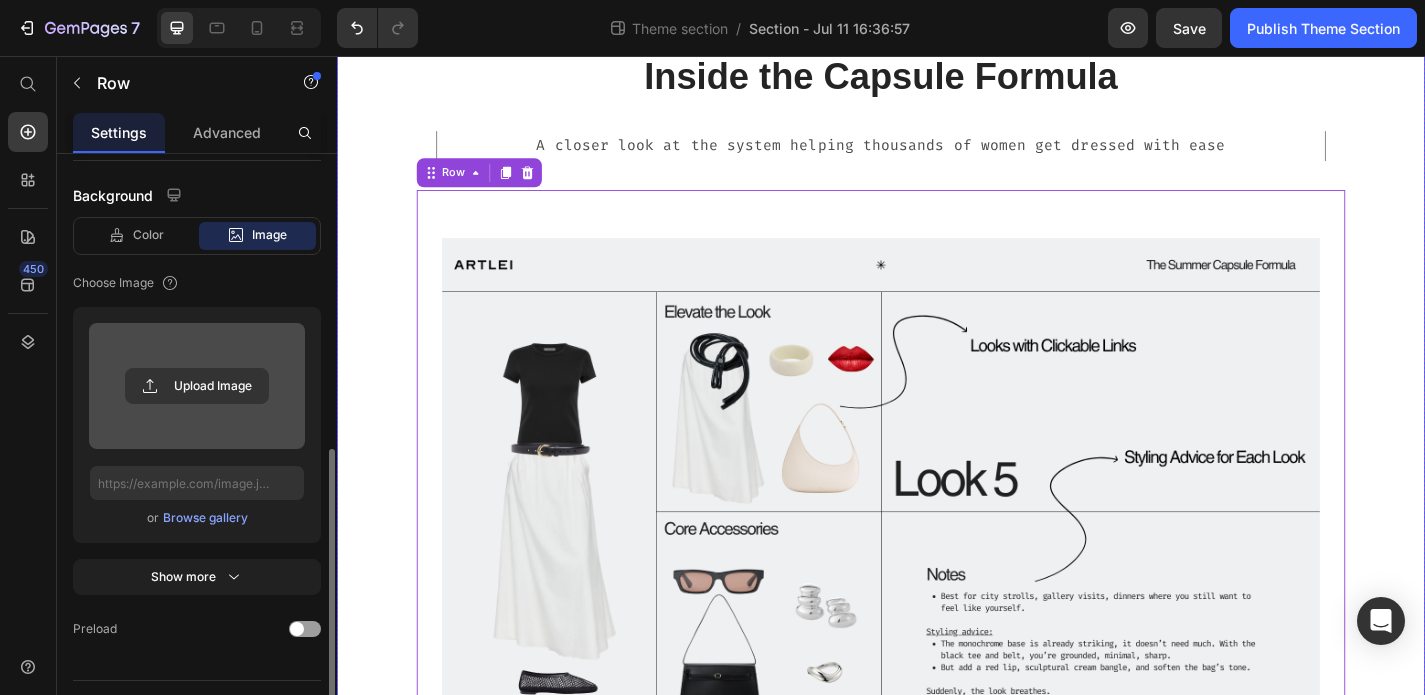 click on "Inside the Capsule Formula Heading A closer look at the system helping thousands of women get dressed with ease Text Block Image Row   16 Row" at bounding box center (937, 468) 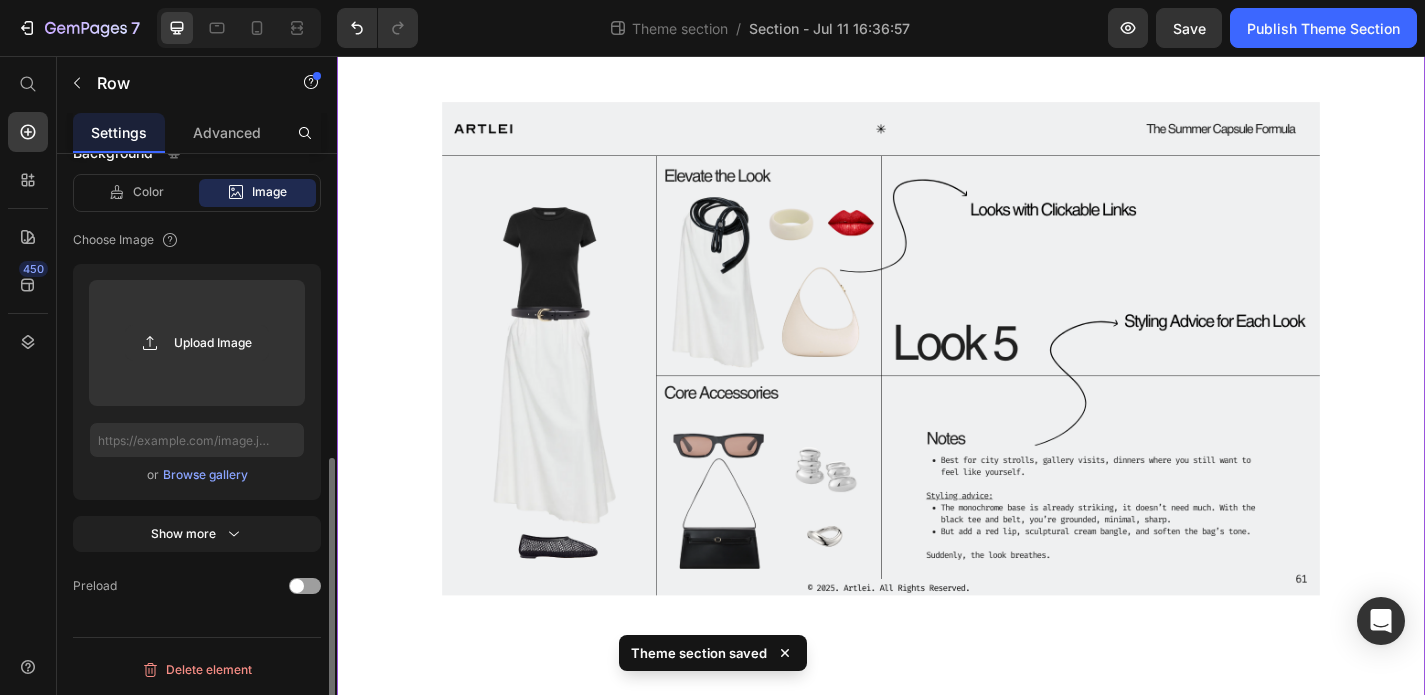scroll, scrollTop: 362, scrollLeft: 0, axis: vertical 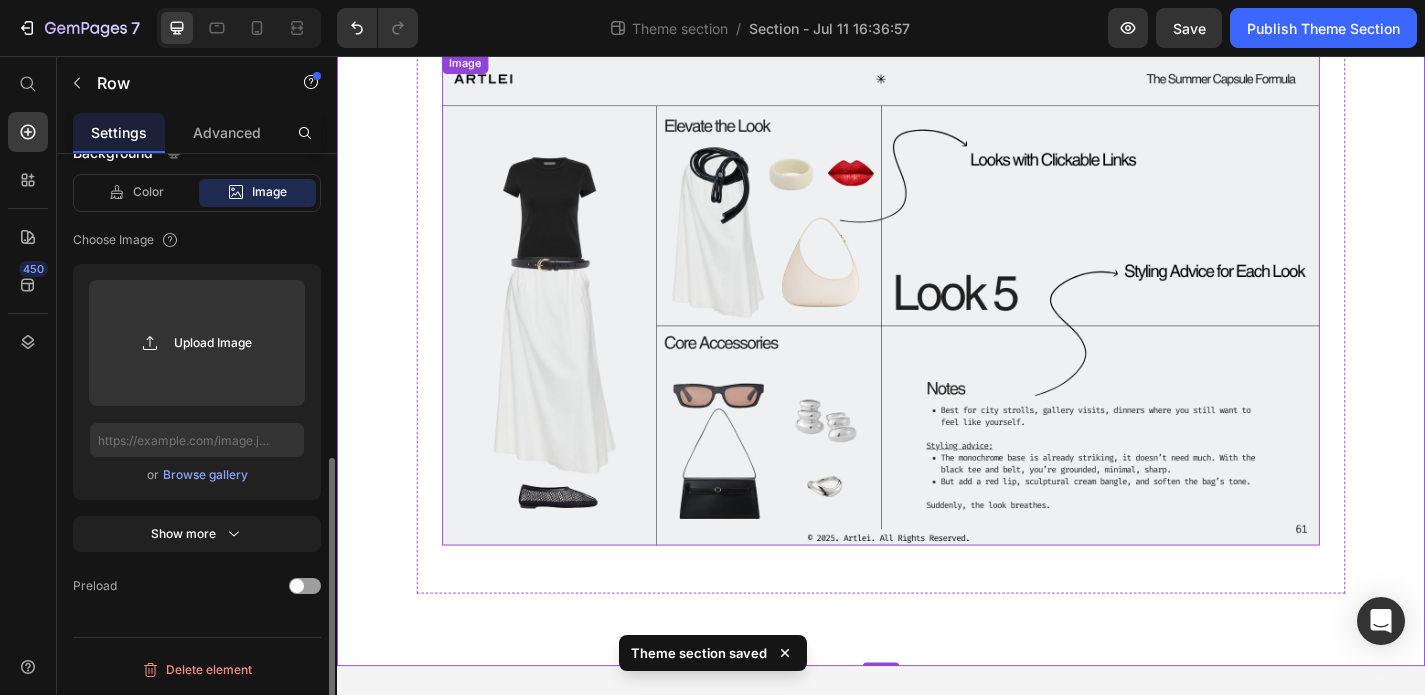 click at bounding box center (937, 324) 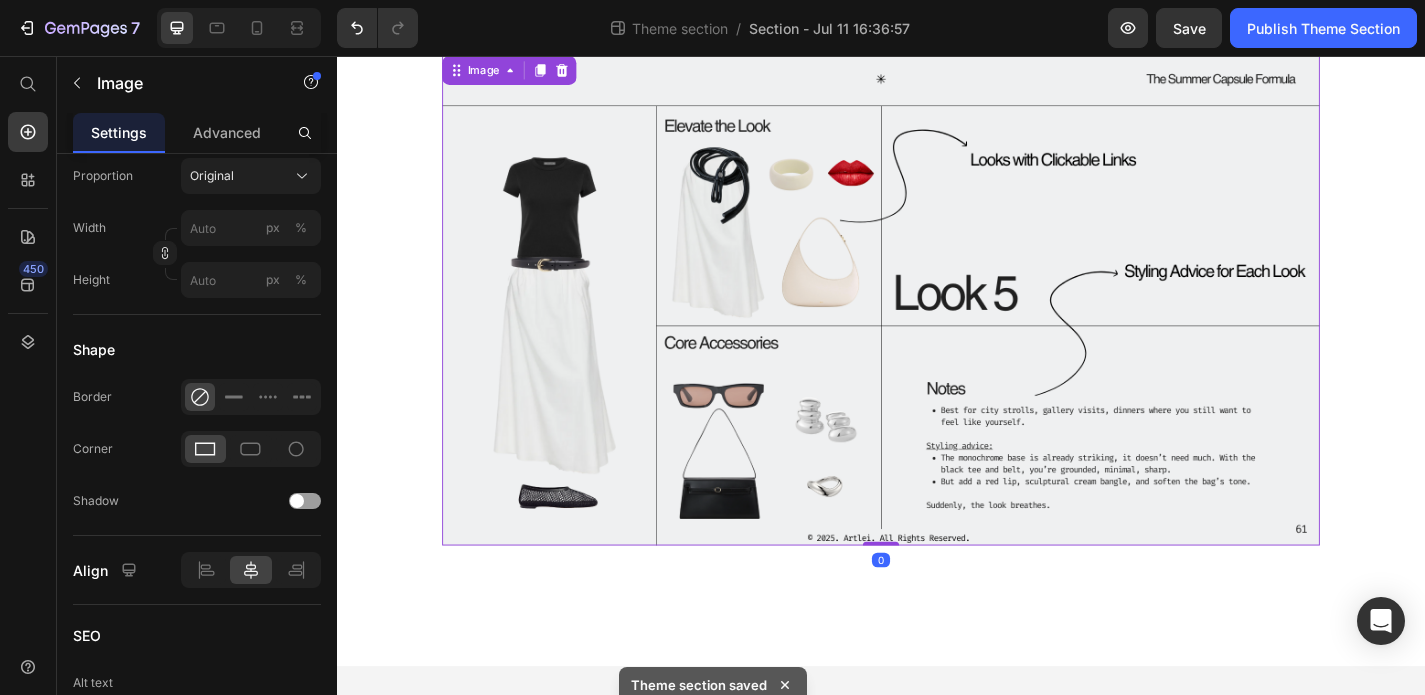 scroll, scrollTop: 0, scrollLeft: 0, axis: both 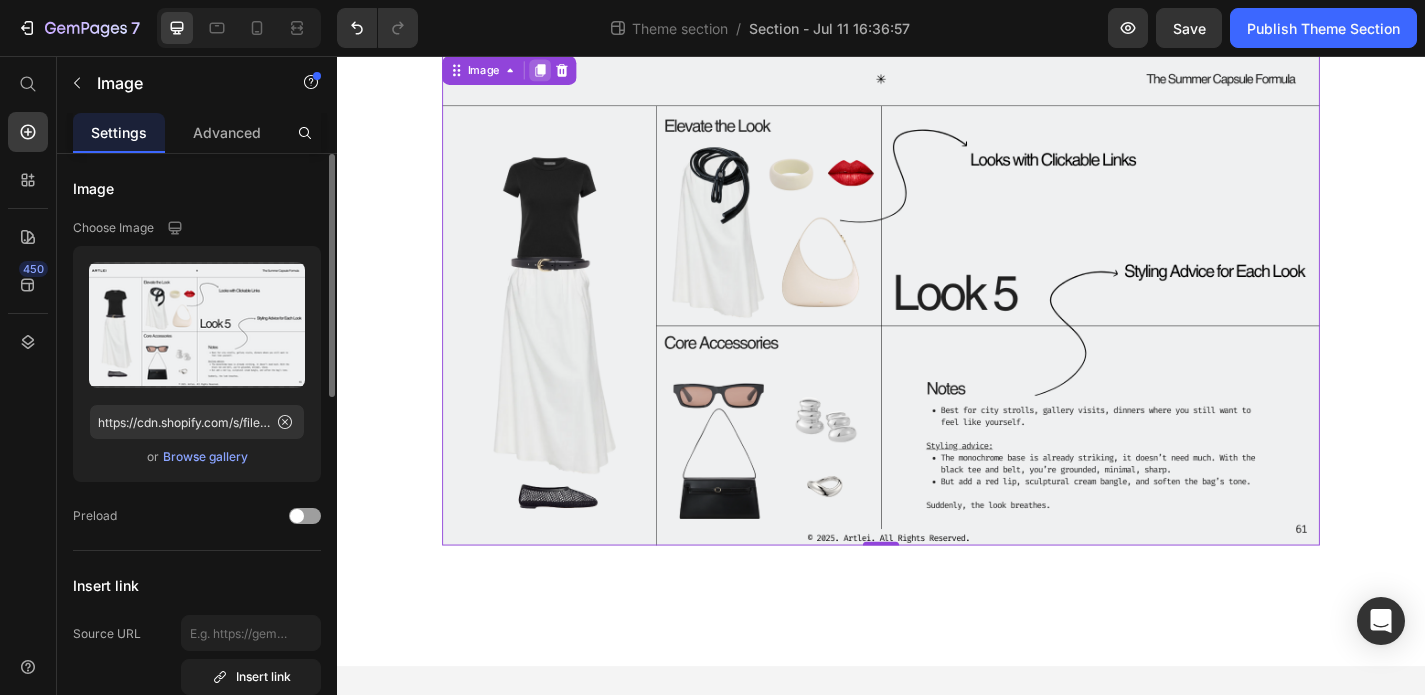 click 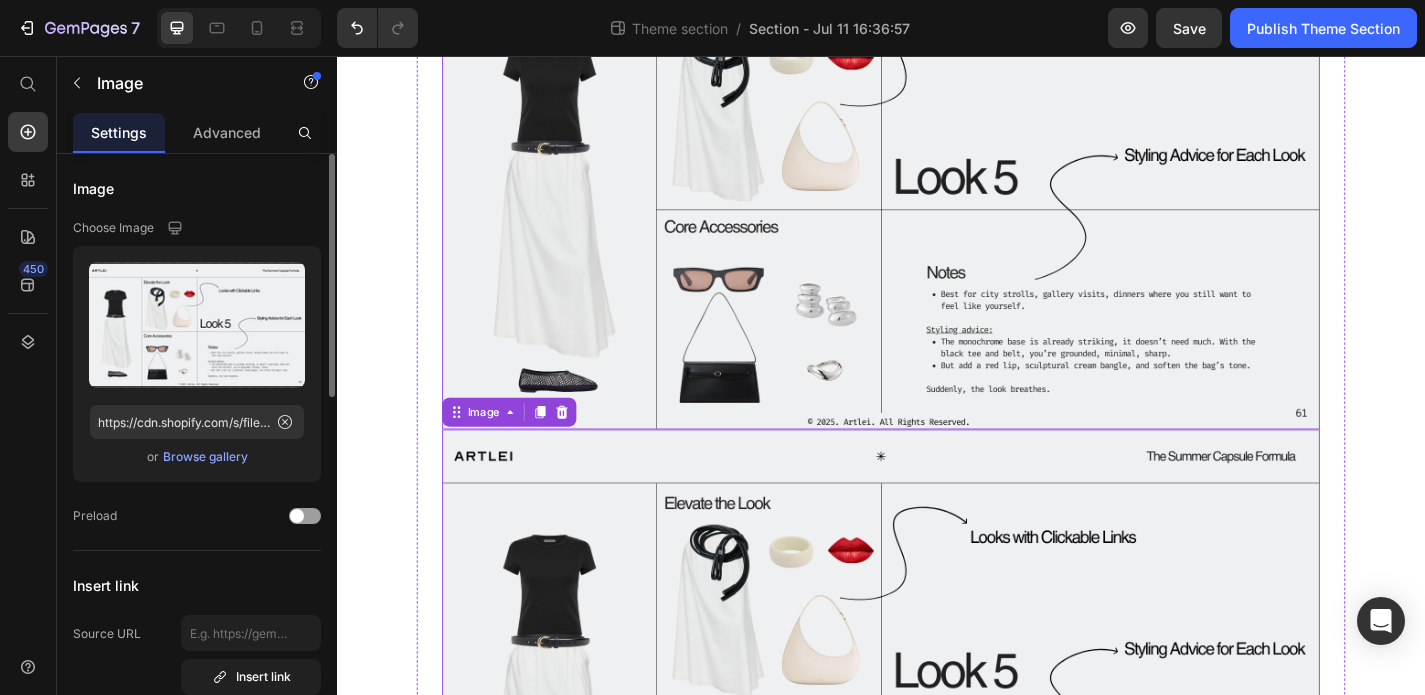 scroll, scrollTop: 495, scrollLeft: 0, axis: vertical 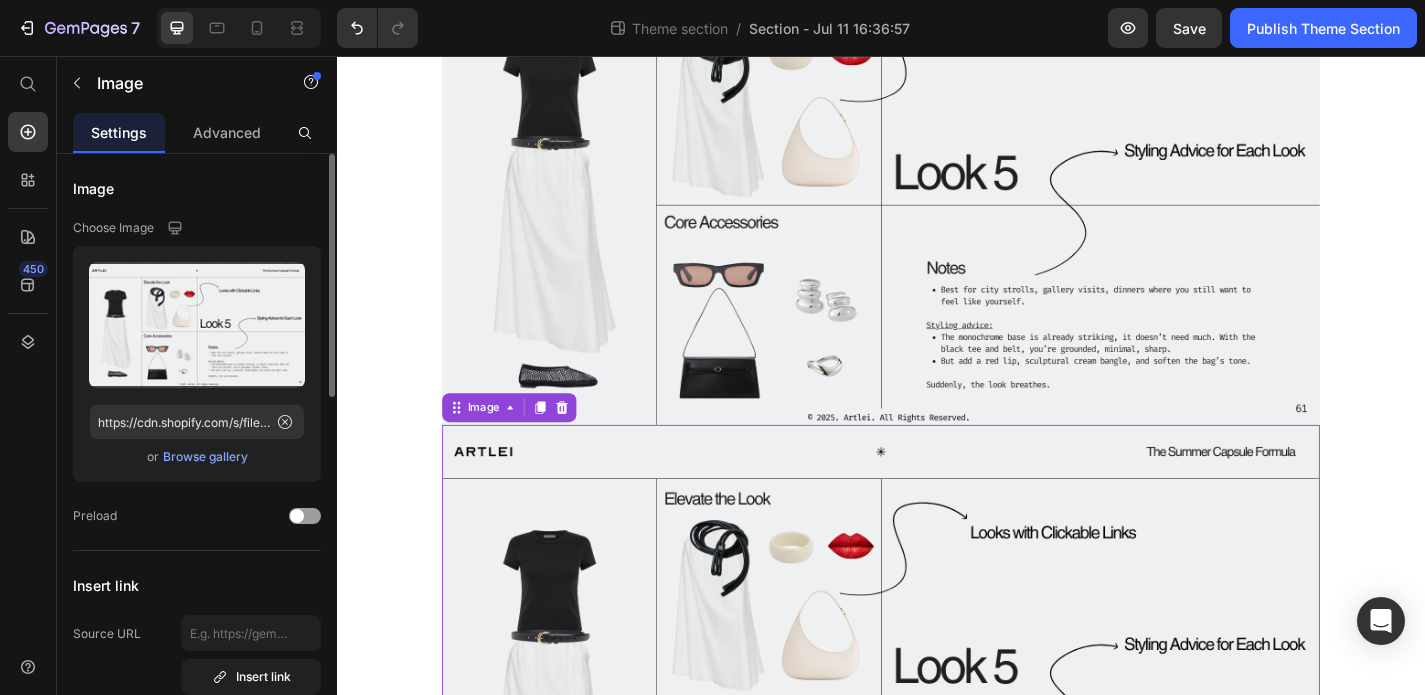 click at bounding box center [937, 735] 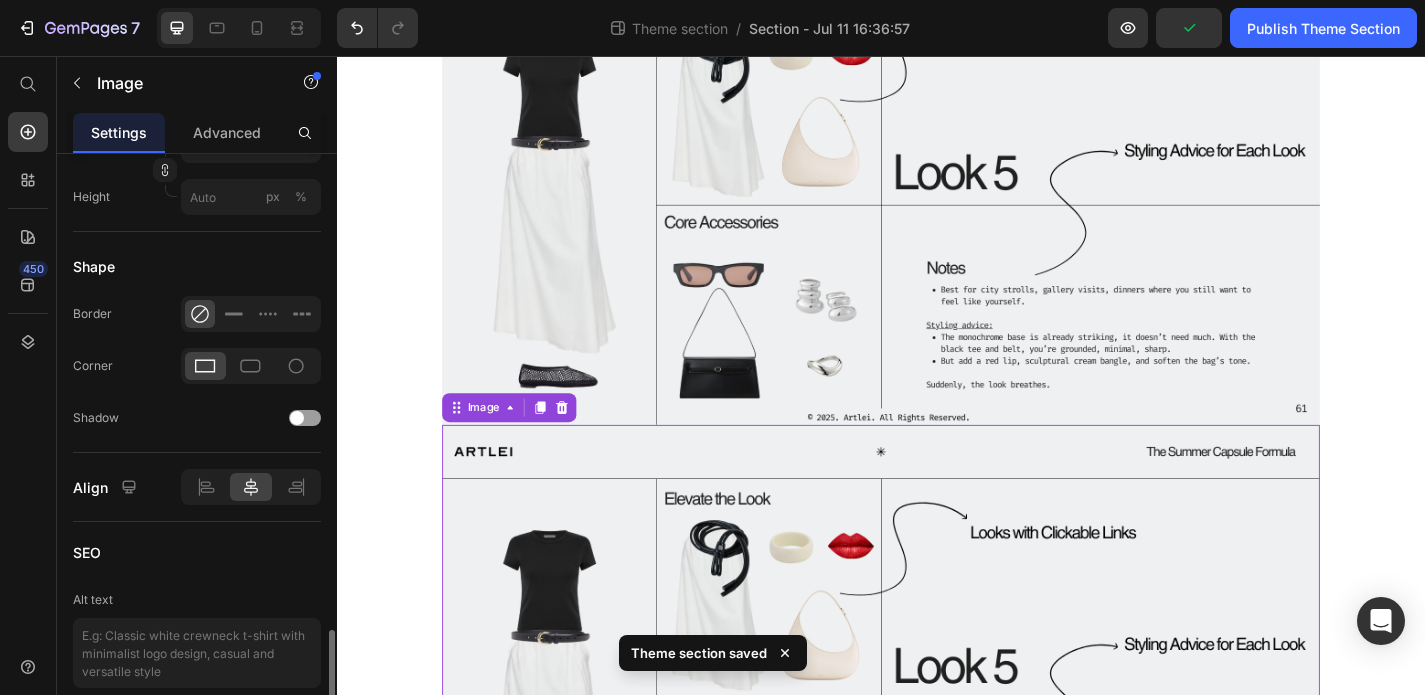 scroll, scrollTop: 873, scrollLeft: 0, axis: vertical 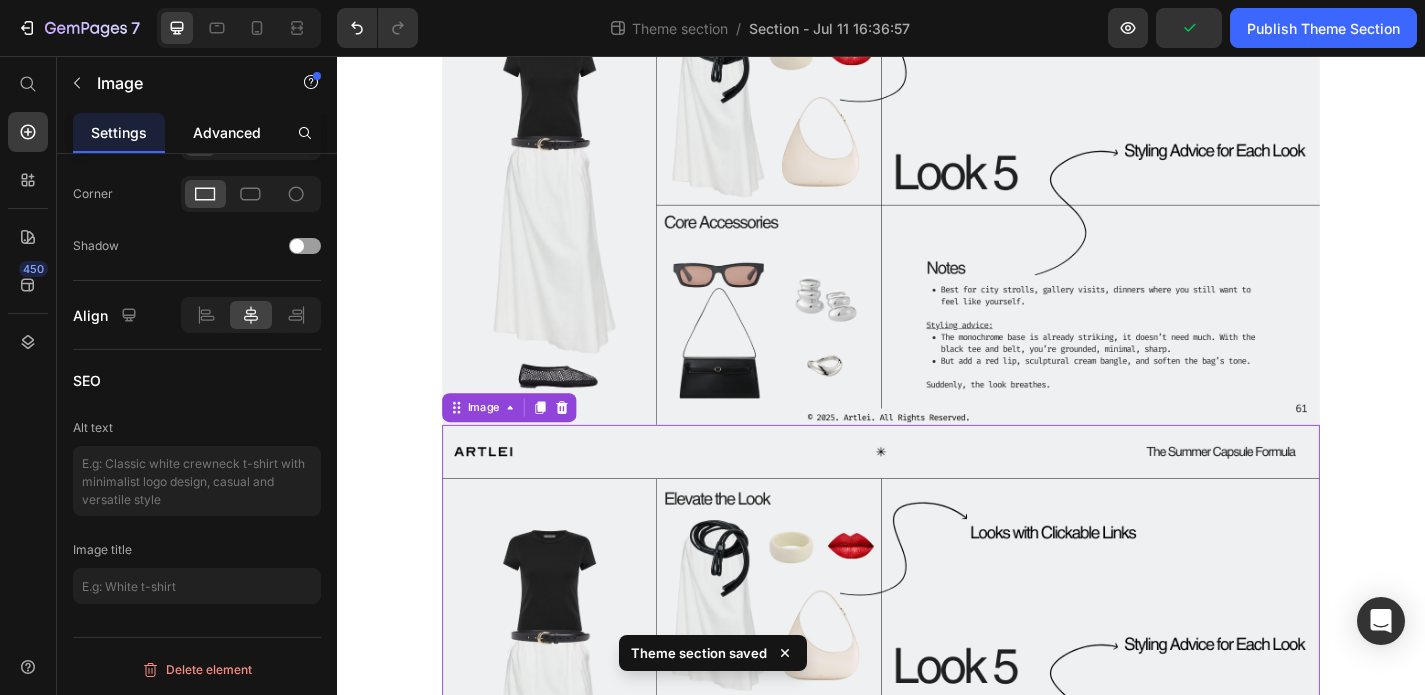 click on "Advanced" at bounding box center (227, 132) 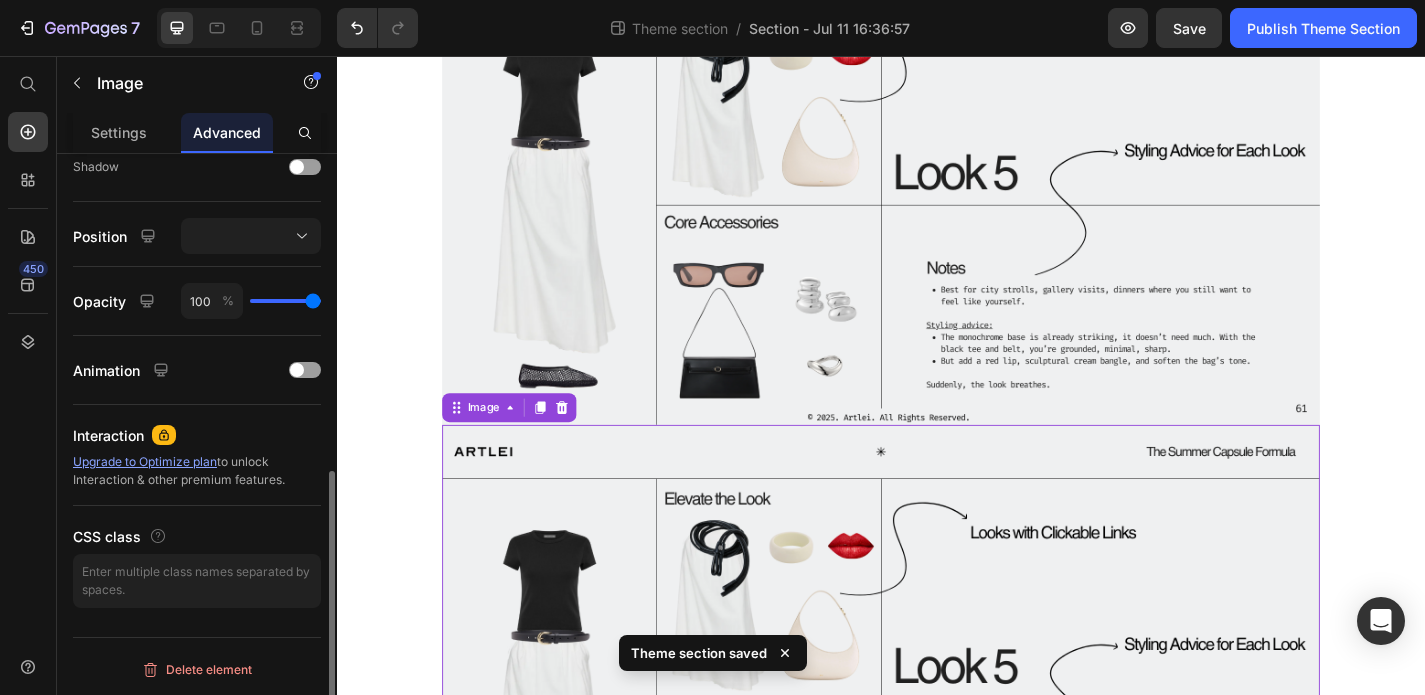 scroll, scrollTop: 0, scrollLeft: 0, axis: both 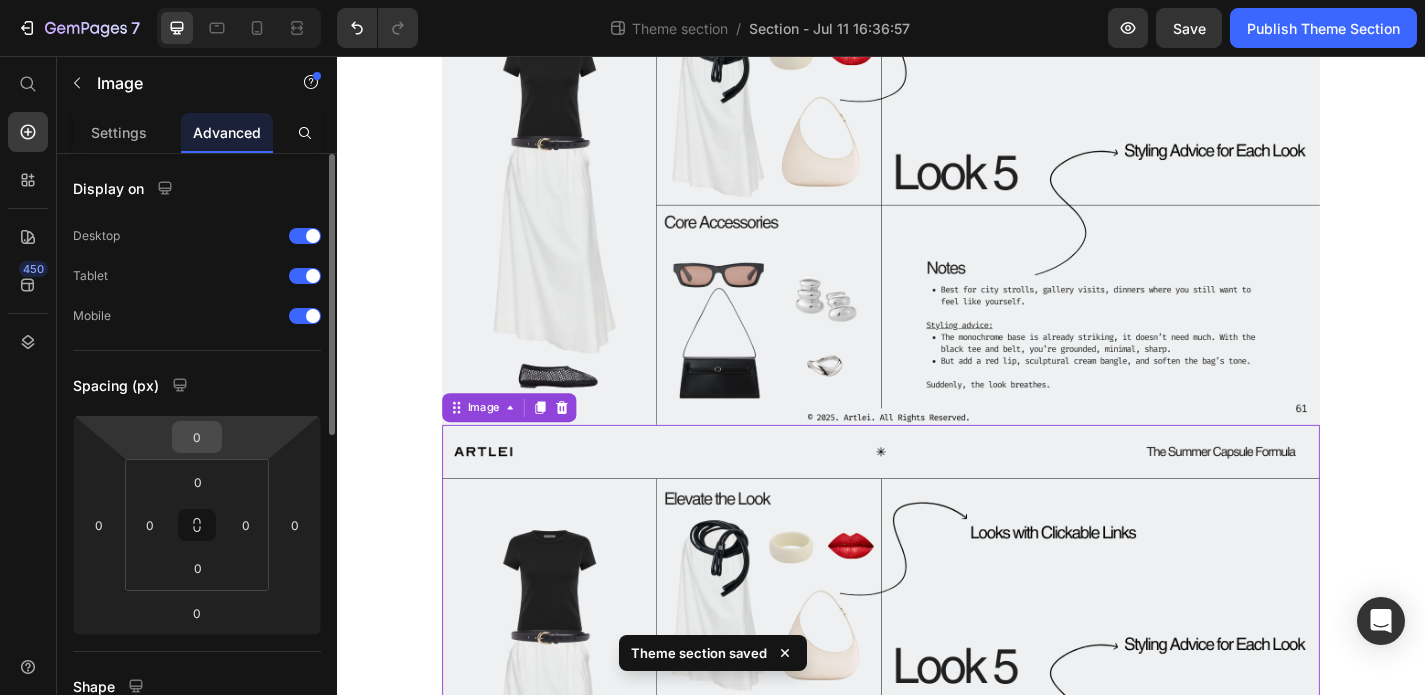 click on "0" at bounding box center (197, 437) 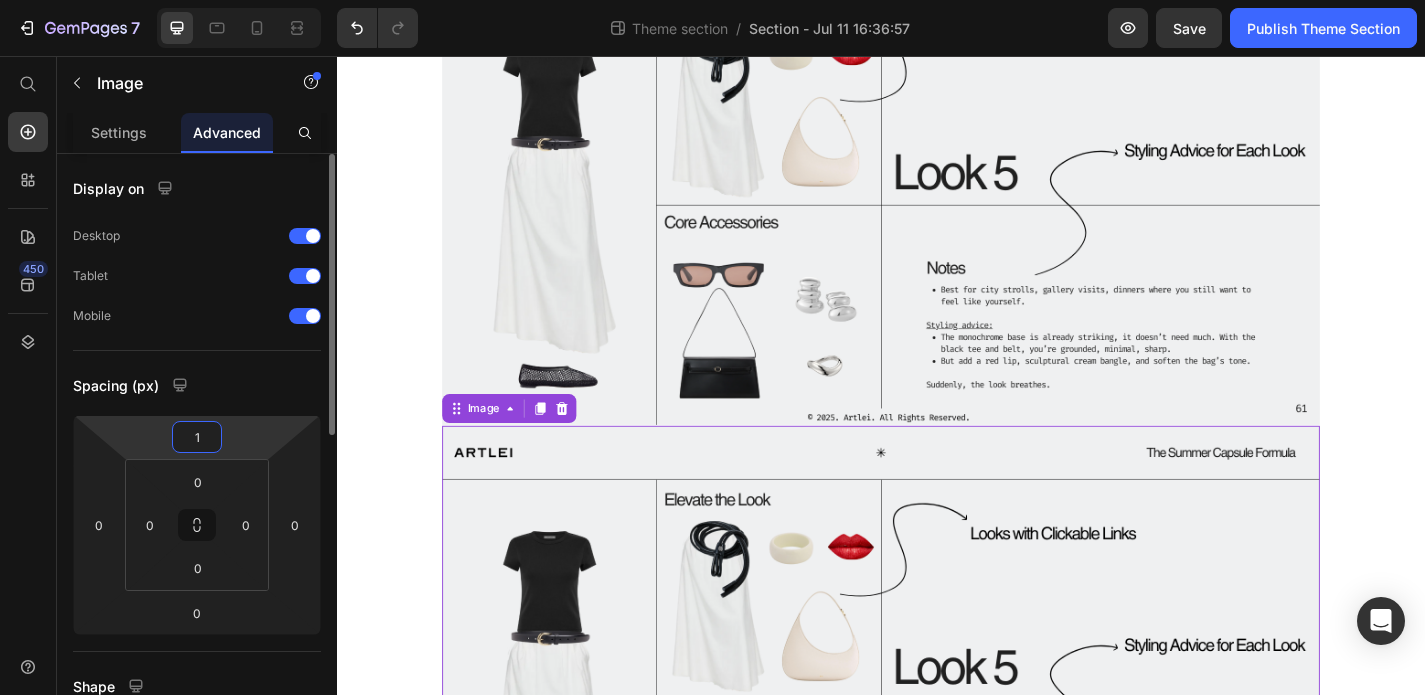 type on "15" 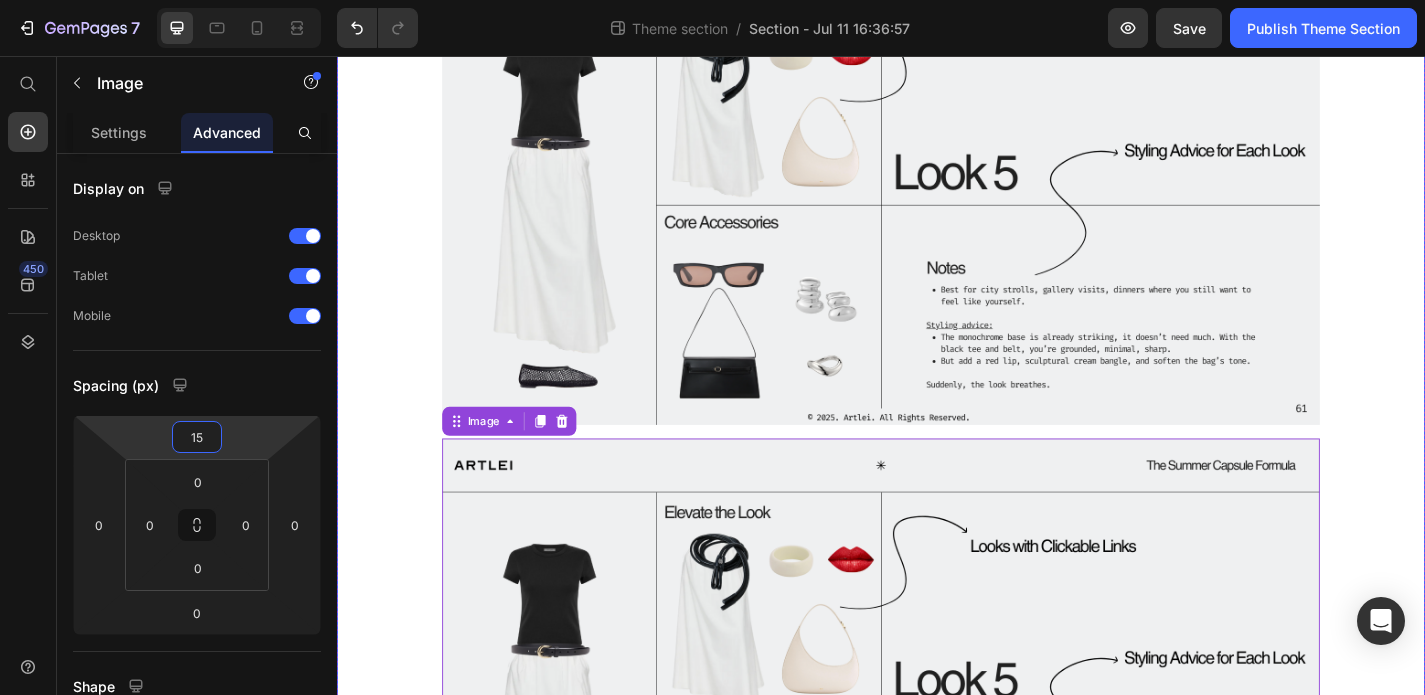 click on "Inside the Capsule Formula Heading A closer look at the system helping thousands of women get dressed with ease Text Block Image Image   0 Row Row" at bounding box center (937, 410) 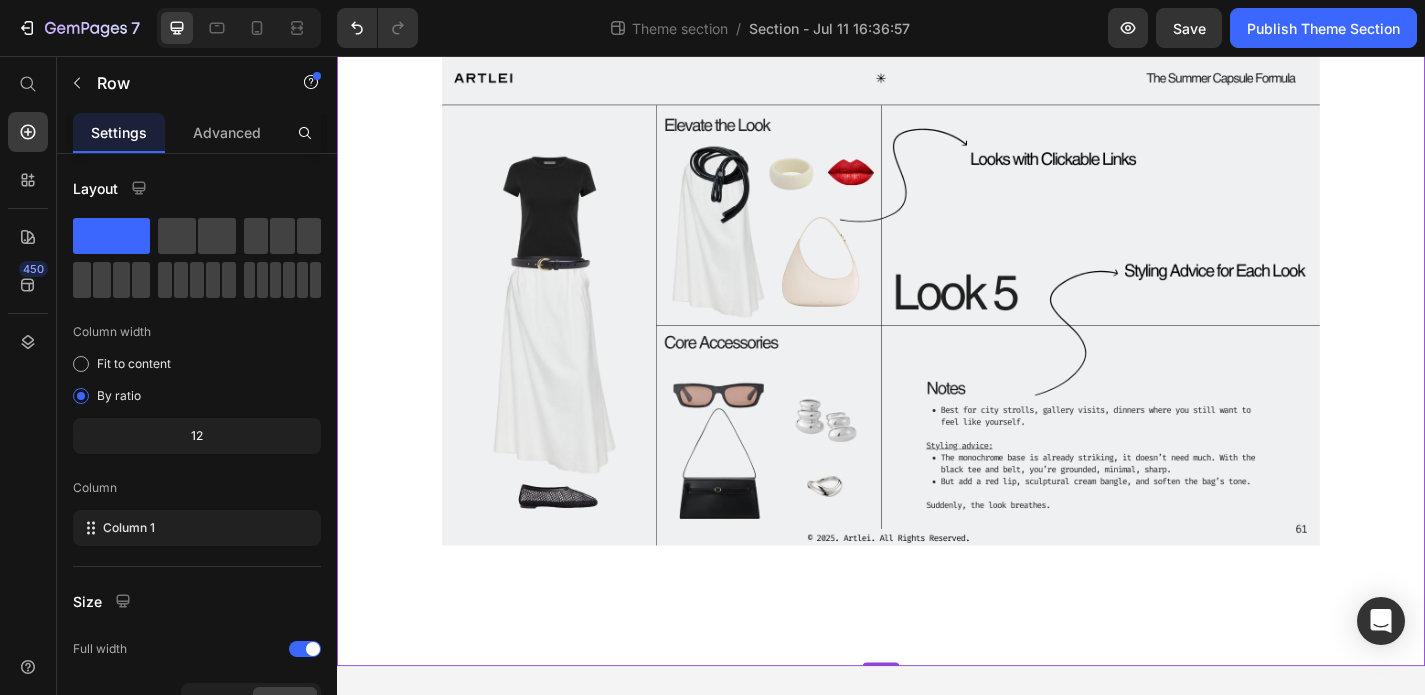 scroll, scrollTop: 921, scrollLeft: 0, axis: vertical 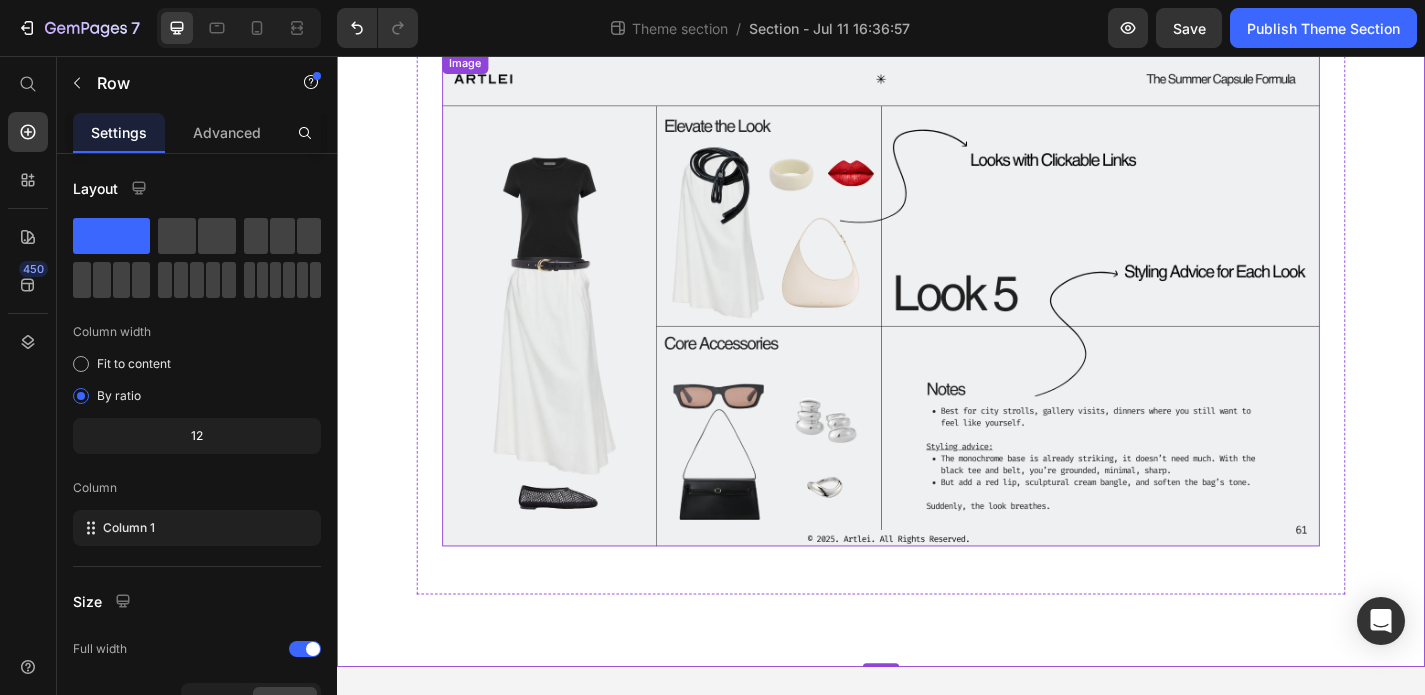 click at bounding box center [937, 324] 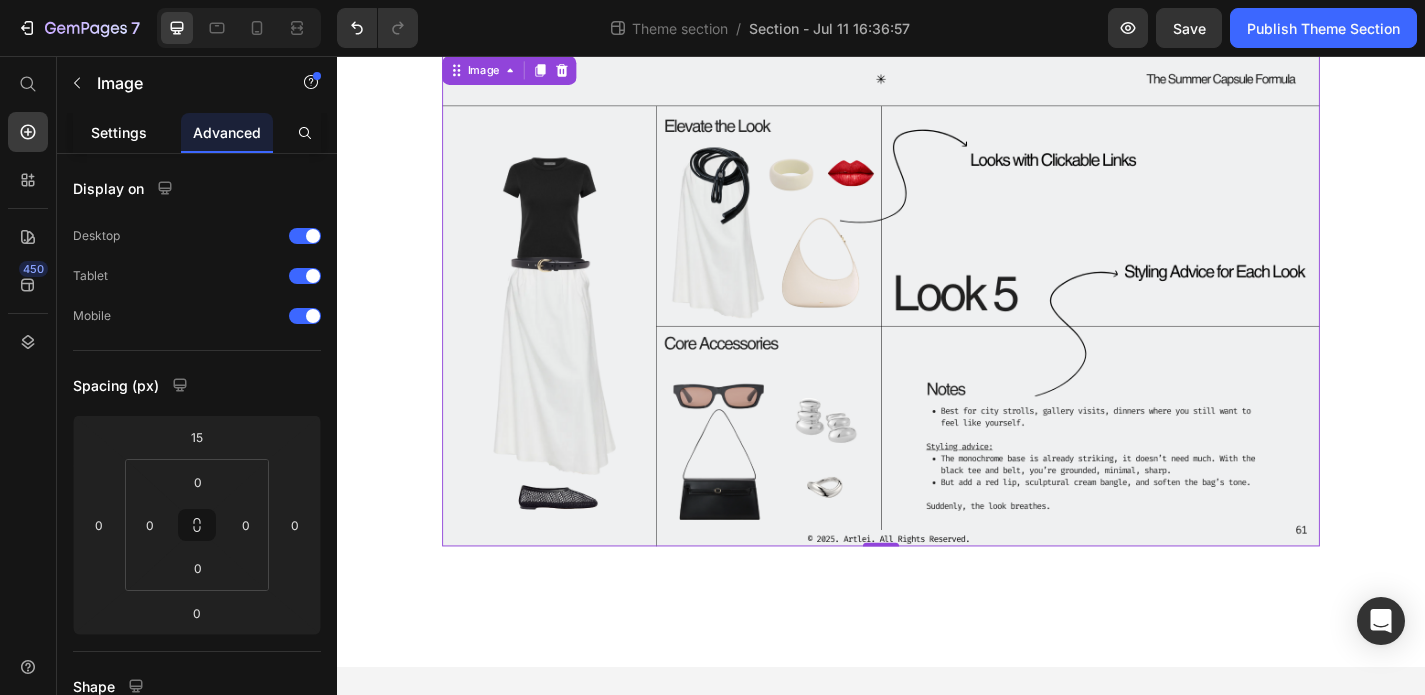 click on "Settings" at bounding box center [119, 132] 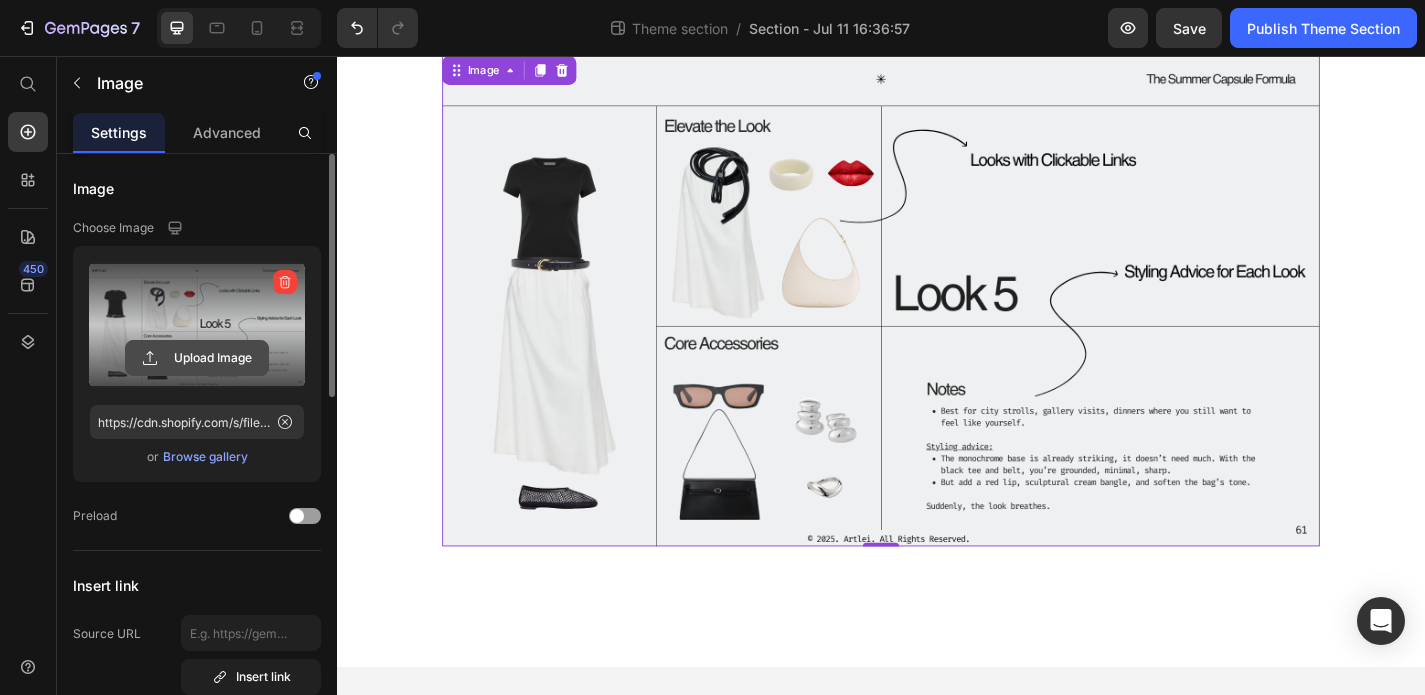 click 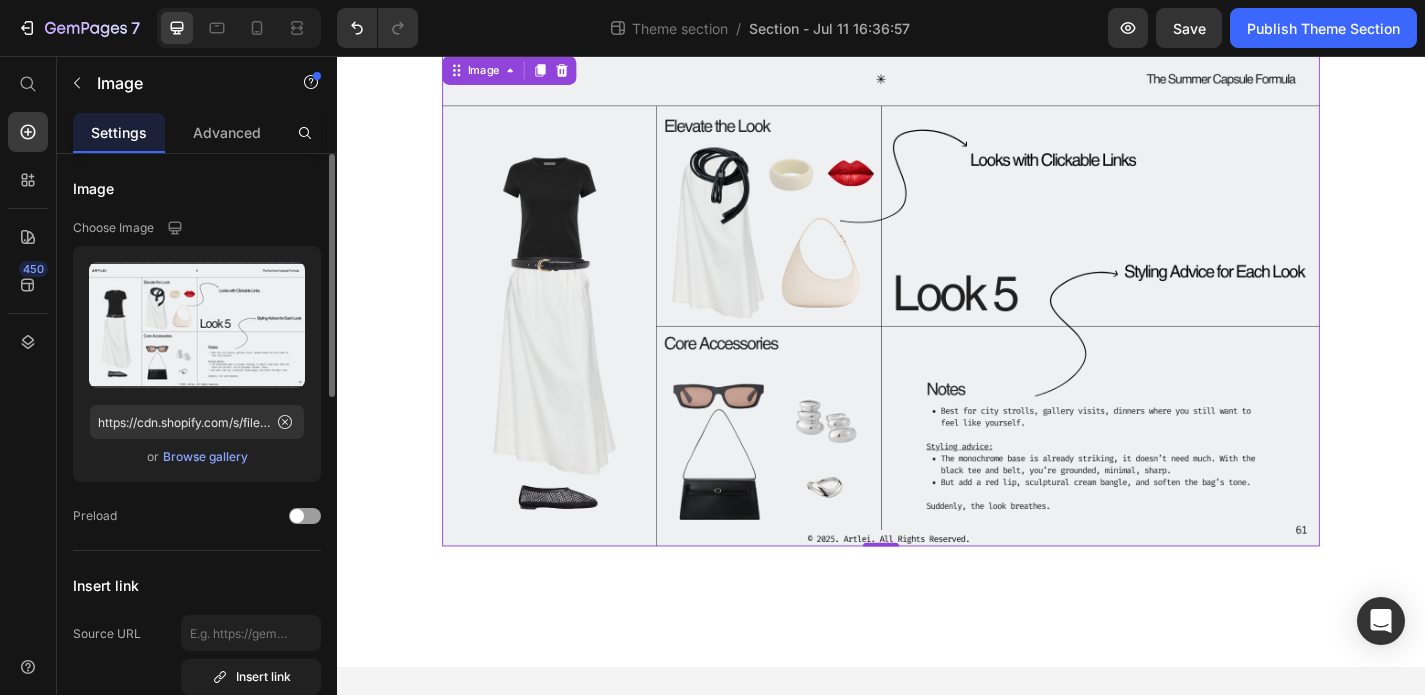 click on "Browse gallery" at bounding box center [205, 457] 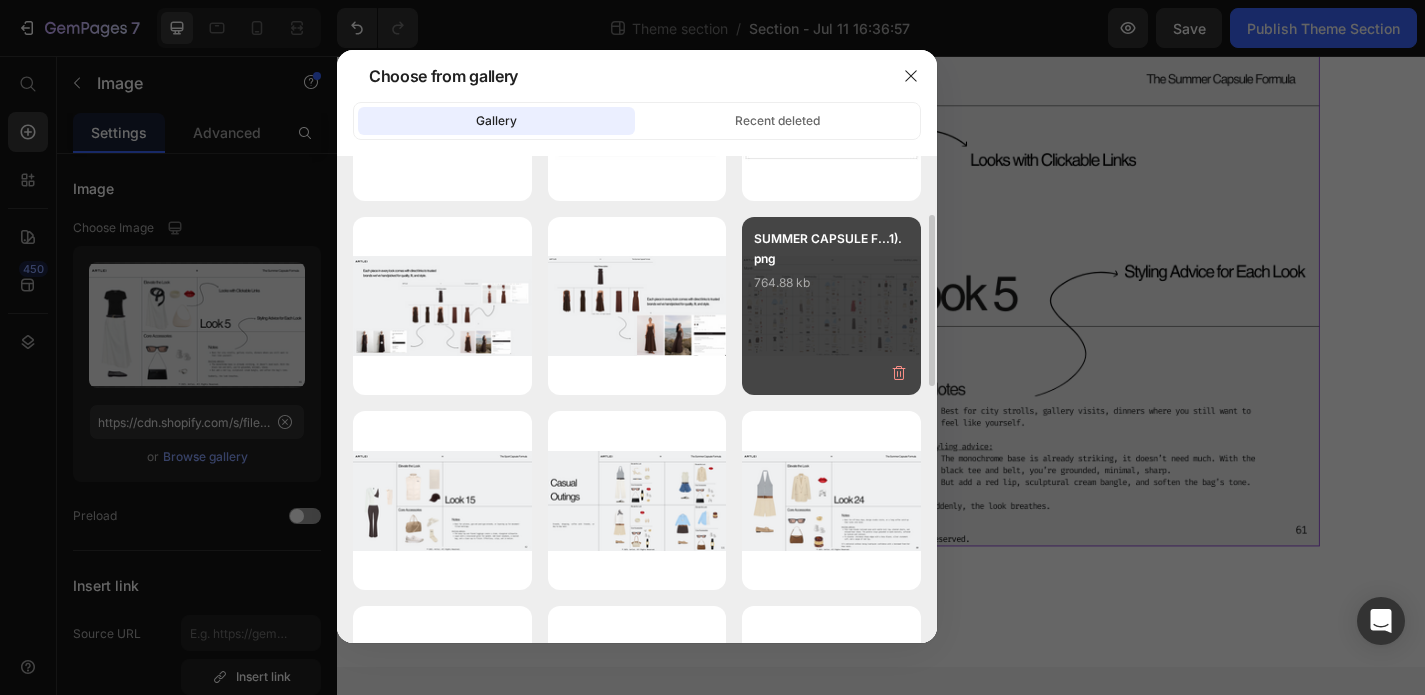 scroll, scrollTop: 155, scrollLeft: 0, axis: vertical 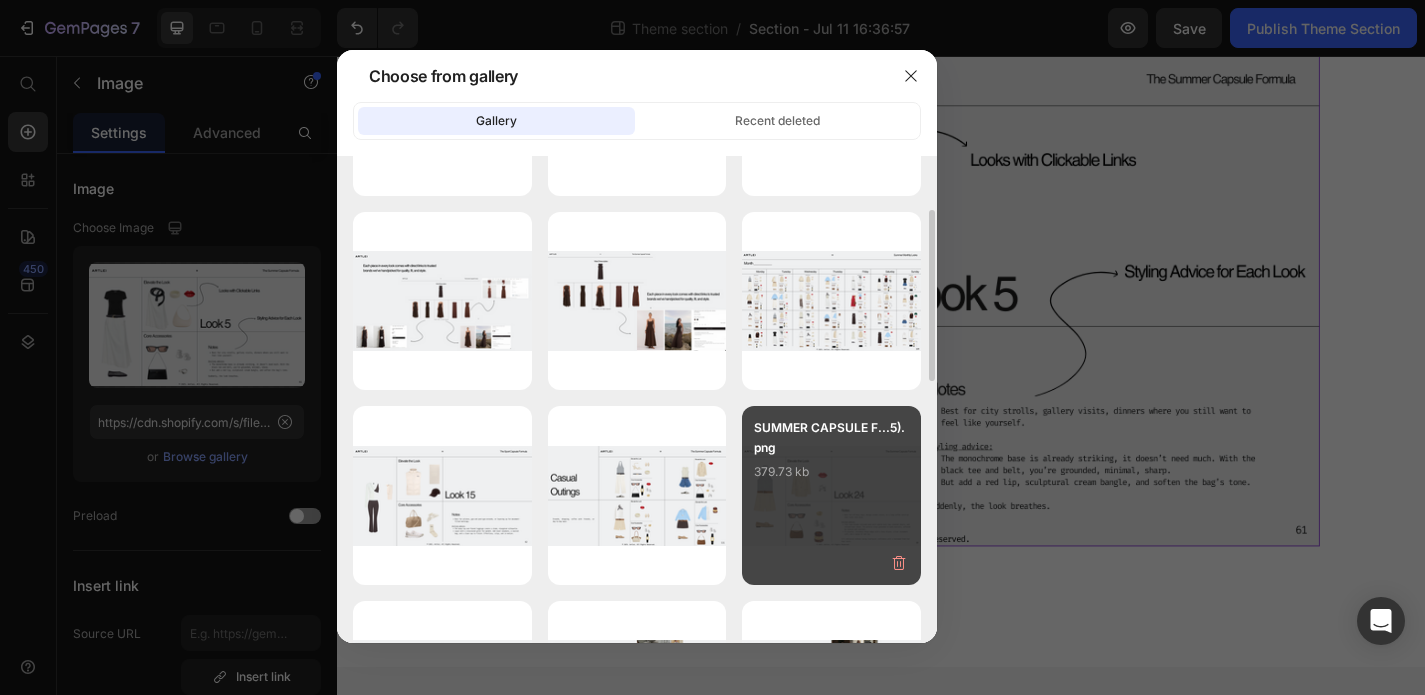 click on "SUMMER CAPSULE F...5).png 379.73 kb" at bounding box center (831, 458) 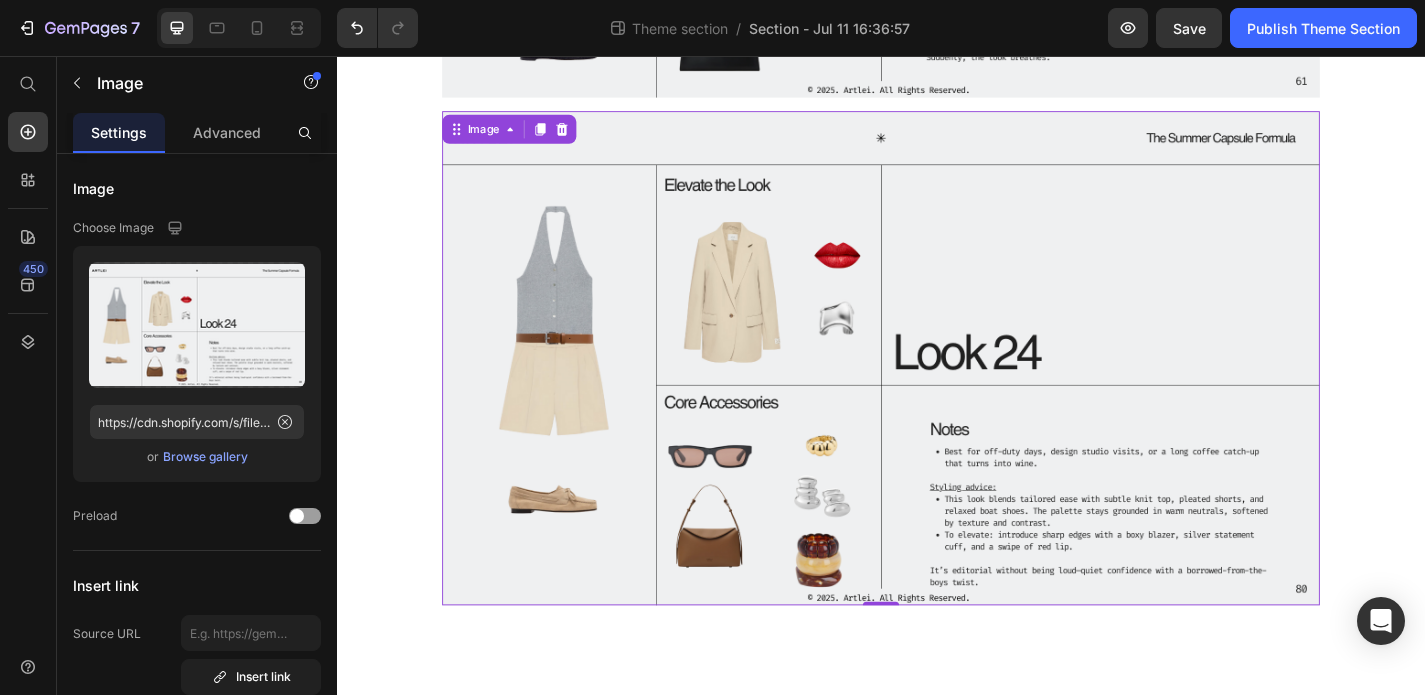 scroll, scrollTop: 922, scrollLeft: 0, axis: vertical 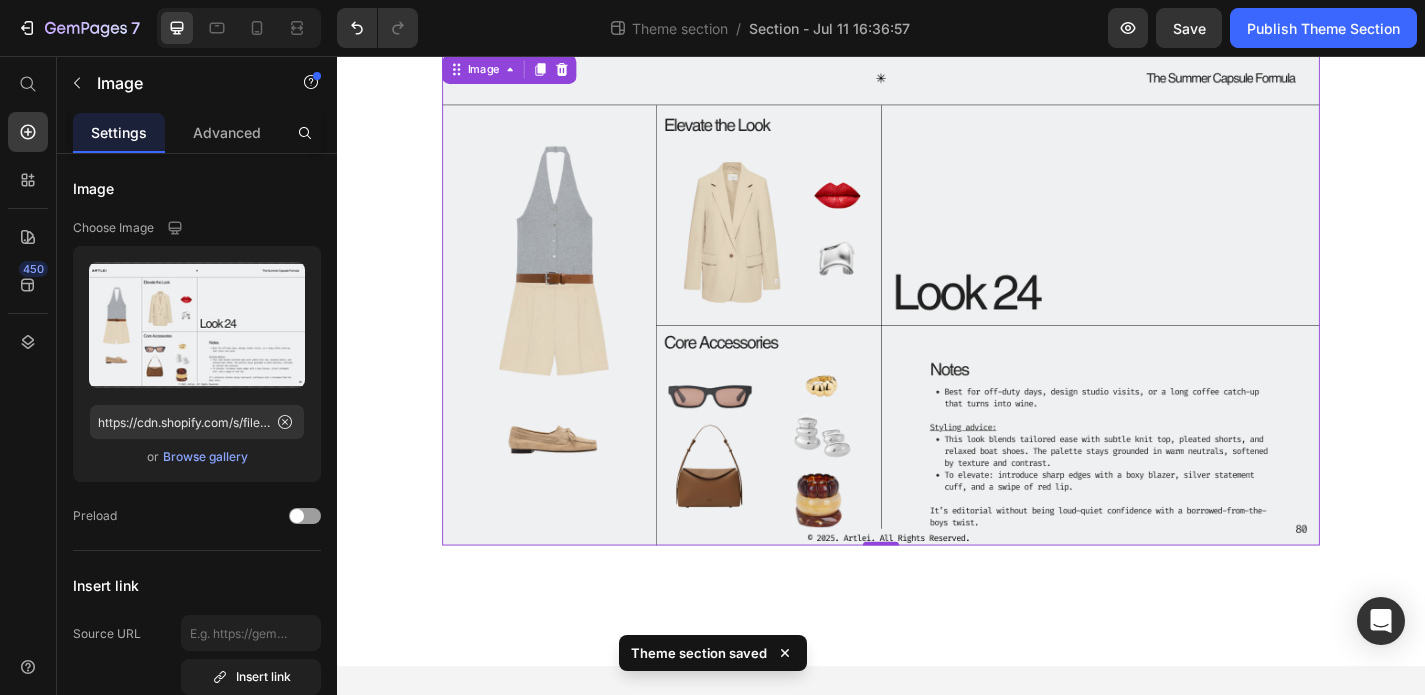 click at bounding box center [937, 323] 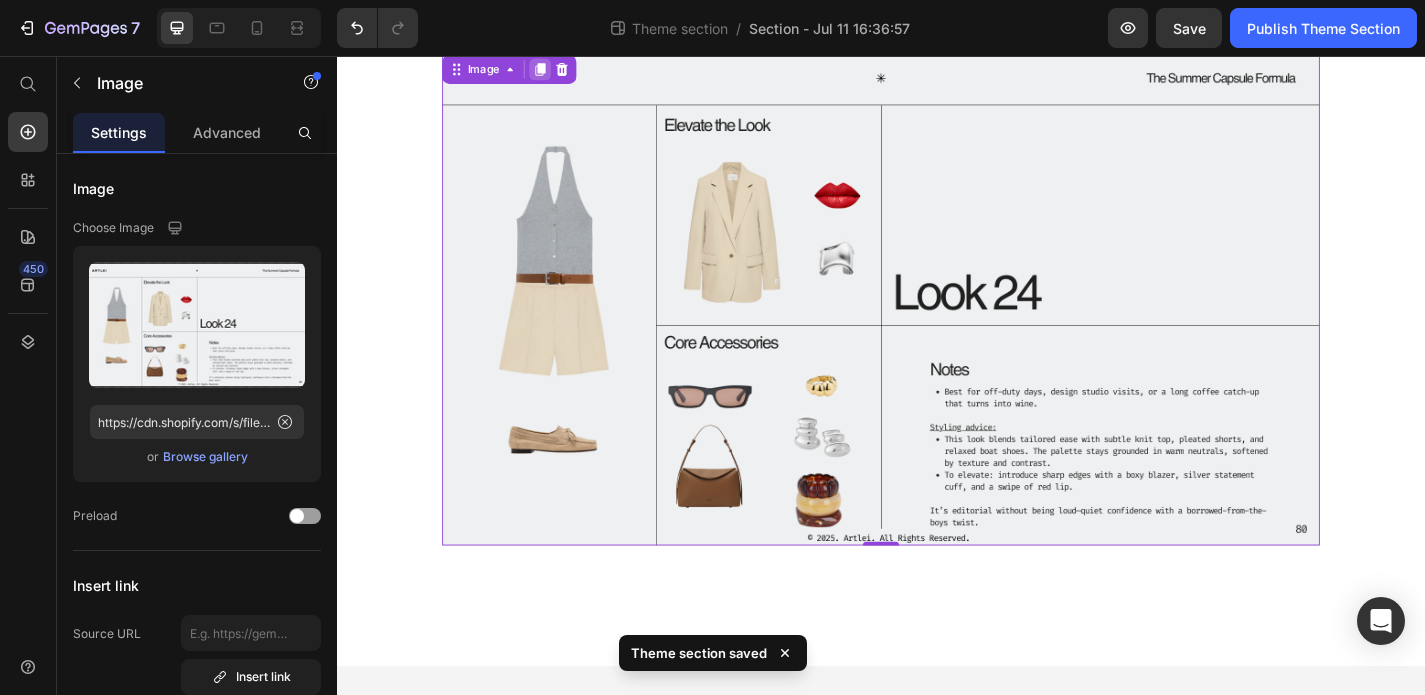 click 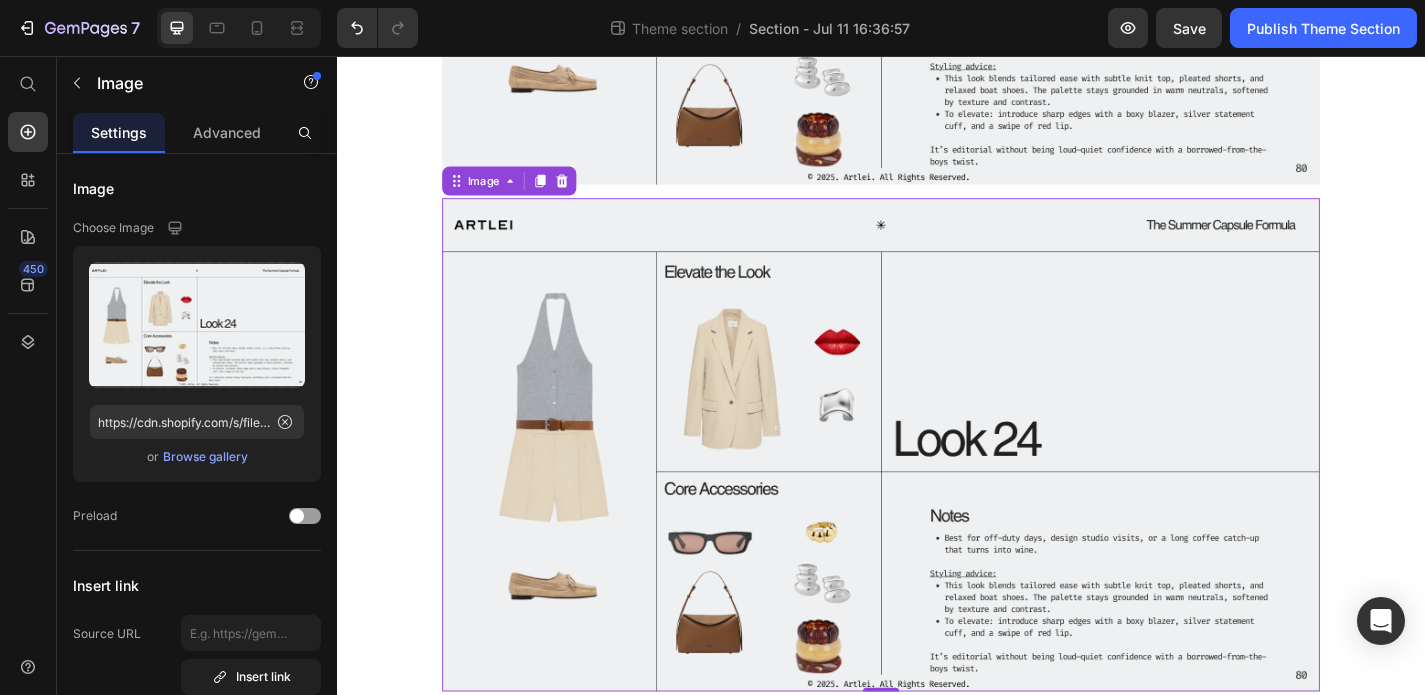 scroll, scrollTop: 1407, scrollLeft: 0, axis: vertical 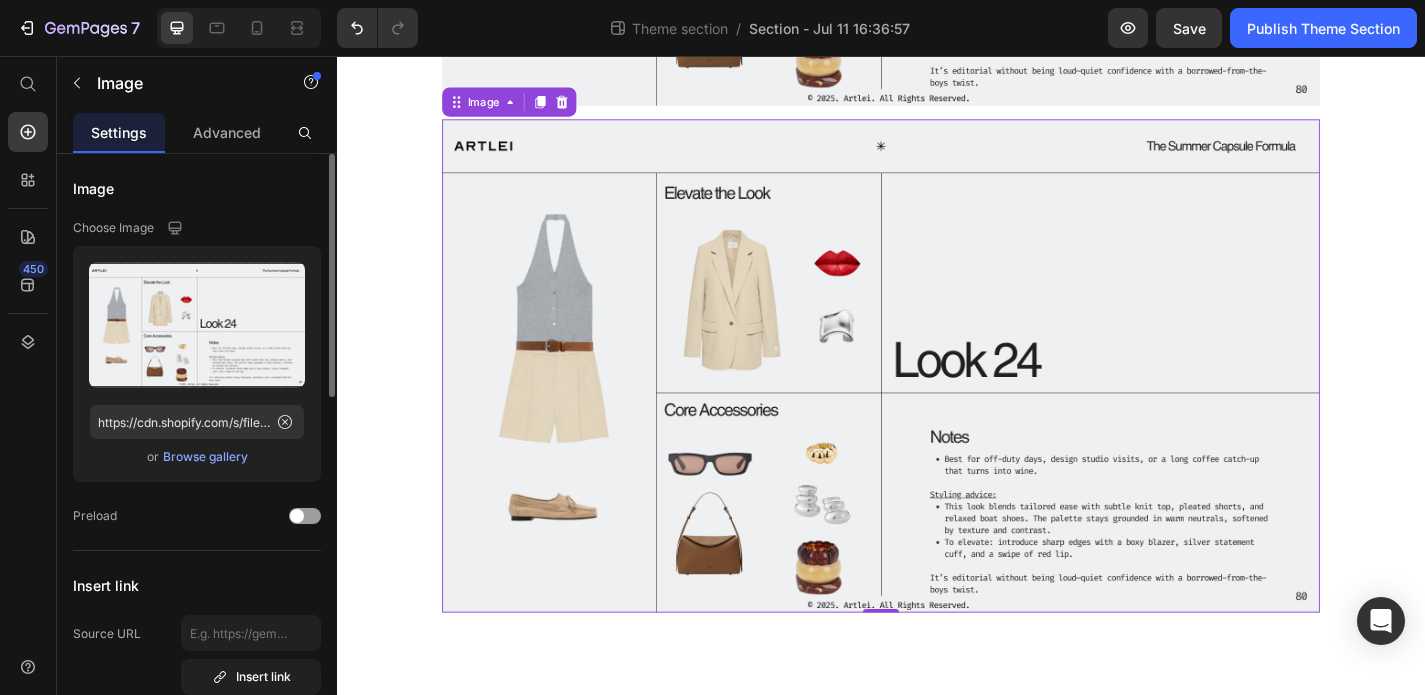 click on "Browse gallery" at bounding box center (205, 457) 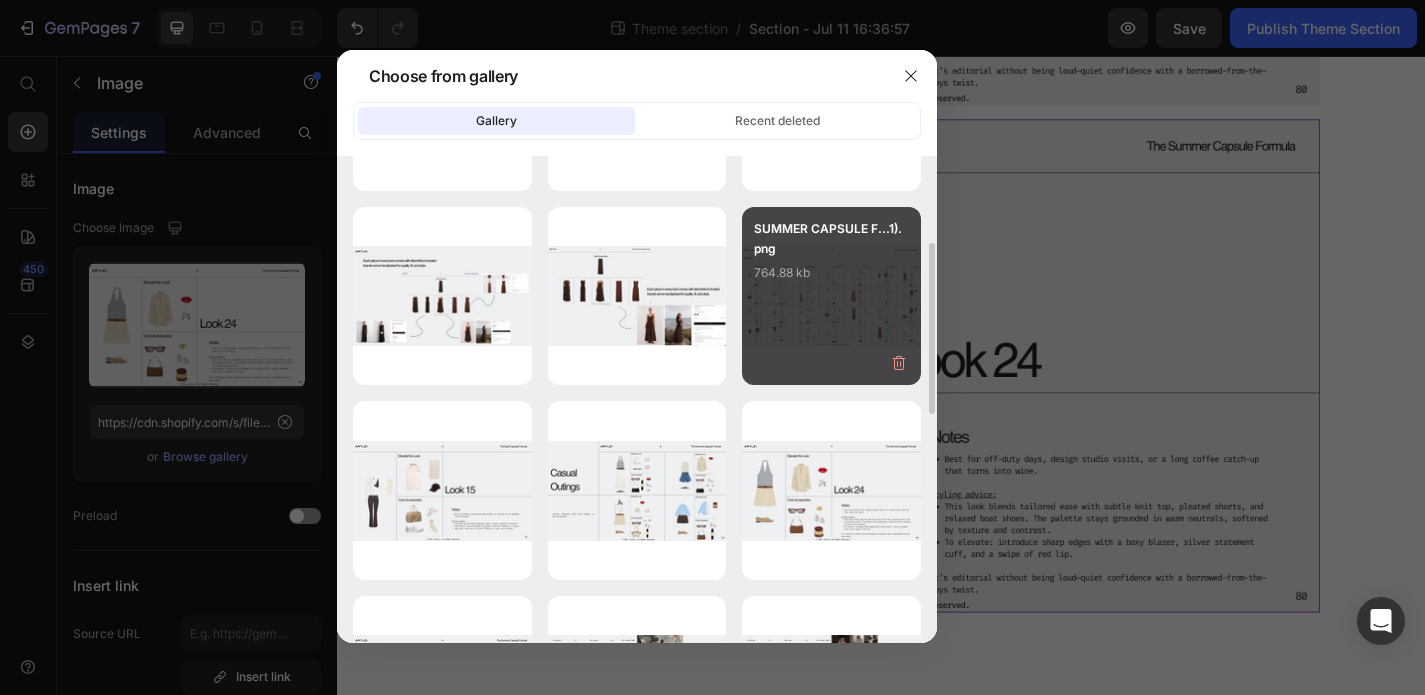 scroll, scrollTop: 207, scrollLeft: 0, axis: vertical 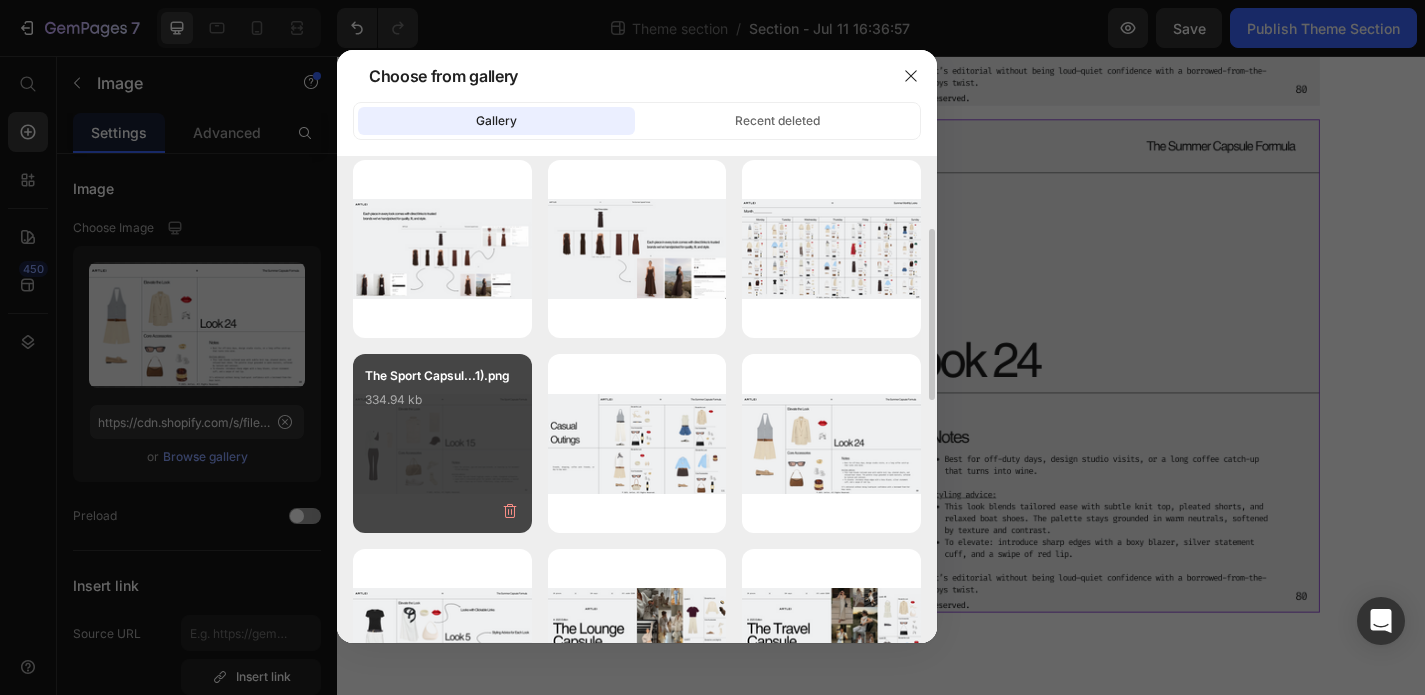 click on "The Sport Capsul...1).png 334.94 kb" at bounding box center (442, 406) 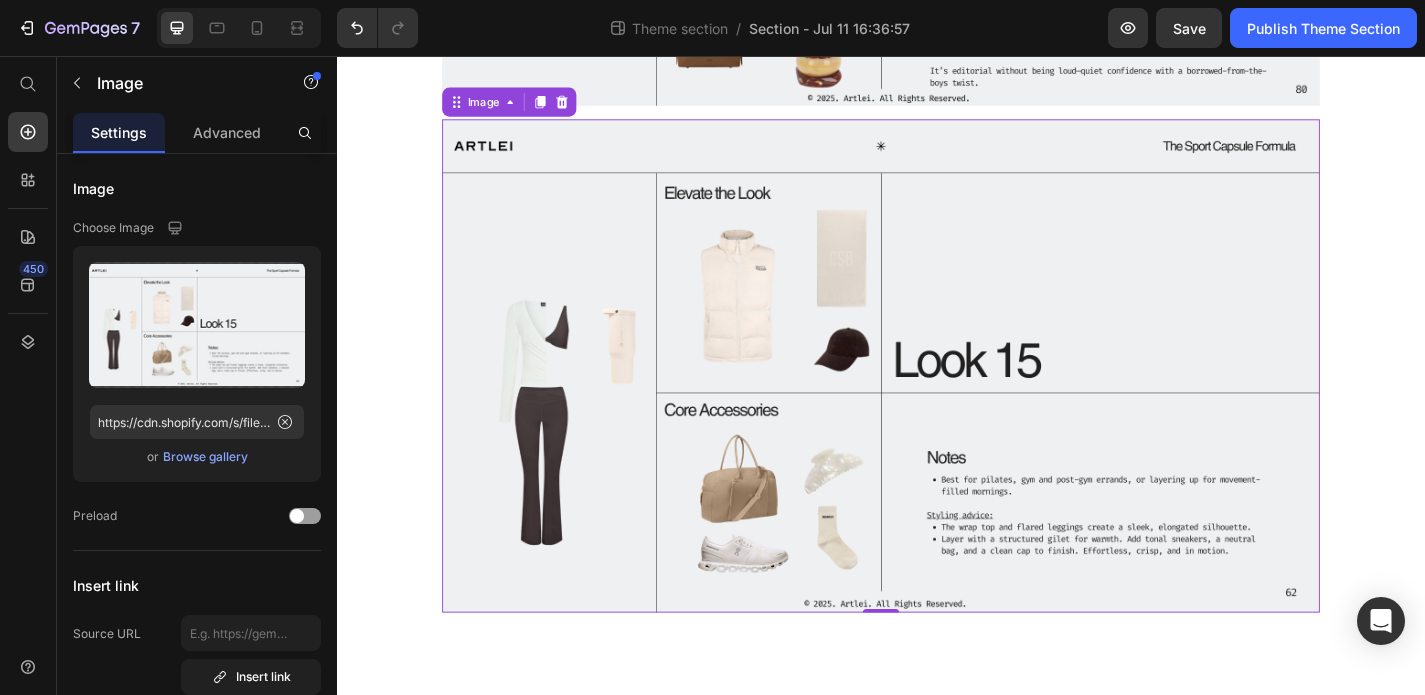 scroll, scrollTop: 1481, scrollLeft: 0, axis: vertical 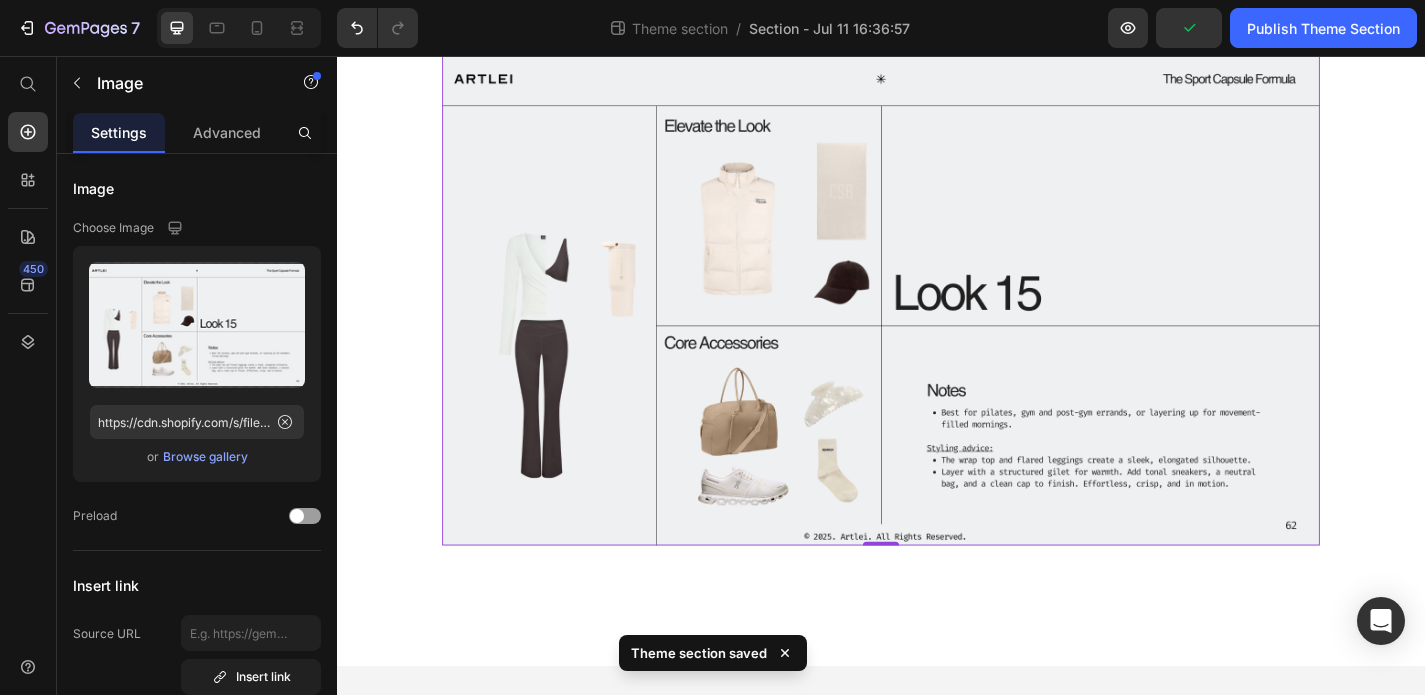 click at bounding box center (937, 324) 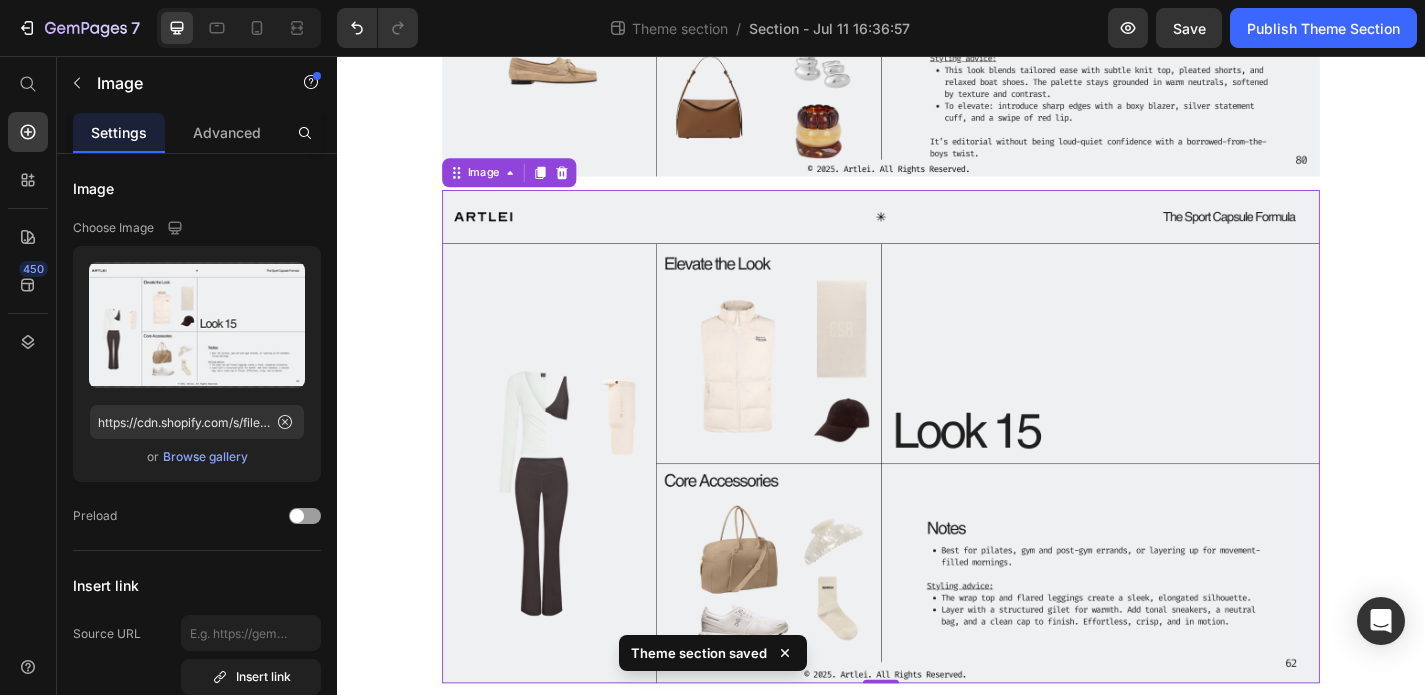 scroll, scrollTop: 1283, scrollLeft: 0, axis: vertical 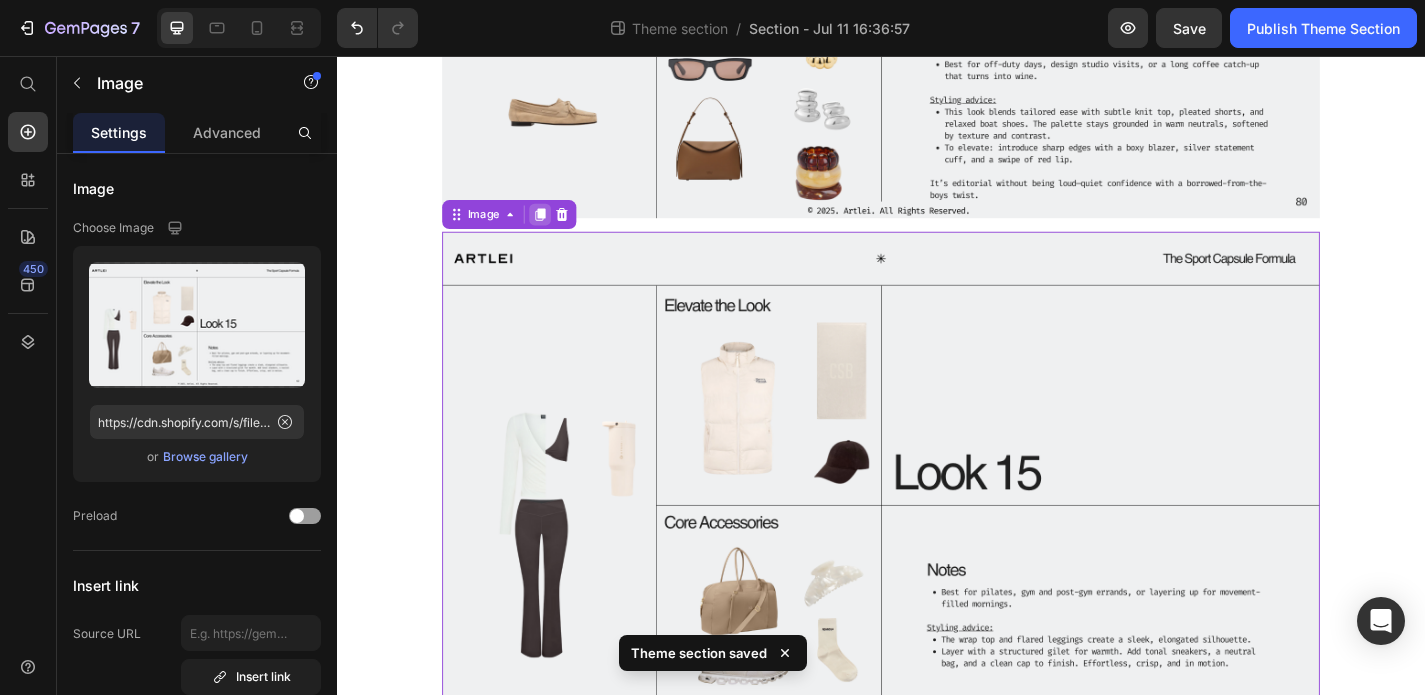 click 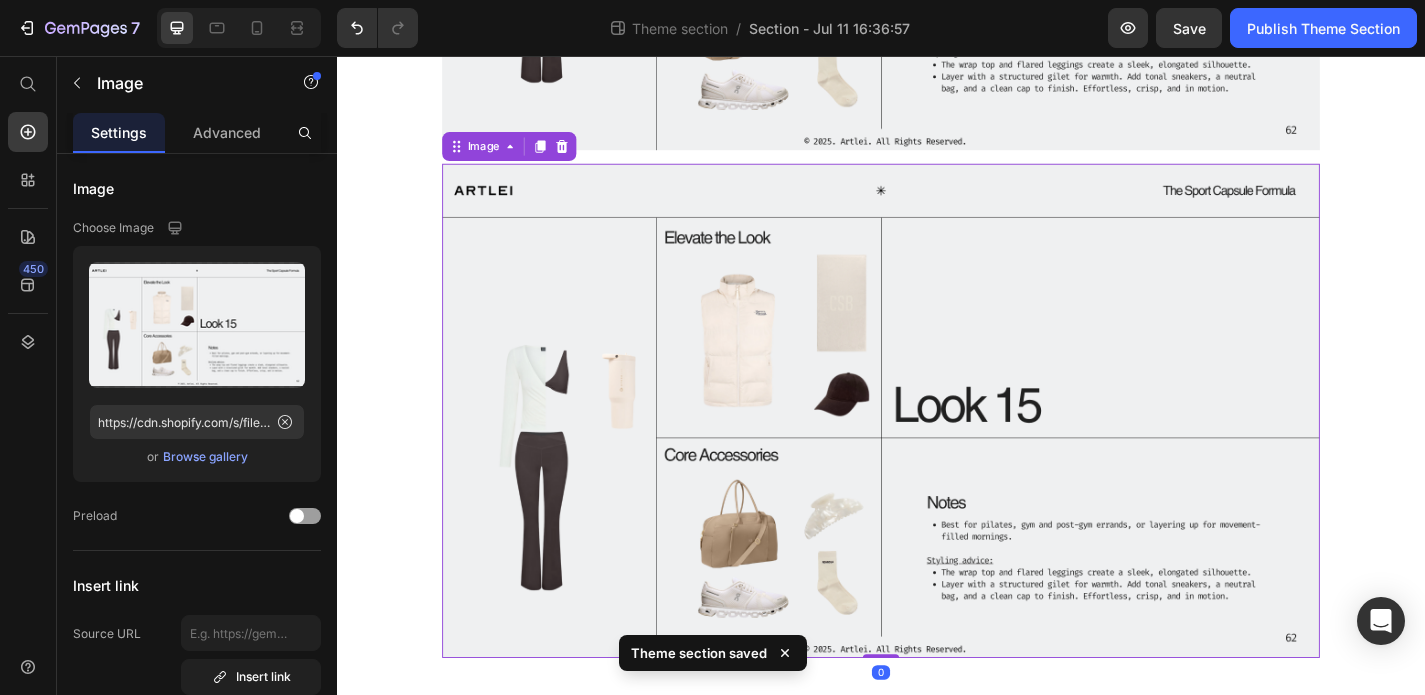 scroll, scrollTop: 1966, scrollLeft: 0, axis: vertical 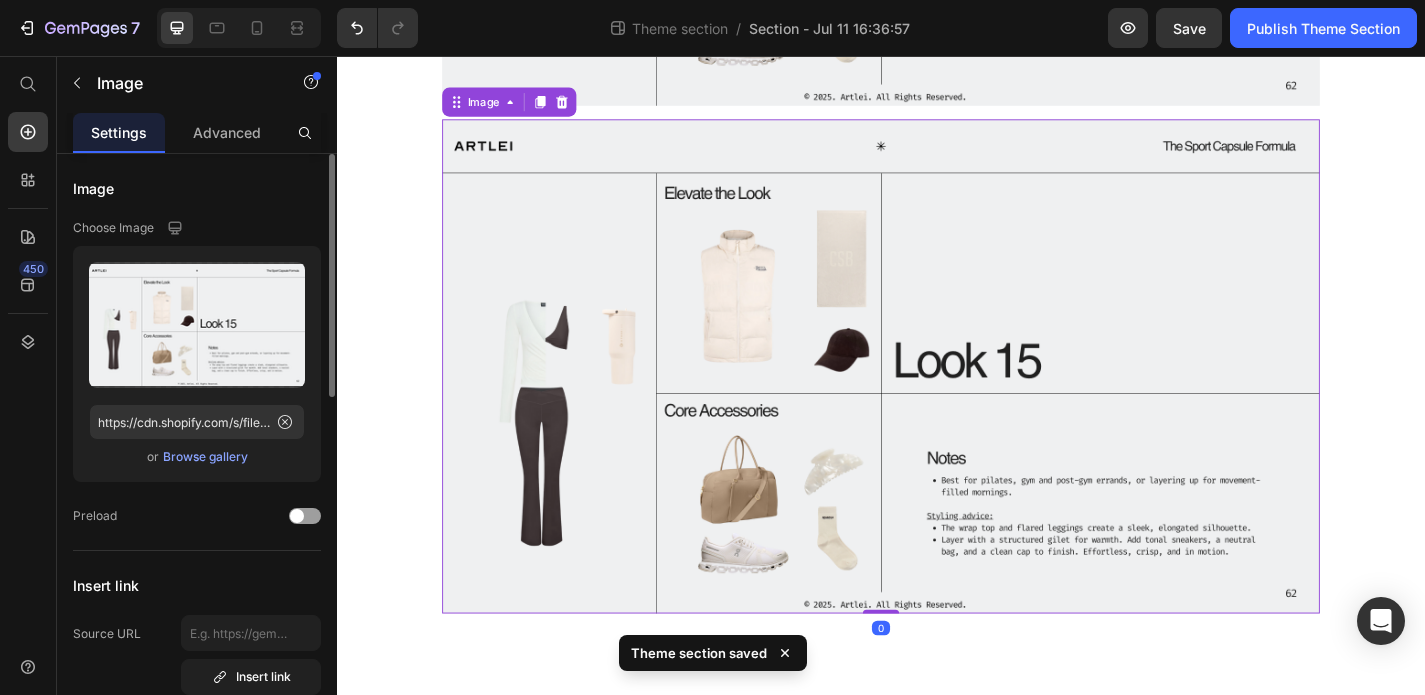 click on "Browse gallery" at bounding box center [205, 457] 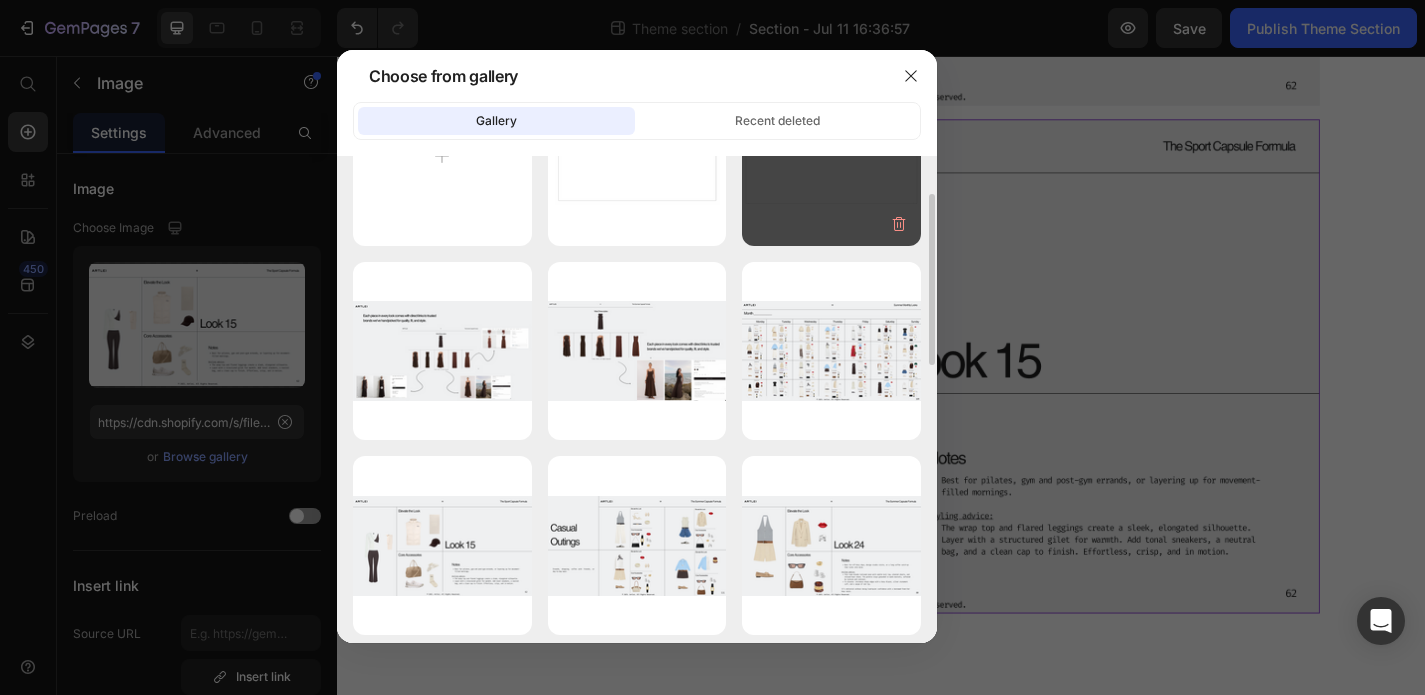 scroll, scrollTop: 107, scrollLeft: 0, axis: vertical 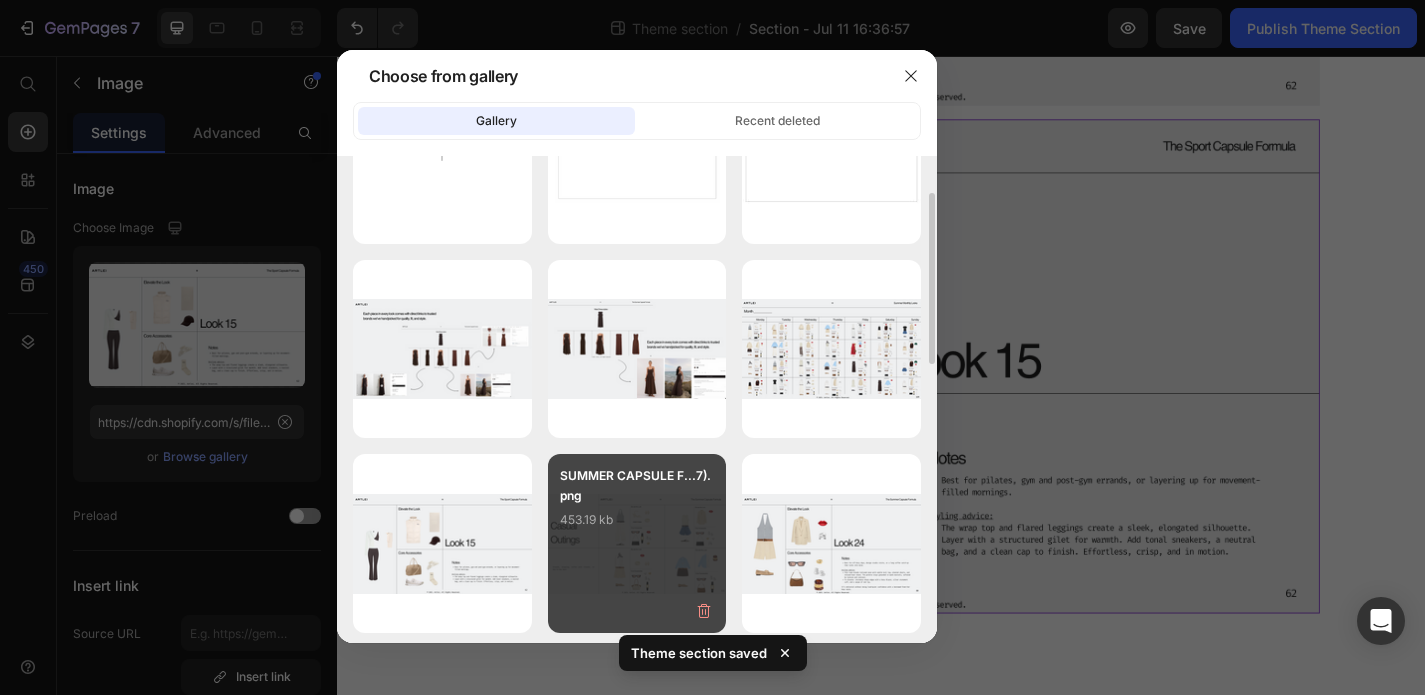 click on "SUMMER CAPSULE F...7).png 453.19 kb" at bounding box center (637, 506) 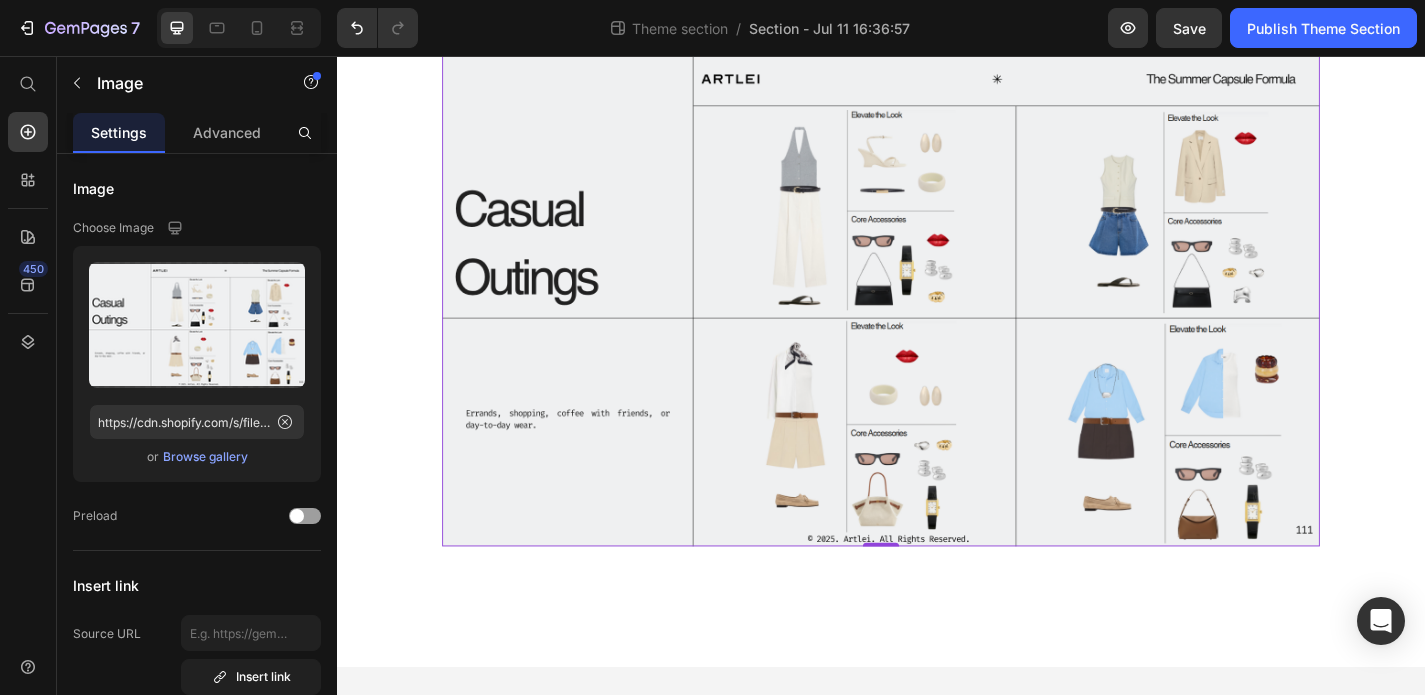 scroll, scrollTop: 2041, scrollLeft: 0, axis: vertical 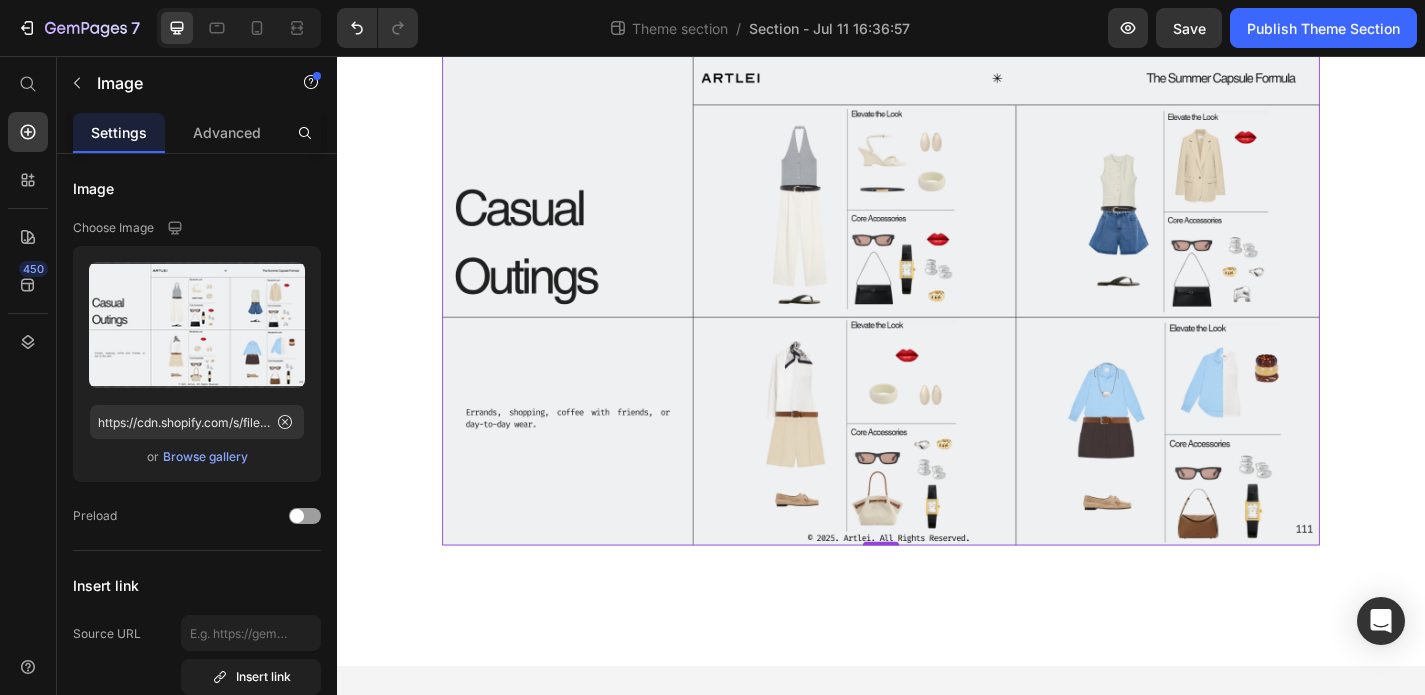 click at bounding box center (937, 323) 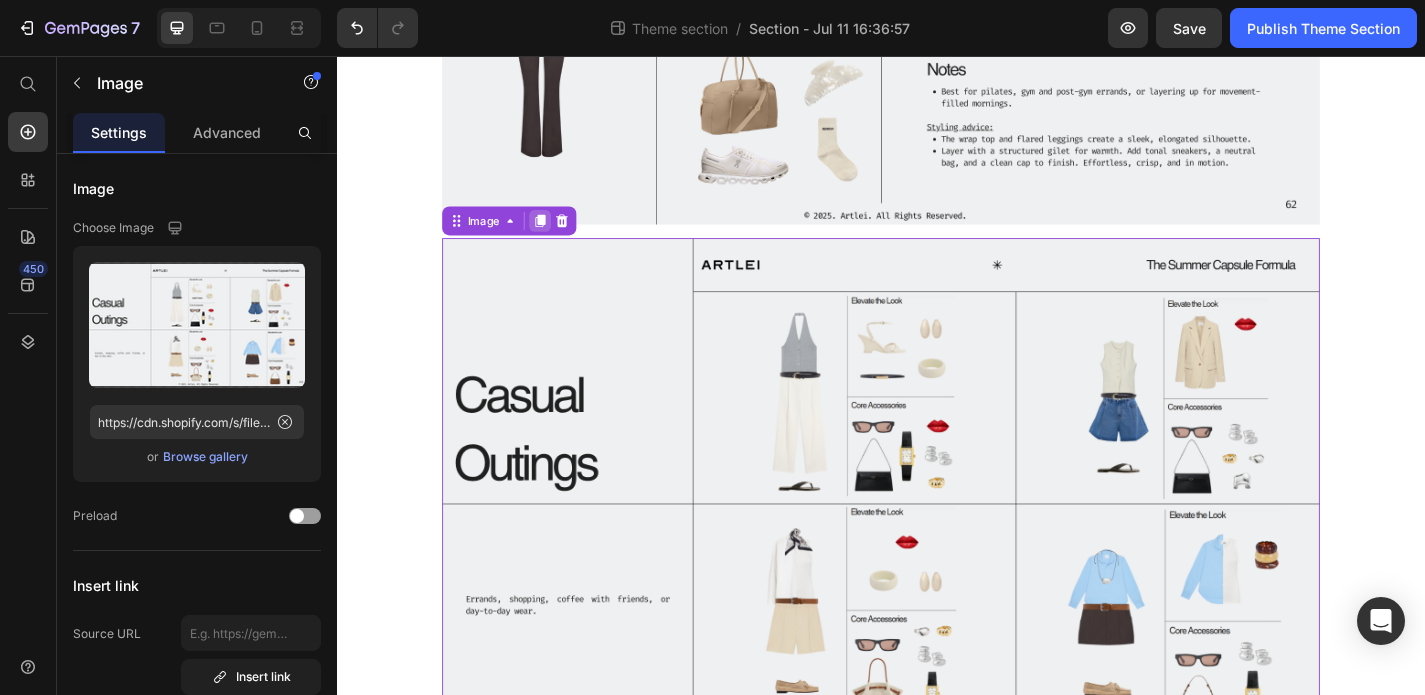 click 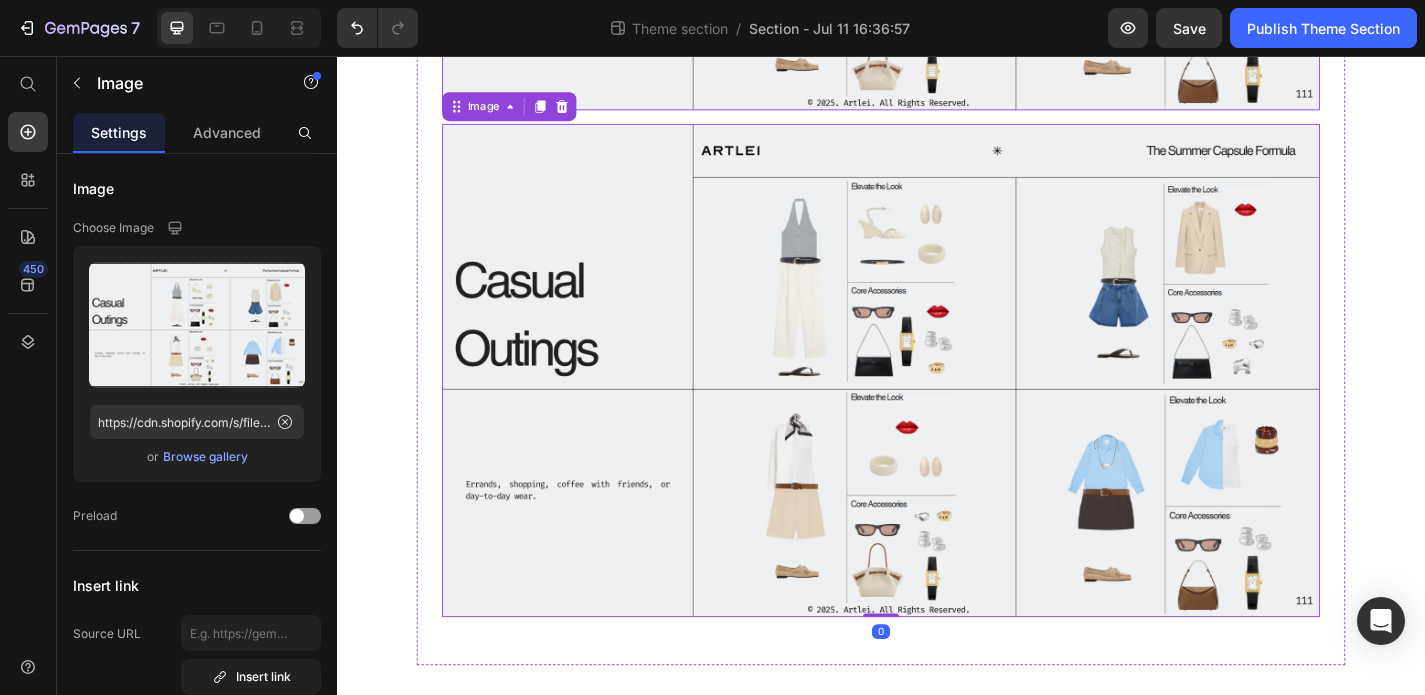 scroll, scrollTop: 2526, scrollLeft: 0, axis: vertical 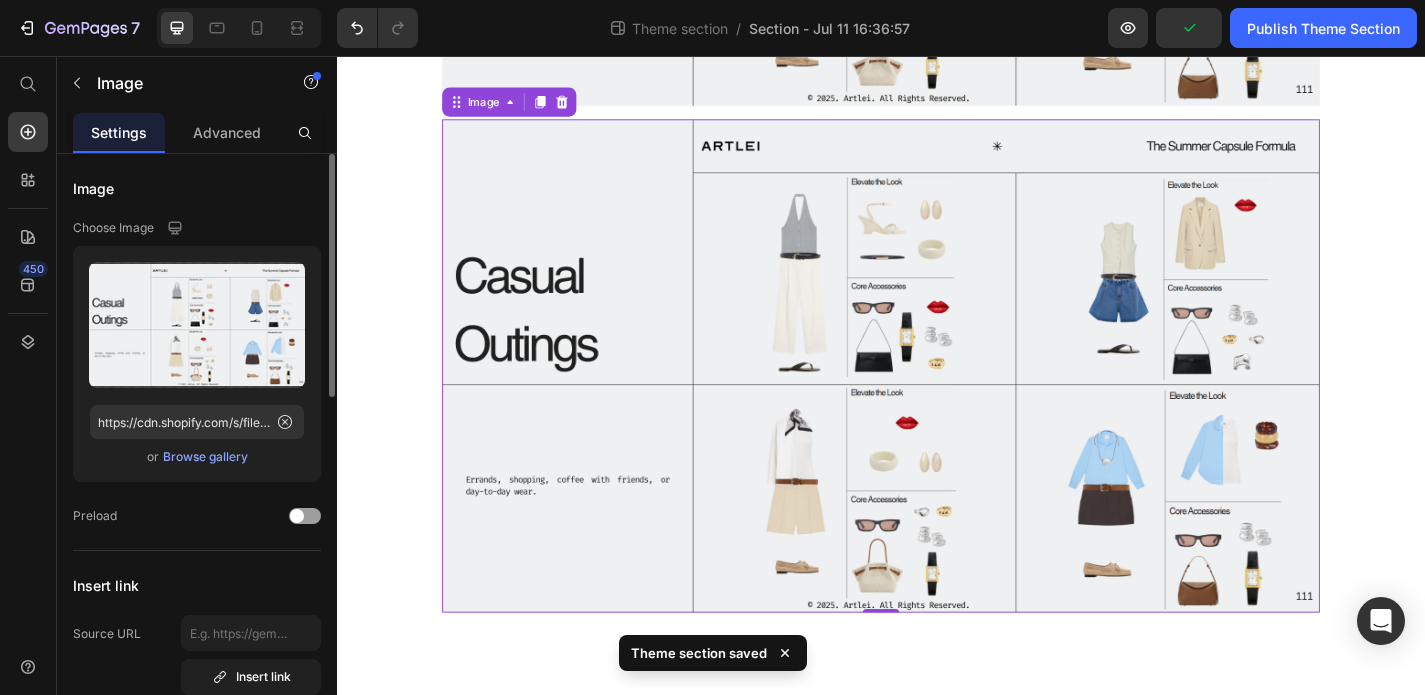 click on "Browse gallery" at bounding box center (205, 457) 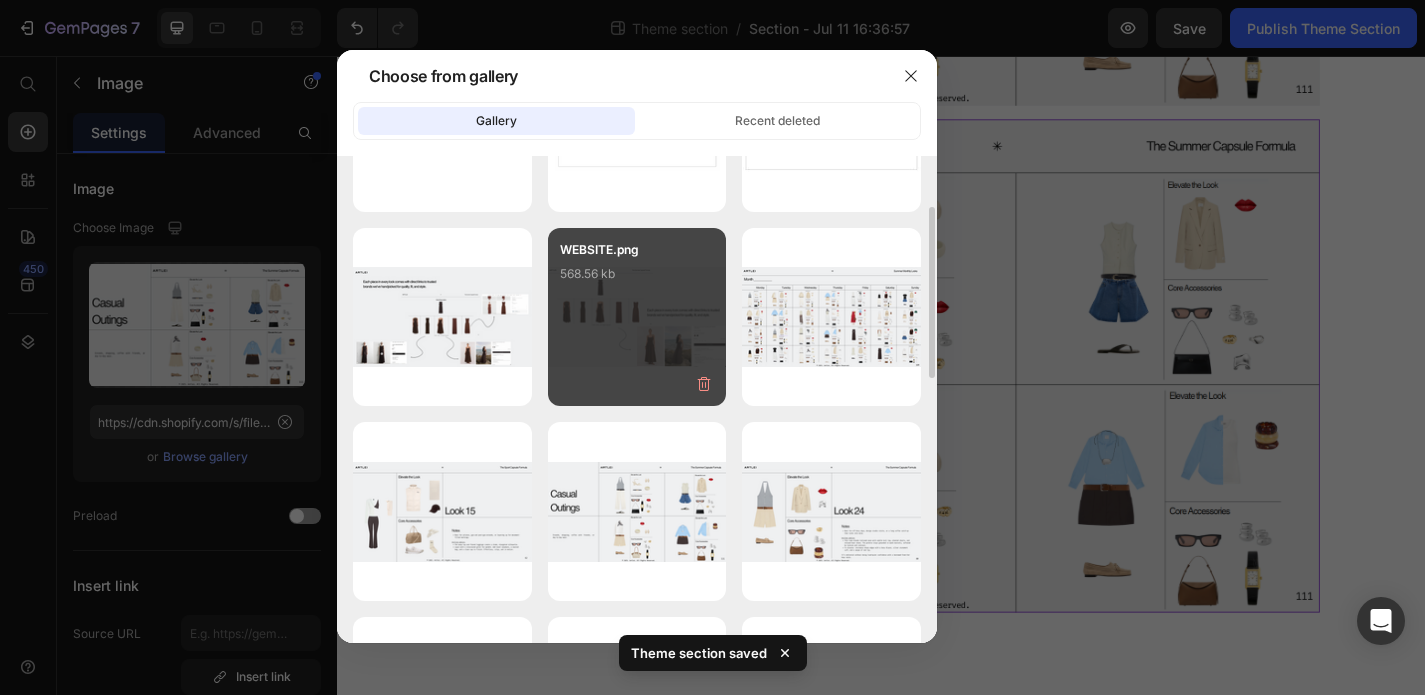 scroll, scrollTop: 141, scrollLeft: 0, axis: vertical 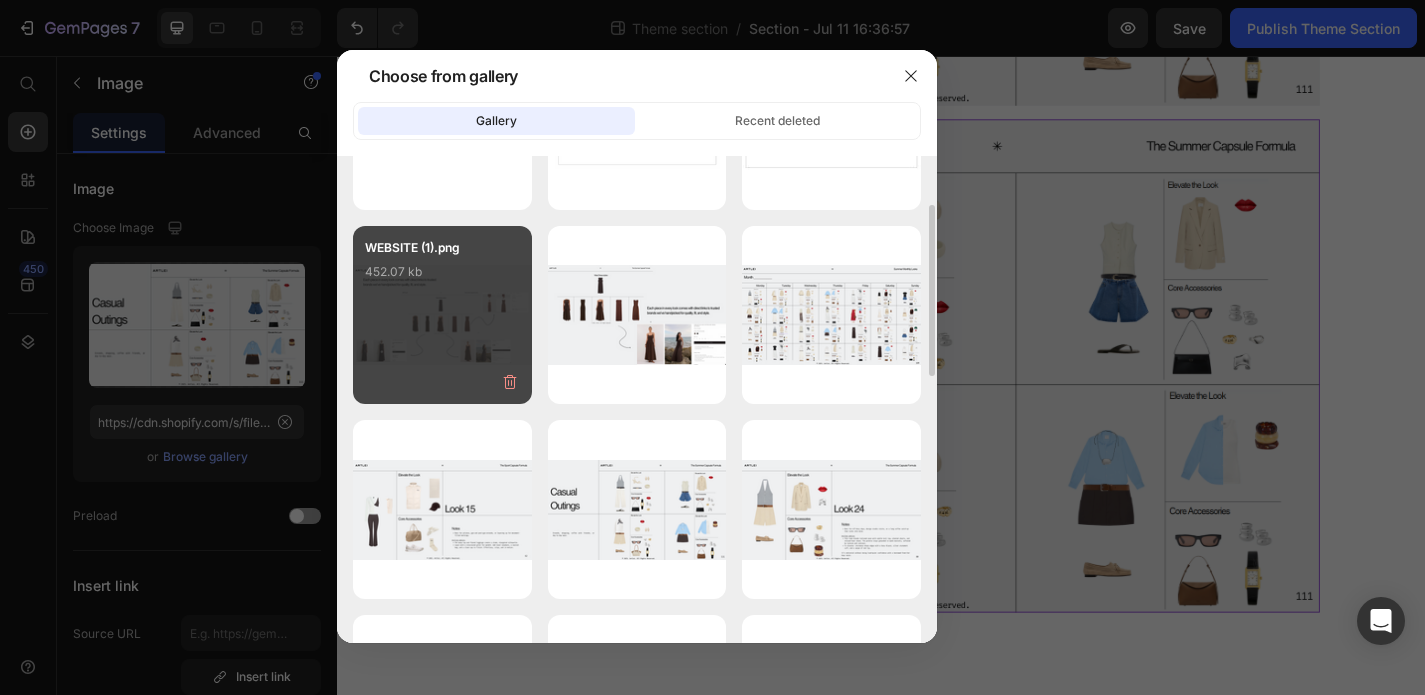 click on "WEBSITE (1).png 452.07 kb" at bounding box center [442, 278] 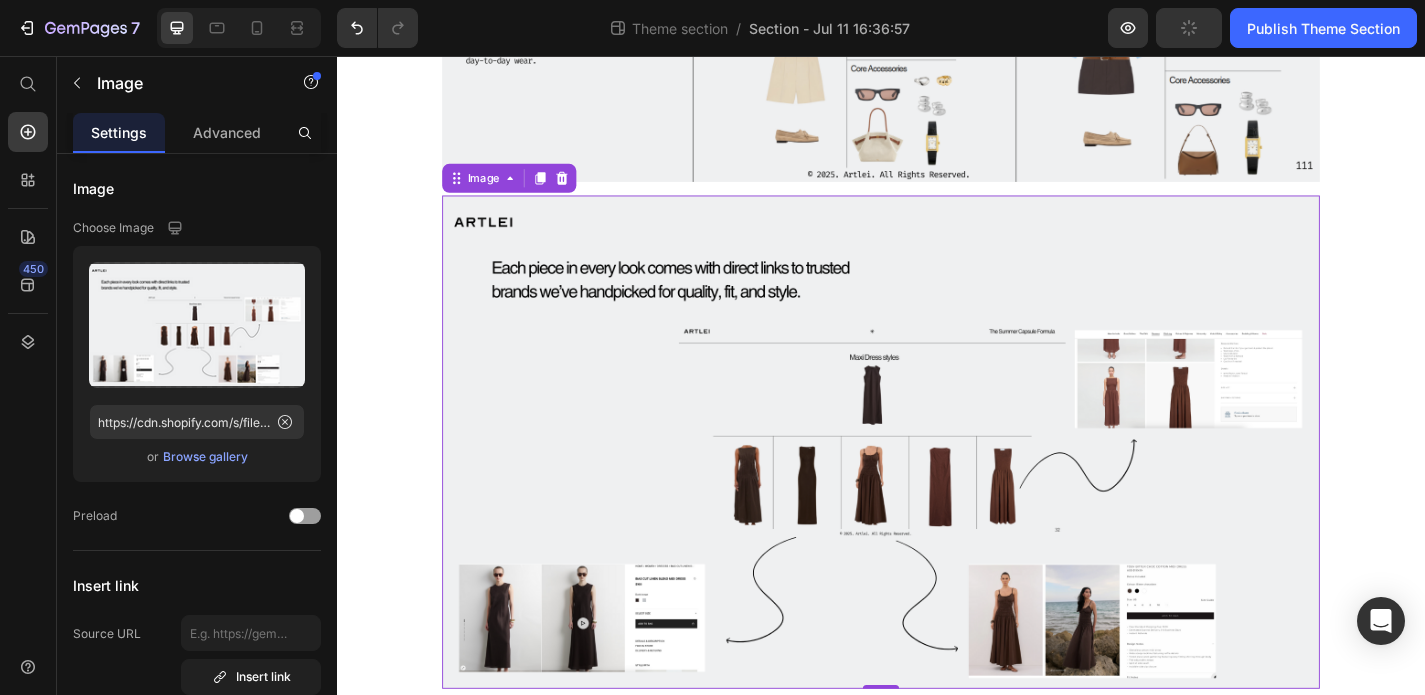 scroll, scrollTop: 2365, scrollLeft: 0, axis: vertical 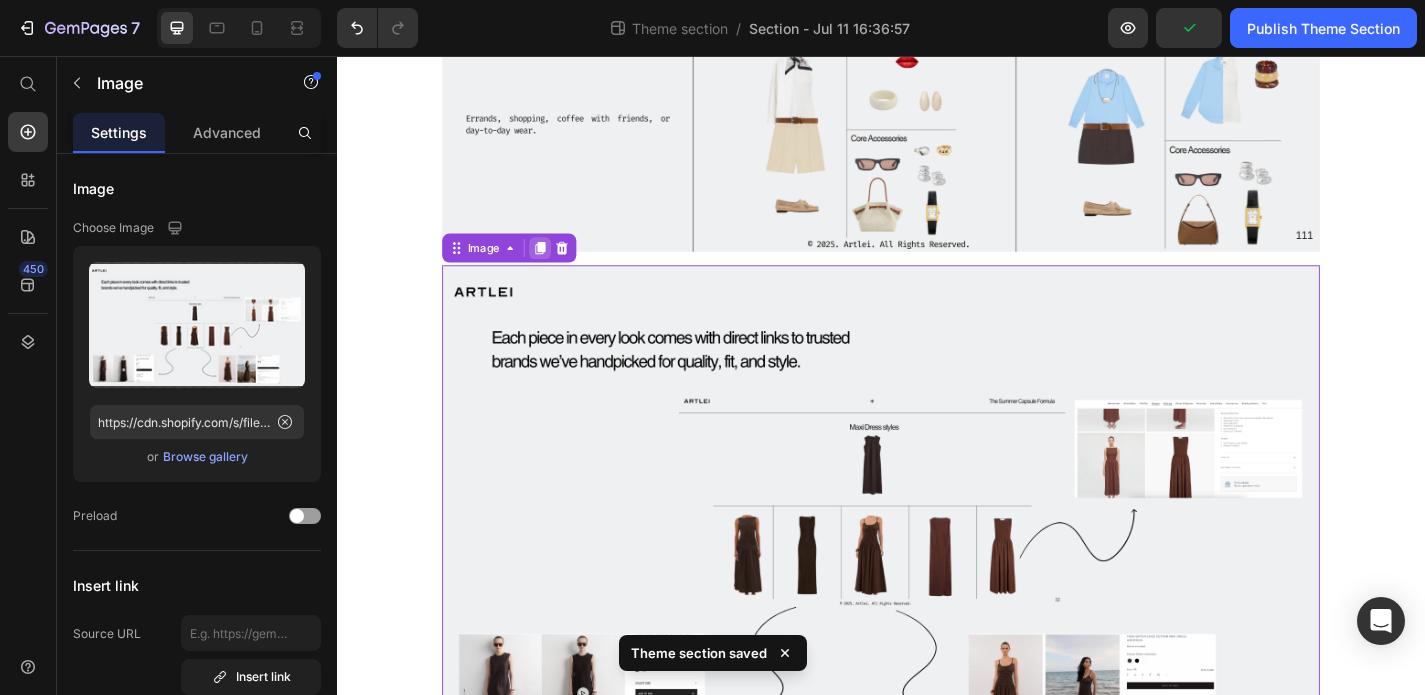 click 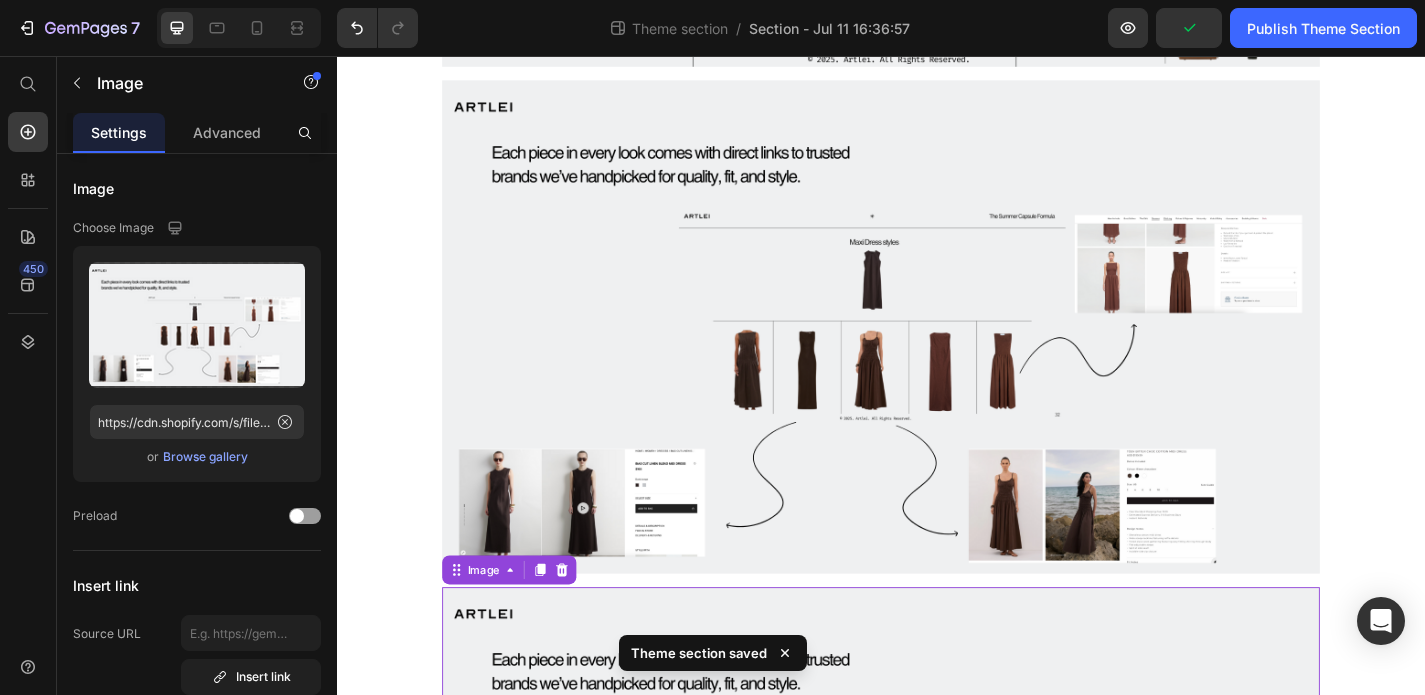 scroll, scrollTop: 3085, scrollLeft: 0, axis: vertical 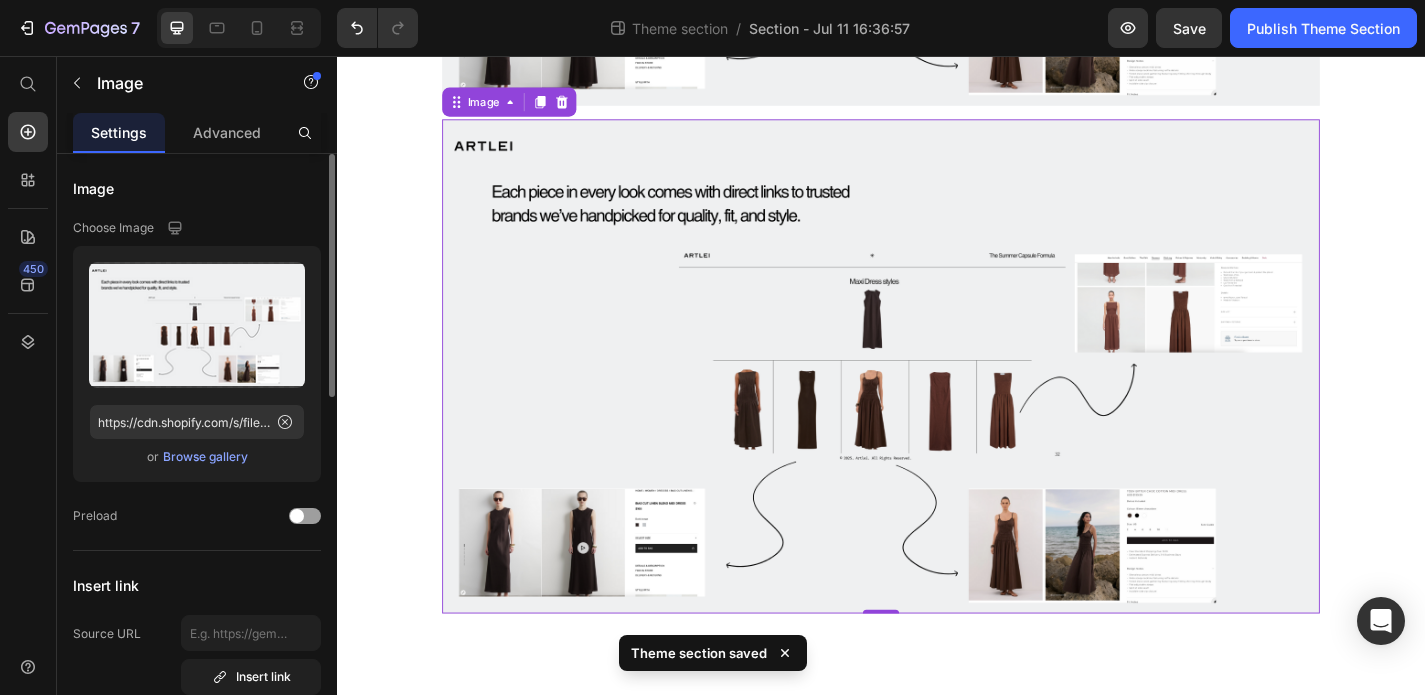 click on "Browse gallery" at bounding box center [205, 457] 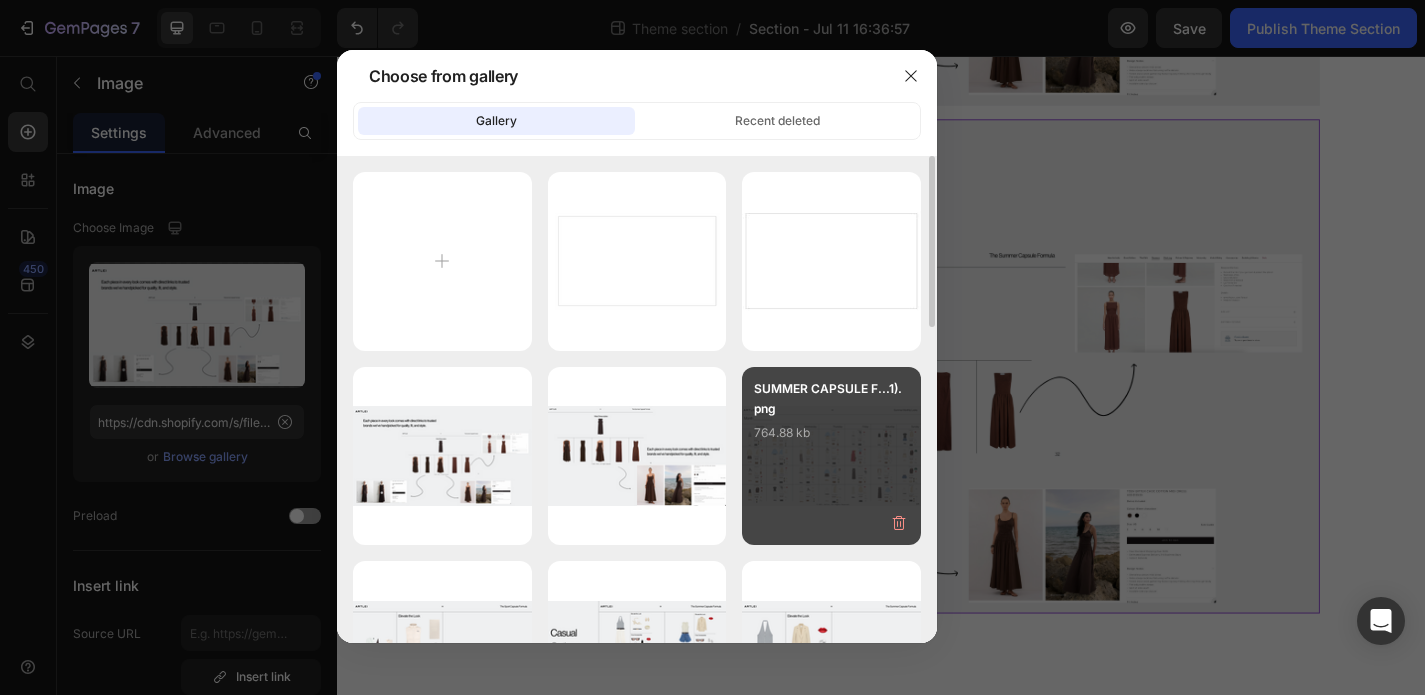 click on "SUMMER CAPSULE F...1).png 764.88 kb" at bounding box center (831, 456) 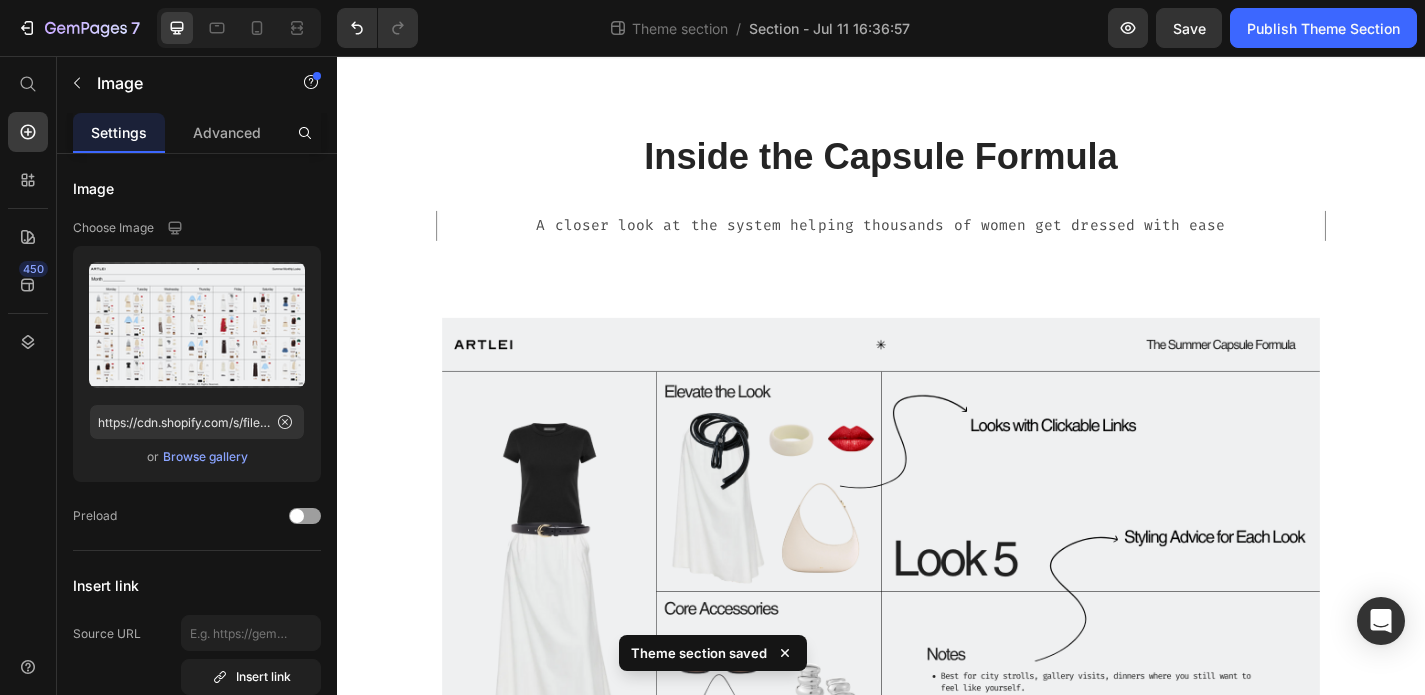 scroll, scrollTop: 0, scrollLeft: 0, axis: both 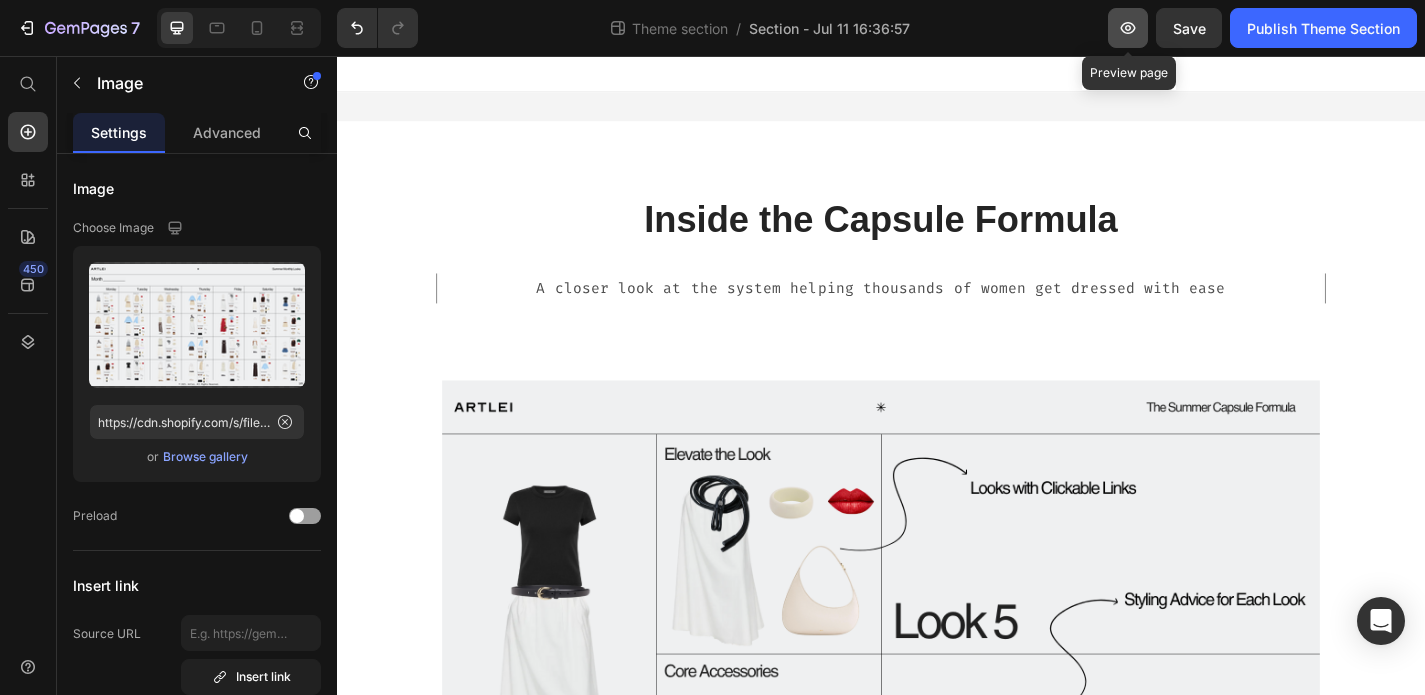 click 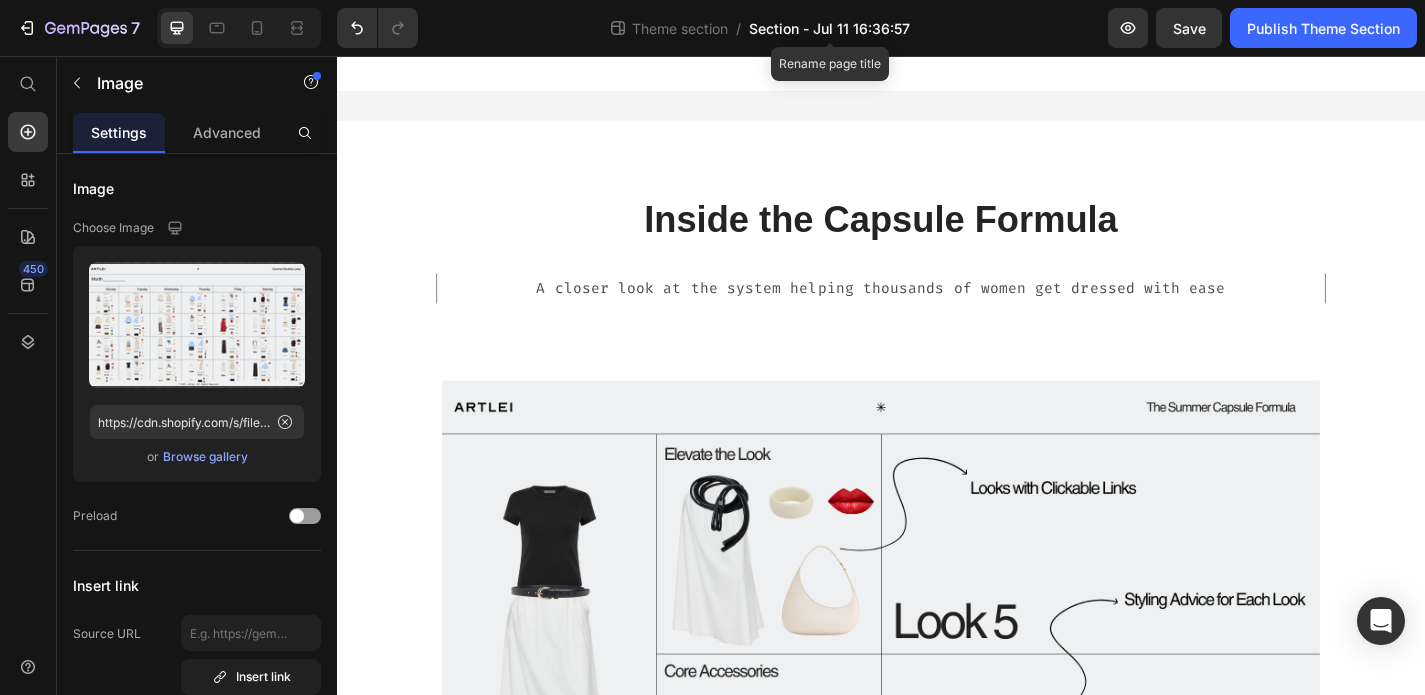 click on "Section - Jul 11 16:36:57" 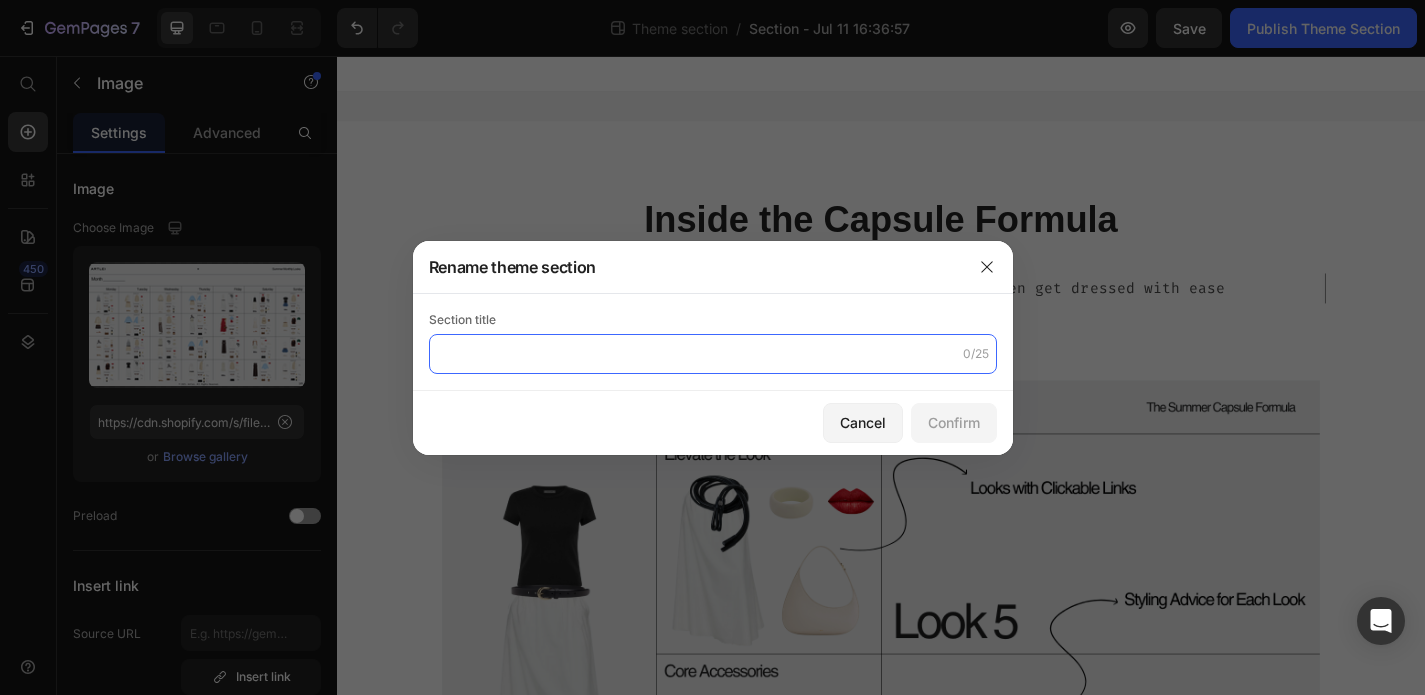 click 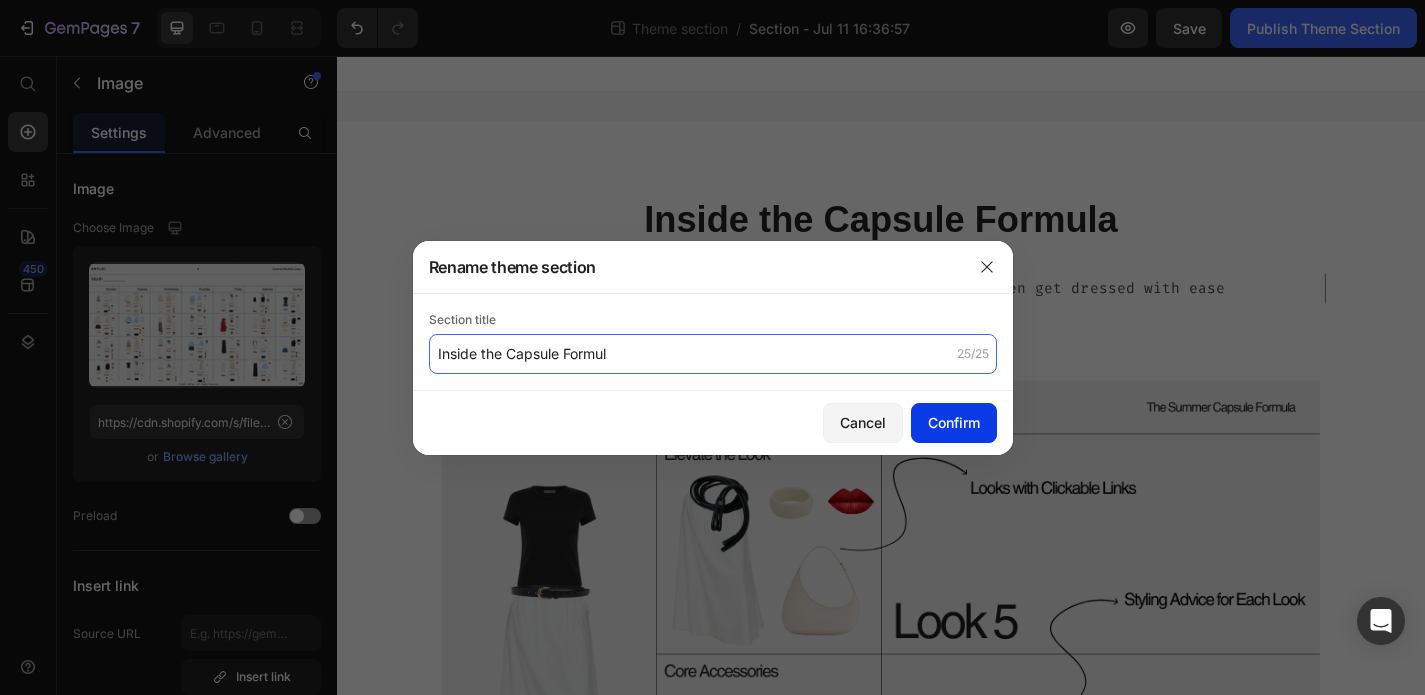 type on "Inside the Capsule Formul" 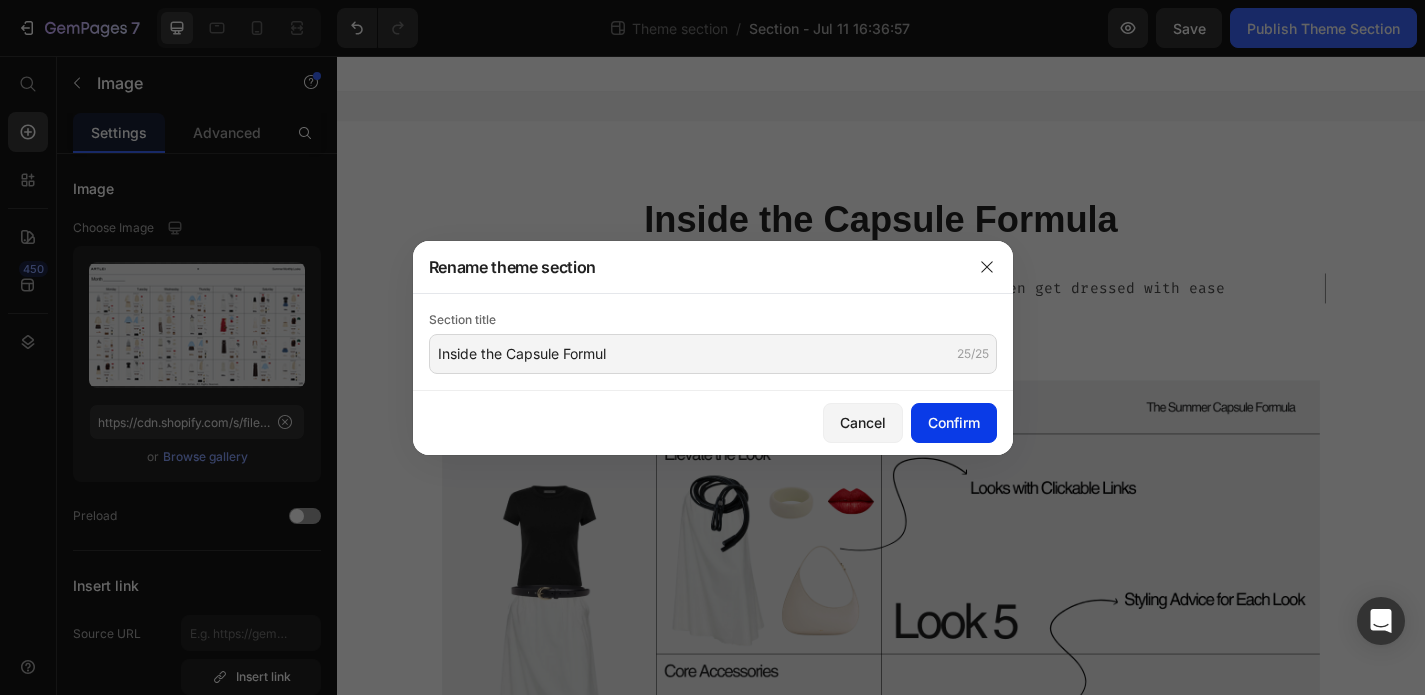 click on "Confirm" 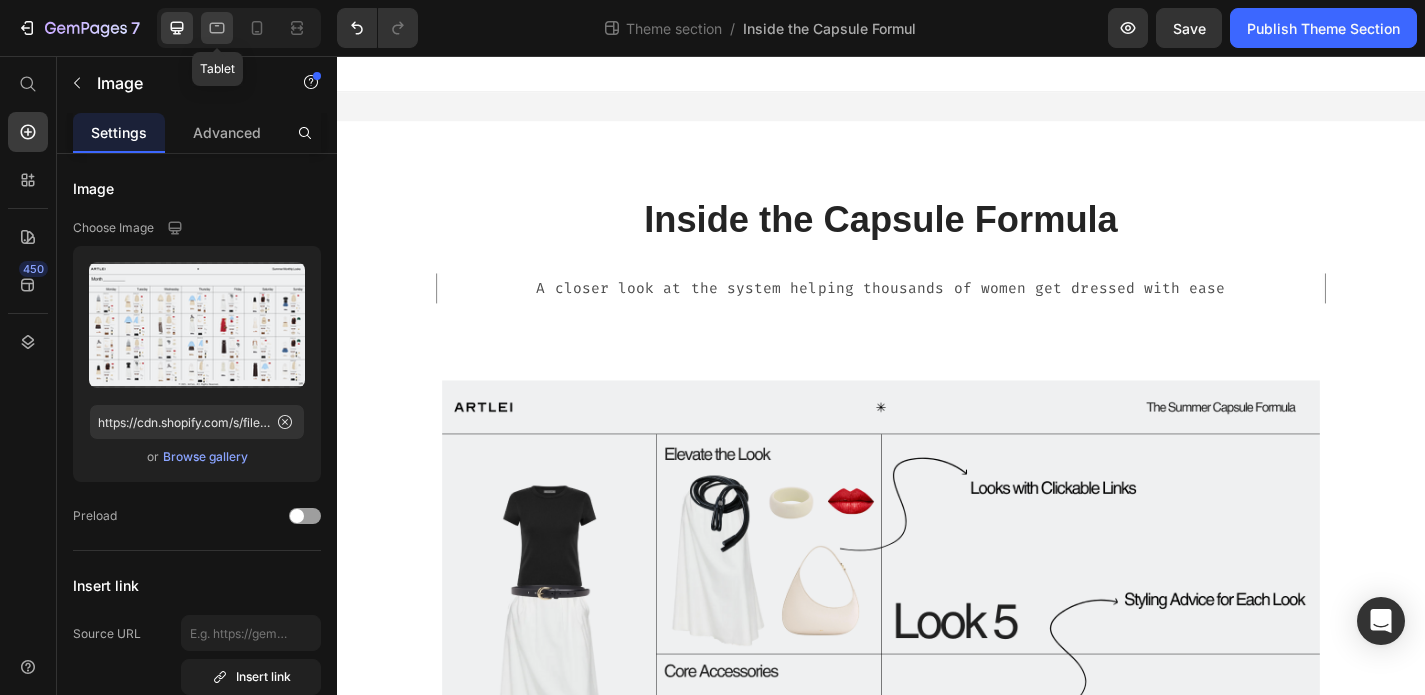 click 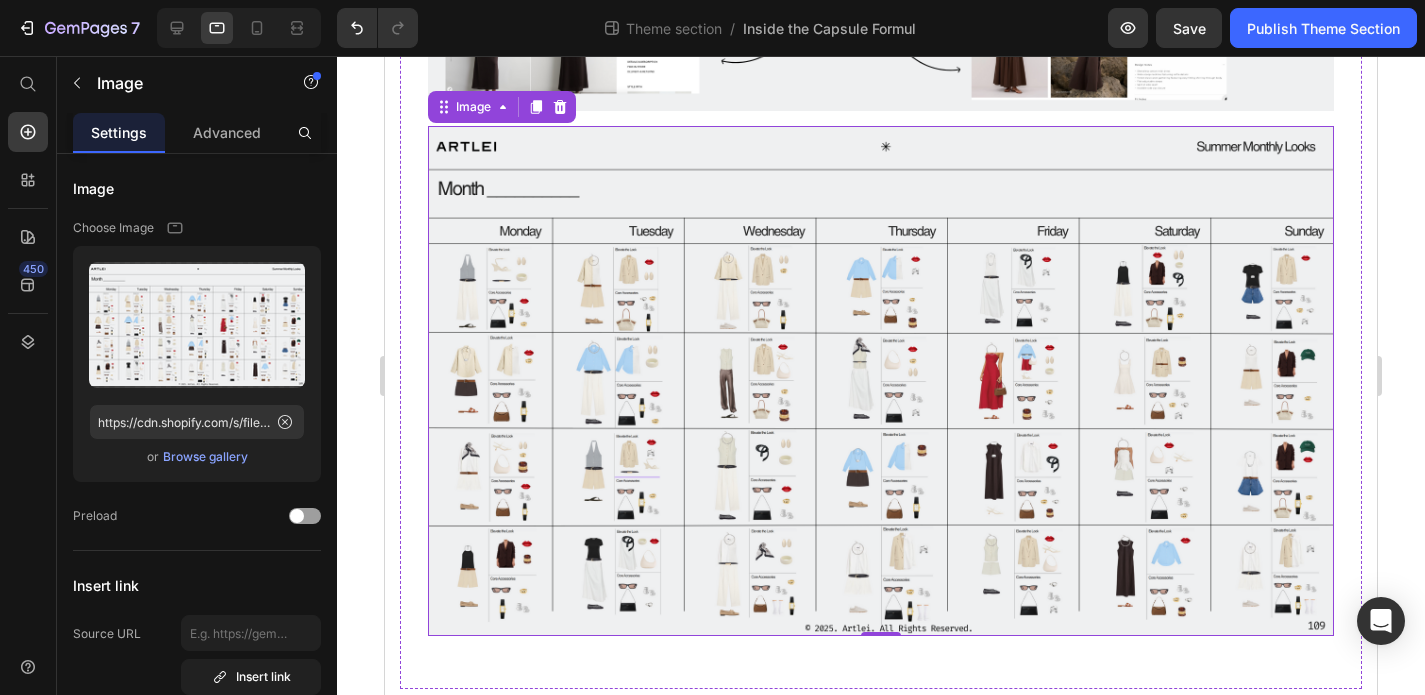 scroll, scrollTop: 0, scrollLeft: 0, axis: both 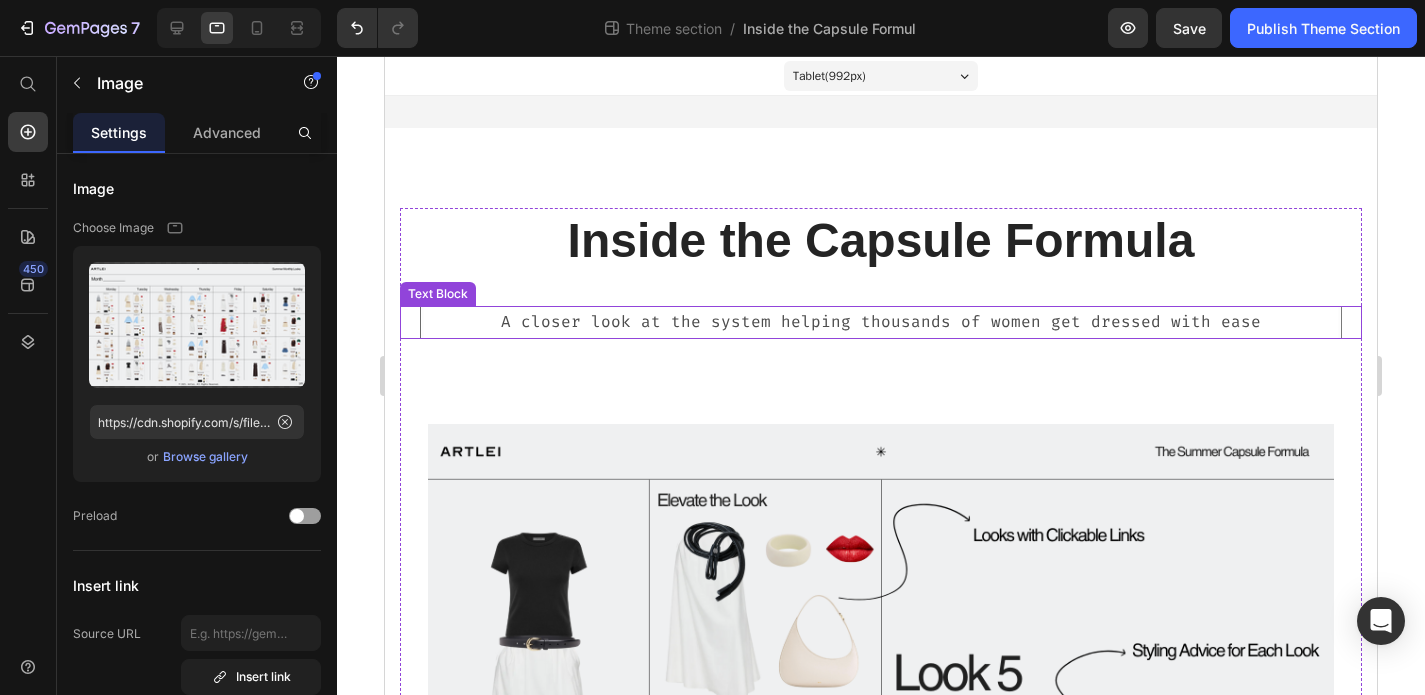 click on "A closer look at the system helping thousands of women get dressed with ease" at bounding box center (881, 322) 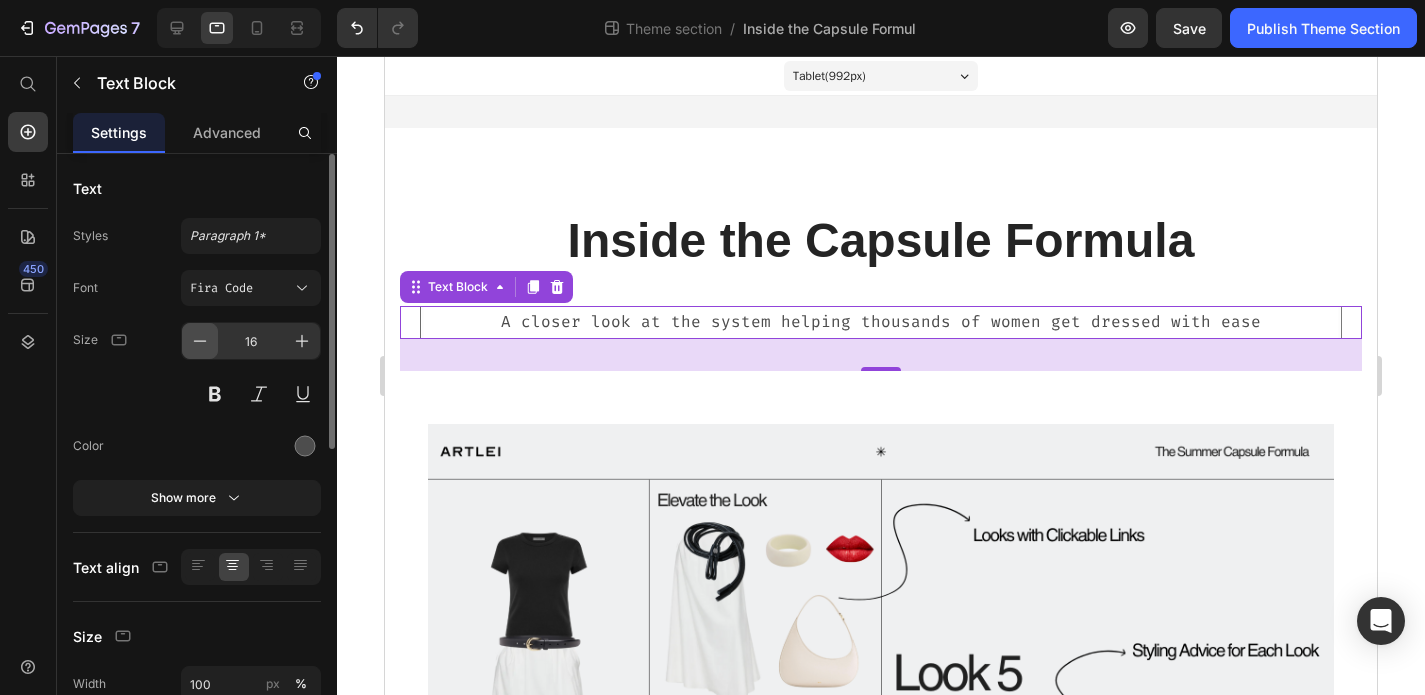click 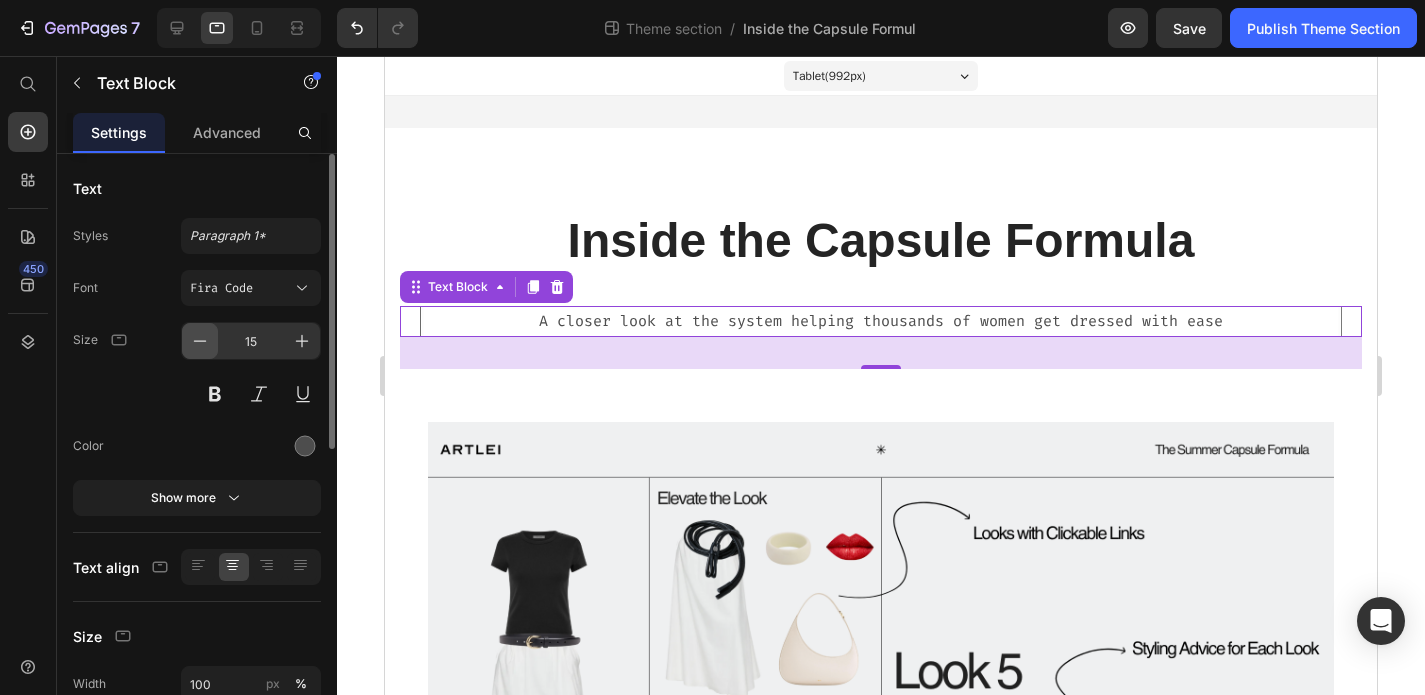 click 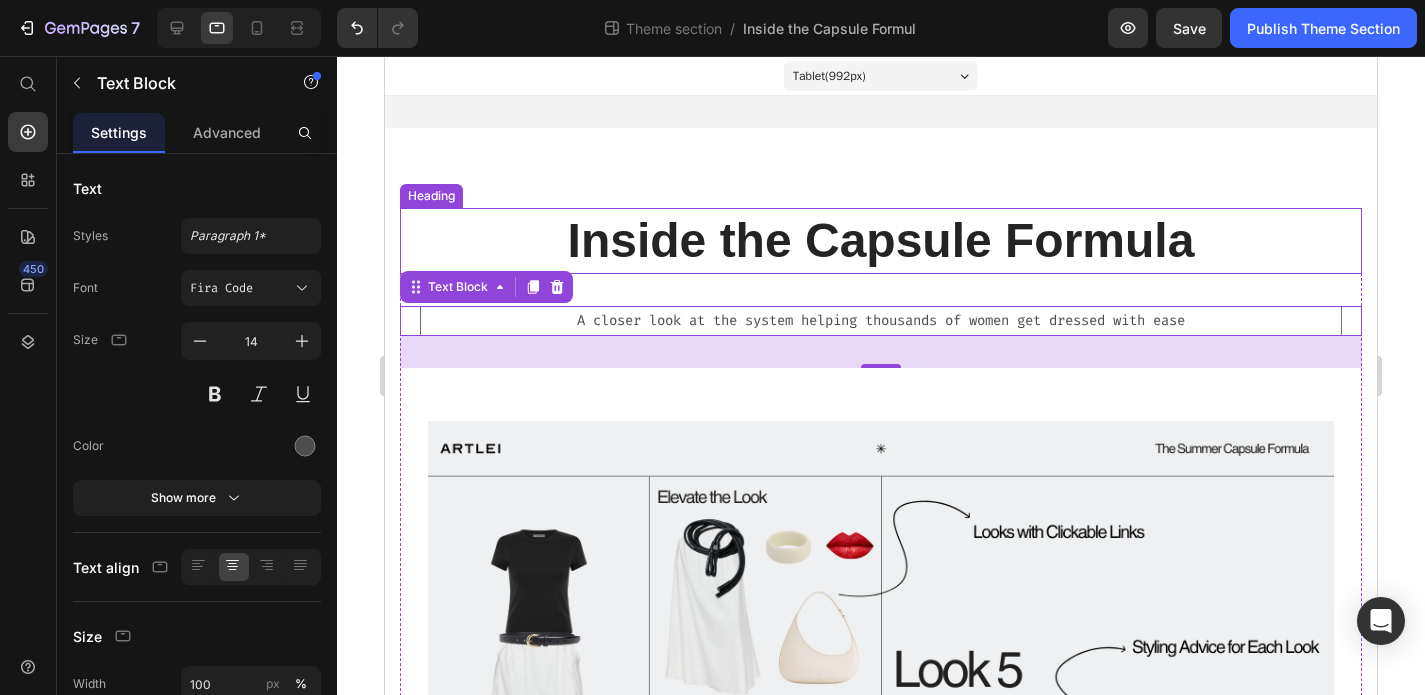 click on "Inside the Capsule Formula" at bounding box center [881, 241] 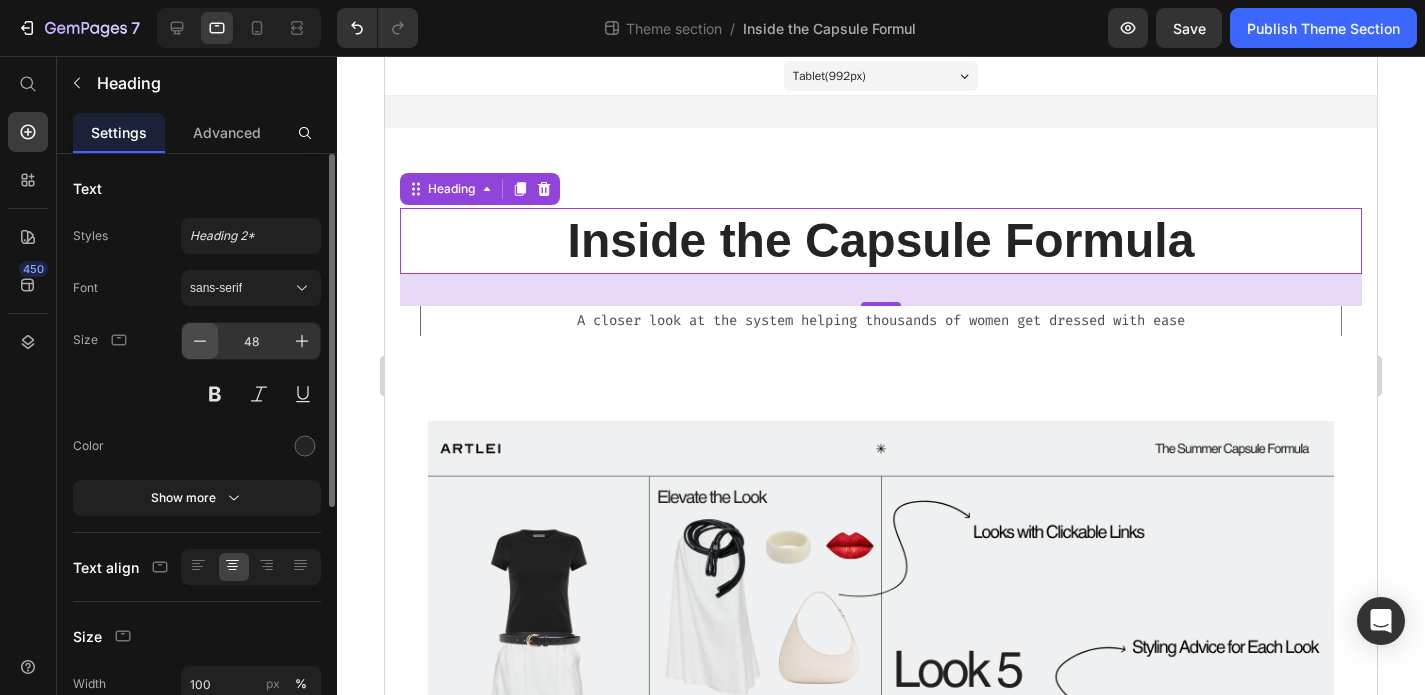 click 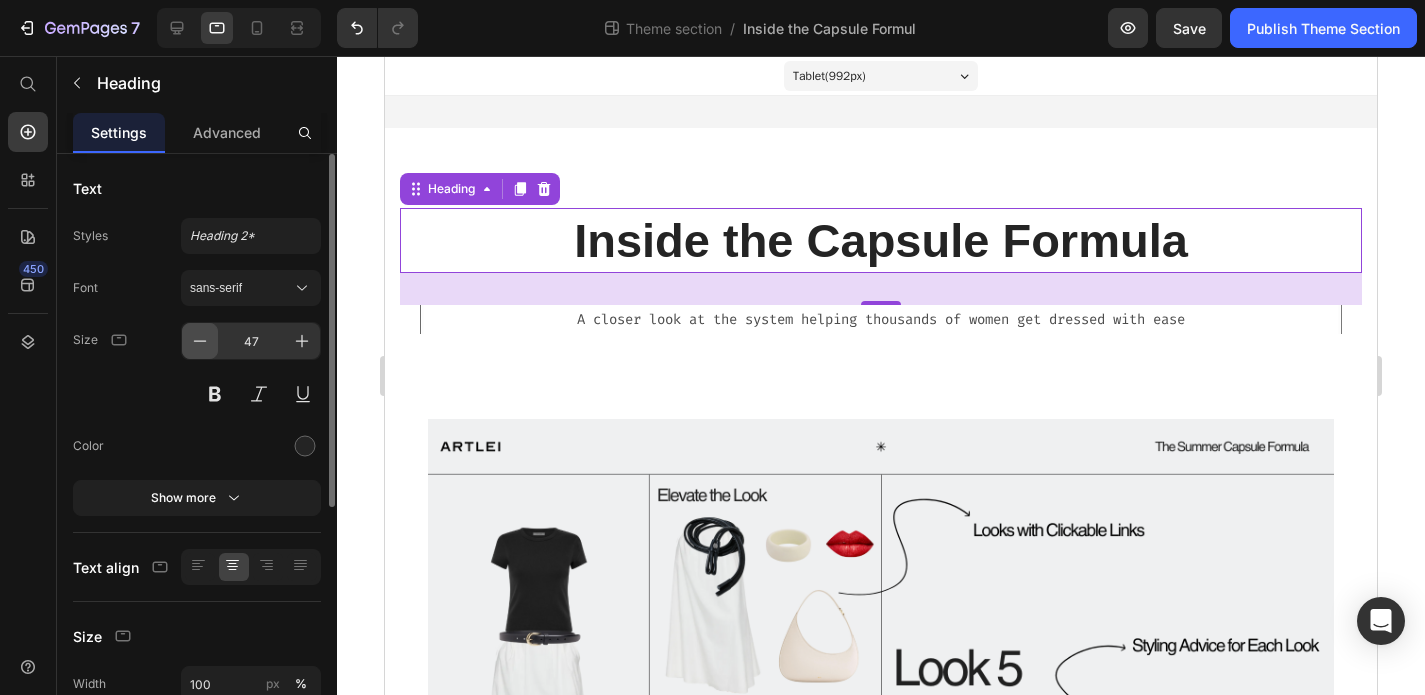 click 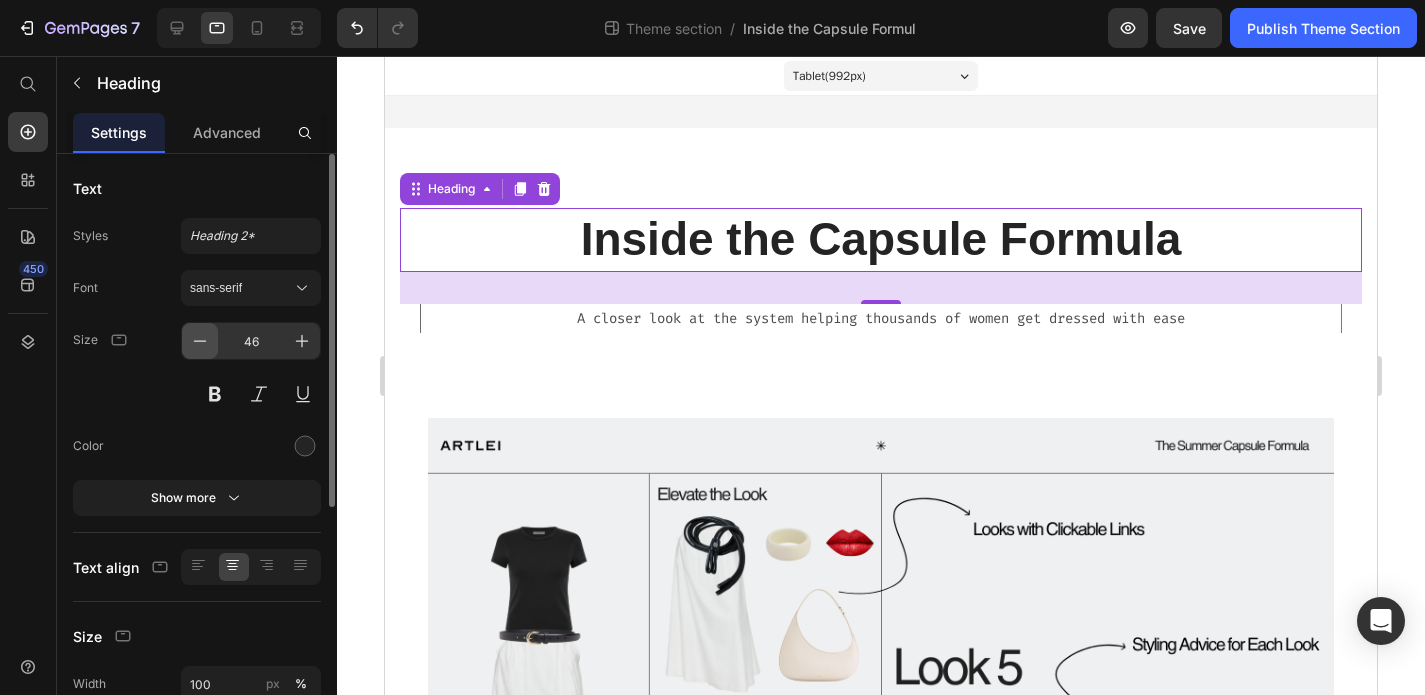 click 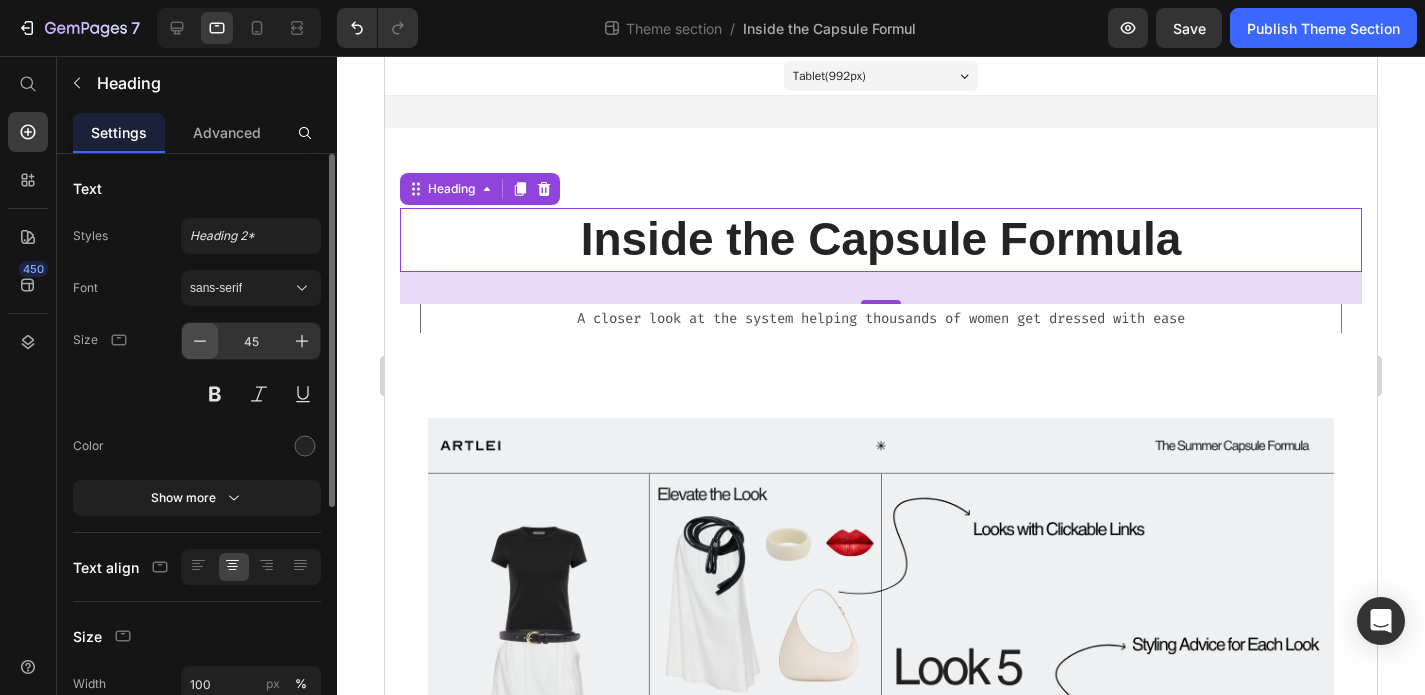 click 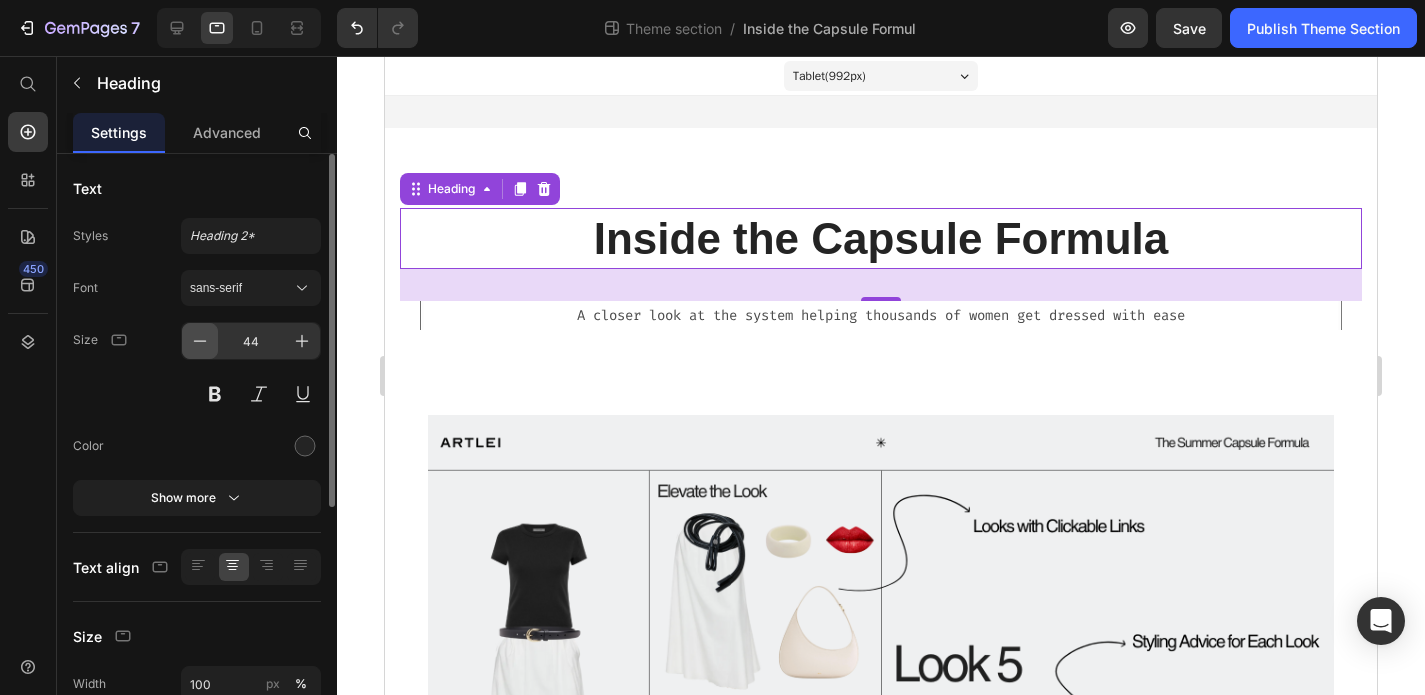 click 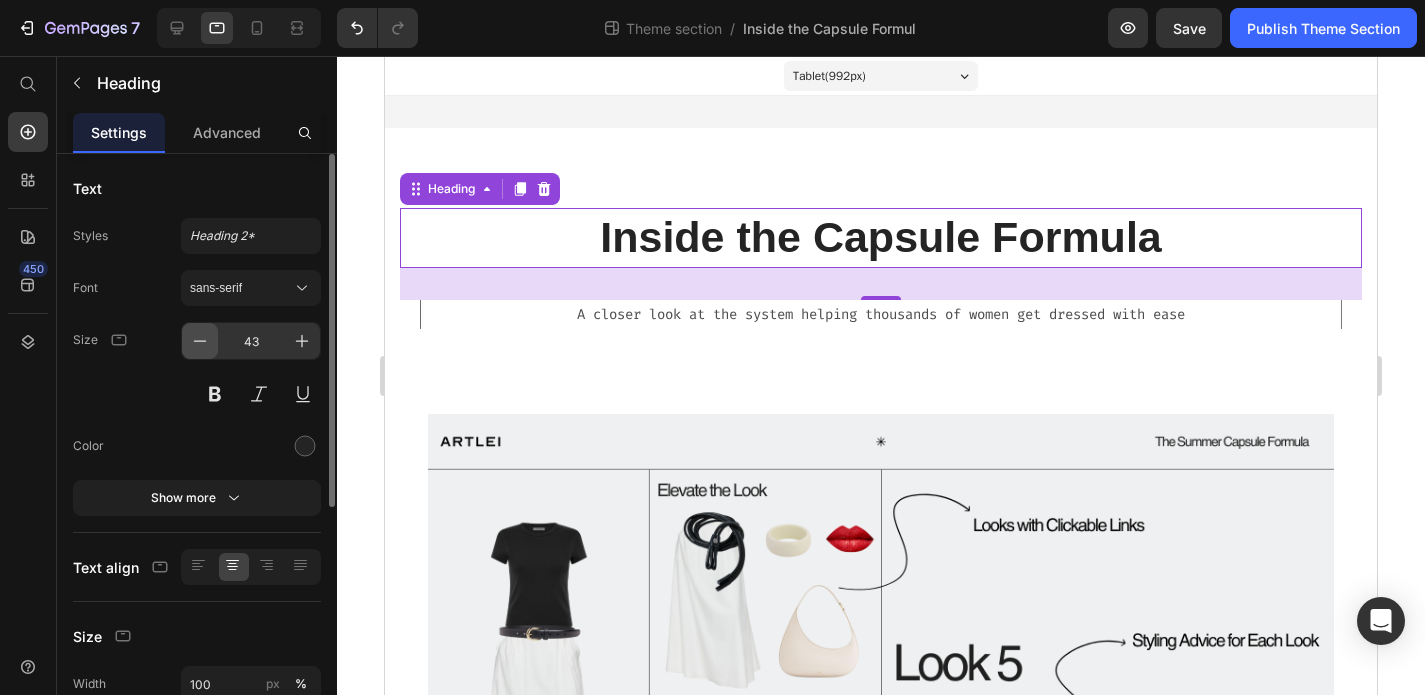 click 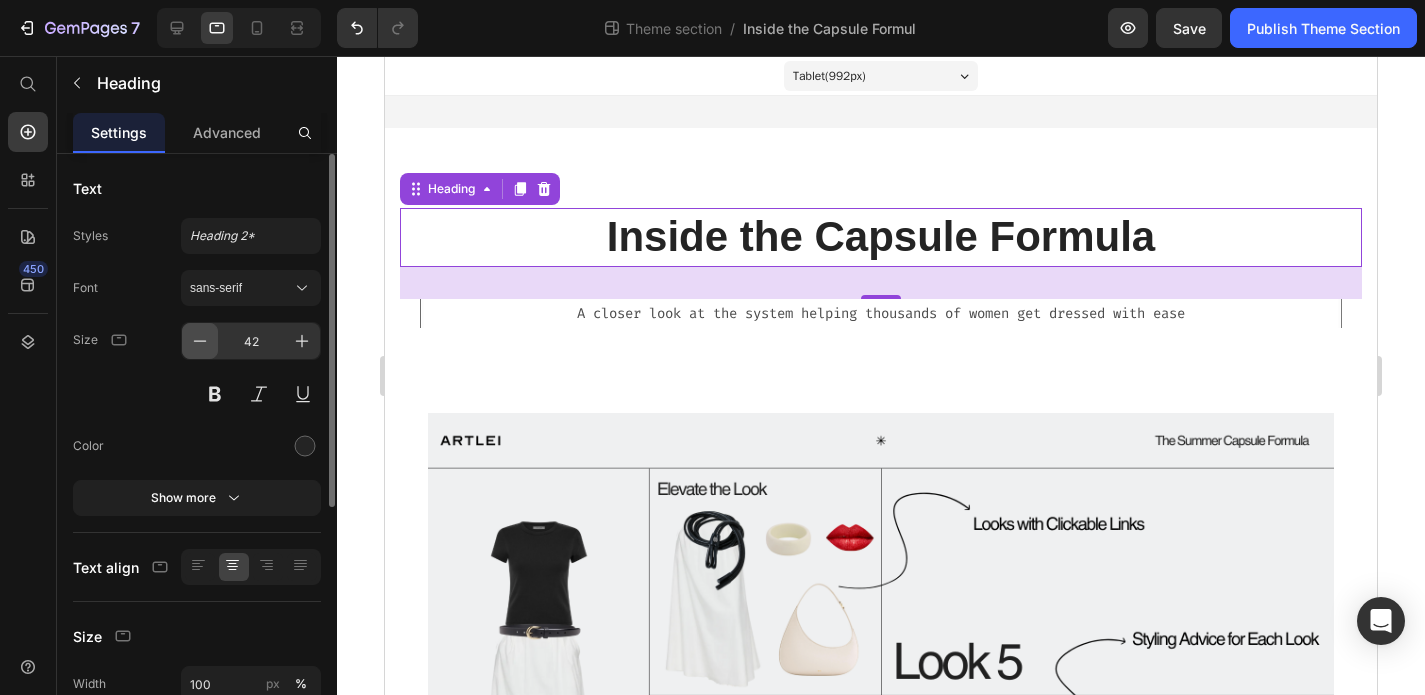 click 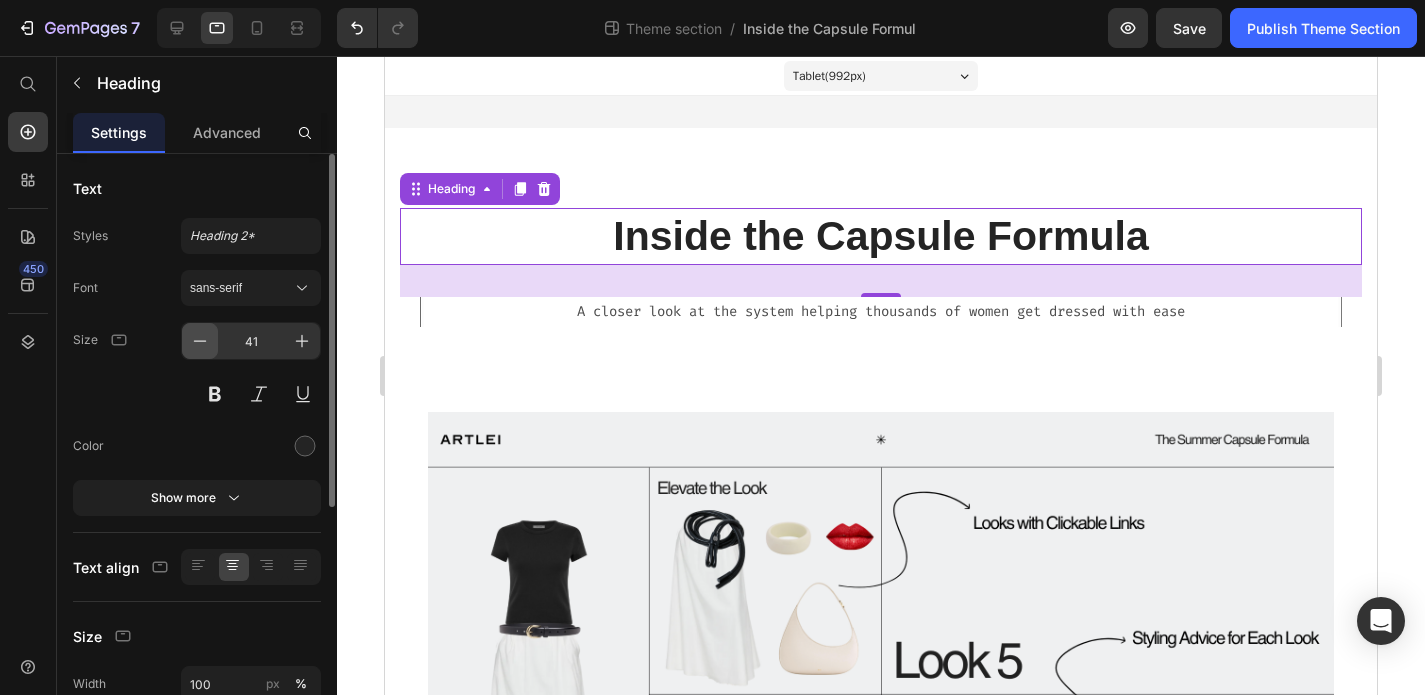 click 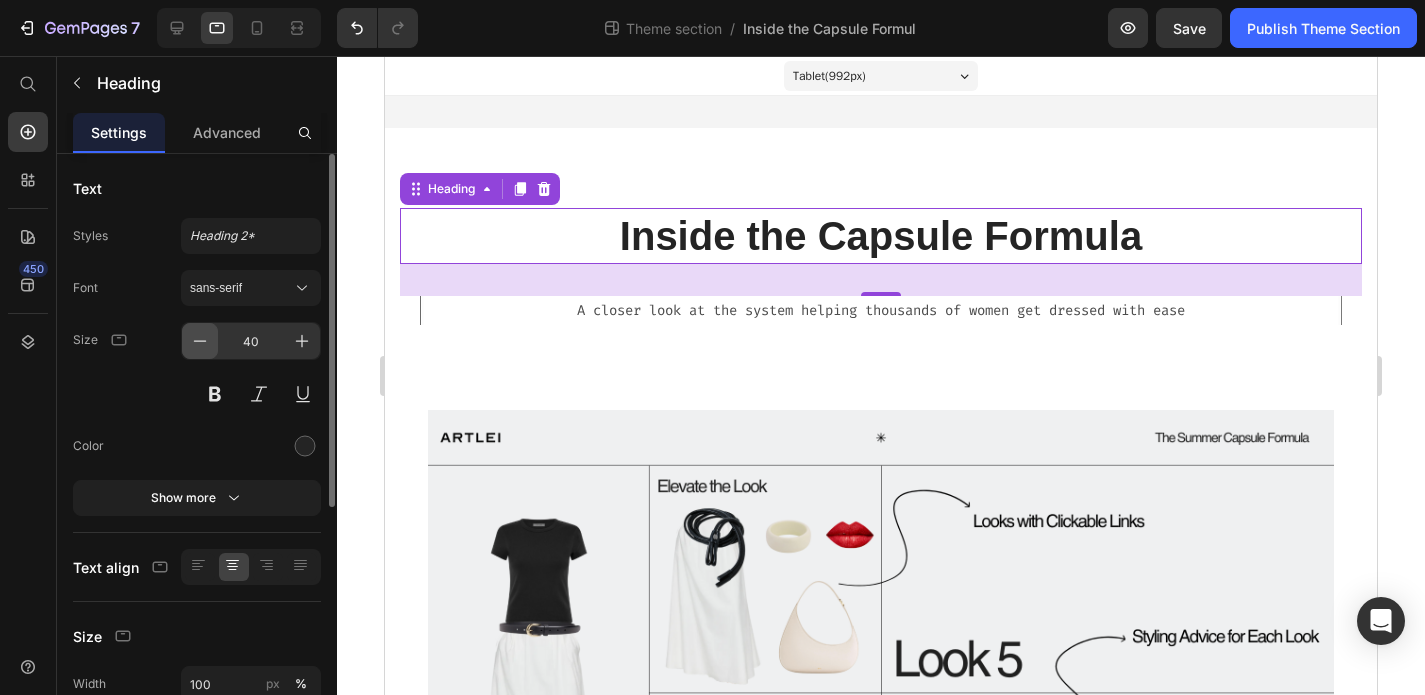 click 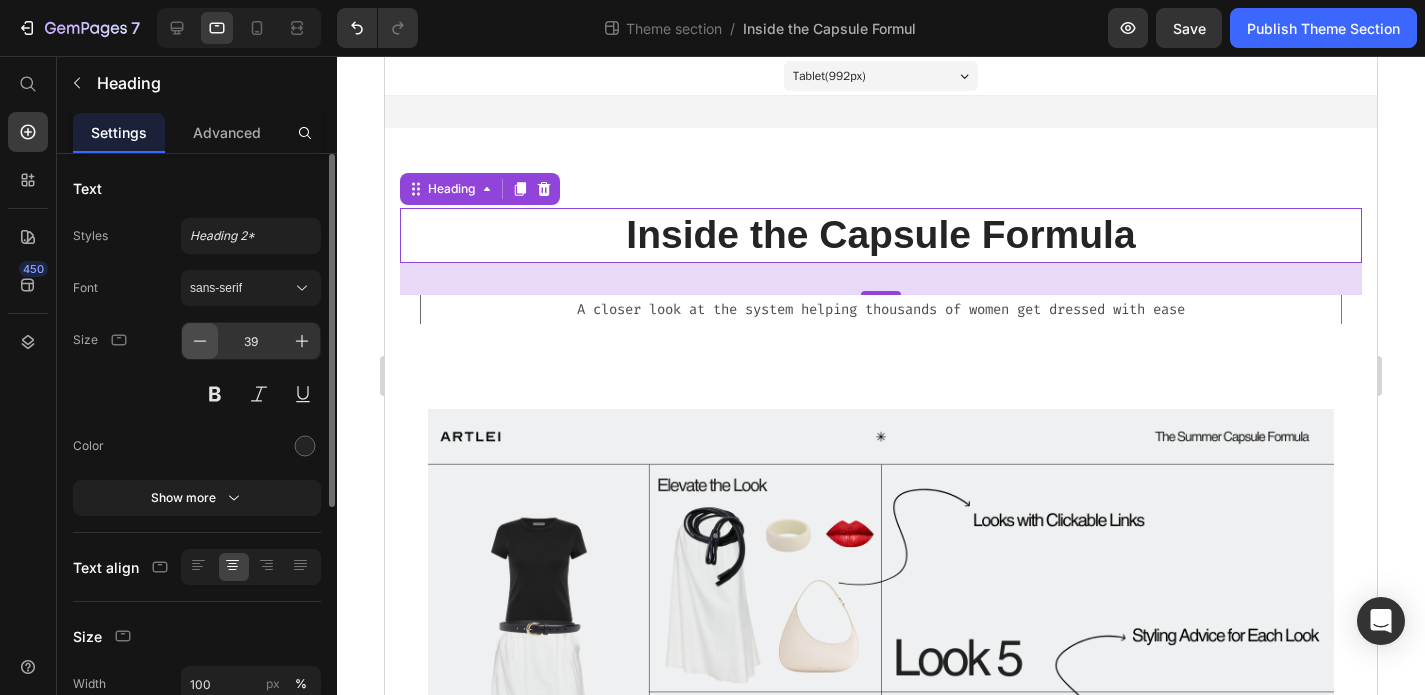click 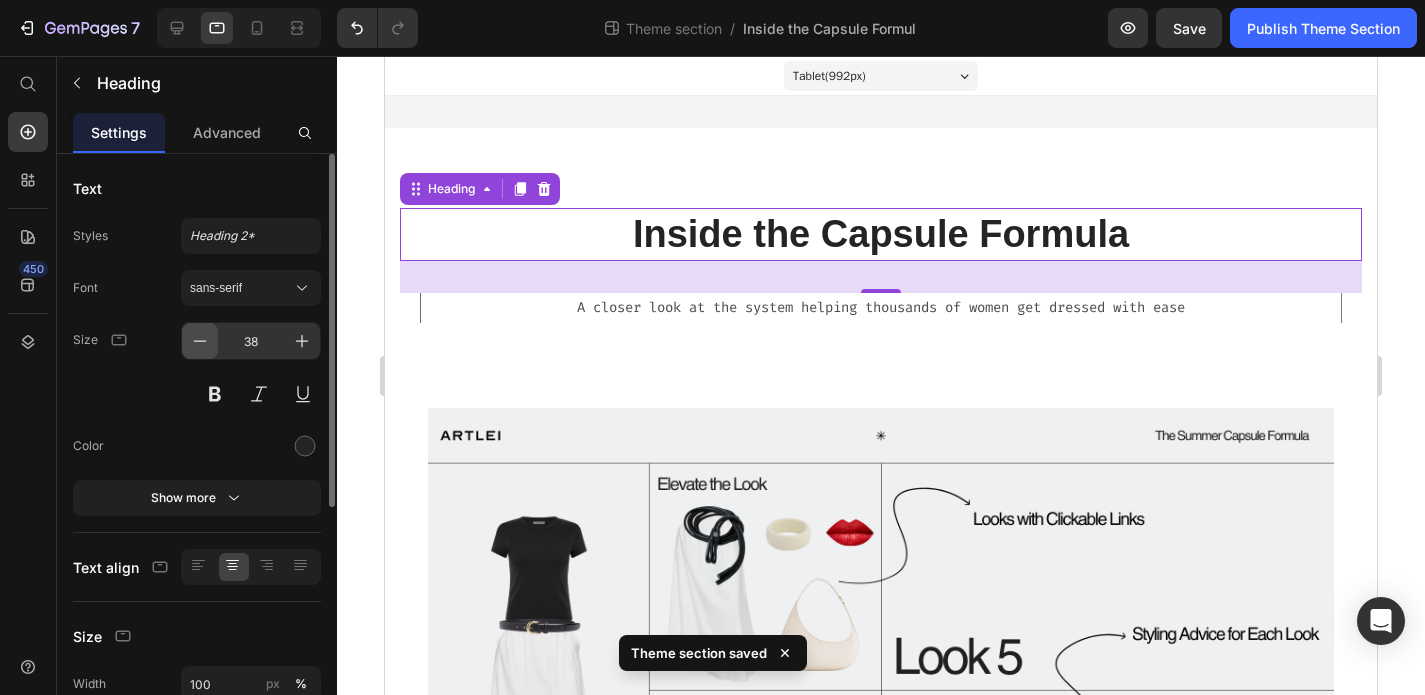 click 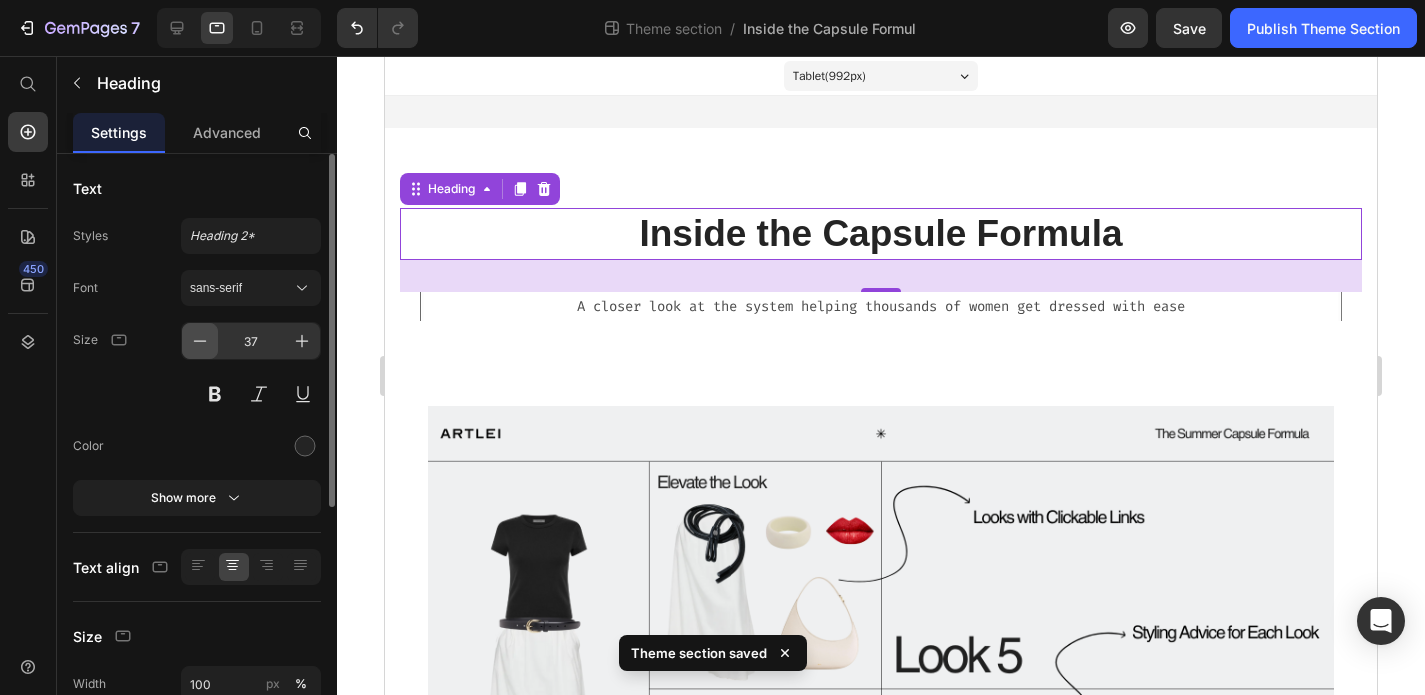 click 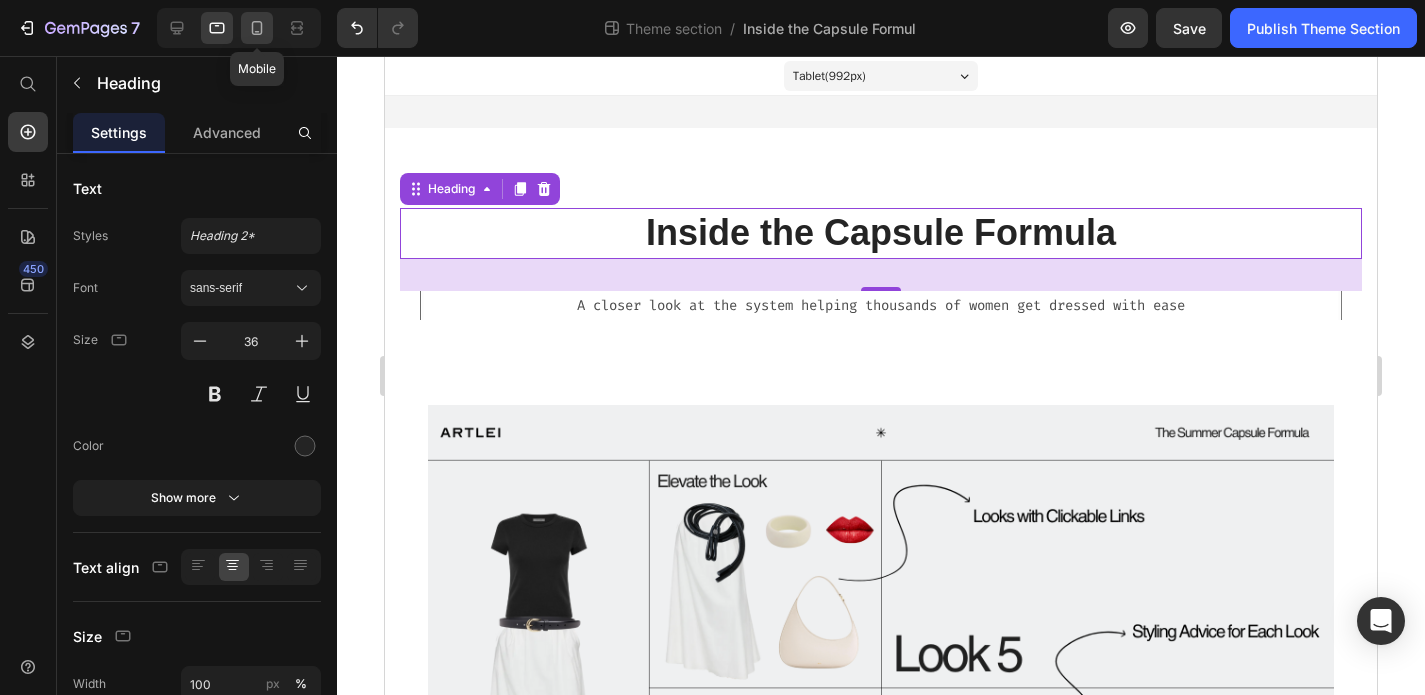 click 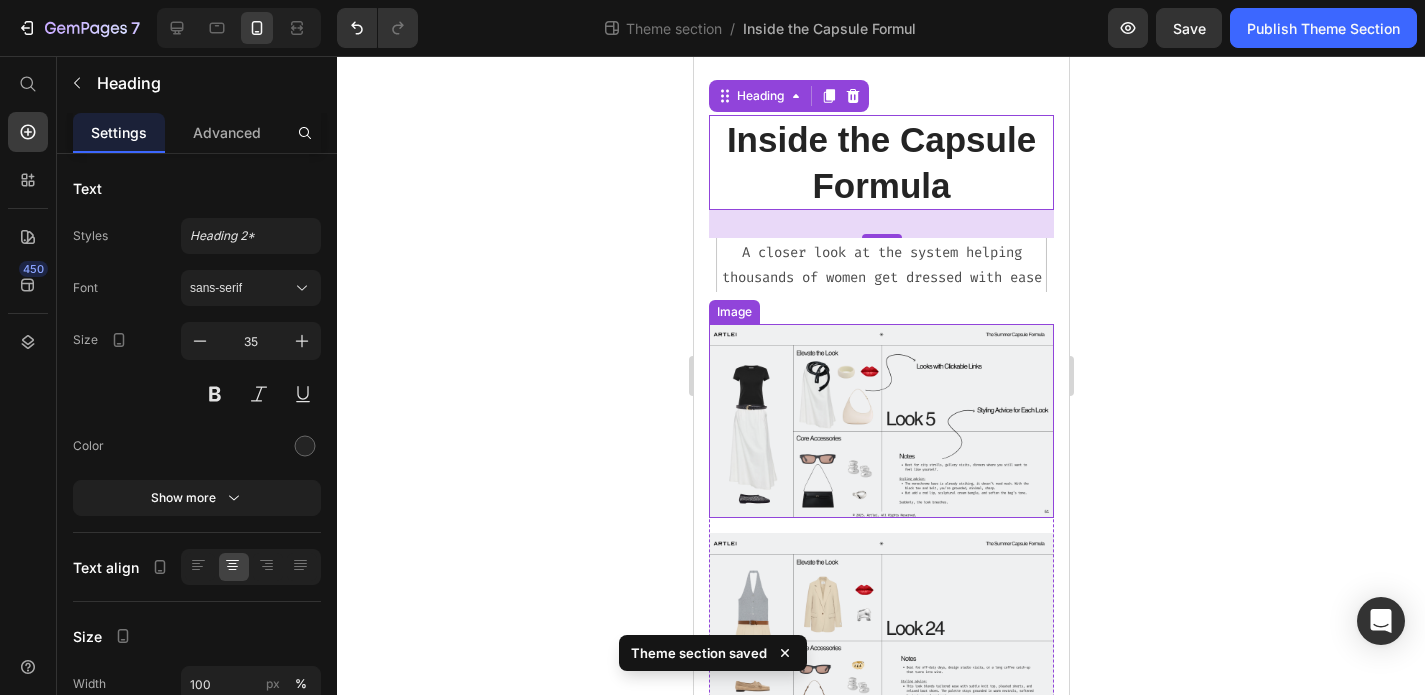 scroll, scrollTop: 0, scrollLeft: 0, axis: both 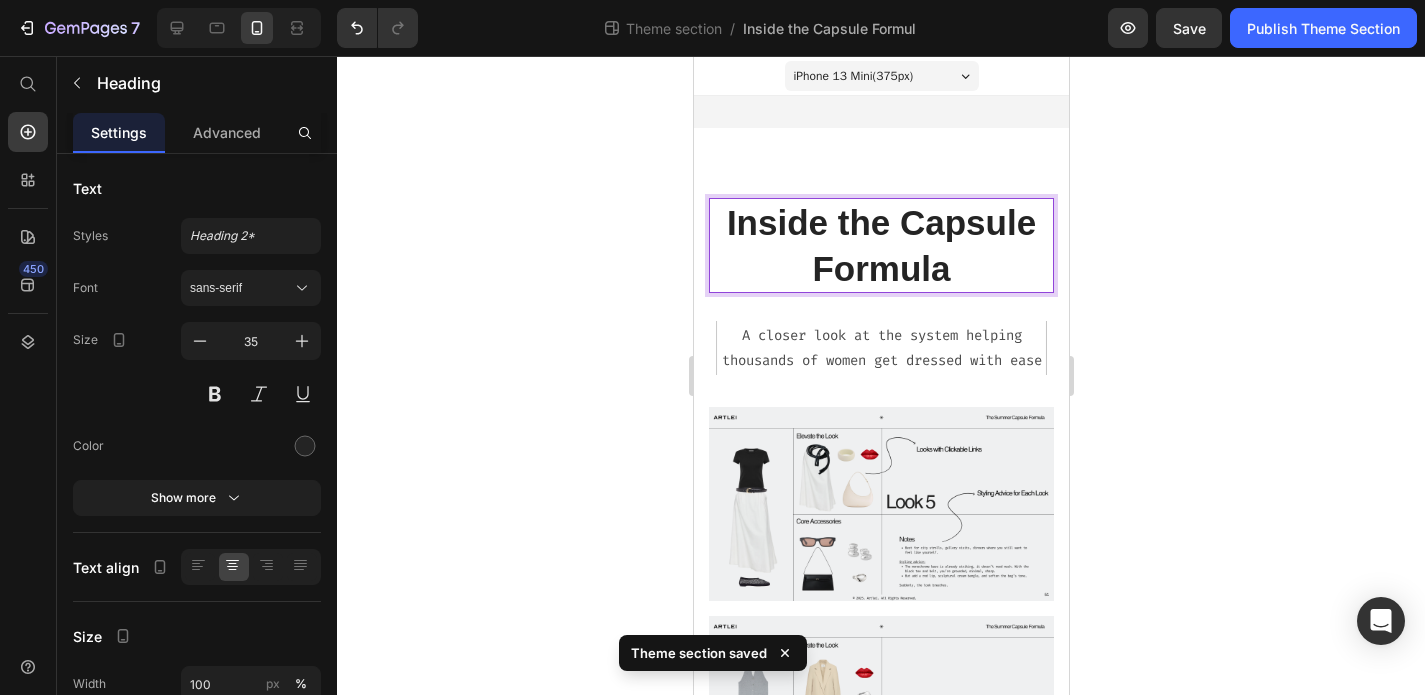 click on "Inside the Capsule Formula" at bounding box center (880, 245) 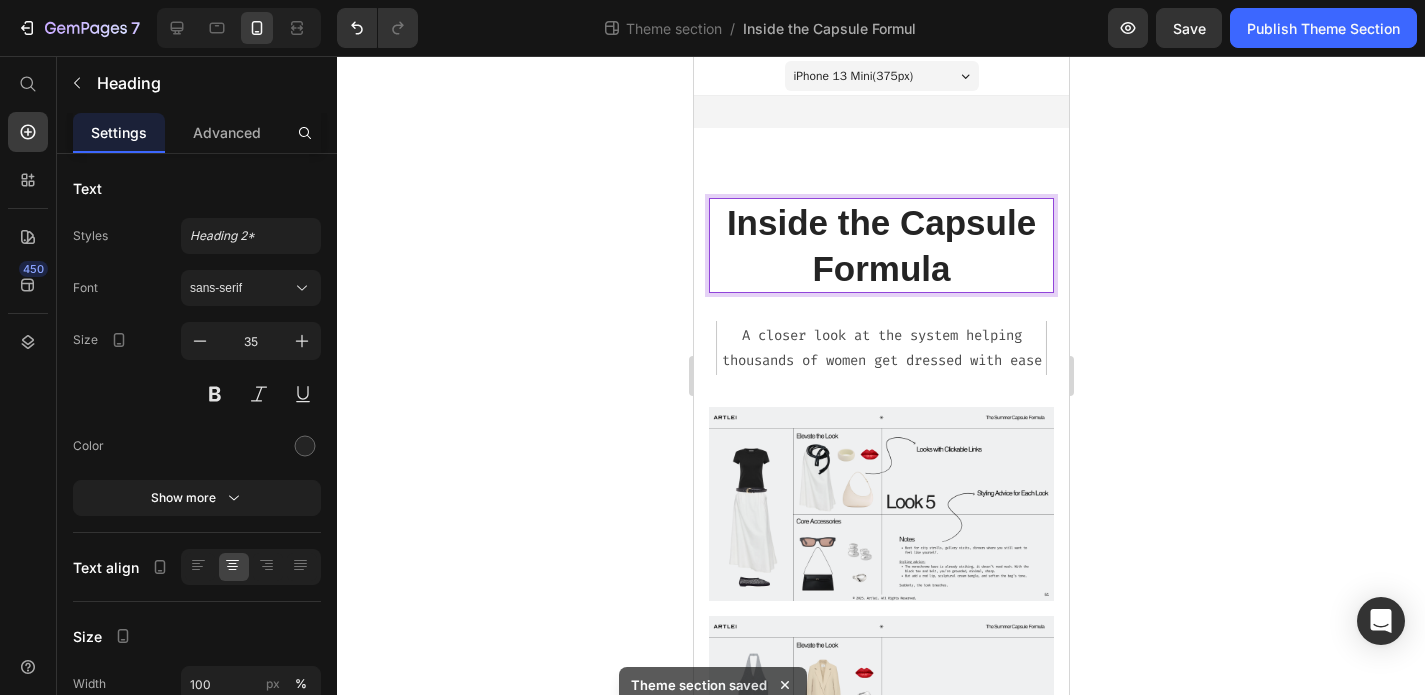 click 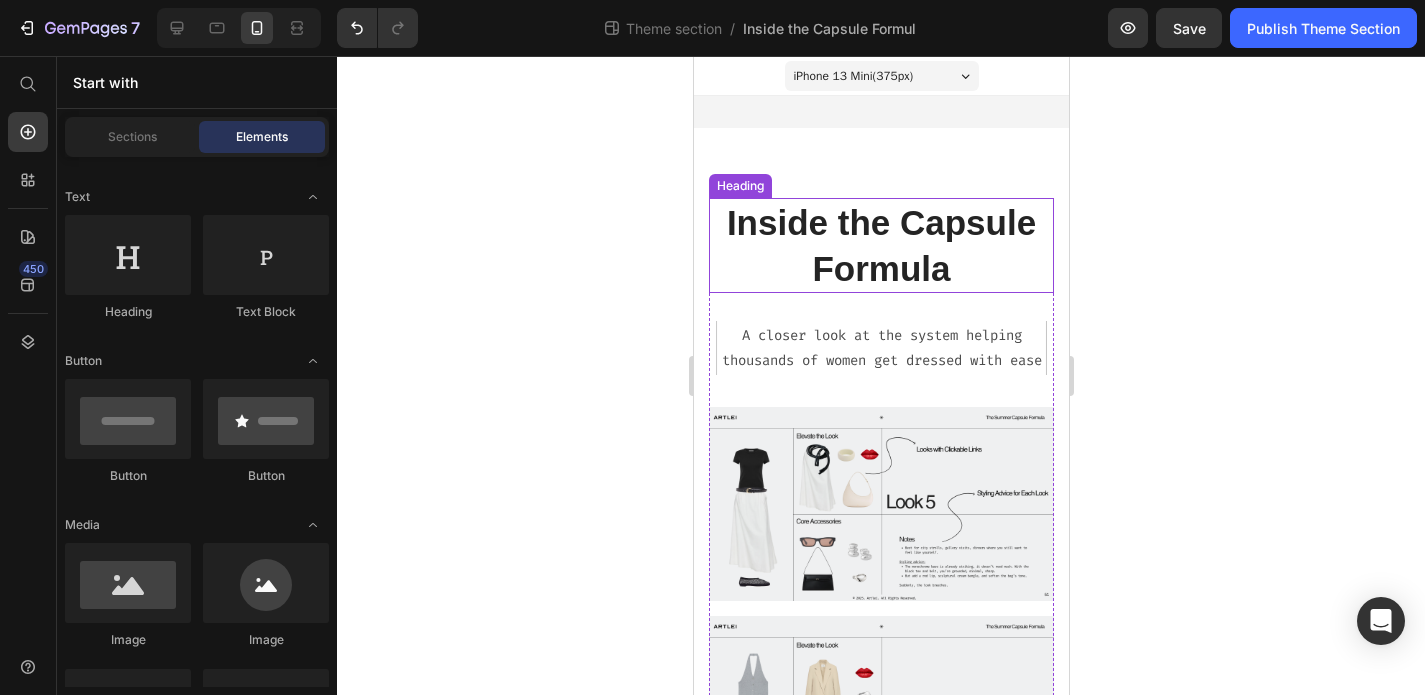 click on "Inside the Capsule Formula" at bounding box center [880, 245] 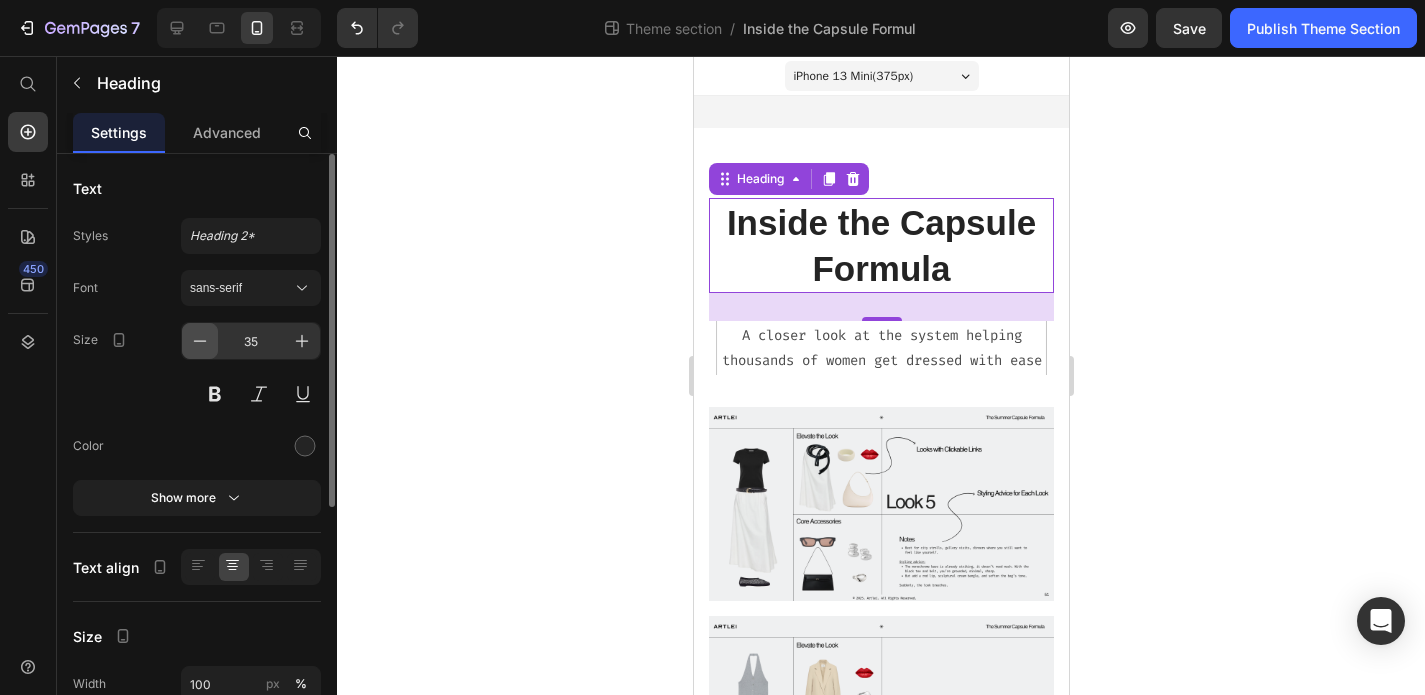 click 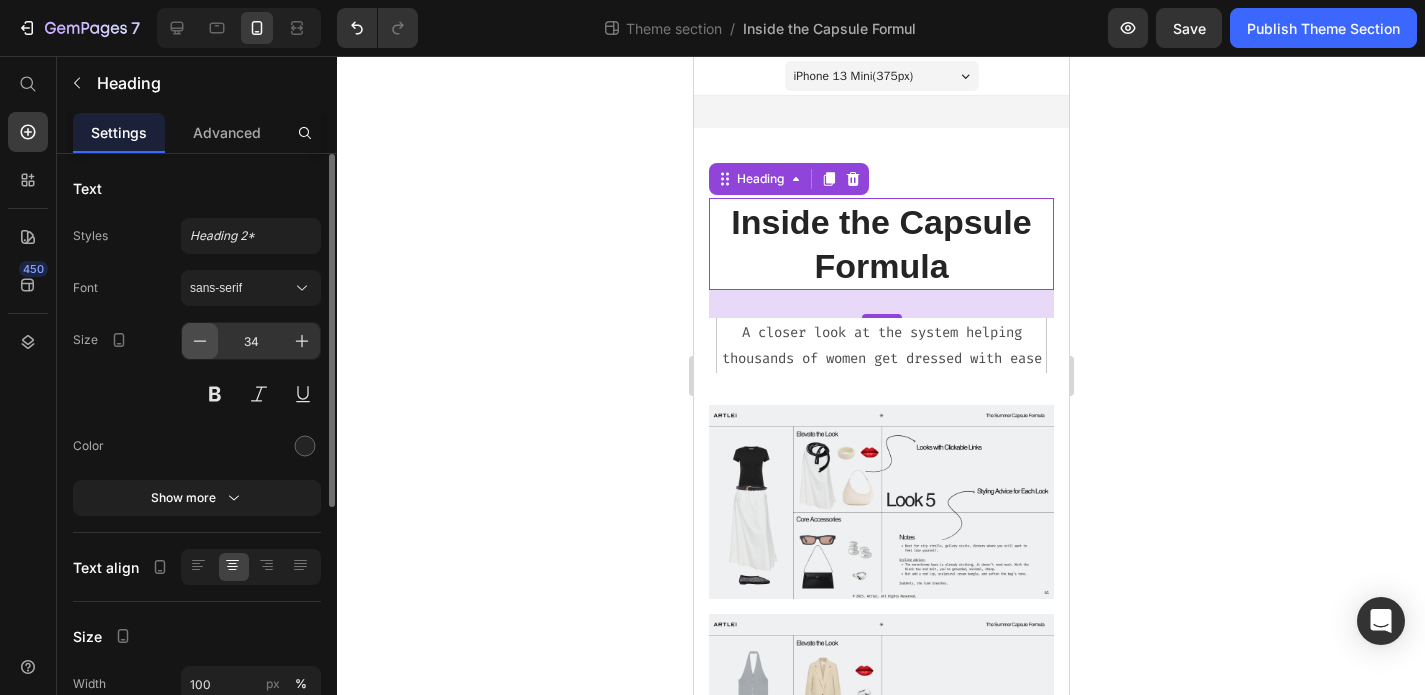 click 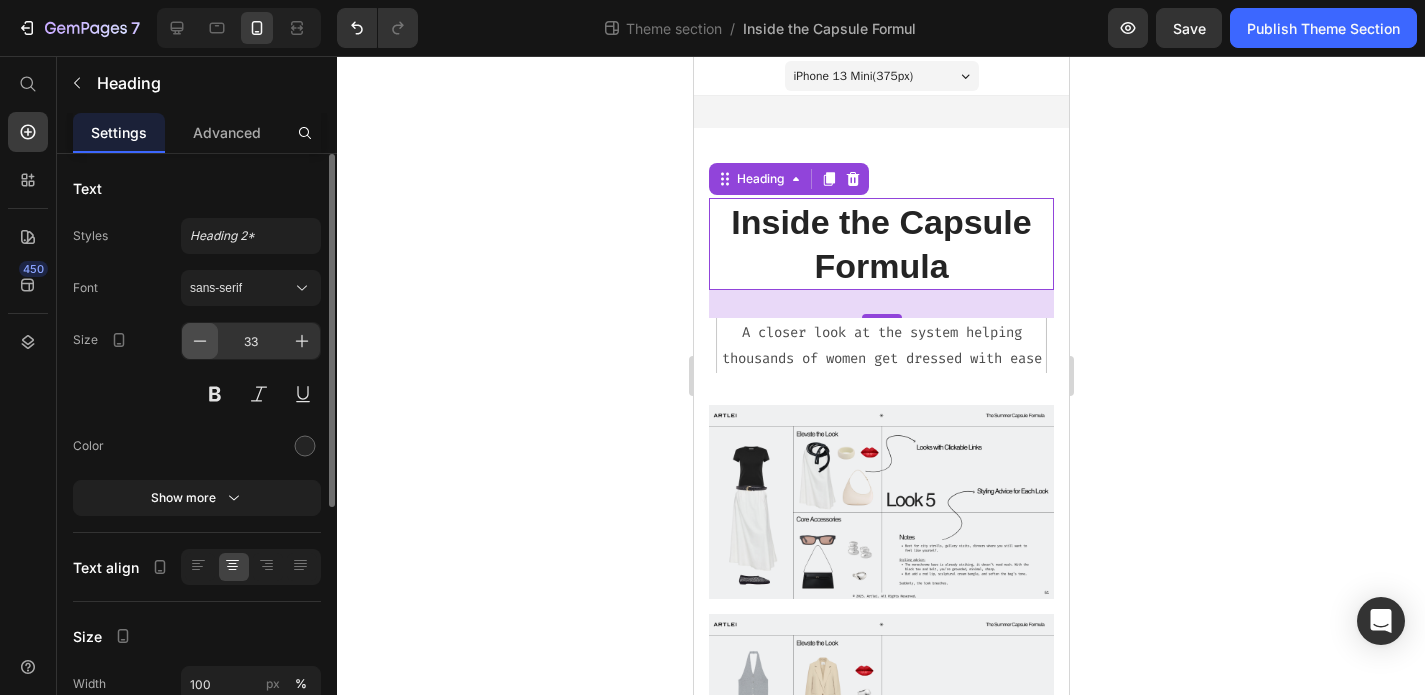 click 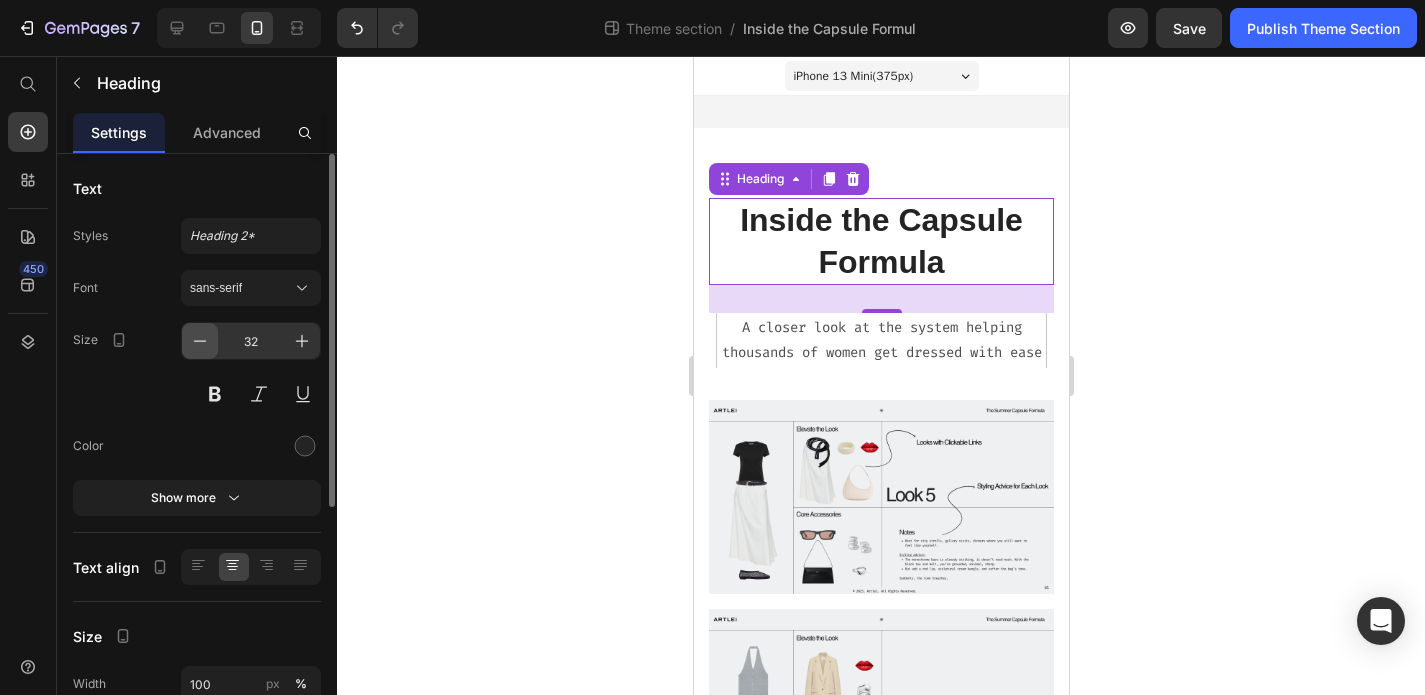 click 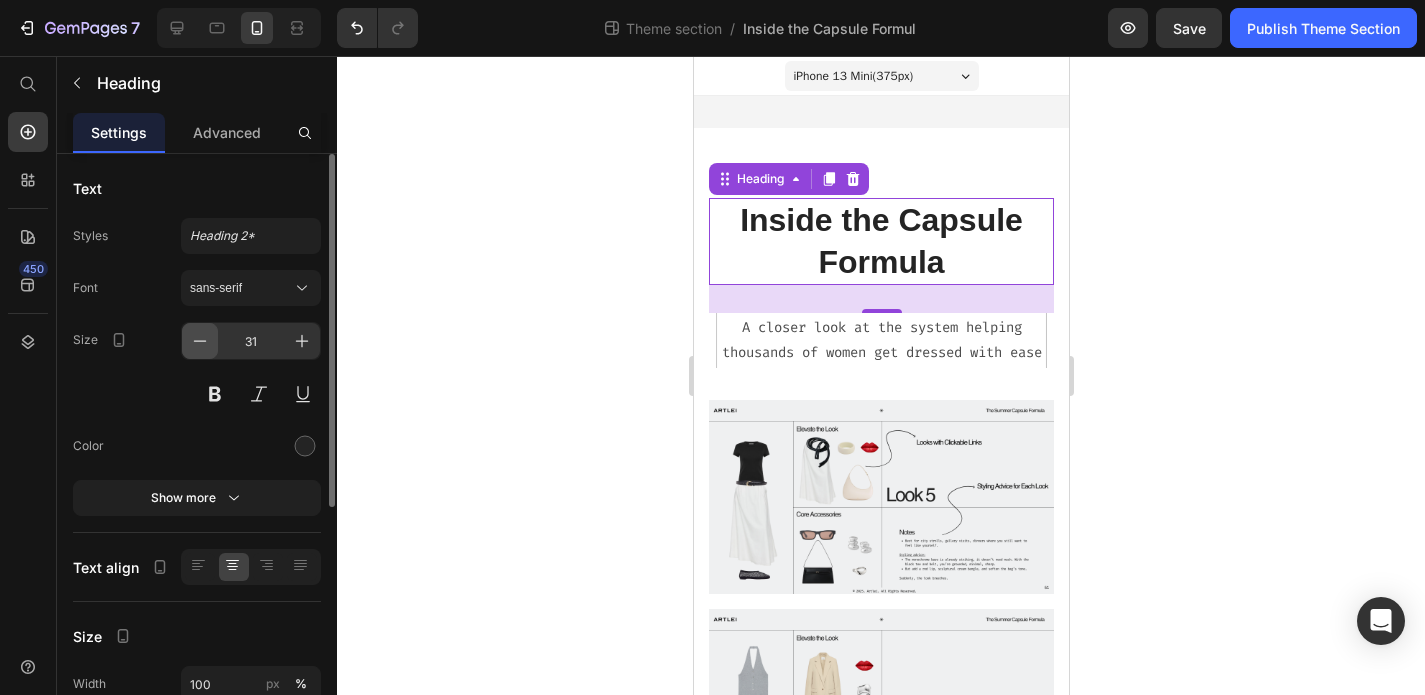 click 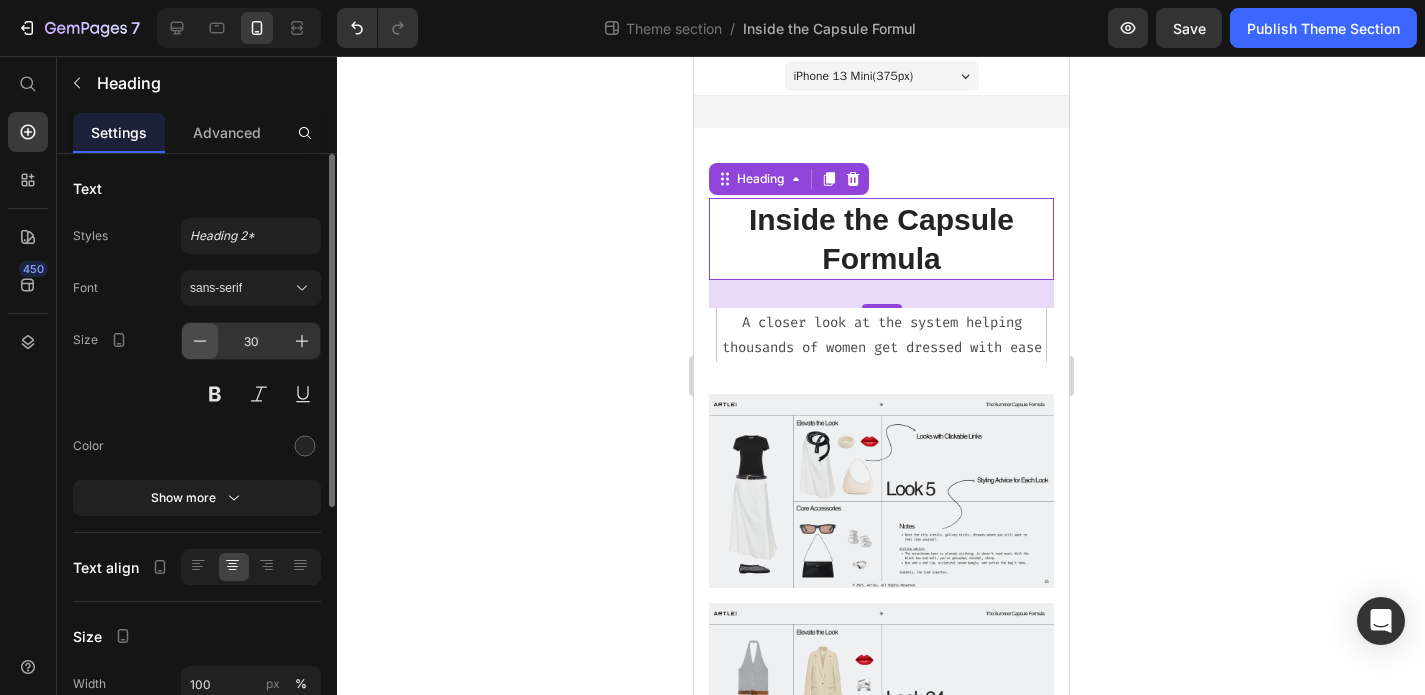 click 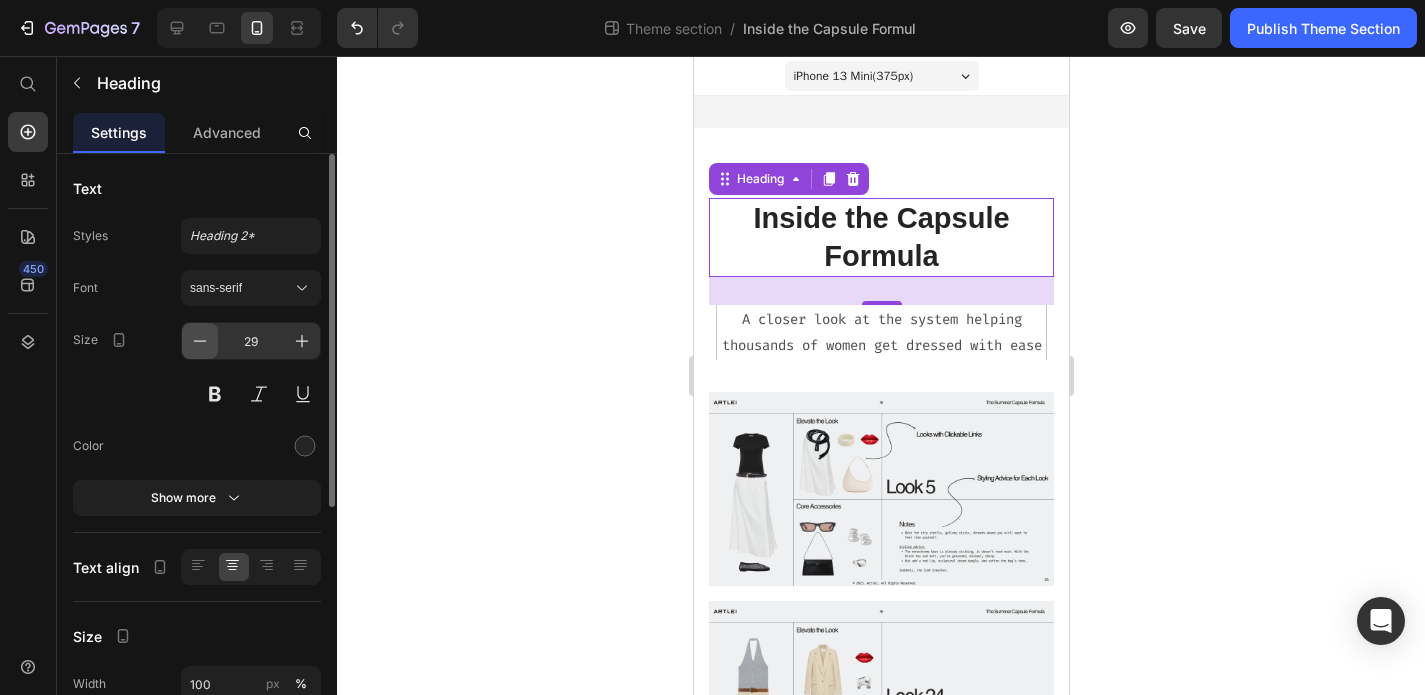 click 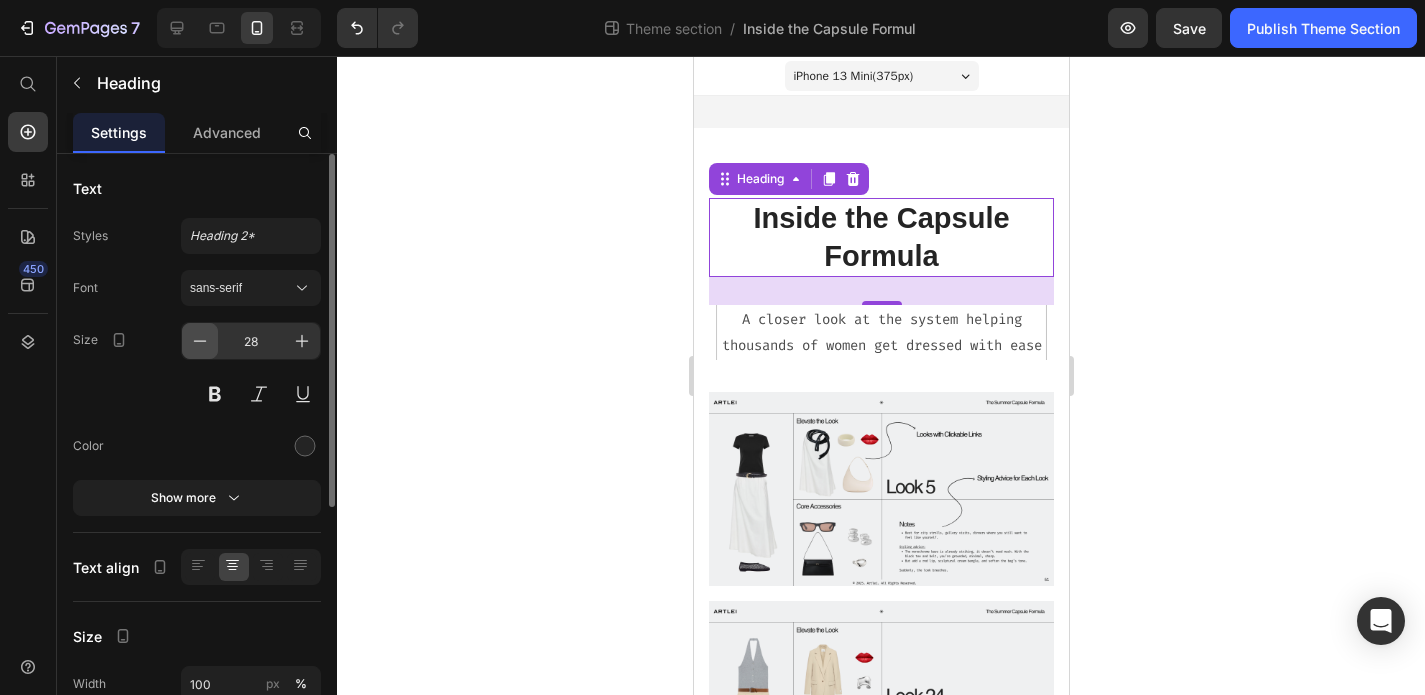 click 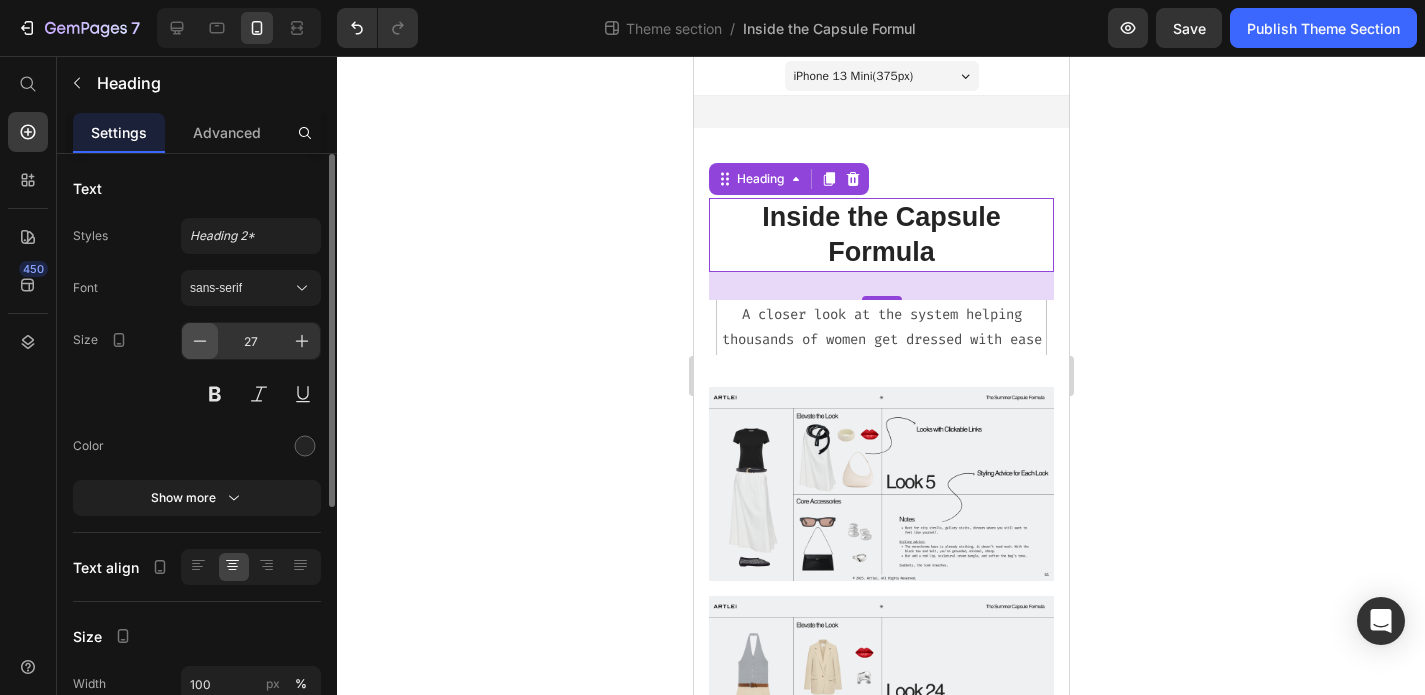 click 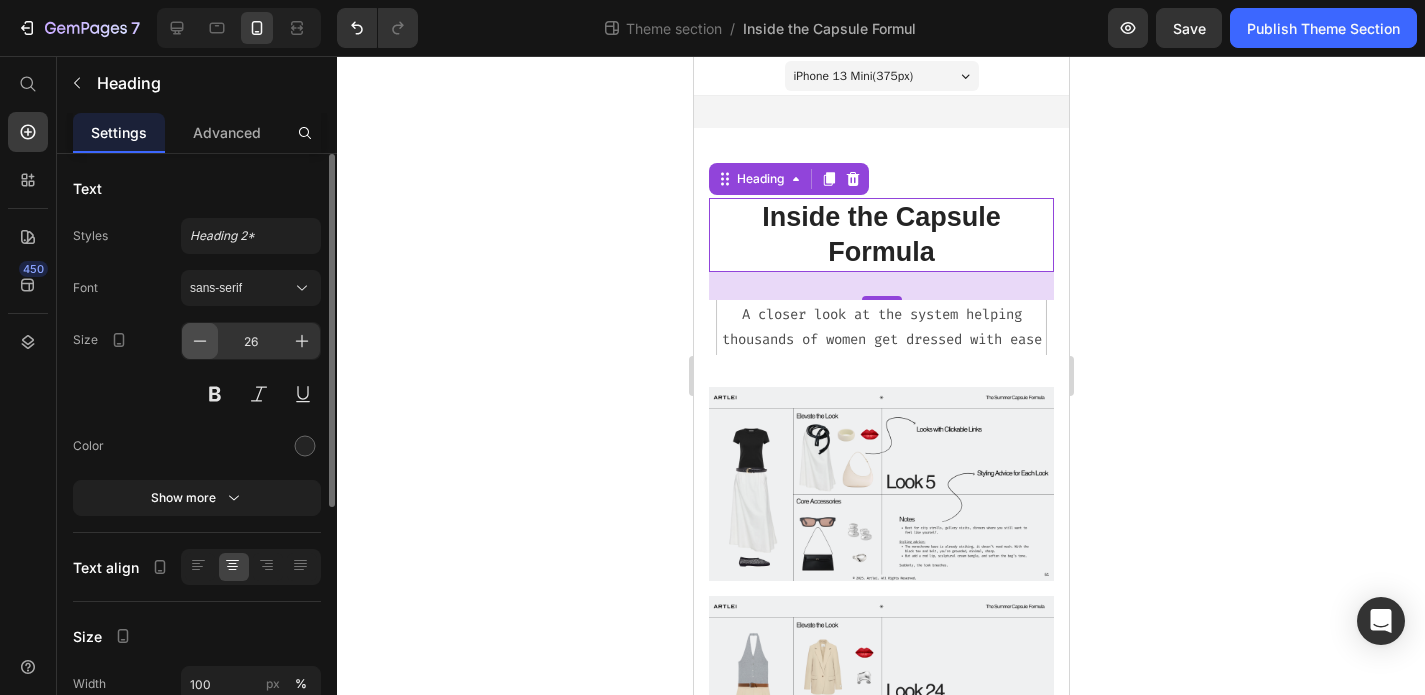 click 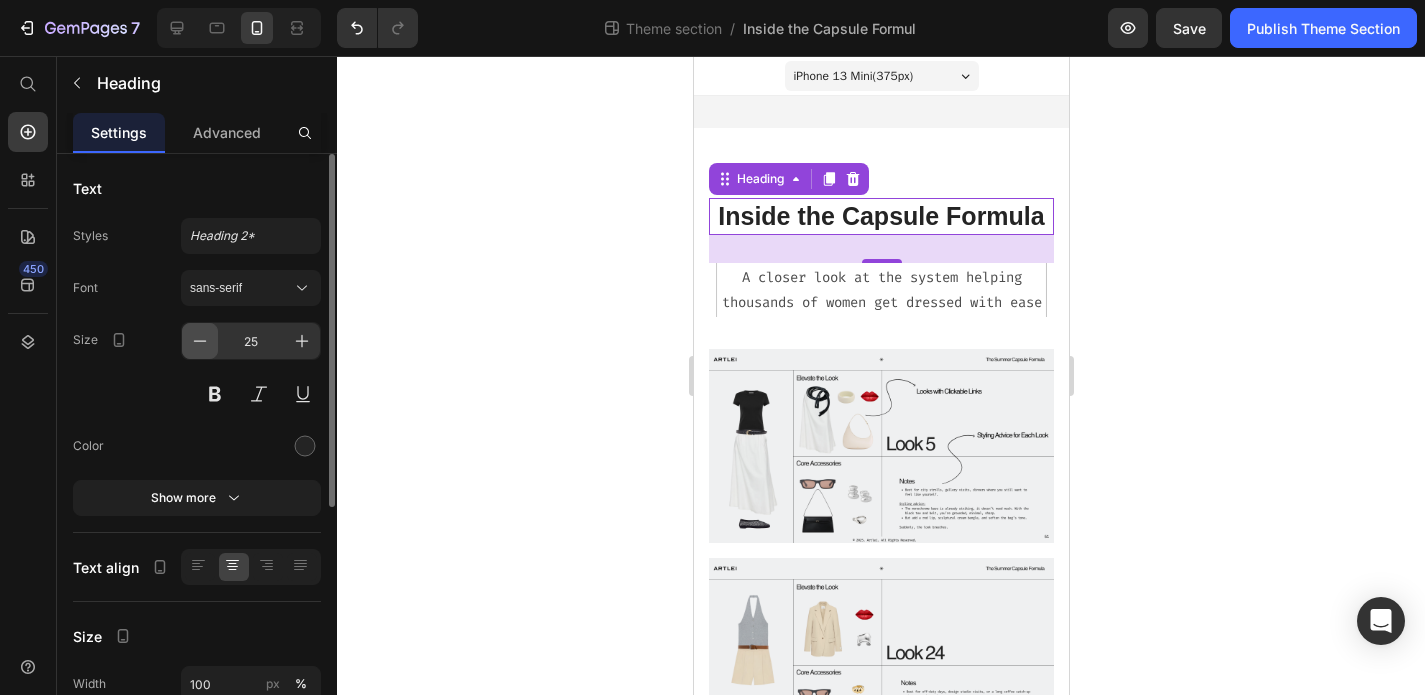 click 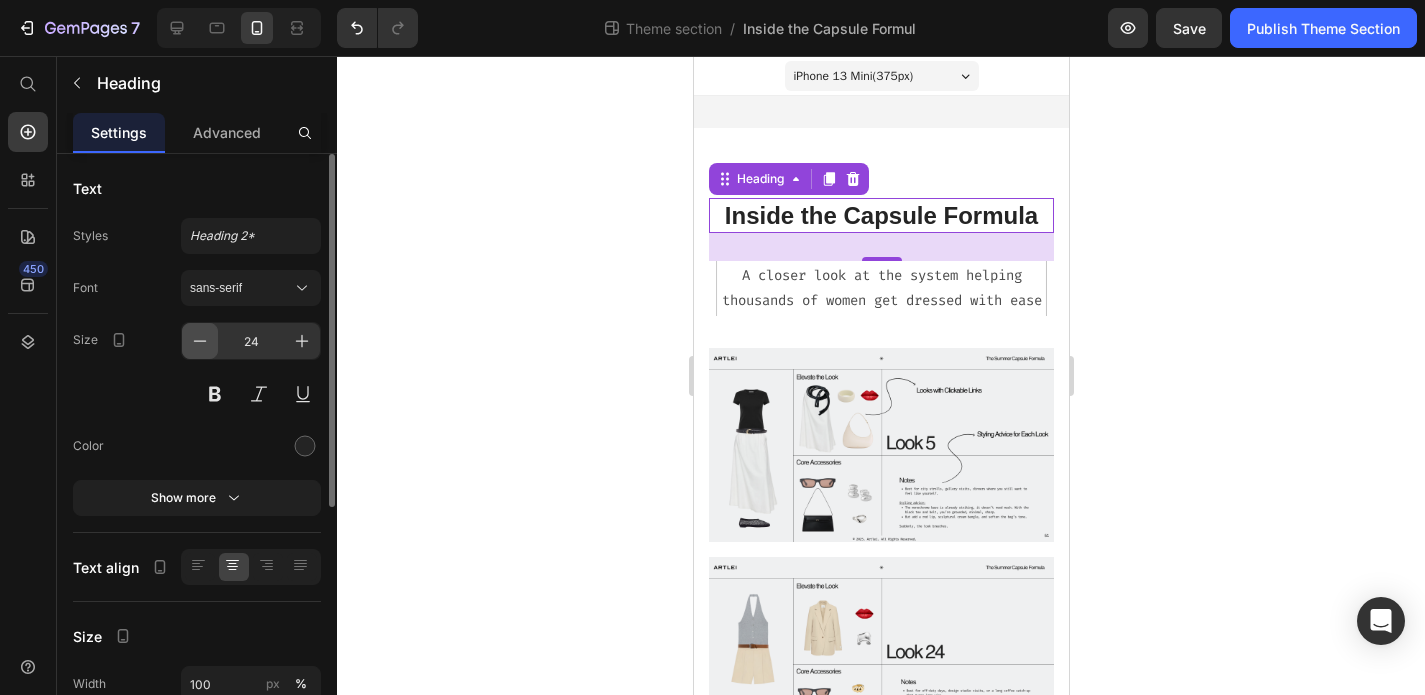 click 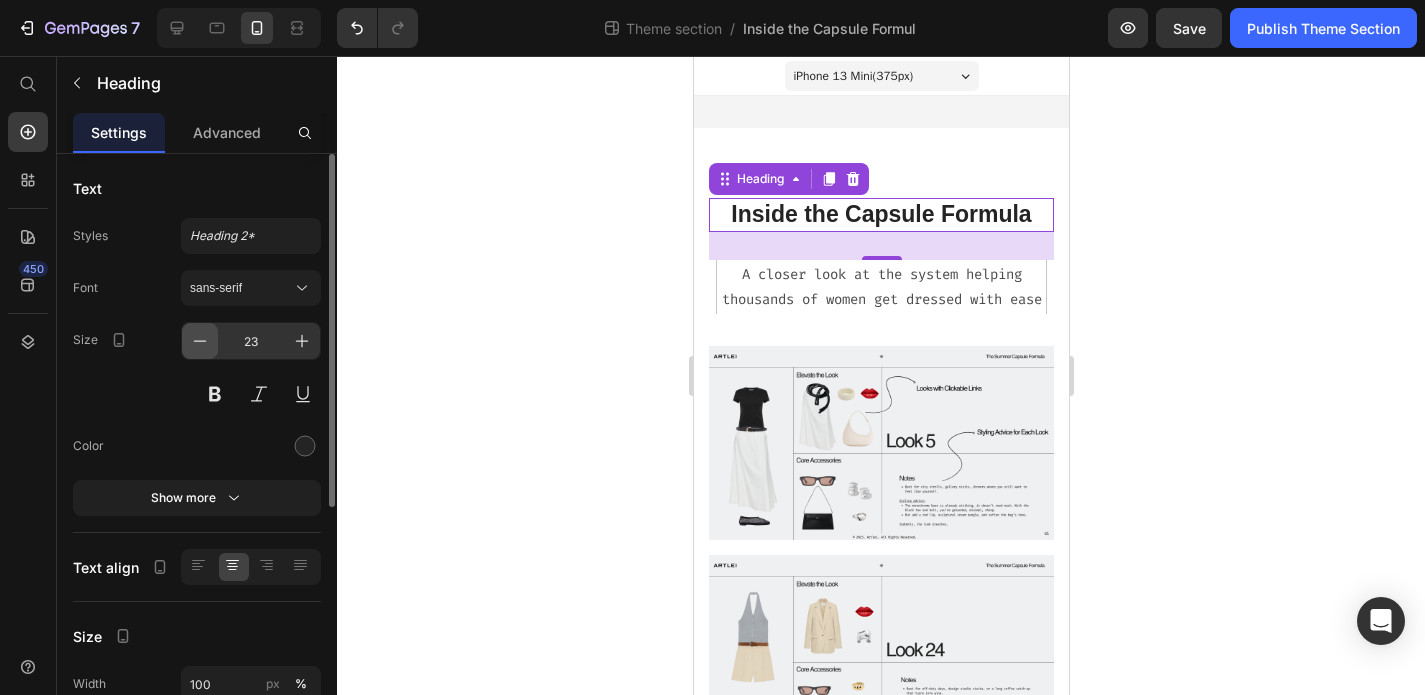 click 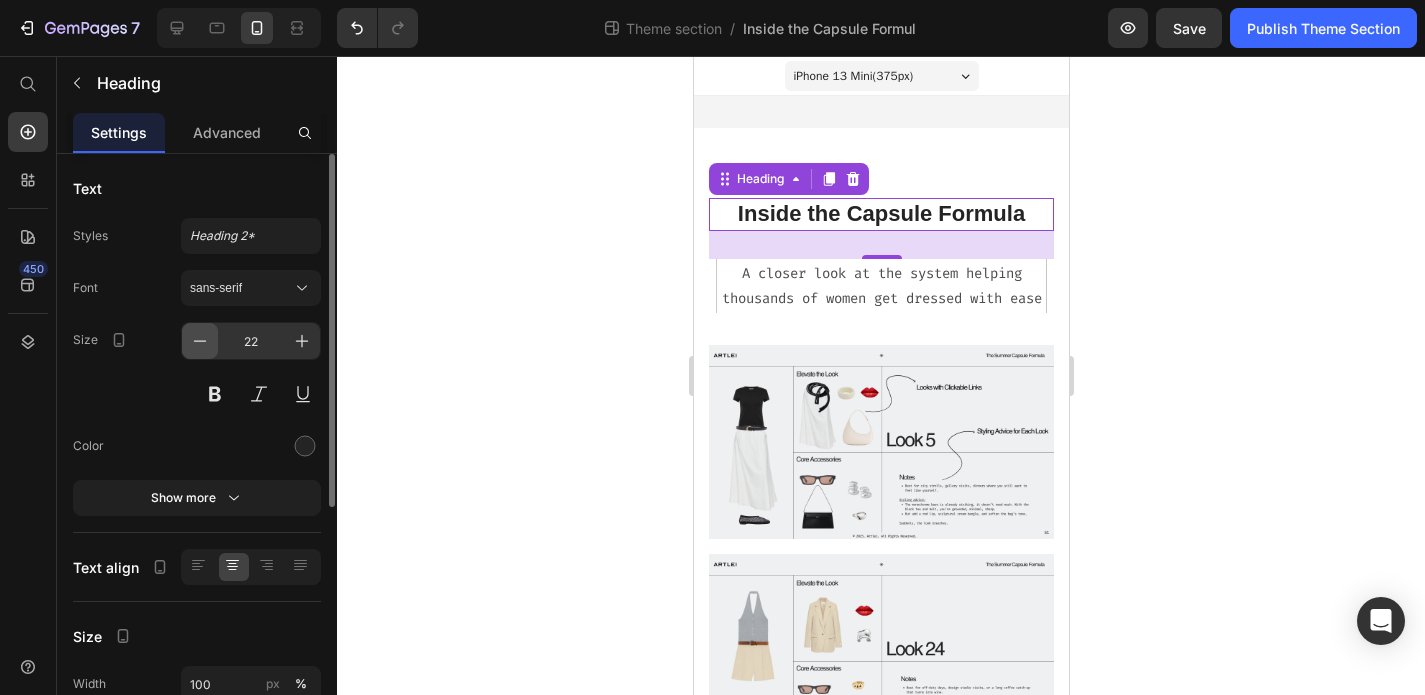 click 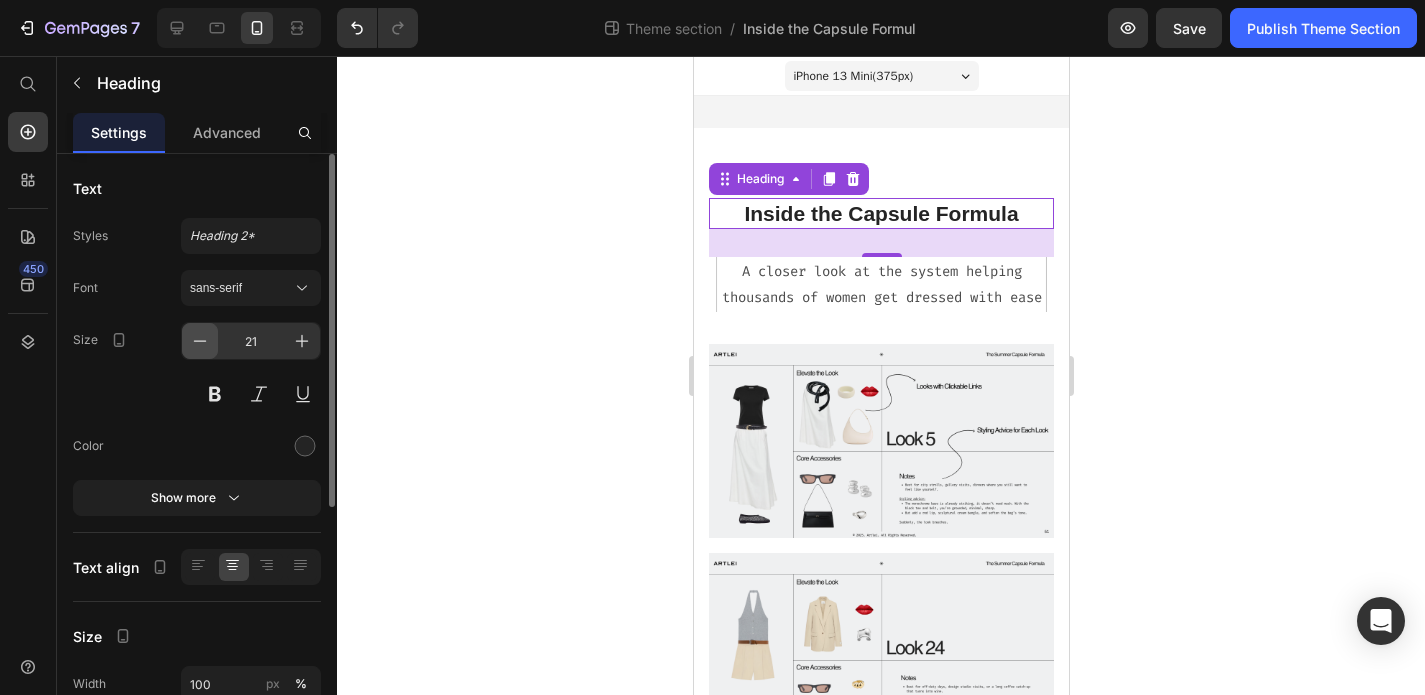 click 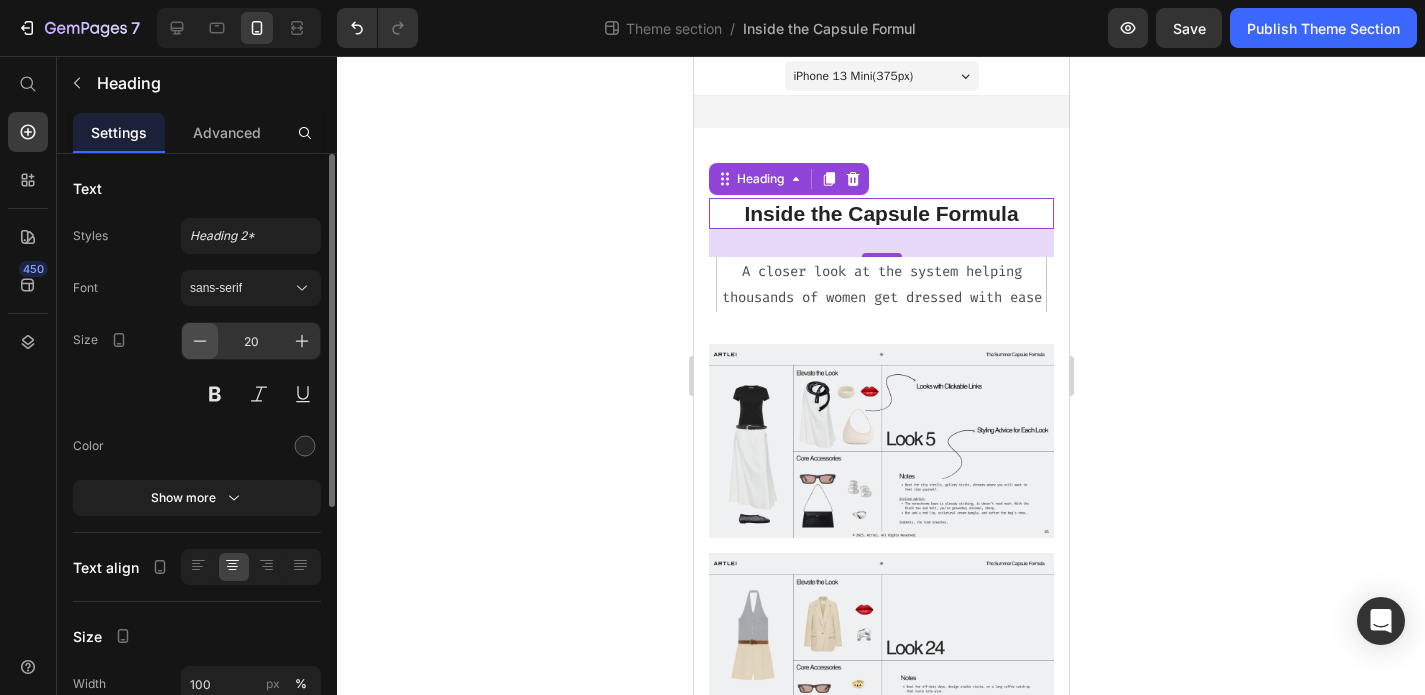 click 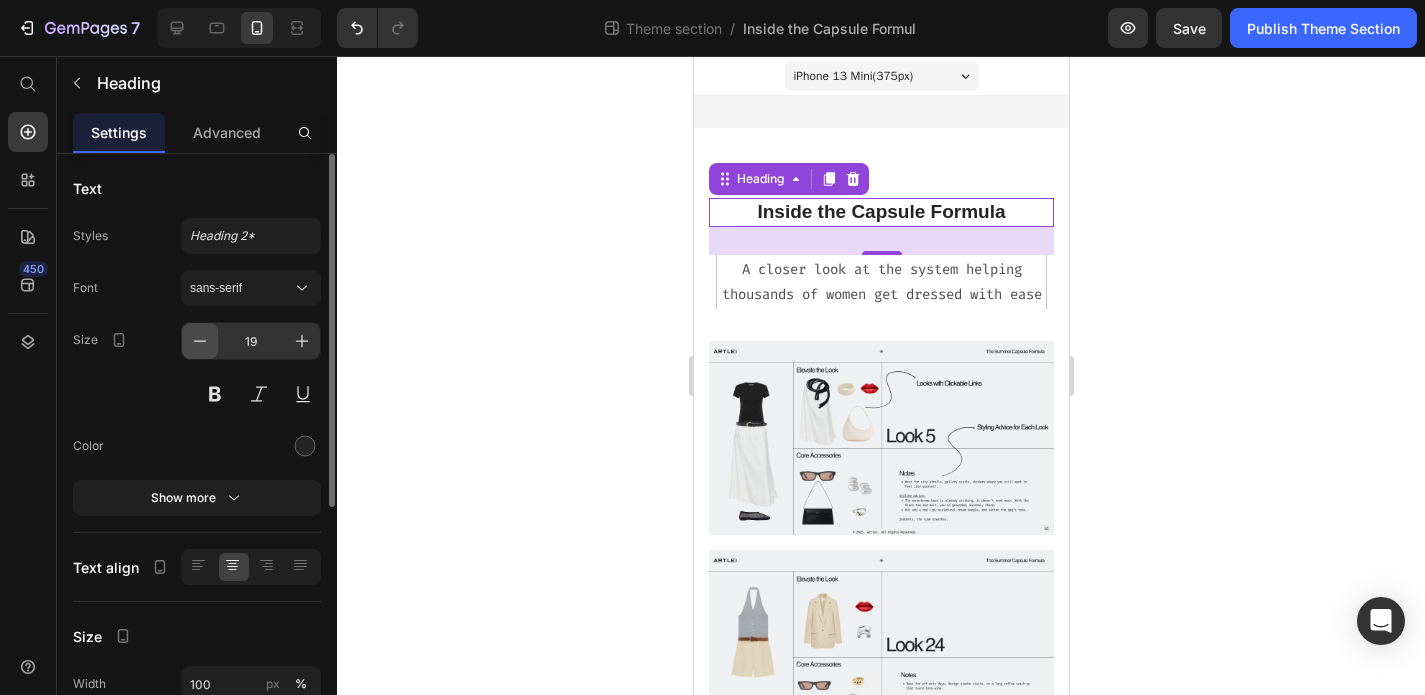 click 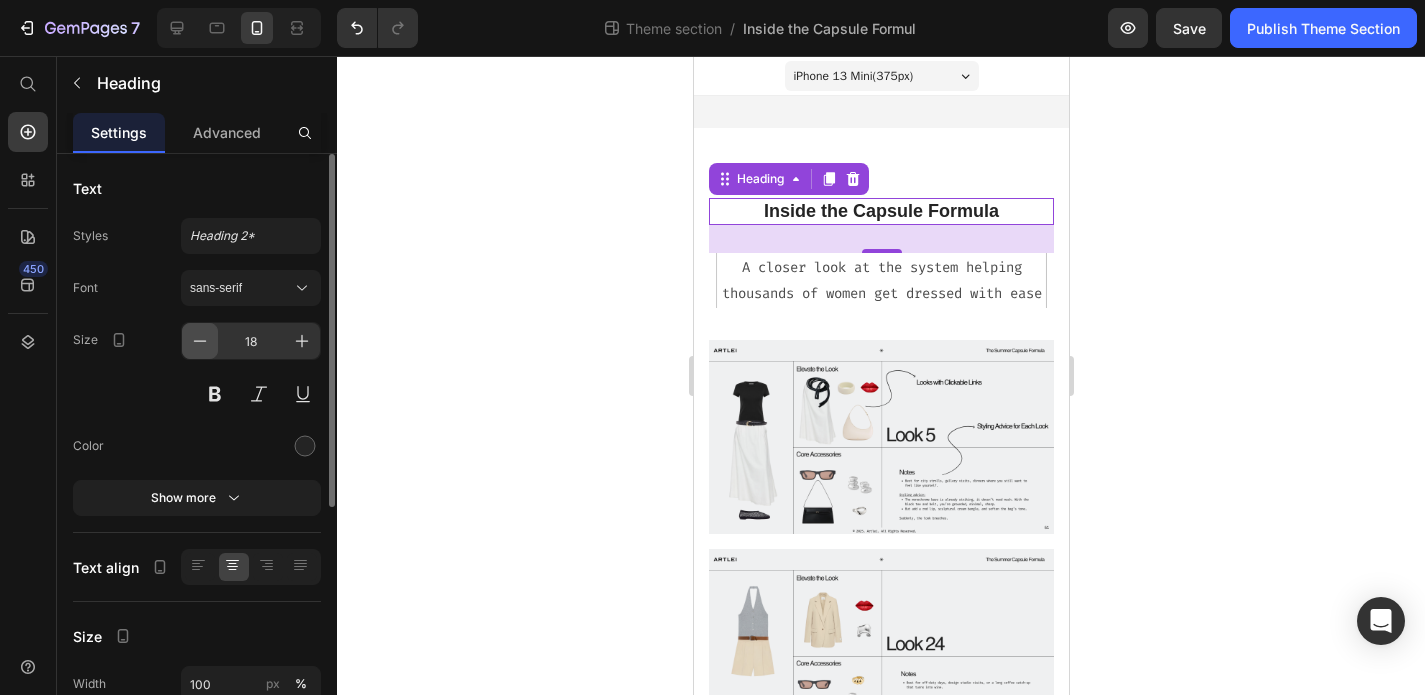 click 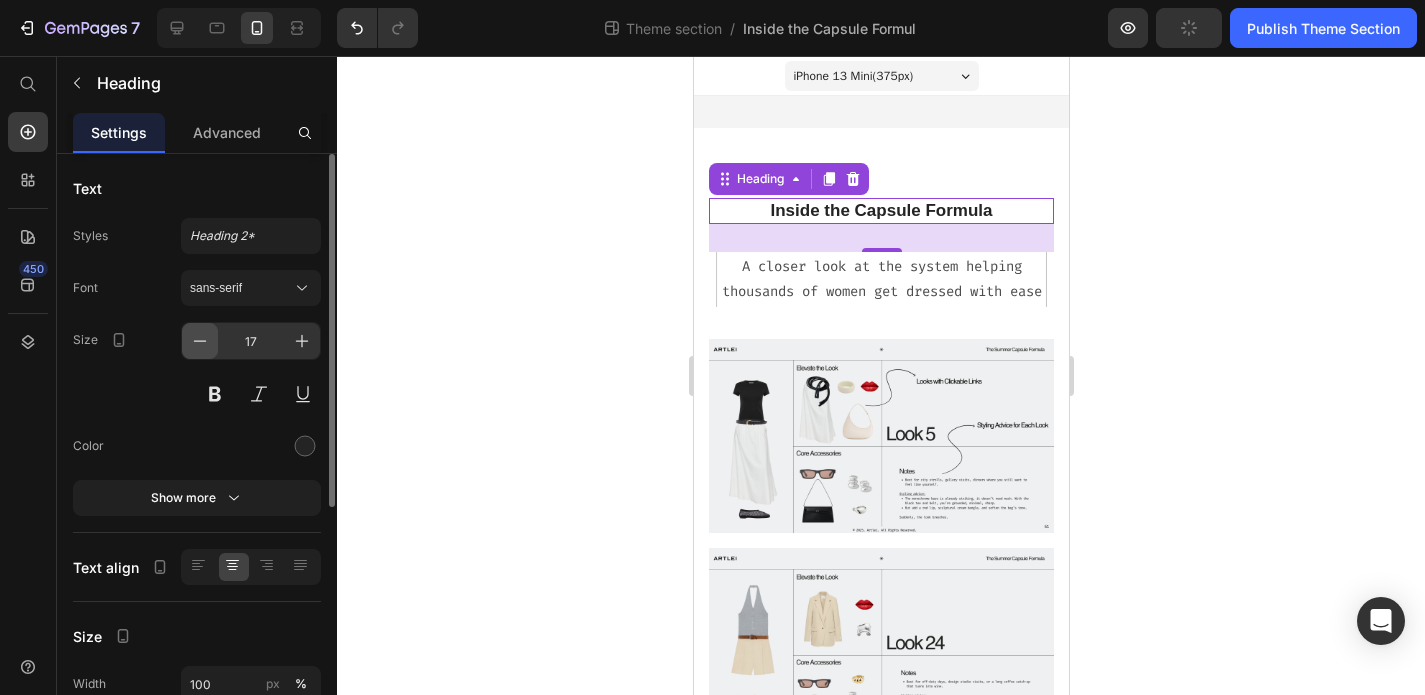 click 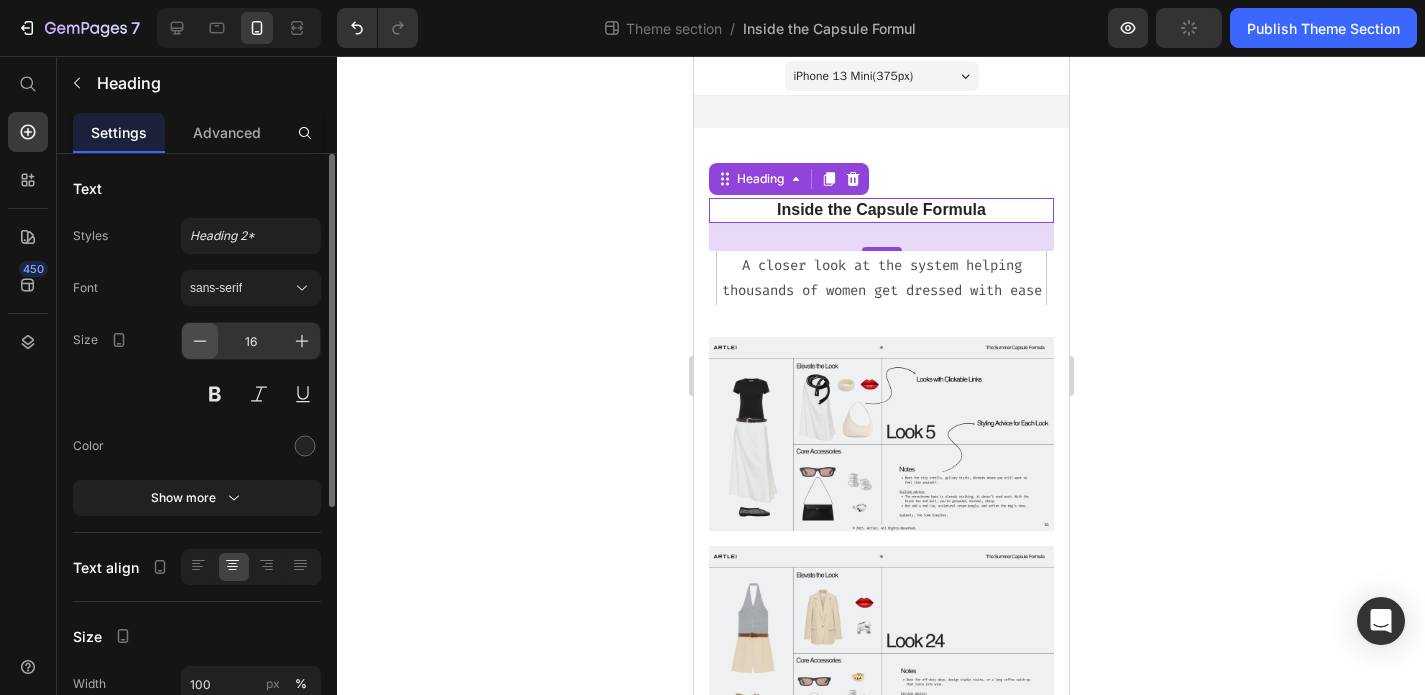 click 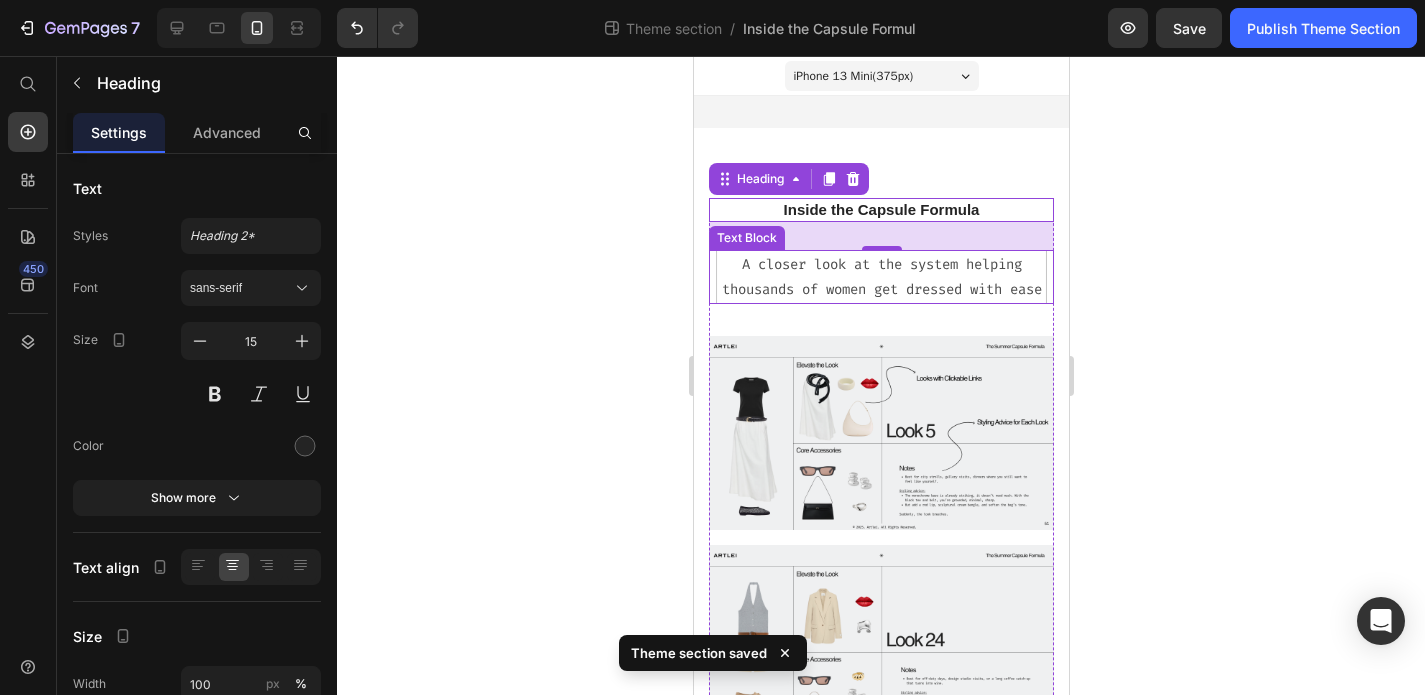 click on "A closer look at the system helping thousands of women get dressed with ease" at bounding box center (880, 277) 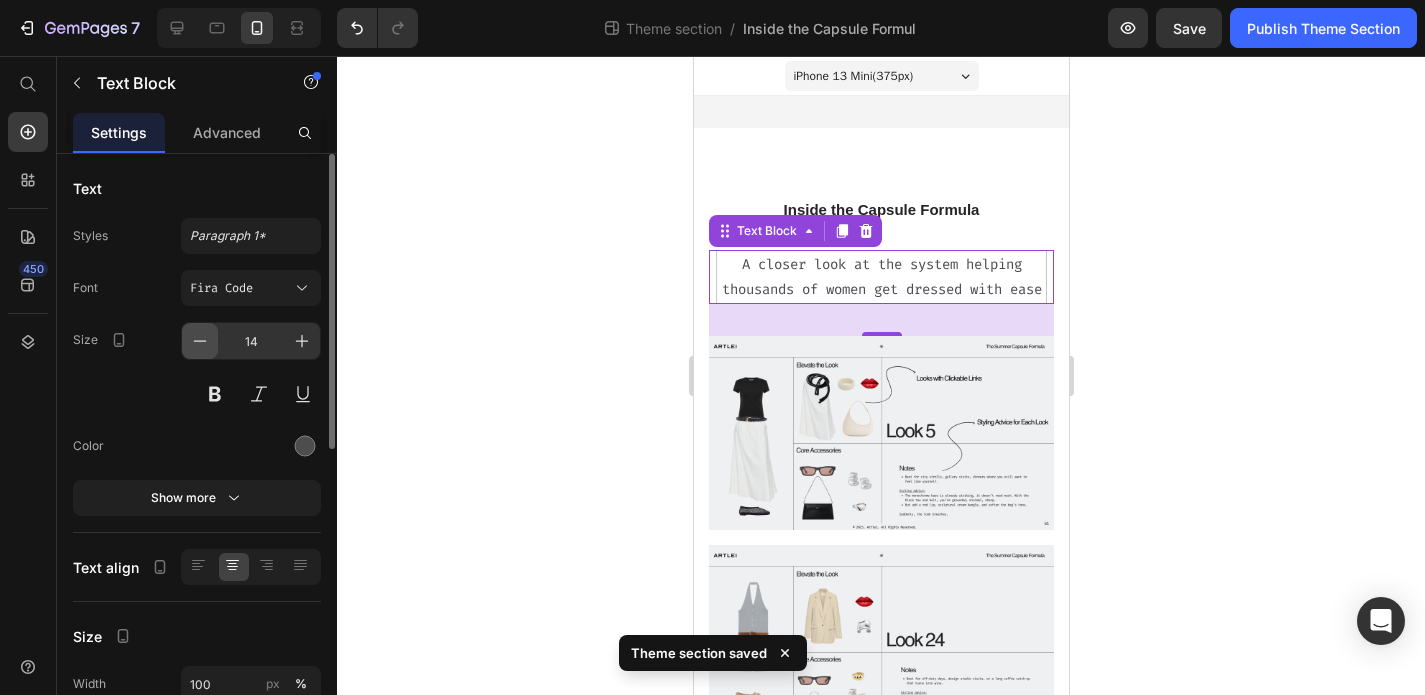 click 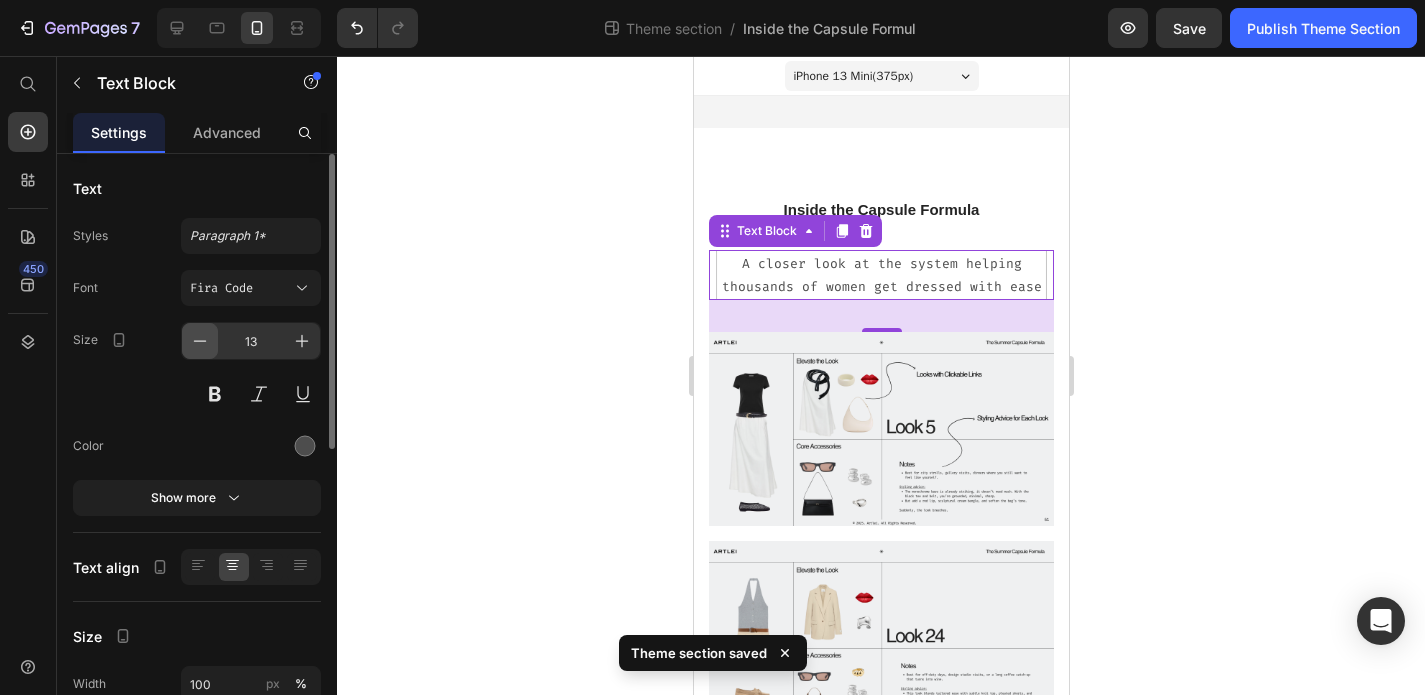 click 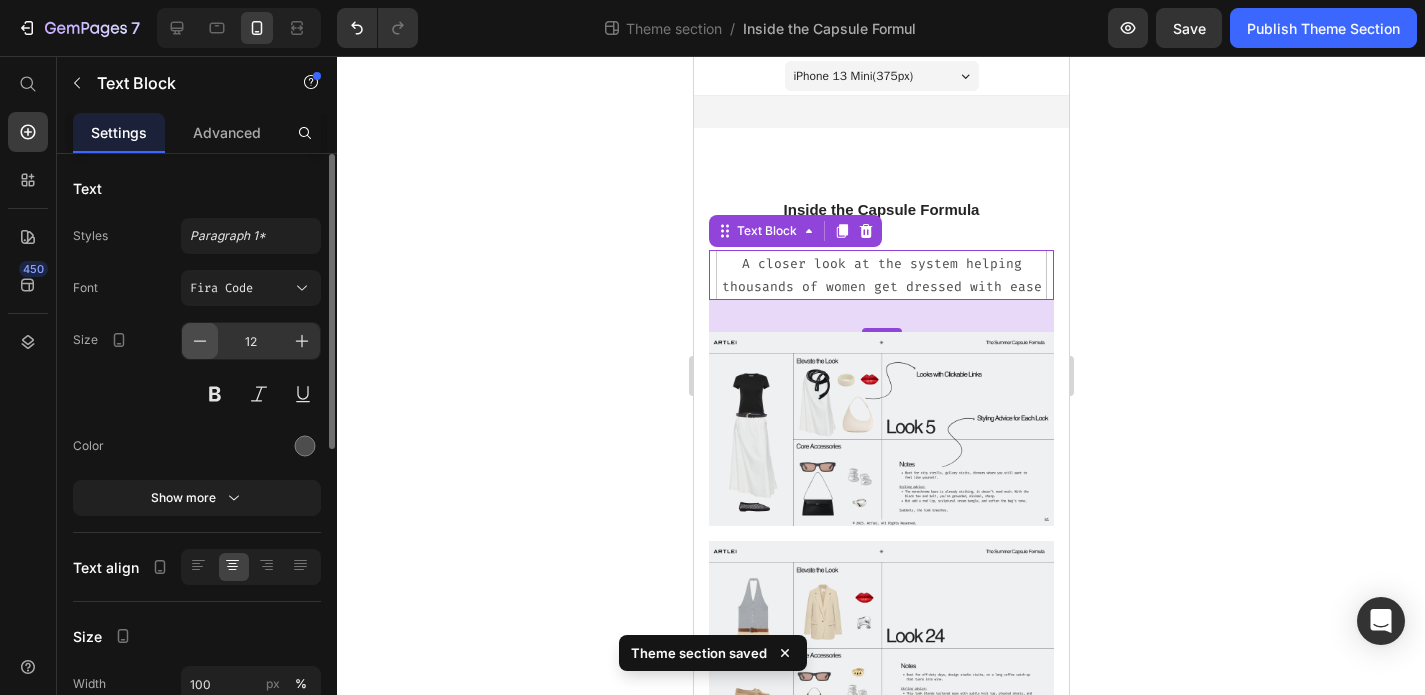 click 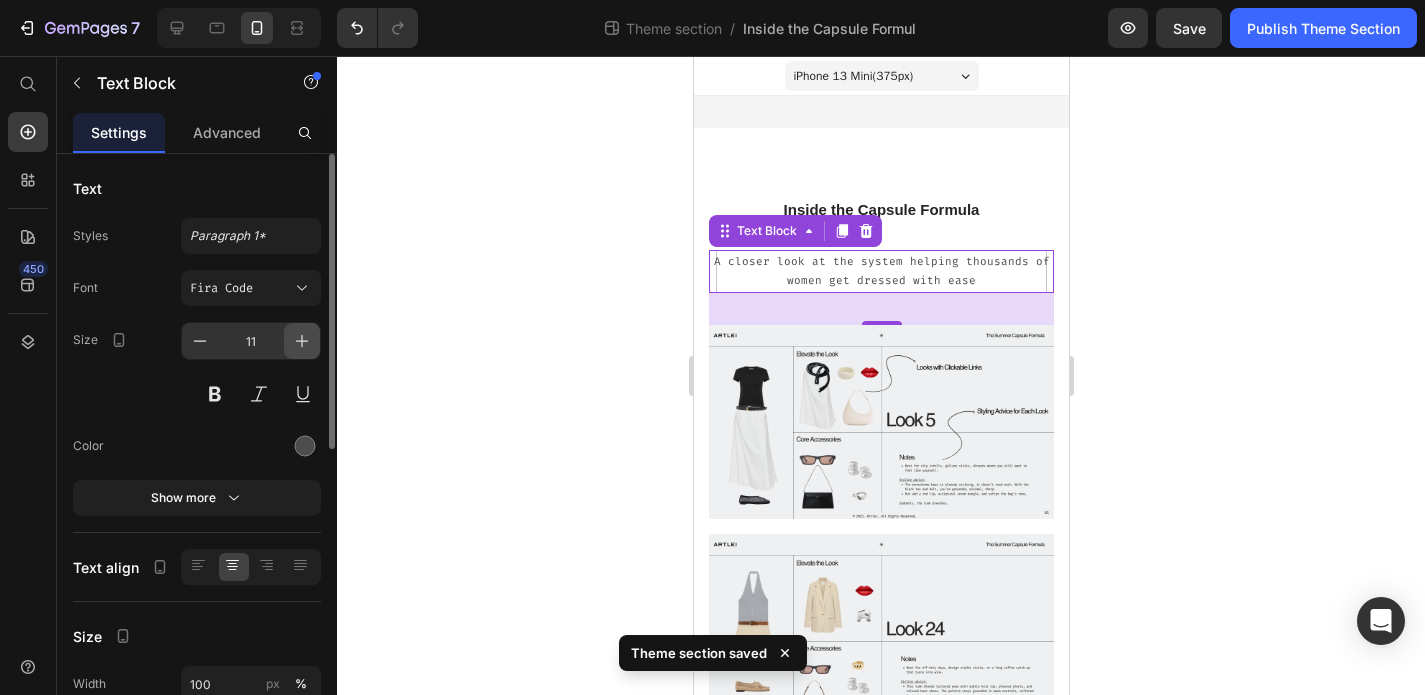 click 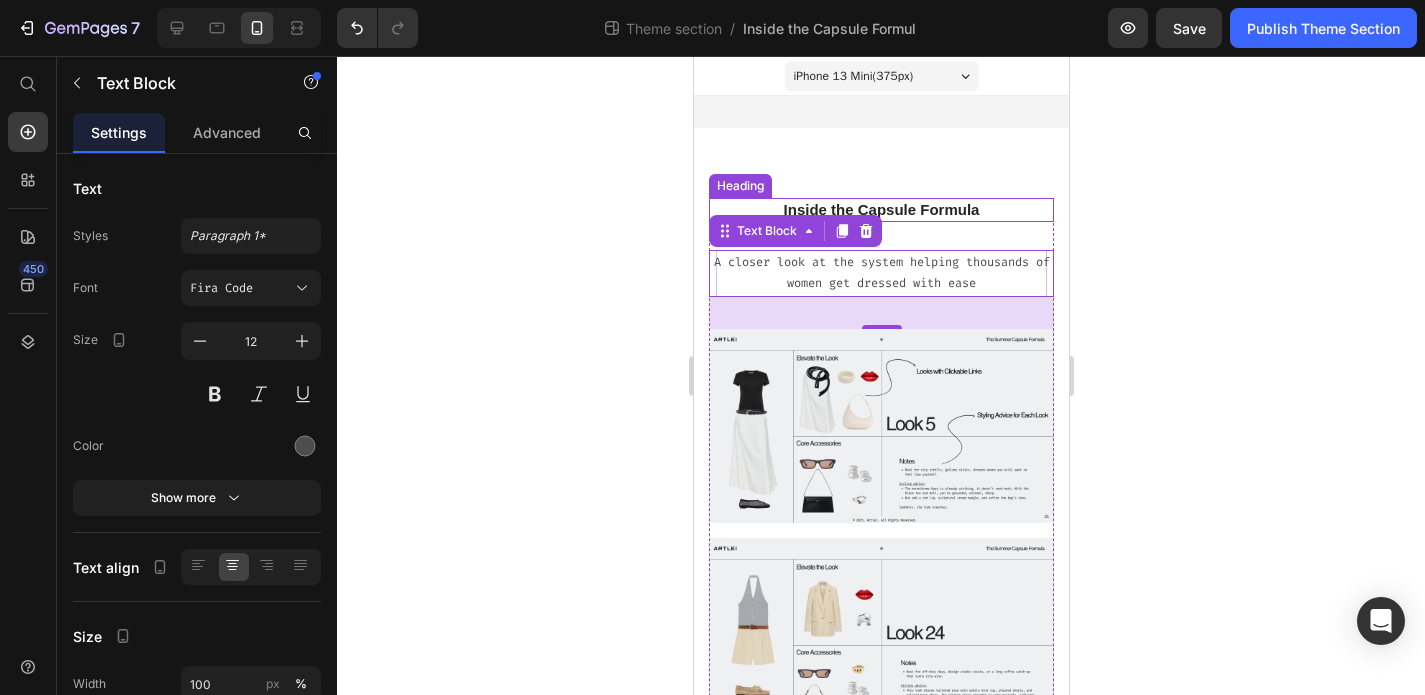 click on "Inside the Capsule Formula" at bounding box center (880, 210) 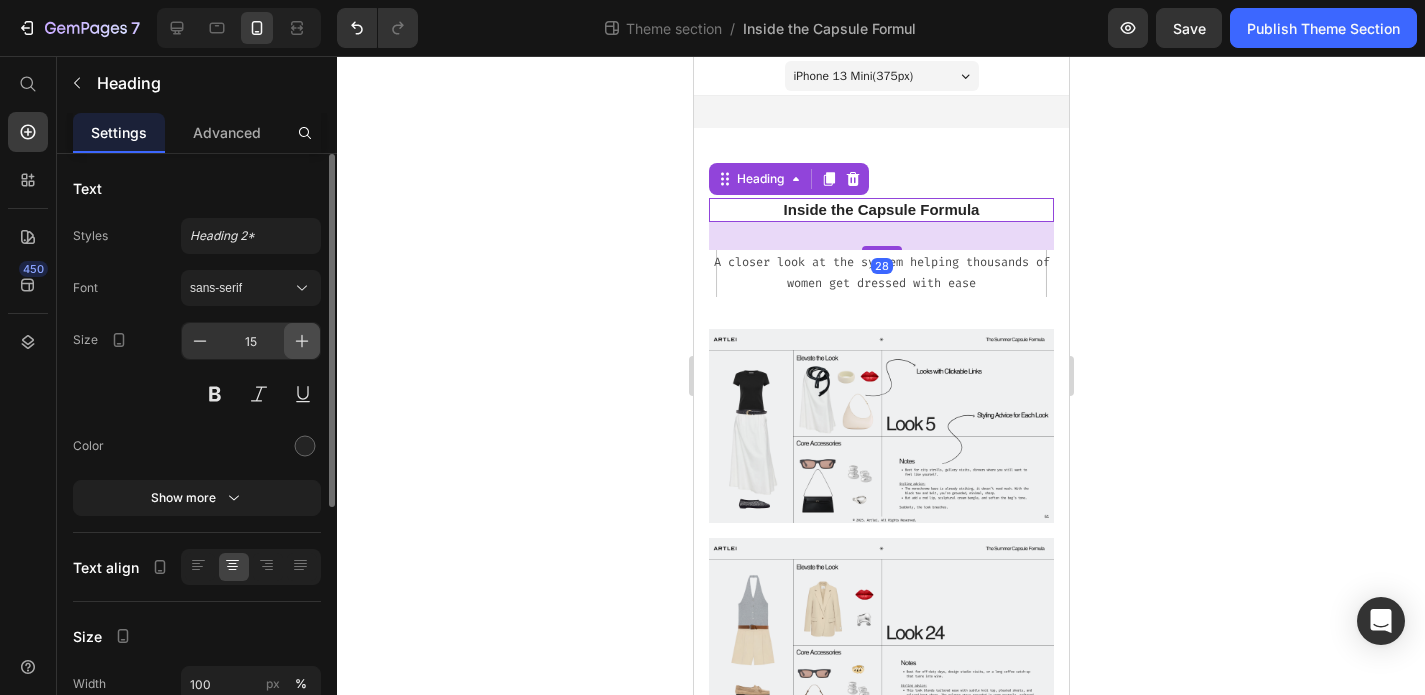click 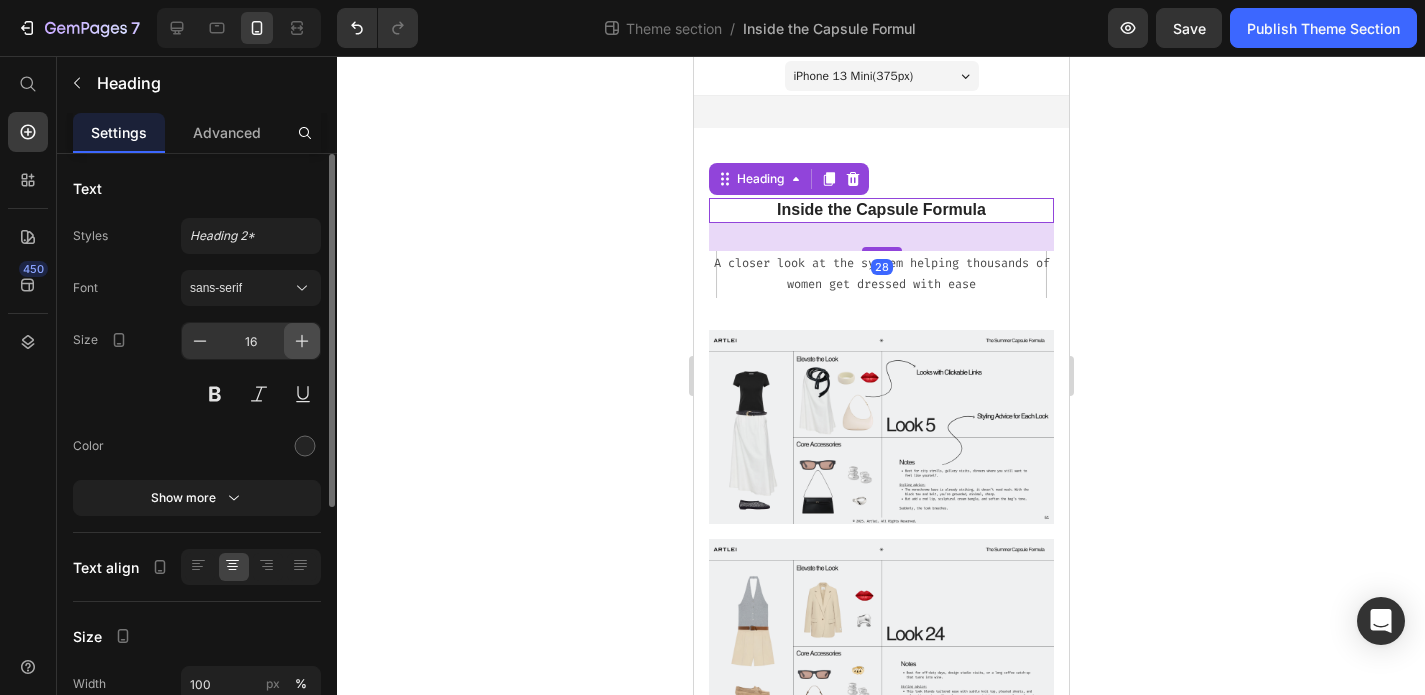 click 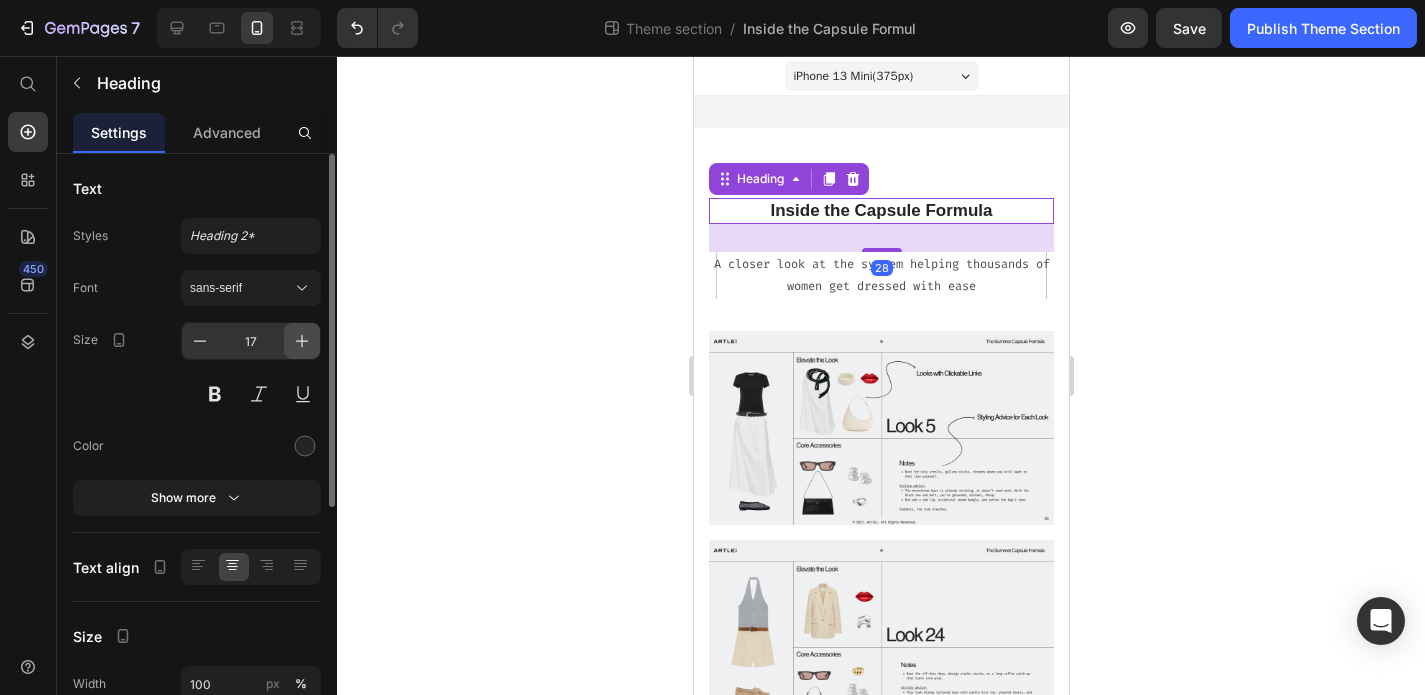 click 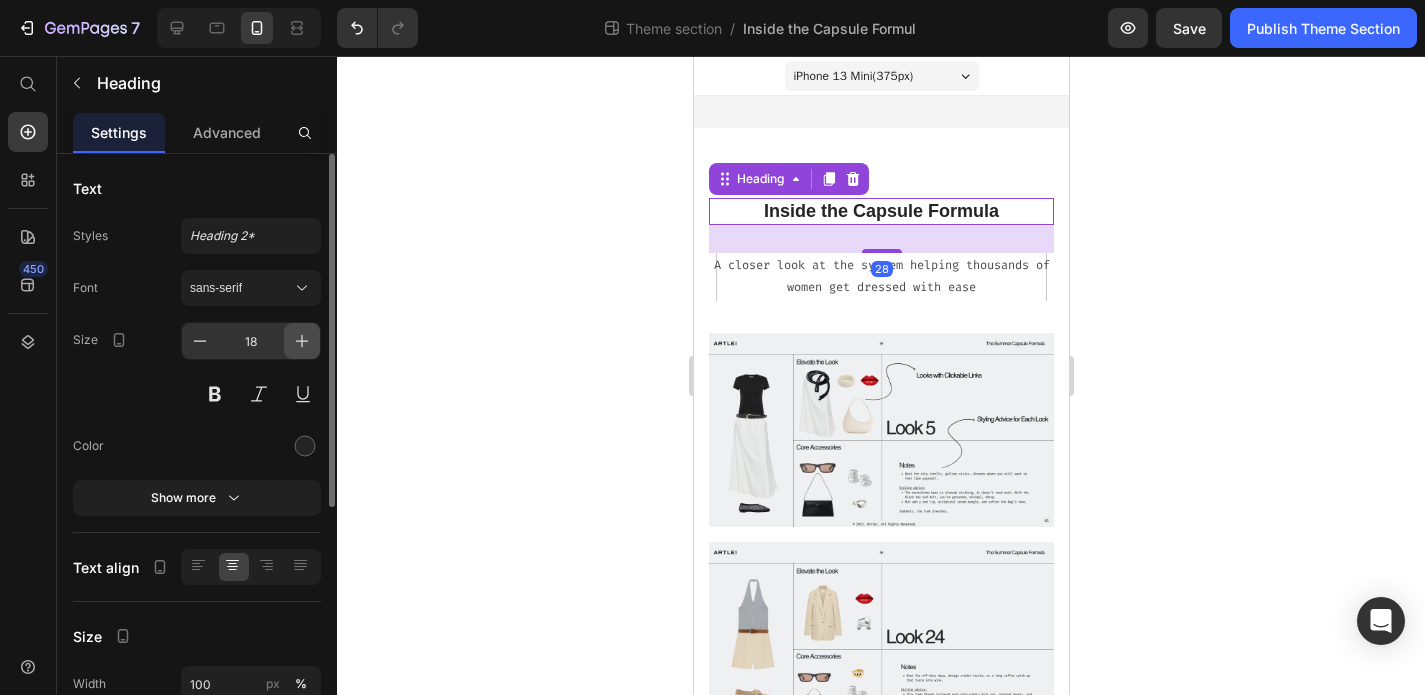 click 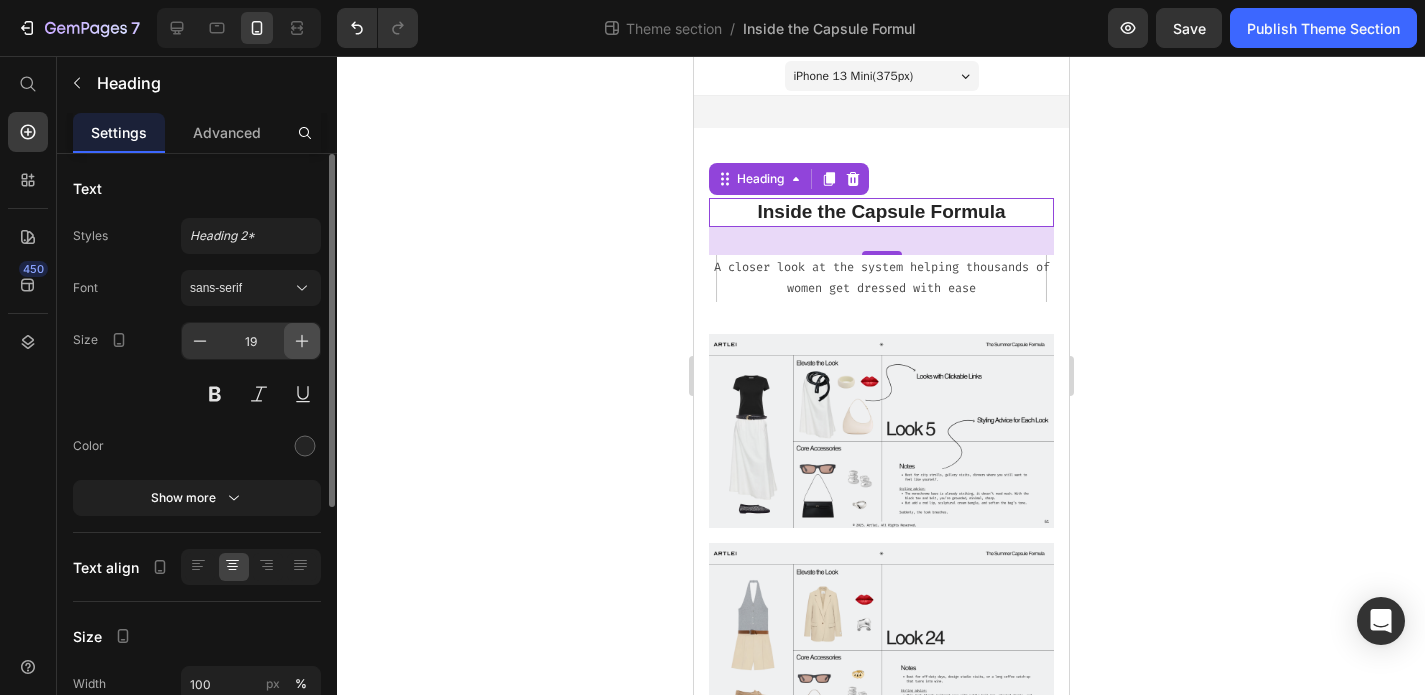 click 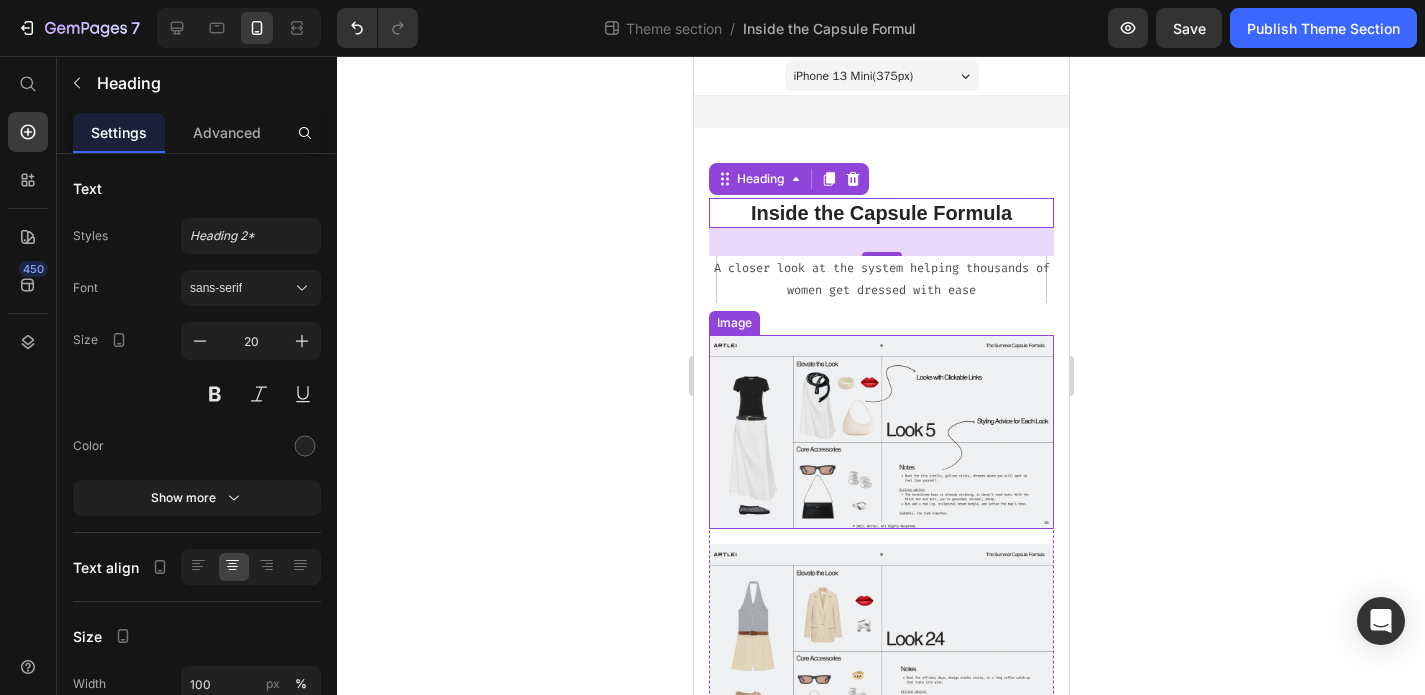 click 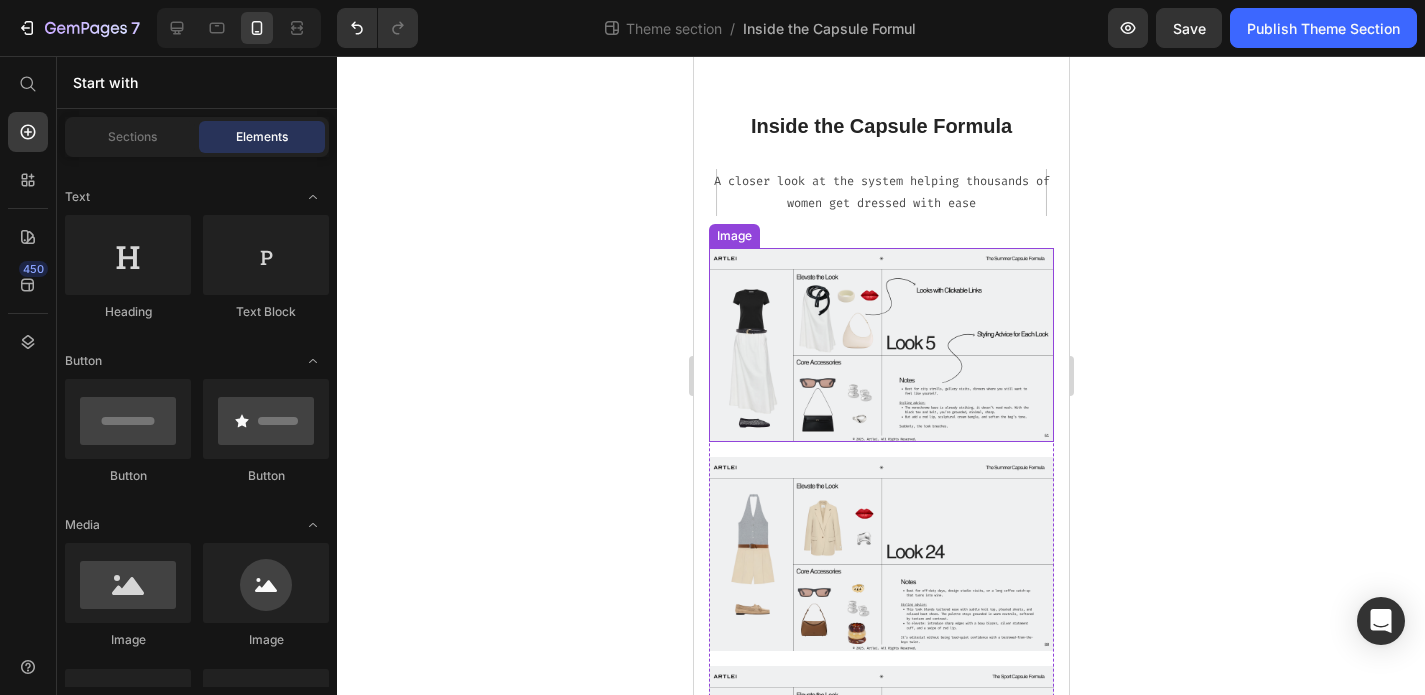 scroll, scrollTop: 0, scrollLeft: 0, axis: both 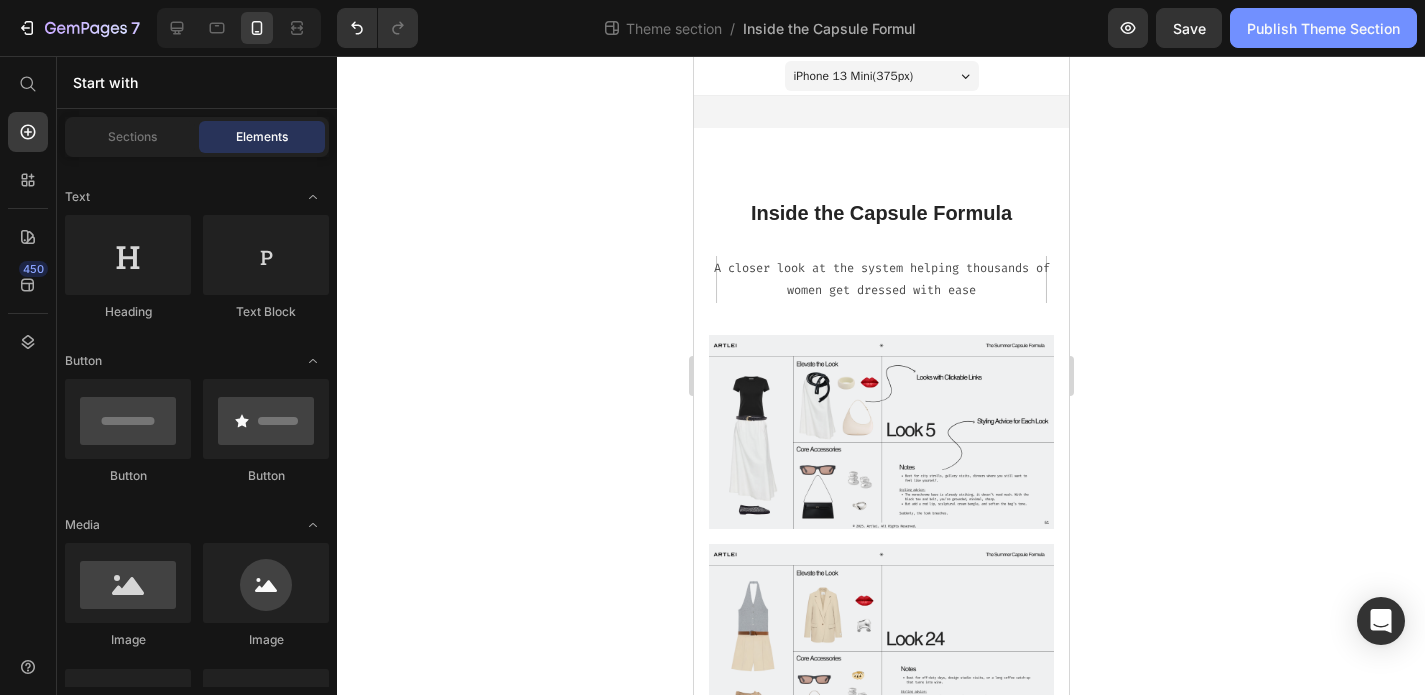 click on "Publish Theme Section" at bounding box center (1323, 28) 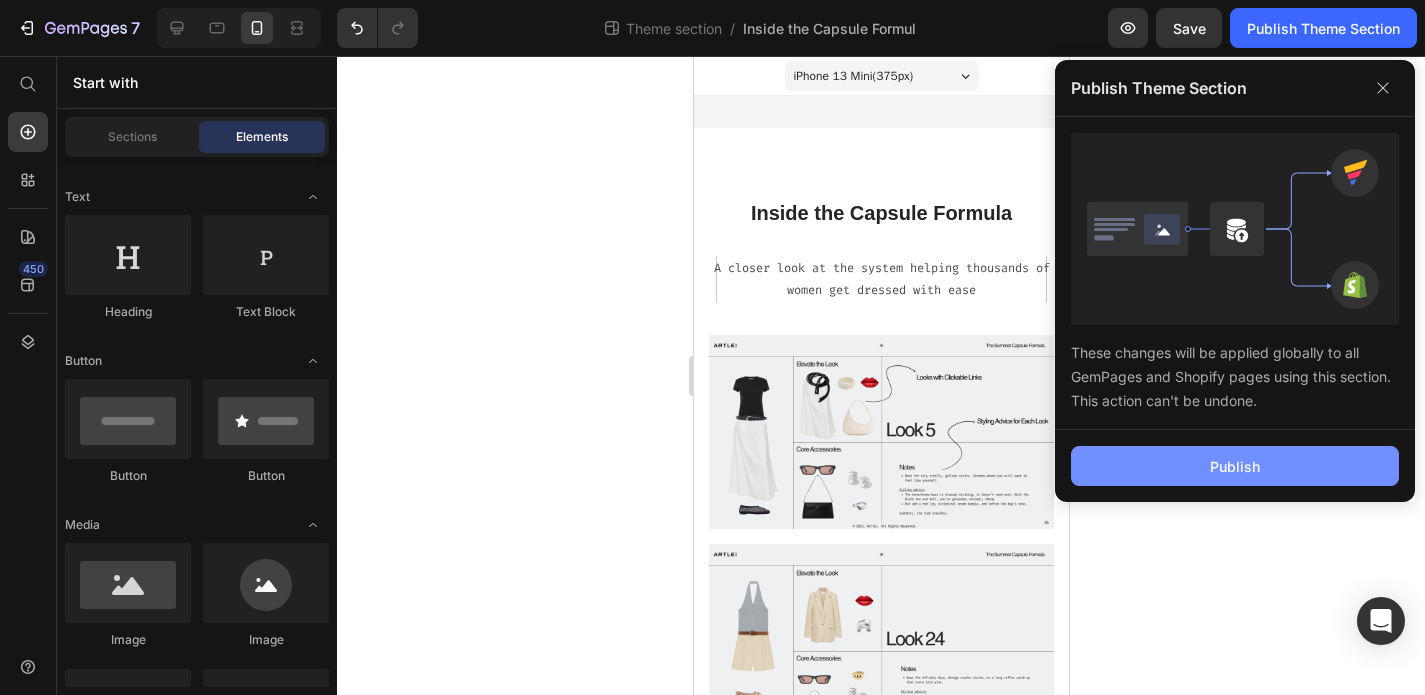 click on "Publish" at bounding box center [1235, 466] 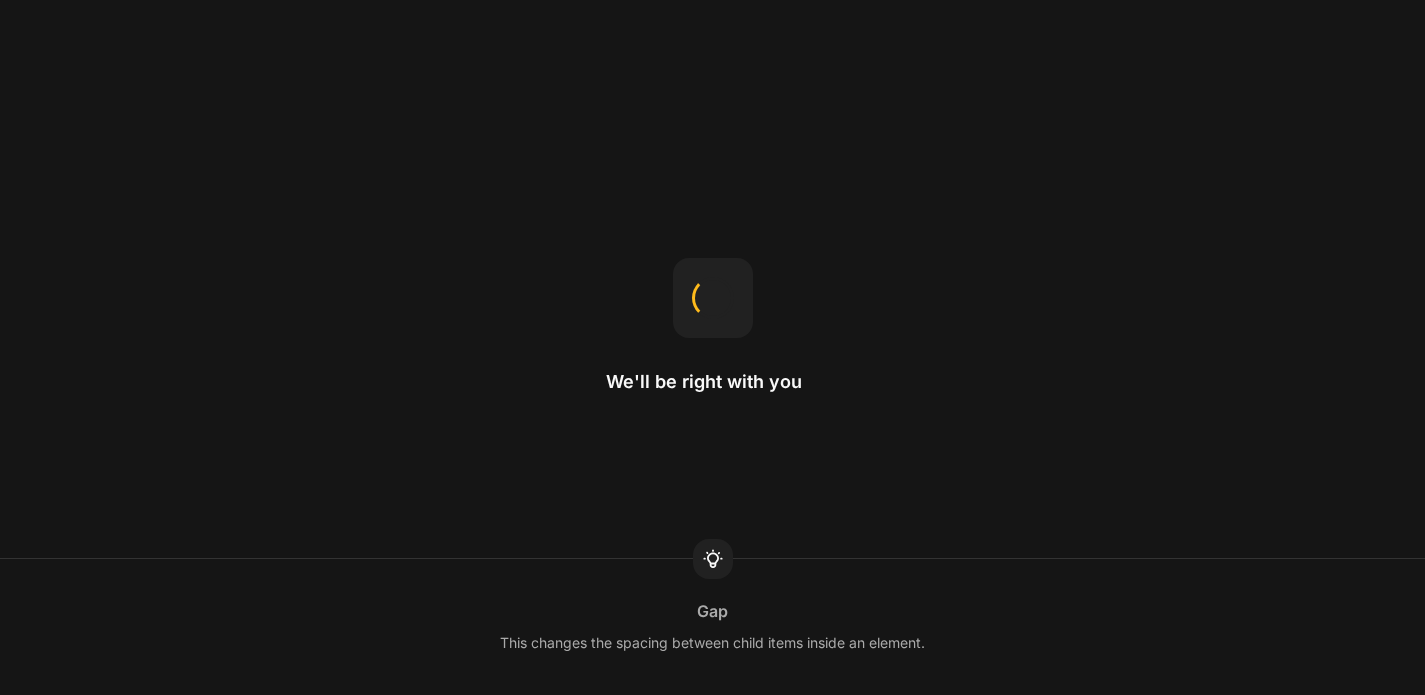 scroll, scrollTop: 0, scrollLeft: 0, axis: both 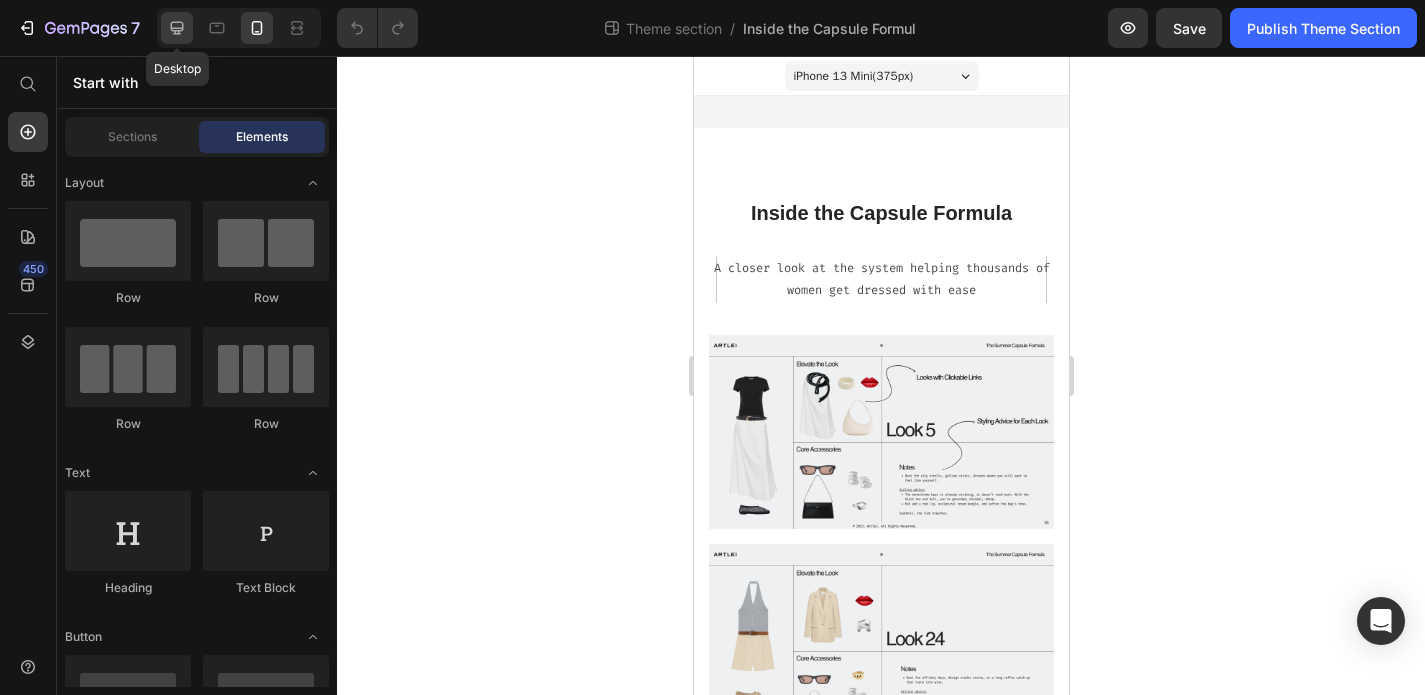 click 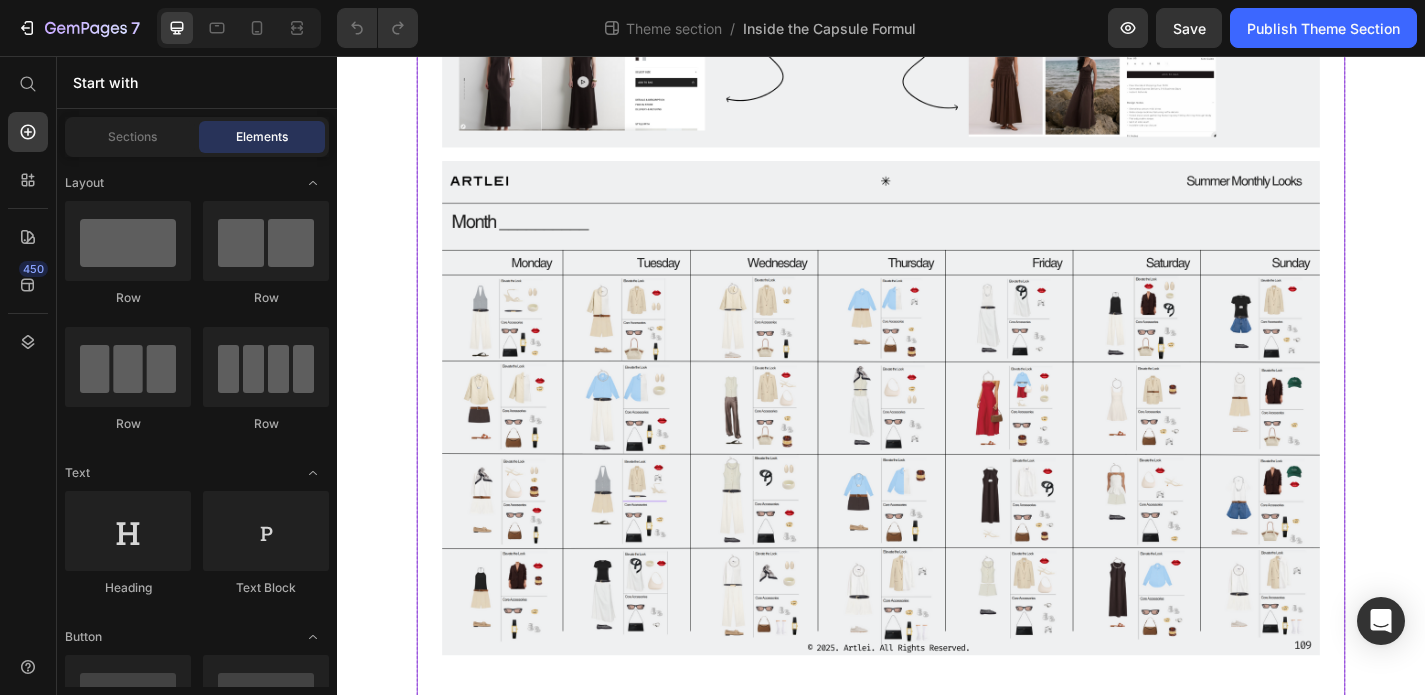 scroll, scrollTop: 3160, scrollLeft: 0, axis: vertical 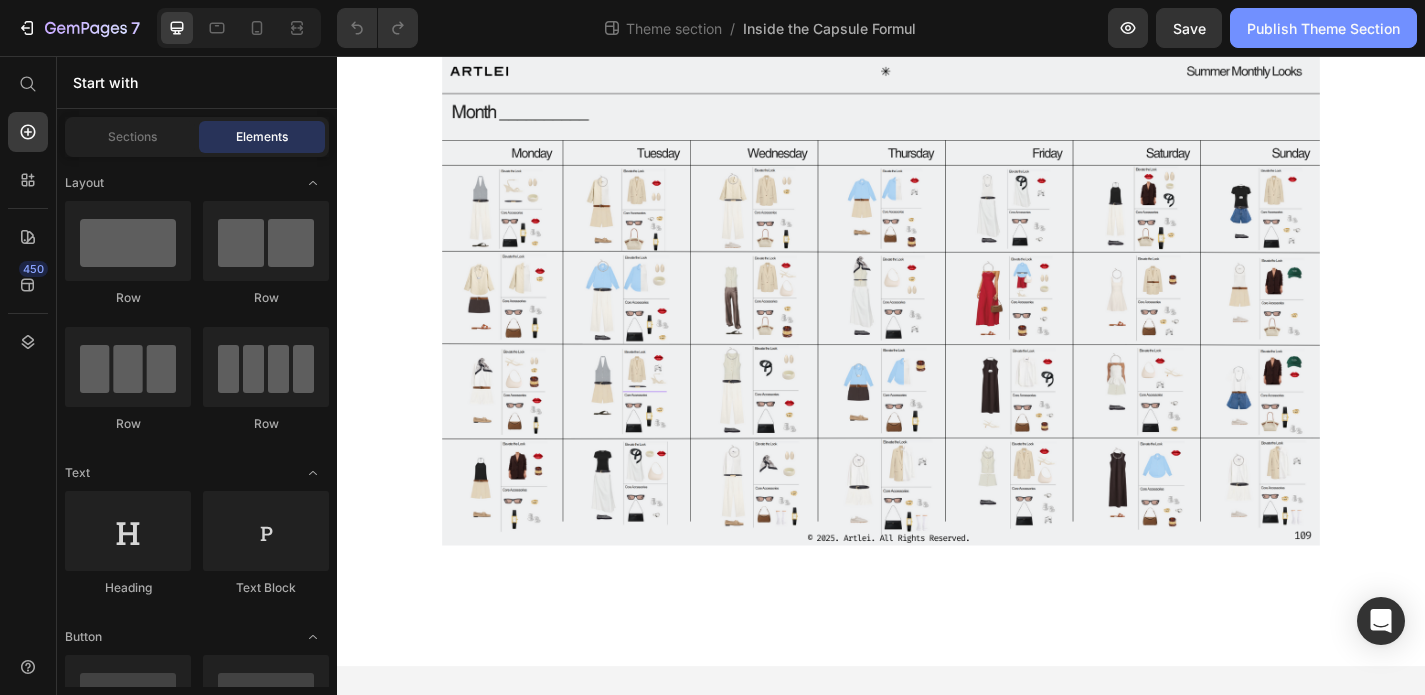 click on "Publish Theme Section" at bounding box center [1323, 28] 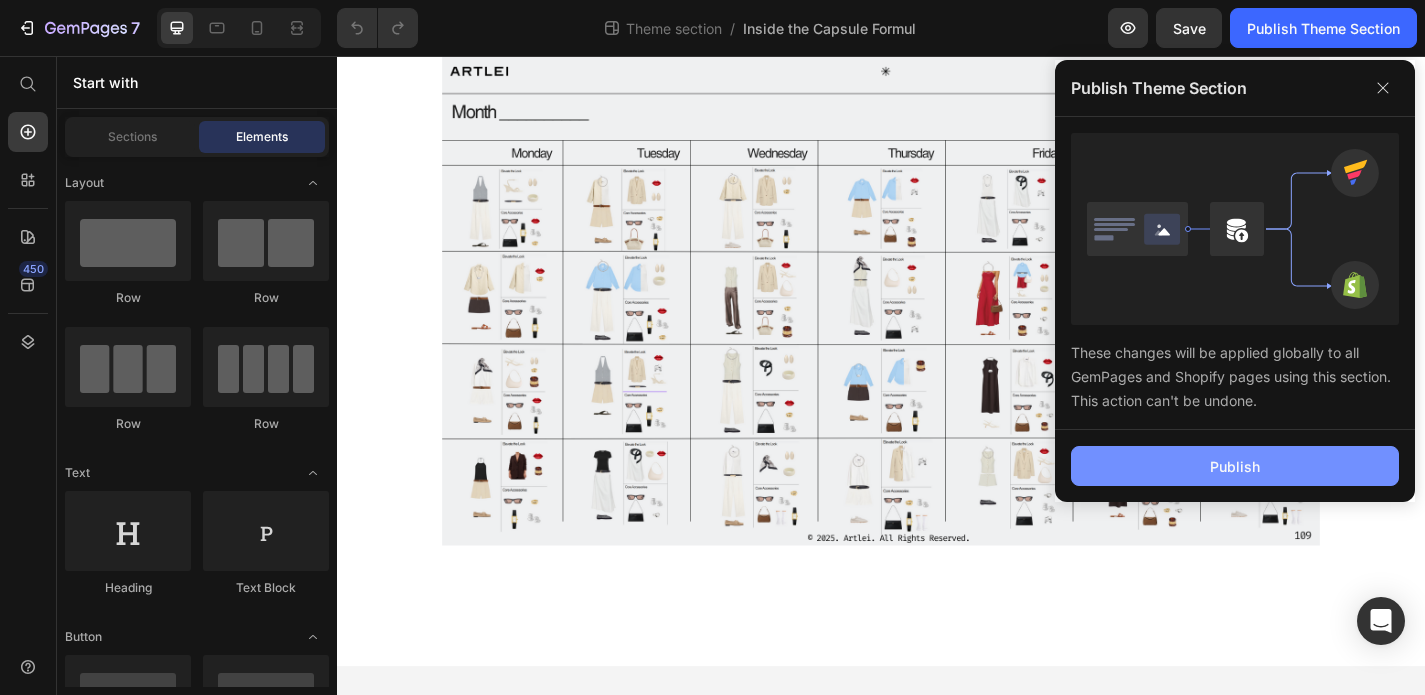 click on "Publish" at bounding box center (1235, 466) 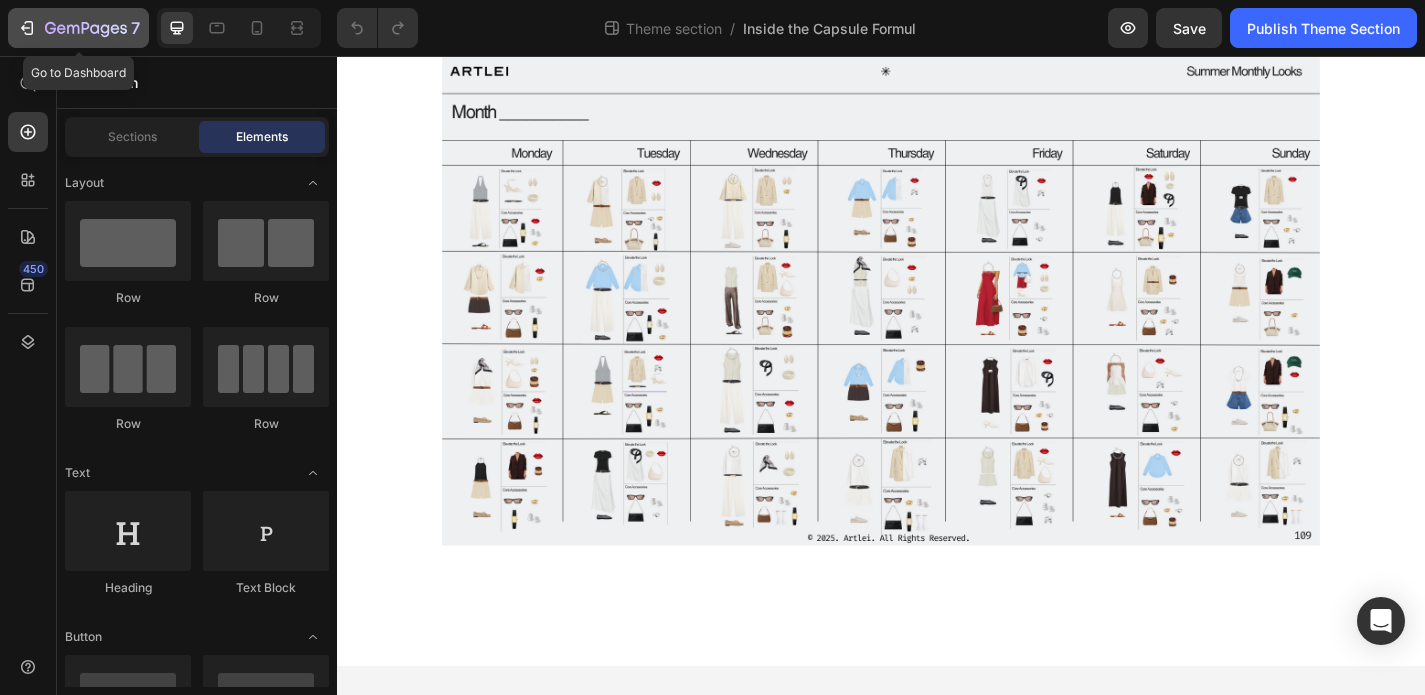 click 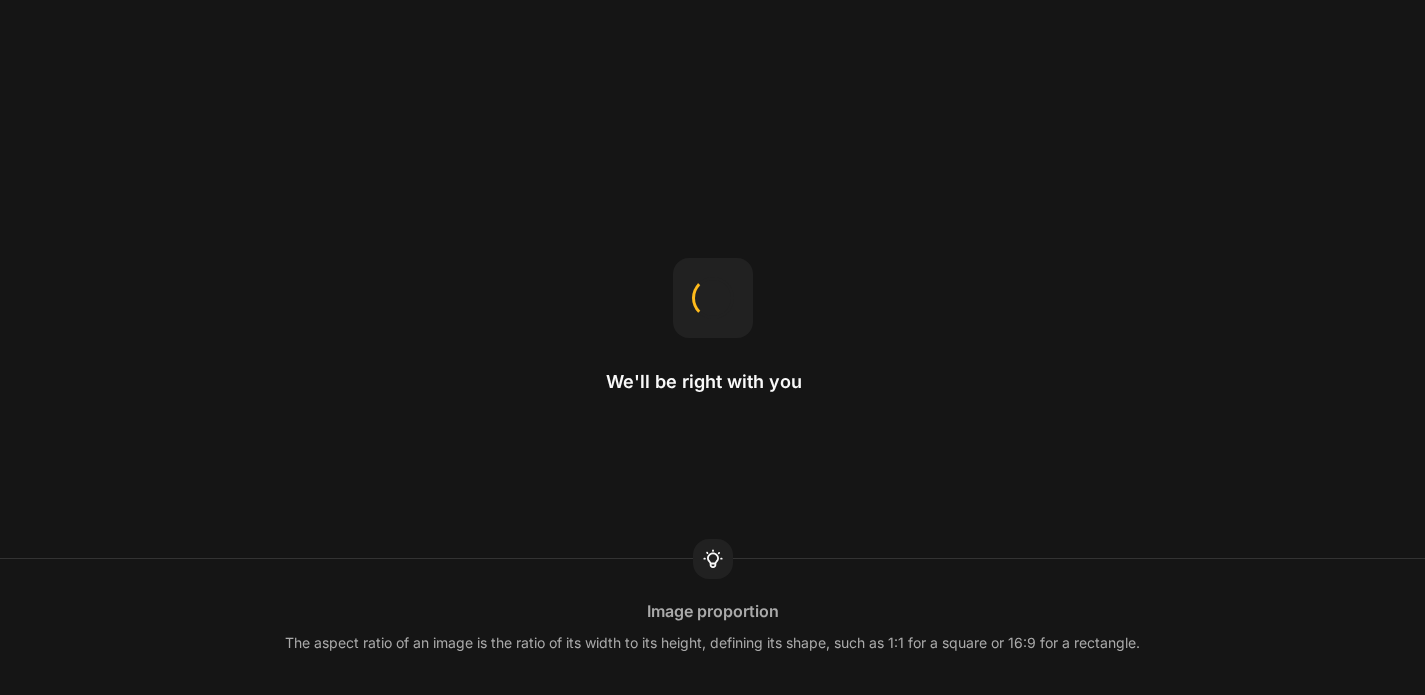 scroll, scrollTop: 0, scrollLeft: 0, axis: both 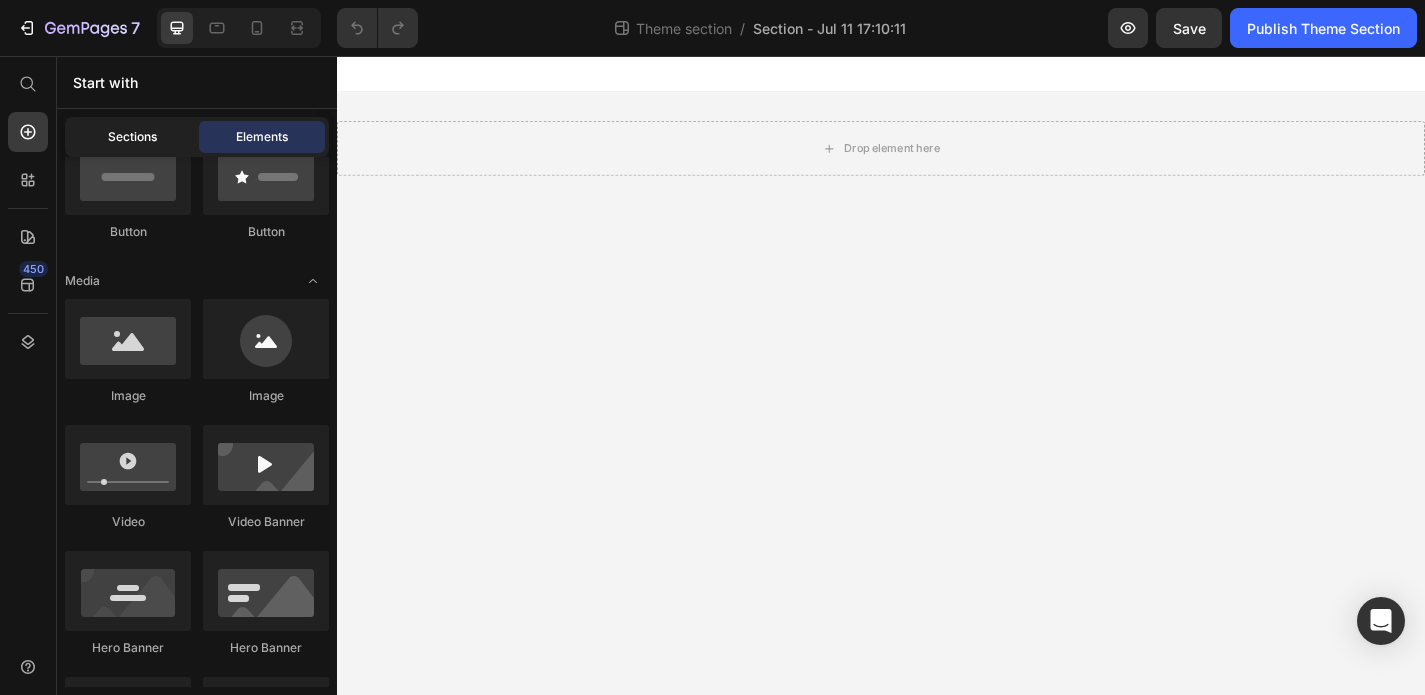 click on "Sections" 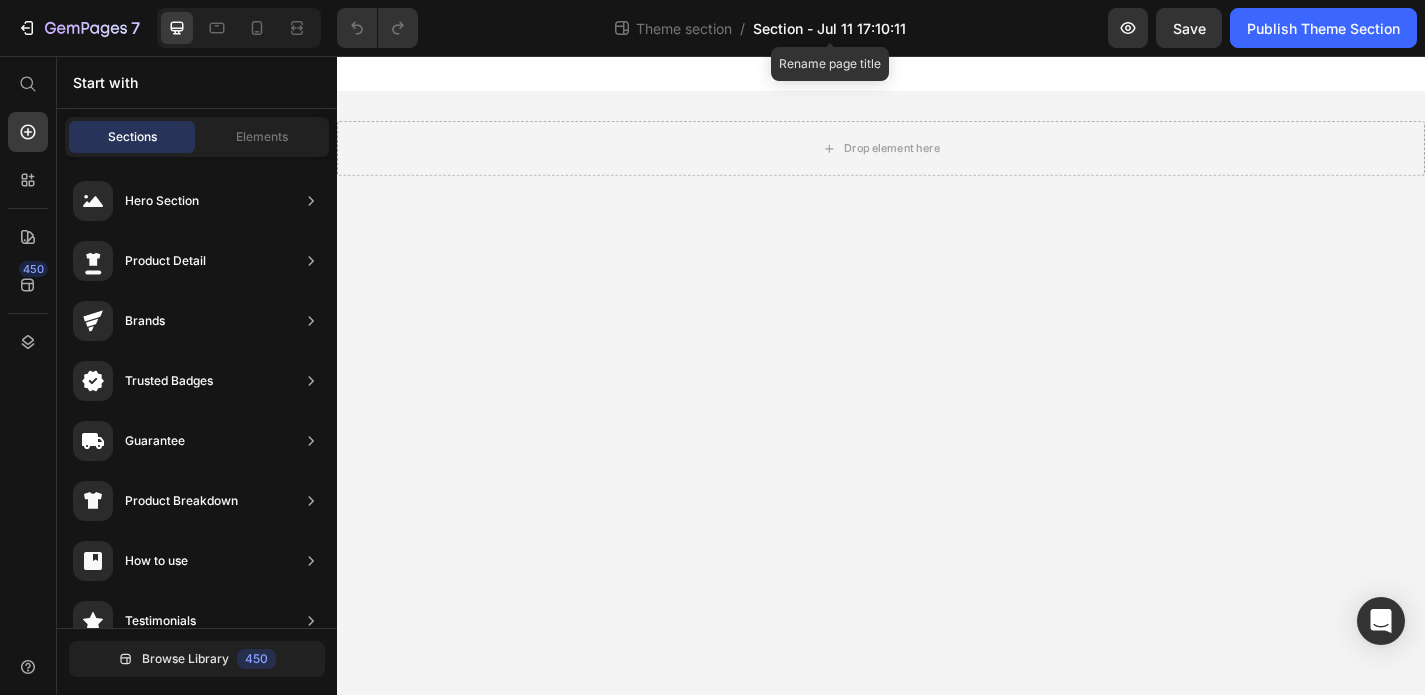 click on "Section - Jul 11 17:10:11" 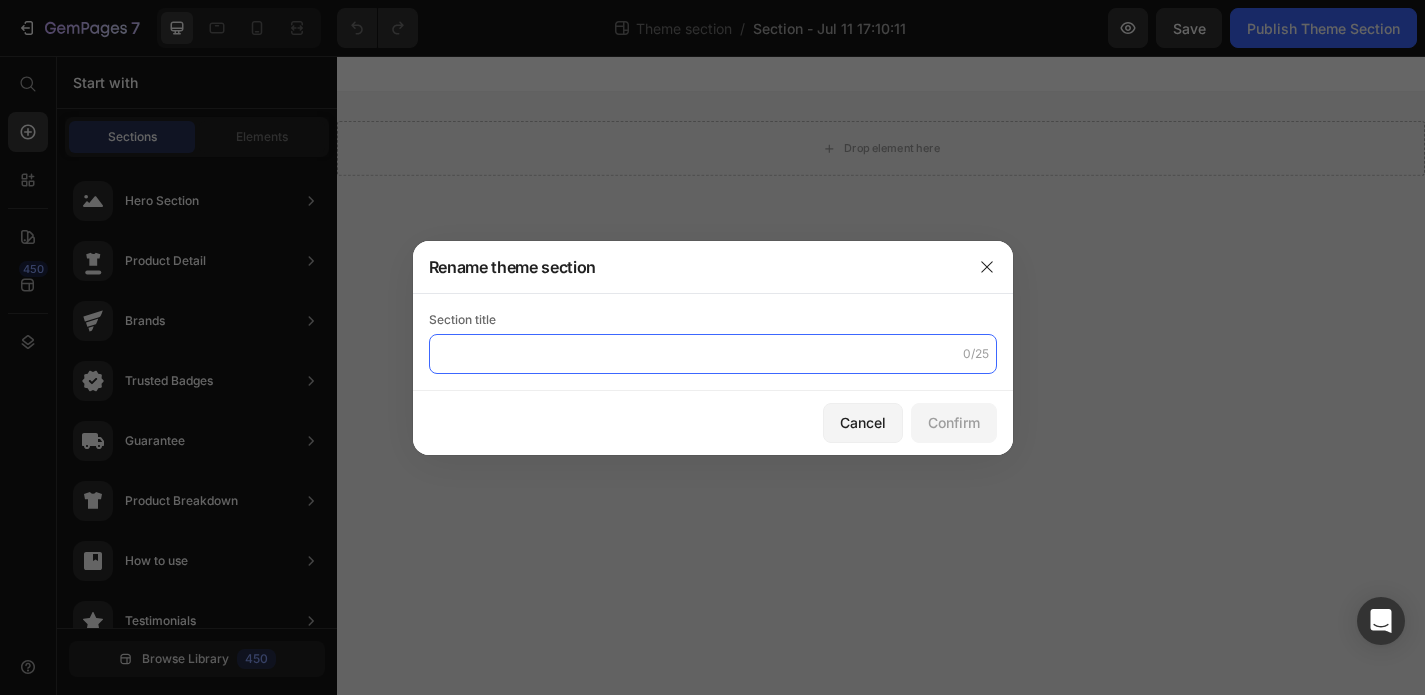 click 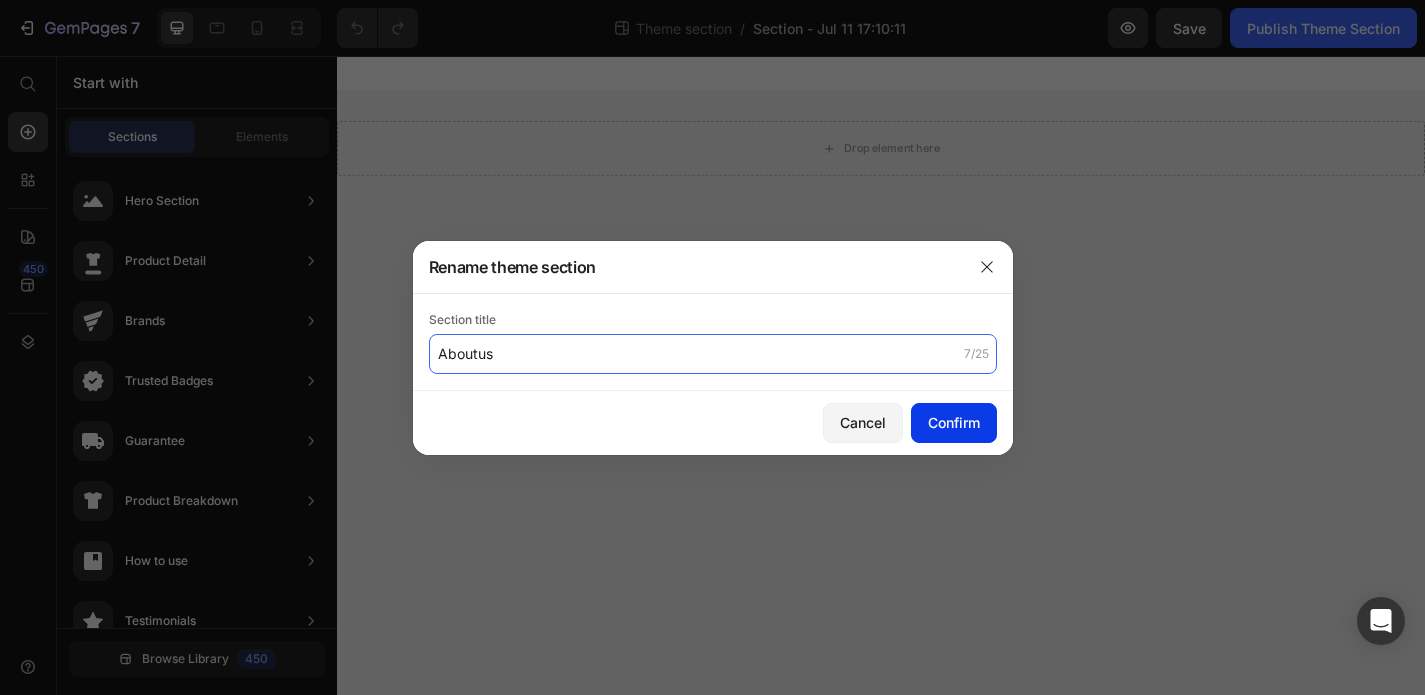 type on "Aboutus" 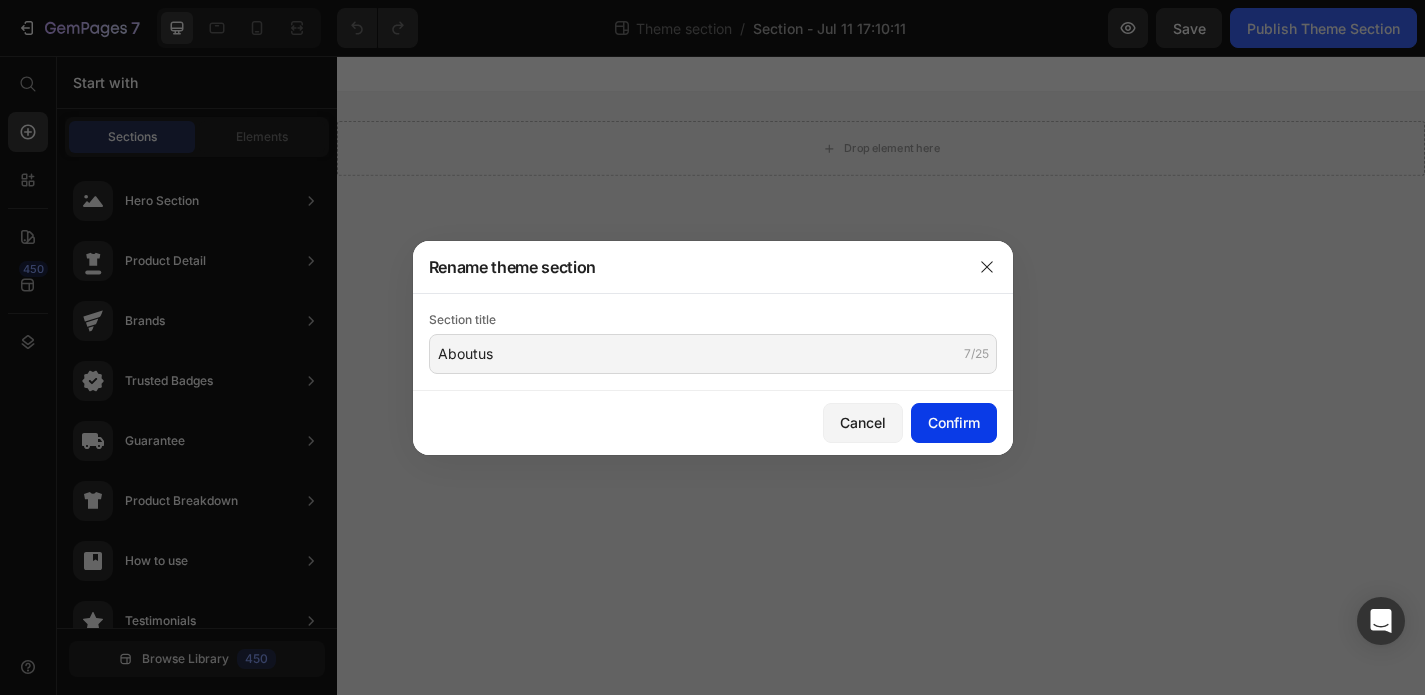 click on "Confirm" at bounding box center [954, 422] 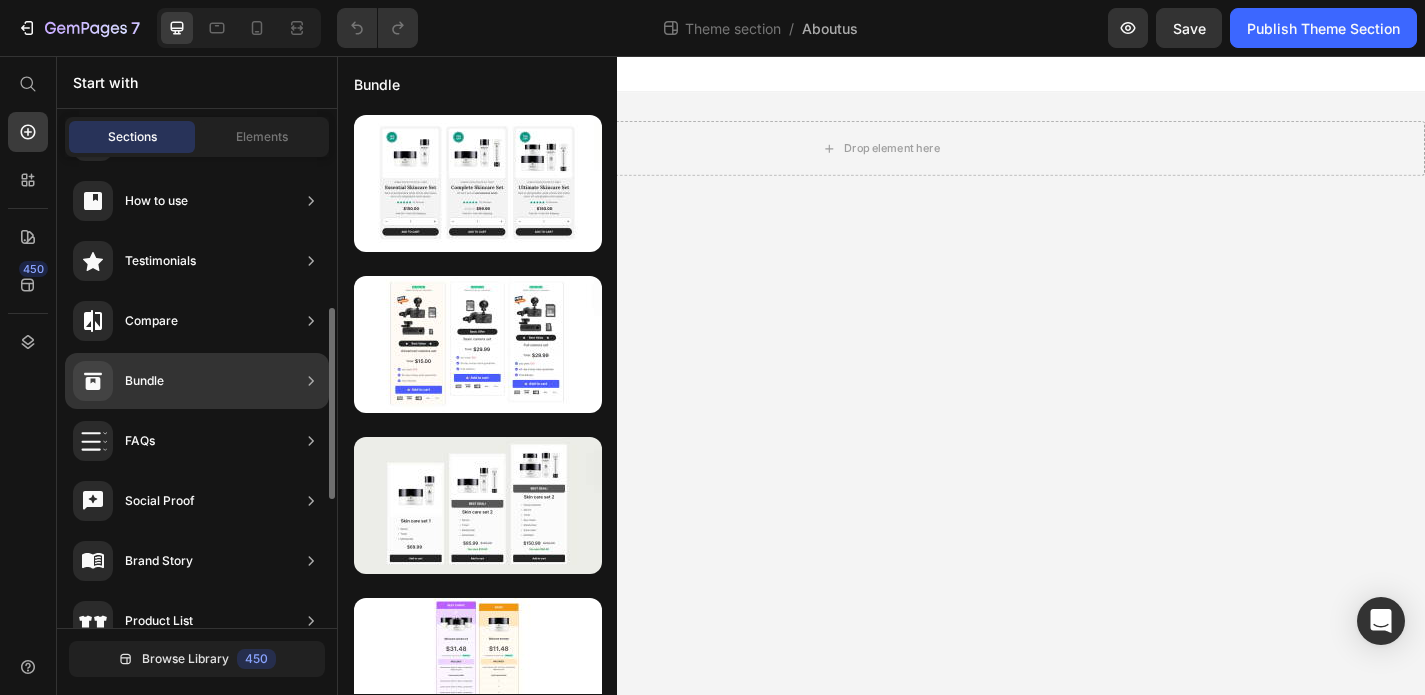 scroll, scrollTop: 380, scrollLeft: 0, axis: vertical 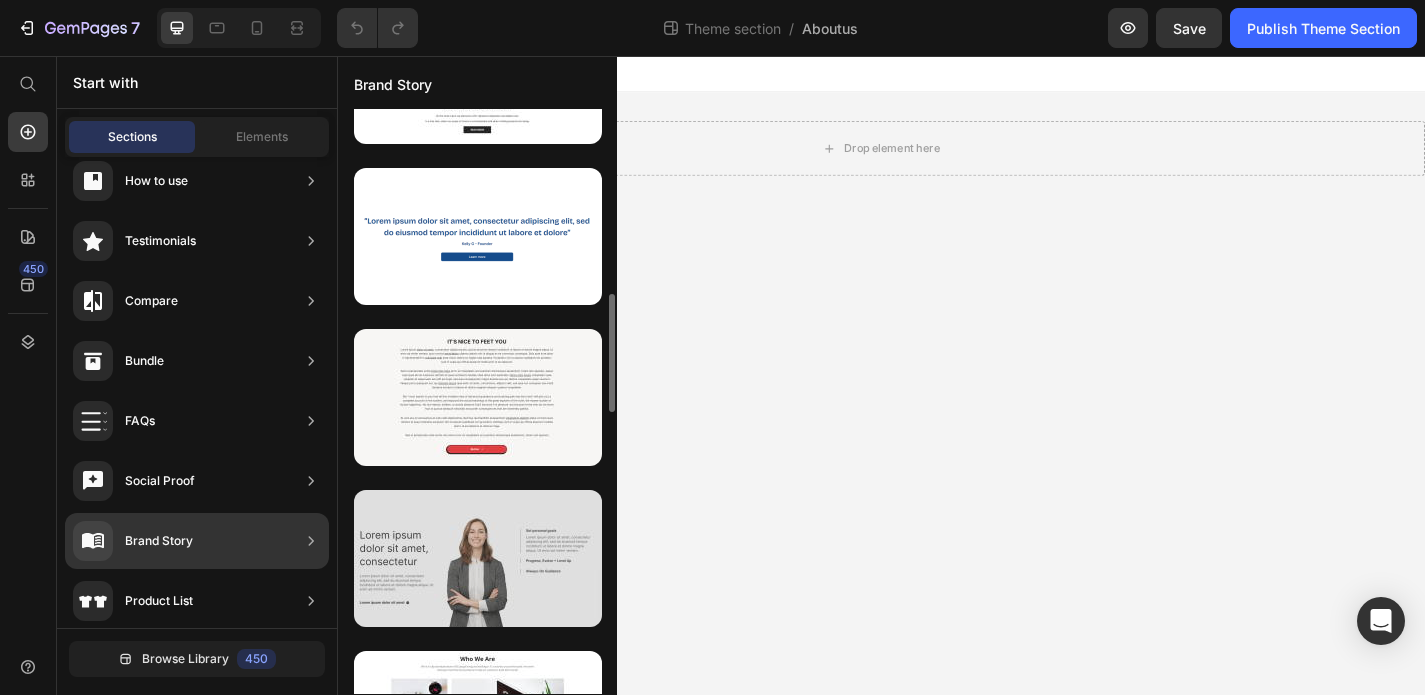 click at bounding box center (478, 558) 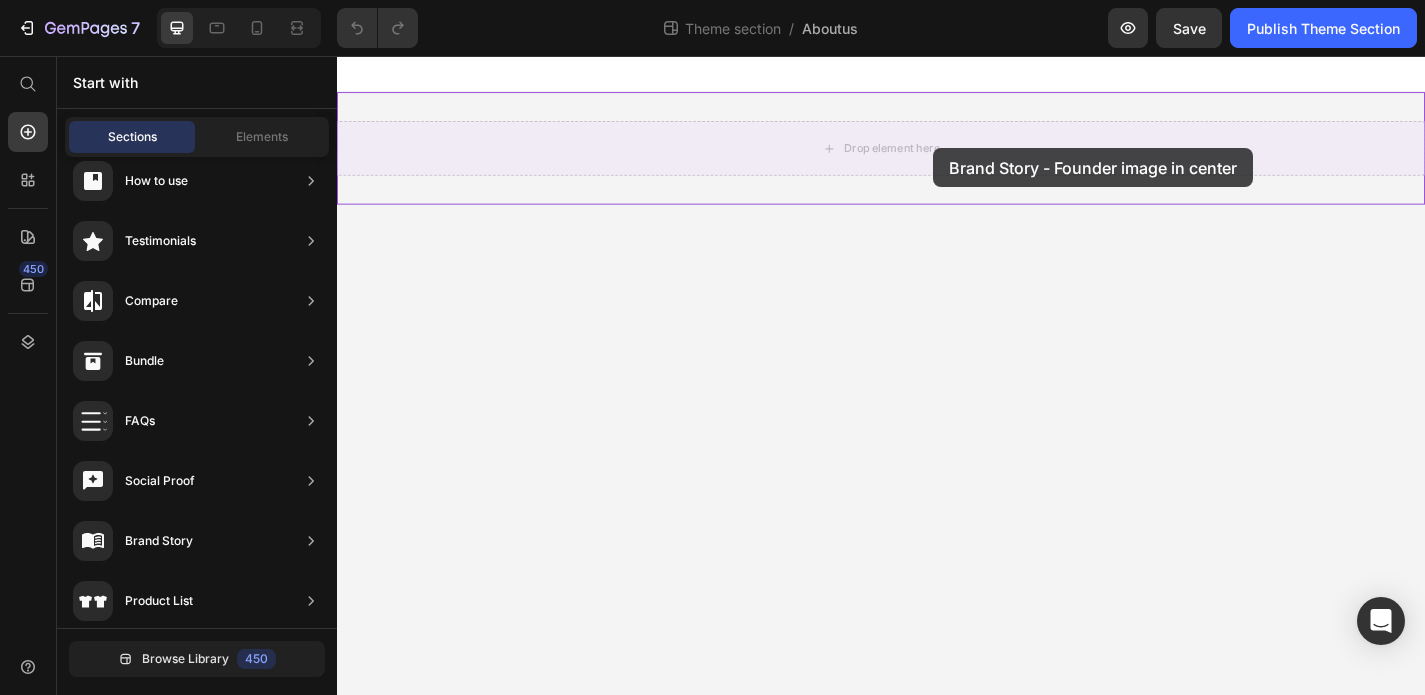 drag, startPoint x: 844, startPoint y: 622, endPoint x: 994, endPoint y: 158, distance: 487.6433 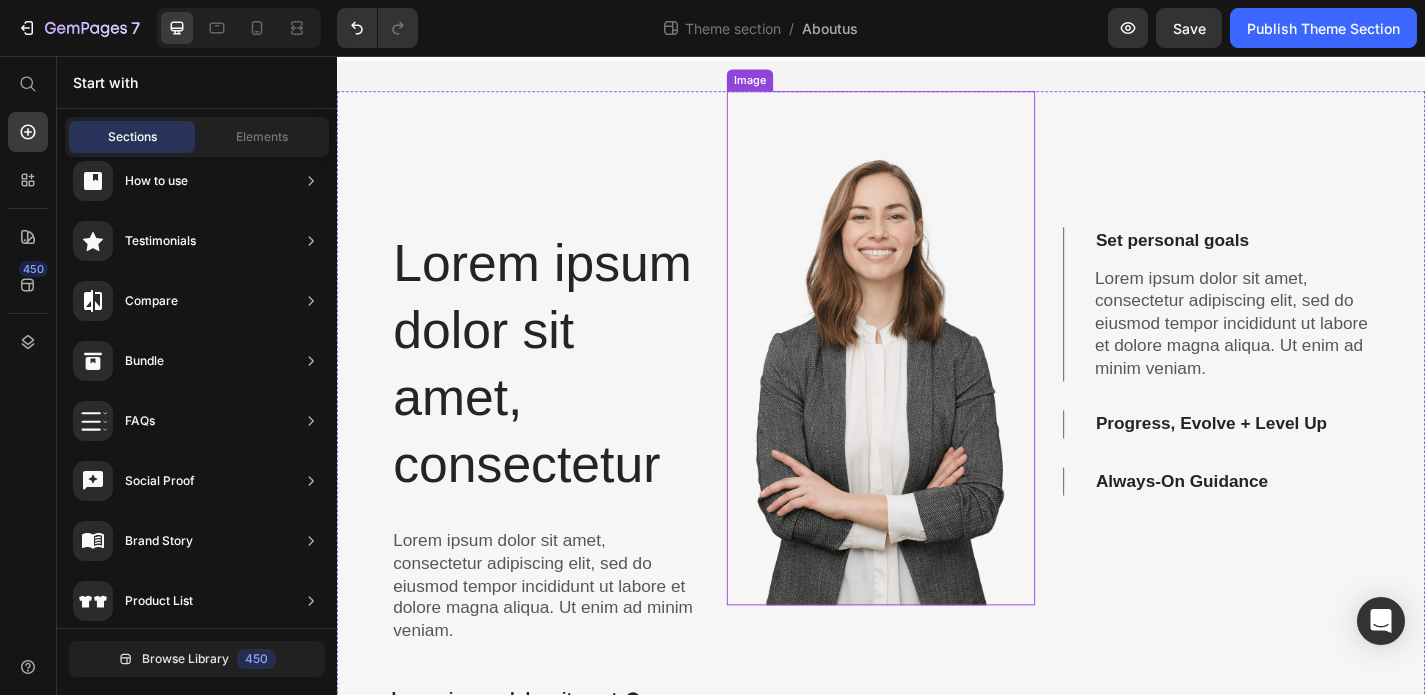 scroll, scrollTop: 31, scrollLeft: 0, axis: vertical 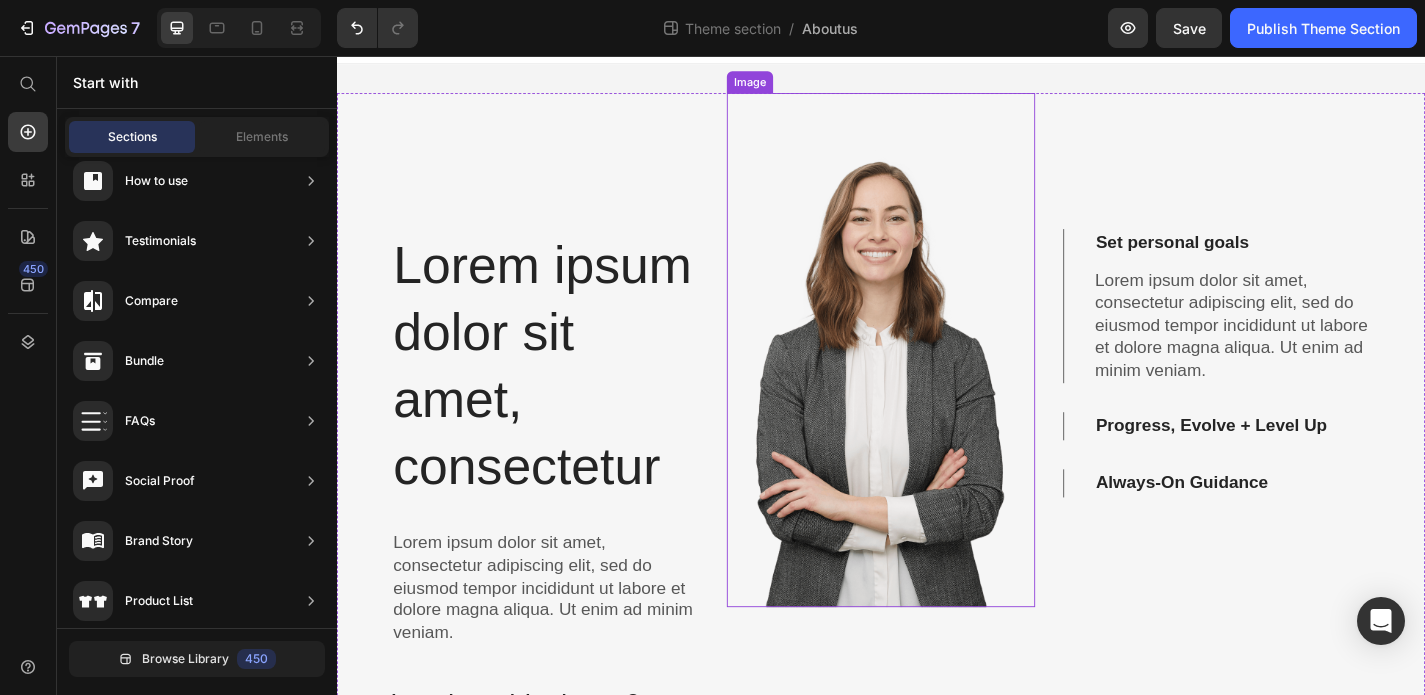 click at bounding box center [937, 380] 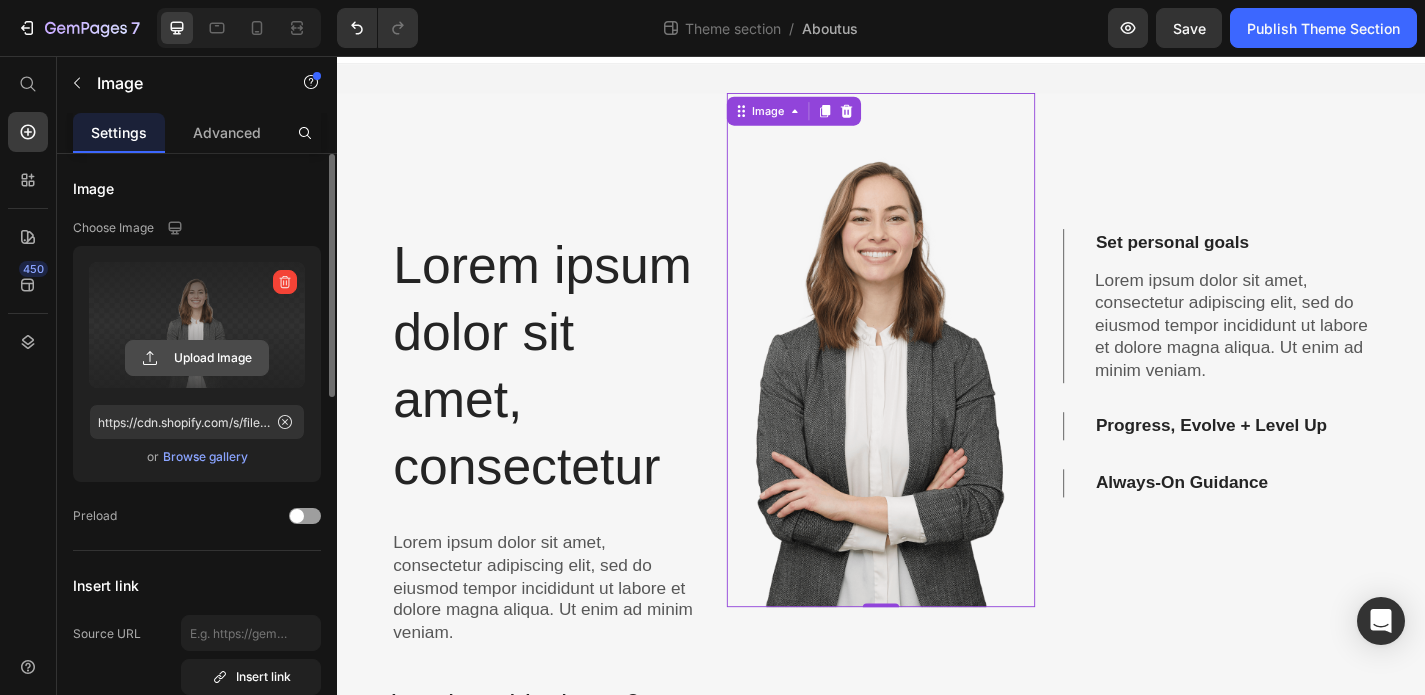 click 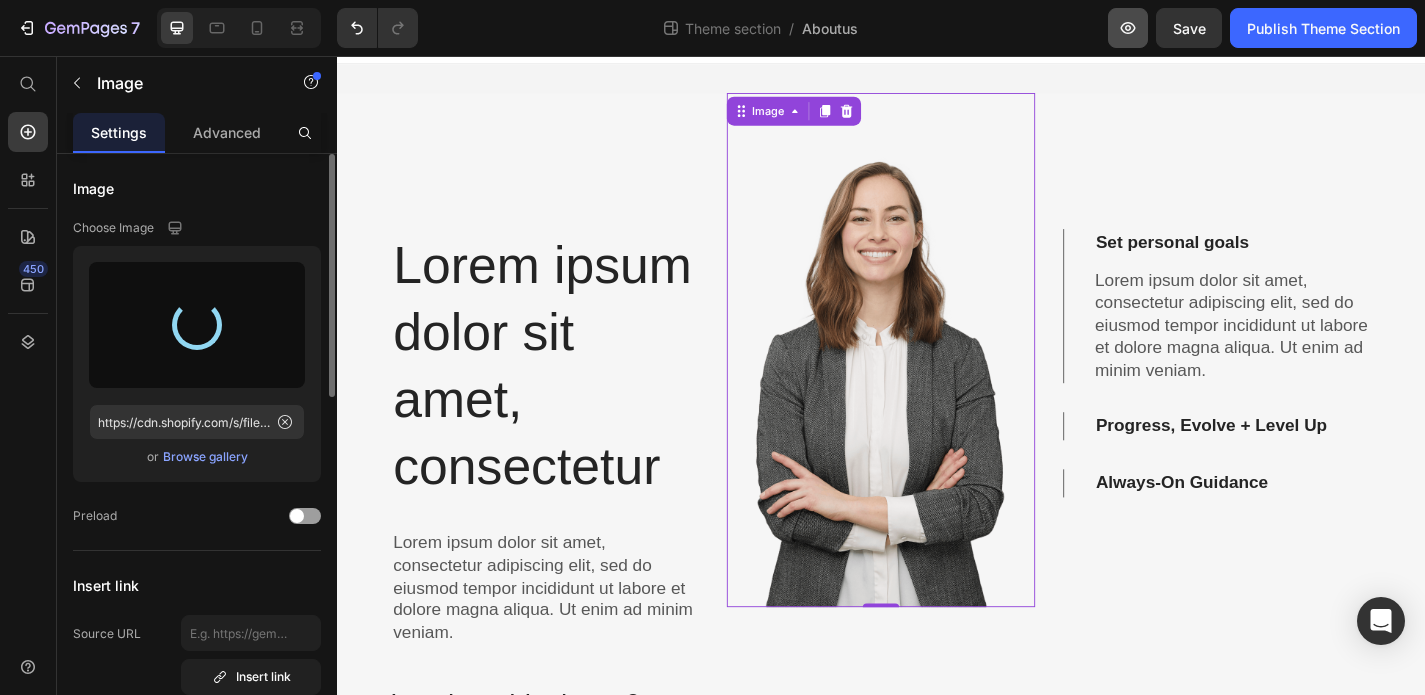 type on "https://cdn.shopify.com/s/files/1/0928/3852/7351/files/gempages_574713436932408164-e2f61f86-505b-4075-950b-c9261a488ccc.jpg" 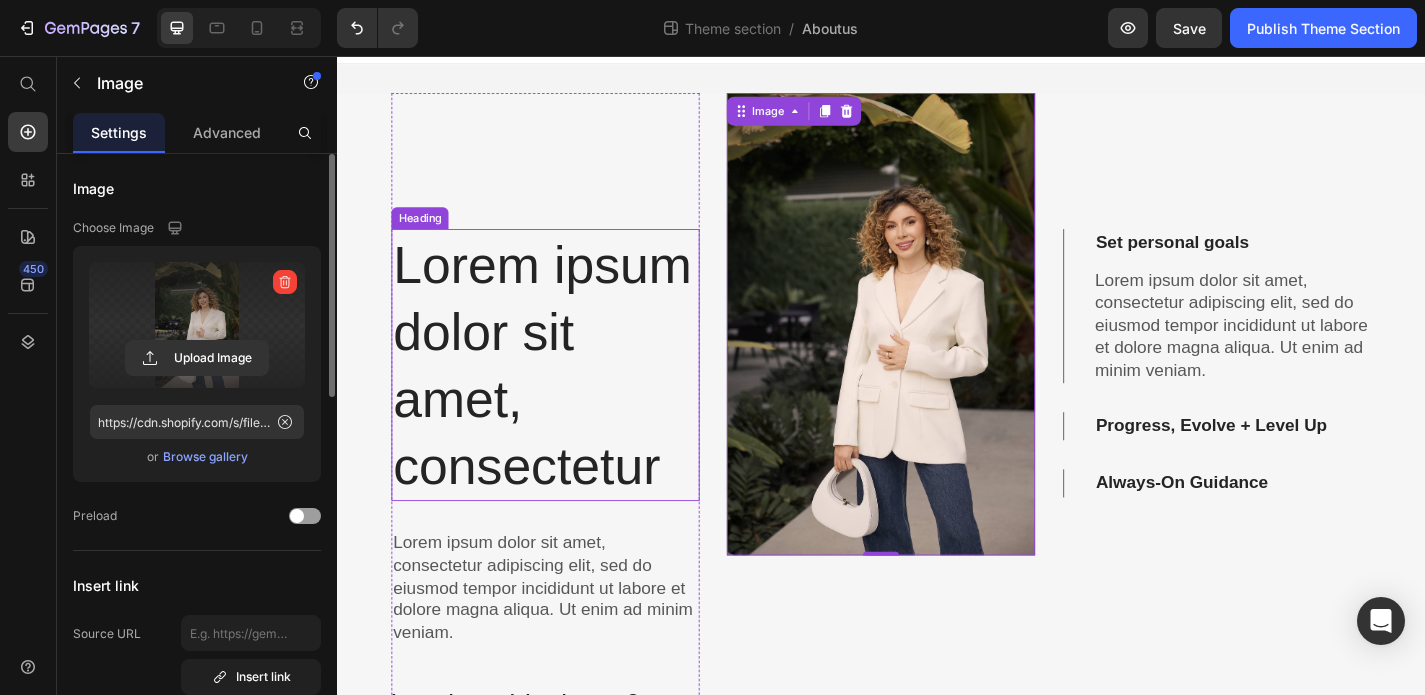 click on "Lorem ipsum dolor sit amet, consectetur" at bounding box center [567, 397] 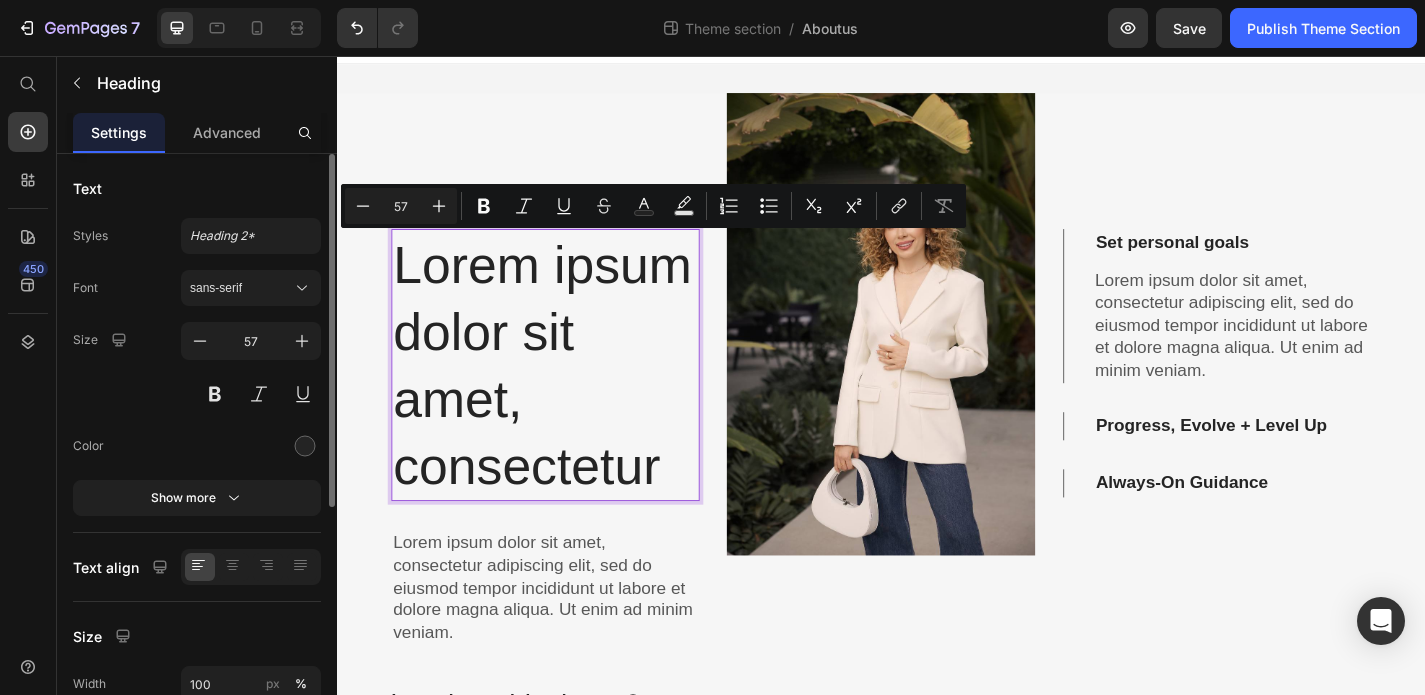 click on "Lorem ipsum dolor sit amet, consectetur" at bounding box center [567, 397] 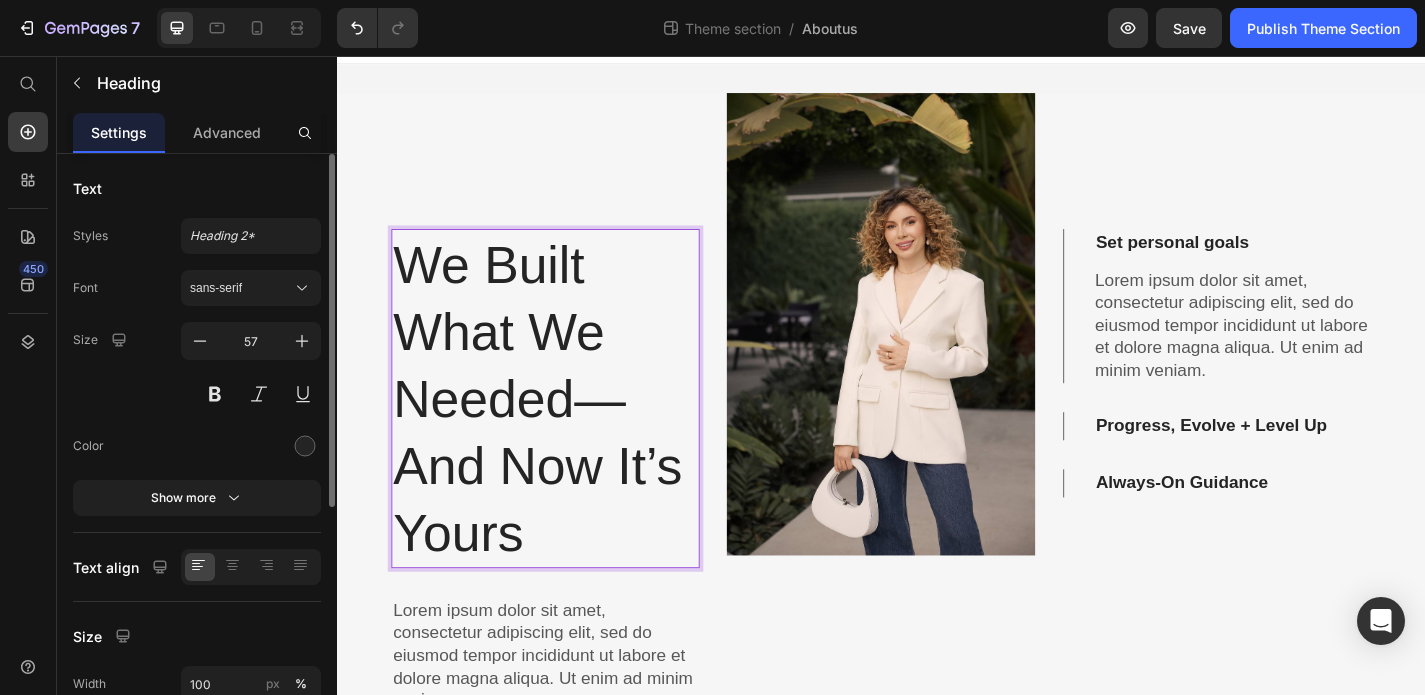 click on "We Built What We Needed—And Now It’s Yours" at bounding box center [567, 434] 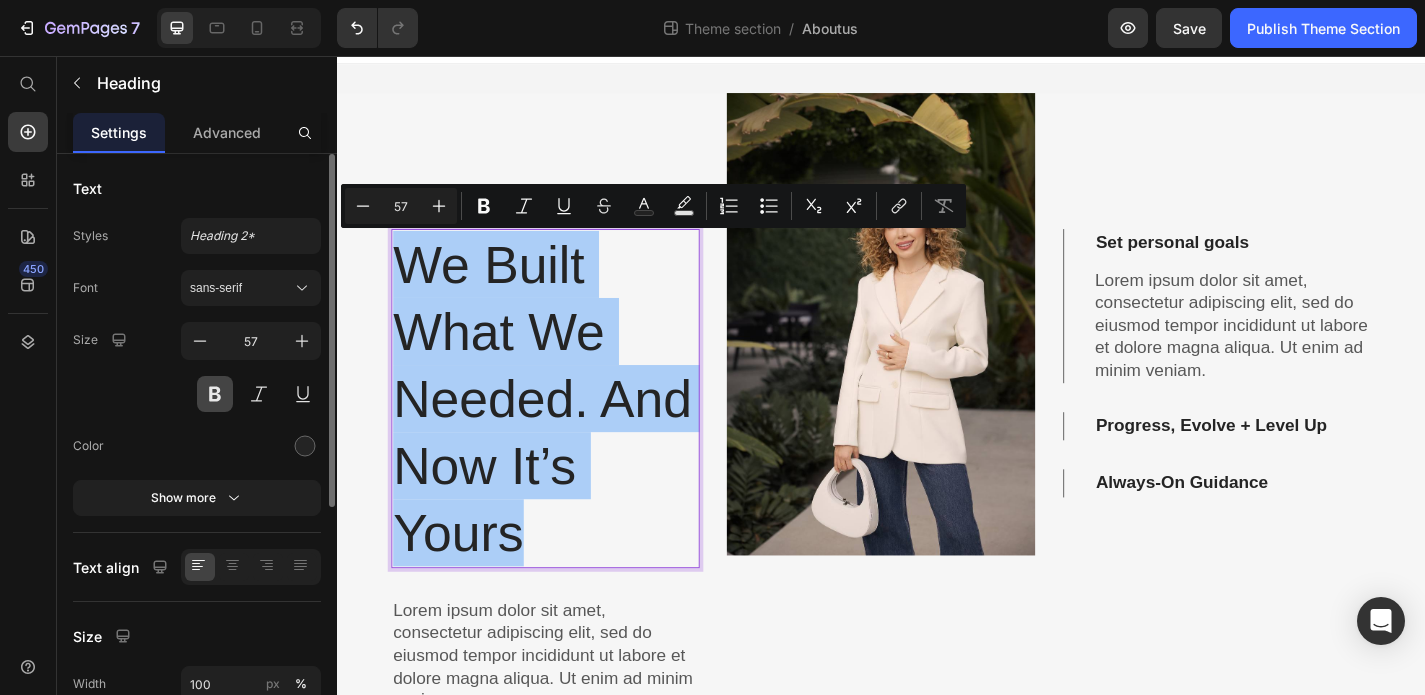 click at bounding box center (215, 394) 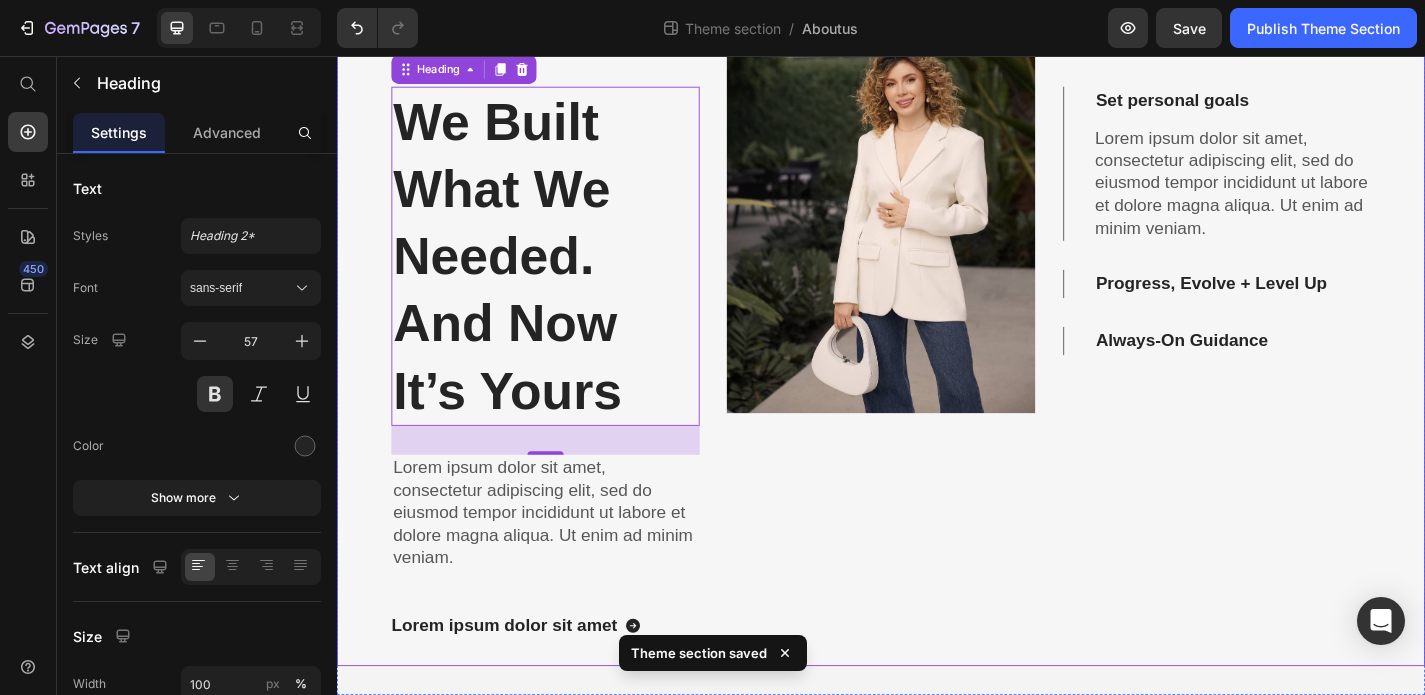 scroll, scrollTop: 187, scrollLeft: 0, axis: vertical 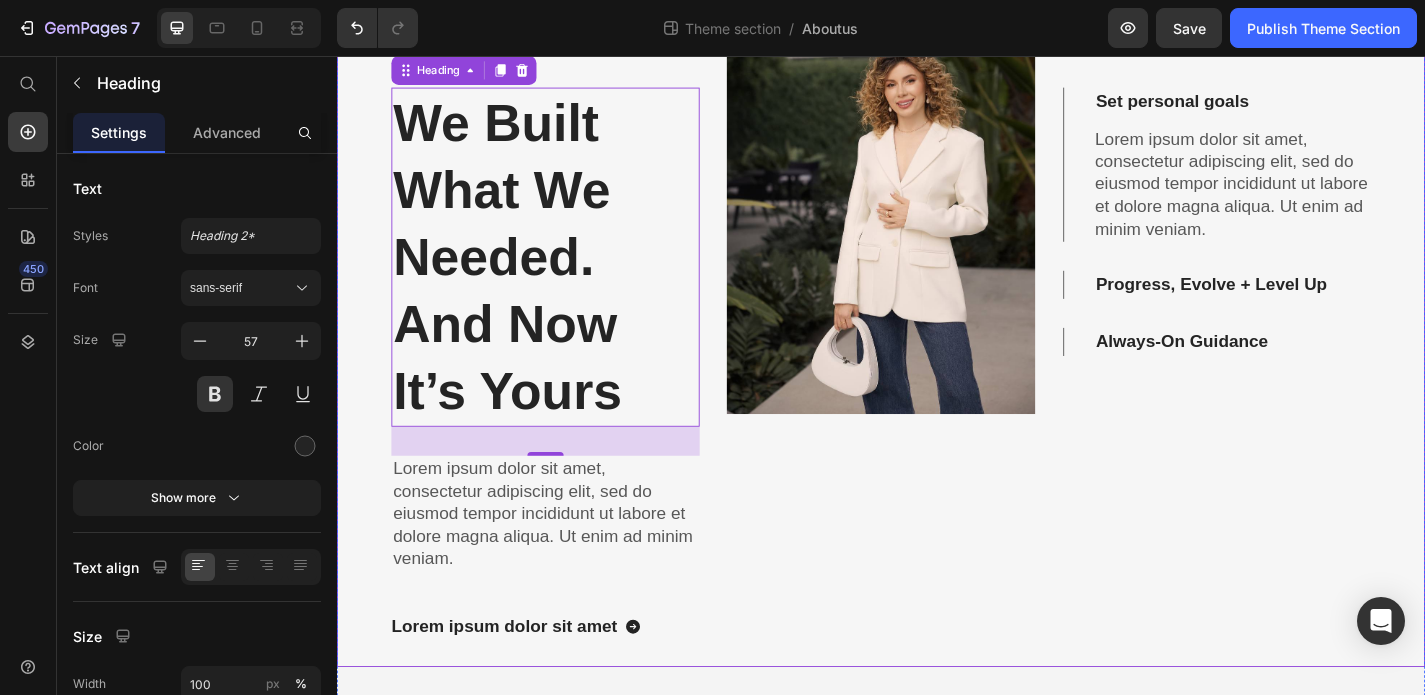 click on "Image" at bounding box center (937, 335) 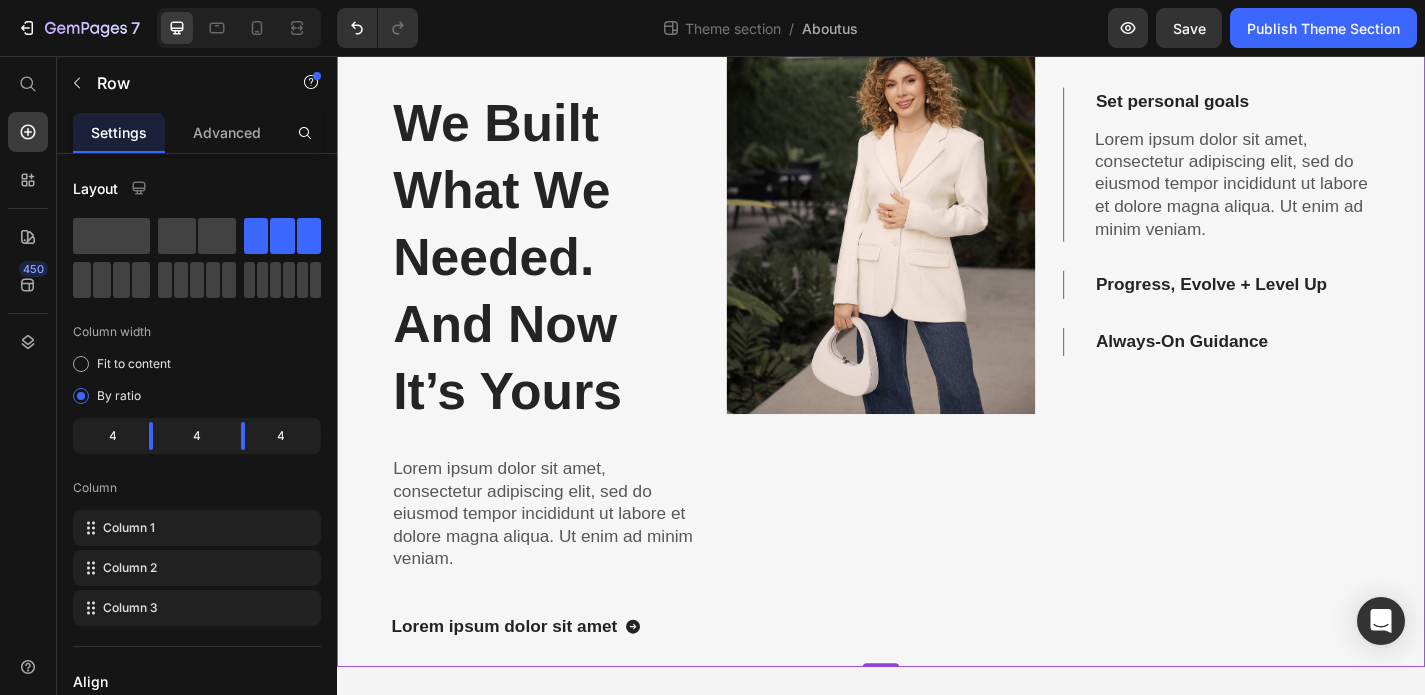scroll, scrollTop: 0, scrollLeft: 0, axis: both 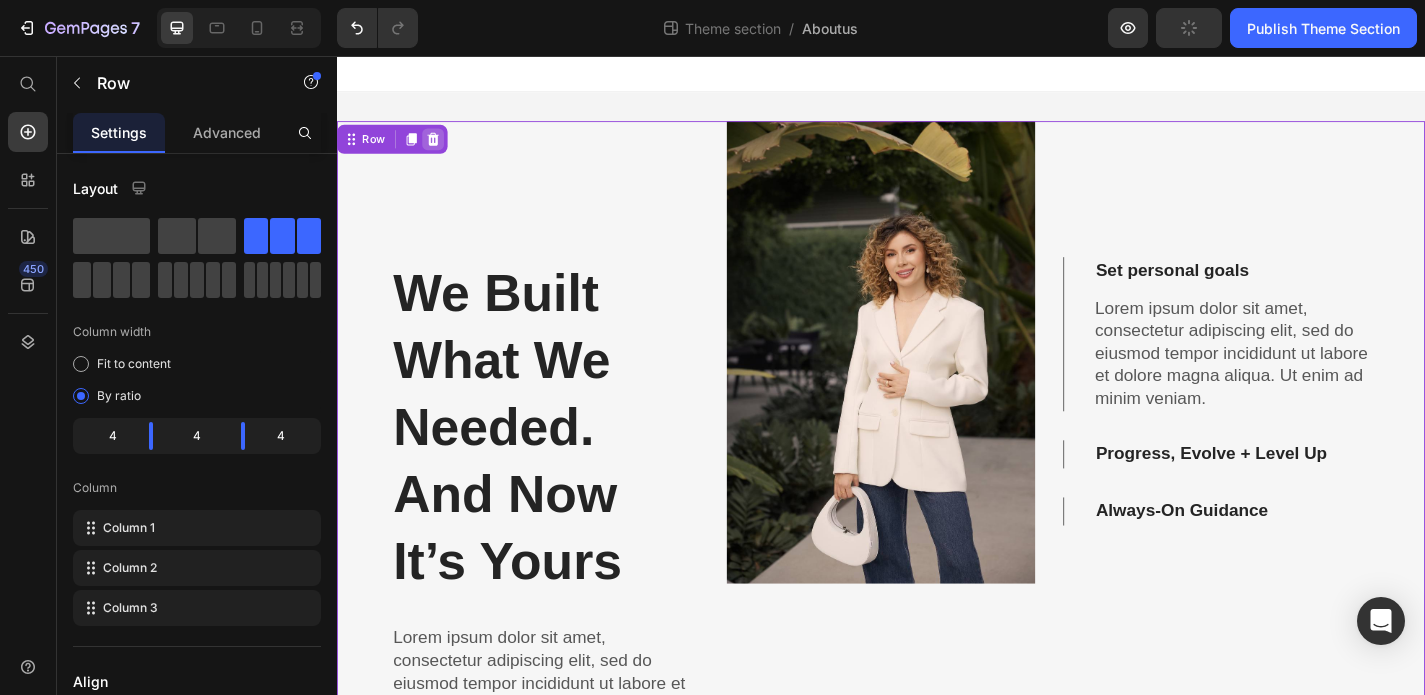 click 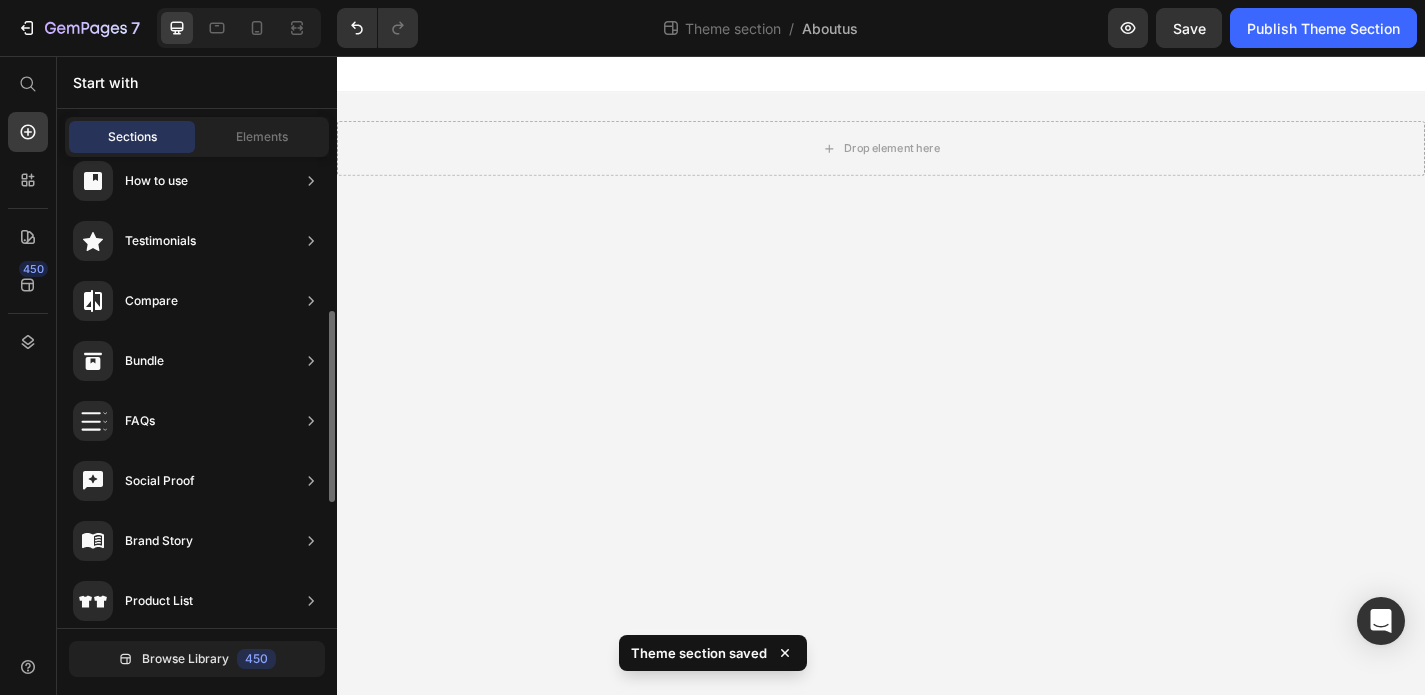 scroll, scrollTop: 47, scrollLeft: 0, axis: vertical 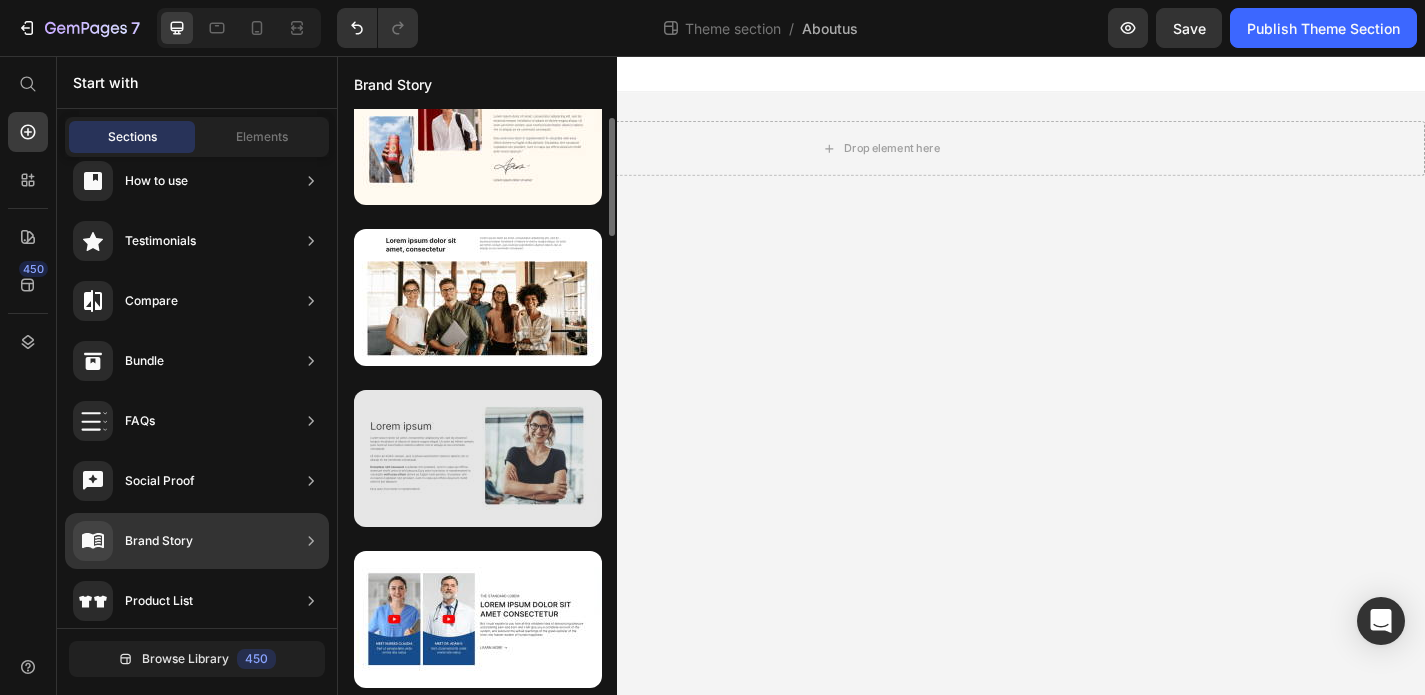click at bounding box center (478, 458) 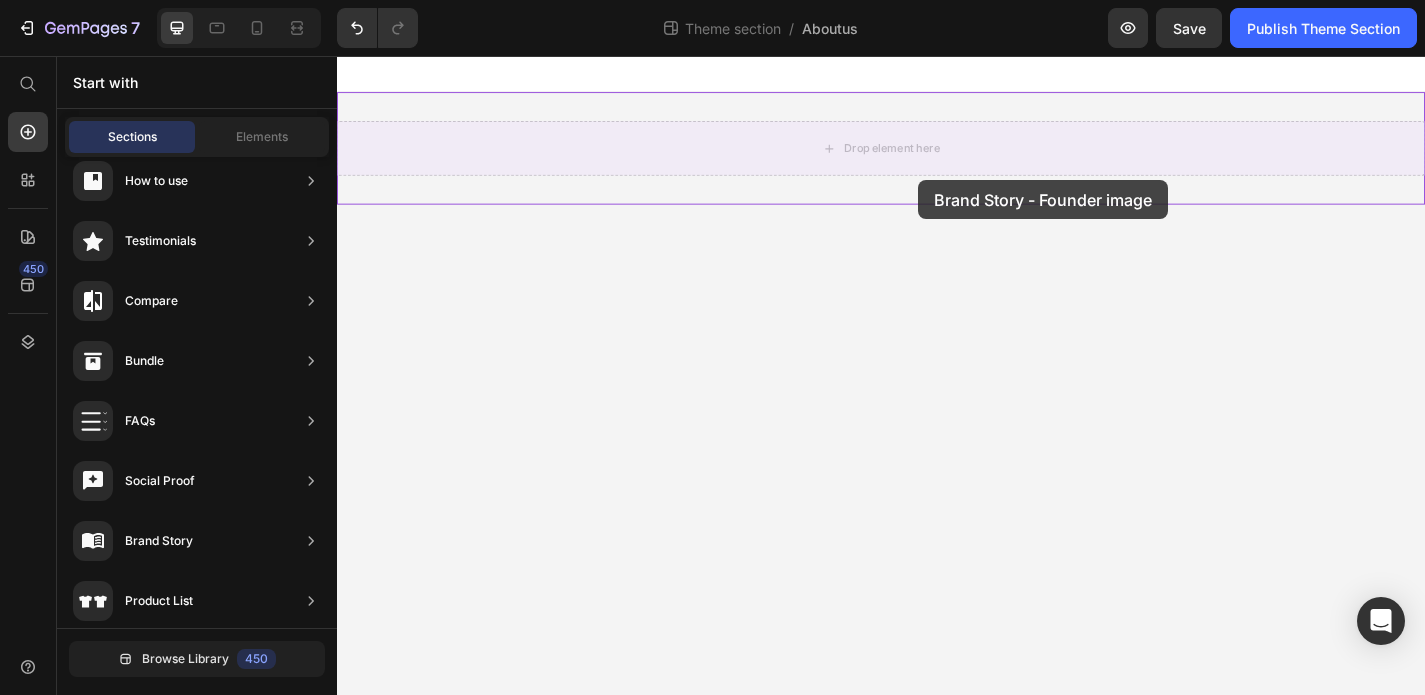 drag, startPoint x: 822, startPoint y: 518, endPoint x: 977, endPoint y: 192, distance: 360.9723 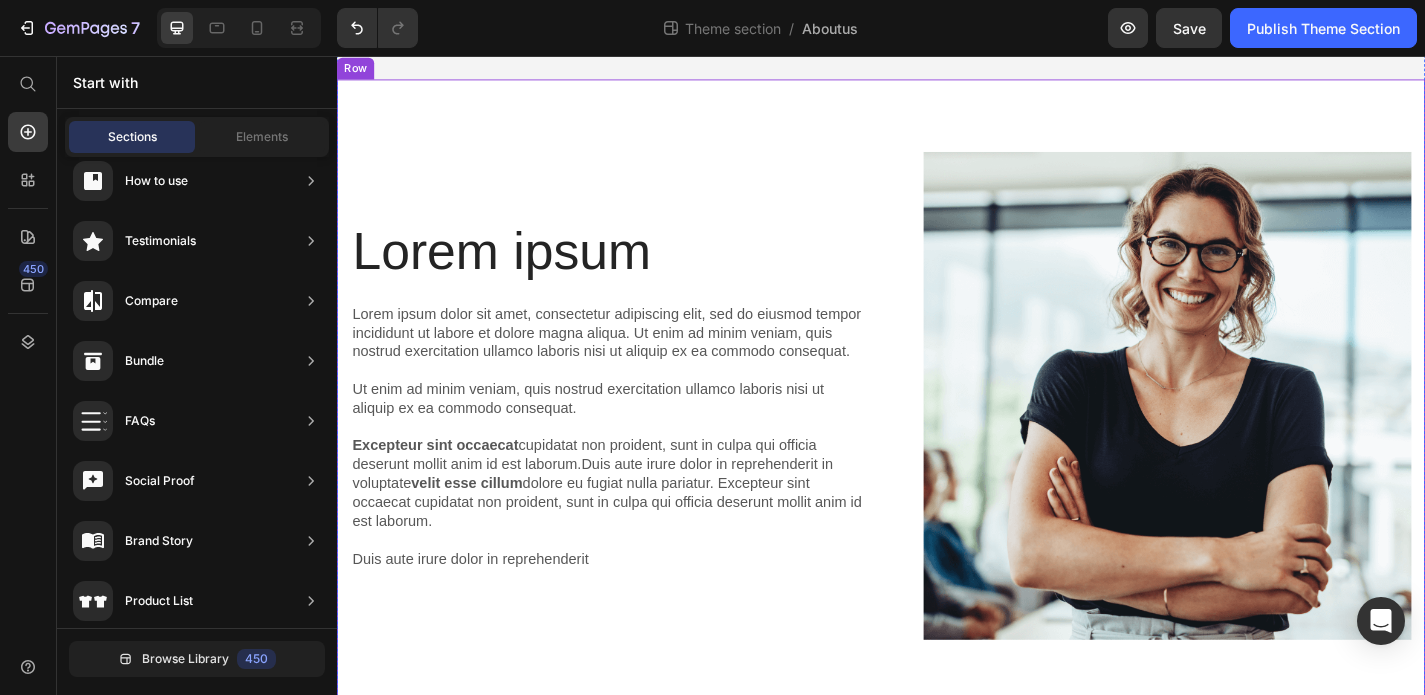 scroll, scrollTop: 72, scrollLeft: 0, axis: vertical 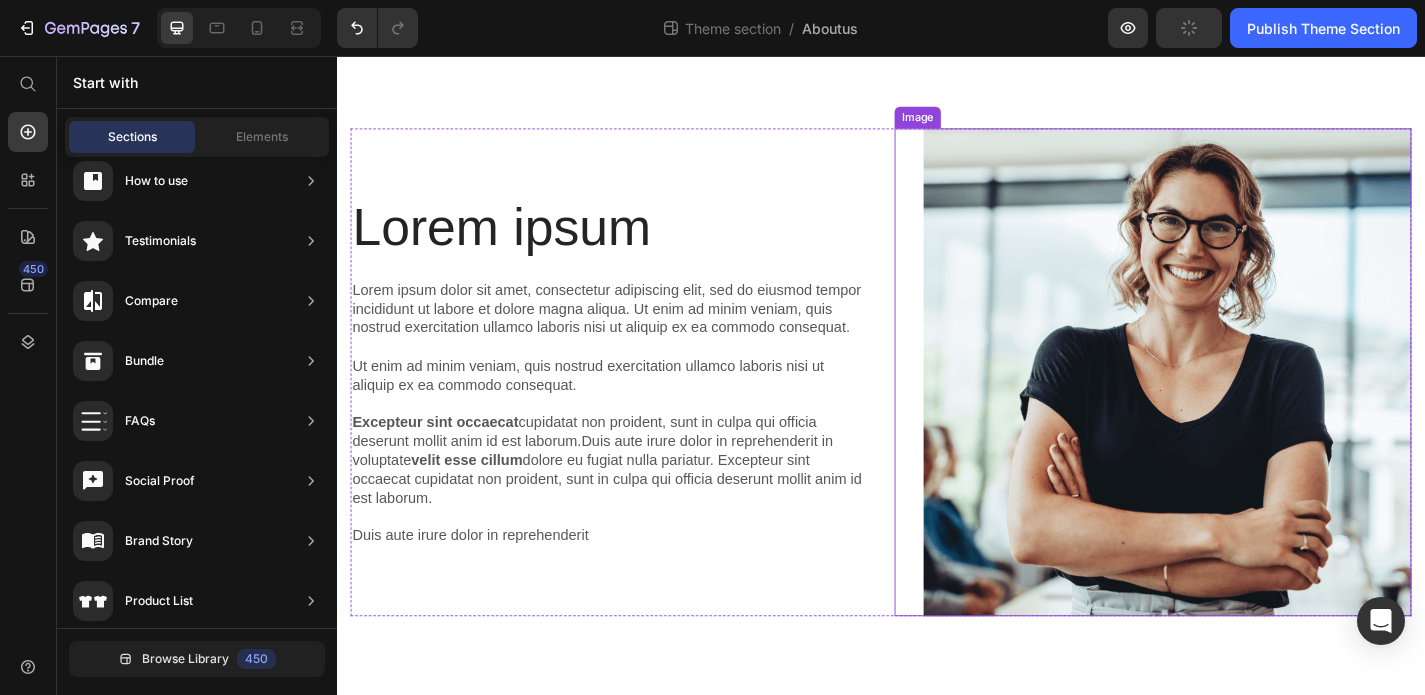click at bounding box center (1237, 405) 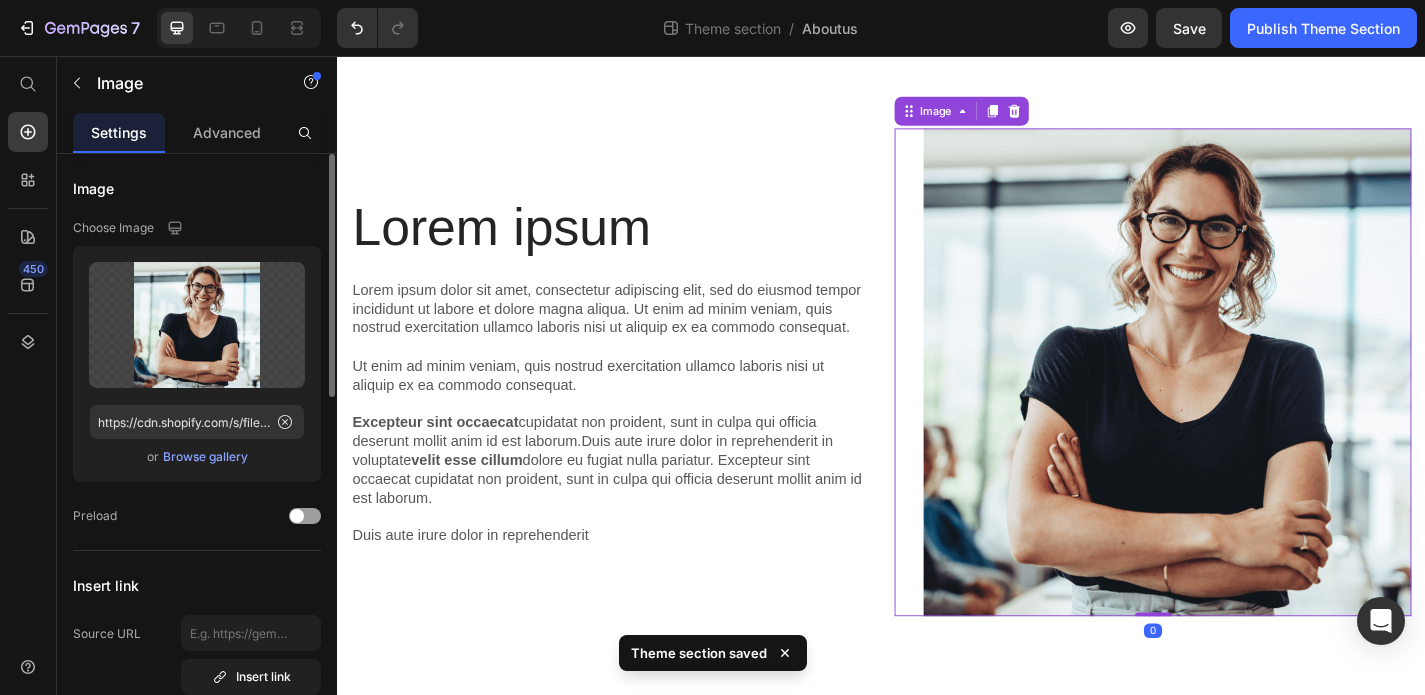 click on "Browse gallery" at bounding box center (205, 457) 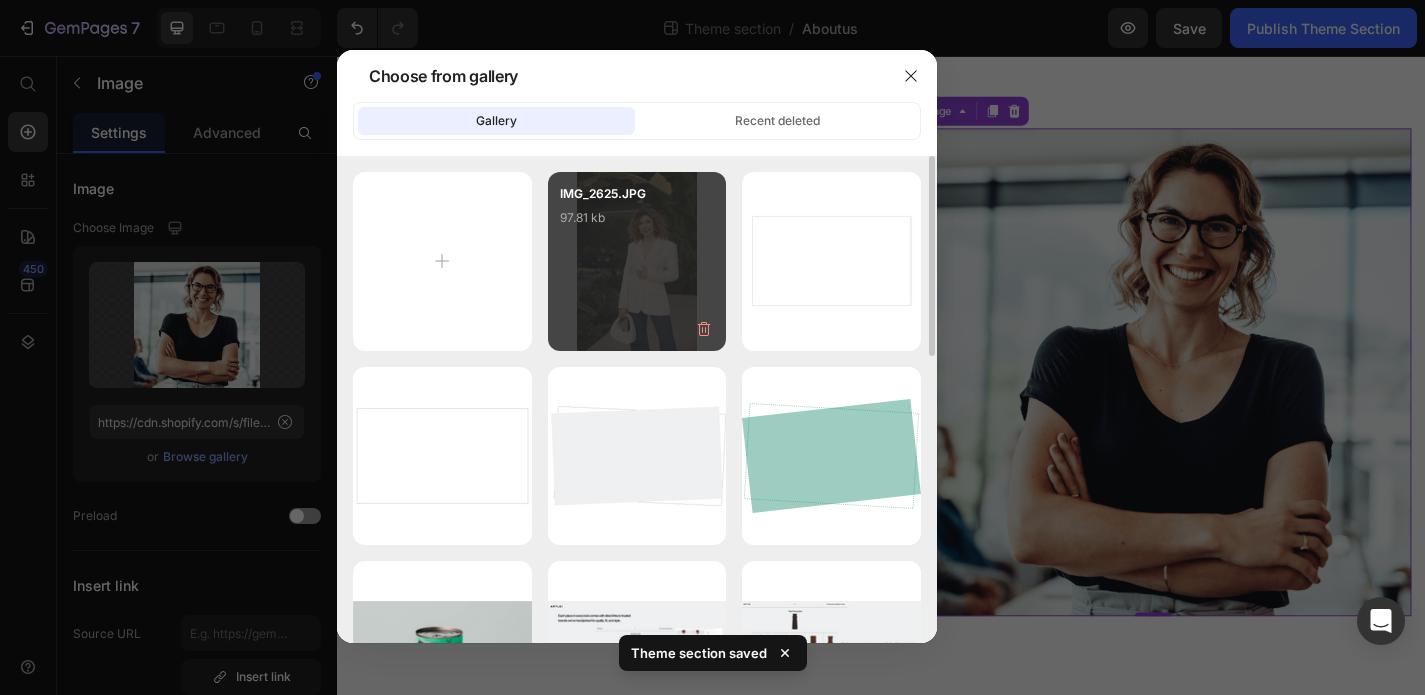 click on "IMG_2625.JPG 97.81 kb" at bounding box center (637, 261) 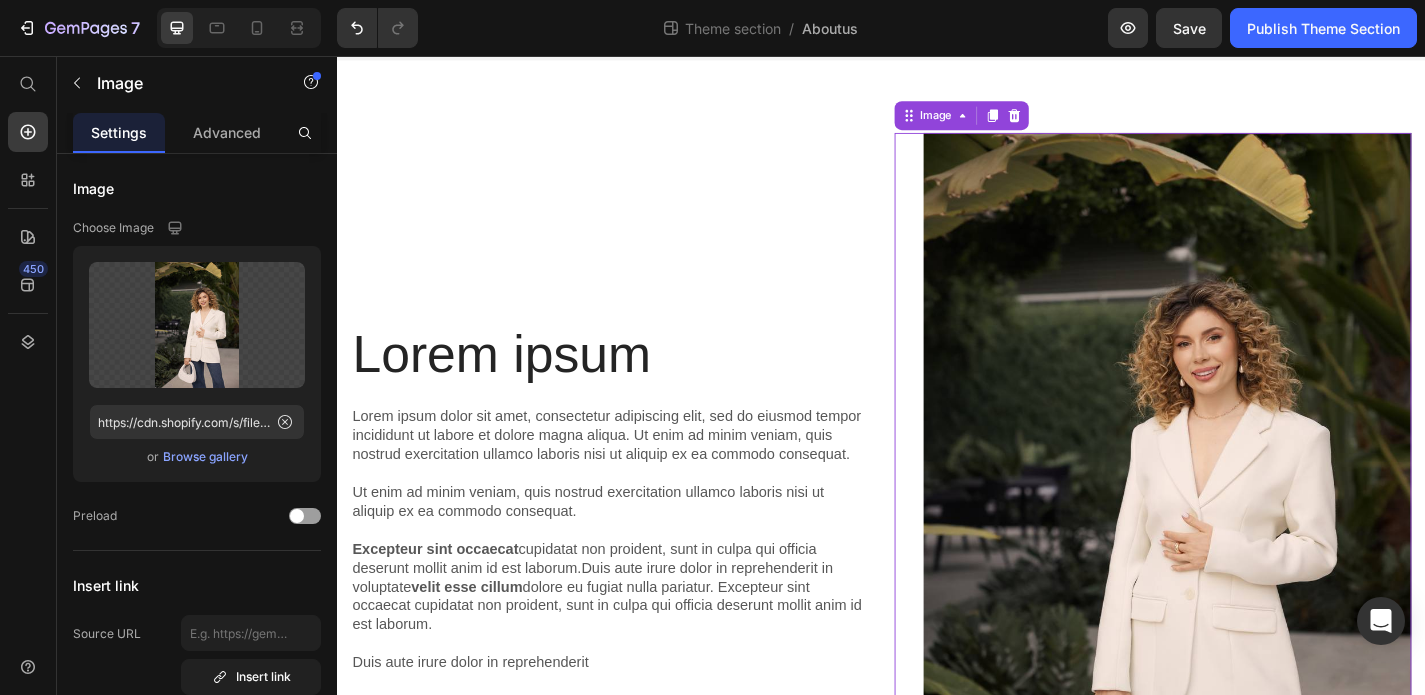 scroll, scrollTop: 64, scrollLeft: 0, axis: vertical 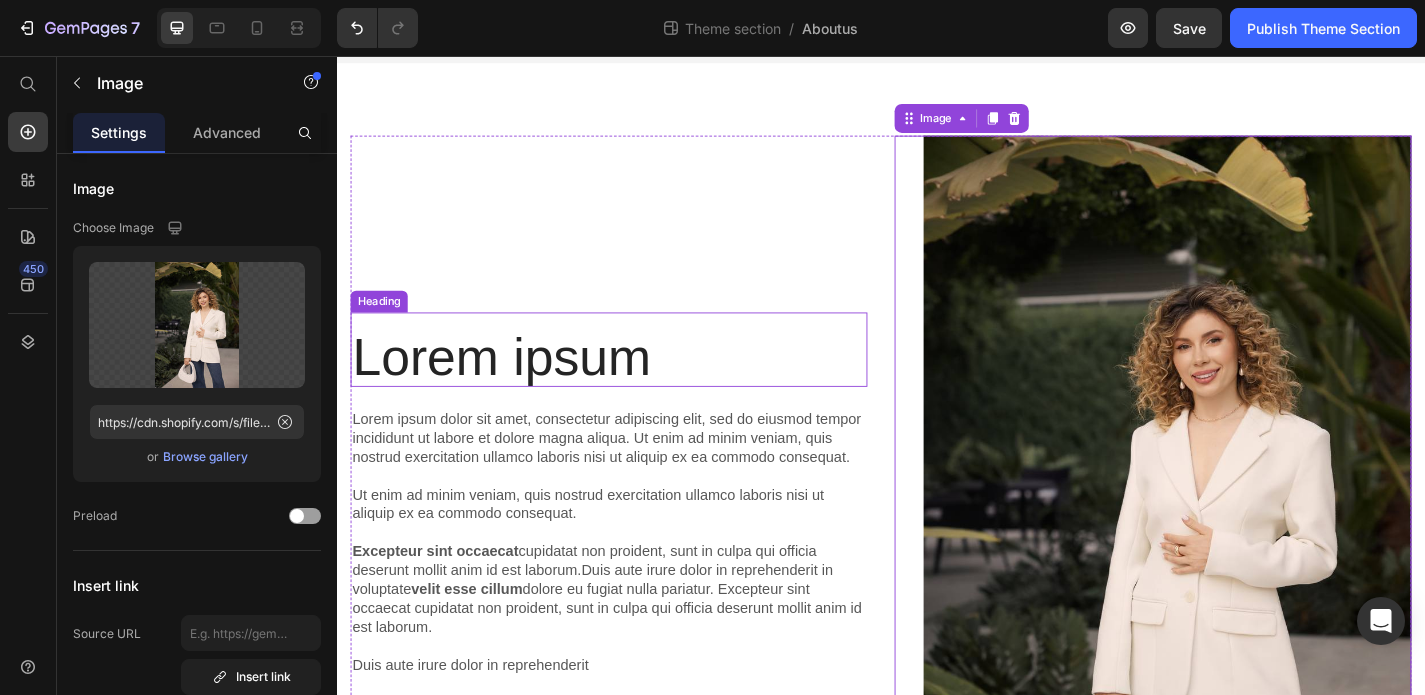 click on "Lorem ipsum" at bounding box center (637, 388) 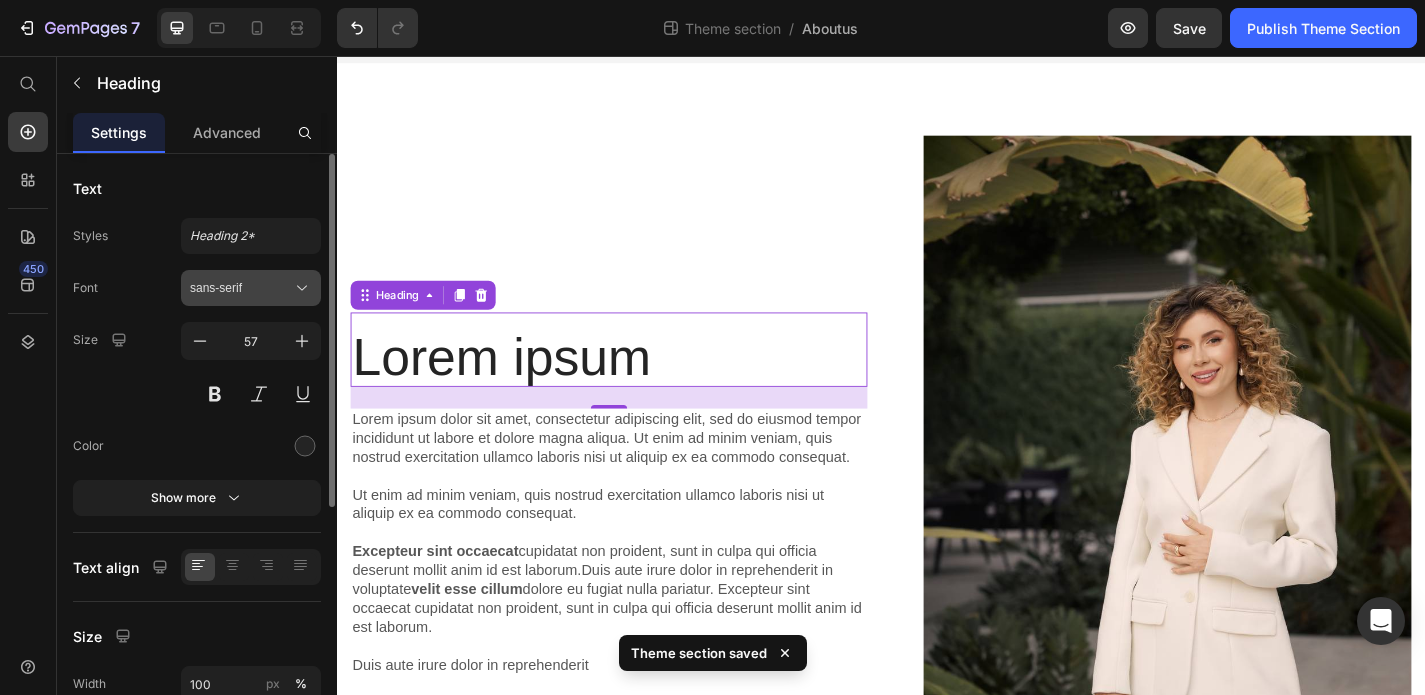 click on "sans-serif" at bounding box center [241, 288] 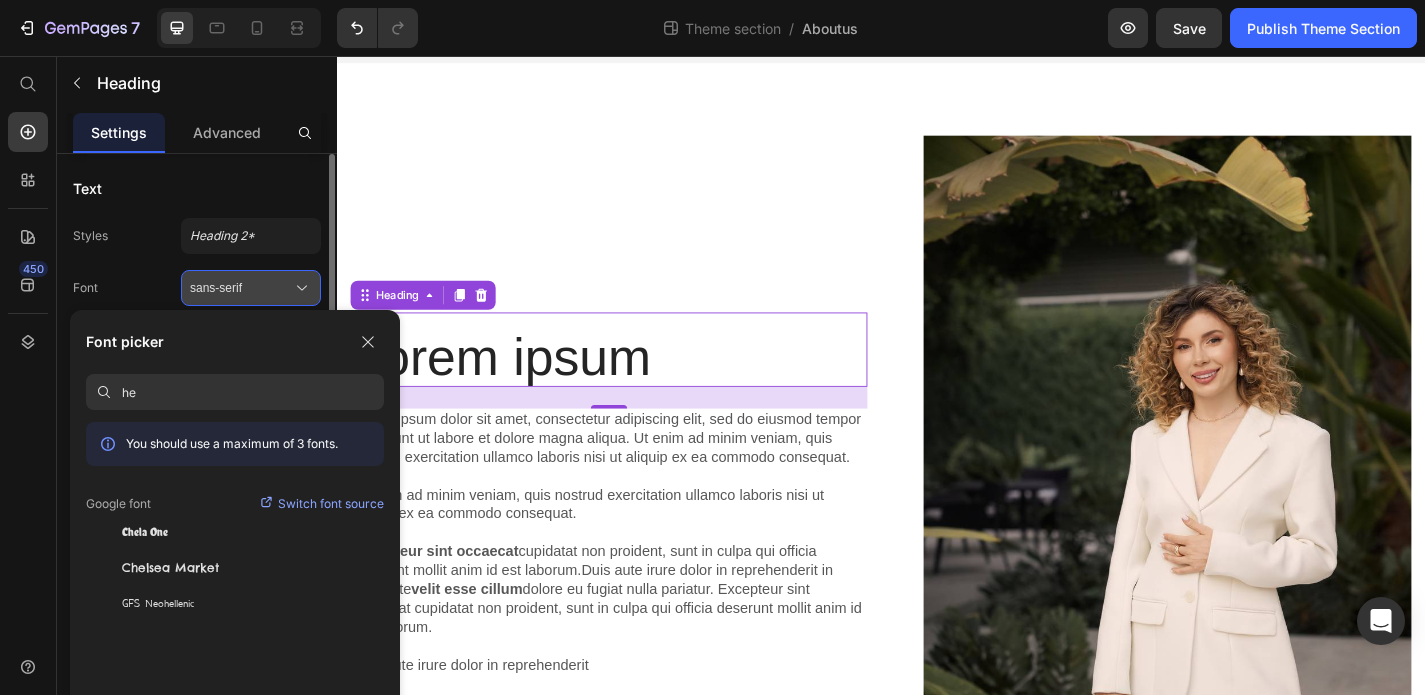 type on "h" 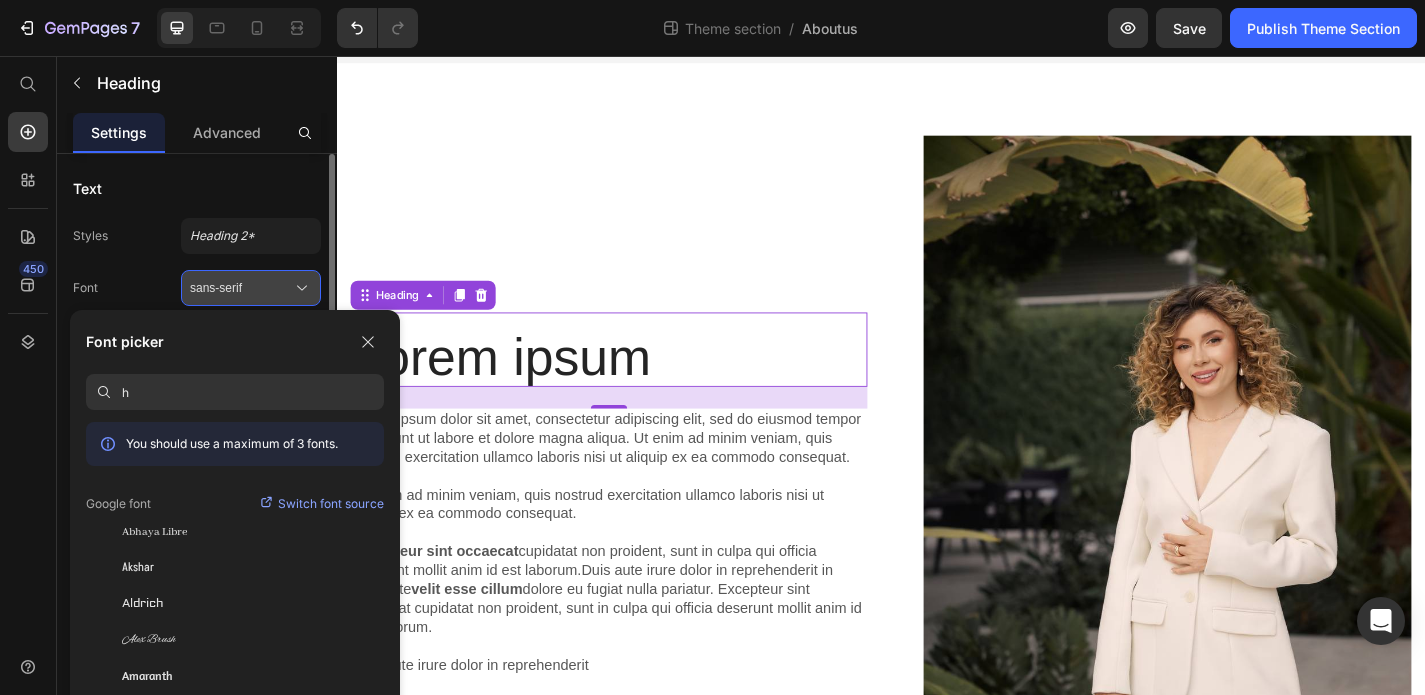 type 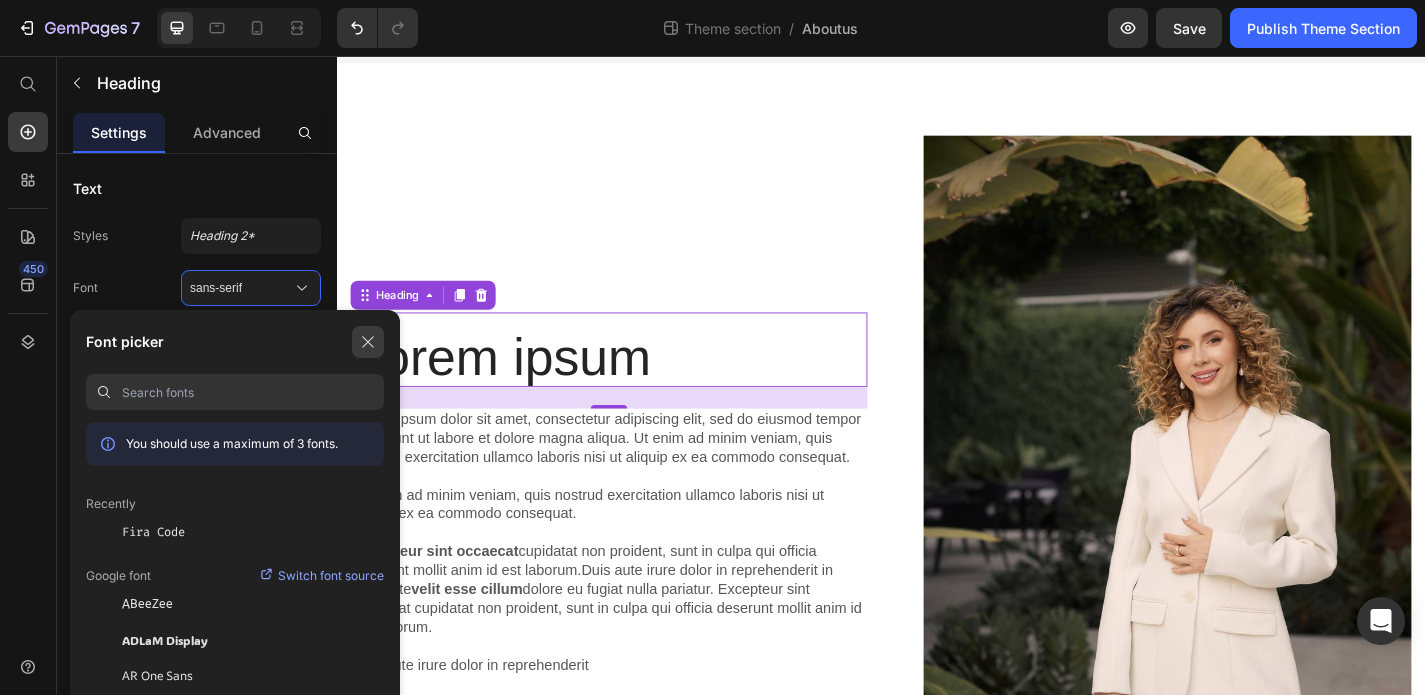 click 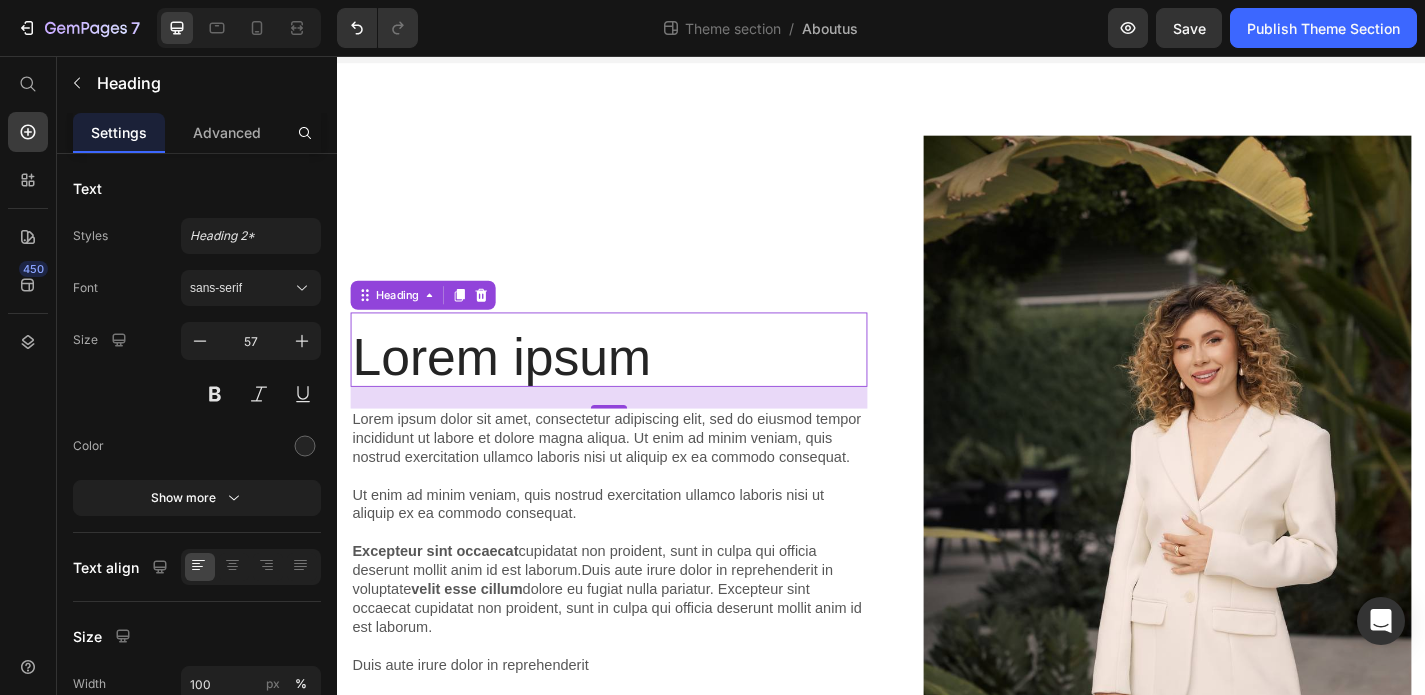 click on "Lorem ipsum" at bounding box center (637, 388) 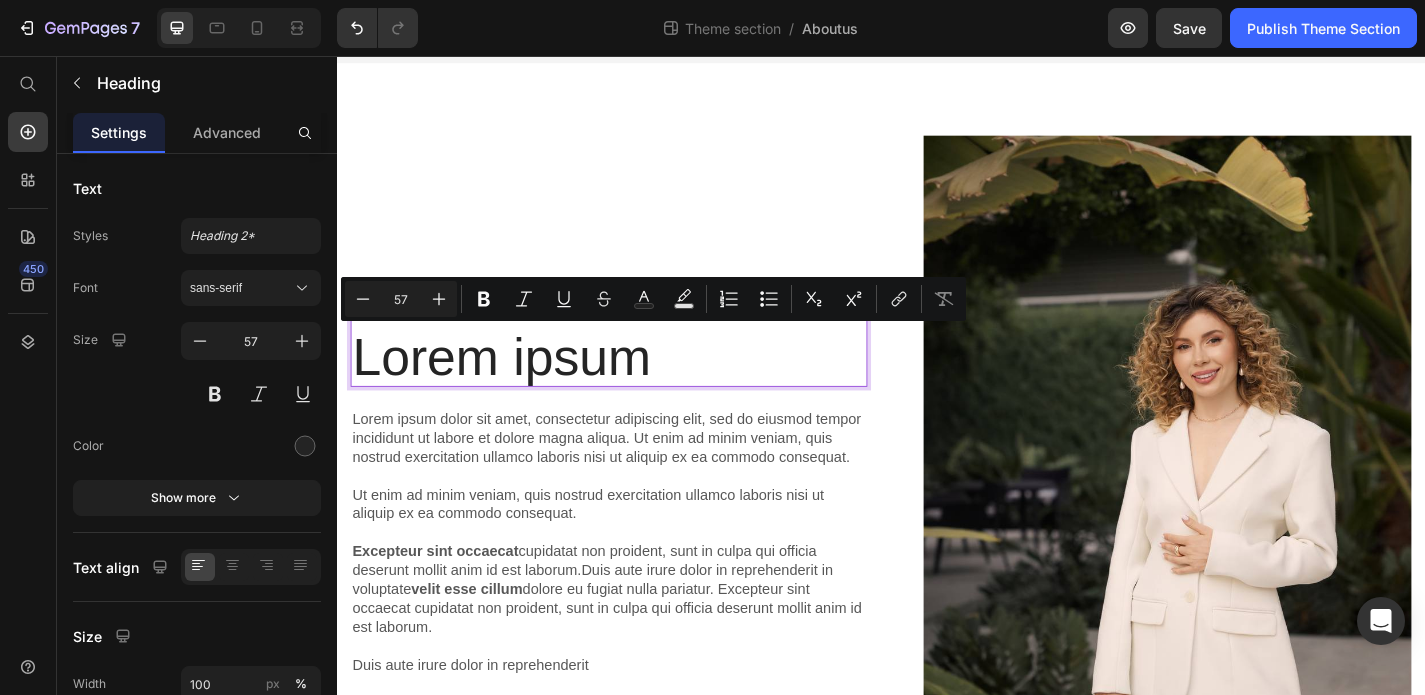 click on "Lorem ipsum" at bounding box center (637, 388) 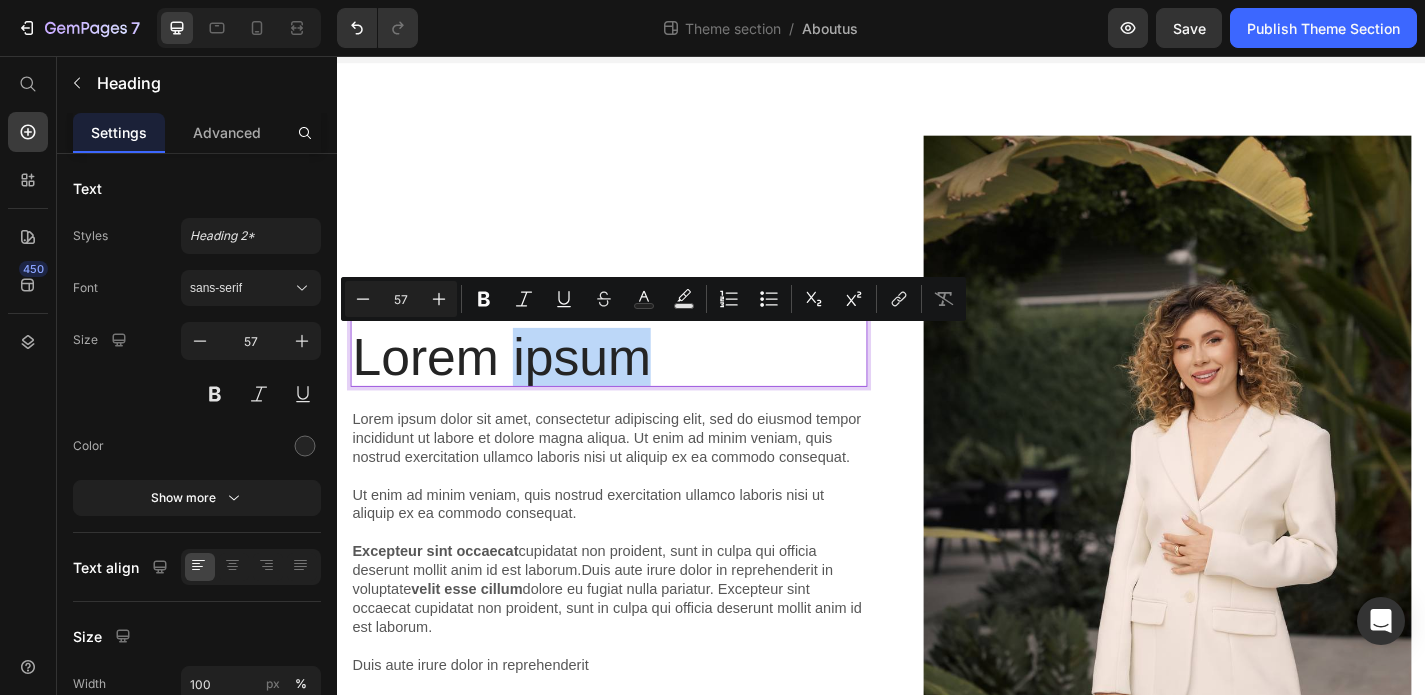 click on "Lorem ipsum" at bounding box center [637, 388] 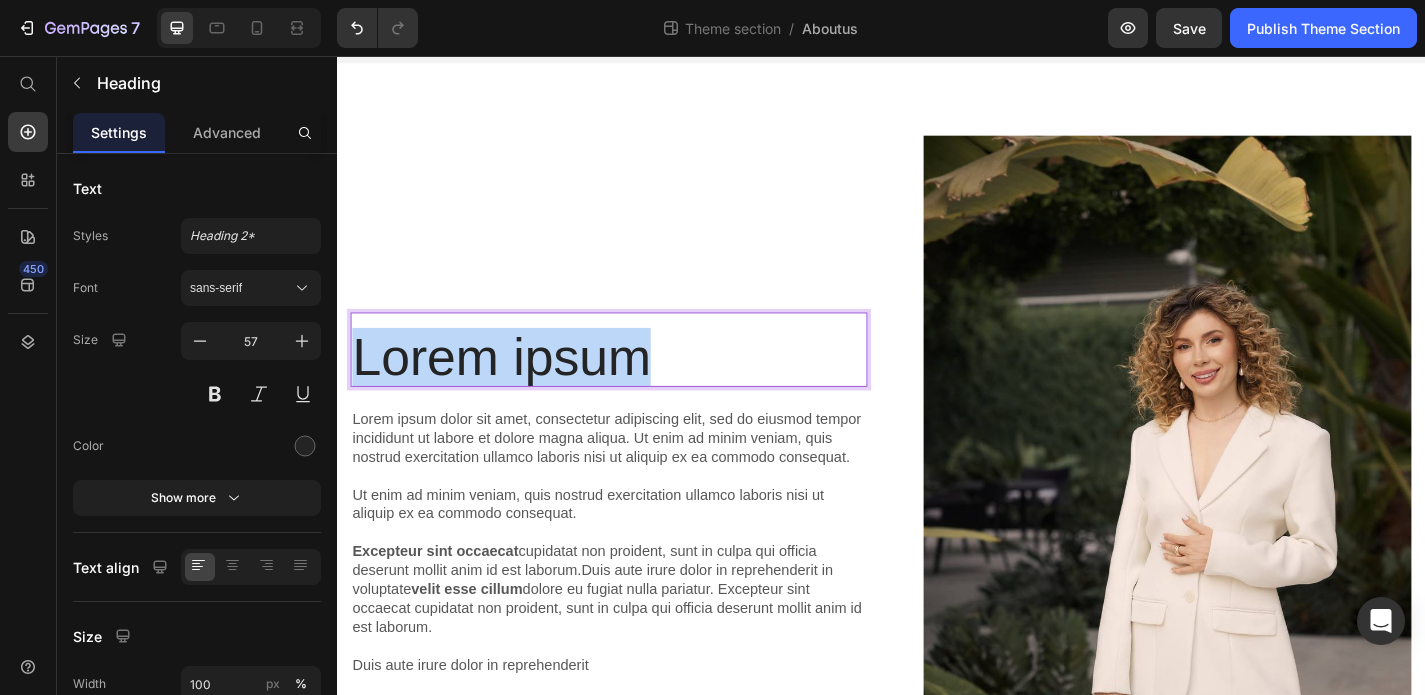 click on "Lorem ipsum" at bounding box center [637, 388] 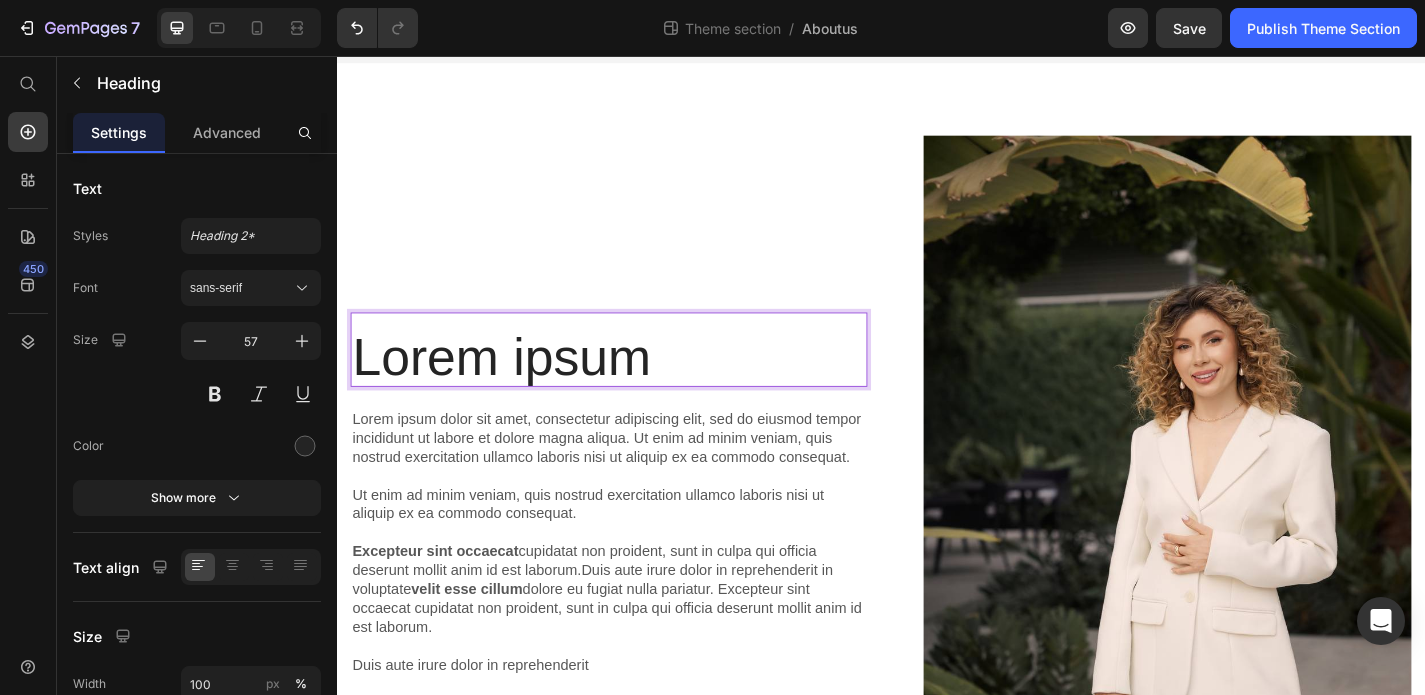 scroll, scrollTop: 1, scrollLeft: 0, axis: vertical 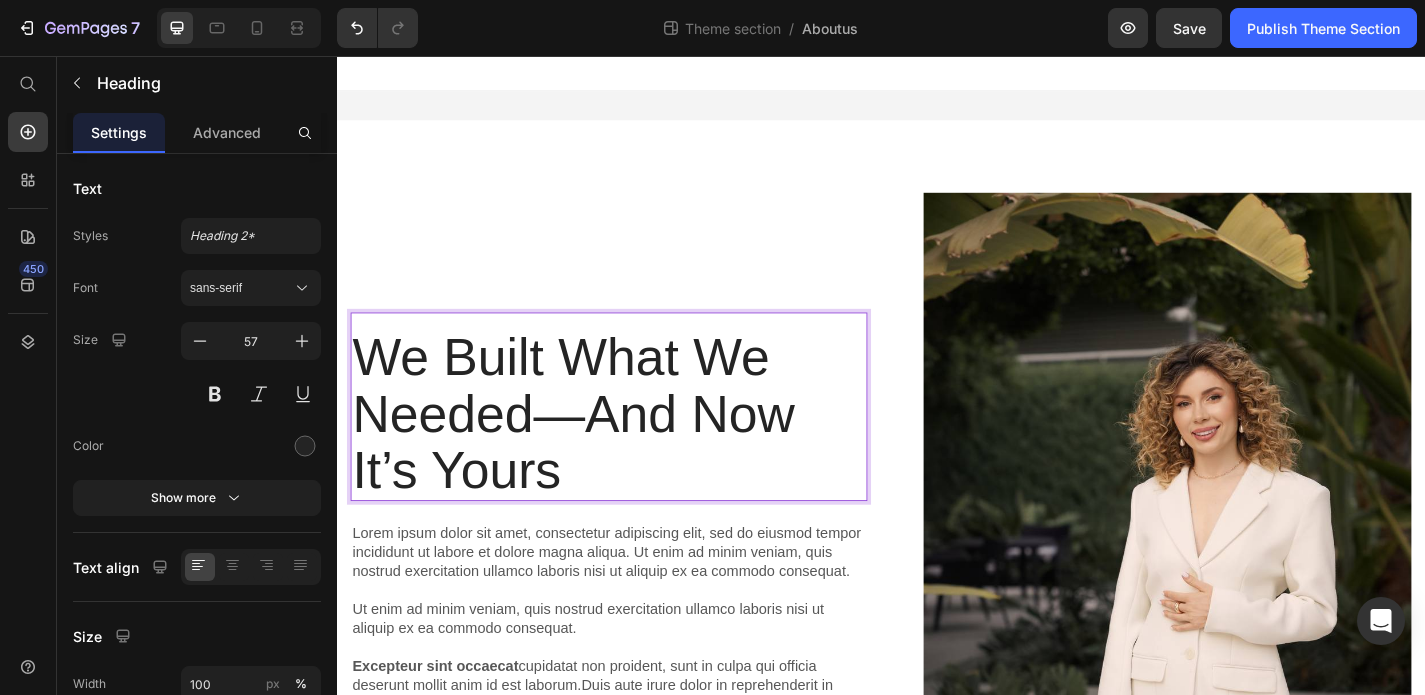 click on "We Built What We Needed—And Now It’s Yours" at bounding box center [637, 451] 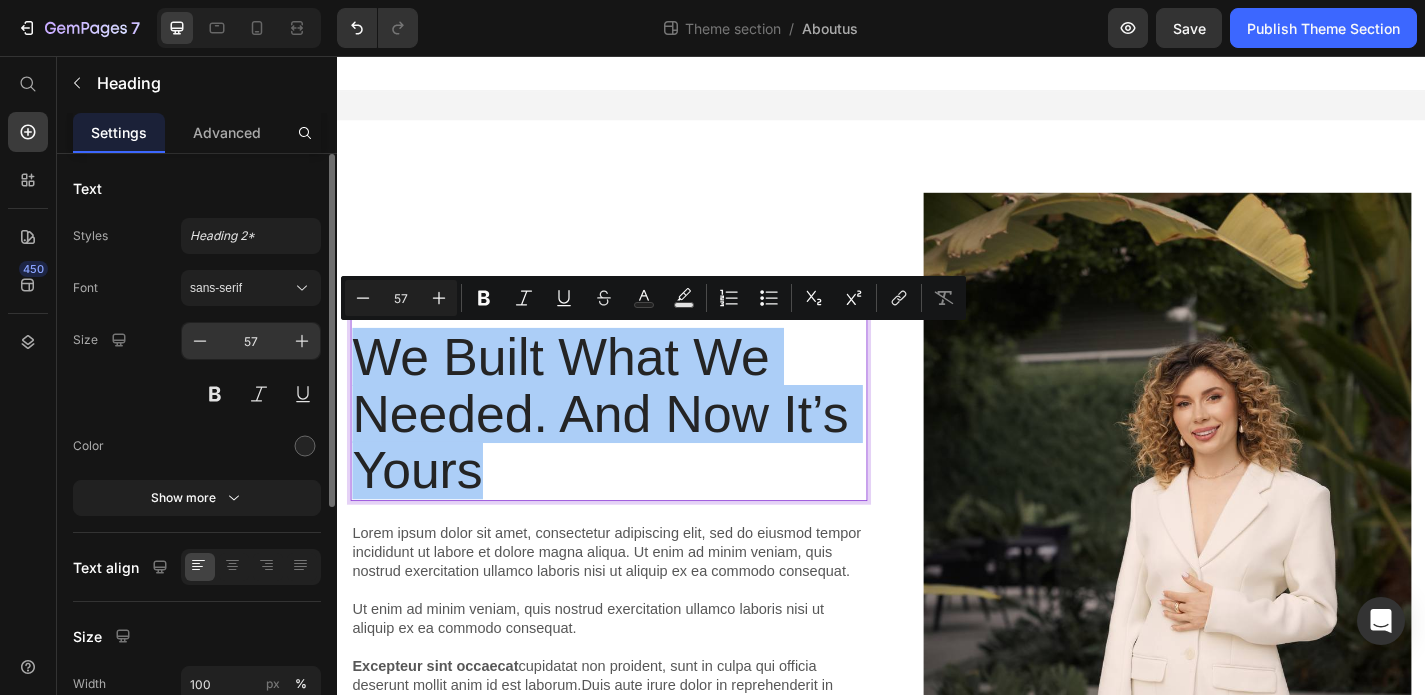 click on "57" at bounding box center [251, 341] 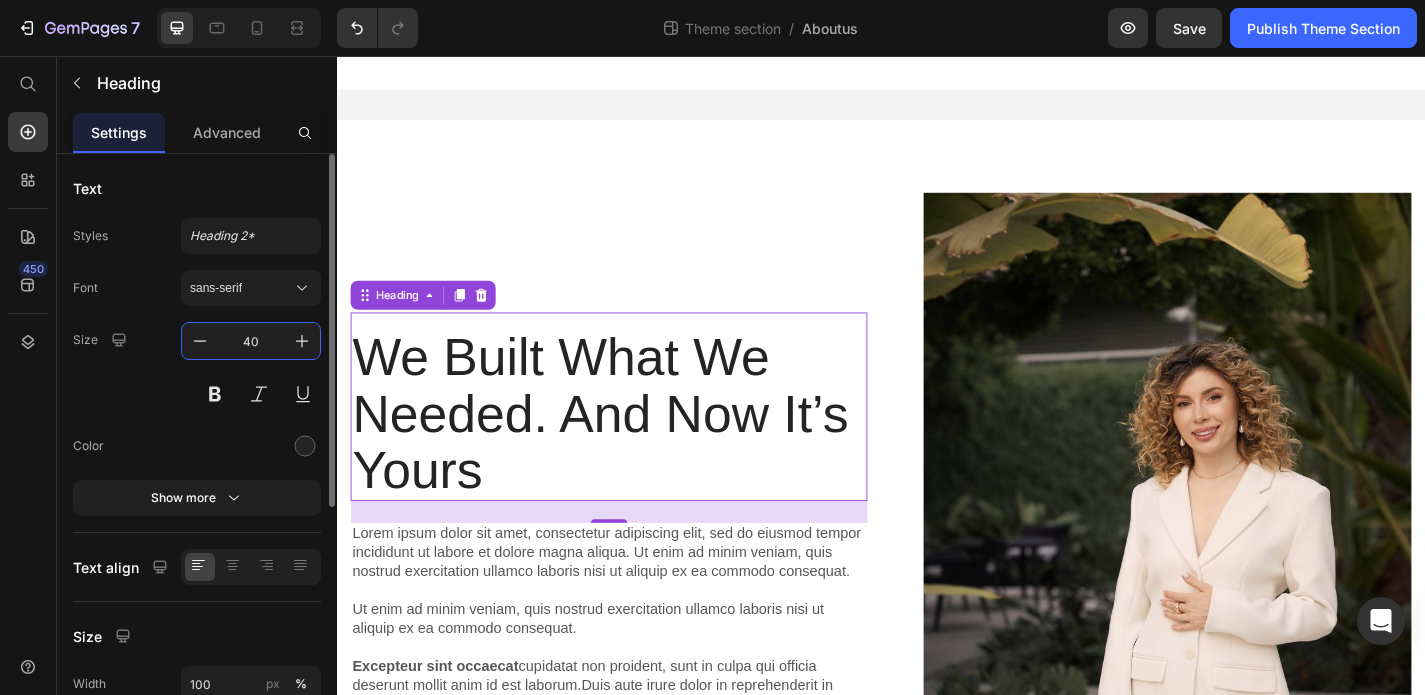 type on "40" 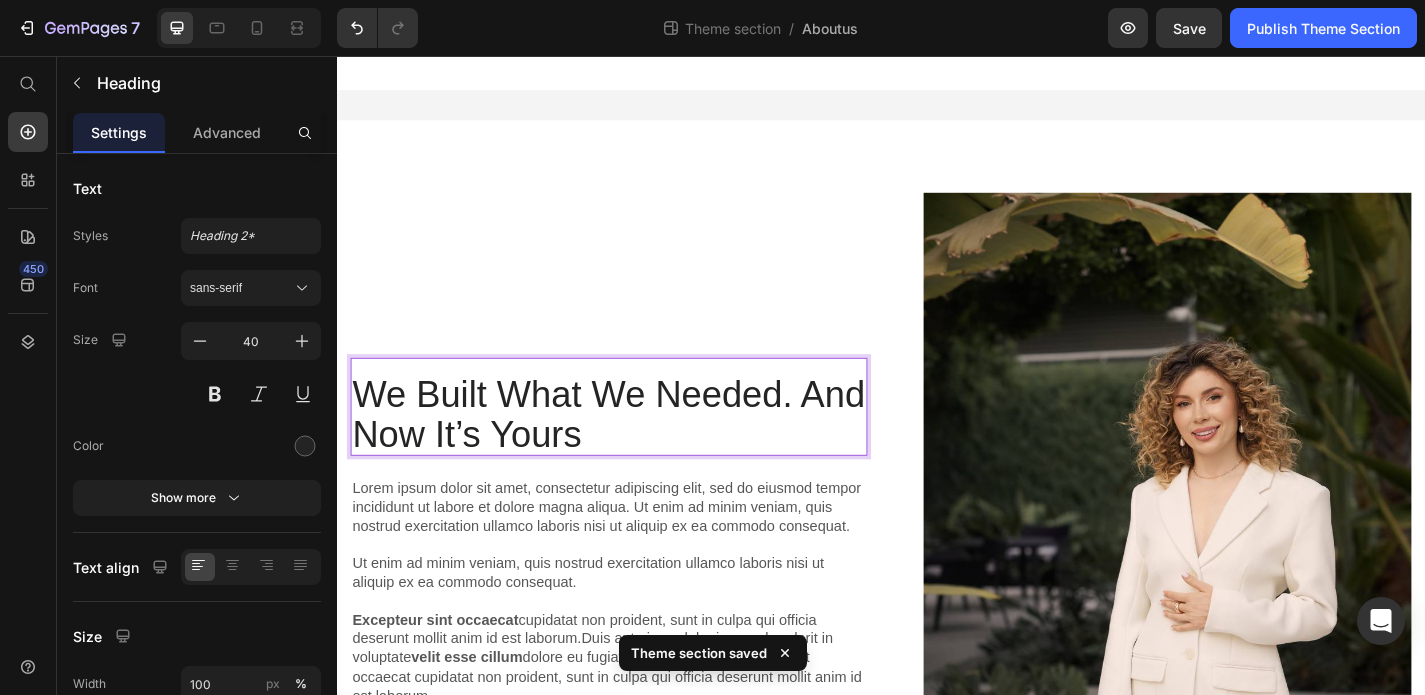 click on "We Built What We Needed. And Now It’s Yours" at bounding box center (637, 451) 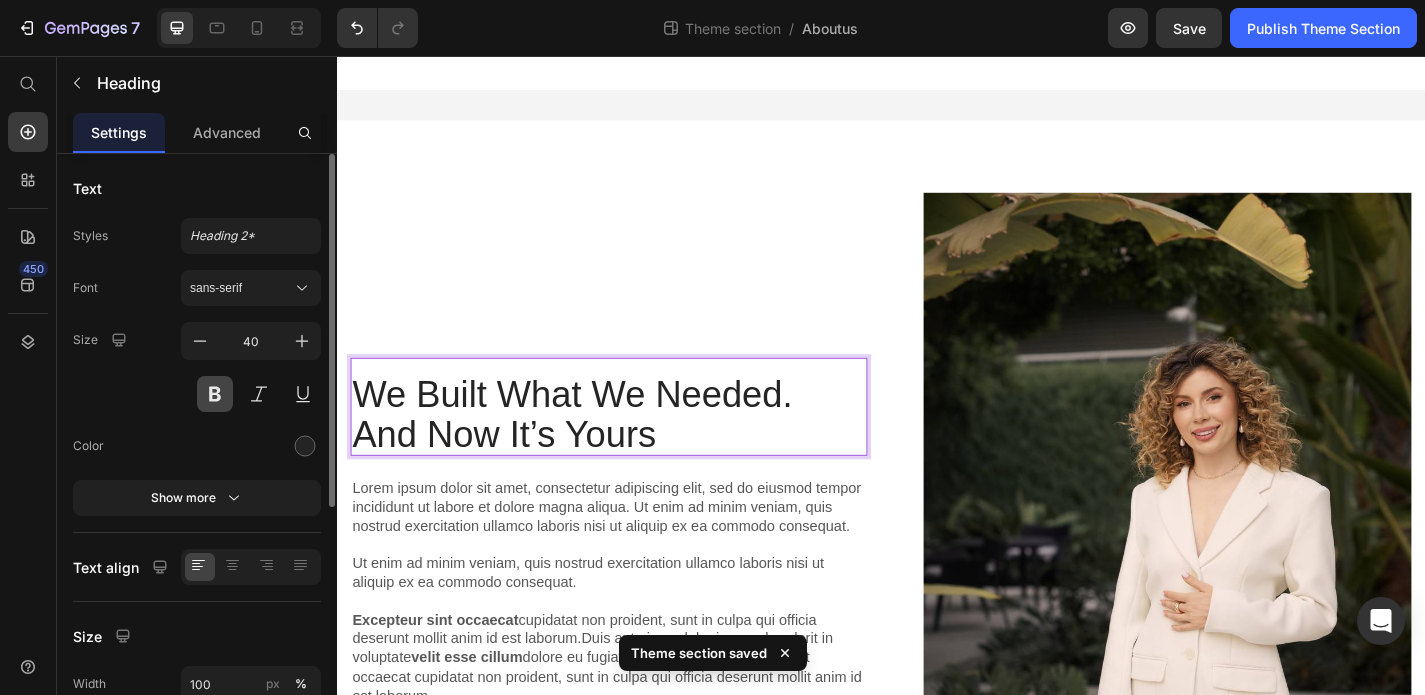 click at bounding box center (215, 394) 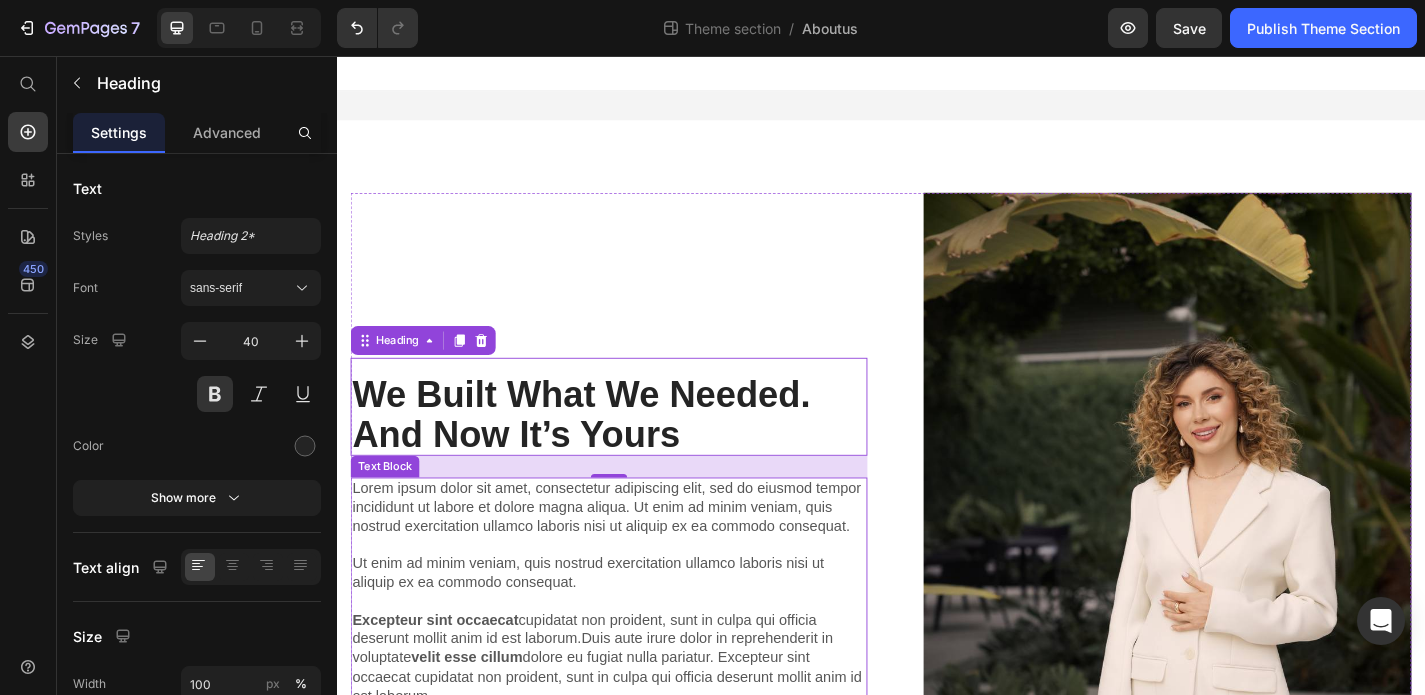 click on "Lorem ipsum dolor sit amet, consectetur adipiscing elit, sed do eiusmod tempor incididunt ut labore et dolore magna aliqua. Ut enim ad minim veniam, quis nostrud exercitation ullamco laboris nisi ut aliquip ex ea commodo consequat. Ut enim ad minim veniam, quis nostrud exercitation ullamco laboris nisi ut aliquip ex ea commodo consequat. Excepteur sint occaecat  cupidatat non proident, sunt in culpa qui officia deserunt mollit anim id est laborum.Duis aute irure dolor in reprehenderit in voluptate  velit esse cillum  dolore eu fugiat nulla pariatur. Excepteur sint occaecat cupidatat non proident, sunt in culpa qui officia deserunt mollit anim id est laborum. Duis aute irure dolor in reprehenderit" at bounding box center (637, 668) 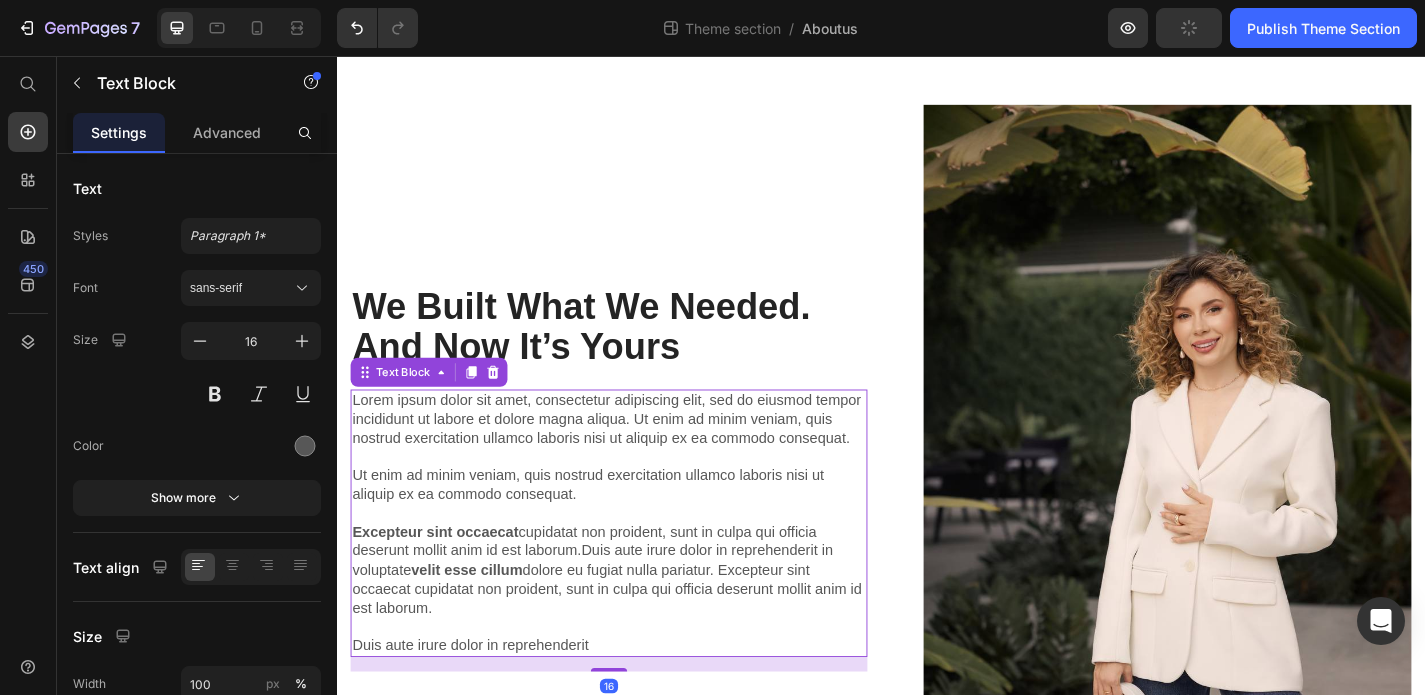 scroll, scrollTop: 100, scrollLeft: 0, axis: vertical 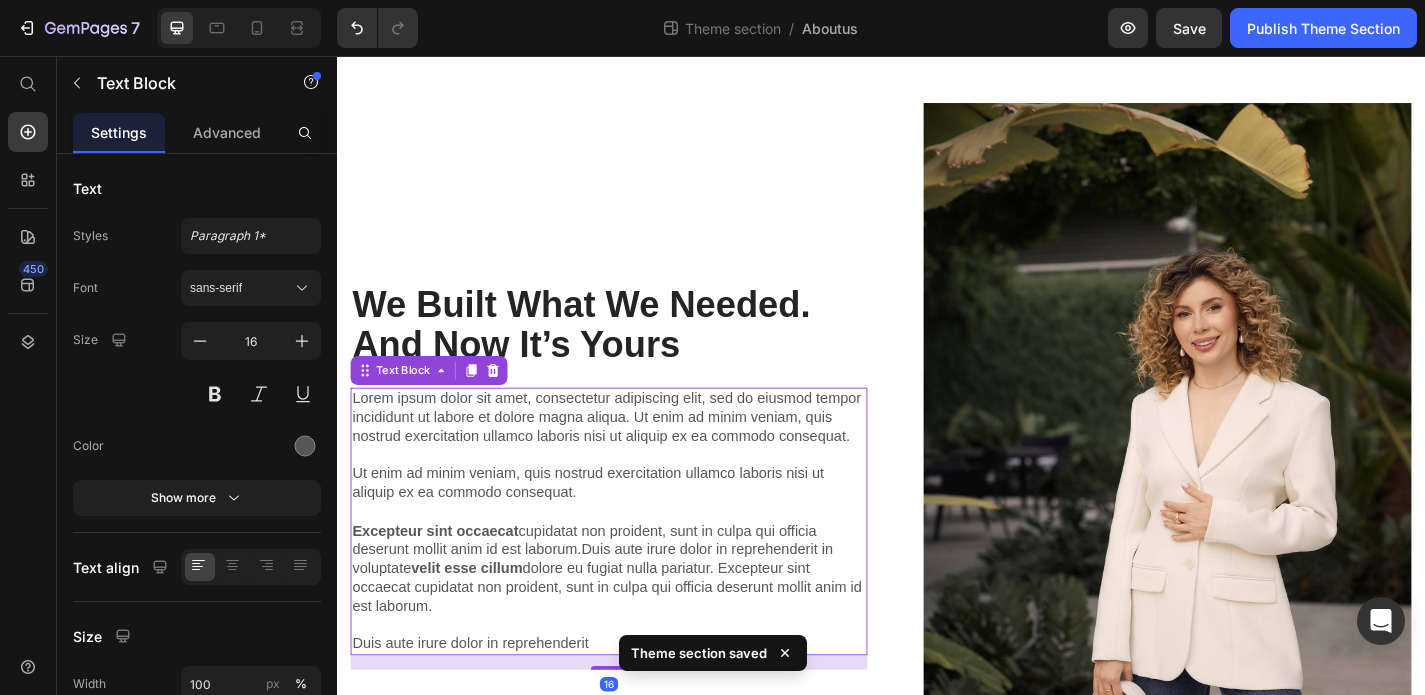 click on "Lorem ipsum dolor sit amet, consectetur adipiscing elit, sed do eiusmod tempor incididunt ut labore et dolore magna aliqua. Ut enim ad minim veniam, quis nostrud exercitation ullamco laboris nisi ut aliquip ex ea commodo consequat. Ut enim ad minim veniam, quis nostrud exercitation ullamco laboris nisi ut aliquip ex ea commodo consequat. Excepteur sint occaecat  cupidatat non proident, sunt in culpa qui officia deserunt mollit anim id est laborum.Duis aute irure dolor in reprehenderit in voluptate  velit esse cillum  dolore eu fugiat nulla pariatur. Excepteur sint occaecat cupidatat non proident, sunt in culpa qui officia deserunt mollit anim id est laborum. Duis aute irure dolor in reprehenderit" at bounding box center (637, 569) 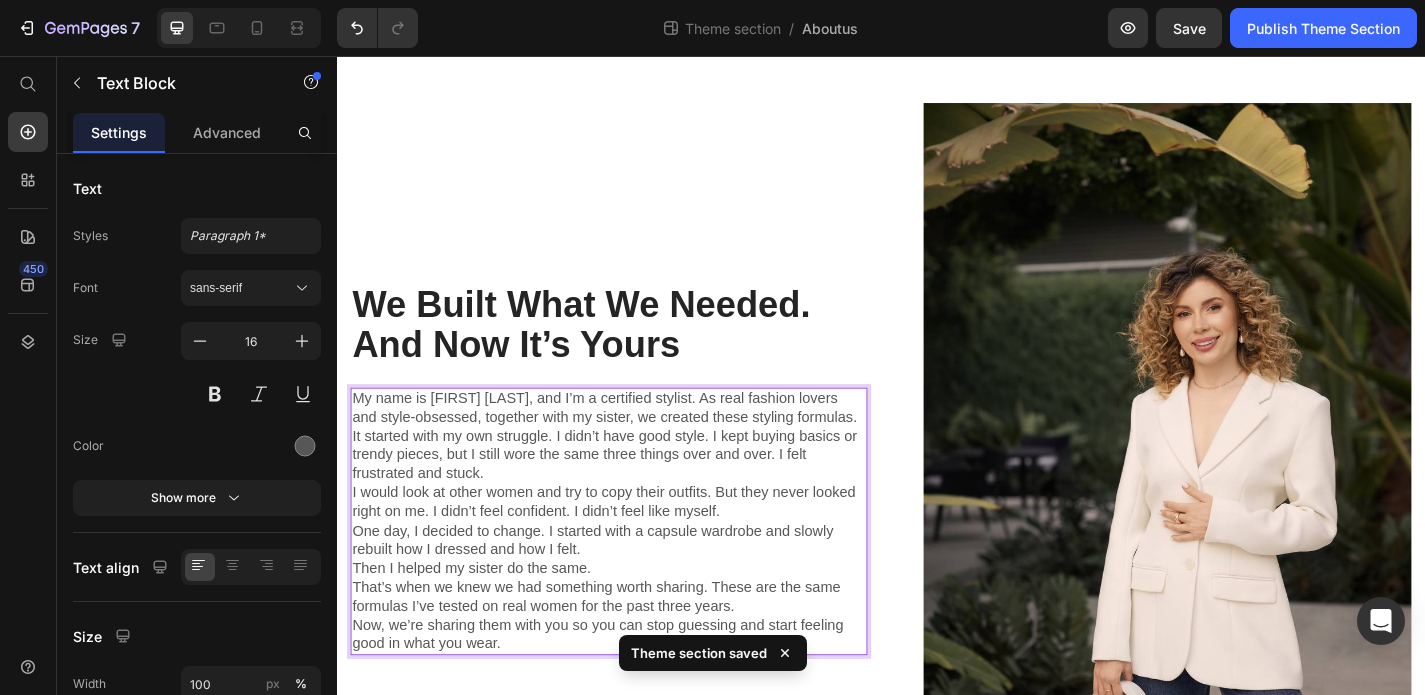 scroll, scrollTop: 38, scrollLeft: 0, axis: vertical 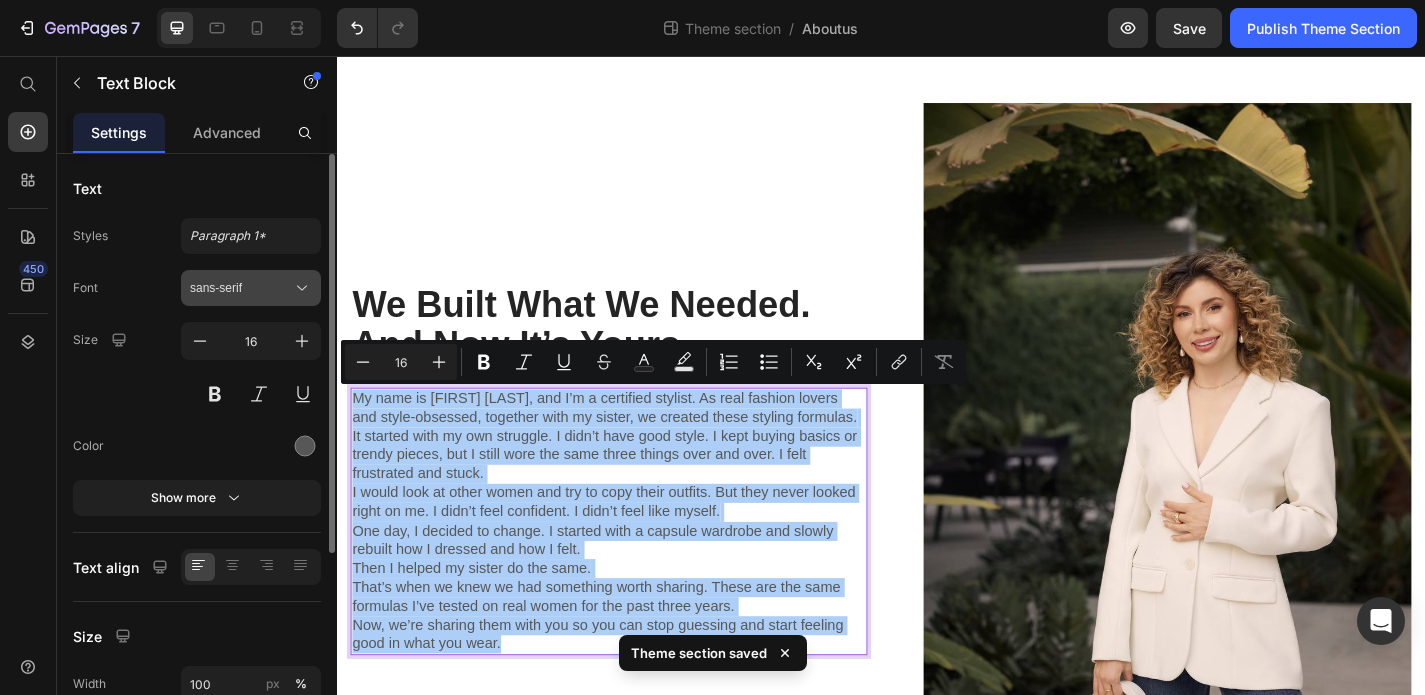 click on "sans-serif" at bounding box center (241, 288) 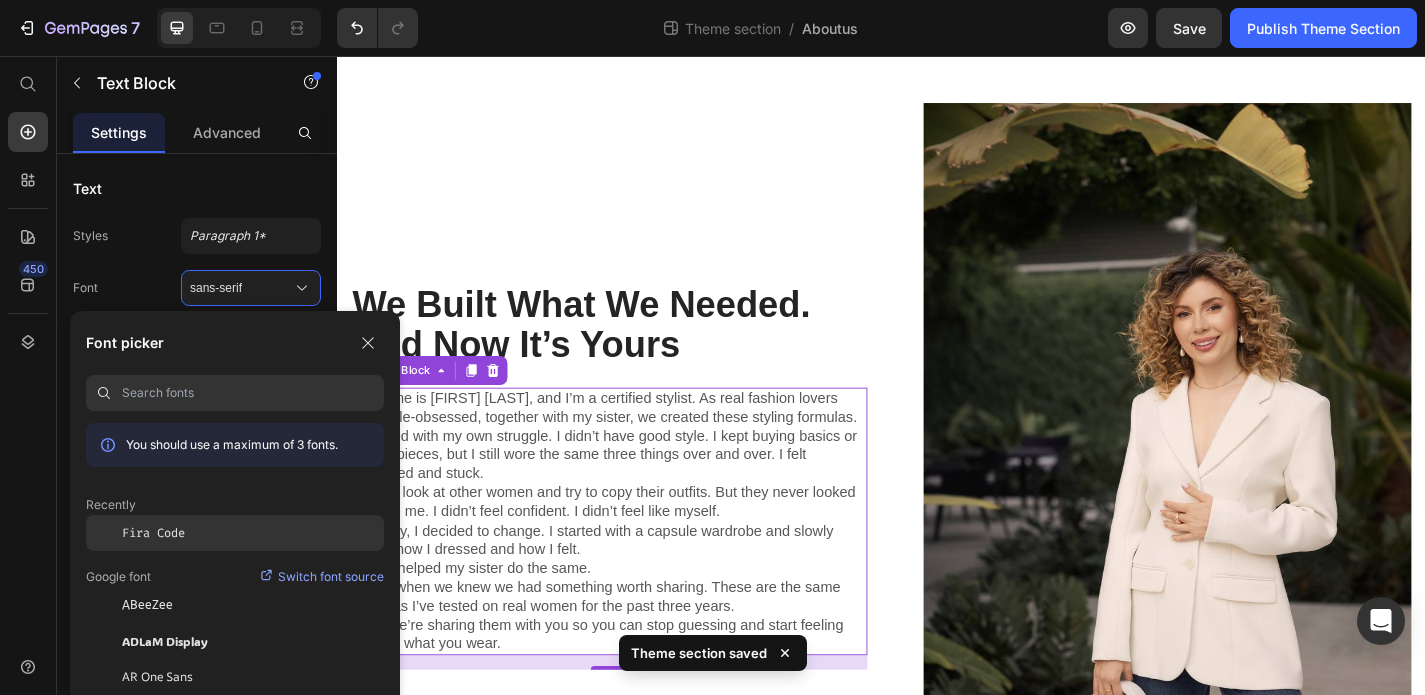 click on "Fira Code" at bounding box center [153, 533] 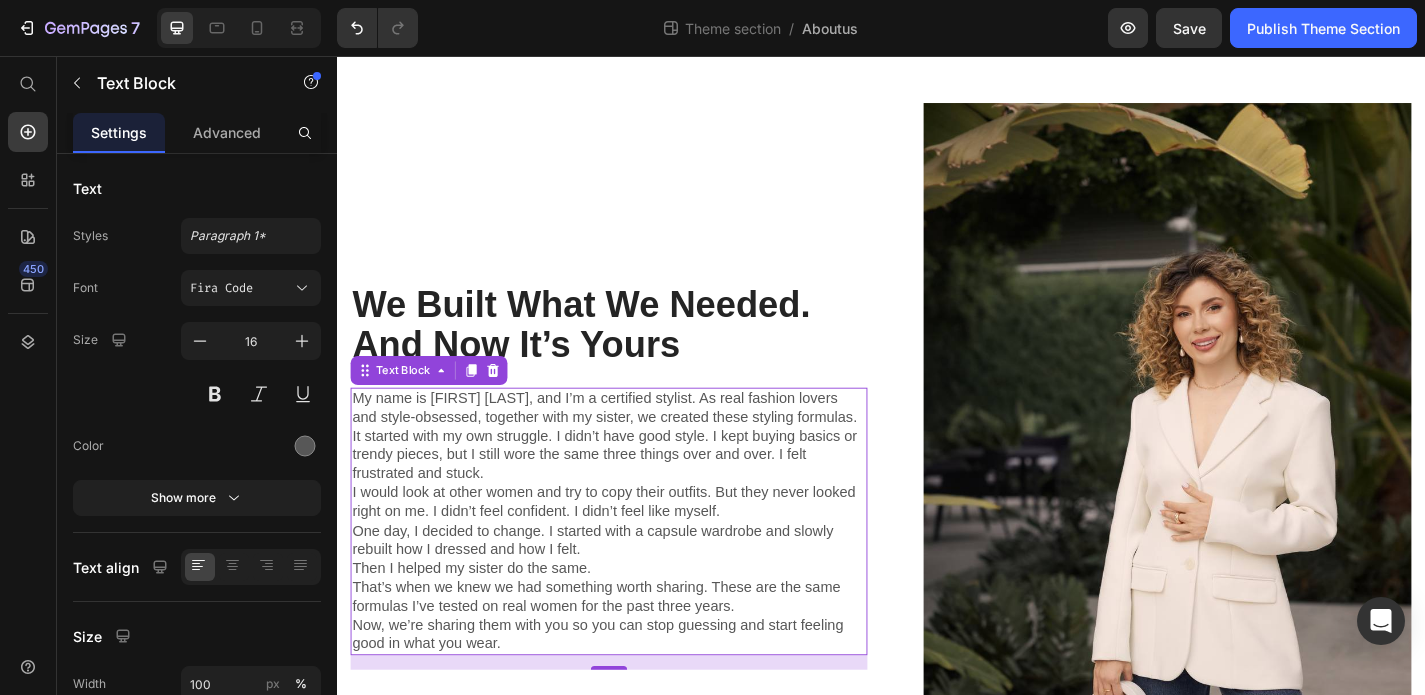 scroll, scrollTop: 59, scrollLeft: 0, axis: vertical 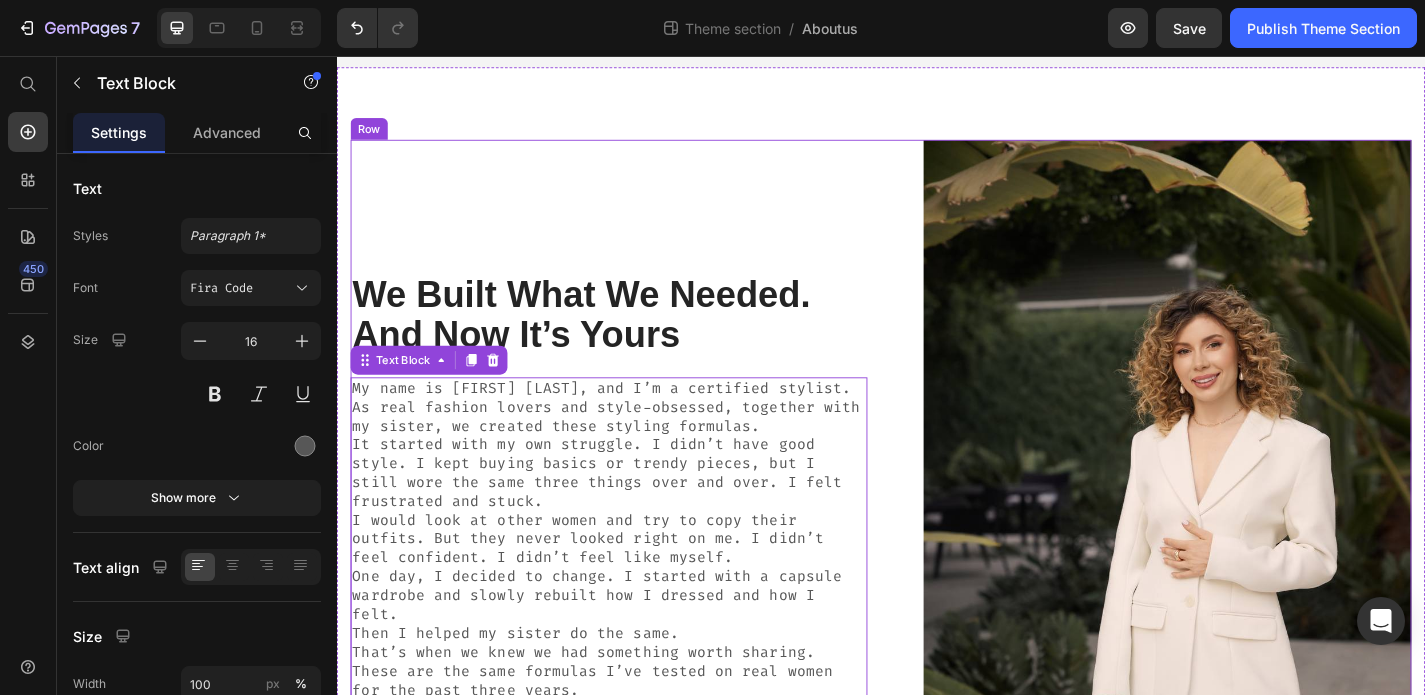 click on "We Built What We Needed.  And Now It’s Yours Heading My name is Valeriya, and I’m a certified stylist. As real fashion lovers and style-obsessed, together with my sister, we created these styling formulas. It started with my own struggle. I didn’t have good style. I kept buying basics or trendy pieces, but I still wore the same three things over and over. I felt frustrated and stuck. I would look at other women and try to copy their outfits. But they never looked right on me. I didn’t feel confident. I didn’t feel like myself. One day, I decided to change. I started with a capsule wardrobe and slowly rebuilt how I dressed and how I felt. Then I helped my sister do the same. That’s when we knew we had something worth sharing. These are the same formulas I’ve tested on real women for the past three years. Now, we’re sharing them with you so you can stop guessing and start feeling good in what you wear. Text Block   16" at bounding box center (637, 552) 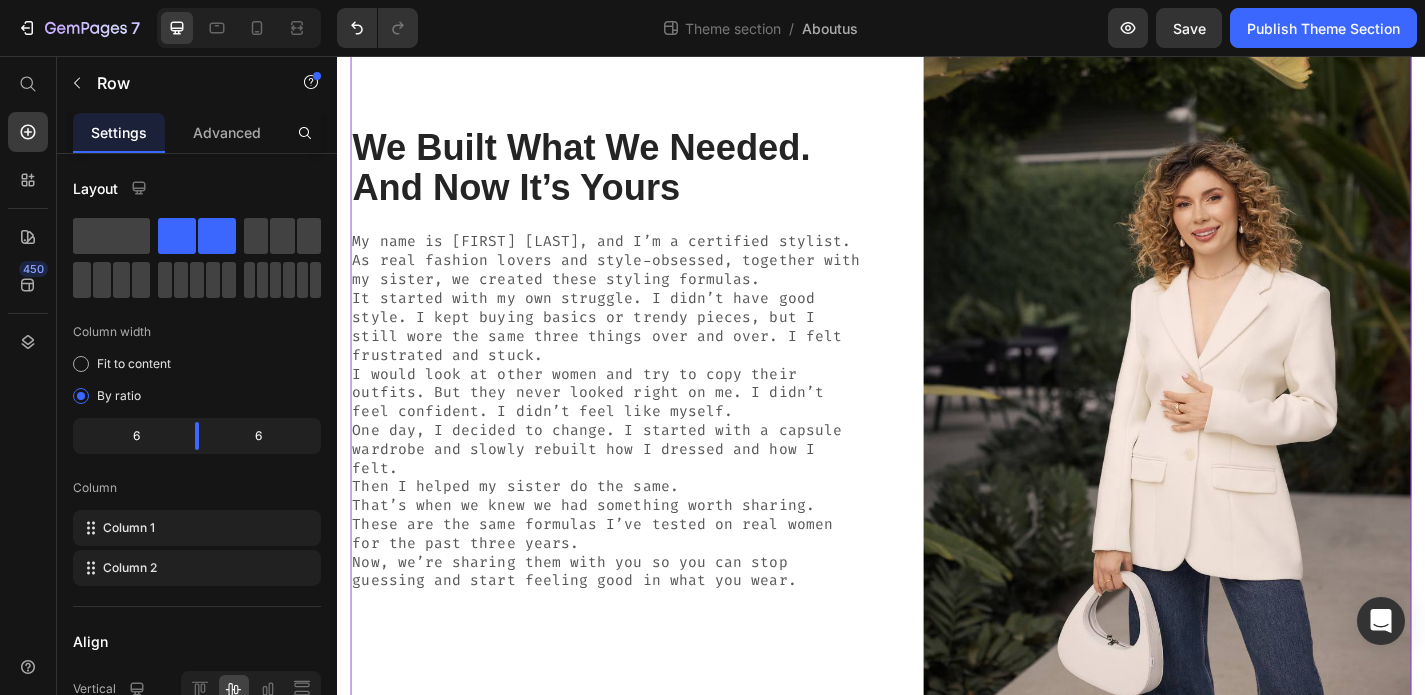 scroll, scrollTop: 215, scrollLeft: 0, axis: vertical 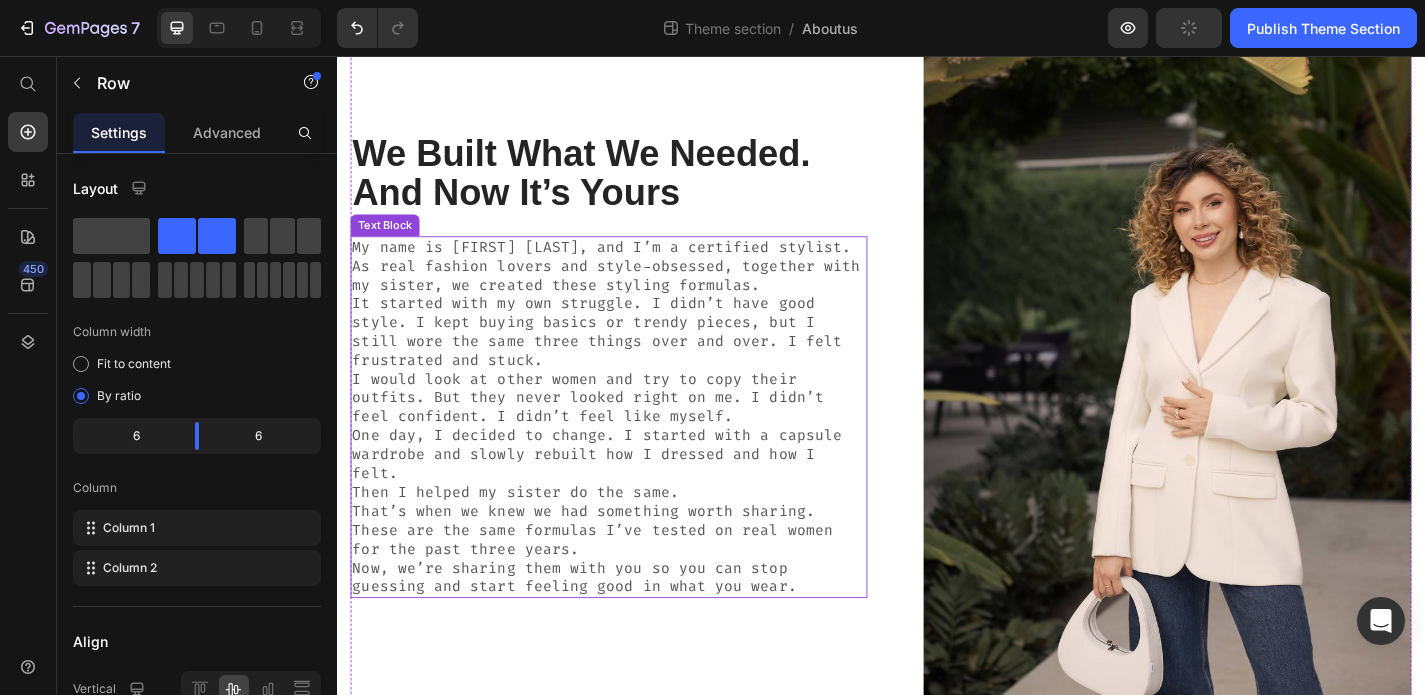 click on "My name is Valeriya, and I’m a certified stylist. As real fashion lovers and style-obsessed, together with my sister, we created these styling formulas. It started with my own struggle. I didn’t have good style. I kept buying basics or trendy pieces, but I still wore the same three things over and over. I felt frustrated and stuck. I would look at other women and try to copy their outfits. But they never looked right on me. I didn’t feel confident. I didn’t feel like myself. One day, I decided to change. I started with a capsule wardrobe and slowly rebuilt how I dressed and how I felt. Then I helped my sister do the same. That’s when we knew we had something worth sharing. These are the same formulas I’ve tested on real women for the past three years. Now, we’re sharing them with you so you can stop guessing and start feeling good in what you wear." at bounding box center (637, 454) 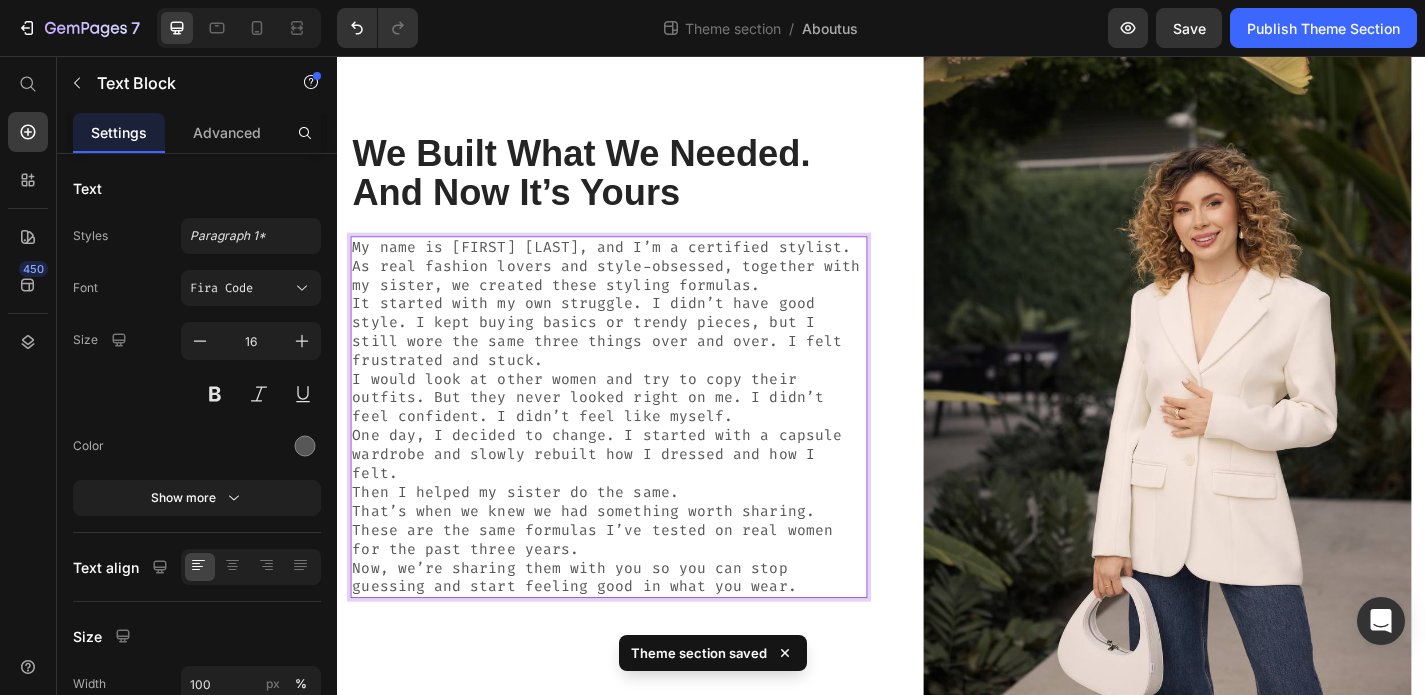 click on "My name is Valeriya, and I’m a certified stylist. As real fashion lovers and style-obsessed, together with my sister, we created these styling formulas. It started with my own struggle. I didn’t have good style. I kept buying basics or trendy pieces, but I still wore the same three things over and over. I felt frustrated and stuck. I would look at other women and try to copy their outfits. But they never looked right on me. I didn’t feel confident. I didn’t feel like myself. One day, I decided to change. I started with a capsule wardrobe and slowly rebuilt how I dressed and how I felt. Then I helped my sister do the same. That’s when we knew we had something worth sharing. These are the same formulas I’ve tested on real women for the past three years. Now, we’re sharing them with you so you can stop guessing and start feeling good in what you wear." at bounding box center (637, 454) 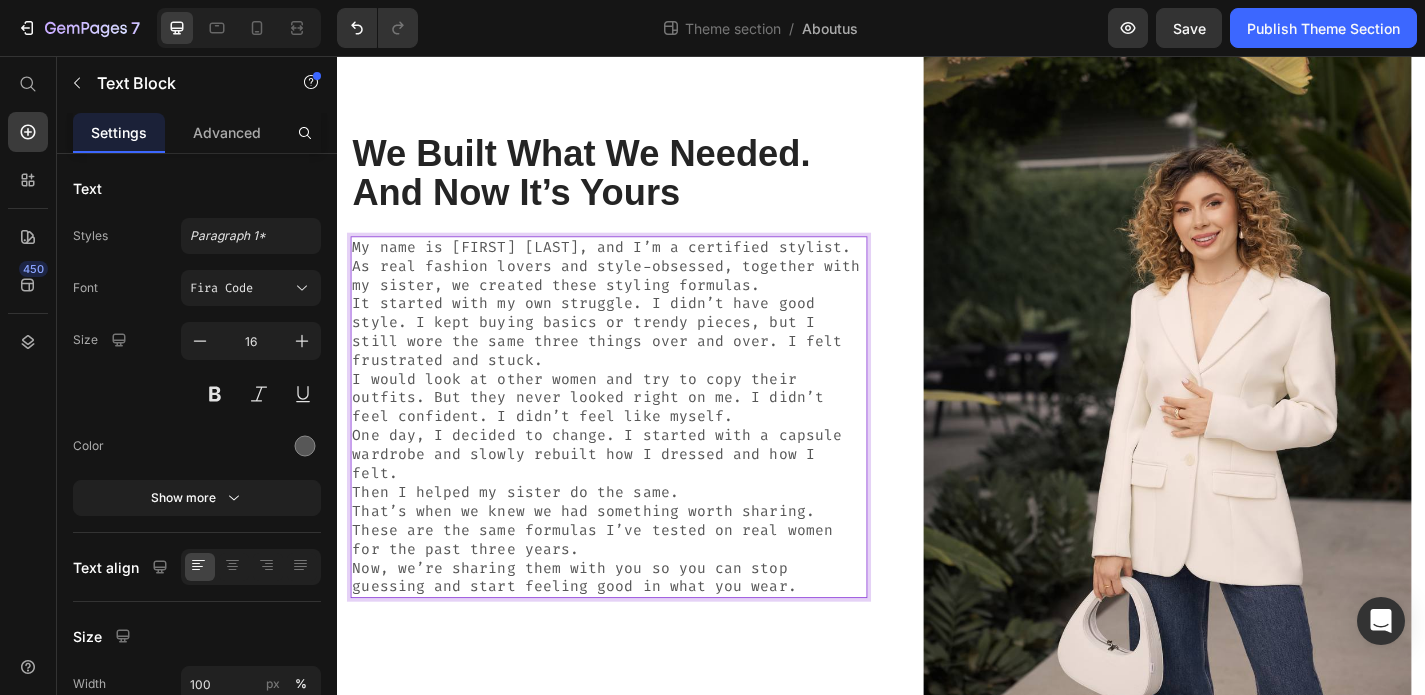 scroll, scrollTop: 204, scrollLeft: 0, axis: vertical 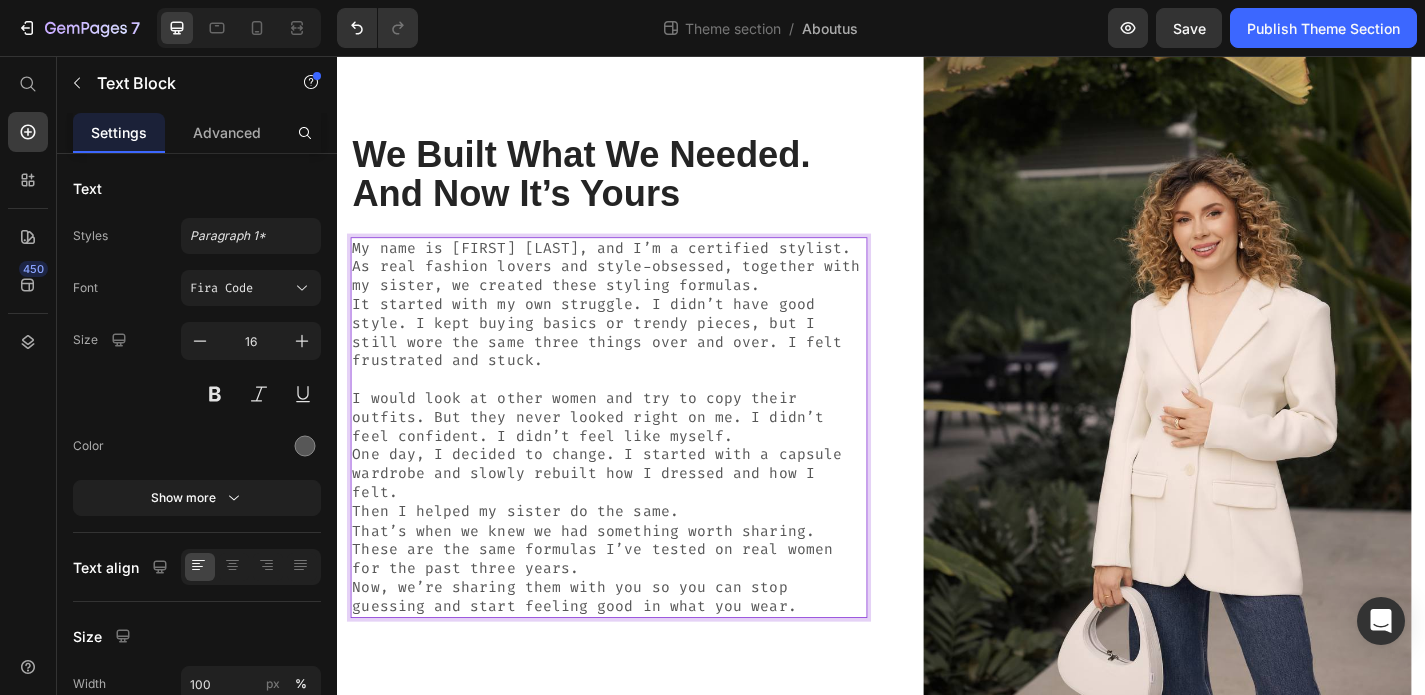 click on "⁠⁠⁠⁠⁠⁠⁠ I would look at other women and try to copy their outfits. But they never looked right on me. I didn’t feel confident. I didn’t feel like myself. One day, I decided to change. I started with a capsule wardrobe and slowly rebuilt how I dressed and how I felt. Then I helped my sister do the same. That’s when we knew we had something worth sharing. These are the same formulas I’ve tested on real women for the past three years. Now, we’re sharing them with you so you can stop guessing and start feeling good in what you wear." at bounding box center [637, 538] 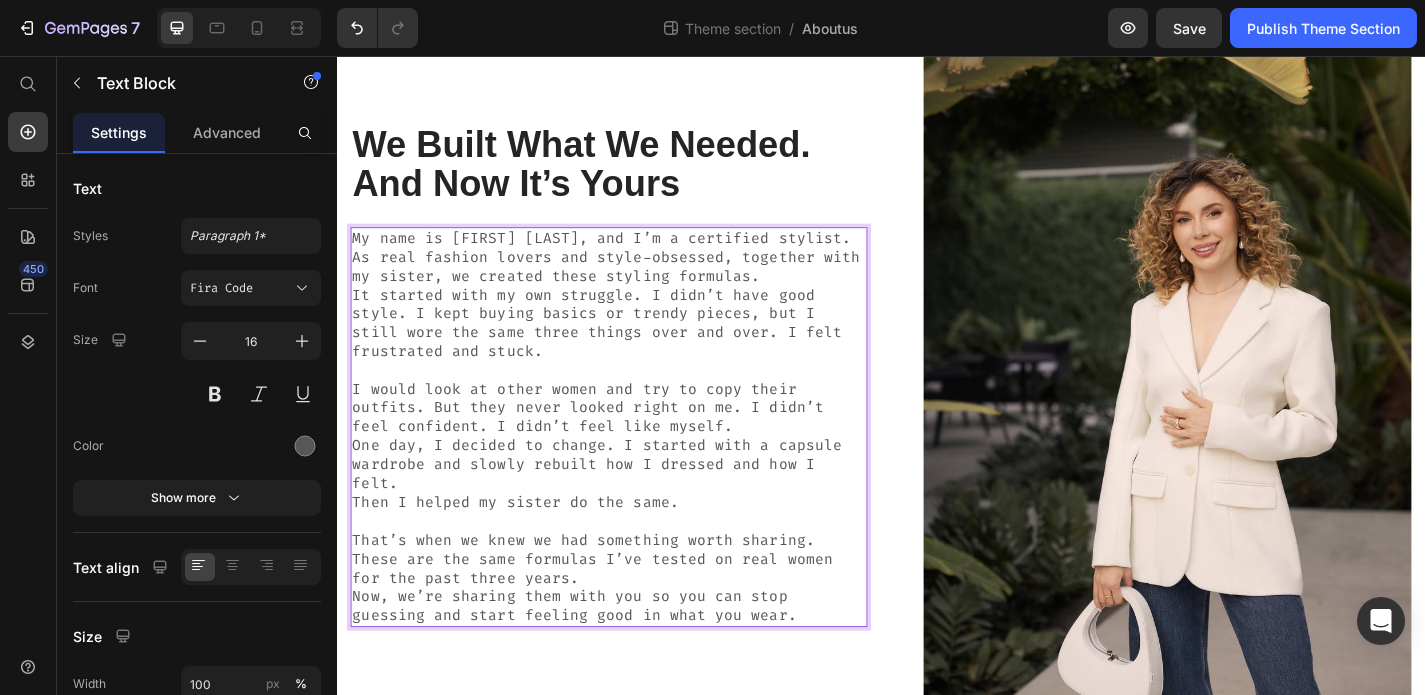 scroll, scrollTop: 194, scrollLeft: 0, axis: vertical 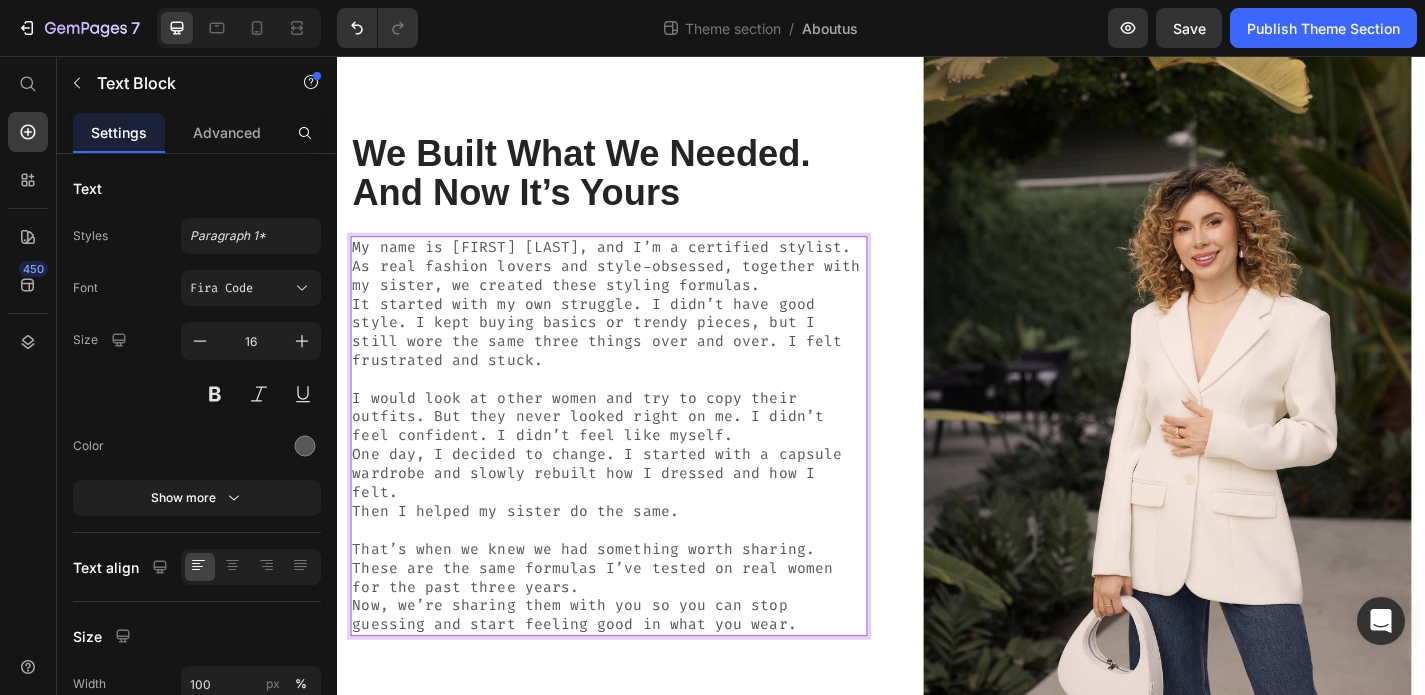 click on "I would look at other women and try to copy their outfits. But they never looked right on me. I didn’t feel confident. I didn’t feel like myself. One day, I decided to change. I started with a capsule wardrobe and slowly rebuilt how I dressed and how I felt. Then I helped my sister do the same." at bounding box center (637, 486) 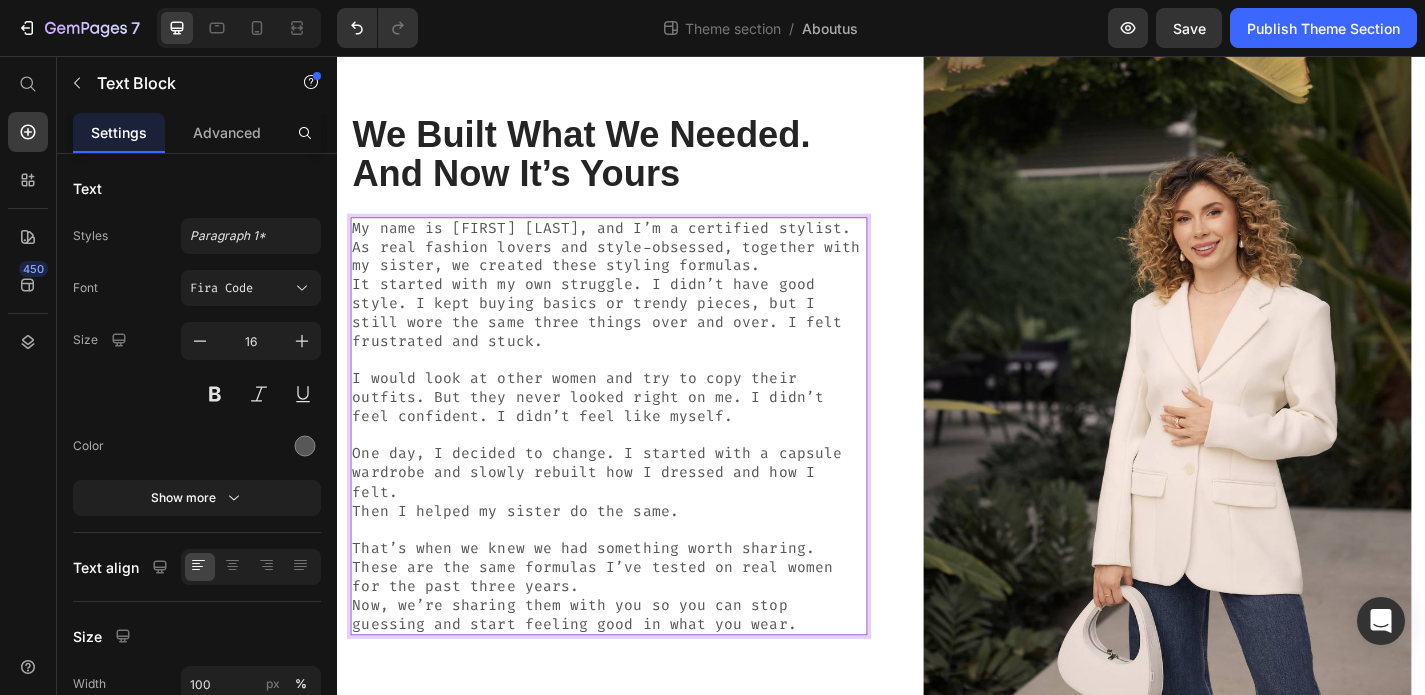 scroll, scrollTop: 206, scrollLeft: 0, axis: vertical 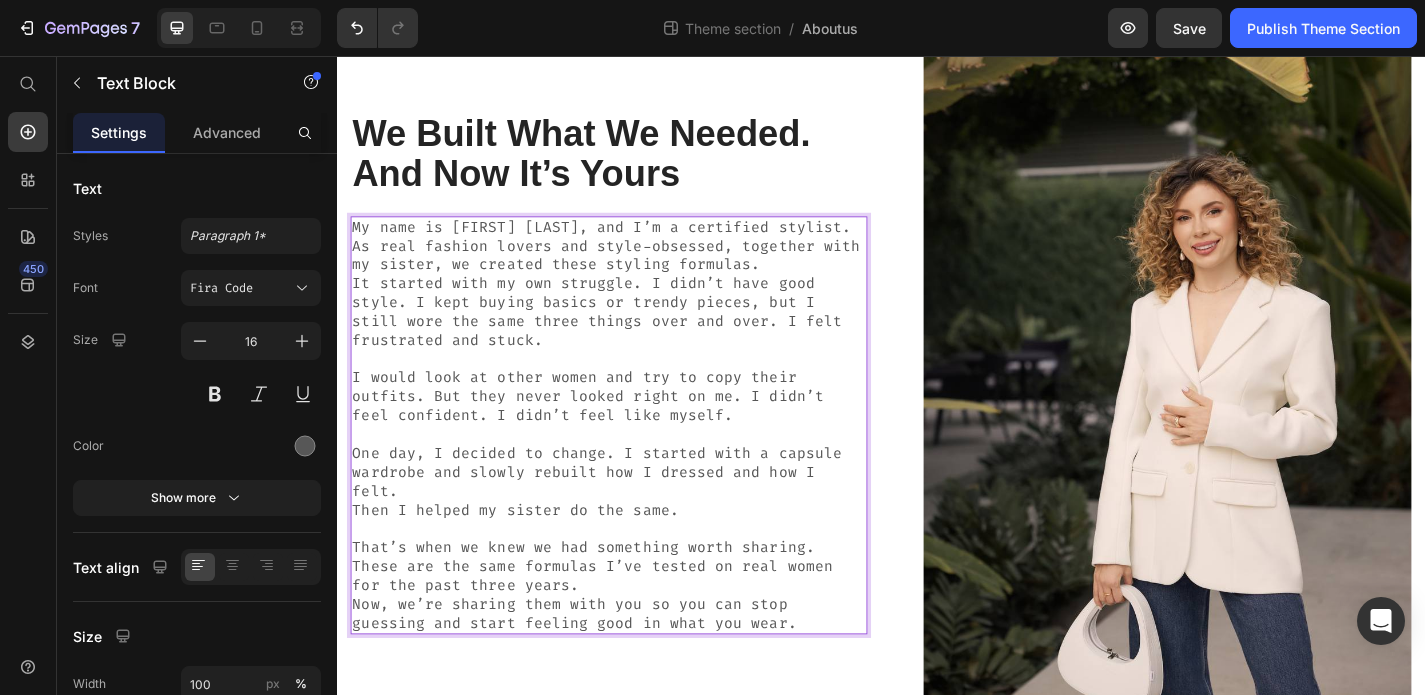 click on "That’s when we knew we had something worth sharing. These are the same formulas I’ve tested on real women for the past three years. Now, we’re sharing them with you so you can stop guessing and start feeling good in what you wear." at bounding box center [637, 630] 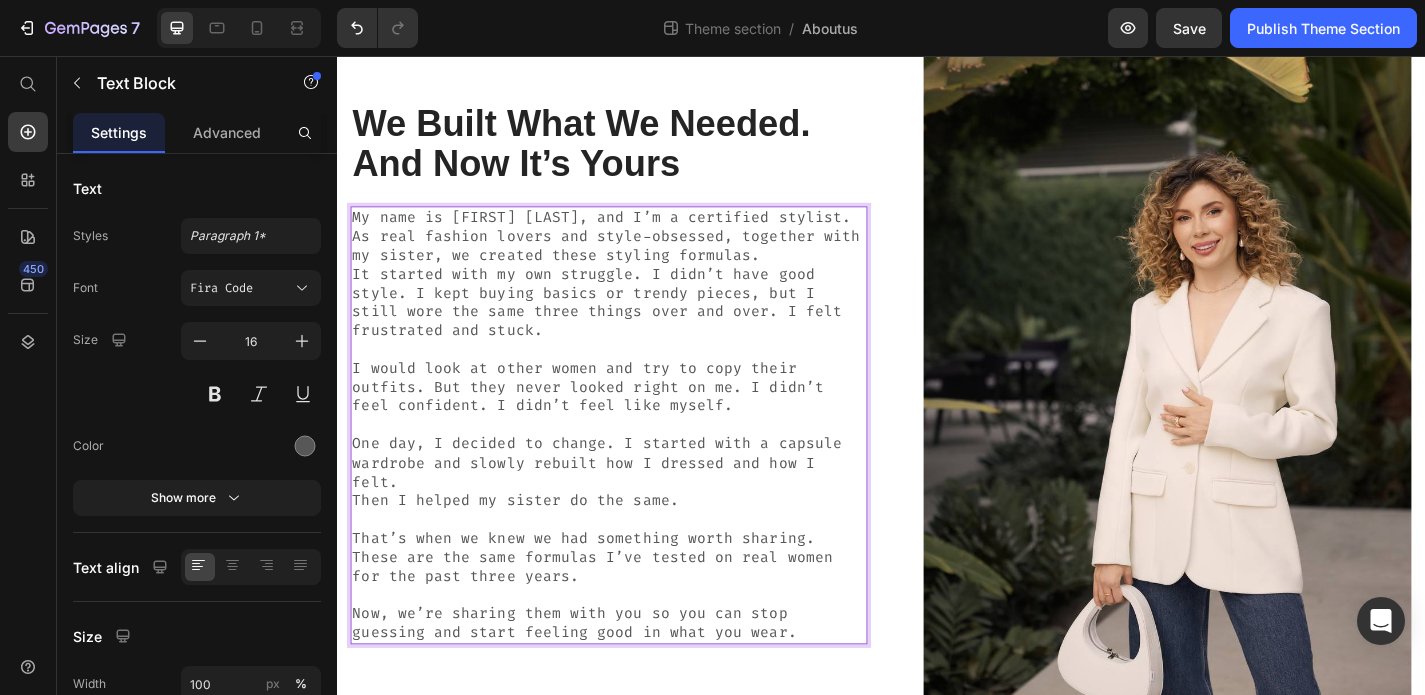 scroll, scrollTop: 195, scrollLeft: 0, axis: vertical 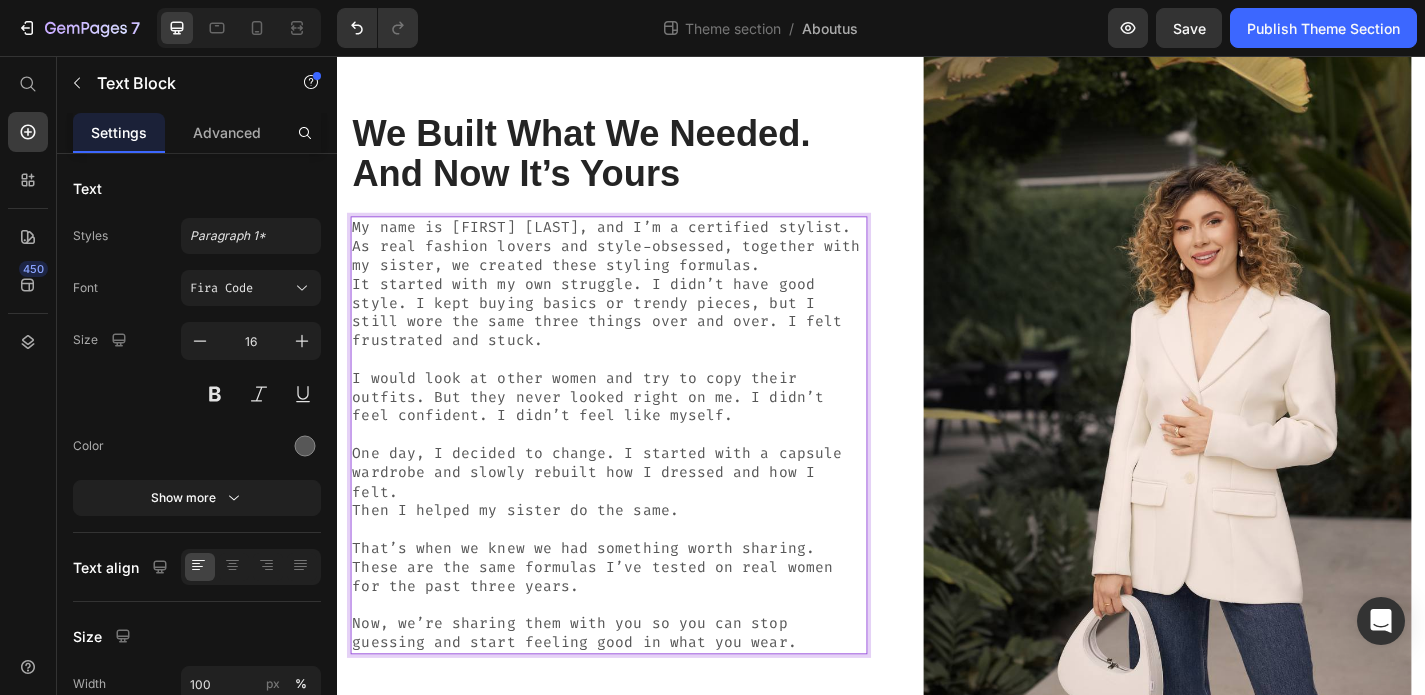 click on "My name is Valeriya, and I’m a certified stylist. As real fashion lovers and style-obsessed, together with my sister, we created these styling formulas. It started with my own struggle. I didn’t have good style. I kept buying basics or trendy pieces, but I still wore the same three things over and over. I felt frustrated and stuck." at bounding box center [637, 308] 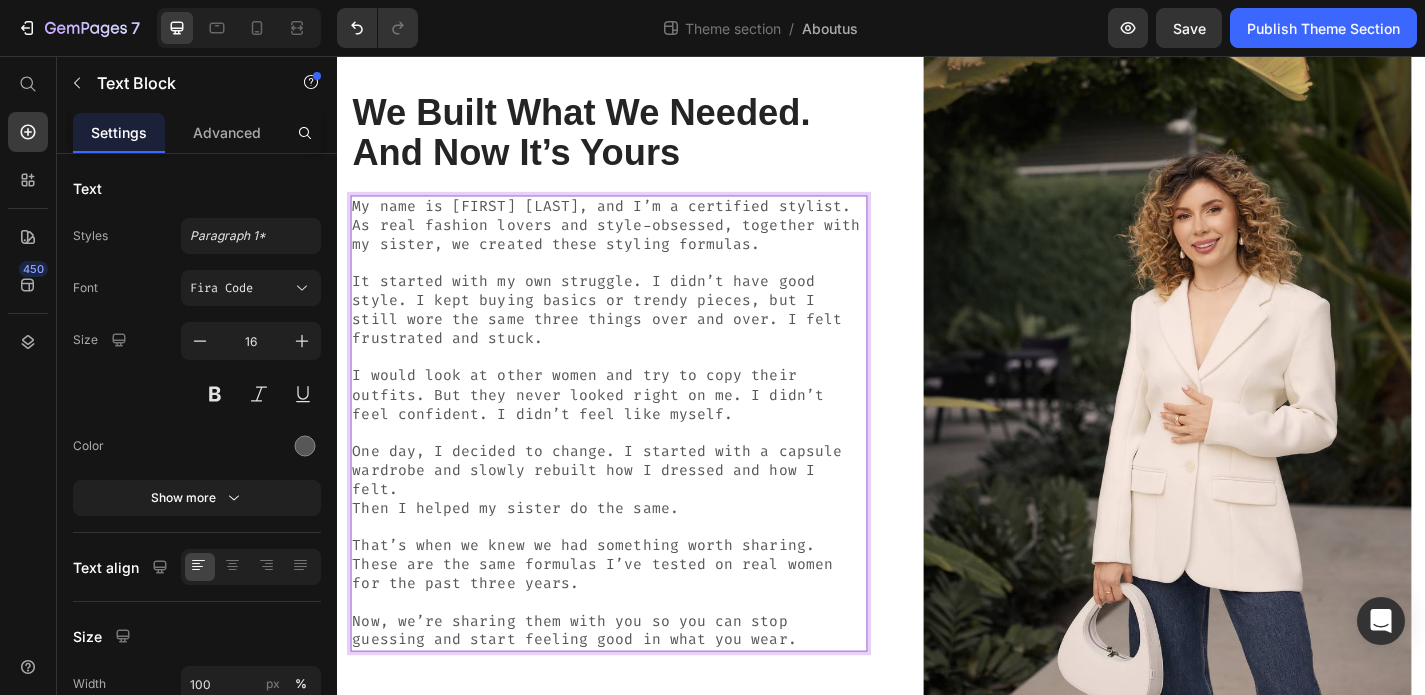 scroll, scrollTop: 210, scrollLeft: 0, axis: vertical 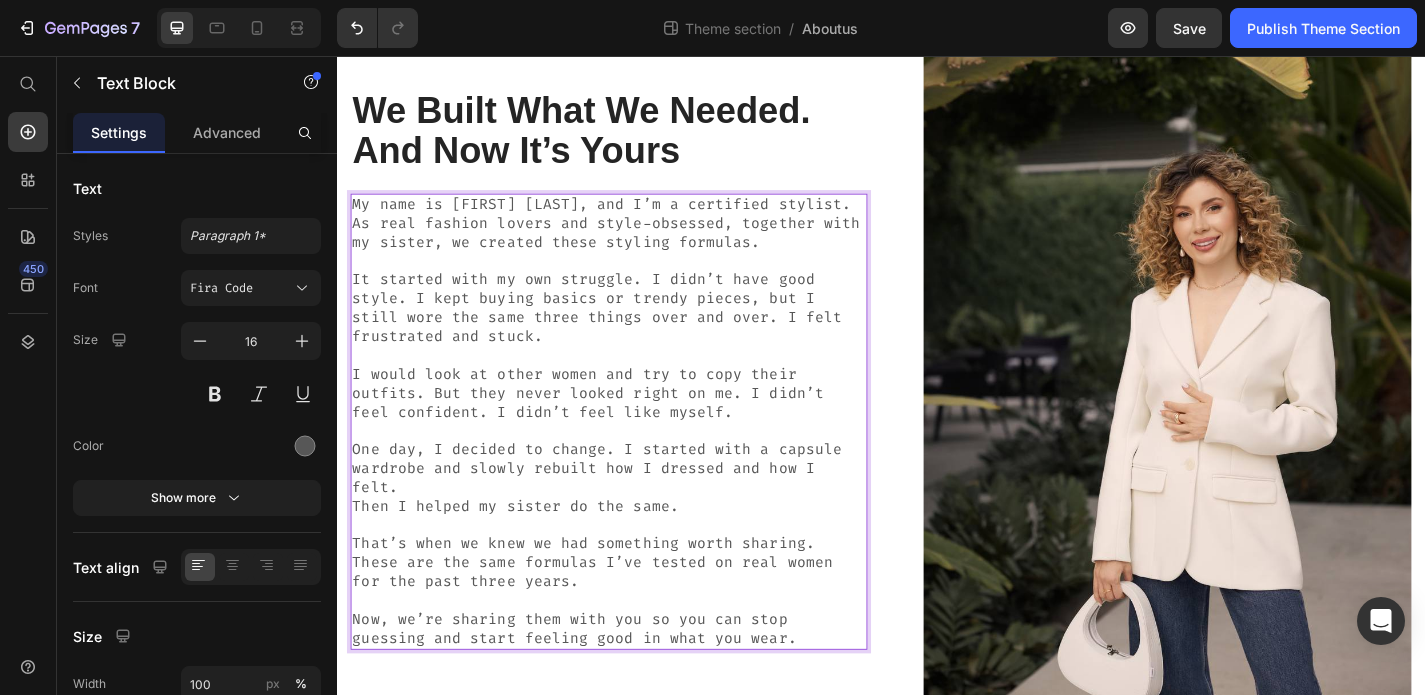click on "⁠⁠⁠⁠⁠⁠⁠ It started with my own struggle. I didn’t have good style. I kept buying basics or trendy pieces, but I still wore the same three things over and over. I felt frustrated and stuck." at bounding box center (637, 324) 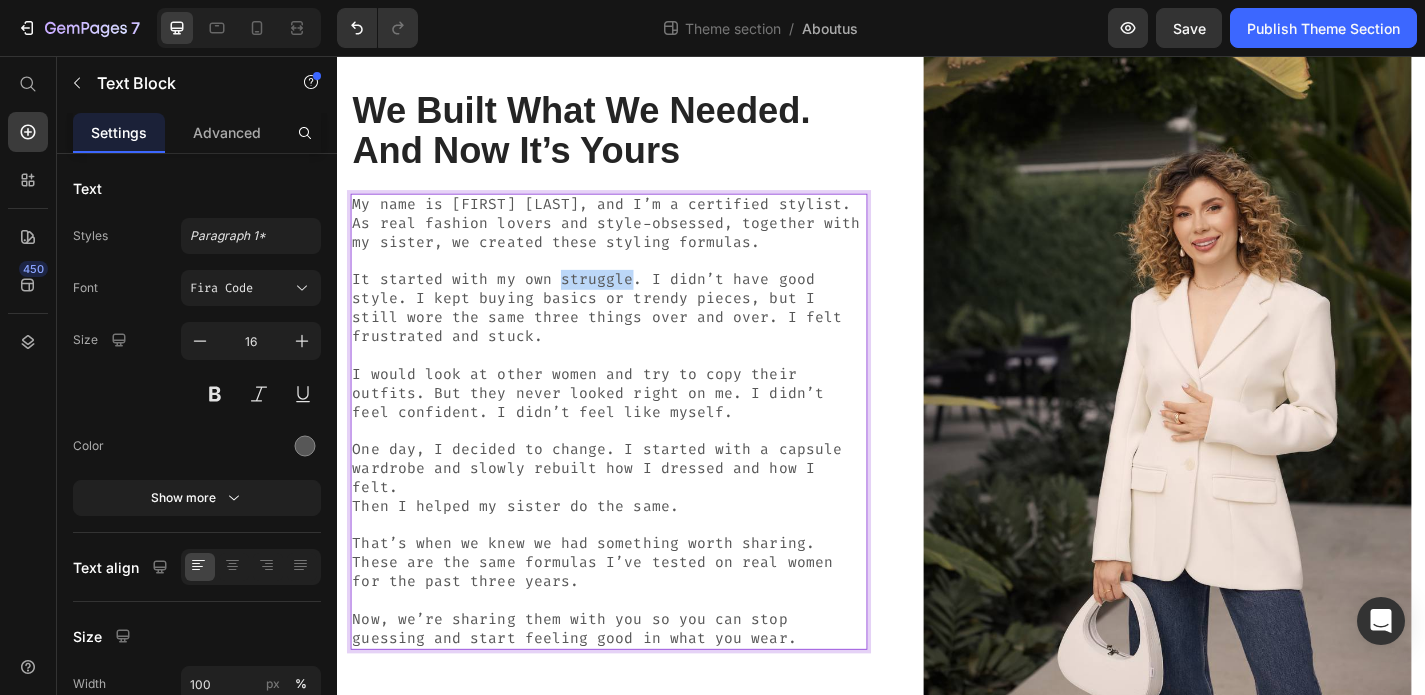 click on "⁠⁠⁠⁠⁠⁠⁠ It started with my own struggle. I didn’t have good style. I kept buying basics or trendy pieces, but I still wore the same three things over and over. I felt frustrated and stuck." at bounding box center [637, 324] 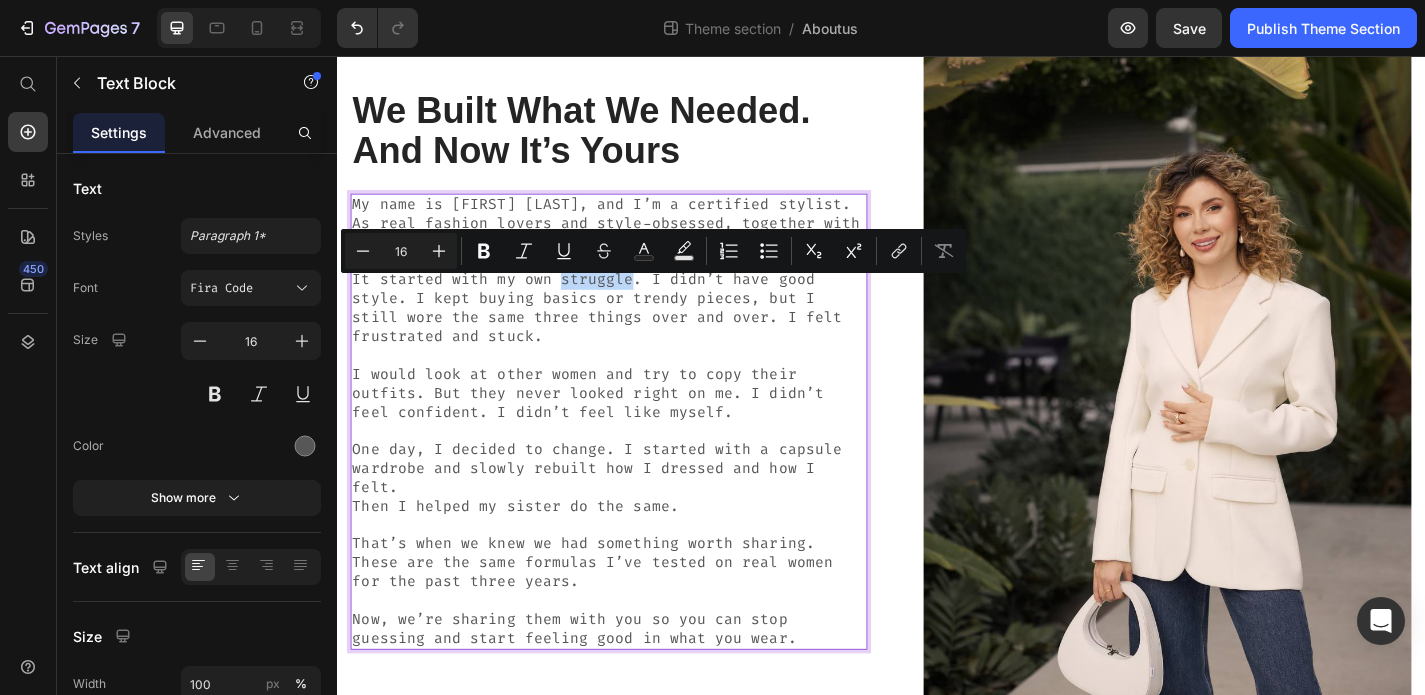 click on "It started with my own struggle. I didn’t have good style. I kept buying basics or trendy pieces, but I still wore the same three things over and over. I felt frustrated and stuck." at bounding box center [637, 324] 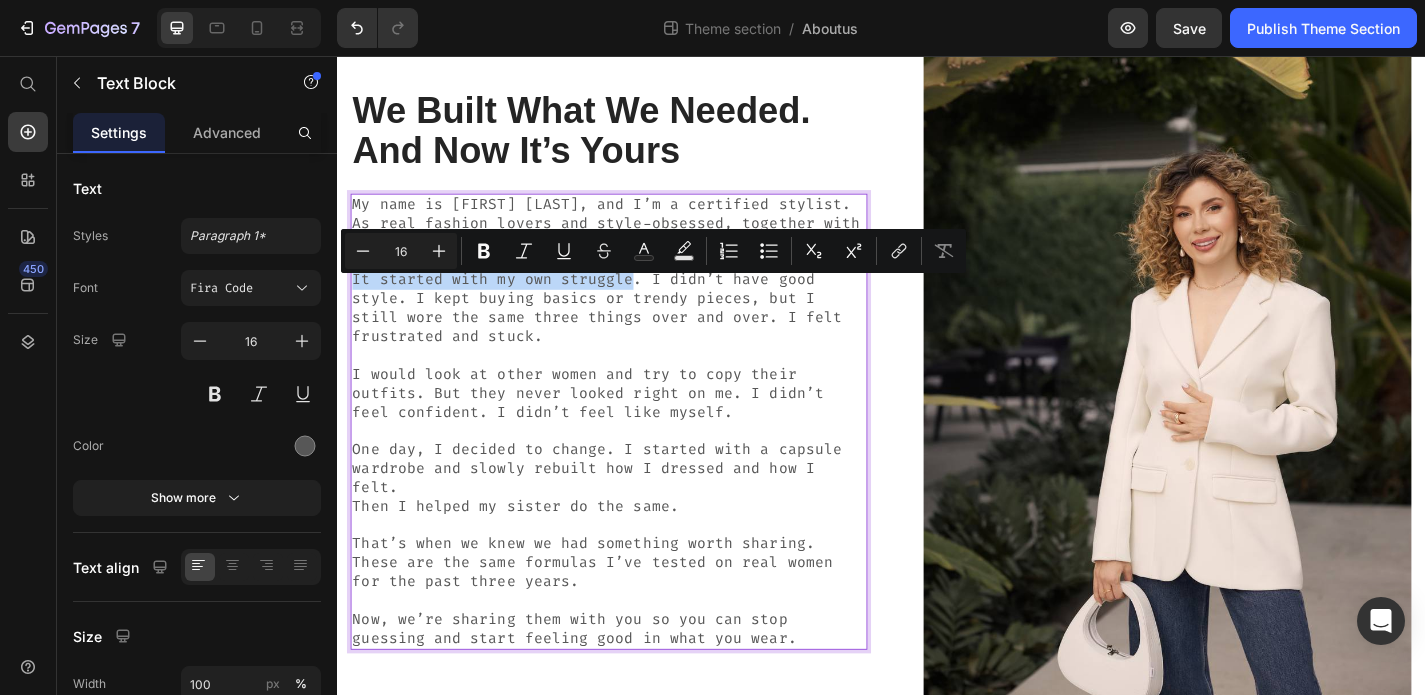 drag, startPoint x: 652, startPoint y: 311, endPoint x: 356, endPoint y: 311, distance: 296 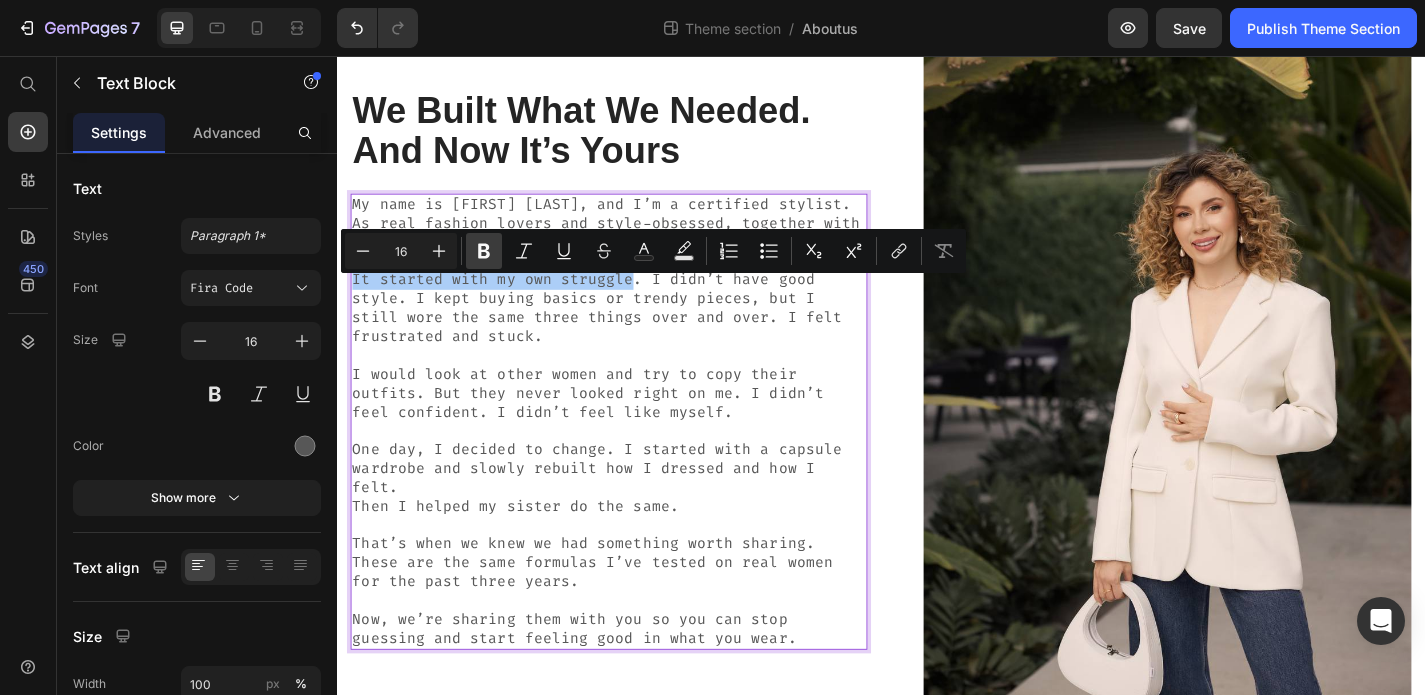 click 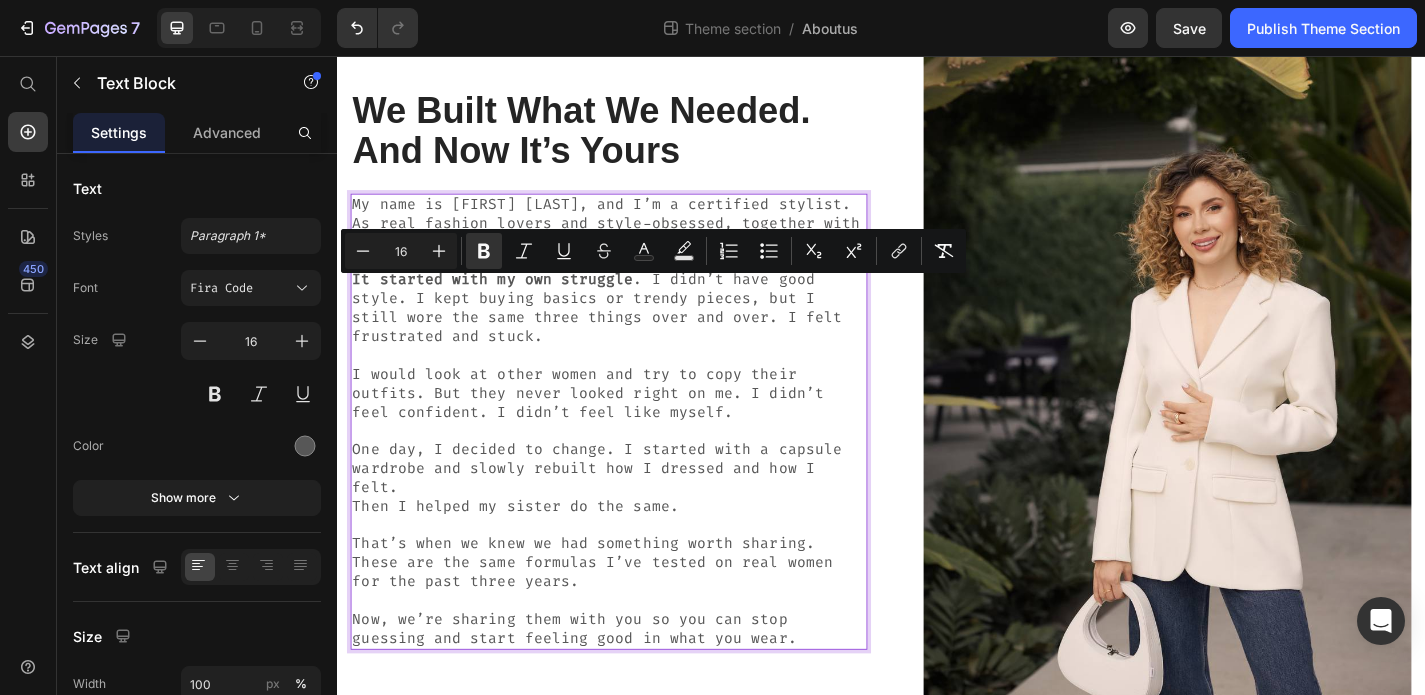 click on "I would look at other women and try to copy their outfits. But they never looked right on me. I didn’t feel confident. I didn’t feel like myself." at bounding box center [637, 417] 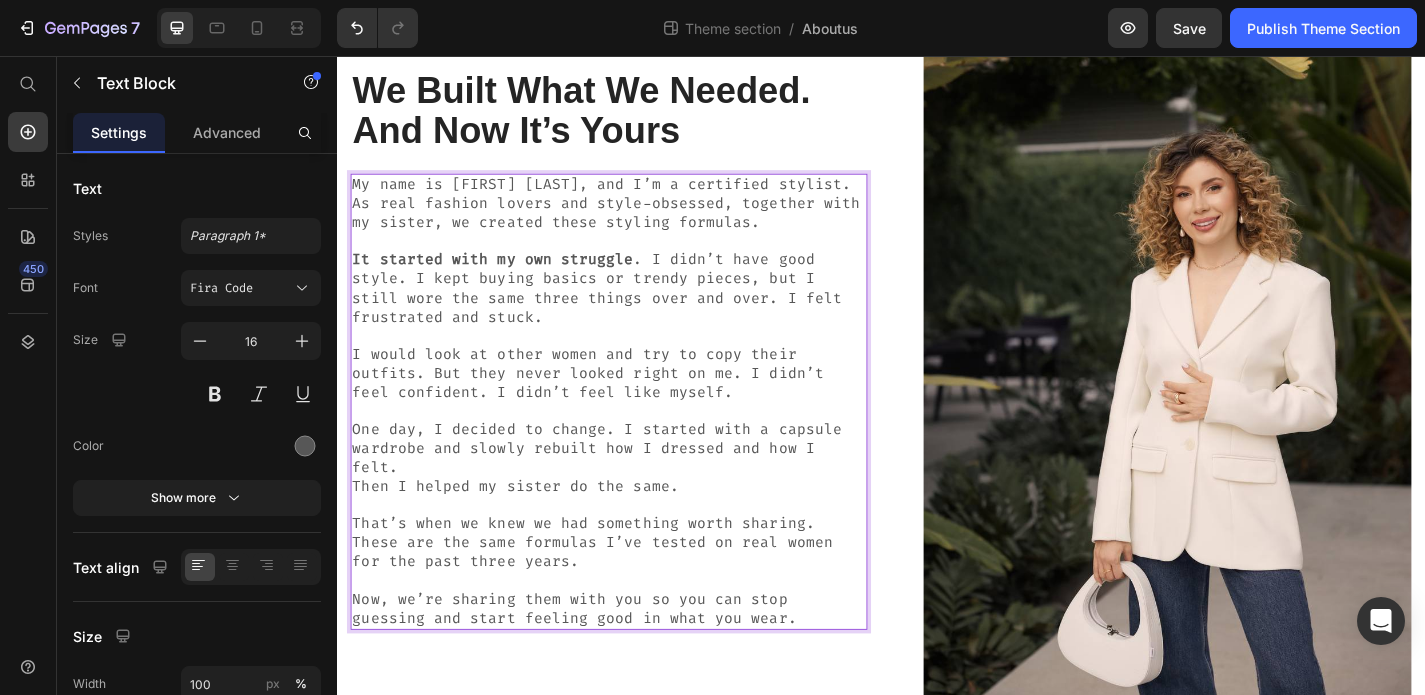 scroll, scrollTop: 235, scrollLeft: 0, axis: vertical 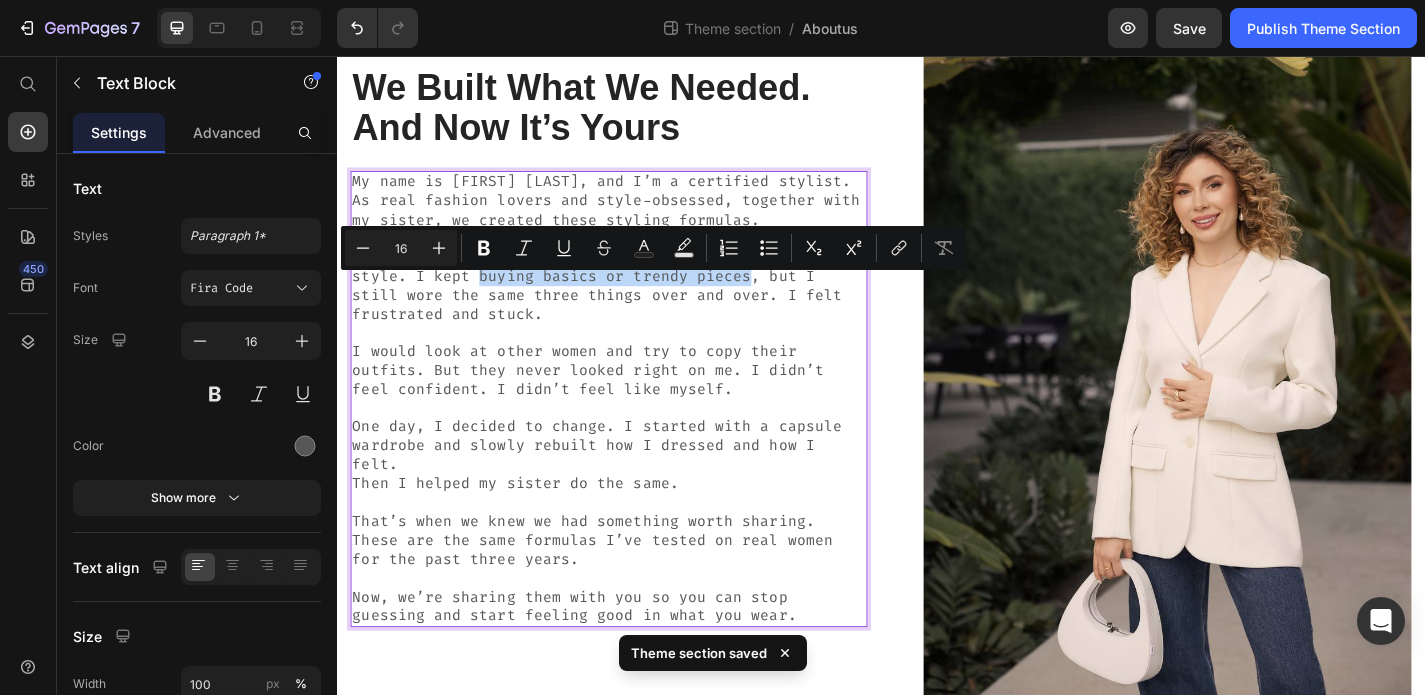 drag, startPoint x: 421, startPoint y: 310, endPoint x: 708, endPoint y: 315, distance: 287.04355 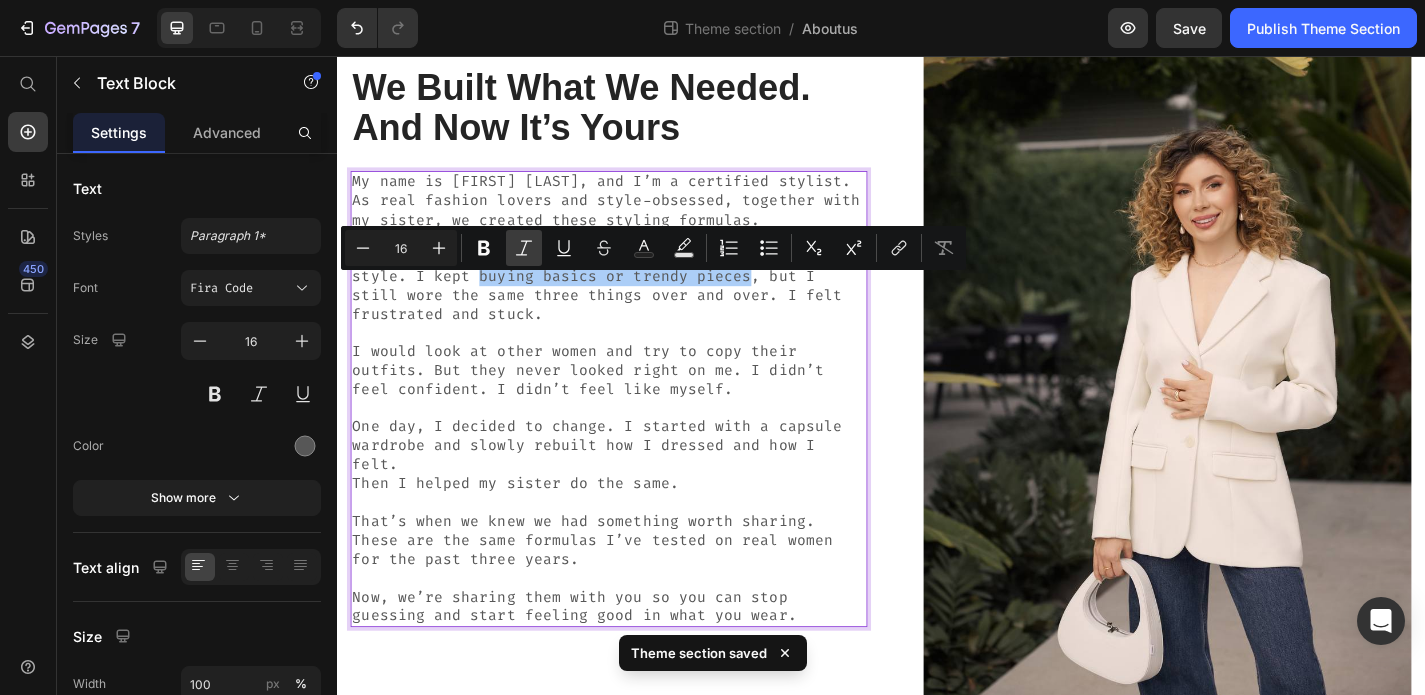 click 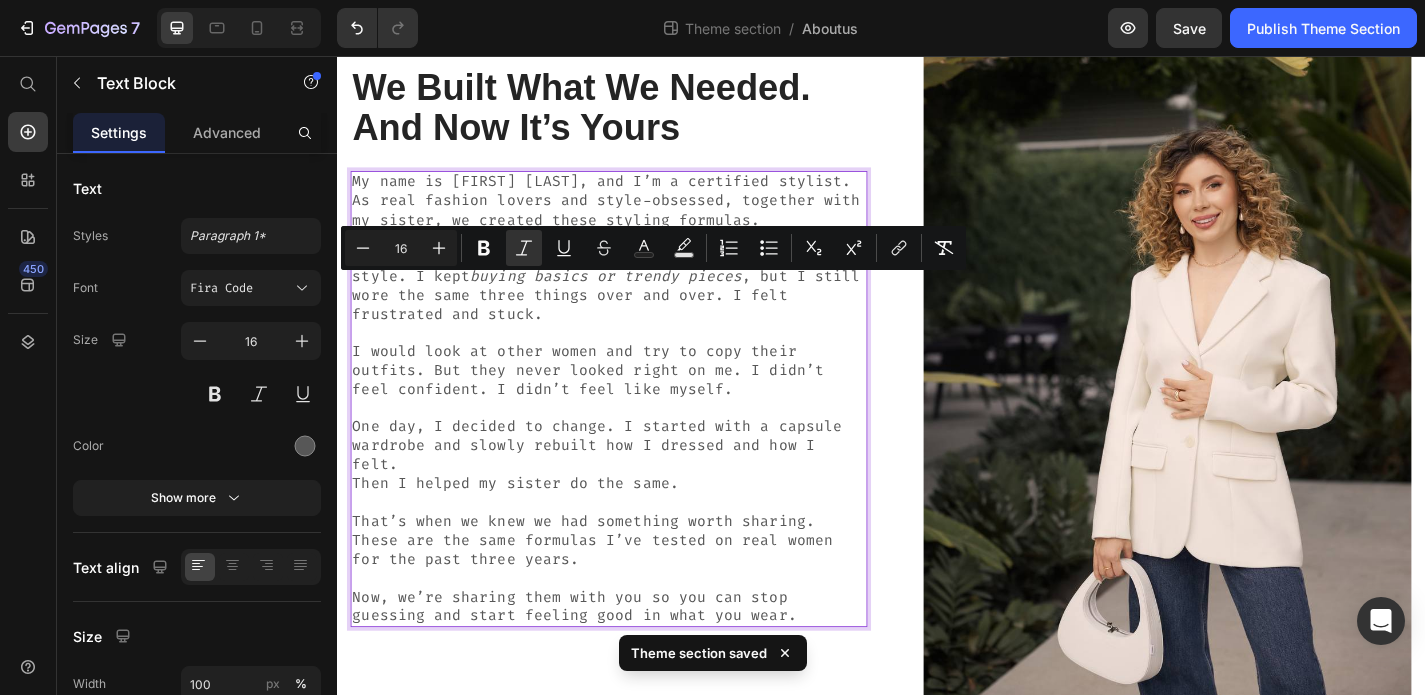 click on "I would look at other women and try to copy their outfits. But they never looked right on me. I didn’t feel confident. I didn’t feel like myself." at bounding box center (637, 392) 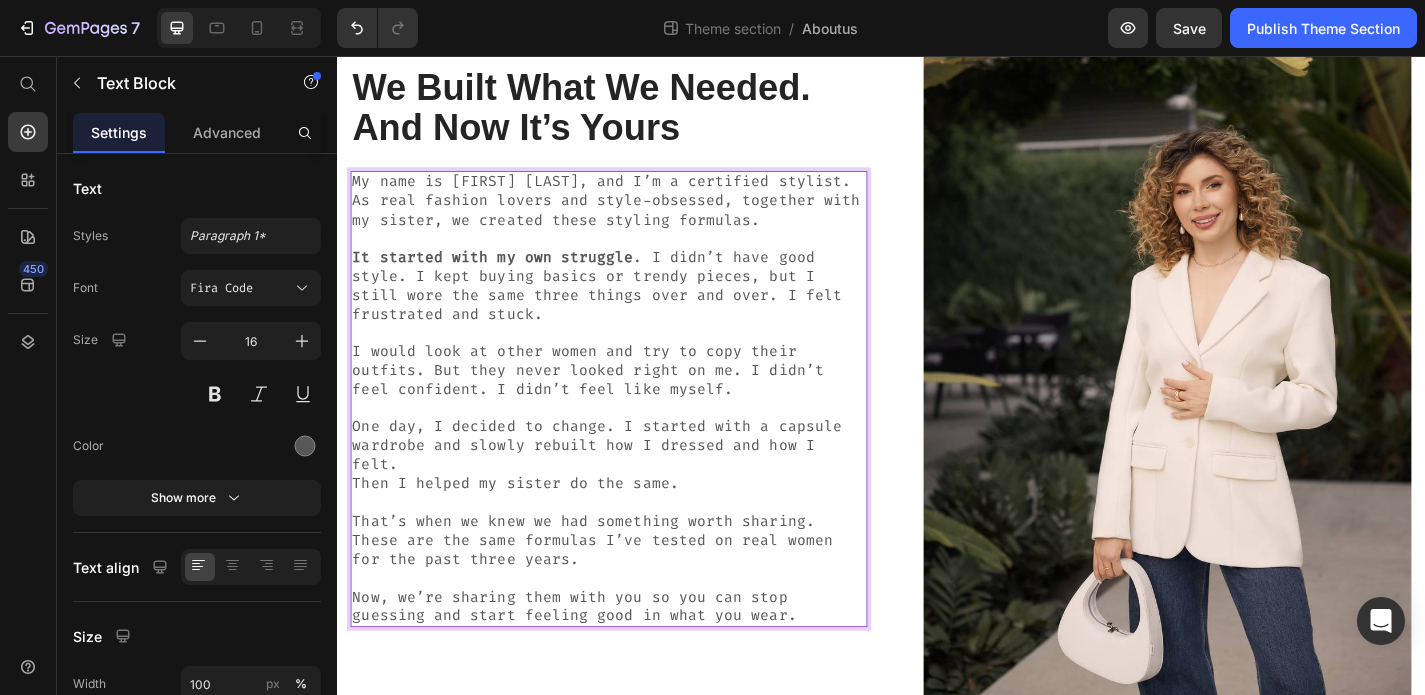 click on "One day, I decided to change. I started with a capsule wardrobe and slowly rebuilt how I dressed and how I felt. Then I helped my sister do the same." at bounding box center [637, 487] 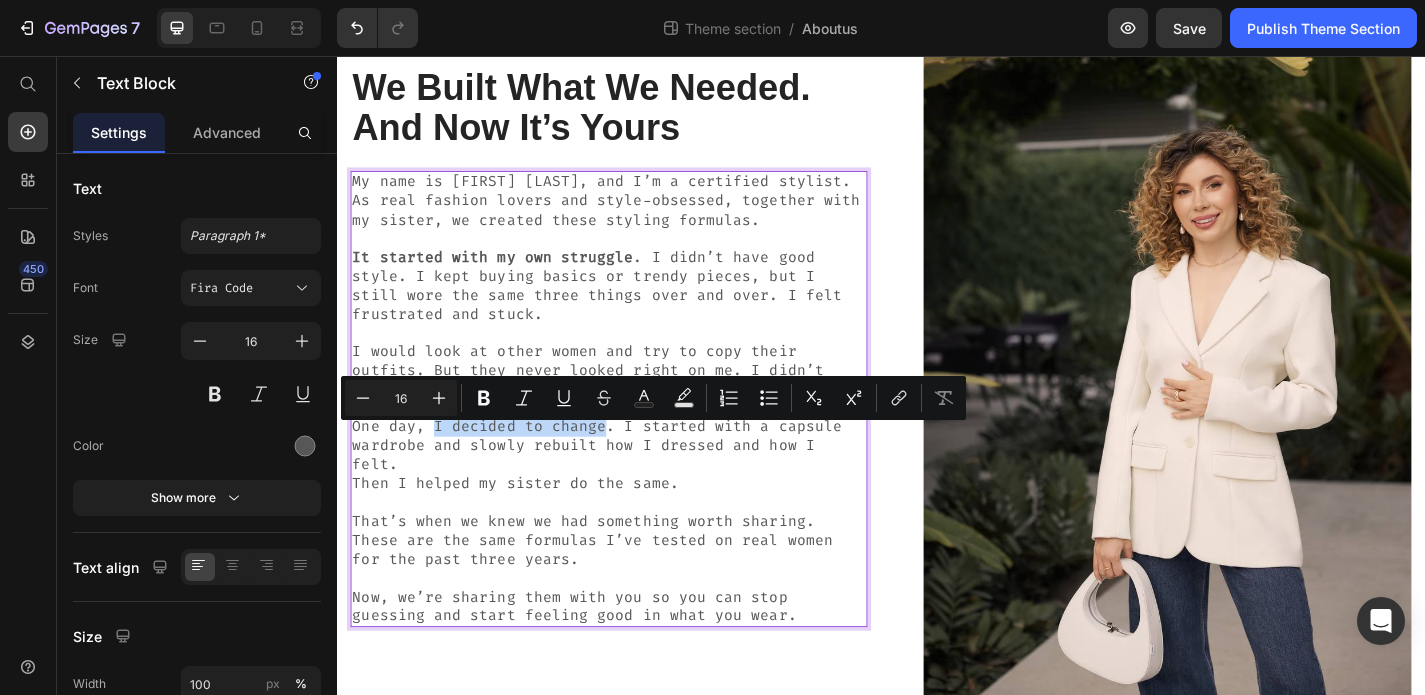drag, startPoint x: 622, startPoint y: 474, endPoint x: 442, endPoint y: 478, distance: 180.04443 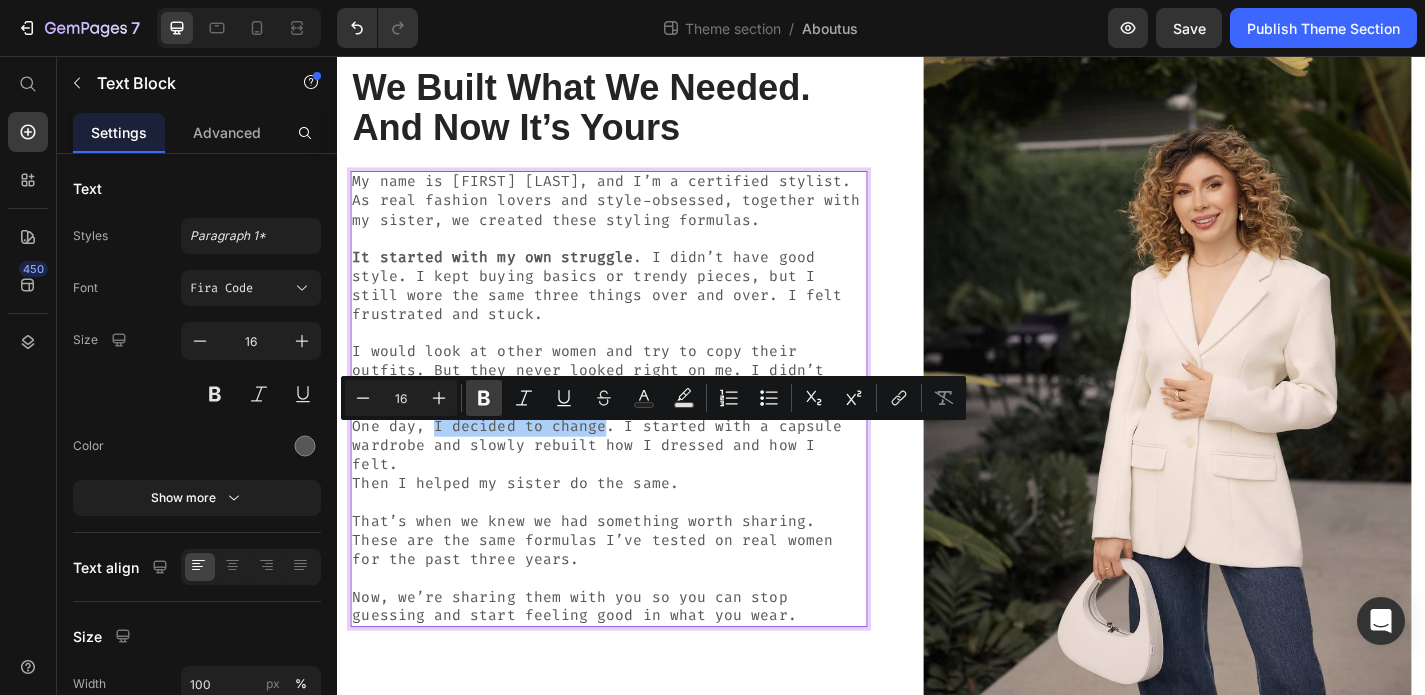 click 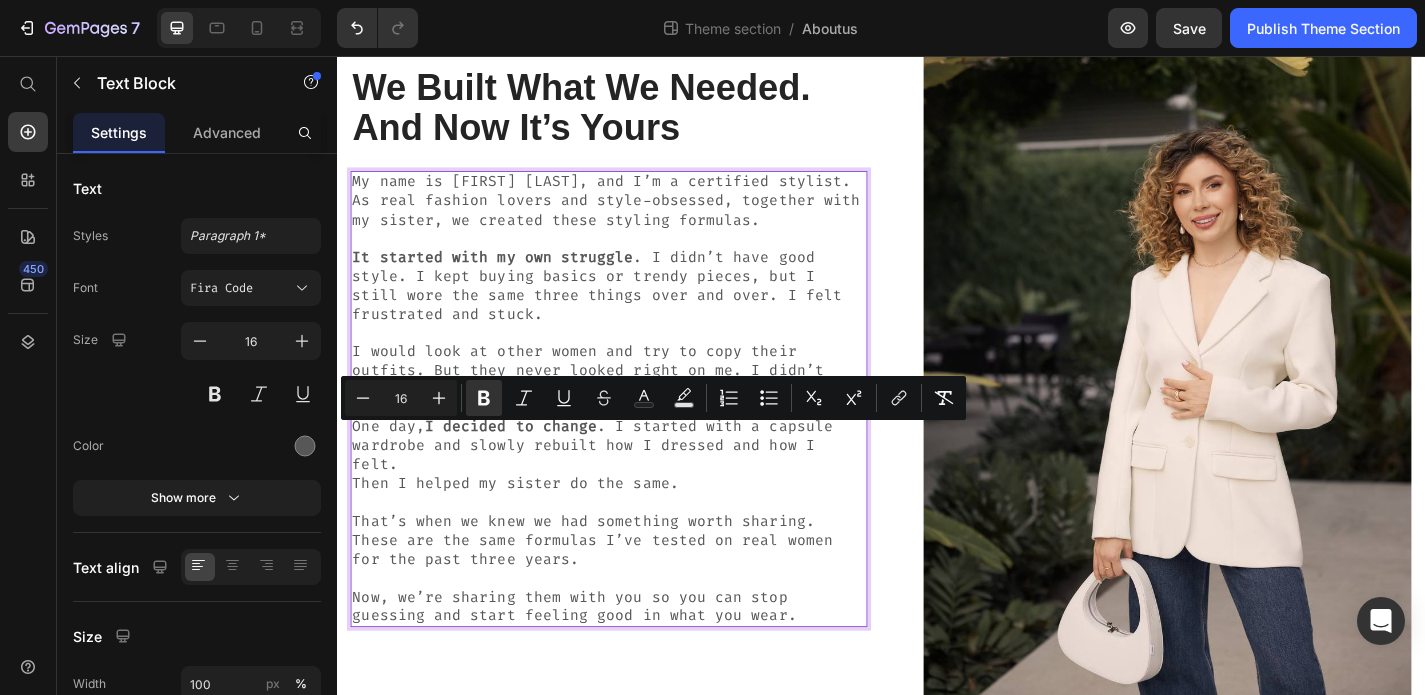 click on "That’s when we knew we had something worth sharing. These are the same formulas I’ve tested on real women for the past three years." at bounding box center (637, 580) 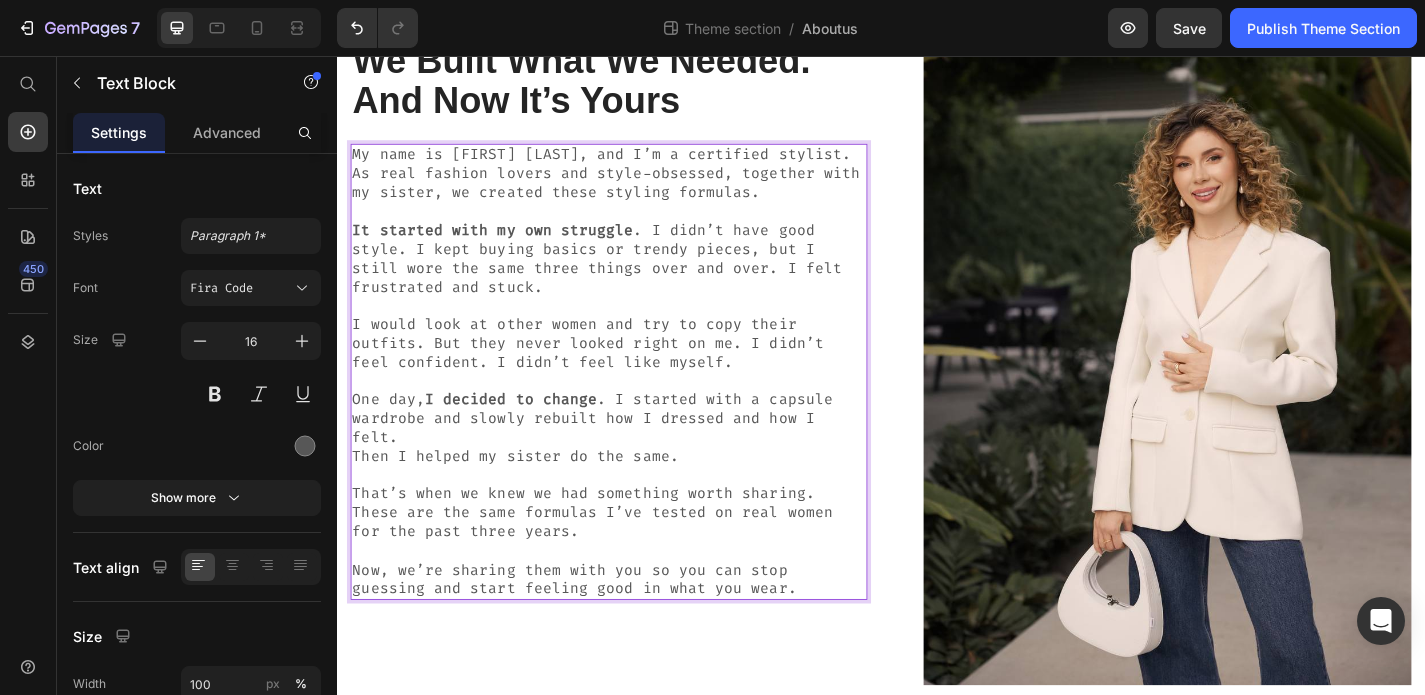 scroll, scrollTop: 268, scrollLeft: 0, axis: vertical 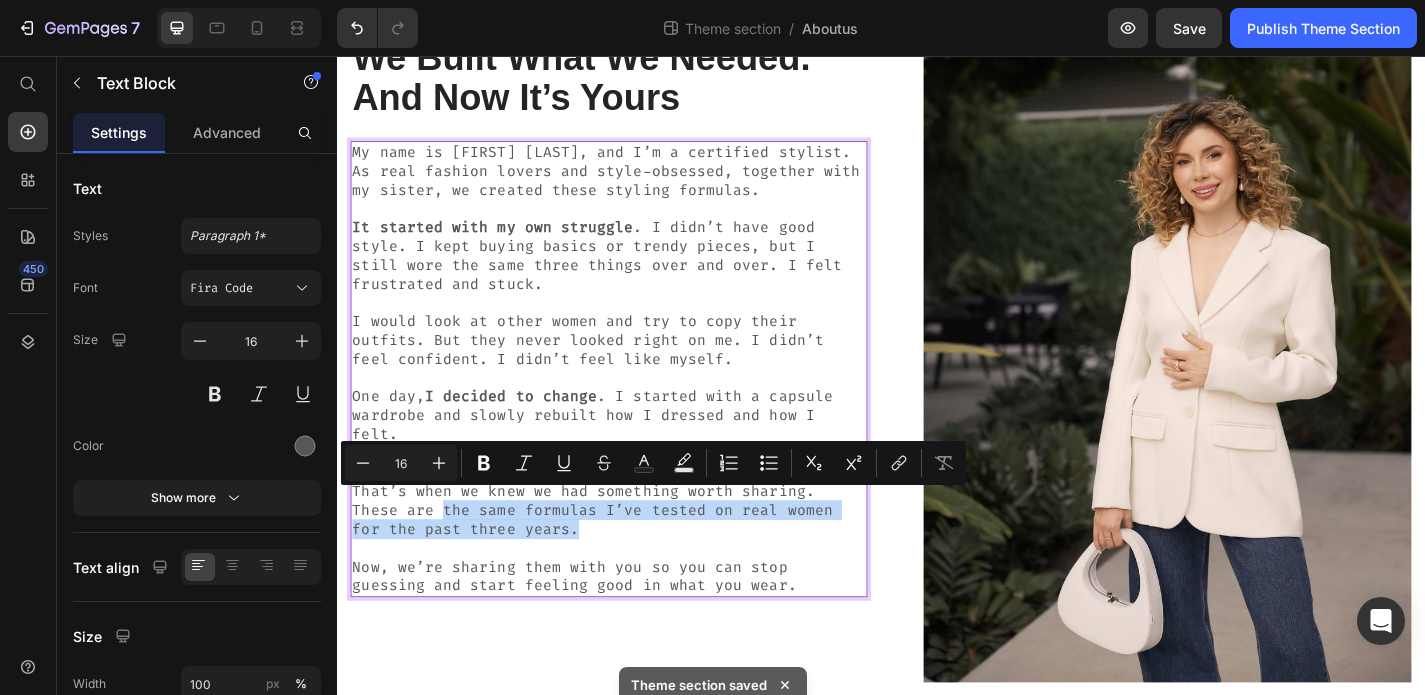 drag, startPoint x: 392, startPoint y: 543, endPoint x: 528, endPoint y: 569, distance: 138.463 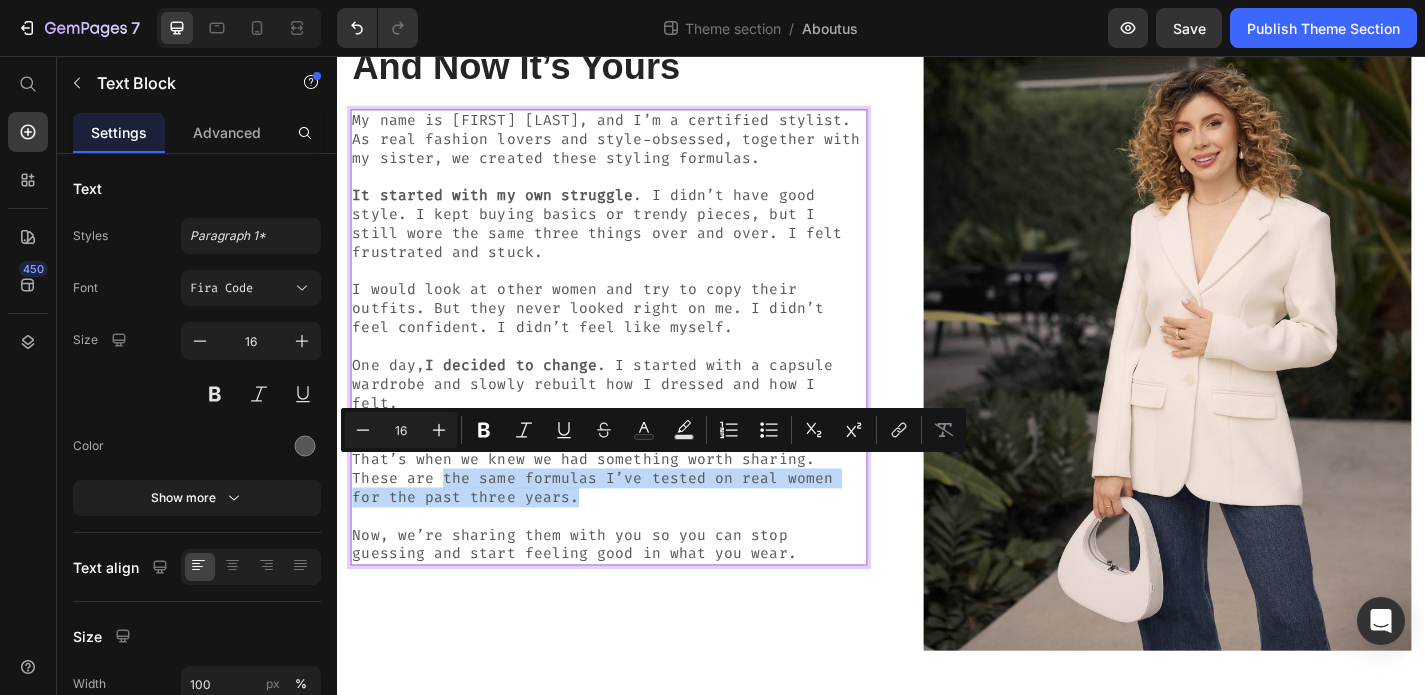 scroll, scrollTop: 304, scrollLeft: 0, axis: vertical 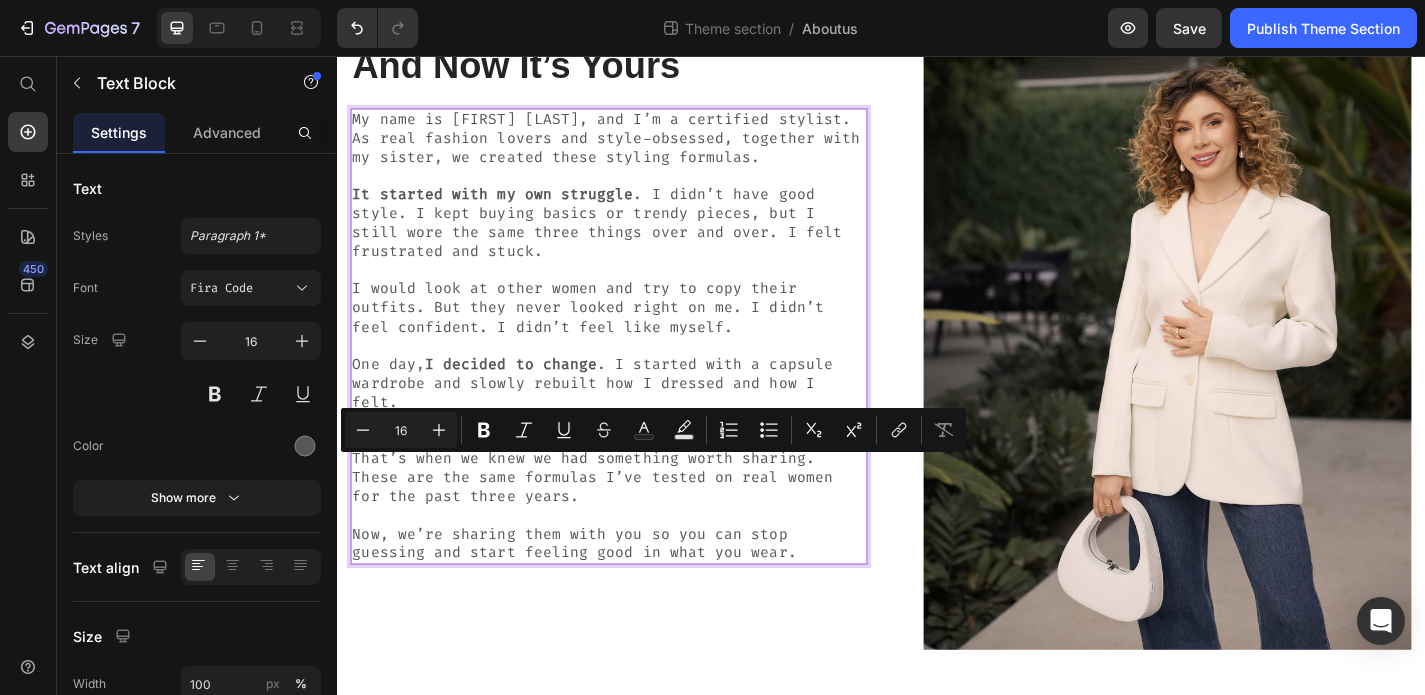 click on "Now, we’re sharing them with you so you can stop guessing and start feeling good in what you wear." at bounding box center (637, 584) 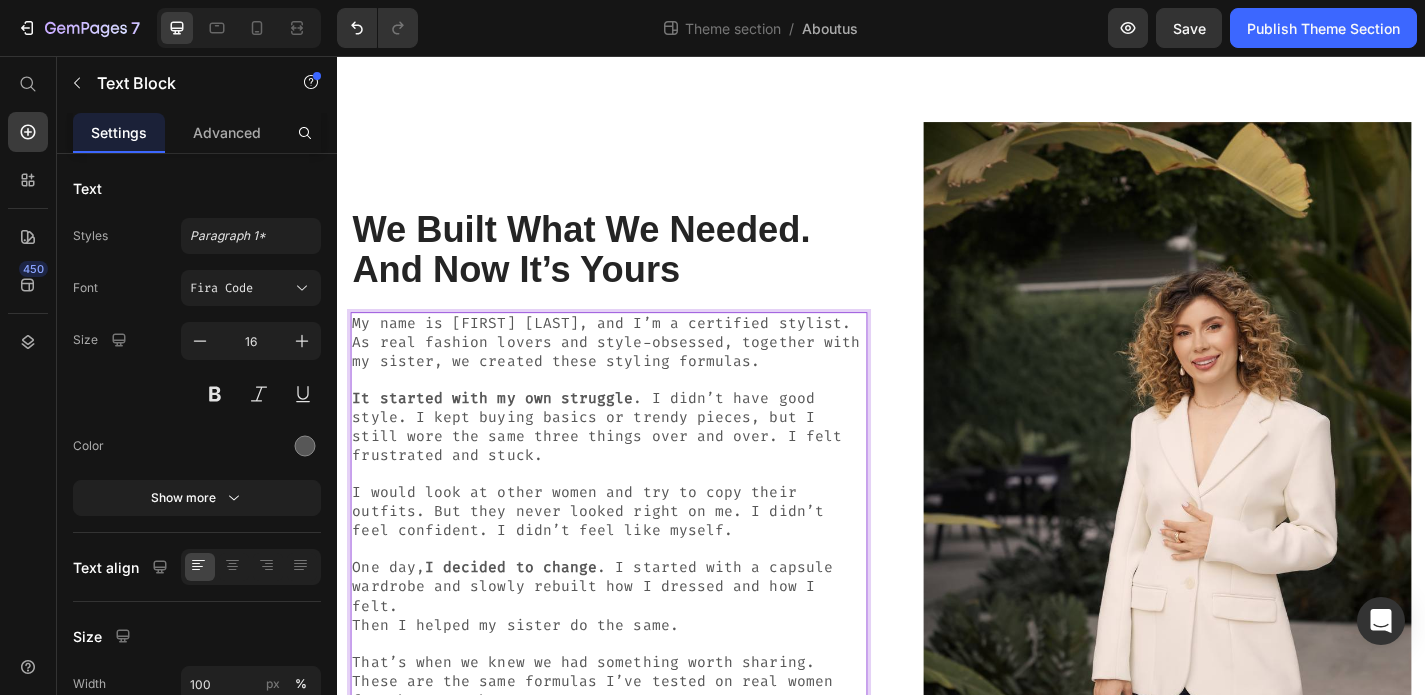 scroll, scrollTop: 0, scrollLeft: 0, axis: both 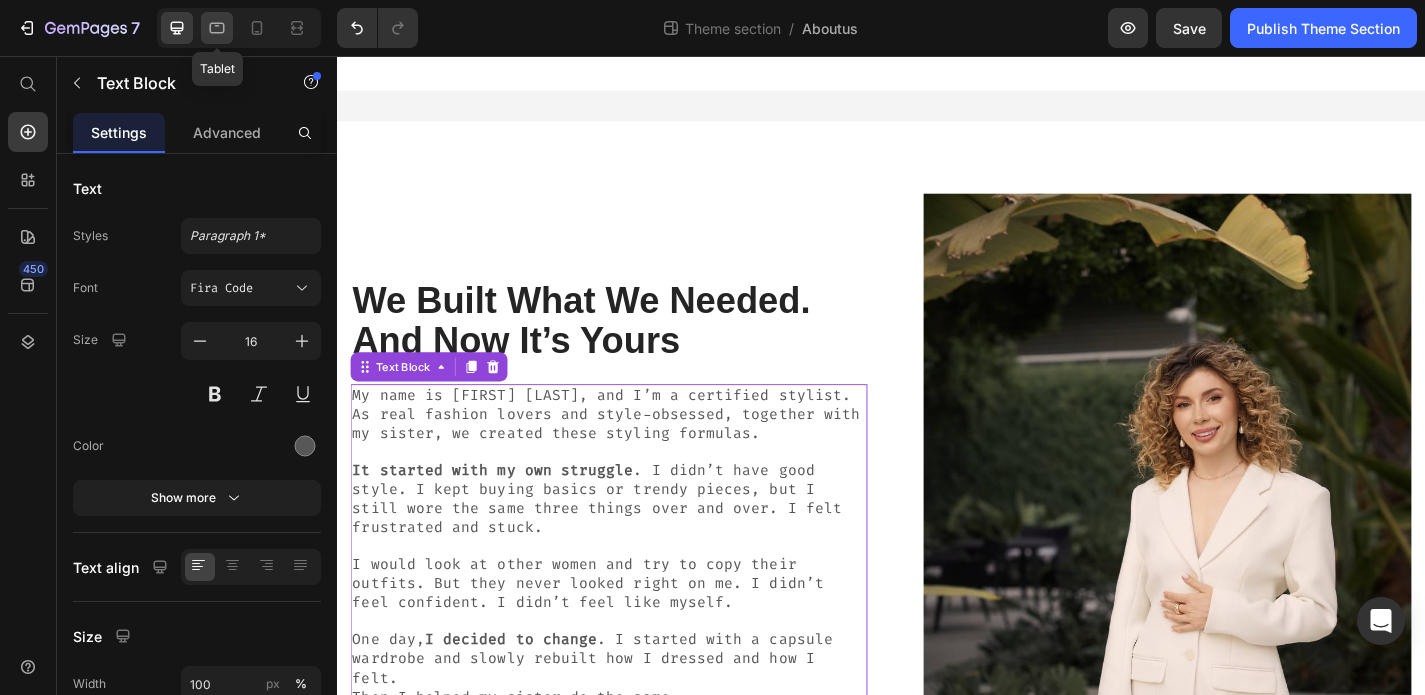 click 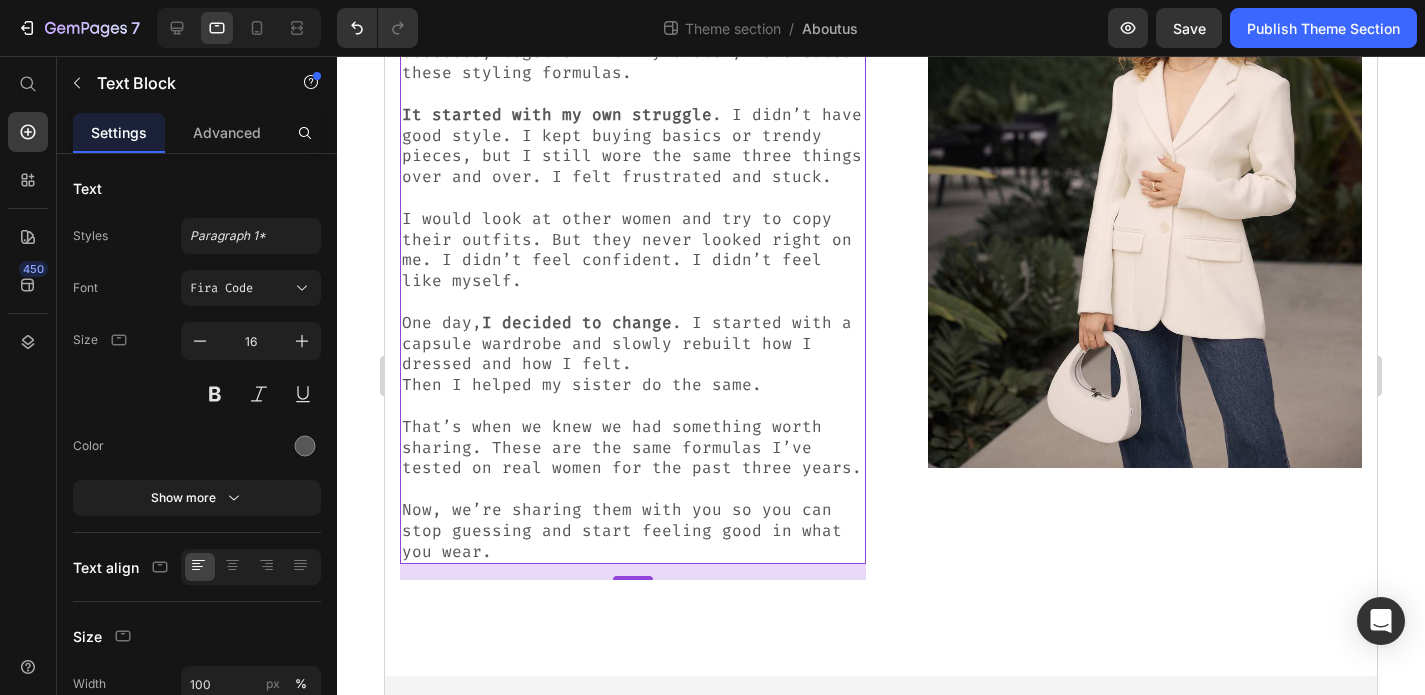scroll, scrollTop: 507, scrollLeft: 0, axis: vertical 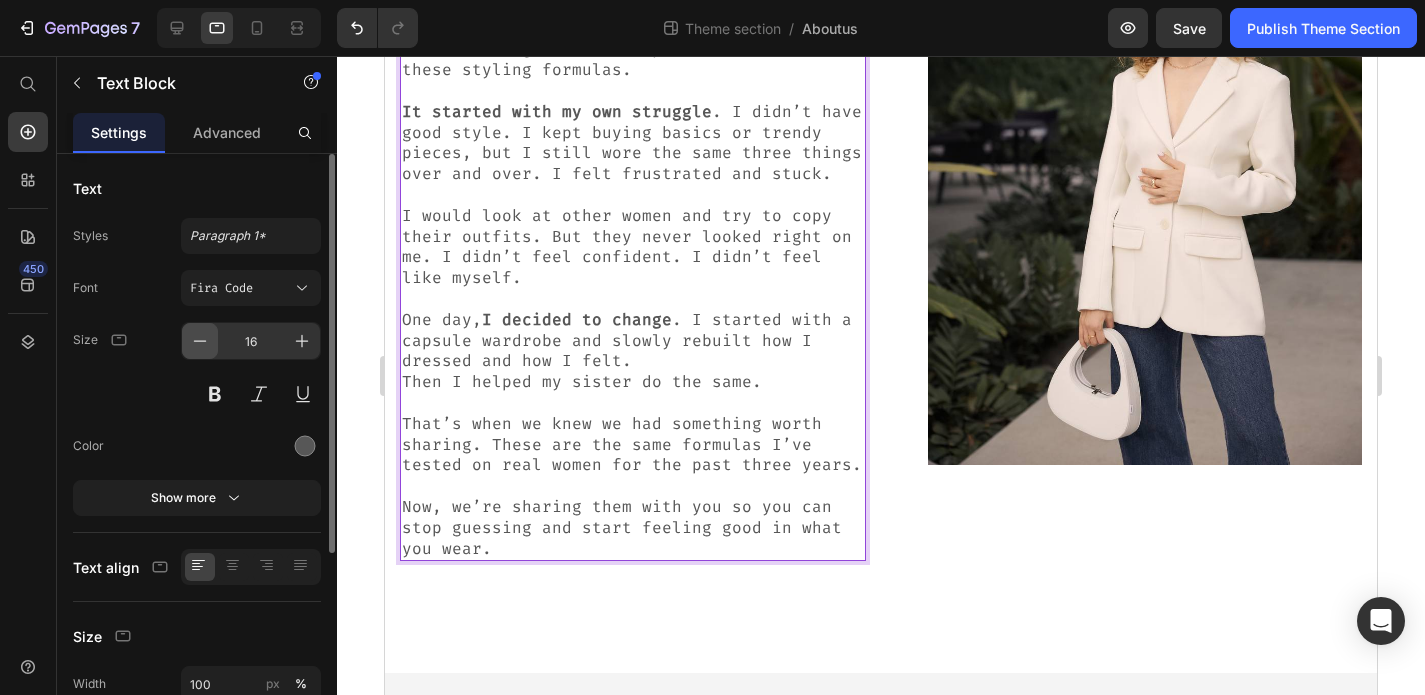 click 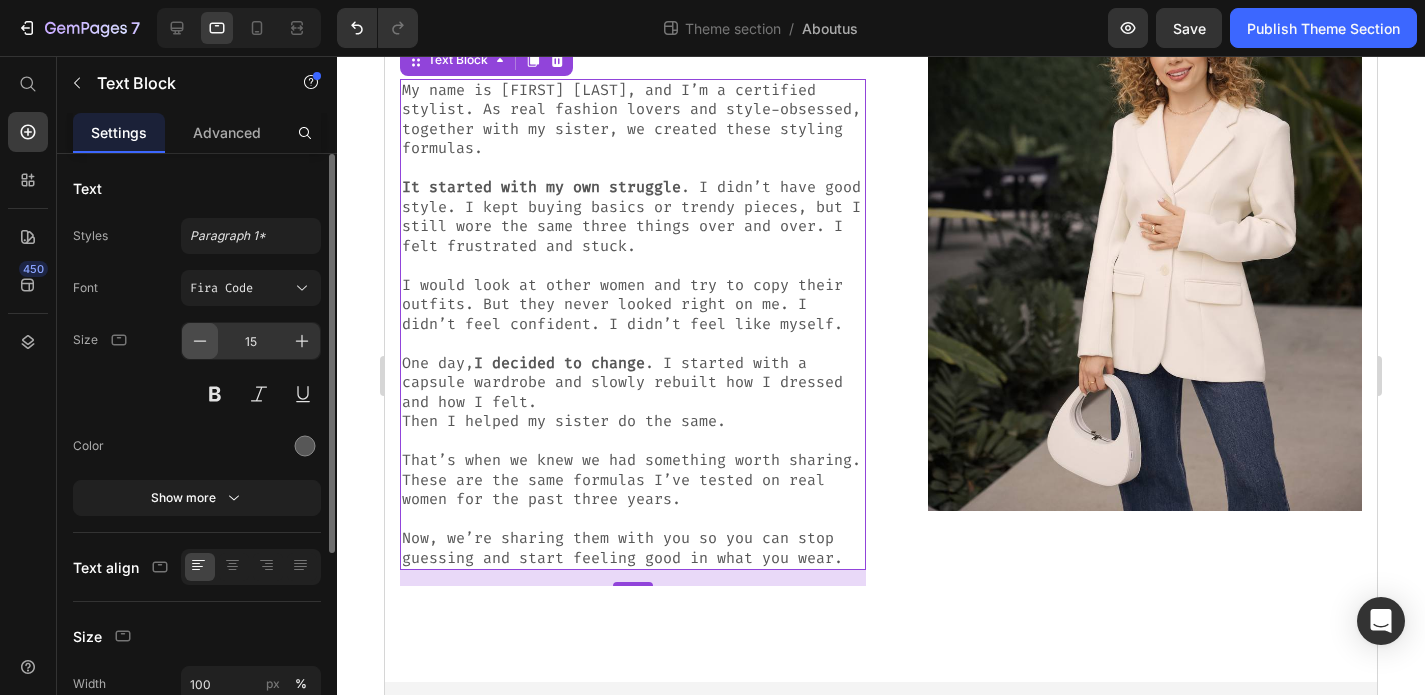 click 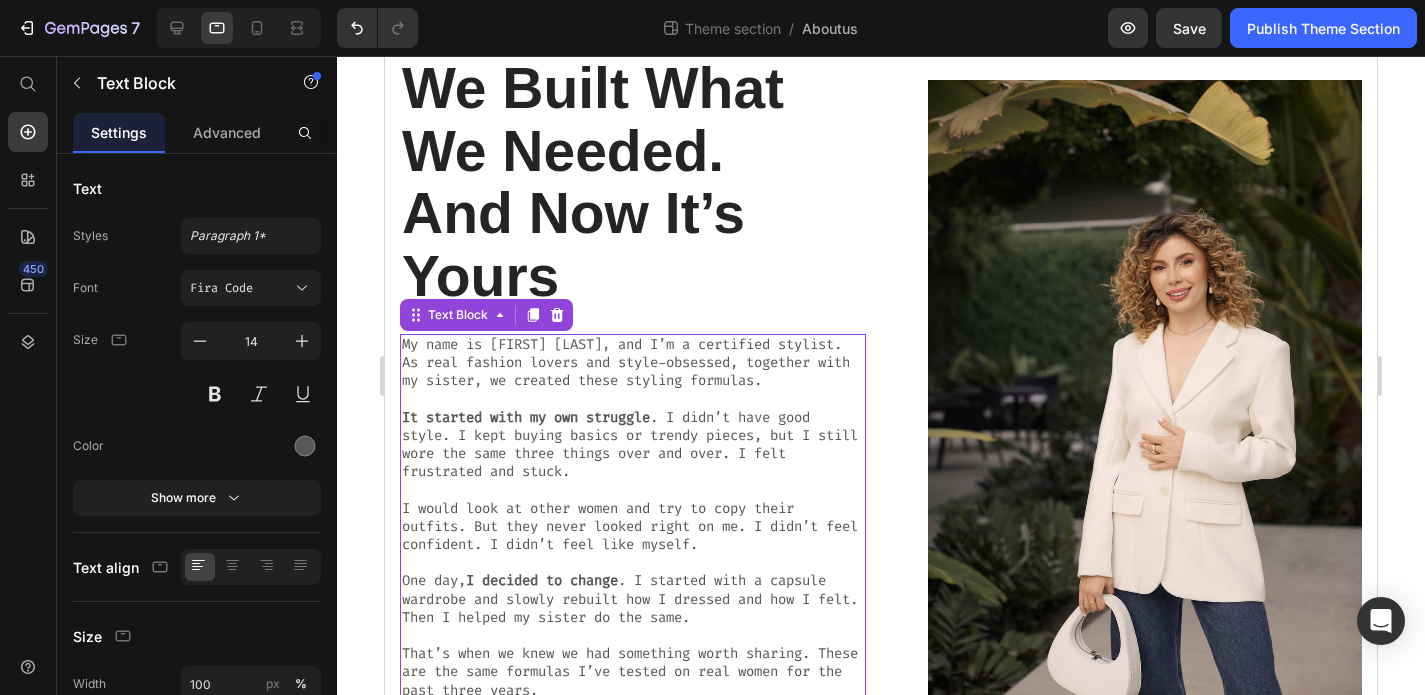 scroll, scrollTop: 154, scrollLeft: 0, axis: vertical 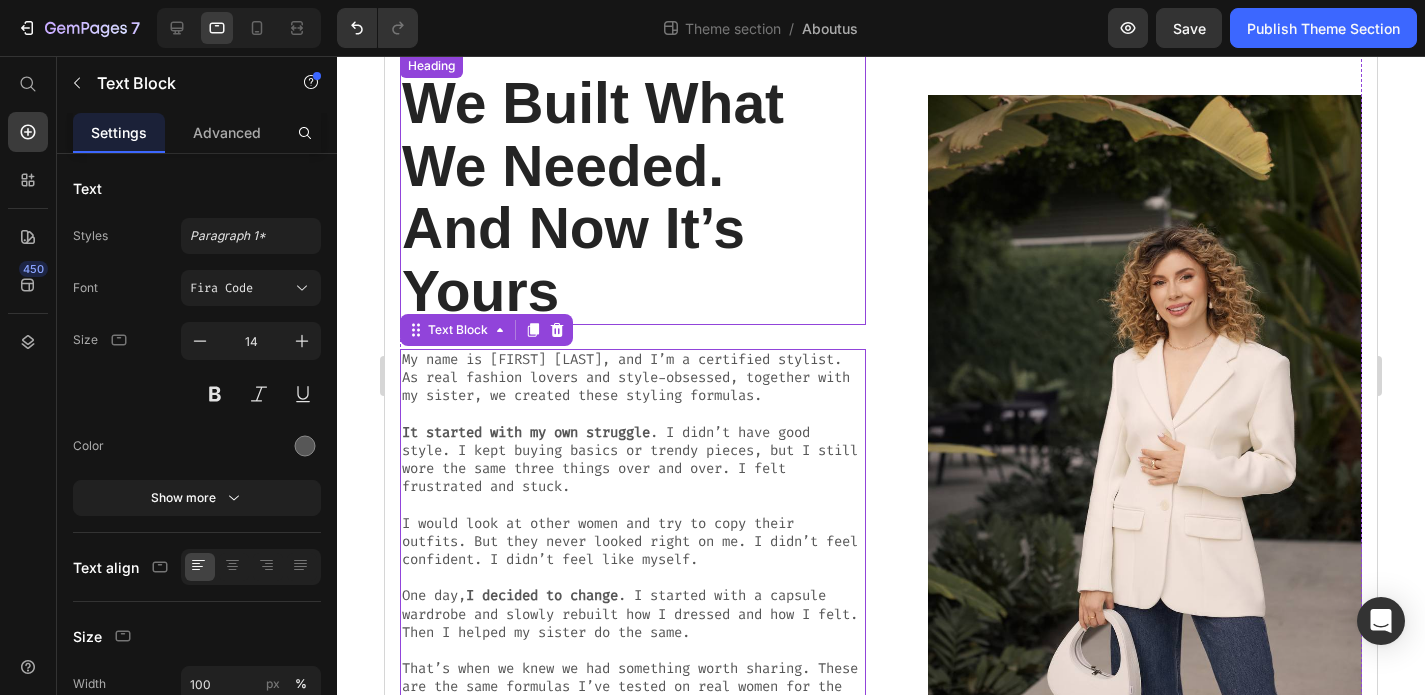 click on "We Built What We Needed.  And Now It’s Yours" at bounding box center (633, 197) 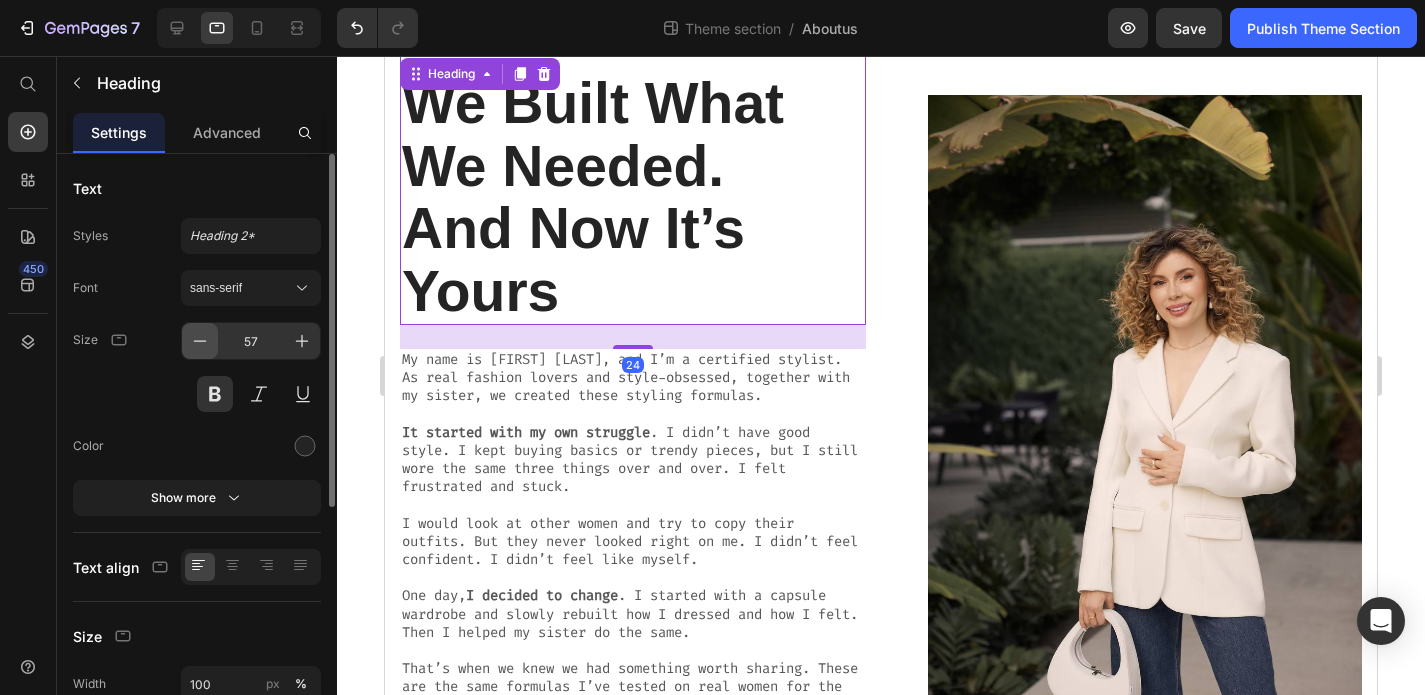 click 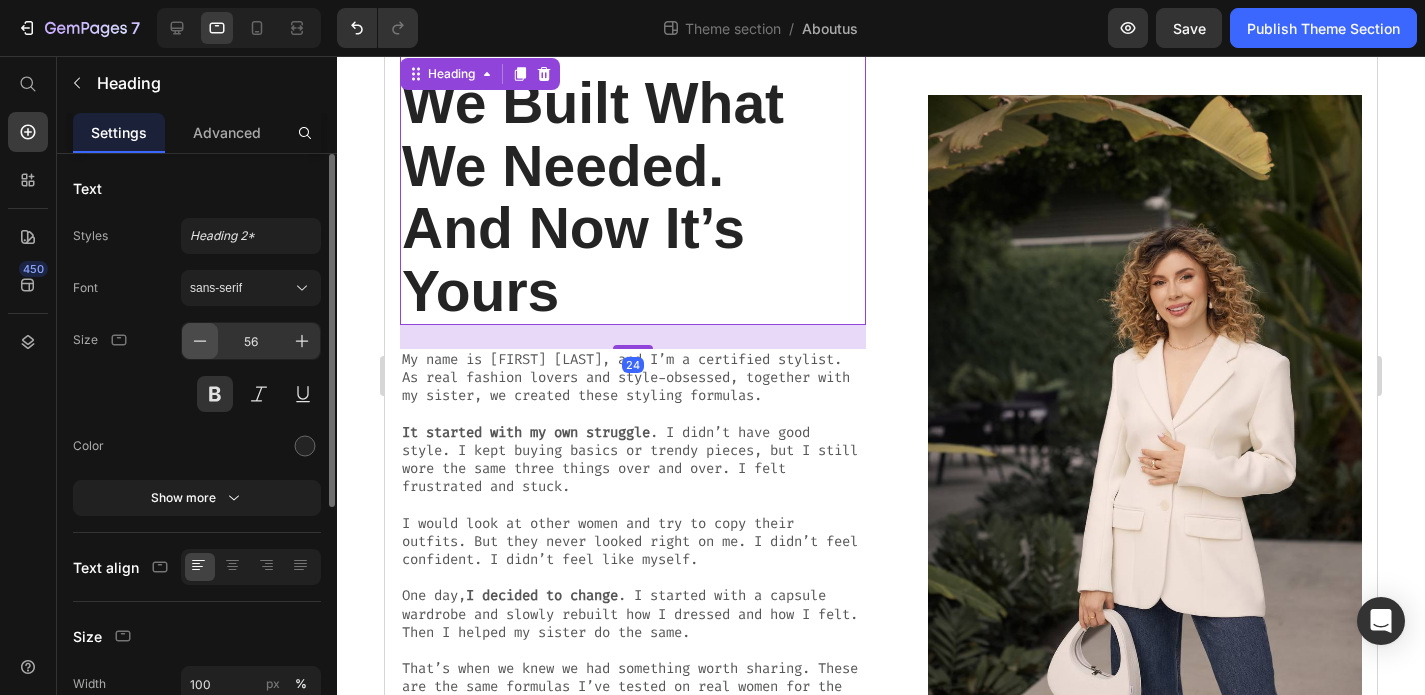 click 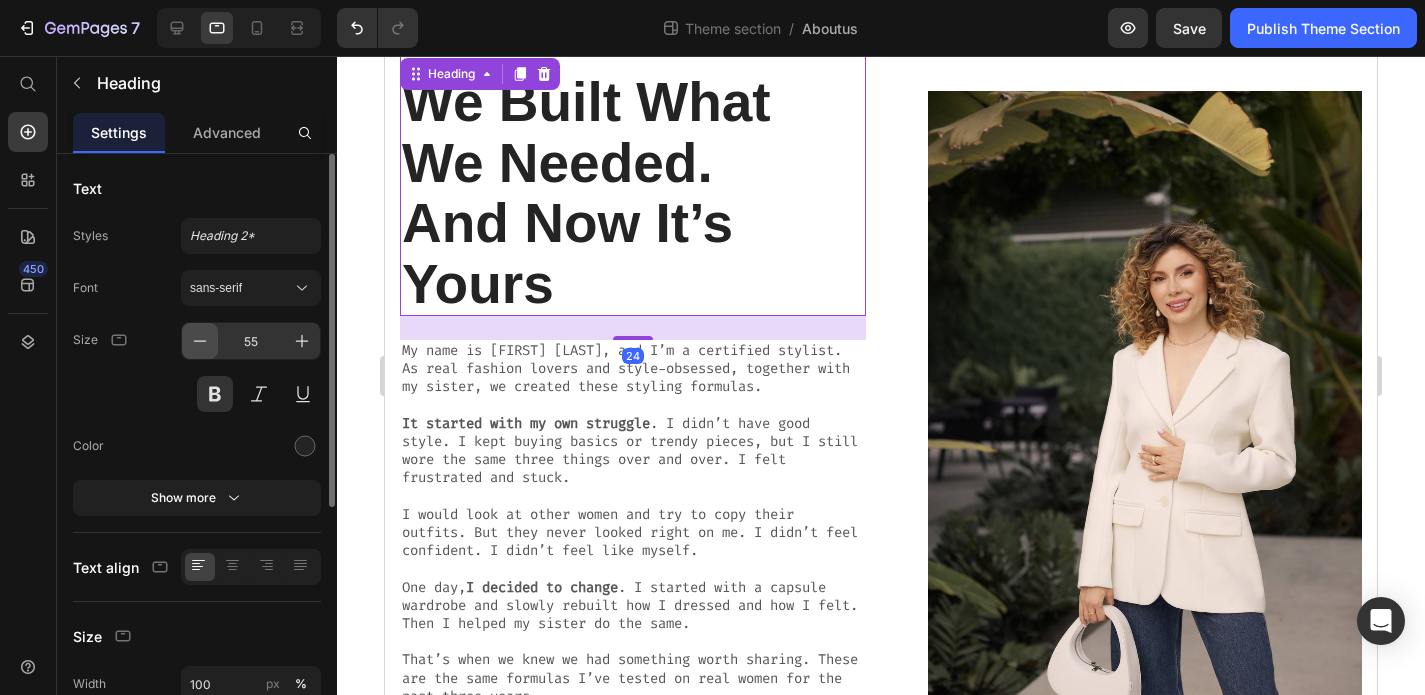 click 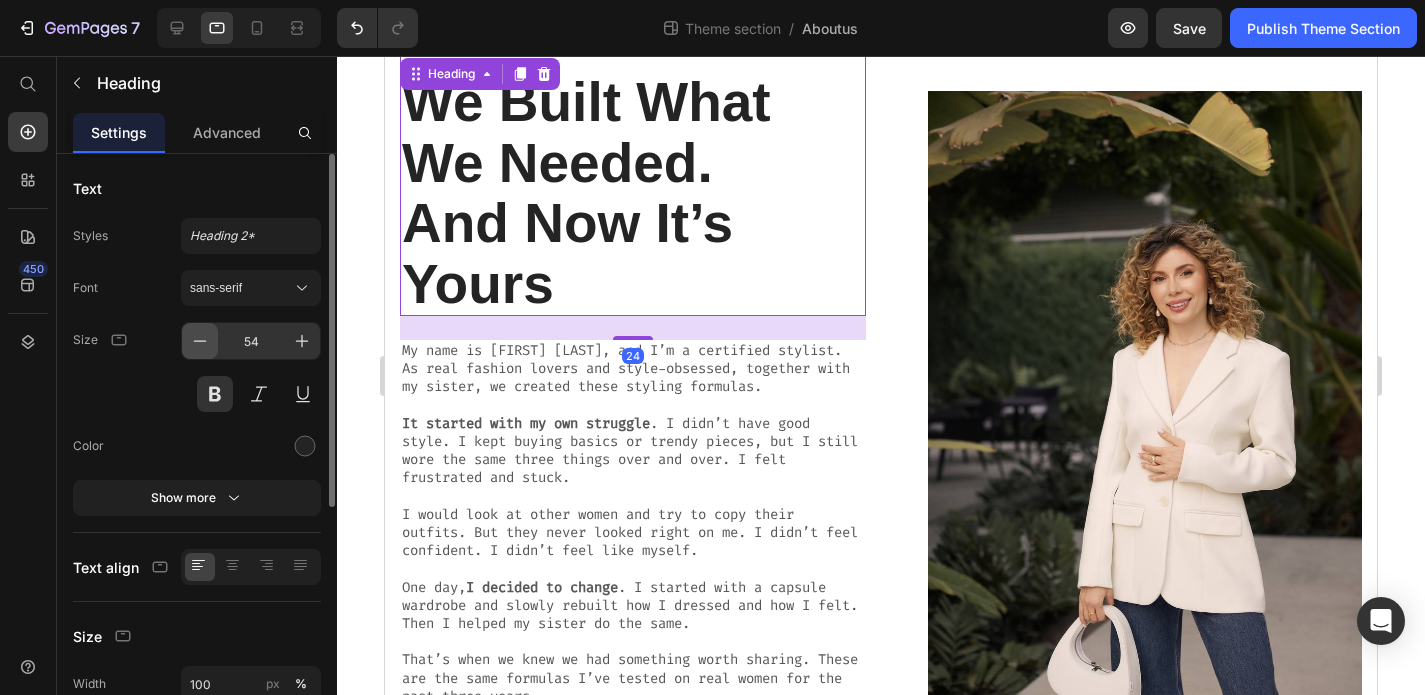 click 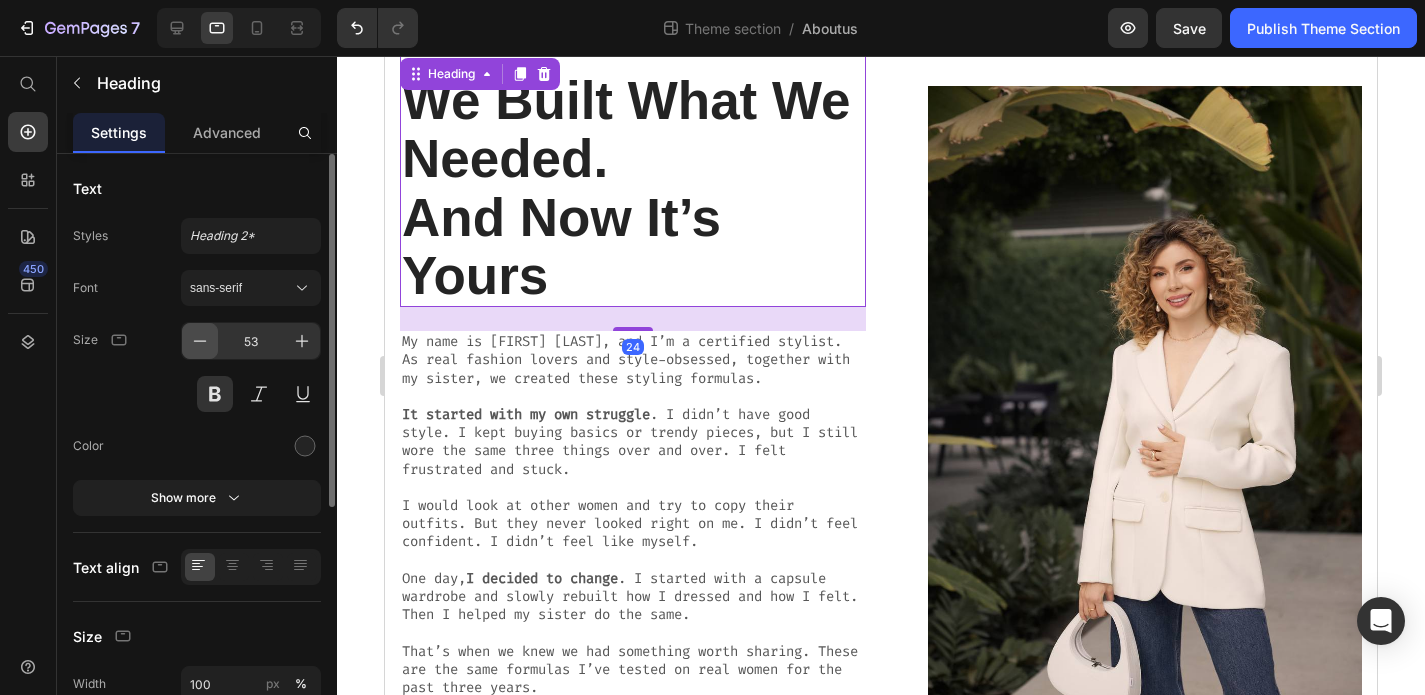 click 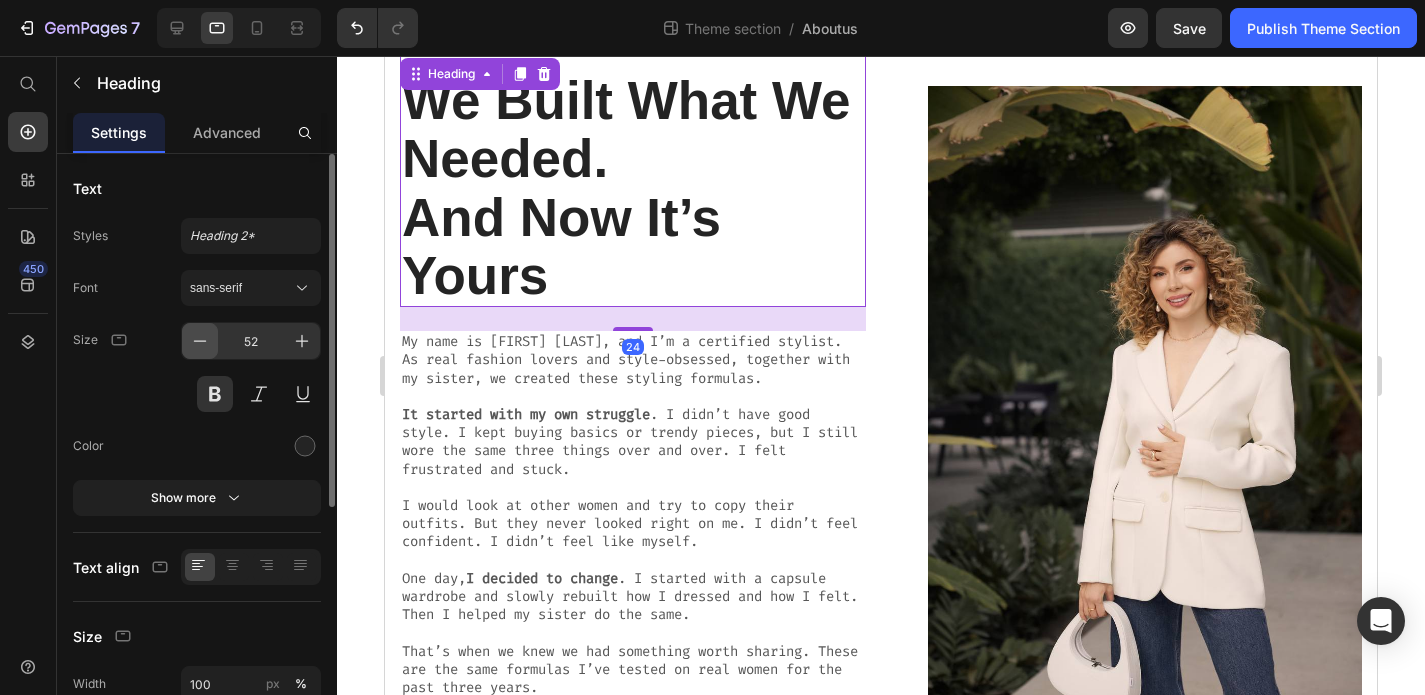 click 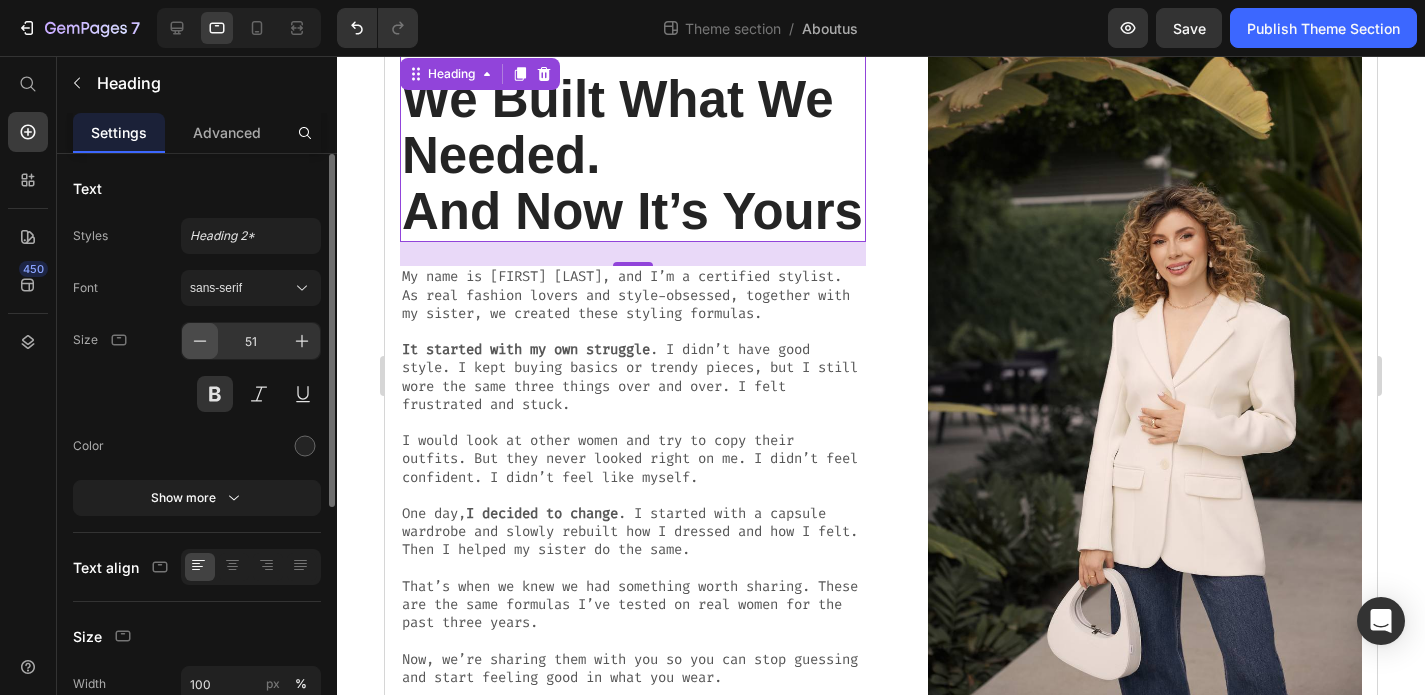 click 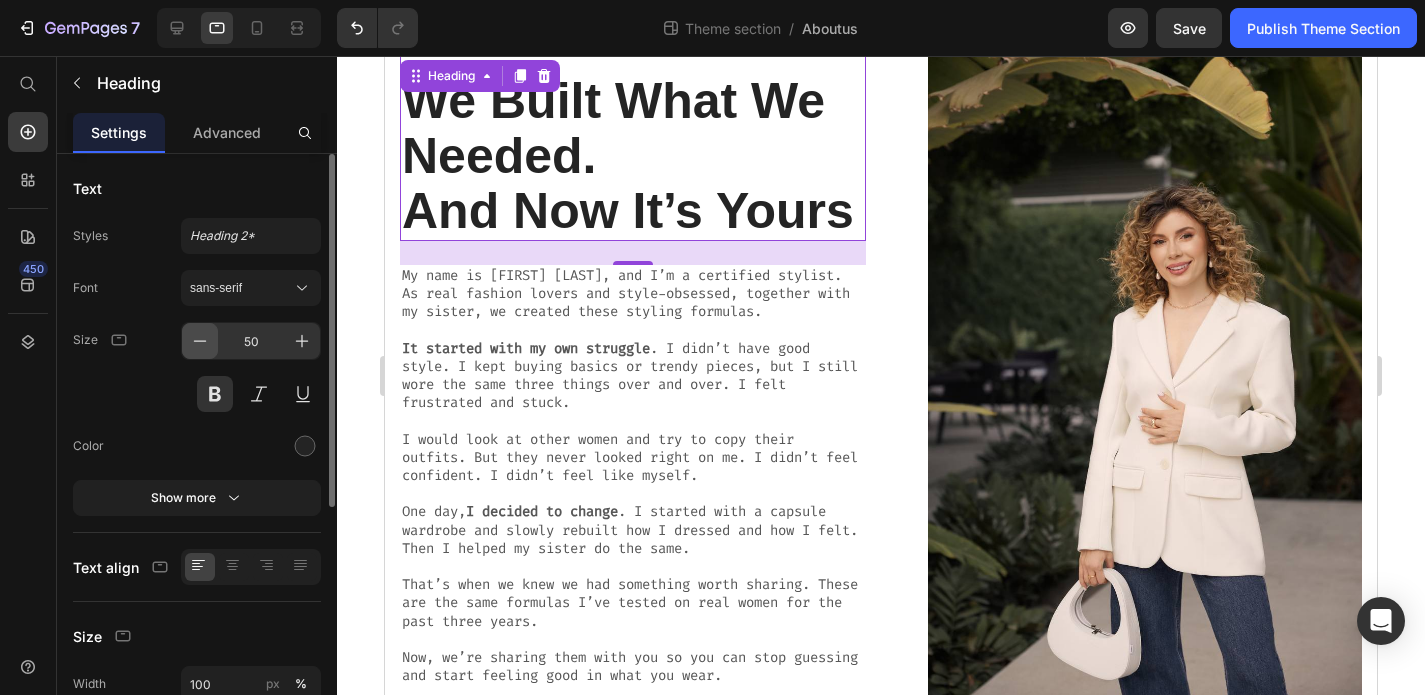 click 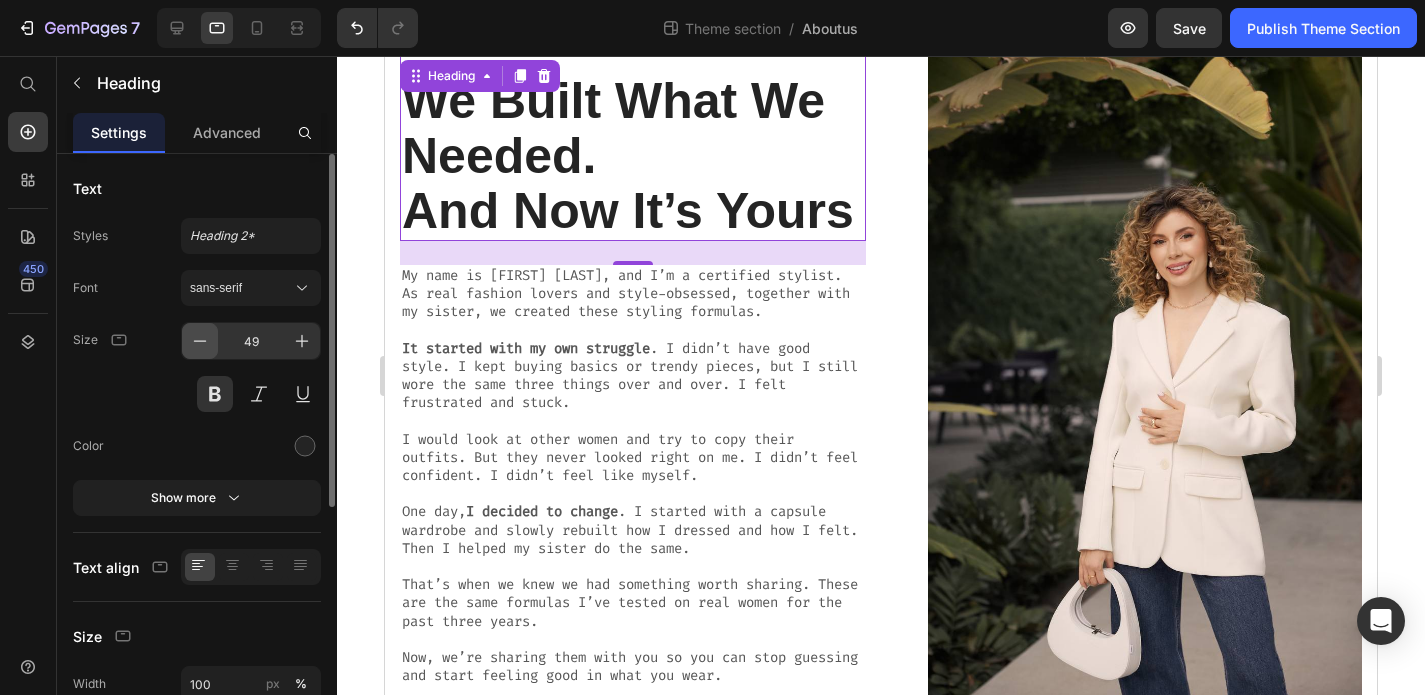 click 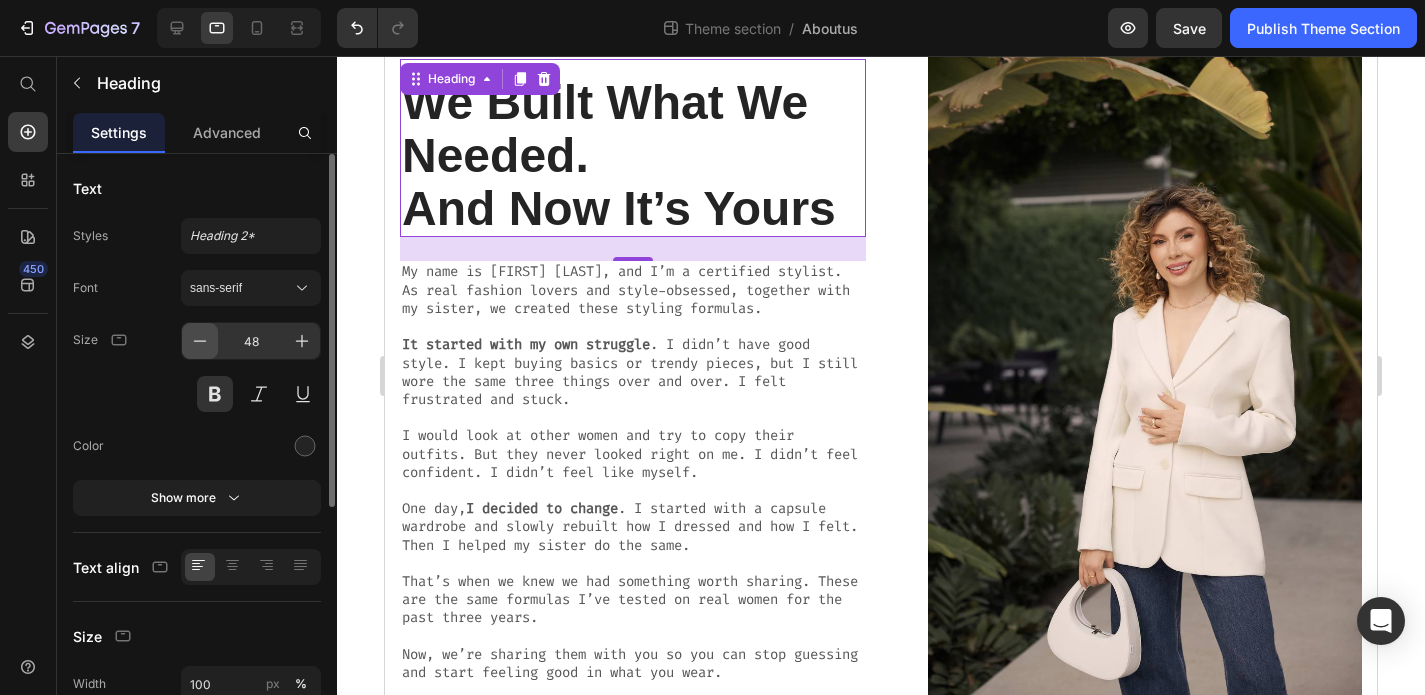 click 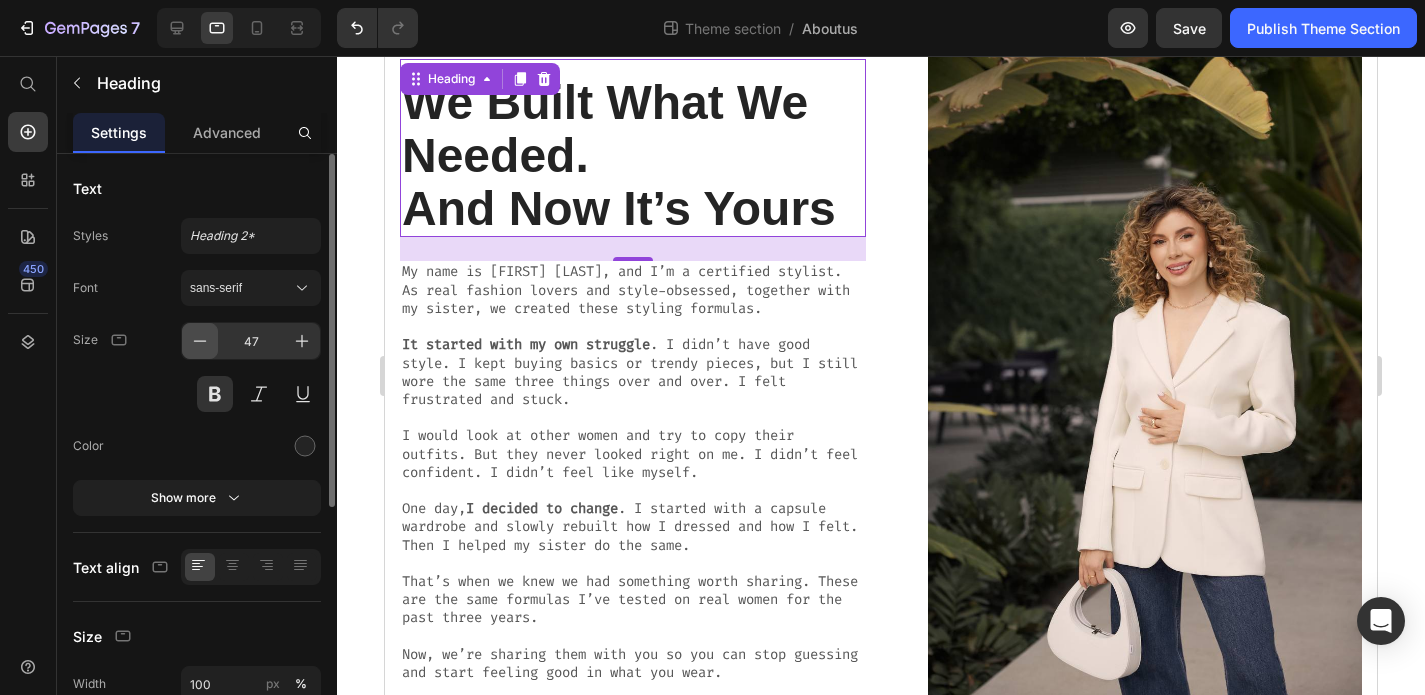 click 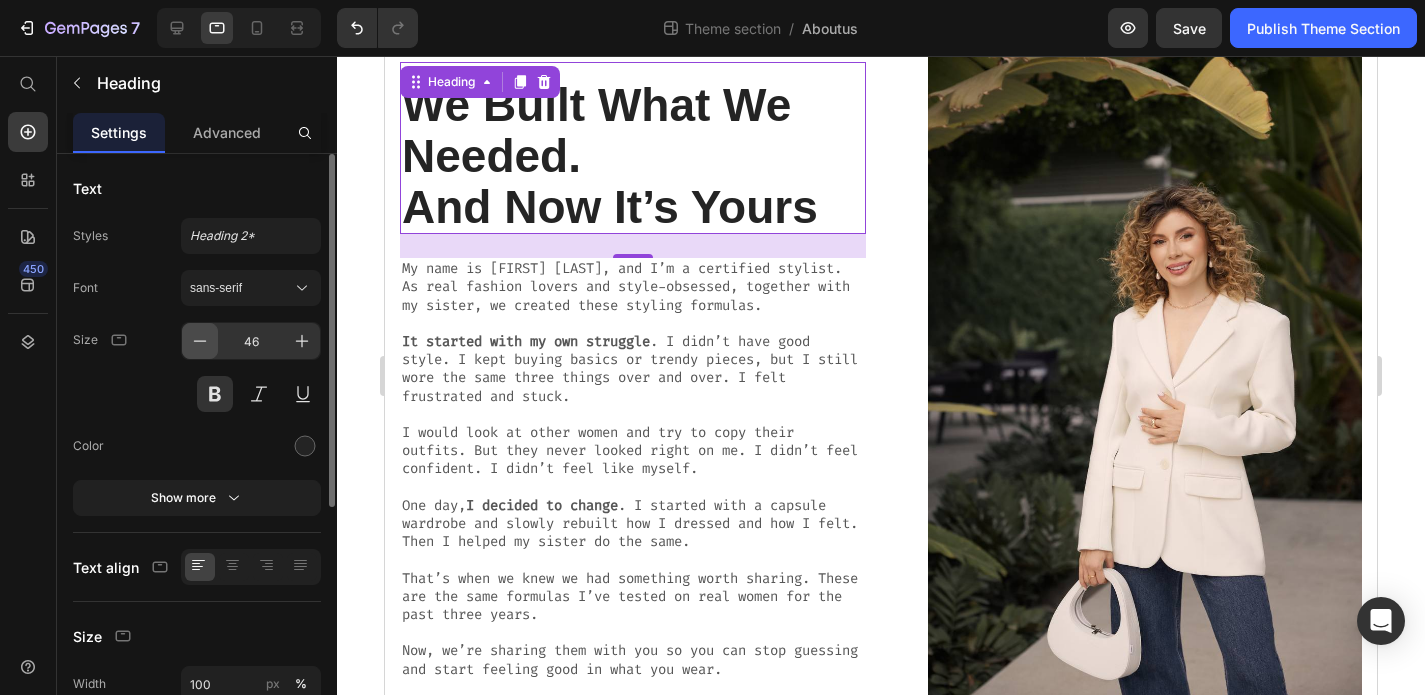 click 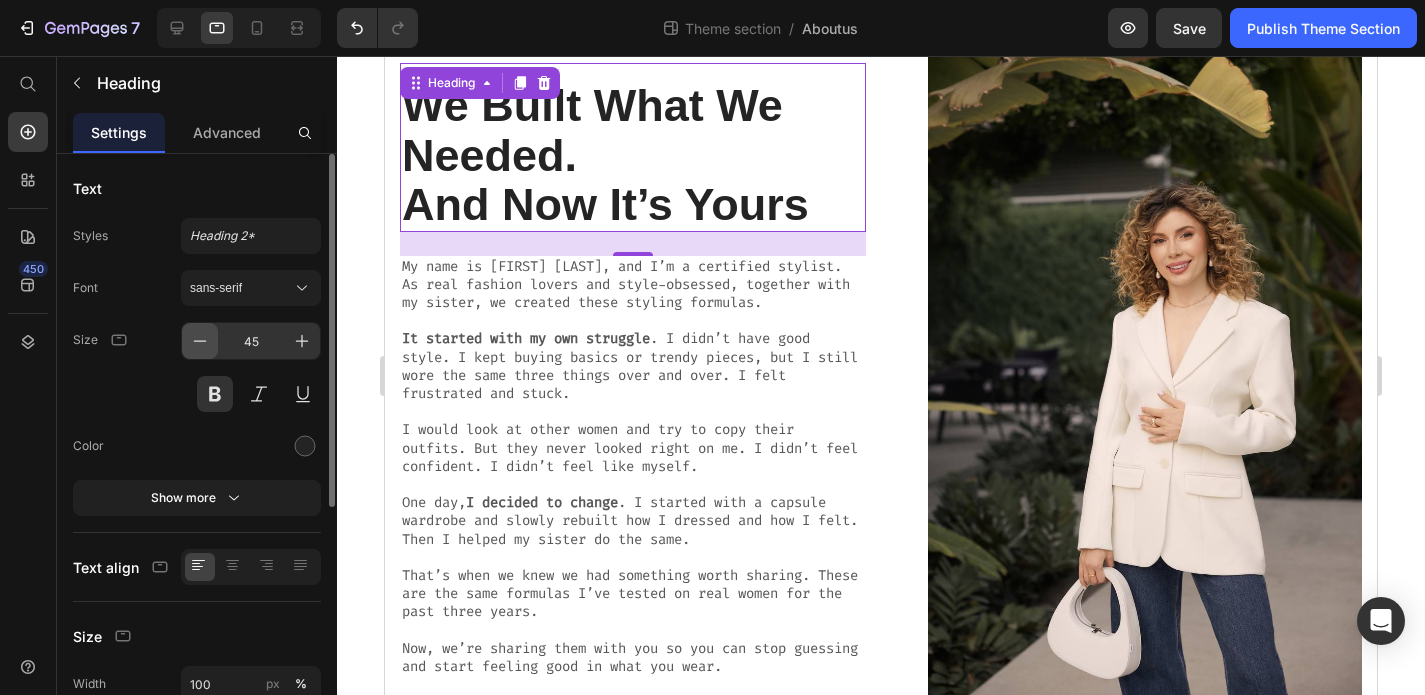 click 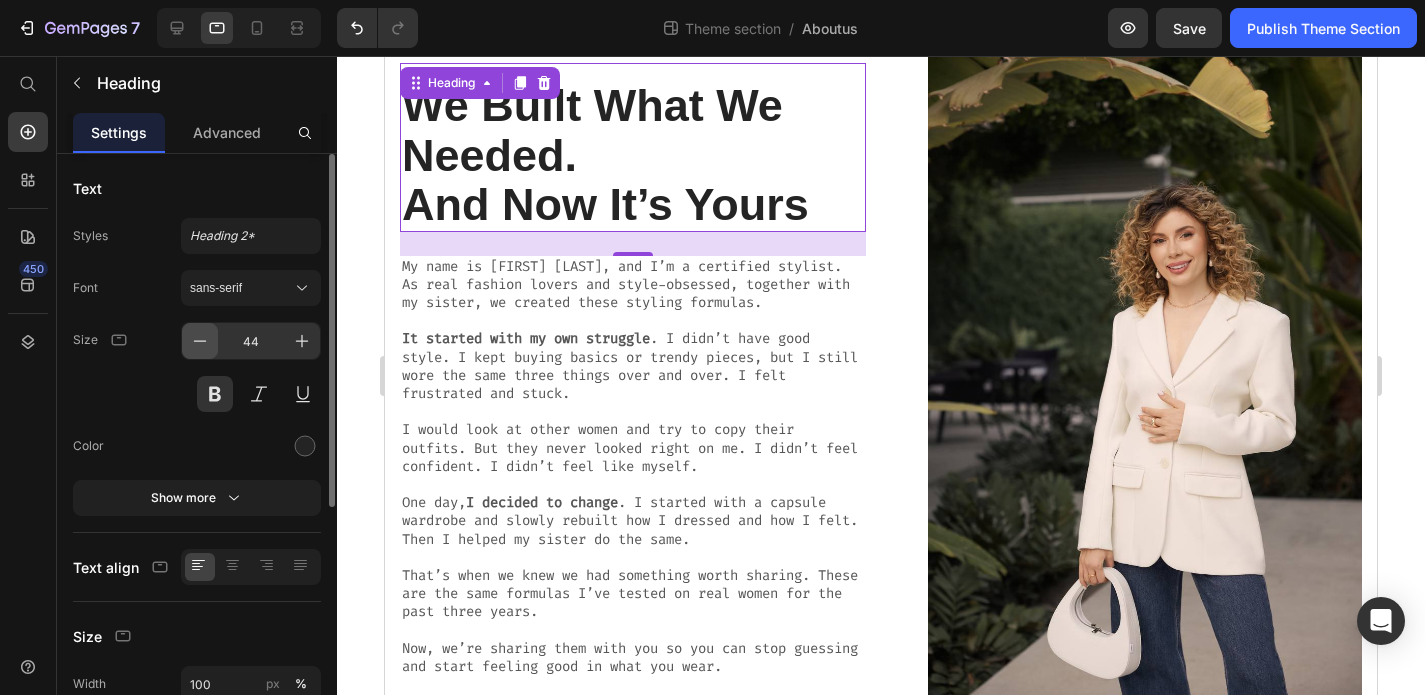 click 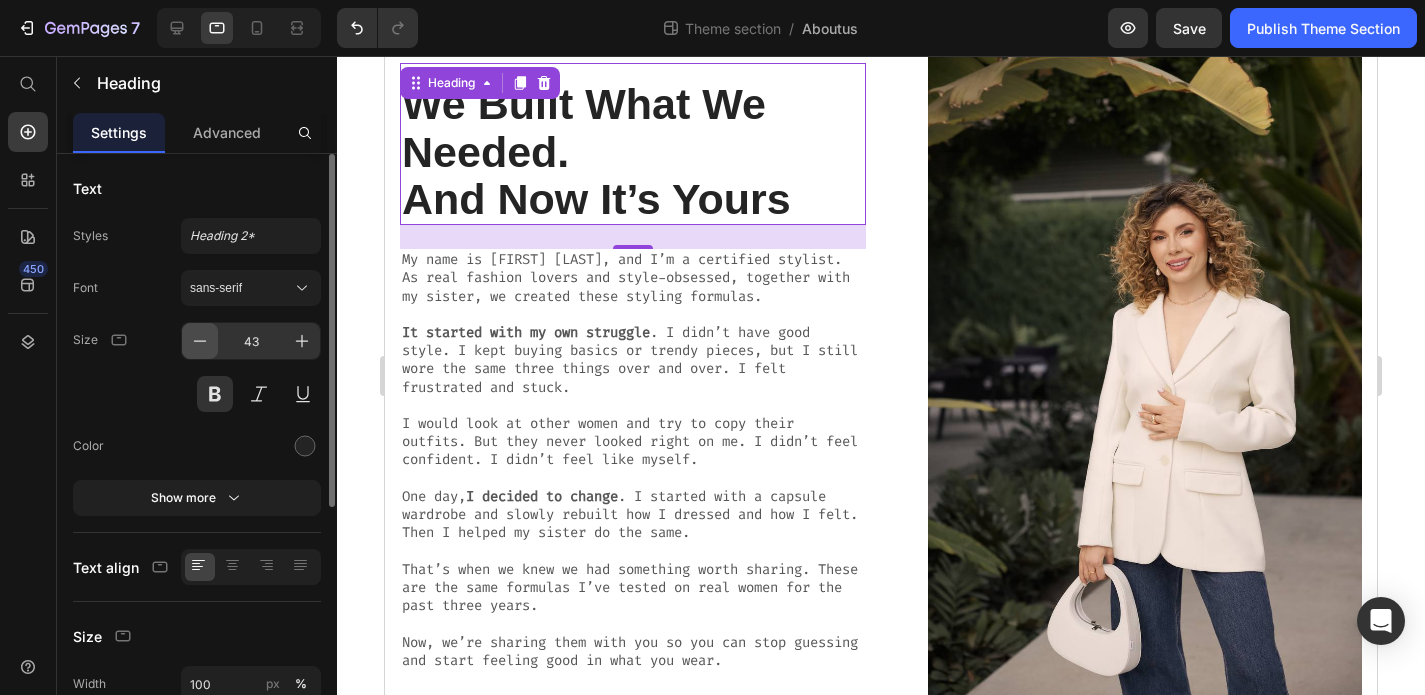 click 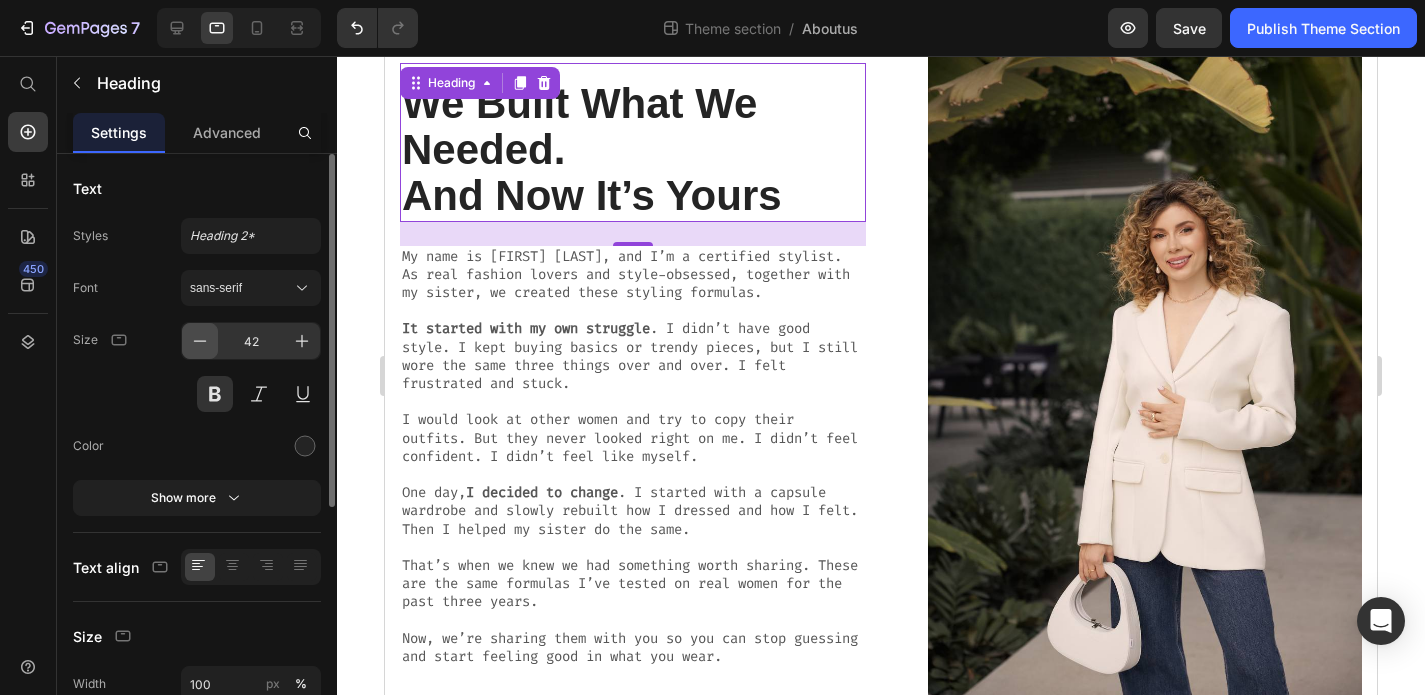 click 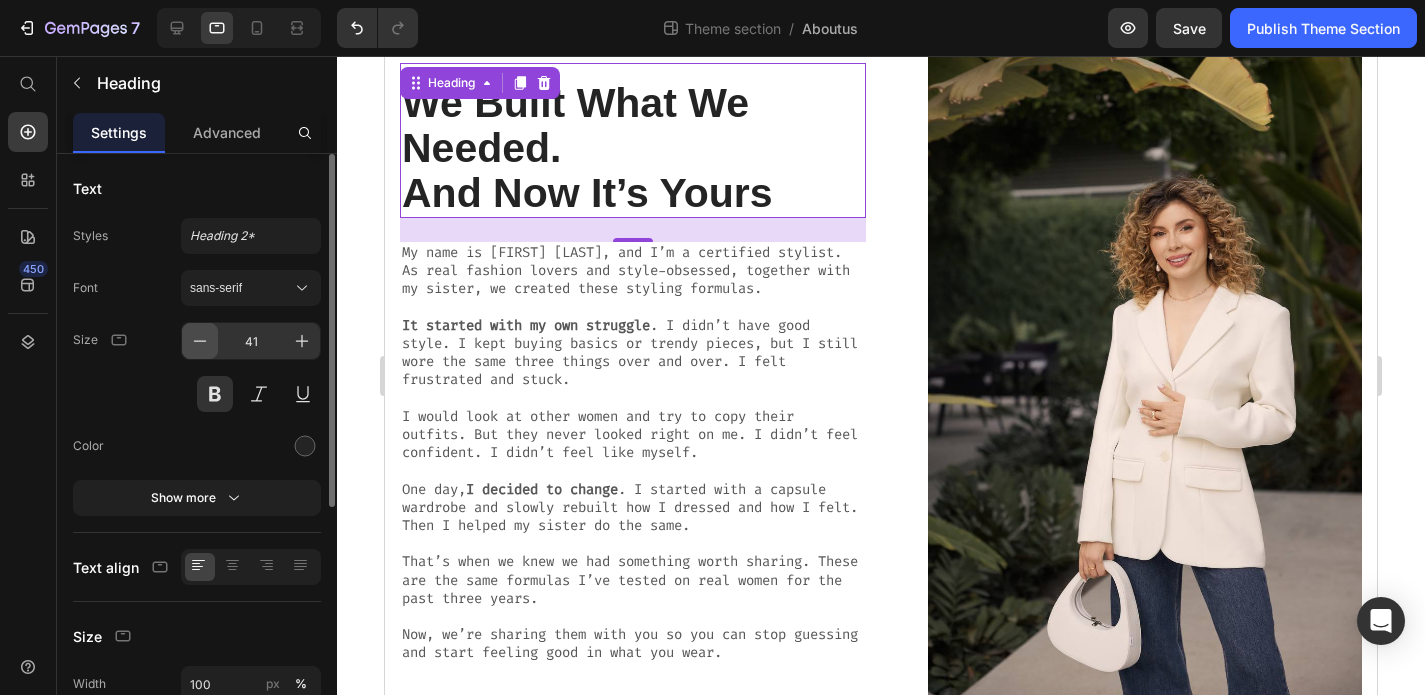 click 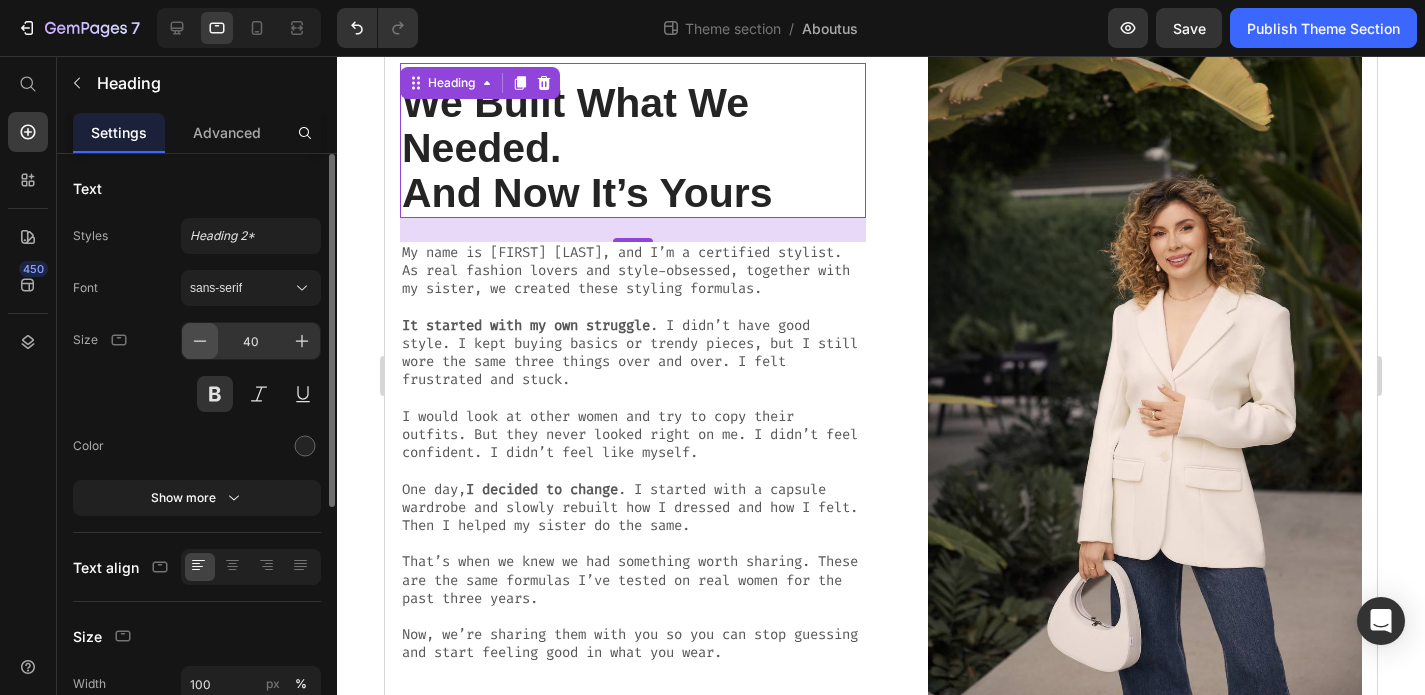 scroll, scrollTop: 163, scrollLeft: 0, axis: vertical 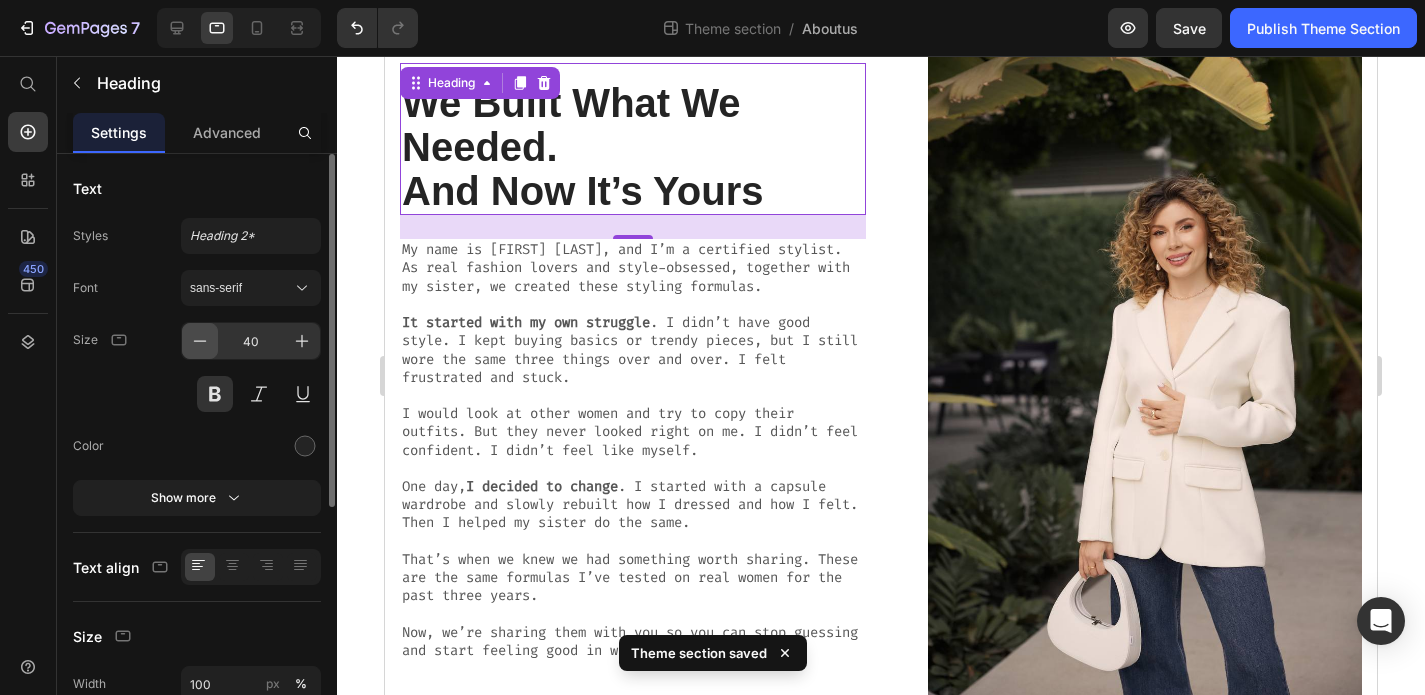 click 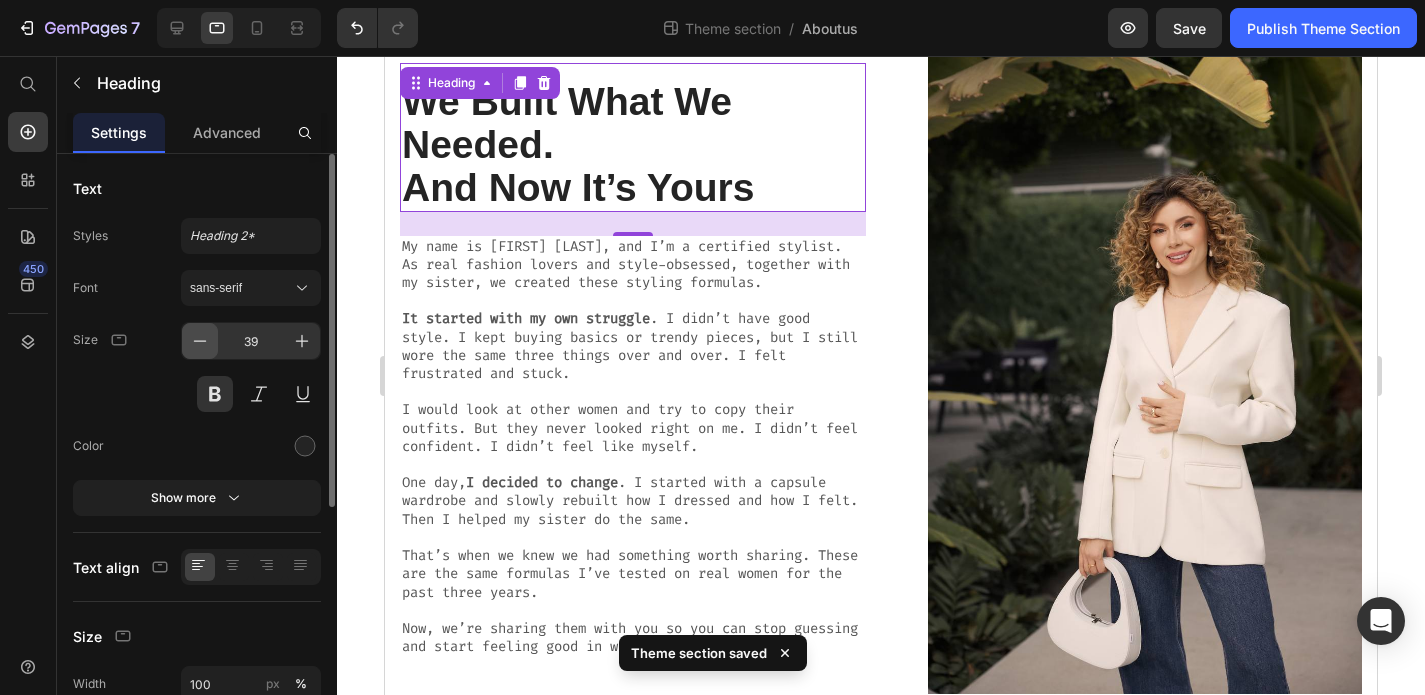 click 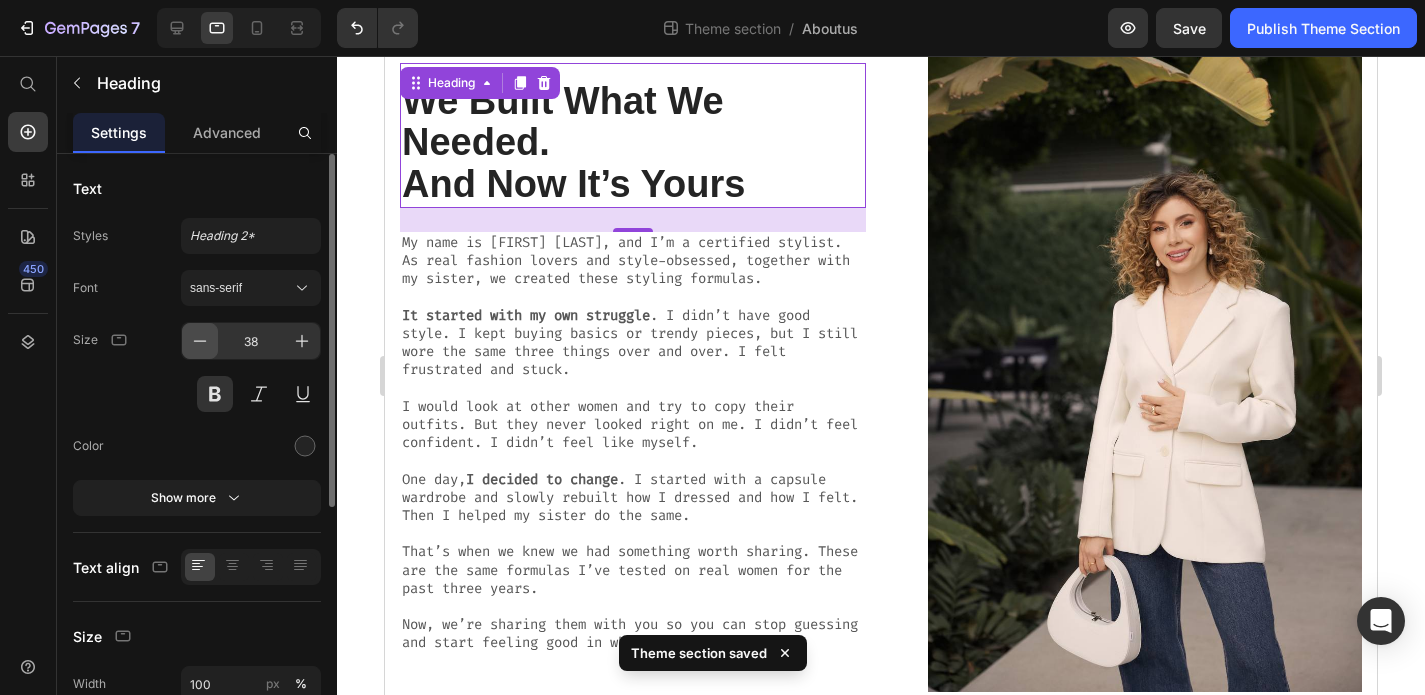 click 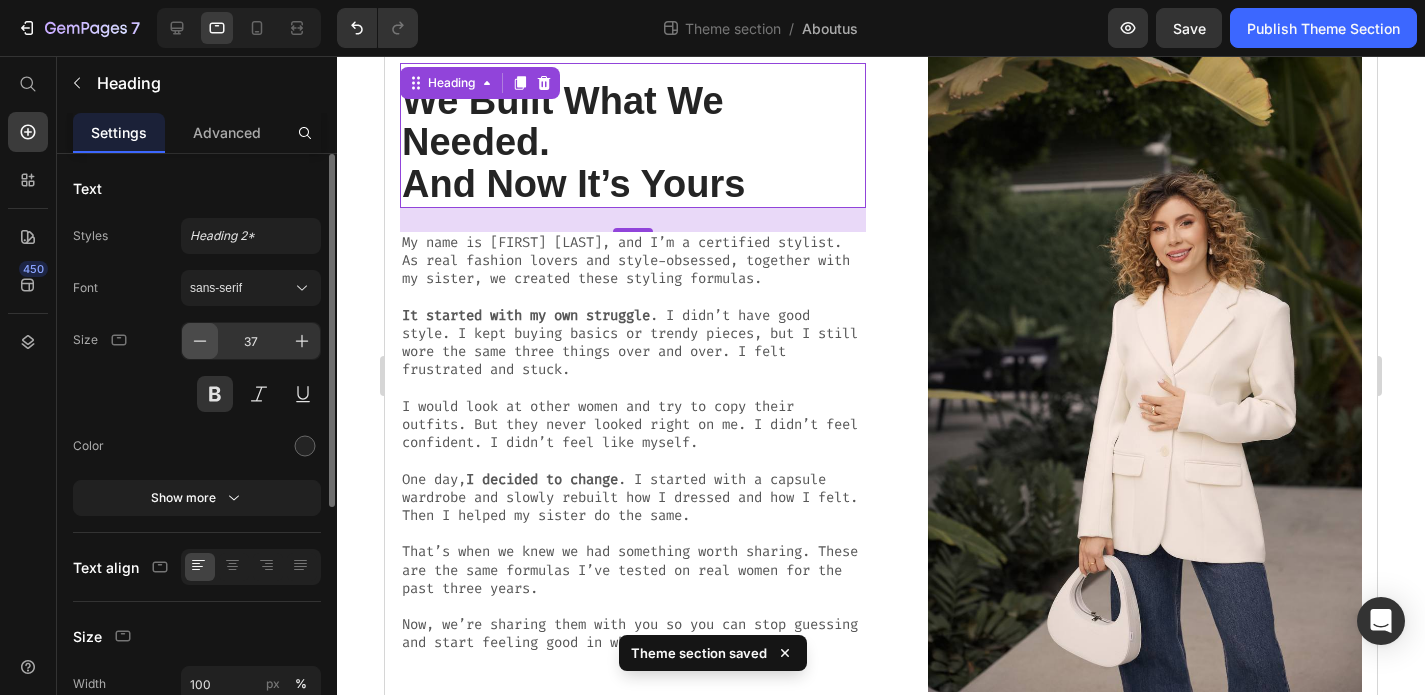 scroll, scrollTop: 168, scrollLeft: 0, axis: vertical 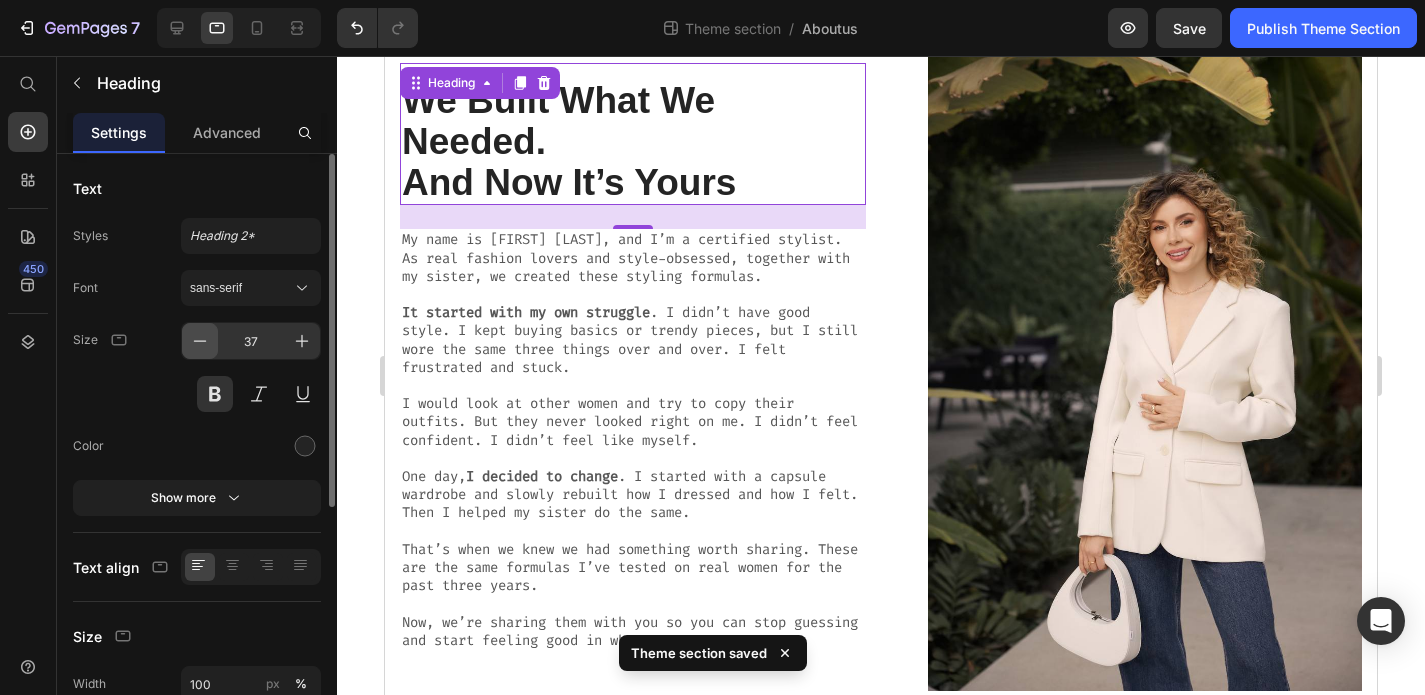 click 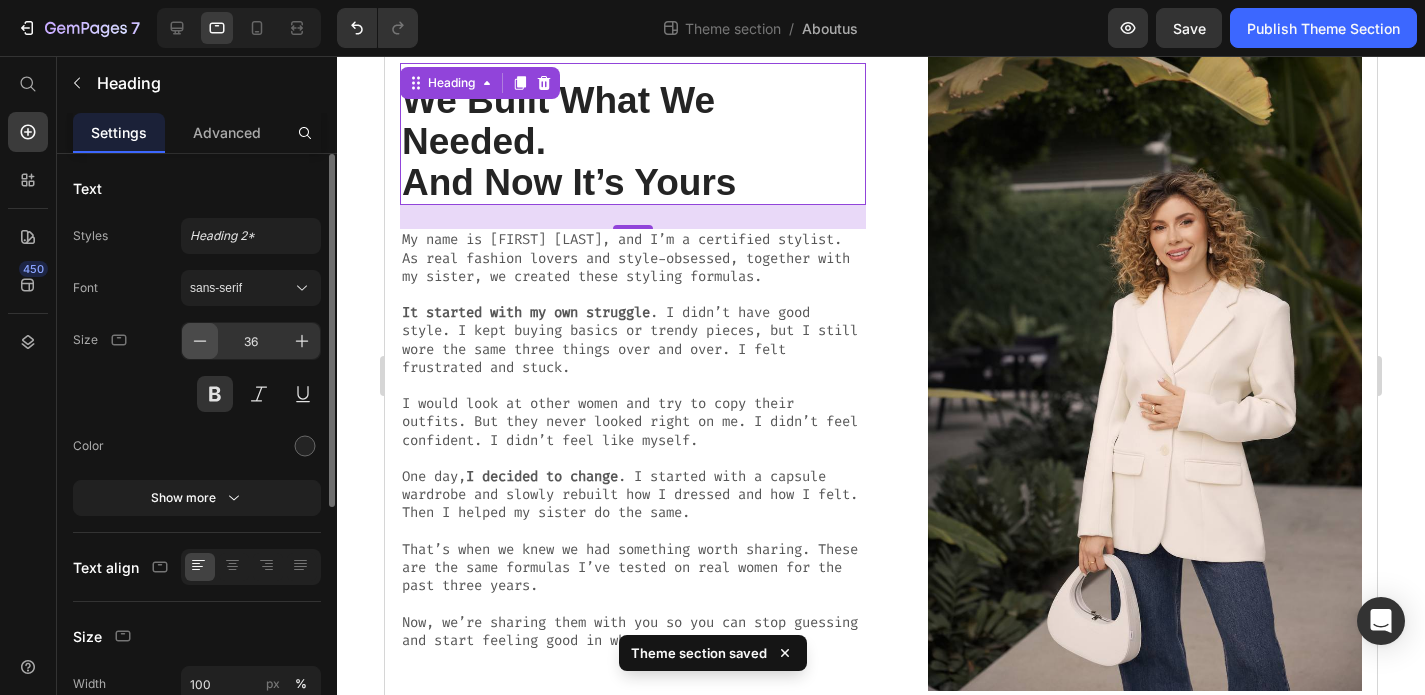 scroll, scrollTop: 170, scrollLeft: 0, axis: vertical 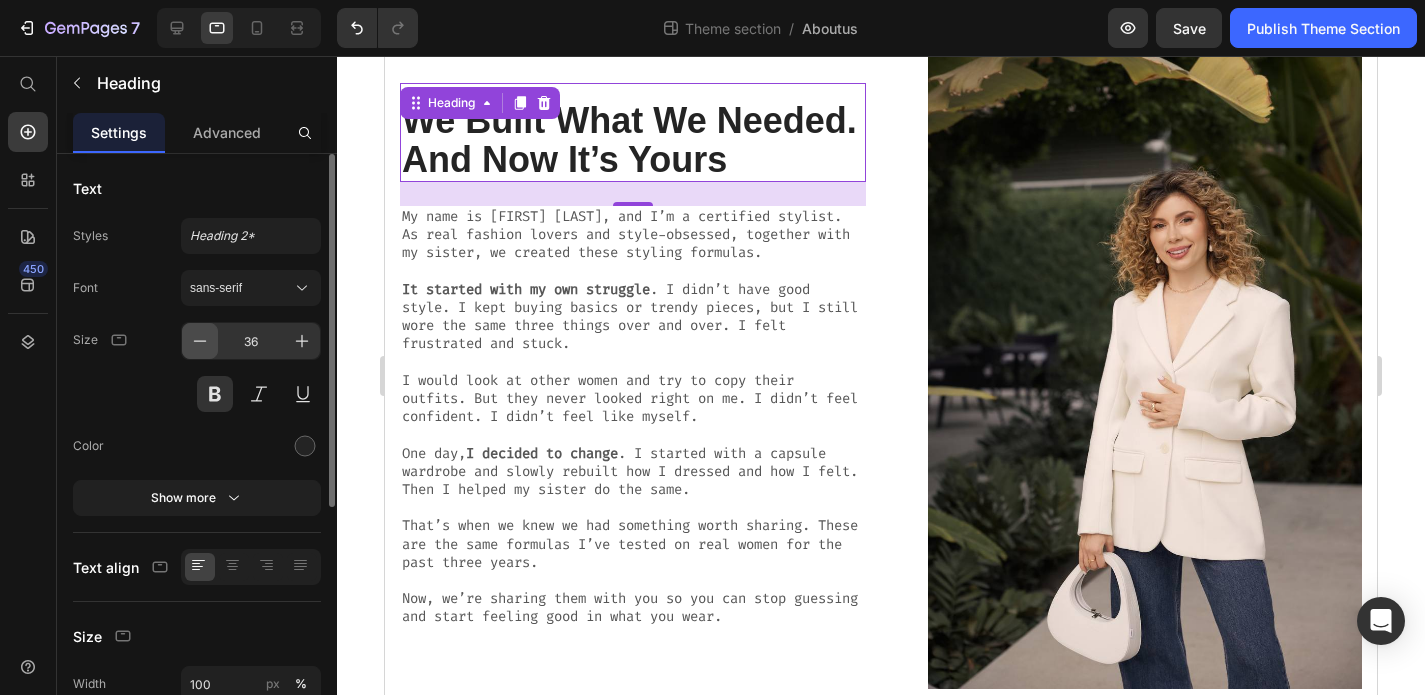 click 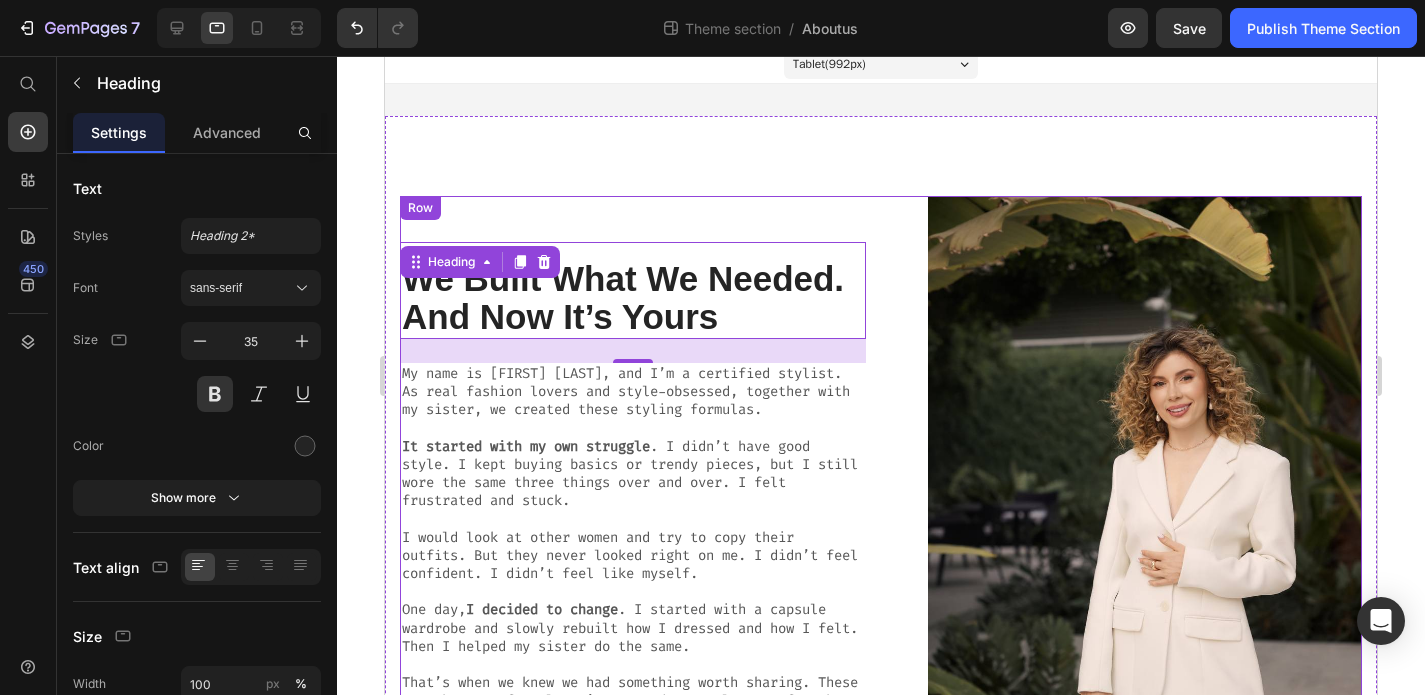 scroll, scrollTop: 0, scrollLeft: 0, axis: both 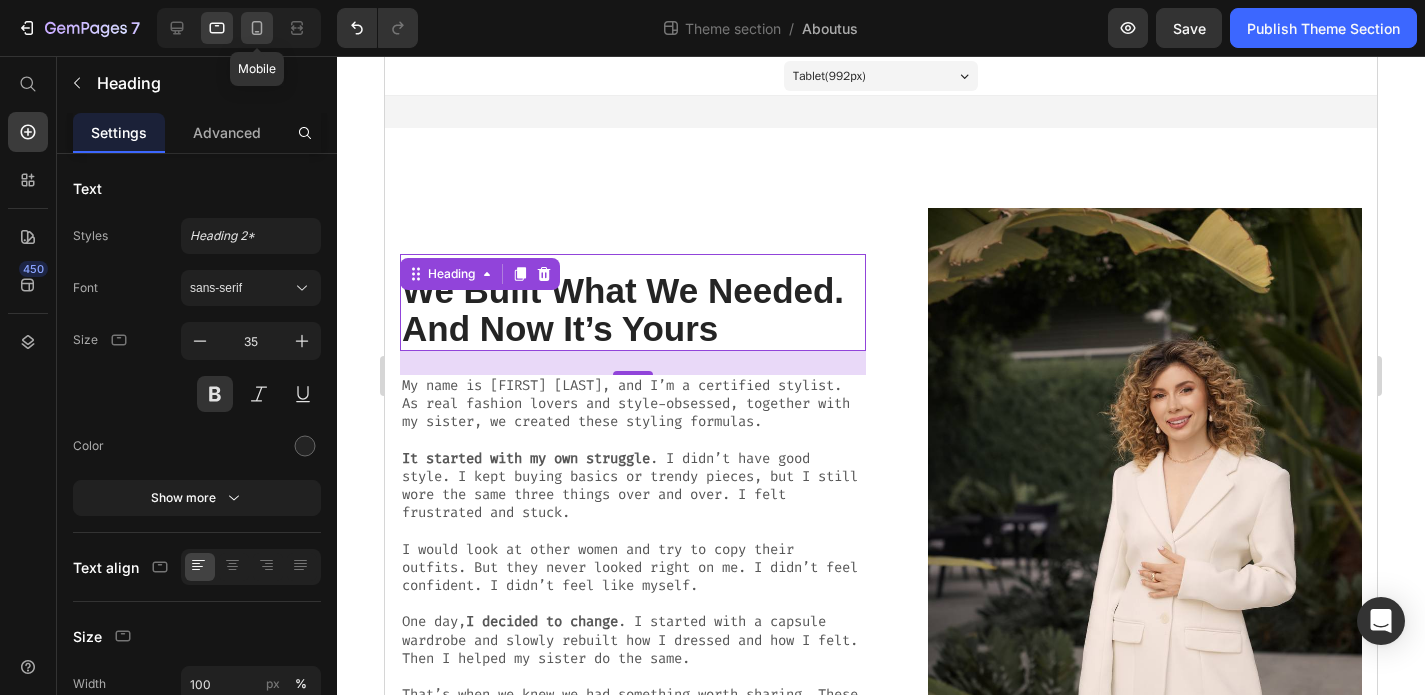 click 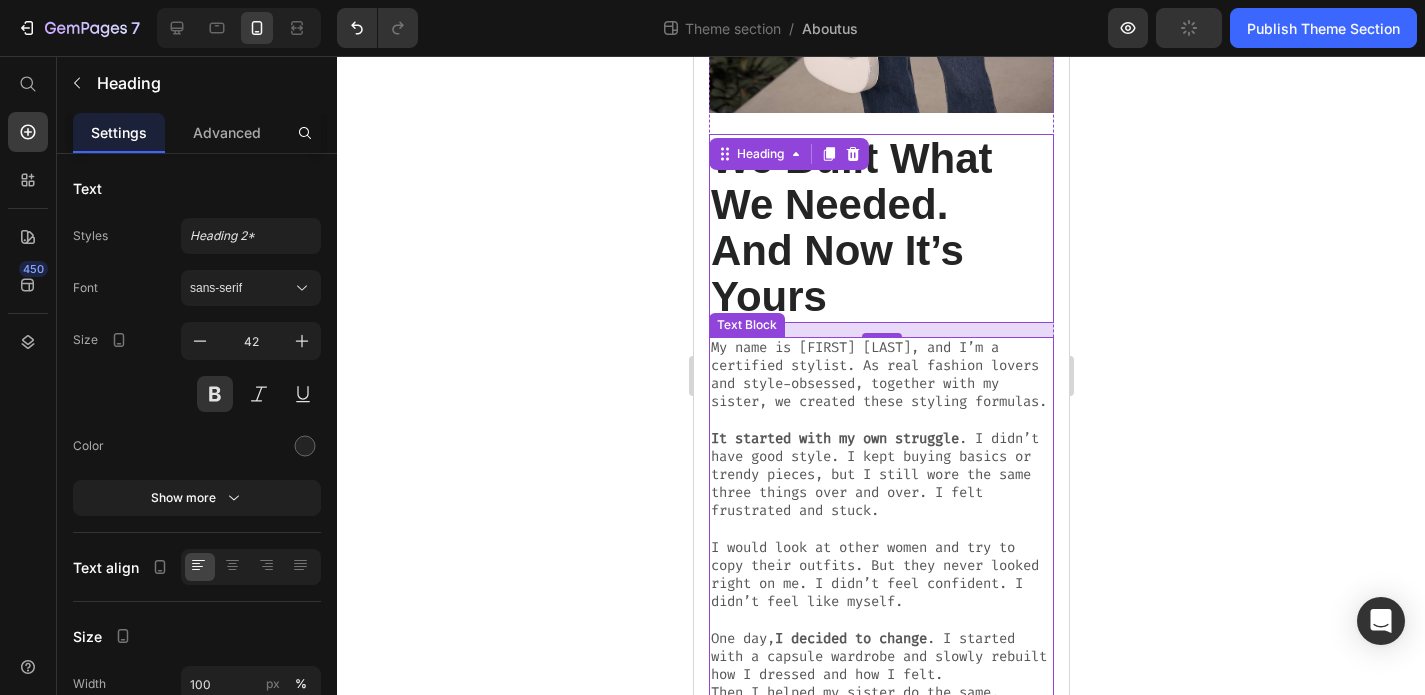 scroll, scrollTop: 568, scrollLeft: 0, axis: vertical 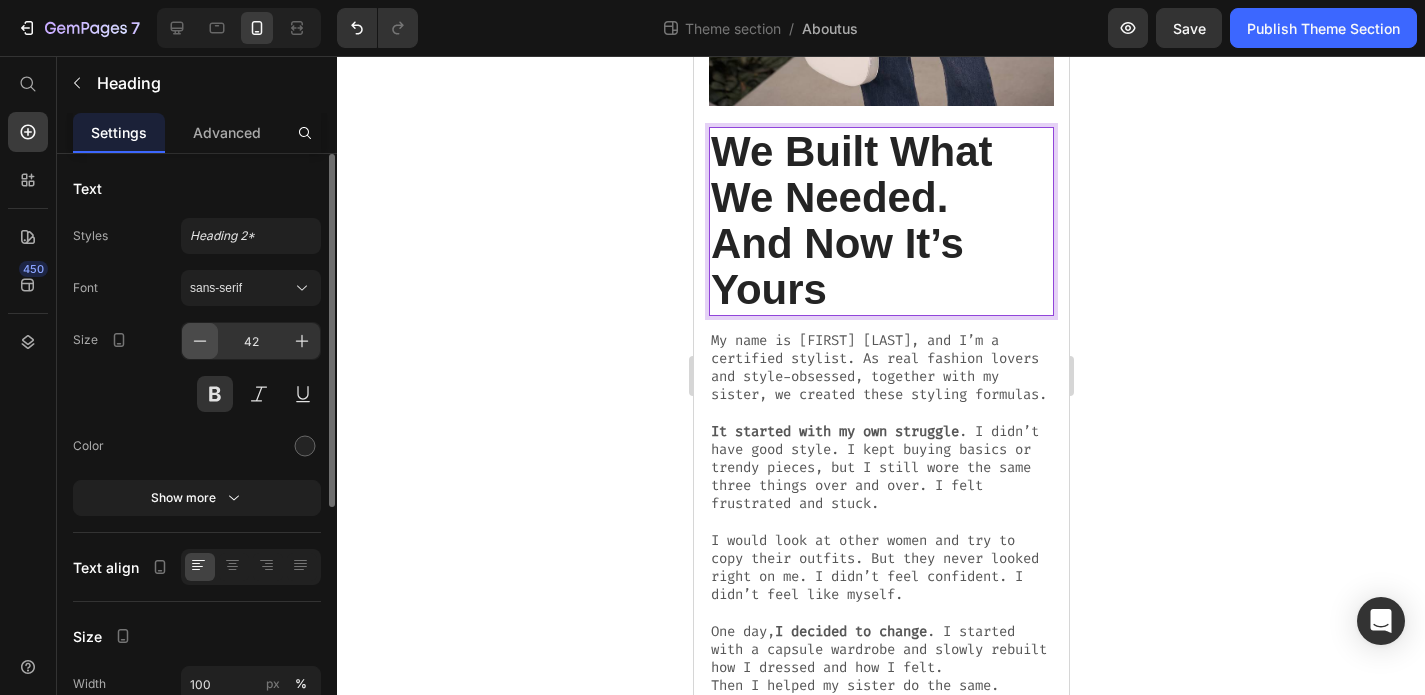 click 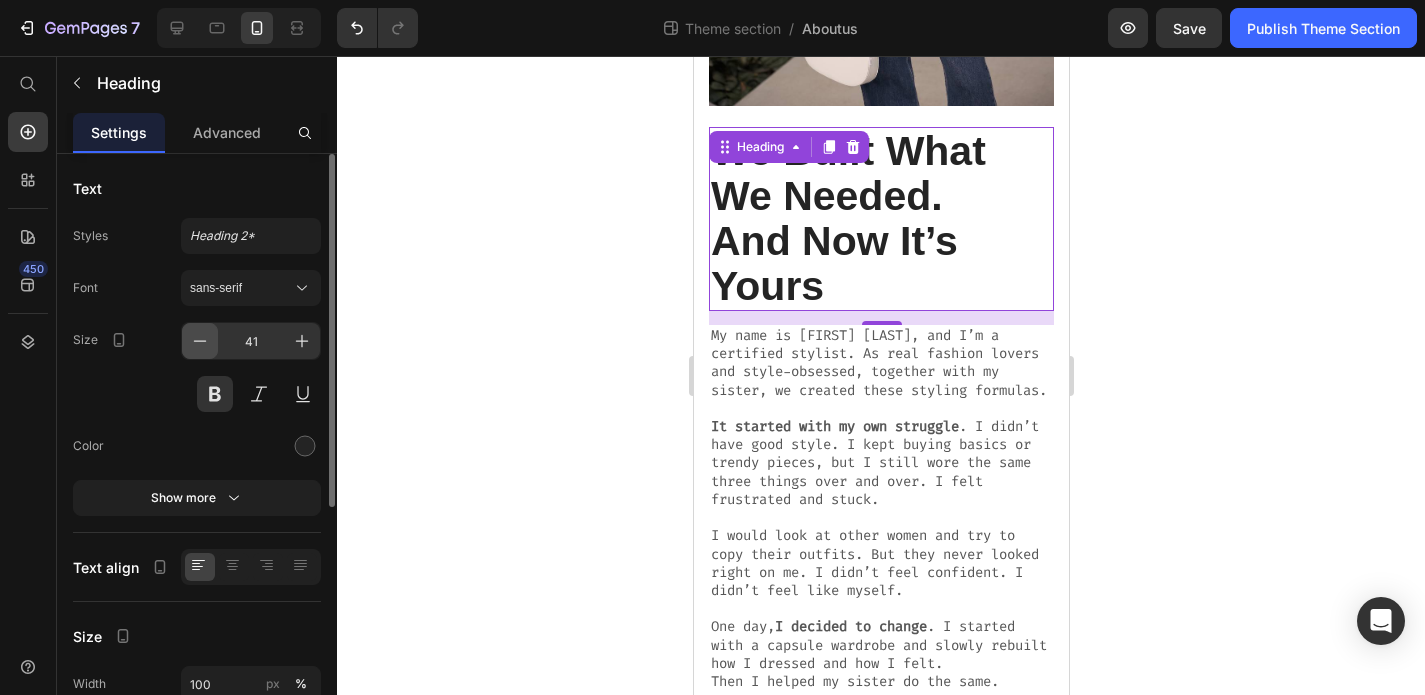 click 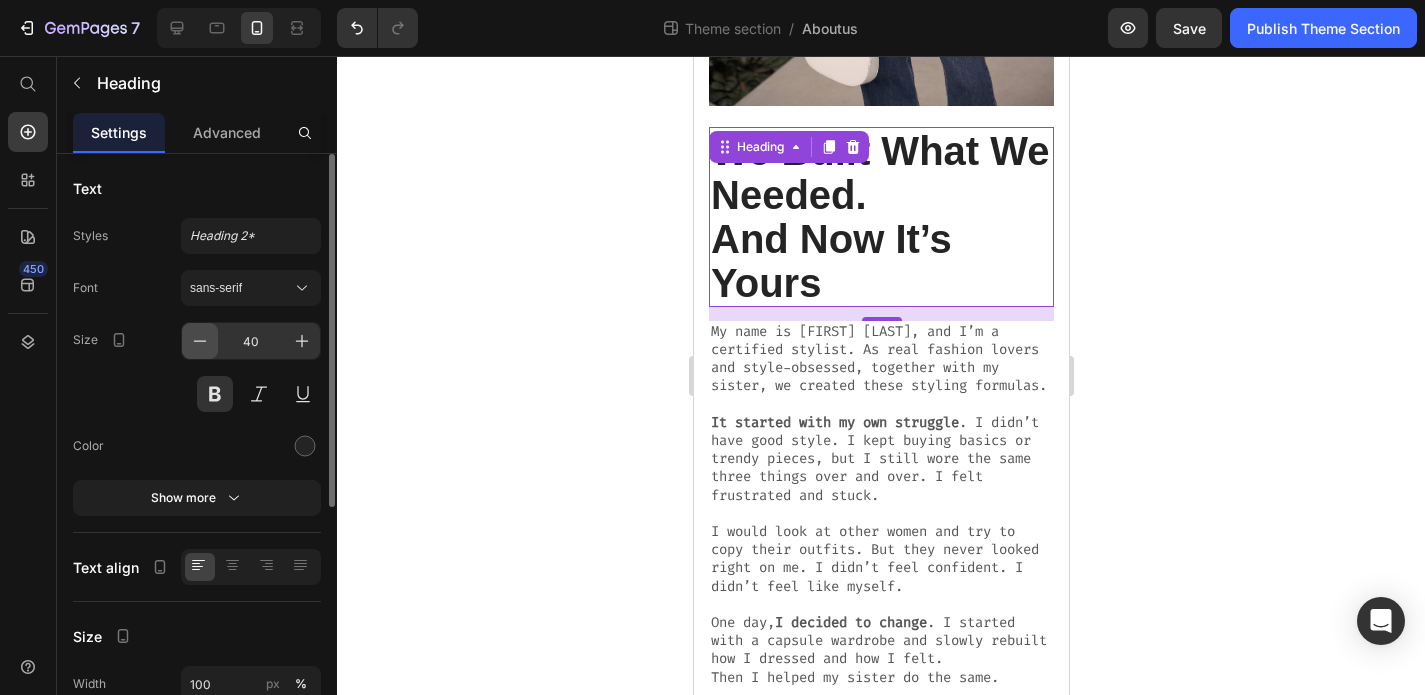 click 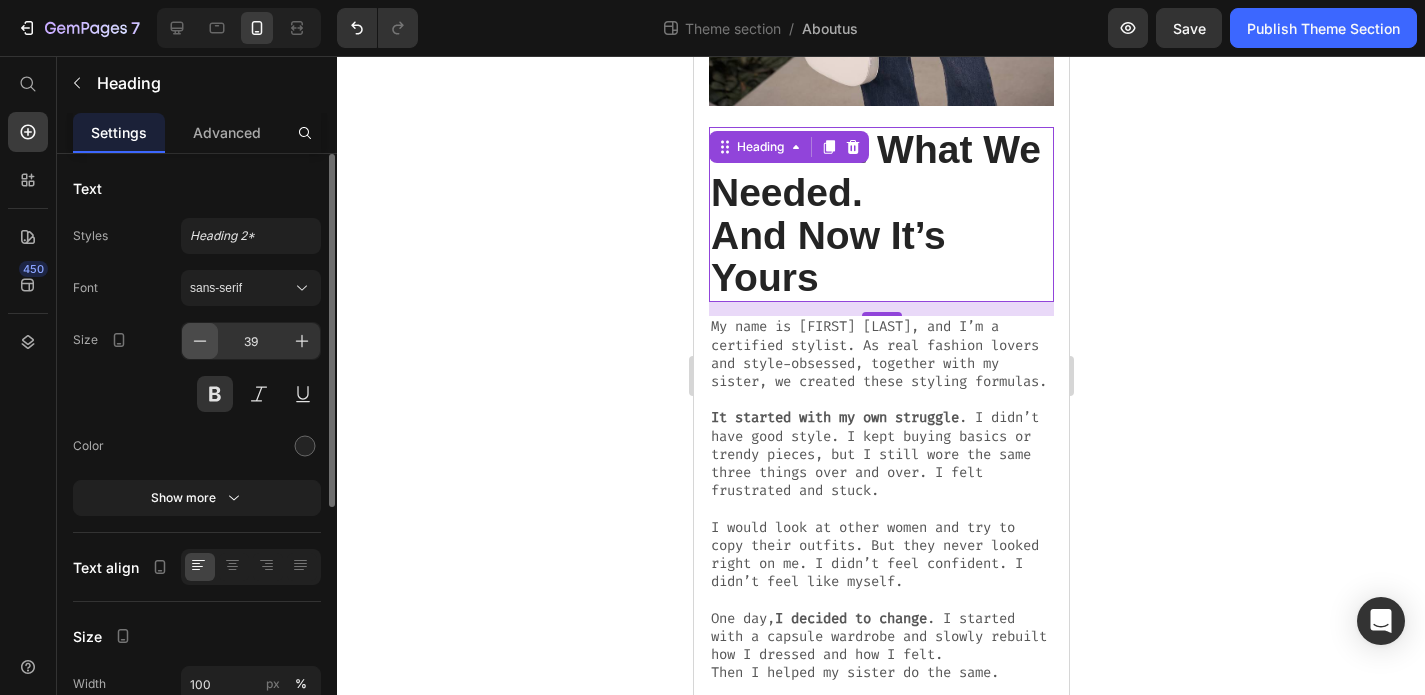click 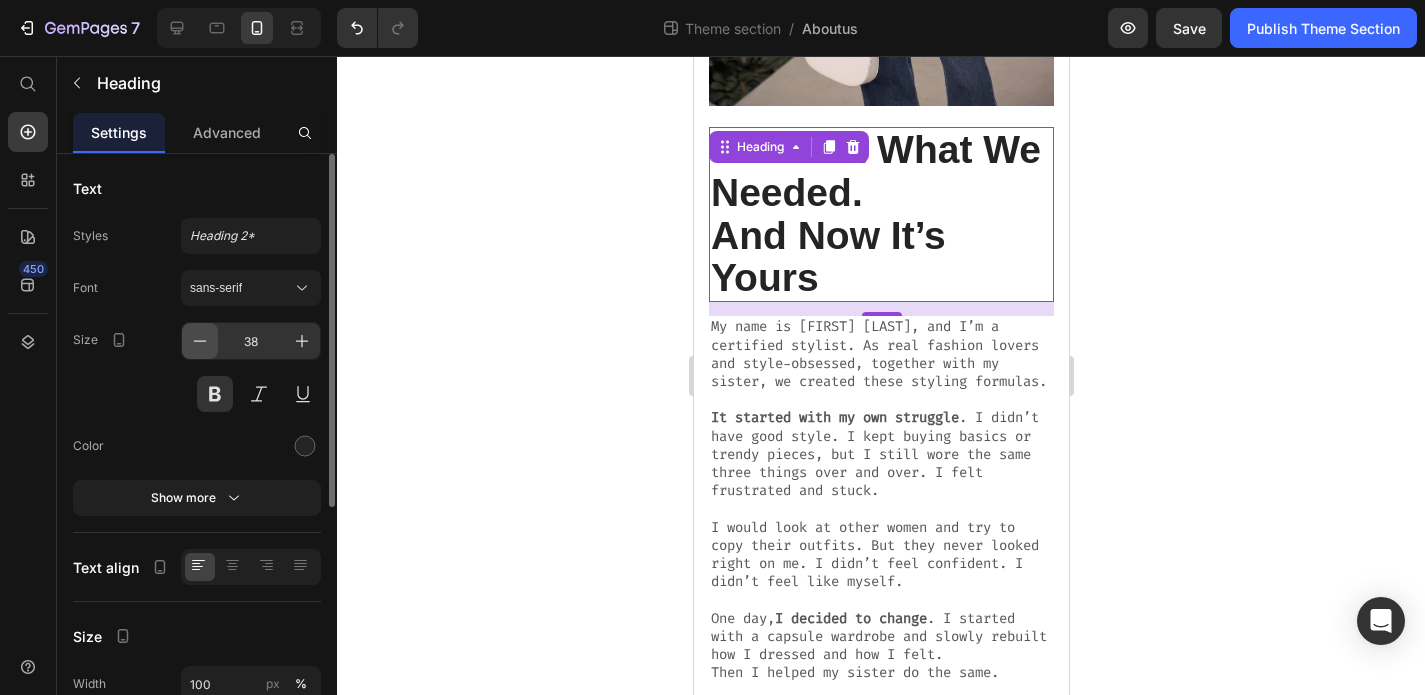 click 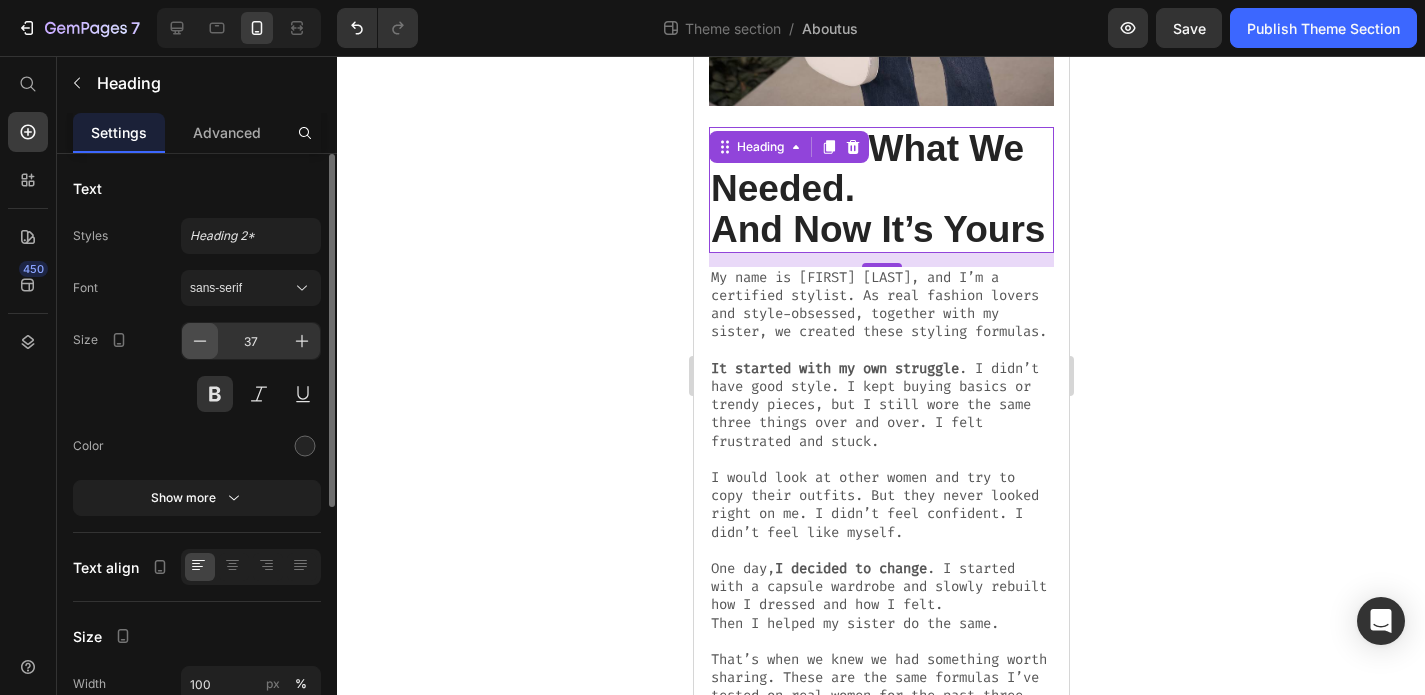 click 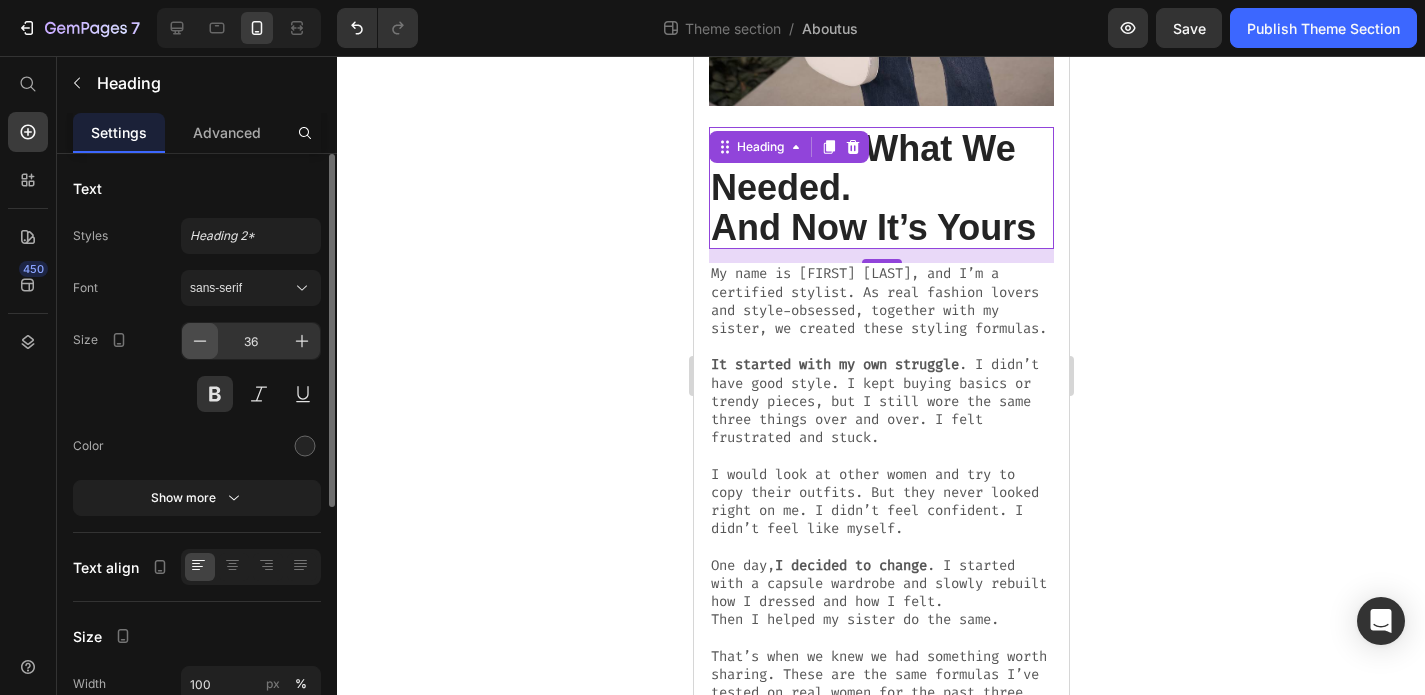 click 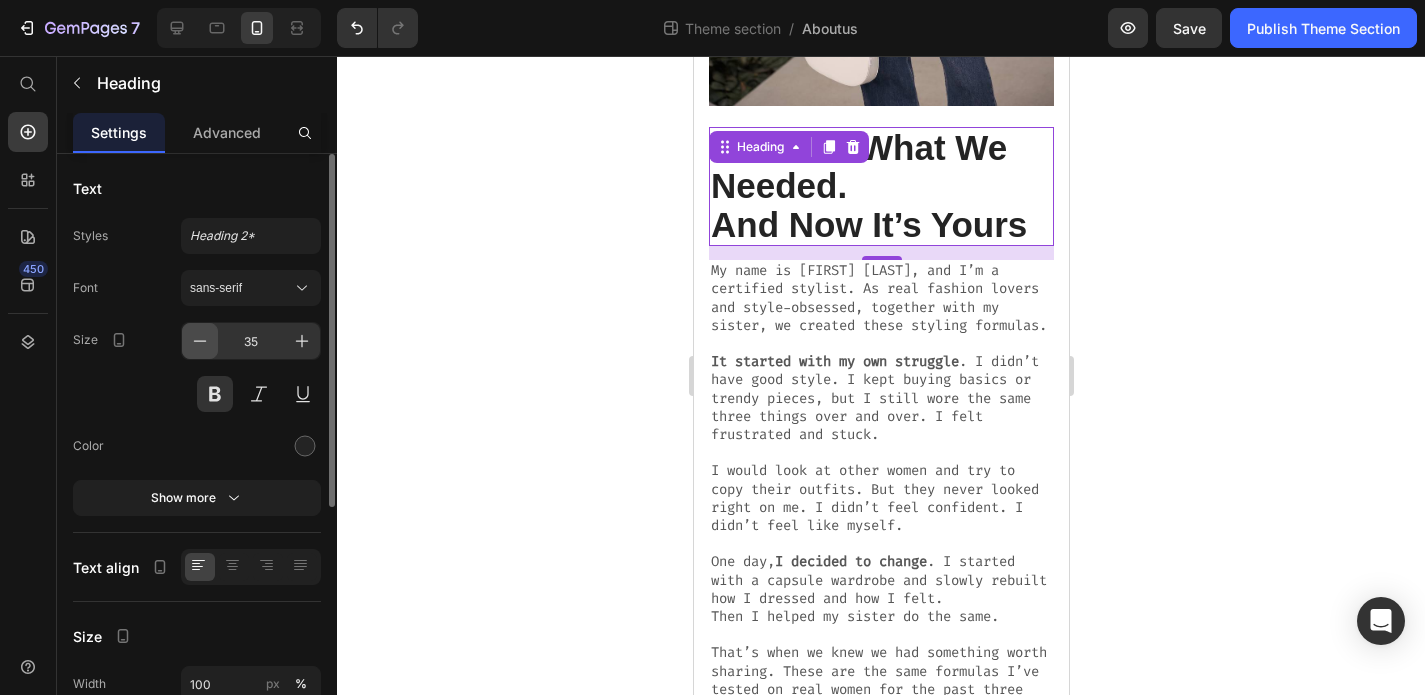 click 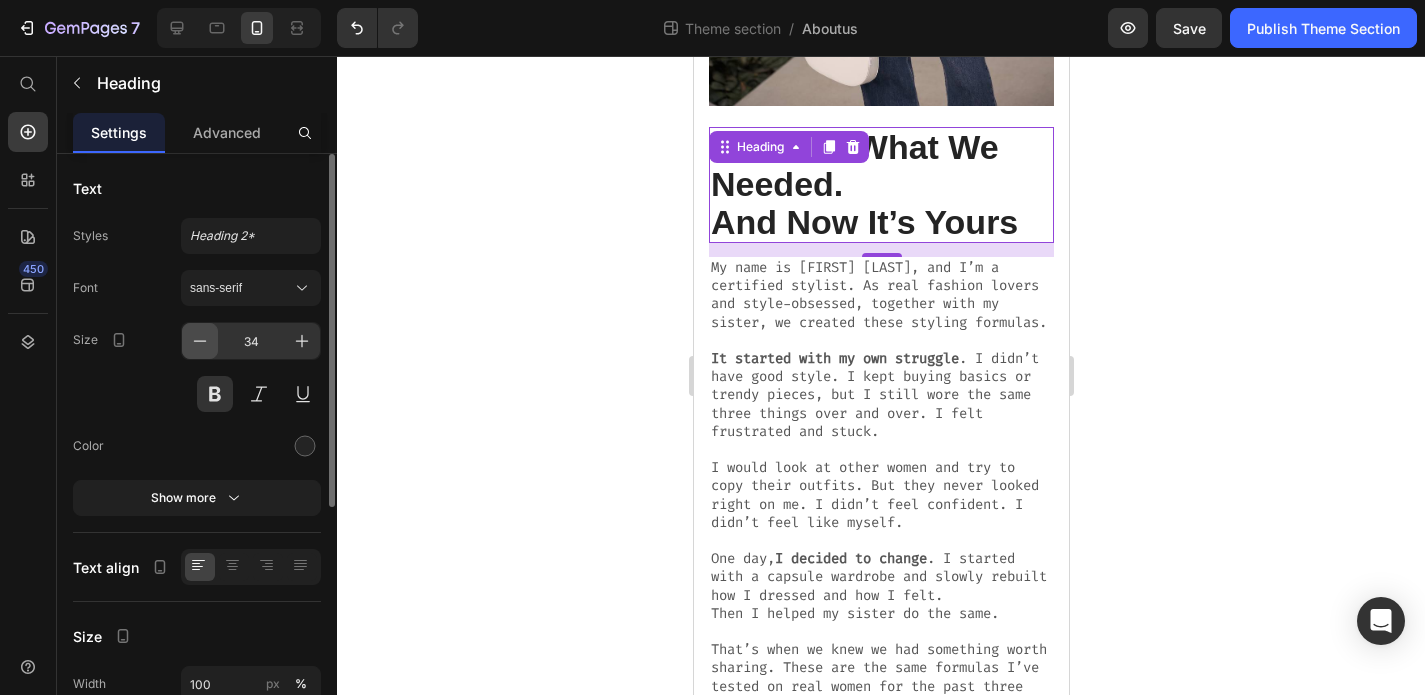click 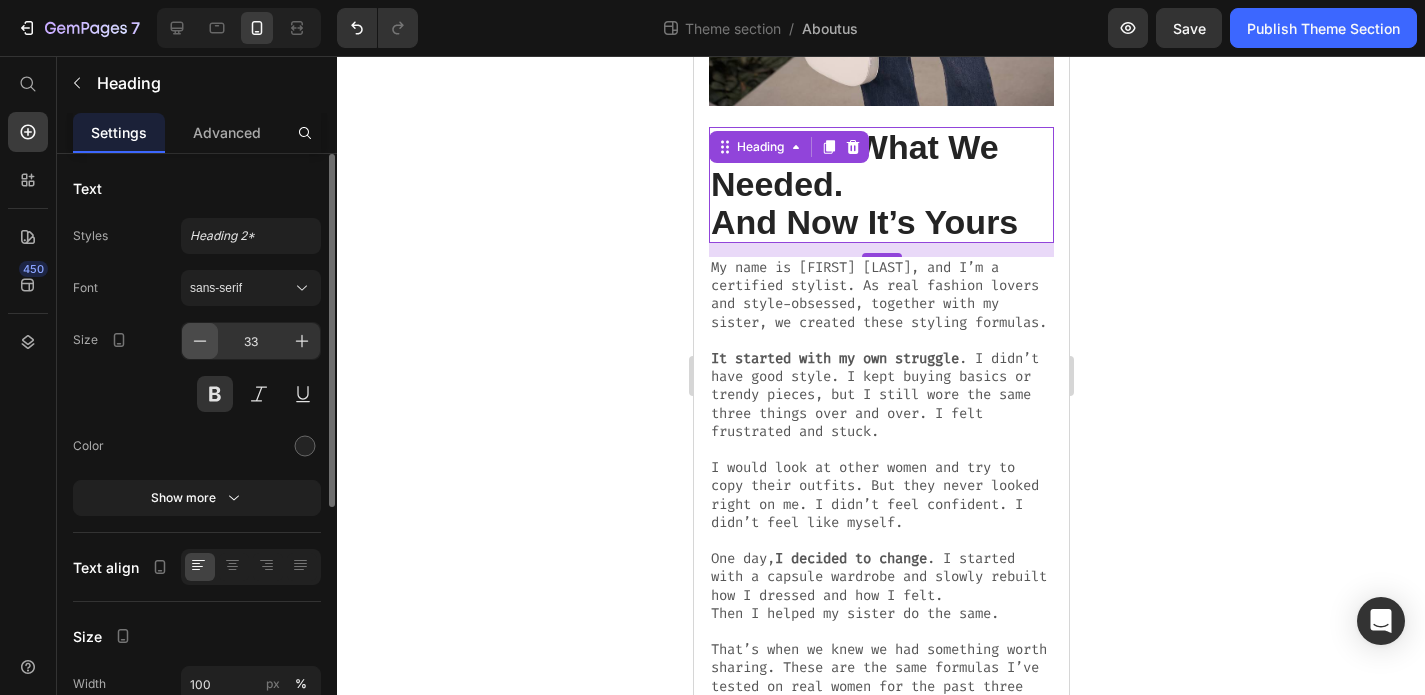 click 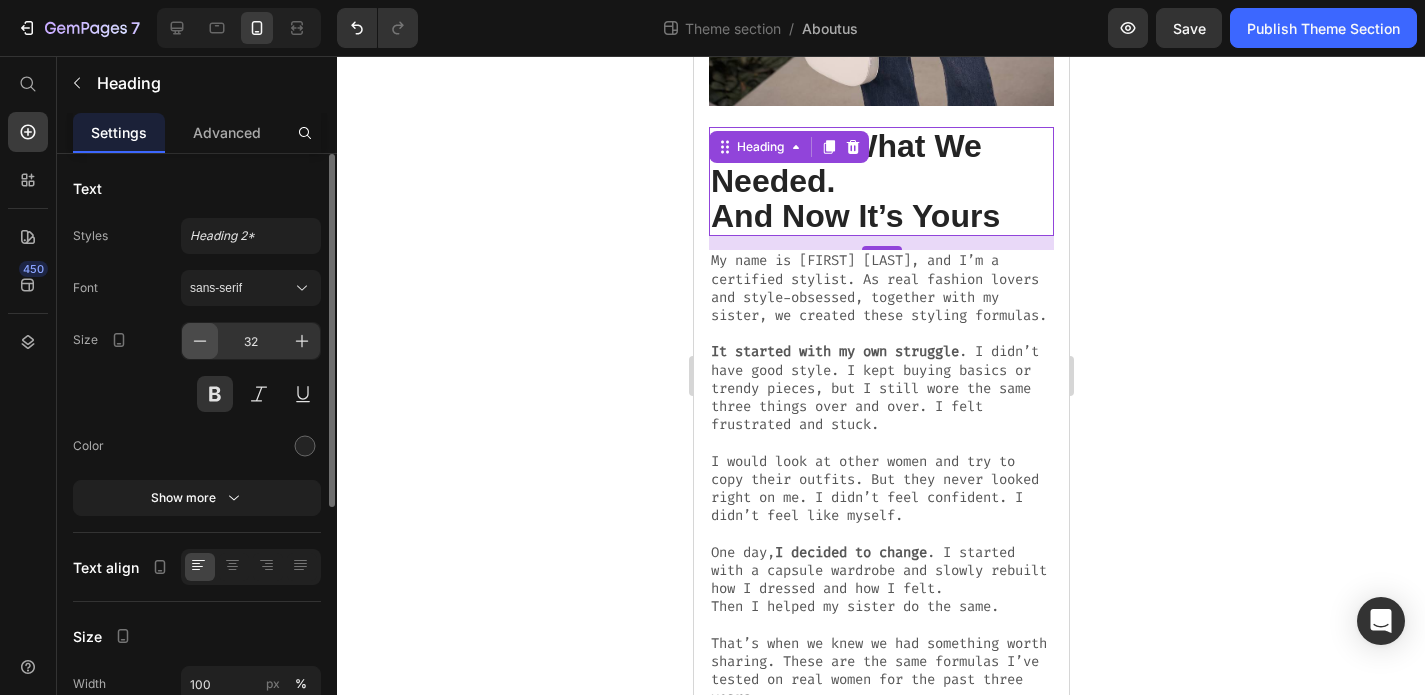 click 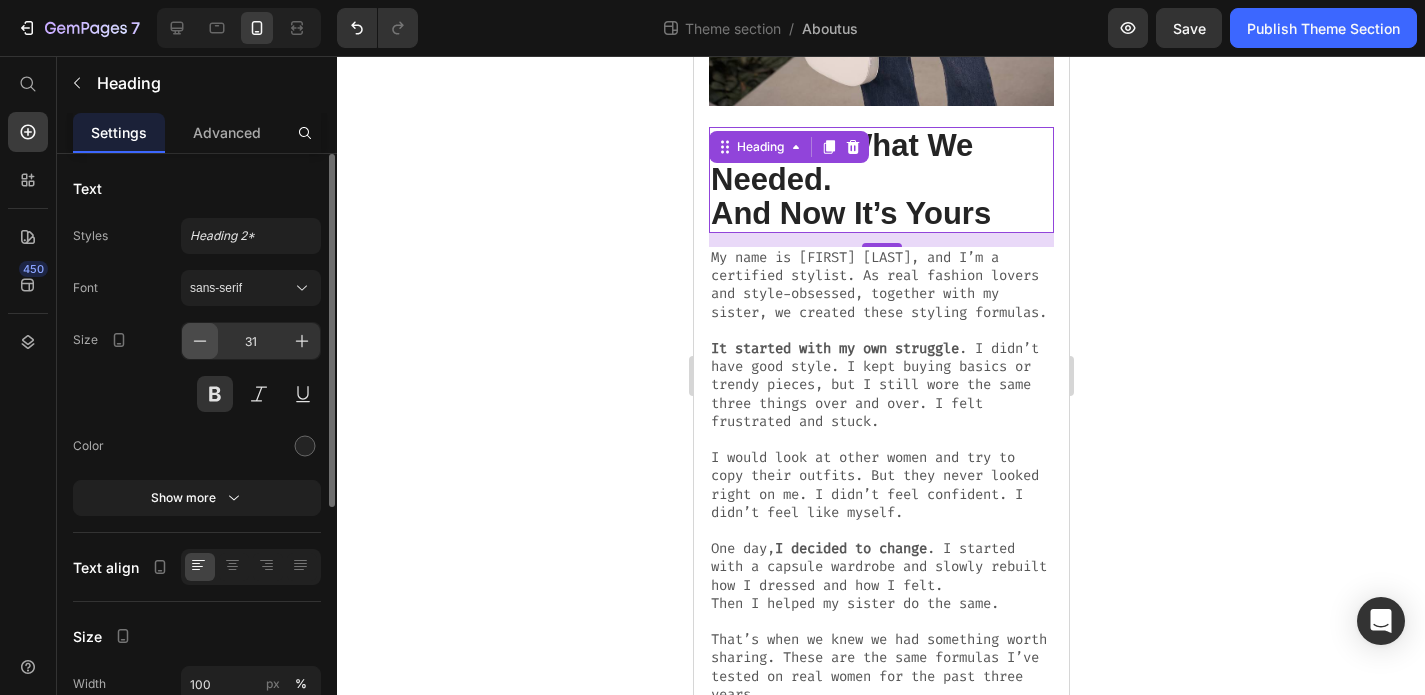 click 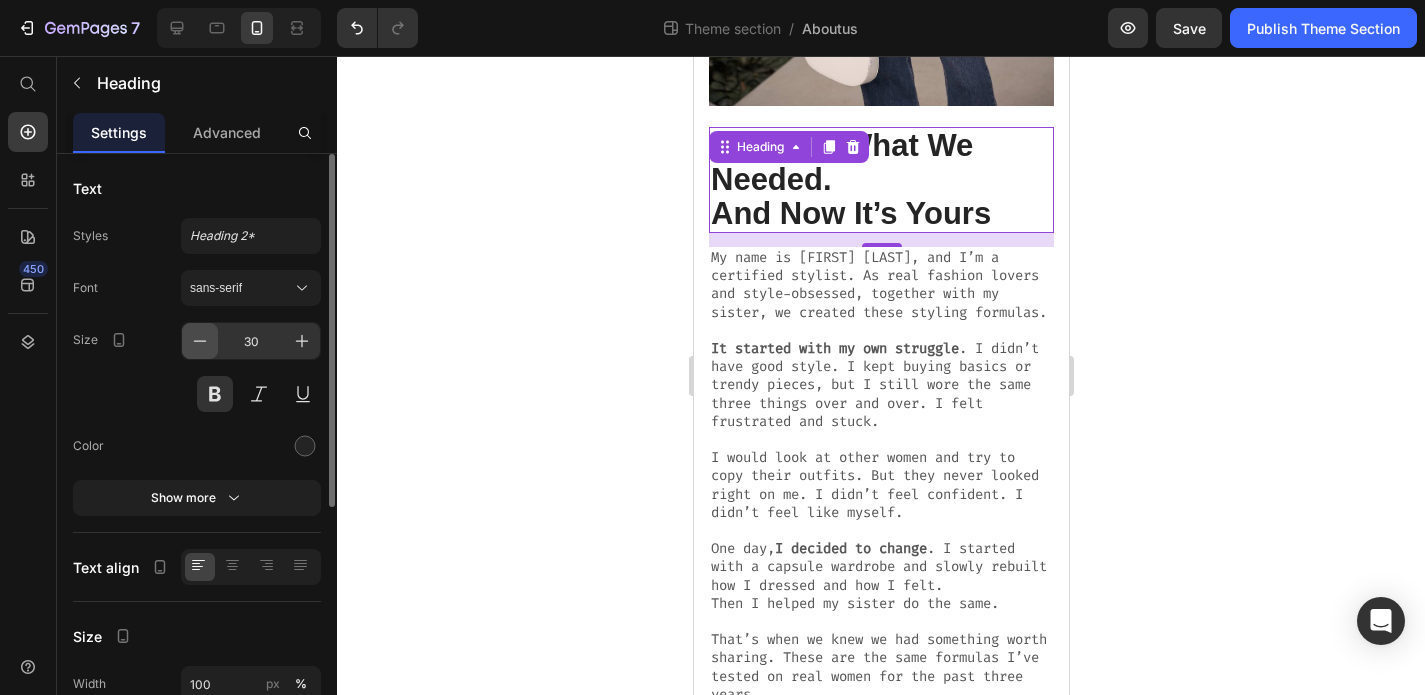 click 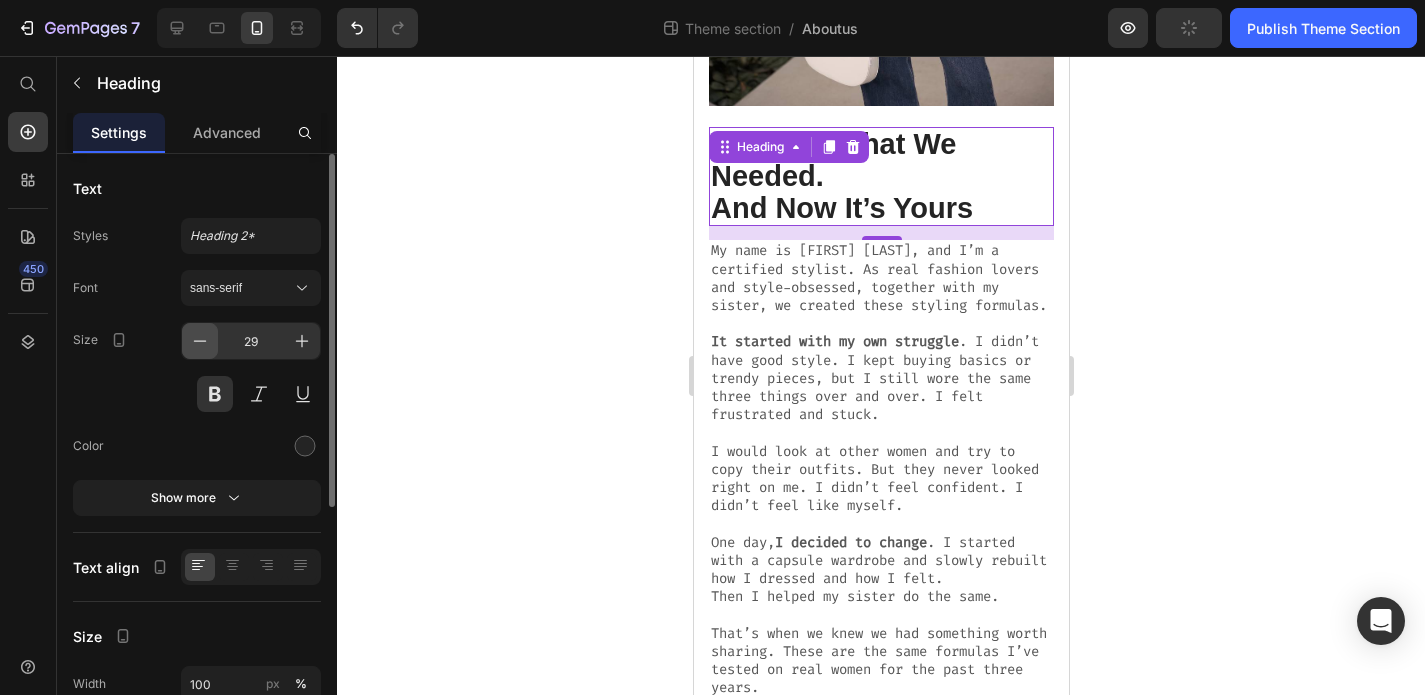 click 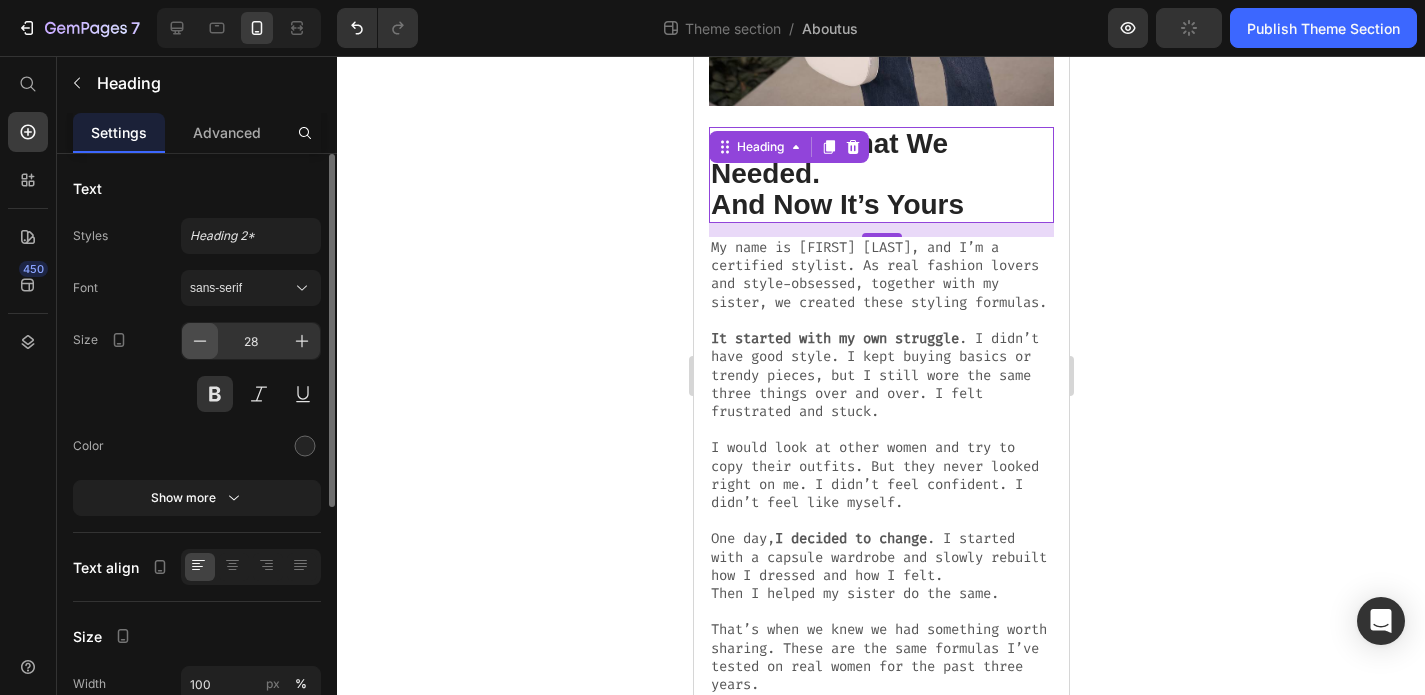 click 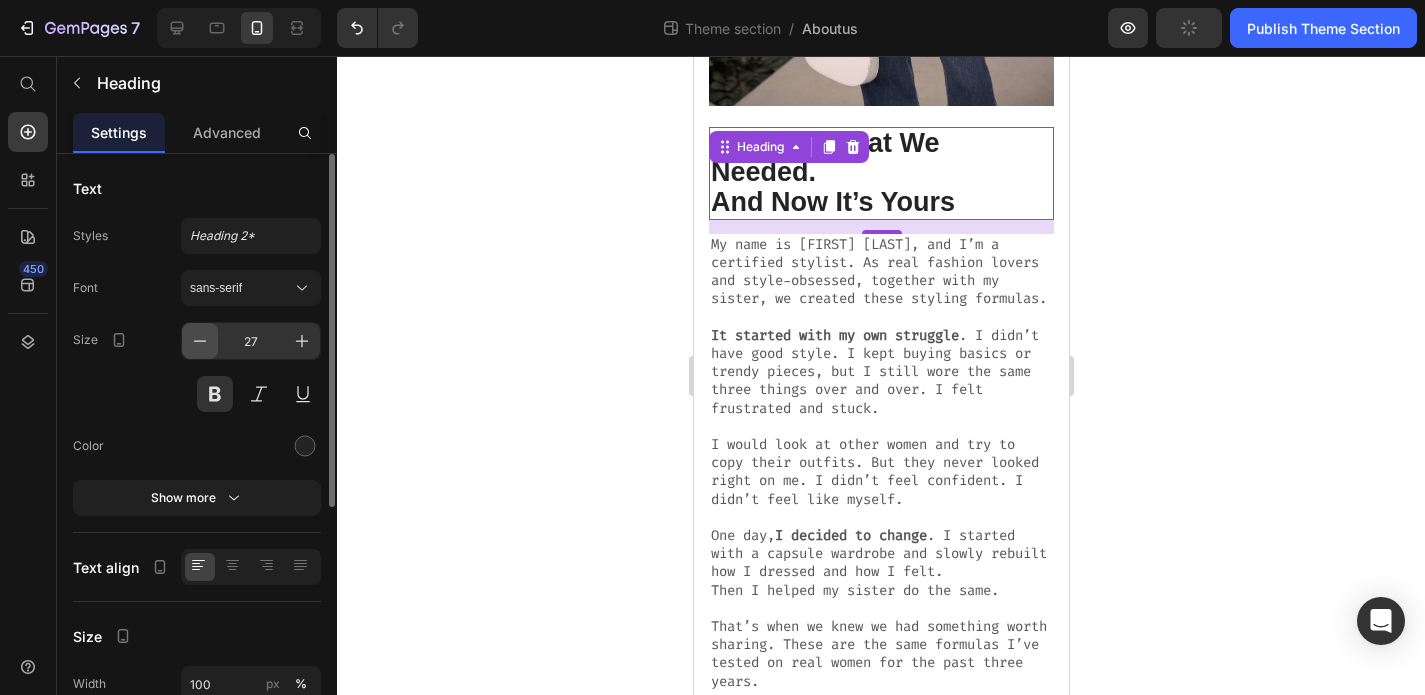 click 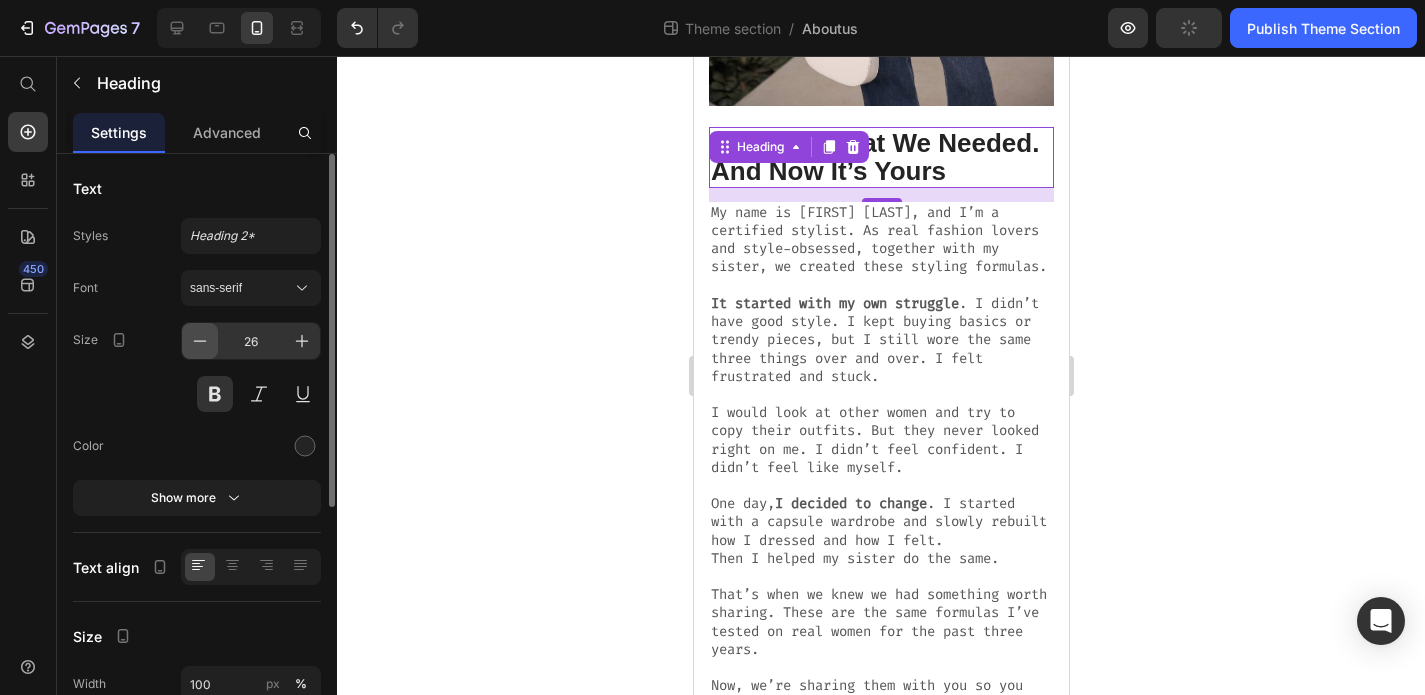 click 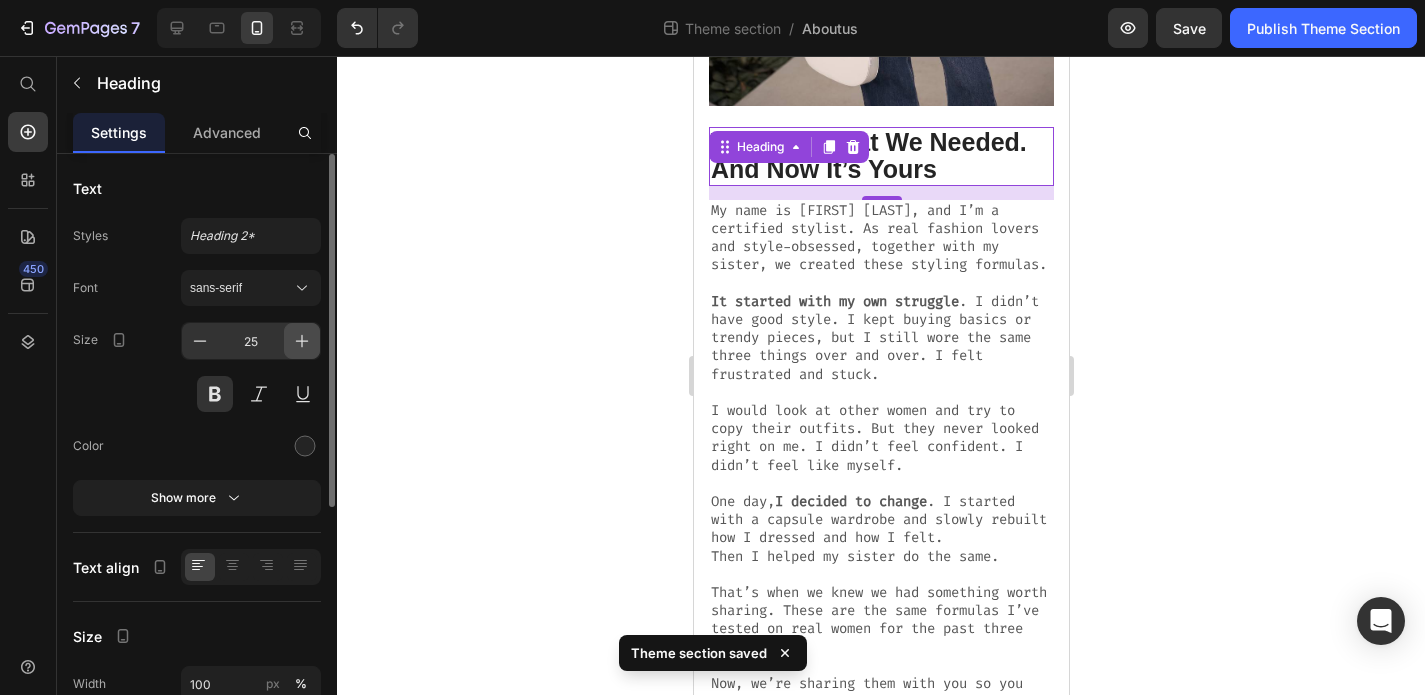 click 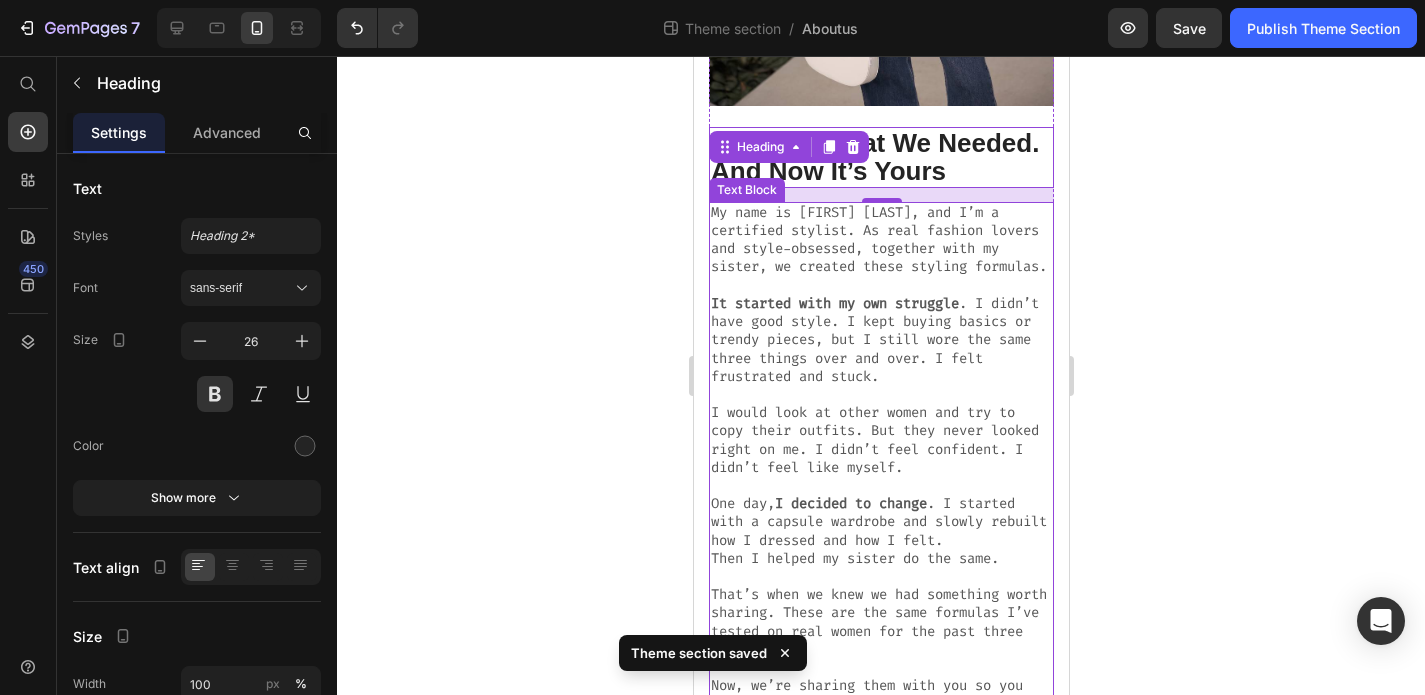 click on "It started with my own struggle" at bounding box center (834, 303) 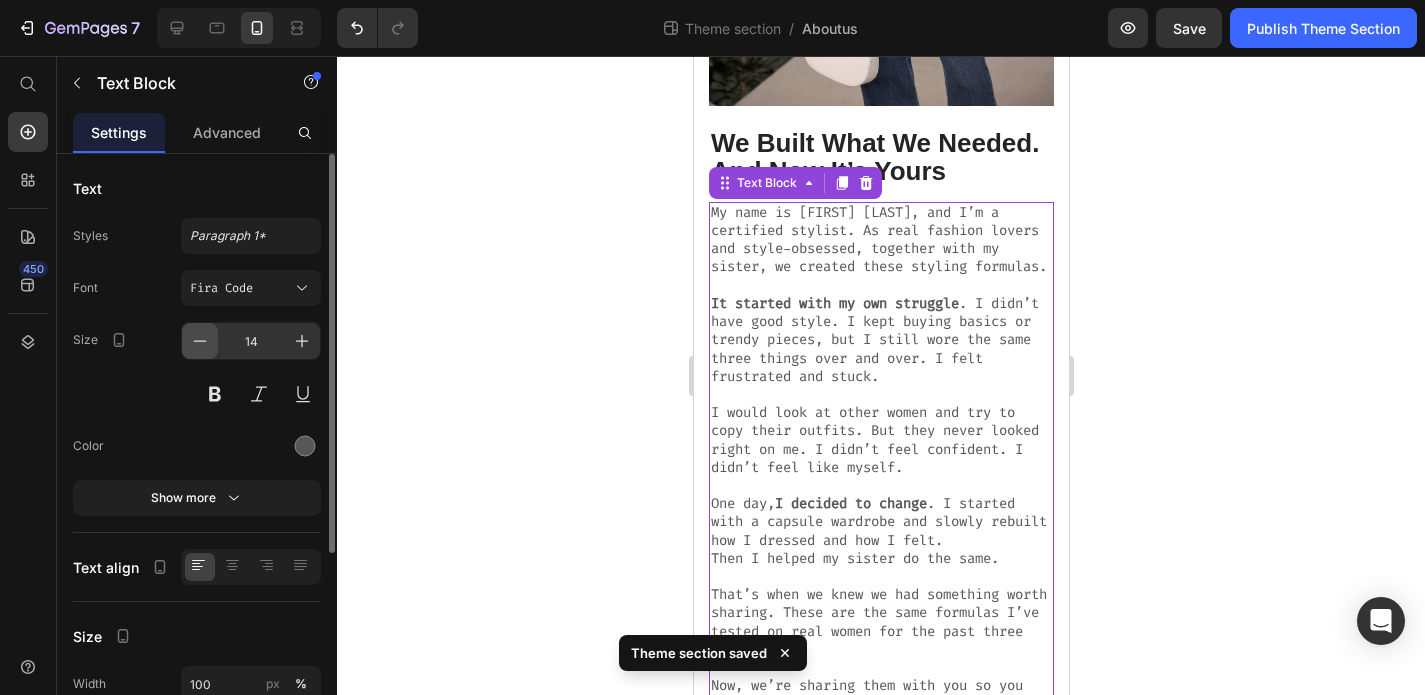 click 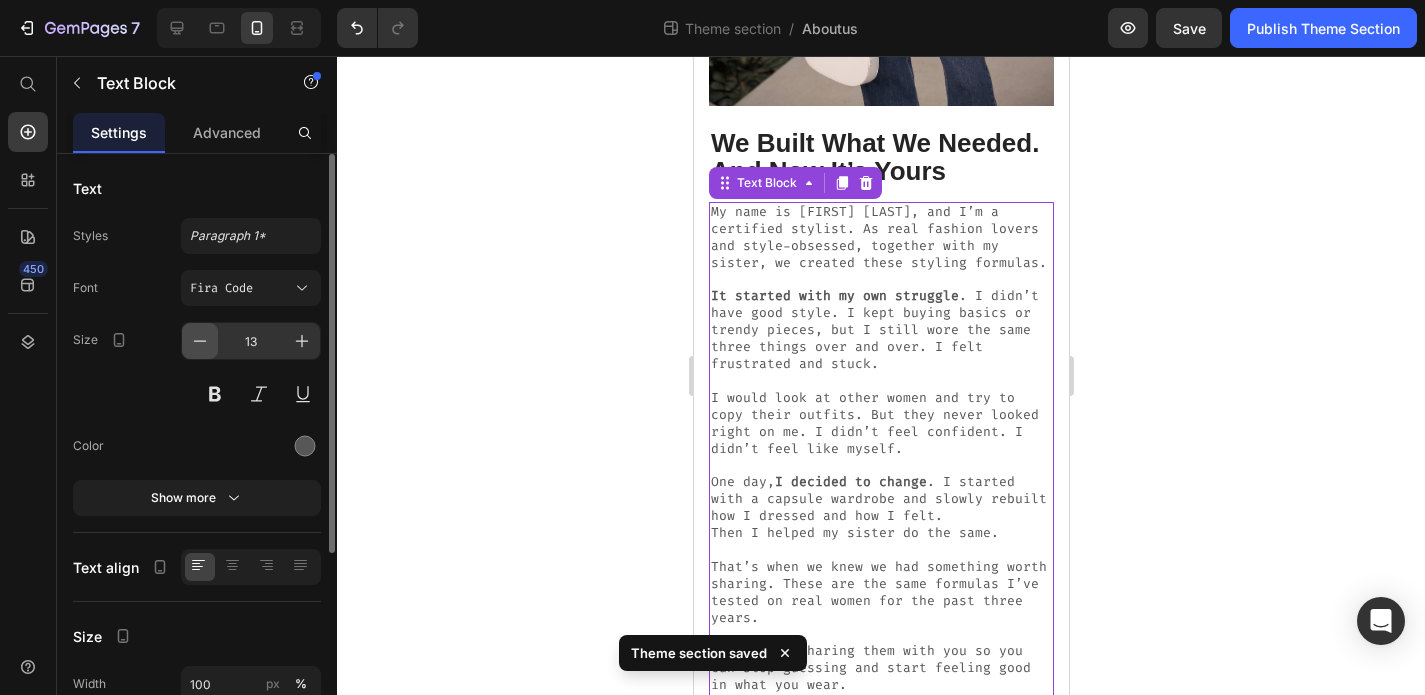 click 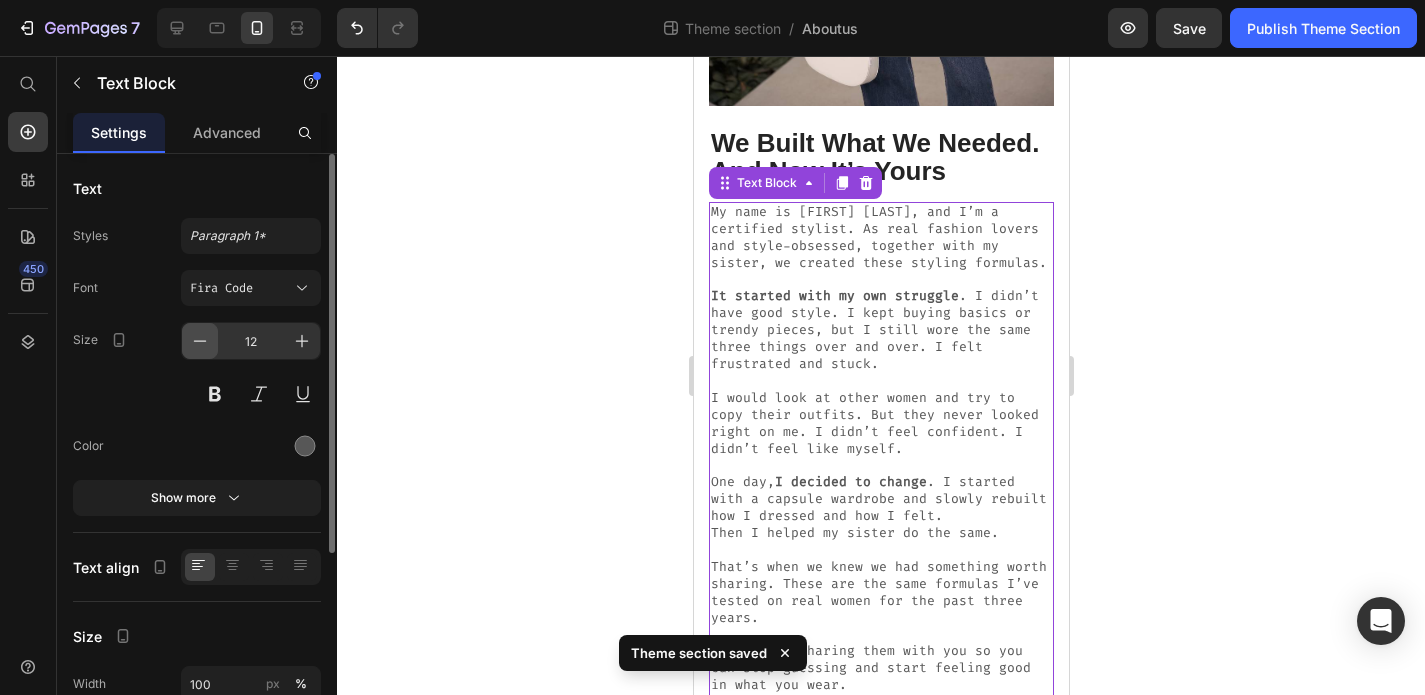 scroll, scrollTop: 560, scrollLeft: 0, axis: vertical 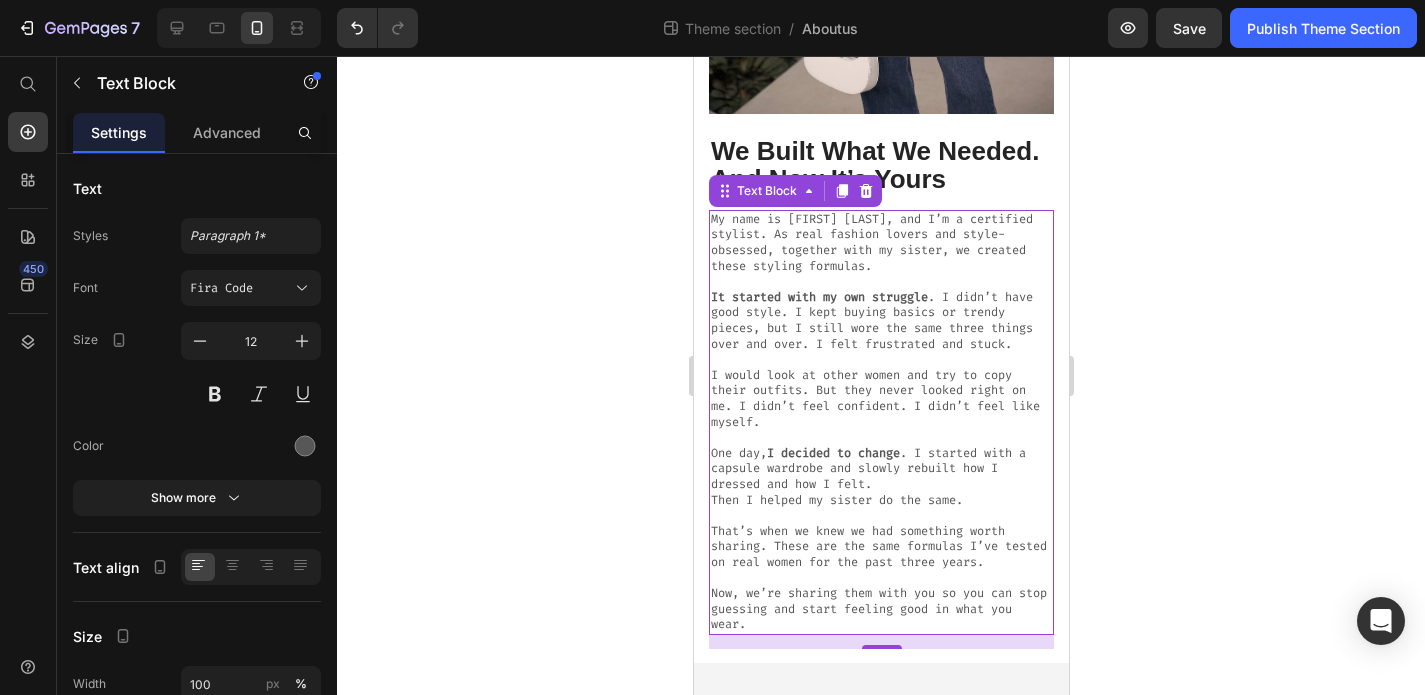 click 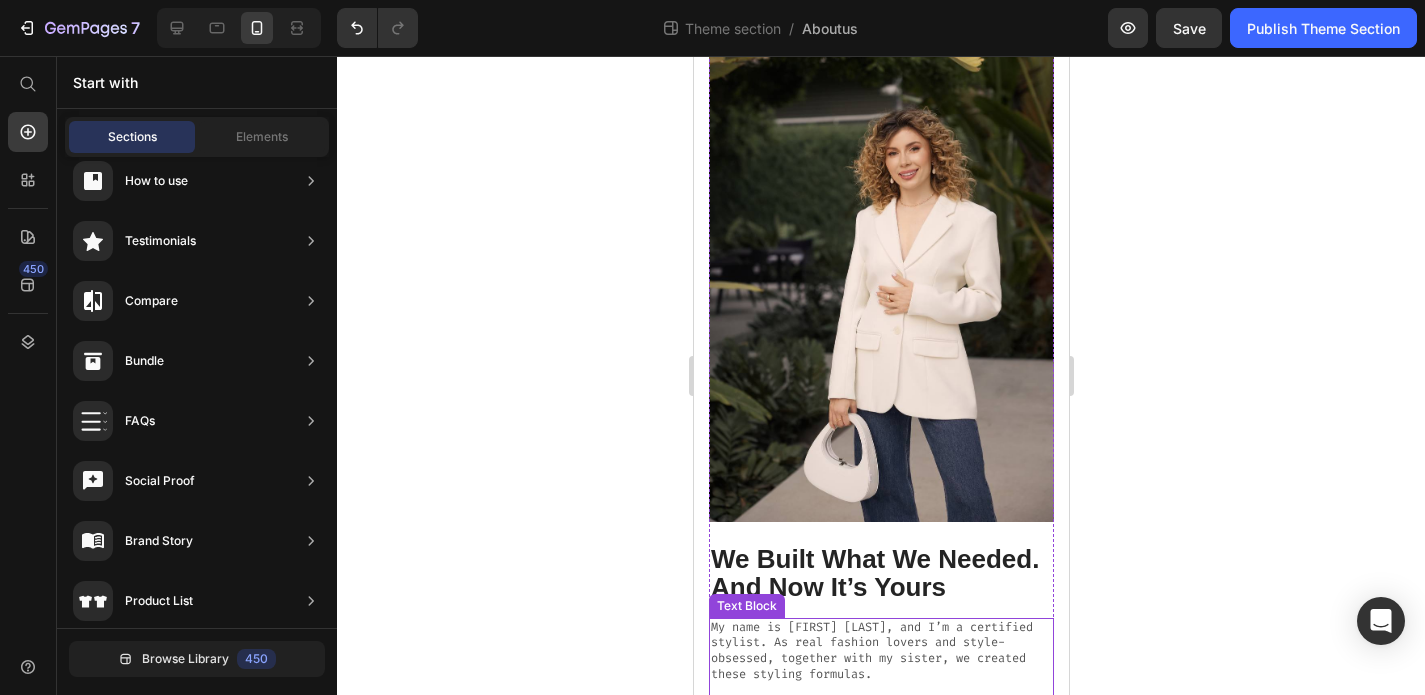 scroll, scrollTop: 0, scrollLeft: 0, axis: both 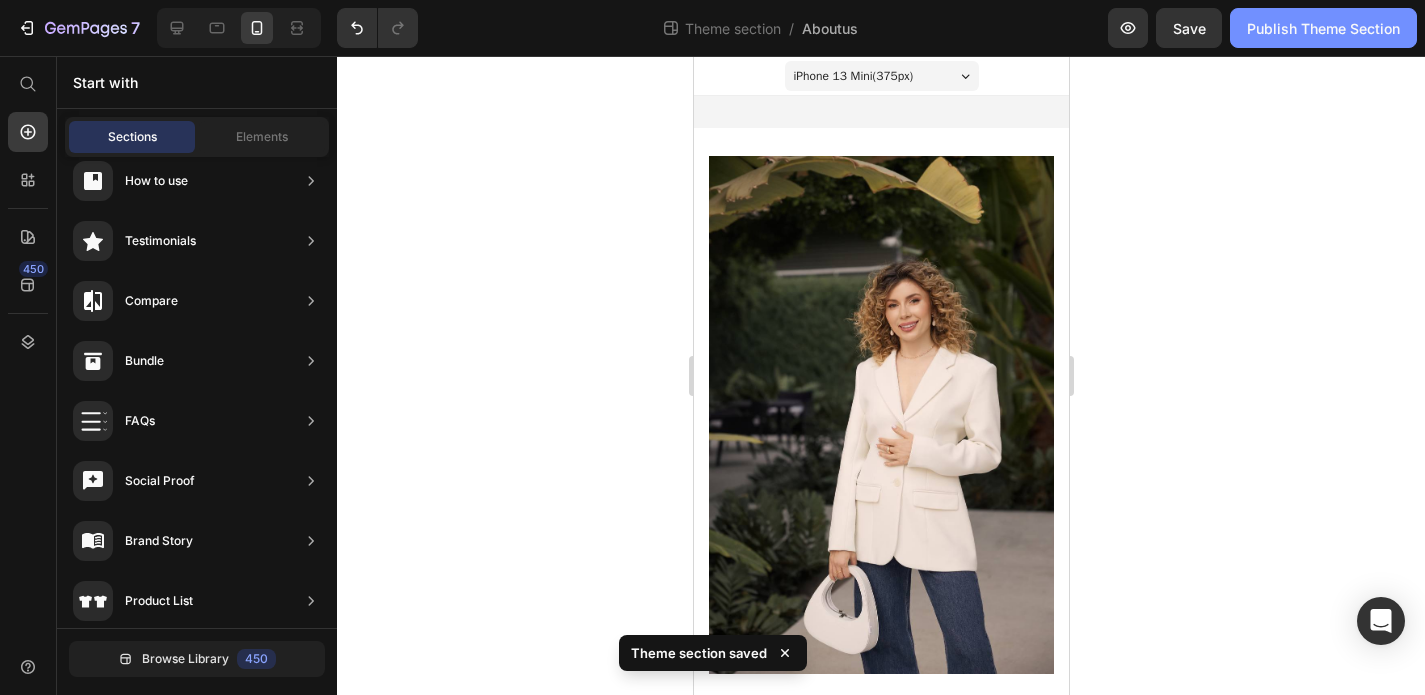 click on "Publish Theme Section" at bounding box center (1323, 28) 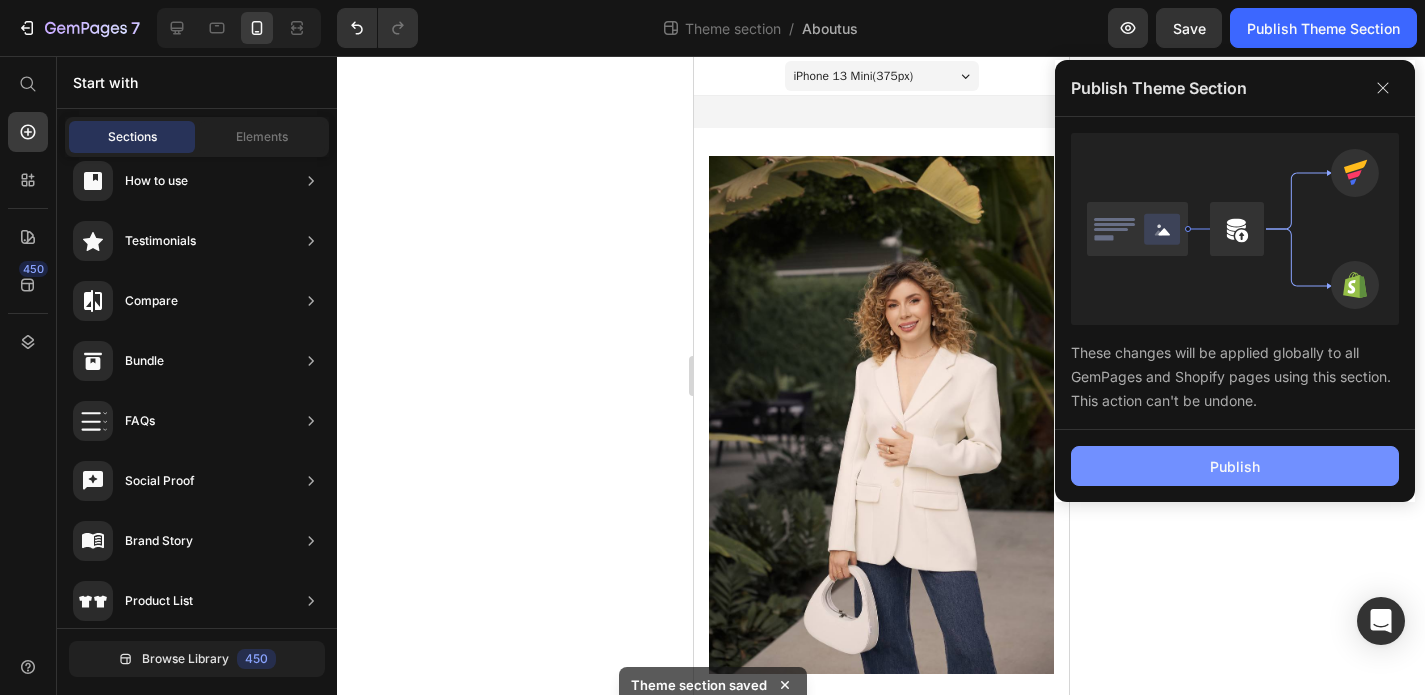click on "Publish" 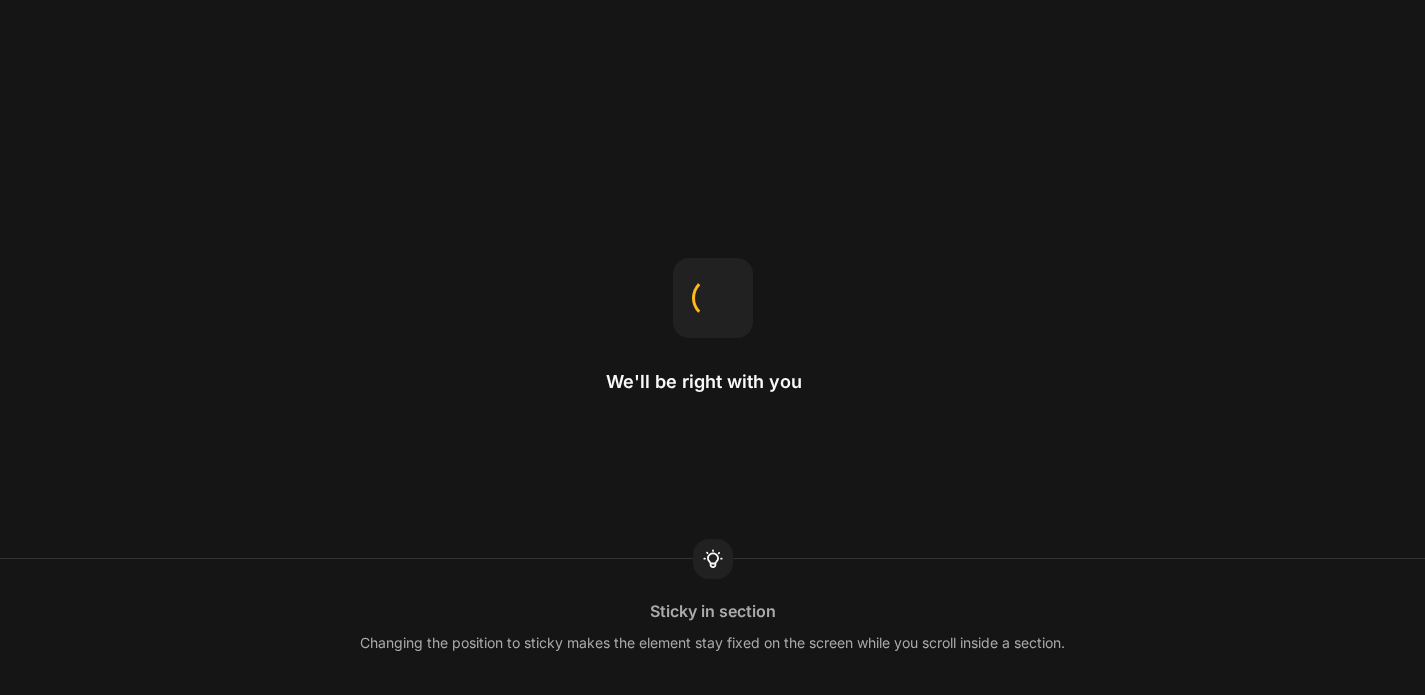 scroll, scrollTop: 0, scrollLeft: 0, axis: both 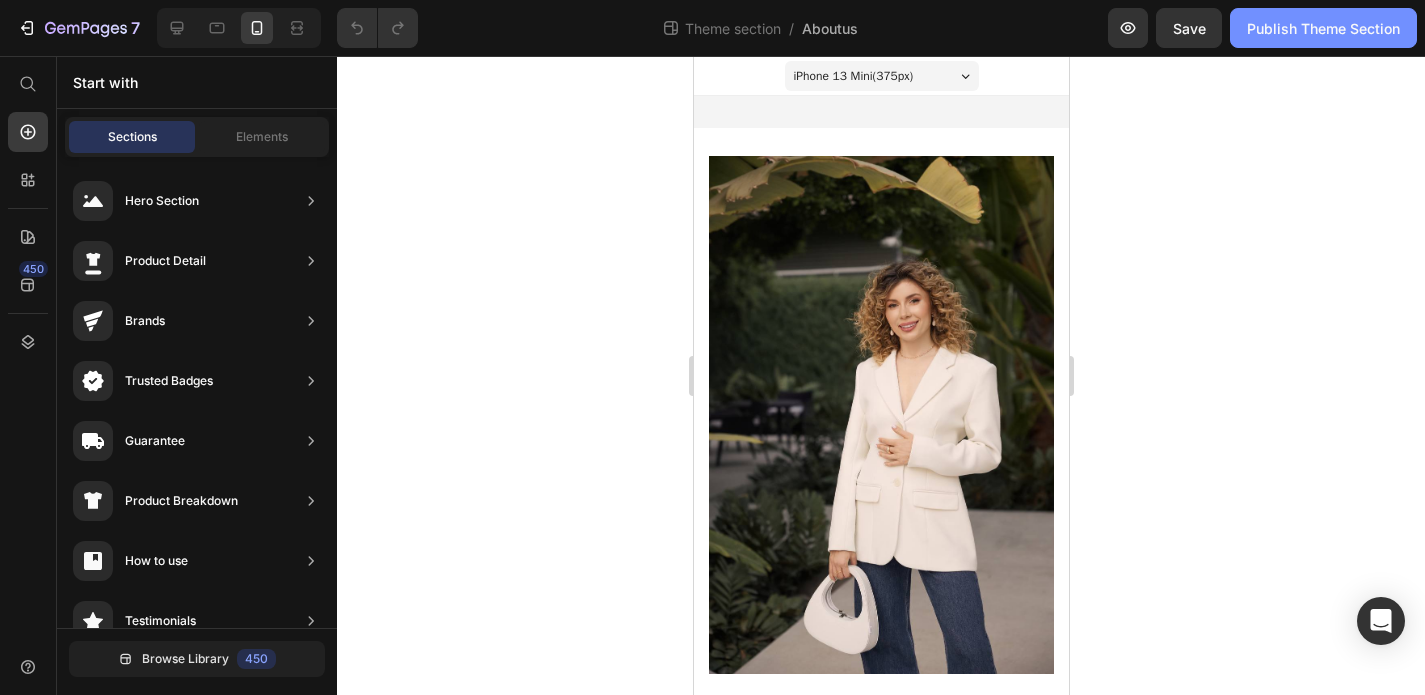 click on "Publish Theme Section" at bounding box center [1323, 28] 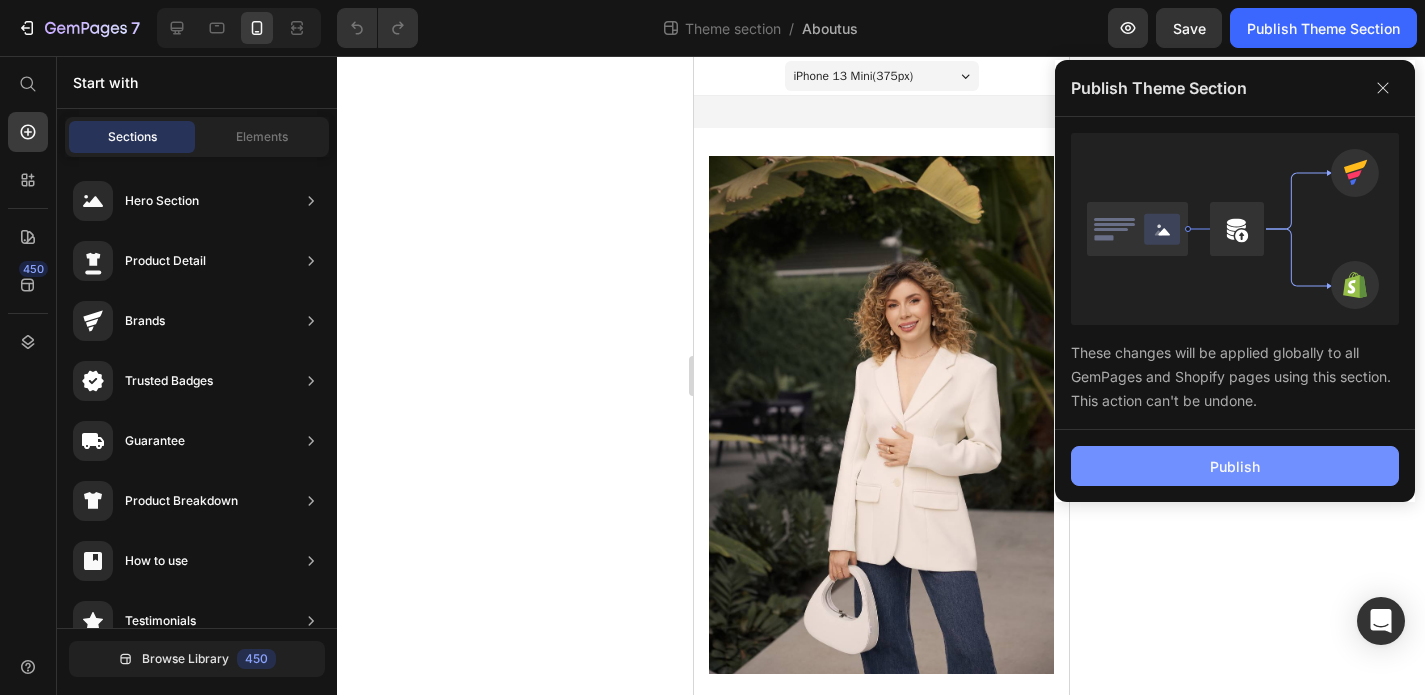 click on "Publish" 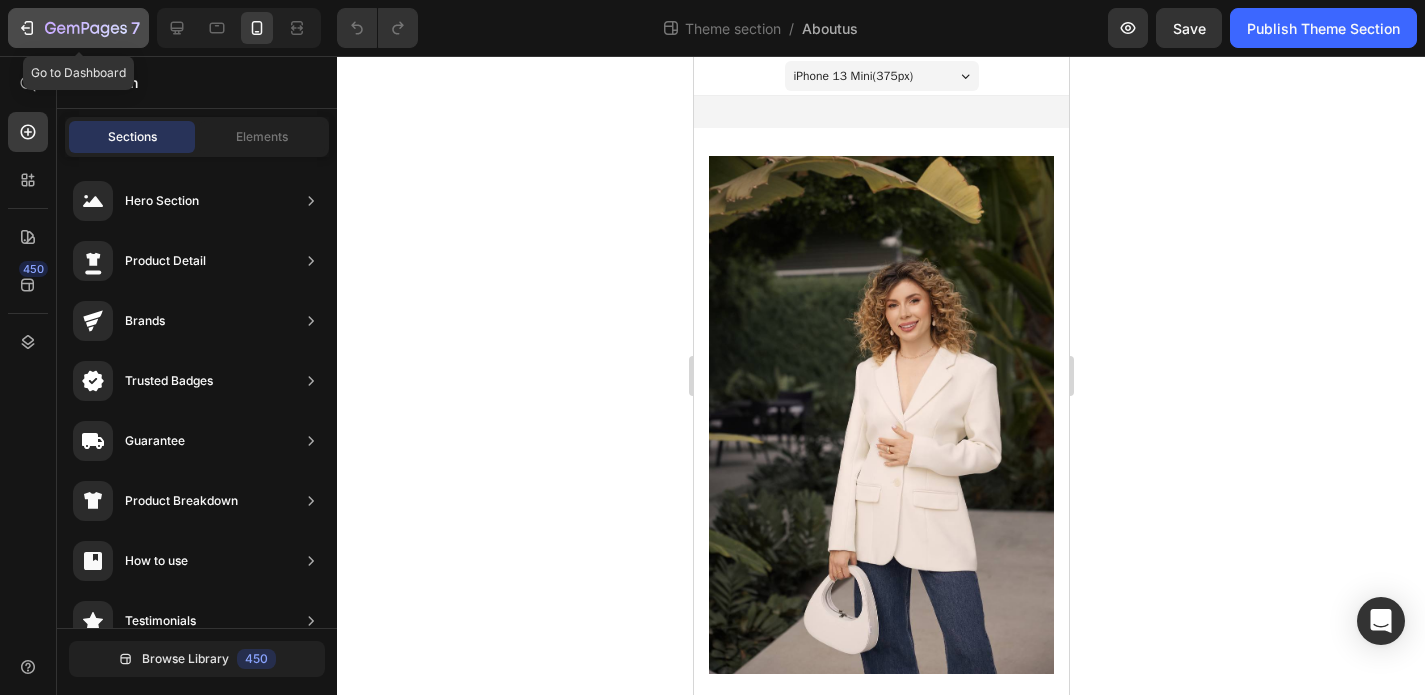 click 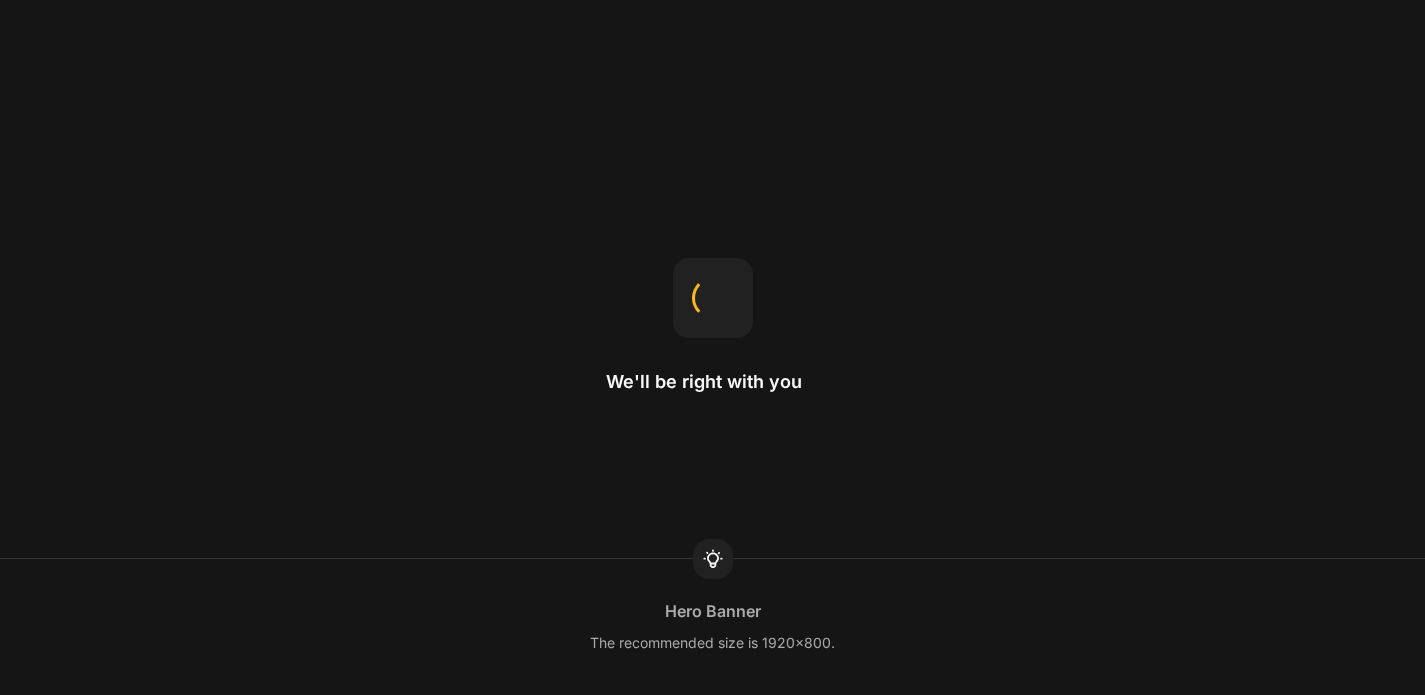 scroll, scrollTop: 0, scrollLeft: 0, axis: both 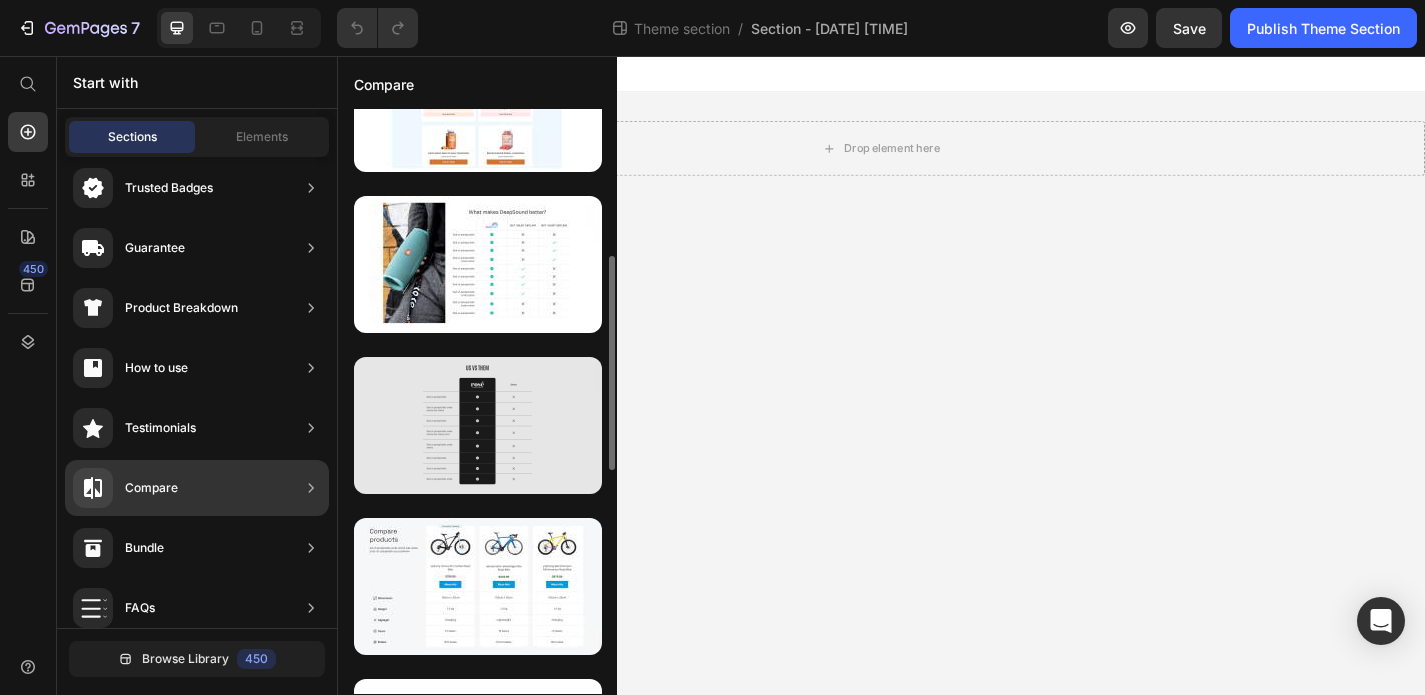 click at bounding box center (478, 425) 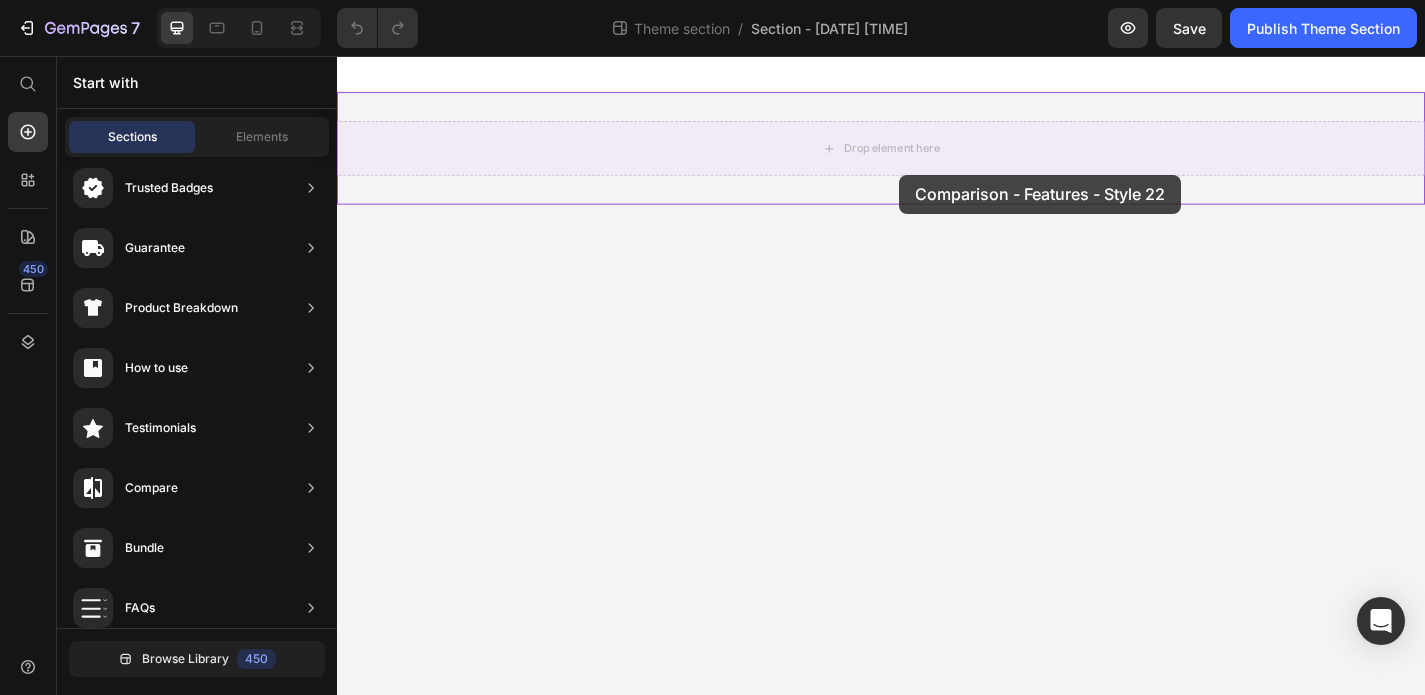 drag, startPoint x: 847, startPoint y: 511, endPoint x: 955, endPoint y: 186, distance: 342.47482 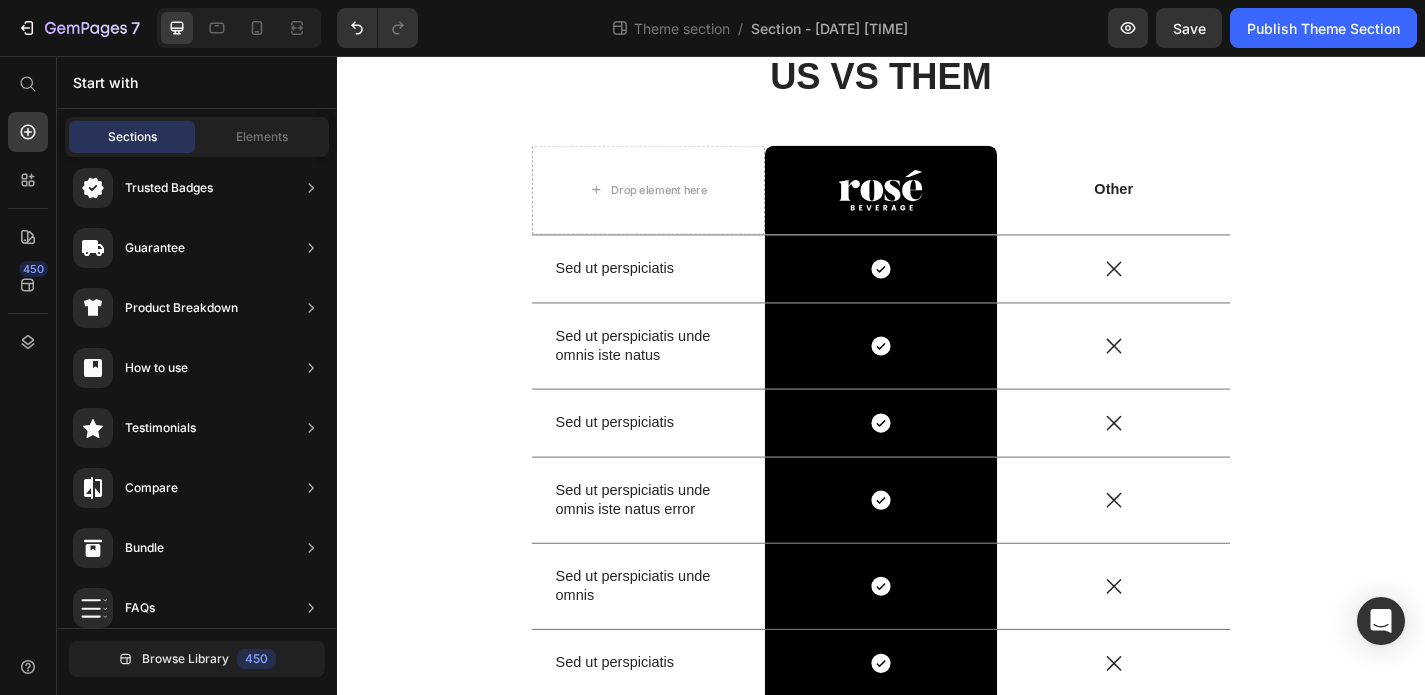 scroll, scrollTop: 159, scrollLeft: 0, axis: vertical 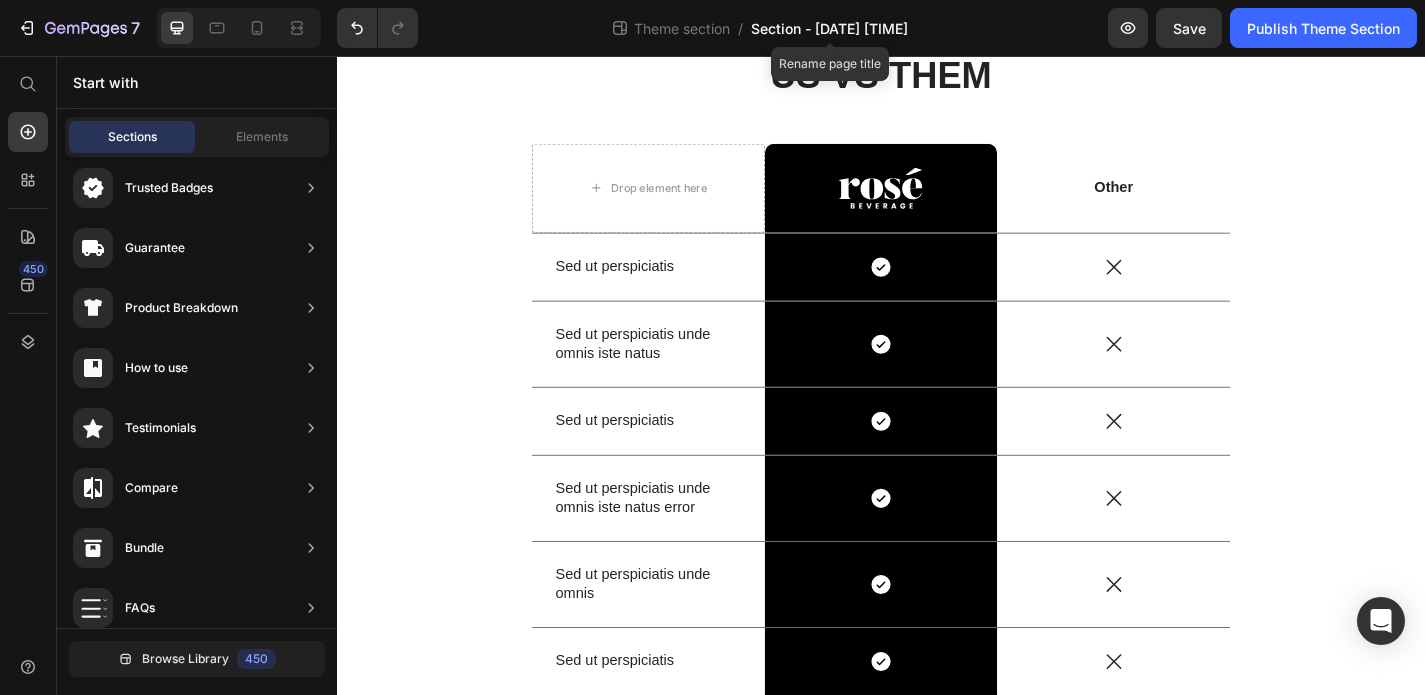 click on "Section - [DATE] [TIME]" 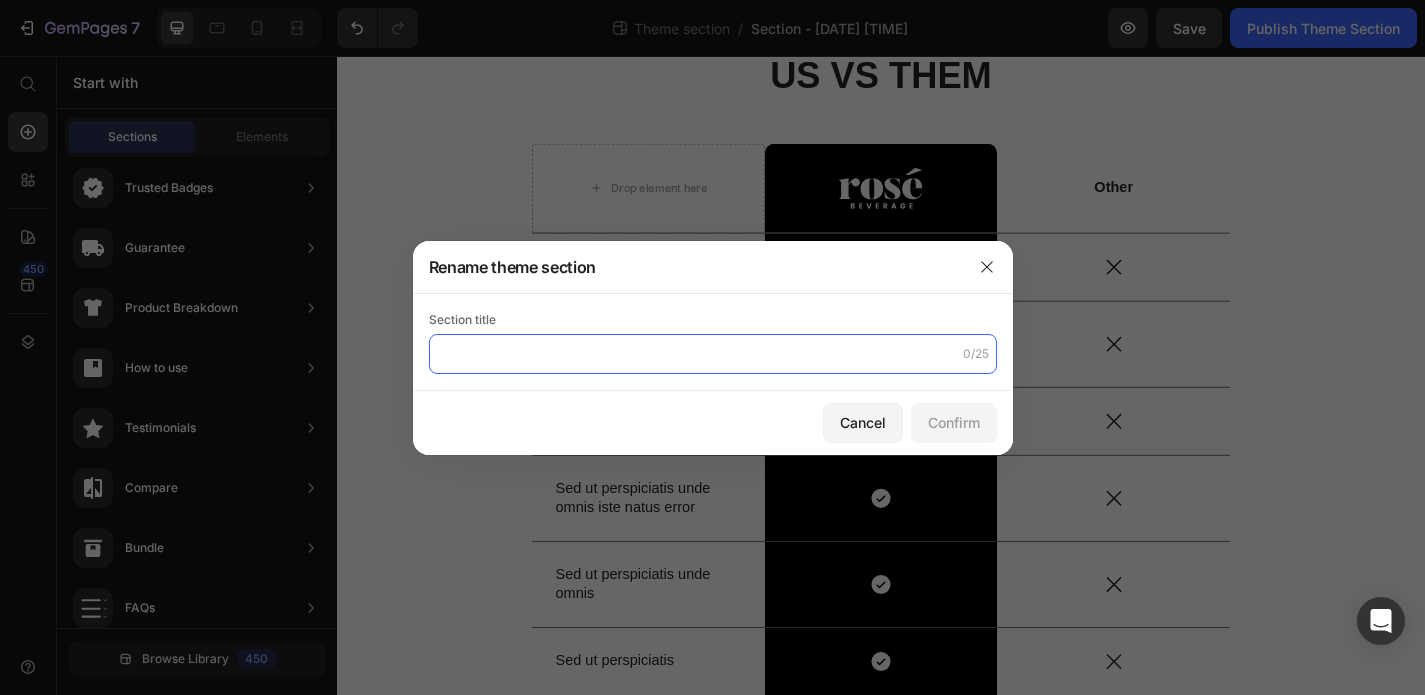 click 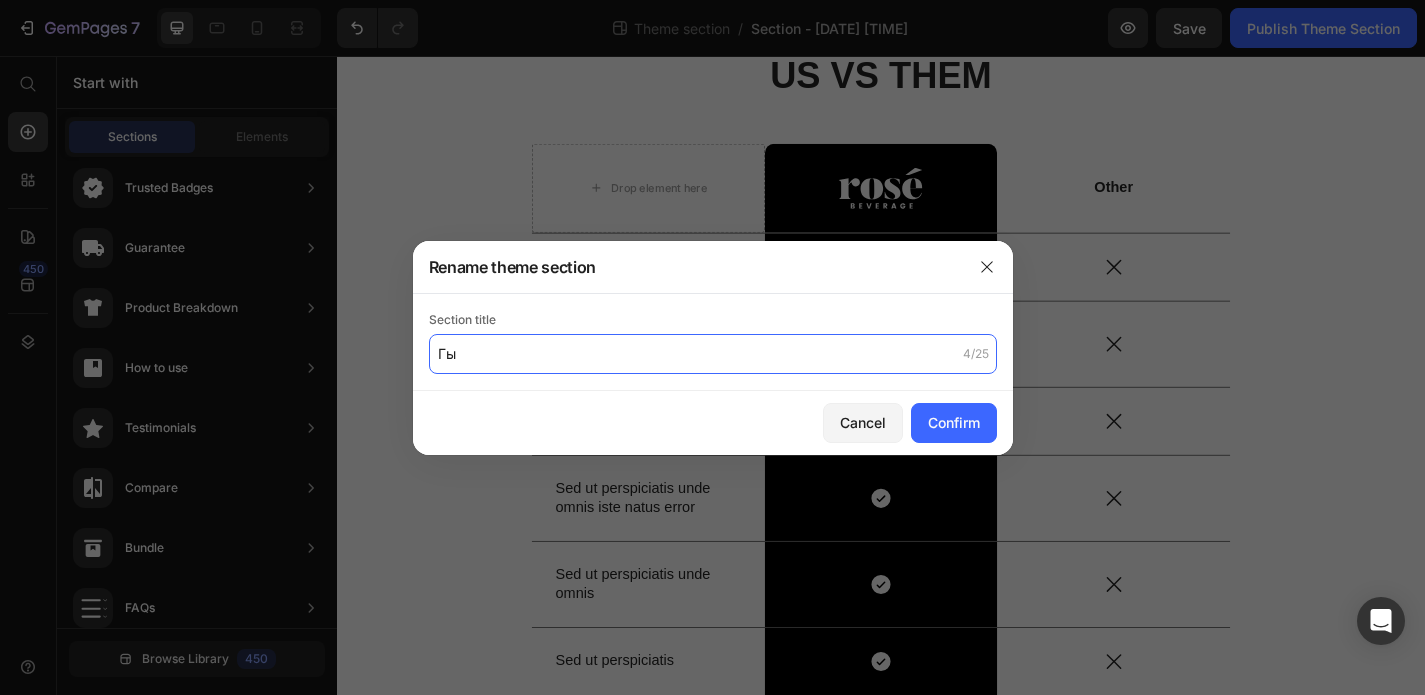 type on "Г" 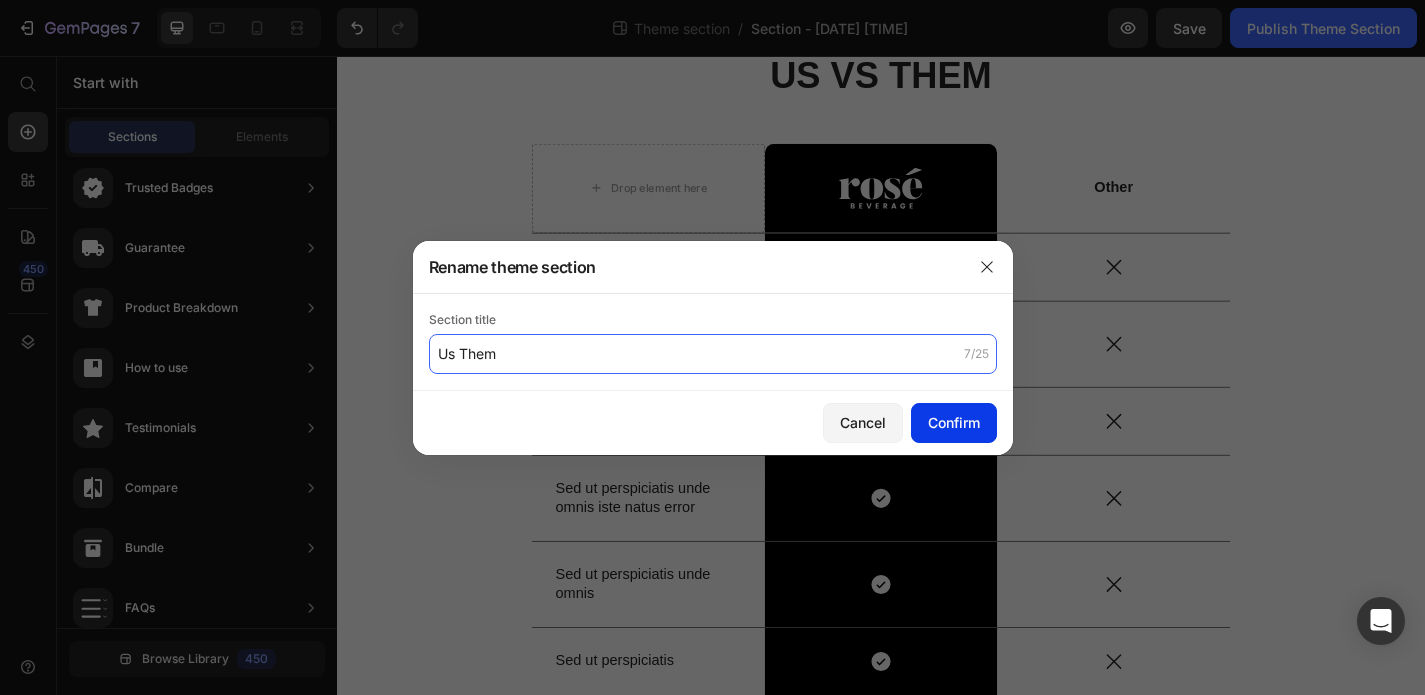 type on "Us Them" 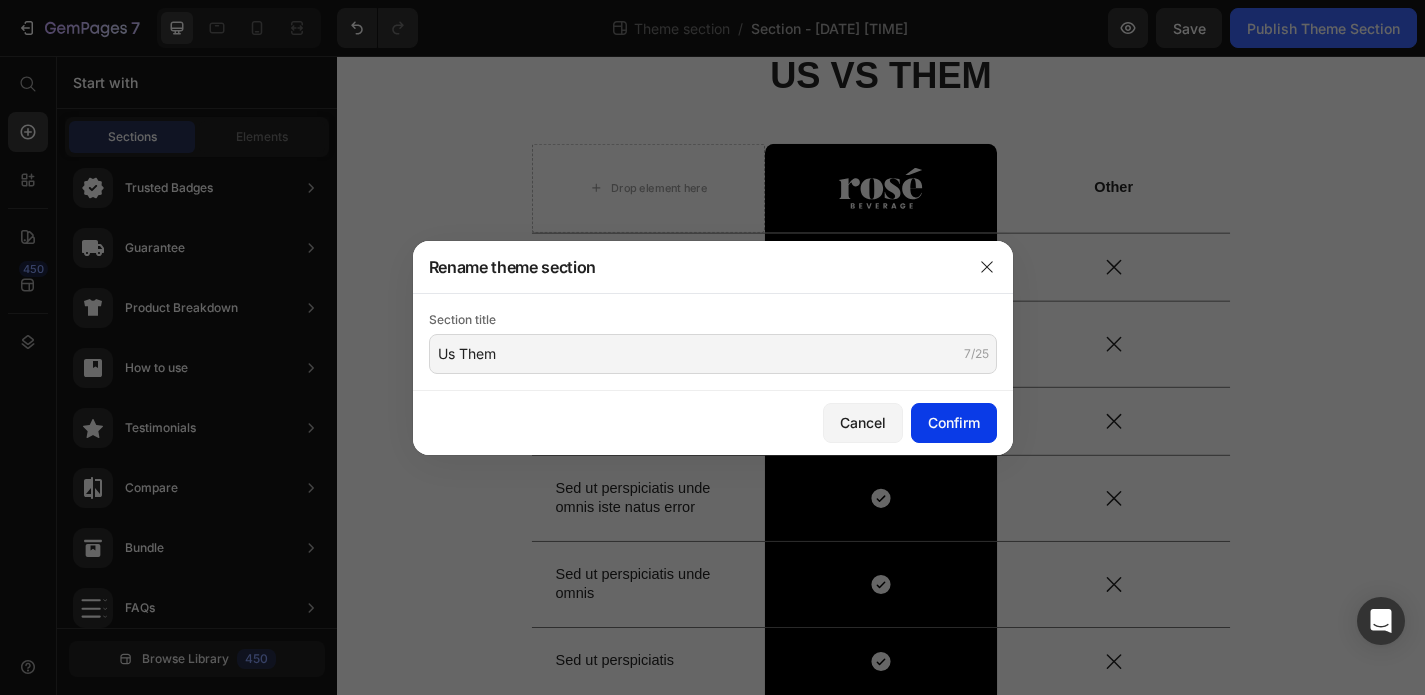 click on "Confirm" at bounding box center (954, 422) 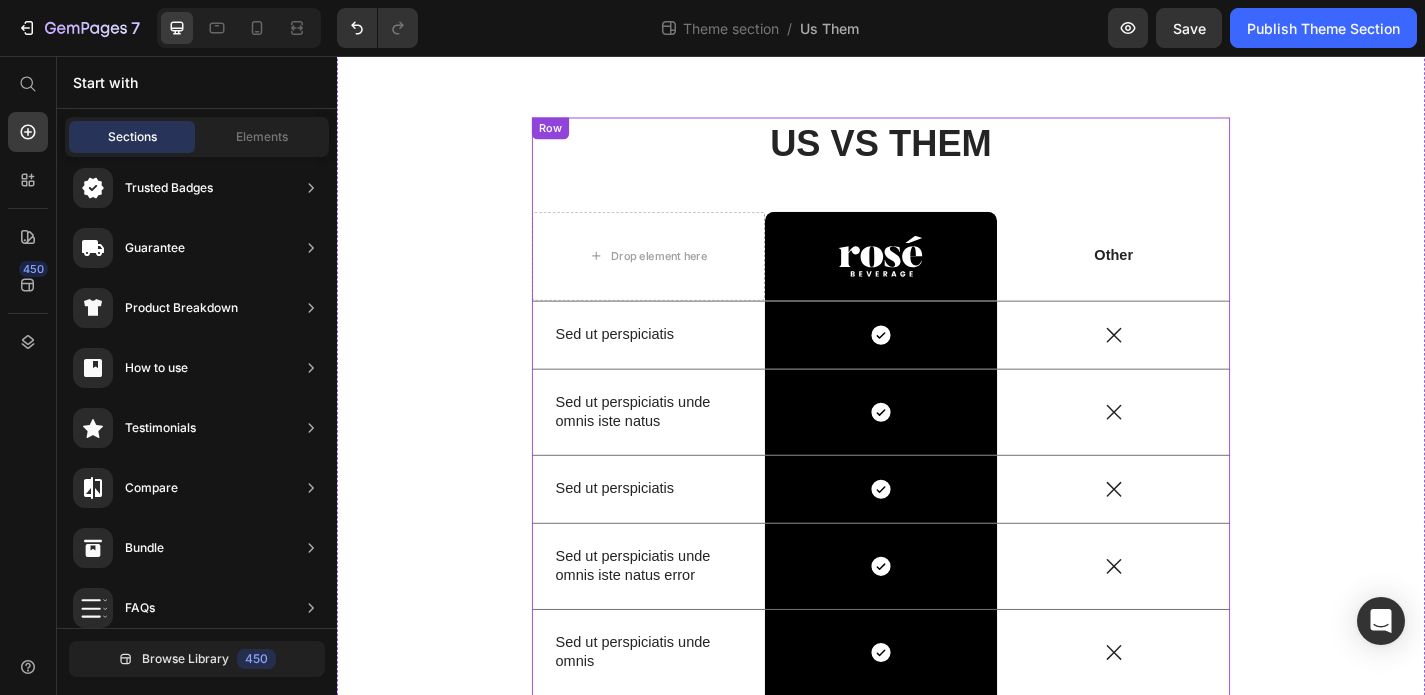 scroll, scrollTop: 83, scrollLeft: 0, axis: vertical 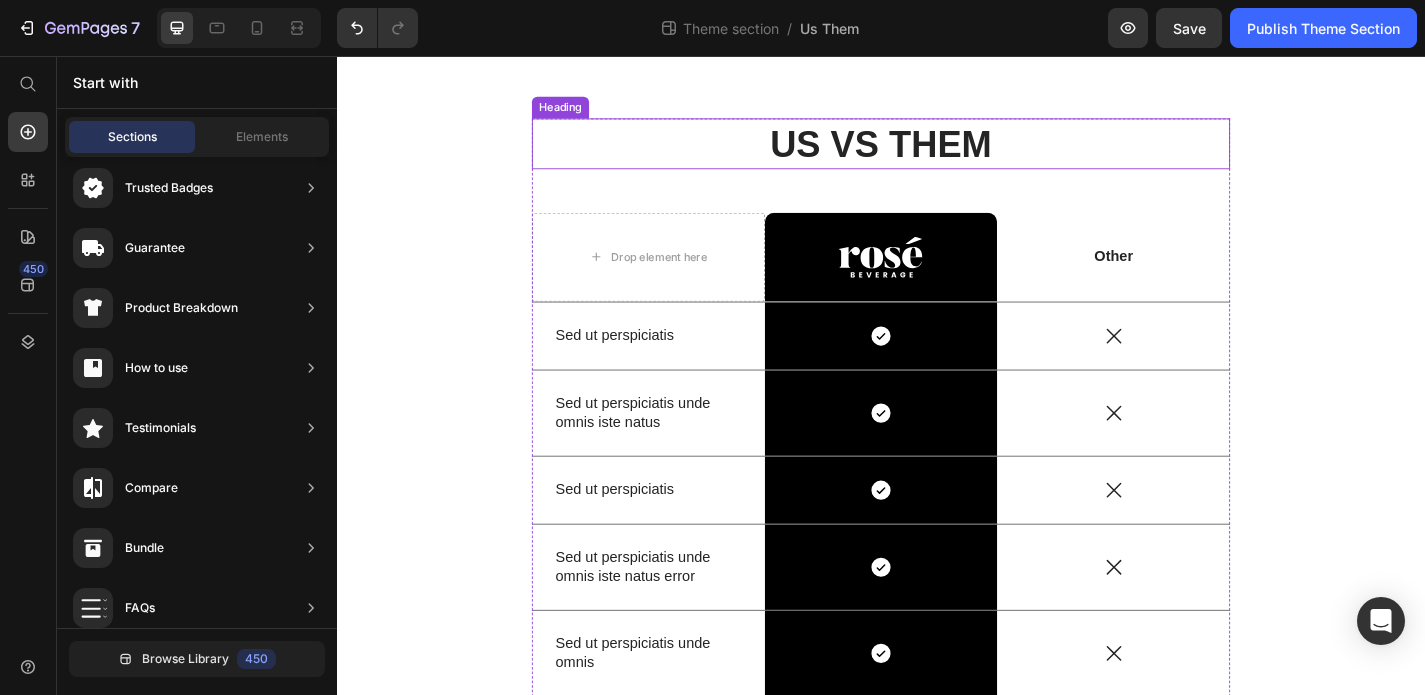 click on "US VS THEM" at bounding box center [937, 153] 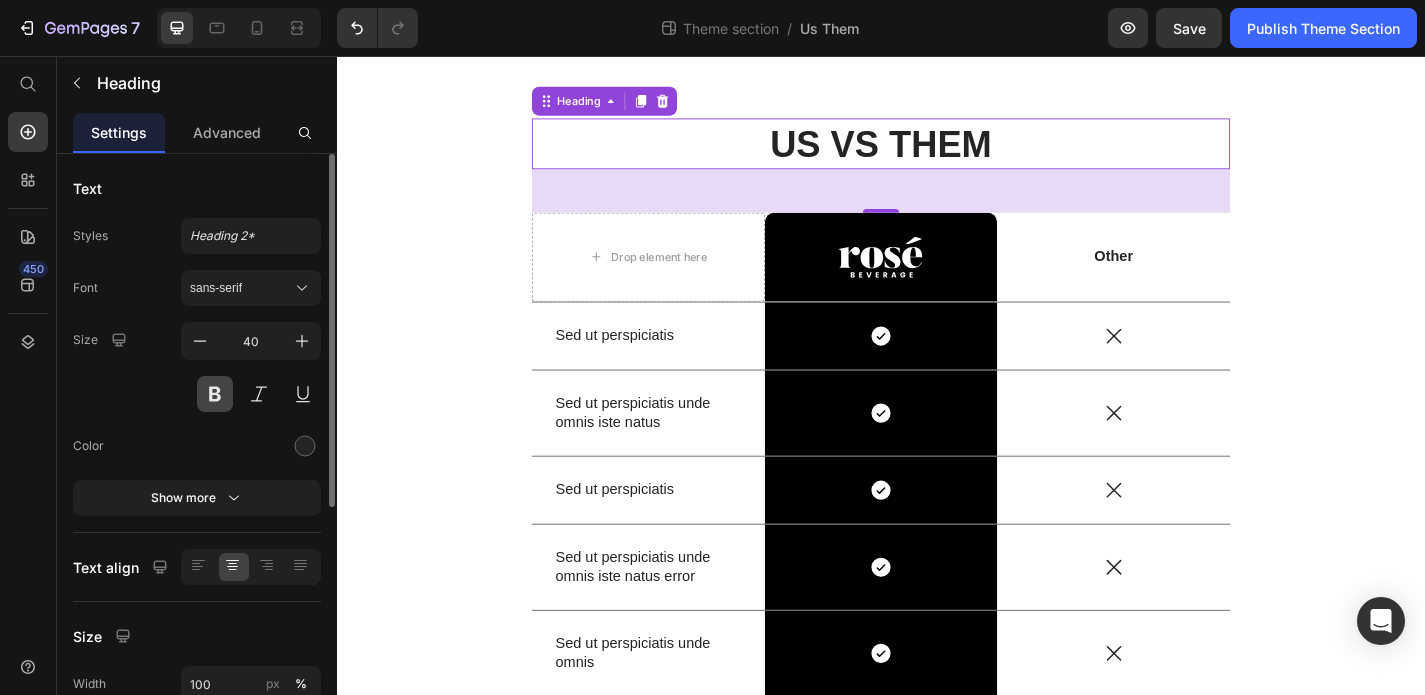 click at bounding box center (215, 394) 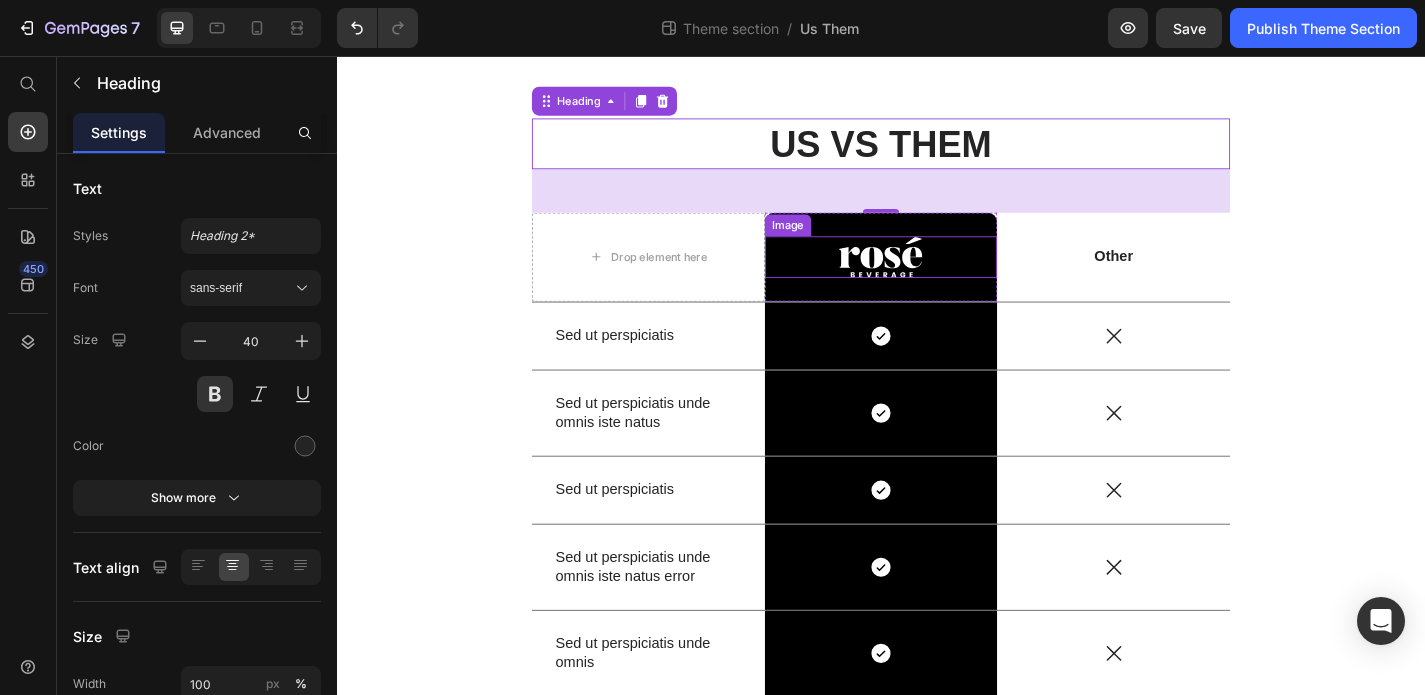 click at bounding box center (937, 278) 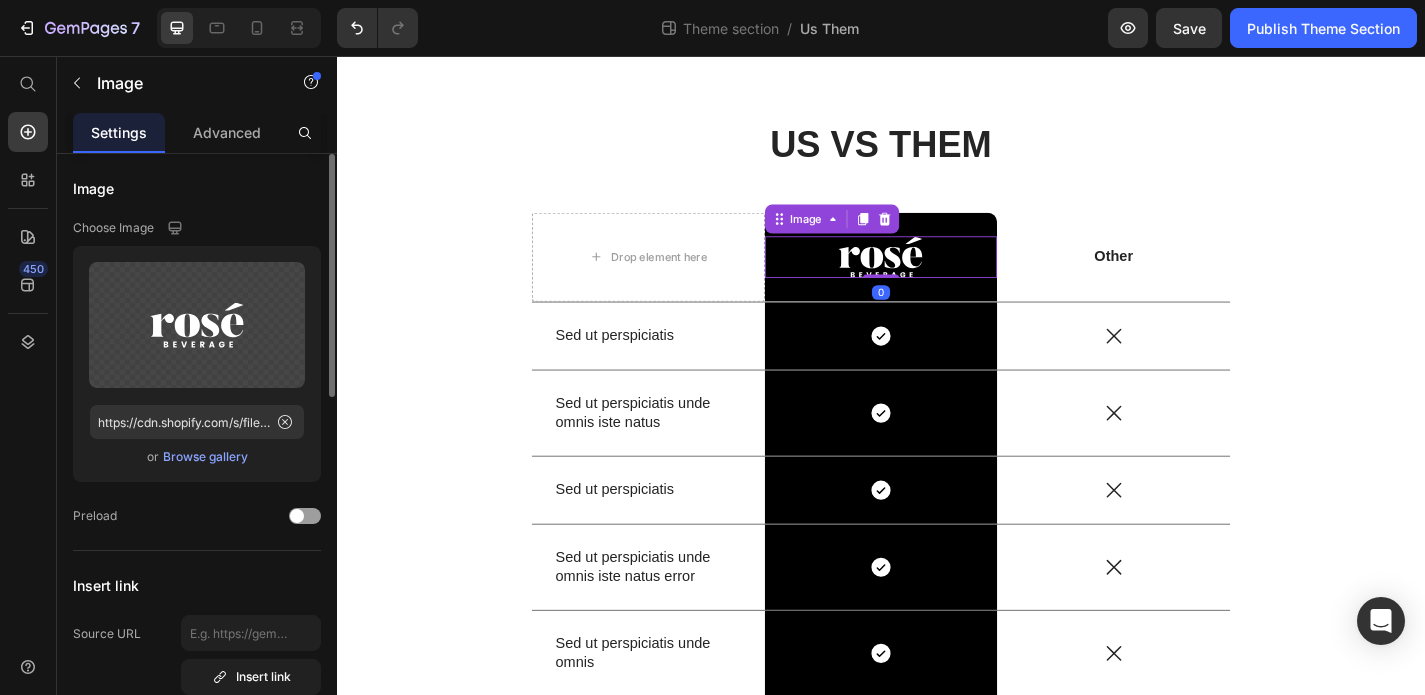 click on "Browse gallery" at bounding box center (205, 457) 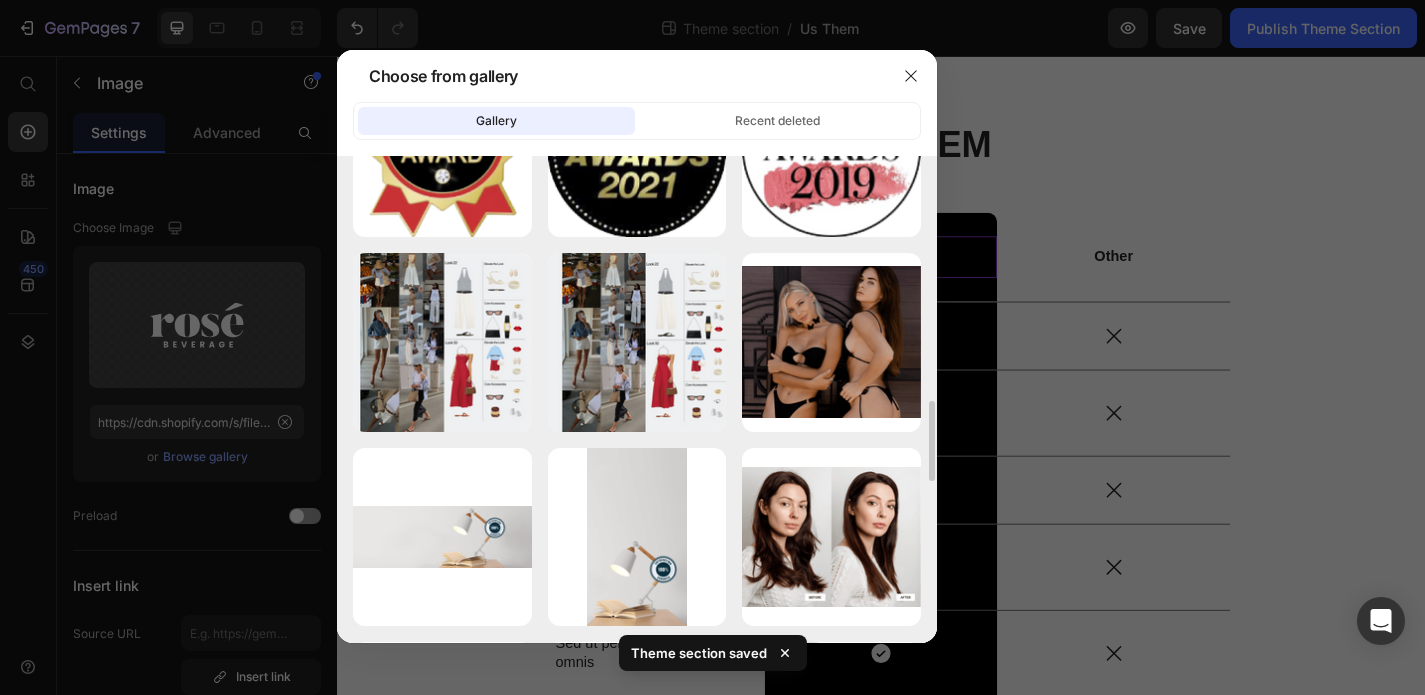 scroll, scrollTop: 0, scrollLeft: 0, axis: both 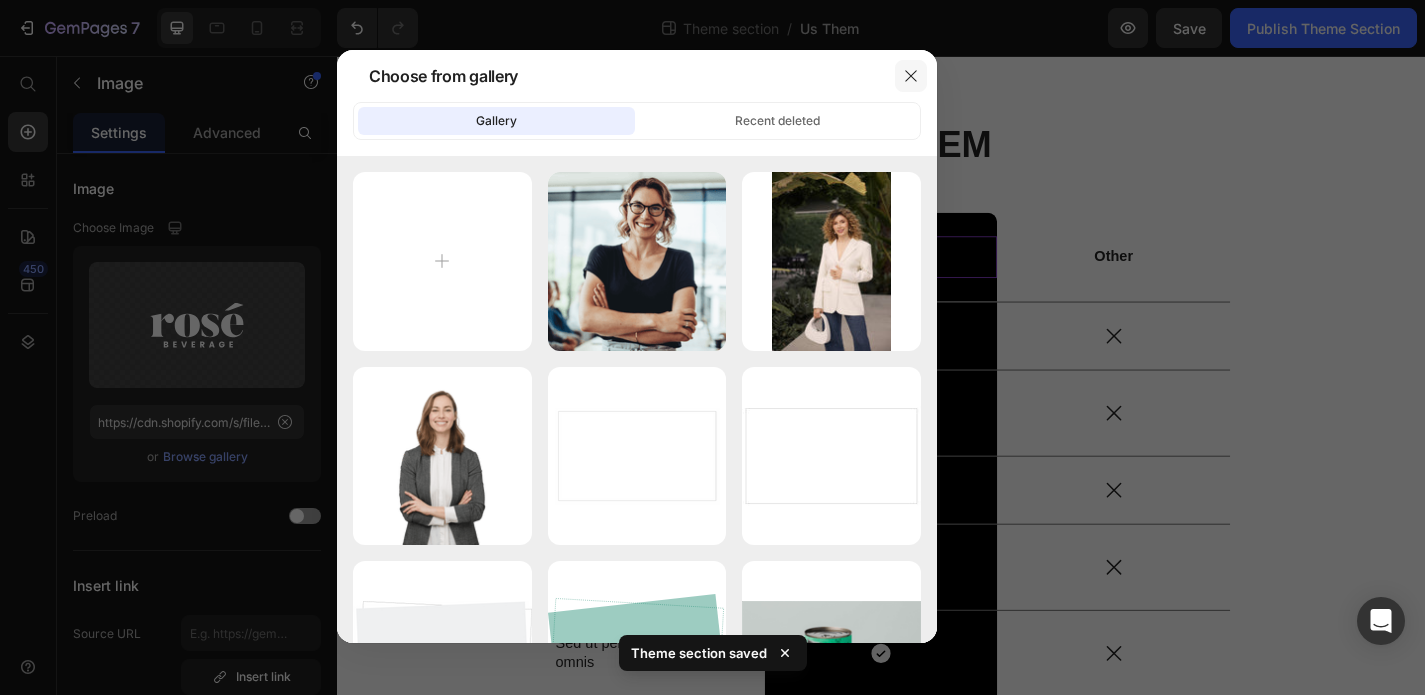 click 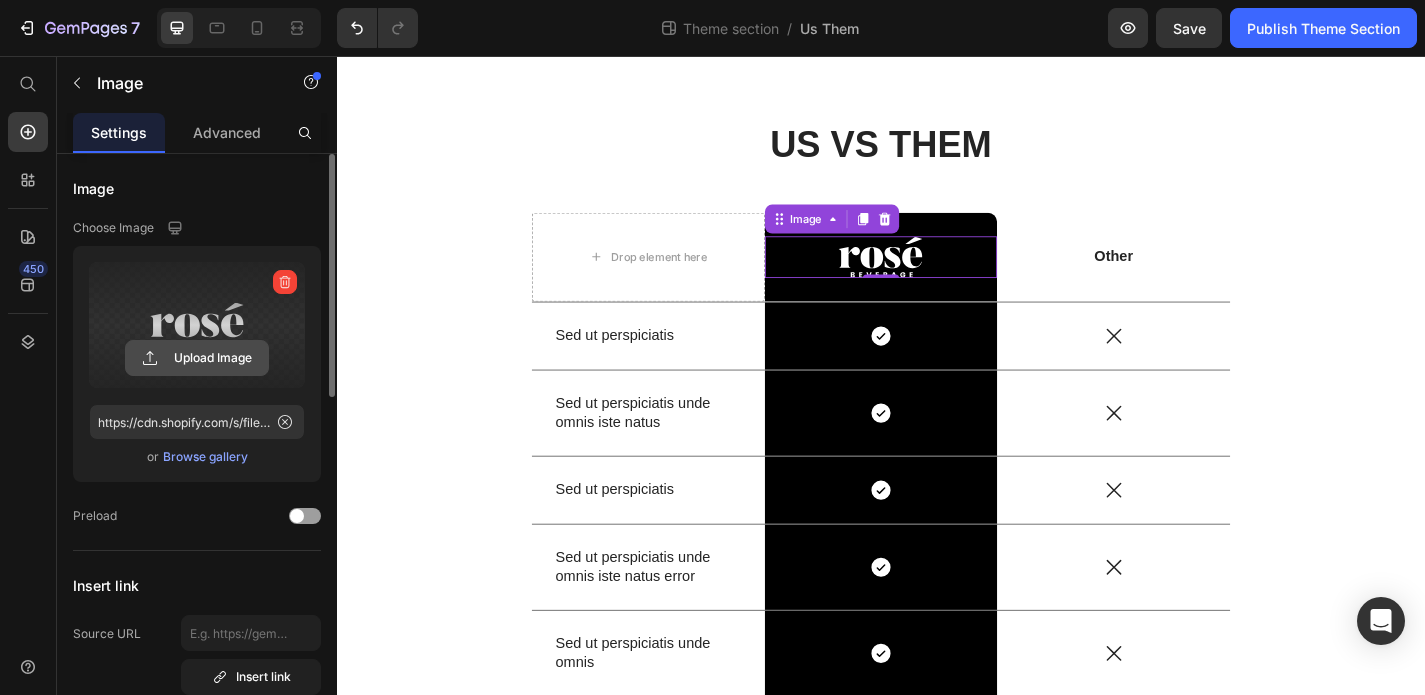 click 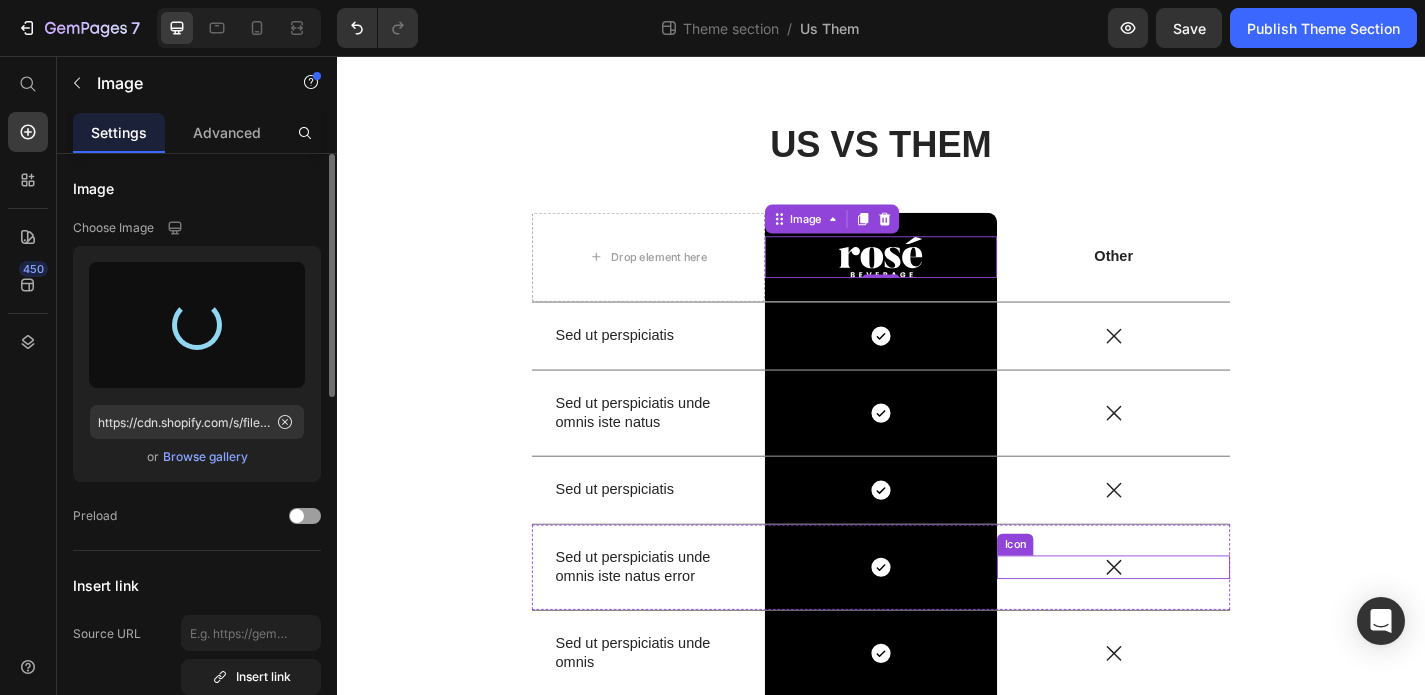 type on "https://cdn.shopify.com/s/files/1/0928/3852/7351/files/gempages_574713436932408164-e600c594-294c-45e6-b602-b5d4c44347e8.png" 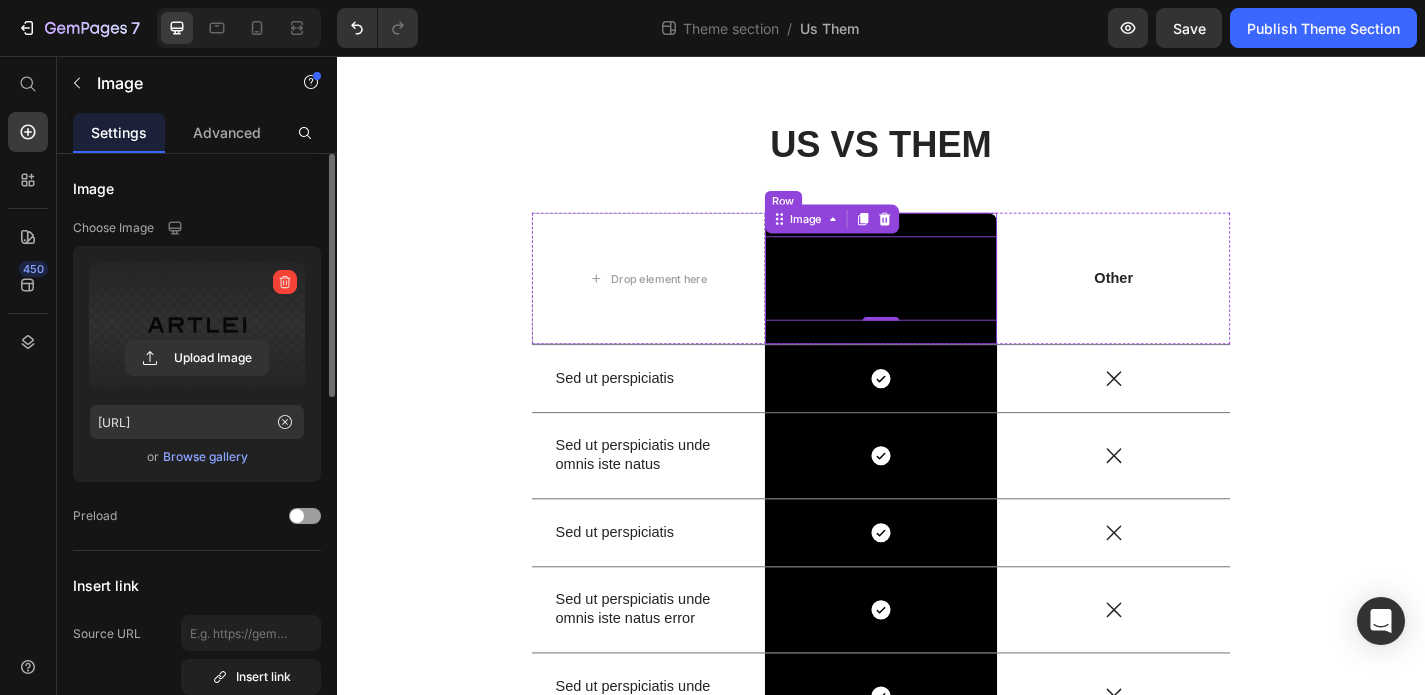 click on "Image   0 Row" at bounding box center (937, 301) 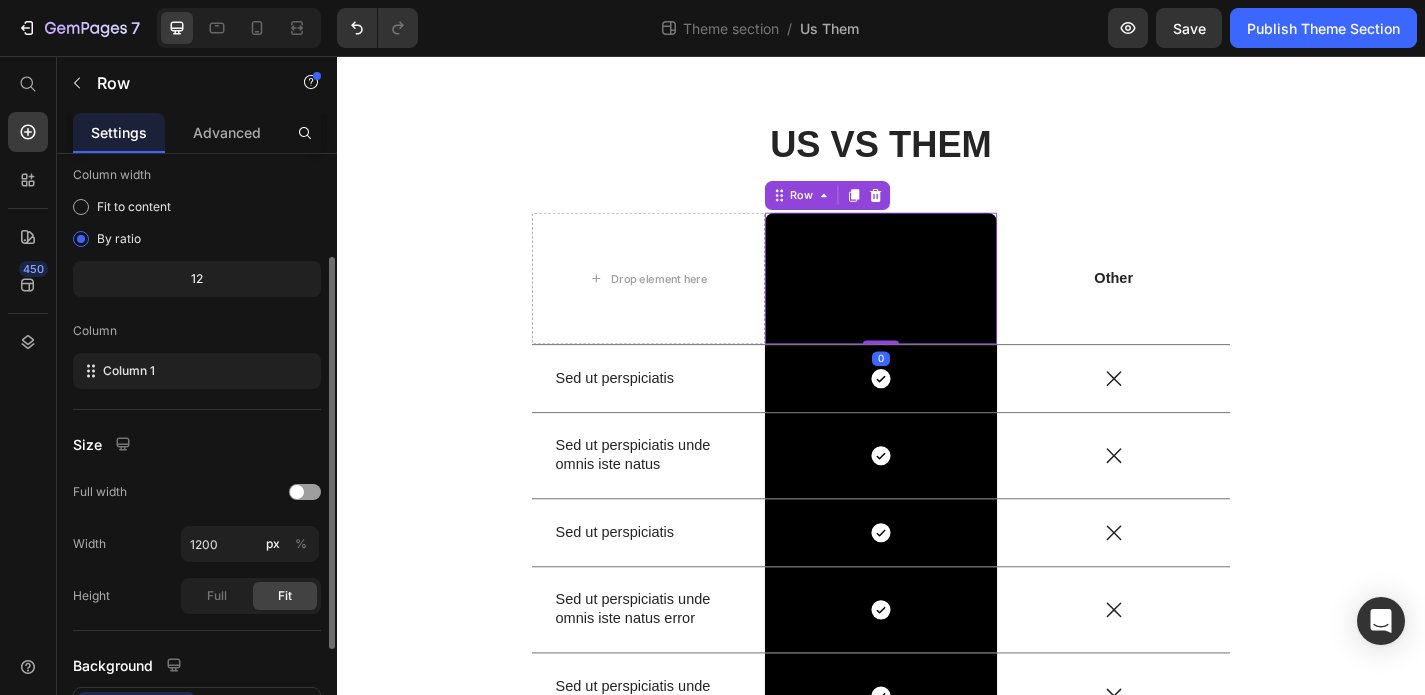 scroll, scrollTop: 314, scrollLeft: 0, axis: vertical 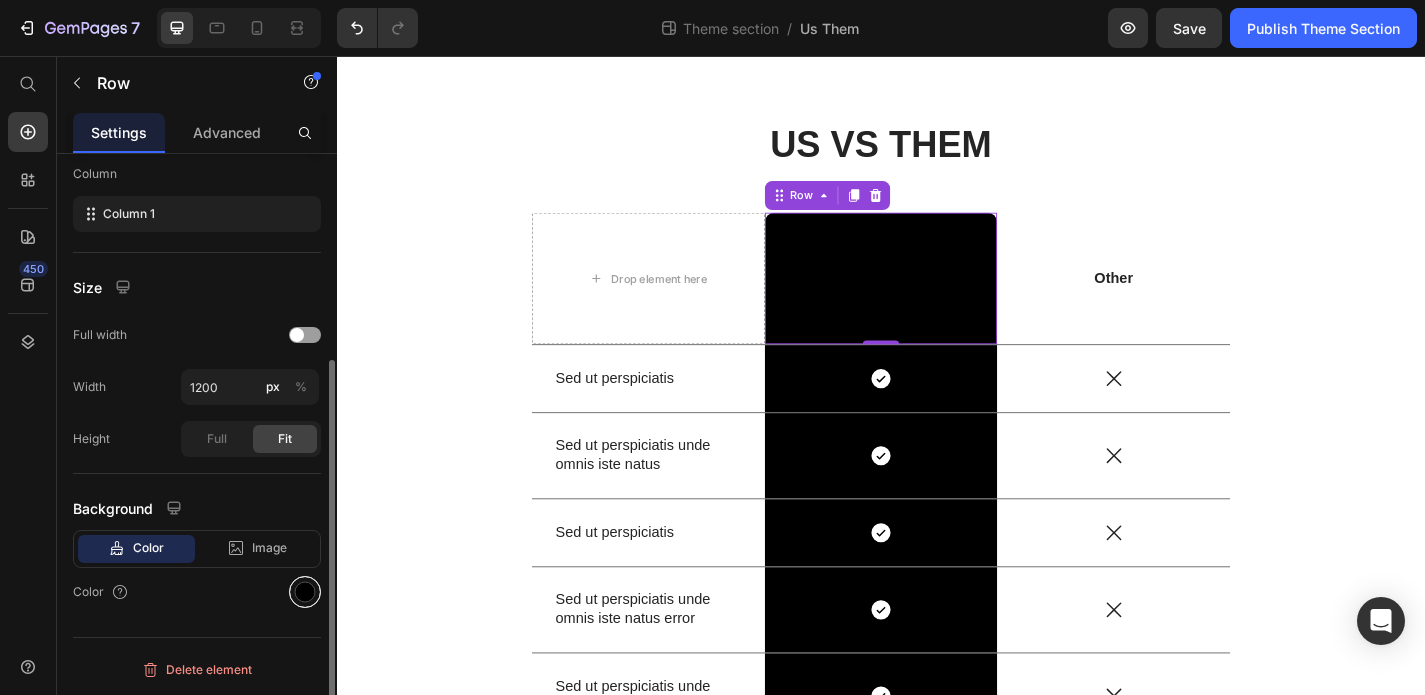 click at bounding box center (305, 592) 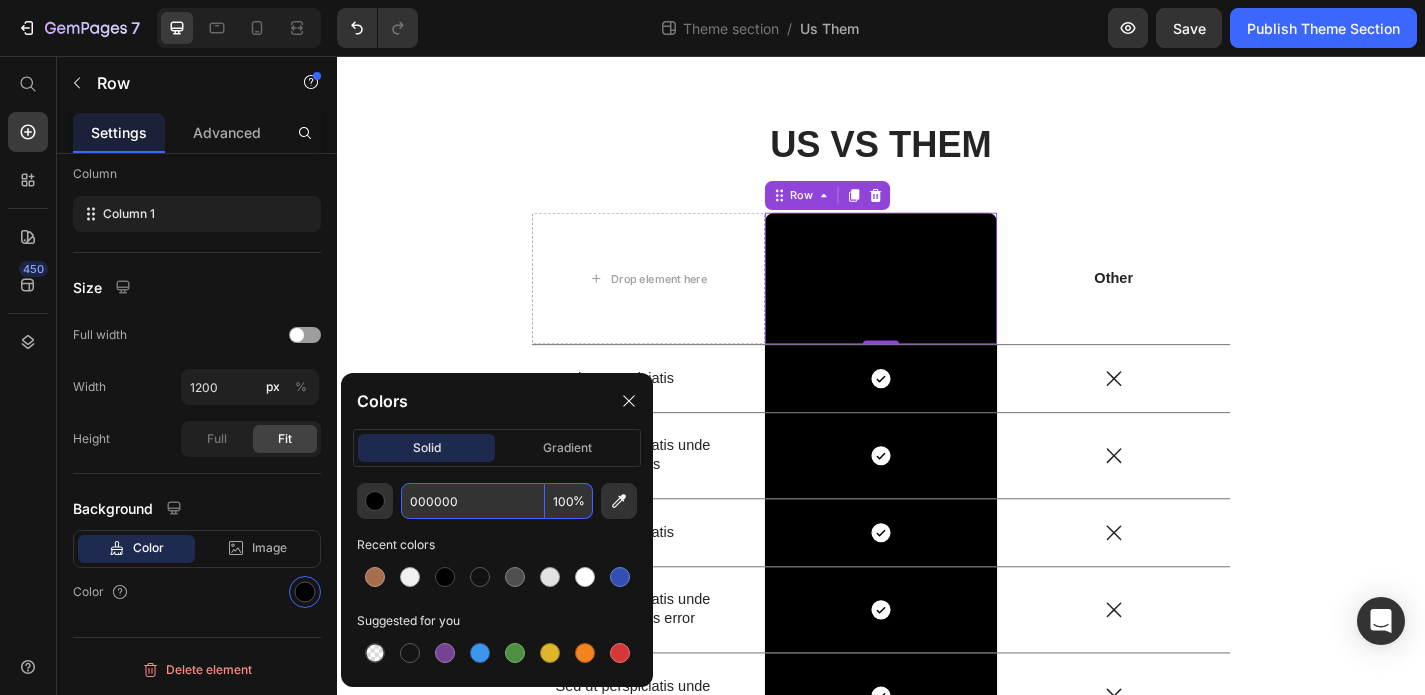 click on "000000" at bounding box center [473, 501] 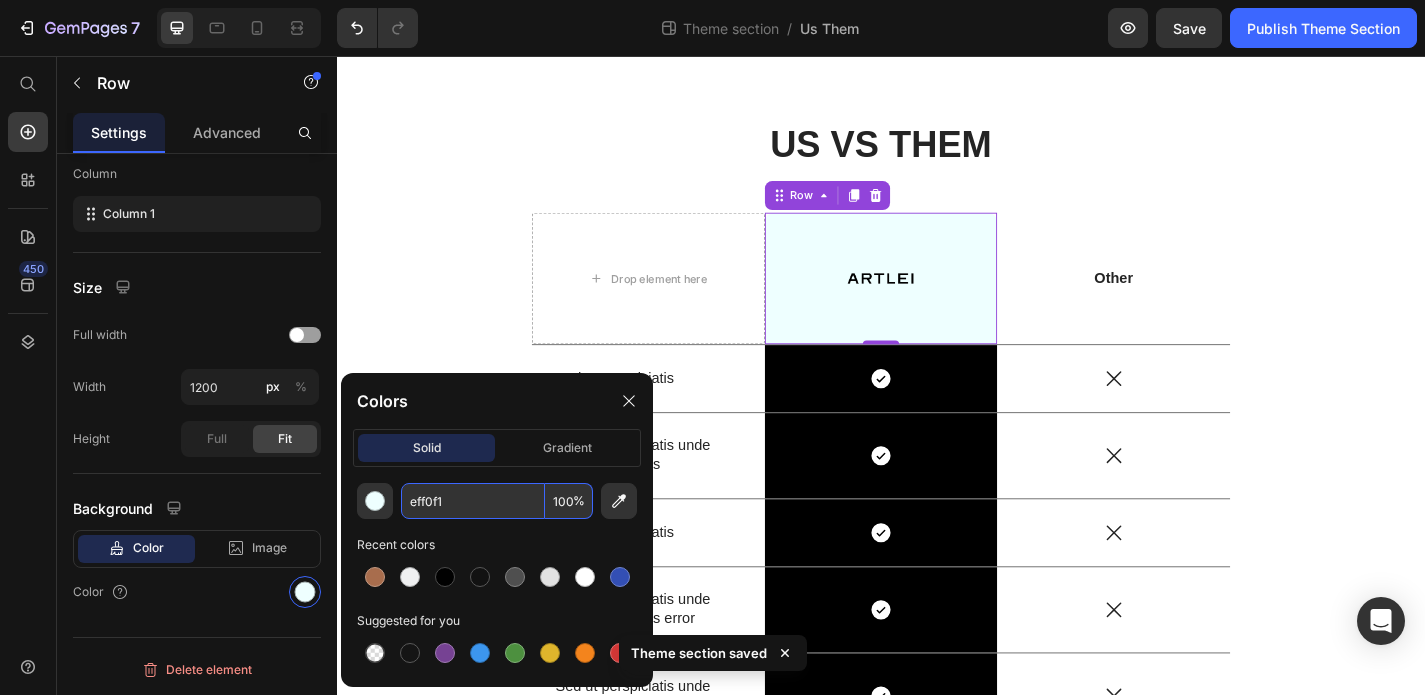 type on "EFF0F1" 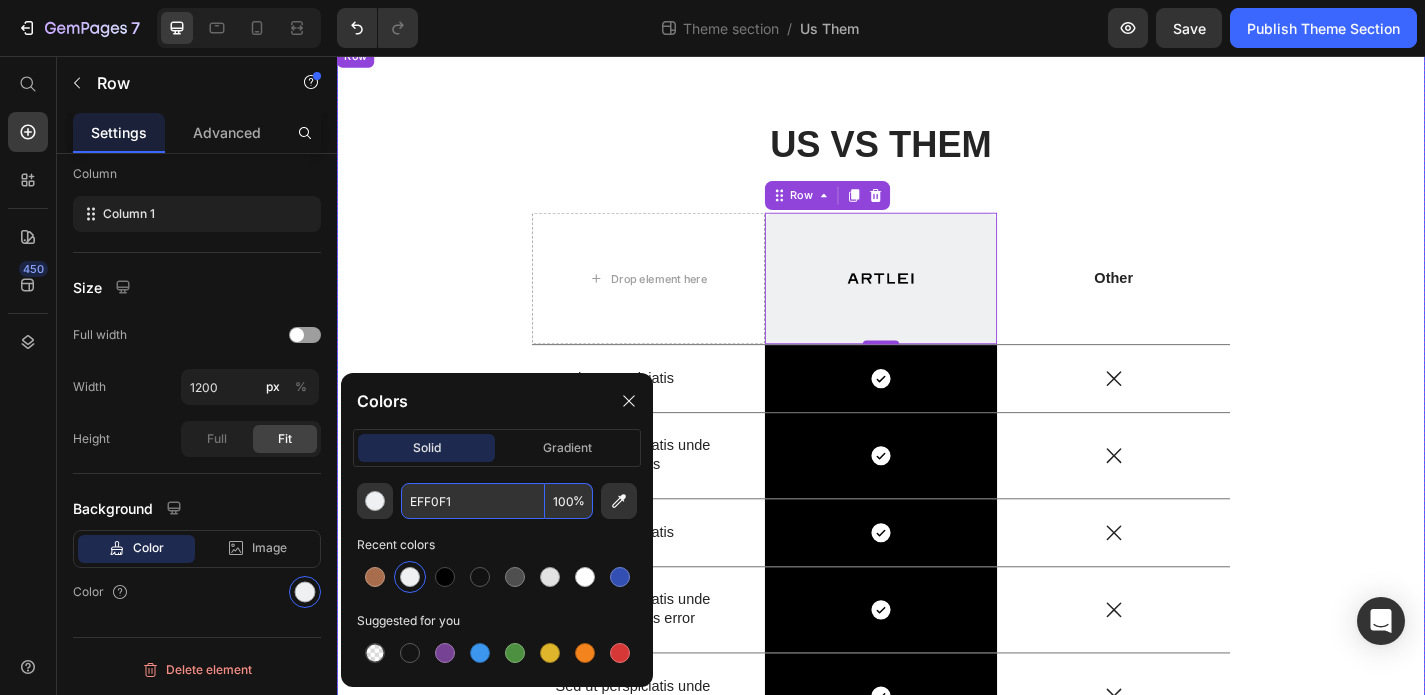click on "US VS THEM Heading
Drop element here Image Row   0 Other Text Block Row Sed ut perspiciatis Text Block
Icon Row
Icon Row Sed ut perspiciatis unde omnis iste natus  Text Block
Icon Row
Icon Row Sed ut perspiciatis Text Block
Icon Row
Icon Row Sed ut perspiciatis unde omnis iste natus error  Text Block
Icon Row
Icon Row Sed ut perspiciatis unde omnis Text Block
Icon Row
Icon Row Sed ut perspiciatis Text Block
Icon Row
Icon Row Sed ut perspiciatis Text Block
Icon Row
Icon Row Sed ut perspiciatis unde Text Block
Icon Row
Icon Row Row" at bounding box center (937, 595) 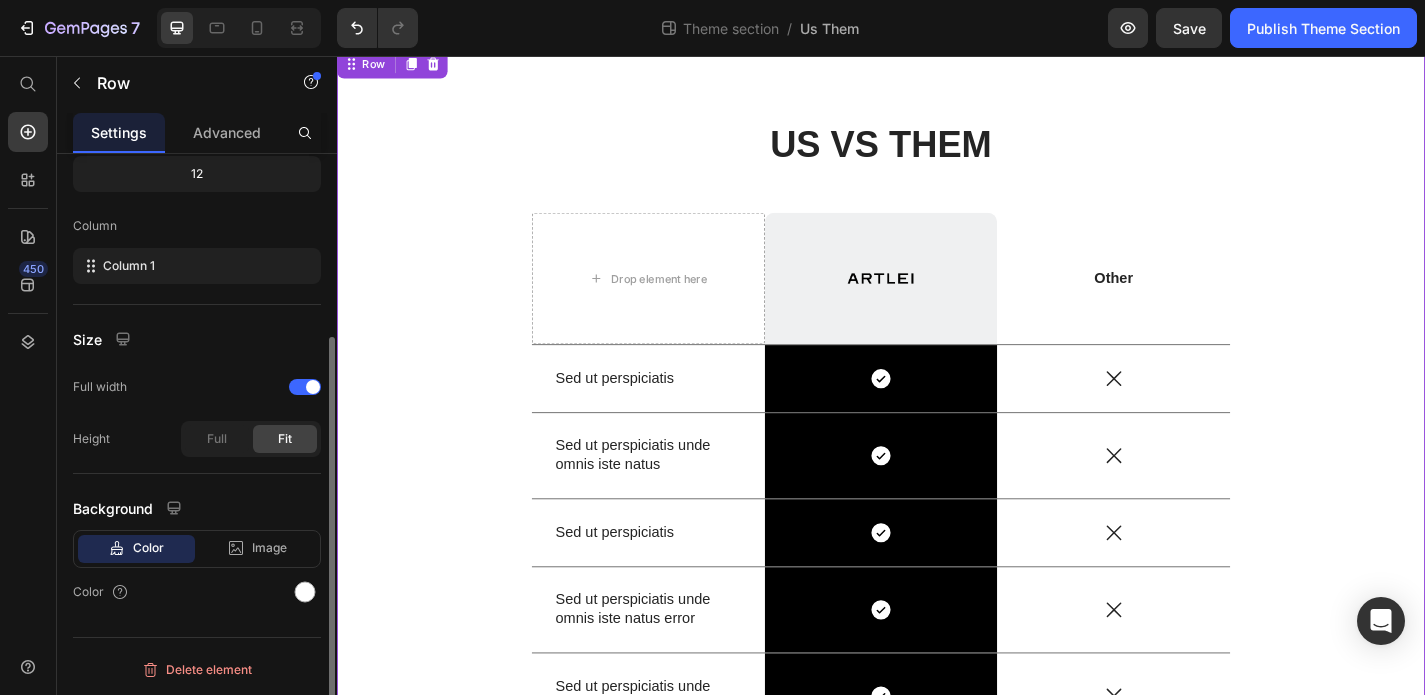 scroll, scrollTop: 262, scrollLeft: 0, axis: vertical 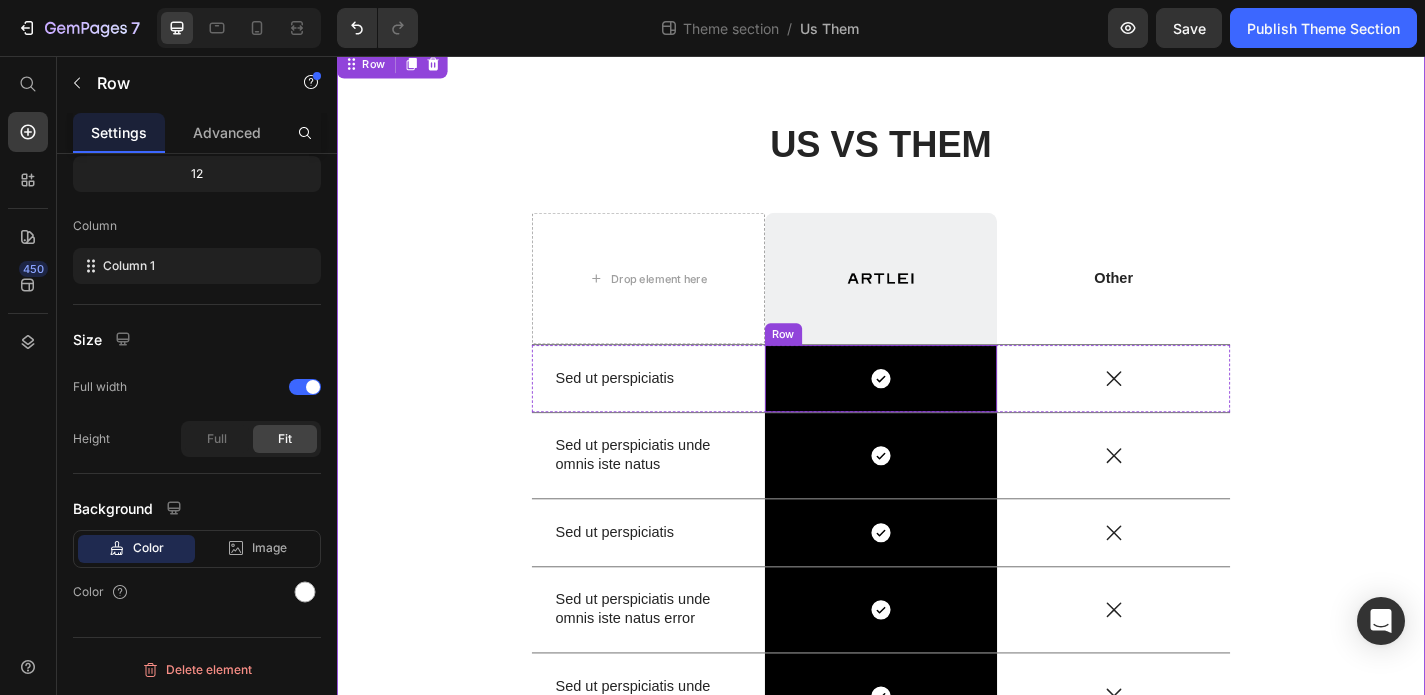 click on "Icon Row" at bounding box center (937, 412) 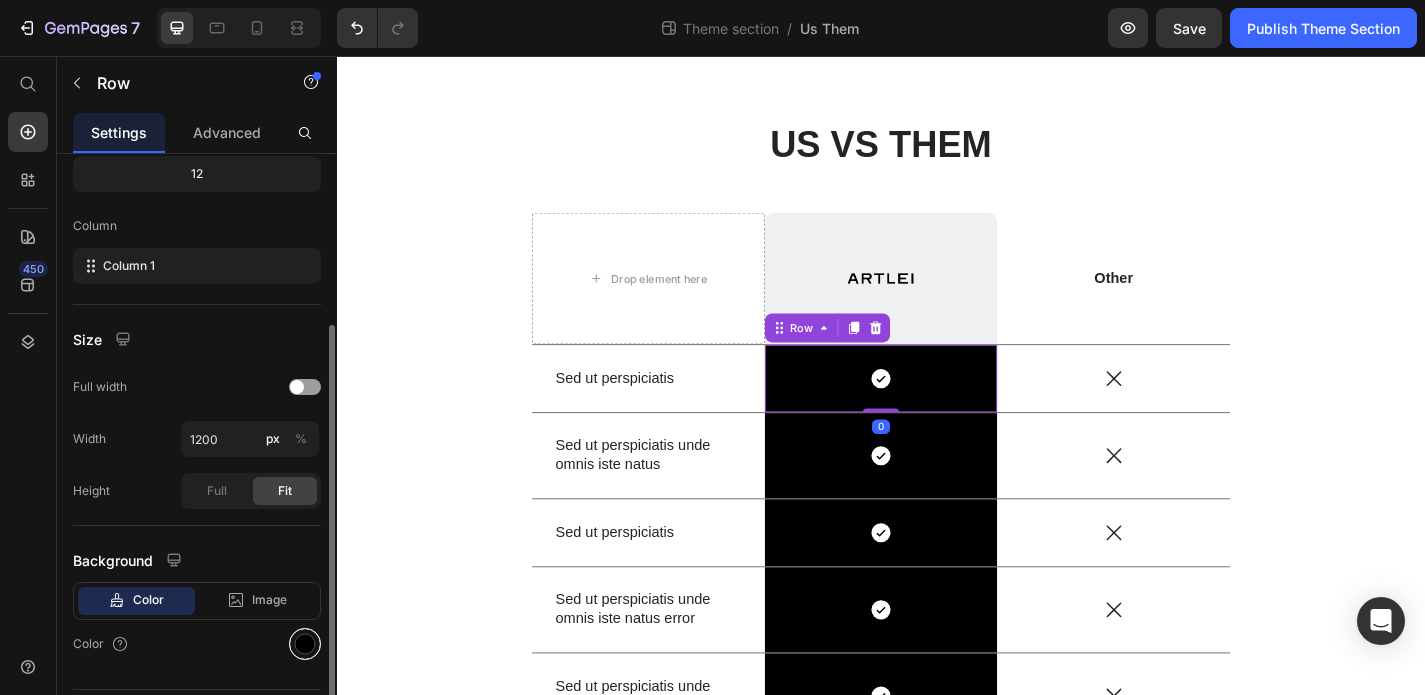 click at bounding box center [305, 644] 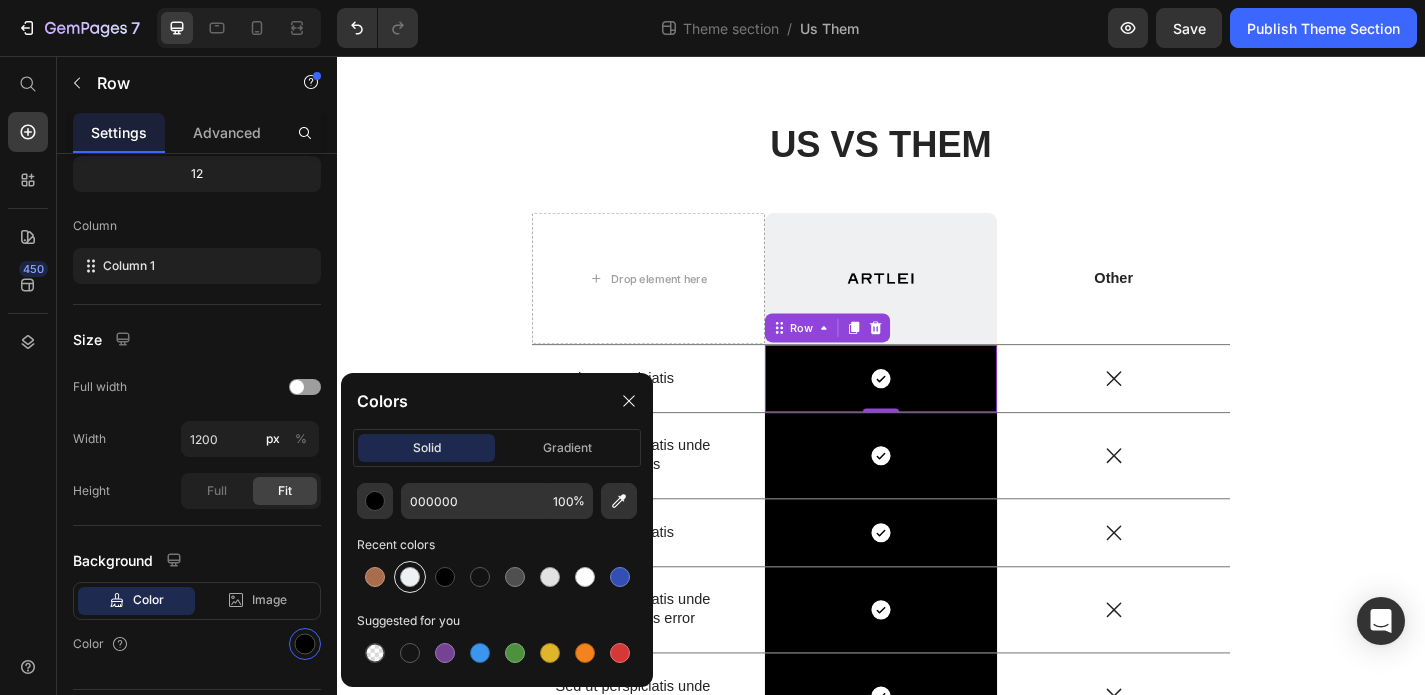 click at bounding box center (410, 577) 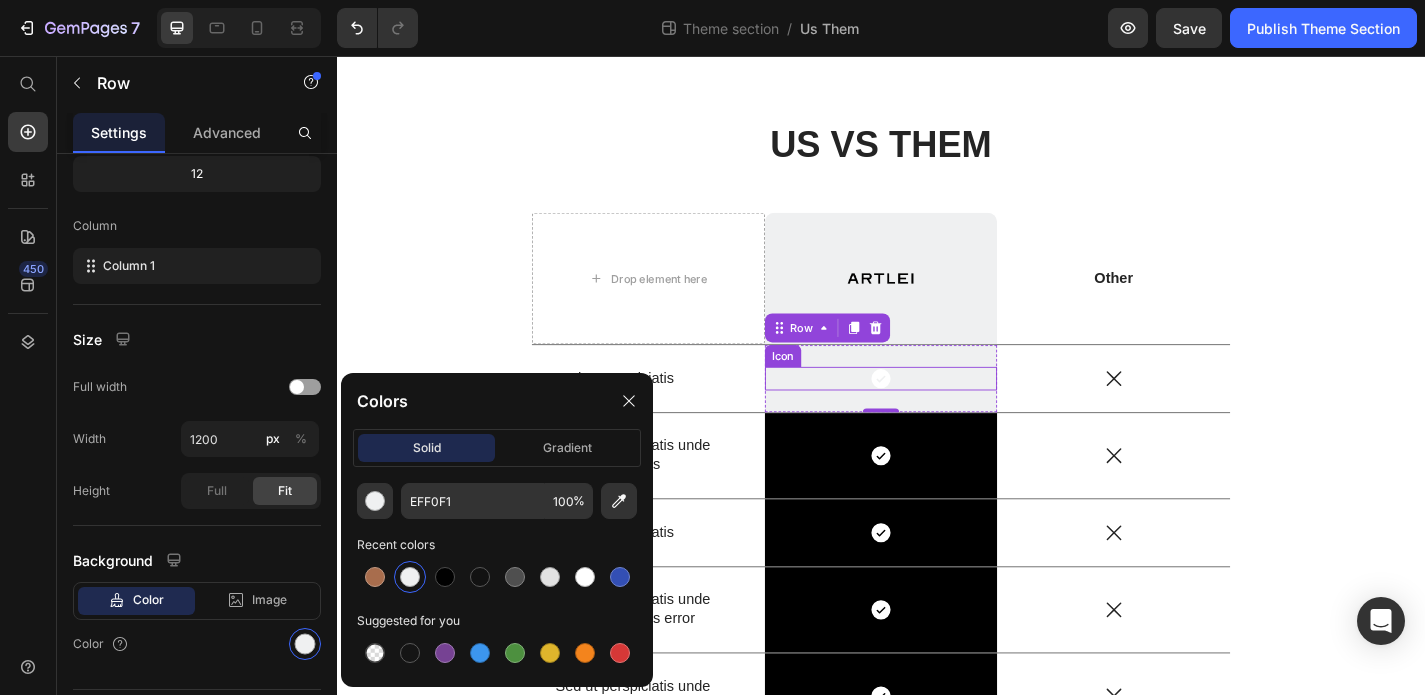click 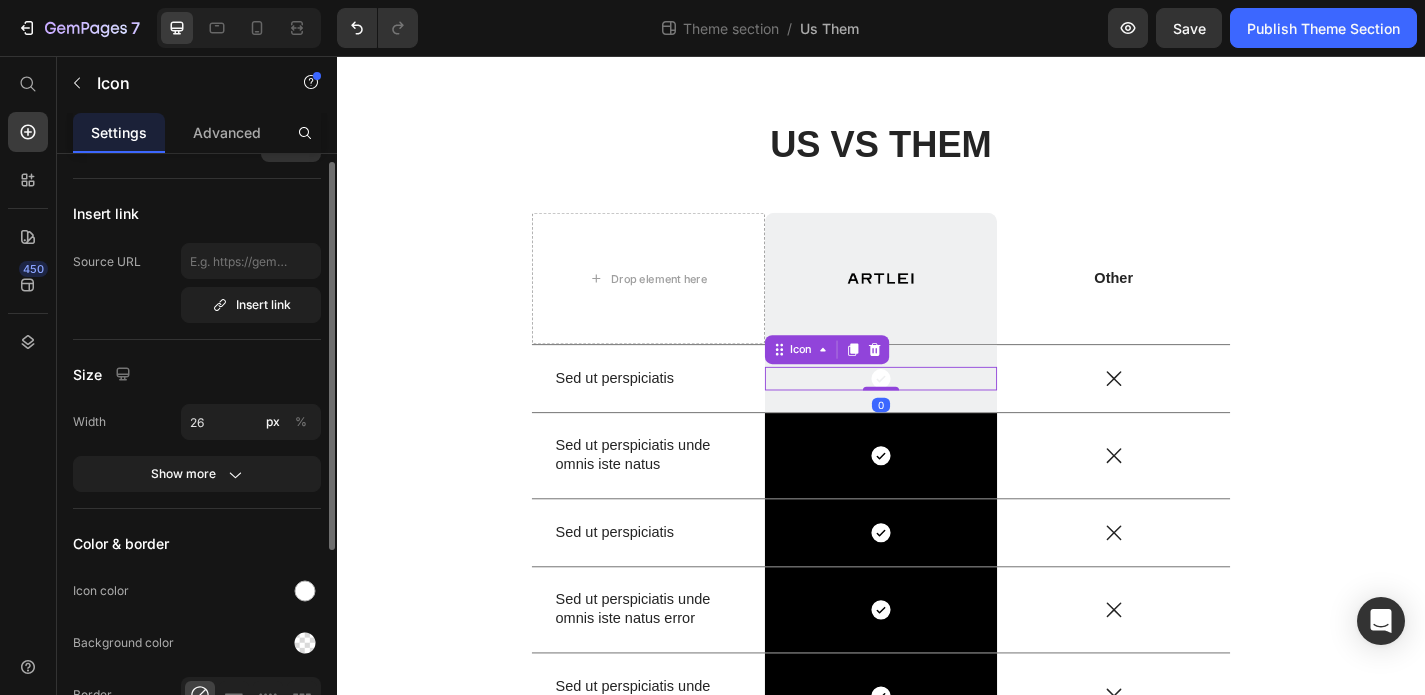 scroll, scrollTop: 95, scrollLeft: 0, axis: vertical 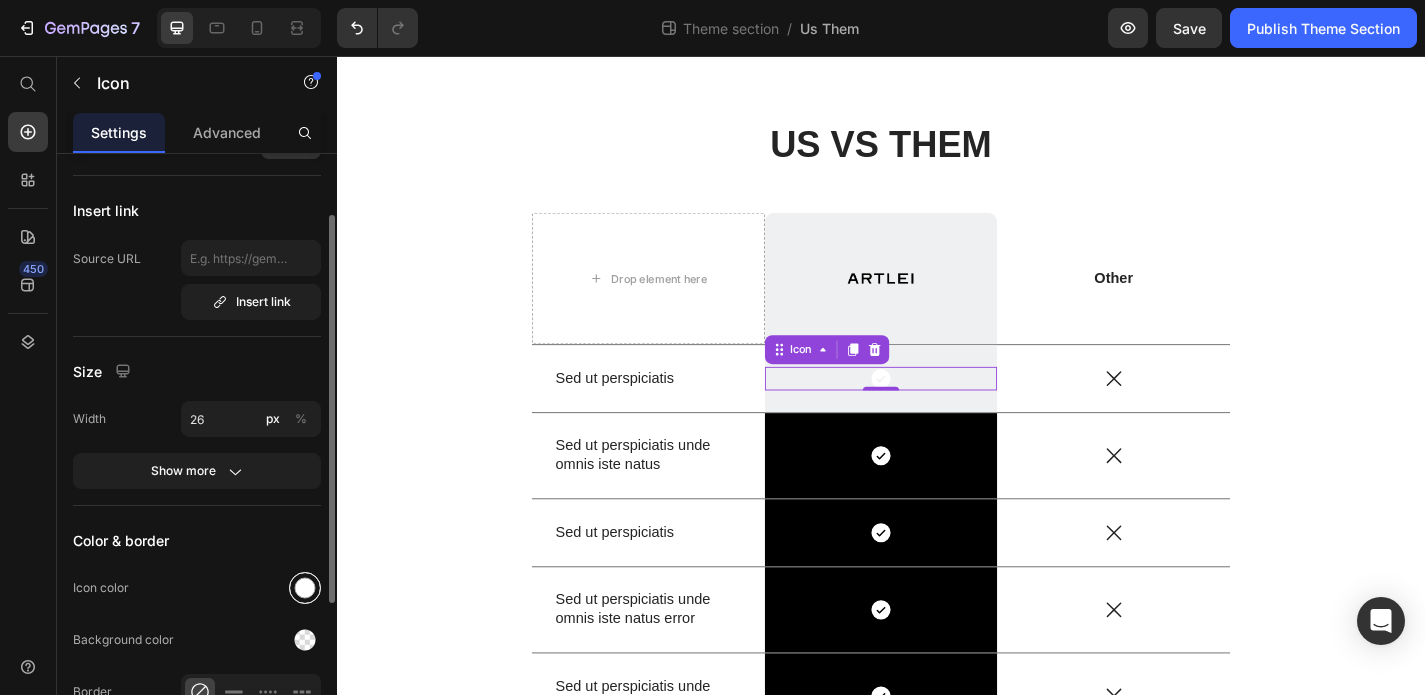 click at bounding box center (305, 588) 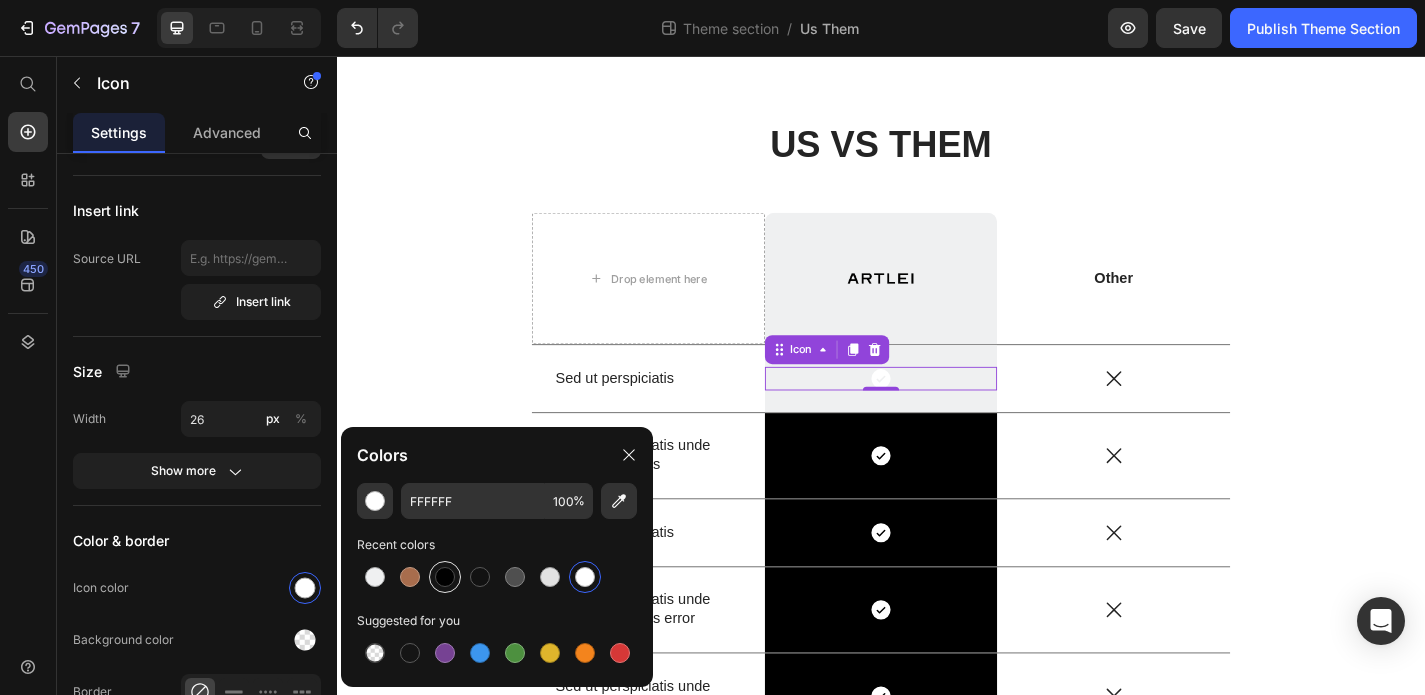 click at bounding box center (445, 577) 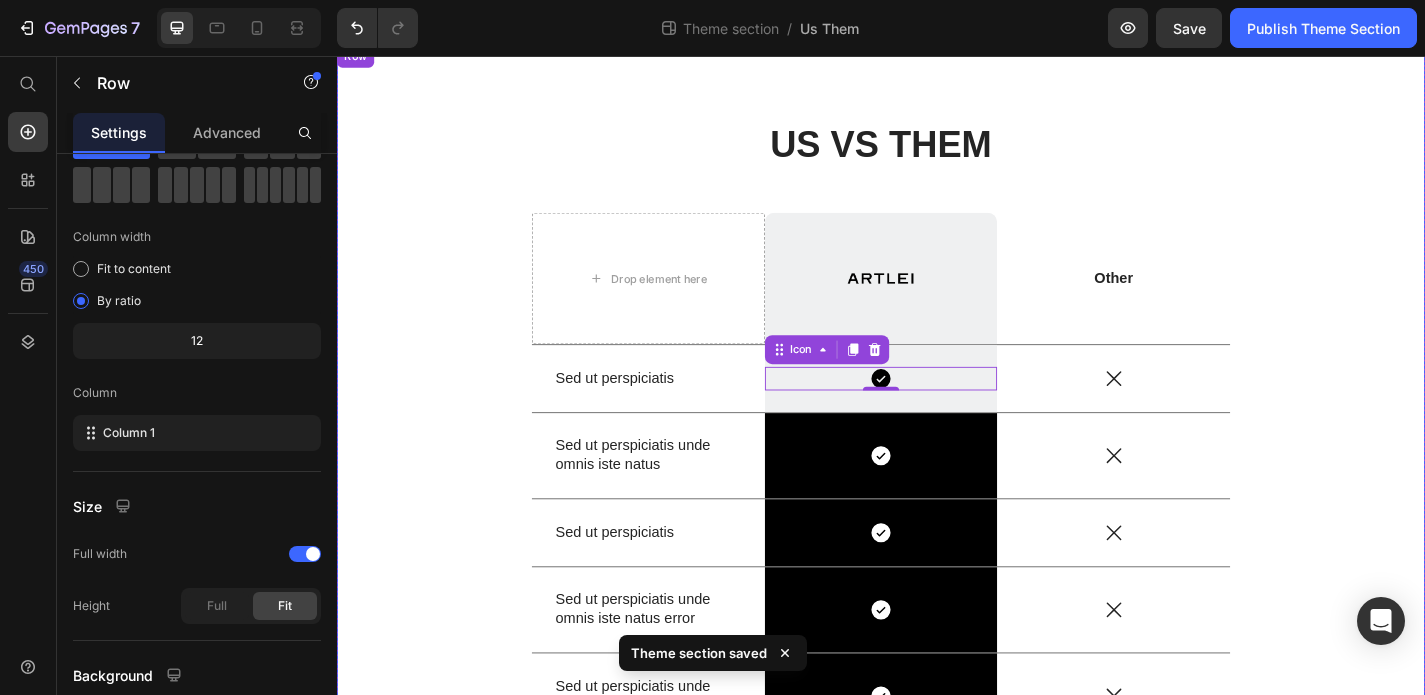 click on "US VS THEM Heading
Drop element here Image Row Other Text Block Row Sed ut perspiciatis Text Block
Icon   0 Row
Icon Row Sed ut perspiciatis unde omnis iste natus  Text Block
Icon Row
Icon Row Sed ut perspiciatis Text Block
Icon Row
Icon Row Sed ut perspiciatis unde omnis iste natus error  Text Block
Icon Row
Icon Row Sed ut perspiciatis unde omnis Text Block
Icon Row
Icon Row Sed ut perspiciatis Text Block
Icon Row
Icon Row Sed ut perspiciatis Text Block
Icon Row
Icon Row Sed ut perspiciatis unde Text Block
Icon Row
Icon Row Row" at bounding box center (937, 595) 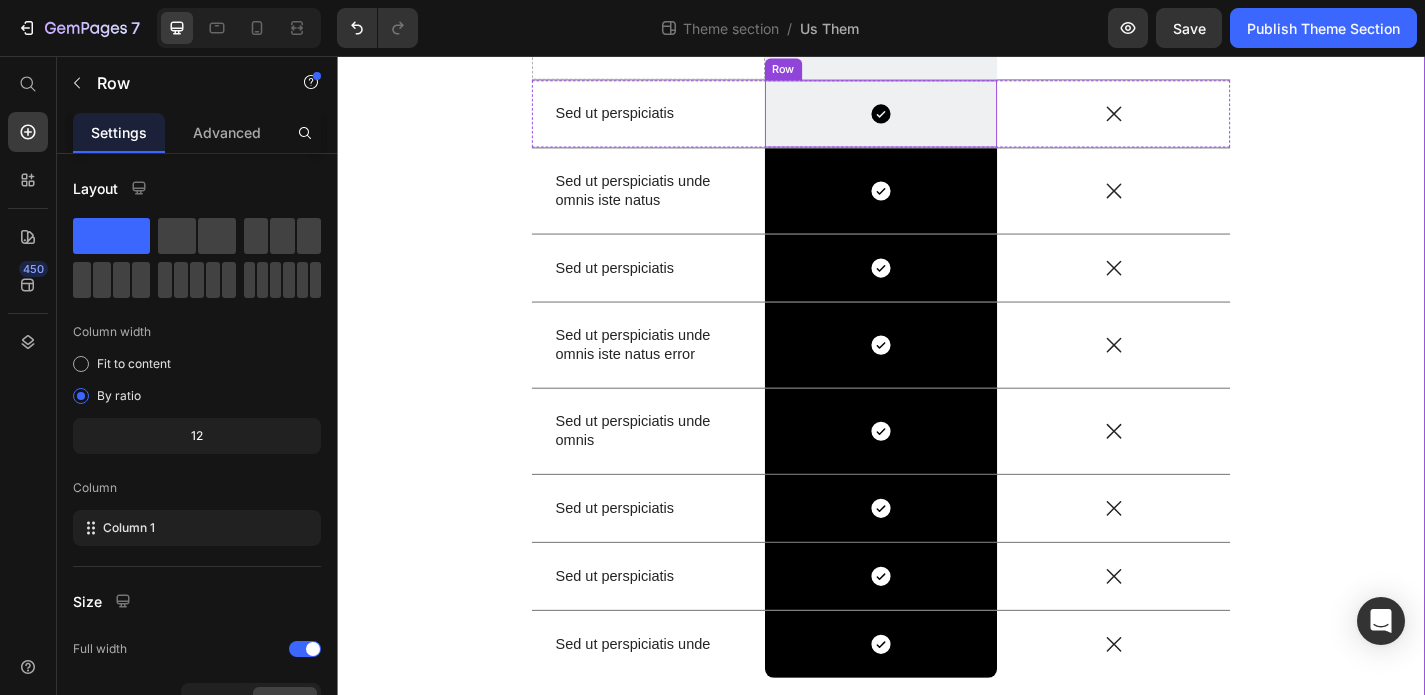 scroll, scrollTop: 400, scrollLeft: 0, axis: vertical 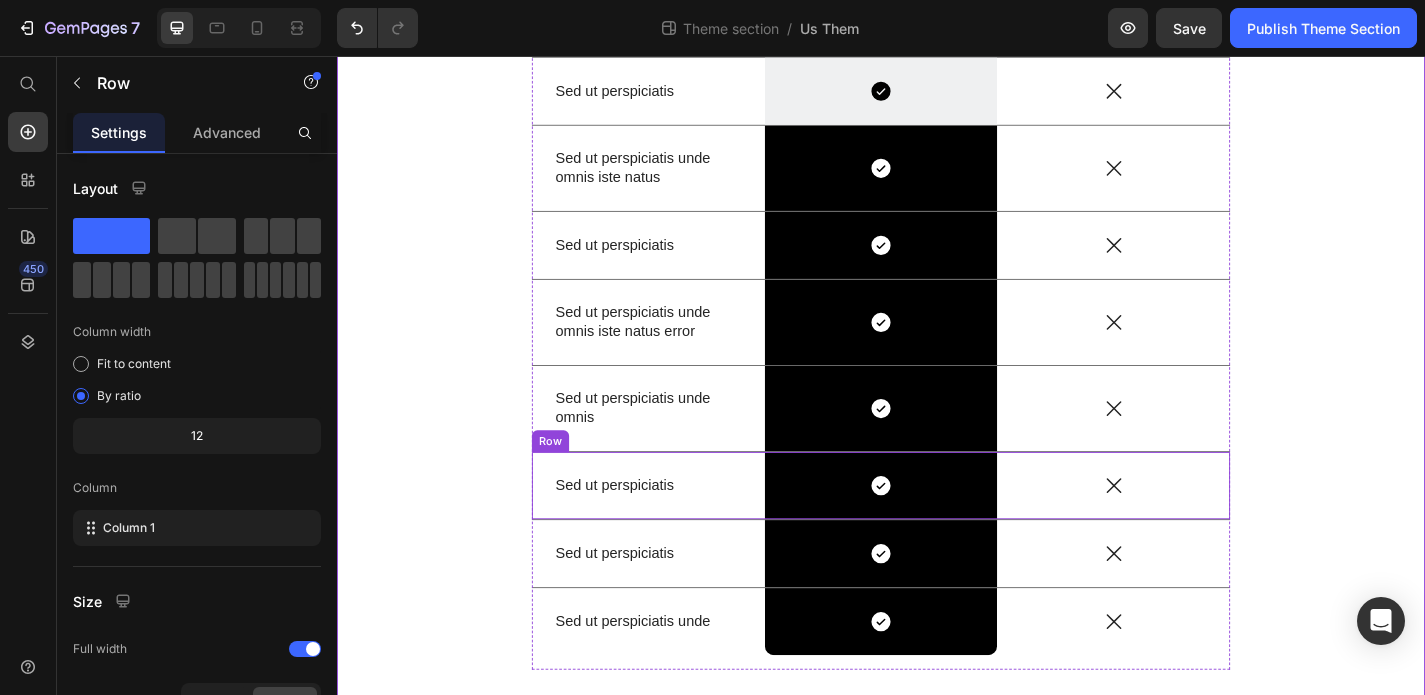 click on "Sed ut perspiciatis Text Block" at bounding box center (680, 530) 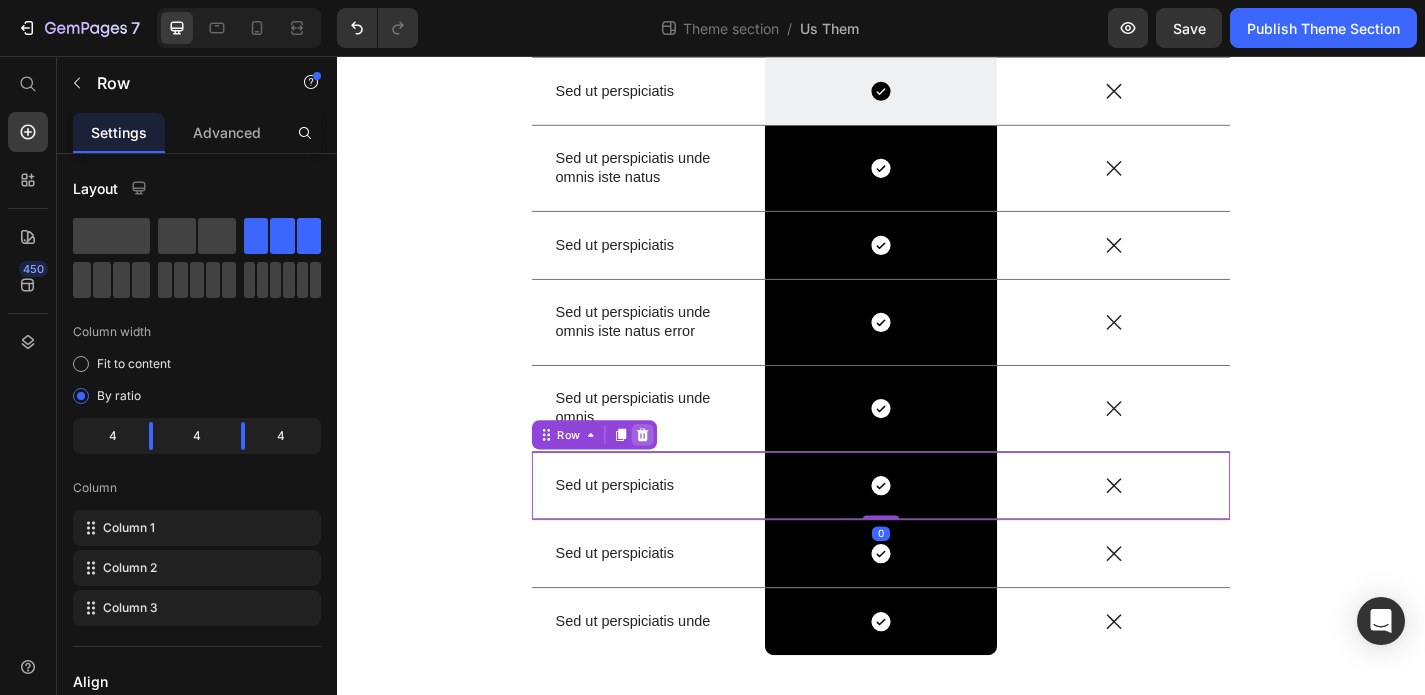 click 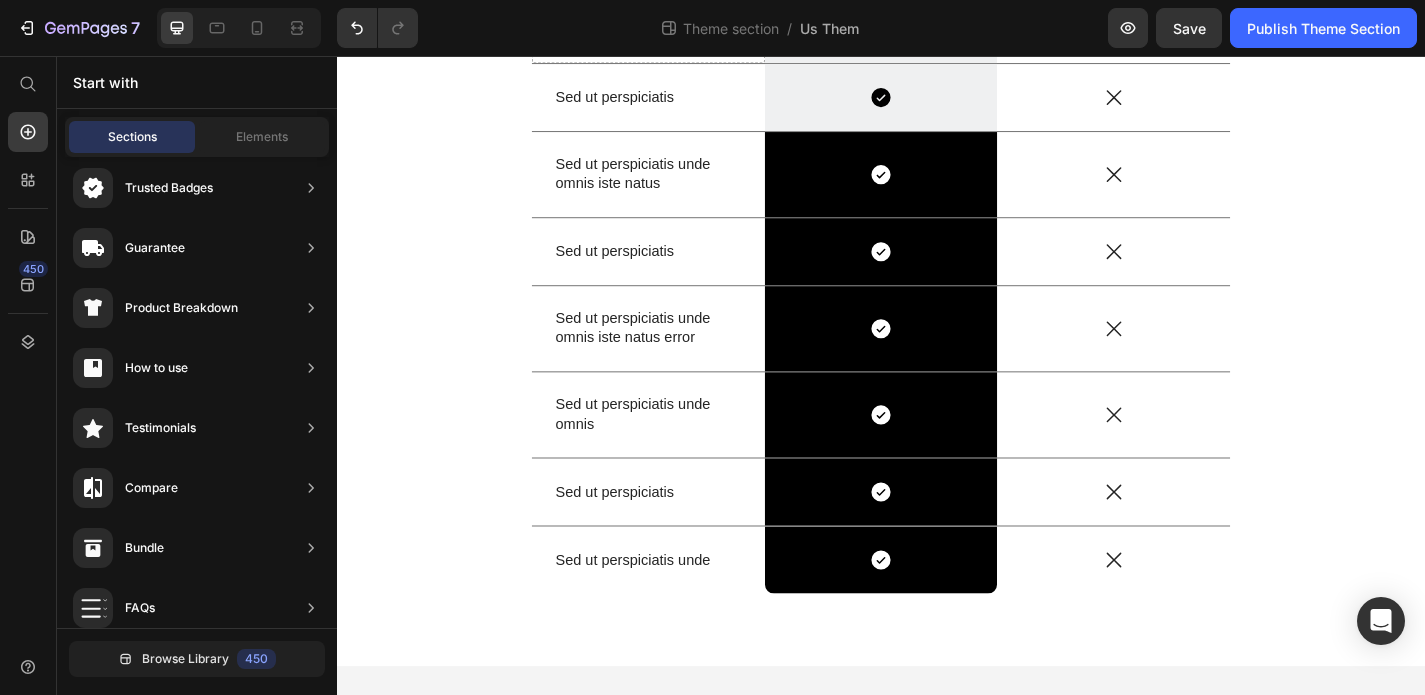 scroll, scrollTop: 393, scrollLeft: 0, axis: vertical 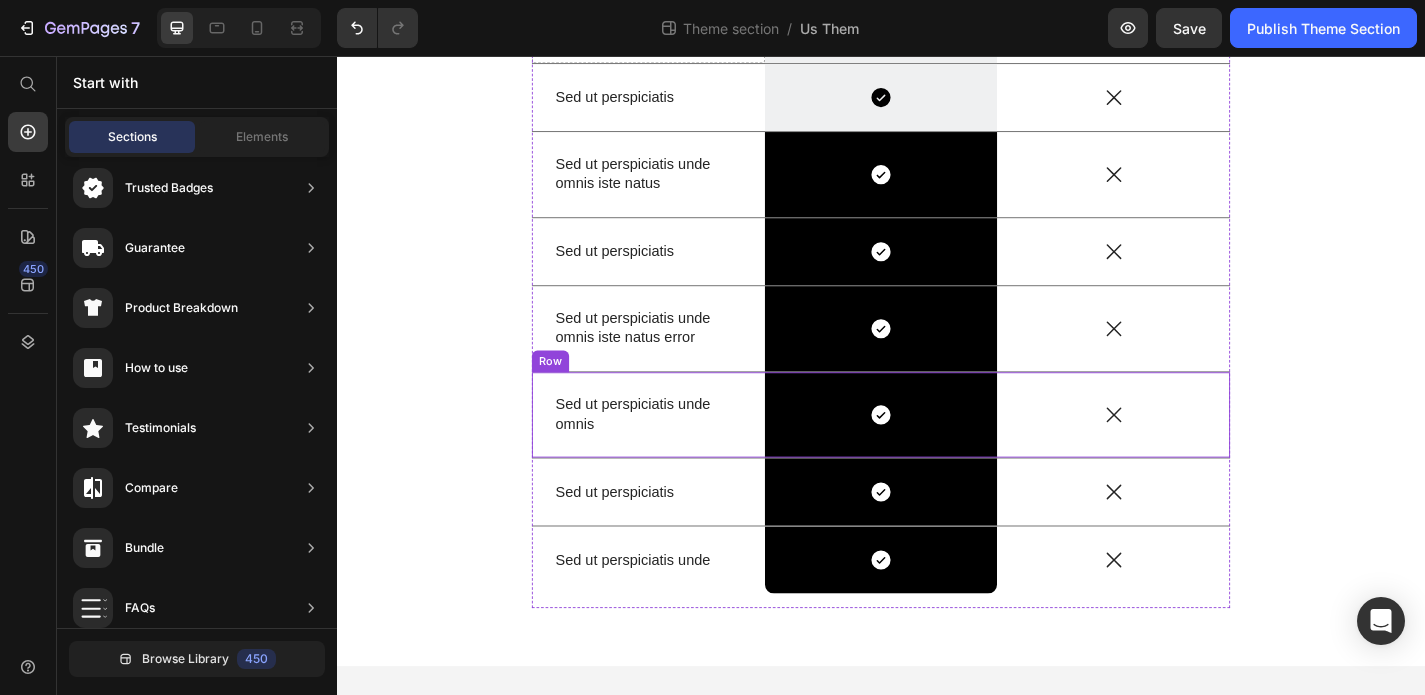 click on "Sed ut perspiciatis unde omnis Text Block" at bounding box center (680, 452) 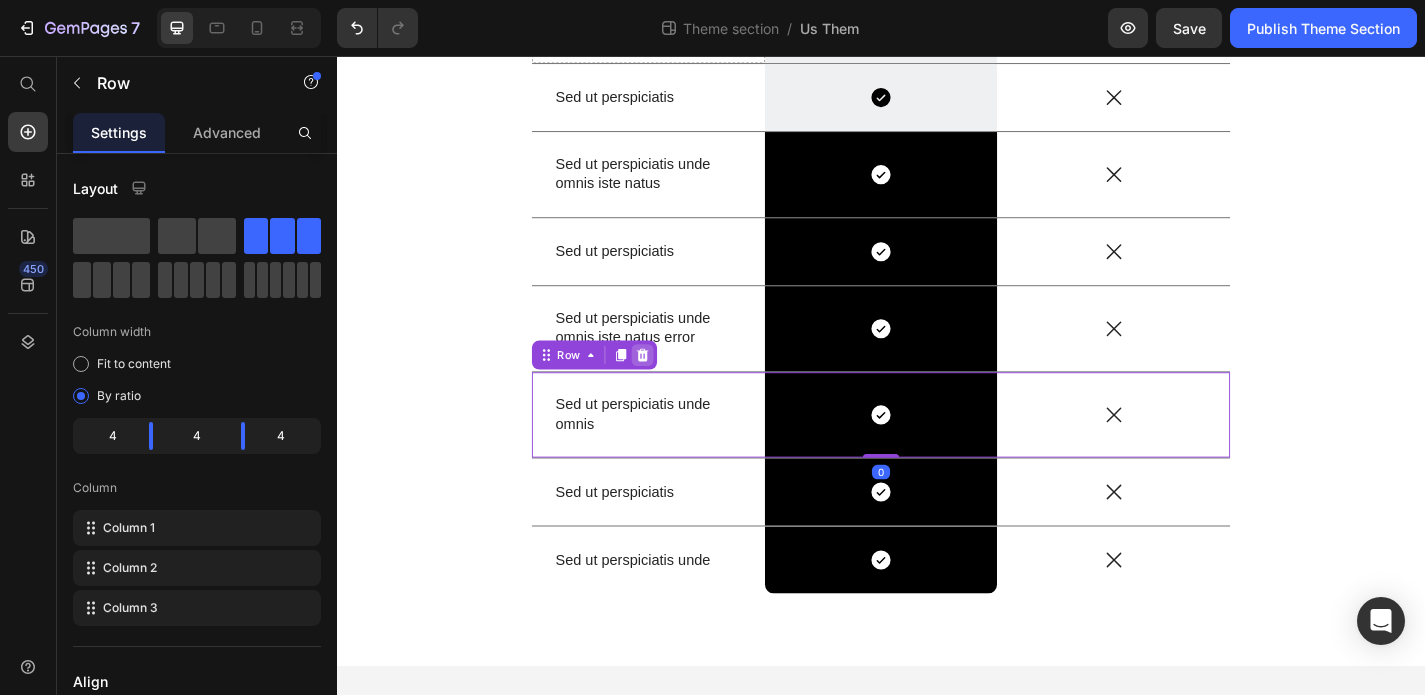 click 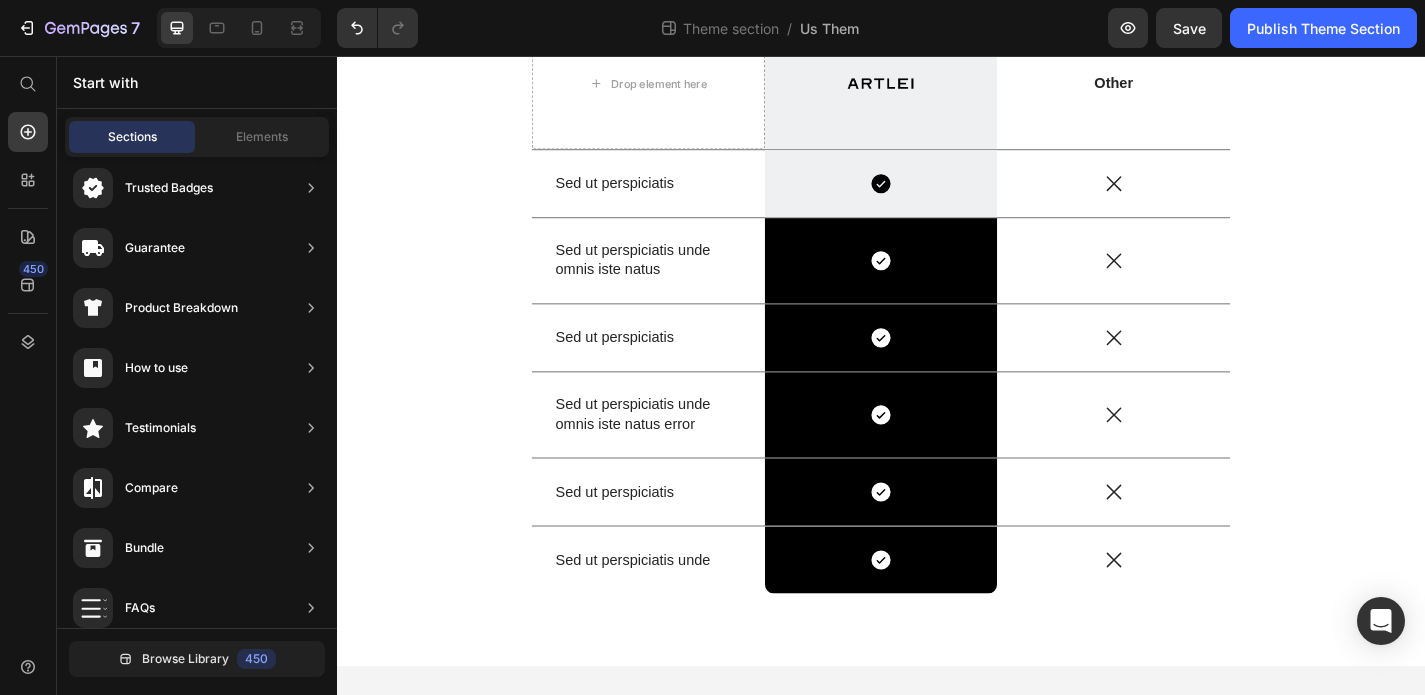 scroll, scrollTop: 298, scrollLeft: 0, axis: vertical 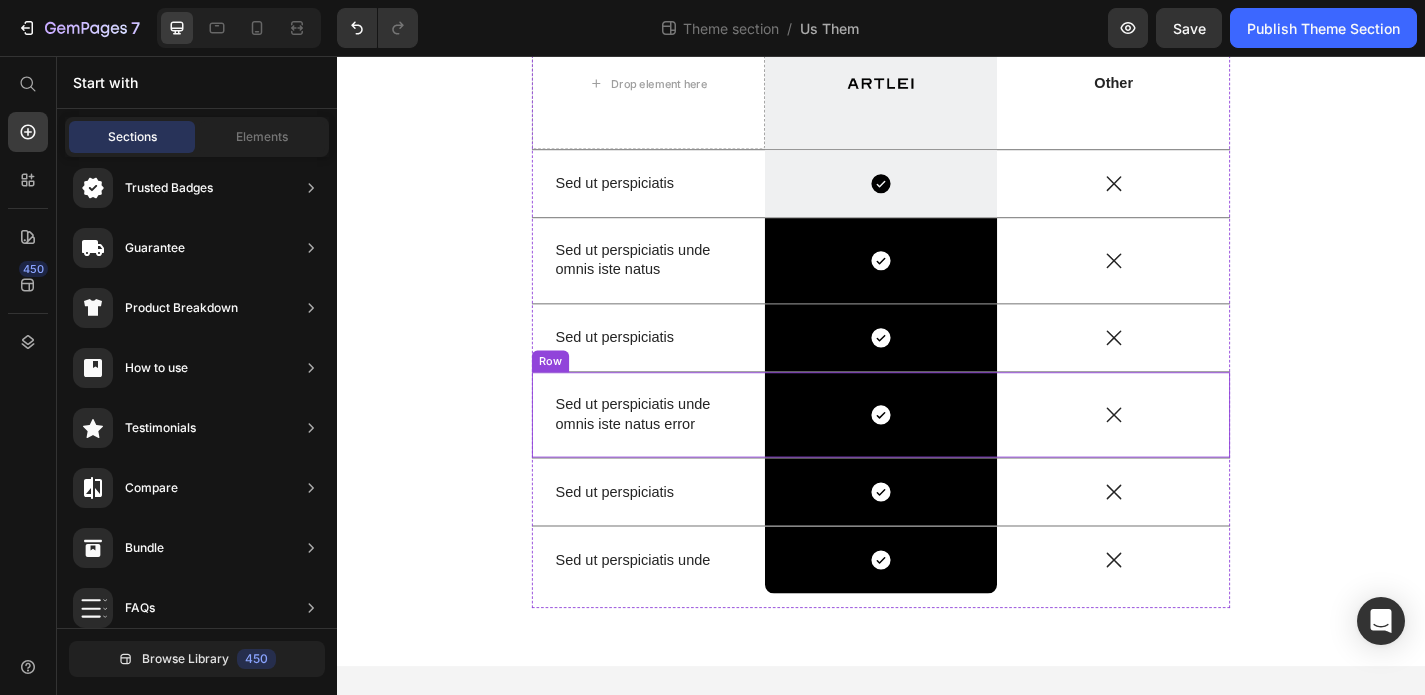 click on "Sed ut perspiciatis unde omnis iste natus error  Text Block" at bounding box center [680, 452] 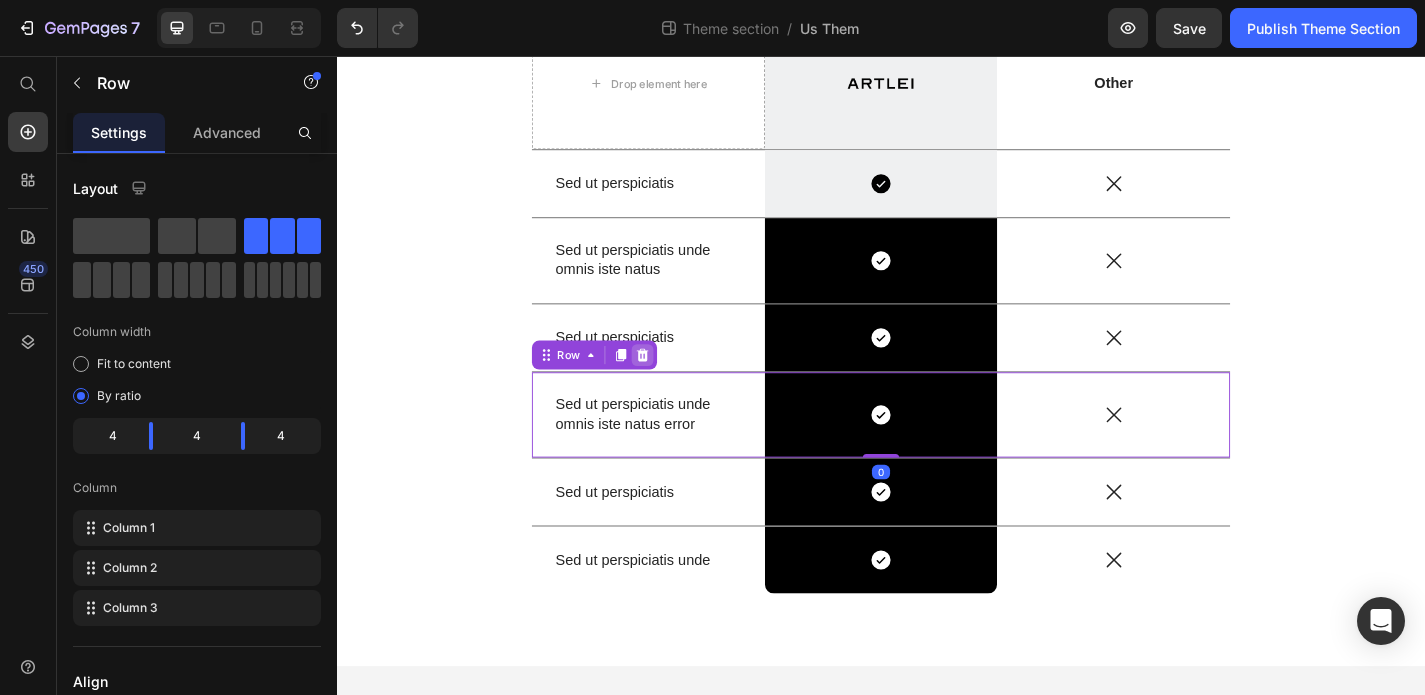 click 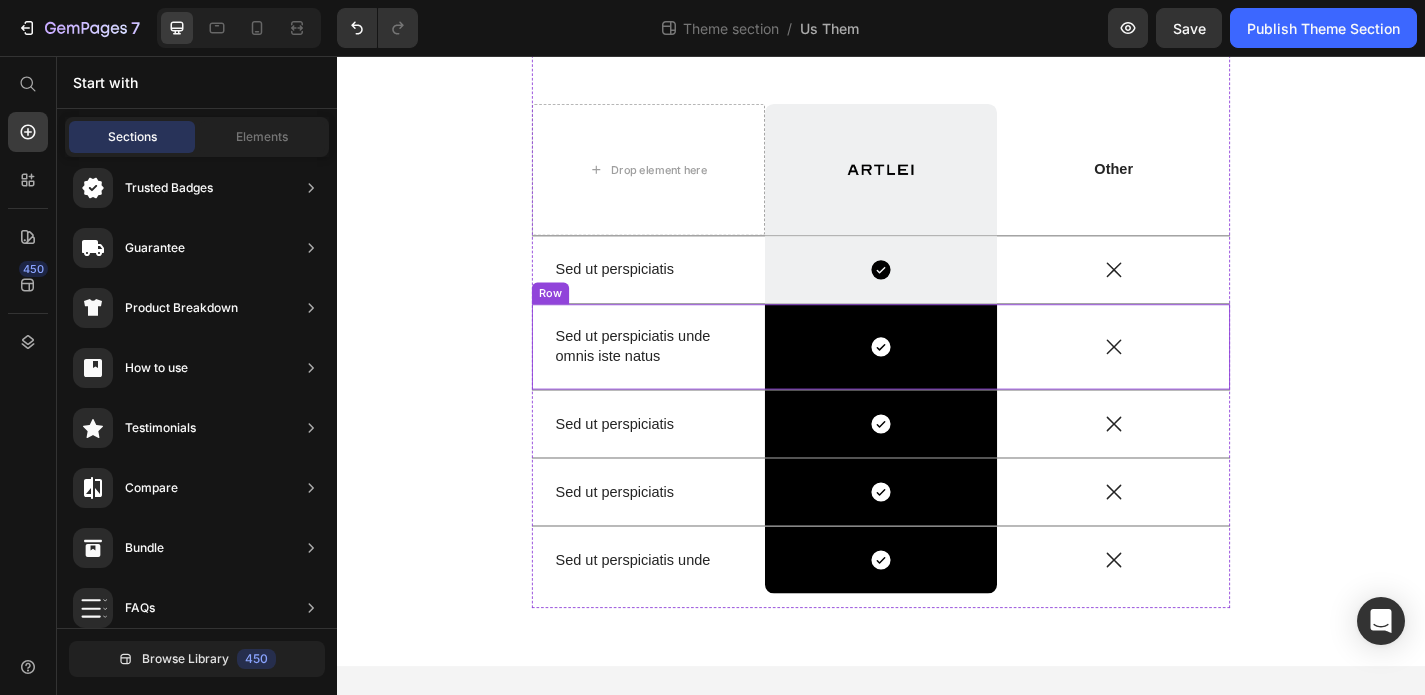 click on "Sed ut perspiciatis unde omnis iste natus  Text Block" at bounding box center [680, 377] 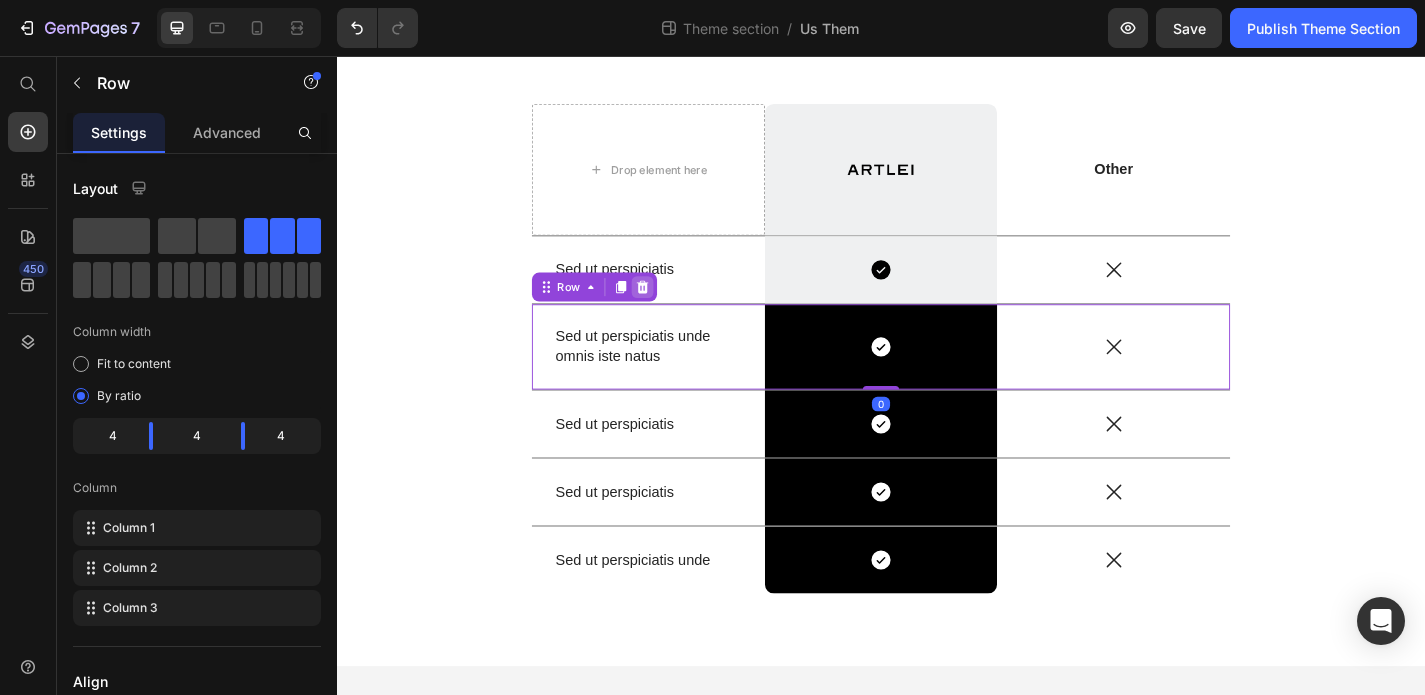 click 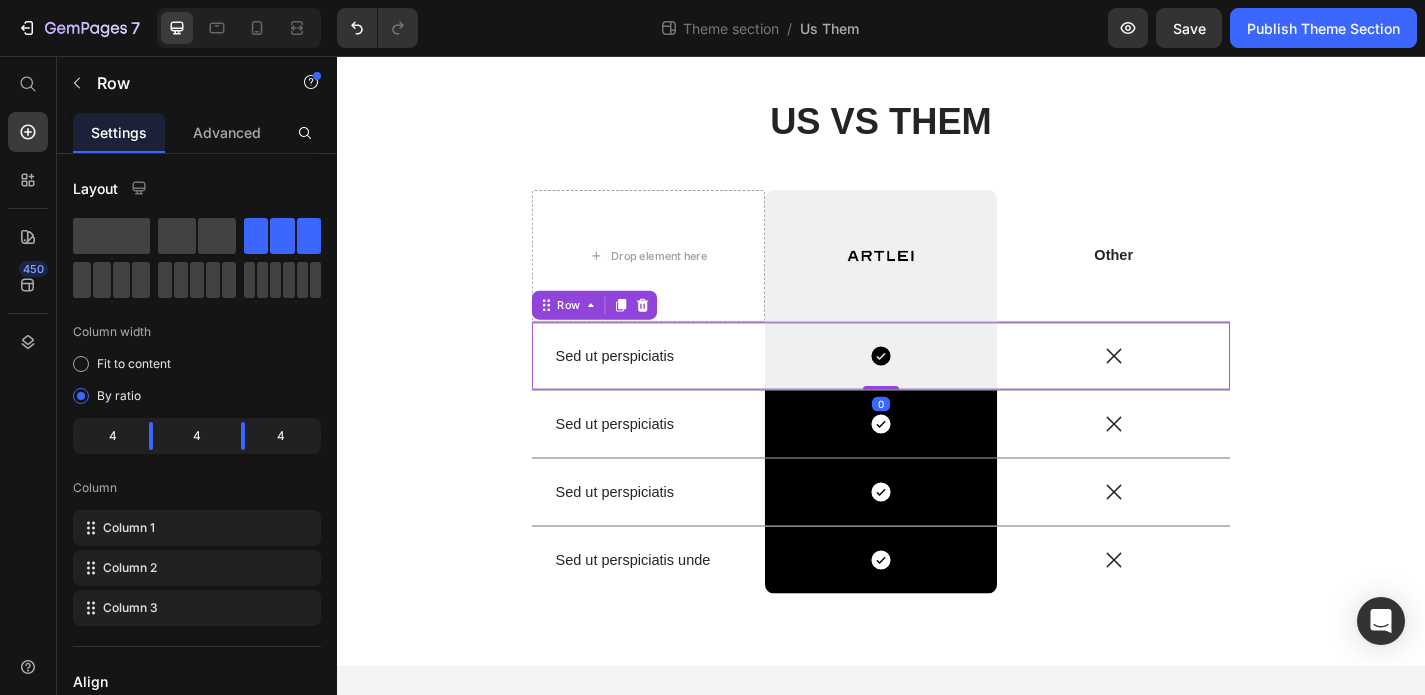 click on "Sed ut perspiciatis Text Block" at bounding box center (680, 387) 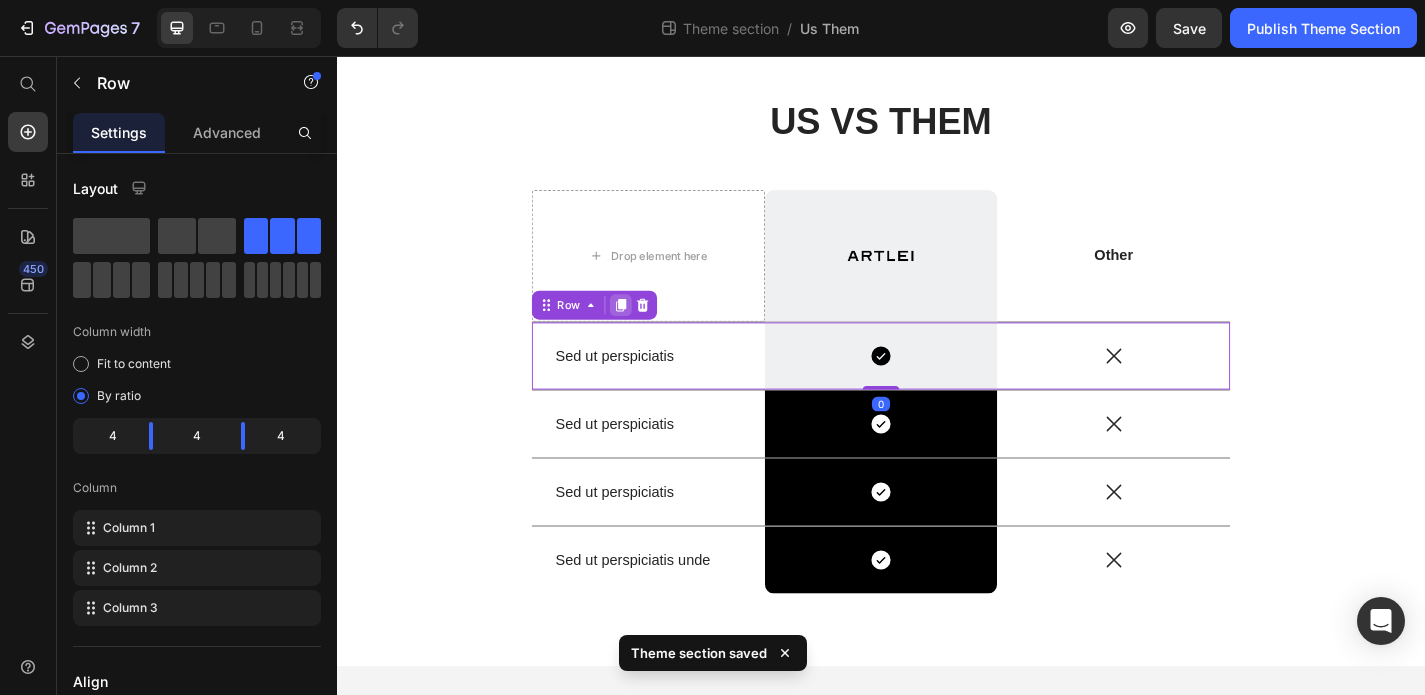 click 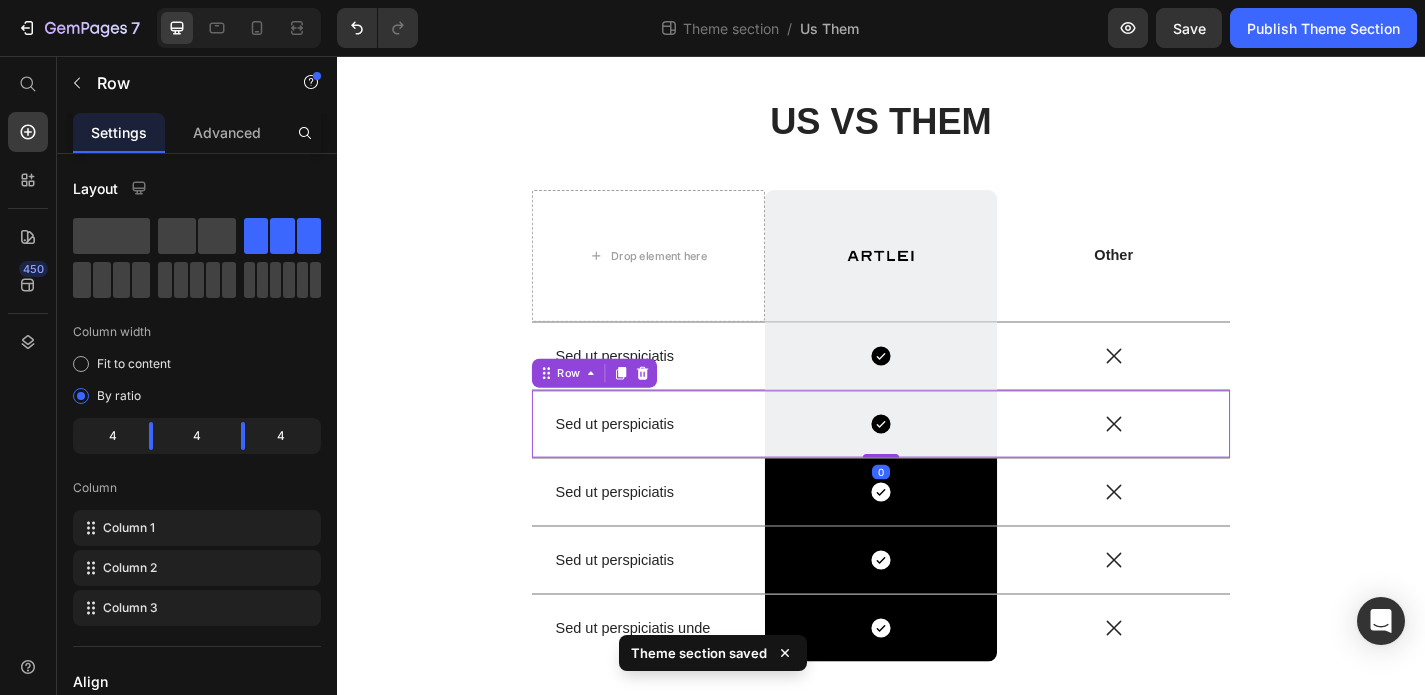 scroll, scrollTop: 183, scrollLeft: 0, axis: vertical 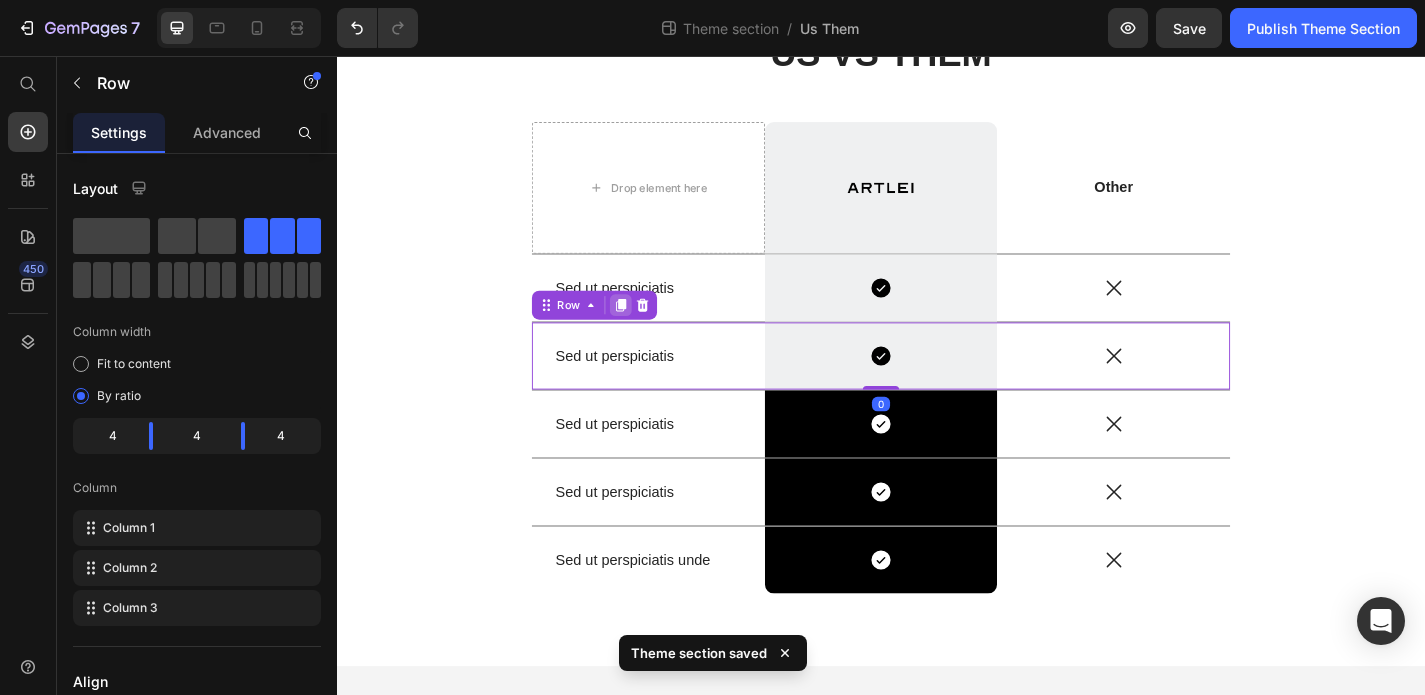 click 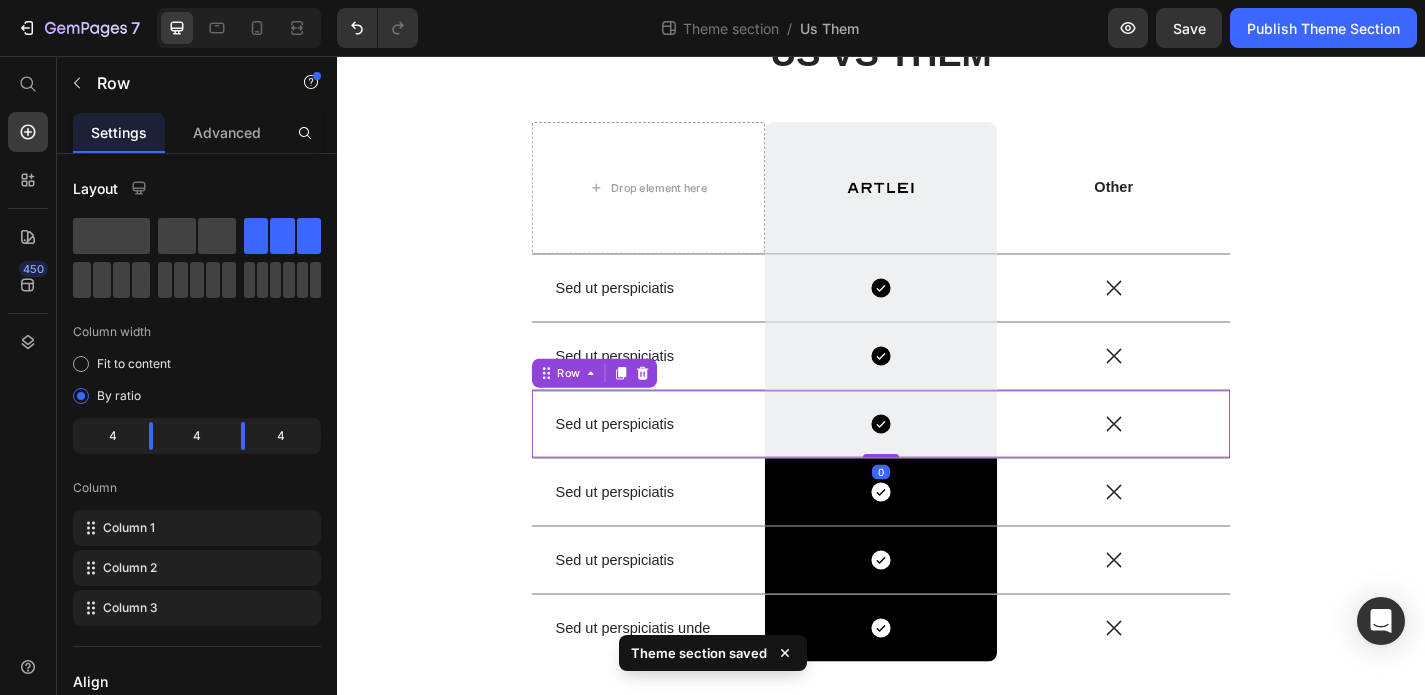 scroll, scrollTop: 258, scrollLeft: 0, axis: vertical 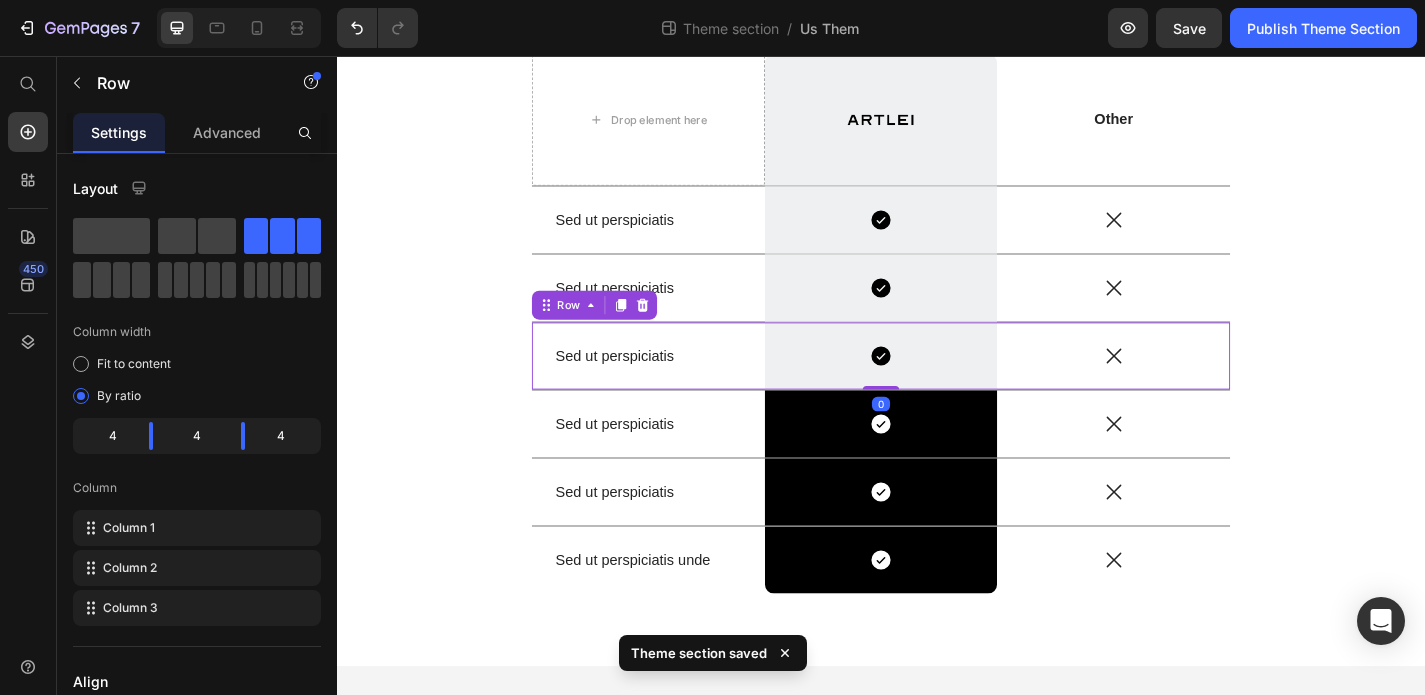 click 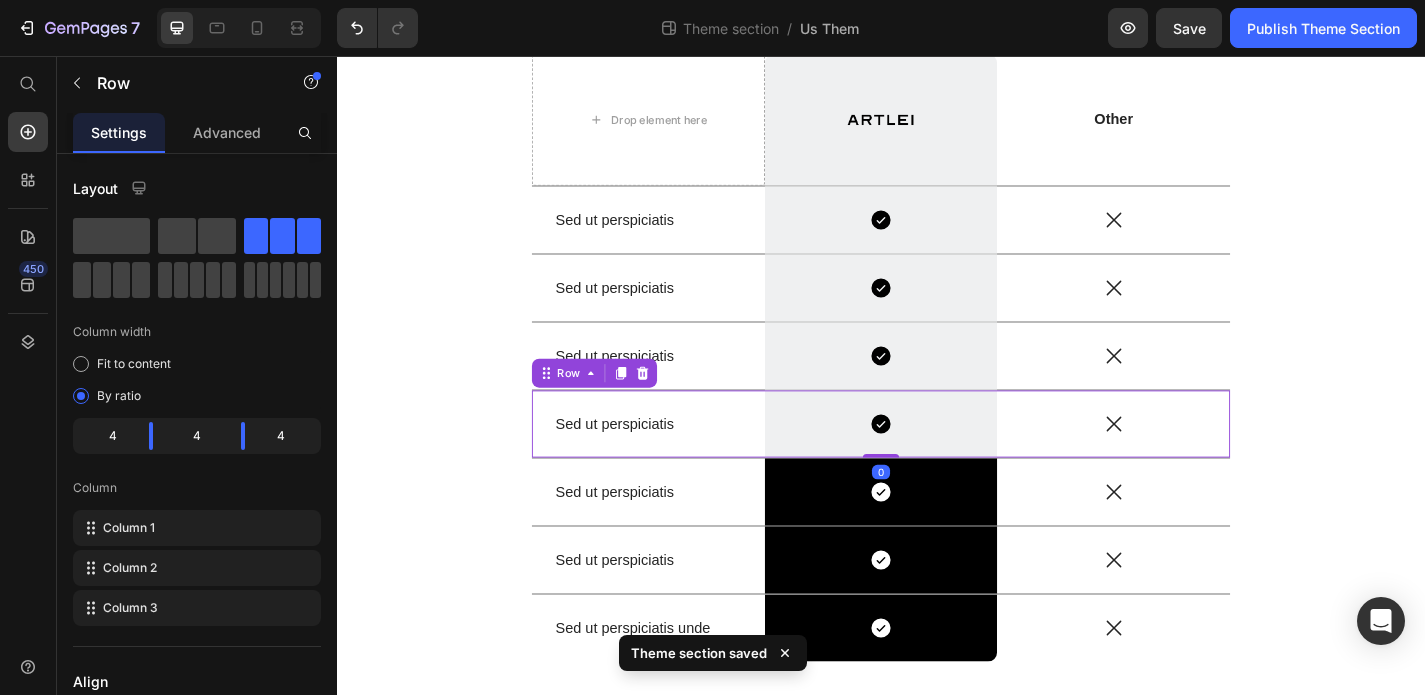 scroll, scrollTop: 333, scrollLeft: 0, axis: vertical 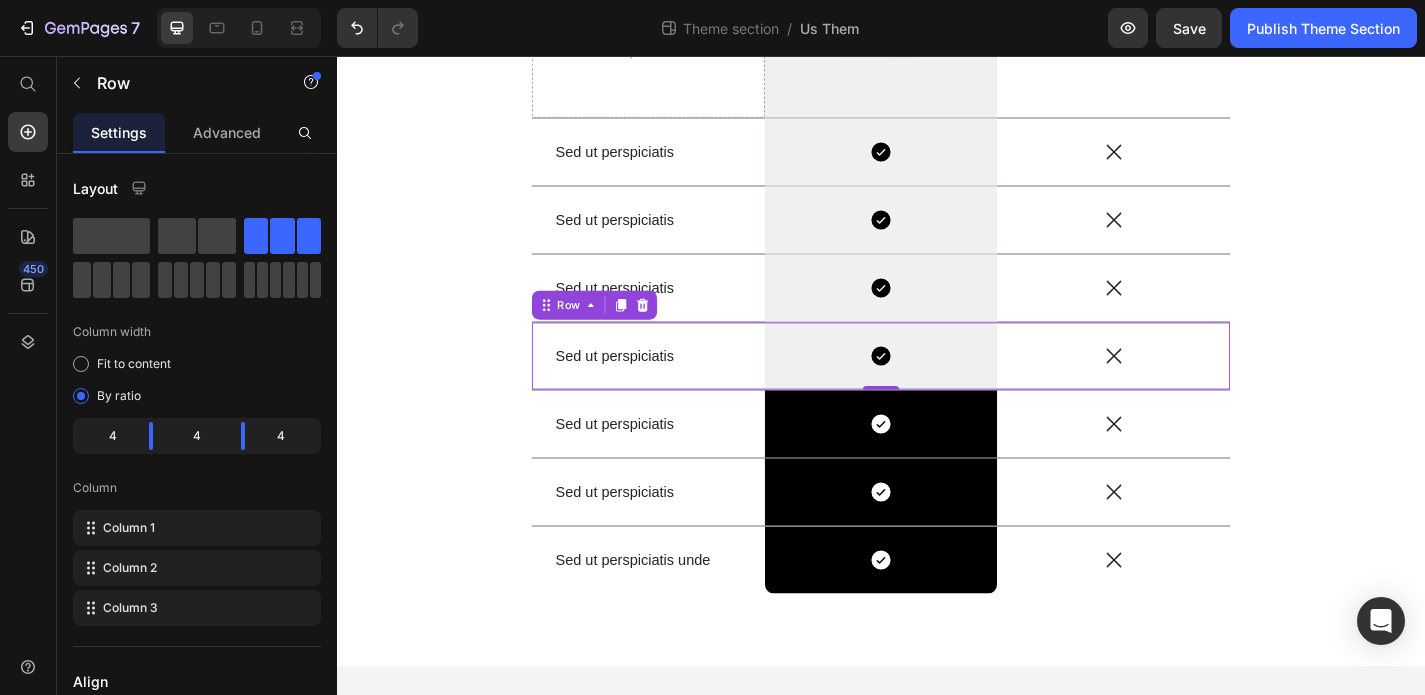 click 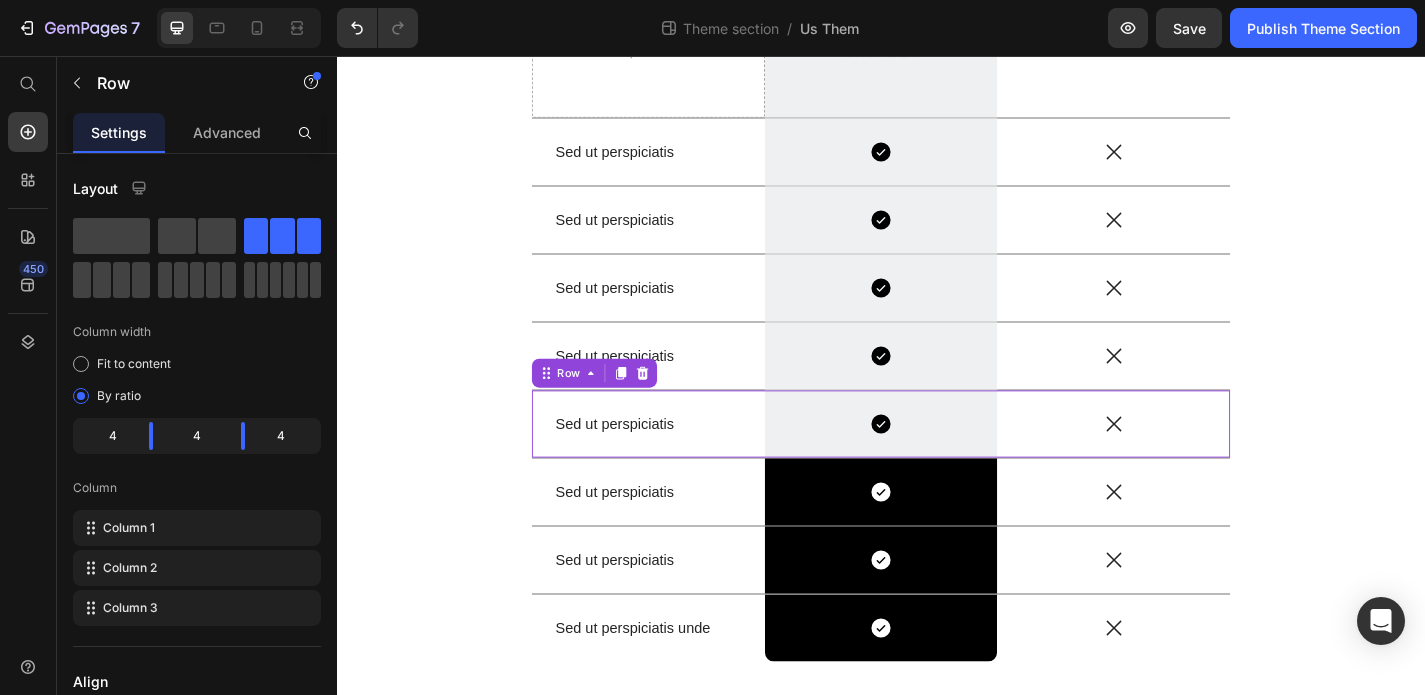 scroll, scrollTop: 400, scrollLeft: 0, axis: vertical 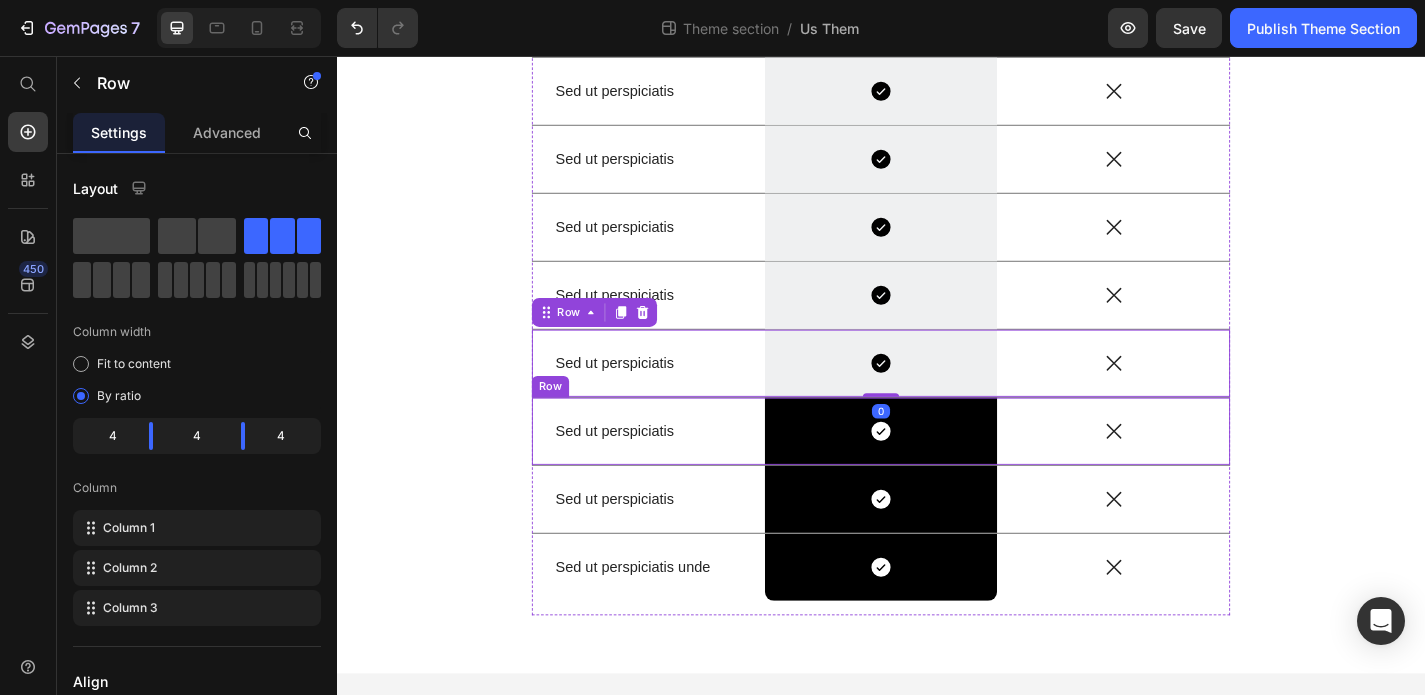 click on "Sed ut perspiciatis Text Block" at bounding box center [680, 470] 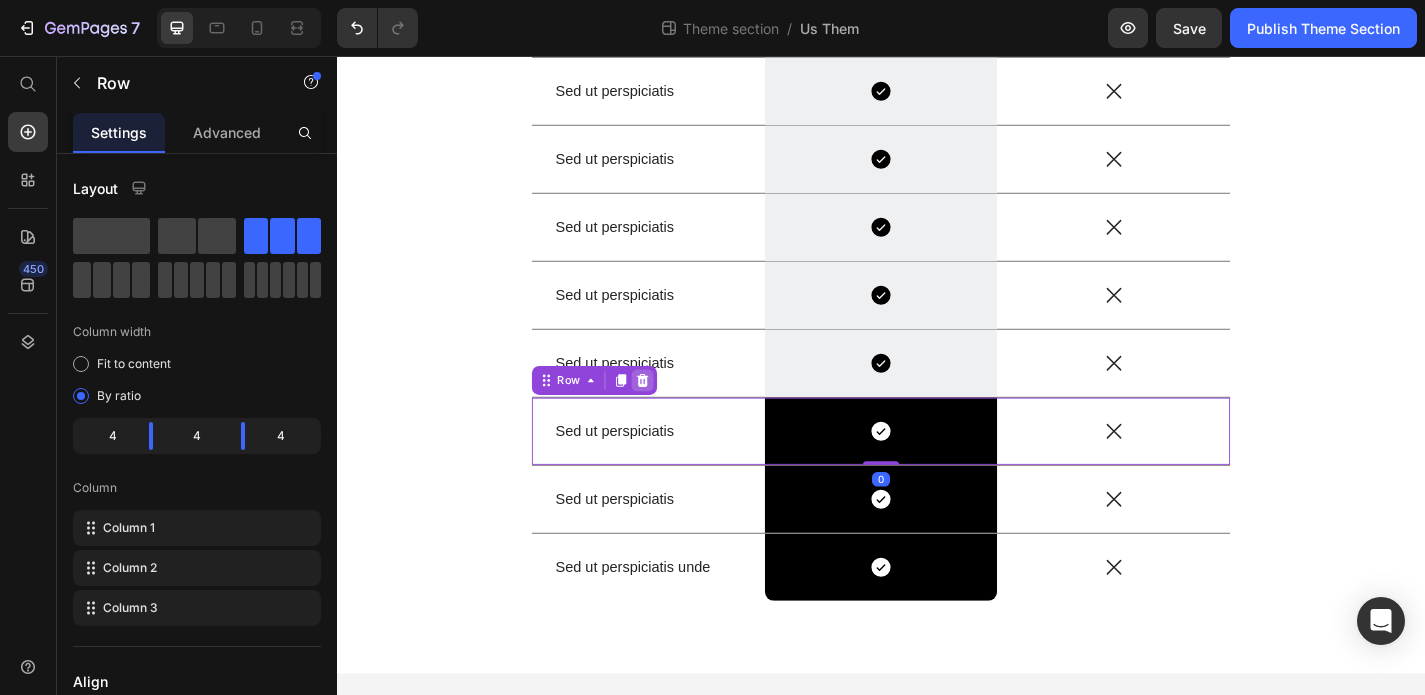 click 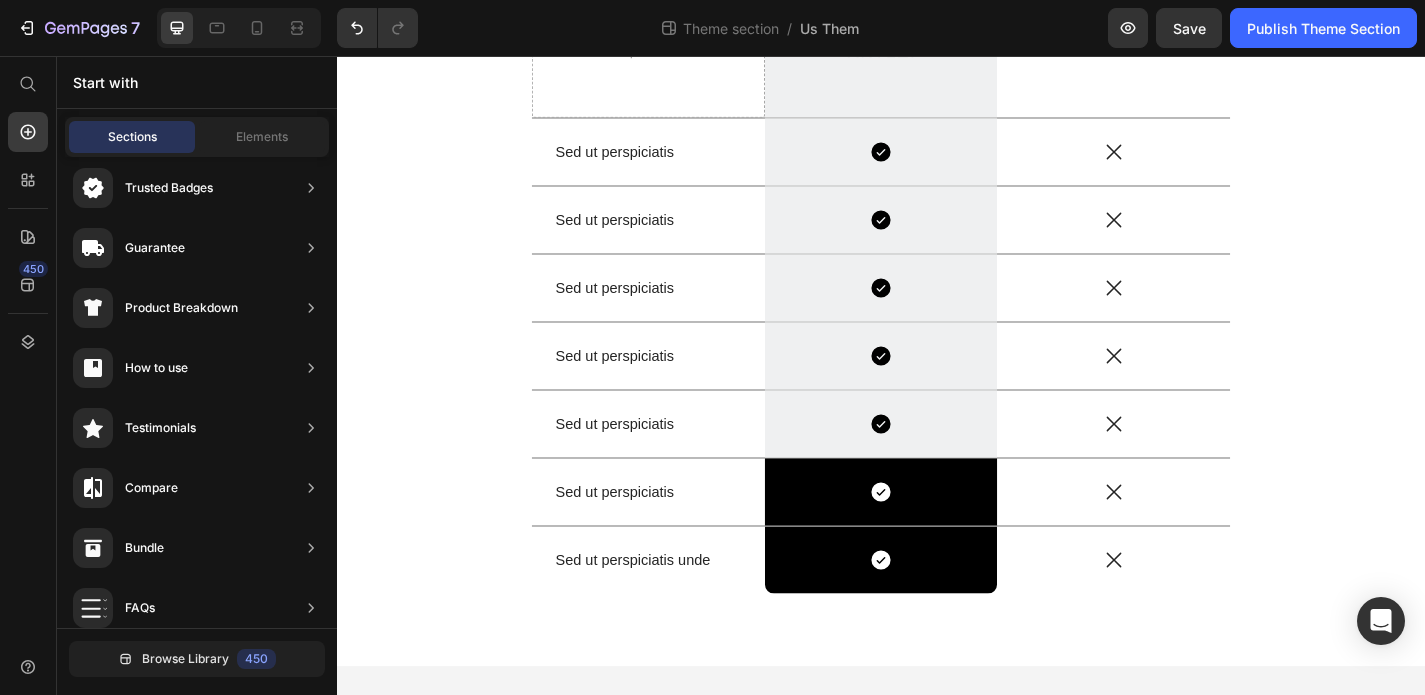 scroll, scrollTop: 333, scrollLeft: 0, axis: vertical 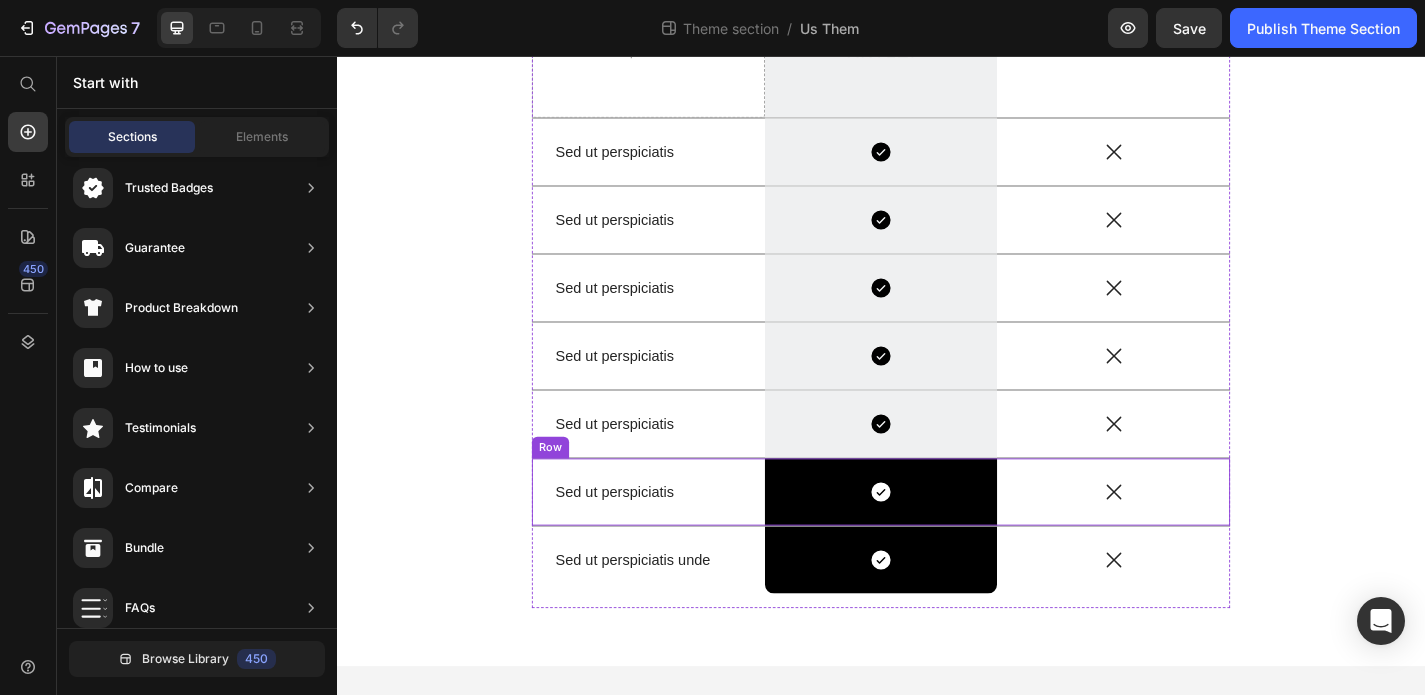 click on "Sed ut perspiciatis Text Block" at bounding box center (680, 537) 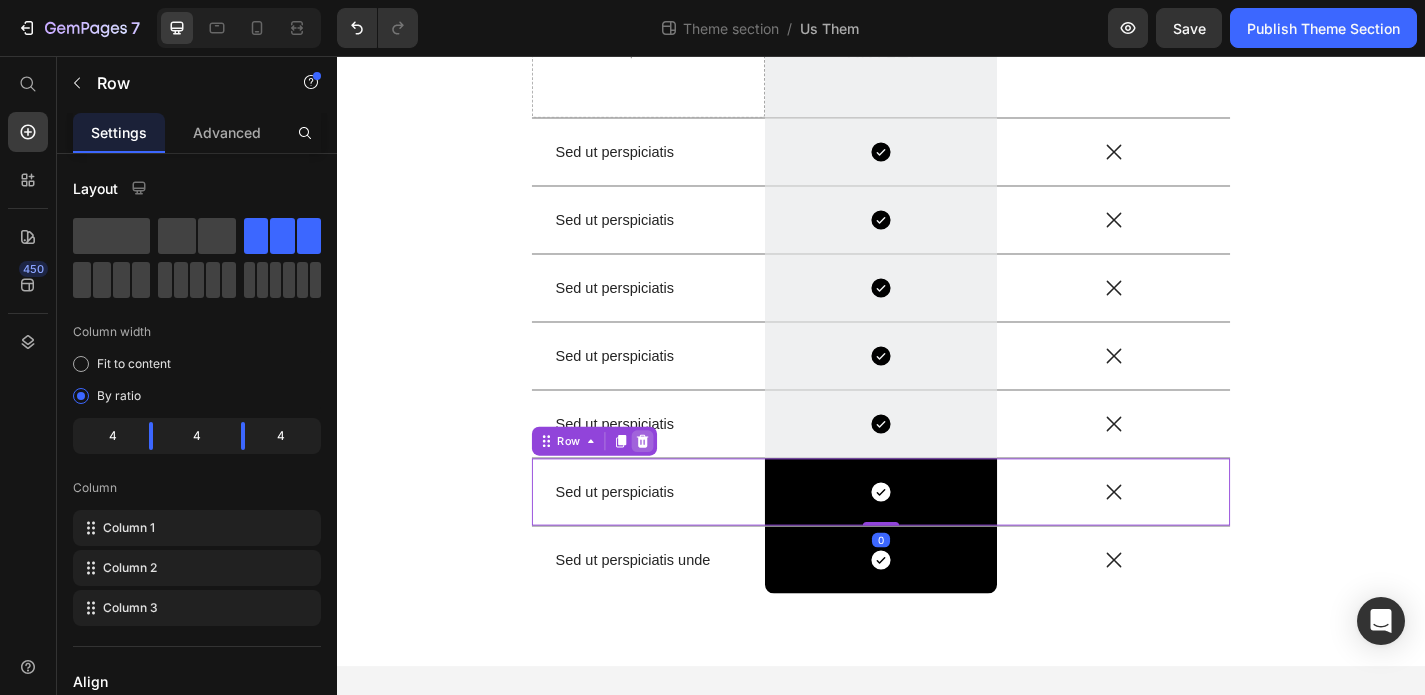 click 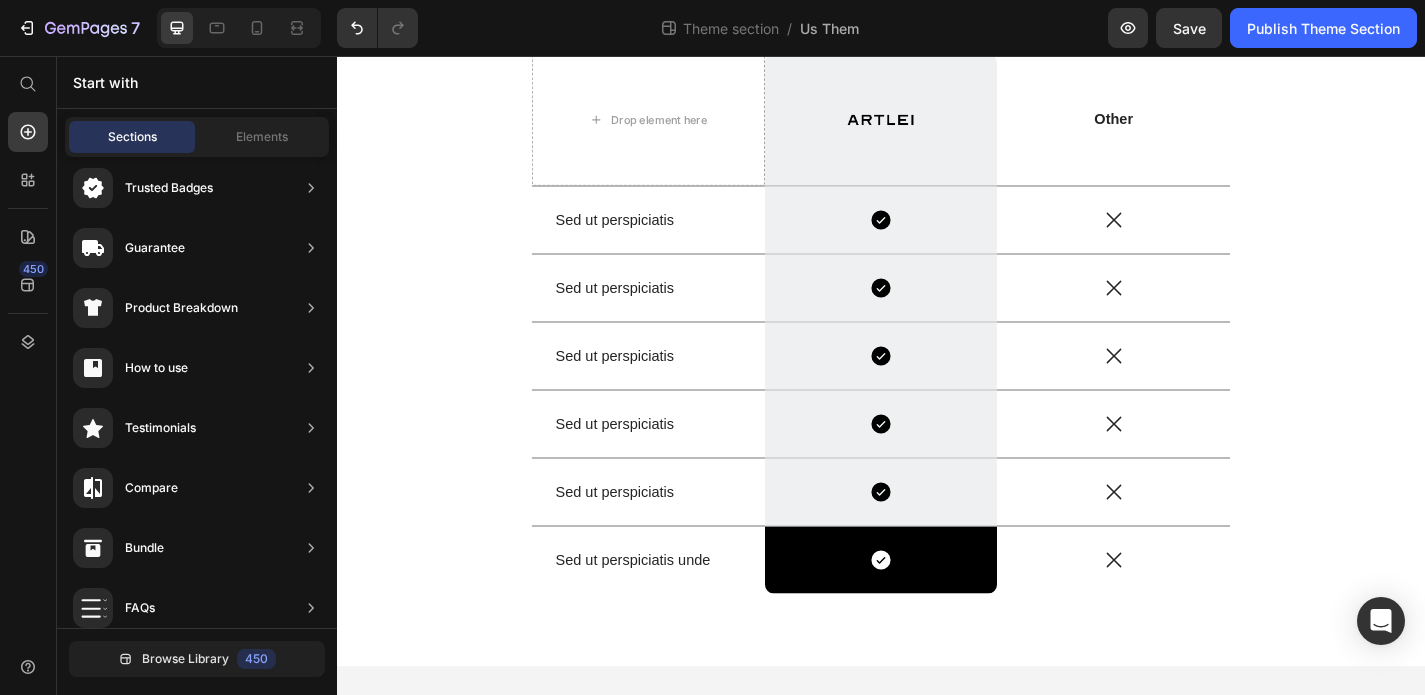 scroll, scrollTop: 258, scrollLeft: 0, axis: vertical 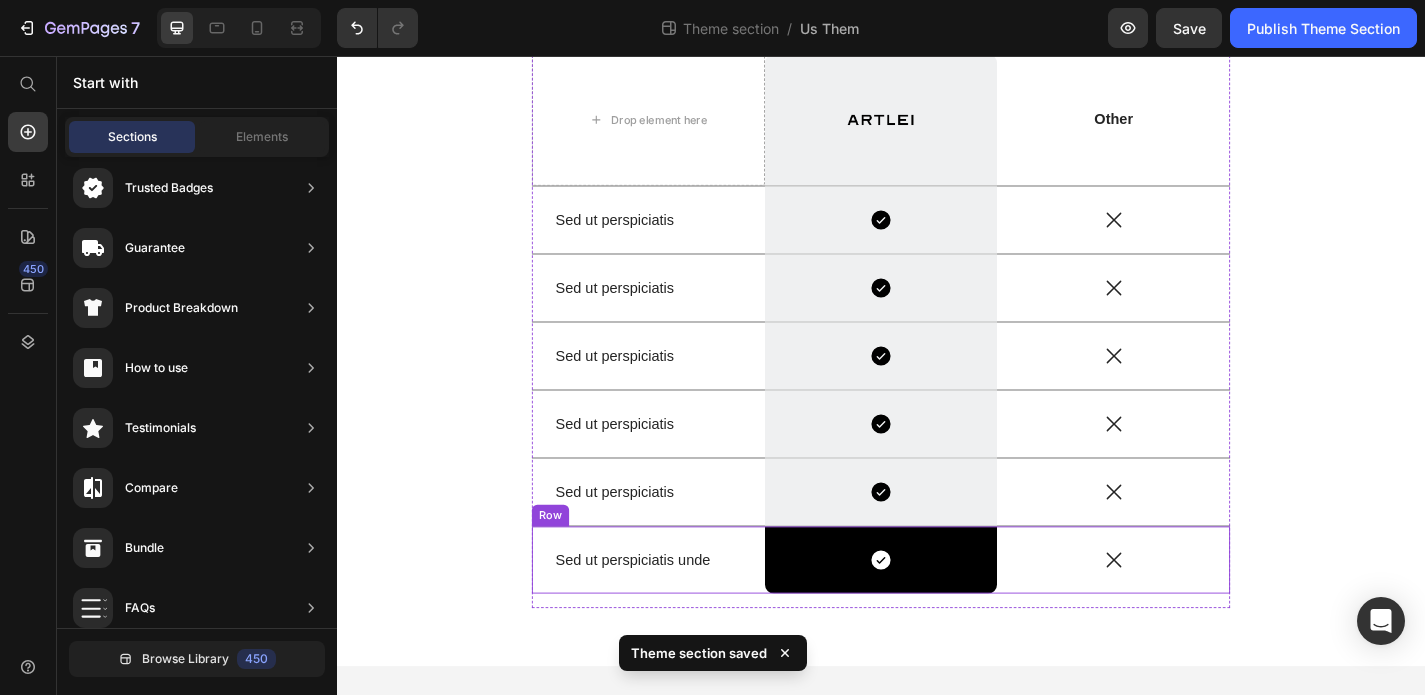 click on "Sed ut perspiciatis unde Text Block" at bounding box center [680, 612] 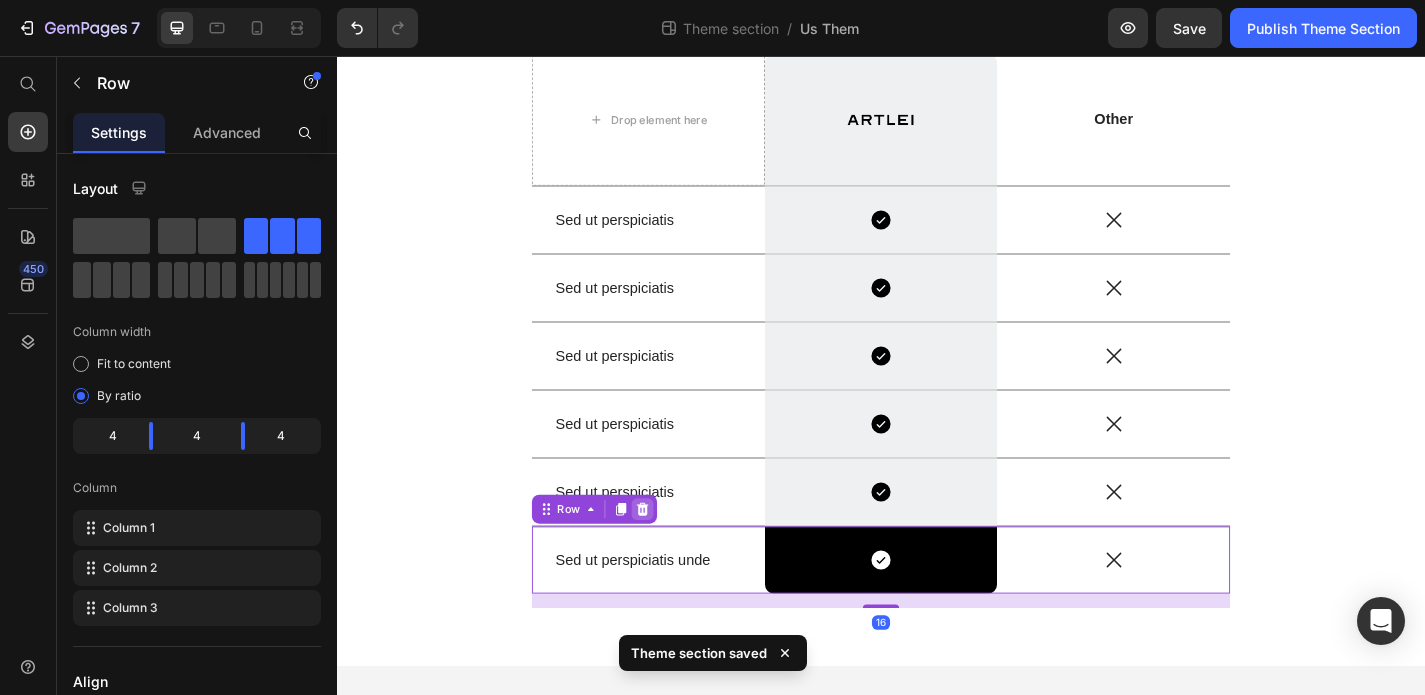 click 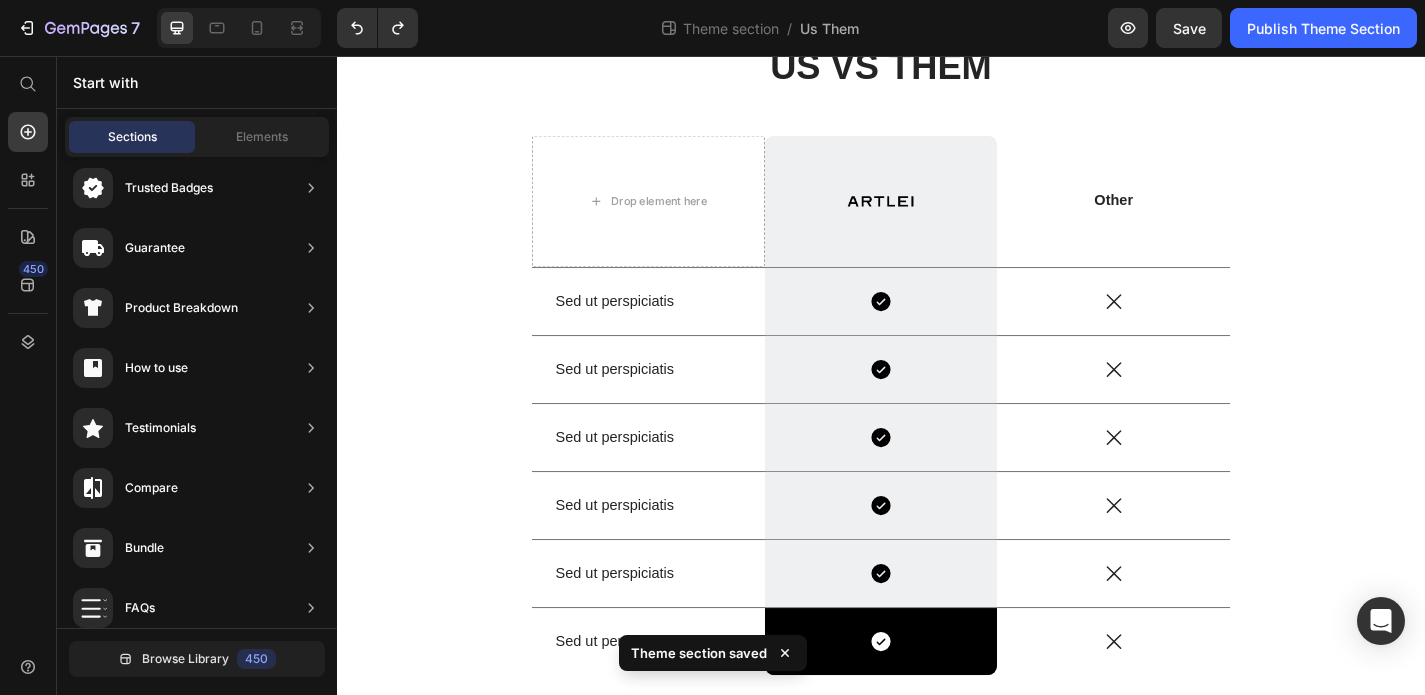 scroll, scrollTop: 258, scrollLeft: 0, axis: vertical 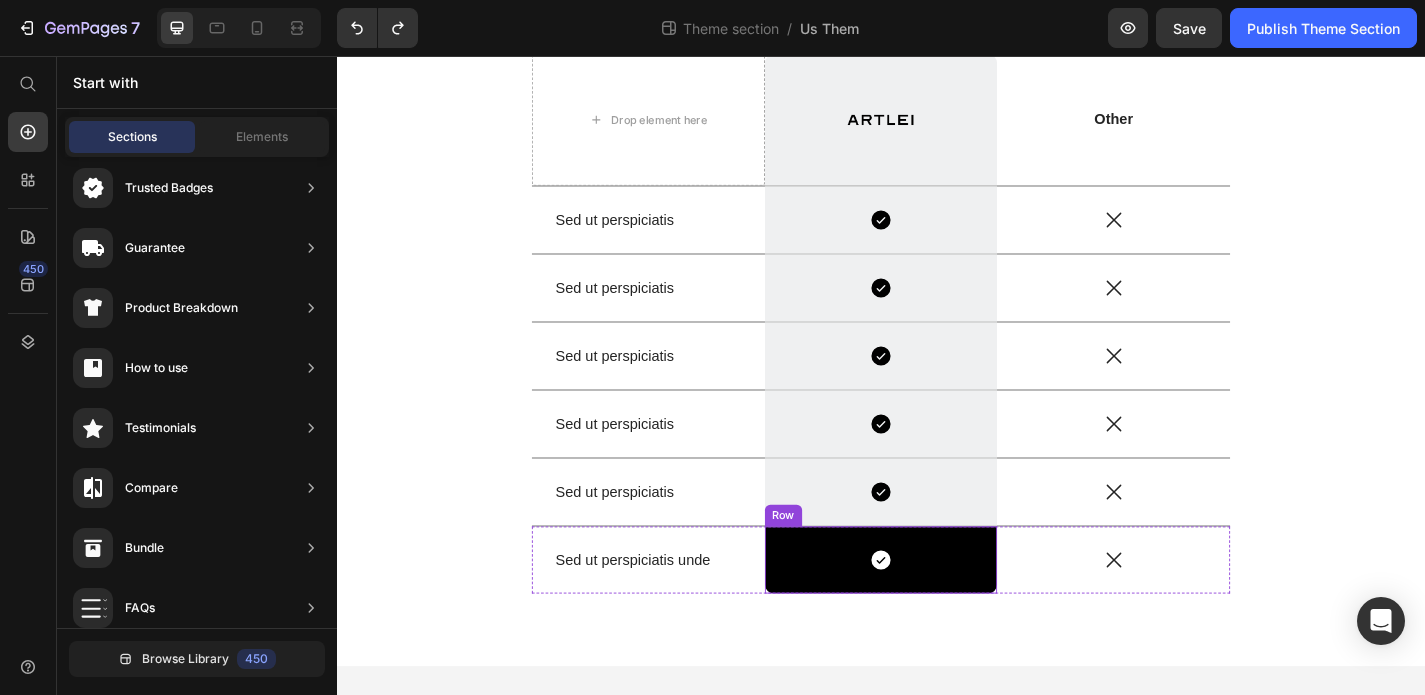 click on "Icon Row" at bounding box center (937, 612) 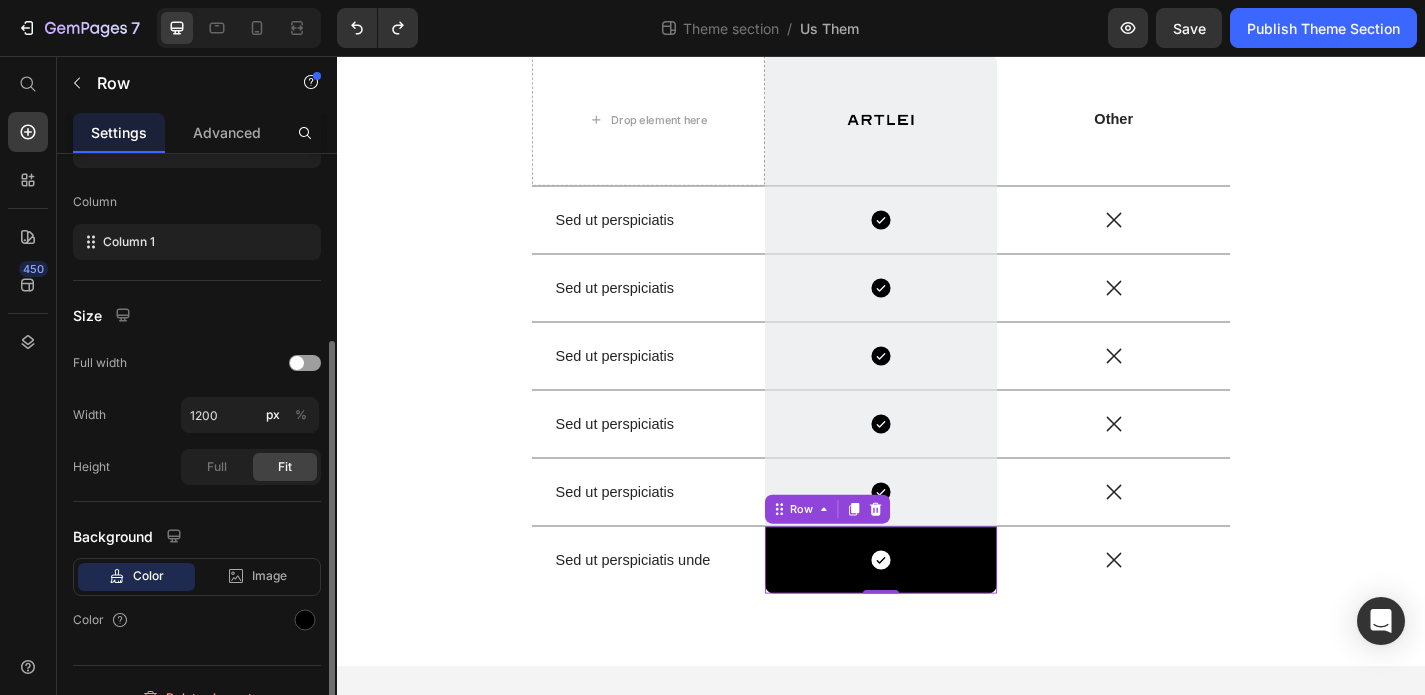 scroll, scrollTop: 314, scrollLeft: 0, axis: vertical 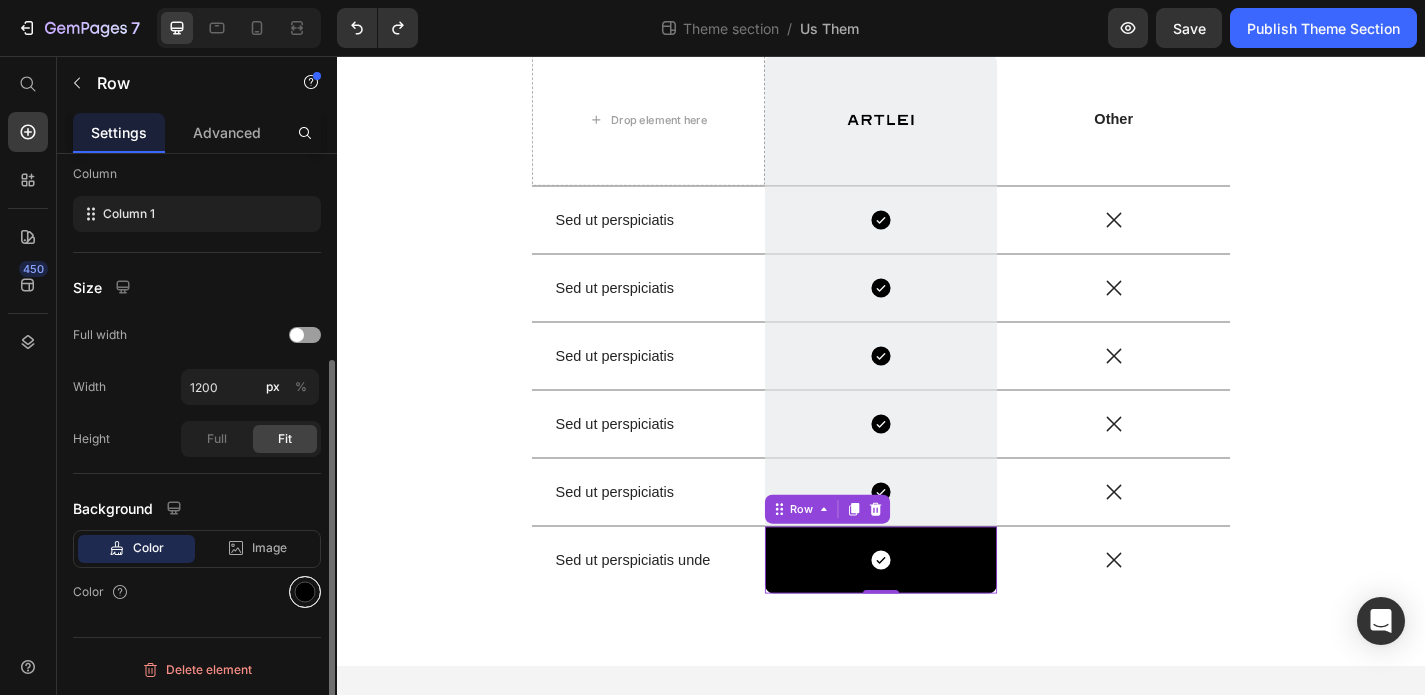 click at bounding box center [305, 592] 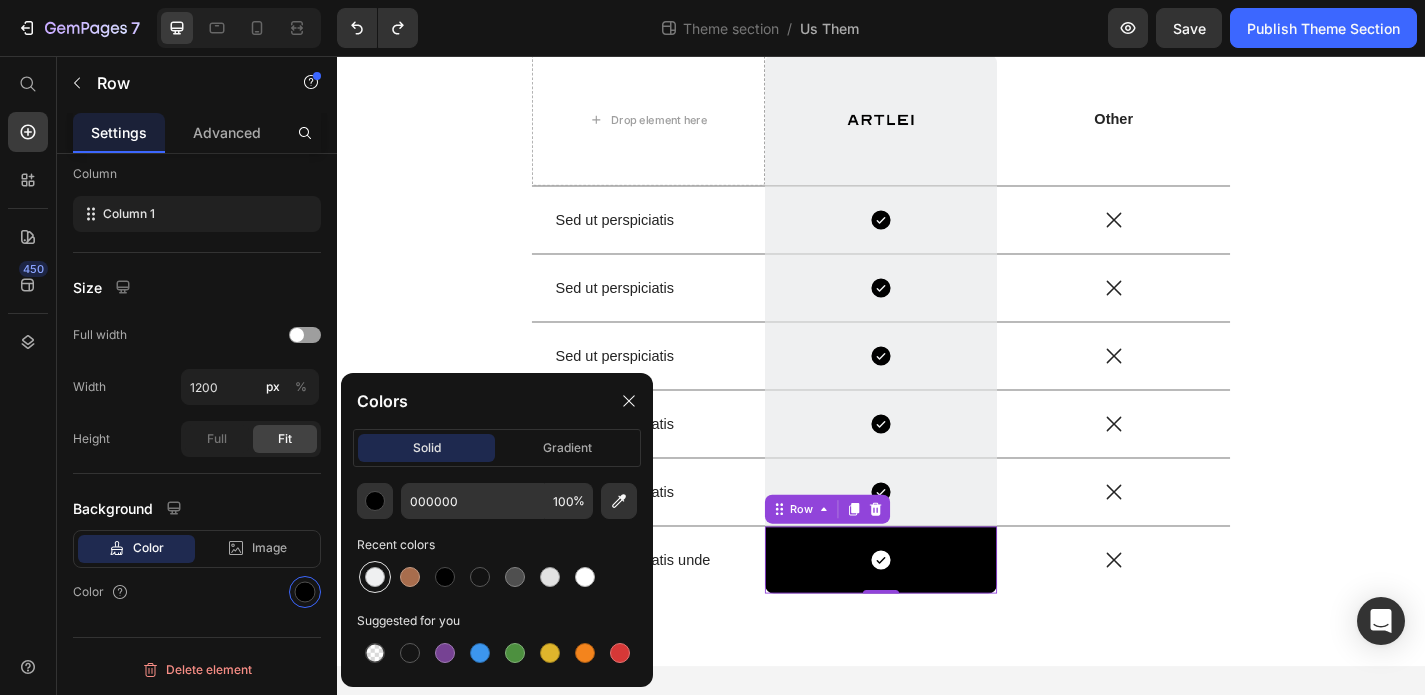 click at bounding box center (375, 577) 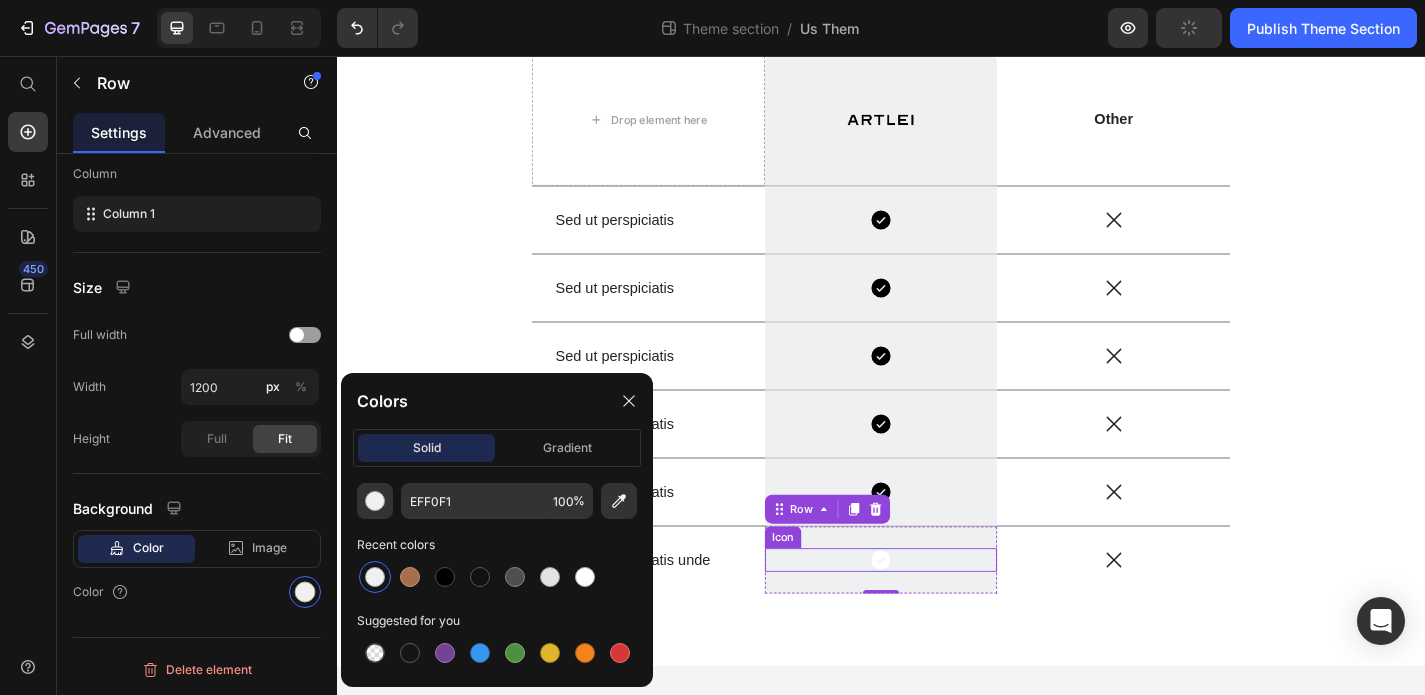 click 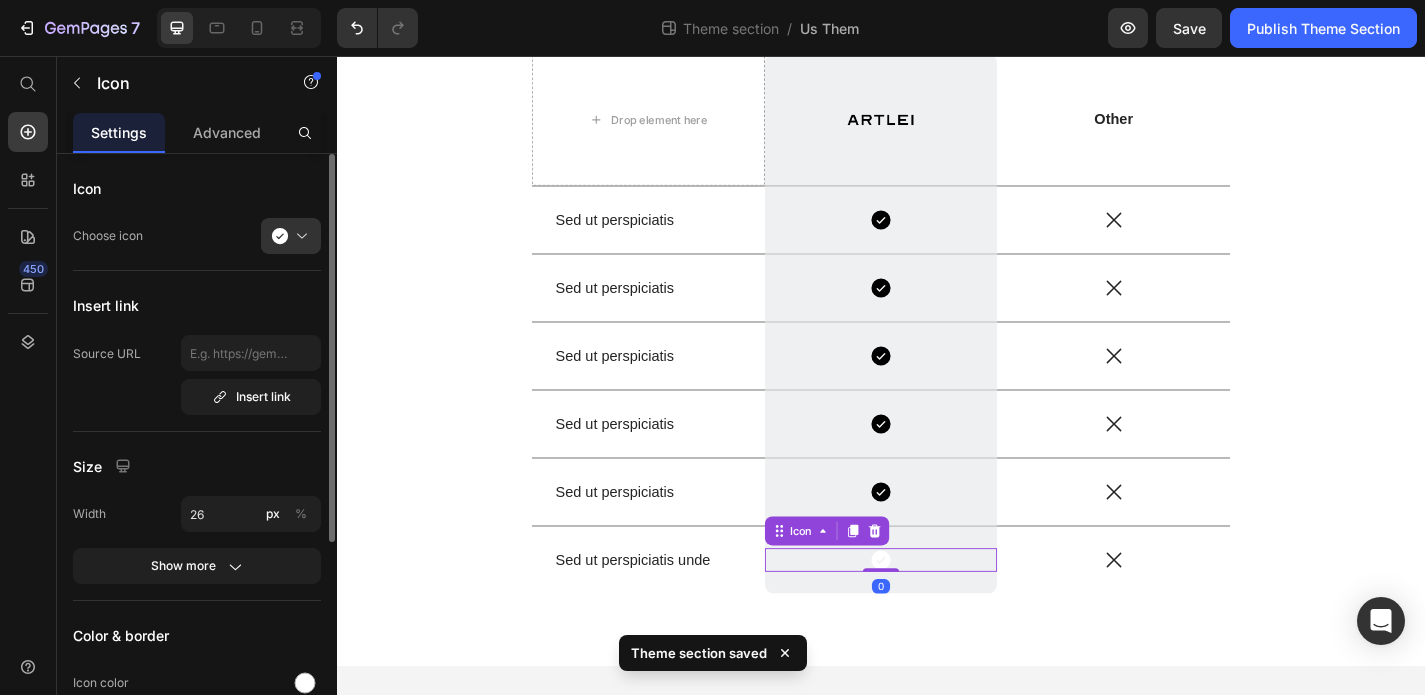 scroll, scrollTop: 44, scrollLeft: 0, axis: vertical 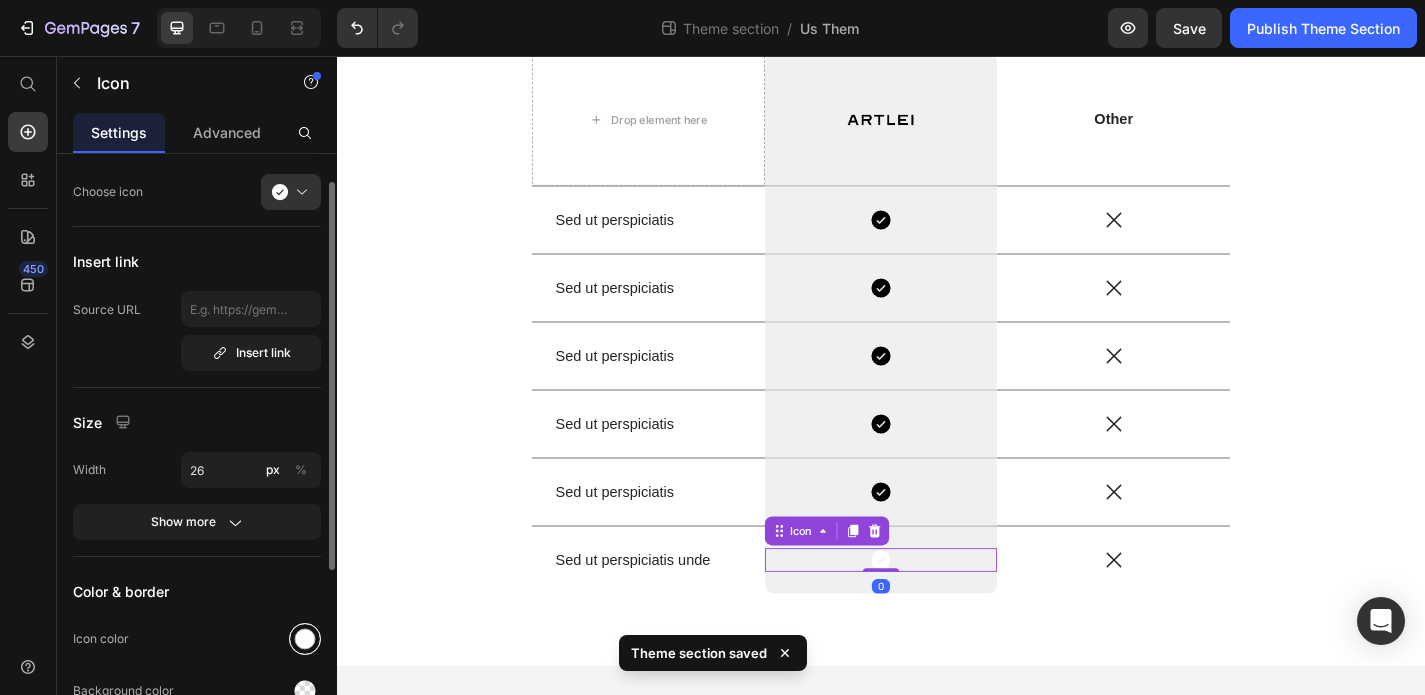 click at bounding box center [305, 639] 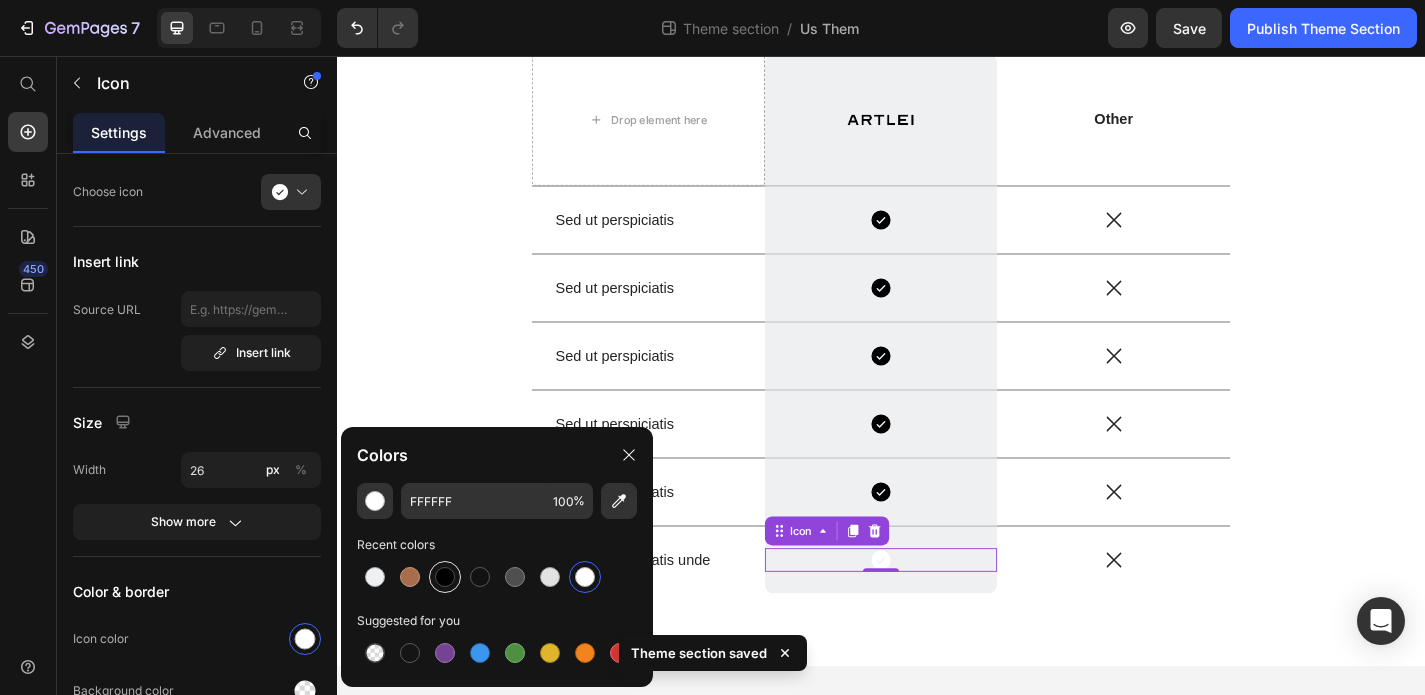 click at bounding box center (445, 577) 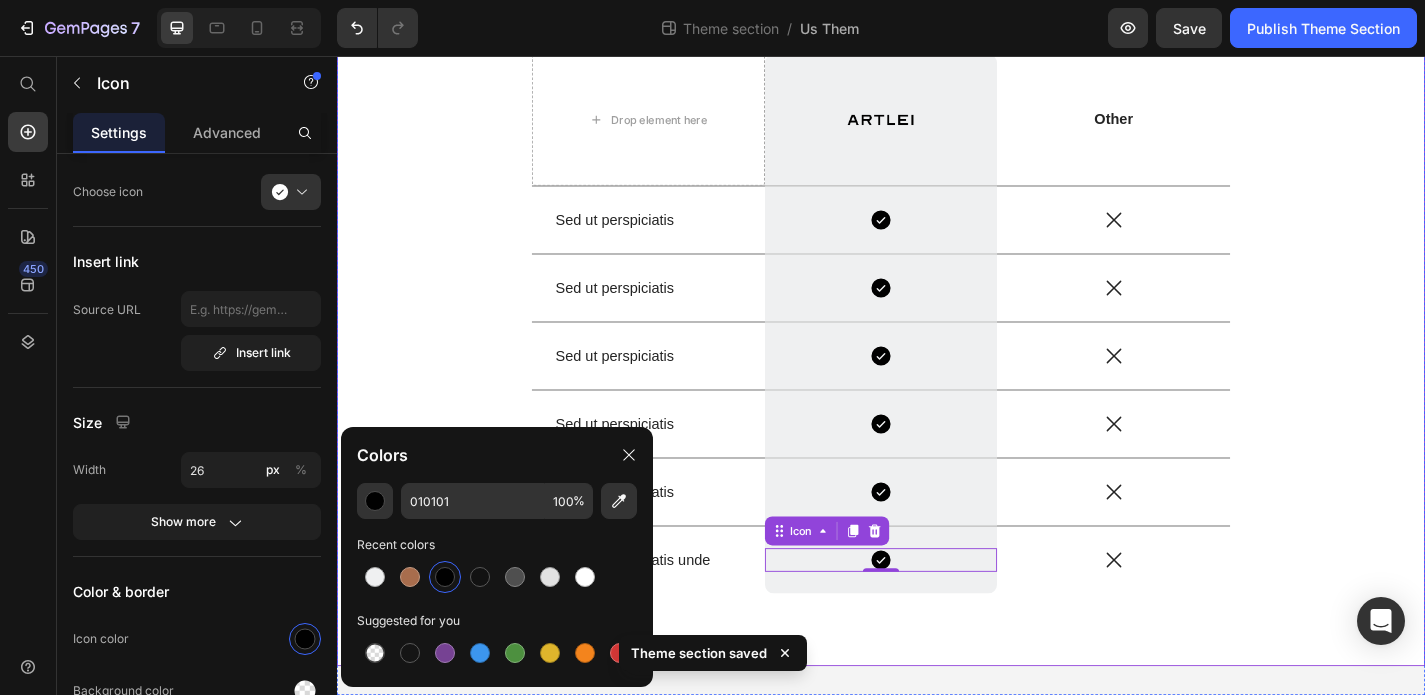 click on "US VS THEM Heading
Drop element here Image Row Other Text Block Row Sed ut perspiciatis Text Block
Icon Row
Icon Row Sed ut perspiciatis Text Block
Icon Row
Icon Row Sed ut perspiciatis Text Block
Icon Row
Icon Row Sed ut perspiciatis Text Block
Icon Row
Icon Row Sed ut perspiciatis Text Block
Icon Row
Icon Row Sed ut perspiciatis unde Text Block
Icon   0 Row
Icon Row Row" at bounding box center [937, 315] 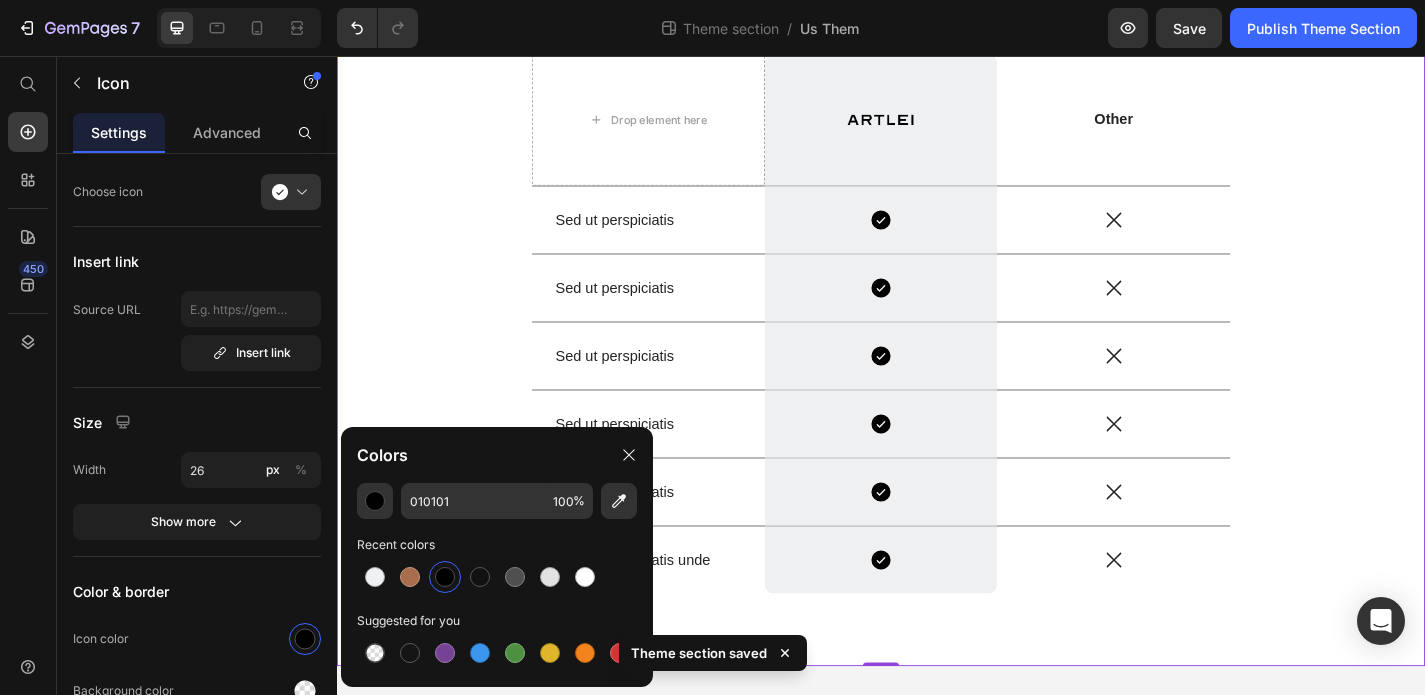 scroll, scrollTop: 0, scrollLeft: 0, axis: both 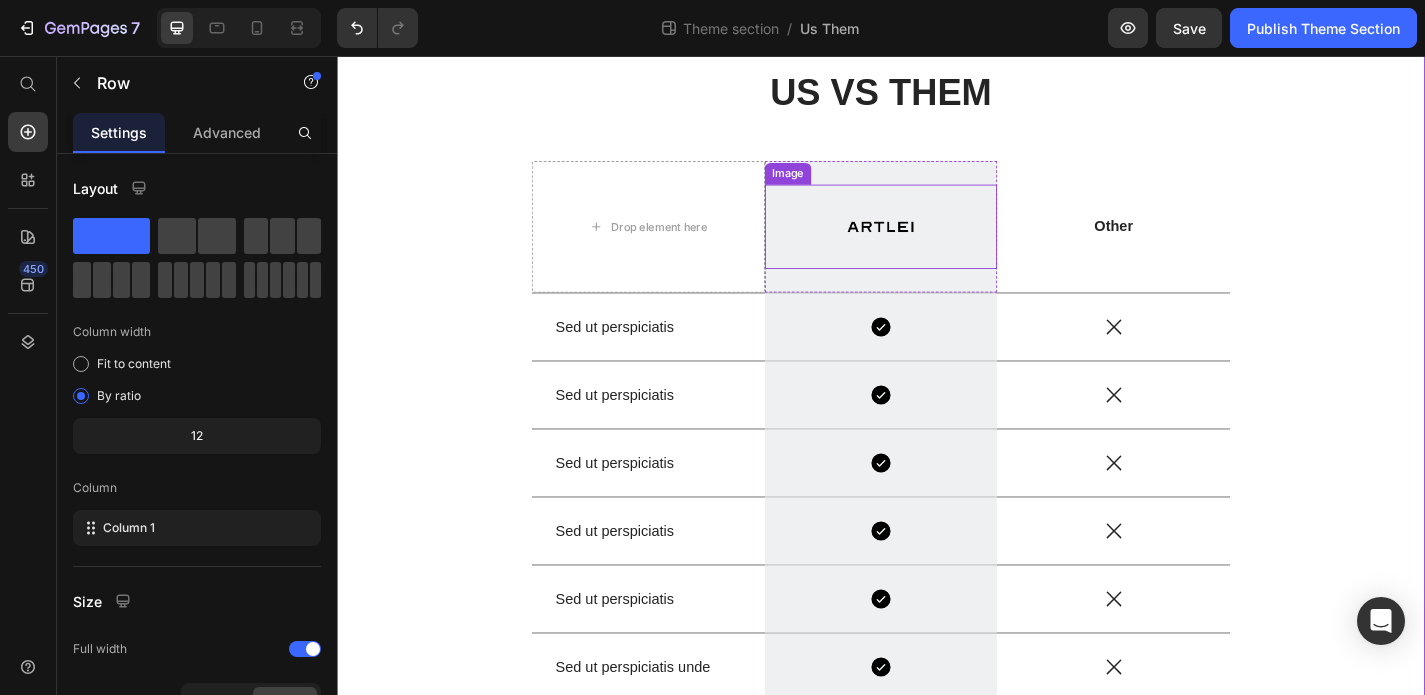 click at bounding box center [937, 244] 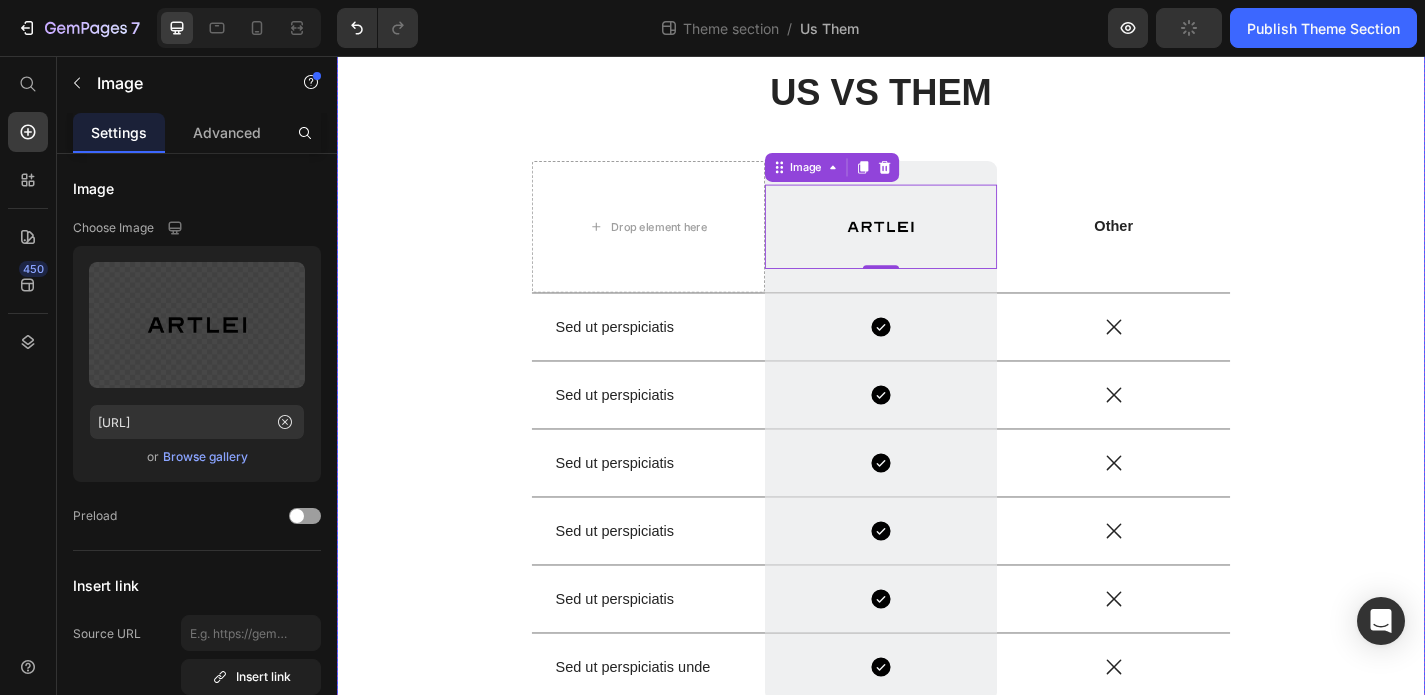 click on "US VS THEM Heading
Drop element here Image   0 Row Other Text Block Row Sed ut perspiciatis Text Block
Icon Row
Icon Row Sed ut perspiciatis Text Block
Icon Row
Icon Row Sed ut perspiciatis Text Block
Icon Row
Icon Row Sed ut perspiciatis Text Block
Icon Row
Icon Row Sed ut perspiciatis Text Block
Icon Row
Icon Row Sed ut perspiciatis unde Text Block
Icon Row
Icon Row Row" at bounding box center [937, 433] 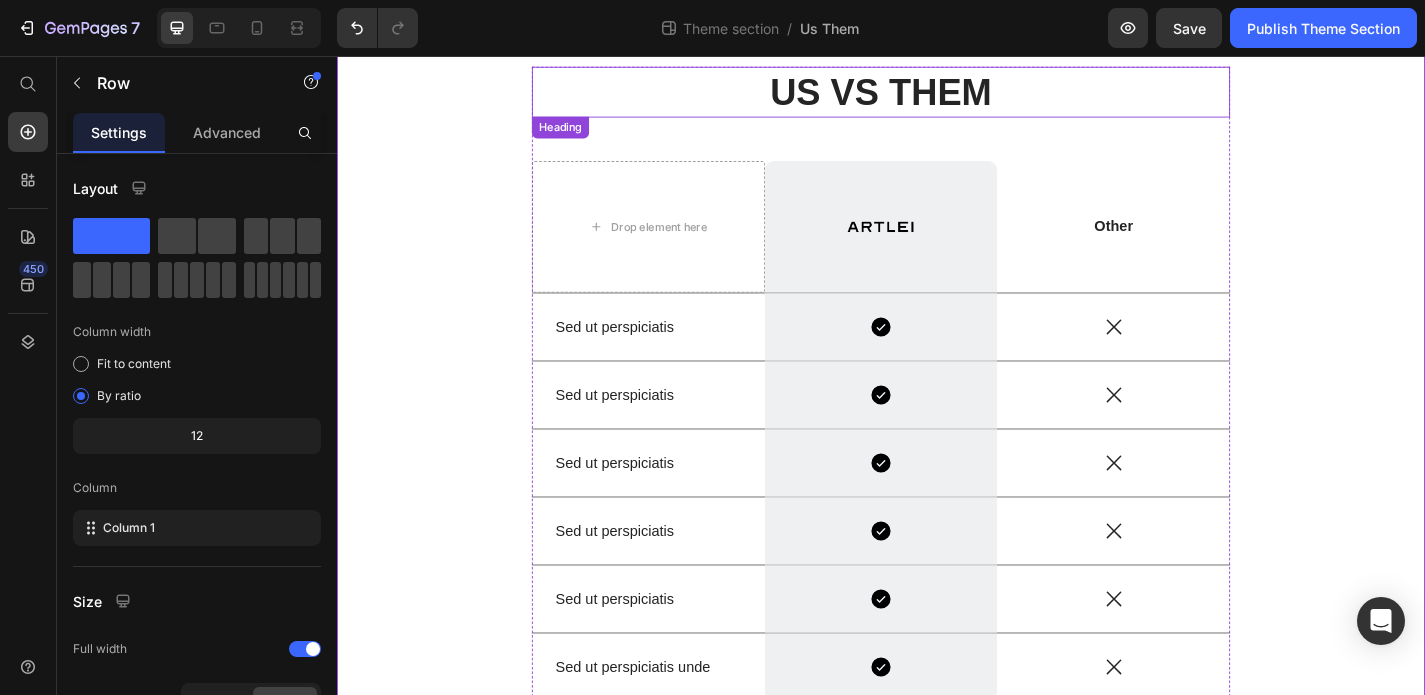 click on "US VS THEM" at bounding box center [937, 96] 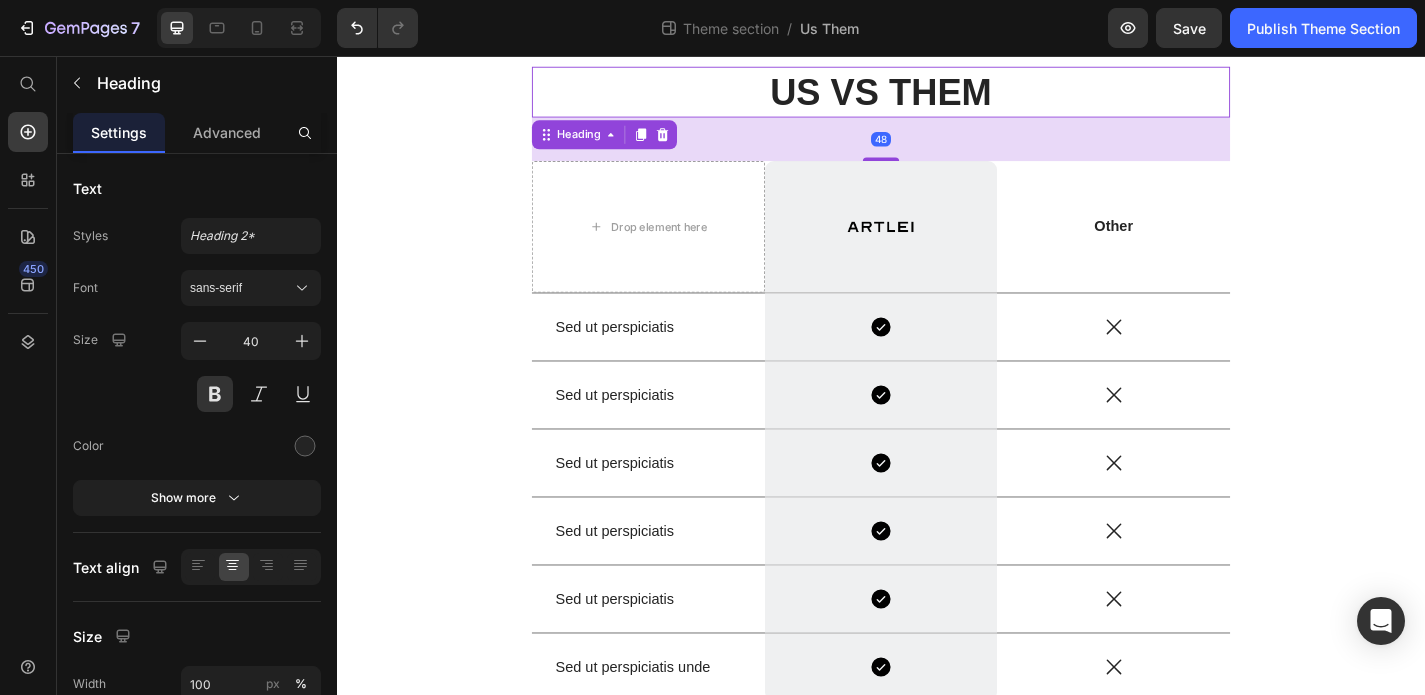 click on "US VS THEM" at bounding box center (937, 96) 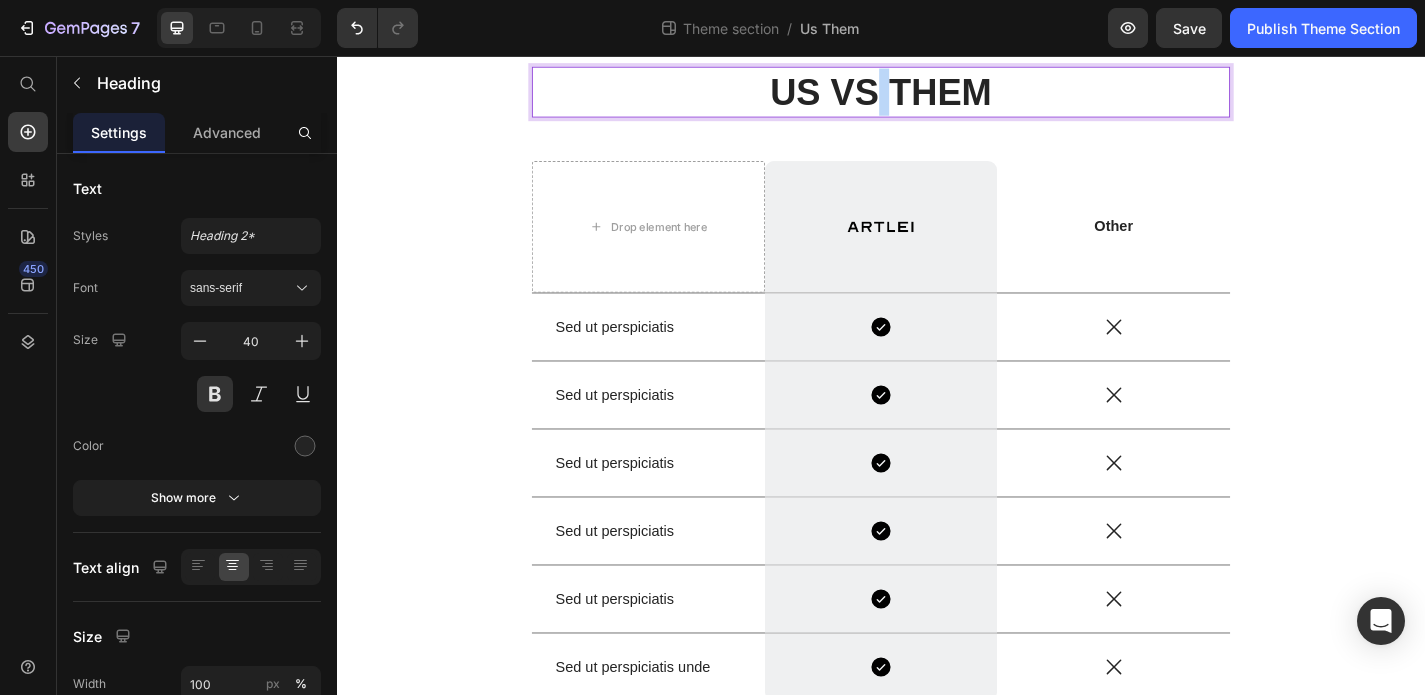 click on "US VS THEM" at bounding box center [937, 96] 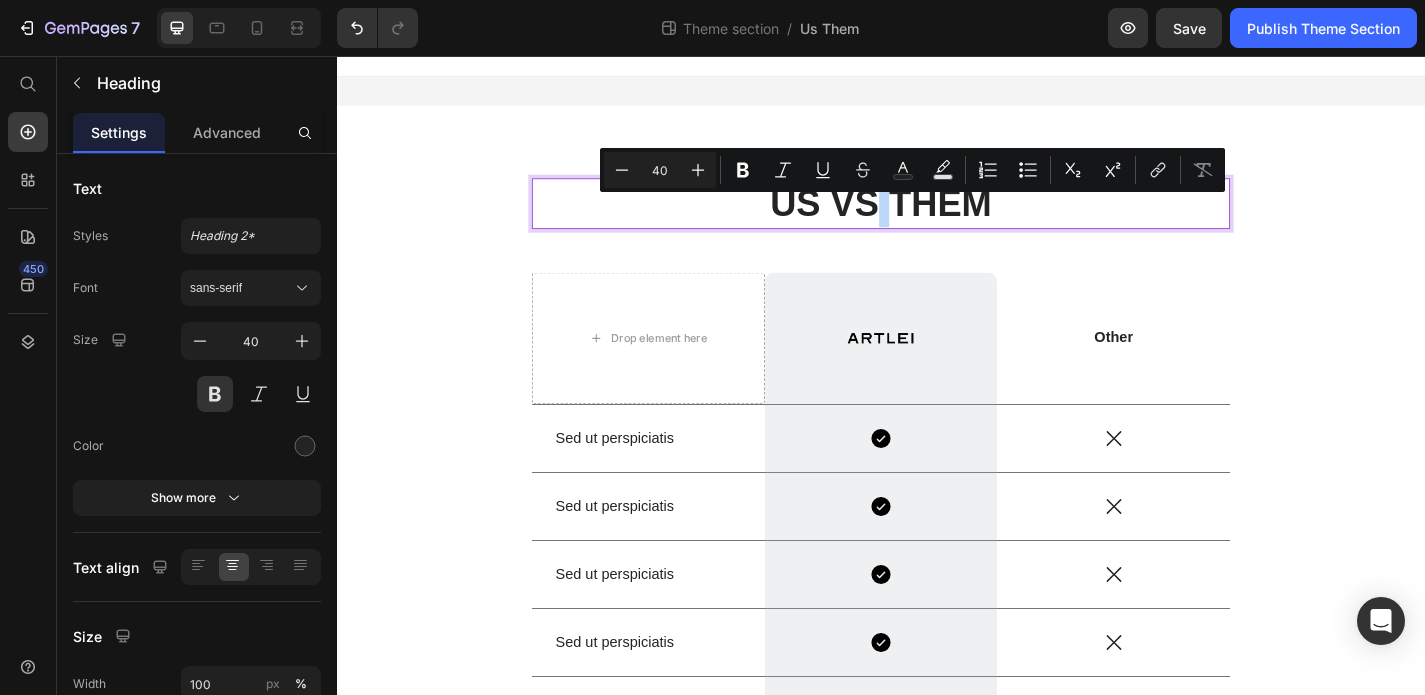 scroll, scrollTop: 0, scrollLeft: 0, axis: both 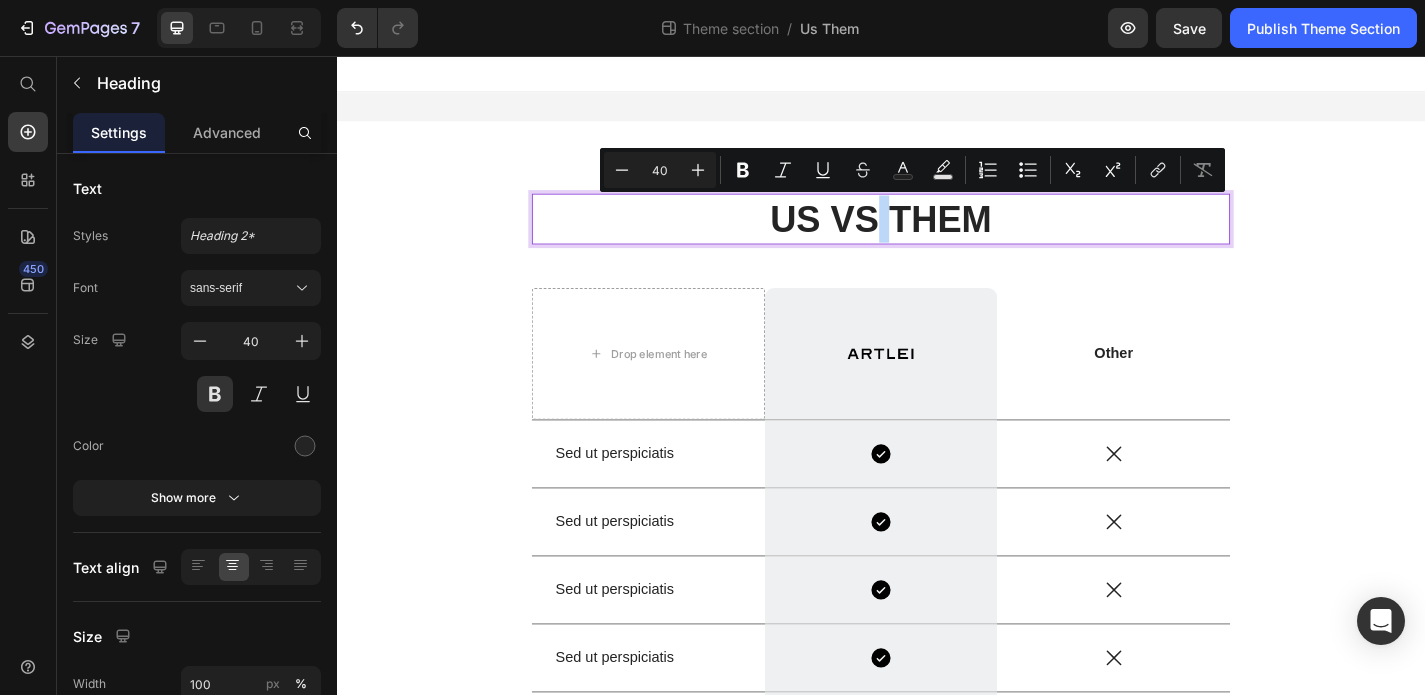 click on "US VS THEM" at bounding box center (937, 236) 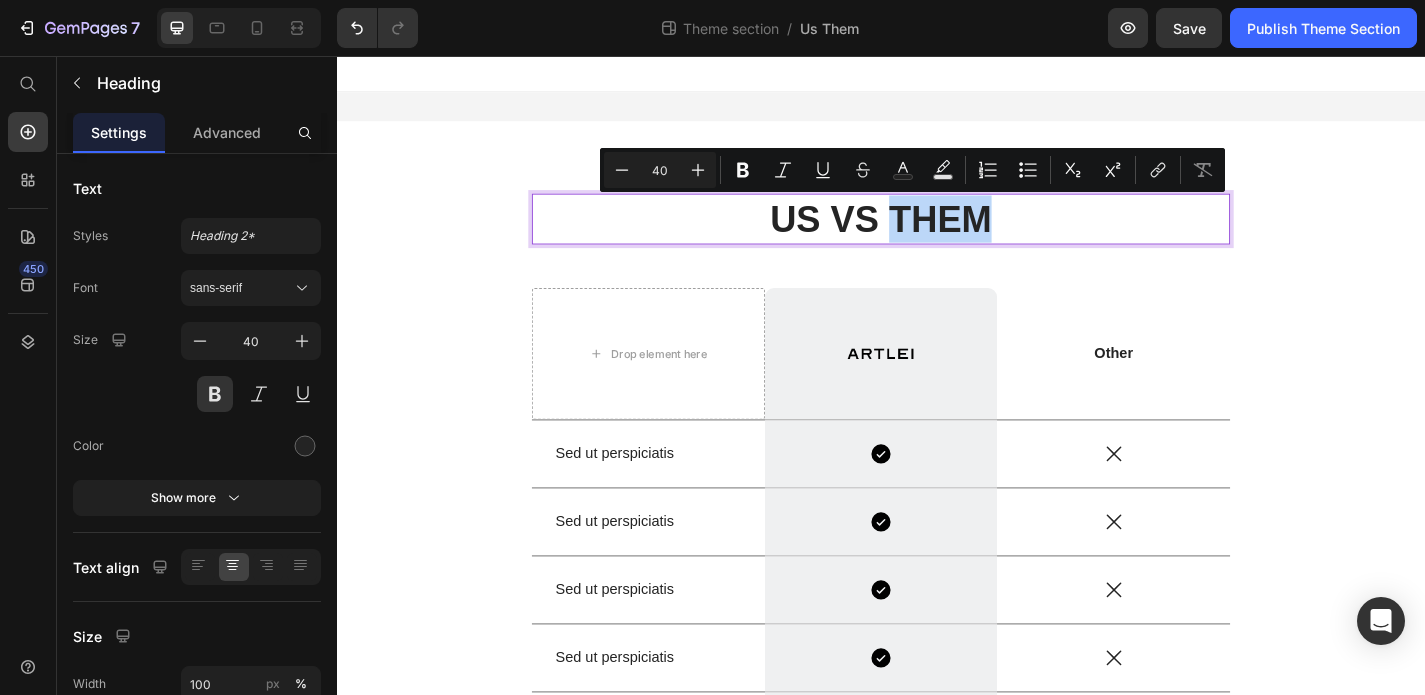 click on "US VS THEM" at bounding box center (937, 236) 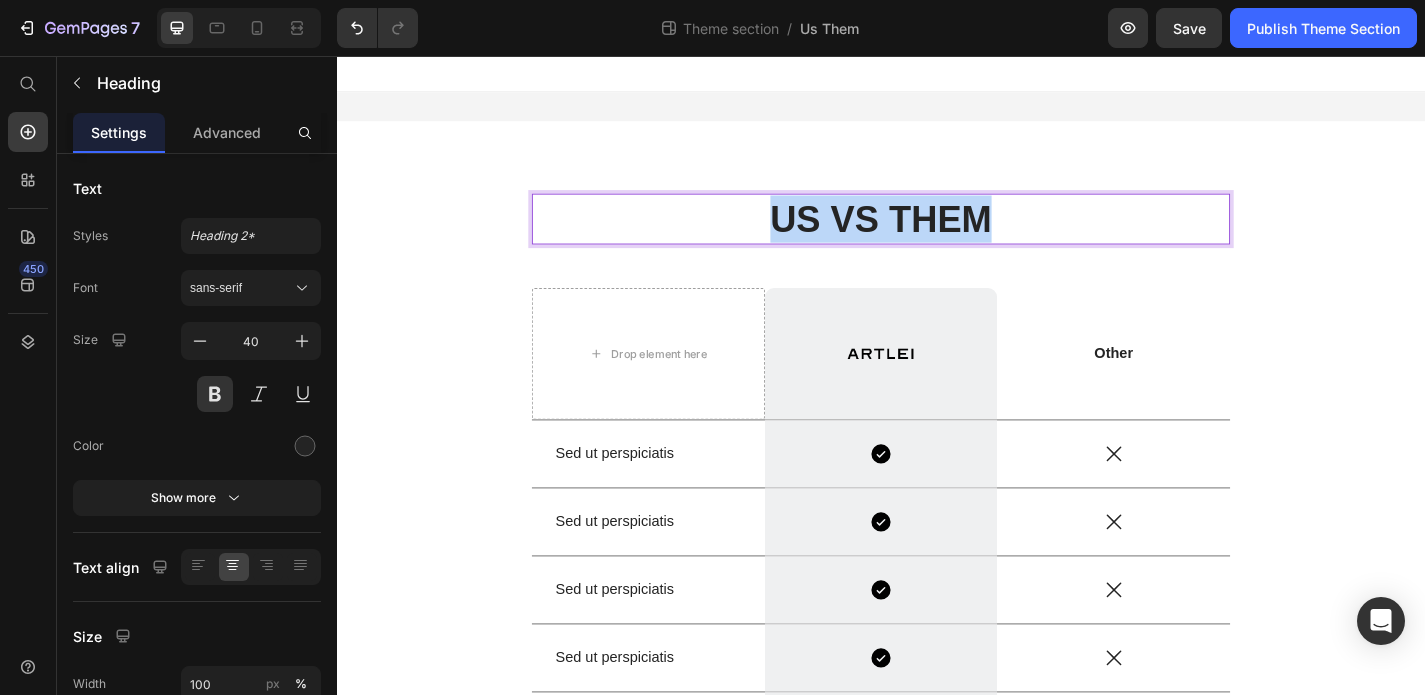 click on "US VS THEM" at bounding box center (937, 236) 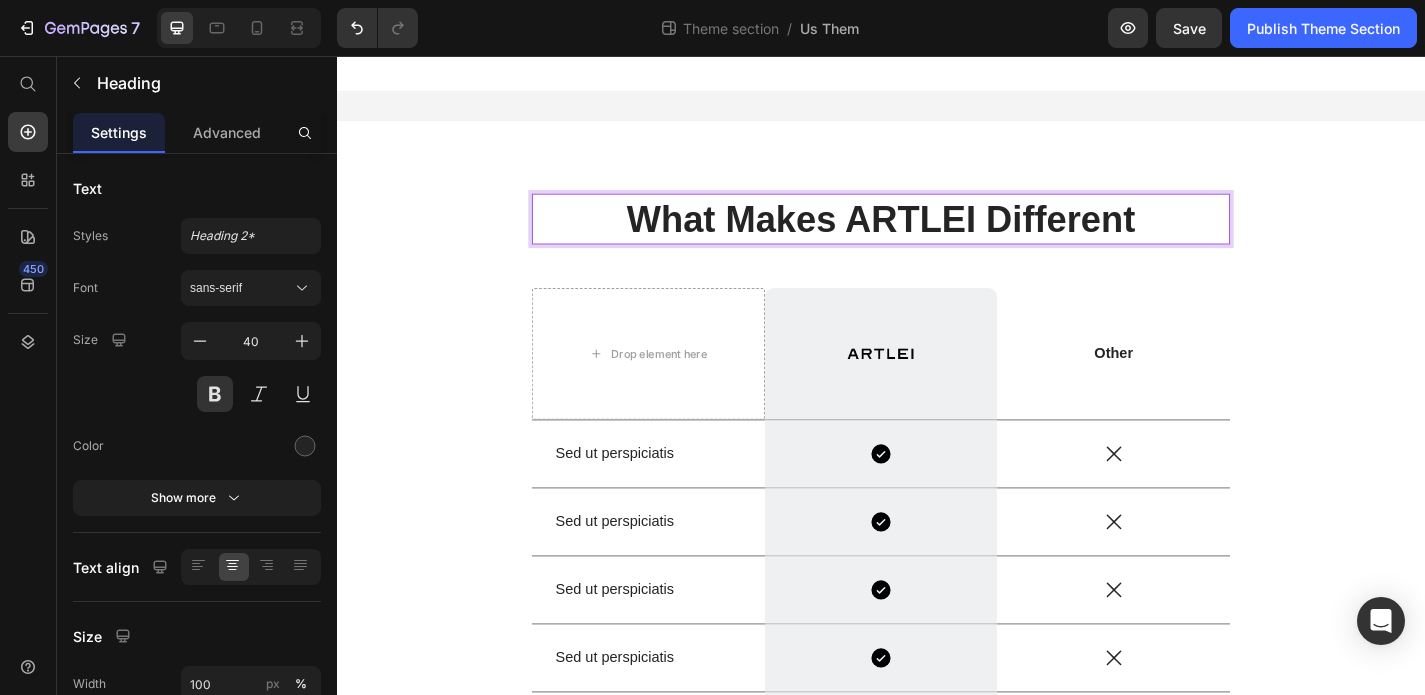 click on "What Makes ARTLEI Different" at bounding box center (937, 236) 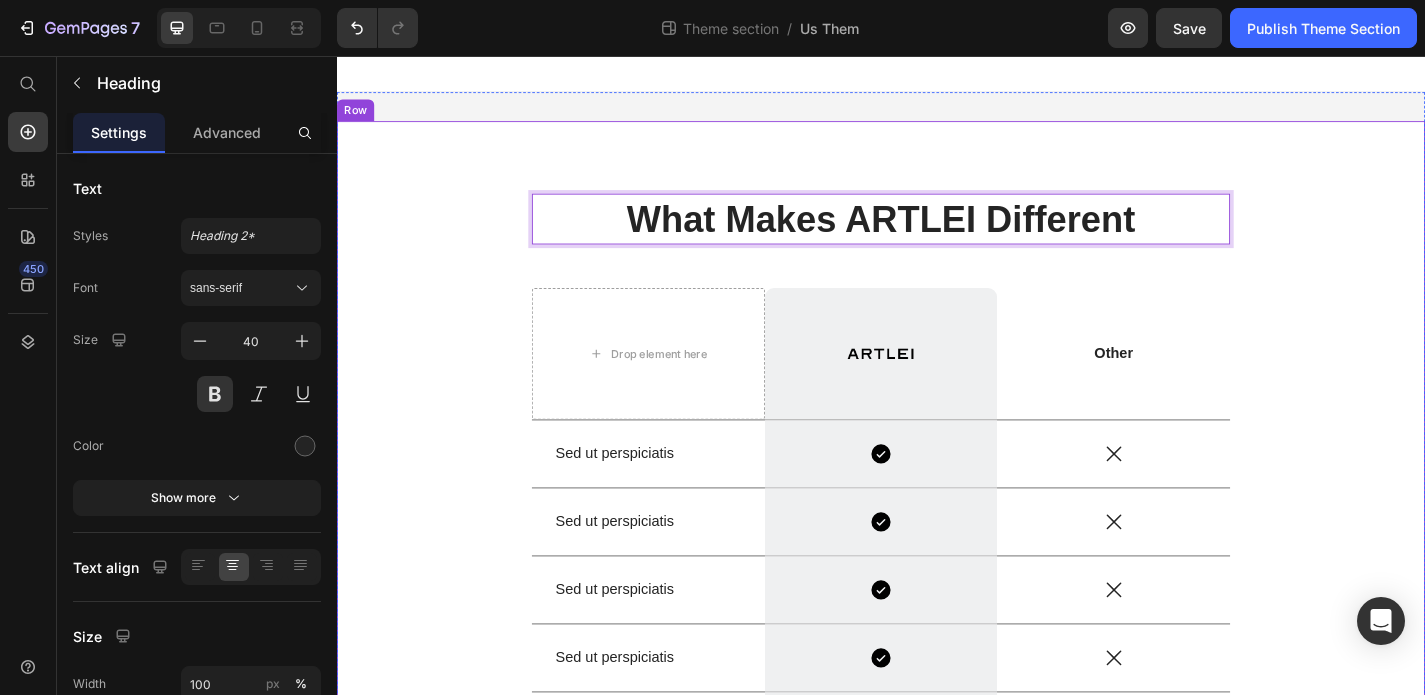 click on "What Makes ARTLEI Different Heading   48
Drop element here Image Row Other Text Block Row Sed ut perspiciatis Text Block
Icon Row
Icon Row Sed ut perspiciatis Text Block
Icon Row
Icon Row Sed ut perspiciatis Text Block
Icon Row
Icon Row Sed ut perspiciatis Text Block
Icon Row
Icon Row Sed ut perspiciatis Text Block
Icon Row
Icon Row Sed ut perspiciatis unde Text Block
Icon Row
Icon Row Row" at bounding box center [937, 573] 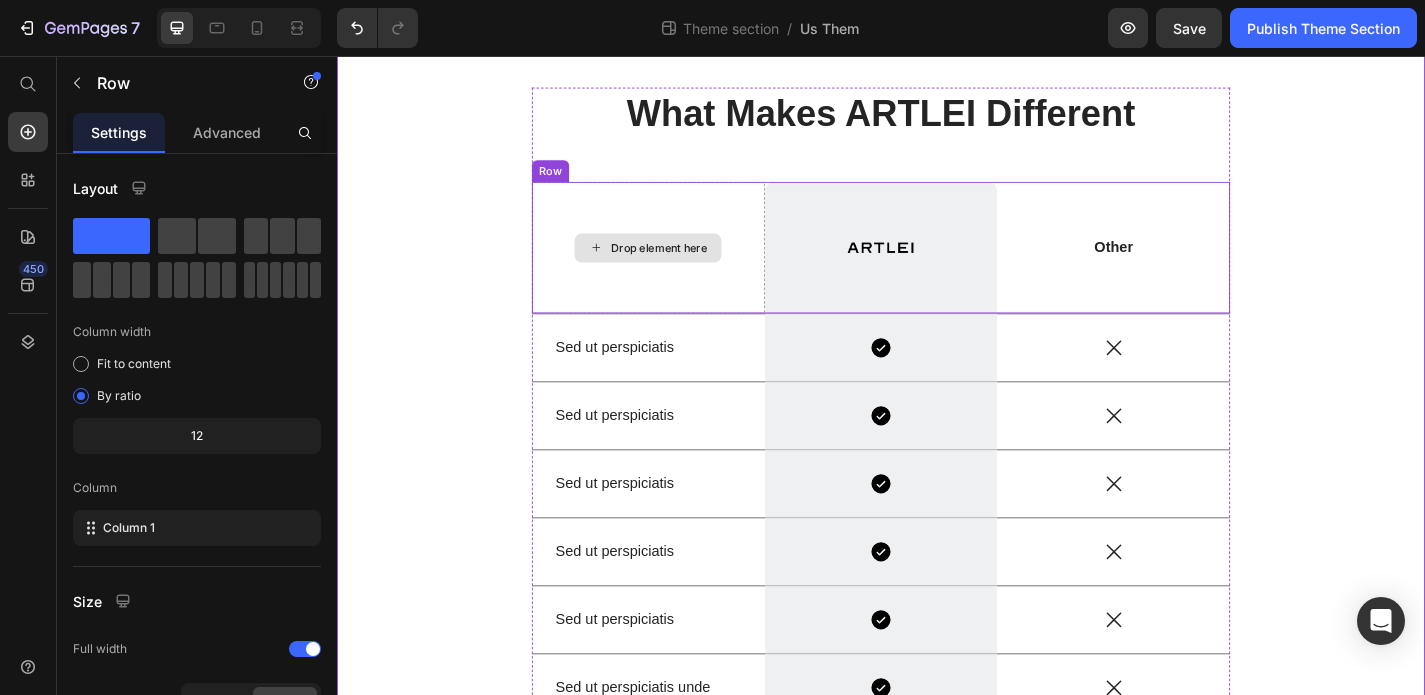 scroll, scrollTop: 120, scrollLeft: 0, axis: vertical 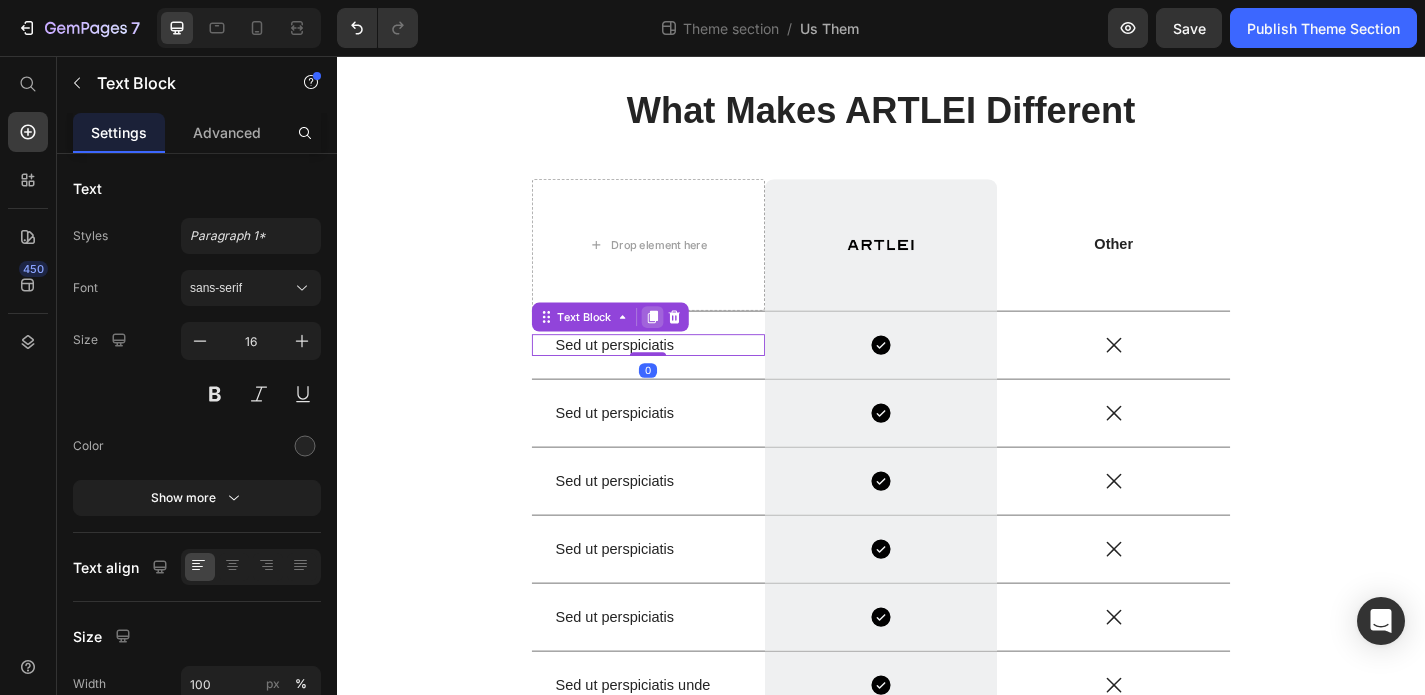 click 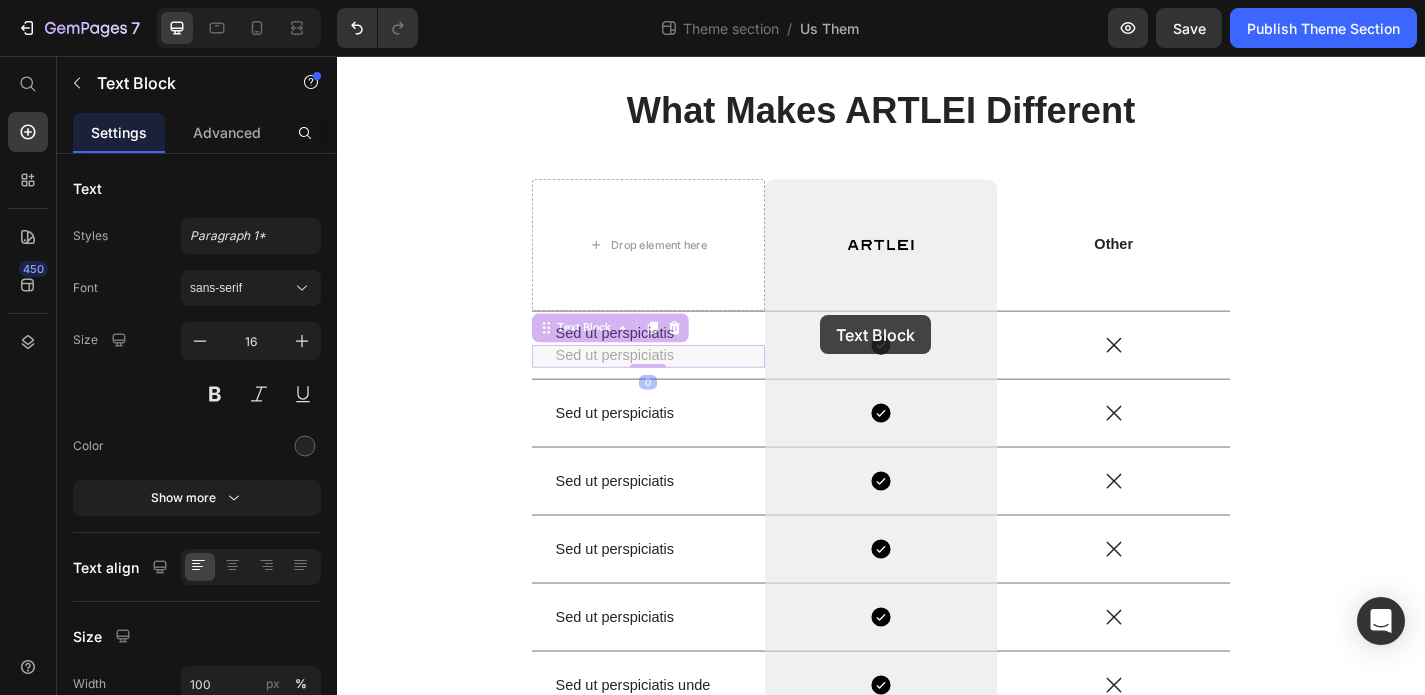 scroll, scrollTop: 108, scrollLeft: 0, axis: vertical 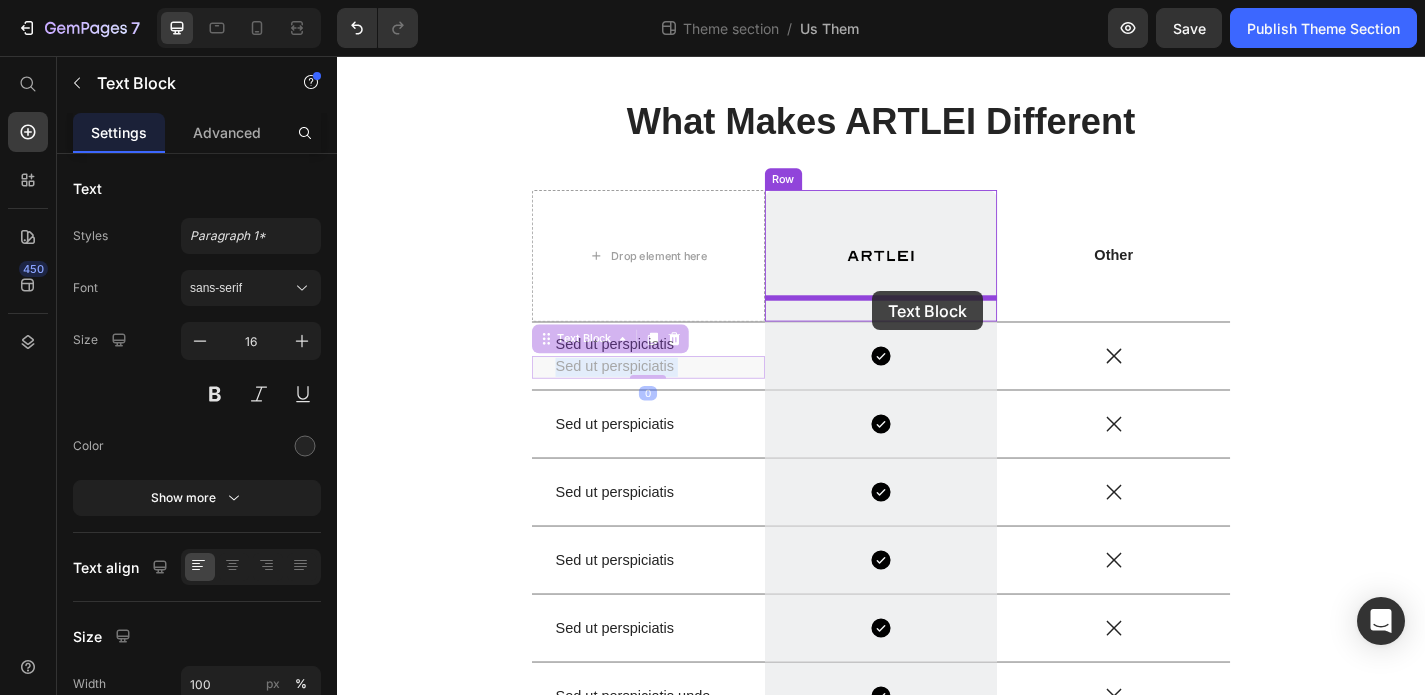 drag, startPoint x: 687, startPoint y: 388, endPoint x: 927, endPoint y: 315, distance: 250.85654 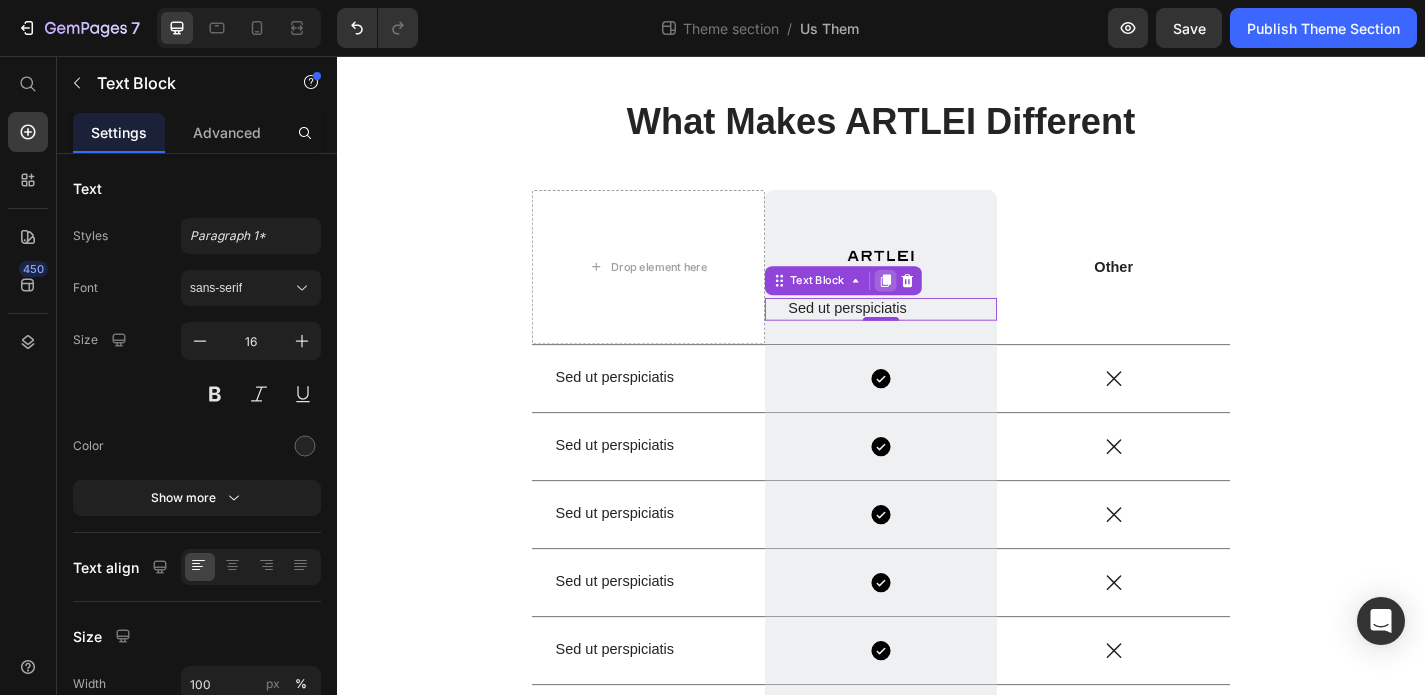 click 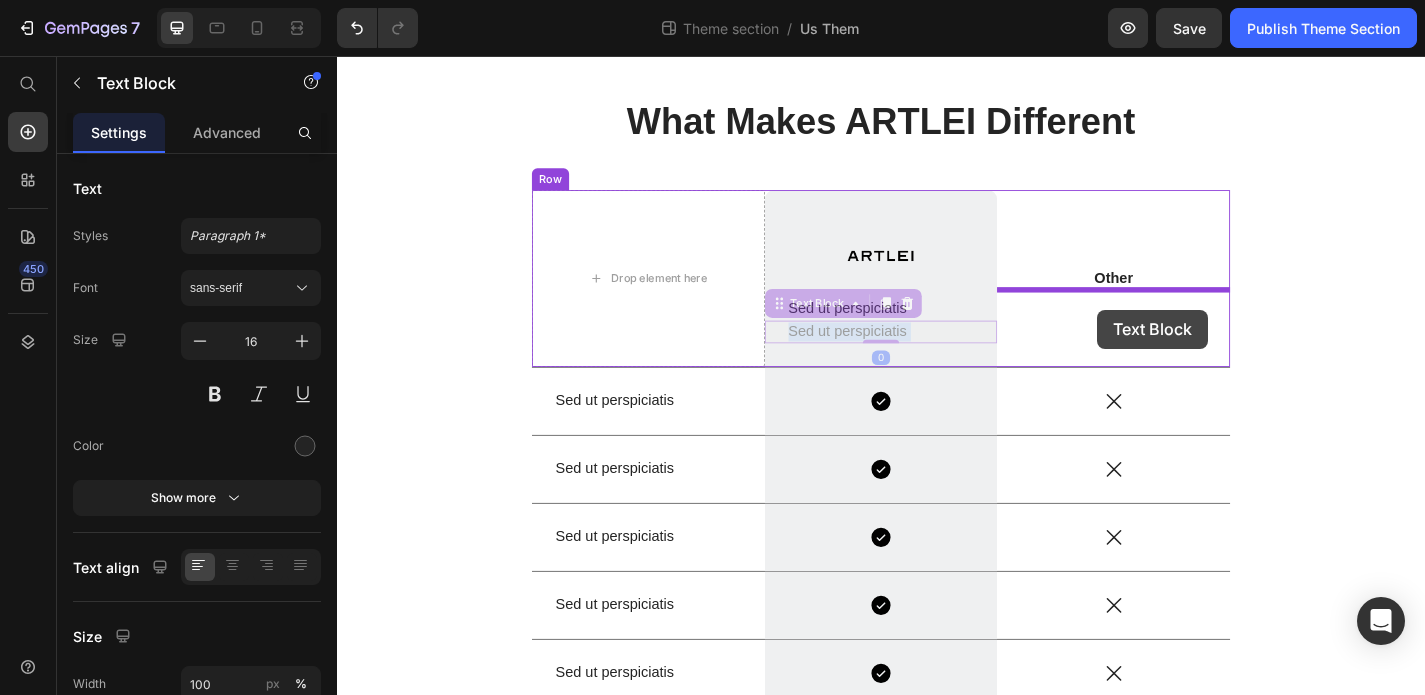 drag, startPoint x: 943, startPoint y: 358, endPoint x: 1175, endPoint y: 336, distance: 233.04077 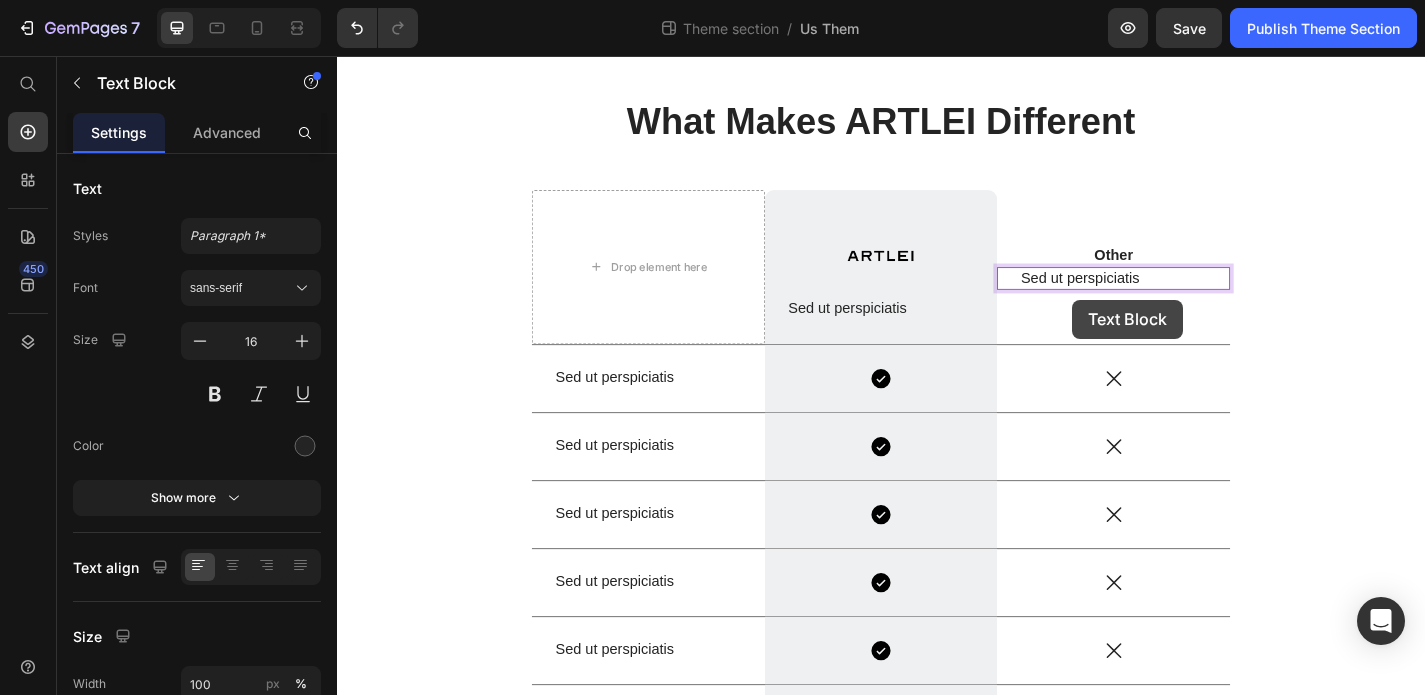 scroll, scrollTop: 95, scrollLeft: 0, axis: vertical 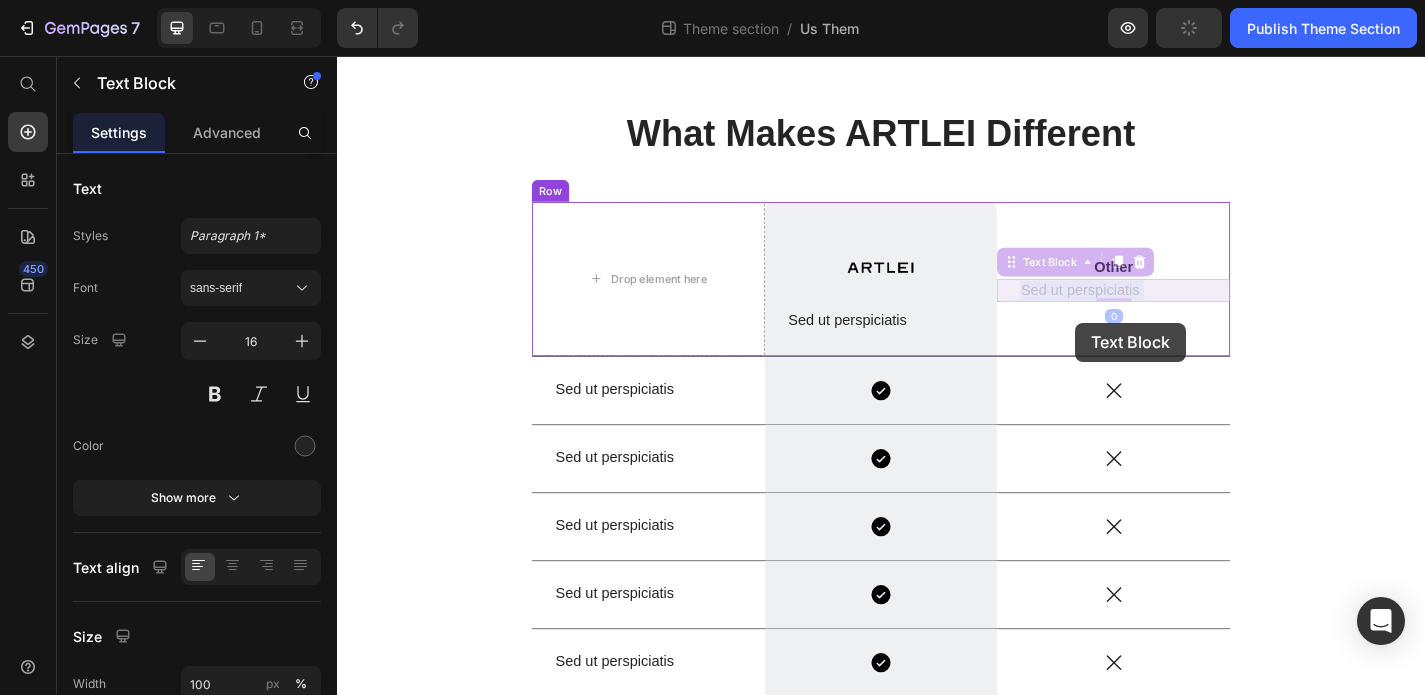 drag, startPoint x: 1148, startPoint y: 300, endPoint x: 1151, endPoint y: 350, distance: 50.08992 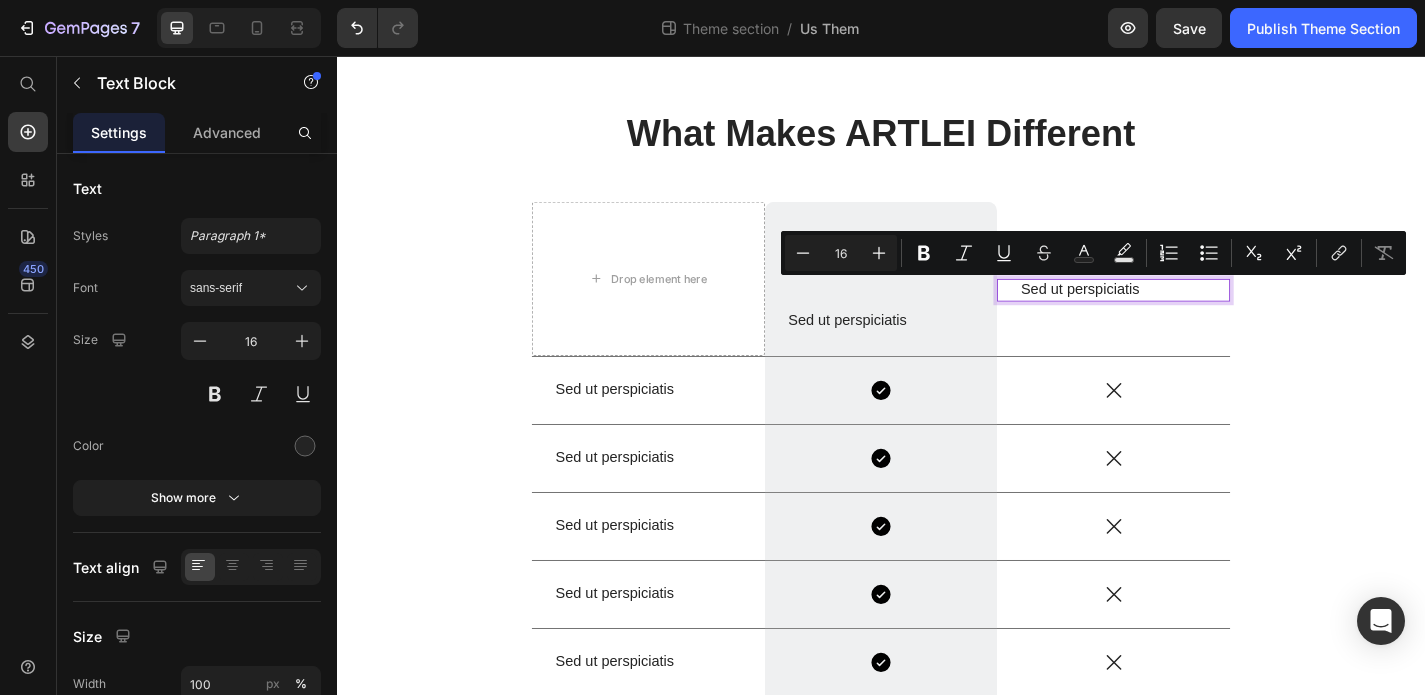 click on "Sed ut perspiciatis" at bounding box center (1193, 314) 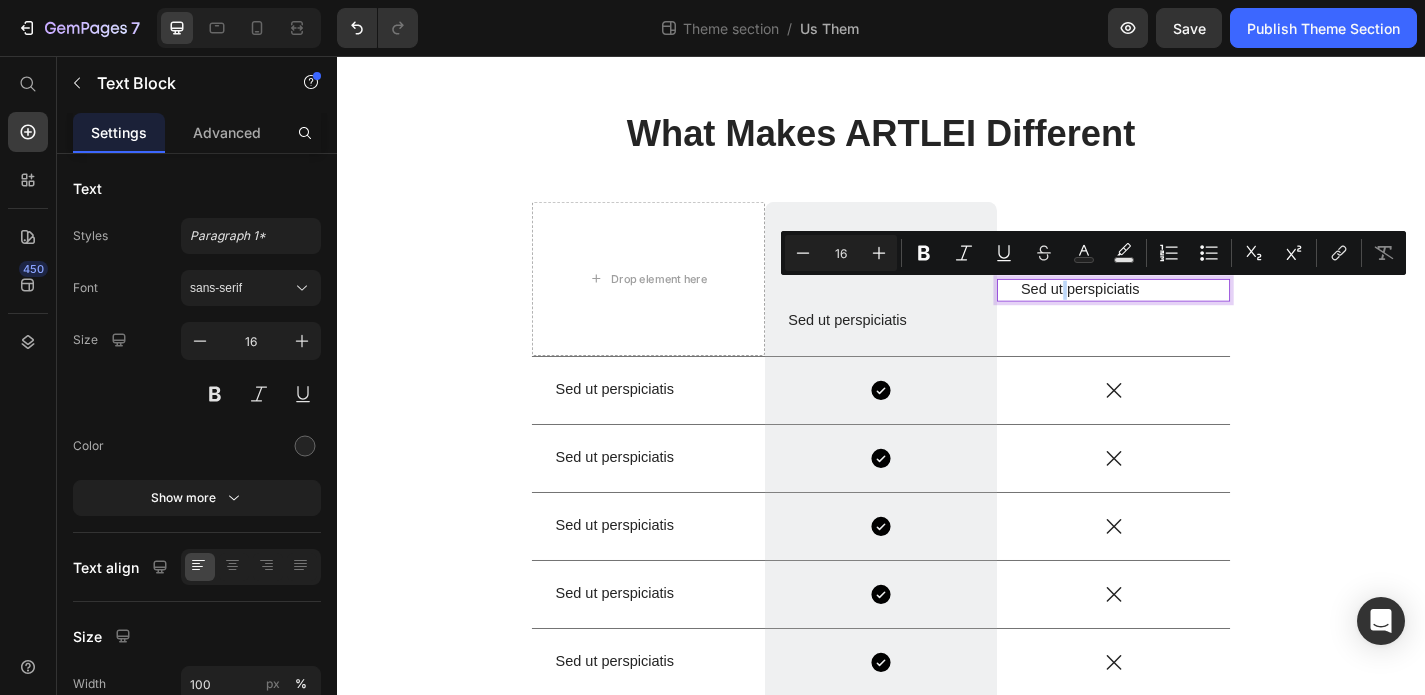 click on "Sed ut perspiciatis" at bounding box center (1193, 314) 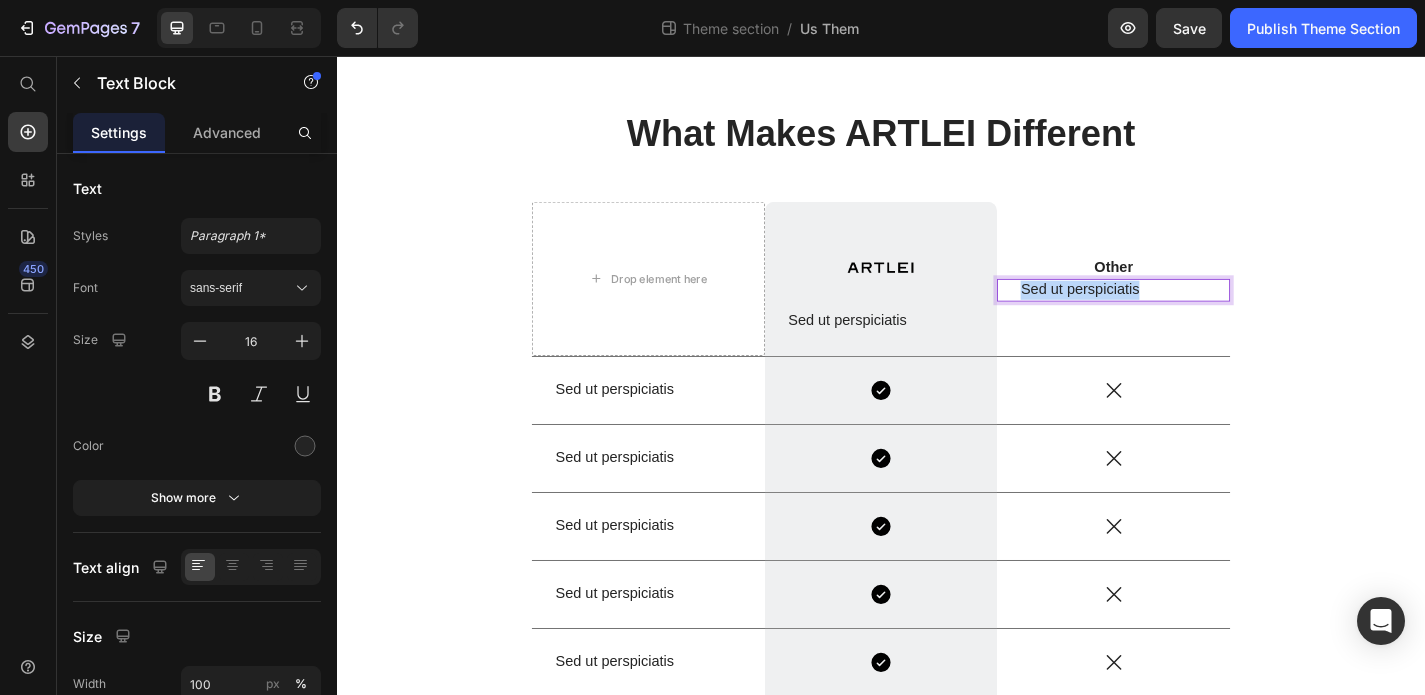 click on "Sed ut perspiciatis" at bounding box center [1193, 314] 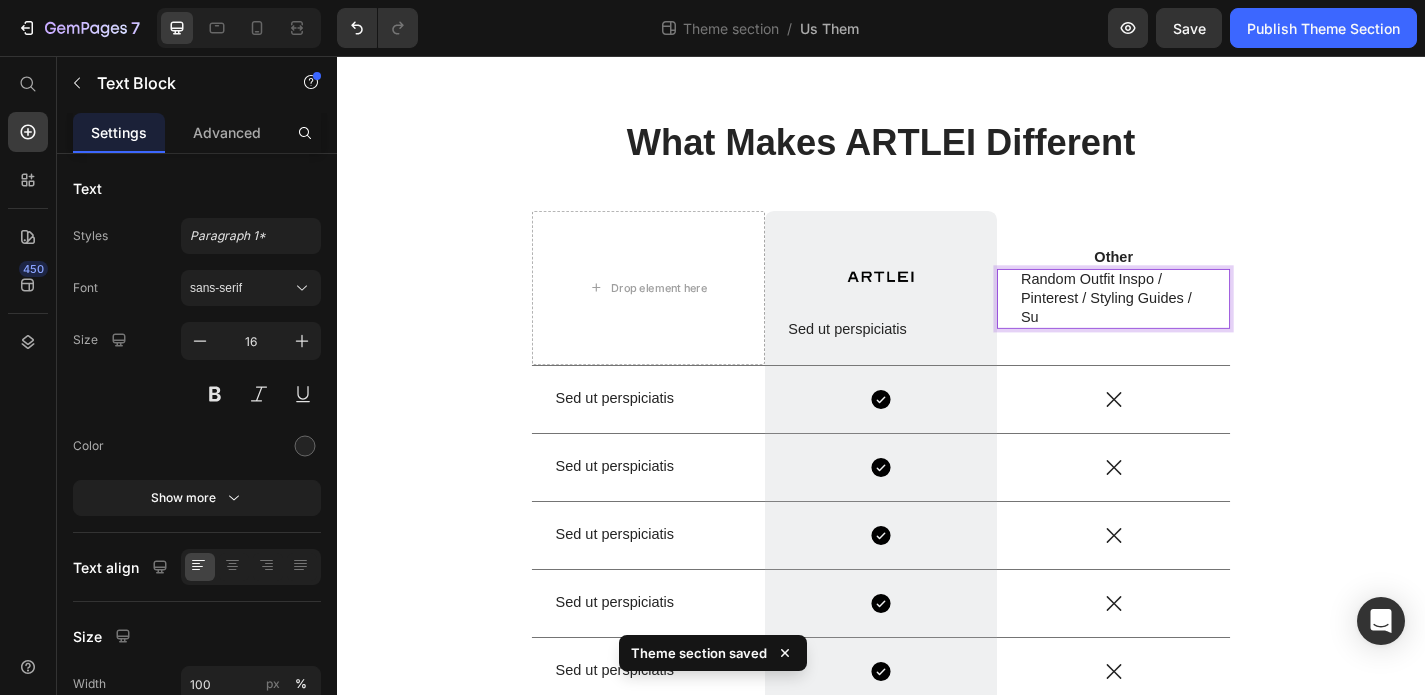 scroll, scrollTop: 74, scrollLeft: 0, axis: vertical 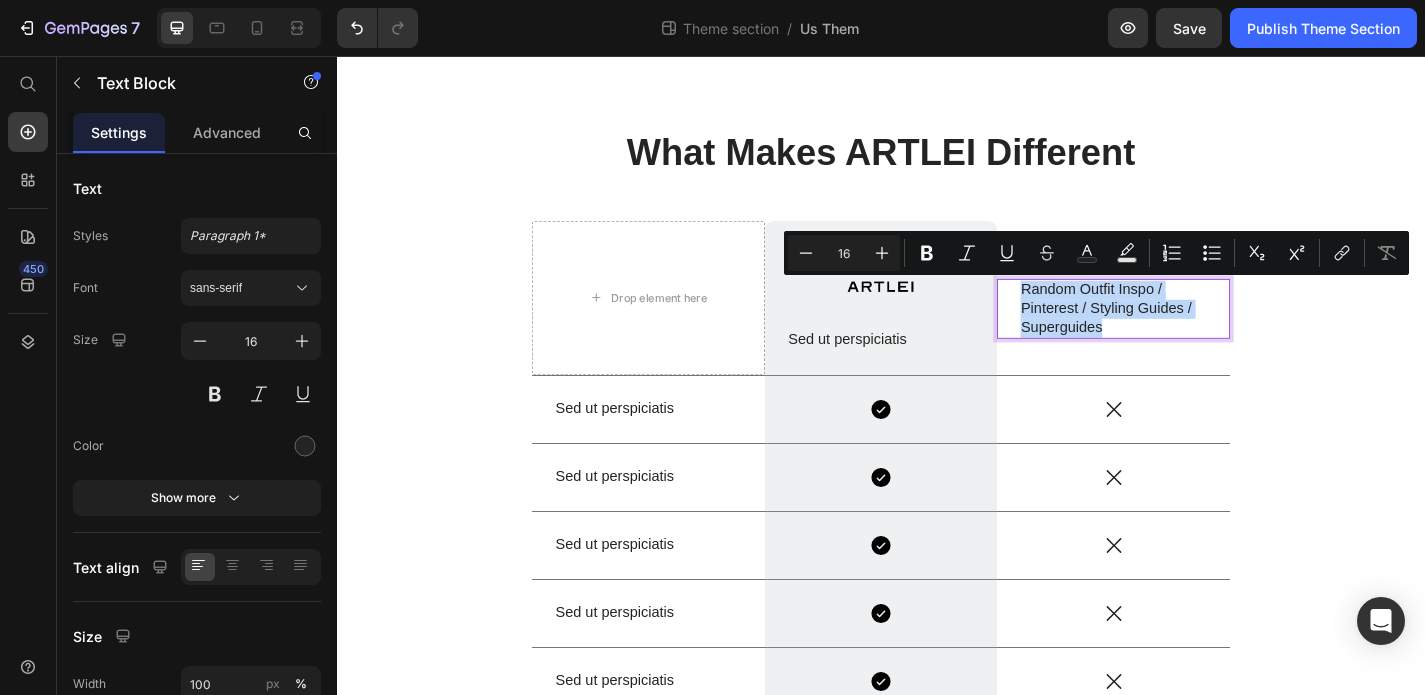 copy on "Random Outfit Inspo / Pinterest / Styling Guides / Superguides" 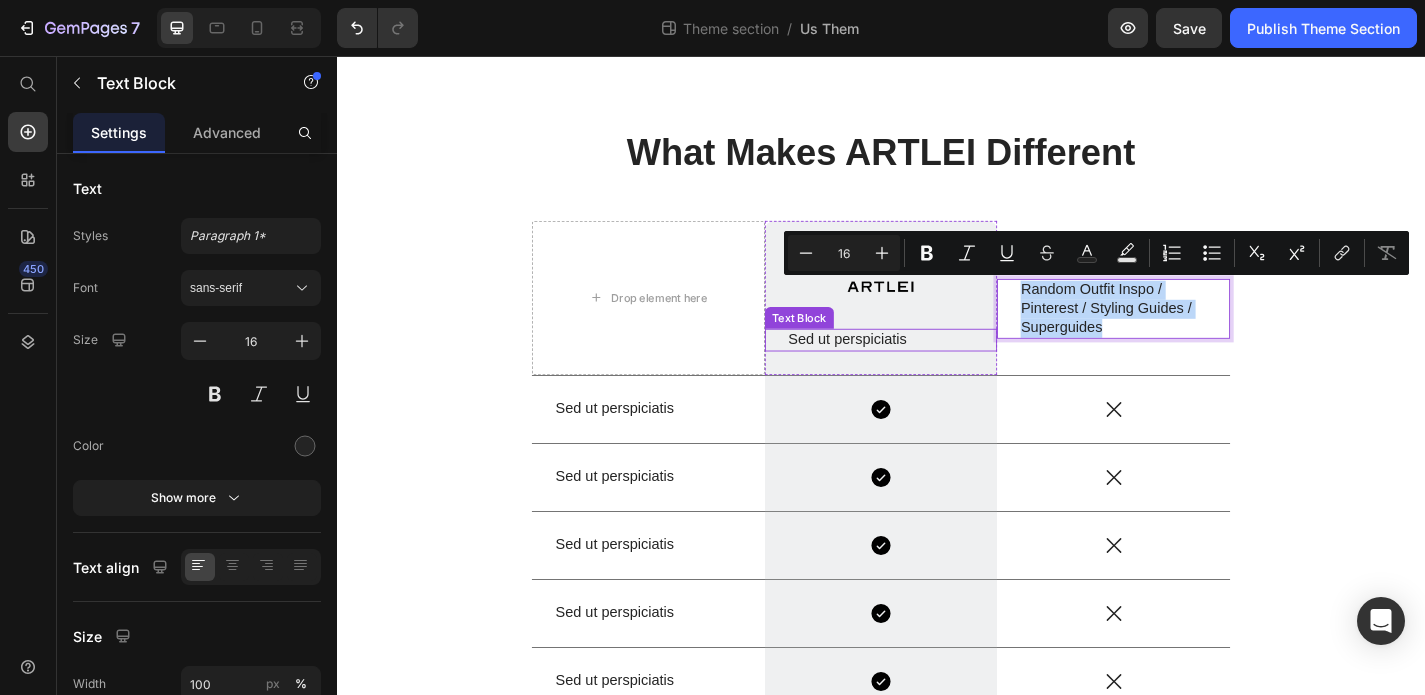 click on "Sed ut perspiciatis" at bounding box center (937, 369) 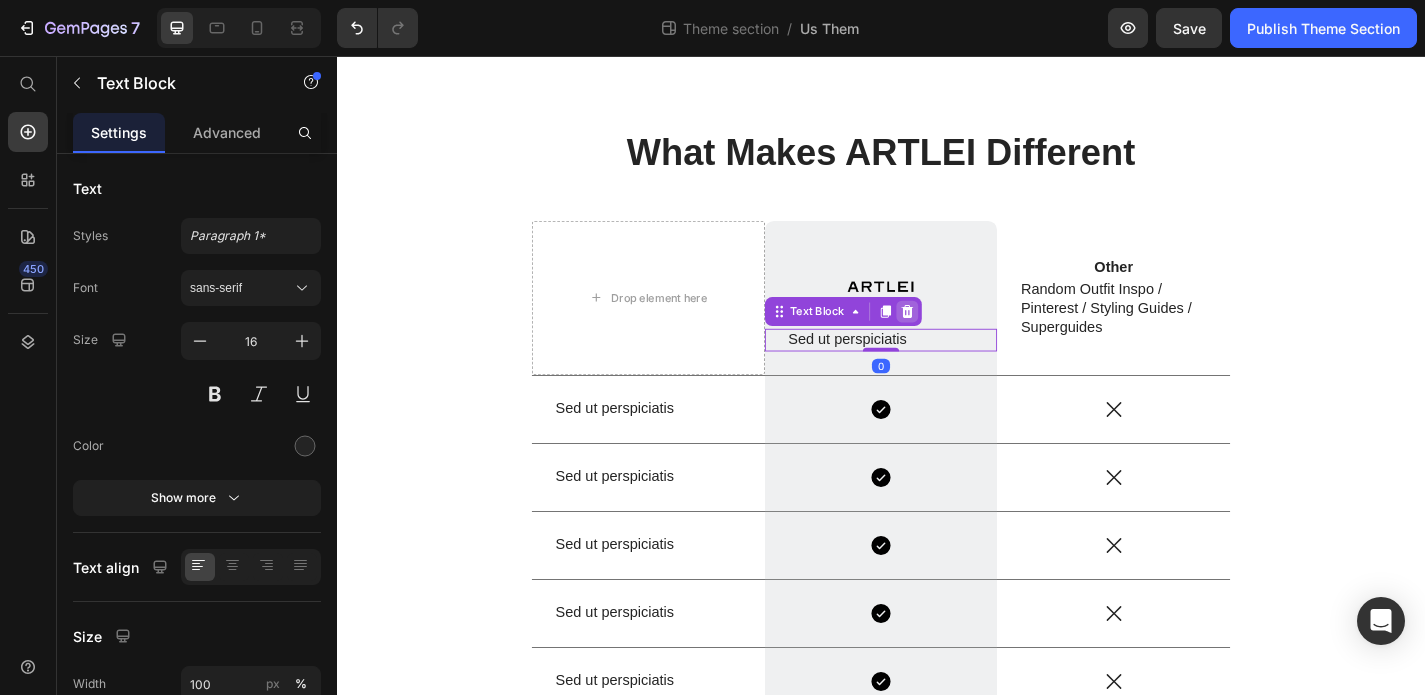 click at bounding box center (966, 338) 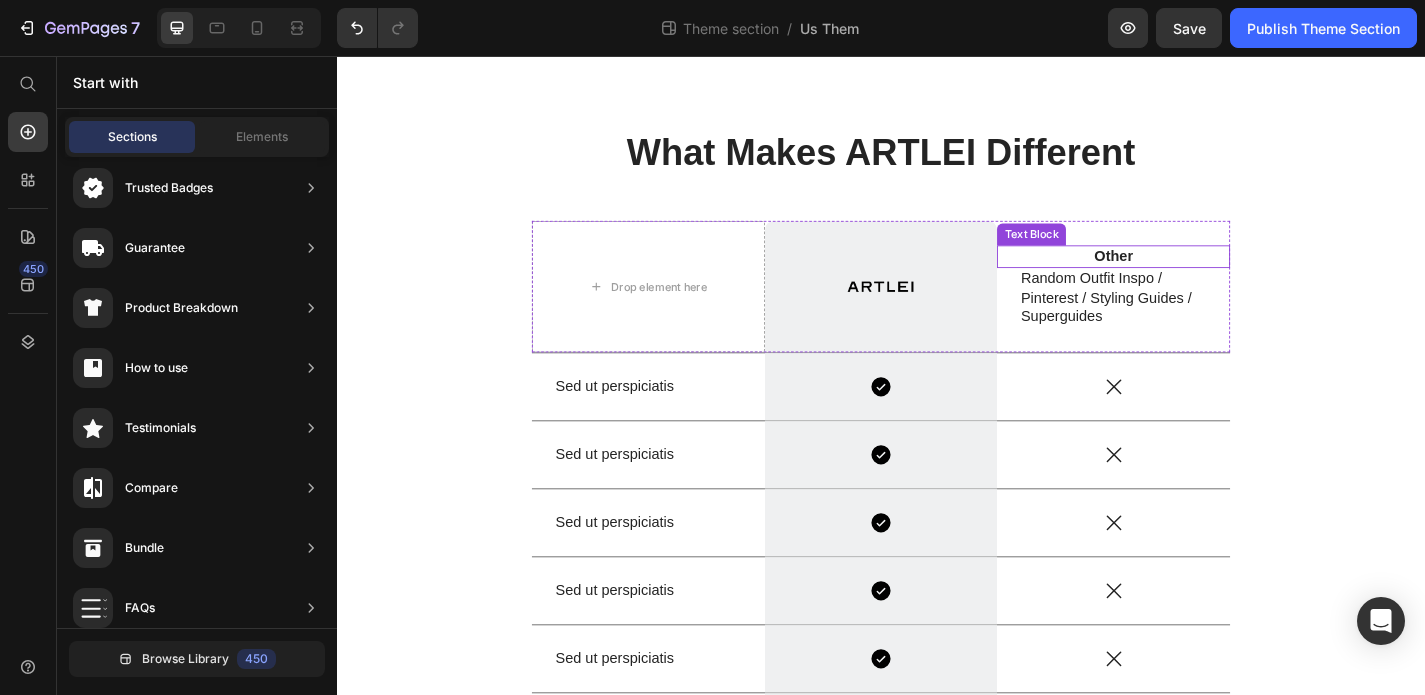 click on "Other" at bounding box center (1193, 277) 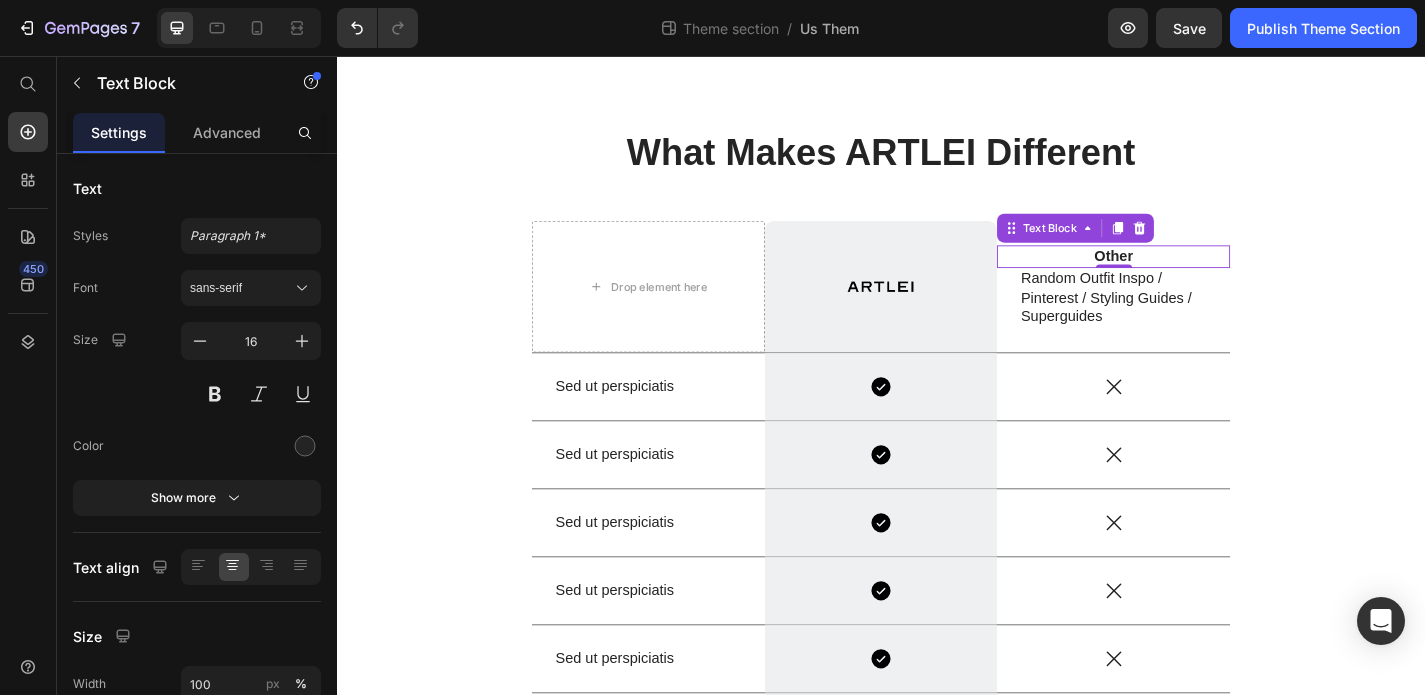 click on "Other" at bounding box center (1193, 277) 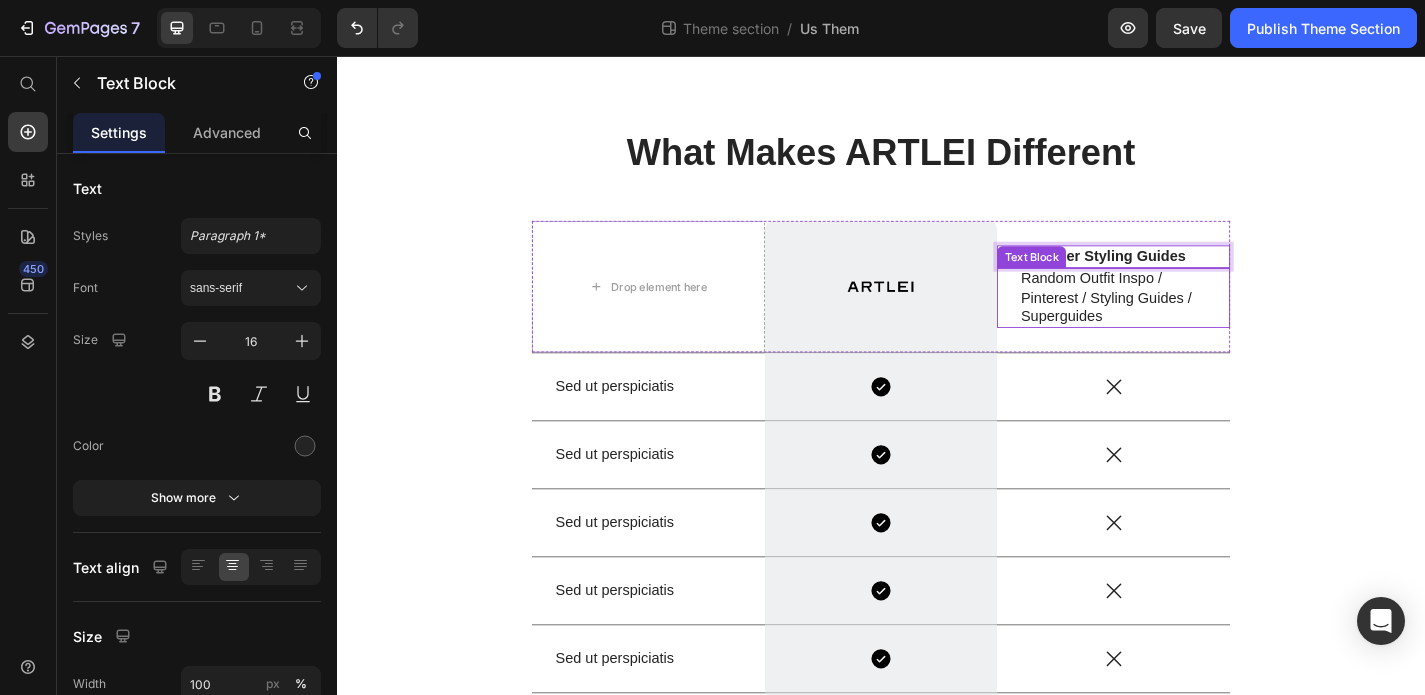 click on "Random Outfit Inspo / Pinterest / Styling Guides / Superguides" at bounding box center (1193, 323) 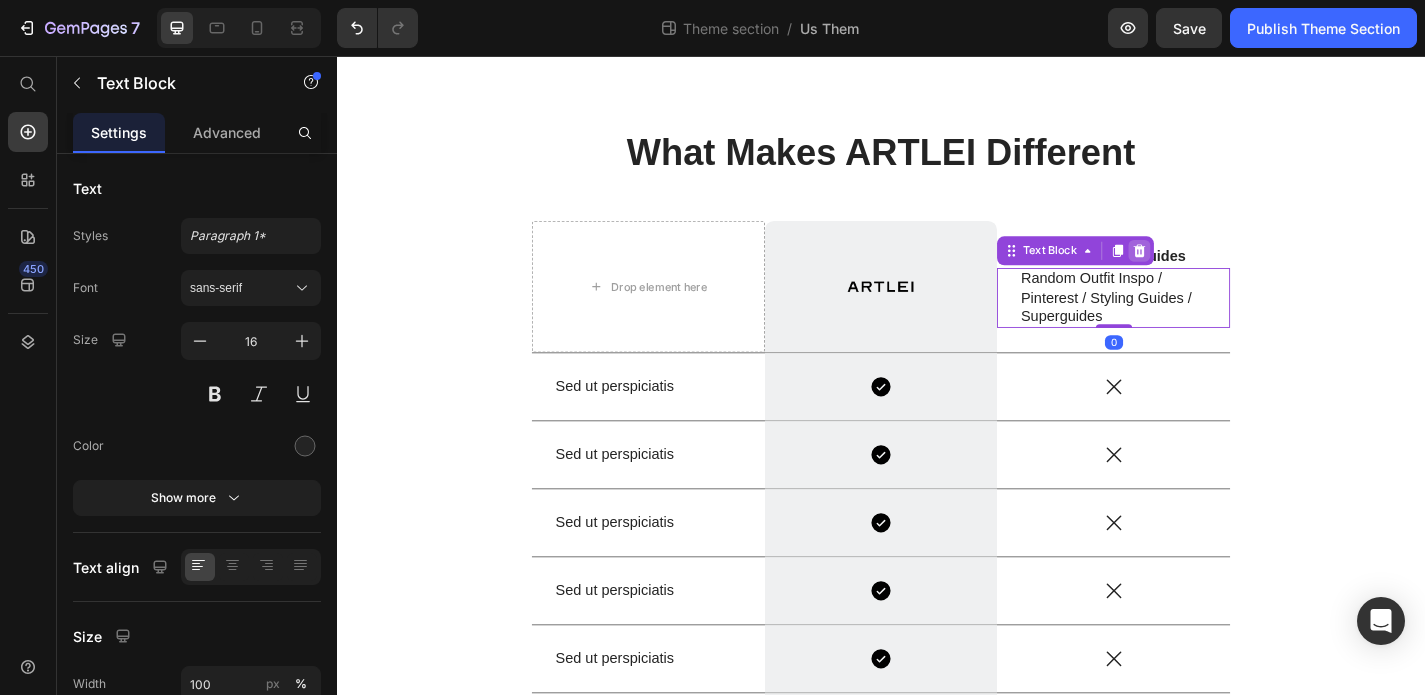 click 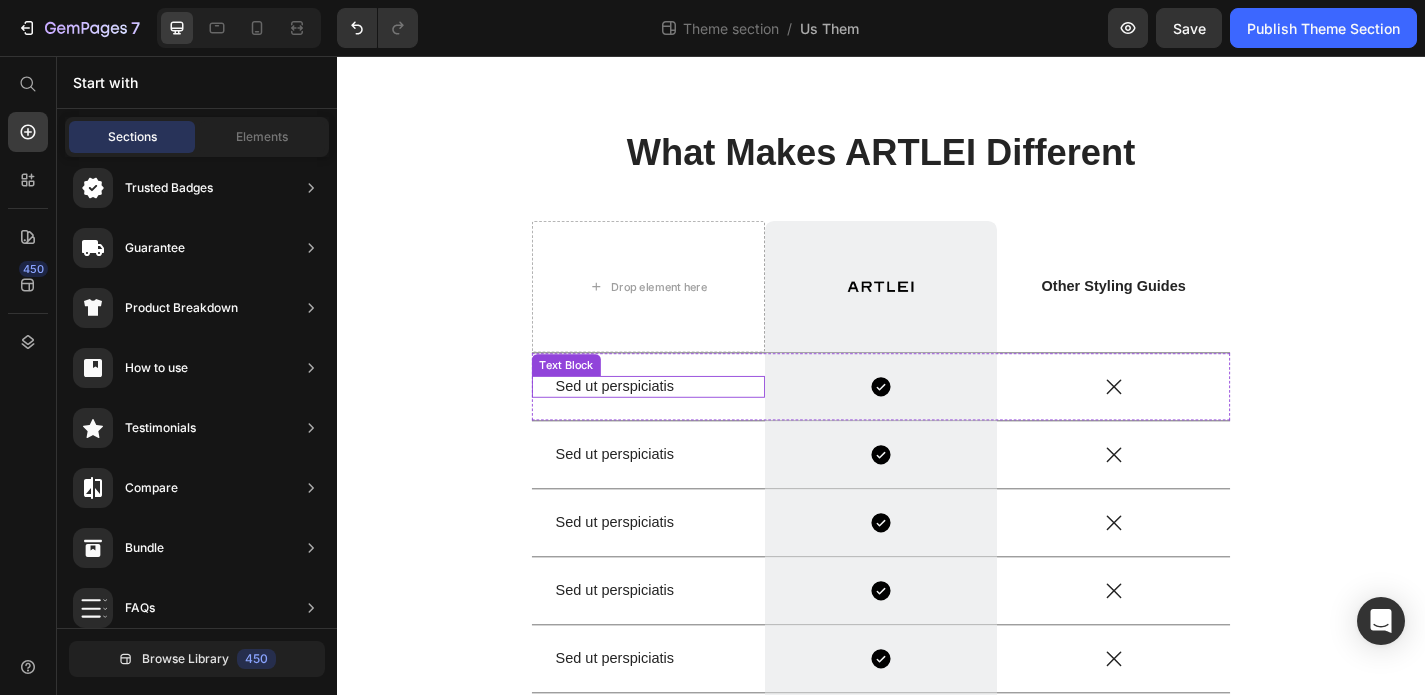 click on "Sed ut perspiciatis" at bounding box center [680, 421] 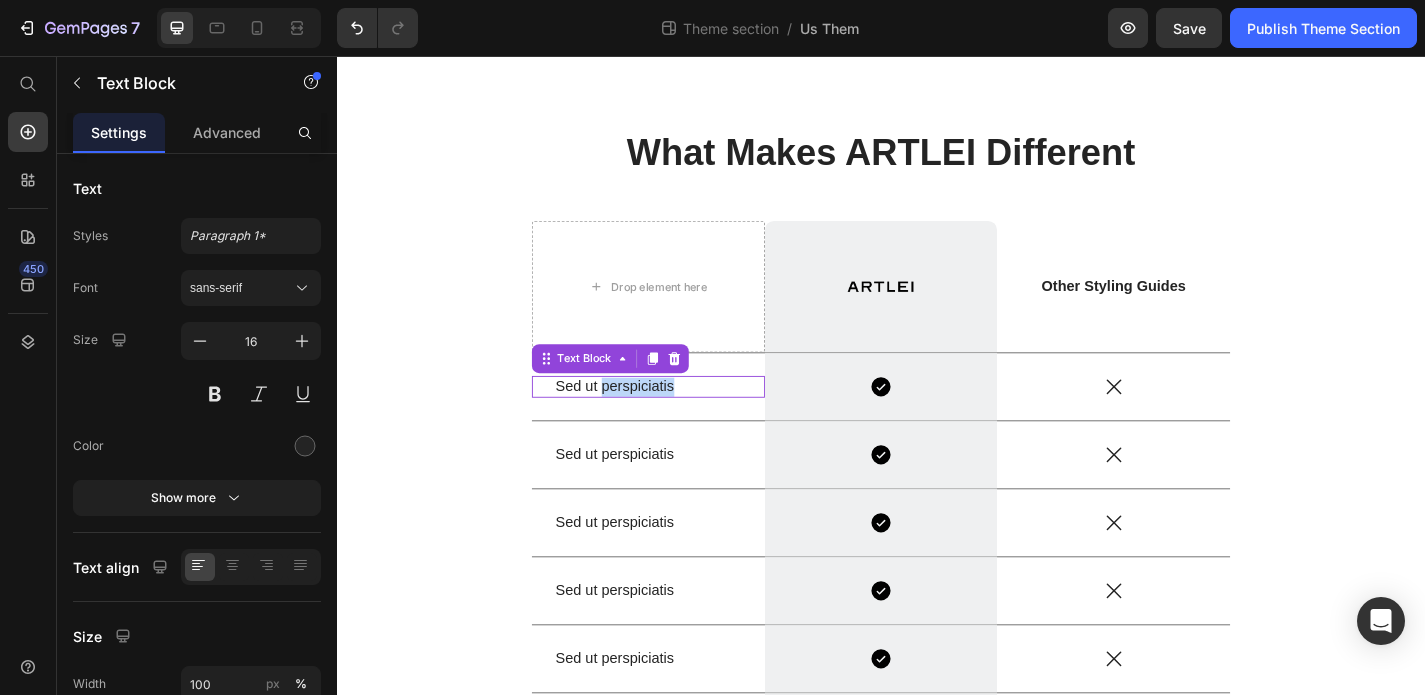 click on "Sed ut perspiciatis" at bounding box center [680, 421] 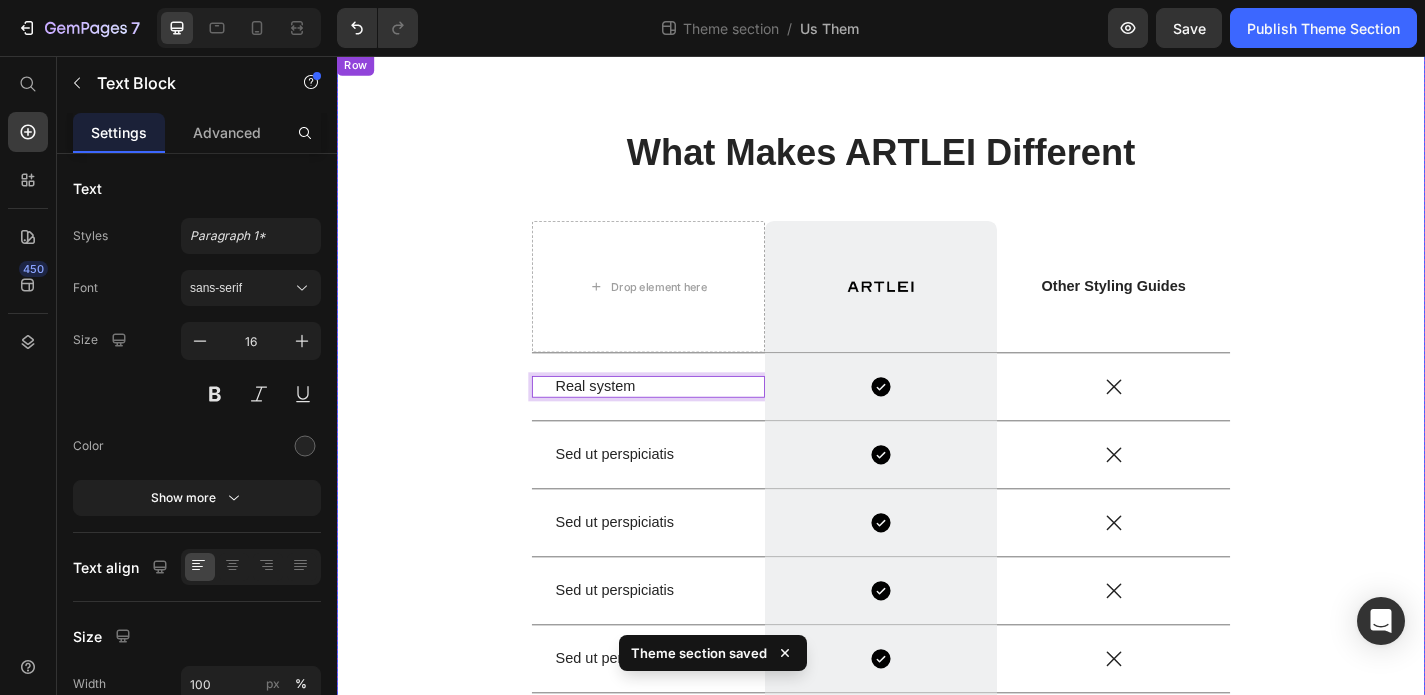 click on "What Makes ARTLEI Different Heading
Drop element here Image Row Other Styling Guides Text Block Row Real system Text Block   0
Icon Row
Icon Row Sed ut perspiciatis Text Block
Icon Row
Icon Row Sed ut perspiciatis Text Block
Icon Row
Icon Row Sed ut perspiciatis Text Block
Icon Row
Icon Row Sed ut perspiciatis Text Block
Icon Row
Icon Row Sed ut perspiciatis unde Text Block
Icon Row
Icon Row Row" at bounding box center (937, 499) 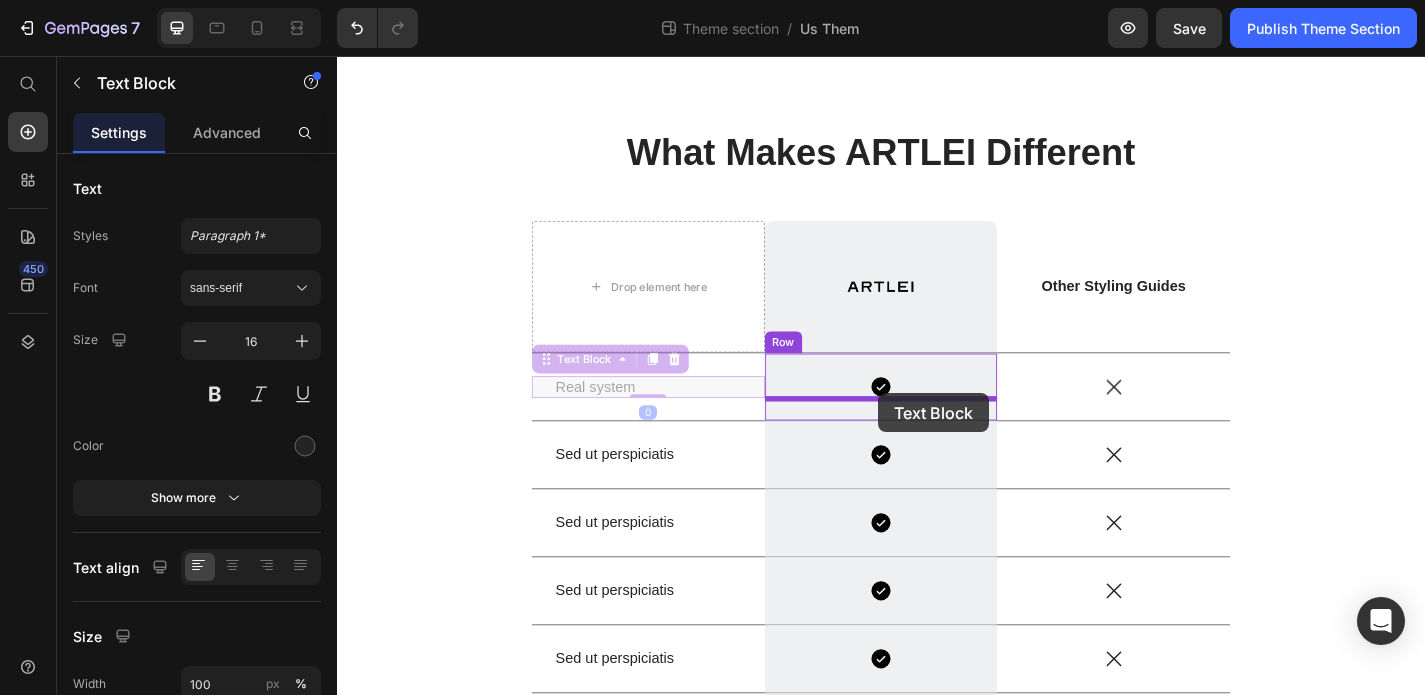 drag, startPoint x: 633, startPoint y: 425, endPoint x: 934, endPoint y: 428, distance: 301.01495 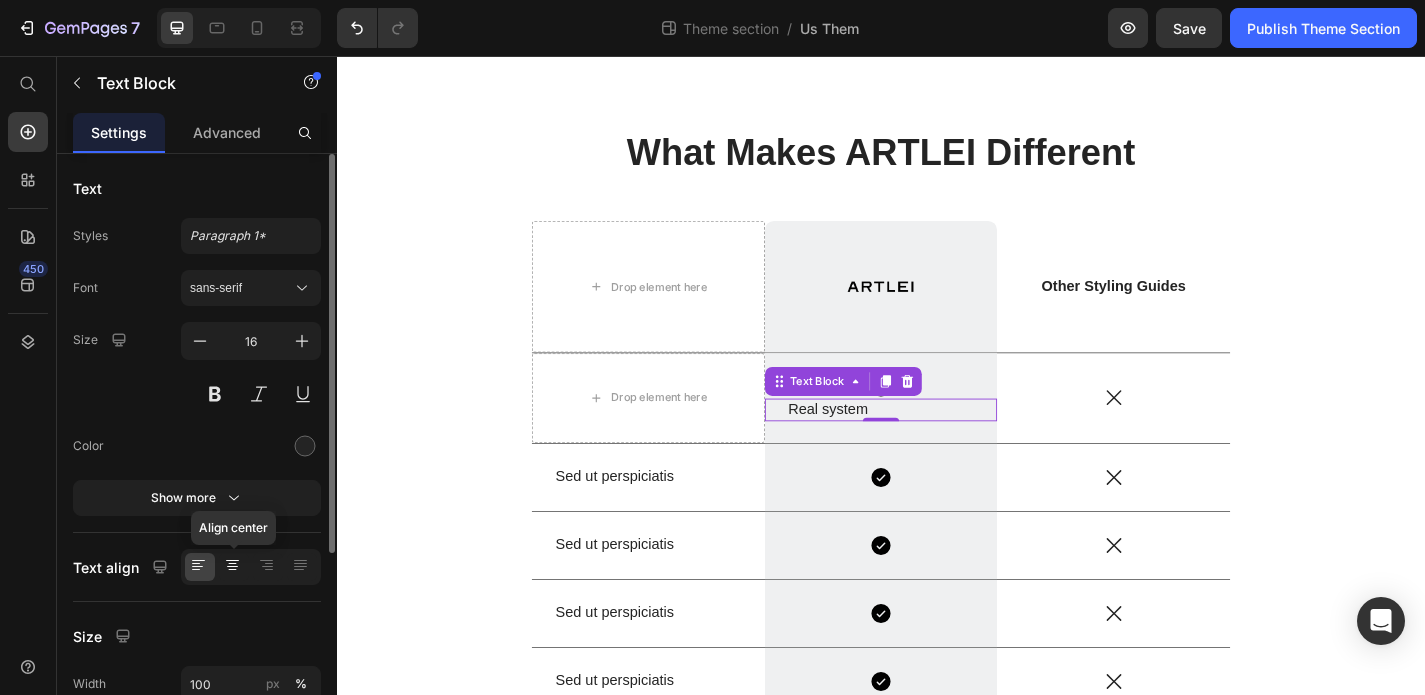 click 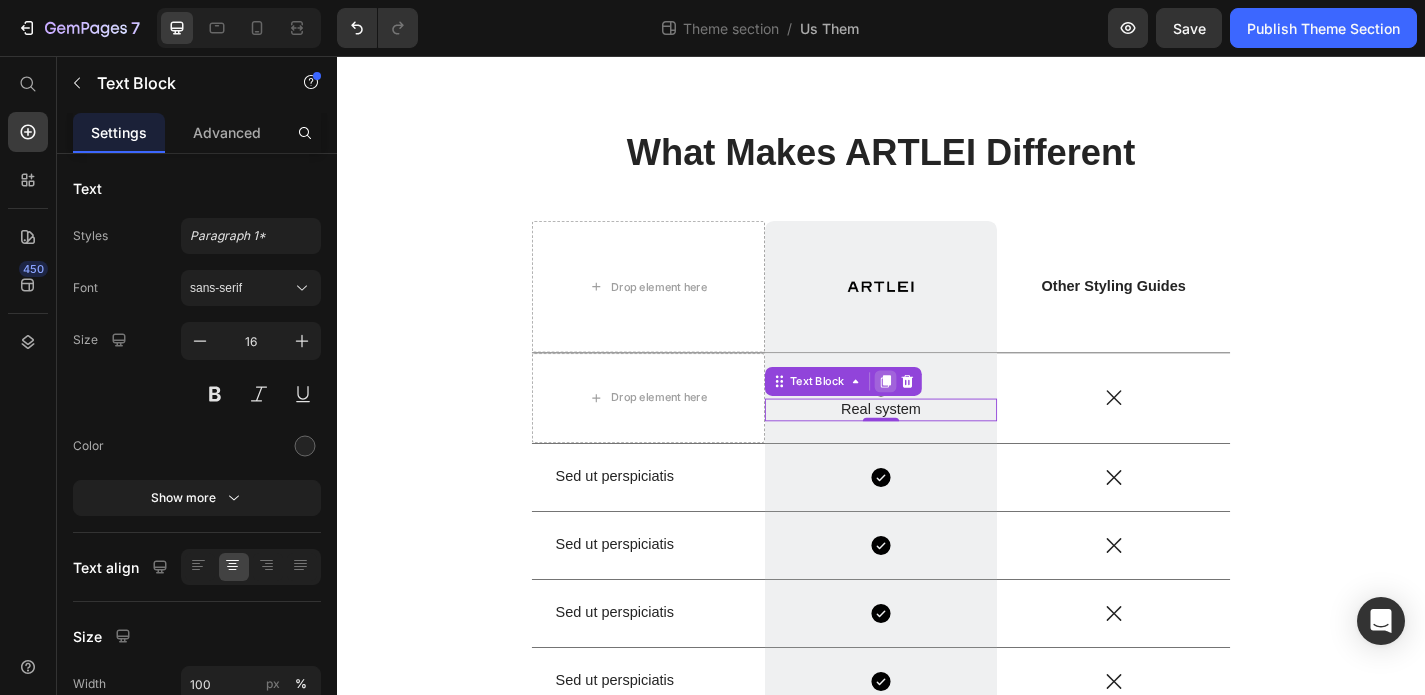 click 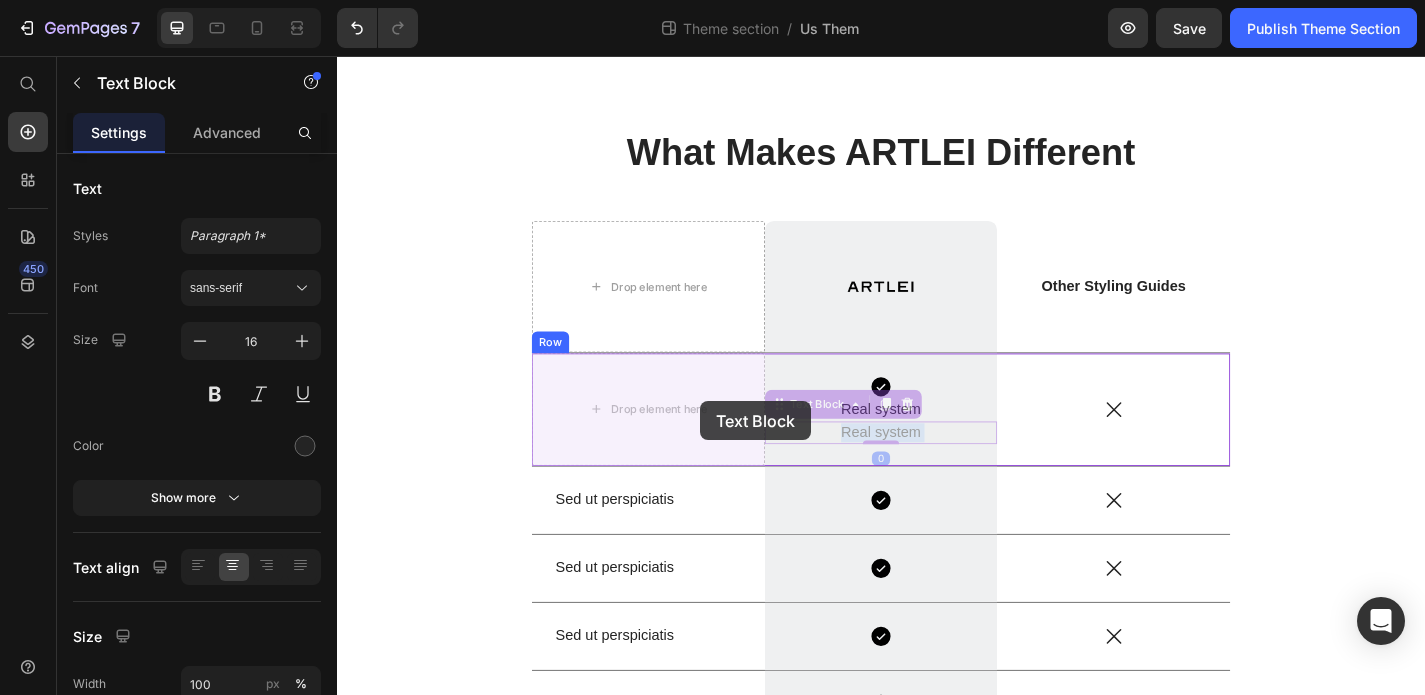 drag, startPoint x: 946, startPoint y: 470, endPoint x: 737, endPoint y: 438, distance: 211.43556 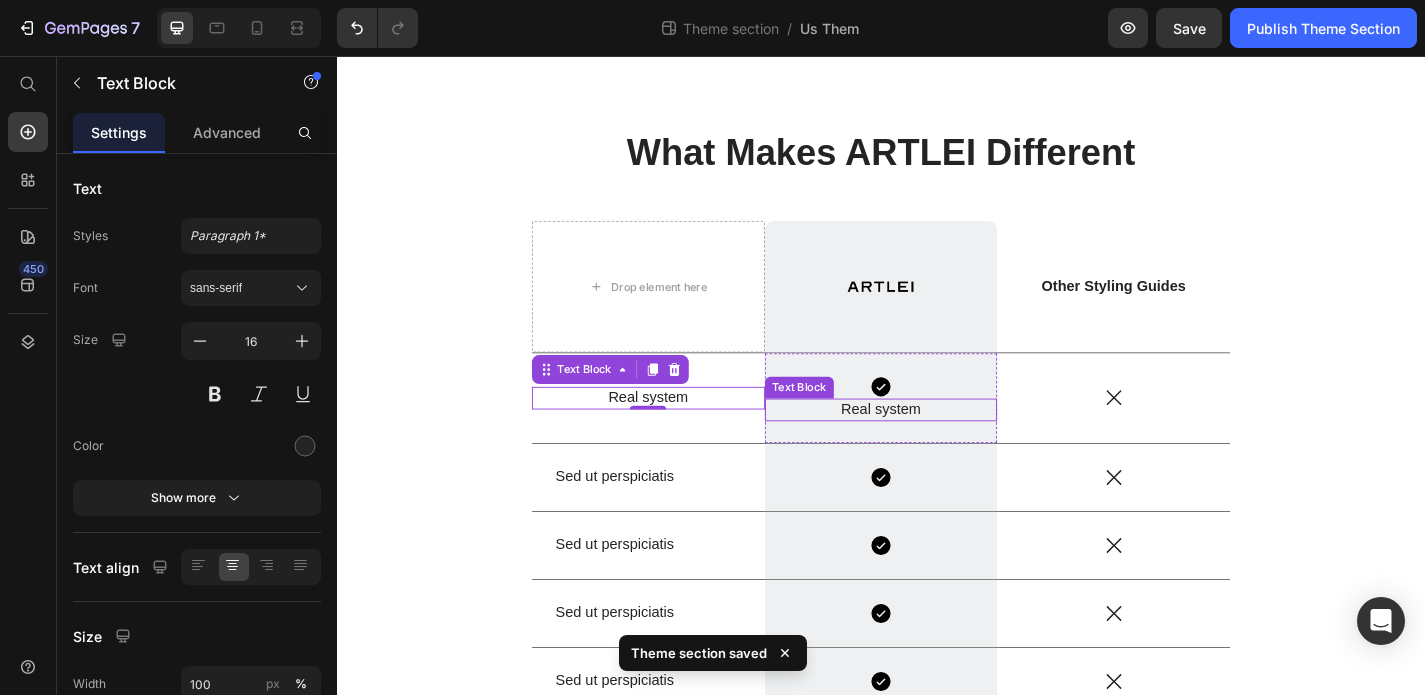 click on "Real system" at bounding box center (937, 446) 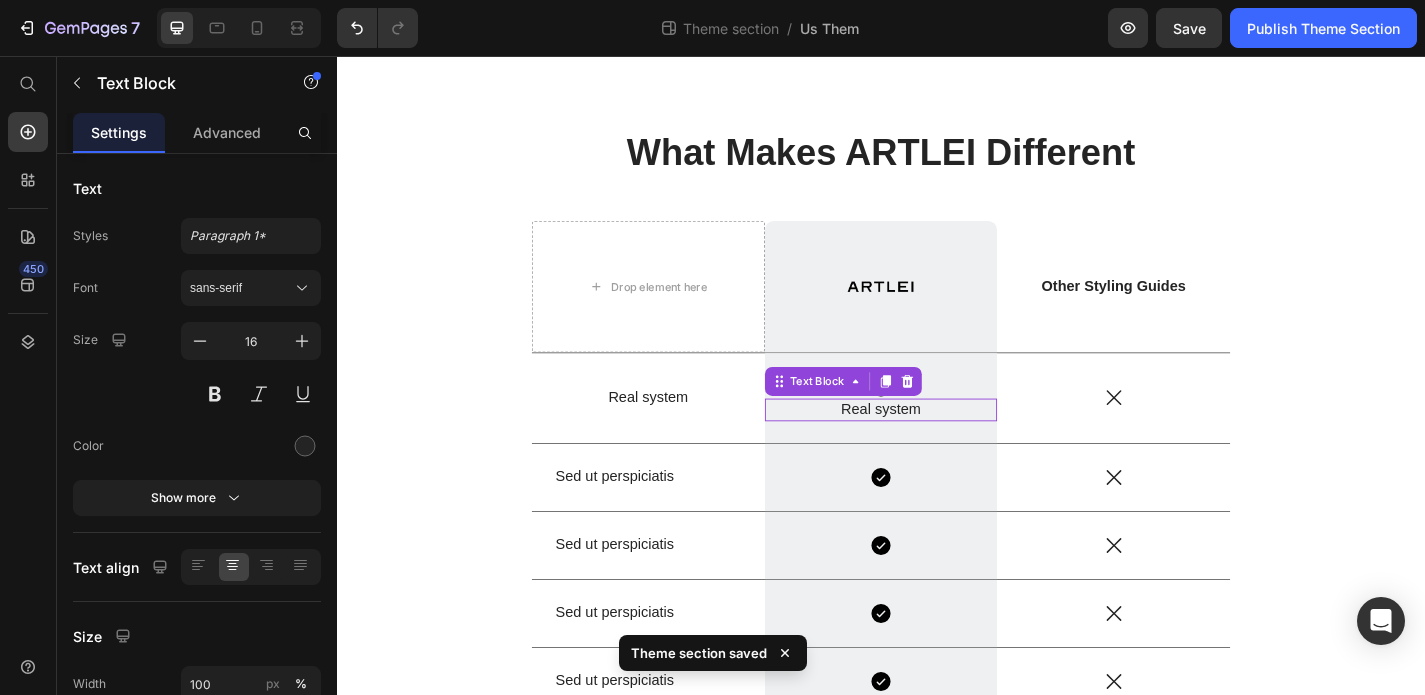 click on "Real system" at bounding box center [937, 446] 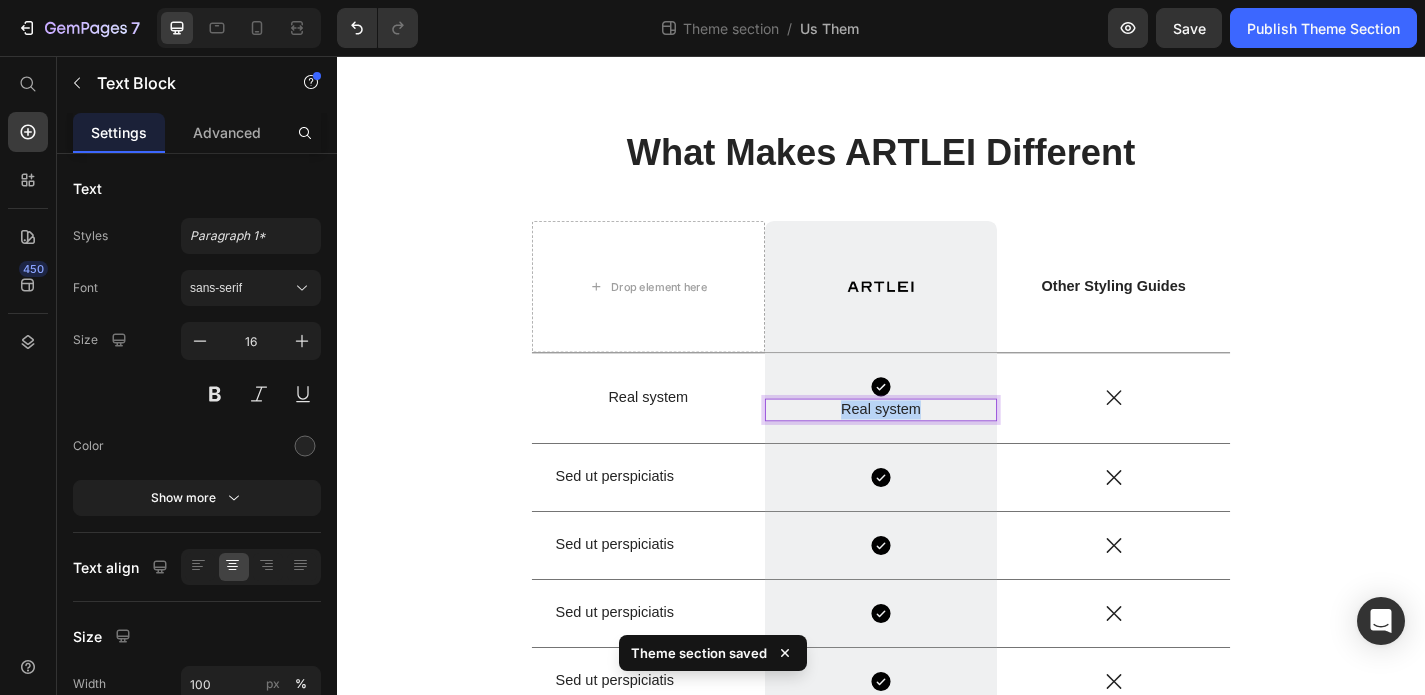 click on "Real system" at bounding box center [937, 446] 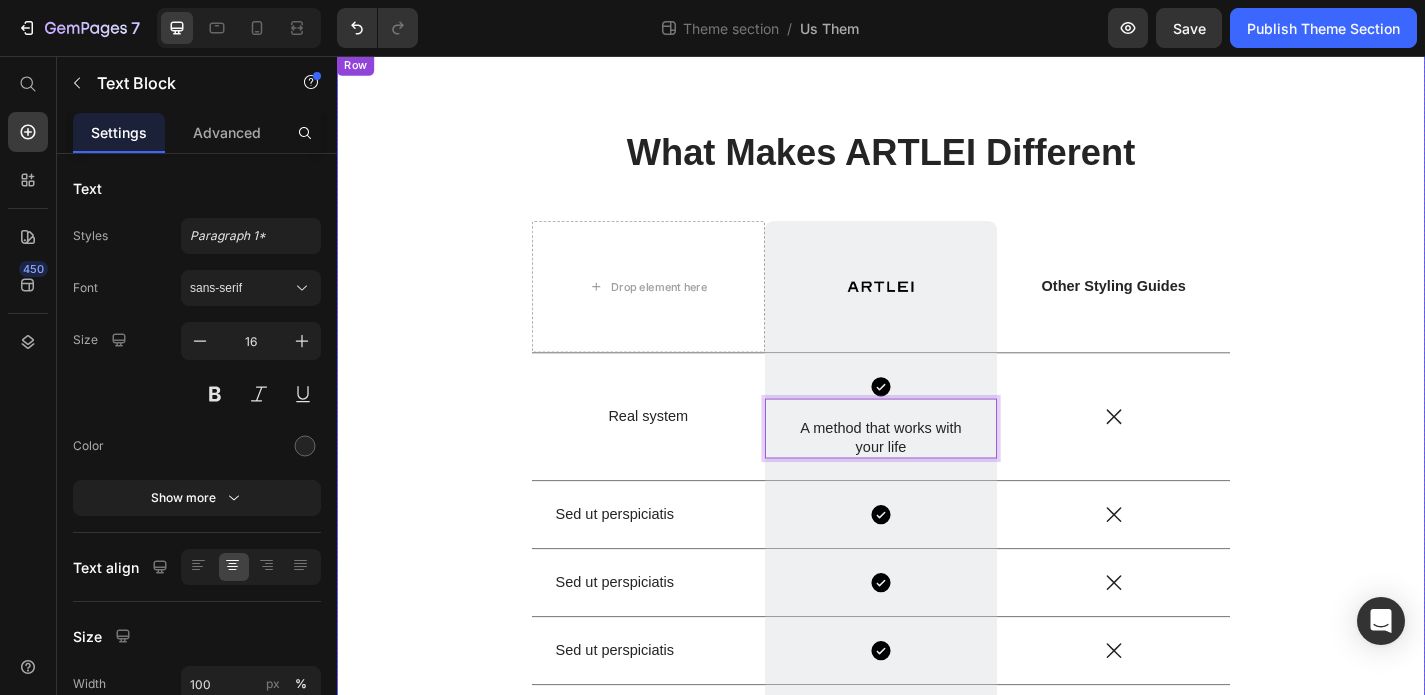 click on "What Makes ARTLEI Different Heading
Drop element here Image Row Other Styling Guides Text Block Row Real system Text Block
Icon A method that works with your life Text Block   0 Row
Icon Row Sed ut perspiciatis Text Block
Icon Row
Icon Row Sed ut perspiciatis Text Block
Icon Row
Icon Row Sed ut perspiciatis Text Block
Icon Row
Icon Row Sed ut perspiciatis Text Block
Icon Row
Icon Row Sed ut perspiciatis unde Text Block
Icon Row
Icon Row Row" at bounding box center (937, 532) 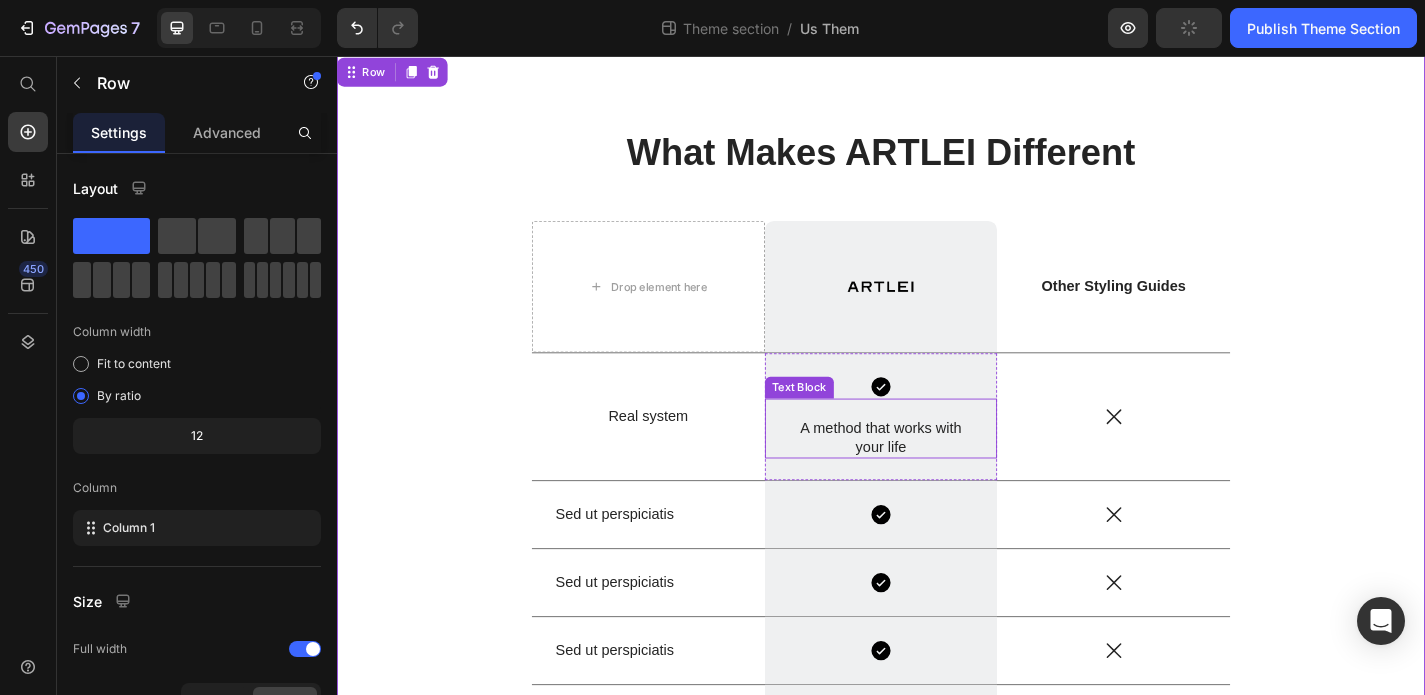 click on "A method that works with your life" at bounding box center (937, 478) 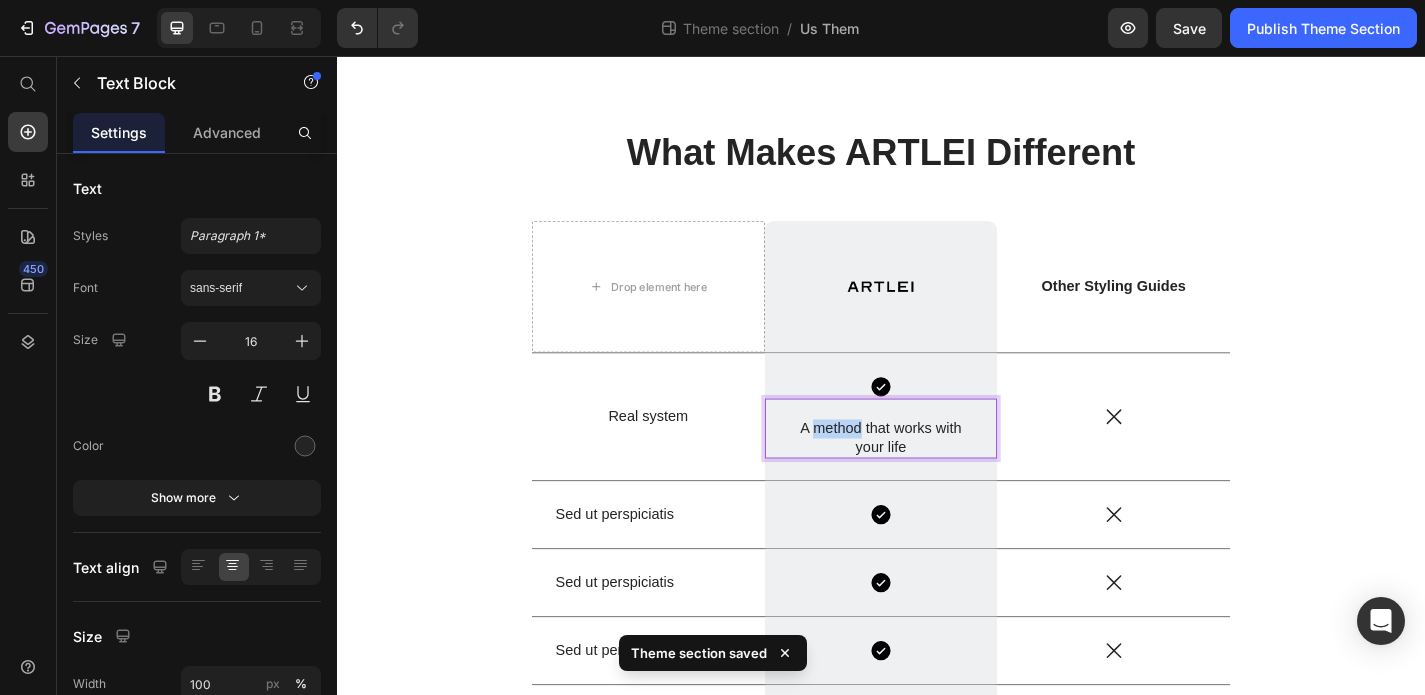 click on "A method that works with your life" at bounding box center [937, 478] 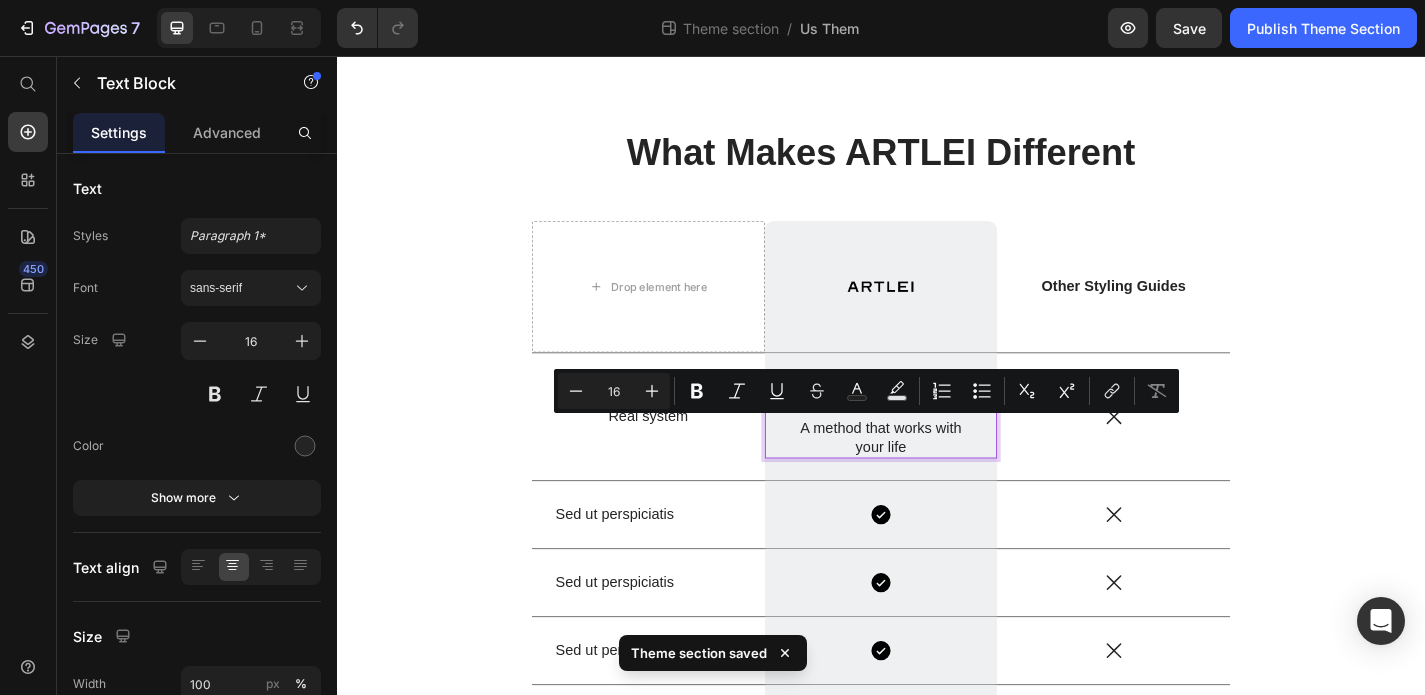 click on "A method that works with your life" at bounding box center [937, 478] 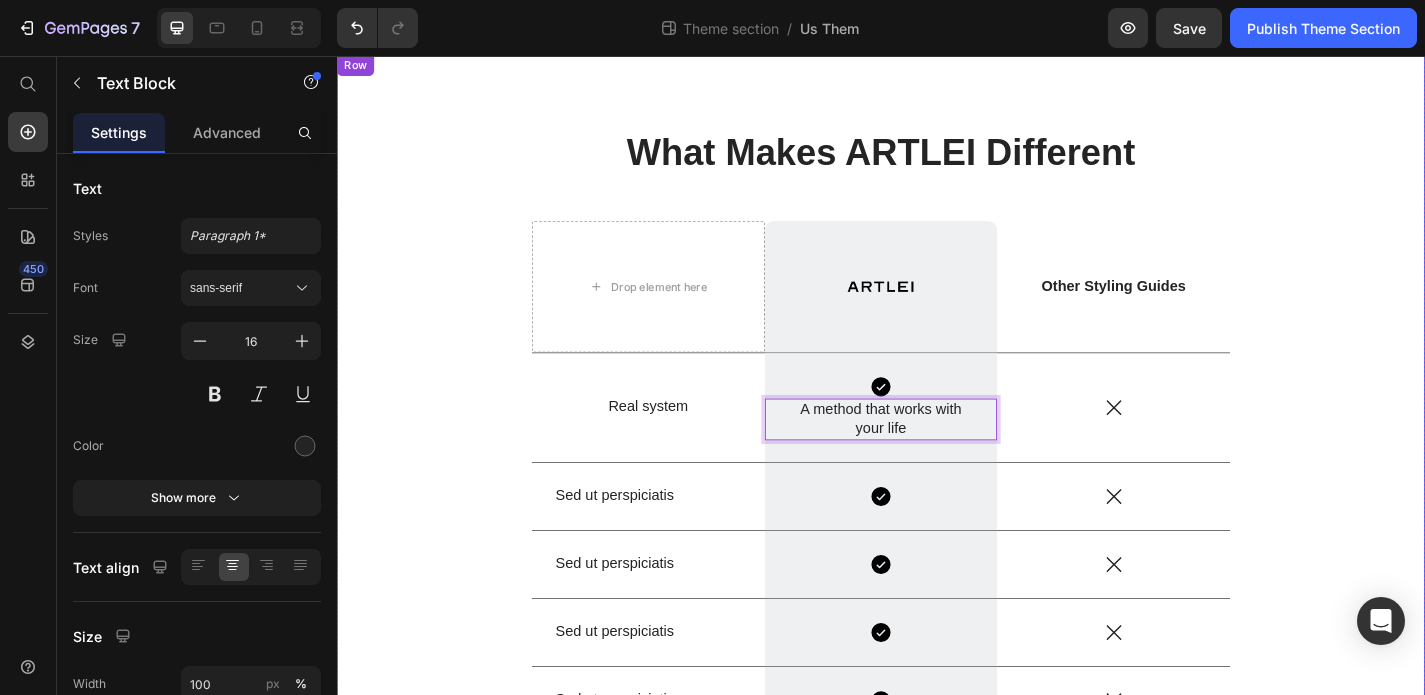 click on "What Makes ARTLEI Different Heading
Drop element here Image Row Other Styling Guides Text Block Row Real system Text Block
Icon A method that works with your life Text Block   0 Row
Icon Row Sed ut perspiciatis Text Block
Icon Row
Icon Row Sed ut perspiciatis Text Block
Icon Row
Icon Row Sed ut perspiciatis Text Block
Icon Row
Icon Row Sed ut perspiciatis Text Block
Icon Row
Icon Row Sed ut perspiciatis unde Text Block
Icon Row
Icon Row Row" at bounding box center [937, 522] 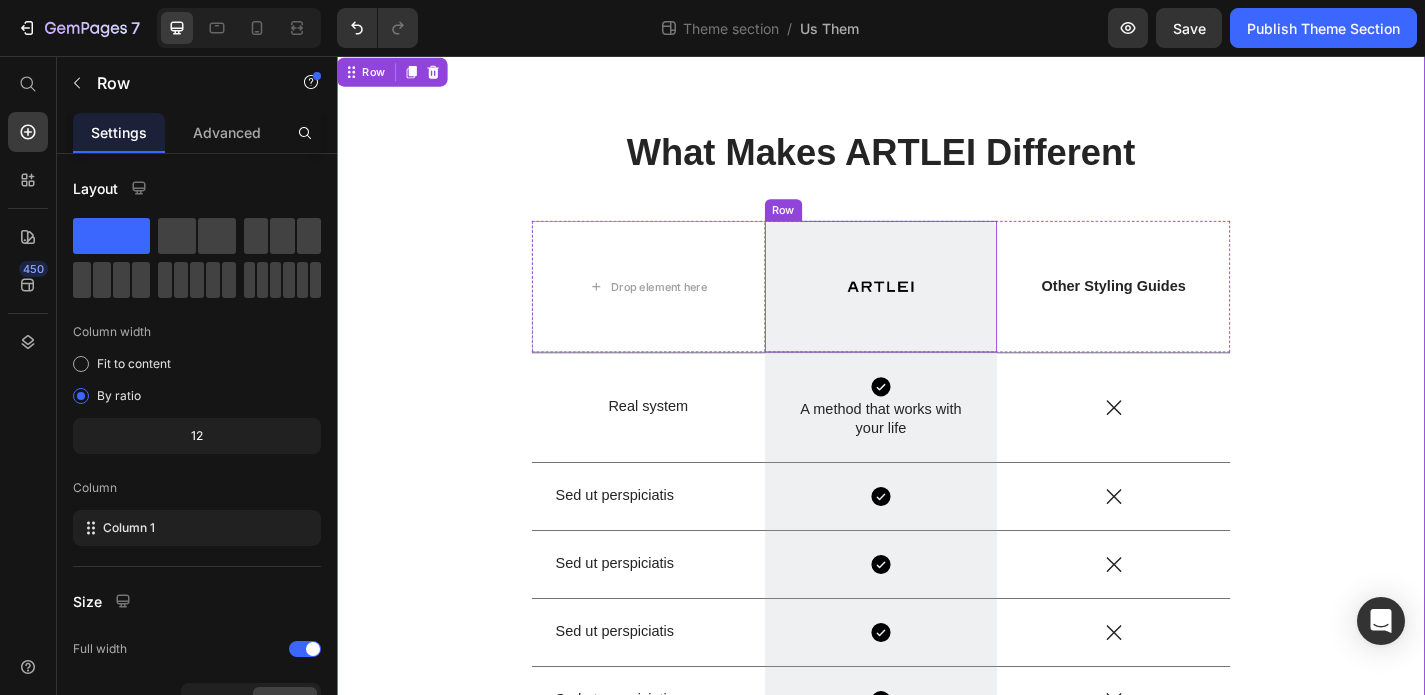 click on "Image Row" at bounding box center [937, 310] 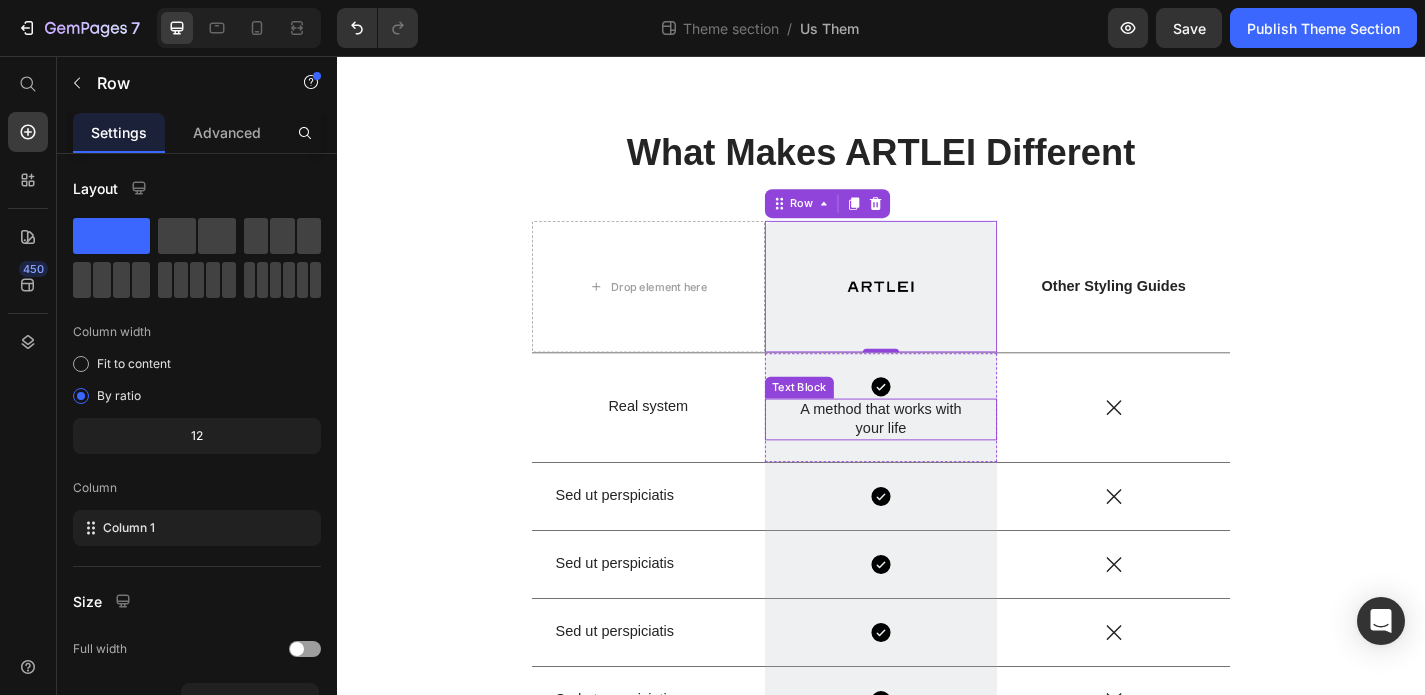 click on "A method that works with your life" at bounding box center (937, 457) 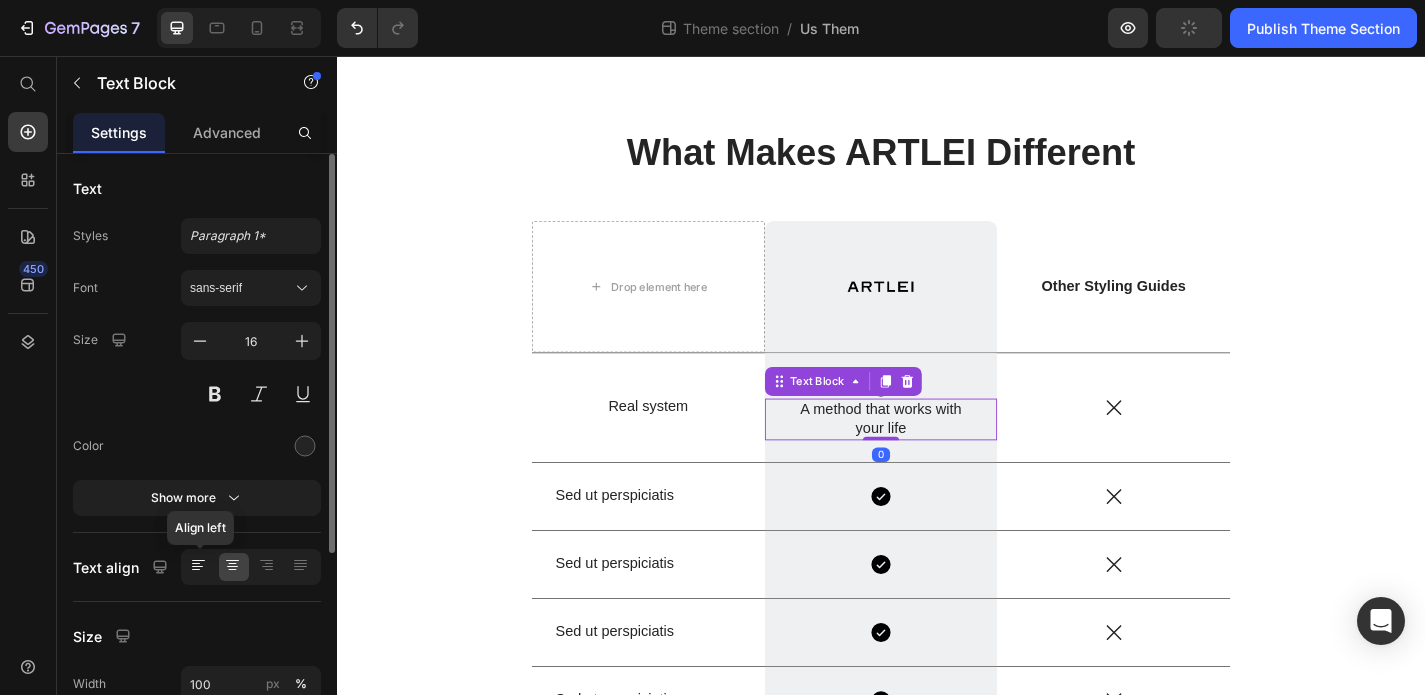 click 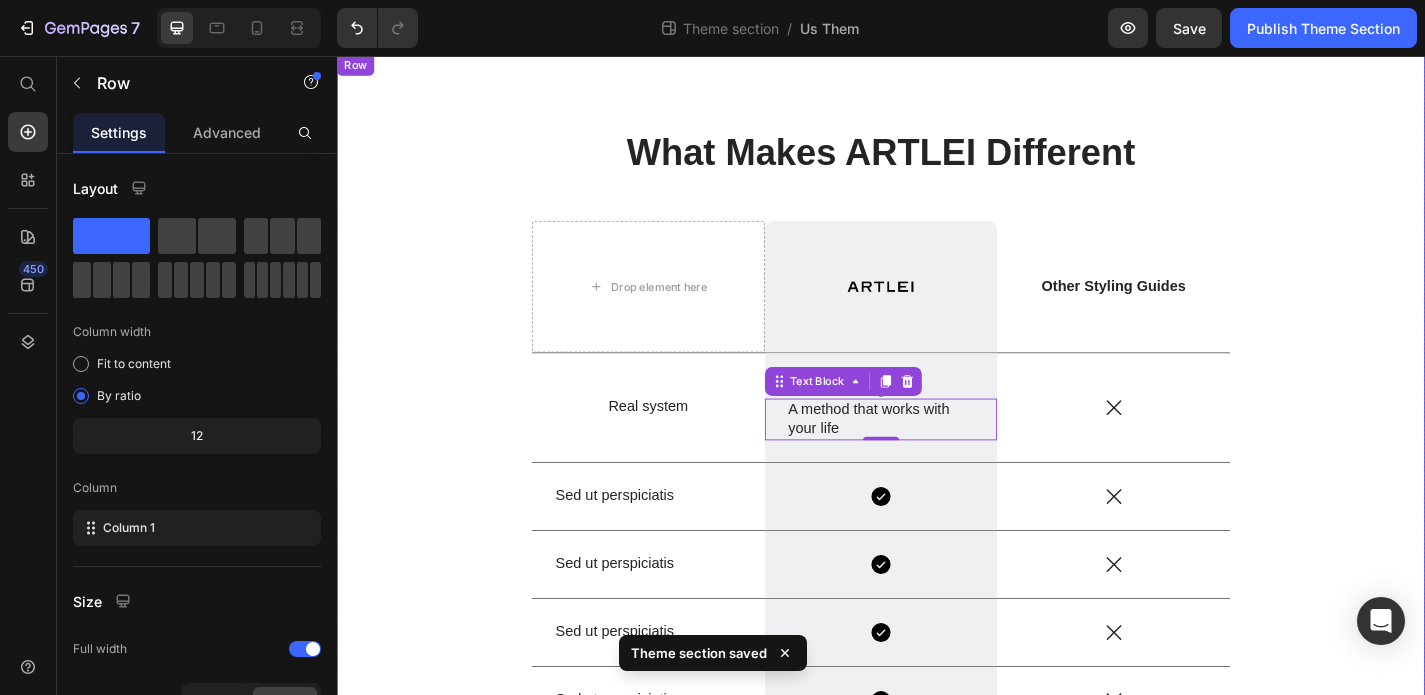 click on "What Makes ARTLEI Different Heading
Drop element here Image Row Other Styling Guides Text Block Row Real system Text Block
Icon A method that works with your life Text Block   0 Row
Icon Row Sed ut perspiciatis Text Block
Icon Row
Icon Row Sed ut perspiciatis Text Block
Icon Row
Icon Row Sed ut perspiciatis Text Block
Icon Row
Icon Row Sed ut perspiciatis Text Block
Icon Row
Icon Row Sed ut perspiciatis unde Text Block
Icon Row
Icon Row Row" at bounding box center (937, 522) 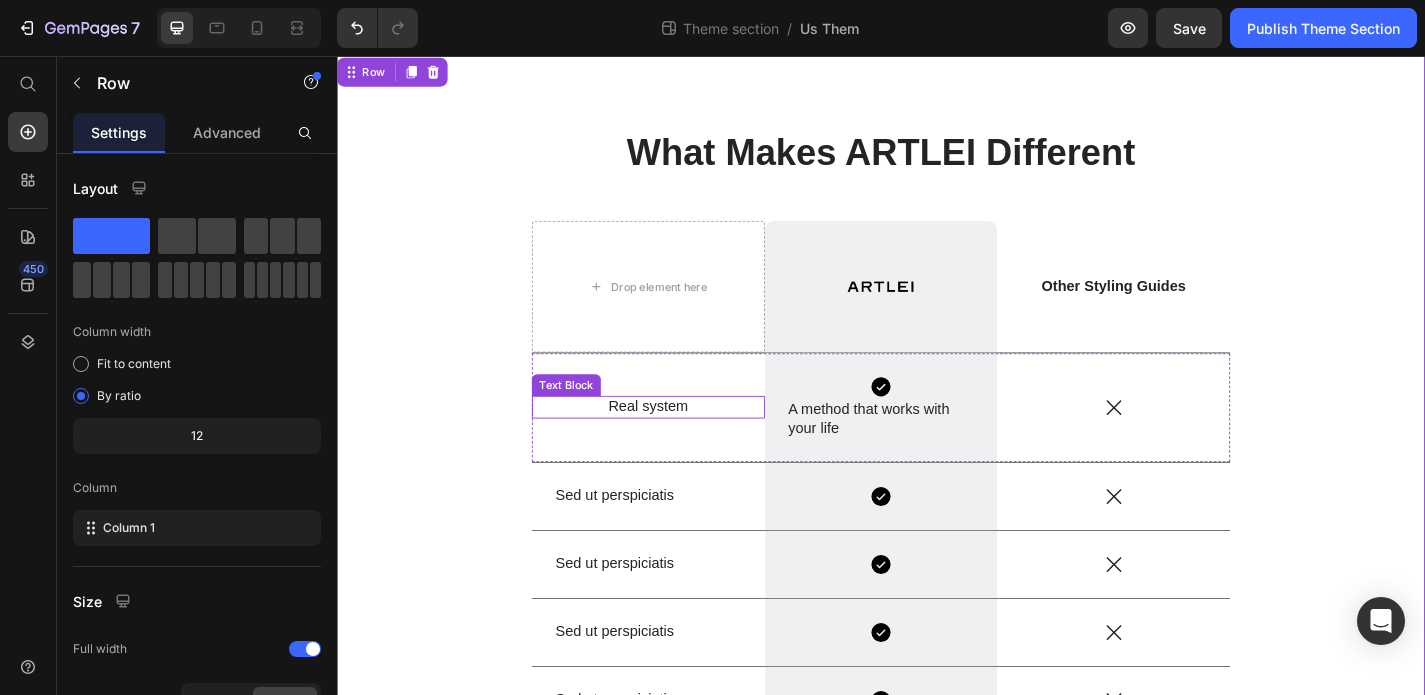 click on "Real system" at bounding box center [680, 443] 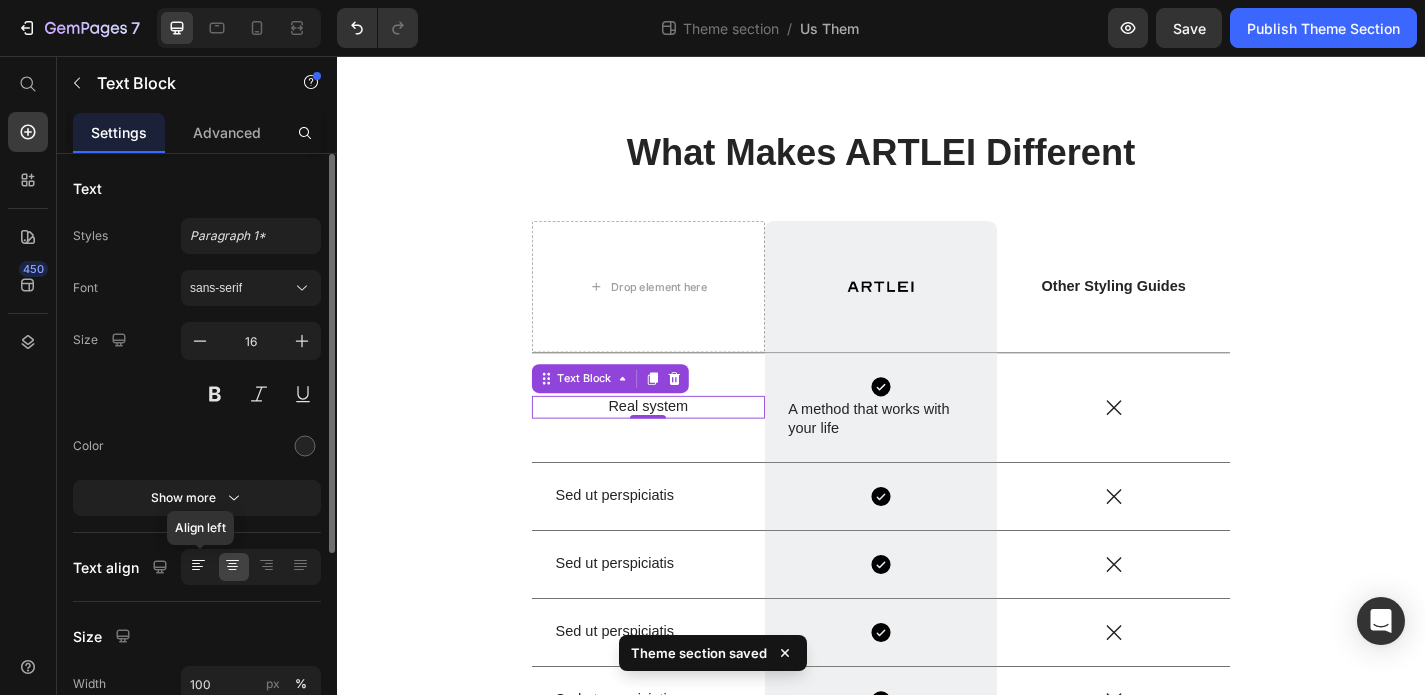 click 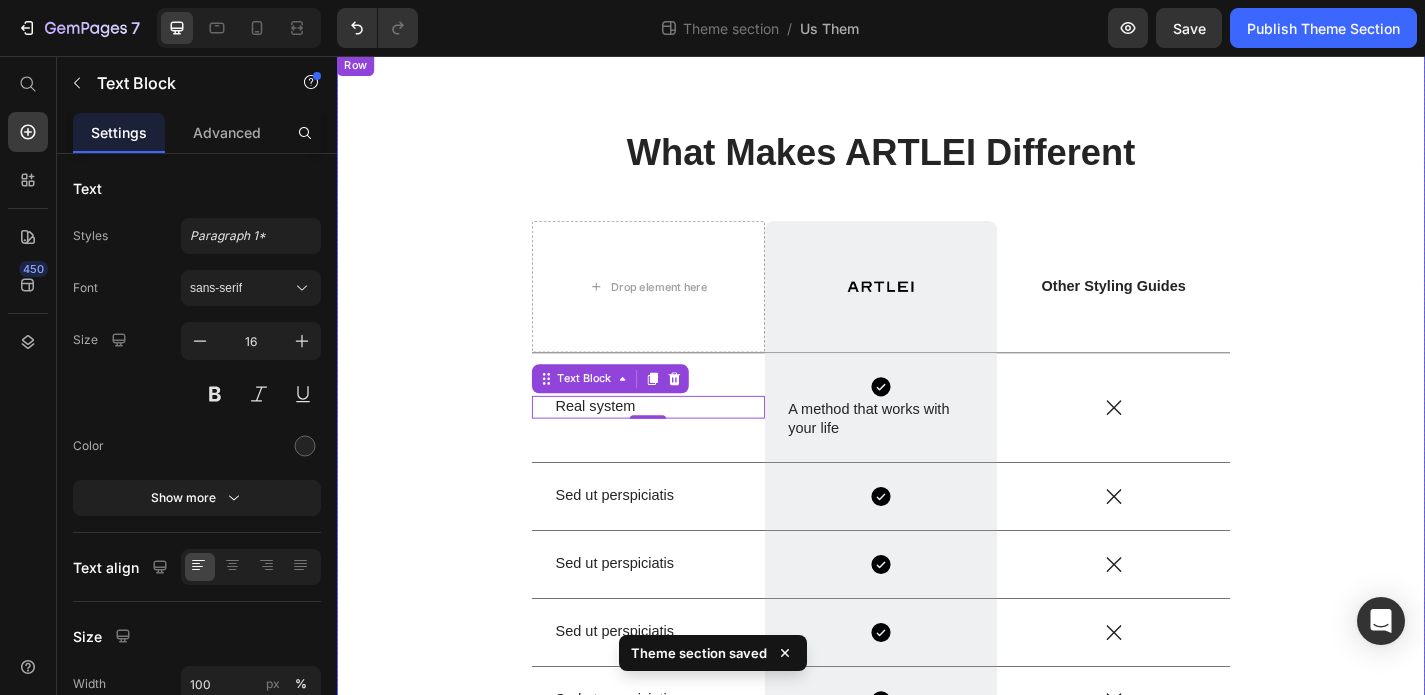 click on "What Makes ARTLEI Different Heading
Drop element here Image Row Other Styling Guides Text Block Row Real system Text Block   0
Icon A method that works with your life Text Block Row
Icon Row Sed ut perspiciatis Text Block
Icon Row
Icon Row Sed ut perspiciatis Text Block
Icon Row
Icon Row Sed ut perspiciatis Text Block
Icon Row
Icon Row Sed ut perspiciatis Text Block
Icon Row
Icon Row Sed ut perspiciatis unde Text Block
Icon Row
Icon Row Row" at bounding box center (937, 522) 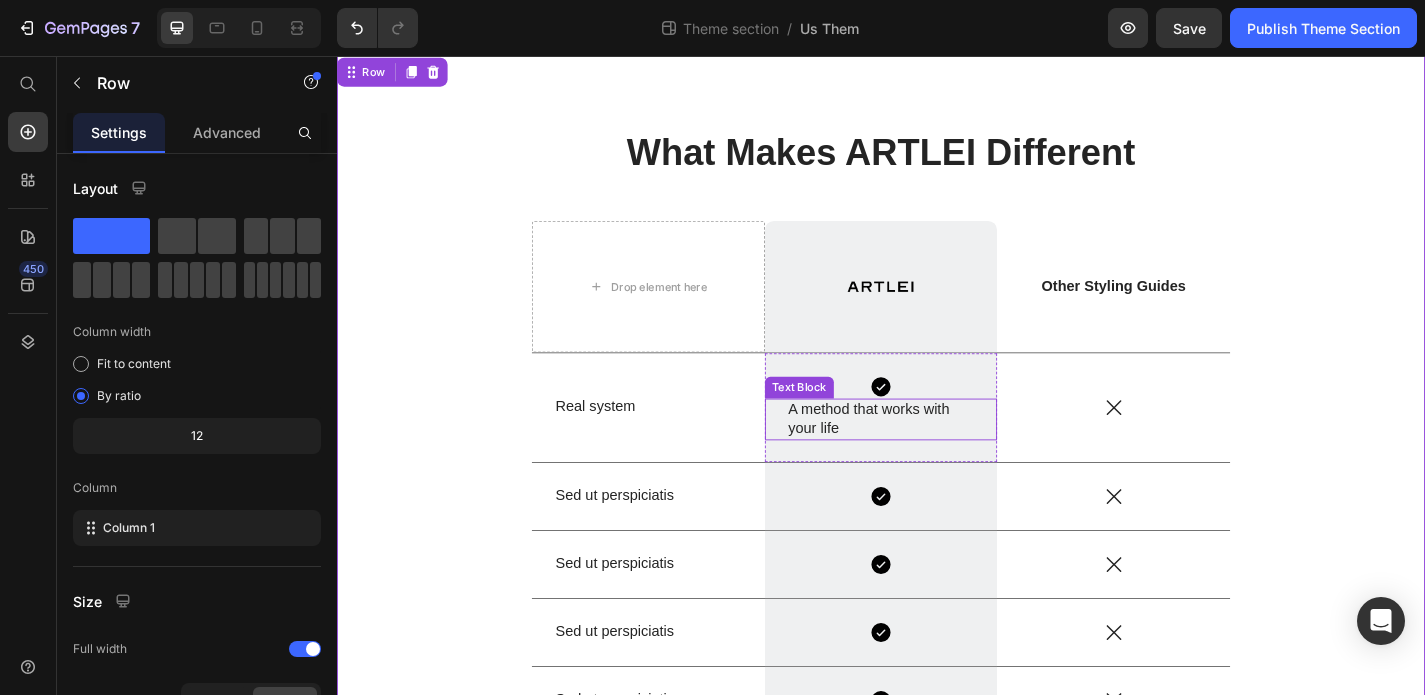 click on "A method that works with your life" at bounding box center (937, 457) 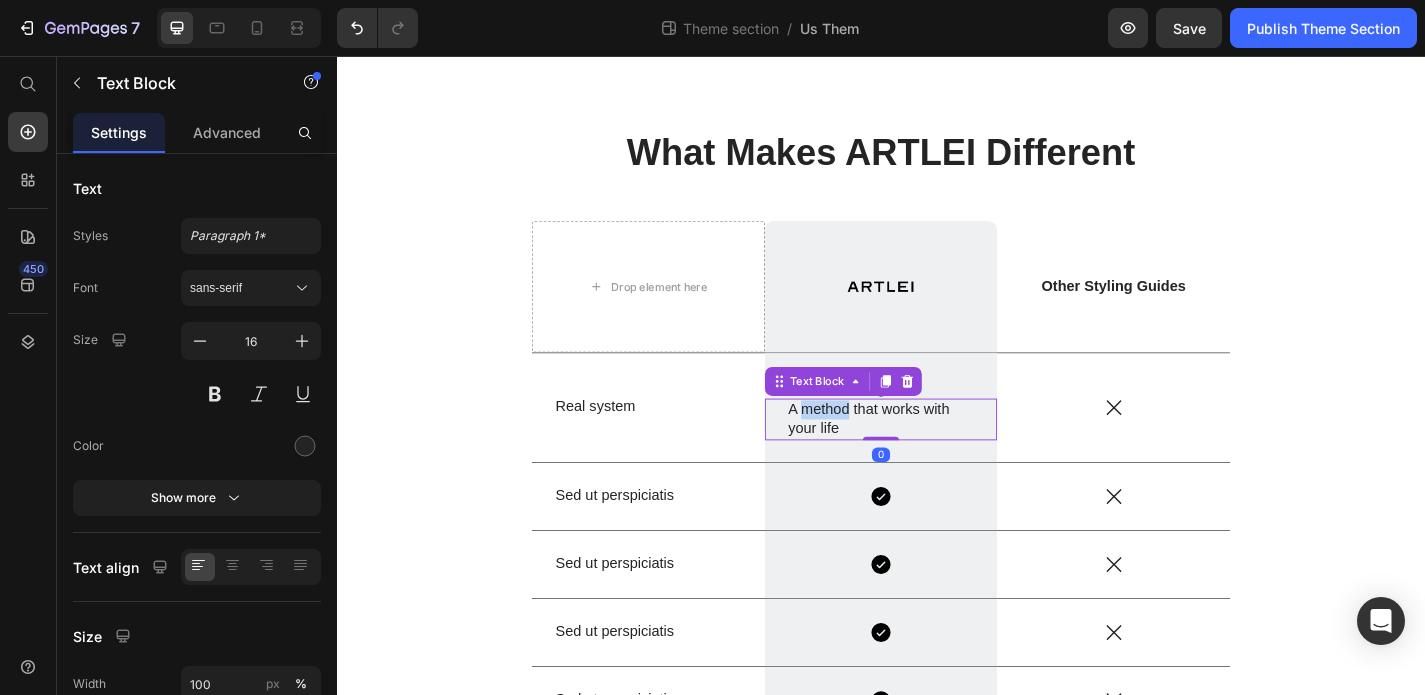 click on "A method that works with your life" at bounding box center [937, 457] 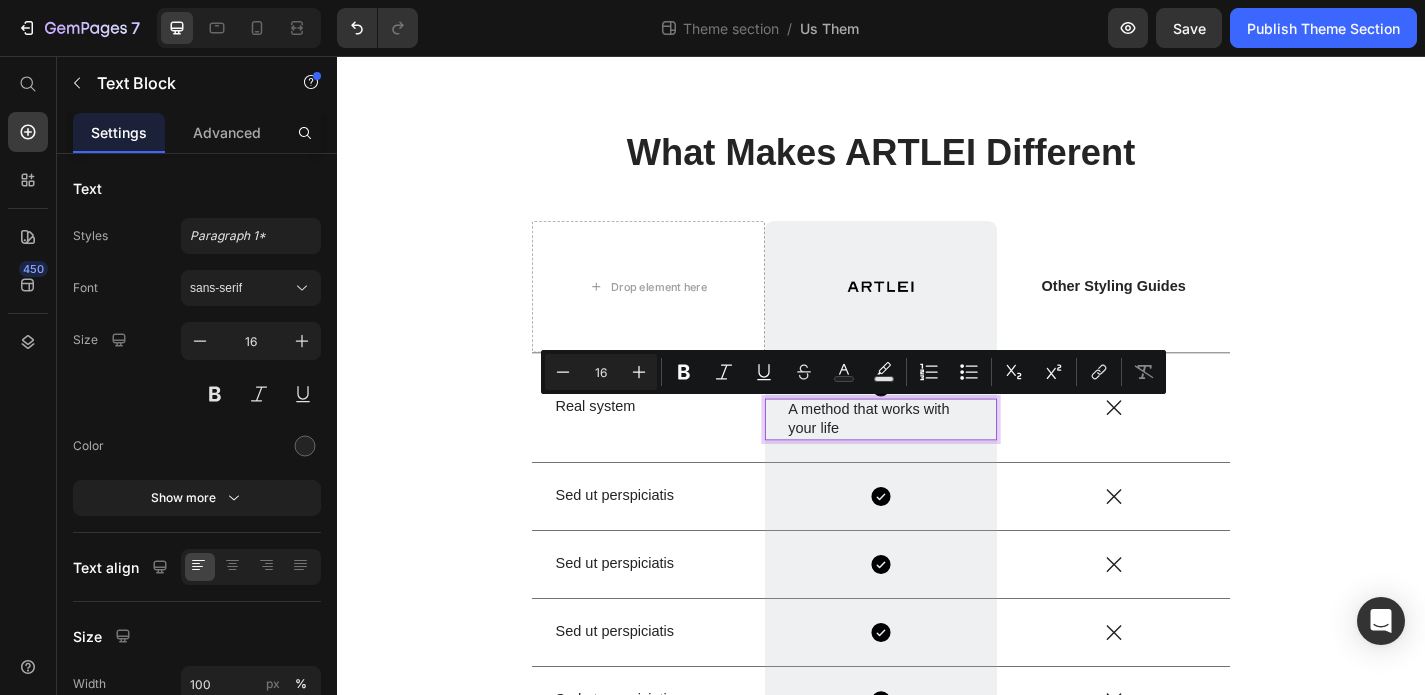 click on "A method that works with your life" at bounding box center (937, 457) 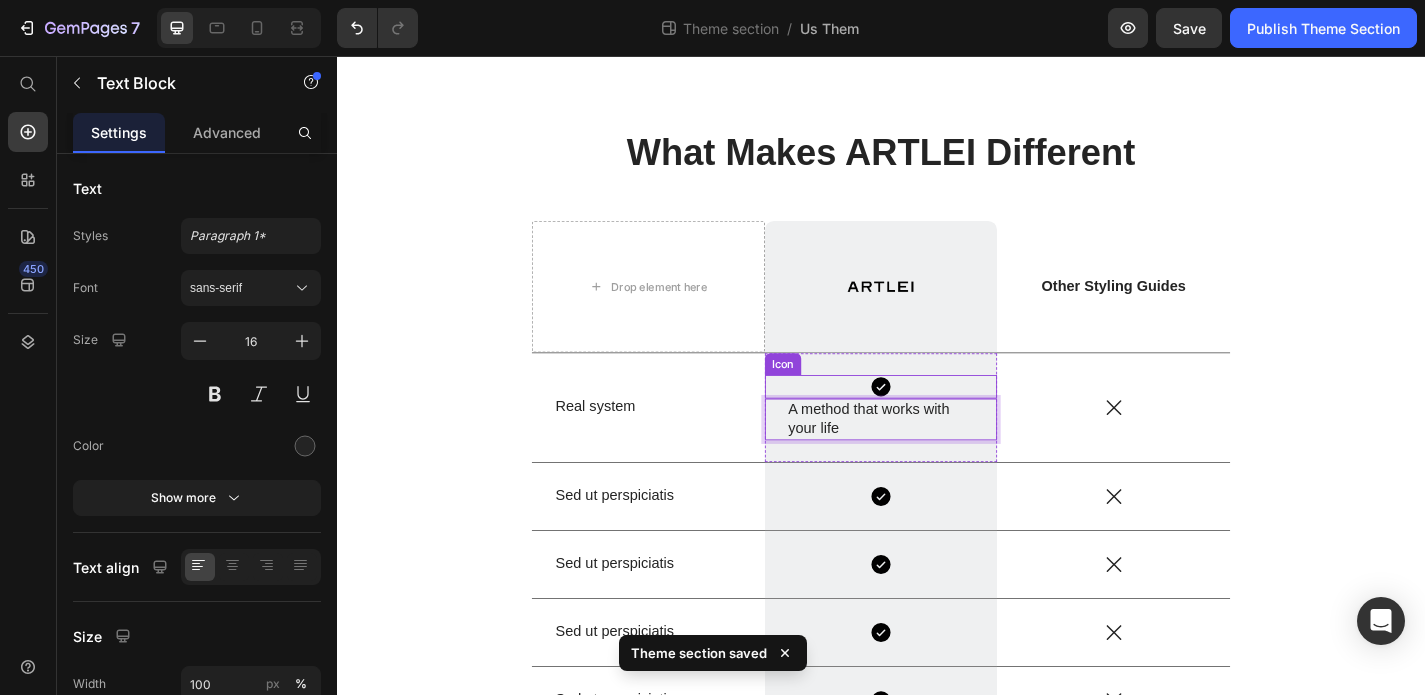 click 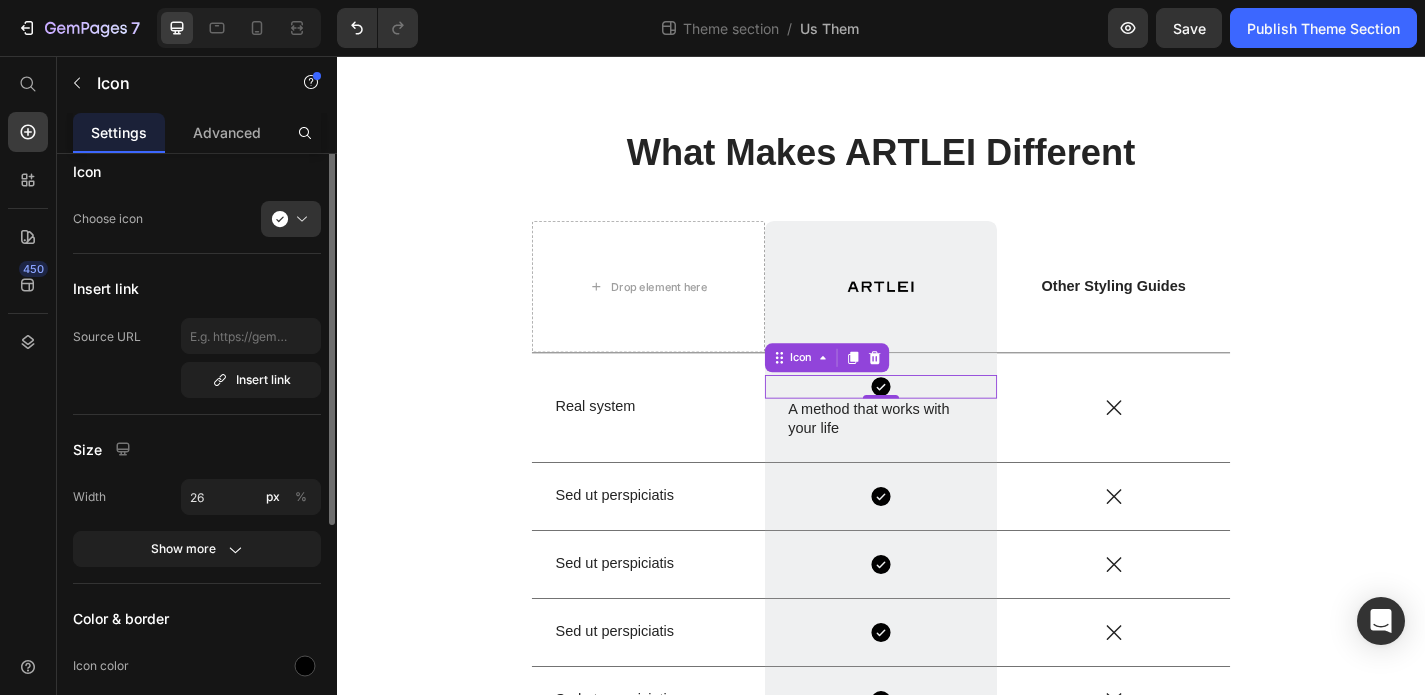 scroll, scrollTop: 0, scrollLeft: 0, axis: both 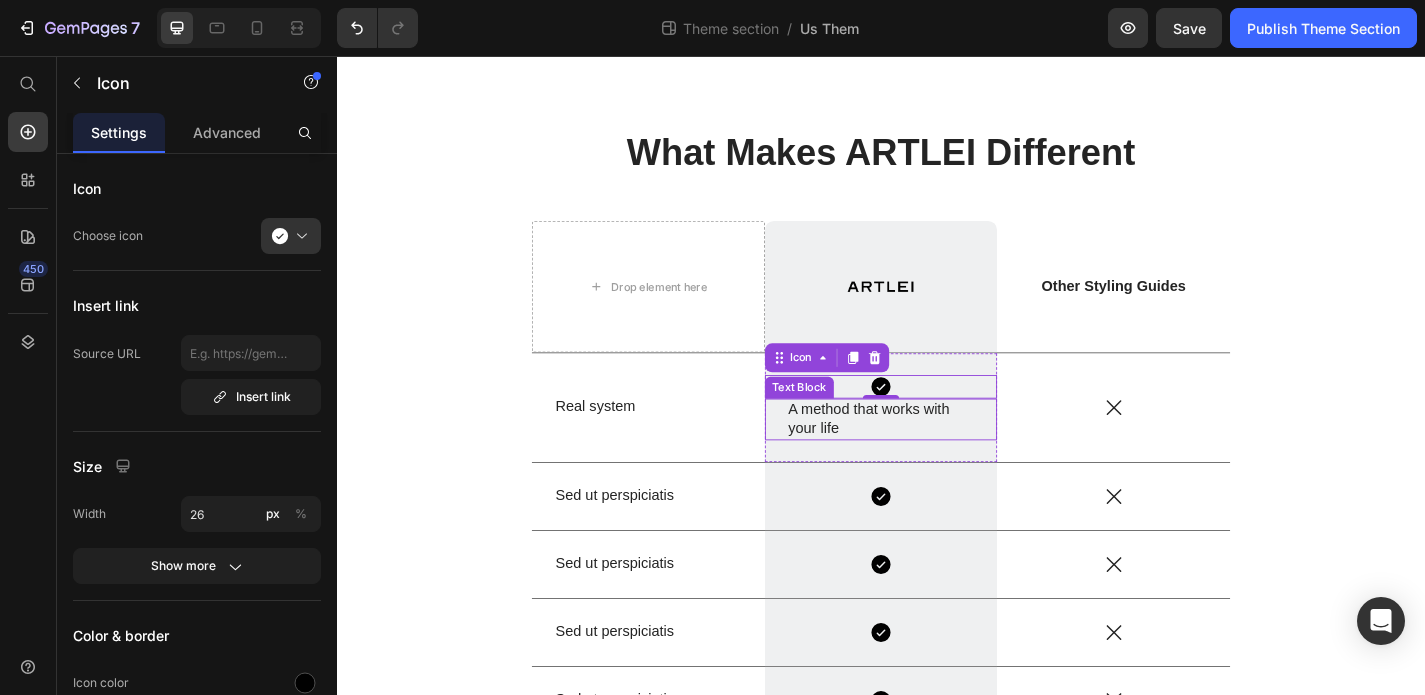 click on "A method that works with your life" at bounding box center [937, 457] 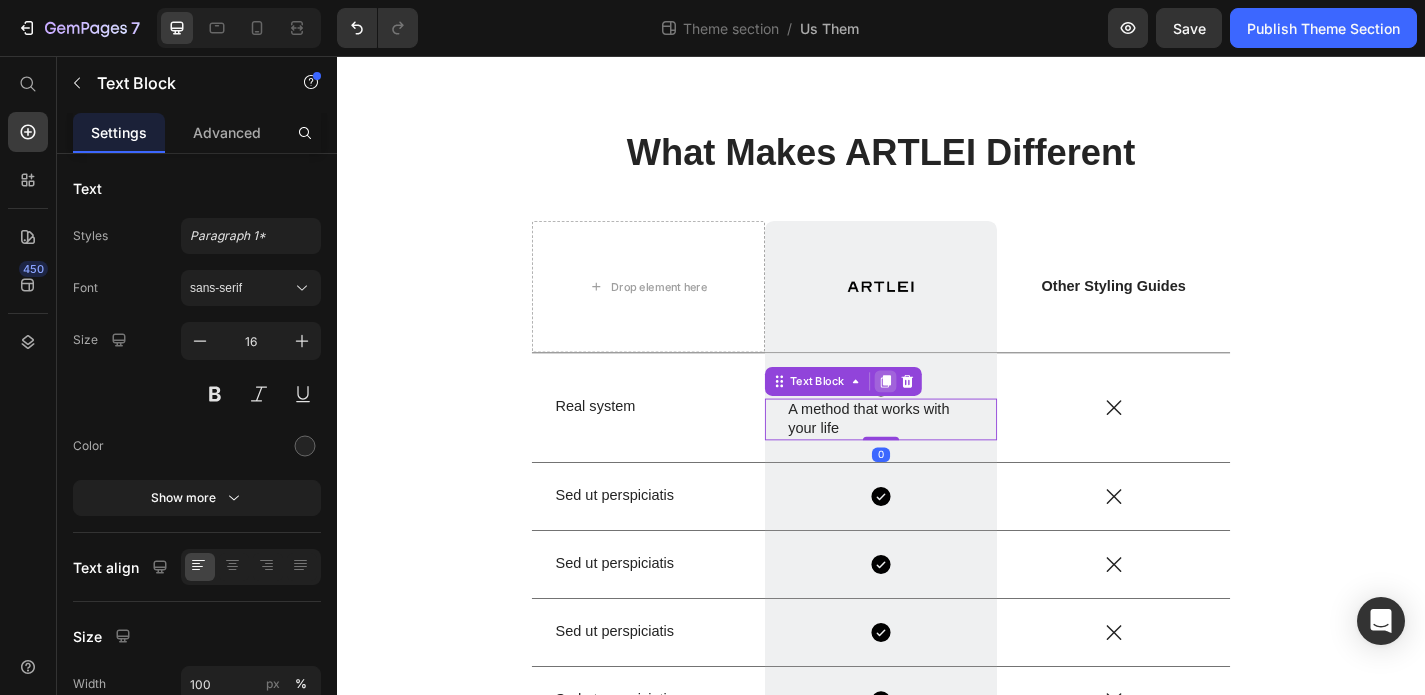 click 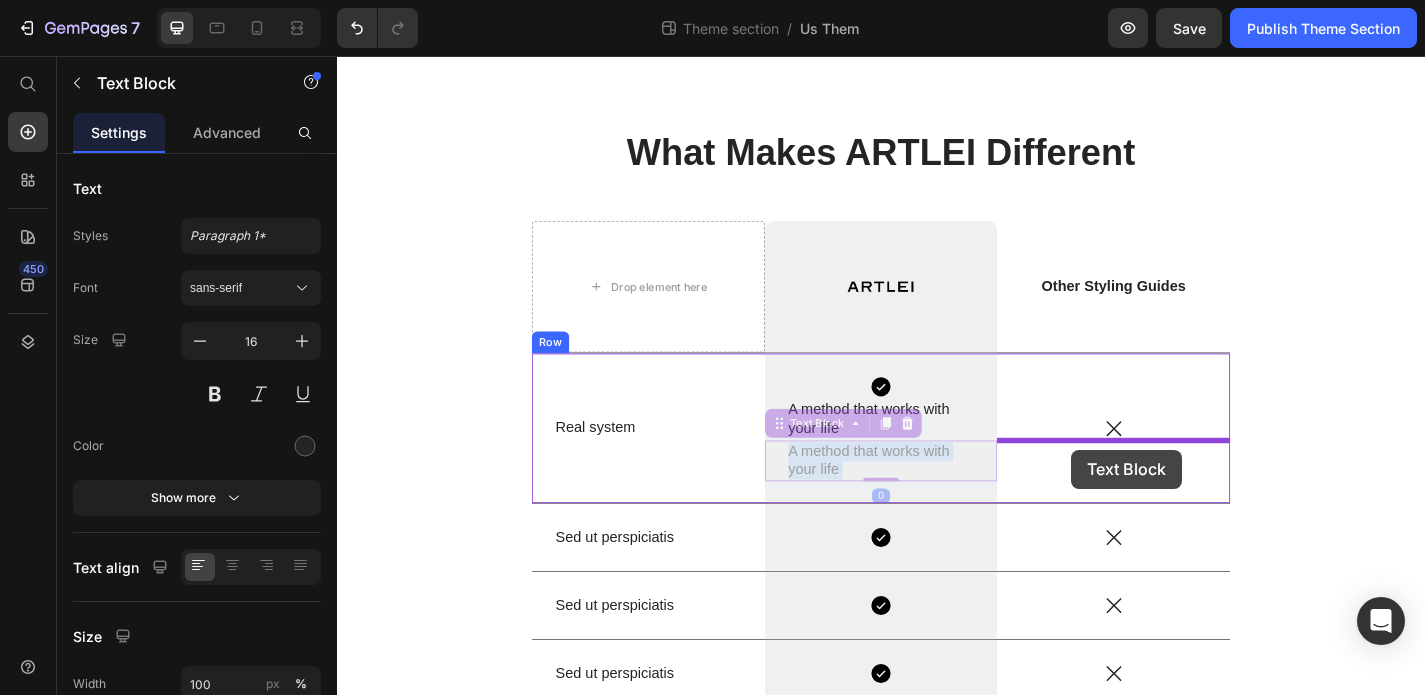 drag, startPoint x: 921, startPoint y: 493, endPoint x: 1147, endPoint y: 490, distance: 226.01991 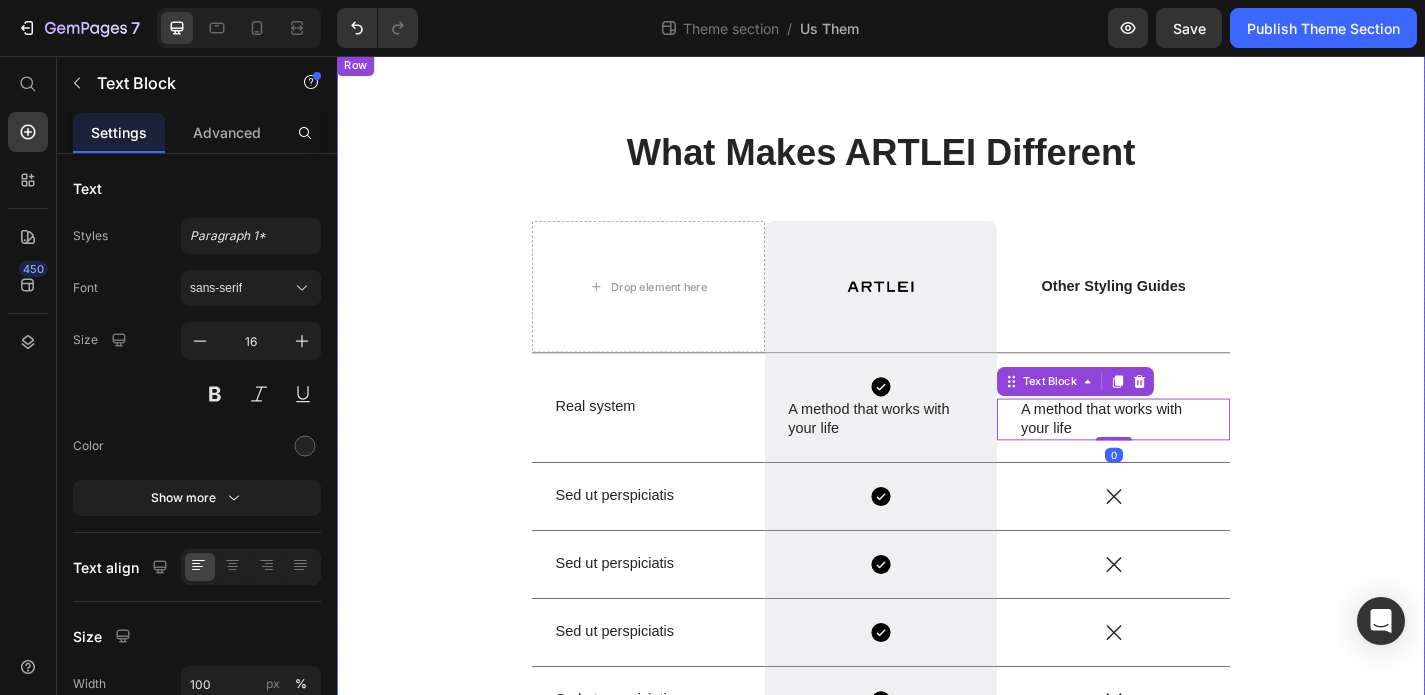 click on "What Makes ARTLEI Different Heading
Drop element here Image Row Other Styling Guides Text Block Row Real system Text Block
Icon A method that works with your life Text Block Row
Icon A method that works with your life Text Block   0 Row Sed ut perspiciatis Text Block
Icon Row
Icon Row Sed ut perspiciatis Text Block
Icon Row
Icon Row Sed ut perspiciatis Text Block
Icon Row
Icon Row Sed ut perspiciatis Text Block
Icon Row
Icon Row Sed ut perspiciatis unde Text Block
Icon Row
Icon Row Row" at bounding box center [937, 522] 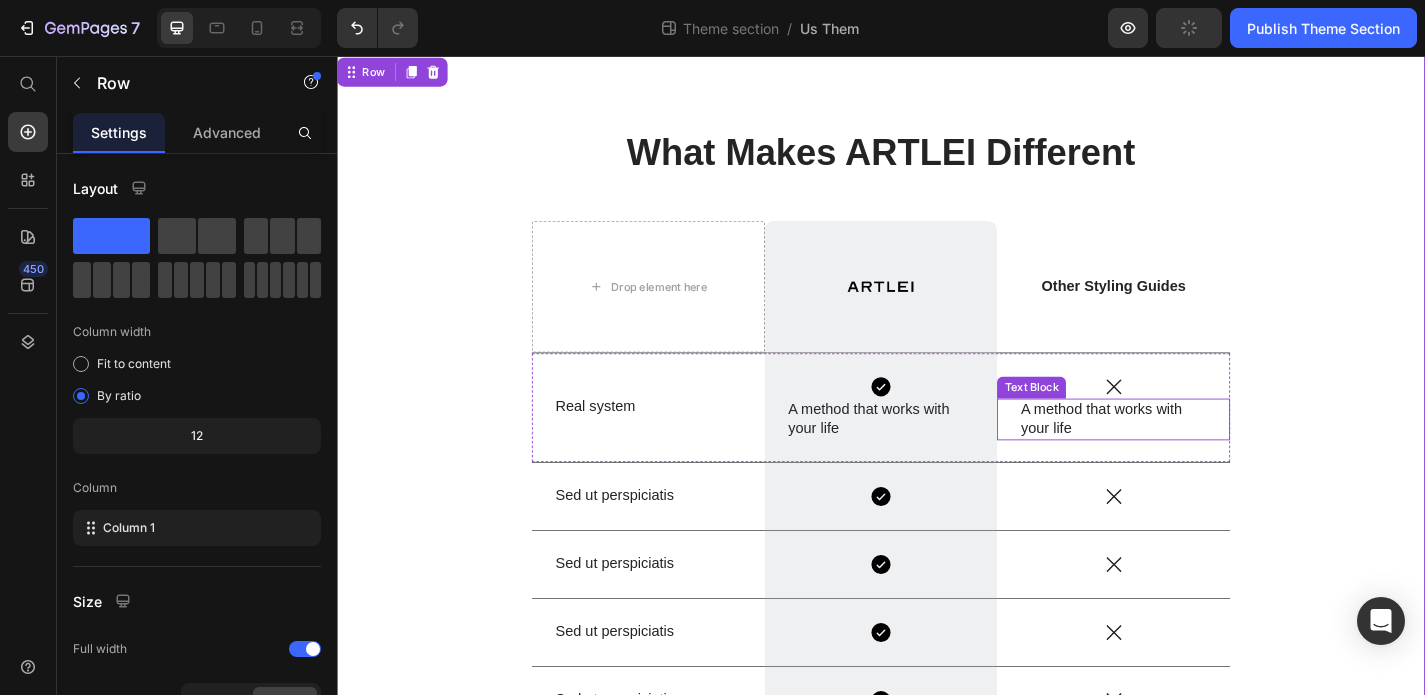 click on "A method that works with your life" at bounding box center (1193, 457) 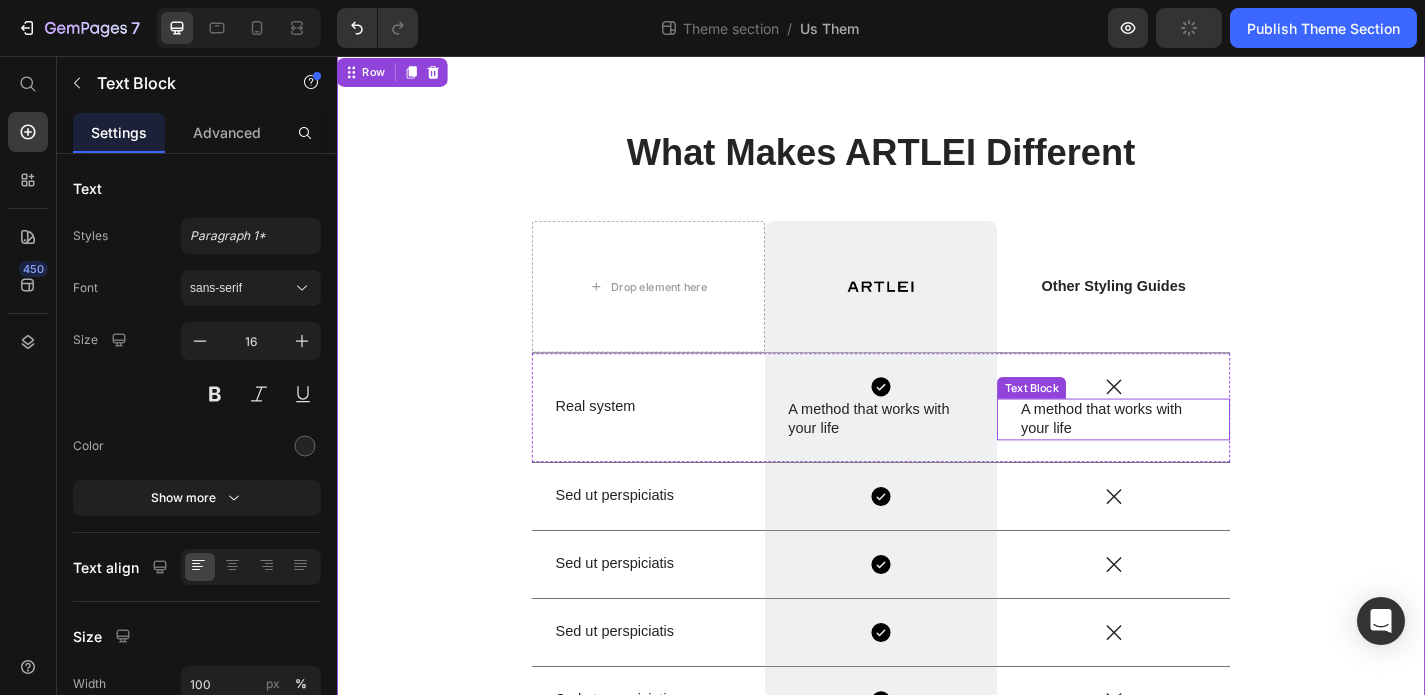 click on "A method that works with your life" at bounding box center [1193, 457] 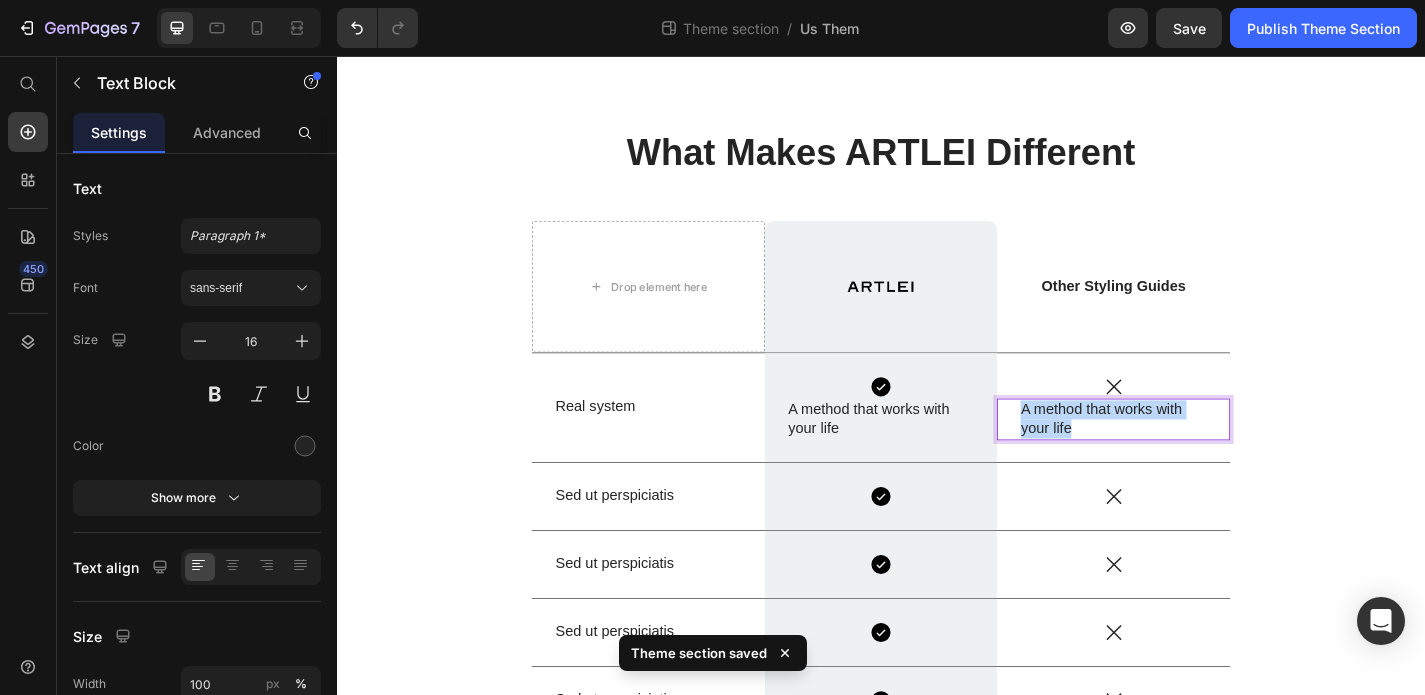 click on "A method that works with your life" at bounding box center (1193, 457) 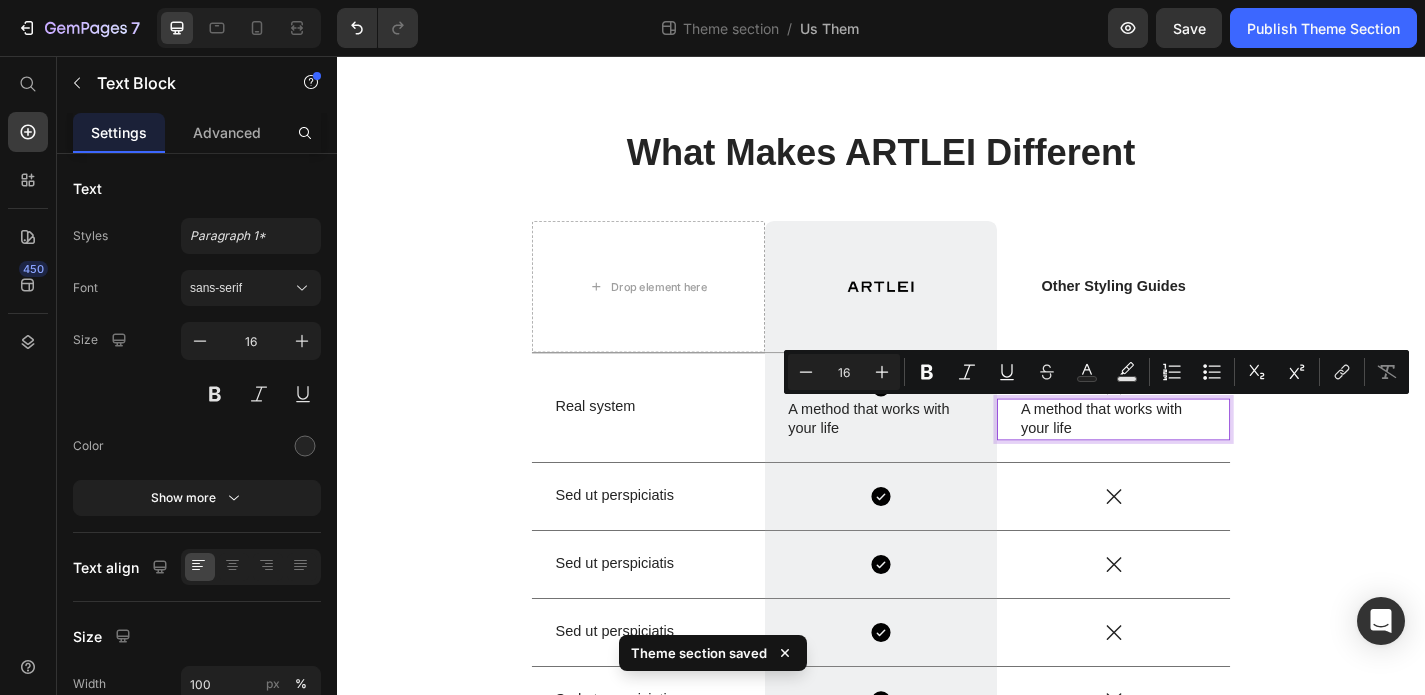 scroll, scrollTop: 85, scrollLeft: 0, axis: vertical 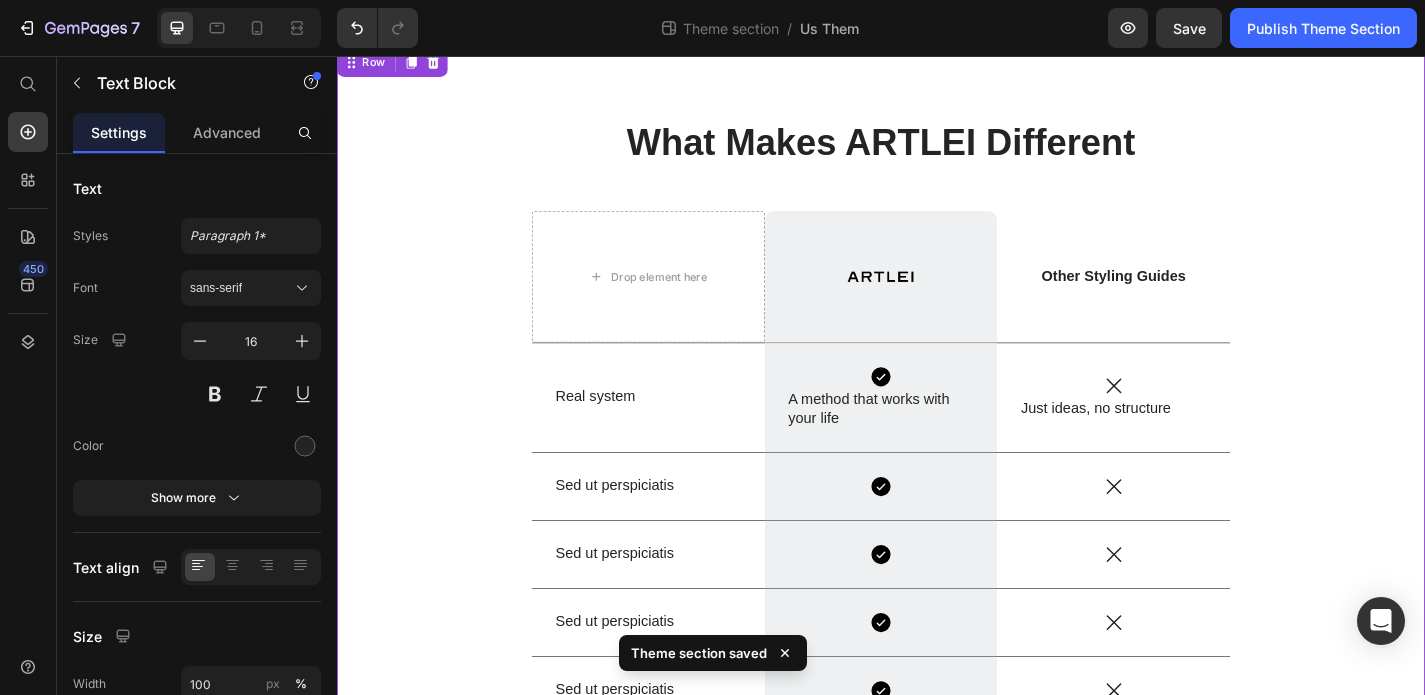 click on "What Makes ARTLEI Different Heading
Drop element here Image Row Other Styling Guides Text Block Row Real system Text Block
Icon A method that works with your life Text Block Row
Icon Just ideas, no structure Text Block Row Sed ut perspiciatis Text Block
Icon Row
Icon Row Sed ut perspiciatis Text Block
Icon Row
Icon Row Sed ut perspiciatis Text Block
Icon Row
Icon Row Sed ut perspiciatis Text Block
Icon Row
Icon Row Sed ut perspiciatis unde Text Block
Icon Row
Icon Row Row" at bounding box center [937, 511] 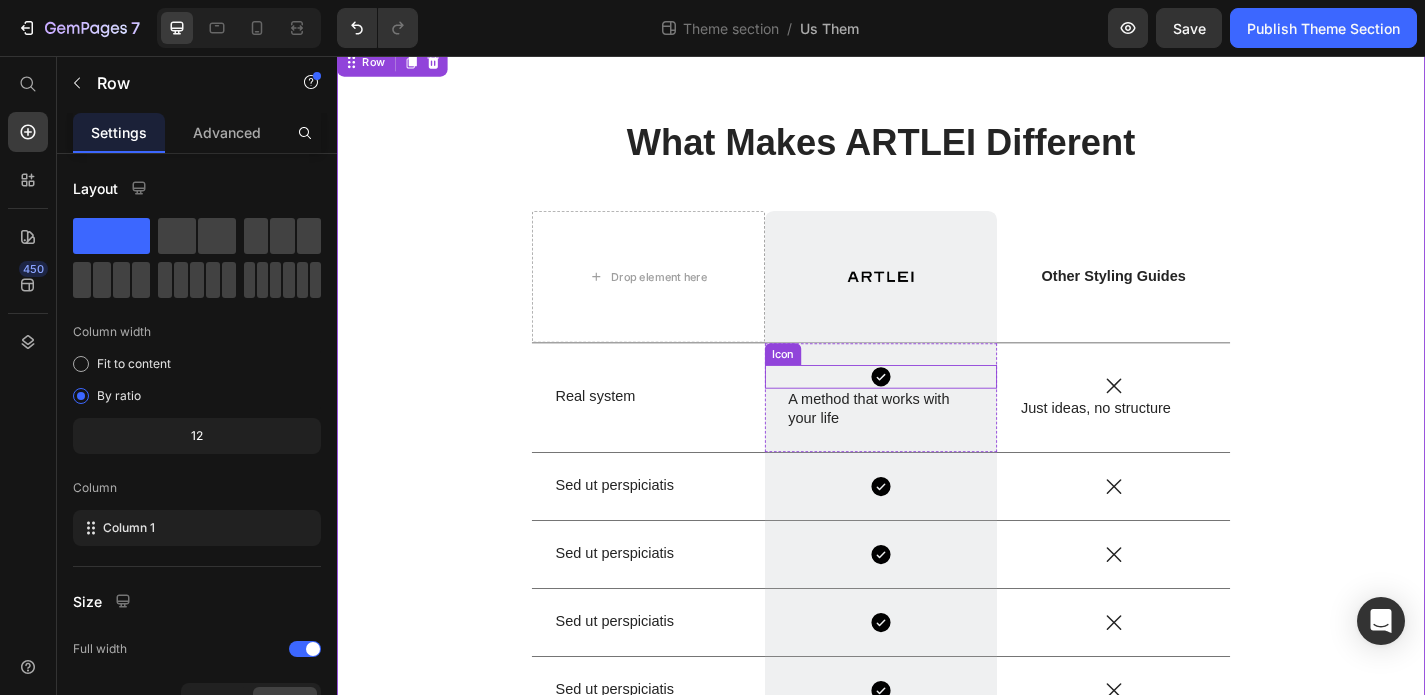 scroll, scrollTop: 303, scrollLeft: 0, axis: vertical 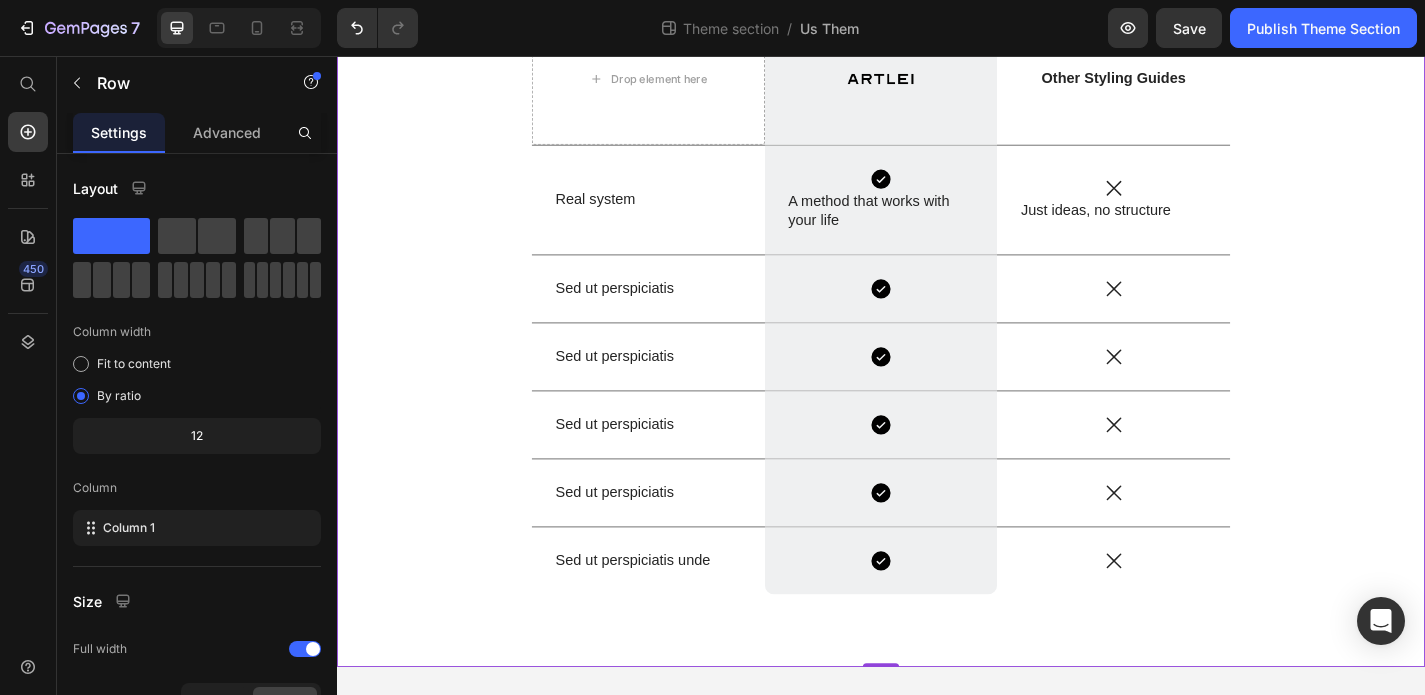 click on "0" at bounding box center (937, 730) 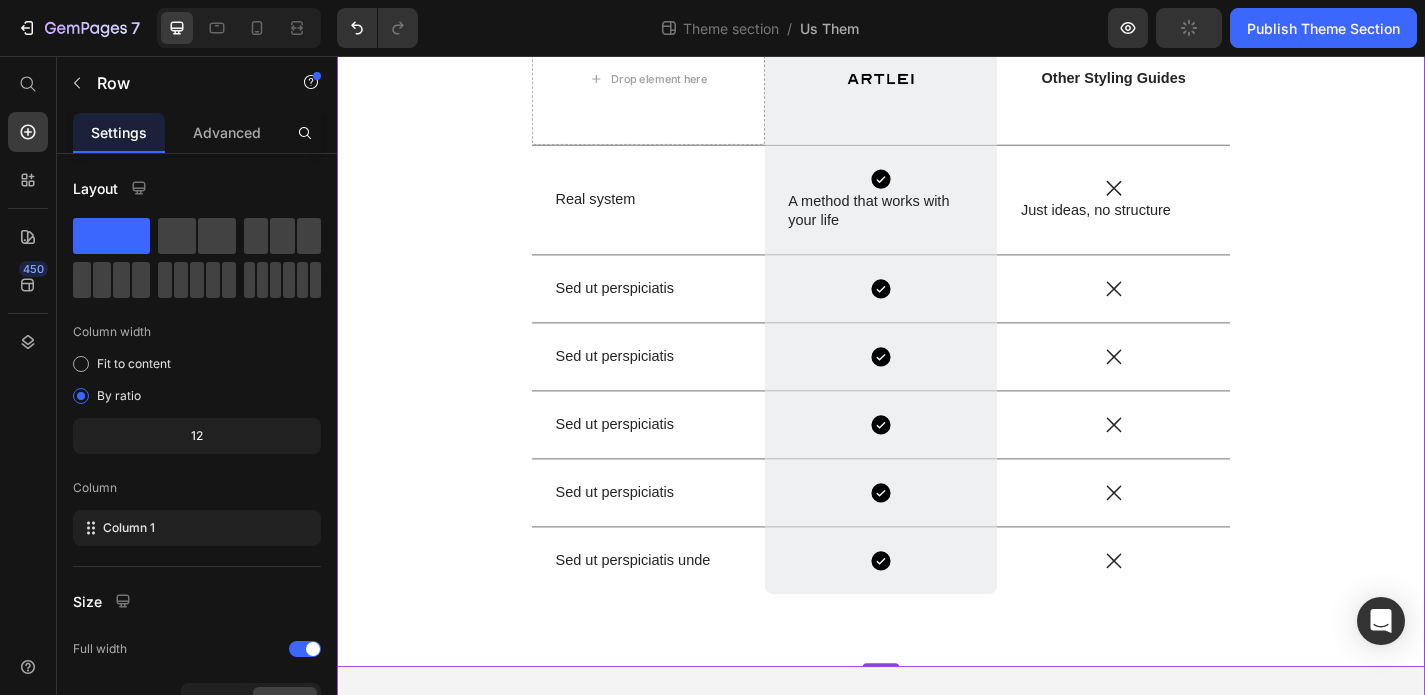 click on "What Makes ARTLEI Different Heading
Drop element here Image Row Other Styling Guides Text Block Row Real system Text Block
Icon A method that works with your life Text Block Row
Icon Just ideas, no structure Text Block Row Sed ut perspiciatis Text Block
Icon Row
Icon Row Sed ut perspiciatis Text Block
Icon Row
Icon Row Sed ut perspiciatis Text Block
Icon Row
Icon Row Sed ut perspiciatis Text Block
Icon Row
Icon Row Sed ut perspiciatis unde Text Block
Icon Row
Icon Row Row Row   0" at bounding box center (937, 277) 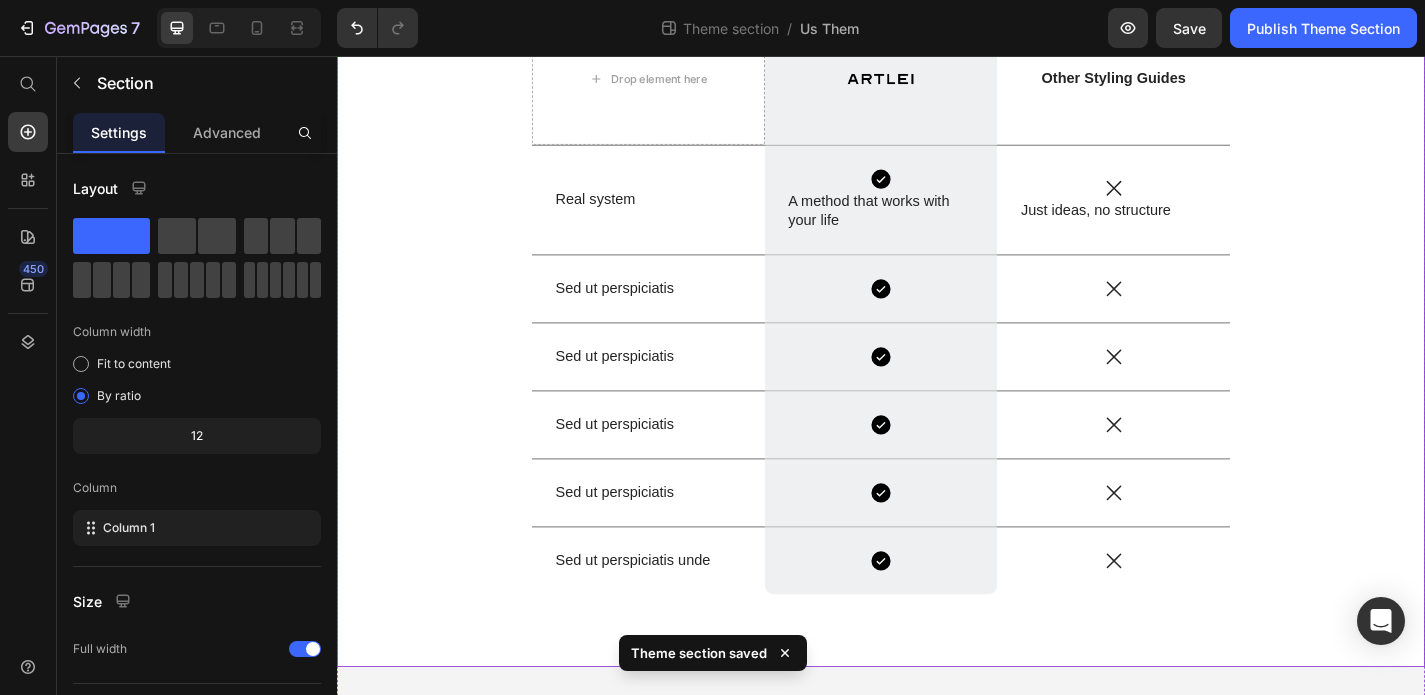 scroll, scrollTop: 0, scrollLeft: 0, axis: both 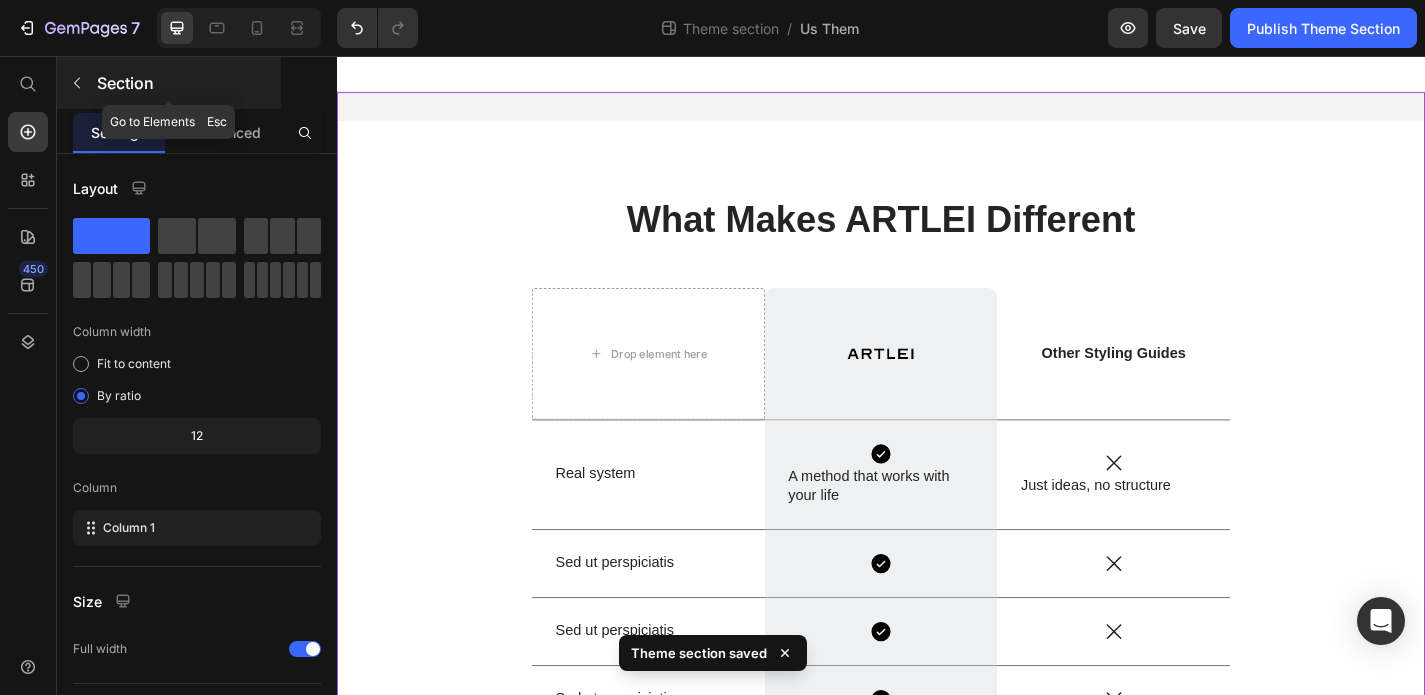 click 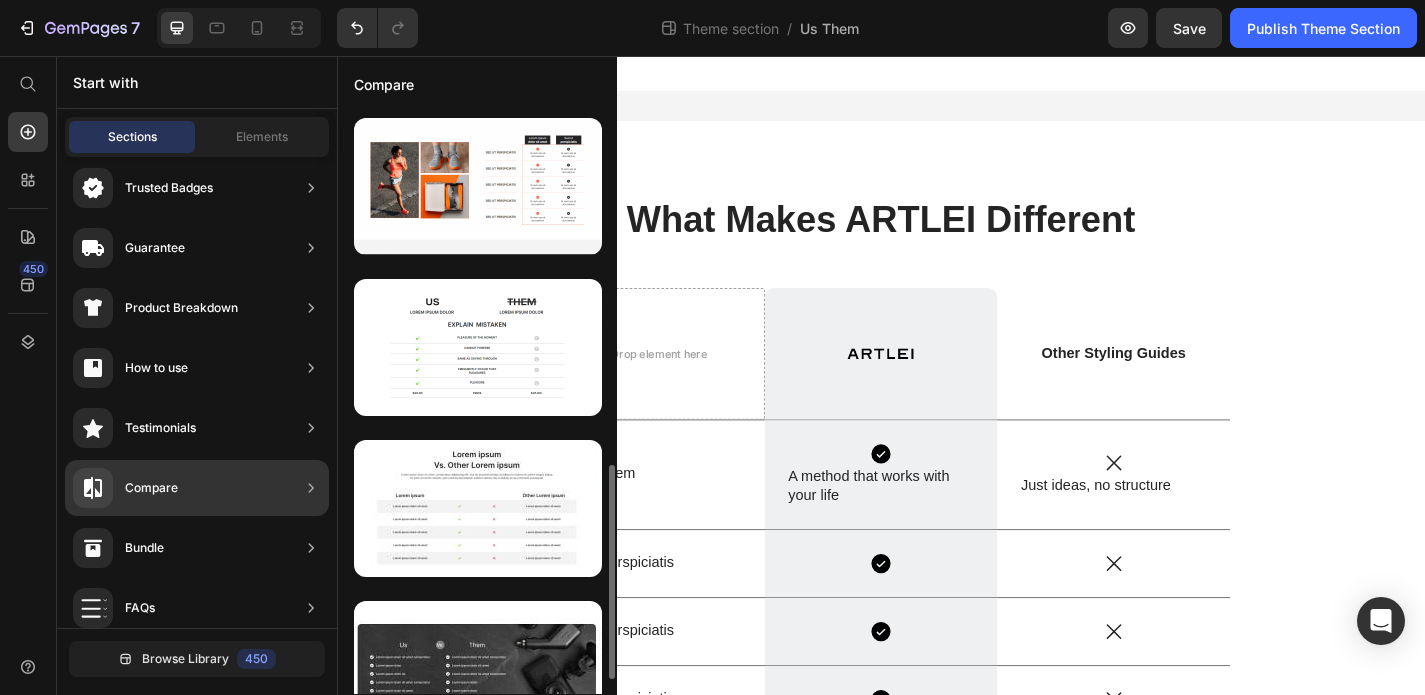 scroll, scrollTop: 966, scrollLeft: 0, axis: vertical 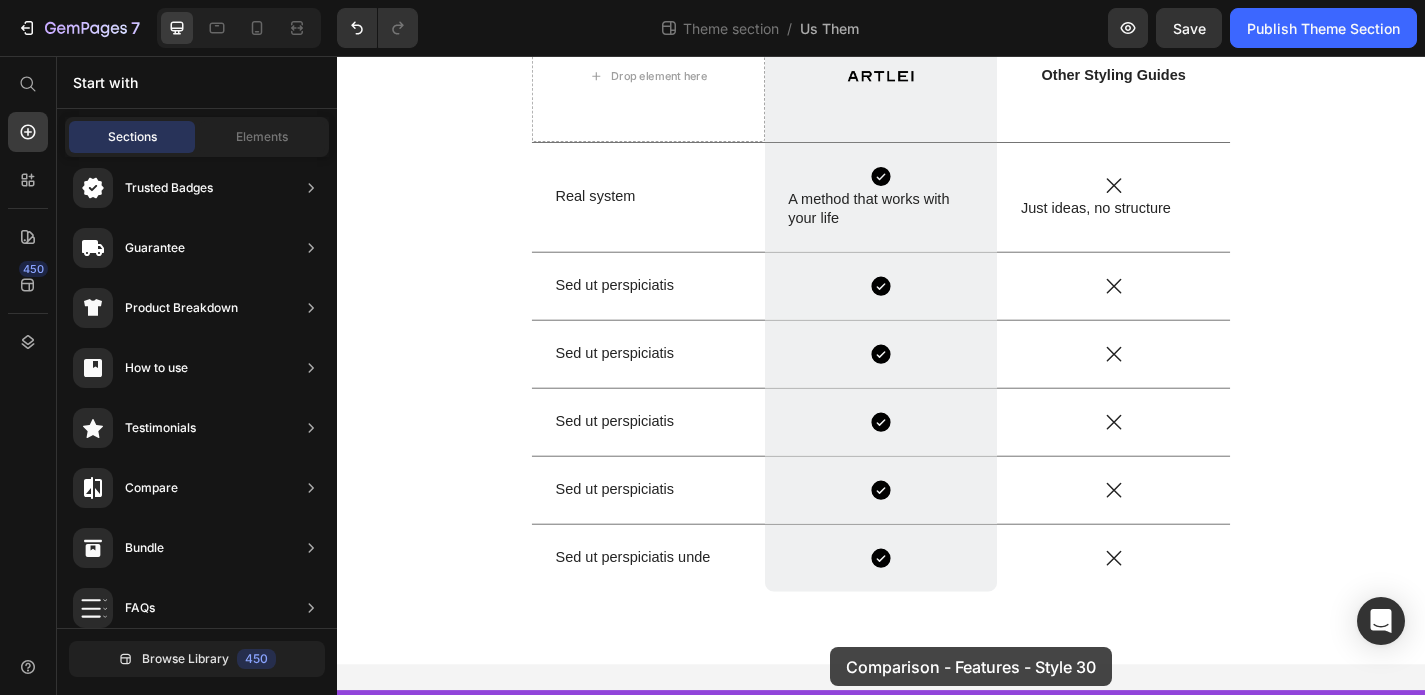 drag, startPoint x: 814, startPoint y: 564, endPoint x: 881, endPoint y: 707, distance: 157.9177 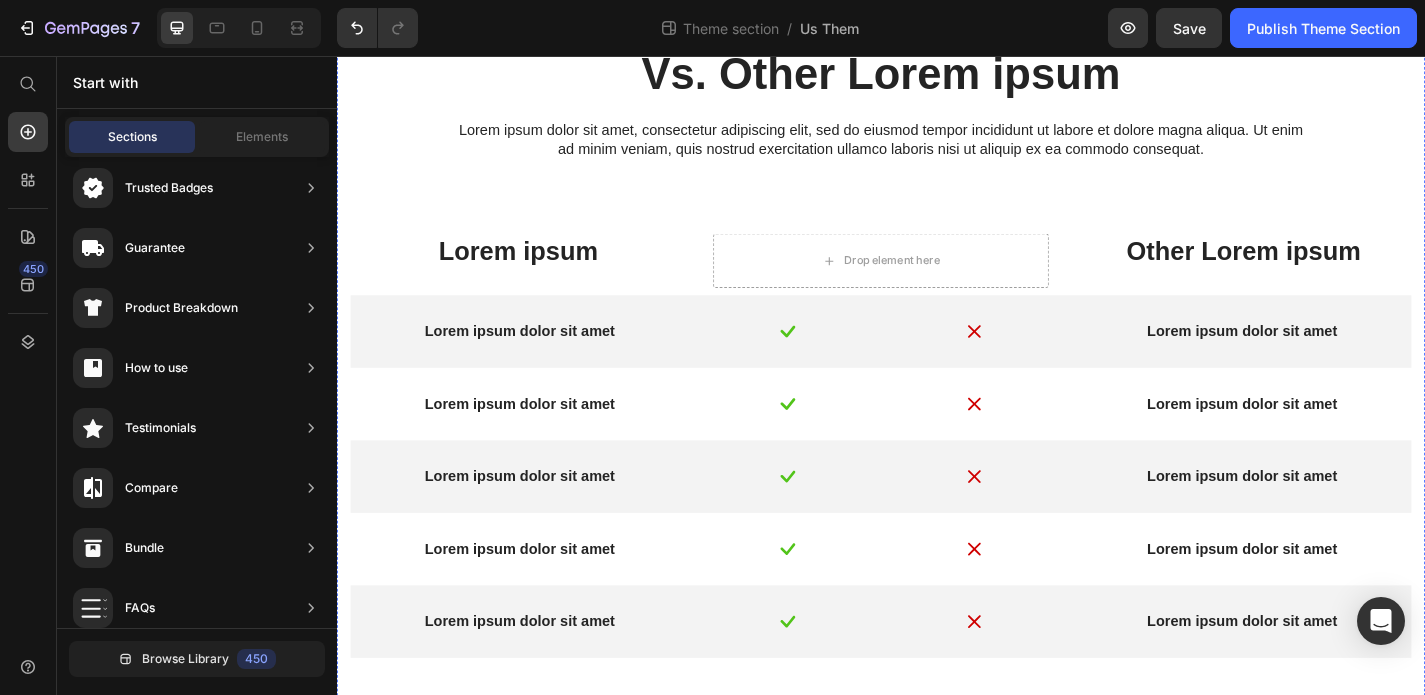 scroll, scrollTop: 1126, scrollLeft: 0, axis: vertical 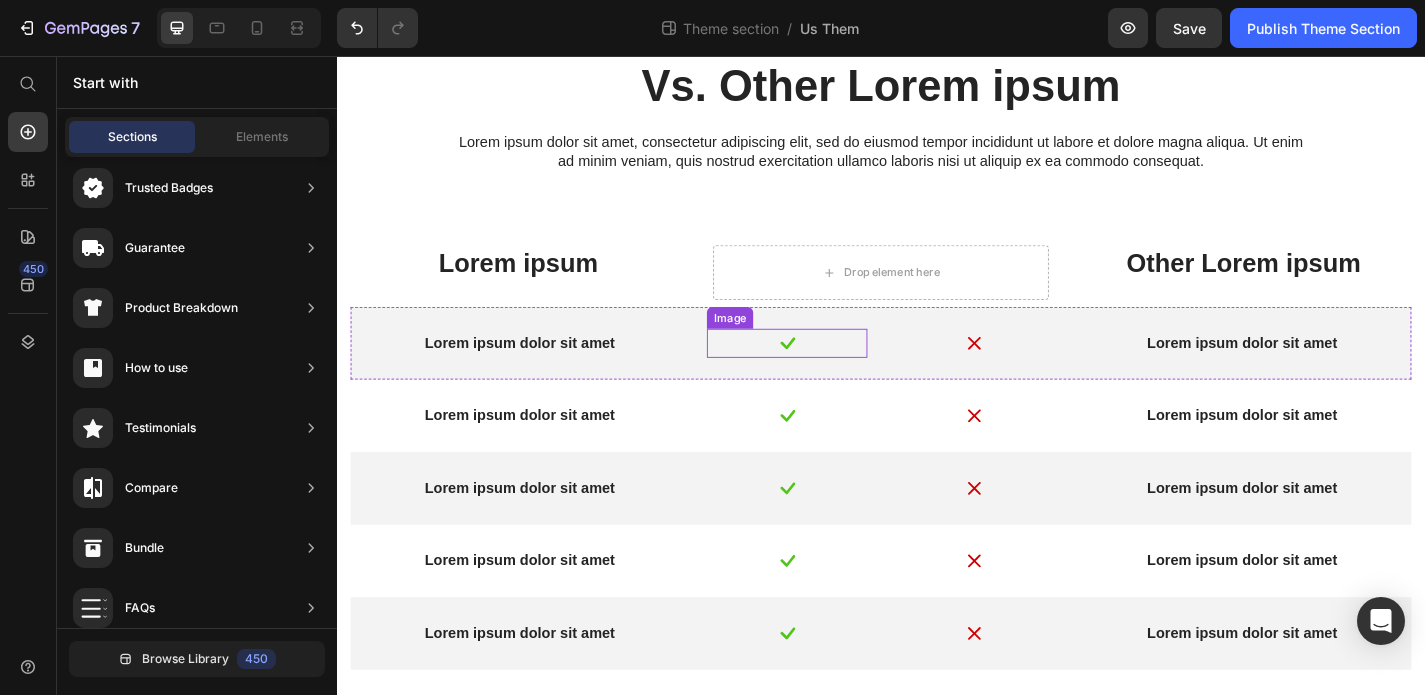 click at bounding box center [833, 373] 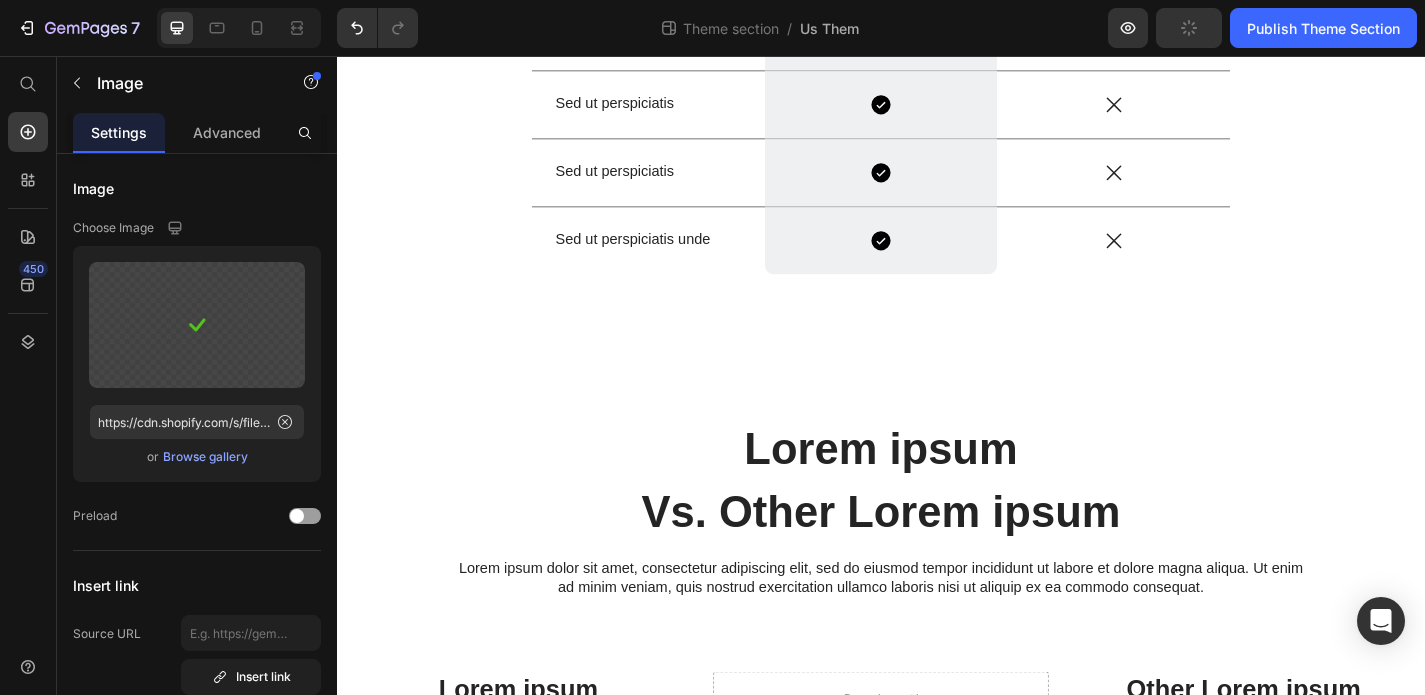 scroll, scrollTop: 636, scrollLeft: 0, axis: vertical 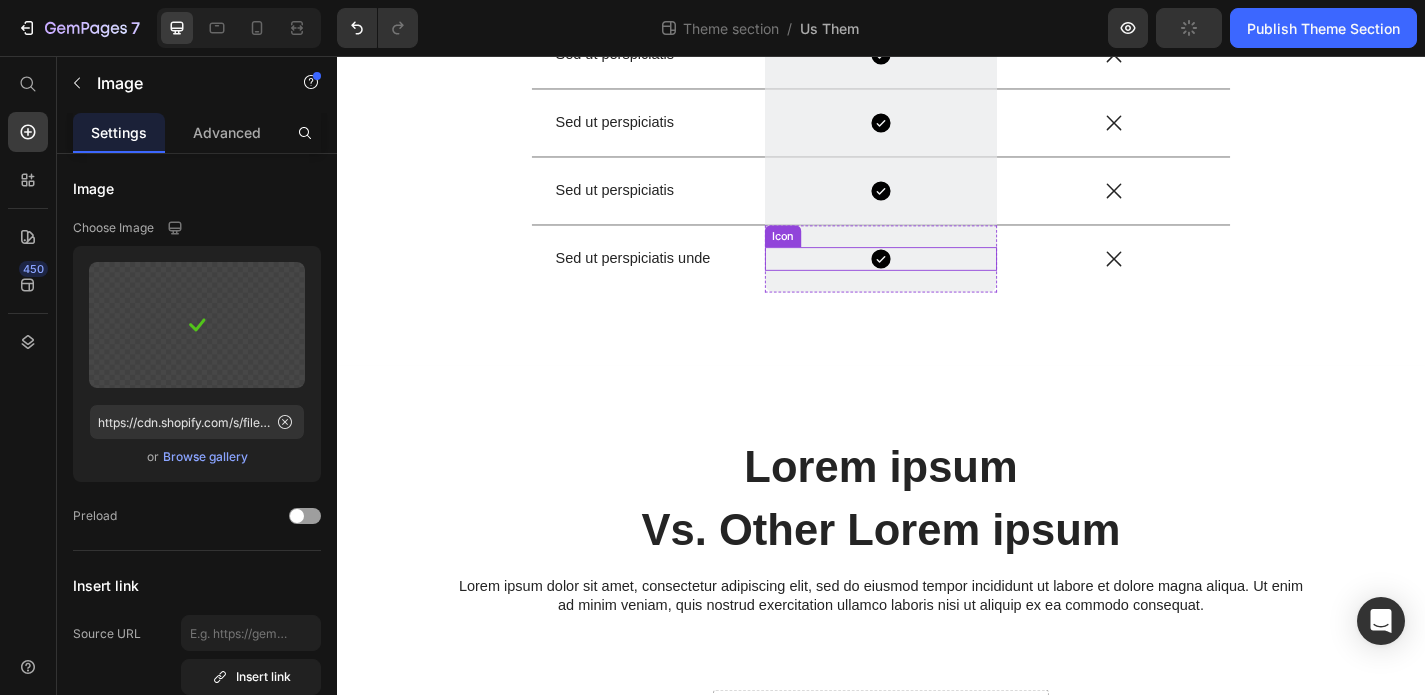 click 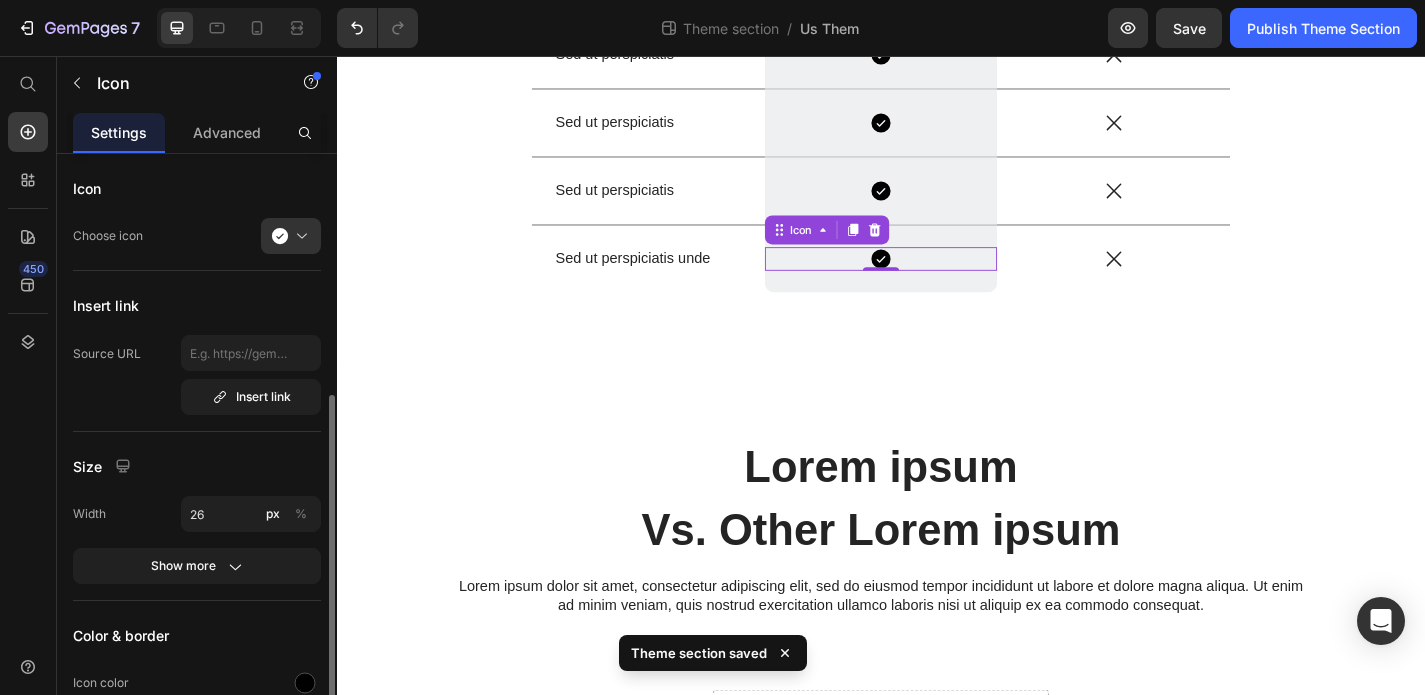 scroll, scrollTop: 322, scrollLeft: 0, axis: vertical 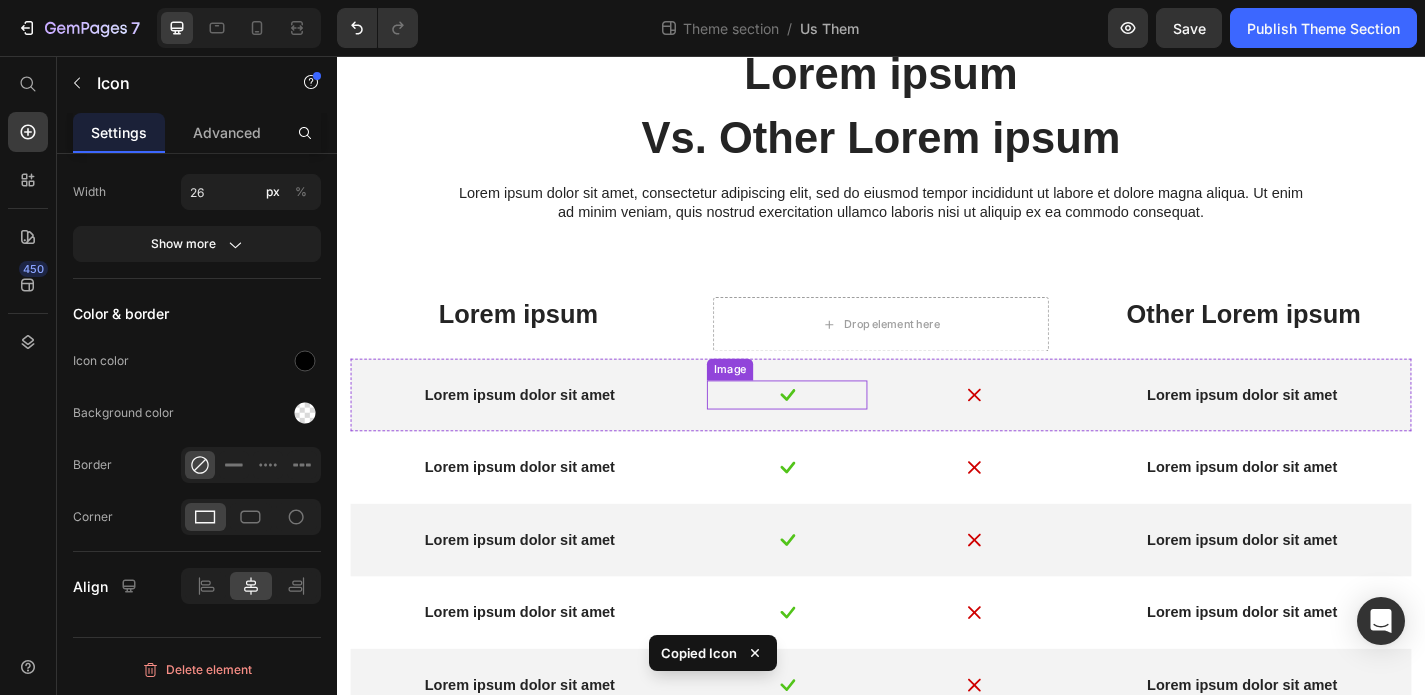 click at bounding box center [833, 430] 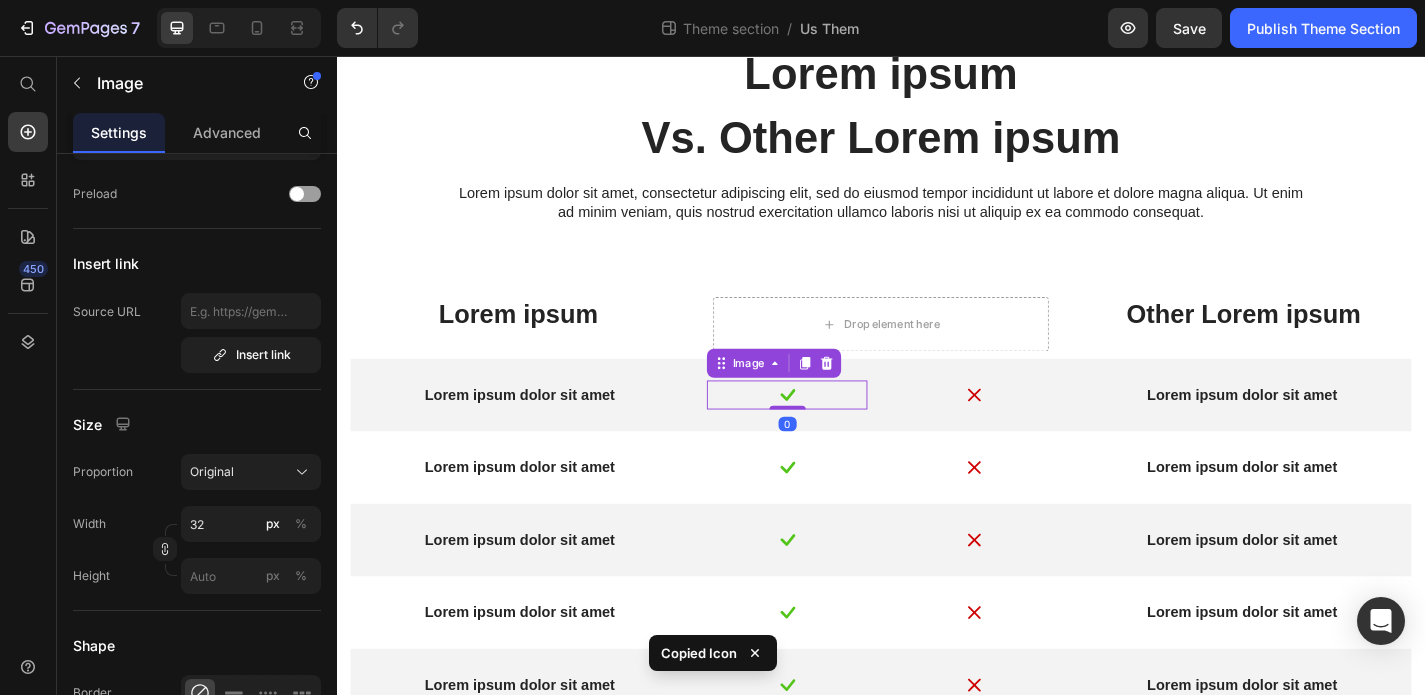 scroll, scrollTop: 0, scrollLeft: 0, axis: both 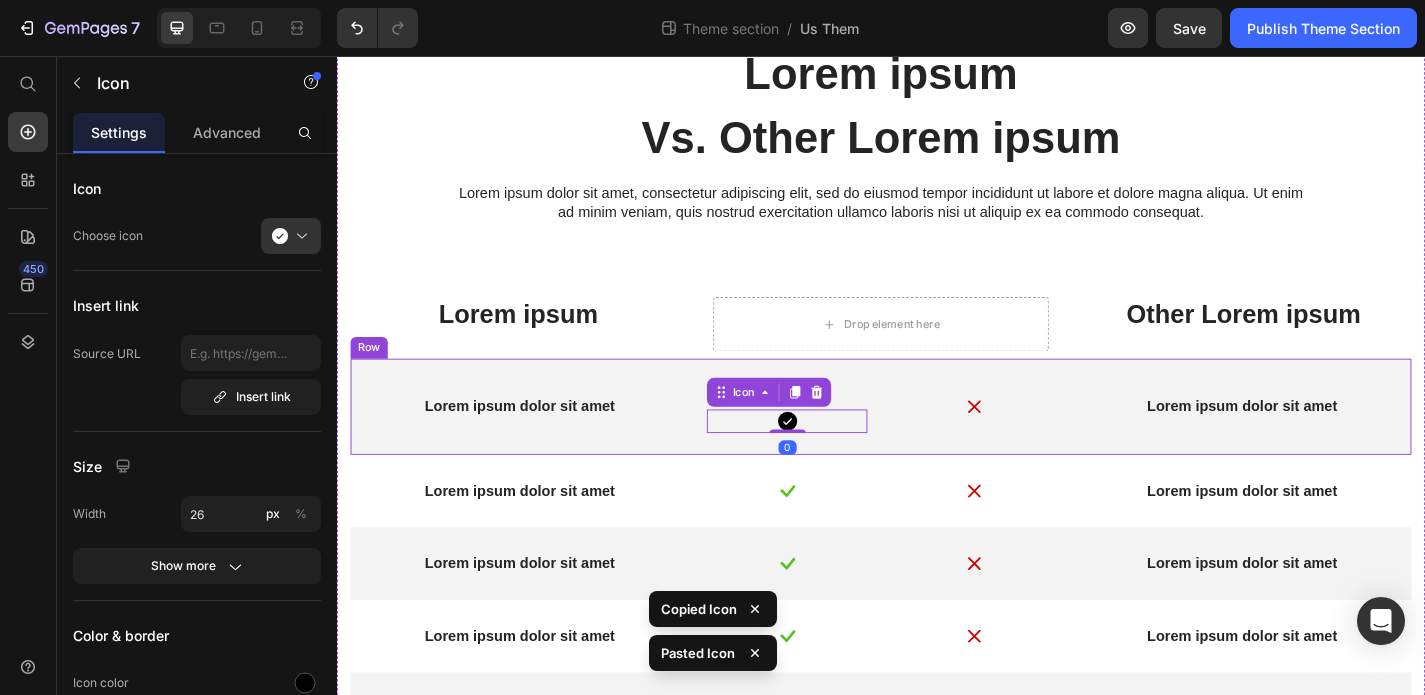 click on "Lorem ipsum dolor sit amet Text Block Image
Icon   0 Image Lorem ipsum dolor sit amet Text Block Row" at bounding box center (937, 443) 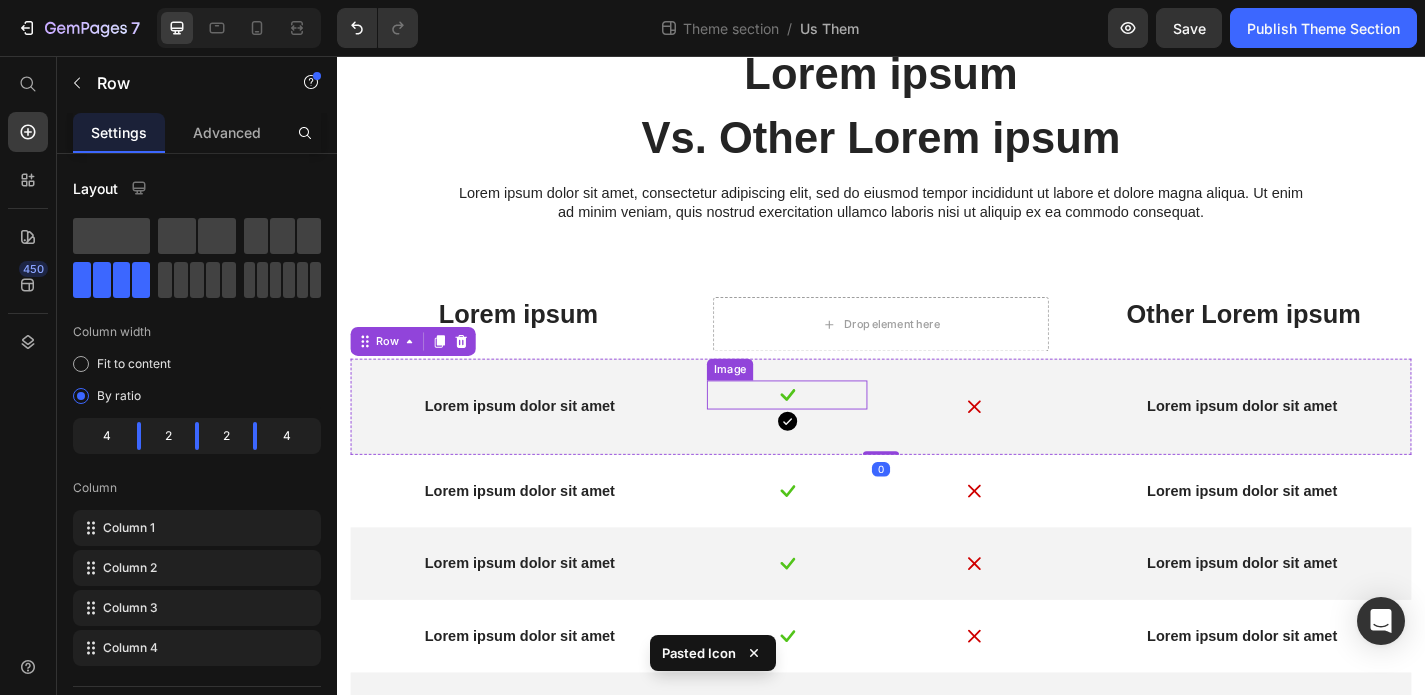 click at bounding box center (833, 430) 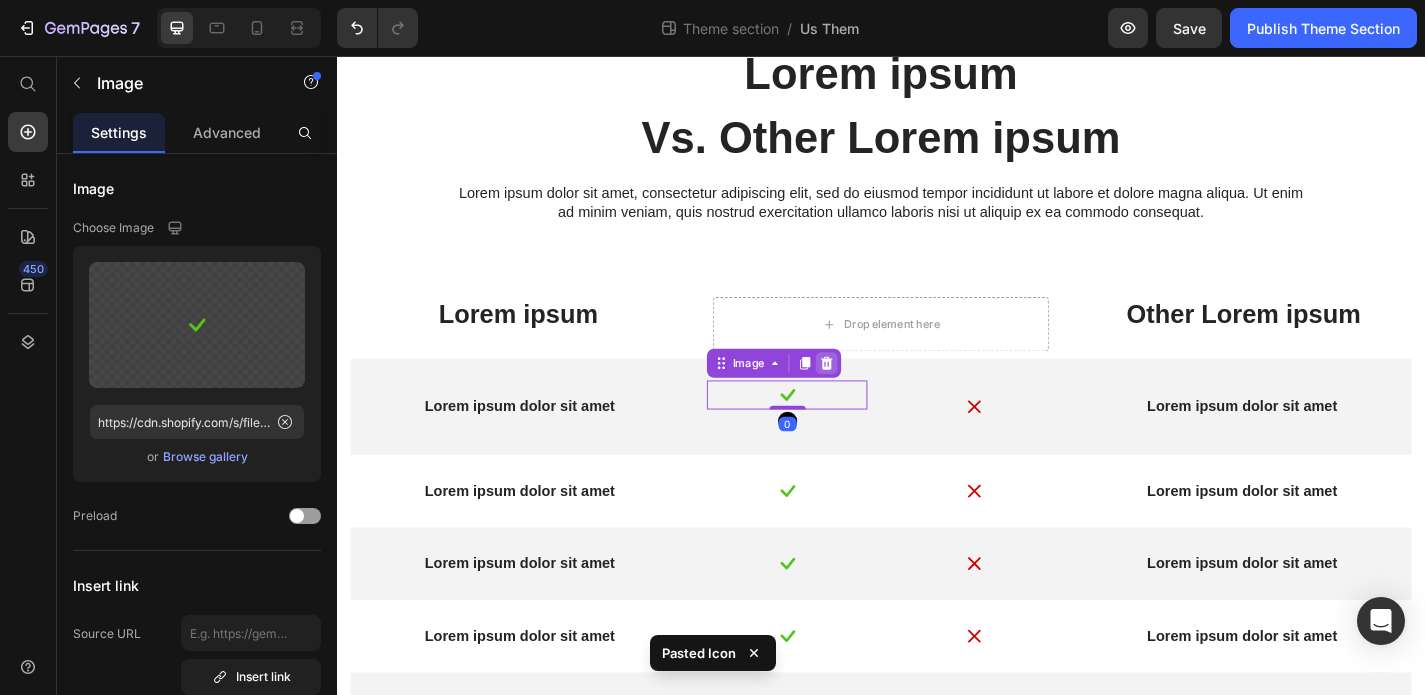 click 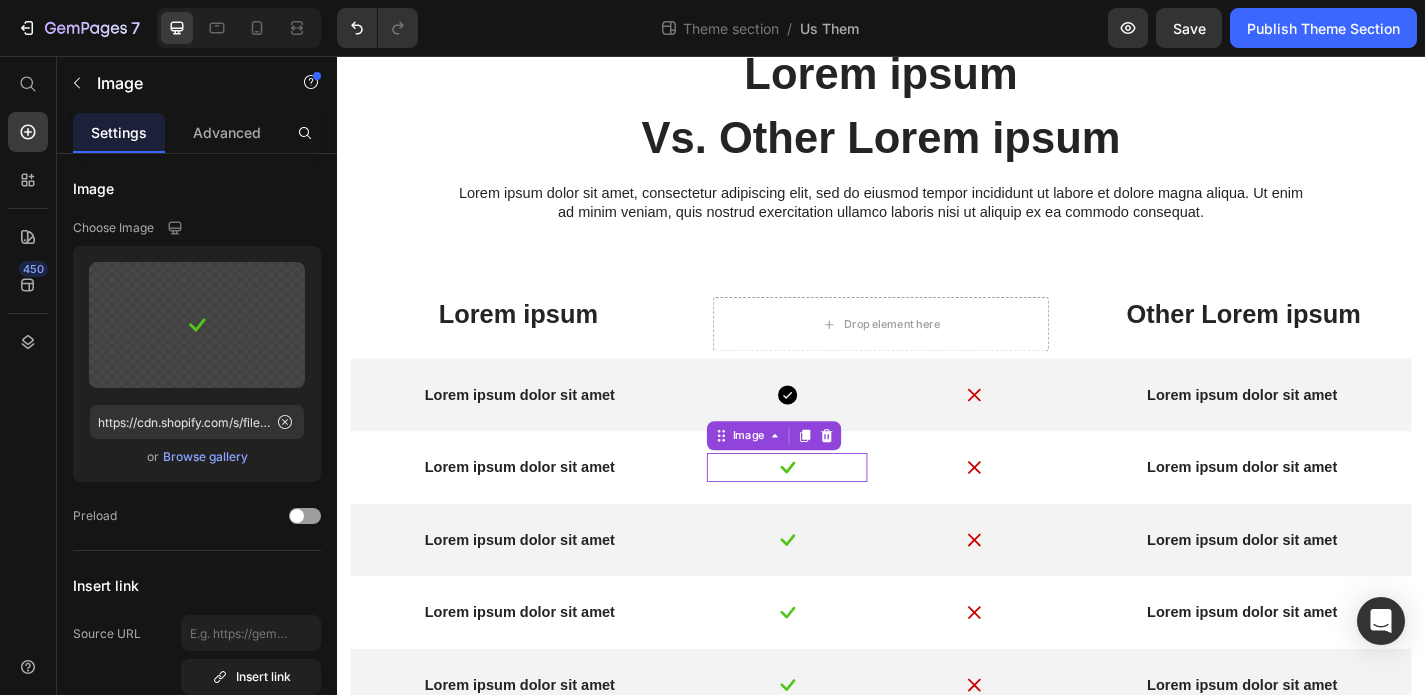 click at bounding box center (833, 510) 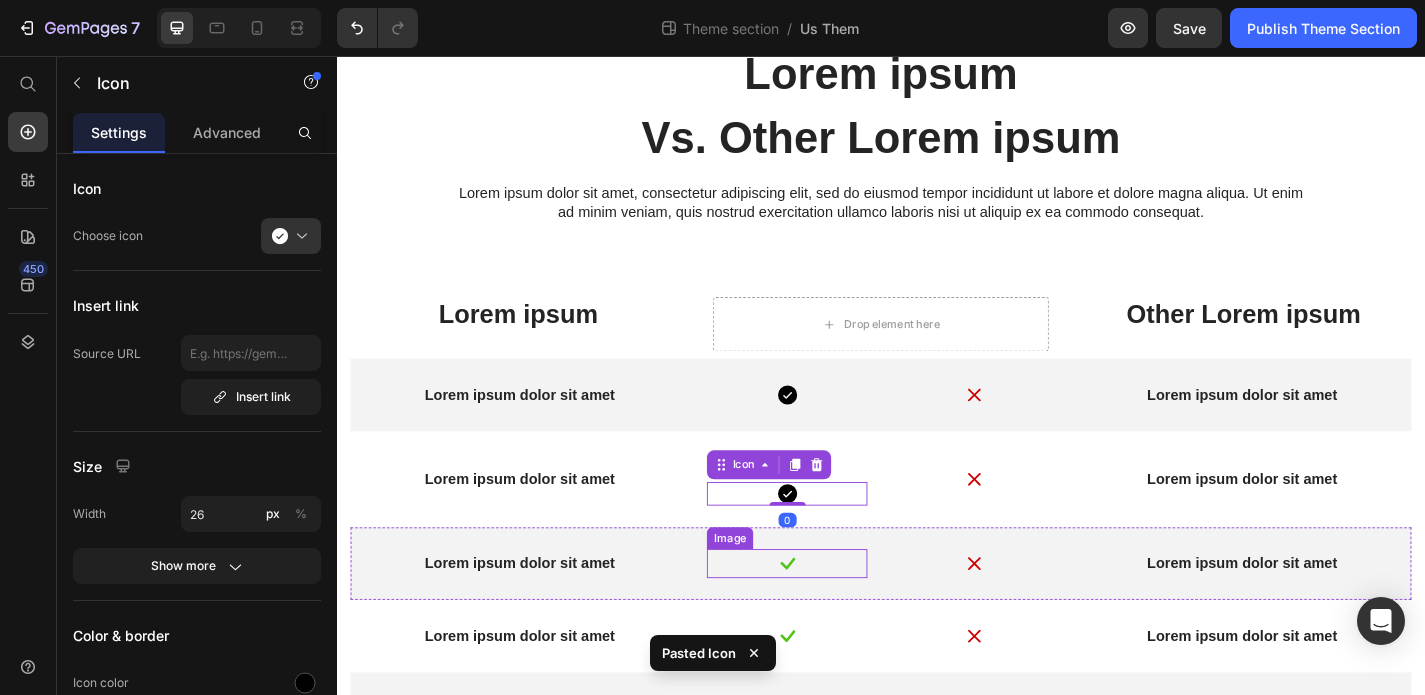click at bounding box center [833, 616] 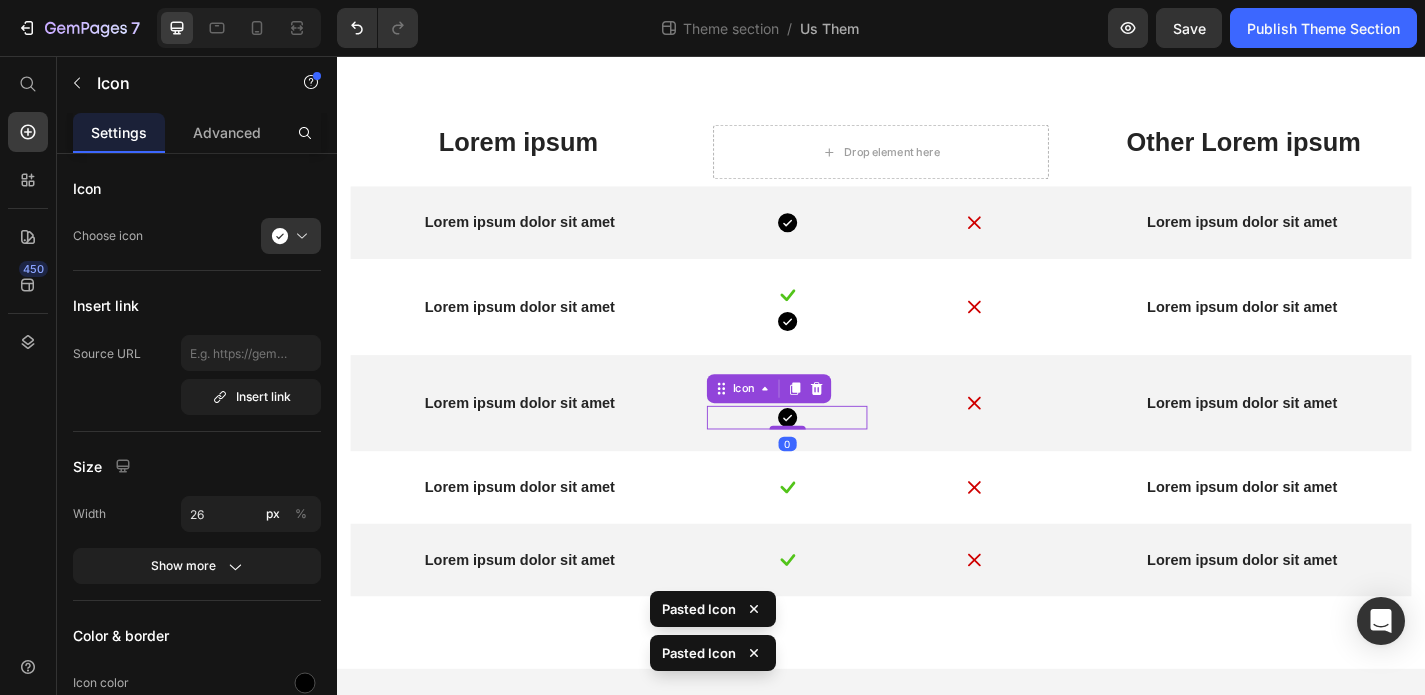 scroll, scrollTop: 1261, scrollLeft: 0, axis: vertical 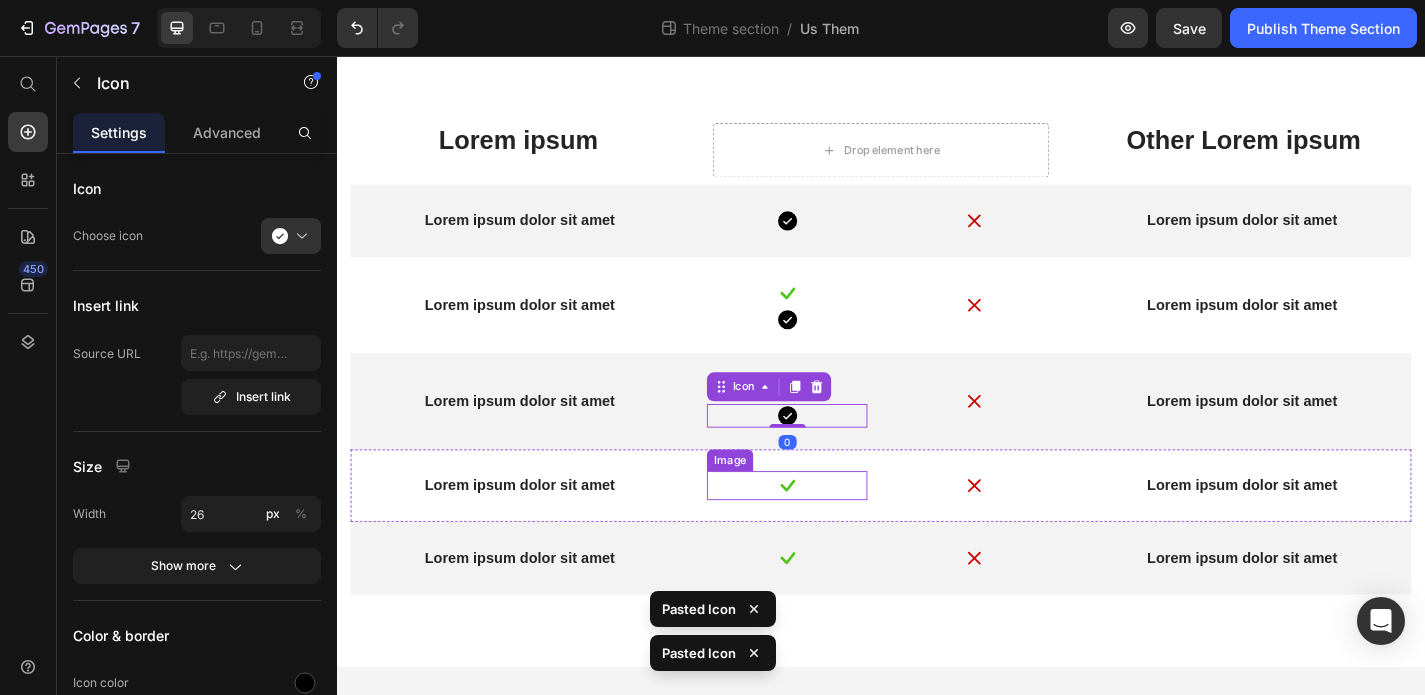 click at bounding box center [833, 530] 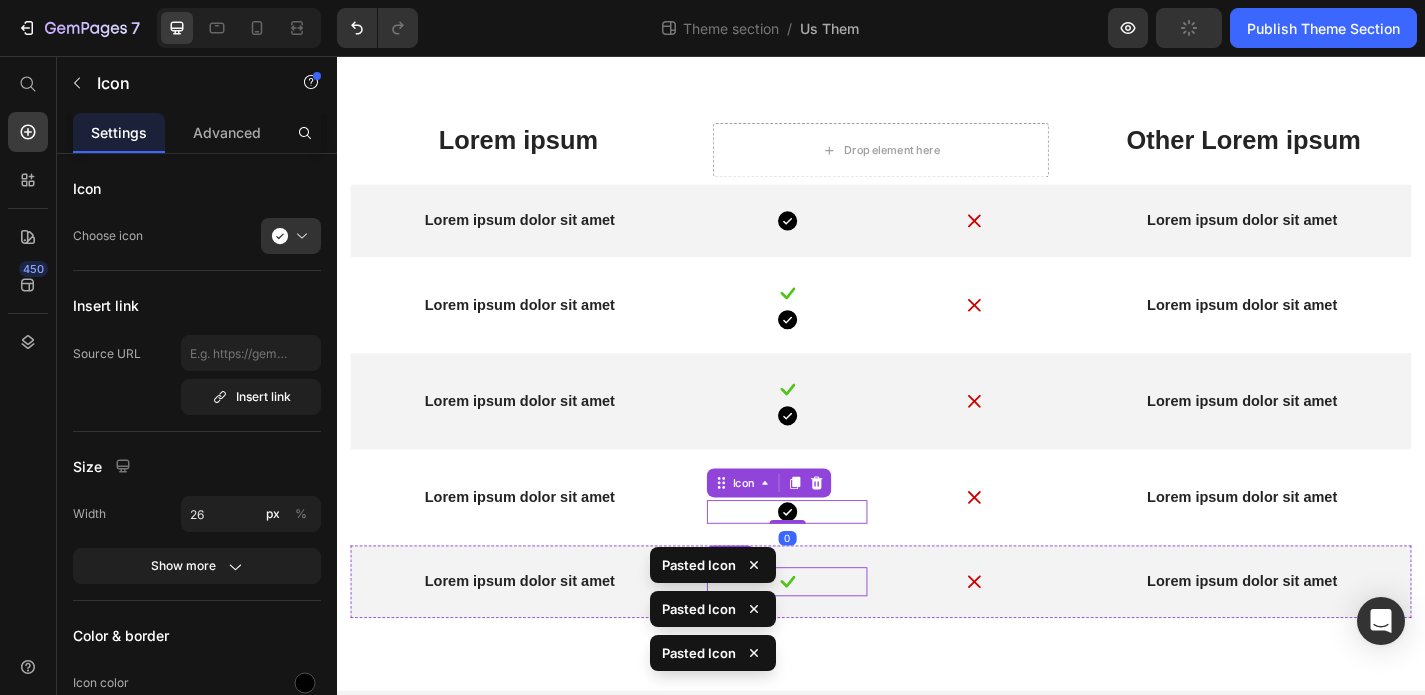 click at bounding box center (833, 636) 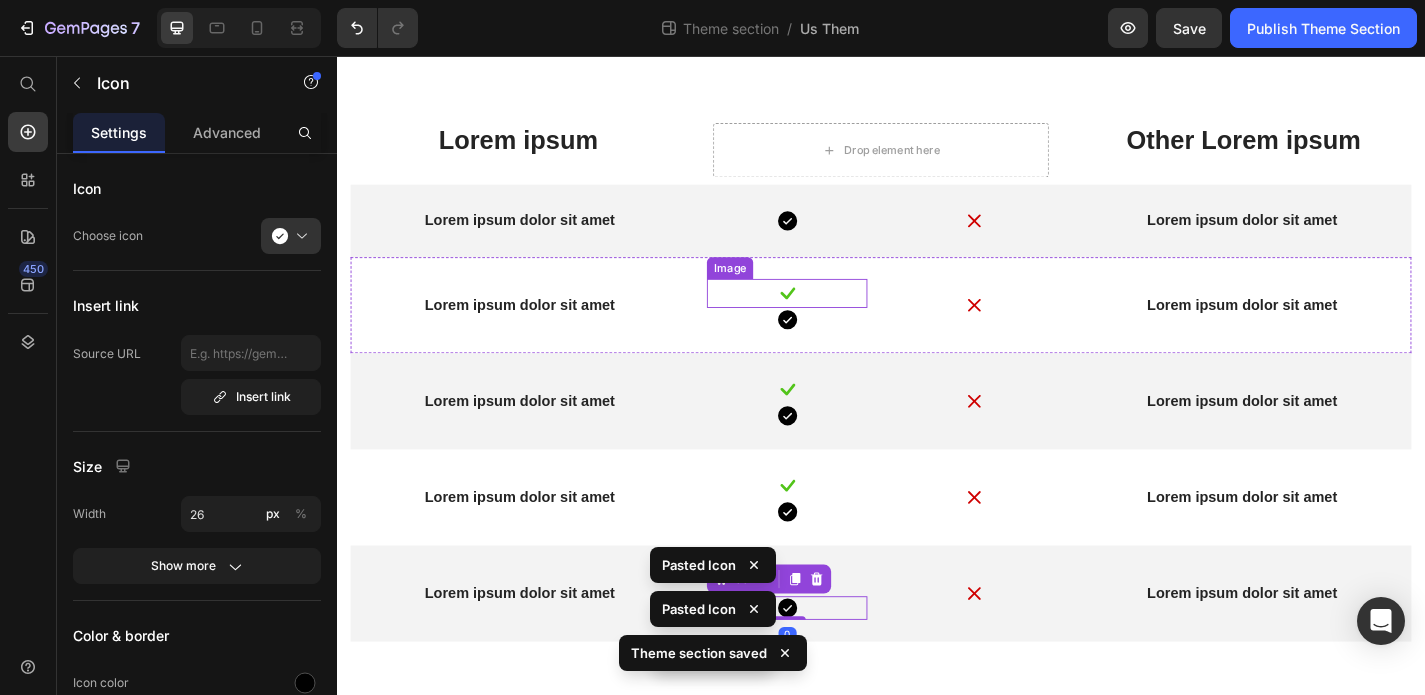 click at bounding box center [833, 318] 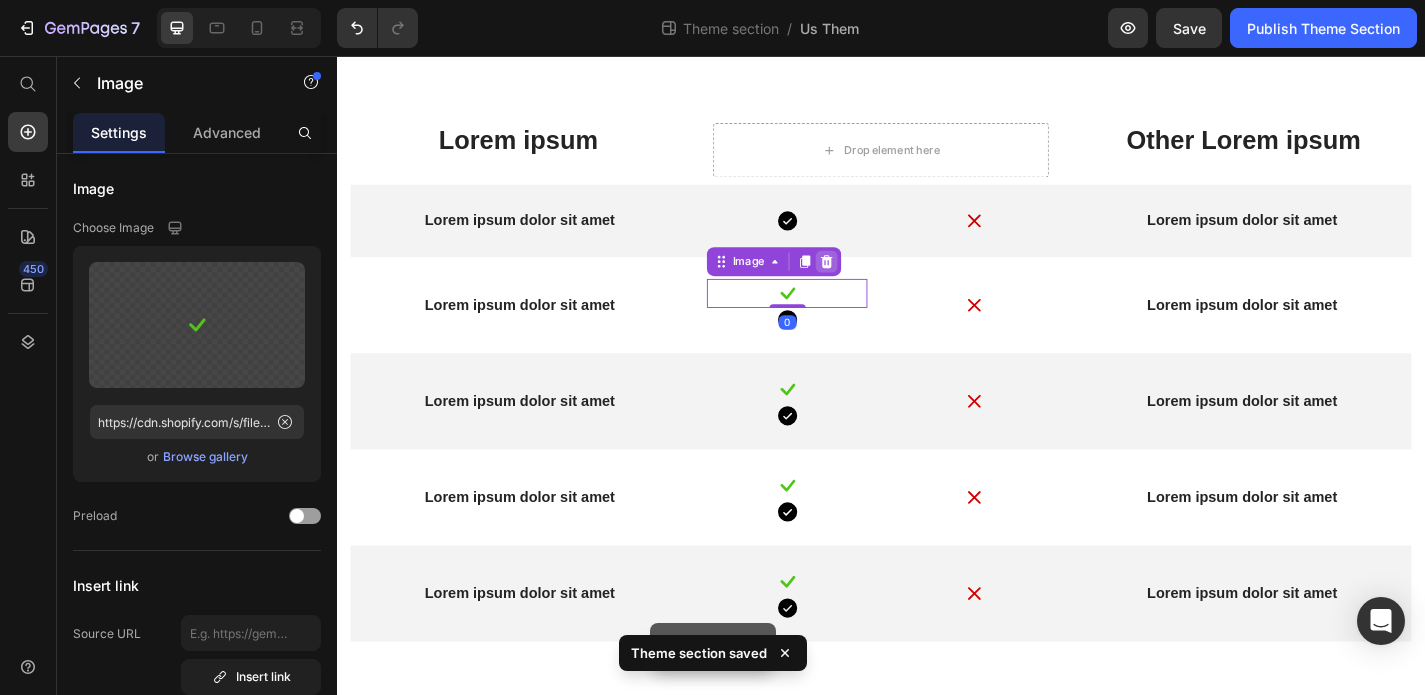click 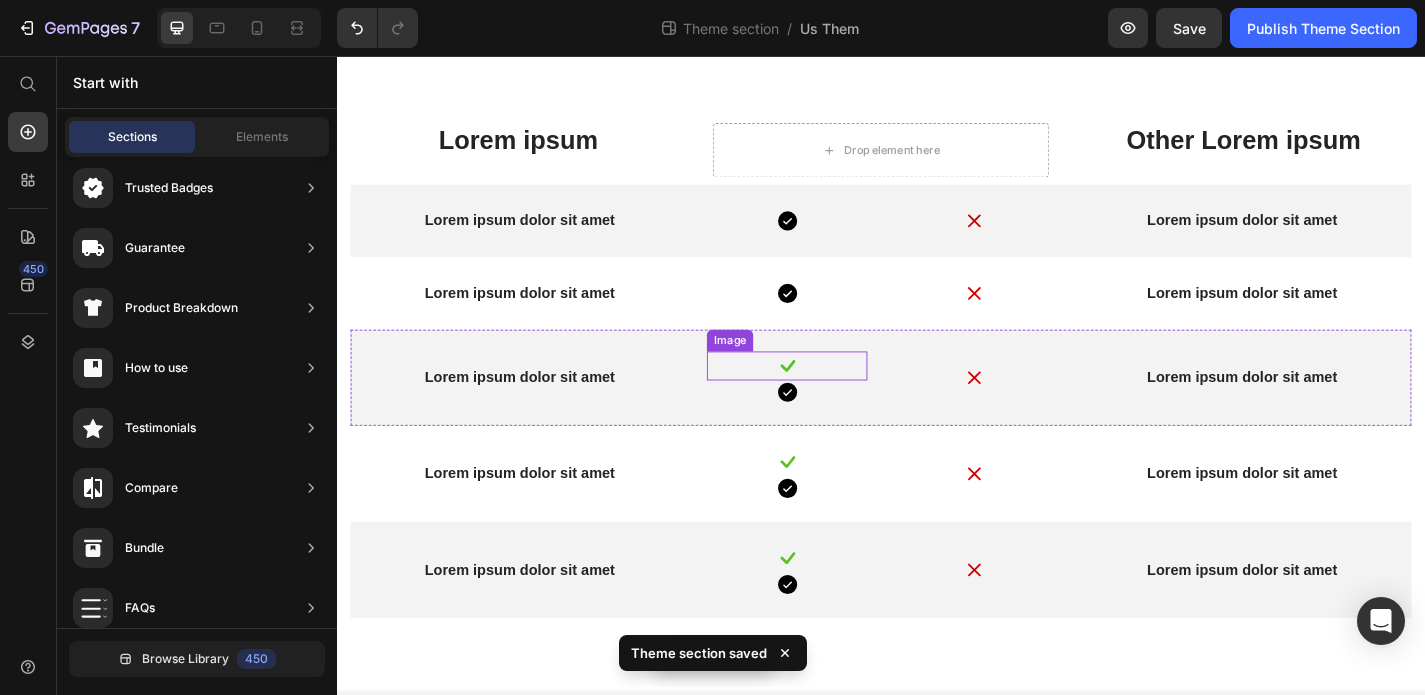 click at bounding box center [833, 398] 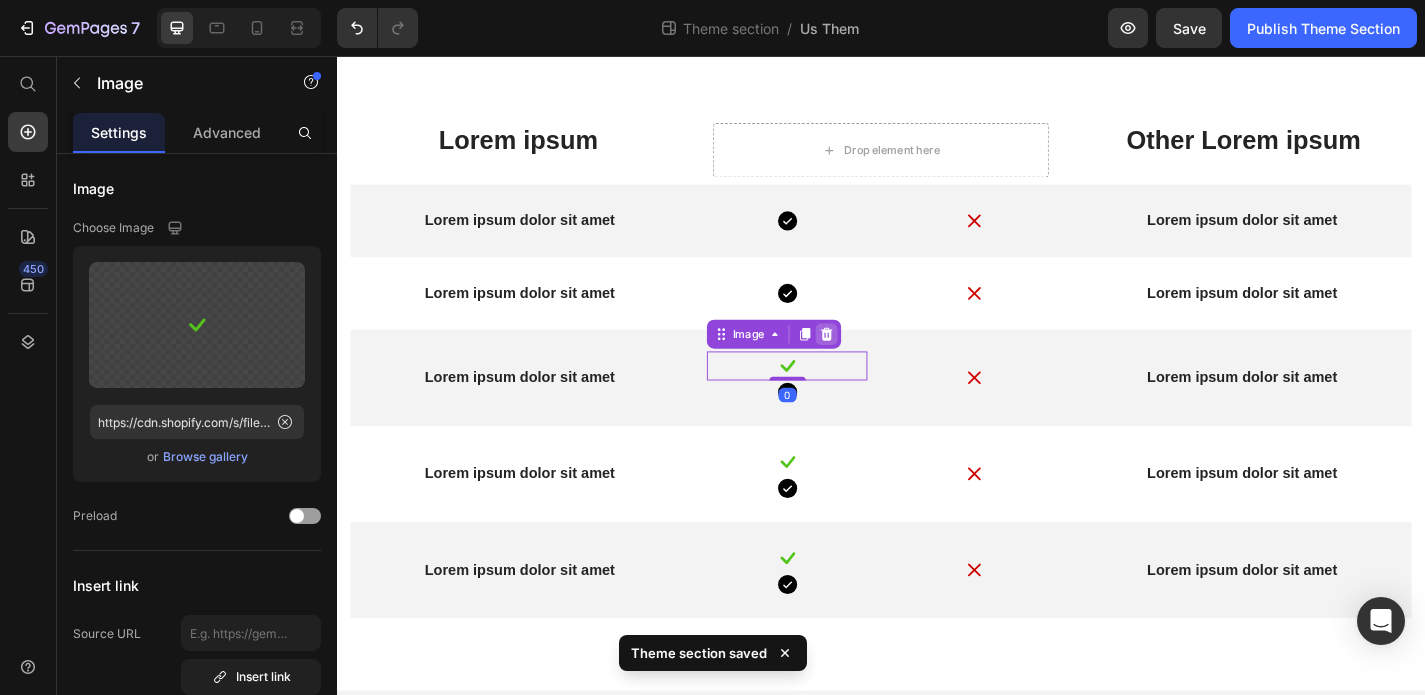 click 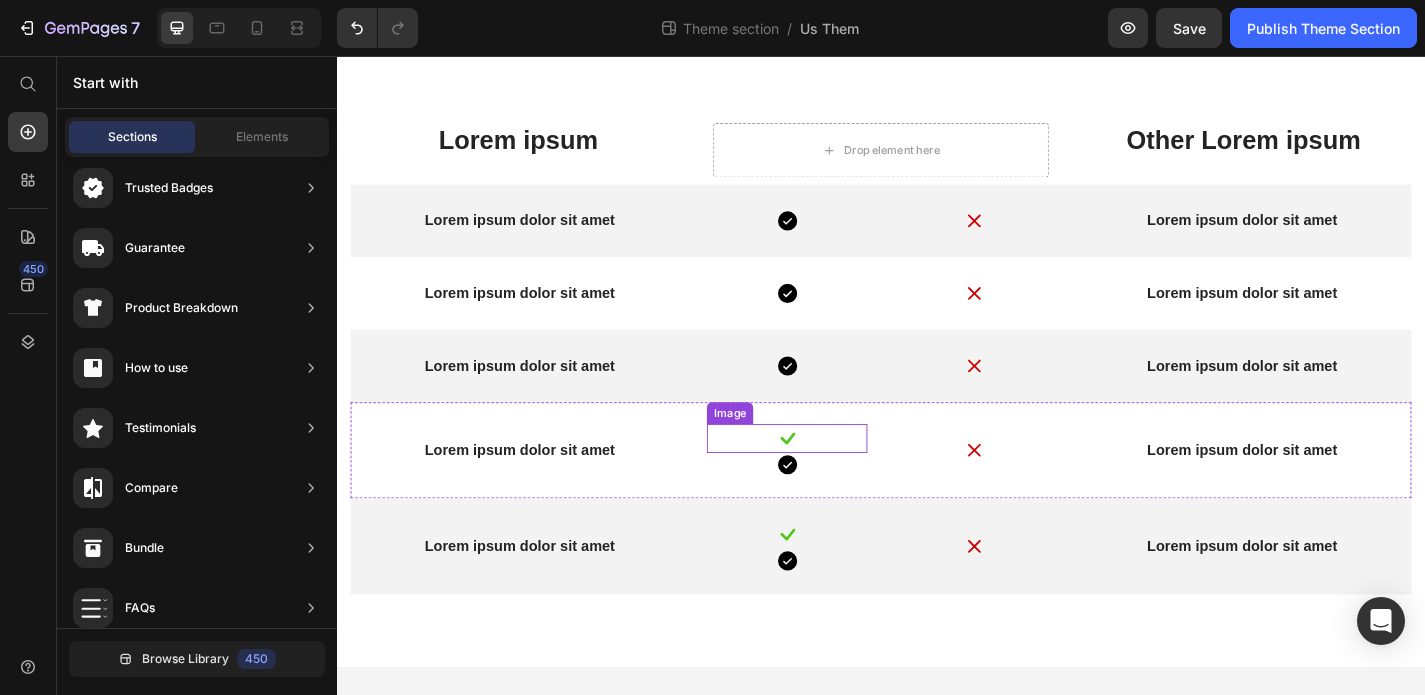 click at bounding box center (833, 478) 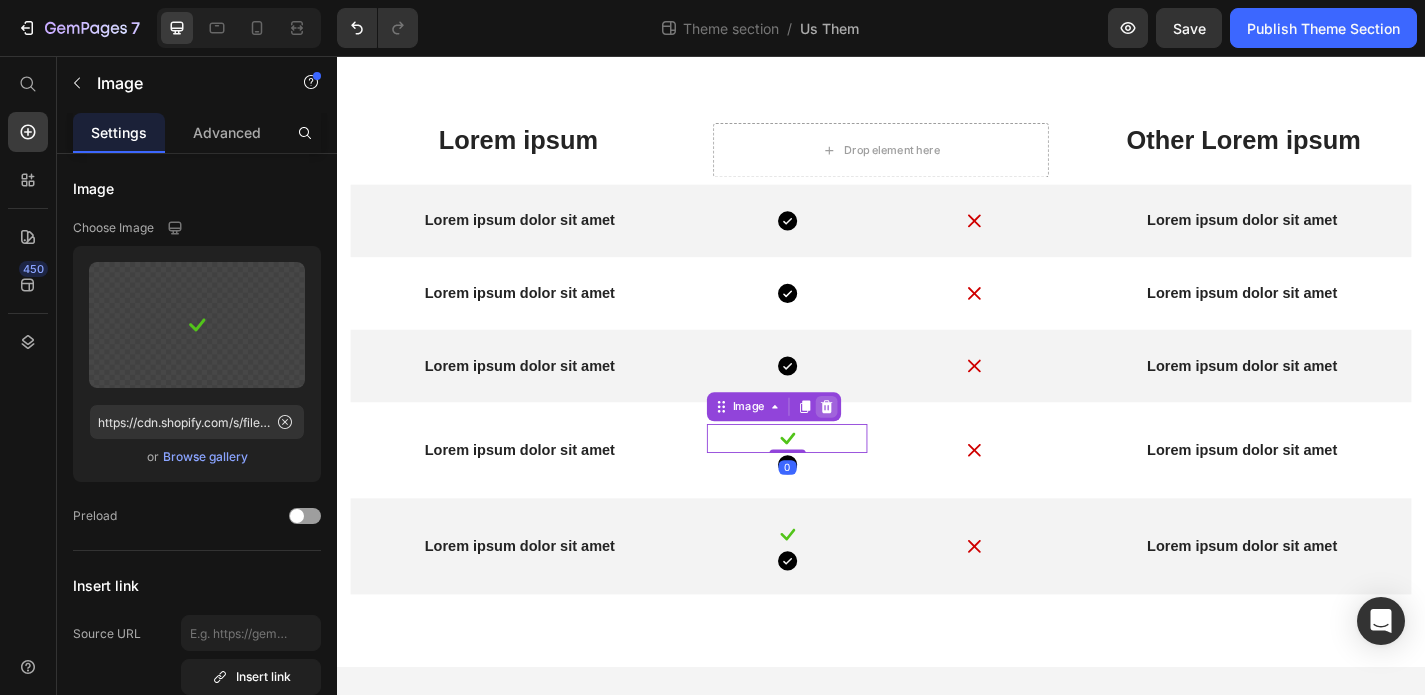 click 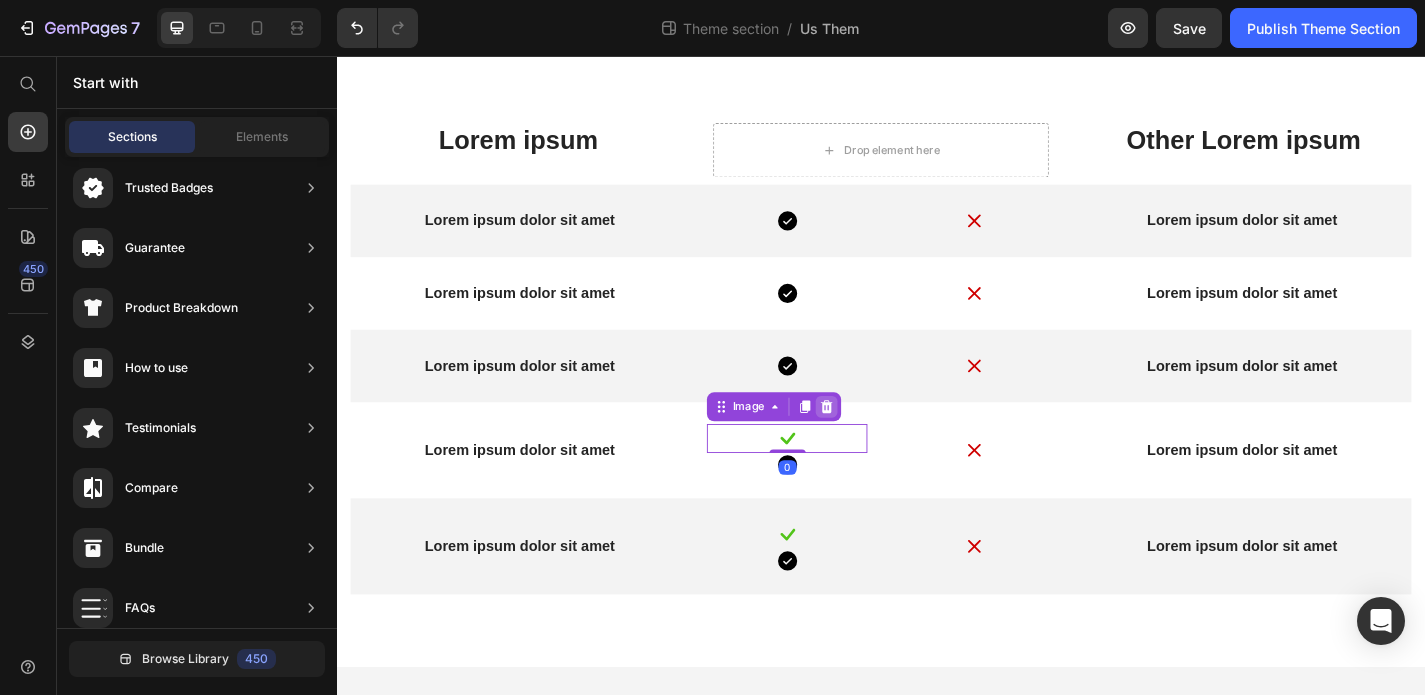 scroll, scrollTop: 1236, scrollLeft: 0, axis: vertical 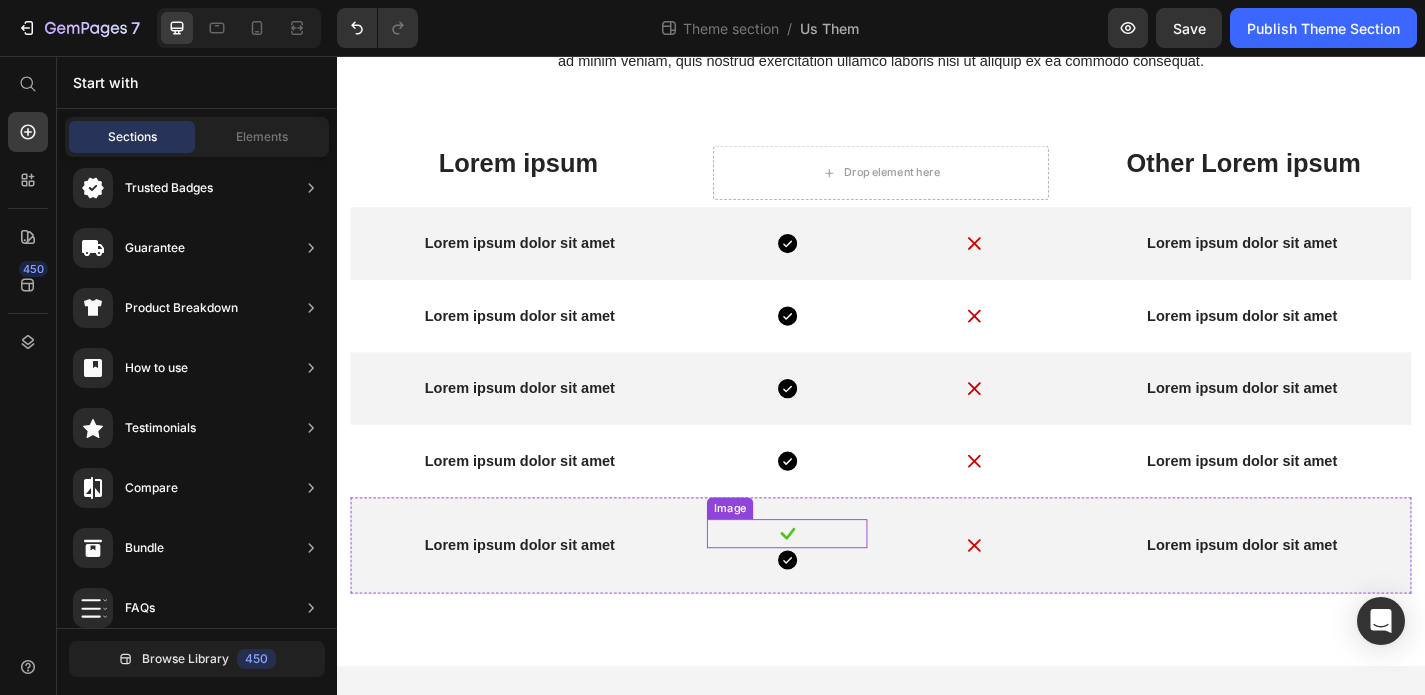 click at bounding box center [833, 583] 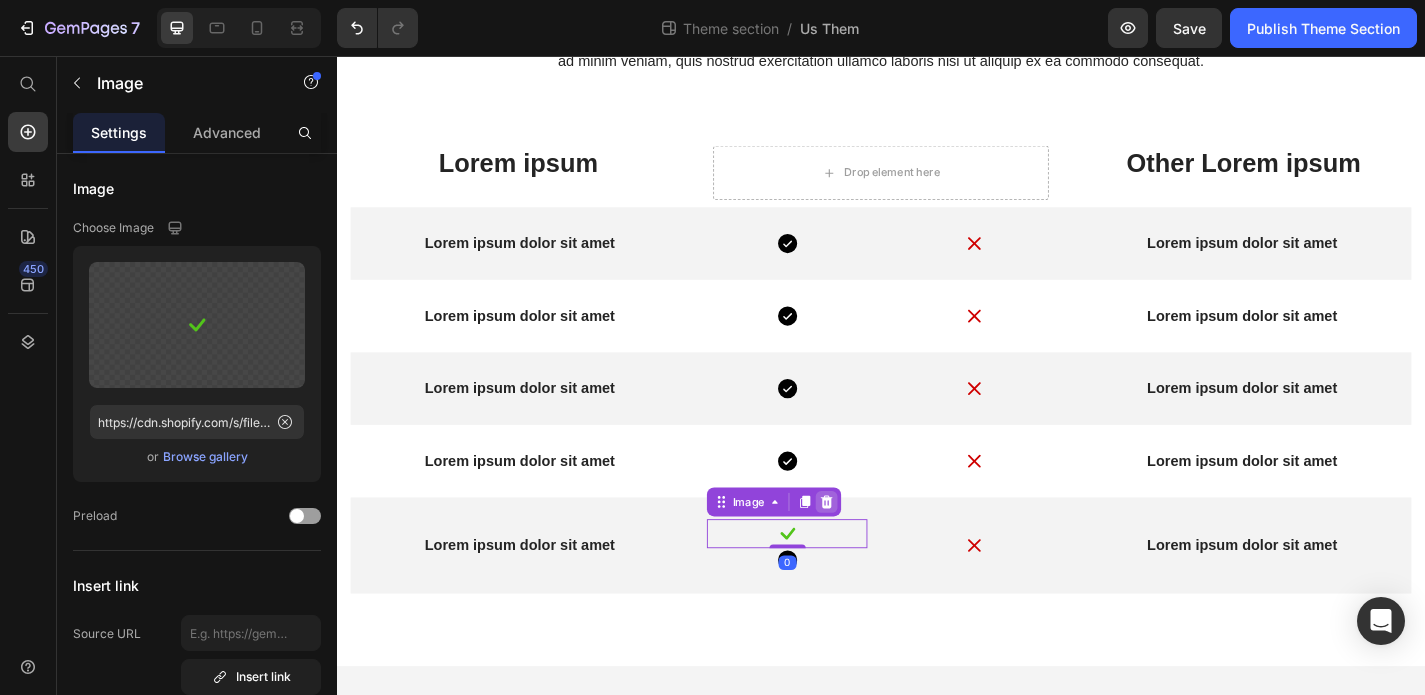 click at bounding box center (877, 548) 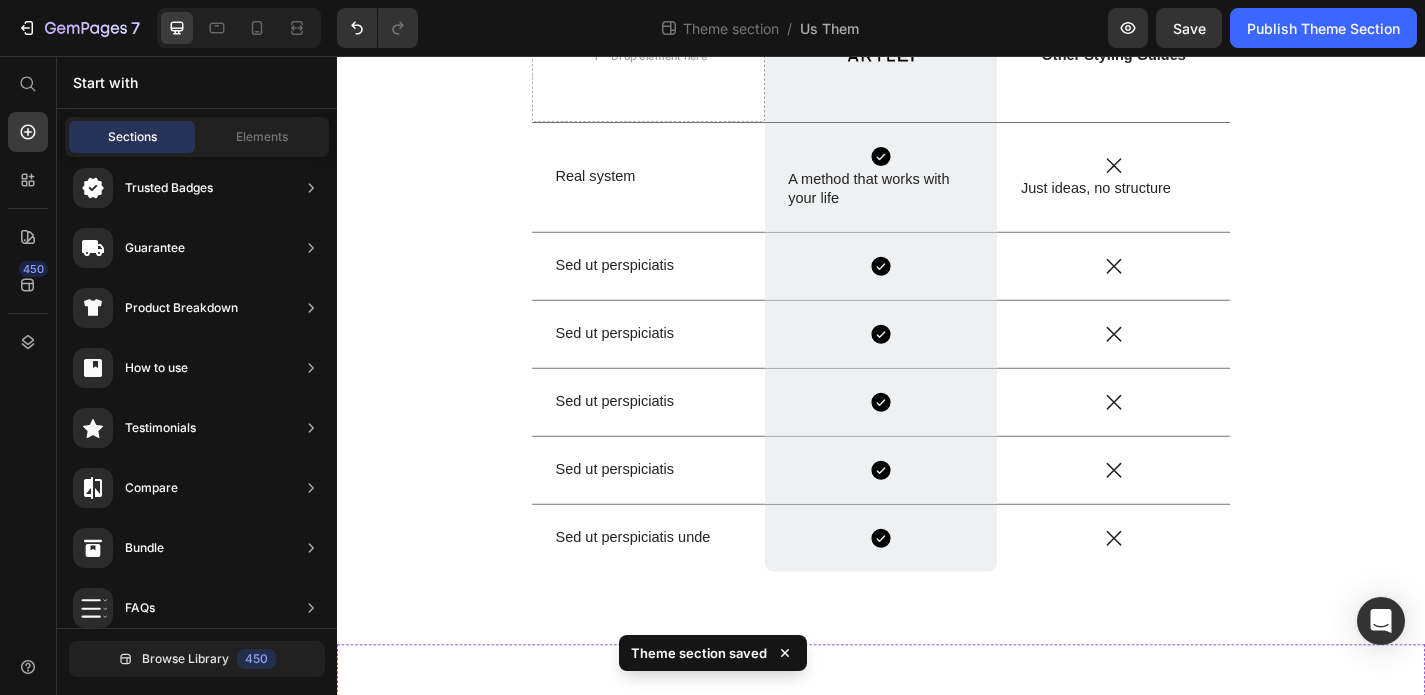 scroll, scrollTop: 308, scrollLeft: 0, axis: vertical 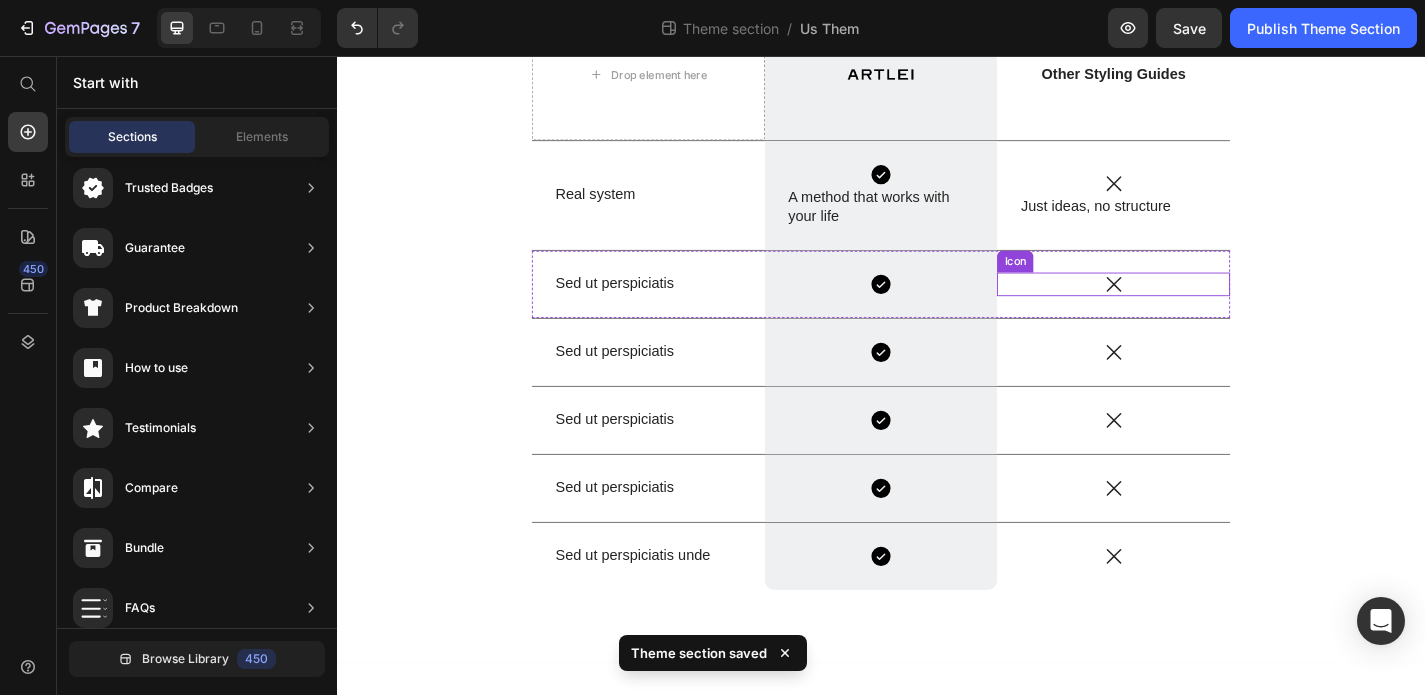 click 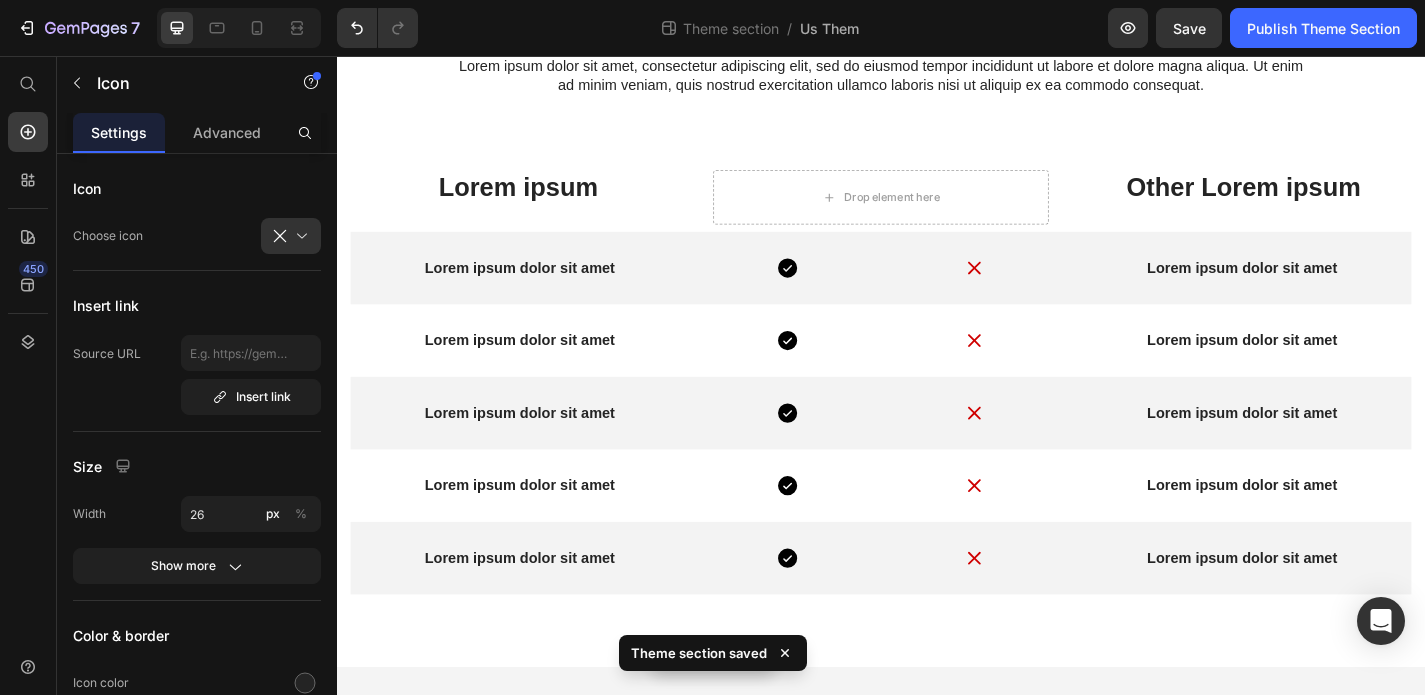 scroll, scrollTop: 1210, scrollLeft: 0, axis: vertical 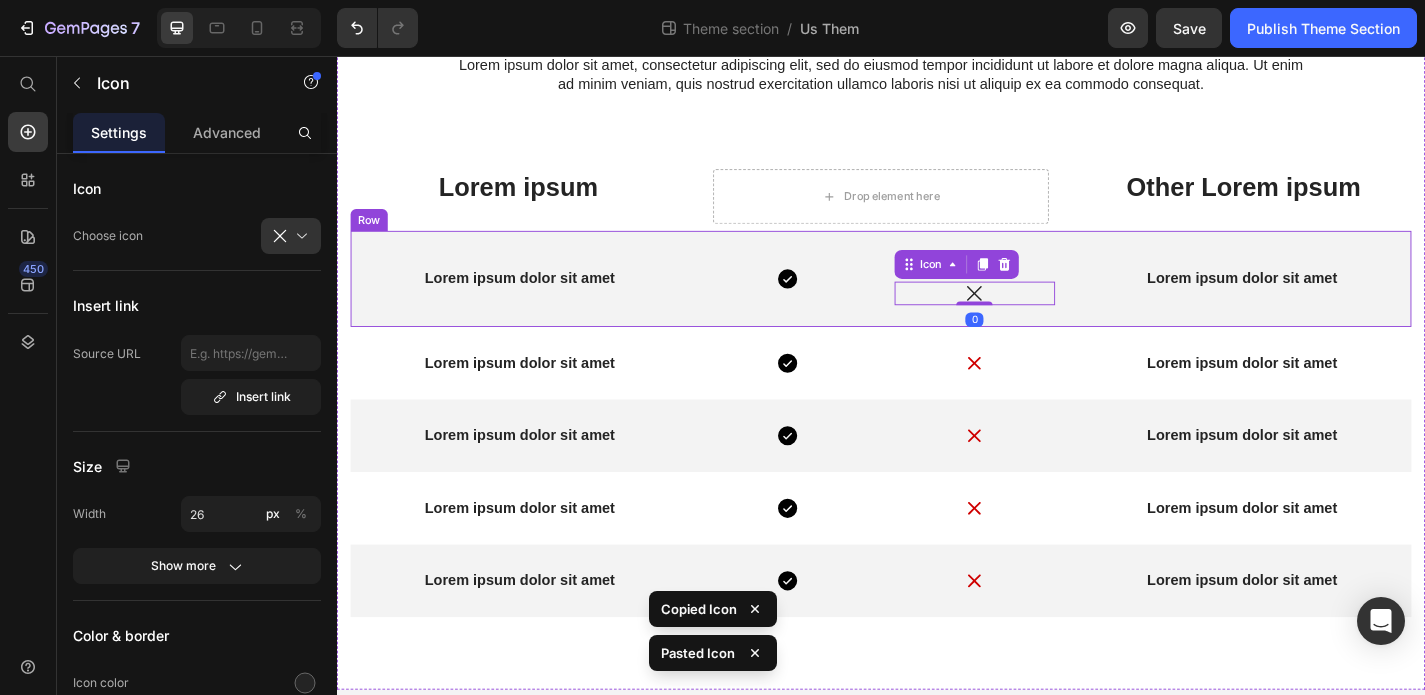 click on "Lorem ipsum dolor sit amet Text Block
Icon Image
Icon   0 Lorem ipsum dolor sit amet Text Block Row" at bounding box center (937, 302) 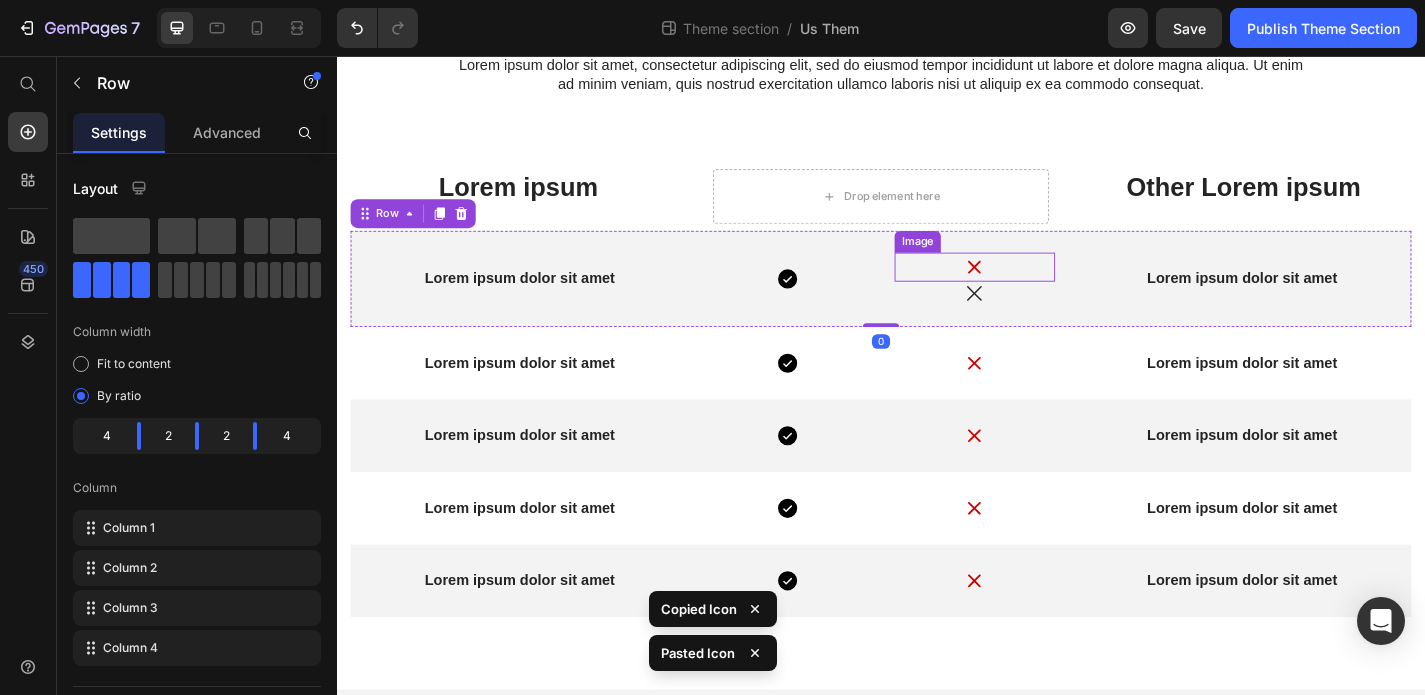 click at bounding box center [1040, 289] 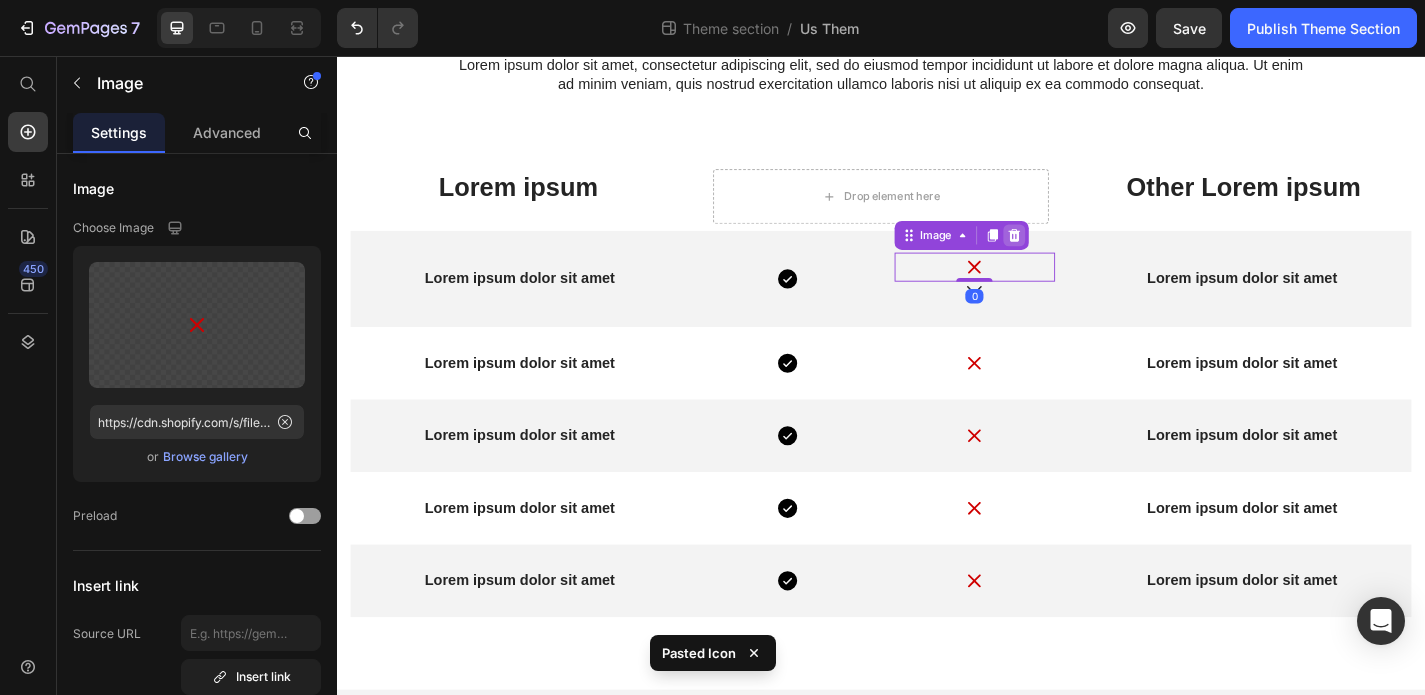 click 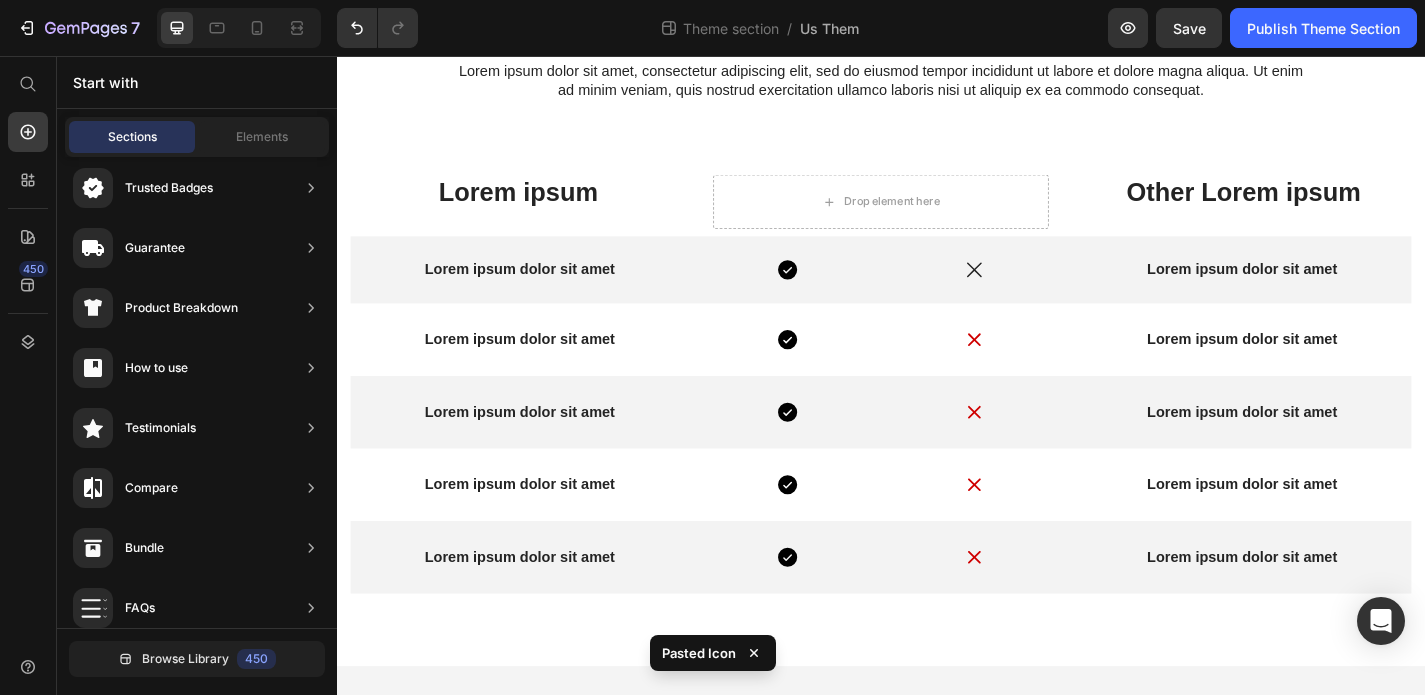 scroll, scrollTop: 1204, scrollLeft: 0, axis: vertical 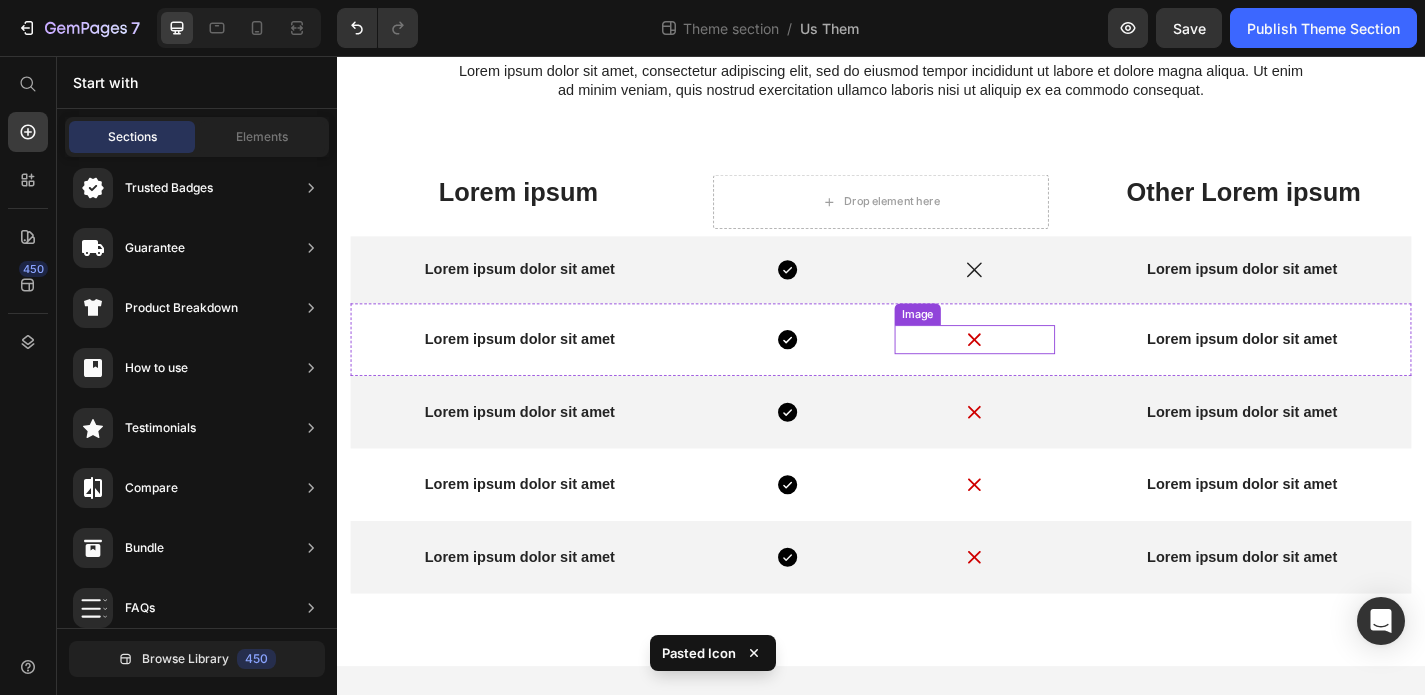 click at bounding box center [1040, 369] 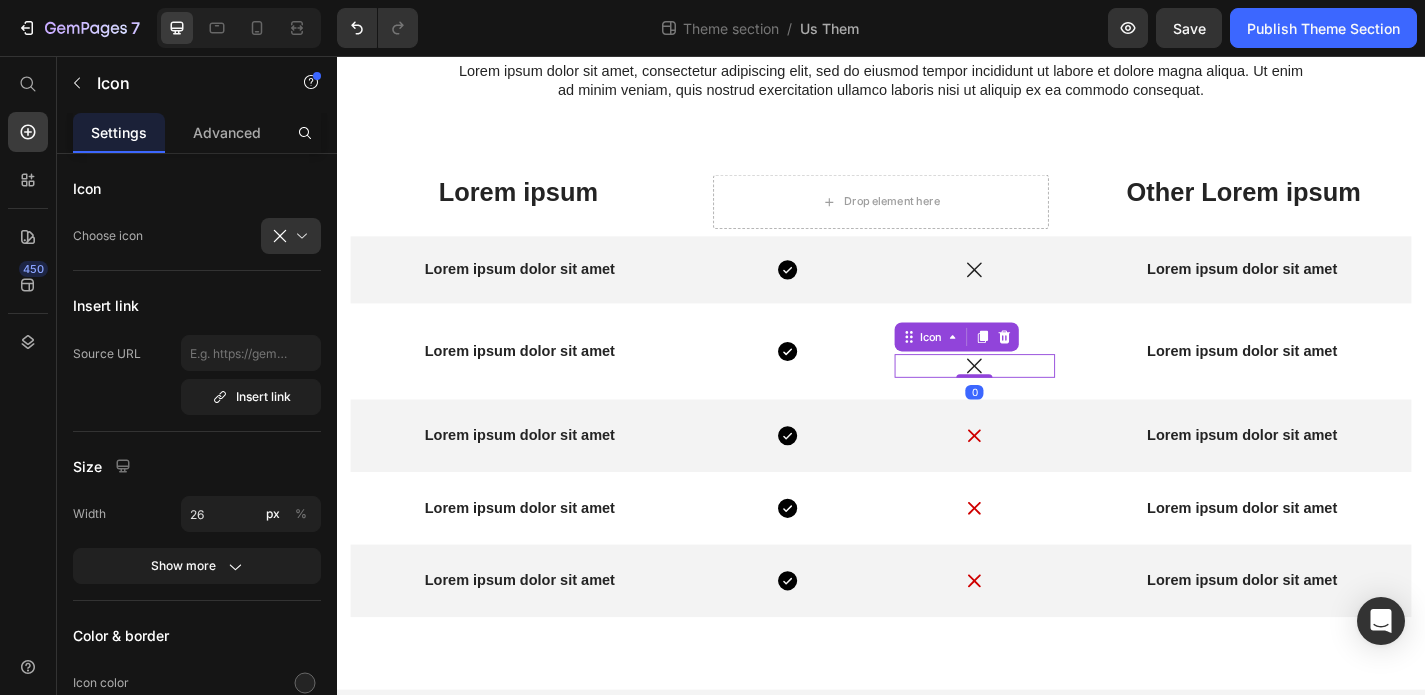scroll, scrollTop: 1210, scrollLeft: 0, axis: vertical 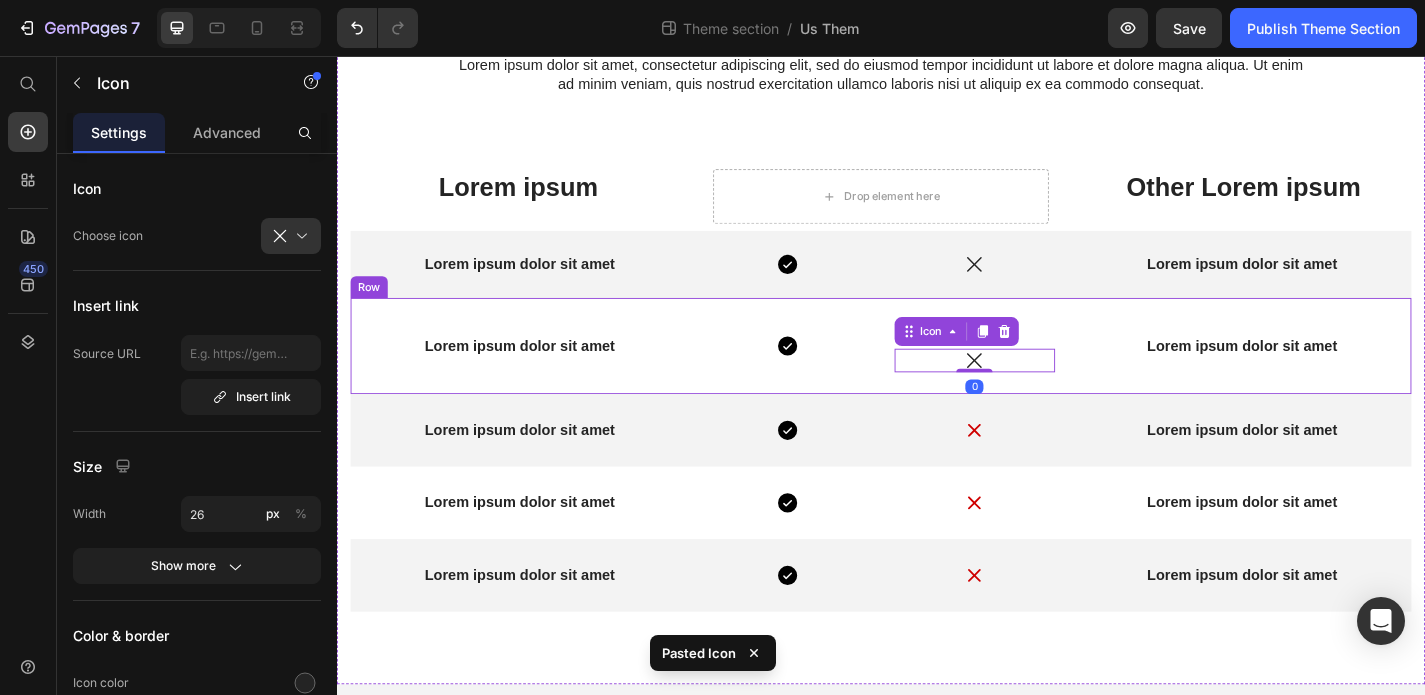 click on "Lorem ipsum dolor sit amet Text Block
Icon Image
Icon   0 Lorem ipsum dolor sit amet Text Block Row" at bounding box center (937, 376) 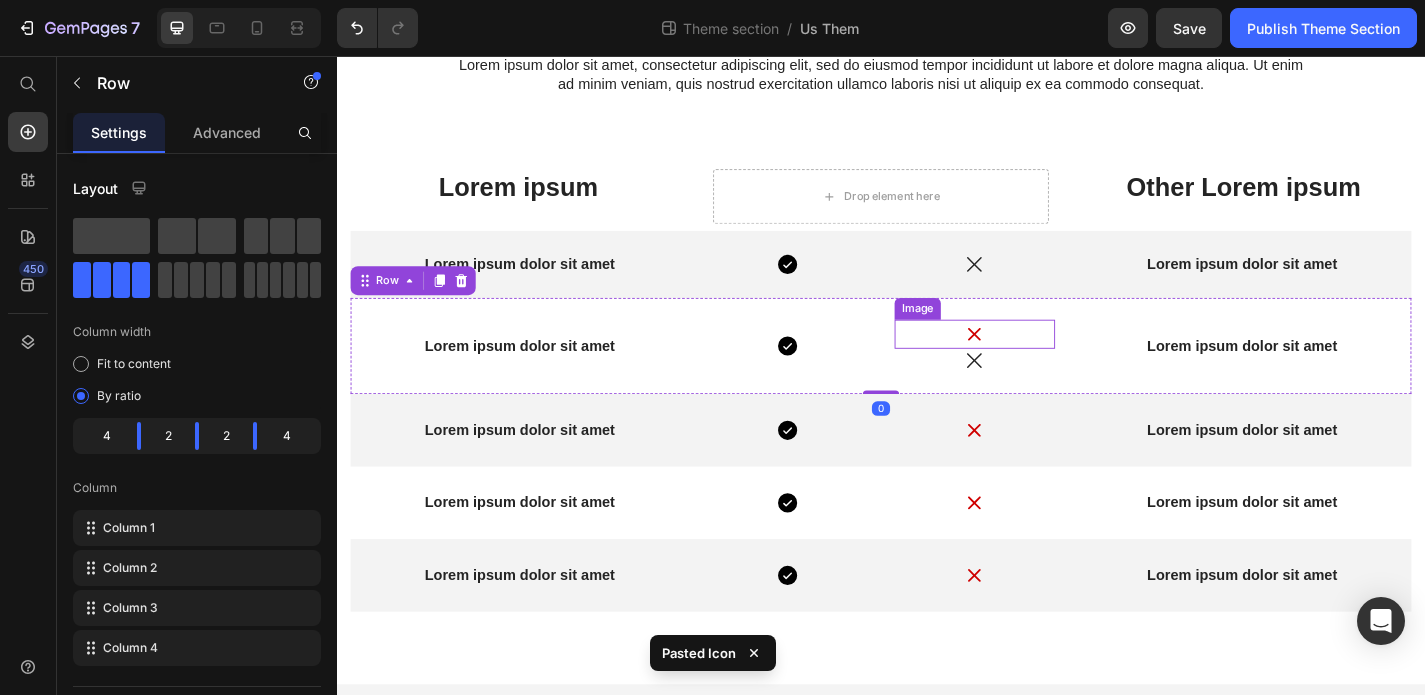 click at bounding box center (1040, 363) 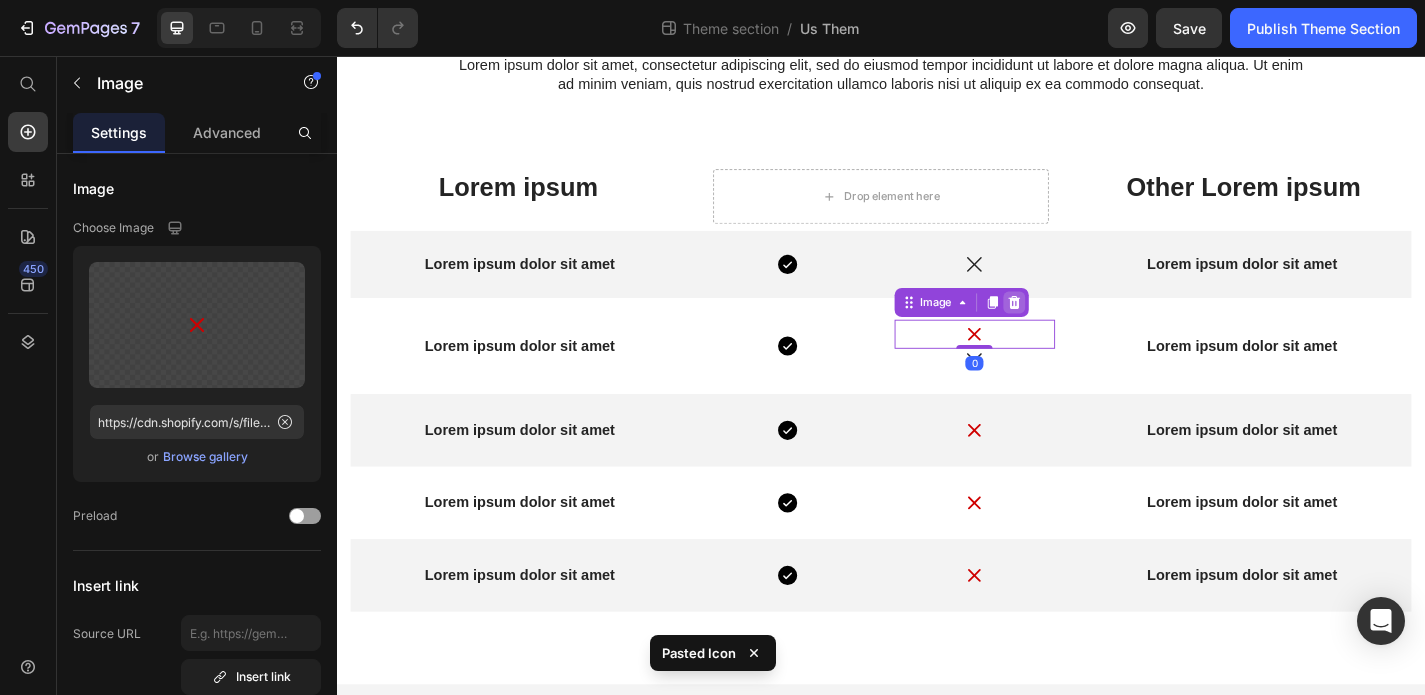 click 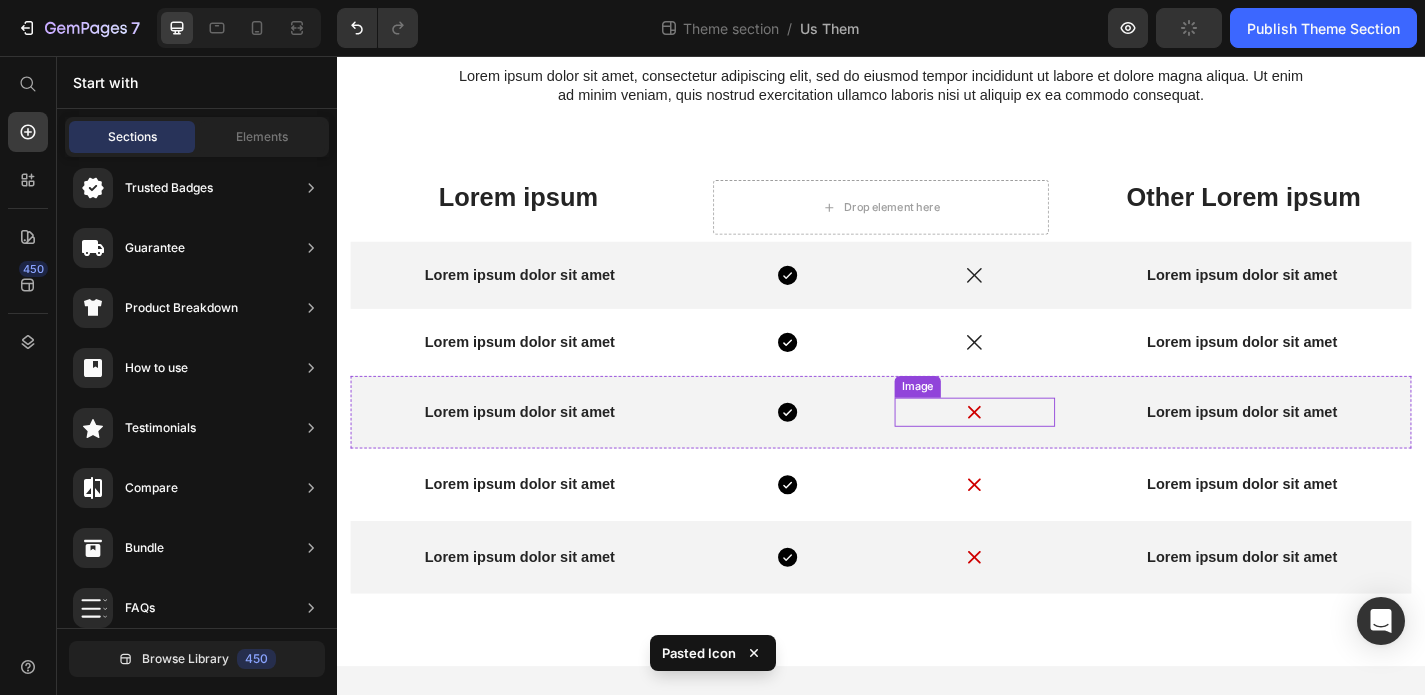 click at bounding box center [1040, 449] 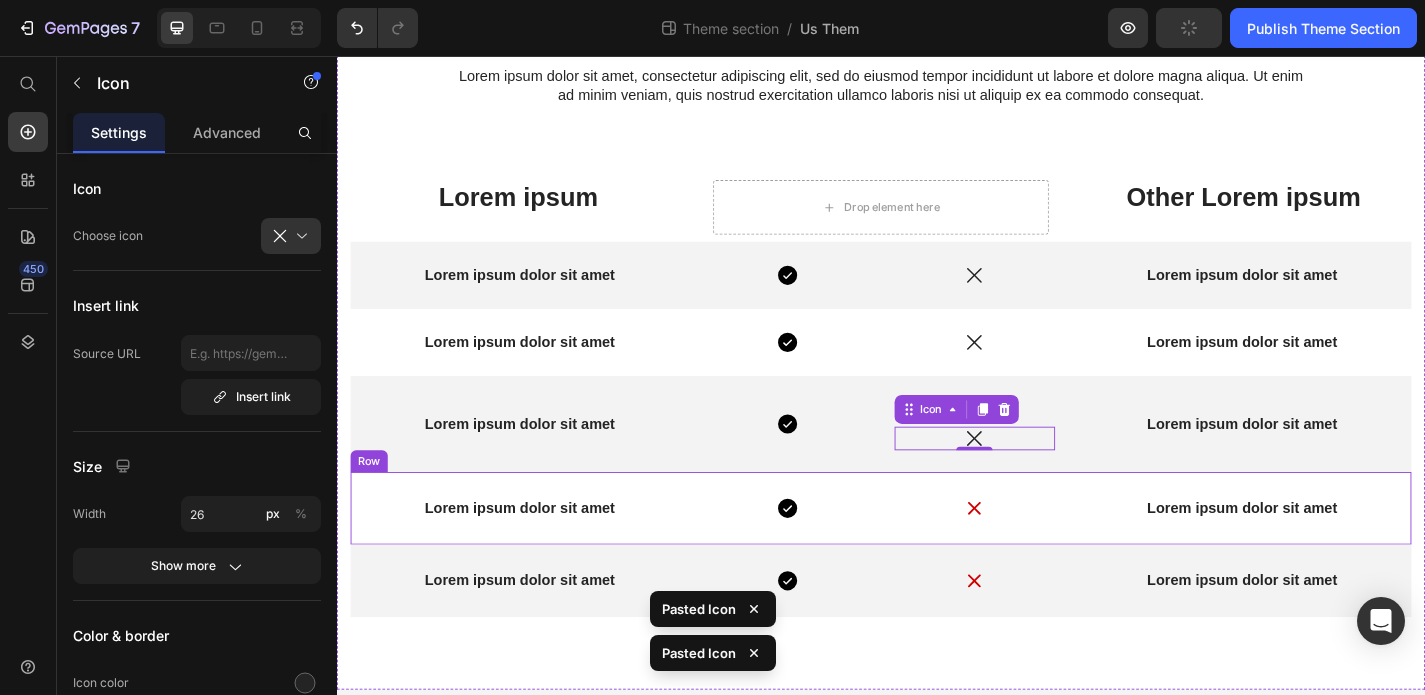 scroll, scrollTop: 1210, scrollLeft: 0, axis: vertical 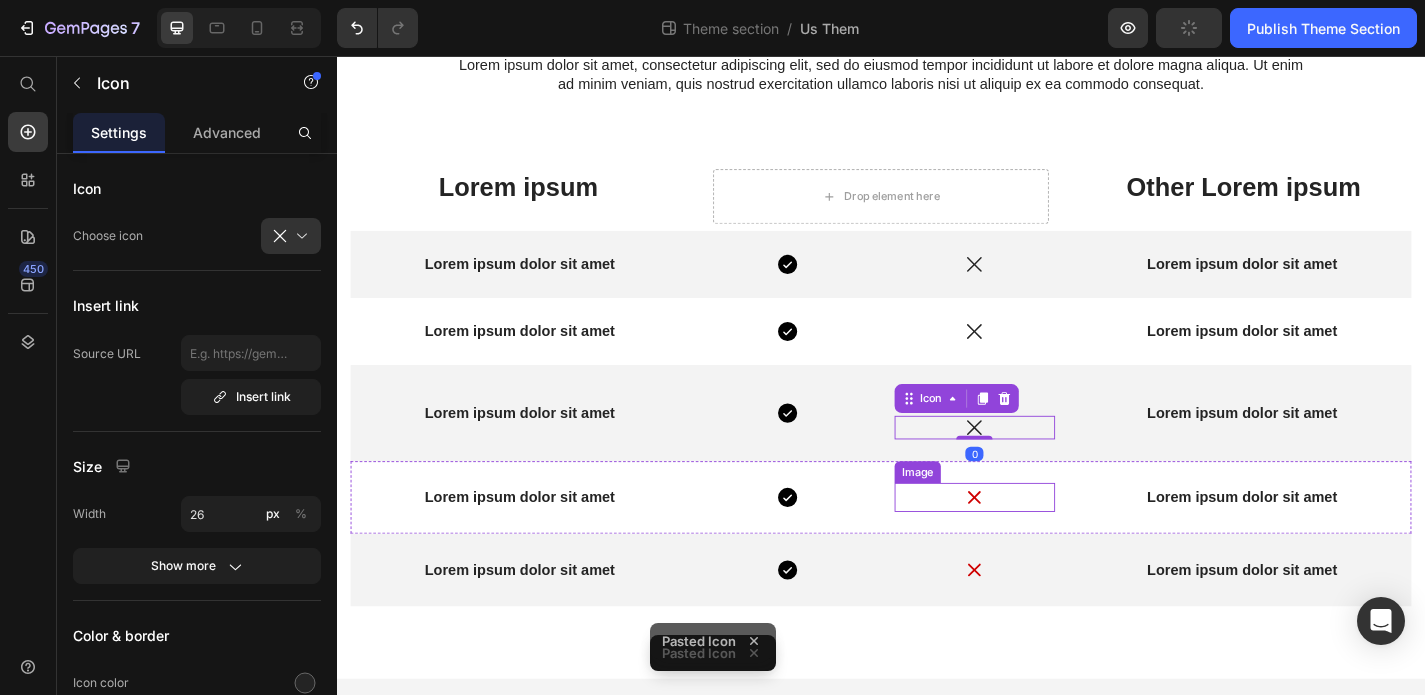 click at bounding box center (1040, 543) 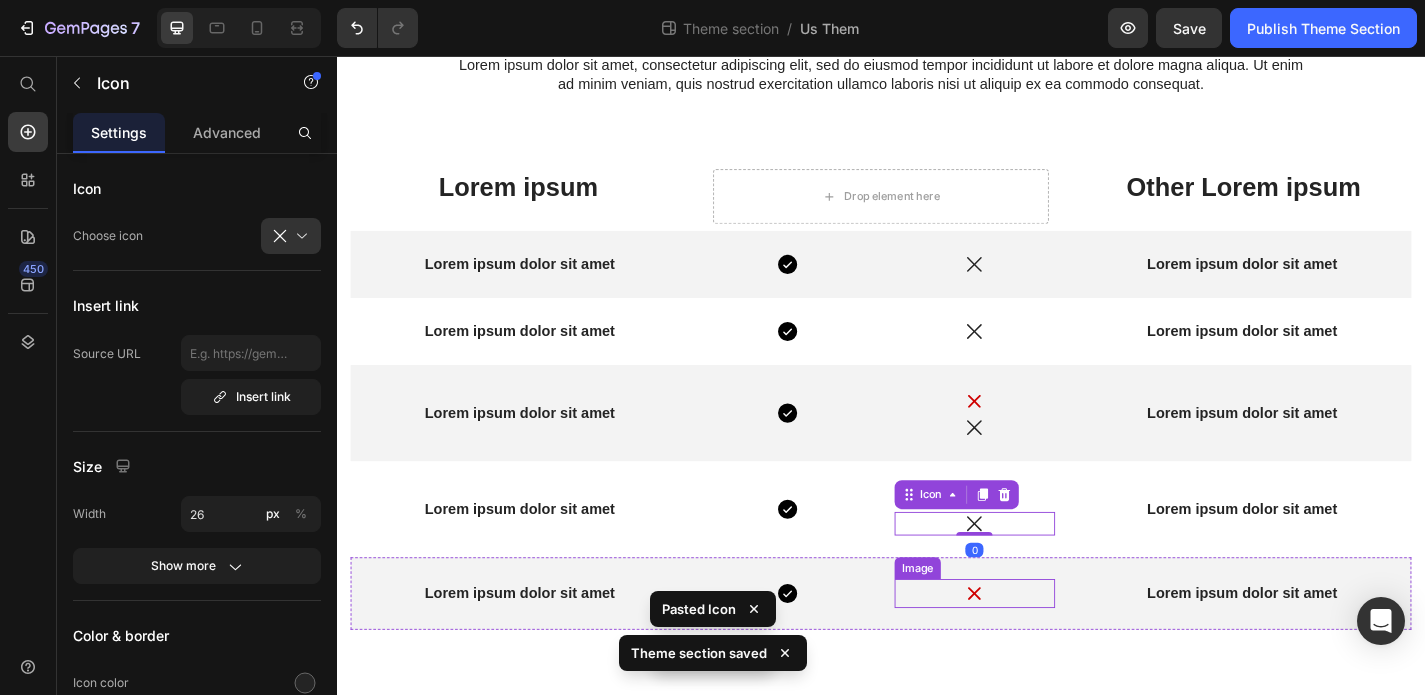 click at bounding box center (1040, 649) 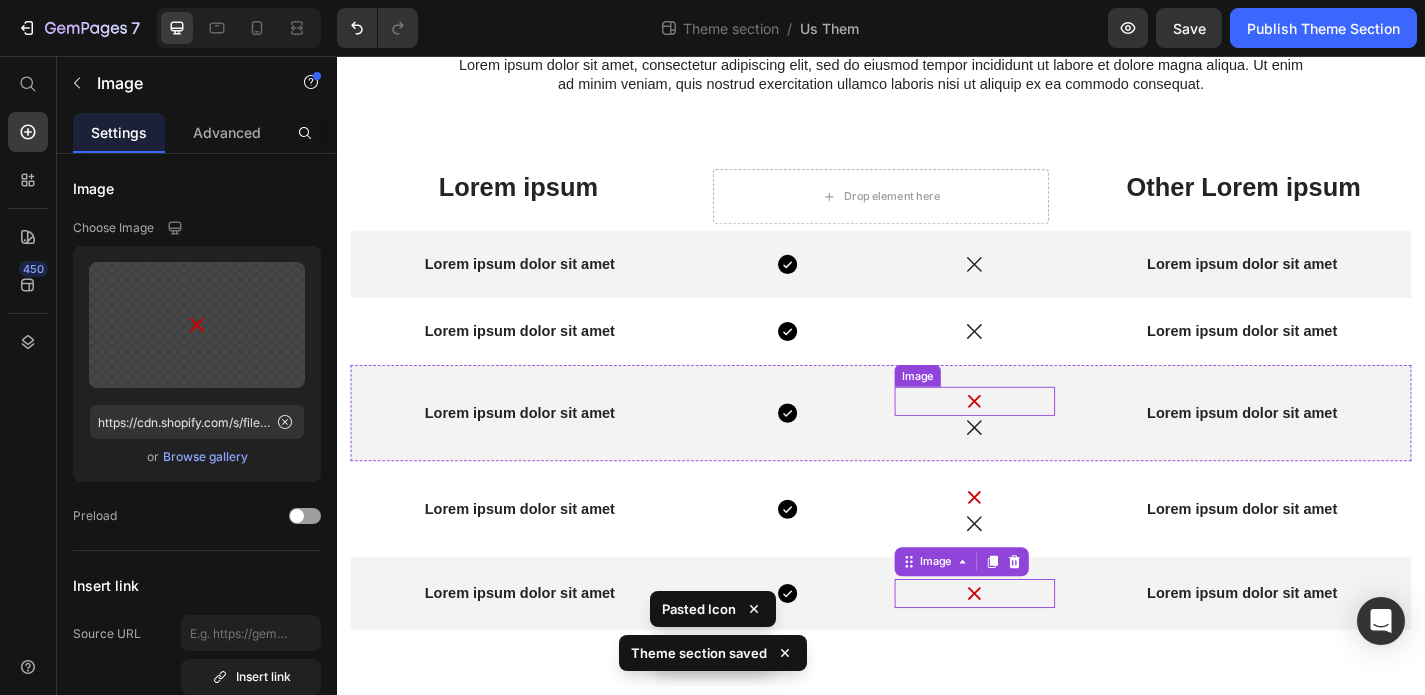 click at bounding box center [1040, 437] 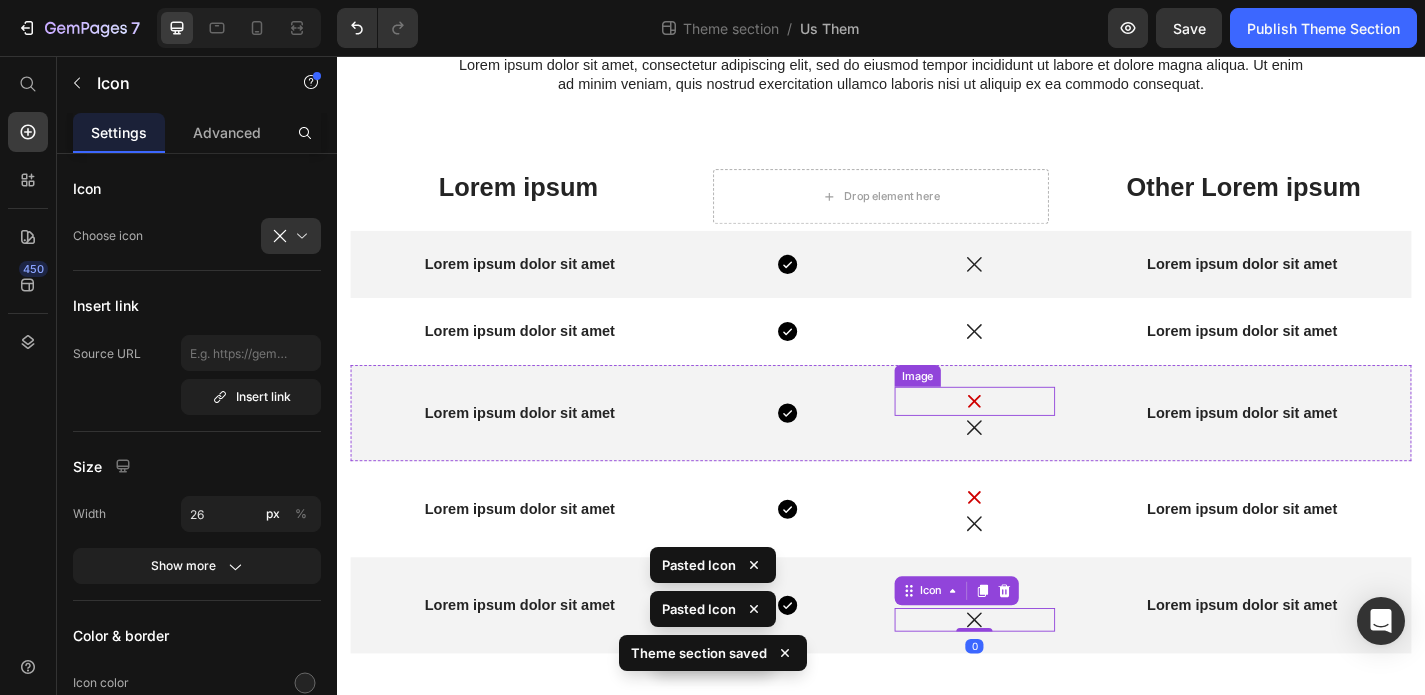 click at bounding box center (1040, 437) 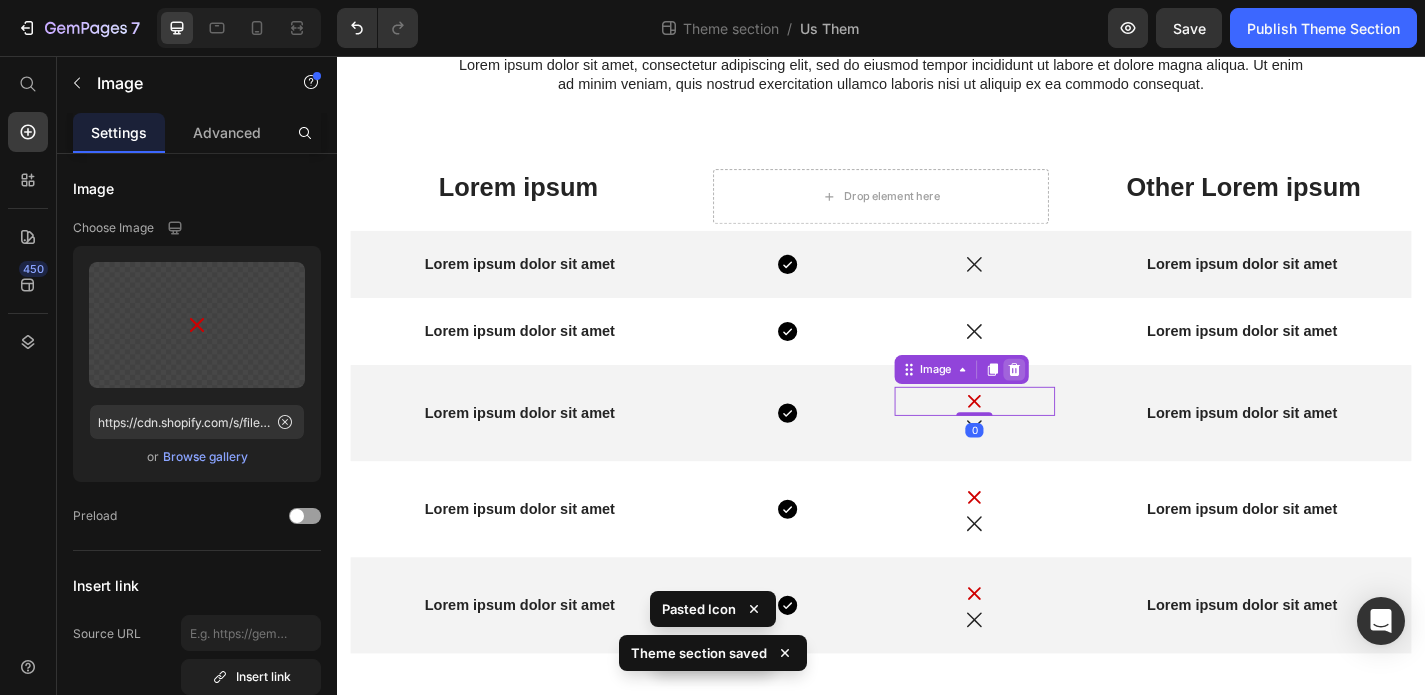 click 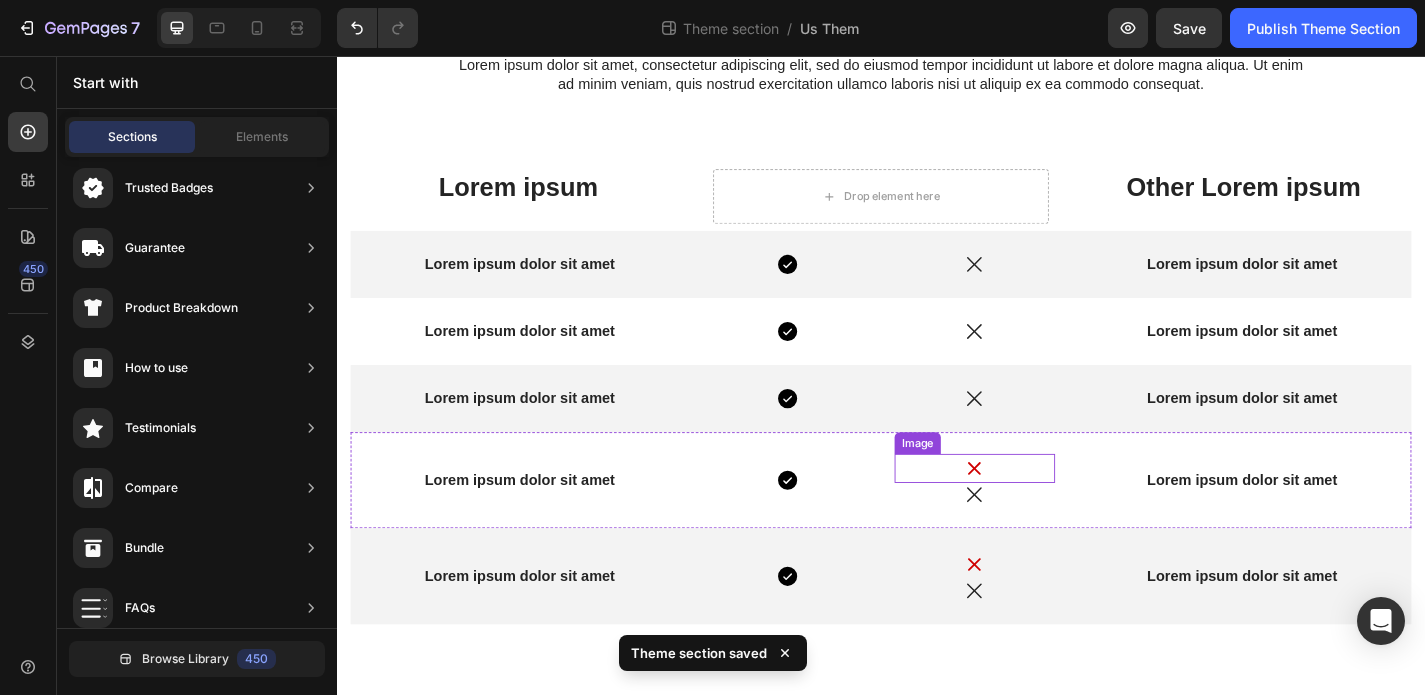 click at bounding box center (1040, 511) 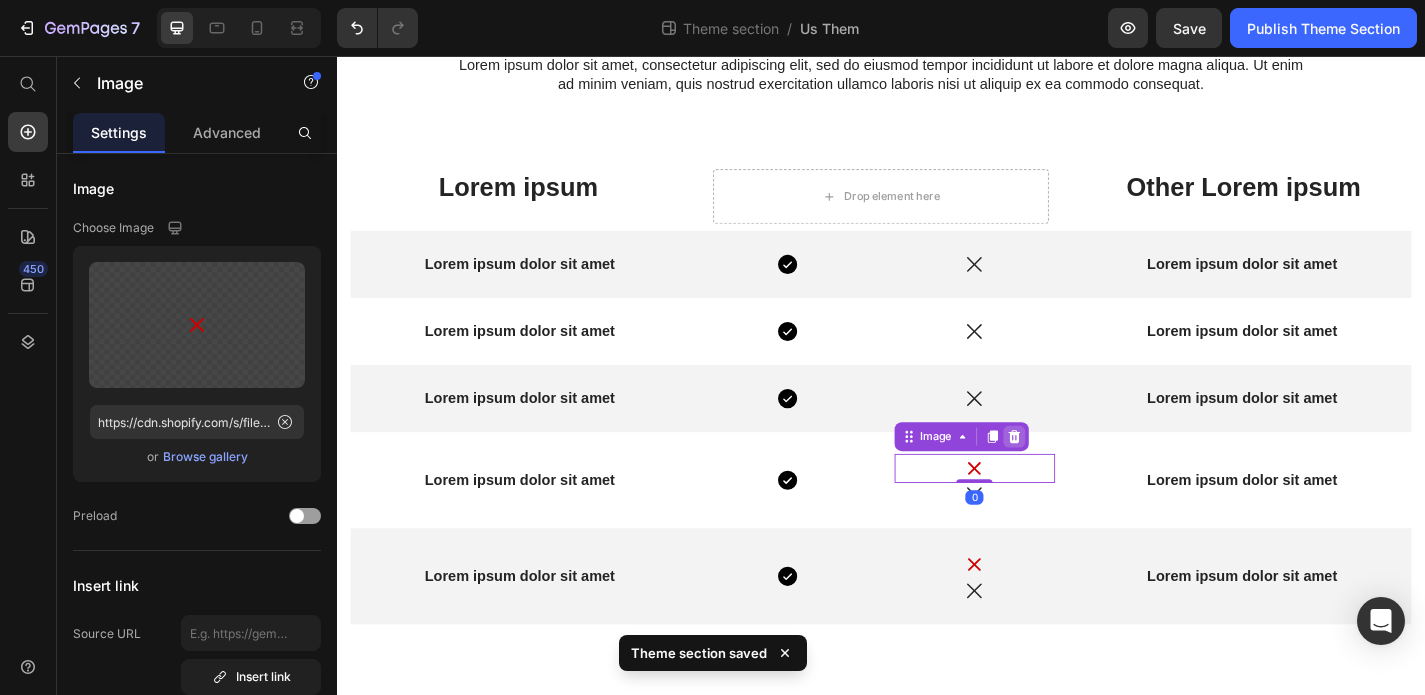 click 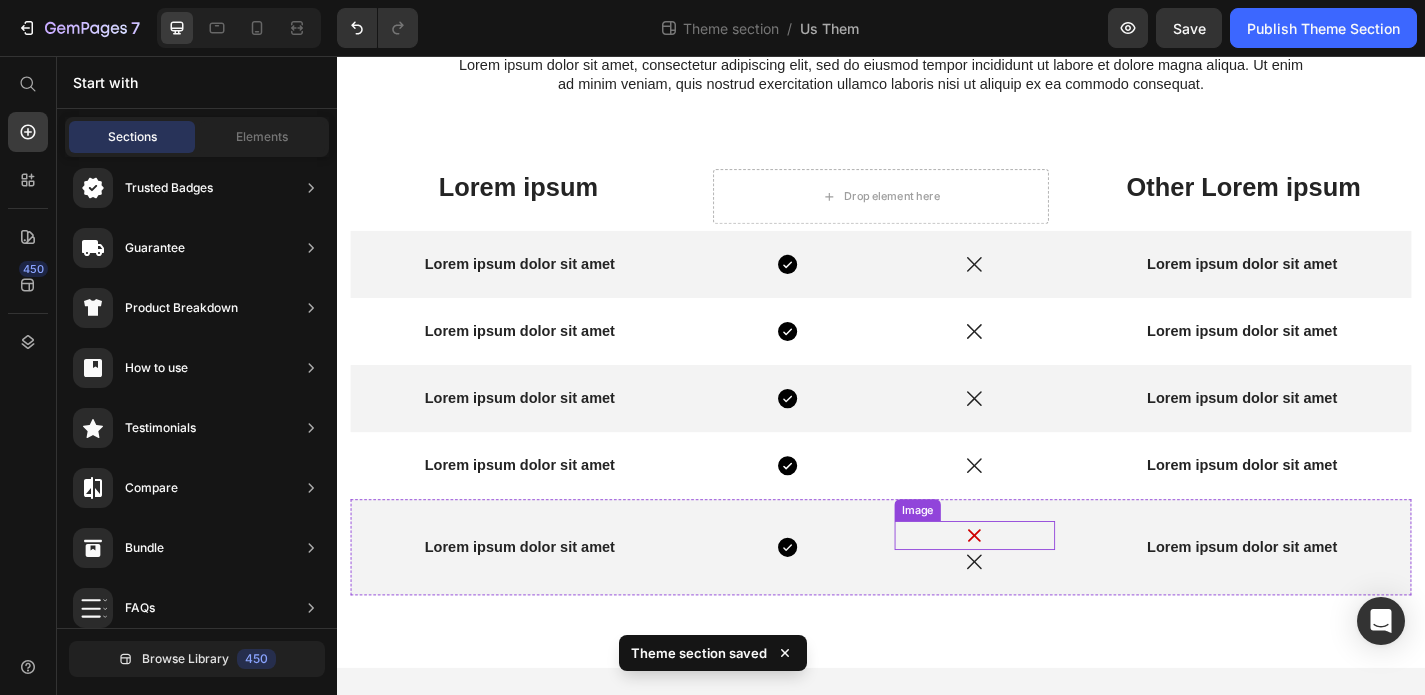 click at bounding box center [1040, 585] 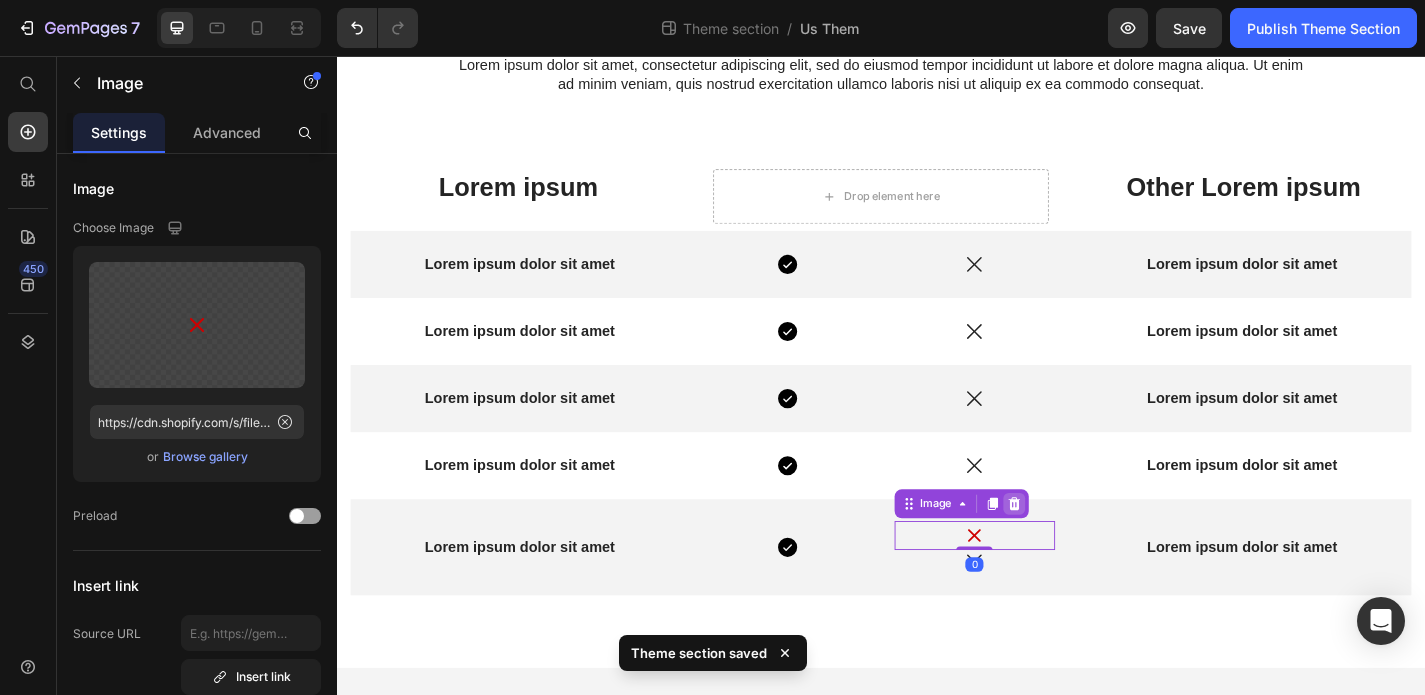 click 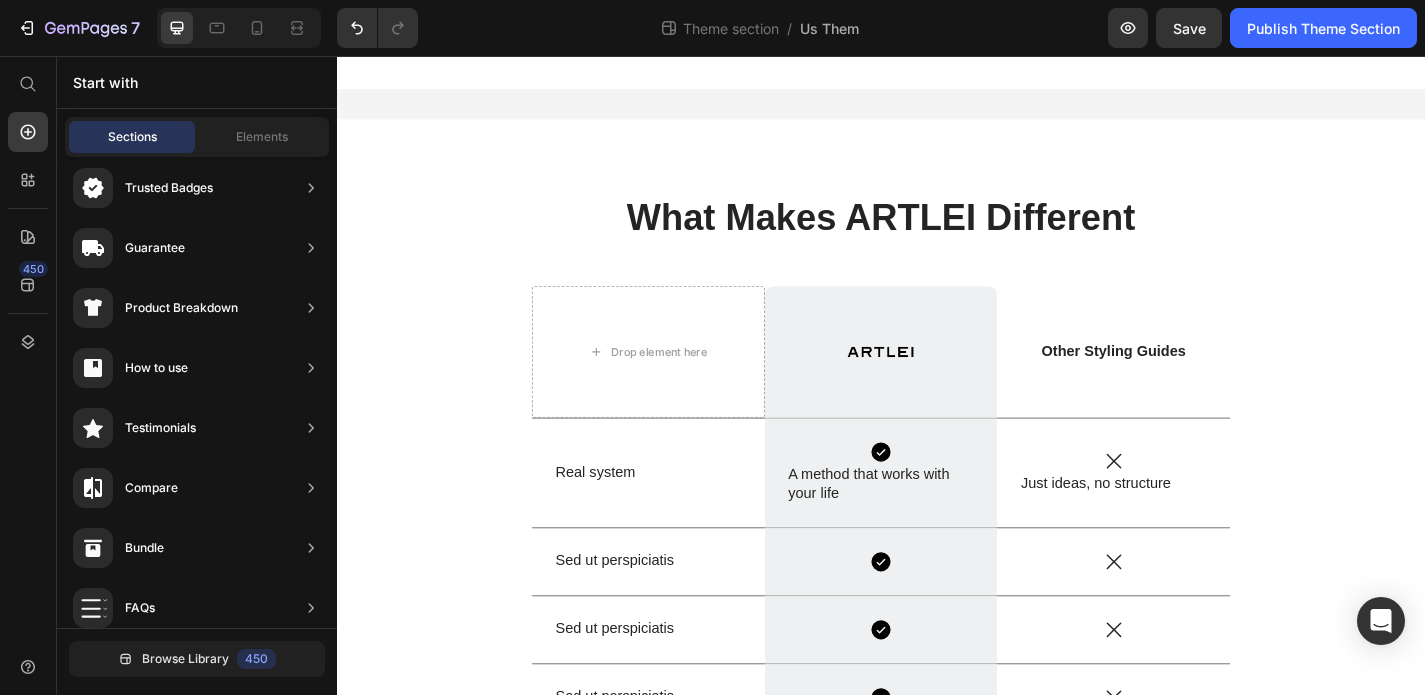 scroll, scrollTop: 0, scrollLeft: 0, axis: both 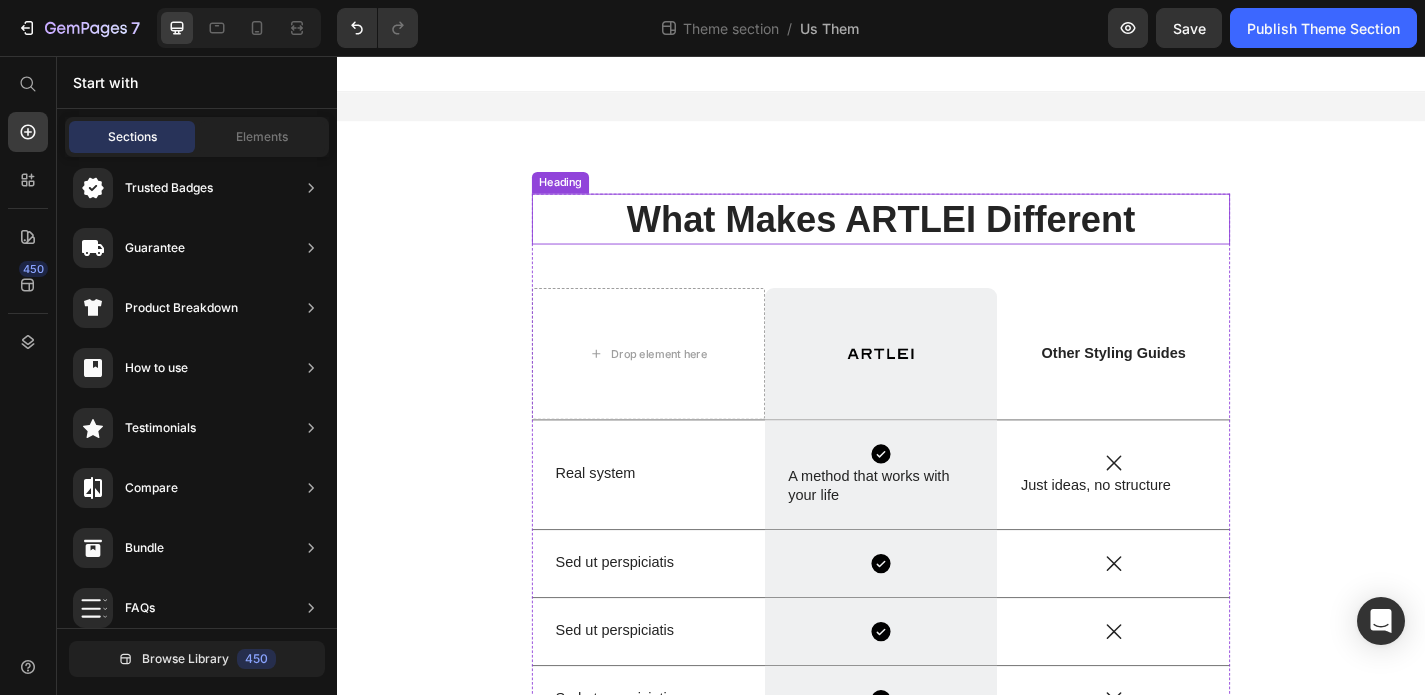 click on "What Makes ARTLEI Different" at bounding box center [937, 236] 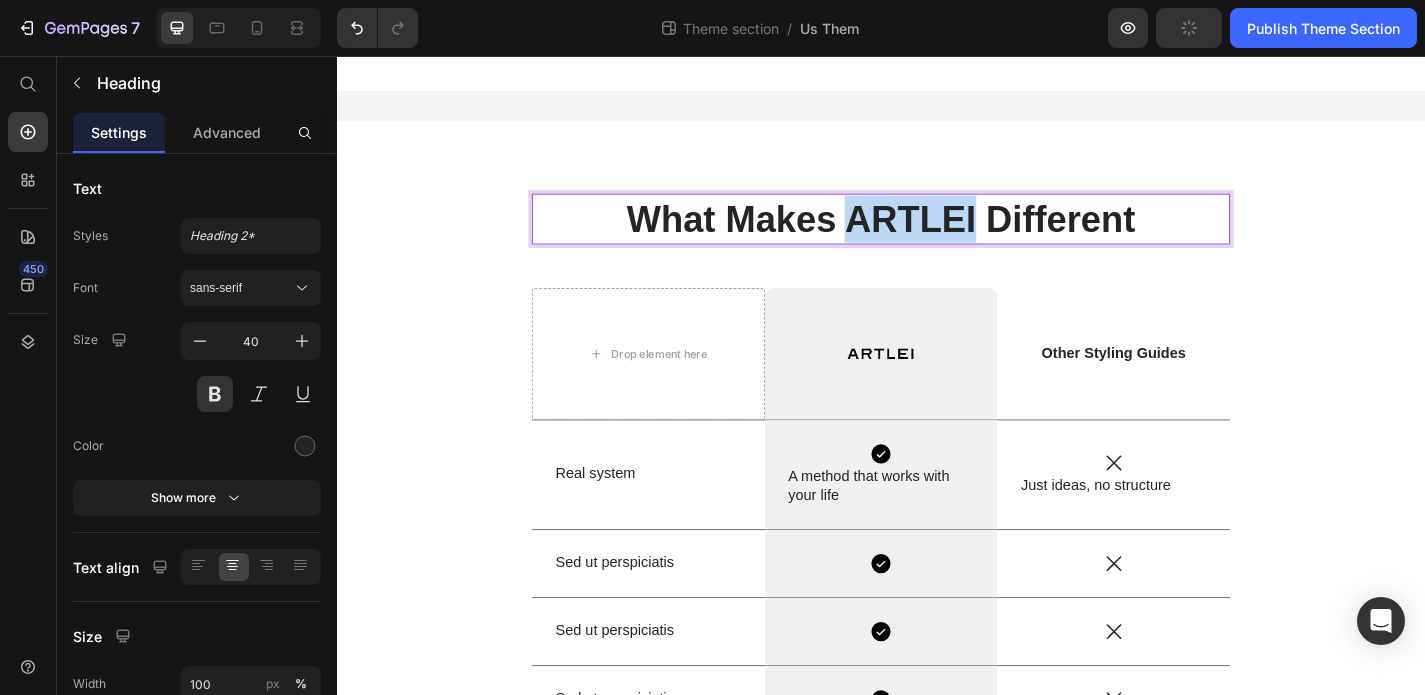 click on "What Makes ARTLEI Different" at bounding box center (937, 236) 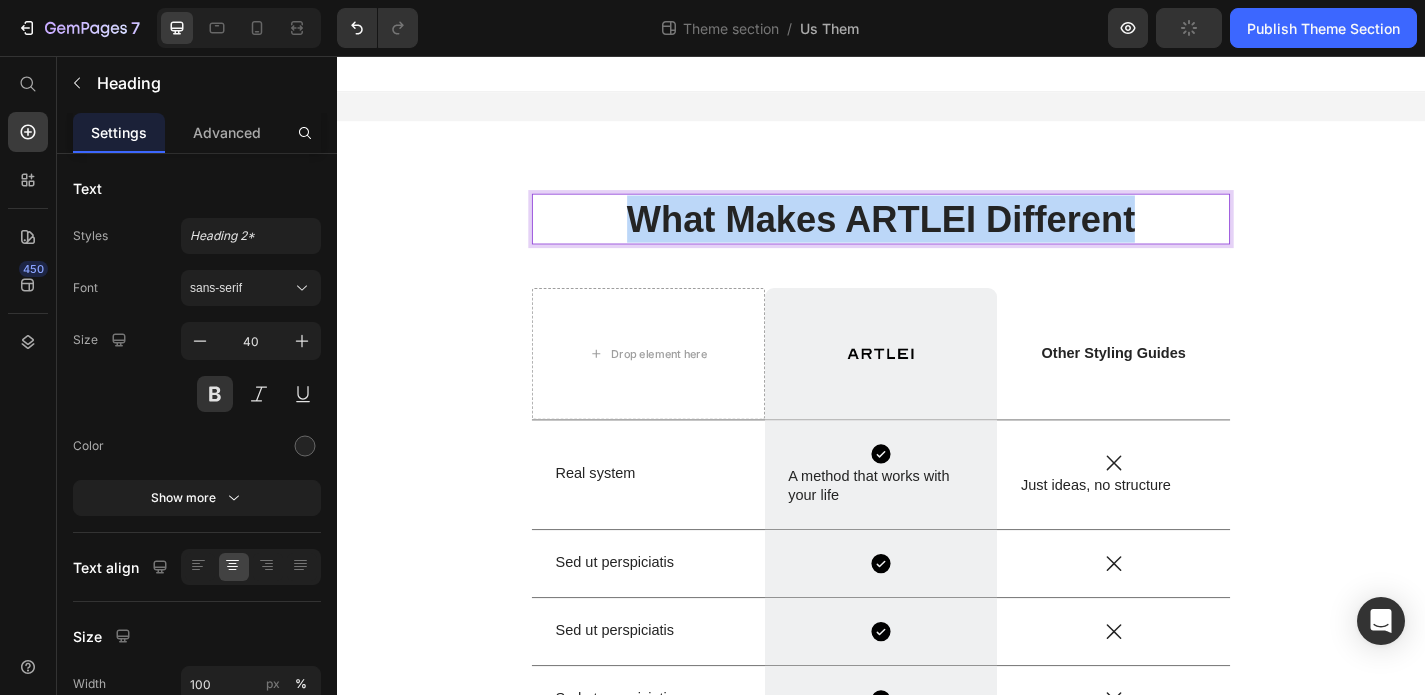 click on "What Makes ARTLEI Different" at bounding box center (937, 236) 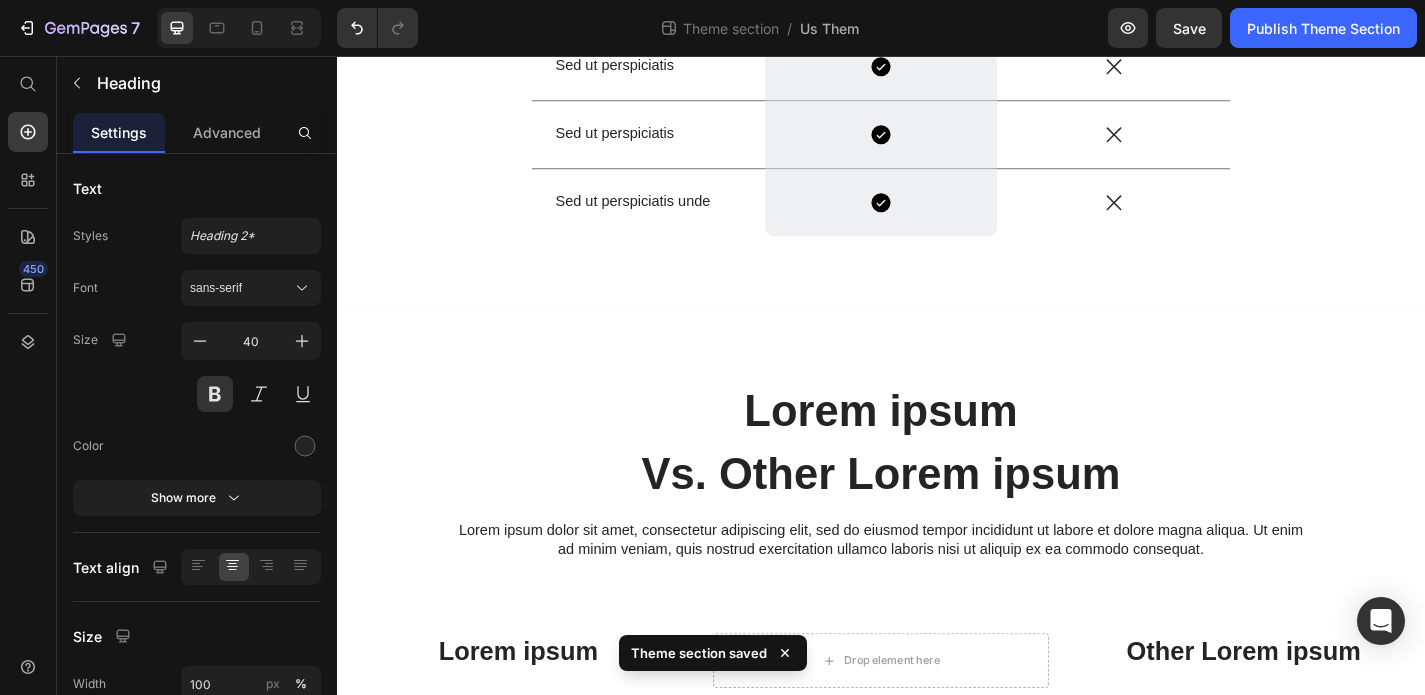 scroll, scrollTop: 744, scrollLeft: 0, axis: vertical 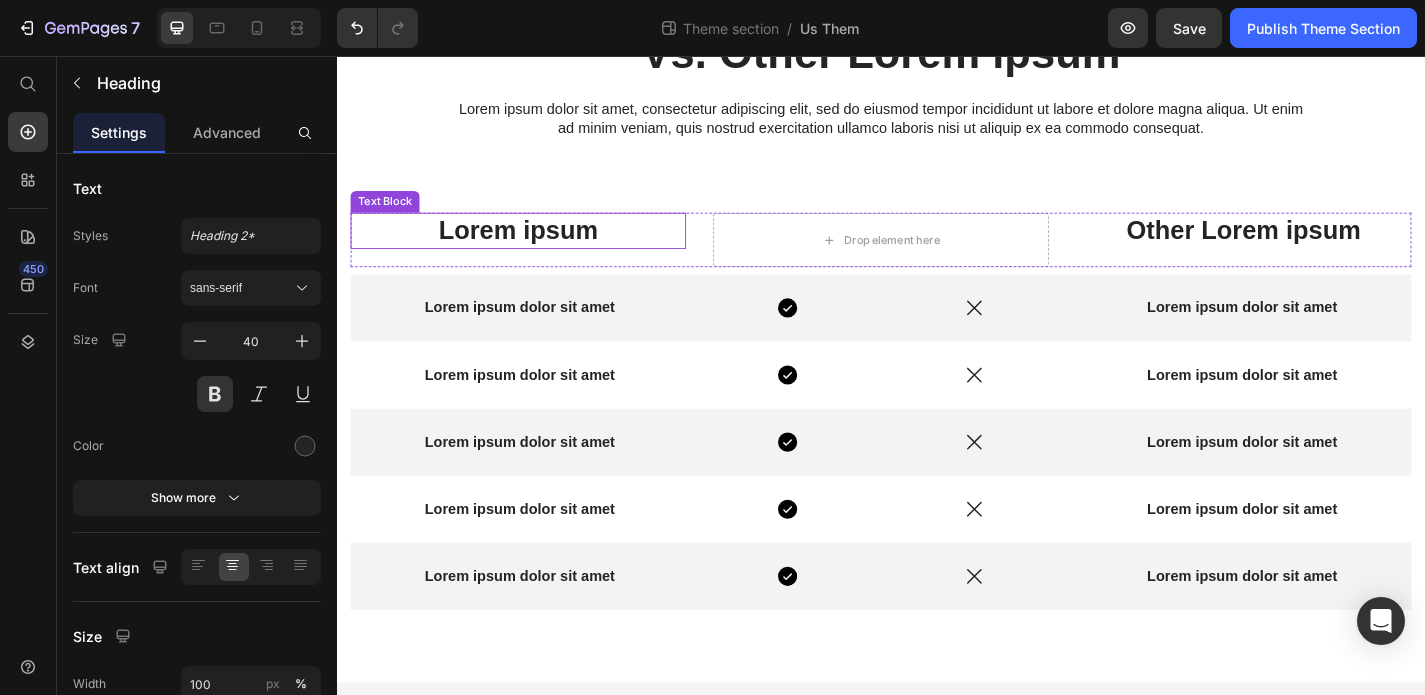 click on "Lorem ipsum" at bounding box center (537, 249) 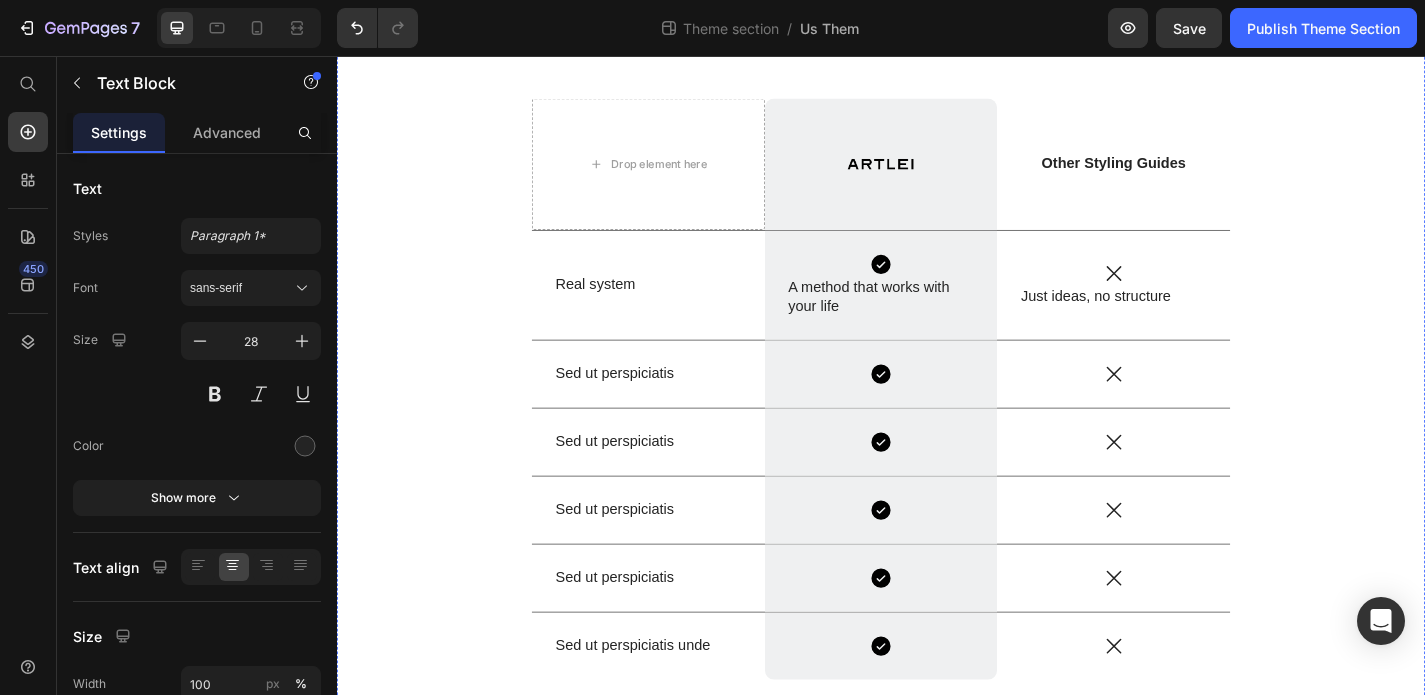 scroll, scrollTop: 205, scrollLeft: 0, axis: vertical 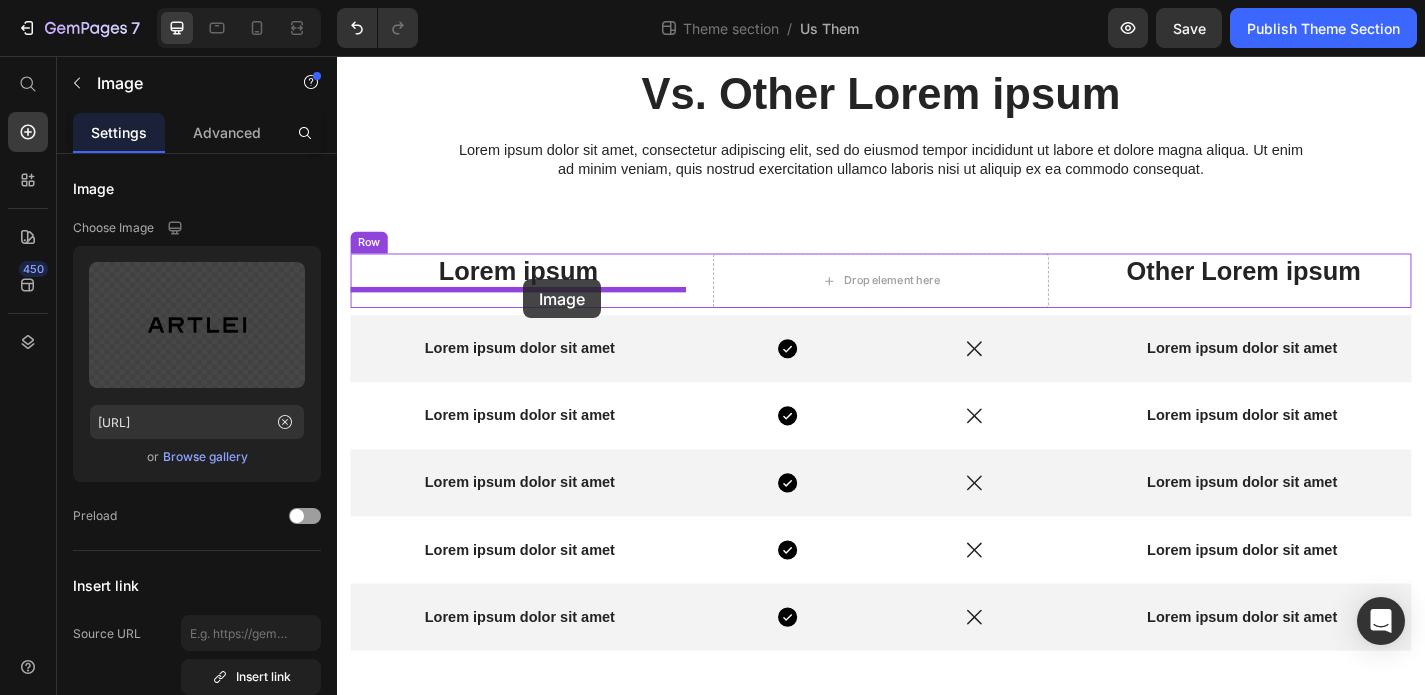 drag, startPoint x: 922, startPoint y: 185, endPoint x: 542, endPoint y: 302, distance: 397.60406 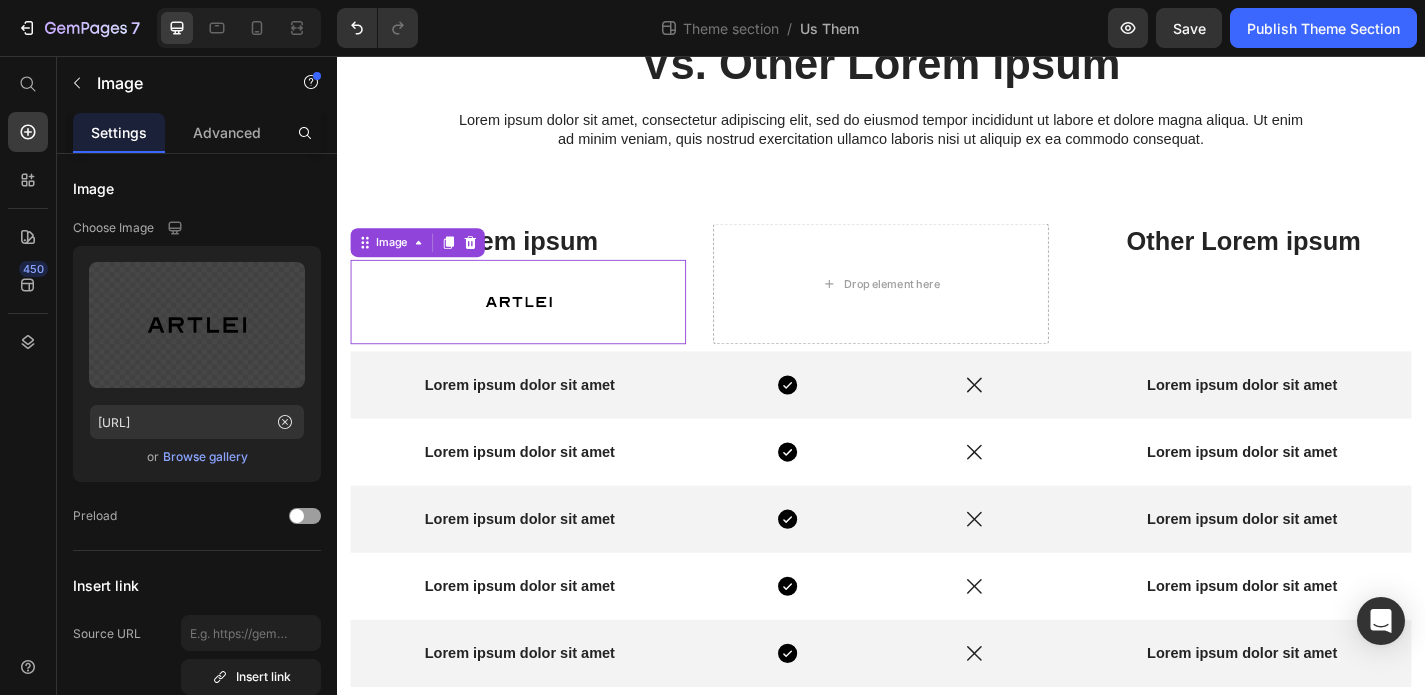 scroll, scrollTop: 1084, scrollLeft: 0, axis: vertical 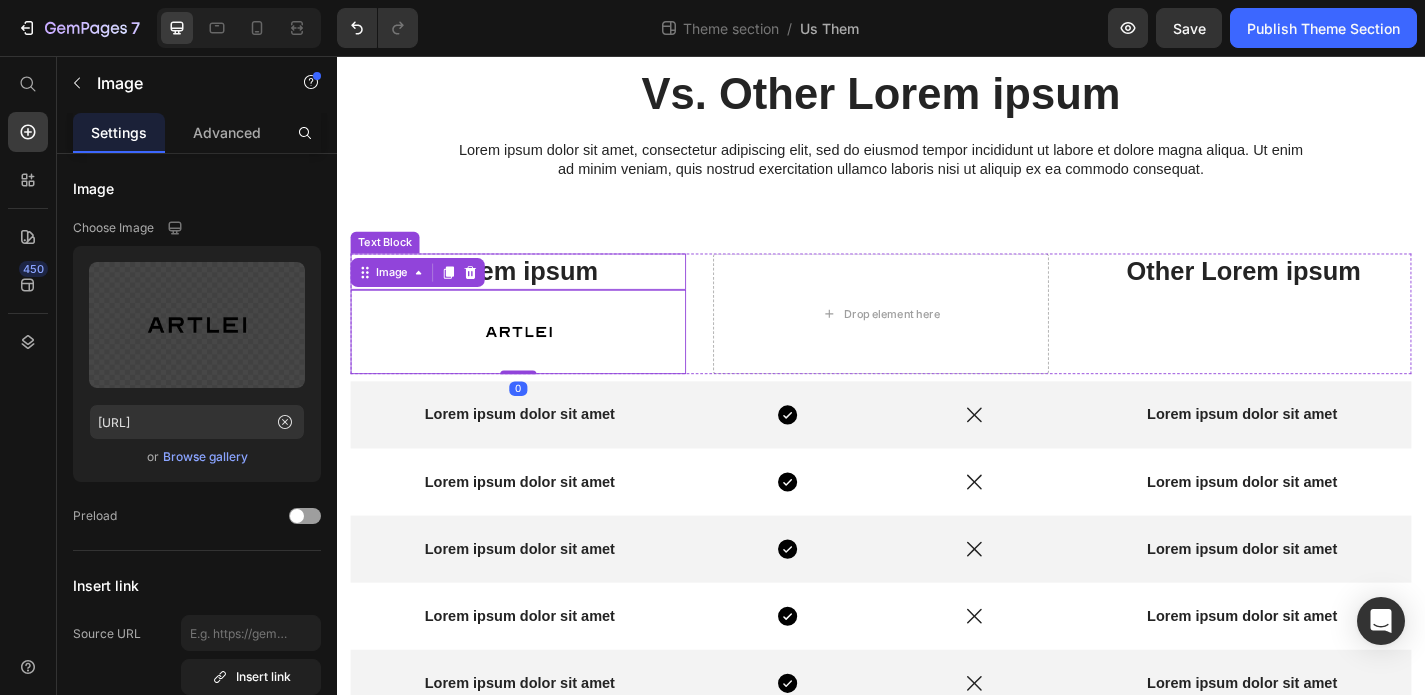 click on "Lorem ipsum" at bounding box center (537, 294) 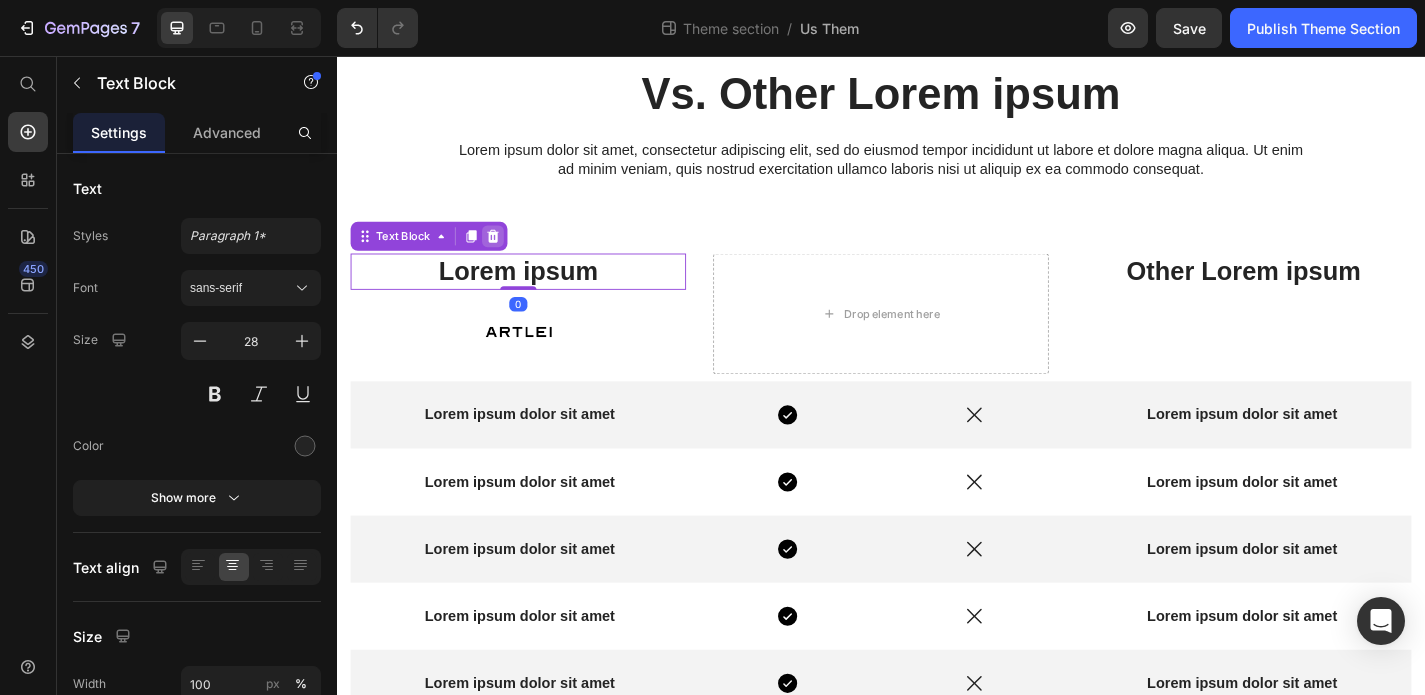 click 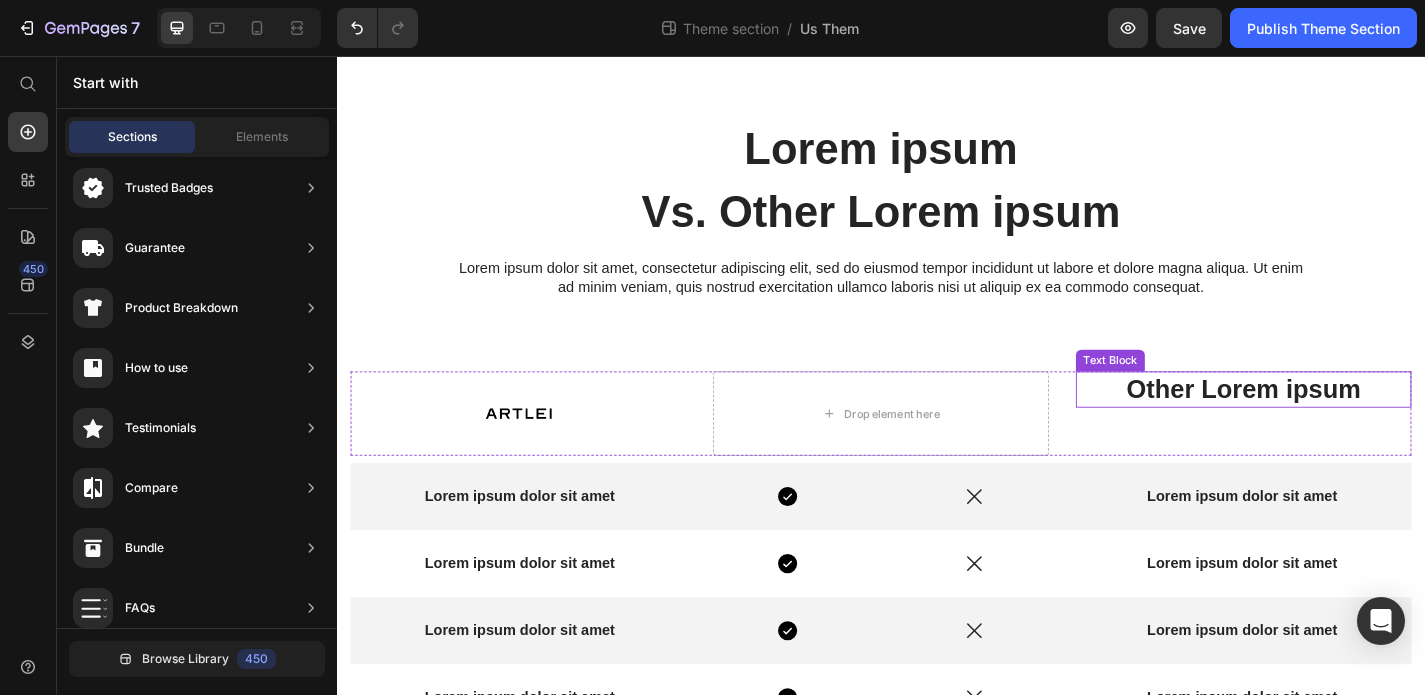 scroll, scrollTop: 955, scrollLeft: 0, axis: vertical 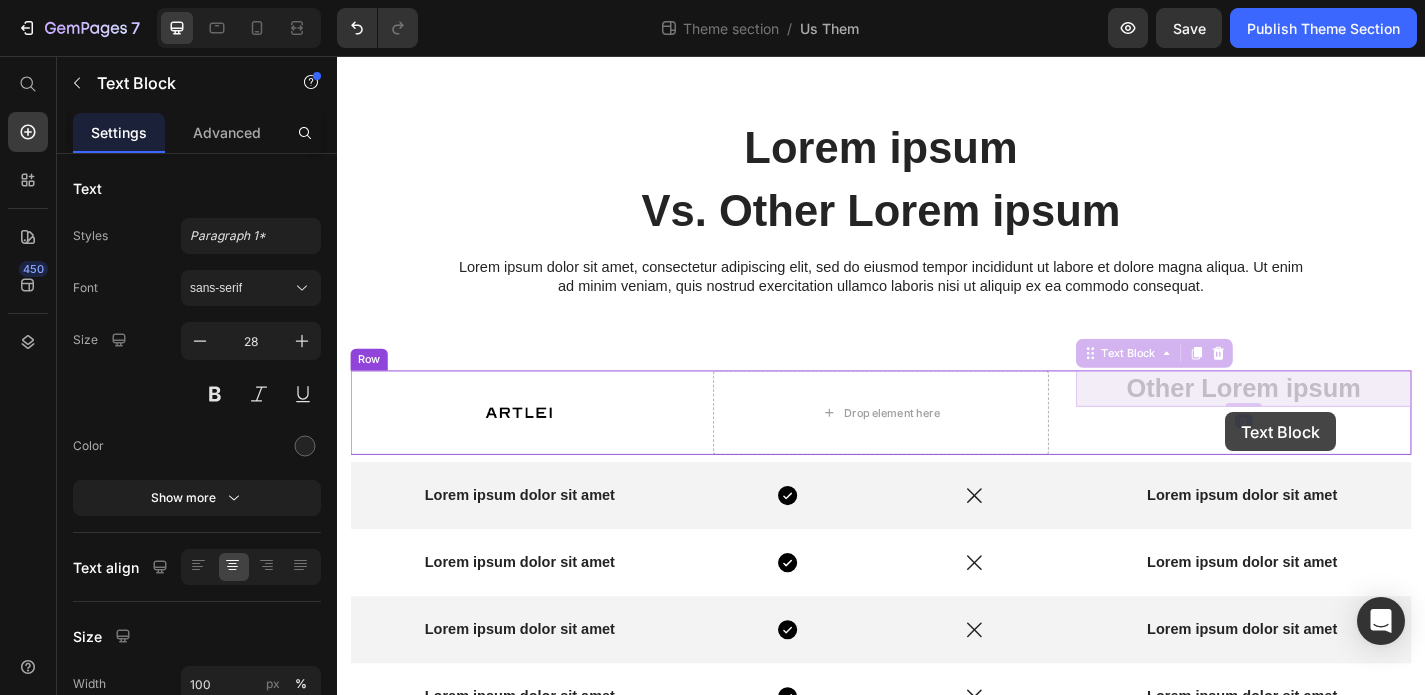 drag, startPoint x: 1317, startPoint y: 423, endPoint x: 1315, endPoint y: 446, distance: 23.086792 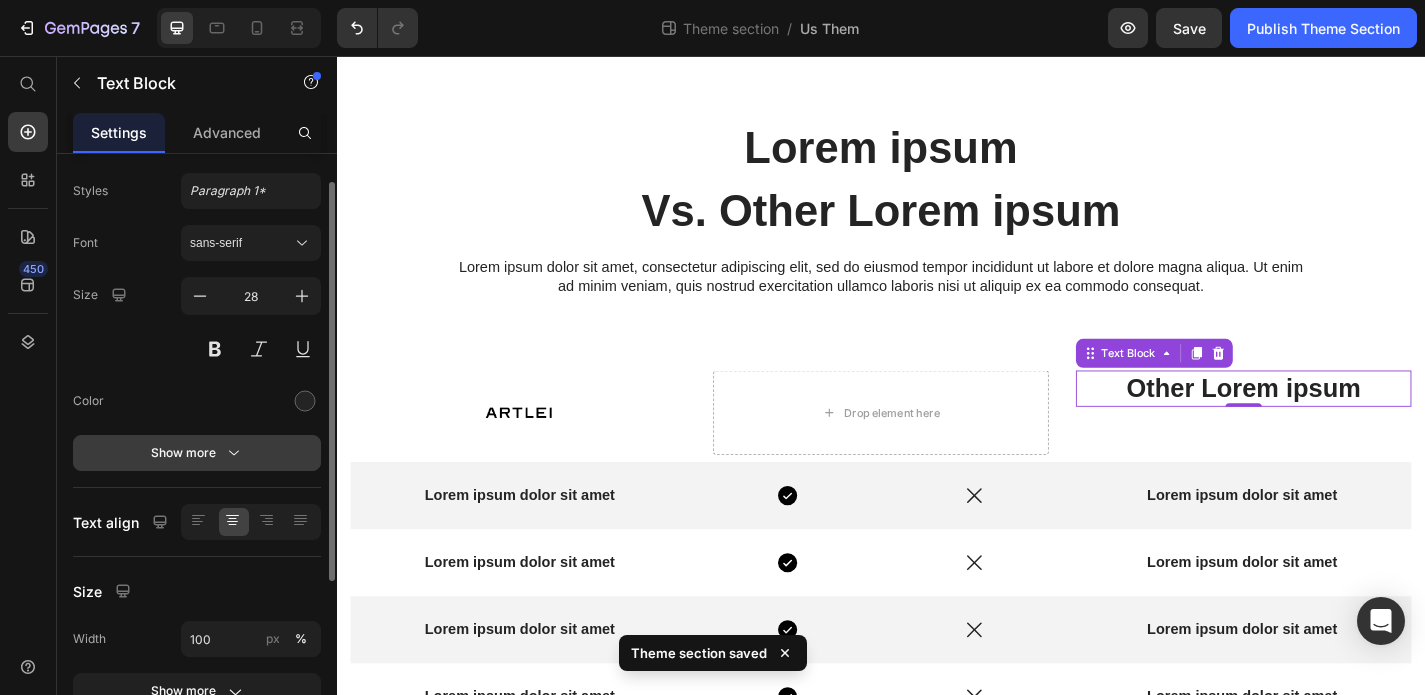 scroll, scrollTop: 34, scrollLeft: 0, axis: vertical 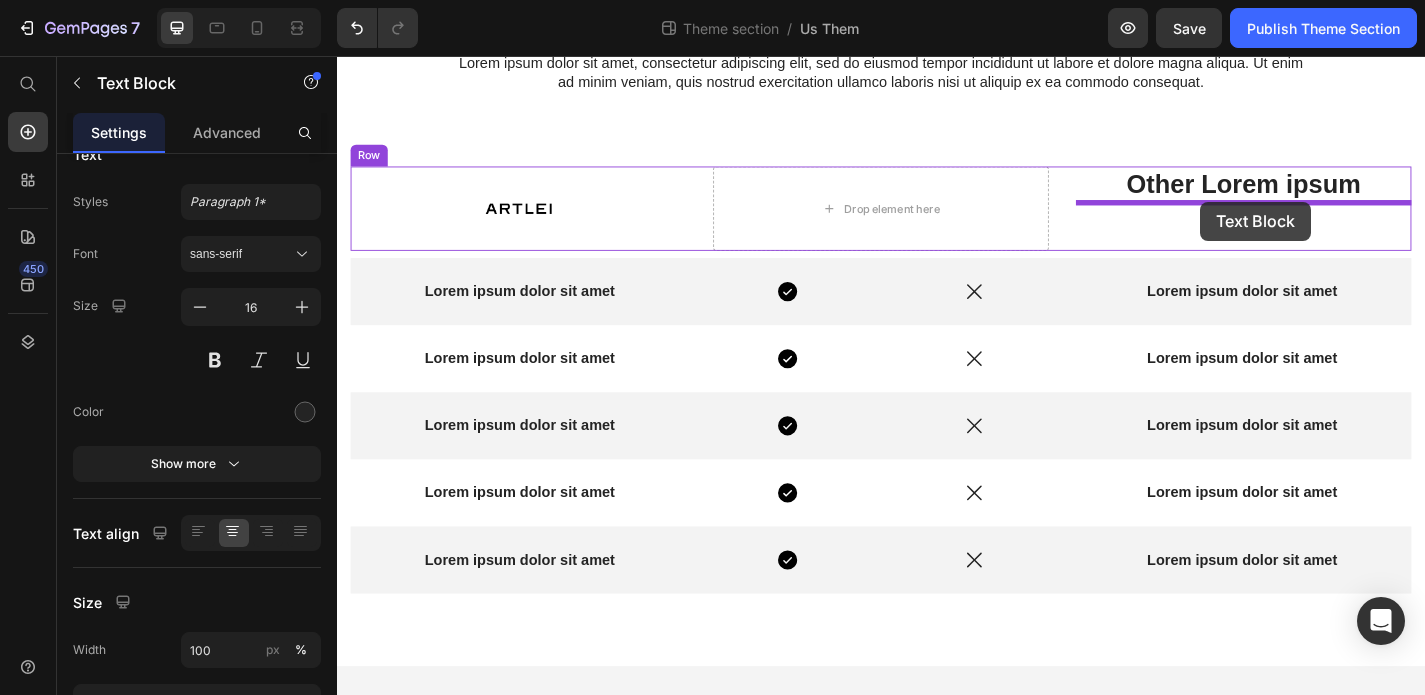 drag, startPoint x: 1195, startPoint y: 140, endPoint x: 1289, endPoint y: 217, distance: 121.511314 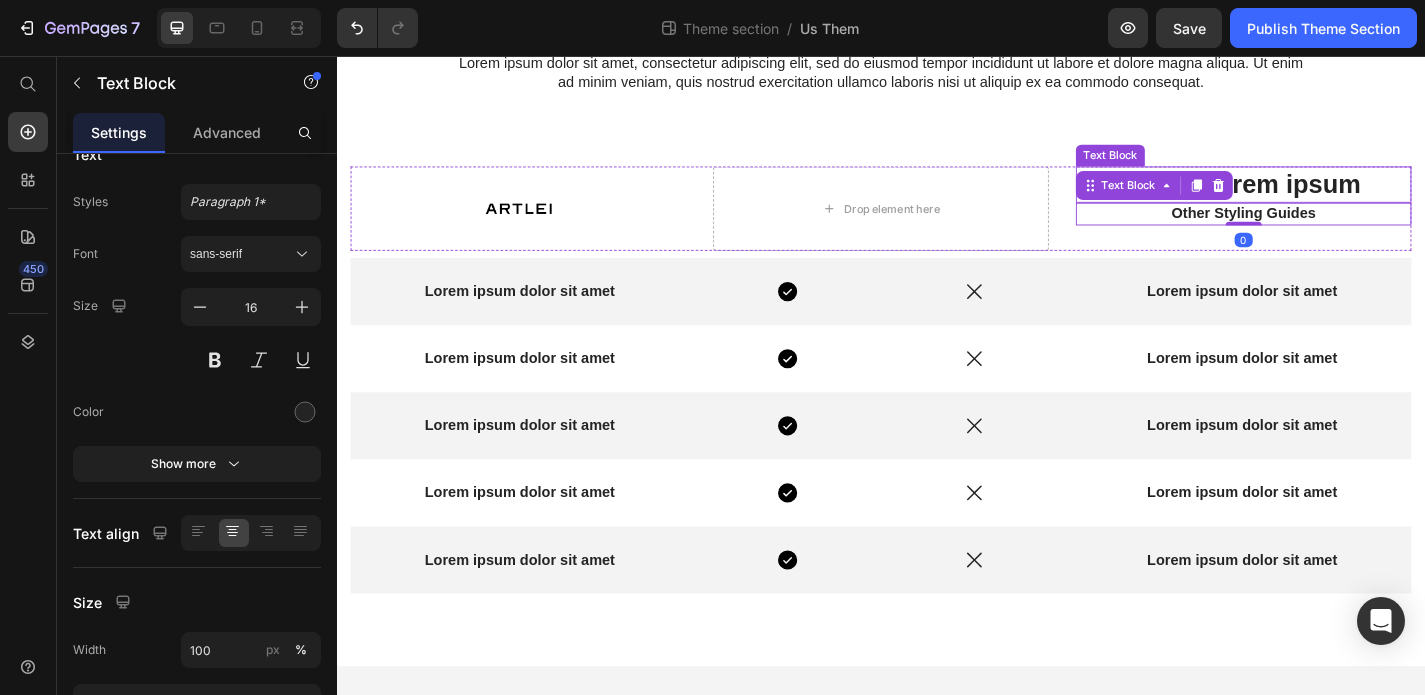 click on "Other Lorem ipsum" at bounding box center (1337, 198) 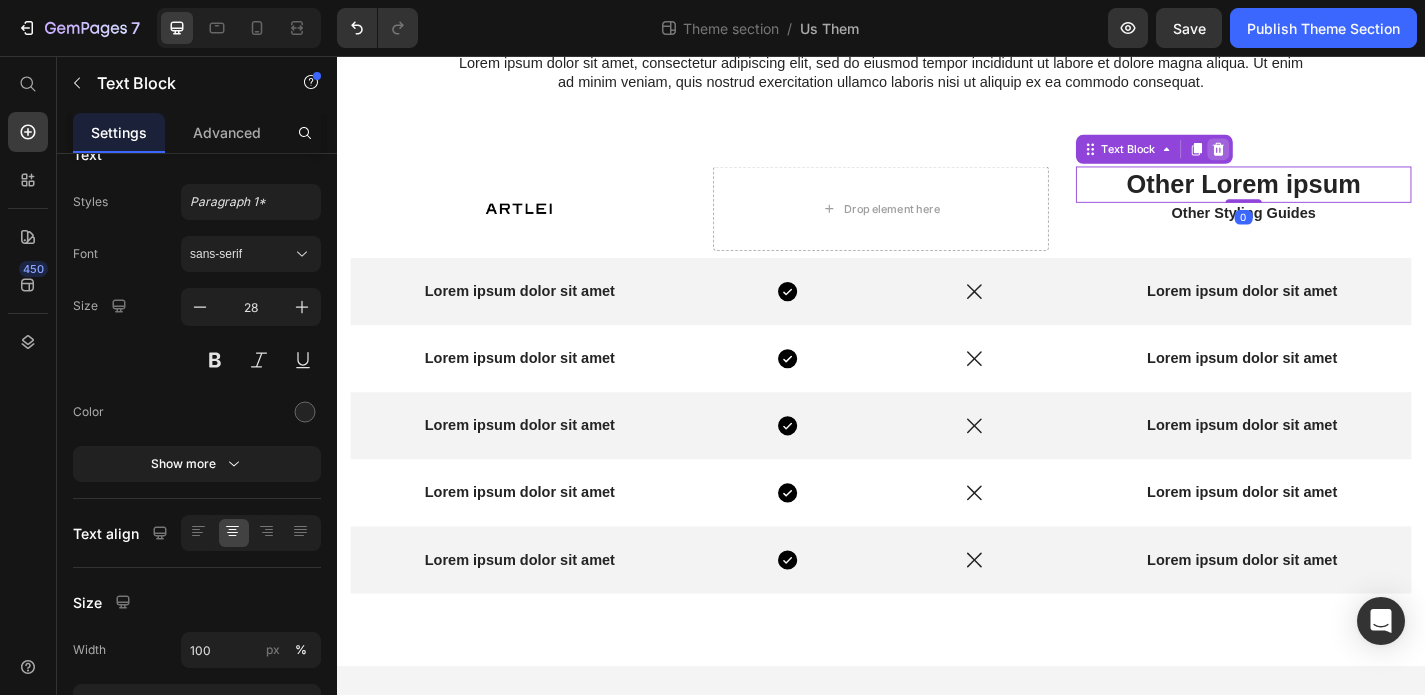 click 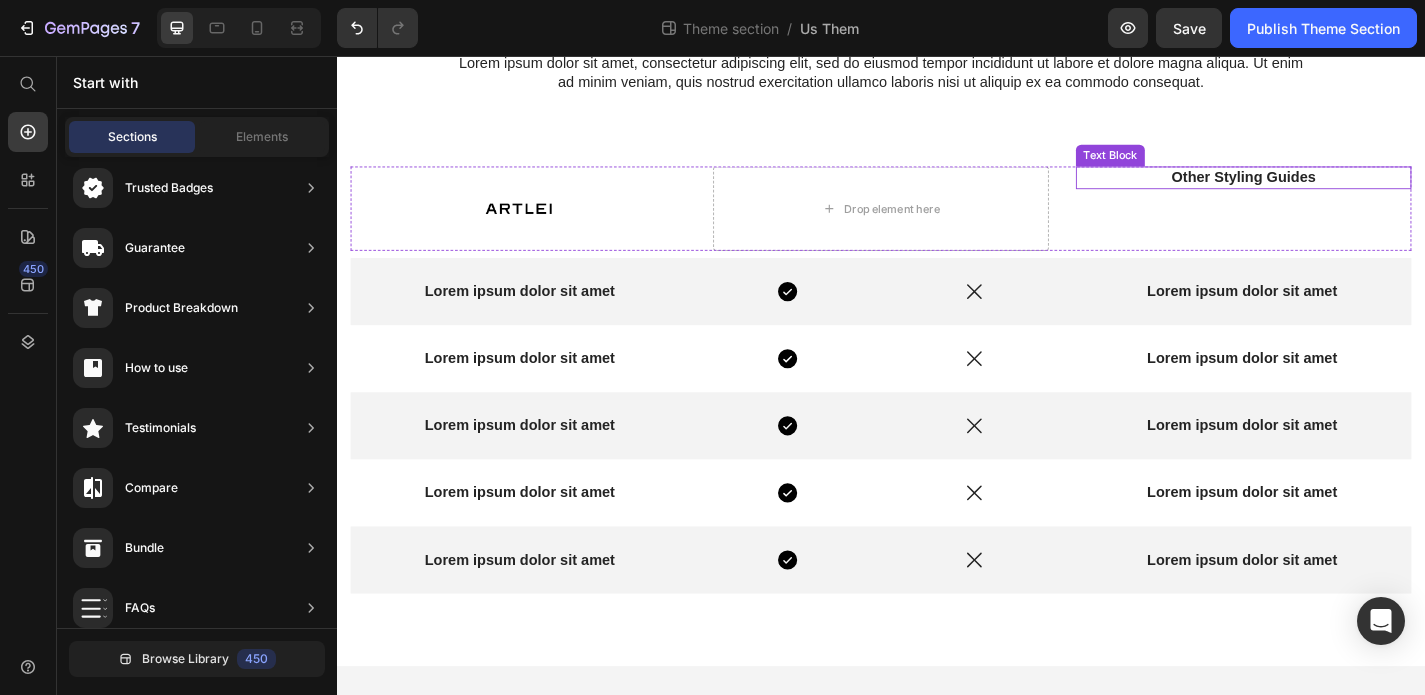 click on "Other Styling Guides" at bounding box center (1337, 190) 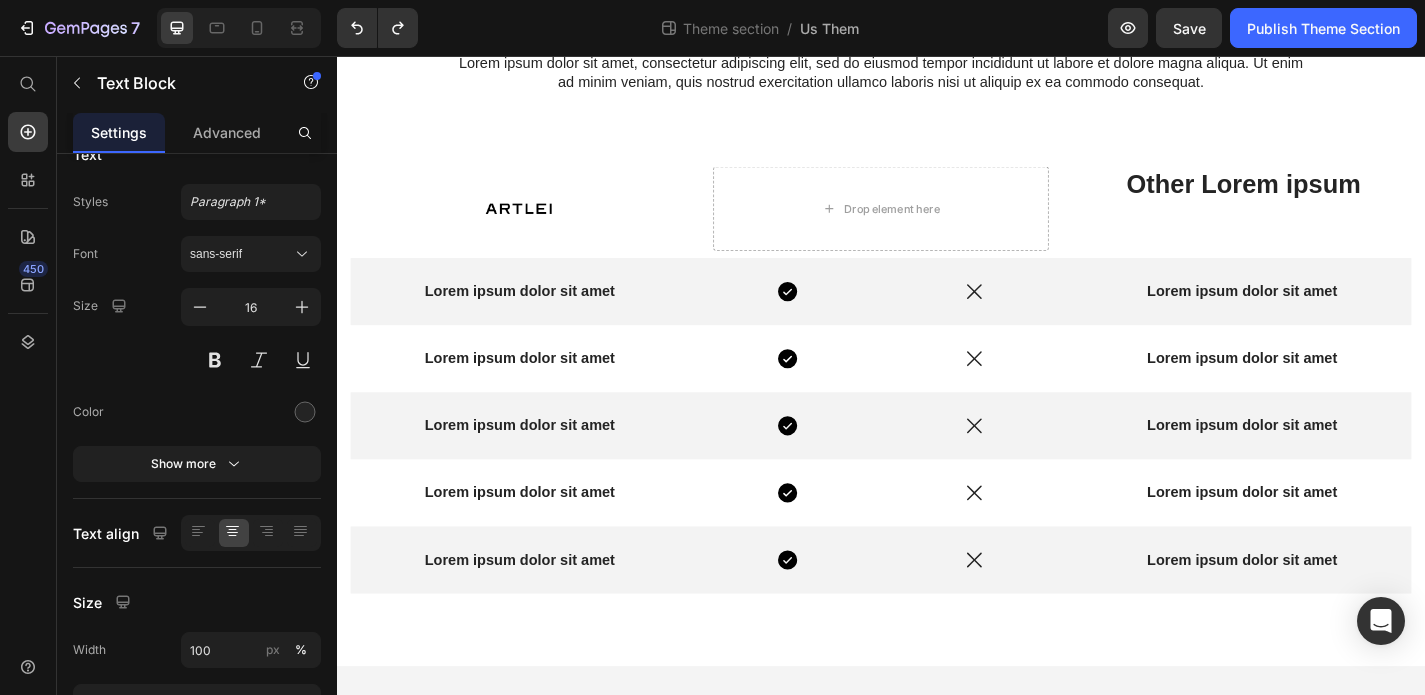 click on "Other Lorem ipsum" at bounding box center (1337, 198) 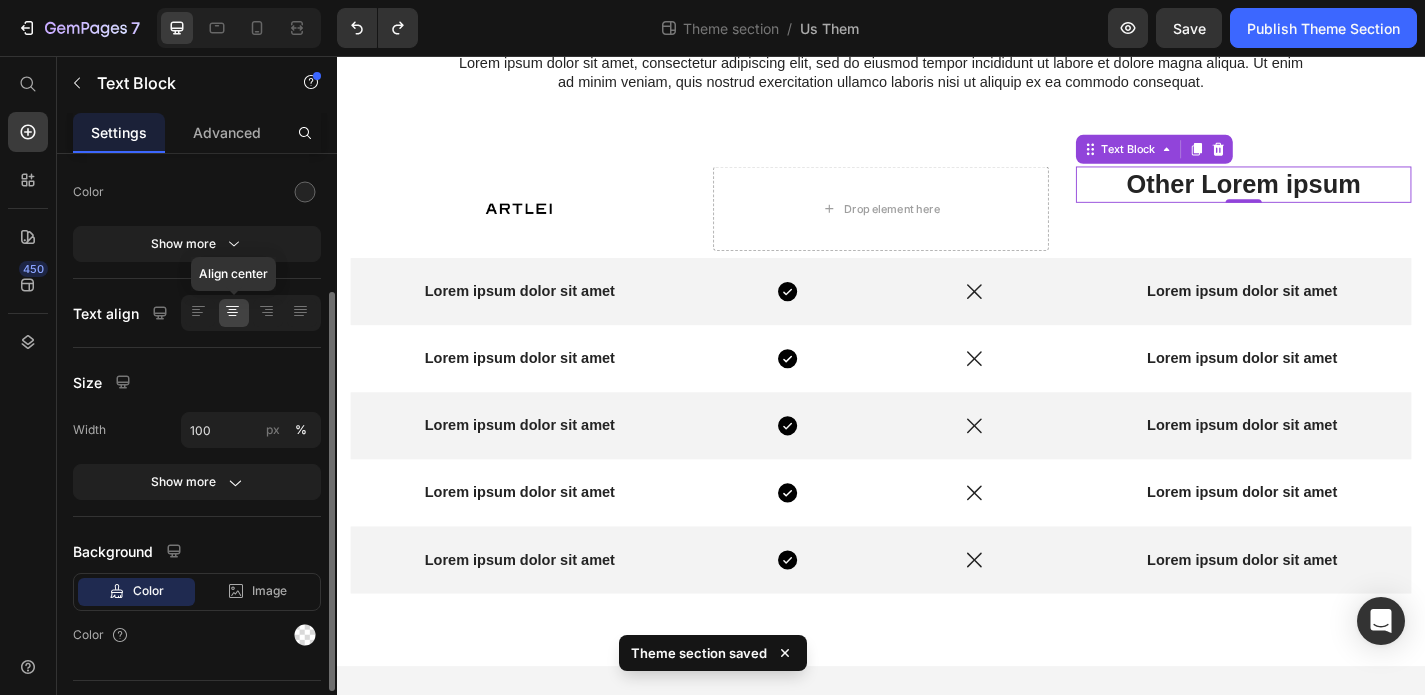 scroll, scrollTop: 297, scrollLeft: 0, axis: vertical 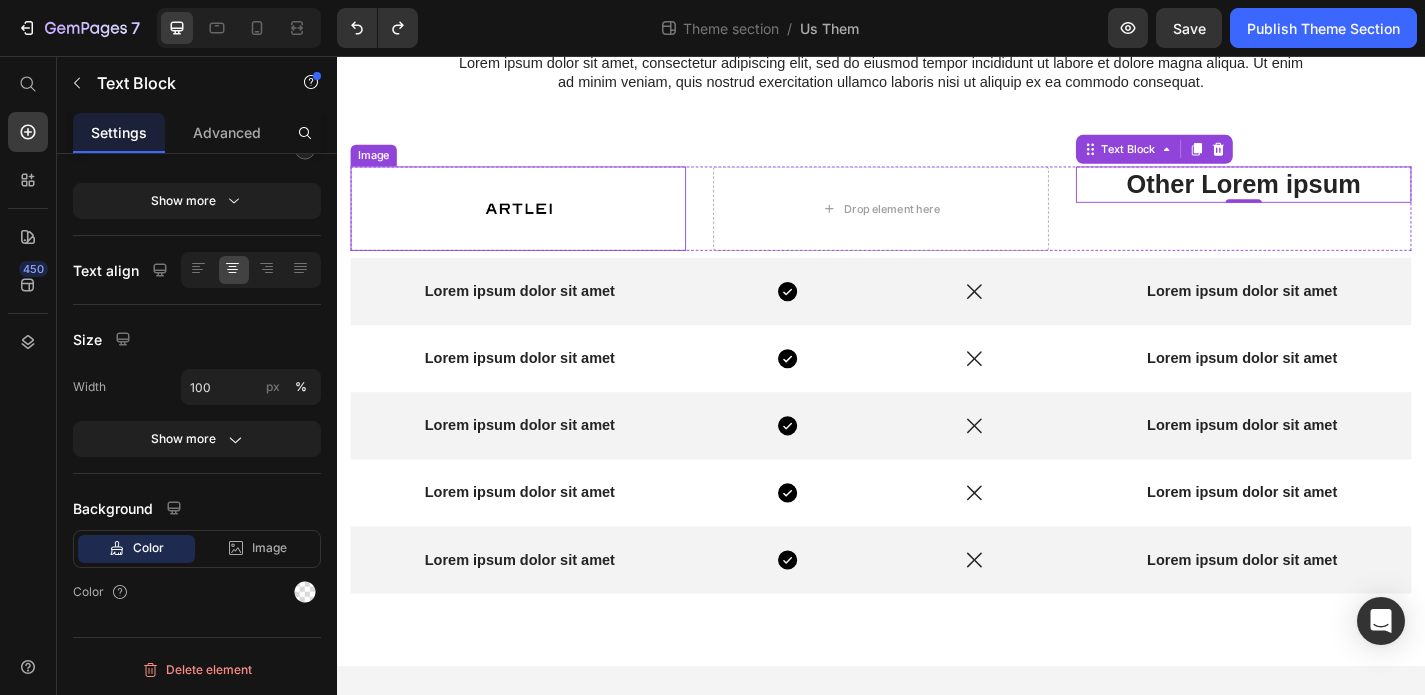 click at bounding box center (537, 224) 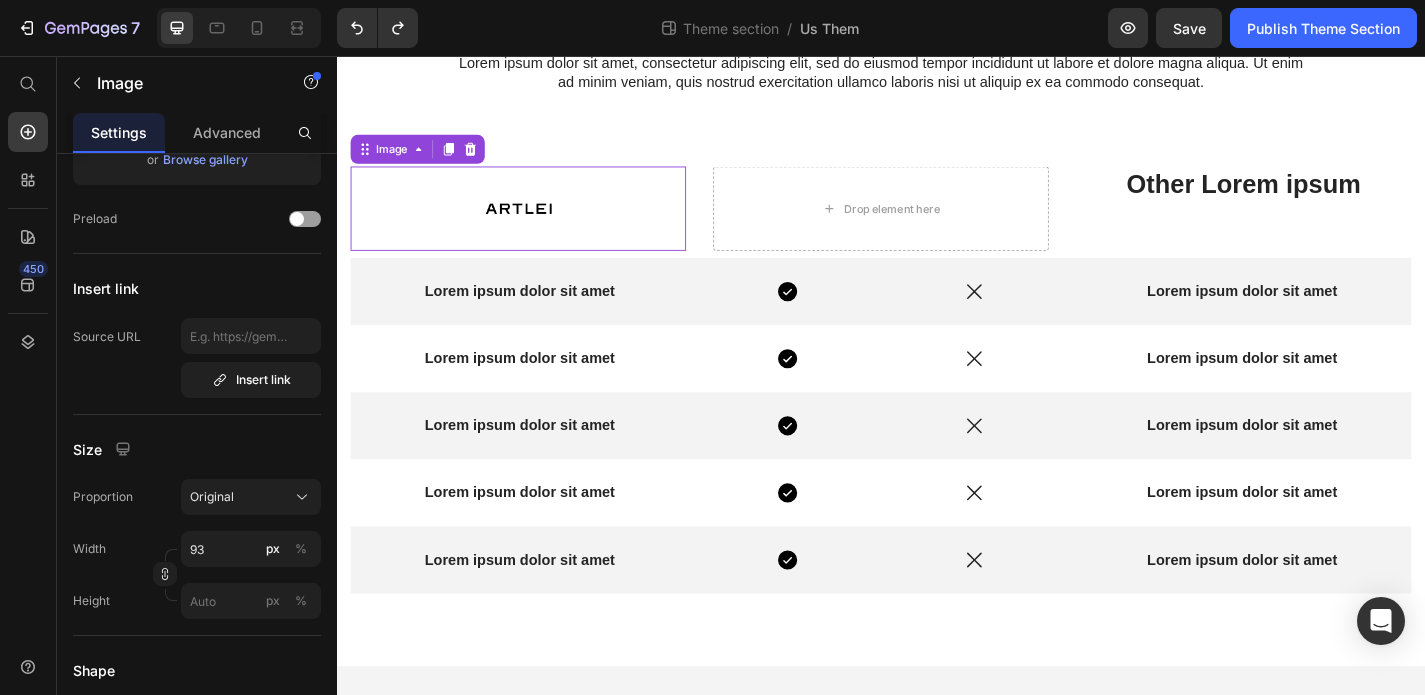 scroll, scrollTop: 0, scrollLeft: 0, axis: both 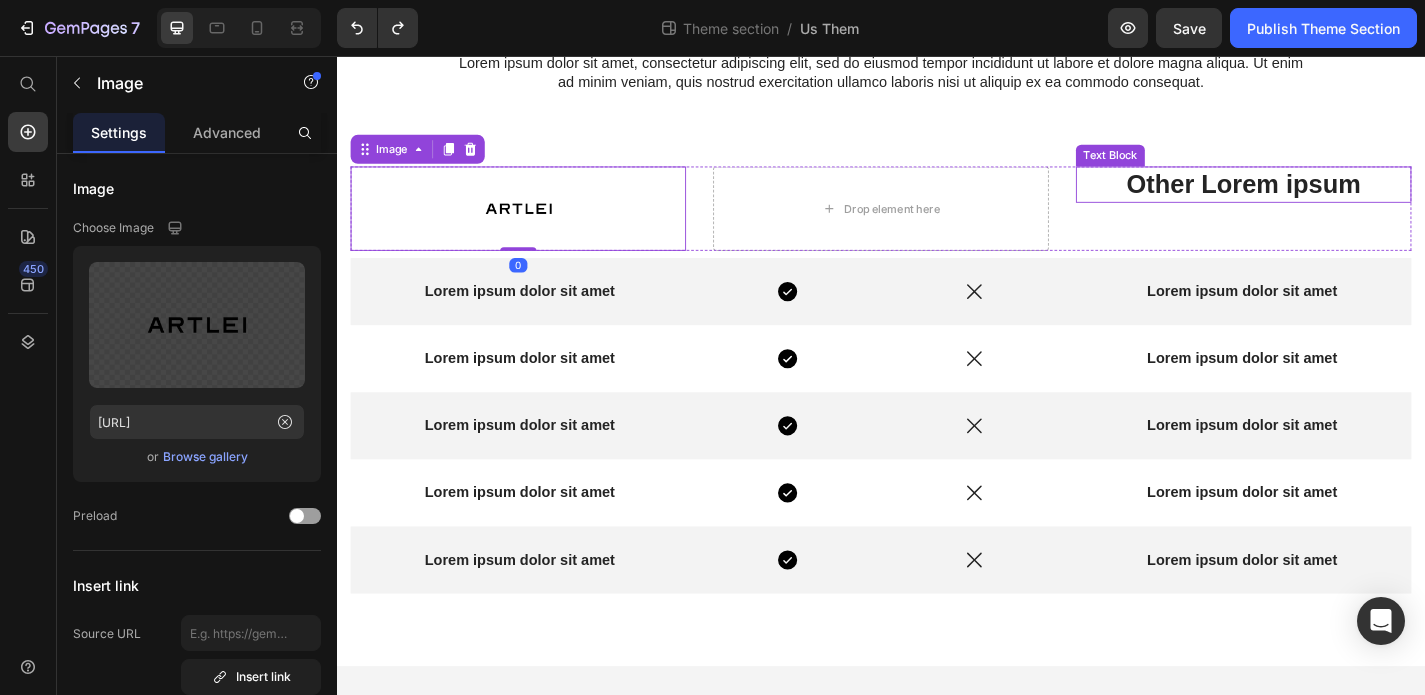 click on "Other Lorem ipsum" at bounding box center (1337, 198) 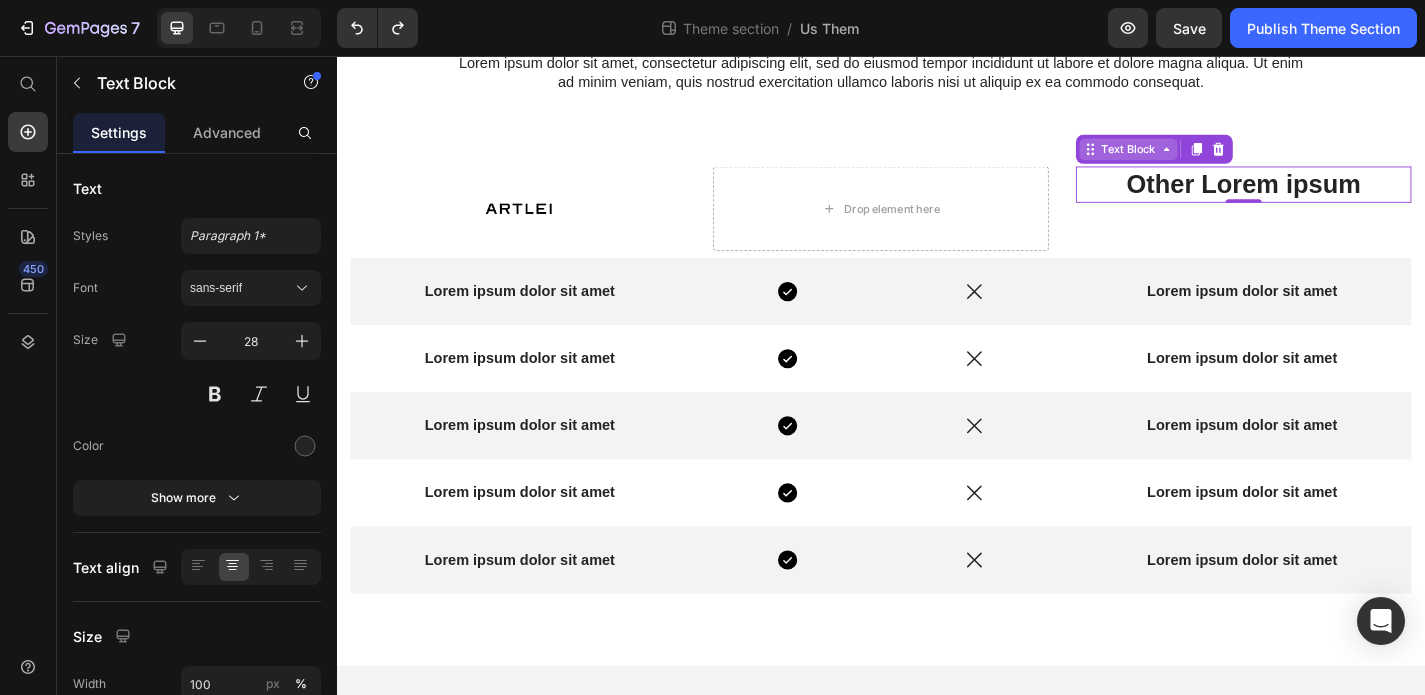click on "Text Block" at bounding box center (1210, 159) 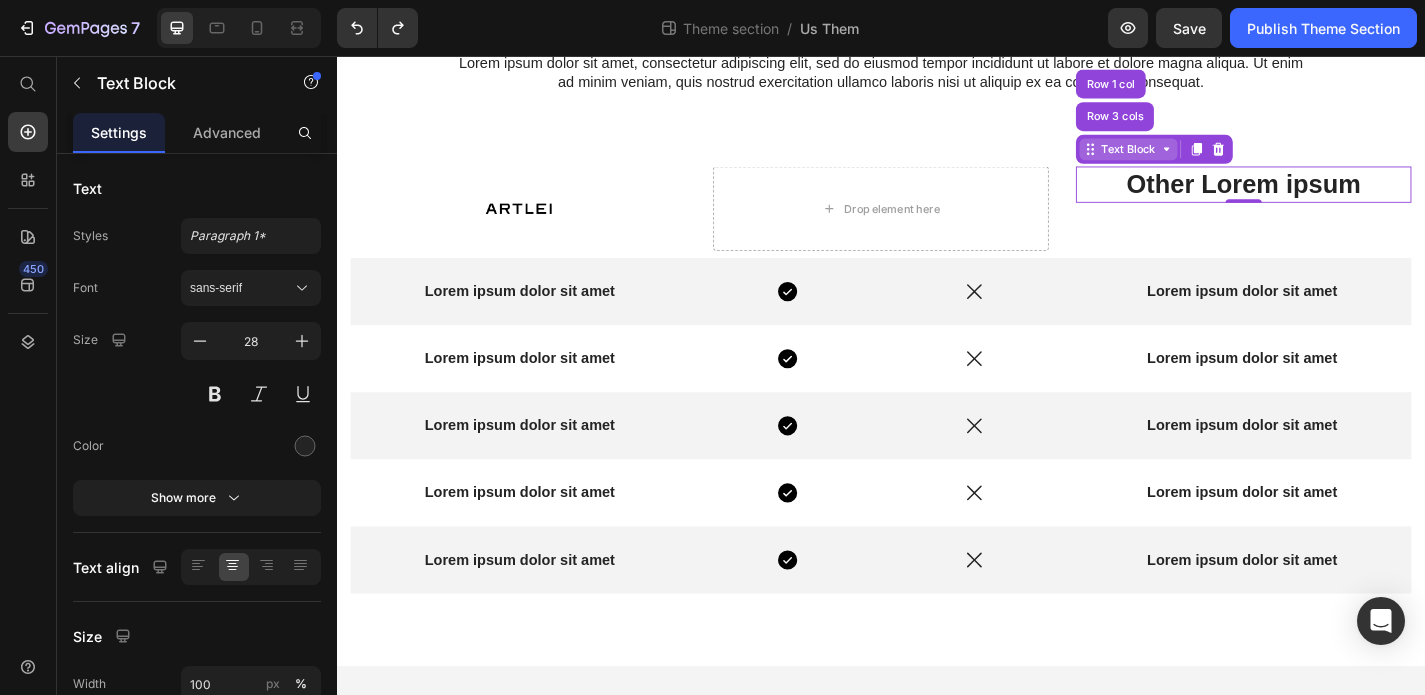 click on "Text Block" at bounding box center [1210, 159] 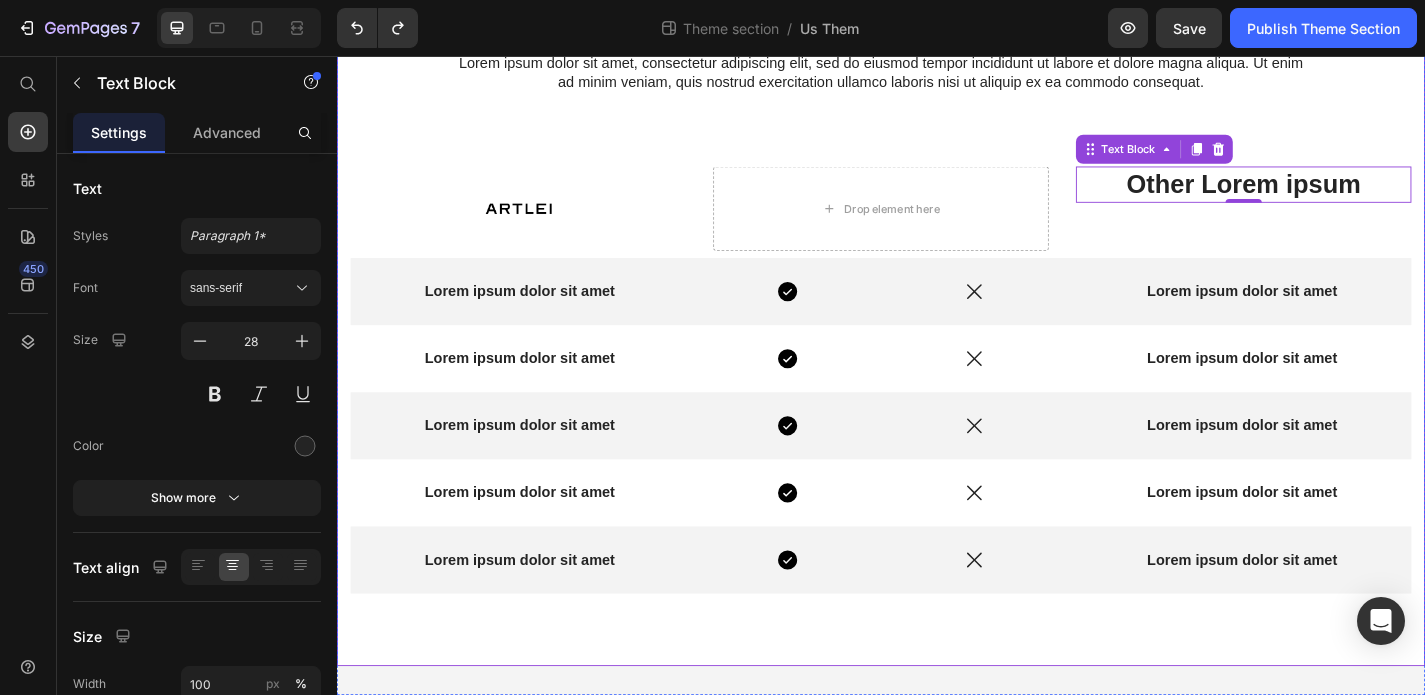 click on "Lorem ipsum Heading Vs. Other Lorem ipsum Text Block Lorem ipsum dolor sit amet, consectetur adipiscing elit, sed do eiusmod tempor incididunt ut labore et dolore magna aliqua. Ut enim ad minim veniam, quis nostrud exercitation ullamco laboris nisi ut aliquip ex ea commodo consequat. Text Block Row Image
Drop element here Other Lorem ipsum Text Block   0 Row Lorem ipsum dolor sit amet Text Block
Icon
Icon Lorem ipsum dolor sit amet Text Block Row Lorem ipsum dolor sit amet Text Block
Icon
Icon Lorem ipsum dolor sit amet Text Block Row Lorem ipsum dolor sit amet Text Block
Icon
Icon Lorem ipsum dolor sit amet Text Block Row Lorem ipsum dolor sit amet Text Block
Icon
Icon Lorem ipsum dolor sit amet Text Block Row Lorem ipsum dolor sit amet Text Block
Icon
Icon Lorem ipsum dolor sit amet Text Block Row" at bounding box center [937, 282] 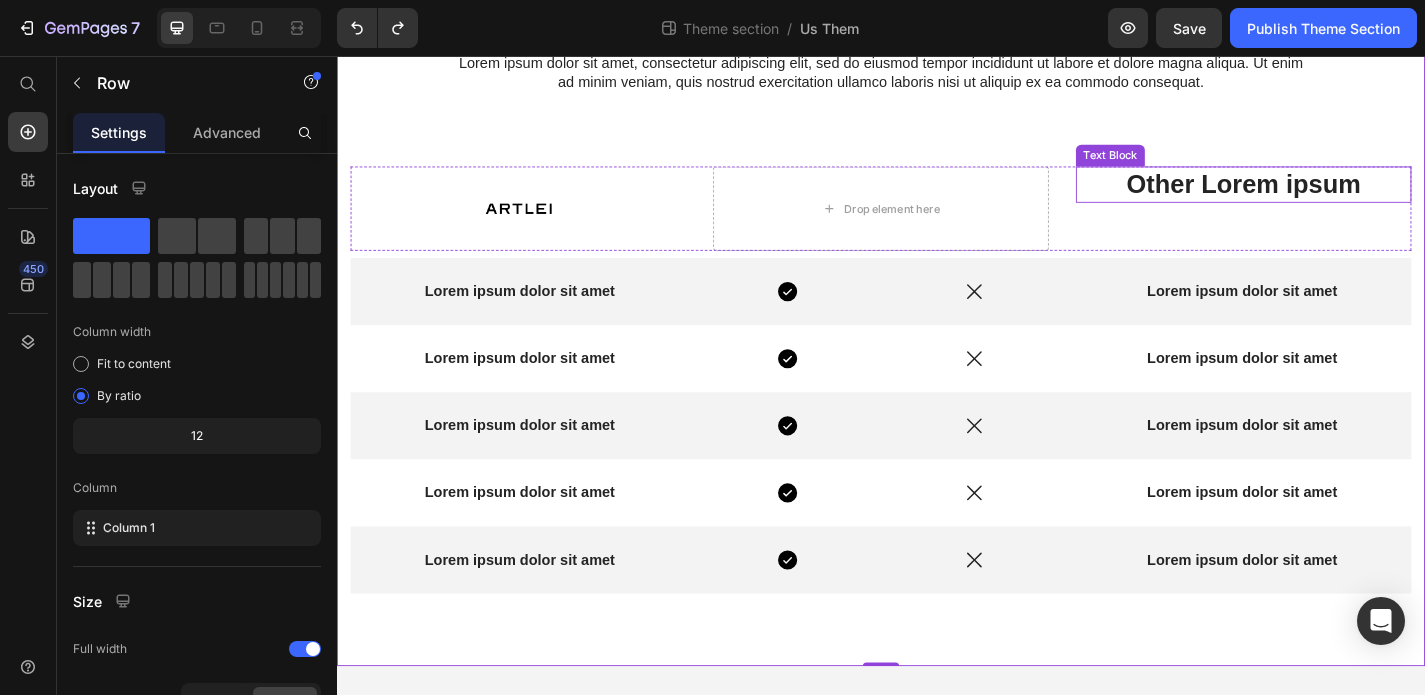 click on "Other Lorem ipsum" at bounding box center (1337, 198) 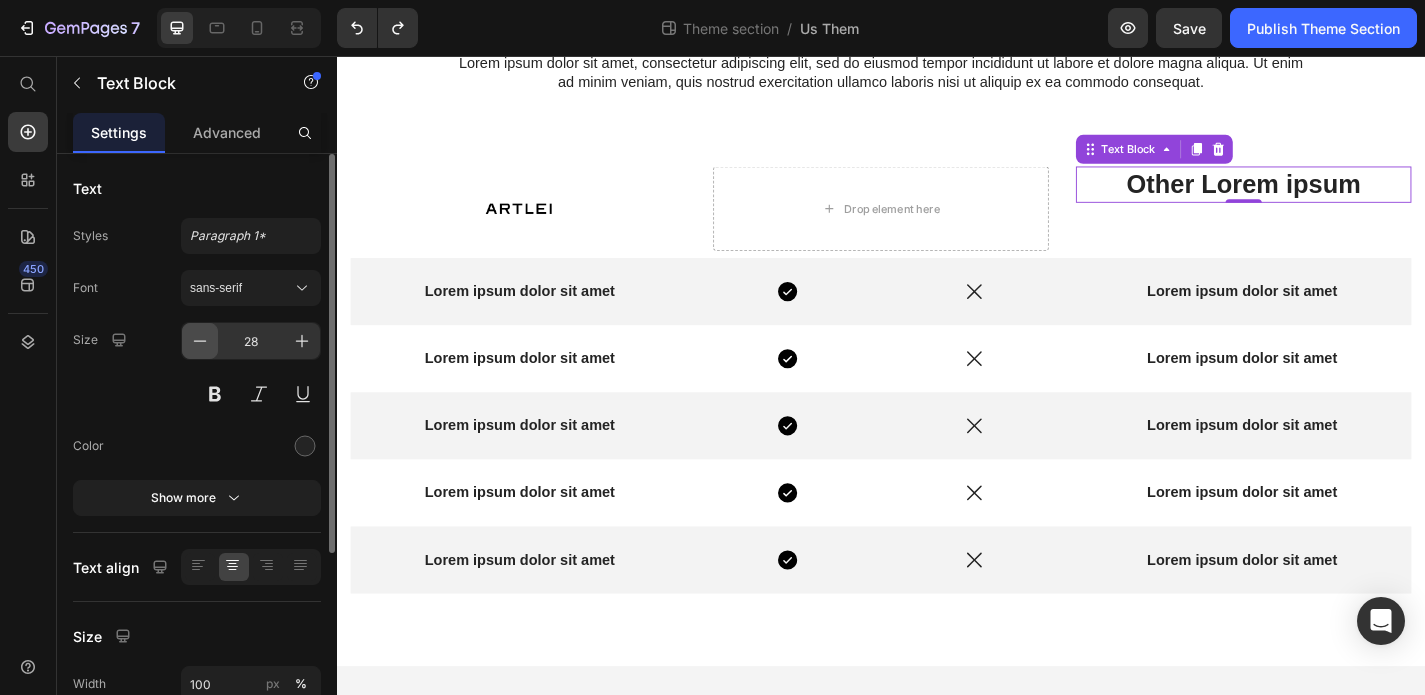 click 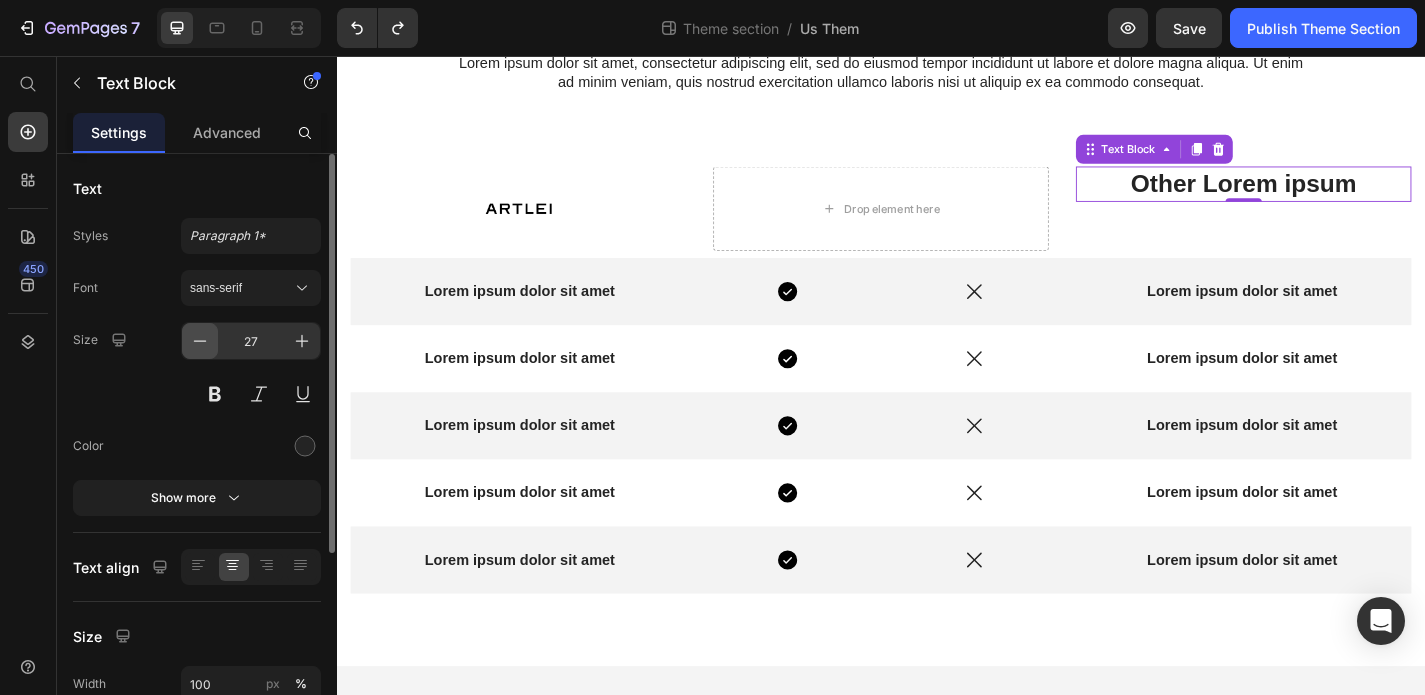 click 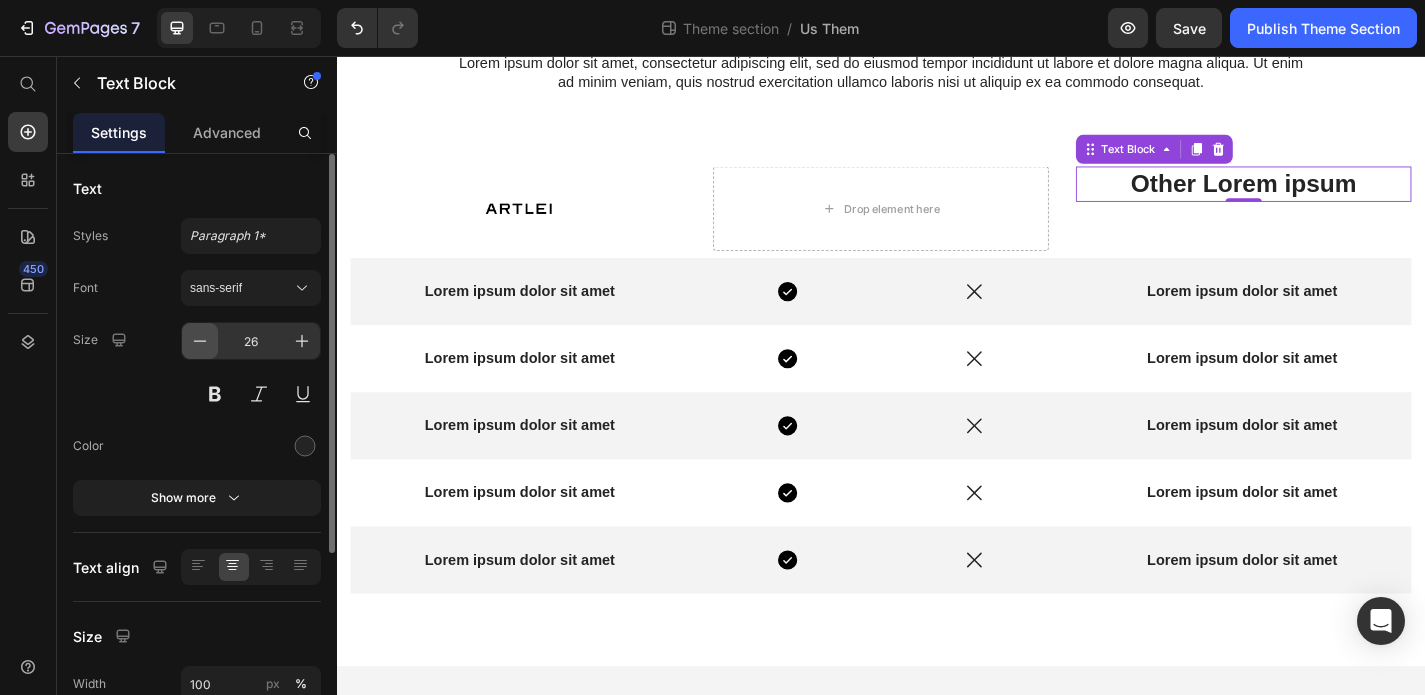 click 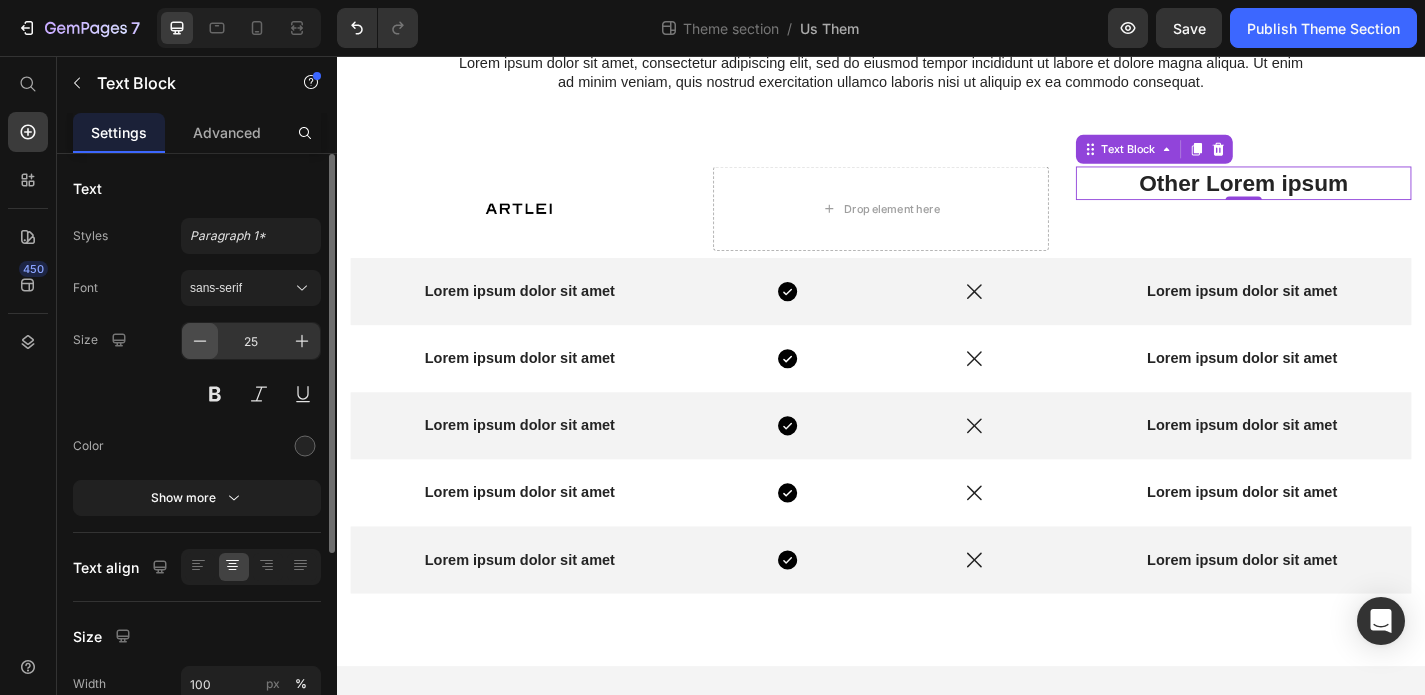 click 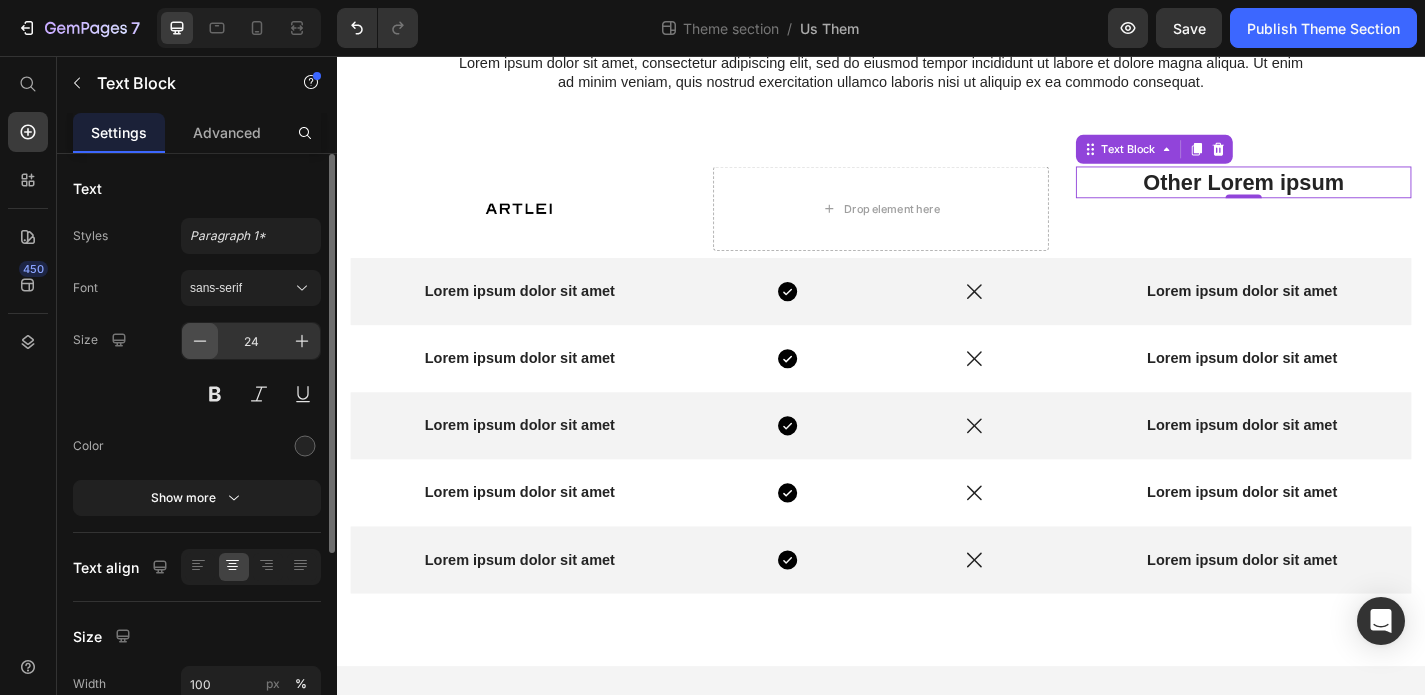 click 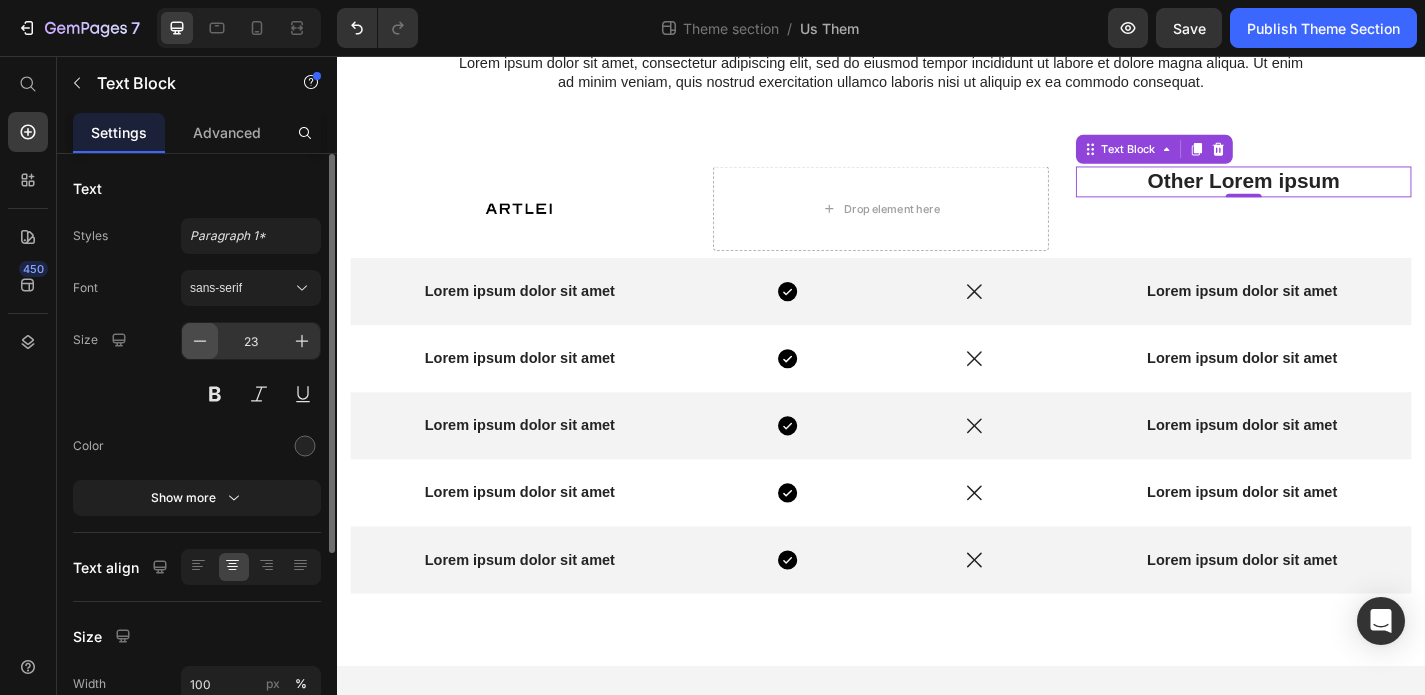 click 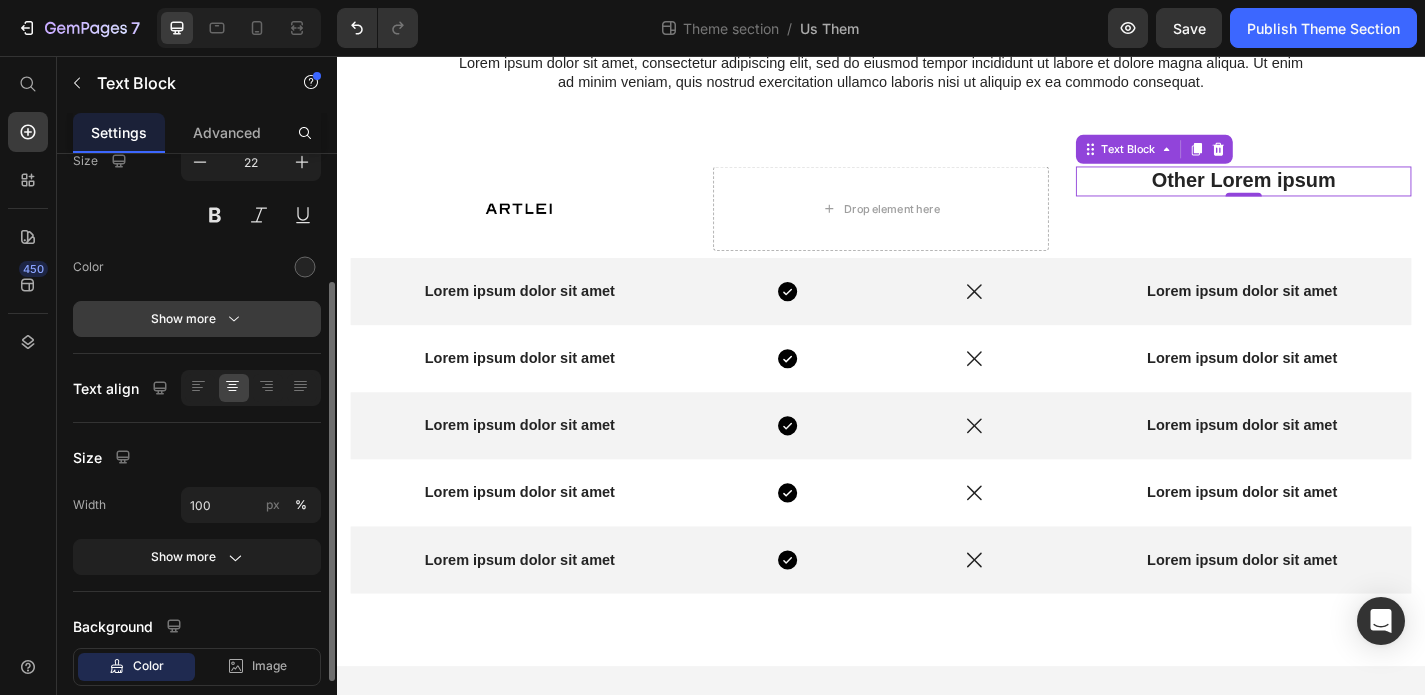 scroll, scrollTop: 184, scrollLeft: 0, axis: vertical 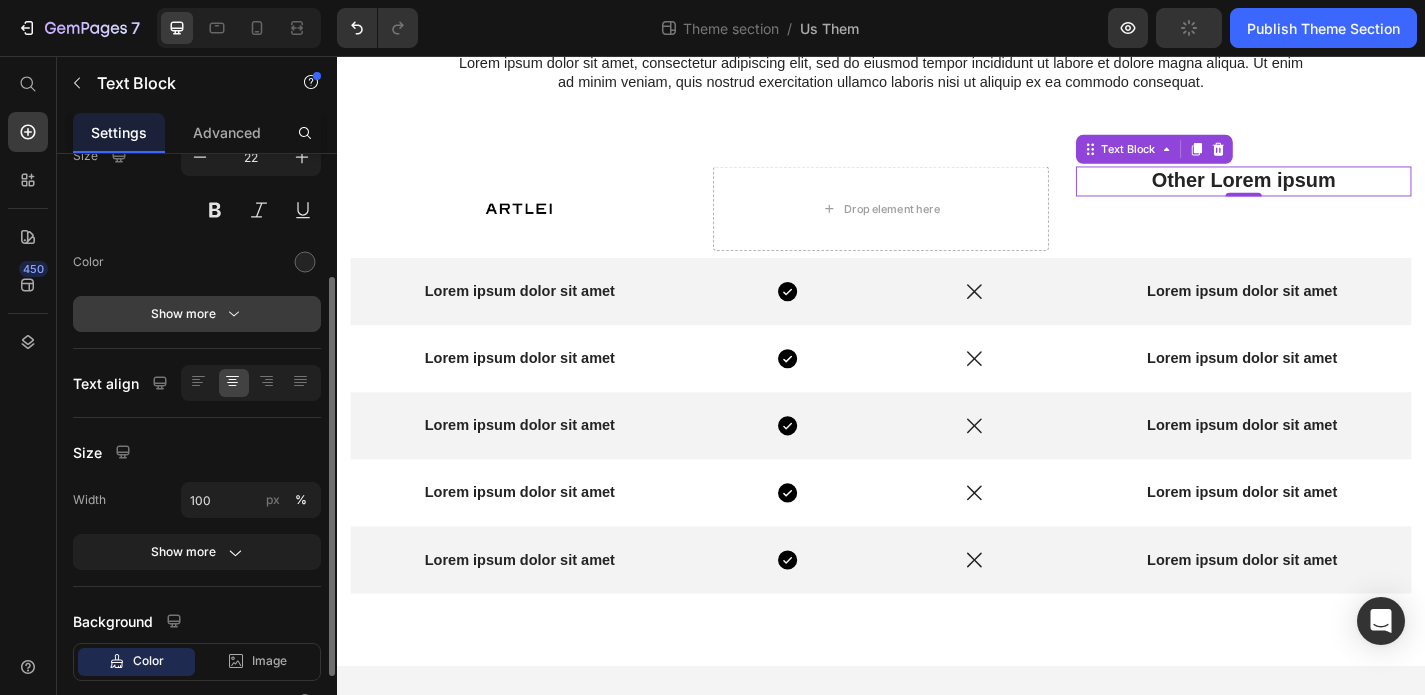 click on "Show more" at bounding box center [197, 314] 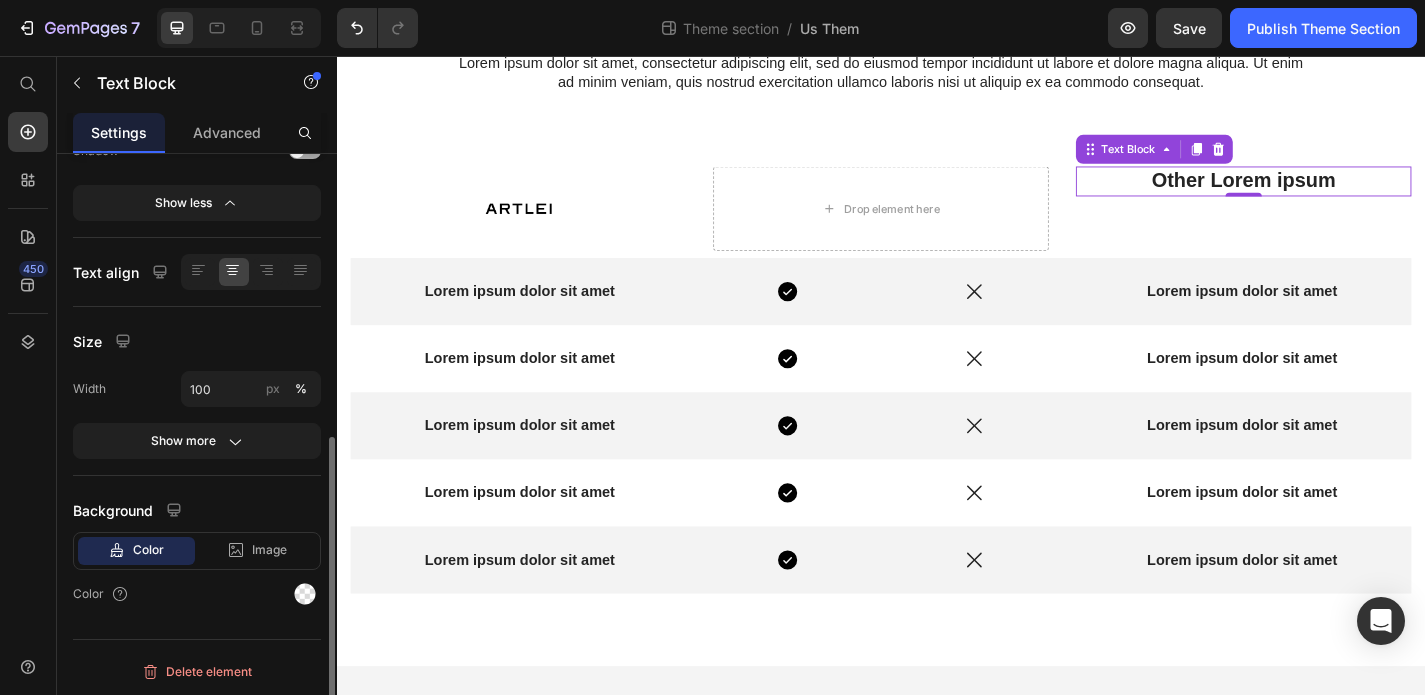 scroll, scrollTop: 557, scrollLeft: 0, axis: vertical 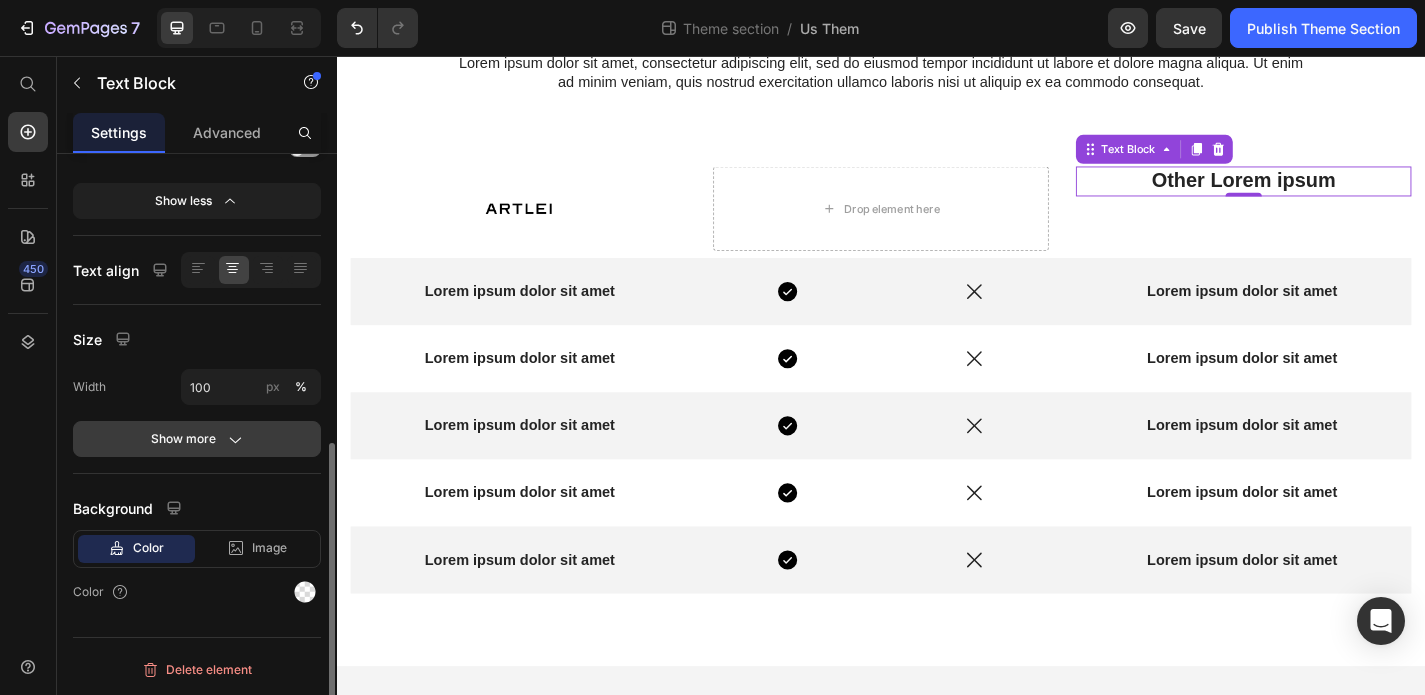 click 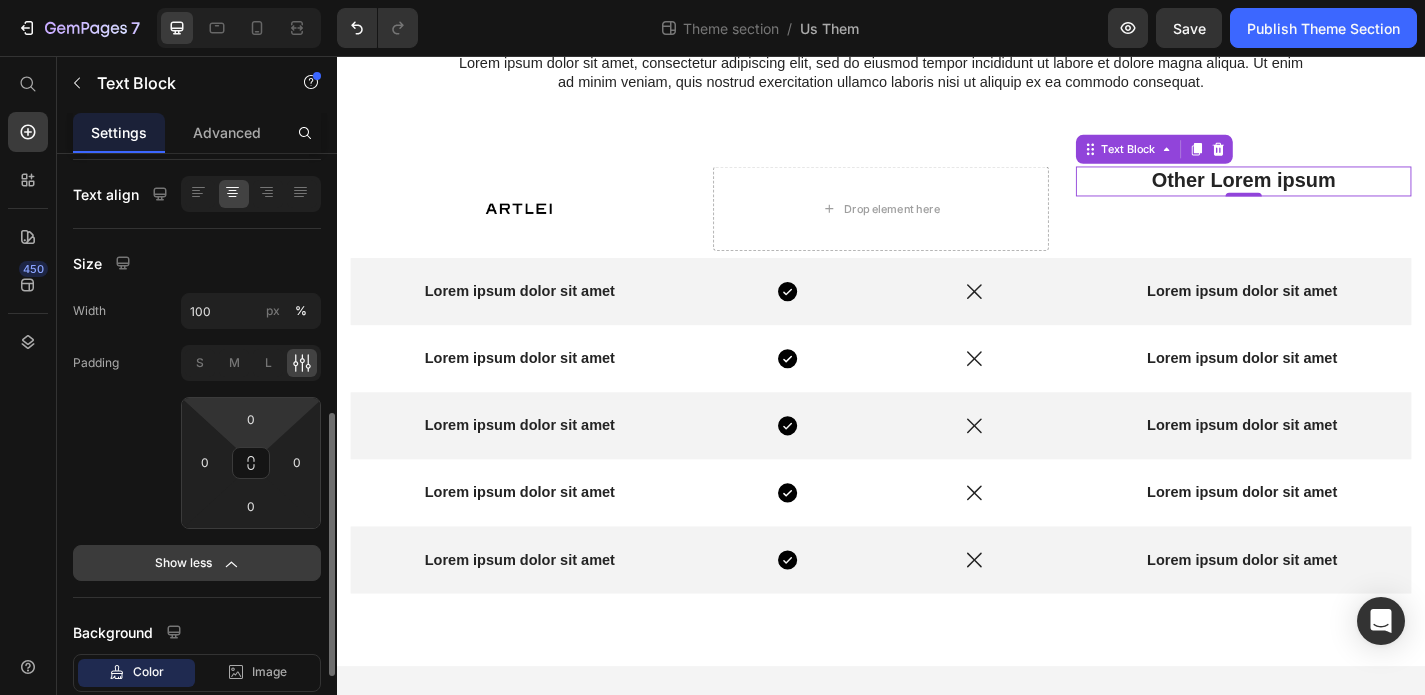 scroll, scrollTop: 747, scrollLeft: 0, axis: vertical 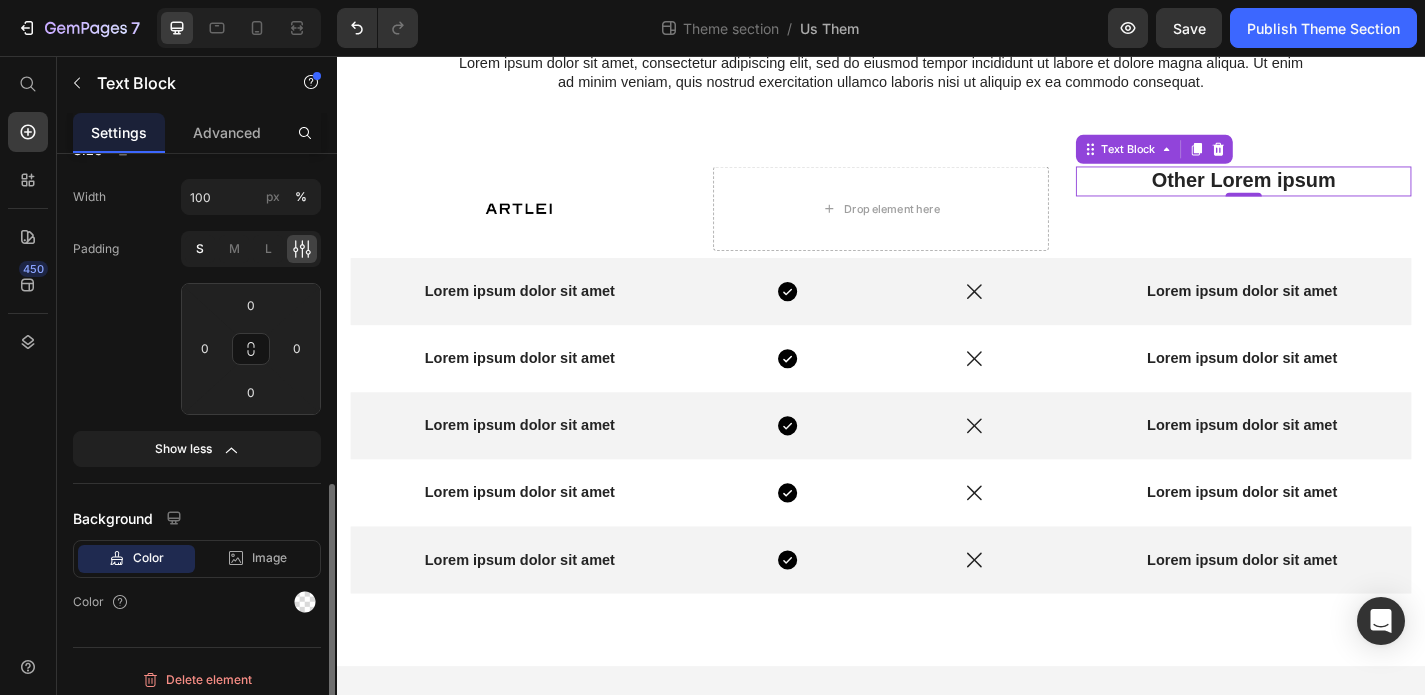 click on "S" 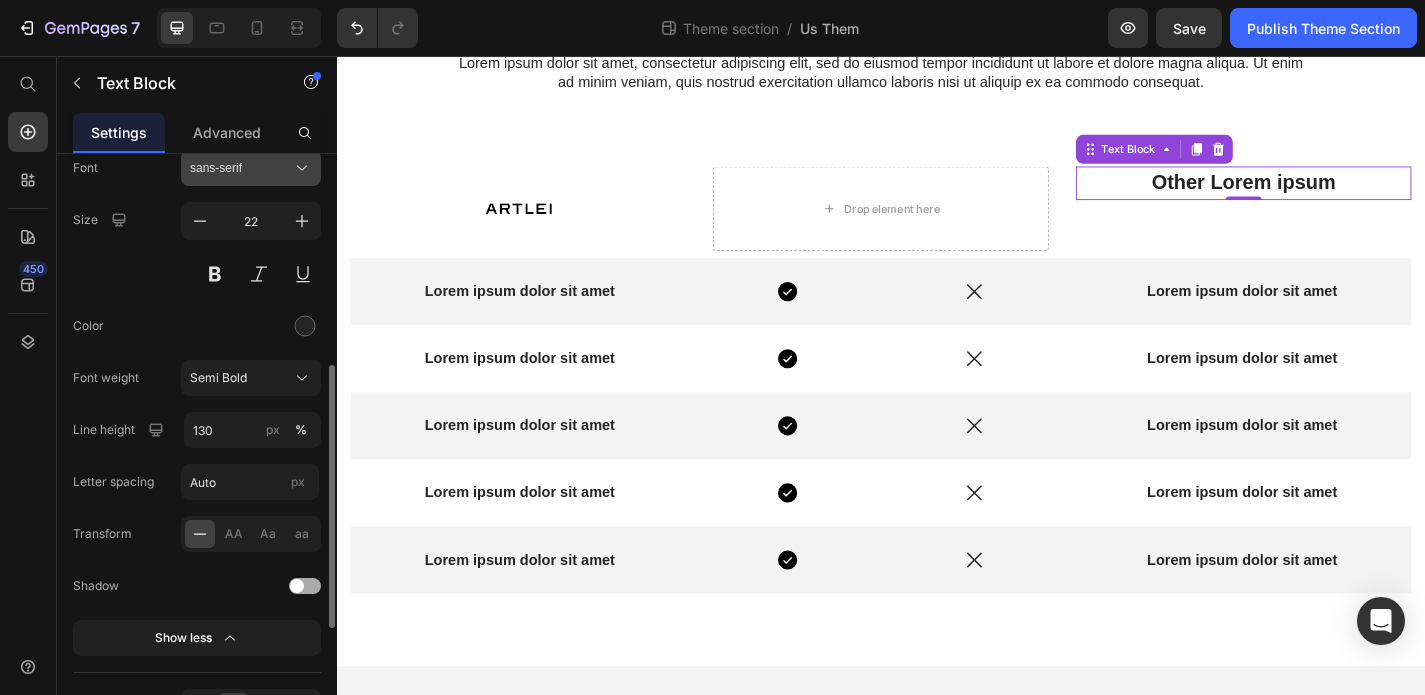 scroll, scrollTop: 78, scrollLeft: 0, axis: vertical 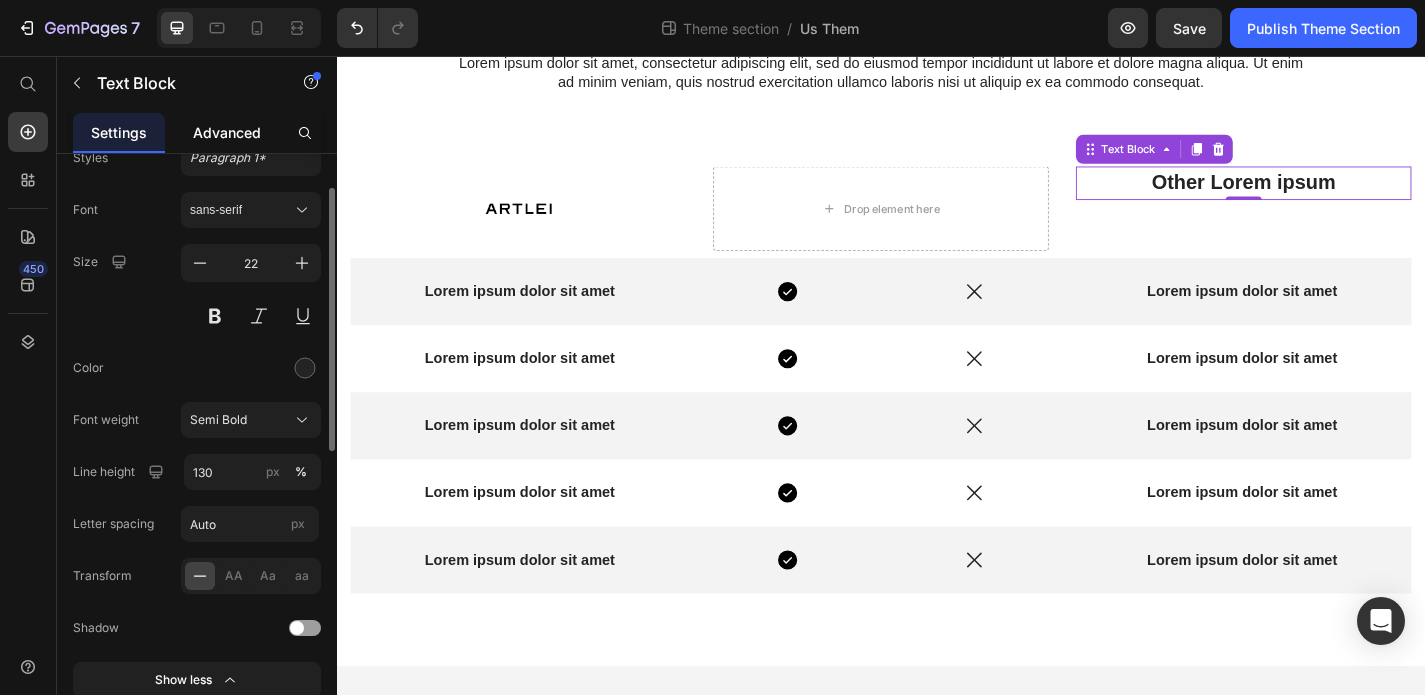 click on "Advanced" at bounding box center [227, 132] 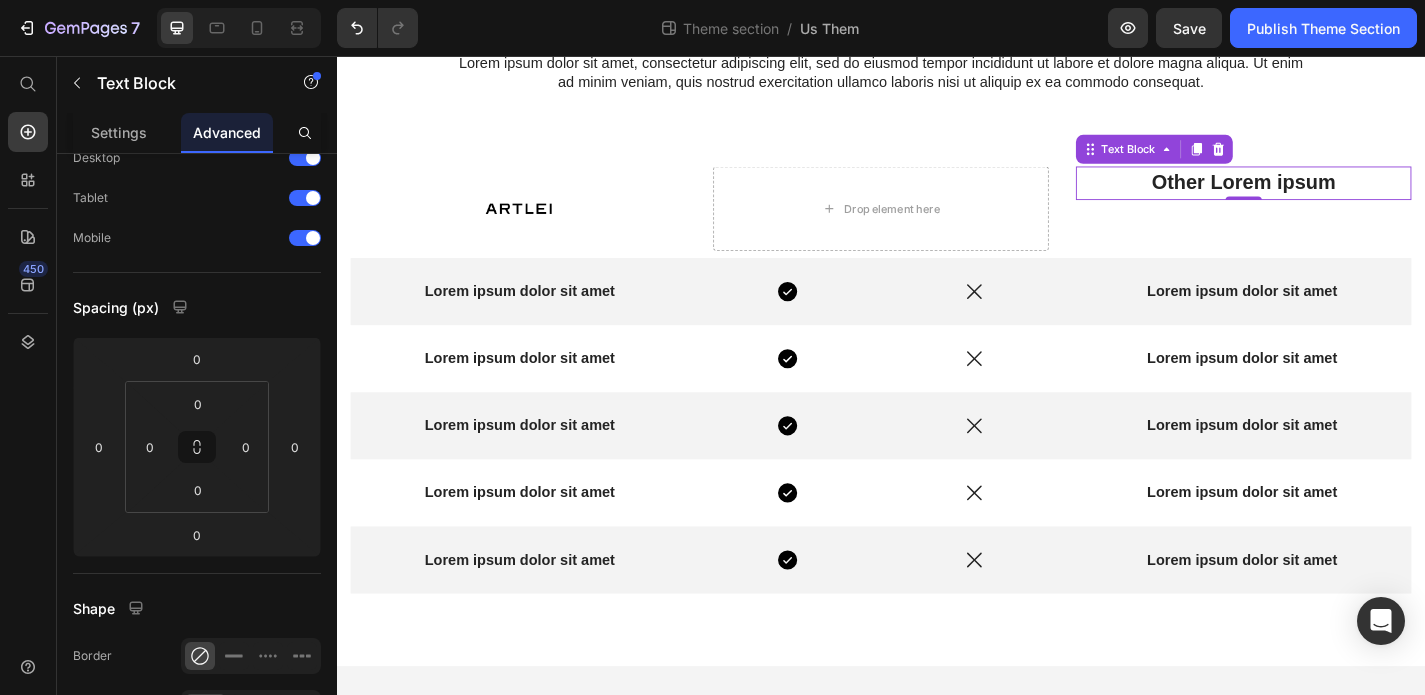 scroll, scrollTop: 0, scrollLeft: 0, axis: both 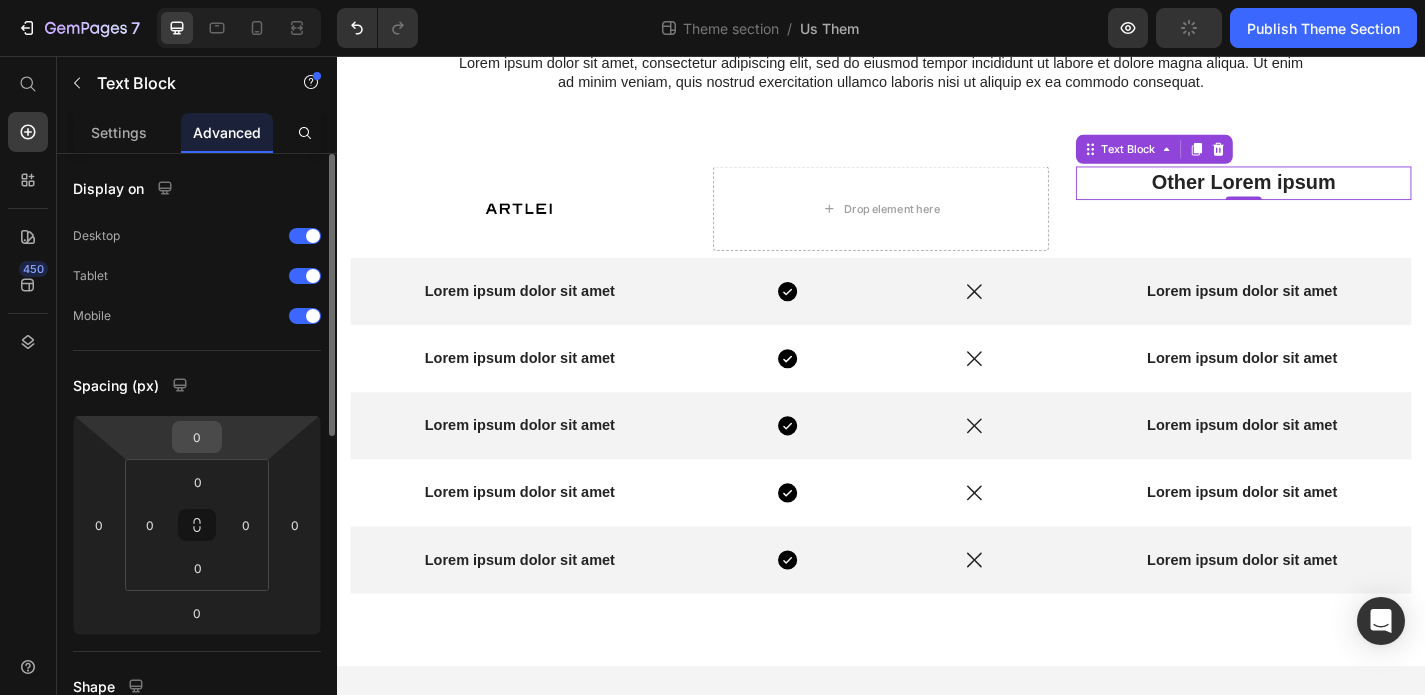 click on "0" at bounding box center (197, 437) 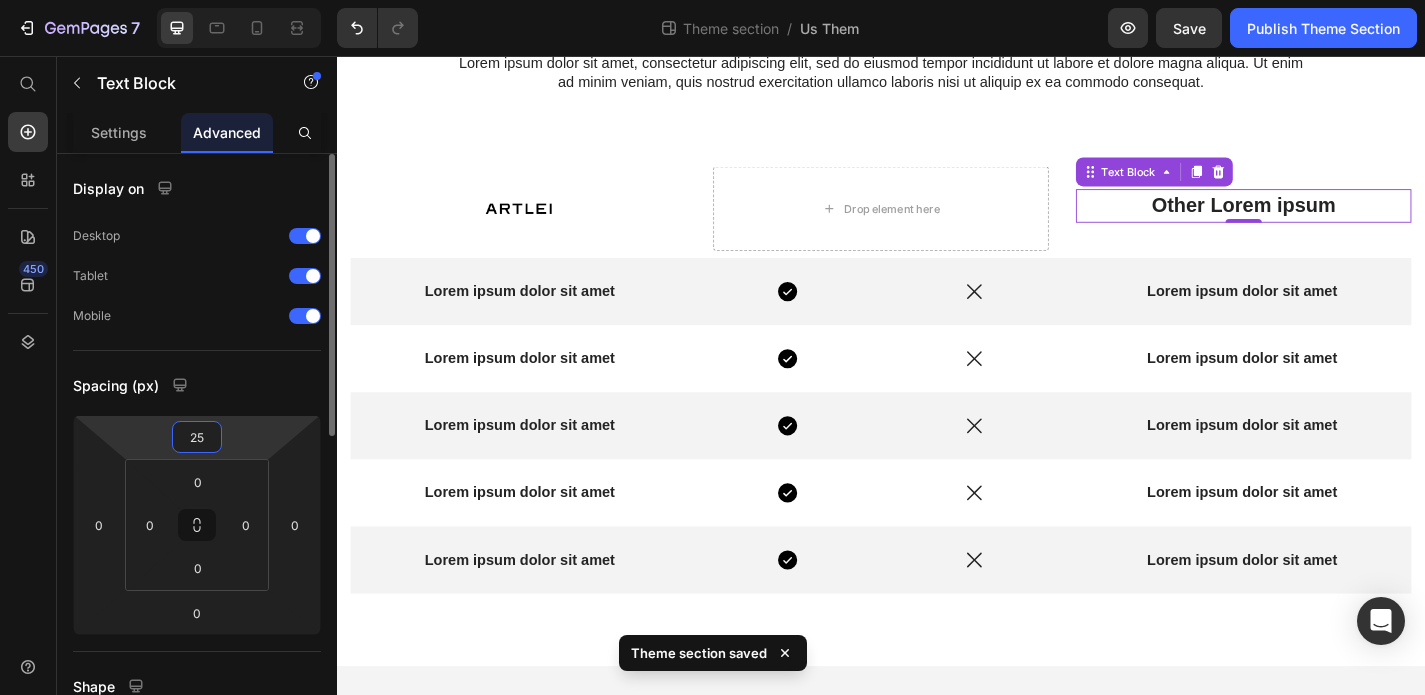 type on "2" 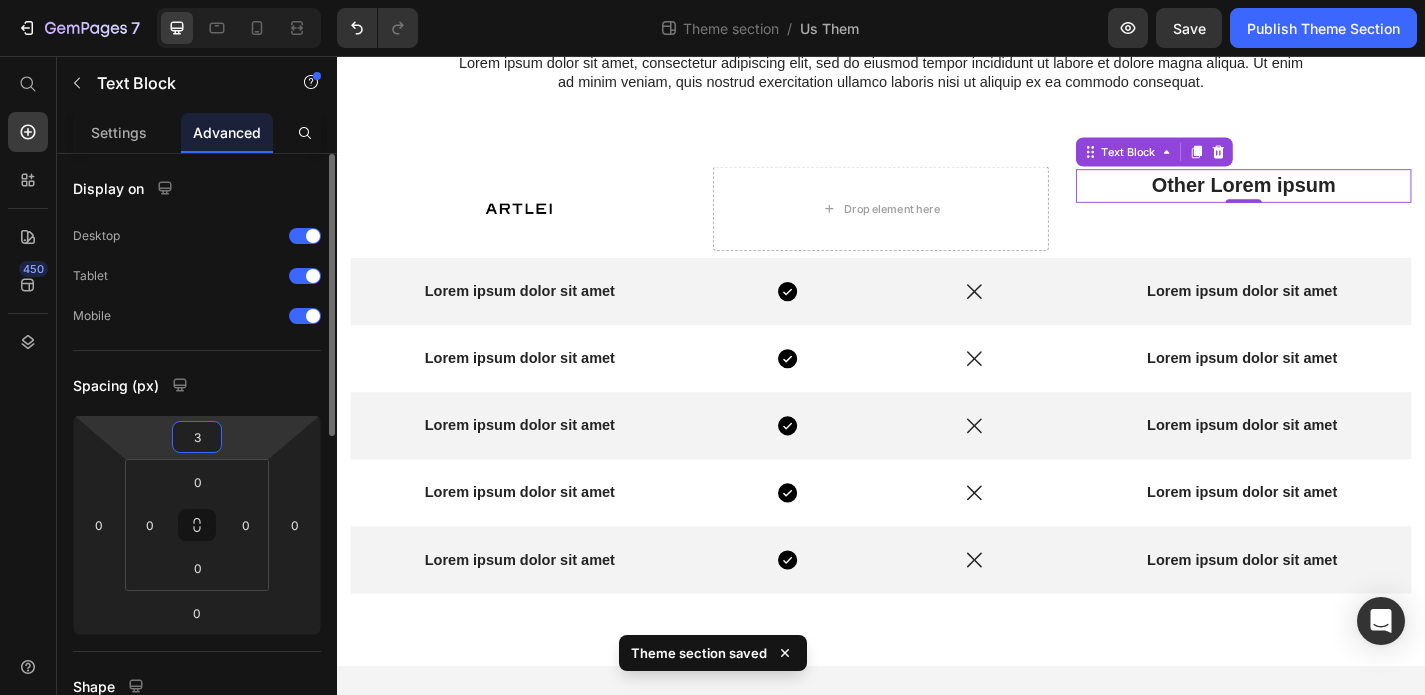 type on "30" 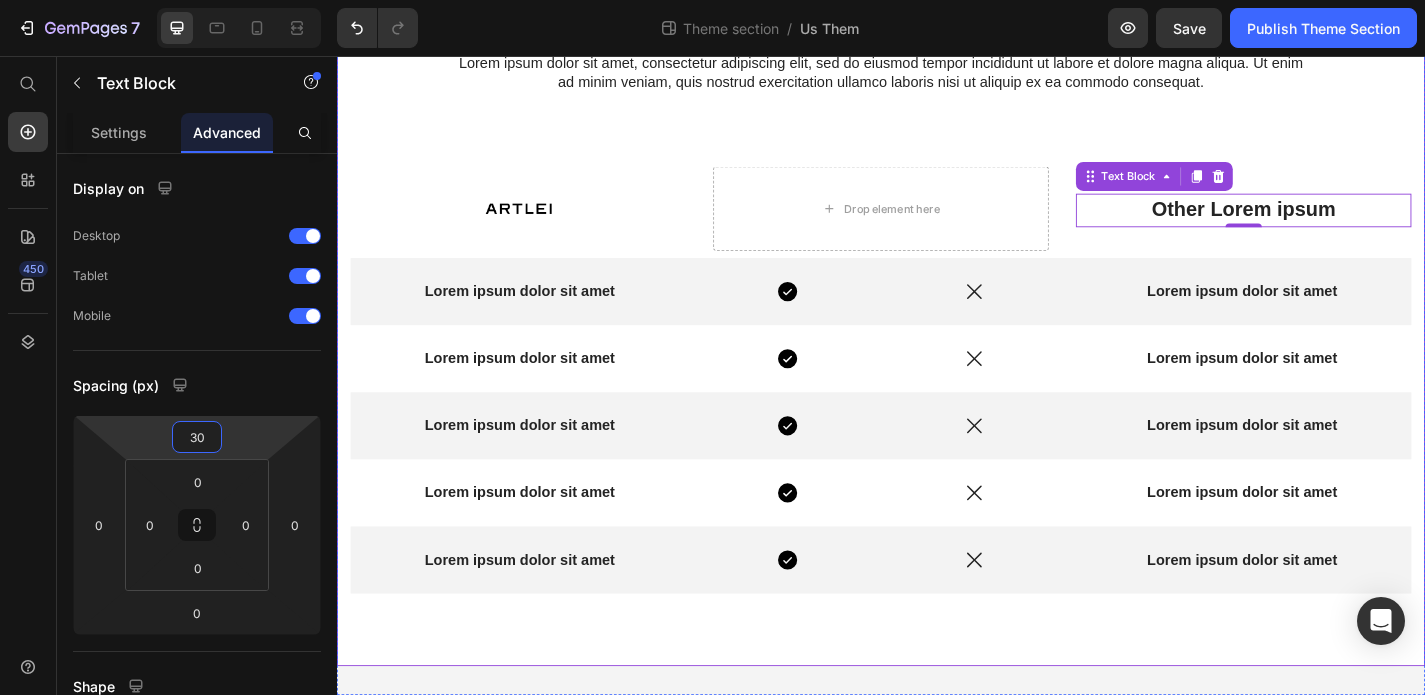 click on "Lorem ipsum Heading Vs. Other Lorem ipsum Text Block Lorem ipsum dolor sit amet, consectetur adipiscing elit, sed do eiusmod tempor incididunt ut labore et dolore magna aliqua. Ut enim ad minim veniam, quis nostrud exercitation ullamco laboris nisi ut aliquip ex ea commodo consequat. Text Block Row Image
Drop element here Other Lorem ipsum Text Block   0 Row Lorem ipsum dolor sit amet Text Block
Icon
Icon Lorem ipsum dolor sit amet Text Block Row Lorem ipsum dolor sit amet Text Block
Icon
Icon Lorem ipsum dolor sit amet Text Block Row Lorem ipsum dolor sit amet Text Block
Icon
Icon Lorem ipsum dolor sit amet Text Block Row Lorem ipsum dolor sit amet Text Block
Icon
Icon Lorem ipsum dolor sit amet Text Block Row Lorem ipsum dolor sit amet Text Block
Icon
Icon Lorem ipsum dolor sit amet Text Block Row" at bounding box center [937, 282] 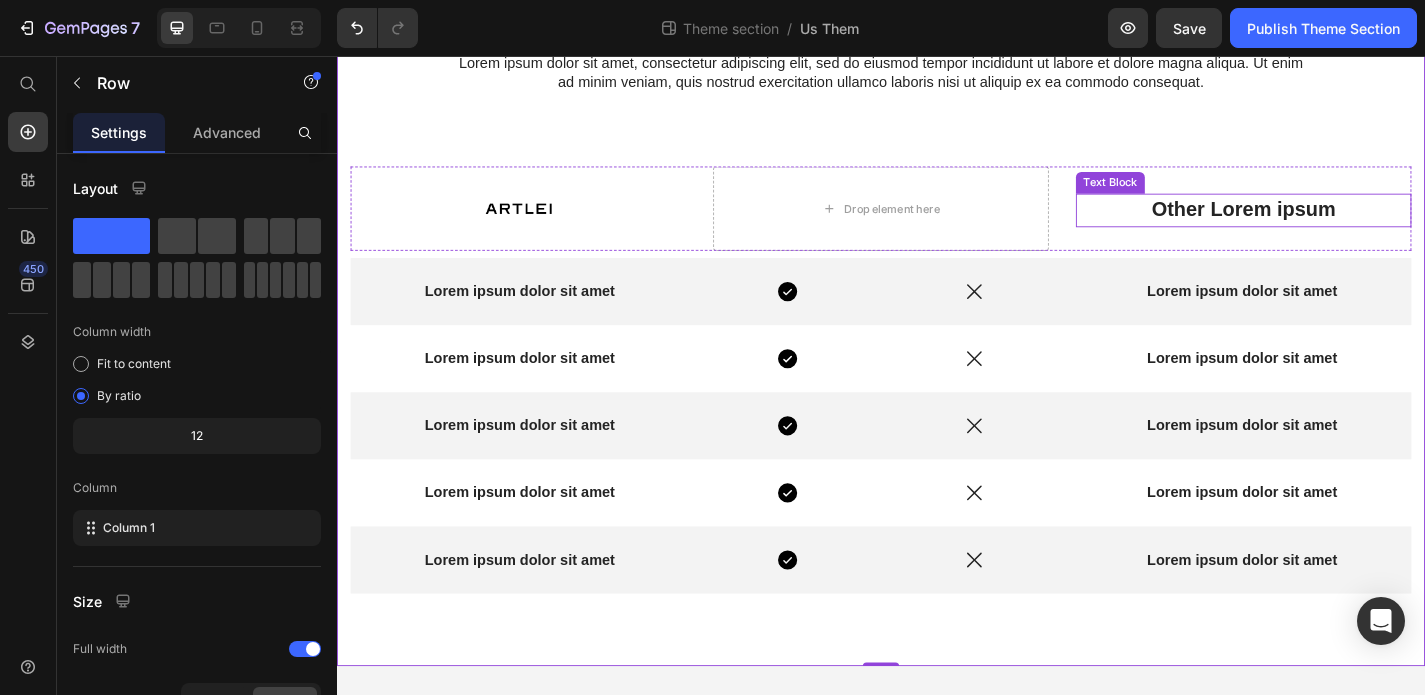 click on "Other Lorem ipsum" at bounding box center (1337, 226) 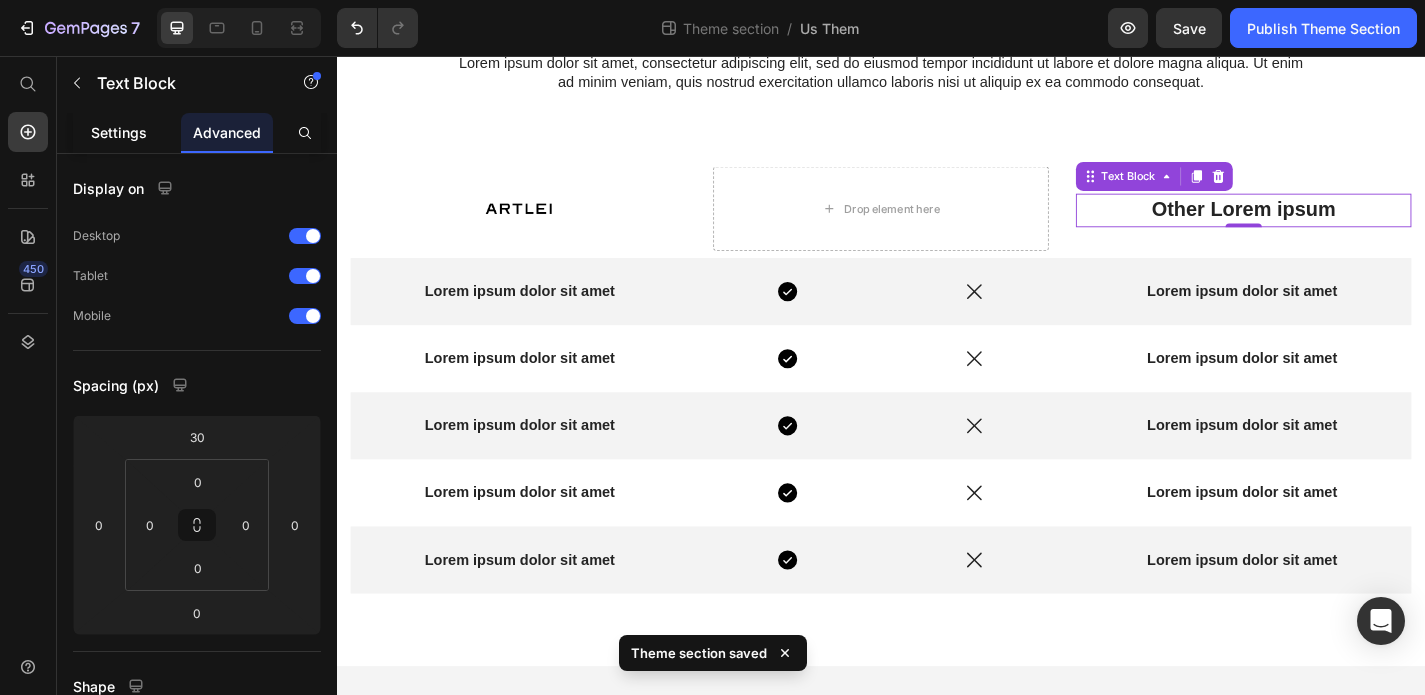 click on "Settings" 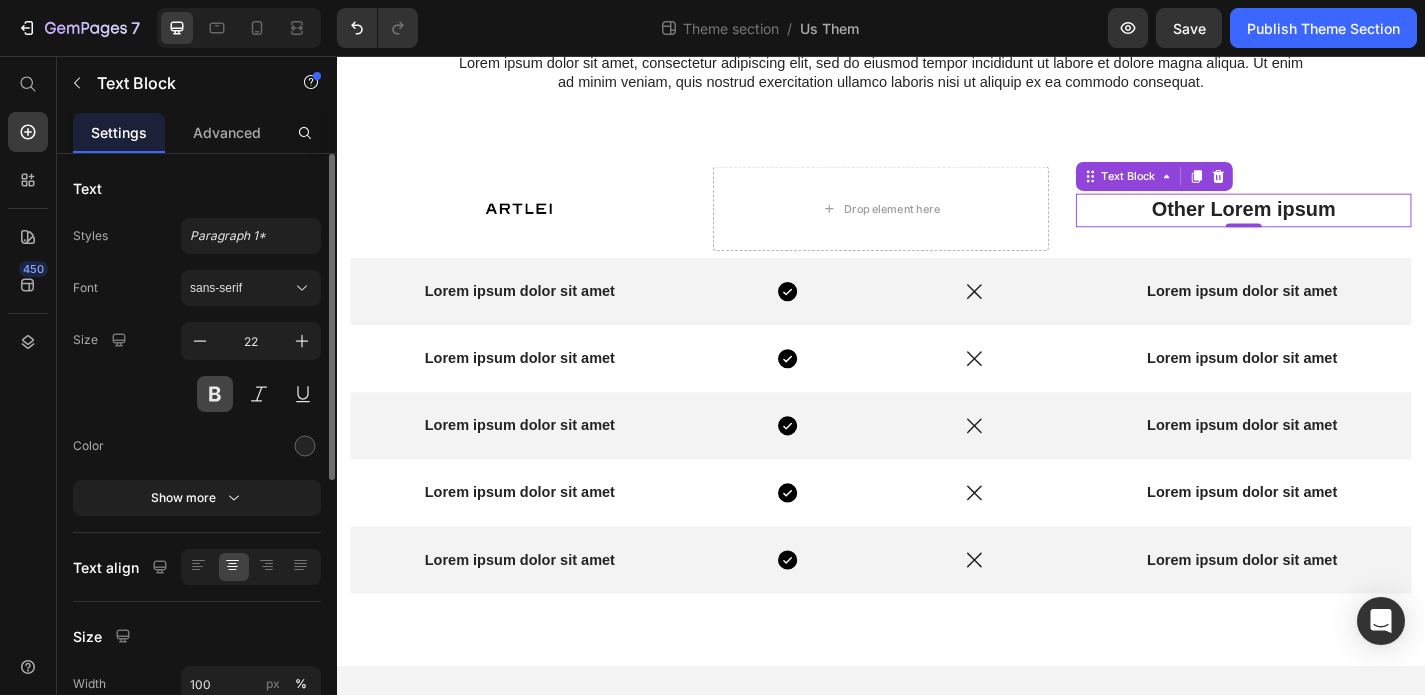 click at bounding box center (215, 394) 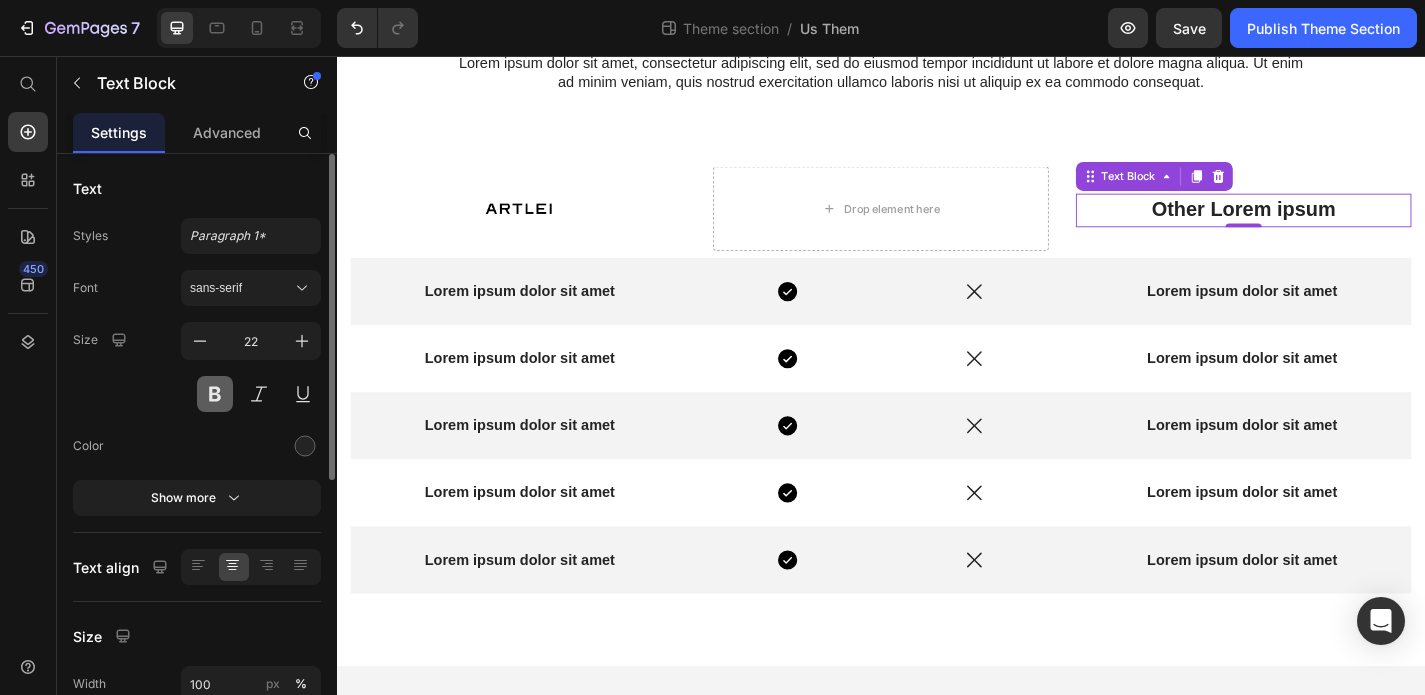 click at bounding box center [215, 394] 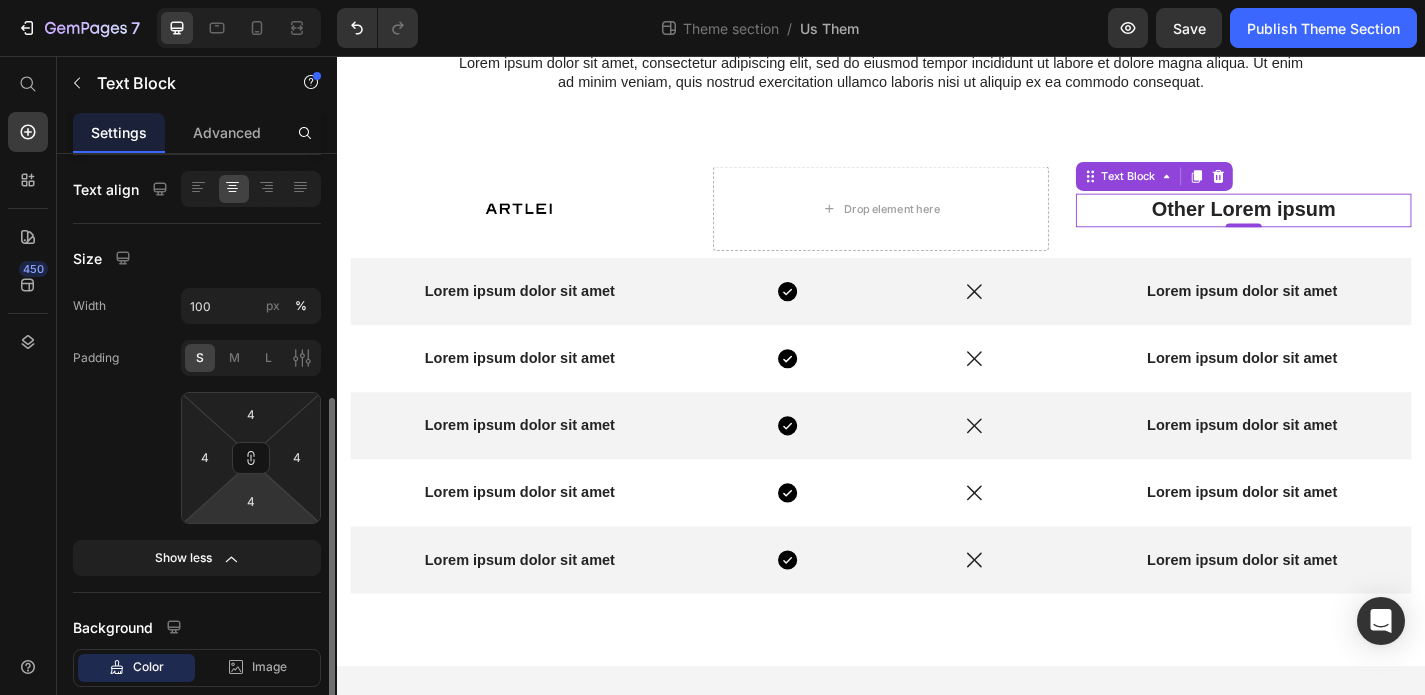 scroll, scrollTop: 497, scrollLeft: 0, axis: vertical 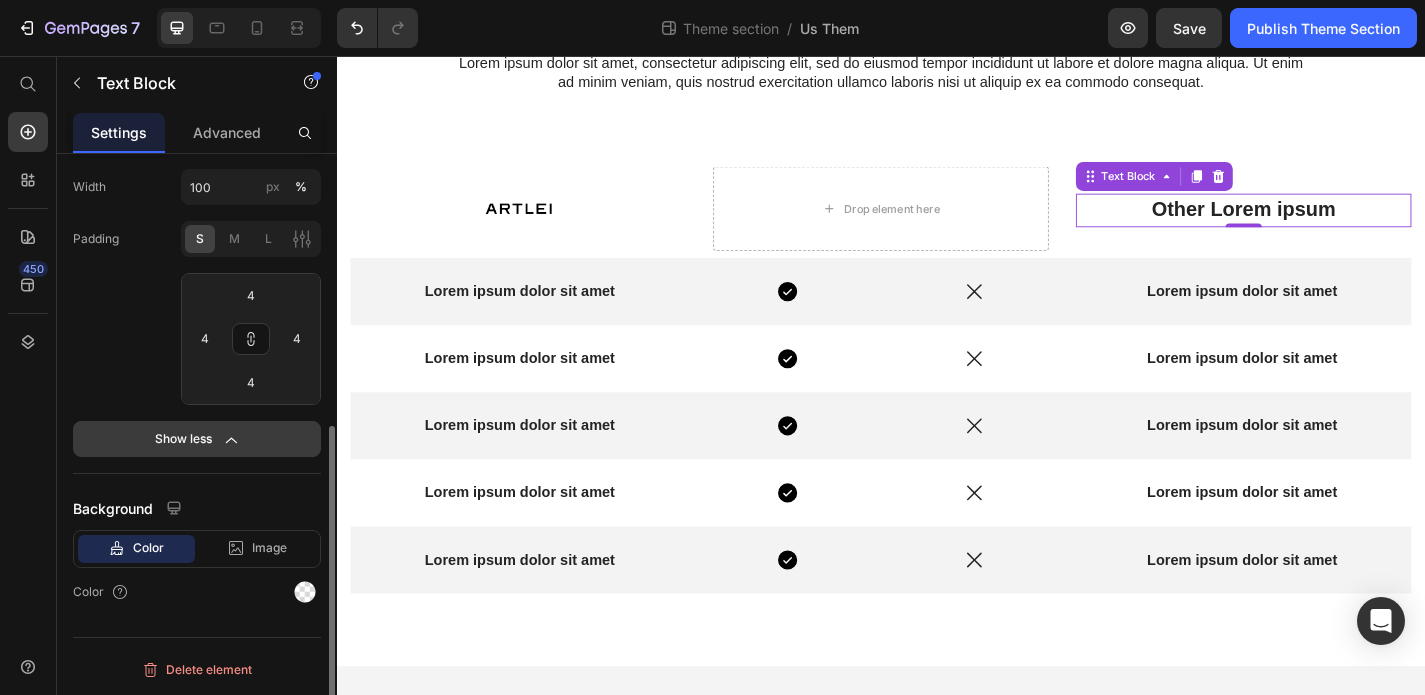 click on "Show less" 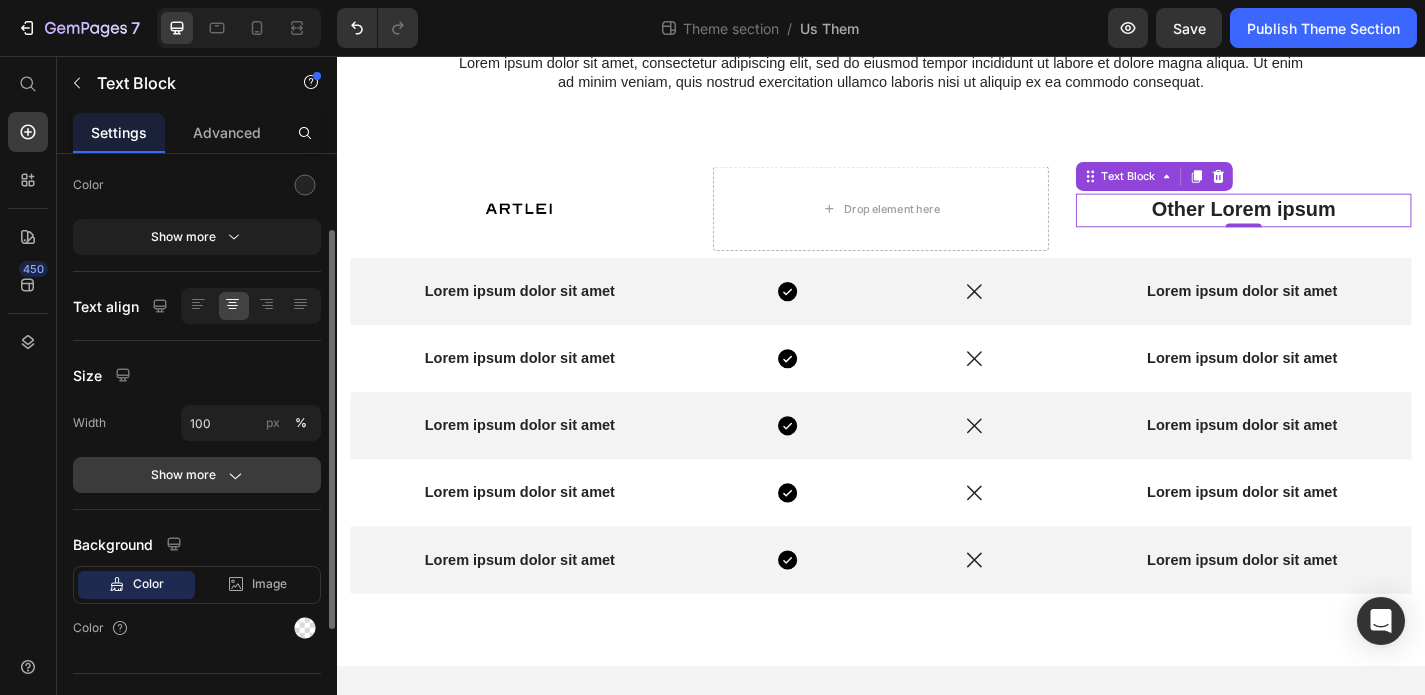 scroll, scrollTop: 183, scrollLeft: 0, axis: vertical 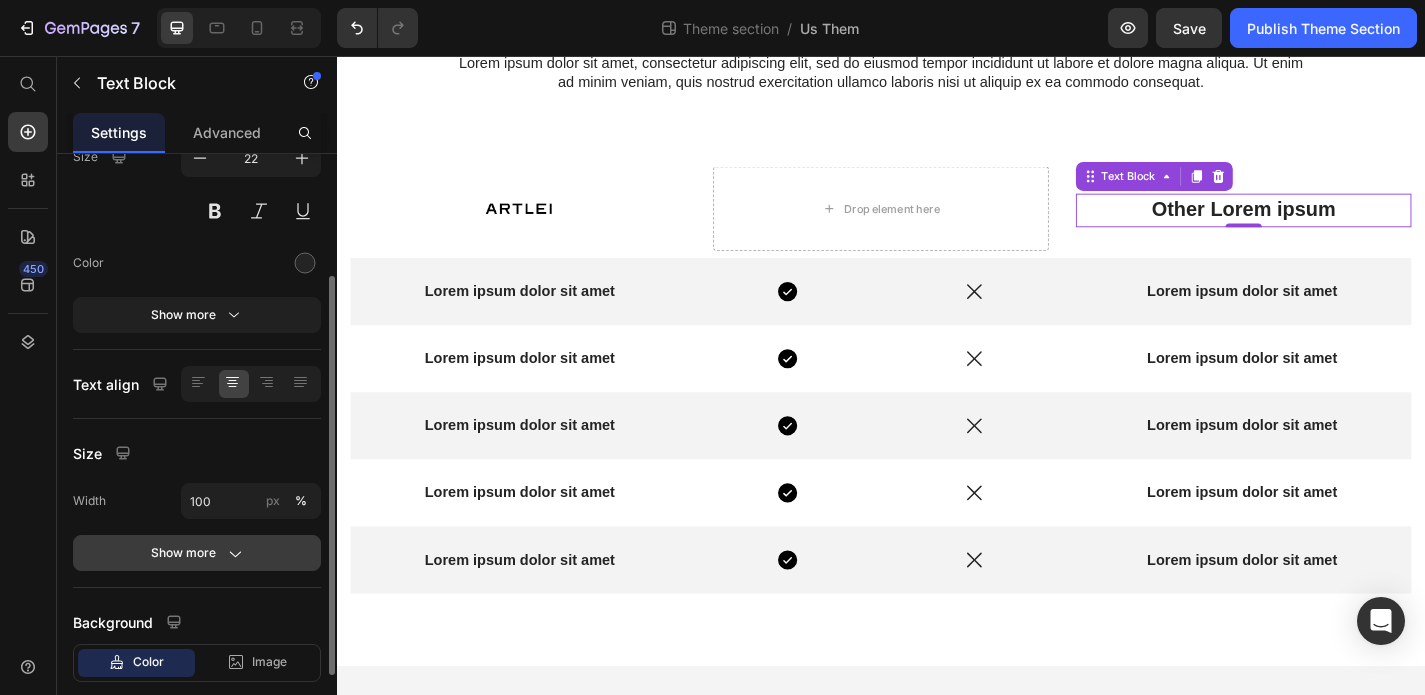 click on "Show more" 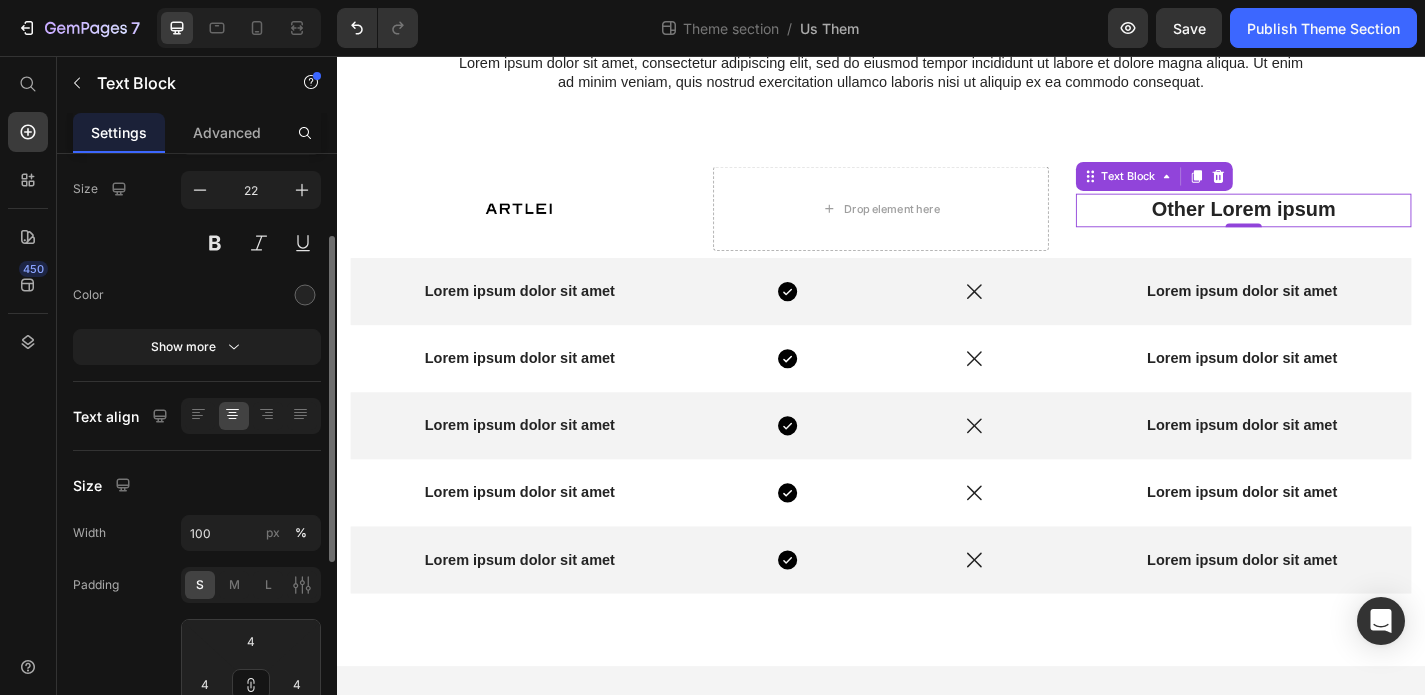 scroll, scrollTop: 84, scrollLeft: 0, axis: vertical 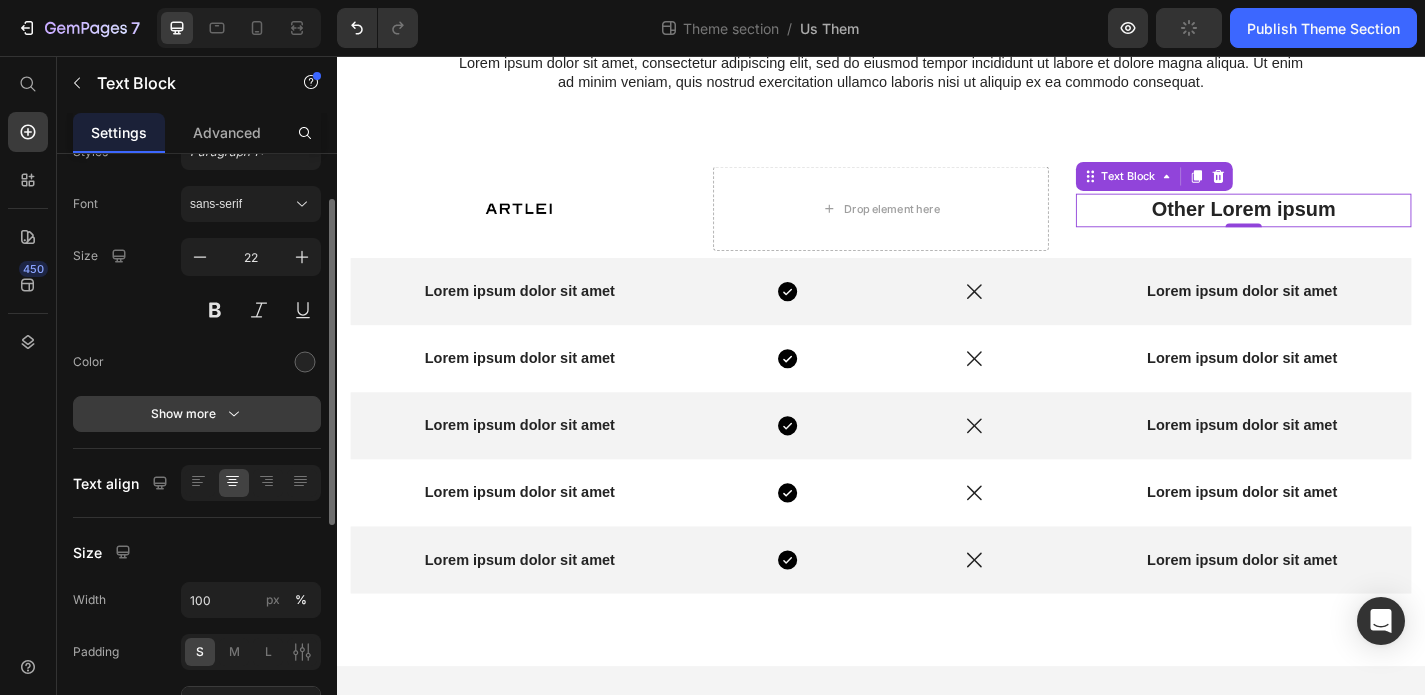 click on "Show more" at bounding box center [197, 414] 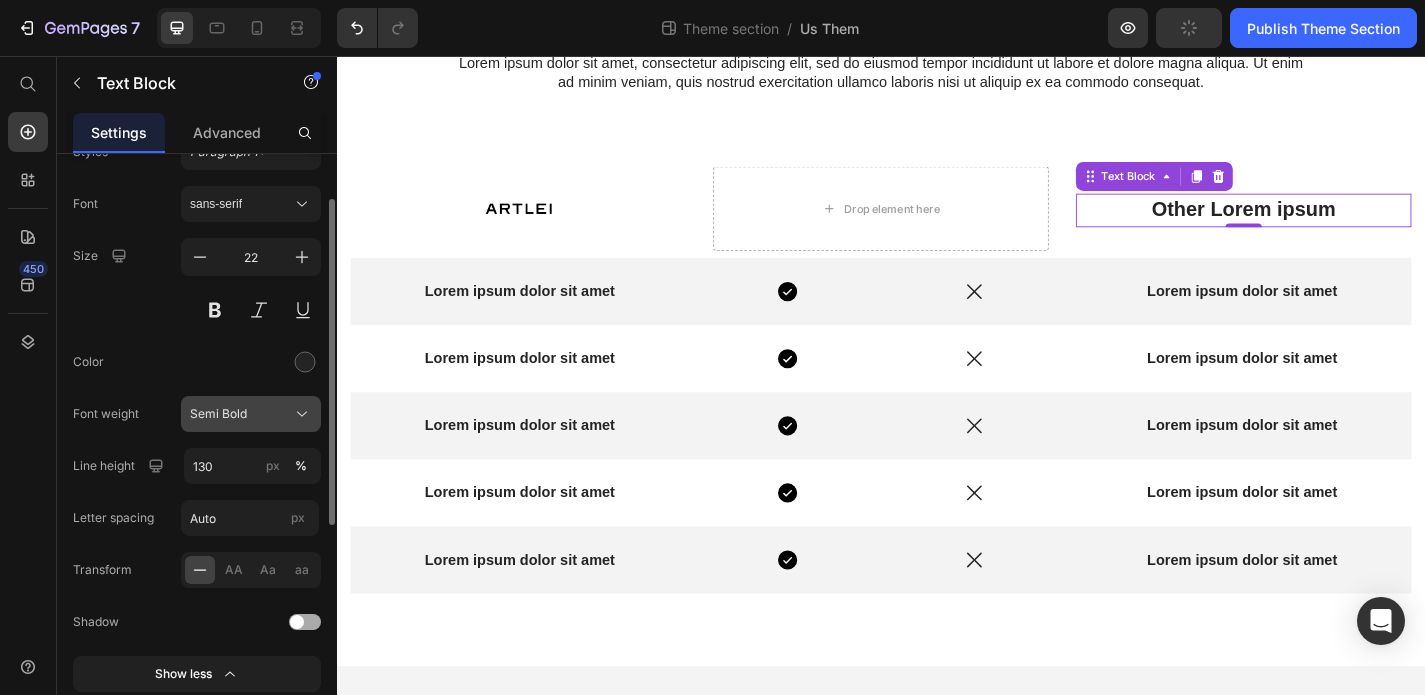 click on "Semi Bold" 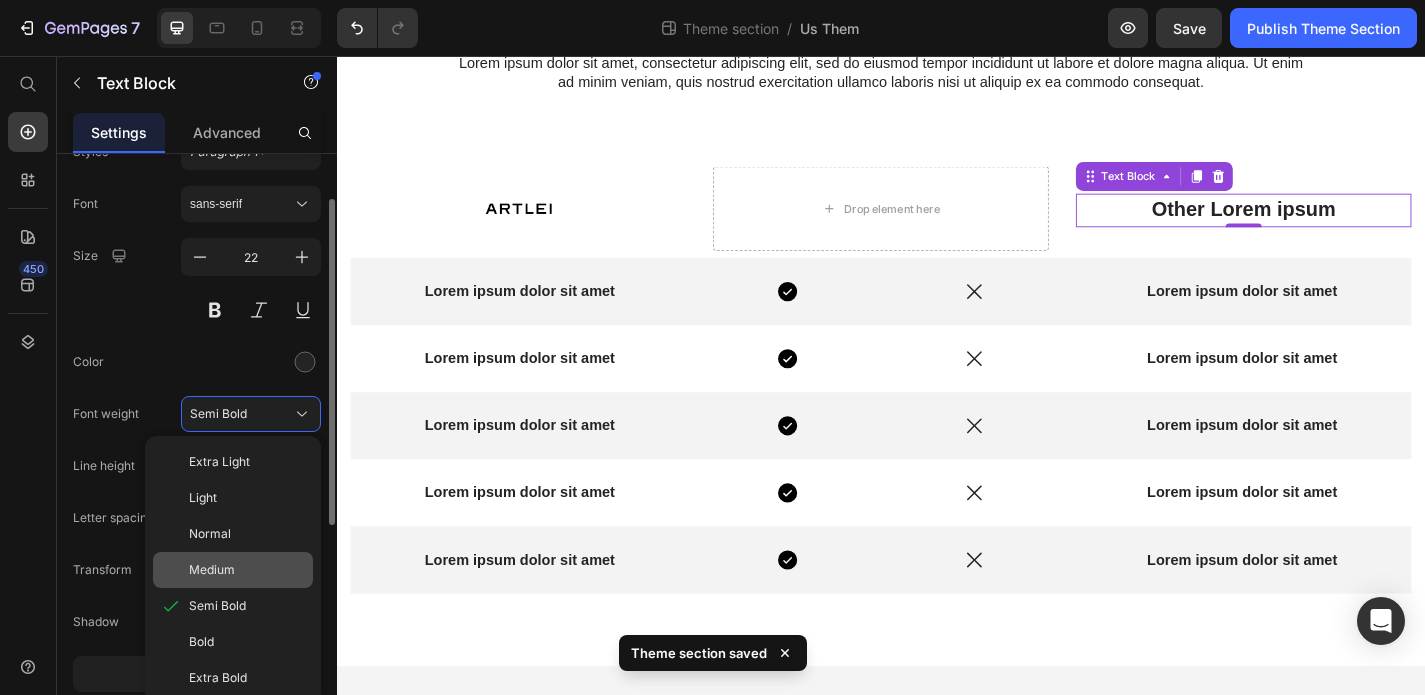 click on "Medium" at bounding box center [212, 570] 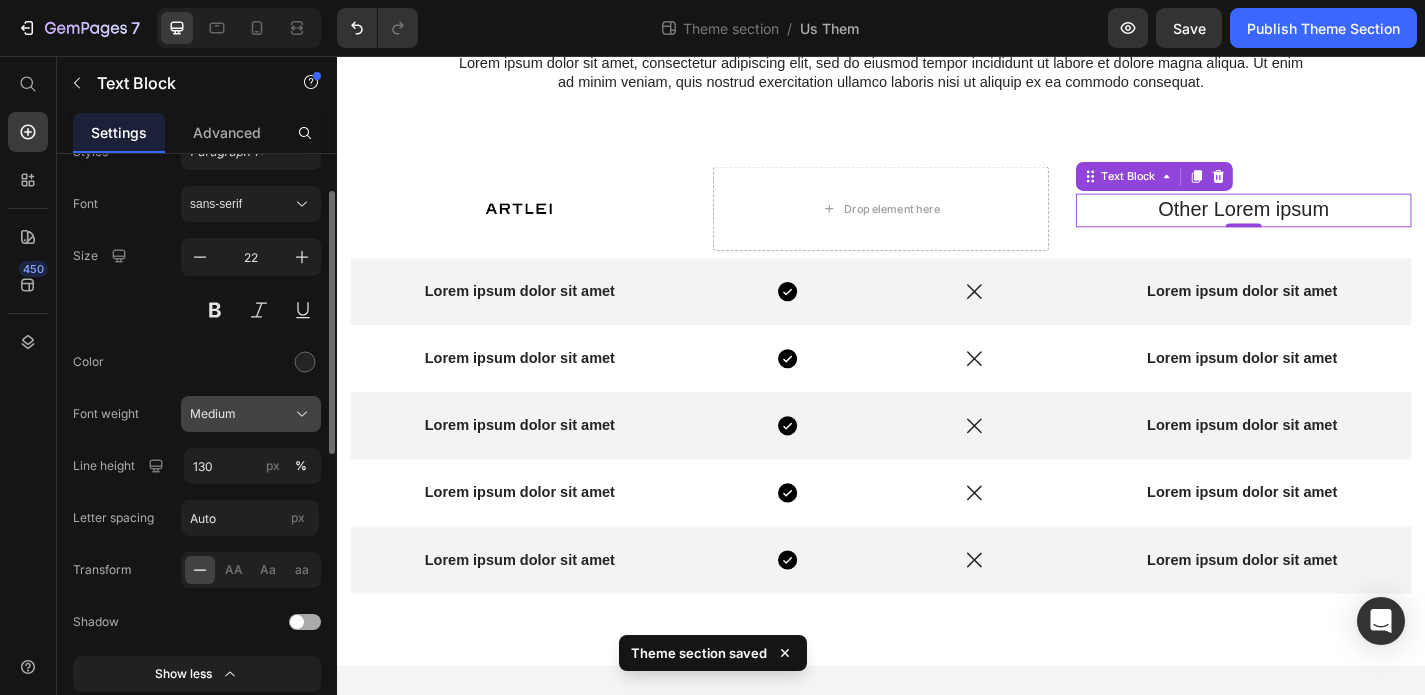 click on "Medium" 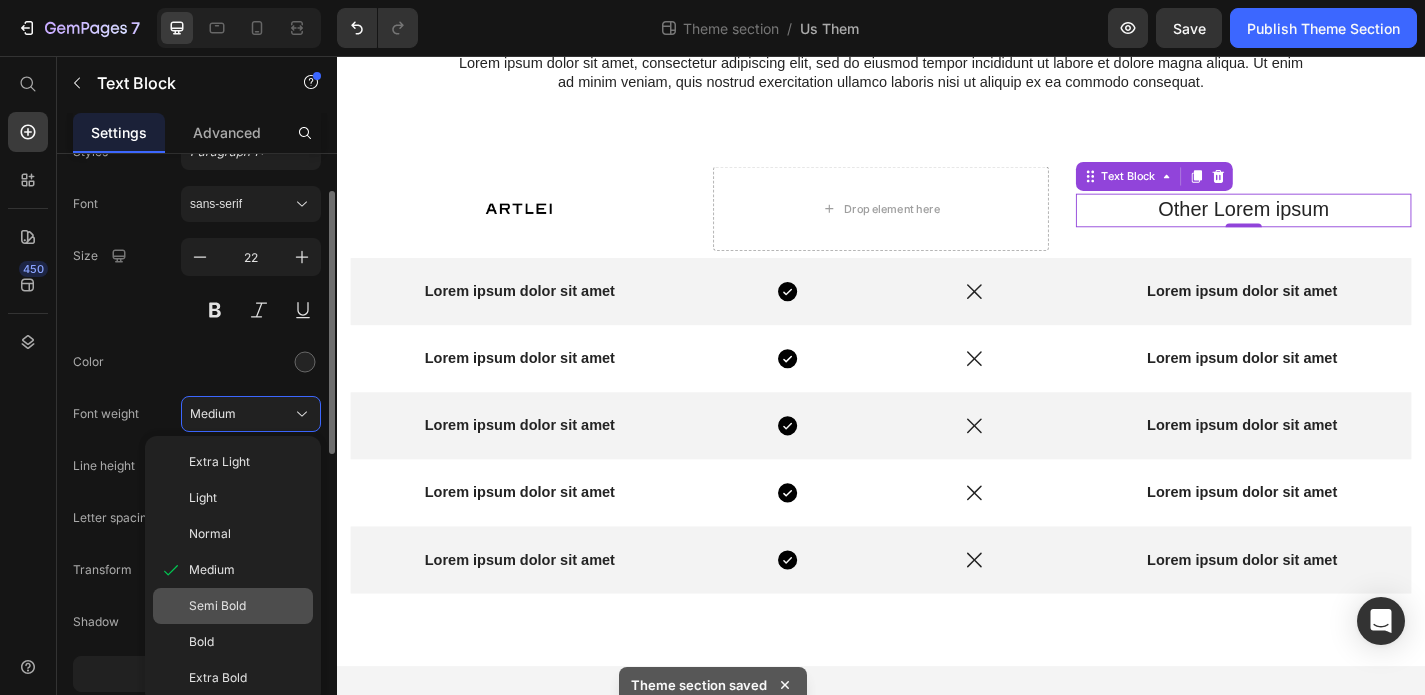 click on "Semi Bold" at bounding box center (217, 606) 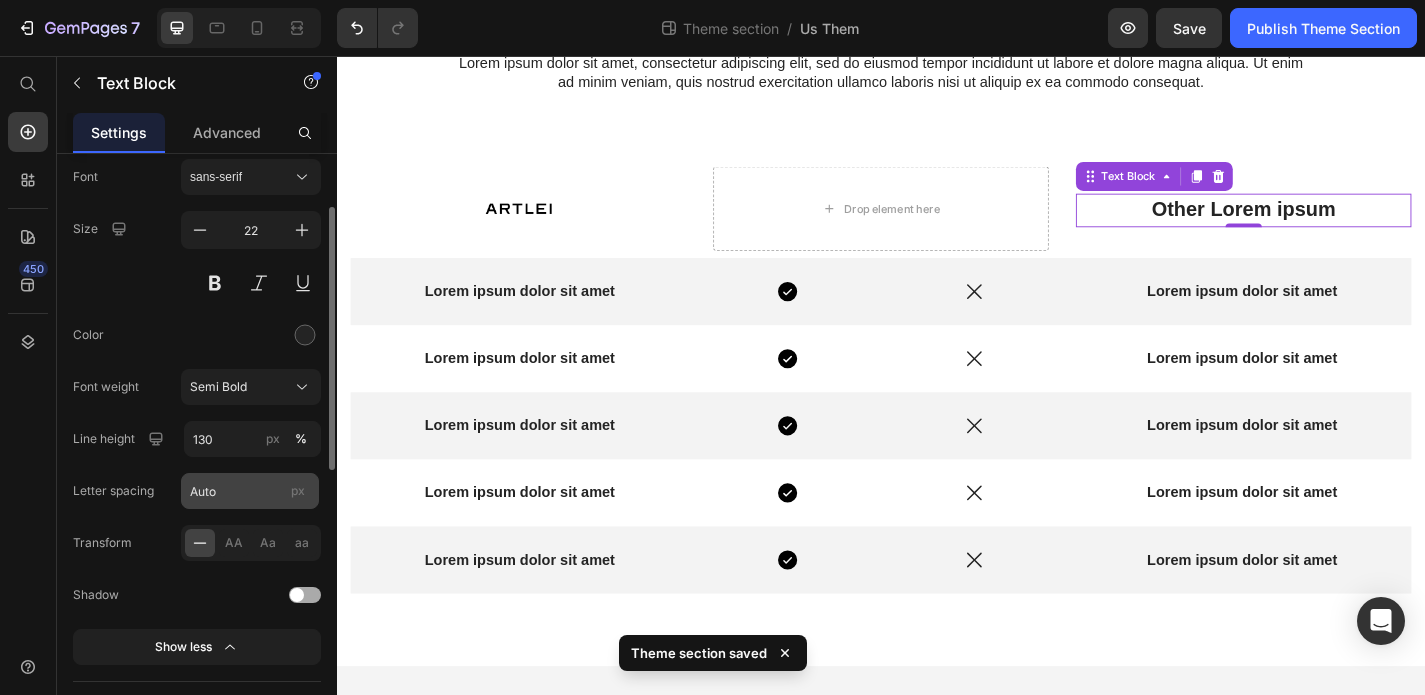 scroll, scrollTop: 114, scrollLeft: 0, axis: vertical 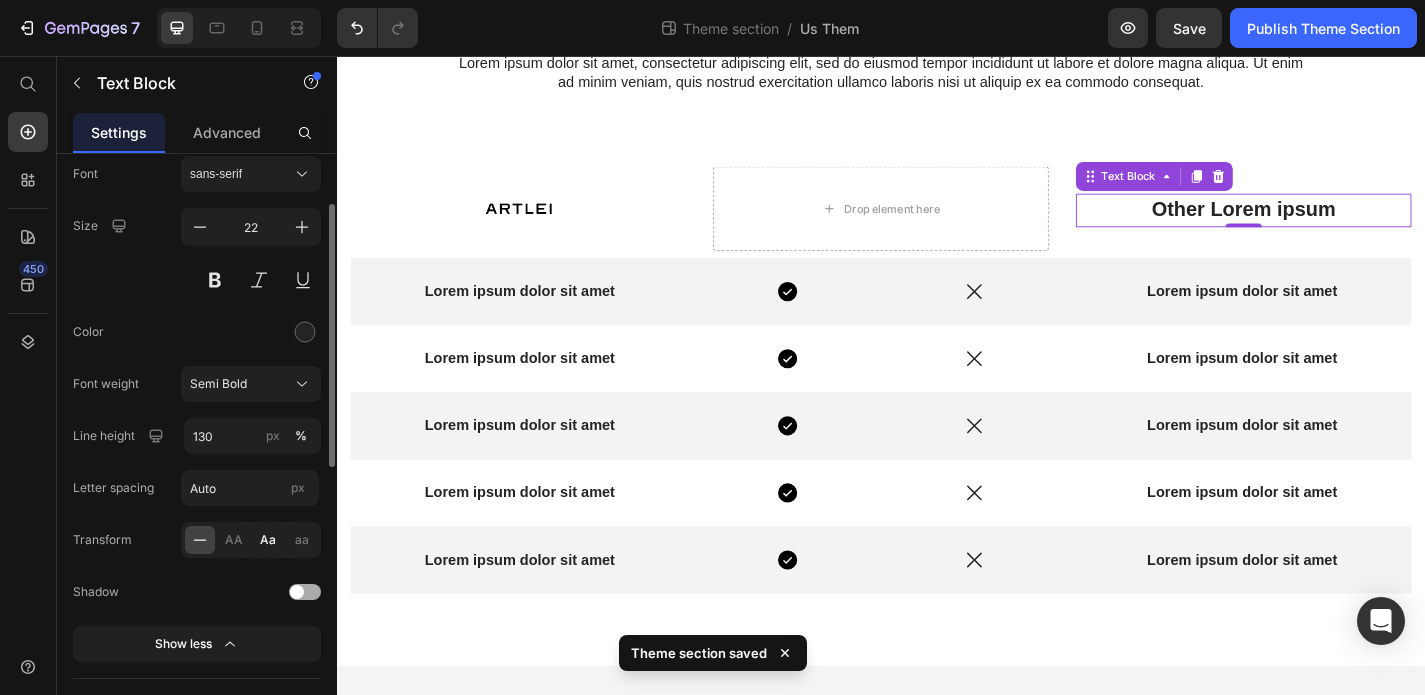 click on "Aa" 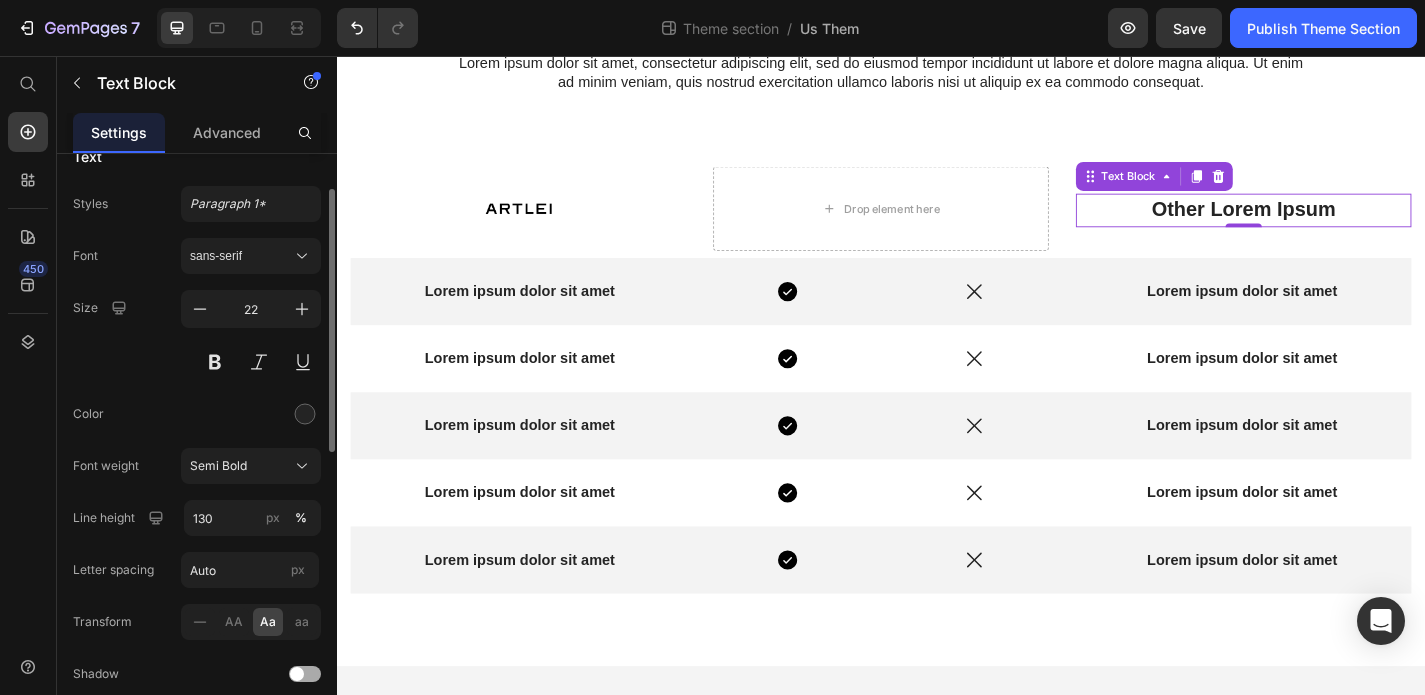 scroll, scrollTop: 0, scrollLeft: 0, axis: both 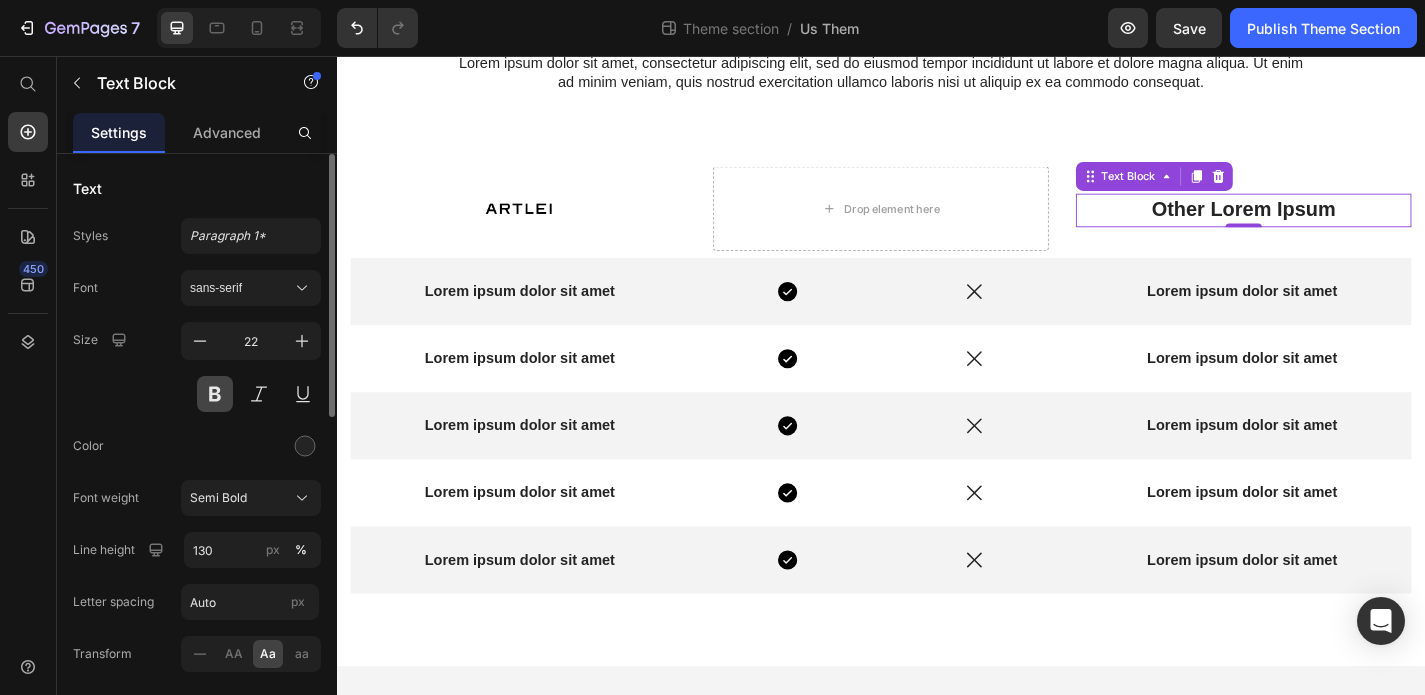 click at bounding box center [215, 394] 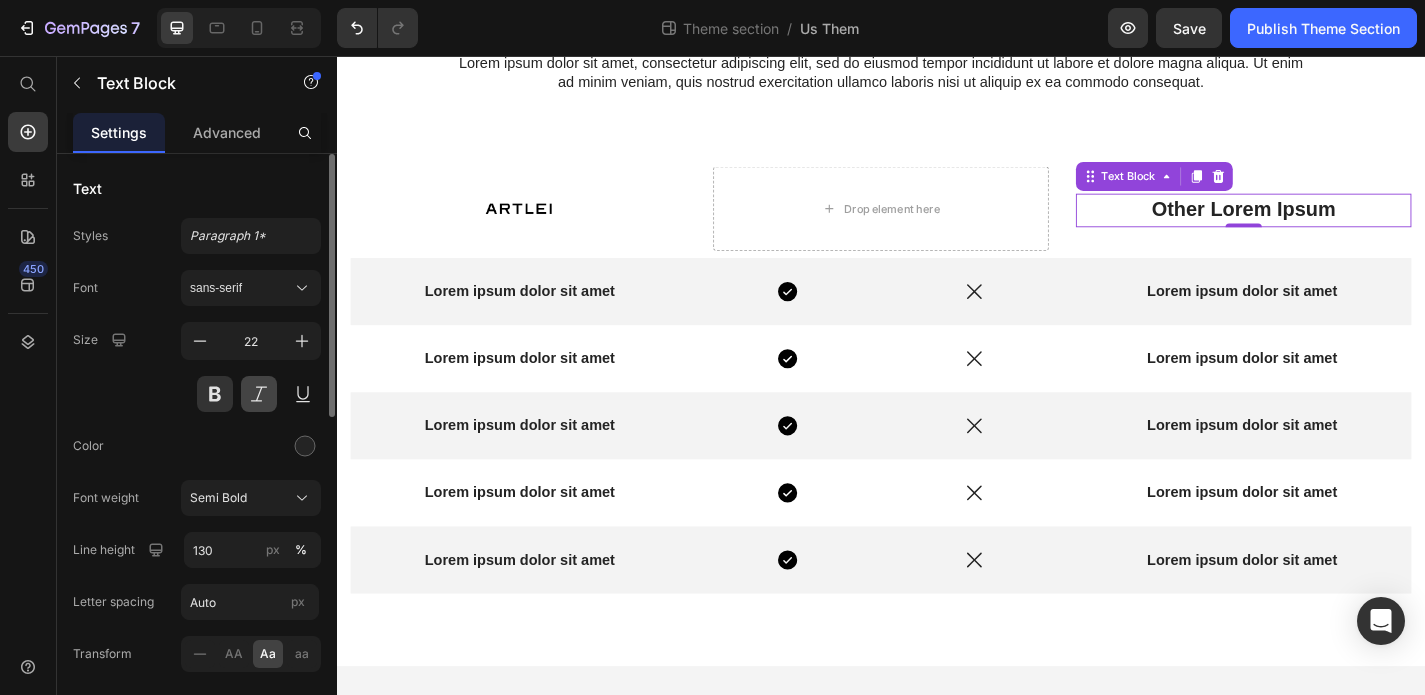 click at bounding box center (259, 394) 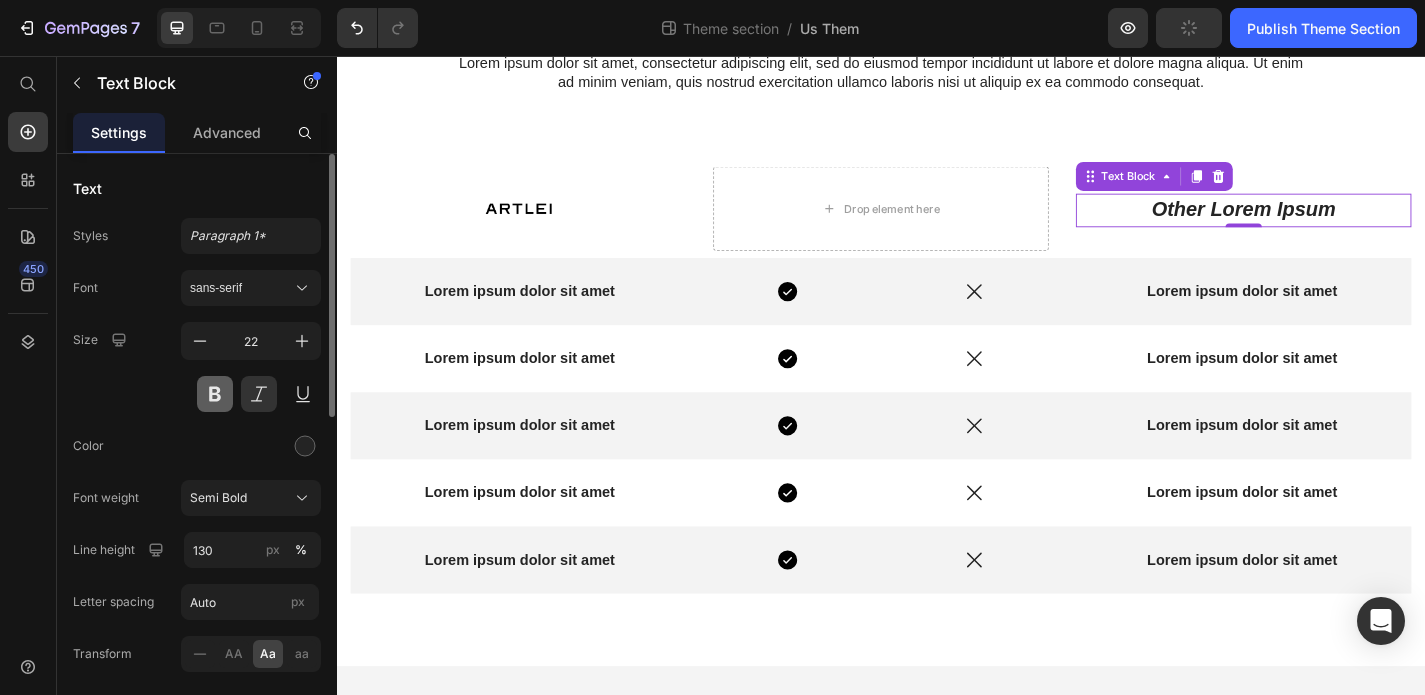 click at bounding box center [215, 394] 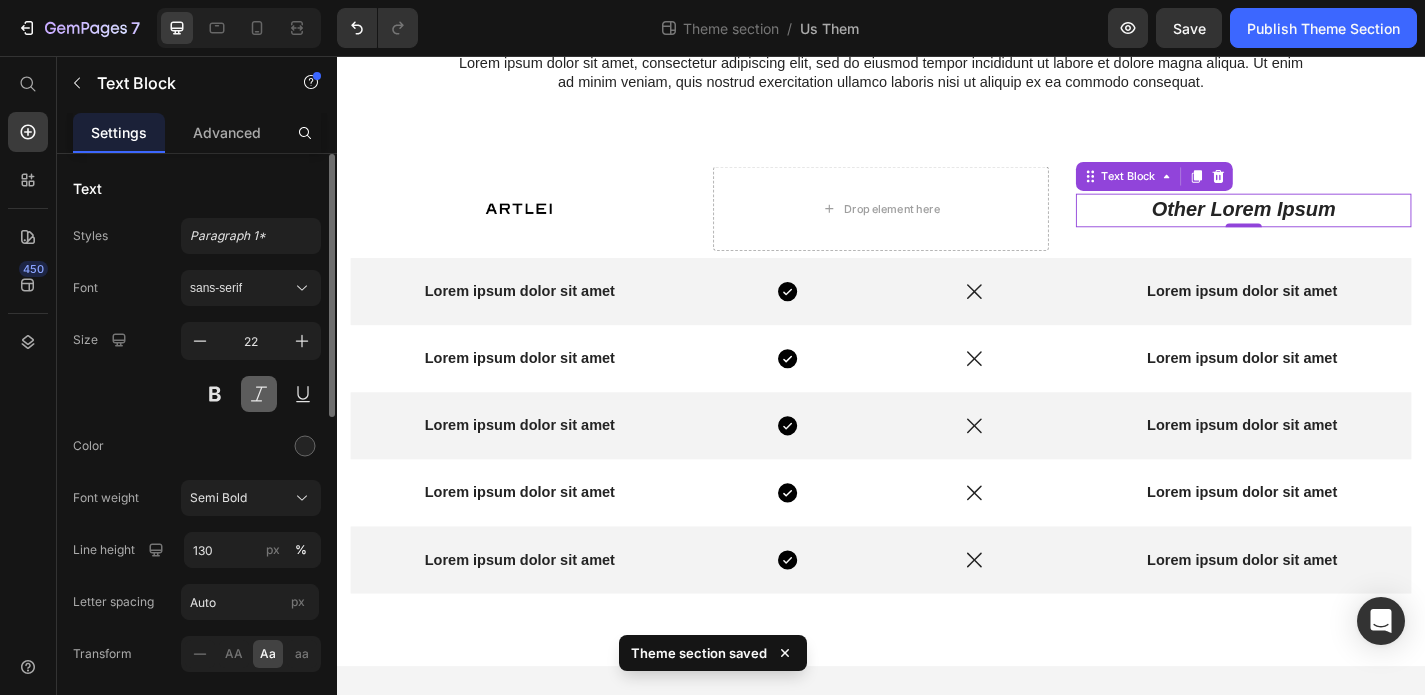 click at bounding box center [259, 394] 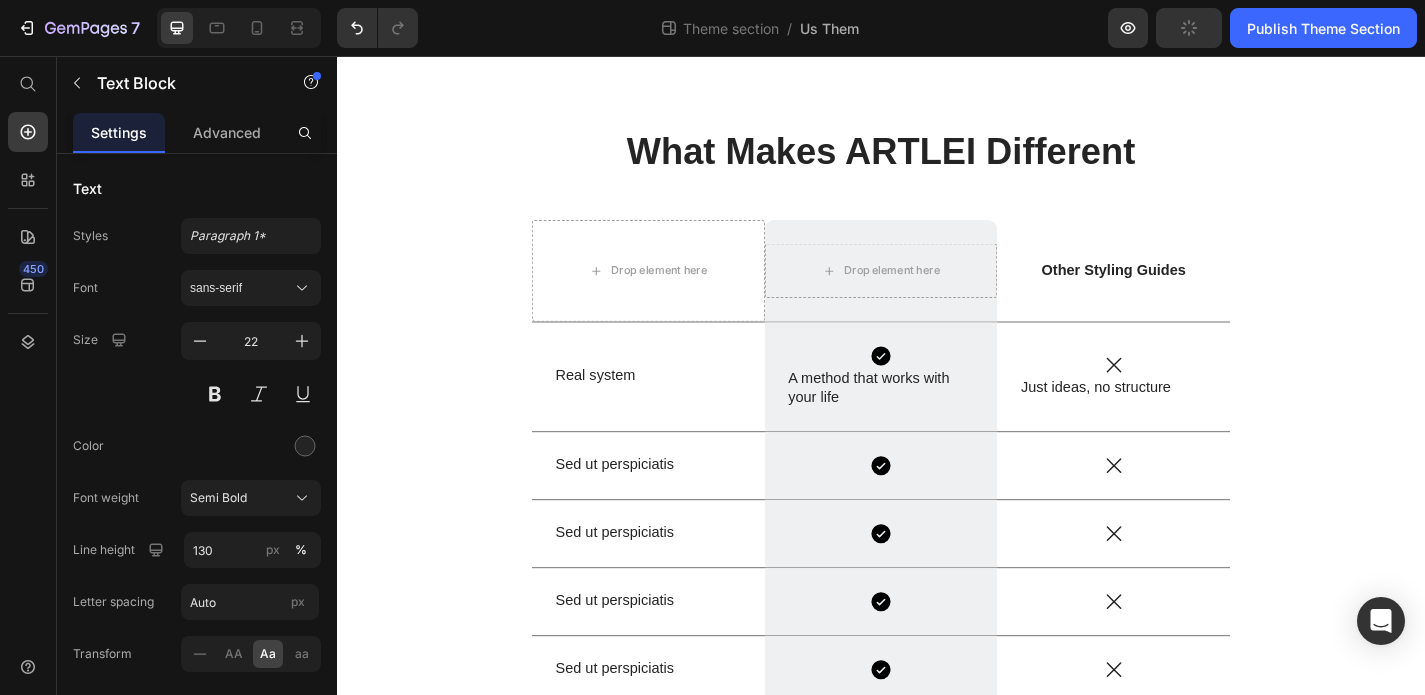 scroll, scrollTop: 0, scrollLeft: 0, axis: both 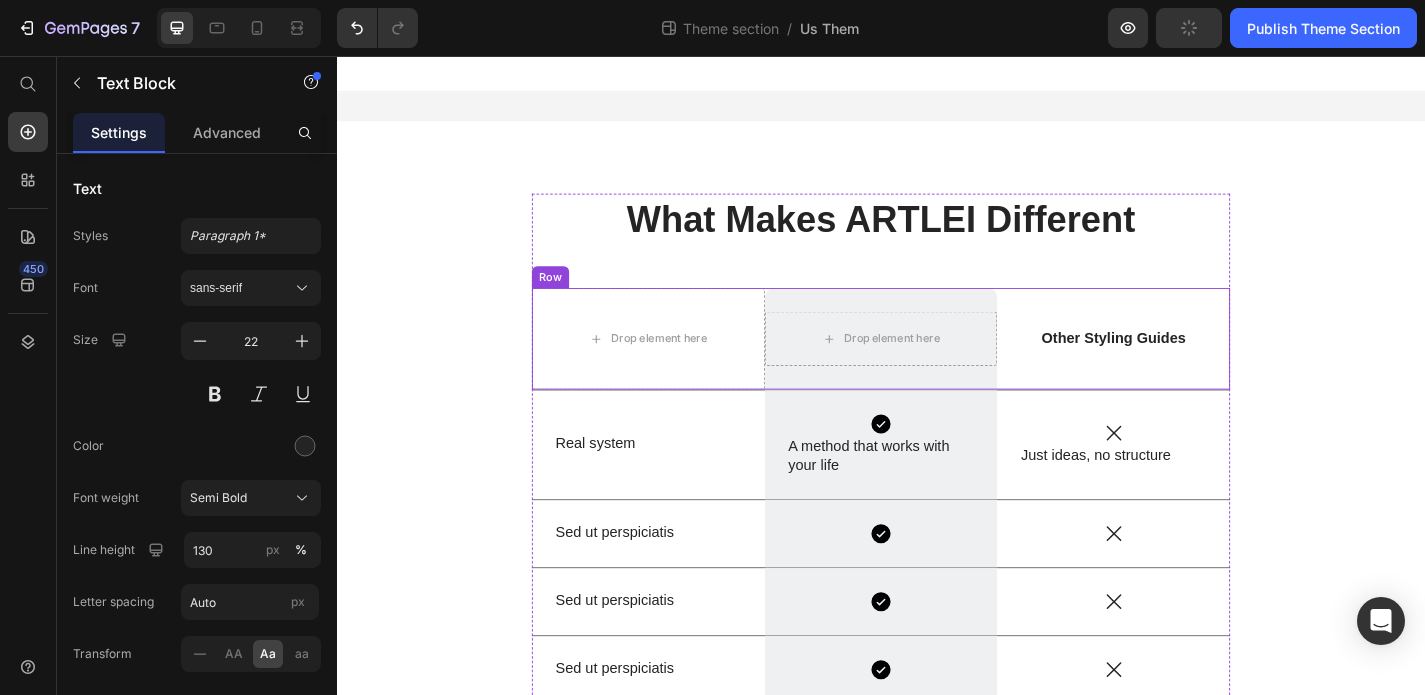 click on "Other Styling Guides" at bounding box center (1193, 368) 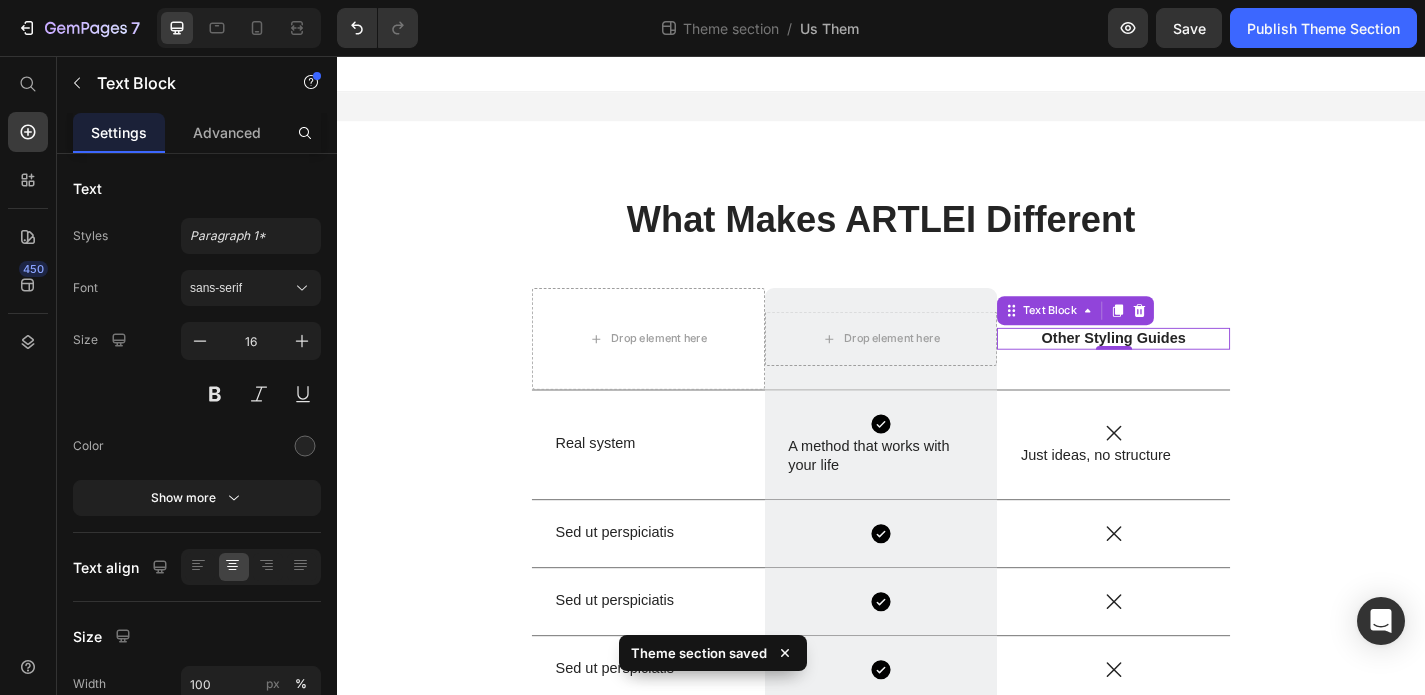 click on "Other Styling Guides" at bounding box center [1193, 368] 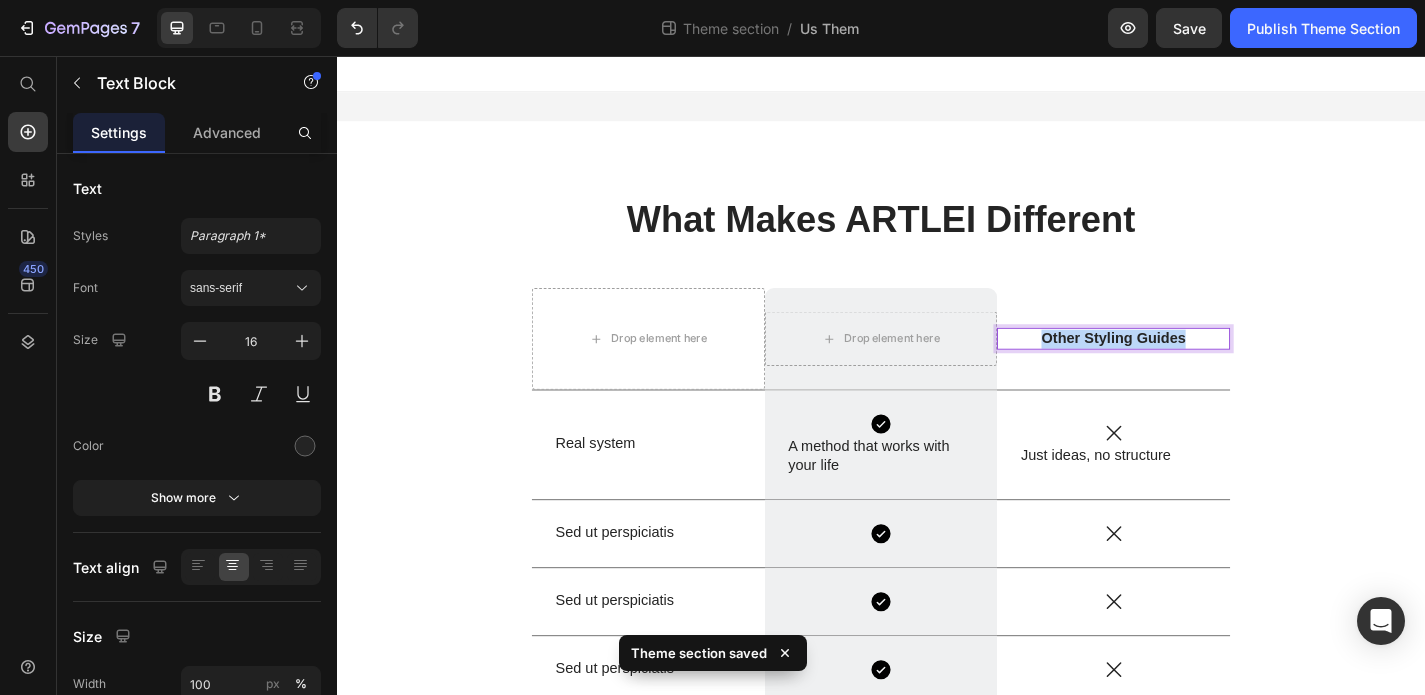 click on "Other Styling Guides" at bounding box center [1193, 368] 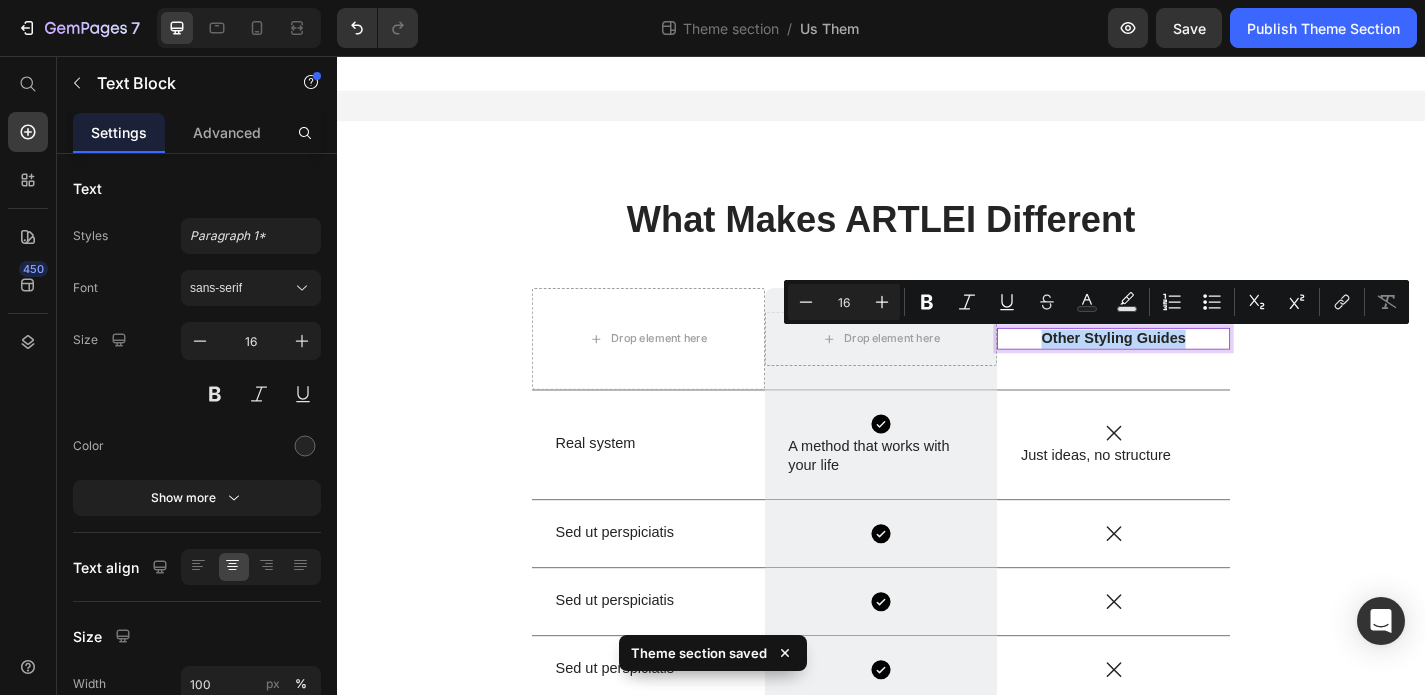 copy on "Other Styling Guides" 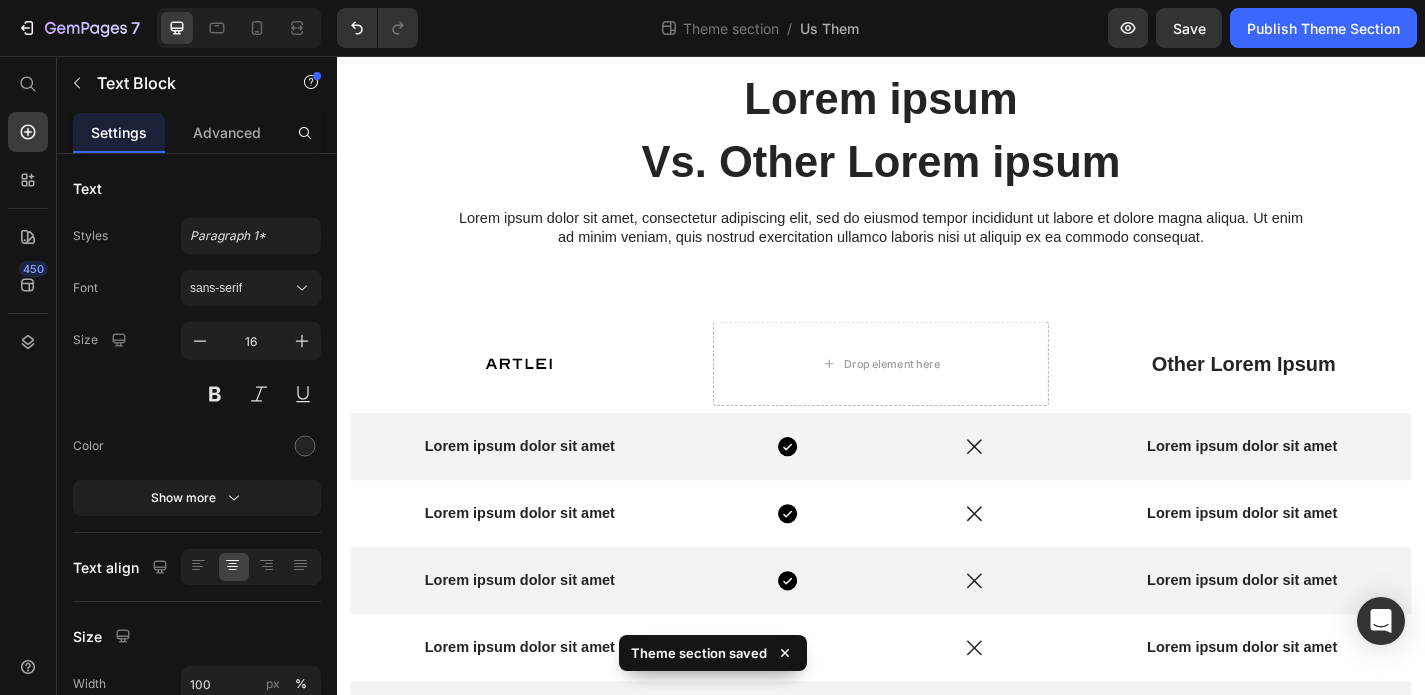 scroll, scrollTop: 1010, scrollLeft: 0, axis: vertical 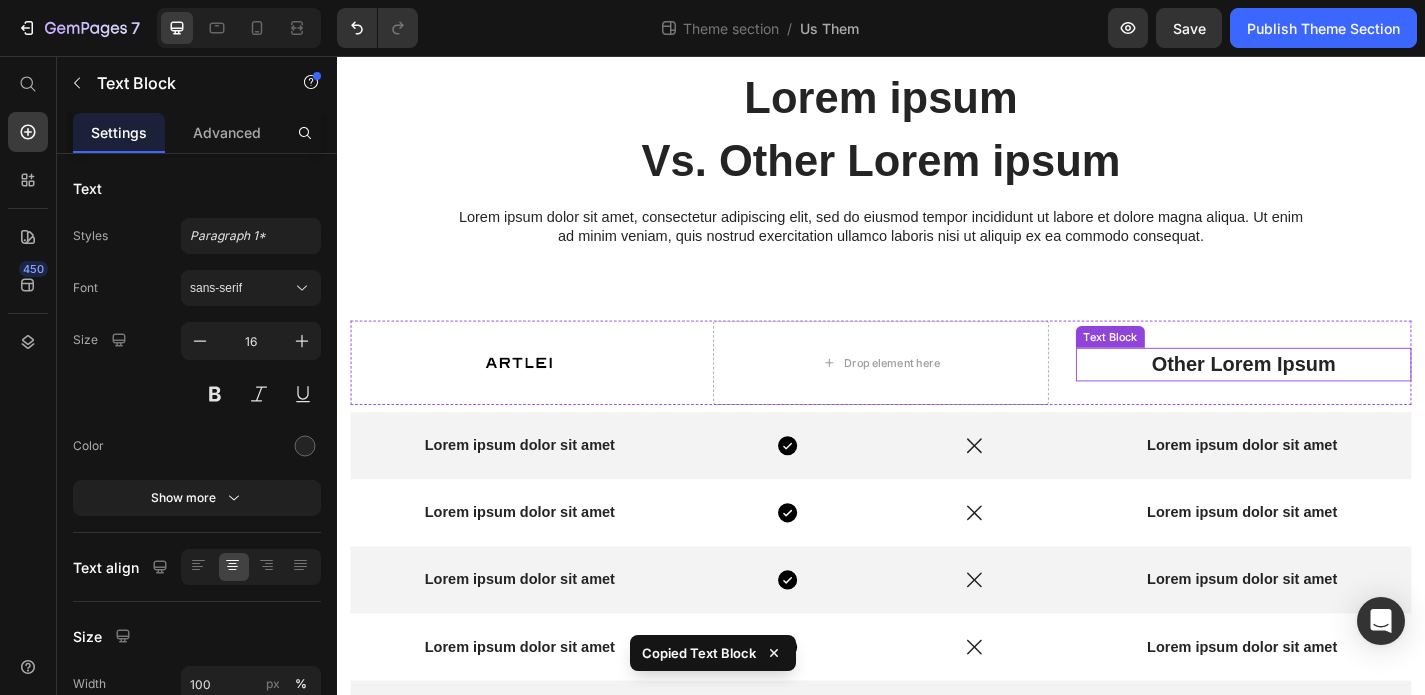click on "Other Lorem ipsum" at bounding box center [1337, 396] 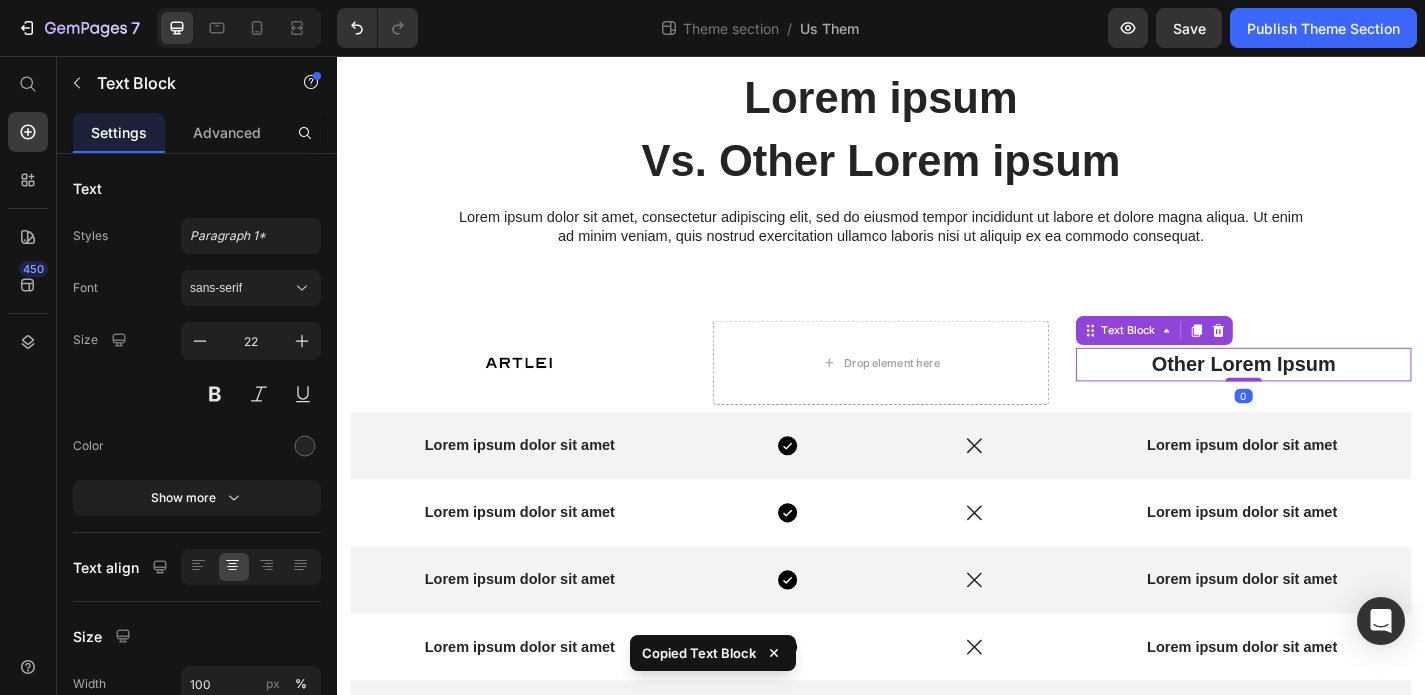 click on "Other Lorem ipsum" at bounding box center [1337, 396] 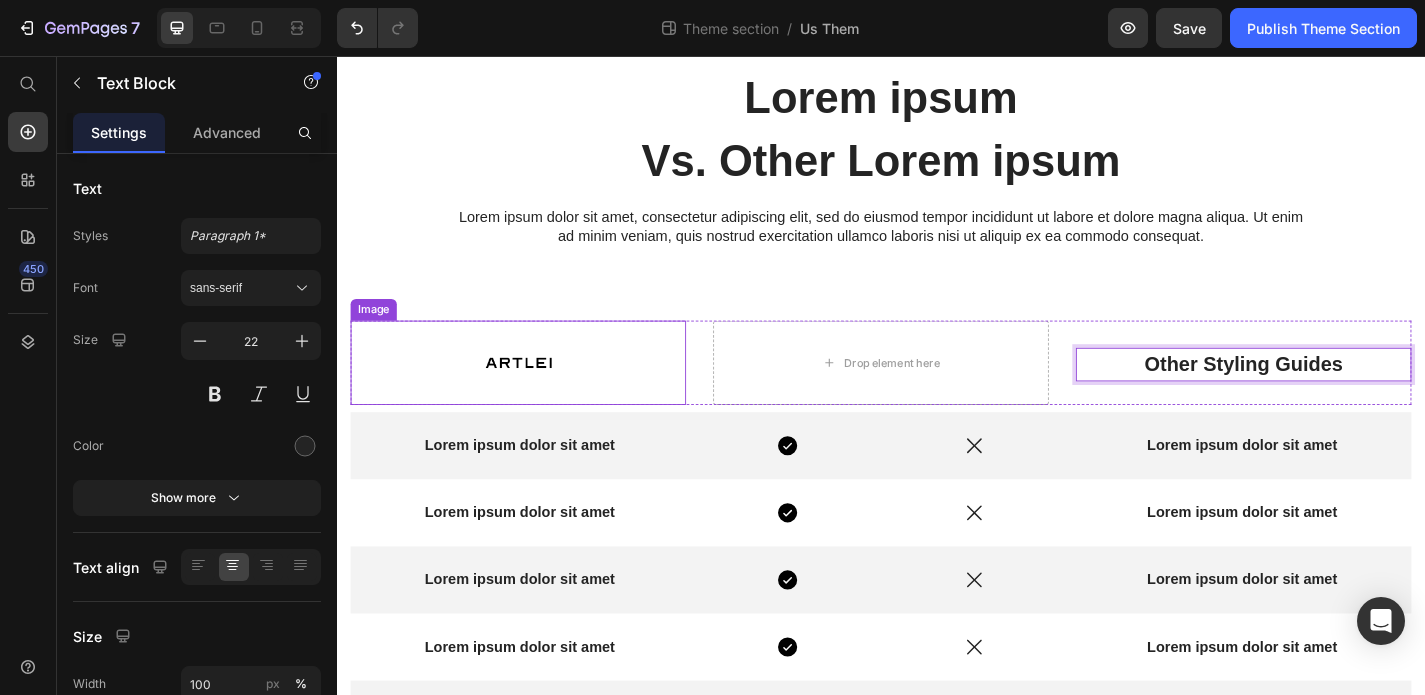 click at bounding box center (537, 394) 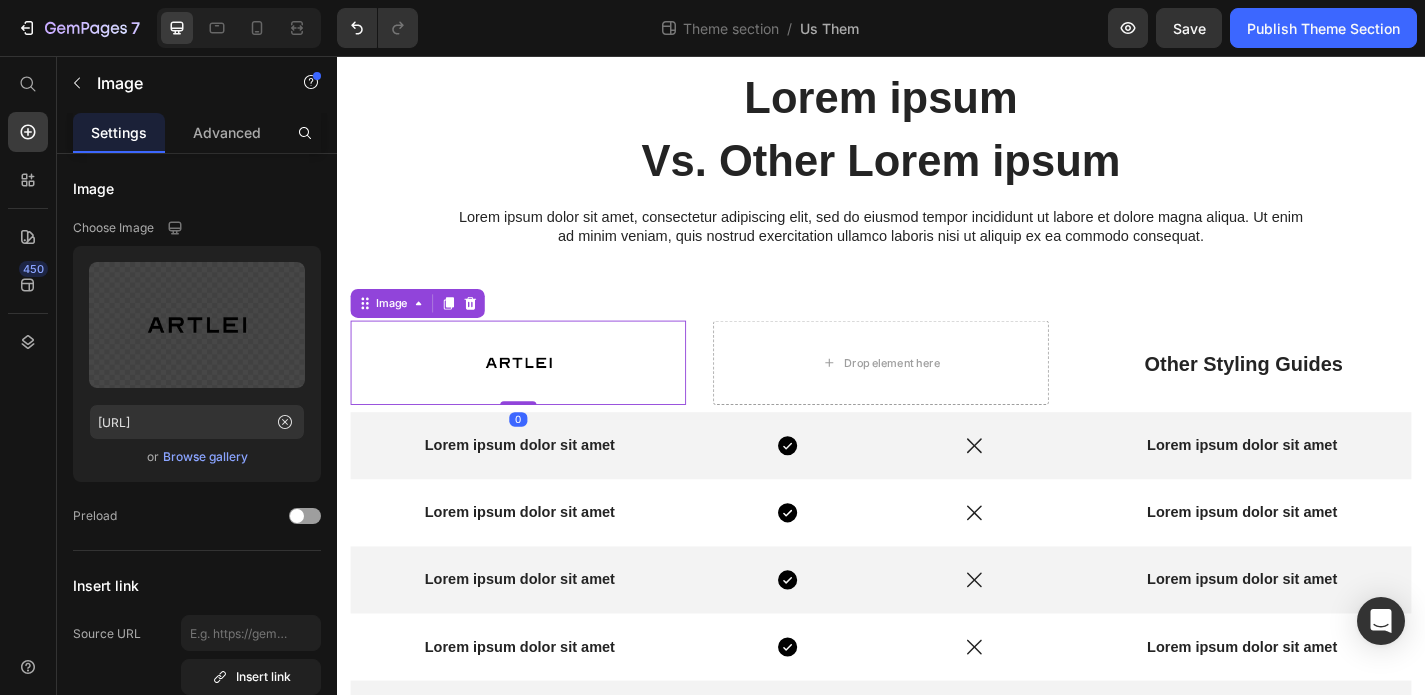 click at bounding box center [537, 394] 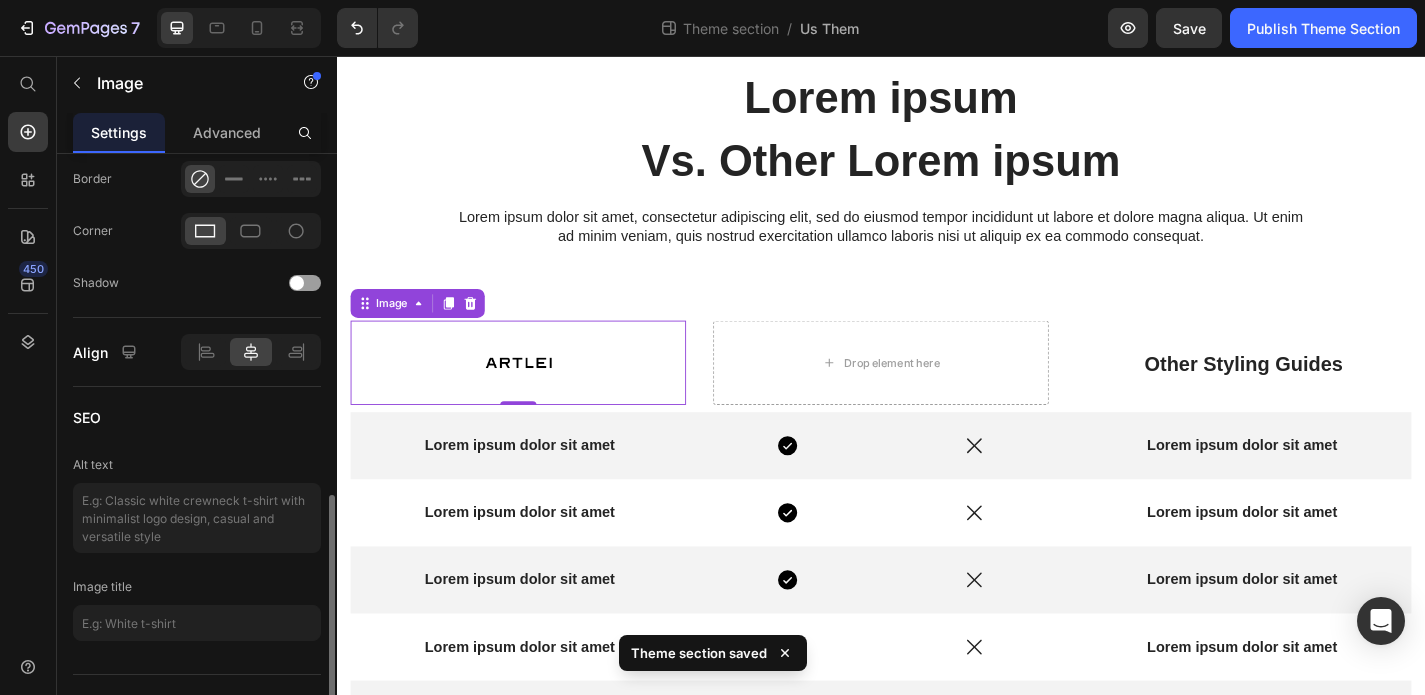 scroll, scrollTop: 839, scrollLeft: 0, axis: vertical 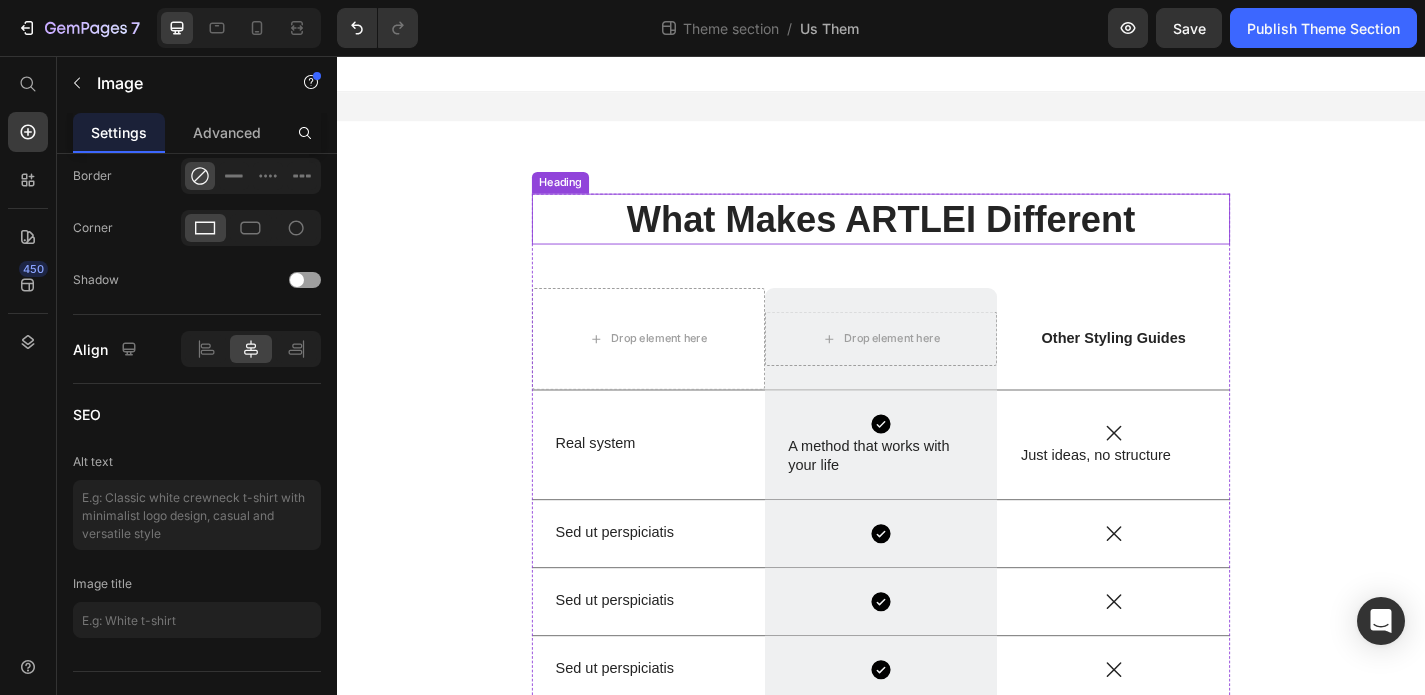 click on "What Makes ARTLEI Different" at bounding box center [937, 236] 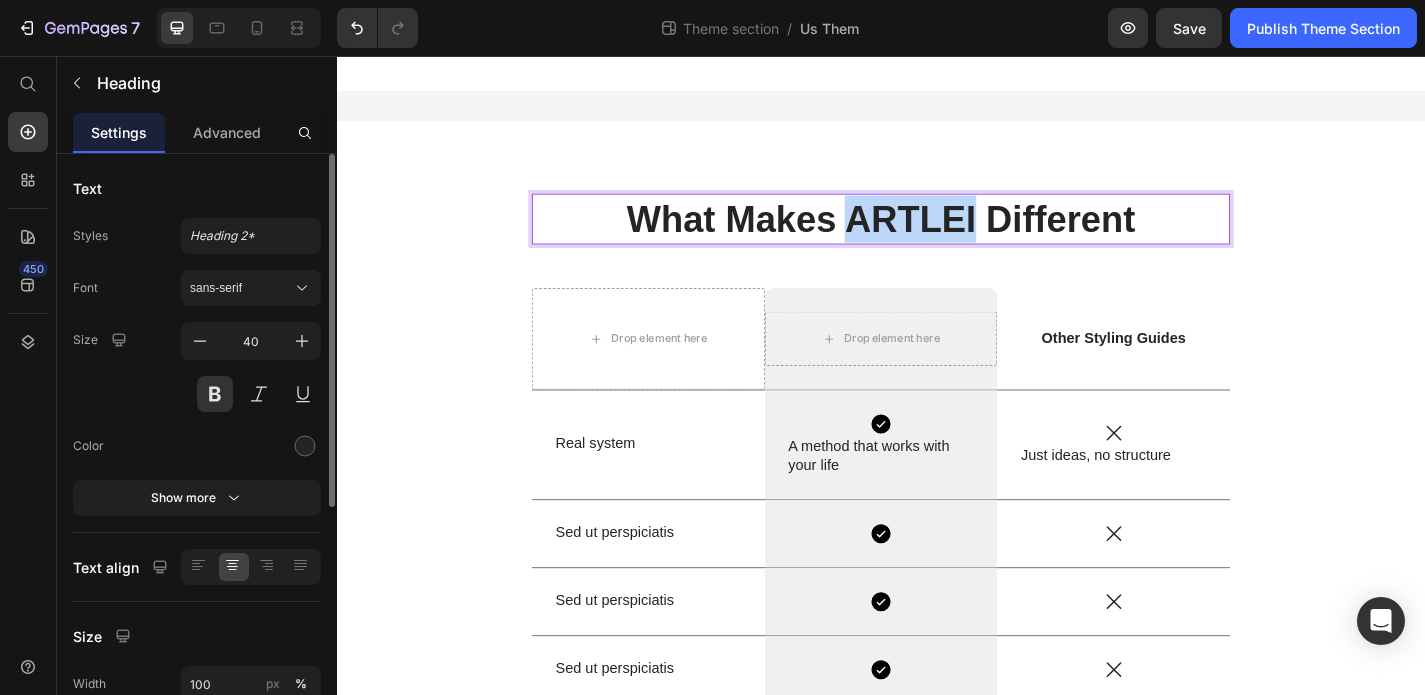 click on "What Makes ARTLEI Different" at bounding box center [937, 236] 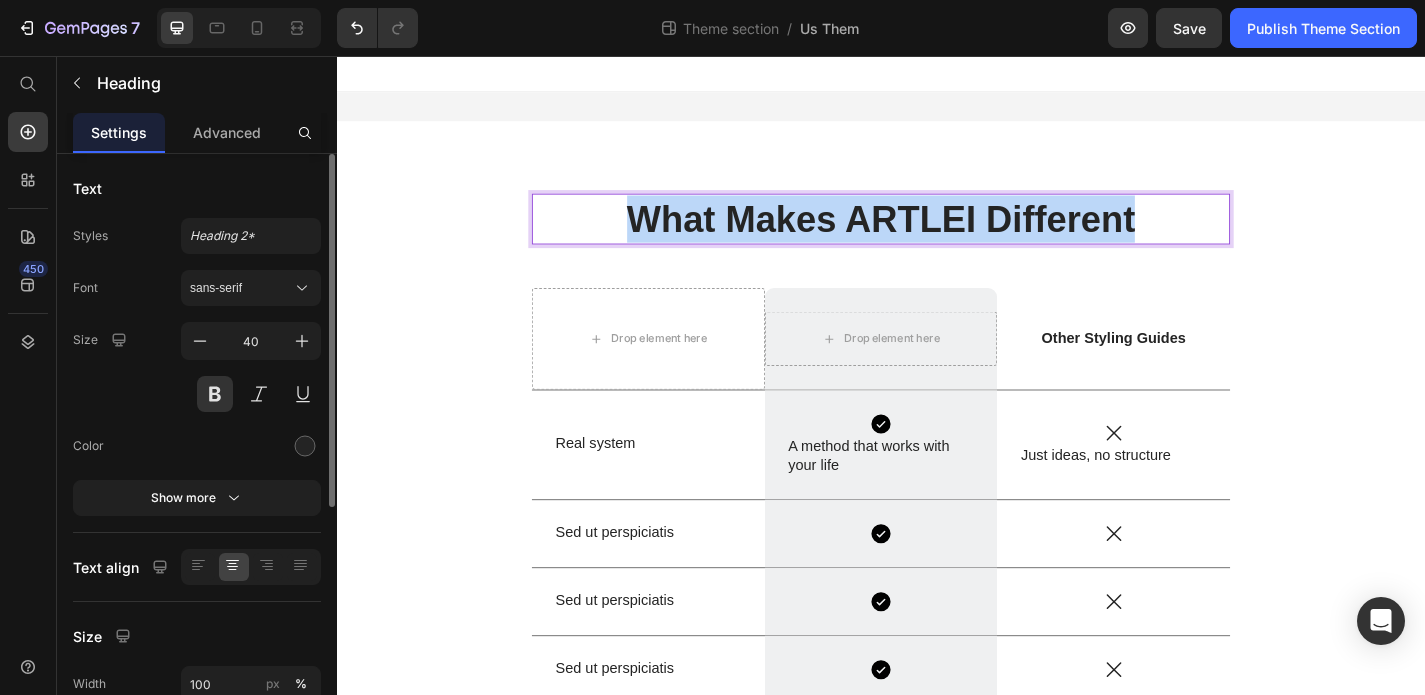 click on "What Makes ARTLEI Different" at bounding box center (937, 236) 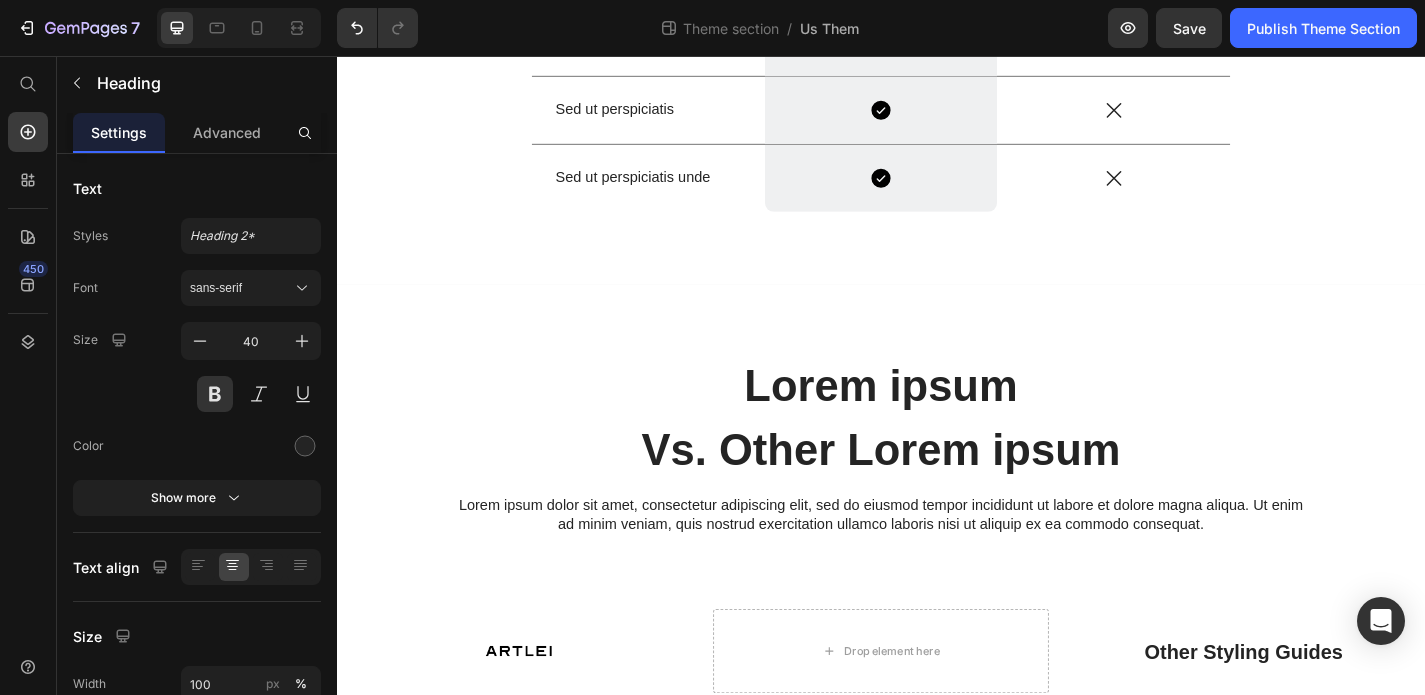 scroll, scrollTop: 808, scrollLeft: 0, axis: vertical 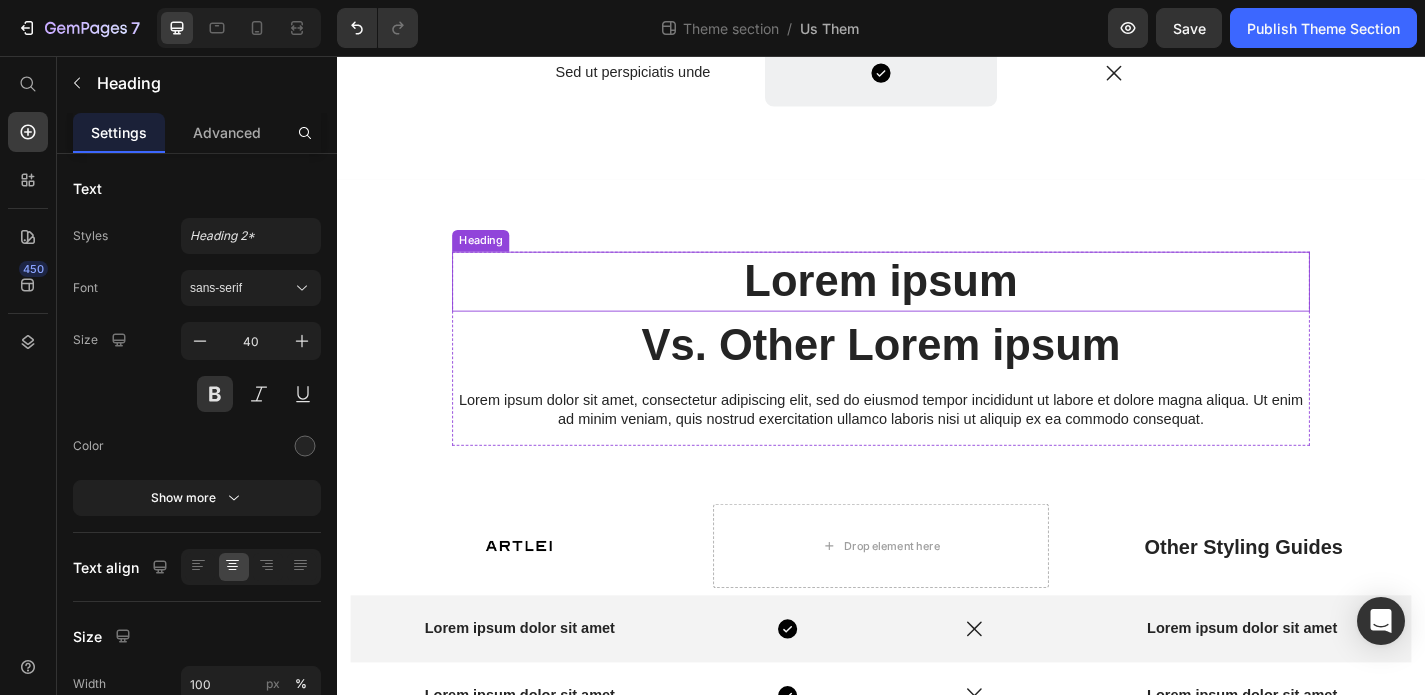 click on "Lorem ipsum" at bounding box center (937, 305) 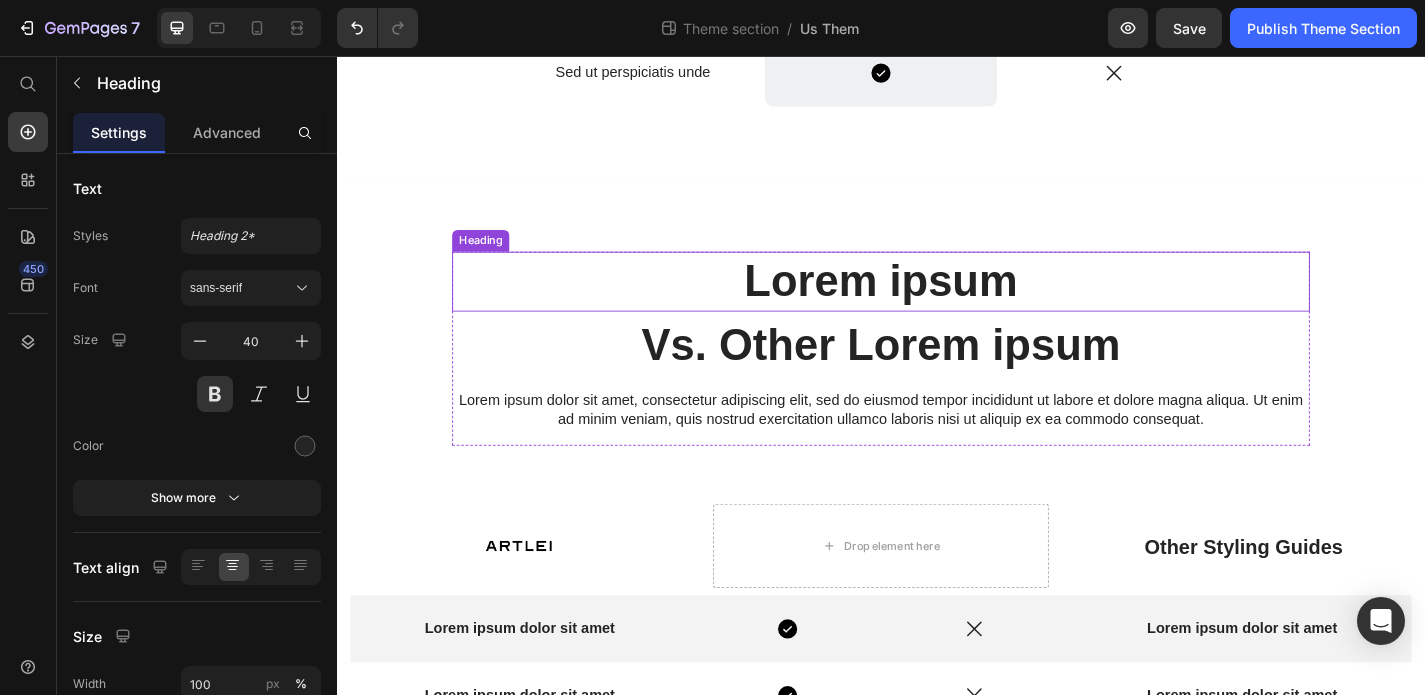 click on "Lorem ipsum" at bounding box center (937, 305) 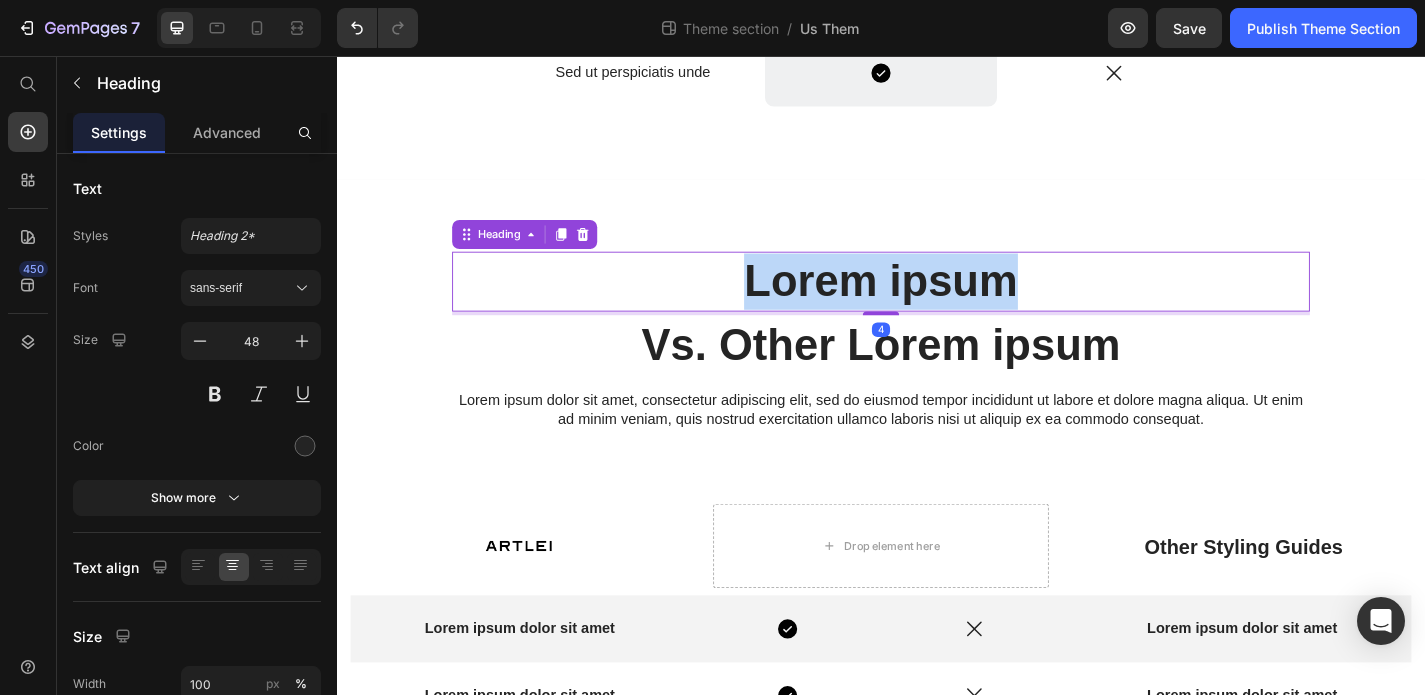 click on "Lorem ipsum" at bounding box center (937, 305) 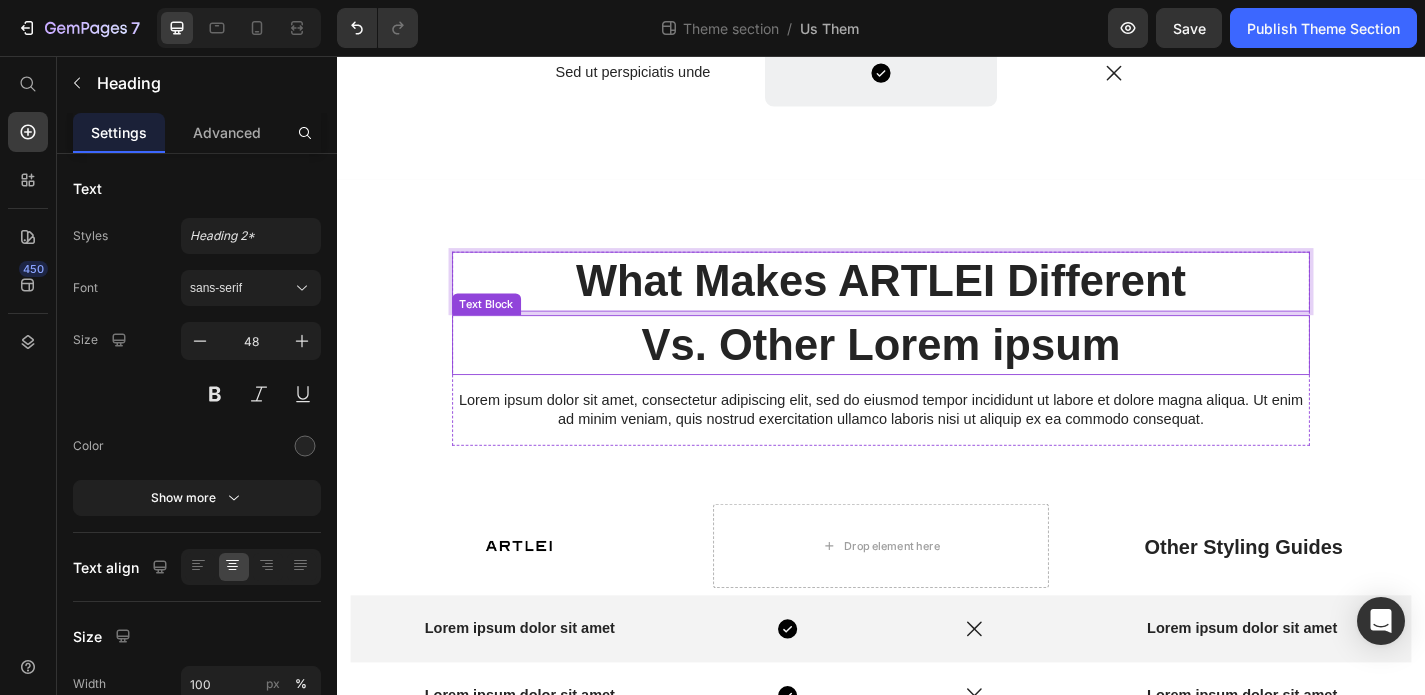 click on "Vs. Other Lorem ipsum" at bounding box center (937, 375) 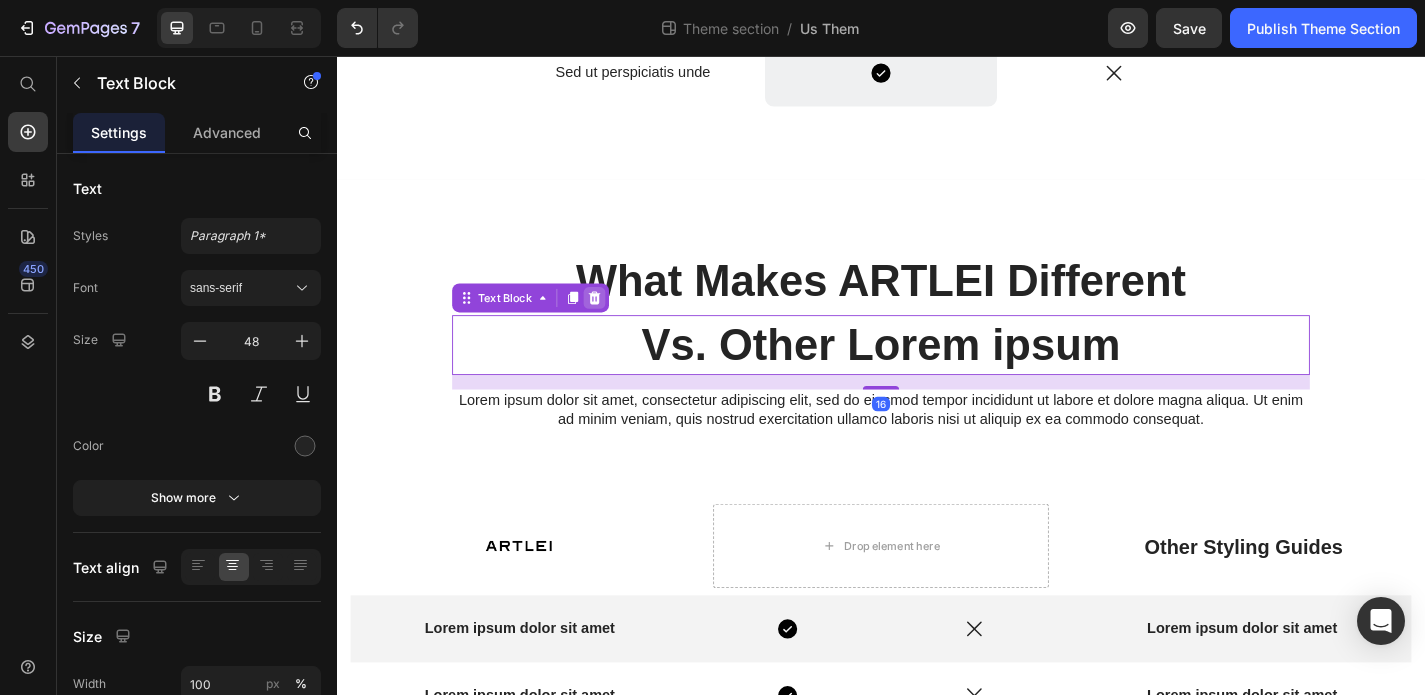 click 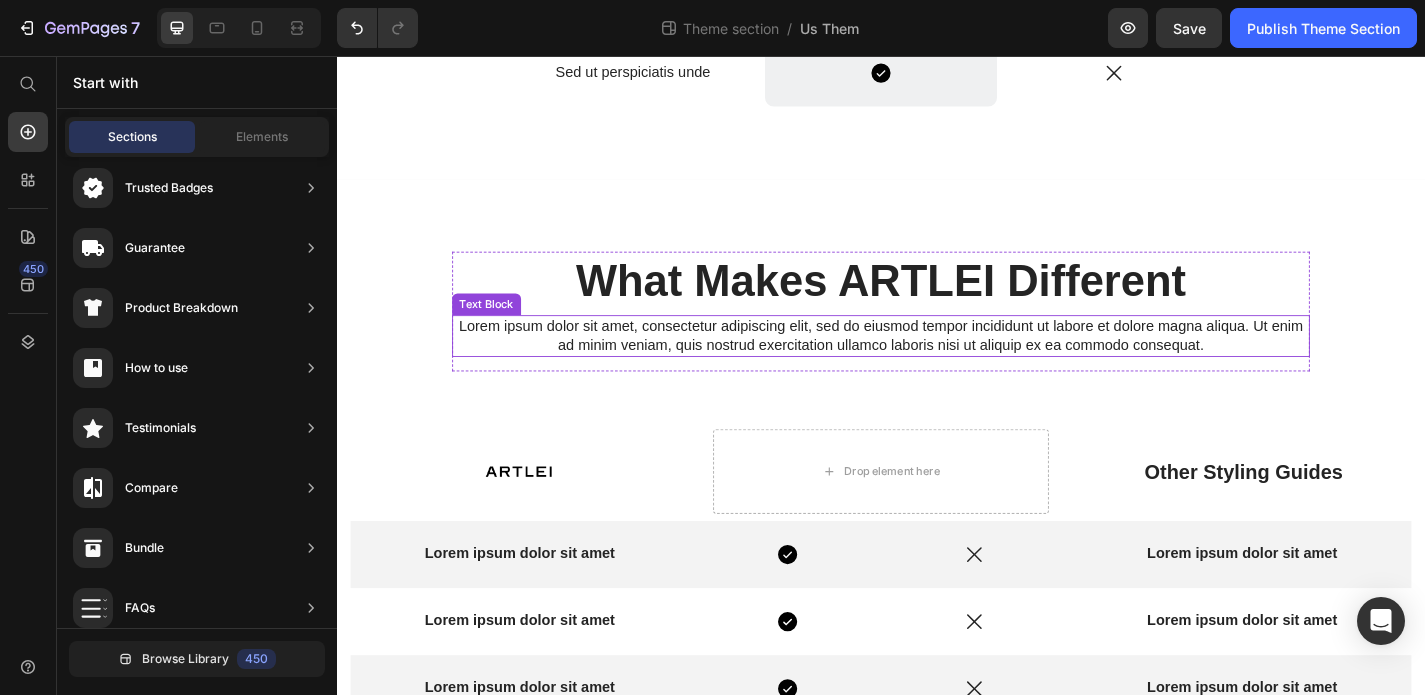 click on "Lorem ipsum dolor sit amet, consectetur adipiscing elit, sed do eiusmod tempor incididunt ut labore et dolore magna aliqua. Ut enim ad minim veniam, quis nostrud exercitation ullamco laboris nisi ut aliquip ex ea commodo consequat." at bounding box center (937, 365) 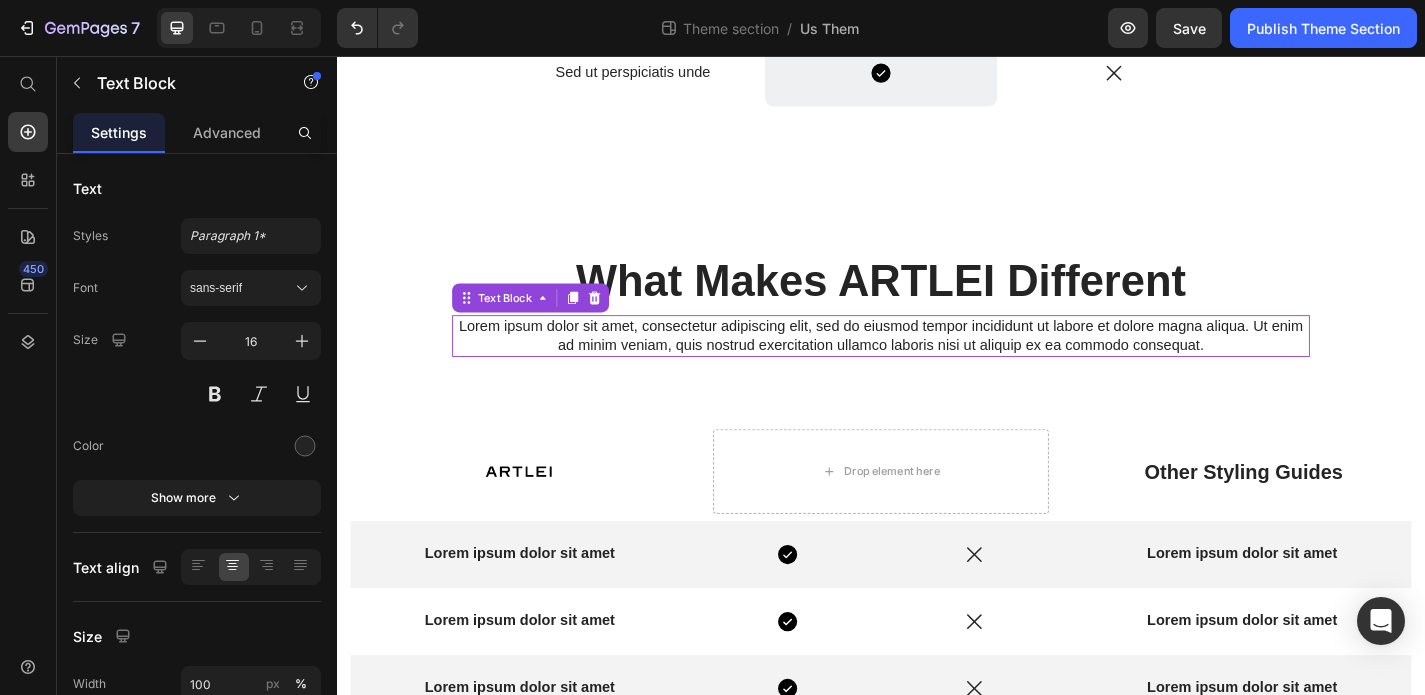 click on "Lorem ipsum dolor sit amet, consectetur adipiscing elit, sed do eiusmod tempor incididunt ut labore et dolore magna aliqua. Ut enim ad minim veniam, quis nostrud exercitation ullamco laboris nisi ut aliquip ex ea commodo consequat." at bounding box center [937, 365] 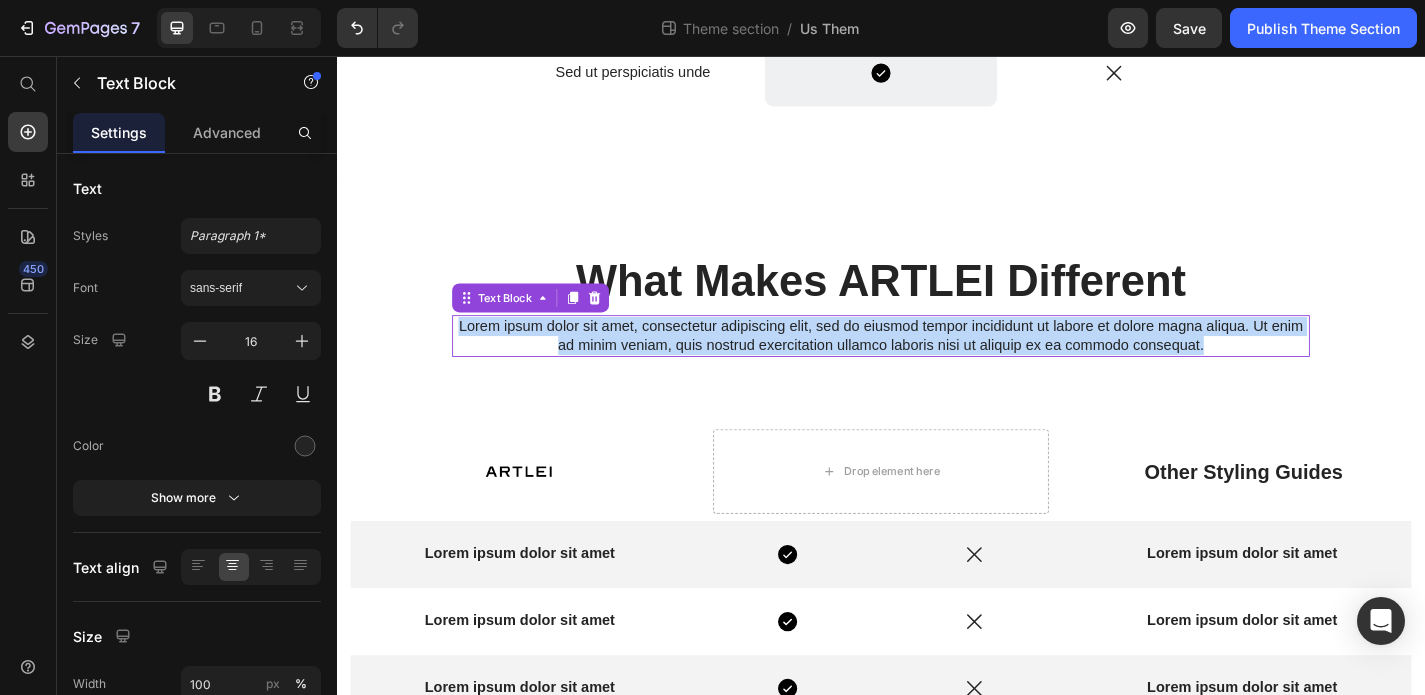 click on "Lorem ipsum dolor sit amet, consectetur adipiscing elit, sed do eiusmod tempor incididunt ut labore et dolore magna aliqua. Ut enim ad minim veniam, quis nostrud exercitation ullamco laboris nisi ut aliquip ex ea commodo consequat." at bounding box center [937, 365] 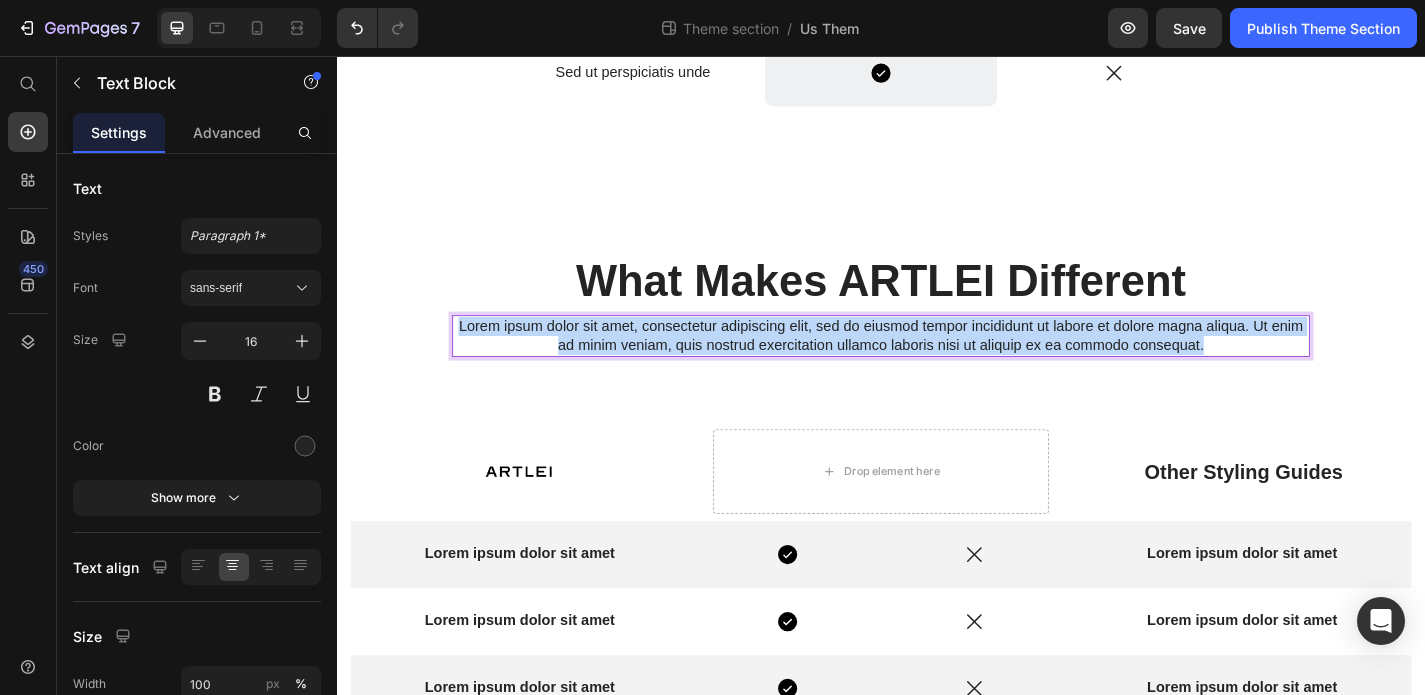 click on "Lorem ipsum dolor sit amet, consectetur adipiscing elit, sed do eiusmod tempor incididunt ut labore et dolore magna aliqua. Ut enim ad minim veniam, quis nostrud exercitation ullamco laboris nisi ut aliquip ex ea commodo consequat." at bounding box center (937, 365) 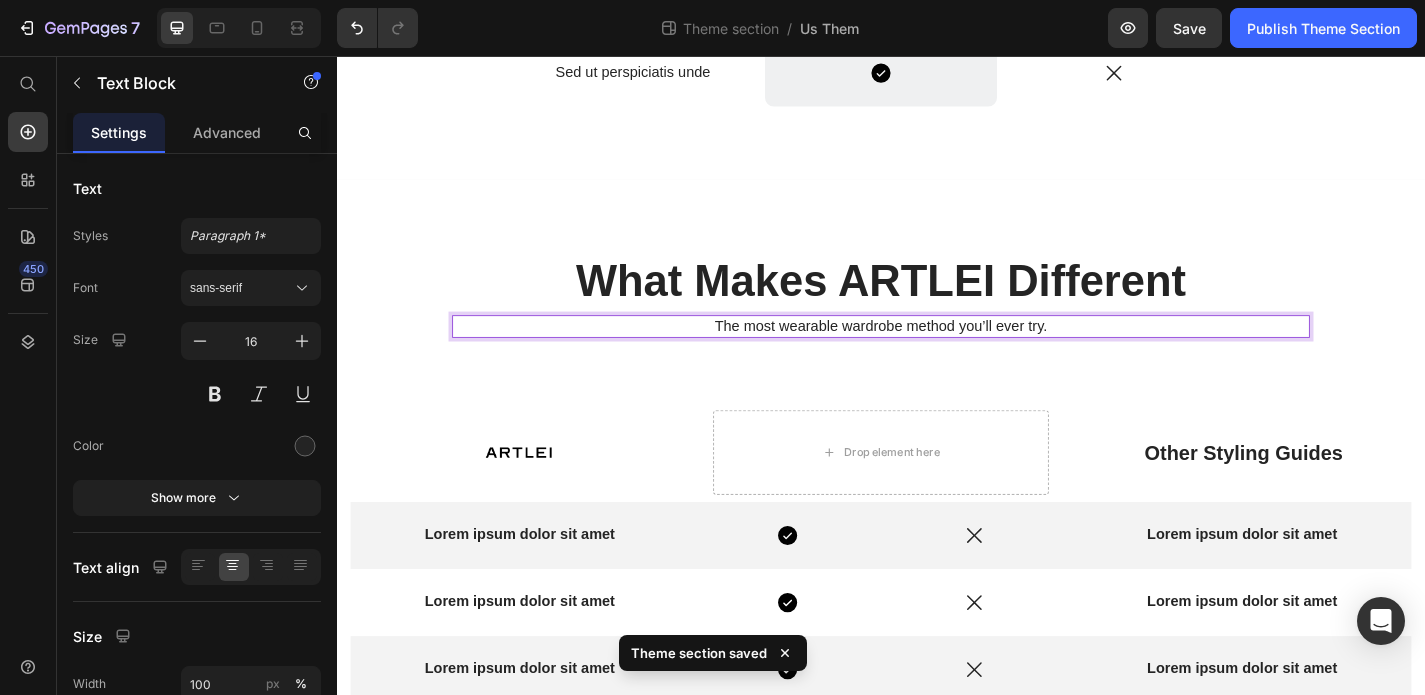 click on "The most wearable wardrobe method you’ll ever try." at bounding box center [937, 354] 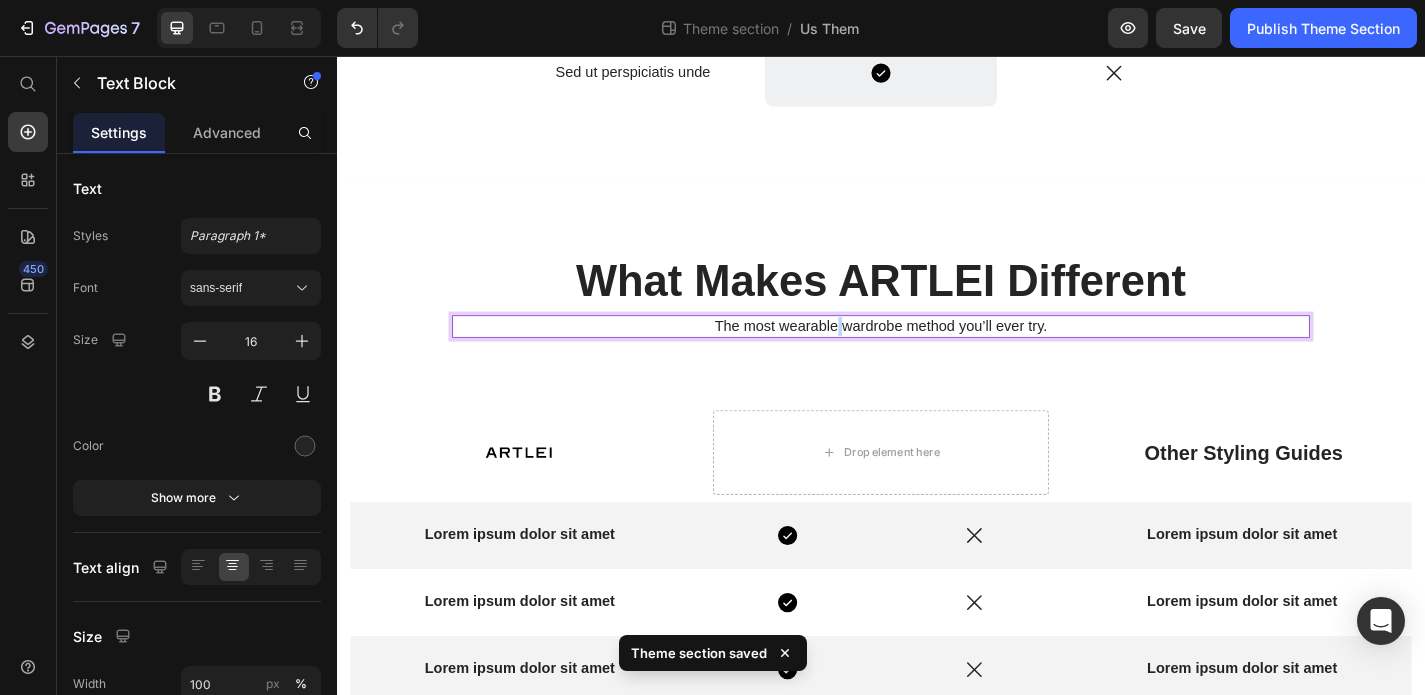 click on "The most wearable wardrobe method you’ll ever try." at bounding box center (937, 354) 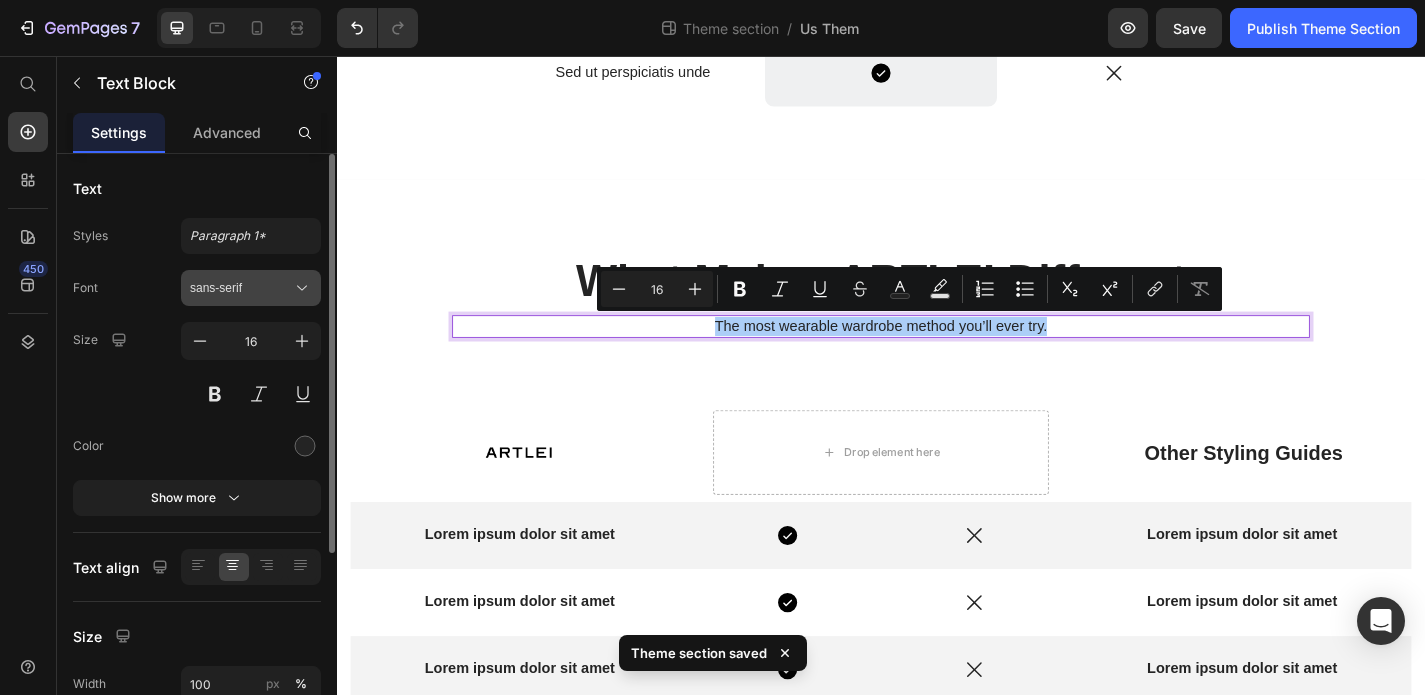 click 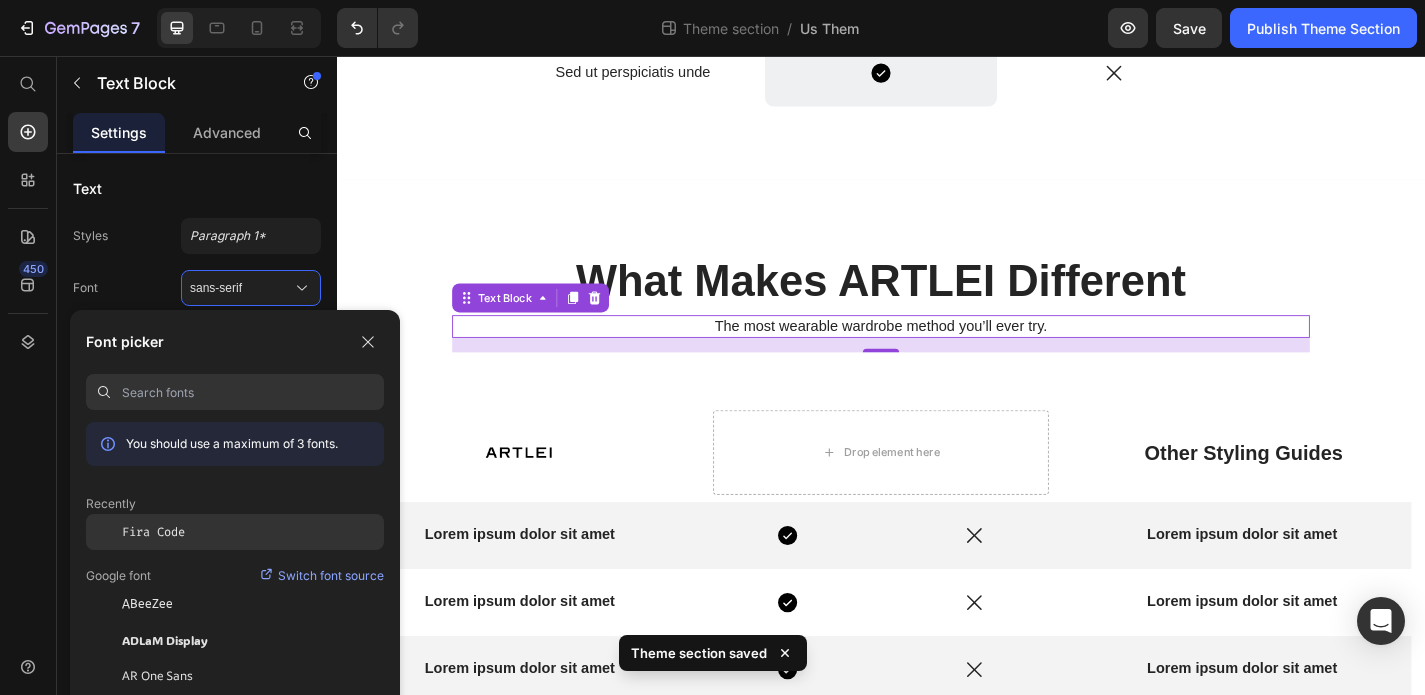 click on "Fira Code" 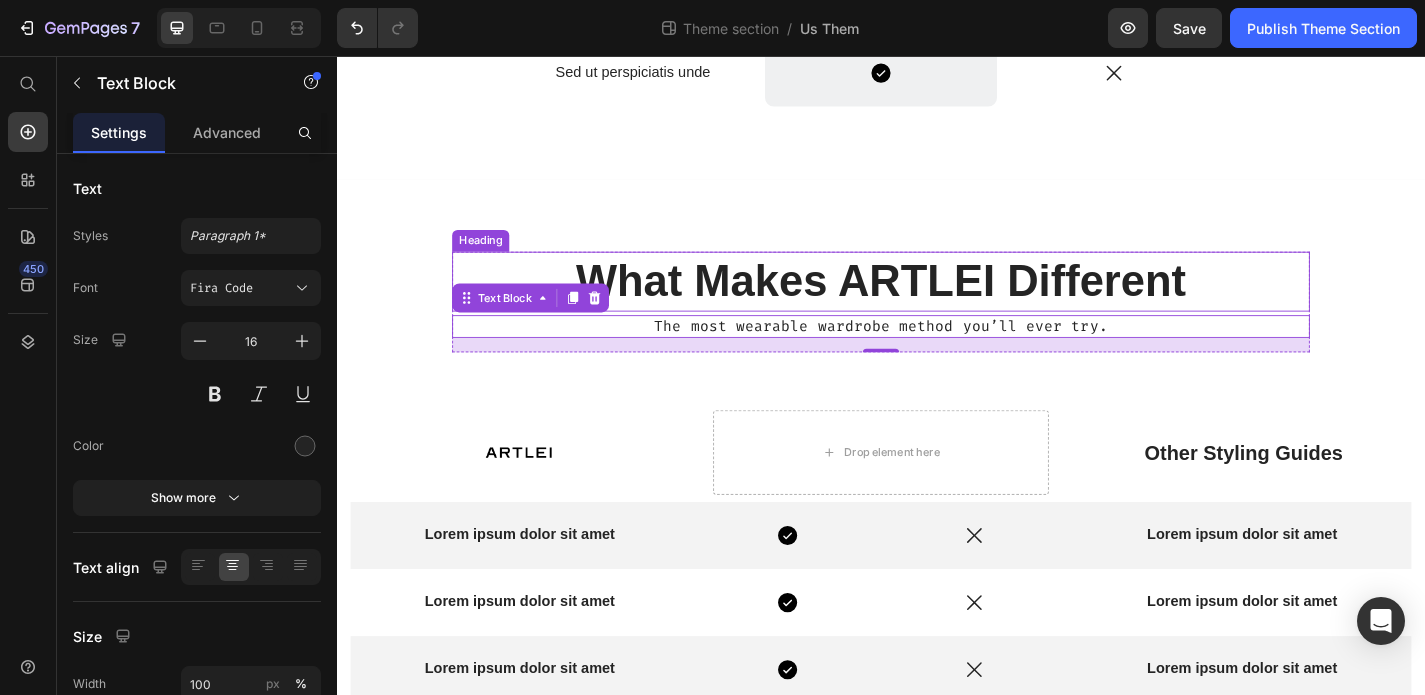 click on "What Makes ARTLEI Different" at bounding box center (937, 305) 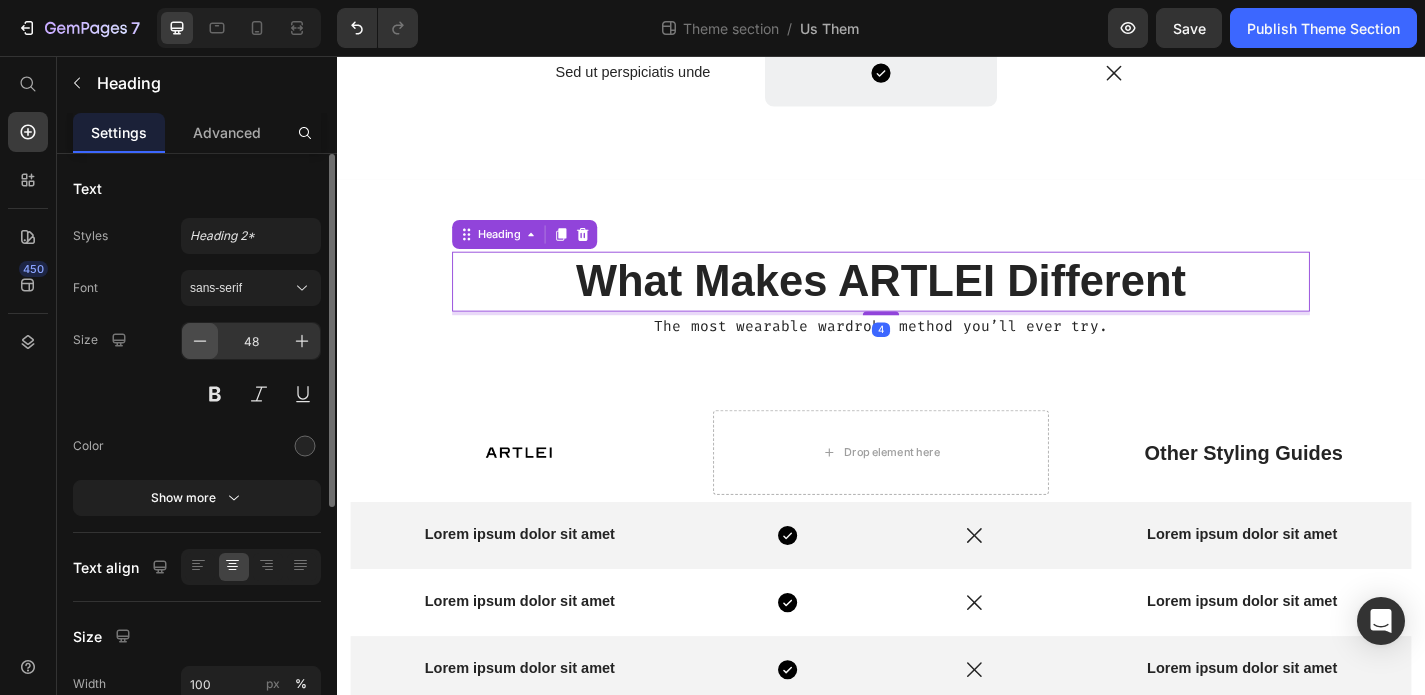 click 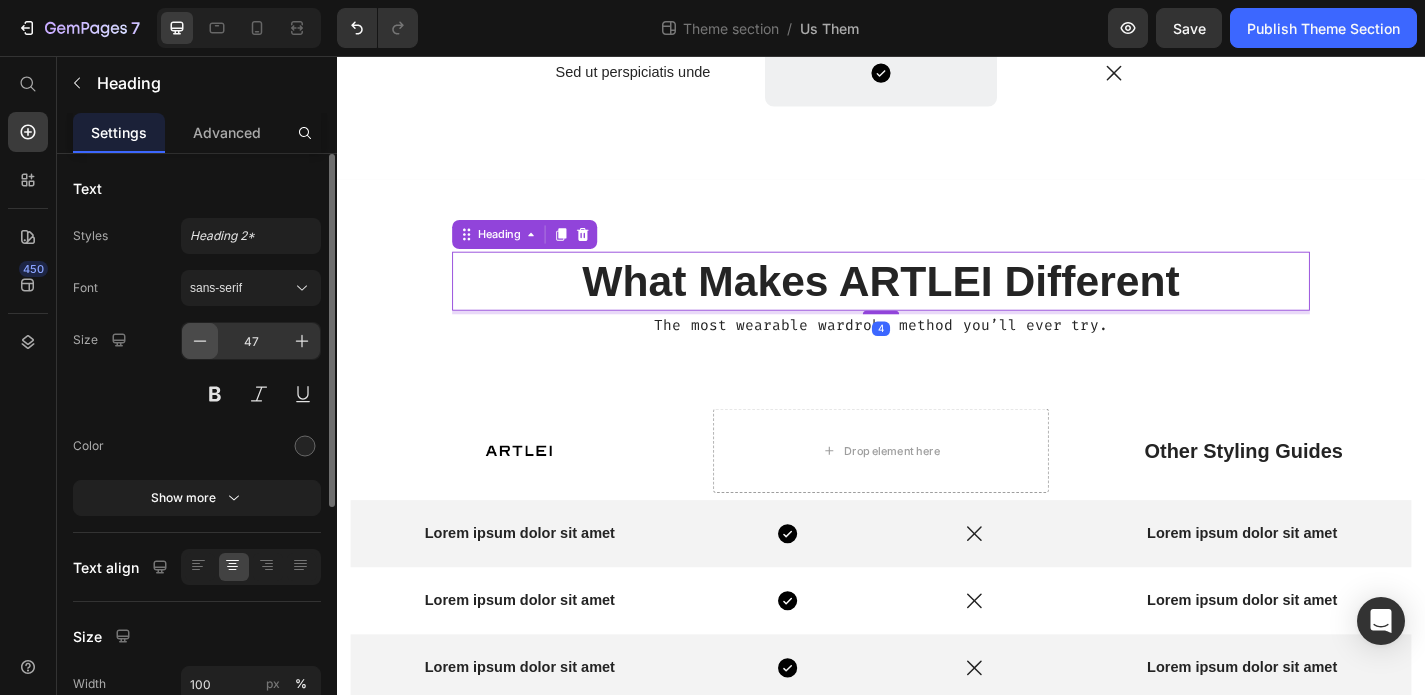 click 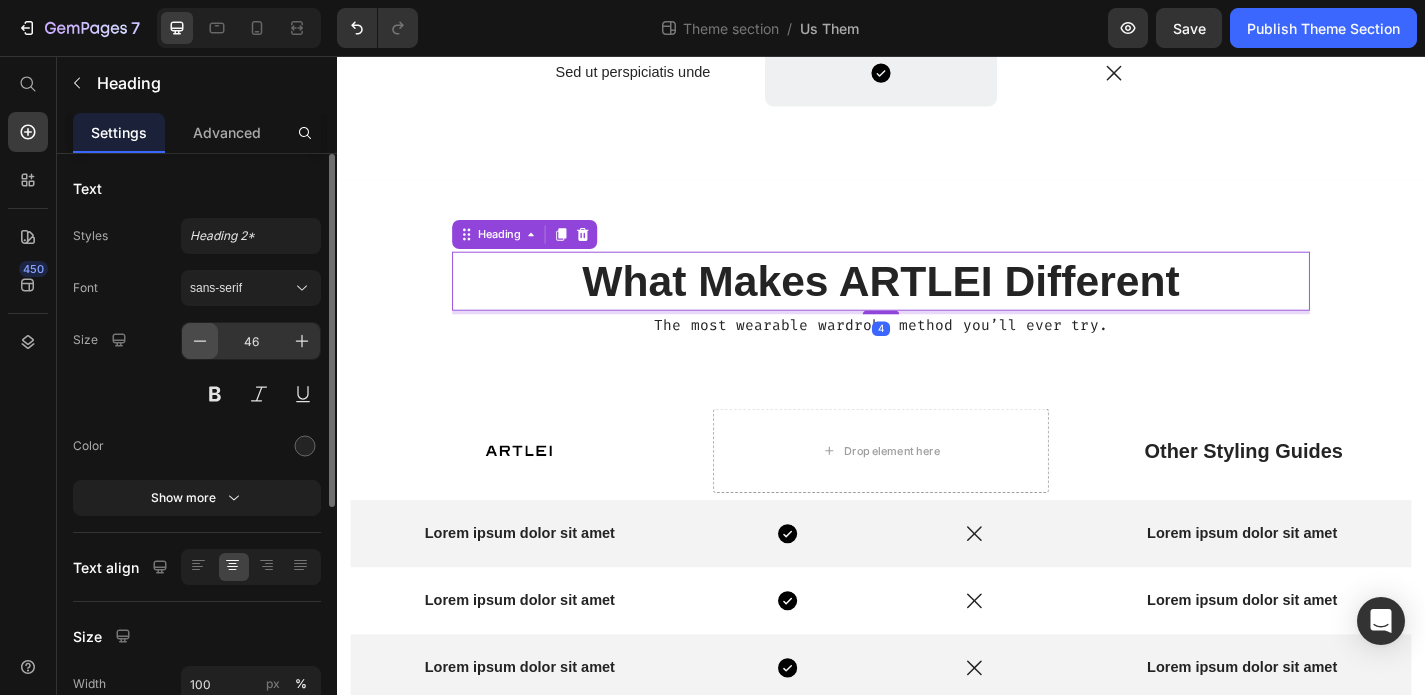 click 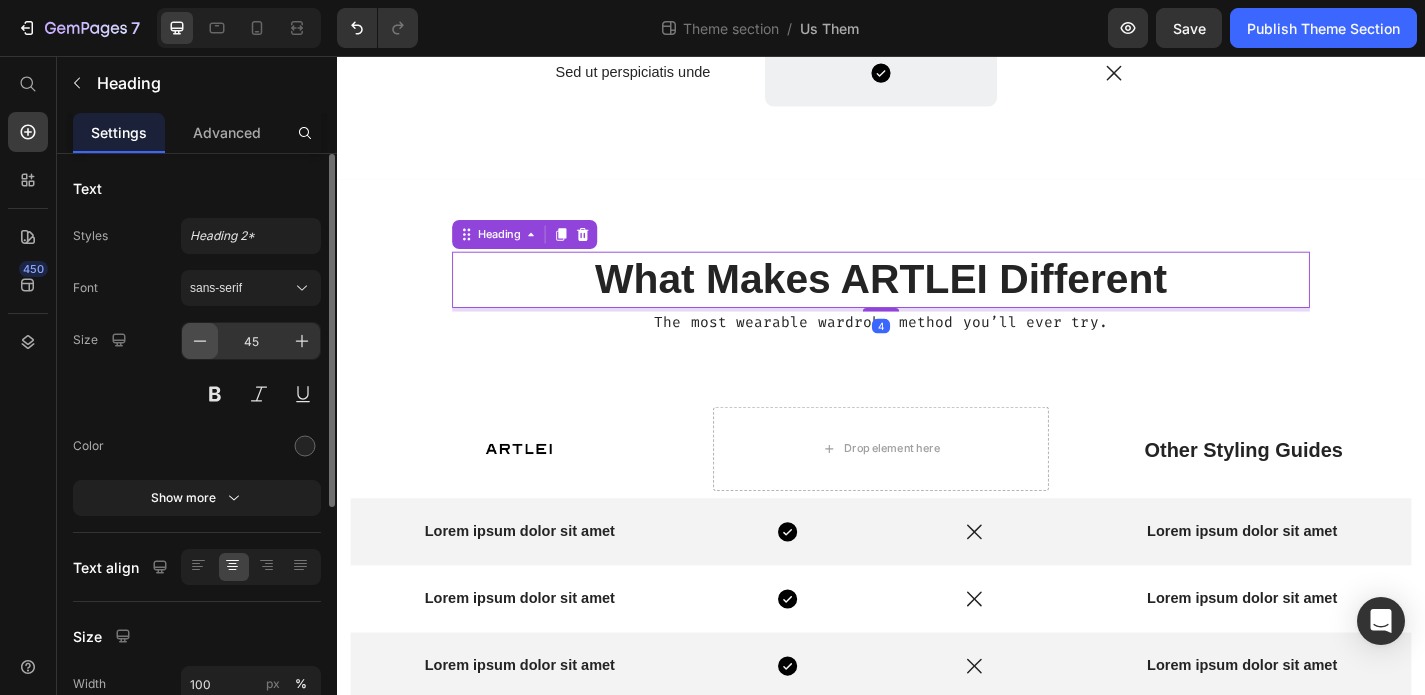 click 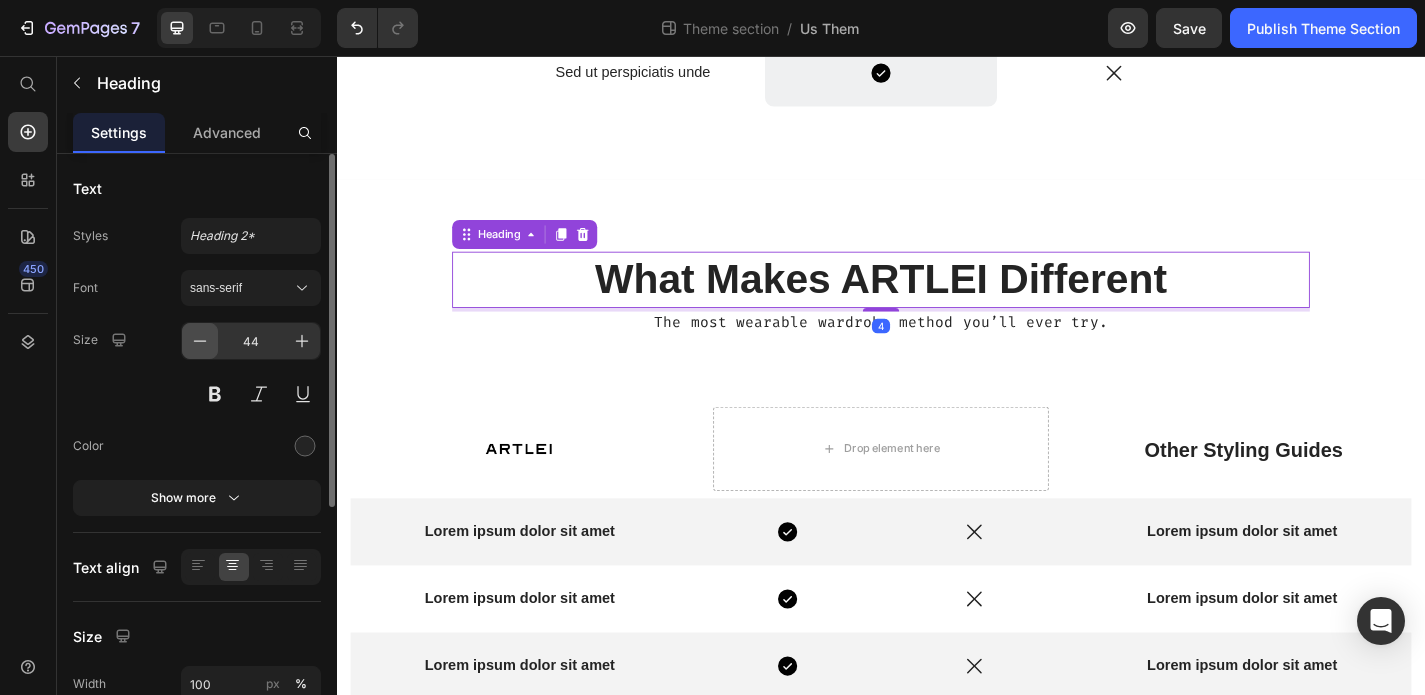 click 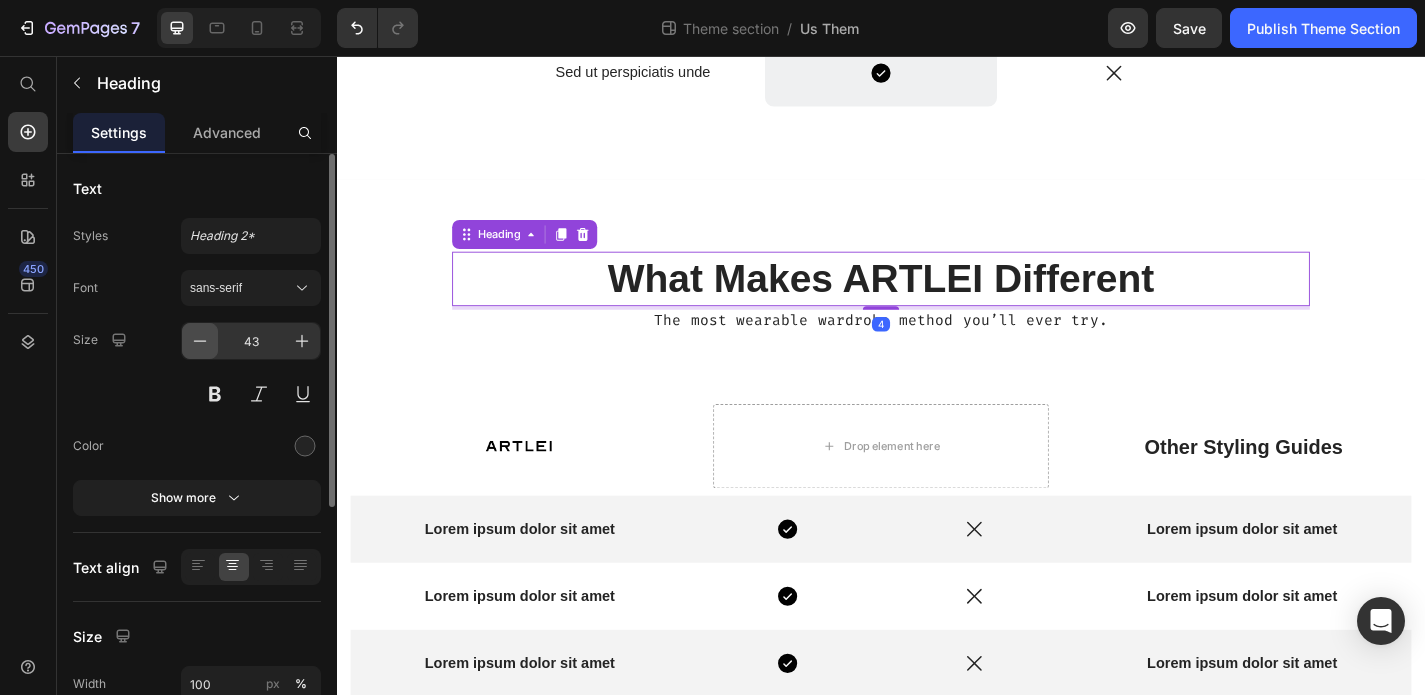 click 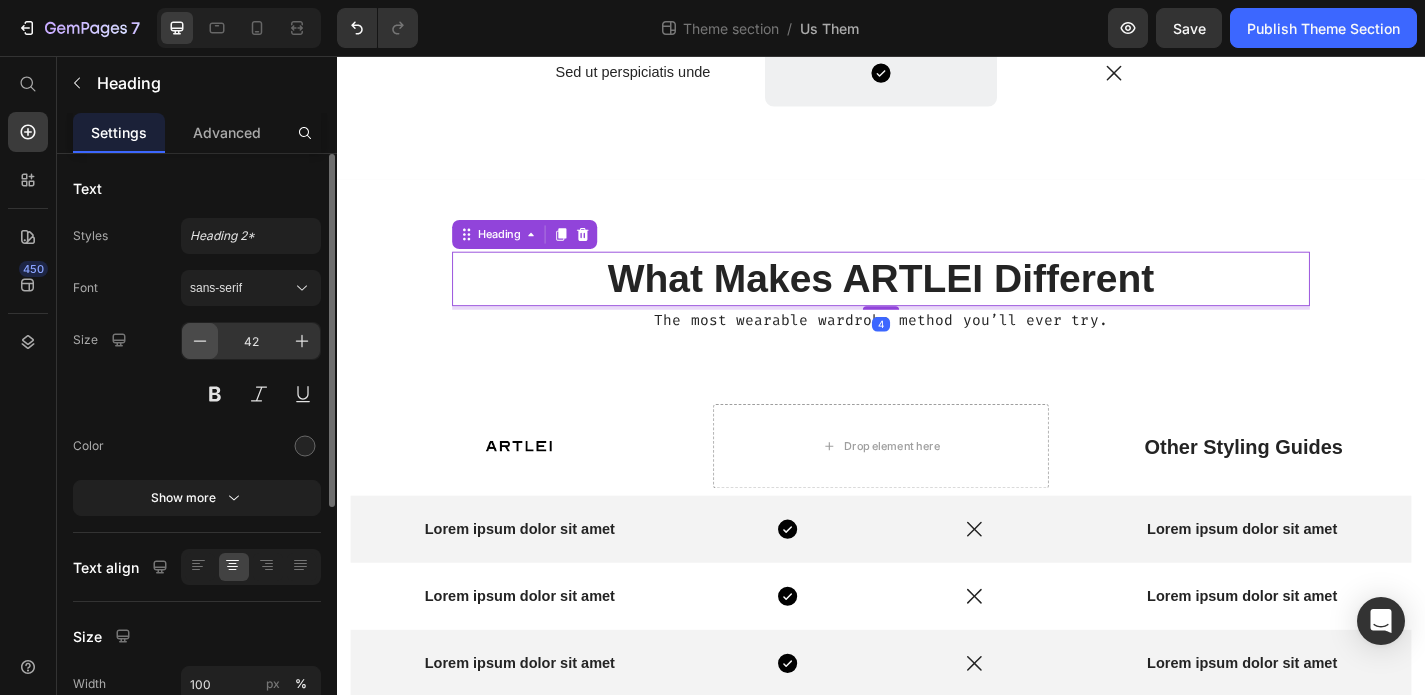 click 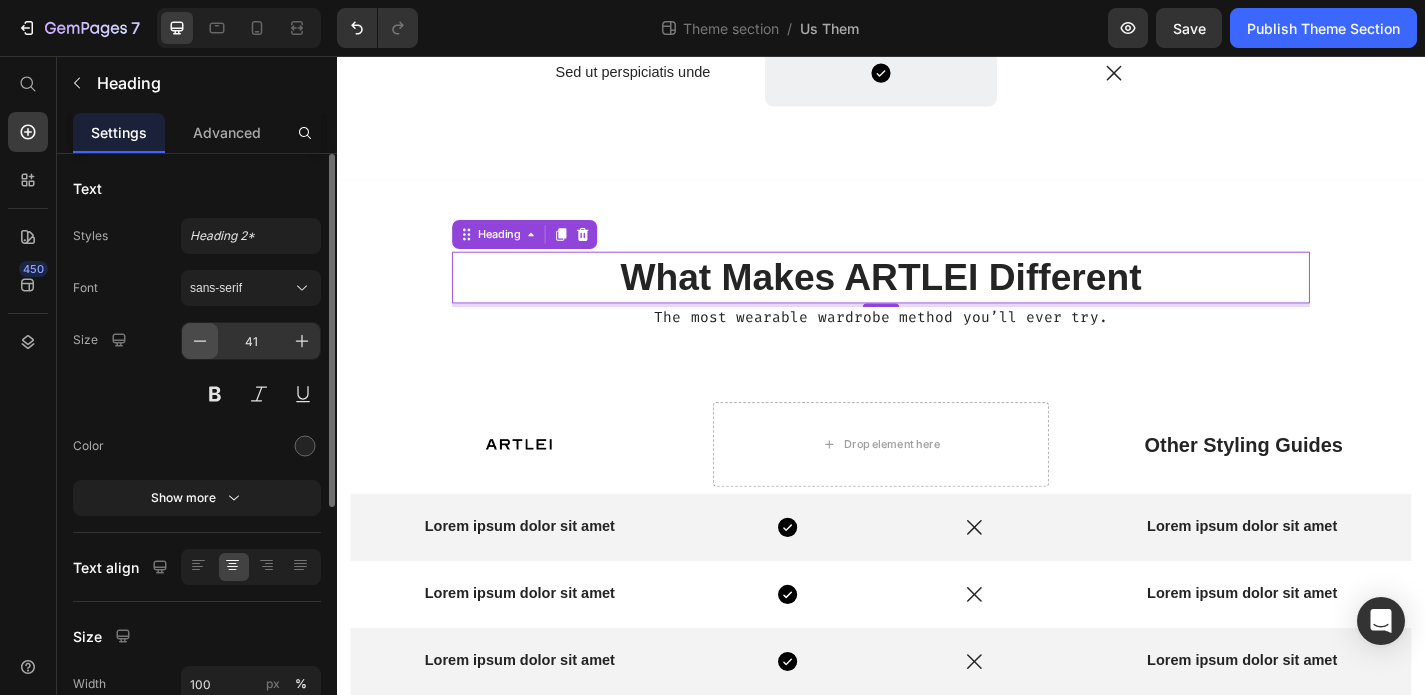 click 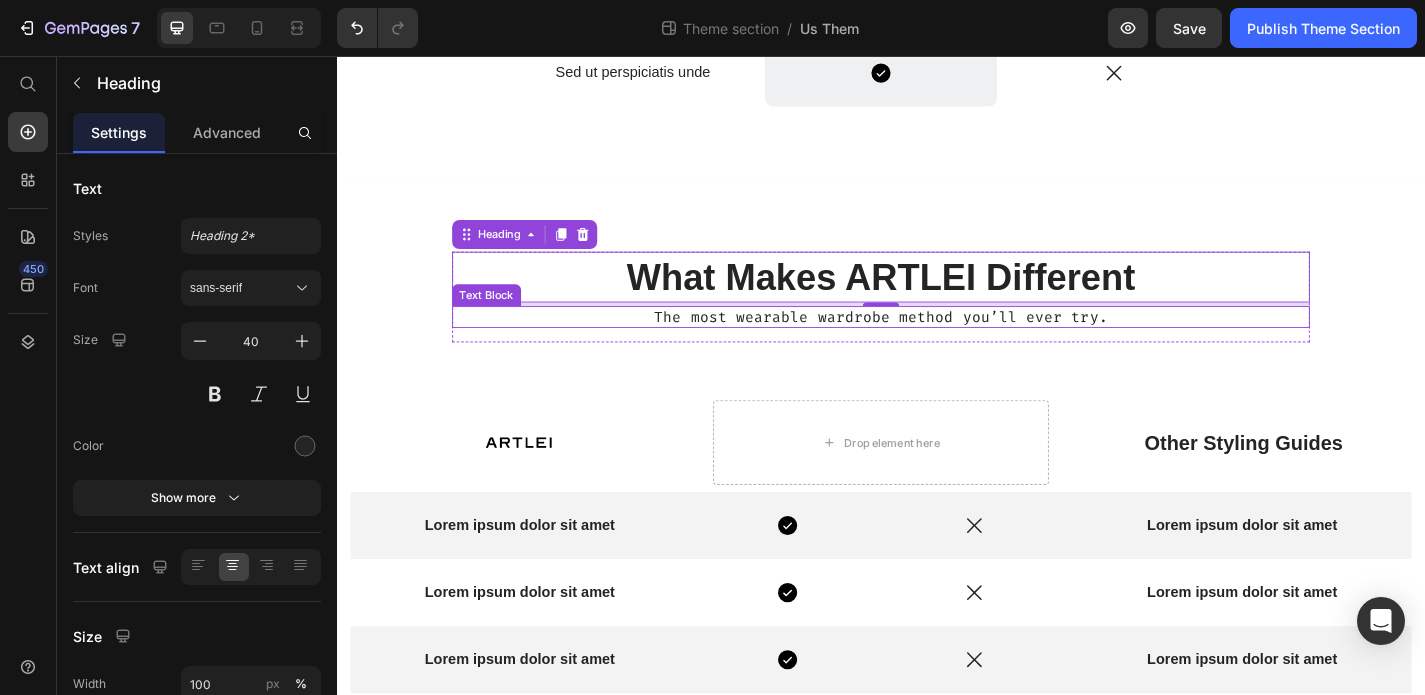 click on "The most wearable wardrobe method you’ll ever try." at bounding box center (937, 344) 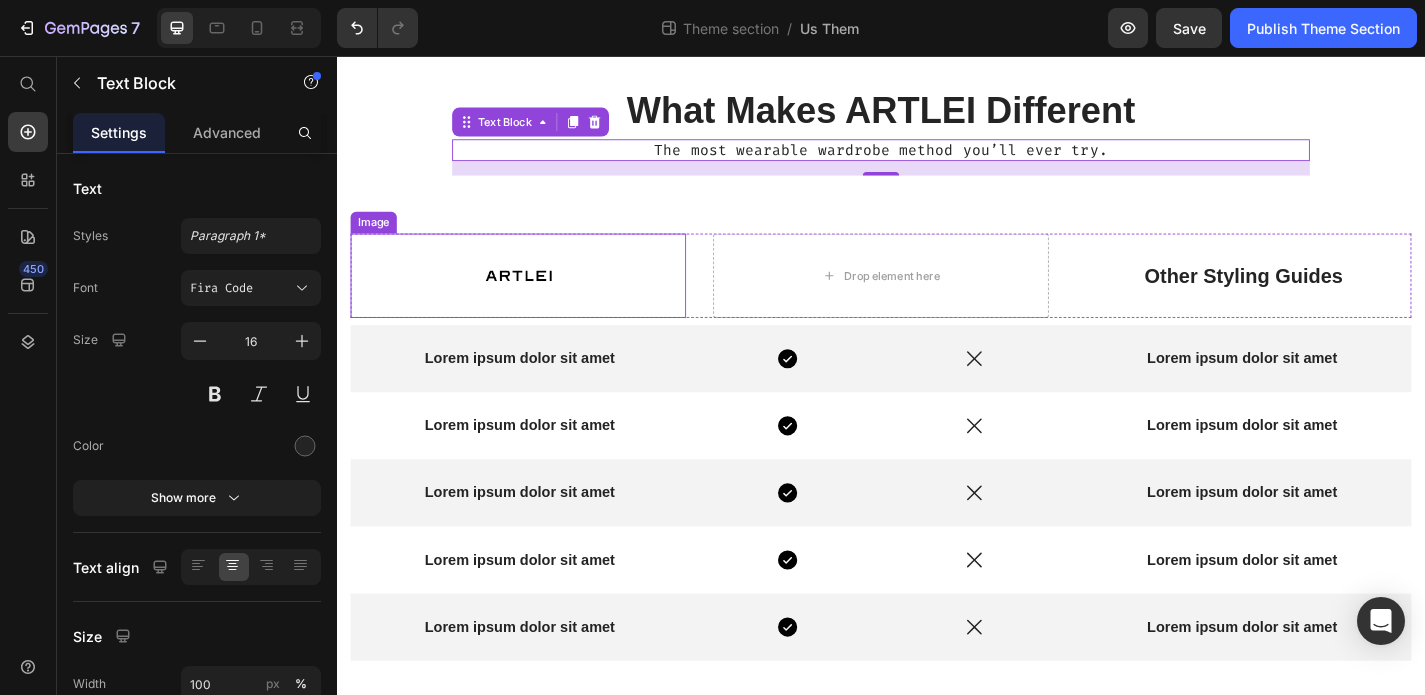 scroll, scrollTop: 1066, scrollLeft: 0, axis: vertical 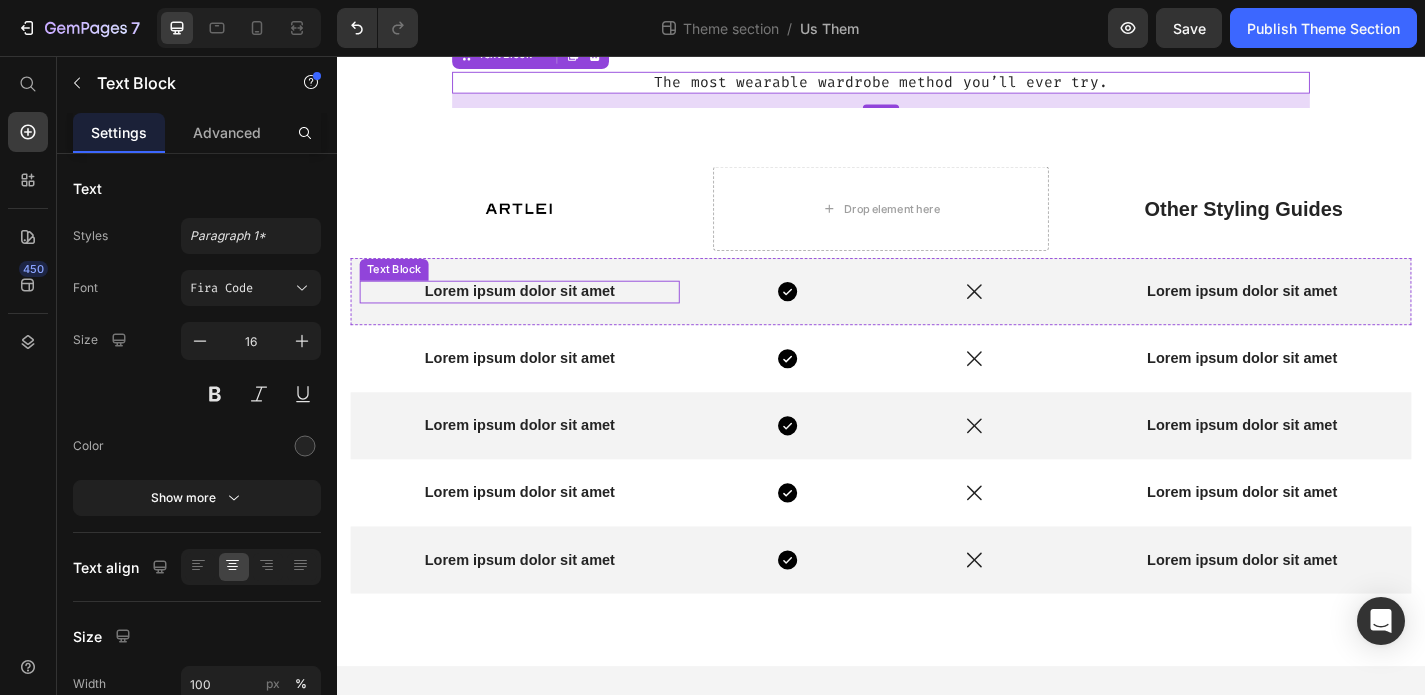 click on "Lorem ipsum dolor sit amet" at bounding box center (538, 316) 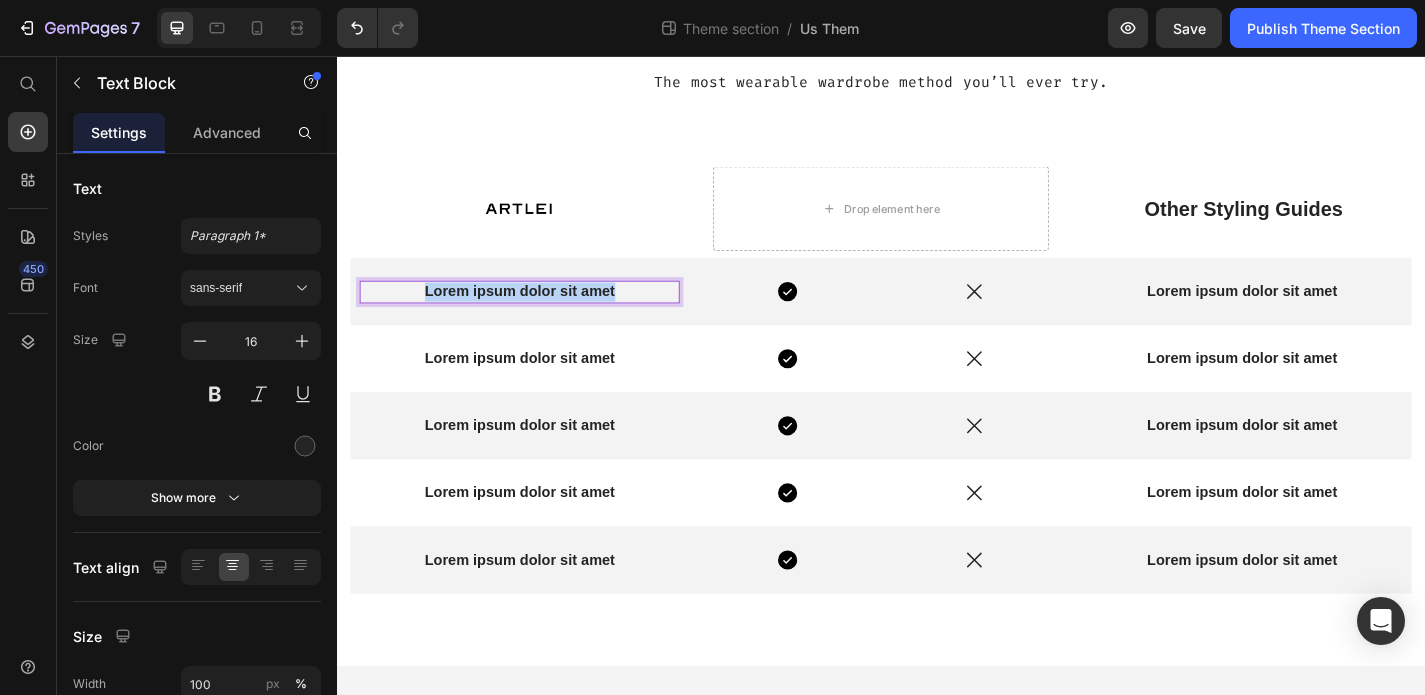 click on "Lorem ipsum dolor sit amet" at bounding box center [538, 316] 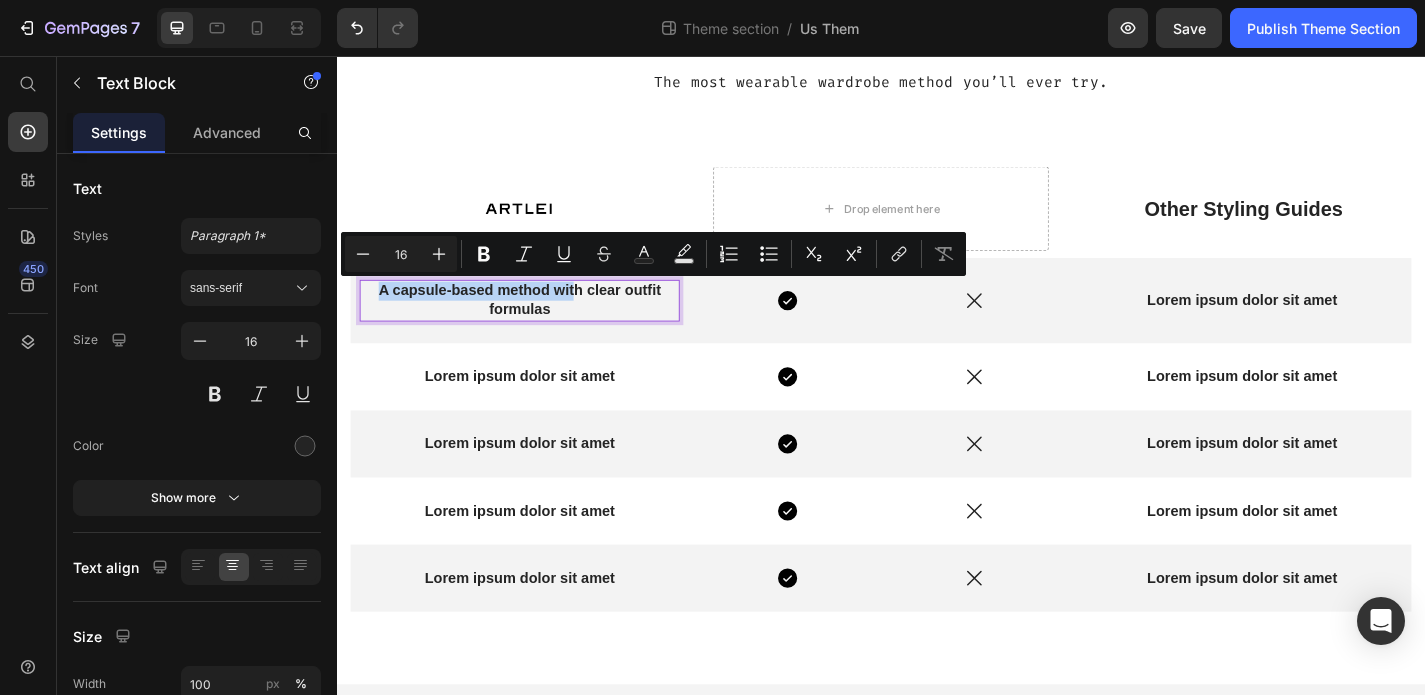 scroll, scrollTop: 1066, scrollLeft: 0, axis: vertical 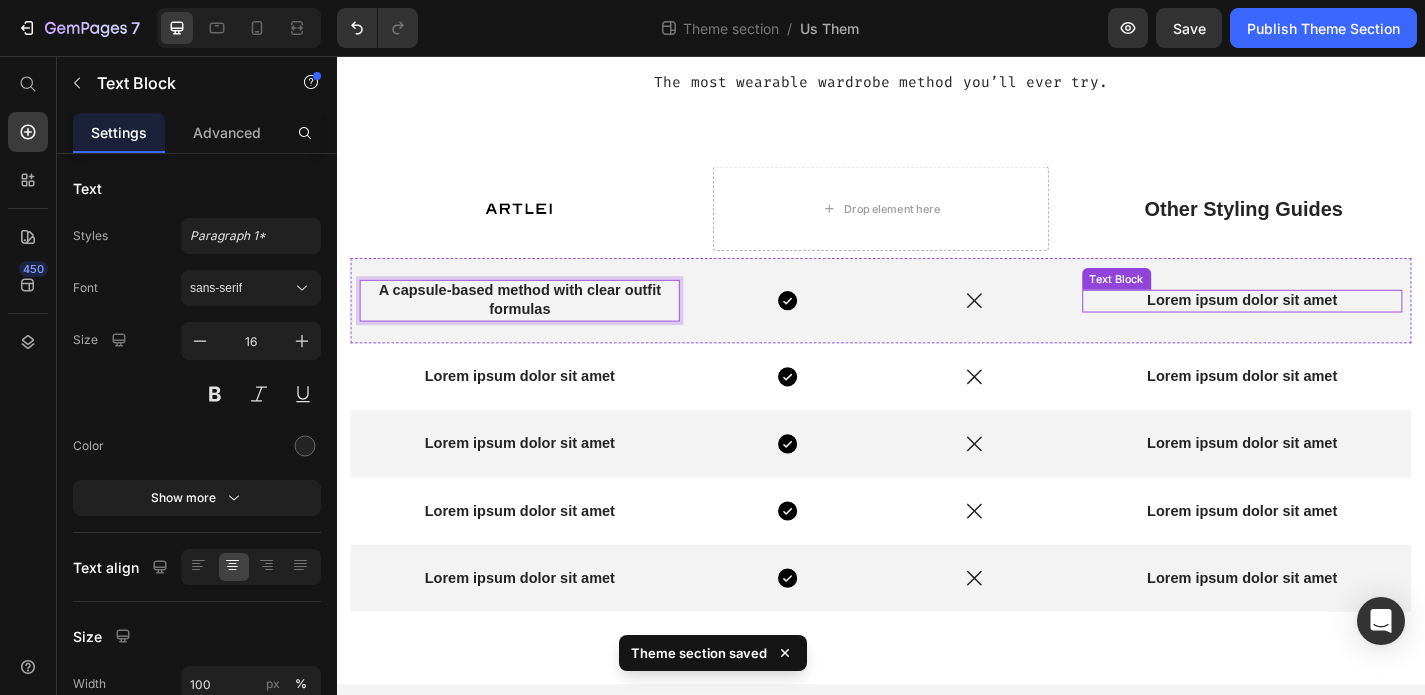 click on "Lorem ipsum dolor sit amet" at bounding box center (1335, 326) 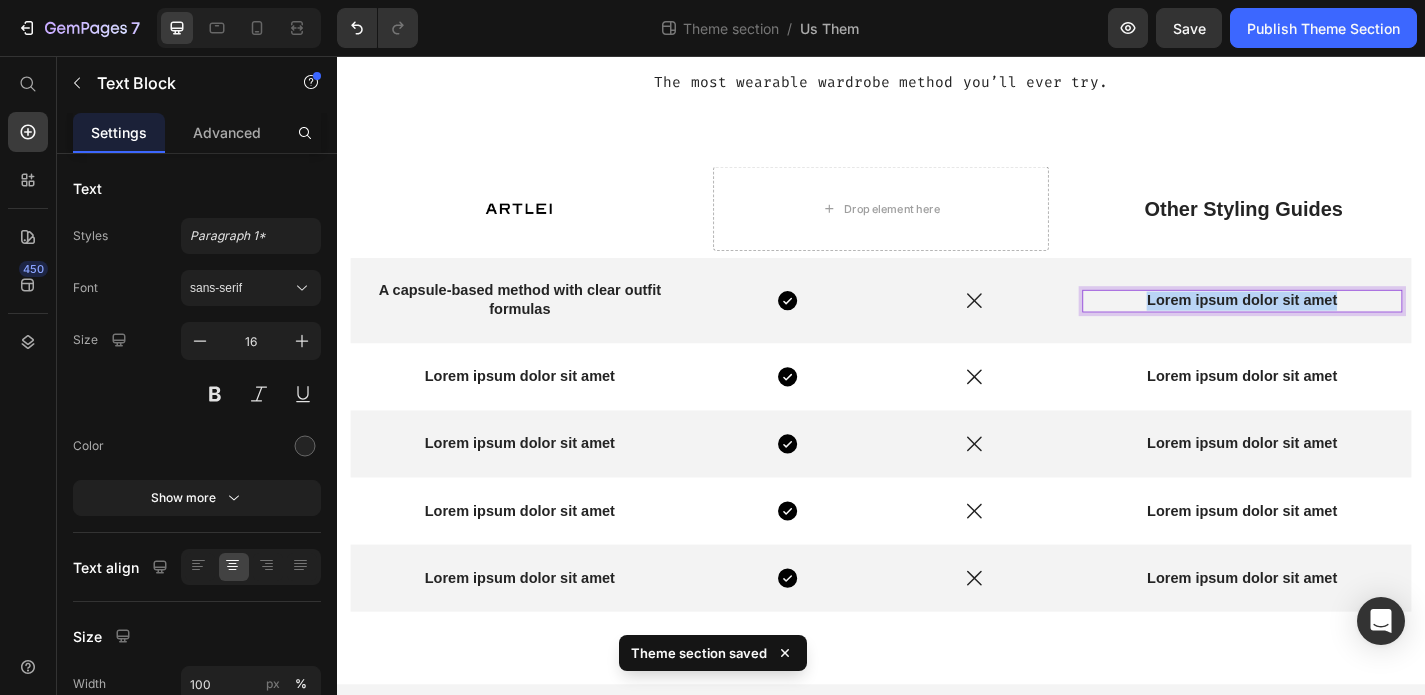 click on "Lorem ipsum dolor sit amet" at bounding box center (1335, 326) 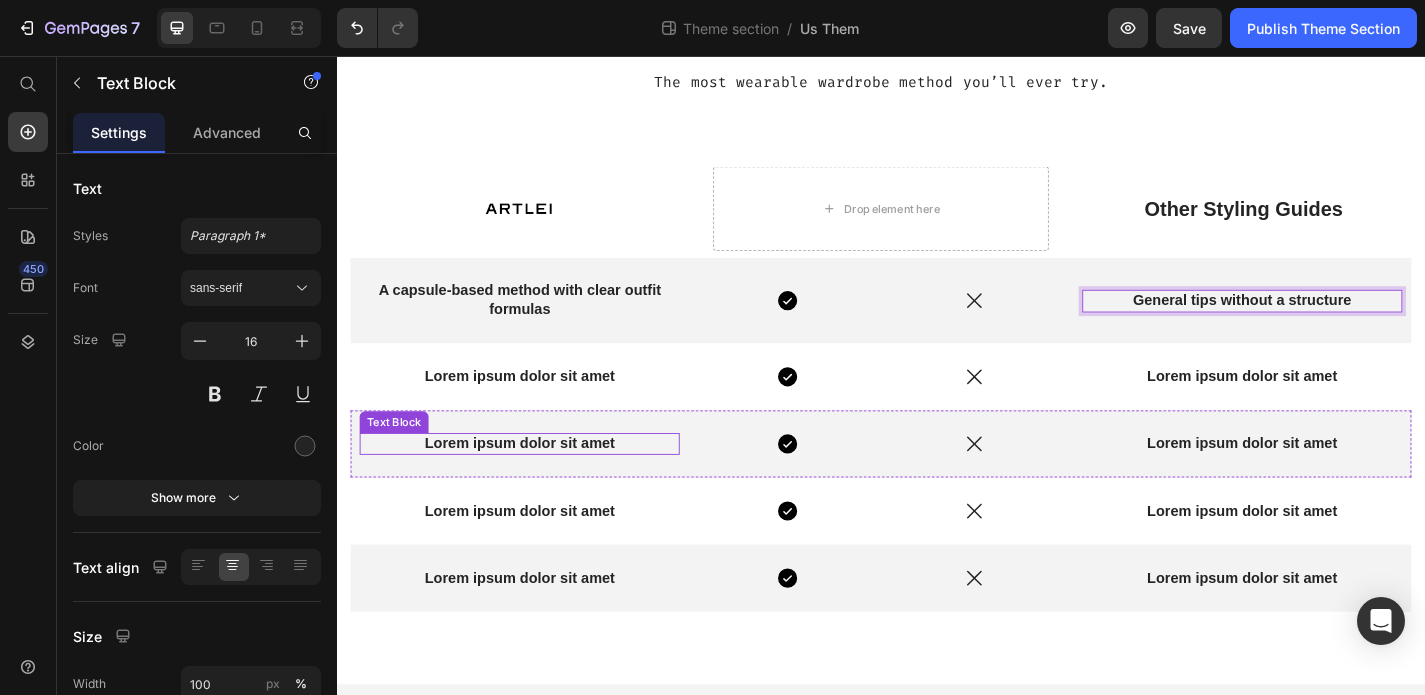 click on "Lorem ipsum dolor sit amet" at bounding box center [538, 484] 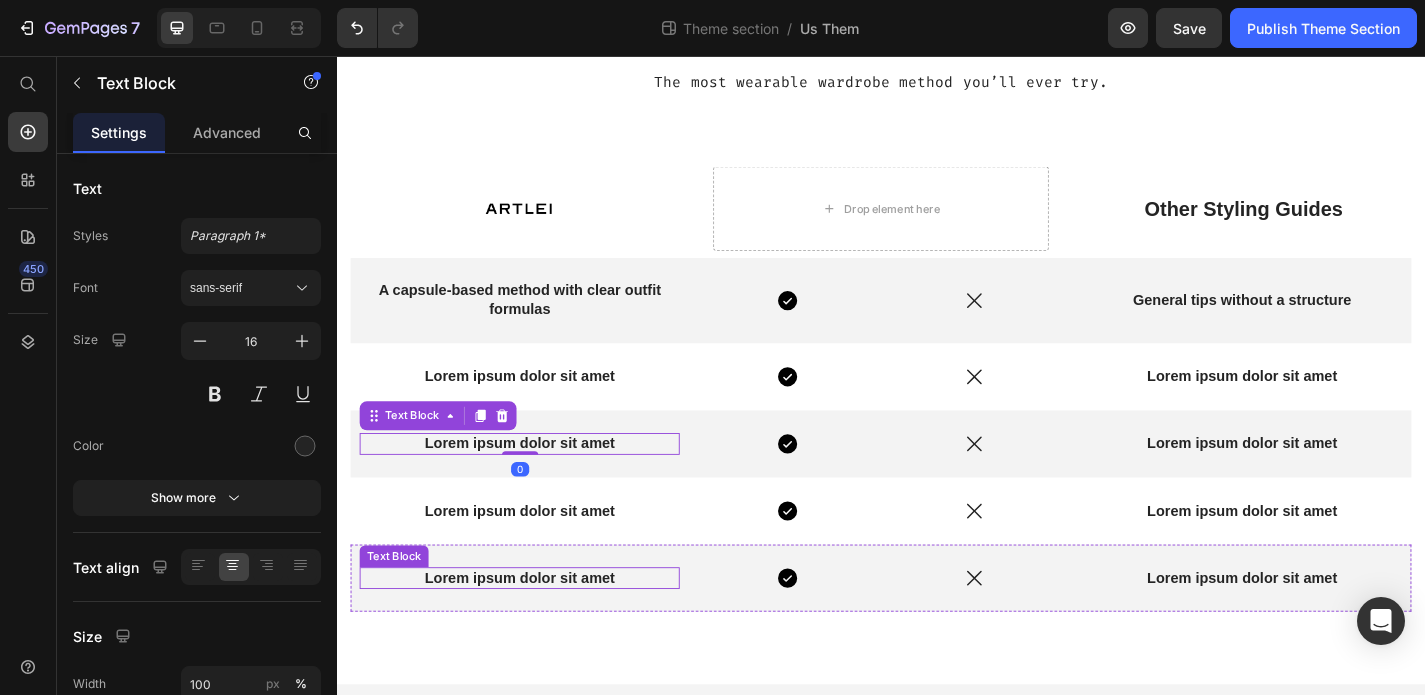 click on "Lorem ipsum dolor sit amet" at bounding box center (538, 632) 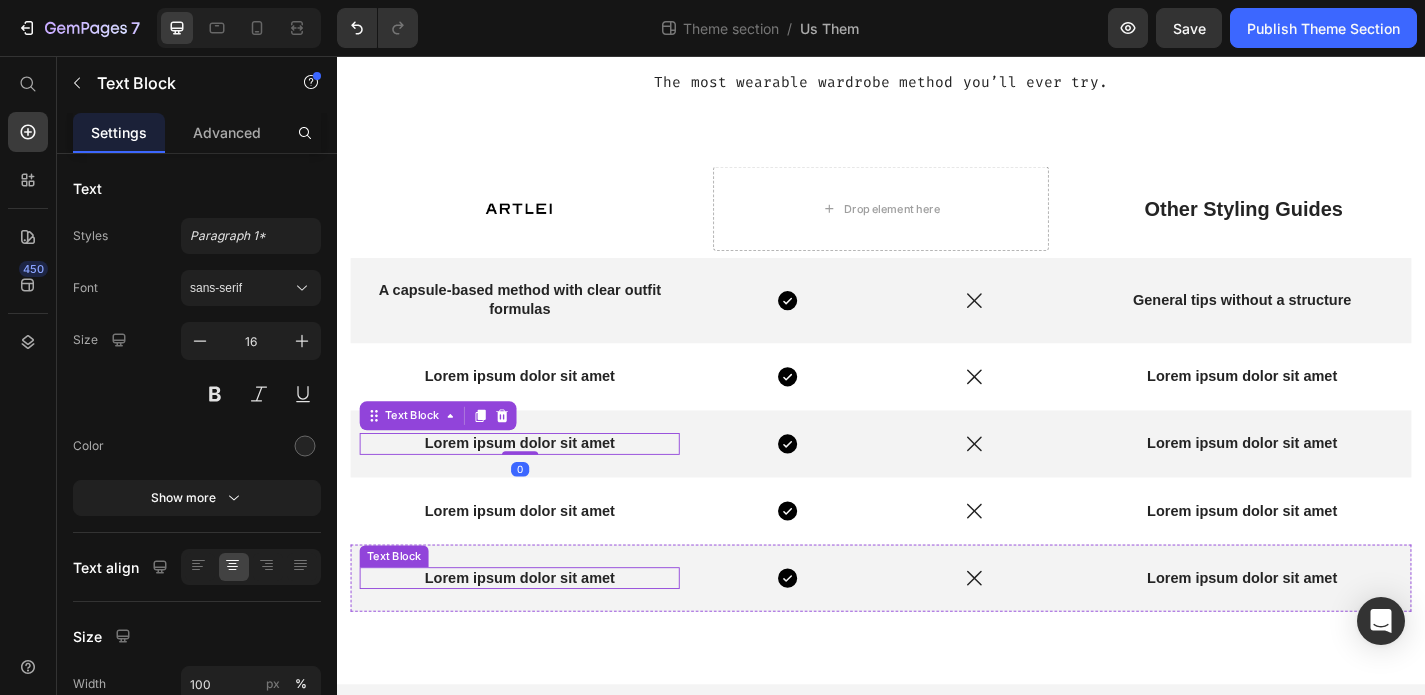 click on "Lorem ipsum dolor sit amet" at bounding box center [538, 632] 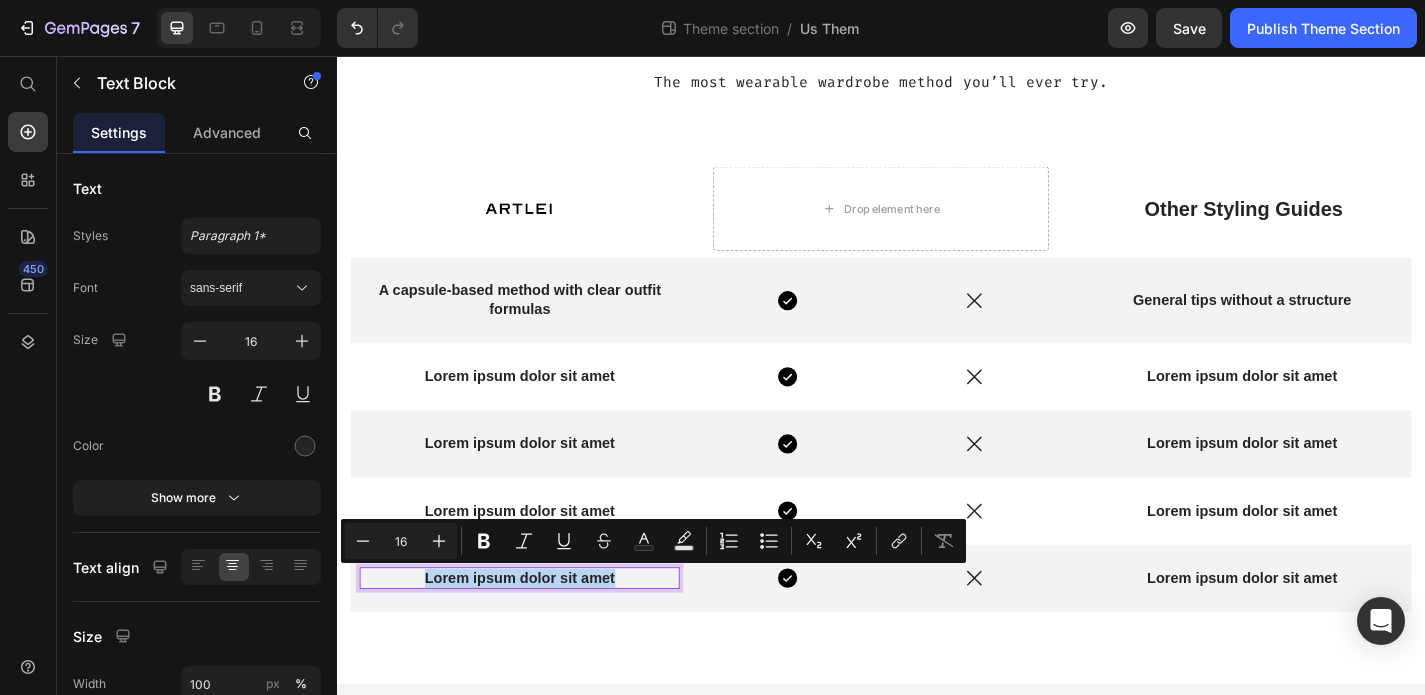click on "Lorem ipsum dolor sit amet" at bounding box center [538, 632] 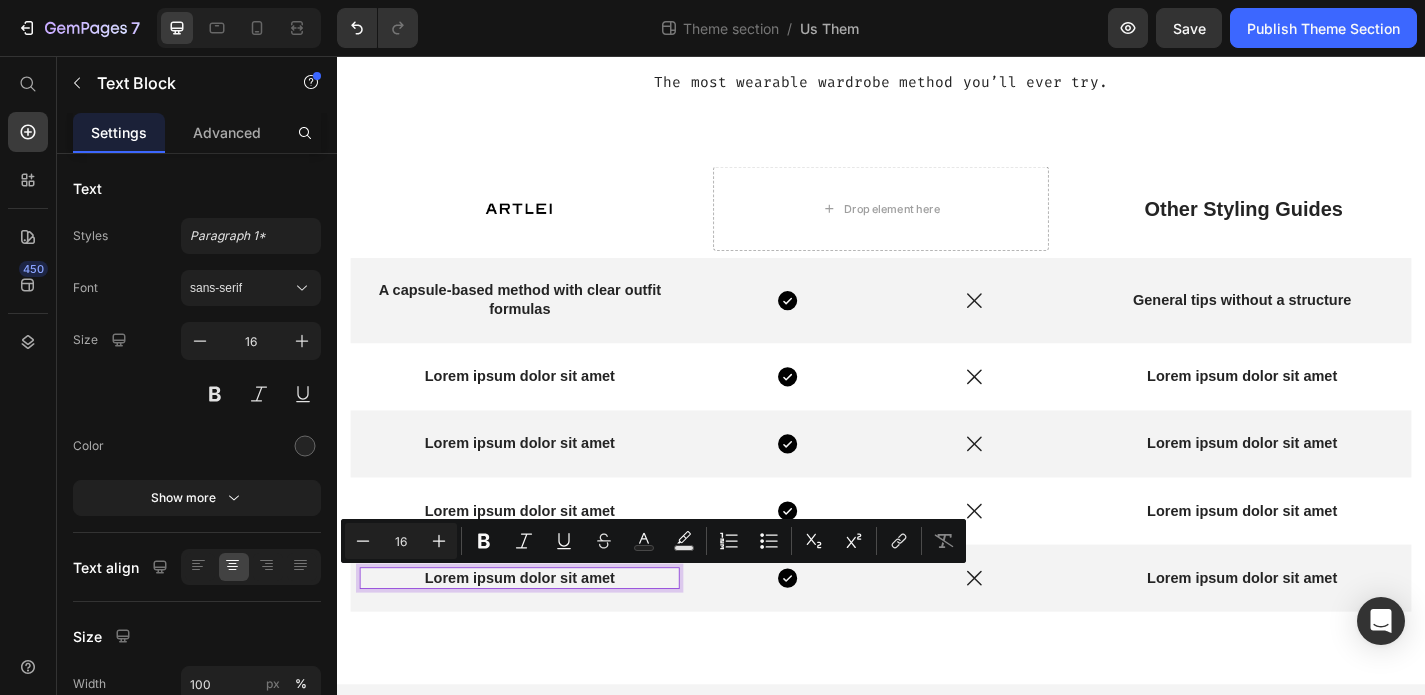 scroll, scrollTop: 1065, scrollLeft: 0, axis: vertical 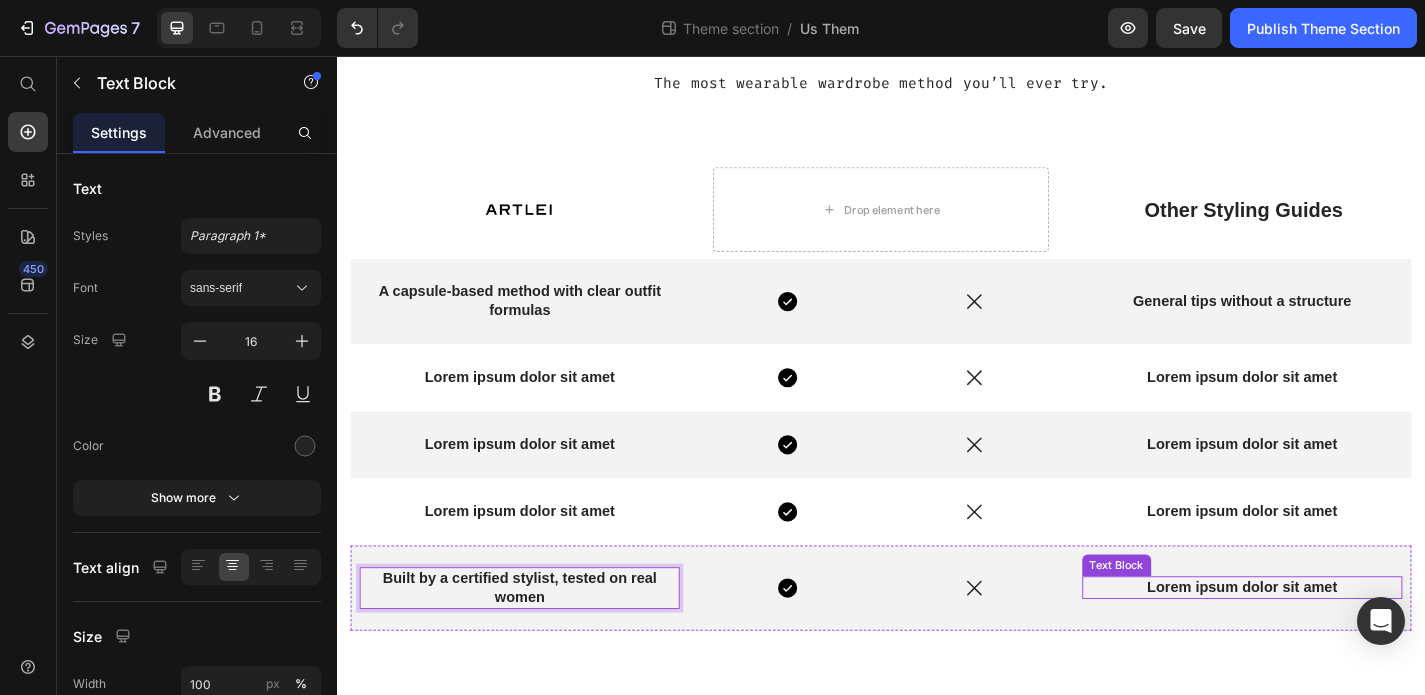 click on "Lorem ipsum dolor sit amet" at bounding box center [1335, 642] 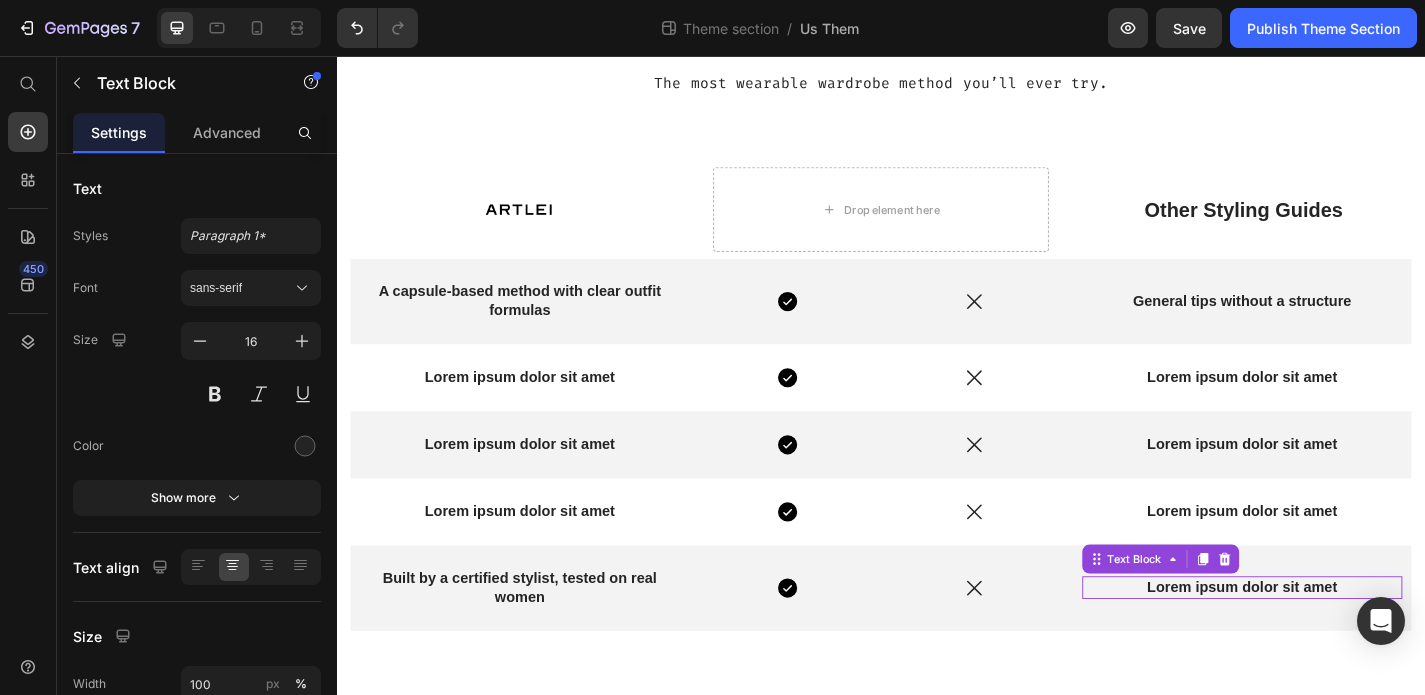 click on "Lorem ipsum dolor sit amet" at bounding box center (1335, 642) 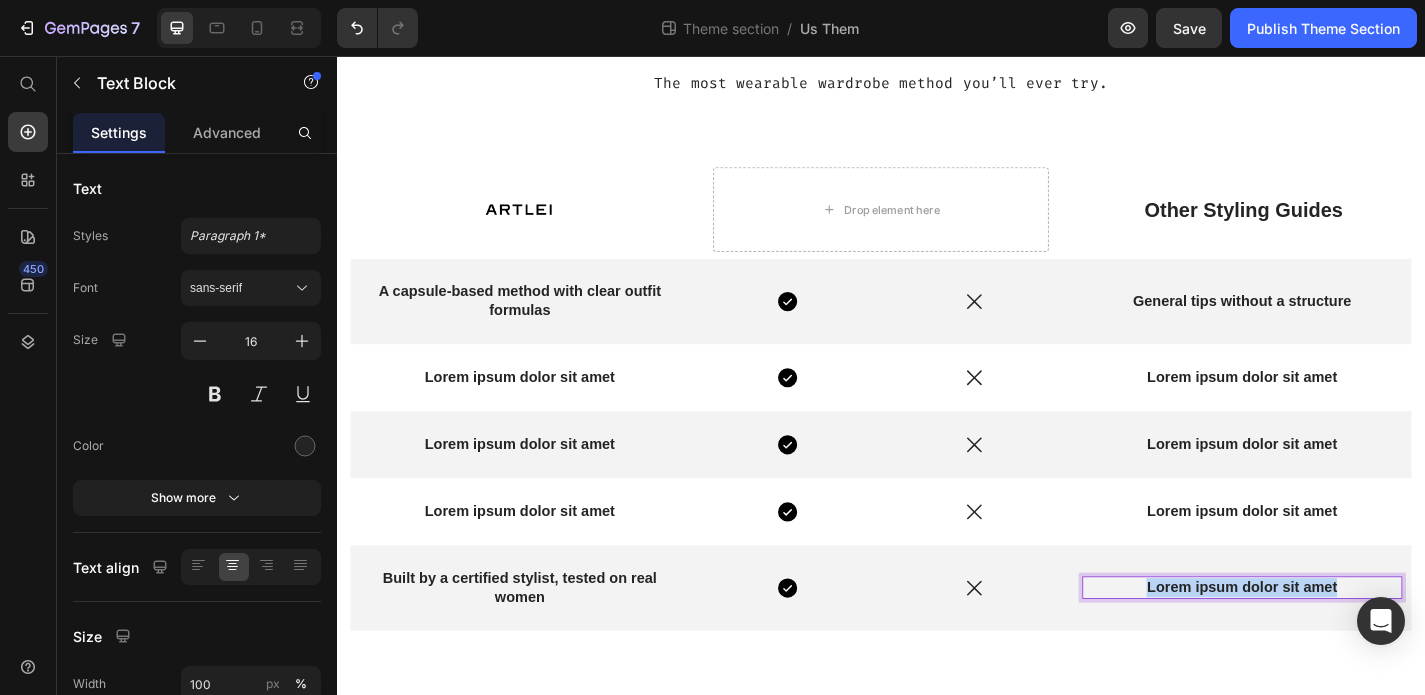 click on "Lorem ipsum dolor sit amet" at bounding box center (1335, 642) 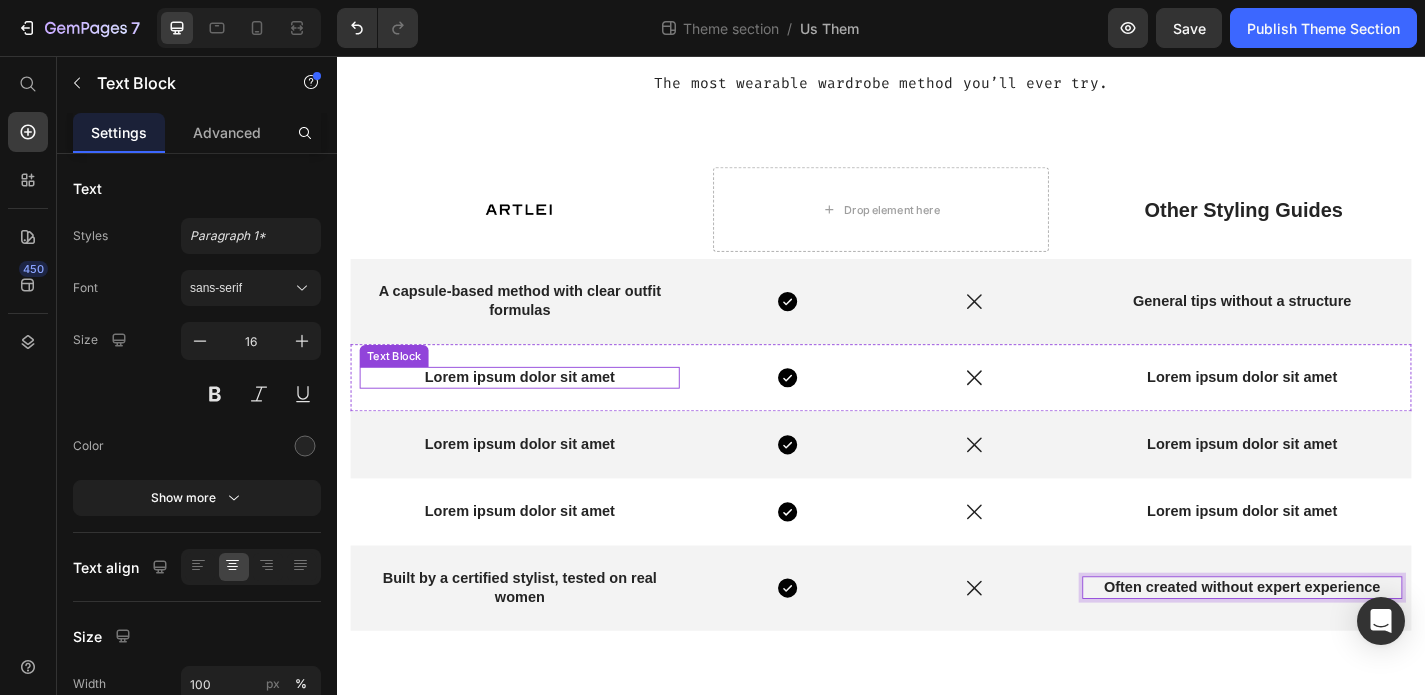 click on "Lorem ipsum dolor sit amet" at bounding box center (538, 411) 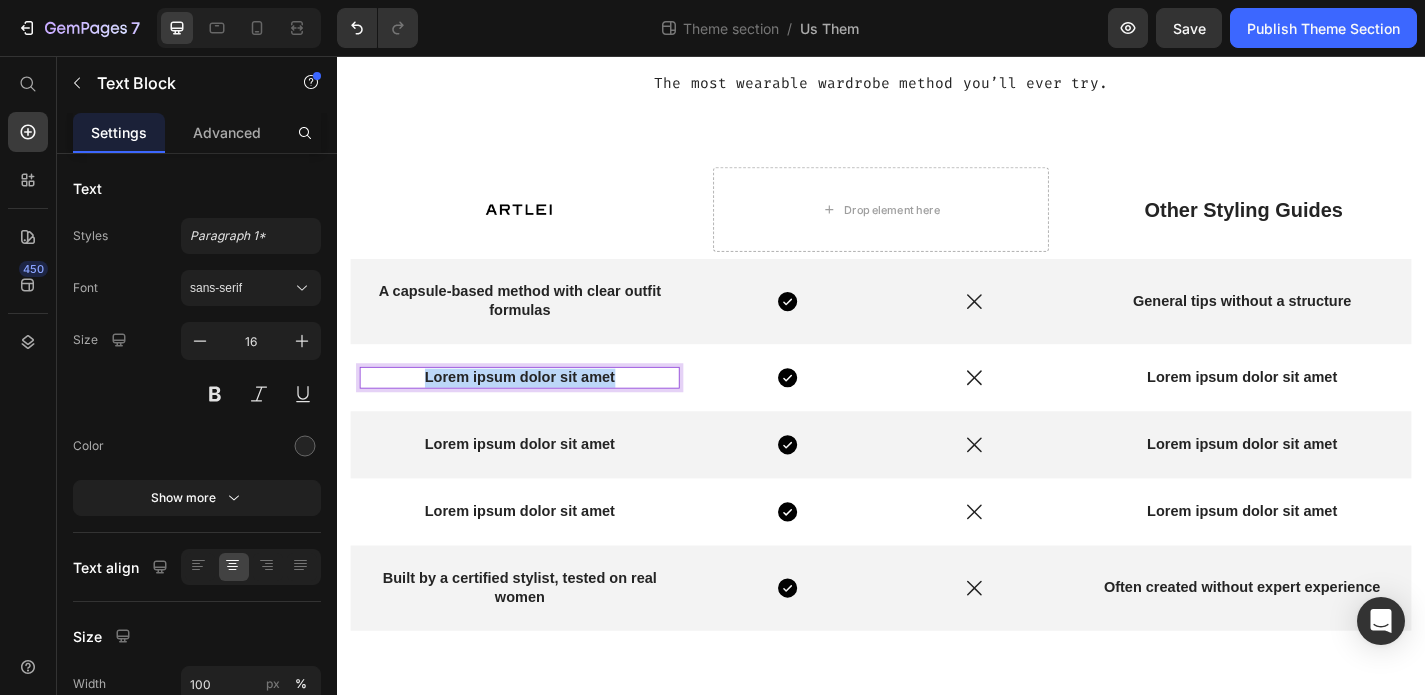 click on "Lorem ipsum dolor sit amet" at bounding box center (538, 411) 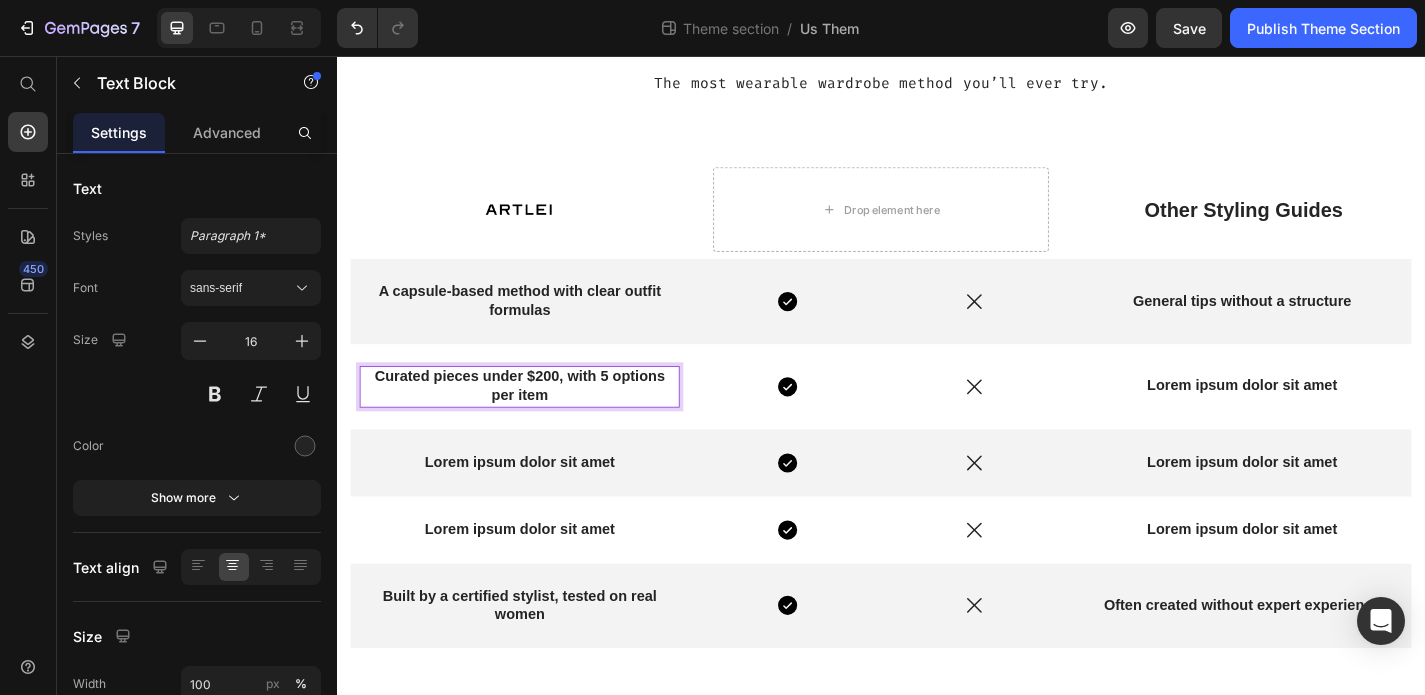 scroll, scrollTop: 1065, scrollLeft: 0, axis: vertical 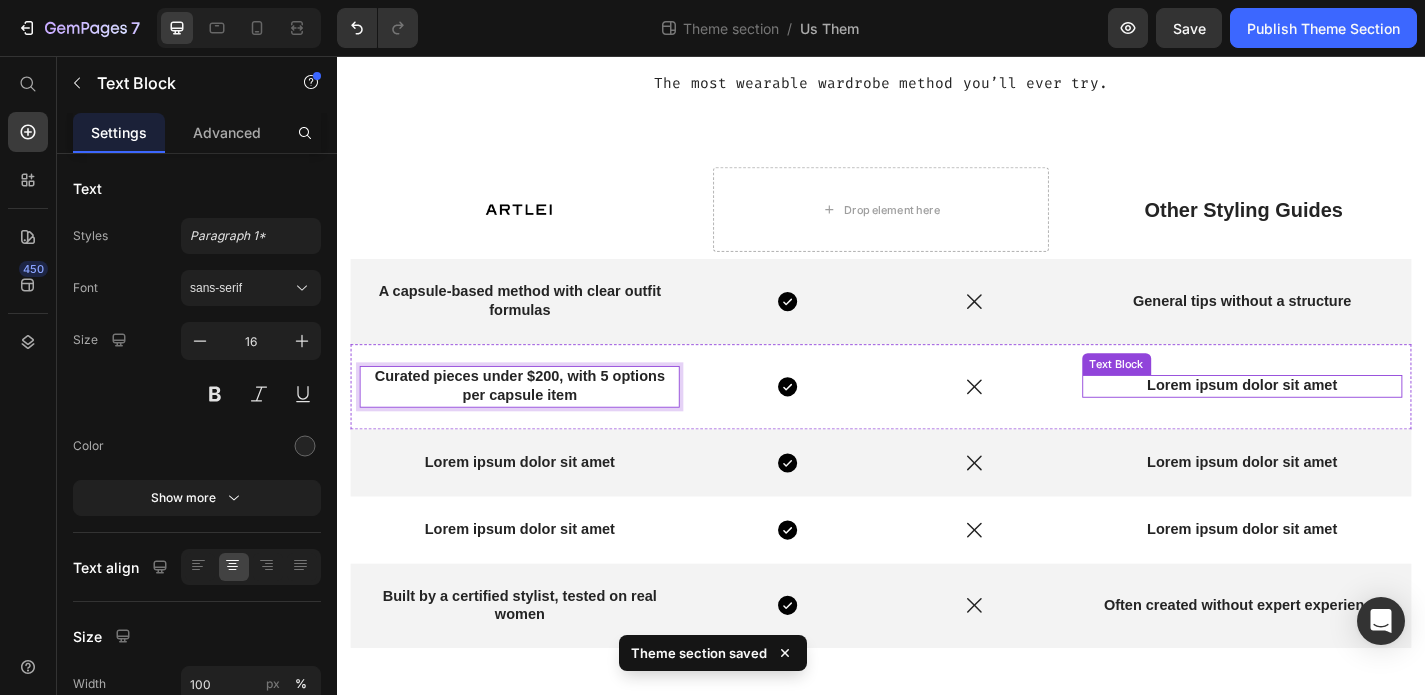 click on "Lorem ipsum dolor sit amet" at bounding box center [1335, 420] 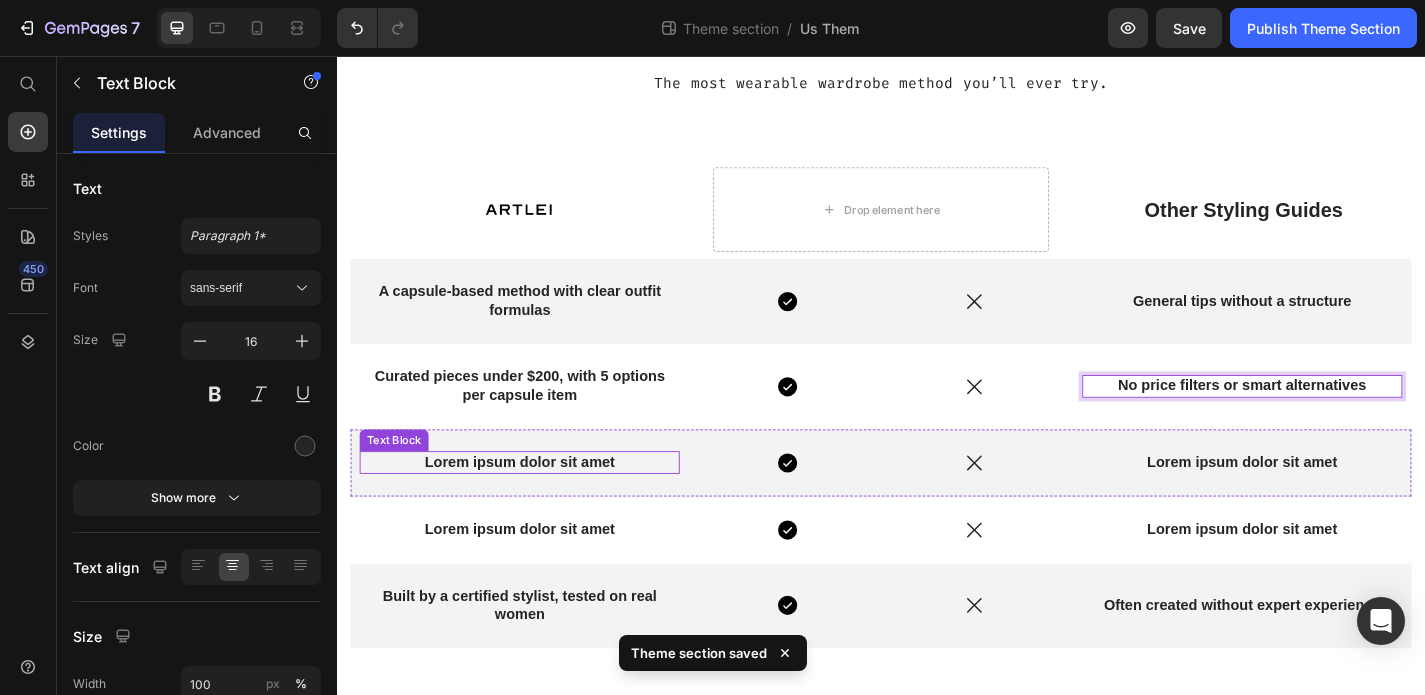 click on "Lorem ipsum dolor sit amet" at bounding box center (538, 504) 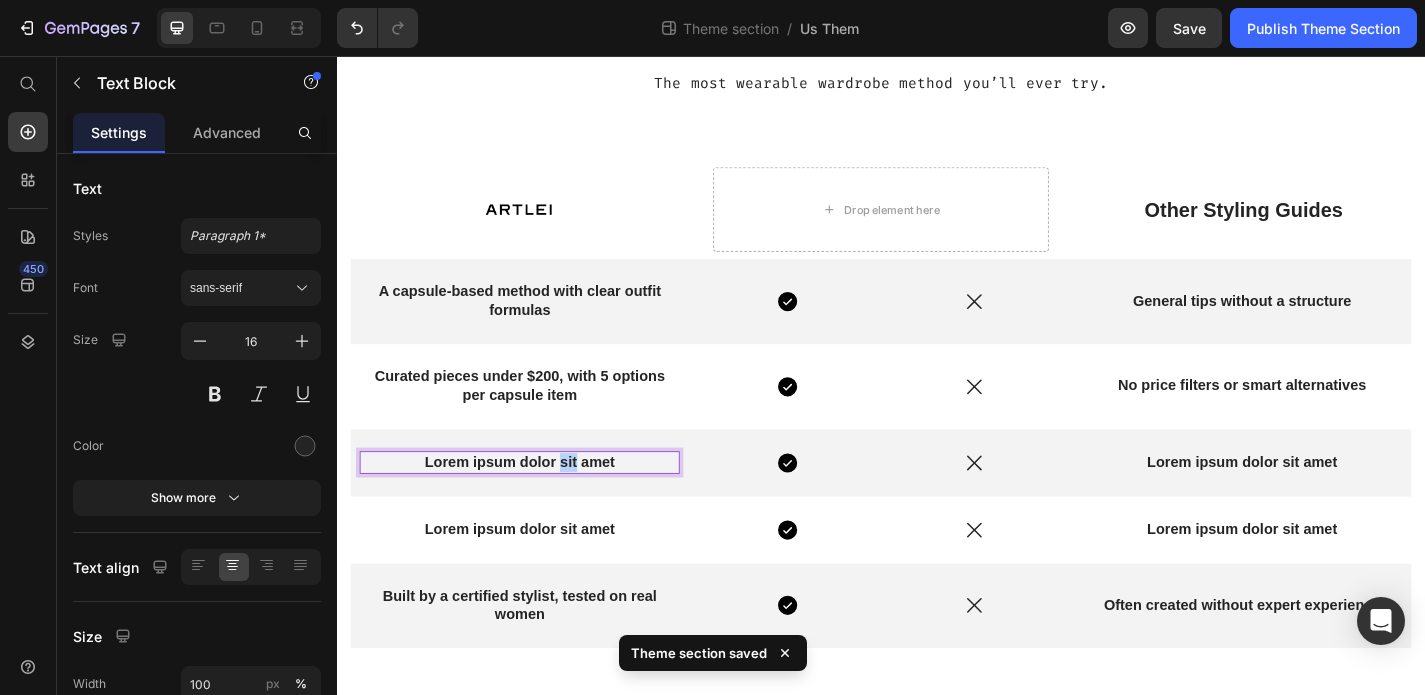 click on "Lorem ipsum dolor sit amet" at bounding box center [538, 504] 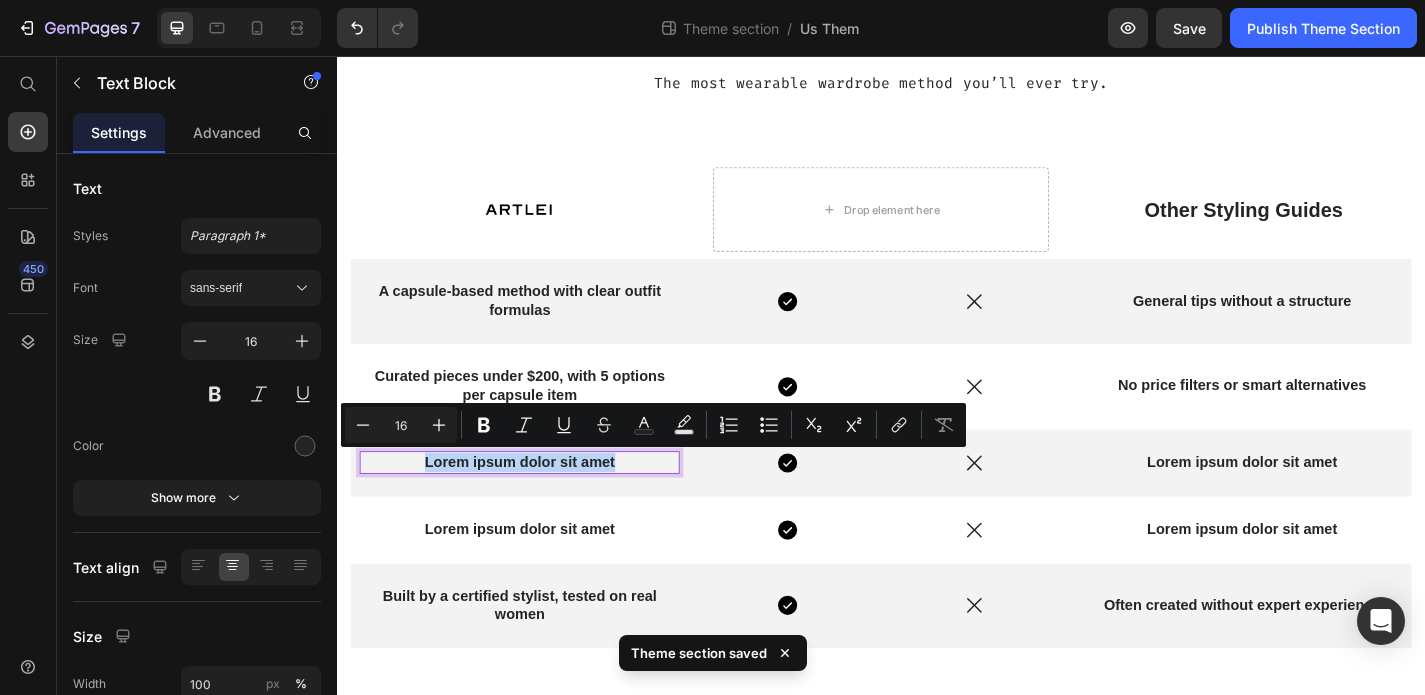 click on "Lorem ipsum dolor sit amet" at bounding box center [538, 504] 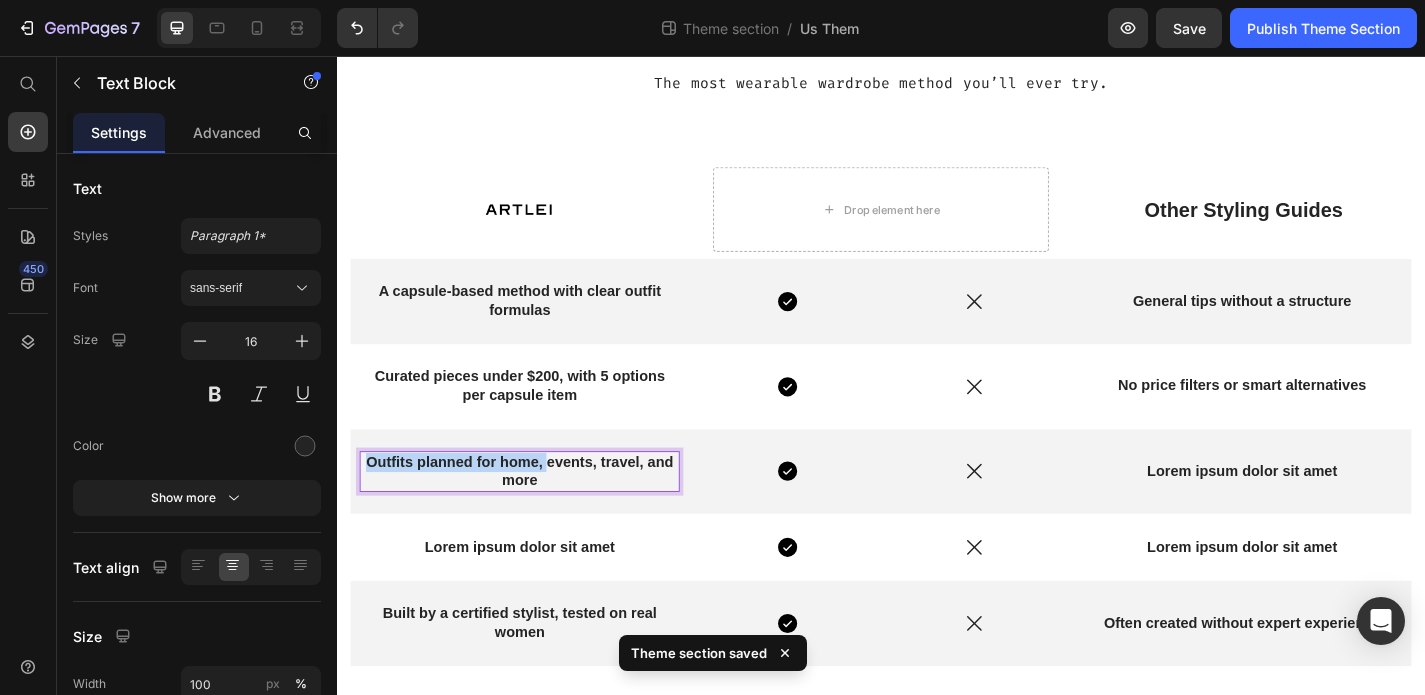 scroll, scrollTop: 1064, scrollLeft: 0, axis: vertical 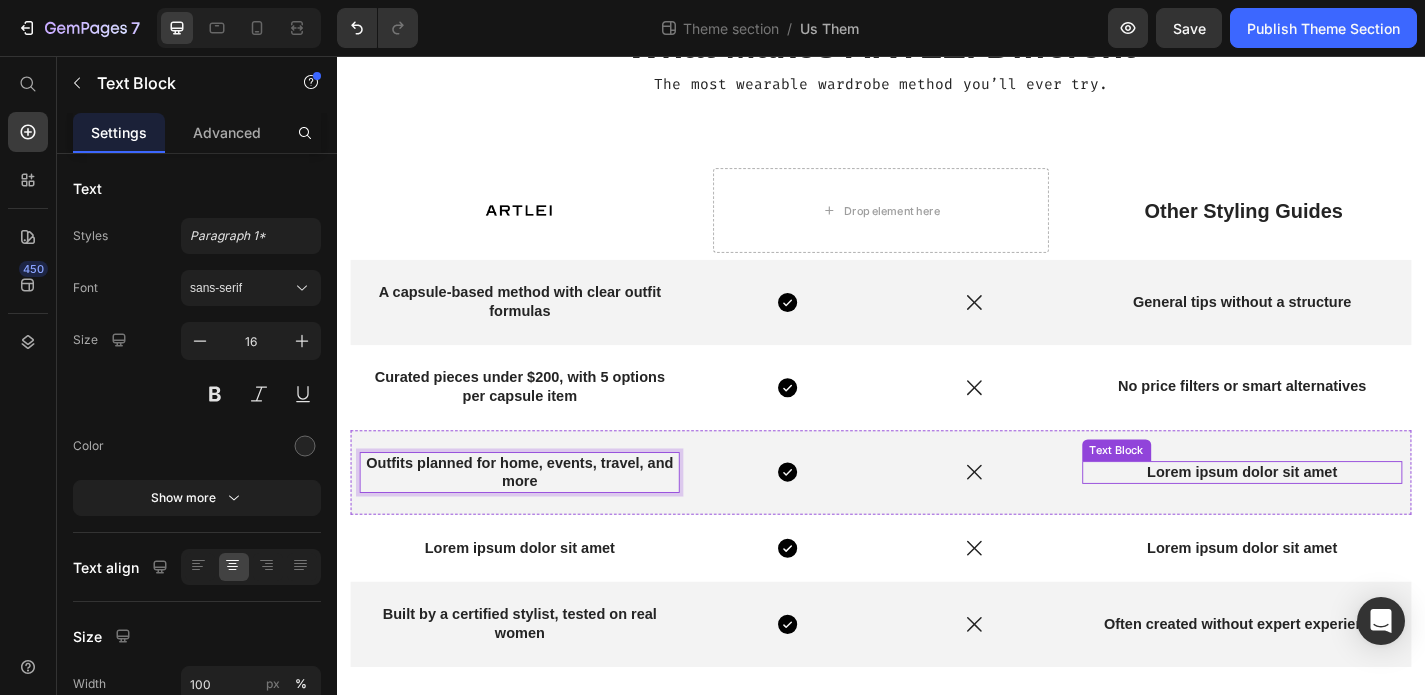 click on "Lorem ipsum dolor sit amet" at bounding box center [1335, 515] 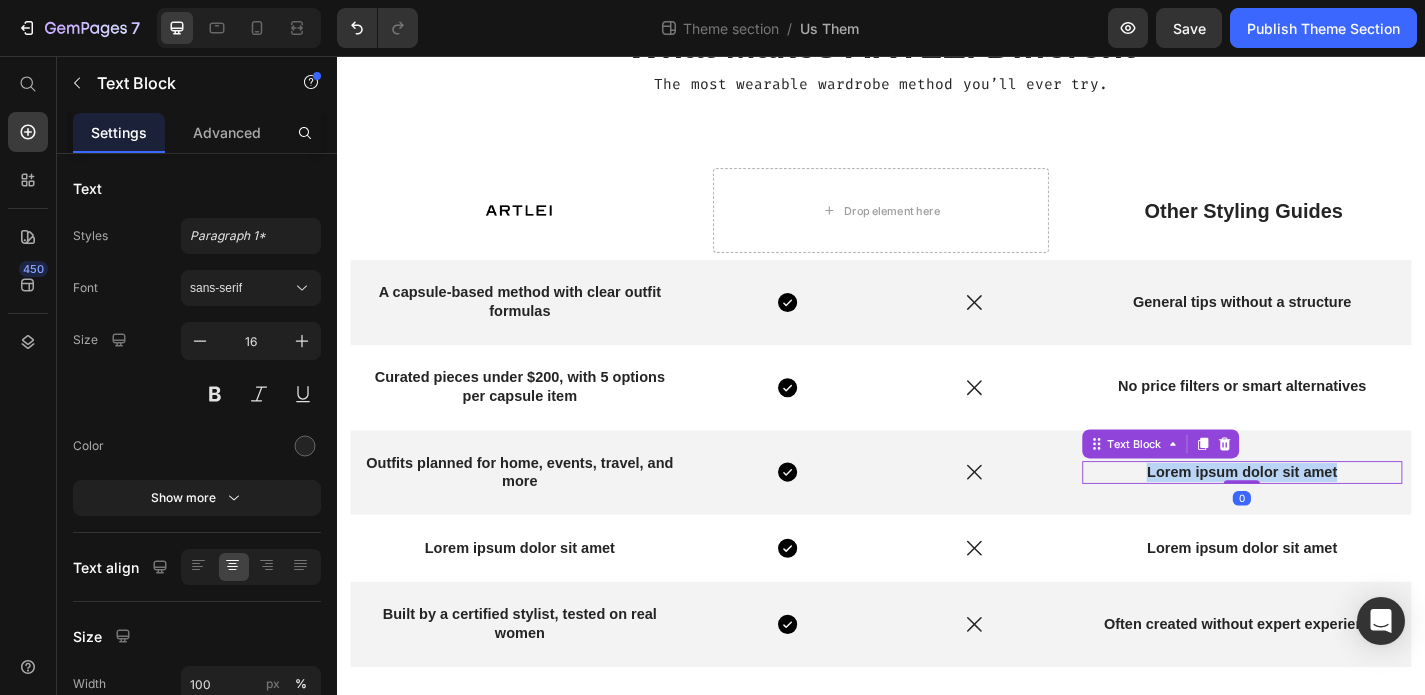 click on "Lorem ipsum dolor sit amet" at bounding box center (1335, 515) 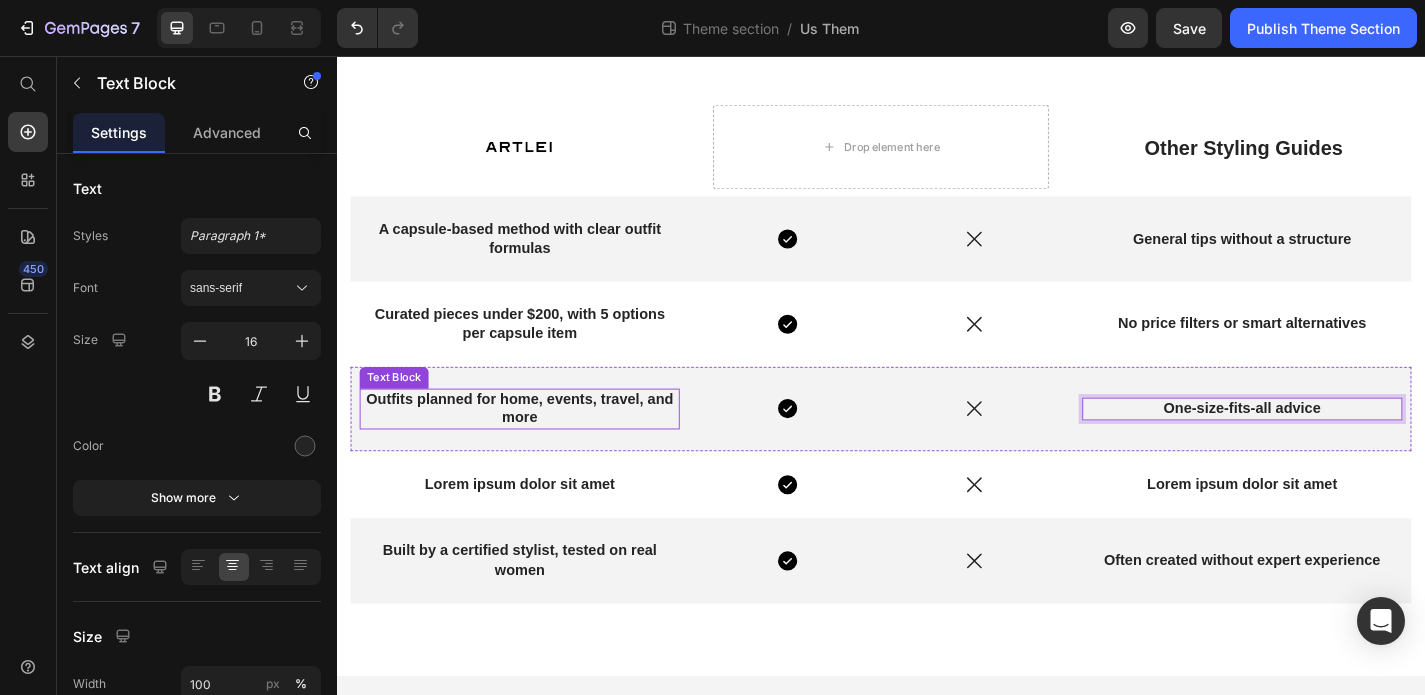 scroll, scrollTop: 1136, scrollLeft: 0, axis: vertical 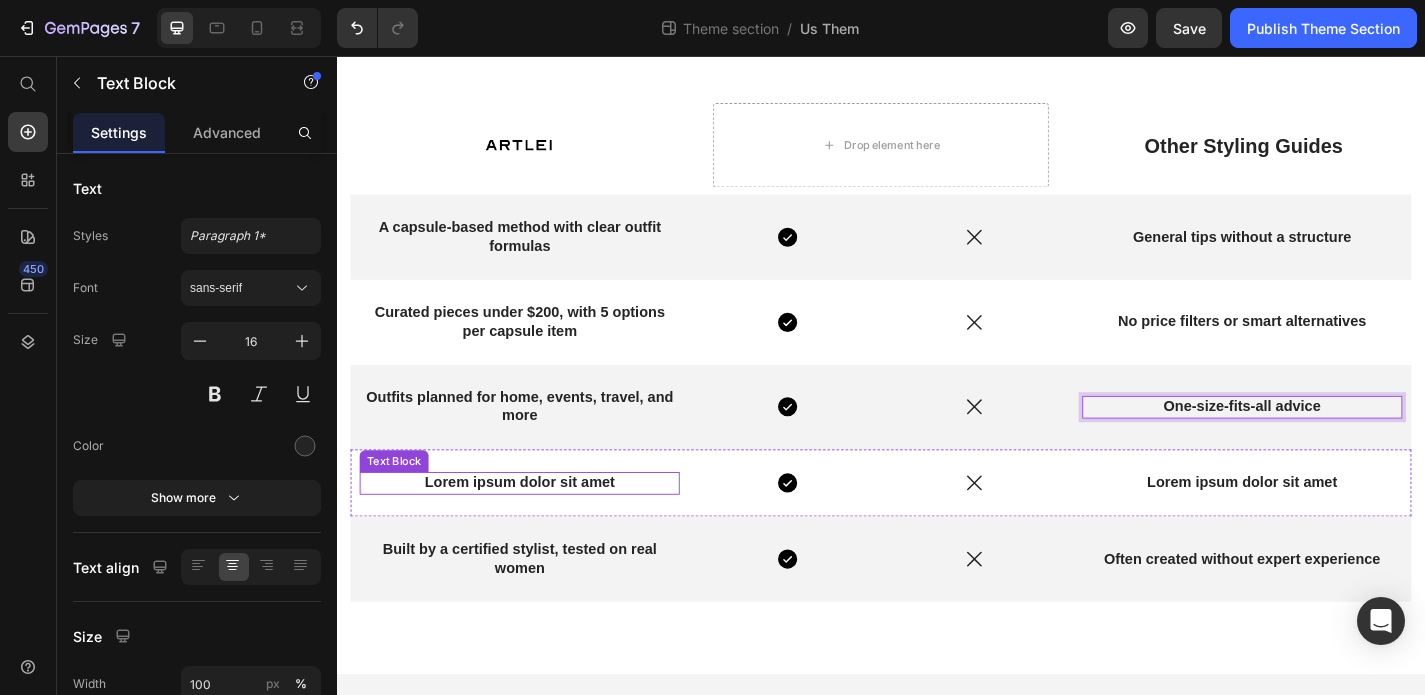 click on "Lorem ipsum dolor sit amet" at bounding box center [538, 527] 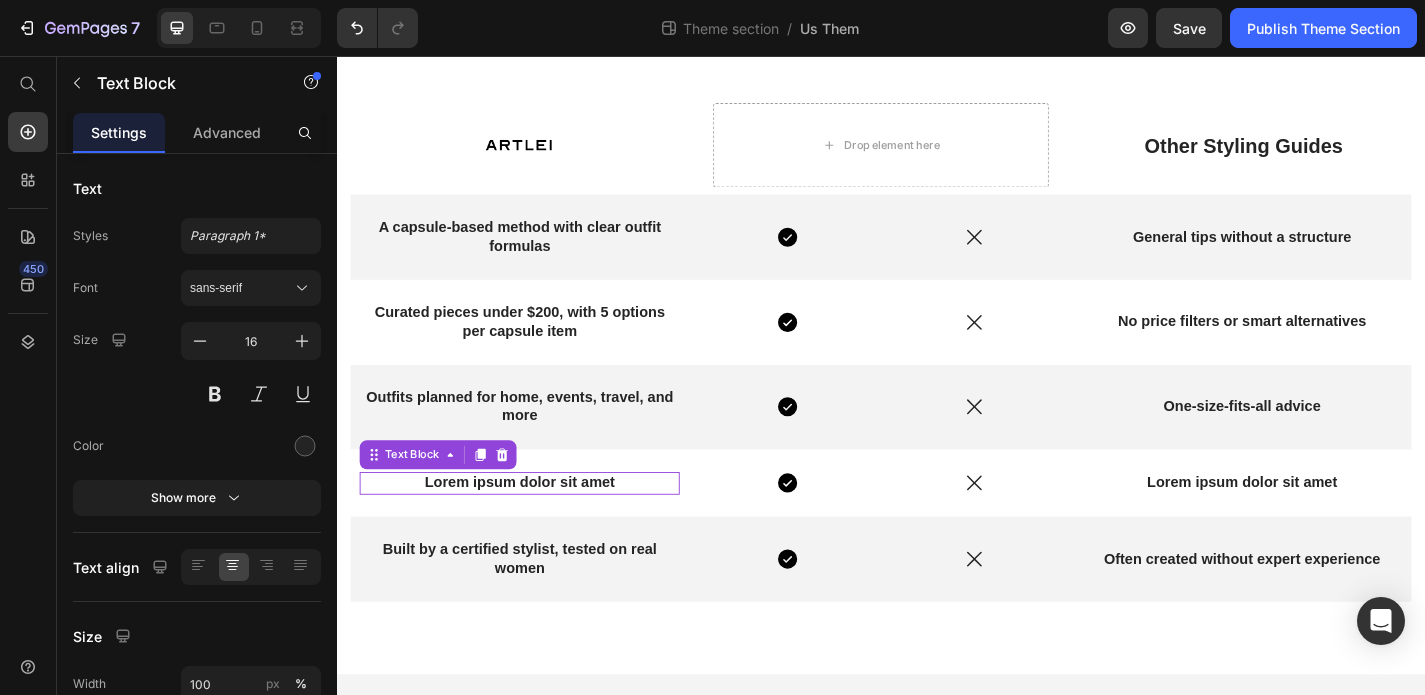 click on "Lorem ipsum dolor sit amet" at bounding box center [538, 527] 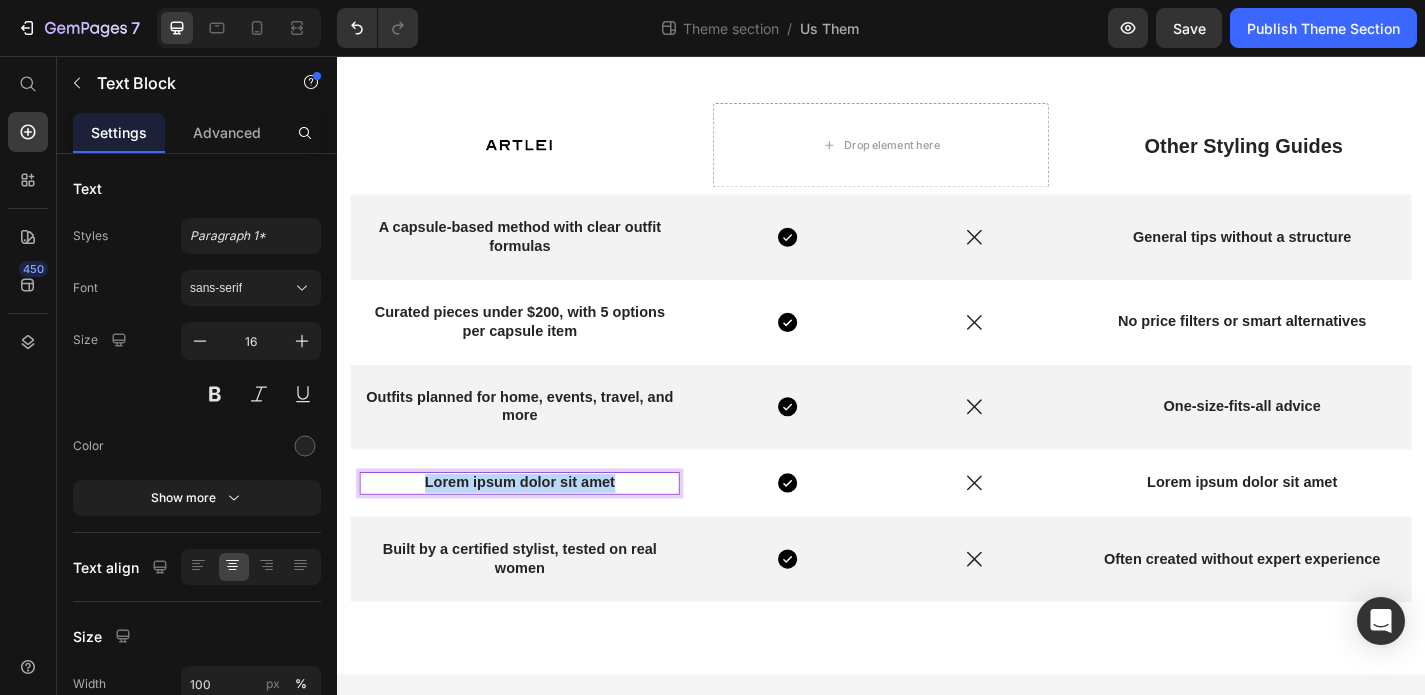 click on "Lorem ipsum dolor sit amet" at bounding box center [538, 527] 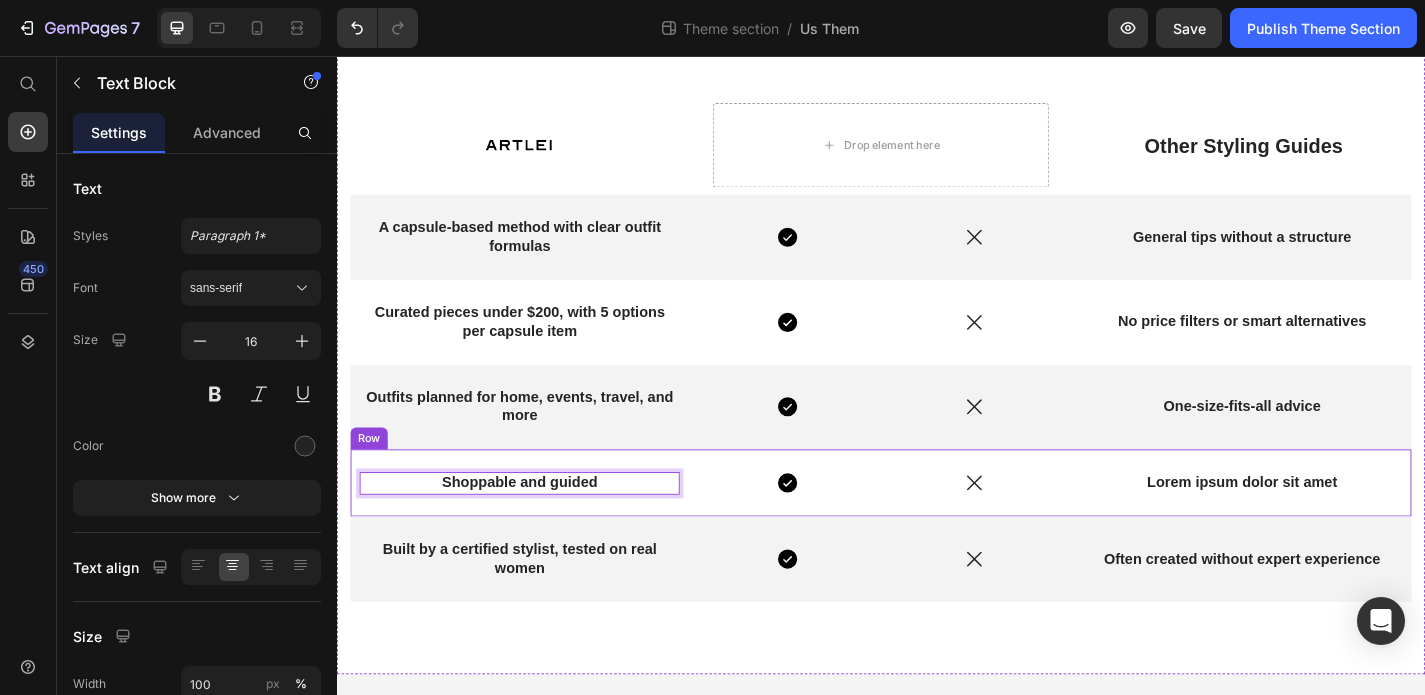 click on "Lorem ipsum dolor sit amet" at bounding box center [1335, 527] 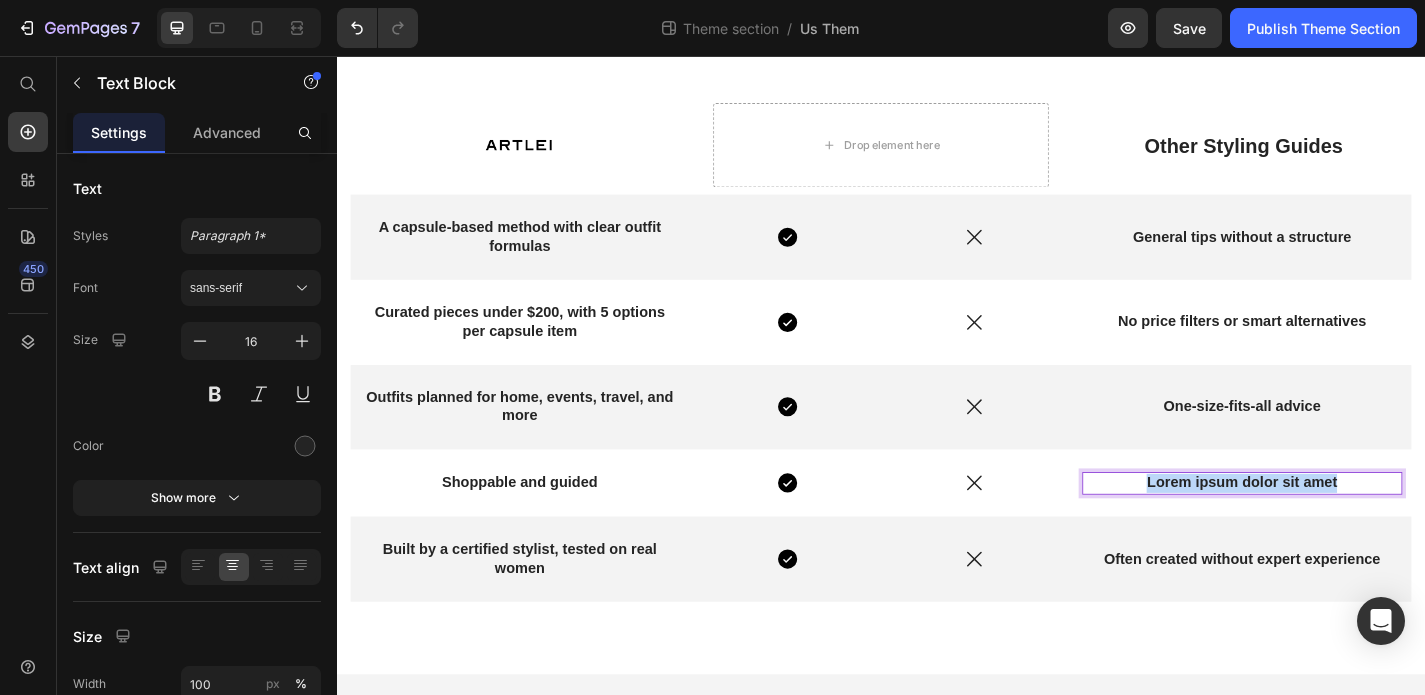 click on "Lorem ipsum dolor sit amet" at bounding box center (1335, 527) 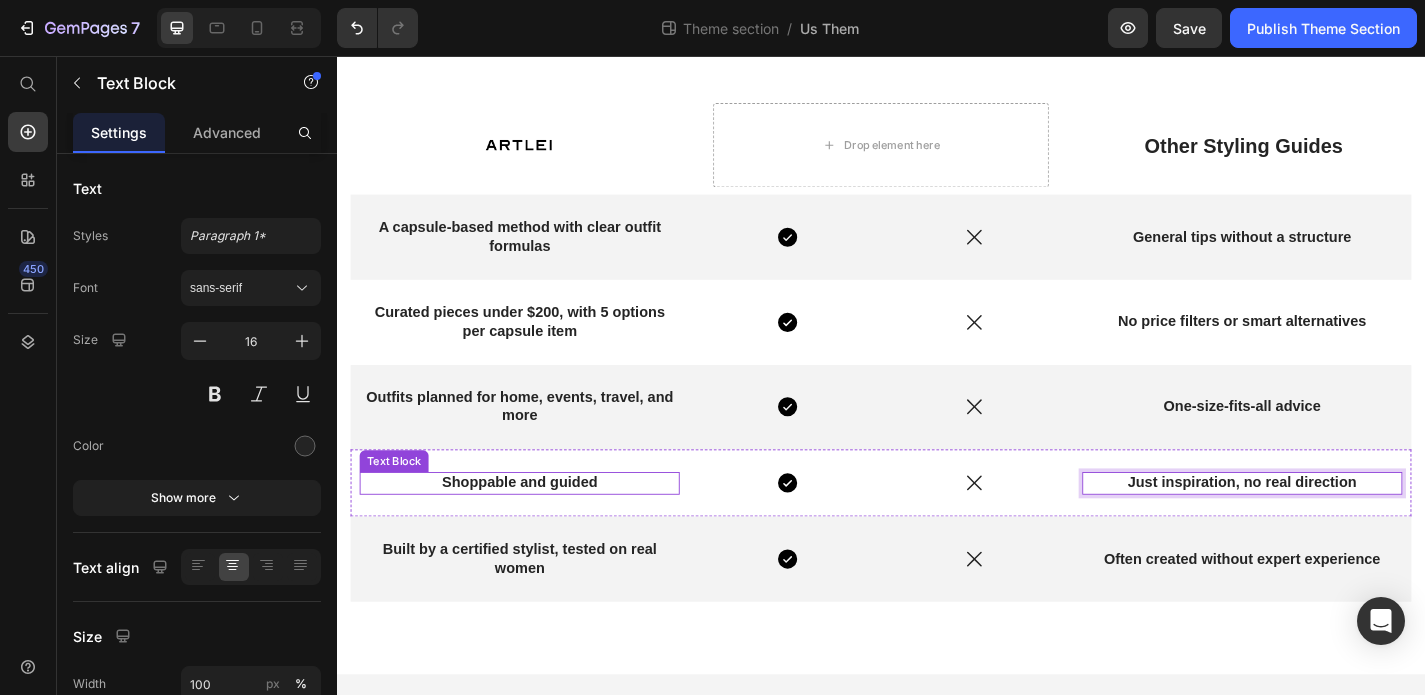click on "Shoppable and guided" at bounding box center [538, 527] 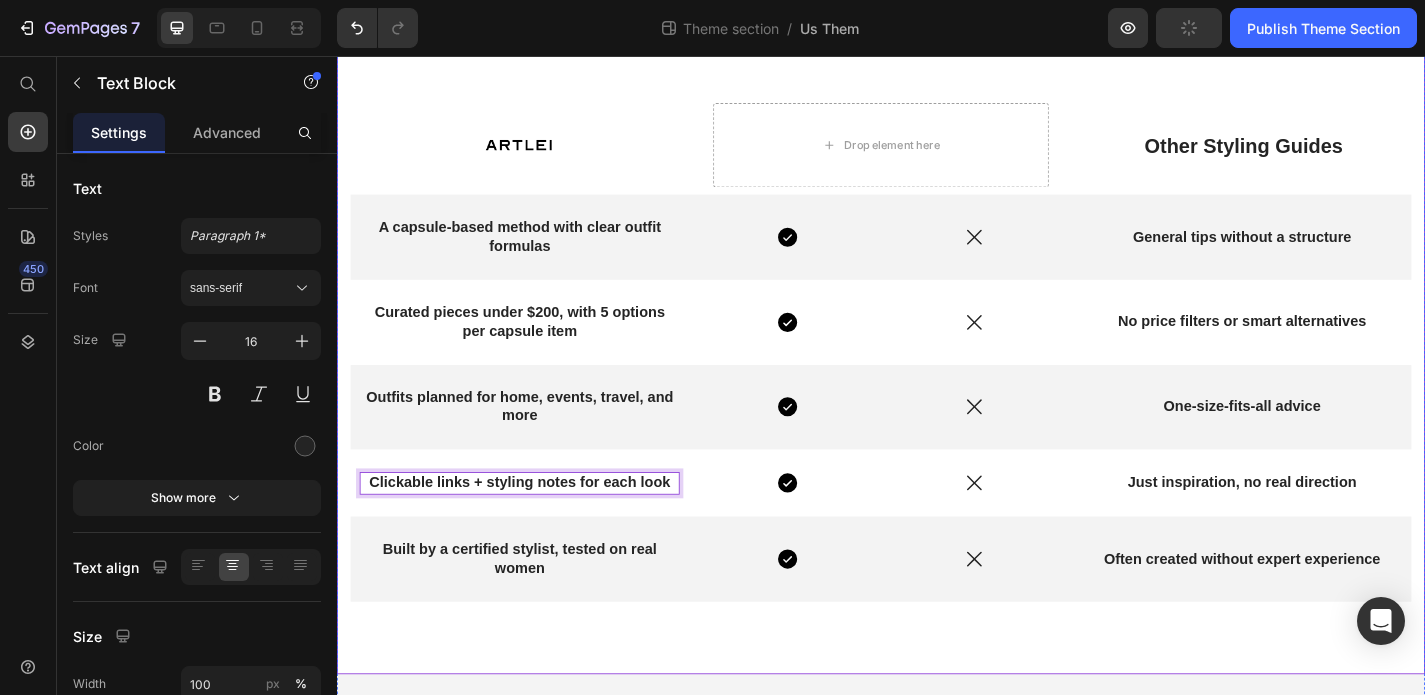 click on "What Makes ARTLEI Different Heading The most wearable wardrobe method you’ll ever try. Text Block Row Image
Drop element here Other Styling Guides Text Block Row A capsule-based method with clear outfit formulas Text Block
Icon
Icon General tips without a structure Text Block Row Curated pieces under $200, with 5 options per capsule item Text Block
Icon
Icon No price filters or smart alternatives Text Block Row Outfits planned for home, events, travel, and more Text Block
Icon
Icon One-size-fits-all advice Text Block Row Clickable links + styling notes for each look Text Block   0
Icon
Icon Just inspiration, no real direction Text Block Row Built by a certified stylist, tested on real women Text Block
Icon
Icon Often created without expert experience Text Block Row Row" at bounding box center [937, 301] 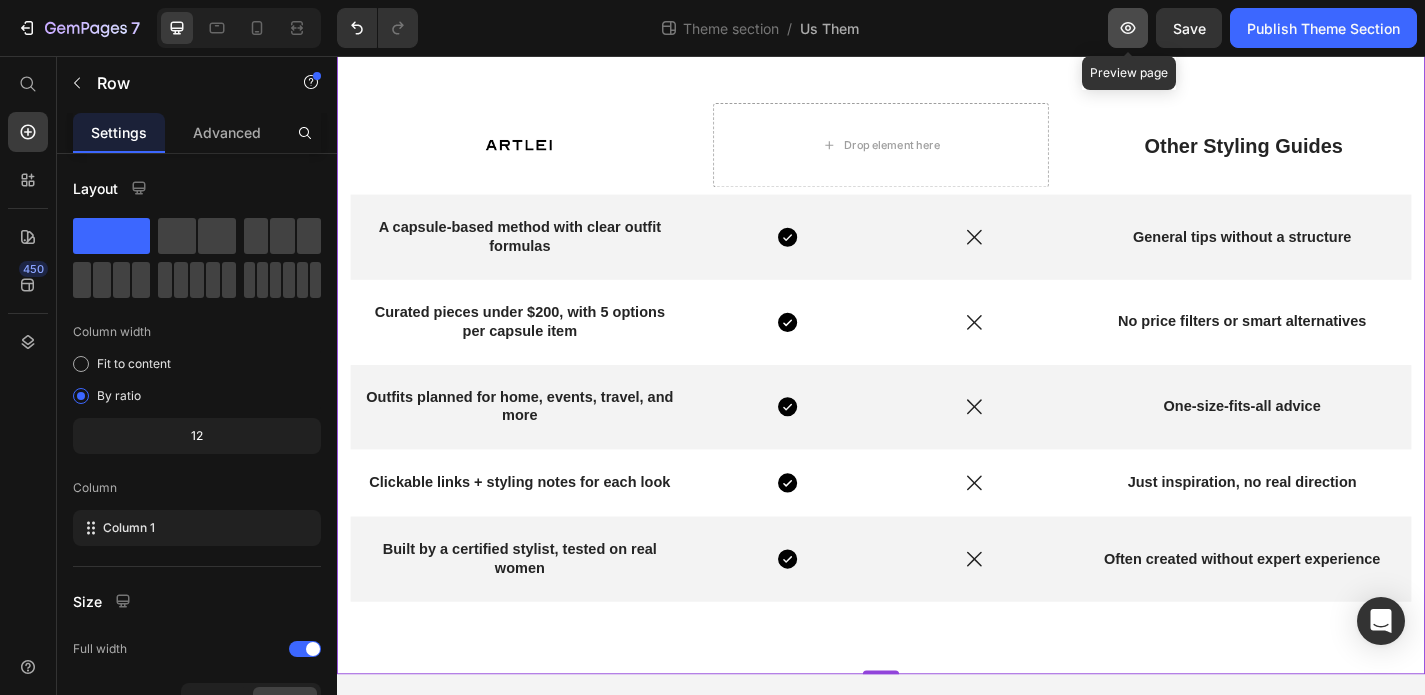 click 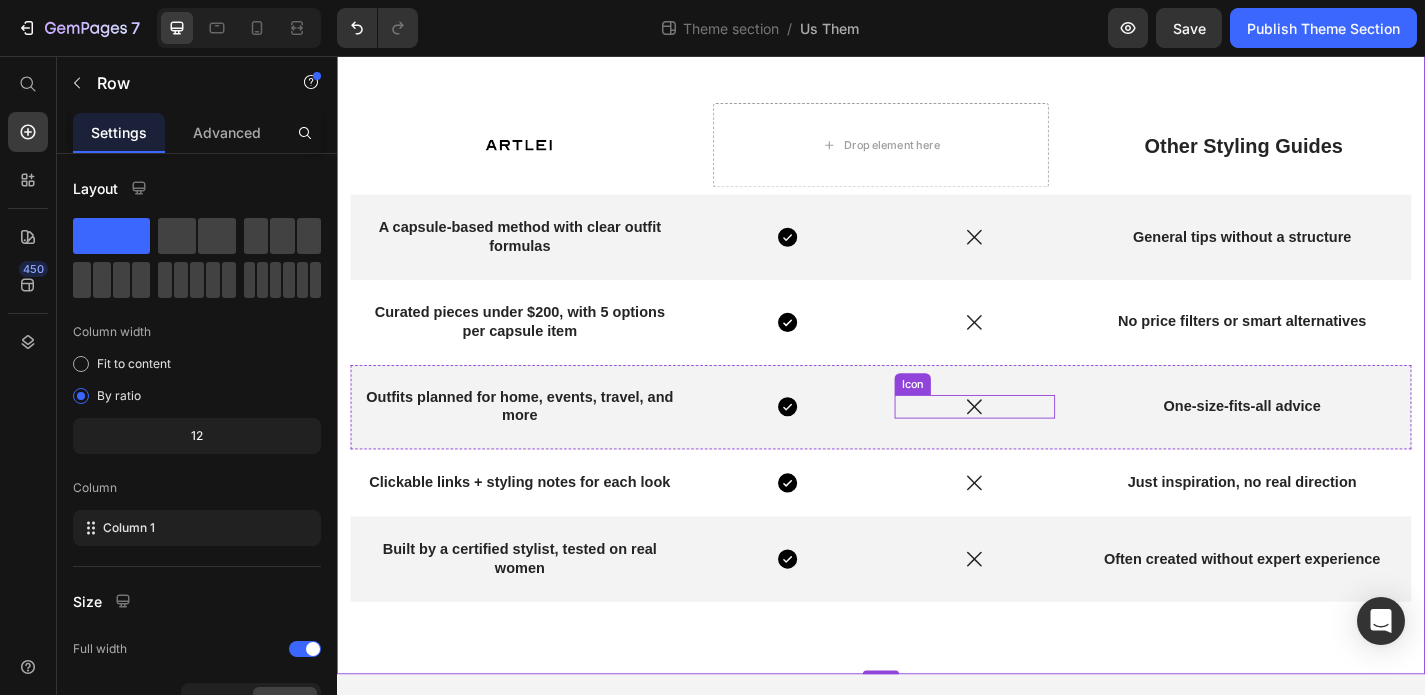 scroll, scrollTop: 0, scrollLeft: 0, axis: both 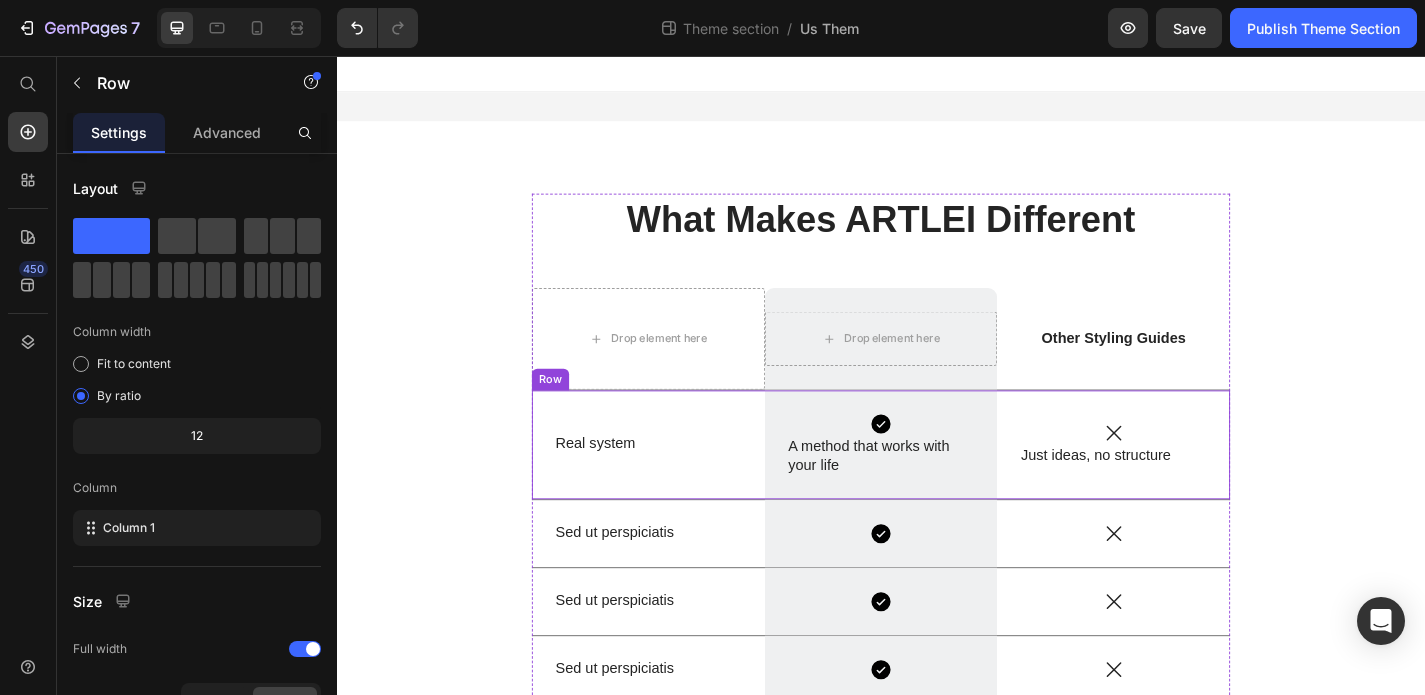 click on "Real system Text Block" at bounding box center (680, 485) 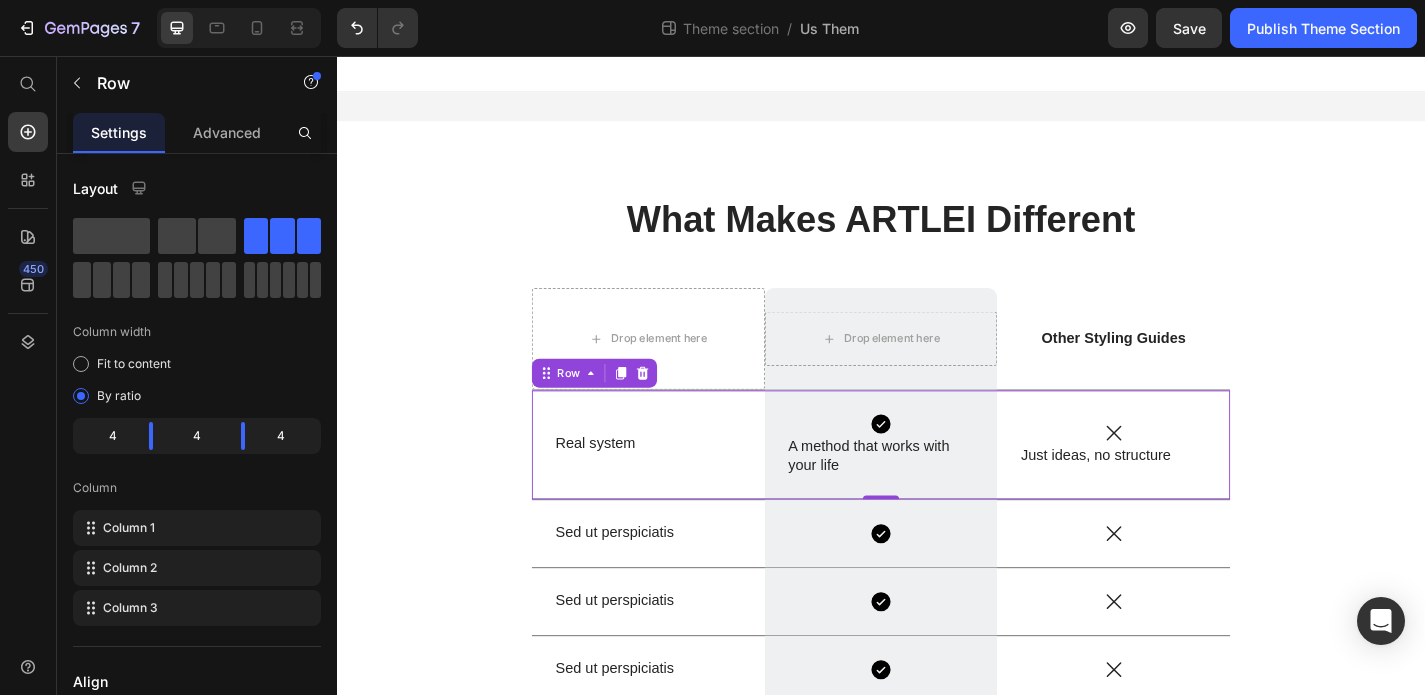 click on "Real system Text Block" at bounding box center [680, 485] 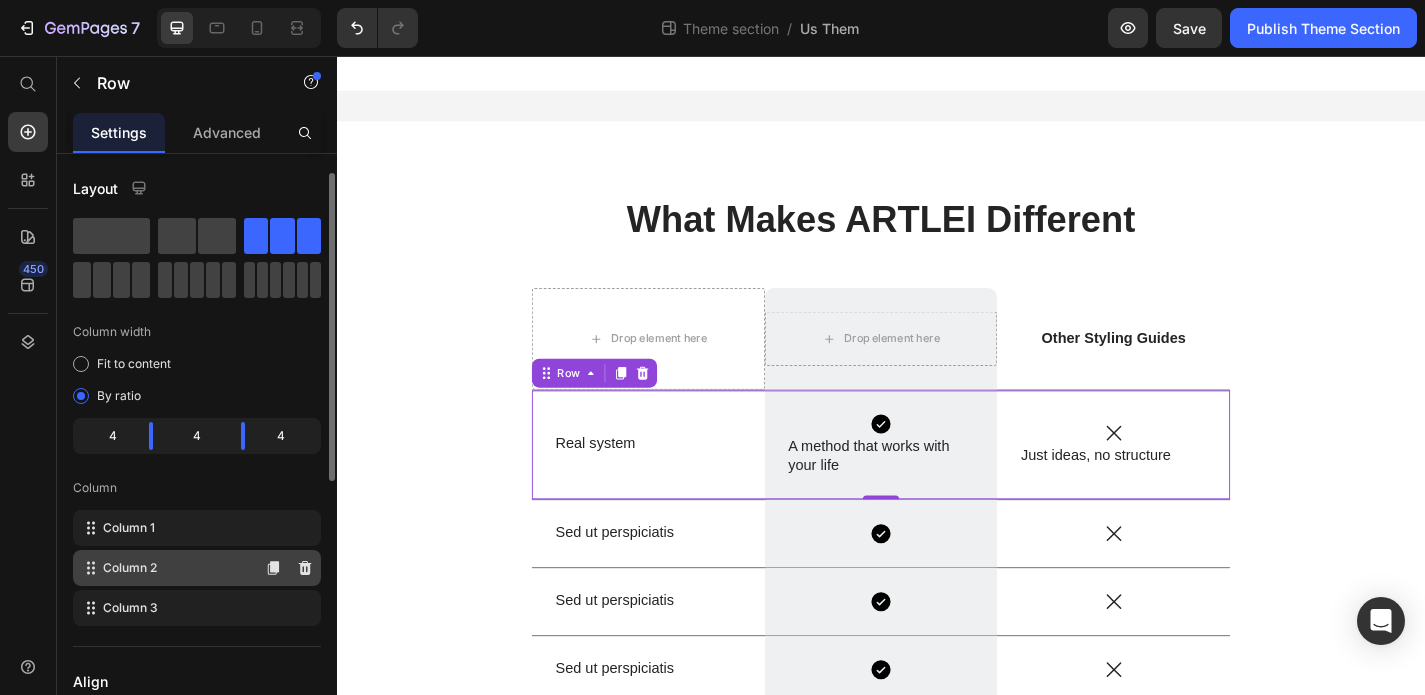 scroll, scrollTop: 183, scrollLeft: 0, axis: vertical 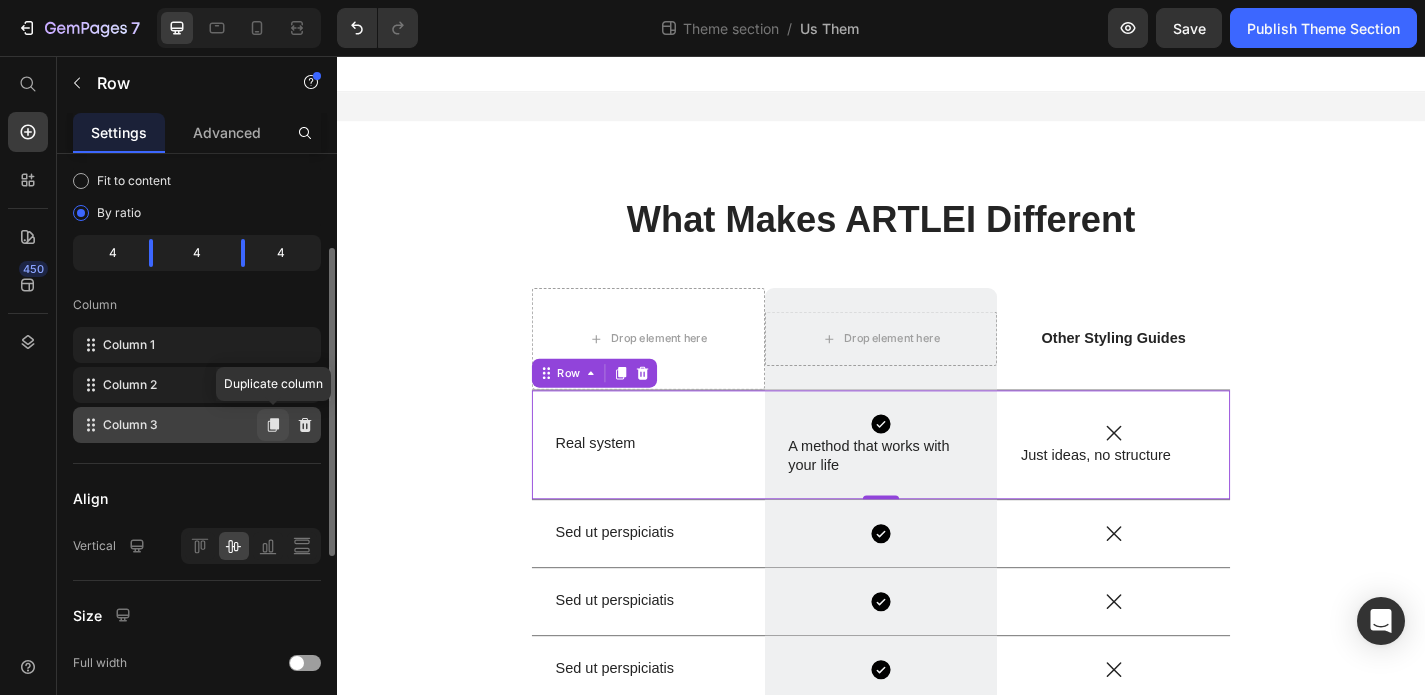 click 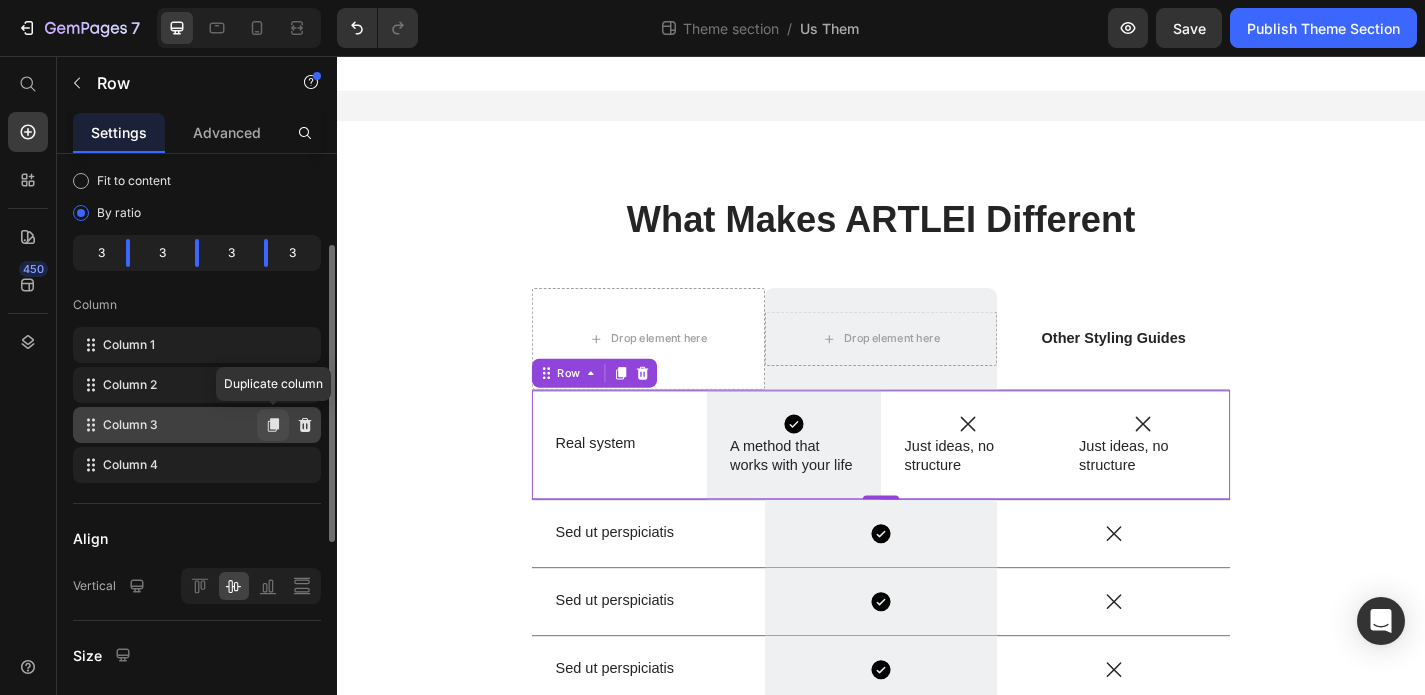 type 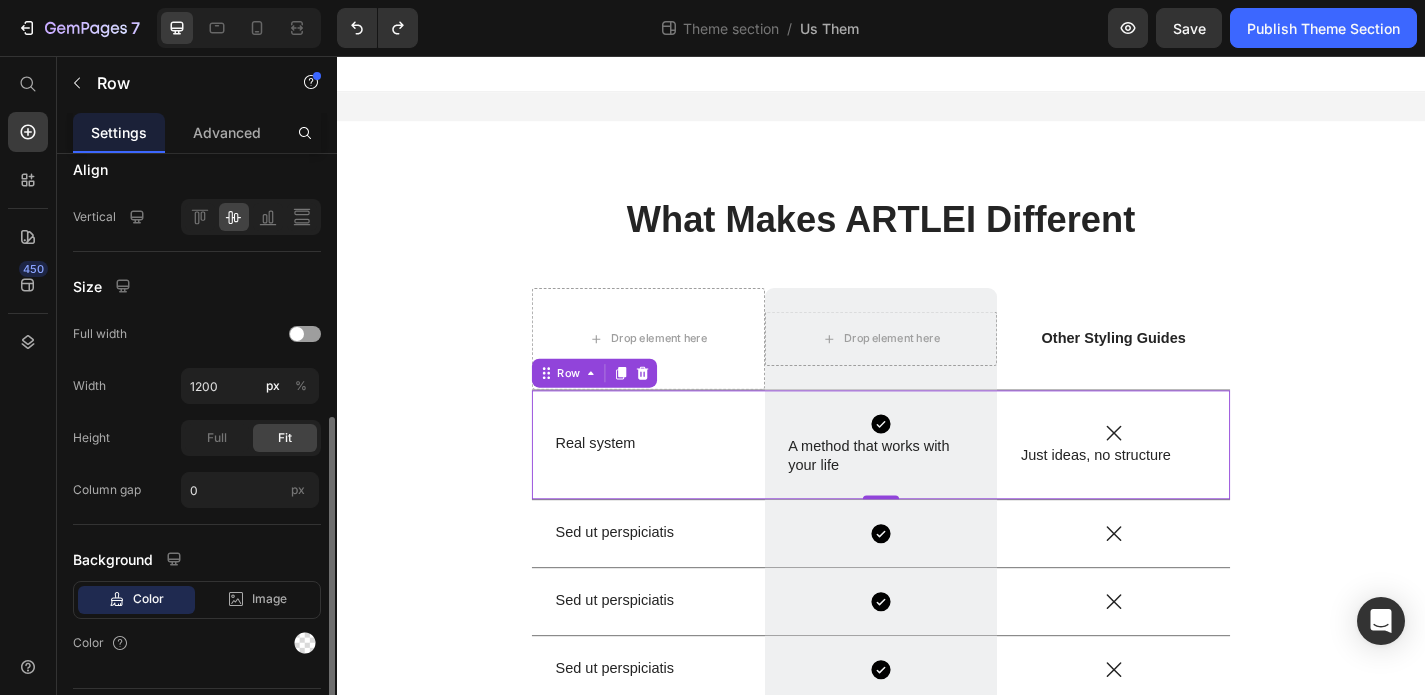 scroll, scrollTop: 563, scrollLeft: 0, axis: vertical 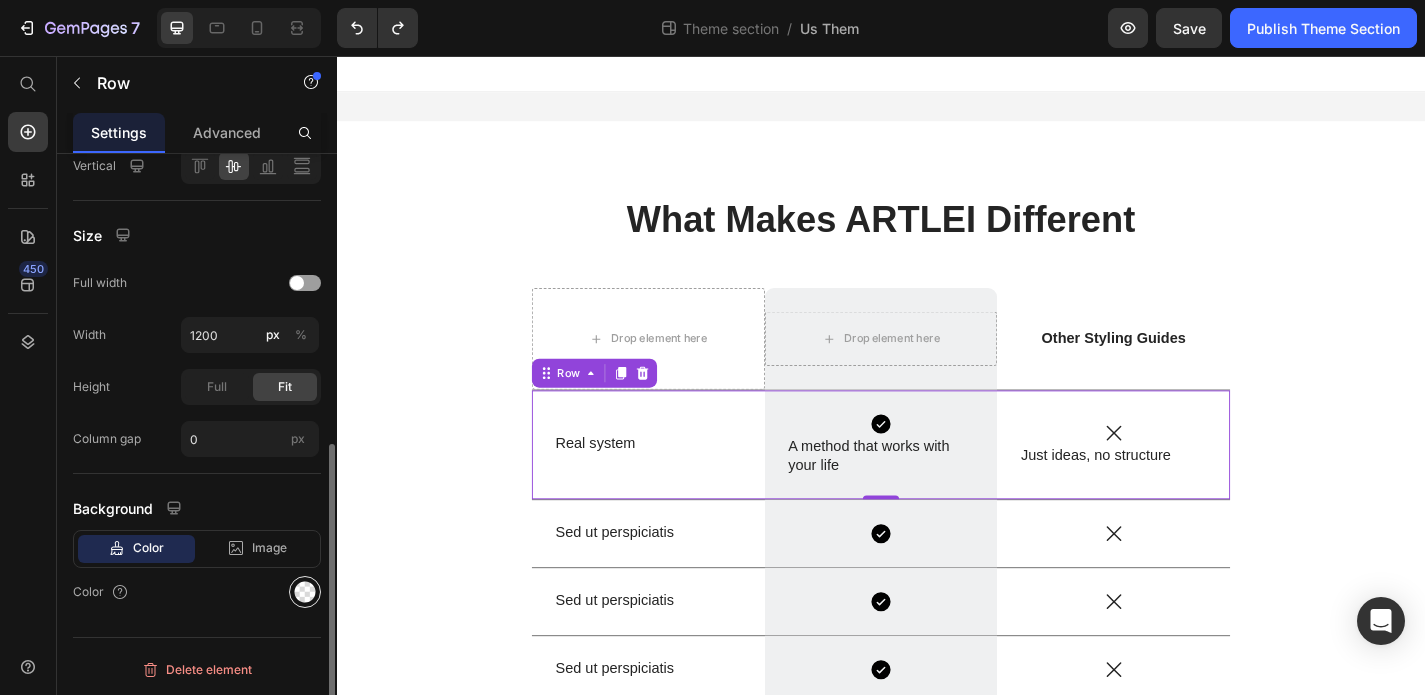 click at bounding box center [305, 592] 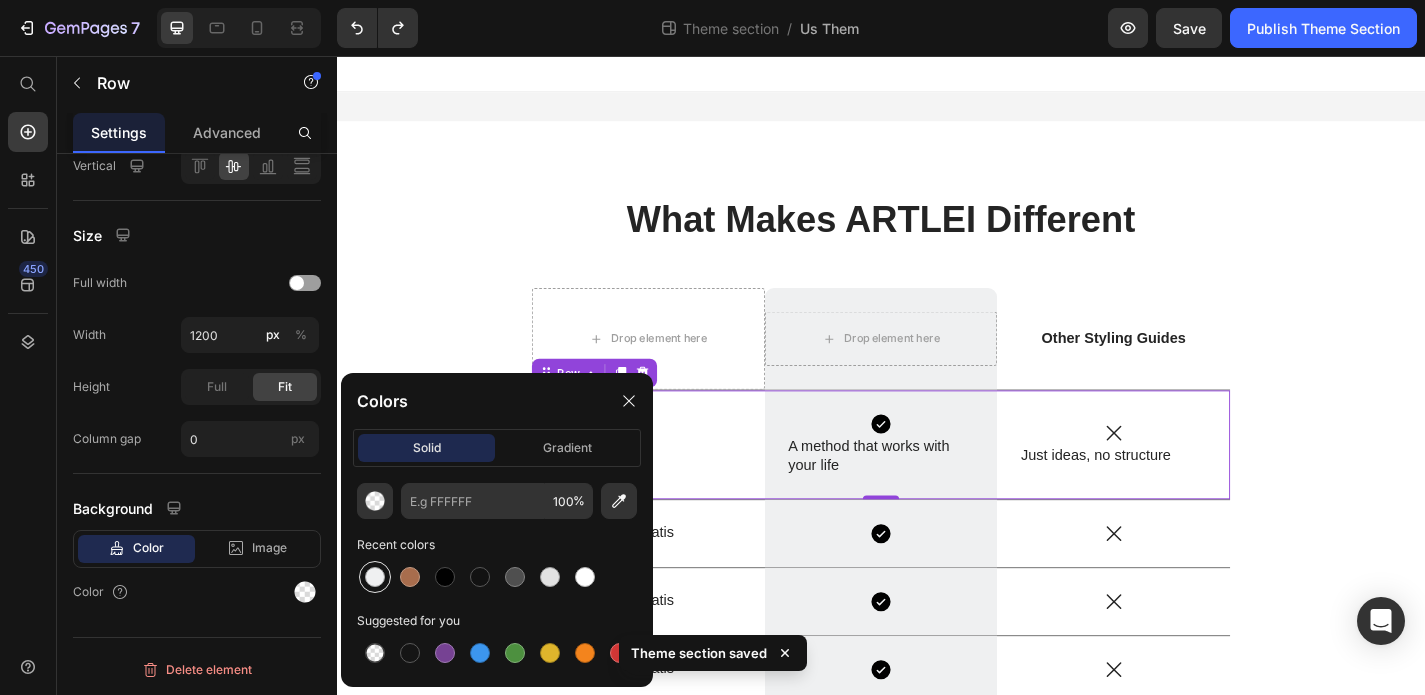 click at bounding box center (375, 577) 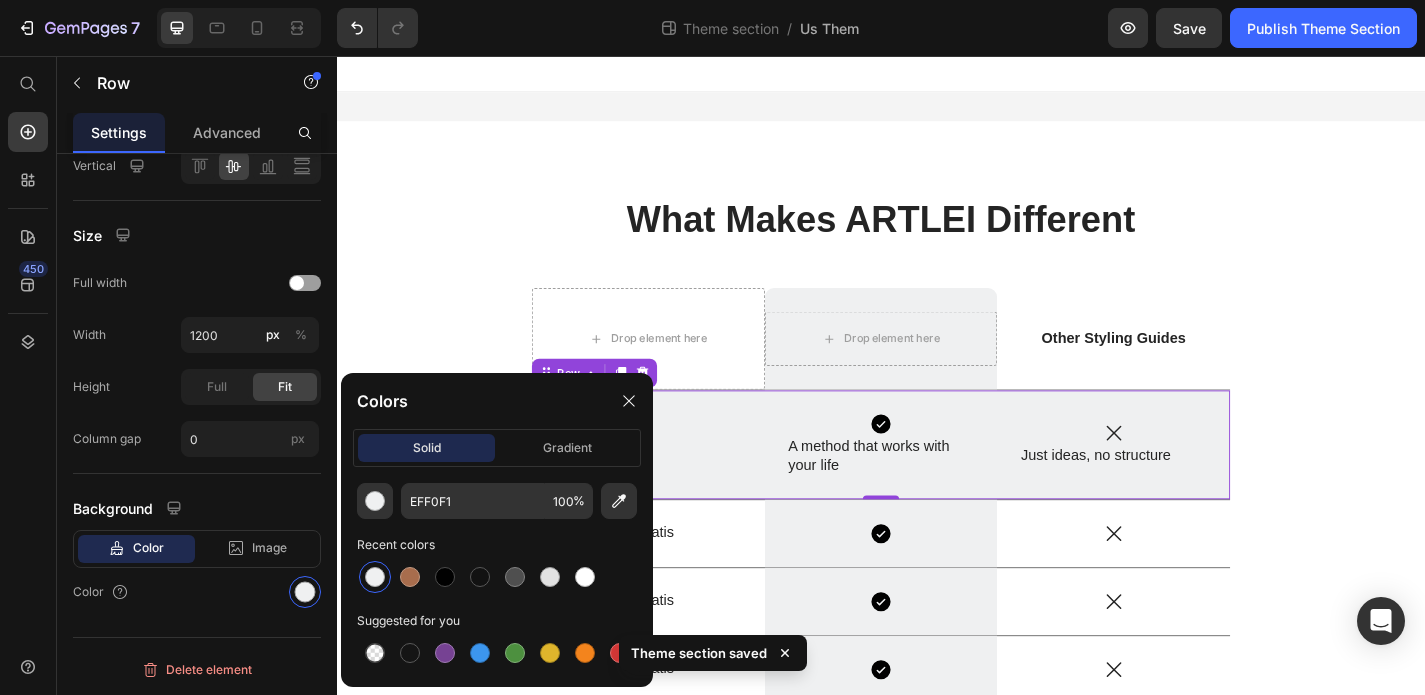 type on "000000" 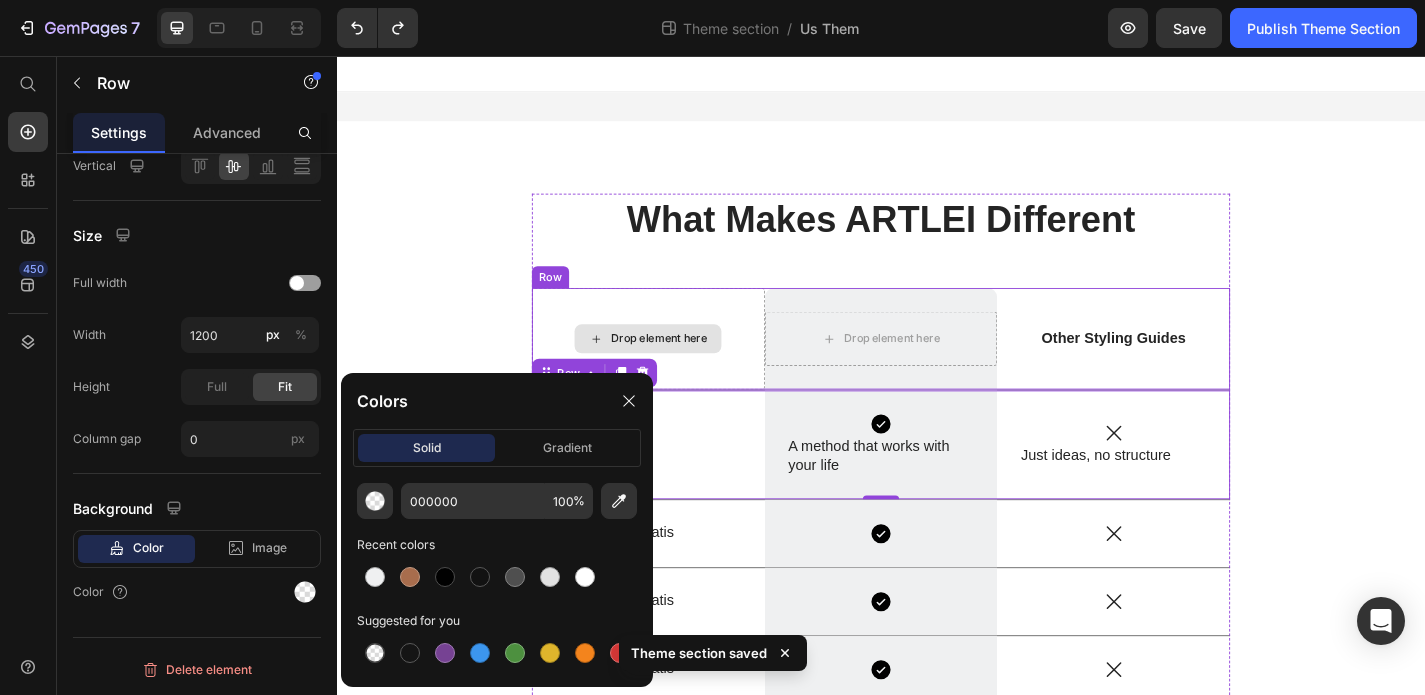 click on "Drop element here" at bounding box center [680, 368] 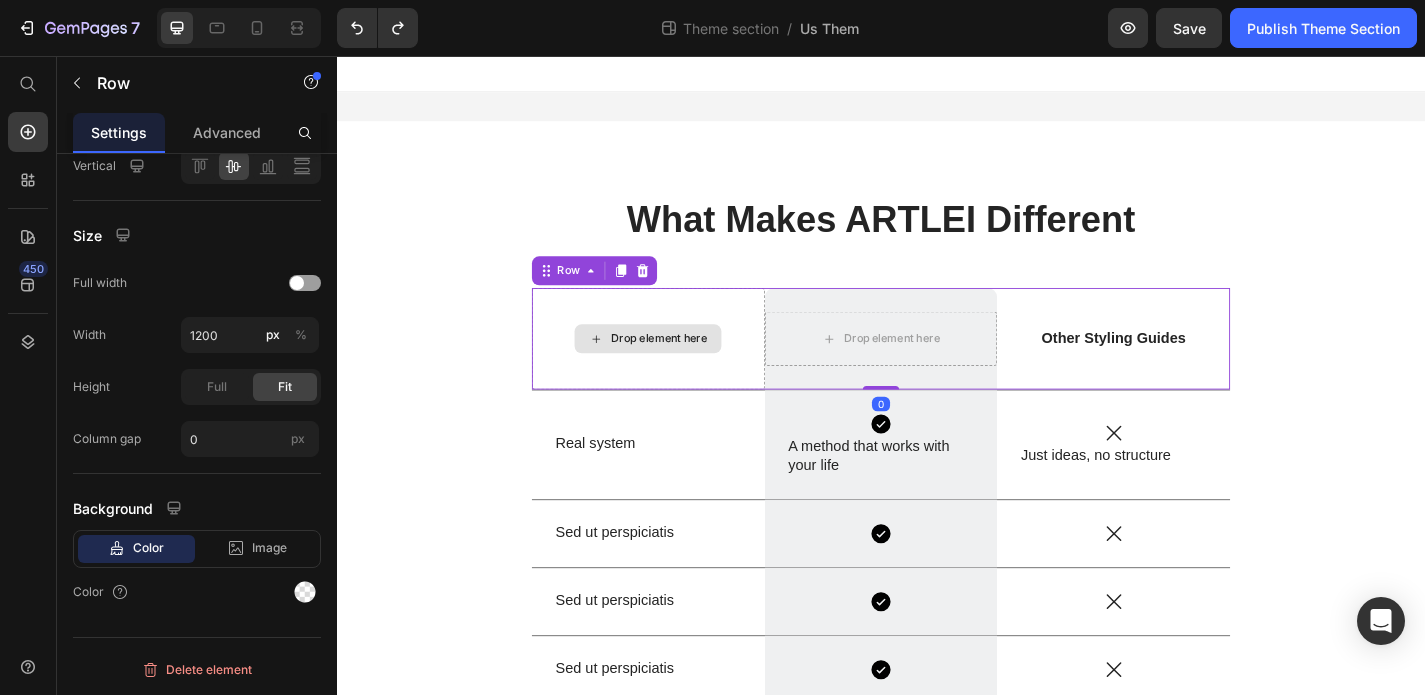 click on "Drop element here" at bounding box center [680, 368] 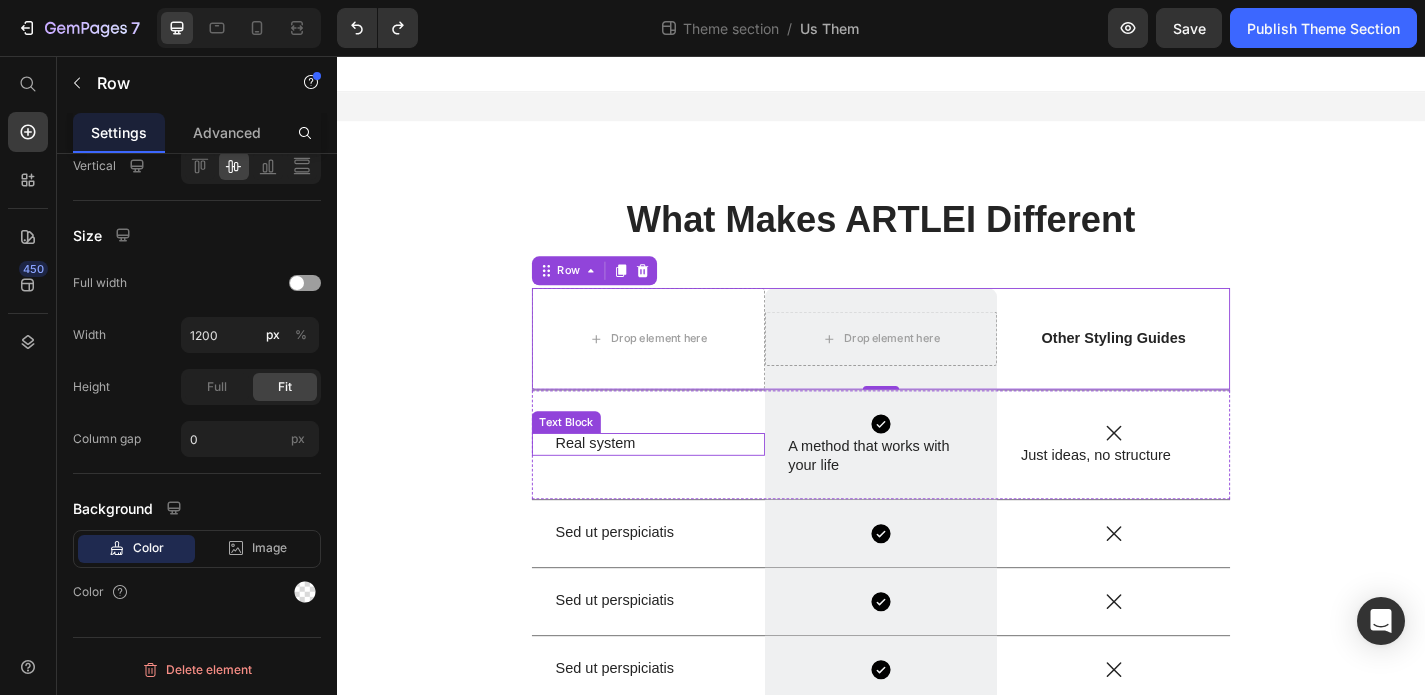 click on "Real system" at bounding box center [680, 484] 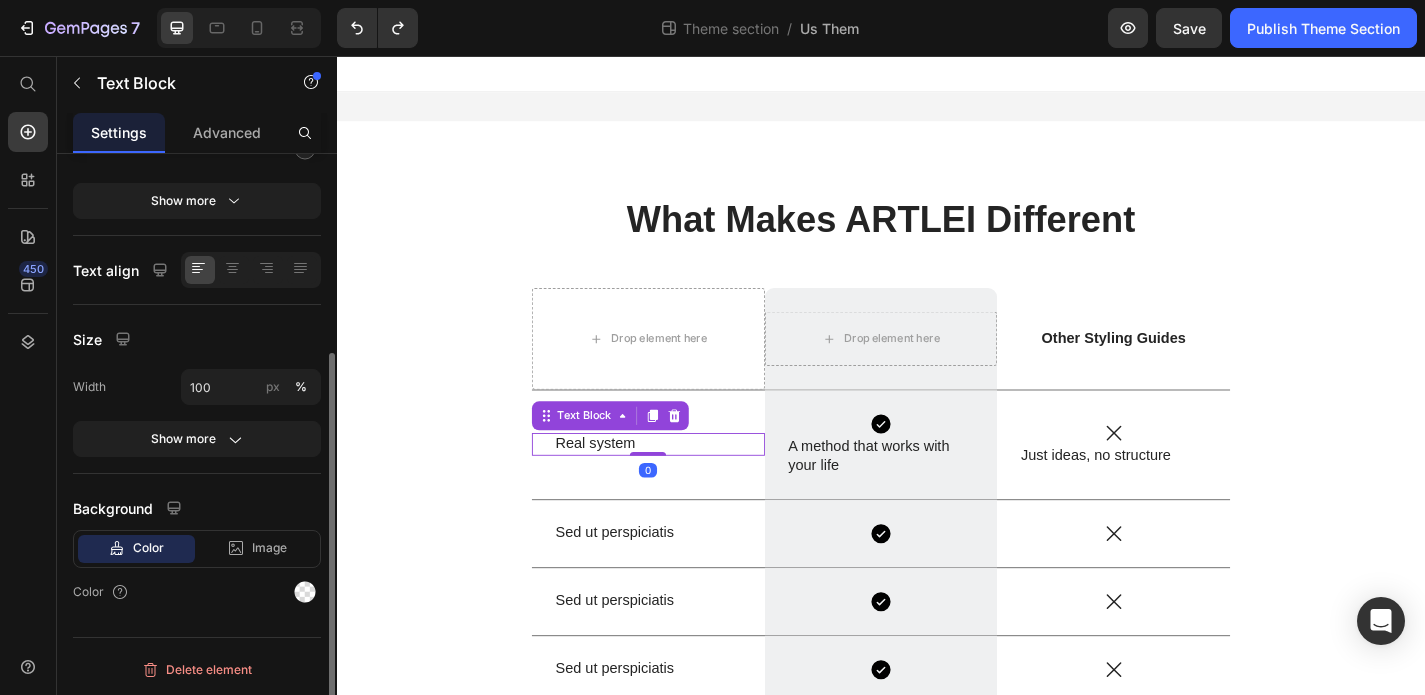 scroll, scrollTop: 0, scrollLeft: 0, axis: both 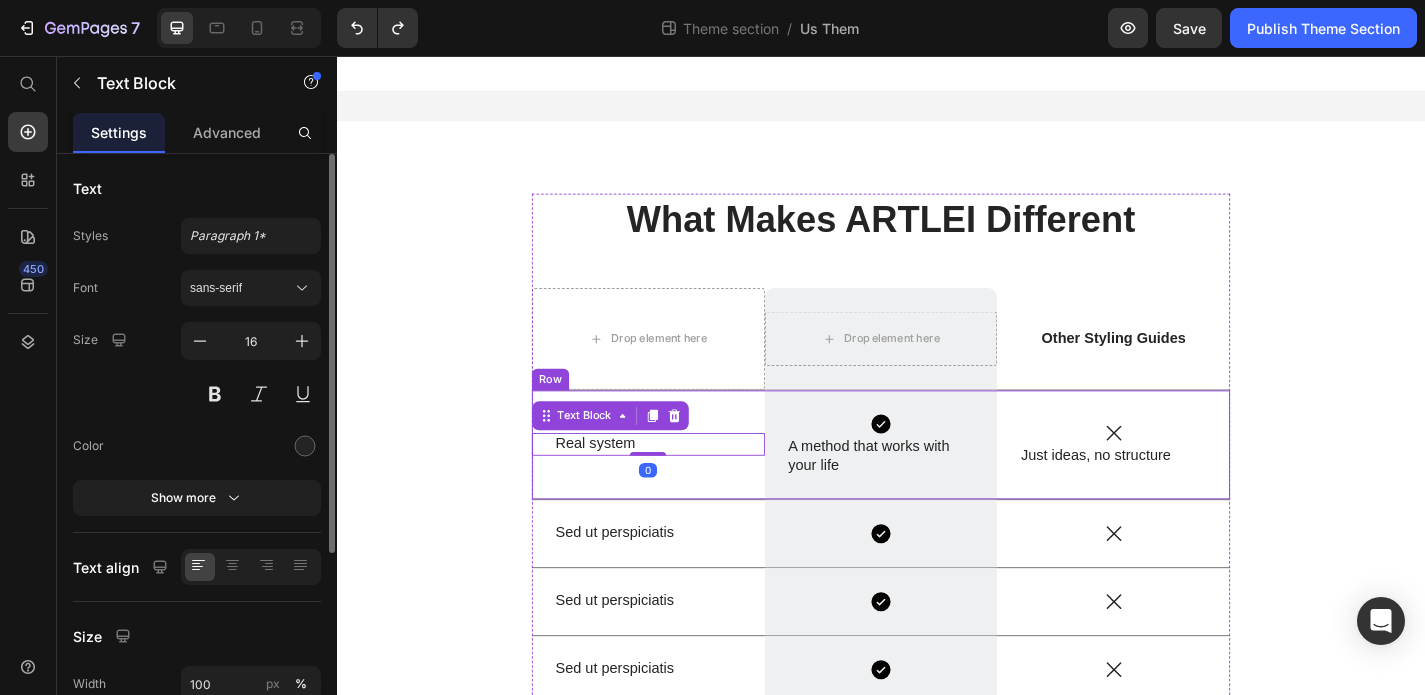 click on "Real system Text Block   0" at bounding box center [680, 485] 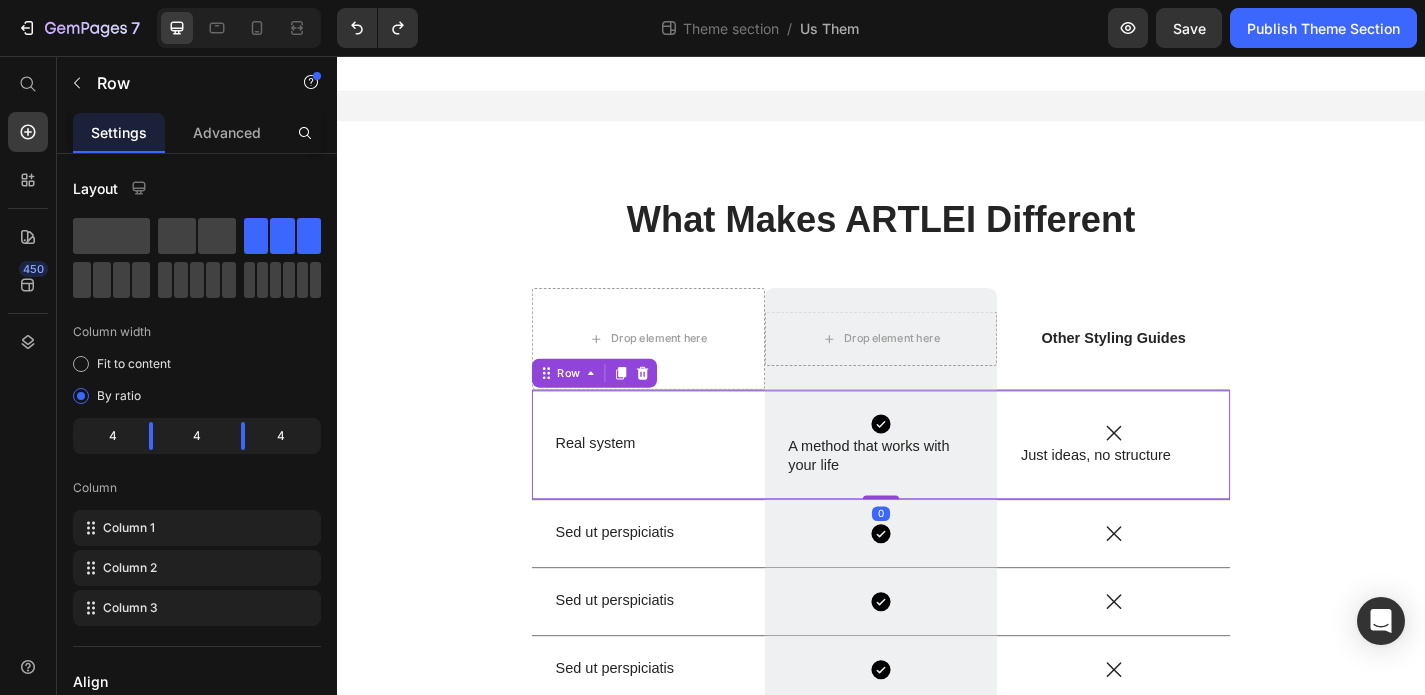 click on "Real system Text Block" at bounding box center [680, 485] 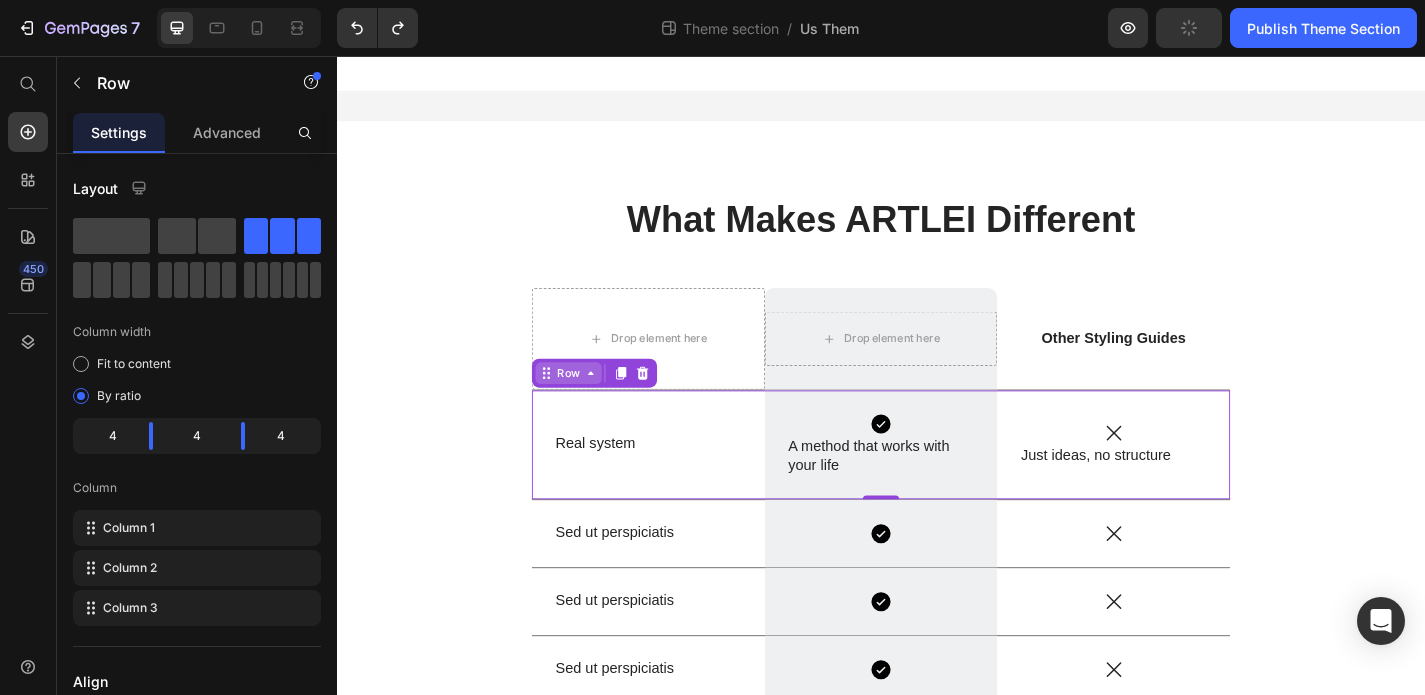 click 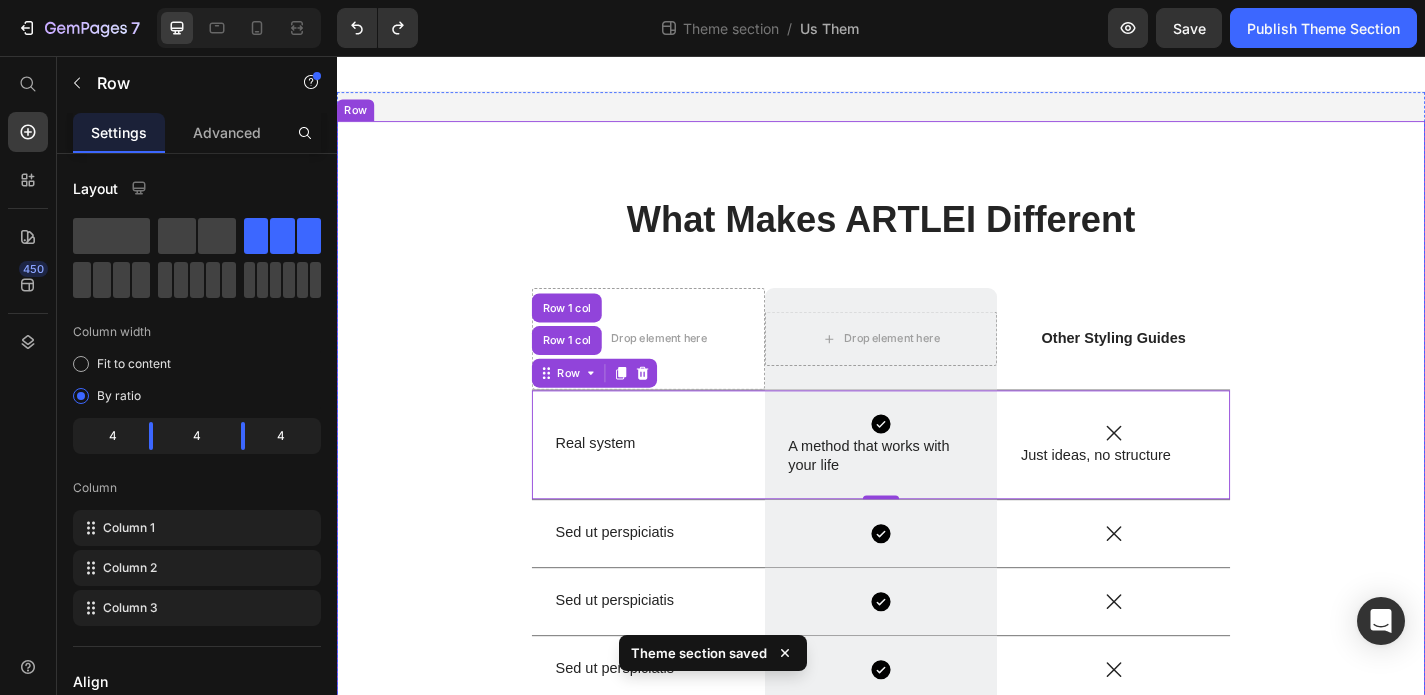 click on "What Makes ARTLEI Different Heading
Drop element here
Drop element here Row Other Styling Guides Text Block Row Real system Text Block
Icon A method that works with your life Text Block Row
Icon Just ideas, no structure Text Block Row Row 1 col Row 1 col   0 Sed ut perspiciatis Text Block
Icon Row
Icon Row Sed ut perspiciatis Text Block
Icon Row
Icon Row Sed ut perspiciatis Text Block
Icon Row
Icon Row Sed ut perspiciatis Text Block
Icon Row
Icon Row Sed ut perspiciatis unde Text Block
Icon Row
Icon Row Row" at bounding box center (937, 580) 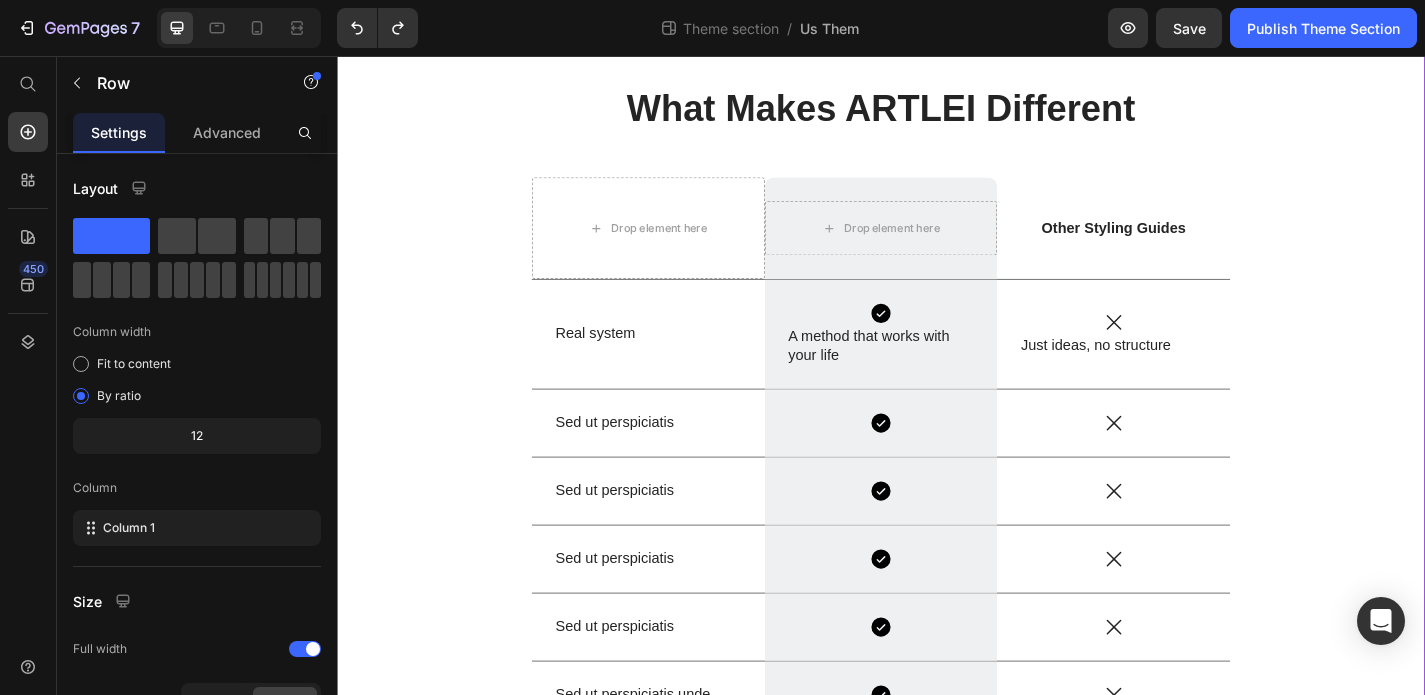 scroll, scrollTop: 123, scrollLeft: 0, axis: vertical 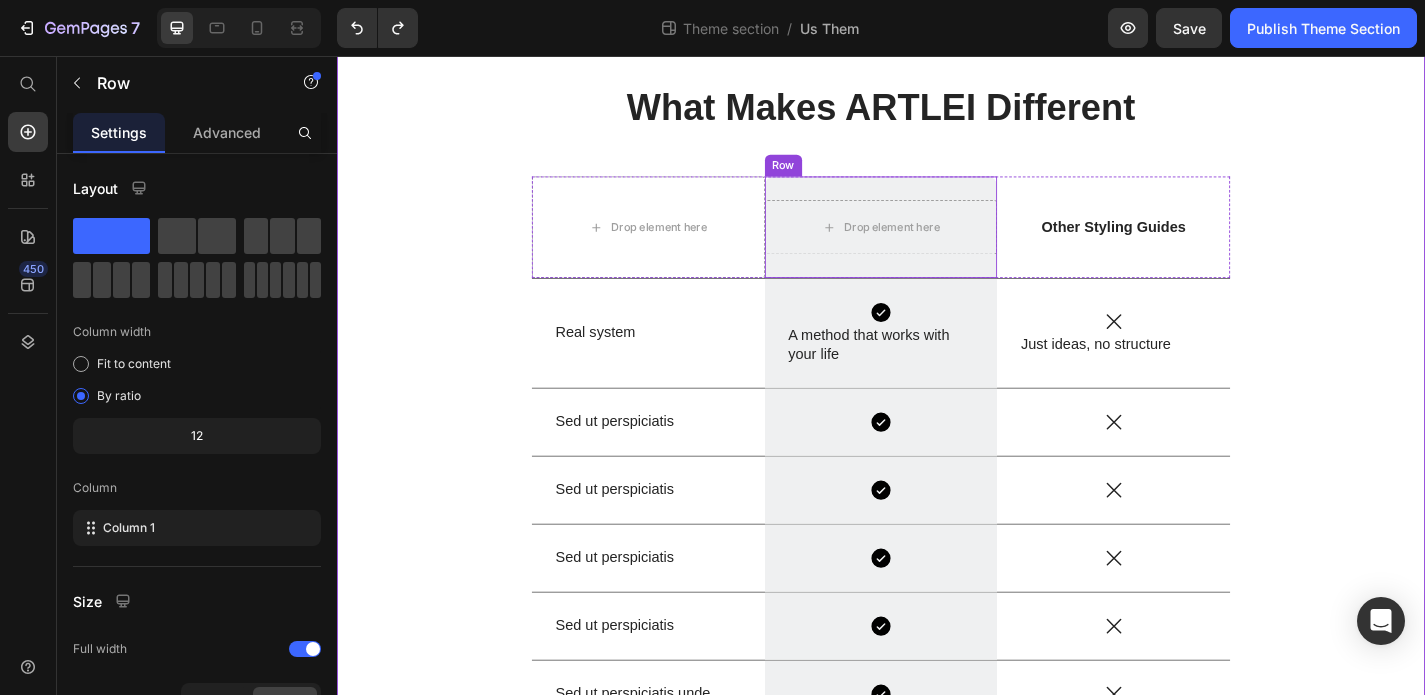 click on "Drop element here Row" at bounding box center (937, 245) 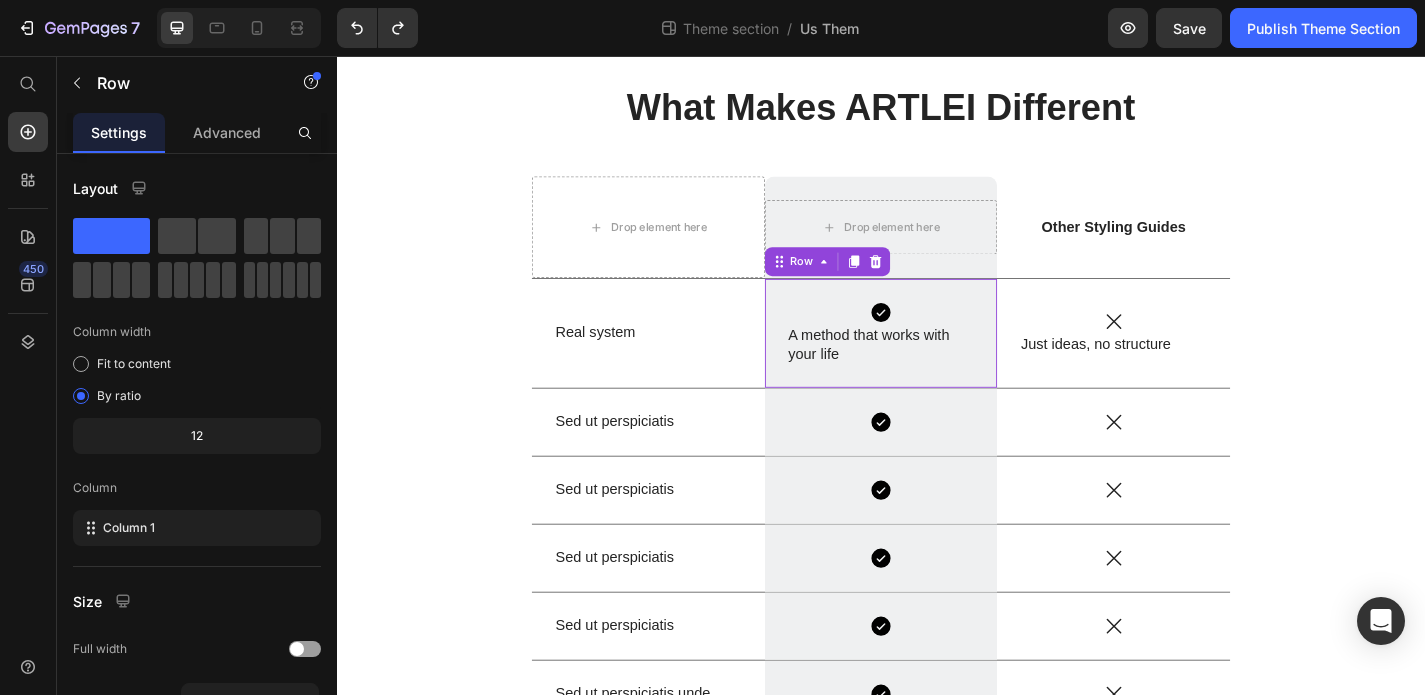 click on "Icon A method that works with your life Text Block Row   0" at bounding box center [937, 362] 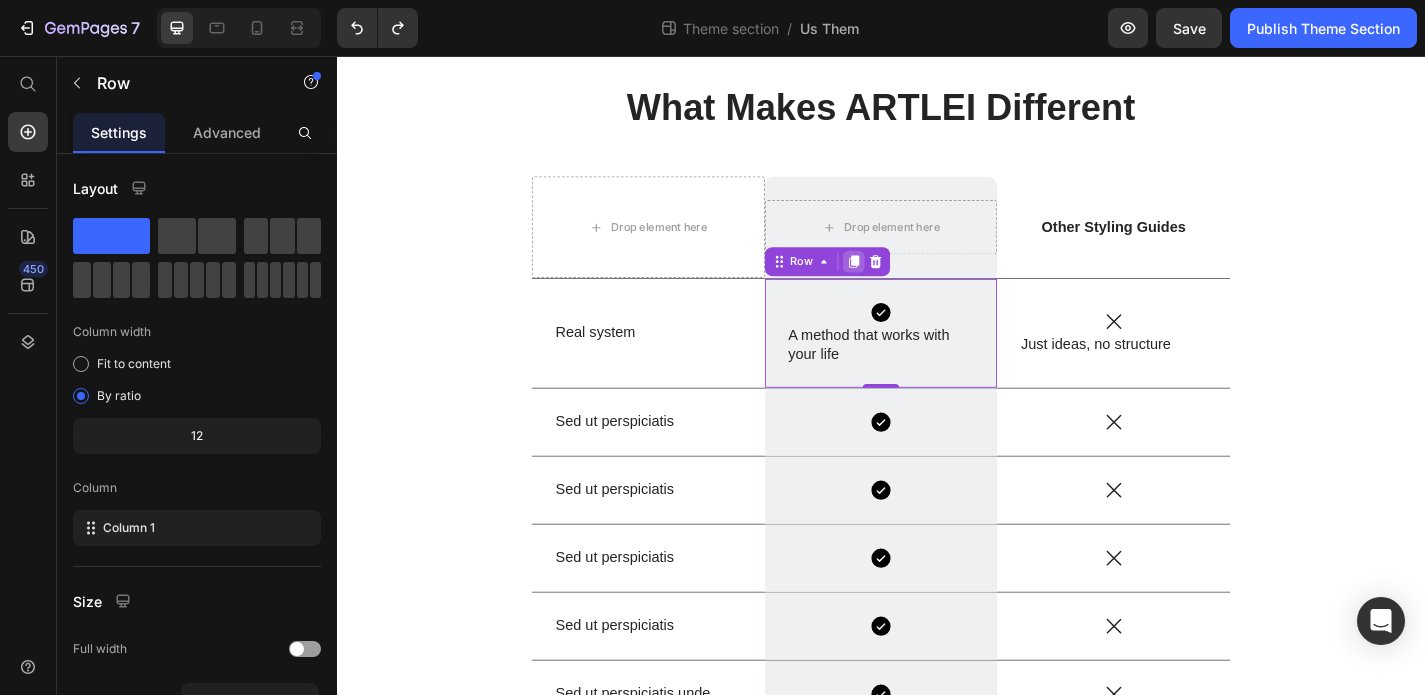 click 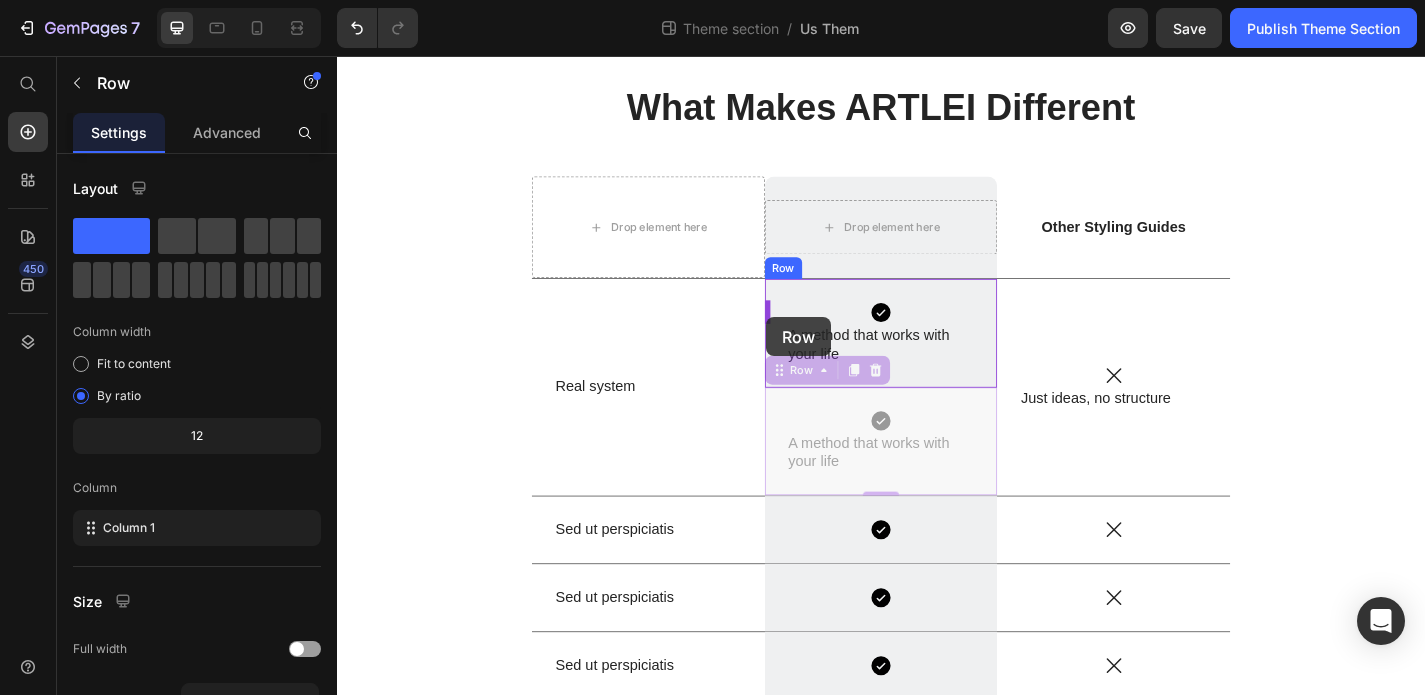 drag, startPoint x: 899, startPoint y: 437, endPoint x: 810, endPoint y: 344, distance: 128.72452 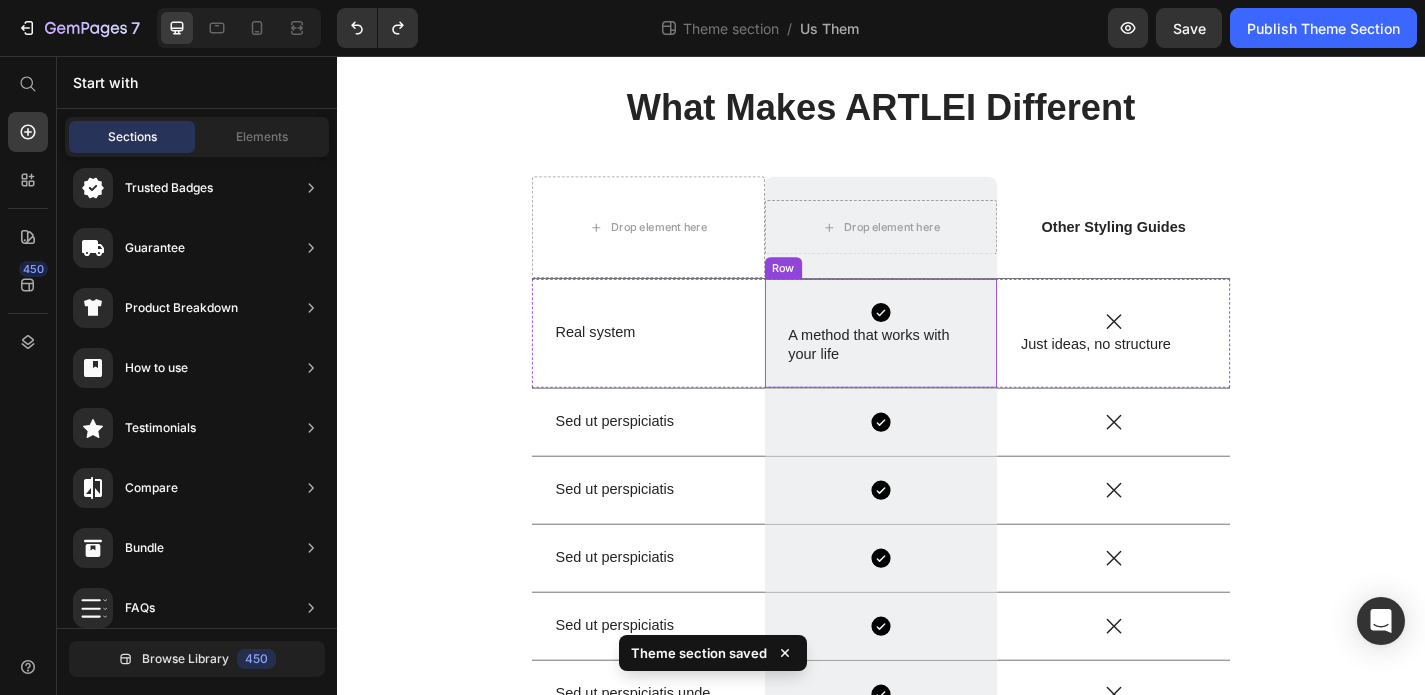 click on "Icon A method that works with your life Text Block Row" at bounding box center [937, 362] 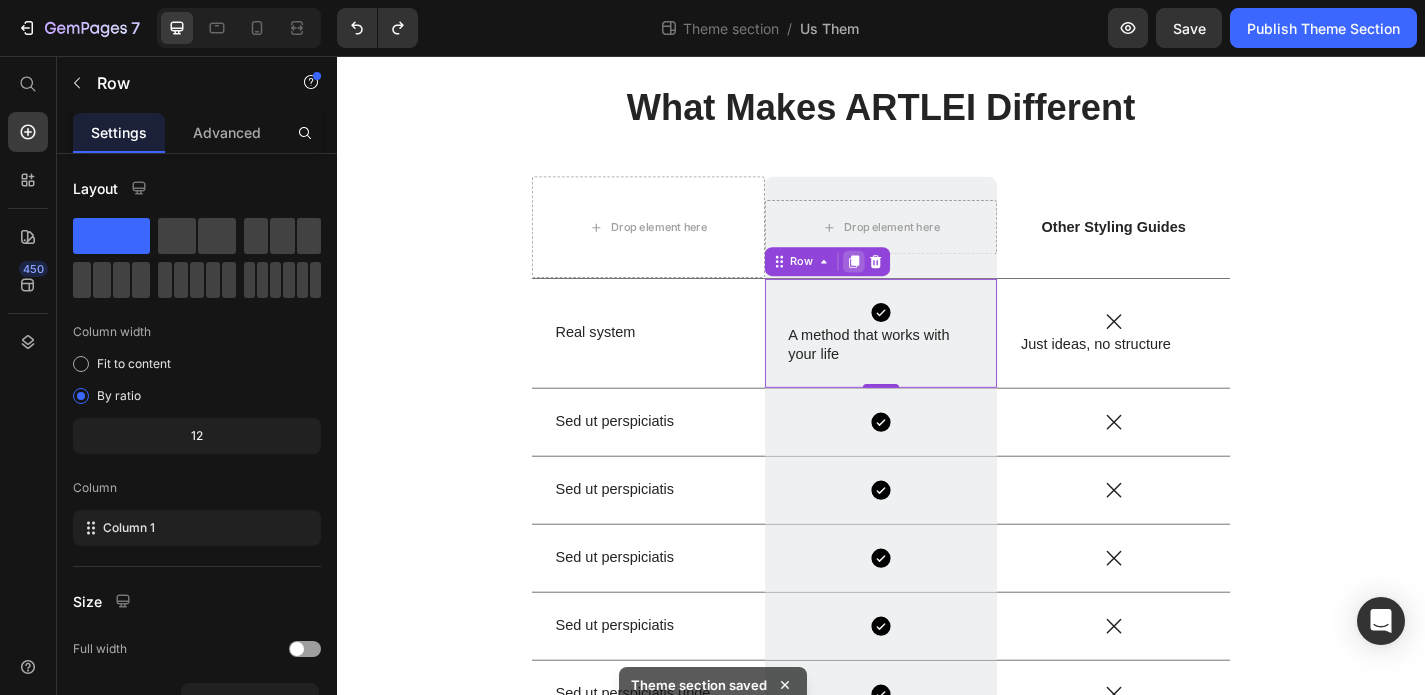 click 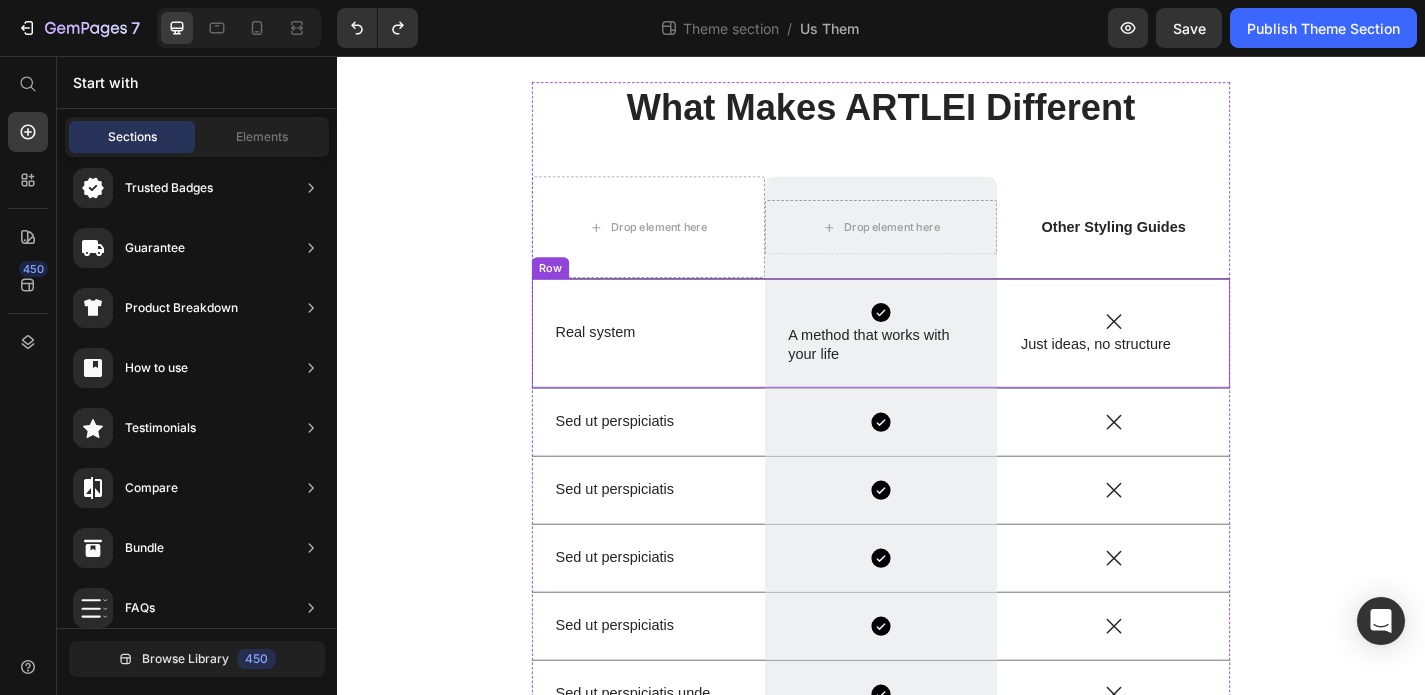 click on "Real system Text Block" at bounding box center (680, 362) 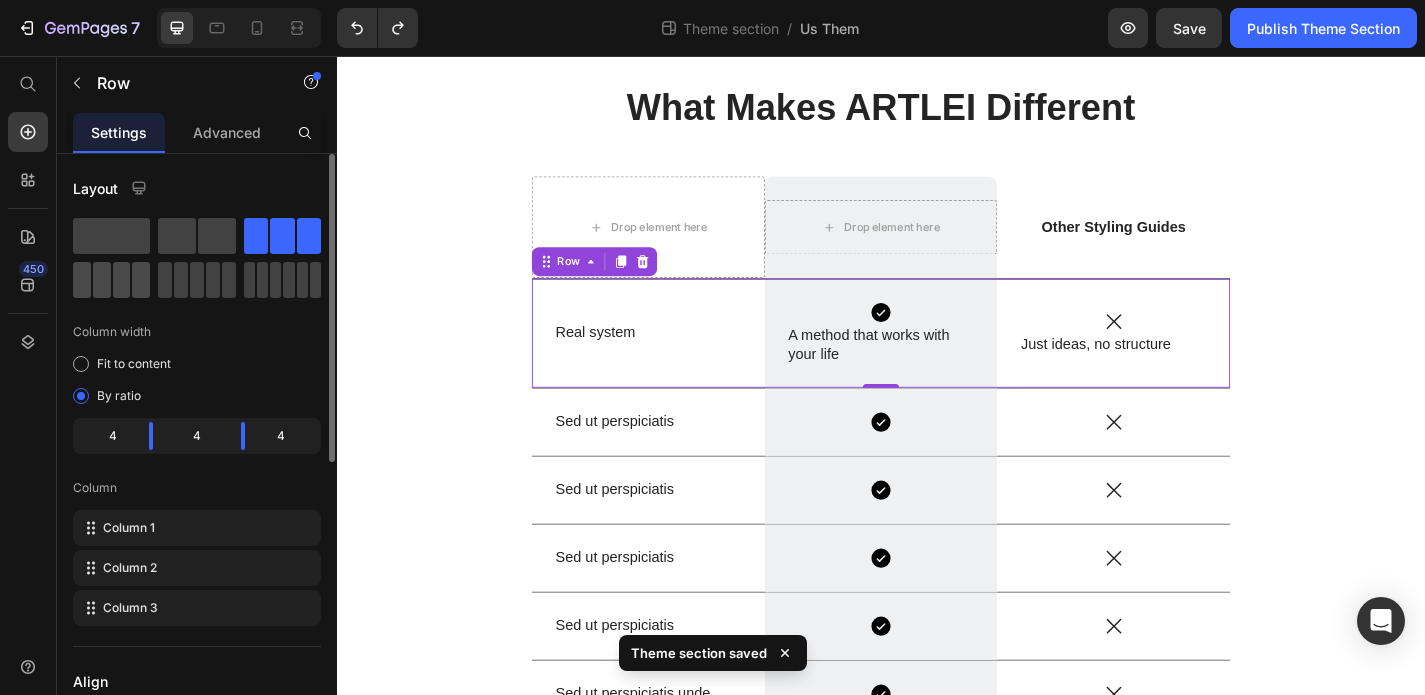 click 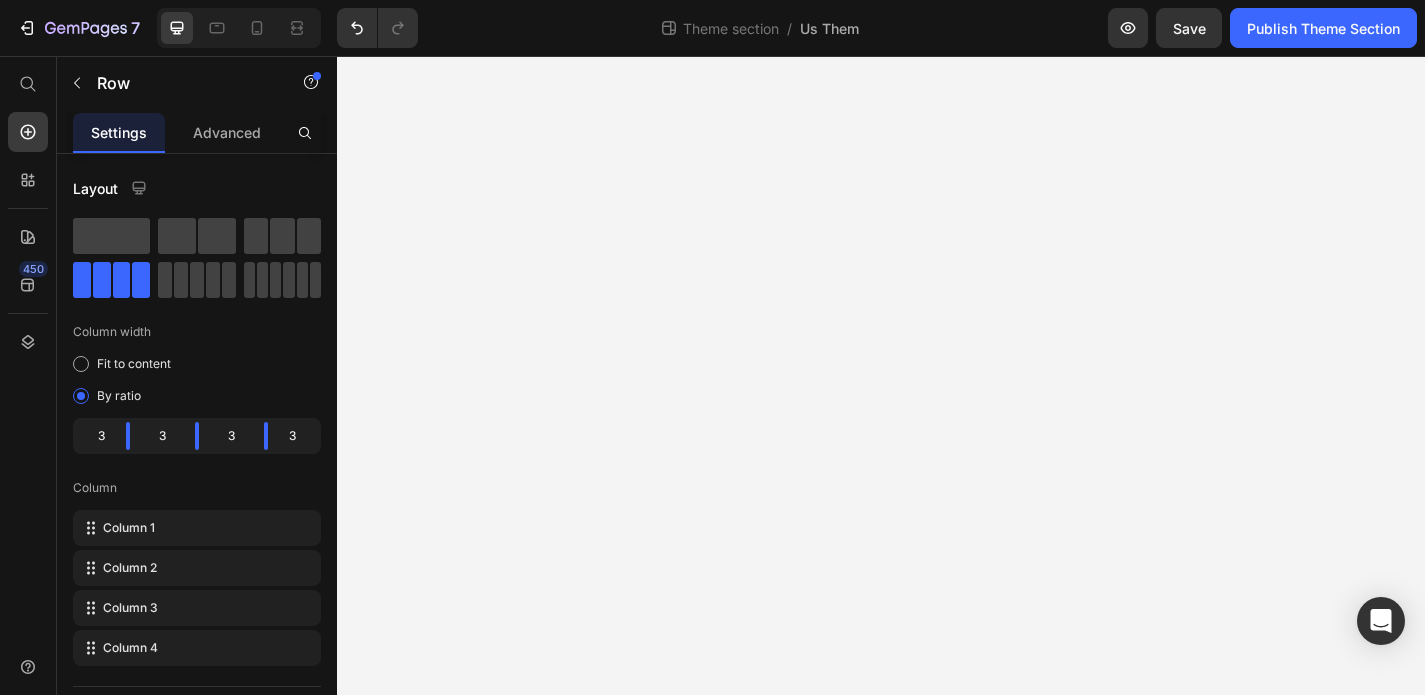 scroll, scrollTop: 0, scrollLeft: 0, axis: both 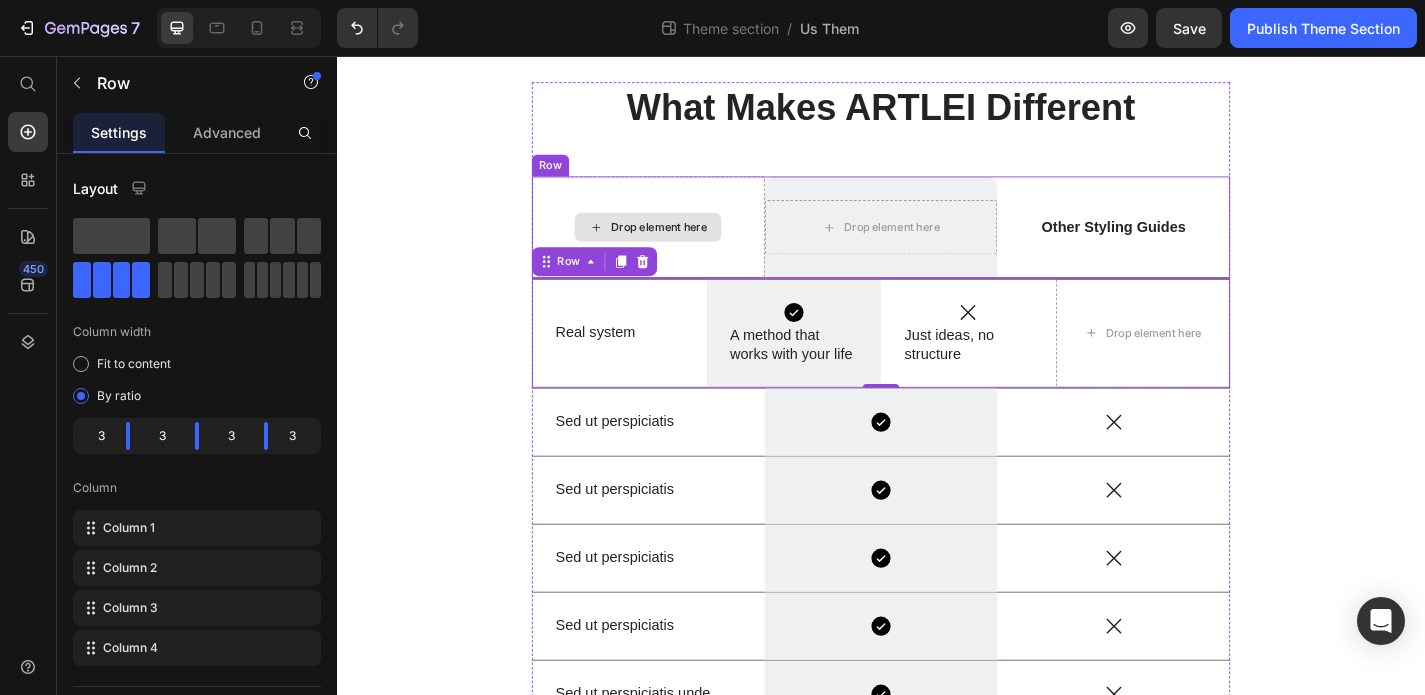 click on "Drop element here" at bounding box center (680, 245) 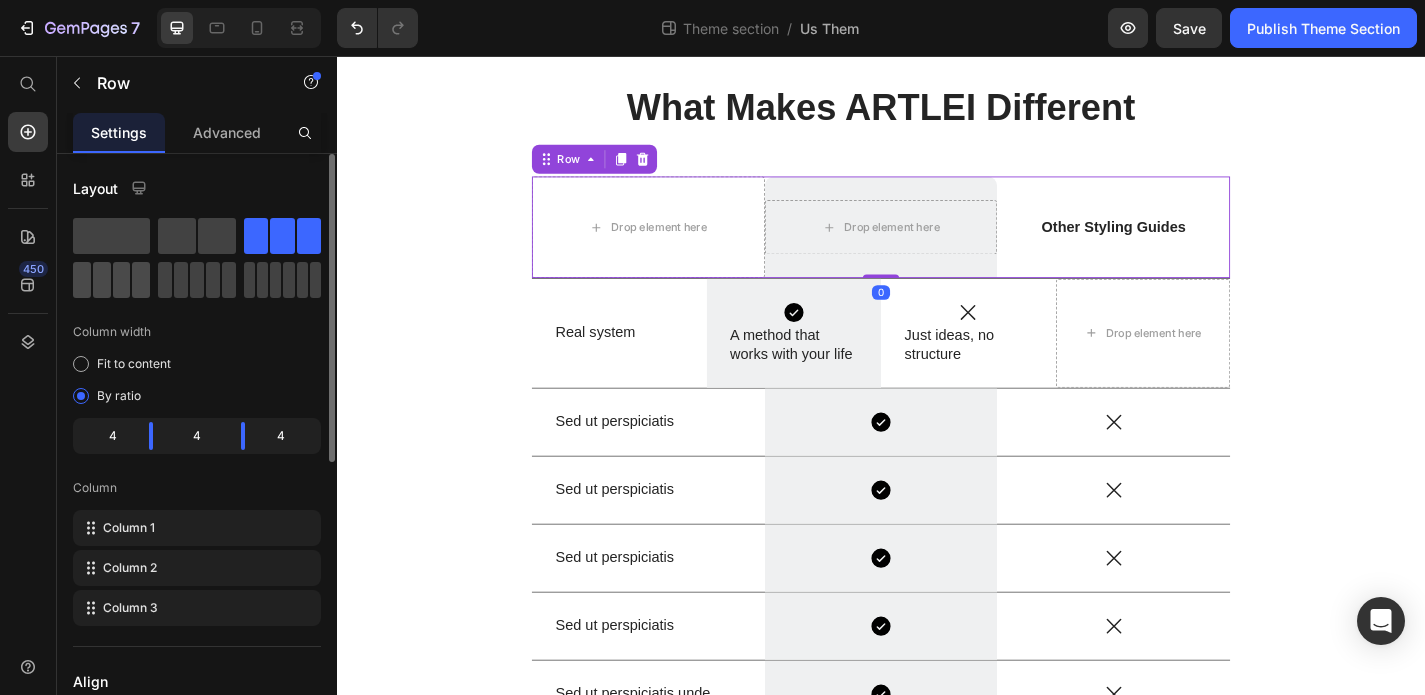 click 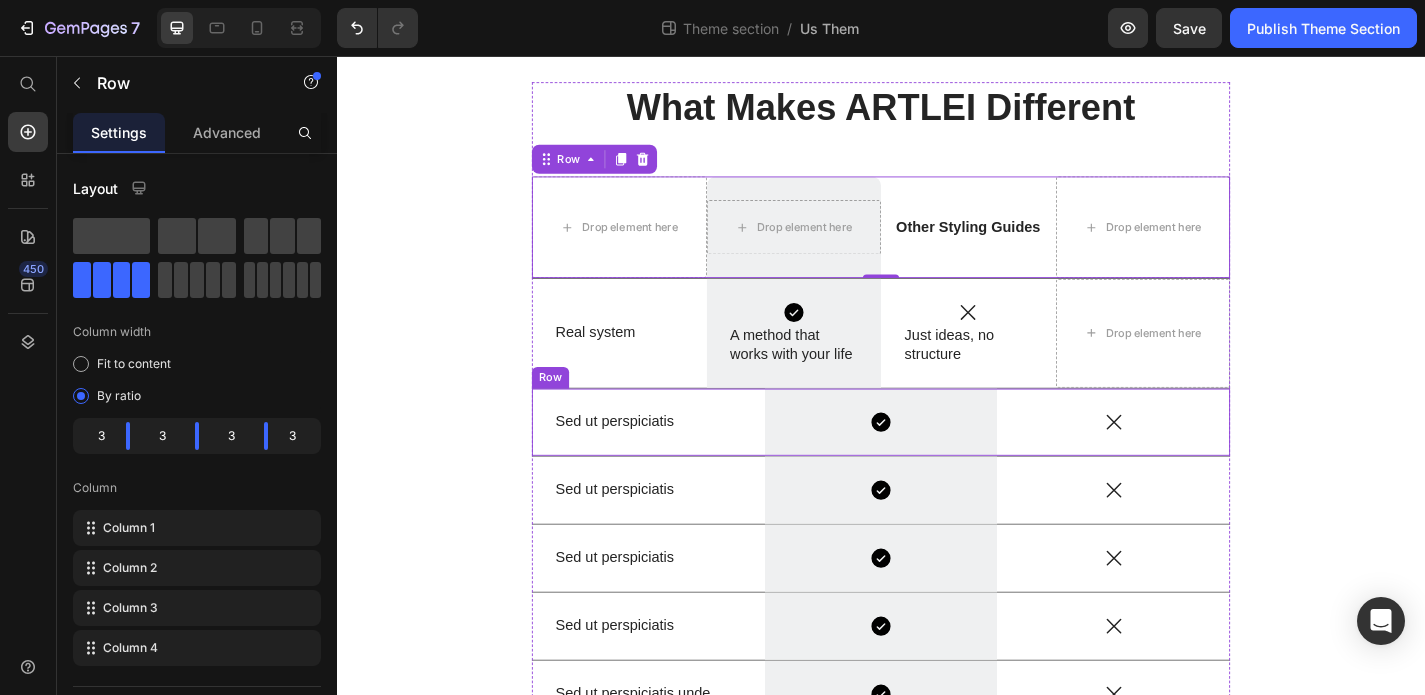 click on "Sed ut perspiciatis Text Block" at bounding box center (680, 460) 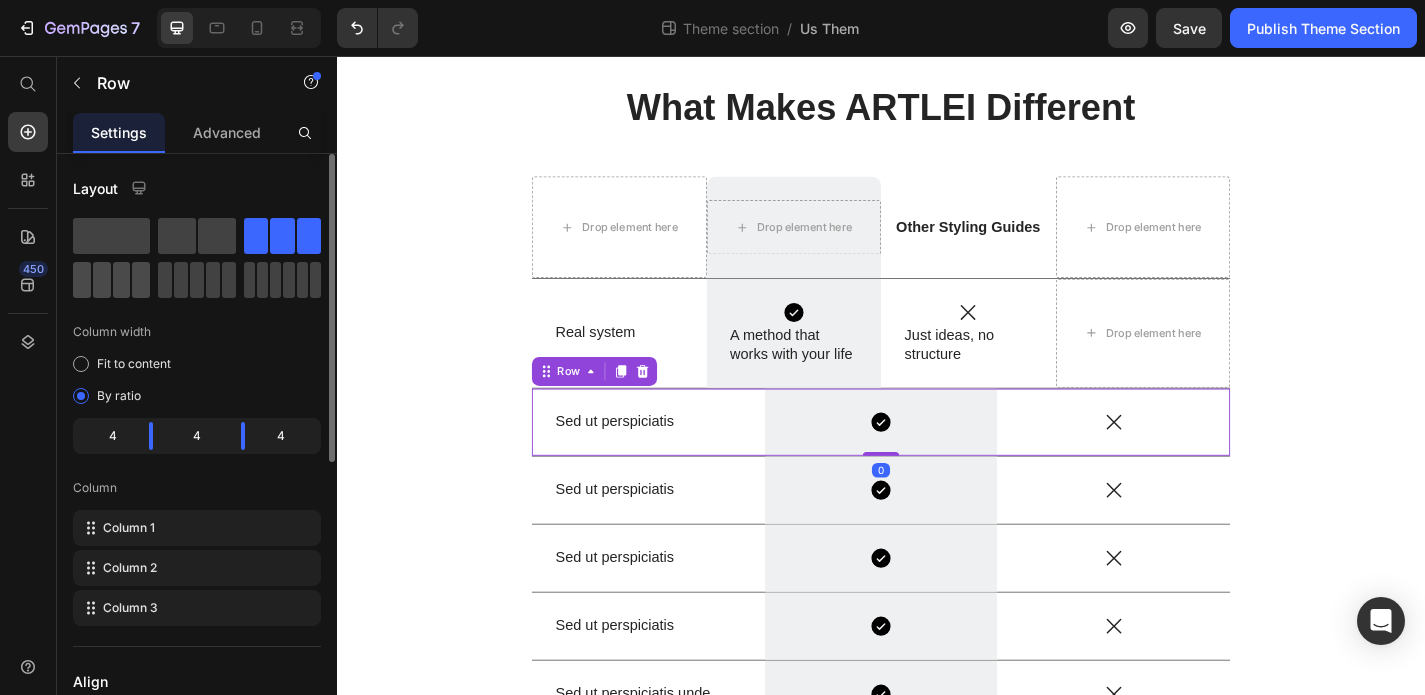 click 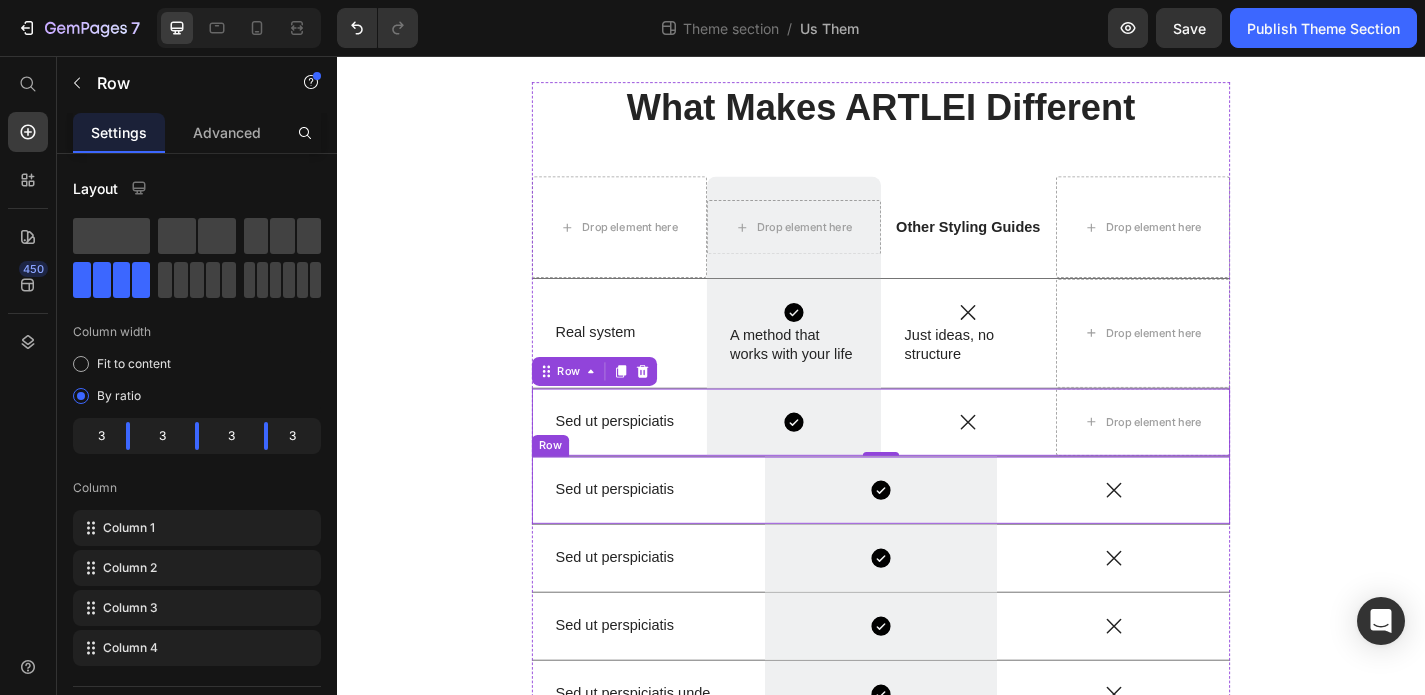 click on "Sed ut perspiciatis Text Block" at bounding box center (680, 535) 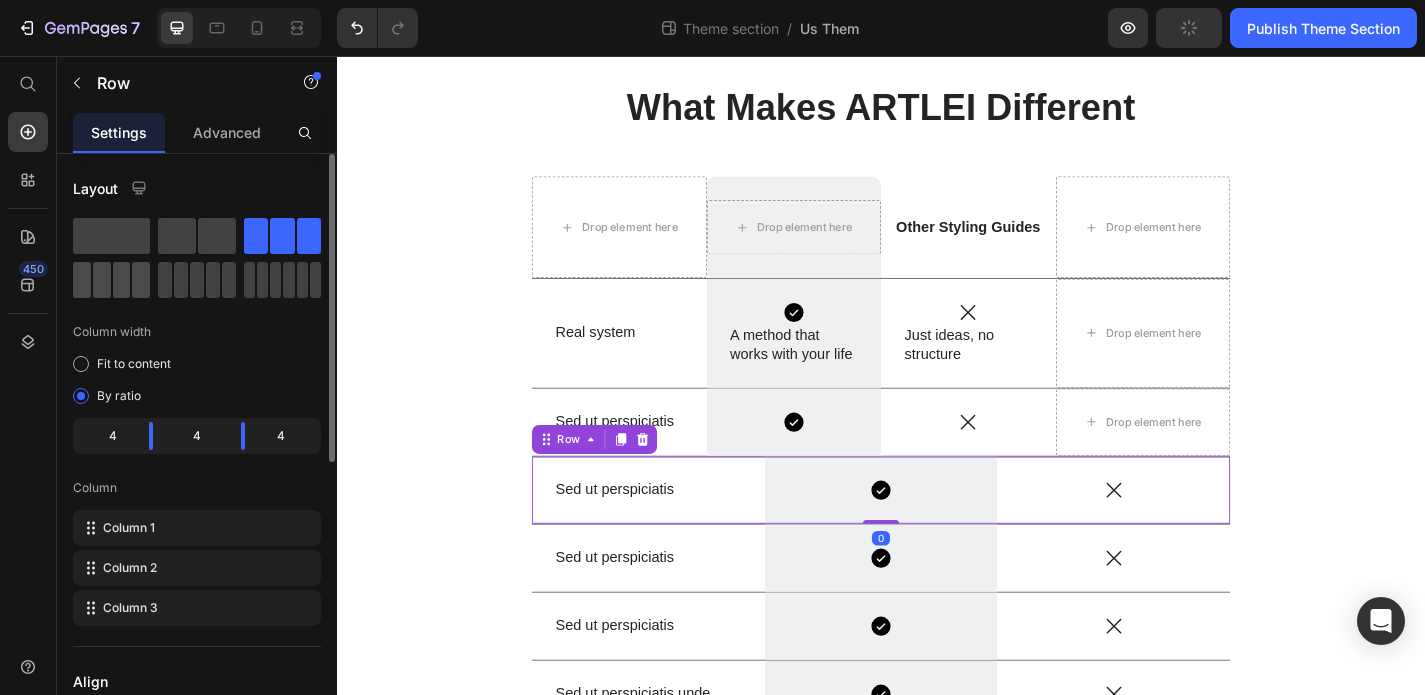 click 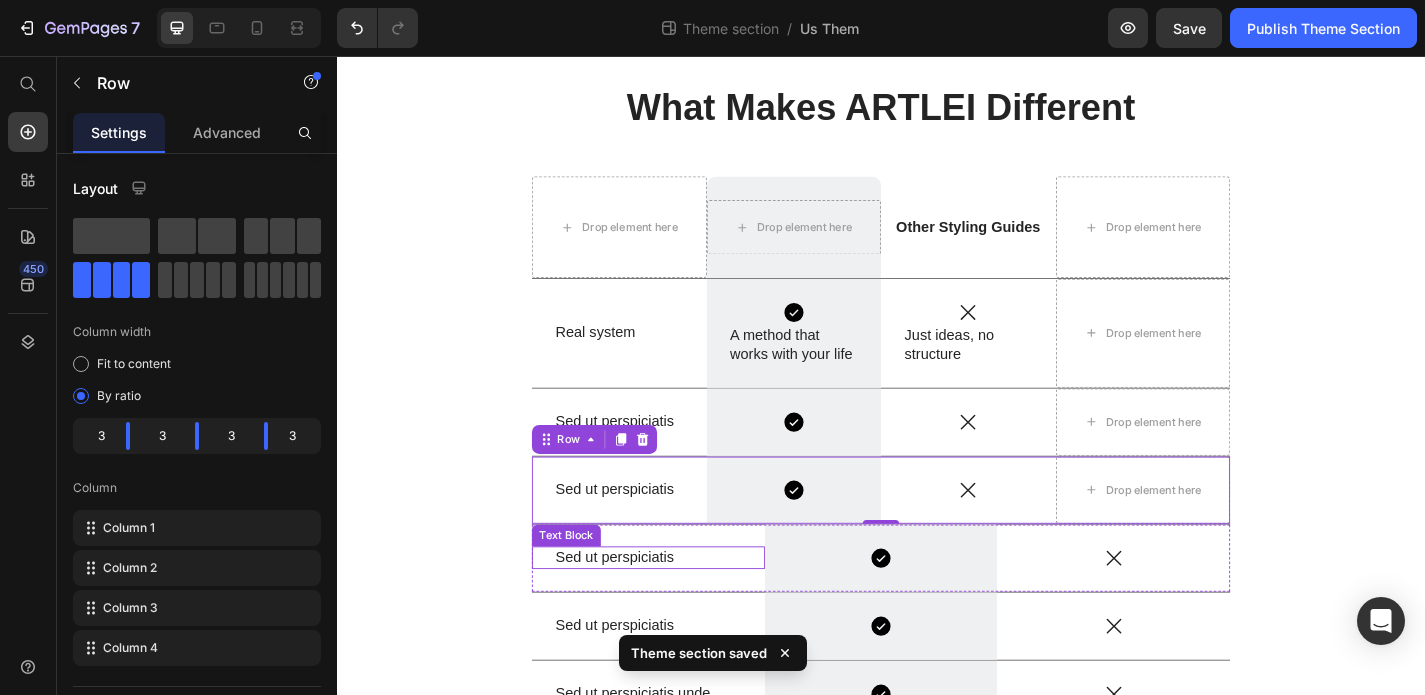 click on "Text Block" at bounding box center [590, 585] 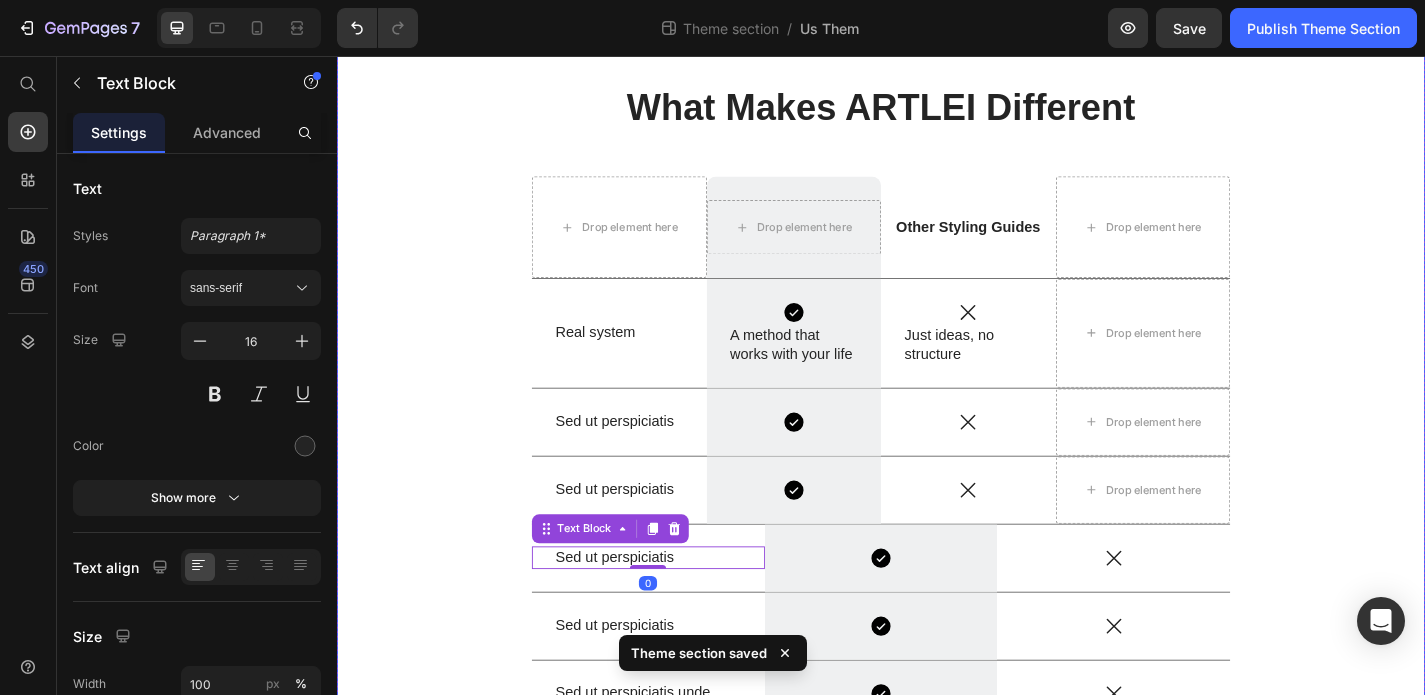 click on "What Makes ARTLEI Different Heading
Drop element here
Drop element here Row Other Styling Guides Text Block
Drop element here Row Real system Text Block
Icon A method that works with your life Text Block Row
Icon Just ideas, no structure Text Block
Drop element here Row Sed ut perspiciatis Text Block
Icon Row
Icon
Drop element here Row Sed ut perspiciatis Text Block
Icon Row
Icon
Drop element here Row Sed ut perspiciatis Text Block   0
Icon Row
Icon Row Sed ut perspiciatis Text Block
Icon Row
Icon Row Sed ut perspiciatis unde Text Block
Icon Row
Icon Row Row" at bounding box center (937, 457) 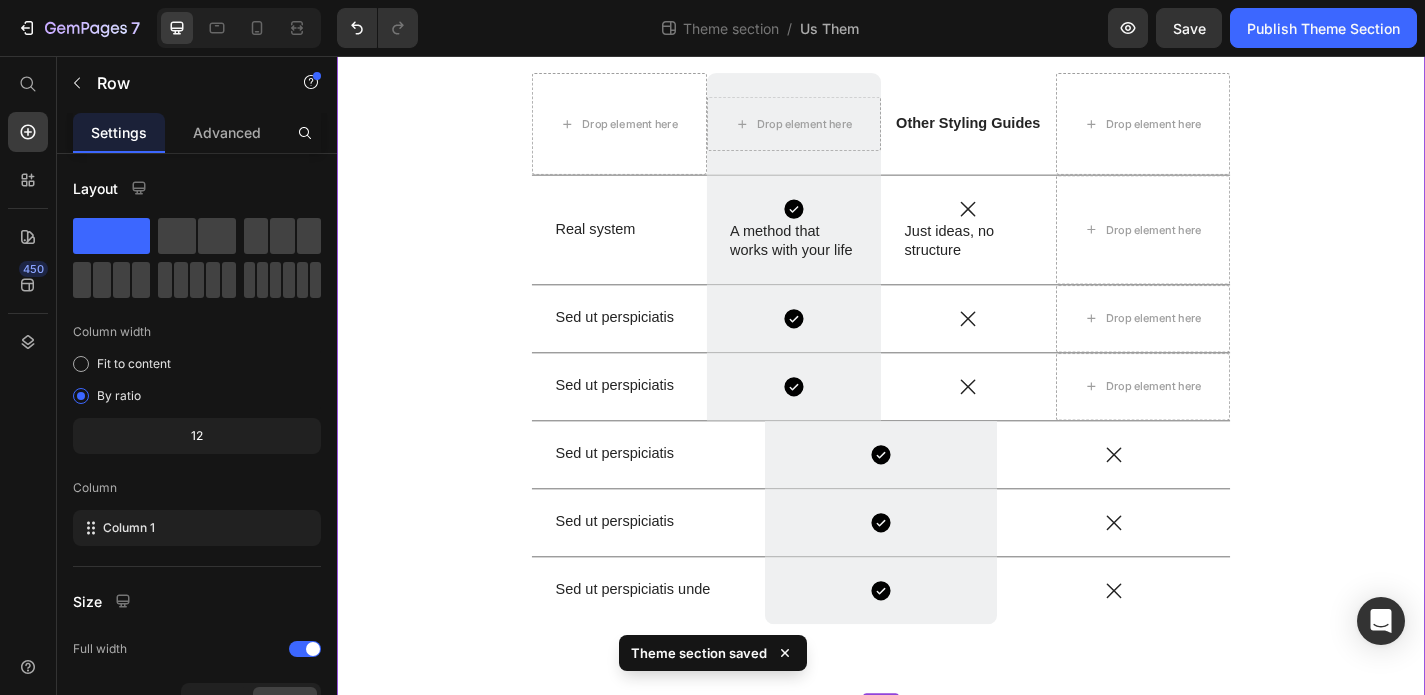 scroll, scrollTop: 253, scrollLeft: 0, axis: vertical 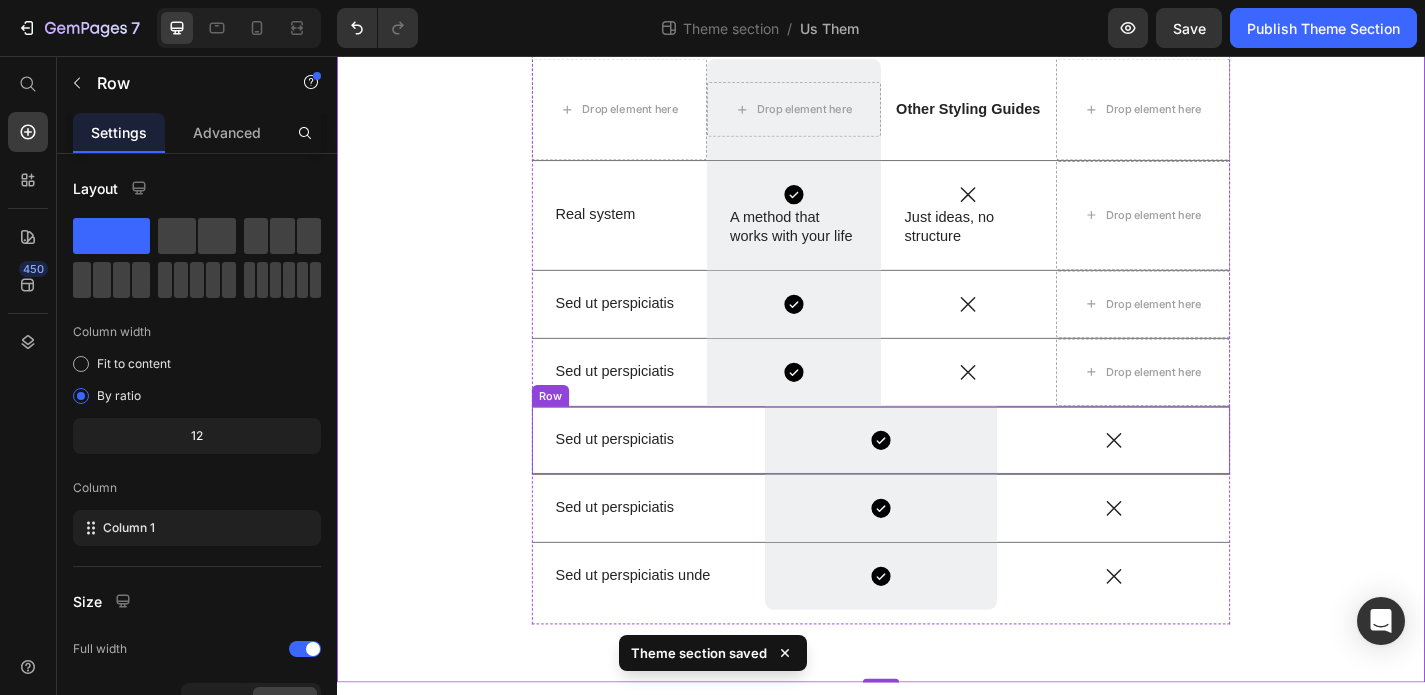 click on "Sed ut perspiciatis Text Block" at bounding box center (680, 480) 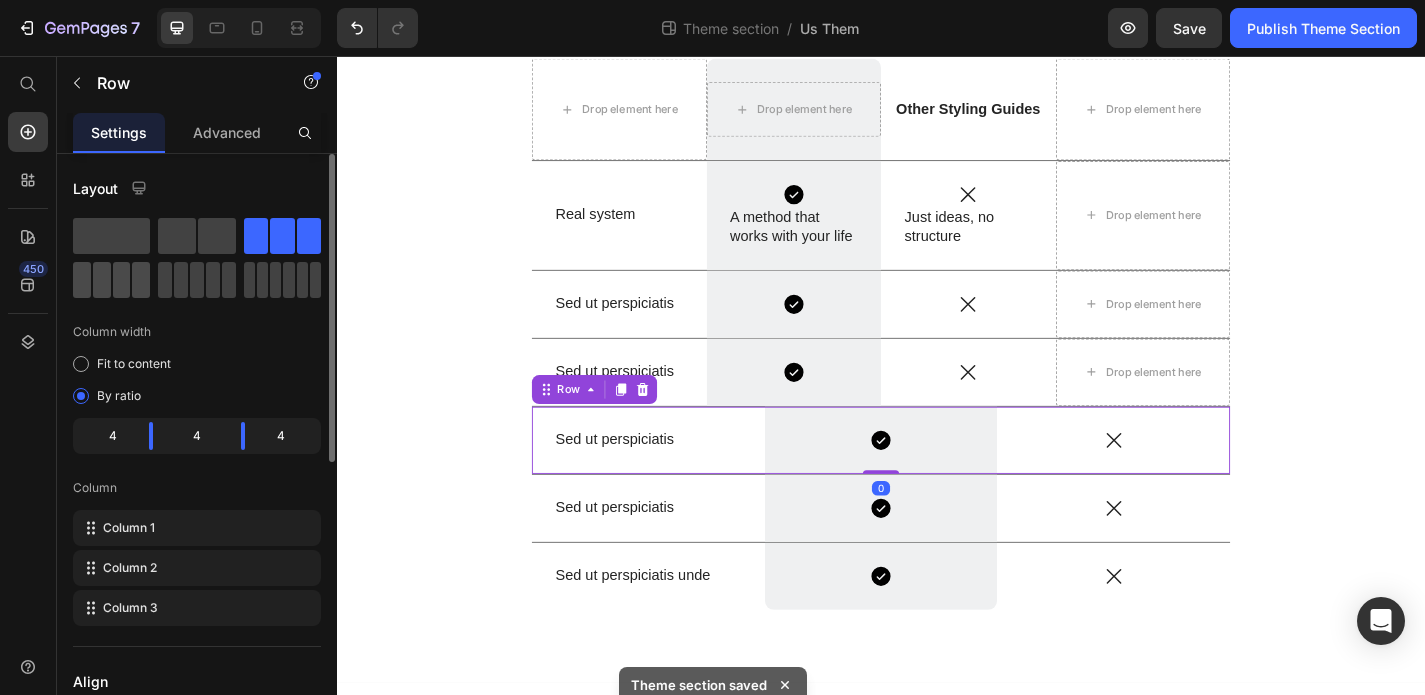 click 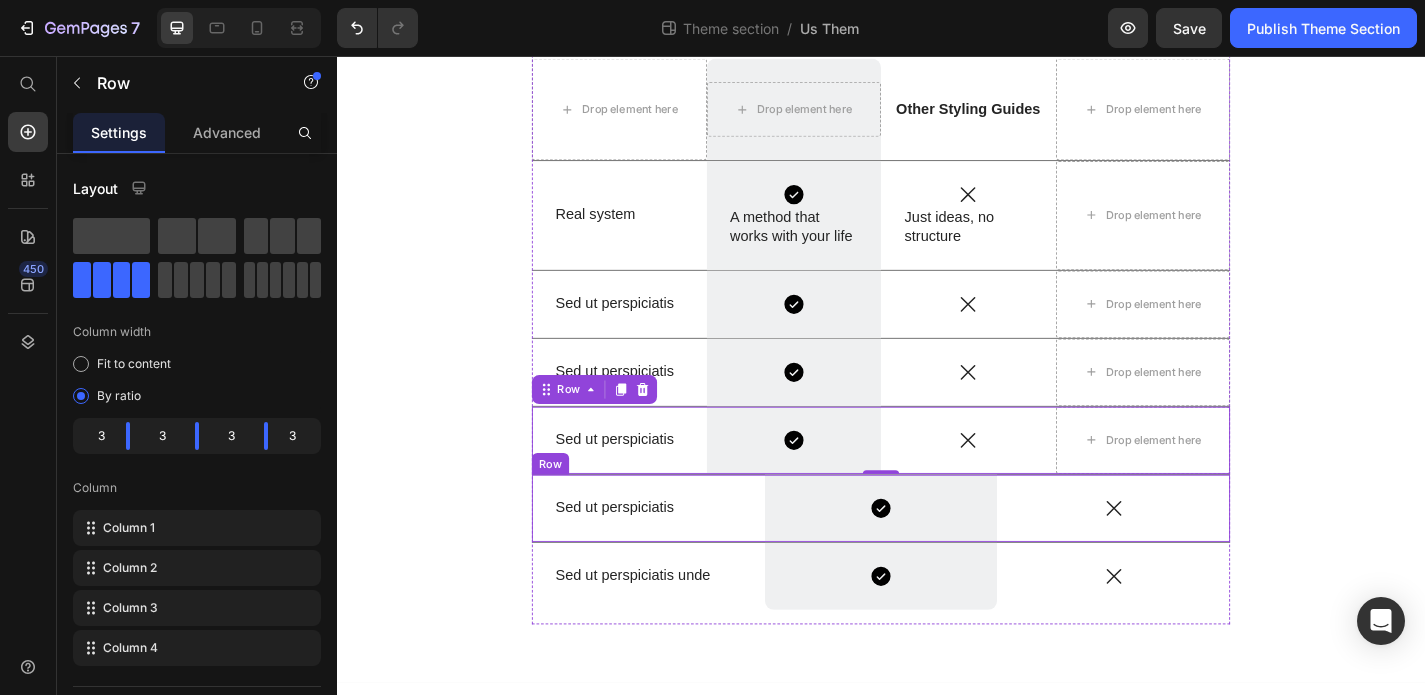 click on "Sed ut perspiciatis Text Block" at bounding box center [680, 555] 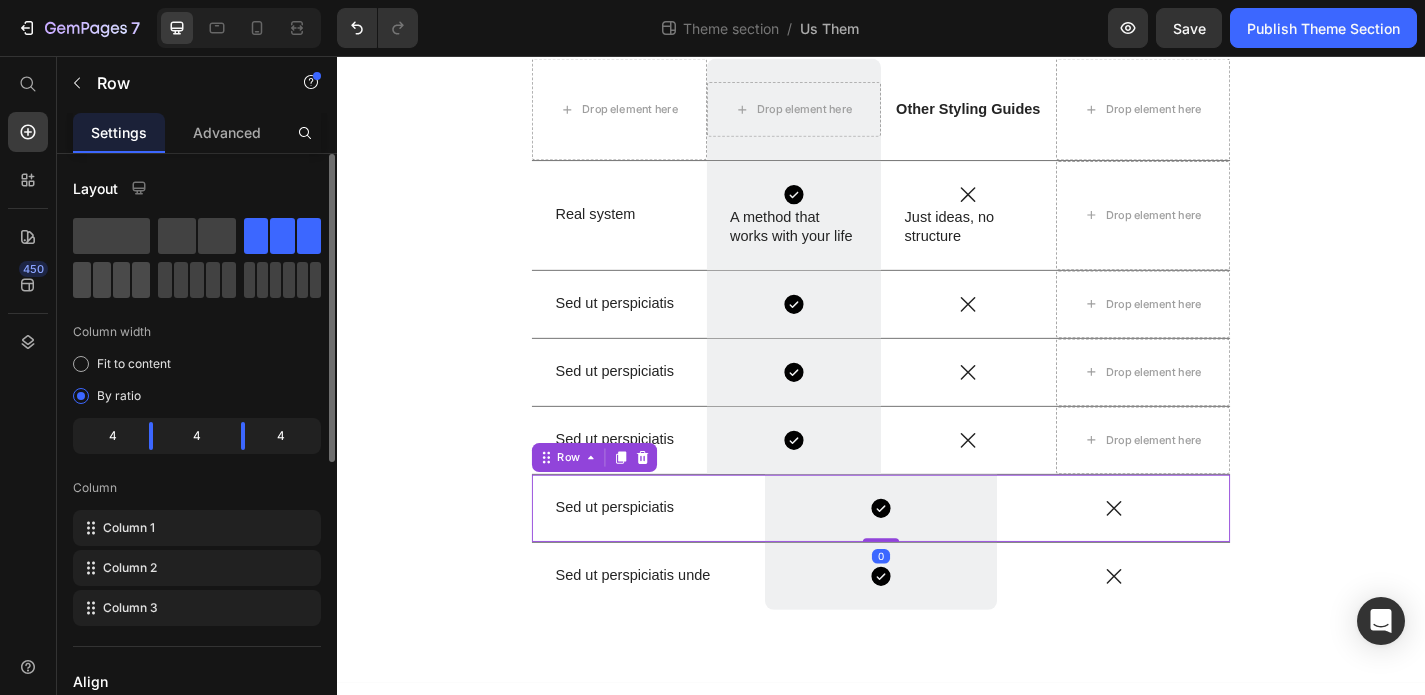 drag, startPoint x: 118, startPoint y: 285, endPoint x: 101, endPoint y: 483, distance: 198.72845 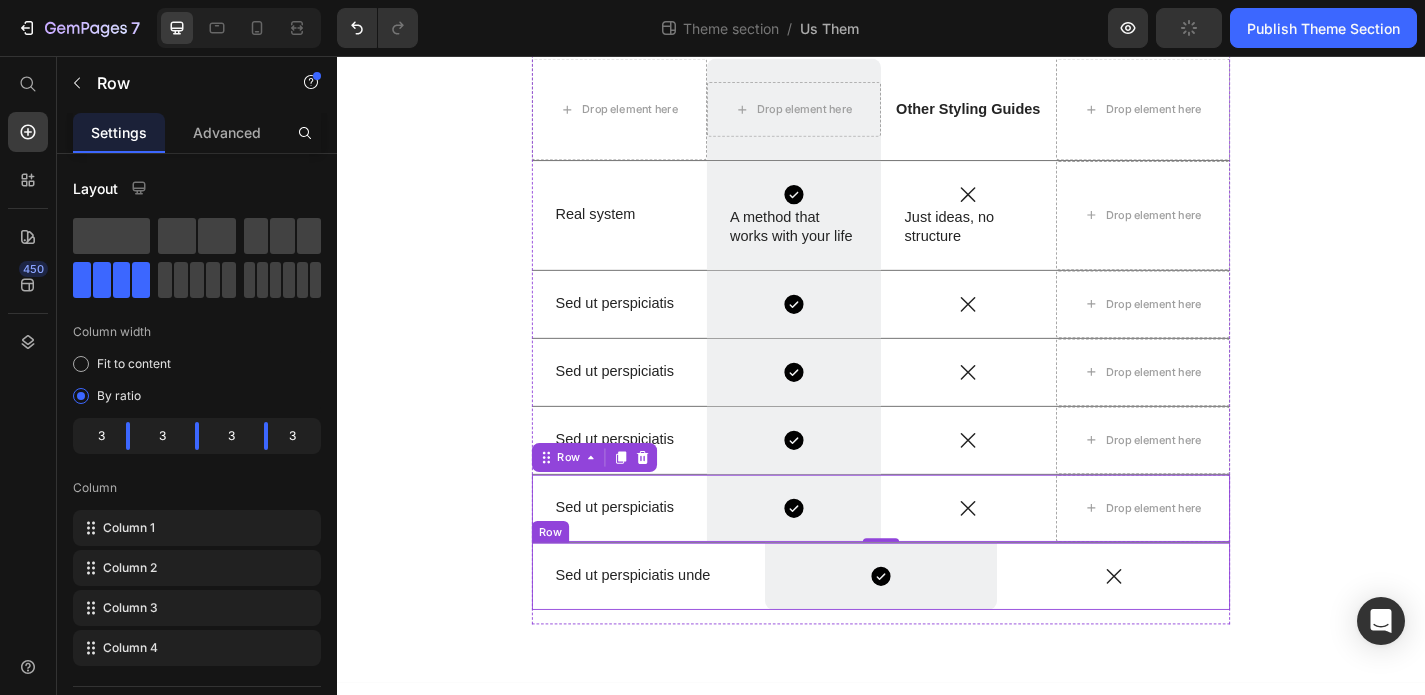 click on "Sed ut perspiciatis unde Text Block" at bounding box center [680, 630] 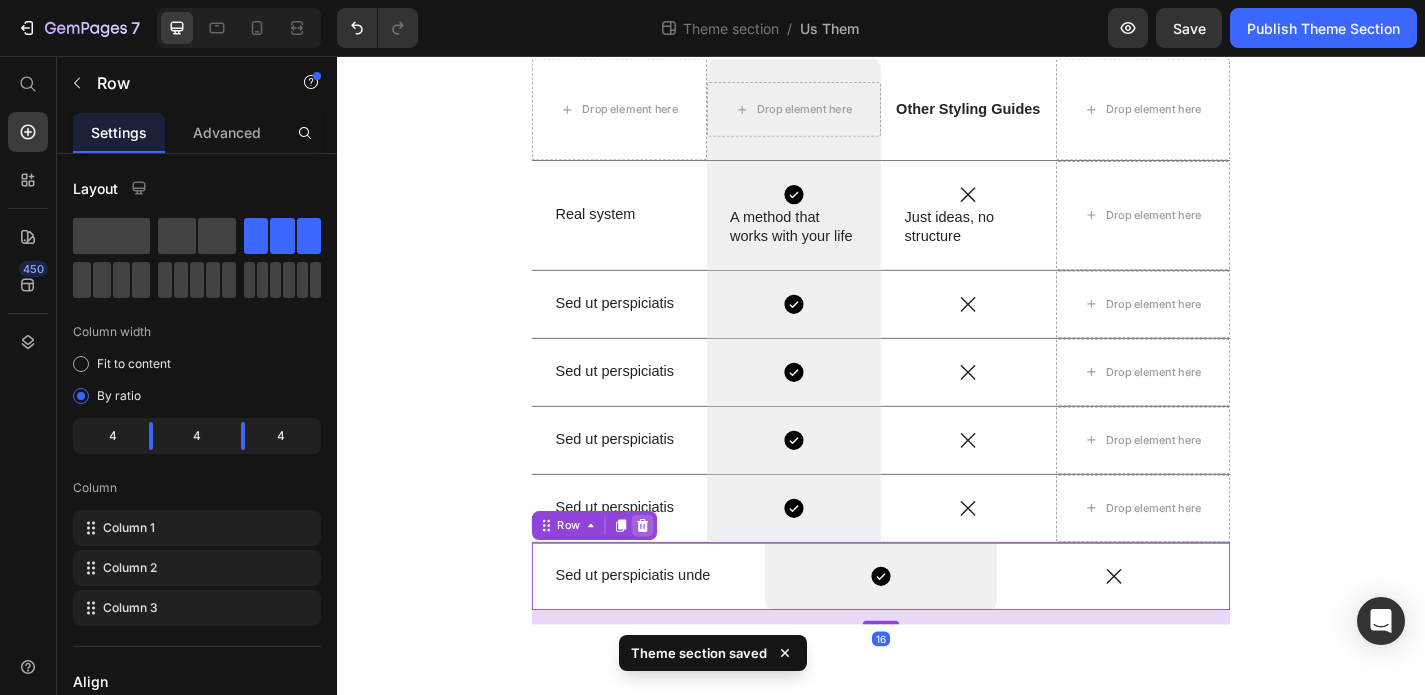 click 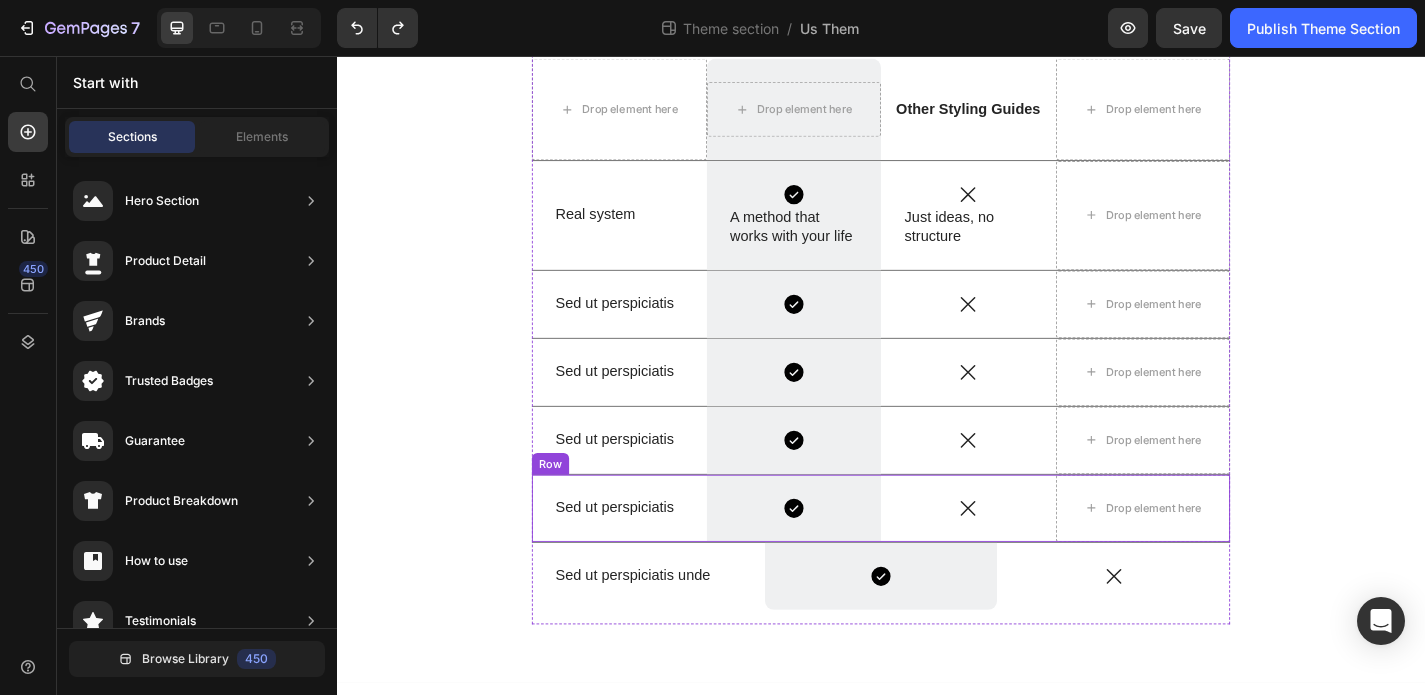 click on "Sed ut perspiciatis Text Block" at bounding box center [648, 555] 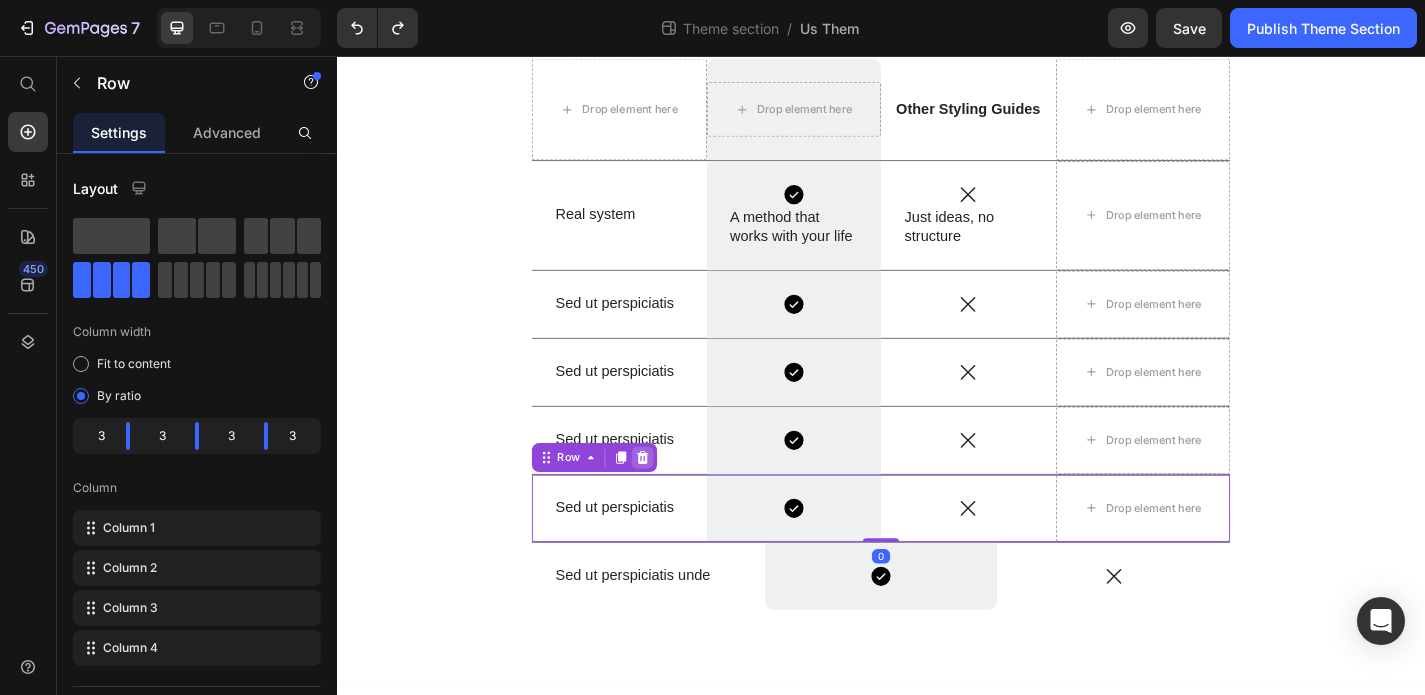 click 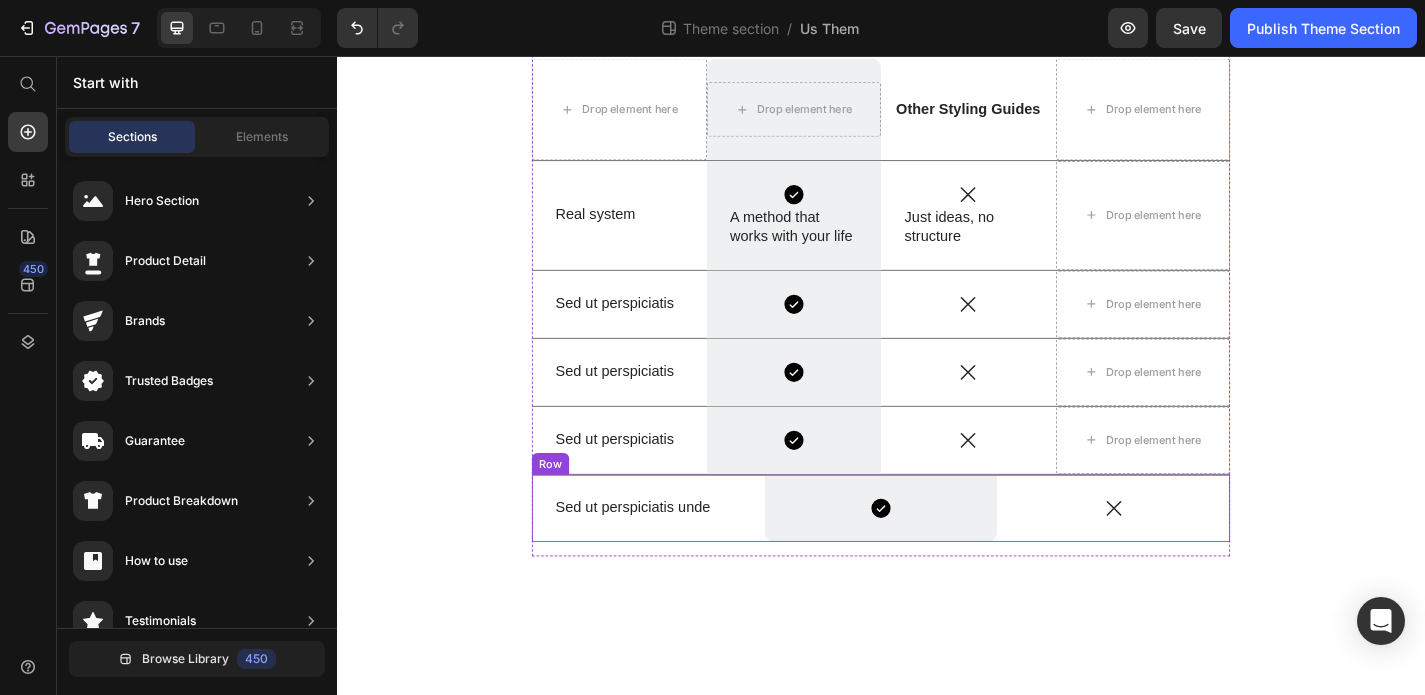 click on "Sed ut perspiciatis unde Text Block" at bounding box center [680, 555] 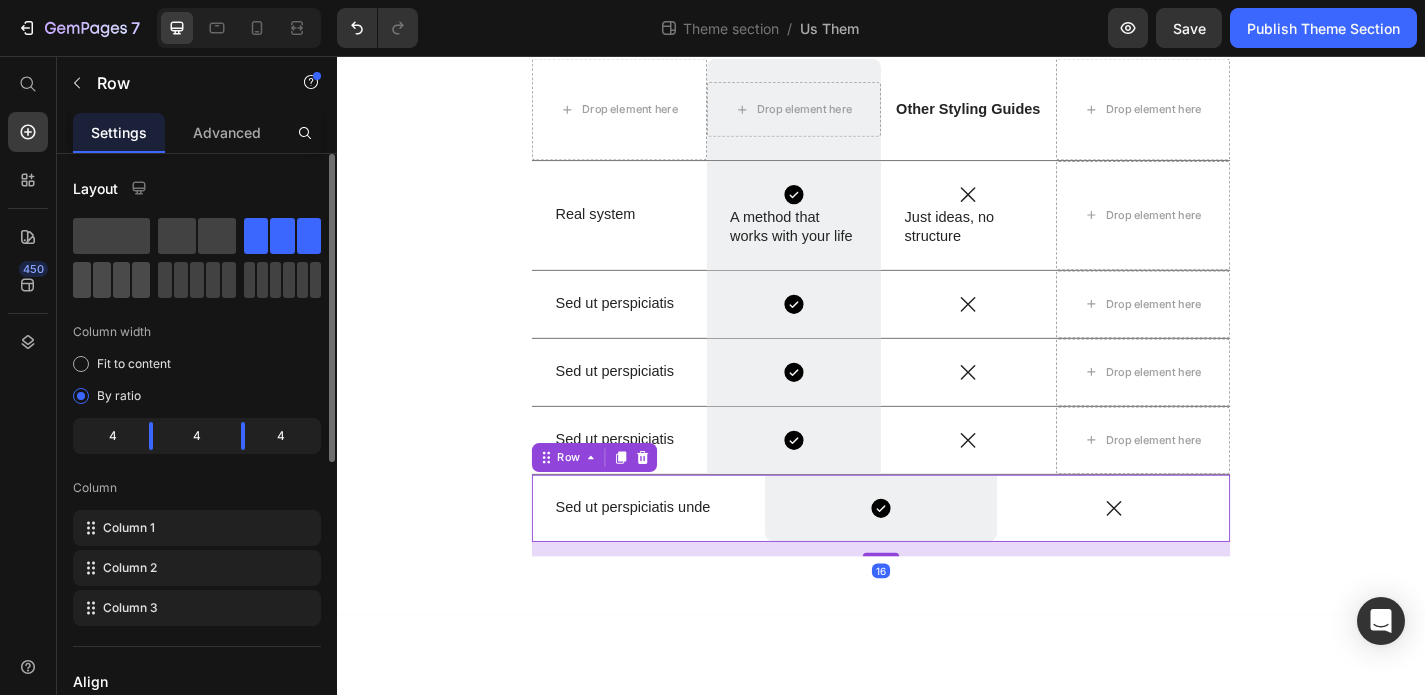 click 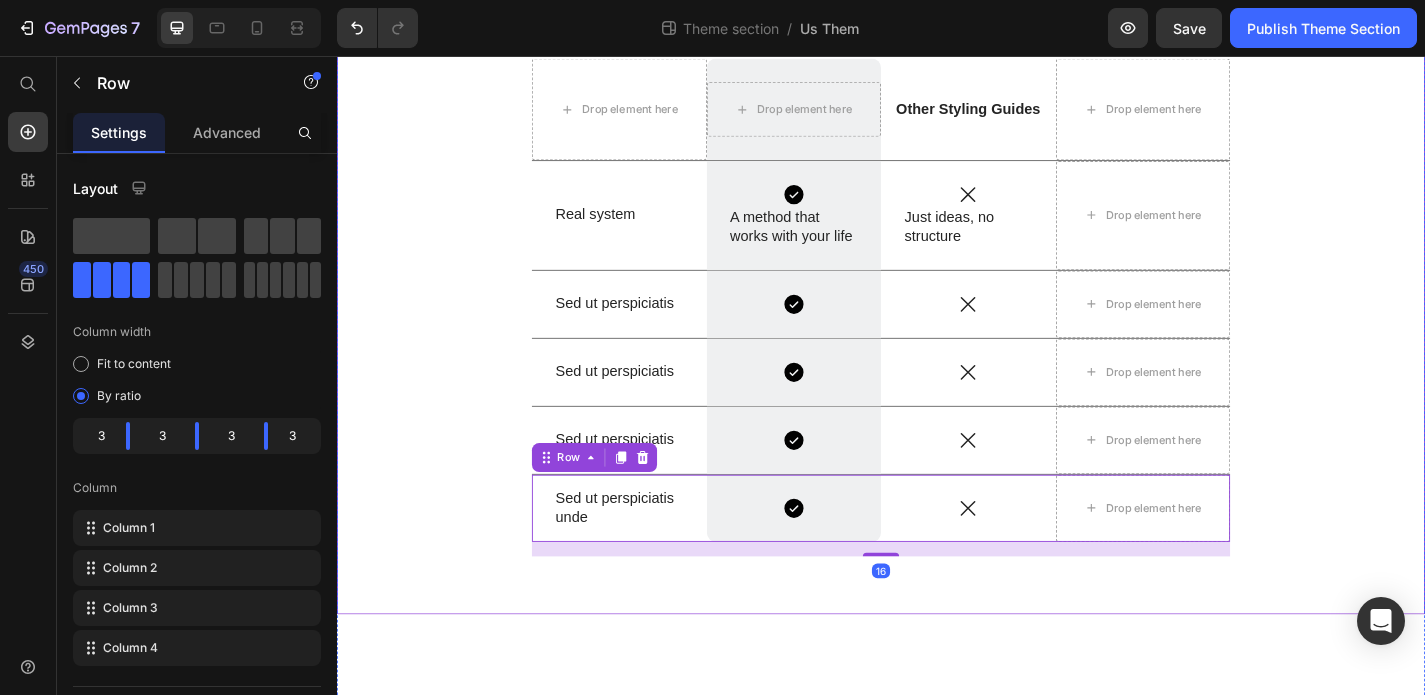 click on "What Makes ARTLEI Different Heading
Drop element here
Drop element here Row Other Styling Guides Text Block
Drop element here Row Real system Text Block
Icon A method that works with your life Text Block Row
Icon Just ideas, no structure Text Block
Drop element here Row Sed ut perspiciatis Text Block
Icon Row
Icon
Drop element here Row Sed ut perspiciatis Text Block
Icon Row
Icon
Drop element here Row Sed ut perspiciatis Text Block
Icon Row
Icon
Drop element here Row Sed ut perspiciatis unde Text Block
Icon Row
Icon
Drop element here Row   16 Row" at bounding box center (937, 289) 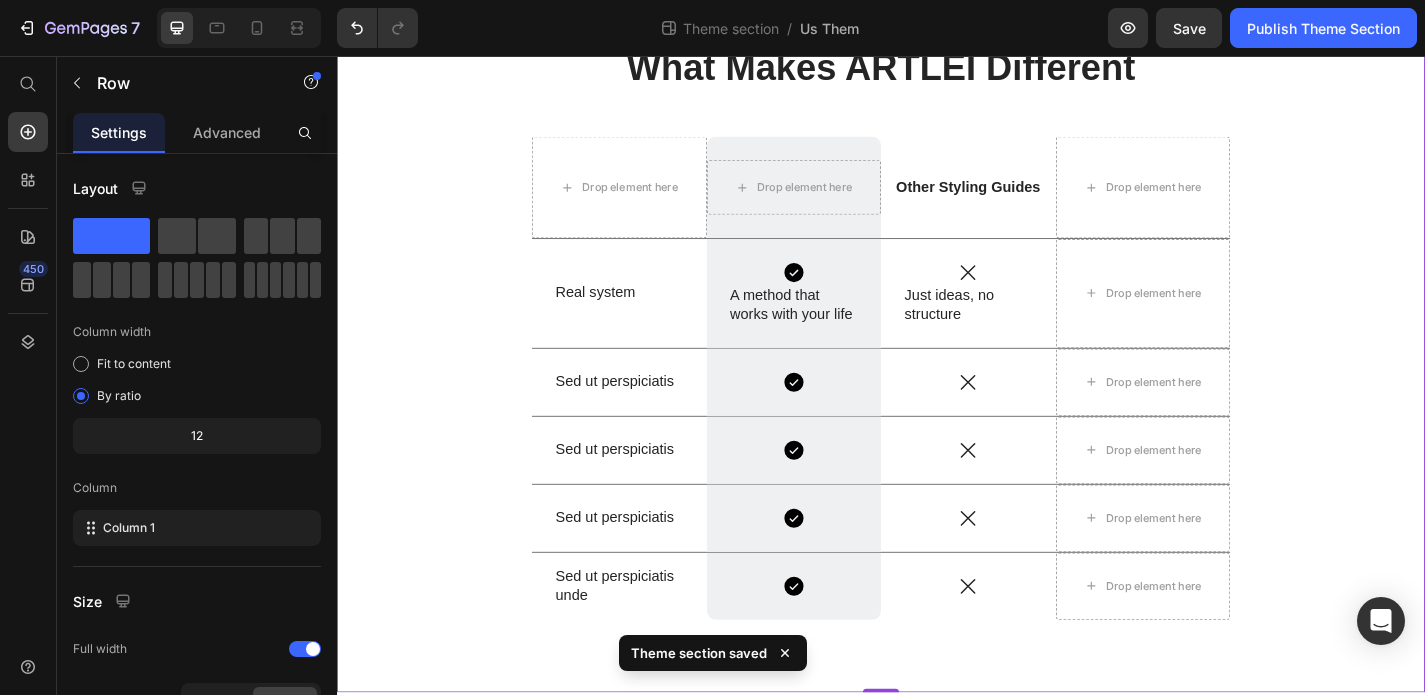 scroll, scrollTop: 169, scrollLeft: 0, axis: vertical 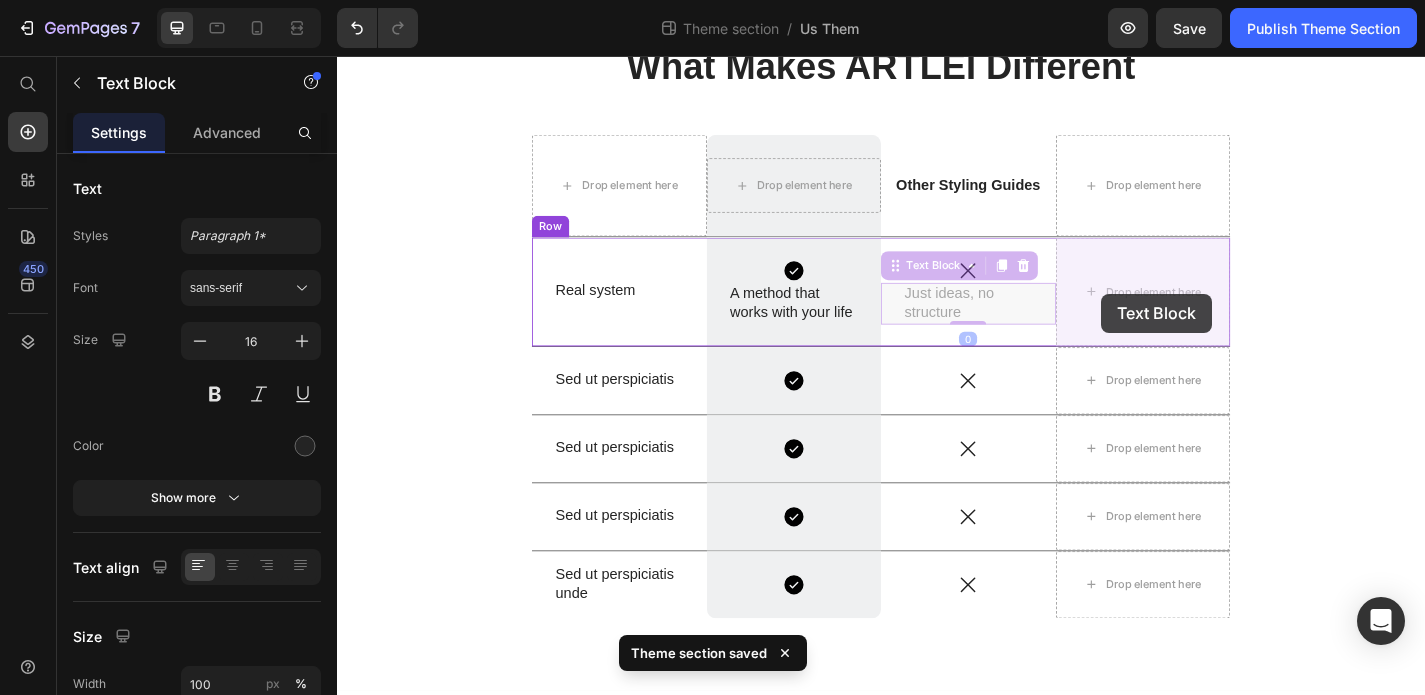 drag, startPoint x: 1007, startPoint y: 328, endPoint x: 1180, endPoint y: 318, distance: 173.28877 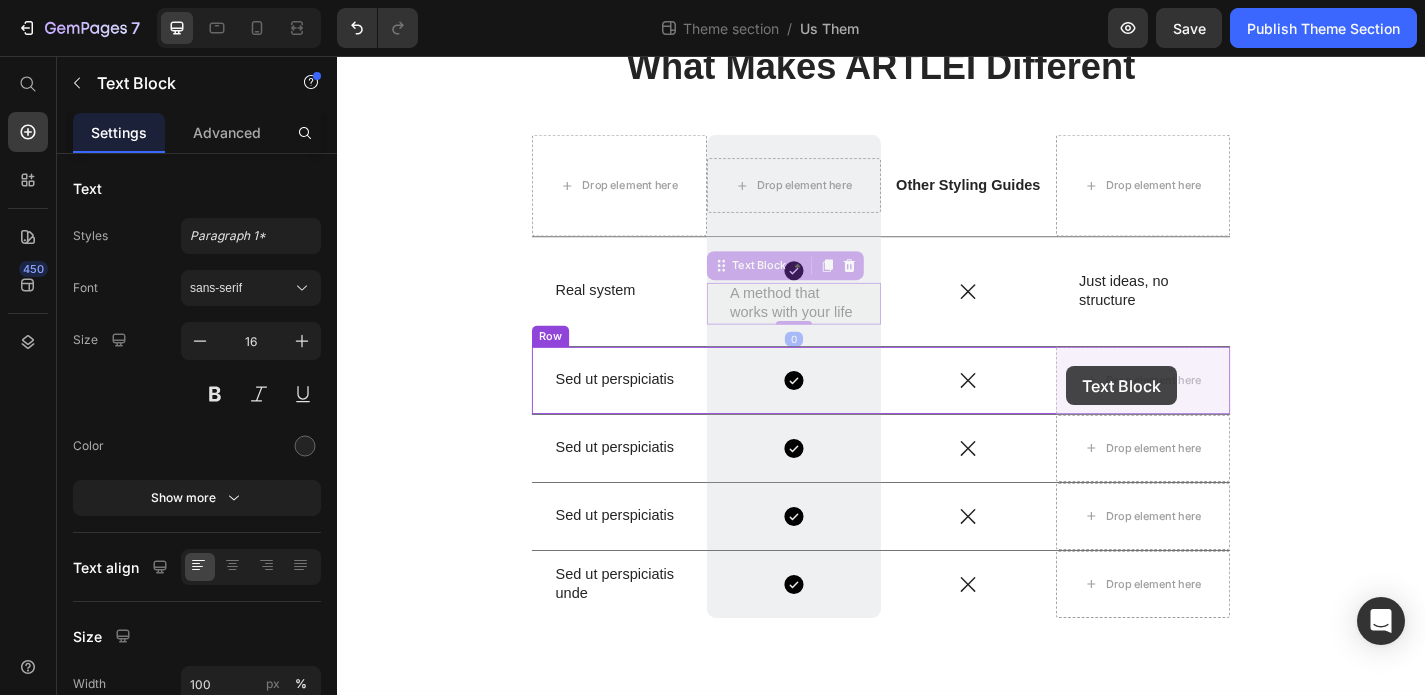 drag, startPoint x: 828, startPoint y: 332, endPoint x: 1141, endPoint y: 397, distance: 319.67795 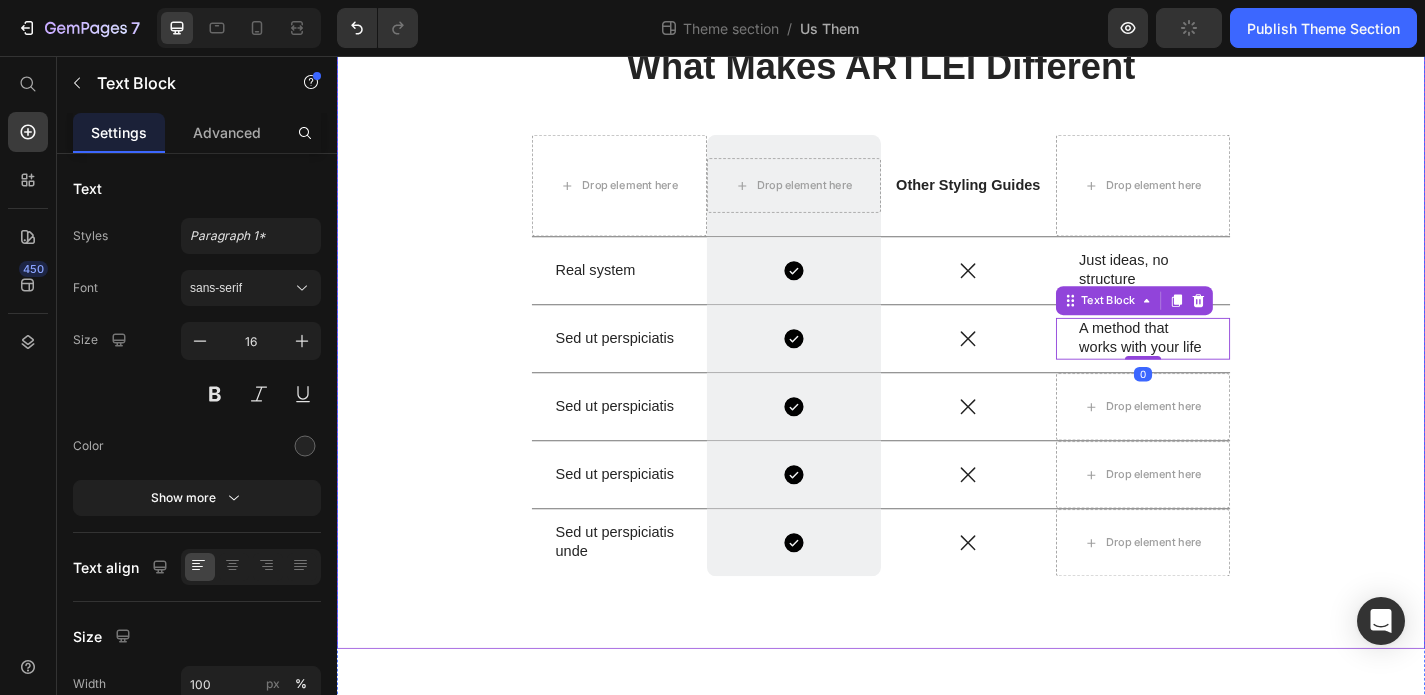 click on "What Makes ARTLEI Different Heading
Drop element here
Drop element here Row Other Styling Guides Text Block
Drop element here Row Real system Text Block
Icon Row
Icon Just ideas, no structure Text Block Row Sed ut perspiciatis Text Block
Icon Row
Icon A method that works with your life Text Block   0 Row Sed ut perspiciatis Text Block
Icon Row
Icon
Drop element here Row Sed ut perspiciatis Text Block
Icon Row
Icon
Drop element here Row Sed ut perspiciatis unde Text Block
Icon Row
Icon
Drop element here Row Row" at bounding box center (937, 350) 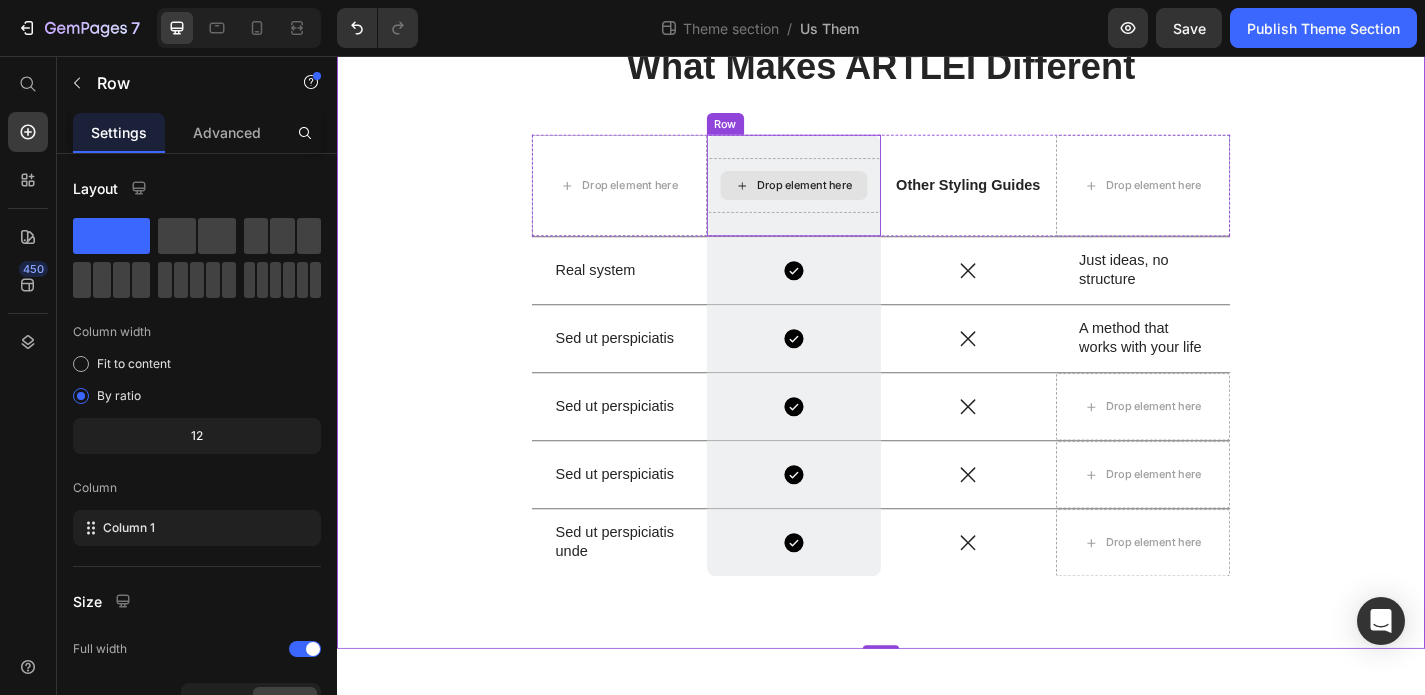 click on "Drop element here" at bounding box center (853, 199) 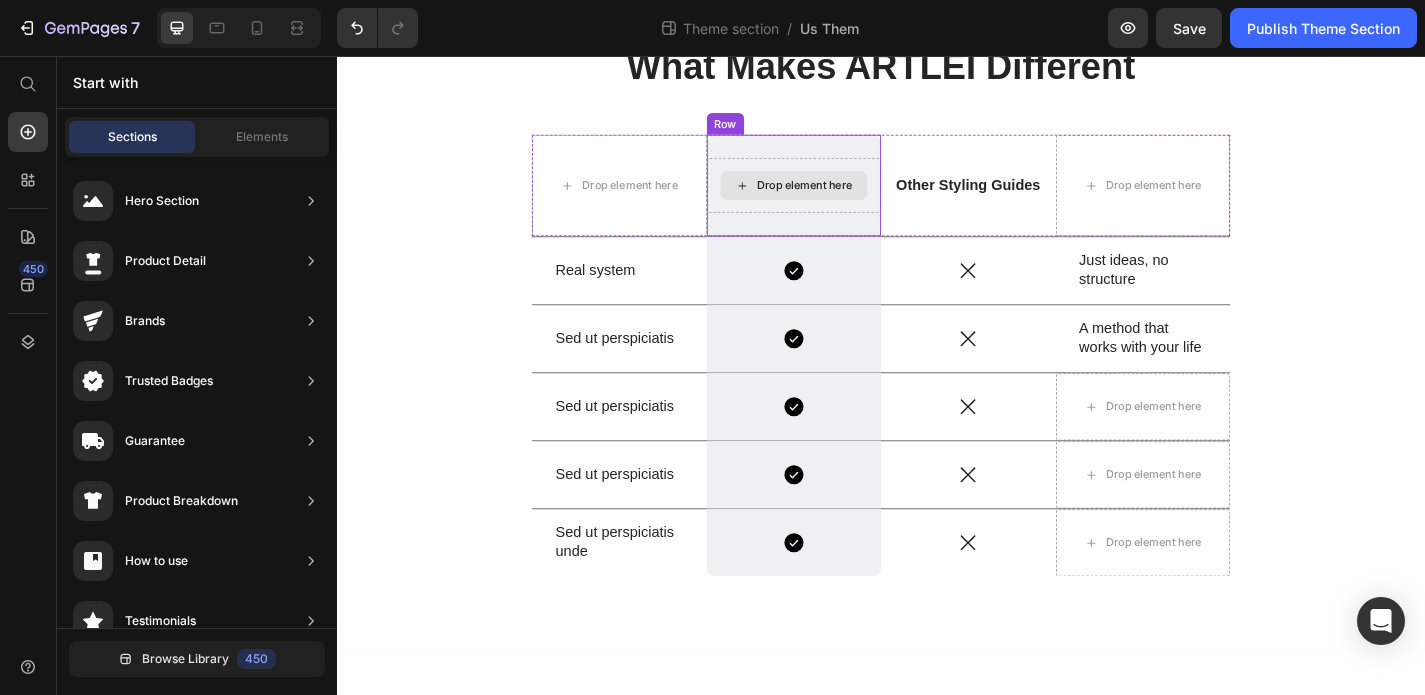 click on "Drop element here" at bounding box center [853, 199] 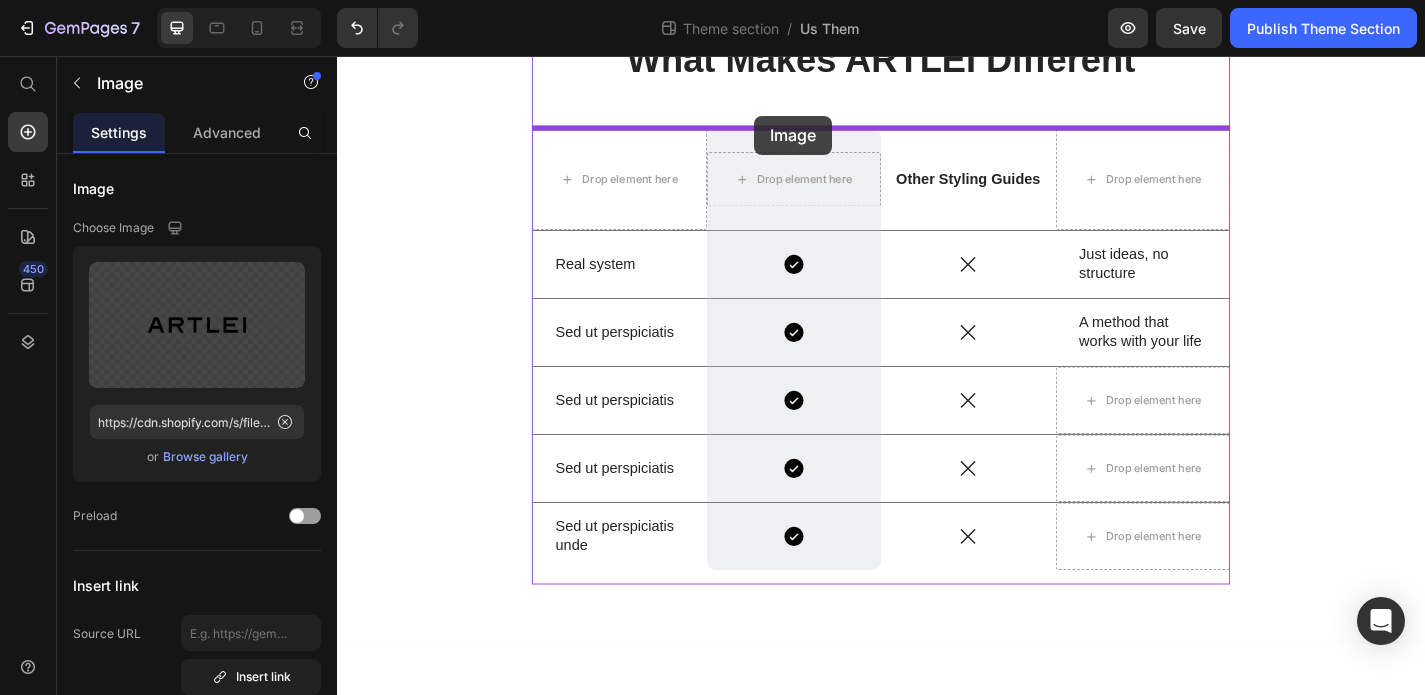 scroll, scrollTop: 157, scrollLeft: 0, axis: vertical 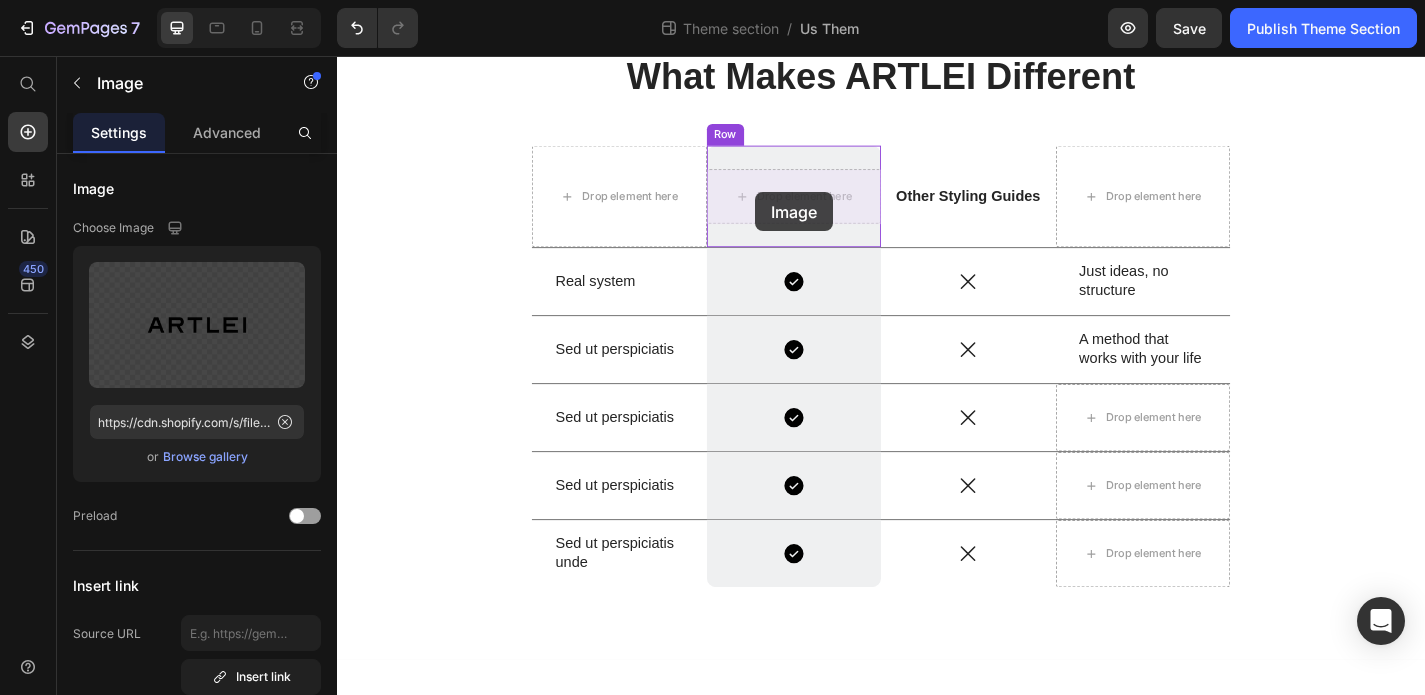 drag, startPoint x: 528, startPoint y: 590, endPoint x: 798, endPoint y: 206, distance: 469.42093 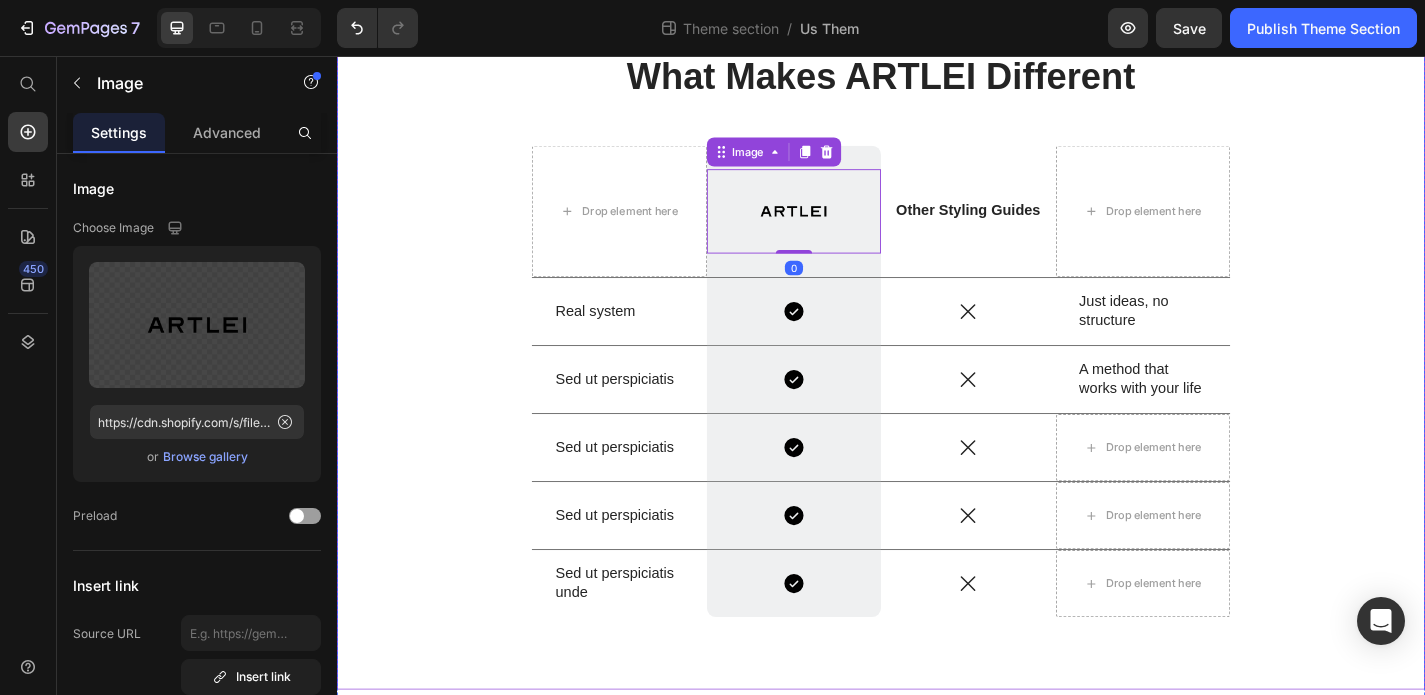 click on "What Makes ARTLEI Different Heading
Drop element here Image   0 Row Other Styling Guides Text Block
Drop element here Row Real system Text Block
Icon Row
Icon Just ideas, no structure Text Block Row Sed ut perspiciatis Text Block
Icon Row
Icon A method that works with your life Text Block Row Sed ut perspiciatis Text Block
Icon Row
Icon
Drop element here Row Sed ut perspiciatis Text Block
Icon Row
Icon
Drop element here Row Sed ut perspiciatis unde Text Block
Icon Row
Icon
Drop element here Row Row" at bounding box center [937, 379] 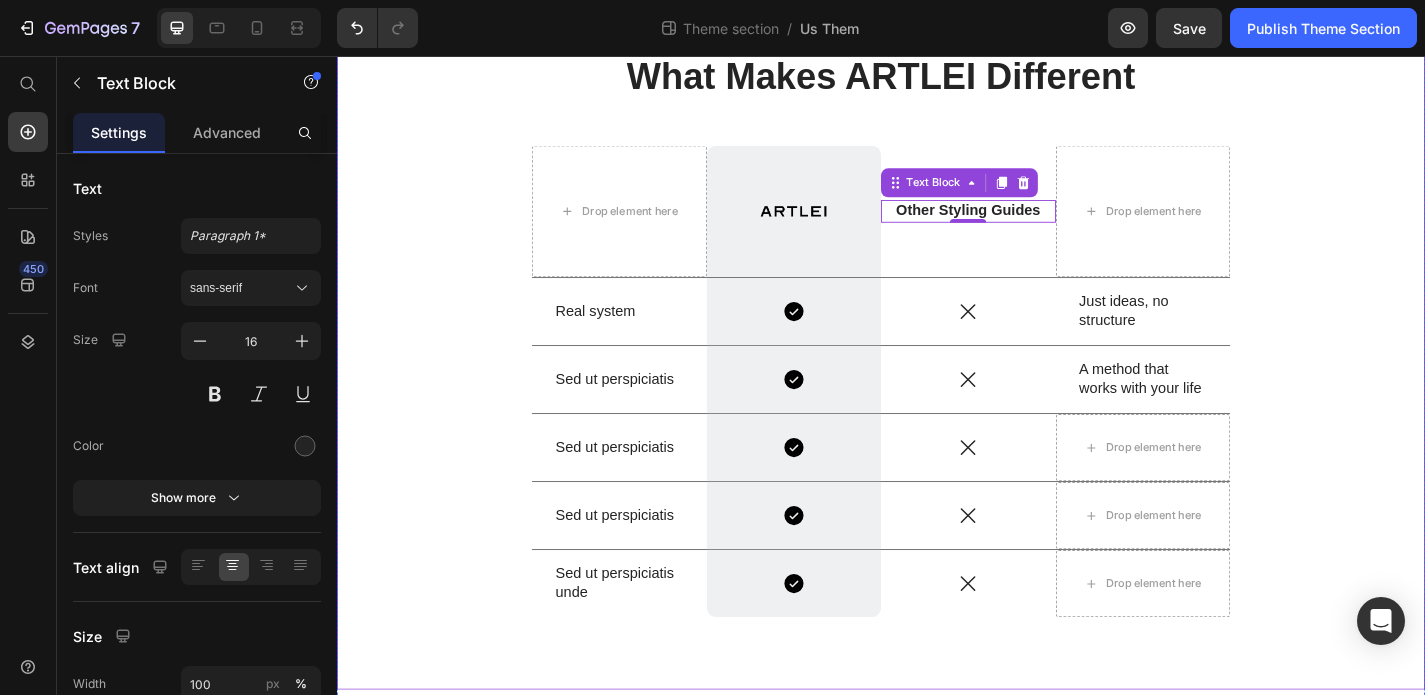 click on "What Makes ARTLEI Different Heading
Drop element here Image Row Other Styling Guides Text Block   0
Drop element here Row Real system Text Block
Icon Row
Icon Just ideas, no structure Text Block Row Sed ut perspiciatis Text Block
Icon Row
Icon A method that works with your life Text Block Row Sed ut perspiciatis Text Block
Icon Row
Icon
Drop element here Row Sed ut perspiciatis Text Block
Icon Row
Icon
Drop element here Row Sed ut perspiciatis unde Text Block
Icon Row
Icon
Drop element here Row Row" at bounding box center (937, 379) 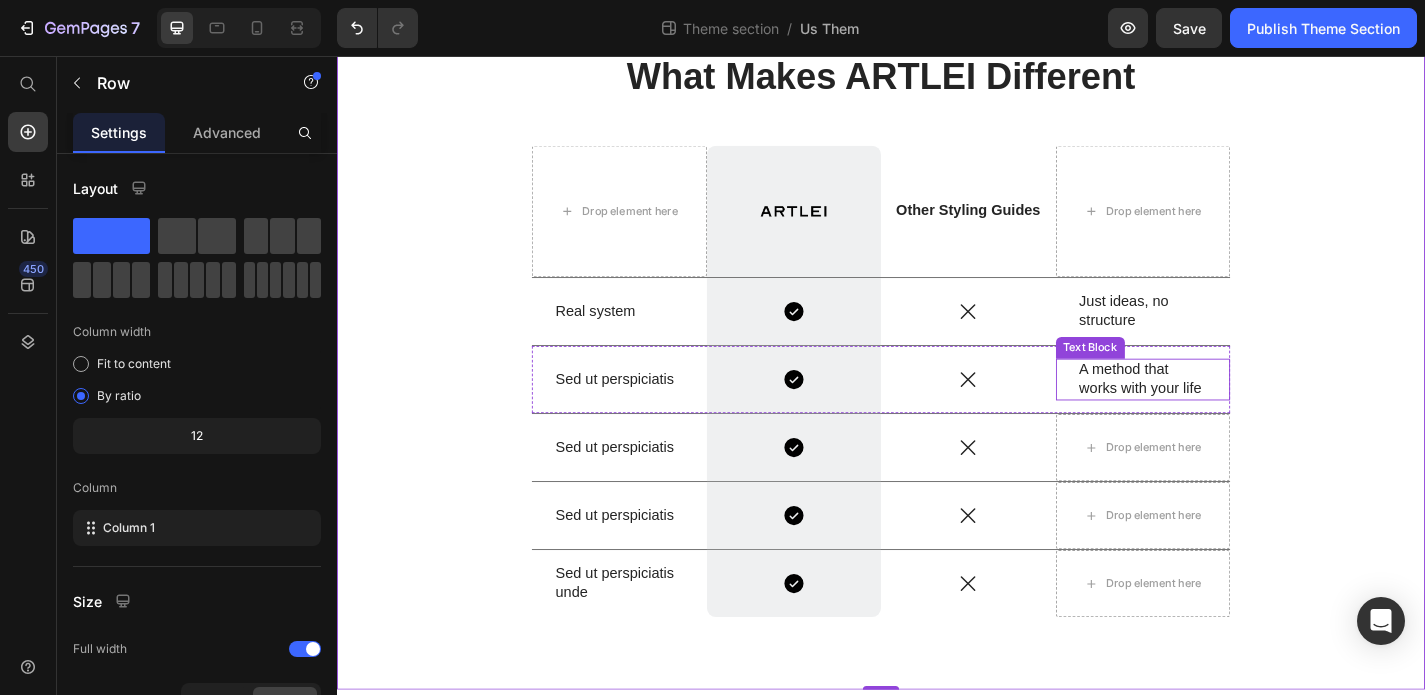 click on "A method that works with your life" at bounding box center (1226, 413) 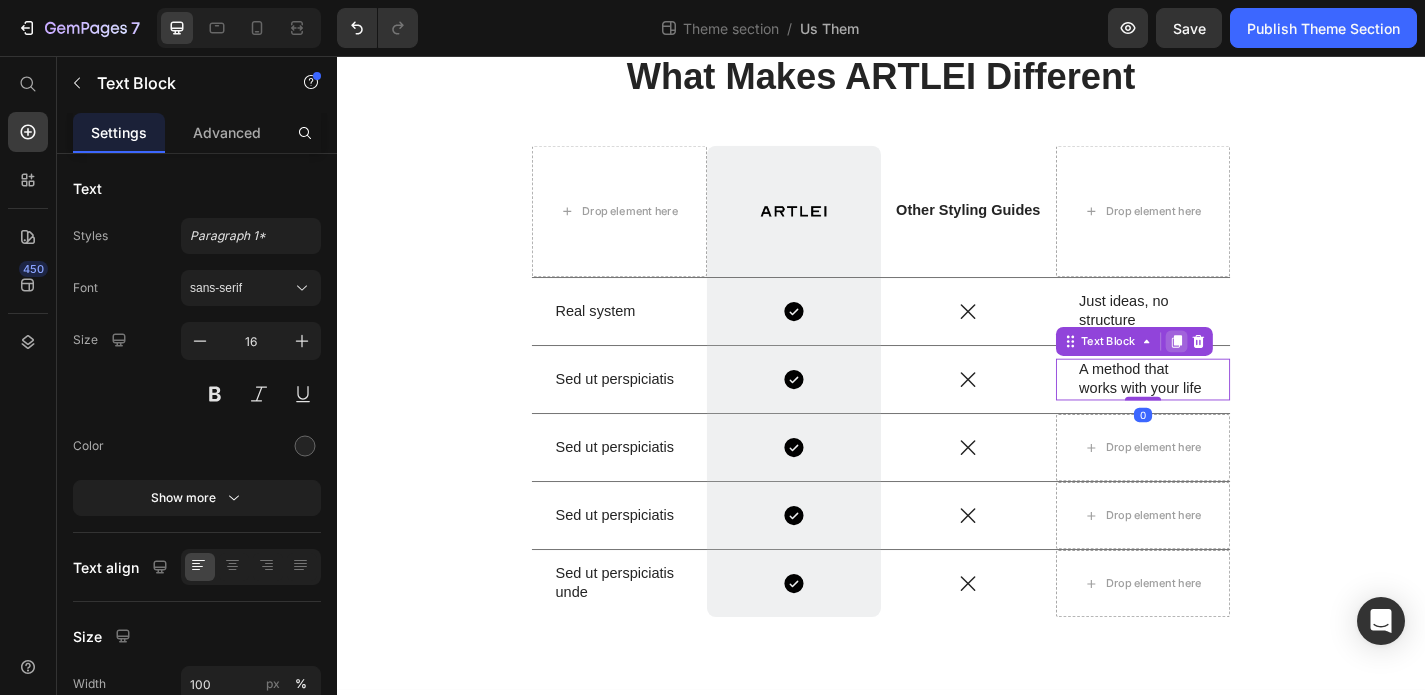click 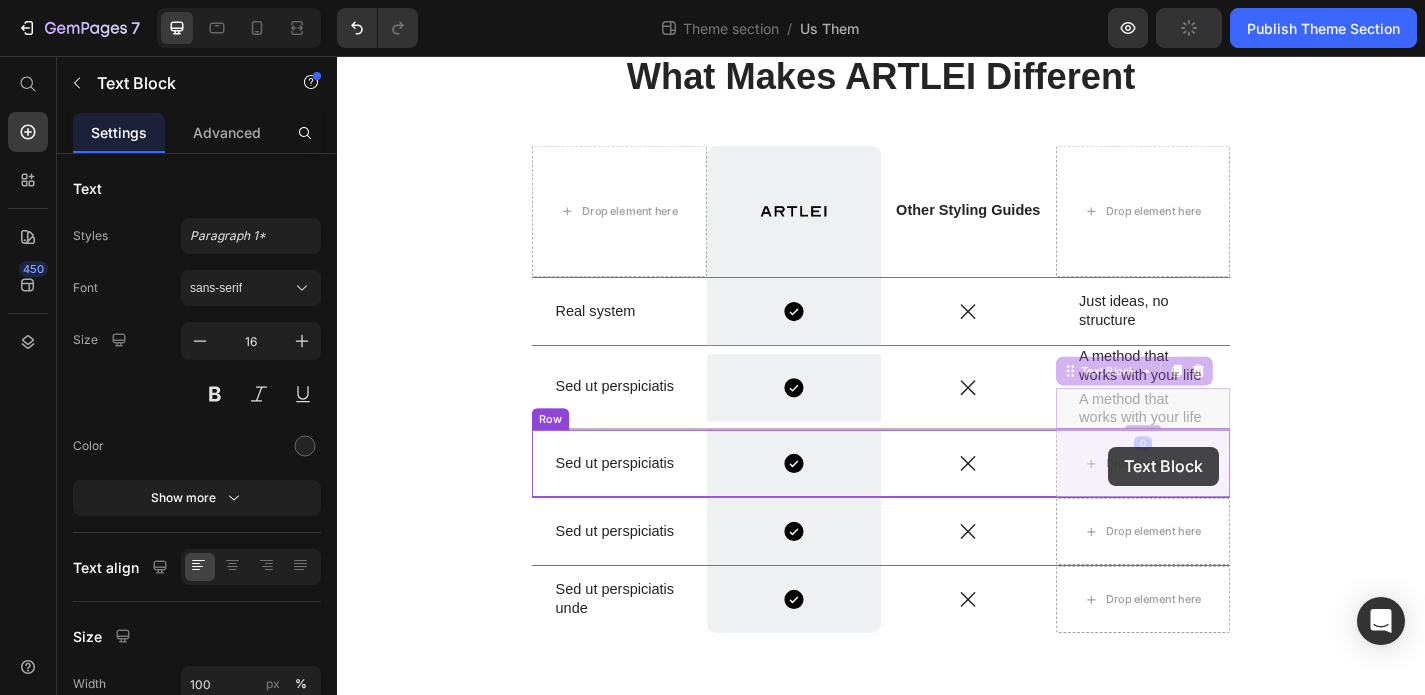 drag, startPoint x: 1187, startPoint y: 435, endPoint x: 1187, endPoint y: 487, distance: 52 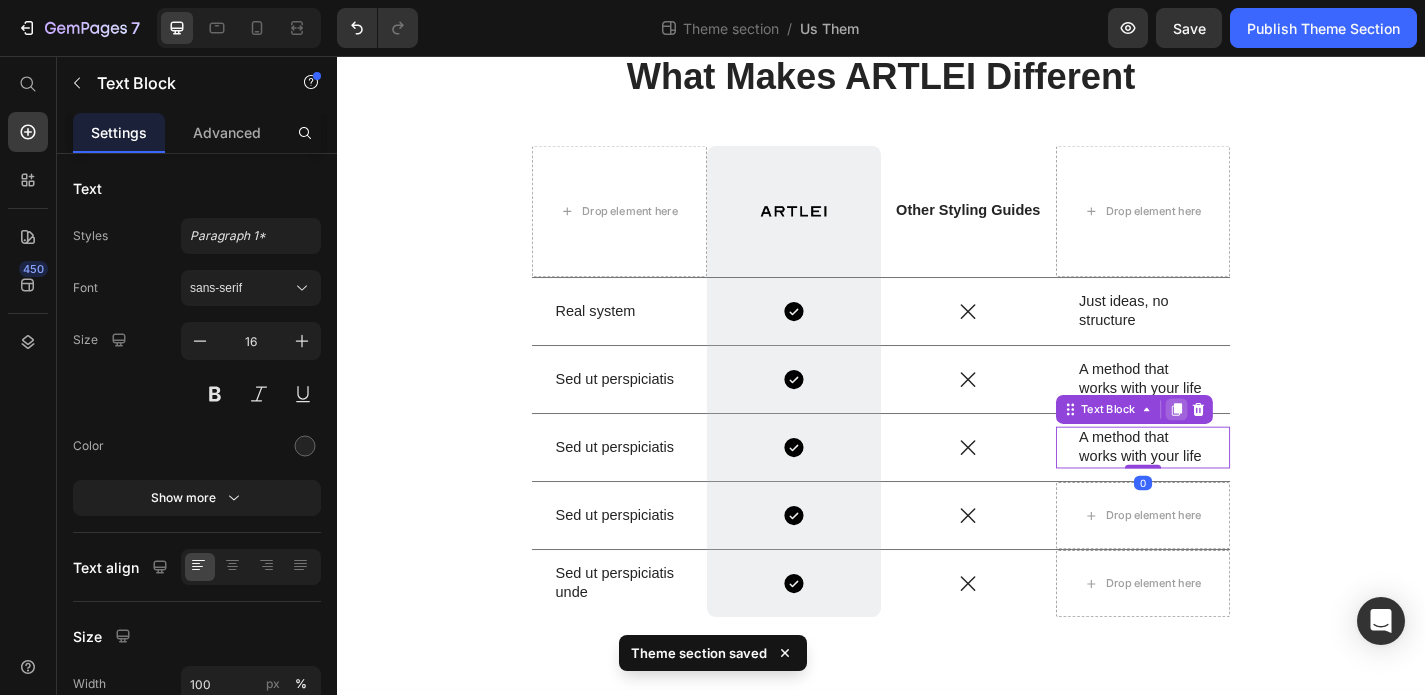 click 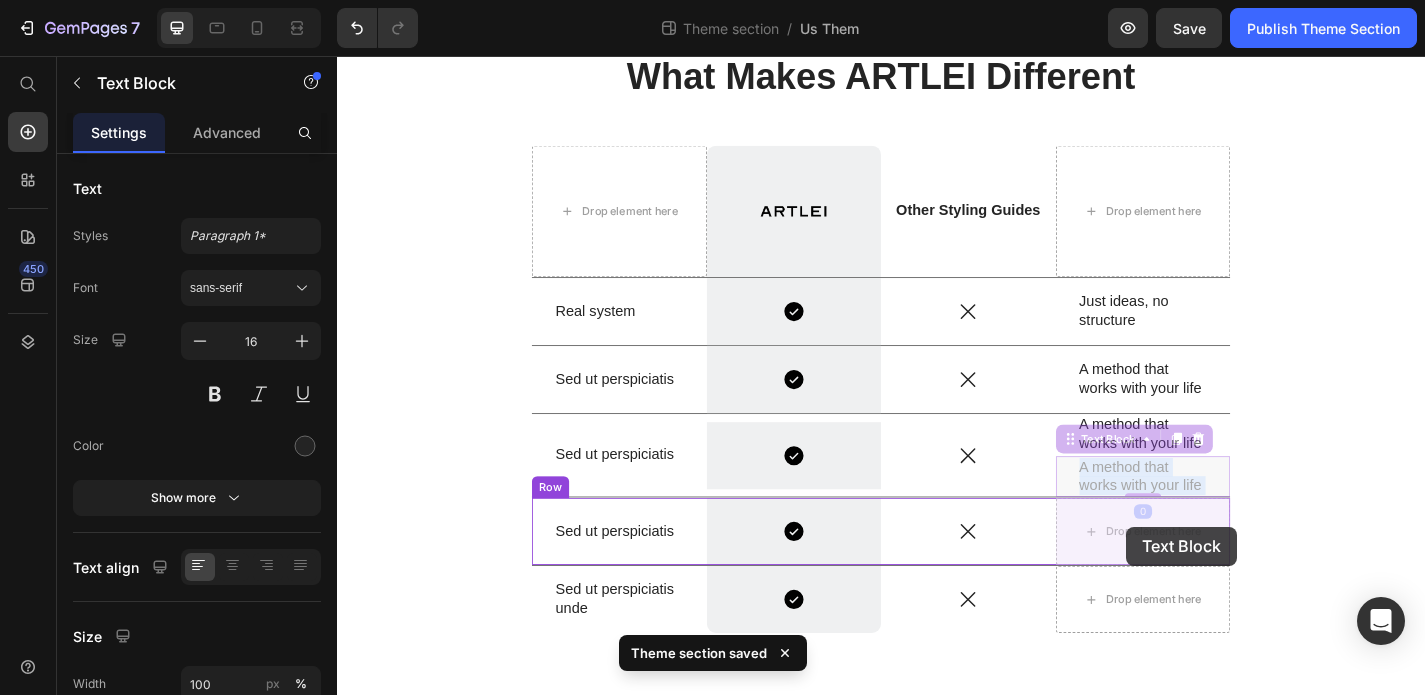 drag, startPoint x: 1206, startPoint y: 512, endPoint x: 1207, endPoint y: 575, distance: 63.007935 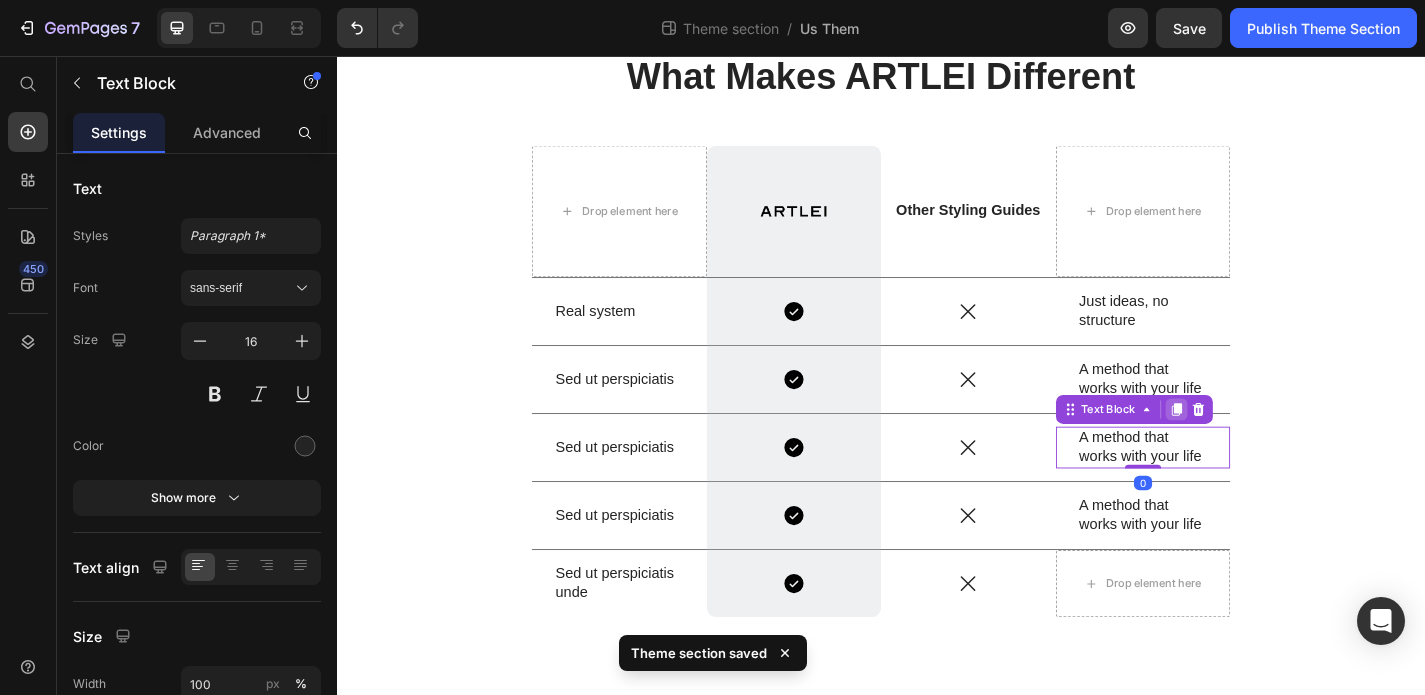 click 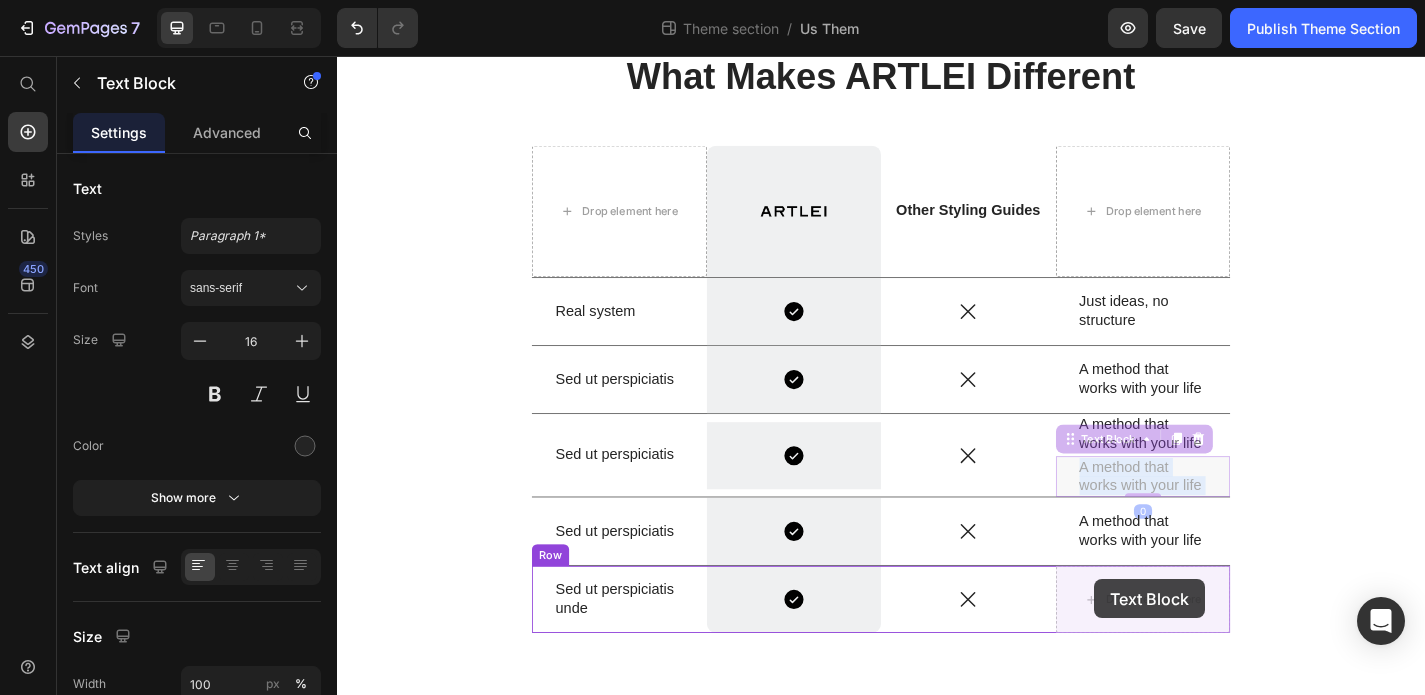 drag, startPoint x: 1172, startPoint y: 507, endPoint x: 1172, endPoint y: 633, distance: 126 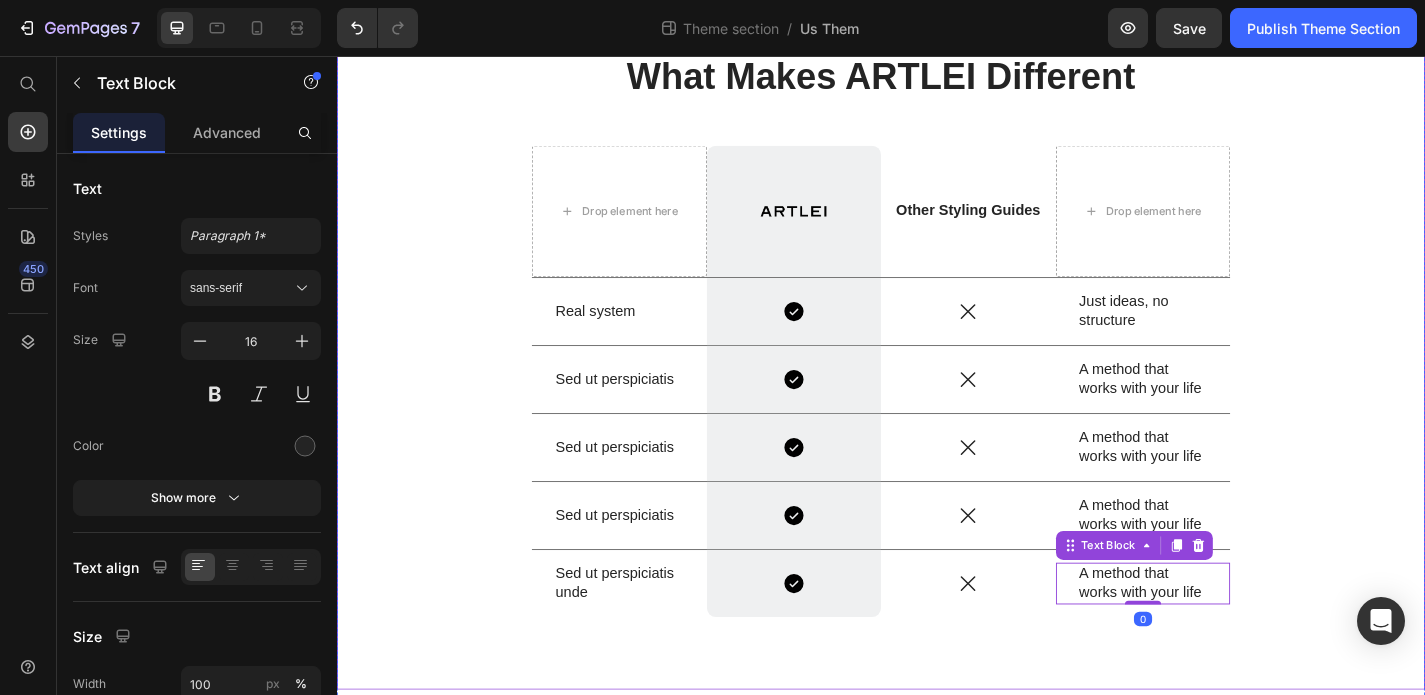 click on "What Makes ARTLEI Different Heading
Drop element here Image Row Other Styling Guides Text Block
Drop element here Row Real system Text Block
Icon Row
Icon Just ideas, no structure Text Block Row Sed ut perspiciatis Text Block
Icon Row
Icon A method that works with your life Text Block Row Sed ut perspiciatis Text Block
Icon Row
Icon A method that works with your life Text Block Row Sed ut perspiciatis Text Block
Icon Row
Icon A method that works with your life Text Block Row Sed ut perspiciatis unde Text Block
Icon Row
Icon A method that works with your life Text Block   0 Row Row" at bounding box center [937, 379] 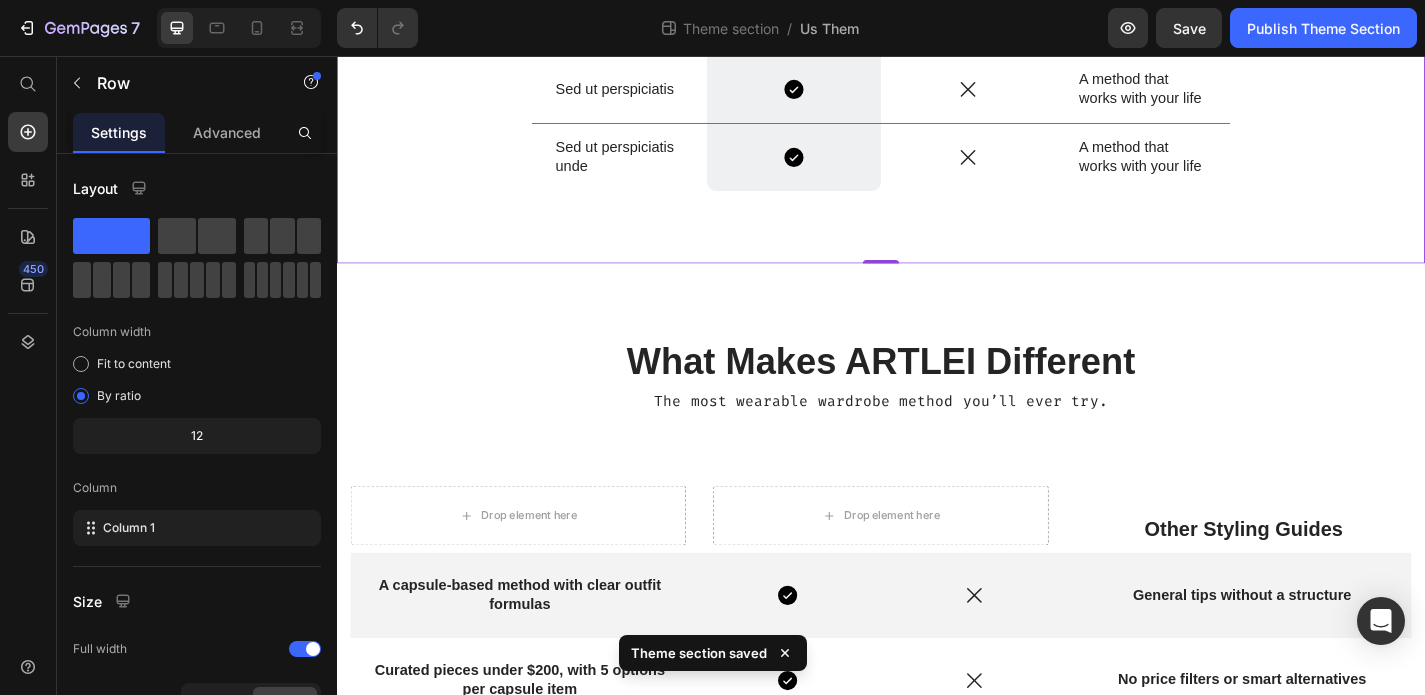 scroll, scrollTop: 626, scrollLeft: 0, axis: vertical 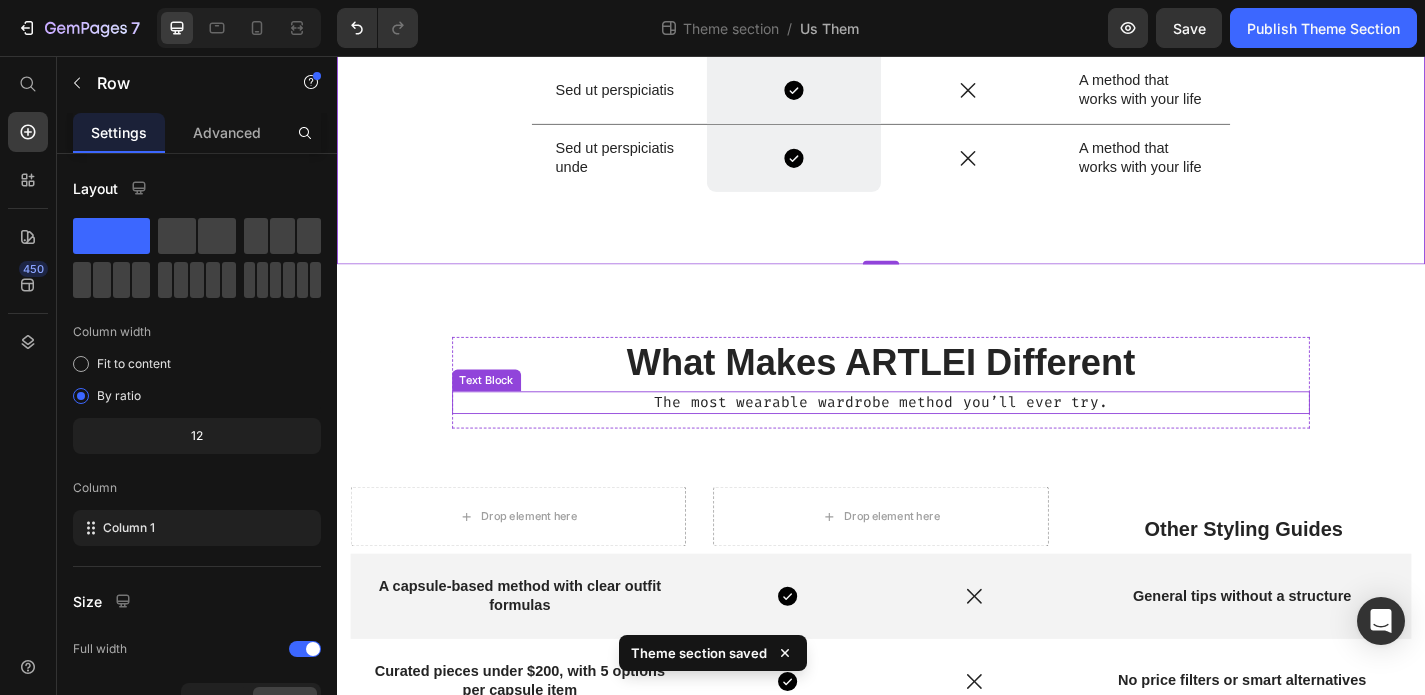 click on "The most wearable wardrobe method you’ll ever try." at bounding box center [937, 438] 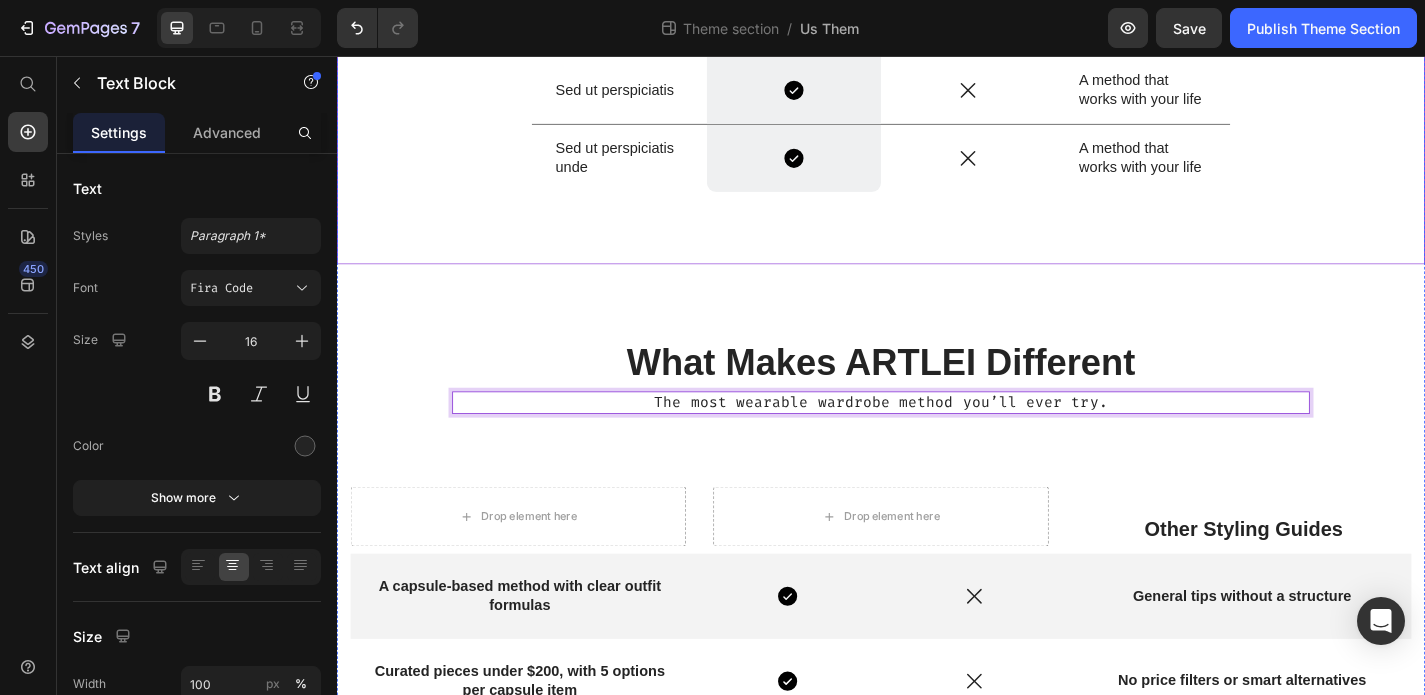 drag, startPoint x: 665, startPoint y: 432, endPoint x: 725, endPoint y: 236, distance: 204.97804 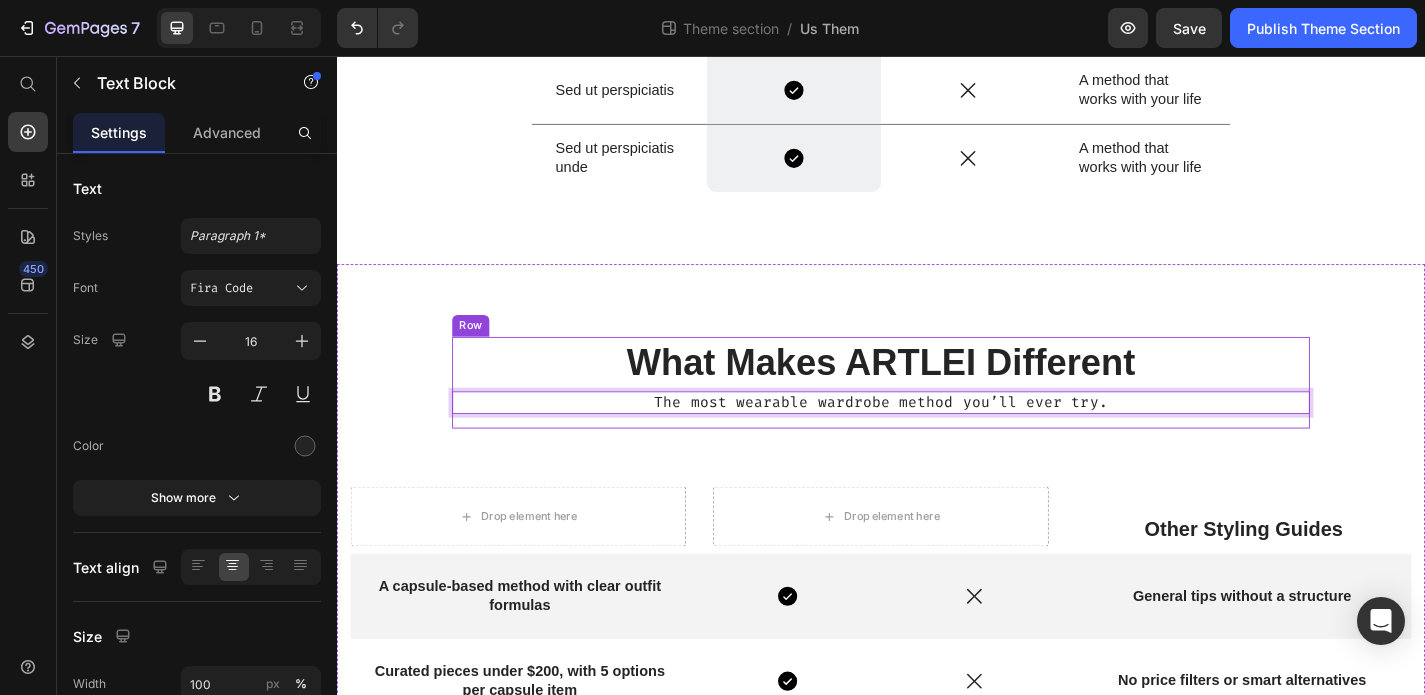 click on "What Makes ARTLEI Different Heading The most wearable wardrobe method you’ll ever try. Text Block   16 Row
Drop element here
Drop element here Other Styling Guides Text Block Row A capsule-based method with clear outfit formulas Text Block
Icon
Icon General tips without a structure Text Block Row Curated pieces under $200, with 5 options per capsule item Text Block
Icon
Icon No price filters or smart alternatives Text Block Row Outfits planned for home, events, travel, and more Text Block
Icon
Icon One-size-fits-all advice Text Block Row Clickable links + styling notes for each look Text Block
Icon
Icon Just inspiration, no real direction Text Block Row Built by a certified stylist, tested on real women Text Block
Icon
Icon Often created without expert experience Text Block Row" at bounding box center (937, 718) 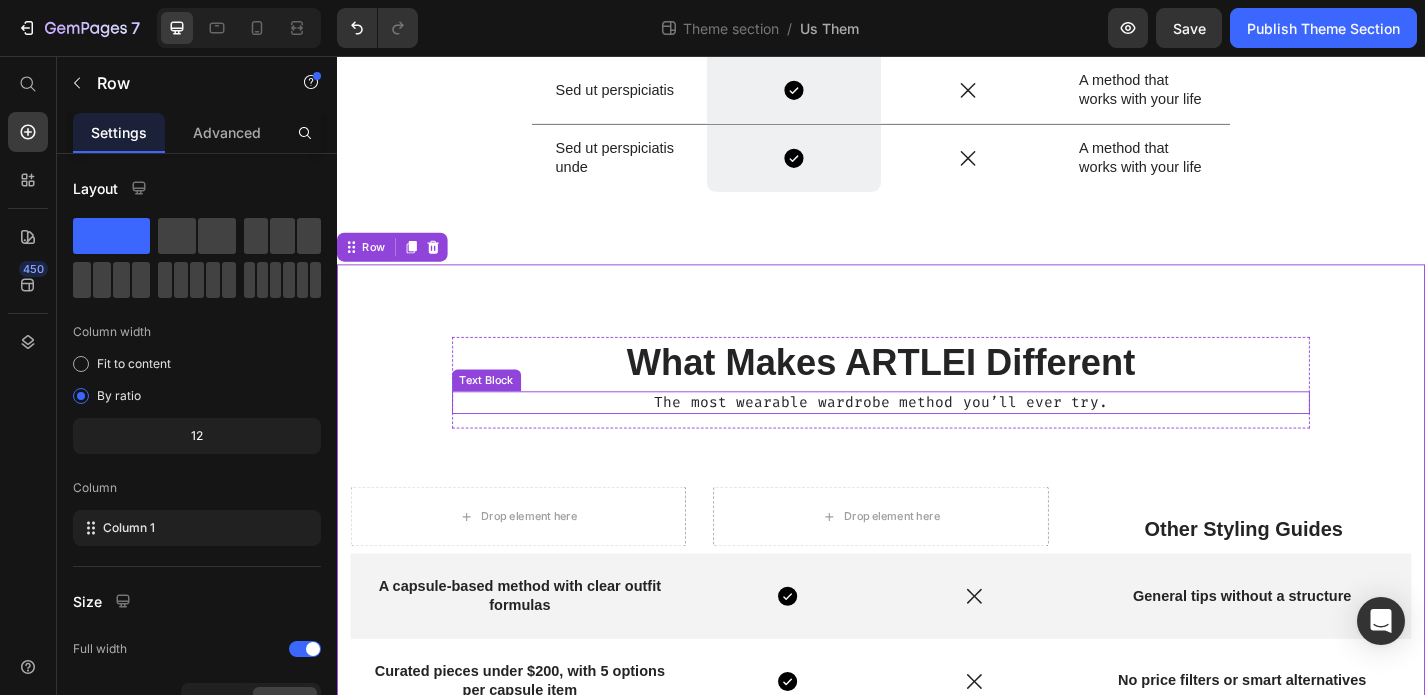 click on "The most wearable wardrobe method you’ll ever try." at bounding box center (937, 438) 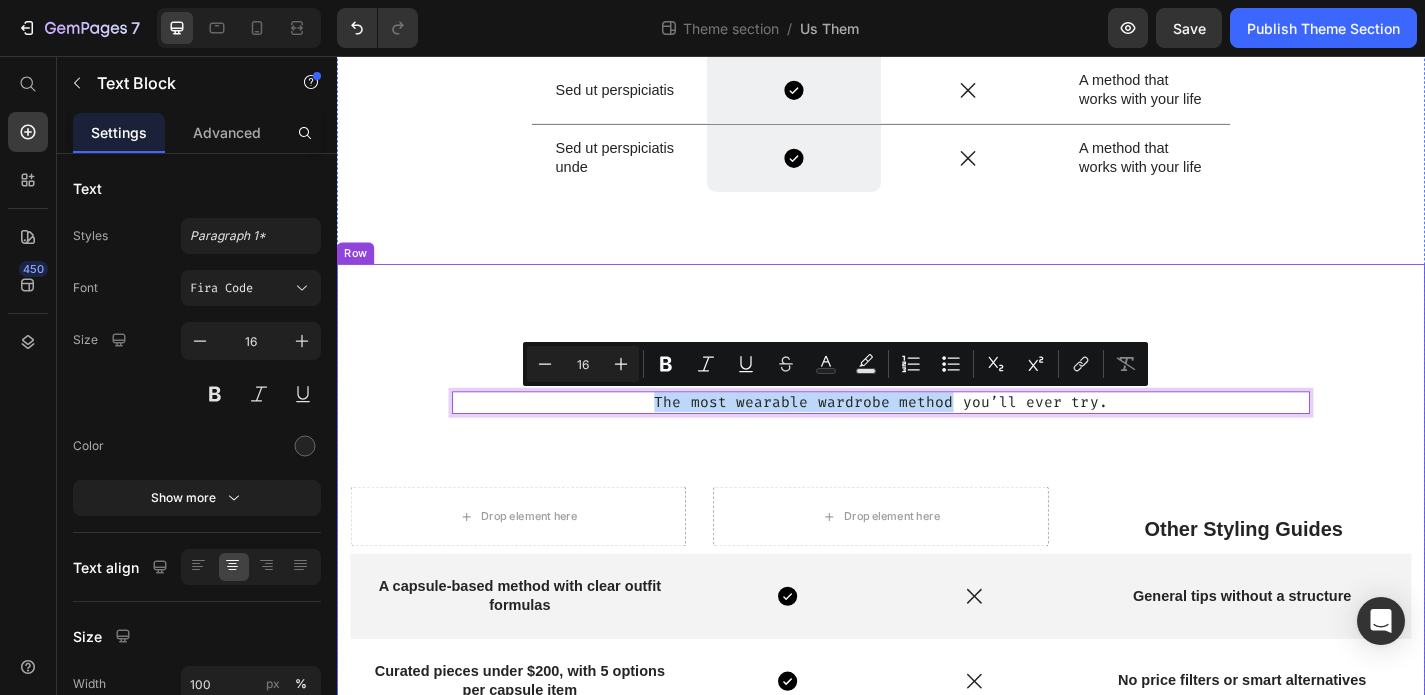 drag, startPoint x: 1014, startPoint y: 432, endPoint x: 995, endPoint y: 351, distance: 83.198555 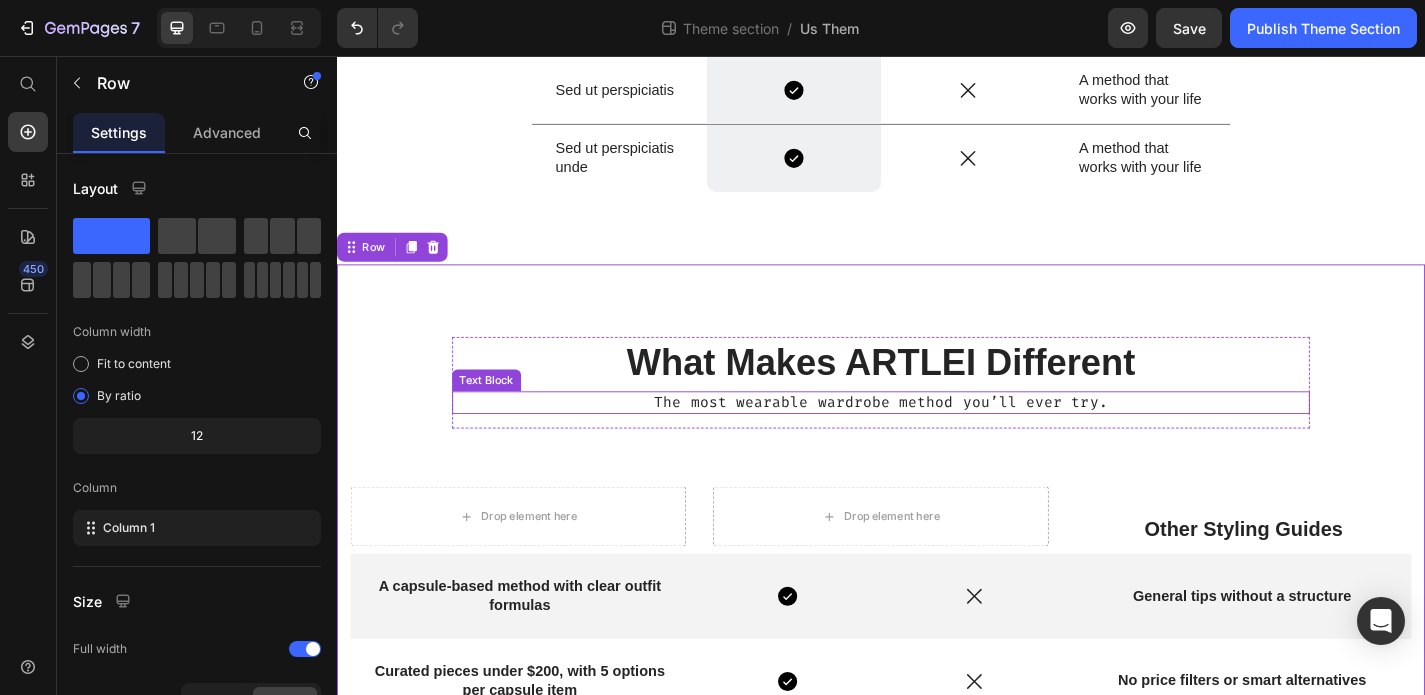 click on "The most wearable wardrobe method you’ll ever try." at bounding box center (937, 438) 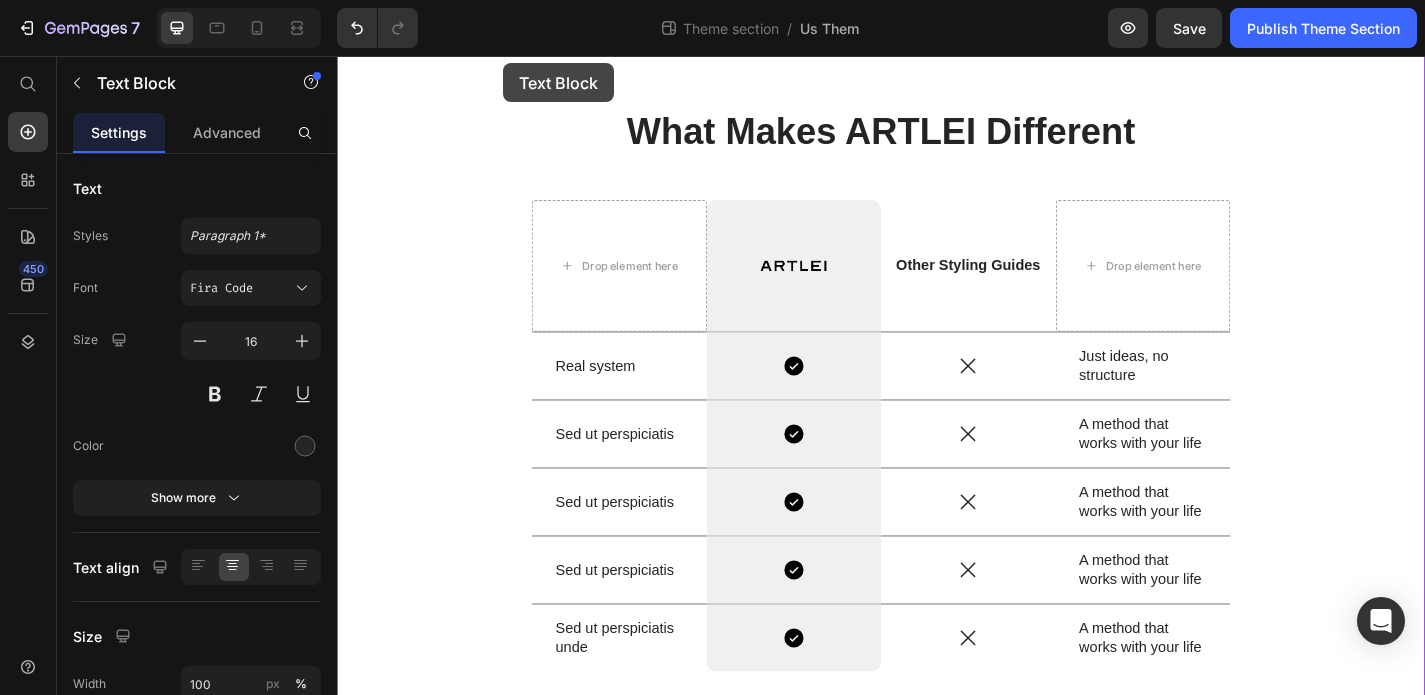scroll, scrollTop: 0, scrollLeft: 0, axis: both 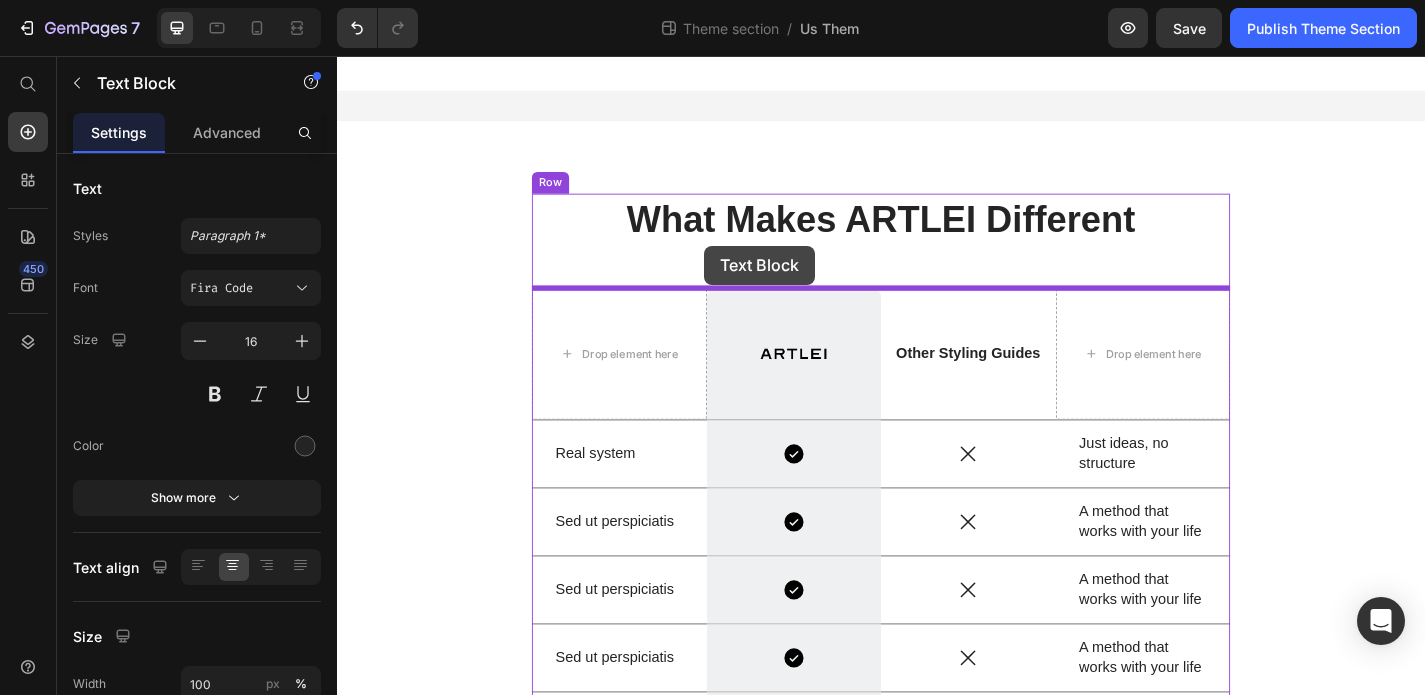 drag, startPoint x: 478, startPoint y: 416, endPoint x: 742, endPoint y: 265, distance: 304.1332 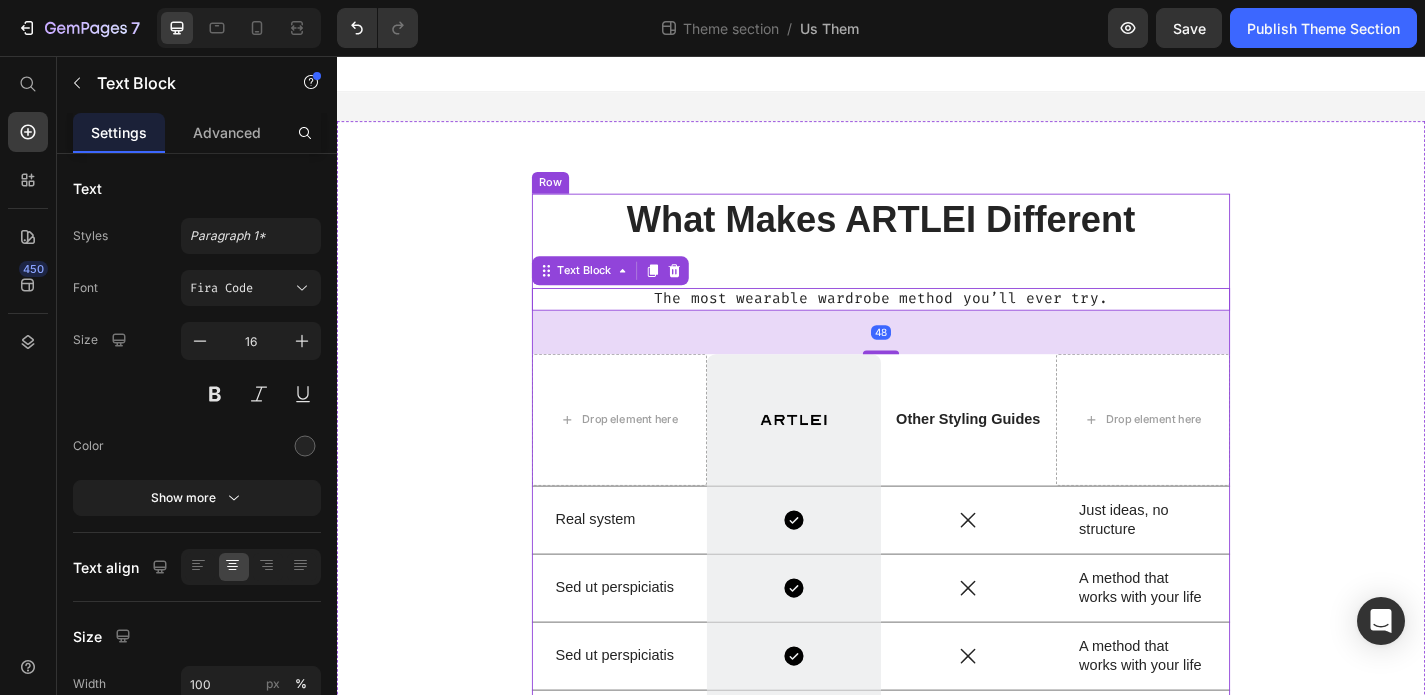click on "What Makes ARTLEI Different Heading The most wearable wardrobe method you’ll ever try. Text Block   48
Drop element here Image Row Other Styling Guides Text Block
Drop element here Row Real system Text Block
Icon Row
Icon Just ideas, no structure Text Block Row Sed ut perspiciatis Text Block
Icon Row
Icon A method that works with your life Text Block Row Sed ut perspiciatis Text Block
Icon Row
Icon A method that works with your life Text Block Row Sed ut perspiciatis Text Block
Icon Row
Icon A method that works with your life Text Block Row Sed ut perspiciatis unde Text Block
Icon Row
Icon A method that works with your life Text Block Row" at bounding box center (937, 564) 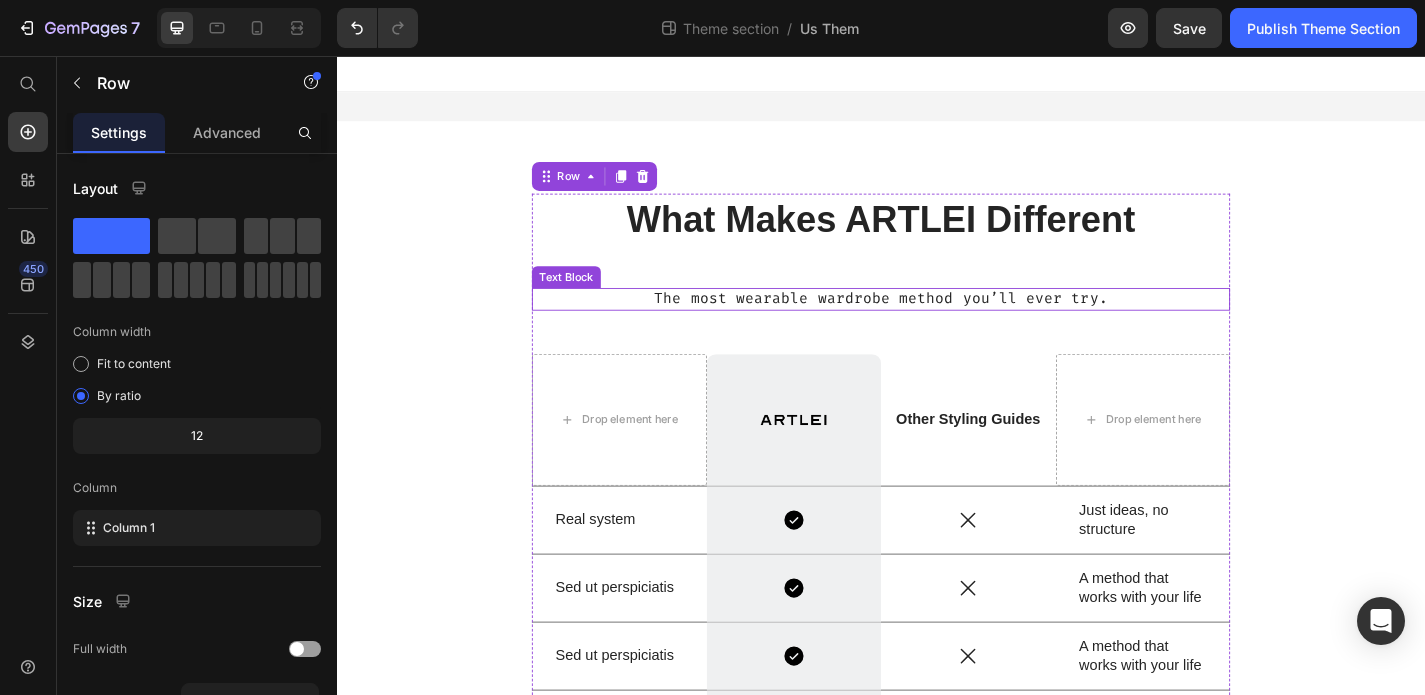 click on "The most wearable wardrobe method you’ll ever try." at bounding box center [937, 324] 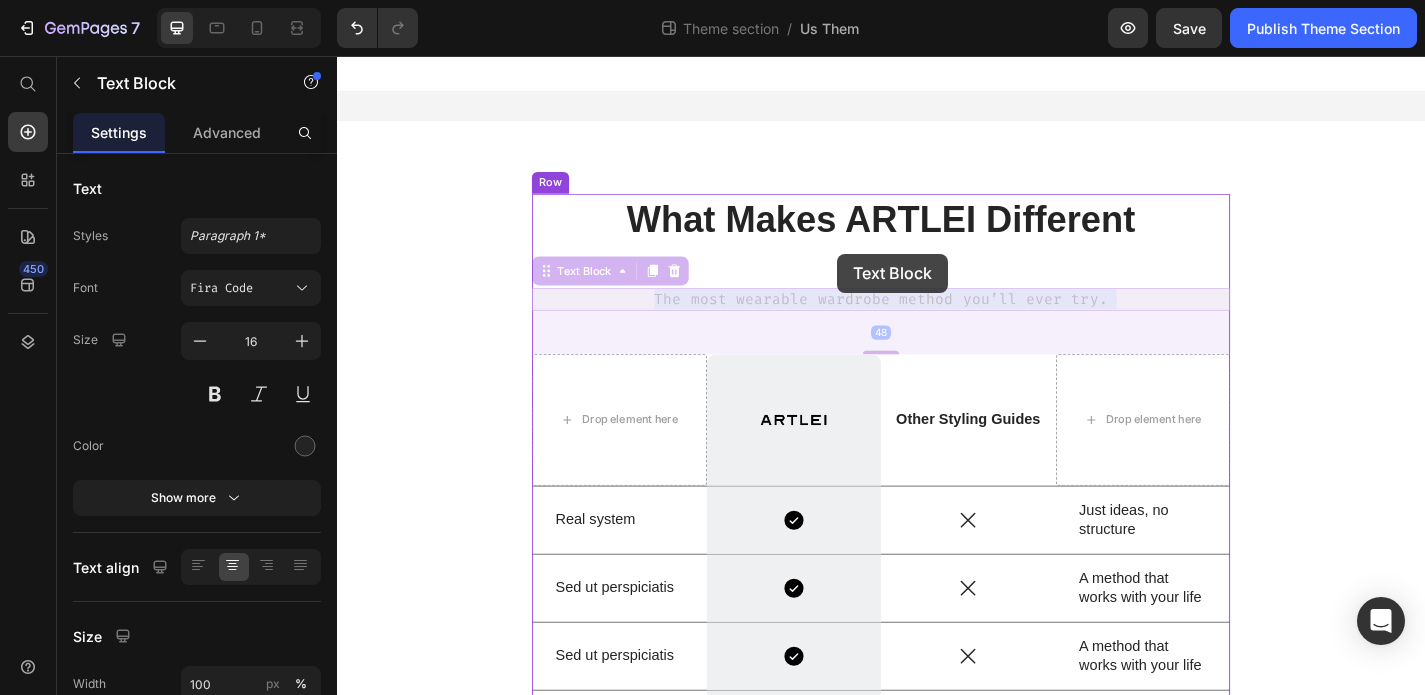 drag, startPoint x: 889, startPoint y: 318, endPoint x: 889, endPoint y: 274, distance: 44 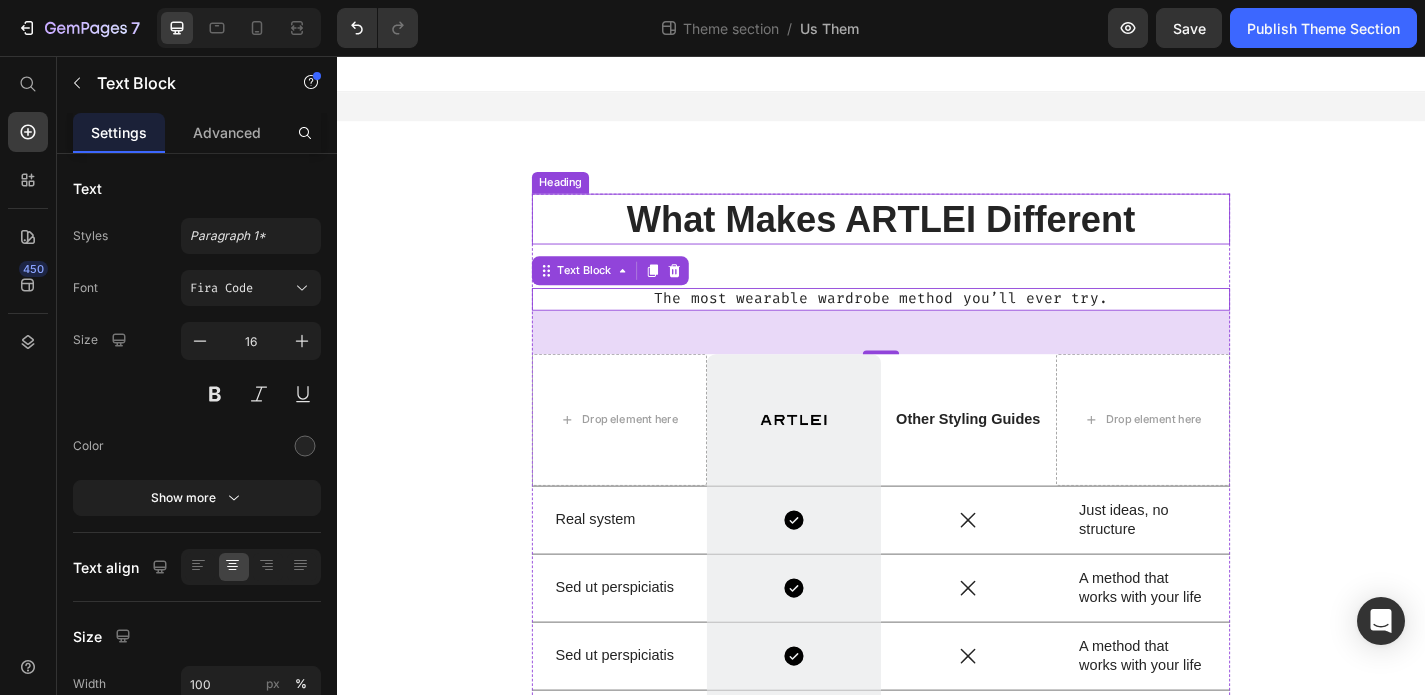 click on "What Makes ARTLEI Different" at bounding box center [937, 236] 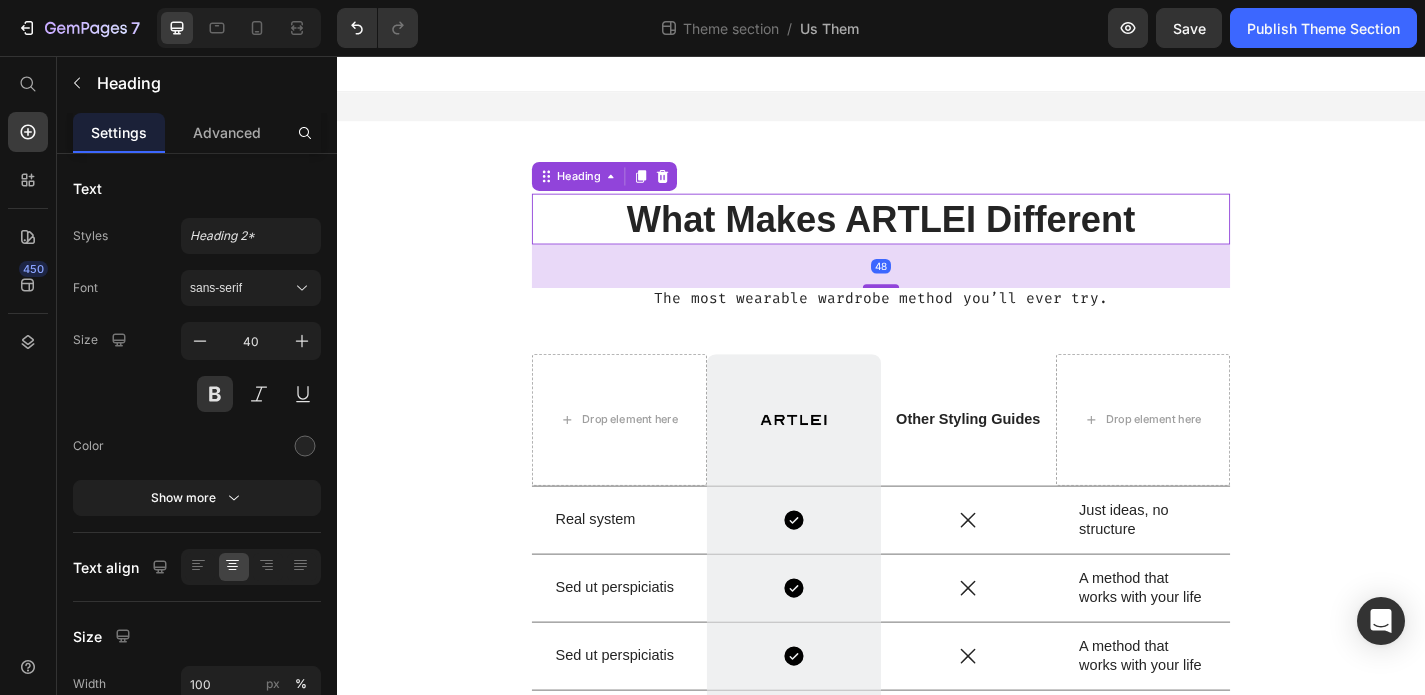 click on "48" at bounding box center [937, 288] 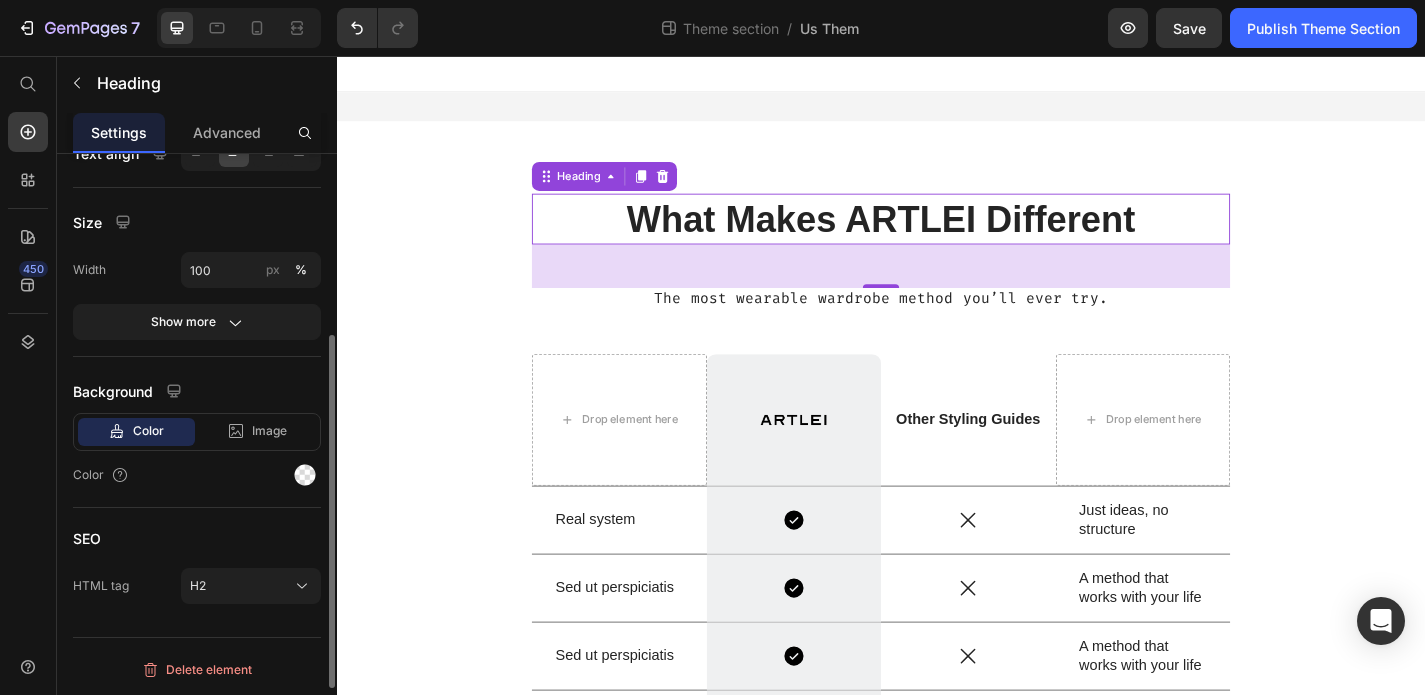 scroll, scrollTop: 0, scrollLeft: 0, axis: both 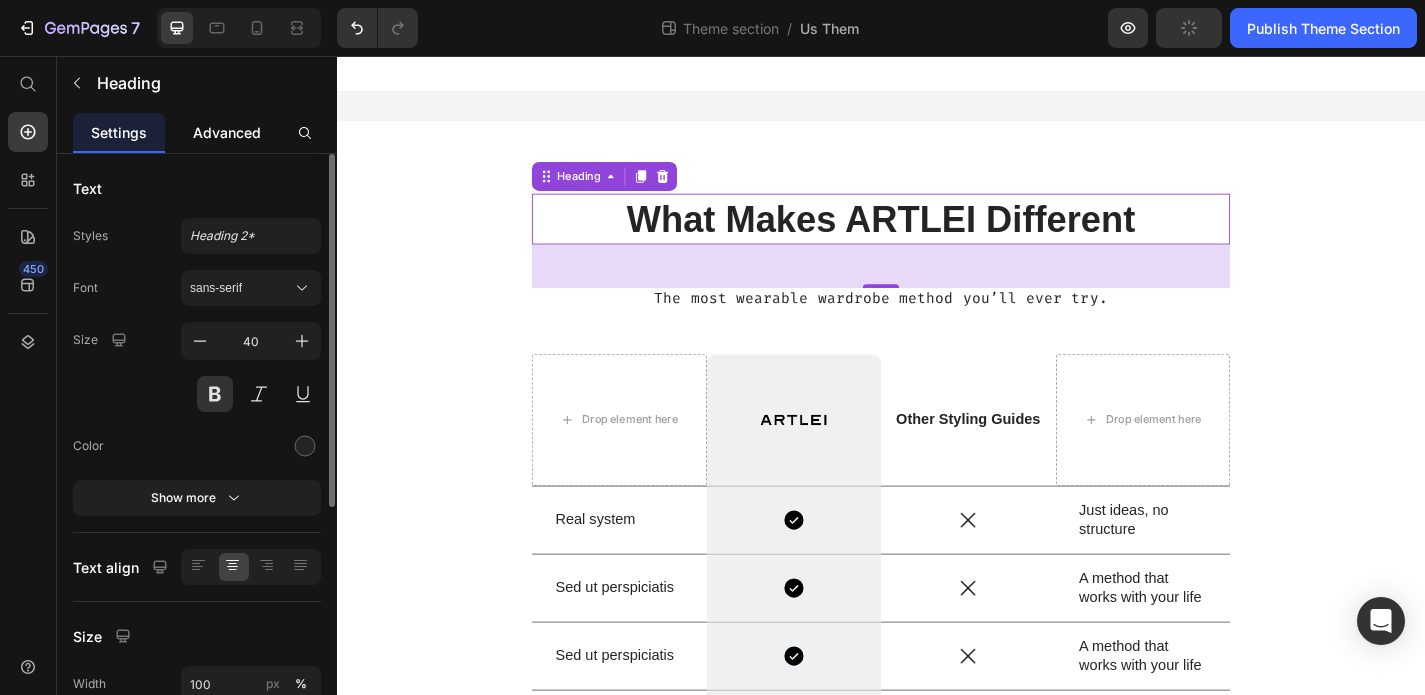 click on "Advanced" at bounding box center [227, 132] 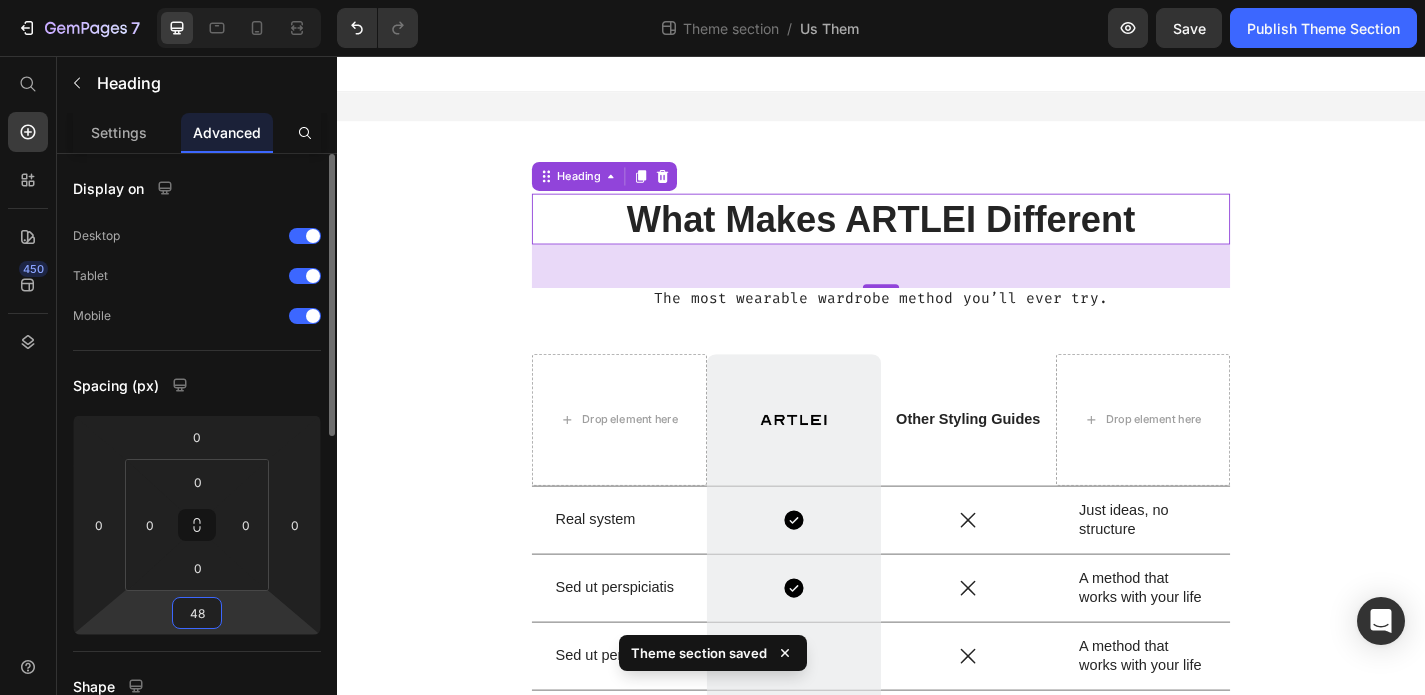 type on "0" 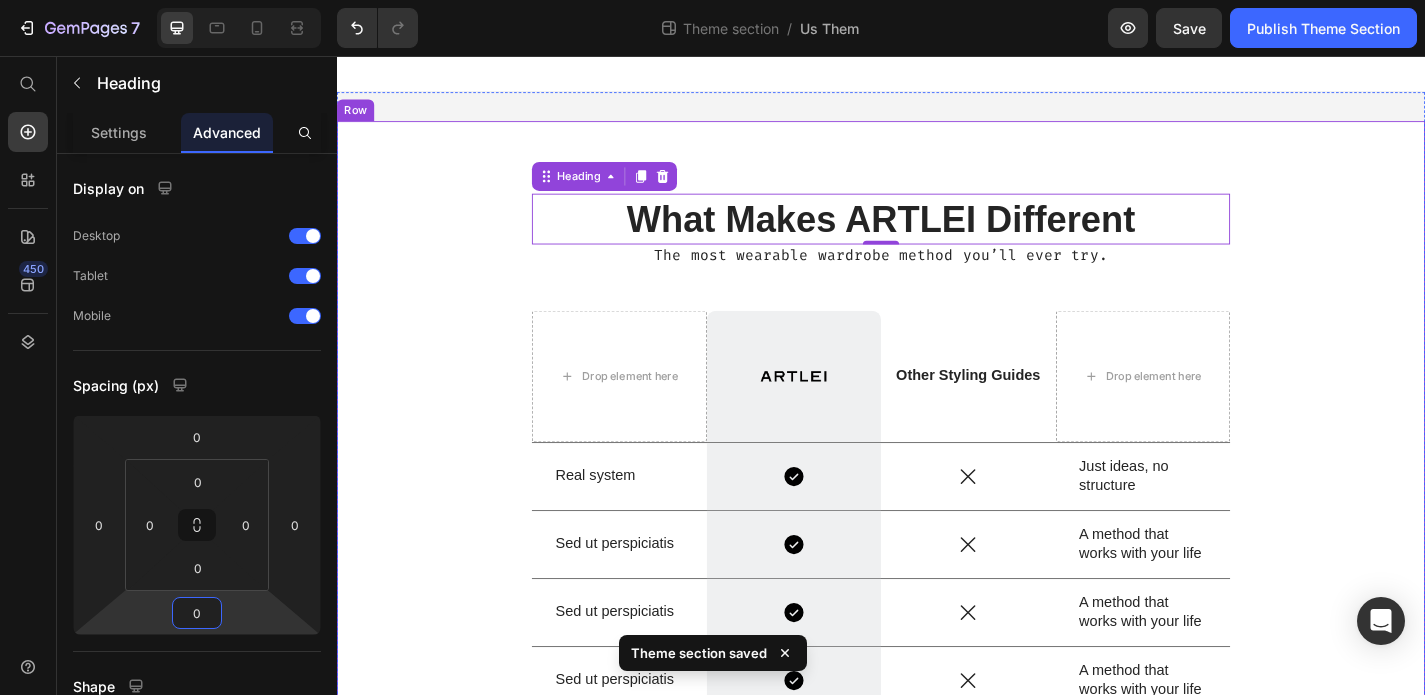 click on "What Makes ARTLEI Different Heading   0 The most wearable wardrobe method you’ll ever try. Text Block
Drop element here Image Row Other Styling Guides Text Block
Drop element here Row Real system Text Block
Icon Row
Icon Just ideas, no structure Text Block Row Sed ut perspiciatis Text Block
Icon Row
Icon A method that works with your life Text Block Row Sed ut perspiciatis Text Block
Icon Row
Icon A method that works with your life Text Block Row Sed ut perspiciatis Text Block
Icon Row
Icon A method that works with your life Text Block Row Sed ut perspiciatis unde Text Block
Icon Row
Icon A method that works with your life Text Block Row Row Row" at bounding box center (937, 532) 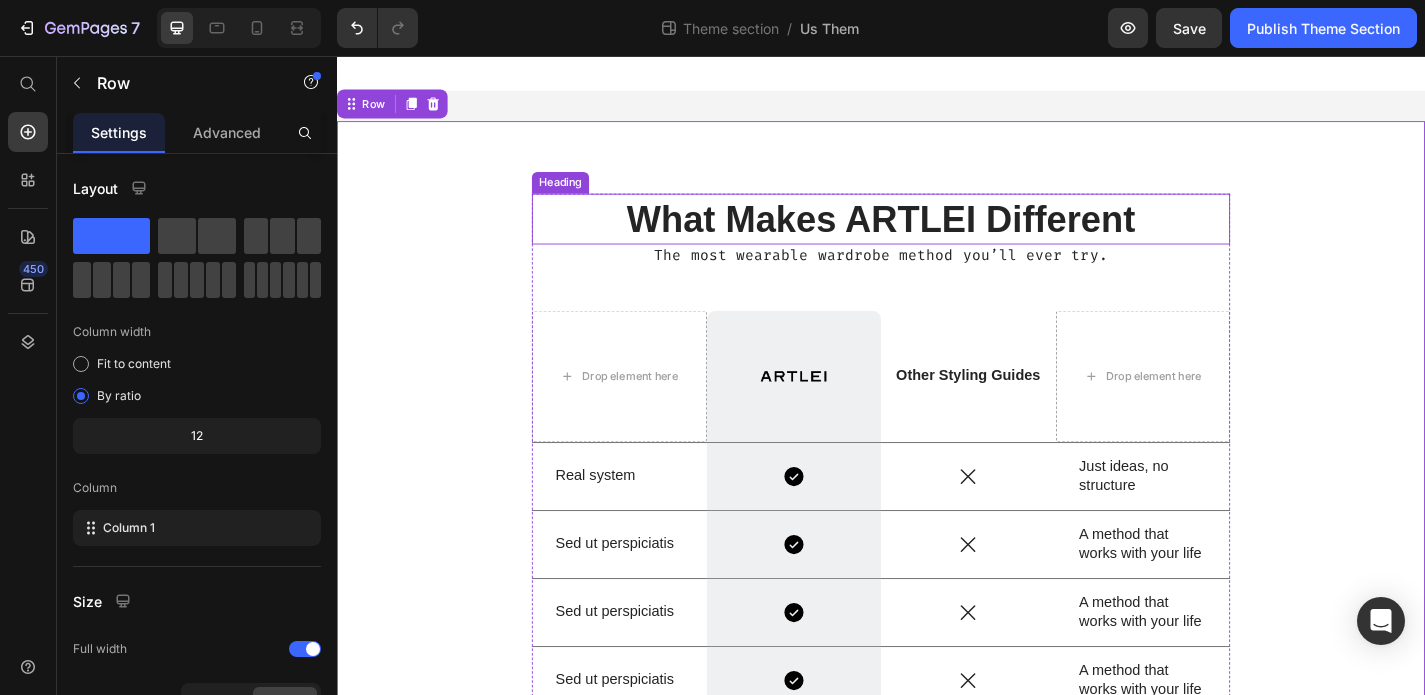click on "What Makes ARTLEI Different" at bounding box center [937, 236] 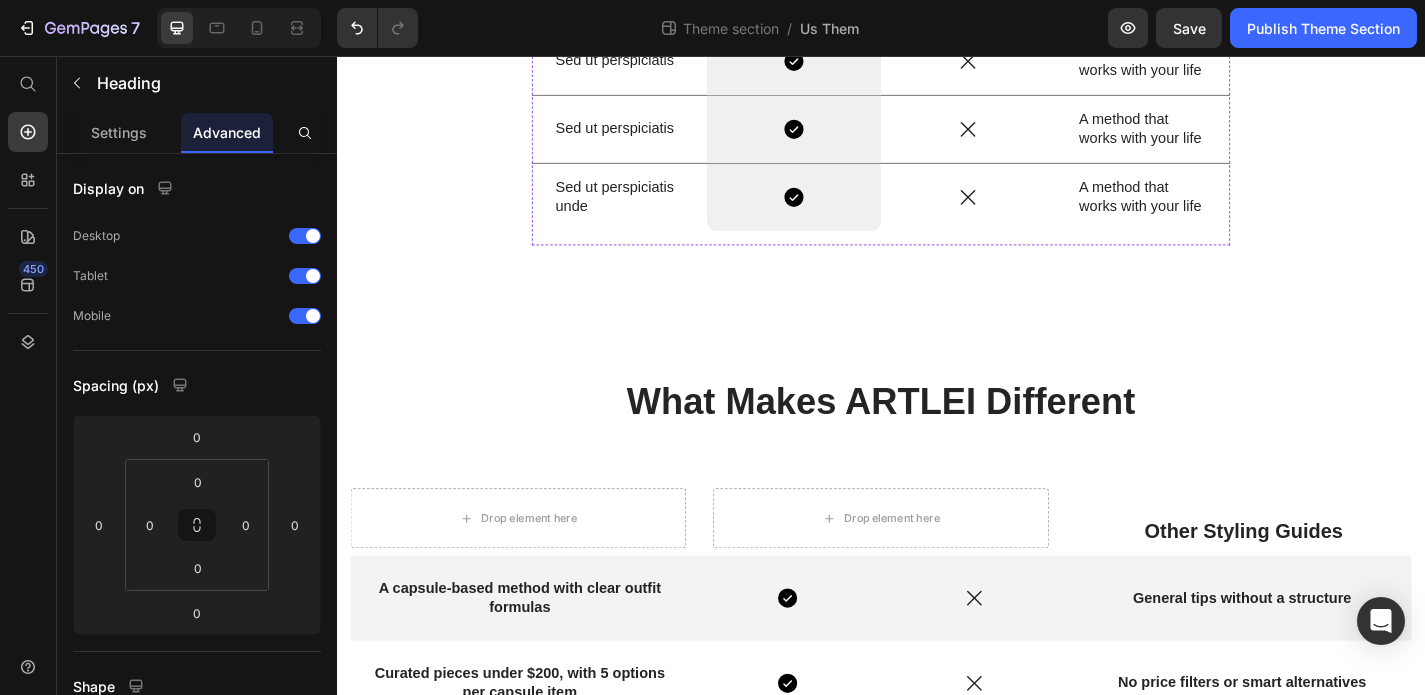 scroll, scrollTop: 611, scrollLeft: 0, axis: vertical 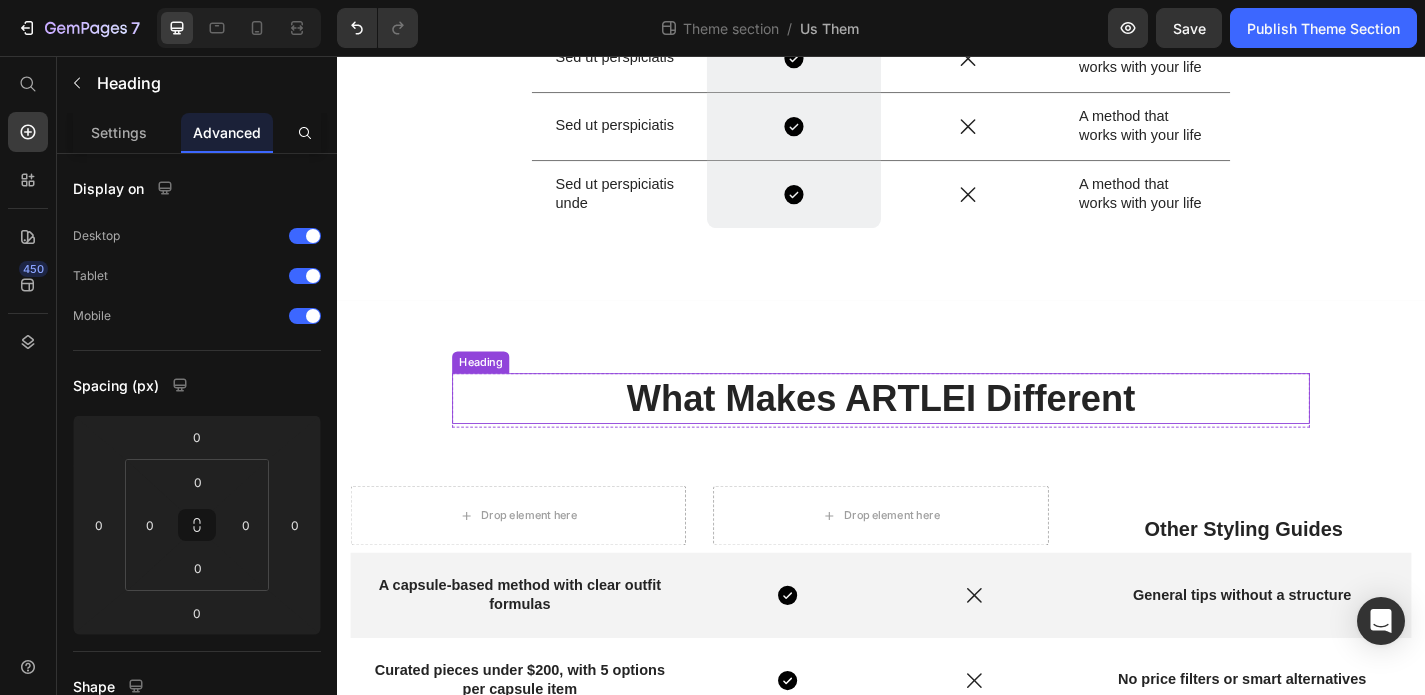 click on "What Makes ARTLEI Different" at bounding box center (937, 434) 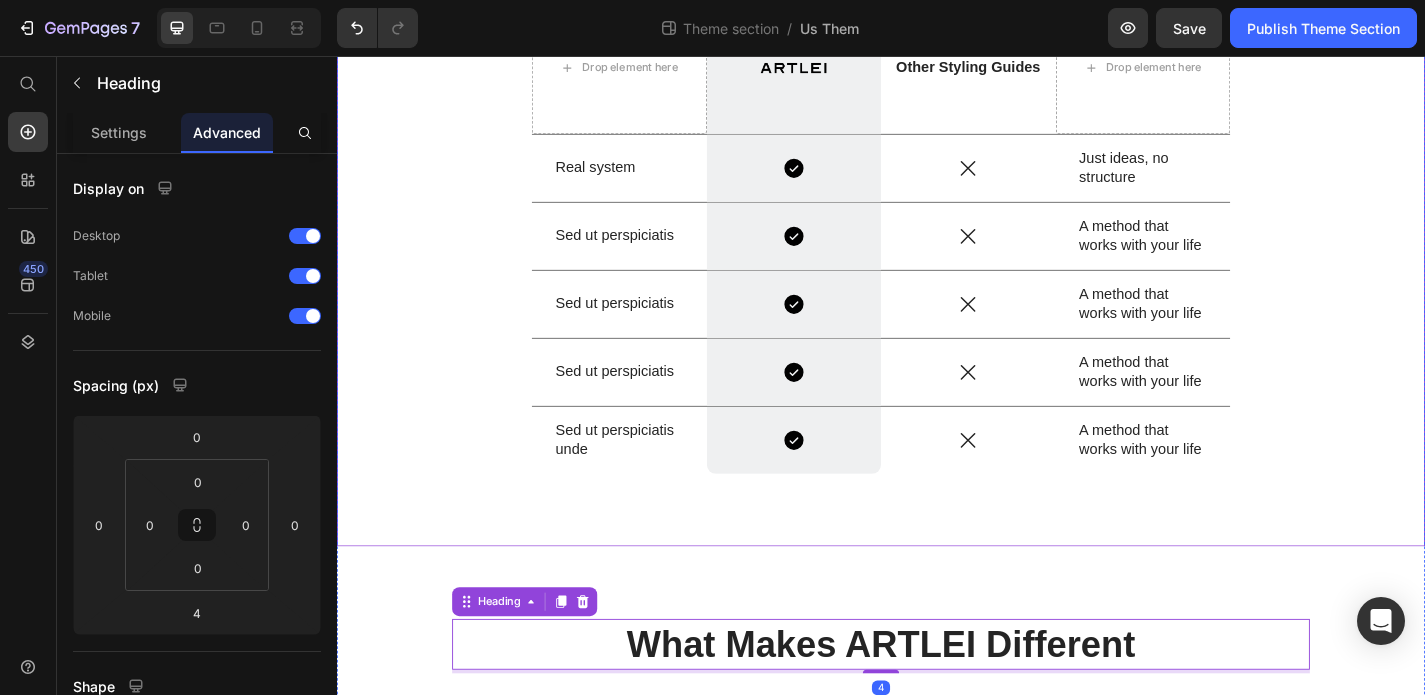 scroll, scrollTop: 0, scrollLeft: 0, axis: both 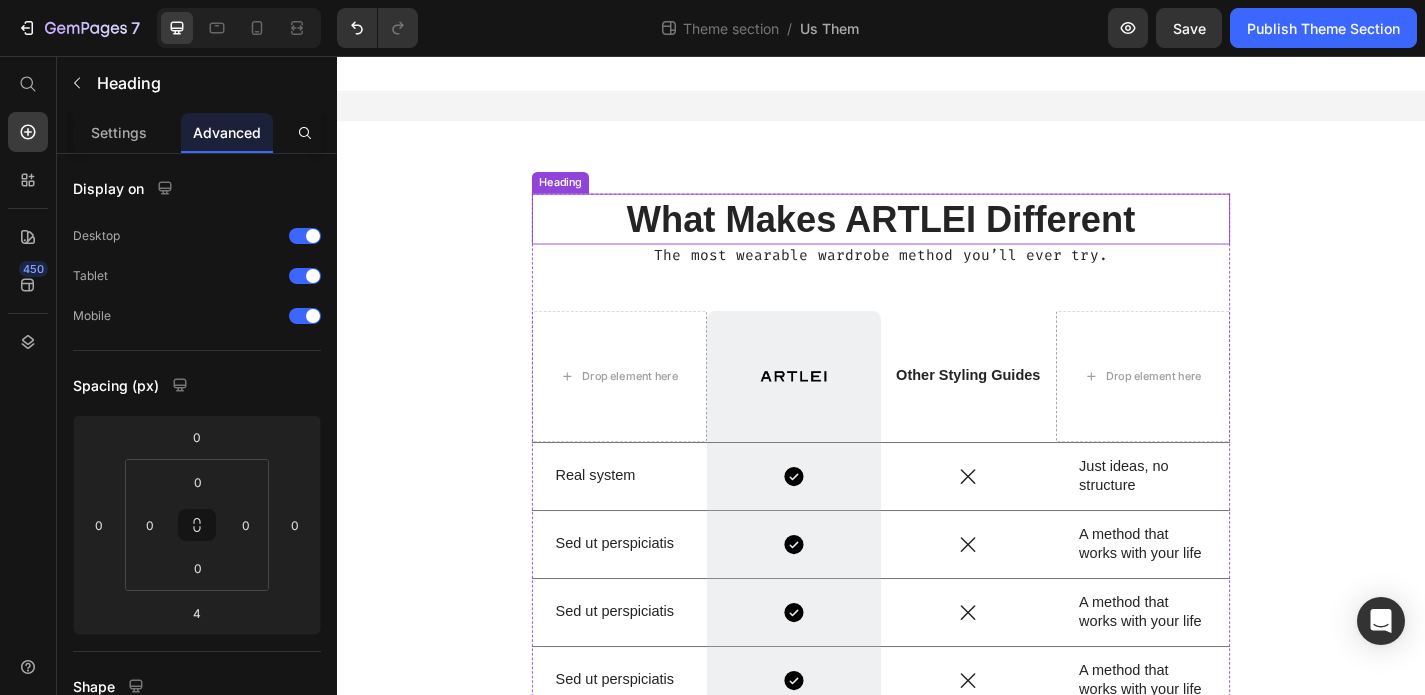 click on "What Makes ARTLEI Different" at bounding box center (937, 236) 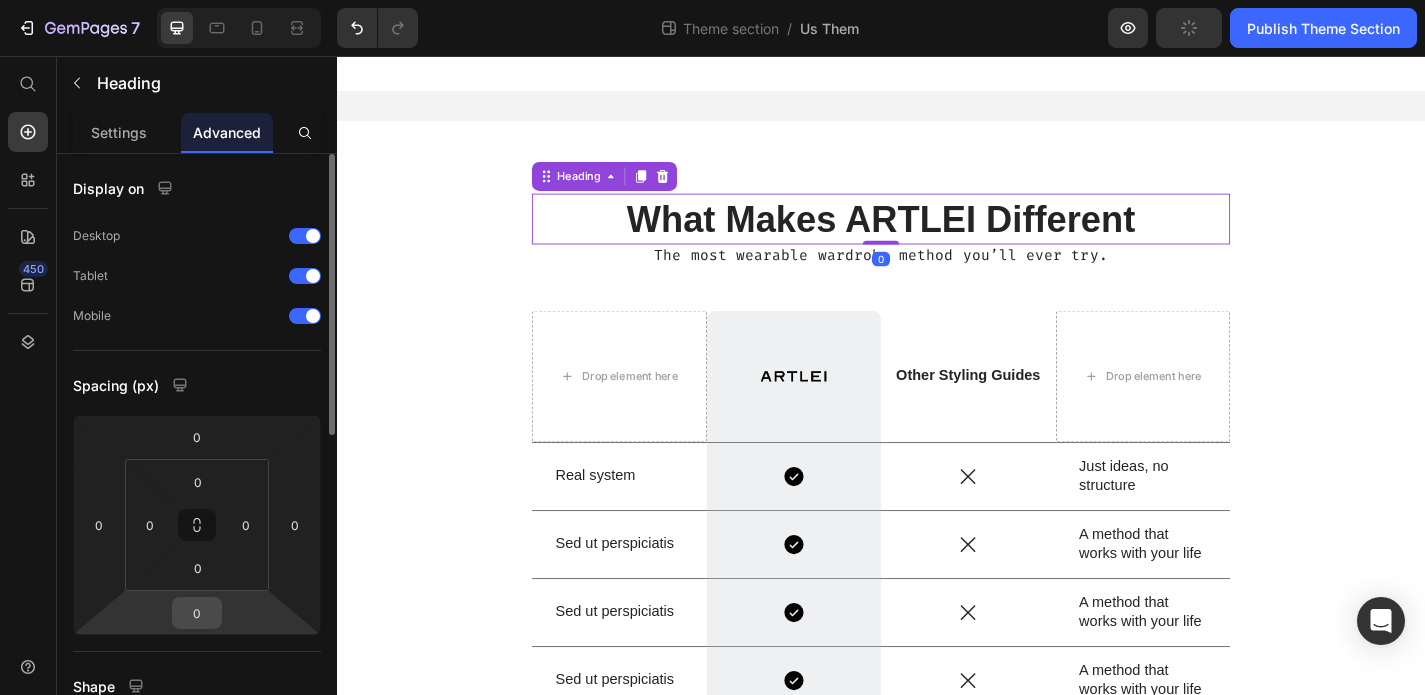 click on "0" at bounding box center (197, 613) 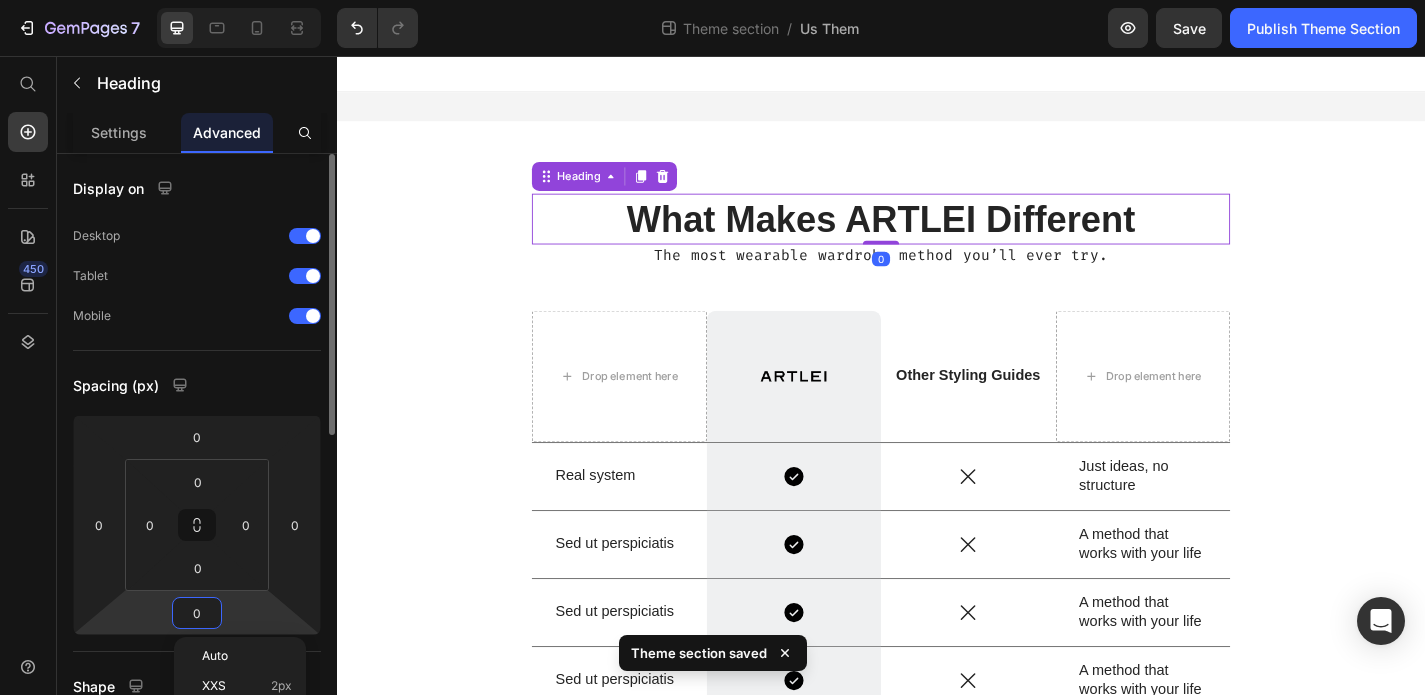 type on "4" 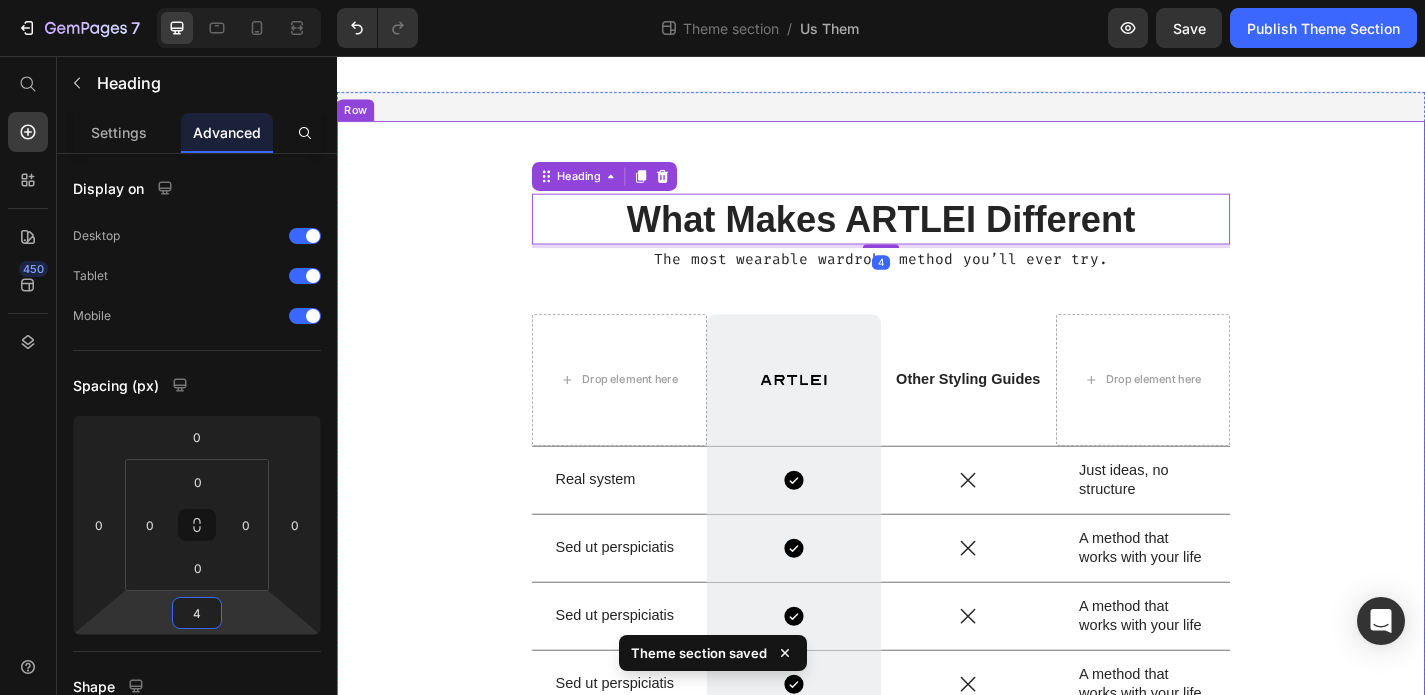 click on "What Makes ARTLEI Different Heading   4 The most wearable wardrobe method you’ll ever try. Text Block
Drop element here Image Row Other Styling Guides Text Block
Drop element here Row Real system Text Block
Icon Row
Icon Just ideas, no structure Text Block Row Sed ut perspiciatis Text Block
Icon Row
Icon A method that works with your life Text Block Row Sed ut perspiciatis Text Block
Icon Row
Icon A method that works with your life Text Block Row Sed ut perspiciatis Text Block
Icon Row
Icon A method that works with your life Text Block Row Sed ut perspiciatis unde Text Block
Icon Row
Icon A method that works with your life Text Block Row Row" at bounding box center (937, 550) 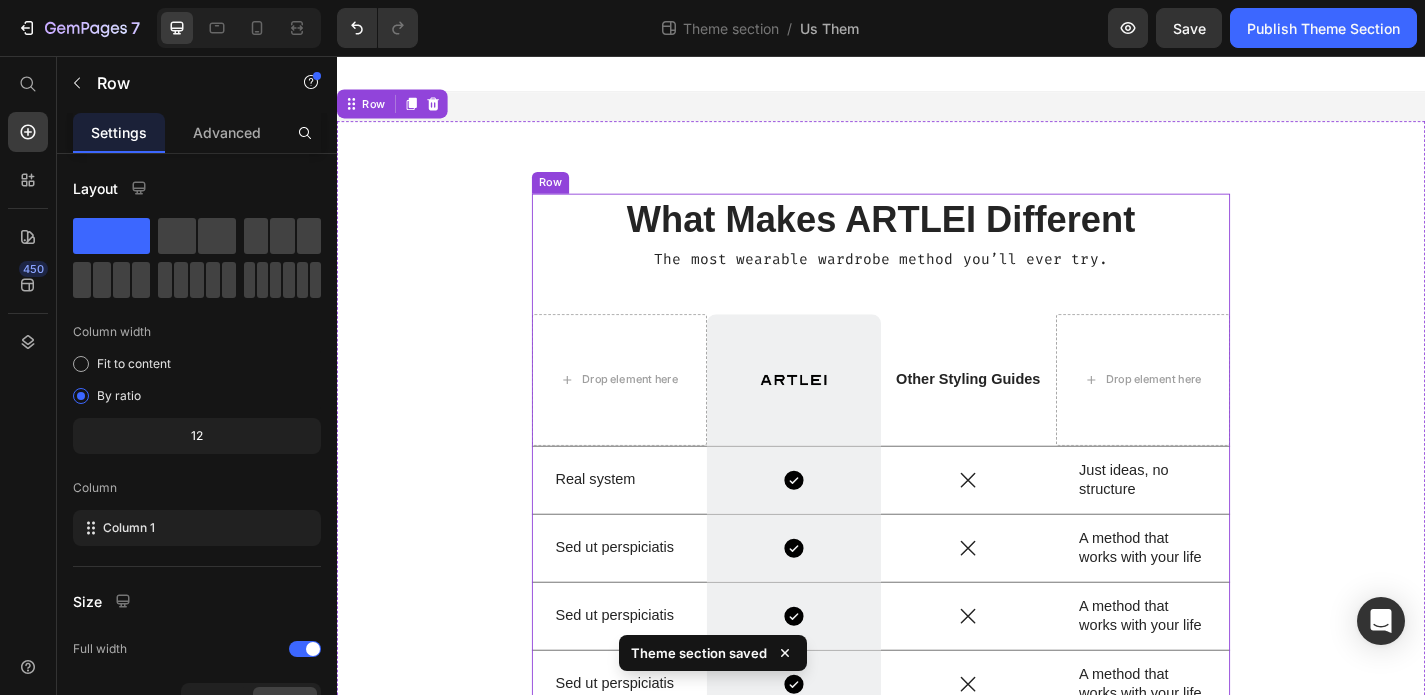 click on "What Makes ARTLEI Different Heading The most wearable wardrobe method you’ll ever try. Text Block
Drop element here Image Row Other Styling Guides Text Block
Drop element here Row Real system Text Block
Icon Row
Icon Just ideas, no structure Text Block Row Sed ut perspiciatis Text Block
Icon Row
Icon A method that works with your life Text Block Row Sed ut perspiciatis Text Block
Icon Row
Icon A method that works with your life Text Block Row Sed ut perspiciatis Text Block
Icon Row
Icon A method that works with your life Text Block Row Sed ut perspiciatis unde Text Block
Icon Row
Icon A method that works with your life Text Block Row" at bounding box center (937, 542) 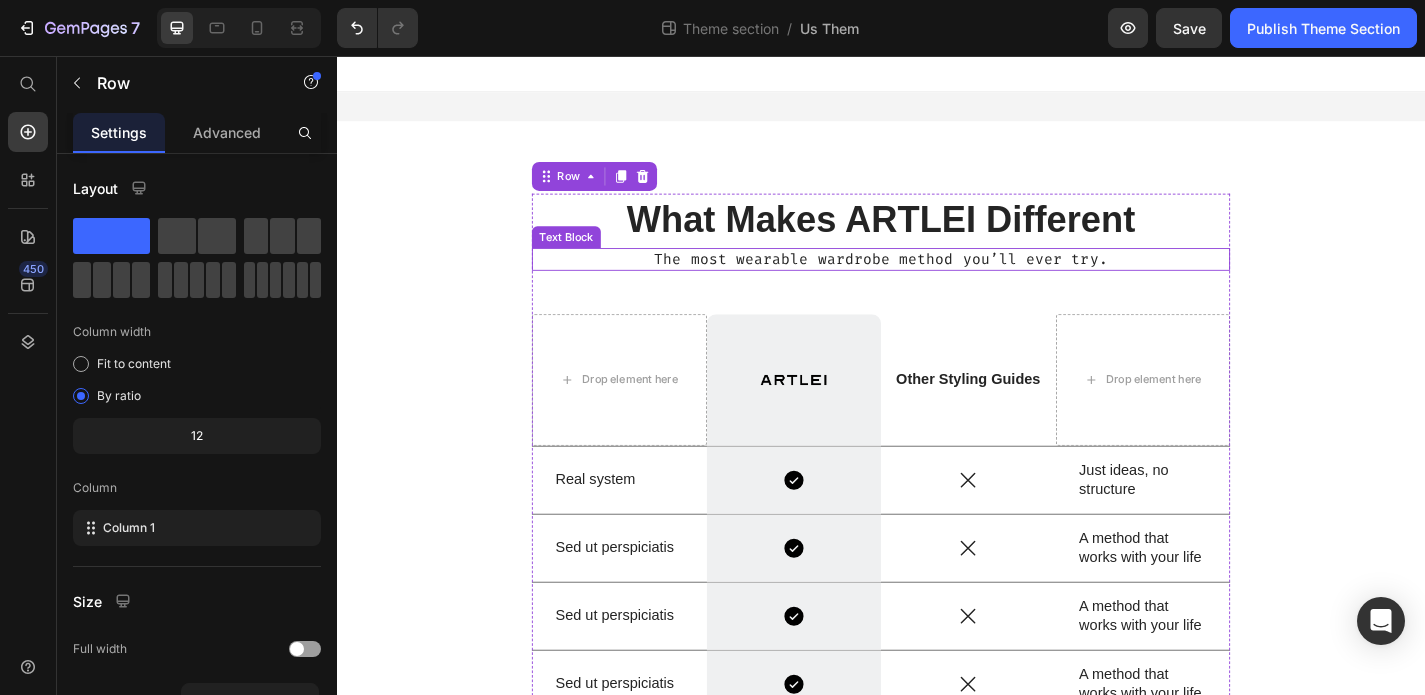 click on "The most wearable wardrobe method you’ll ever try." at bounding box center (937, 280) 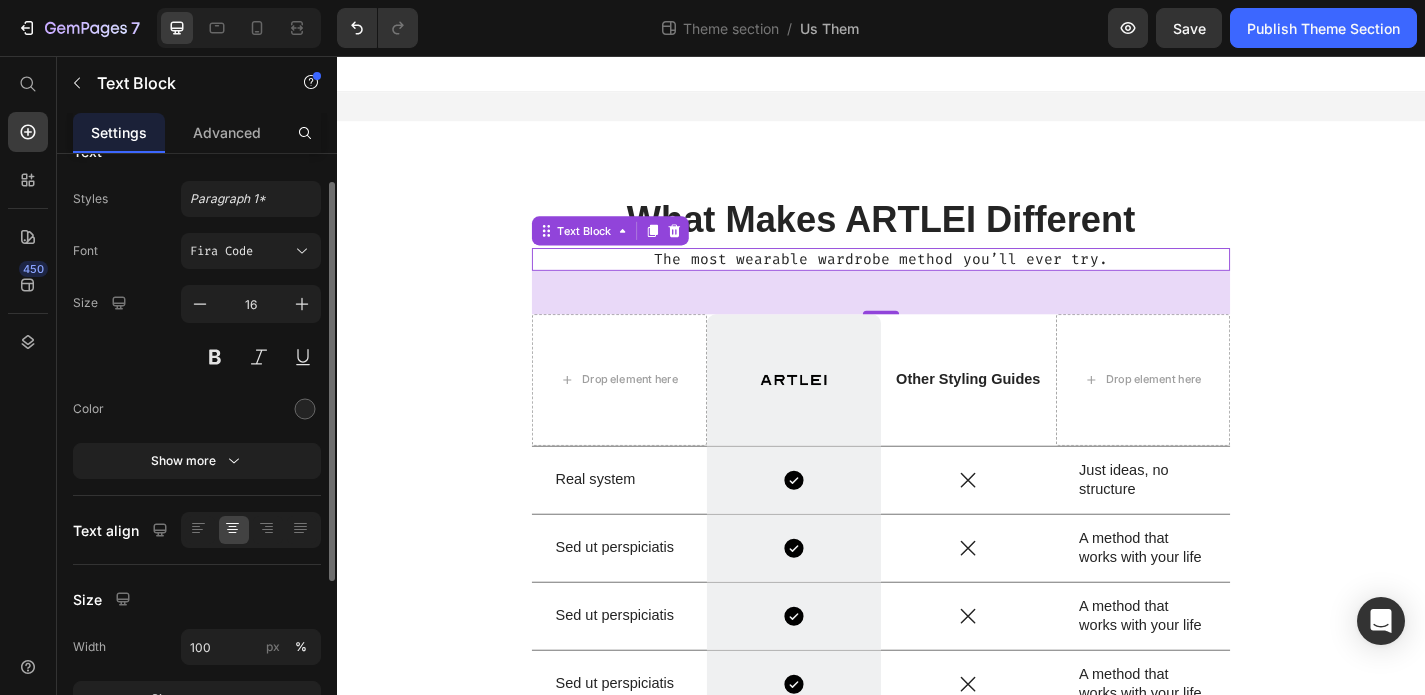 scroll, scrollTop: 39, scrollLeft: 0, axis: vertical 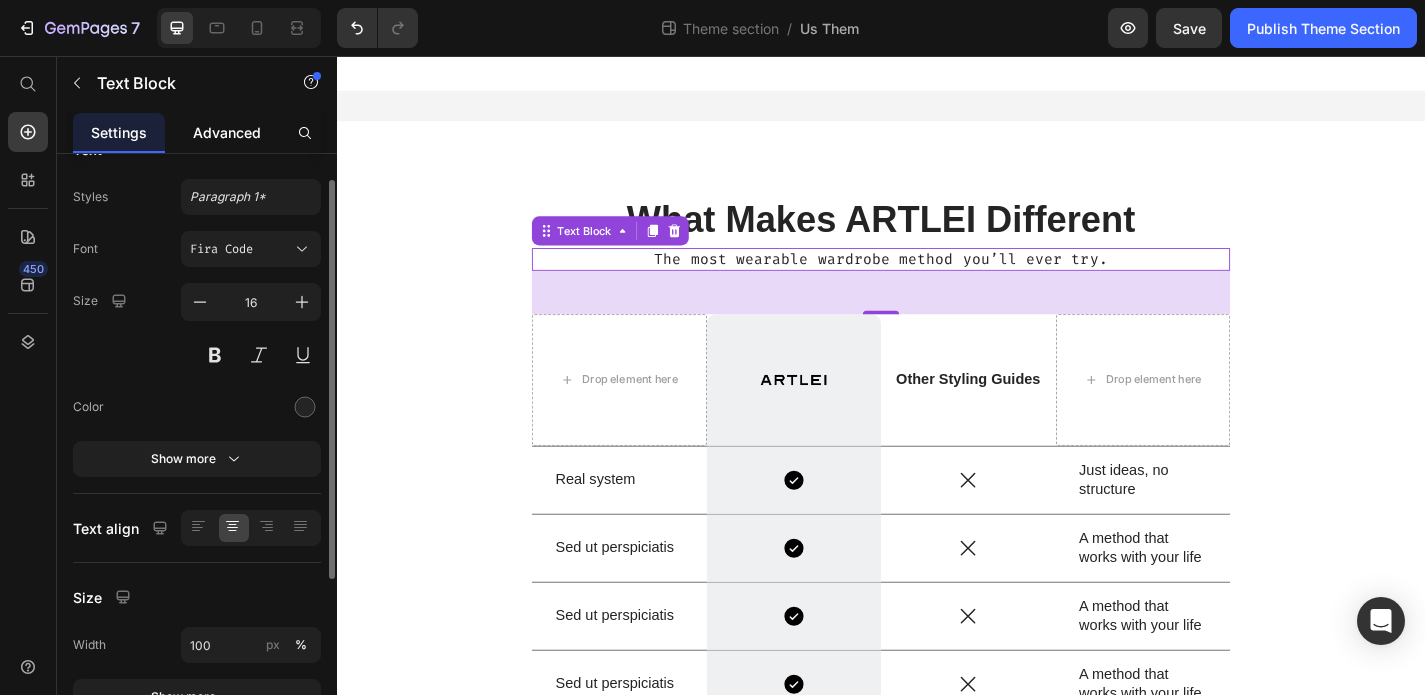 click on "Advanced" at bounding box center [227, 132] 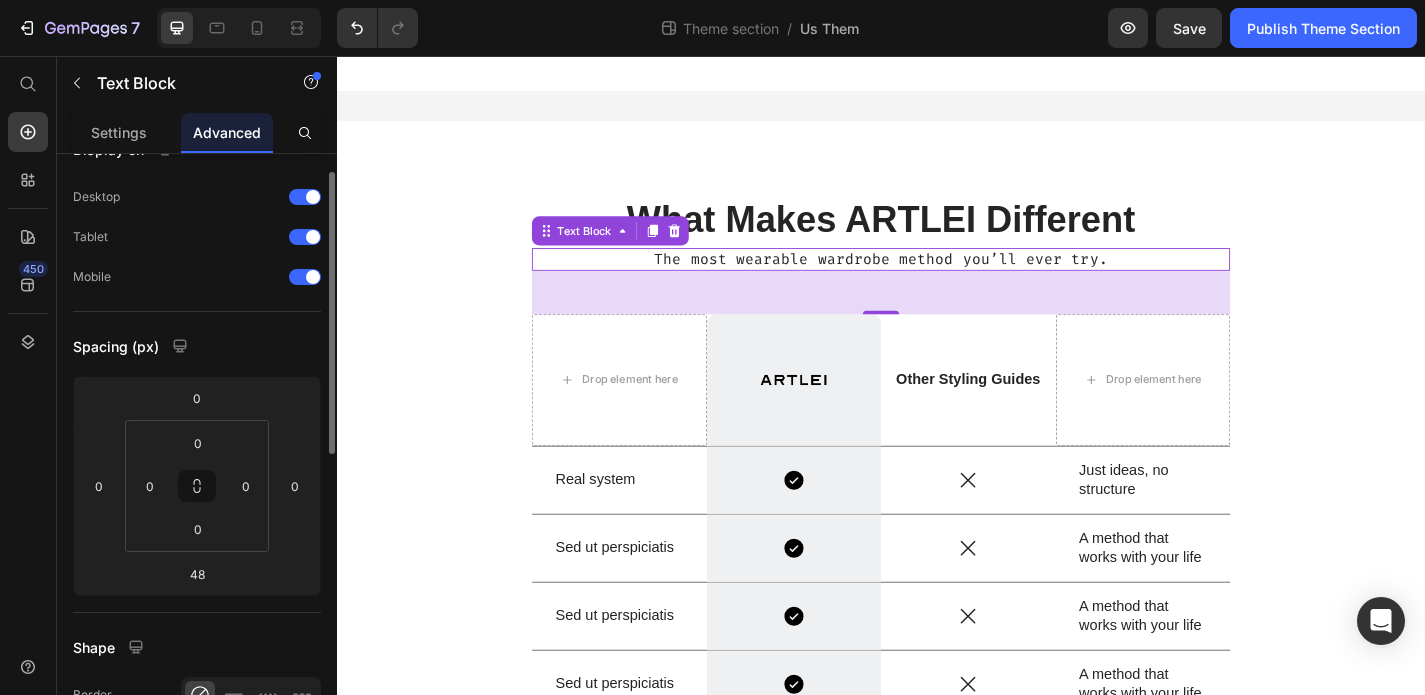 scroll, scrollTop: 0, scrollLeft: 0, axis: both 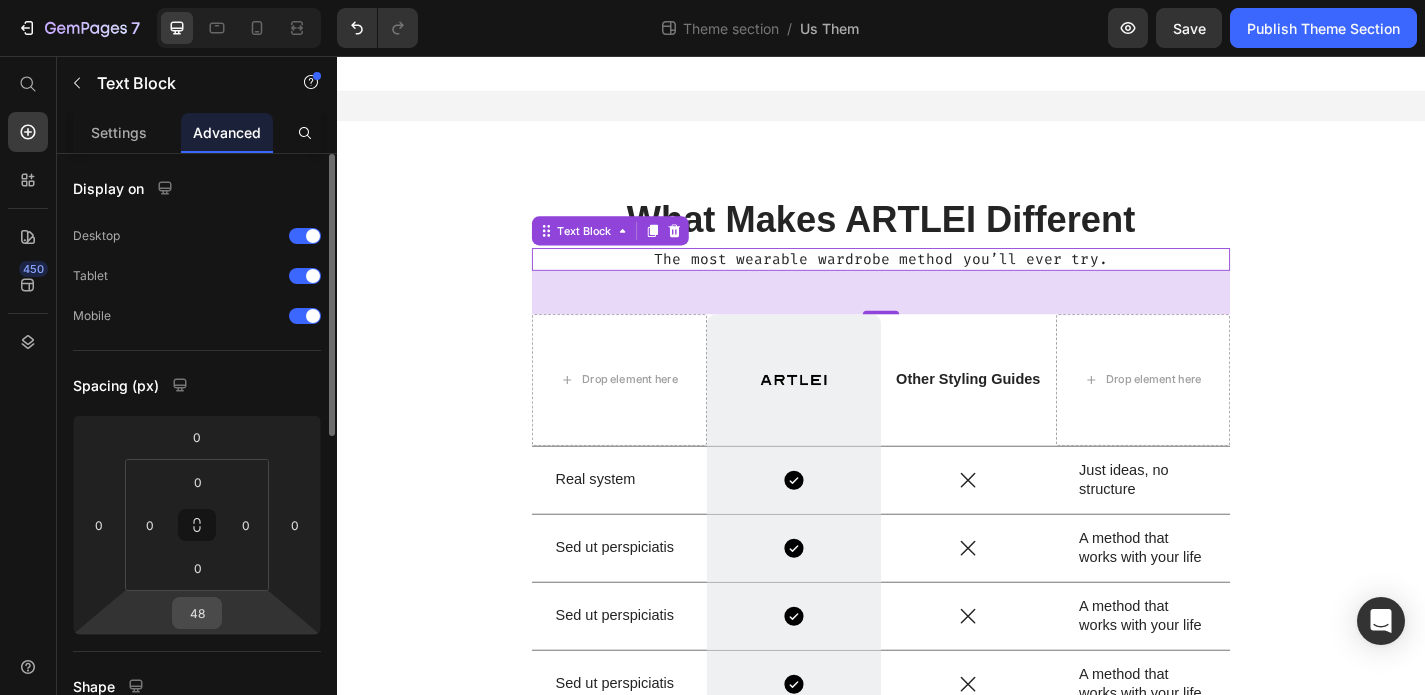click on "48" at bounding box center [197, 613] 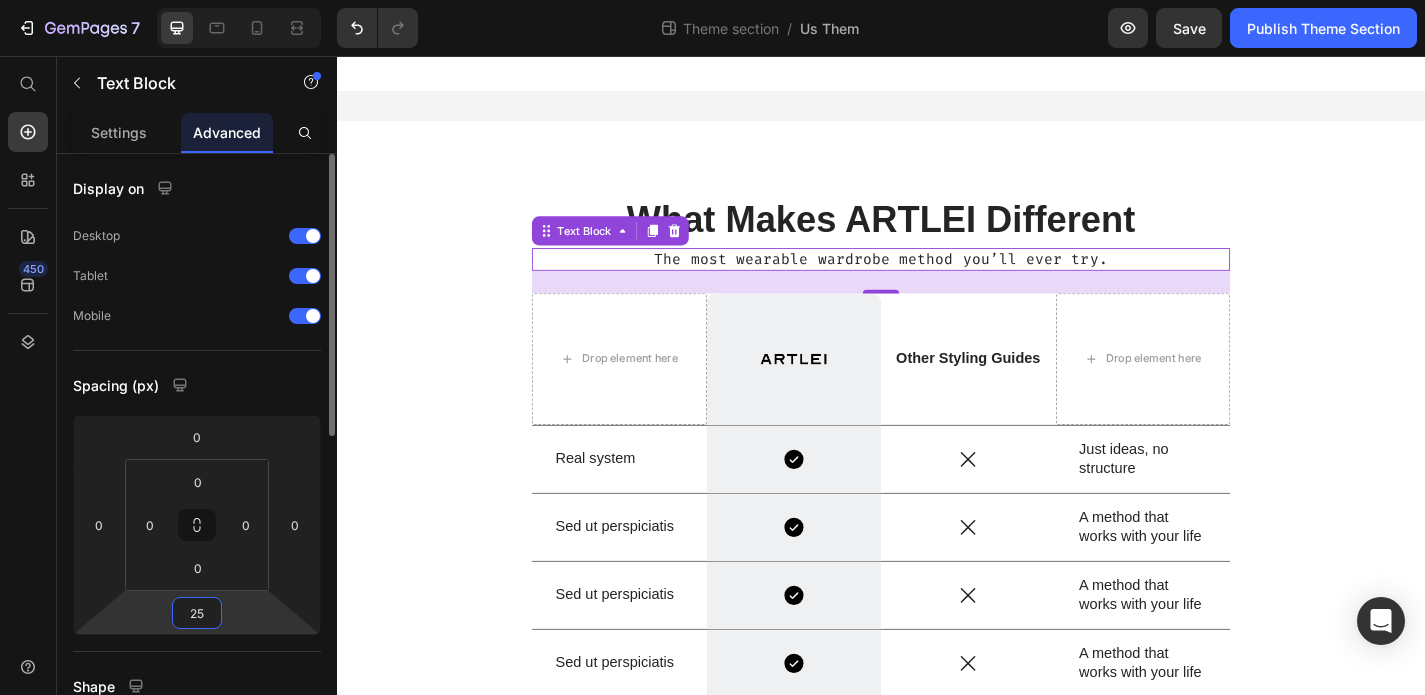 type on "2" 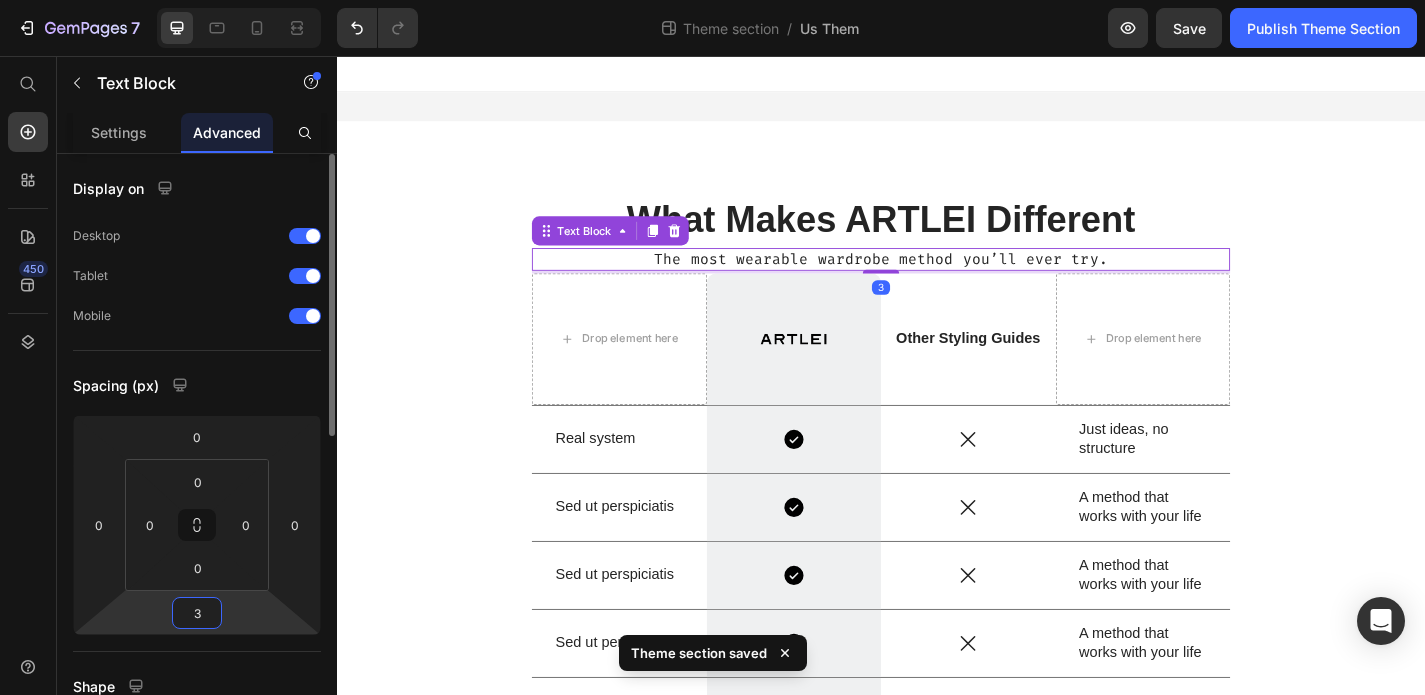 type on "30" 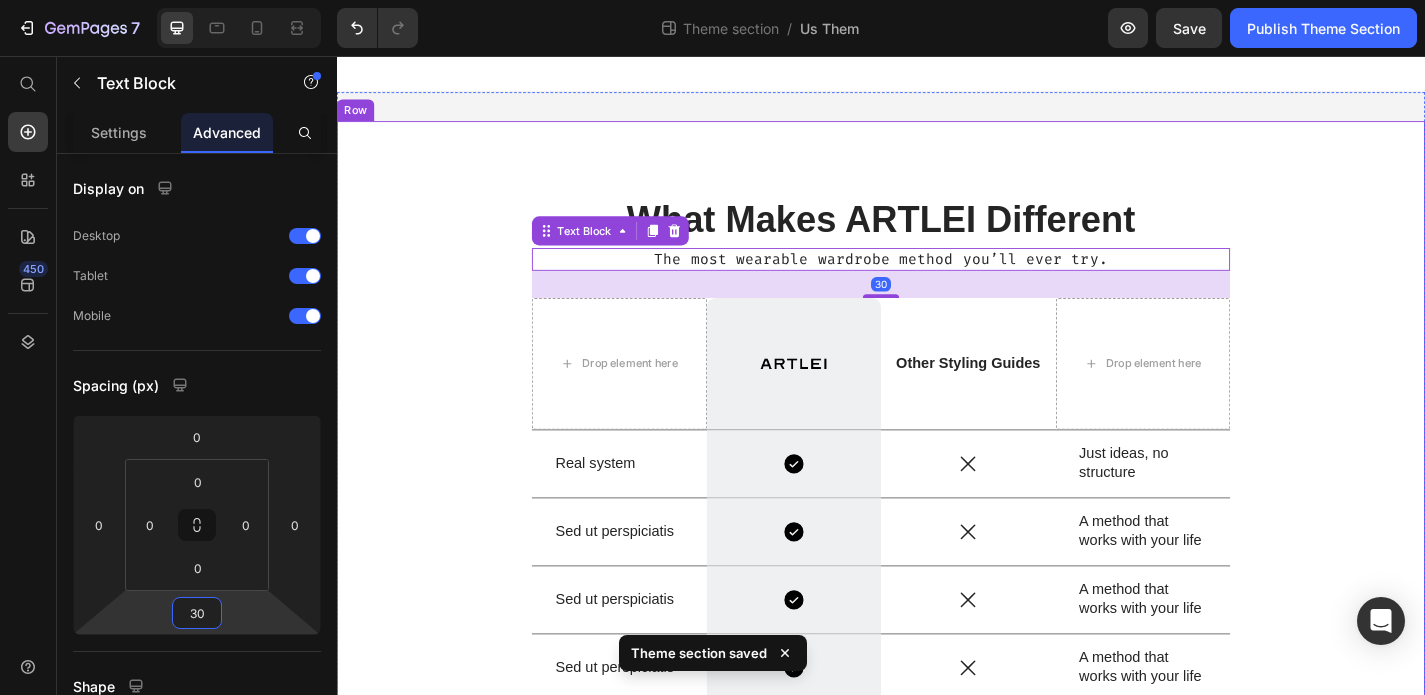 click on "What Makes ARTLEI Different Heading The most wearable wardrobe method you’ll ever try. Text Block   30
Drop element here Image Row Other Styling Guides Text Block
Drop element here Row Real system Text Block
Icon Row
Icon Just ideas, no structure Text Block Row Sed ut perspiciatis Text Block
Icon Row
Icon A method that works with your life Text Block Row Sed ut perspiciatis Text Block
Icon Row
Icon A method that works with your life Text Block Row Sed ut perspiciatis Text Block
Icon Row
Icon A method that works with your life Text Block Row Sed ut perspiciatis unde Text Block
Icon Row
Icon A method that works with your life Text Block Row Row" at bounding box center [937, 541] 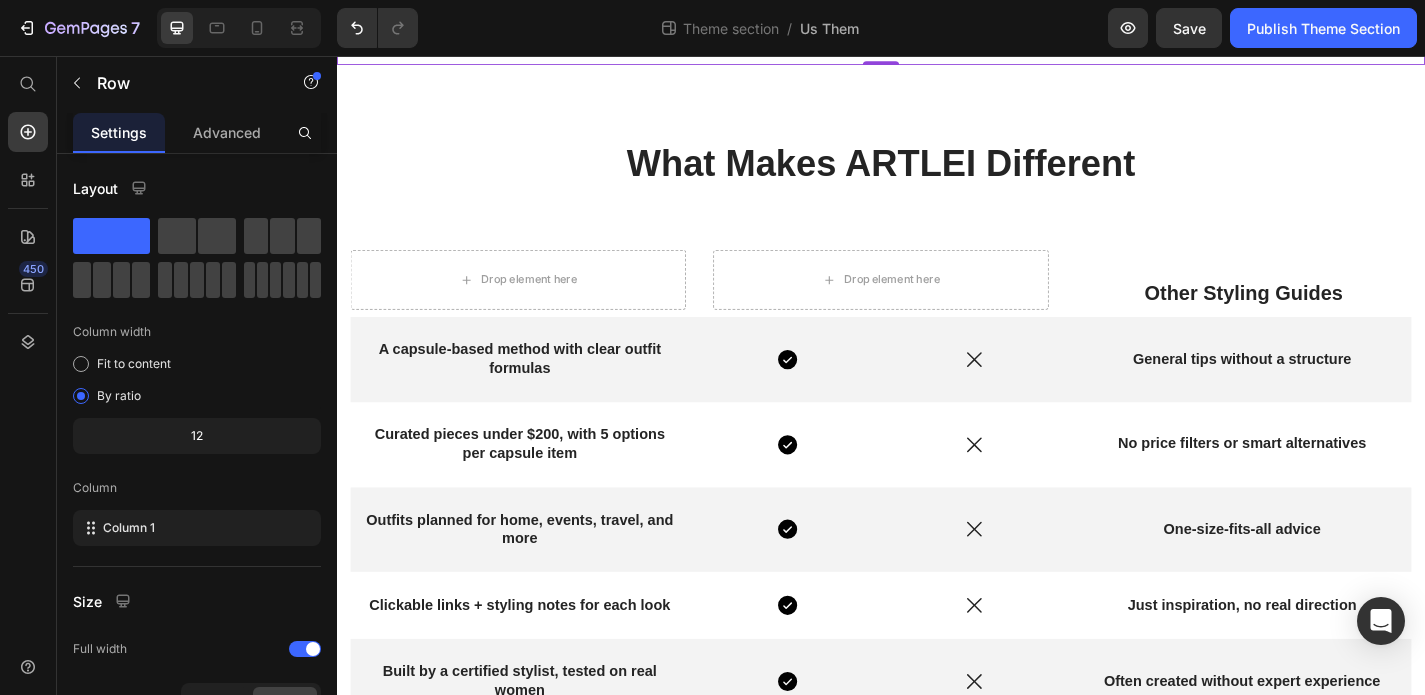 scroll, scrollTop: 861, scrollLeft: 0, axis: vertical 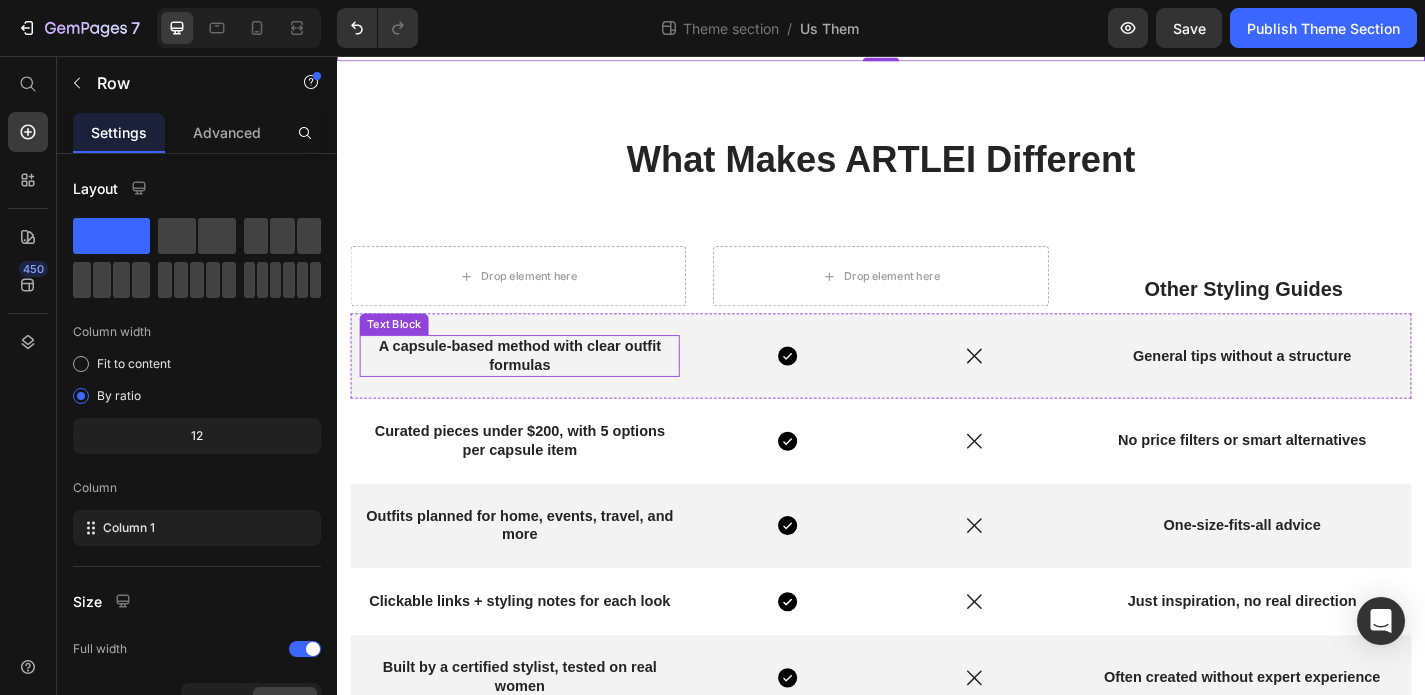 click on "A capsule-based method with clear outfit formulas" at bounding box center (538, 387) 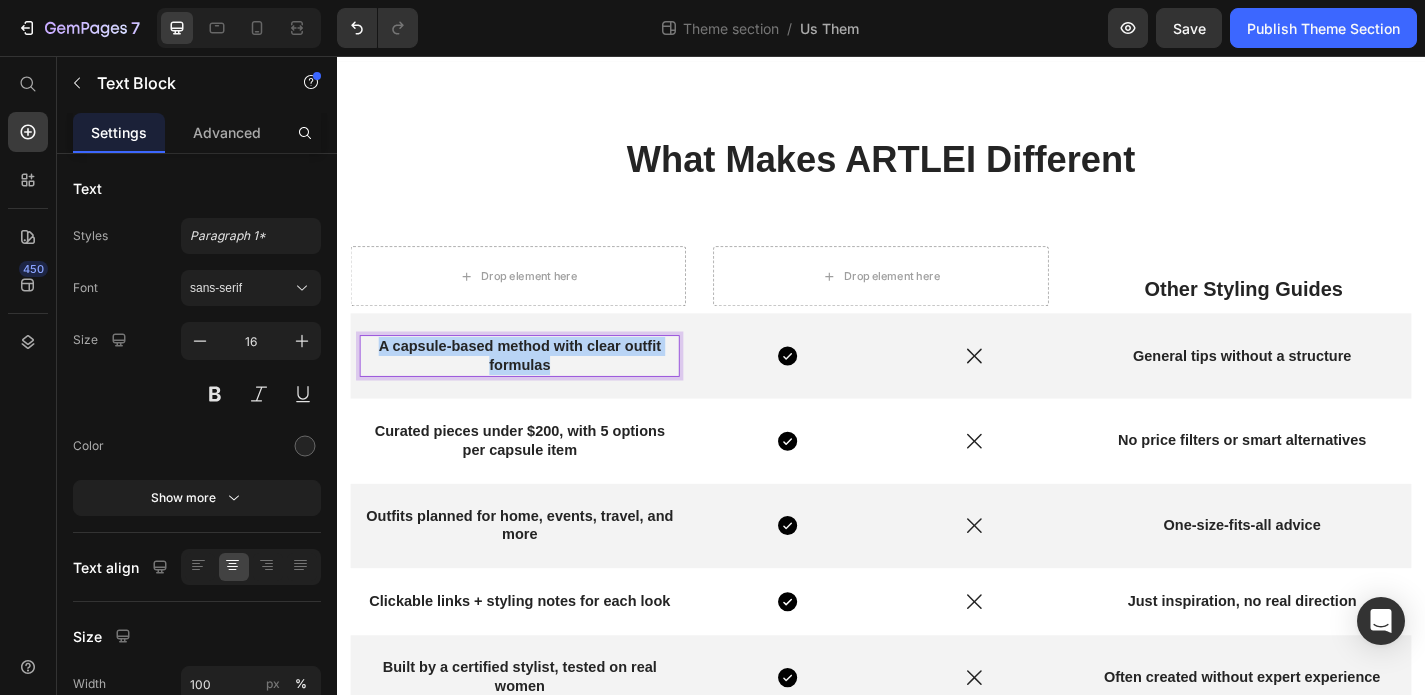 click on "A capsule-based method with clear outfit formulas" at bounding box center (538, 387) 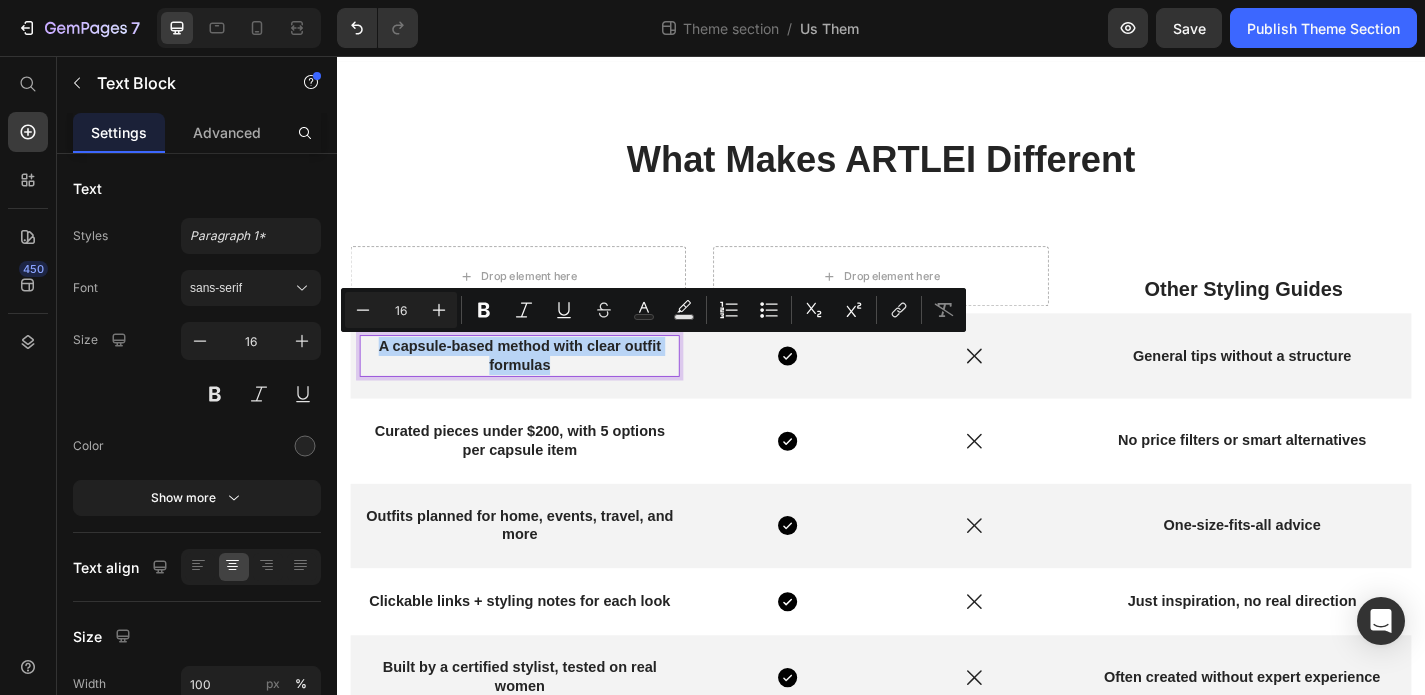 copy on "A capsule-based method with clear outfit formulas" 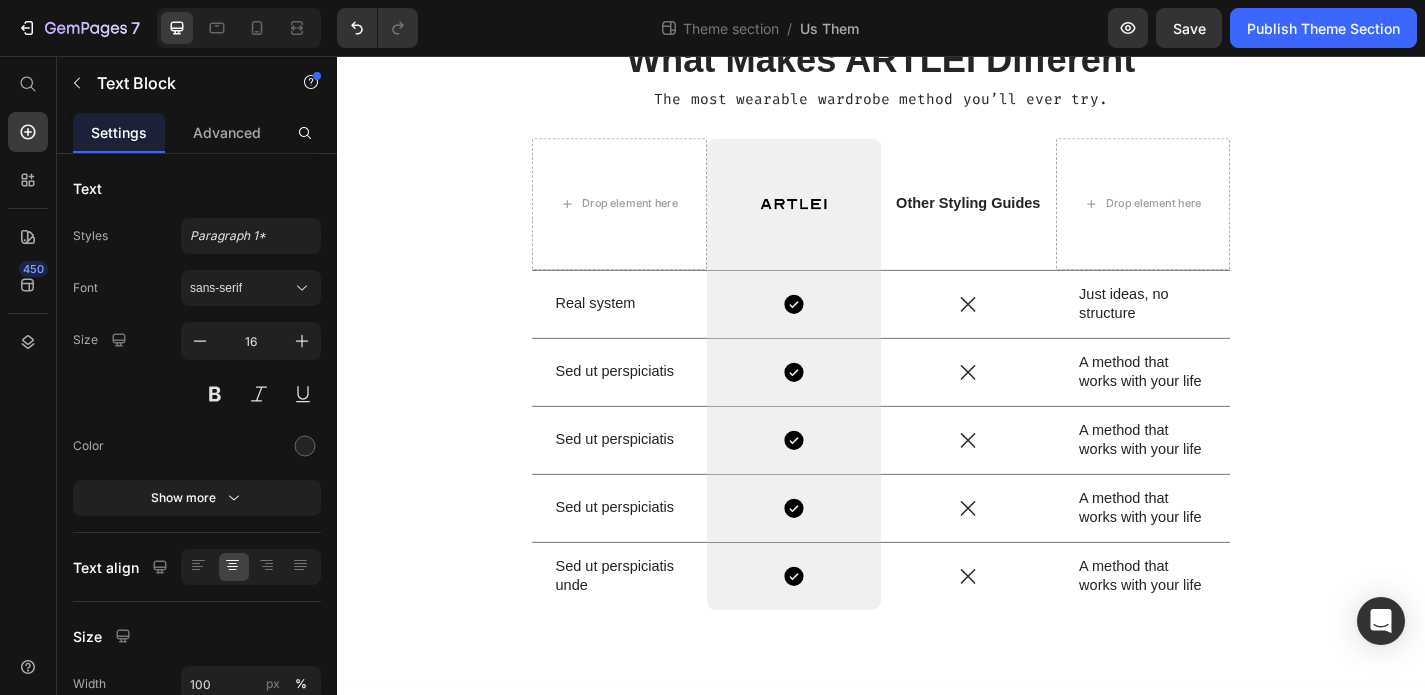 scroll, scrollTop: 174, scrollLeft: 0, axis: vertical 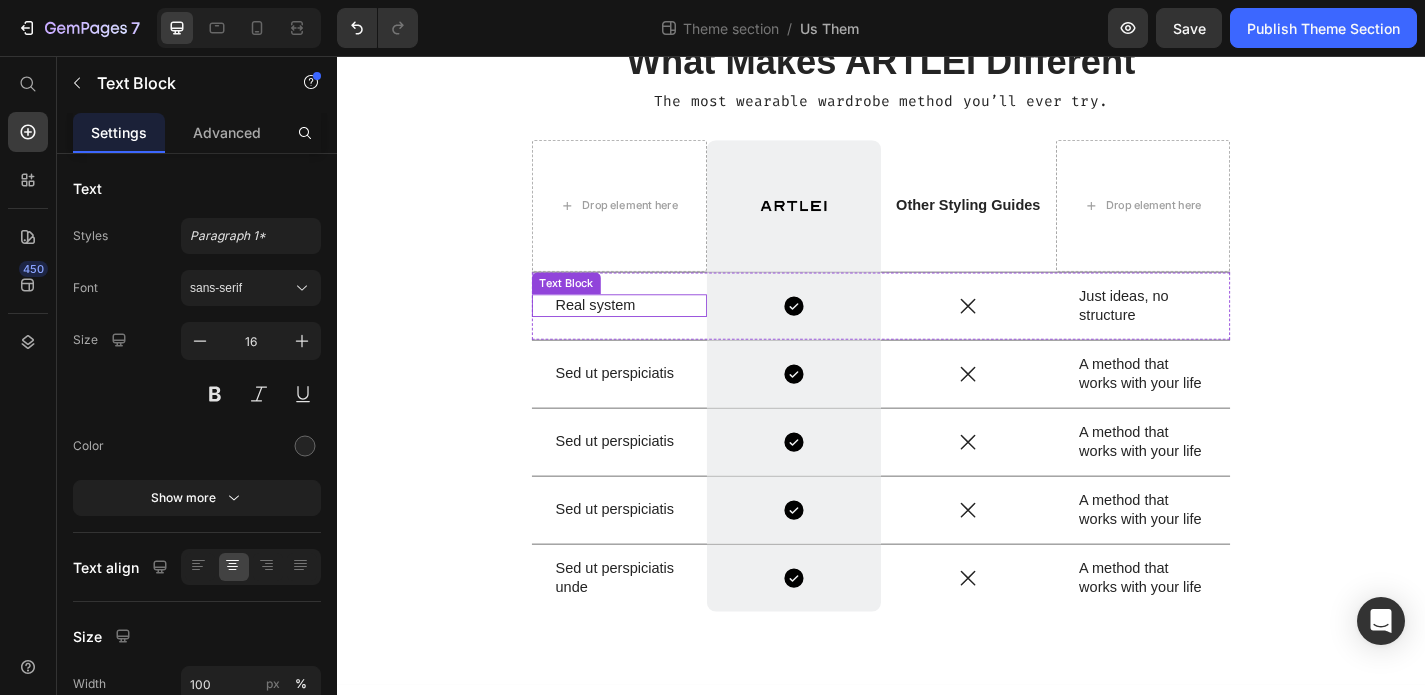 click on "Real system" at bounding box center [648, 331] 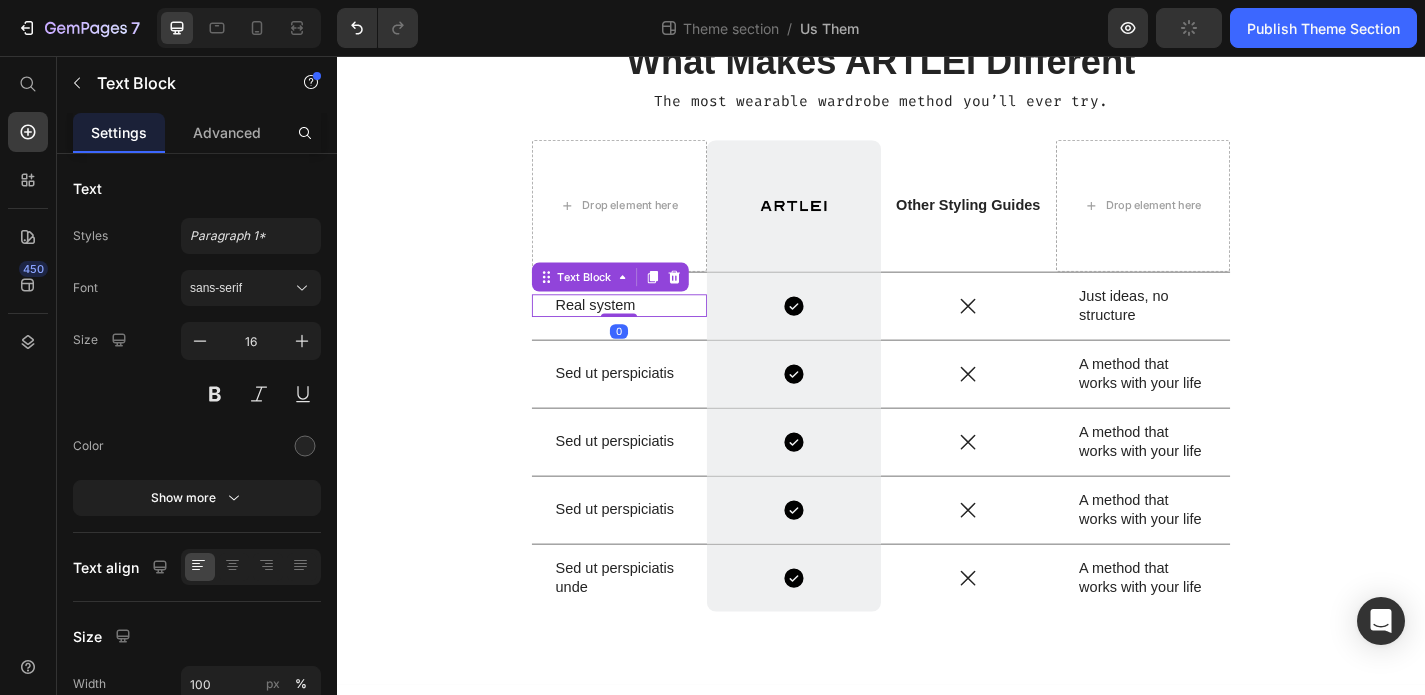 click on "Real system" at bounding box center [648, 331] 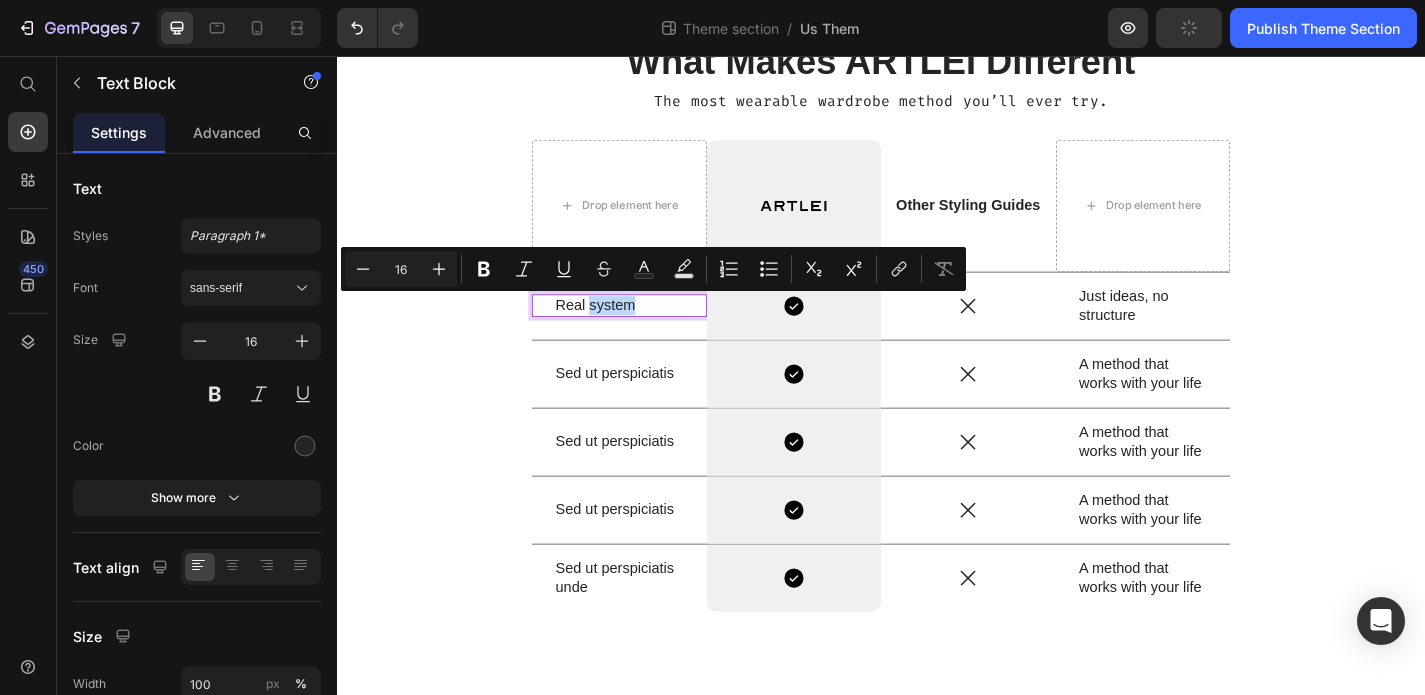 click on "Real system" at bounding box center (648, 331) 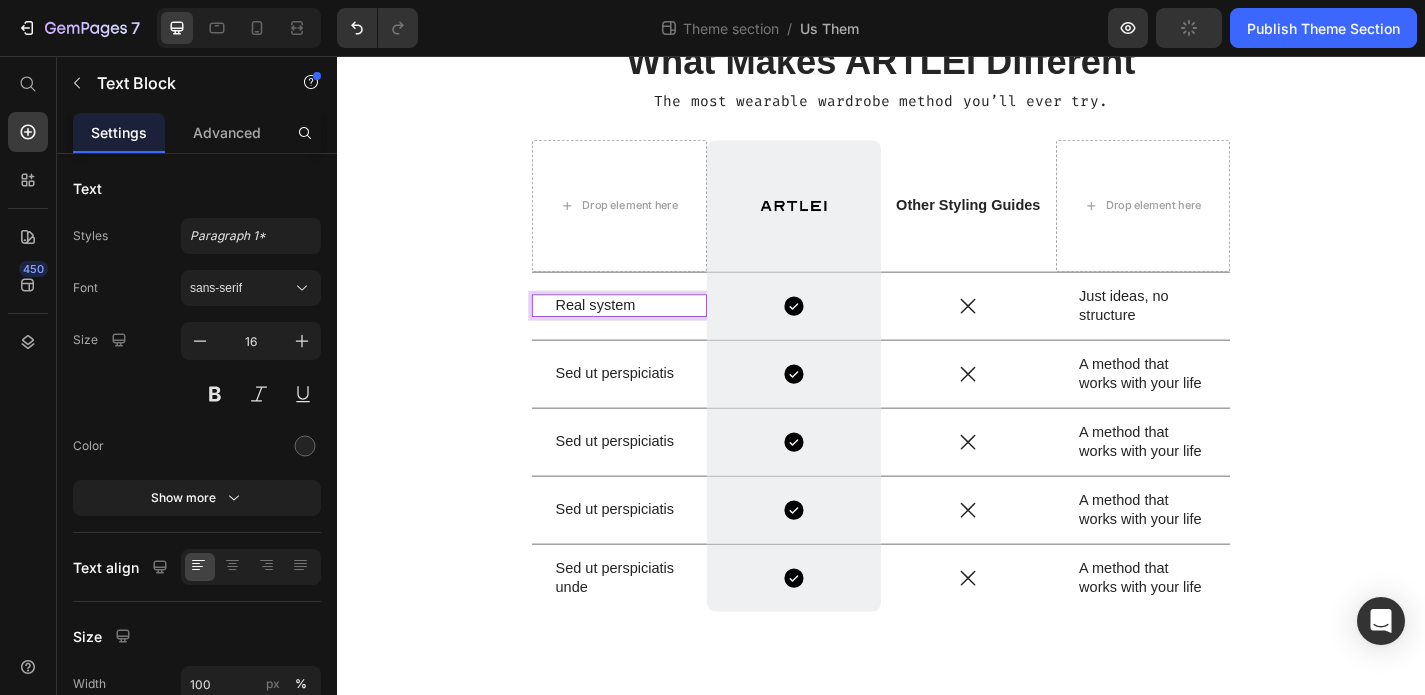 click on "Real system" at bounding box center (648, 331) 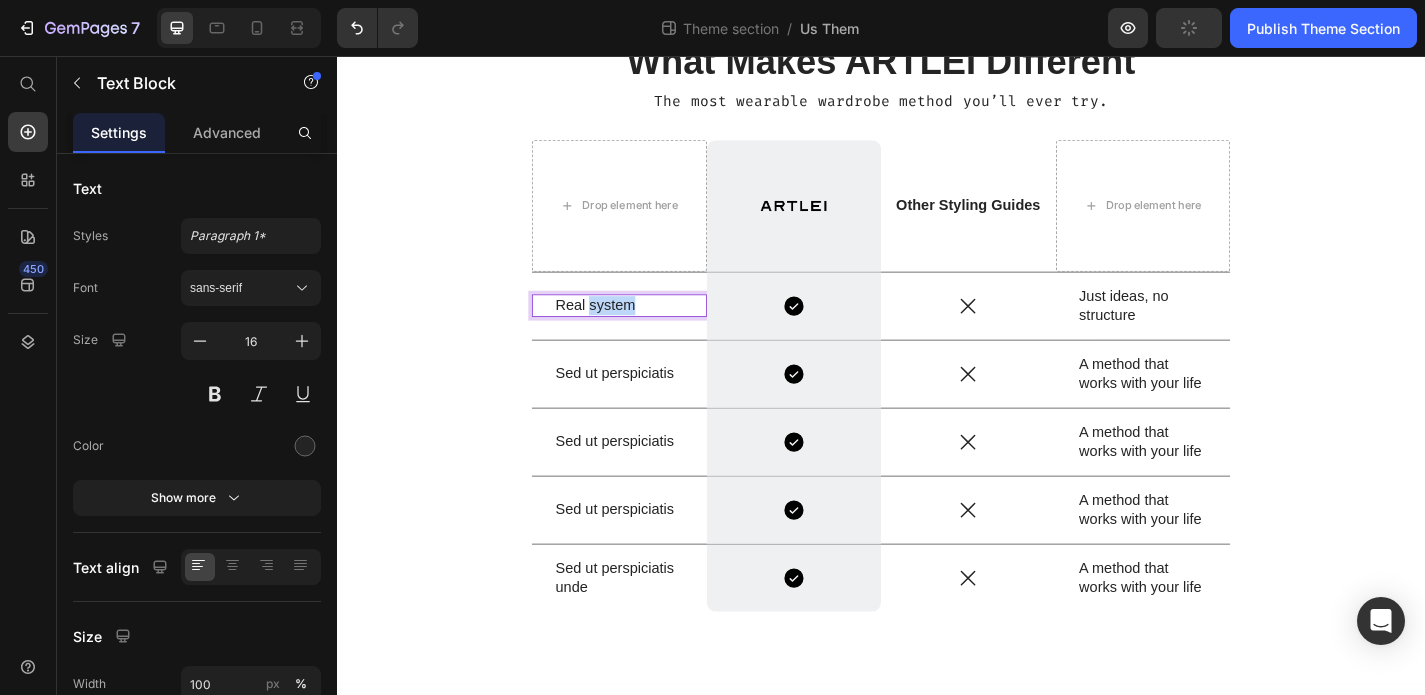 click on "Real system" at bounding box center (648, 331) 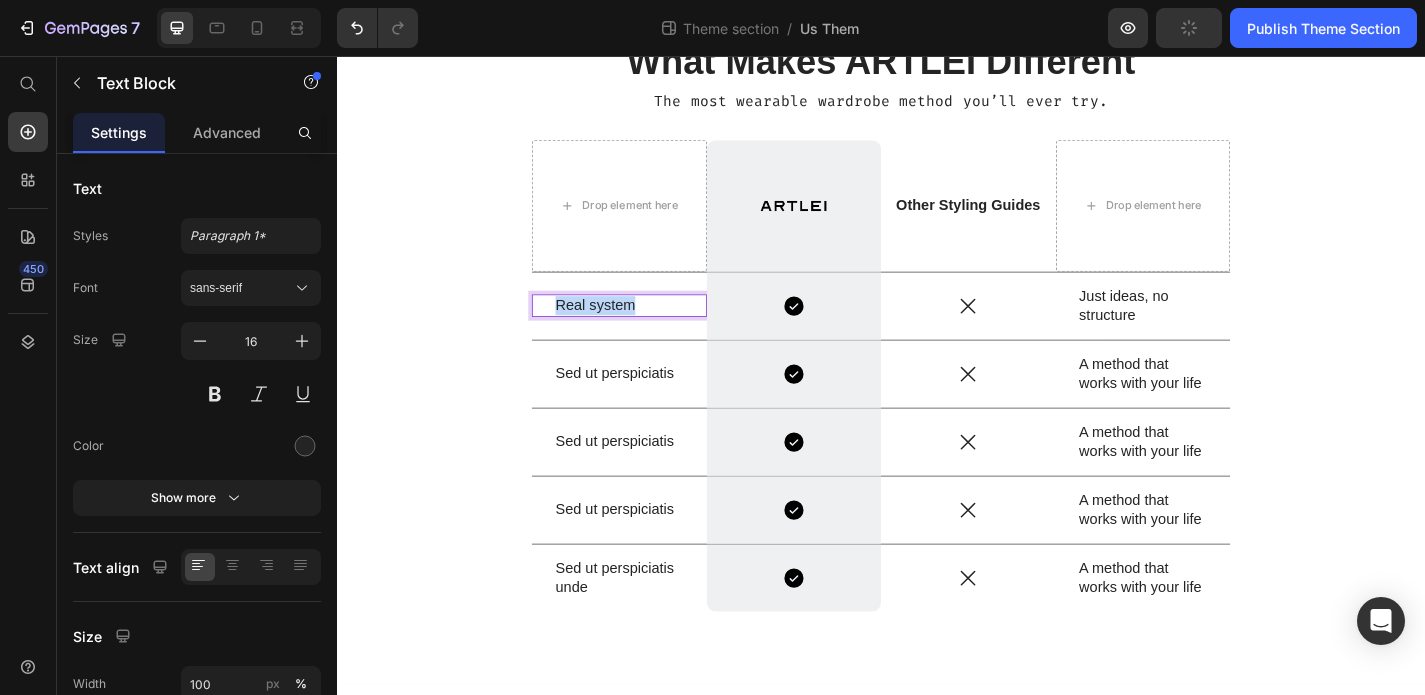 click on "Real system" at bounding box center [648, 331] 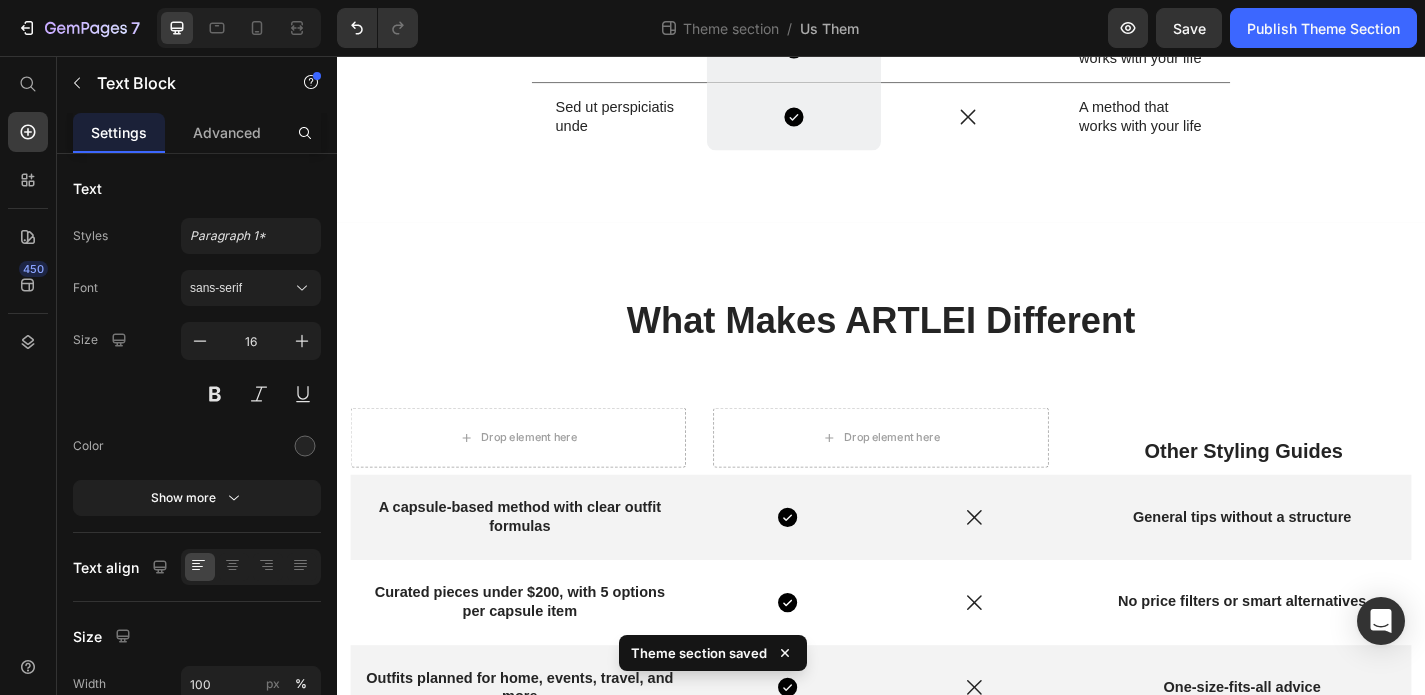 scroll, scrollTop: 687, scrollLeft: 0, axis: vertical 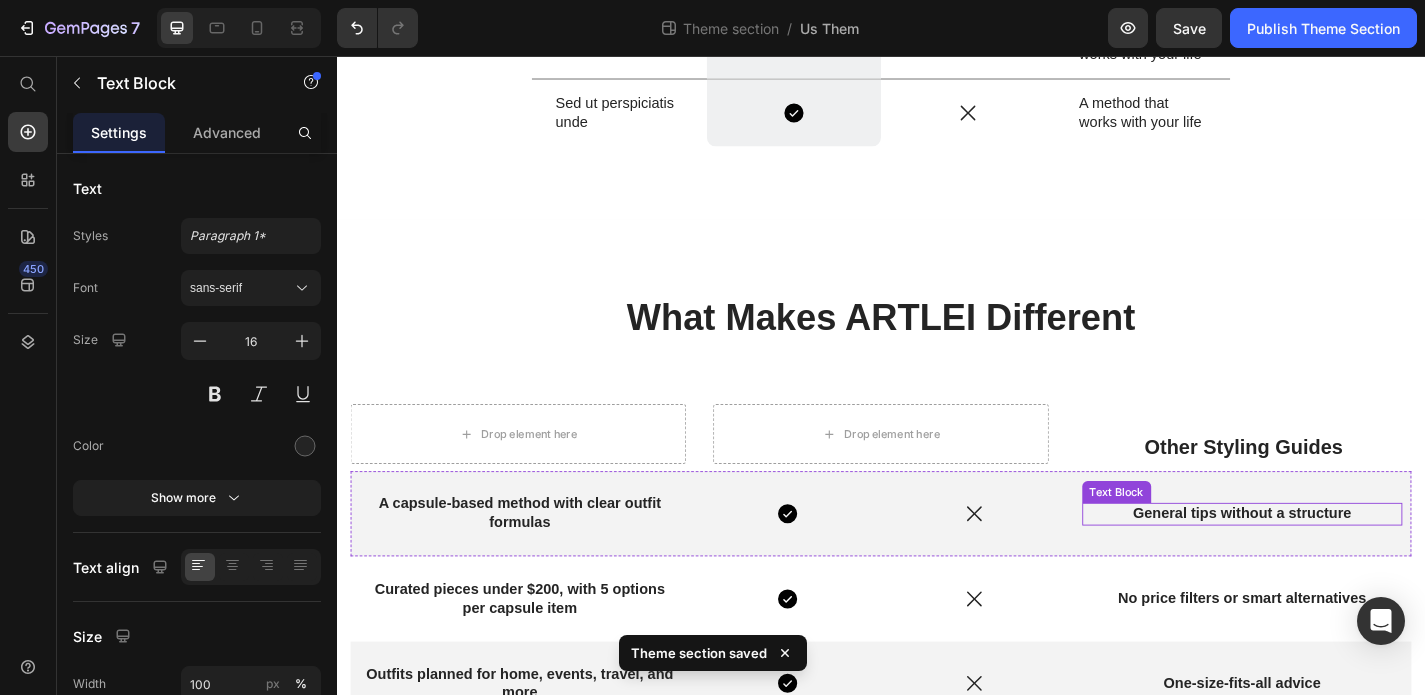 click on "General tips without a structure" at bounding box center [1335, 561] 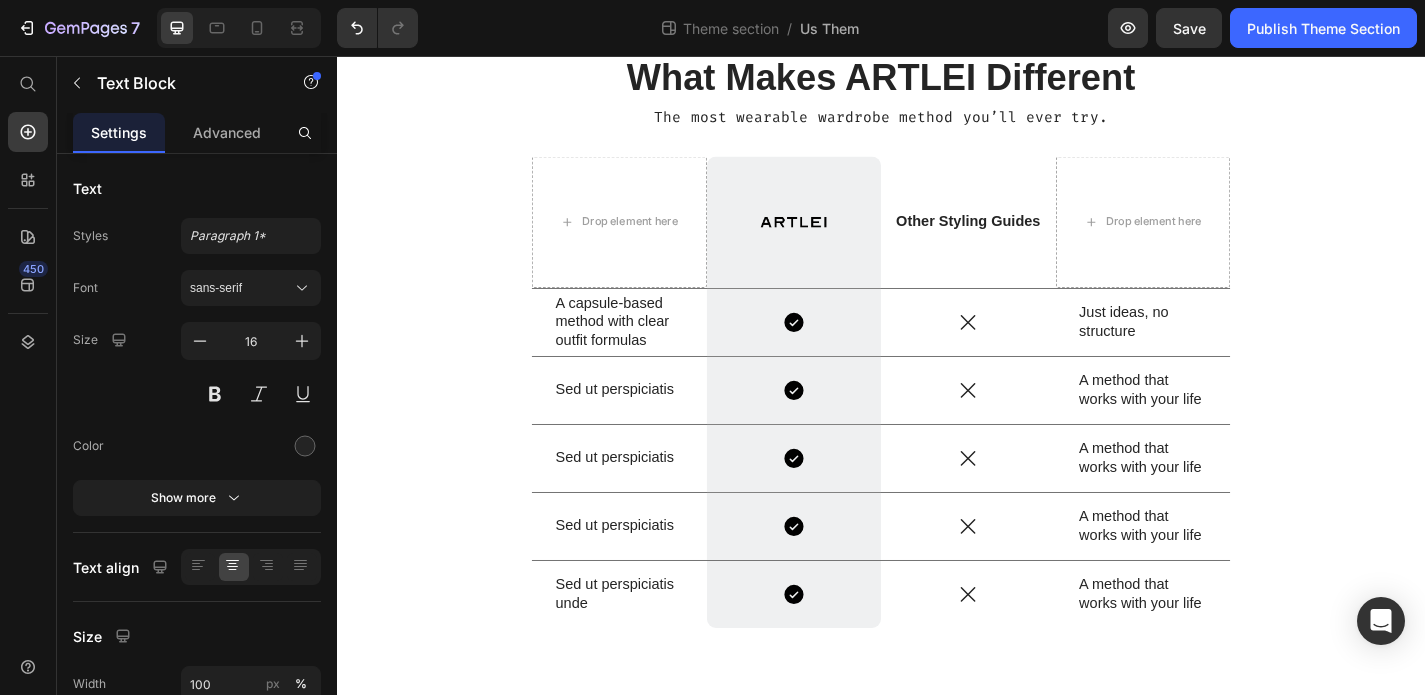 scroll, scrollTop: 150, scrollLeft: 0, axis: vertical 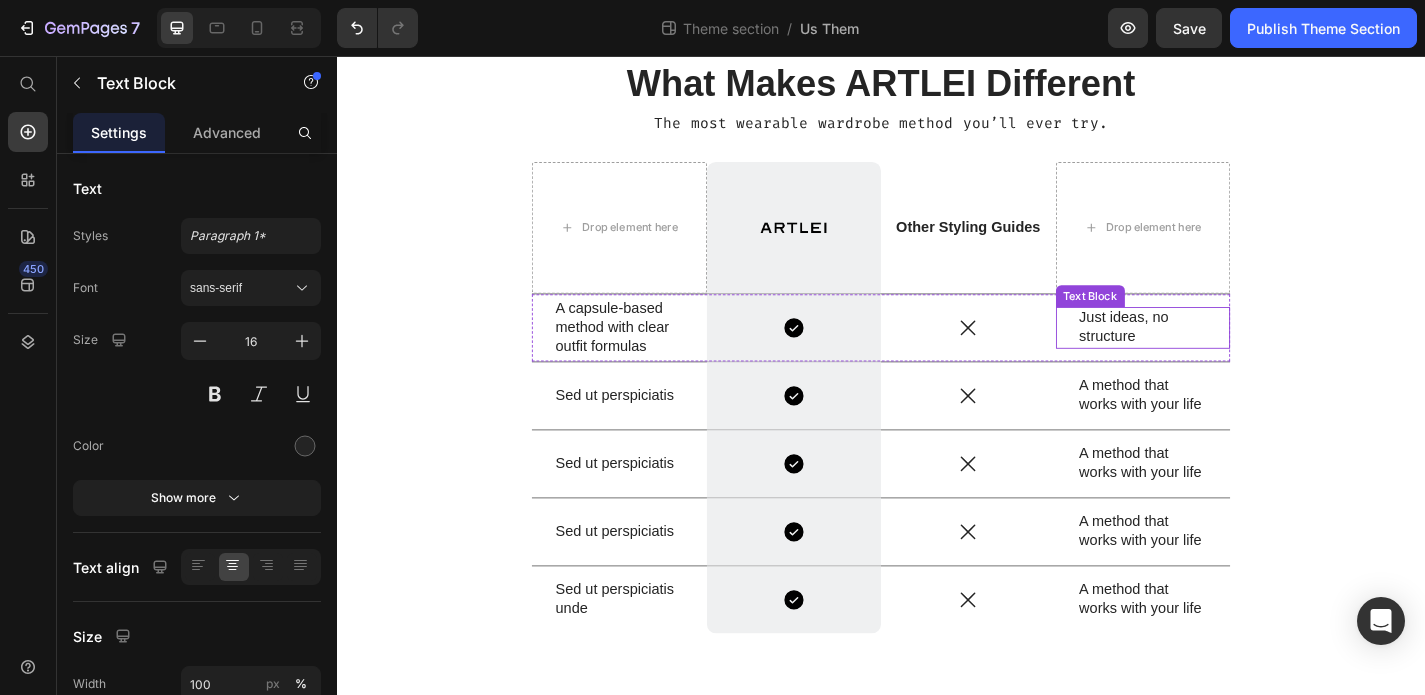 click on "Just ideas, no structure" at bounding box center (1226, 356) 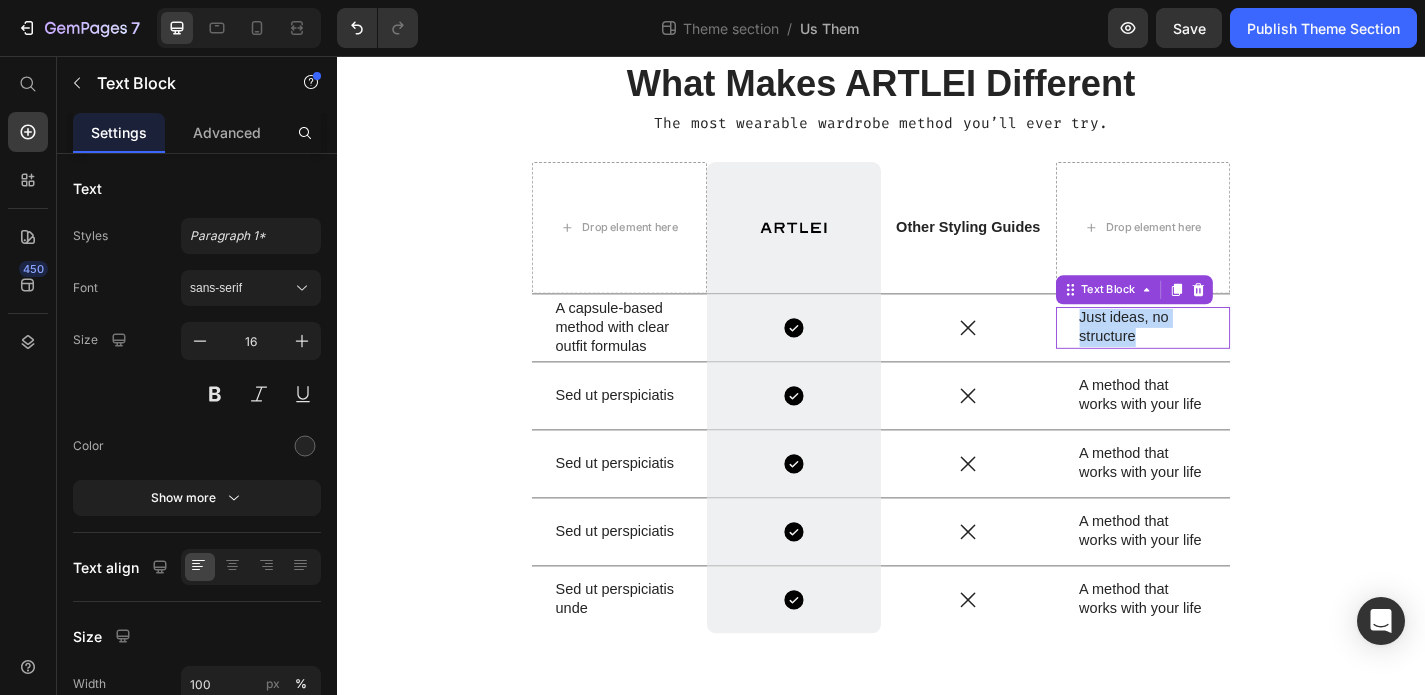 click on "Just ideas, no structure" at bounding box center [1226, 356] 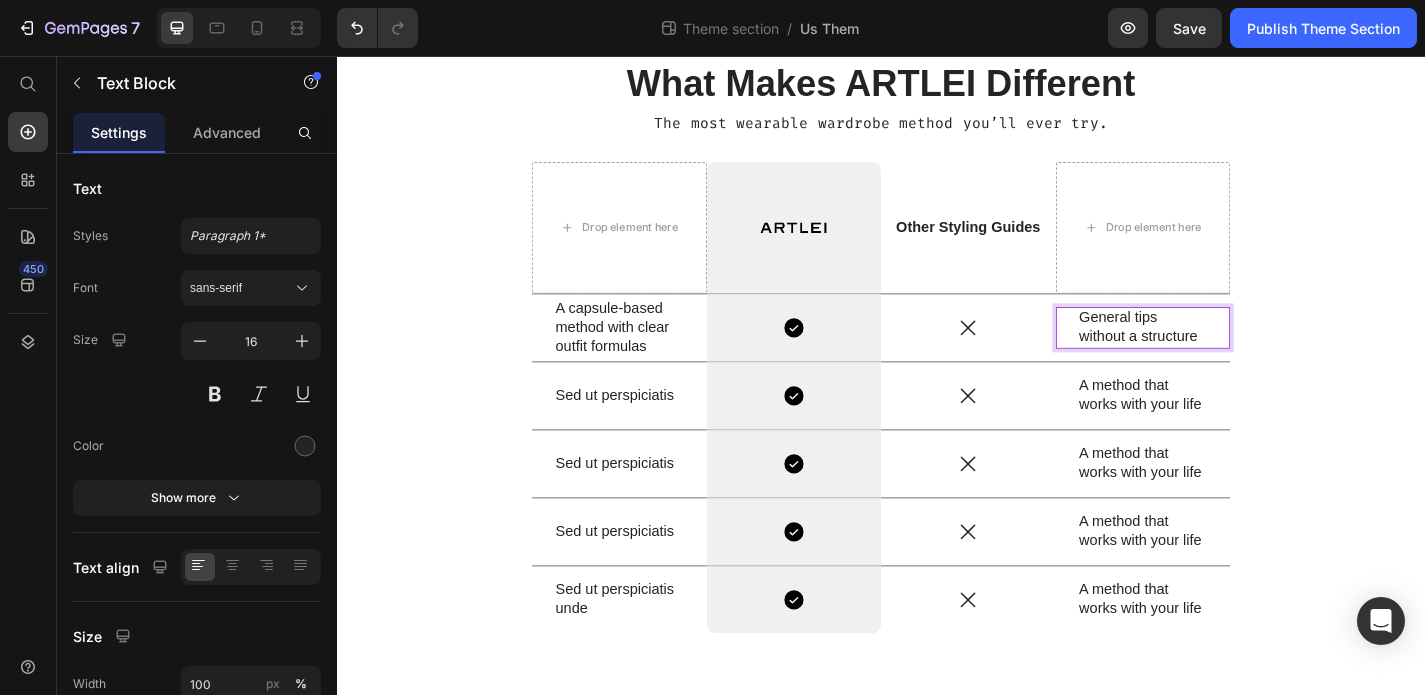 click on "General tips without a structure" at bounding box center [1226, 356] 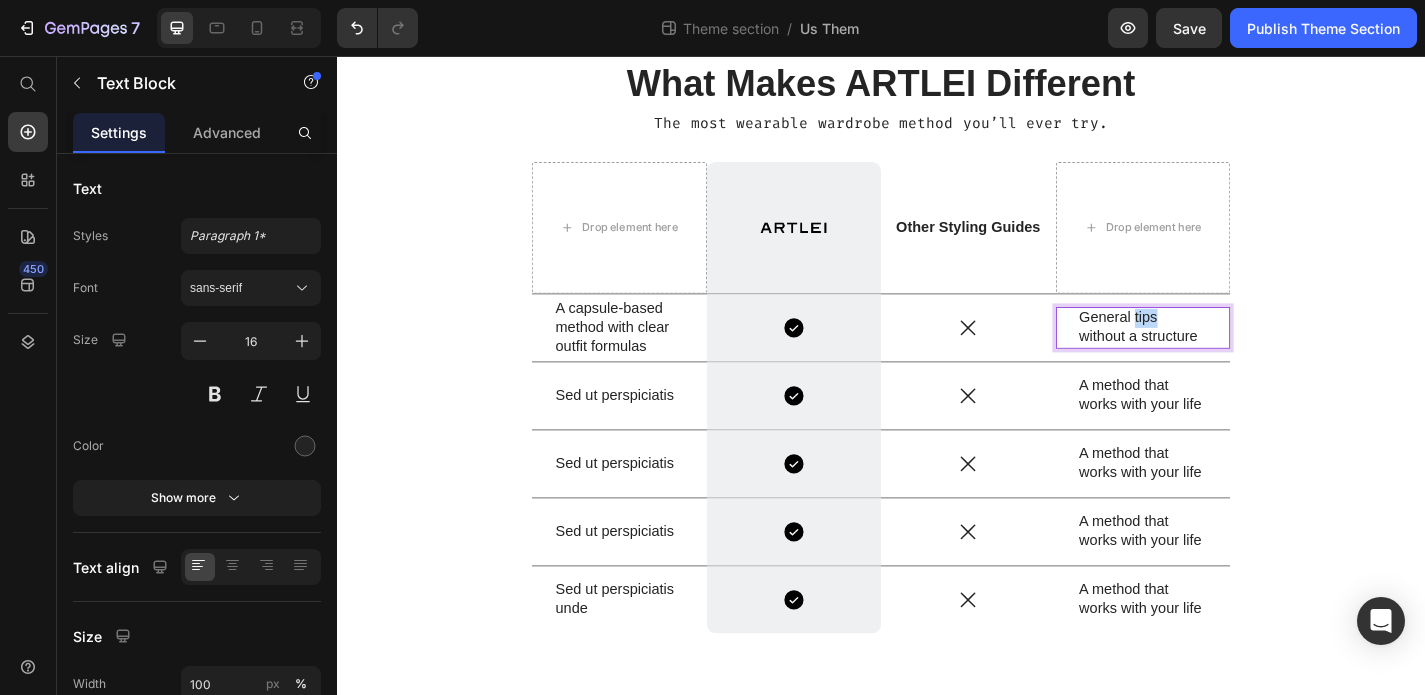 click on "General tips without a structure" at bounding box center [1226, 356] 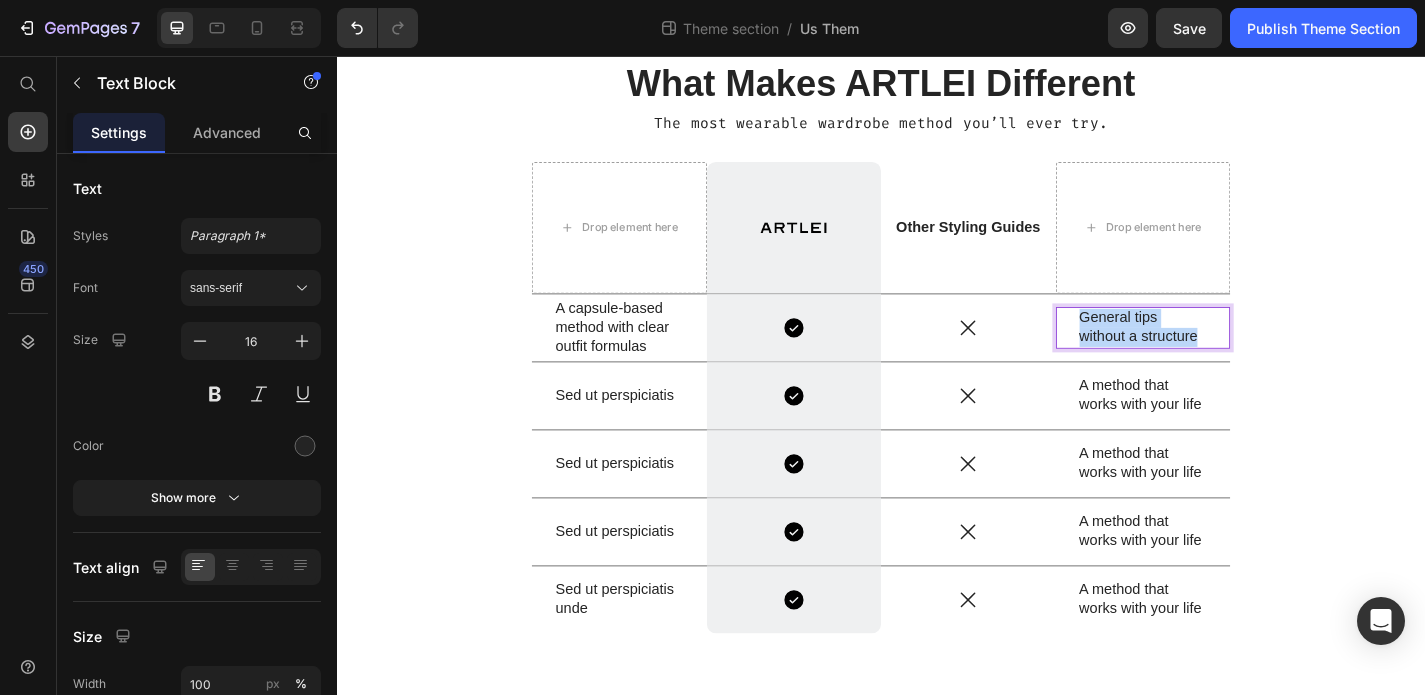 click on "General tips without a structure" at bounding box center (1226, 356) 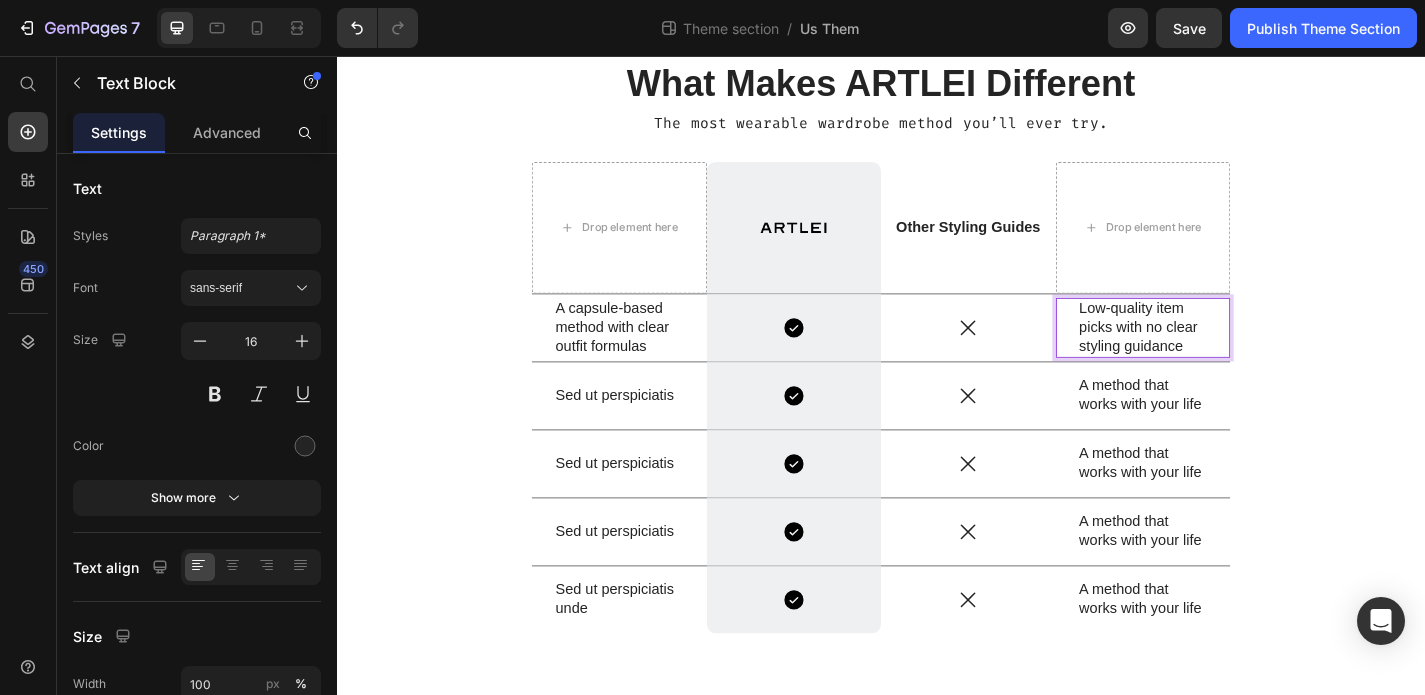 scroll, scrollTop: 139, scrollLeft: 0, axis: vertical 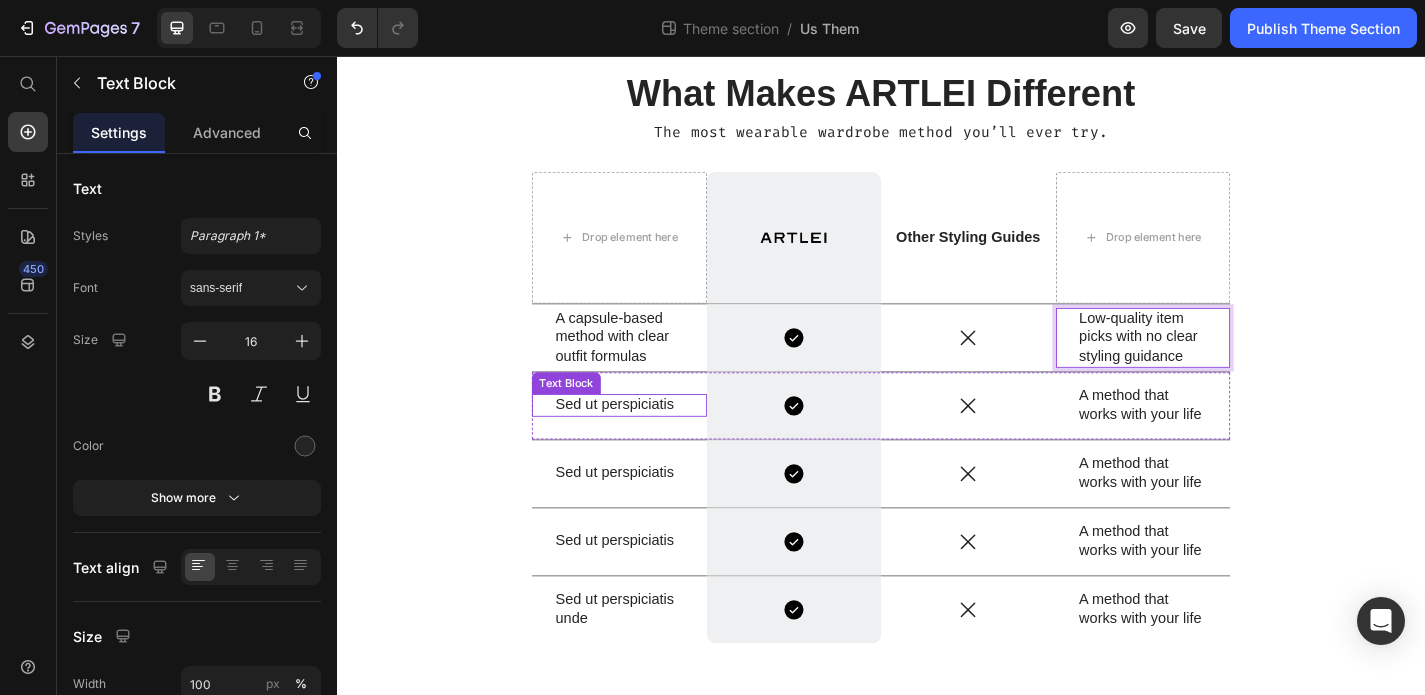click on "Sed ut perspiciatis" at bounding box center (648, 441) 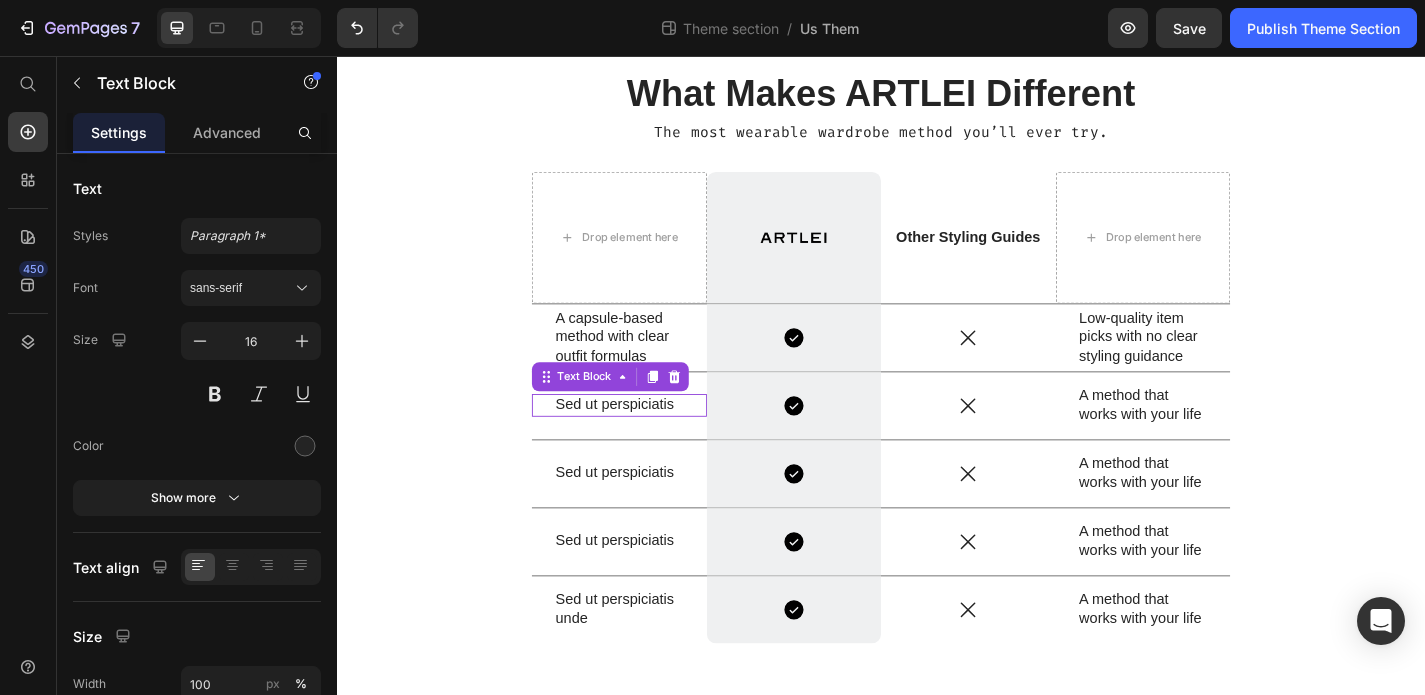 click on "Sed ut perspiciatis" at bounding box center [648, 441] 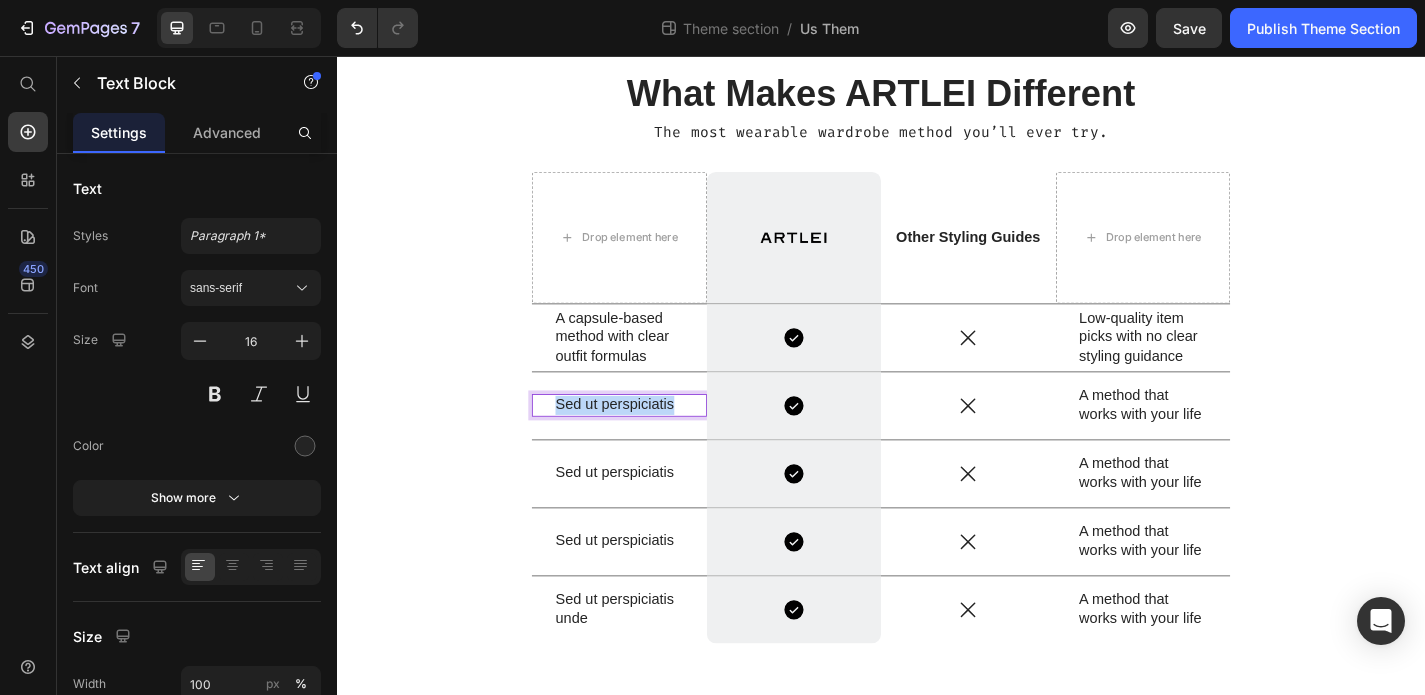 click on "Sed ut perspiciatis" at bounding box center (648, 441) 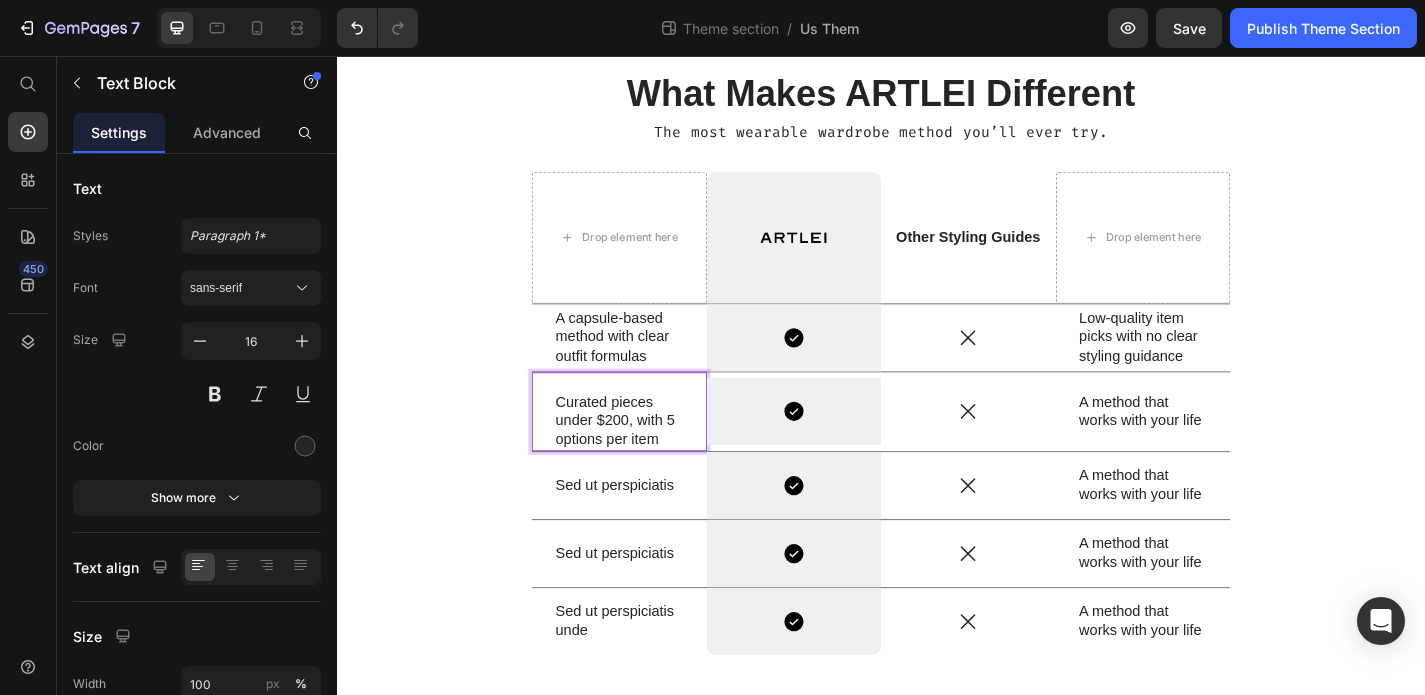 scroll, scrollTop: 115, scrollLeft: 0, axis: vertical 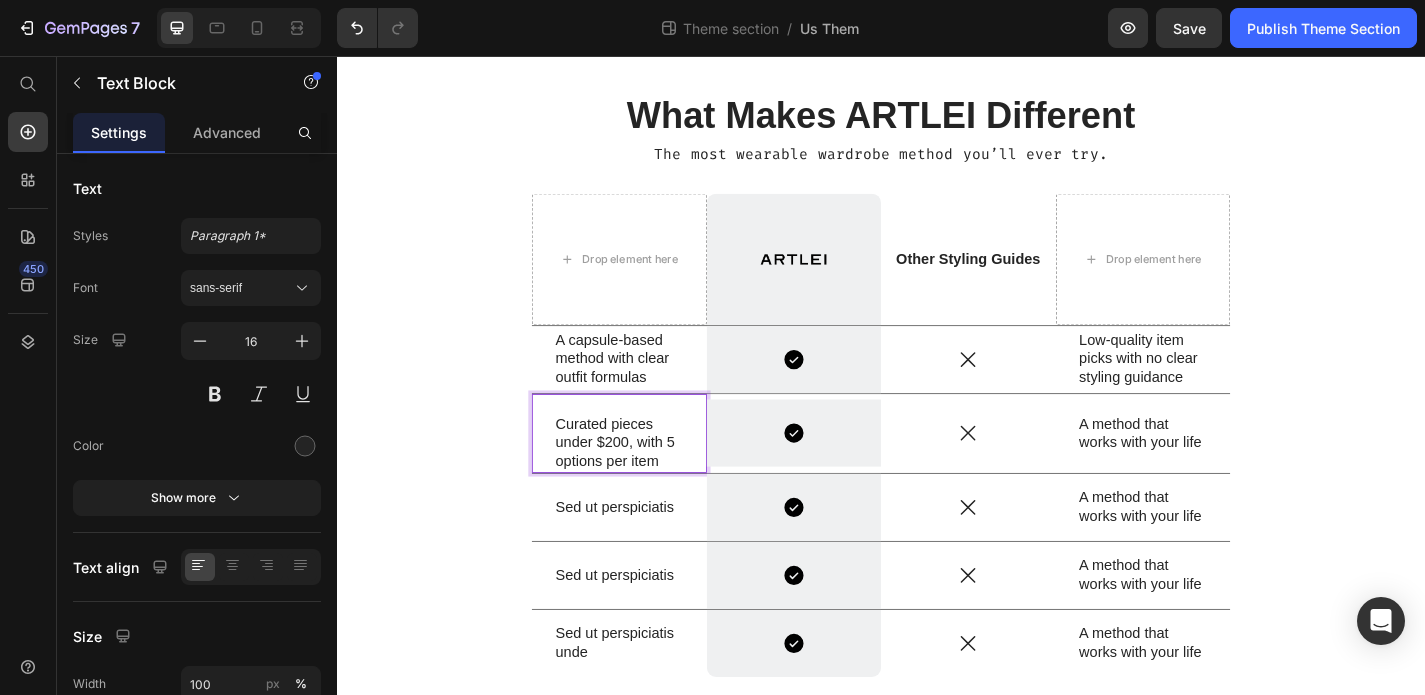 click on "Curated pieces under $200, with 5 options per item Text Block   0" at bounding box center [648, 472] 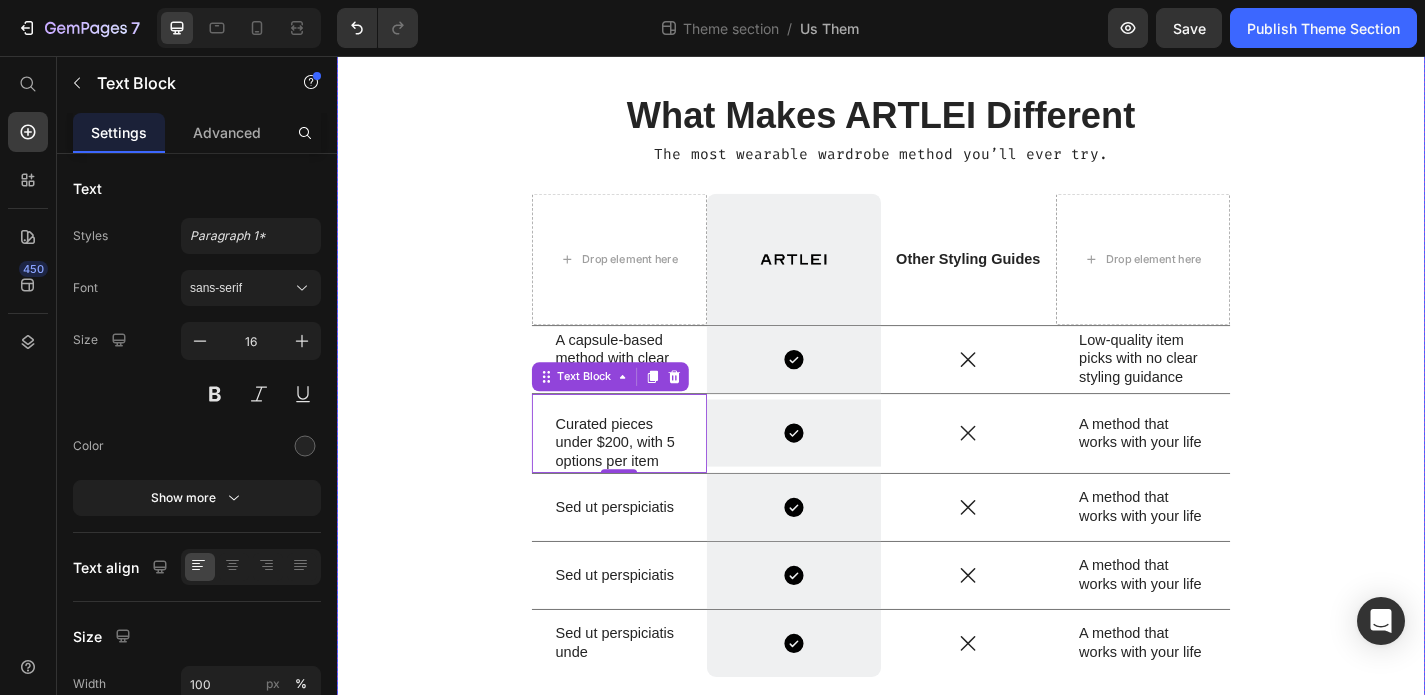 click on "What Makes ARTLEI Different Heading The most wearable wardrobe method you’ll ever try. Text Block
Drop element here Image Row Other Styling Guides Text Block
Drop element here Row A capsule-based method with clear outfit formulas Text Block
Icon Row
Icon Low-quality item picks with no clear styling guidance Text Block Row Curated pieces under $200, with 5 options per item Text Block   0
Icon Row
Icon A method that works with your life Text Block Row Sed ut perspiciatis Text Block
Icon Row
Icon A method that works with your life Text Block Row Sed ut perspiciatis Text Block
Icon Row
Icon A method that works with your life Text Block Row Sed ut perspiciatis unde Text Block
Icon Row
Icon A method that works with your life Text Block Row Row" at bounding box center [937, 433] 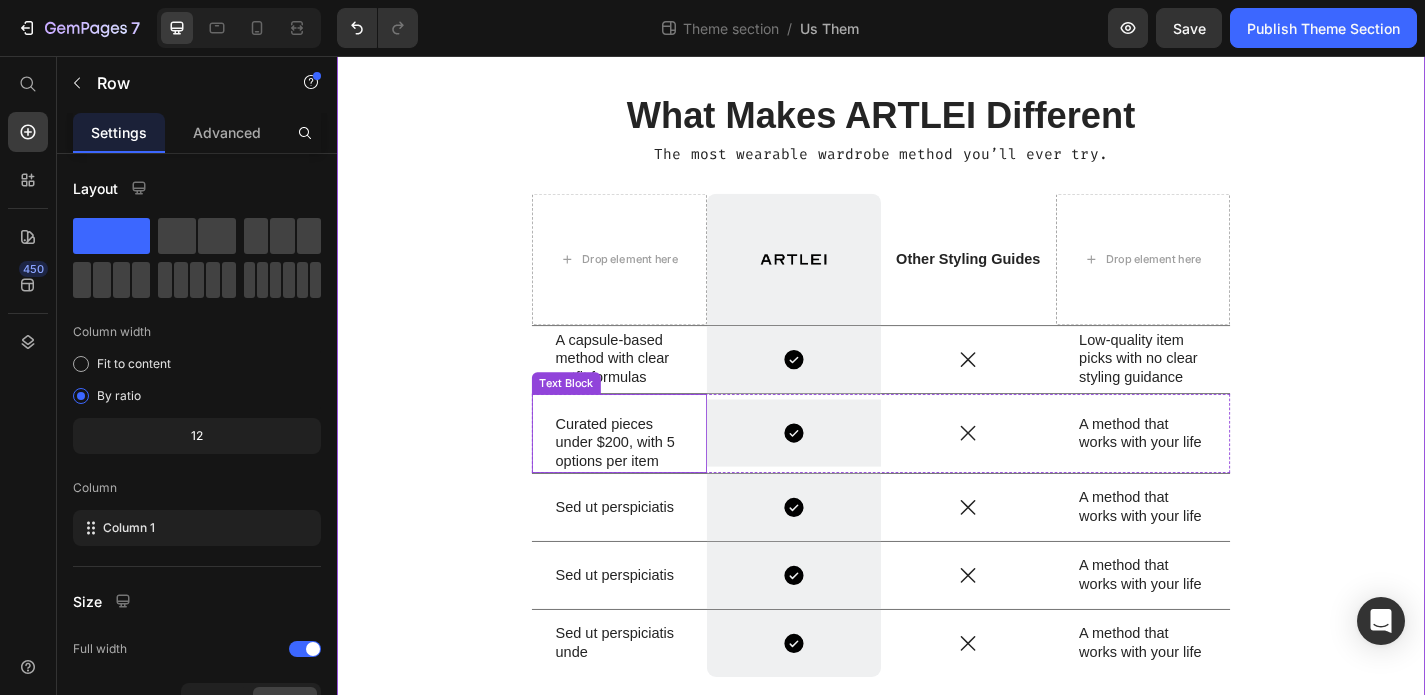 click on "Curated pieces under $200, with 5 options per item" at bounding box center (648, 483) 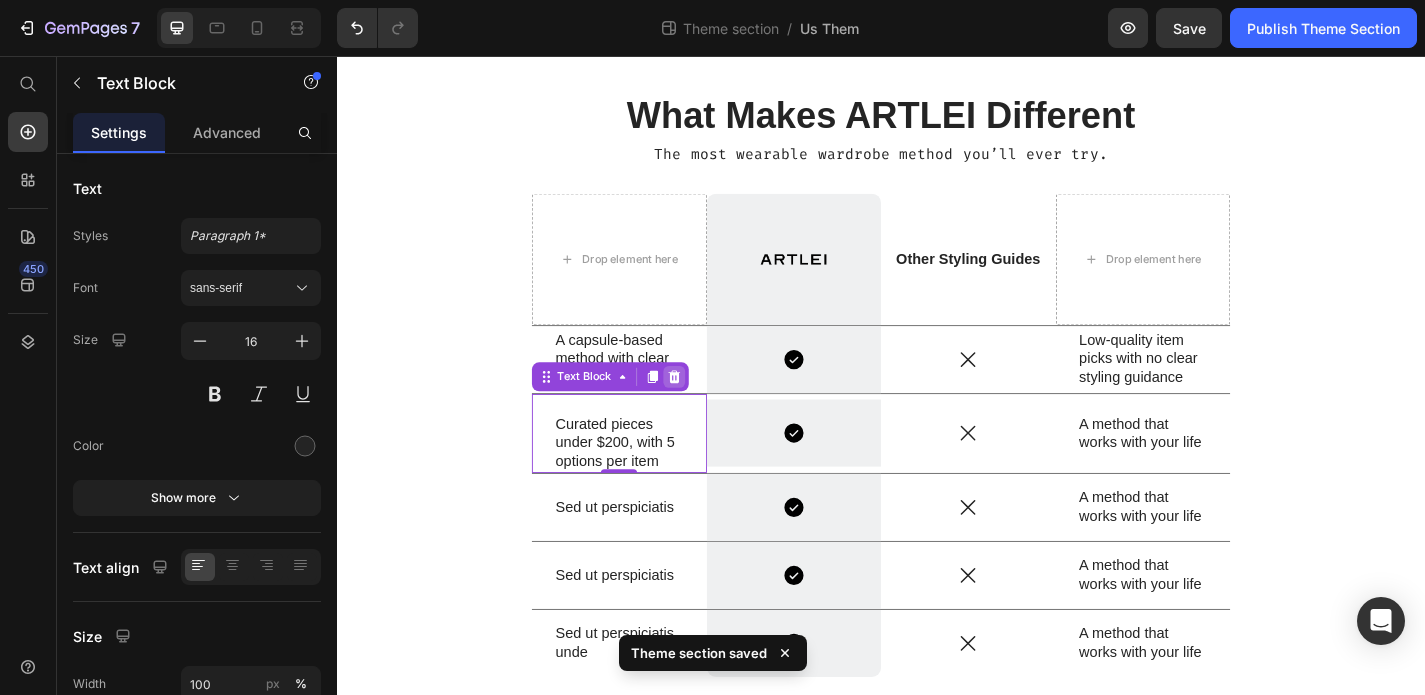 click 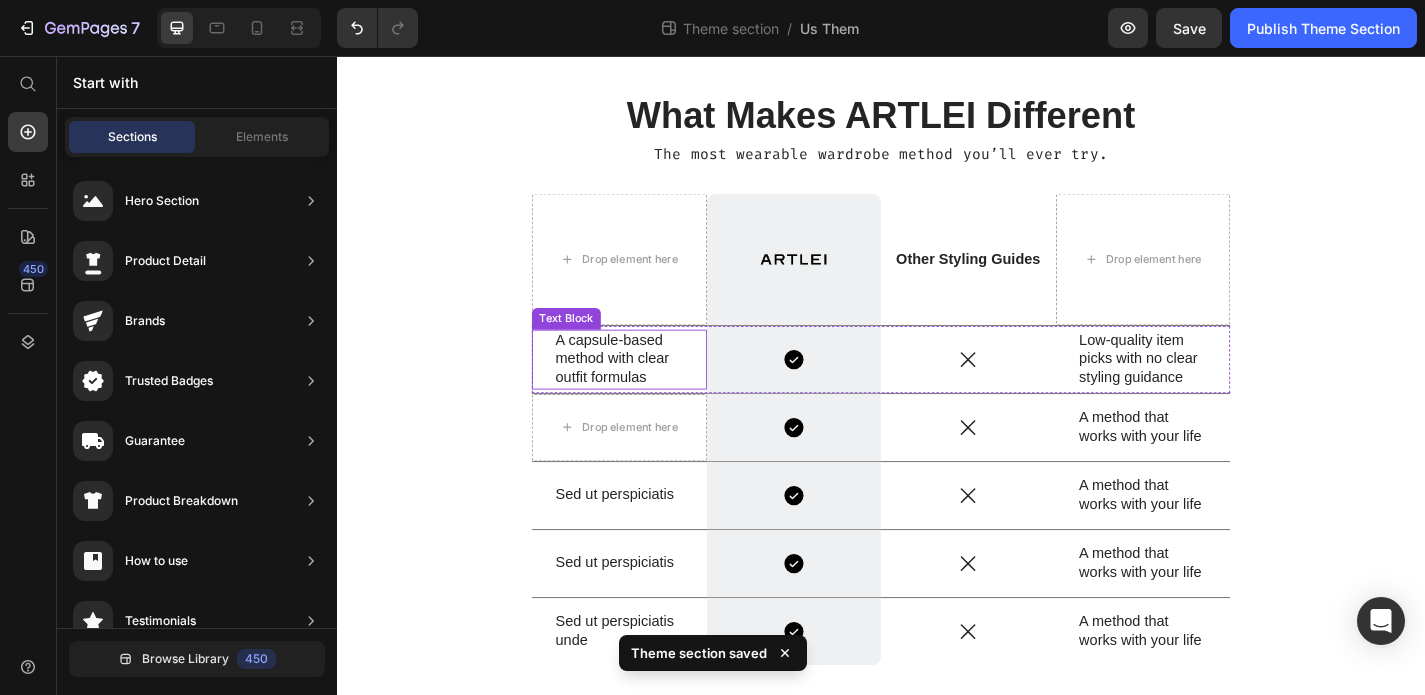 click on "A capsule-based method with clear outfit formulas" at bounding box center [648, 391] 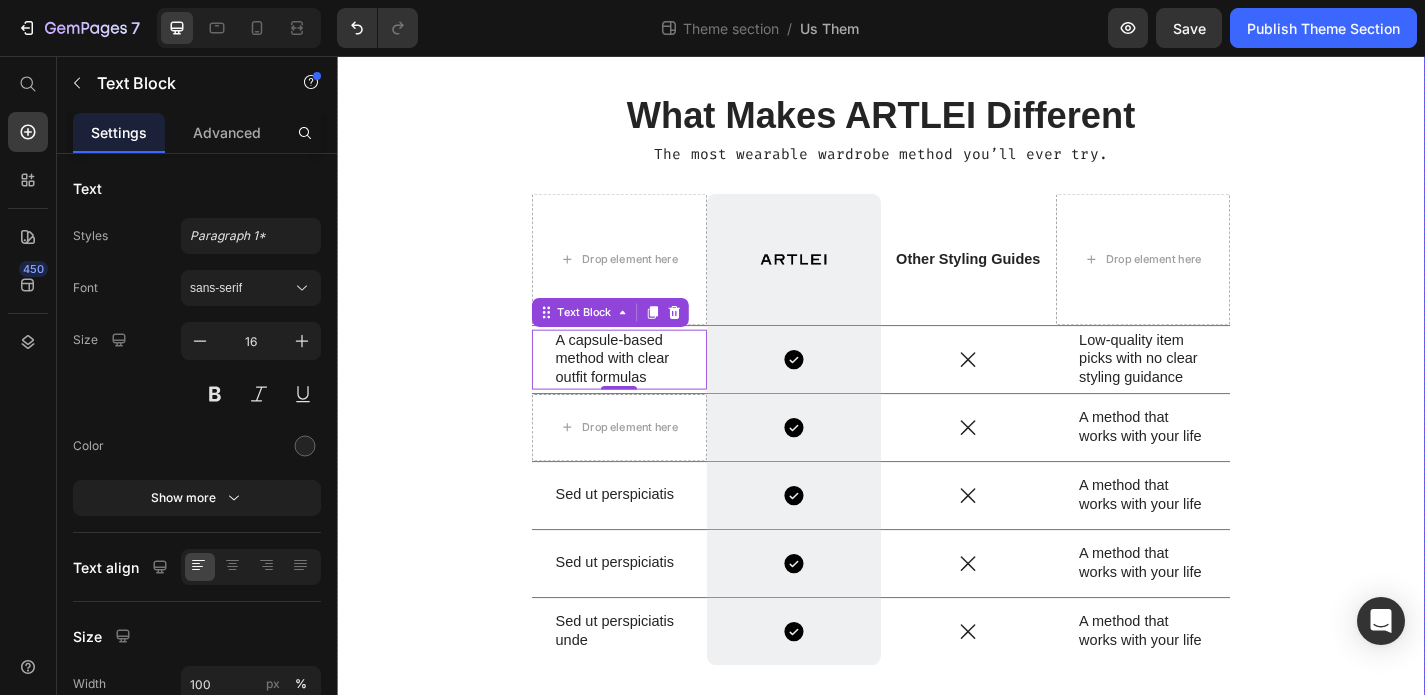 click on "What Makes ARTLEI Different Heading The most wearable wardrobe method you’ll ever try. Text Block
Drop element here Image Row Other Styling Guides Text Block
Drop element here Row A capsule-based method with clear outfit formulas Text Block   0
Icon Row
Icon Low-quality item picks with no clear styling guidance Text Block Row
Drop element here
Icon Row
Icon A method that works with your life Text Block Row Sed ut perspiciatis Text Block
Icon Row
Icon A method that works with your life Text Block Row Sed ut perspiciatis Text Block
Icon Row
Icon A method that works with your life Text Block Row Sed ut perspiciatis unde Text Block
Icon Row
Icon A method that works with your life Text Block Row Row" at bounding box center (937, 426) 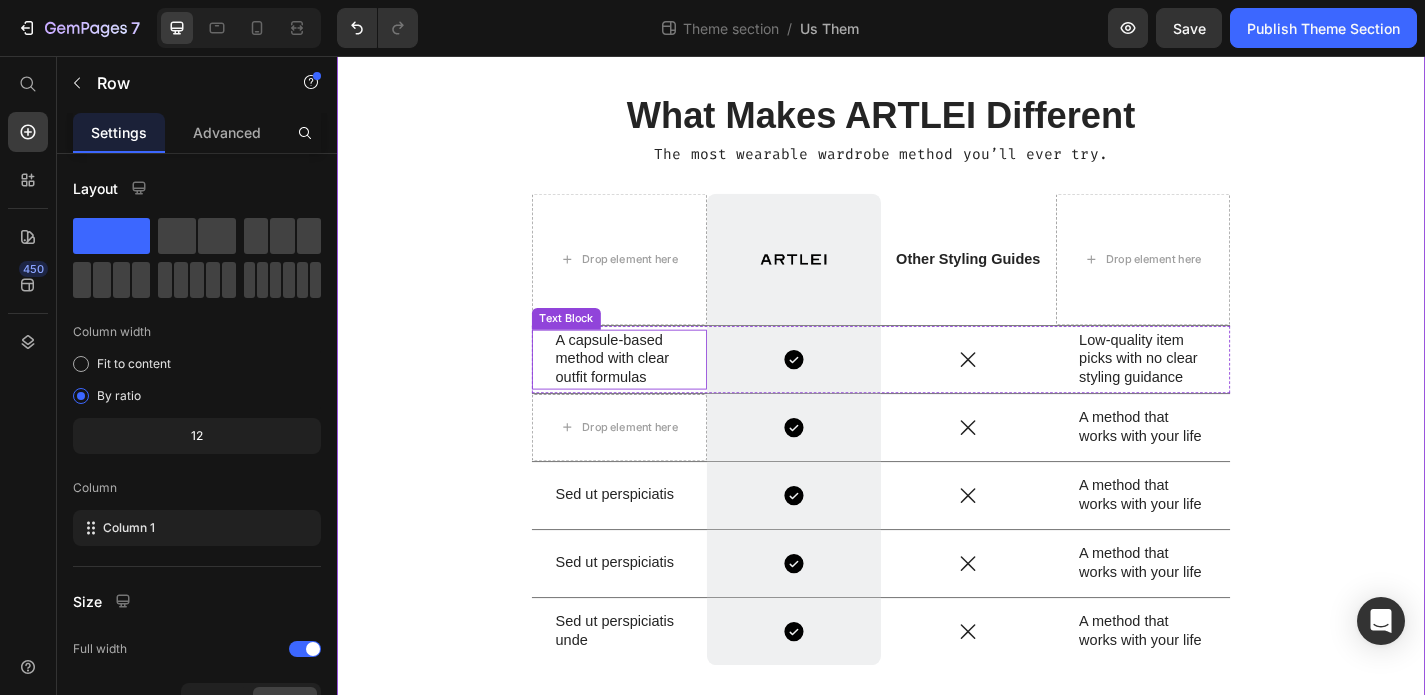 click on "A capsule-based method with clear outfit formulas Text Block" at bounding box center (648, 391) 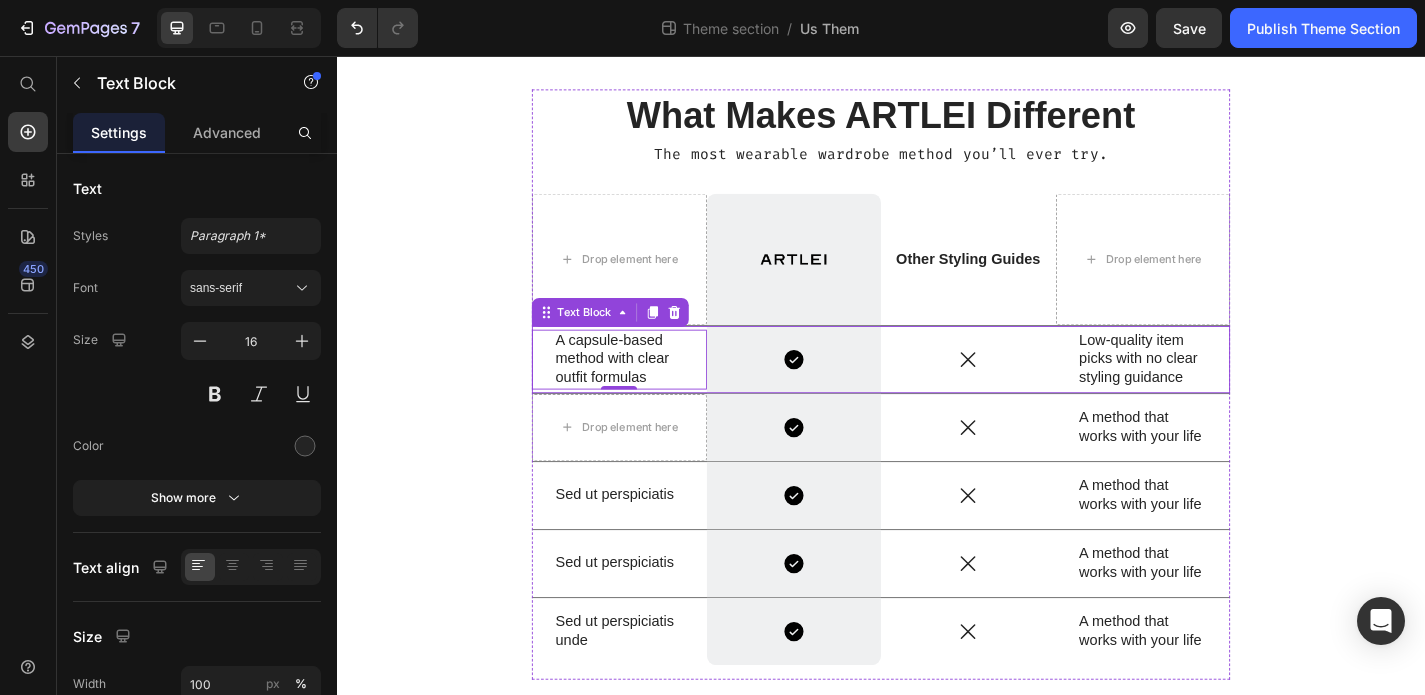 click on "A capsule-based method with clear outfit formulas Text Block   0" at bounding box center [648, 391] 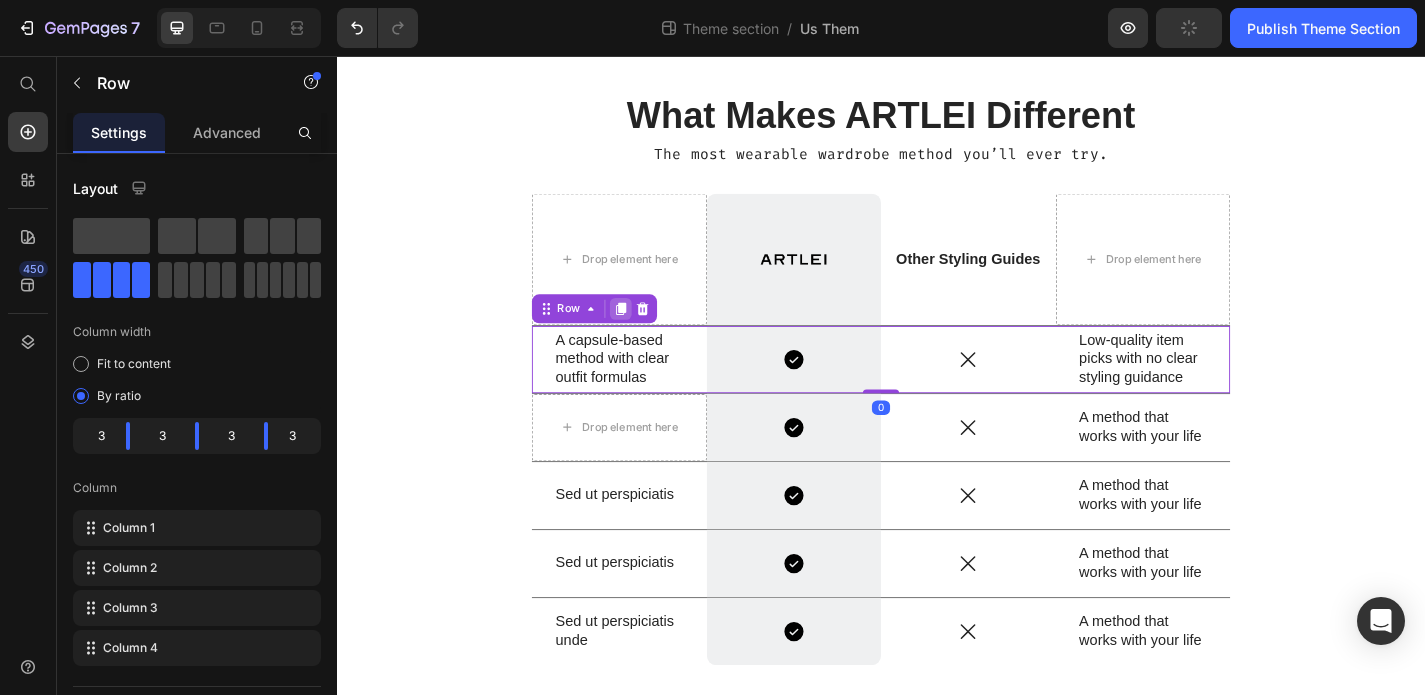 click 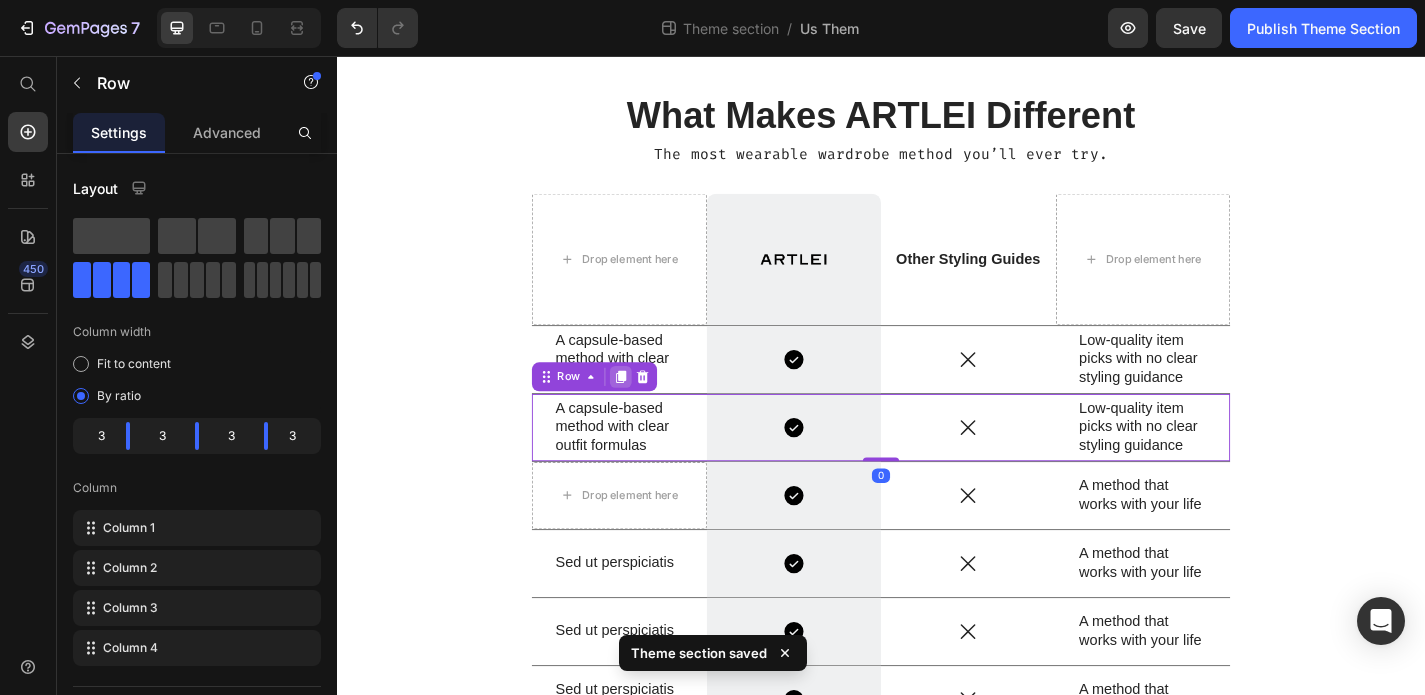 click 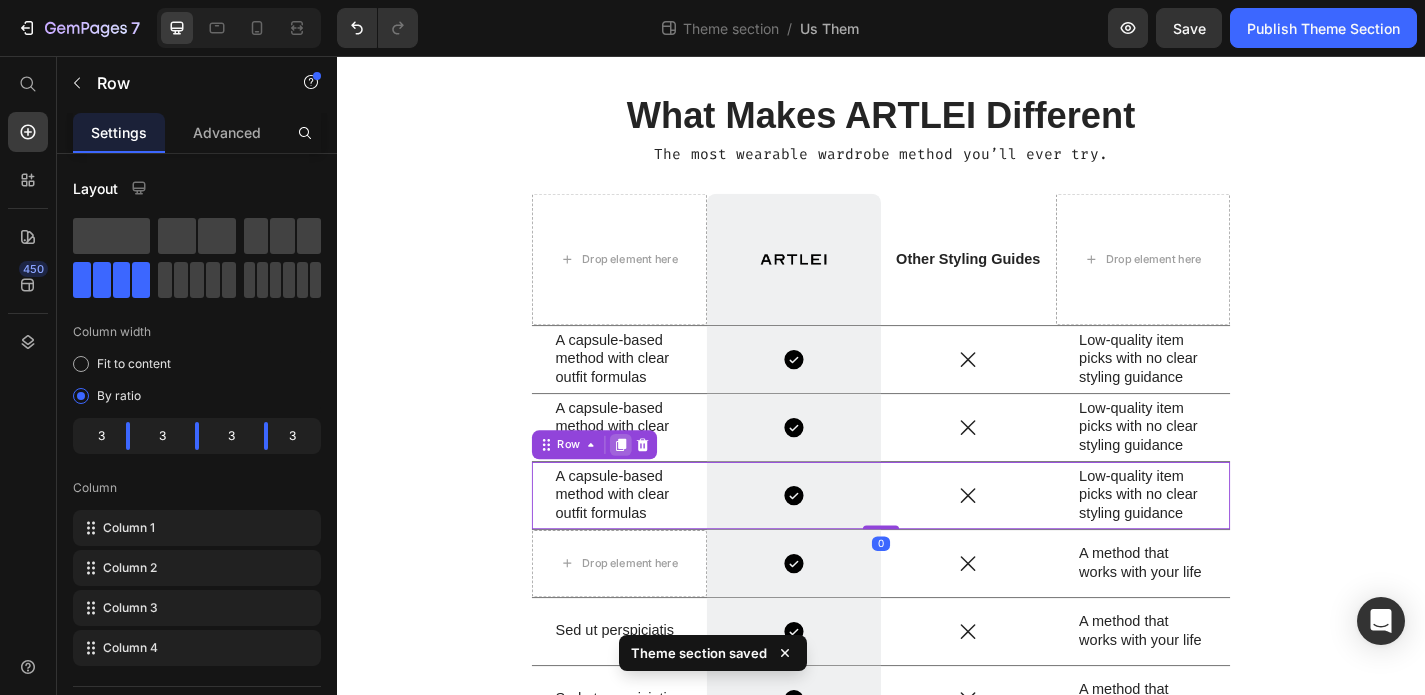 click 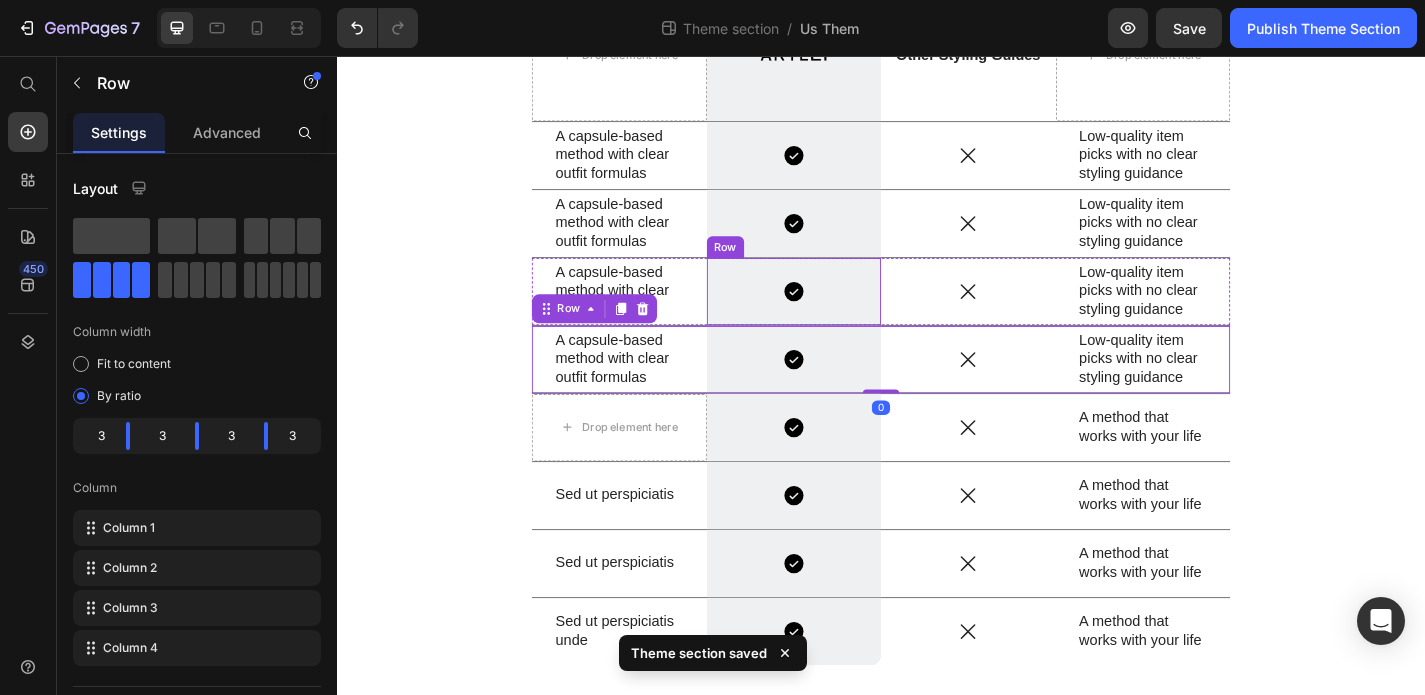 scroll, scrollTop: 345, scrollLeft: 0, axis: vertical 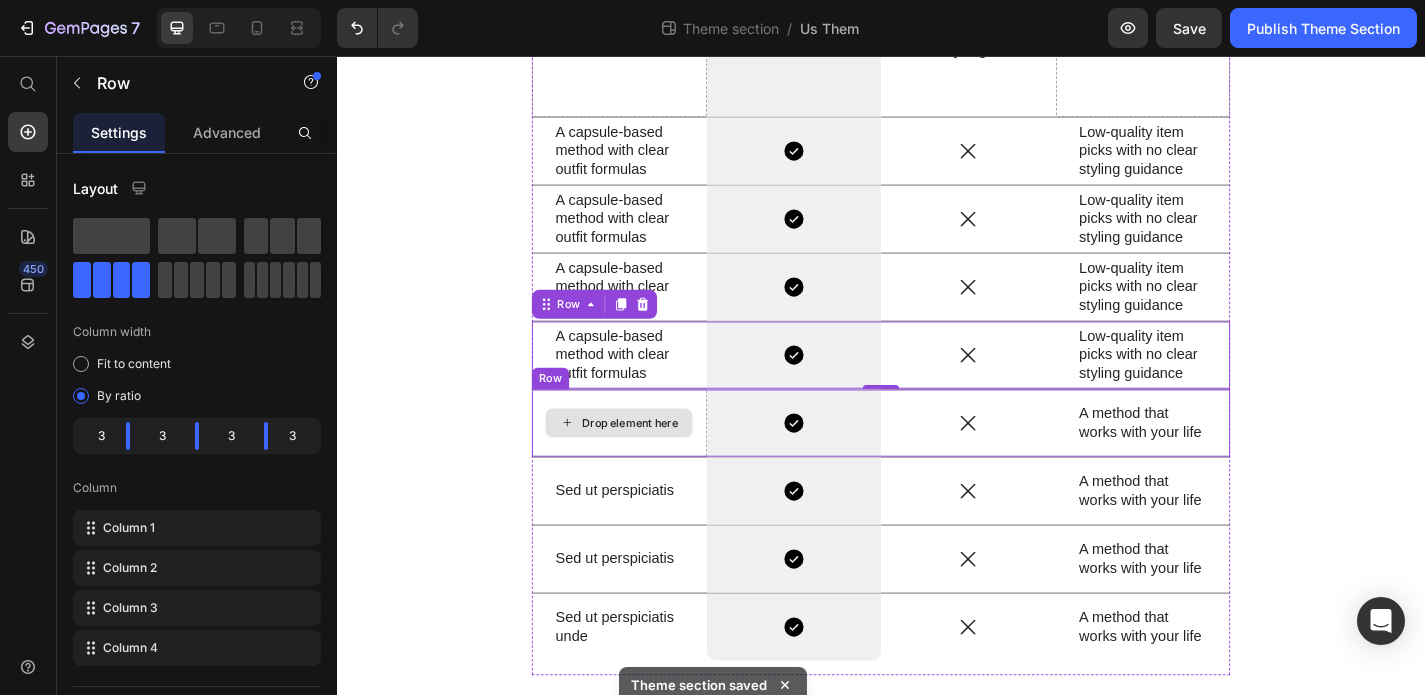 click on "Drop element here" at bounding box center (648, 461) 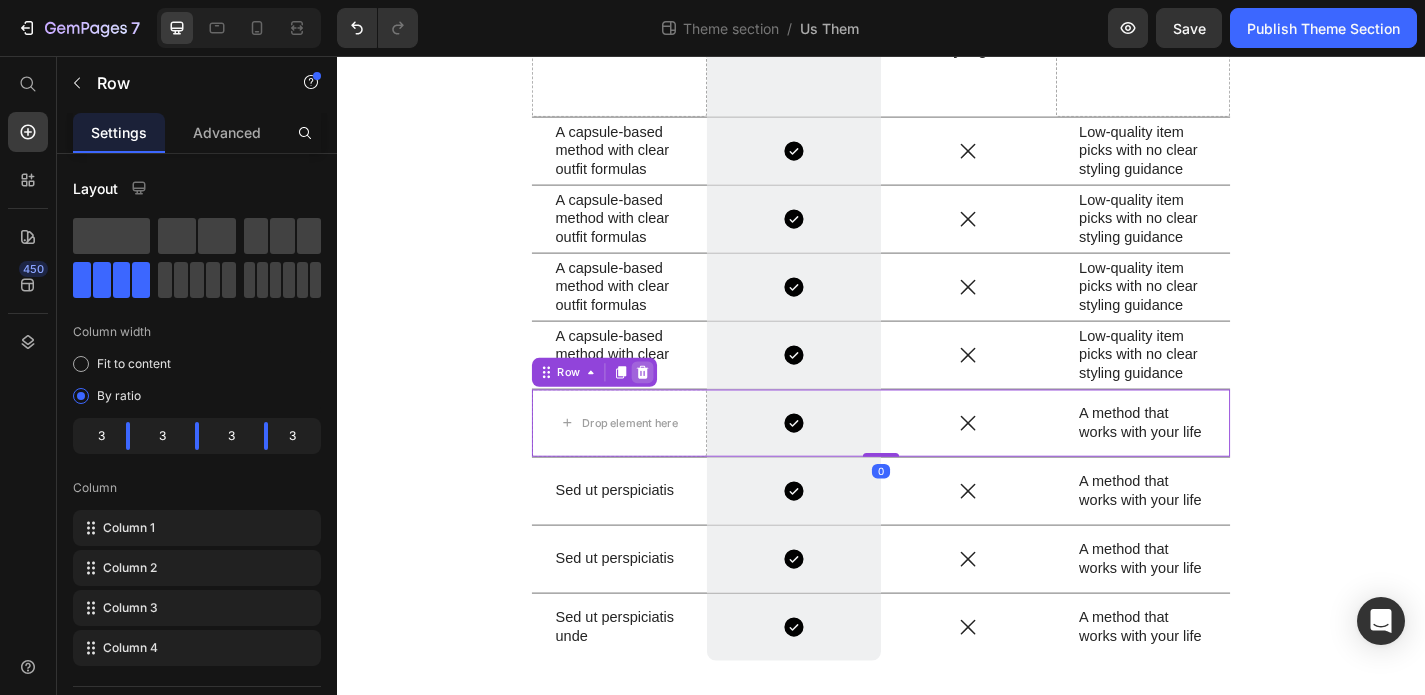 click 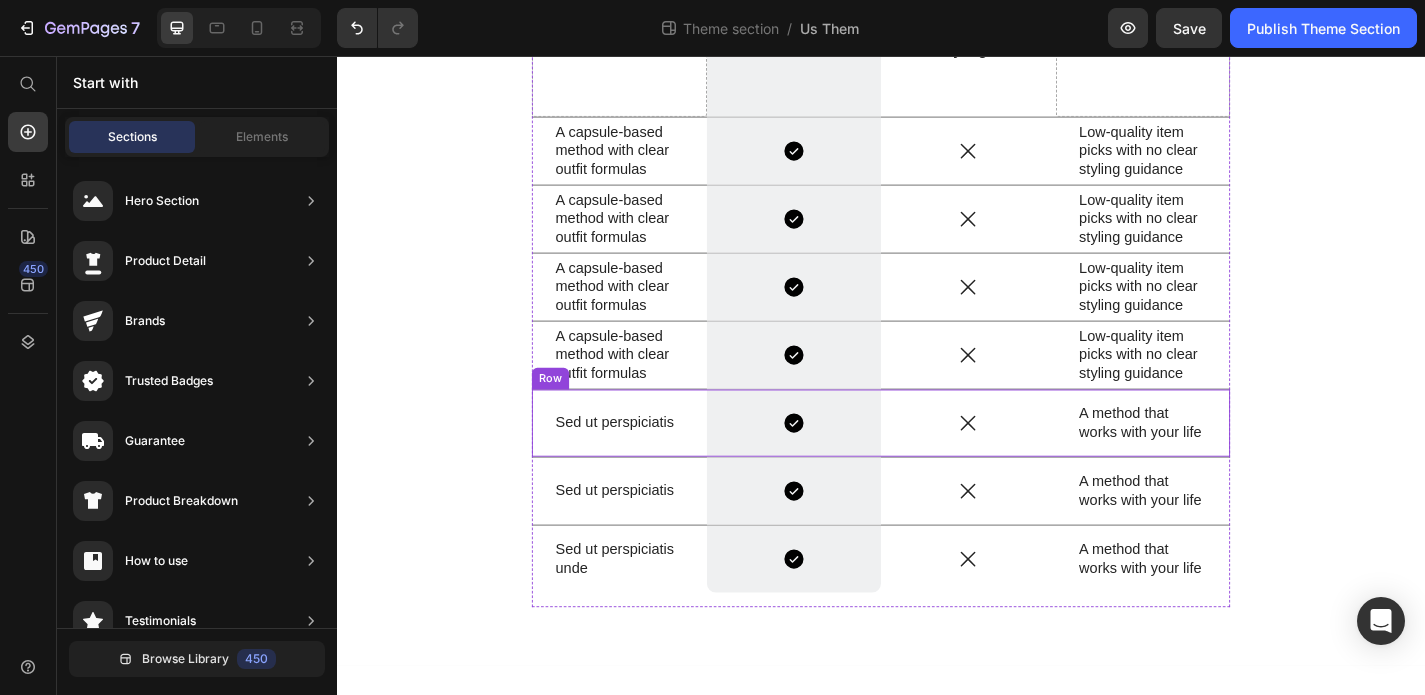click on "Sed ut perspiciatis Text Block" at bounding box center (648, 461) 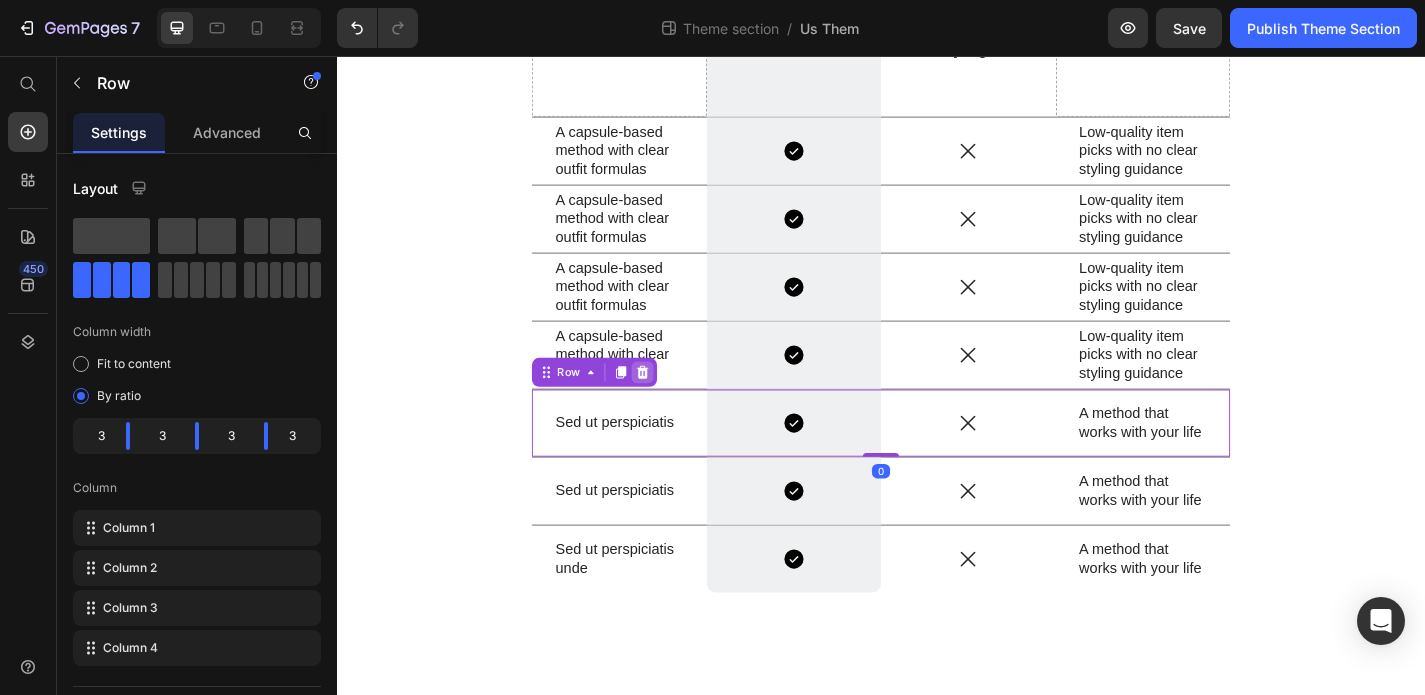 click 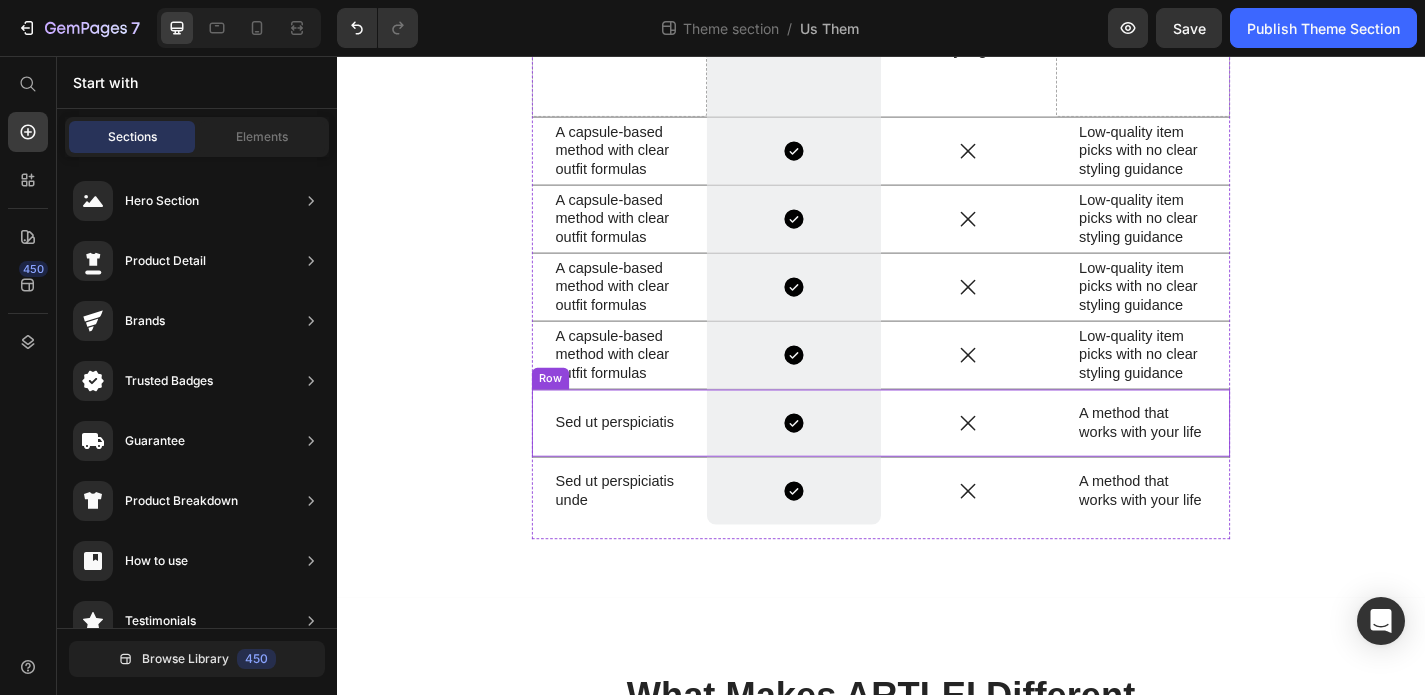 click on "Sed ut perspiciatis Text Block" at bounding box center (648, 461) 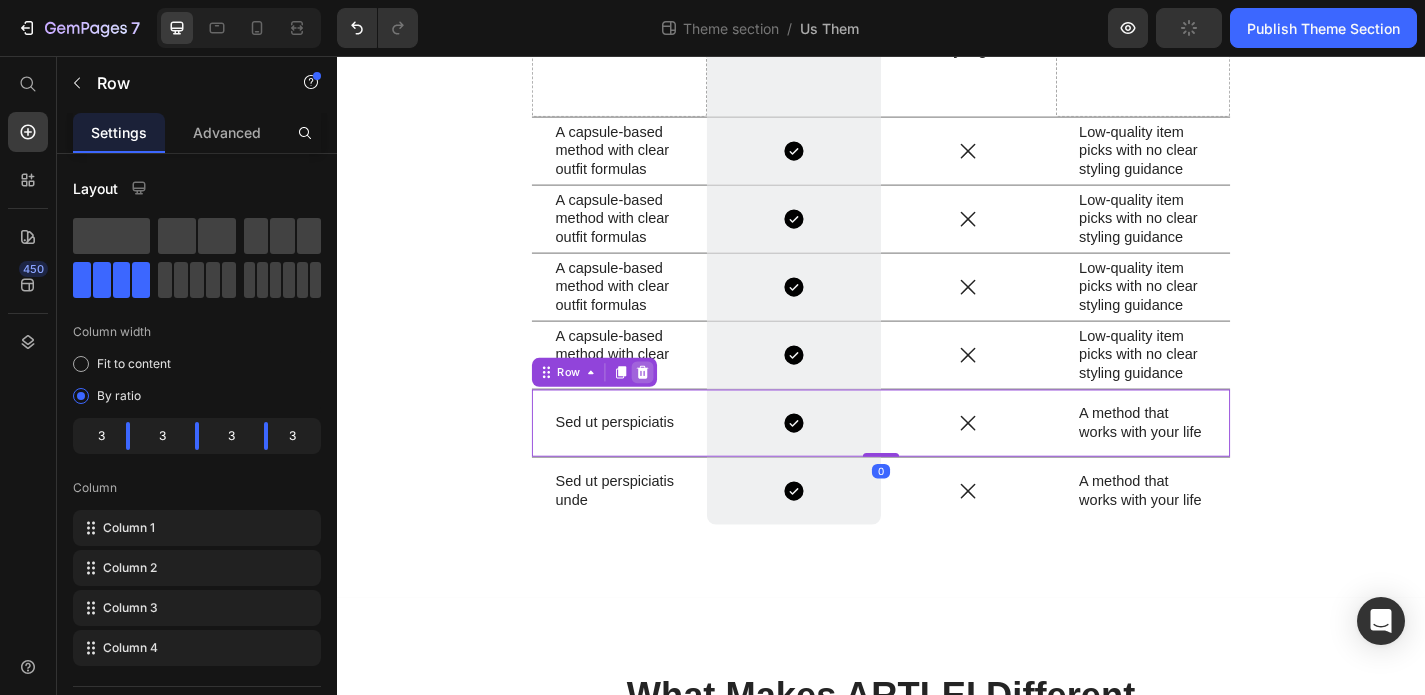 click 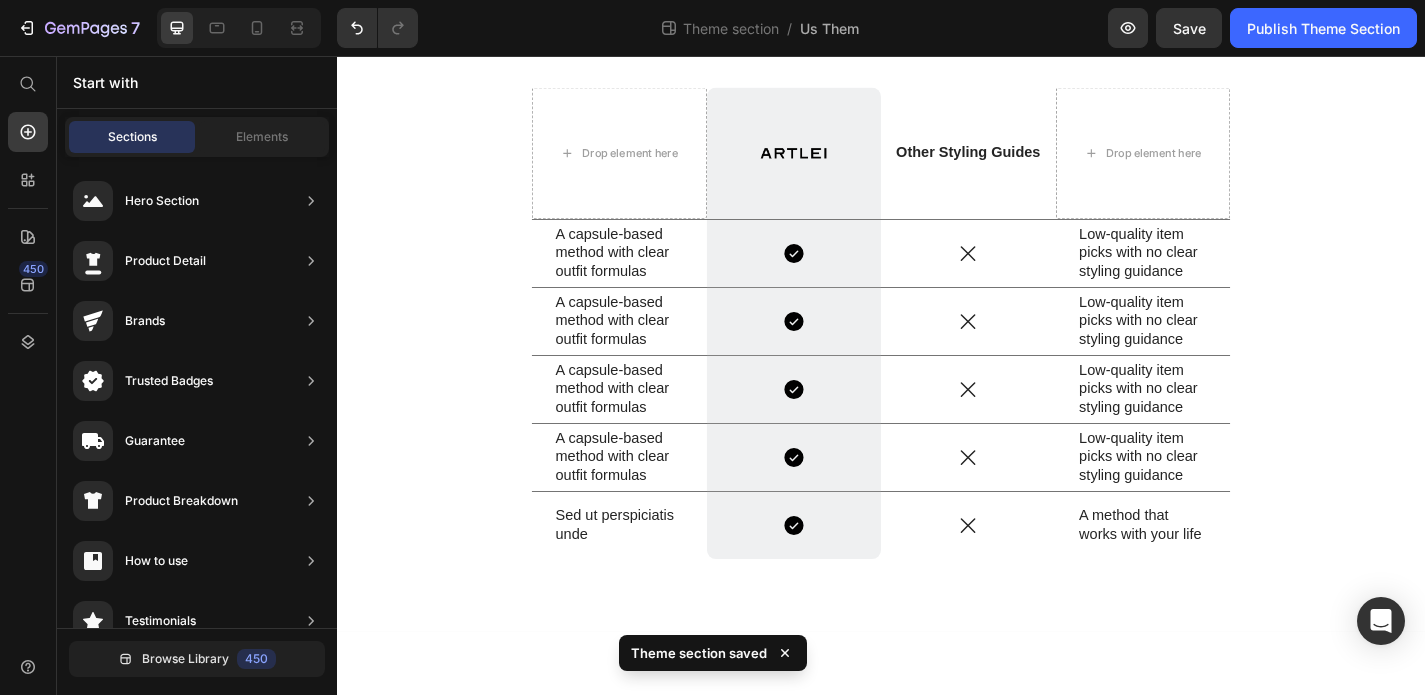 scroll, scrollTop: 230, scrollLeft: 0, axis: vertical 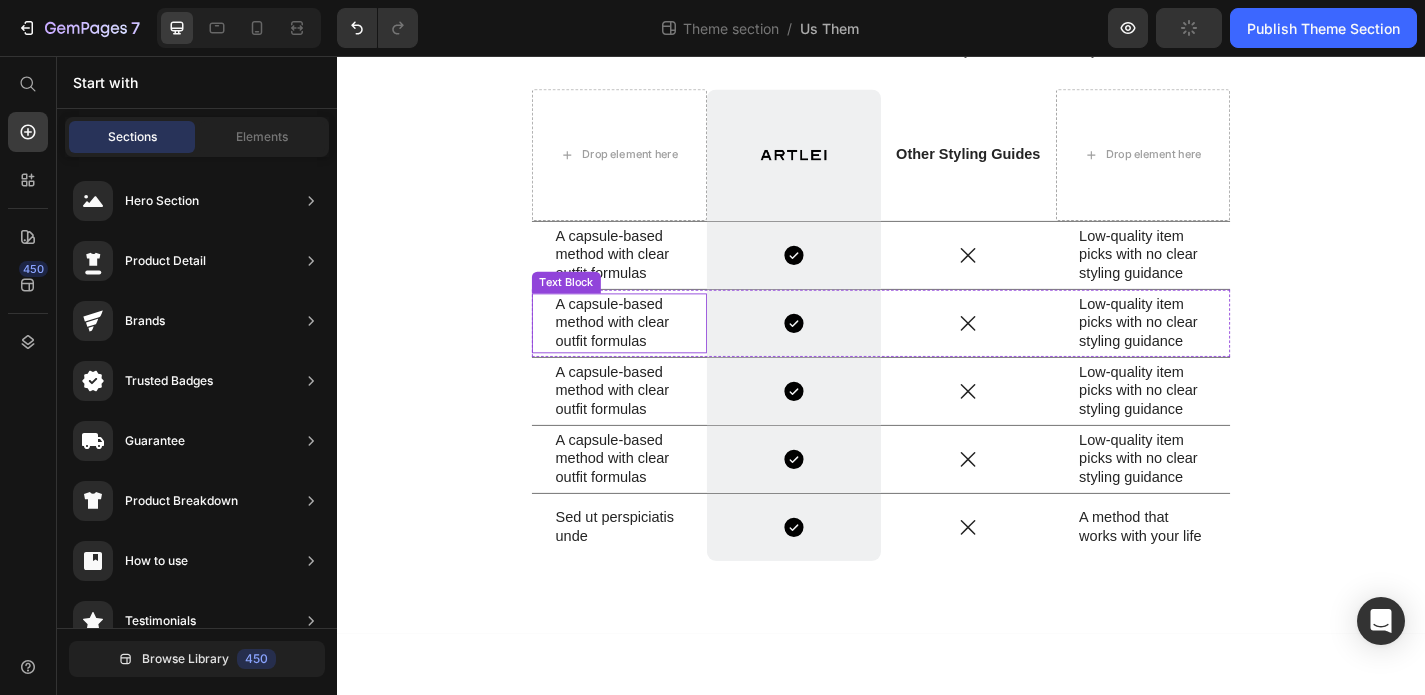 click on "A capsule-based method with clear outfit formulas" at bounding box center [648, 351] 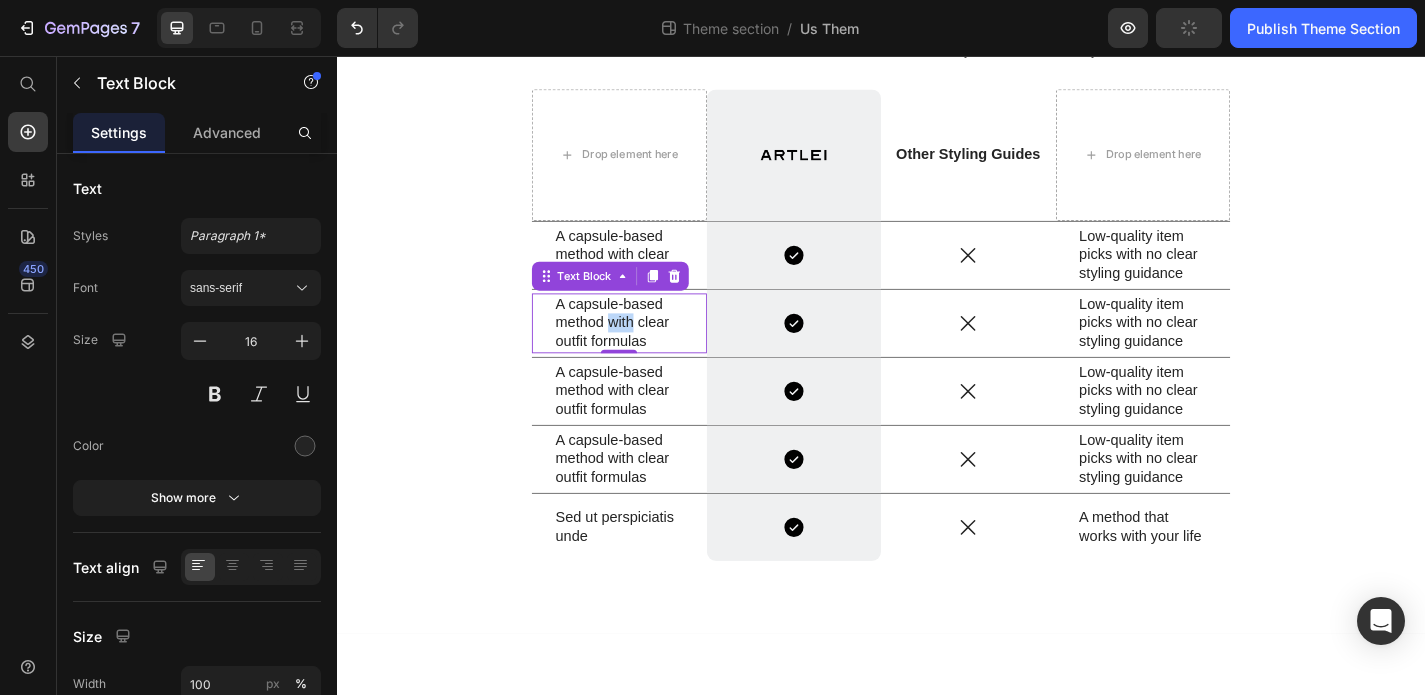 click on "A capsule-based method with clear outfit formulas" at bounding box center (648, 351) 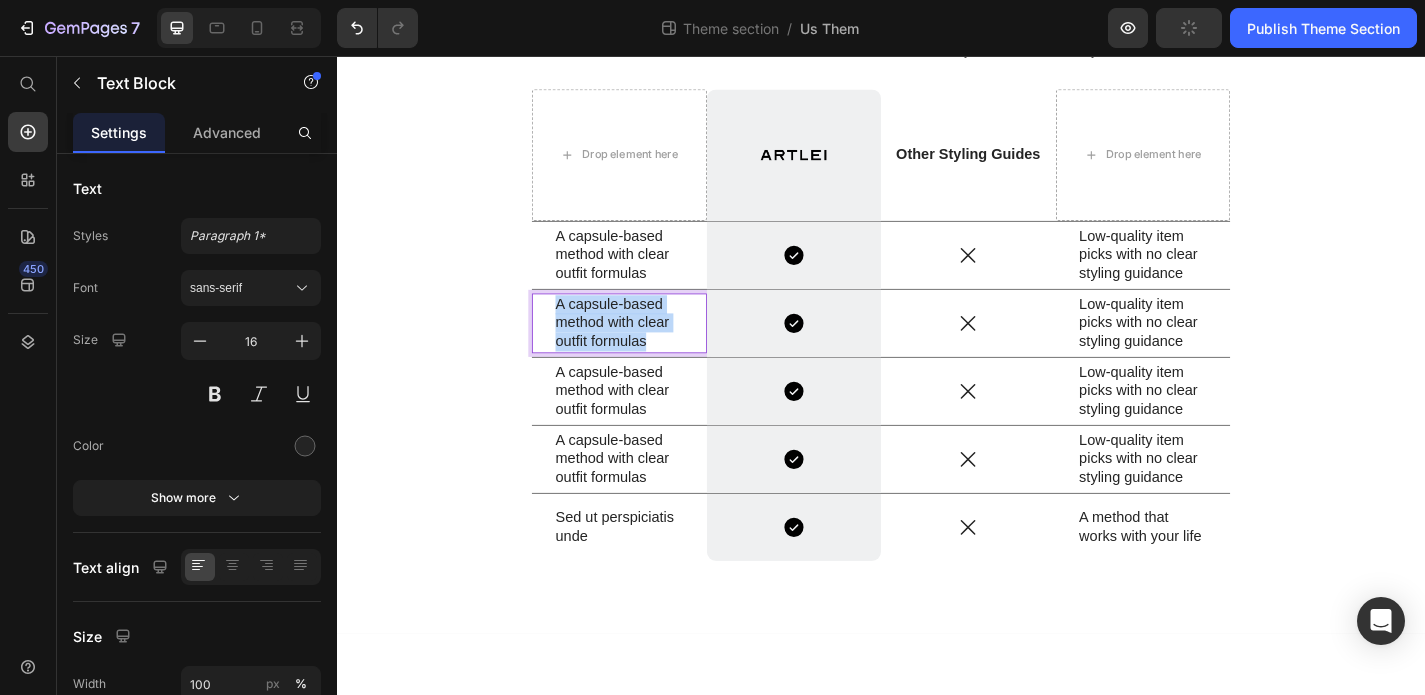 click on "A capsule-based method with clear outfit formulas" at bounding box center (648, 351) 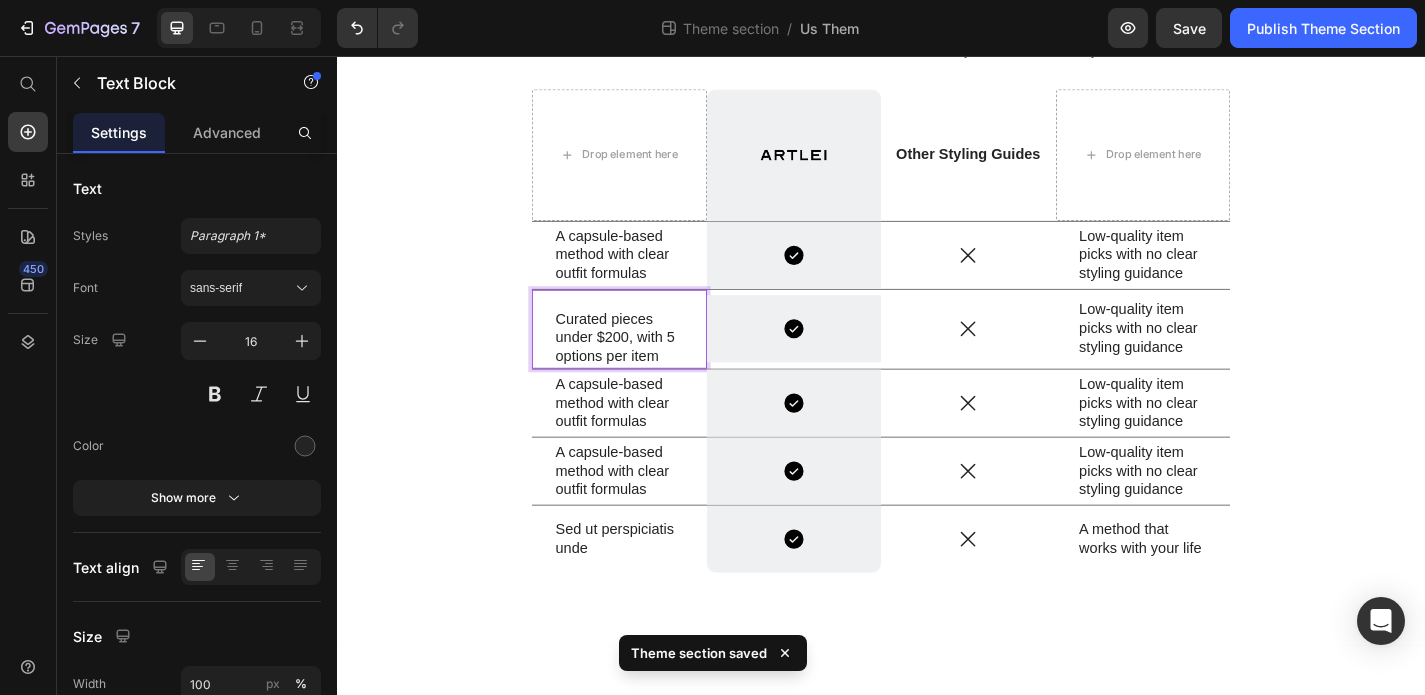 scroll, scrollTop: 226, scrollLeft: 0, axis: vertical 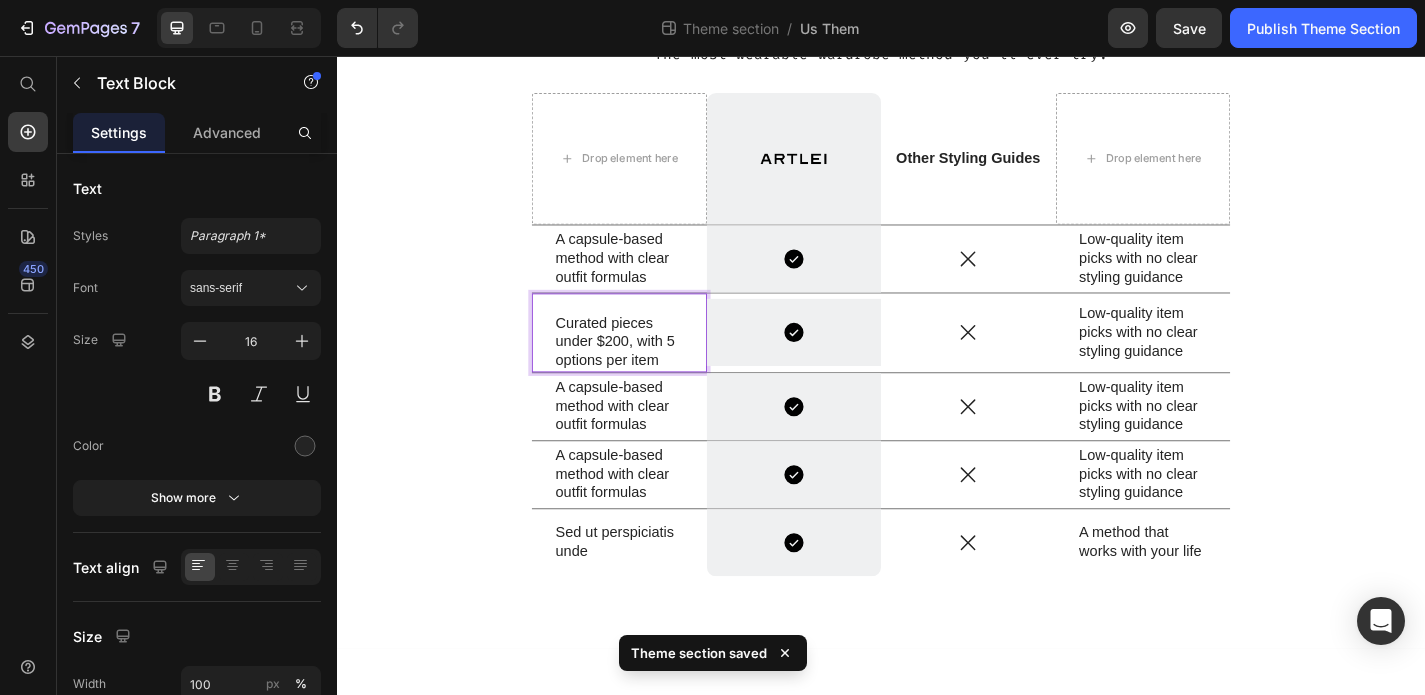 click on "Curated pieces under $200, with 5 options per item" at bounding box center [648, 372] 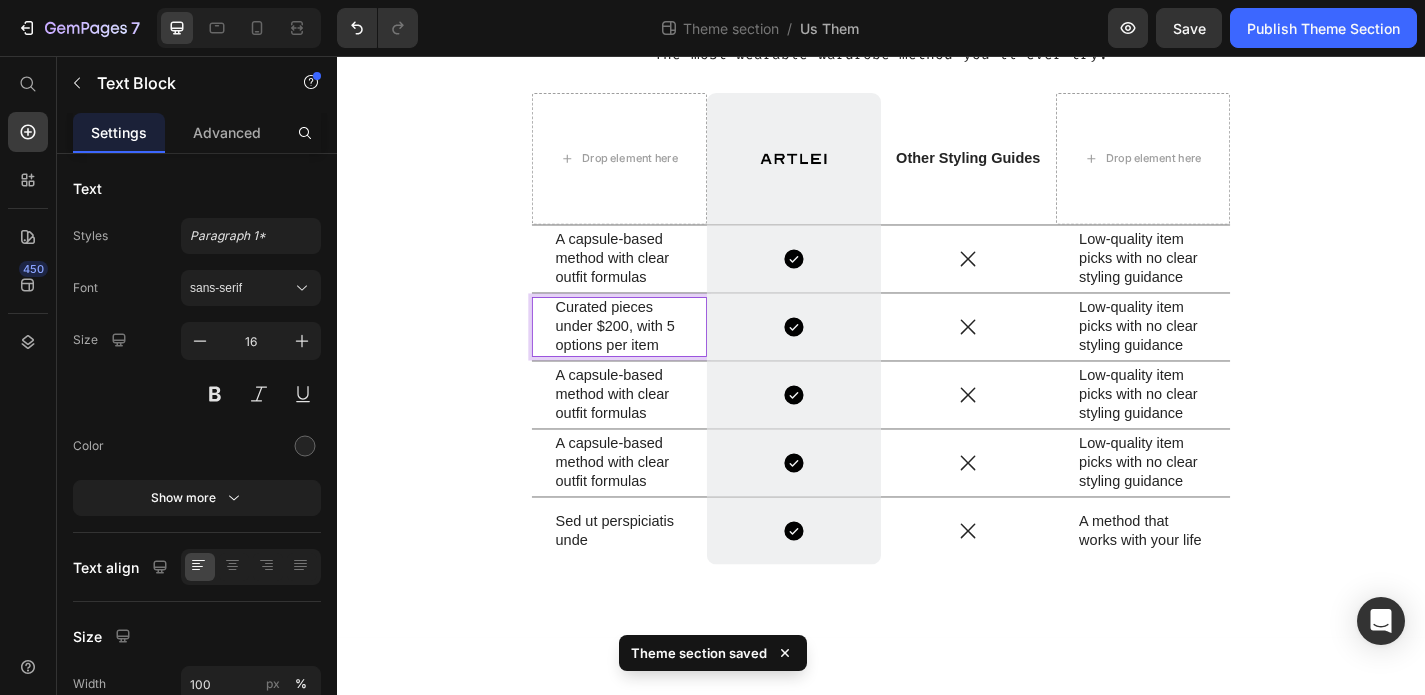 scroll, scrollTop: 230, scrollLeft: 0, axis: vertical 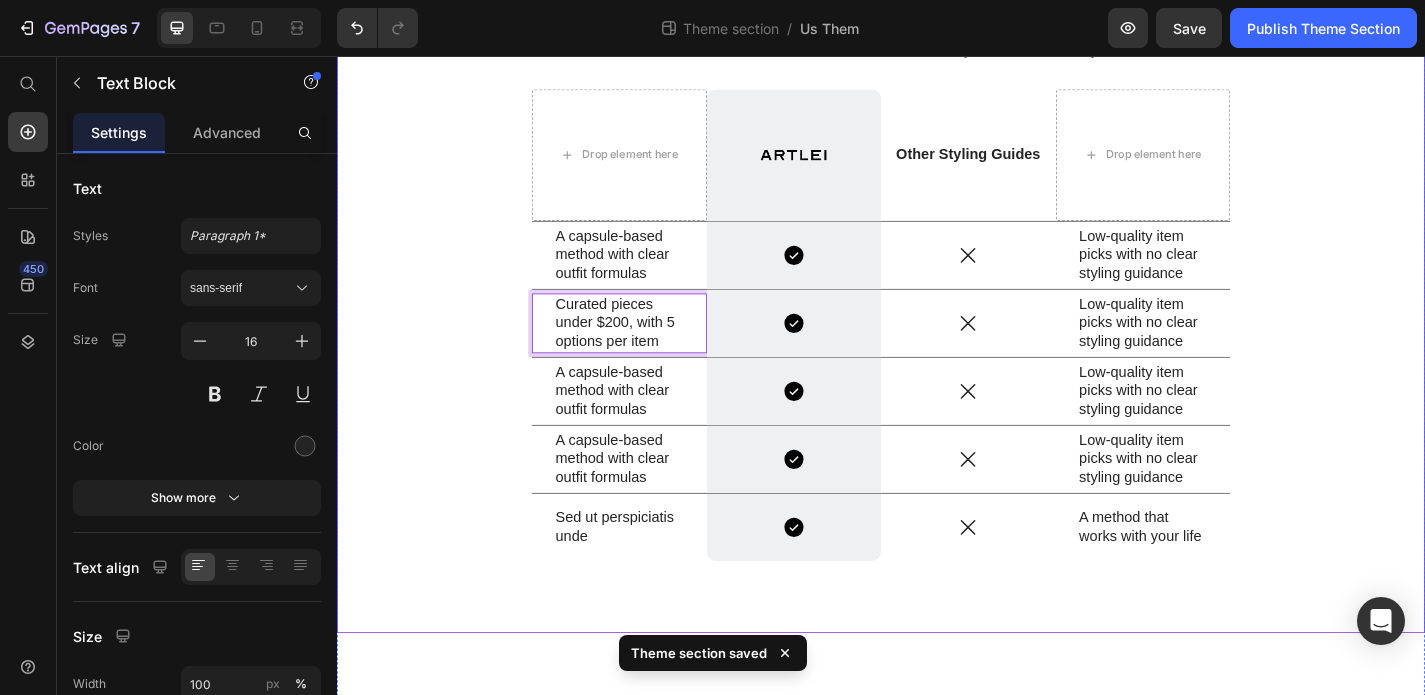click on "What Makes ARTLEI Different Heading The most wearable wardrobe method you’ll ever try. Text Block
Drop element here Image Row Other Styling Guides Text Block
Drop element here Row A capsule-based method with clear outfit formulas Text Block
Icon Row
Icon Low-quality item picks with no clear styling guidance Text Block Row Curated pieces under $200, with 5 options per item Text Block   0
Icon Row
Icon Low-quality item picks with no clear styling guidance Text Block Row A capsule-based method with clear outfit formulas Text Block
Icon Row
Icon Low-quality item picks with no clear styling guidance Text Block Row A capsule-based method with clear outfit formulas Text Block
Icon Row
Icon Low-quality item picks with no clear styling guidance Text Block Row Sed ut perspiciatis unde Text Block
Icon Row
Icon Text Block Row" at bounding box center [937, 311] 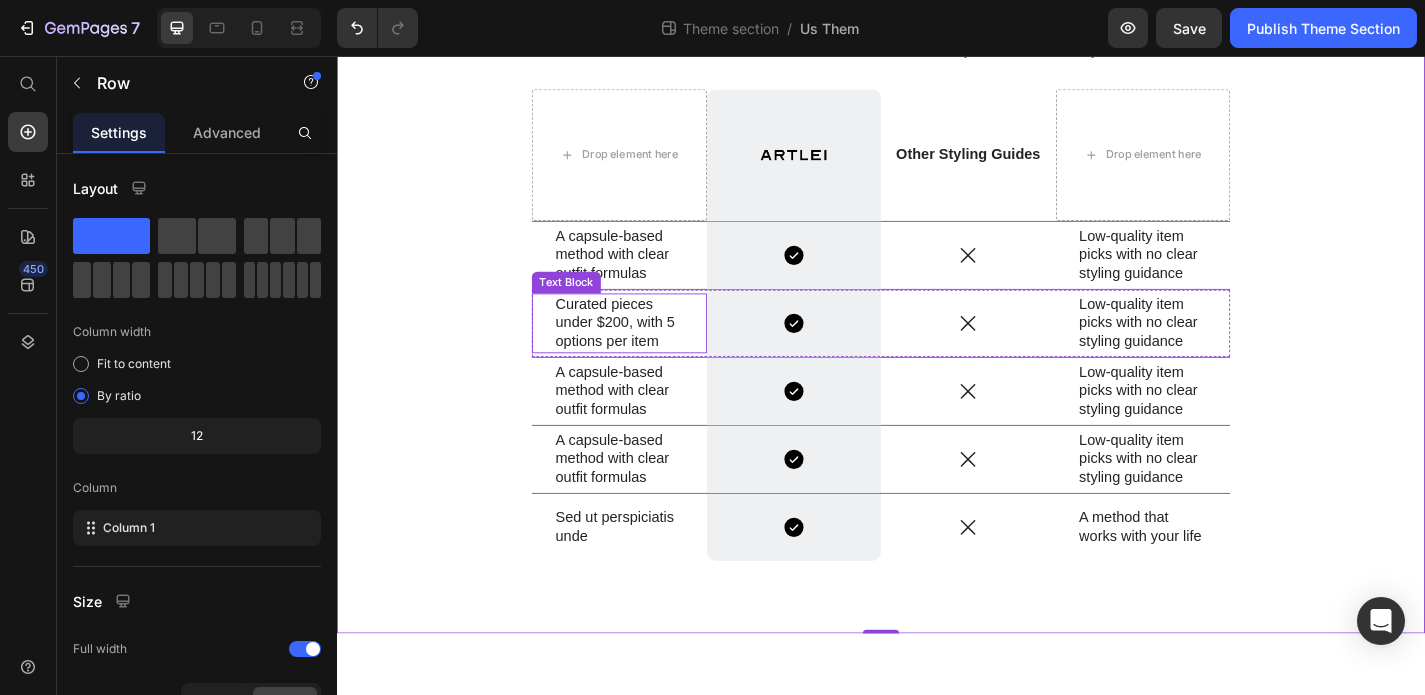 click on "Curated pieces under $200, with 5 options per item" at bounding box center (648, 351) 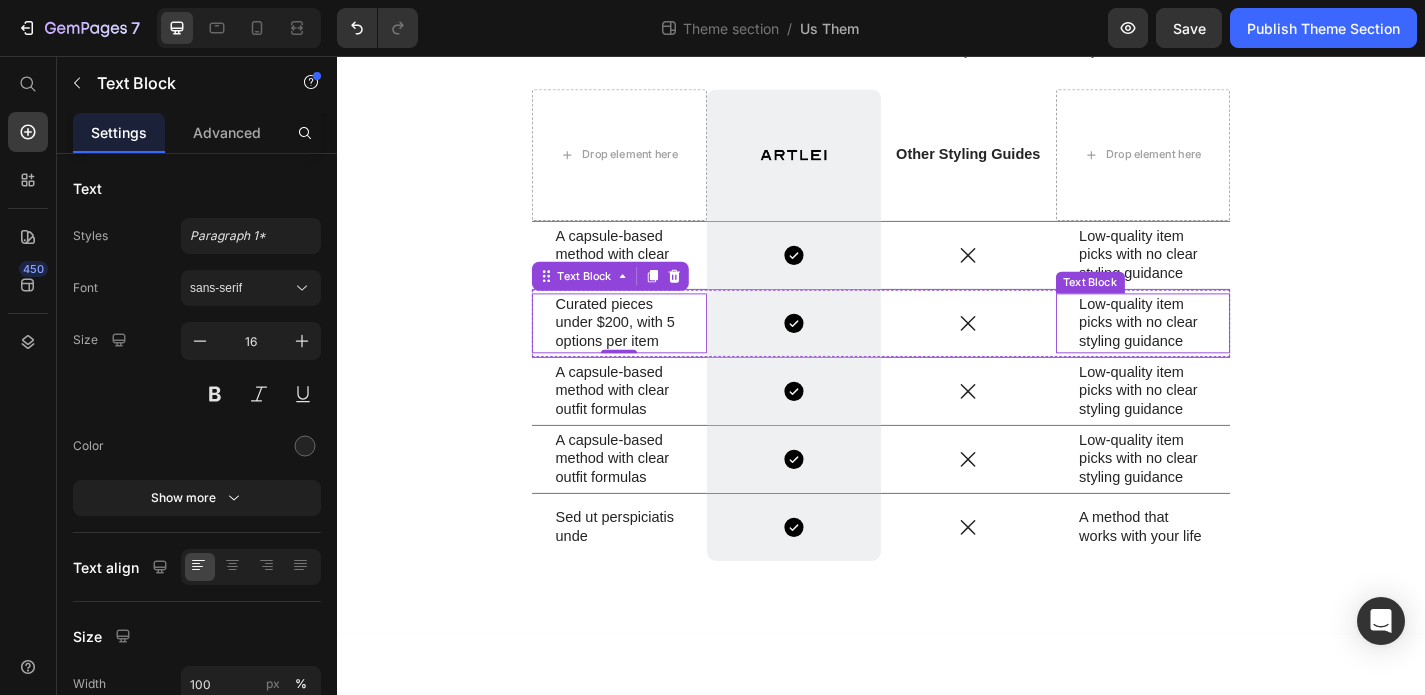 click on "Low-quality item picks with no clear styling guidance" at bounding box center (1226, 351) 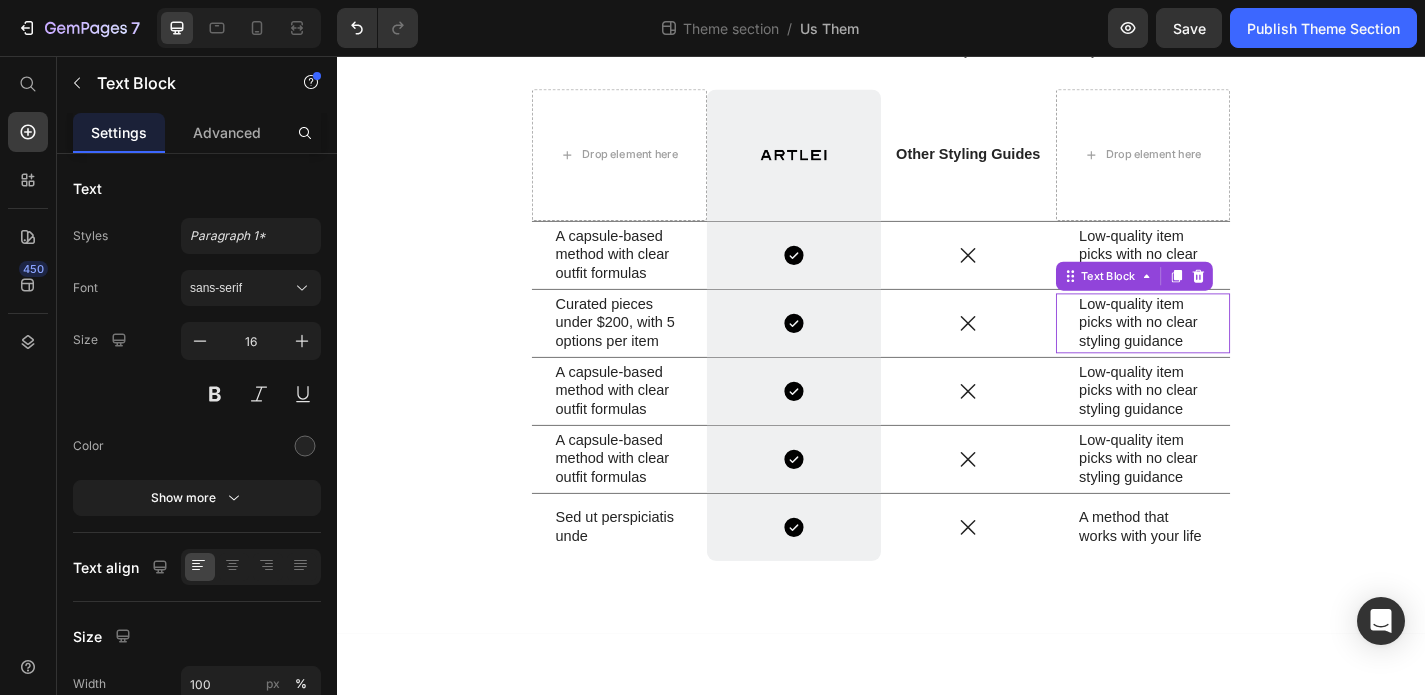 click on "Low-quality item picks with no clear styling guidance" at bounding box center (1226, 351) 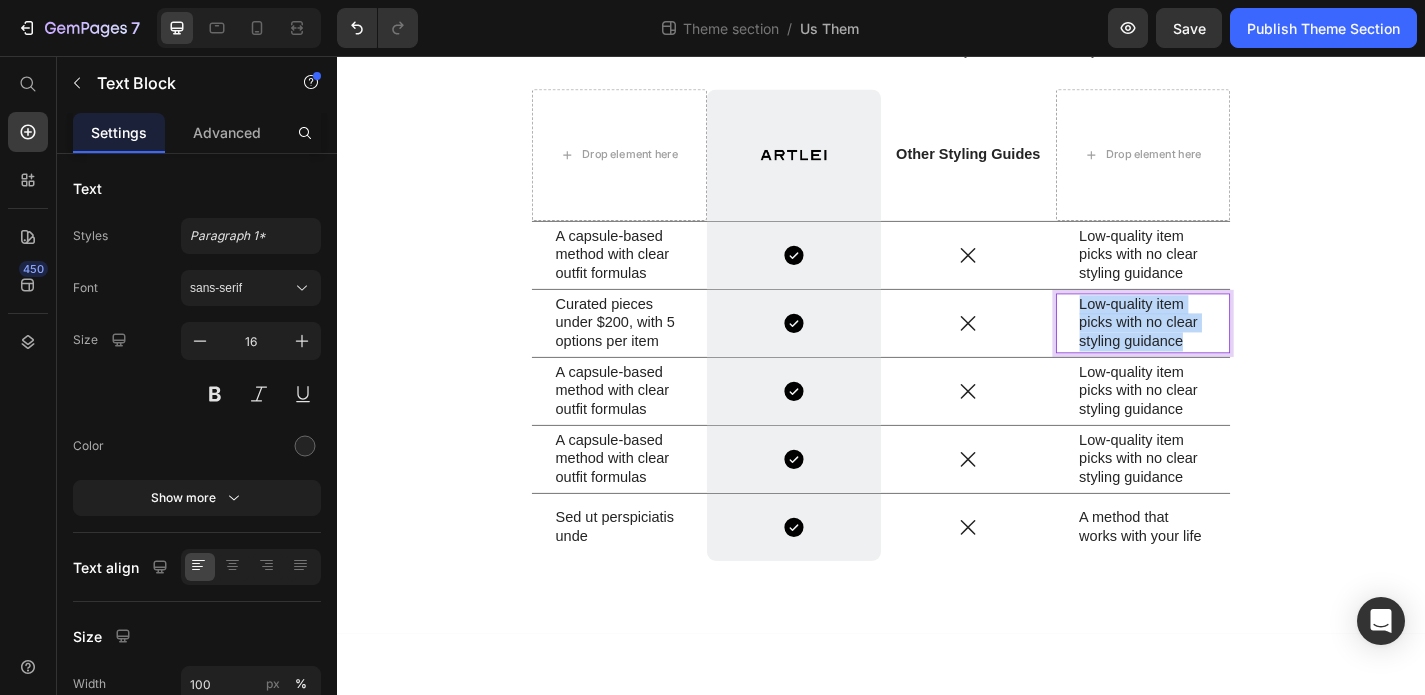 click on "Low-quality item picks with no clear styling guidance" at bounding box center [1226, 351] 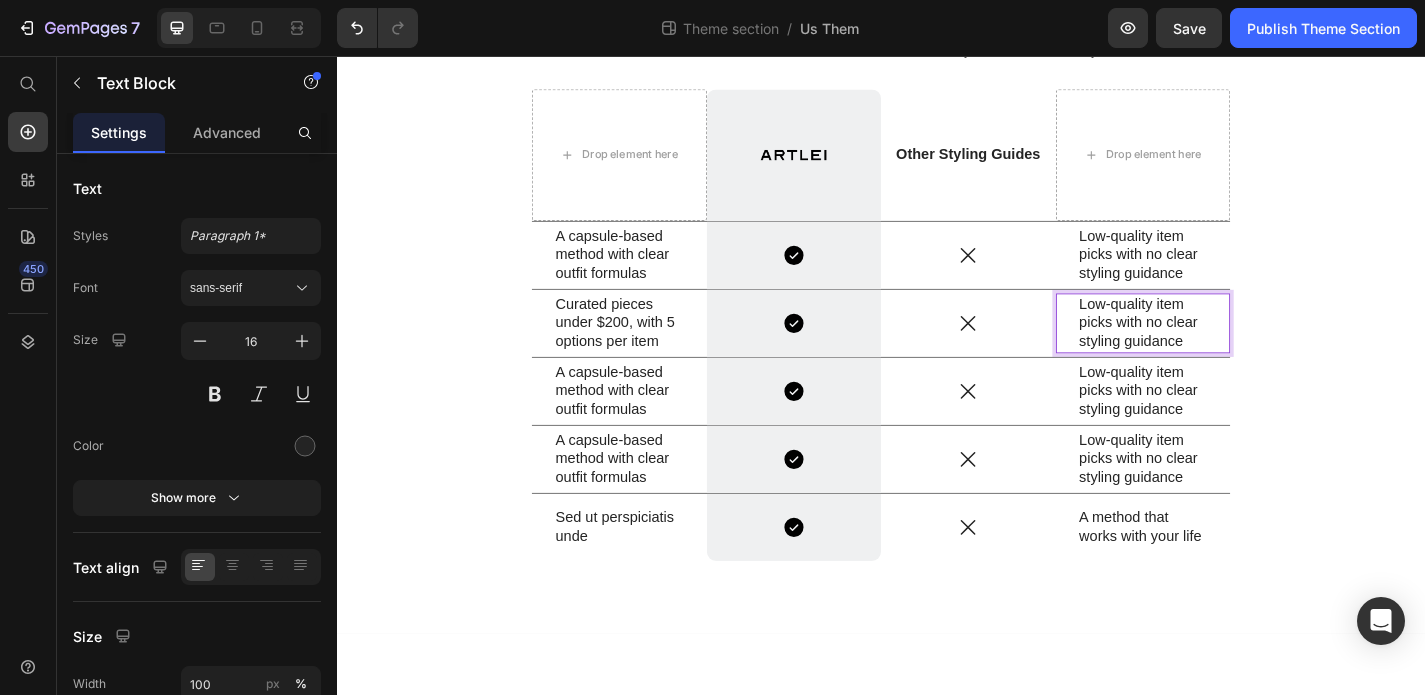 scroll, scrollTop: 240, scrollLeft: 0, axis: vertical 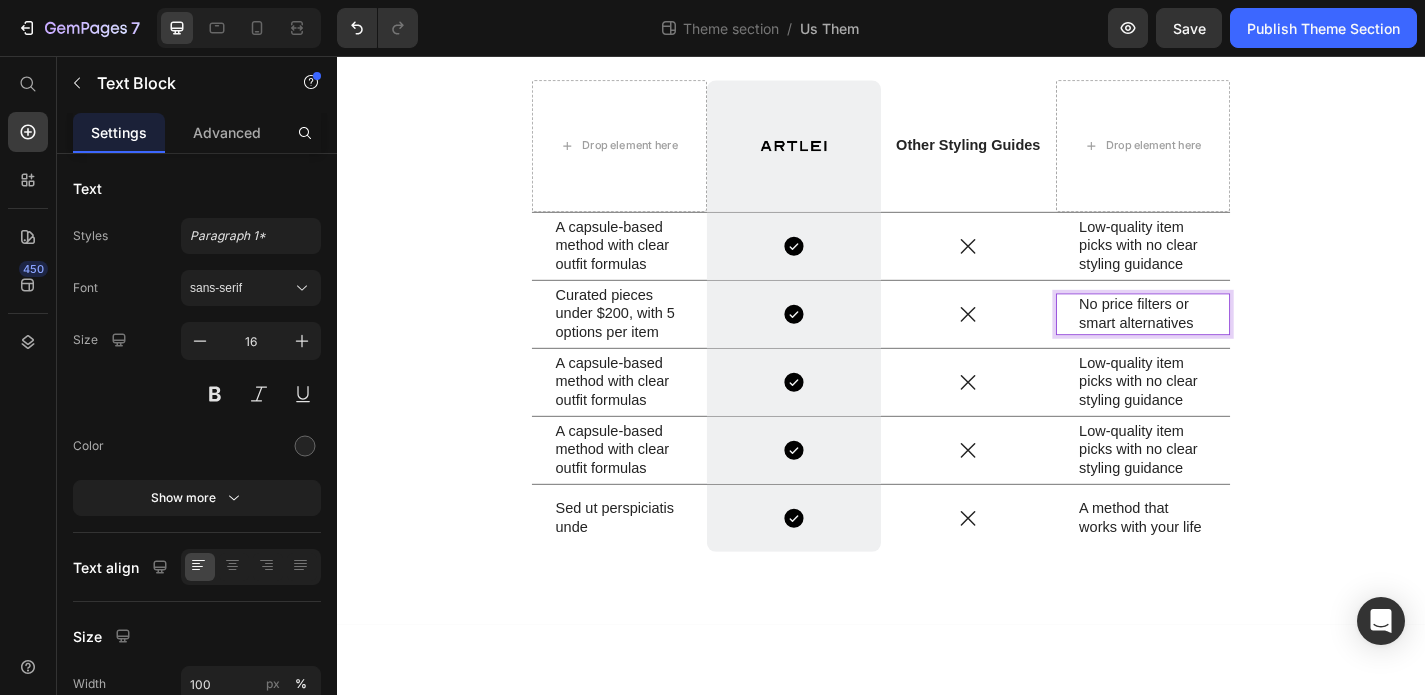 click on "No price filters or smart alternatives" at bounding box center (1226, 341) 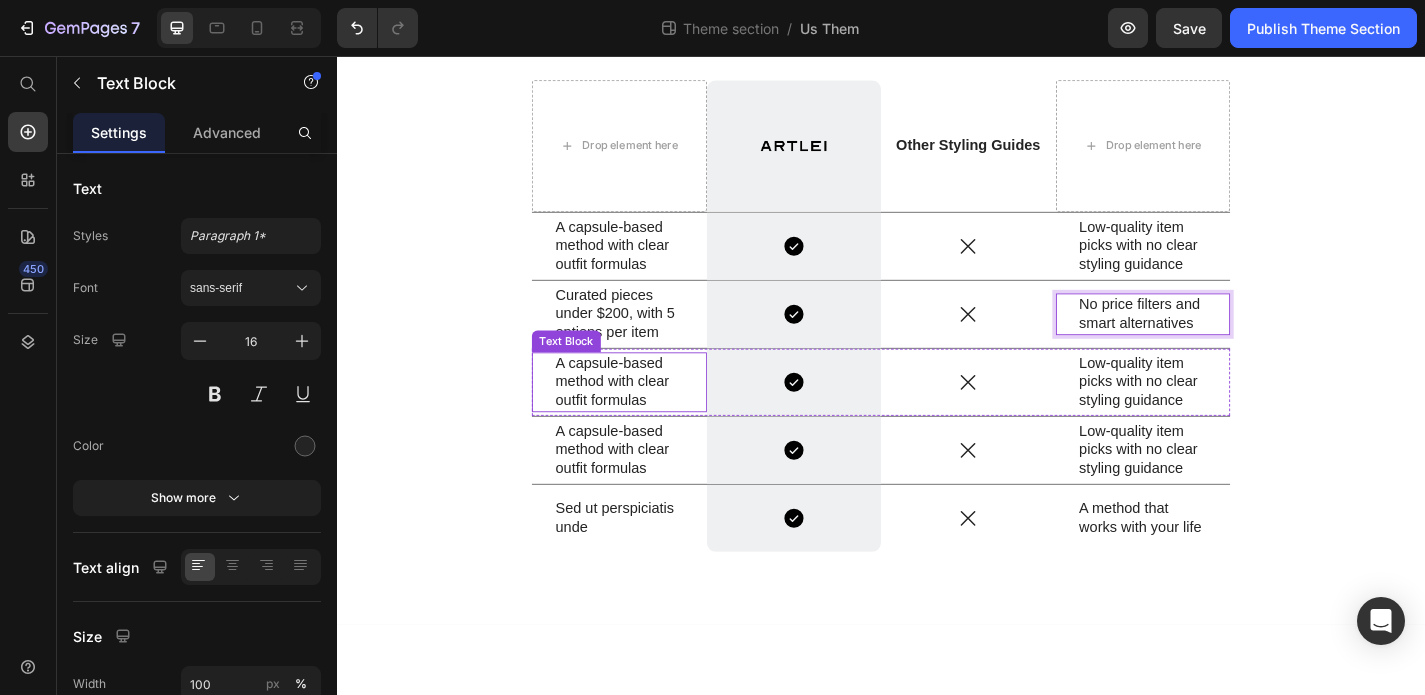 click on "A capsule-based method with clear outfit formulas" at bounding box center [648, 416] 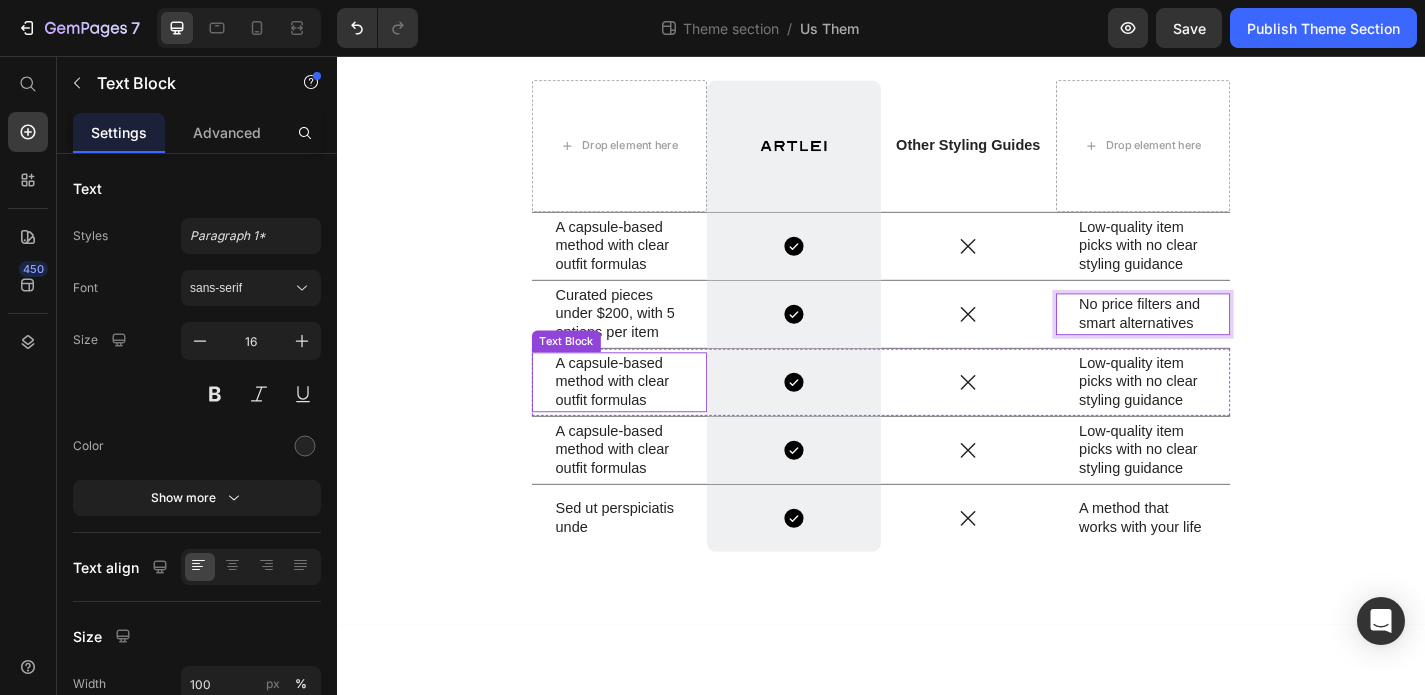 click on "A capsule-based method with clear outfit formulas" at bounding box center [648, 416] 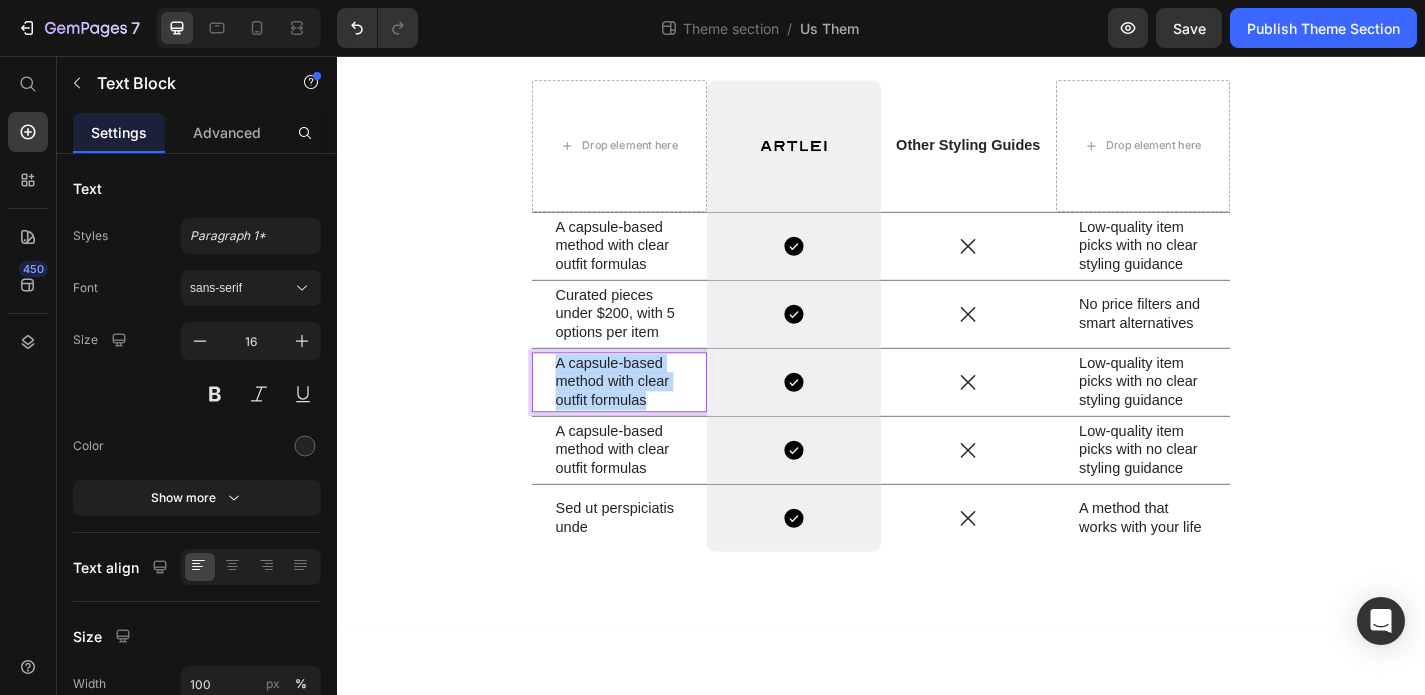 click on "A capsule-based method with clear outfit formulas" at bounding box center (648, 416) 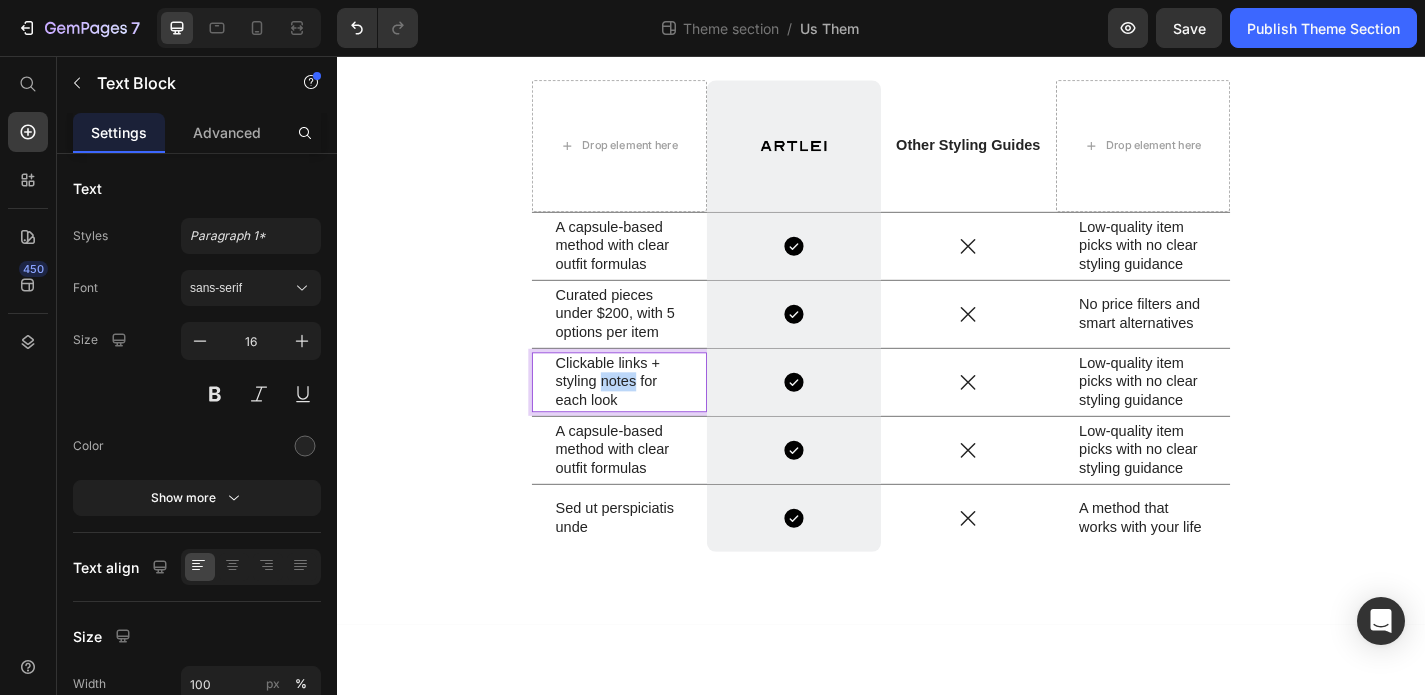 drag, startPoint x: 664, startPoint y: 416, endPoint x: 631, endPoint y: 416, distance: 33 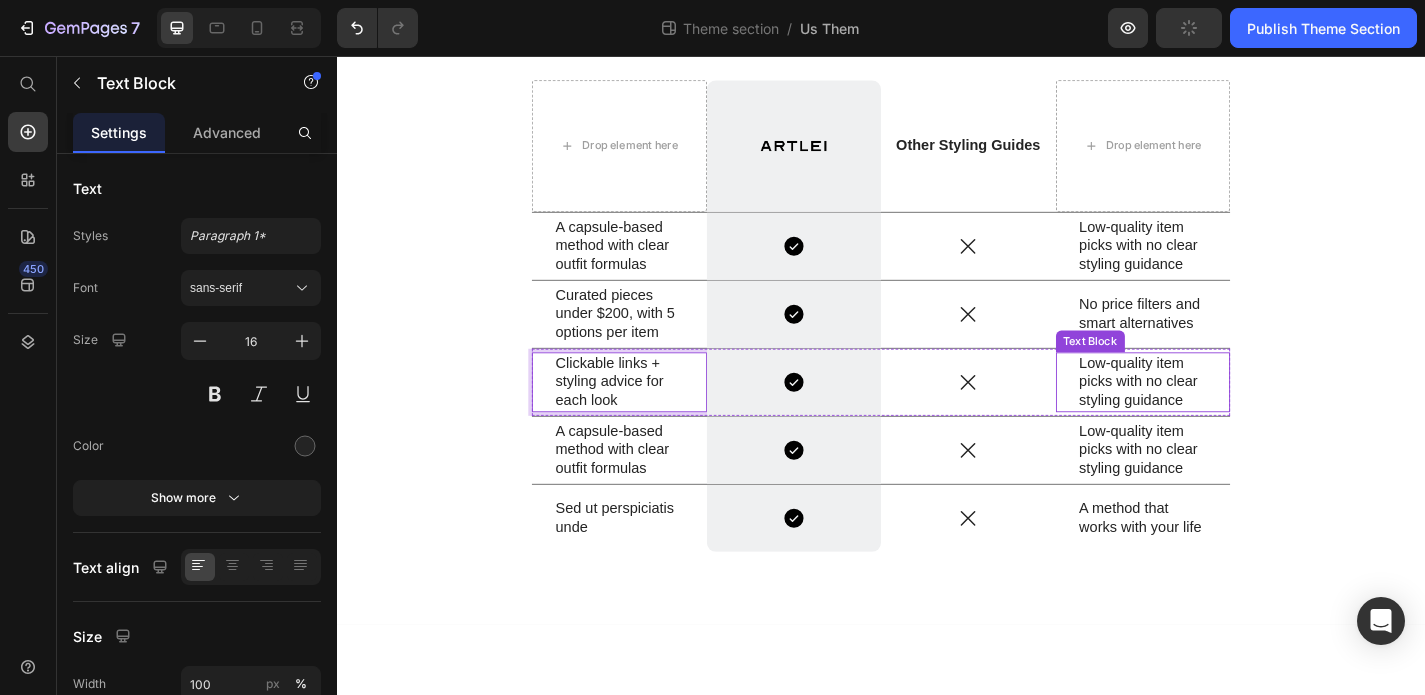 click on "Low-quality item picks with no clear styling guidance" at bounding box center [1226, 416] 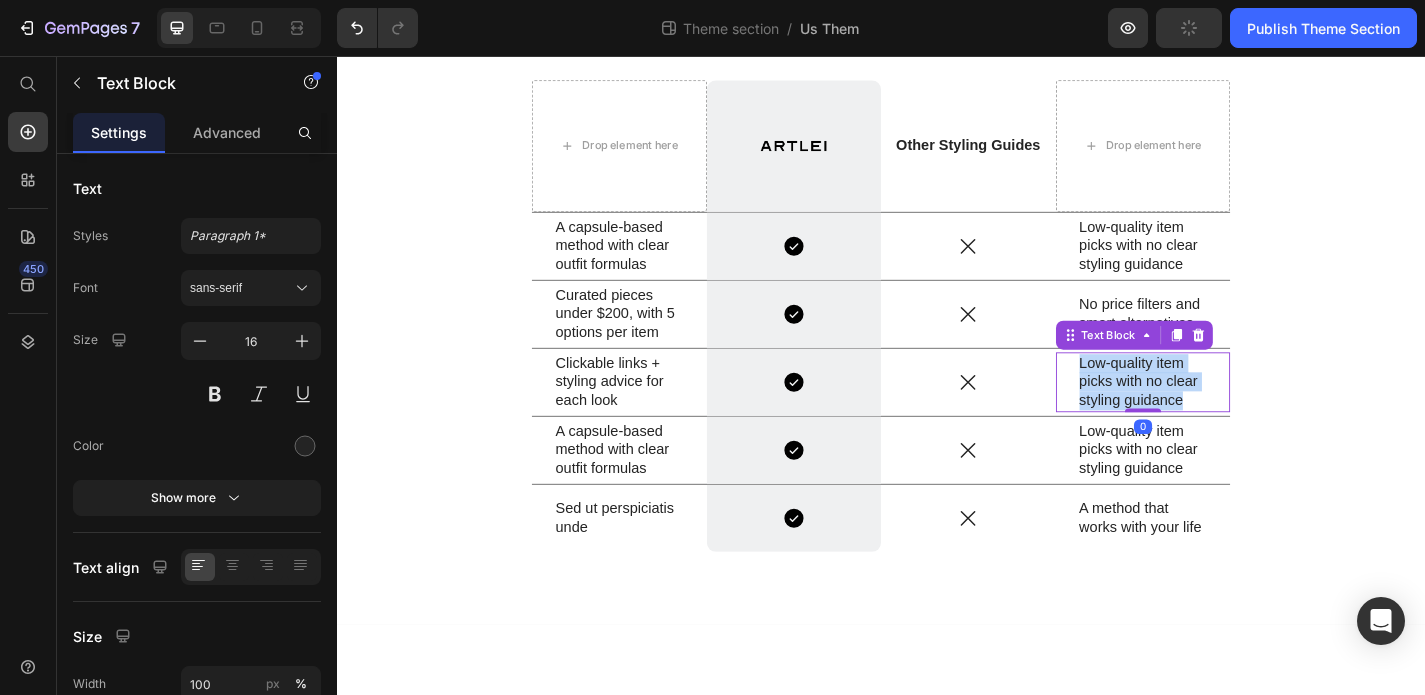 click on "Low-quality item picks with no clear styling guidance" at bounding box center [1226, 416] 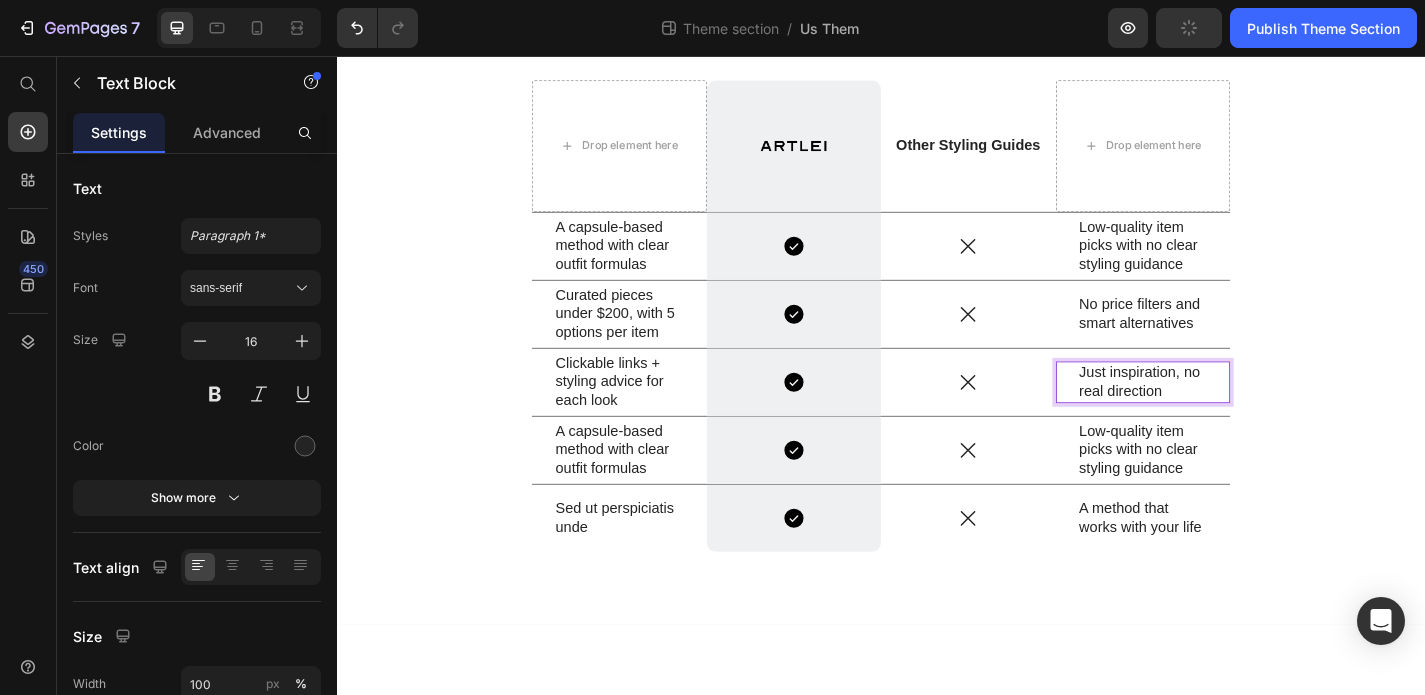 scroll, scrollTop: 251, scrollLeft: 0, axis: vertical 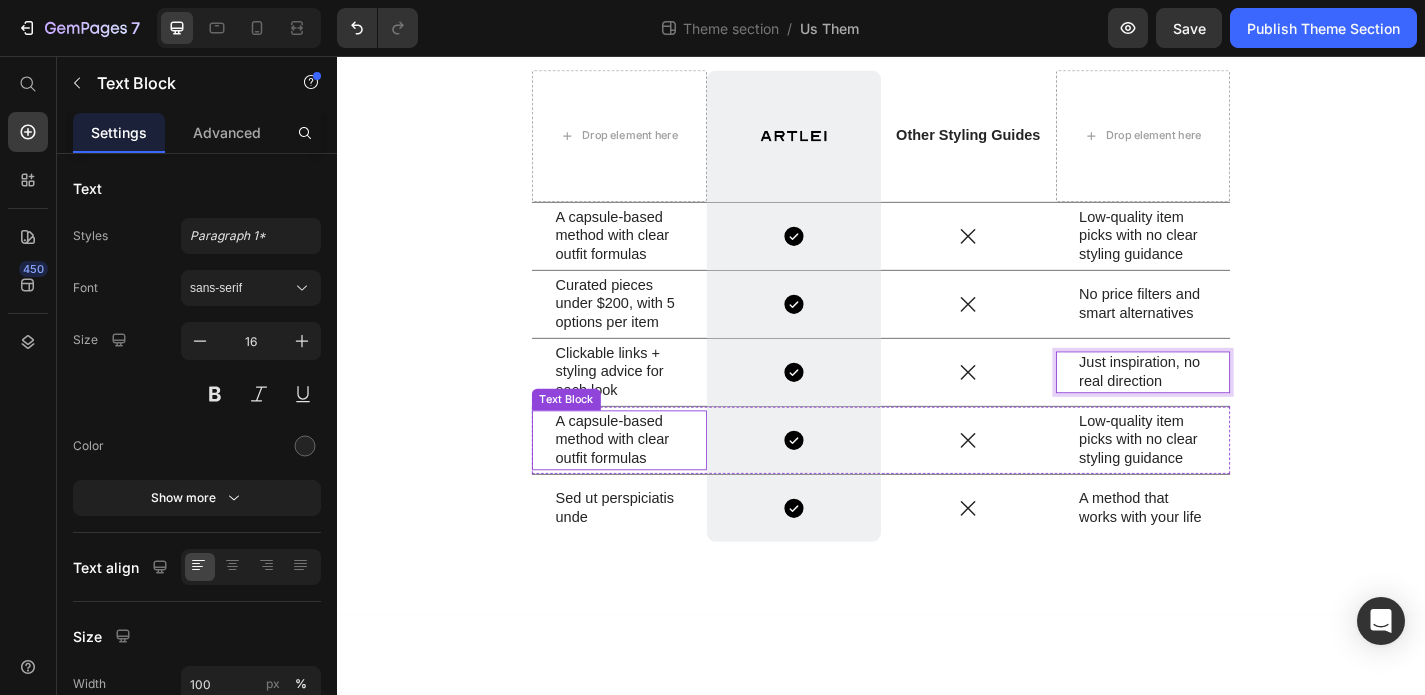 click on "A capsule-based method with clear outfit formulas" at bounding box center (648, 480) 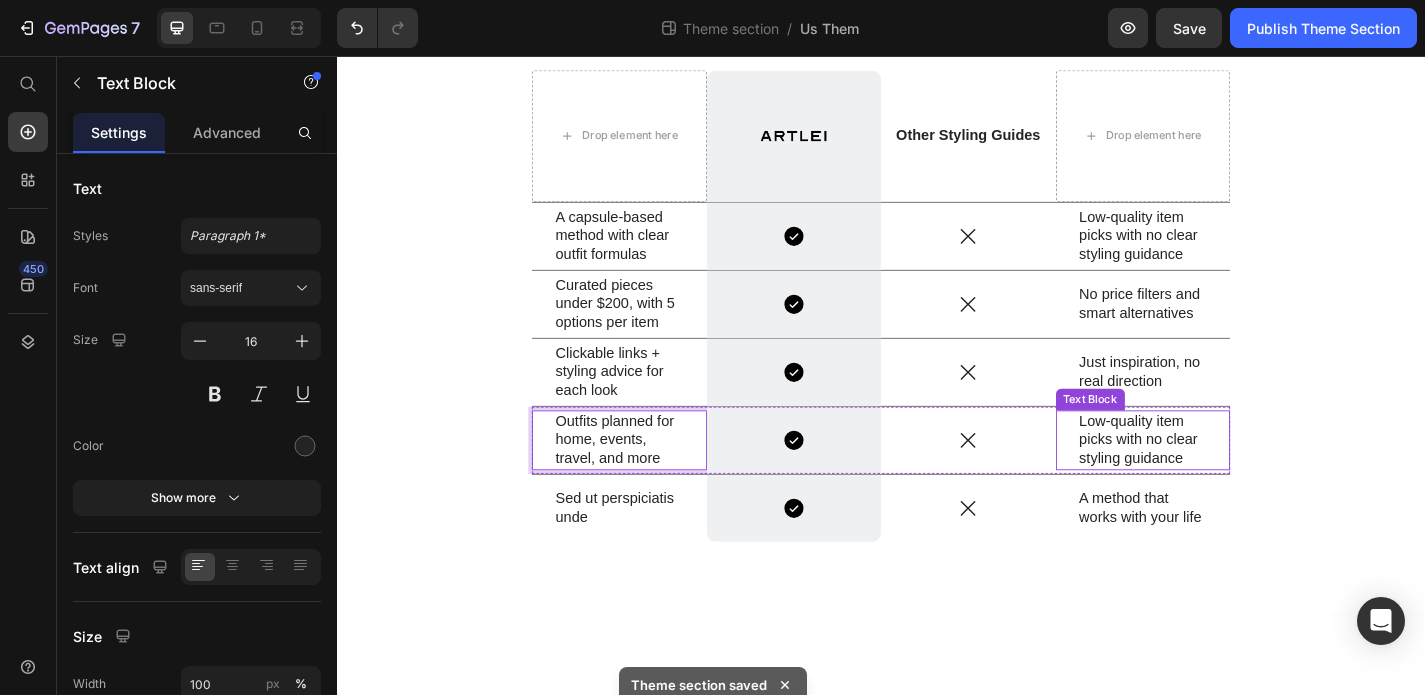 click on "Low-quality item picks with no clear styling guidance" at bounding box center (1226, 480) 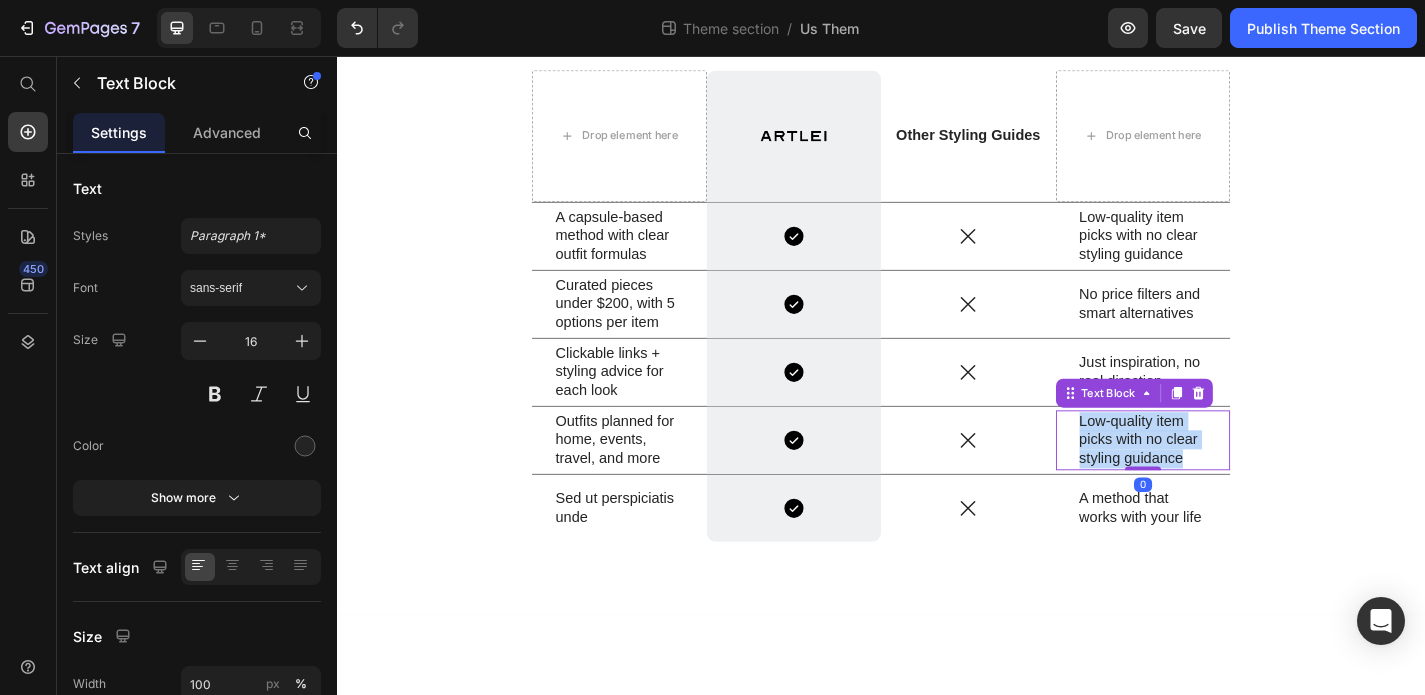 click on "Low-quality item picks with no clear styling guidance" at bounding box center (1226, 480) 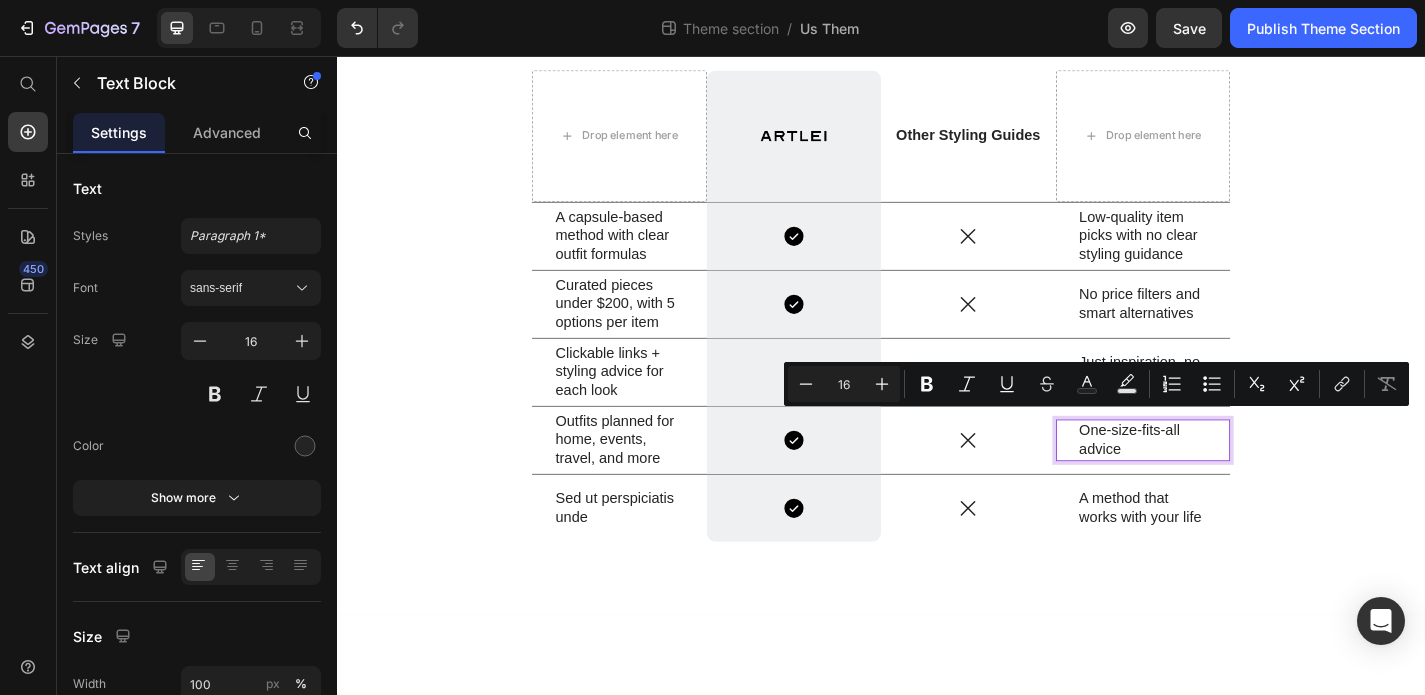 scroll, scrollTop: 261, scrollLeft: 0, axis: vertical 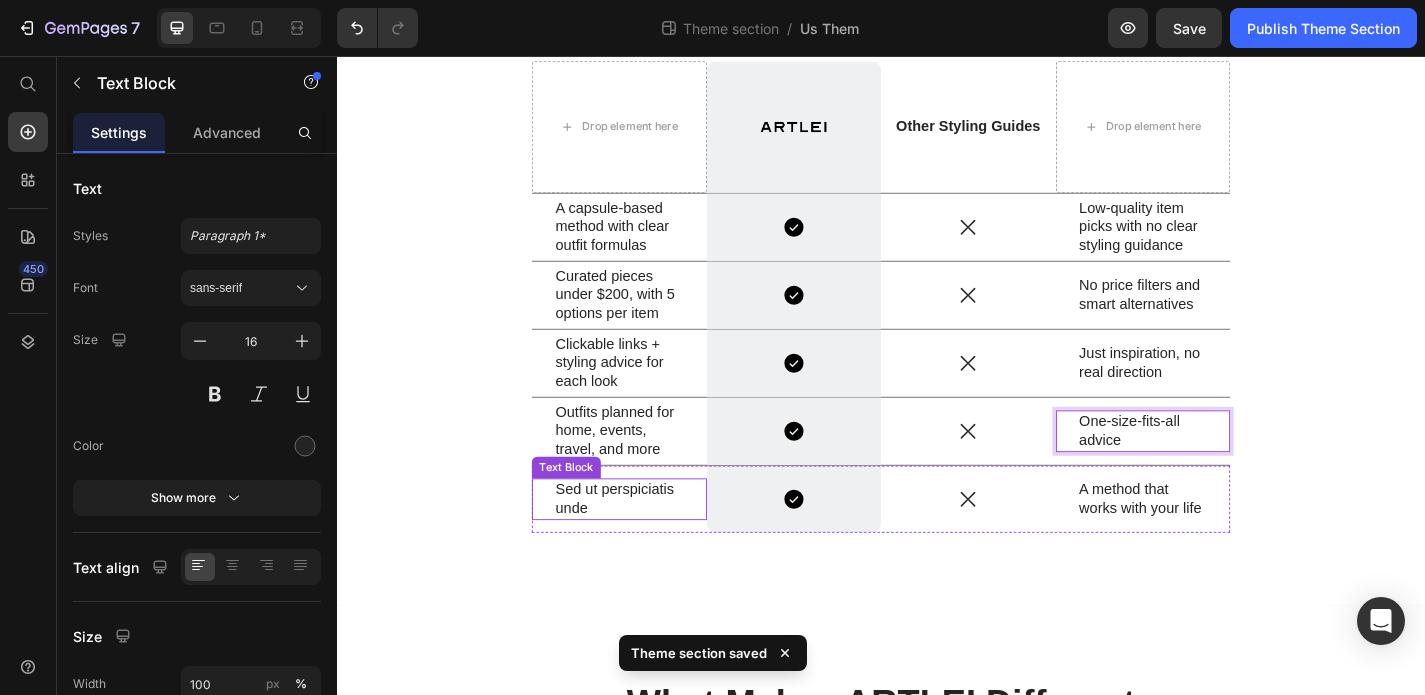 click on "Sed ut perspiciatis unde" at bounding box center (648, 545) 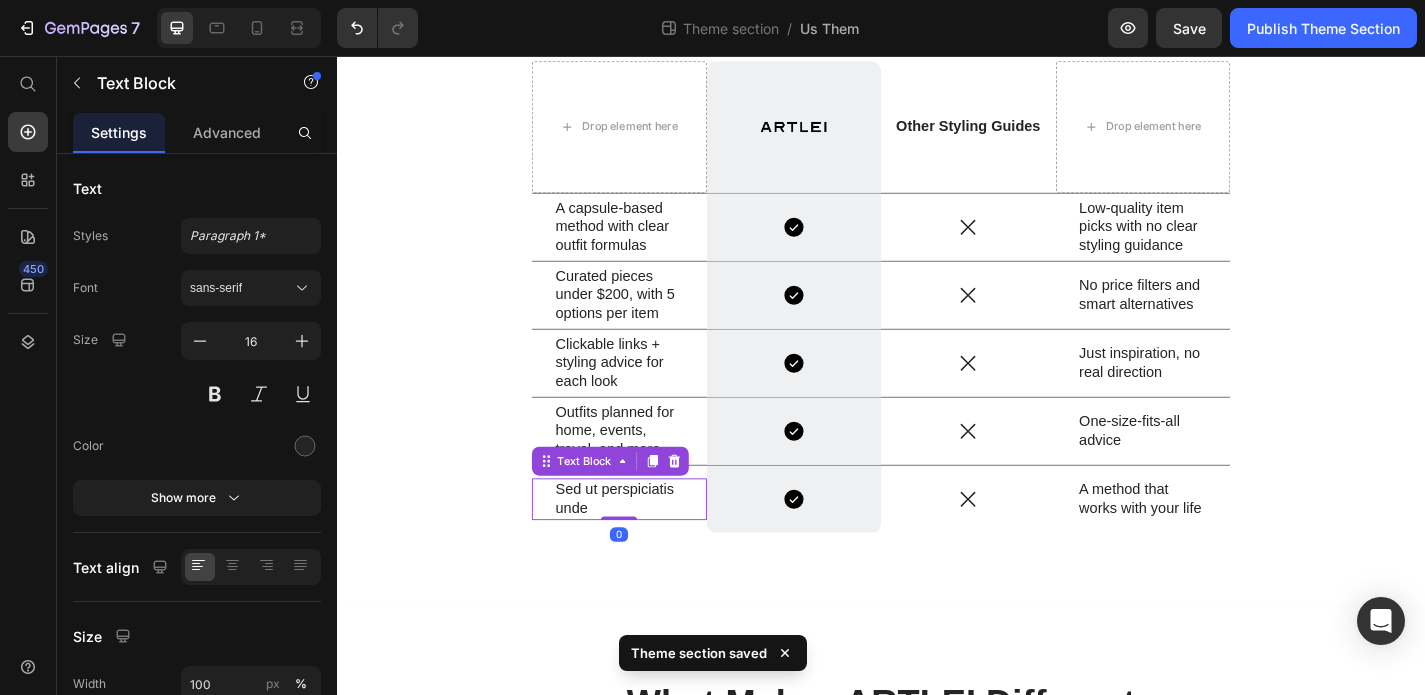 click on "Sed ut perspiciatis unde" at bounding box center (648, 545) 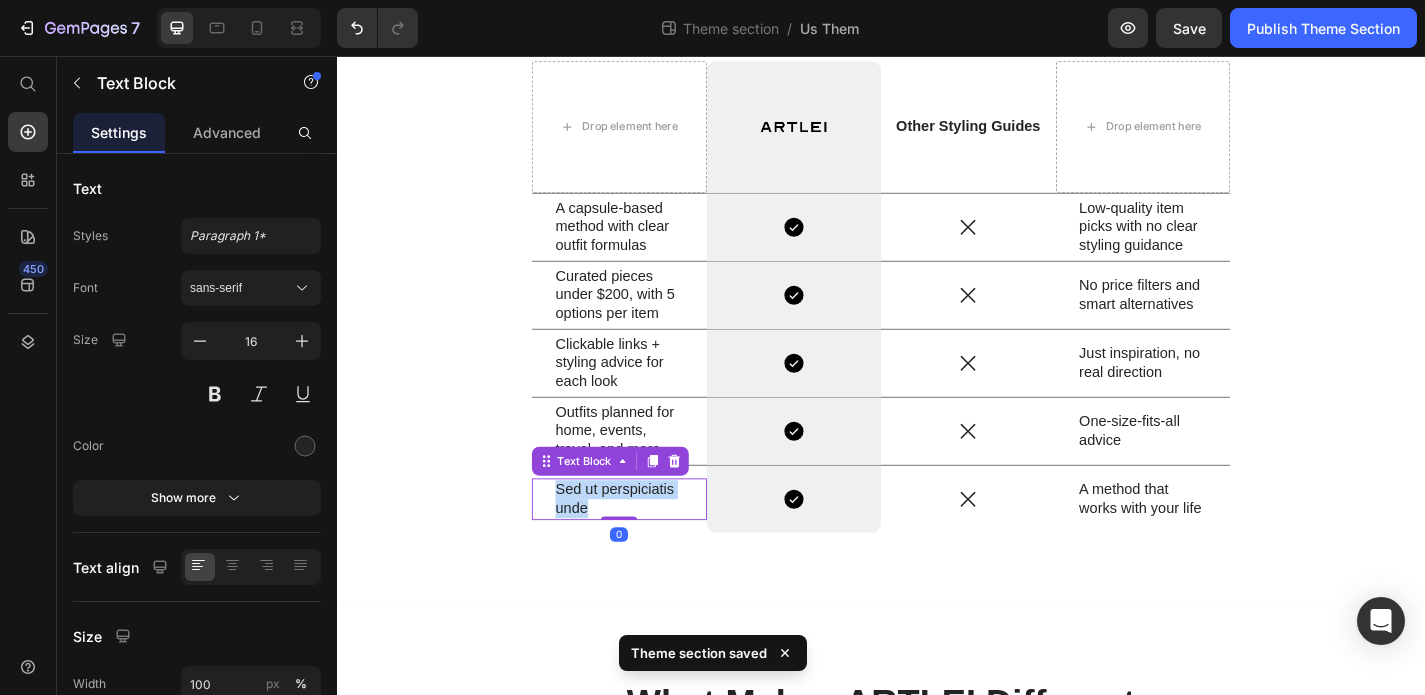 click on "Sed ut perspiciatis unde" at bounding box center (648, 545) 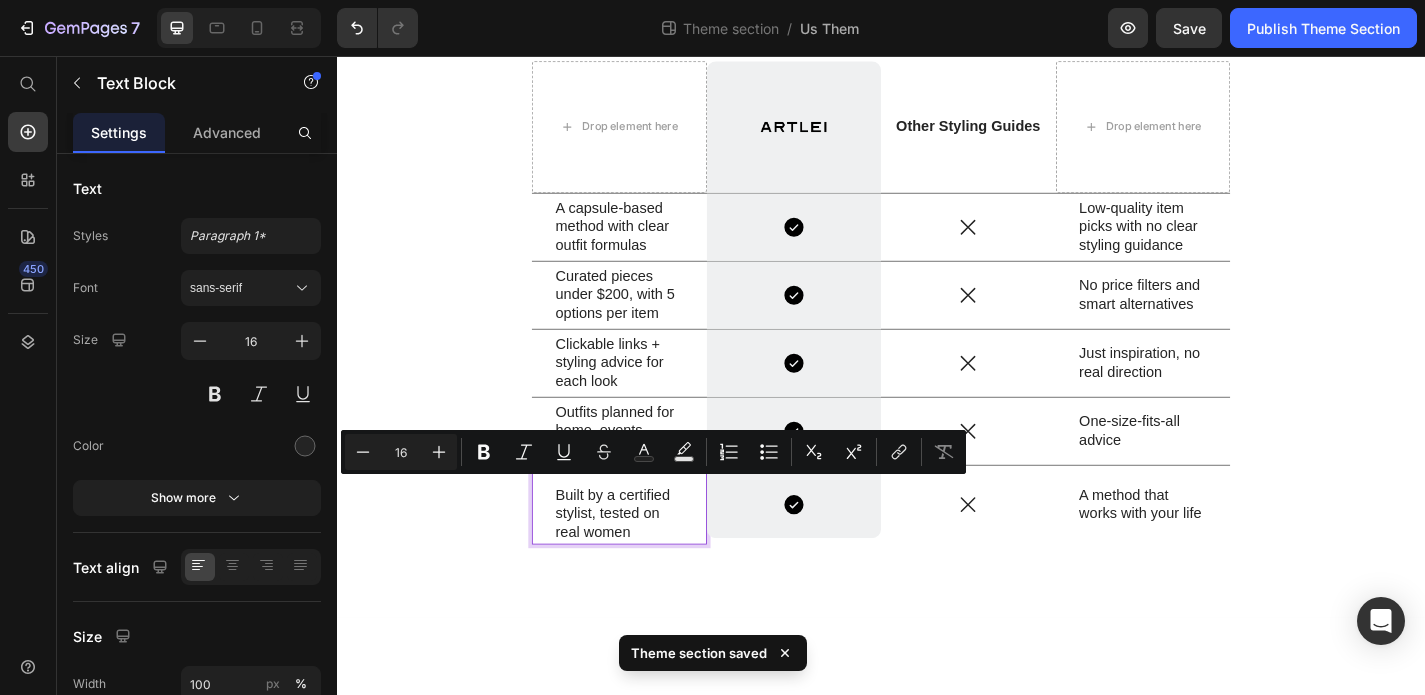 scroll, scrollTop: 247, scrollLeft: 0, axis: vertical 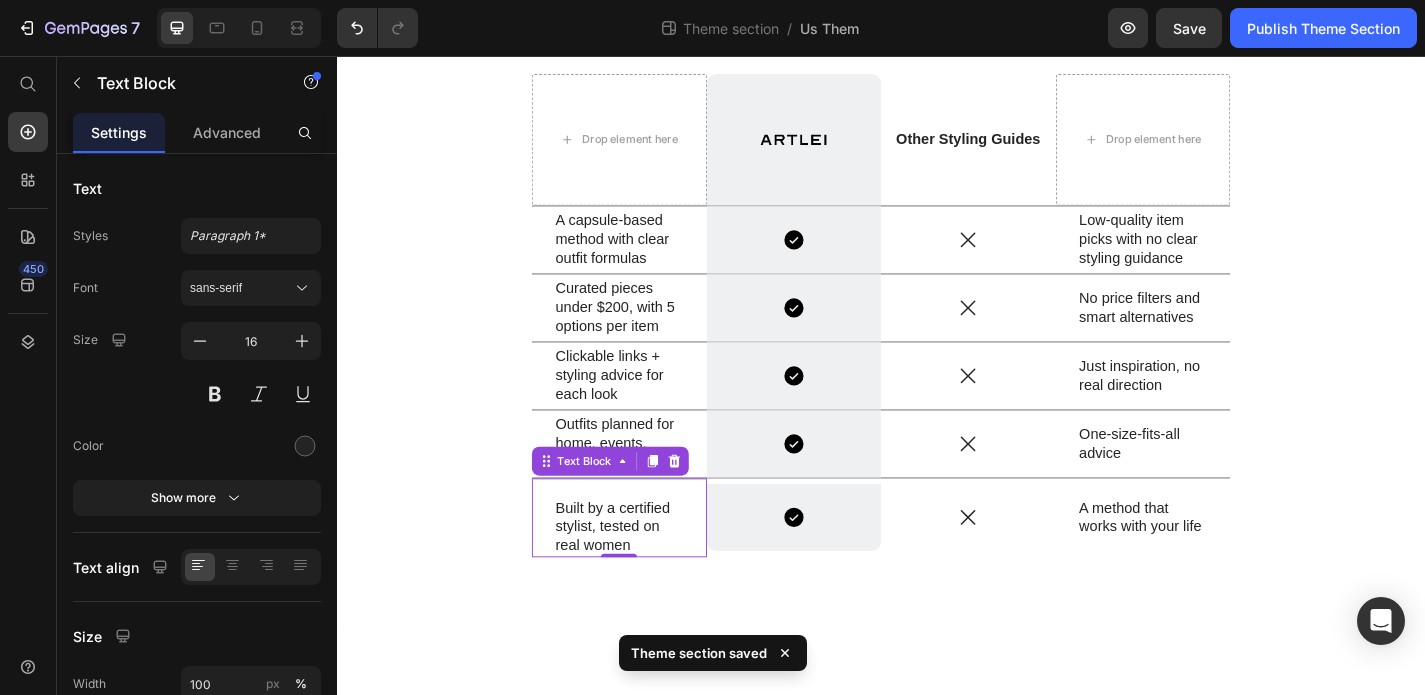 click on "Built by a certified stylist, tested on real women Text Block   0" at bounding box center [648, 565] 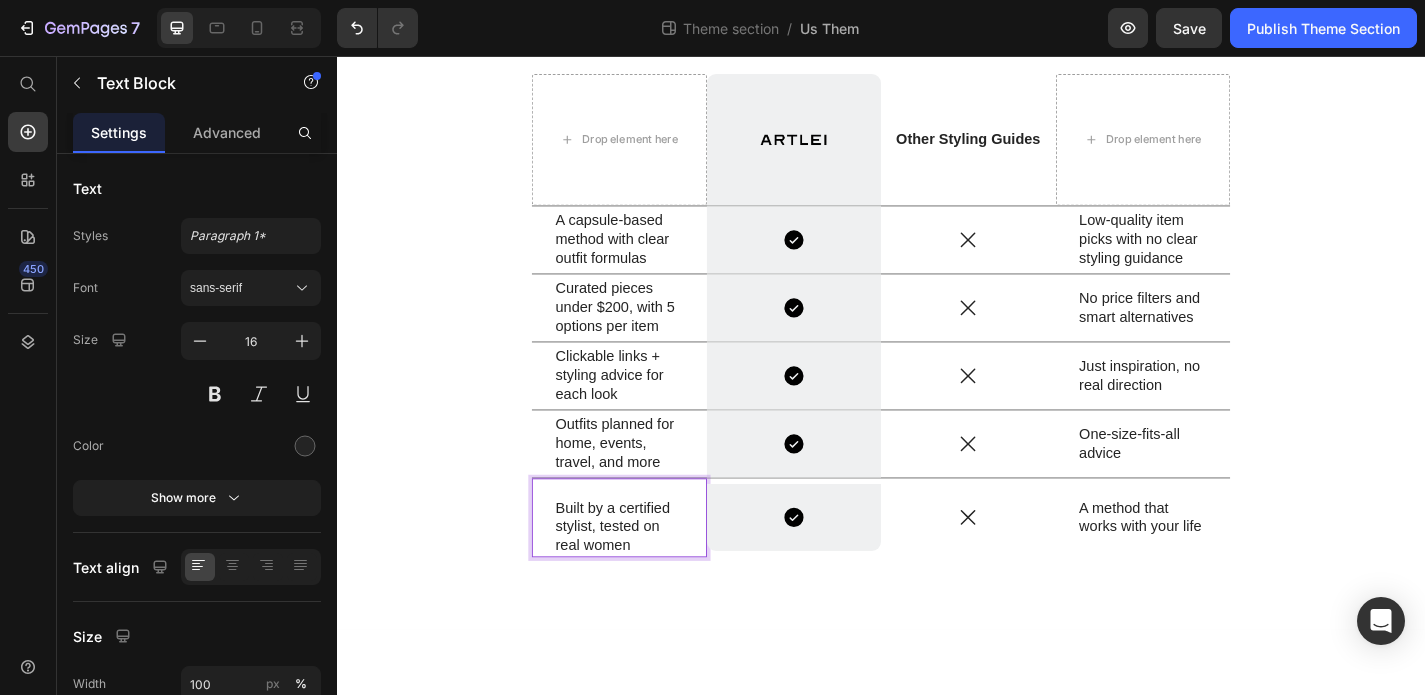 click on "Built by a certified stylist, tested on real women" at bounding box center [648, 576] 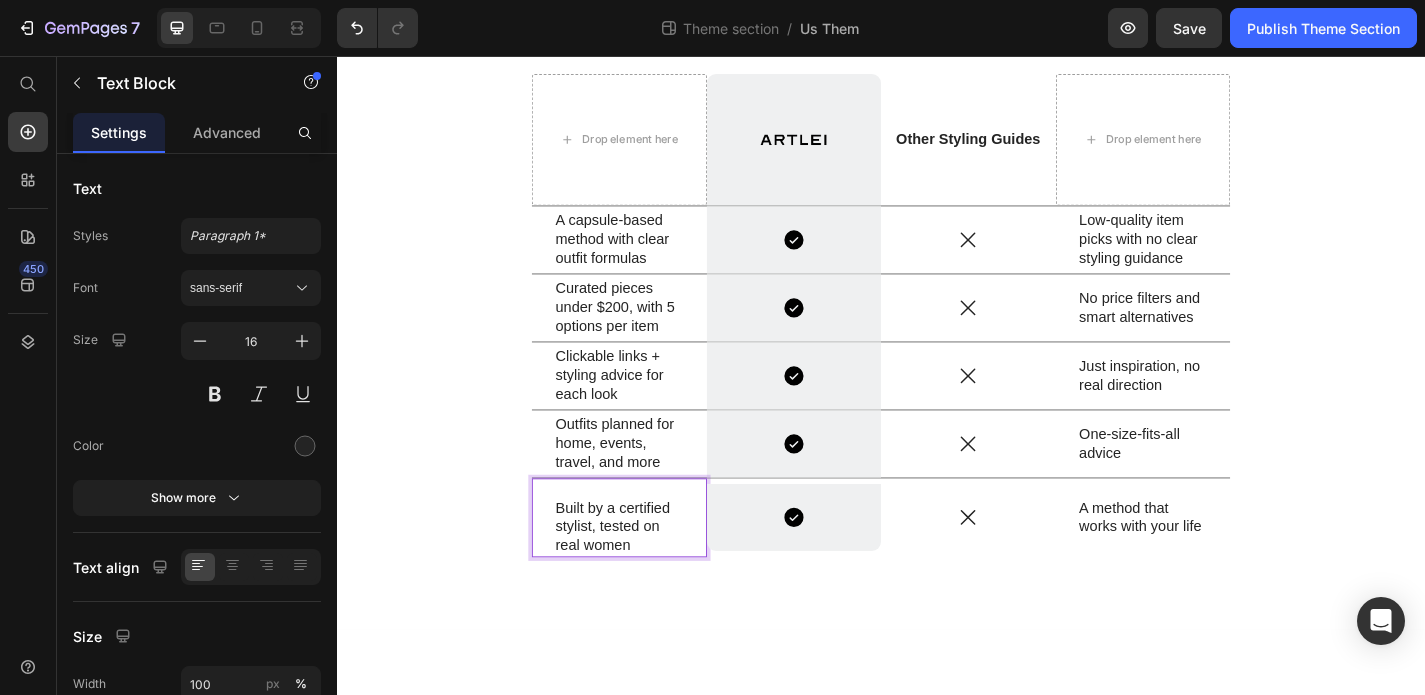 scroll, scrollTop: 251, scrollLeft: 0, axis: vertical 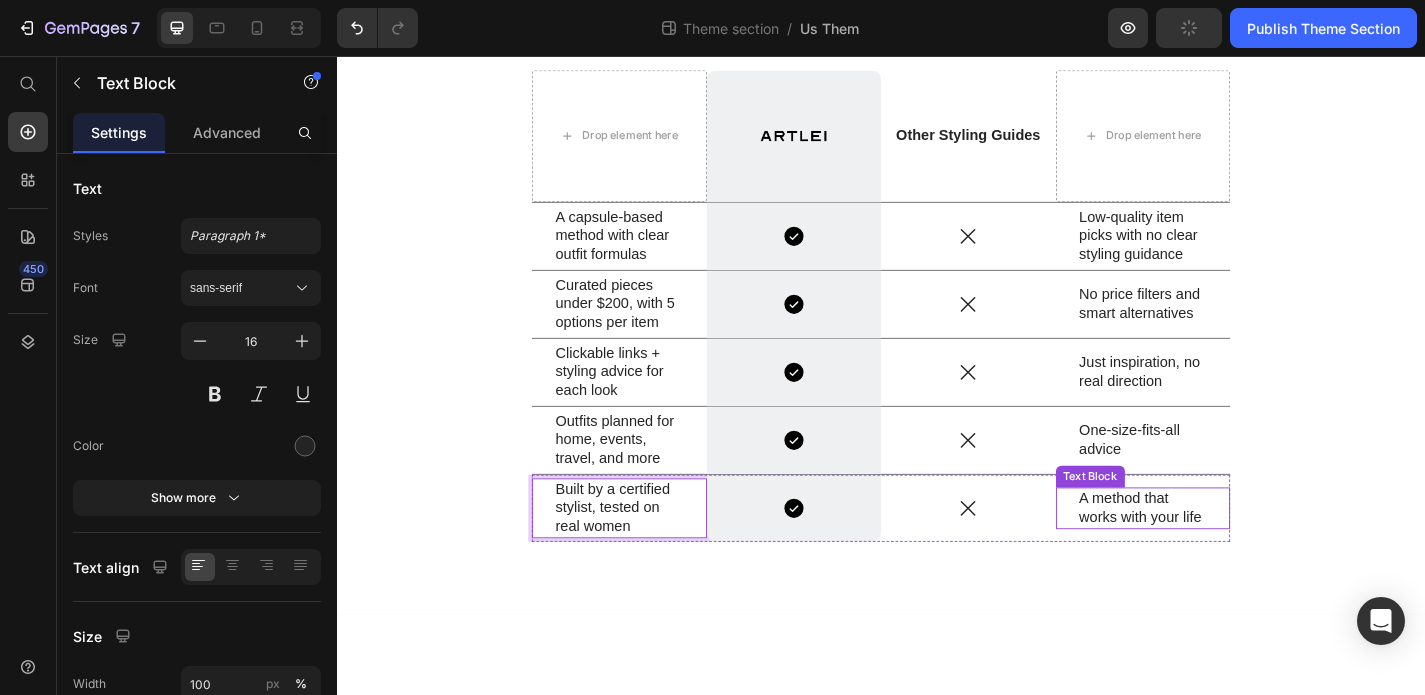 click on "A method that works with your life" at bounding box center (1226, 555) 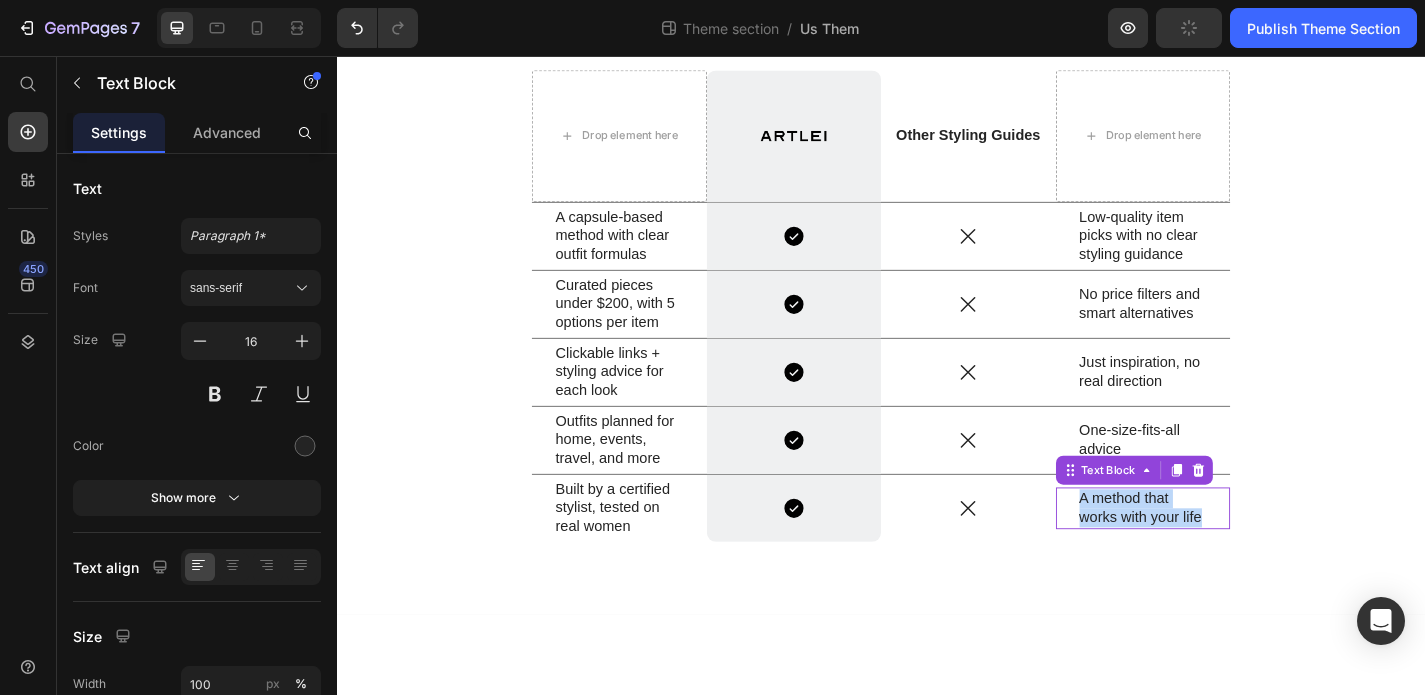 click on "A method that works with your life" at bounding box center [1226, 555] 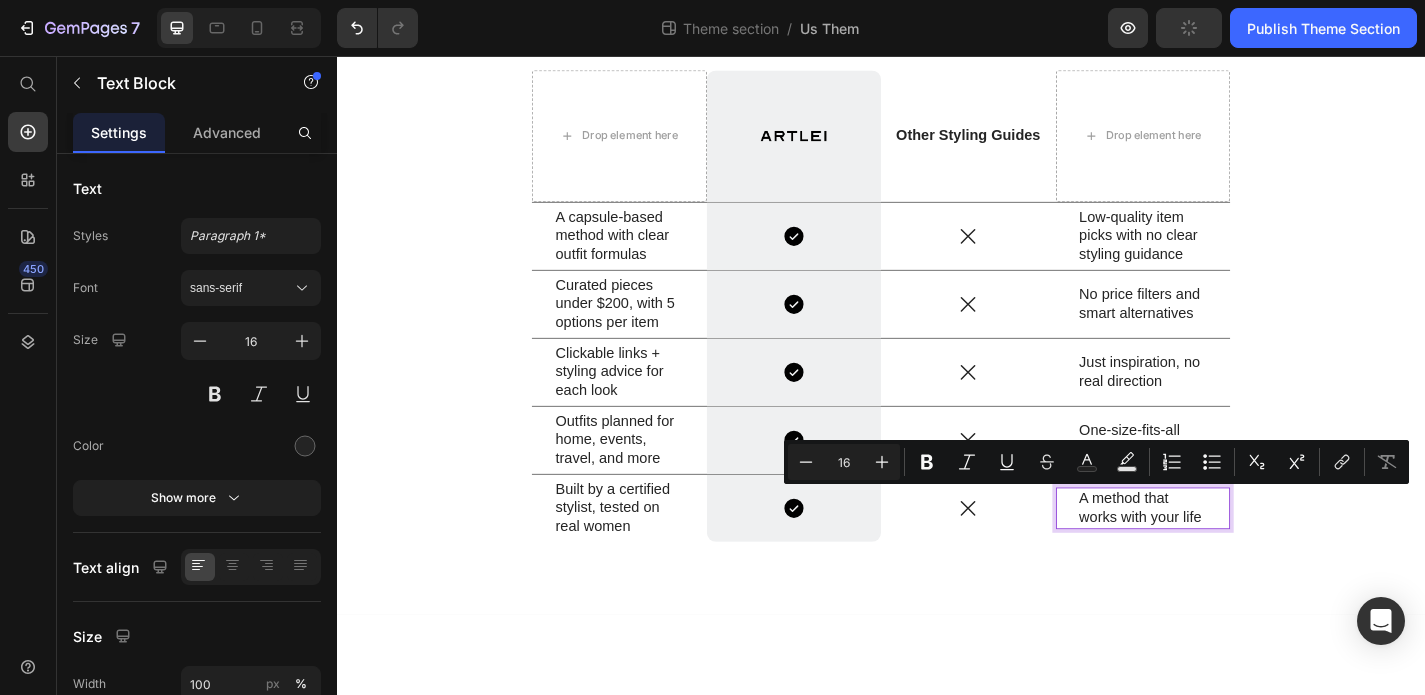 scroll, scrollTop: 240, scrollLeft: 0, axis: vertical 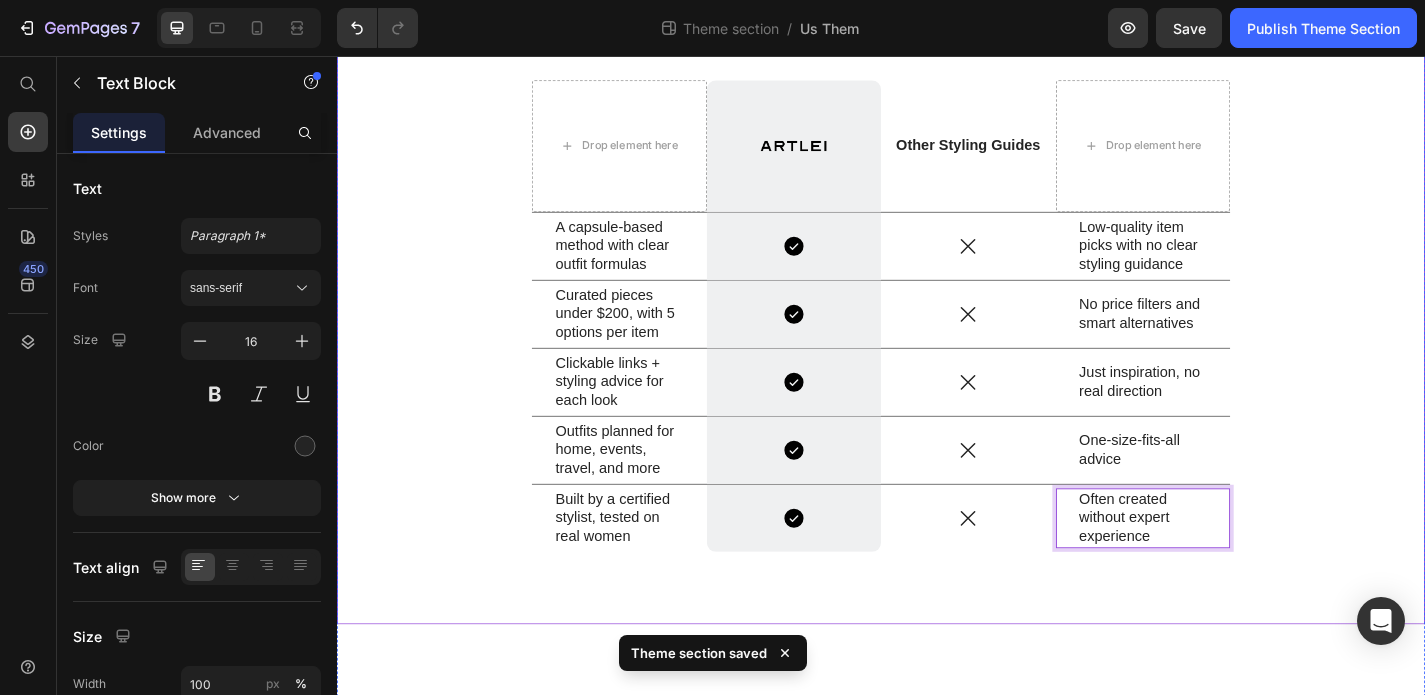 click on "What Makes ARTLEI Different Heading The most wearable wardrobe method you’ll ever try. Text Block
Drop element here Image Row Other Styling Guides Text Block
Drop element here Row A capsule-based method with clear outfit formulas Text Block
Icon Row
Icon Low-quality item picks with no clear styling guidance Text Block Row Curated pieces under $200, with 5 options per item Text Block
Icon Row
Icon No price filters and smart alternatives Text Block Row Clickable links + styling advice for each look Text Block
Icon Row
Icon Just inspiration, no real direction Text Block Row Outfits planned for home, events, travel, and more Text Block
Icon Row
Icon One-size-fits-all advice Text Block Row Built by a certified stylist, tested on real women Text Block
Icon Row
Icon Often created without expert experience Text Block   0" at bounding box center (937, 301) 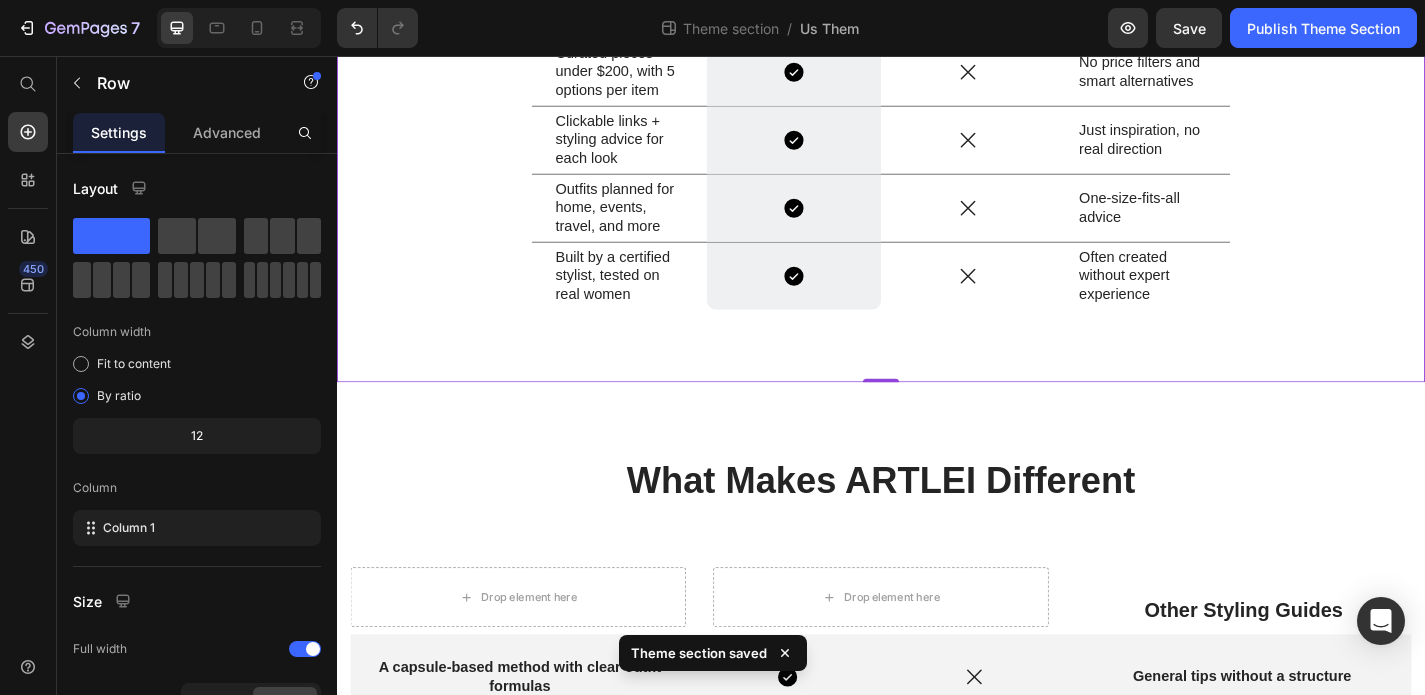 scroll, scrollTop: 508, scrollLeft: 0, axis: vertical 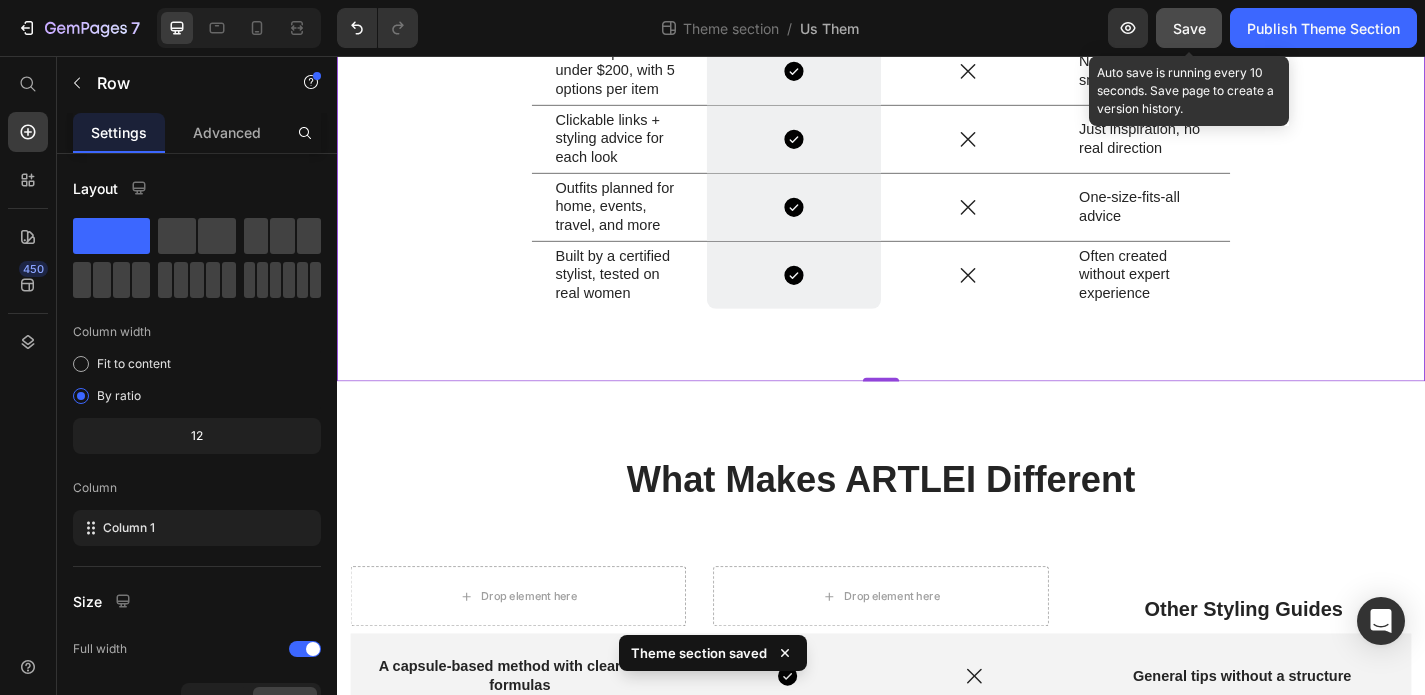 click on "Save" at bounding box center (1189, 28) 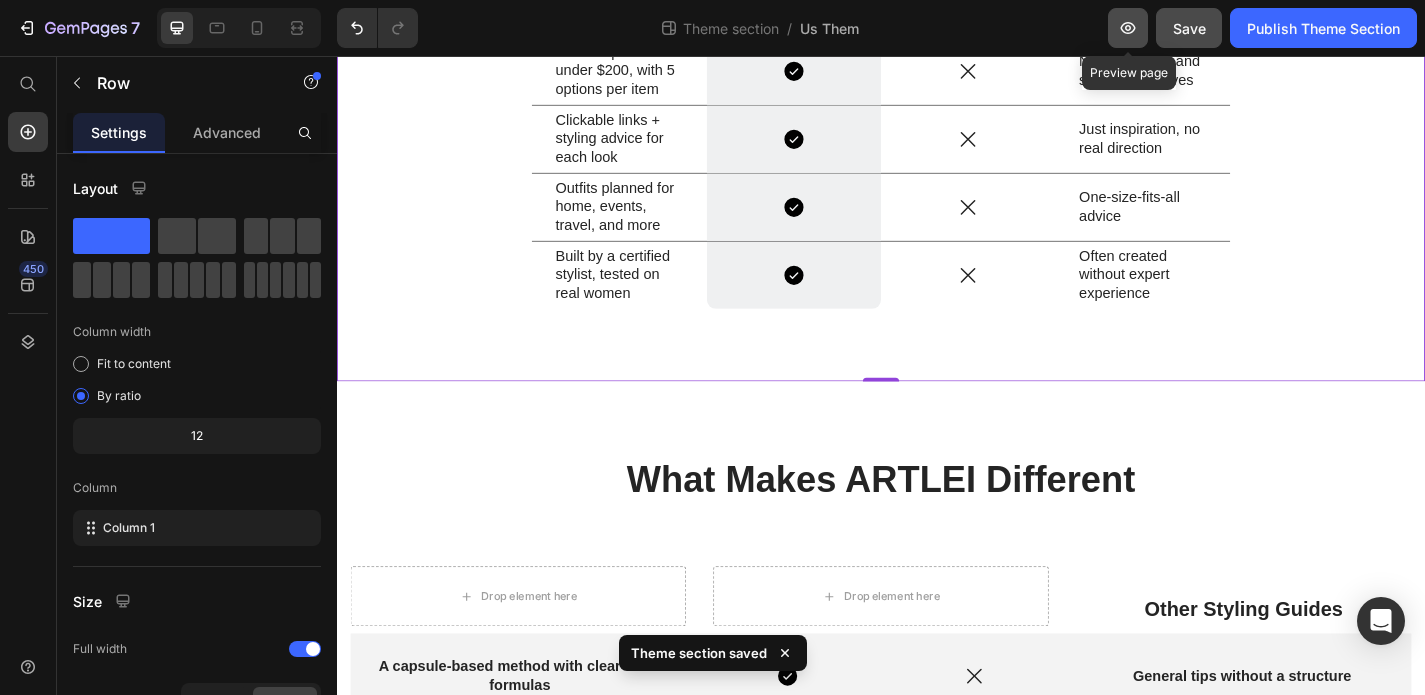 click 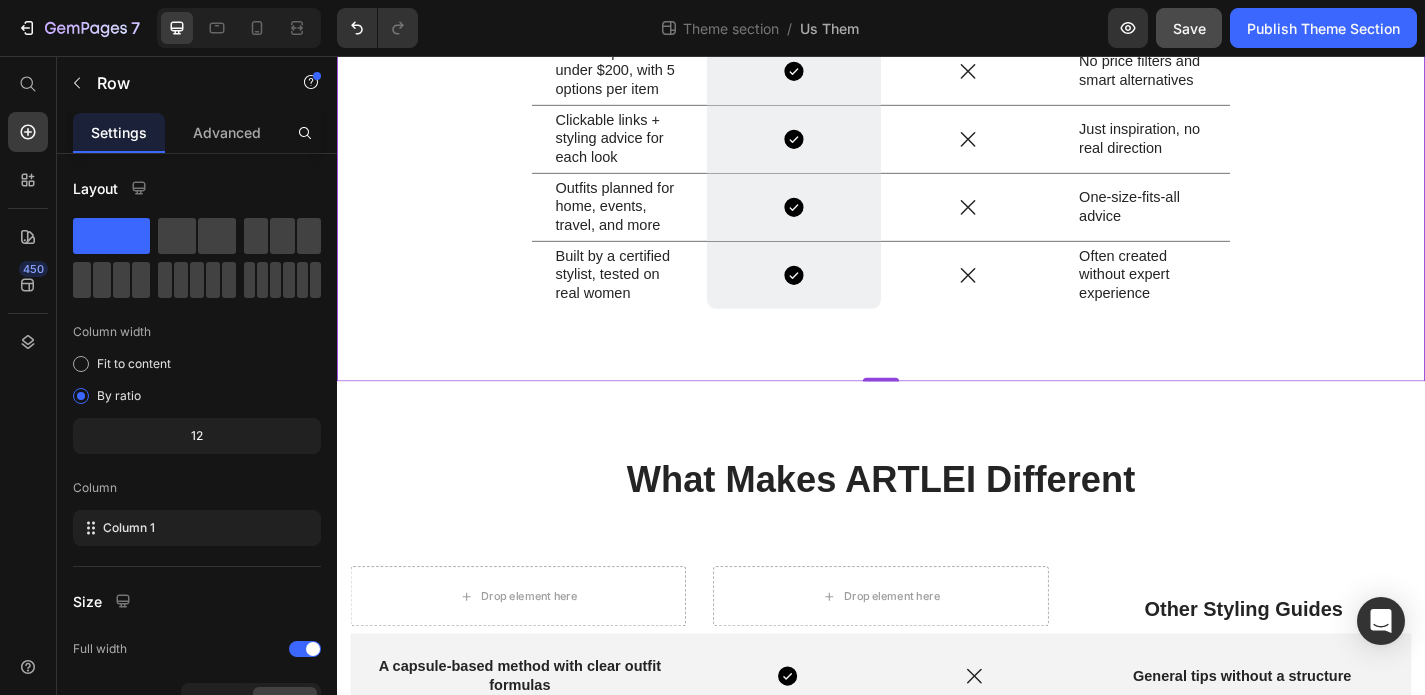 scroll, scrollTop: 151, scrollLeft: 0, axis: vertical 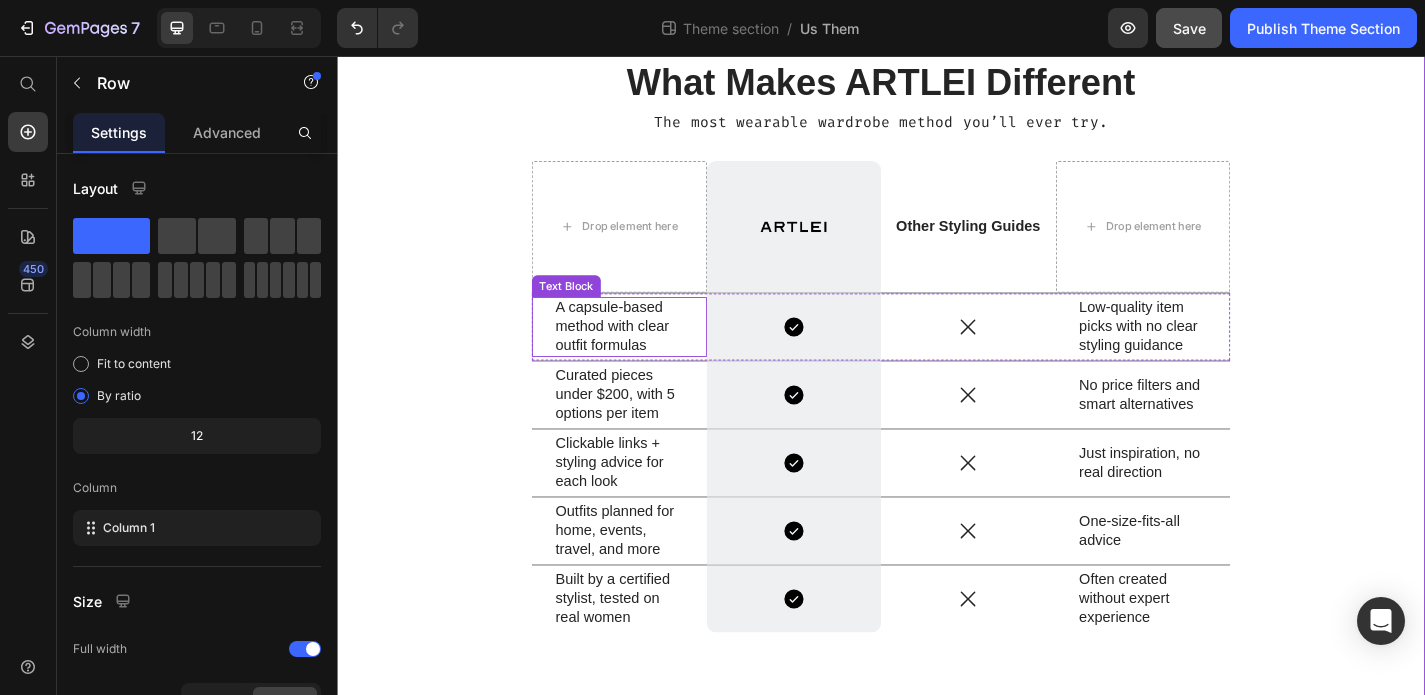 click on "A capsule-based method with clear outfit formulas" at bounding box center (648, 355) 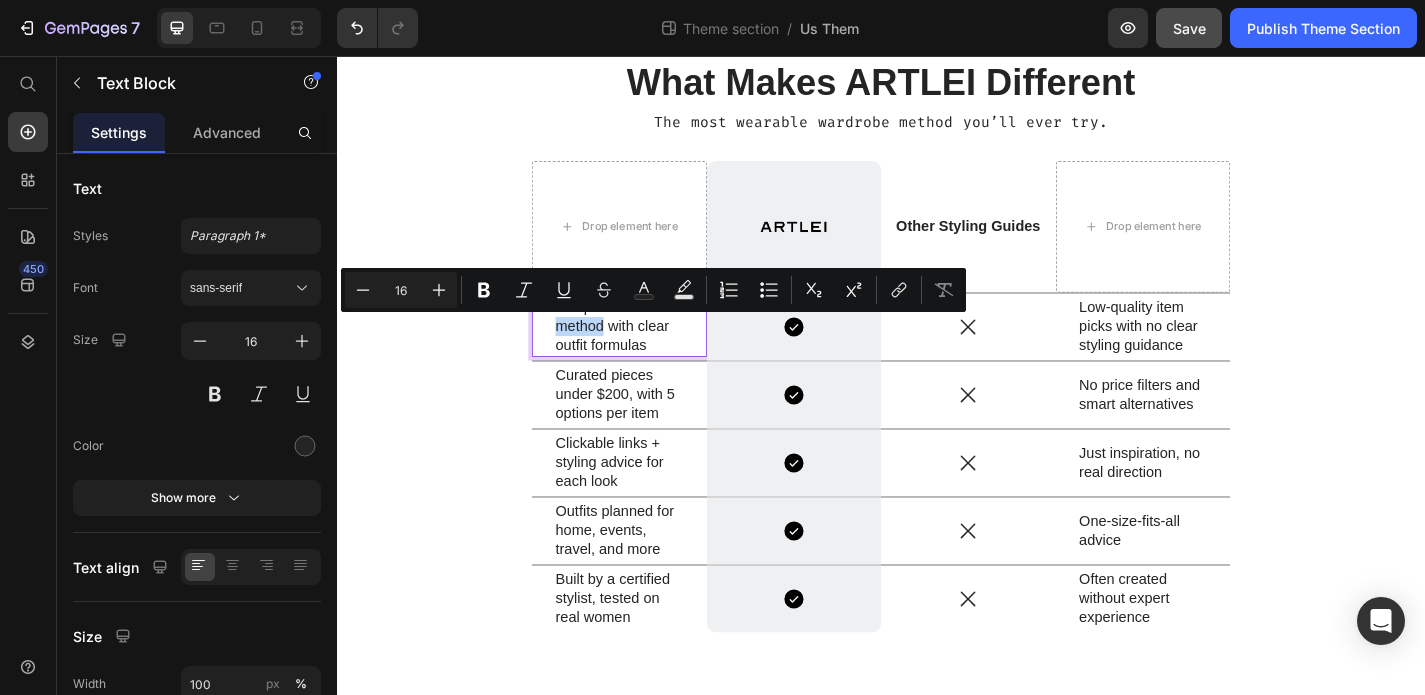 click on "A capsule-based method with clear outfit formulas" at bounding box center [648, 355] 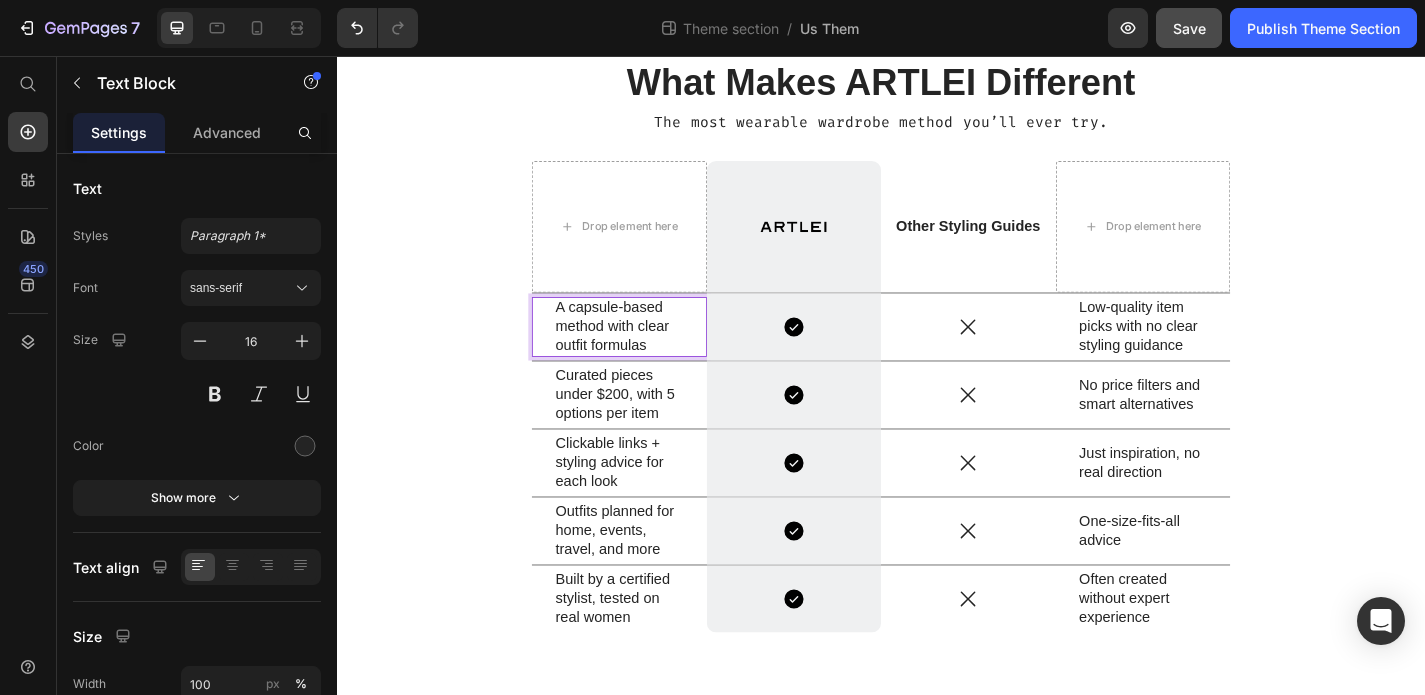 click on "A capsule-based method with clear outfit formulas" at bounding box center (648, 355) 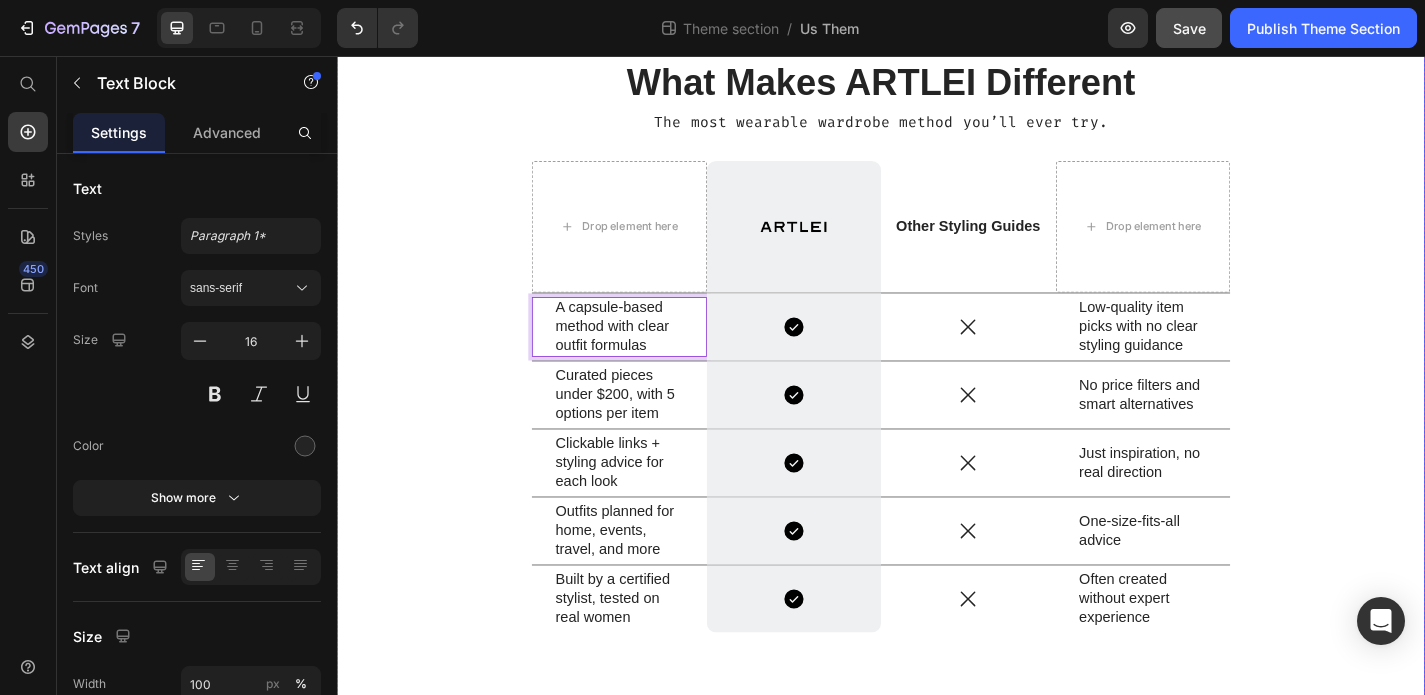 click on "What Makes ARTLEI Different Heading The most wearable wardrobe method you’ll ever try. Text Block
Drop element here Image Row Other Styling Guides Text Block
Drop element here Row A capsule-based method with clear outfit formulas Text Block   0
Icon Row
Icon Low-quality item picks with no clear styling guidance Text Block Row Curated pieces under $200, with 5 options per item Text Block
Icon Row
Icon No price filters and smart alternatives Text Block Row Clickable links + styling advice for each look Text Block
Icon Row
Icon Just inspiration, no real direction Text Block Row Outfits planned for home, events, travel, and more Text Block
Icon Row
Icon One-size-fits-all advice Text Block Row Built by a certified stylist, tested on real women Text Block
Icon Row
Icon Often created without expert experience Text Block" at bounding box center (937, 390) 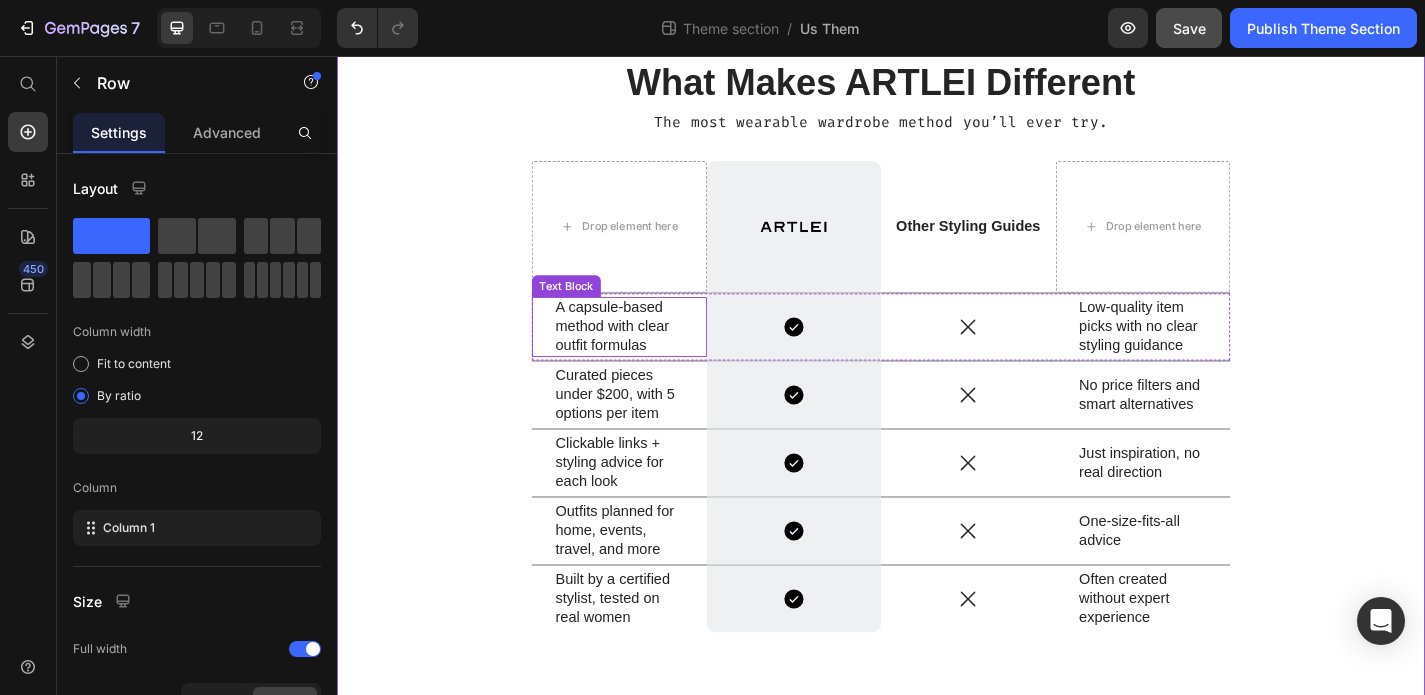 click on "A capsule-based method with clear outfit formulas" at bounding box center (648, 355) 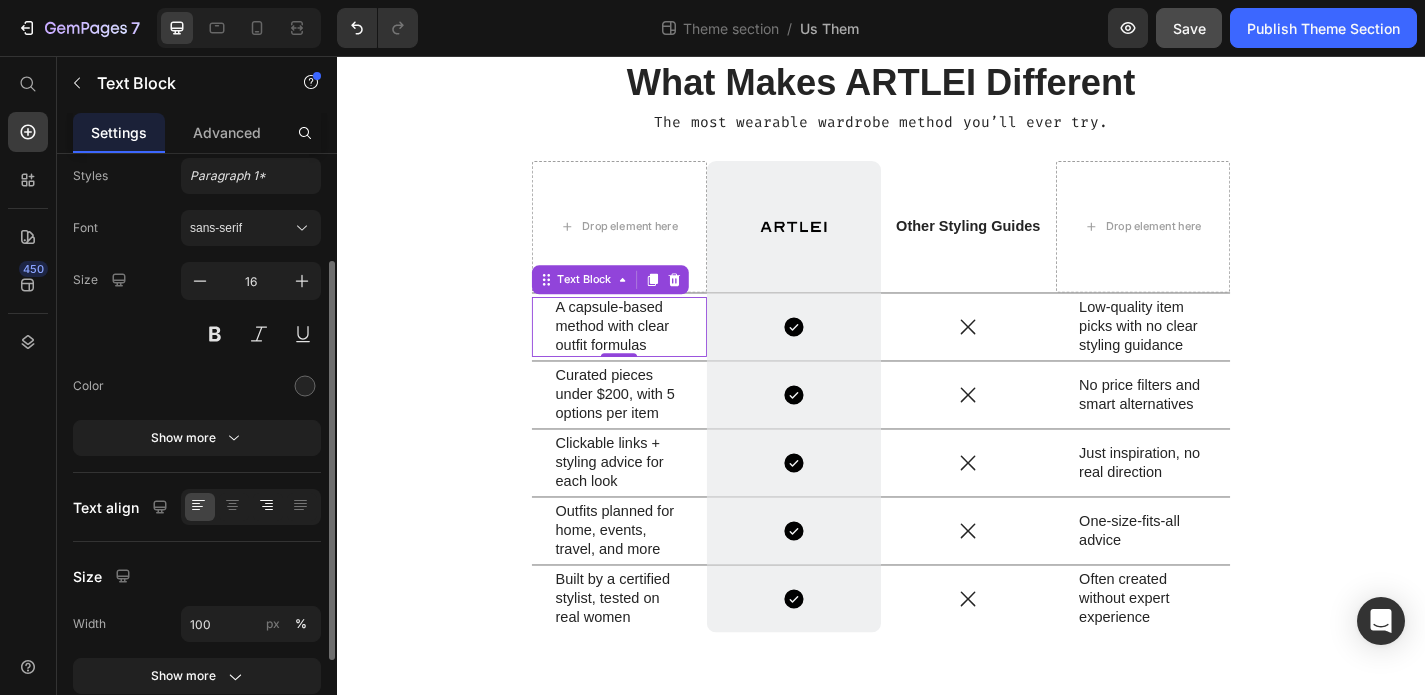 scroll, scrollTop: 126, scrollLeft: 0, axis: vertical 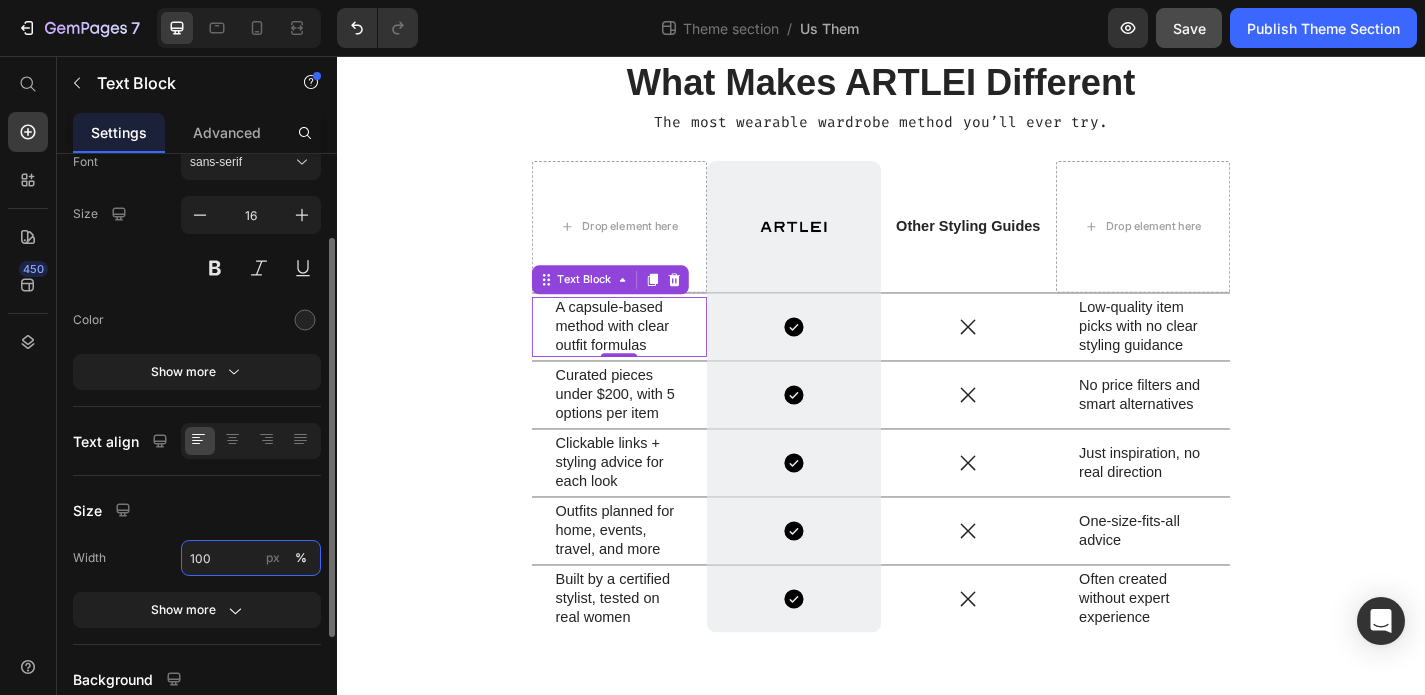 click on "100" at bounding box center [251, 558] 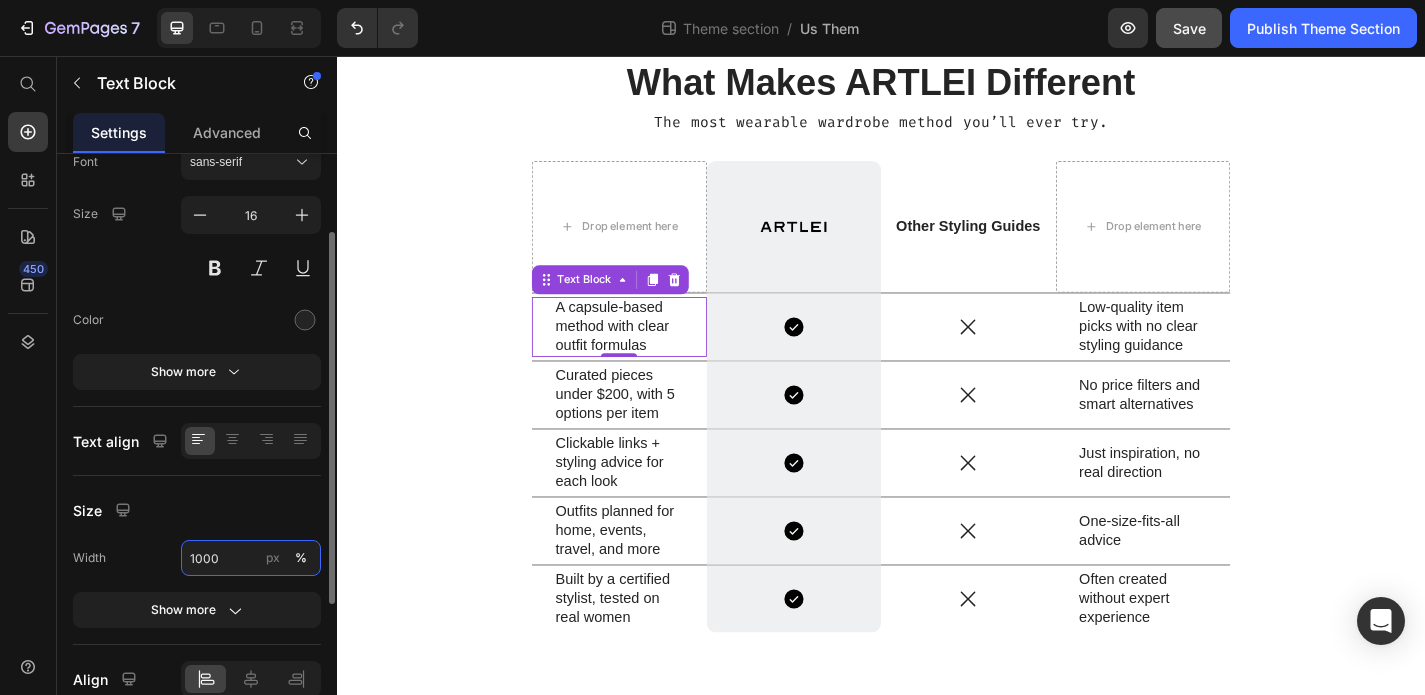 type on "100" 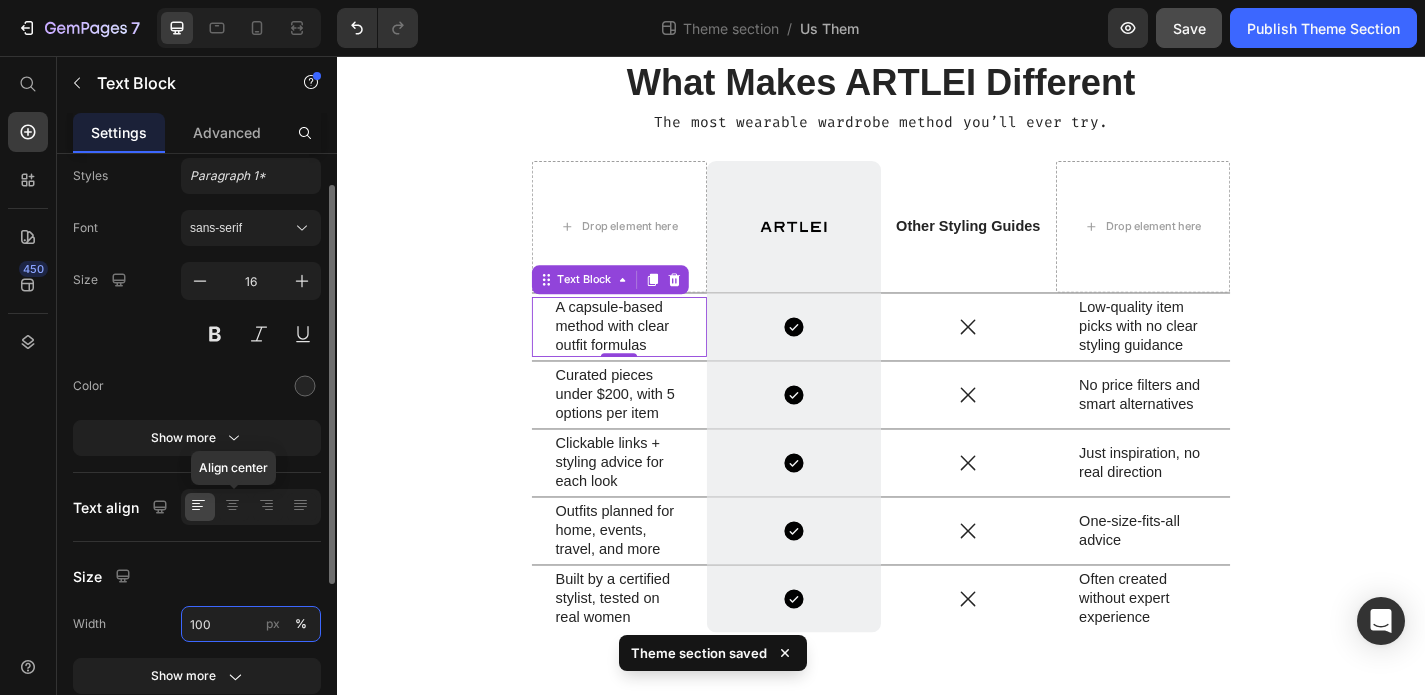 scroll, scrollTop: 0, scrollLeft: 0, axis: both 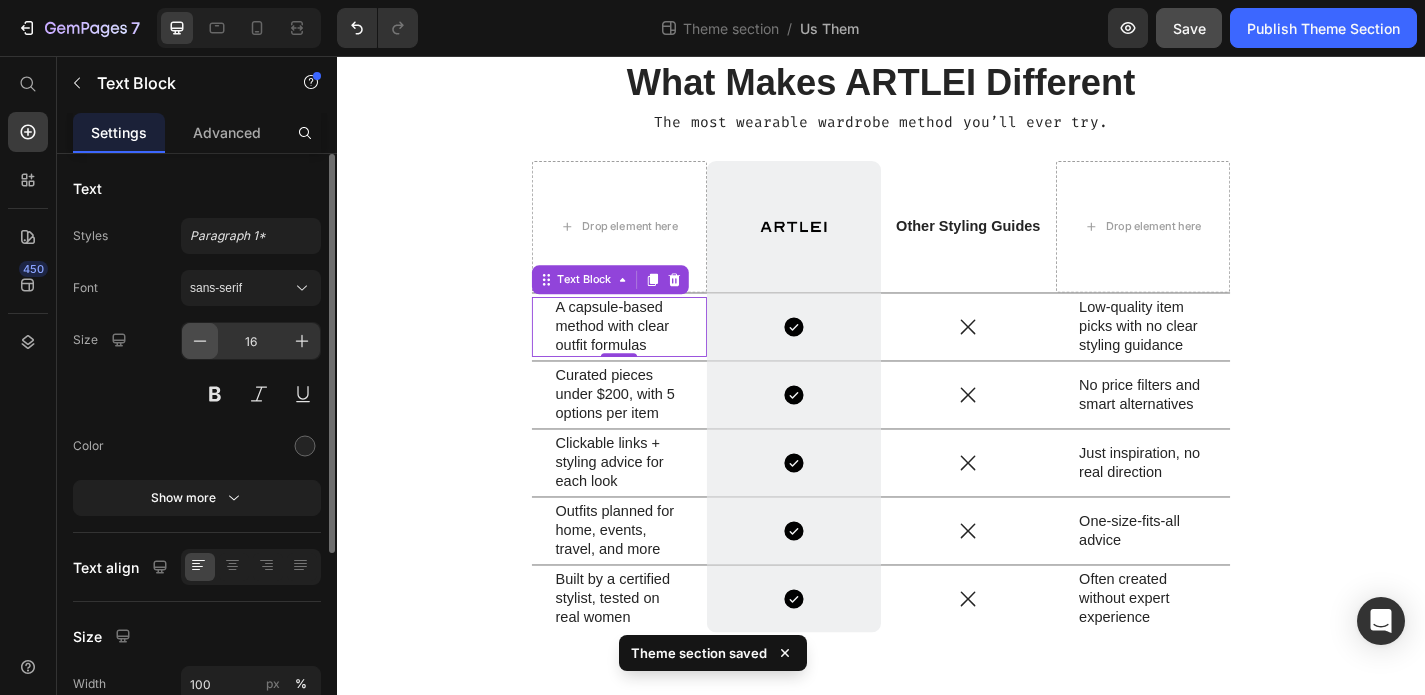 click 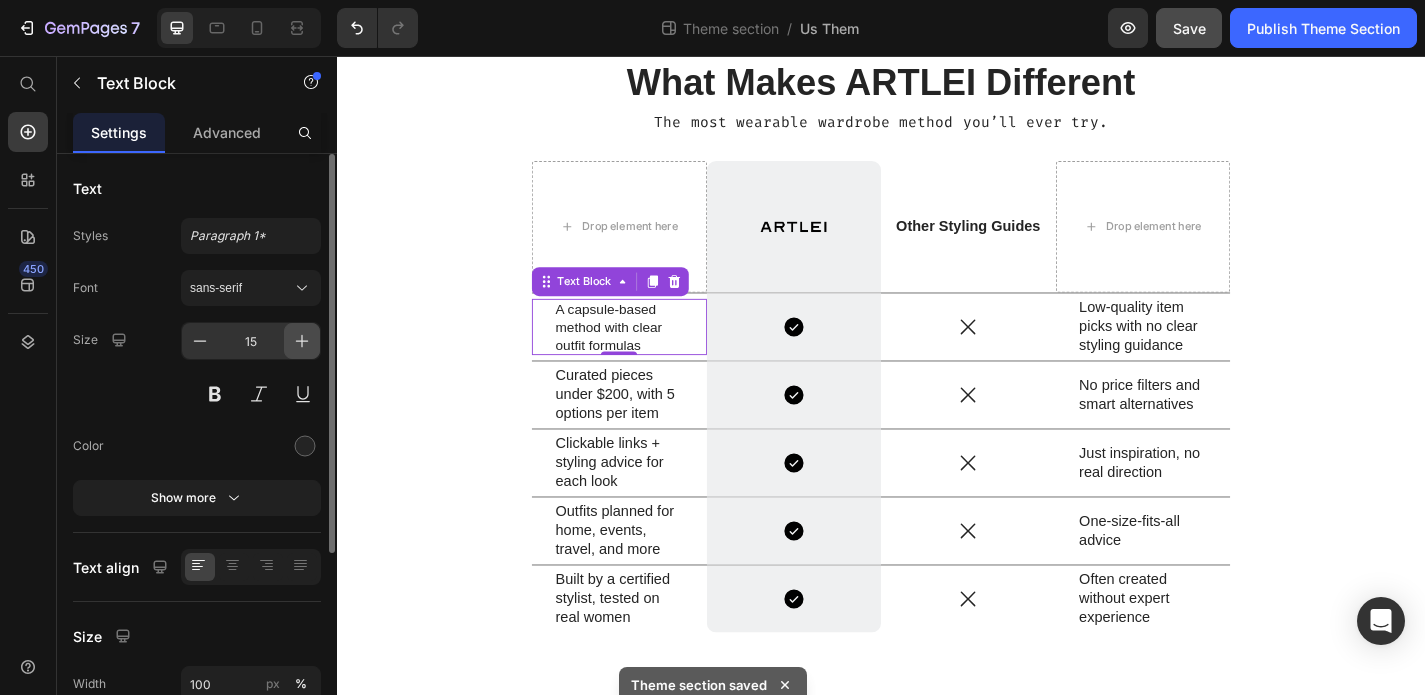click 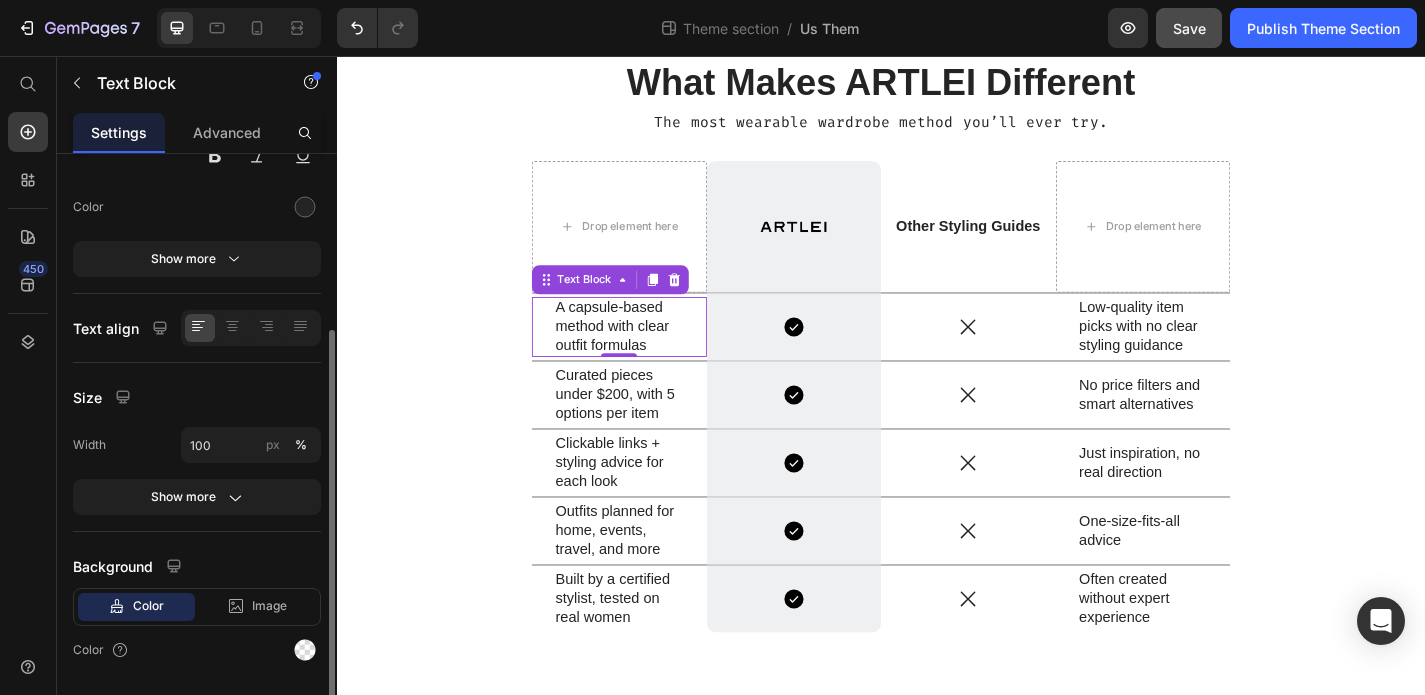 scroll, scrollTop: 297, scrollLeft: 0, axis: vertical 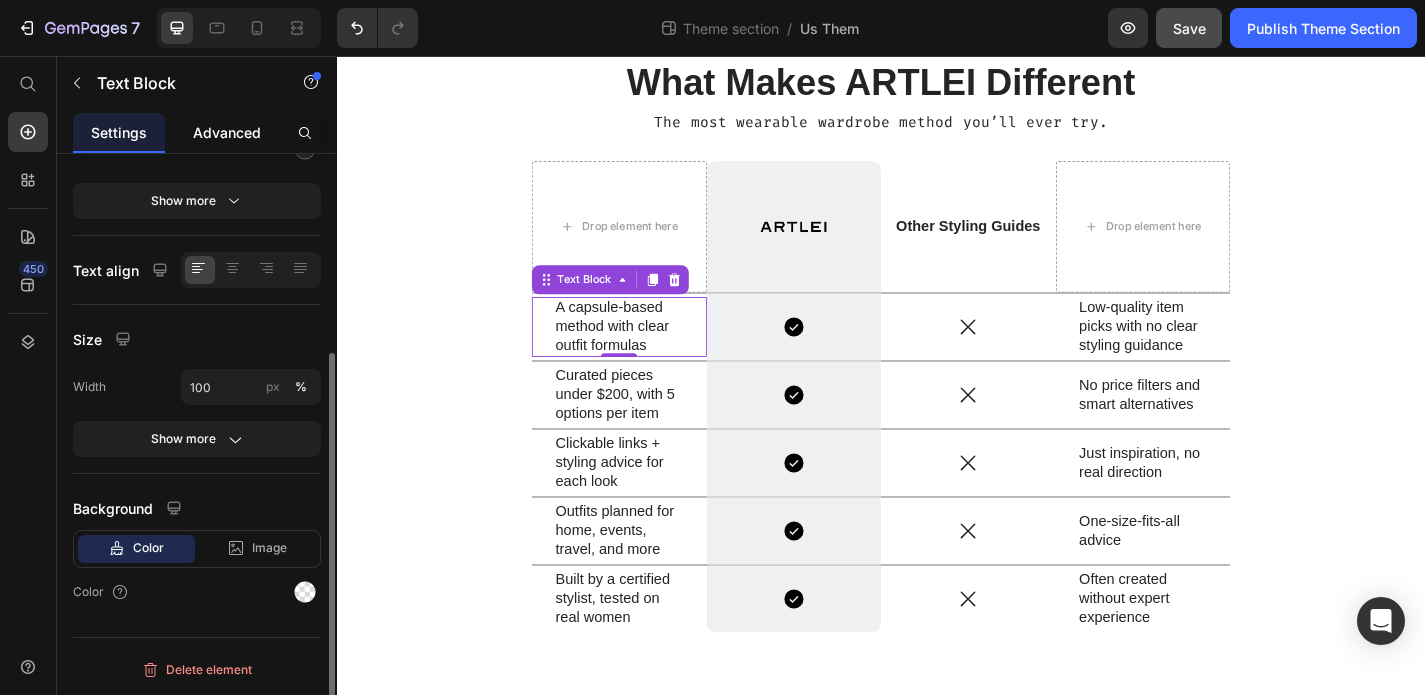 click on "Advanced" at bounding box center [227, 132] 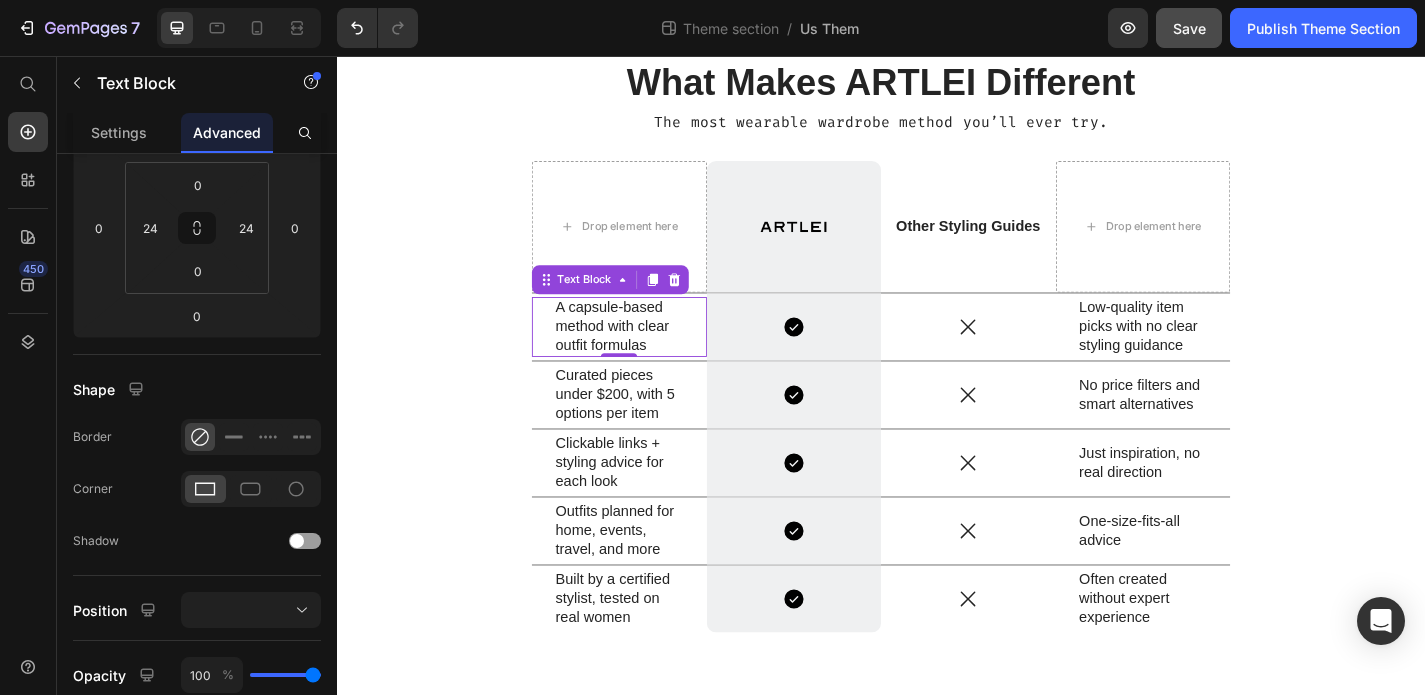 scroll, scrollTop: 0, scrollLeft: 0, axis: both 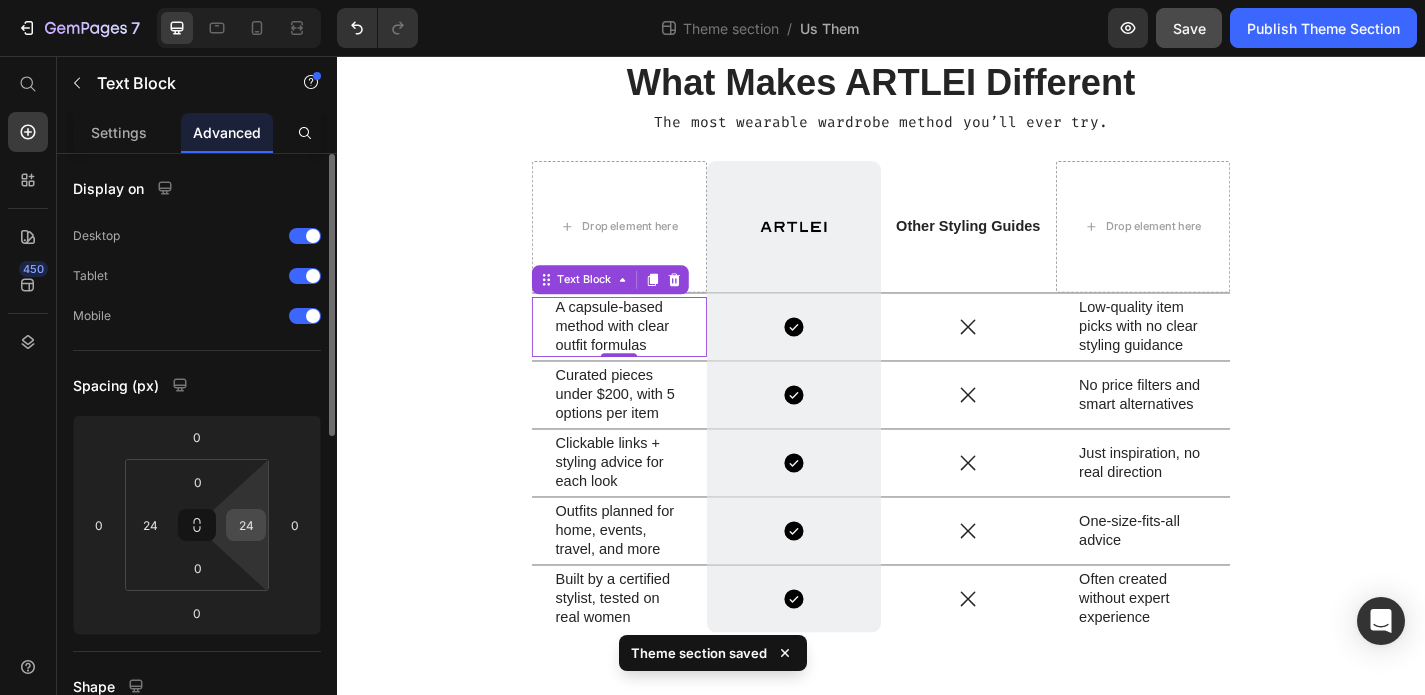 click on "24" at bounding box center [246, 525] 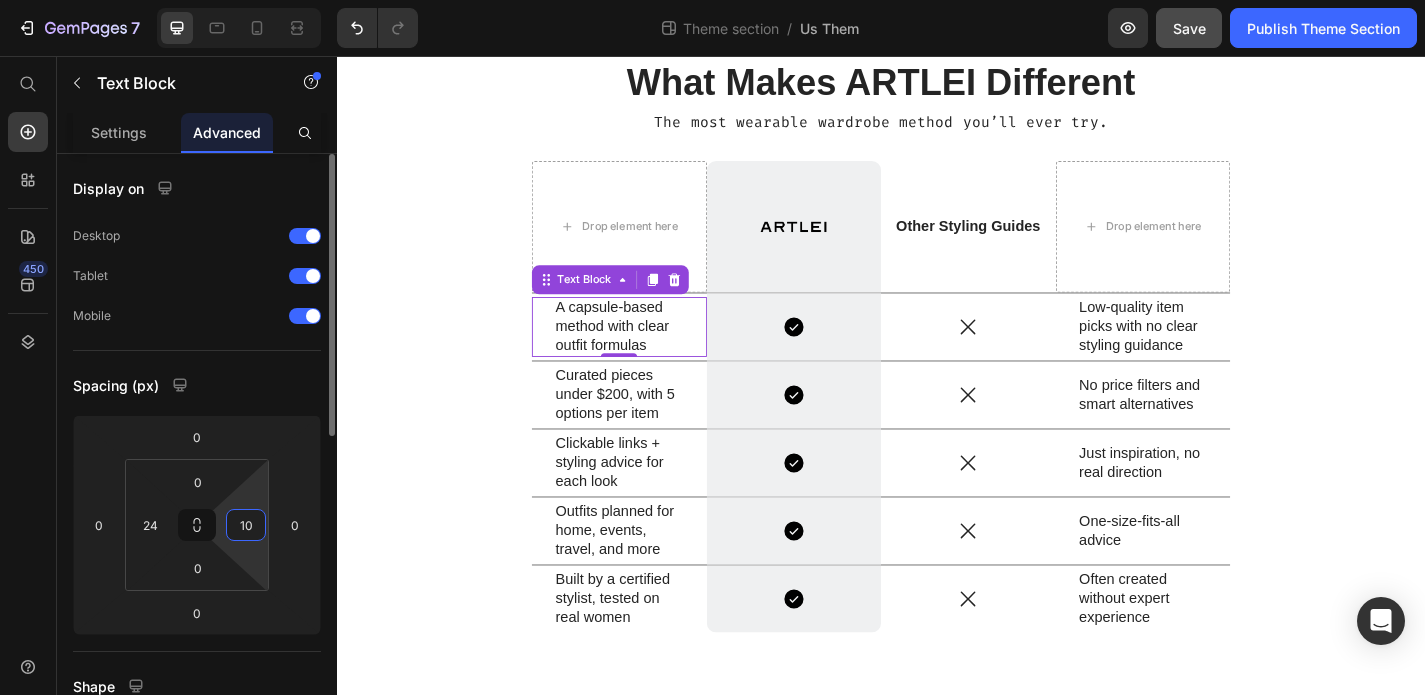 type on "10" 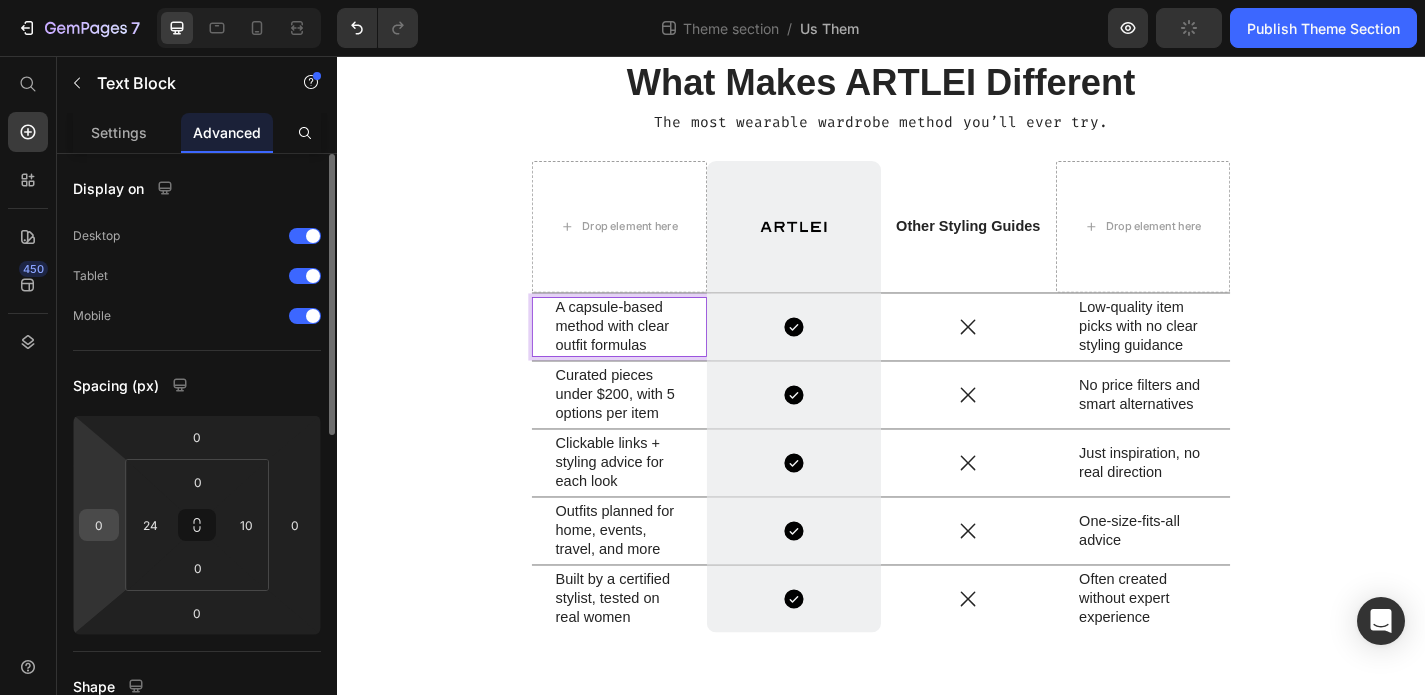 click on "0" at bounding box center (99, 525) 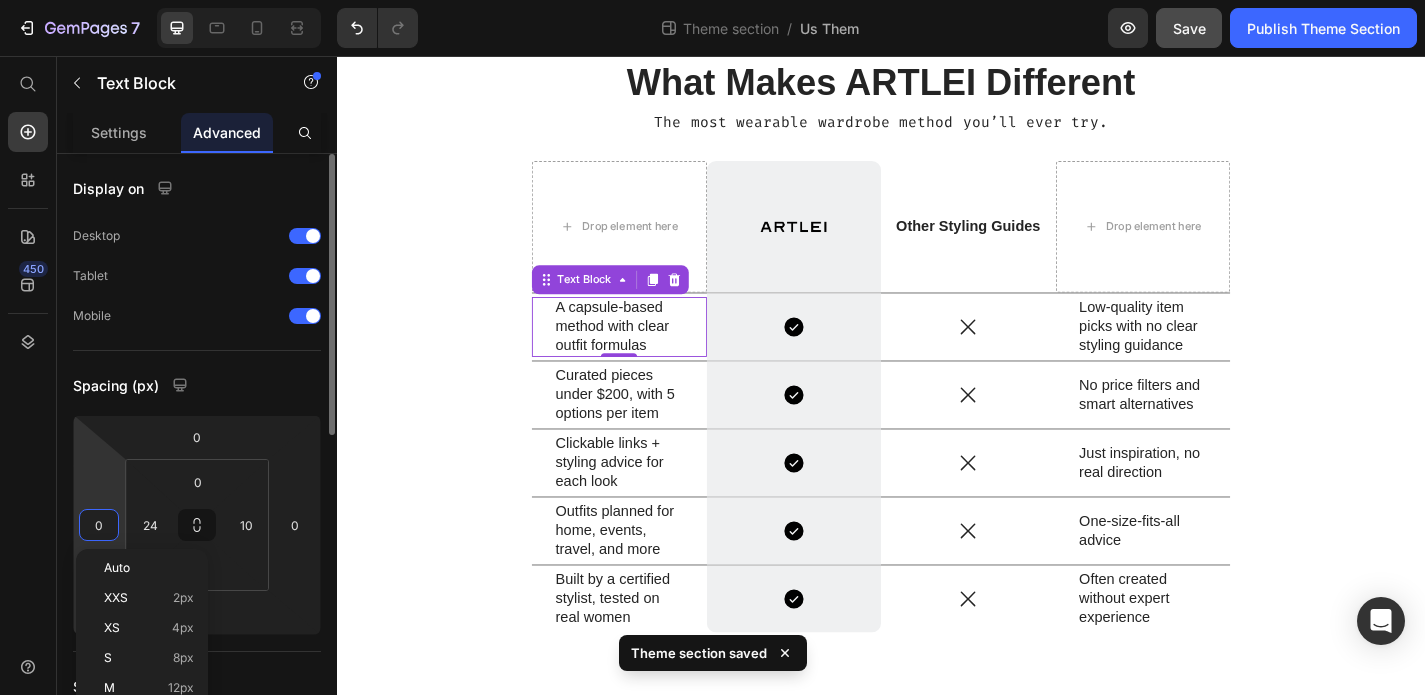 type on "5" 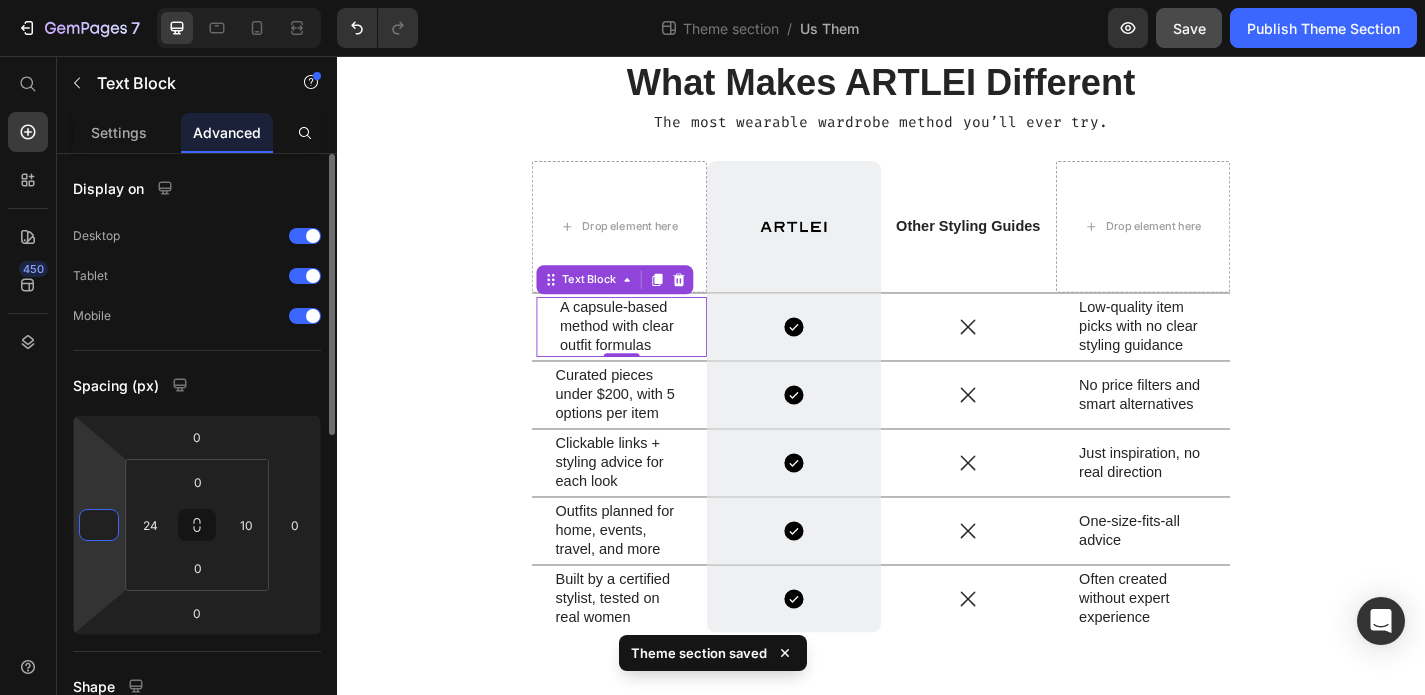 type on "-5" 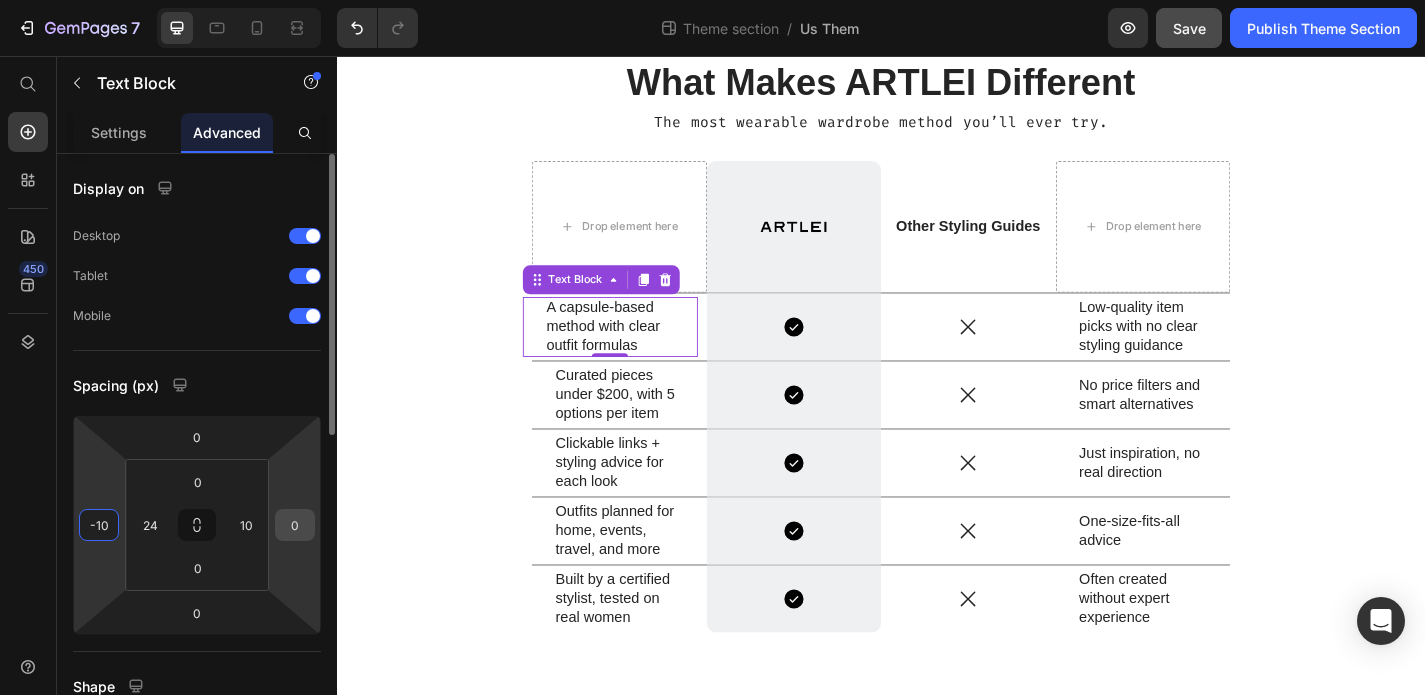 type on "-10" 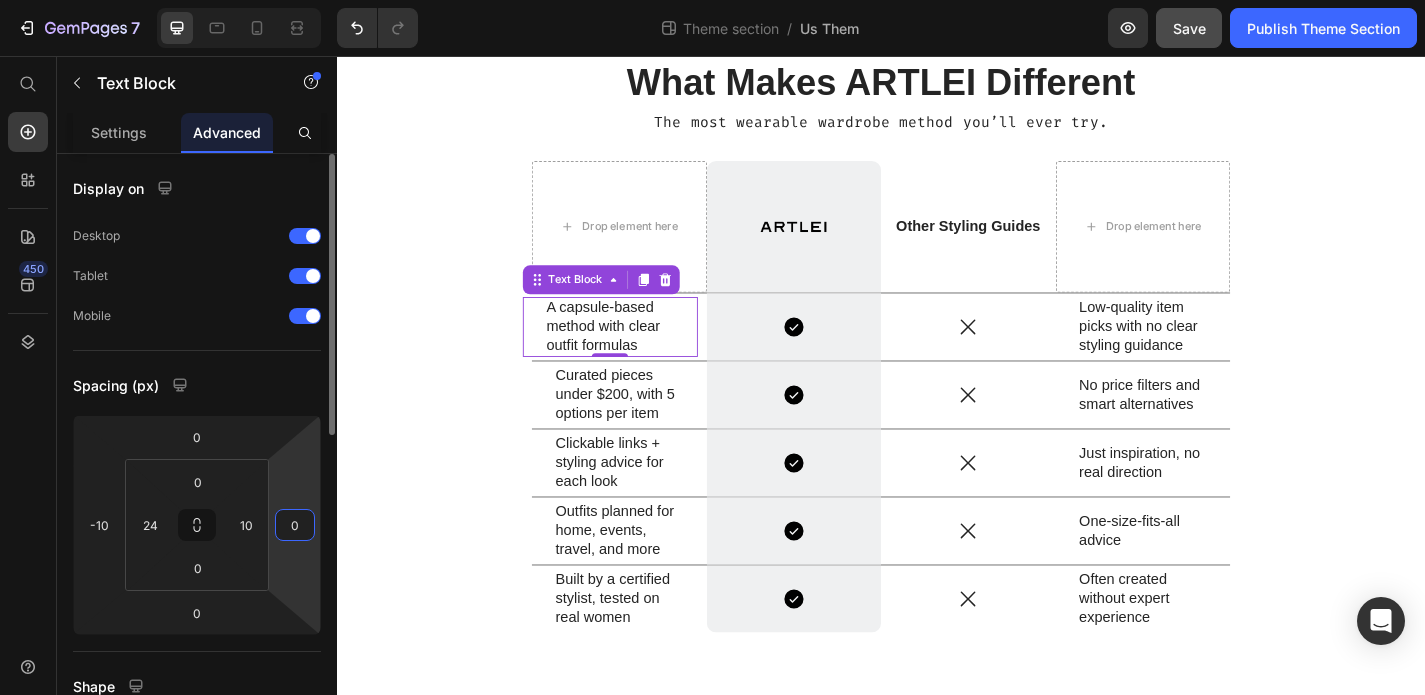 click on "0" at bounding box center (295, 525) 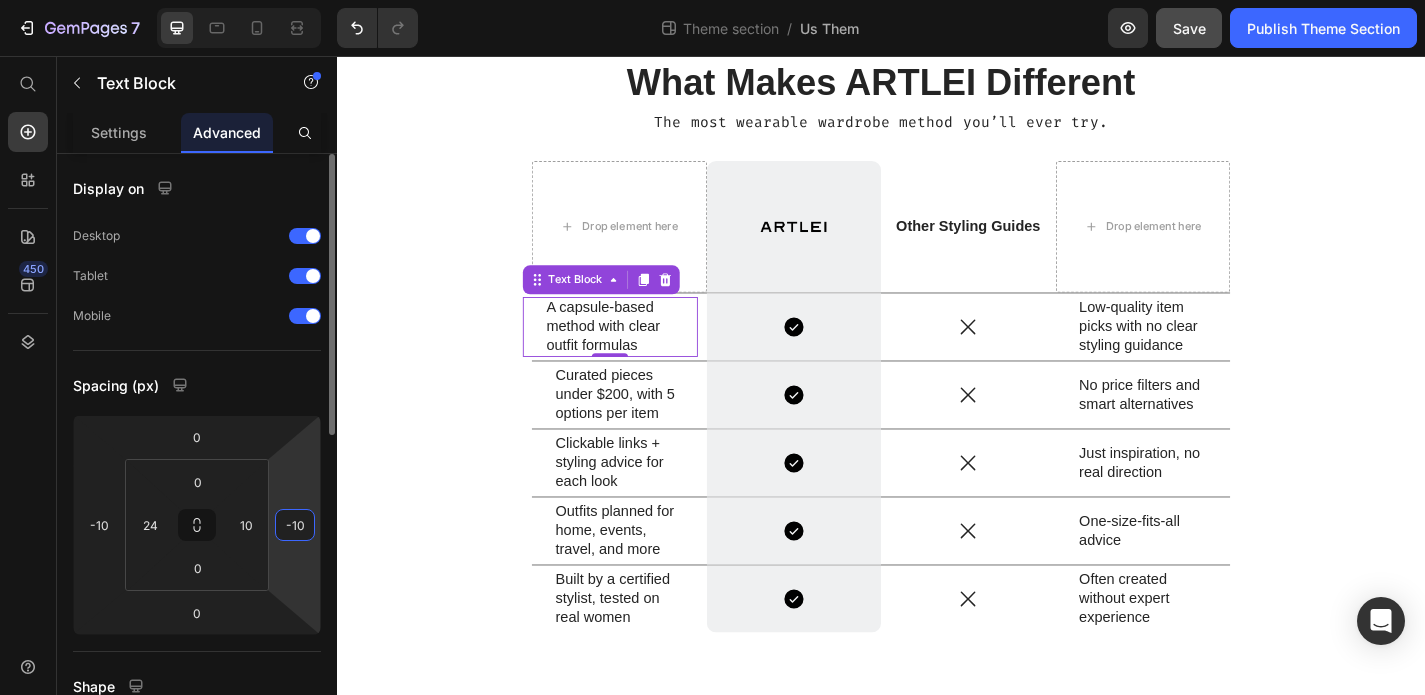 type on "-1" 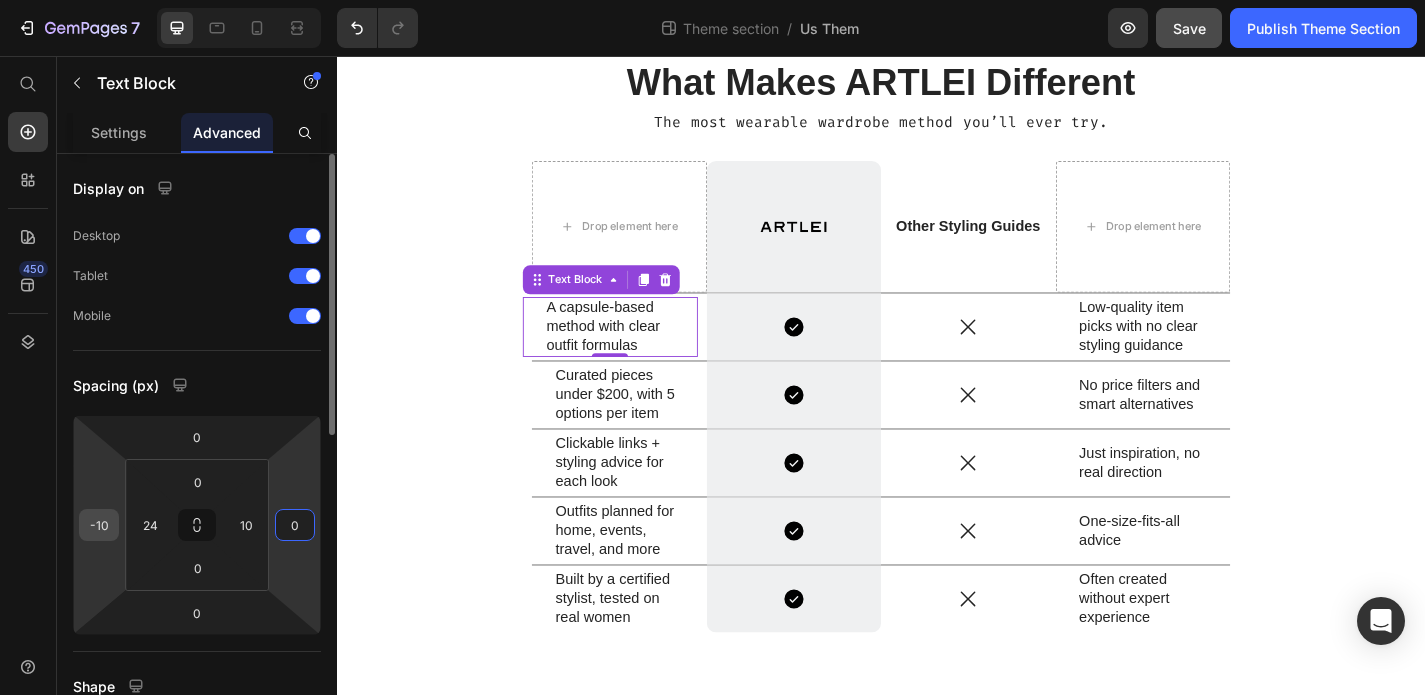 type on "0" 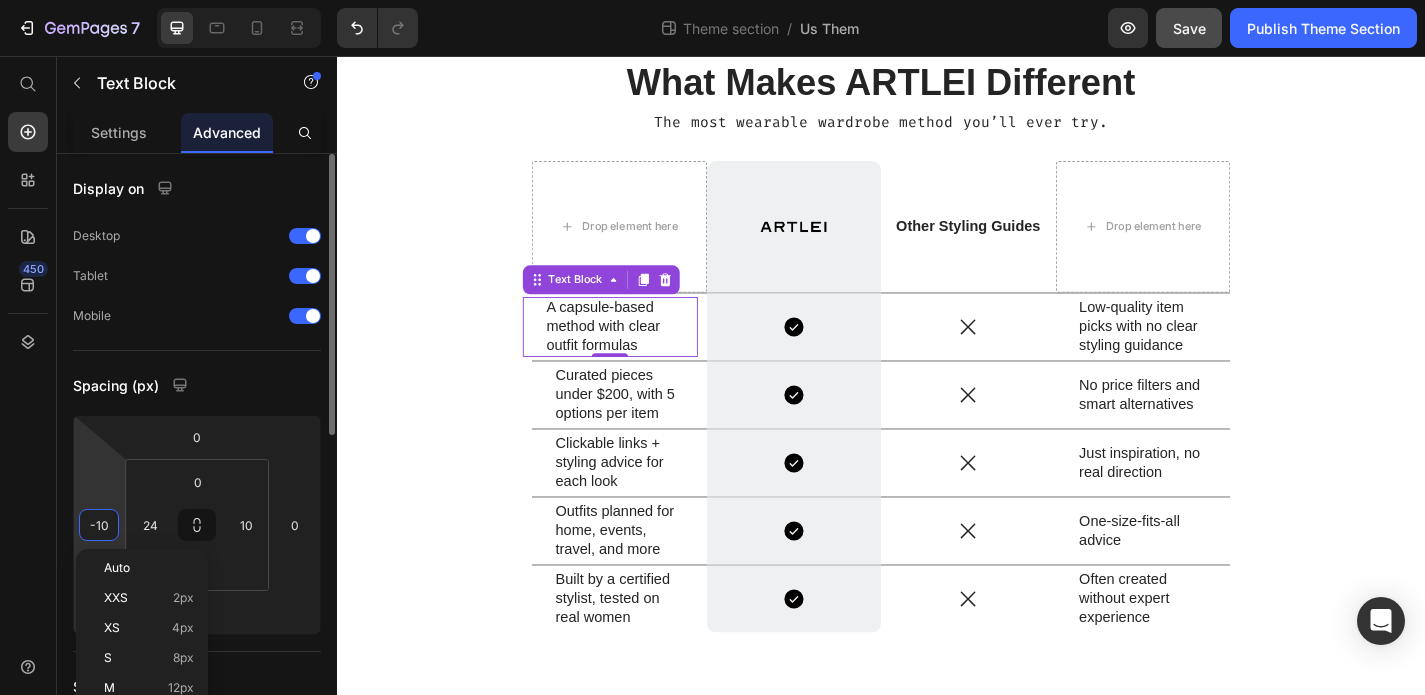 click on "-10" at bounding box center (99, 525) 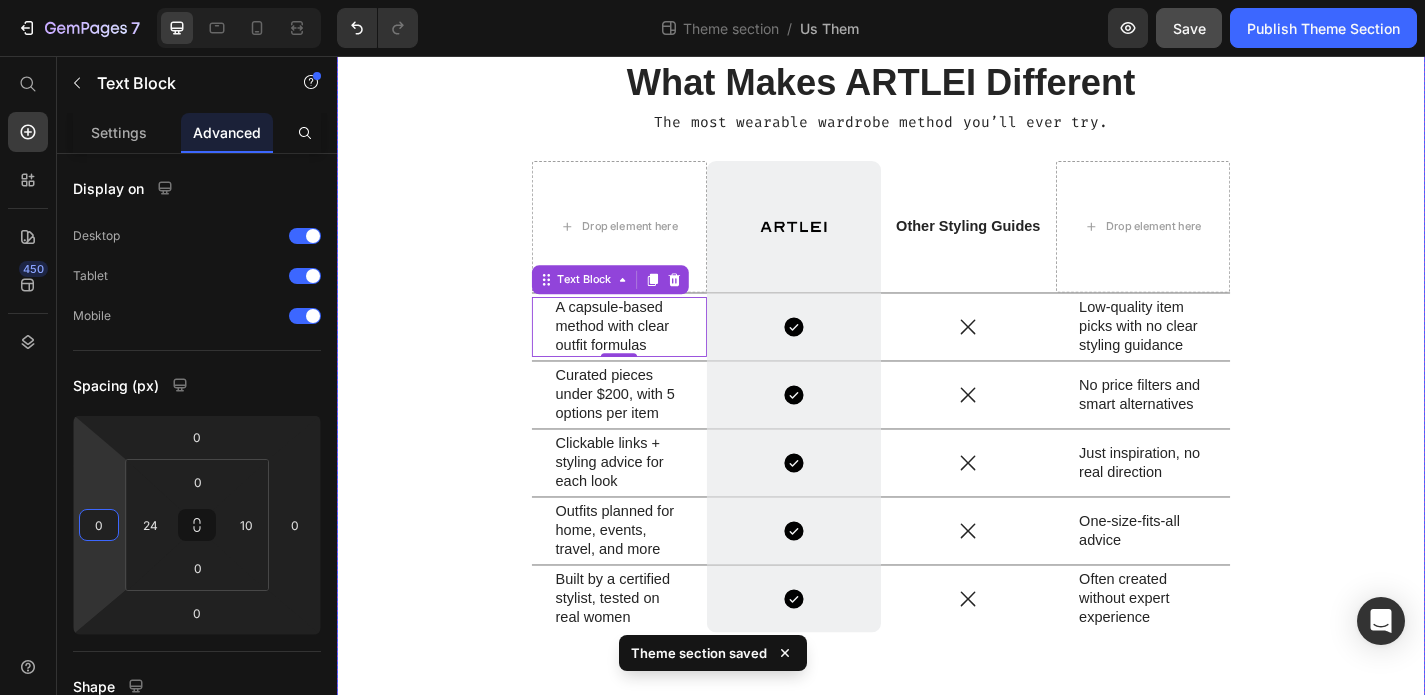 click on "What Makes ARTLEI Different Heading The most wearable wardrobe method you’ll ever try. Text Block
Drop element here Image Row Other Styling Guides Text Block
Drop element here Row A capsule-based method with clear outfit formulas Text Block   0
Icon Row
Icon Low-quality item picks with no clear styling guidance Text Block Row Curated pieces under $200, with 5 options per item Text Block
Icon Row
Icon No price filters and smart alternatives Text Block Row Clickable links + styling advice for each look Text Block
Icon Row
Icon Just inspiration, no real direction Text Block Row Outfits planned for home, events, travel, and more Text Block
Icon Row
Icon One-size-fits-all advice Text Block Row Built by a certified stylist, tested on real women Text Block
Icon Row
Icon Often created without expert experience Text Block" at bounding box center [937, 390] 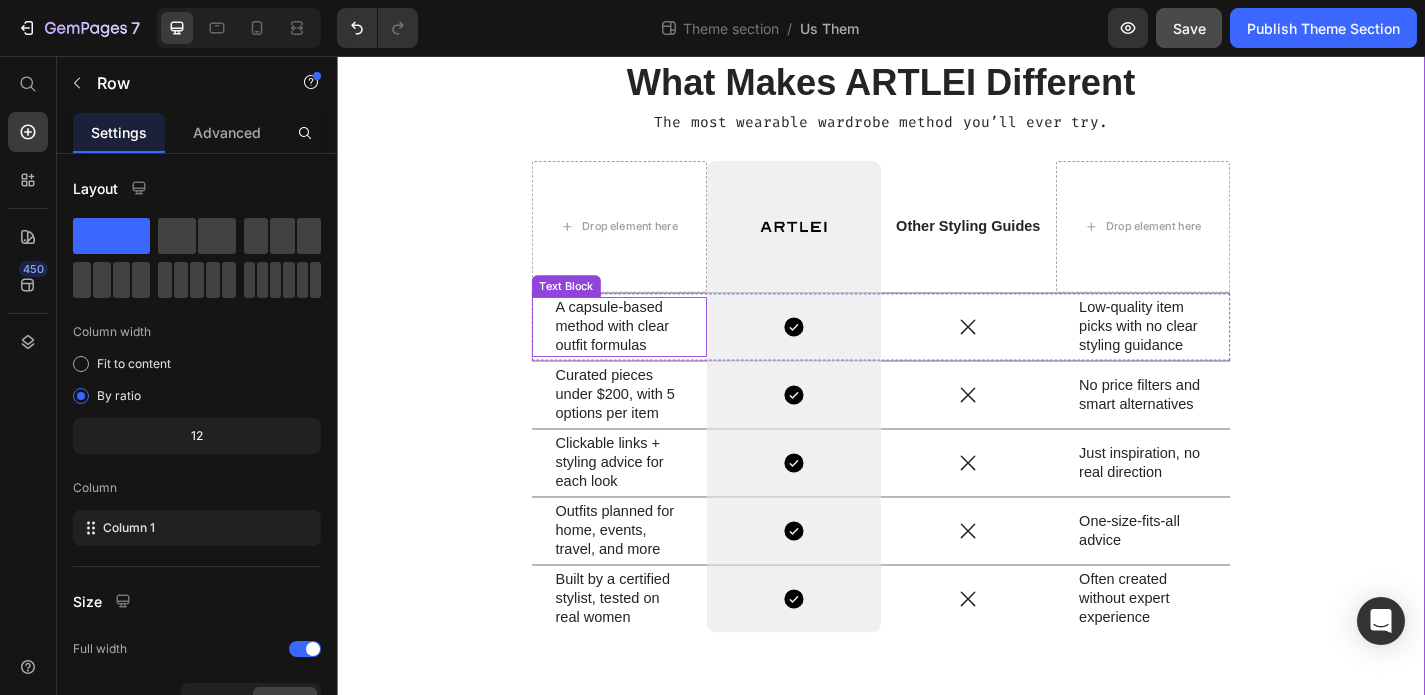 click on "A capsule-based method with clear outfit formulas" at bounding box center (655, 355) 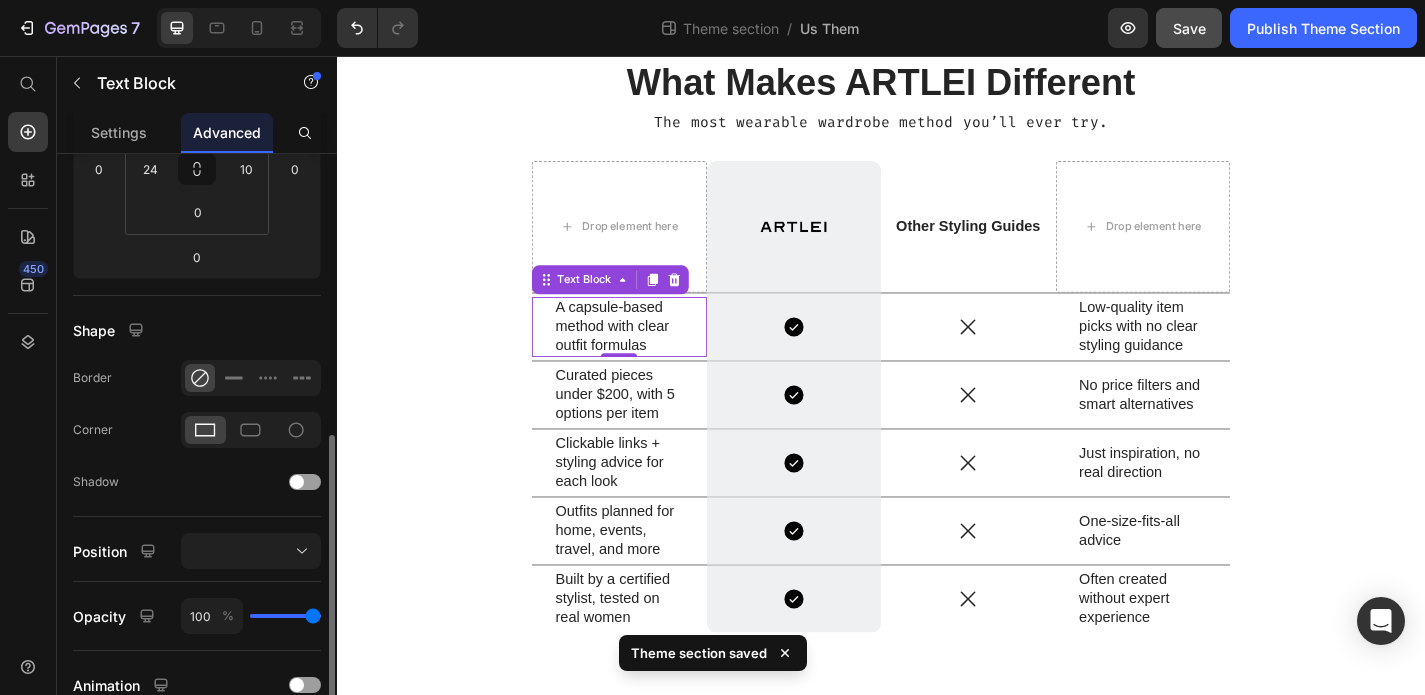 scroll, scrollTop: 433, scrollLeft: 0, axis: vertical 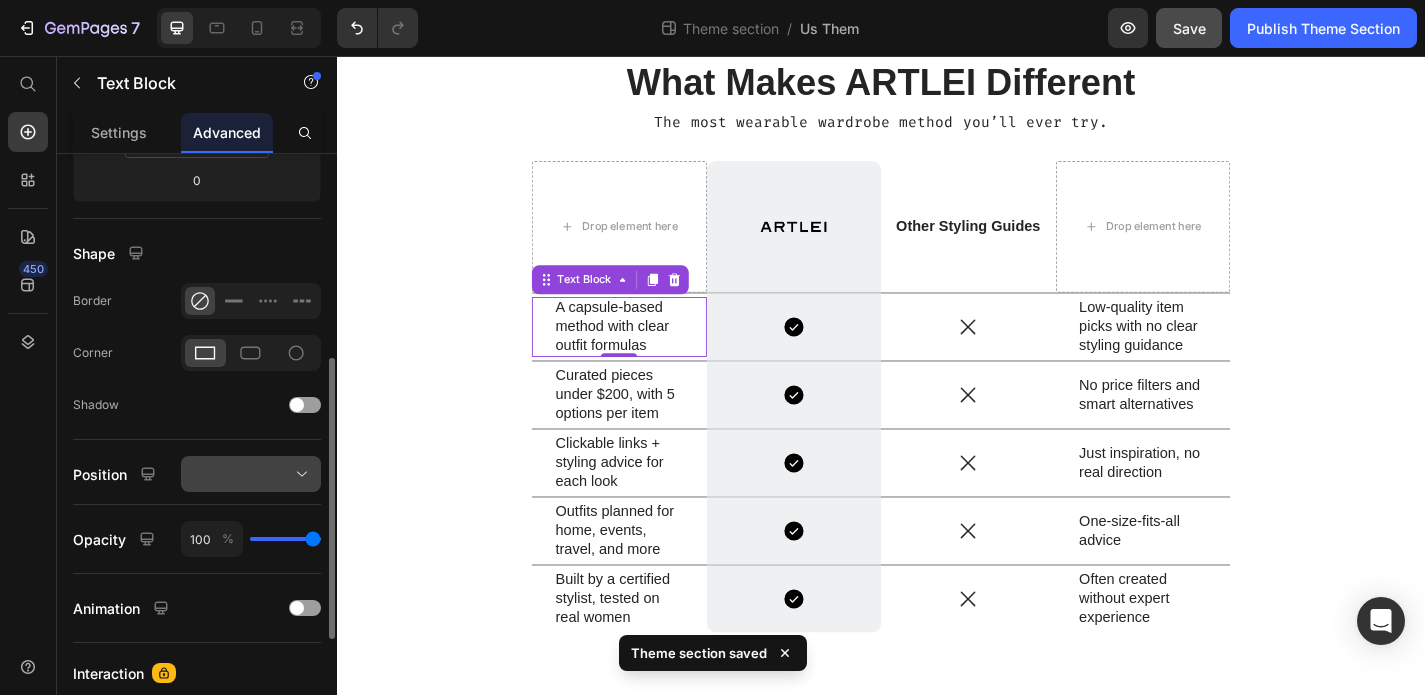 click 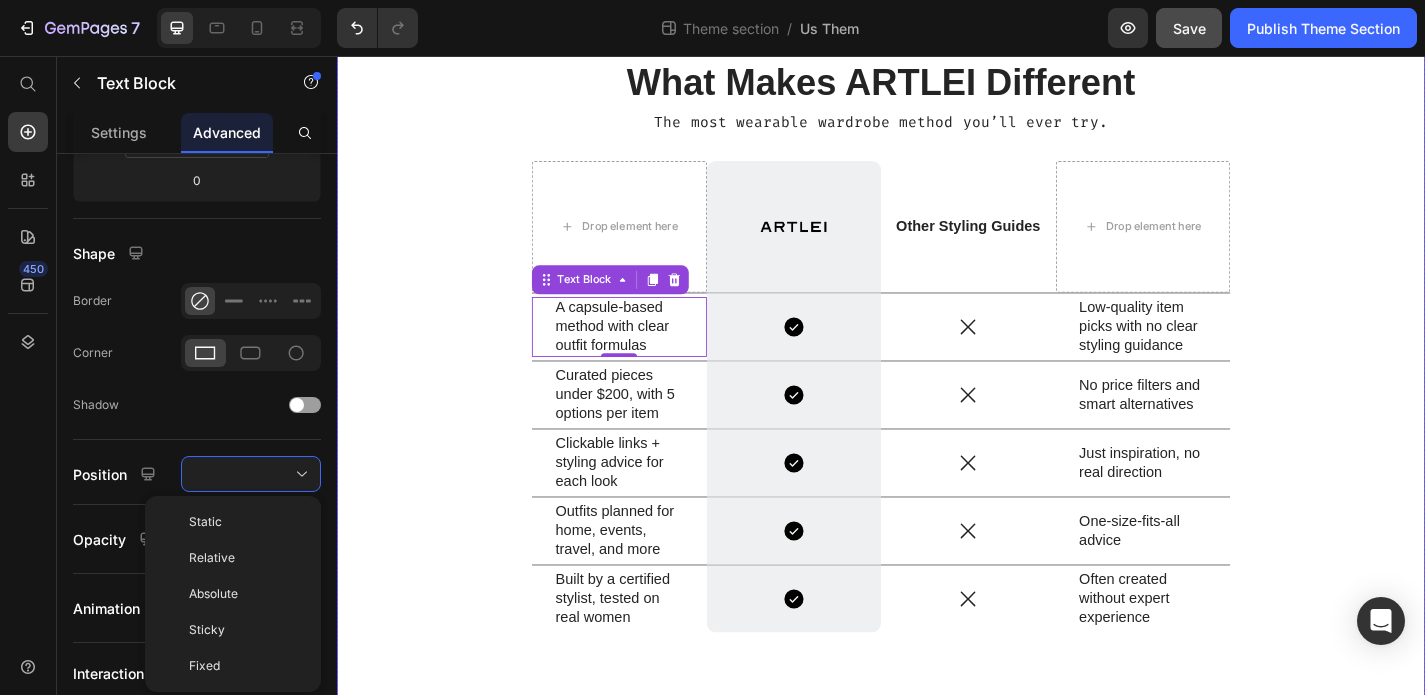 click on "What Makes ARTLEI Different Heading The most wearable wardrobe method you’ll ever try. Text Block
Drop element here Image Row Other Styling Guides Text Block
Drop element here Row A capsule-based method with clear outfit formulas Text Block   0
Icon Row
Icon Low-quality item picks with no clear styling guidance Text Block Row Curated pieces under $200, with 5 options per item Text Block
Icon Row
Icon No price filters and smart alternatives Text Block Row Clickable links + styling advice for each look Text Block
Icon Row
Icon Just inspiration, no real direction Text Block Row Outfits planned for home, events, travel, and more Text Block
Icon Row
Icon One-size-fits-all advice Text Block Row Built by a certified stylist, tested on real women Text Block
Icon Row
Icon Often created without expert experience Text Block" at bounding box center [937, 390] 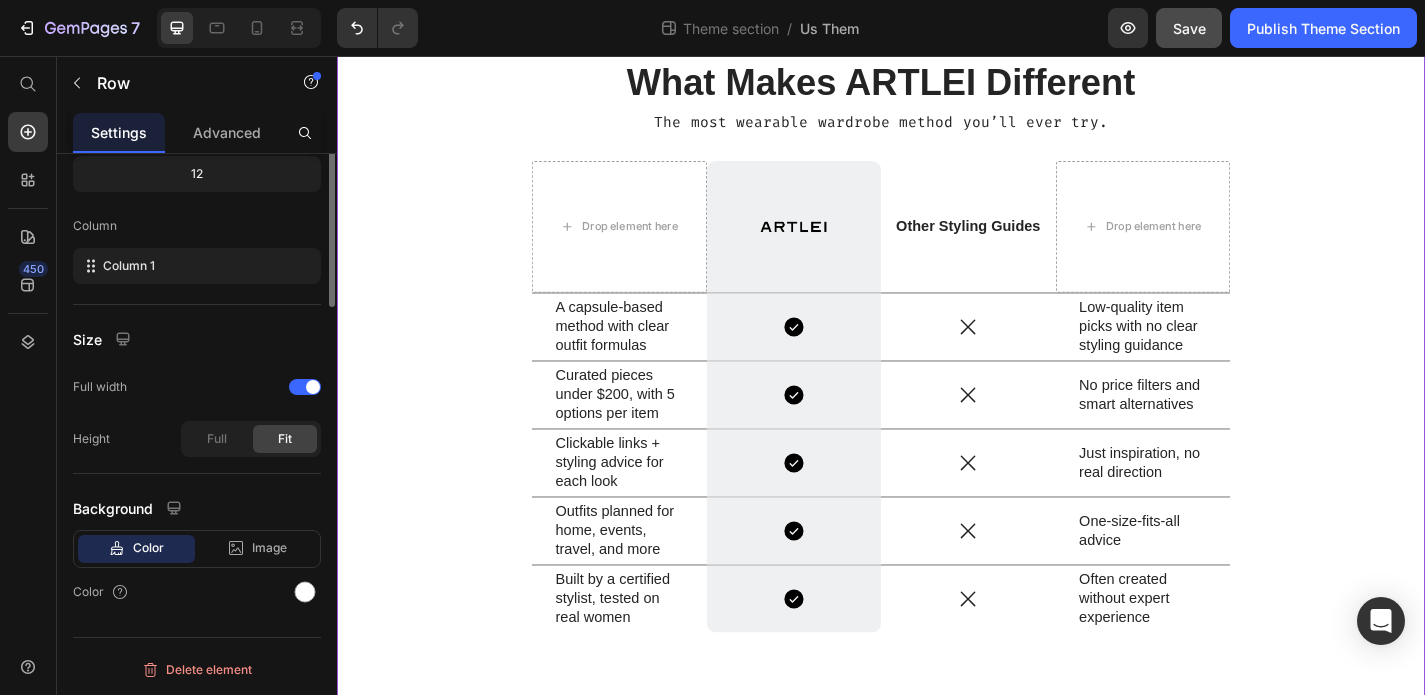 scroll, scrollTop: 0, scrollLeft: 0, axis: both 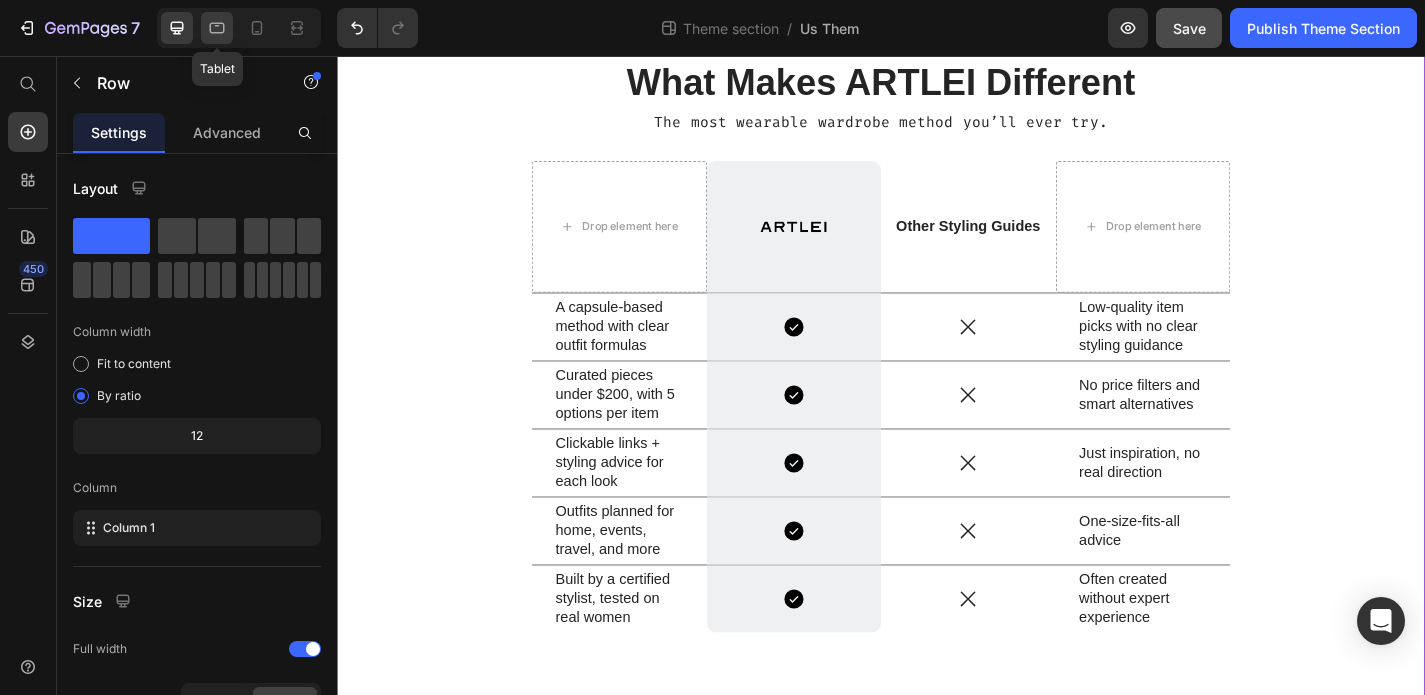 click 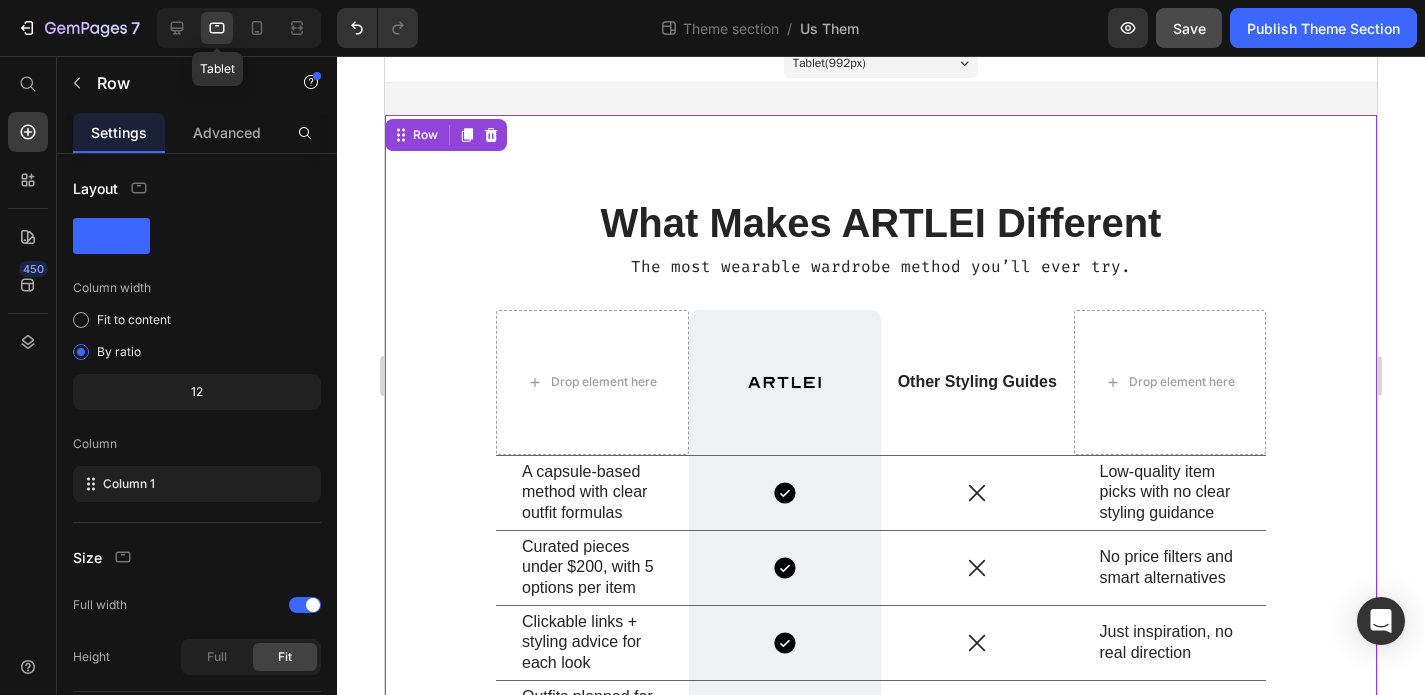scroll, scrollTop: 2, scrollLeft: 0, axis: vertical 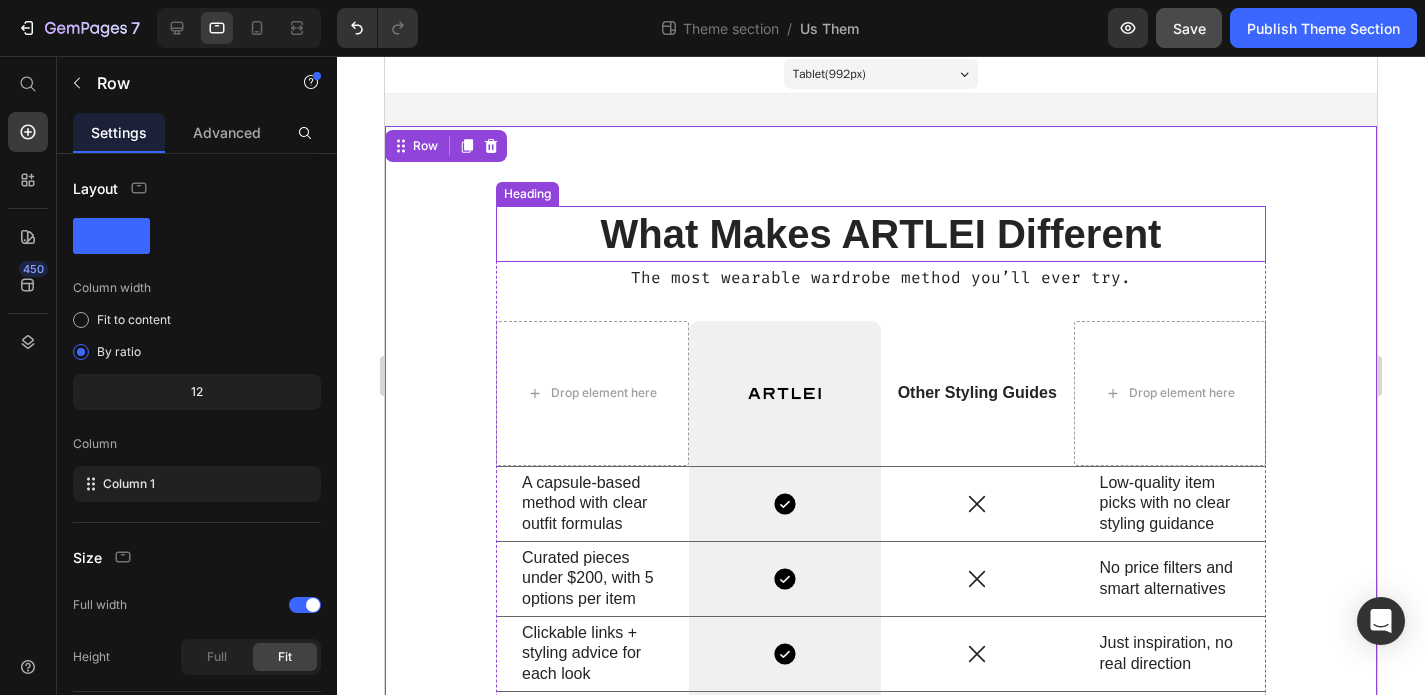 click on "What Makes ARTLEI Different" at bounding box center [881, 234] 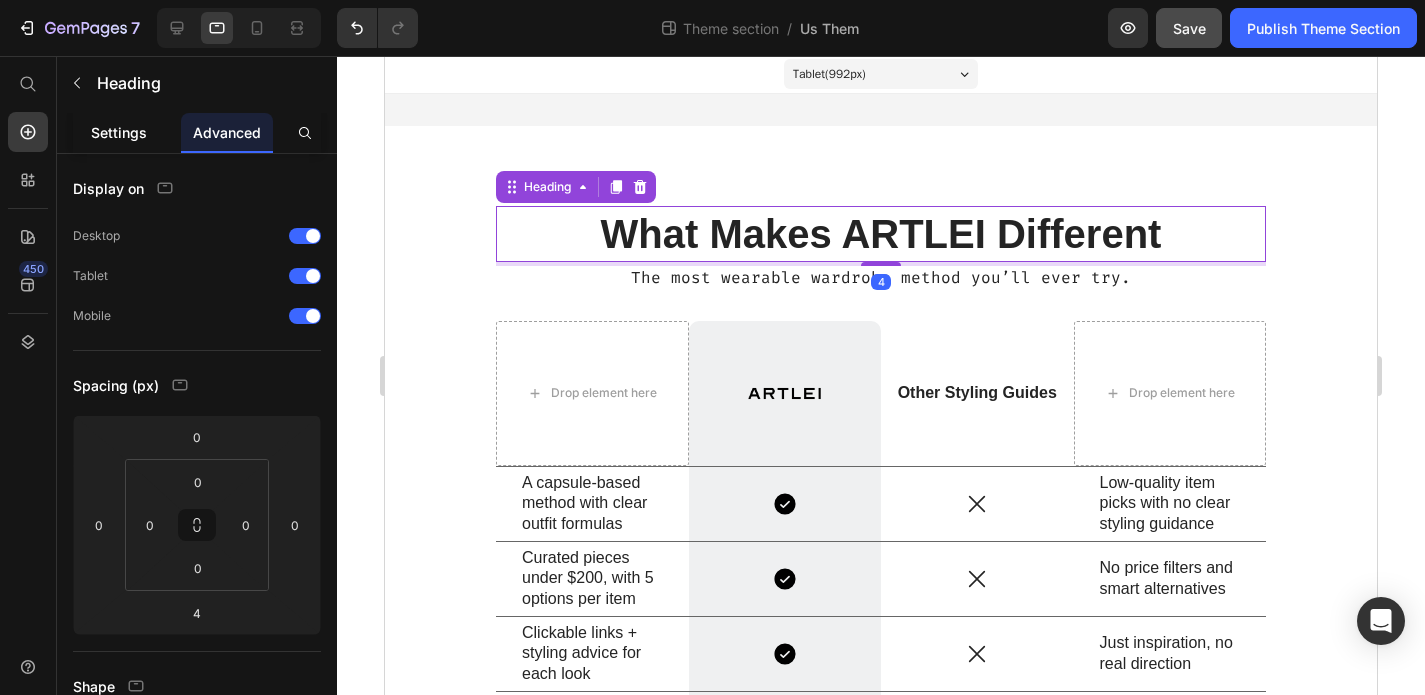 click on "Settings" at bounding box center (119, 132) 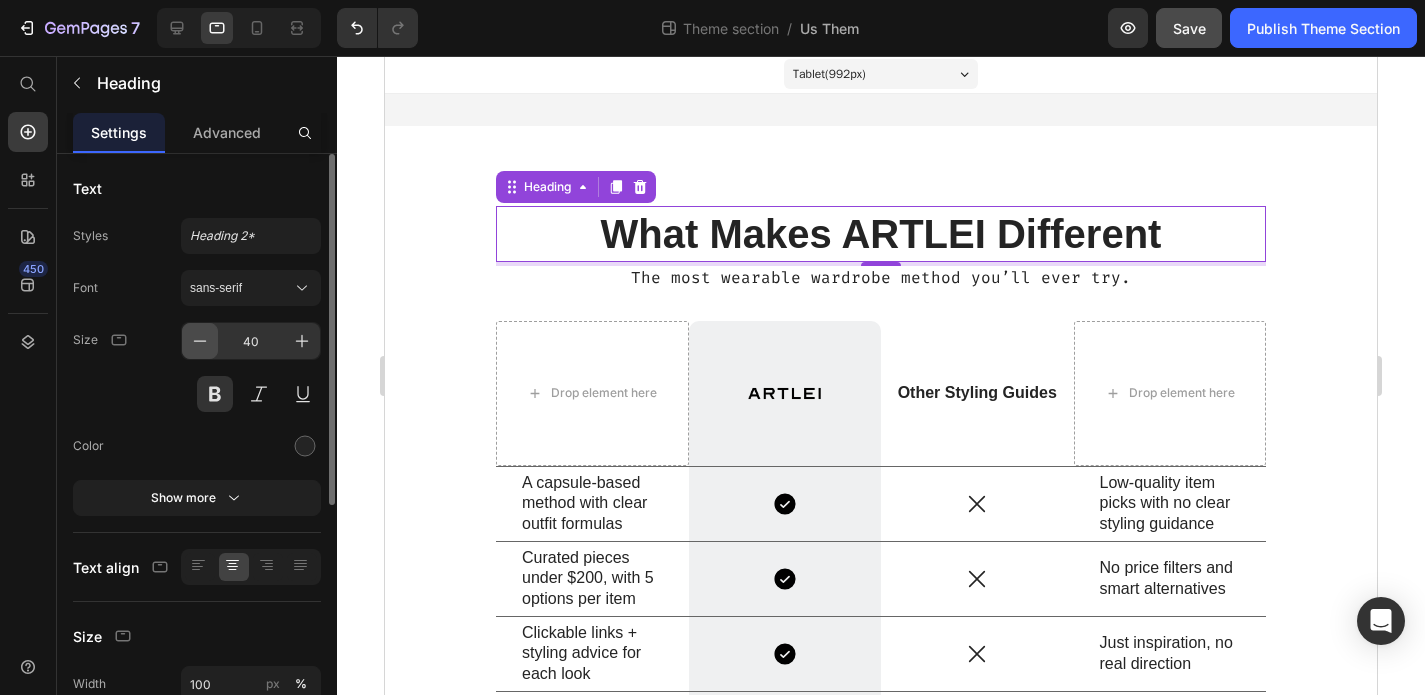 click 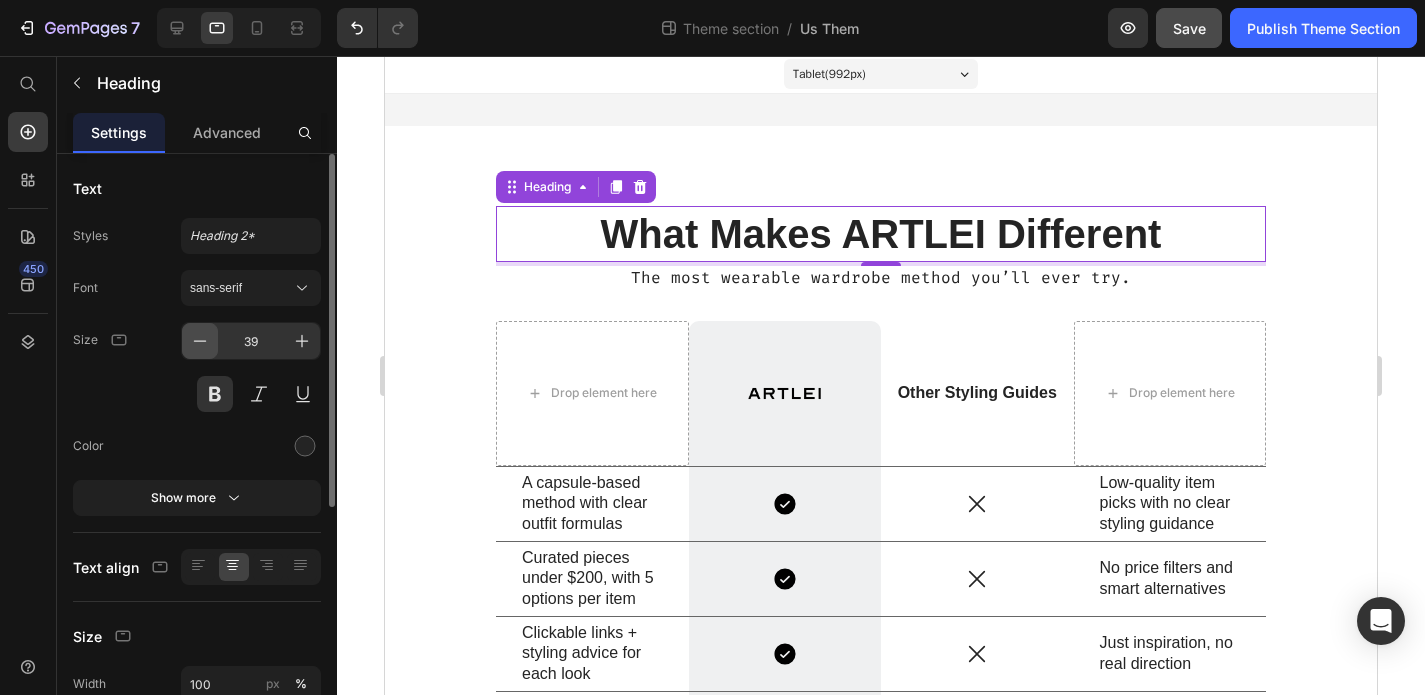 click 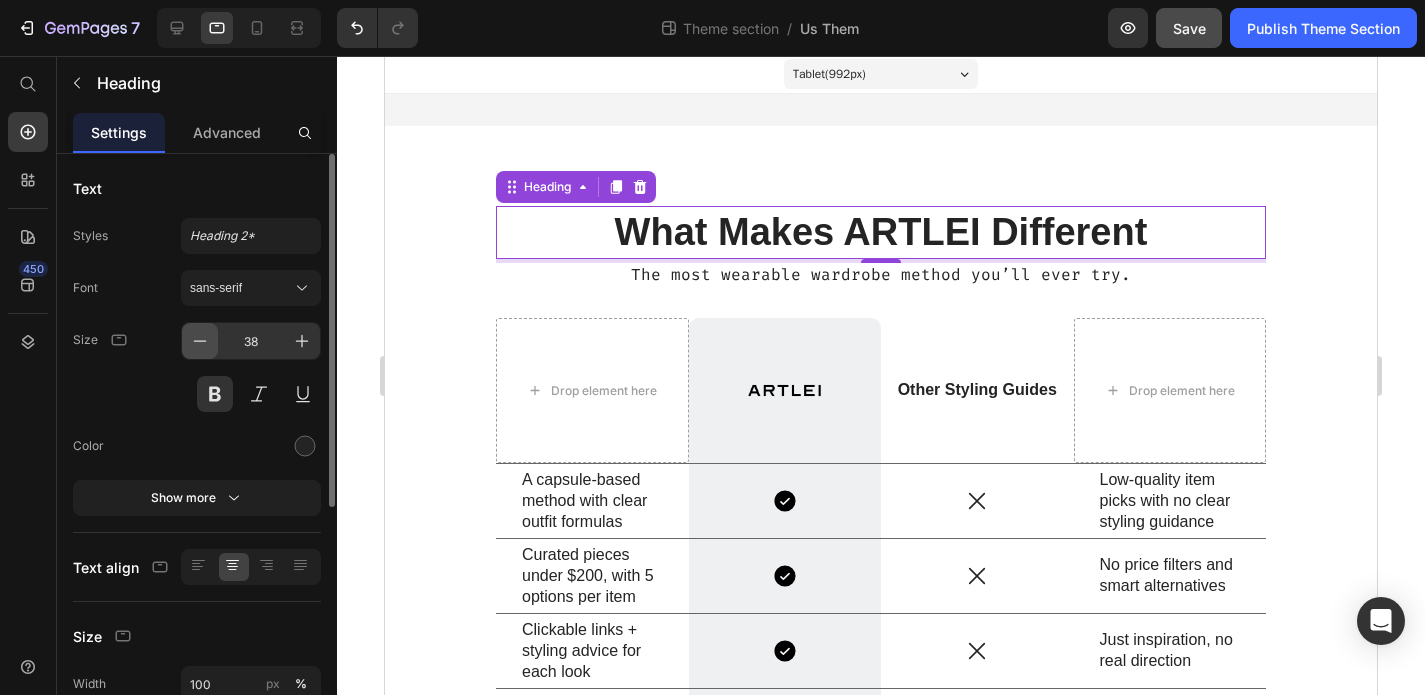 click 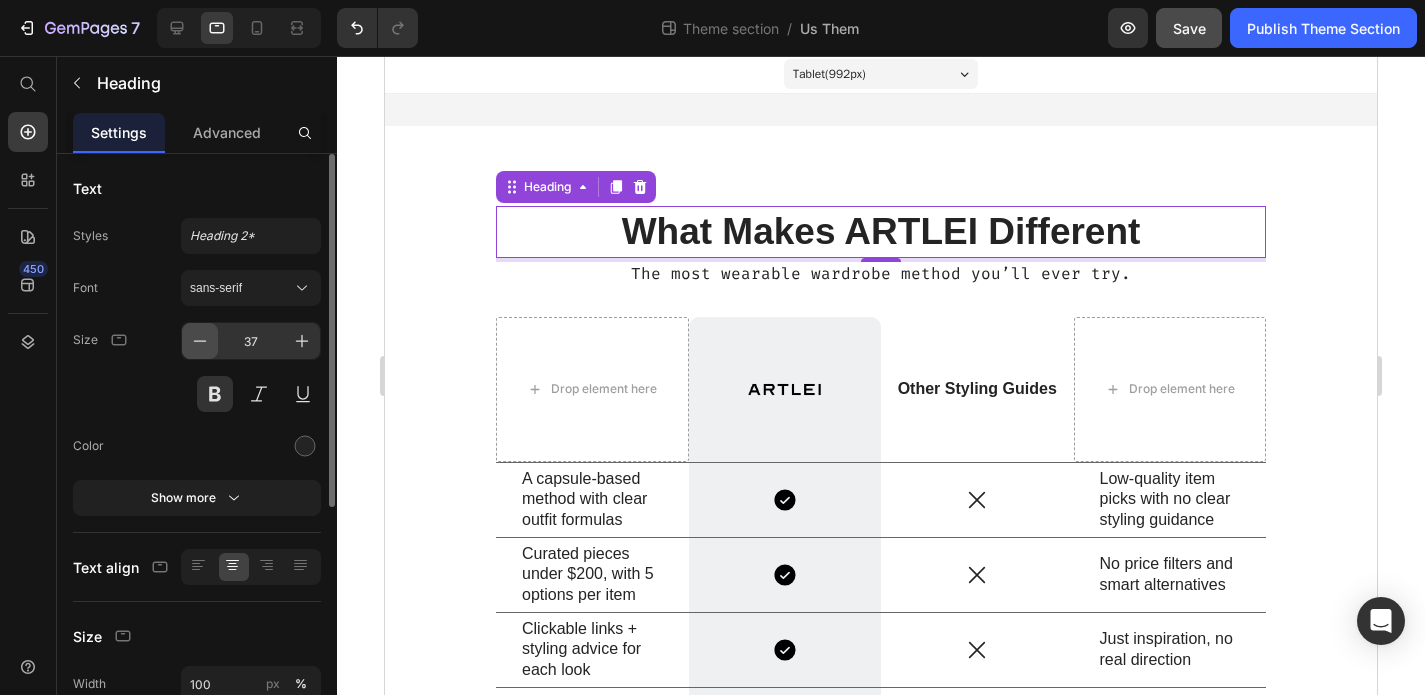 click 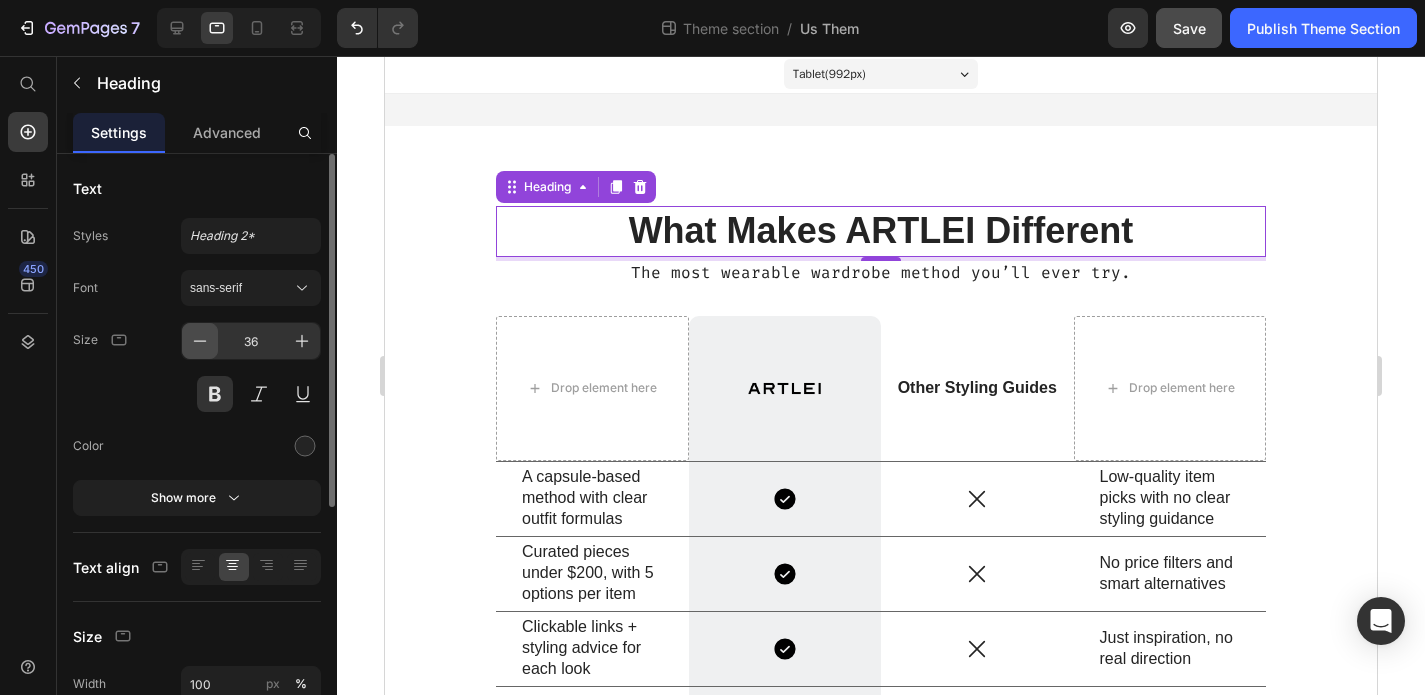click 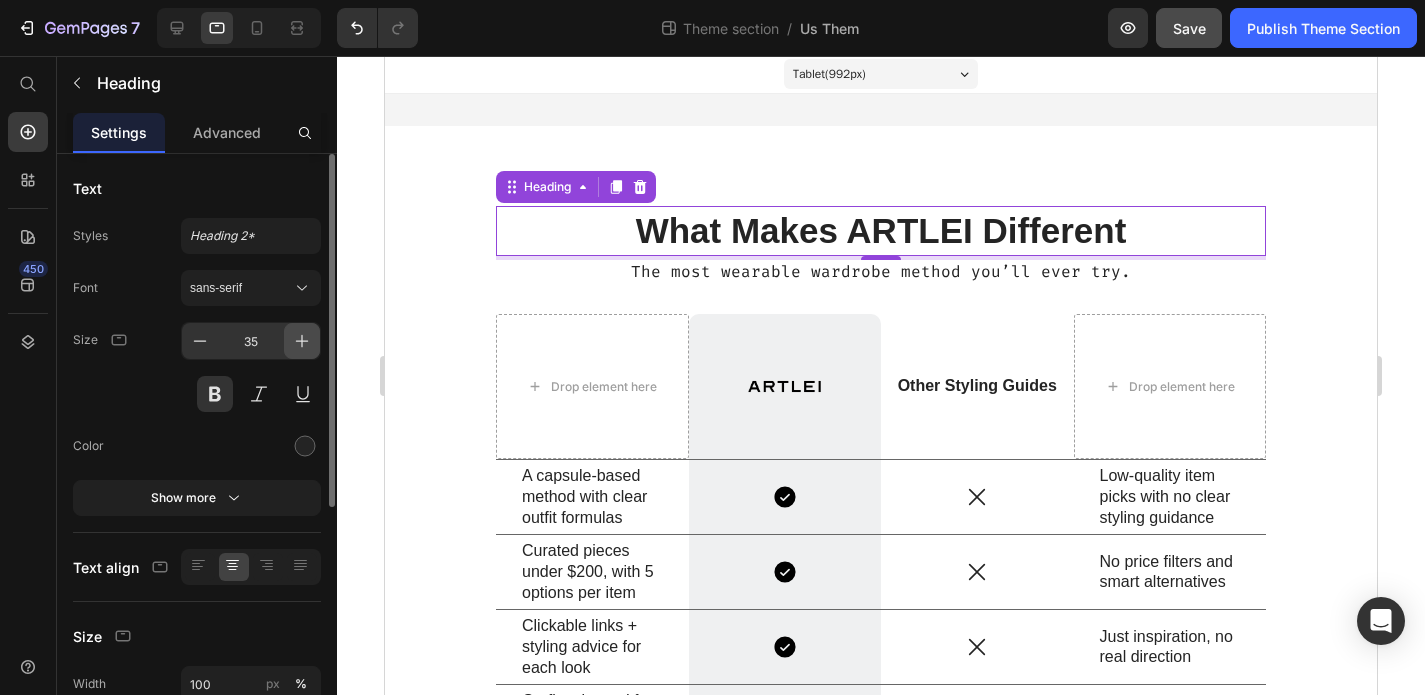 click 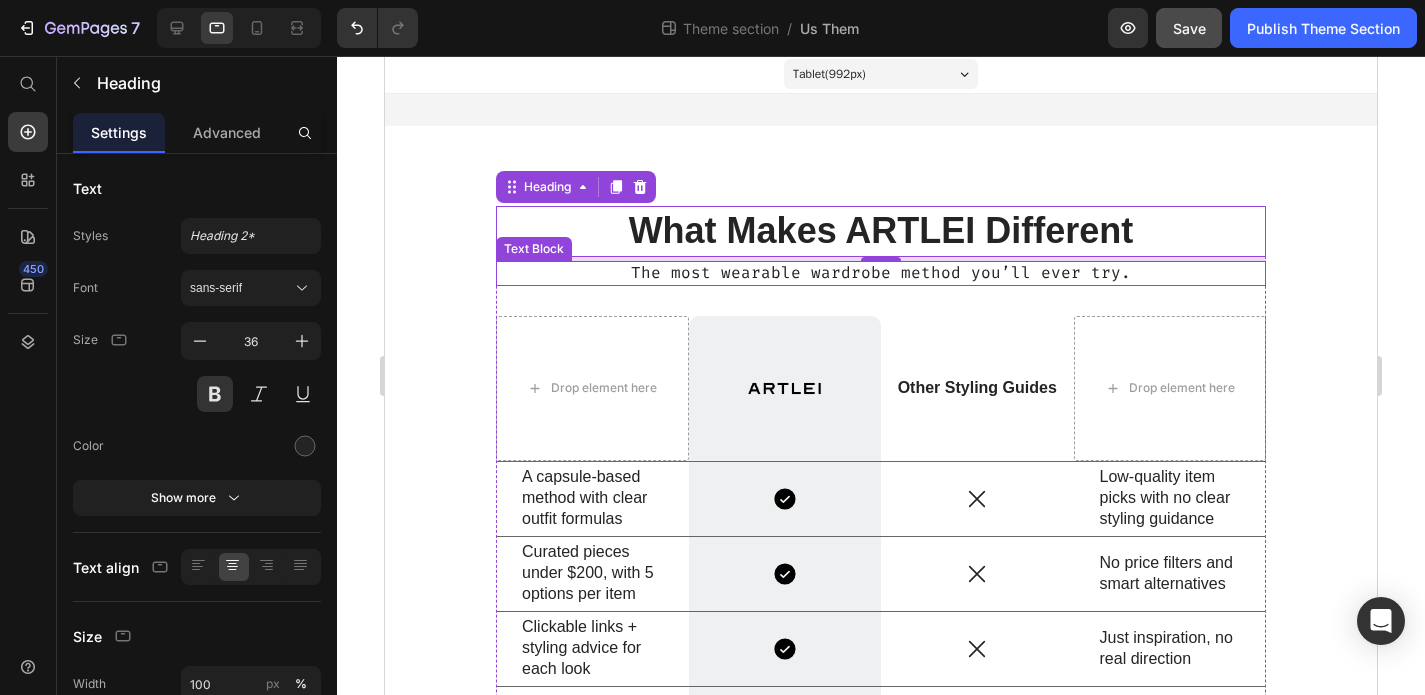 click on "The most wearable wardrobe method you’ll ever try." at bounding box center (881, 273) 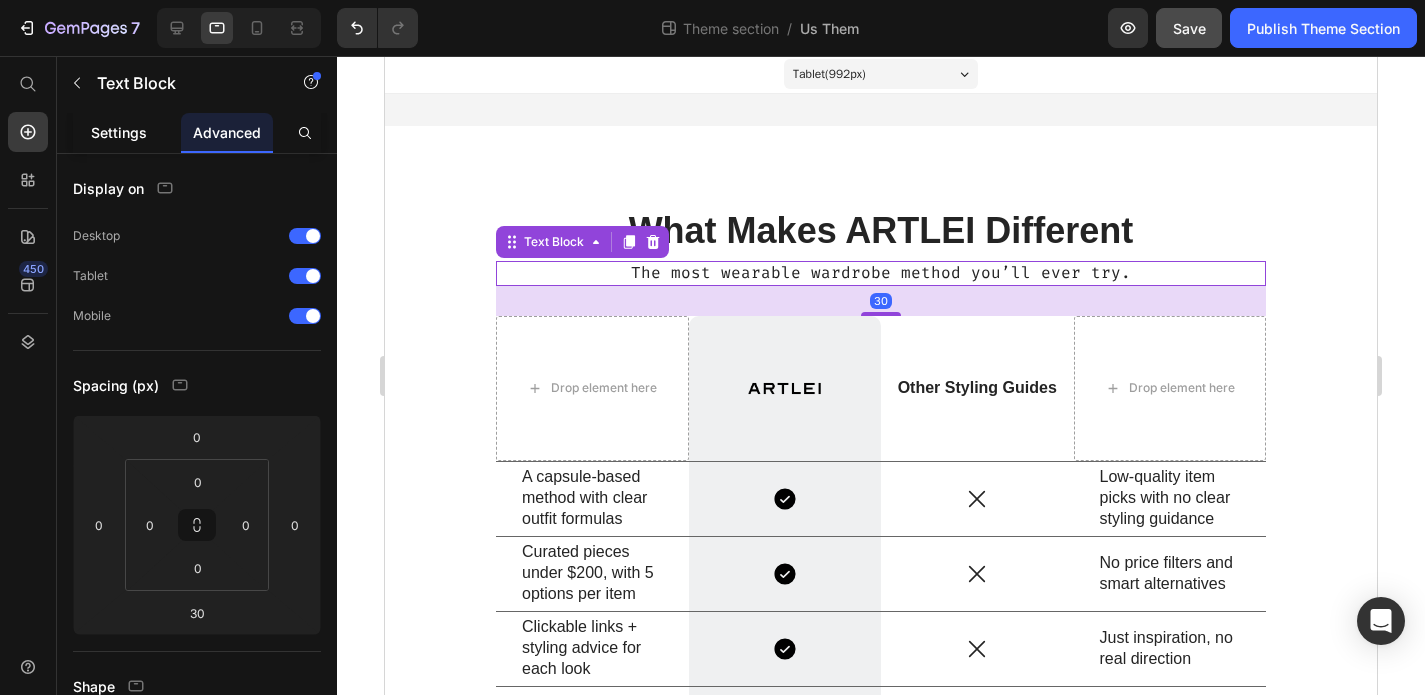 click on "Settings" at bounding box center (119, 132) 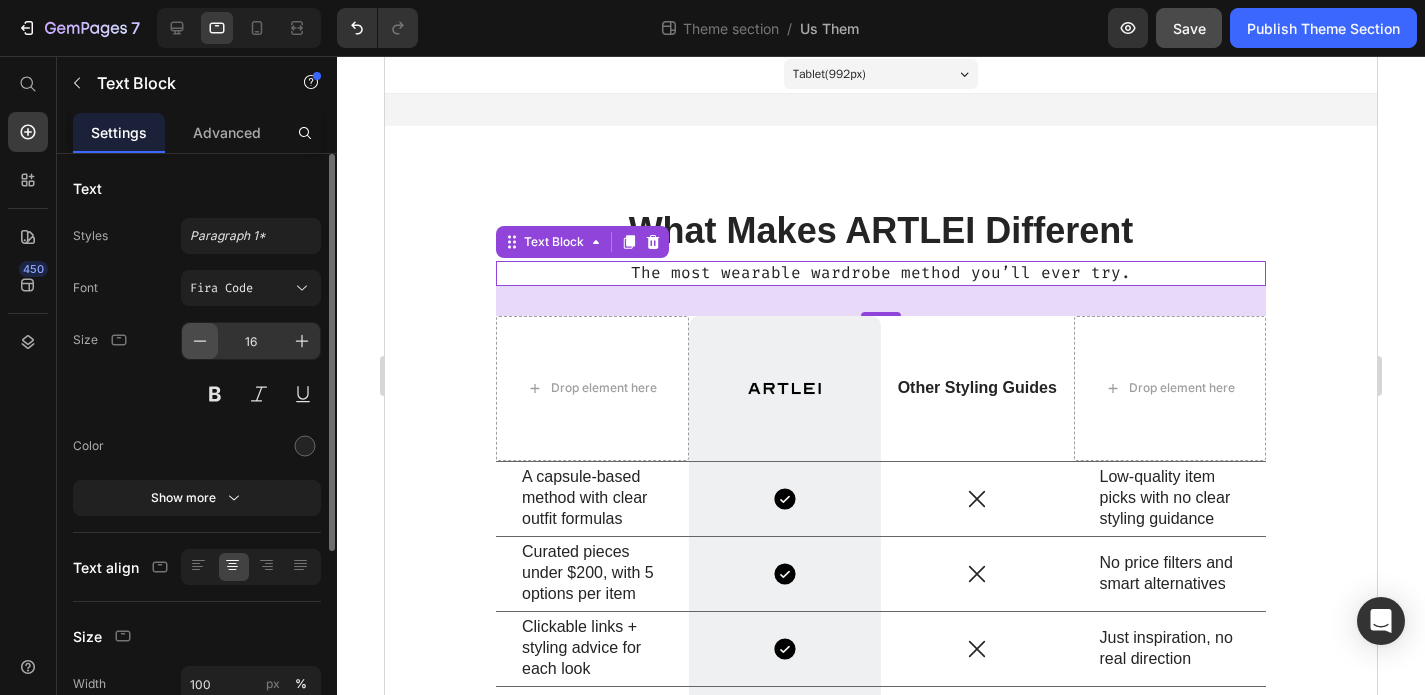 click 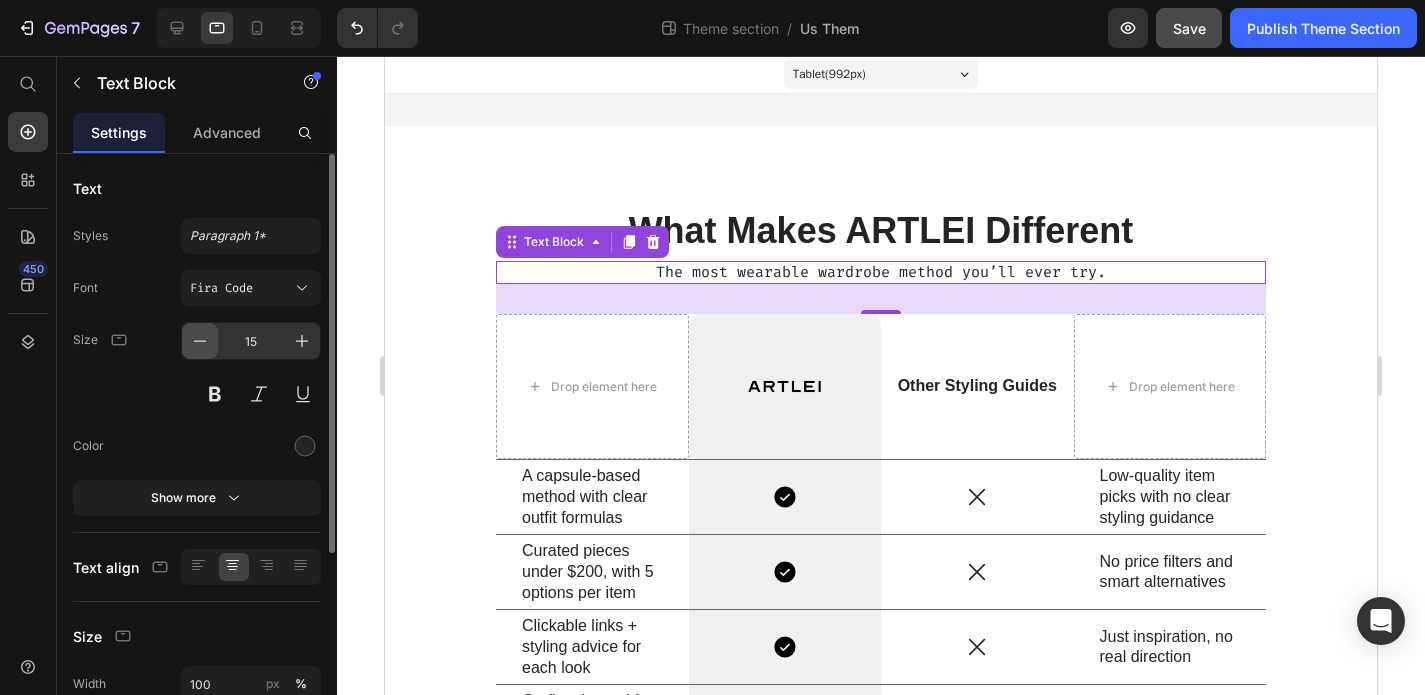 click 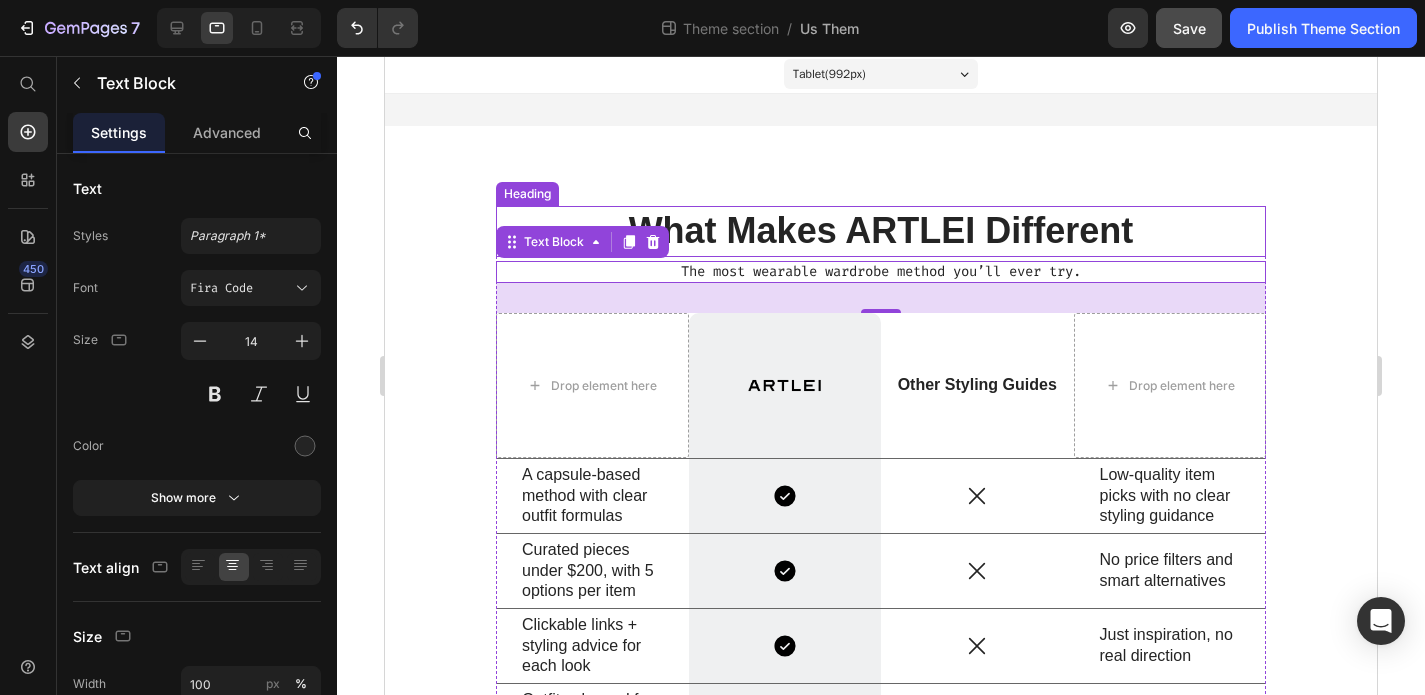 click on "What Makes ARTLEI Different" at bounding box center (881, 231) 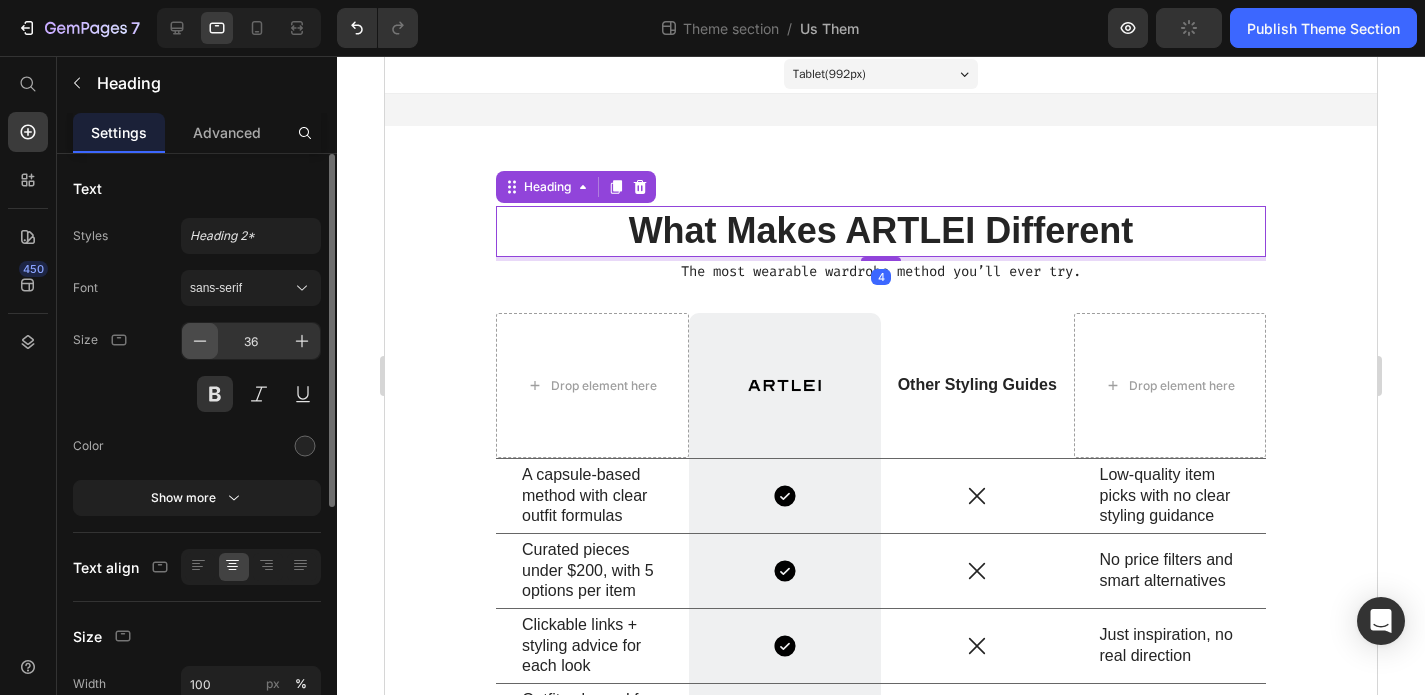 click 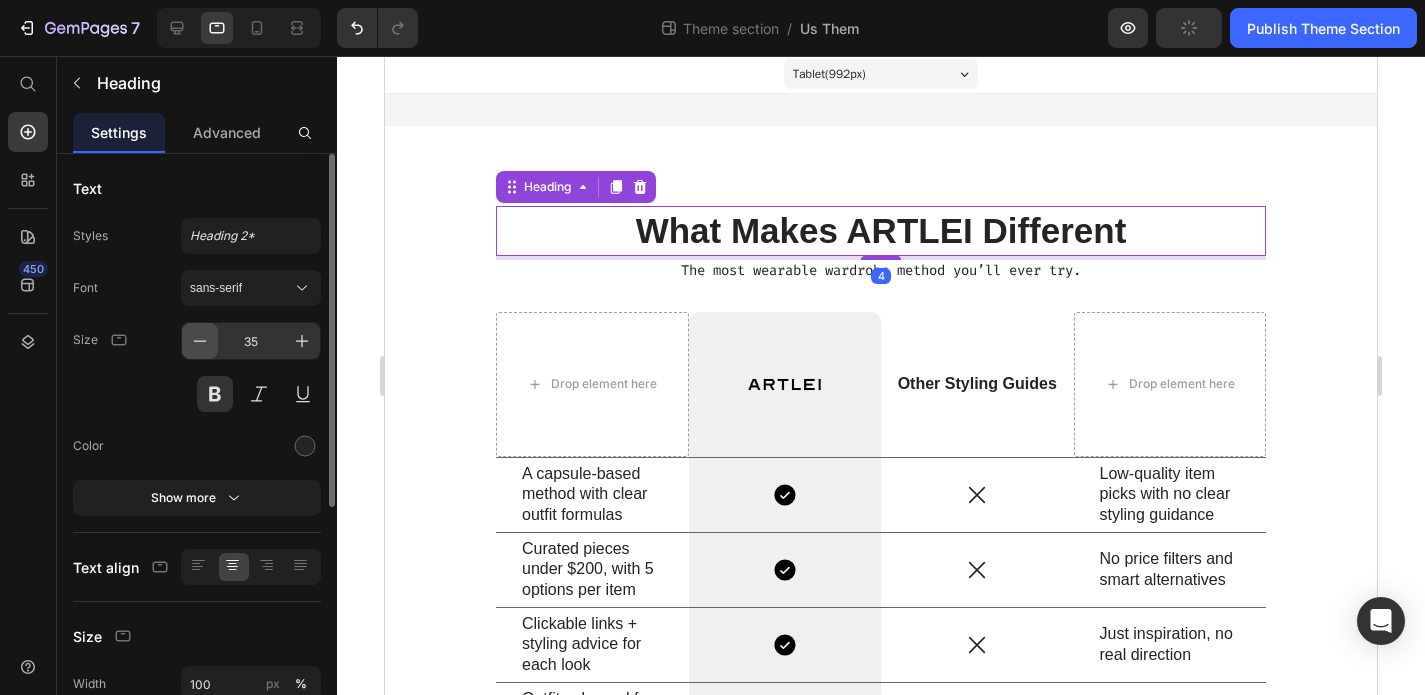 click 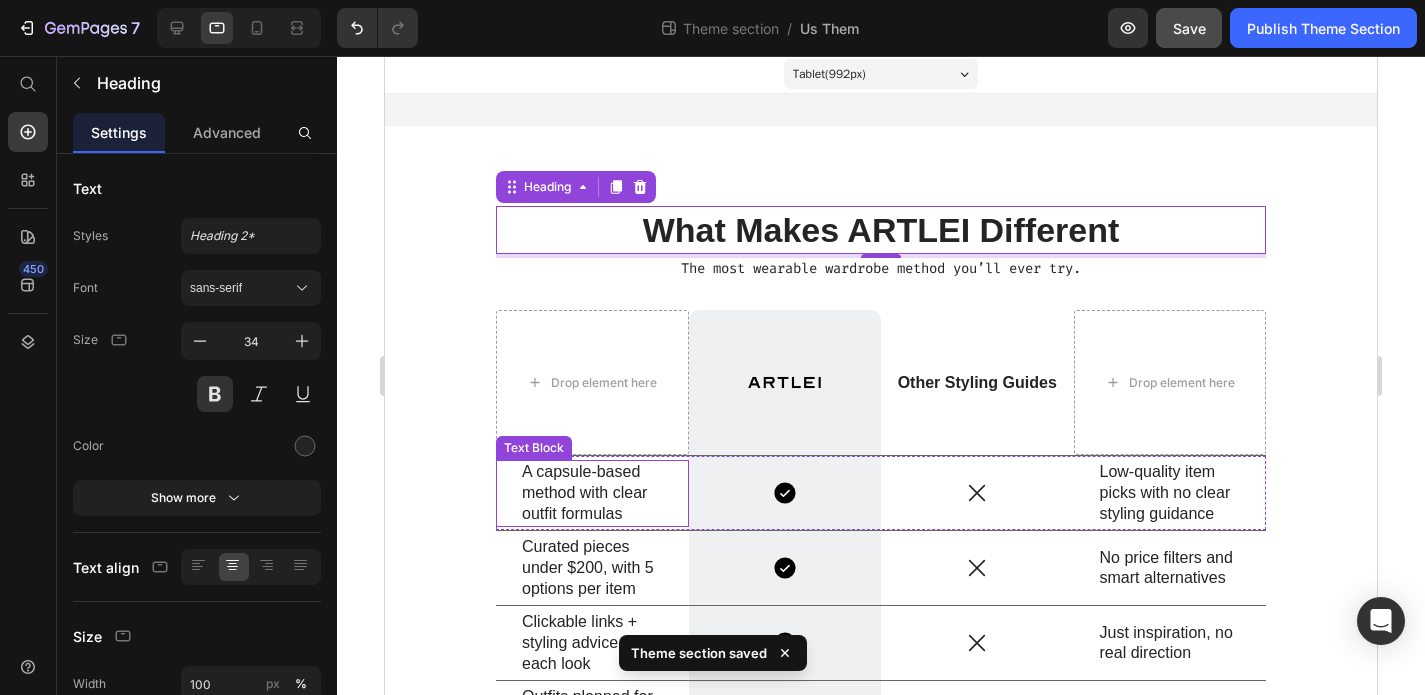 click on "A capsule-based method with clear outfit formulas" at bounding box center (599, 493) 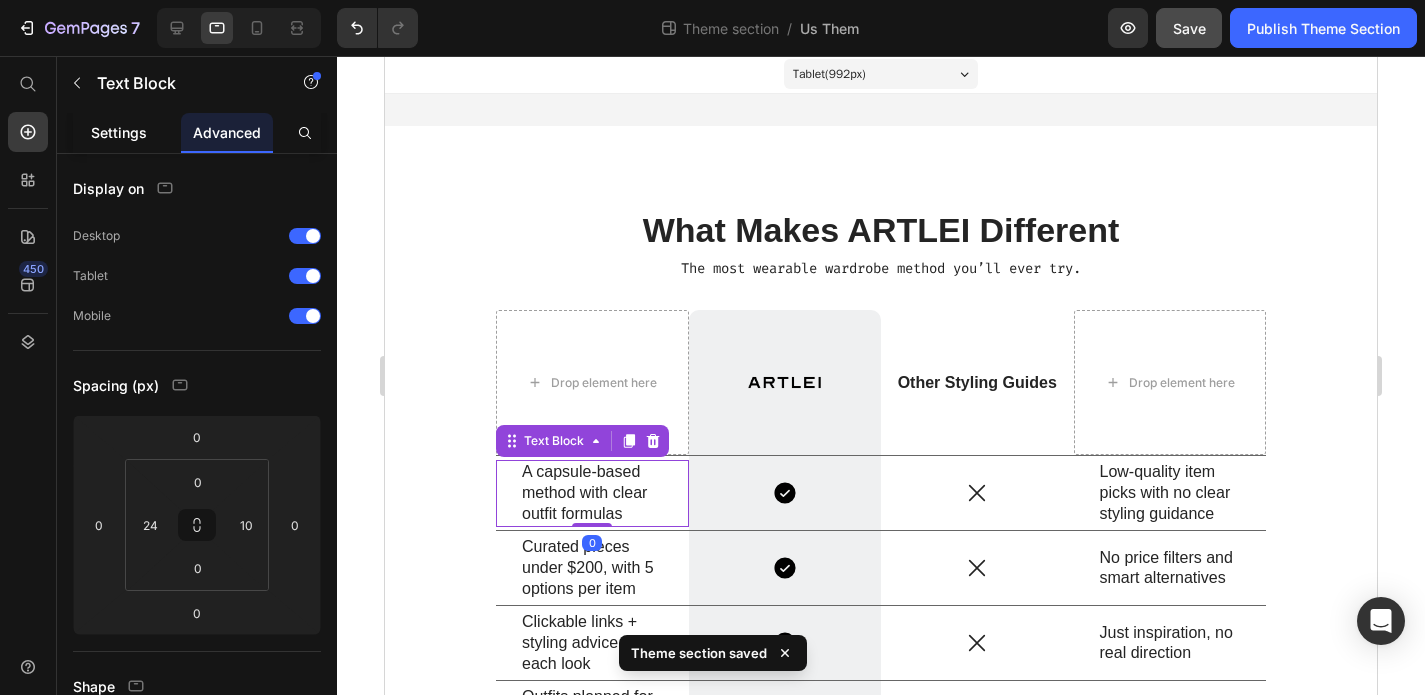 click on "Settings" at bounding box center (119, 132) 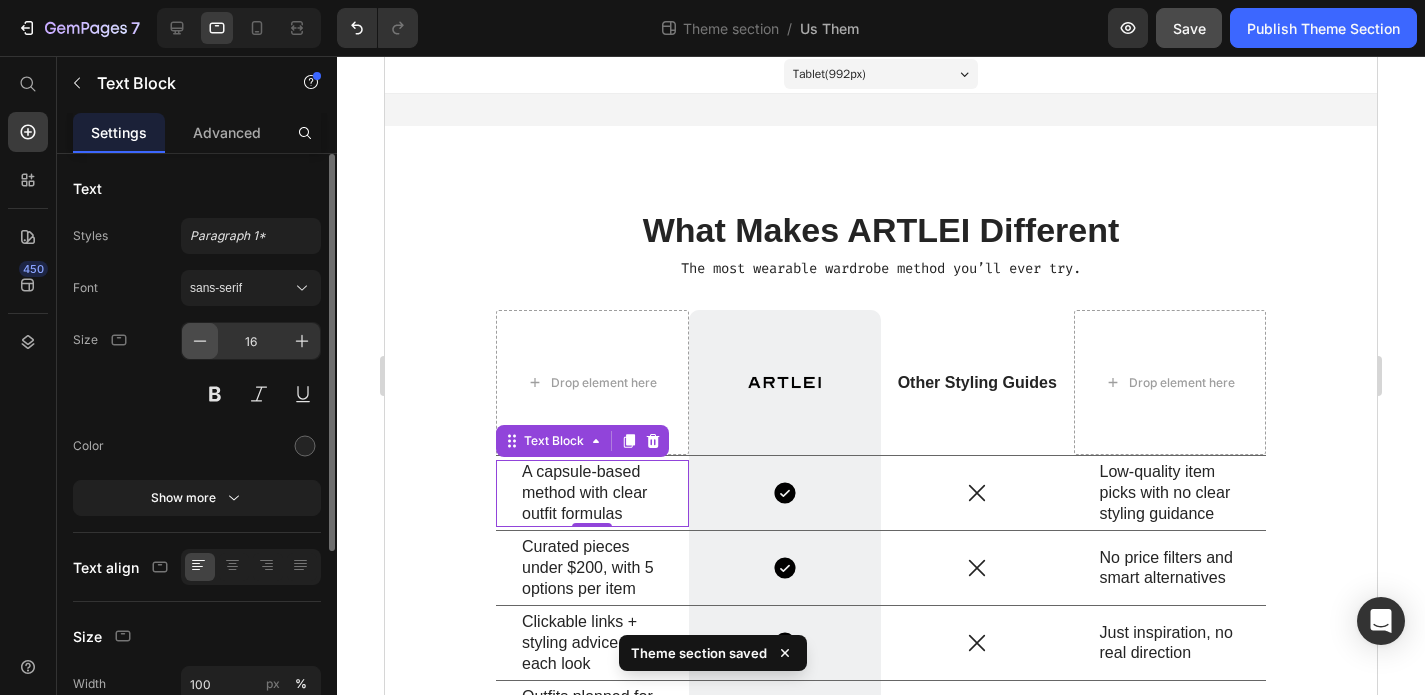 click 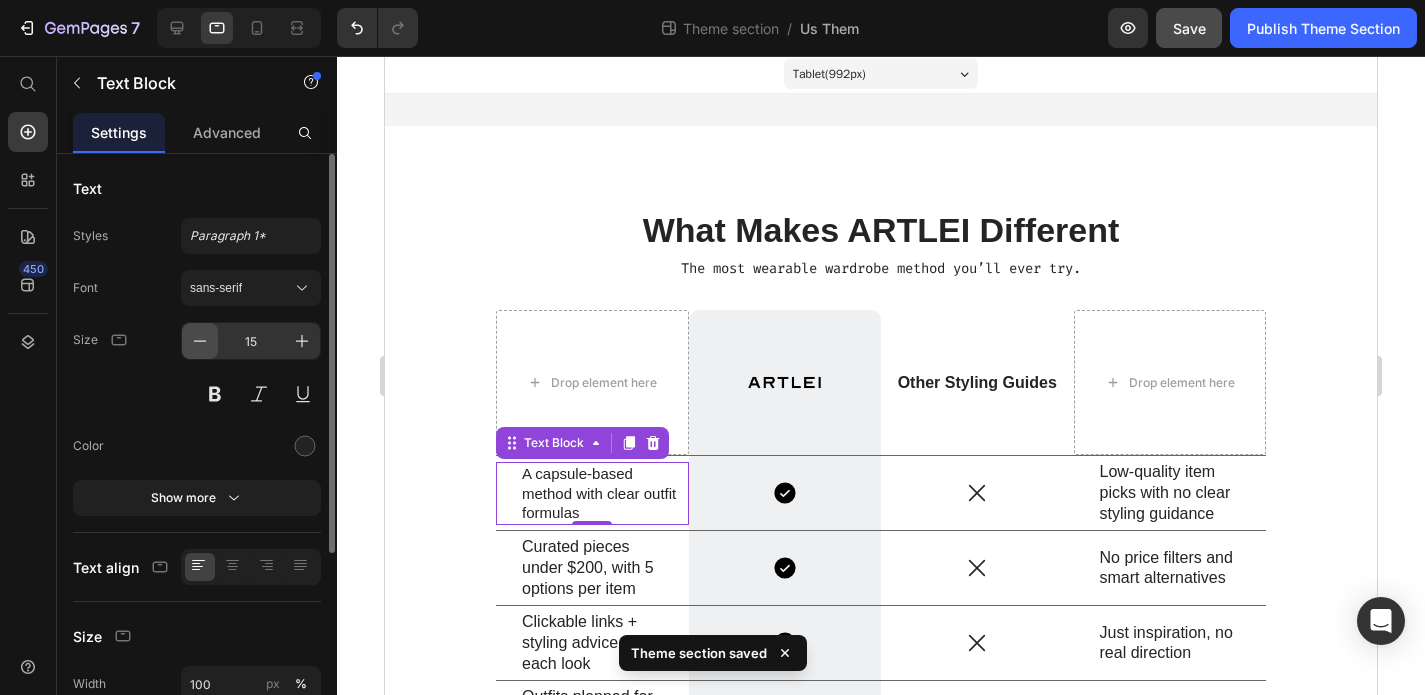 click 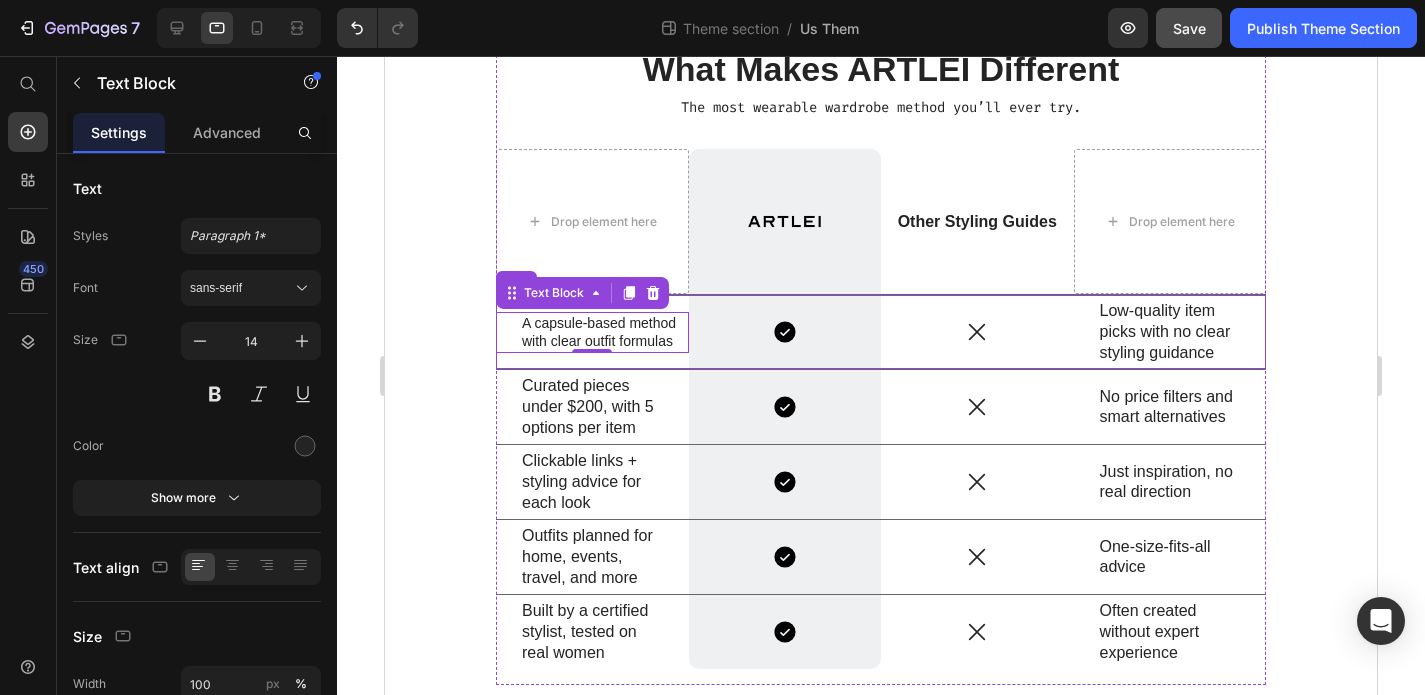scroll, scrollTop: 172, scrollLeft: 0, axis: vertical 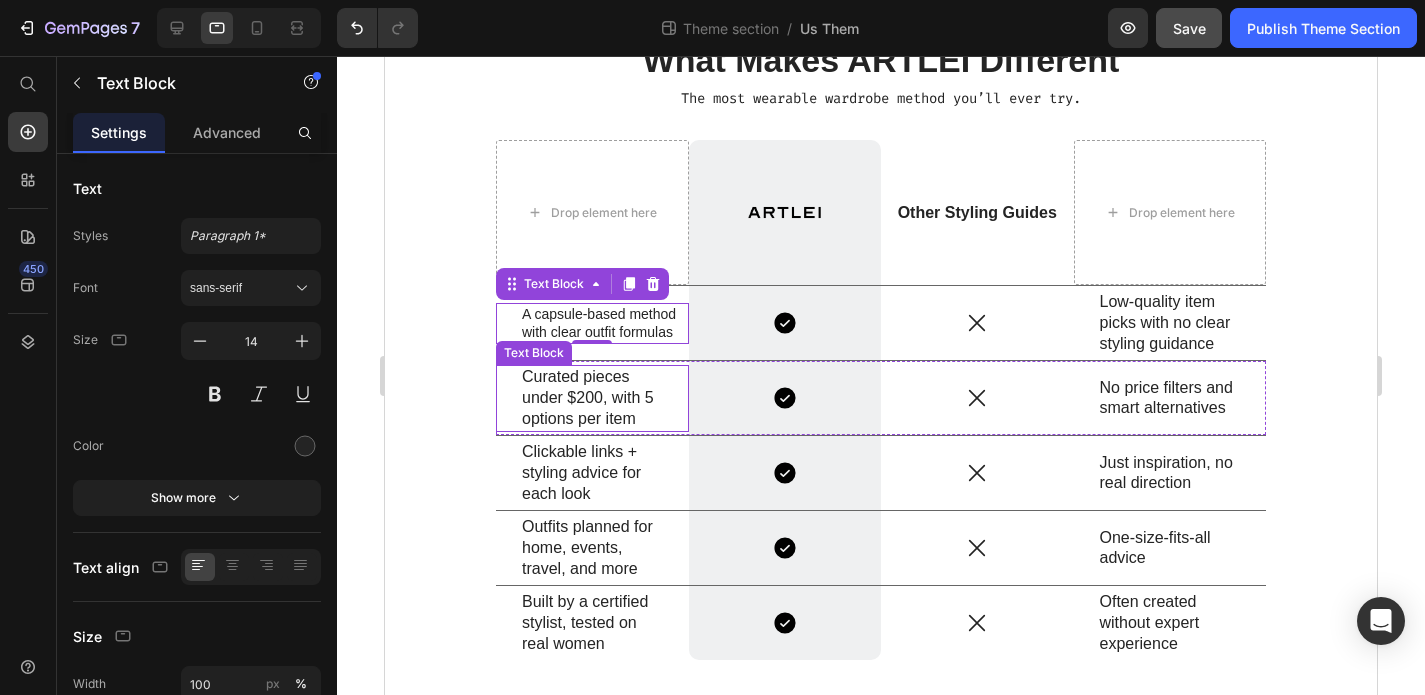 click on "Curated pieces under $200, with 5 options per item" at bounding box center (592, 398) 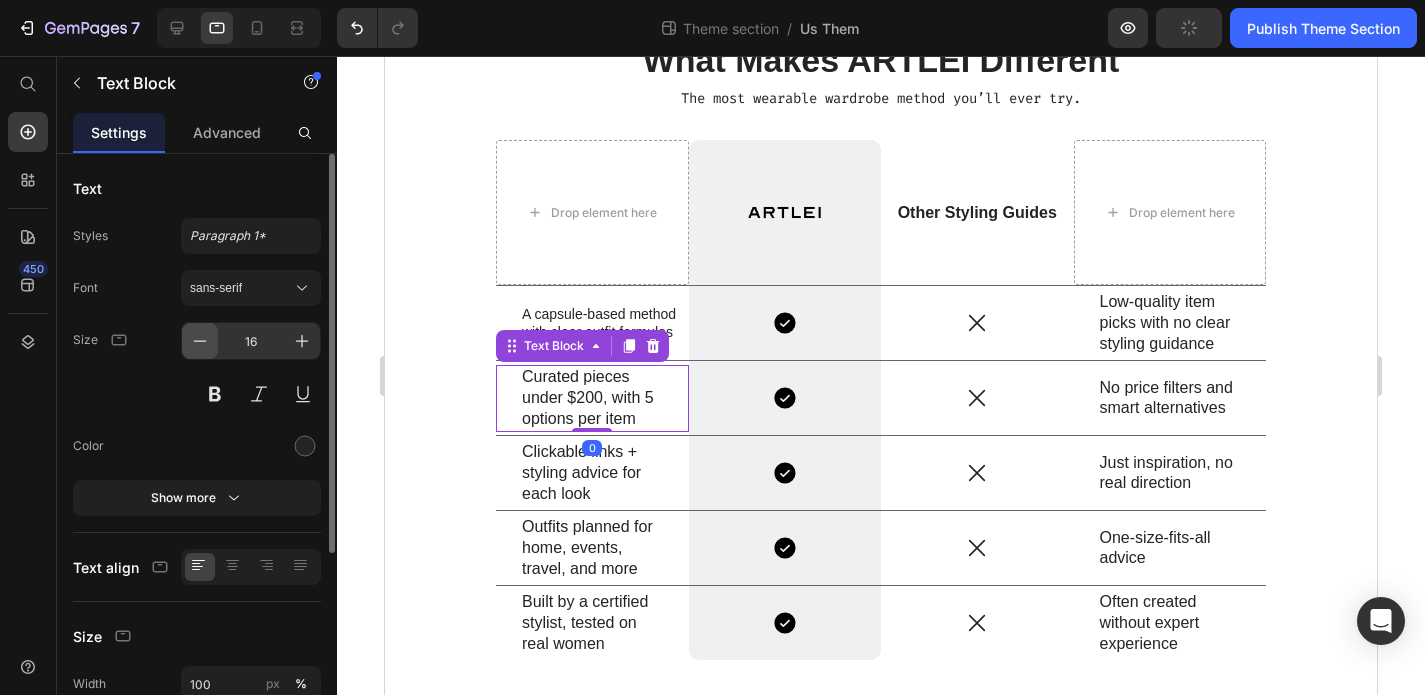 click at bounding box center (200, 341) 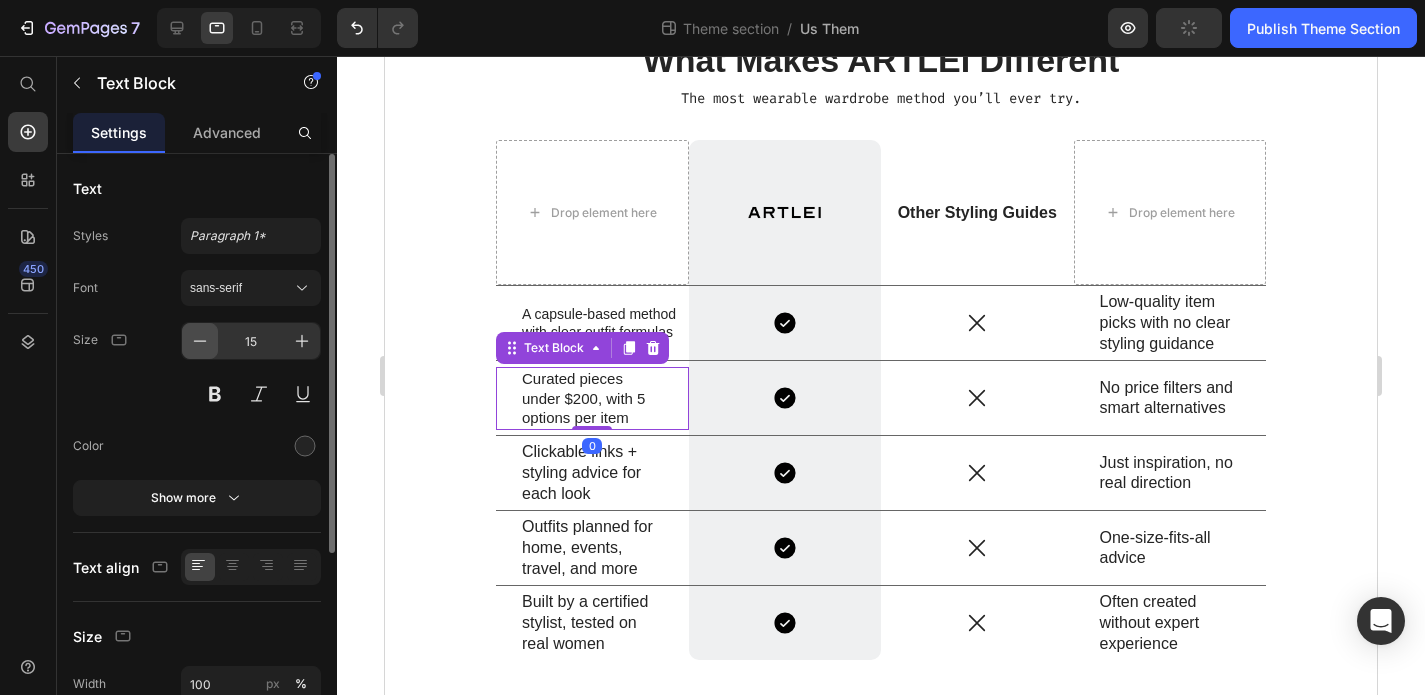 click at bounding box center [200, 341] 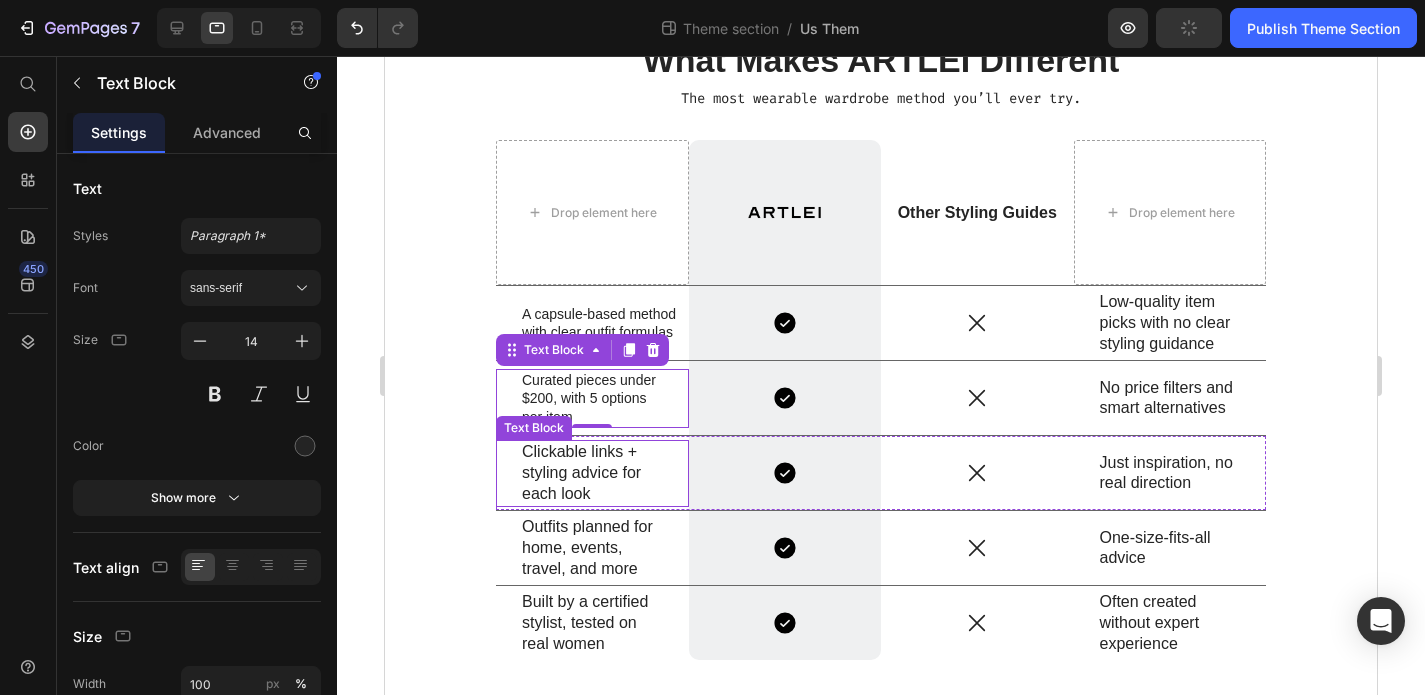 click on "Clickable links + styling advice for each look" at bounding box center [592, 473] 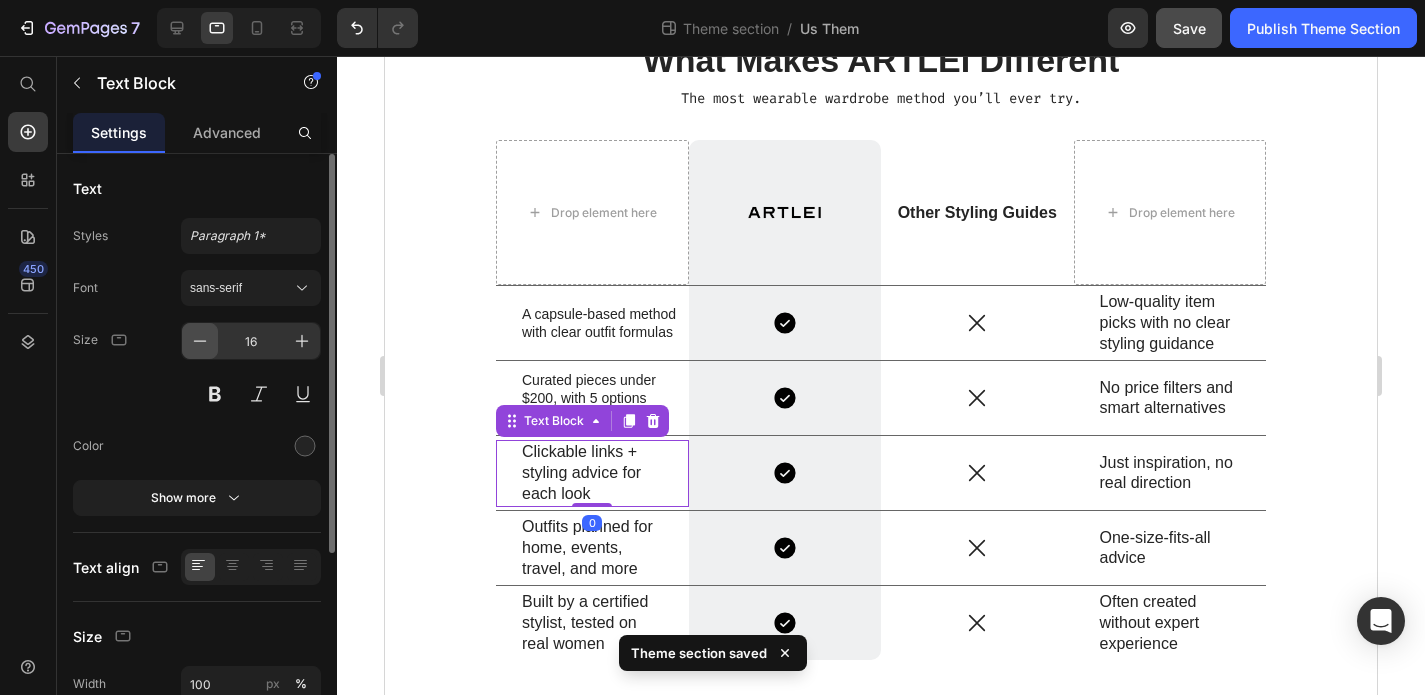 click 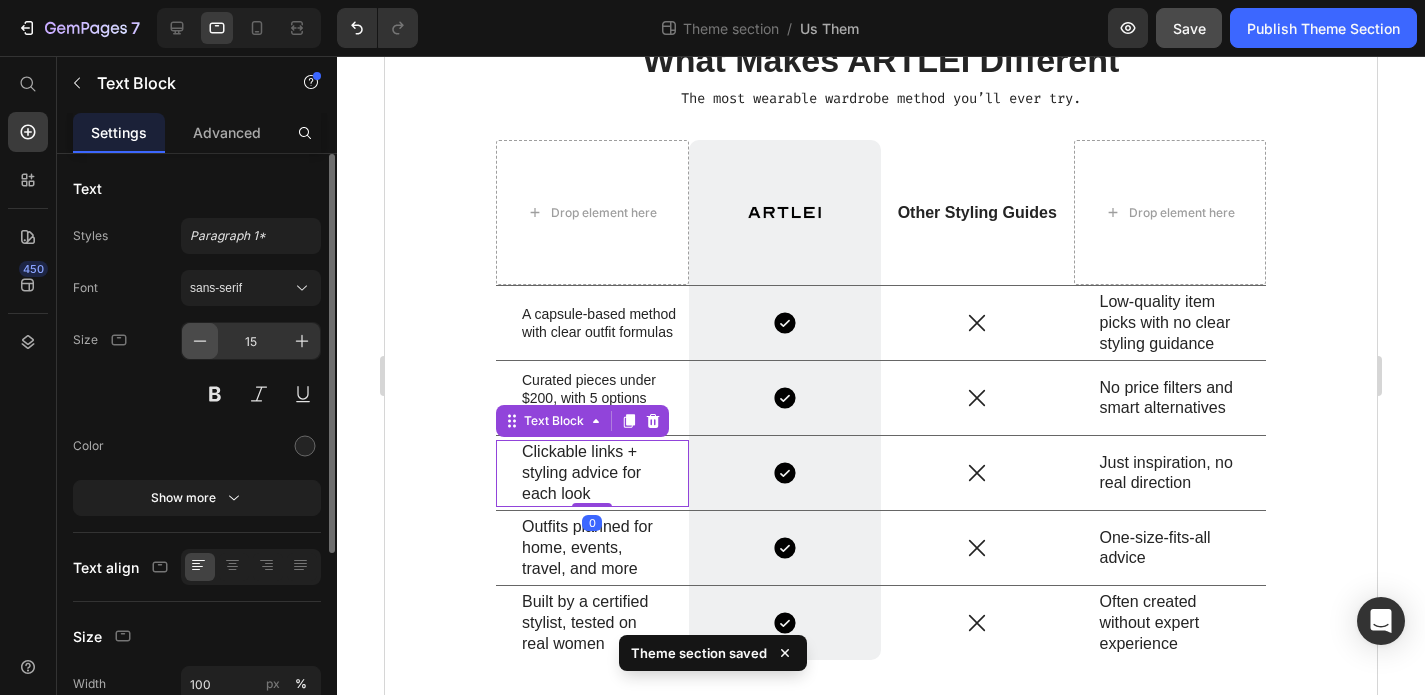 click 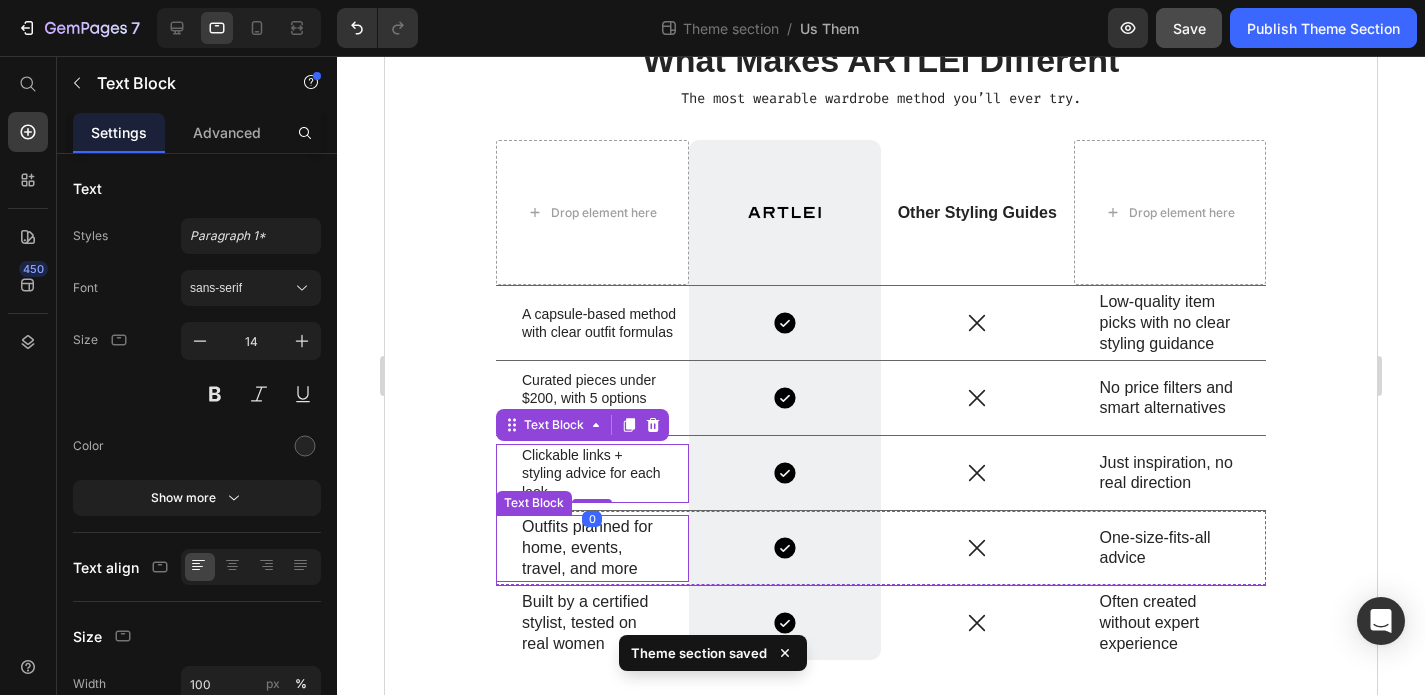 click on "Outfits planned for home, events, travel, and more" at bounding box center (592, 548) 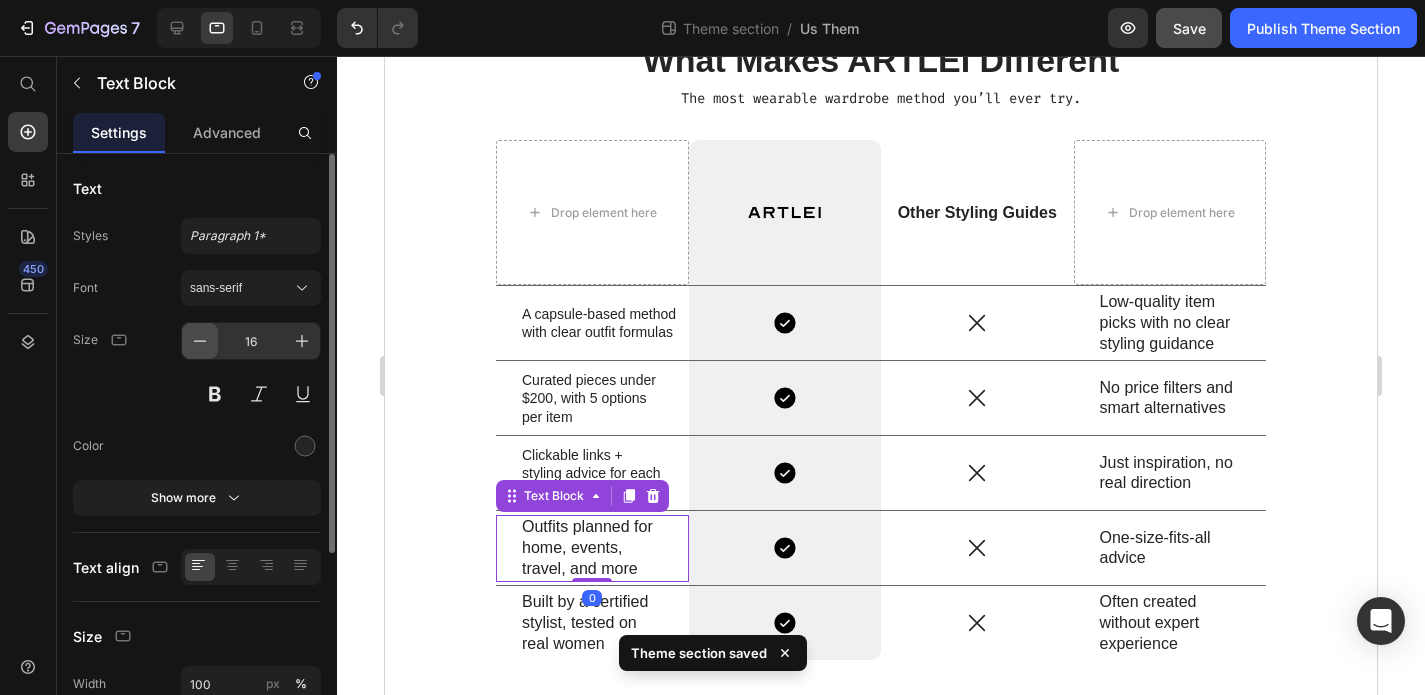 click 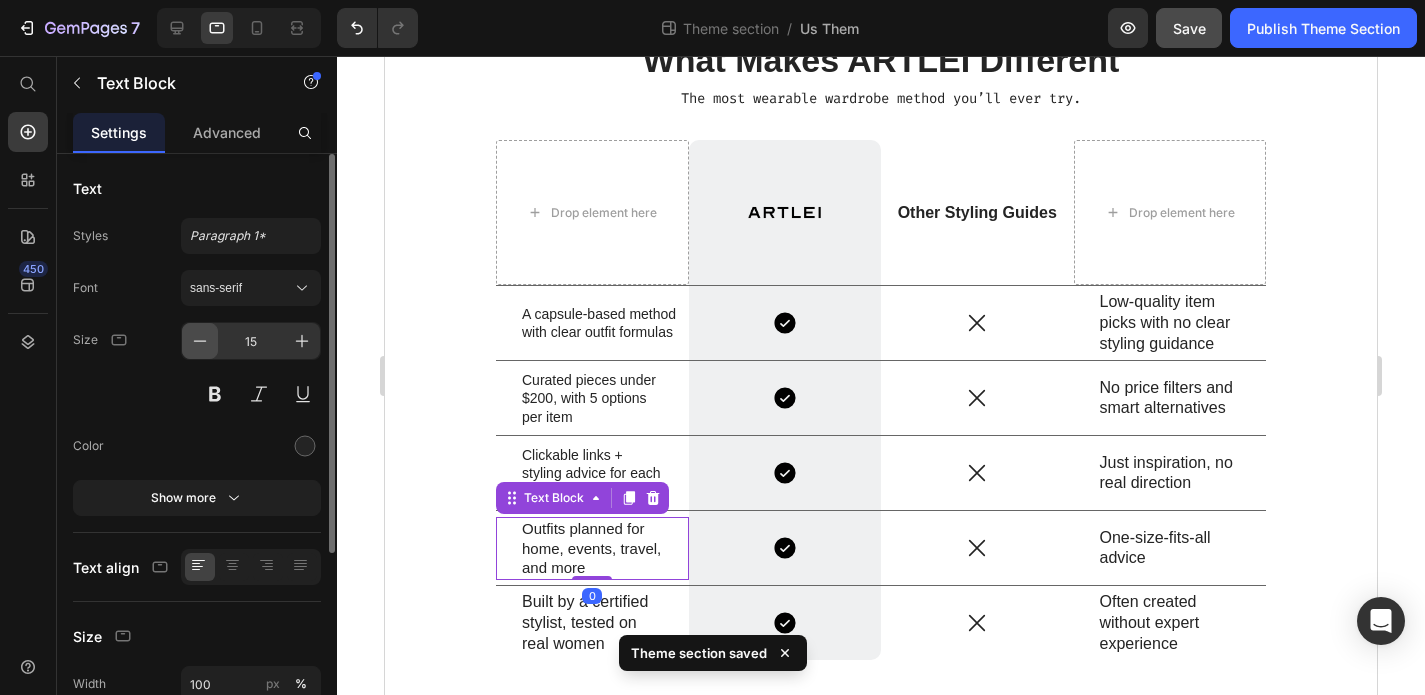 click 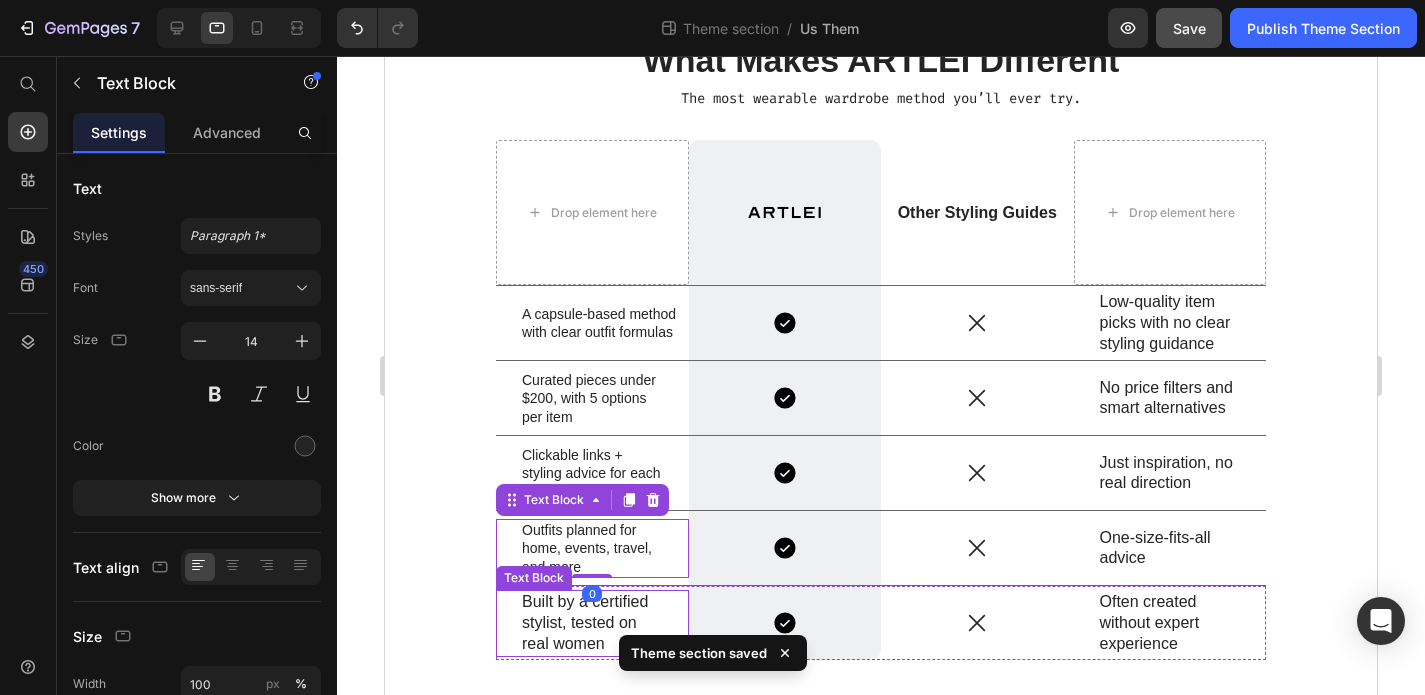 click on "Built by a certified stylist, tested on real women" at bounding box center [592, 623] 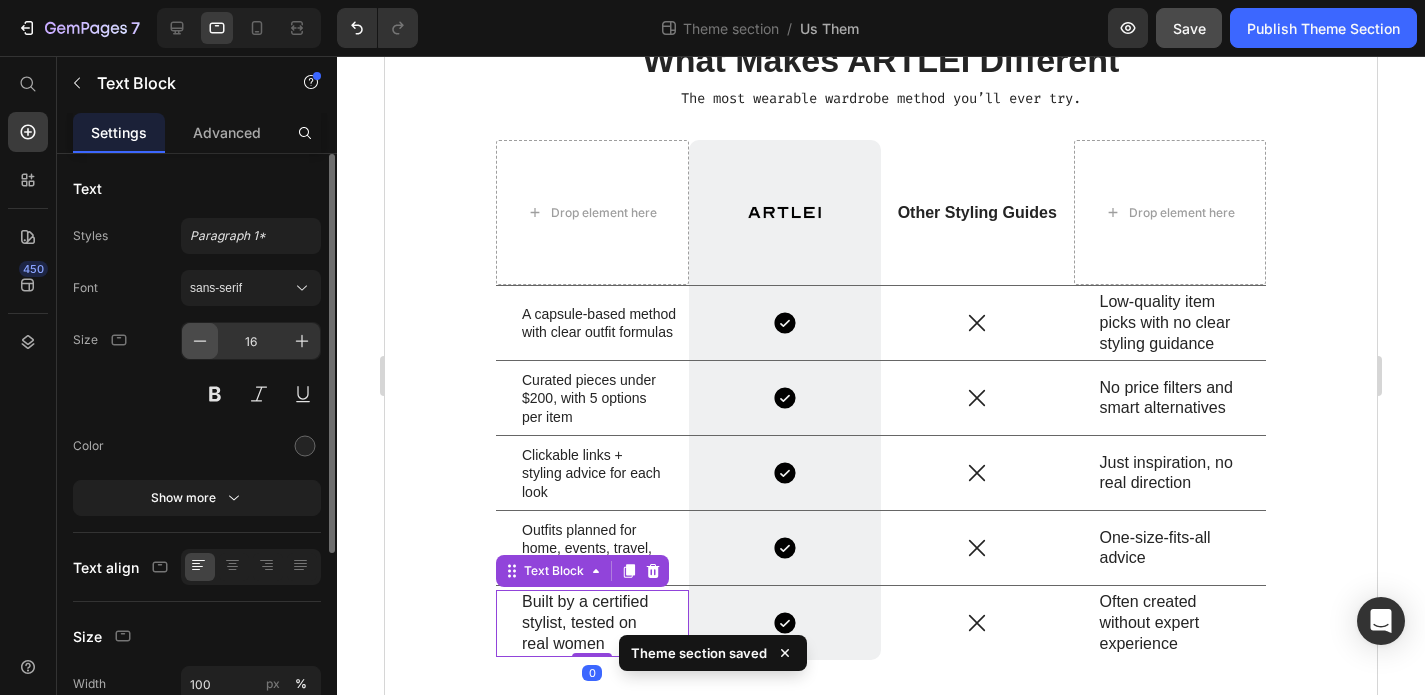 click at bounding box center [200, 341] 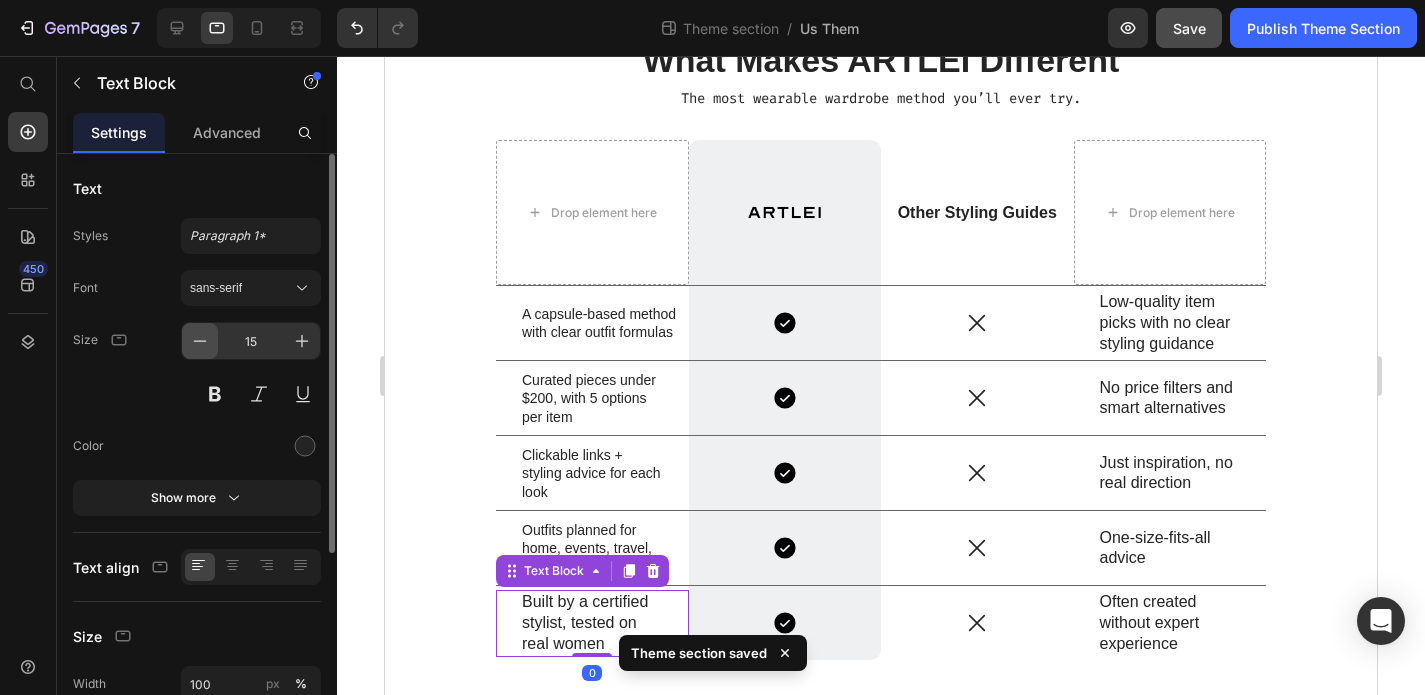 click at bounding box center [200, 341] 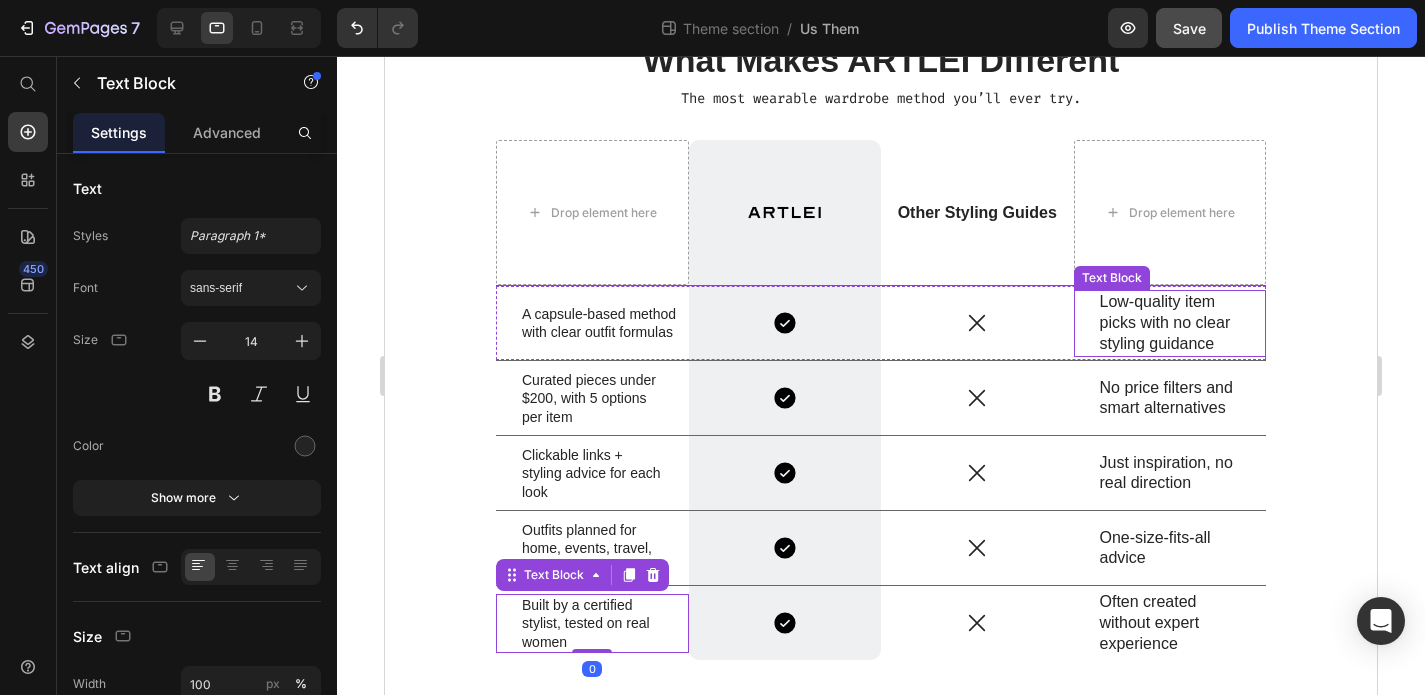 click on "Low-quality item picks with no clear styling guidance" at bounding box center [1170, 323] 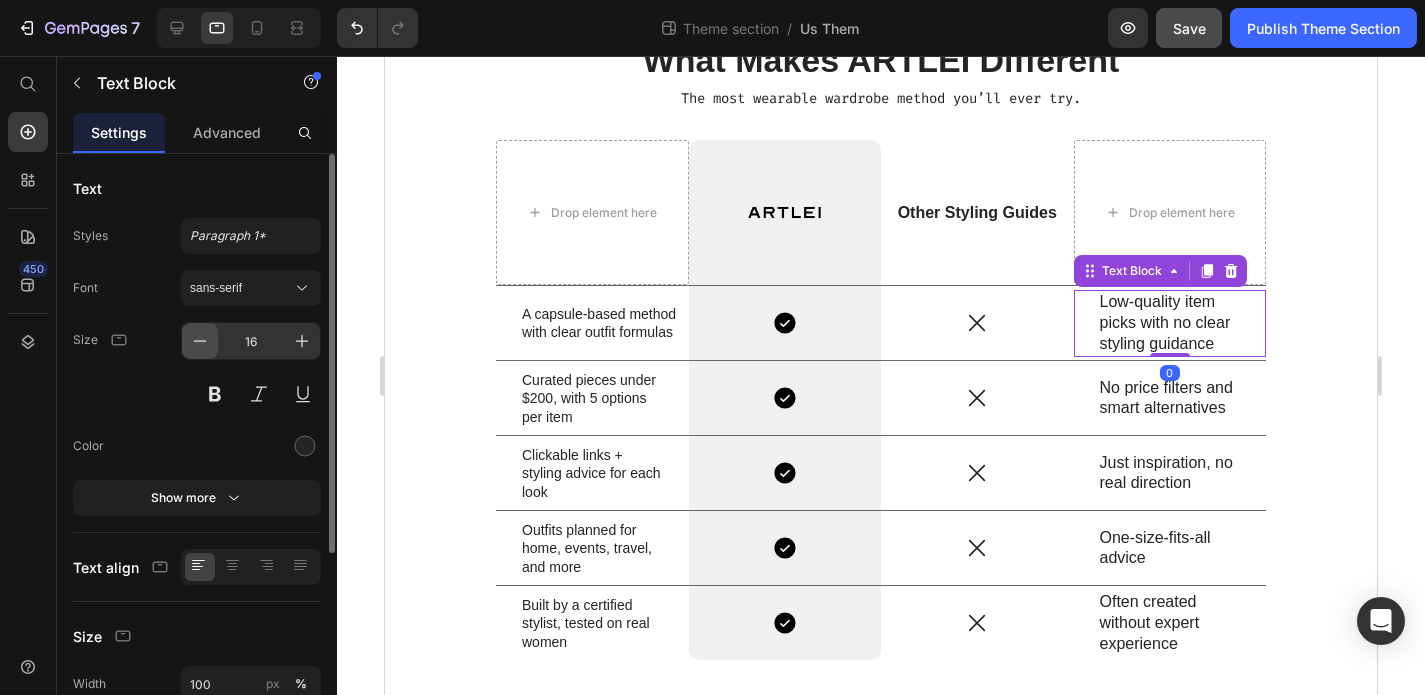 click 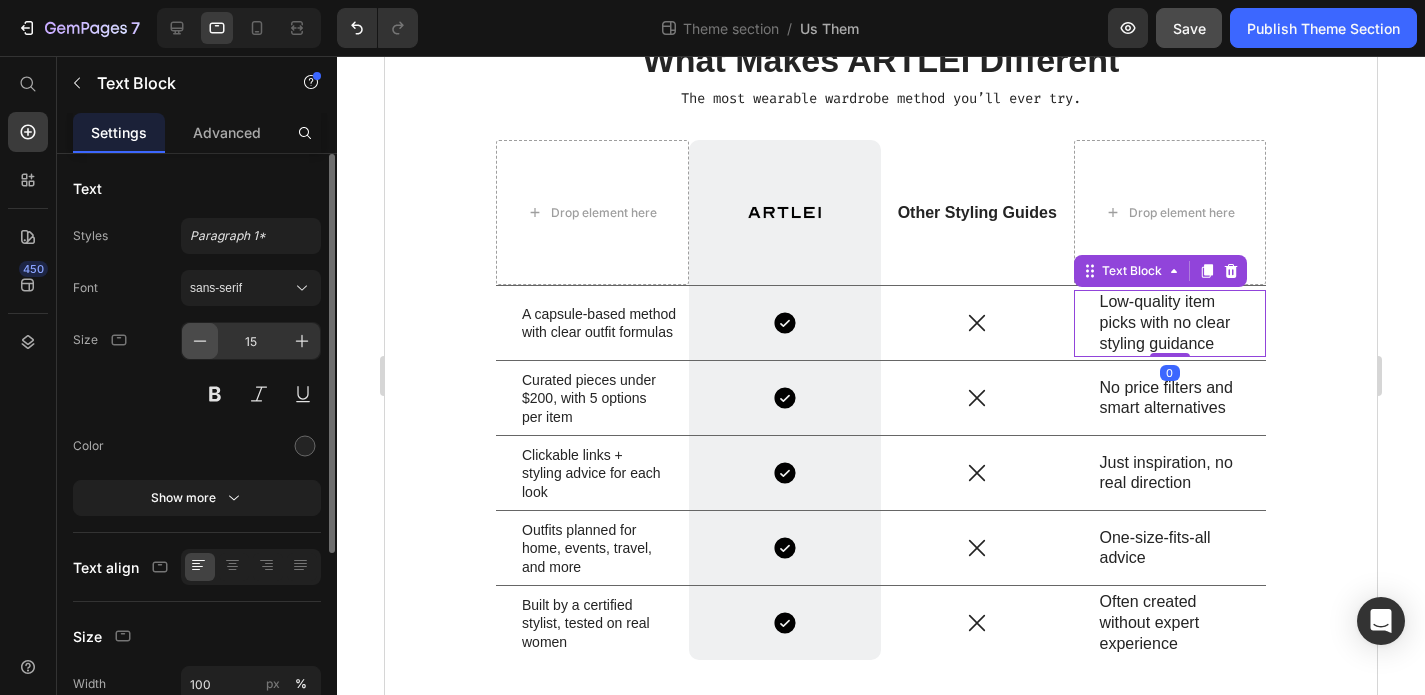 click 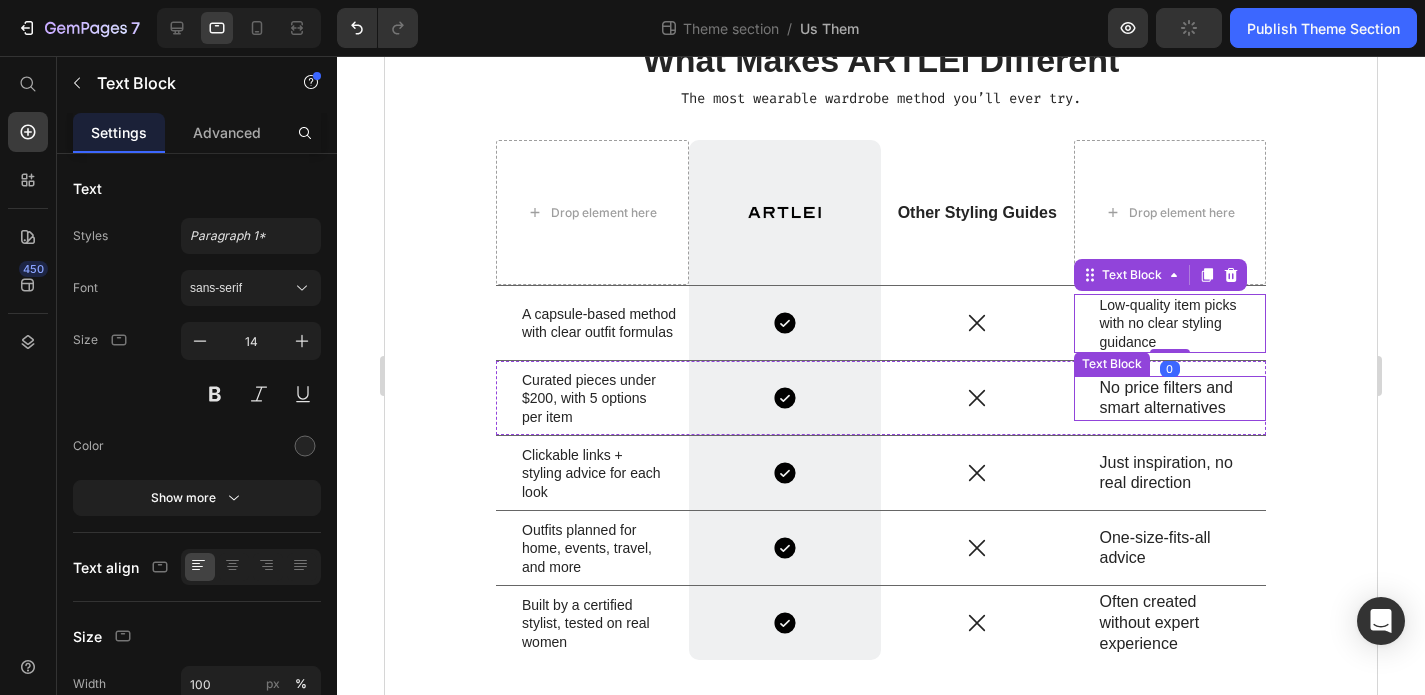 click on "No price filters and smart alternatives" at bounding box center (1170, 399) 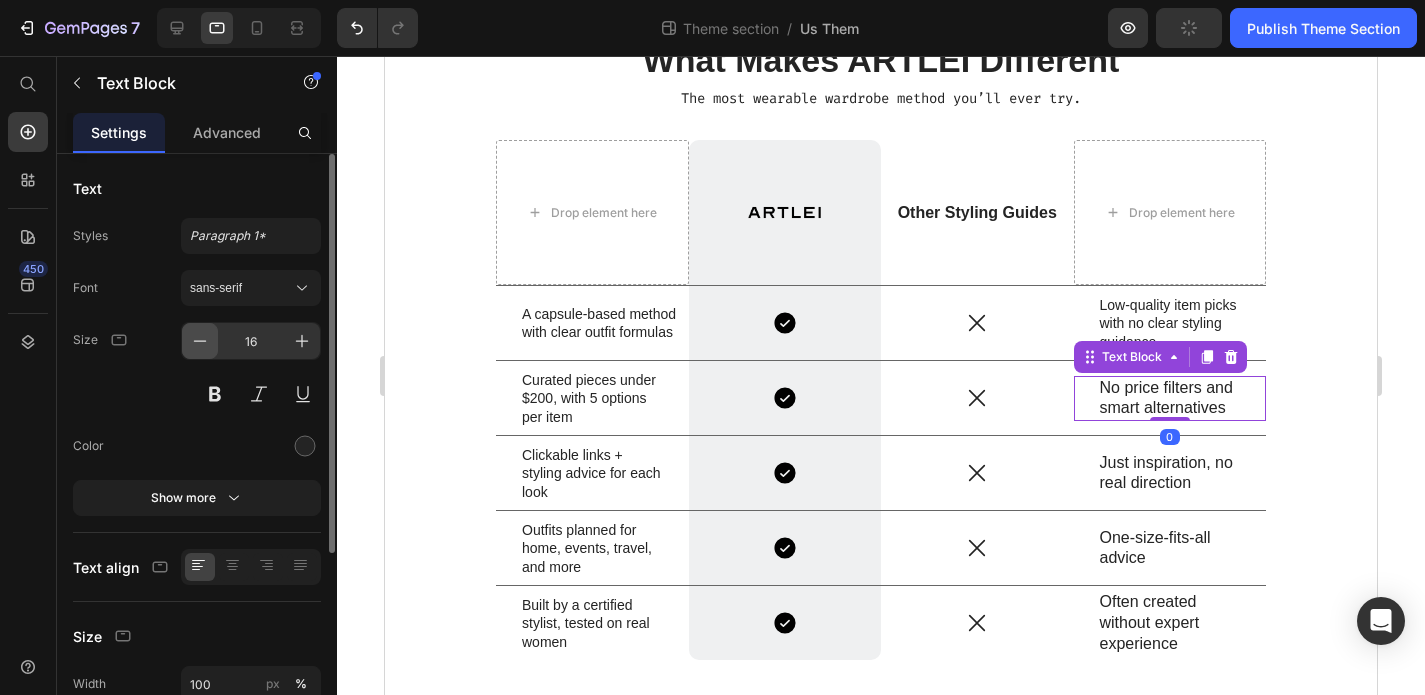 click at bounding box center (200, 341) 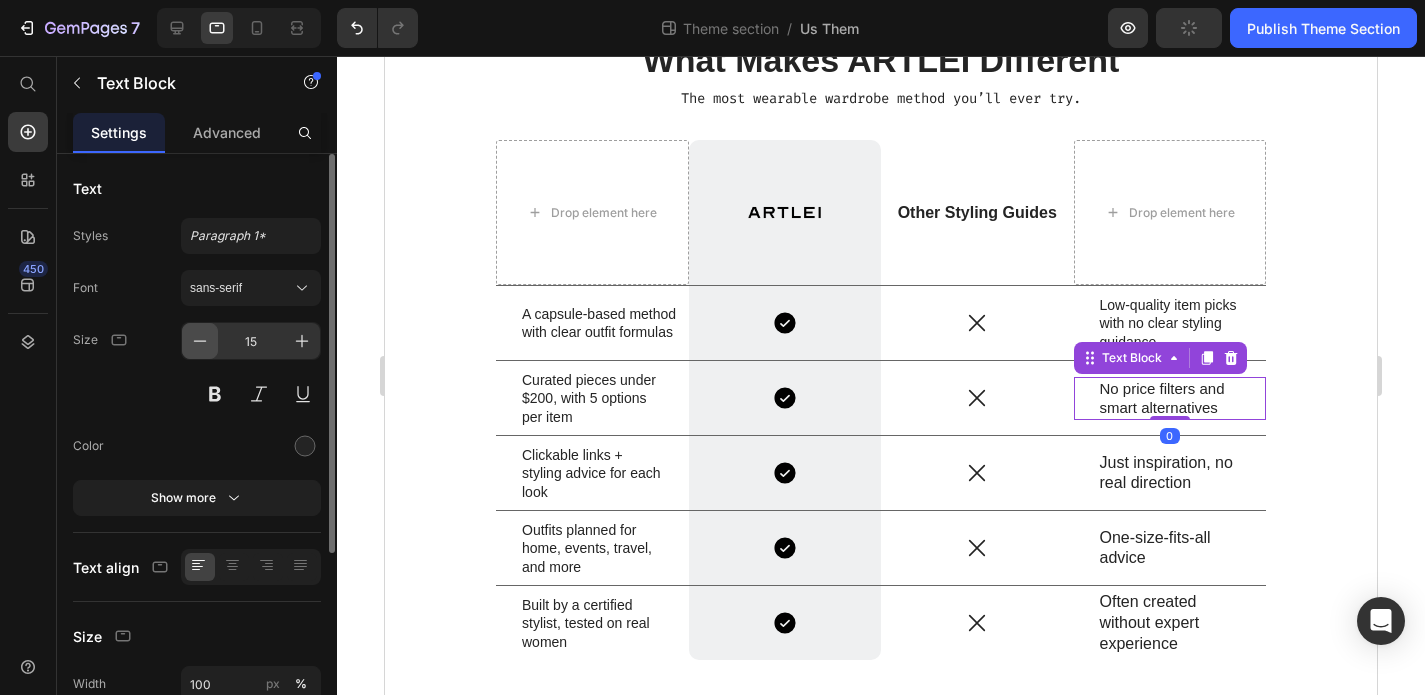 click at bounding box center [200, 341] 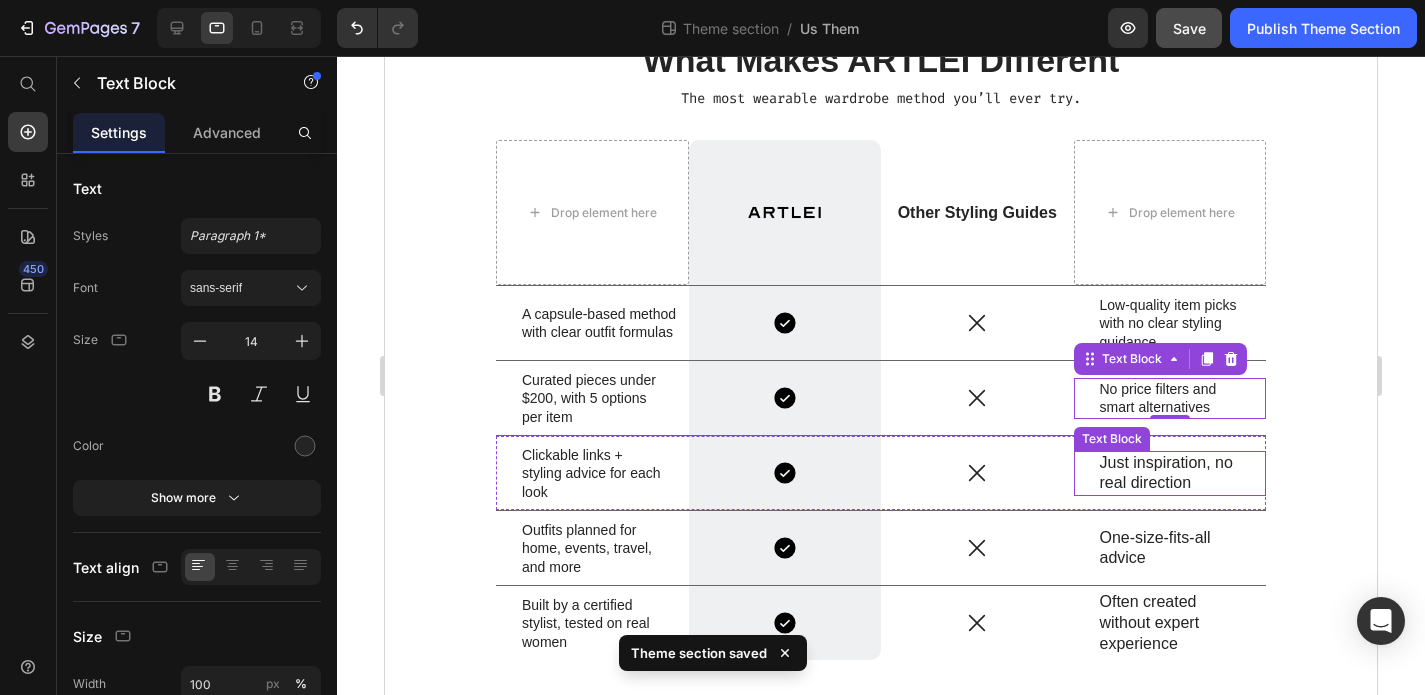 click on "Just inspiration, no real direction" at bounding box center (1170, 474) 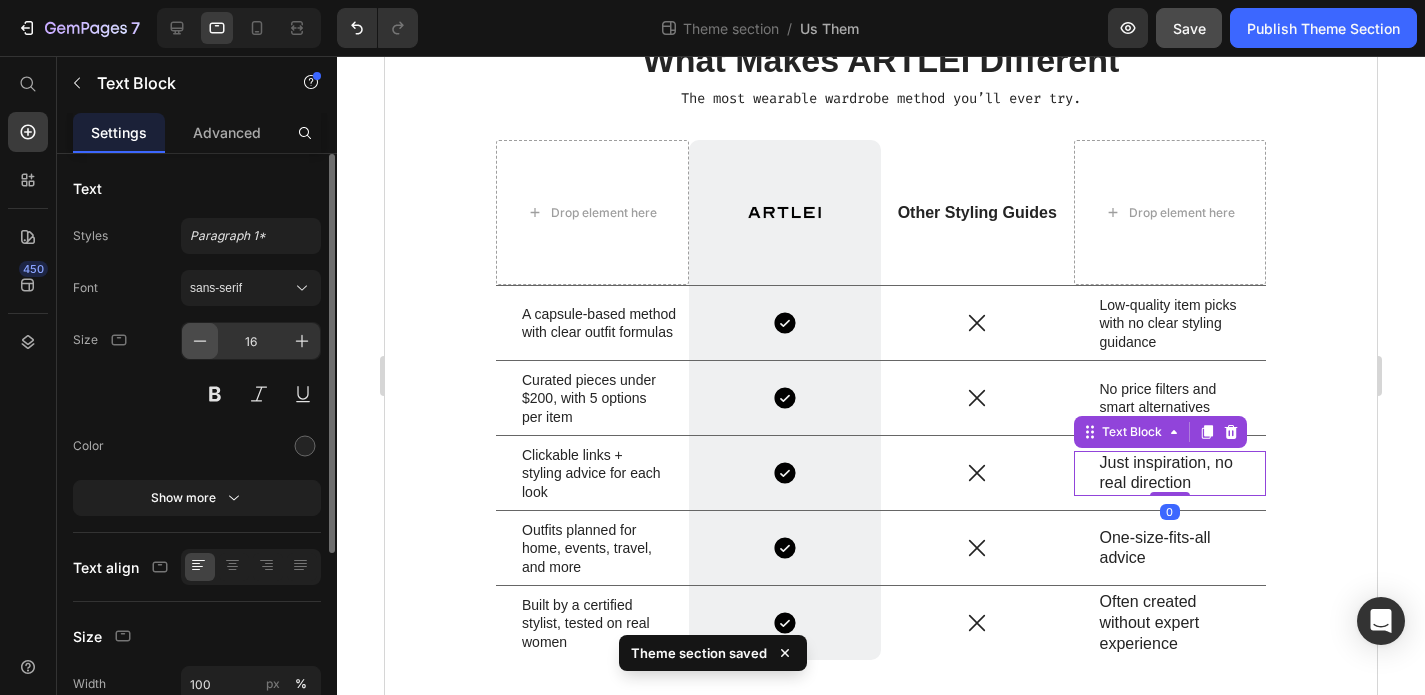 click 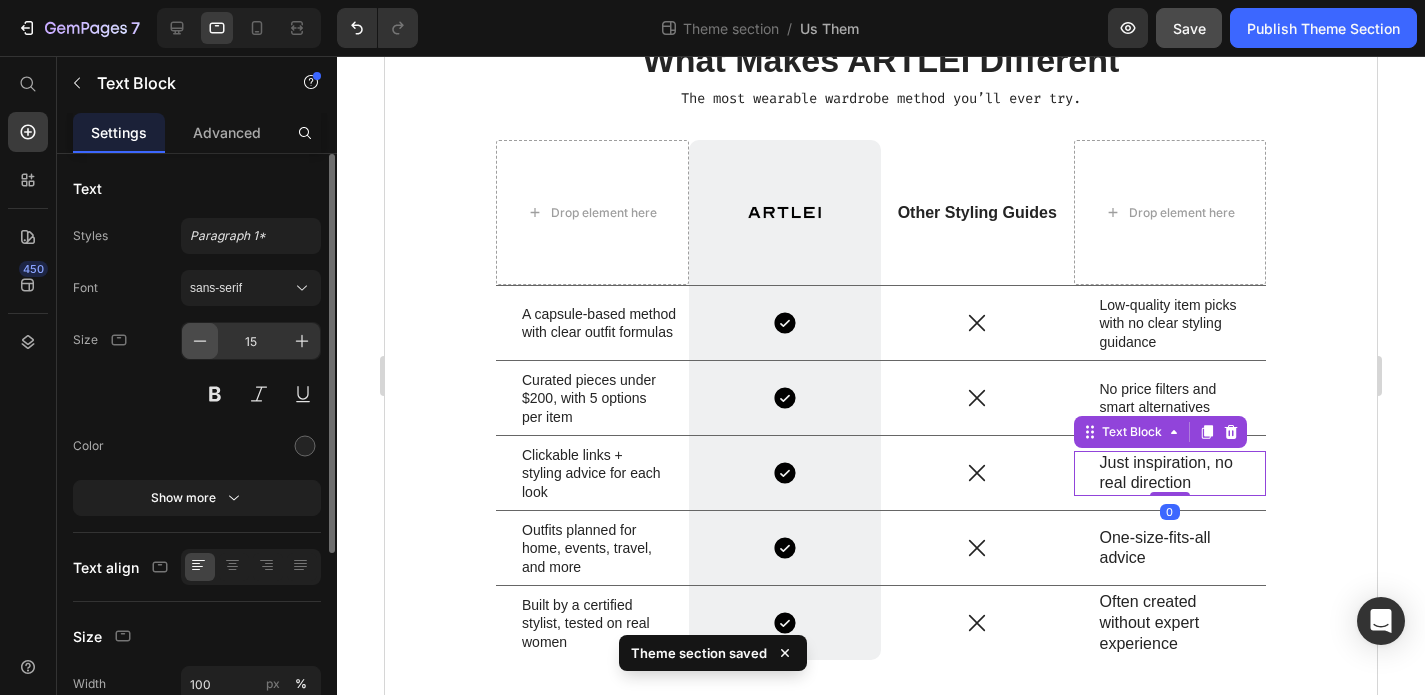 click 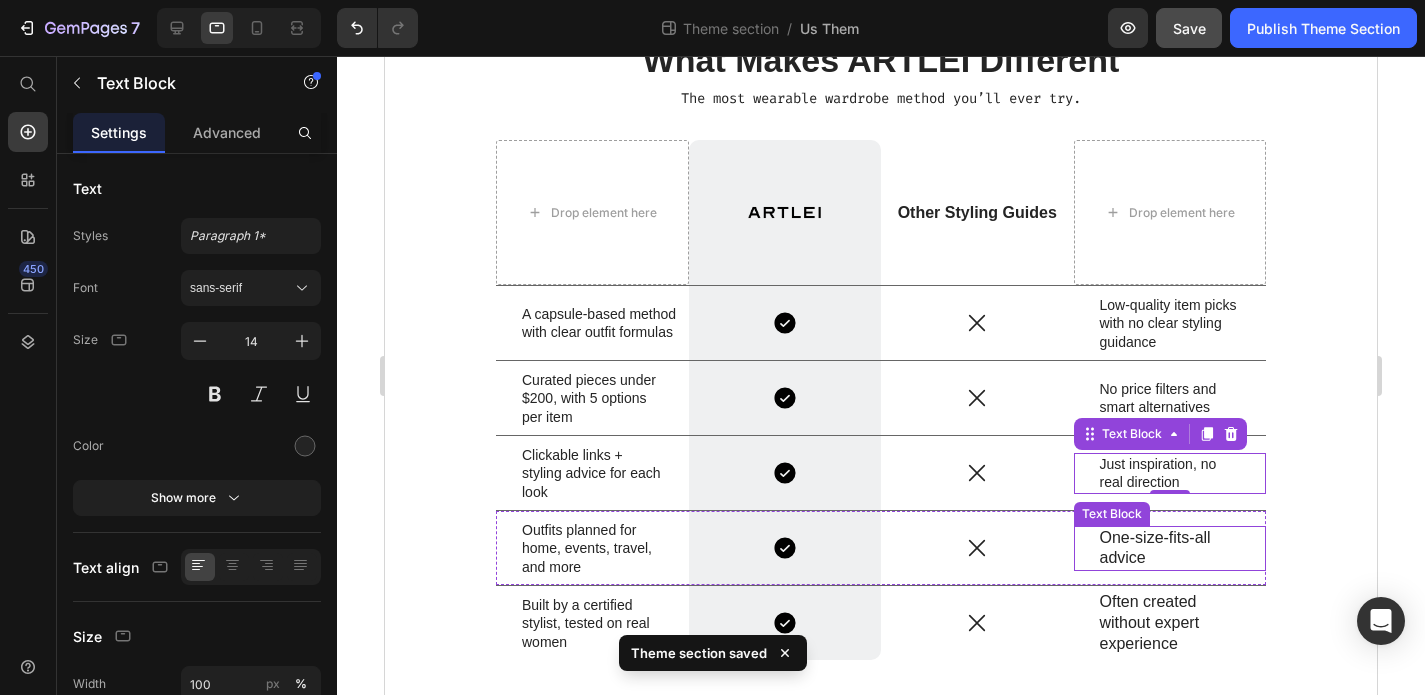 click on "One-size-fits-all advice" at bounding box center [1170, 549] 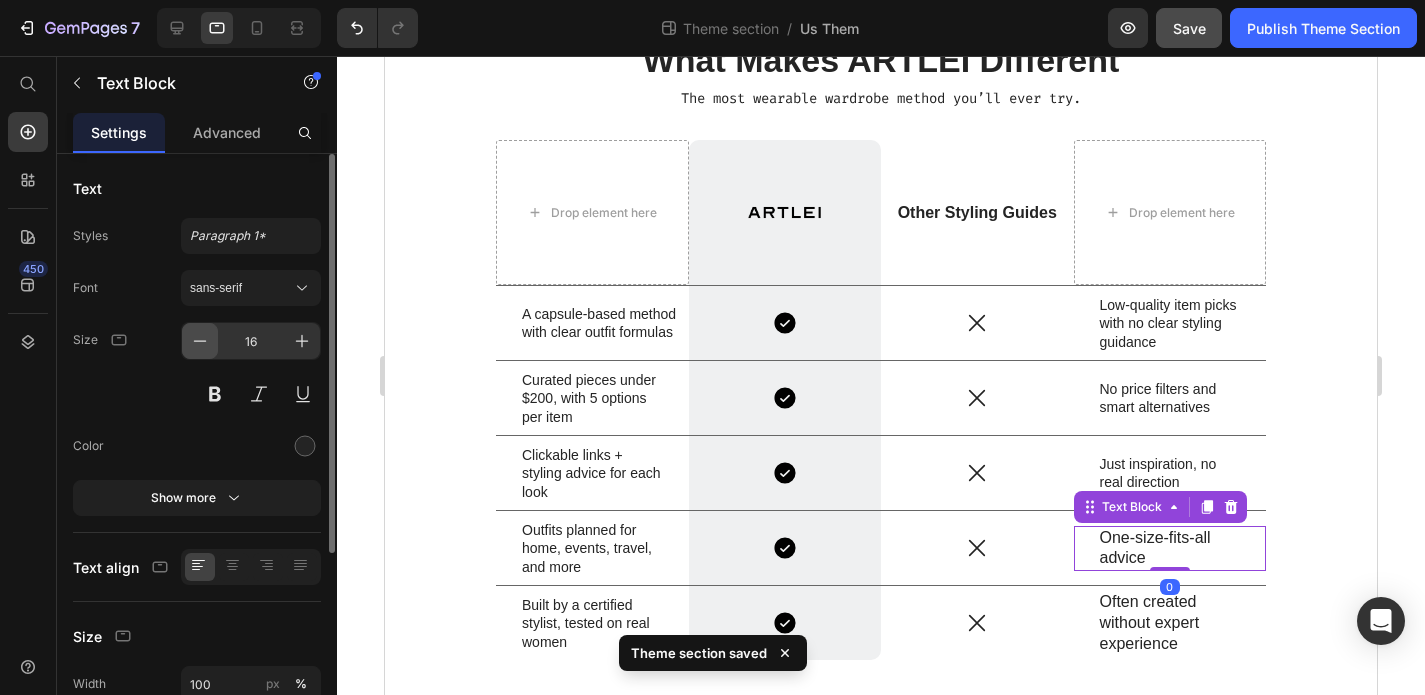 click 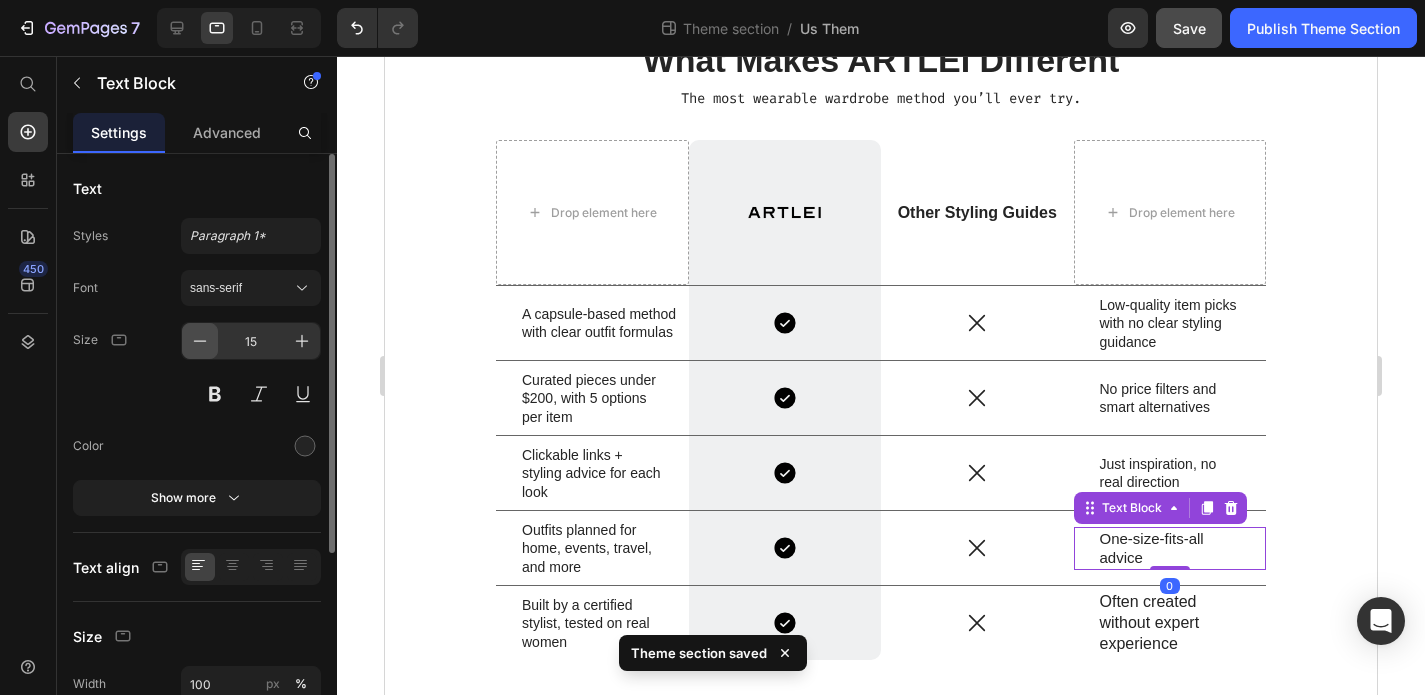 click 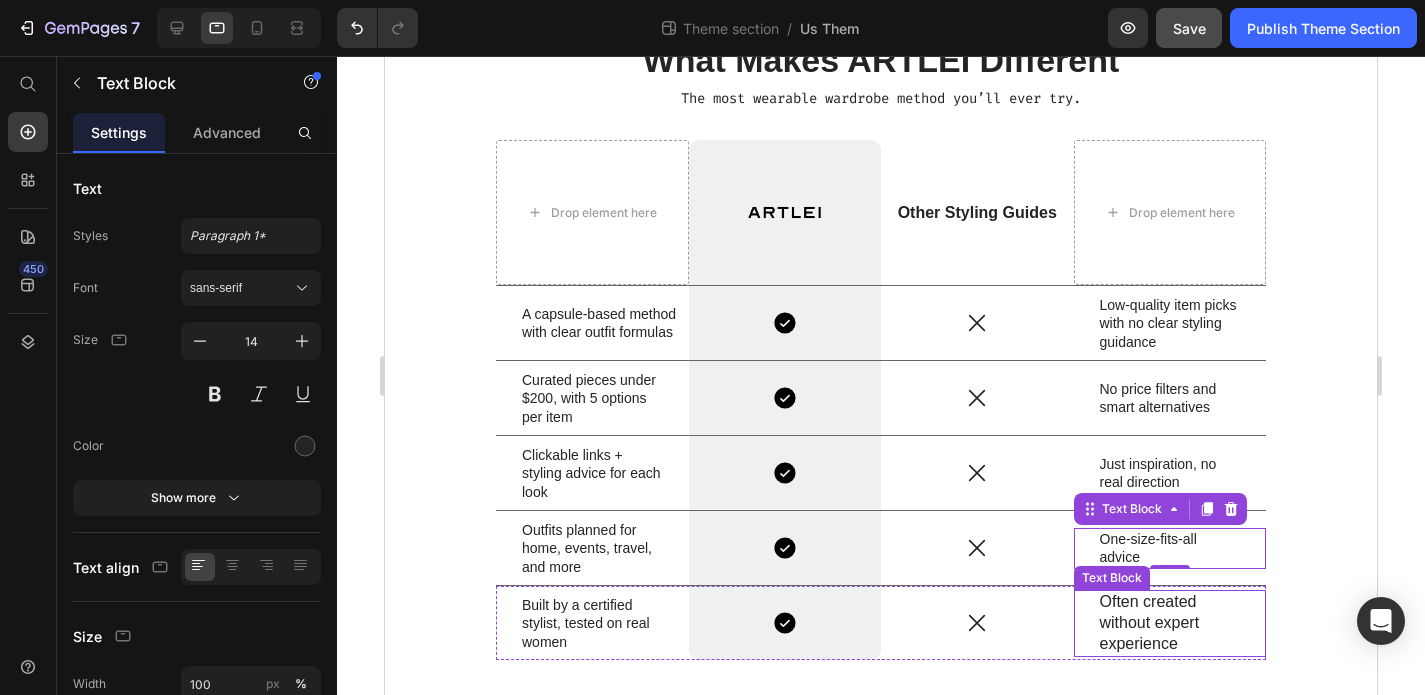 click on "Often created without expert experience" at bounding box center (1170, 623) 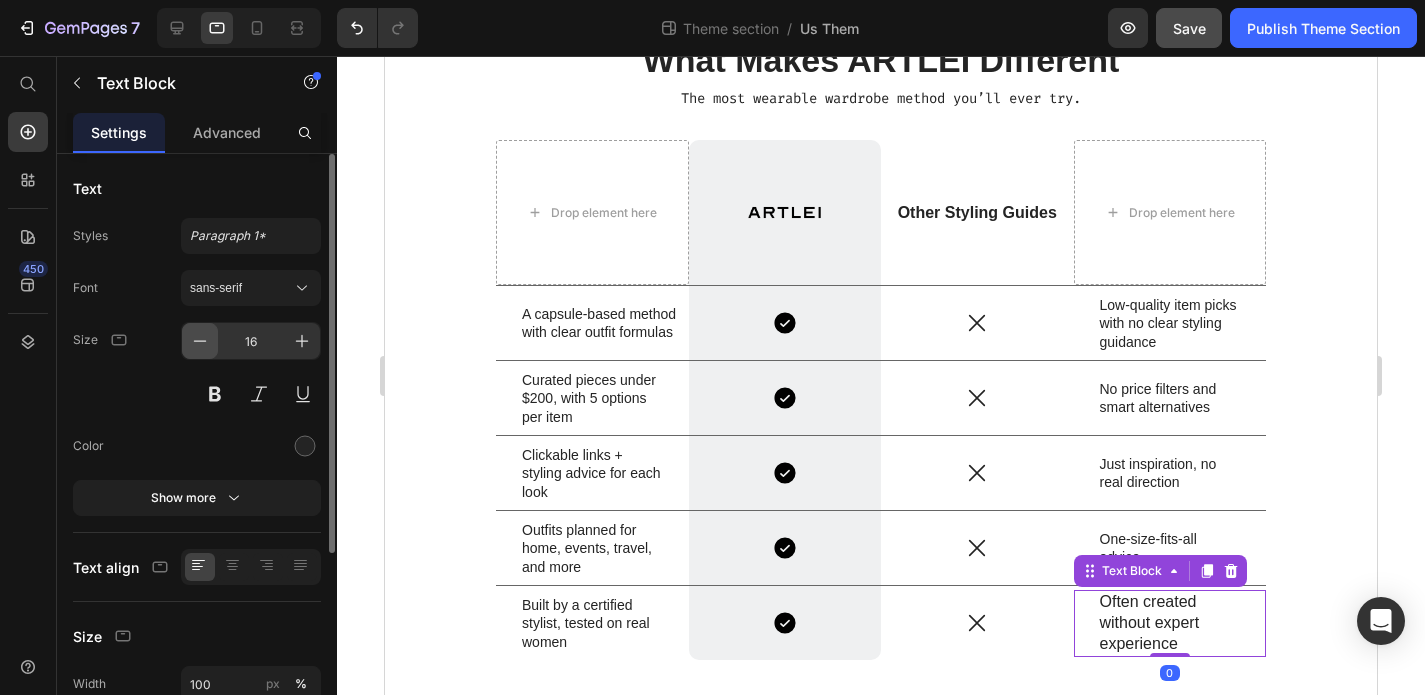 click 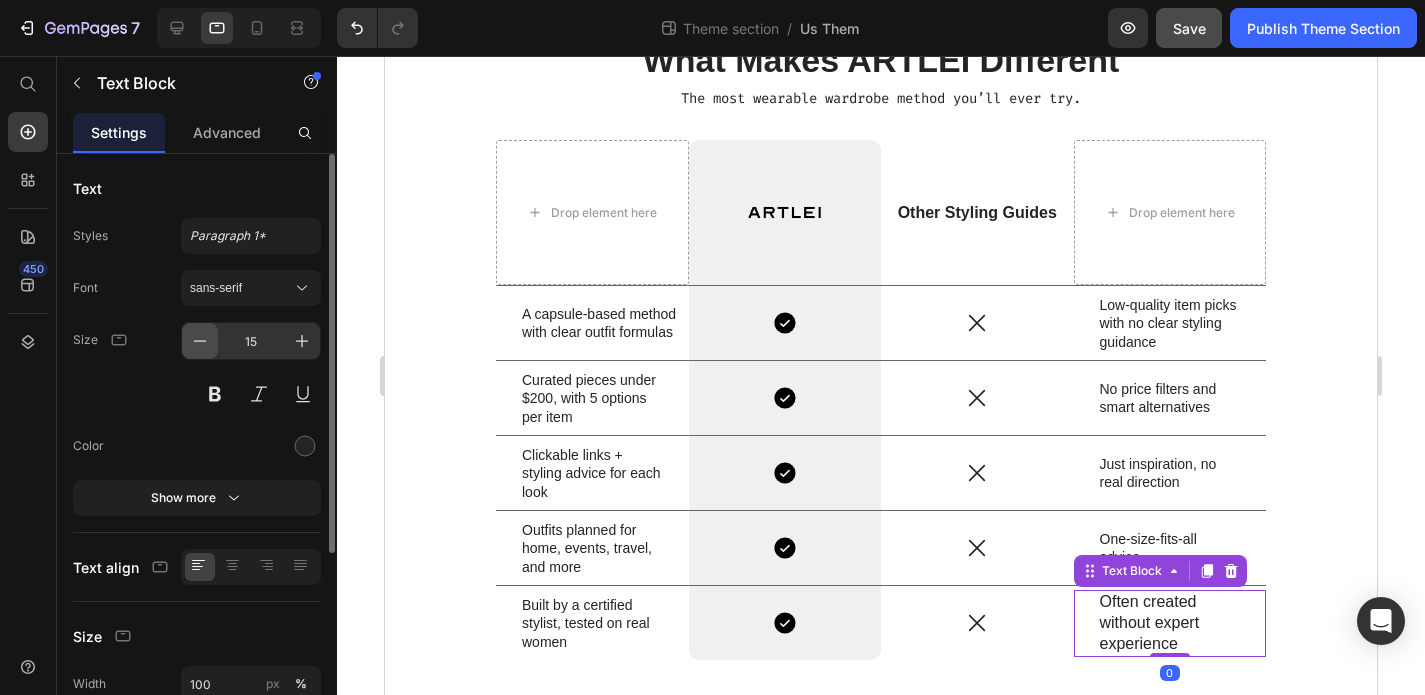click 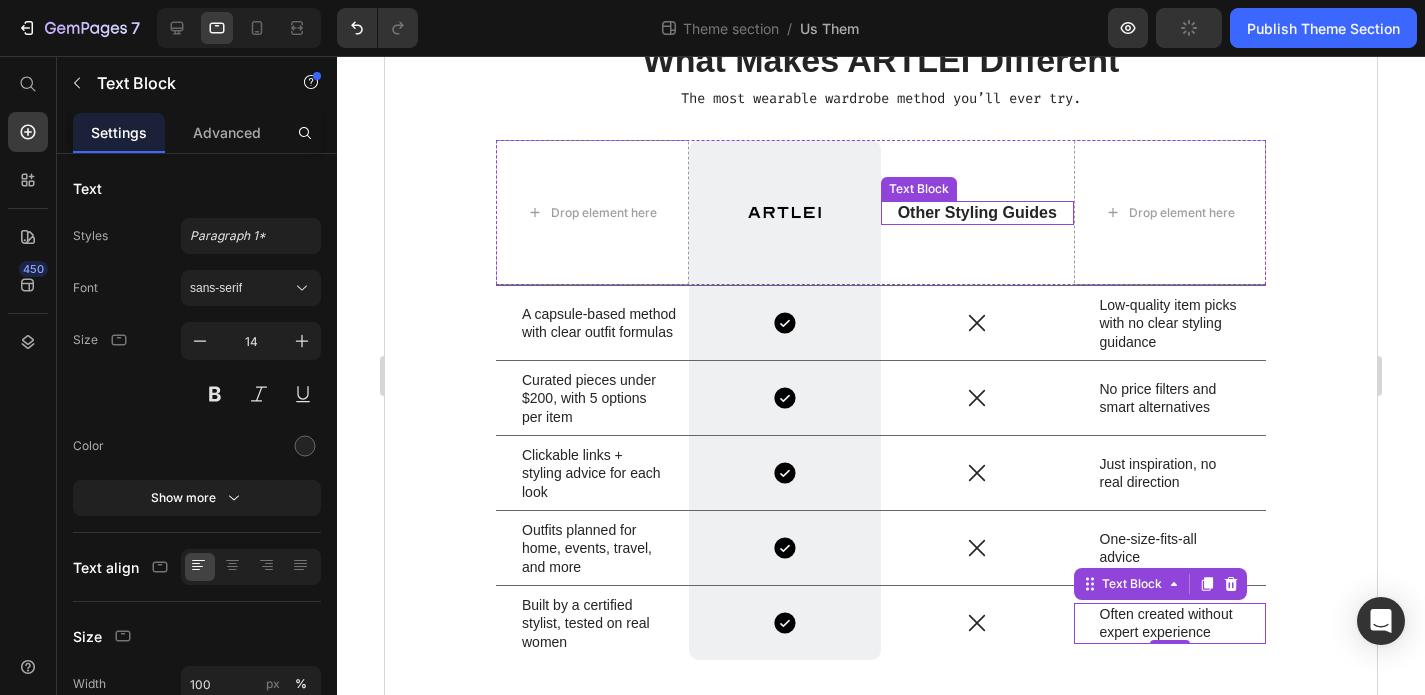 click on "Other Styling Guides" at bounding box center (977, 213) 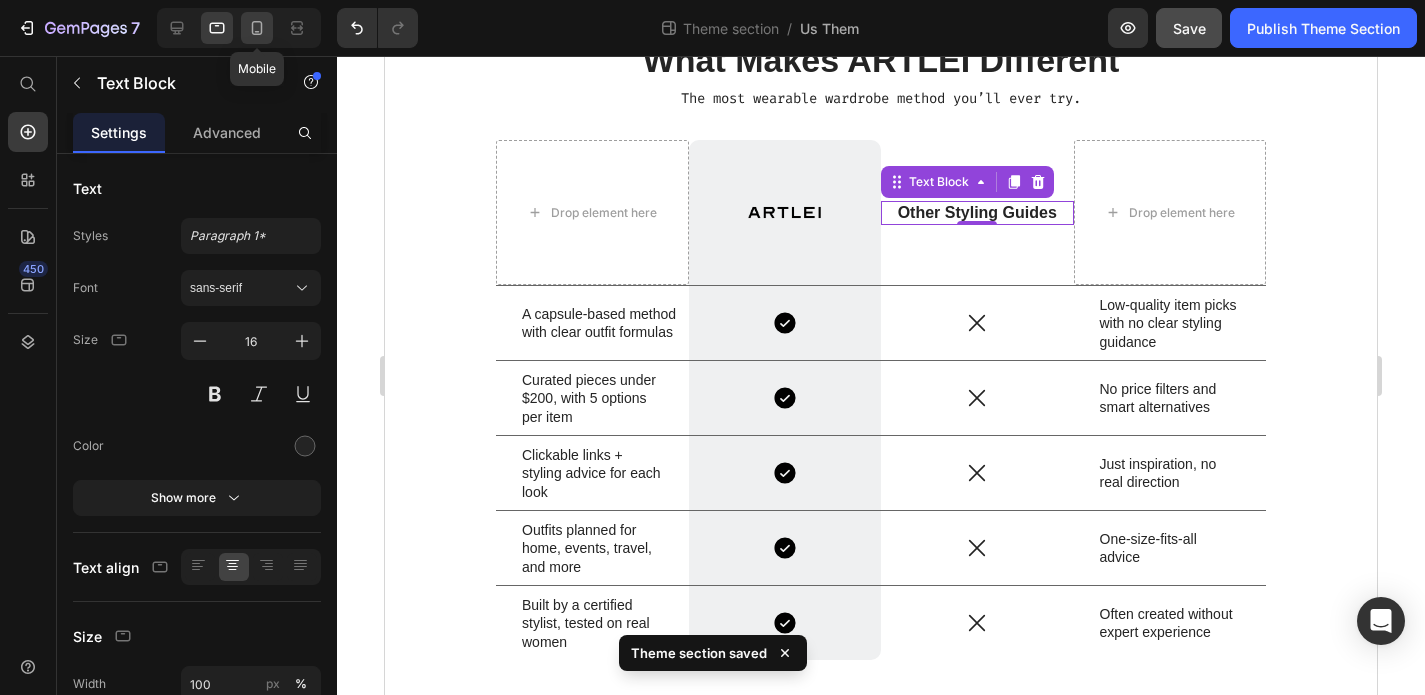 click 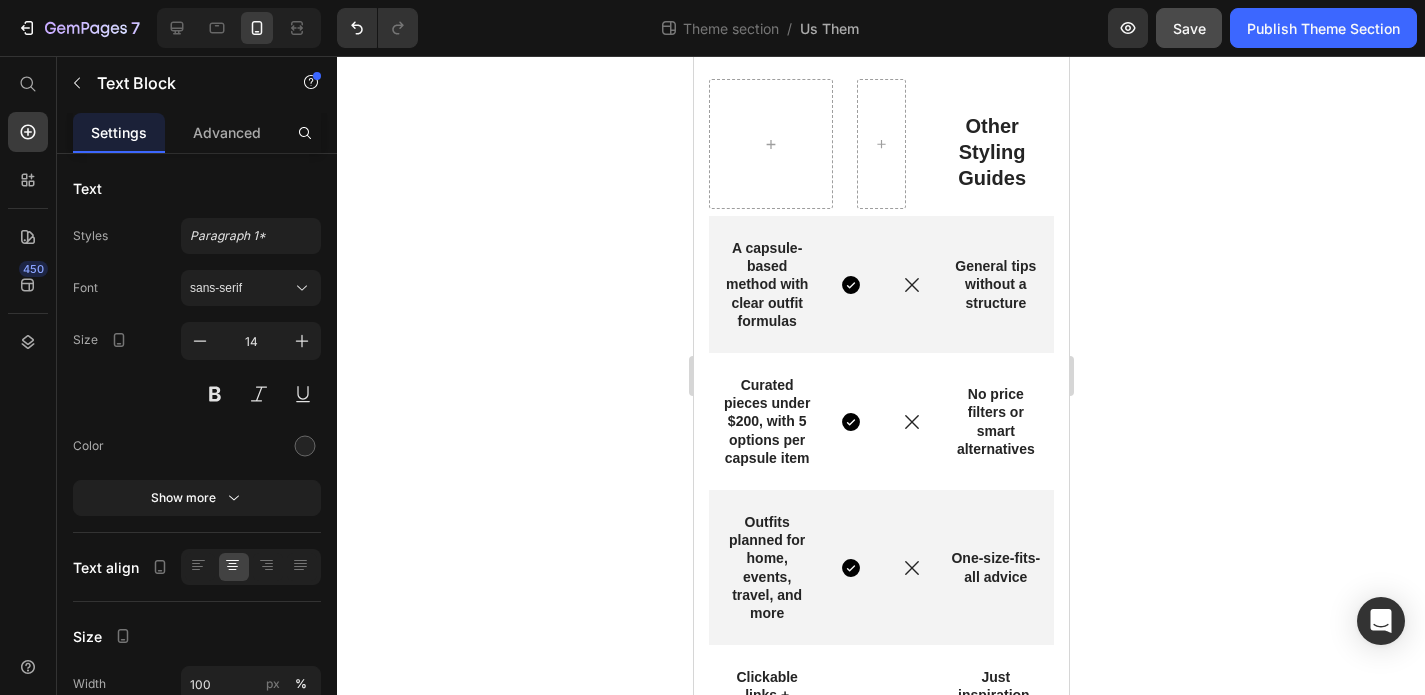 scroll, scrollTop: 1331, scrollLeft: 0, axis: vertical 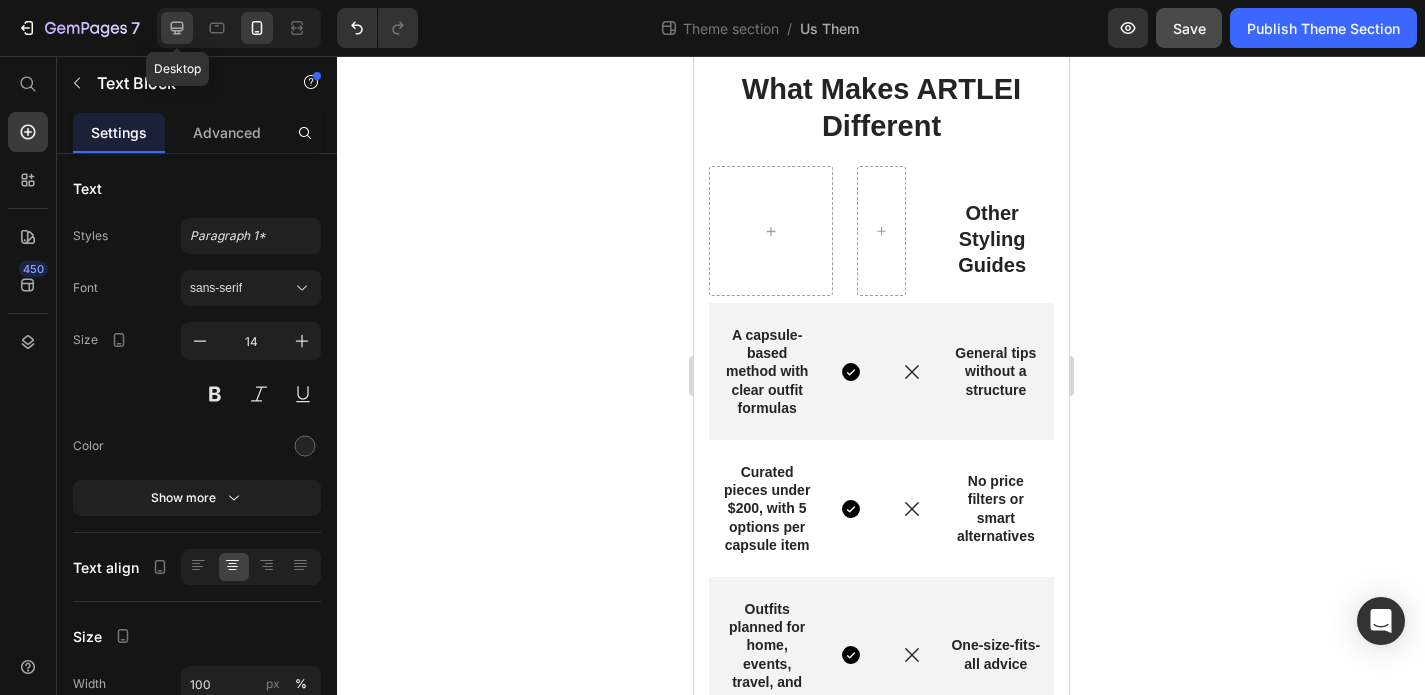 click 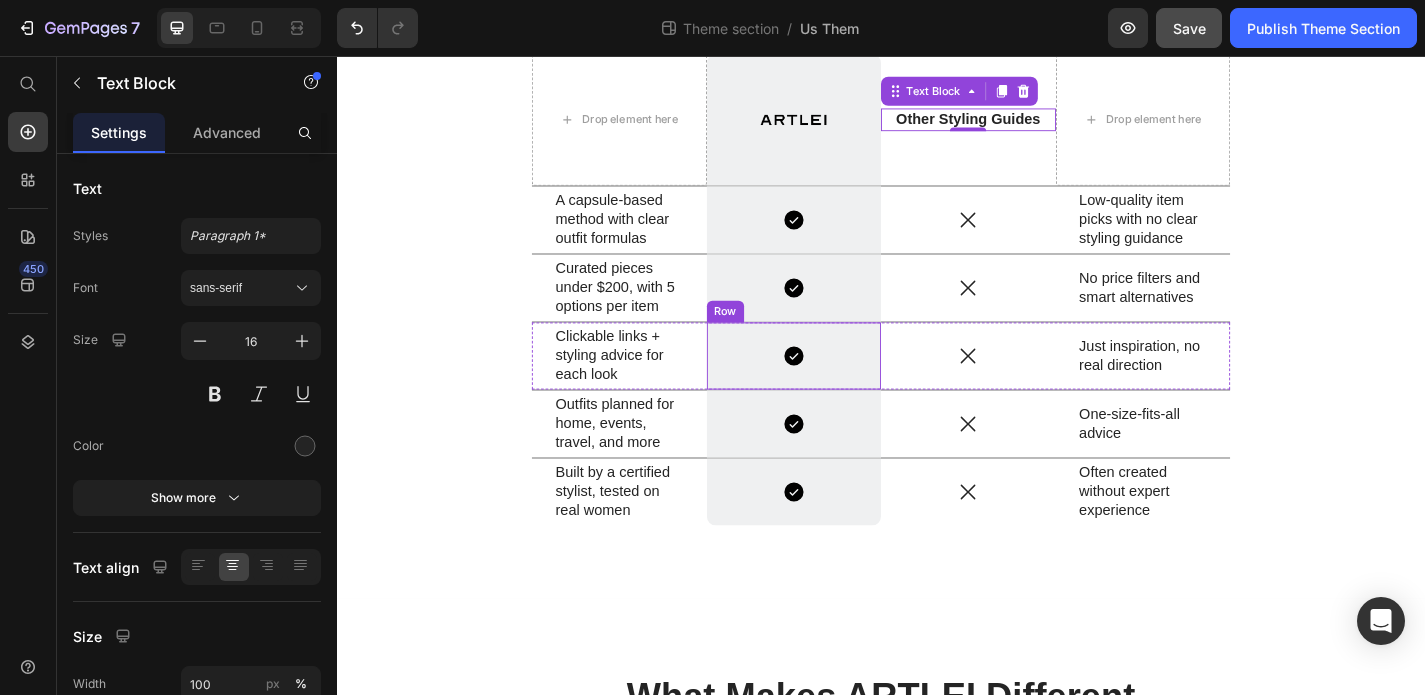 scroll, scrollTop: 257, scrollLeft: 0, axis: vertical 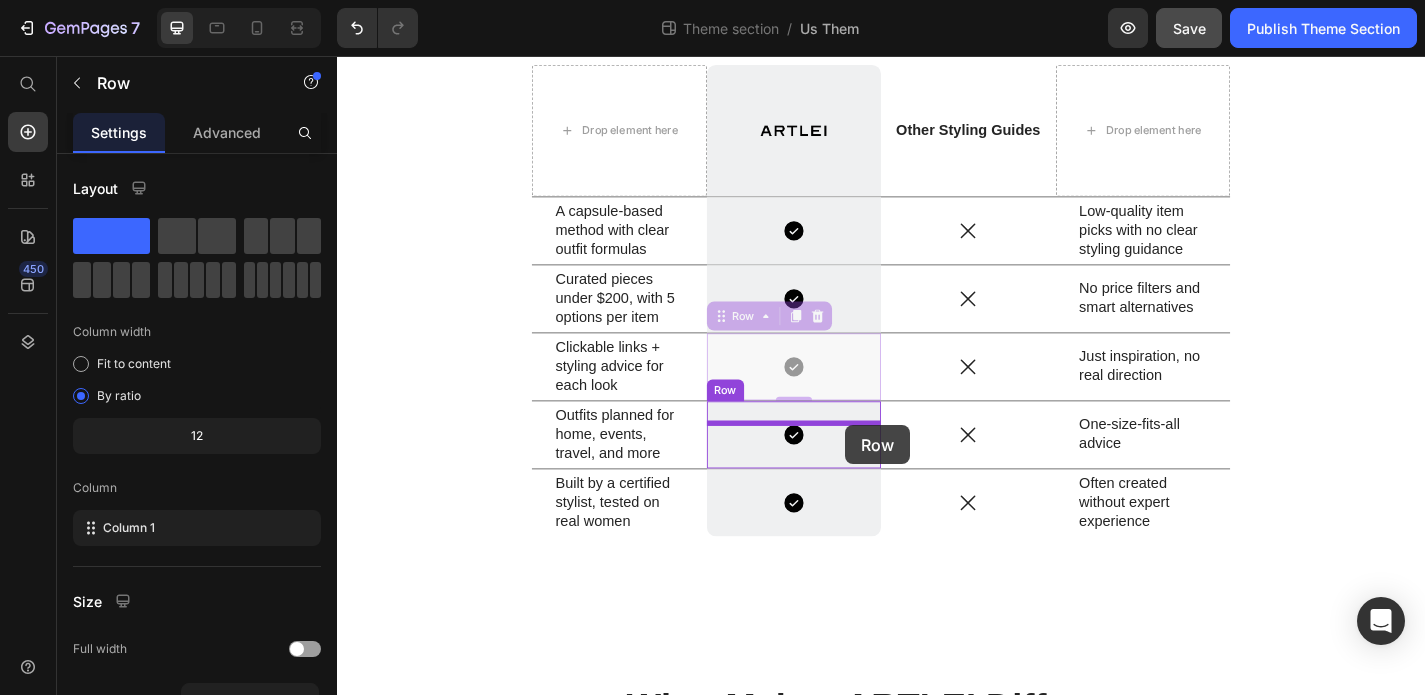 drag, startPoint x: 893, startPoint y: 434, endPoint x: 898, endPoint y: 464, distance: 30.413813 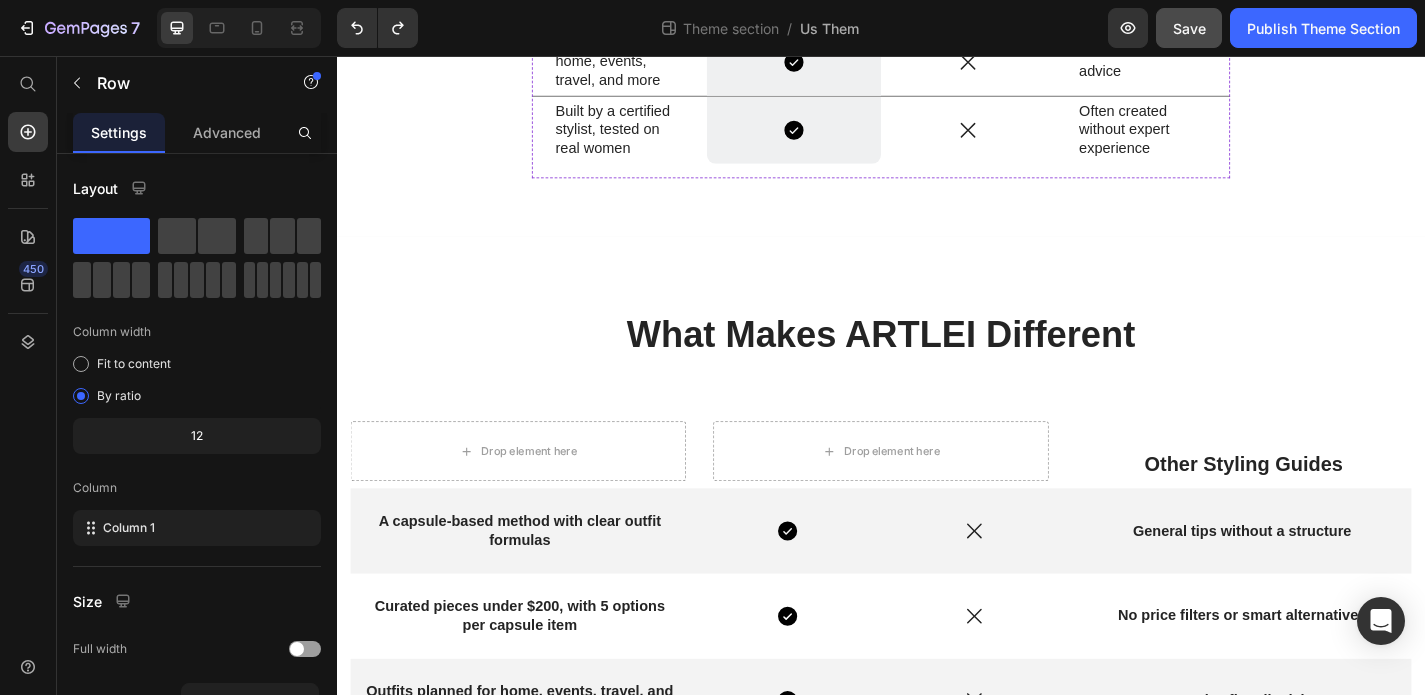 scroll, scrollTop: 602, scrollLeft: 0, axis: vertical 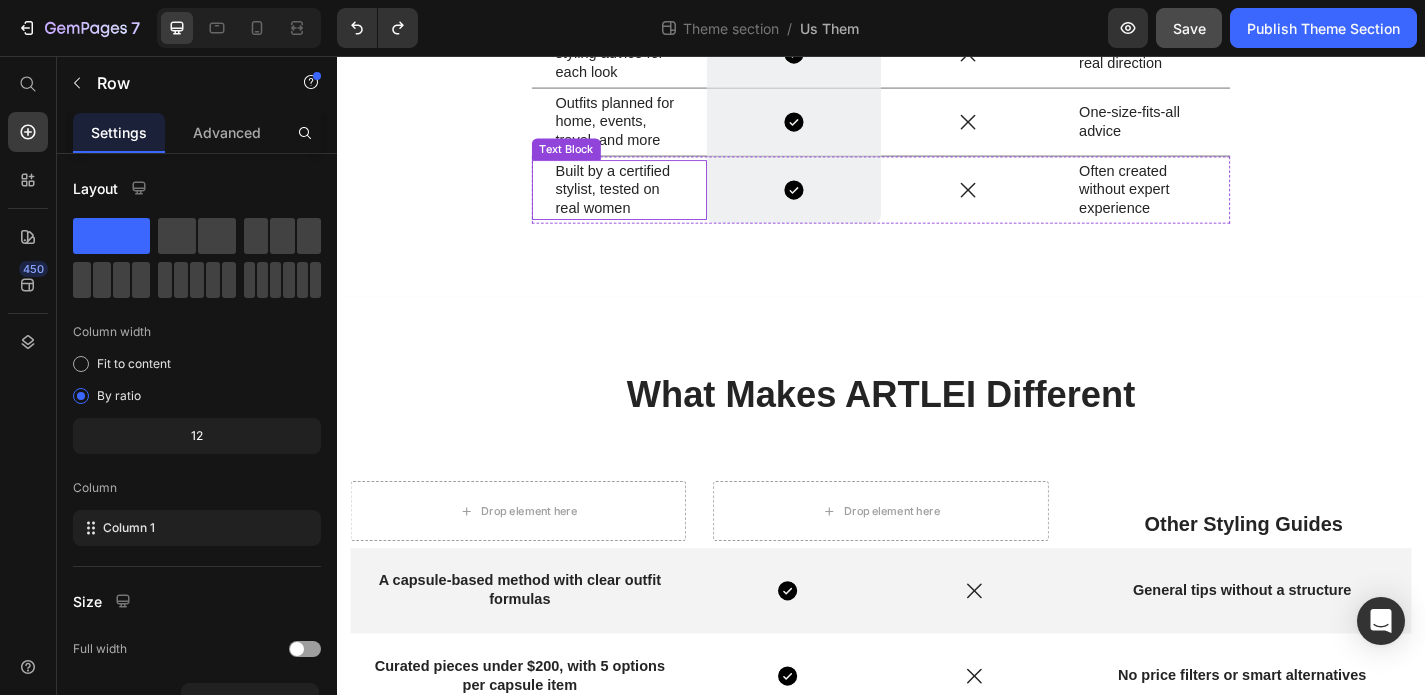 click on "Built by a certified stylist, tested on real women" at bounding box center (648, 204) 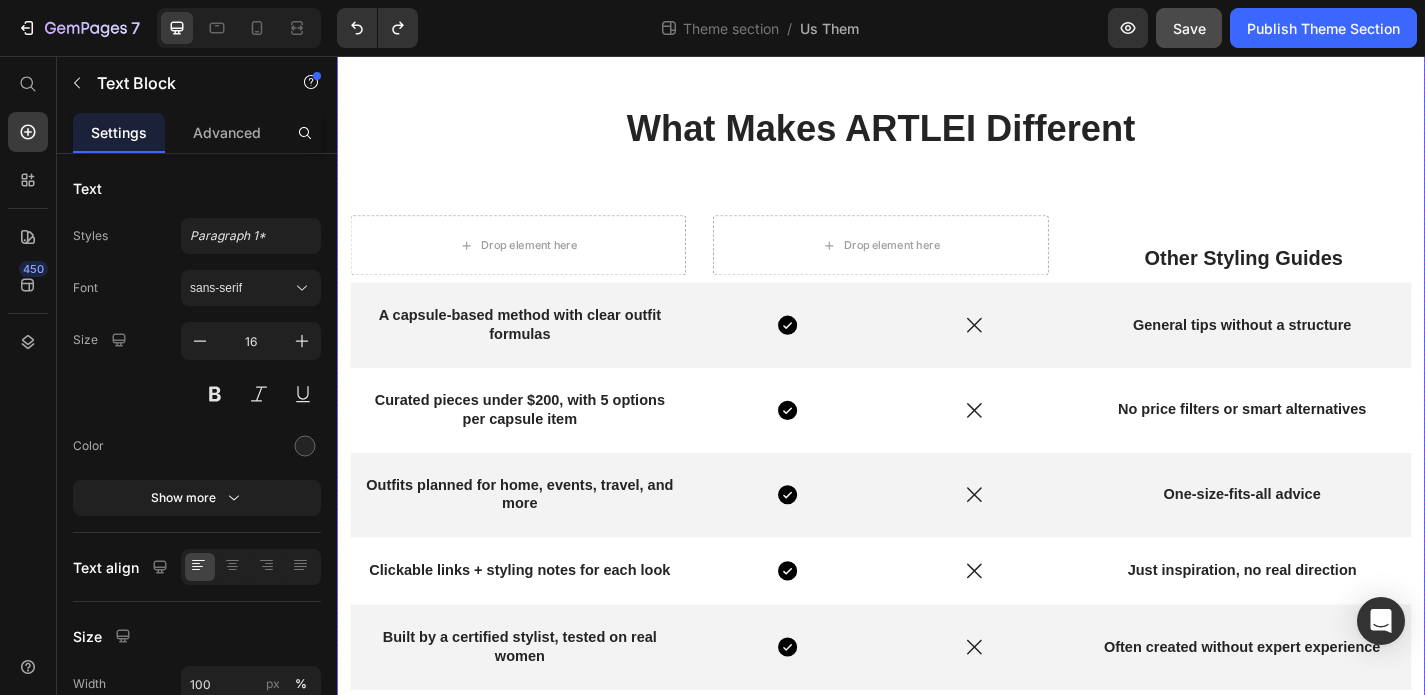 scroll, scrollTop: 1001, scrollLeft: 0, axis: vertical 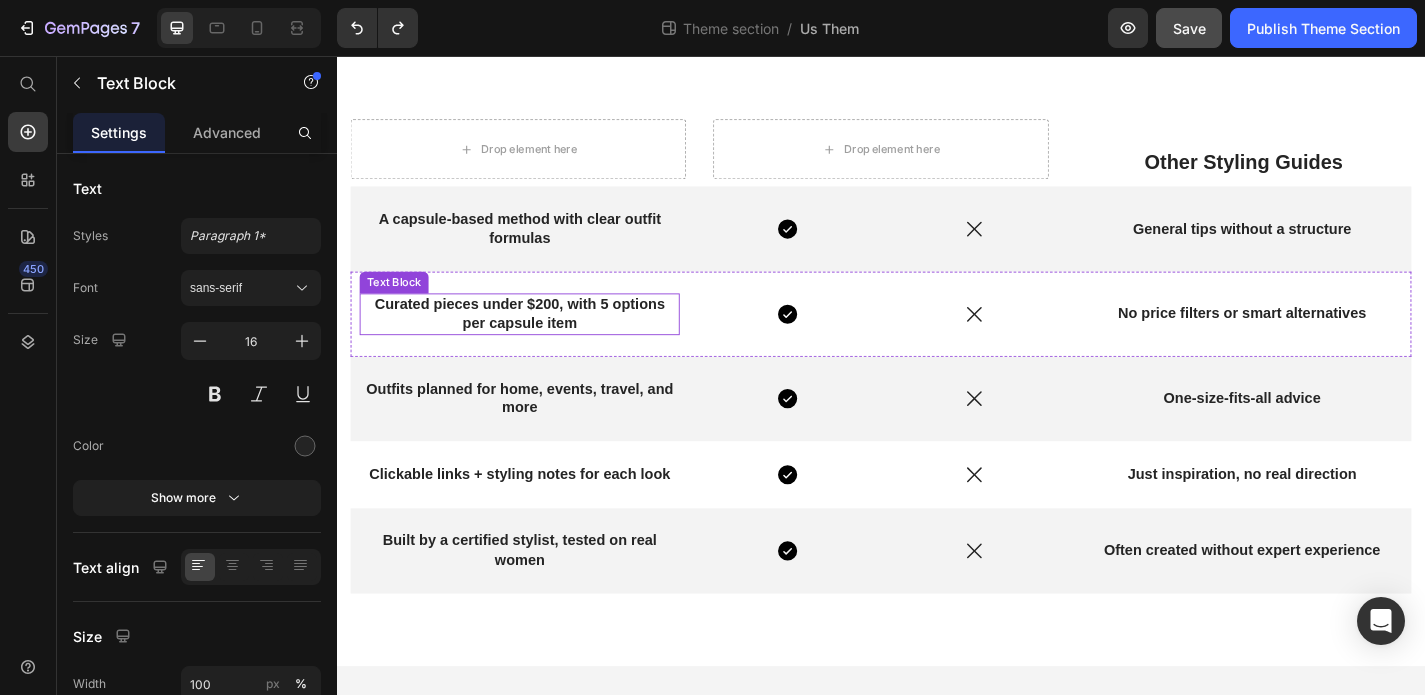 click on "Curated pieces under $200, with 5 options per capsule item" at bounding box center [538, 341] 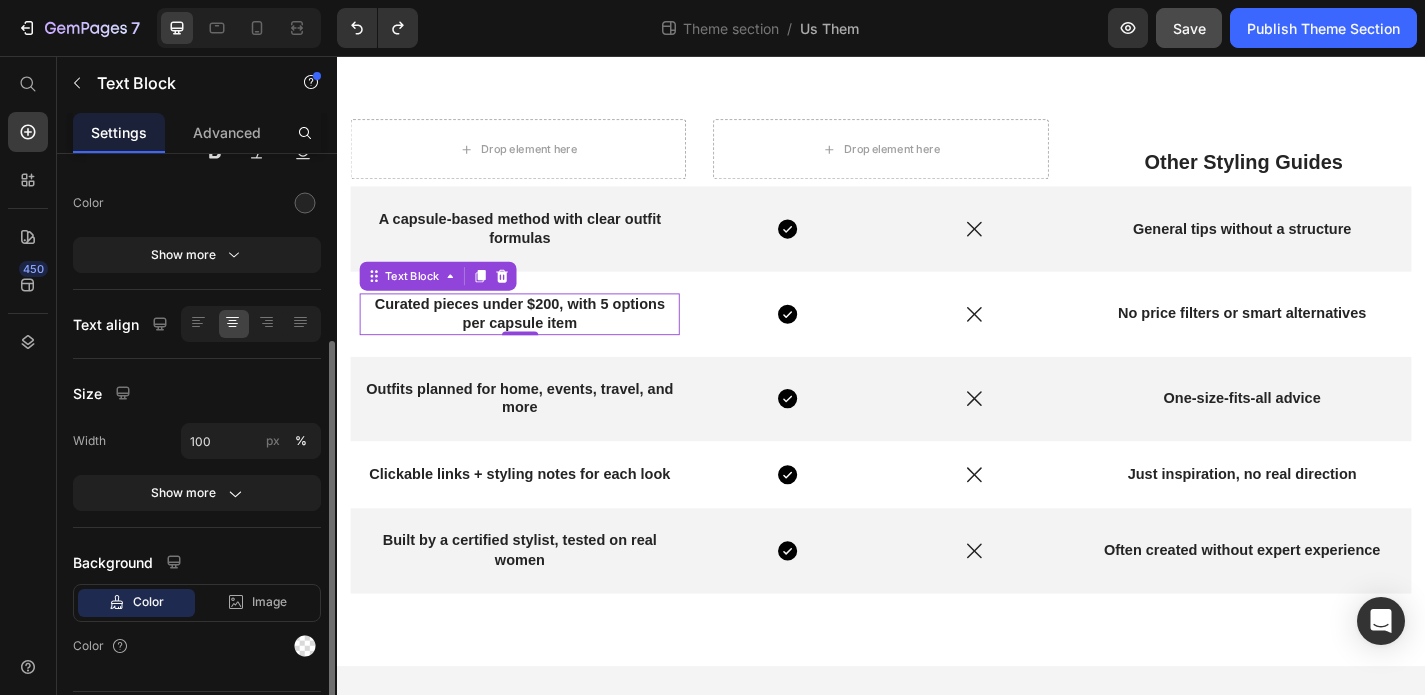 scroll, scrollTop: 260, scrollLeft: 0, axis: vertical 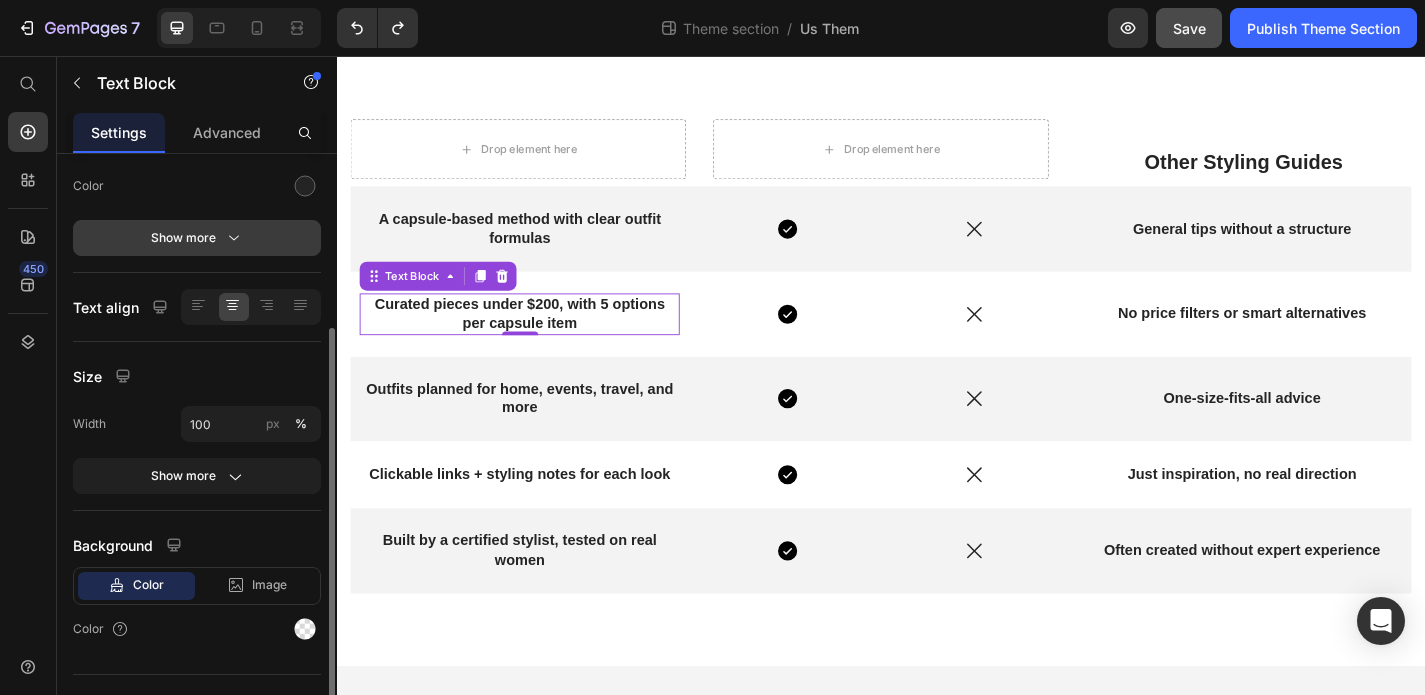 click 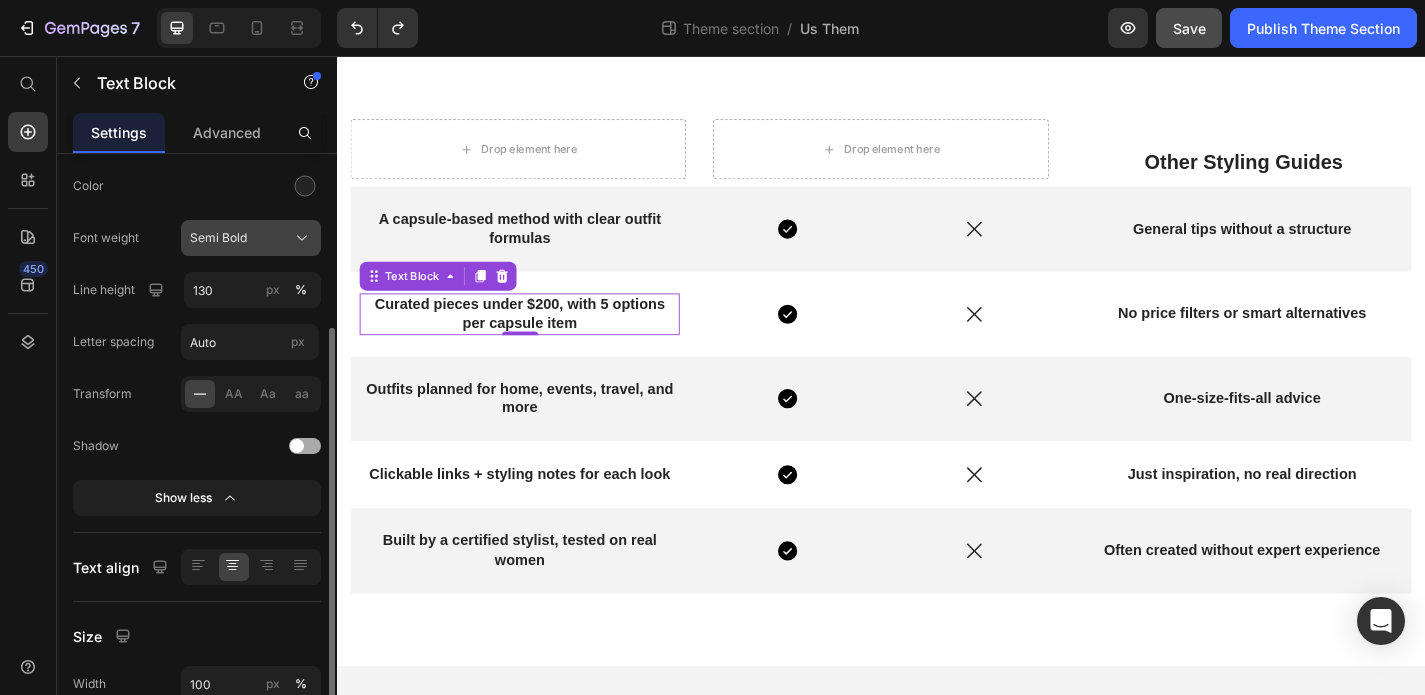 click 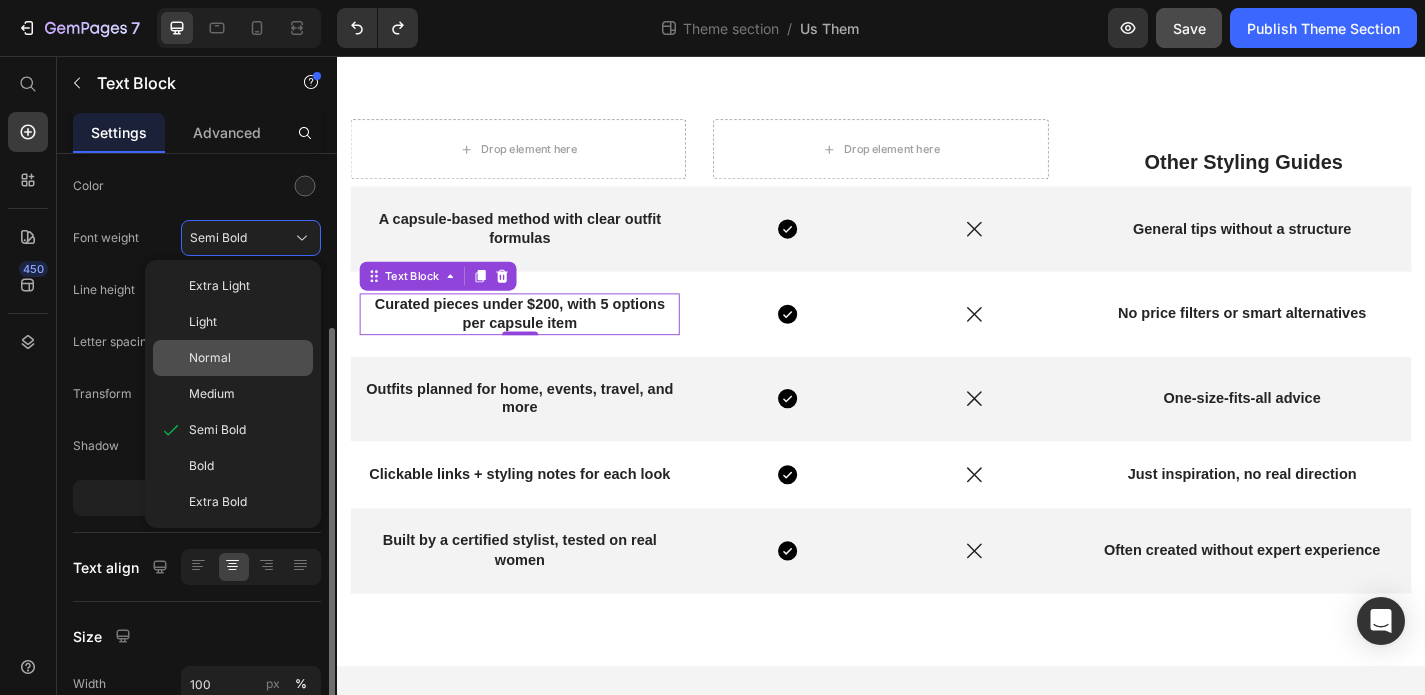 click on "Normal" at bounding box center (210, 358) 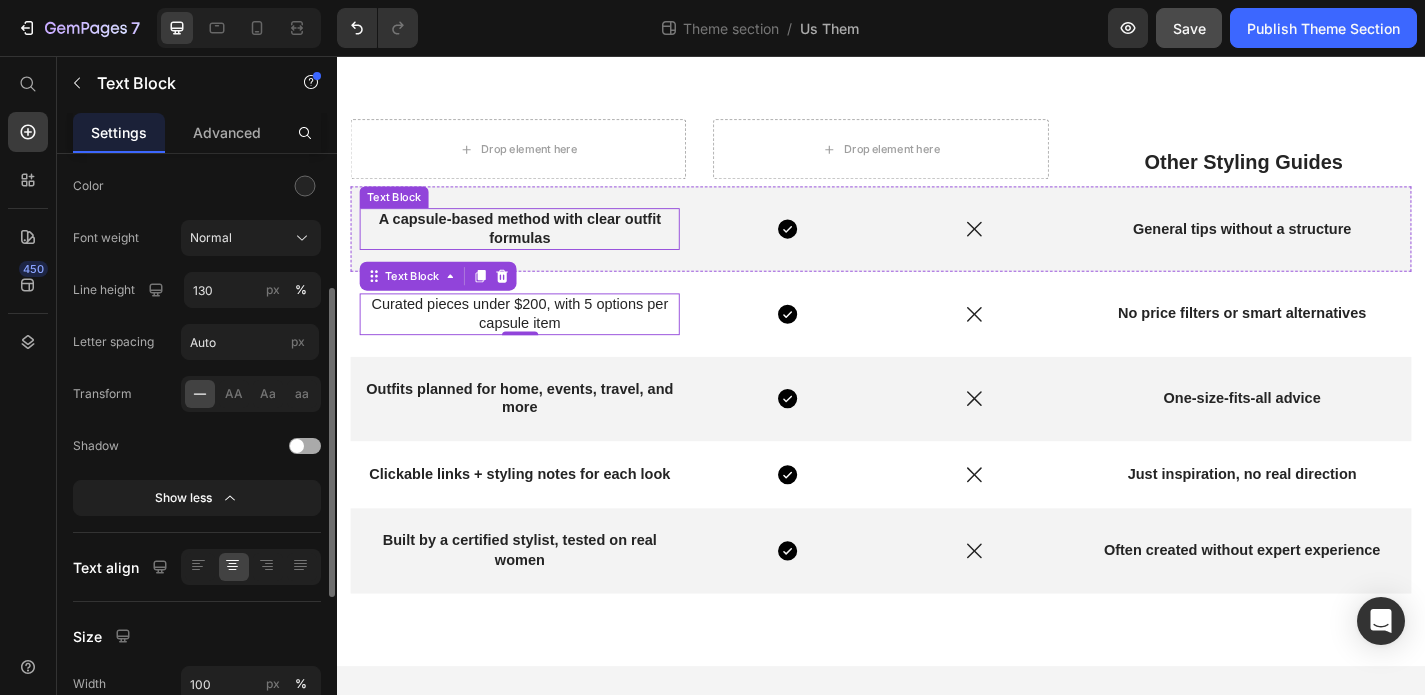 click on "A capsule-based method with clear outfit formulas" at bounding box center [538, 247] 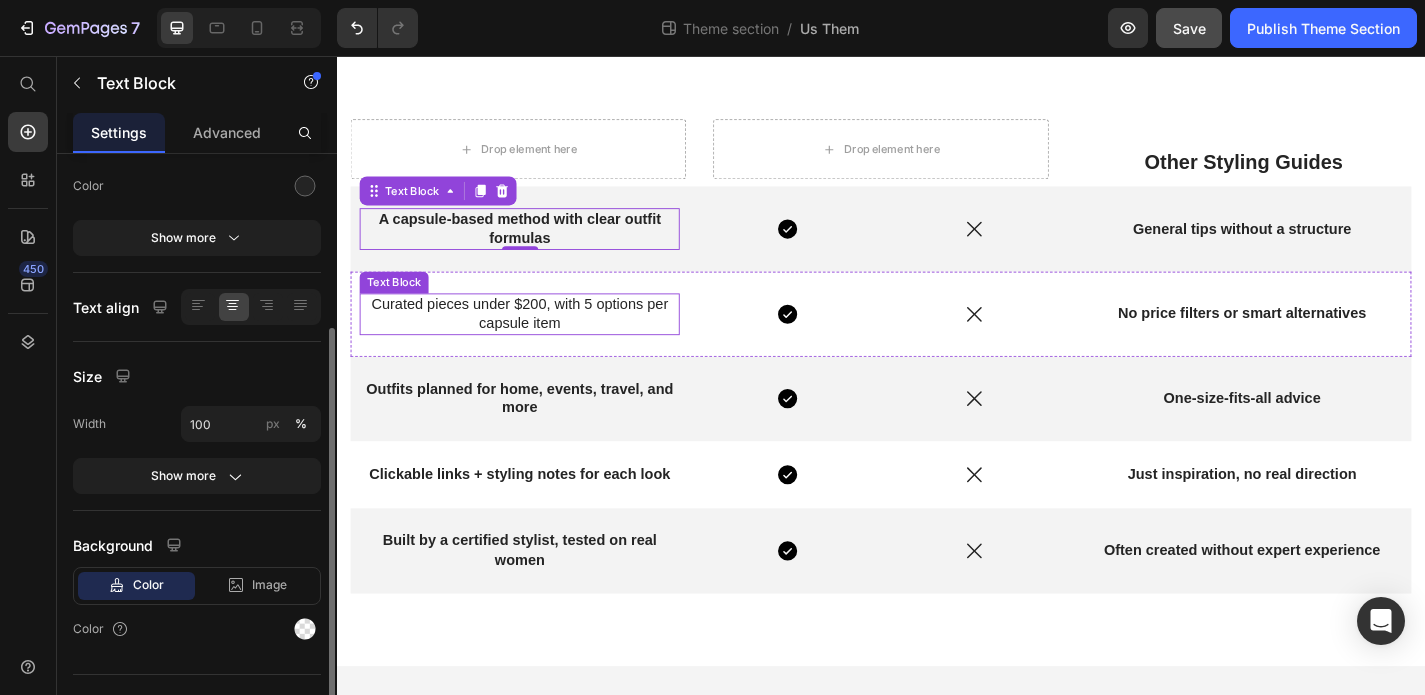 click on "Curated pieces under $200, with 5 options per capsule item" at bounding box center (538, 341) 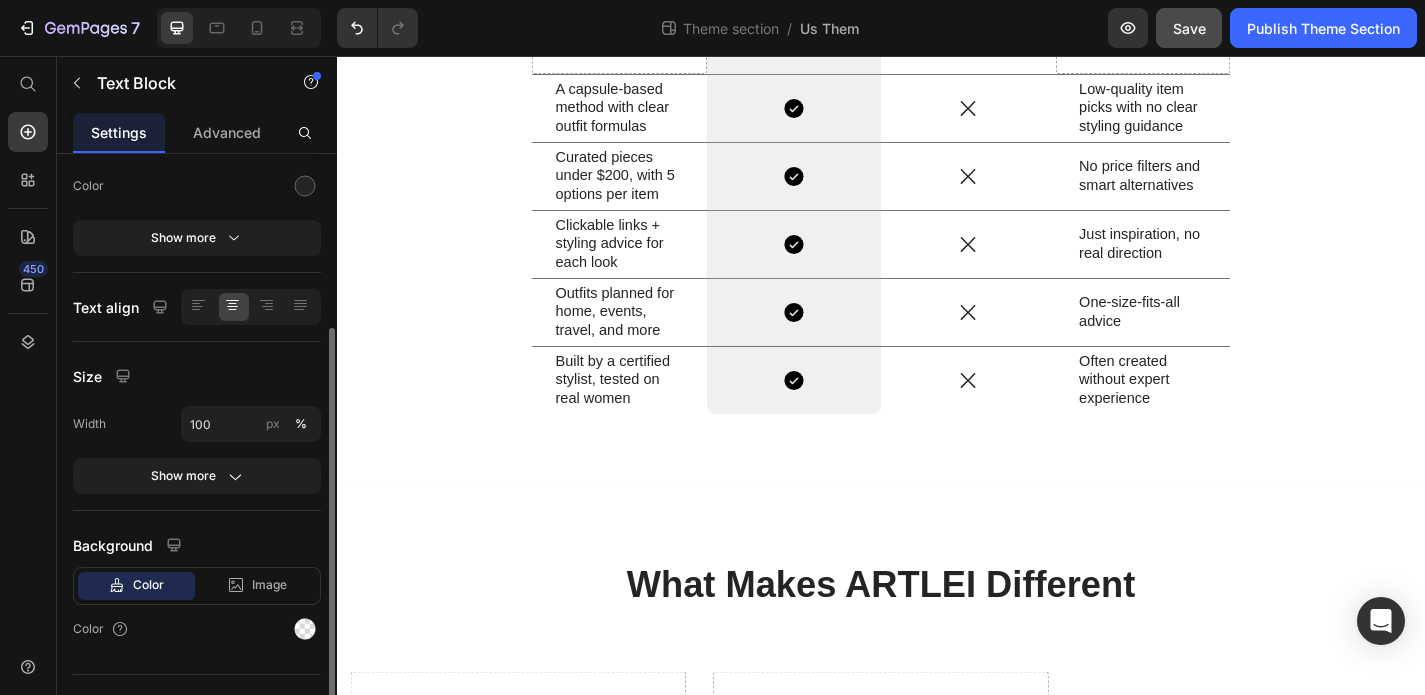 scroll, scrollTop: 370, scrollLeft: 0, axis: vertical 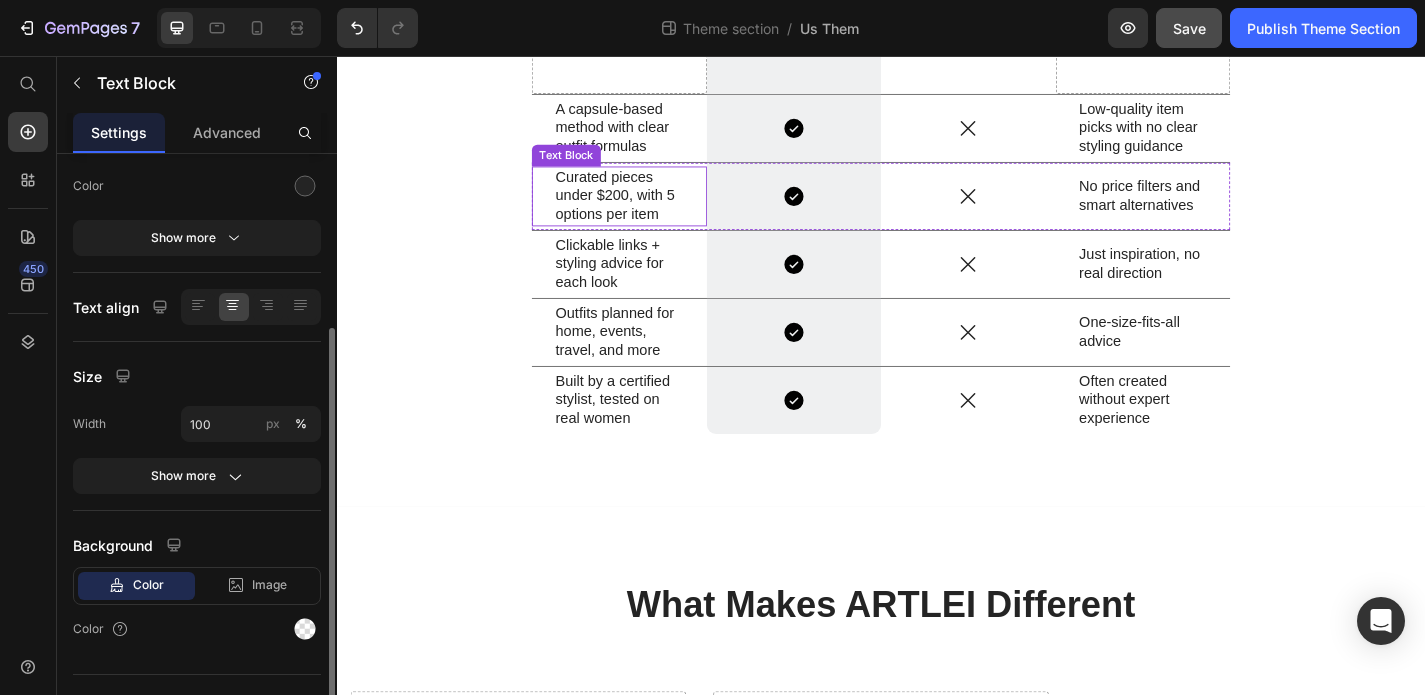 click on "A capsule-based method with clear outfit formulas" at bounding box center [655, 136] 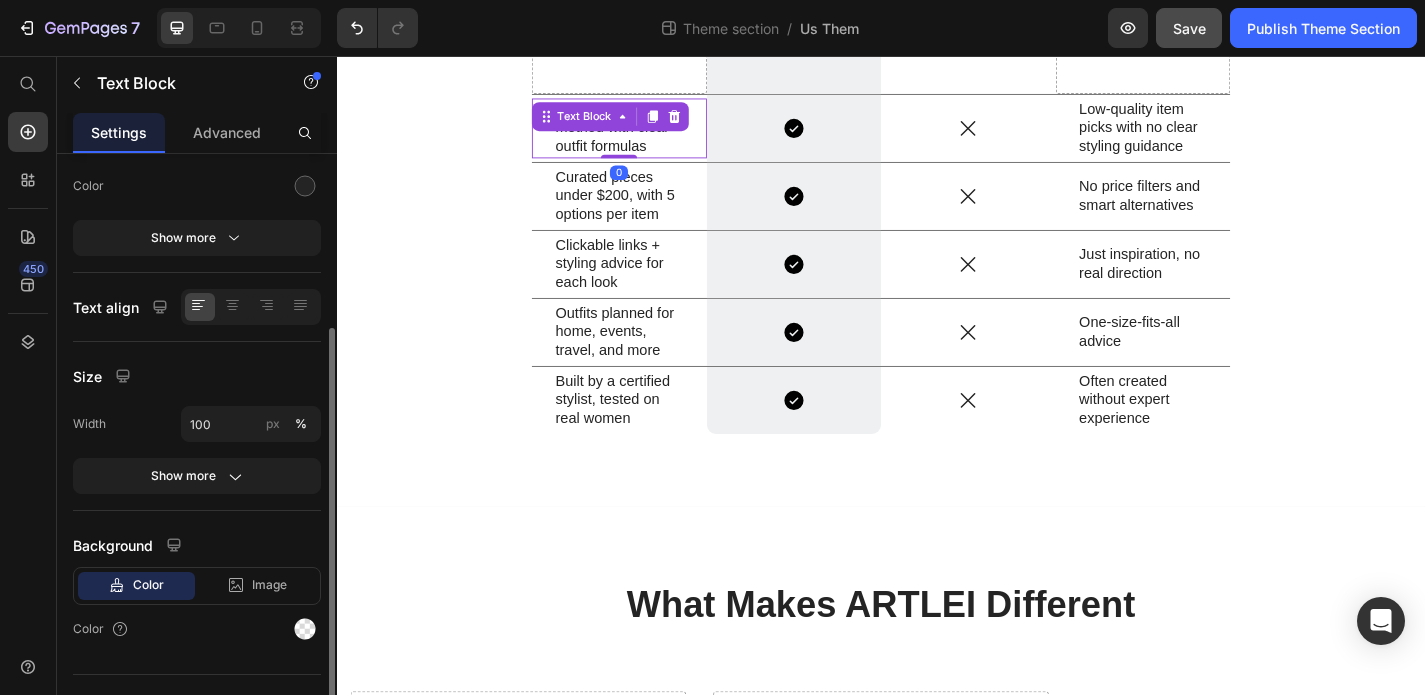 click on "A capsule-based method with clear outfit formulas" at bounding box center [655, 136] 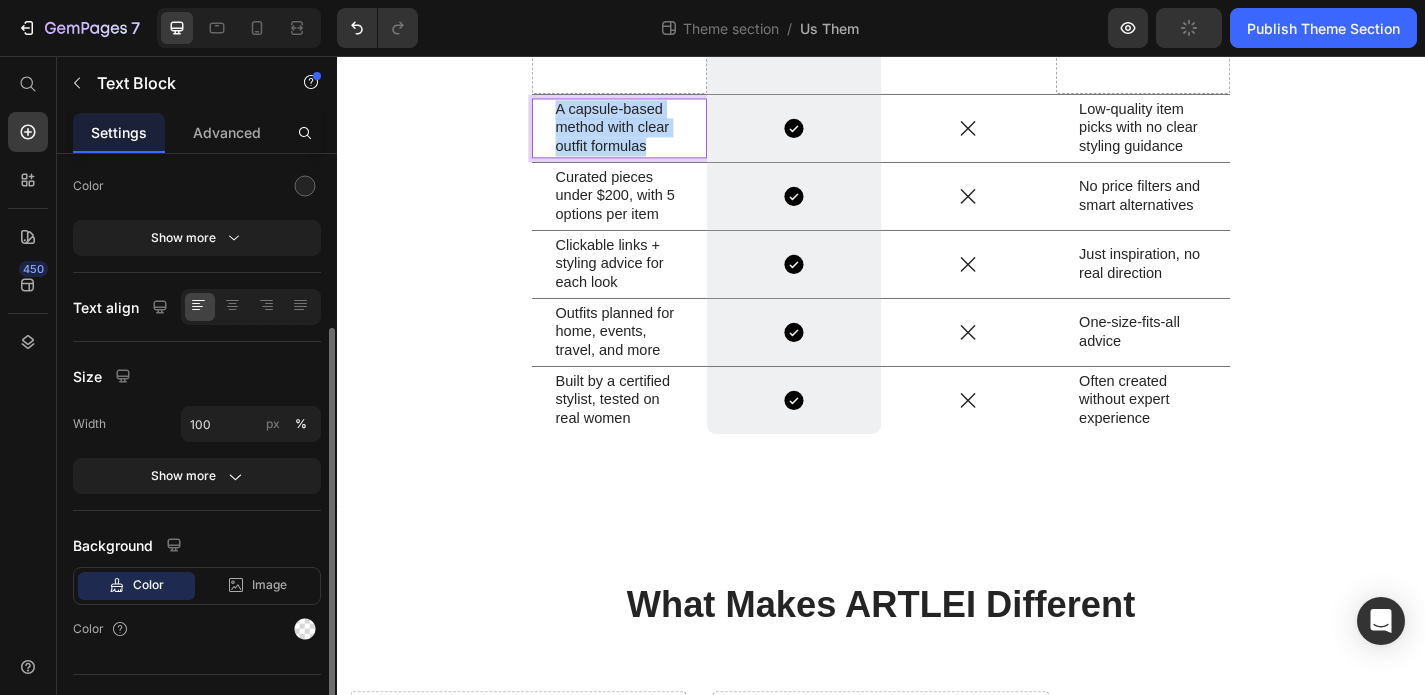 click on "A capsule-based method with clear outfit formulas" at bounding box center [655, 136] 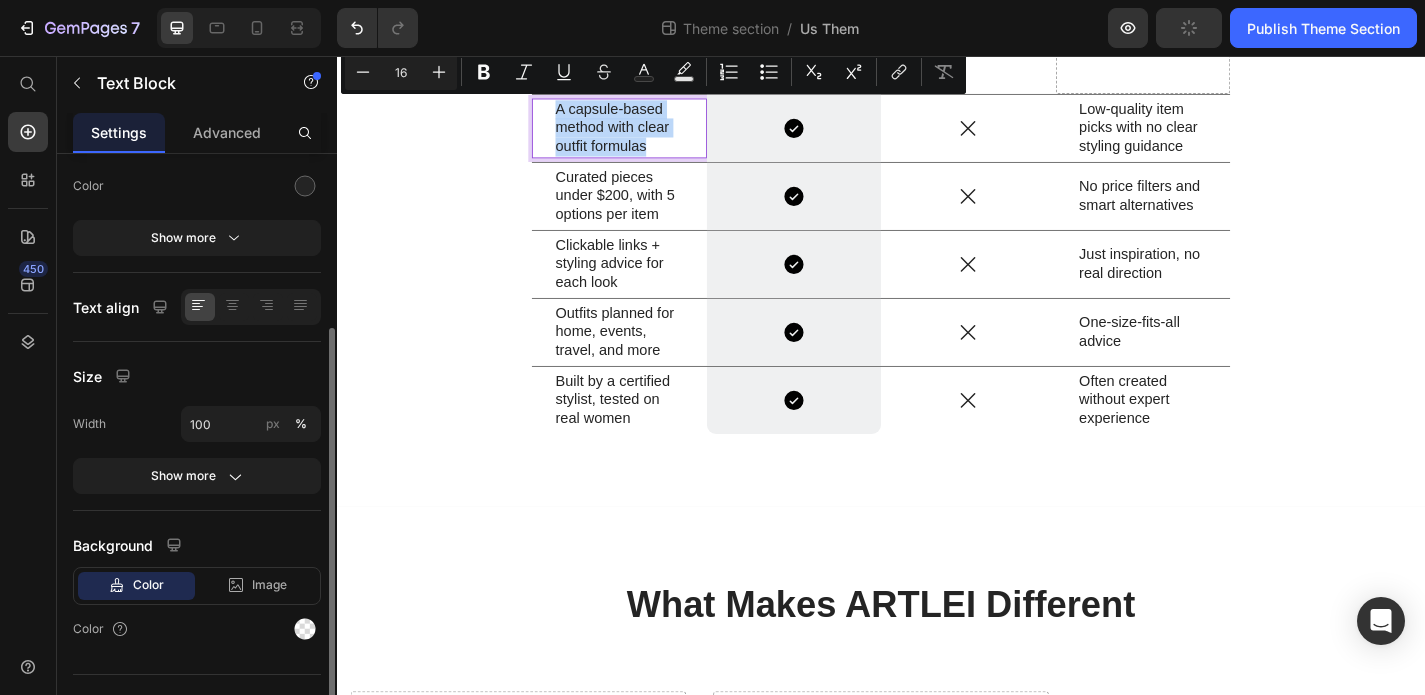 copy on "A capsule-based method with clear outfit formulas" 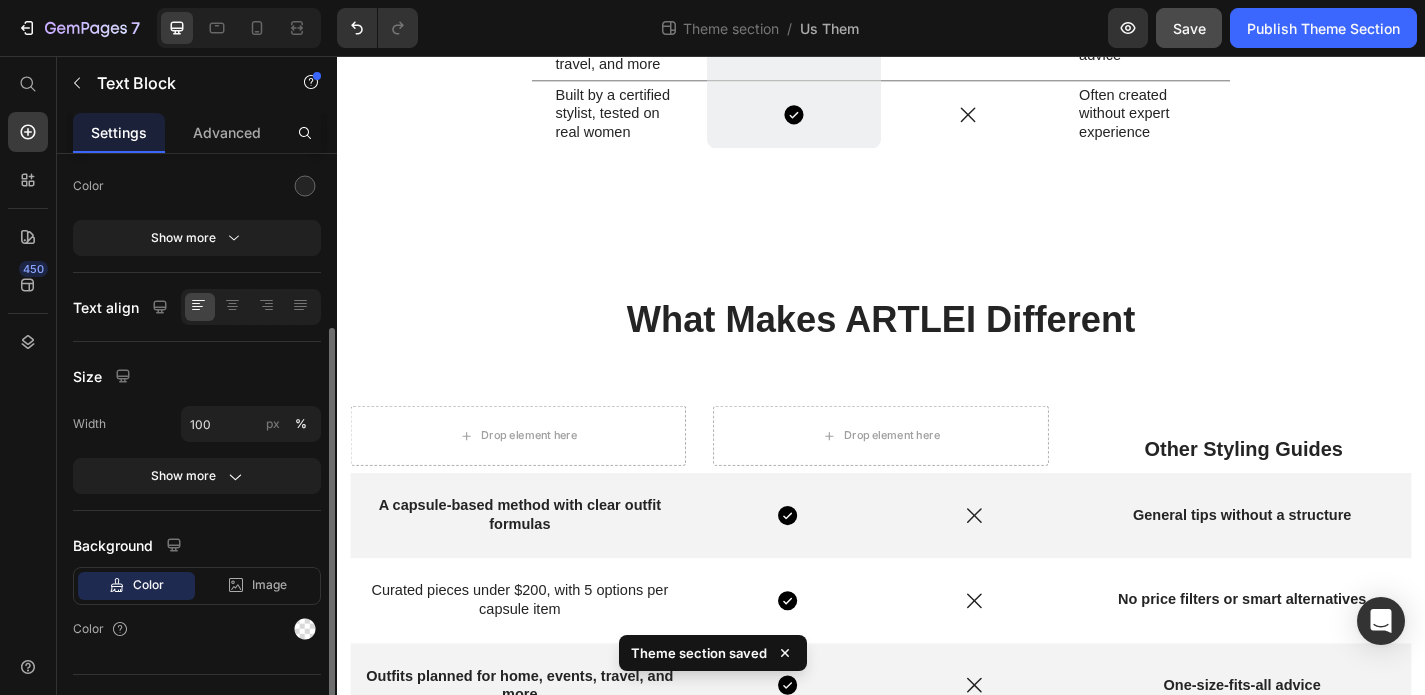 scroll, scrollTop: 812, scrollLeft: 0, axis: vertical 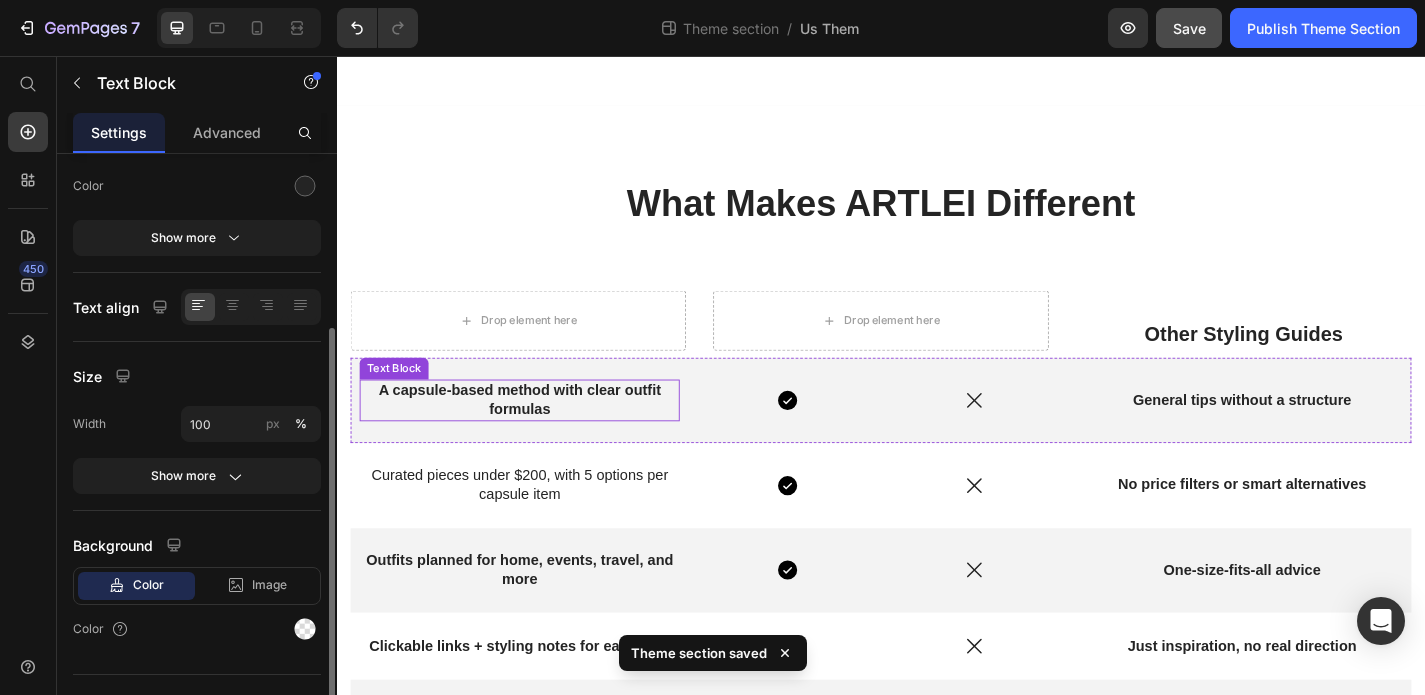 click on "A capsule-based method with clear outfit formulas" at bounding box center (538, 436) 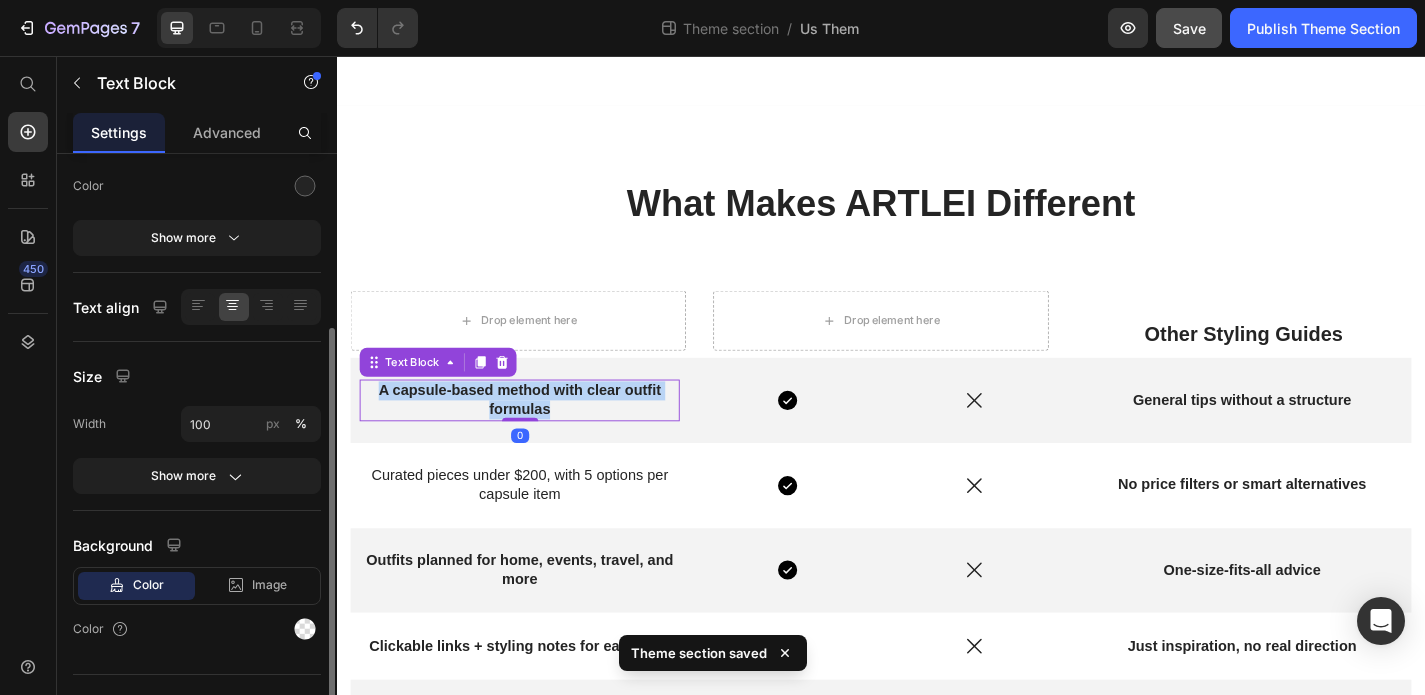 click on "A capsule-based method with clear outfit formulas" at bounding box center (538, 436) 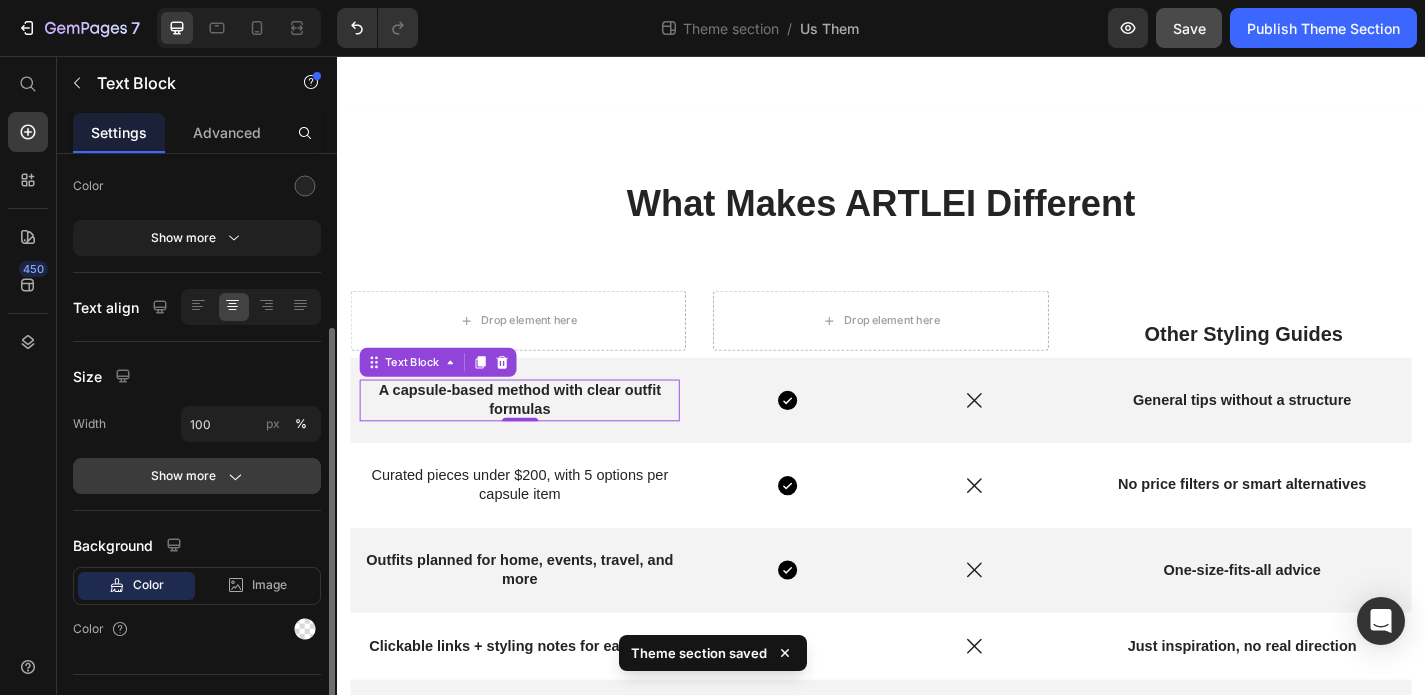 click 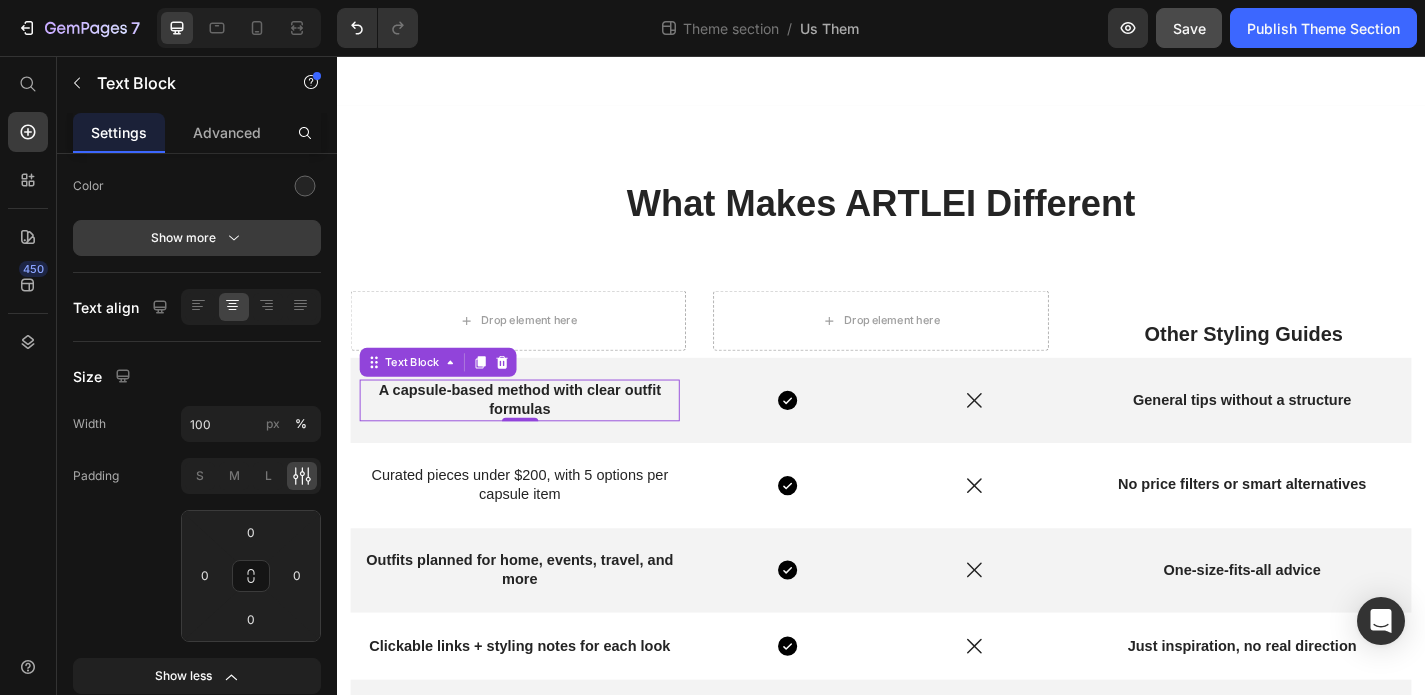 click on "Show more" at bounding box center (197, 238) 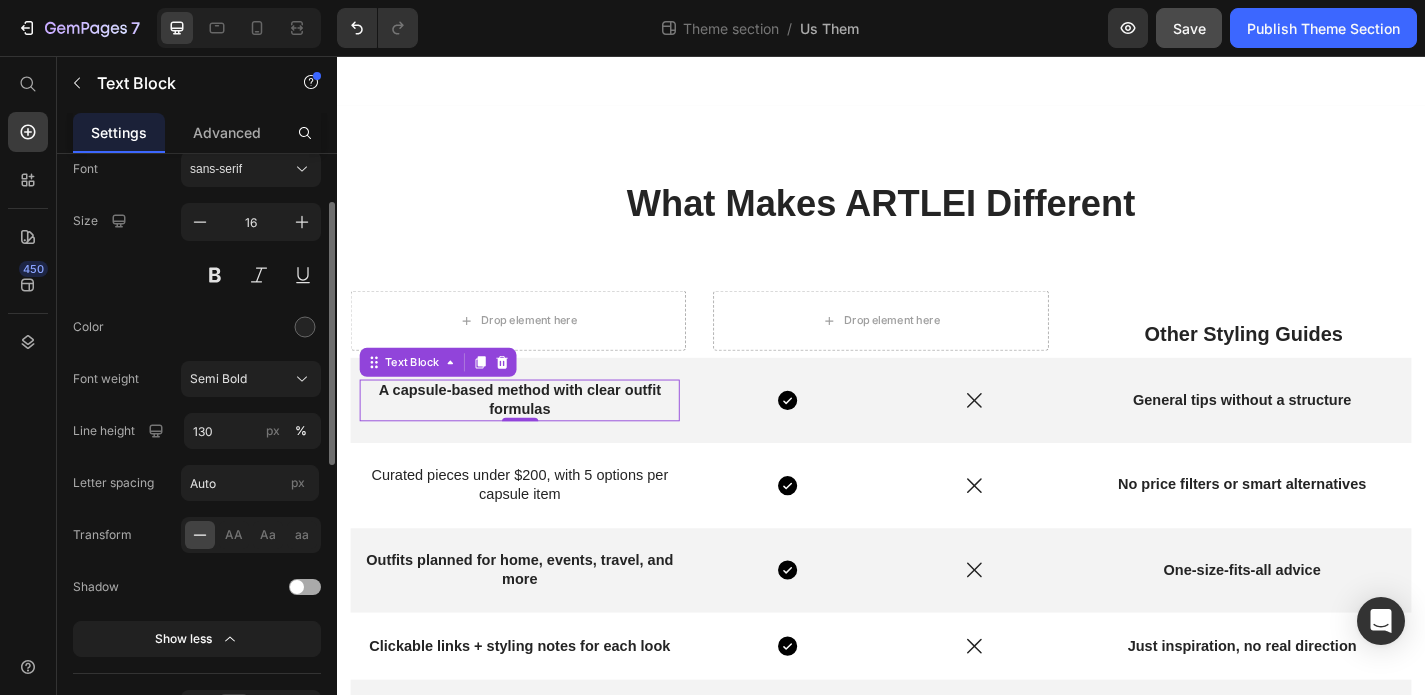 scroll, scrollTop: 112, scrollLeft: 0, axis: vertical 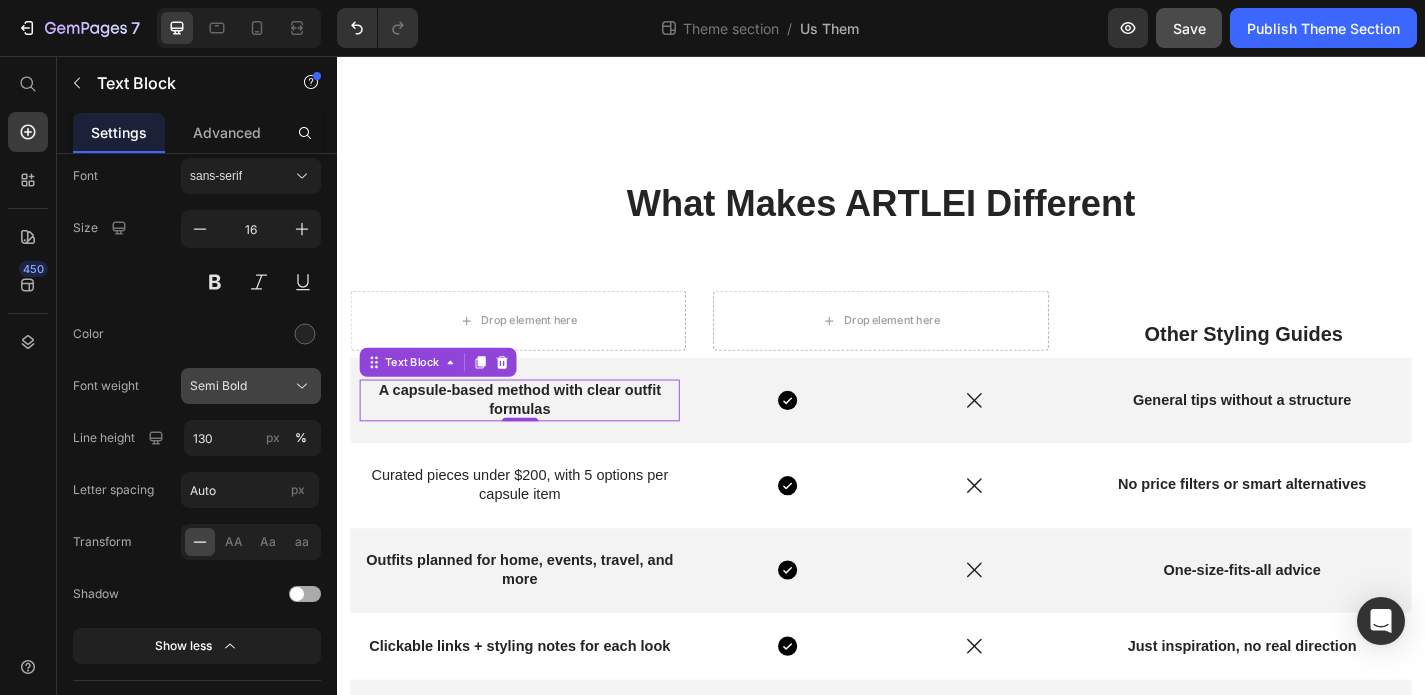 click on "Semi Bold" 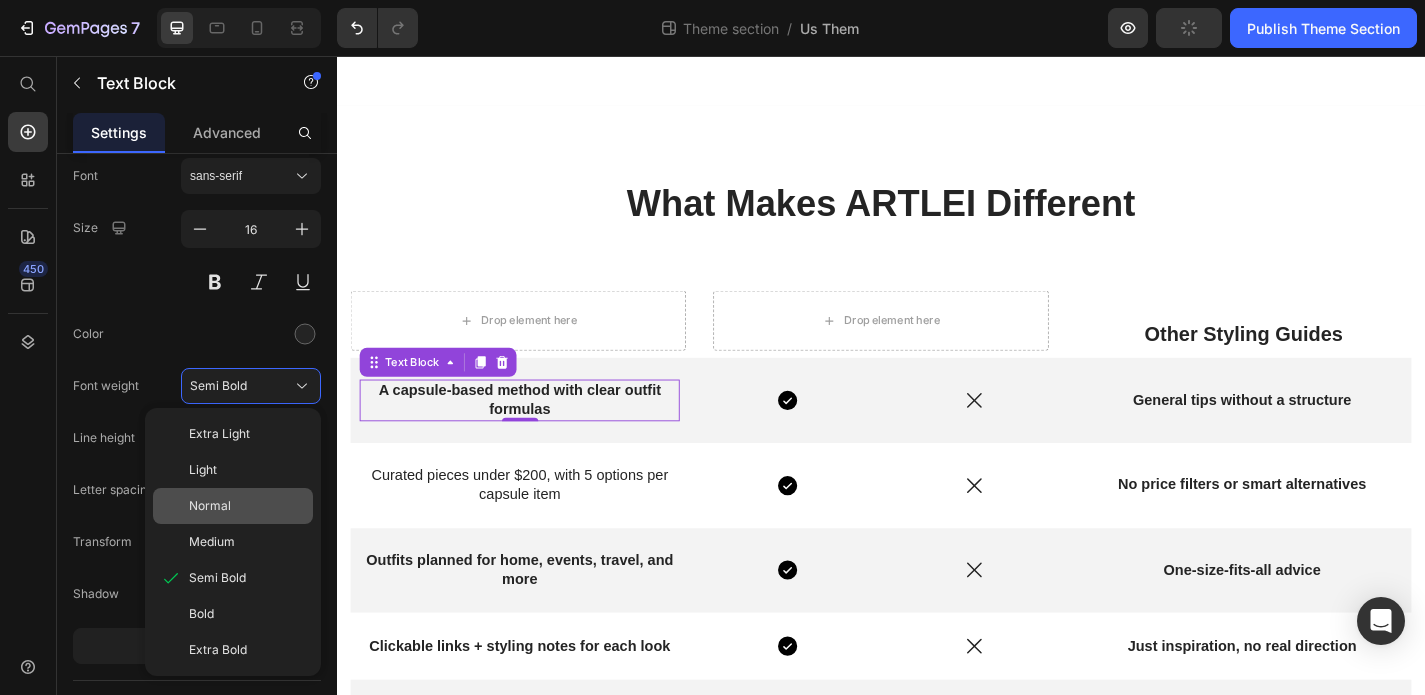 click on "Normal" at bounding box center [210, 506] 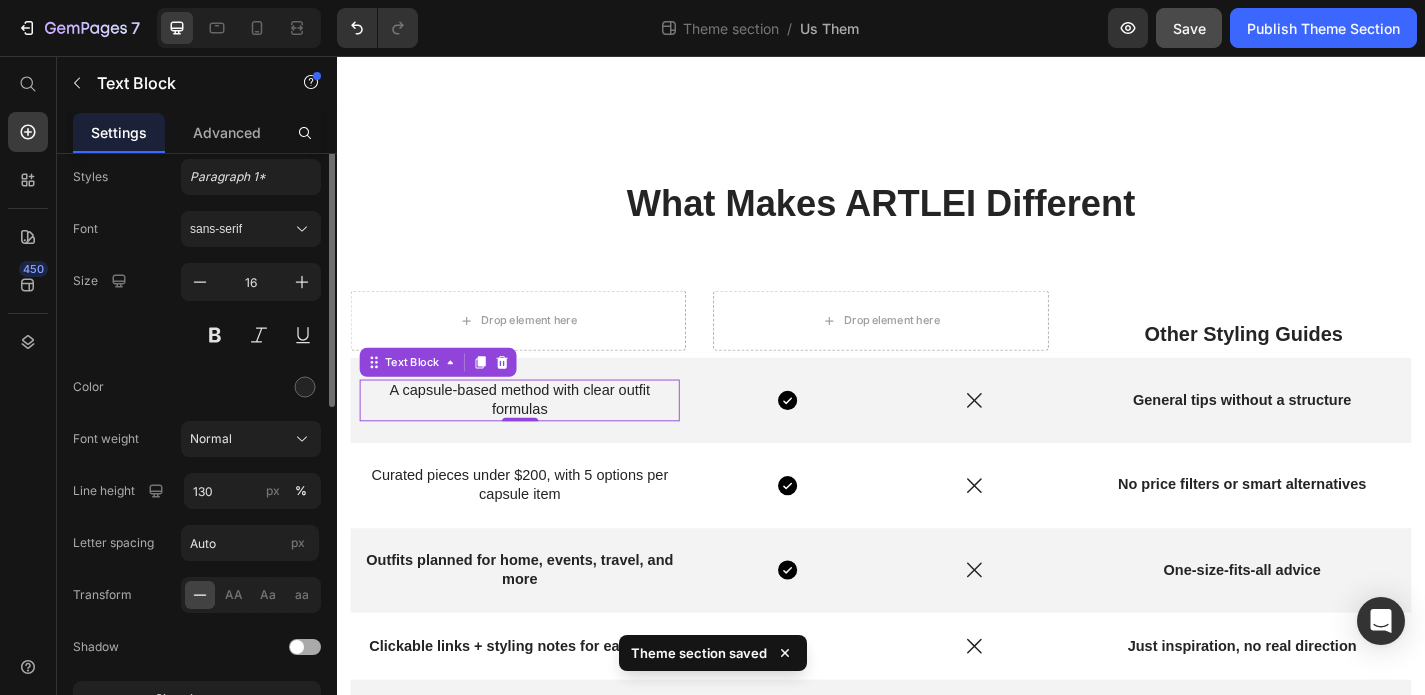 scroll, scrollTop: 31, scrollLeft: 0, axis: vertical 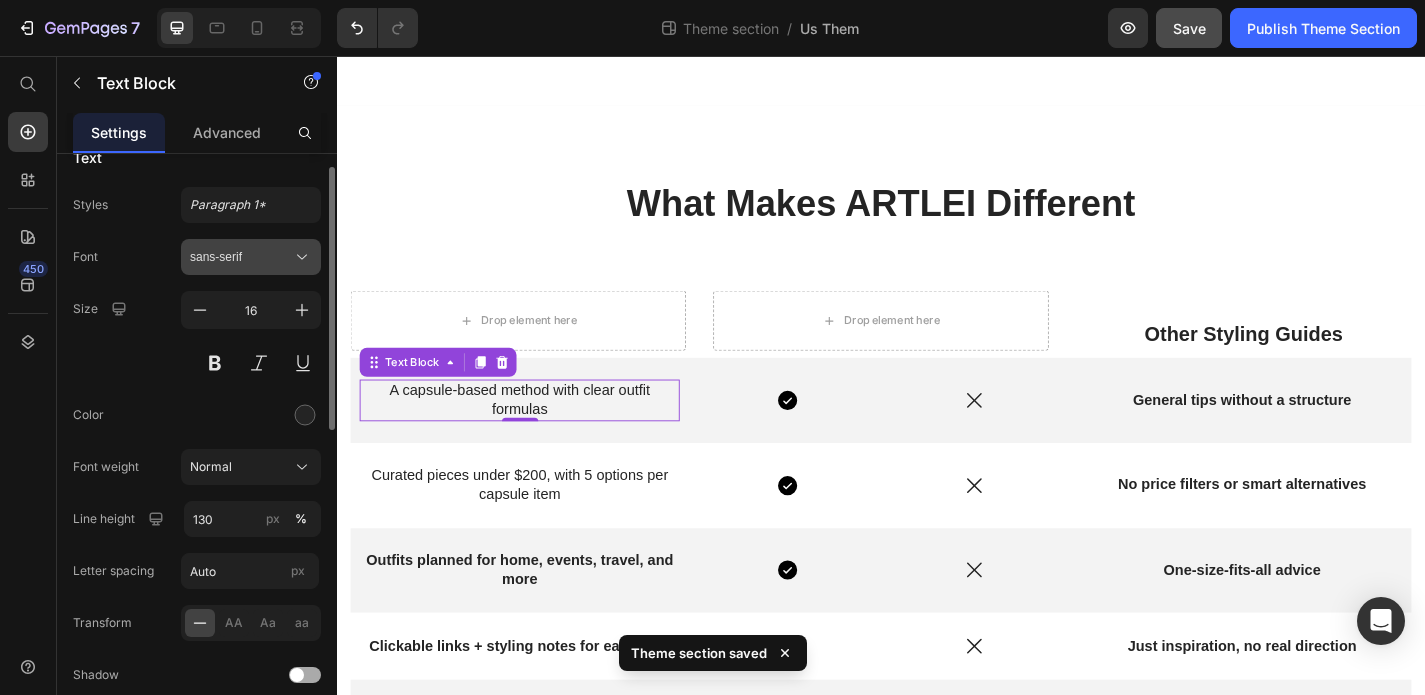 click on "sans-serif" at bounding box center [241, 257] 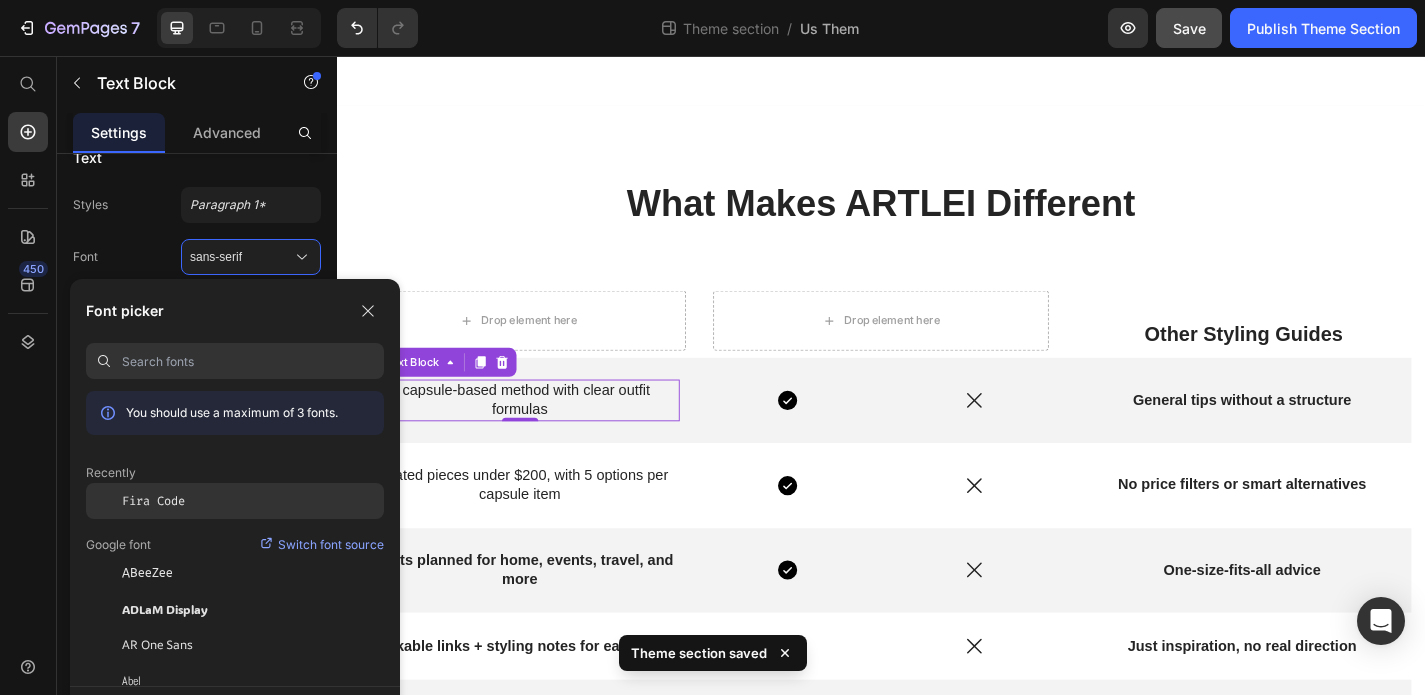 click on "Fira Code" at bounding box center (153, 501) 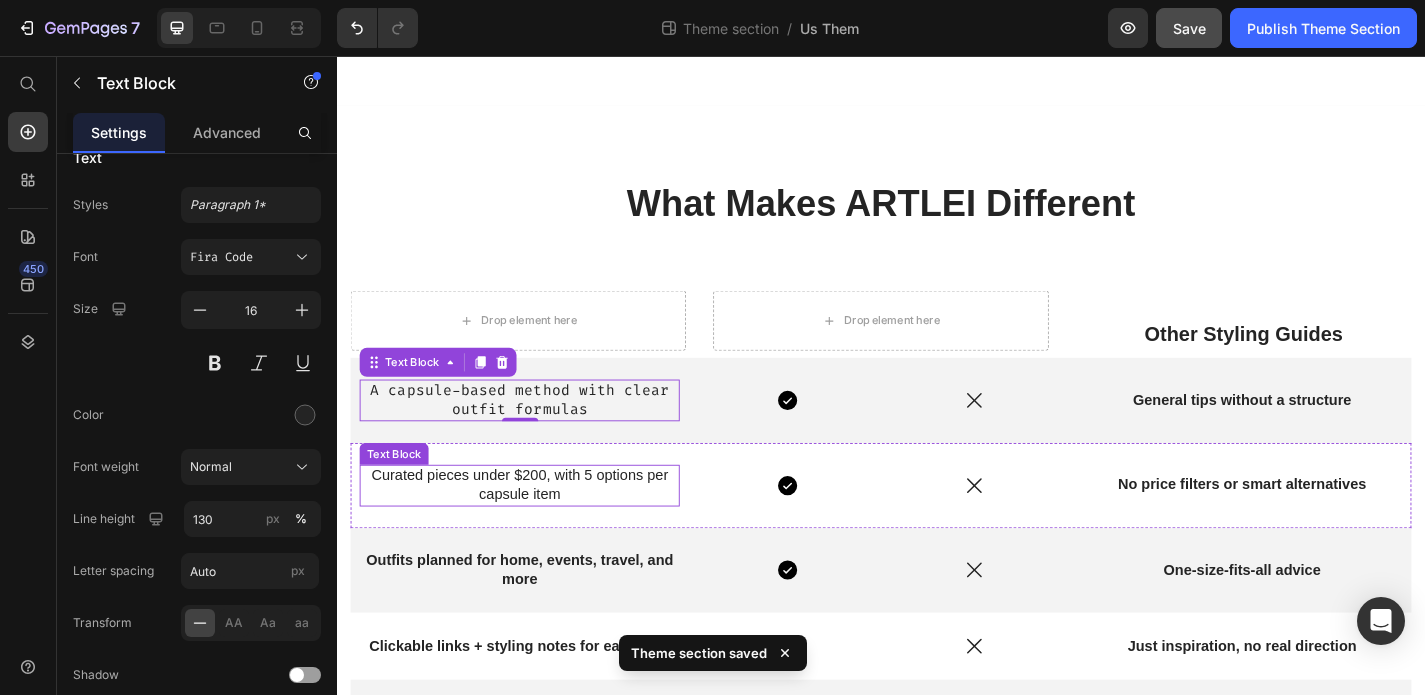 click on "Curated pieces under $200, with 5 options per capsule item" at bounding box center [538, 530] 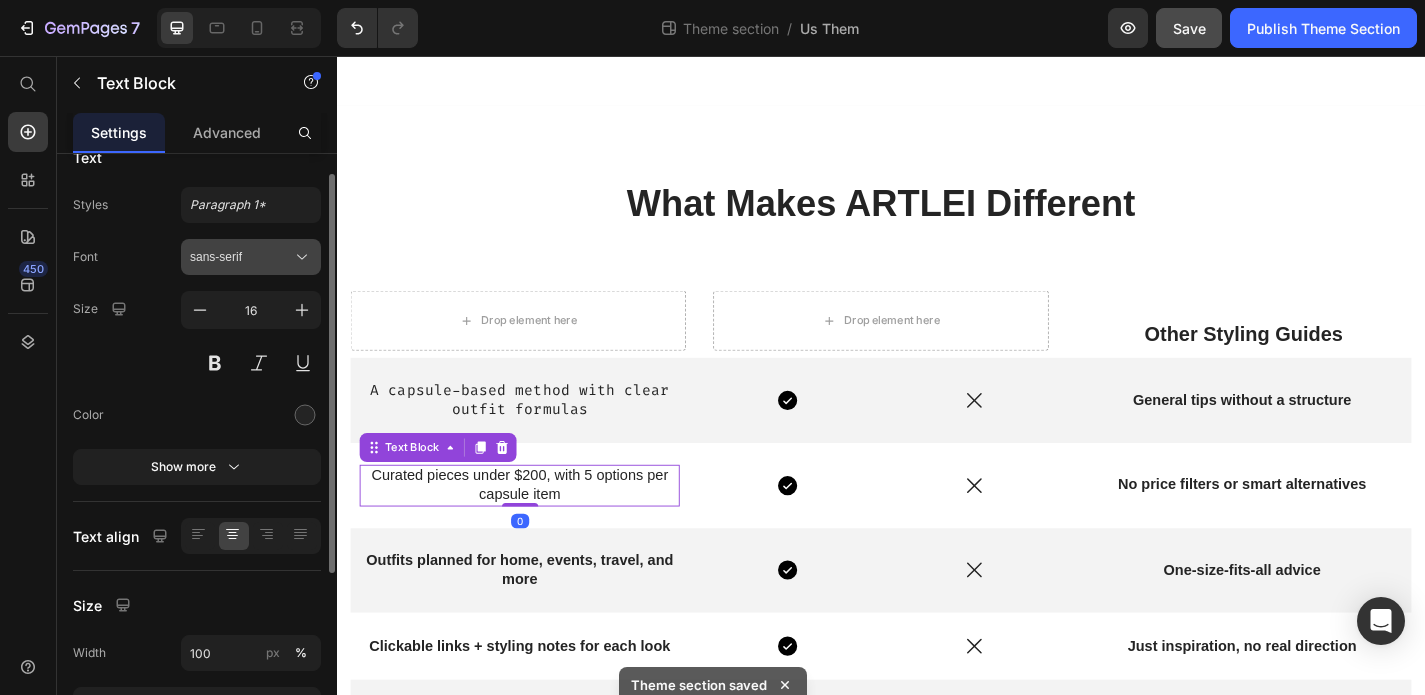 click on "sans-serif" at bounding box center [251, 257] 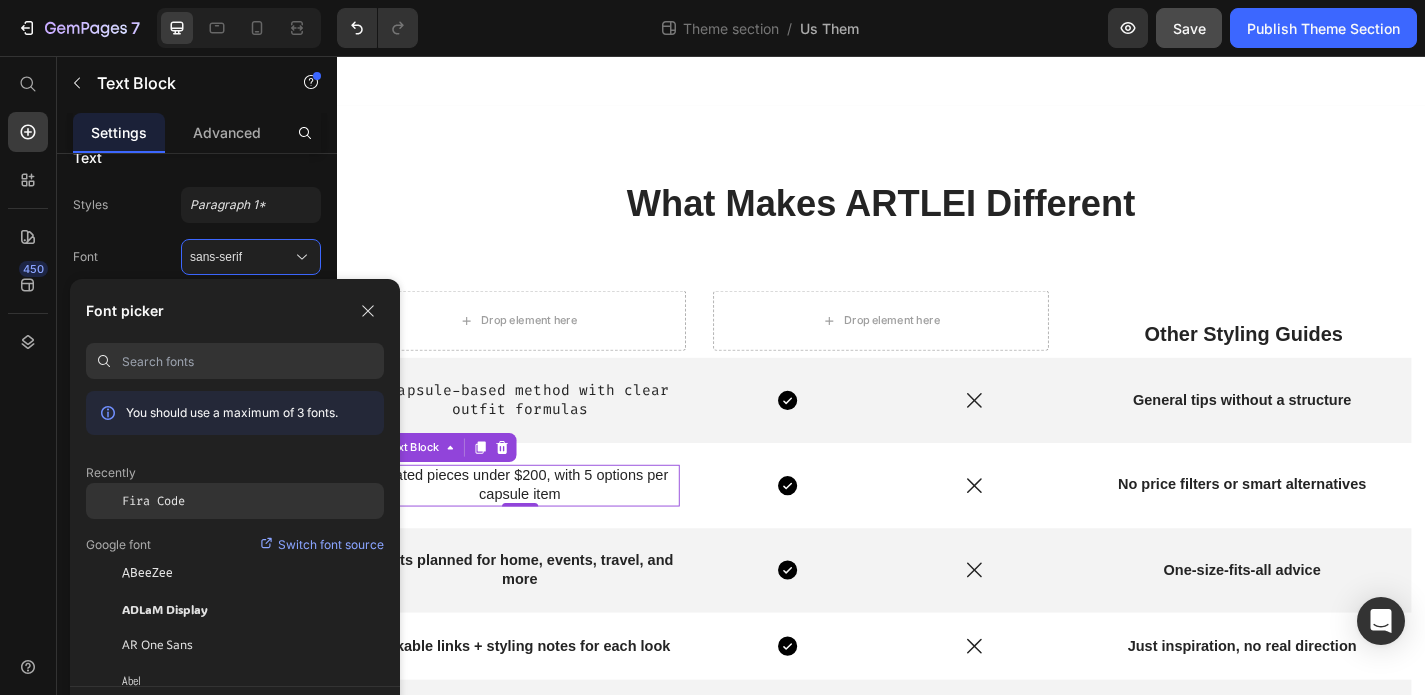 click on "Fira Code" 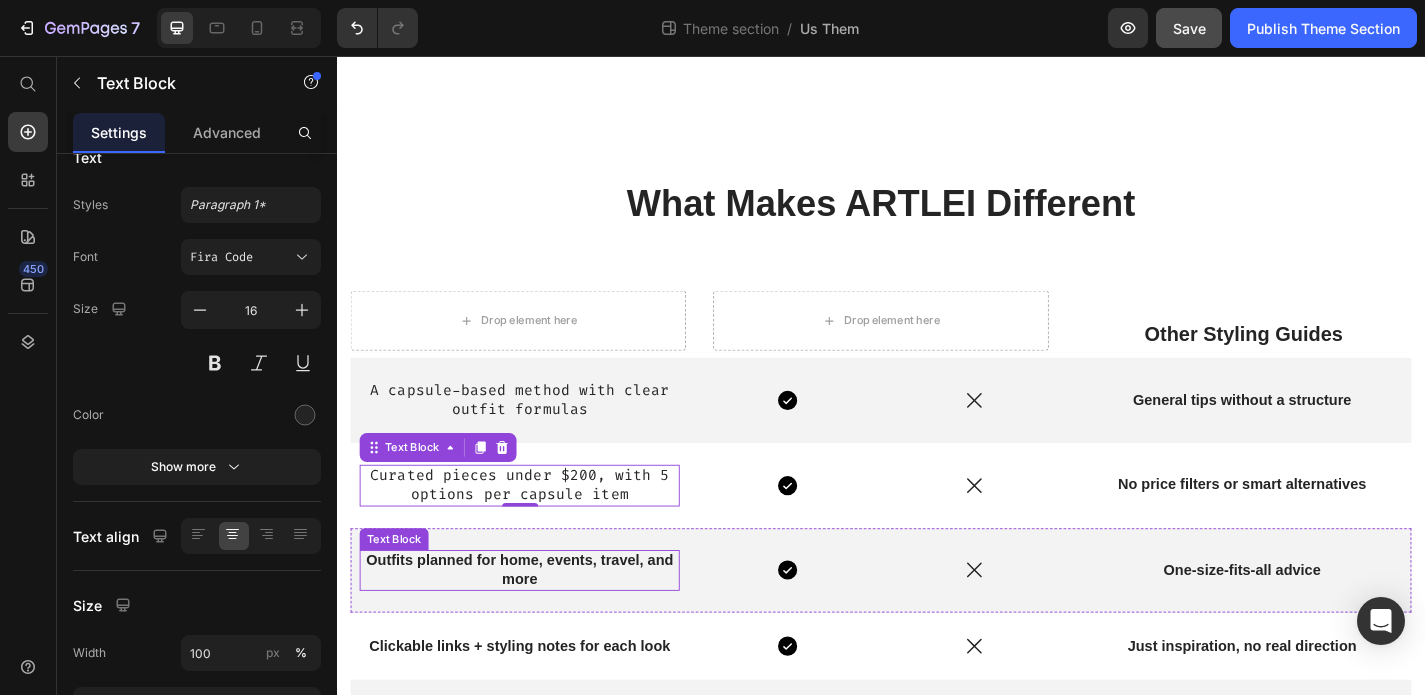 click on "Outfits planned for home, events, travel, and more" at bounding box center [538, 624] 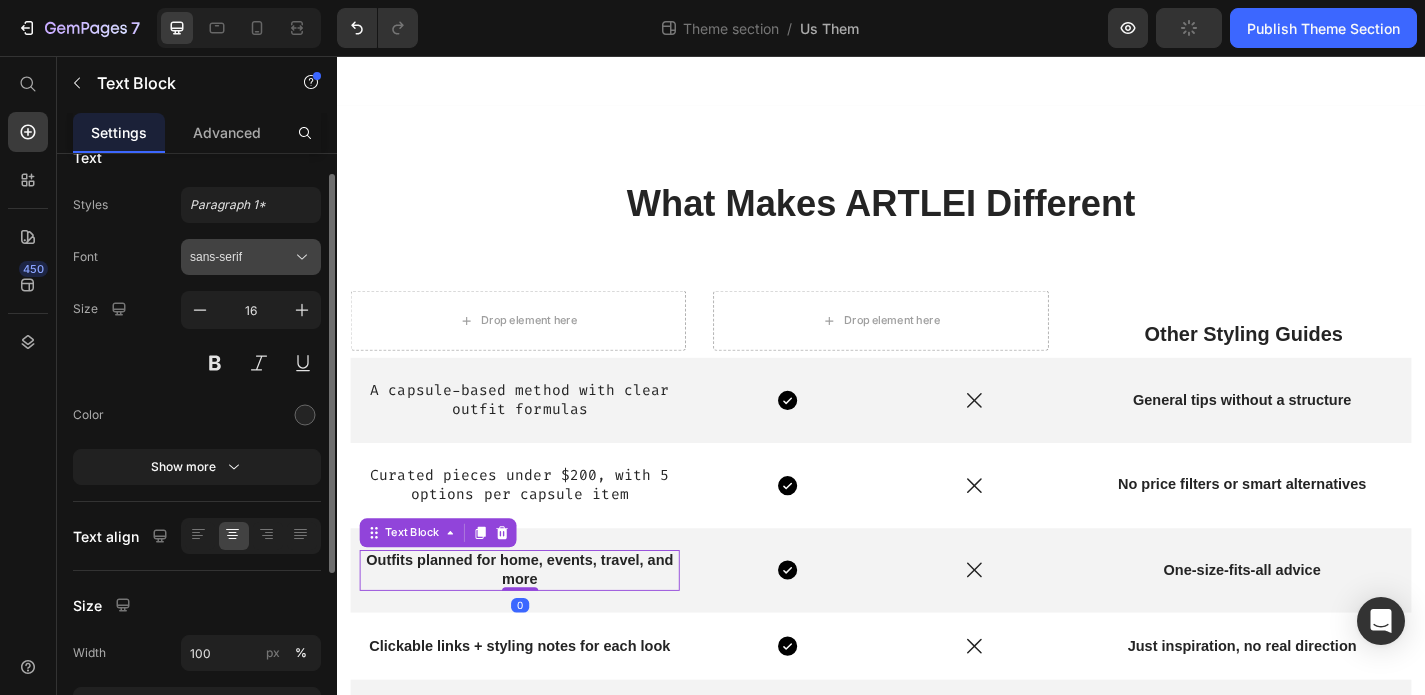 click on "sans-serif" at bounding box center [251, 257] 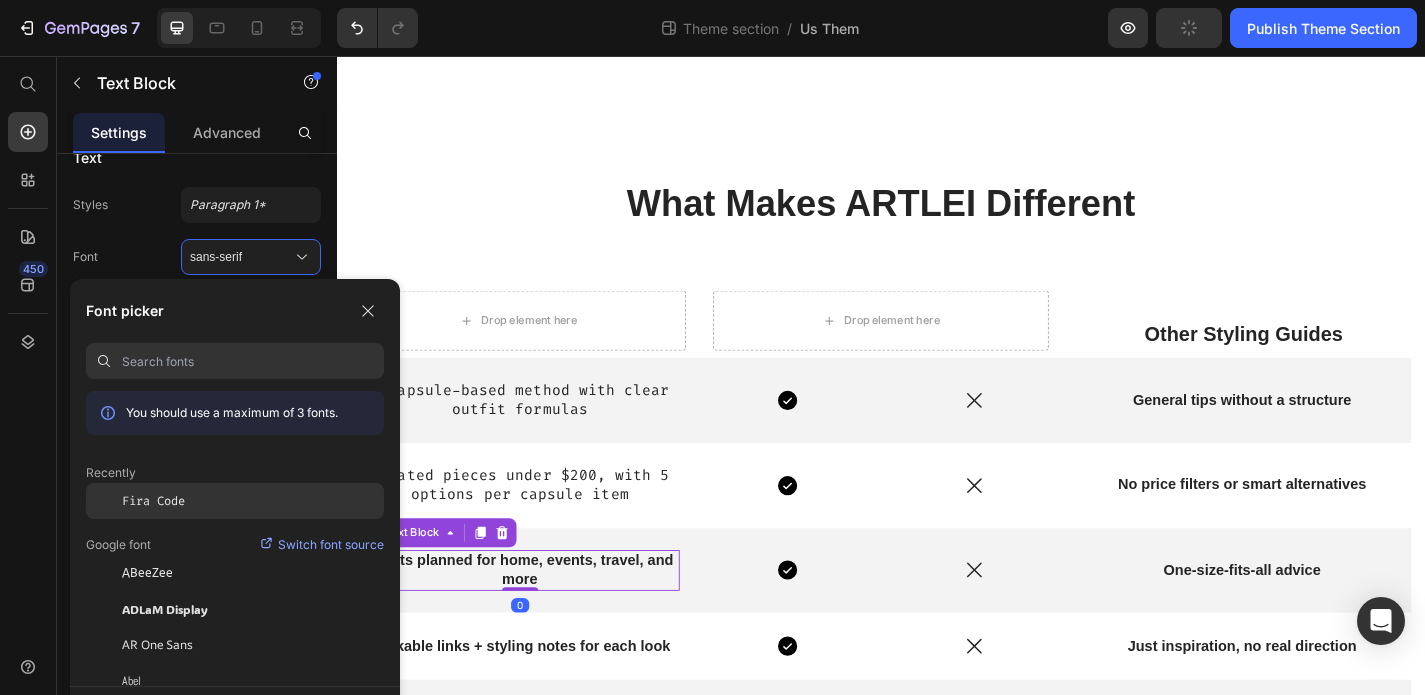 click on "Fira Code" 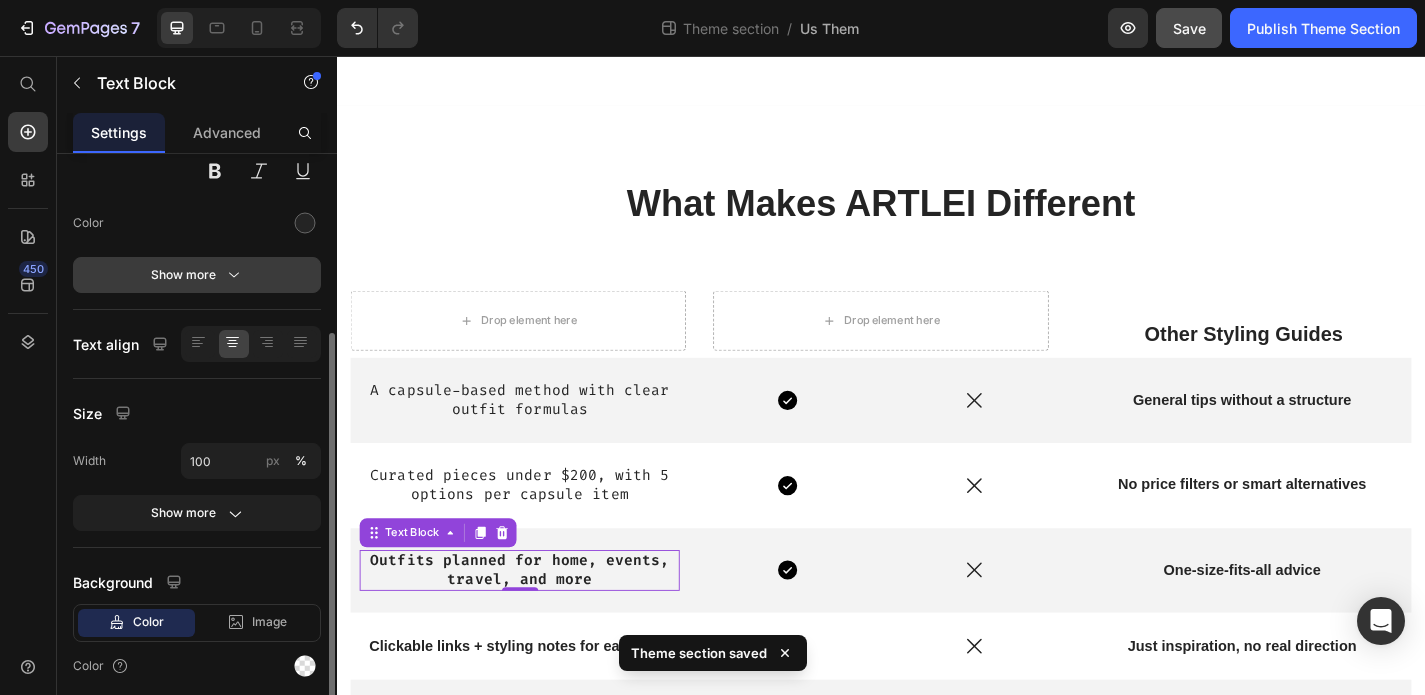 scroll, scrollTop: 297, scrollLeft: 0, axis: vertical 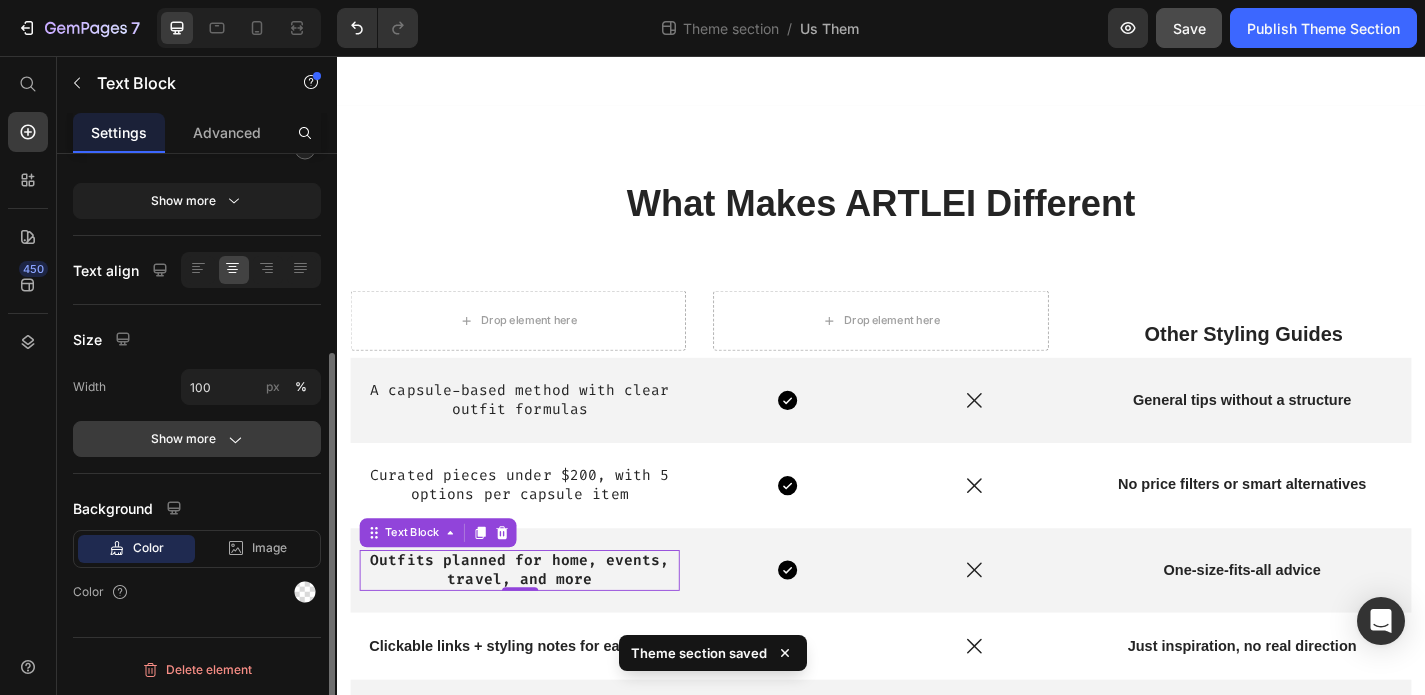 click 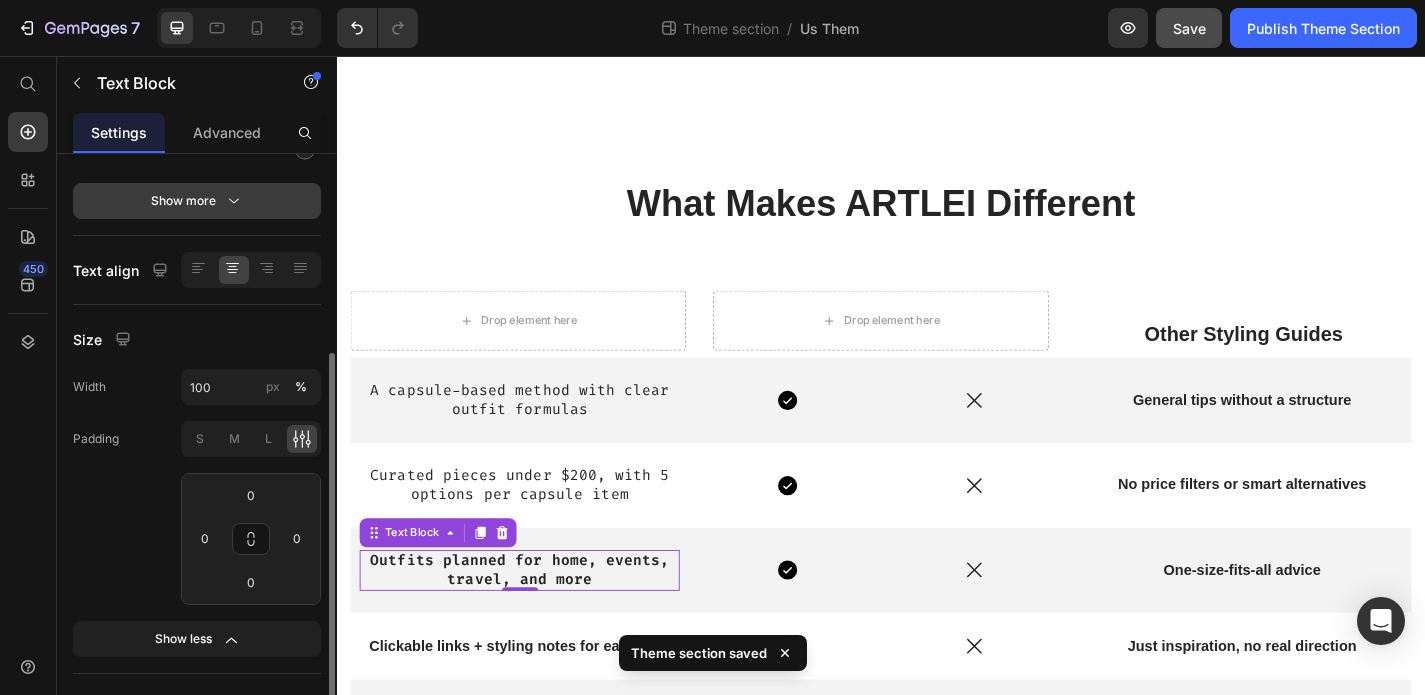 click on "Show more" at bounding box center (197, 201) 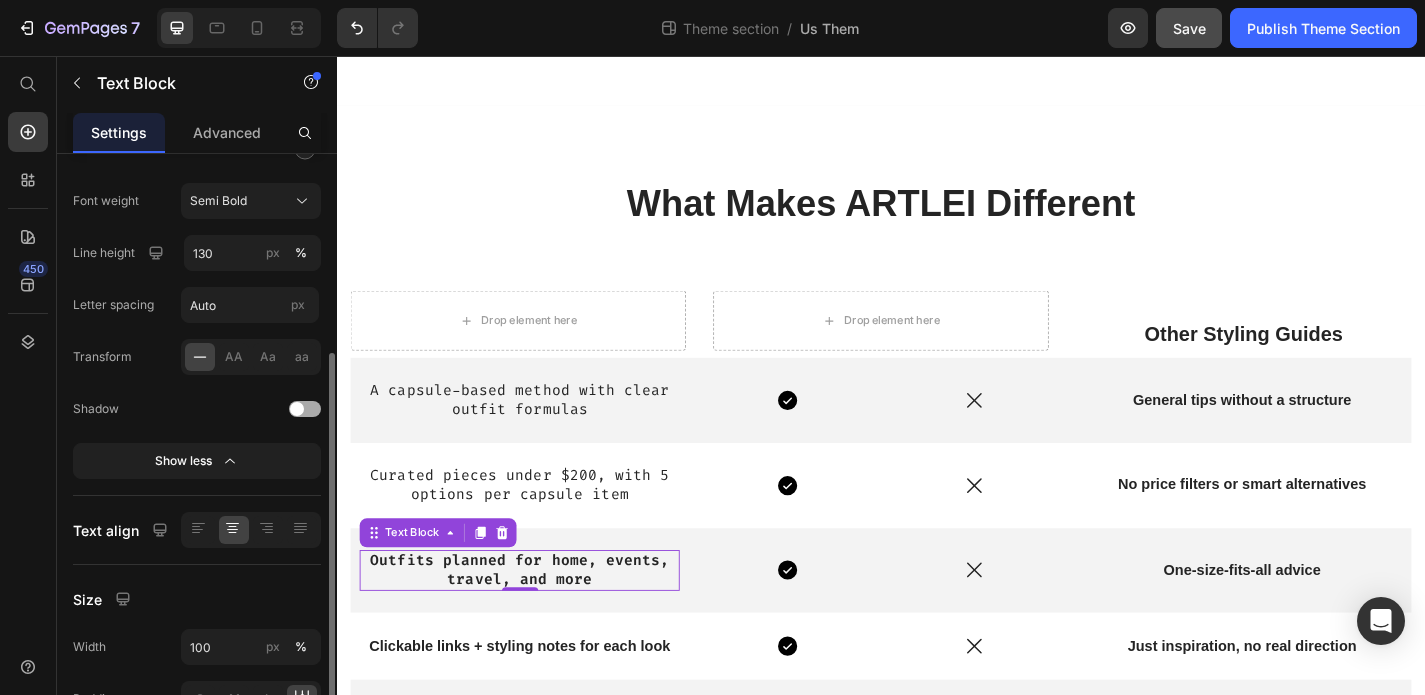 scroll, scrollTop: 143, scrollLeft: 0, axis: vertical 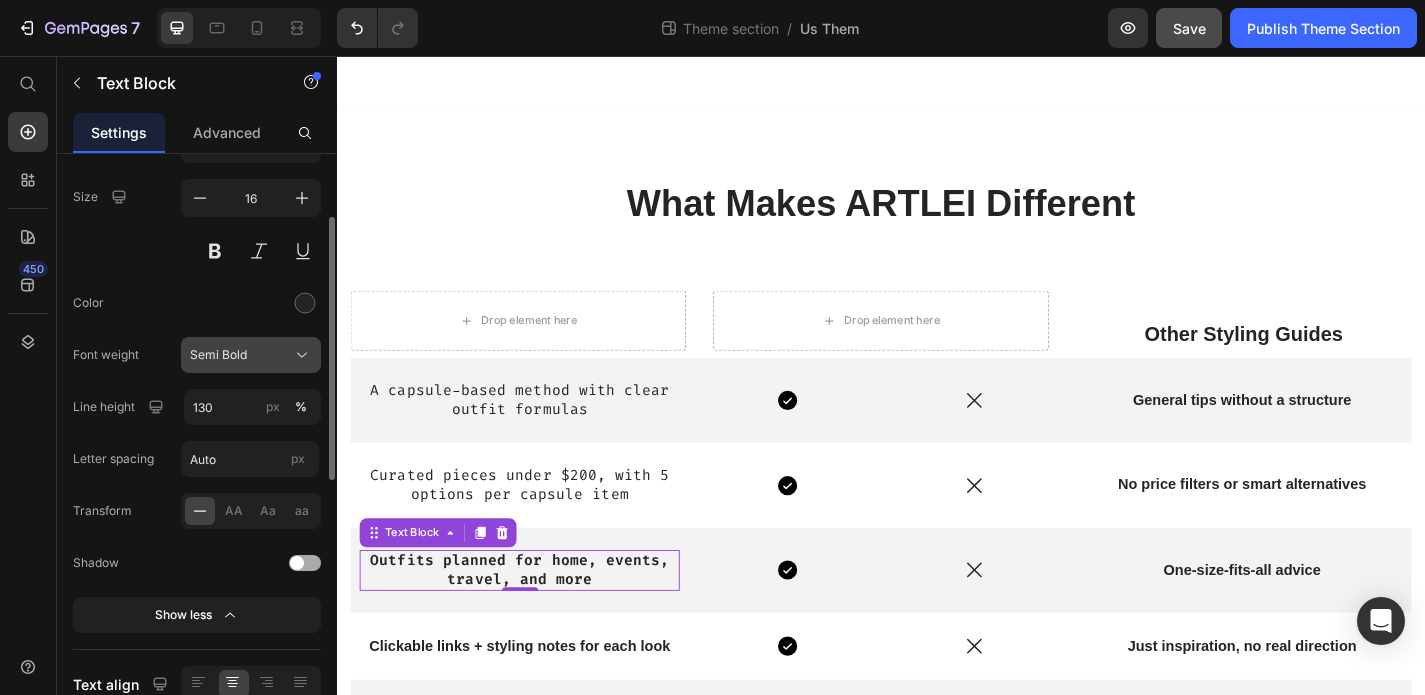 click on "Semi Bold" 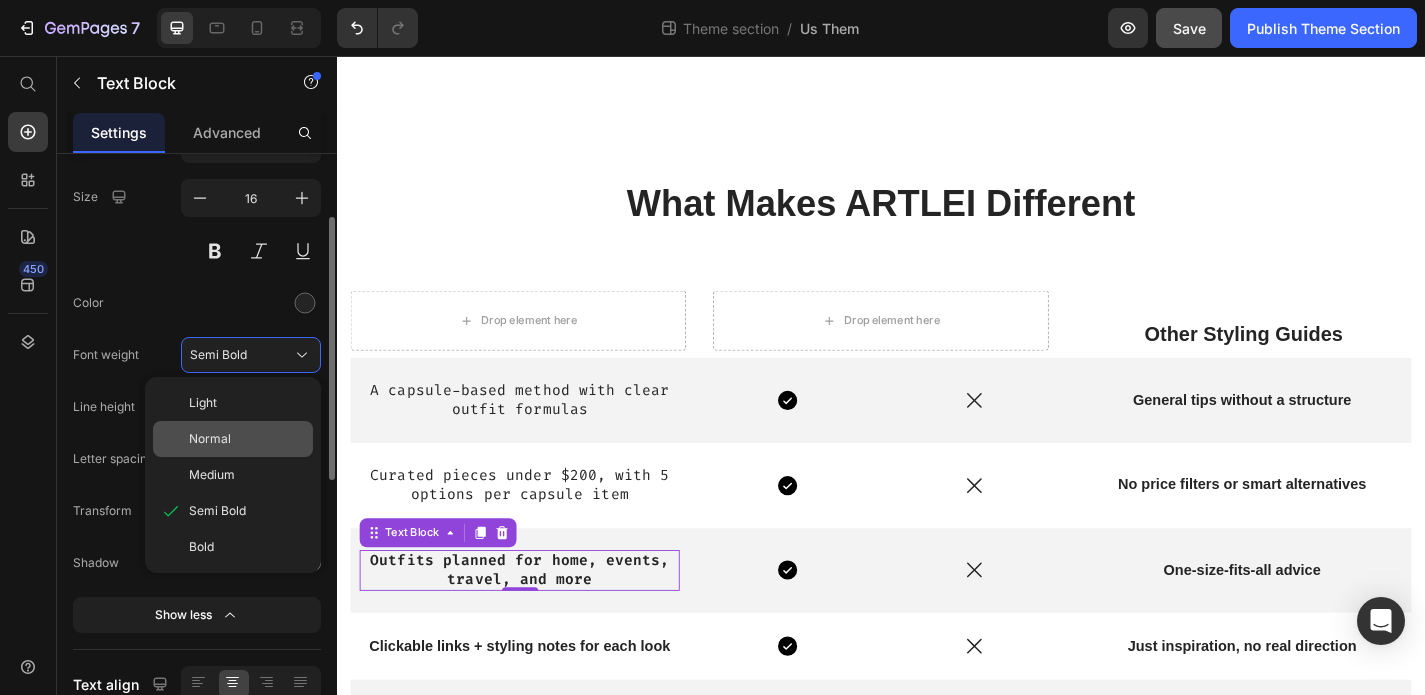 click on "Normal" at bounding box center [210, 439] 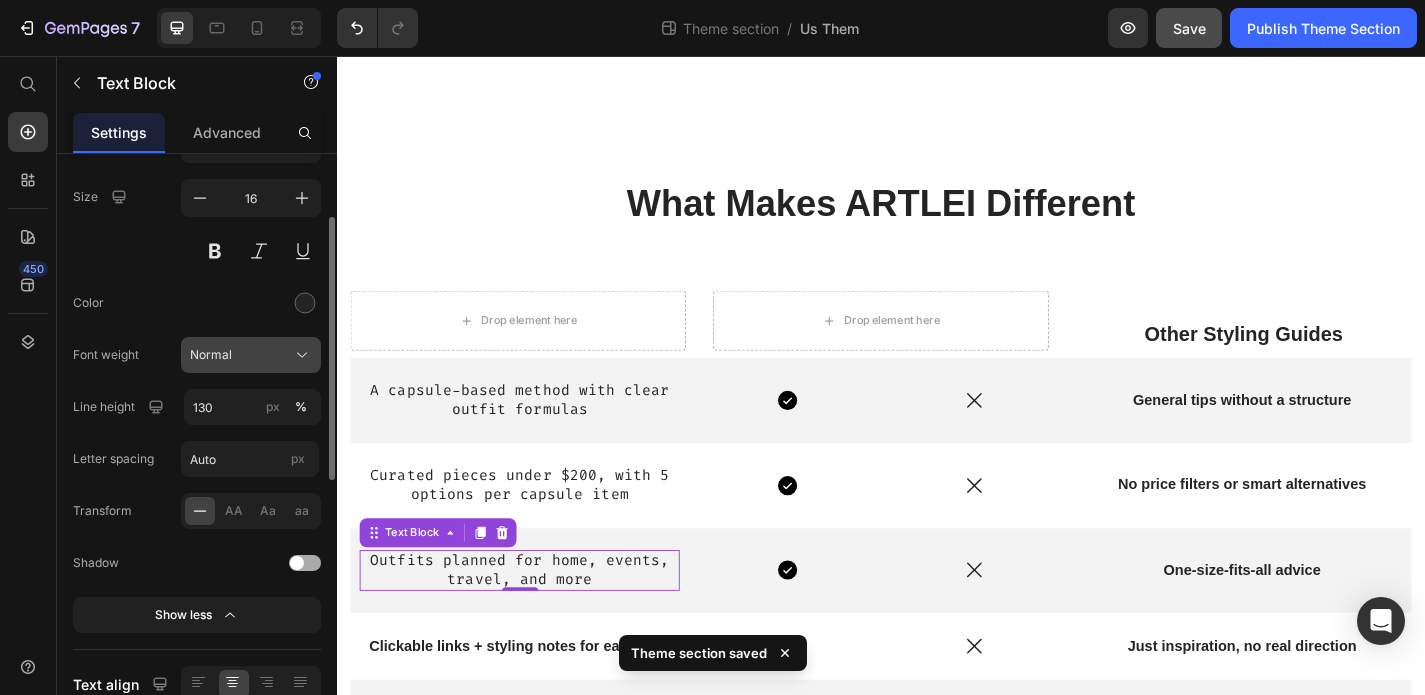 click on "Normal" at bounding box center [251, 355] 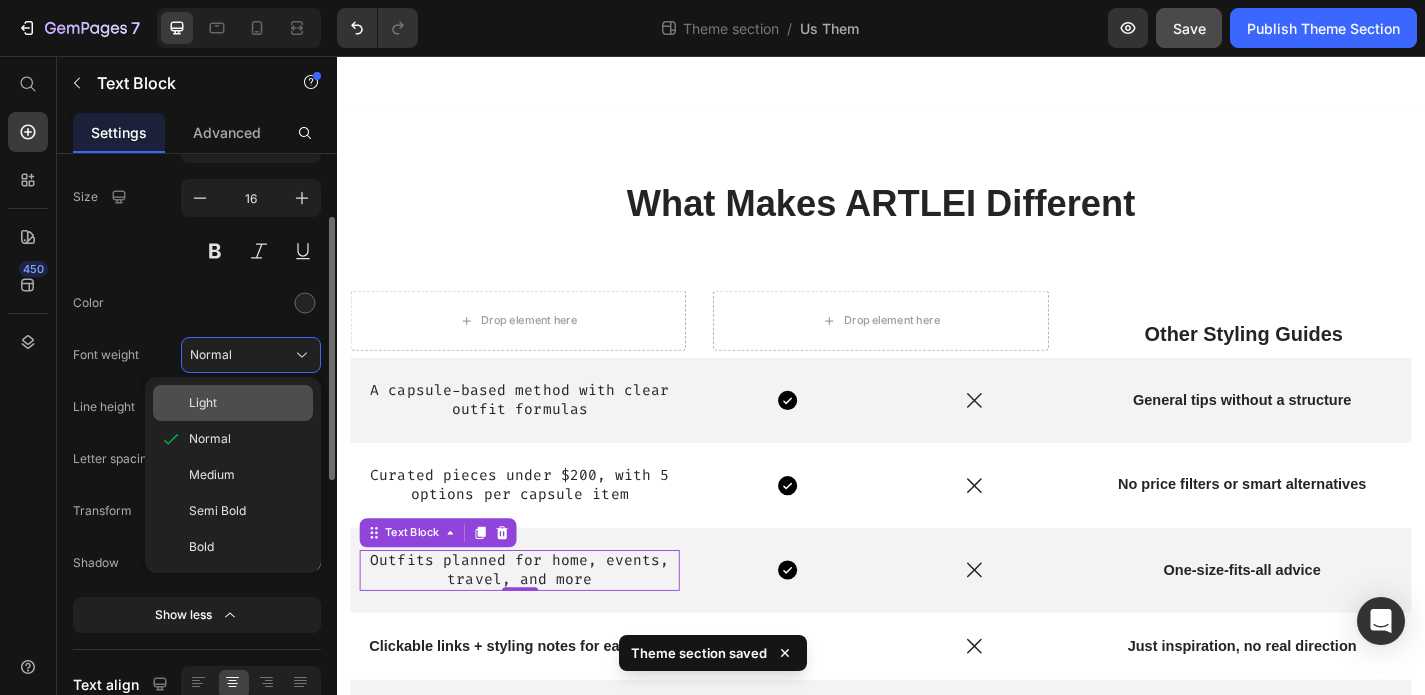 click on "Light" at bounding box center (247, 403) 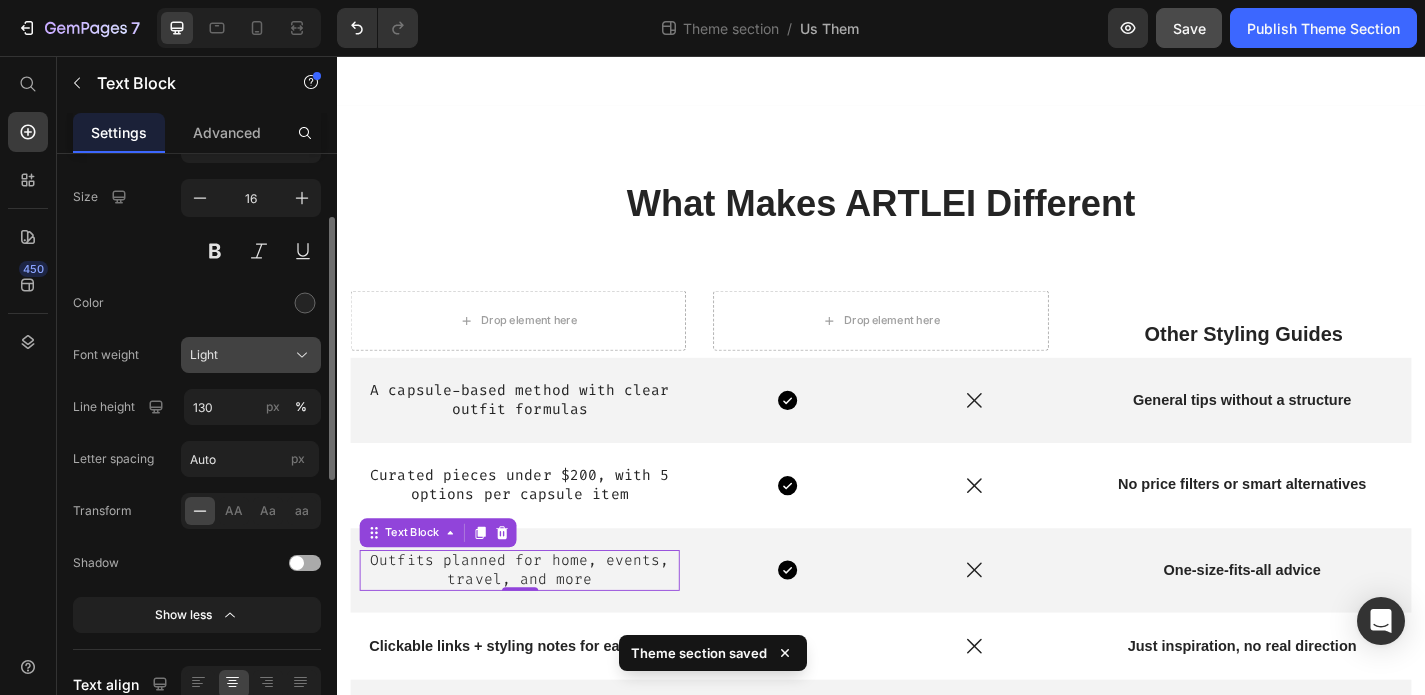 click on "Light" at bounding box center [251, 355] 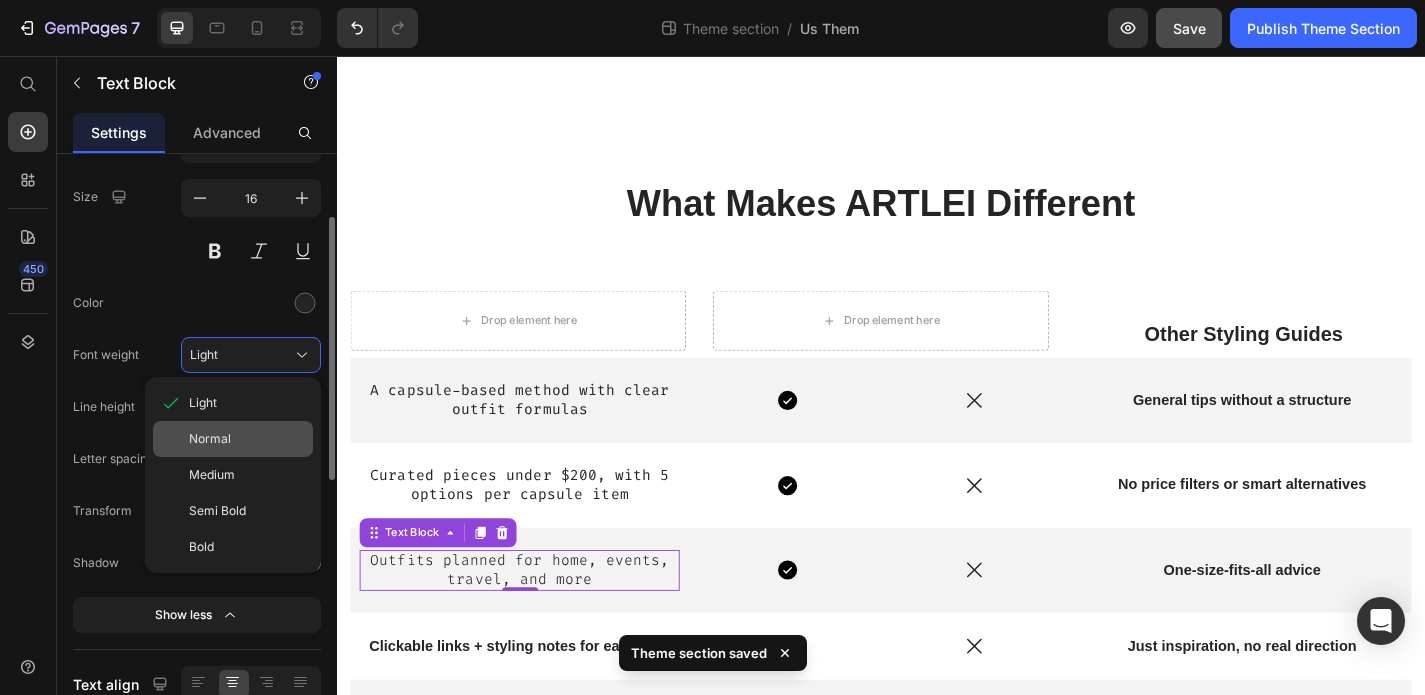 click on "Normal" at bounding box center [210, 439] 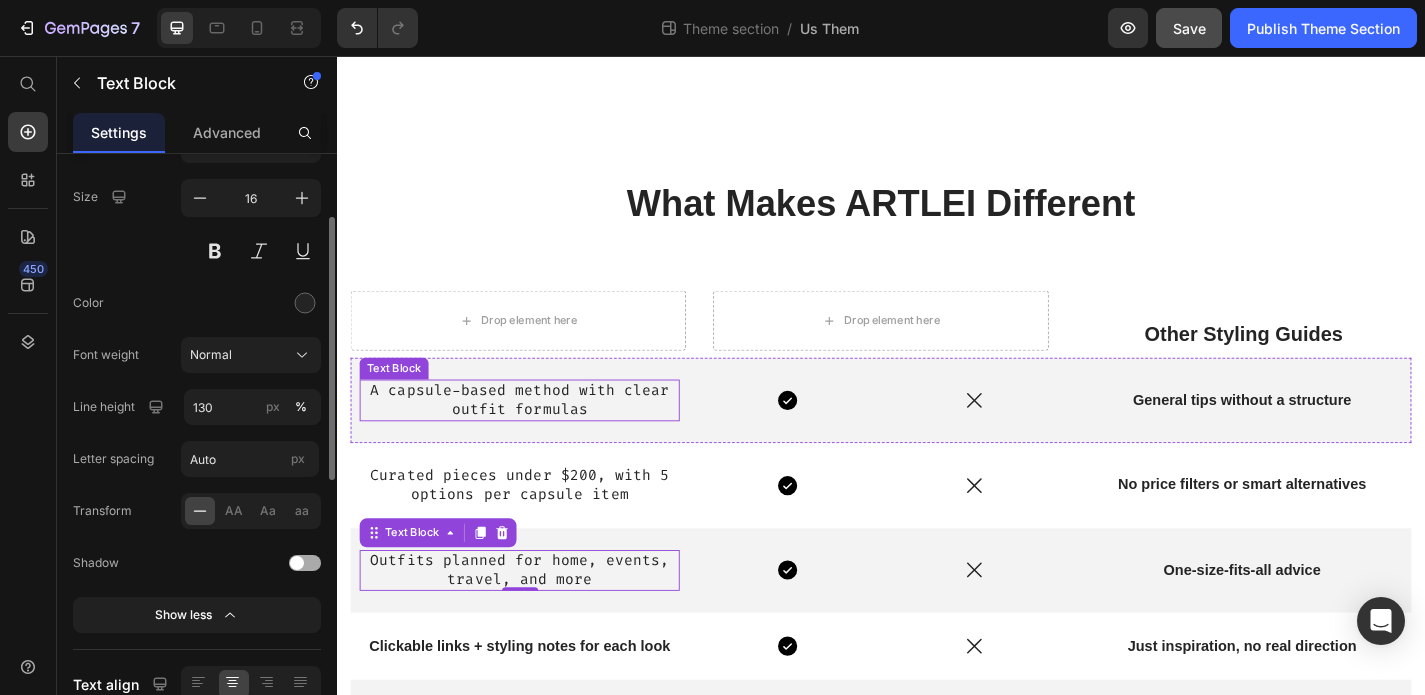 click on "A capsule-based method with clear outfit formulas" at bounding box center (538, 436) 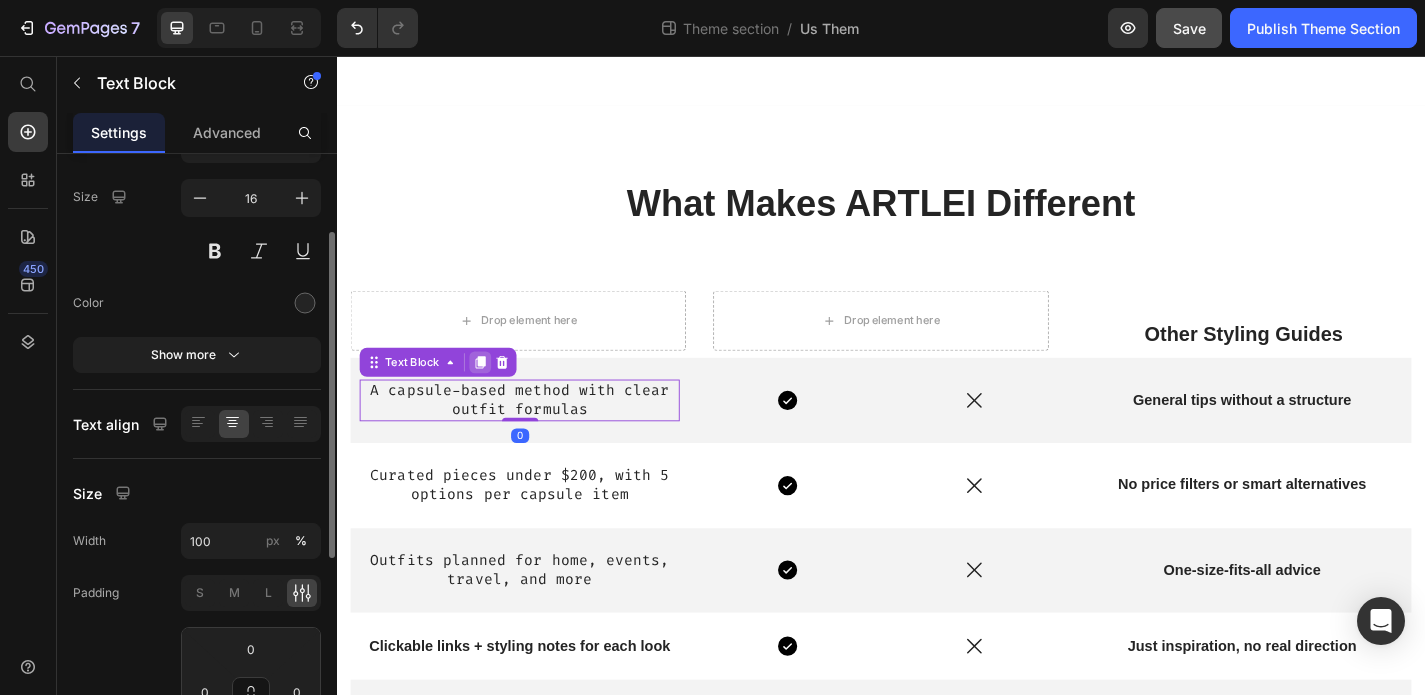 click 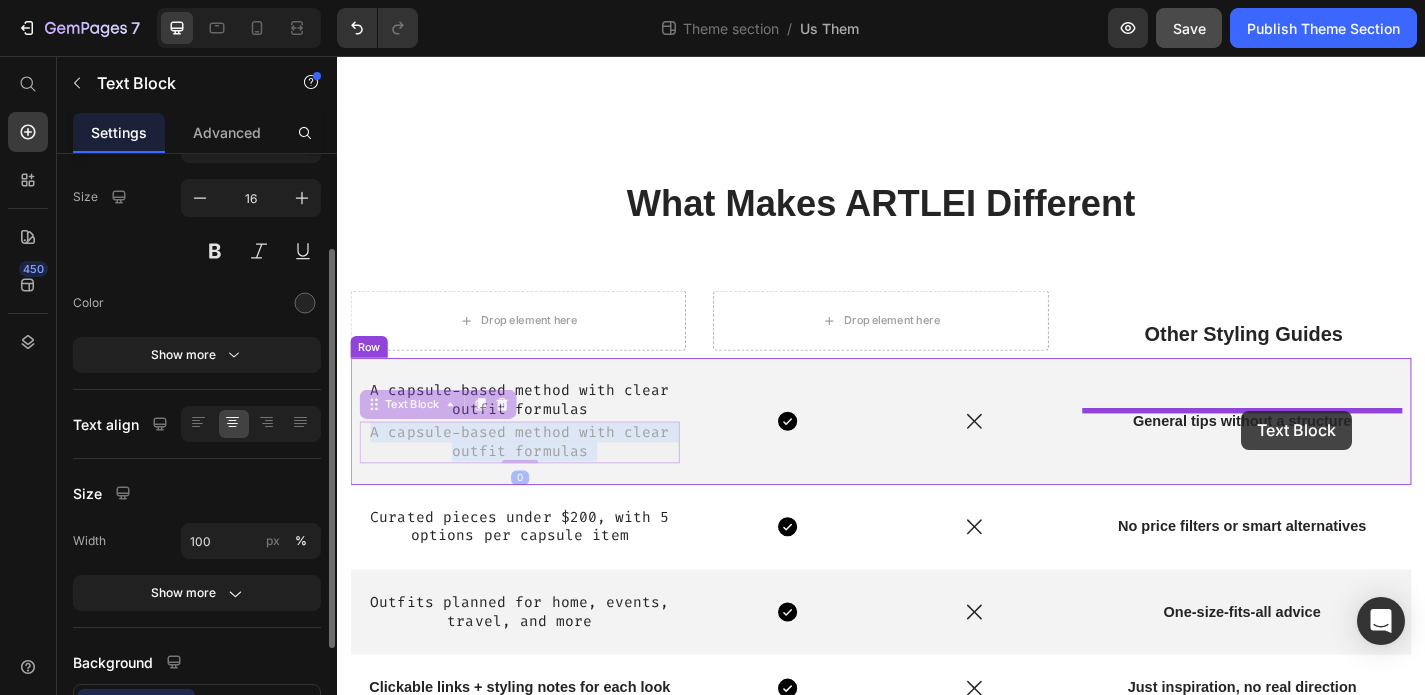 drag, startPoint x: 524, startPoint y: 487, endPoint x: 1334, endPoint y: 447, distance: 810.98706 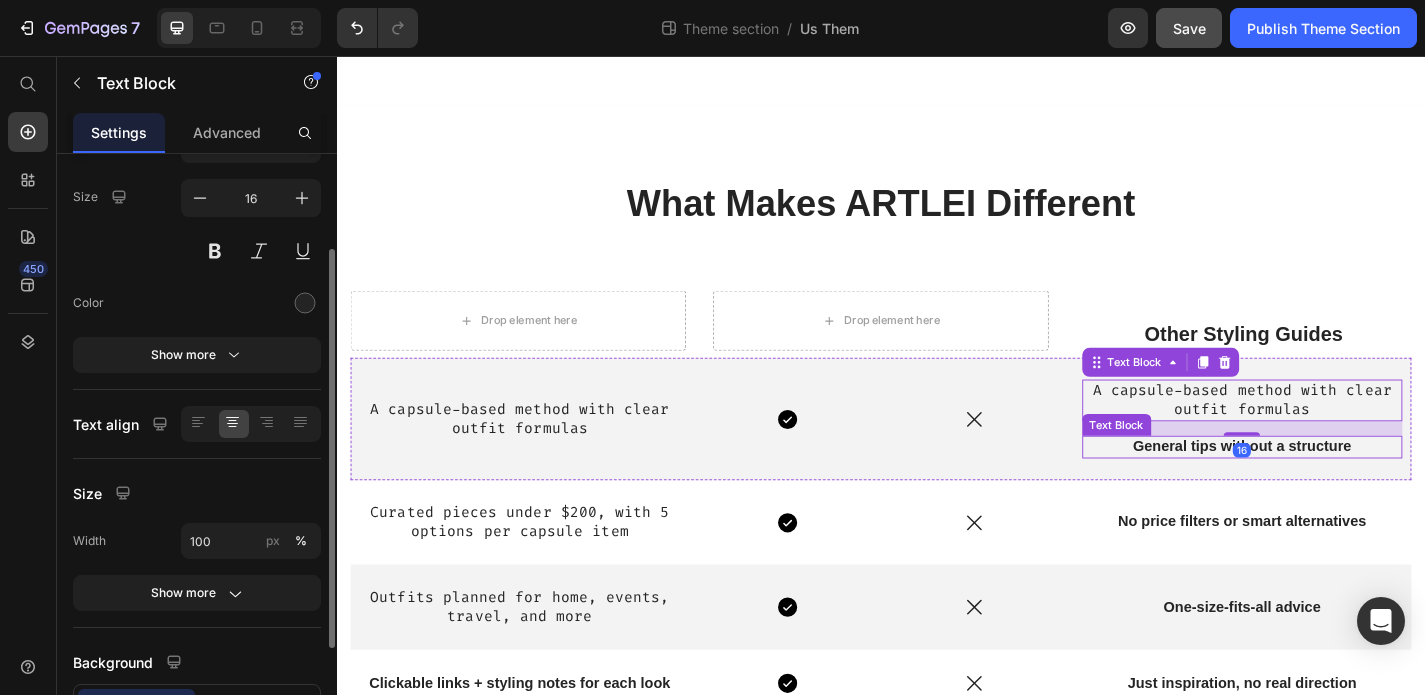 click on "General tips without a structure" at bounding box center [1335, 487] 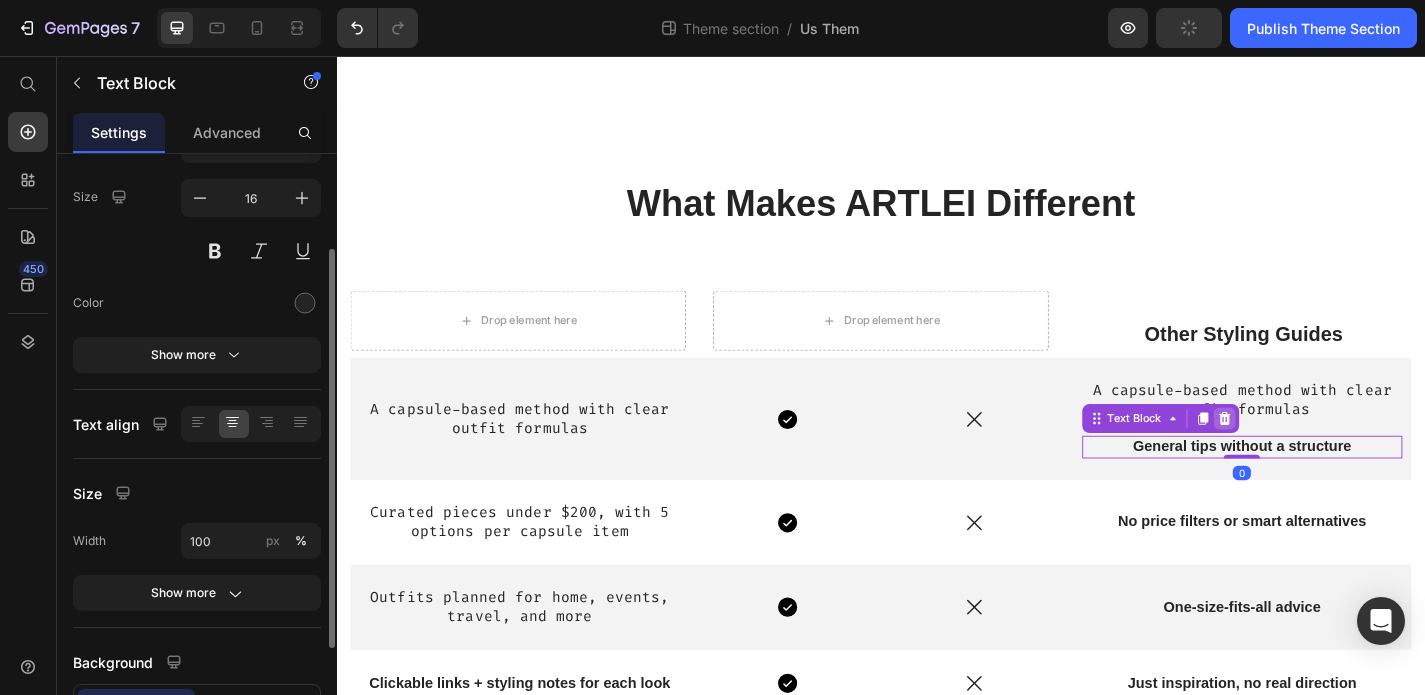 click 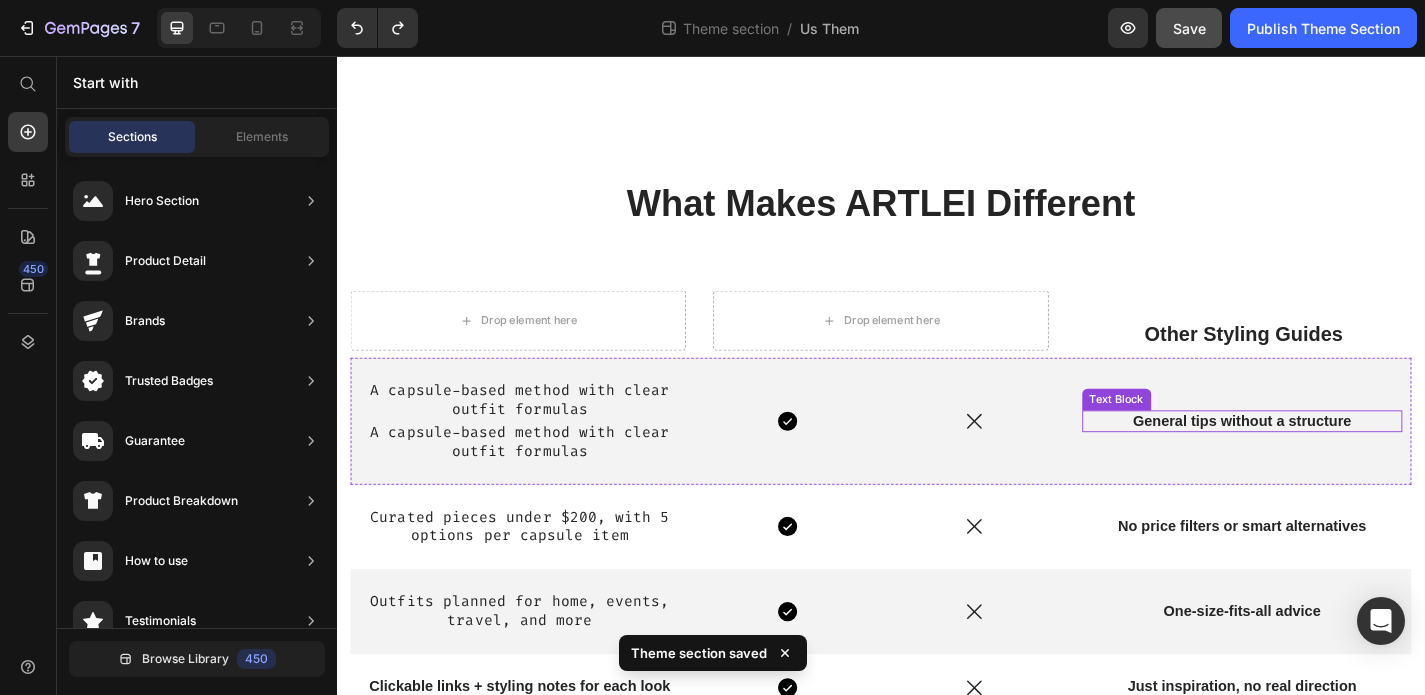 click on "General tips without a structure" at bounding box center [1335, 459] 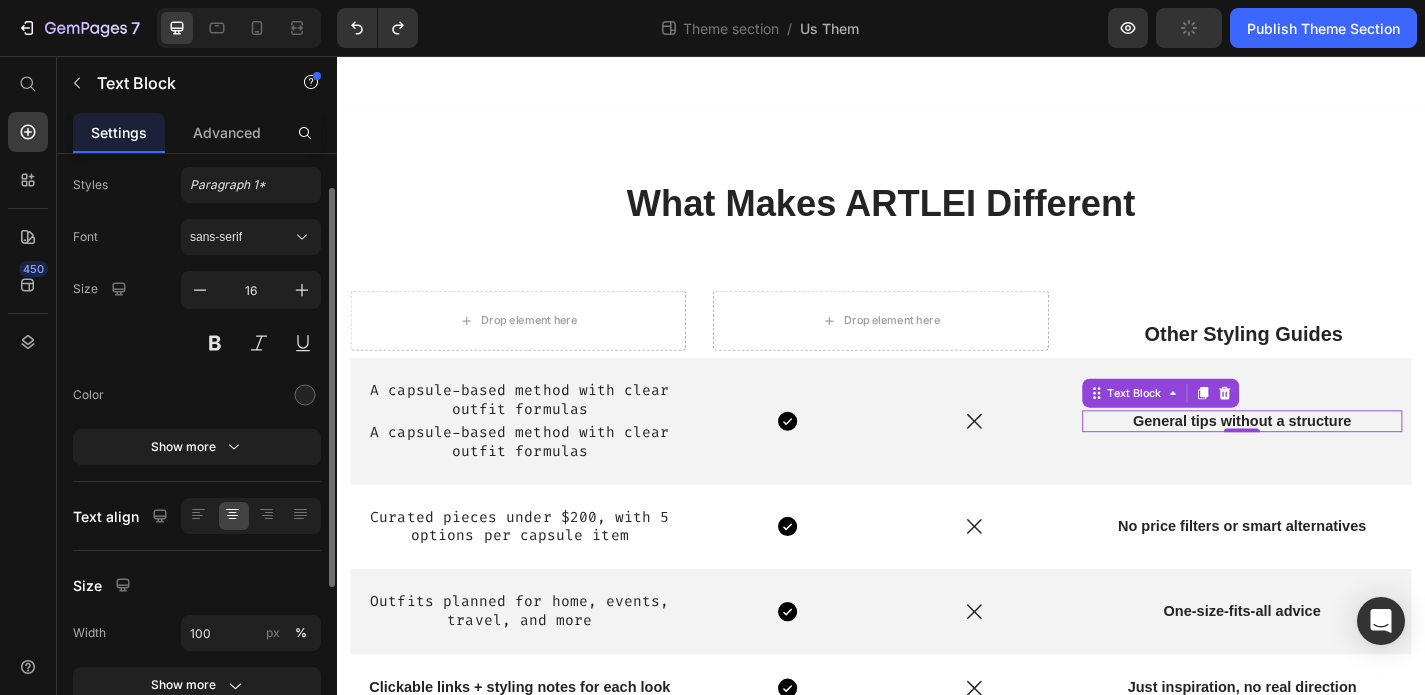 scroll, scrollTop: 37, scrollLeft: 0, axis: vertical 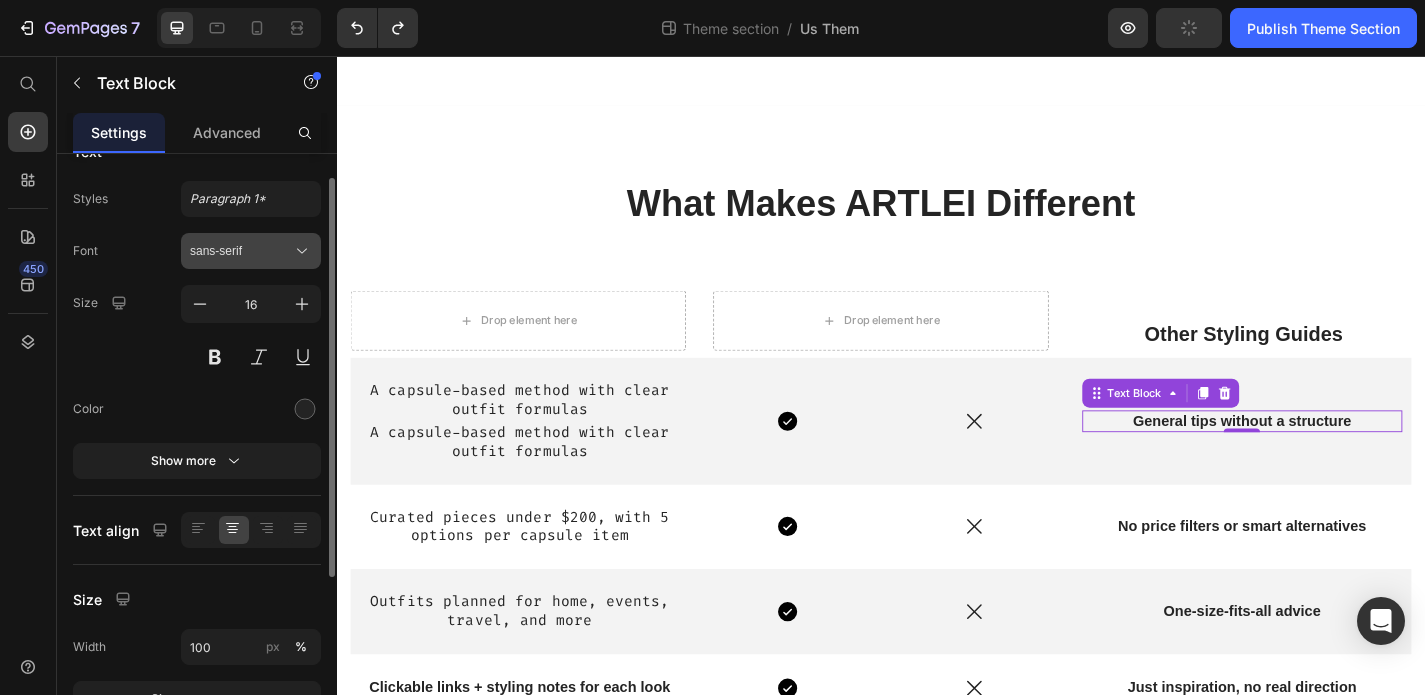 click on "sans-serif" at bounding box center (241, 251) 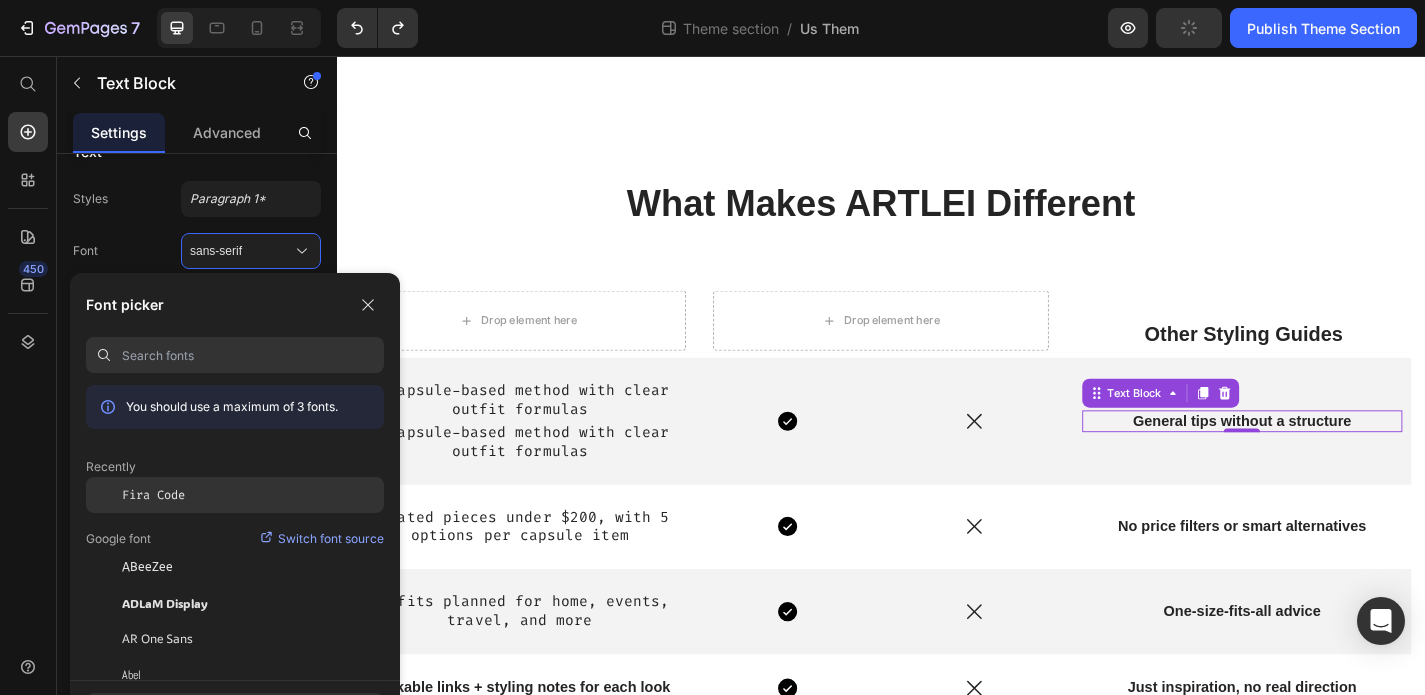 click on "Fira Code" at bounding box center (153, 495) 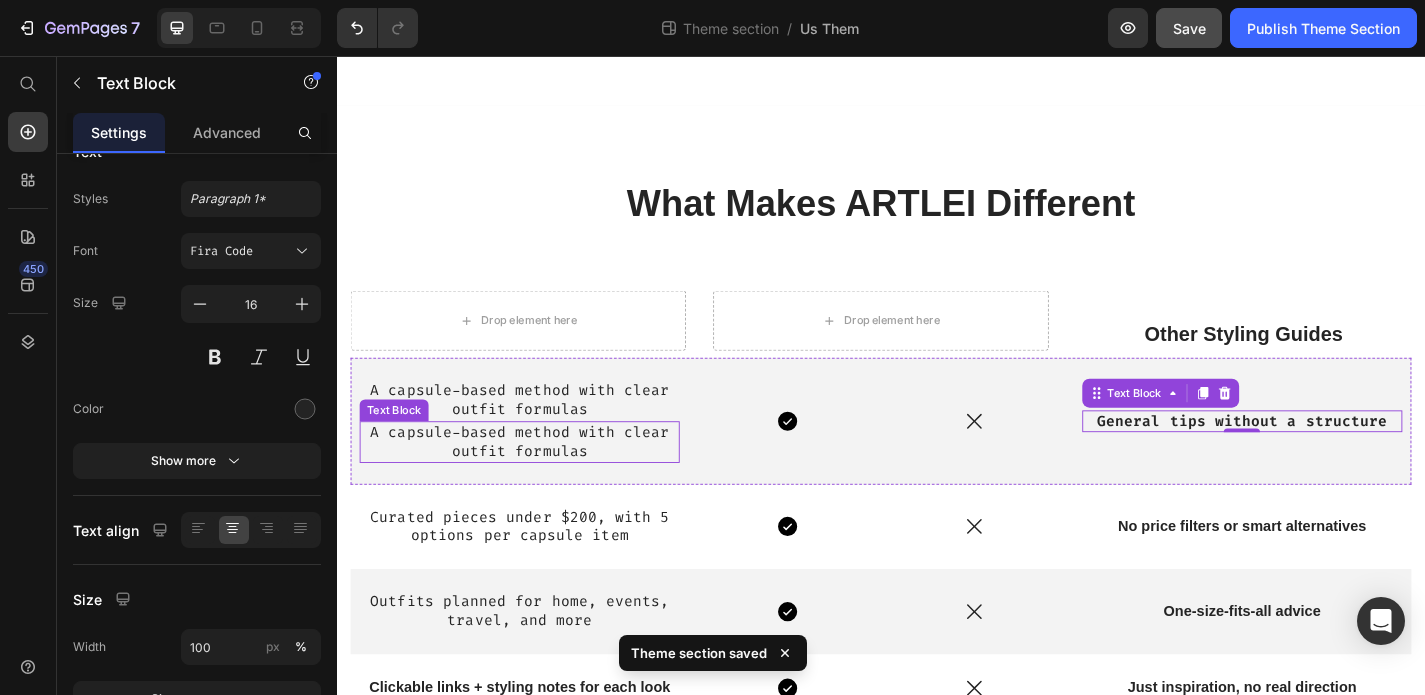 click on "A capsule-based method with clear outfit formulas" at bounding box center [538, 482] 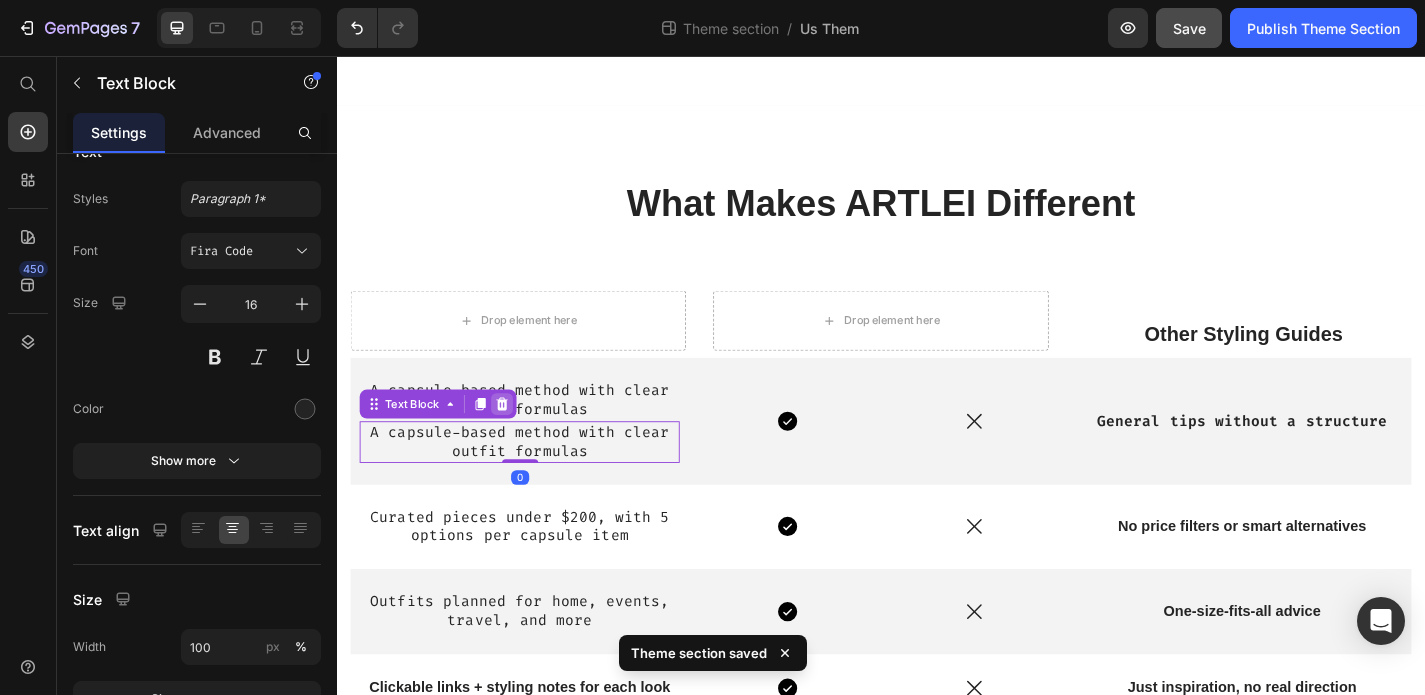 click 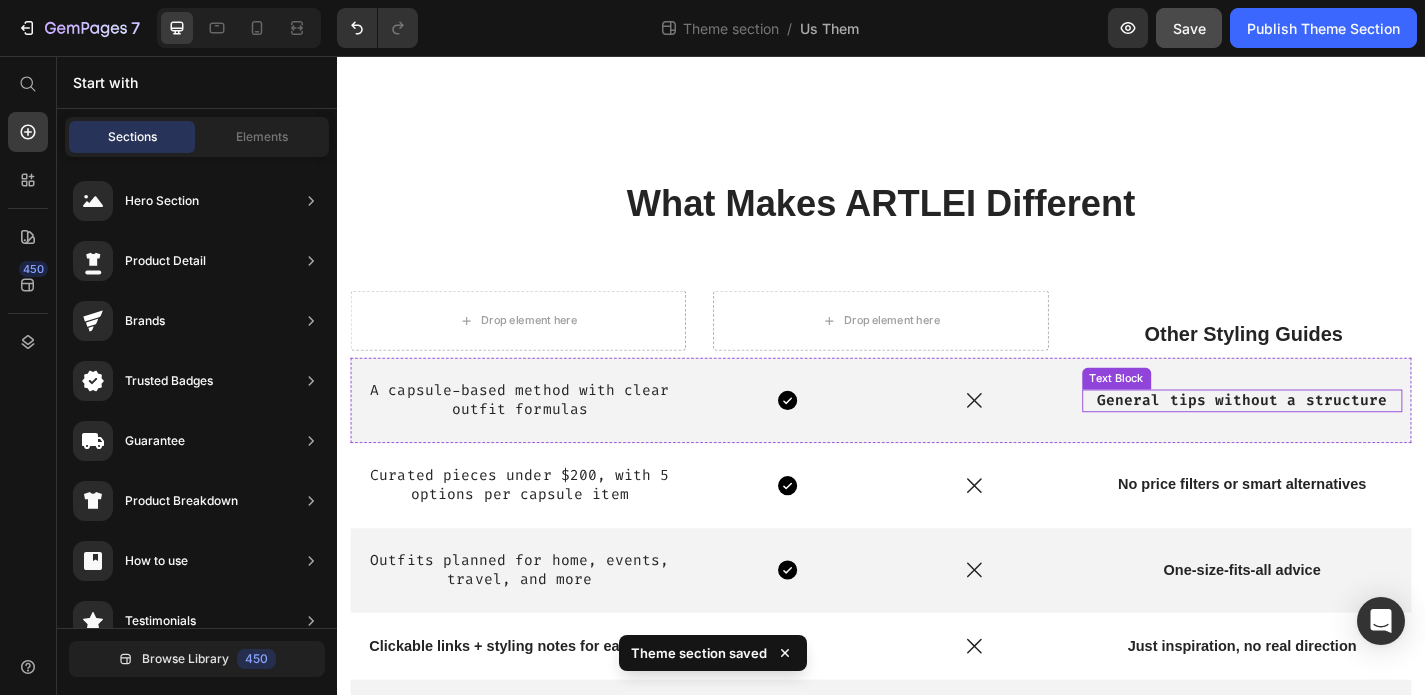 click on "General tips without a structure" at bounding box center (1335, 436) 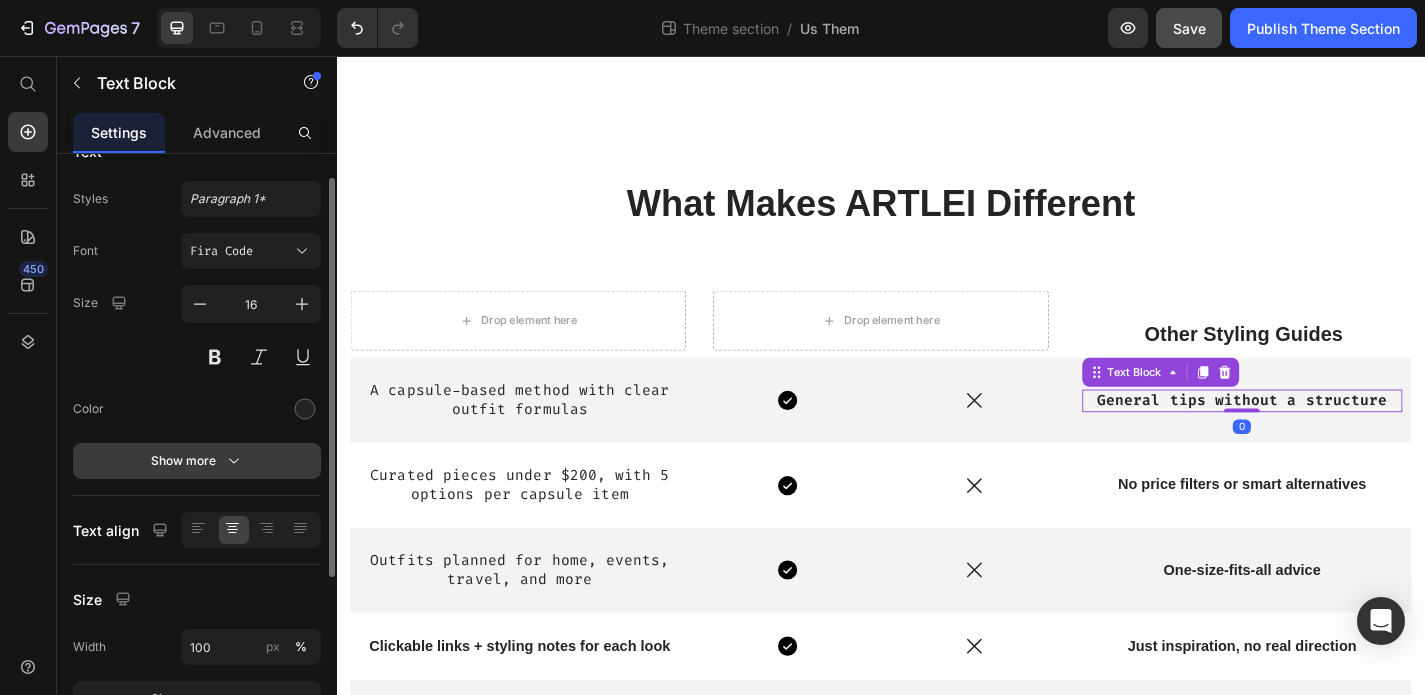 click on "Show more" at bounding box center [197, 461] 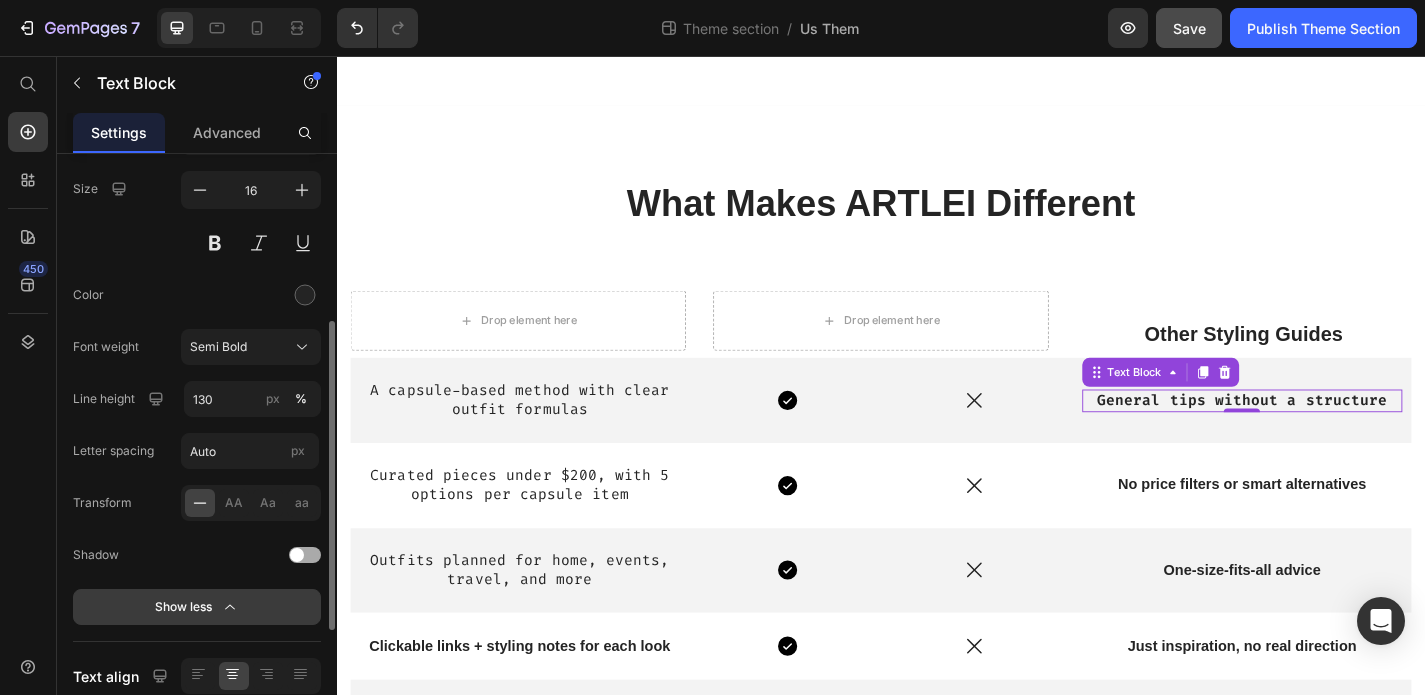 scroll, scrollTop: 260, scrollLeft: 0, axis: vertical 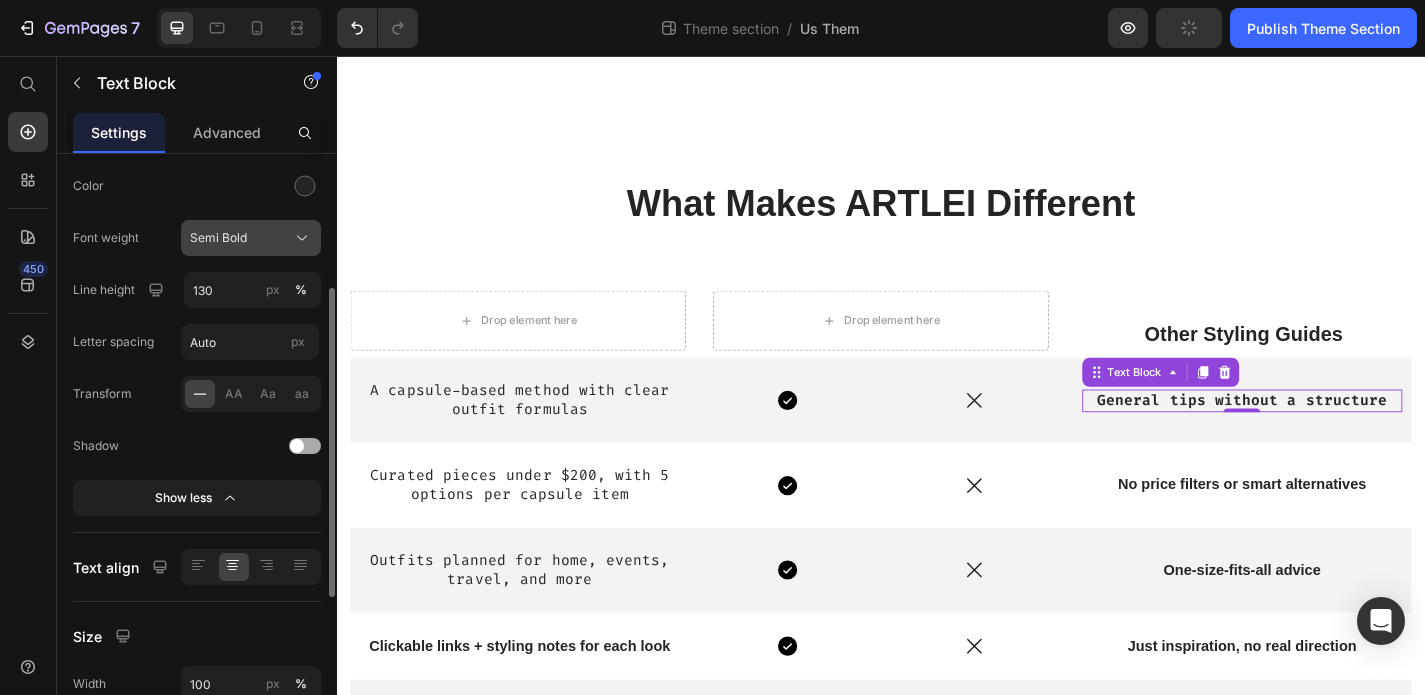 click on "Semi Bold" 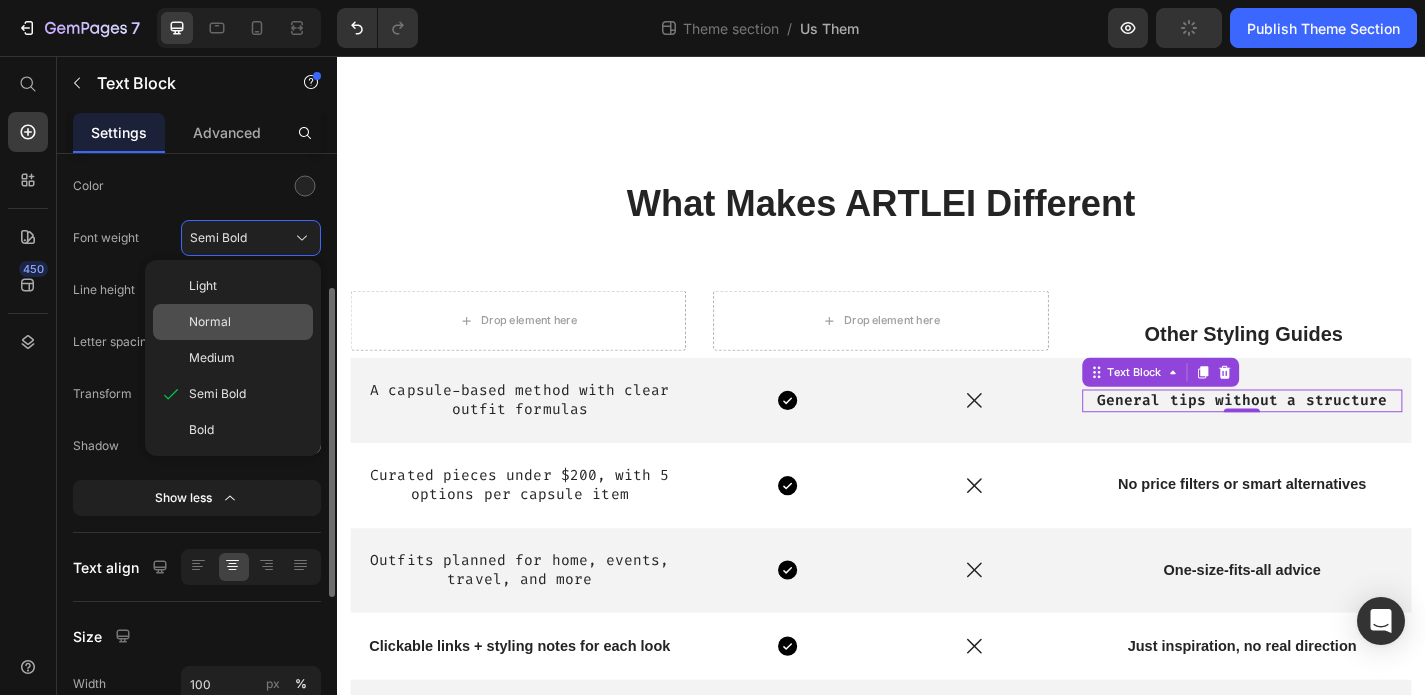 click on "Normal" at bounding box center [210, 322] 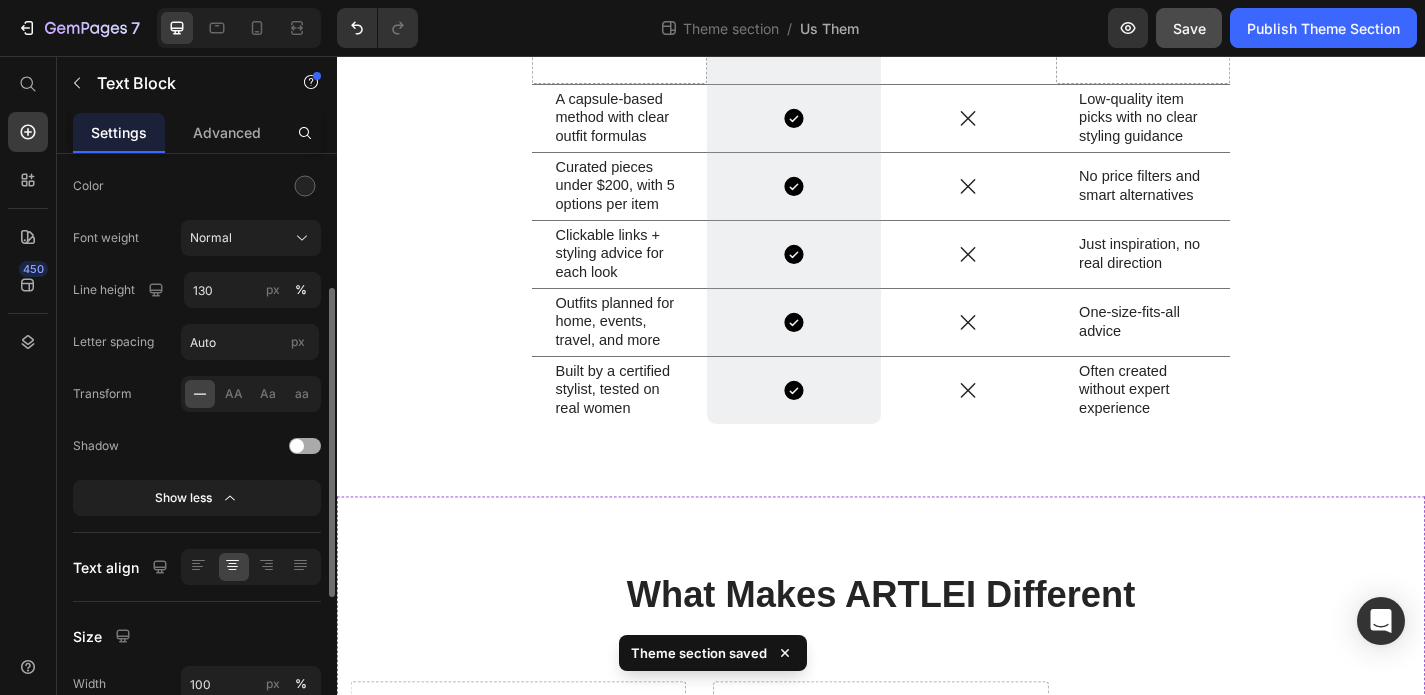 scroll, scrollTop: 0, scrollLeft: 0, axis: both 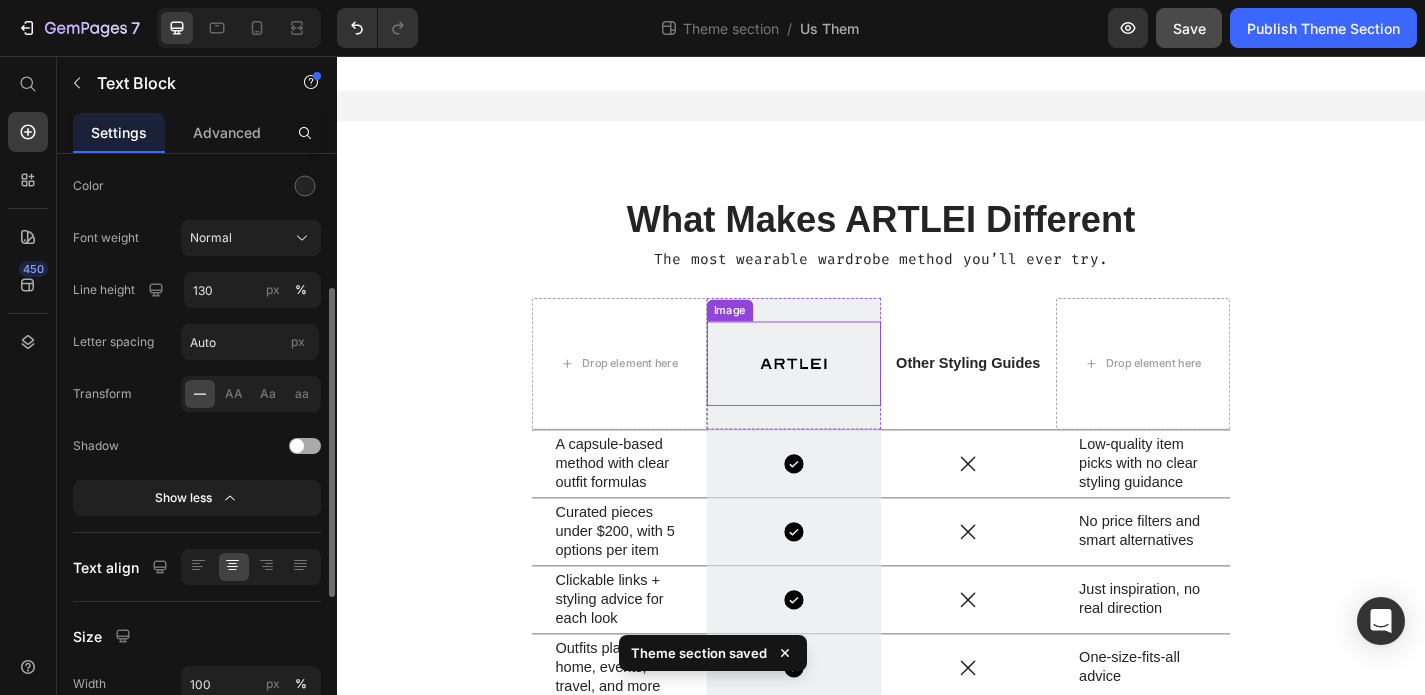 click at bounding box center [841, 395] 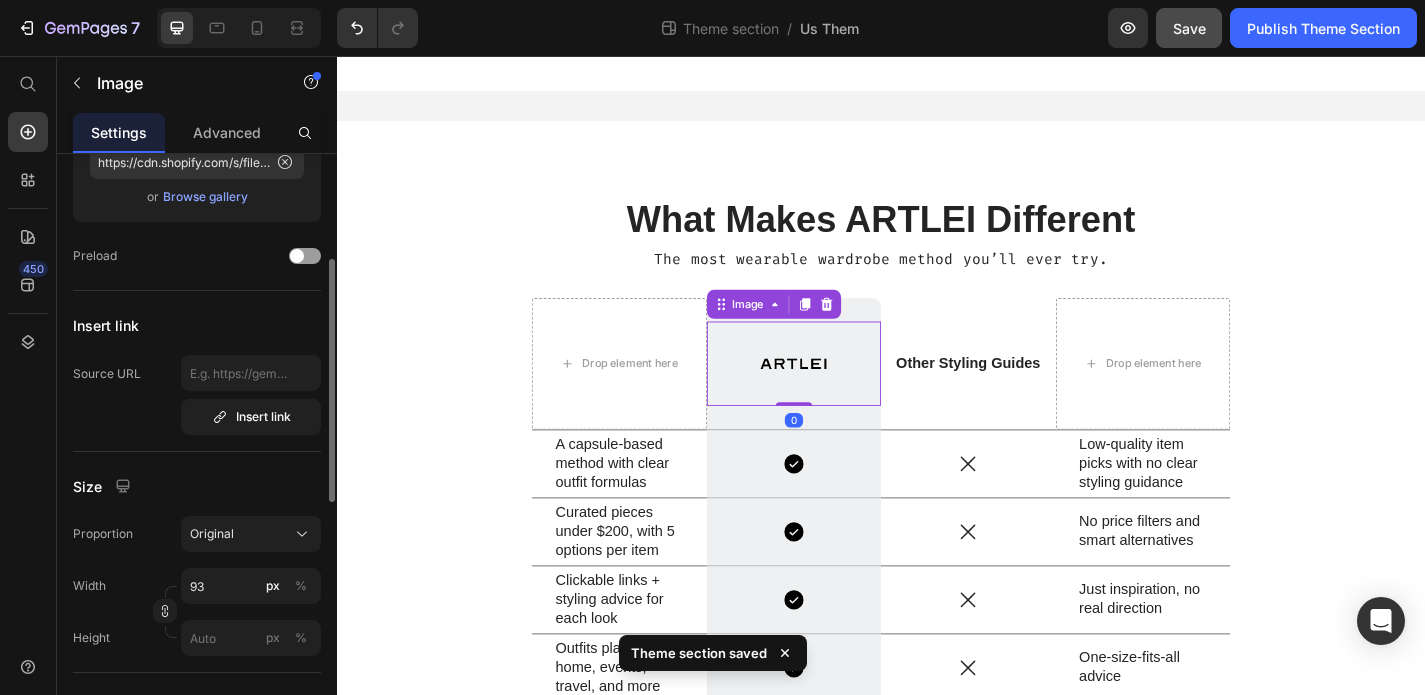 scroll, scrollTop: 0, scrollLeft: 0, axis: both 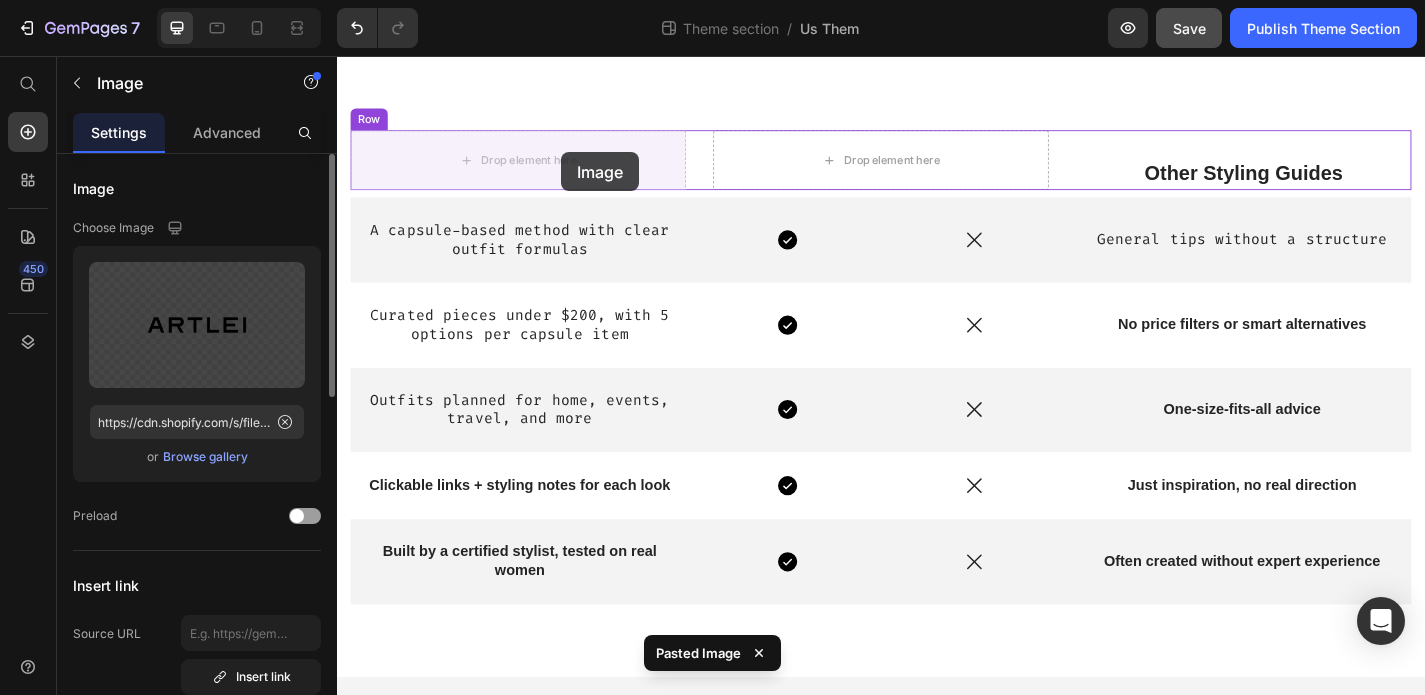 drag, startPoint x: 842, startPoint y: 169, endPoint x: 584, endPoint y: 162, distance: 258.09494 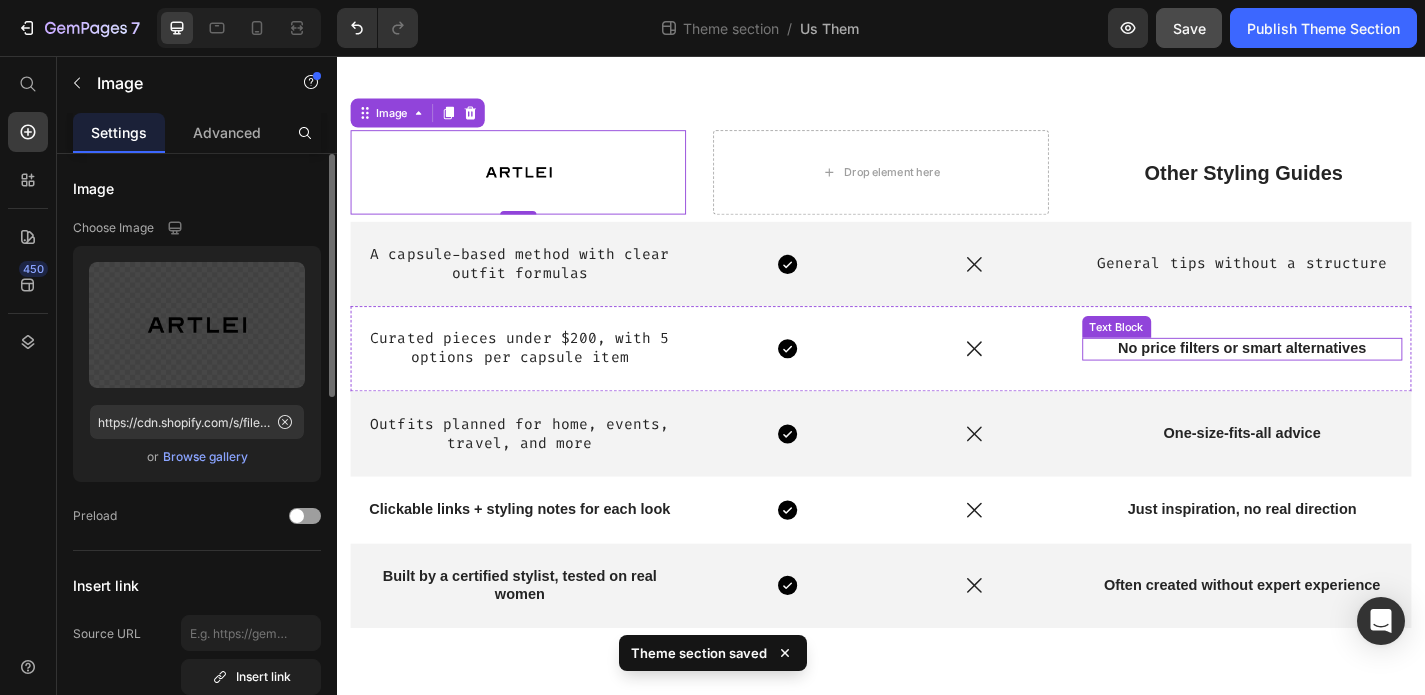 click on "No price filters or smart alternatives" at bounding box center [1335, 379] 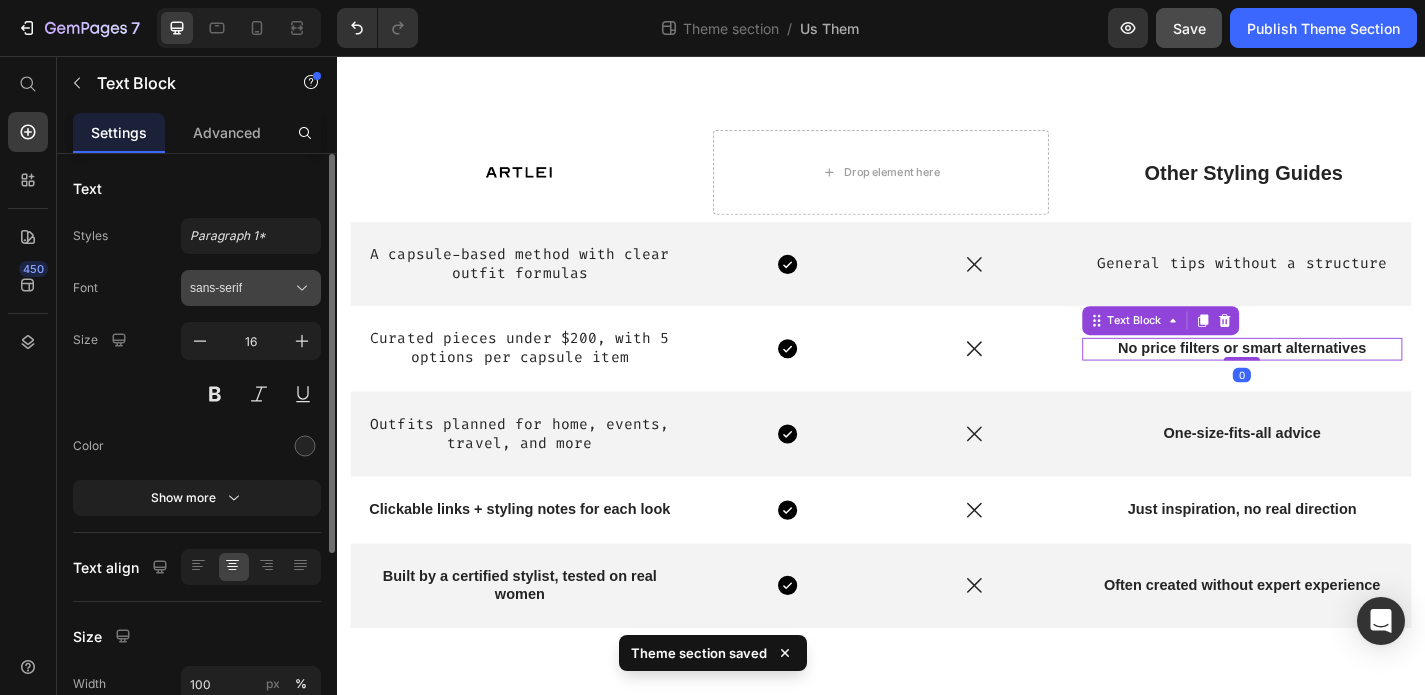 click on "sans-serif" at bounding box center [241, 288] 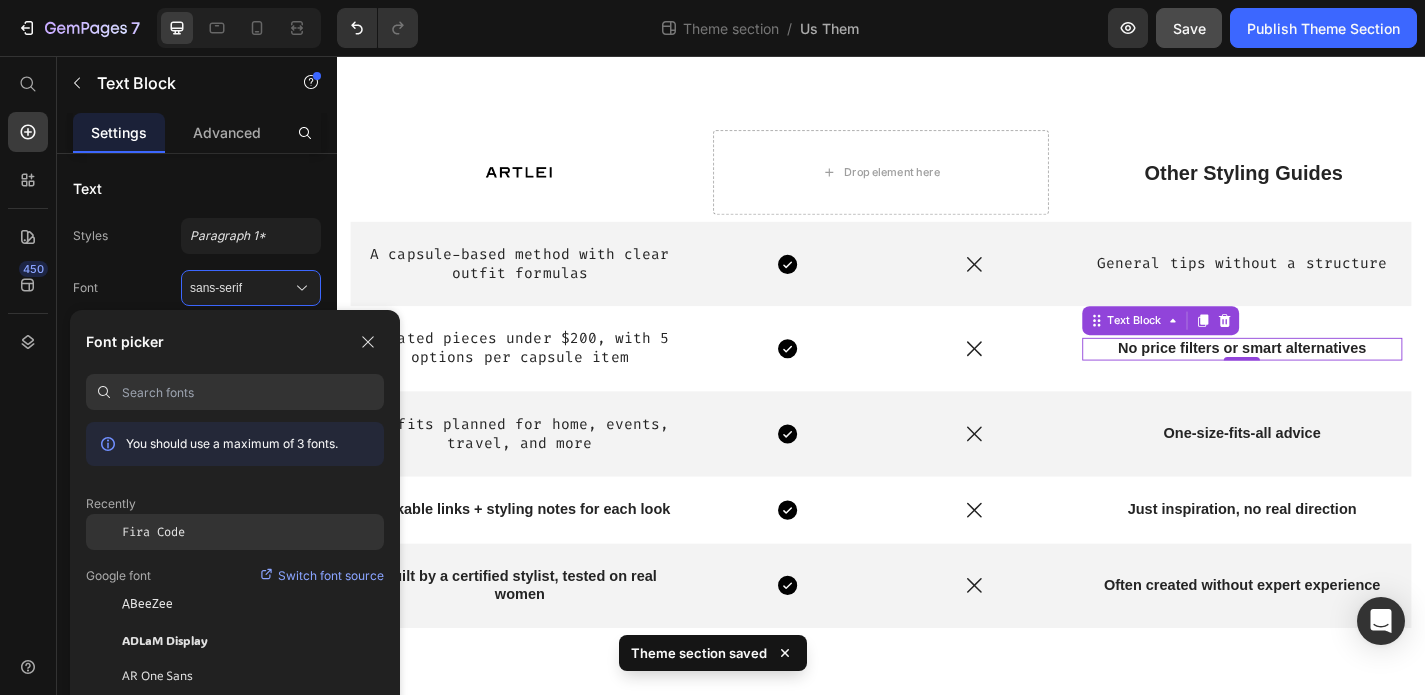 click on "Fira Code" at bounding box center (153, 532) 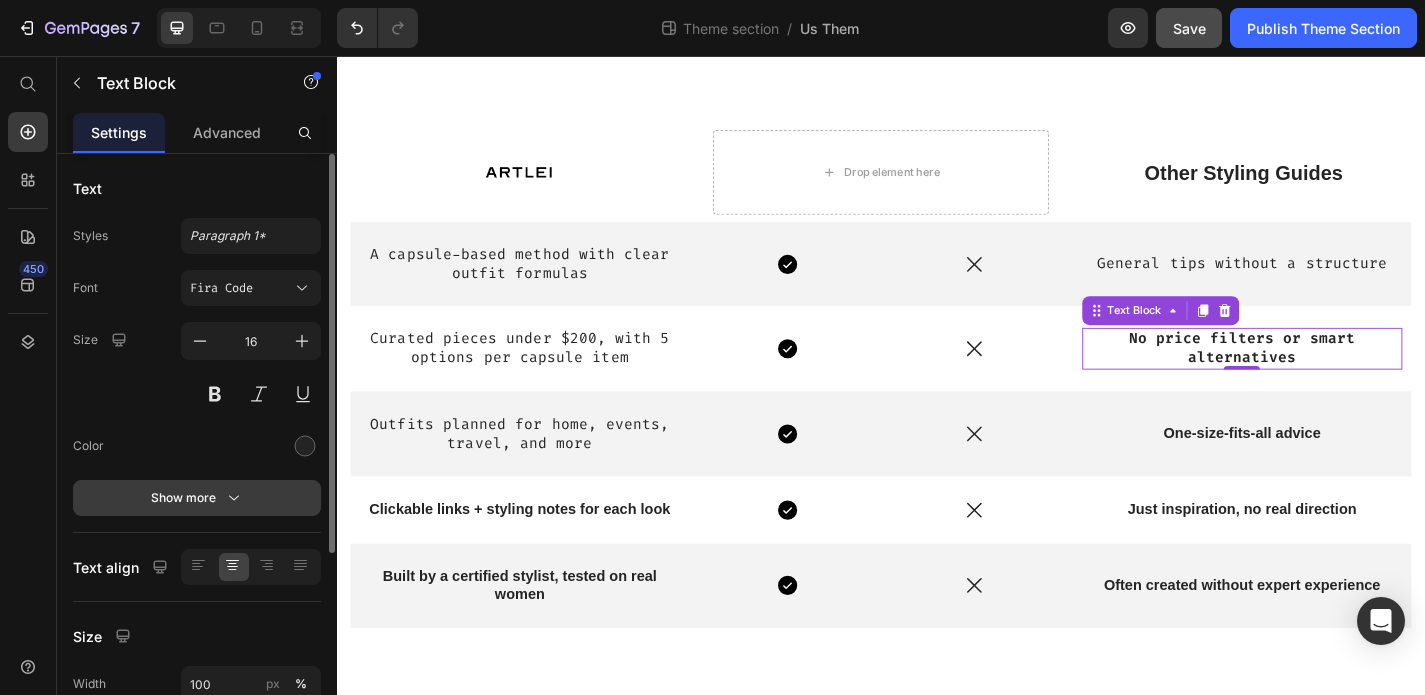 click on "Show more" at bounding box center [197, 498] 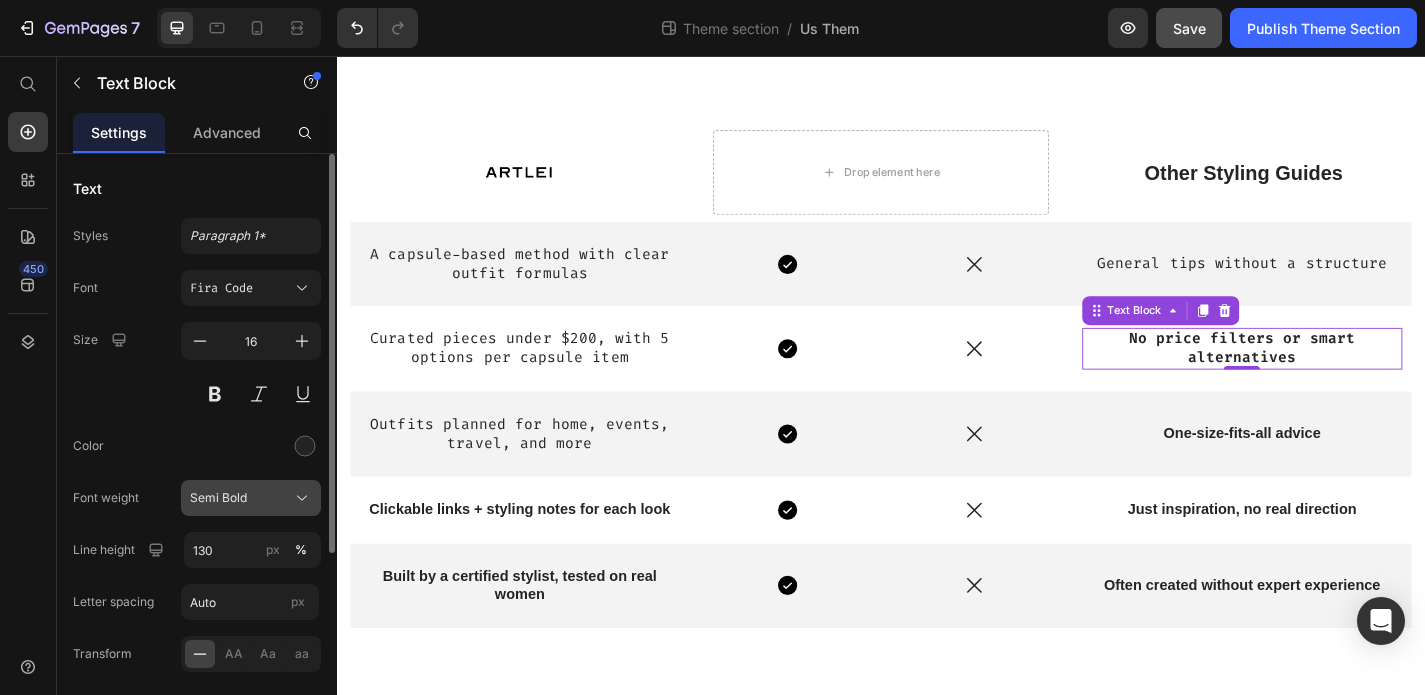 click on "Semi Bold" at bounding box center (251, 498) 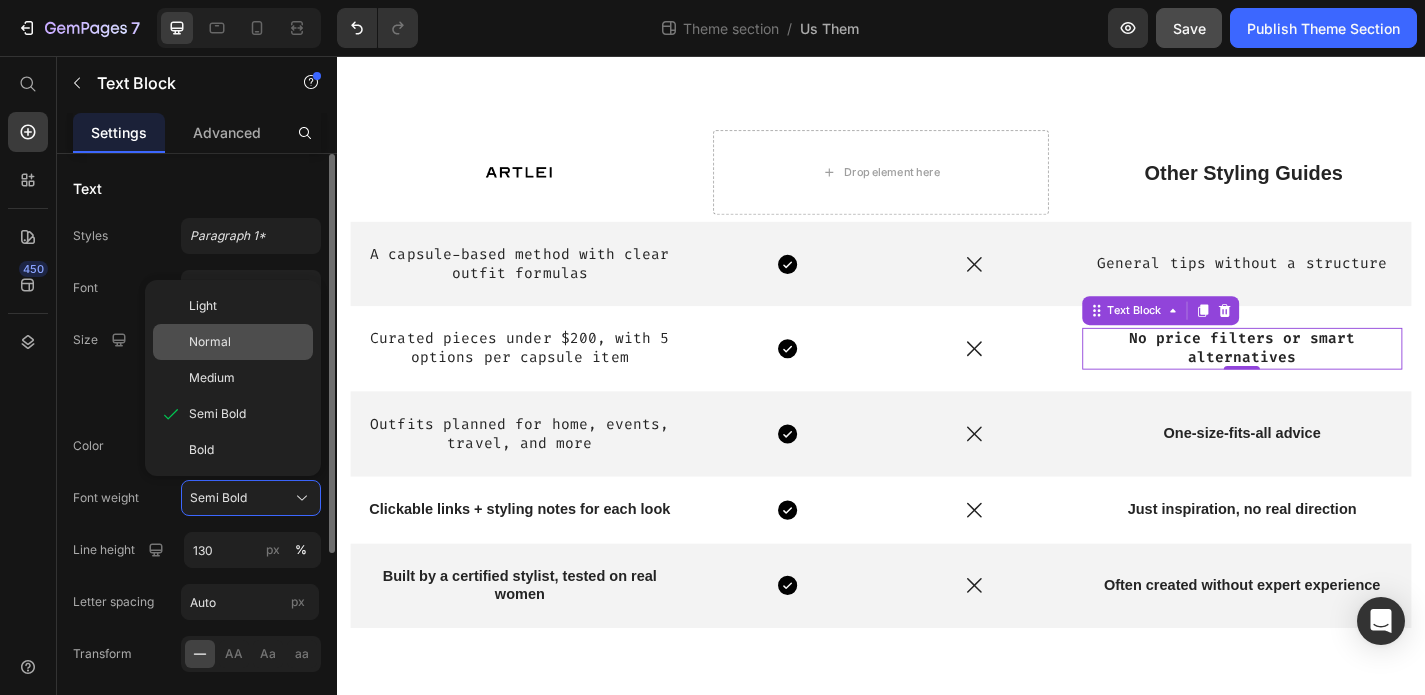 click on "Normal" at bounding box center (247, 342) 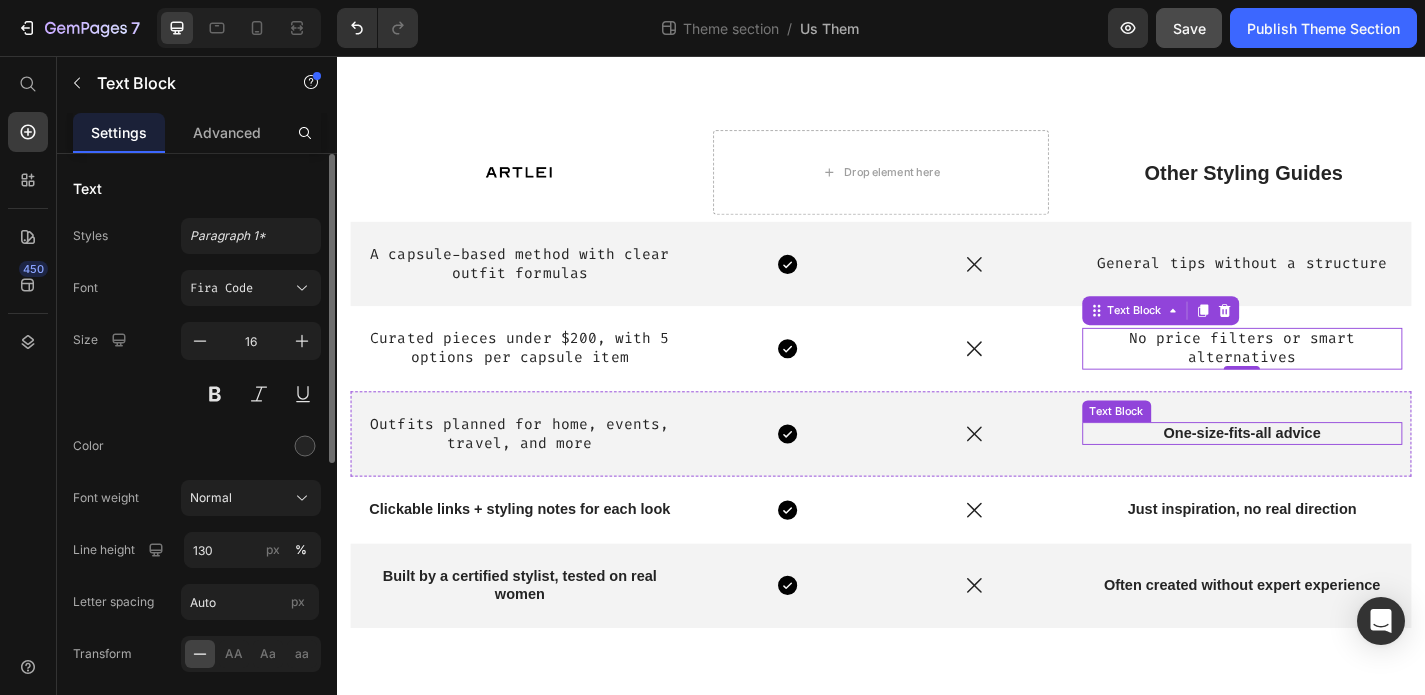 click on "One-size-fits-all advice" at bounding box center (1335, 472) 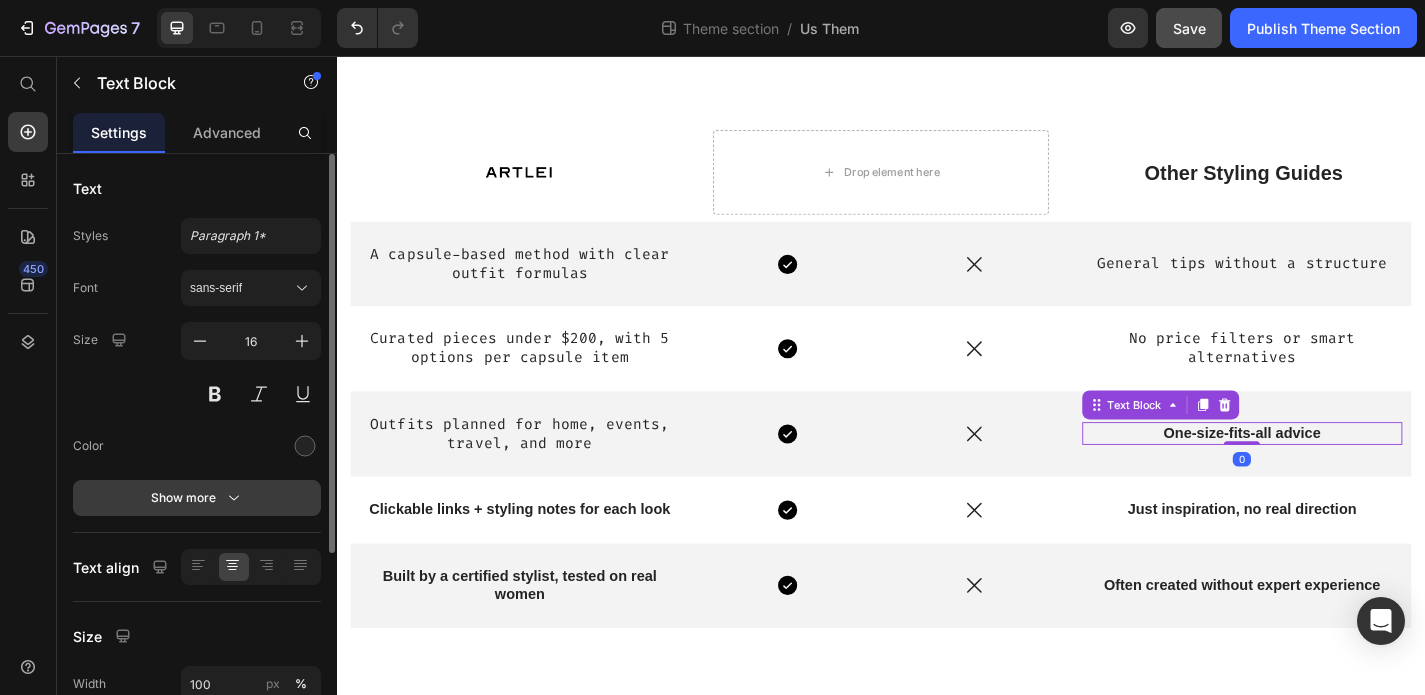 click on "Show more" at bounding box center [197, 498] 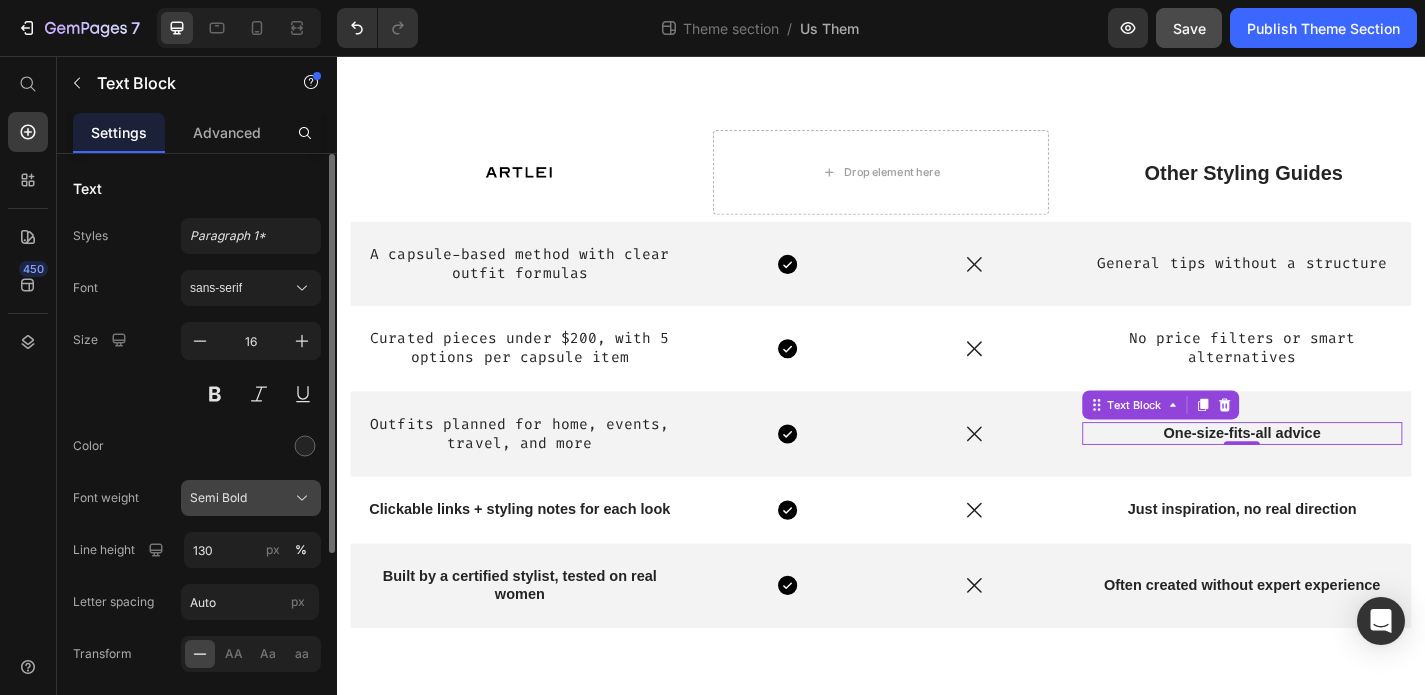 click 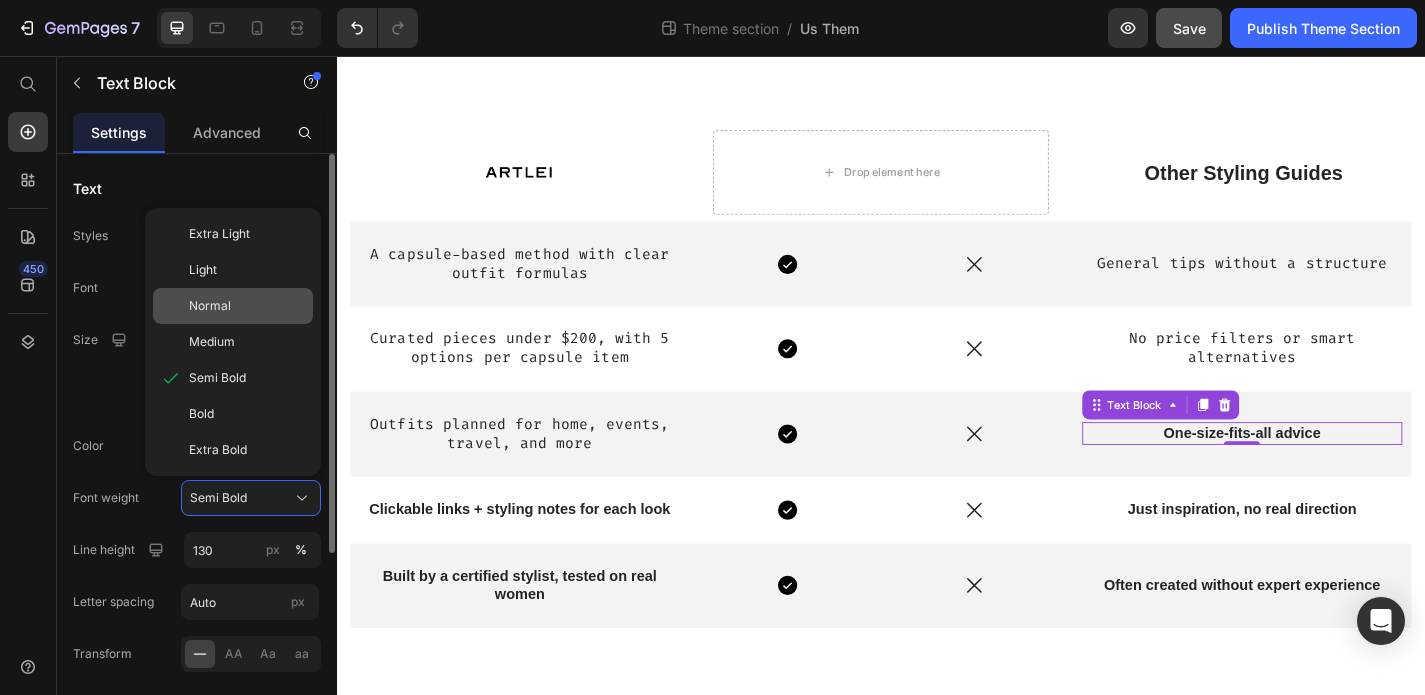 click on "Normal" at bounding box center [210, 306] 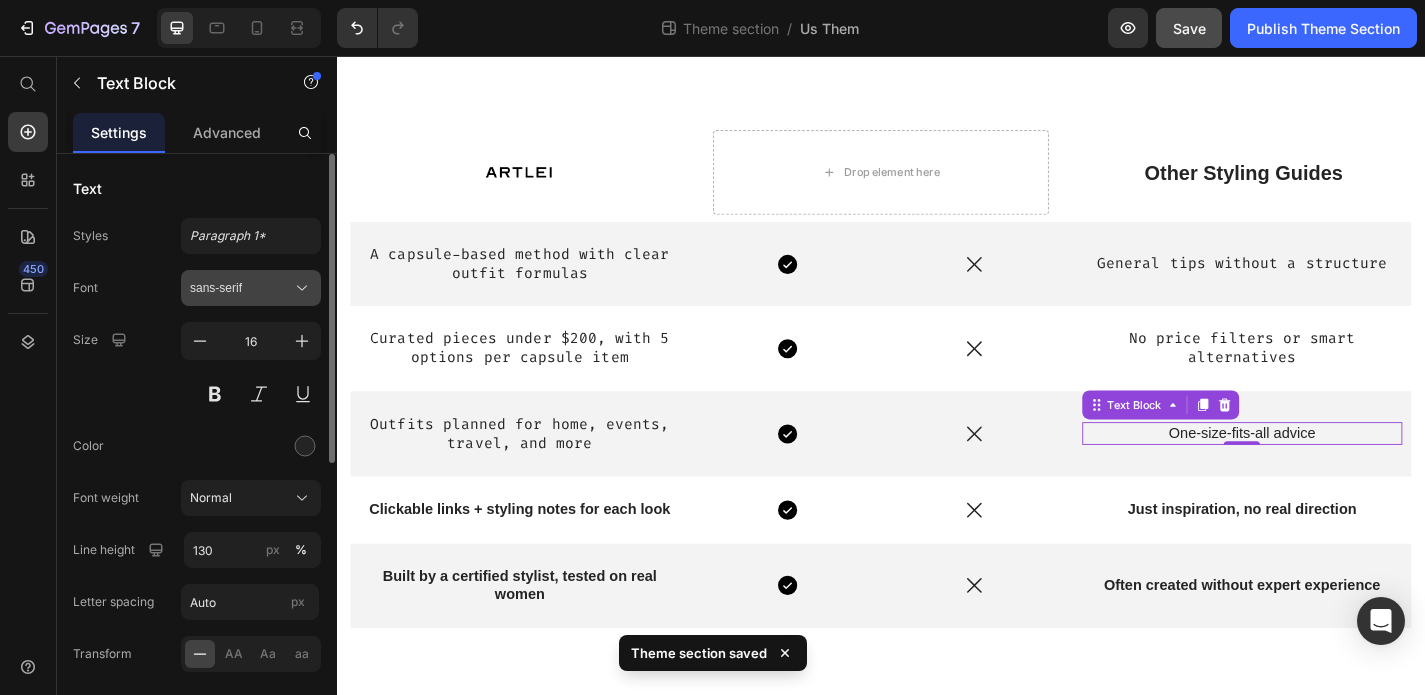 click on "sans-serif" at bounding box center (241, 288) 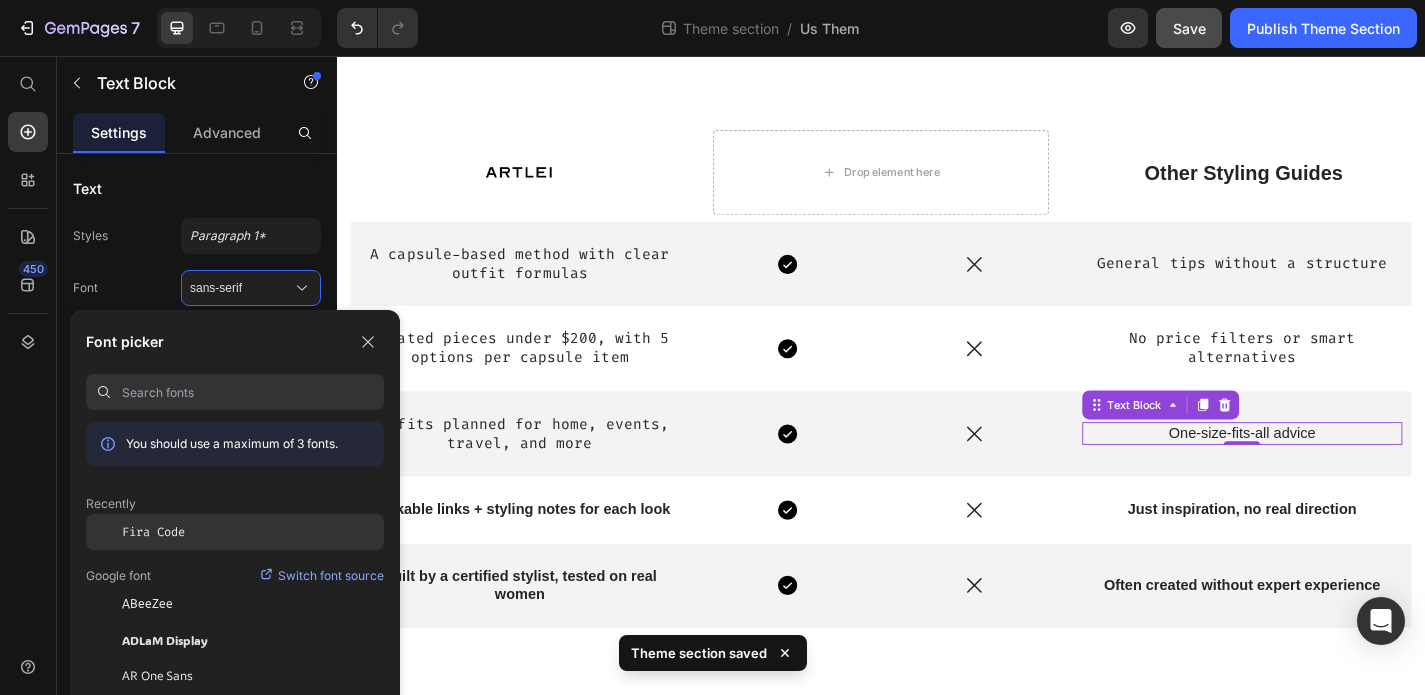 click on "Fira Code" at bounding box center [153, 532] 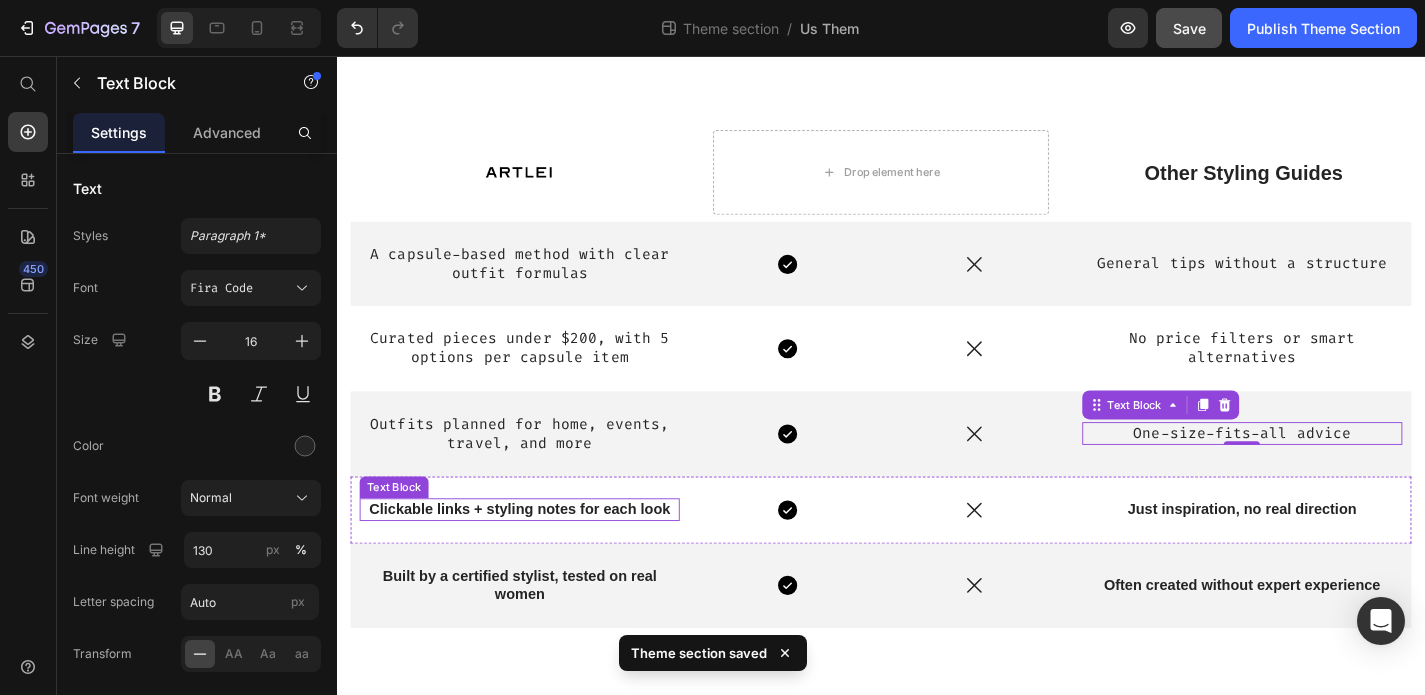 click on "Clickable links + styling notes for each look" at bounding box center [538, 556] 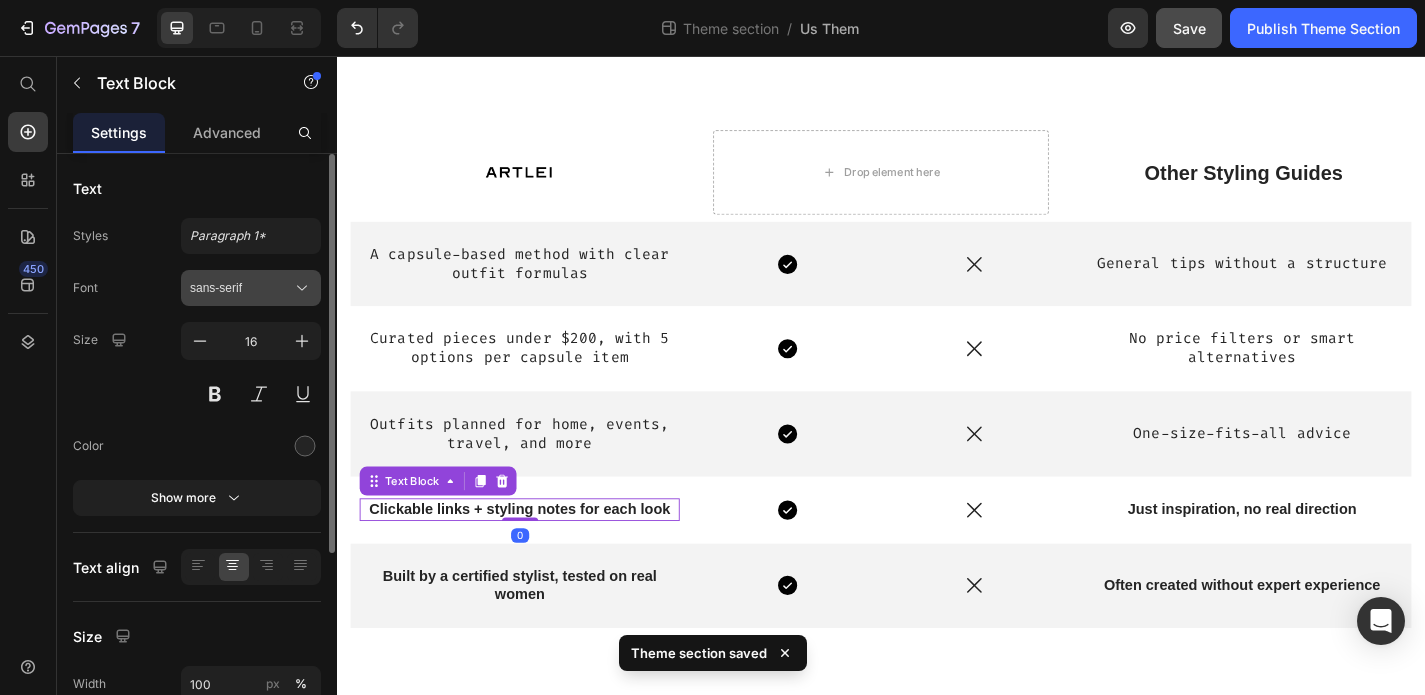 click 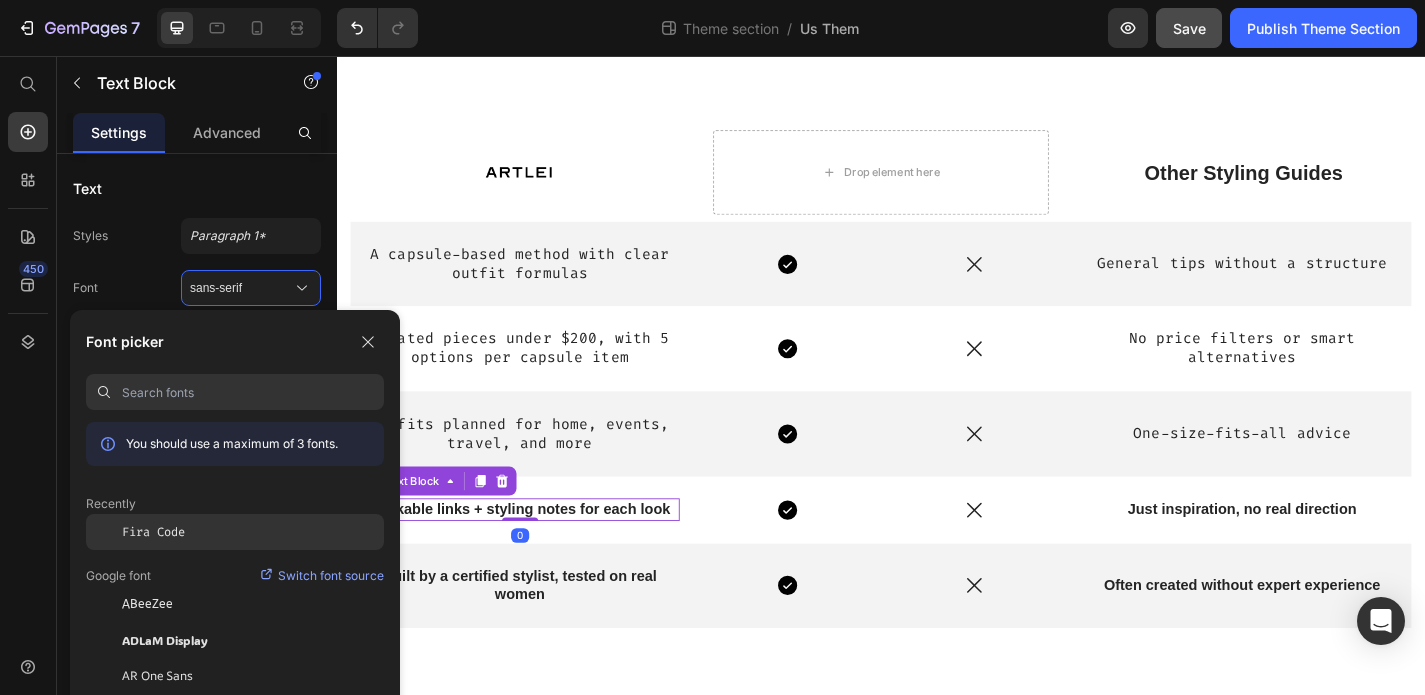 click on "Fira Code" 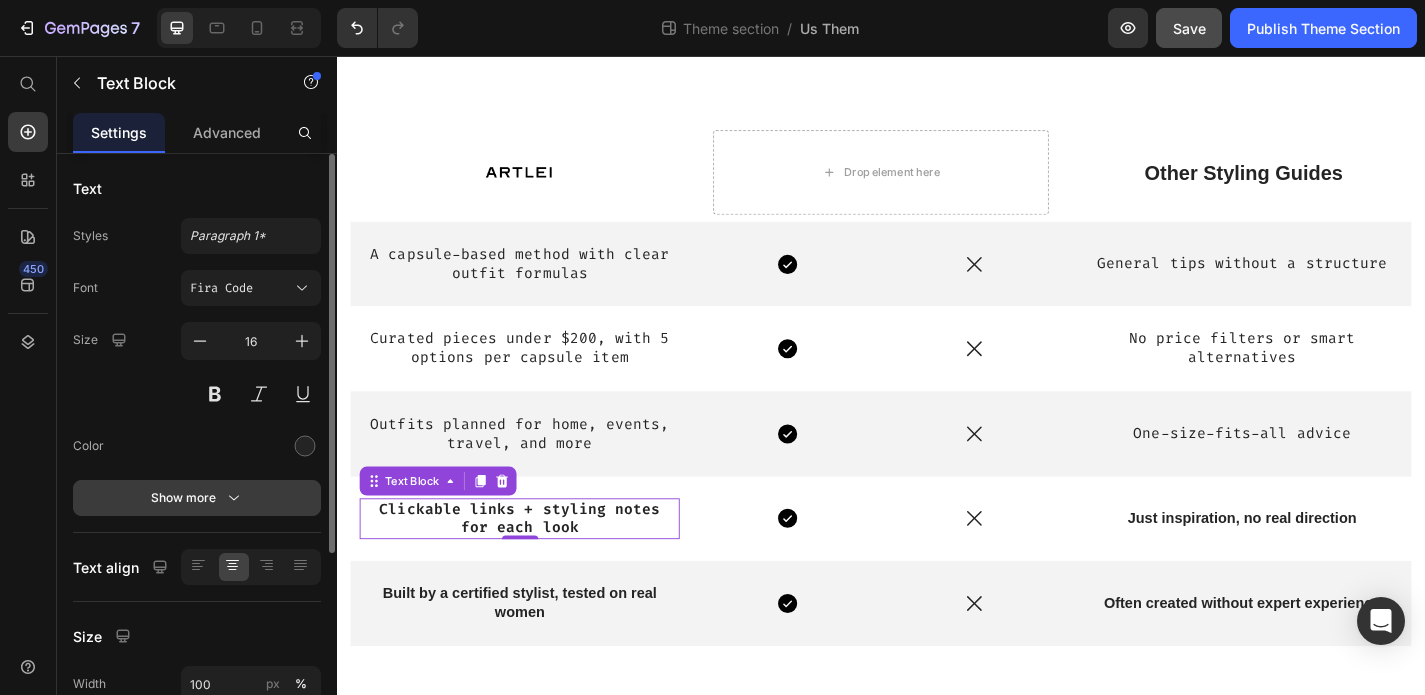 click 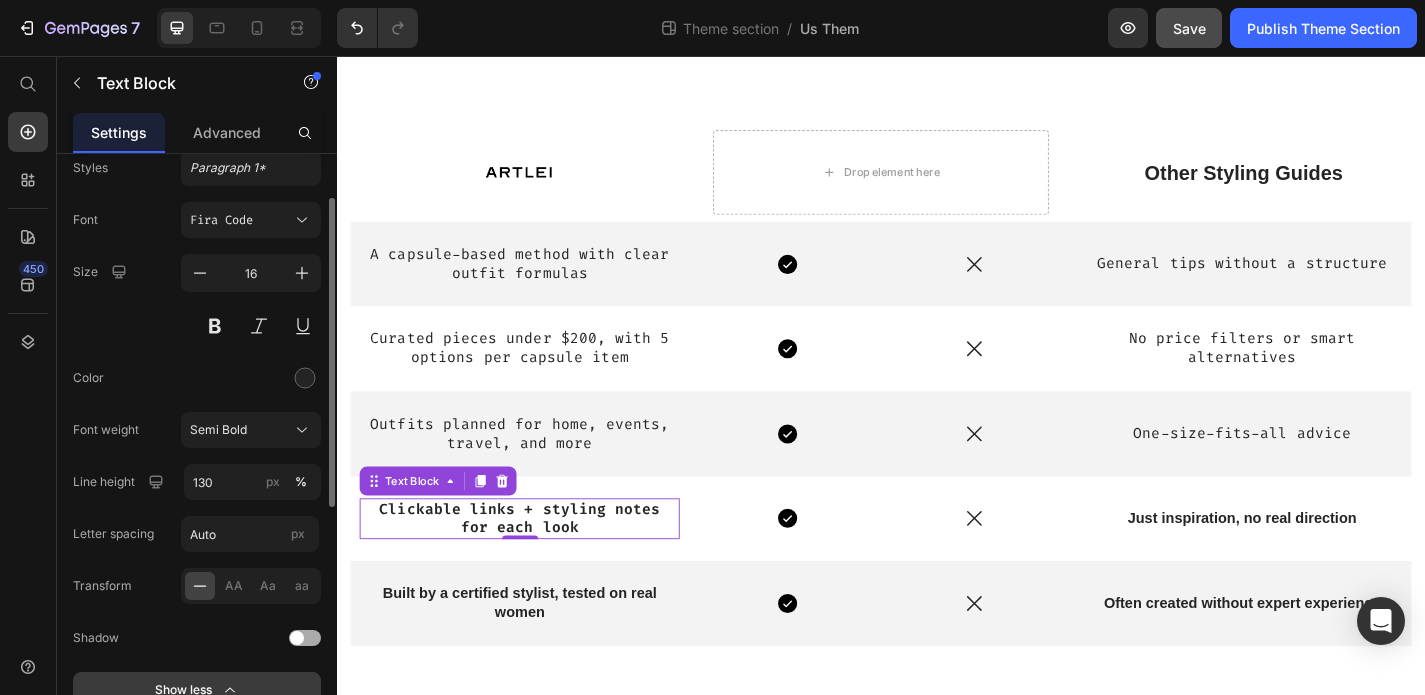 scroll, scrollTop: 74, scrollLeft: 0, axis: vertical 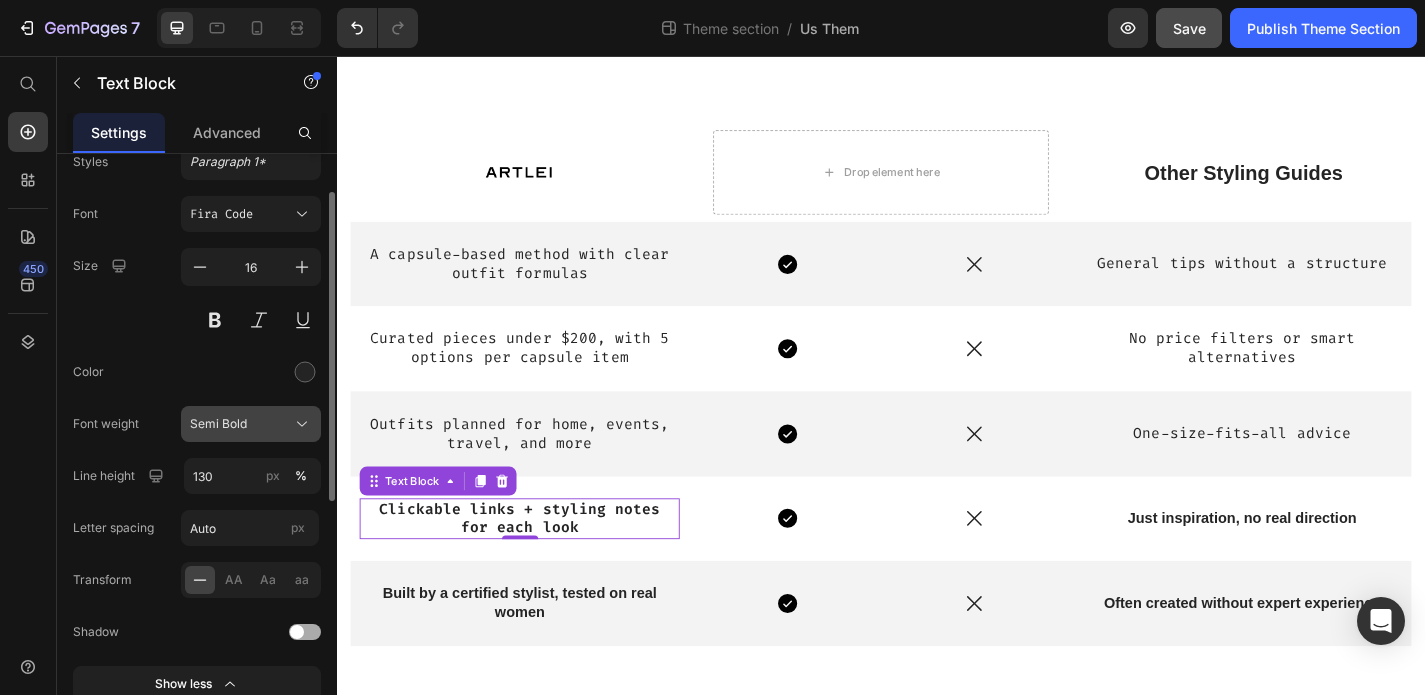 click on "Semi Bold" 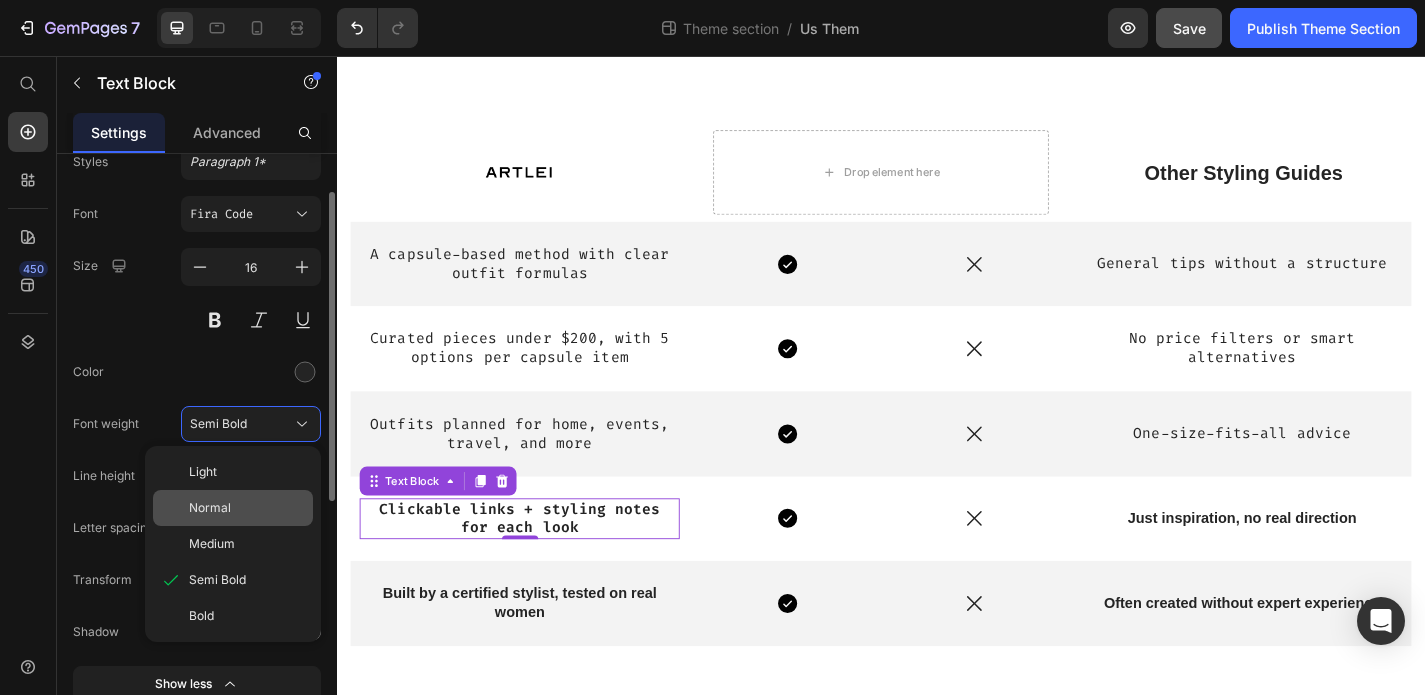 click on "Normal" at bounding box center (210, 508) 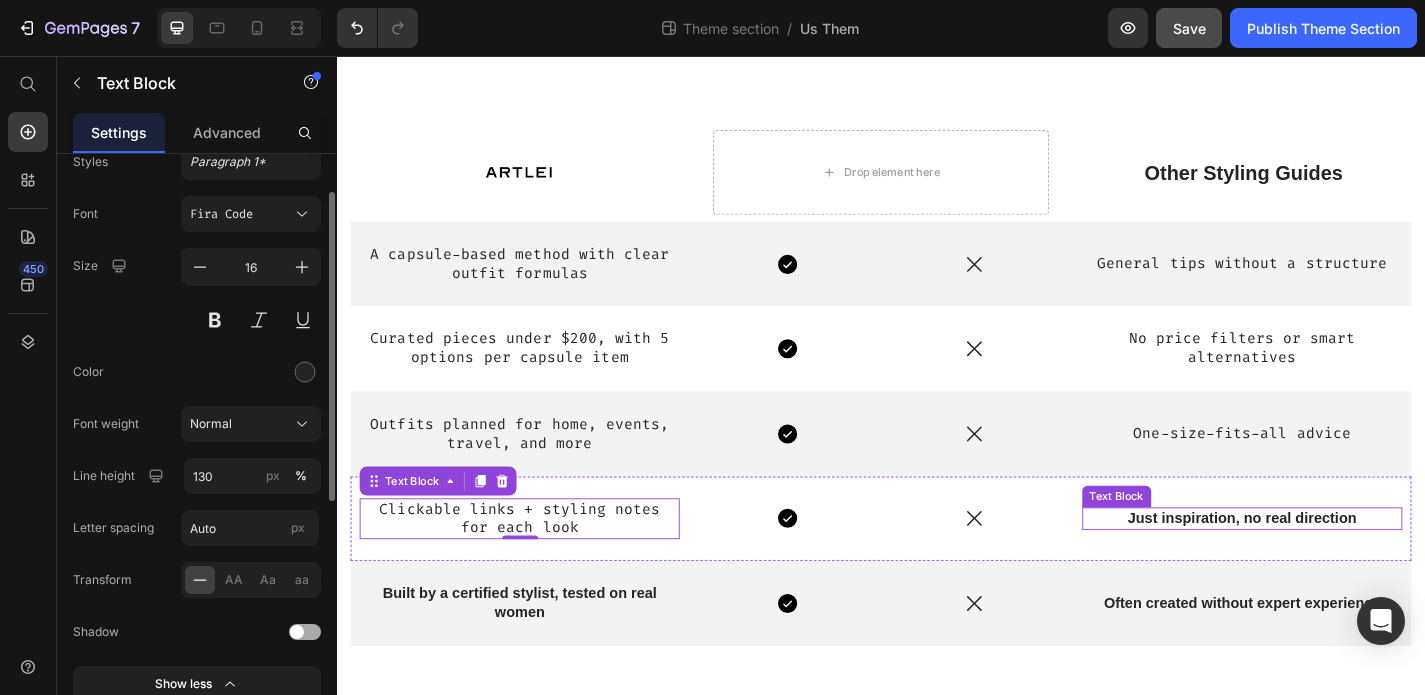 click on "Just inspiration, no real direction" at bounding box center (1335, 566) 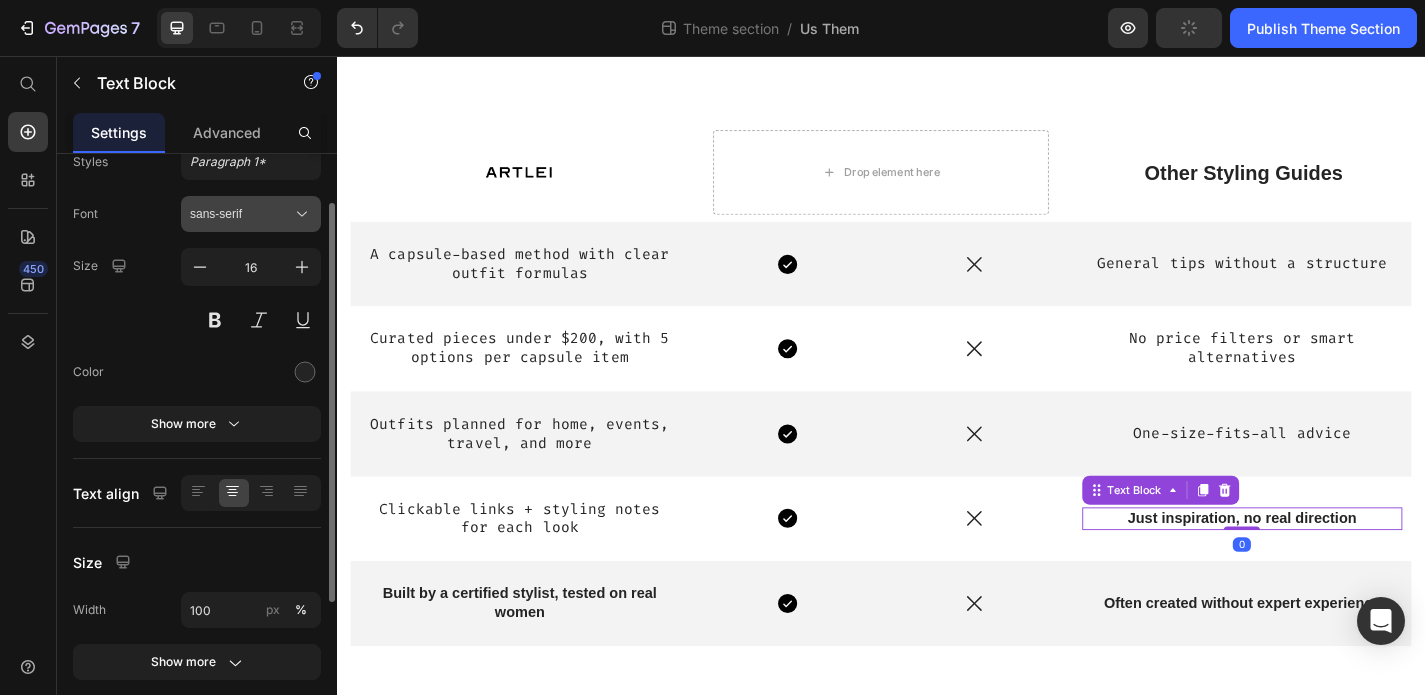 click 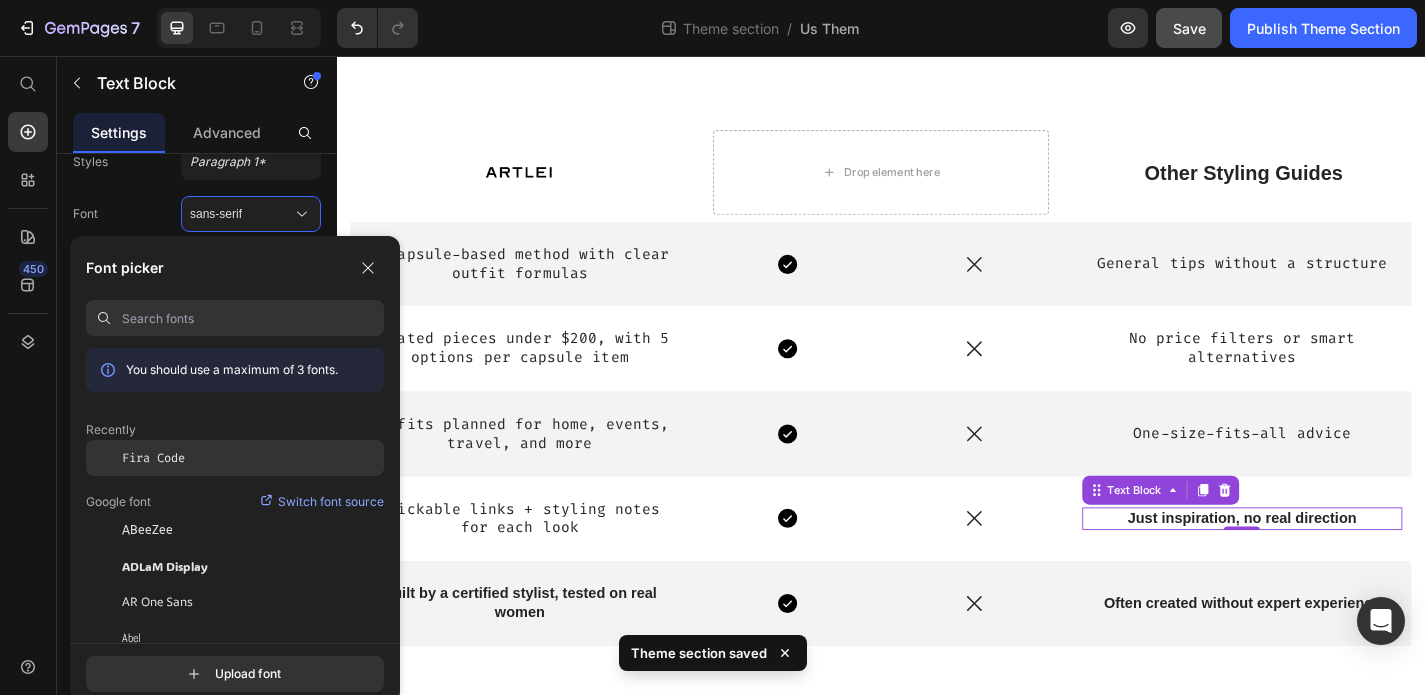 click on "Fira Code" 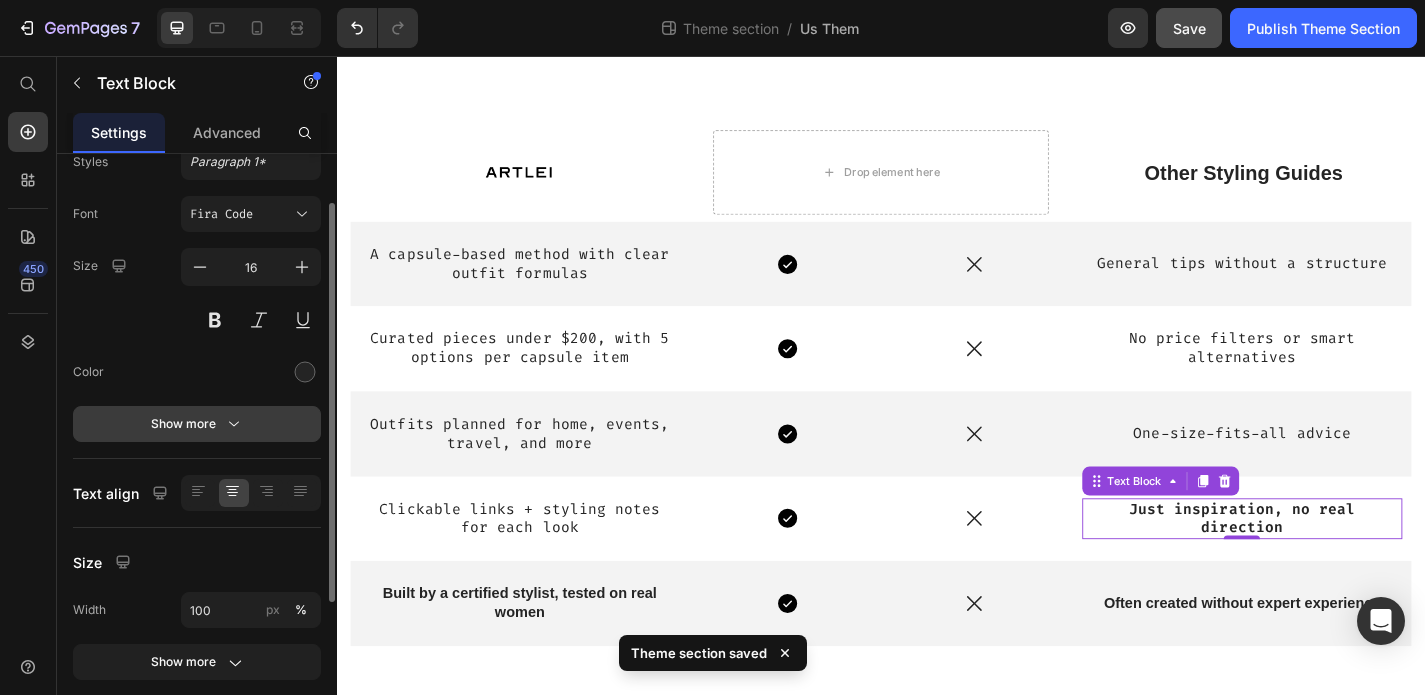 click on "Show more" at bounding box center (197, 424) 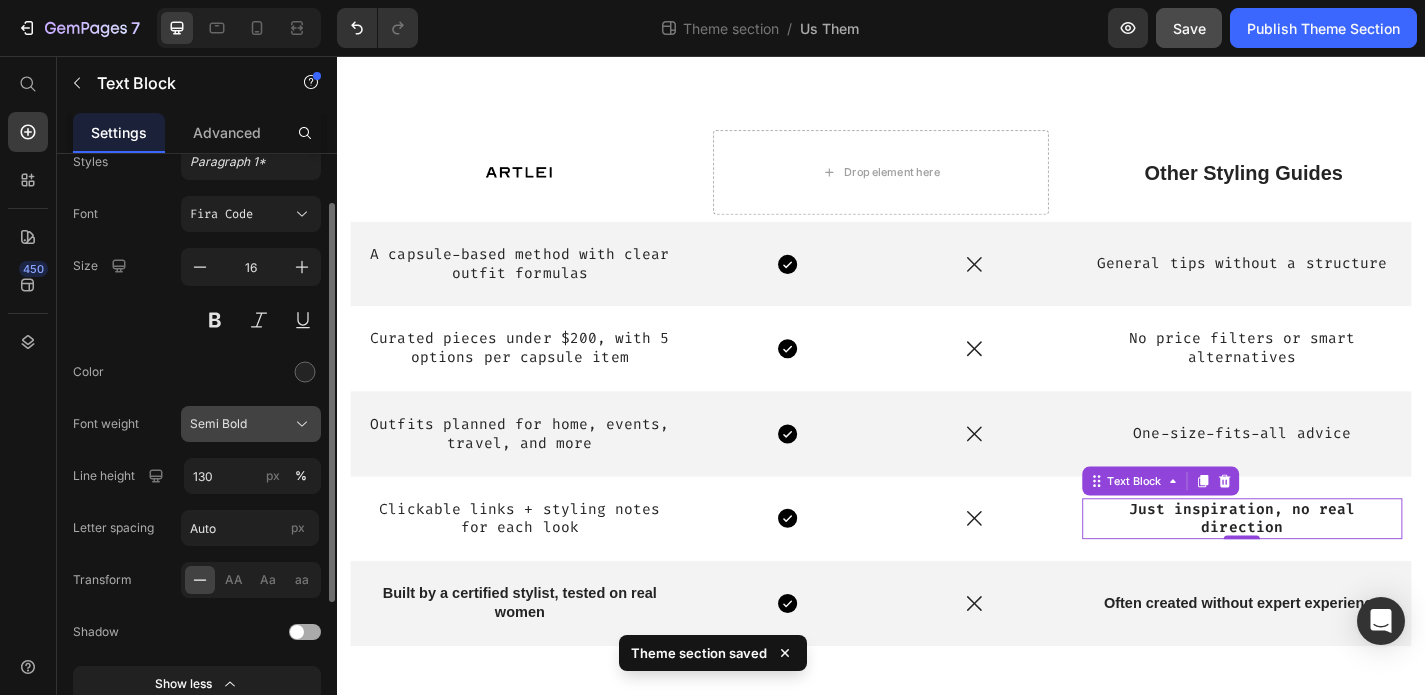 click on "Semi Bold" at bounding box center (251, 424) 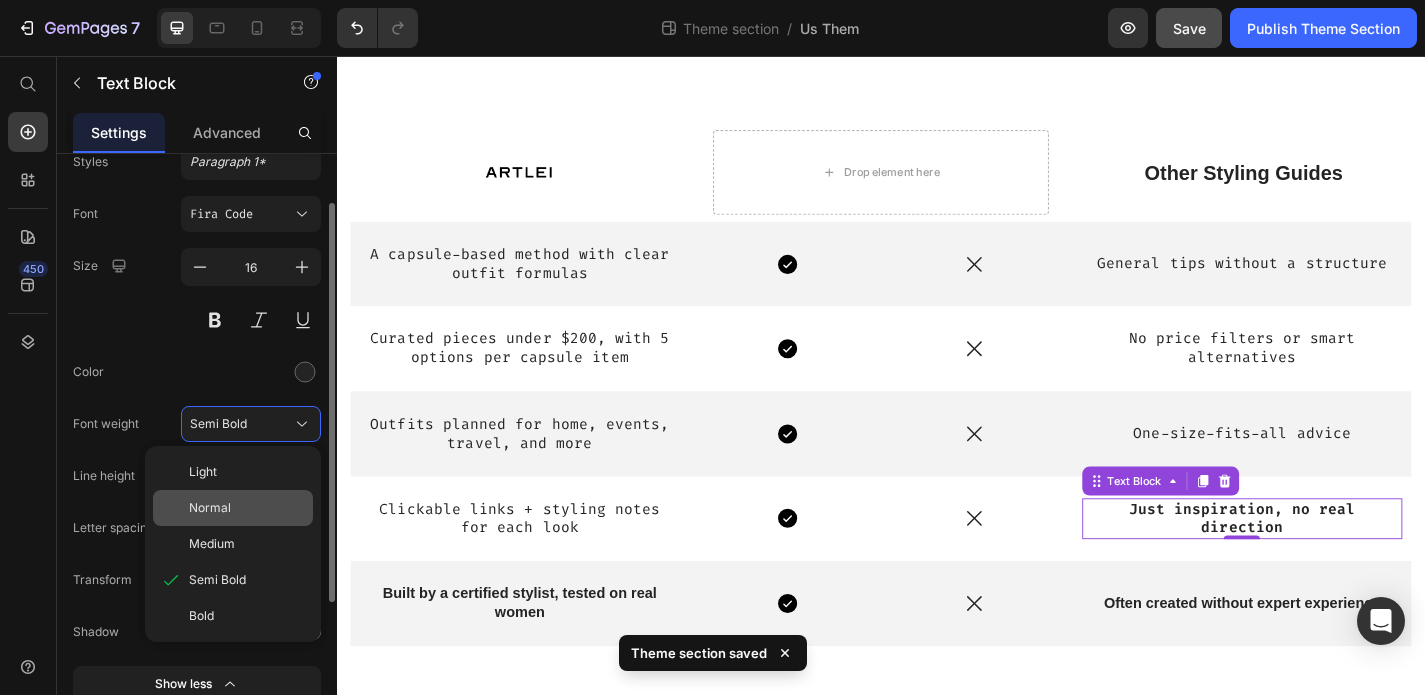 click on "Normal" at bounding box center [210, 508] 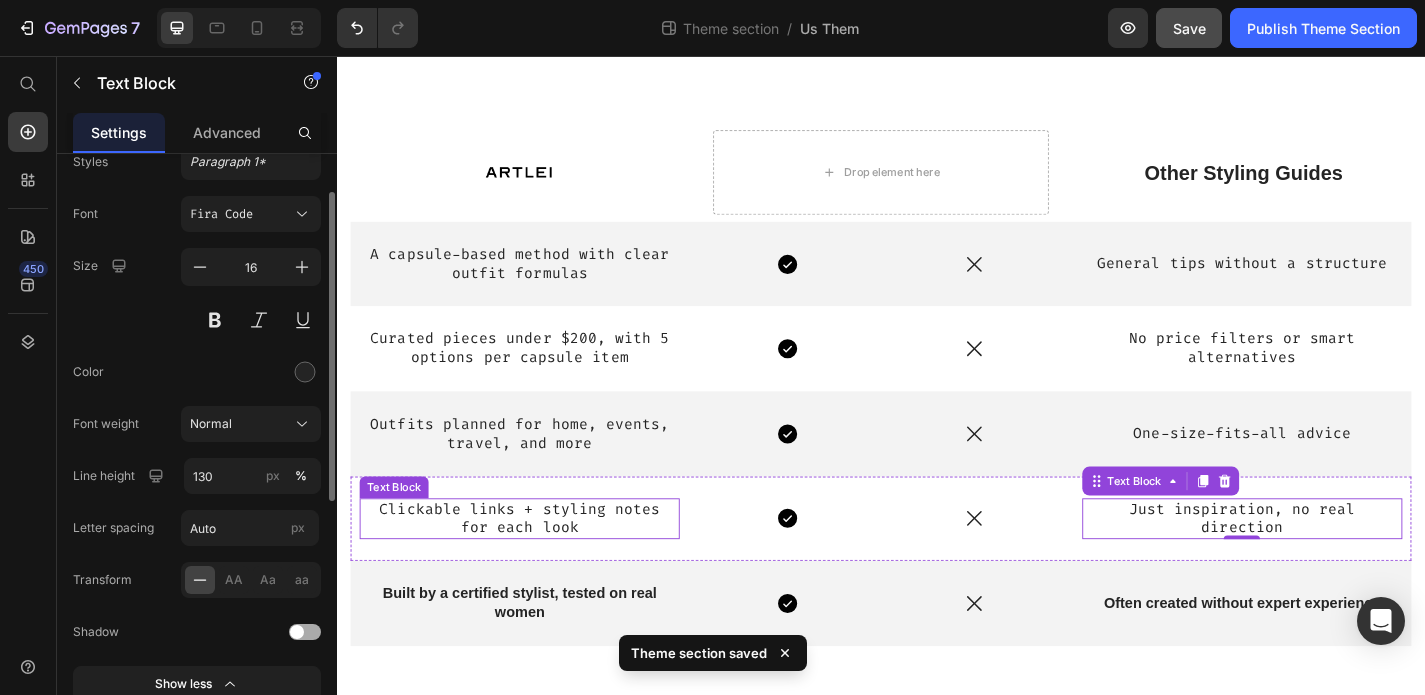 scroll, scrollTop: 1047, scrollLeft: 0, axis: vertical 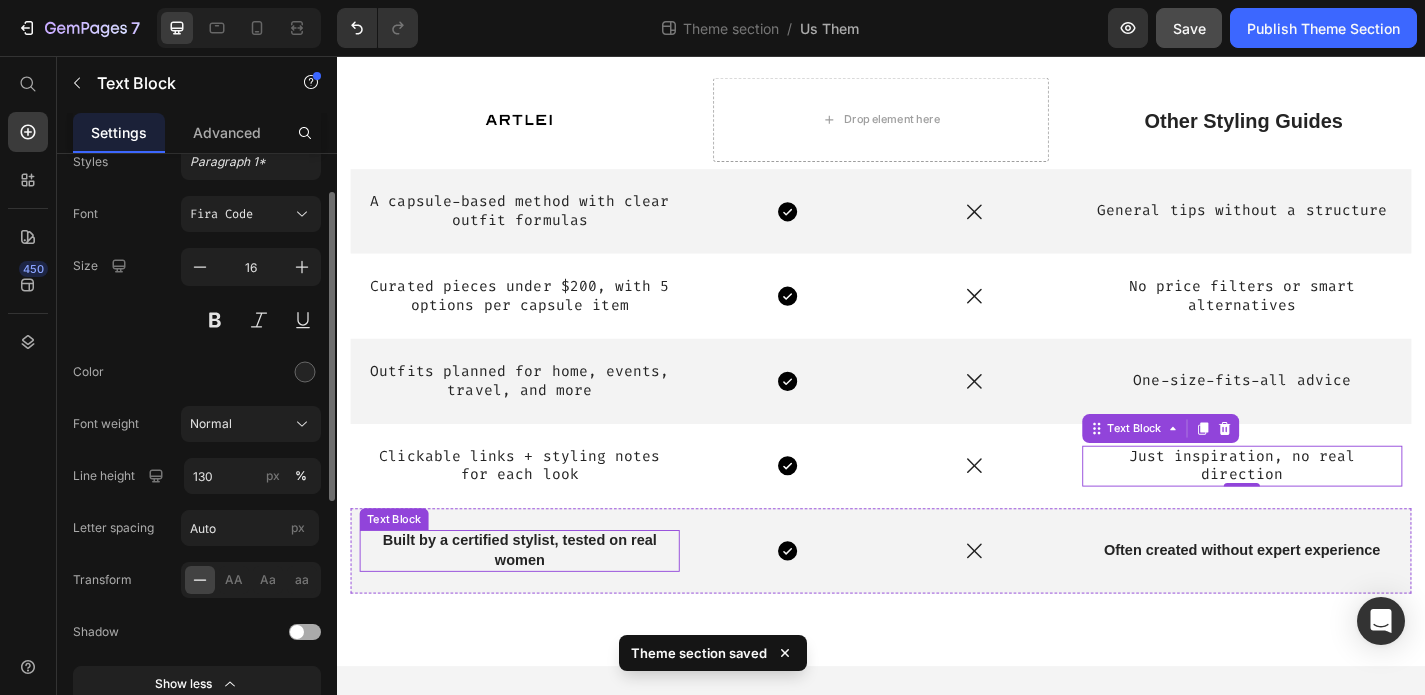 click on "Built by a certified stylist, tested on real women" at bounding box center (538, 602) 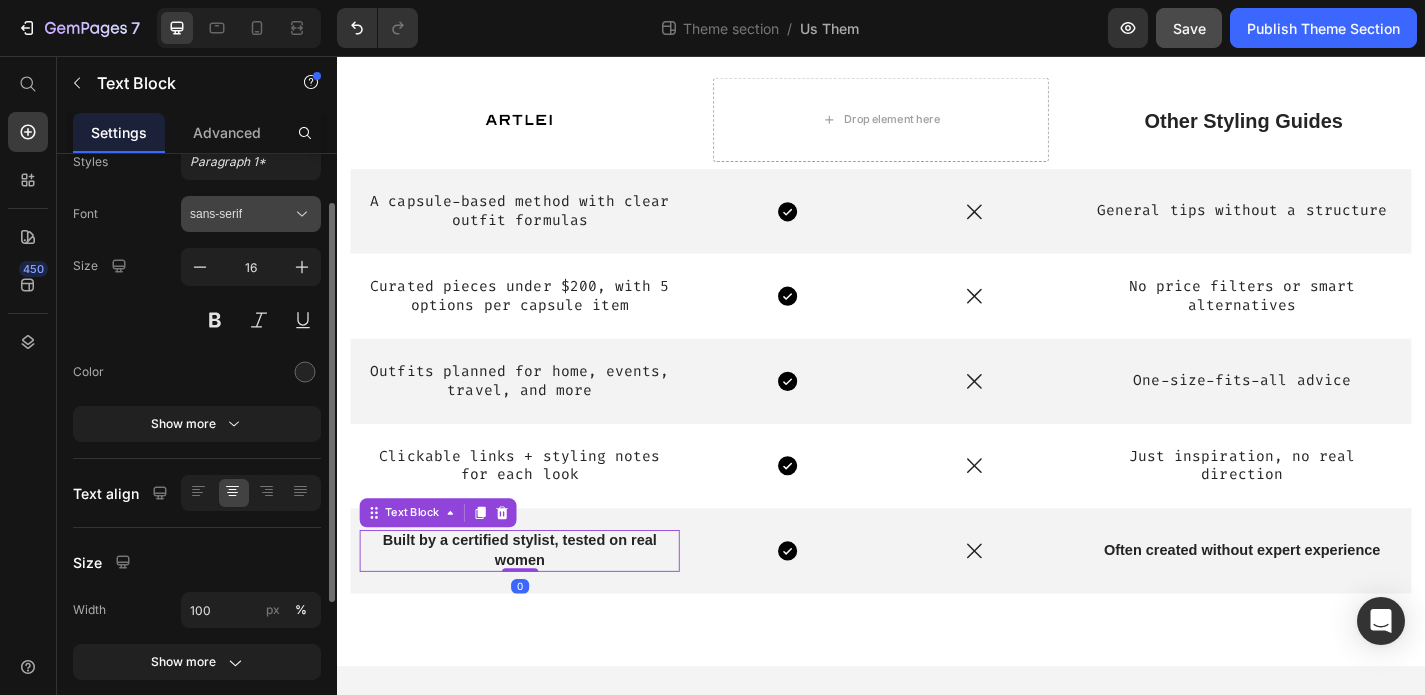 click on "sans-serif" at bounding box center (241, 214) 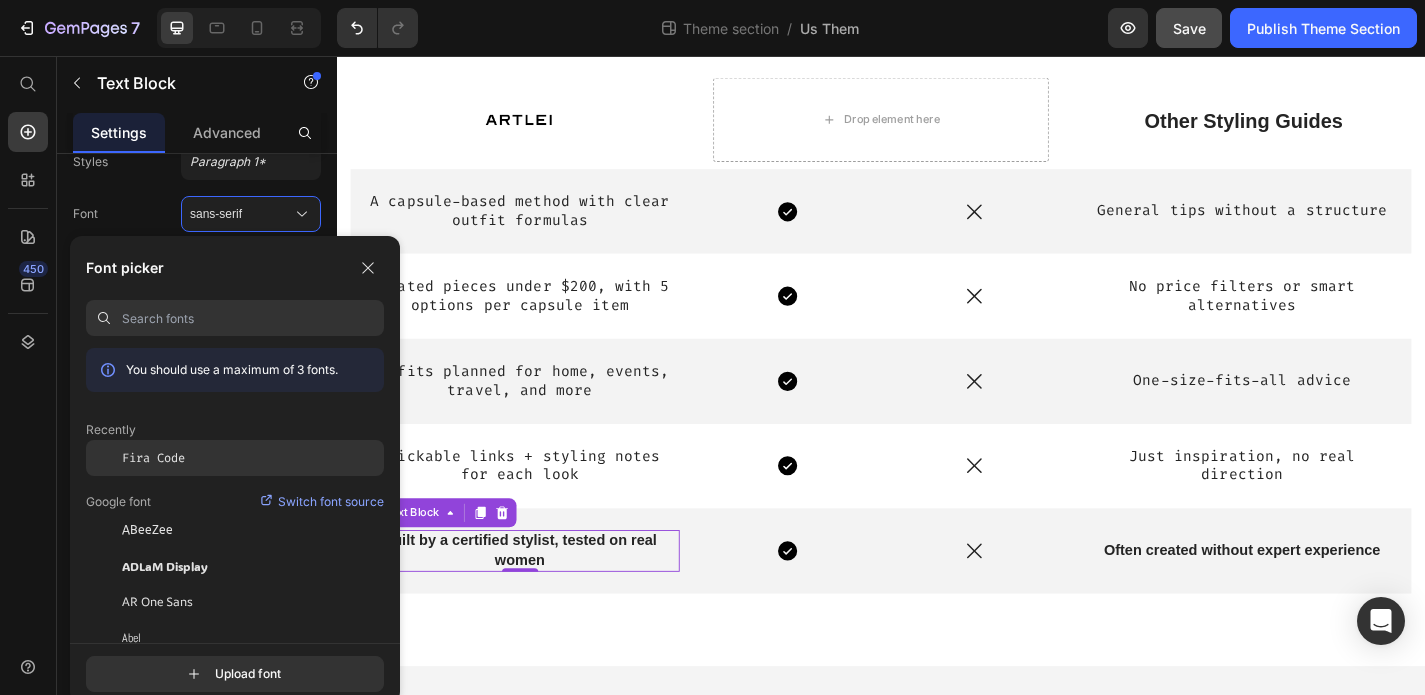 click on "Fira Code" at bounding box center [153, 458] 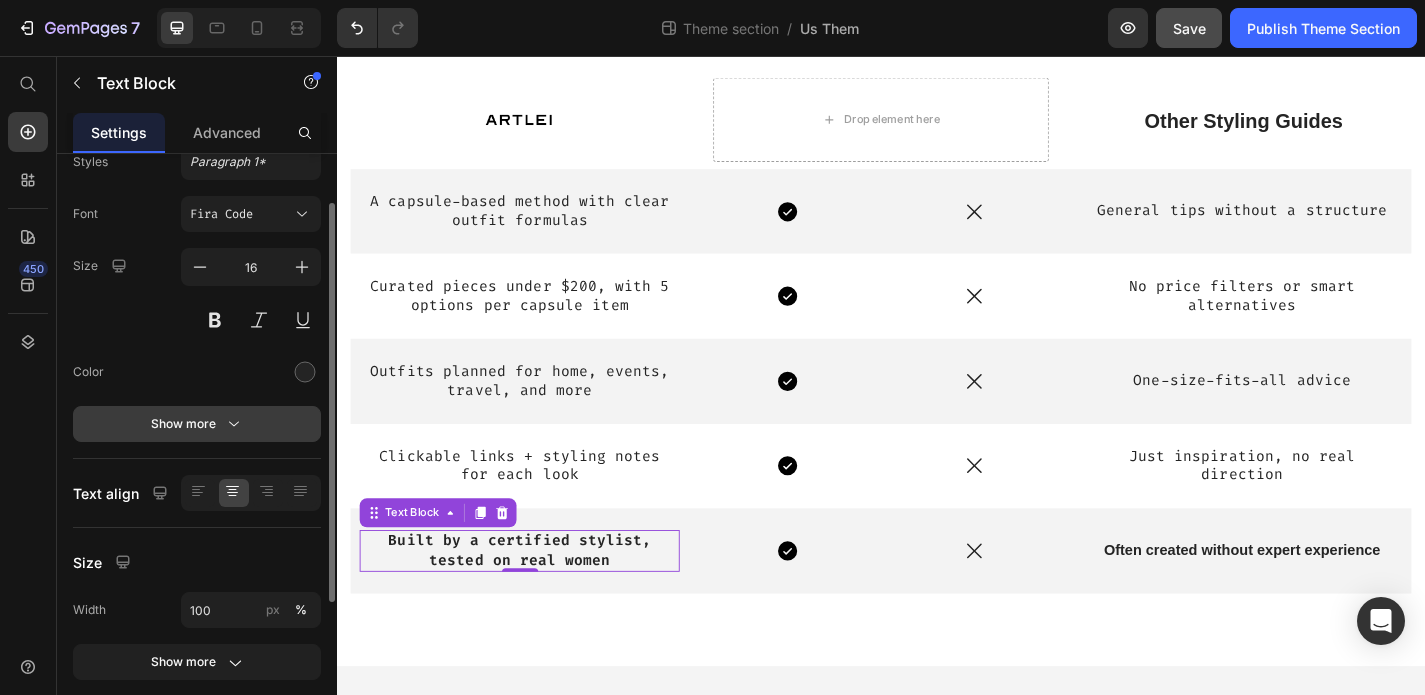 click on "Show more" at bounding box center [197, 424] 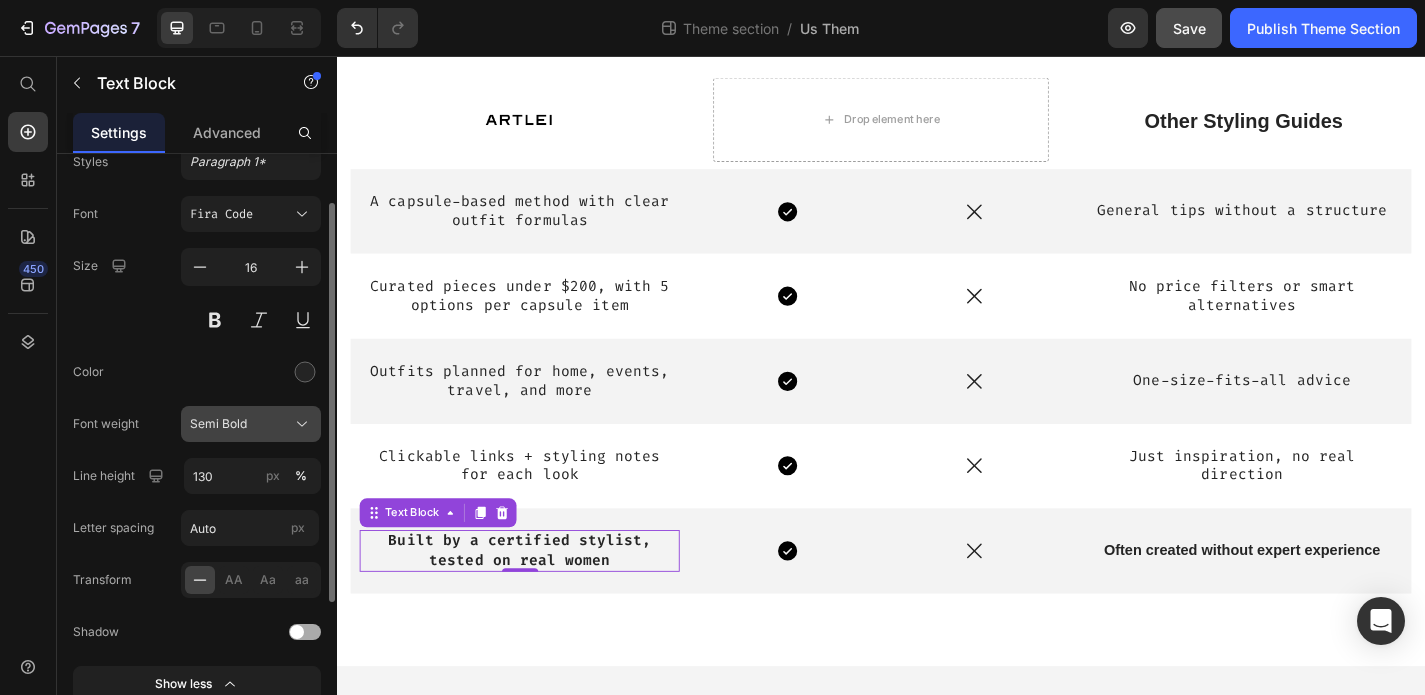 click on "Semi Bold" at bounding box center (218, 424) 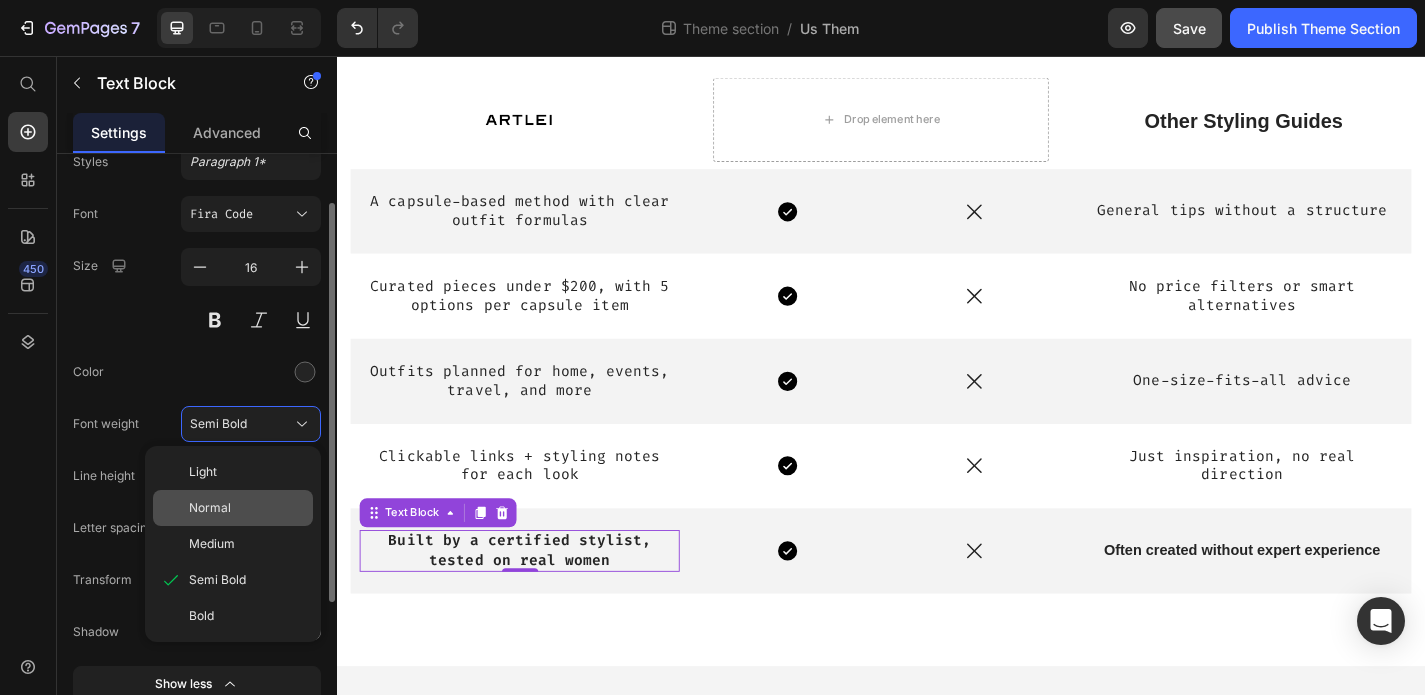 click on "Normal" at bounding box center [210, 508] 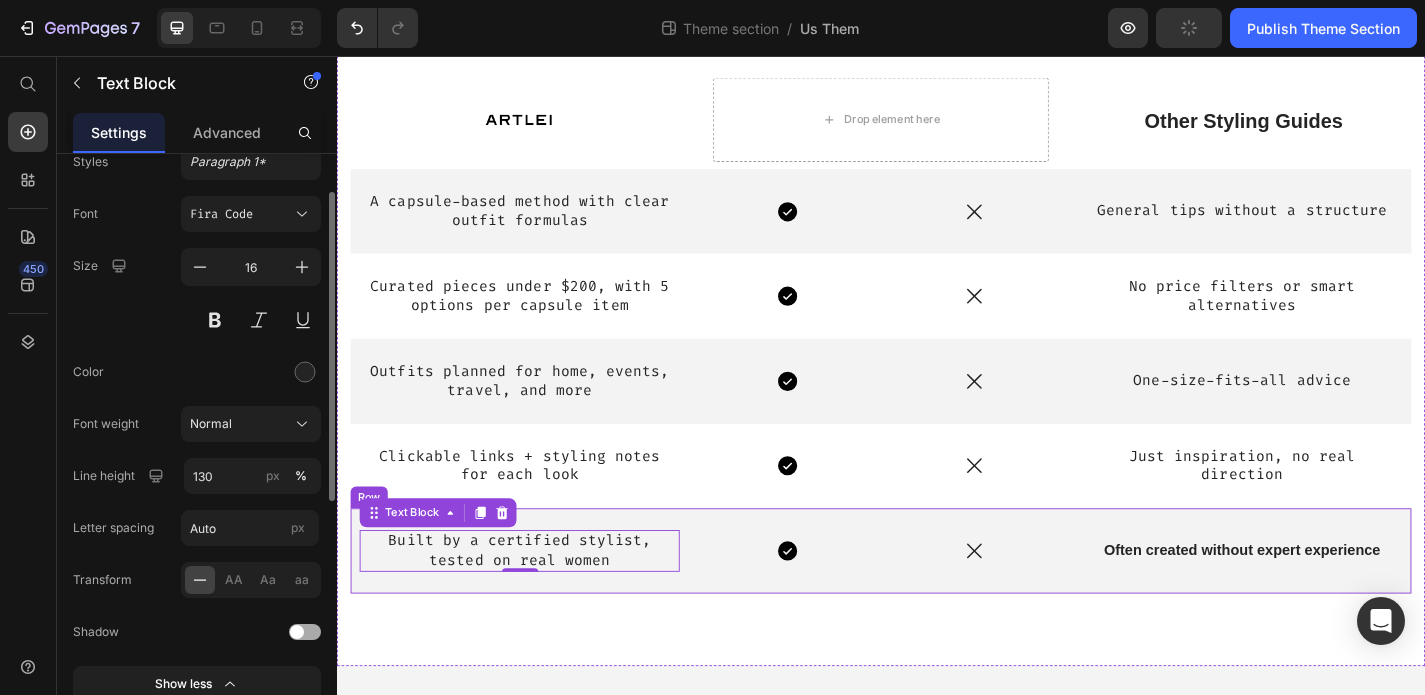 click on "Often created without expert experience" at bounding box center [1335, 602] 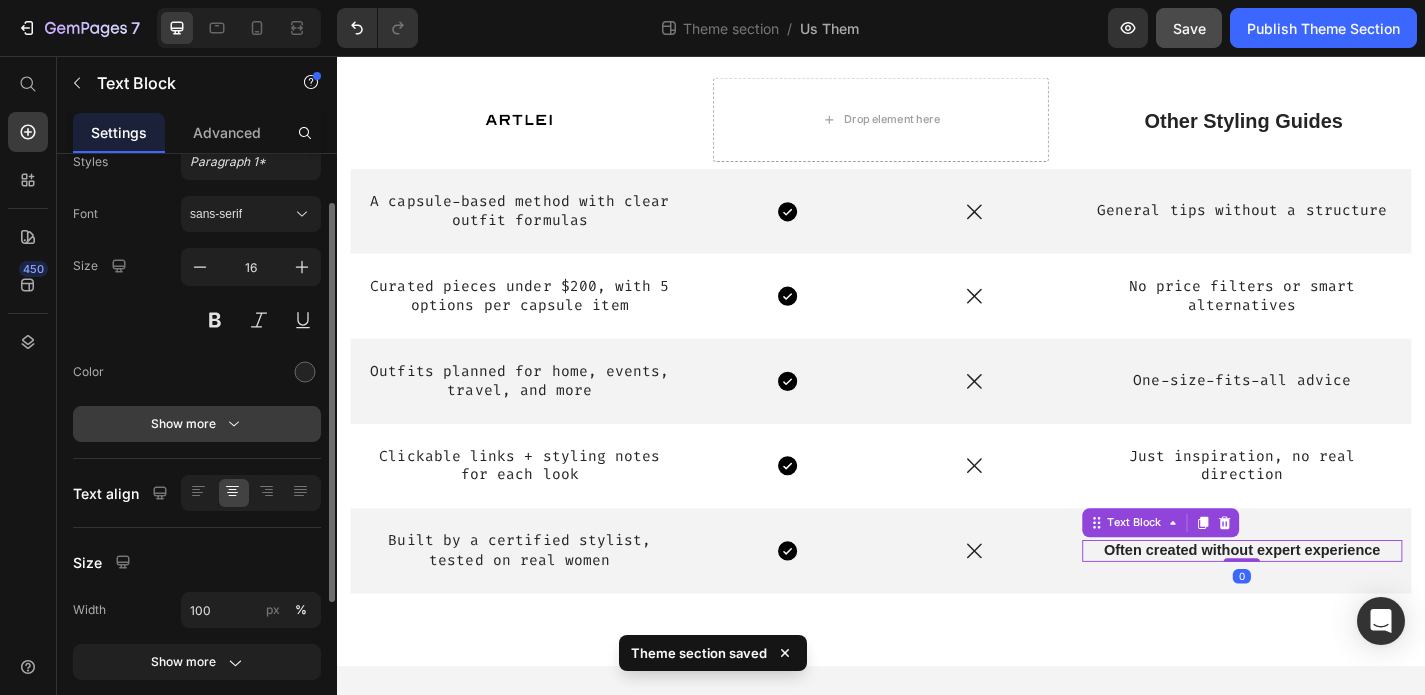 click 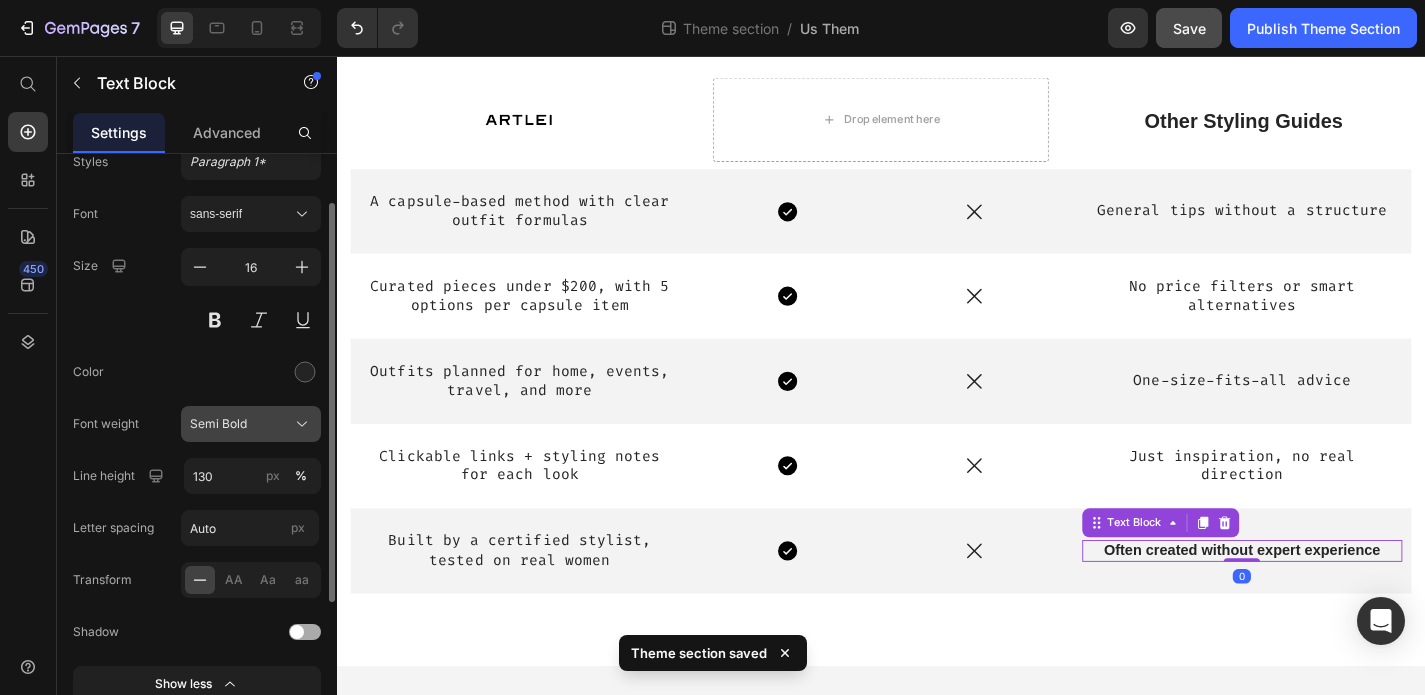 click on "Semi Bold" 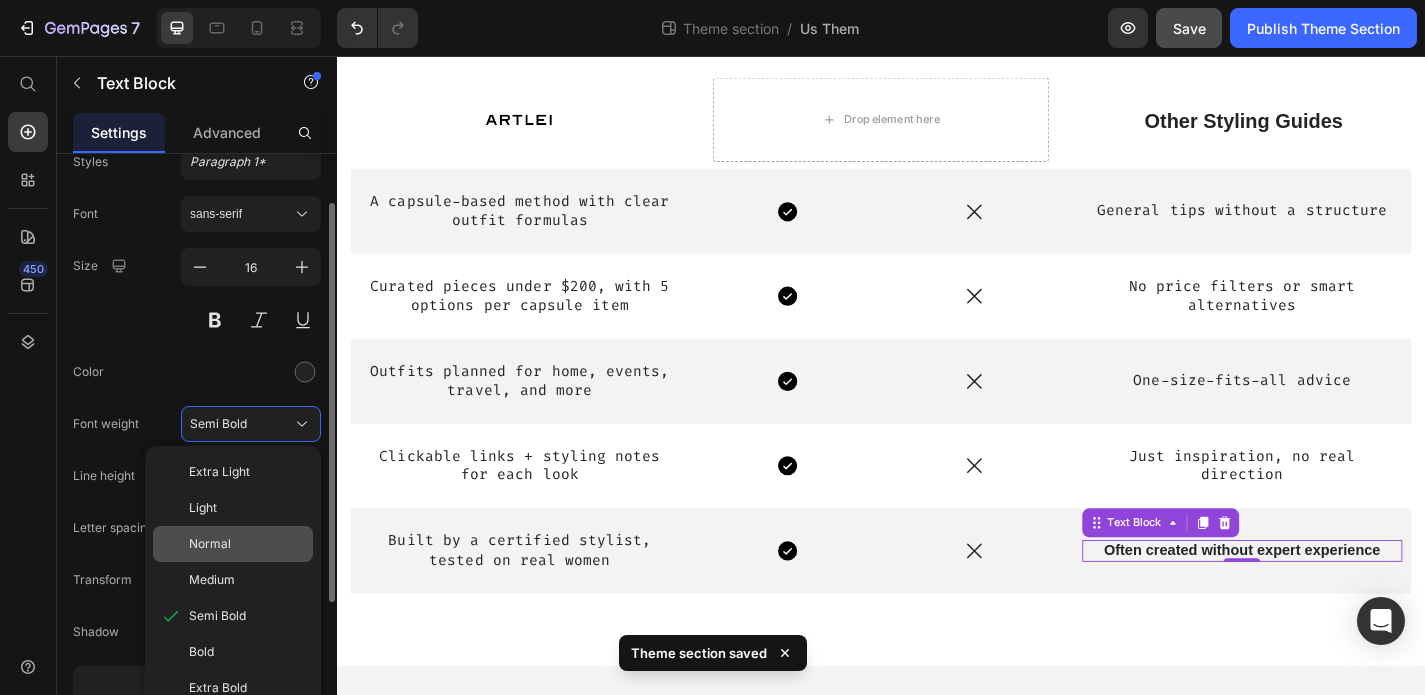 click on "Normal" at bounding box center [210, 544] 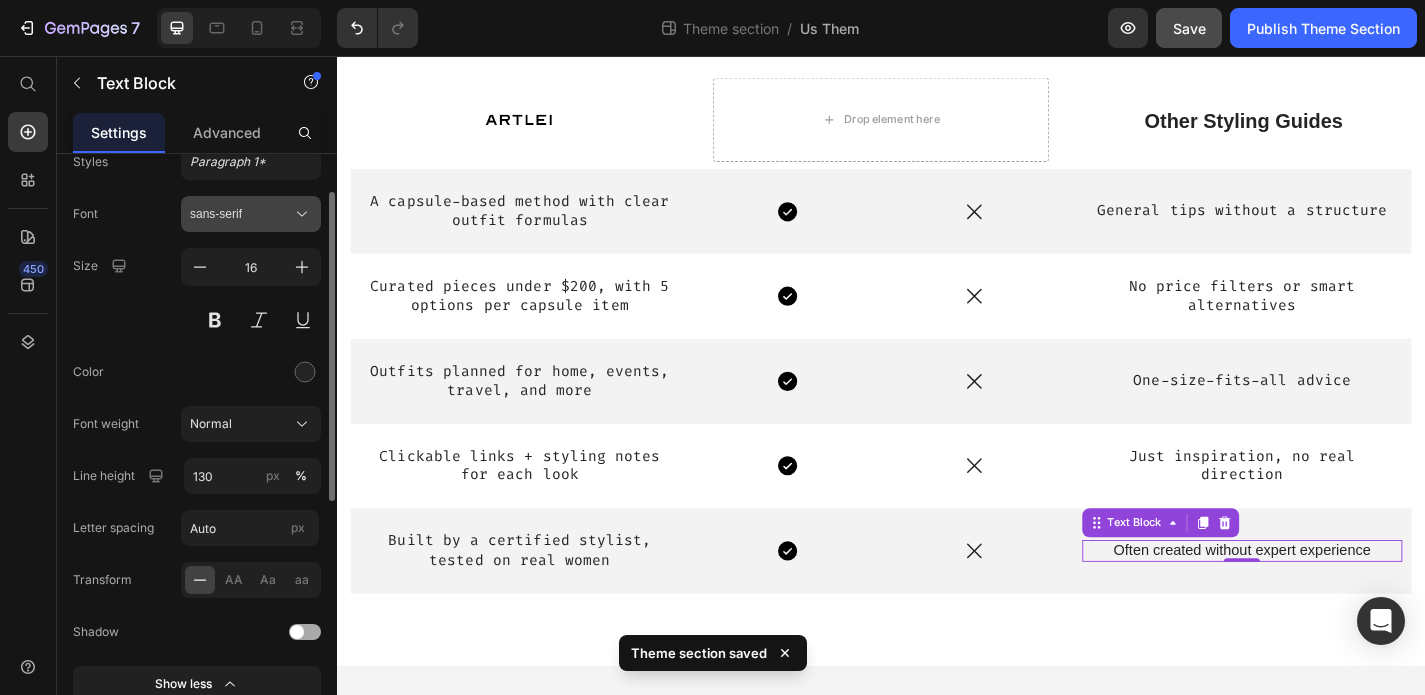 click on "sans-serif" at bounding box center [241, 214] 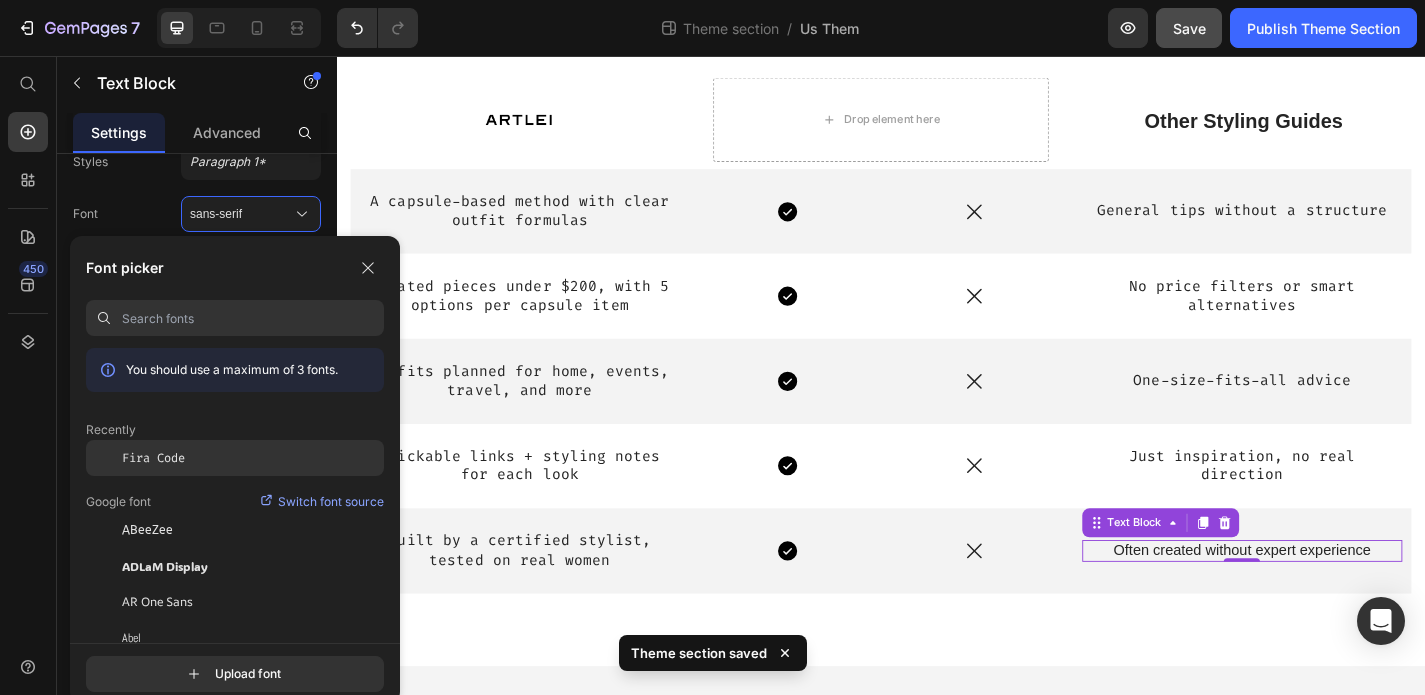 click on "Fira Code" 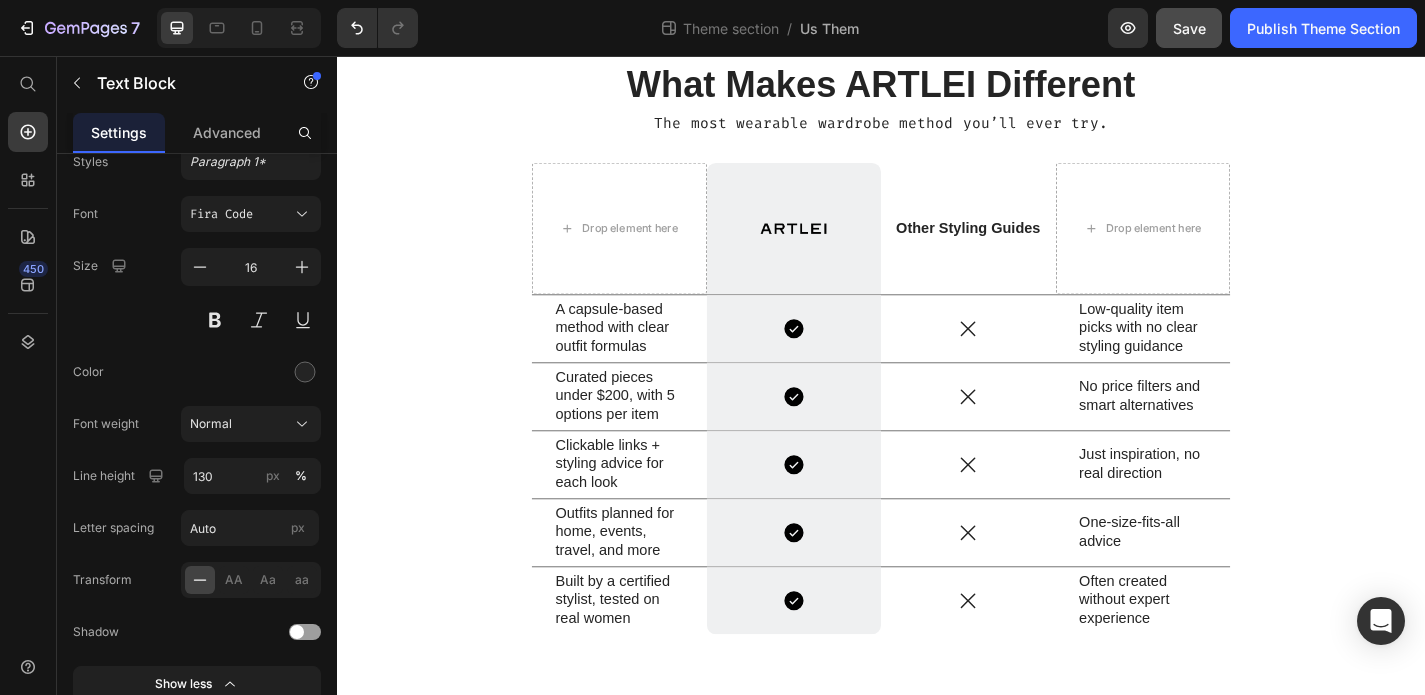 scroll, scrollTop: 201, scrollLeft: 0, axis: vertical 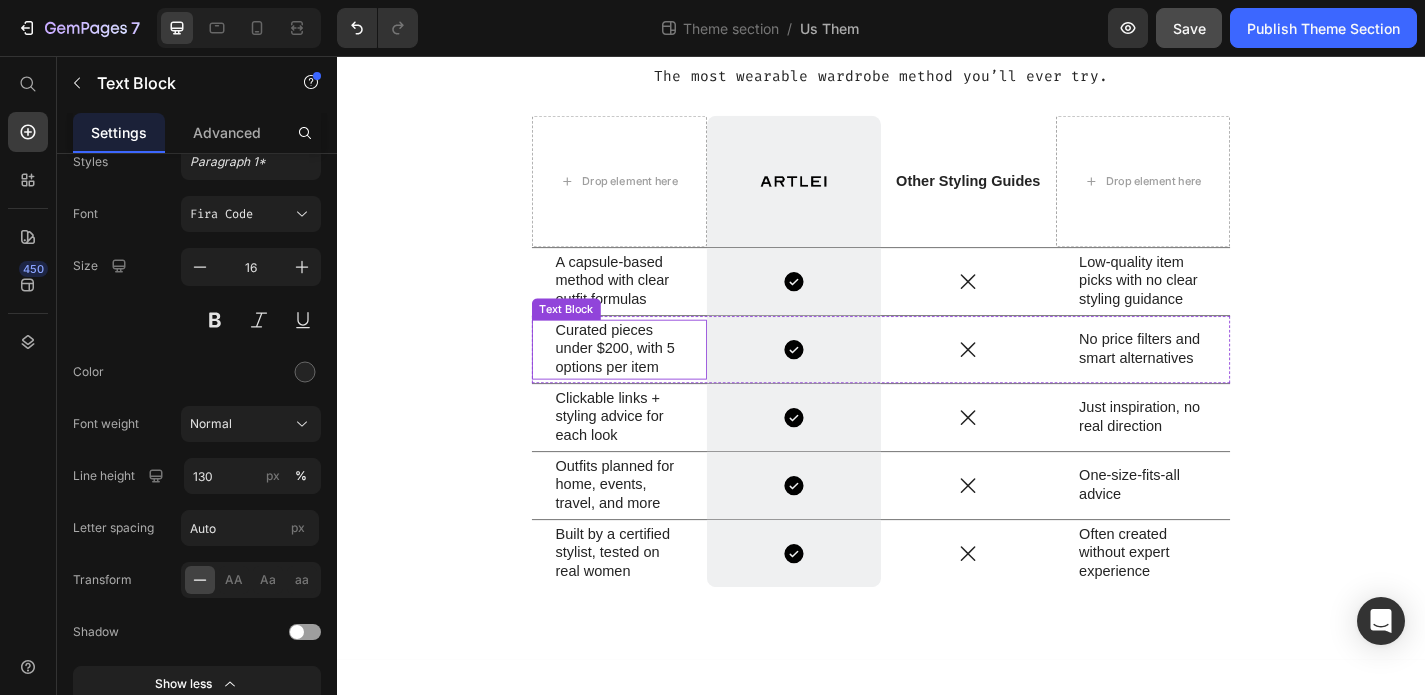 click on "Curated pieces under $200, with 5 options per item" at bounding box center (648, 380) 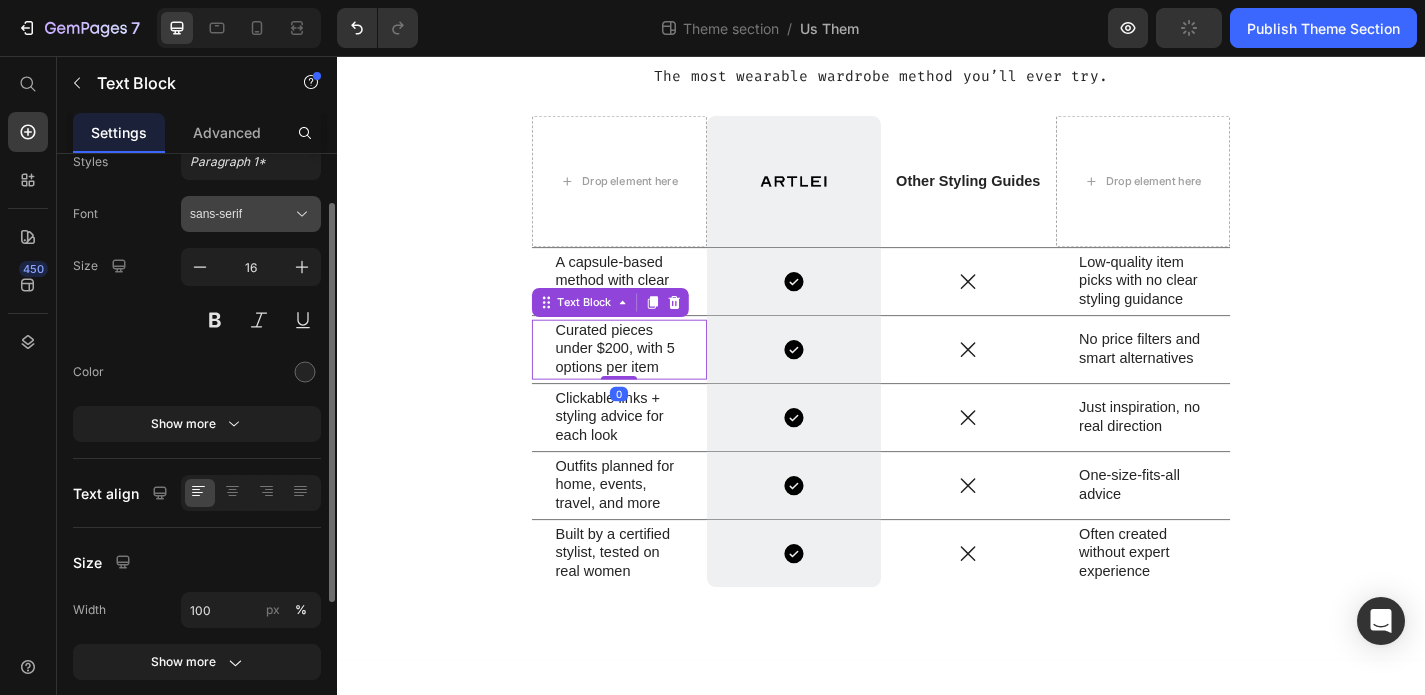 click on "sans-serif" at bounding box center [251, 214] 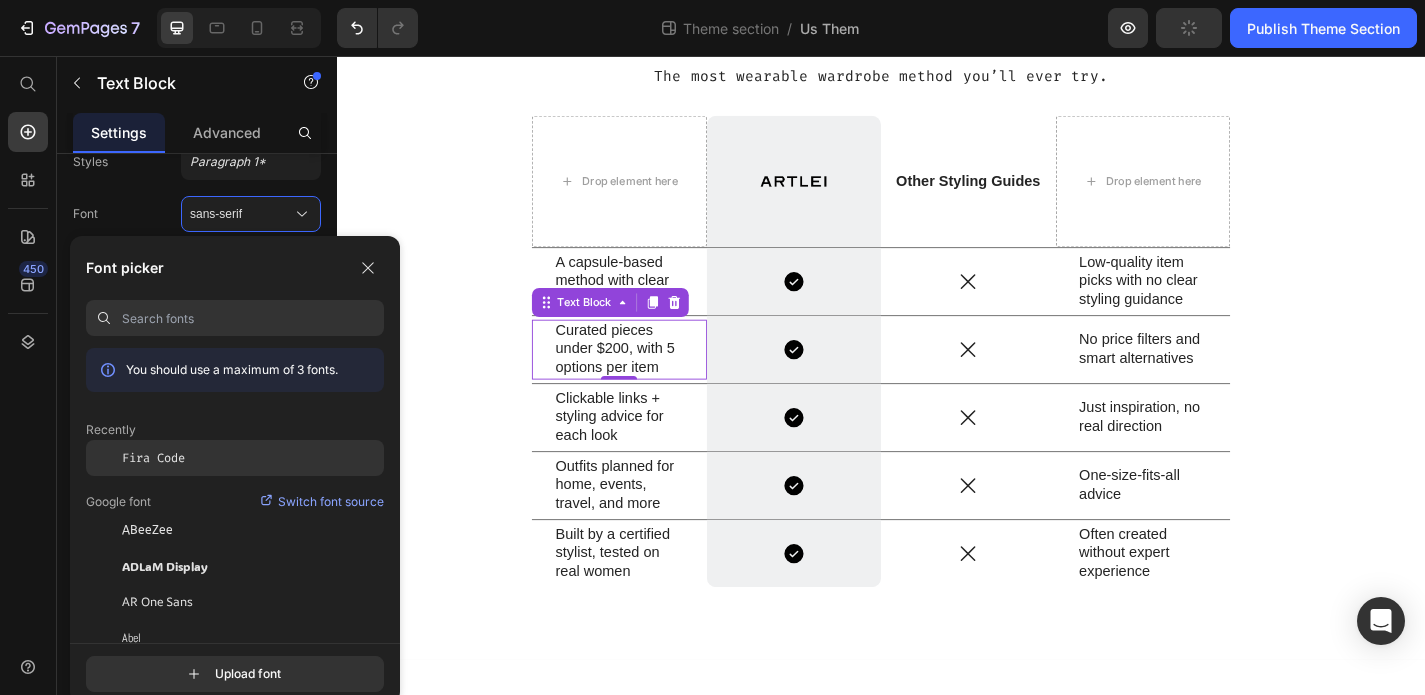click on "Fira Code" 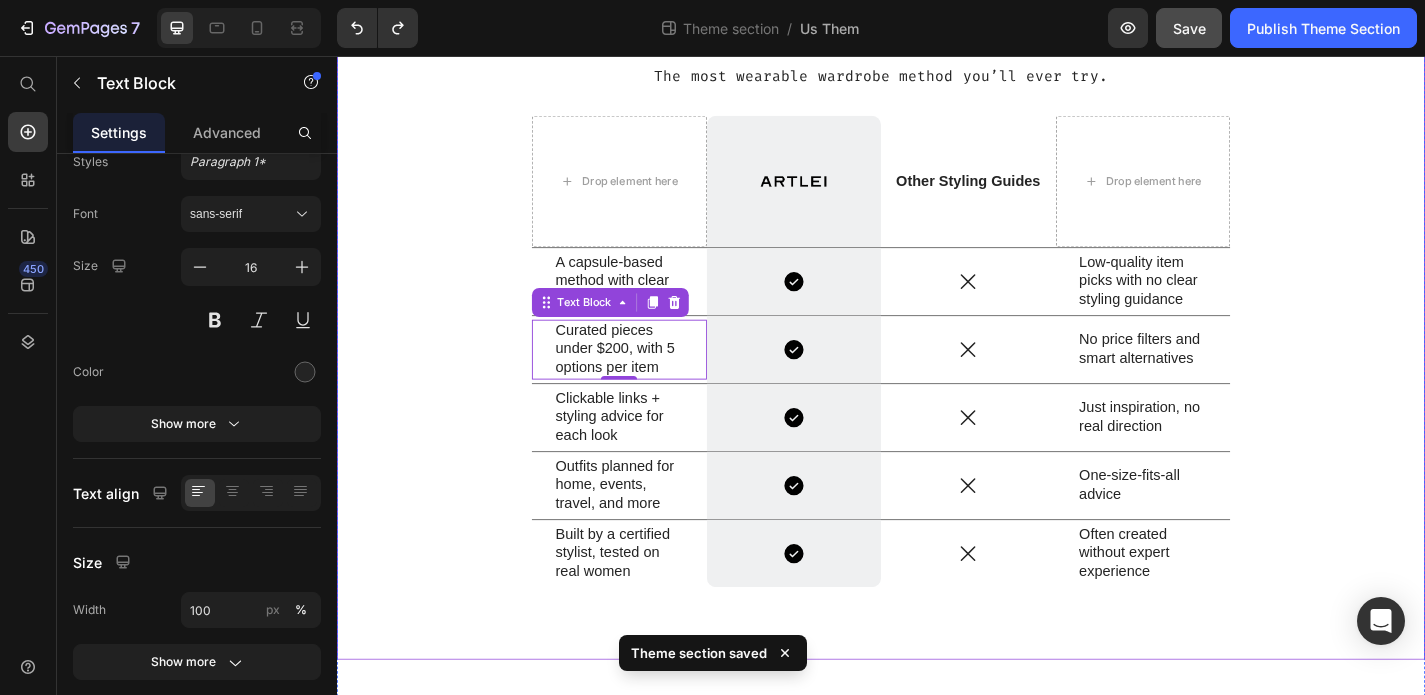 click on "What Makes ARTLEI Different Heading The most wearable wardrobe method you’ll ever try. Text Block
Drop element here Image Row Other Styling Guides Text Block
Drop element here Row A capsule-based method with clear outfit formulas Text Block
Icon Row
Icon Low-quality item picks with no clear styling guidance Text Block Row Curated pieces under $200, with 5 options per item Text Block   0
Icon Row
Icon No price filters and smart alternatives Text Block Row Clickable links + styling advice for each look Text Block
Icon Row
Icon Just inspiration, no real direction Text Block Row Outfits planned for home, events, travel, and more Text Block
Icon Row
Icon One-size-fits-all advice Text Block Row Built by a certified stylist, tested on real women Text Block
Icon Row
Icon Often created without expert experience Text Block" at bounding box center [937, 340] 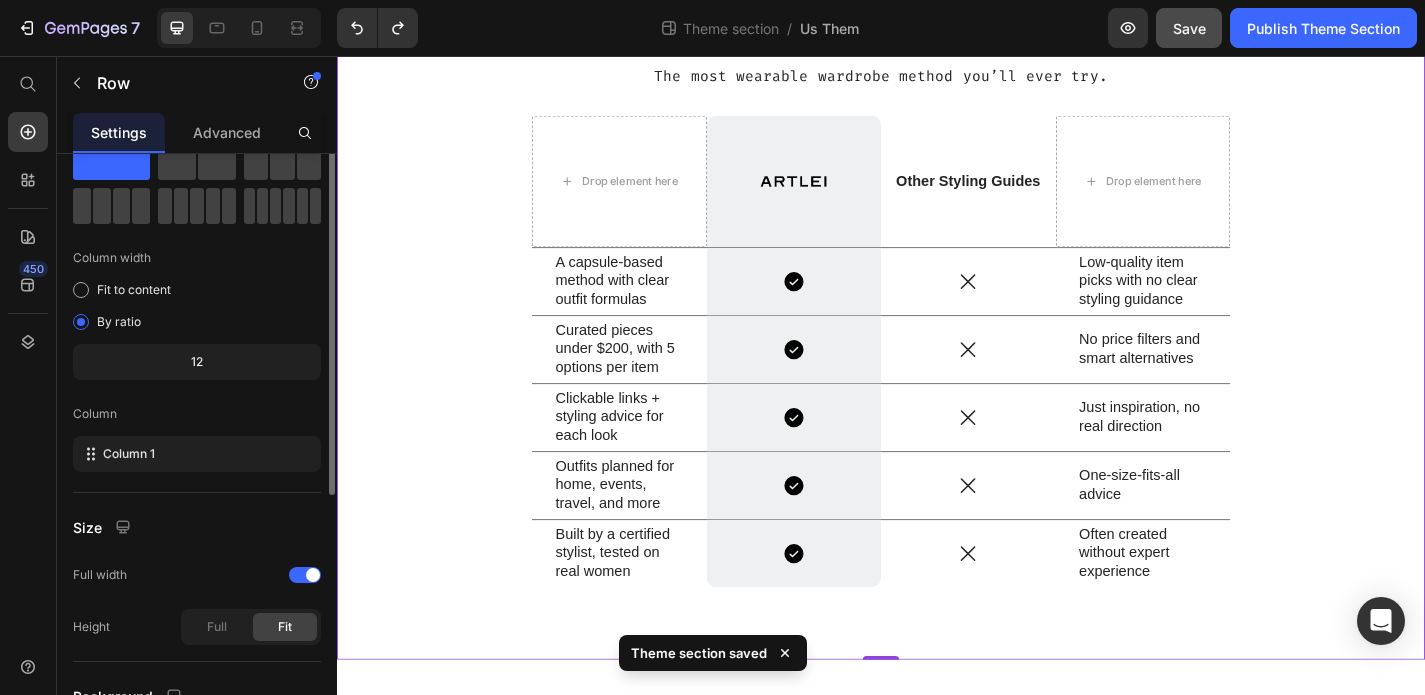 scroll, scrollTop: 0, scrollLeft: 0, axis: both 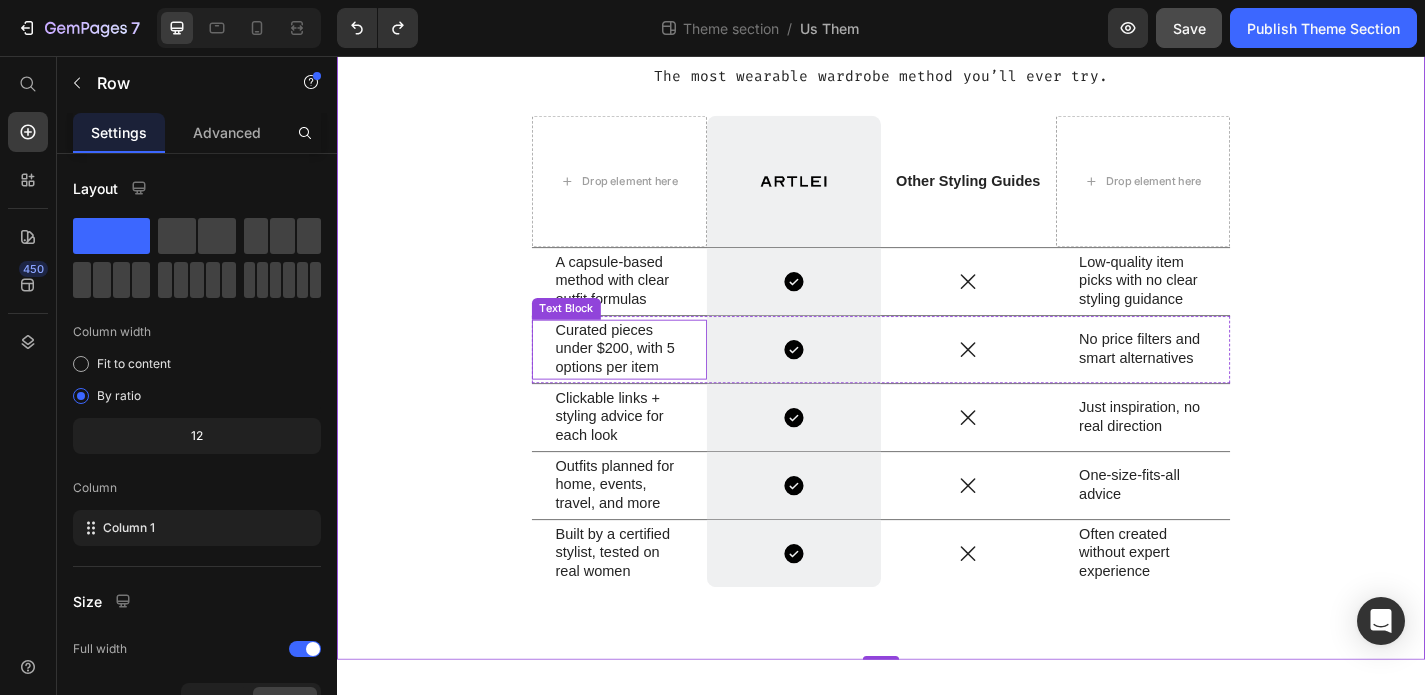 click on "Curated pieces under $200, with 5 options per item" at bounding box center (648, 380) 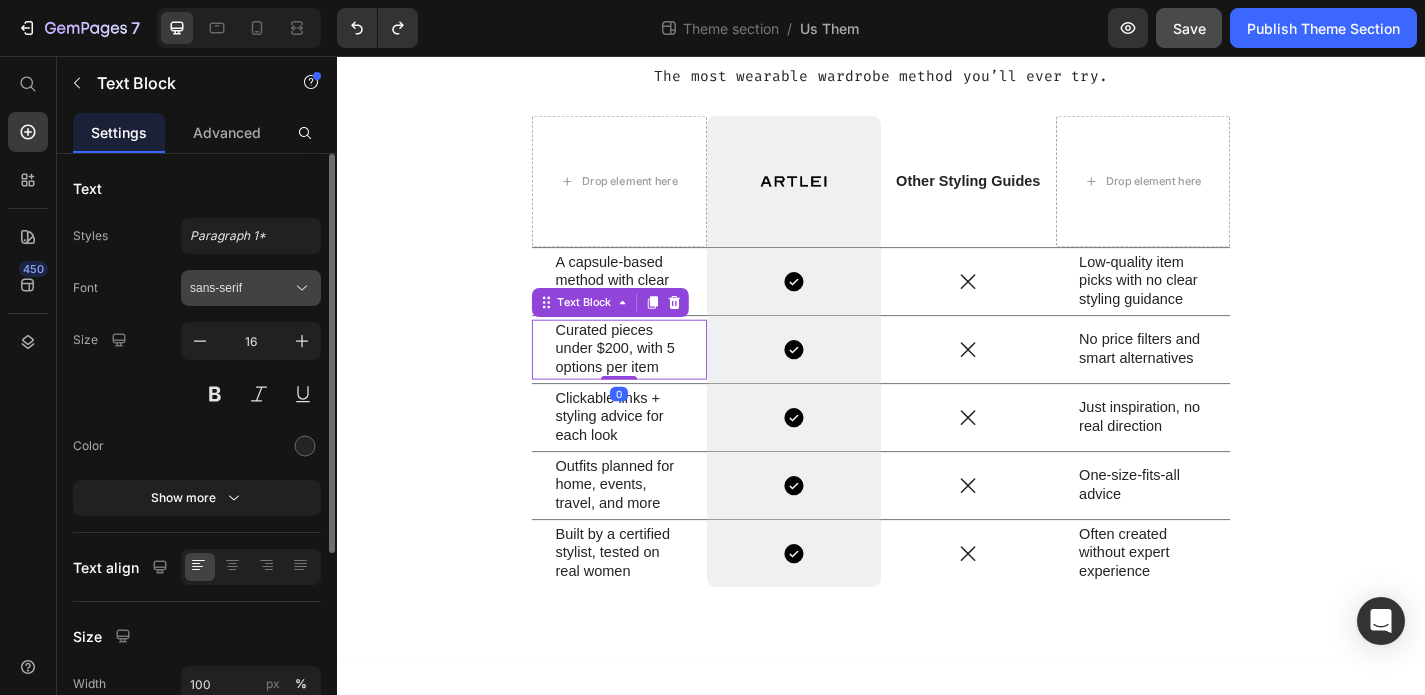 click on "sans-serif" at bounding box center (251, 288) 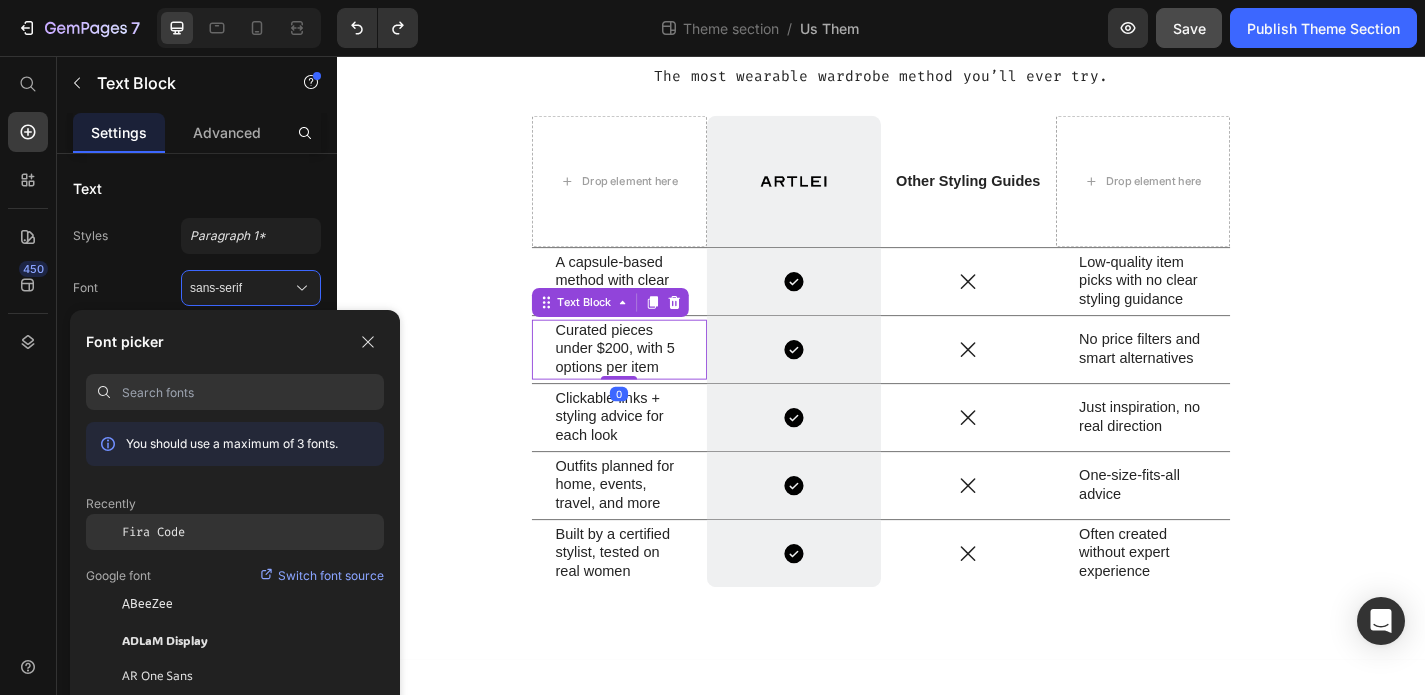 click on "Fira Code" 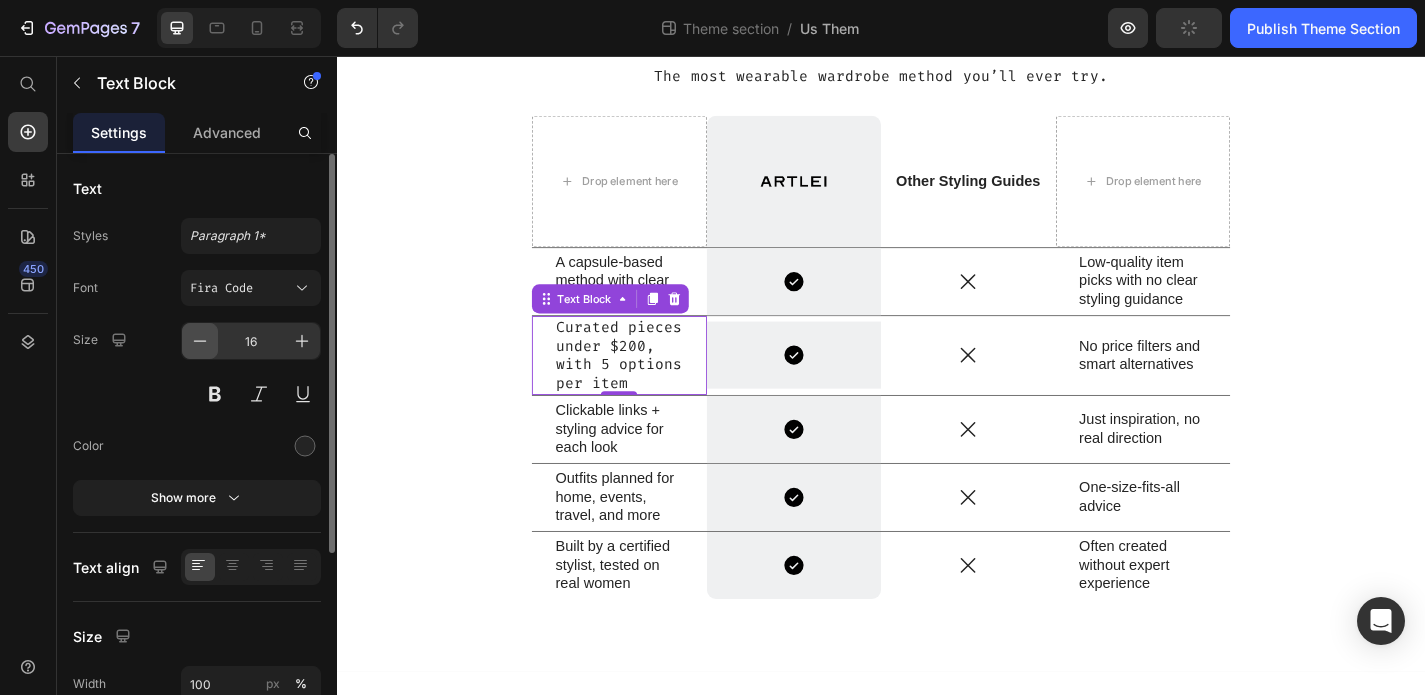 click 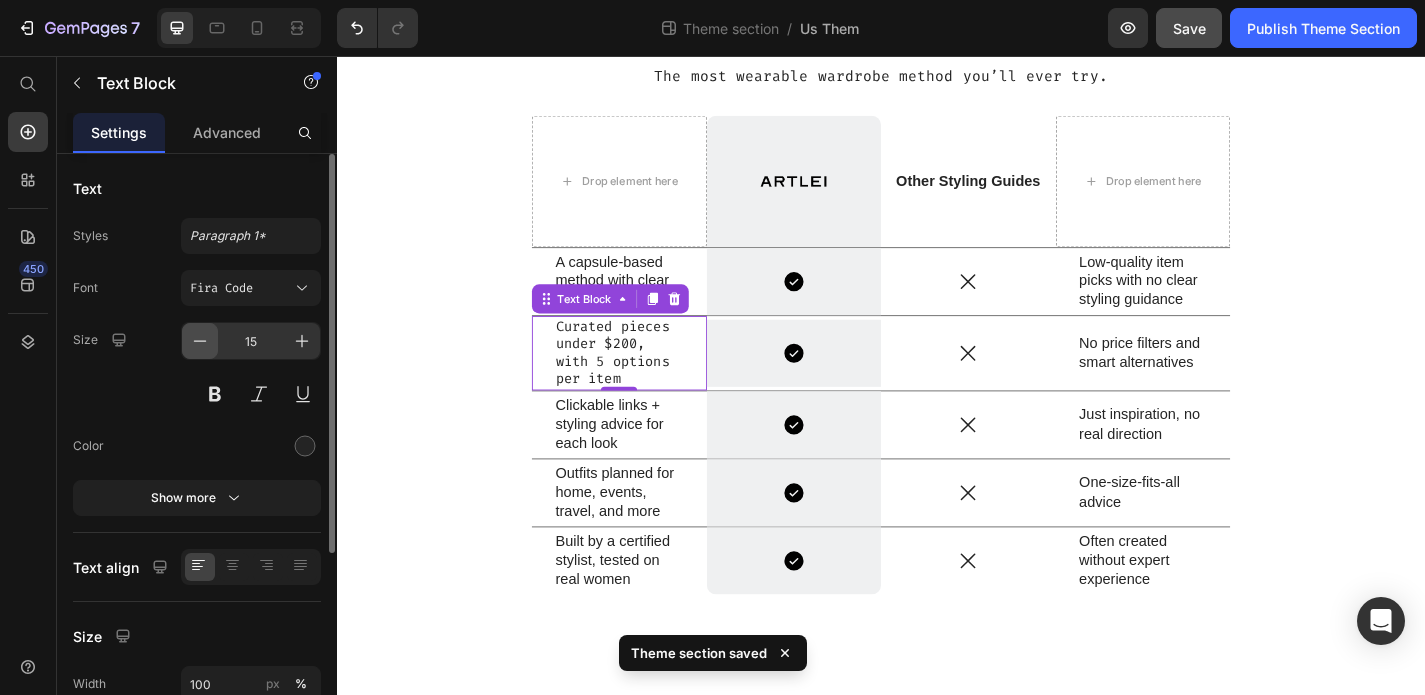 click 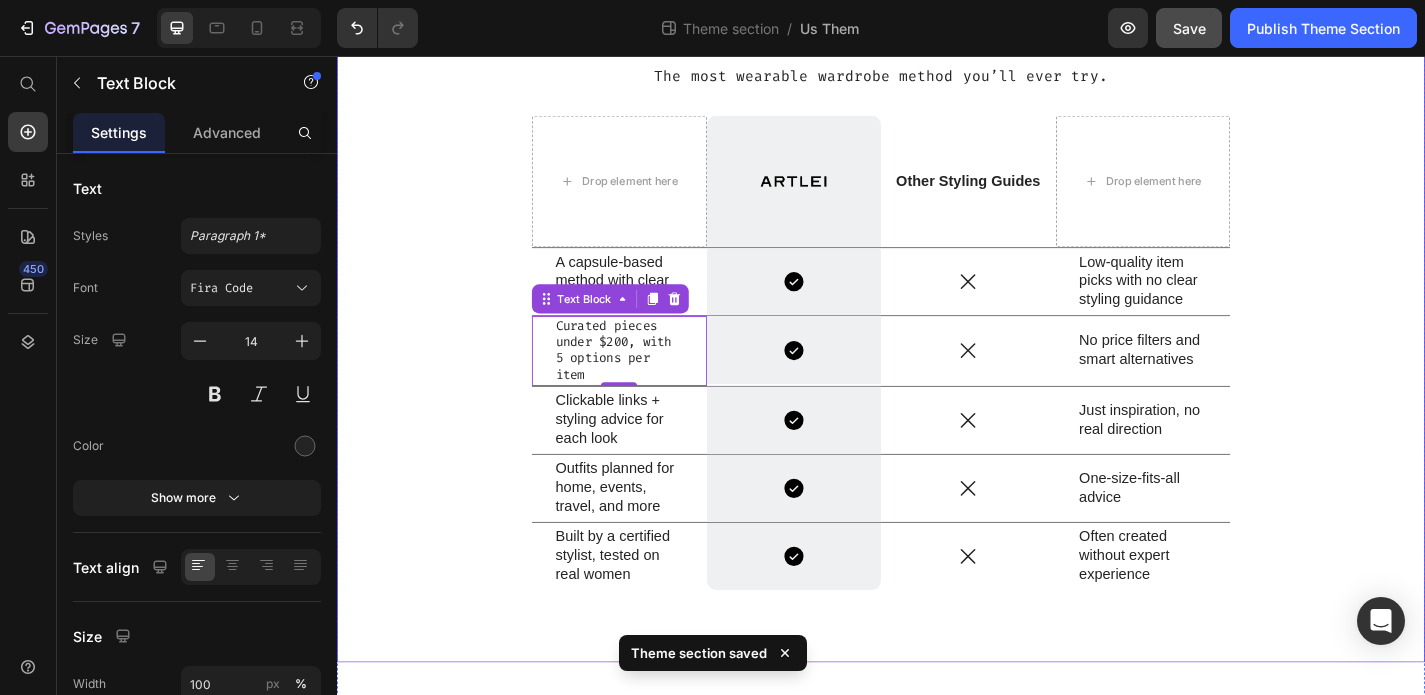 click on "What Makes ARTLEI Different Heading The most wearable wardrobe method you’ll ever try. Text Block
Drop element here Image Row Other Styling Guides Text Block
Drop element here Row A capsule-based method with clear outfit formulas Text Block
Icon Row
Icon Low-quality item picks with no clear styling guidance Text Block Row Curated pieces under $200, with 5 options per item Text Block   0
Icon Row
Icon No price filters and smart alternatives Text Block Row Clickable links + styling advice for each look Text Block
Icon Row
Icon Just inspiration, no real direction Text Block Row Outfits planned for home, events, travel, and more Text Block
Icon Row
Icon One-size-fits-all advice Text Block Row Built by a certified stylist, tested on real women Text Block
Icon Row
Icon Often created without expert experience Text Block" at bounding box center (937, 342) 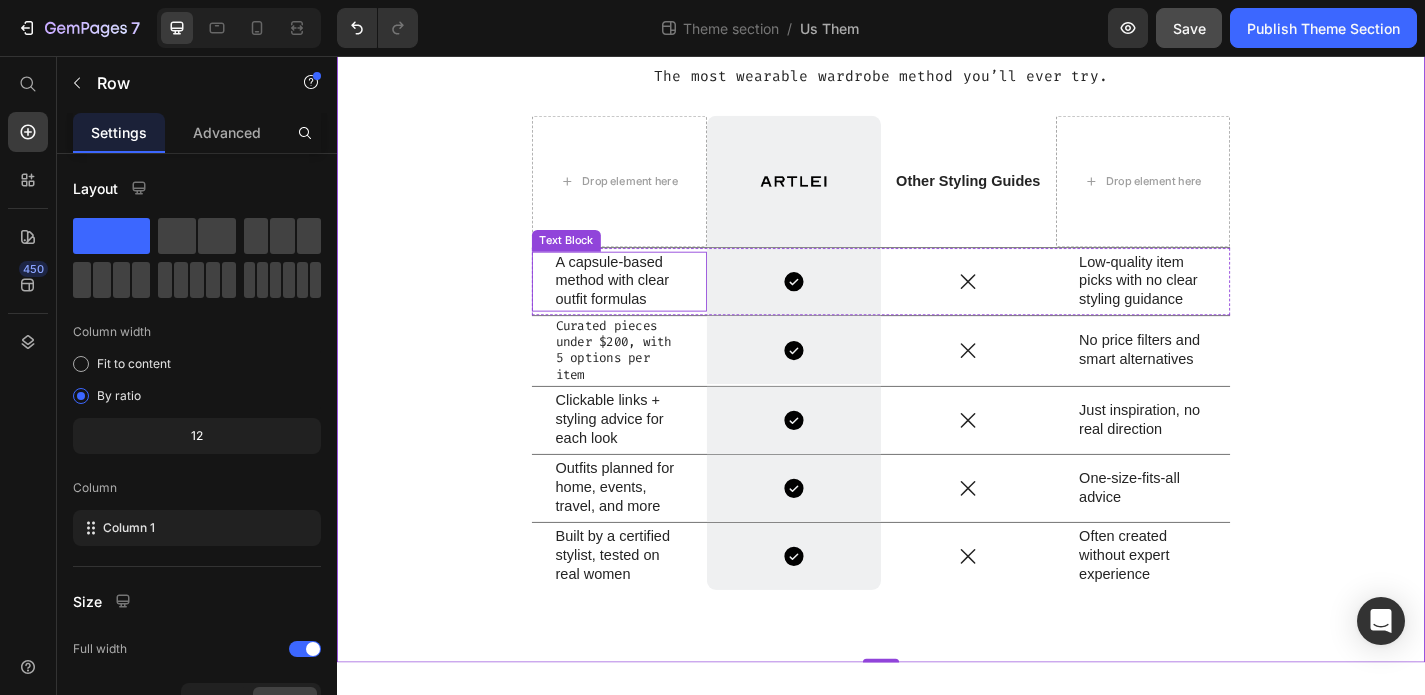 click on "A capsule-based method with clear outfit formulas" at bounding box center (655, 305) 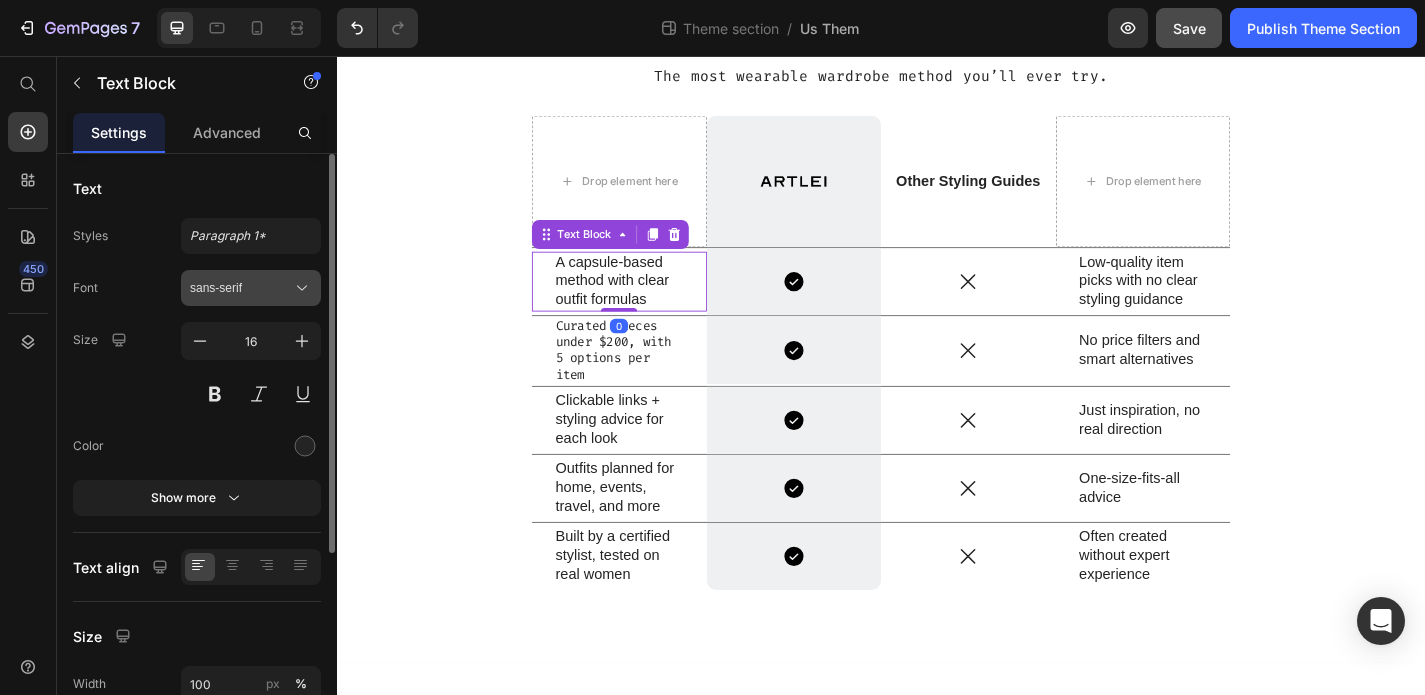 click on "sans-serif" at bounding box center (241, 288) 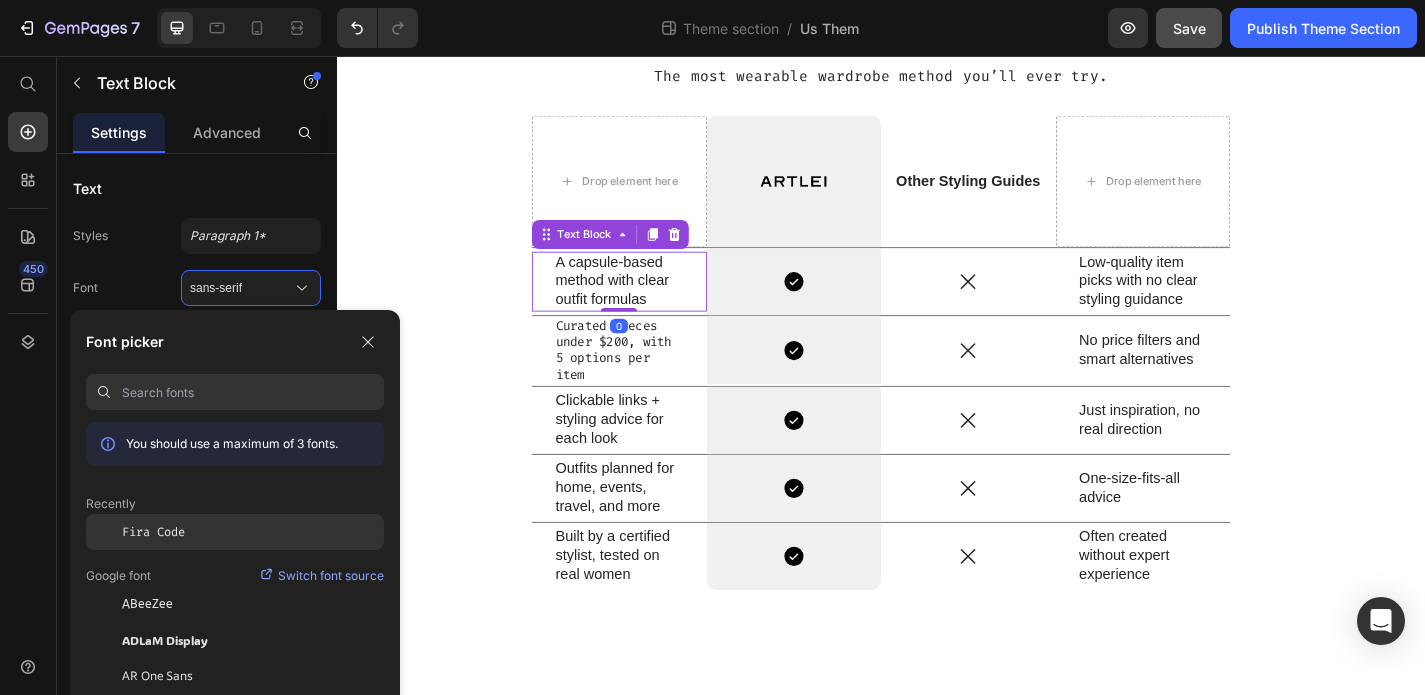 click on "Fira Code" 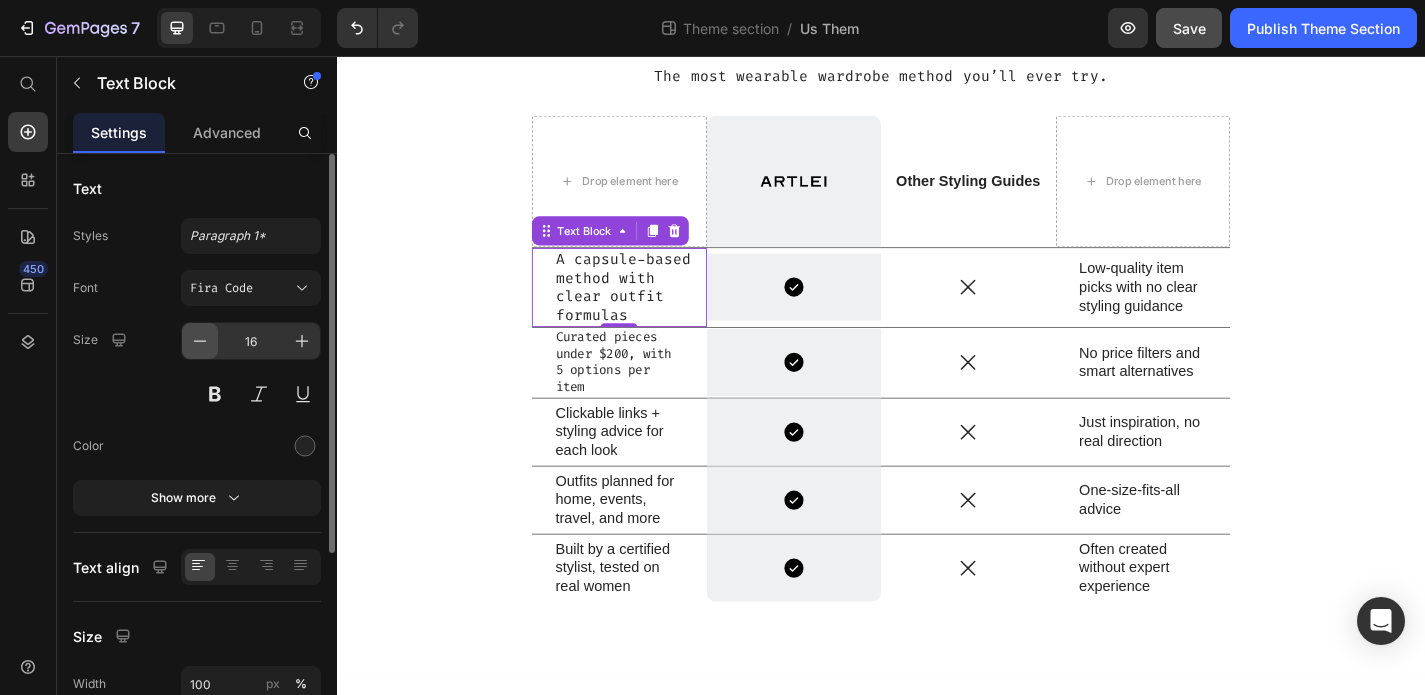 click 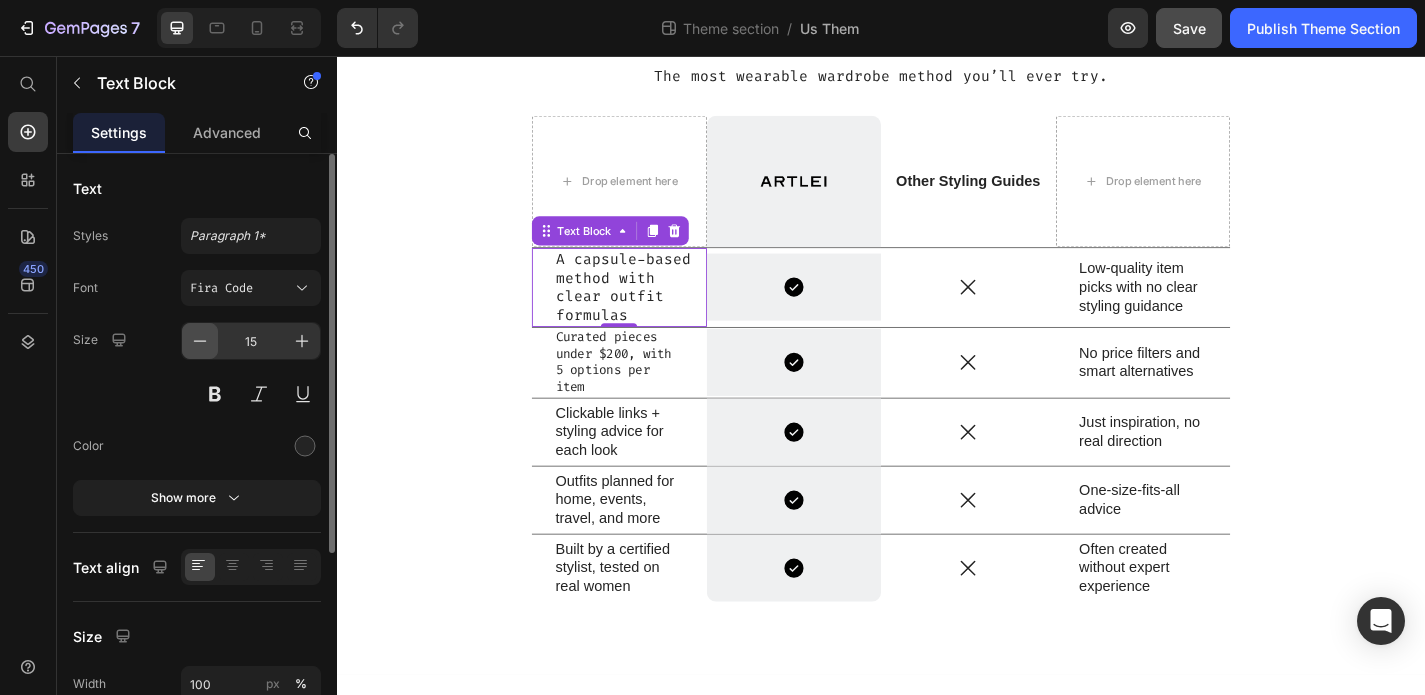 click 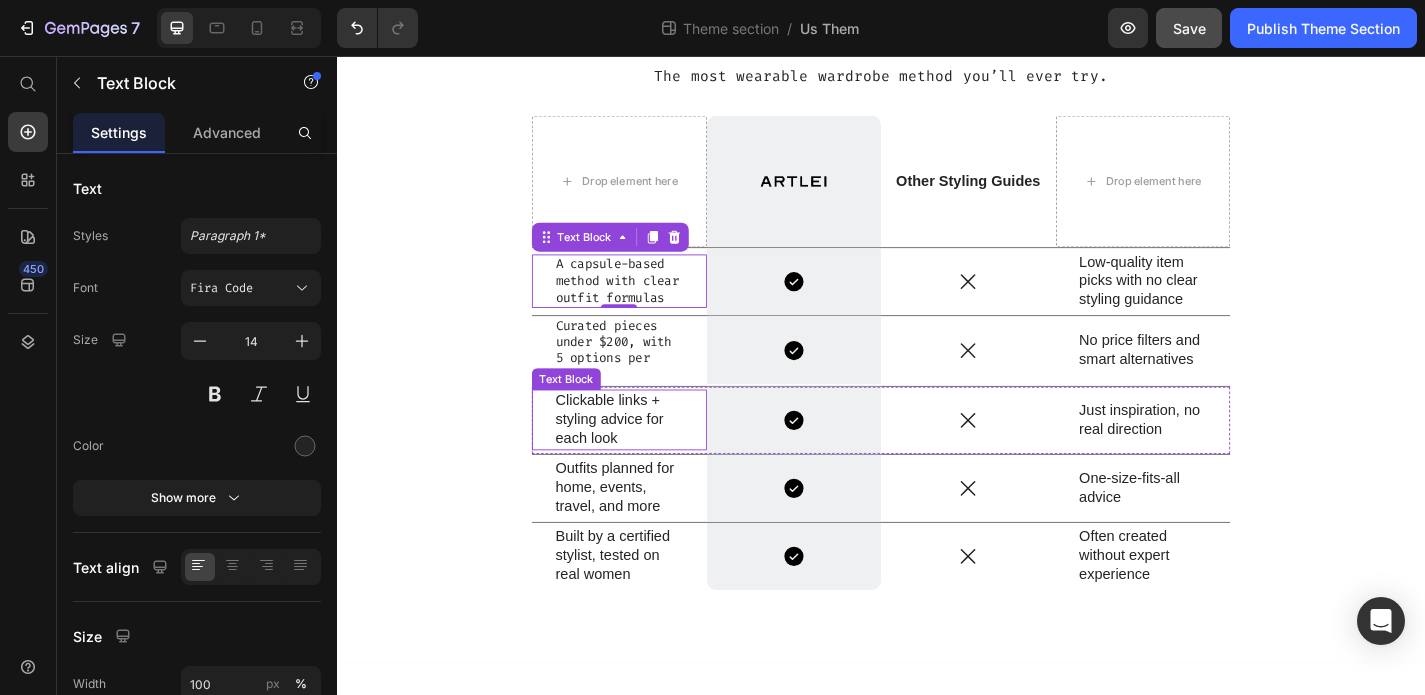 click on "Clickable links + styling advice for each look" at bounding box center (648, 457) 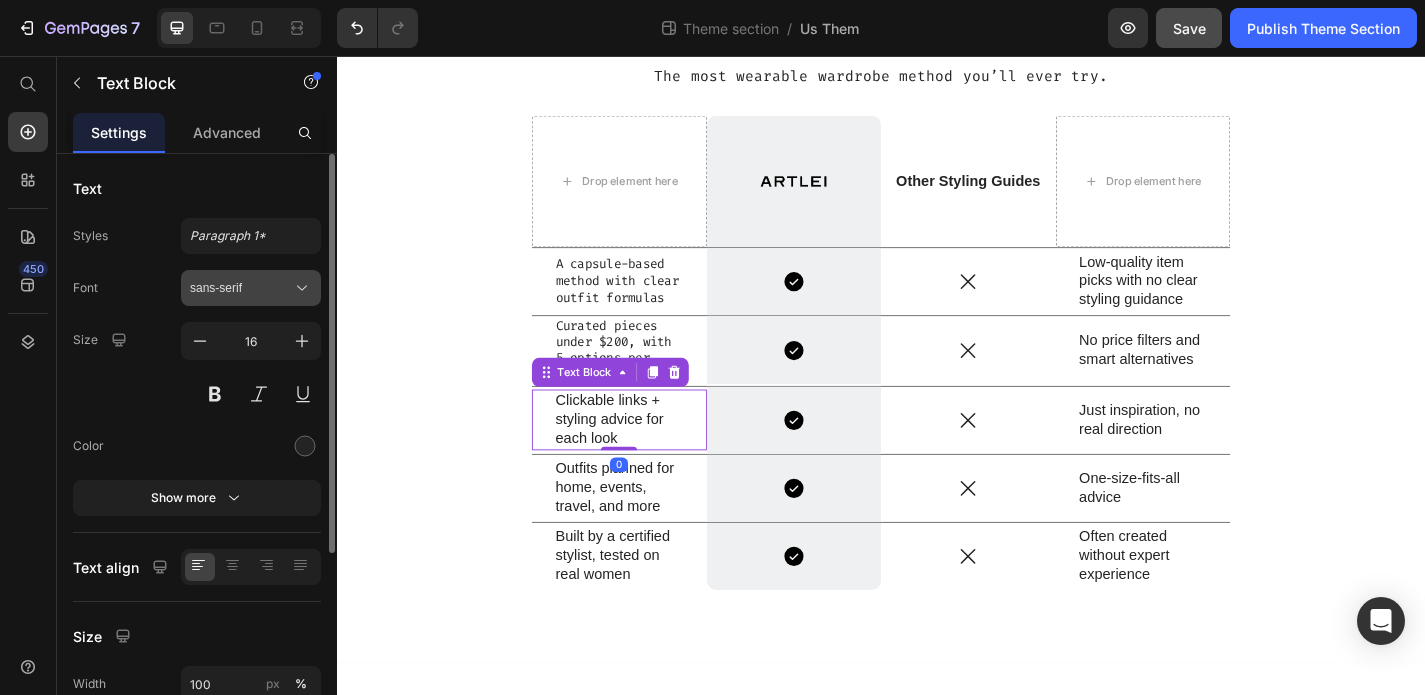 click on "sans-serif" at bounding box center [241, 288] 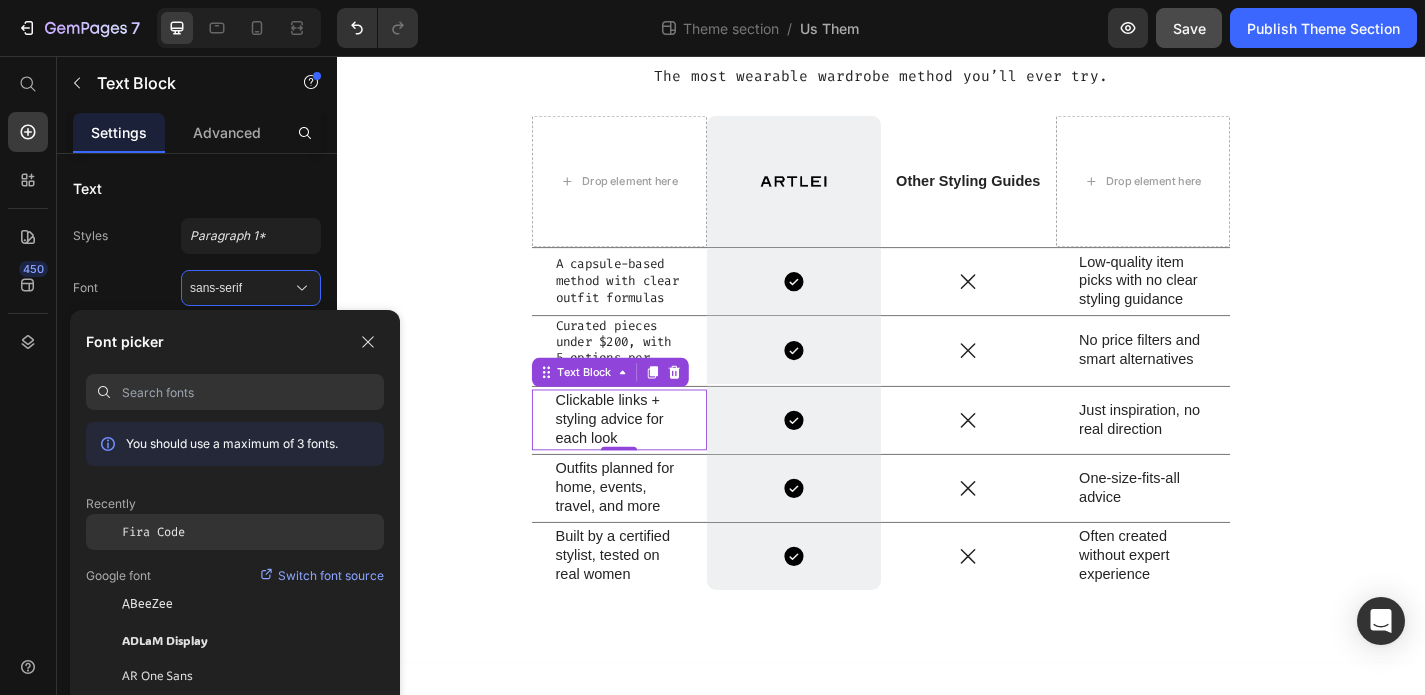 click on "Fira Code" 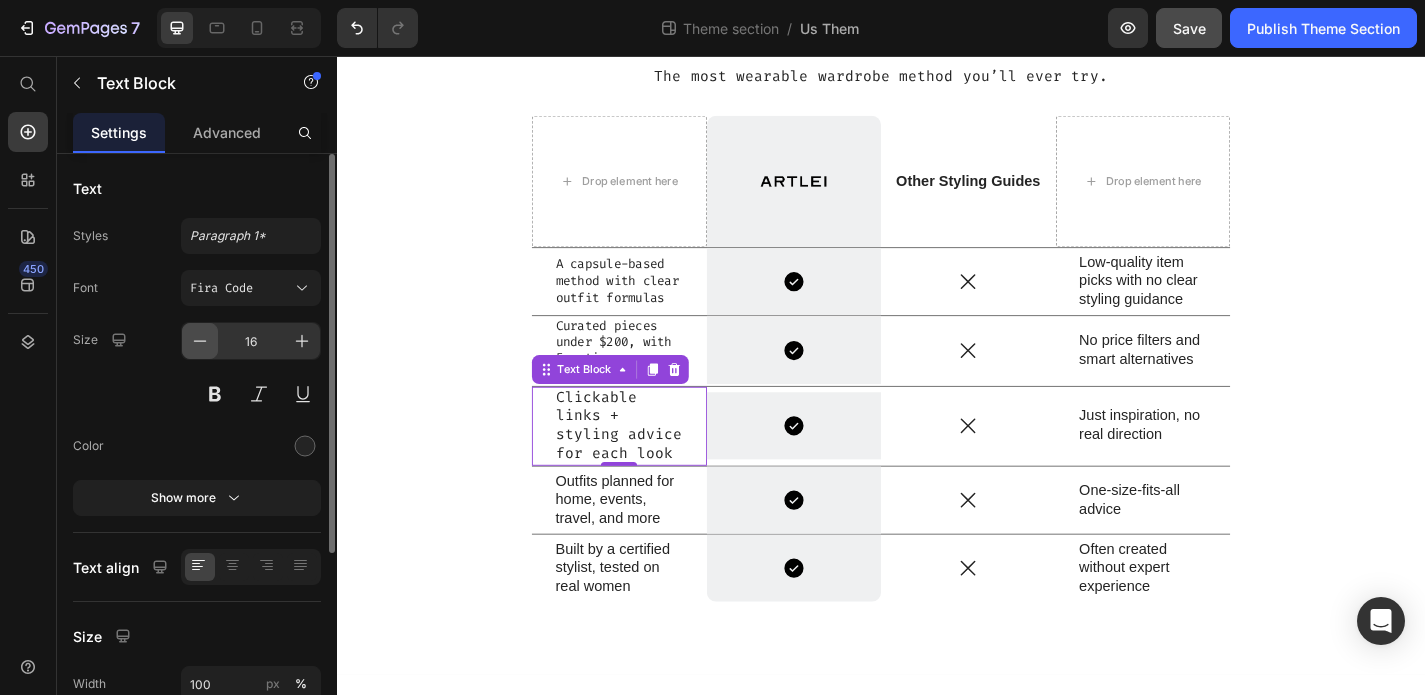 click 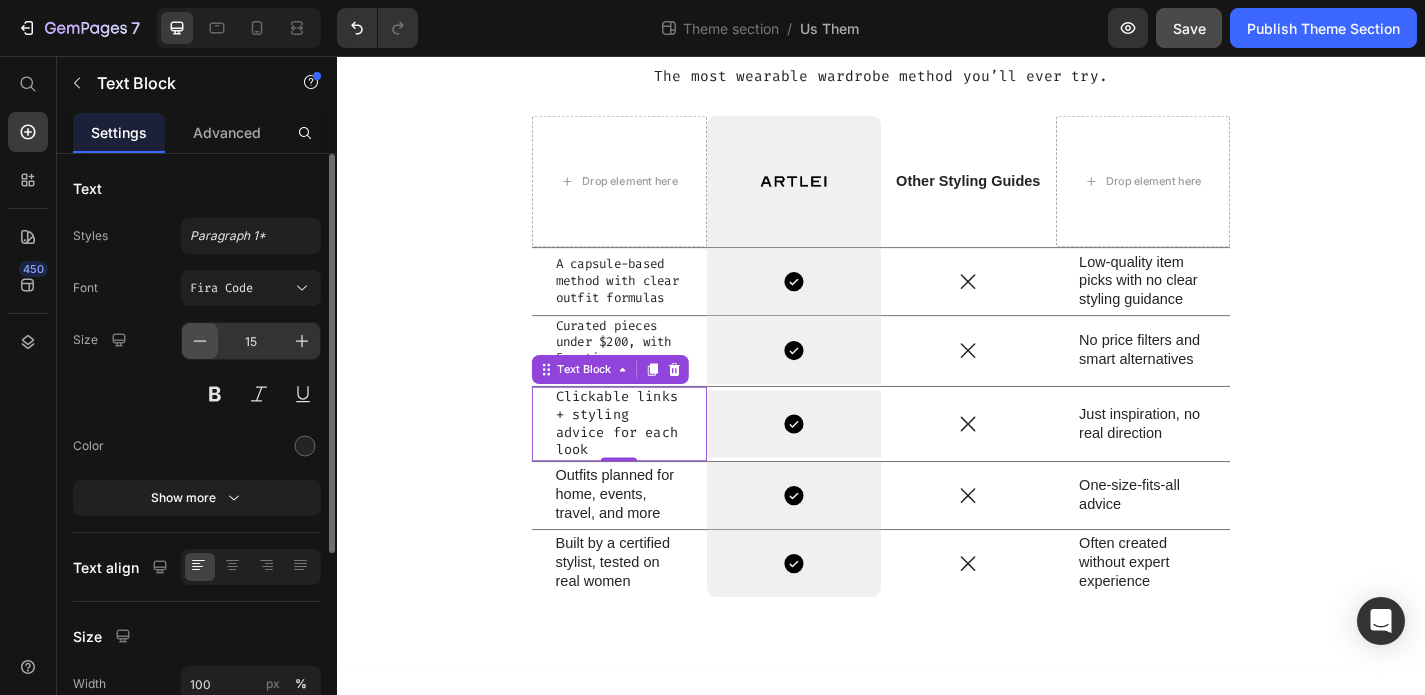 click 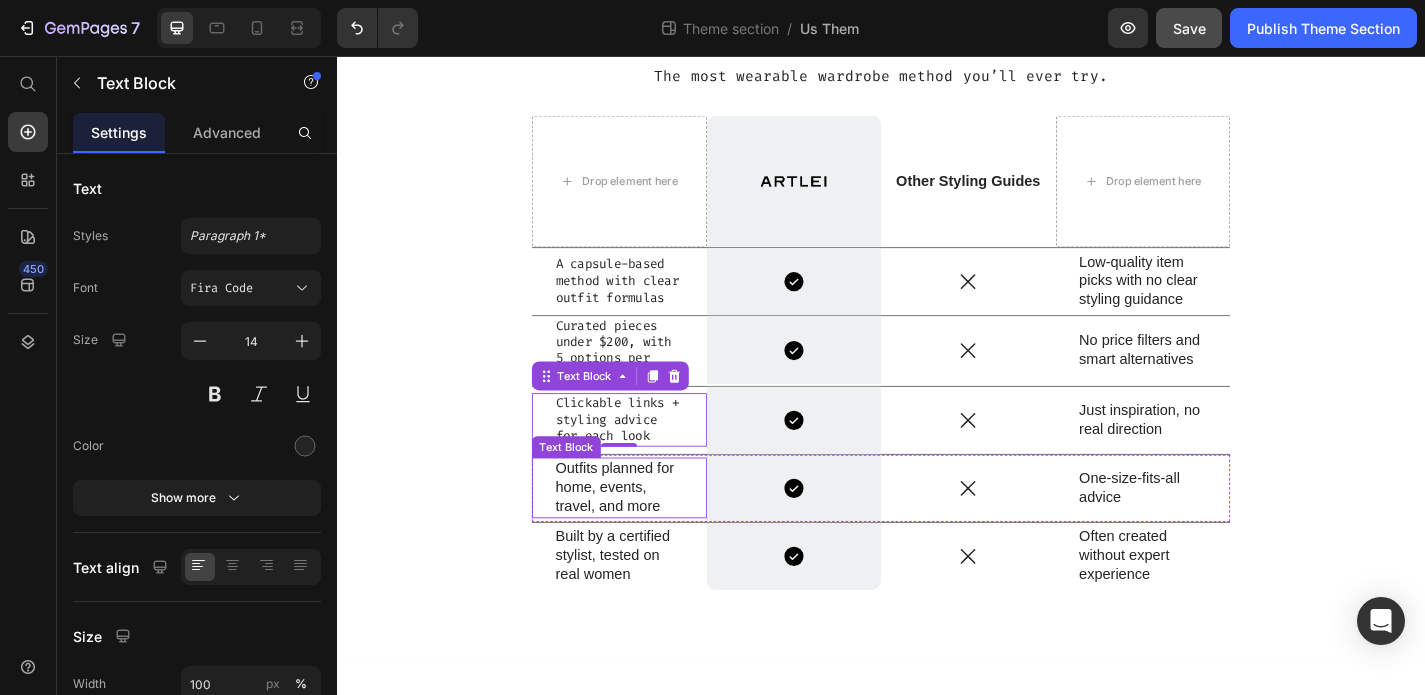 click on "Outfits planned for home, events, travel, and more" at bounding box center (648, 532) 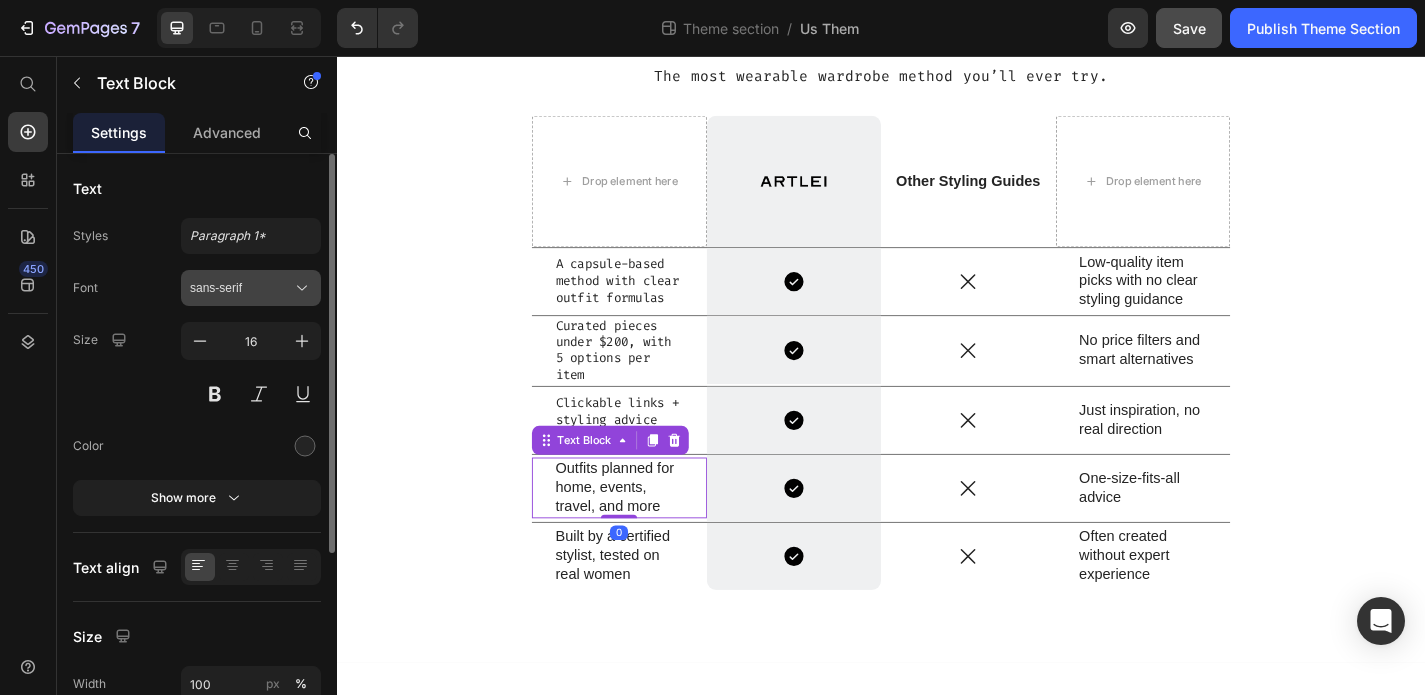 click on "sans-serif" at bounding box center (241, 288) 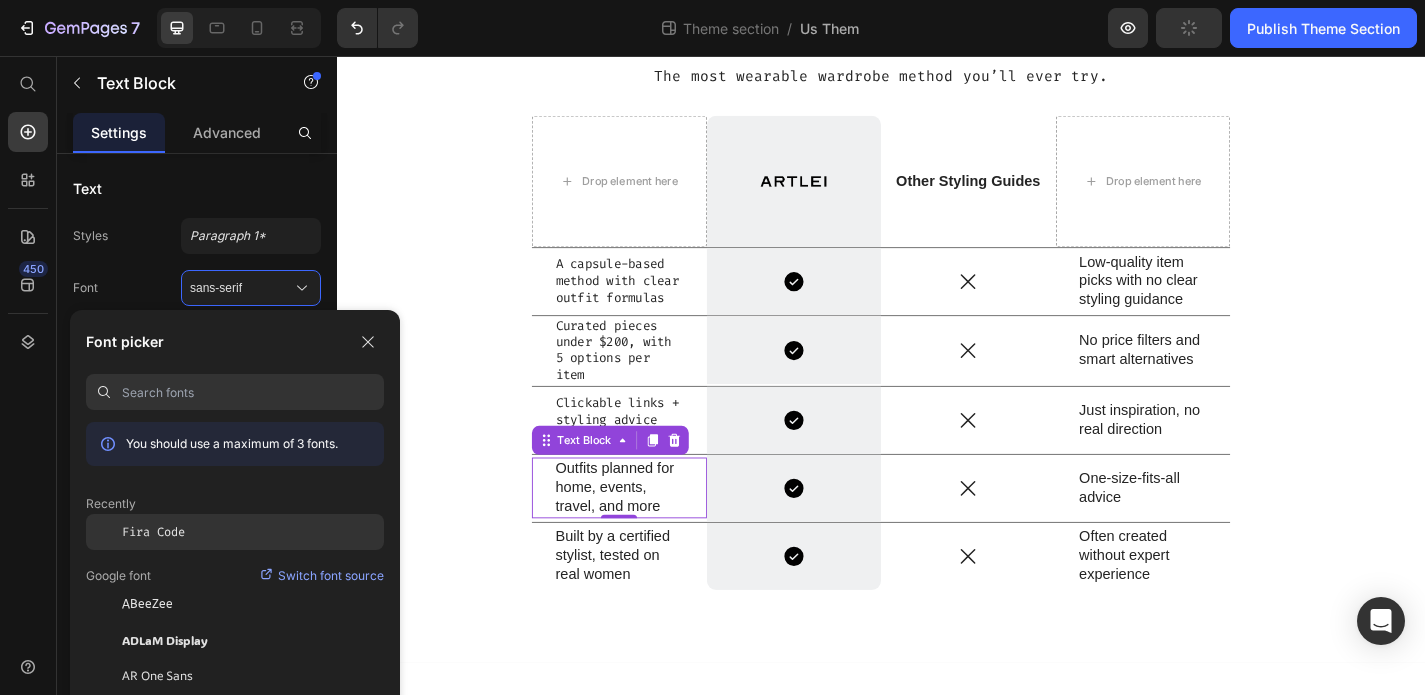 click on "Fira Code" 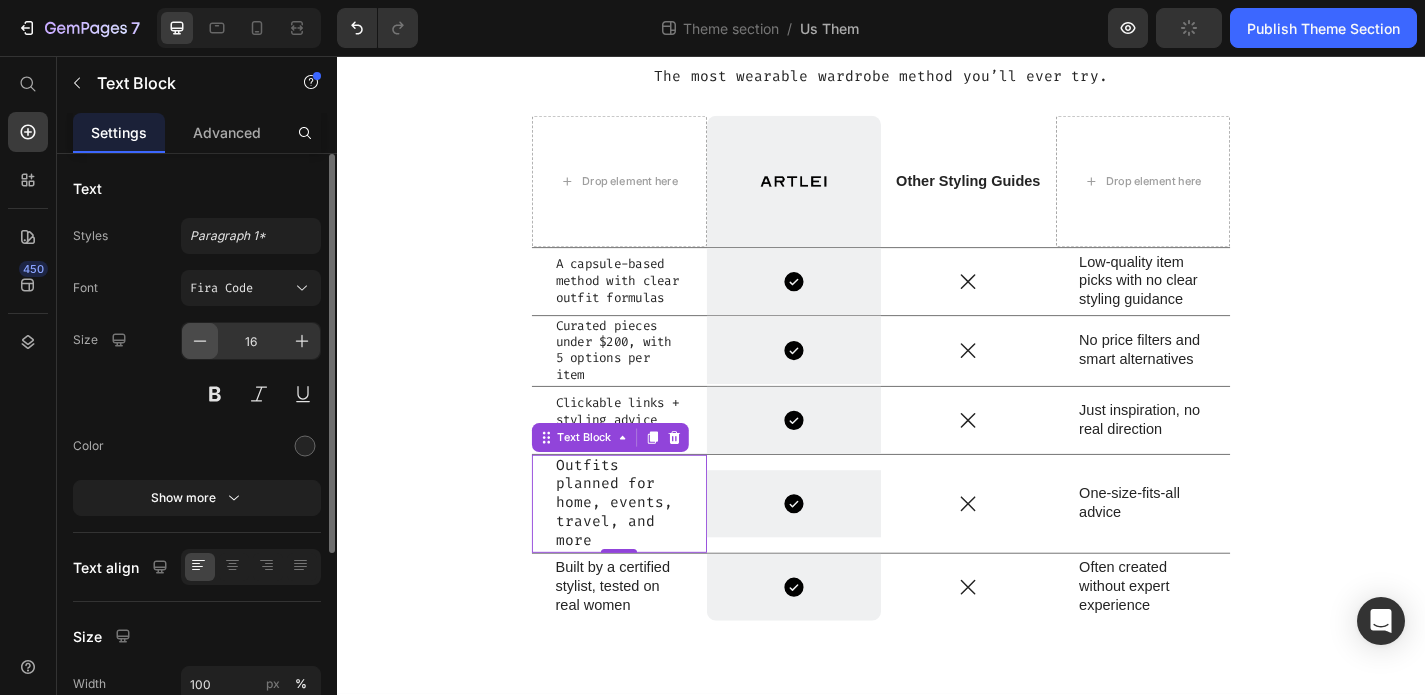 click 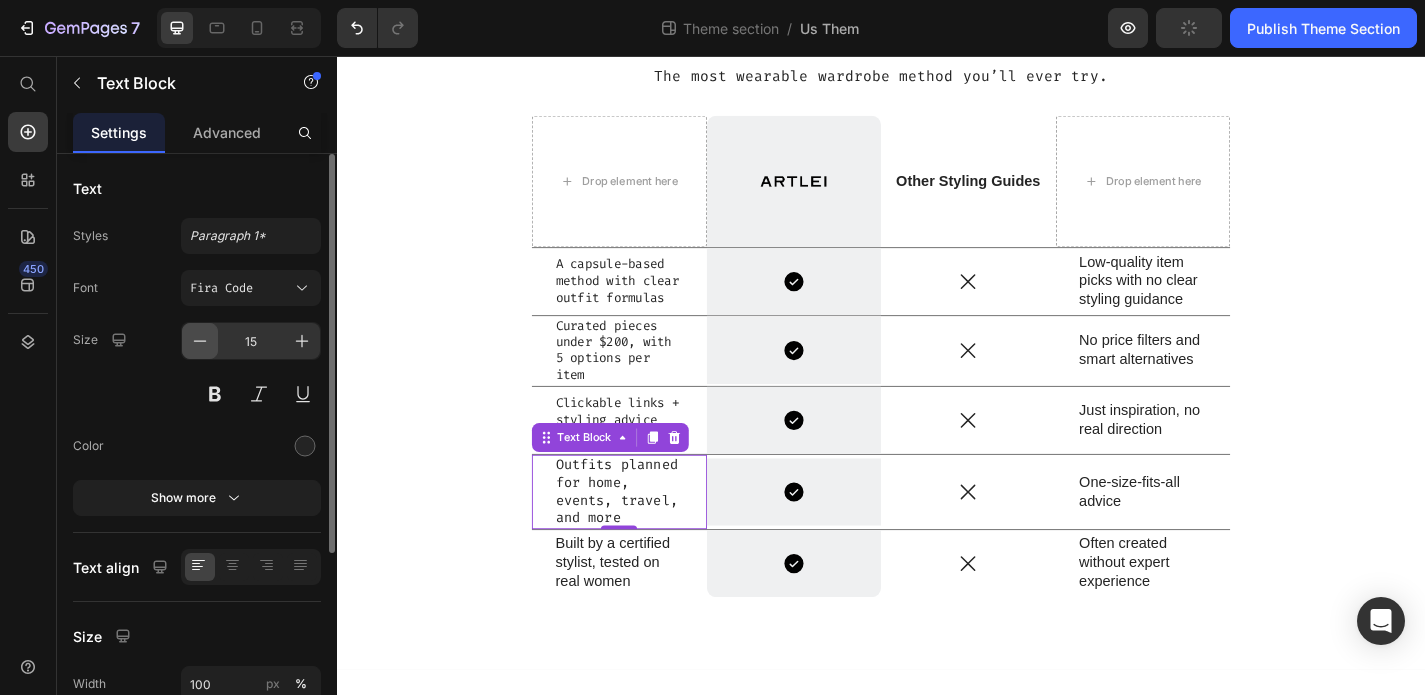 click 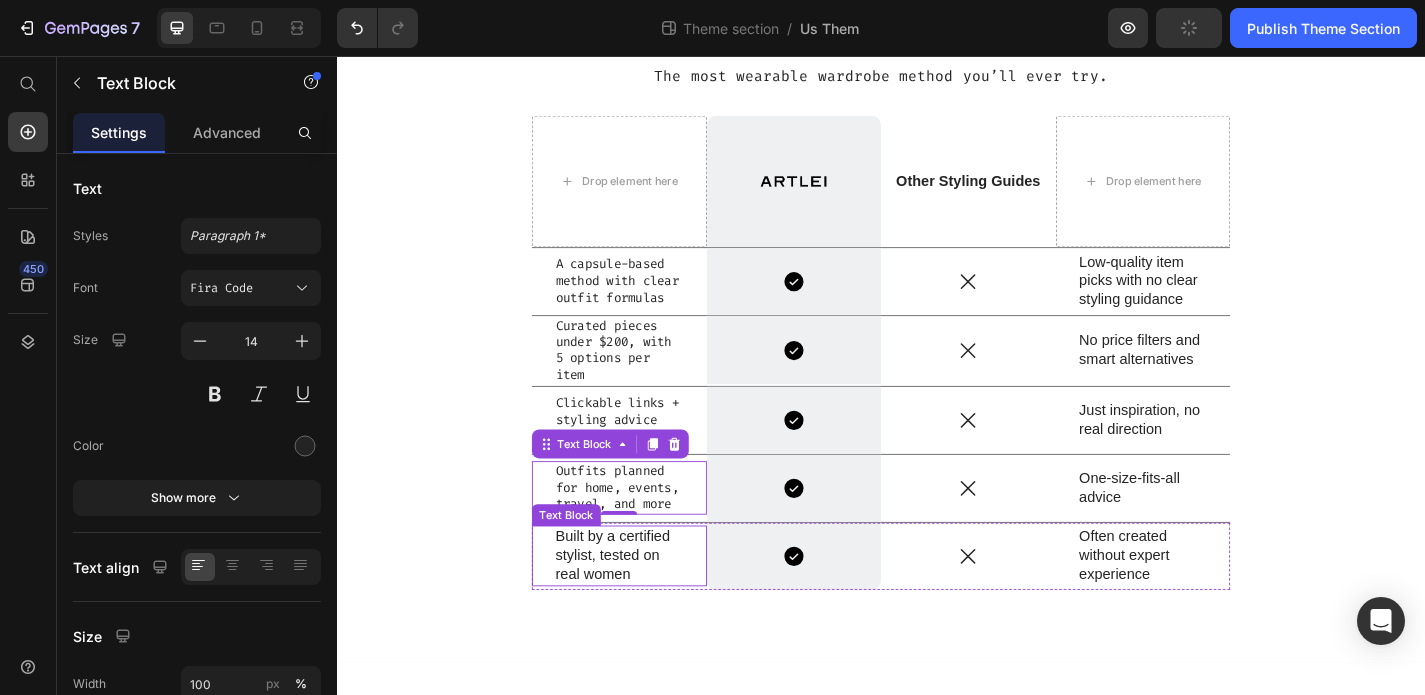 click on "Built by a certified stylist, tested on real women" at bounding box center [648, 607] 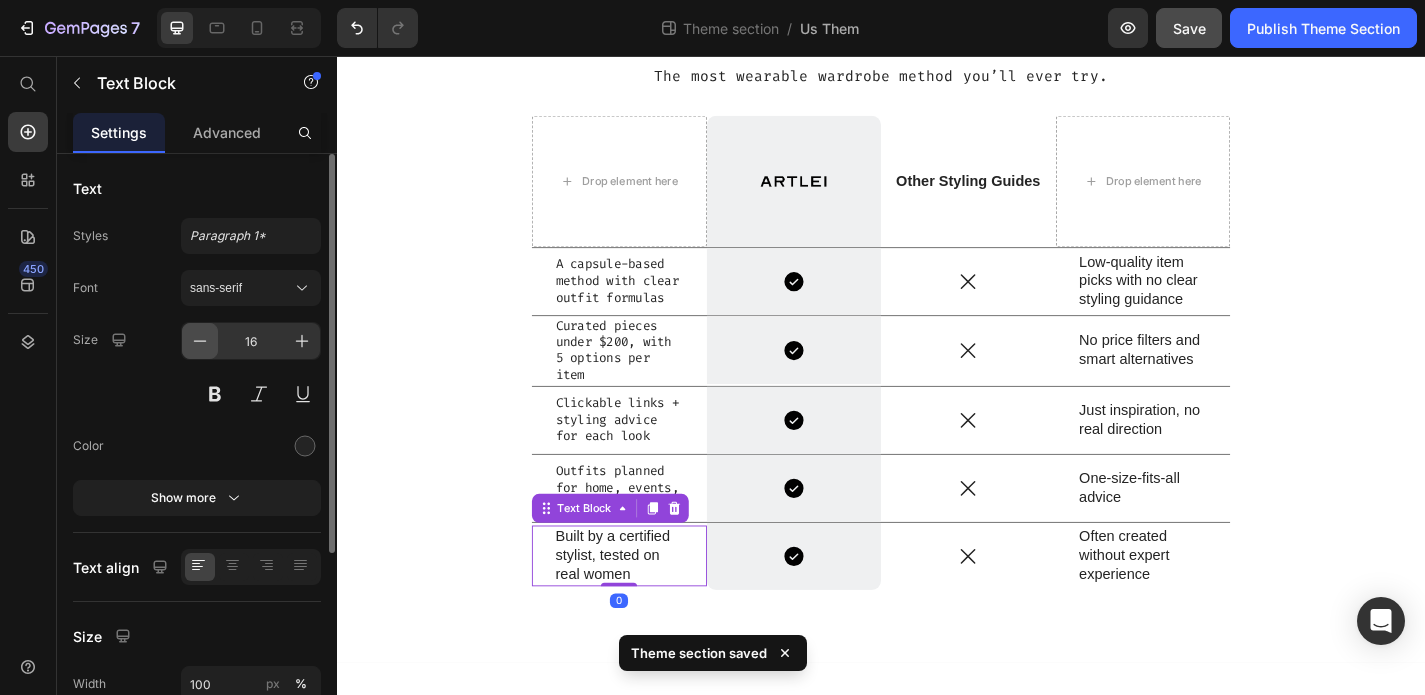 click 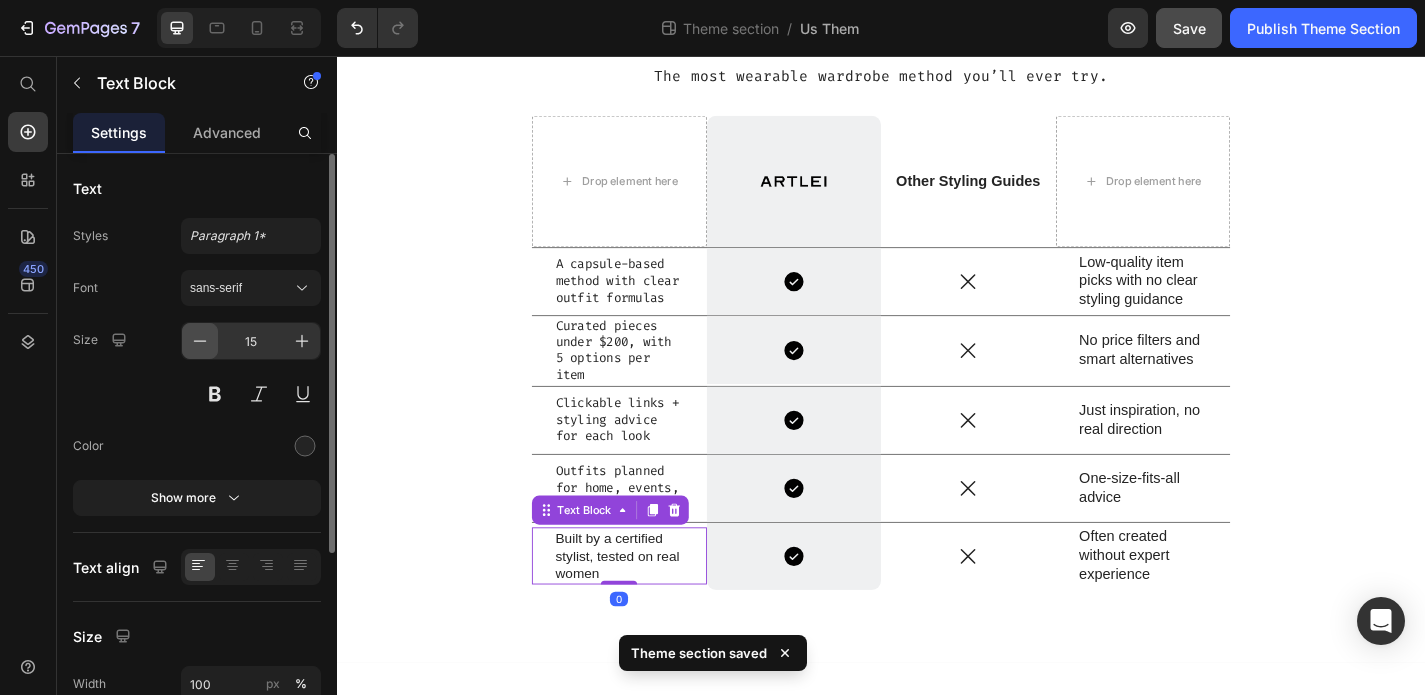 click 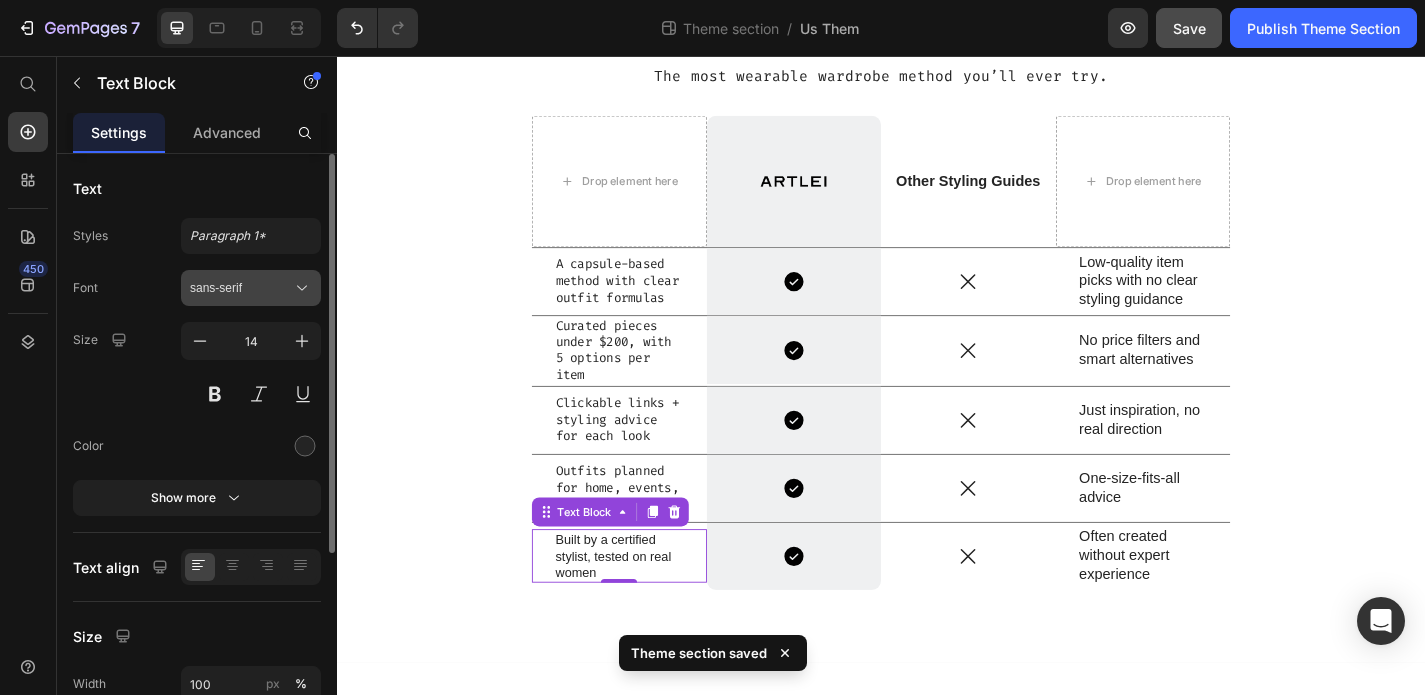 click on "sans-serif" at bounding box center [241, 288] 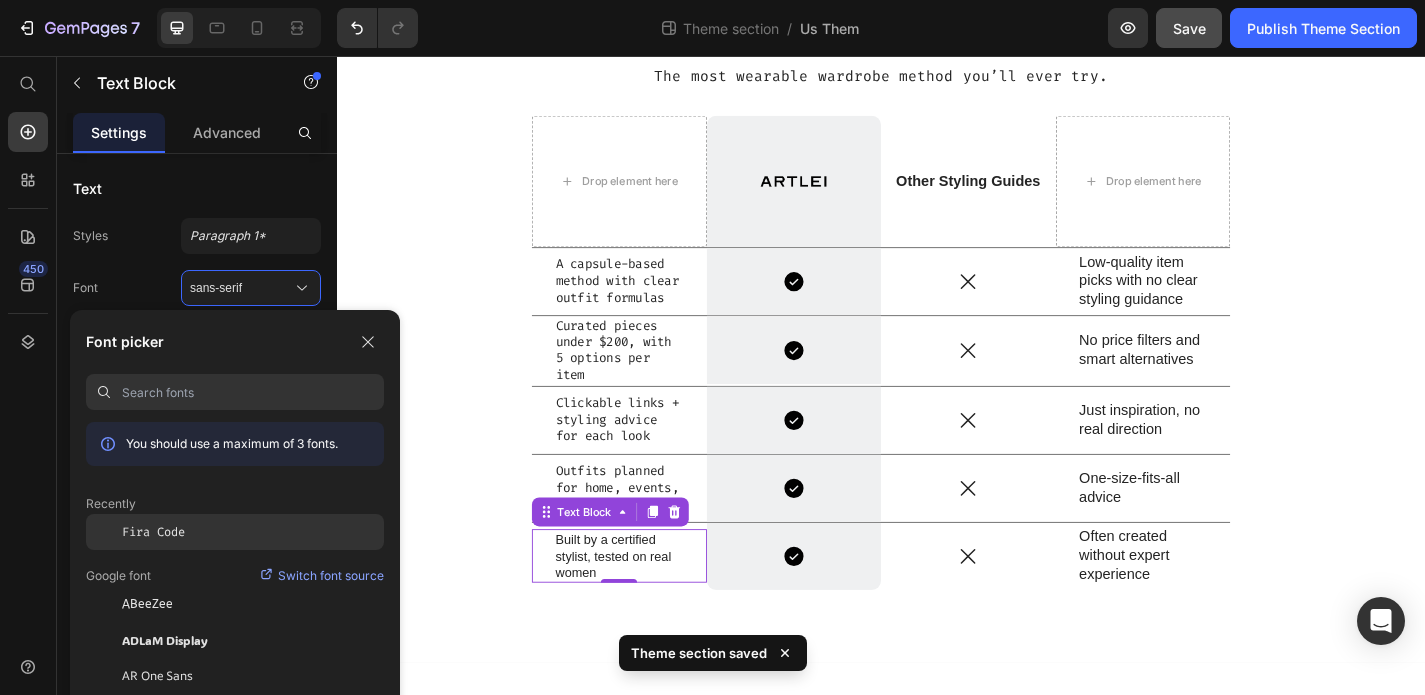 click on "Fira Code" 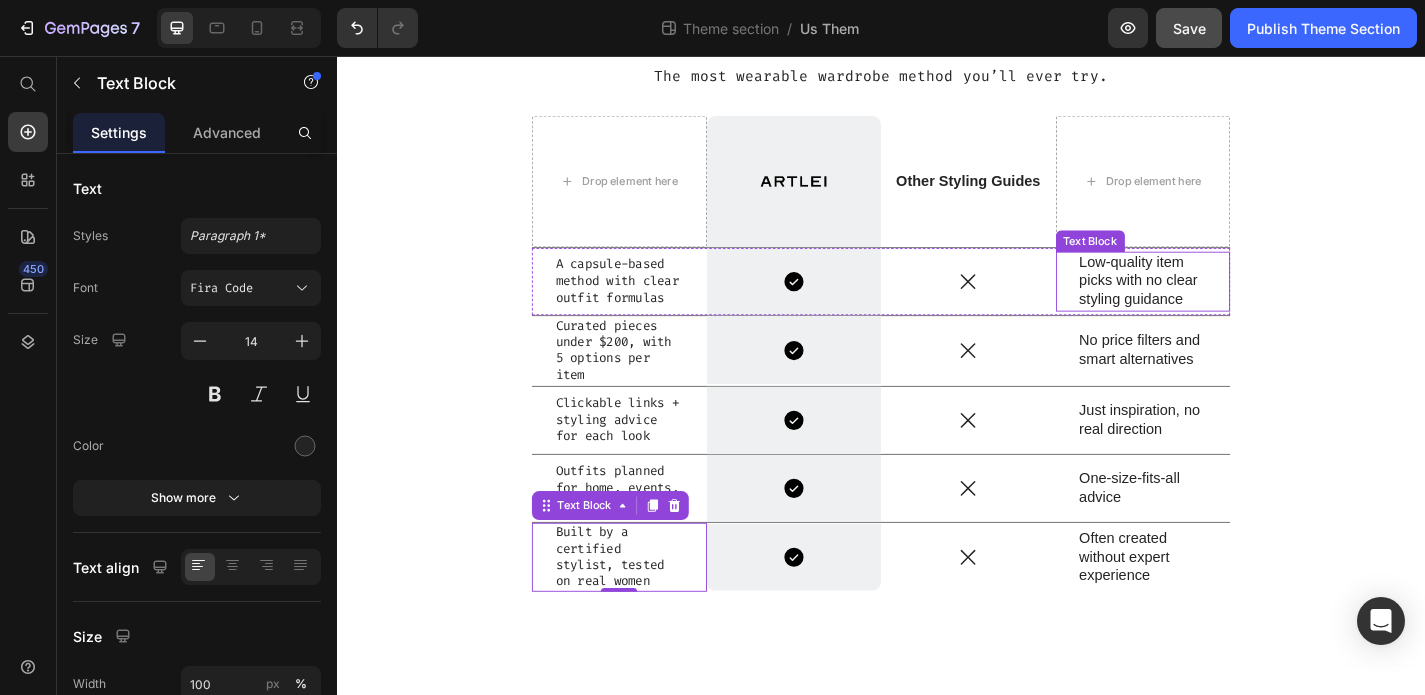 click on "Low-quality item picks with no clear styling guidance" at bounding box center (1226, 305) 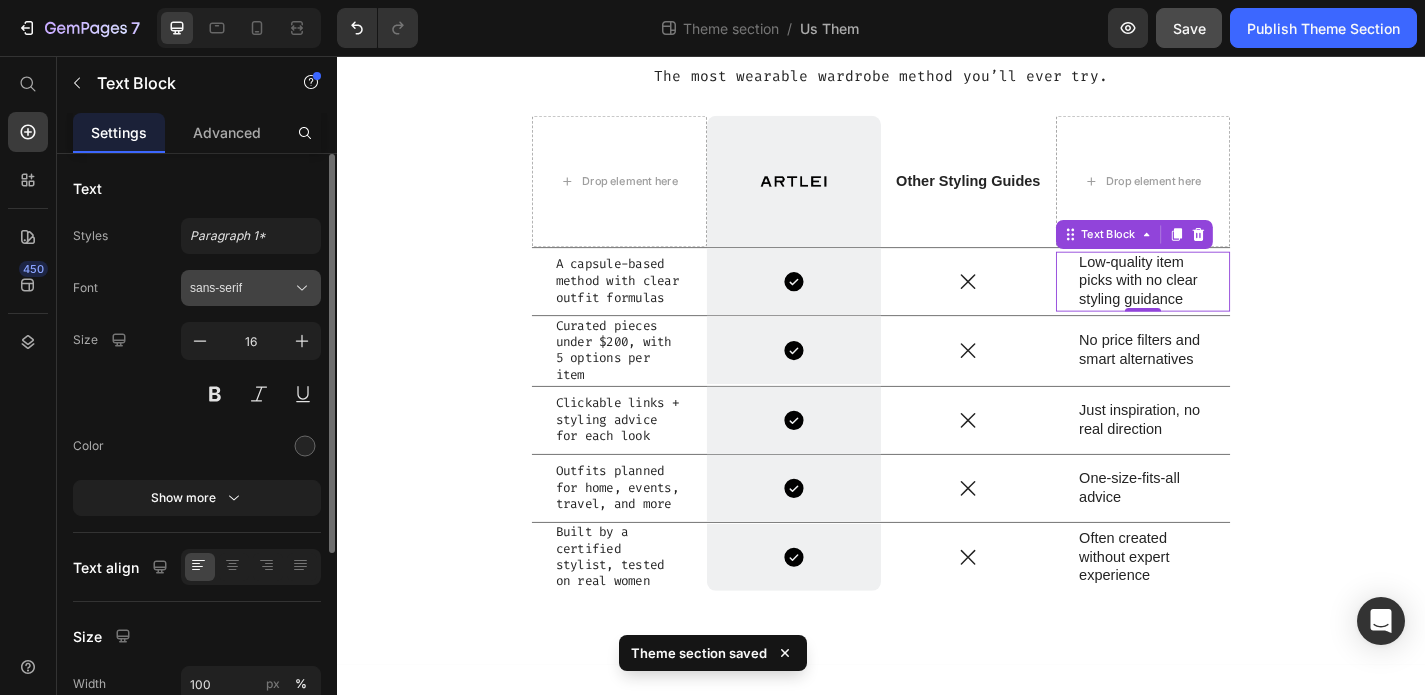 click on "sans-serif" at bounding box center (241, 288) 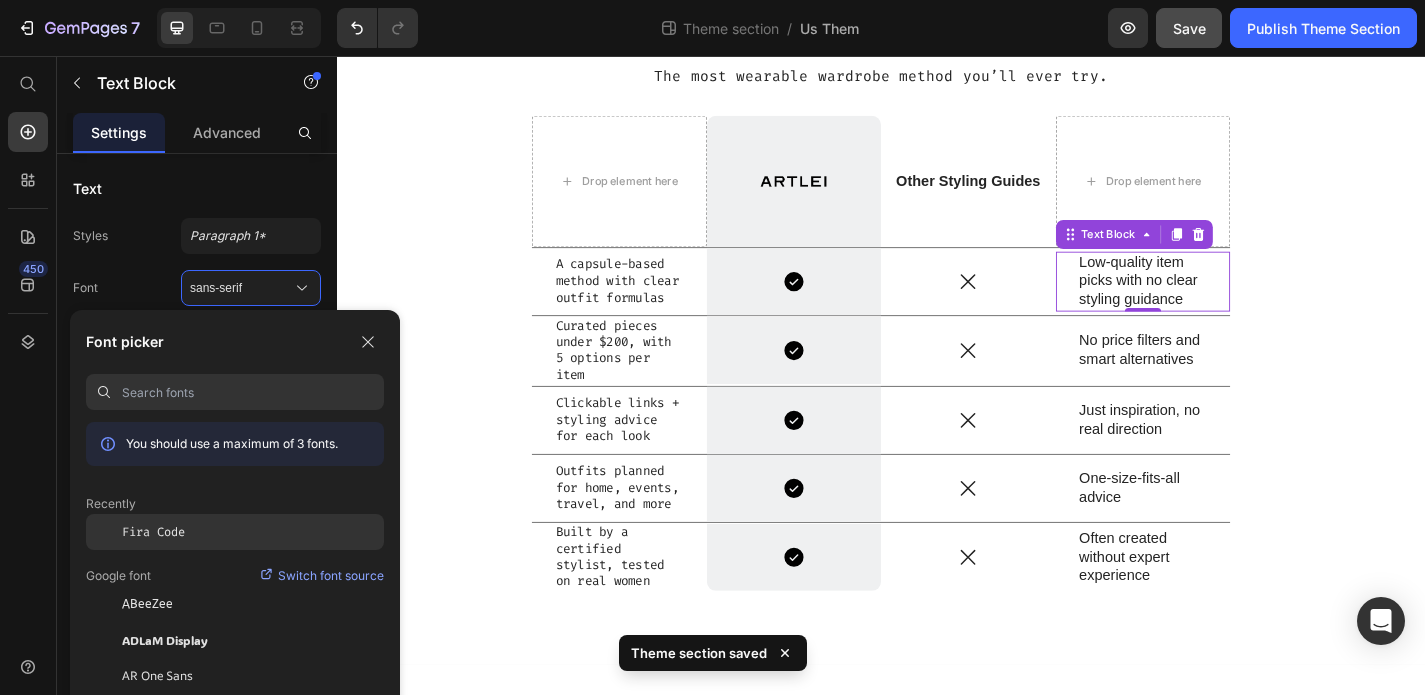click on "Fira Code" at bounding box center (153, 532) 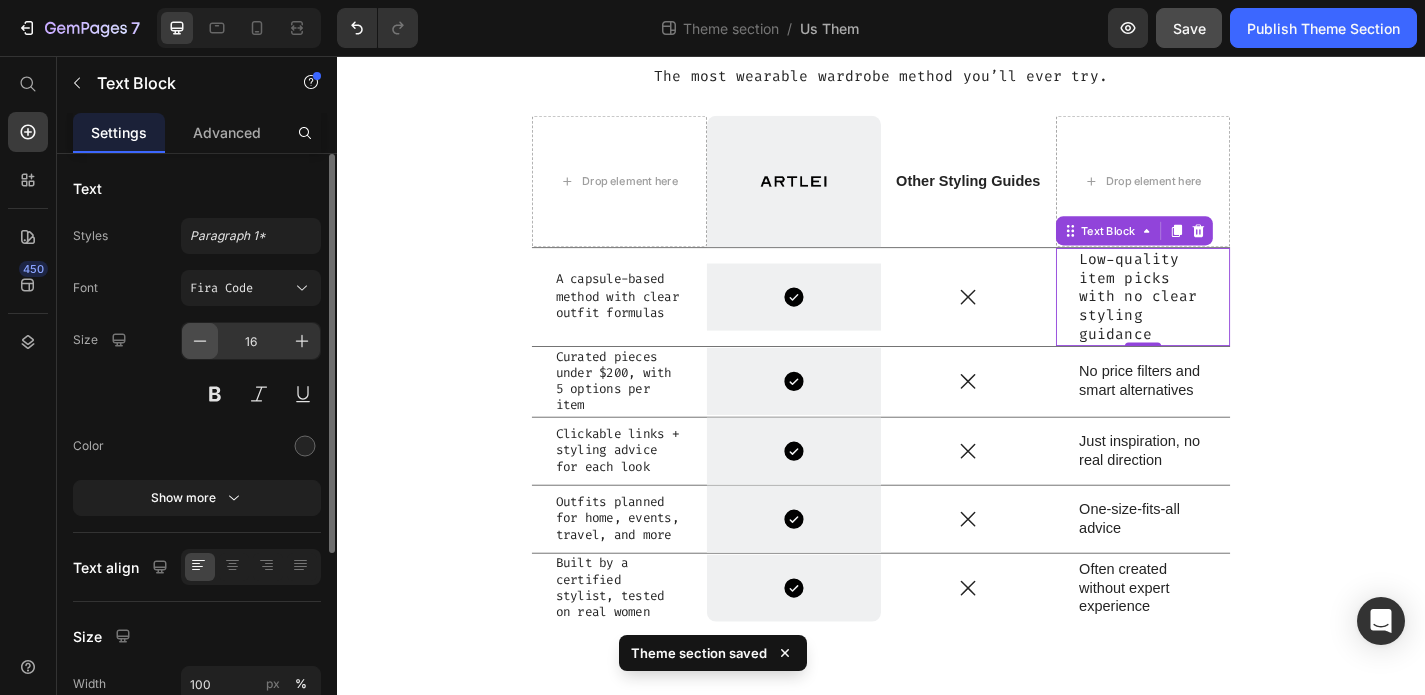 click 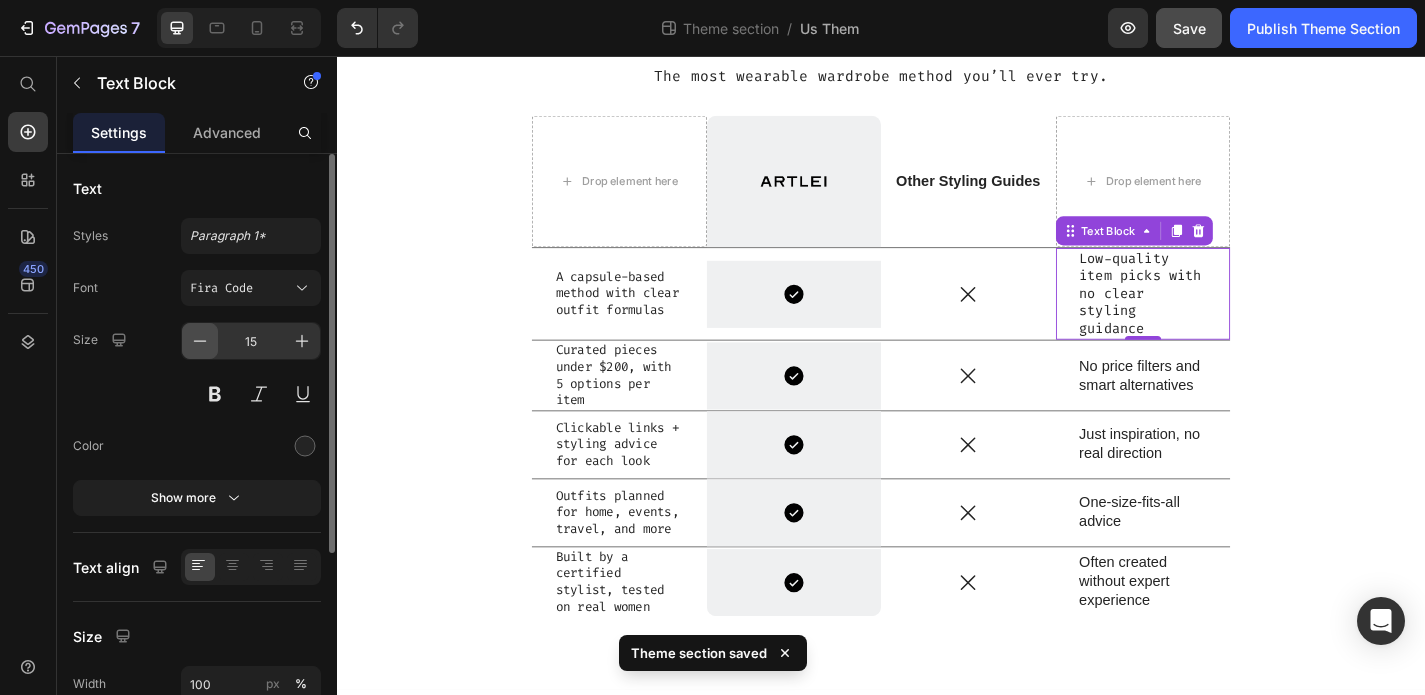 click 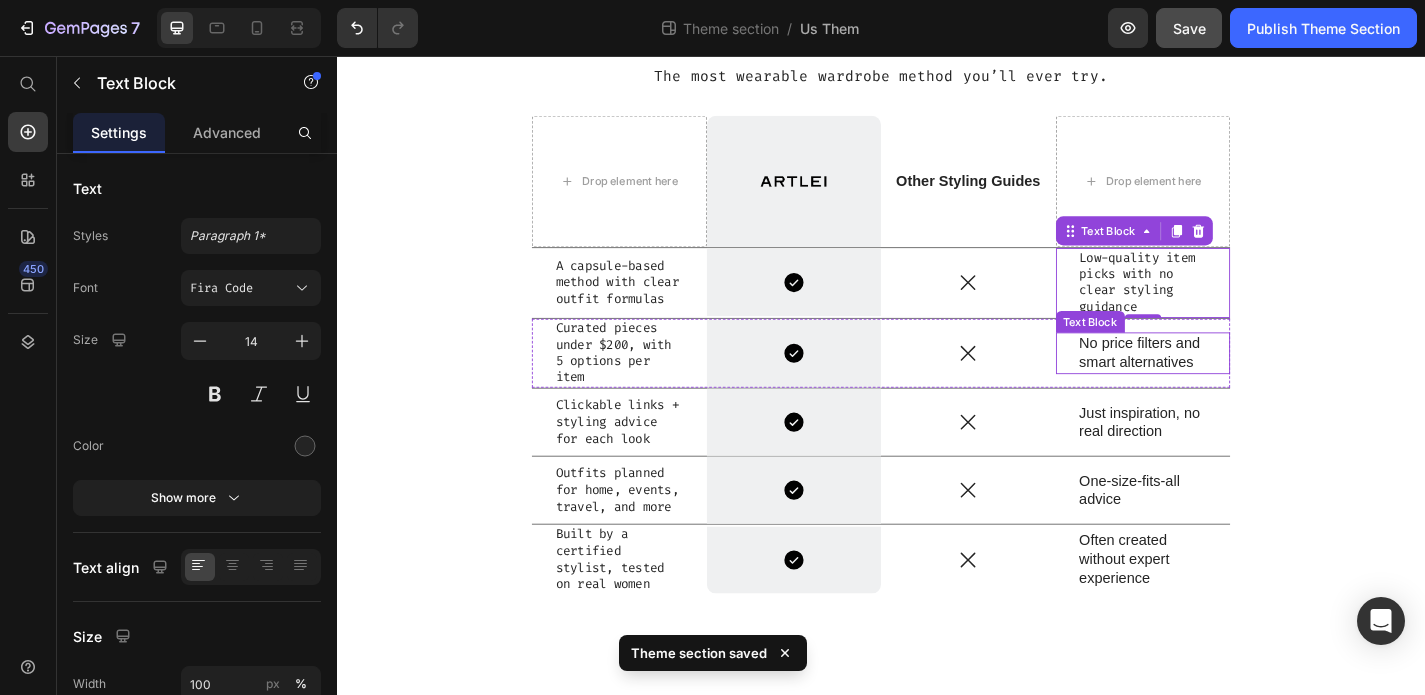 click on "No price filters and smart alternatives" at bounding box center (1226, 384) 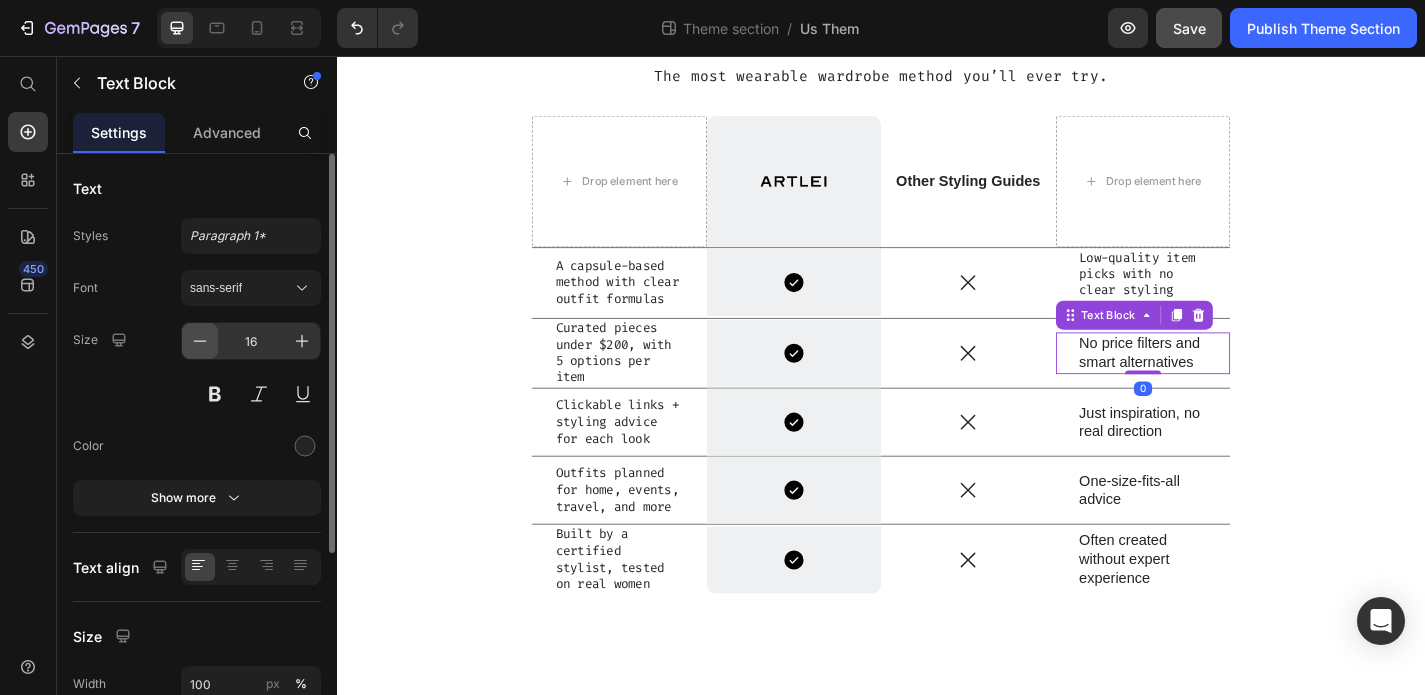 click 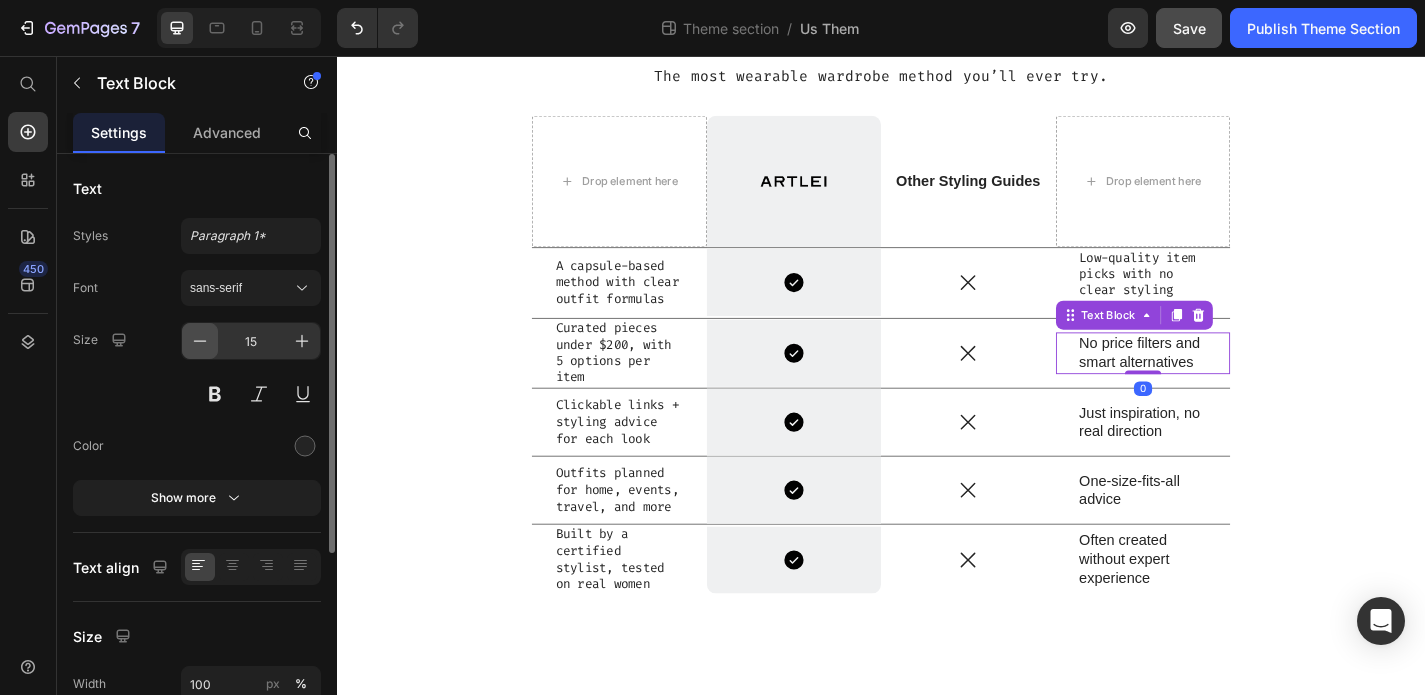 click 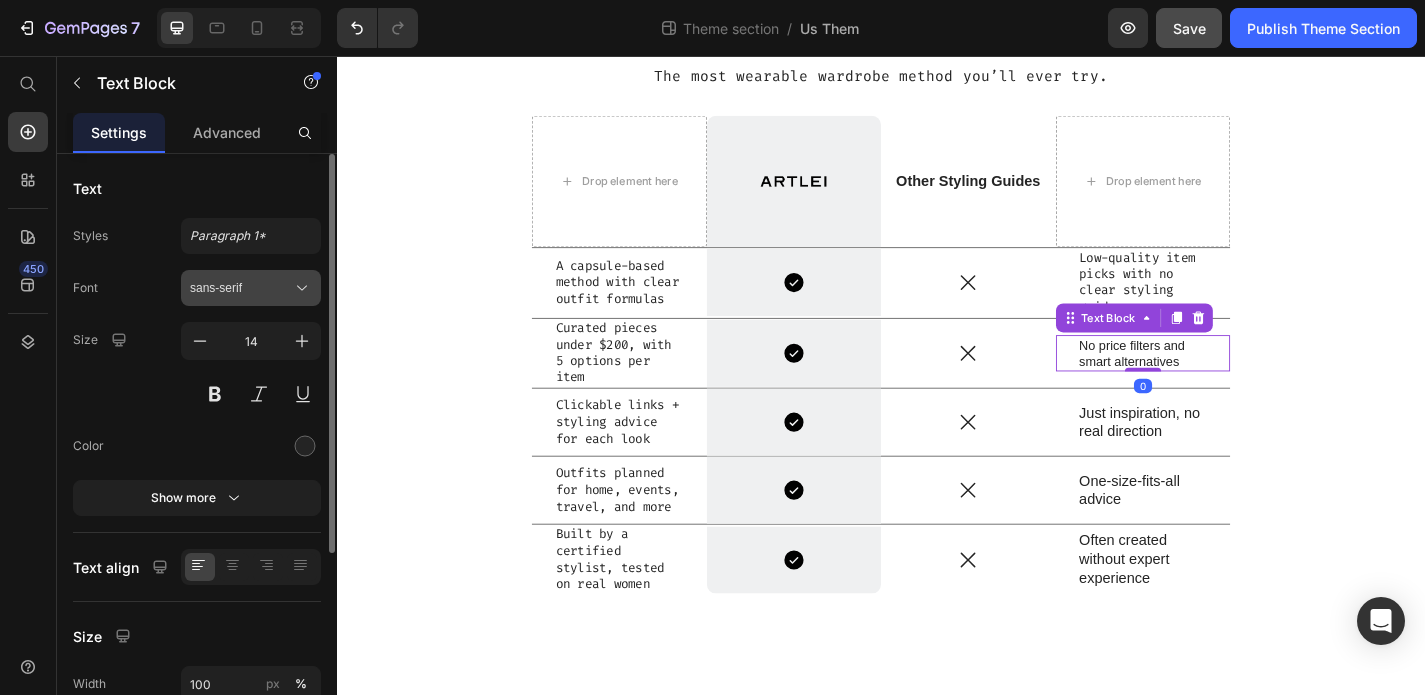 click on "sans-serif" at bounding box center (251, 288) 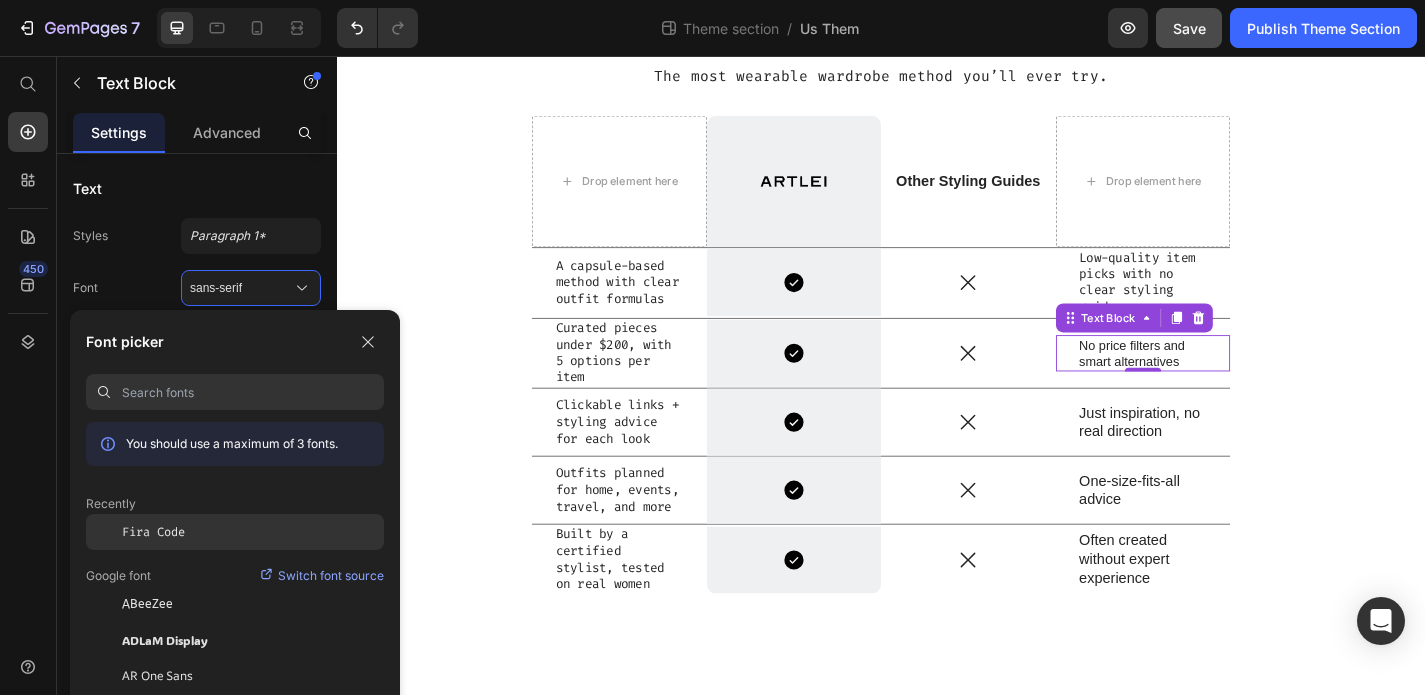 click on "Fira Code" 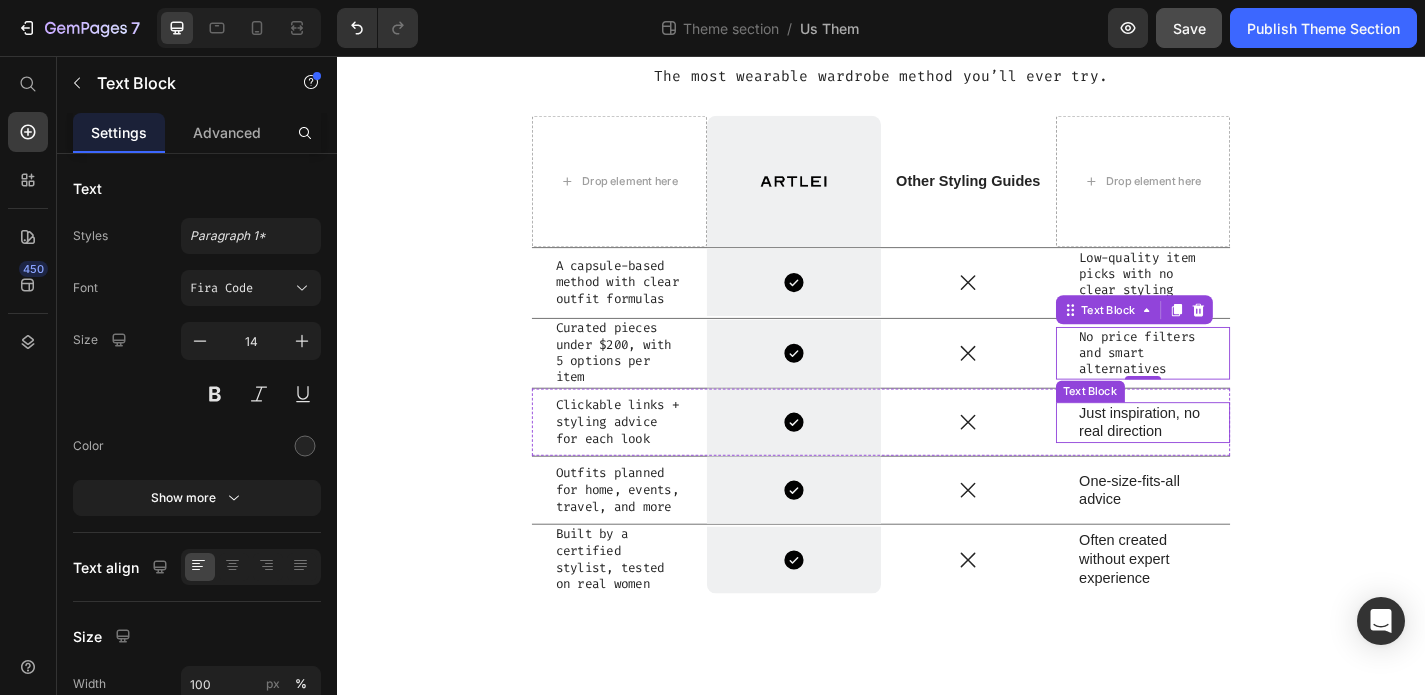 click on "Just inspiration, no real direction" at bounding box center (1226, 461) 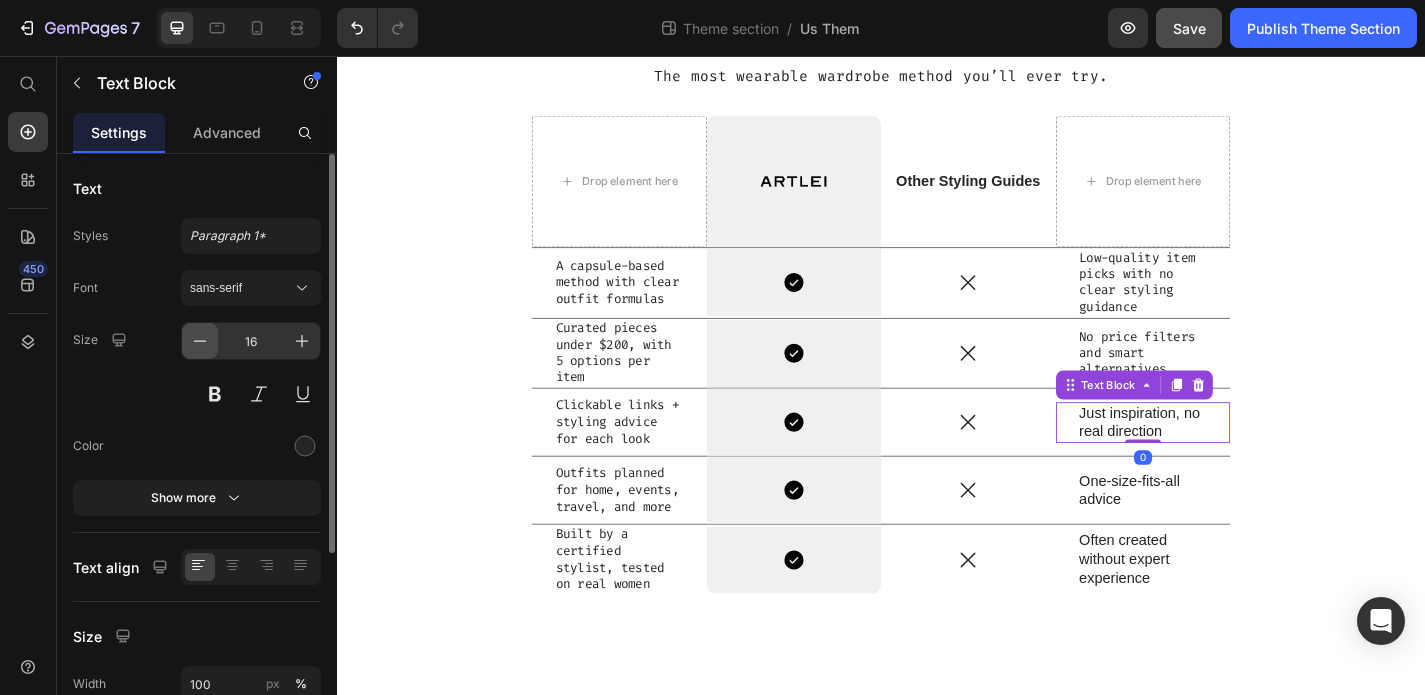 click 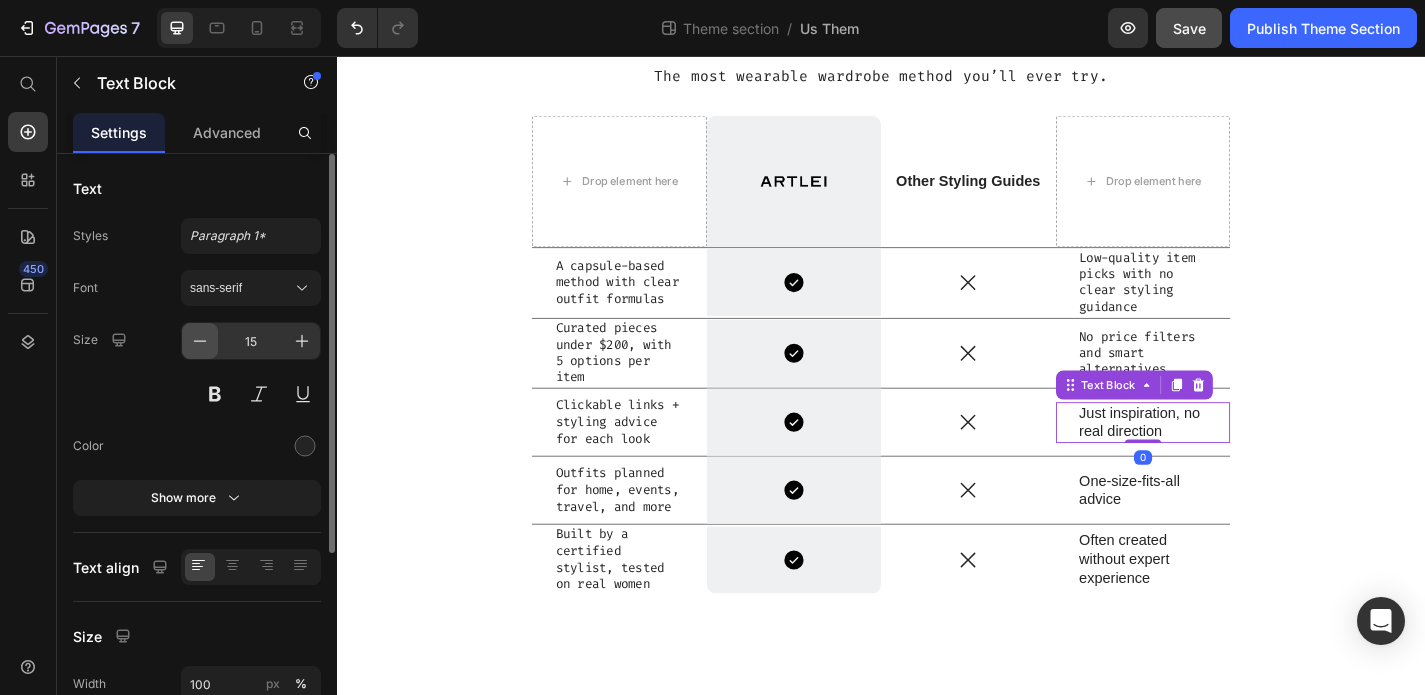click 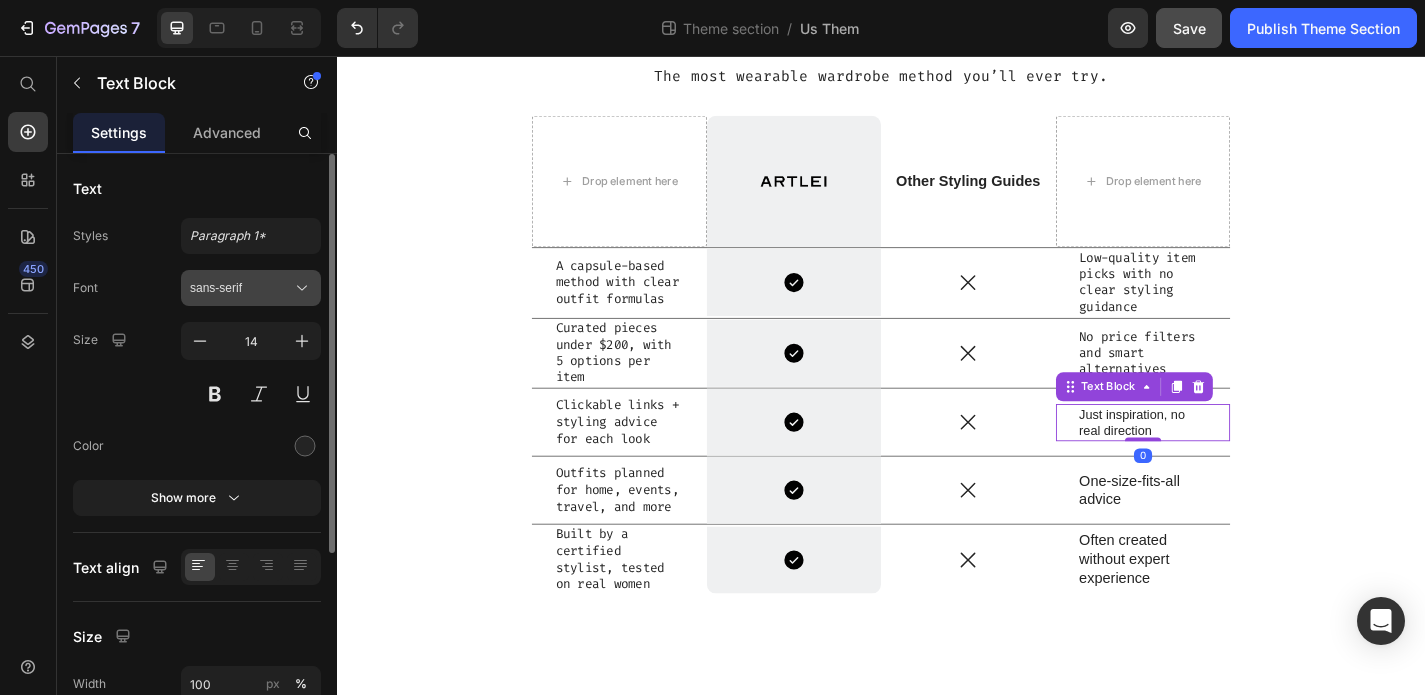 click 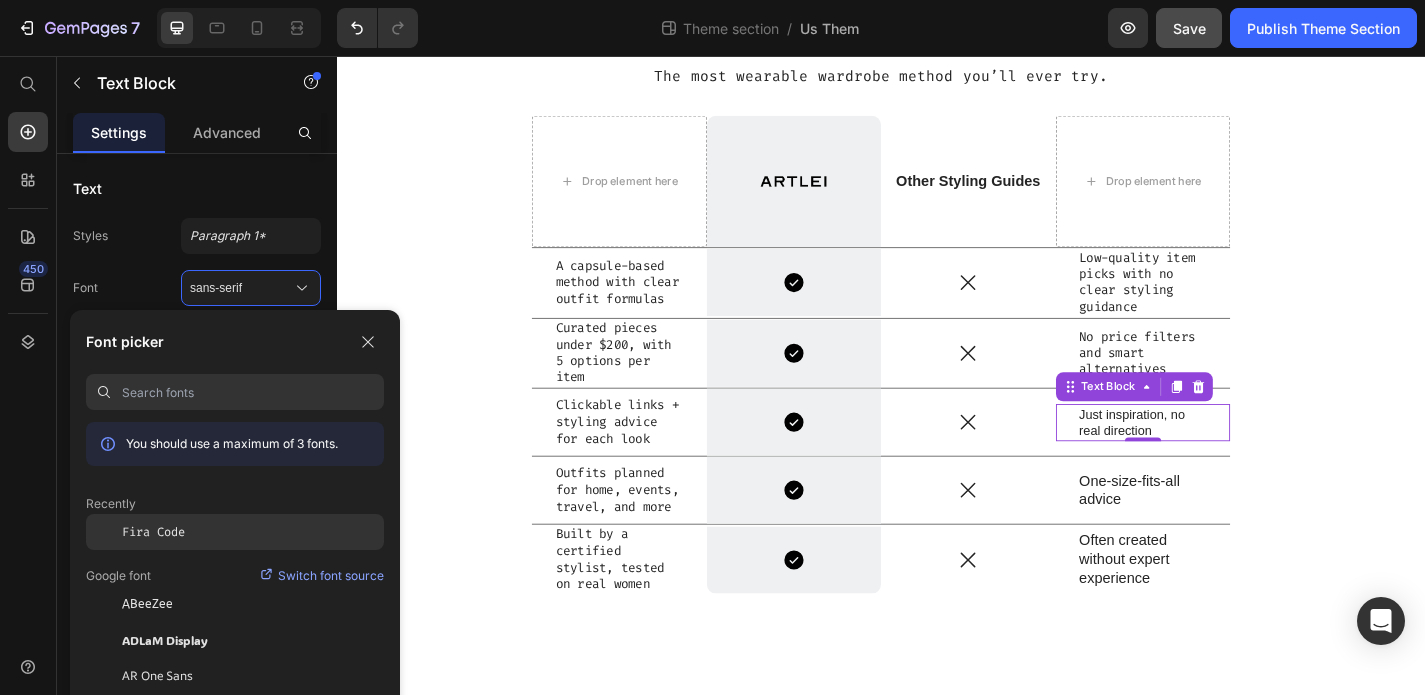 click on "Fira Code" 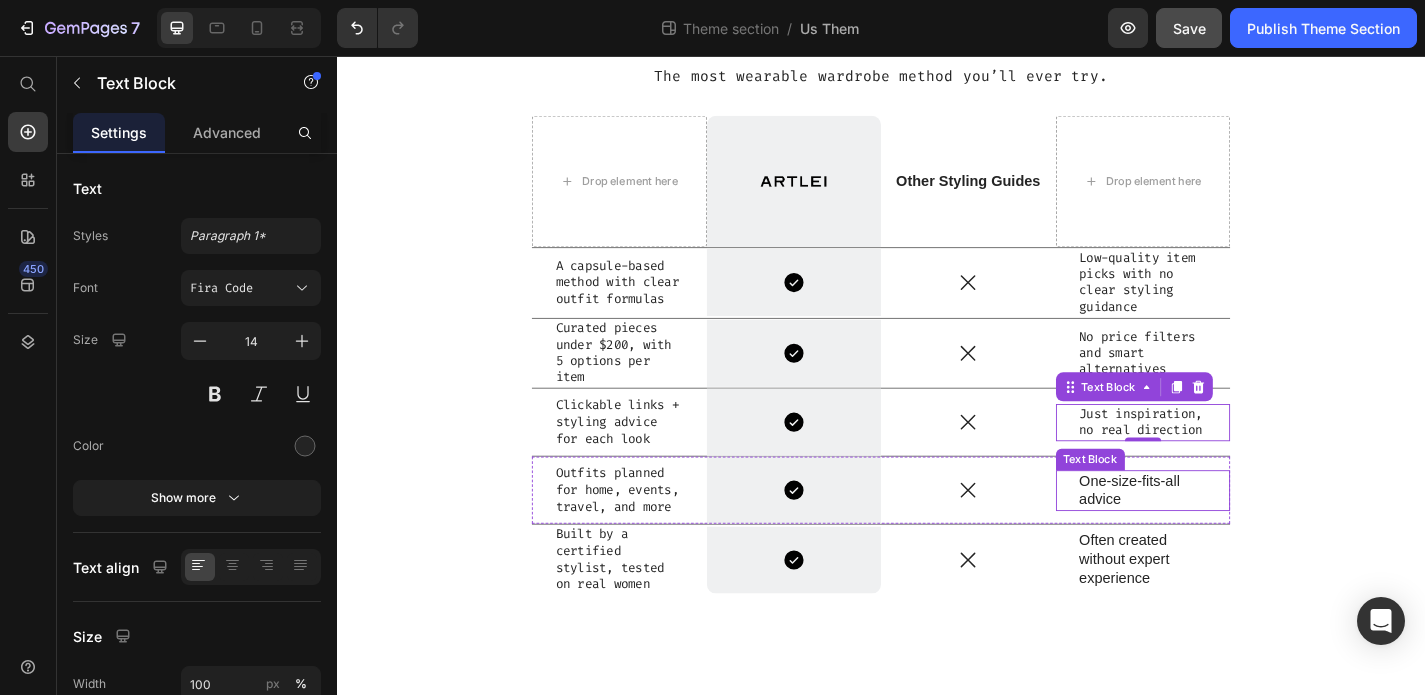 click on "One-size-fits-all advice" at bounding box center (1226, 536) 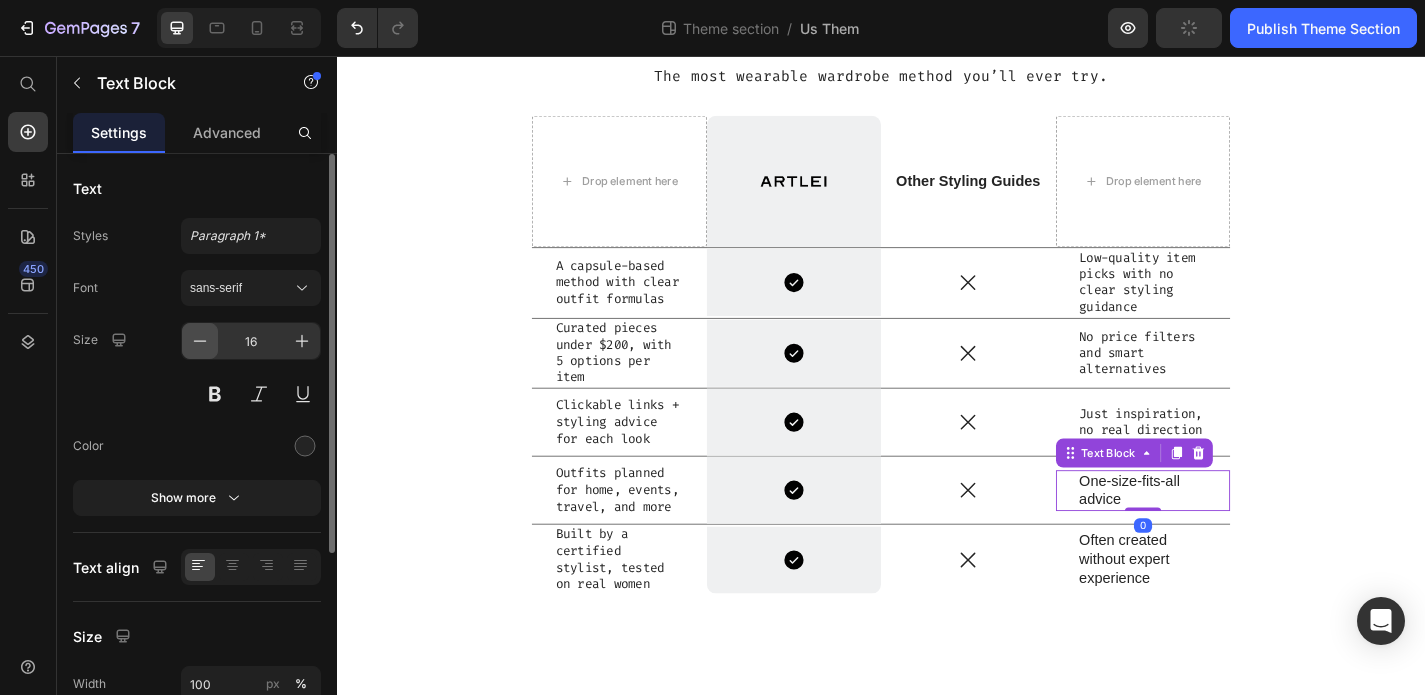 click 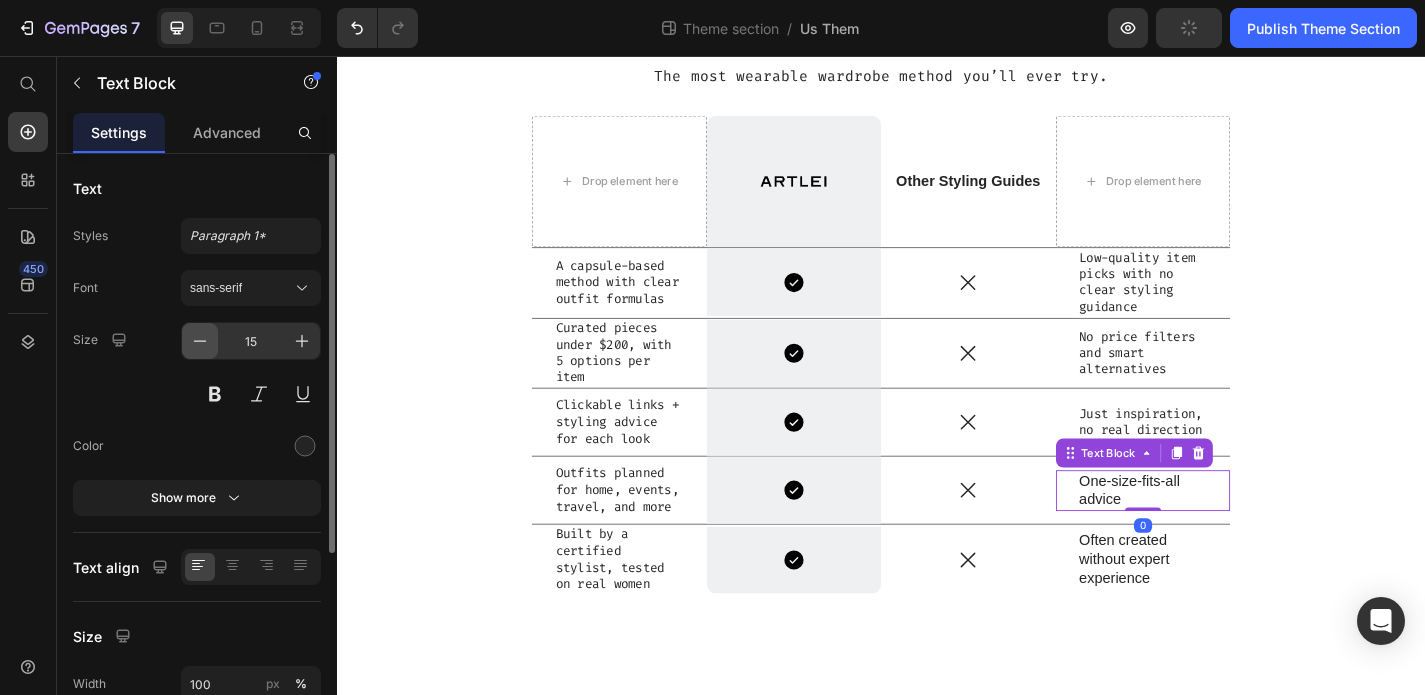 click 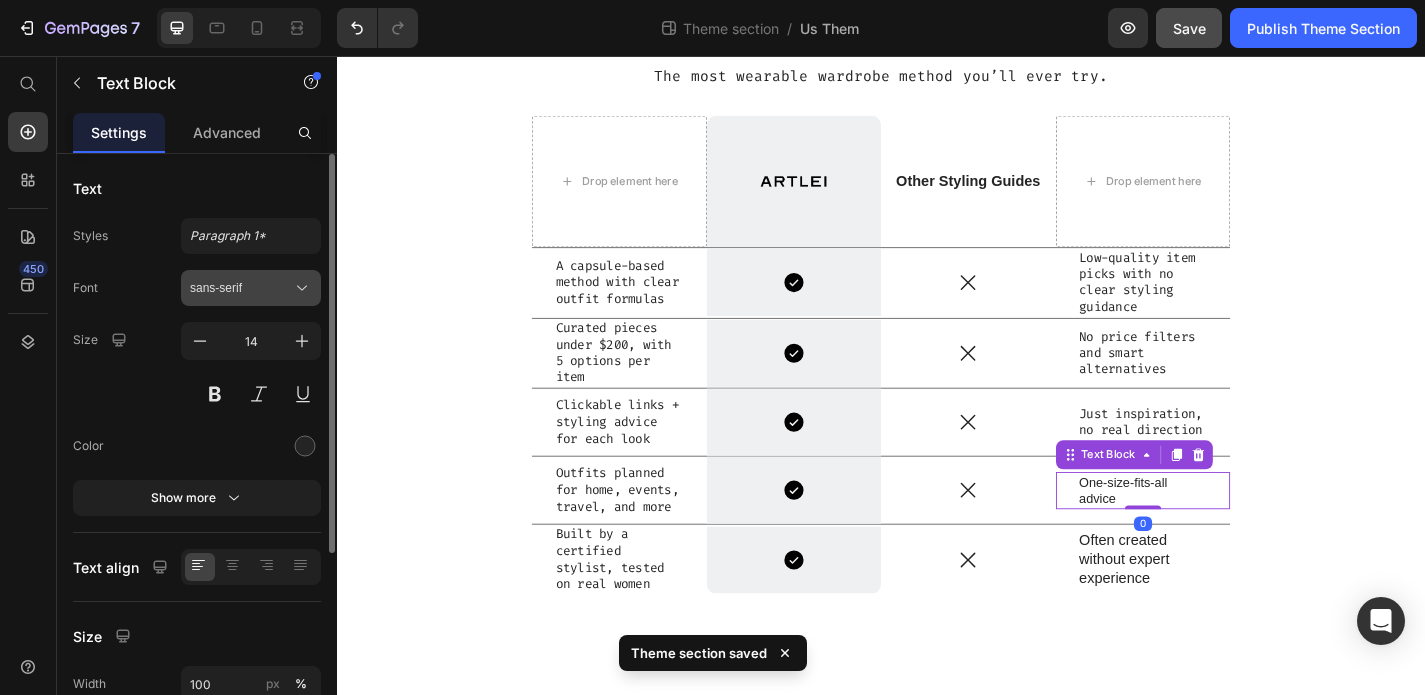 click 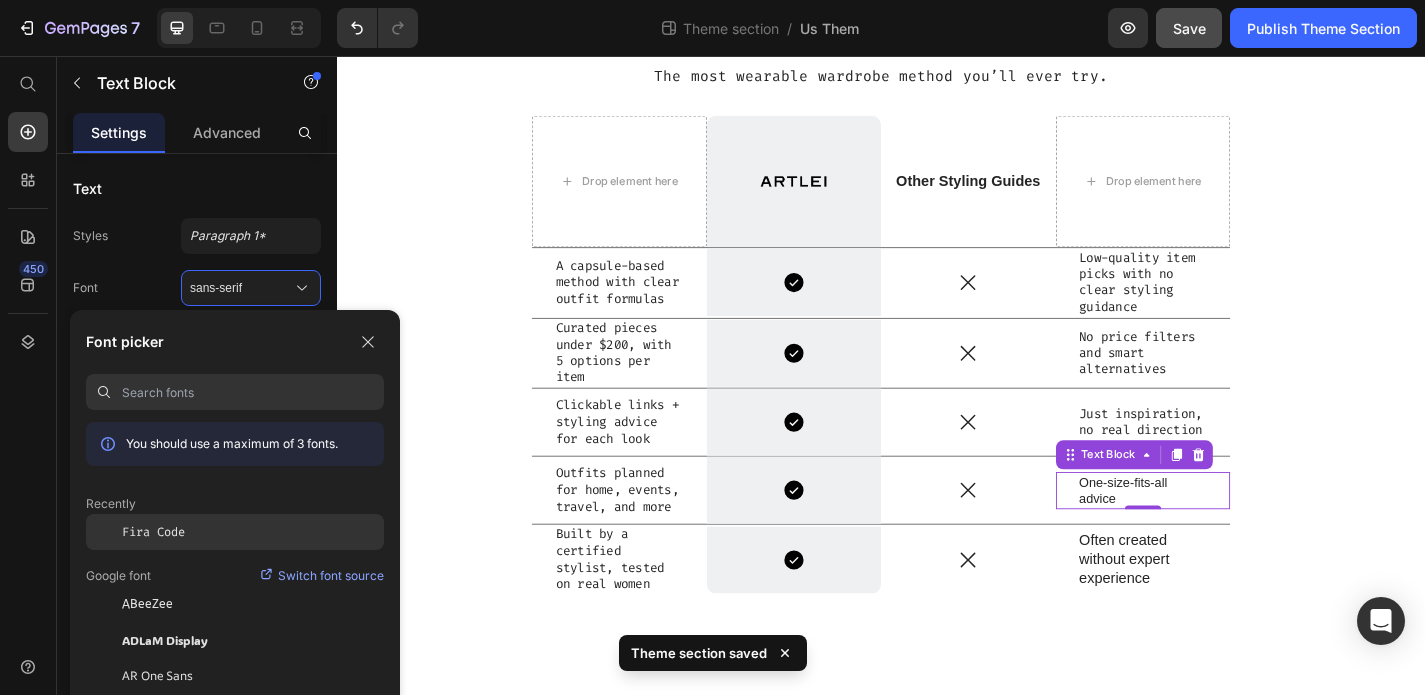 click on "Fira Code" at bounding box center [153, 532] 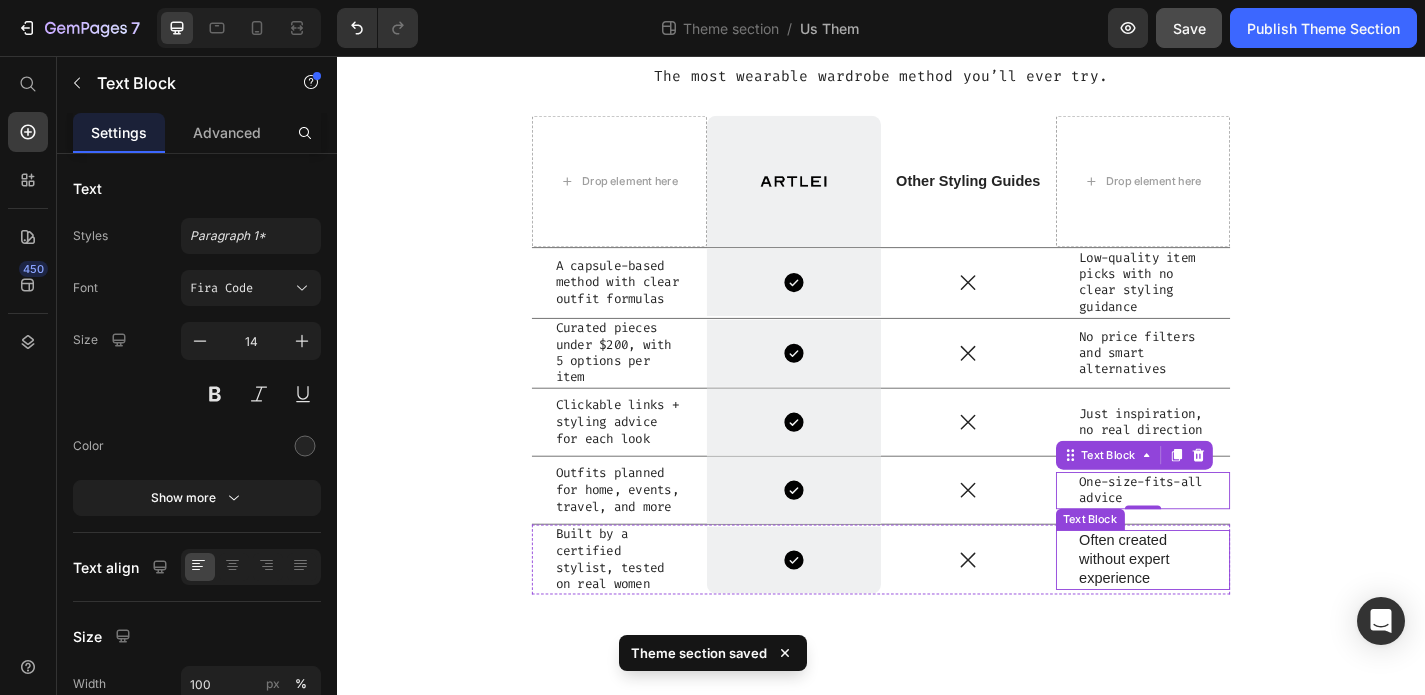 click on "Often created without expert experience" at bounding box center (1226, 612) 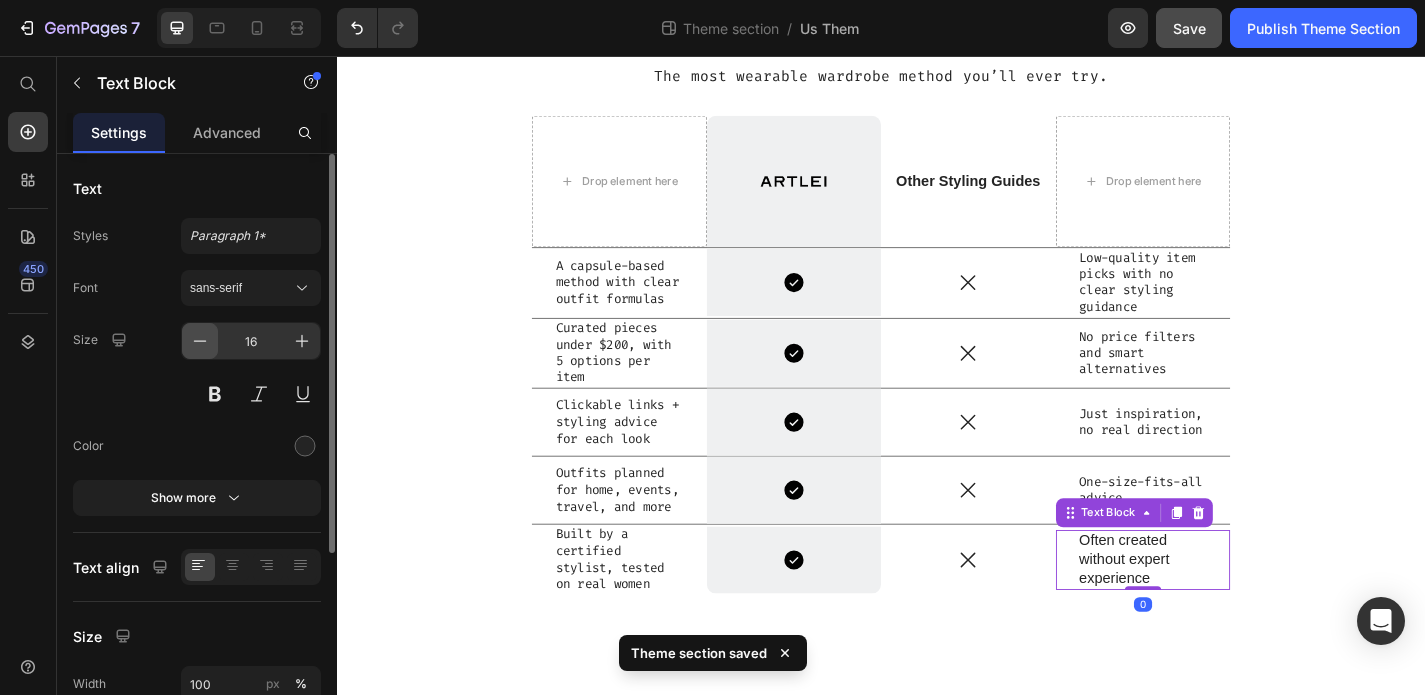 click at bounding box center [200, 341] 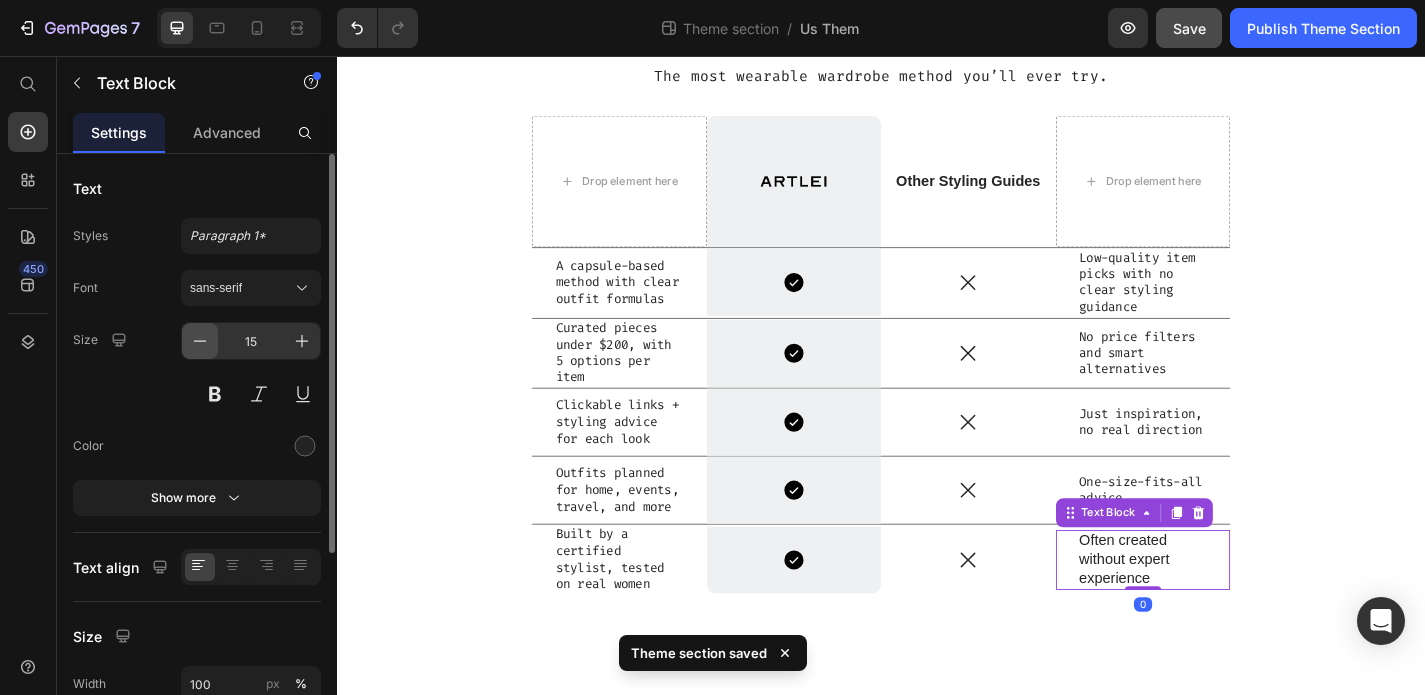click at bounding box center (200, 341) 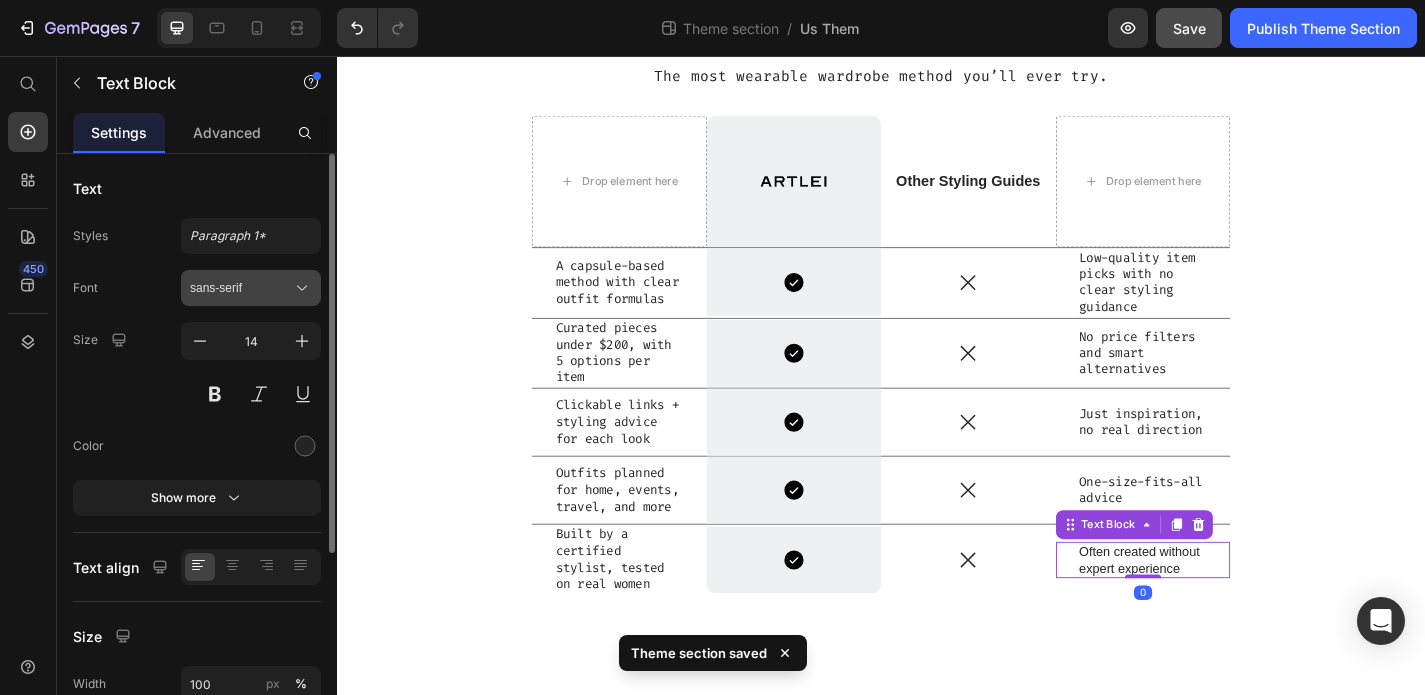 click on "sans-serif" at bounding box center [251, 288] 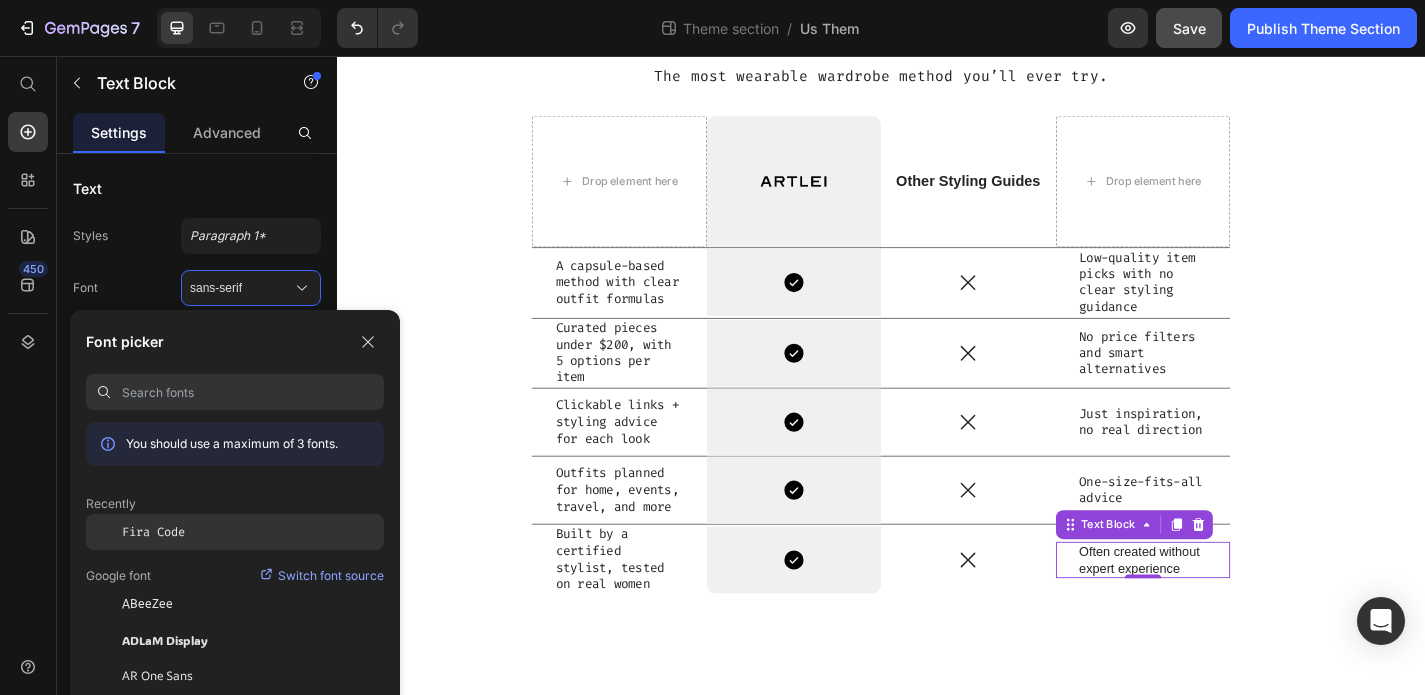 click on "Fira Code" at bounding box center (153, 532) 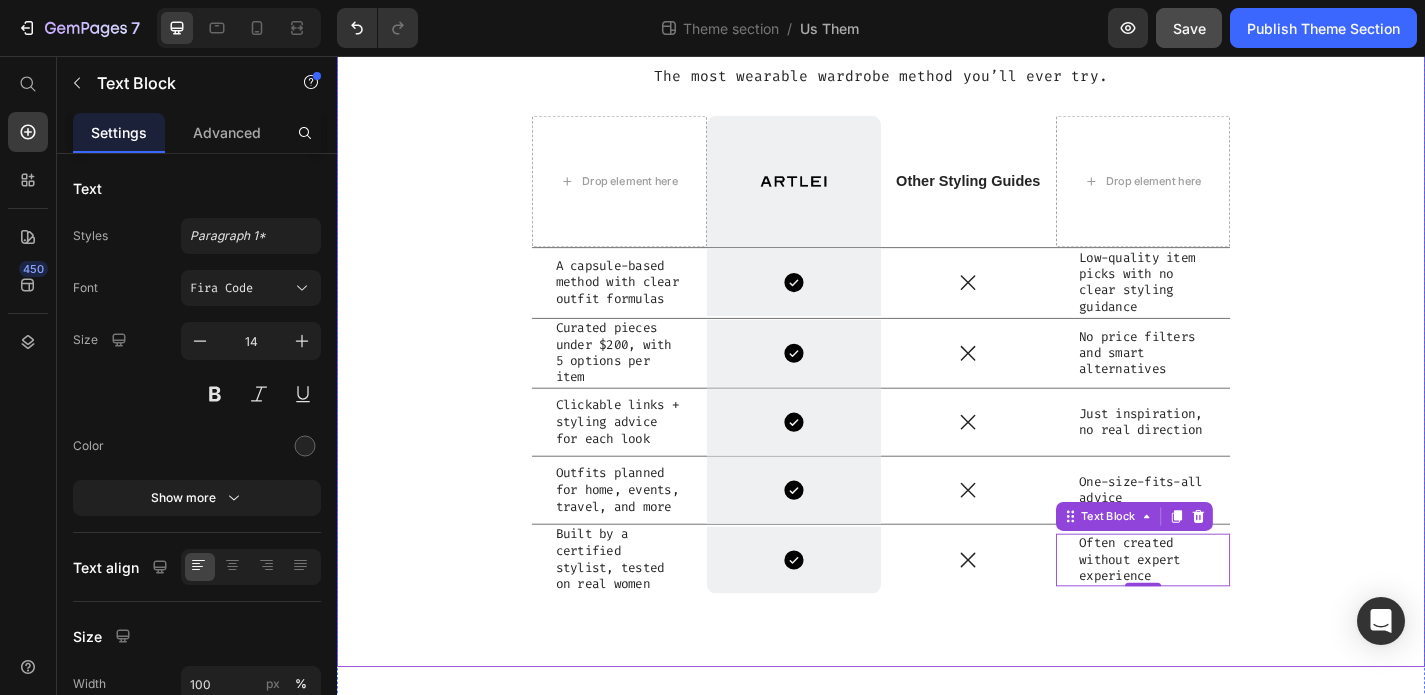 click on "What Makes ARTLEI Different Heading The most wearable wardrobe method you’ll ever try. Text Block
Drop element here Image Row Other Styling Guides Text Block
Drop element here Row A capsule-based method with clear outfit formulas Text Block
Icon Row
Icon Low-quality item picks with no clear styling guidance Text Block Row Curated pieces under $200, with 5 options per item Text Block
Icon Row
Icon No price filters and smart alternatives Text Block Row Clickable links + styling advice for each look Text Block
Icon Row
Icon Just inspiration, no real direction Text Block Row Outfits planned for home, events, travel, and more Text Block
Icon Row
Icon One-size-fits-all advice Text Block Row Built by a certified stylist, tested on real women Text Block
Icon Row
Icon Often created without expert experience Text Block   0" at bounding box center (937, 344) 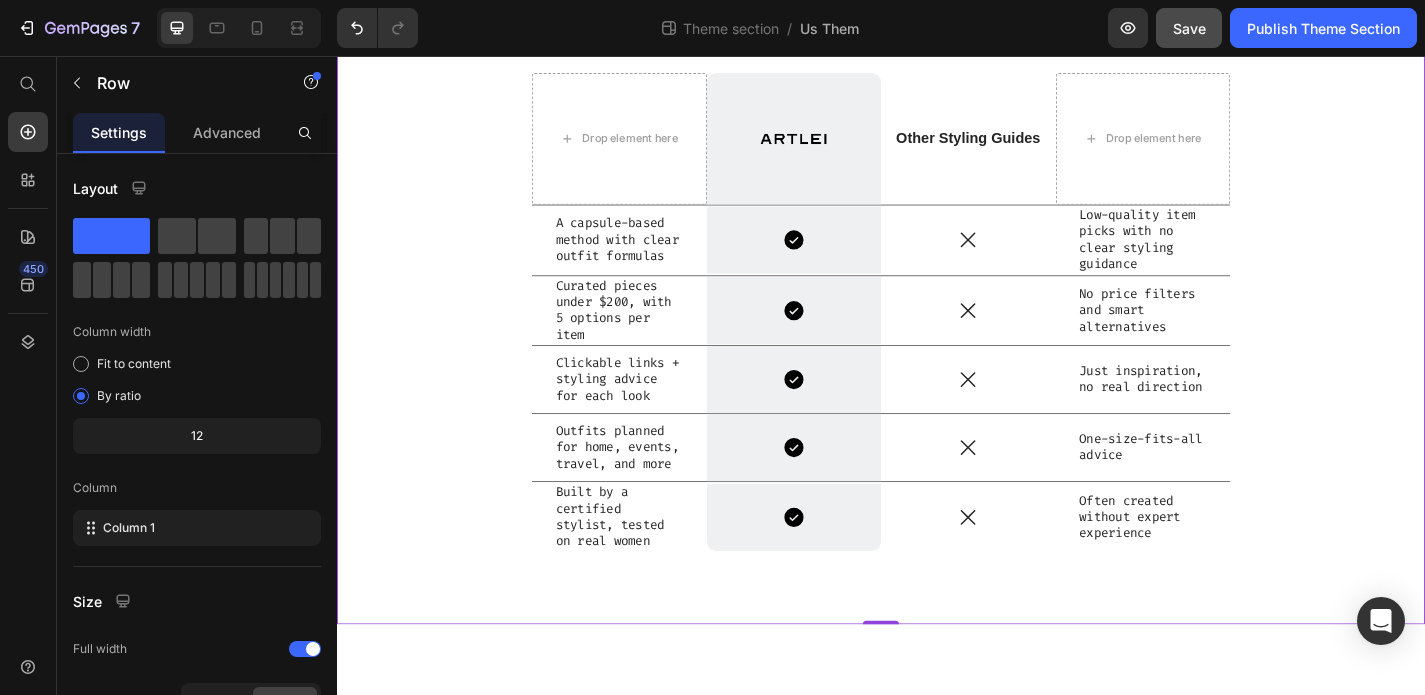 scroll, scrollTop: 229, scrollLeft: 0, axis: vertical 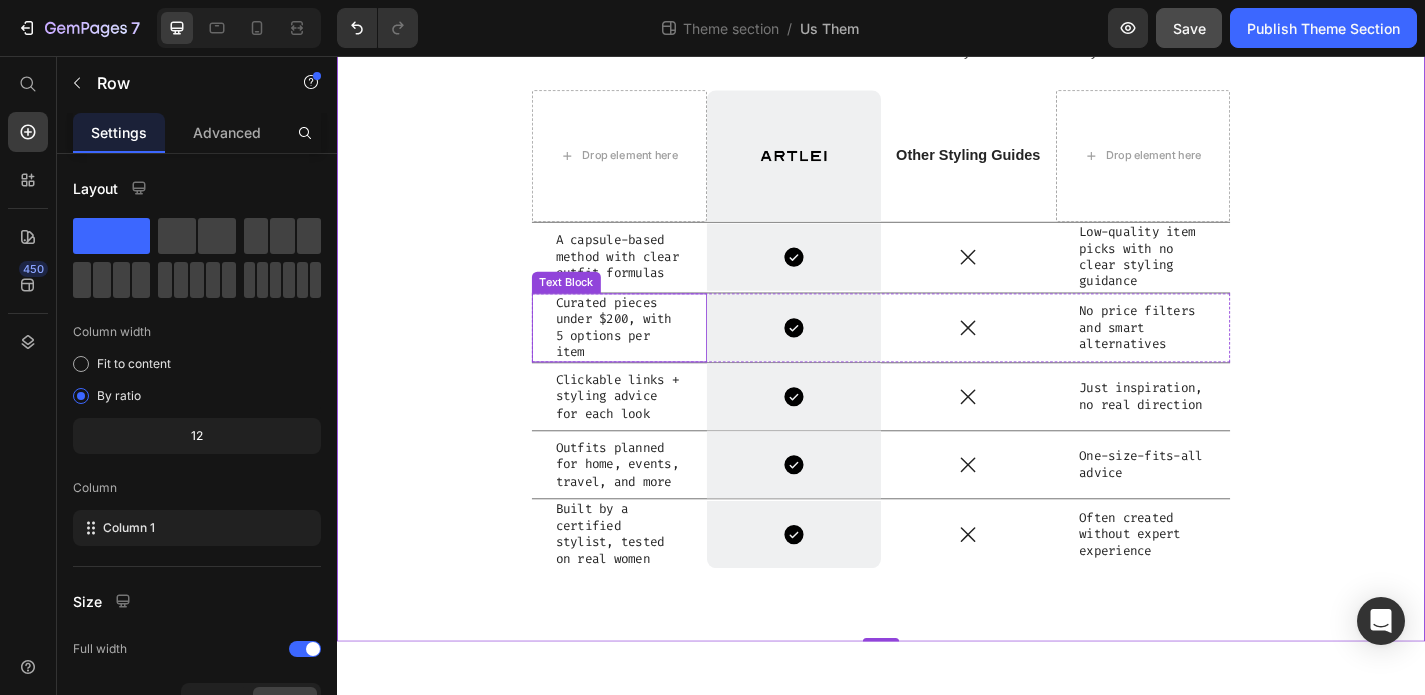 click on "Curated pieces under $200, with 5 options per item" at bounding box center (648, 356) 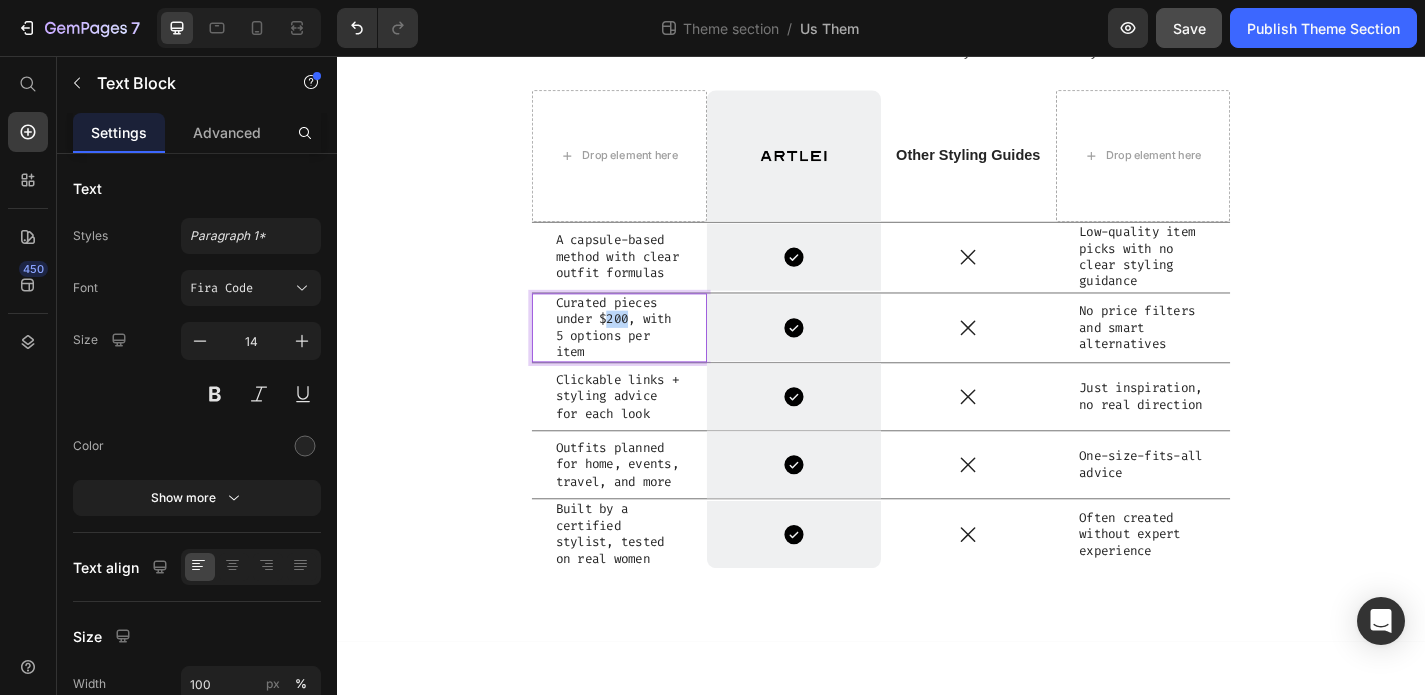 click on "Curated pieces under $200, with 5 options per item" at bounding box center (648, 356) 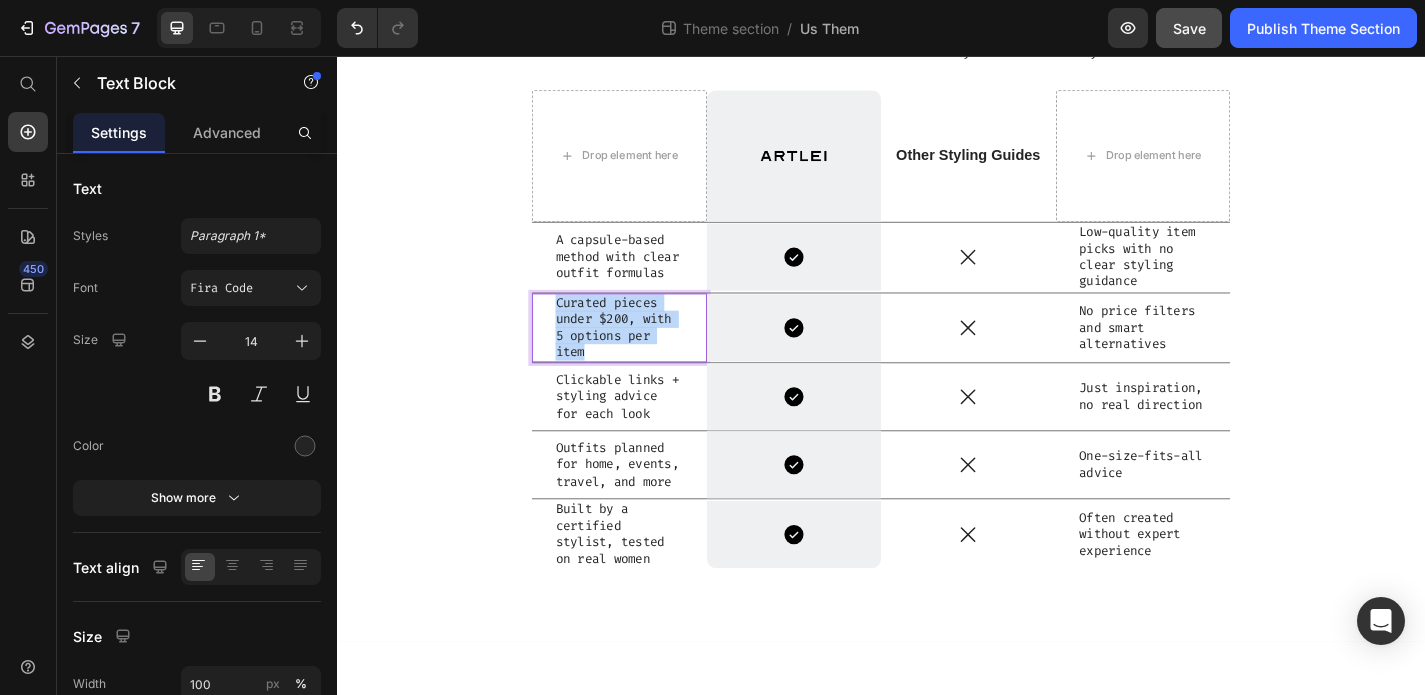 click on "Curated pieces under $200, with 5 options per item" at bounding box center (648, 356) 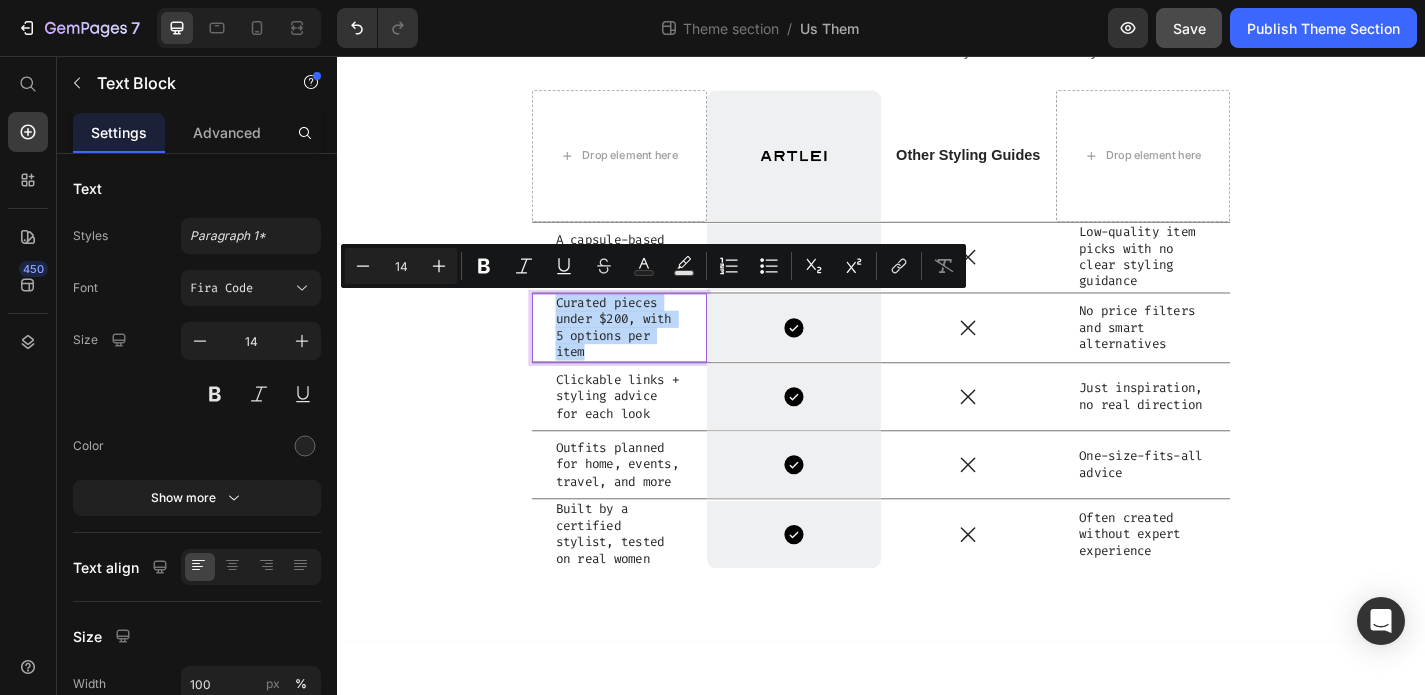 copy on "Curated pieces under $200, with 5 options per item" 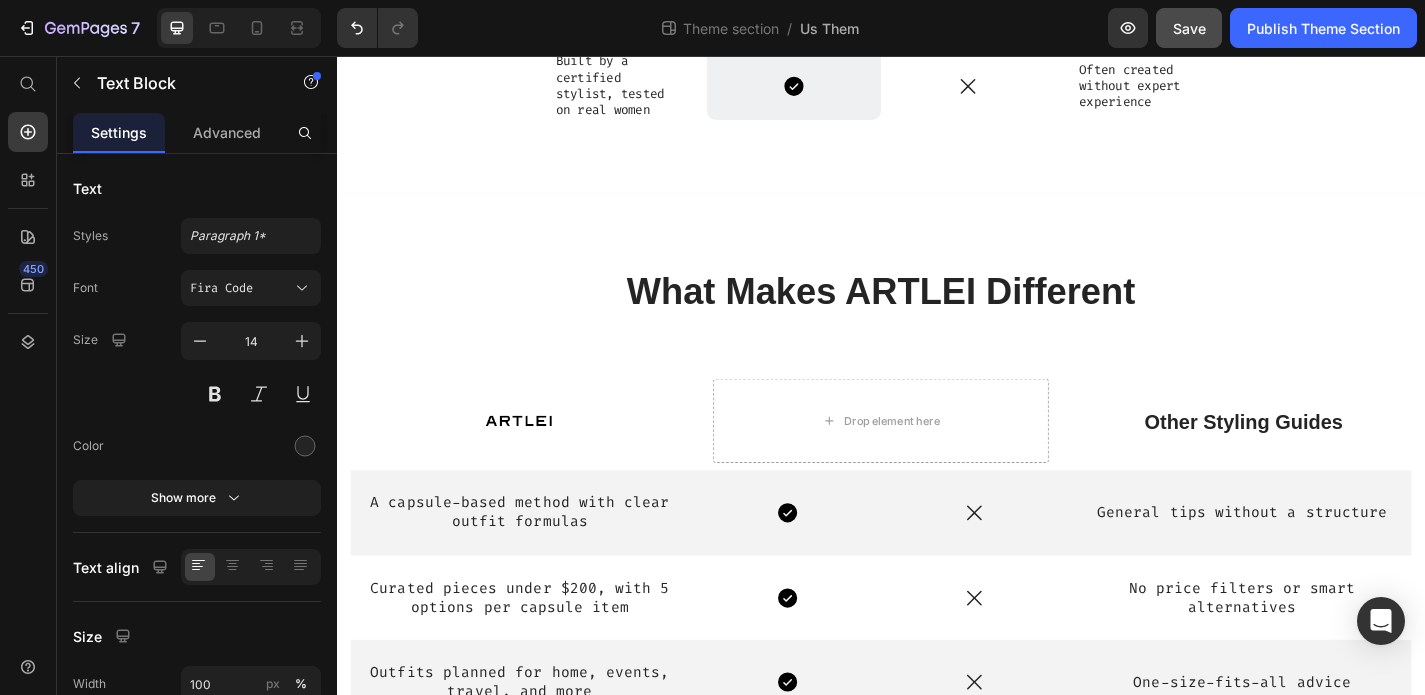scroll, scrollTop: 736, scrollLeft: 0, axis: vertical 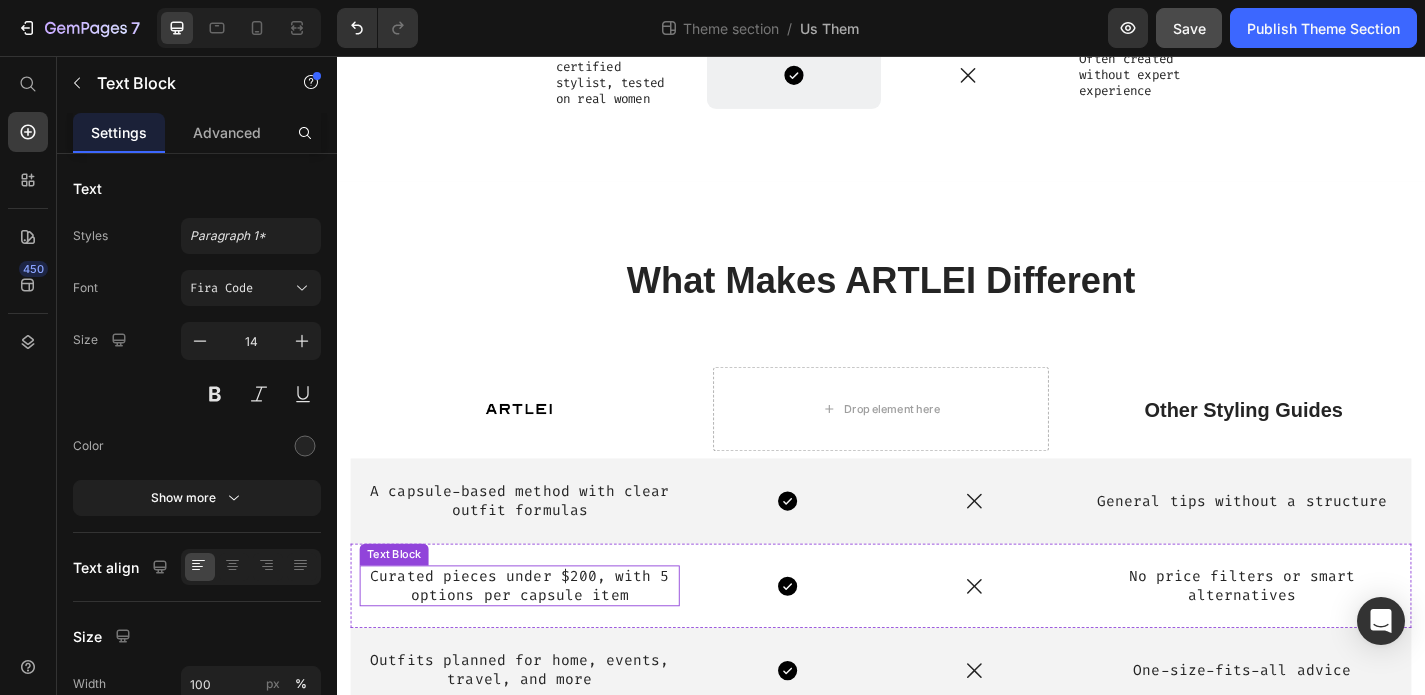 click on "Curated pieces under $200, with 5 options per capsule item" at bounding box center [538, 641] 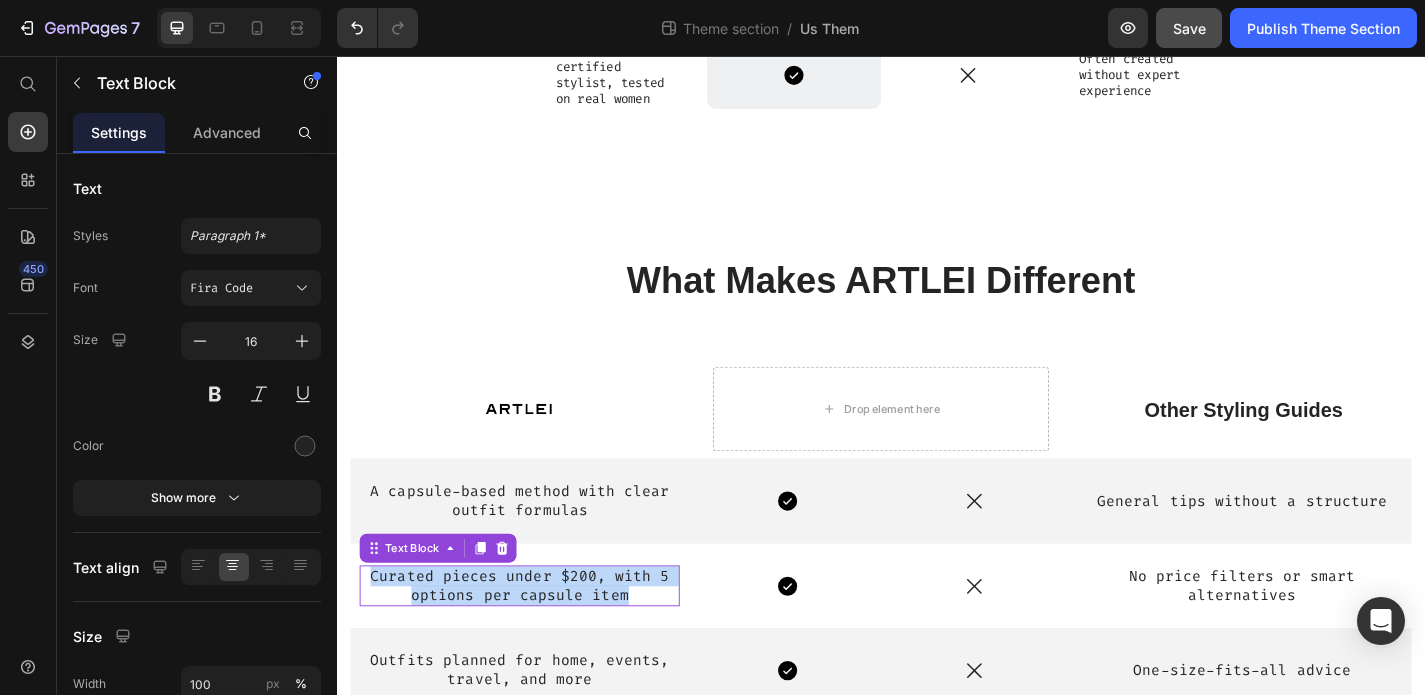 click on "Curated pieces under $200, with 5 options per capsule item" at bounding box center [538, 641] 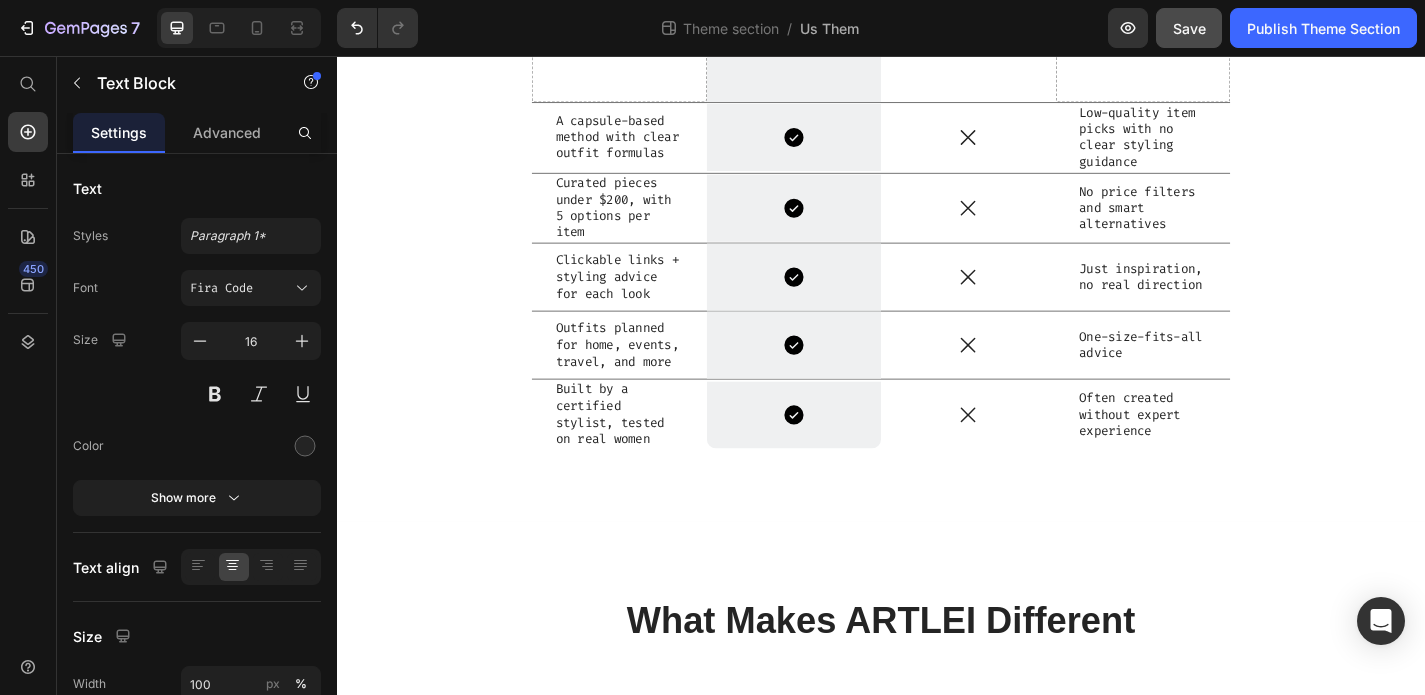 scroll, scrollTop: 354, scrollLeft: 0, axis: vertical 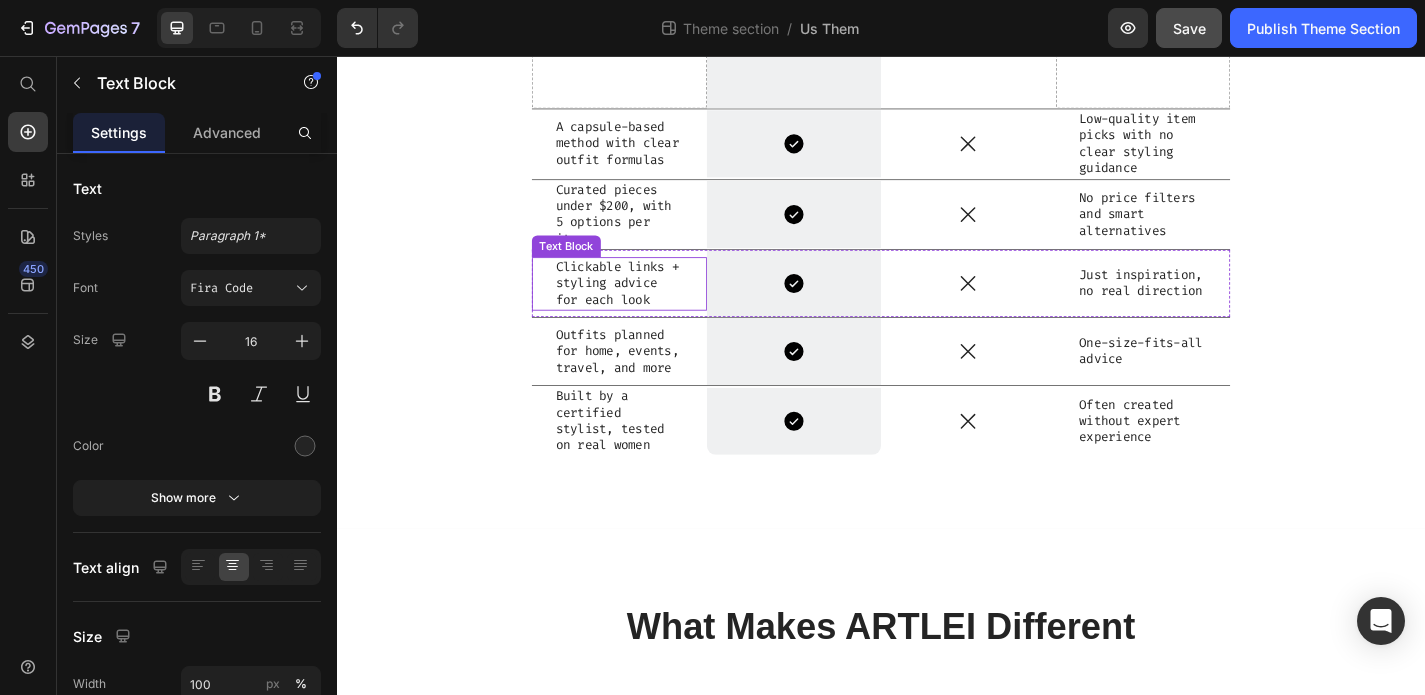 click on "Clickable links + styling advice for each look" at bounding box center (648, 307) 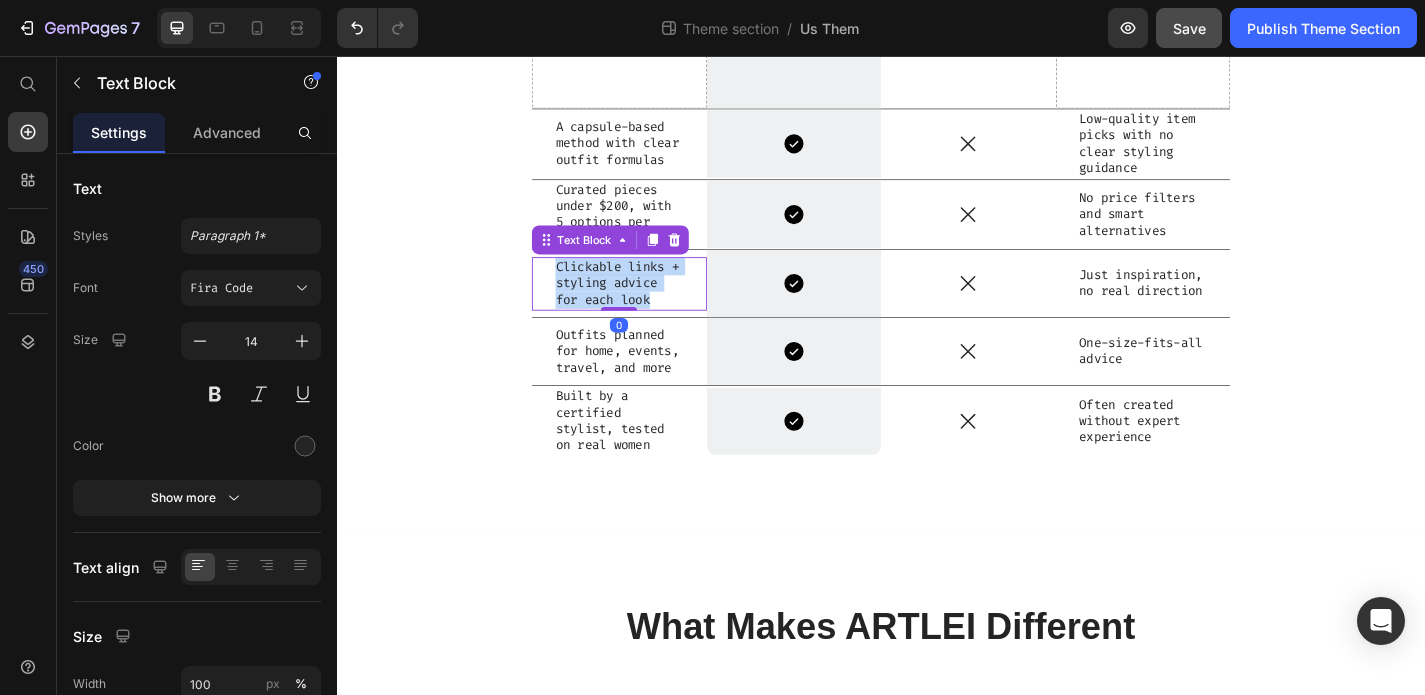 click on "Clickable links + styling advice for each look" at bounding box center (648, 307) 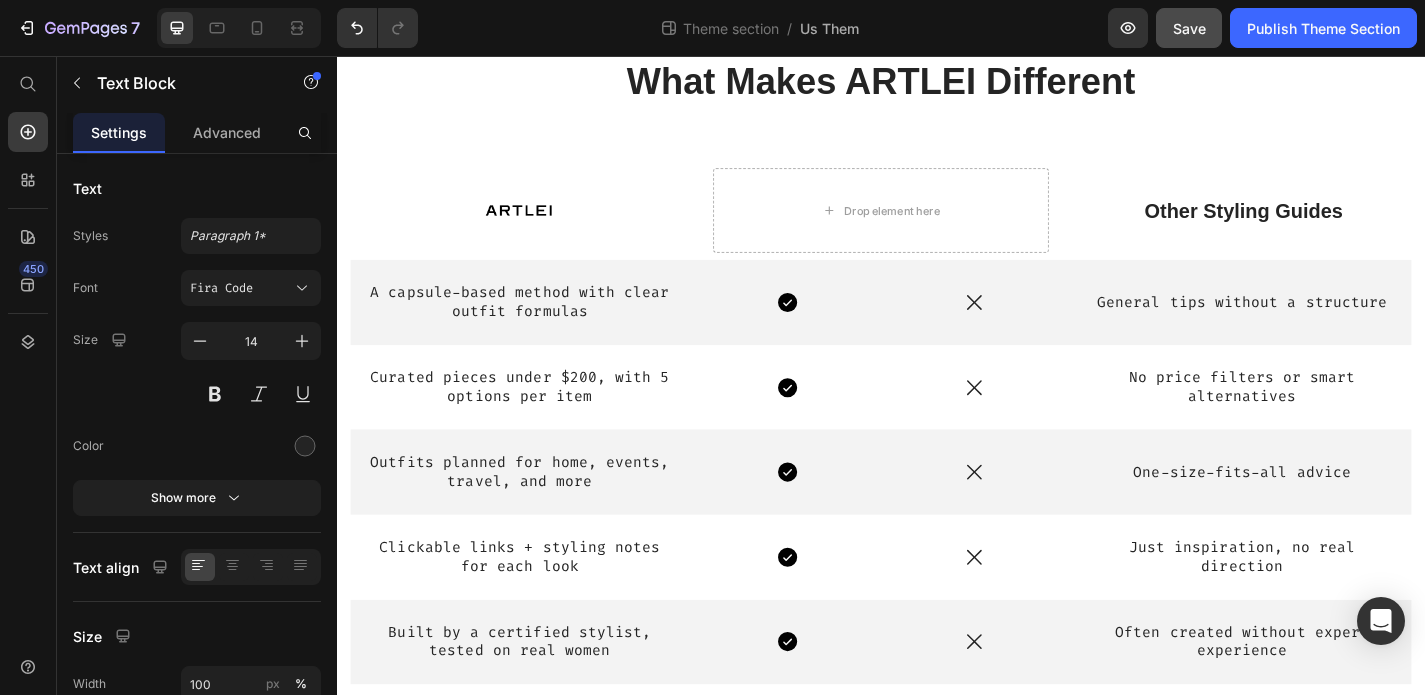 scroll, scrollTop: 977, scrollLeft: 0, axis: vertical 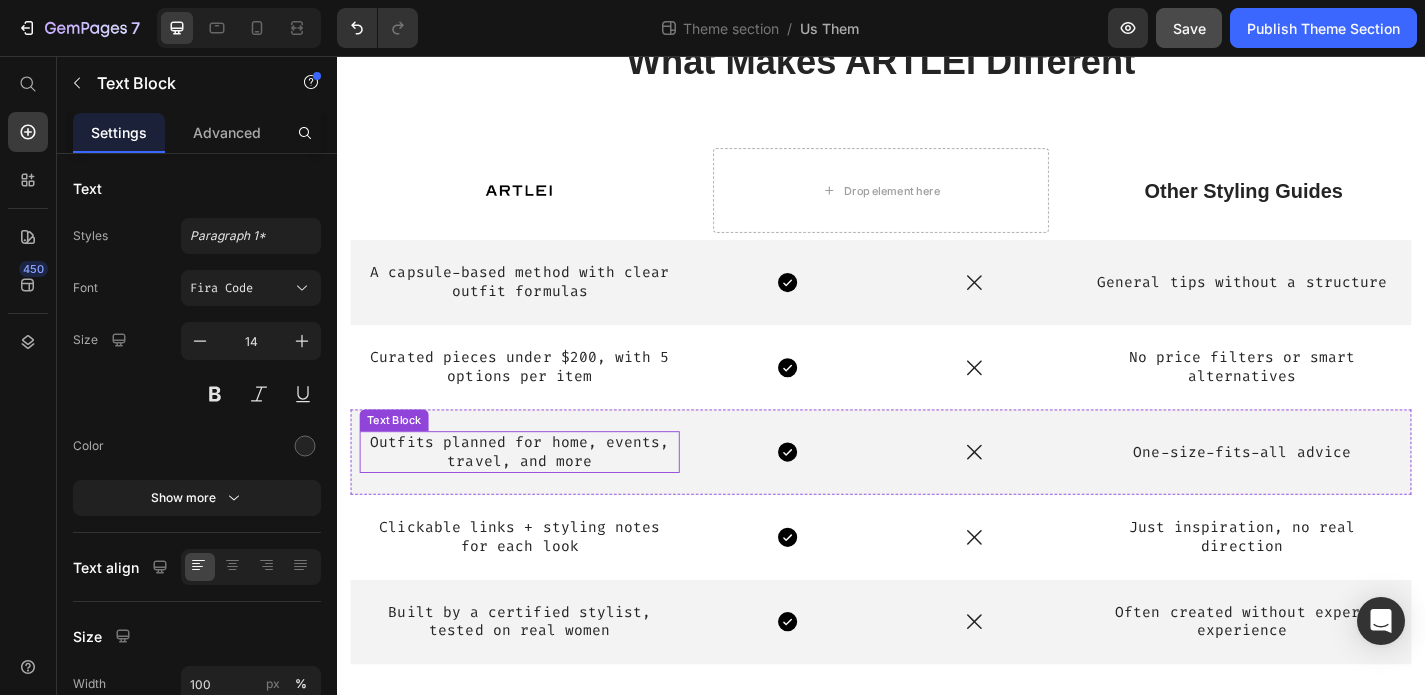 click on "Outfits planned for home, events, travel, and more" at bounding box center [538, 493] 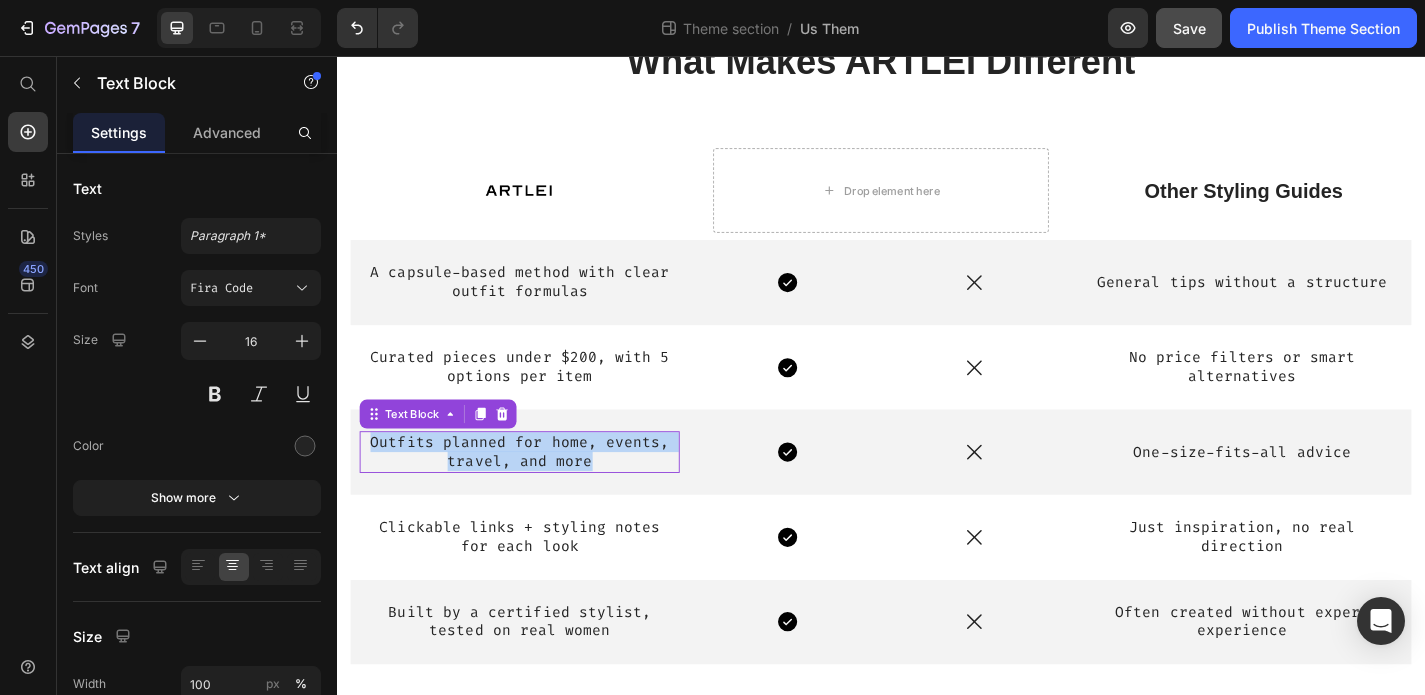 click on "Outfits planned for home, events, travel, and more" at bounding box center [538, 493] 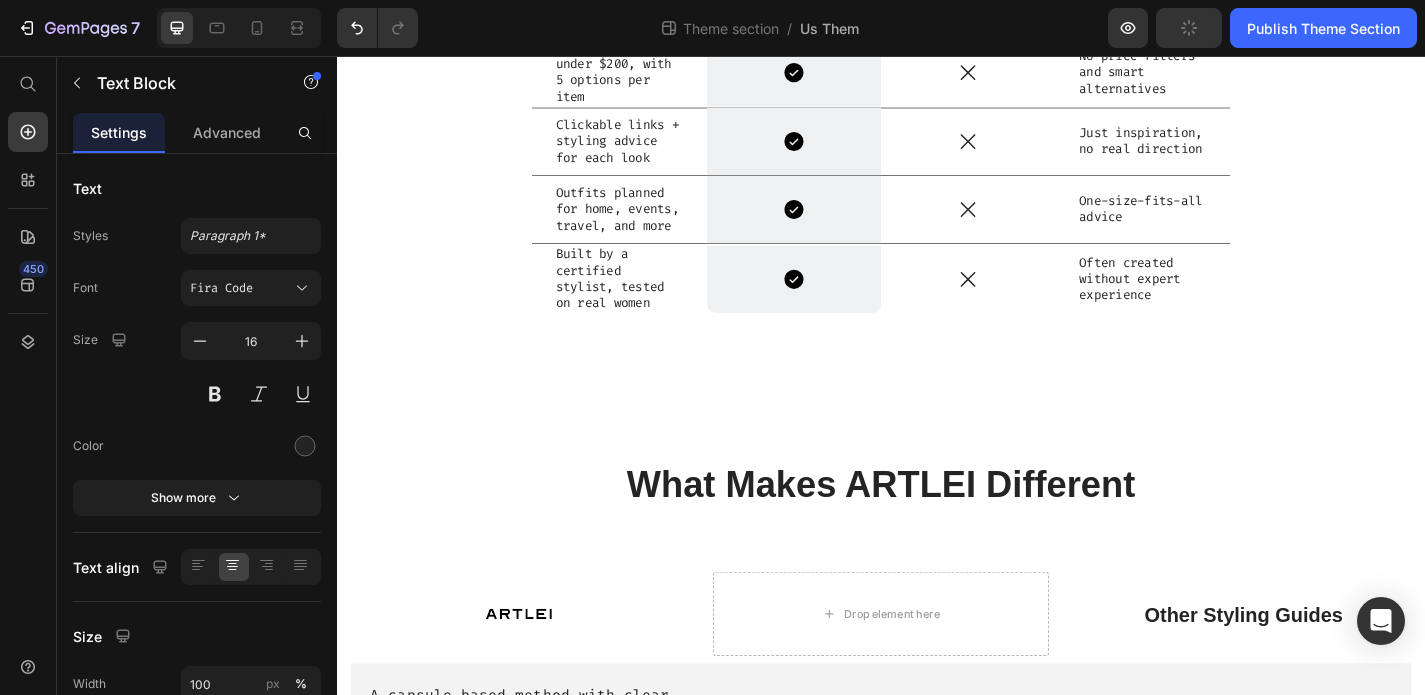 scroll, scrollTop: 436, scrollLeft: 0, axis: vertical 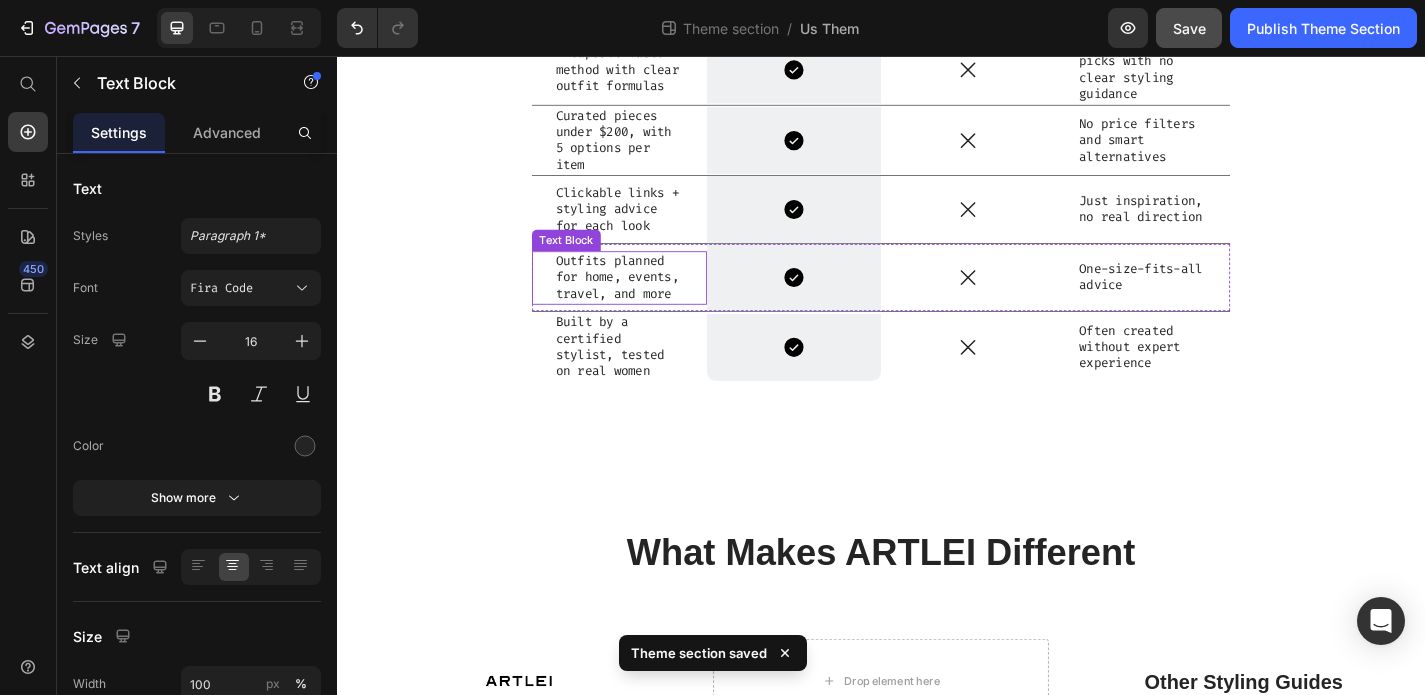 click on "Outfits planned for home, events, travel, and more" at bounding box center (648, 300) 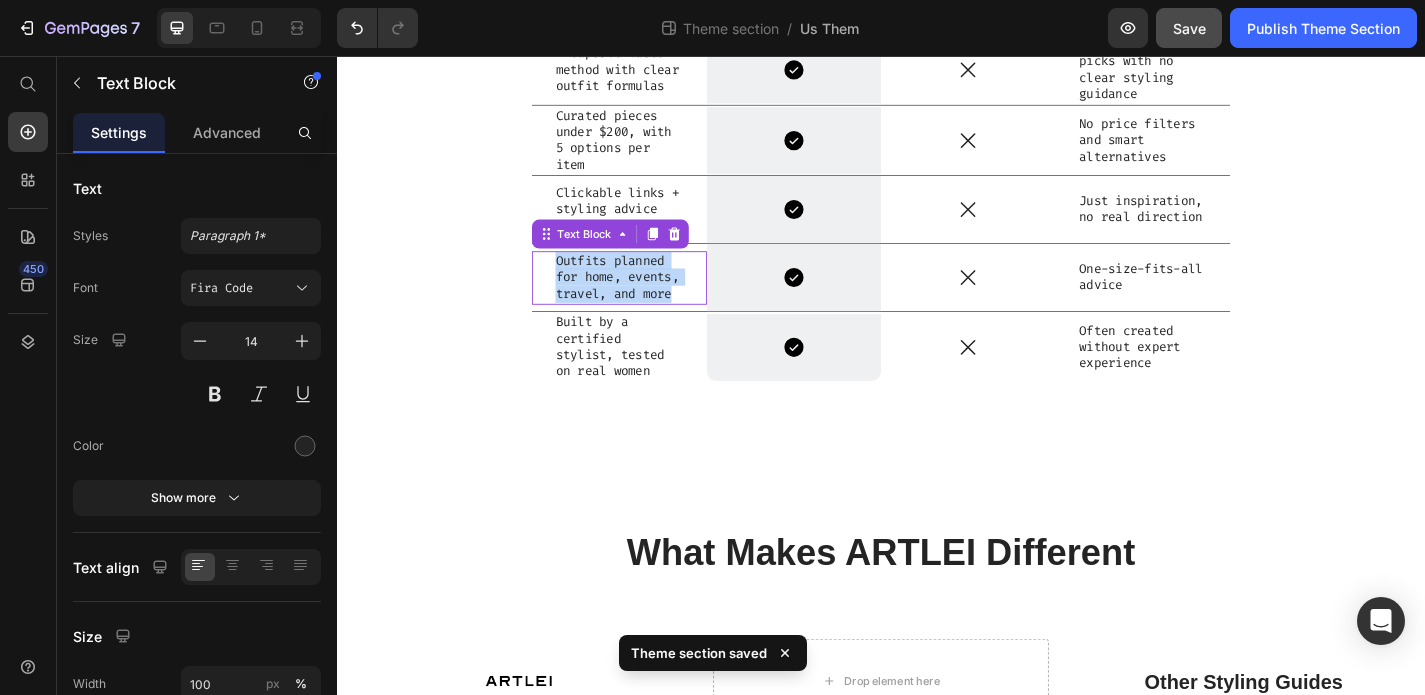 click on "Outfits planned for home, events, travel, and more" at bounding box center (648, 300) 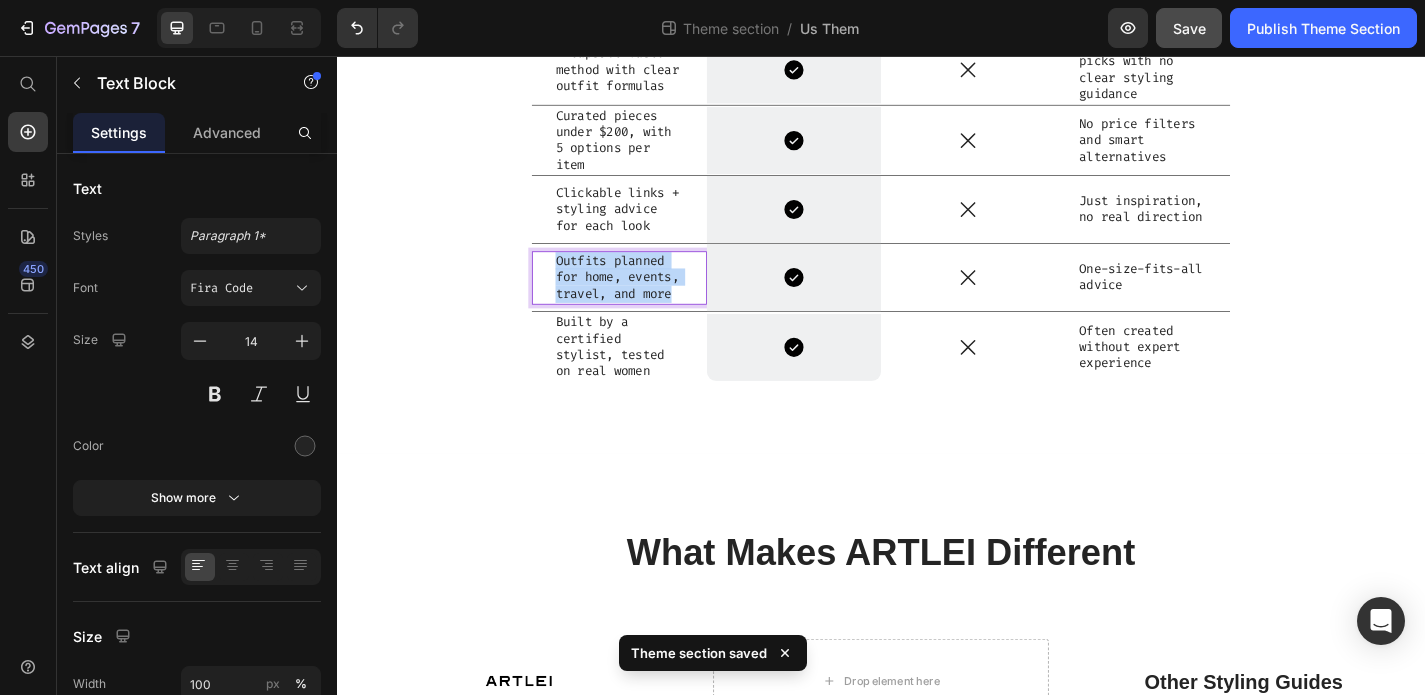 click on "Outfits planned for home, events, travel, and more" at bounding box center (648, 300) 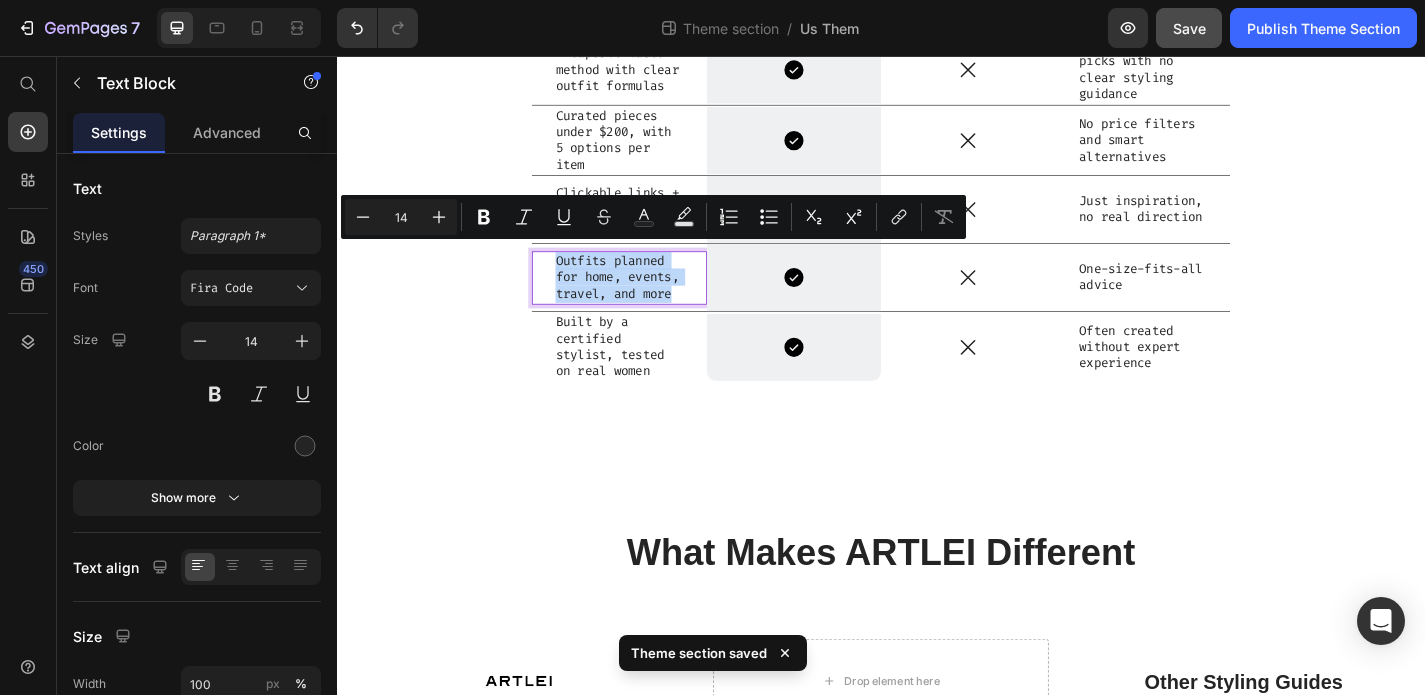 copy on "Outfits planned for home, events, travel, and more" 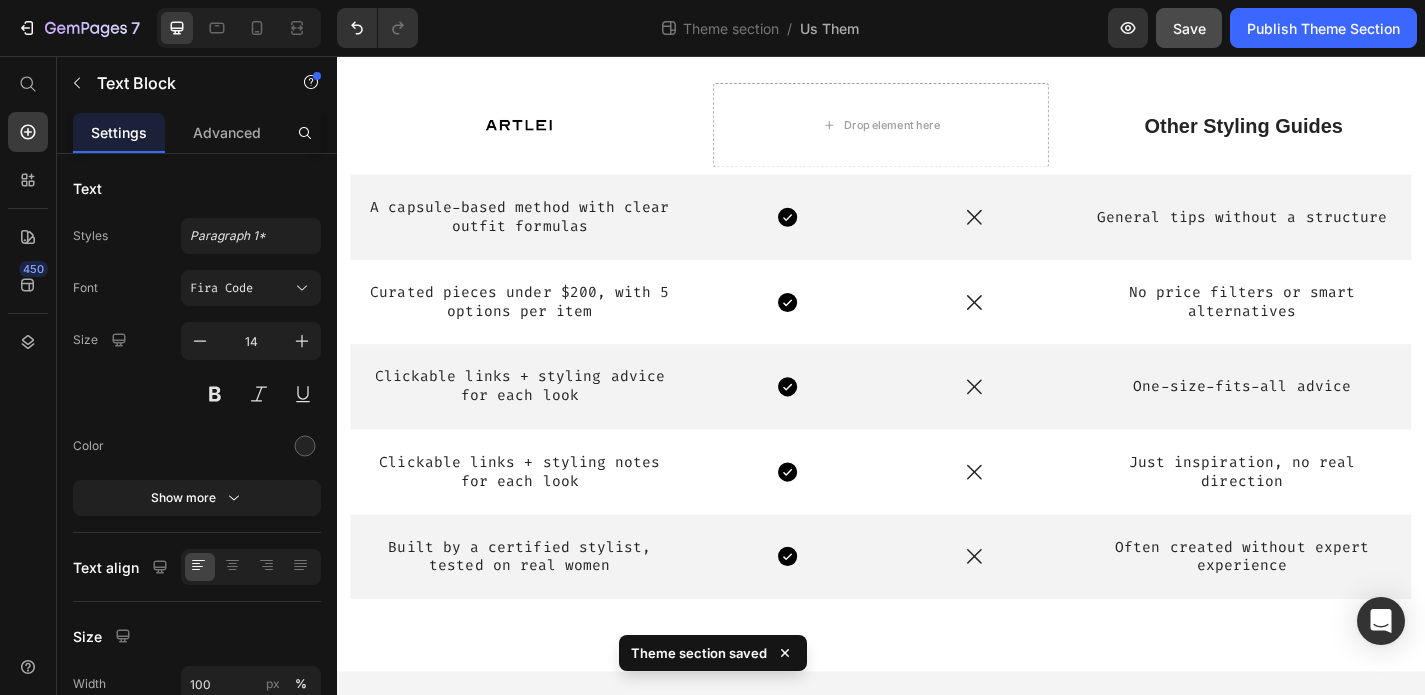 scroll, scrollTop: 1054, scrollLeft: 0, axis: vertical 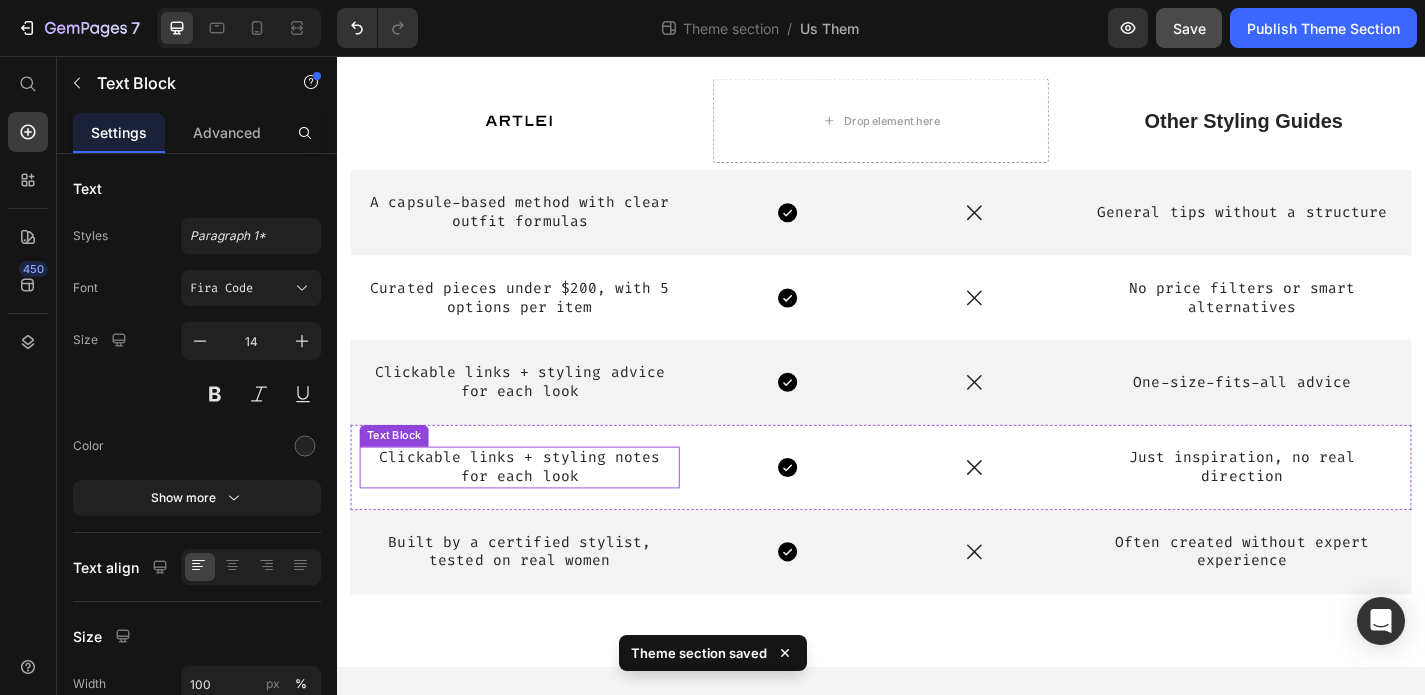 click on "Clickable links + styling notes for each look" at bounding box center [538, 510] 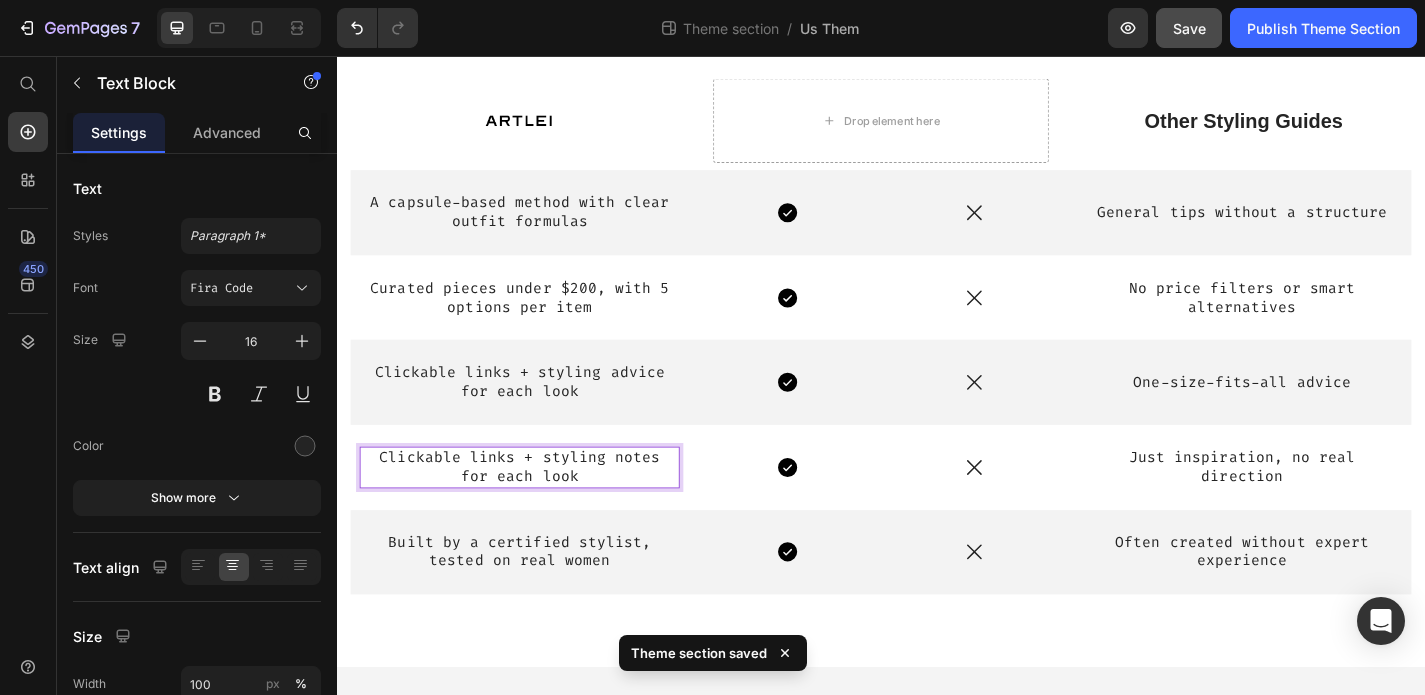 click on "Clickable links + styling notes for each look" at bounding box center (538, 510) 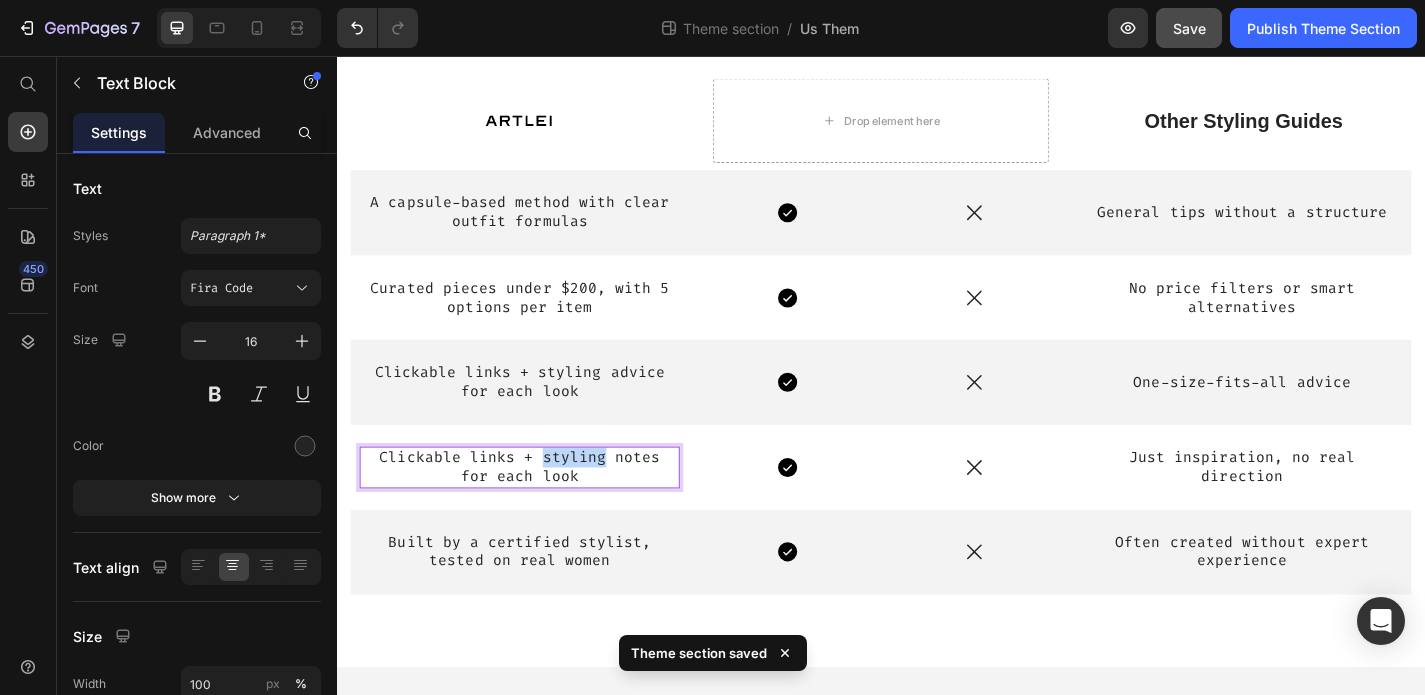 click on "Clickable links + styling notes for each look" at bounding box center (538, 510) 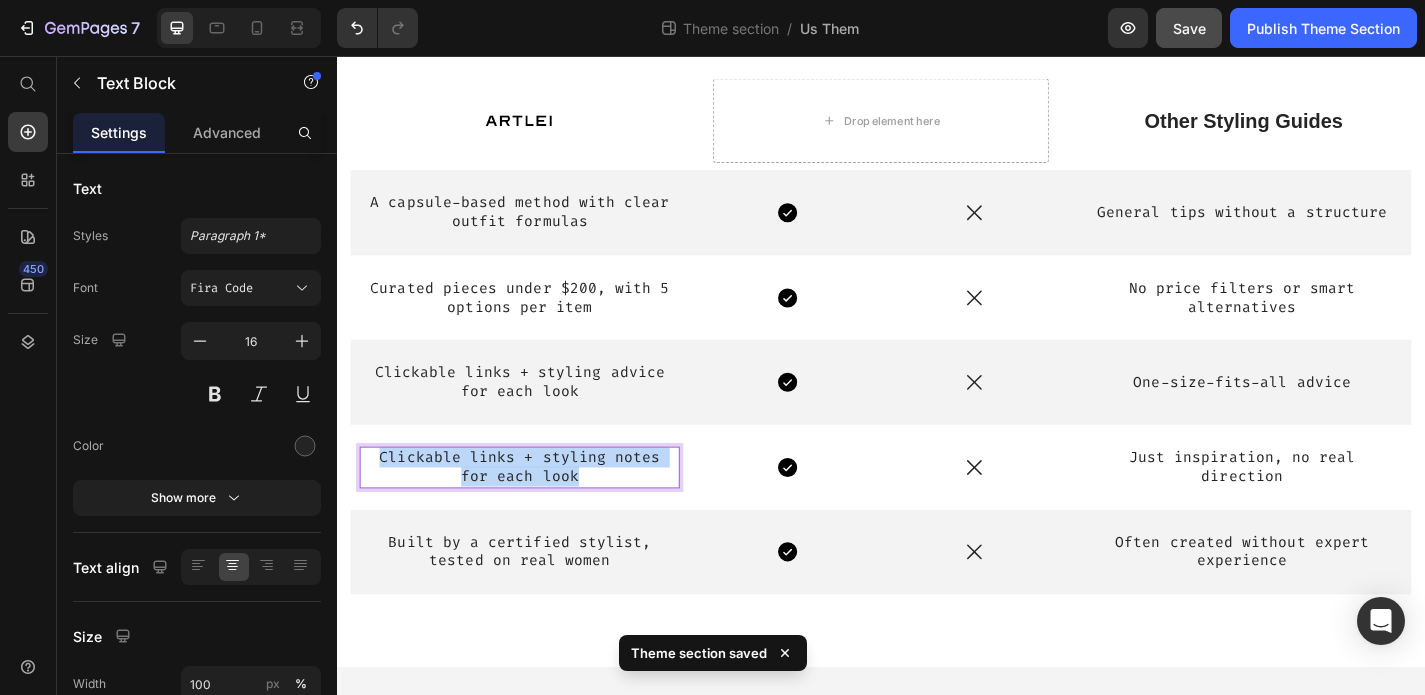click on "Clickable links + styling notes for each look" at bounding box center (538, 510) 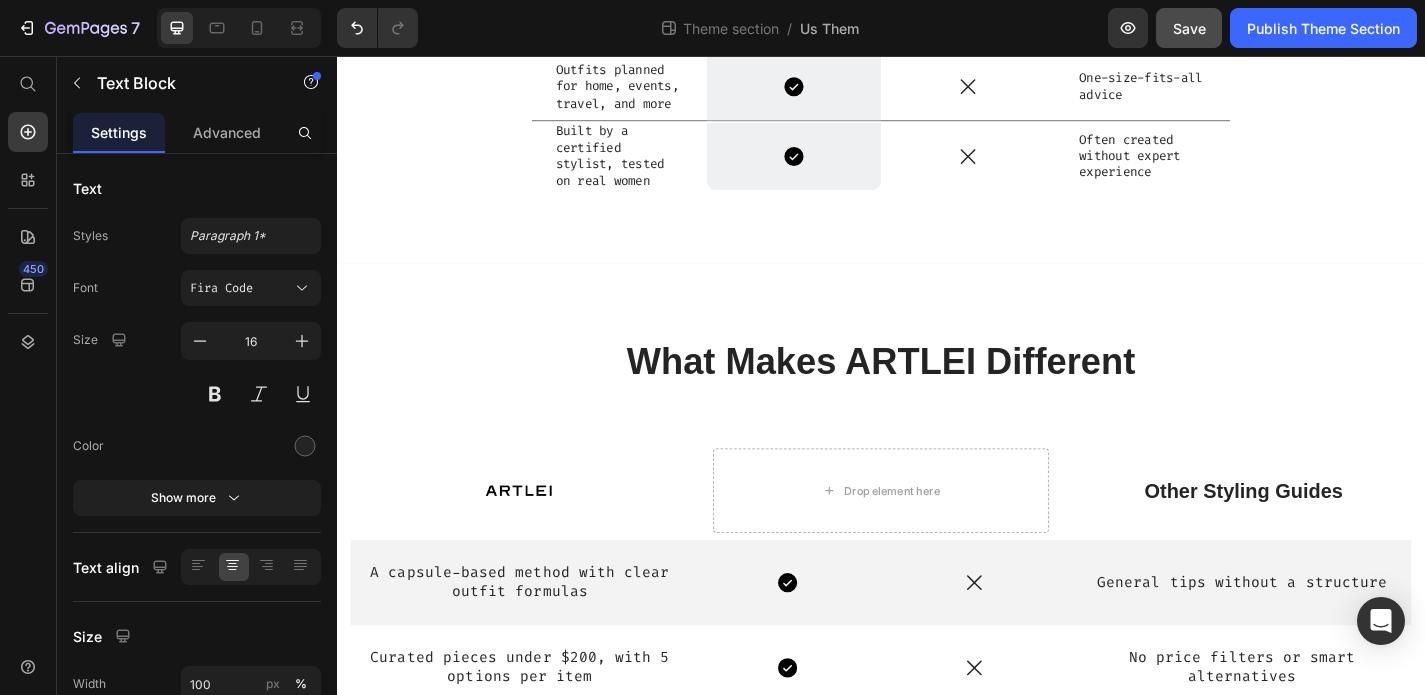 scroll, scrollTop: 631, scrollLeft: 0, axis: vertical 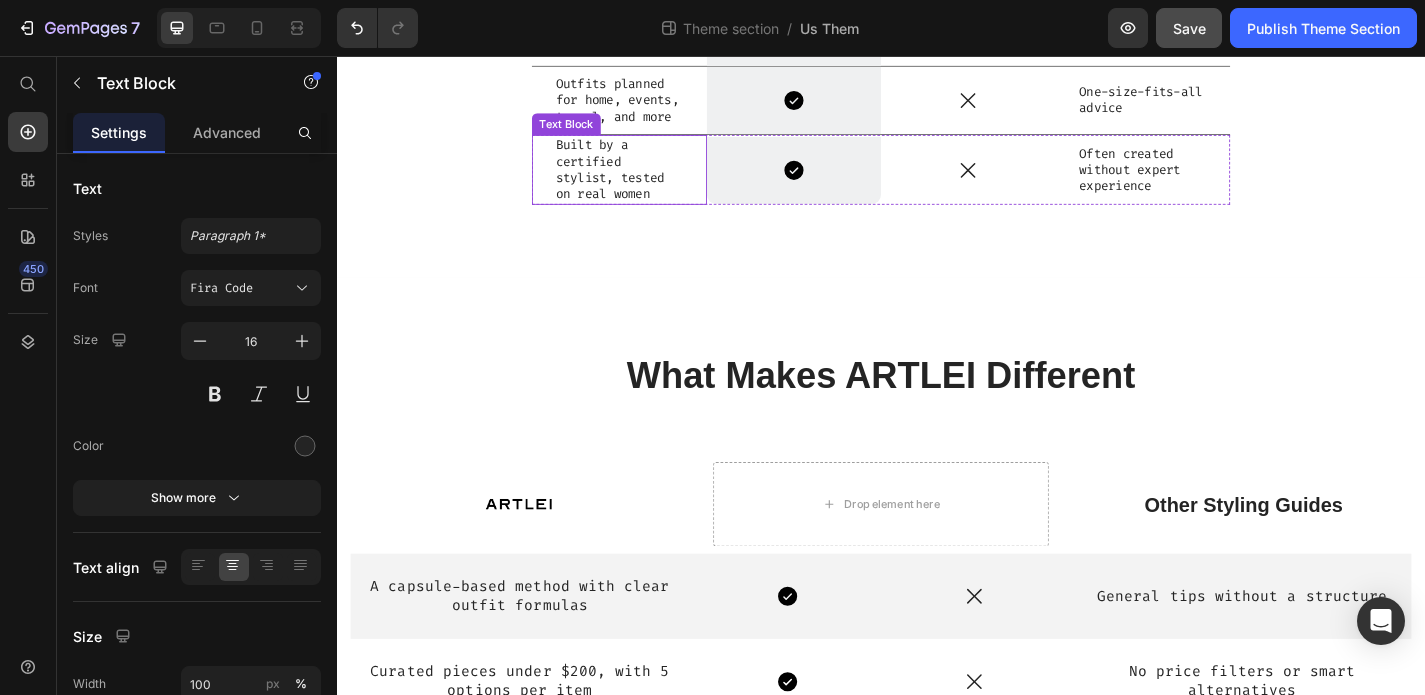 click on "Built by a certified stylist, tested on real women" at bounding box center (648, 181) 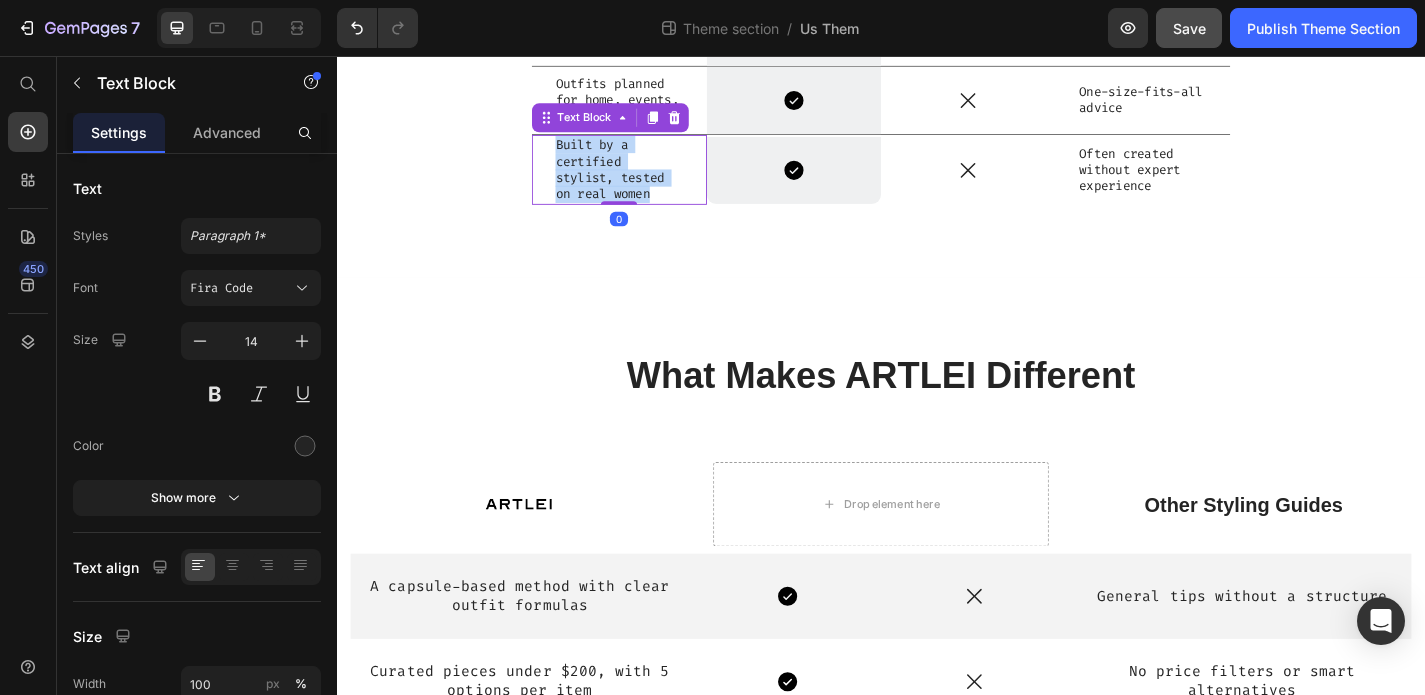 click on "Built by a certified stylist, tested on real women" at bounding box center [648, 181] 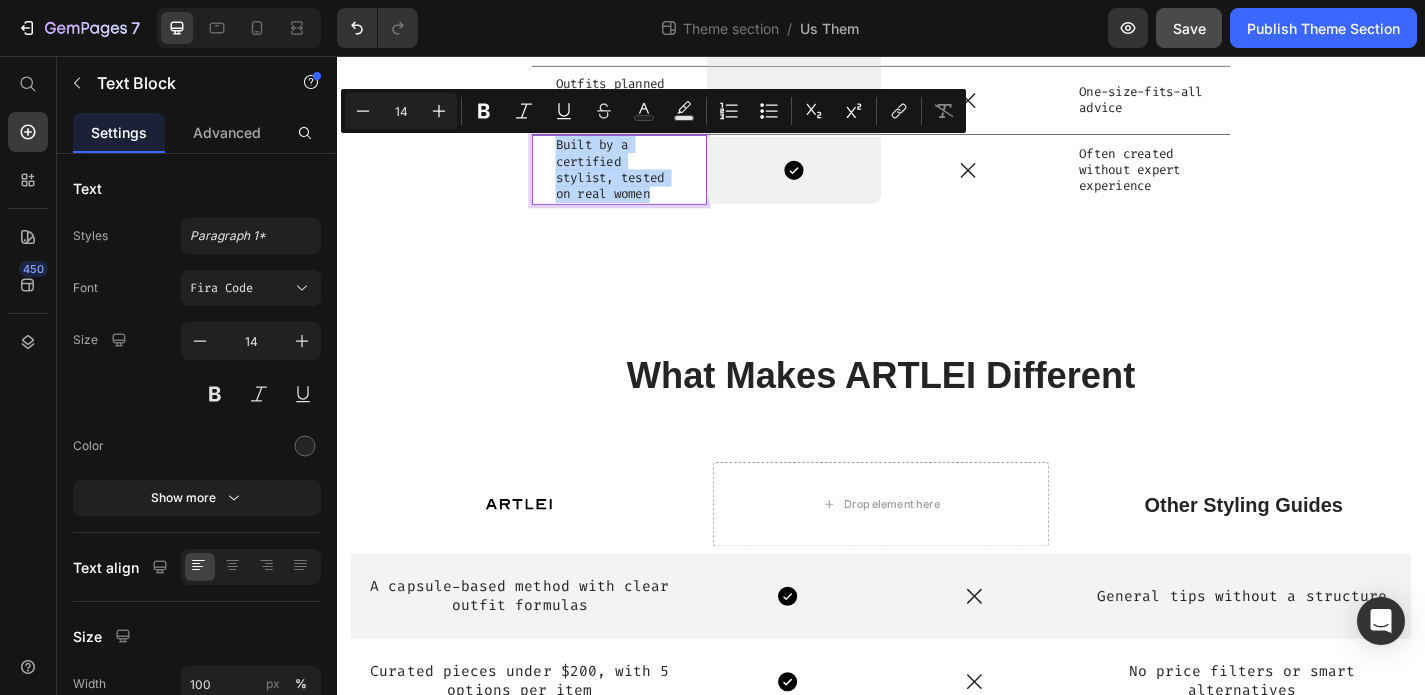 copy on "Built by a certified stylist, tested on real women" 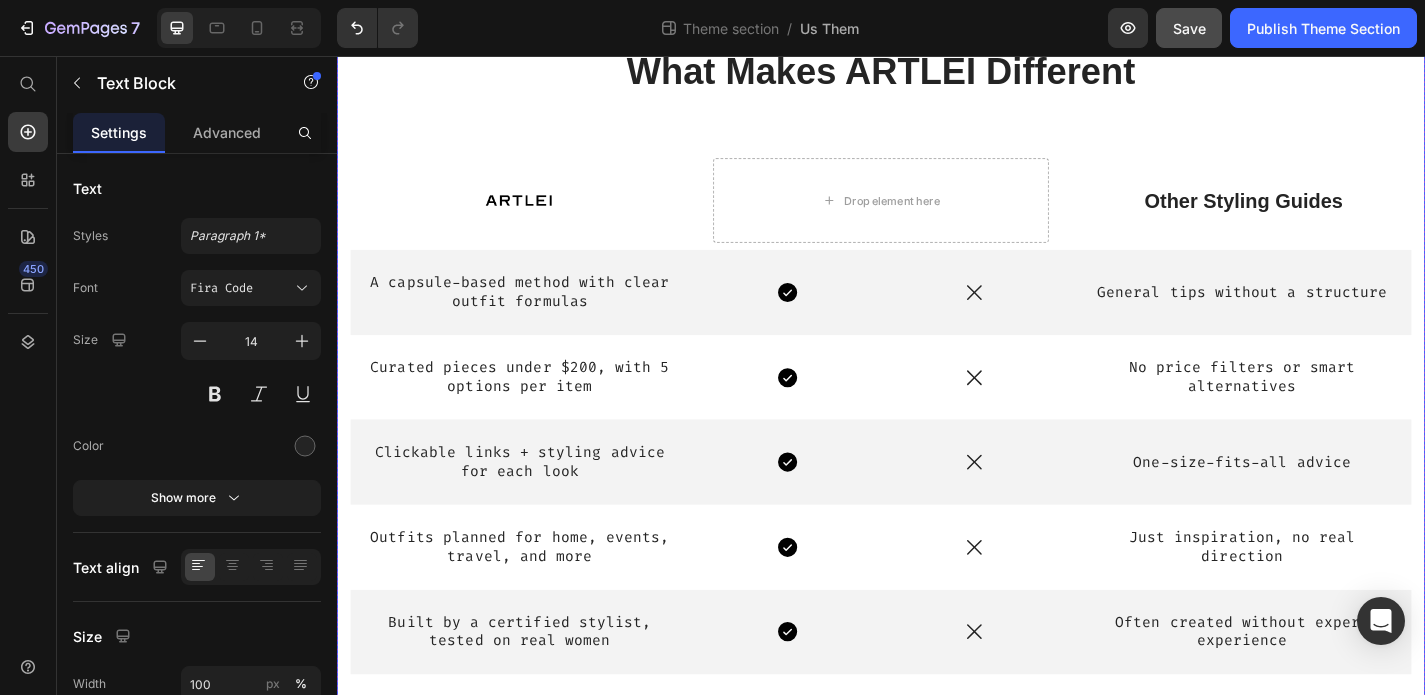scroll, scrollTop: 1058, scrollLeft: 0, axis: vertical 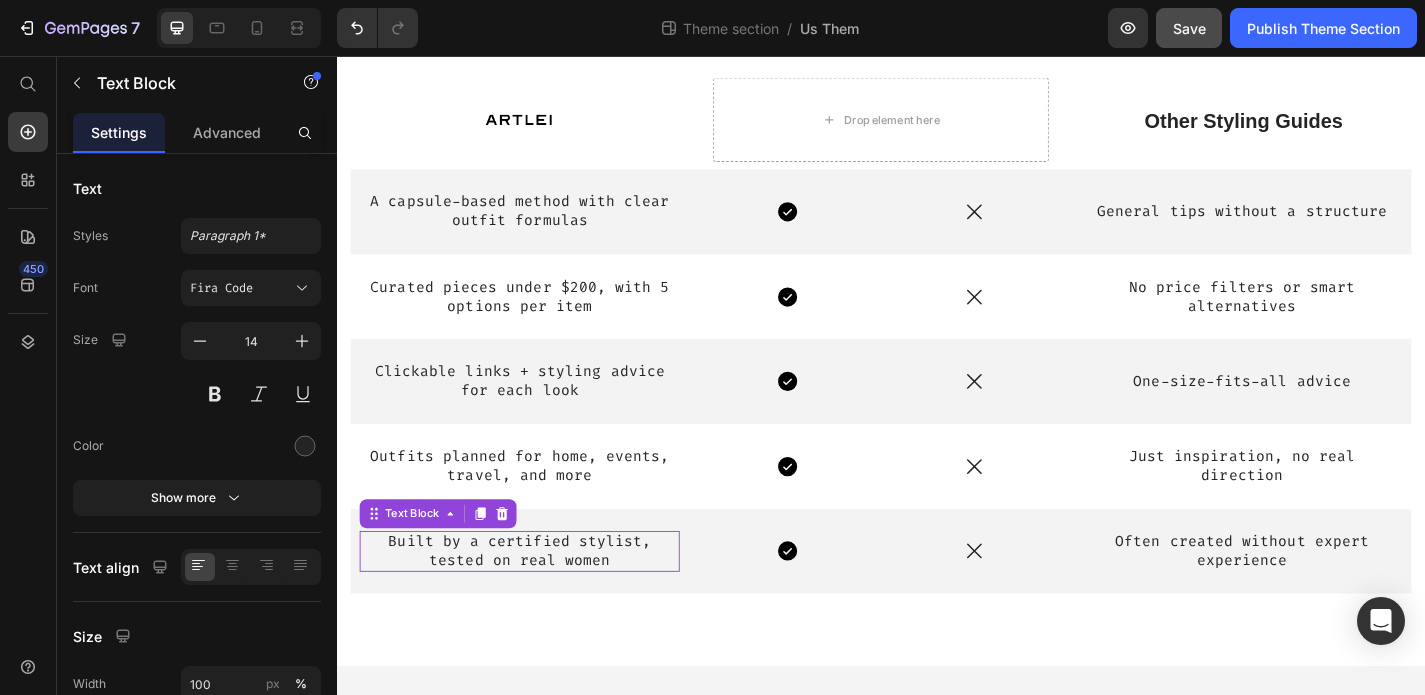 click on "Built by a certified stylist, tested on real women" at bounding box center [538, 603] 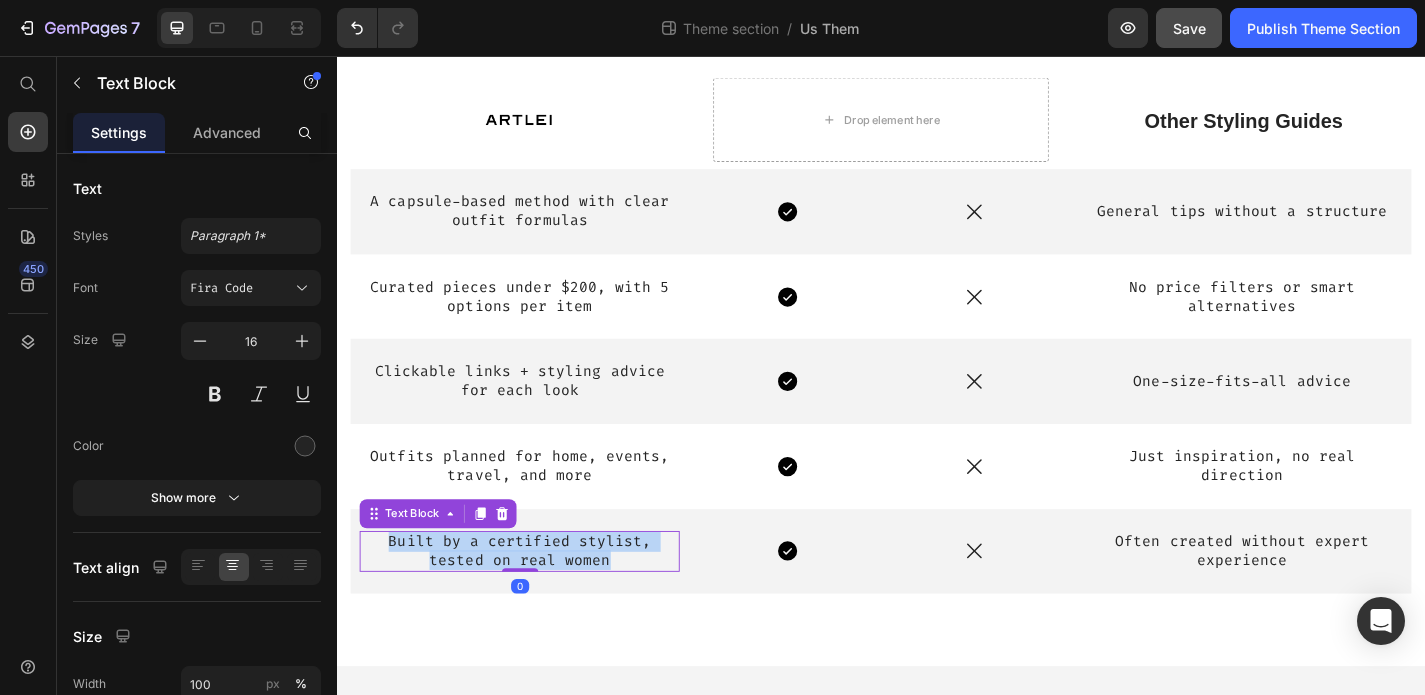 click on "Built by a certified stylist, tested on real women" at bounding box center (538, 603) 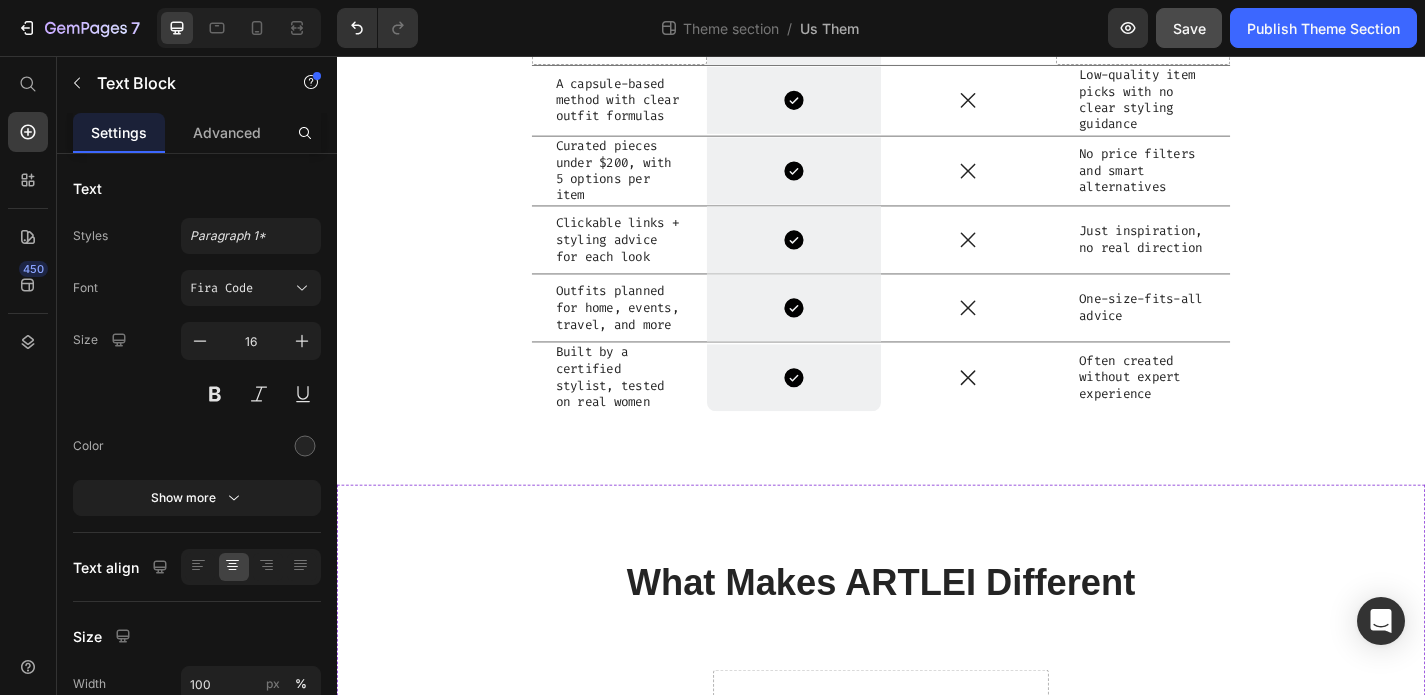 scroll, scrollTop: 368, scrollLeft: 0, axis: vertical 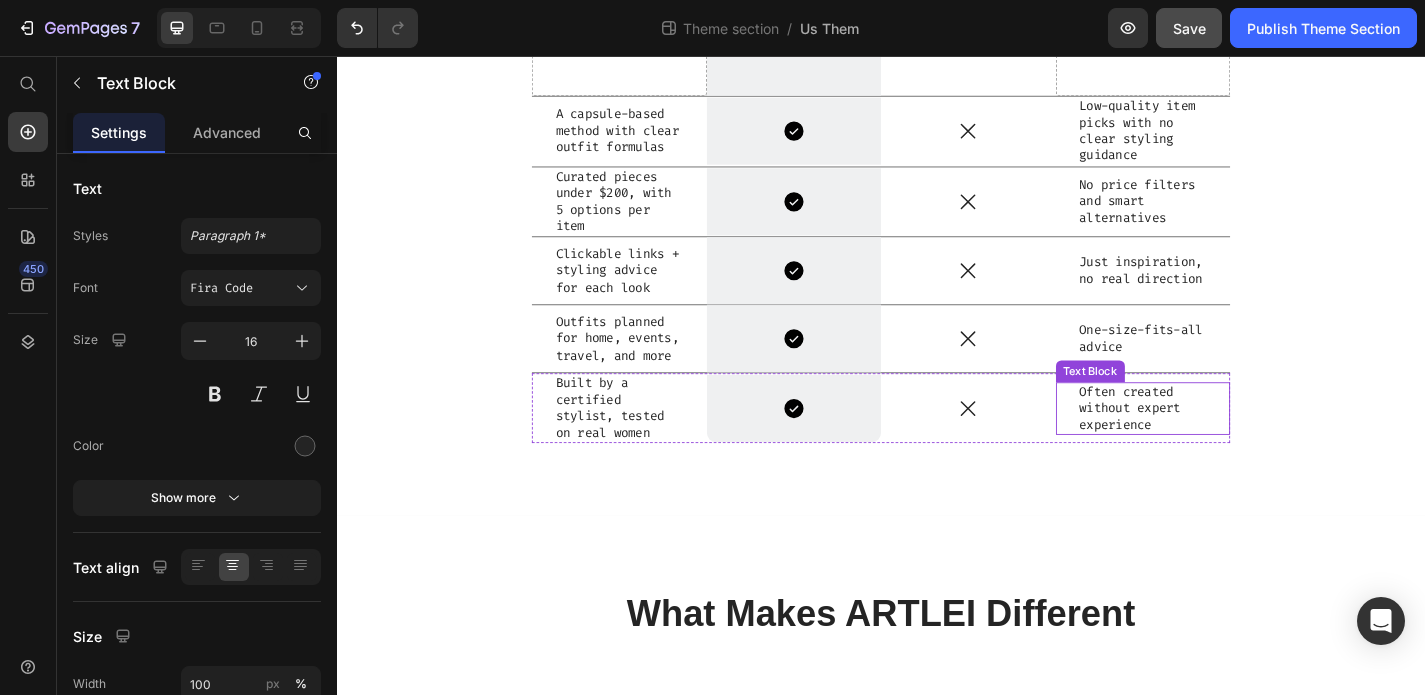 click on "Often created without expert experience" at bounding box center (1226, 445) 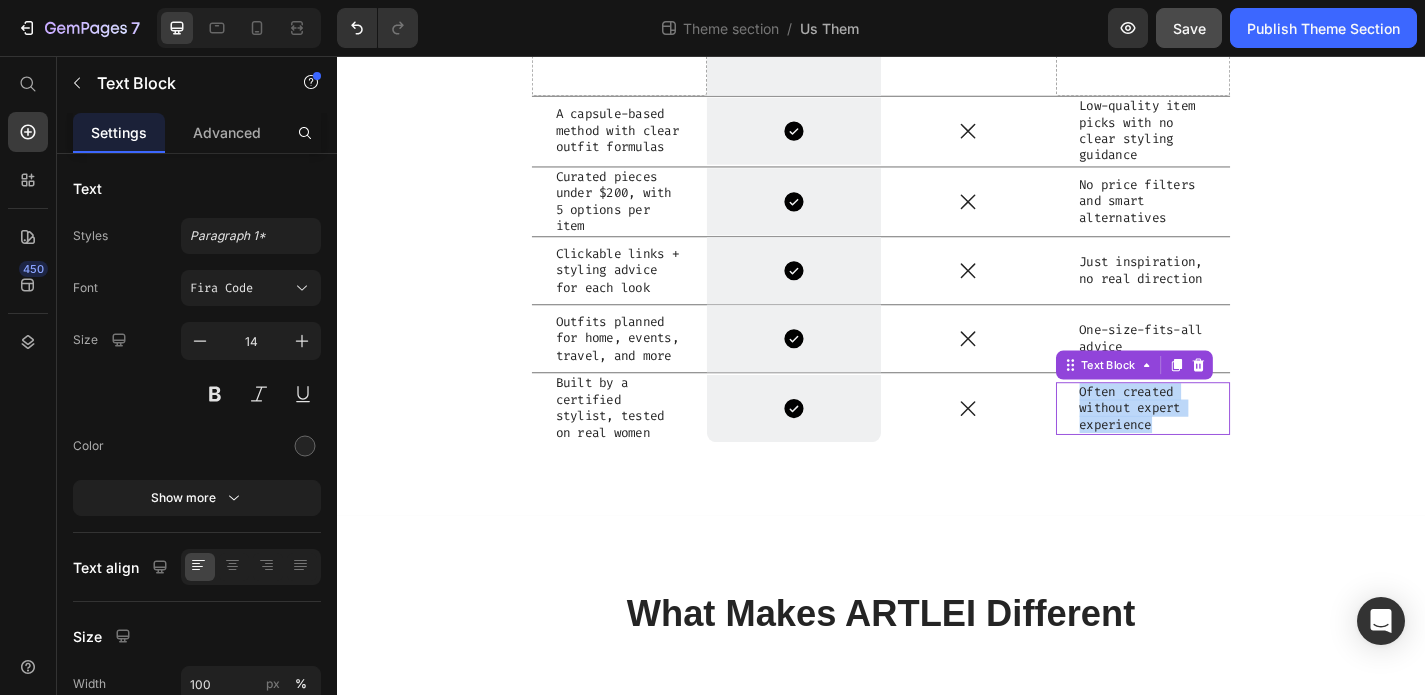 click on "Often created without expert experience" at bounding box center (1226, 445) 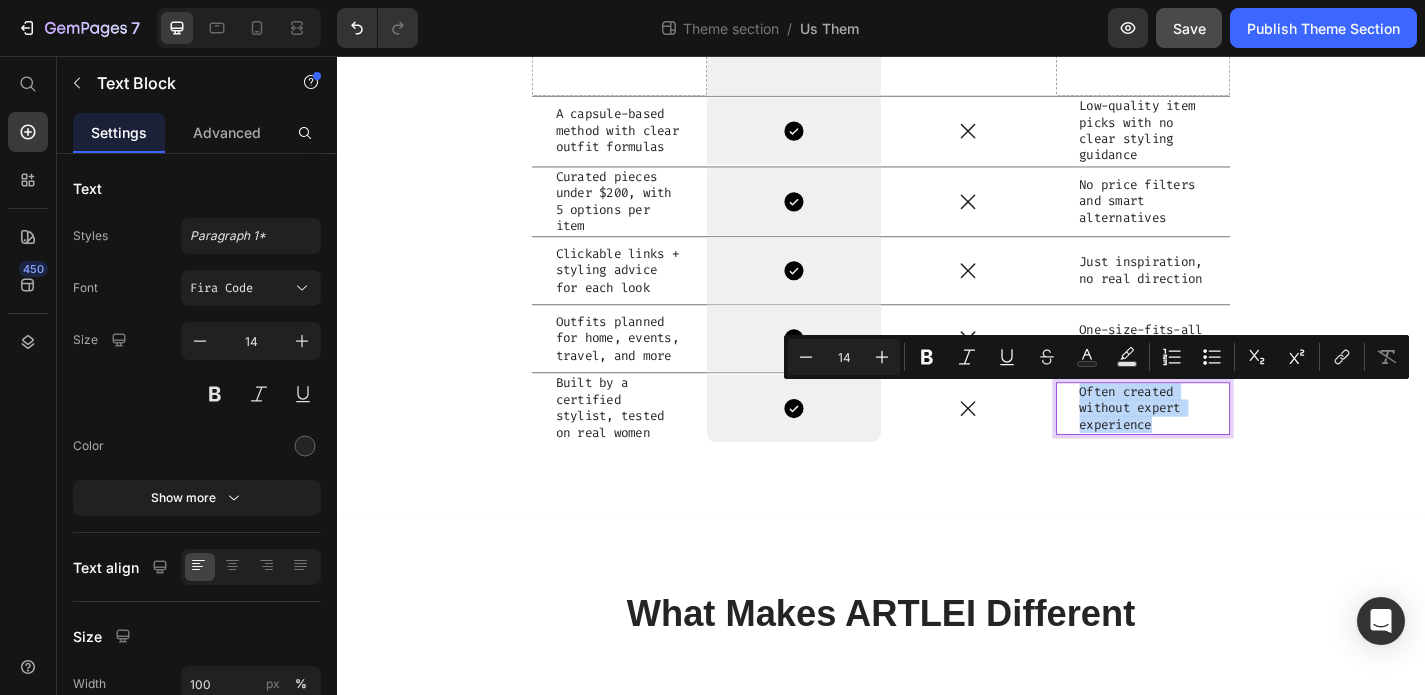 copy on "Often created without expert experience" 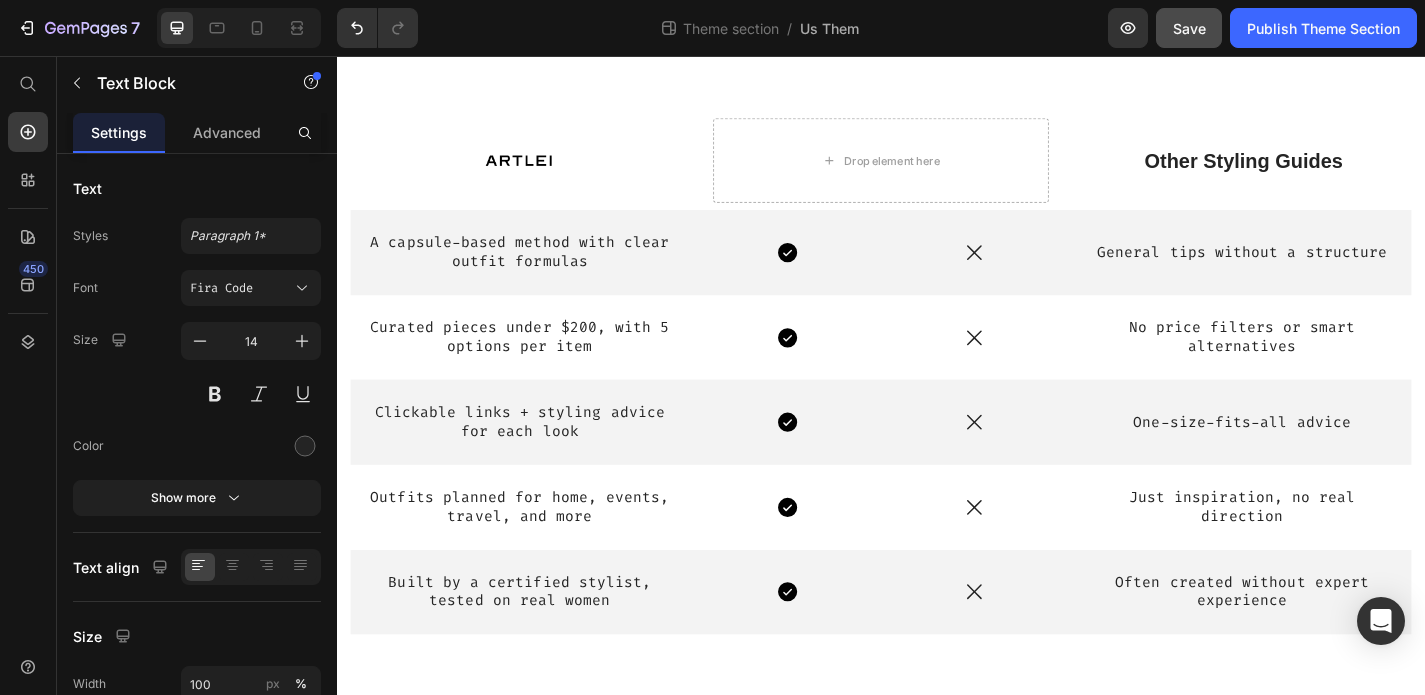 scroll, scrollTop: 1028, scrollLeft: 0, axis: vertical 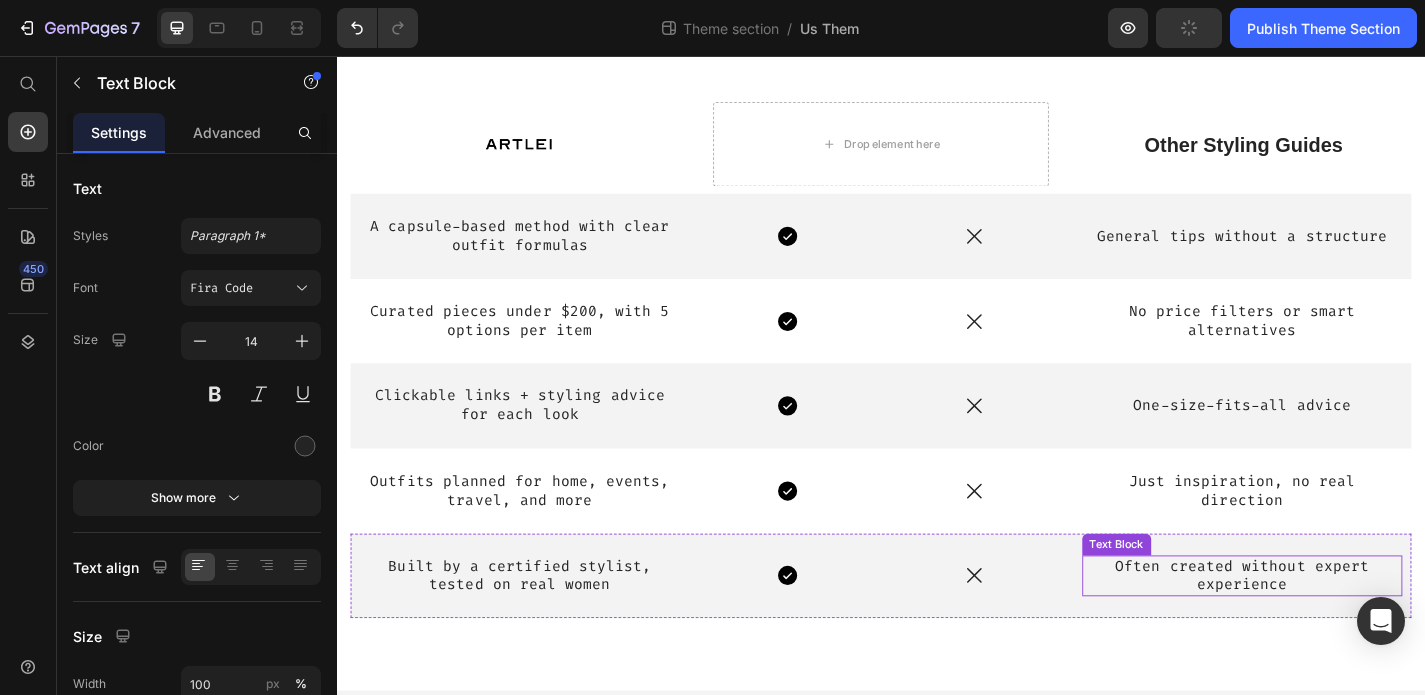 click on "Often created without expert experience" at bounding box center (1335, 630) 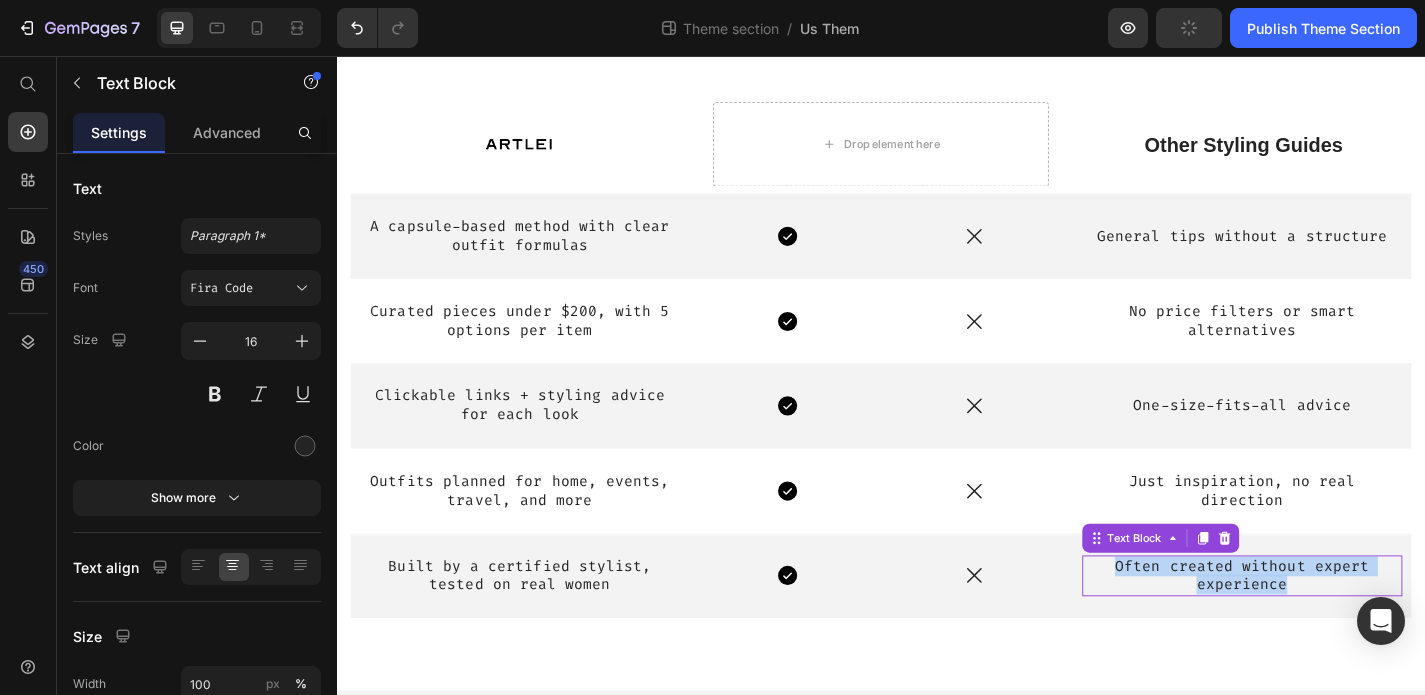 click on "Often created without expert experience" at bounding box center [1335, 630] 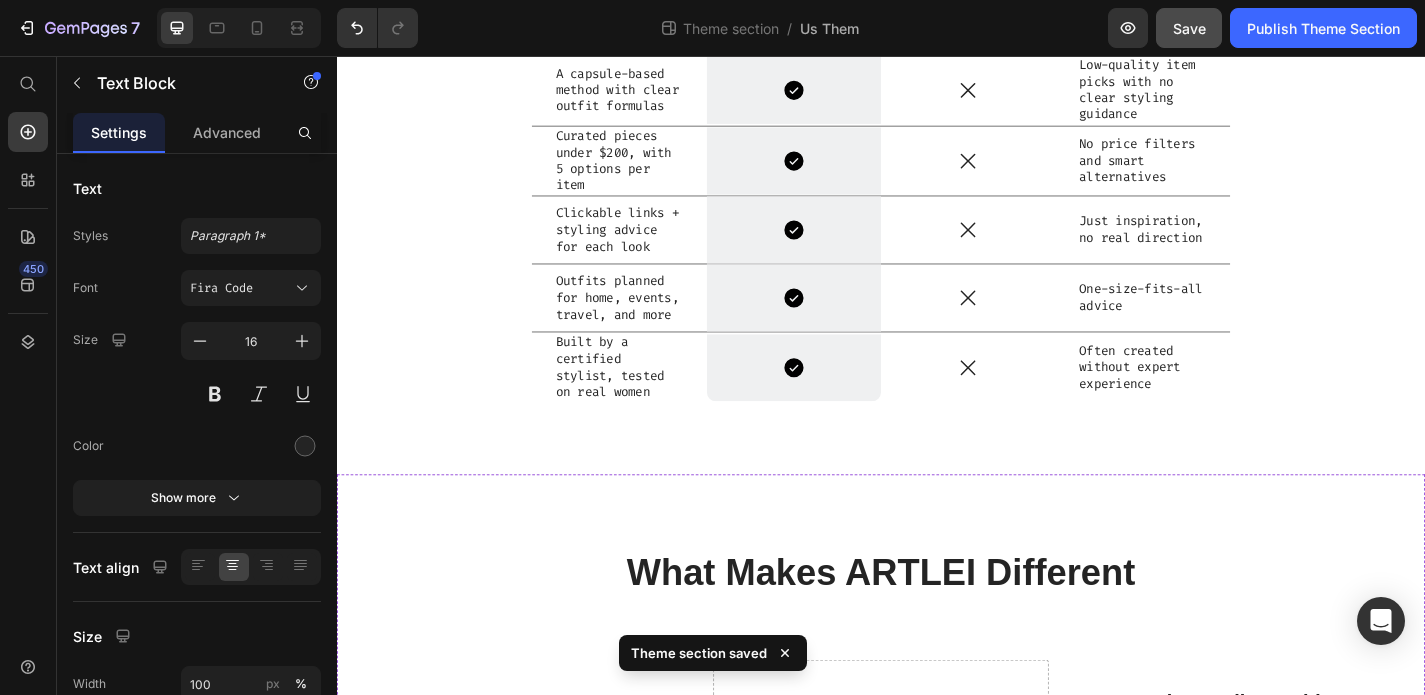 scroll, scrollTop: 411, scrollLeft: 0, axis: vertical 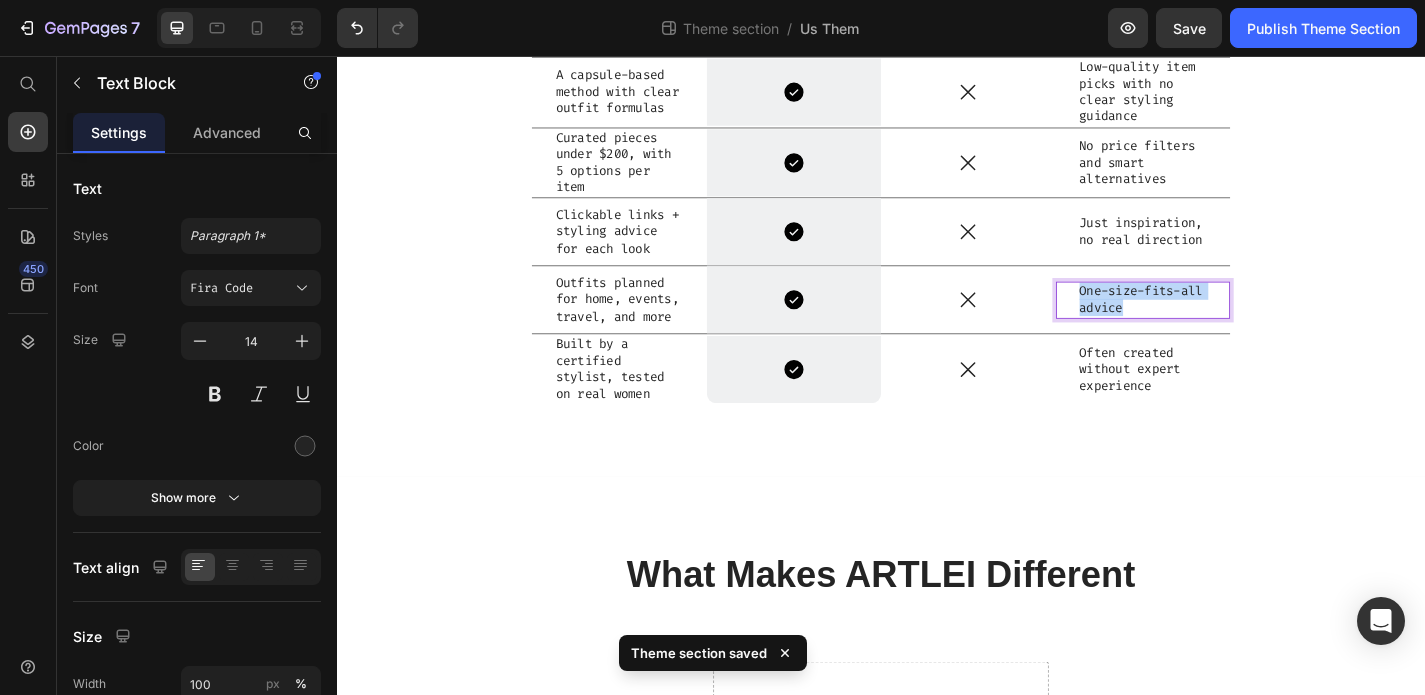 click on "One-size-fits-all advice" at bounding box center [1226, 325] 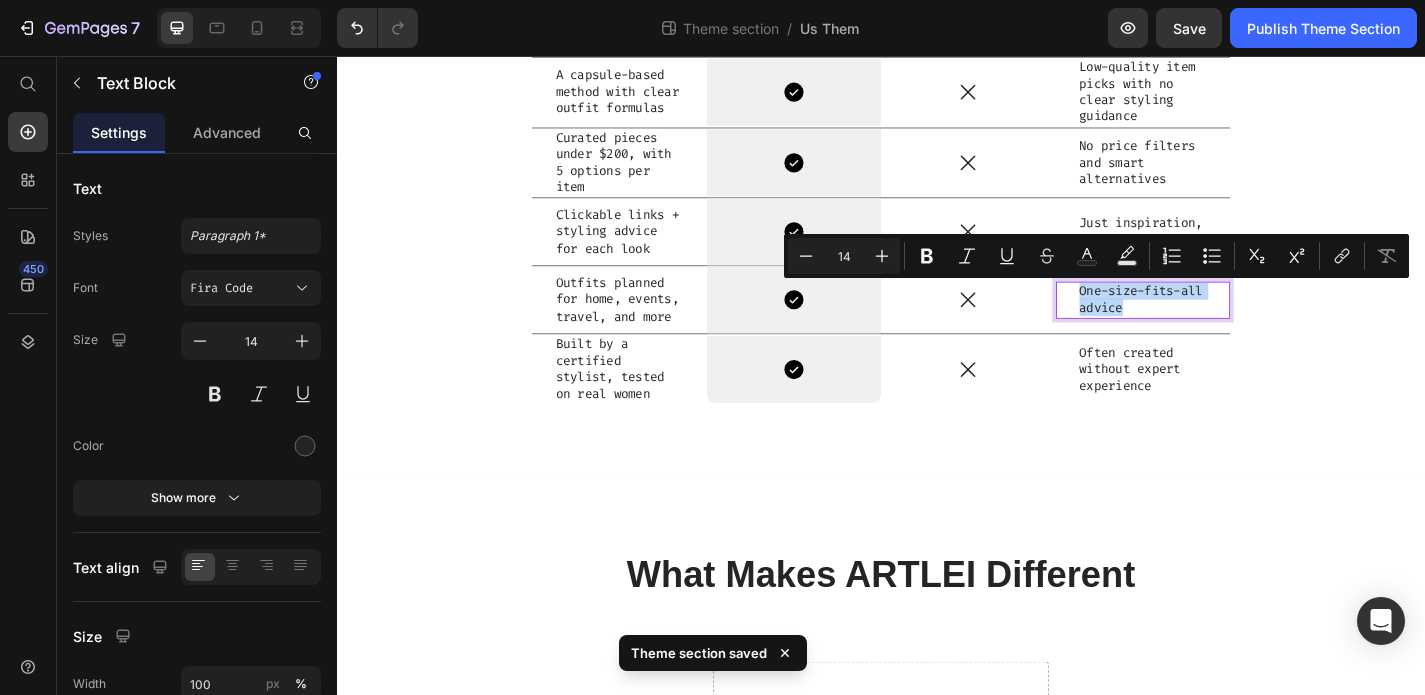 copy on "One-size-fits-all advice" 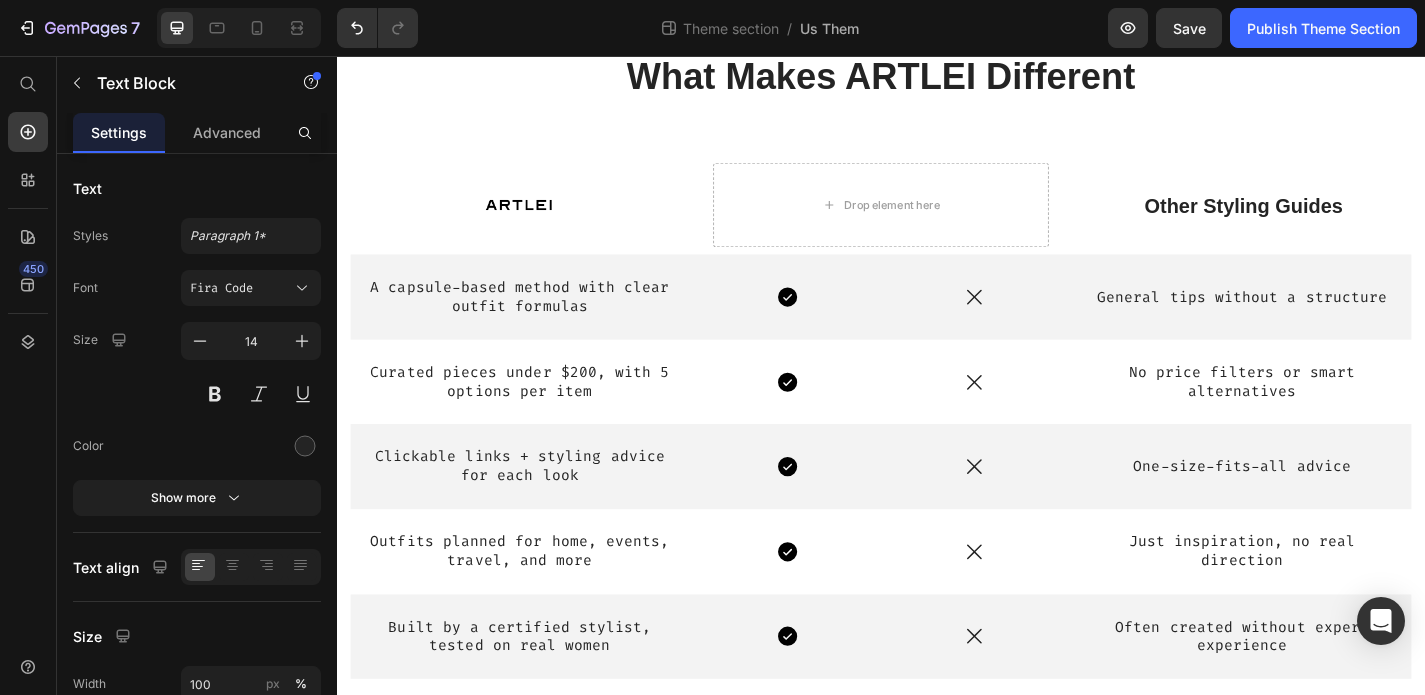 scroll, scrollTop: 1058, scrollLeft: 0, axis: vertical 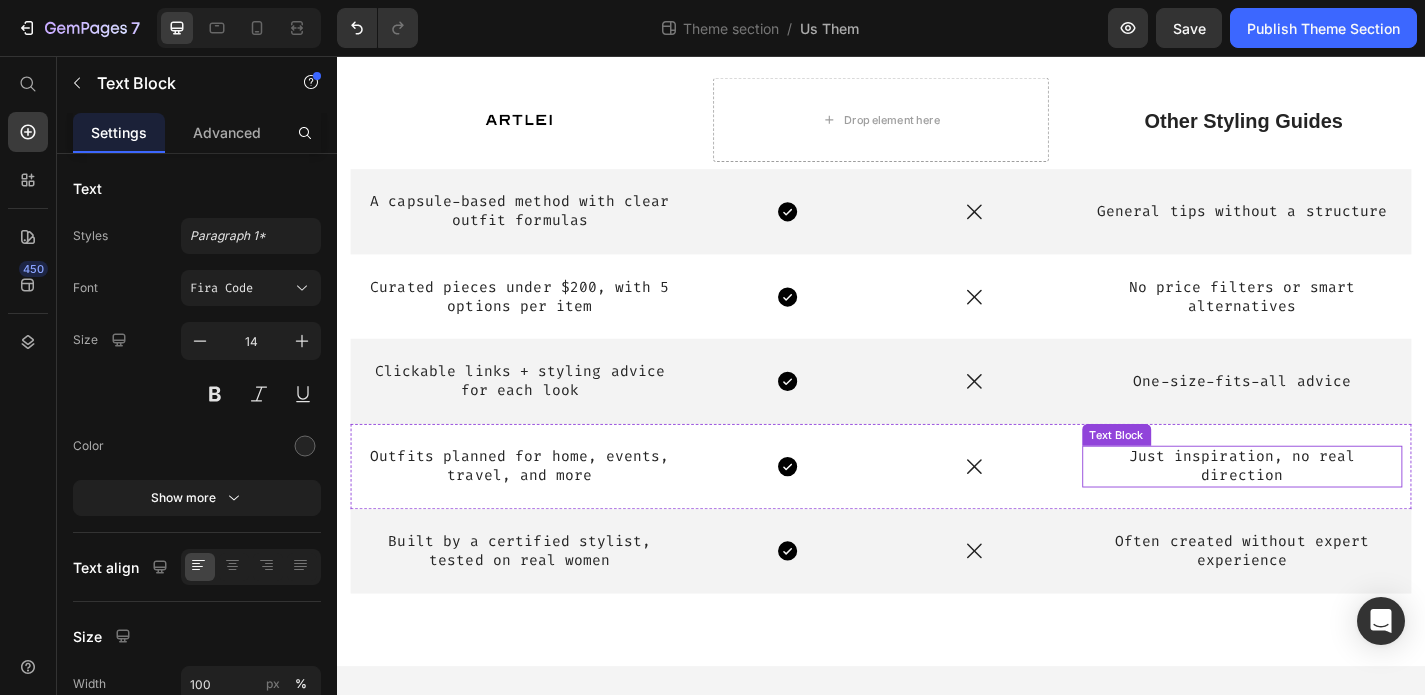 click on "Just inspiration, no real direction" at bounding box center (1335, 509) 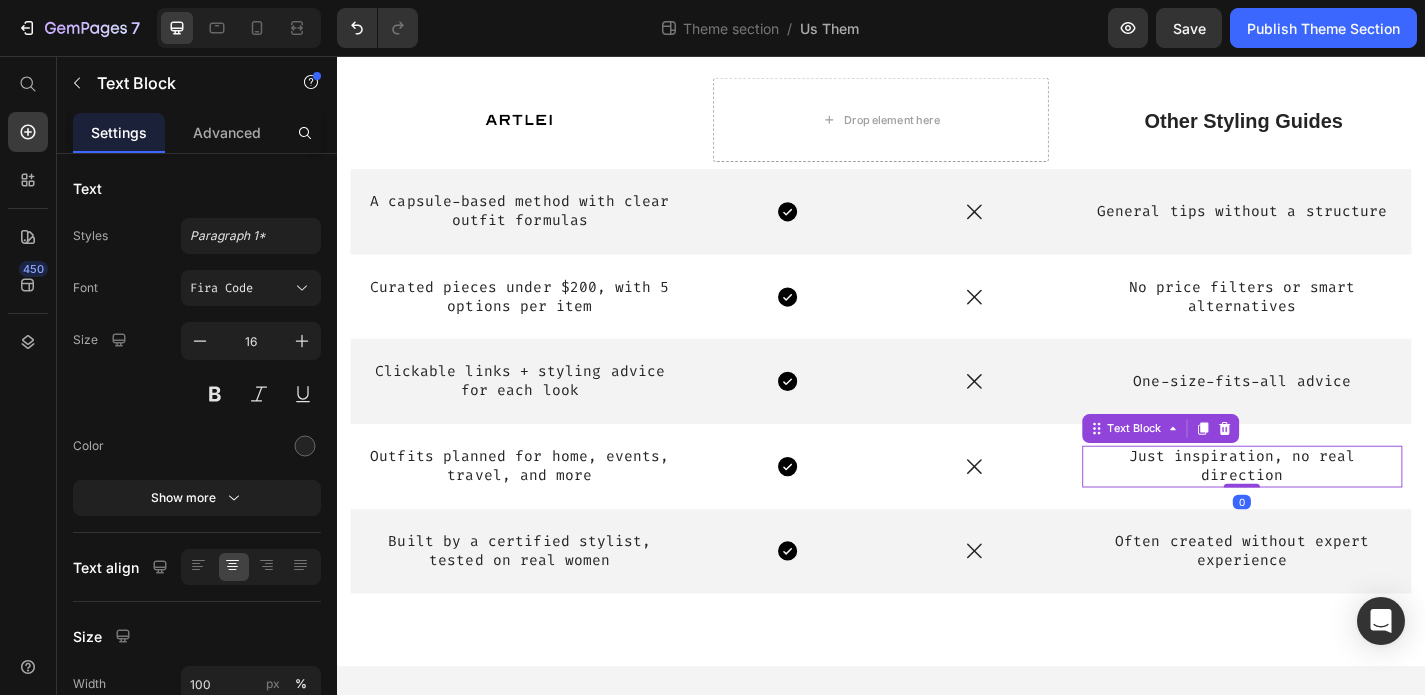 click on "Just inspiration, no real direction" at bounding box center [1335, 509] 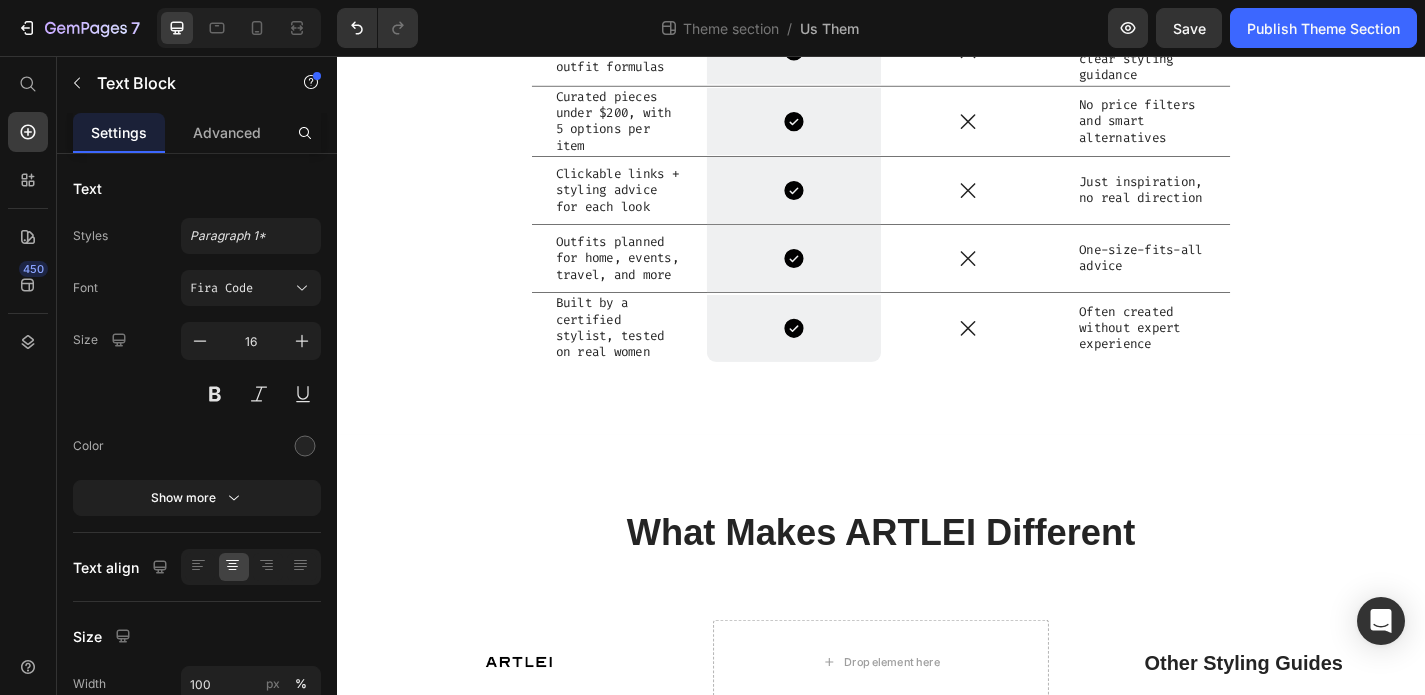 scroll, scrollTop: 454, scrollLeft: 0, axis: vertical 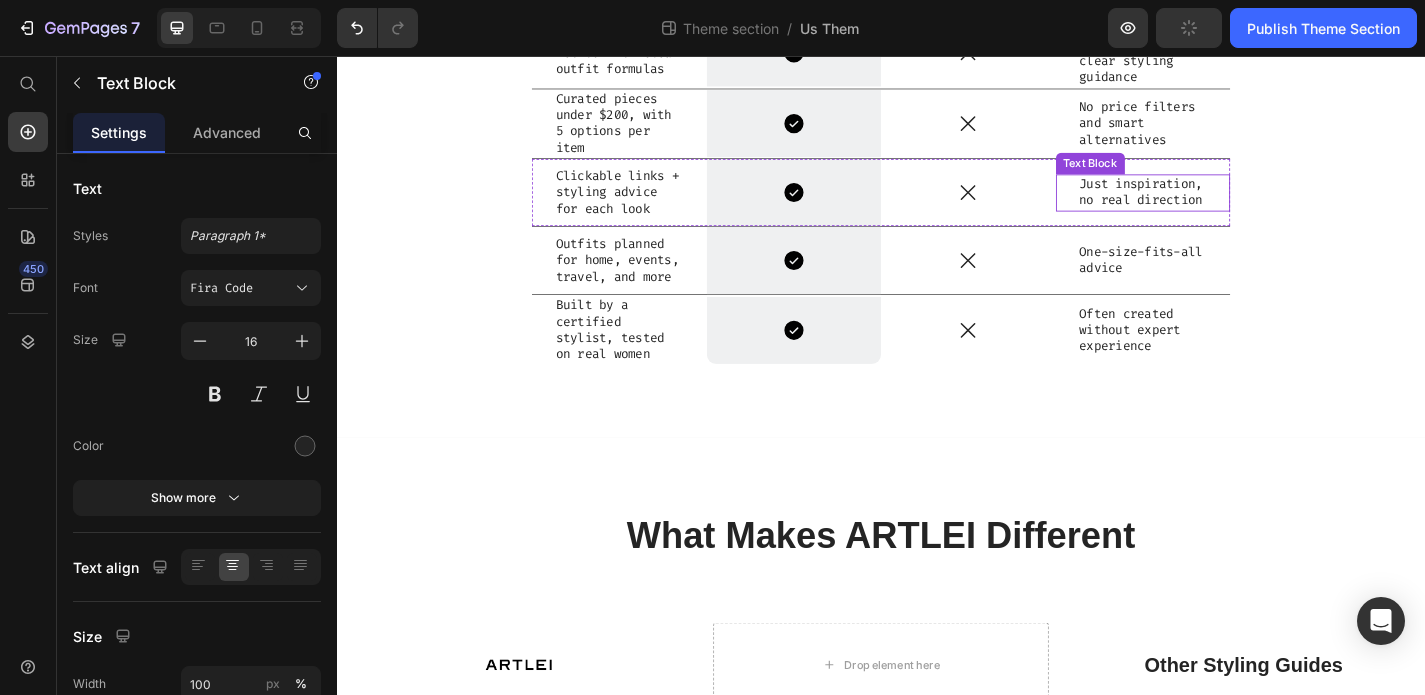 click on "Just inspiration, no real direction" at bounding box center [1226, 207] 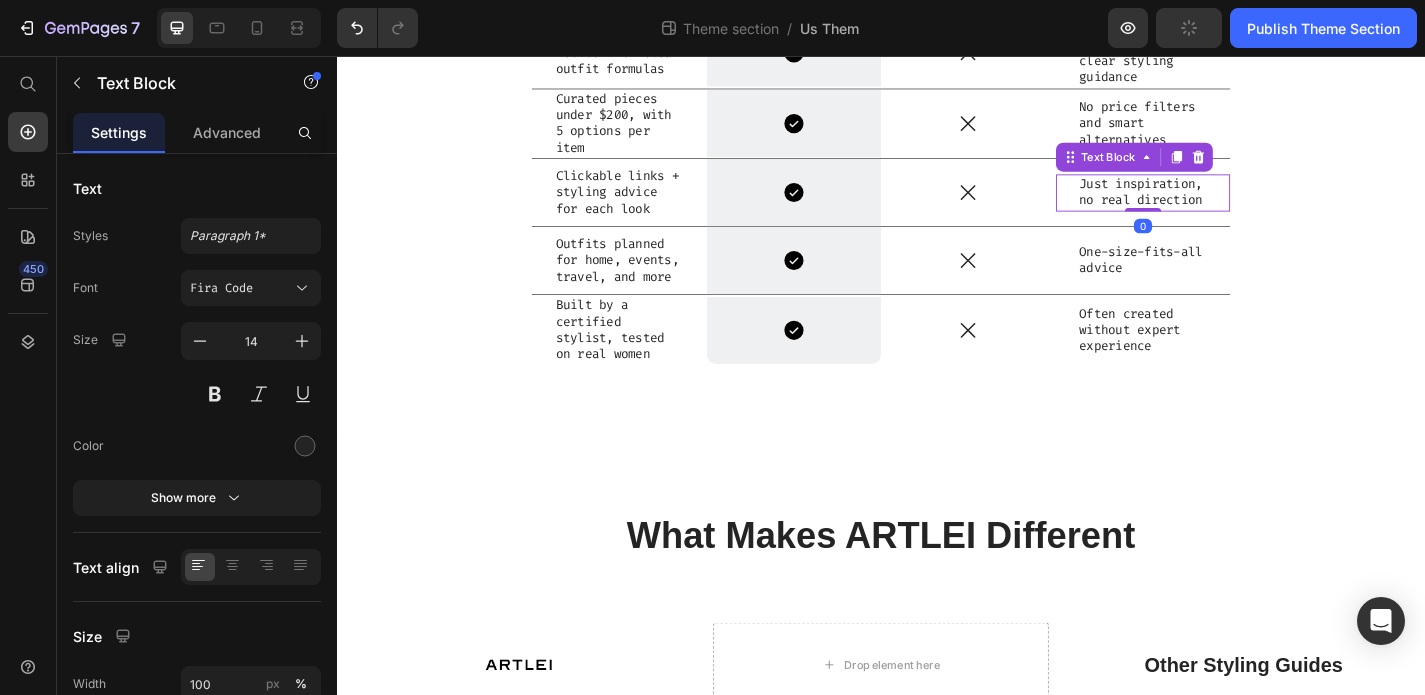 click on "Just inspiration, no real direction" at bounding box center [1226, 207] 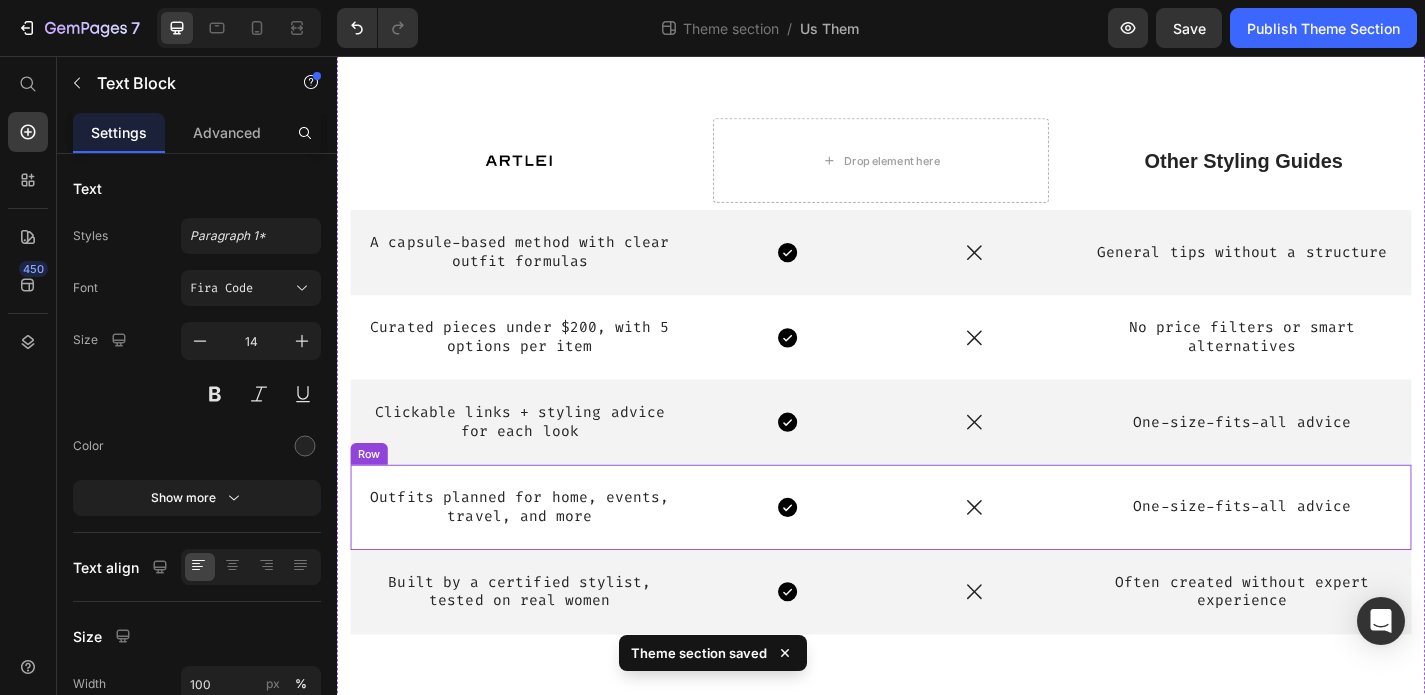 scroll, scrollTop: 1058, scrollLeft: 0, axis: vertical 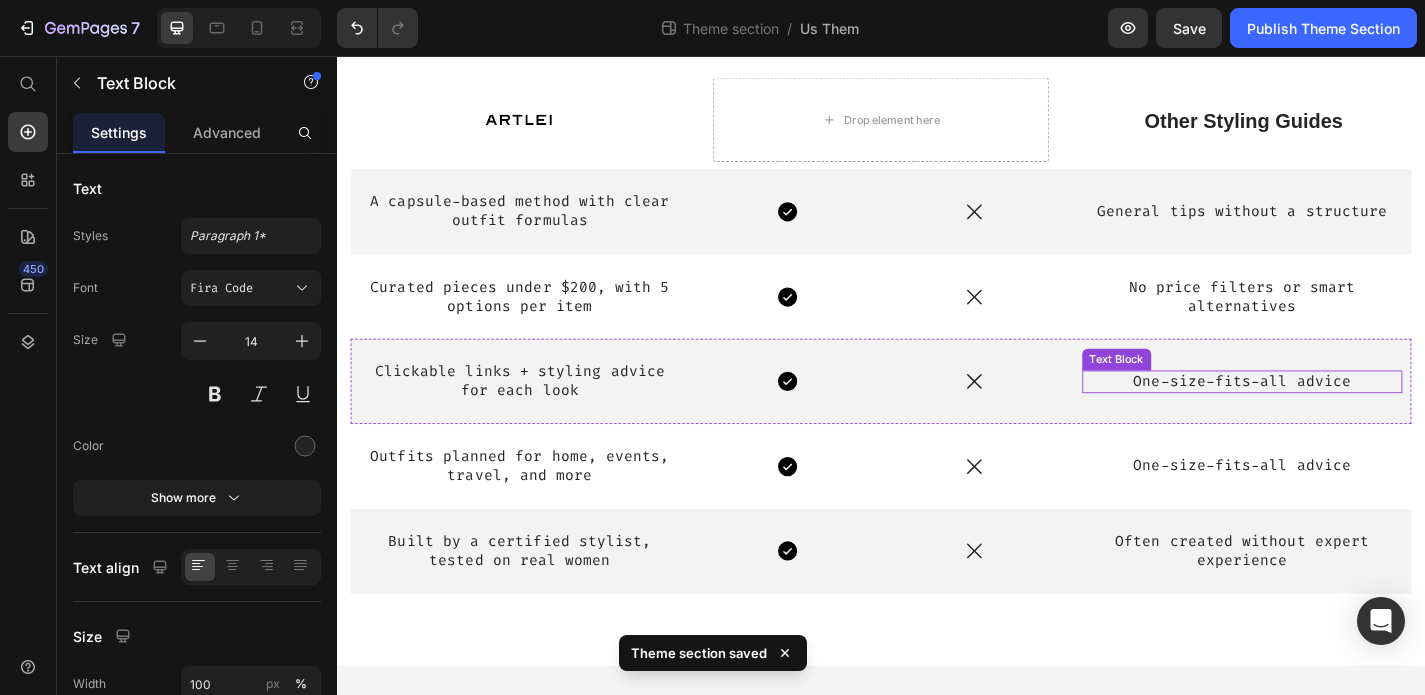 click on "One-size-fits-all advice" at bounding box center [1335, 415] 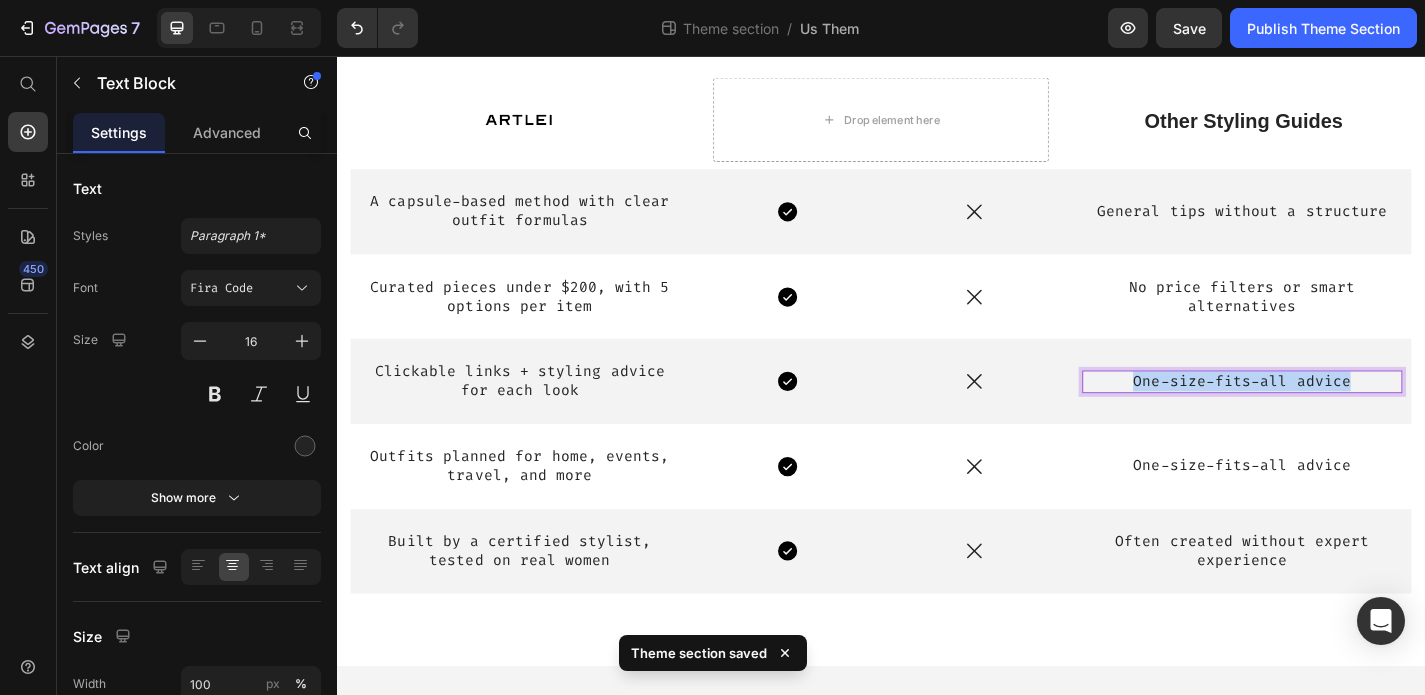 click on "One-size-fits-all advice" at bounding box center (1335, 415) 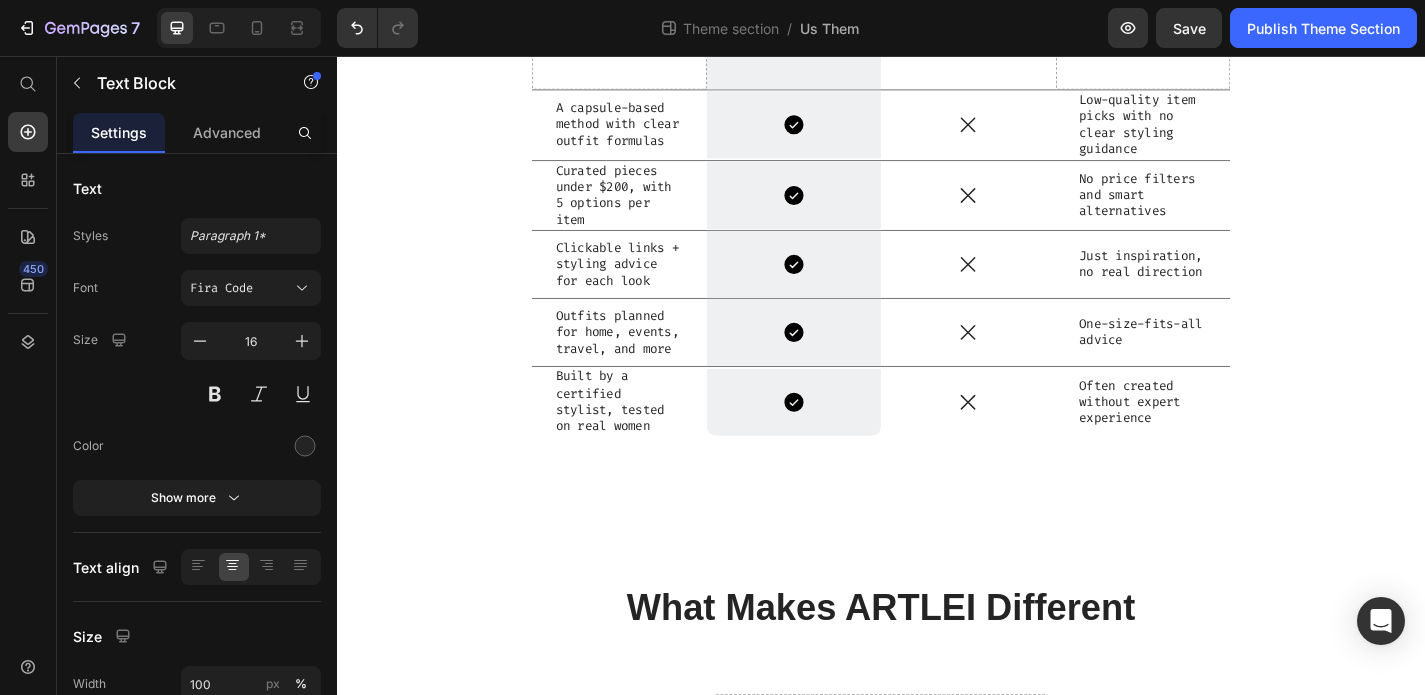 scroll, scrollTop: 361, scrollLeft: 0, axis: vertical 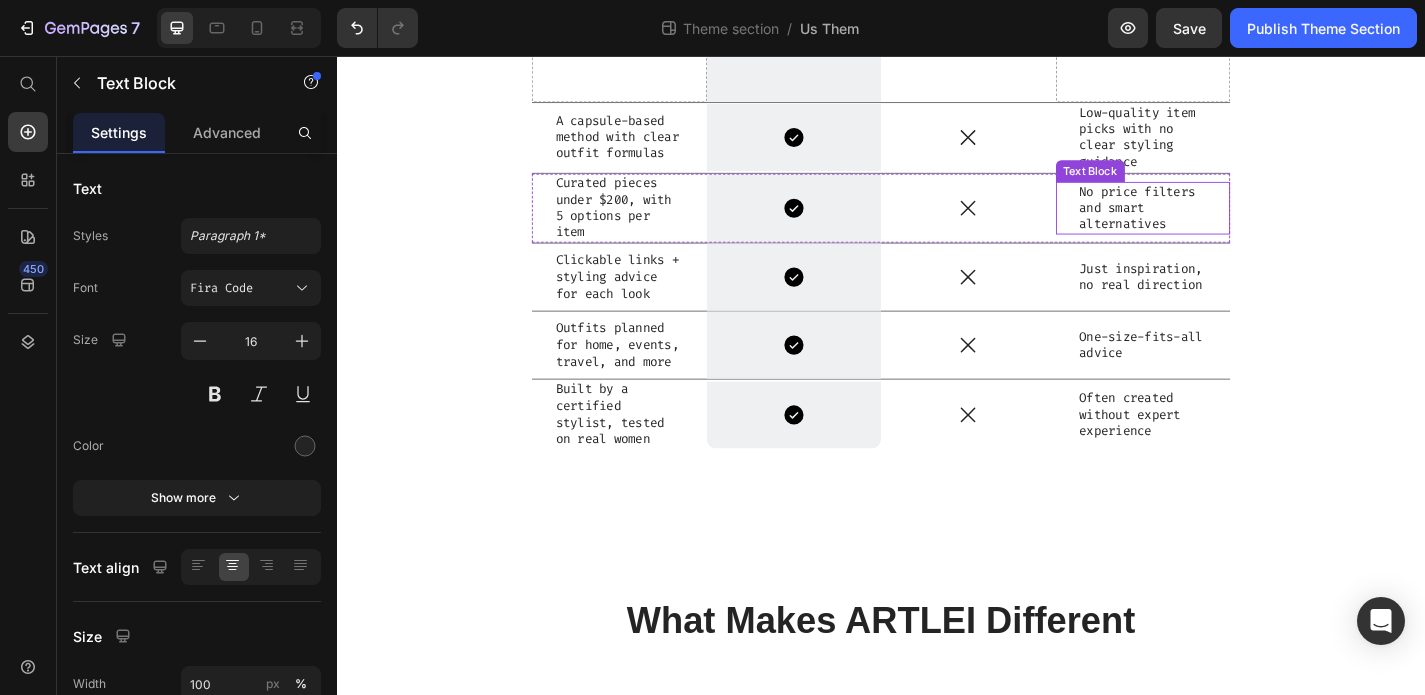 click on "No price filters and smart alternatives" at bounding box center [1226, 224] 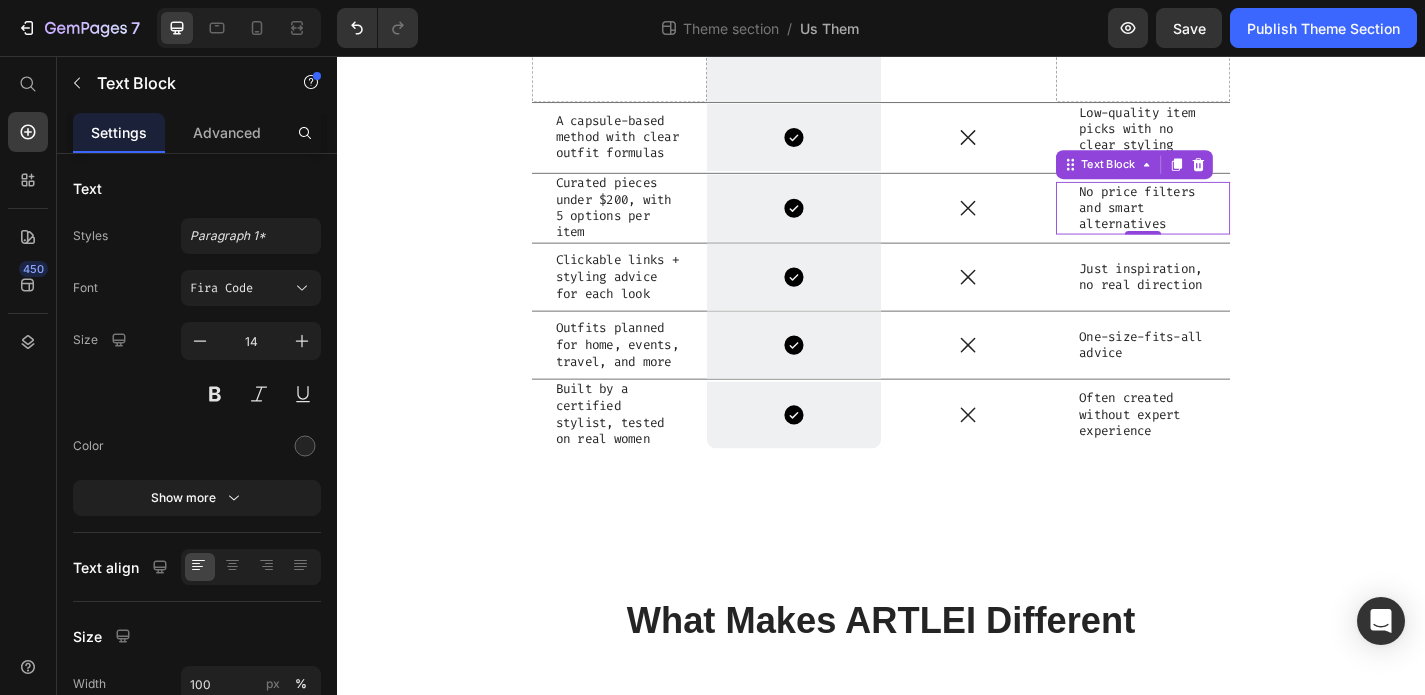 click on "No price filters and smart alternatives" at bounding box center [1226, 224] 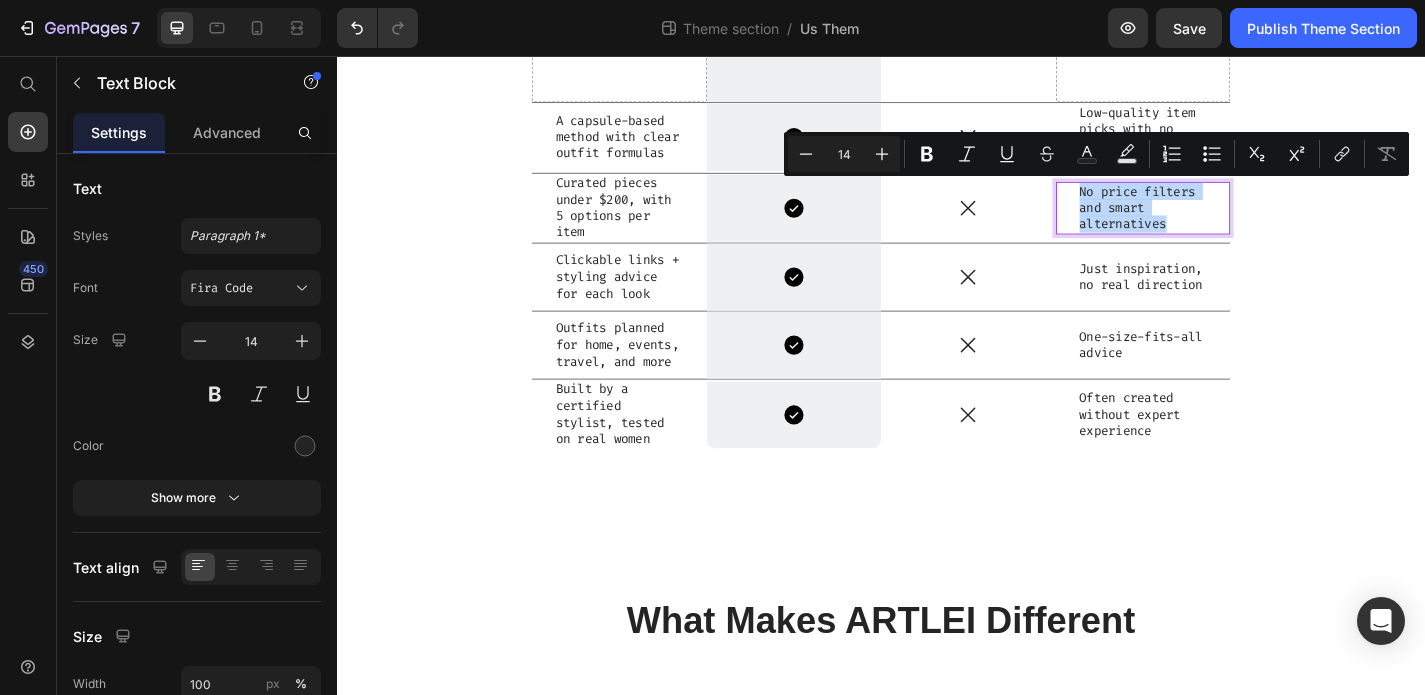 copy on "No price filters and smart alternatives" 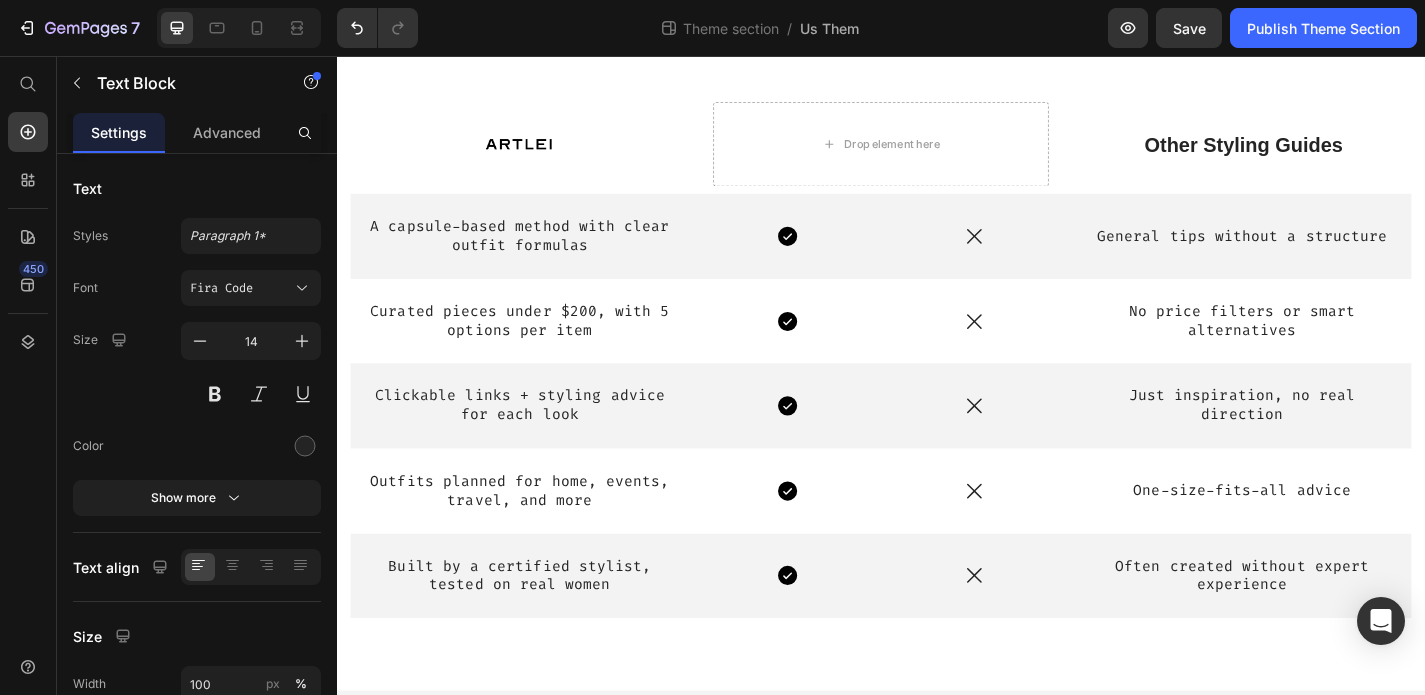 scroll, scrollTop: 1035, scrollLeft: 0, axis: vertical 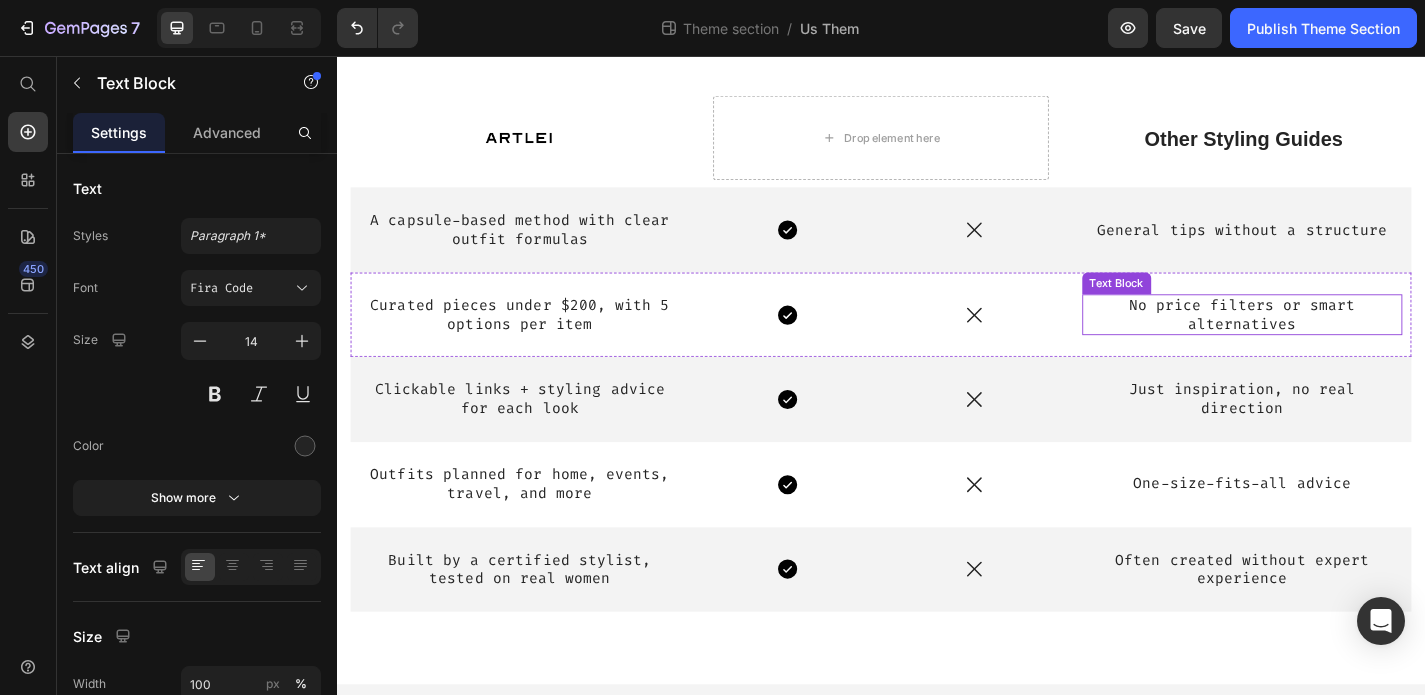 click on "No price filters or smart alternatives" at bounding box center [1335, 342] 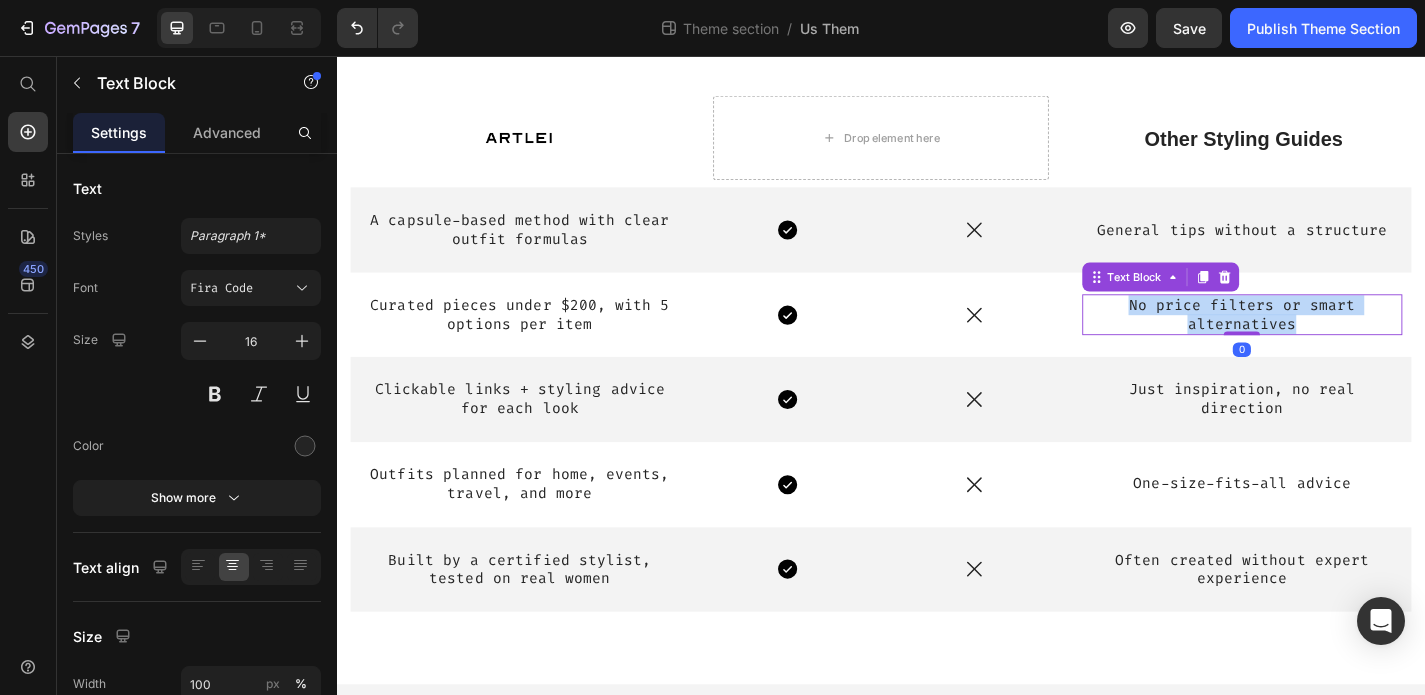 click on "No price filters or smart alternatives" at bounding box center (1335, 342) 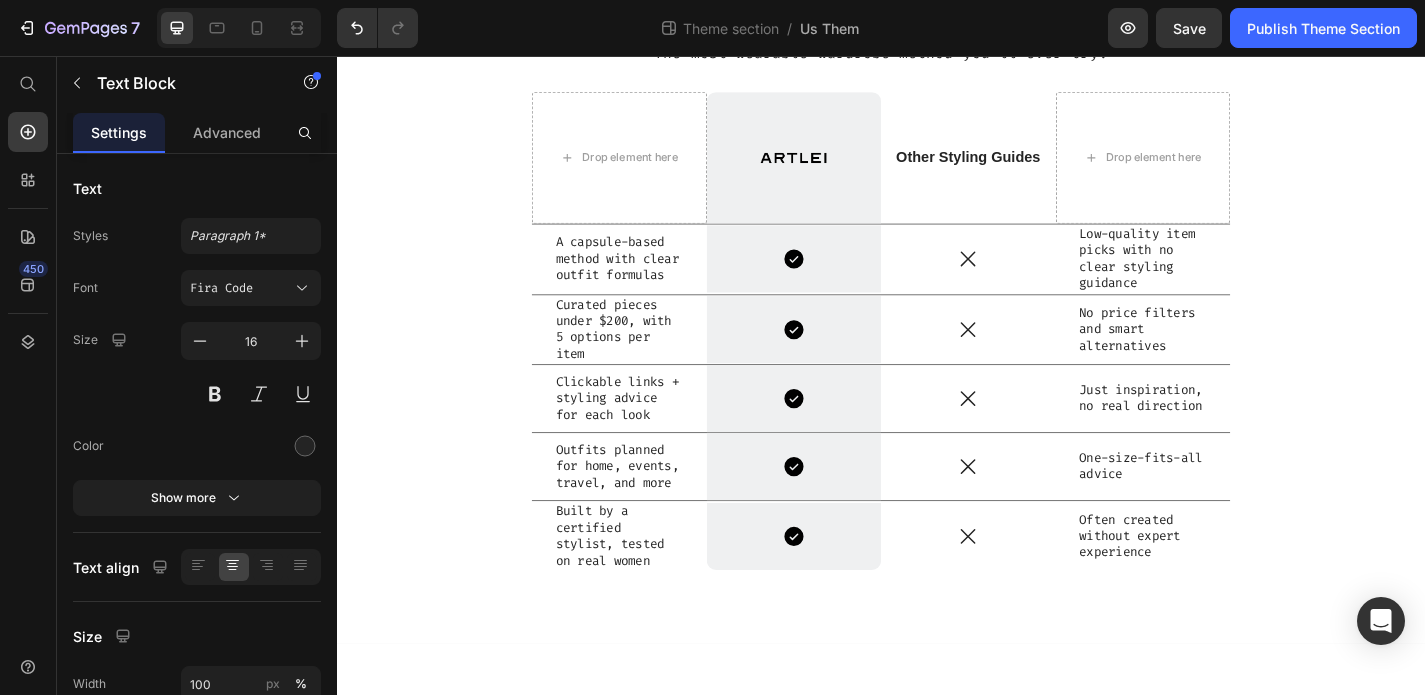 scroll, scrollTop: 203, scrollLeft: 0, axis: vertical 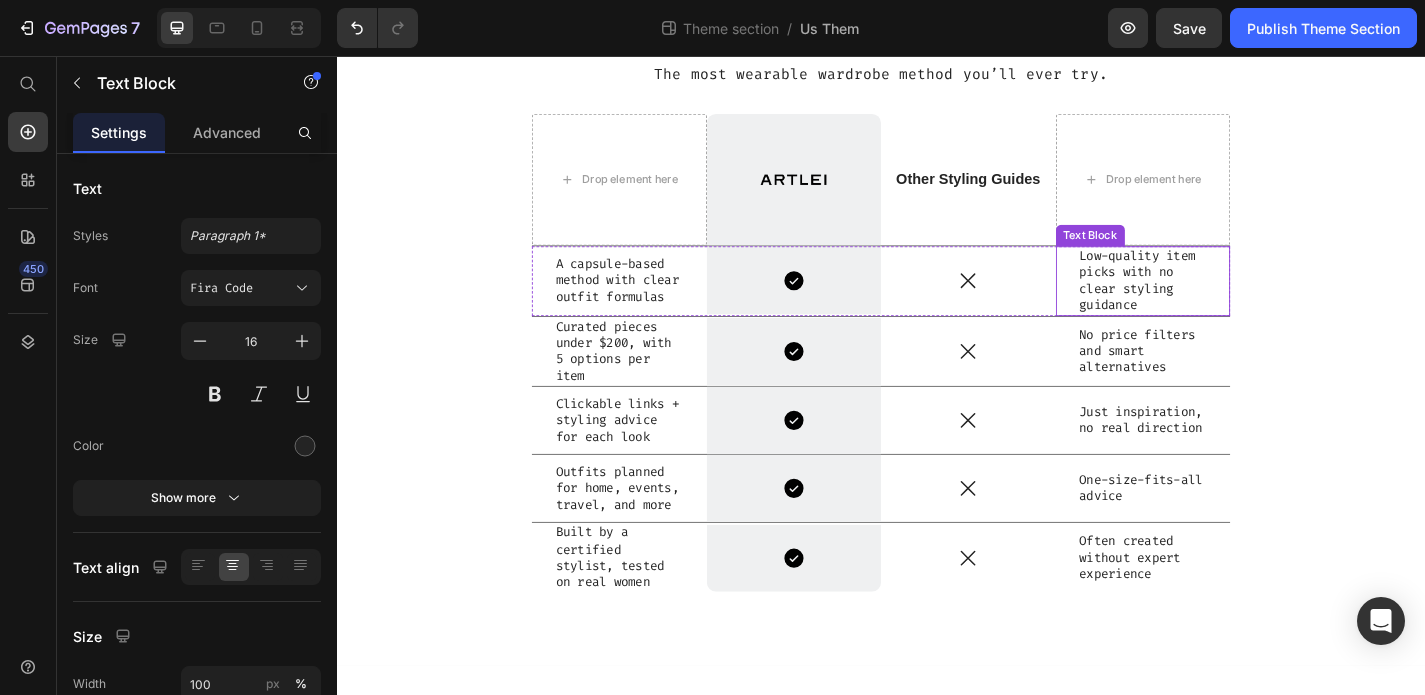 click on "Low-quality item picks with no clear styling guidance" at bounding box center (1226, 304) 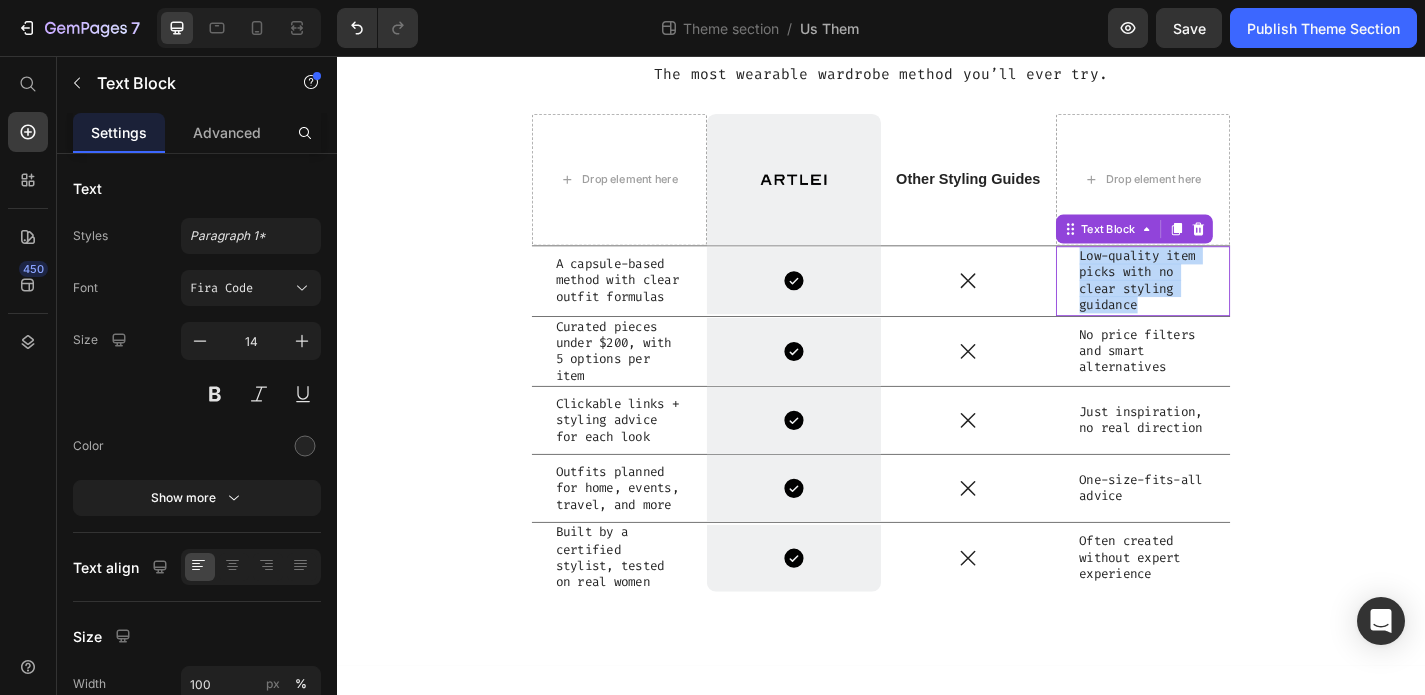 click on "Low-quality item picks with no clear styling guidance" at bounding box center [1226, 304] 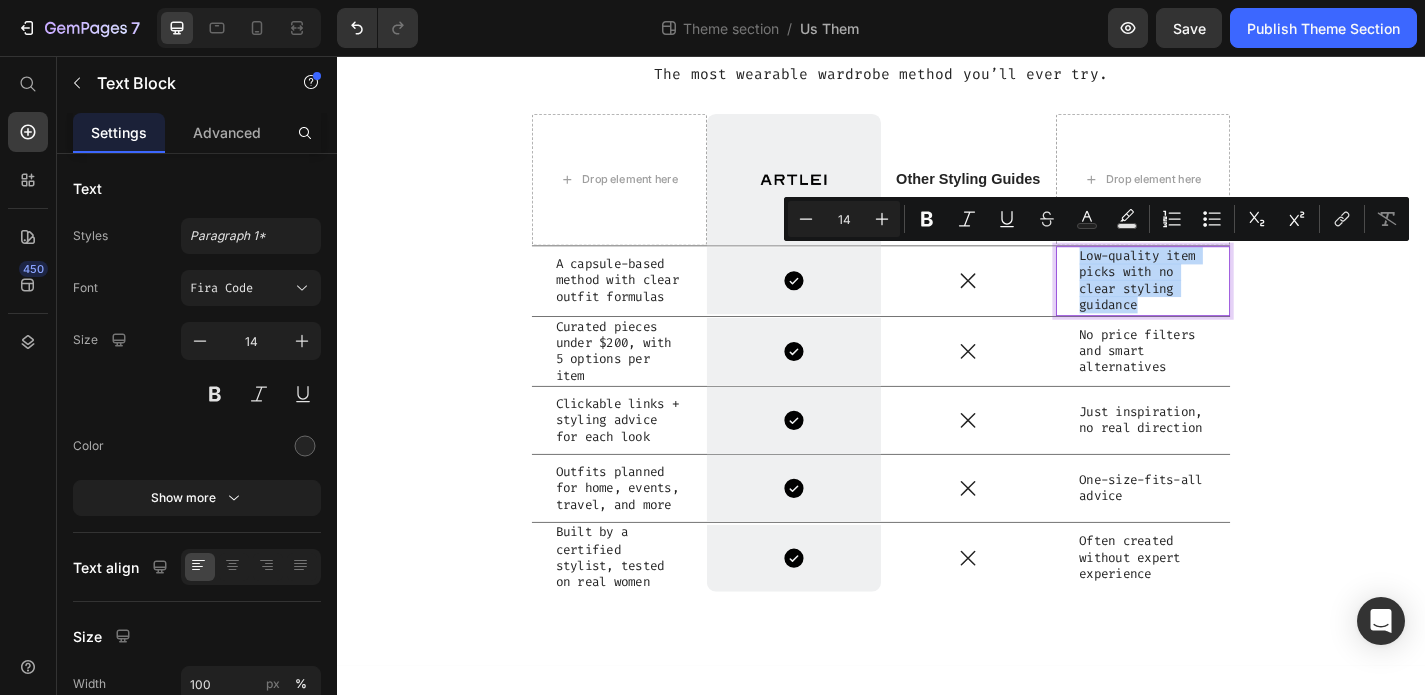 copy on "Low-quality item picks with no clear styling guidance" 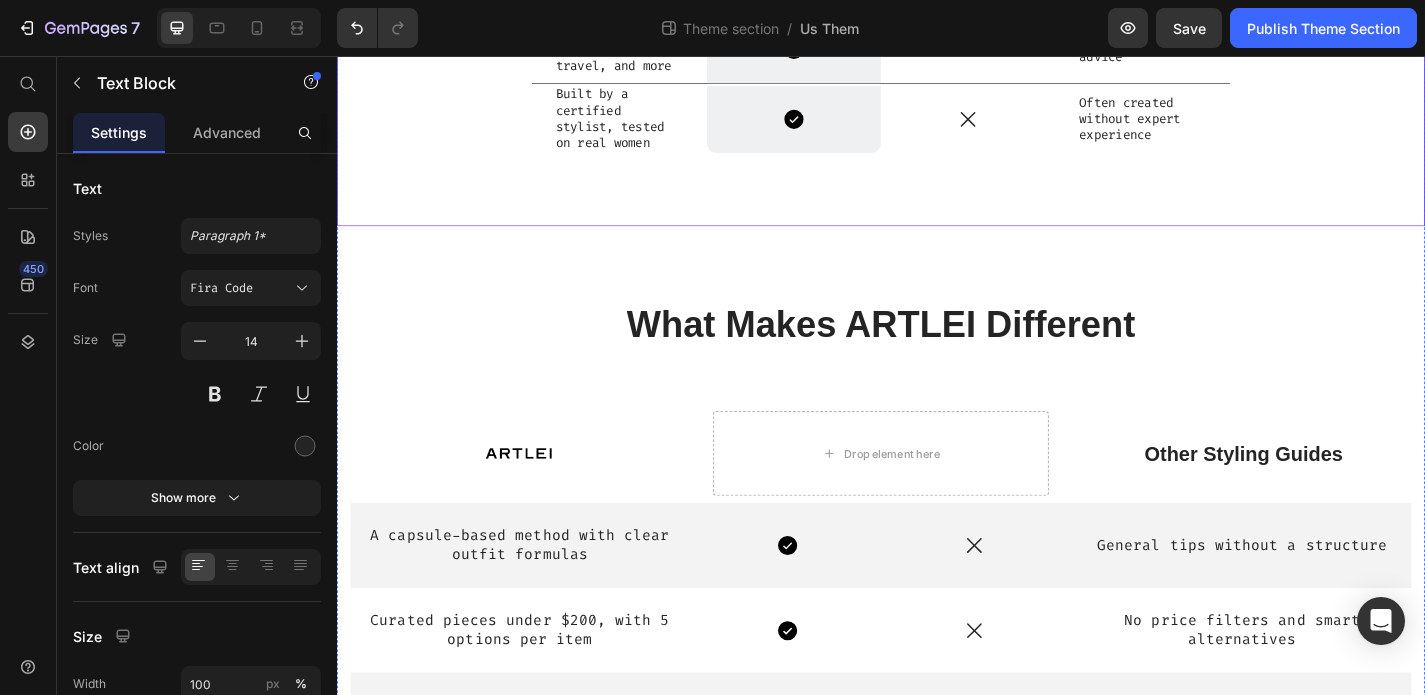 scroll, scrollTop: 688, scrollLeft: 0, axis: vertical 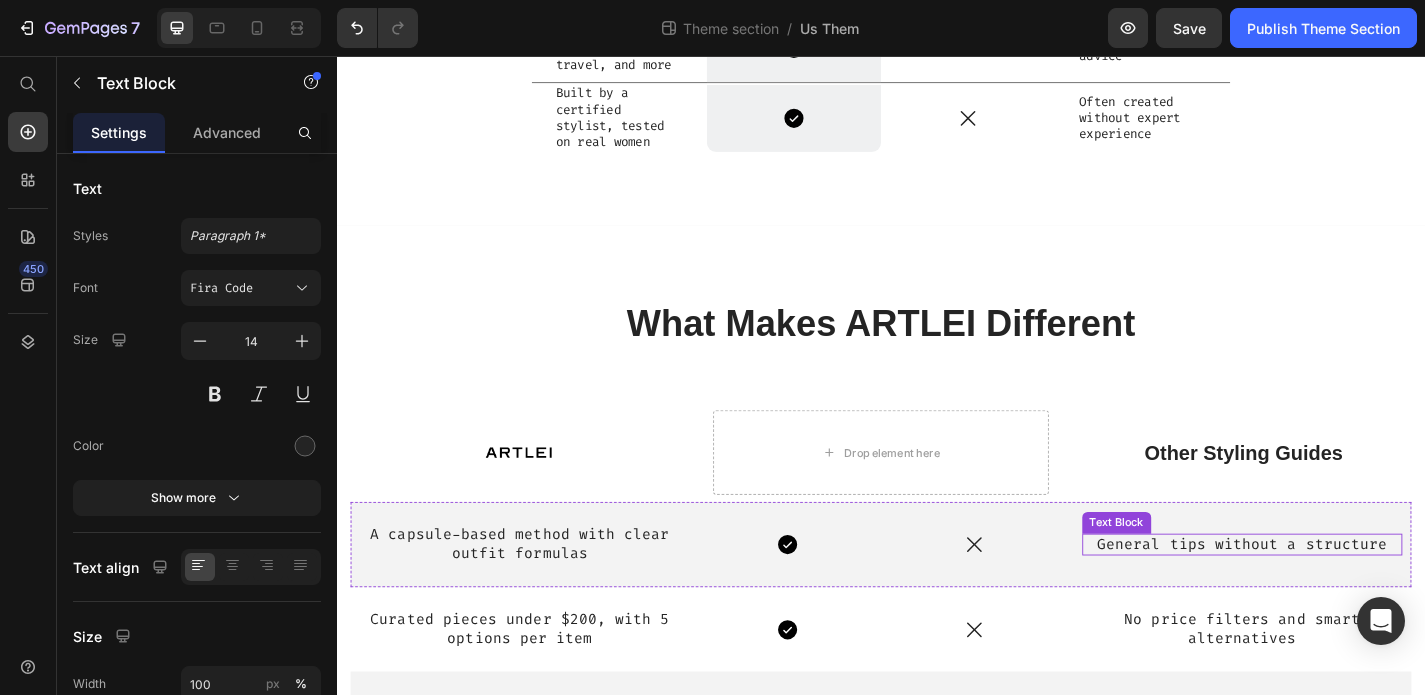 click on "General tips without a structure" at bounding box center [1335, 595] 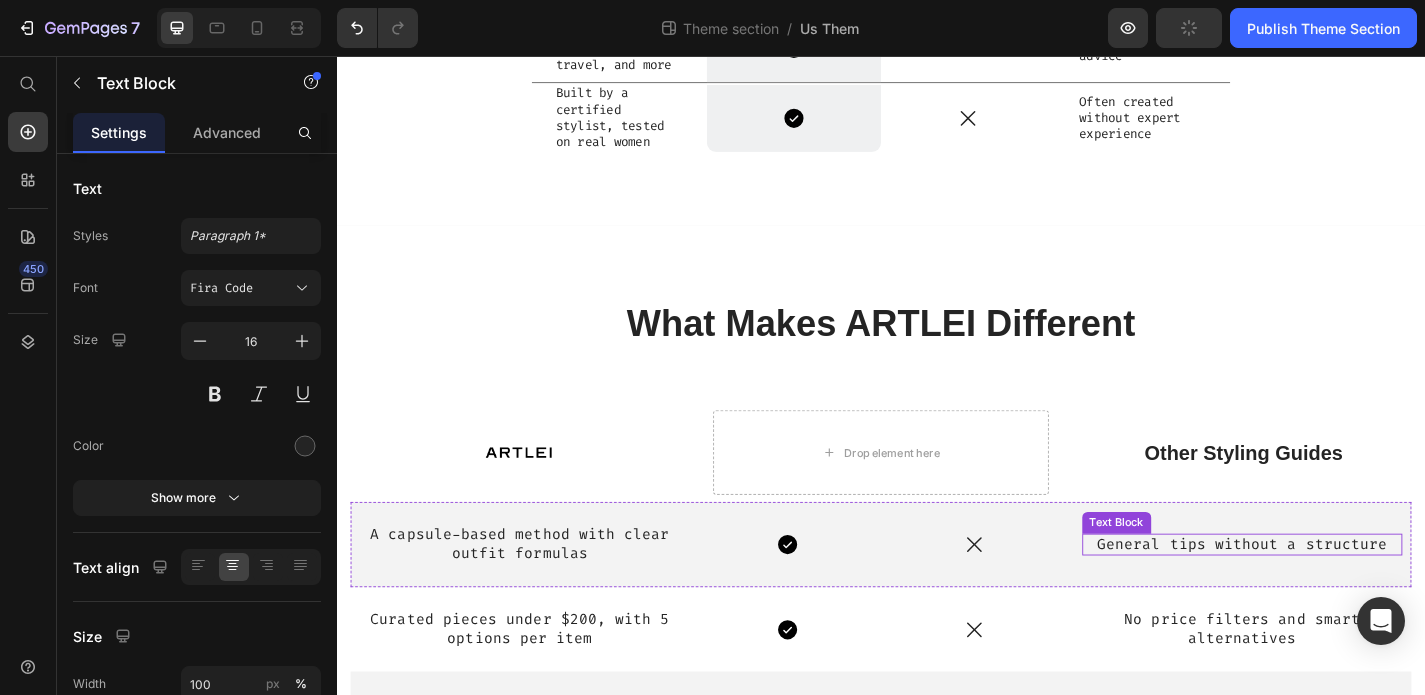 click on "General tips without a structure" at bounding box center (1335, 595) 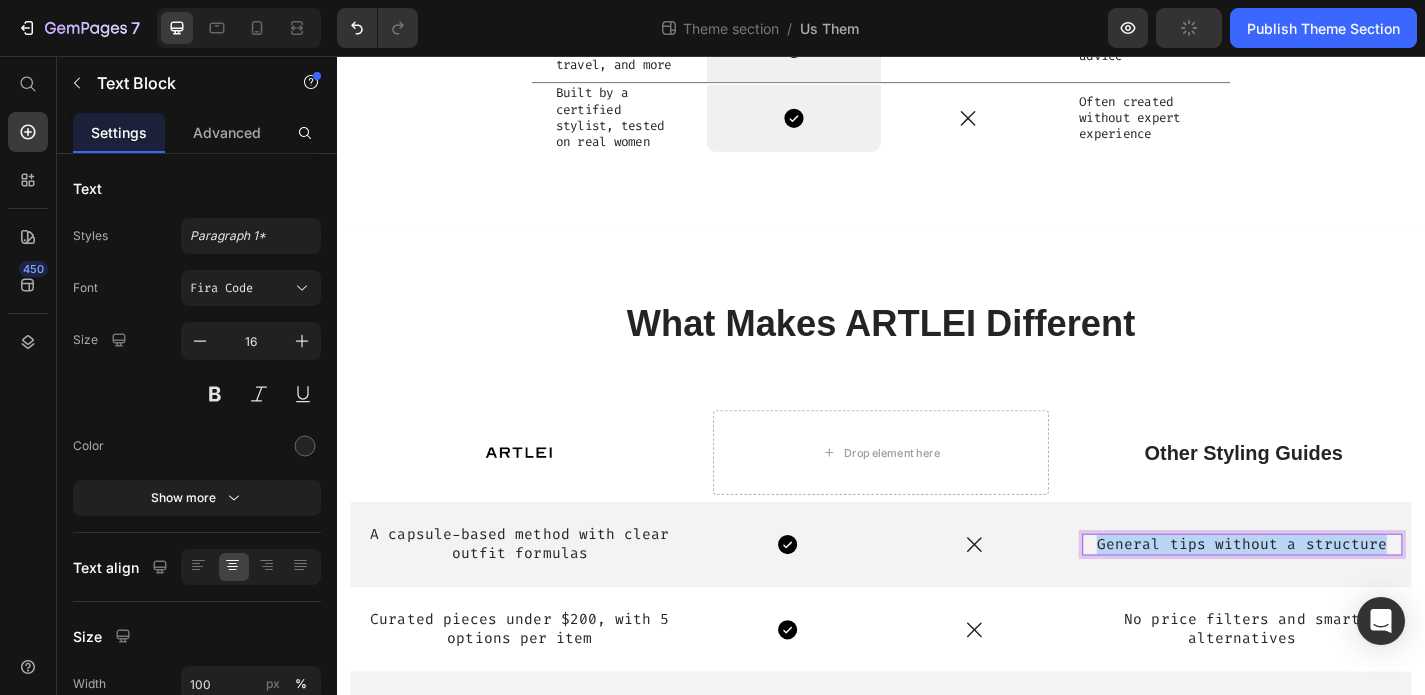click on "General tips without a structure" at bounding box center [1335, 595] 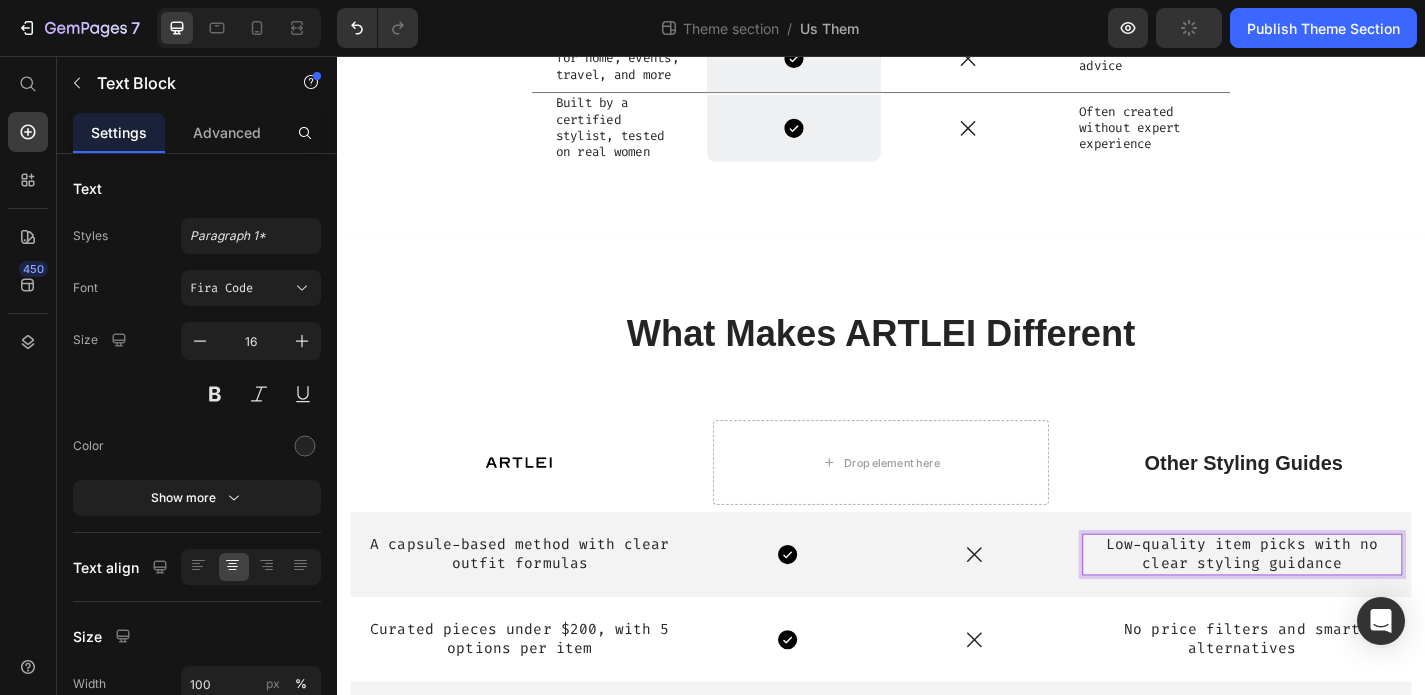 scroll, scrollTop: 1058, scrollLeft: 0, axis: vertical 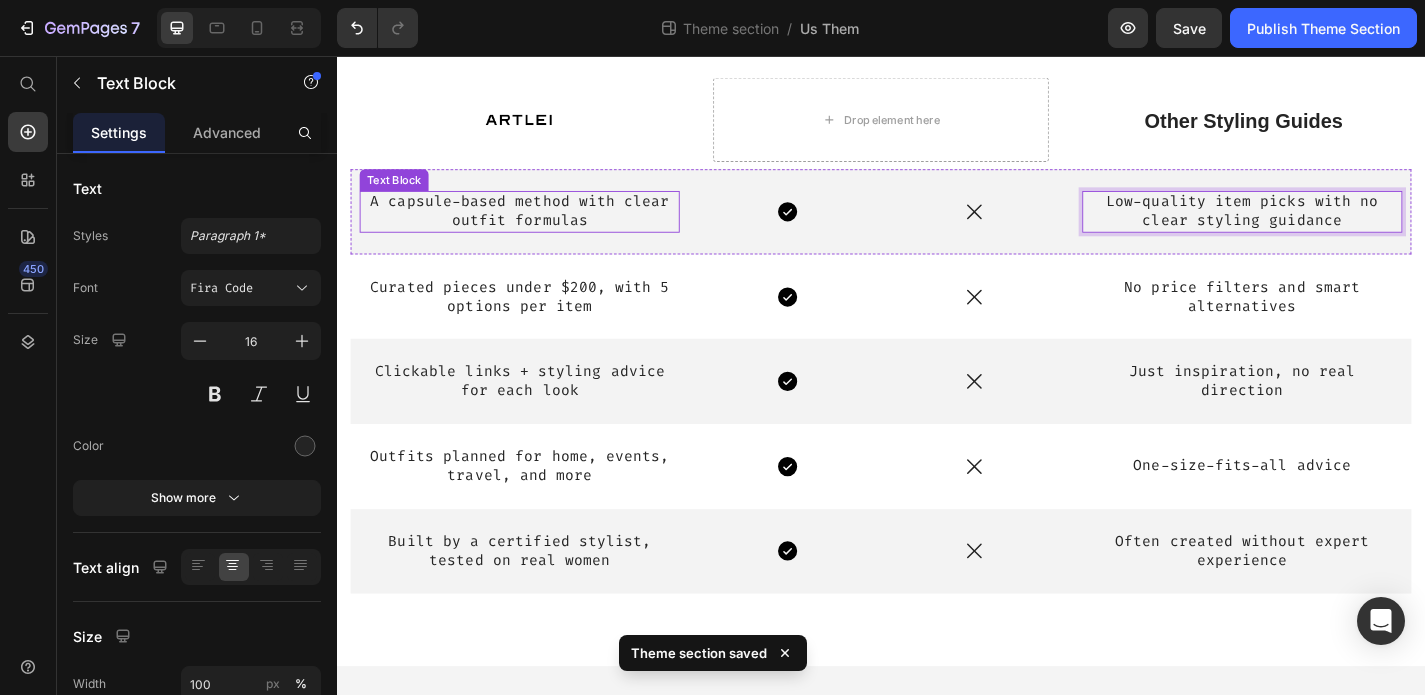 click on "A capsule-based method with clear outfit formulas" at bounding box center [538, 228] 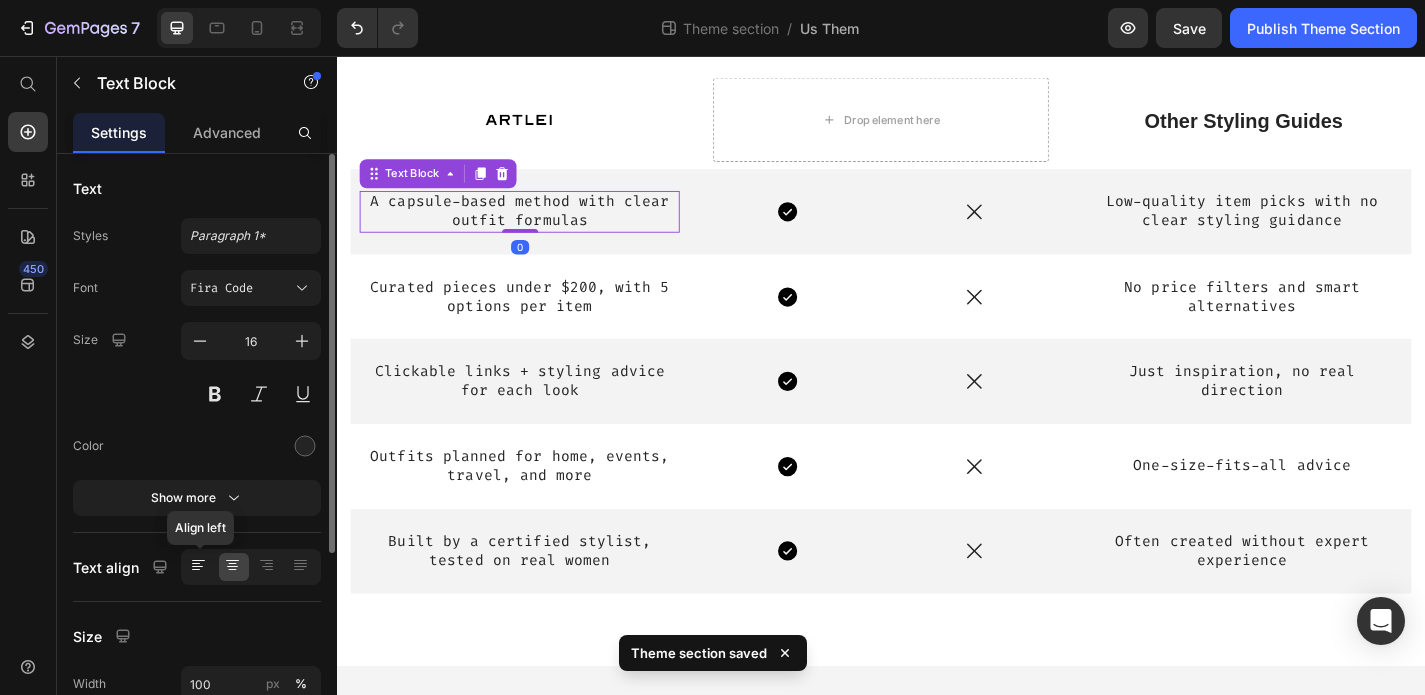 click 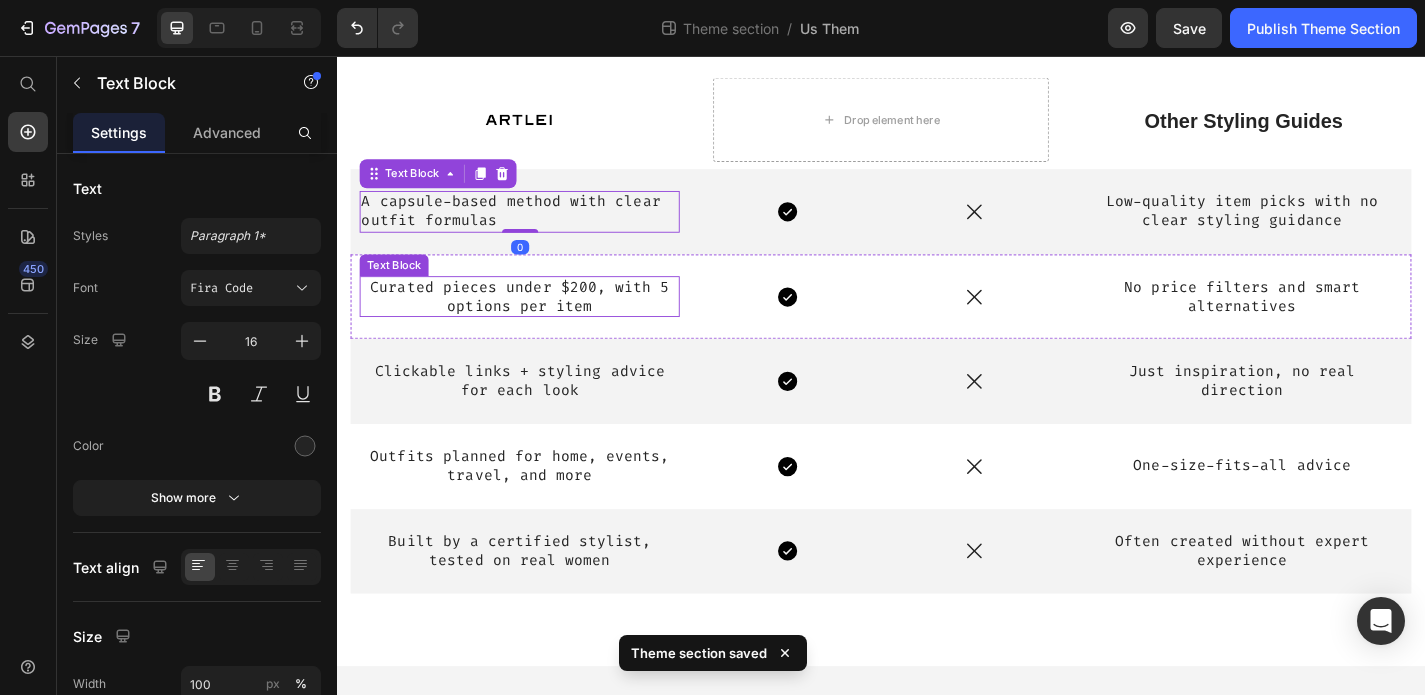 click on "Curated pieces under $200, with 5 options per item" at bounding box center [538, 322] 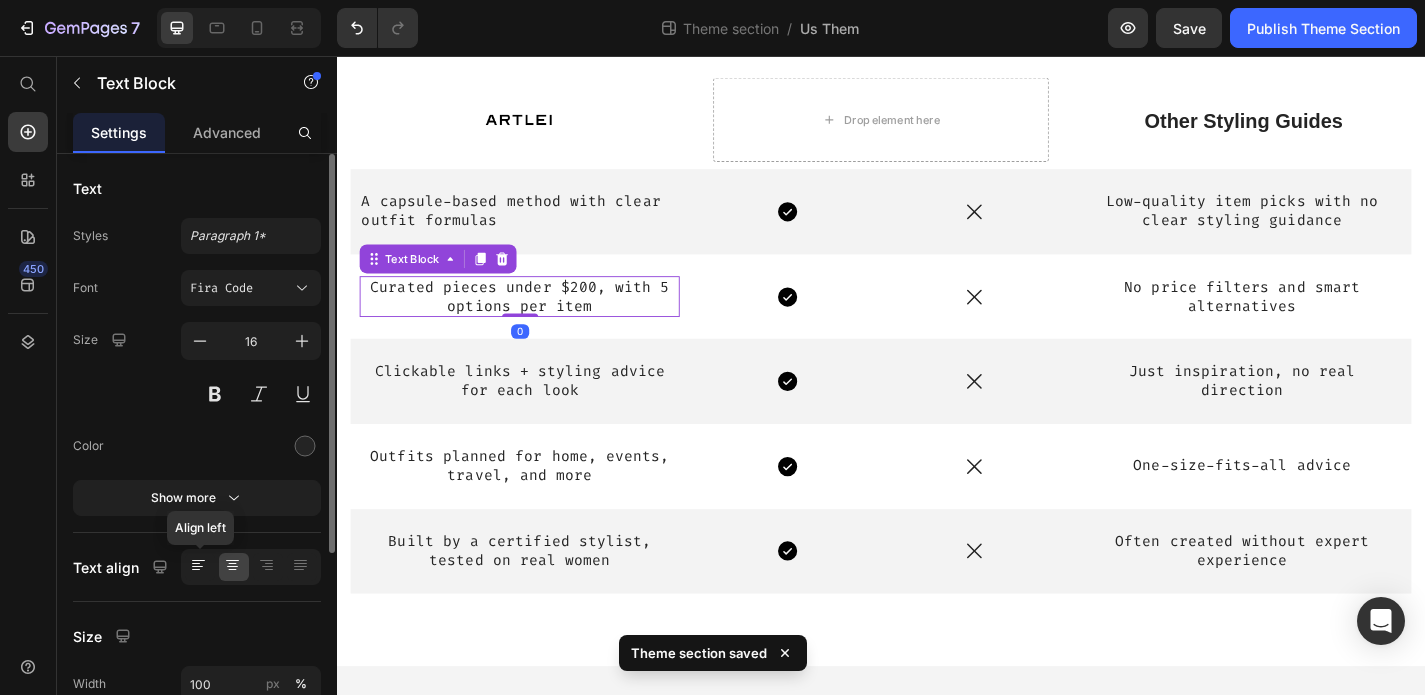 click 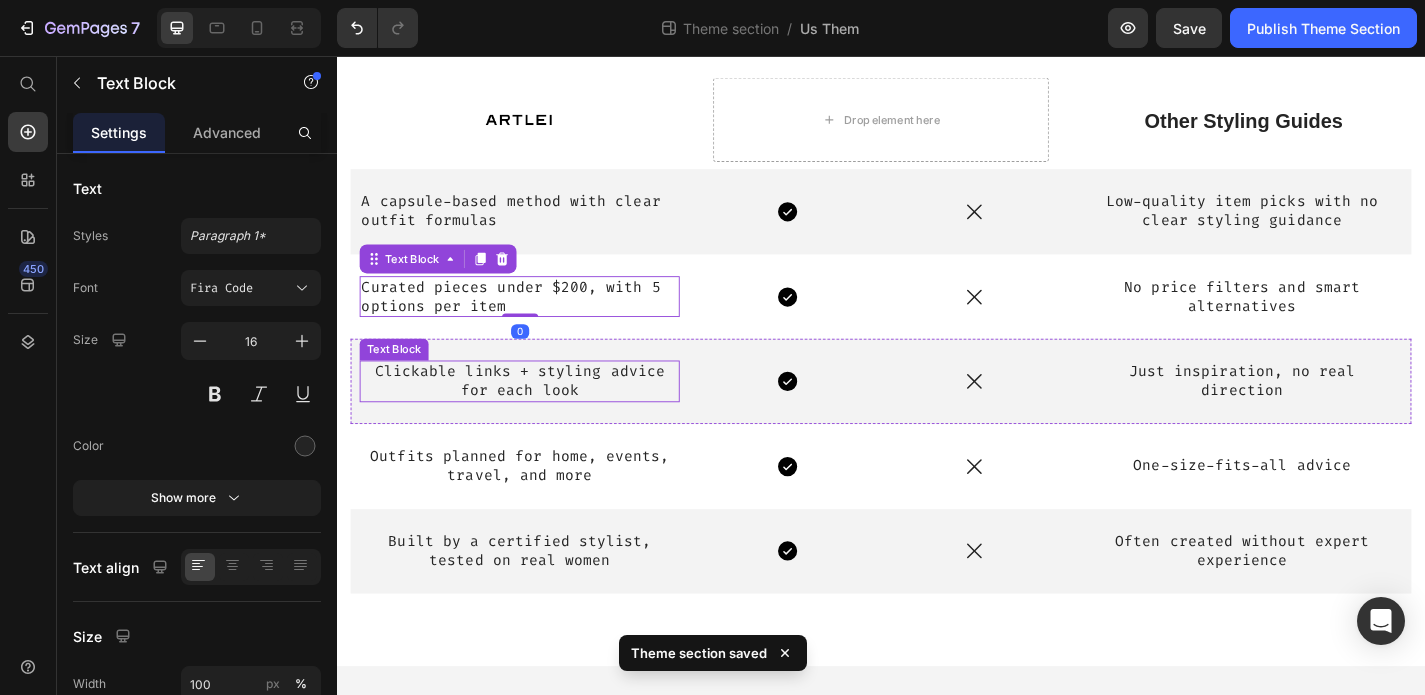 click on "Clickable links + styling advice for each look" at bounding box center [538, 415] 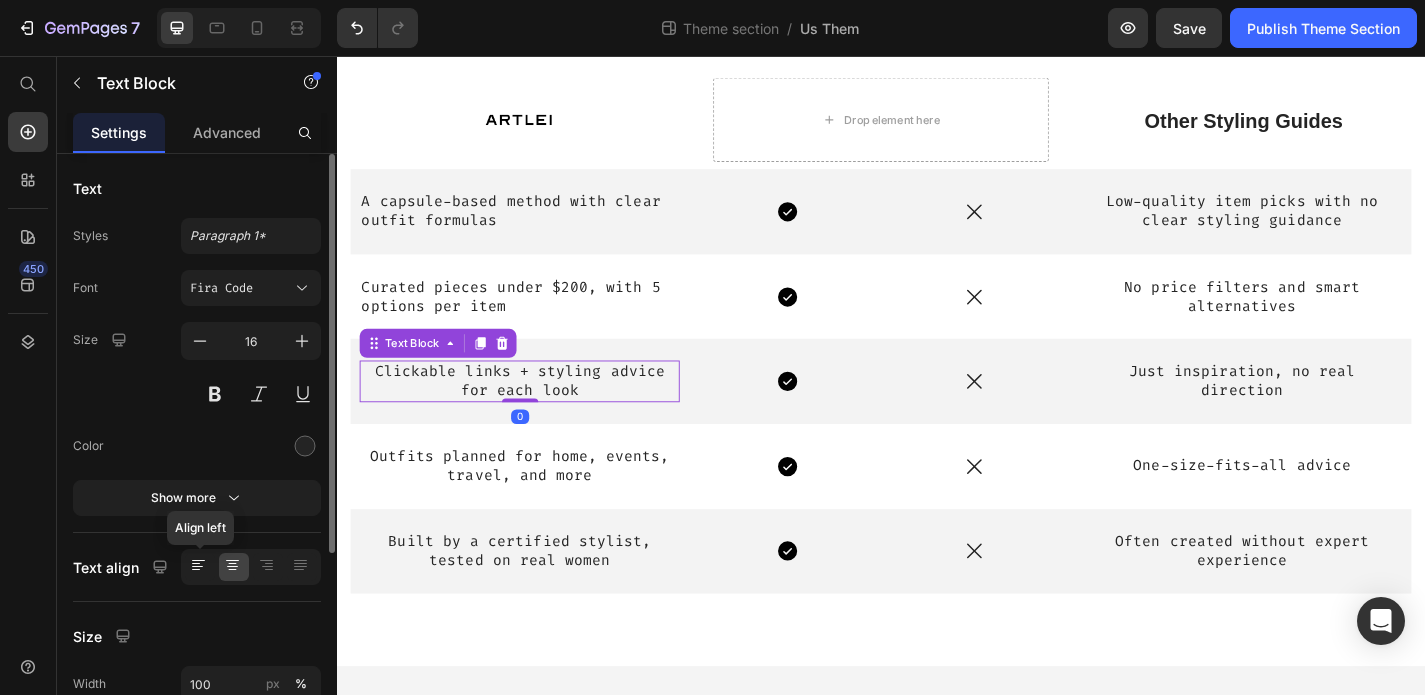 click 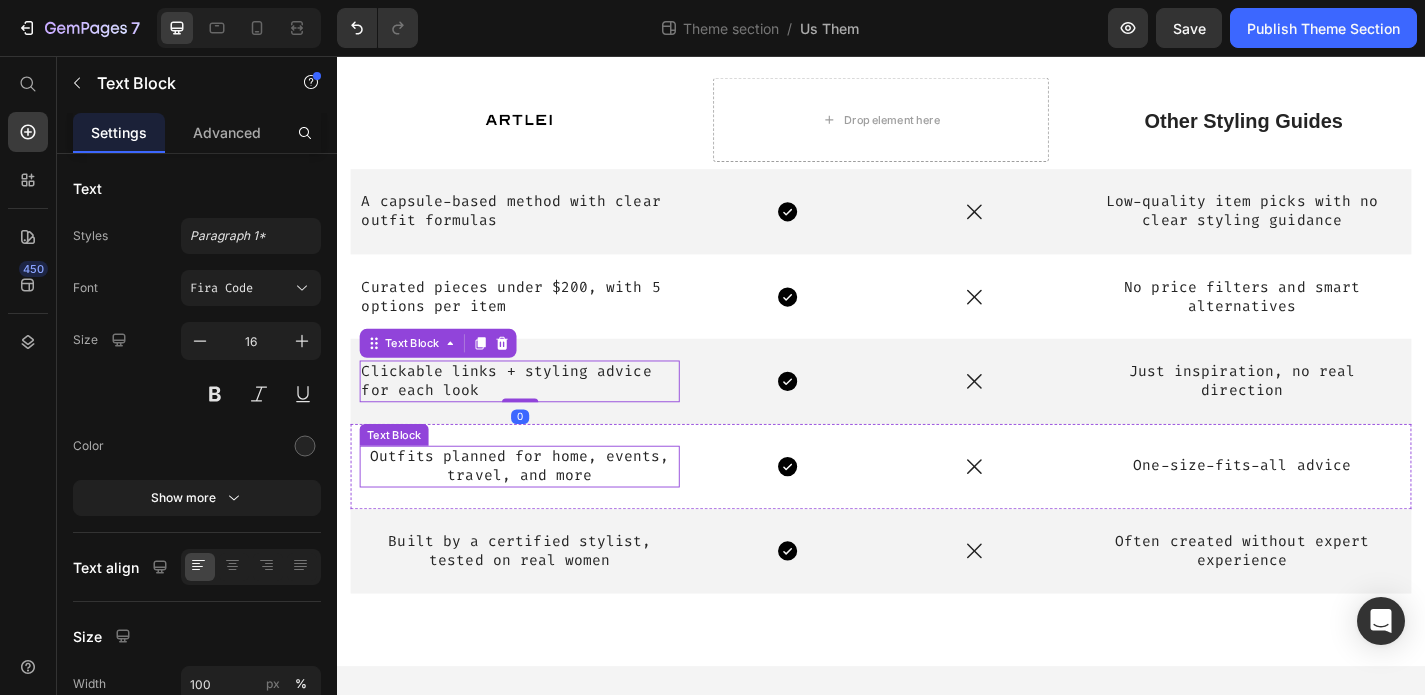 click on "Outfits planned for home, events, travel, and more" at bounding box center (538, 509) 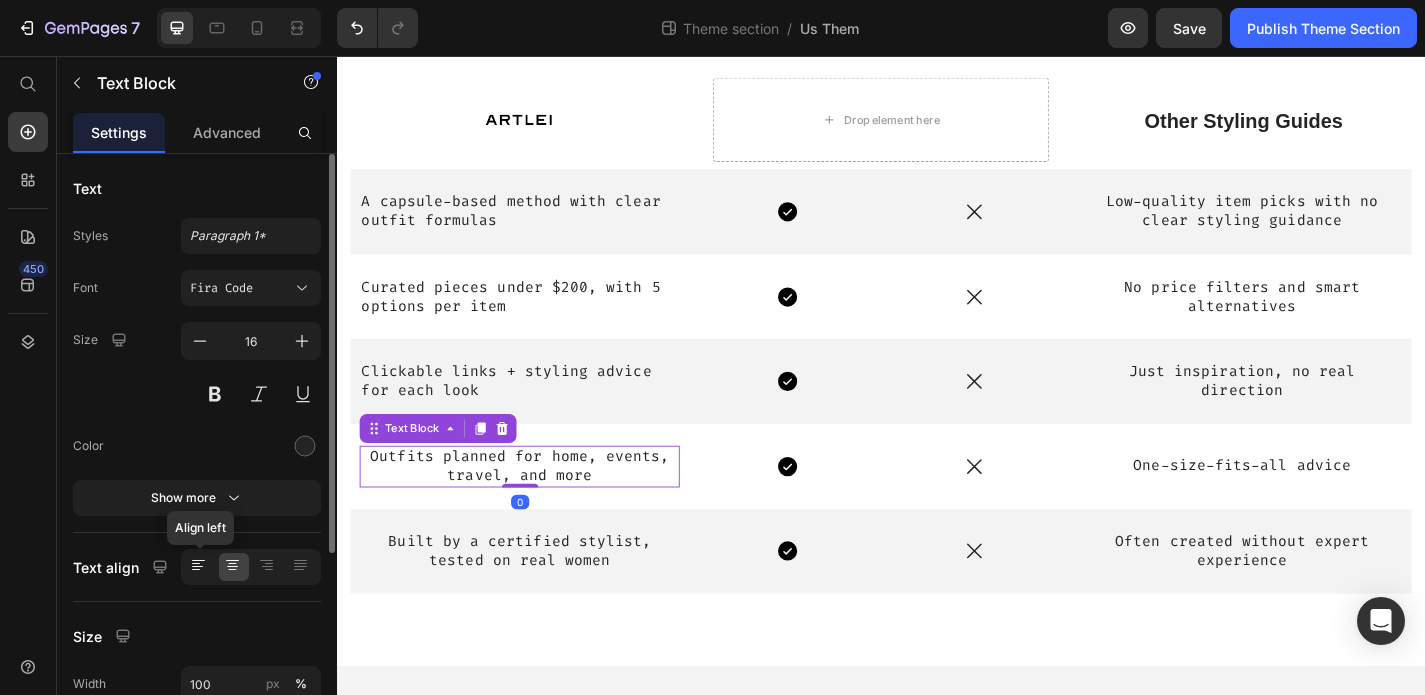 click 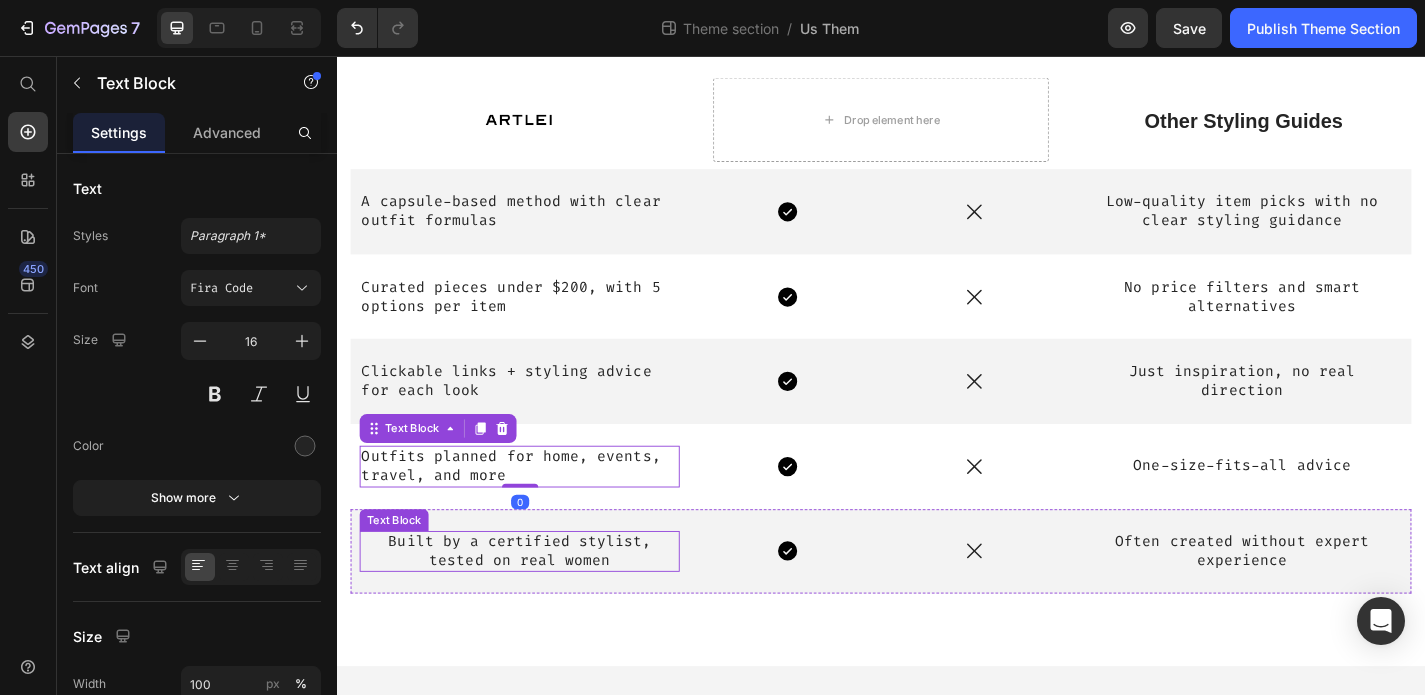 click on "Built by a certified stylist, tested on real women" at bounding box center (538, 603) 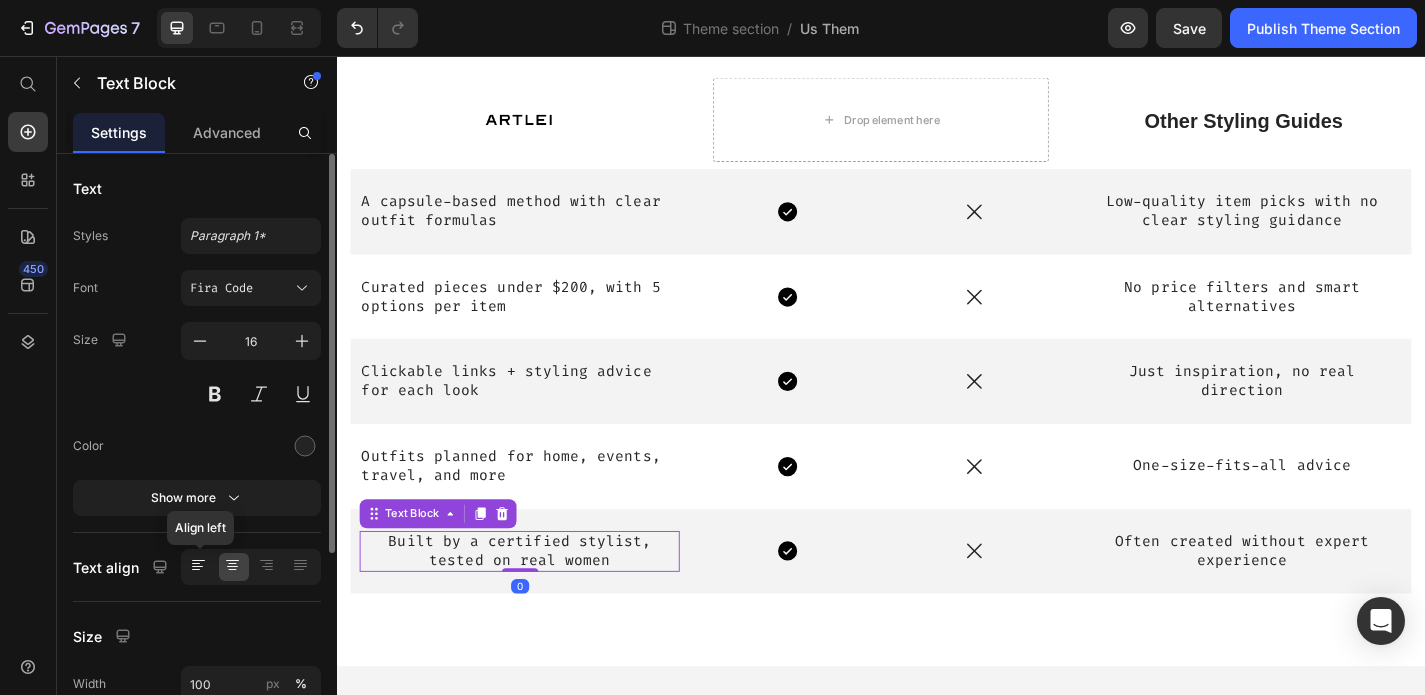 click 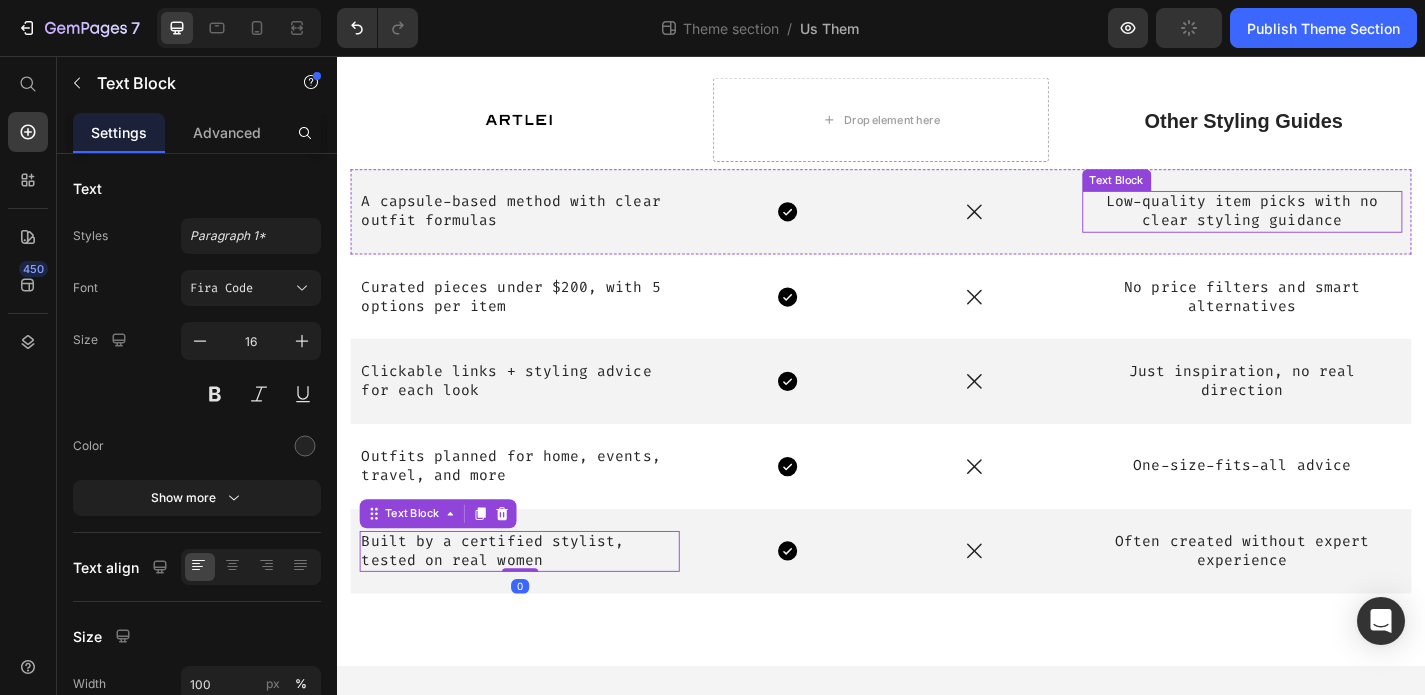 click on "Low-quality item picks with no clear styling guidance" at bounding box center (1335, 228) 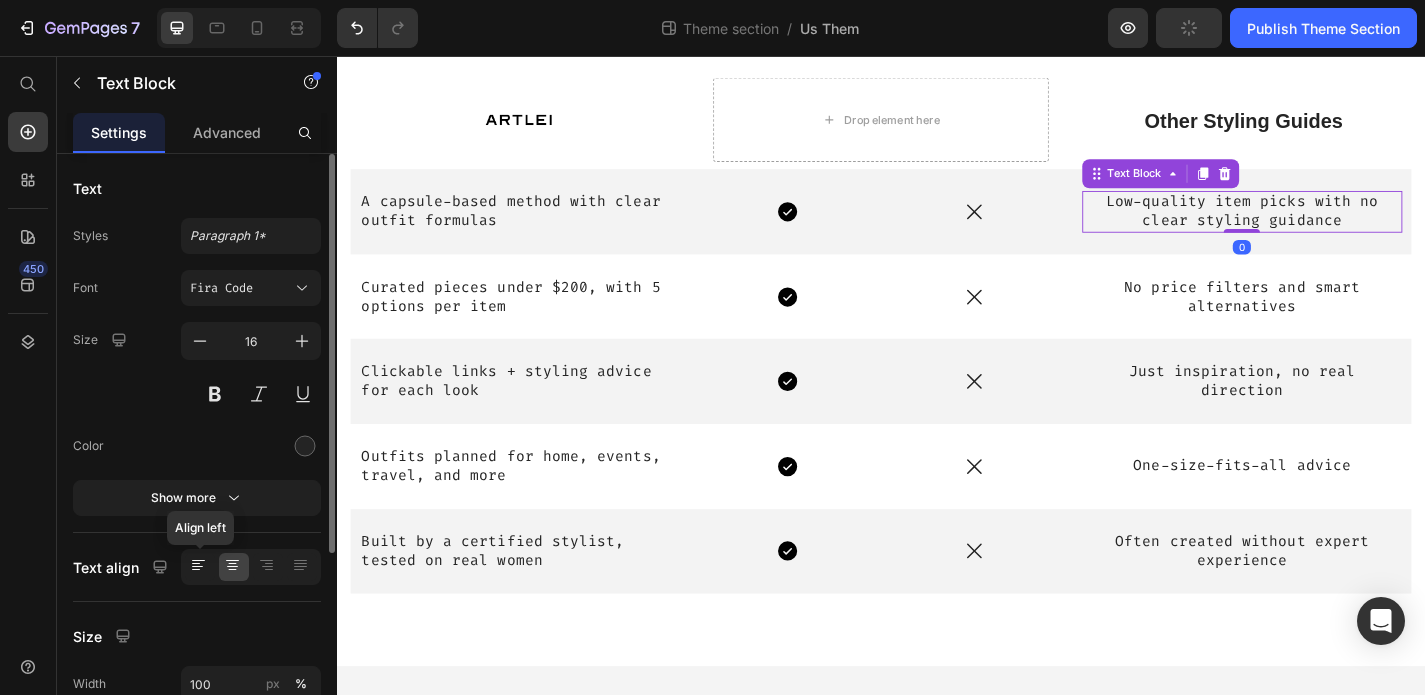 click 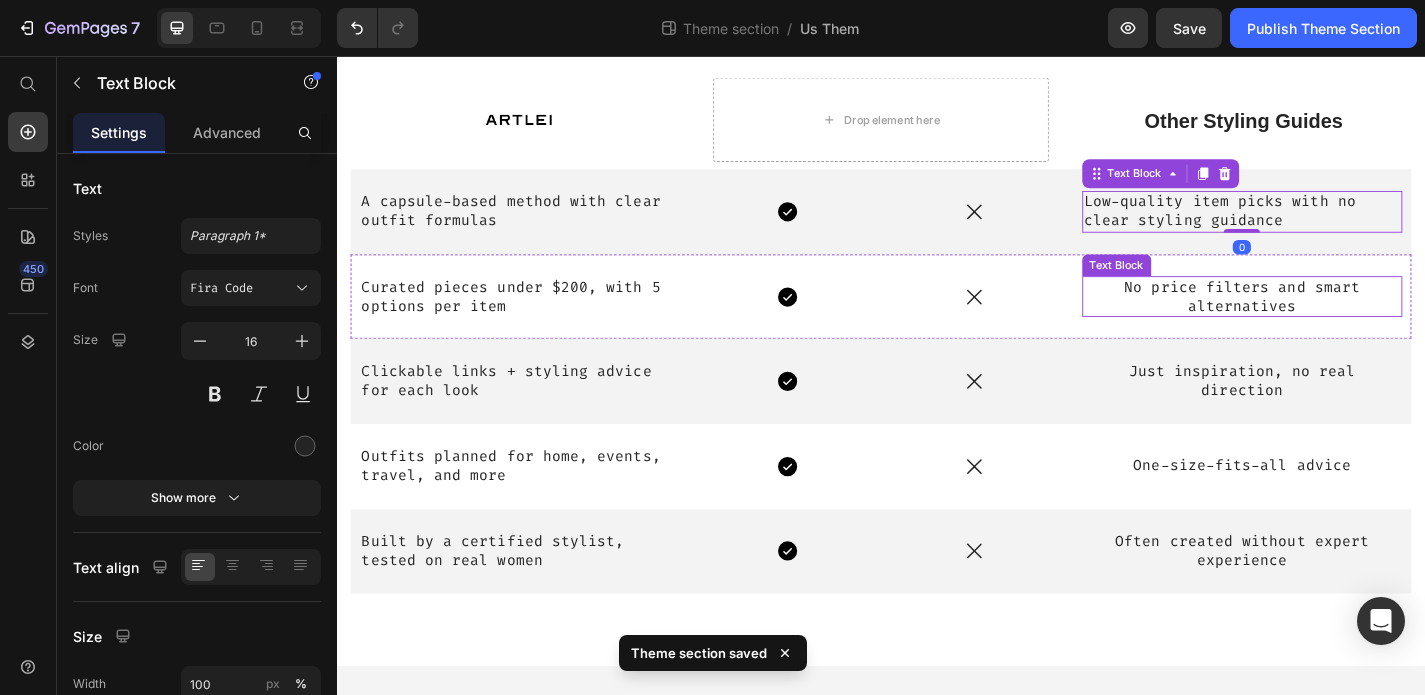 click on "No price filters and smart alternatives" at bounding box center (1335, 322) 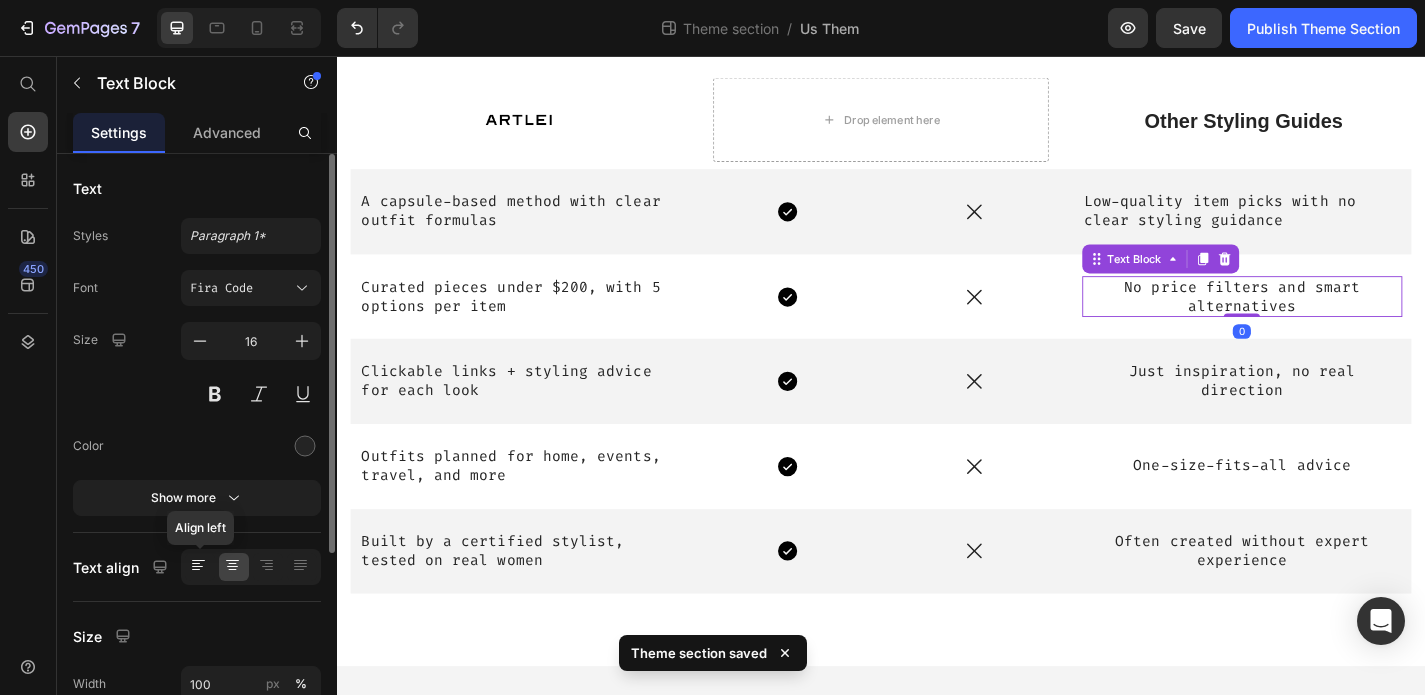 click 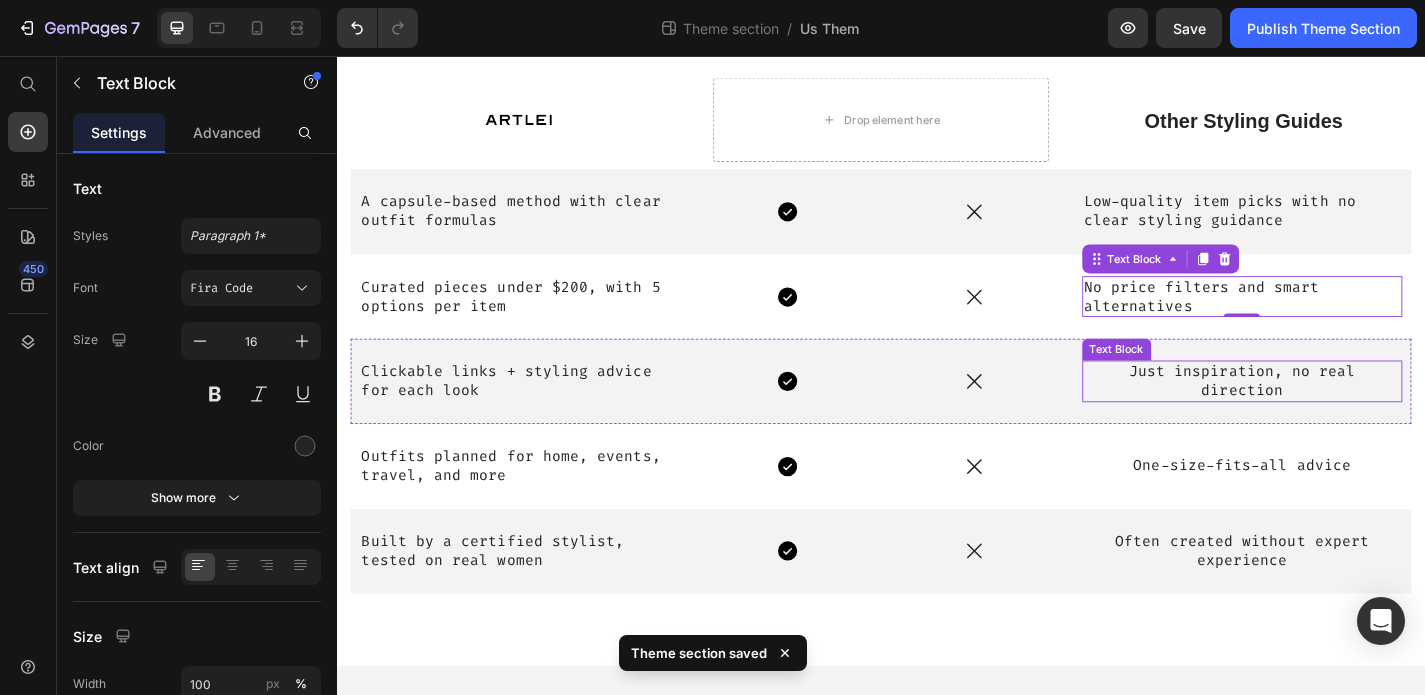 click on "Just inspiration, no real direction" at bounding box center [1335, 415] 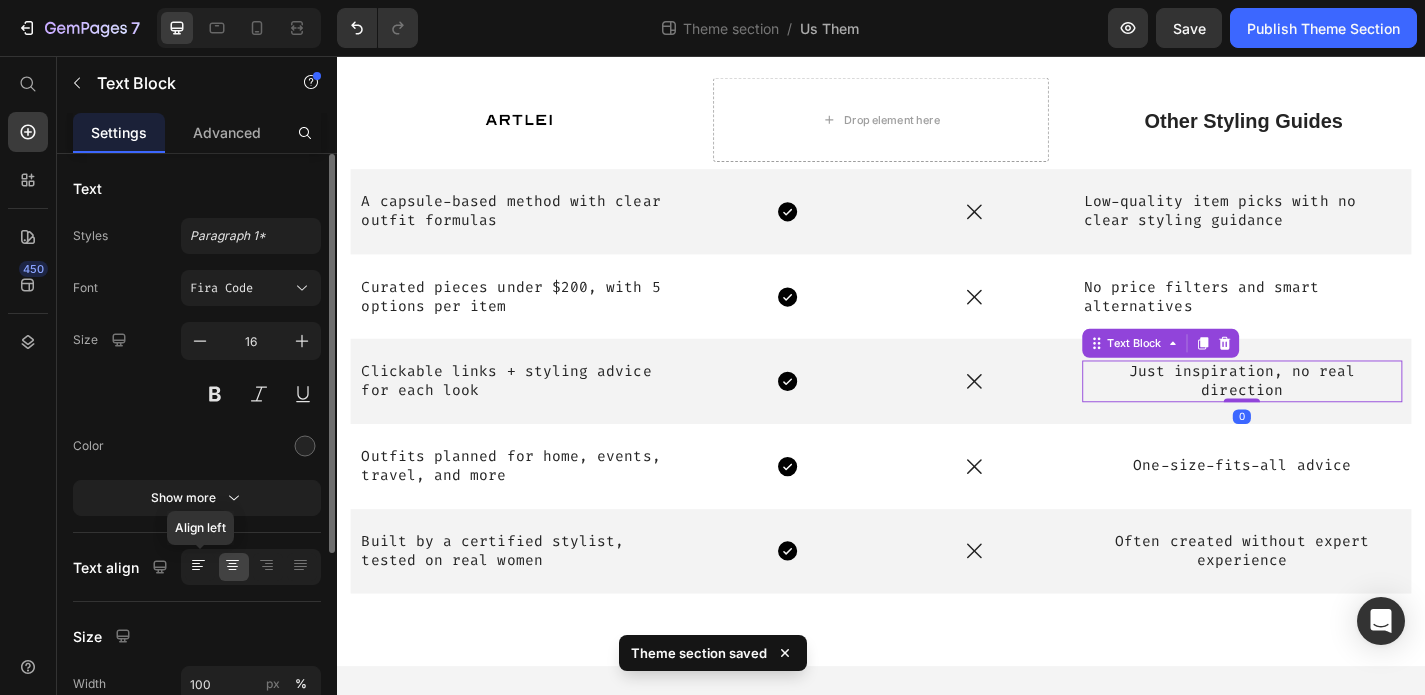click 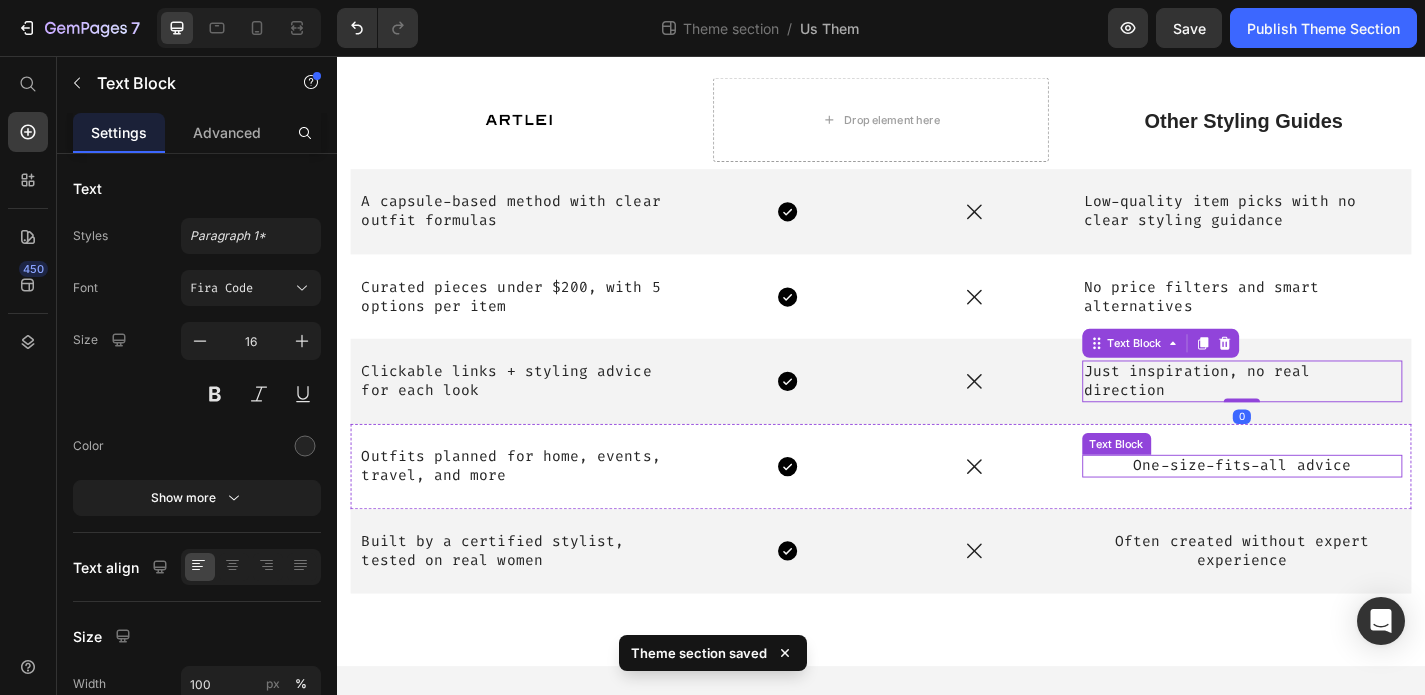 click on "One-size-fits-all advice" at bounding box center (1335, 508) 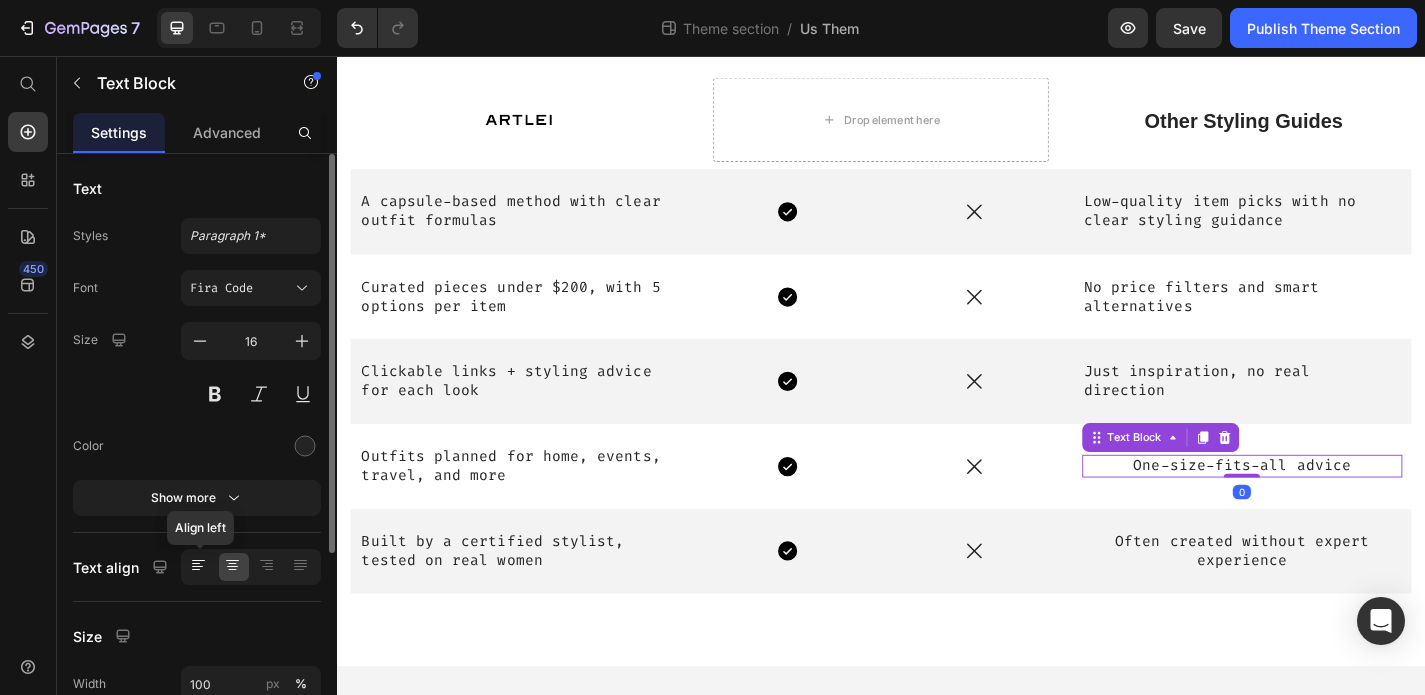 click 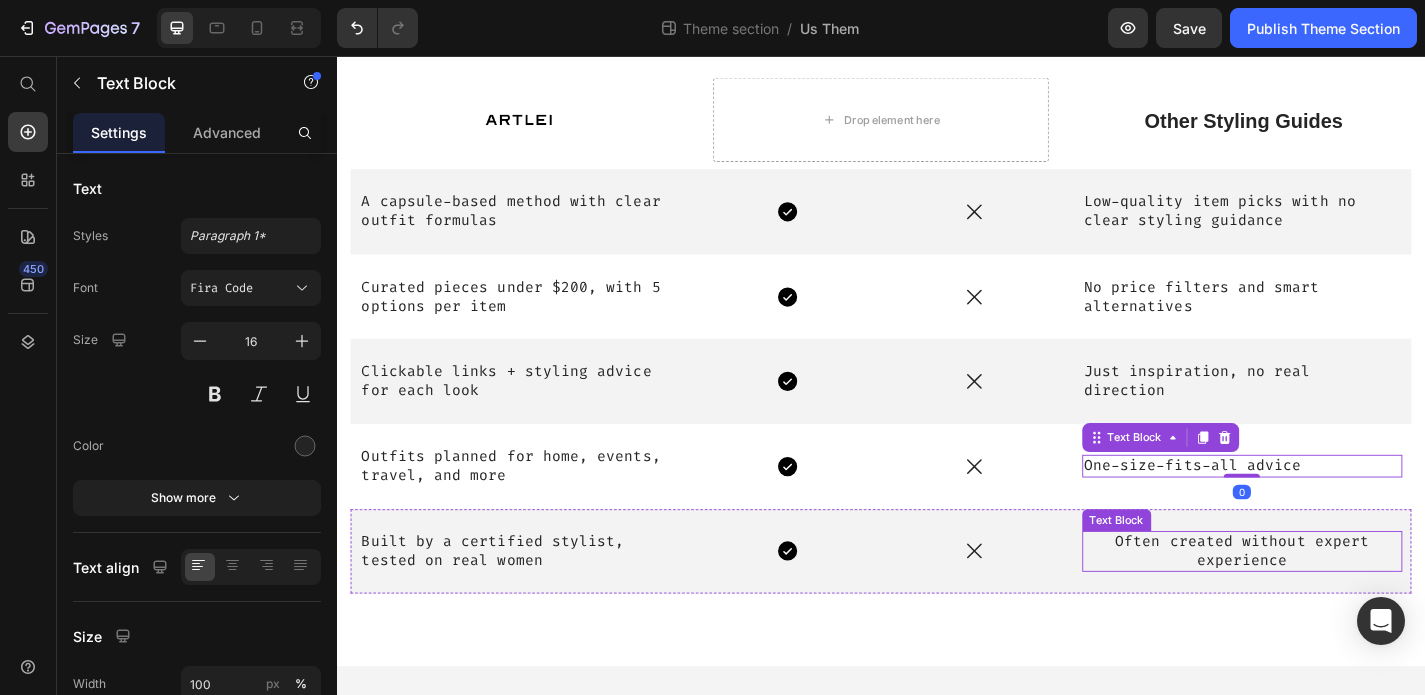 click on "Often created without expert experience" at bounding box center (1335, 603) 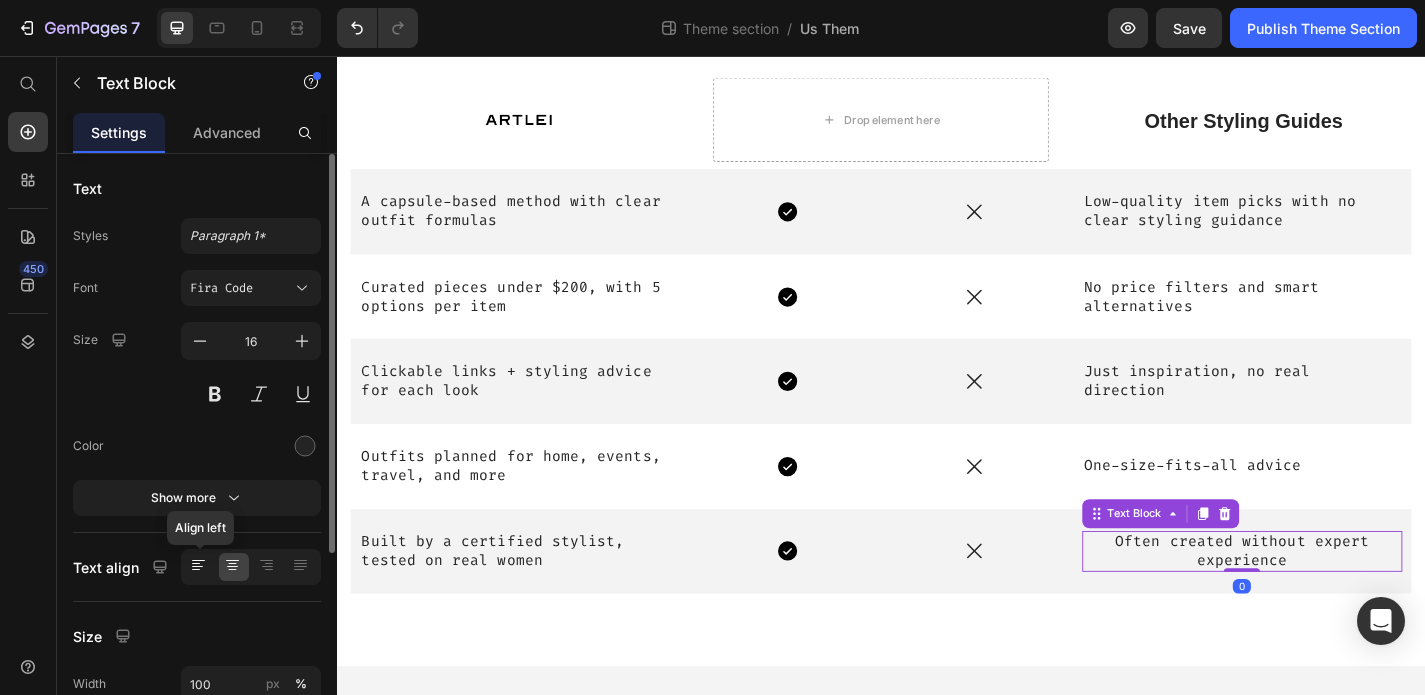 click 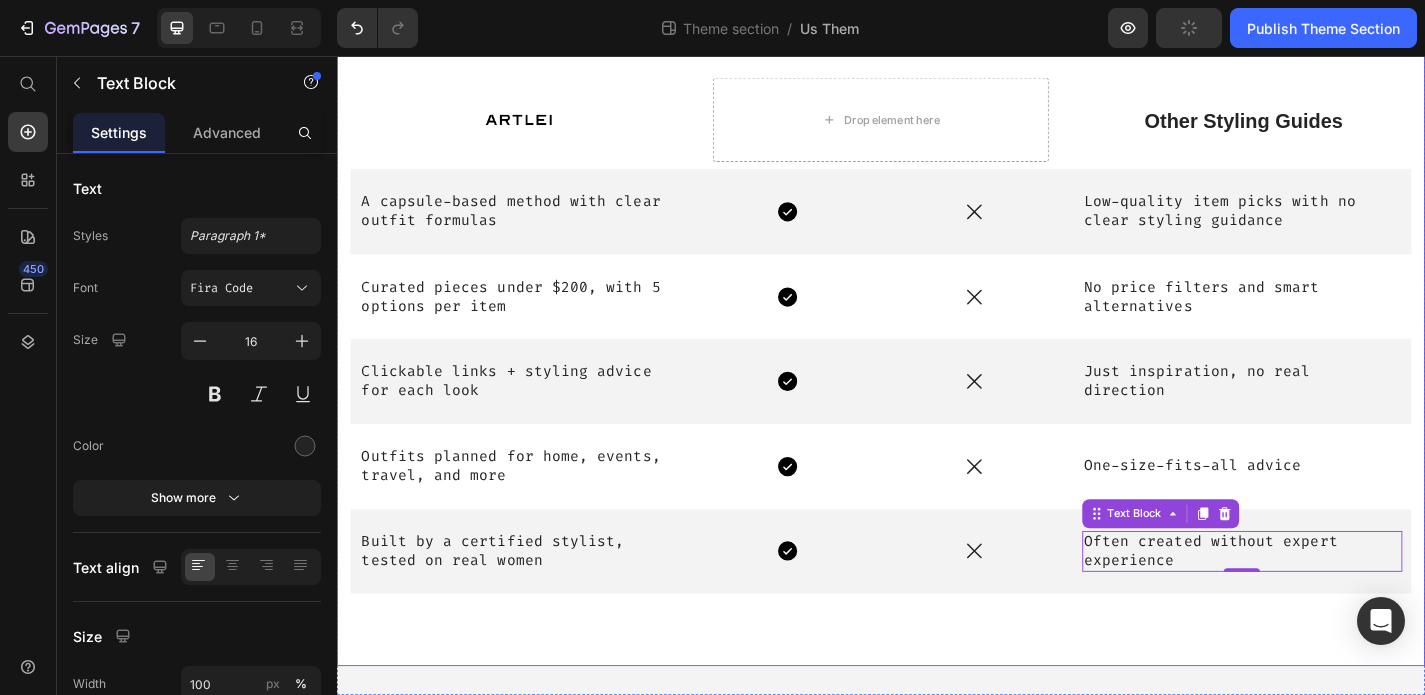 click on "What Makes ARTLEI Different Heading Row Image
Drop element here Other Styling Guides Text Block Row A capsule-based method with clear outfit formulas Text Block
Icon
Icon Low-quality item picks with no clear styling guidance Text Block Row Curated pieces under $200, with 5 options per item Text Block
Icon
Icon No price filters and smart alternatives Text Block Row Clickable links + styling advice for each look Text Block
Icon
Icon Just inspiration, no real direction Text Block Row Outfits planned for home, events, travel, and more Text Block
Icon
Icon One-size-fits-all advice Text Block Row Built by a certified stylist, tested on real women Text Block
Icon
Icon Often created without expert experience Text Block   0 Row Row" at bounding box center (937, 302) 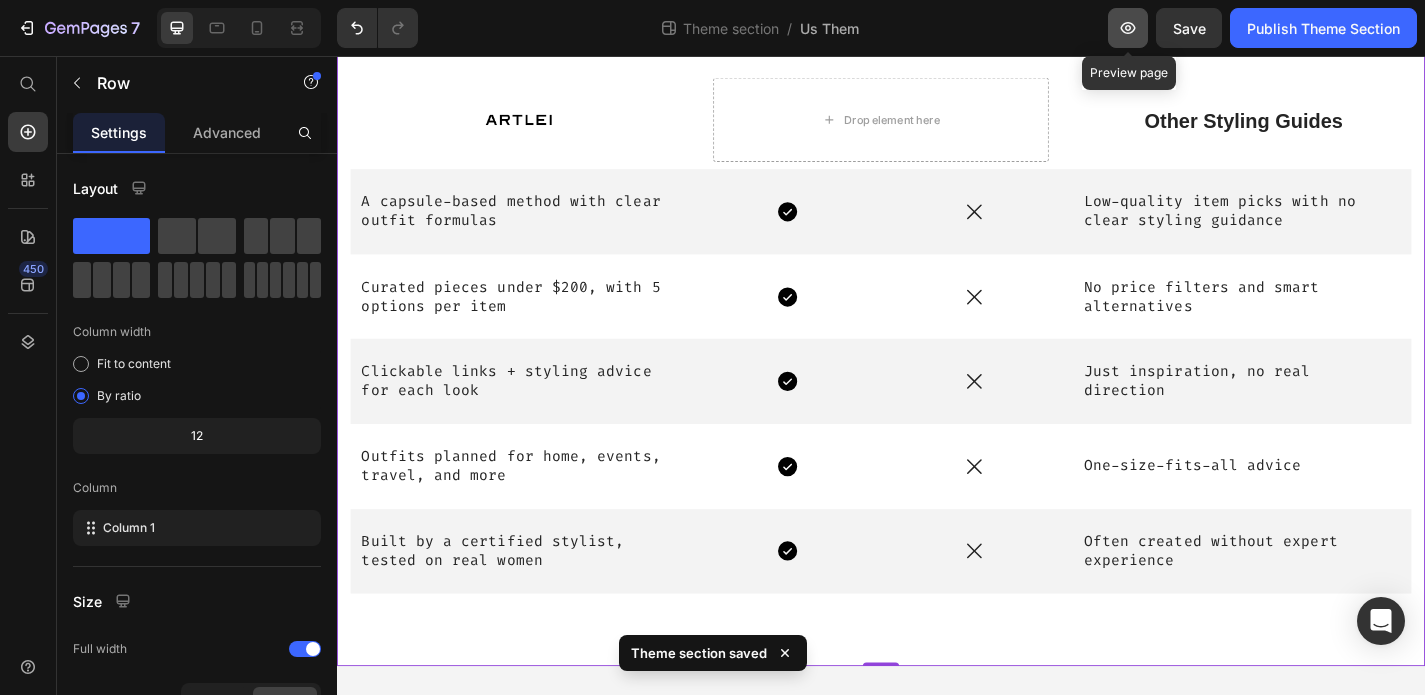 click 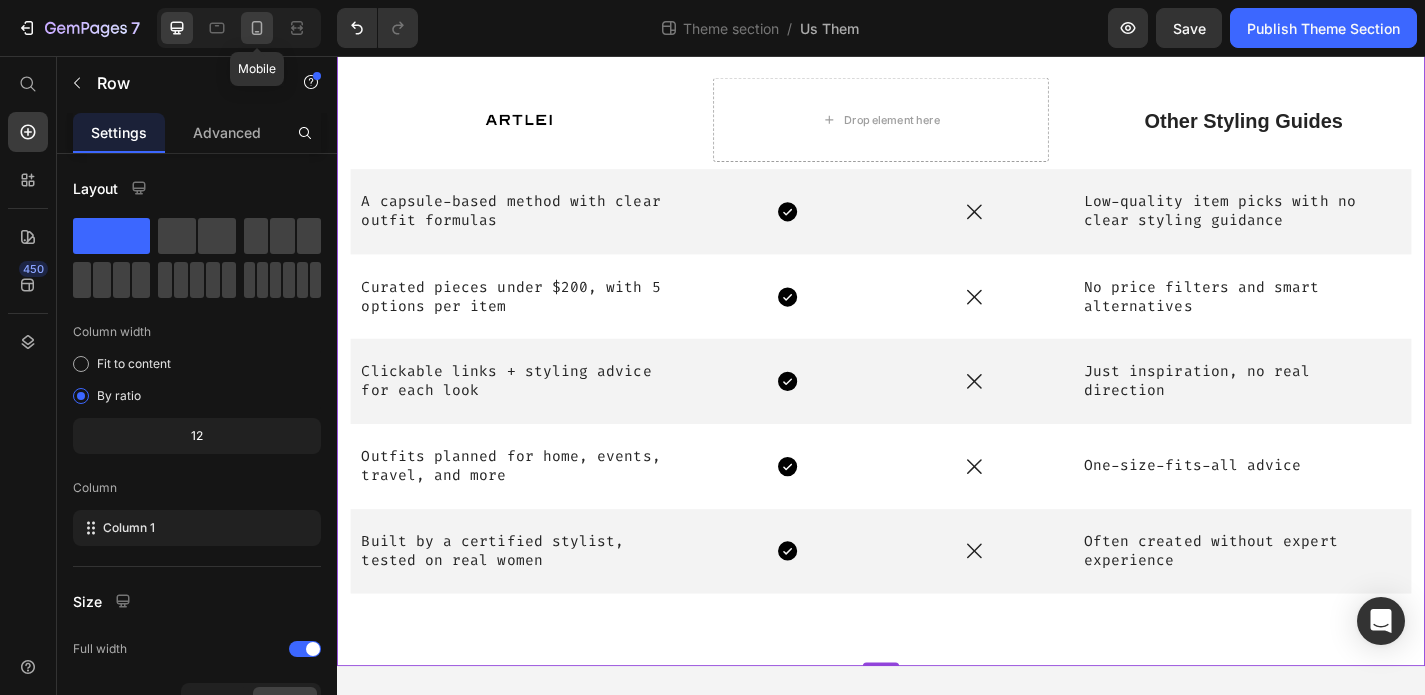 click 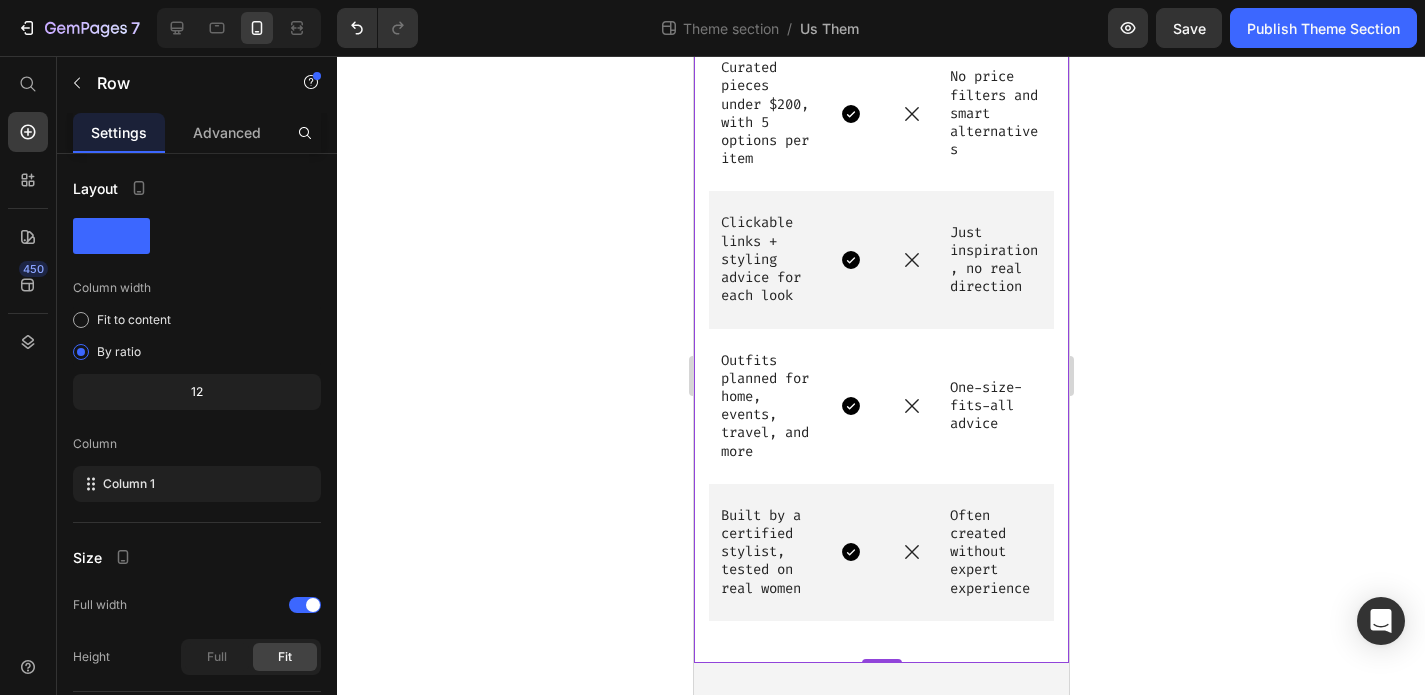 scroll, scrollTop: 1894, scrollLeft: 0, axis: vertical 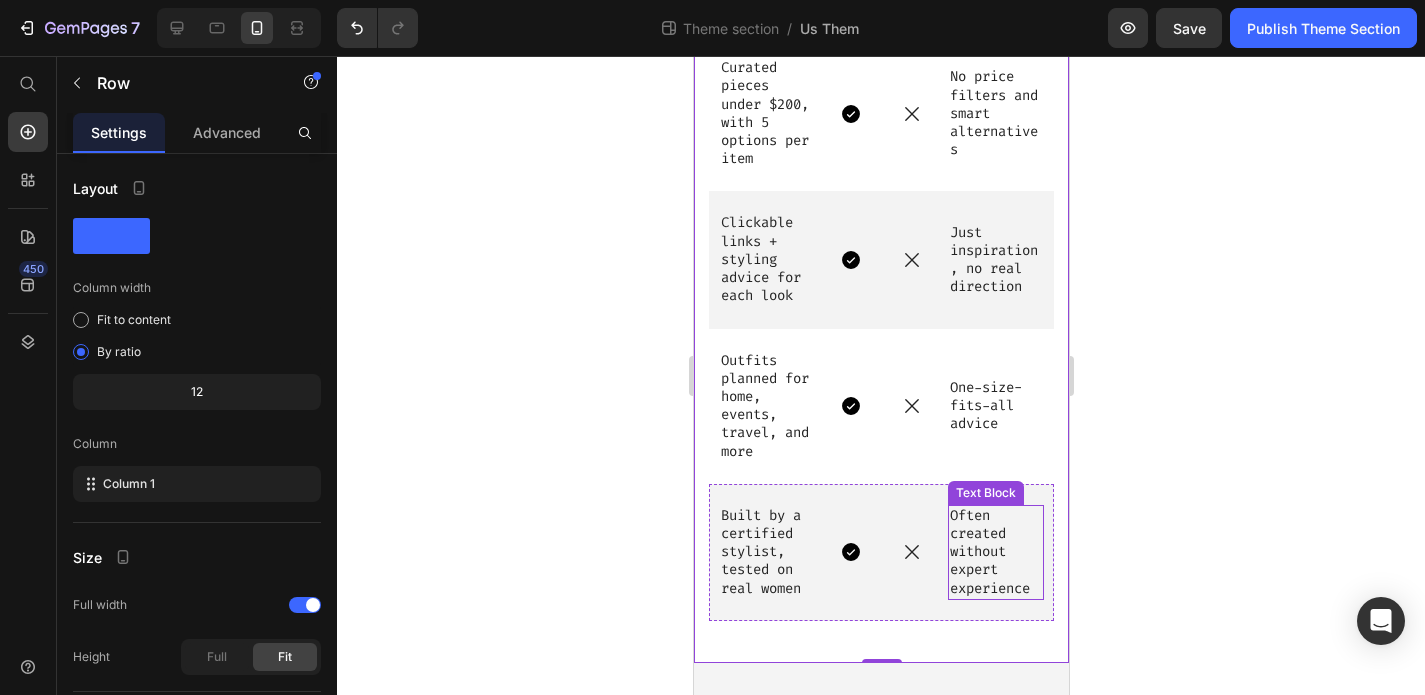 click on "Often created without expert experience" at bounding box center [995, 552] 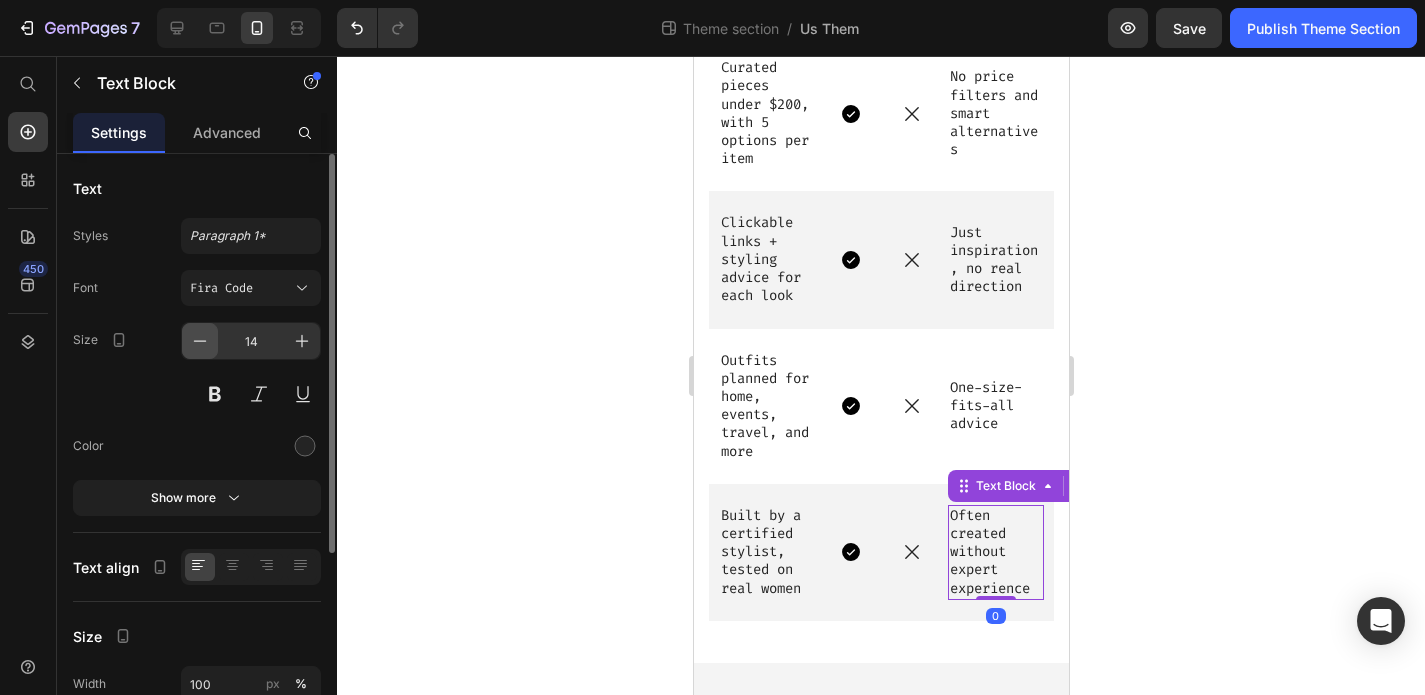 click 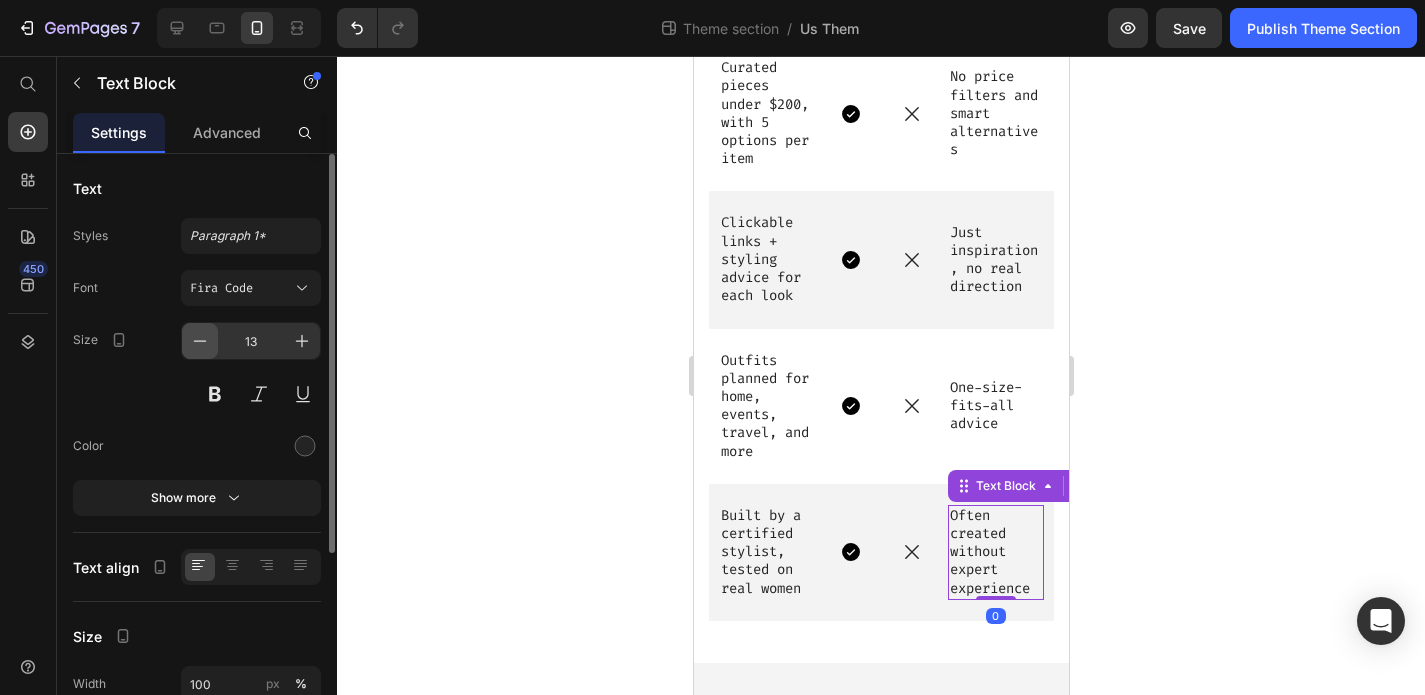 click 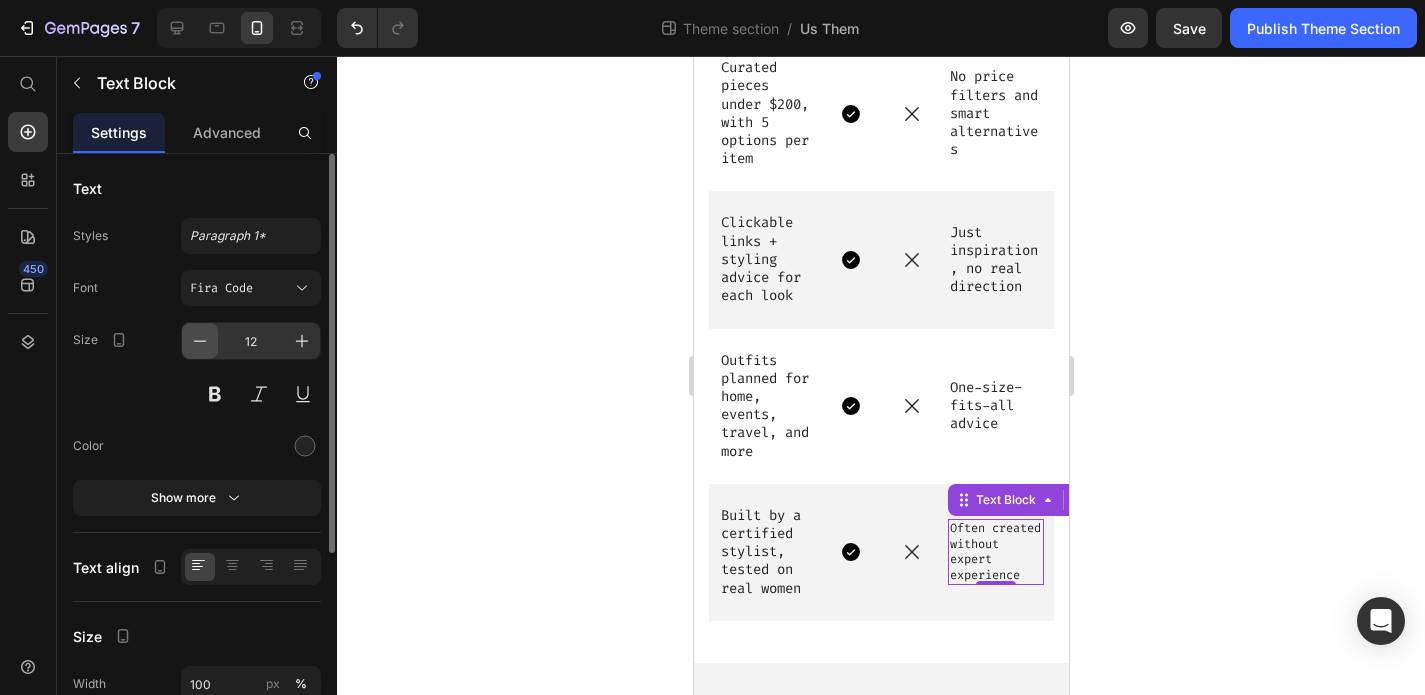 click 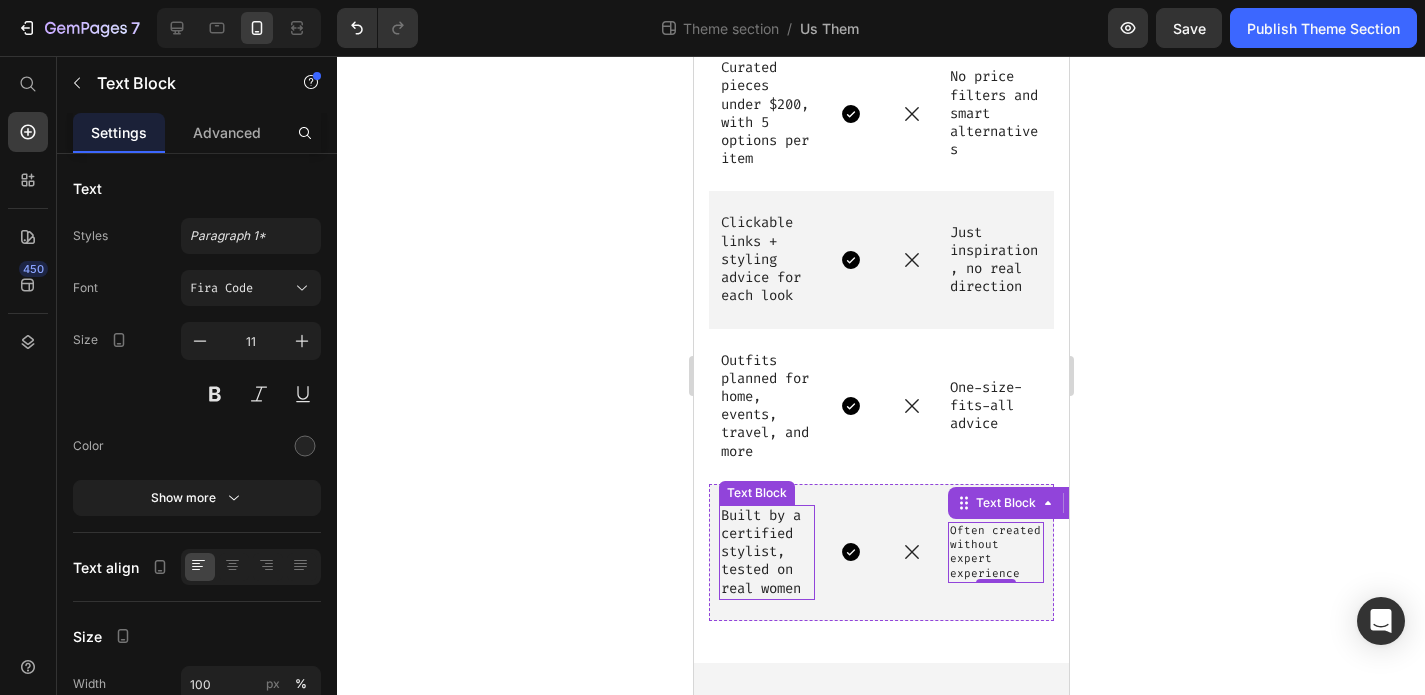 click on "Built by a certified stylist, tested on real women" at bounding box center [766, 552] 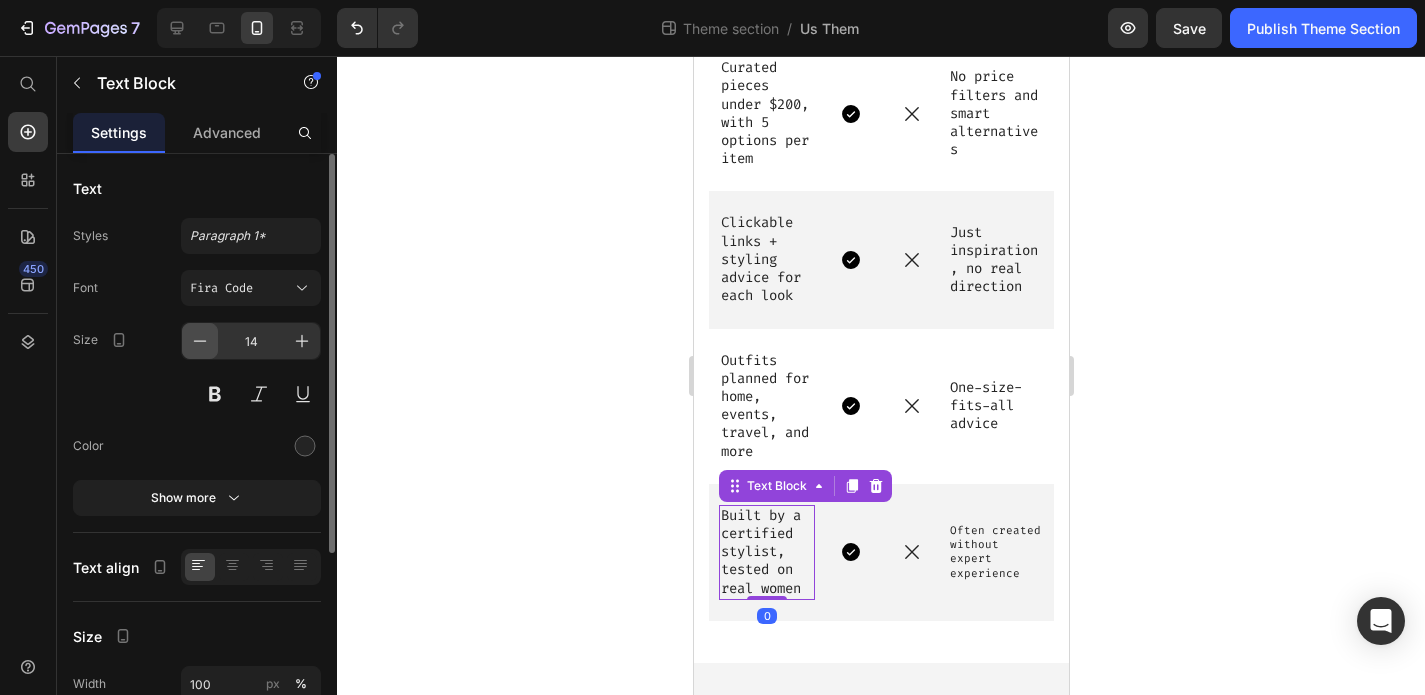 click 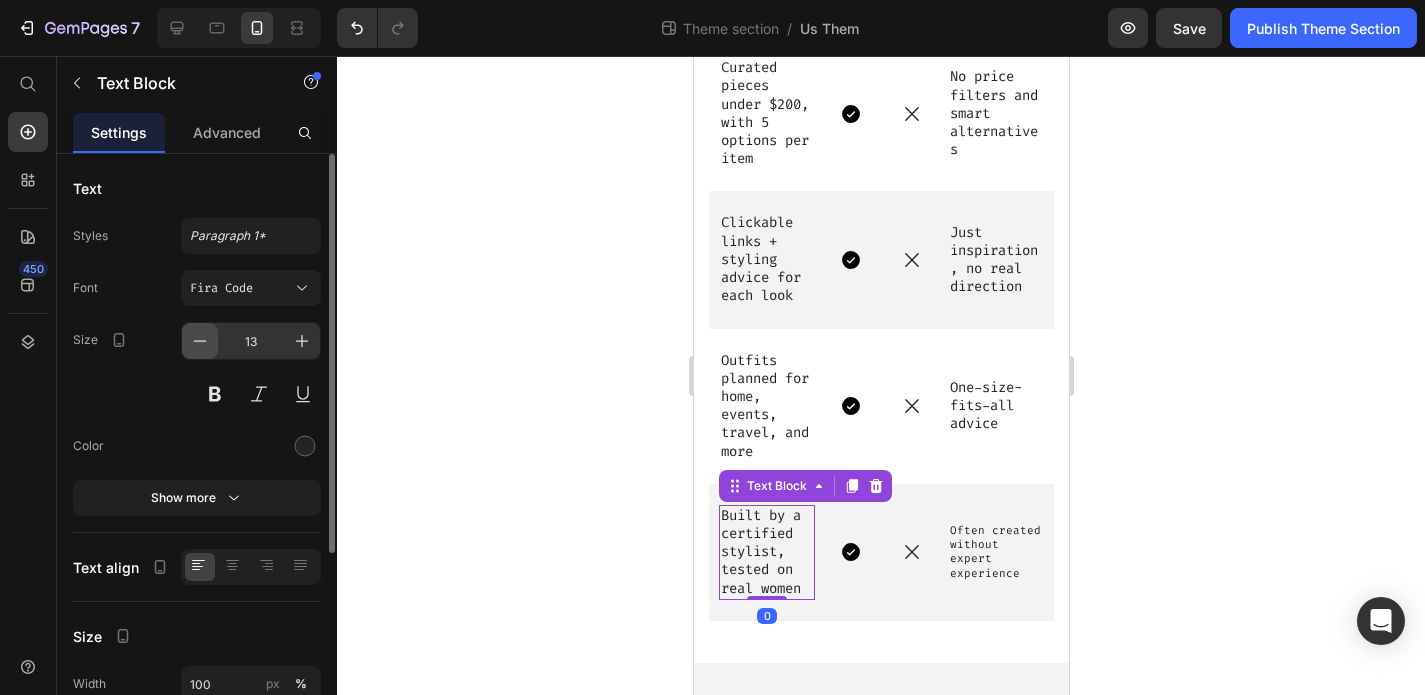 click 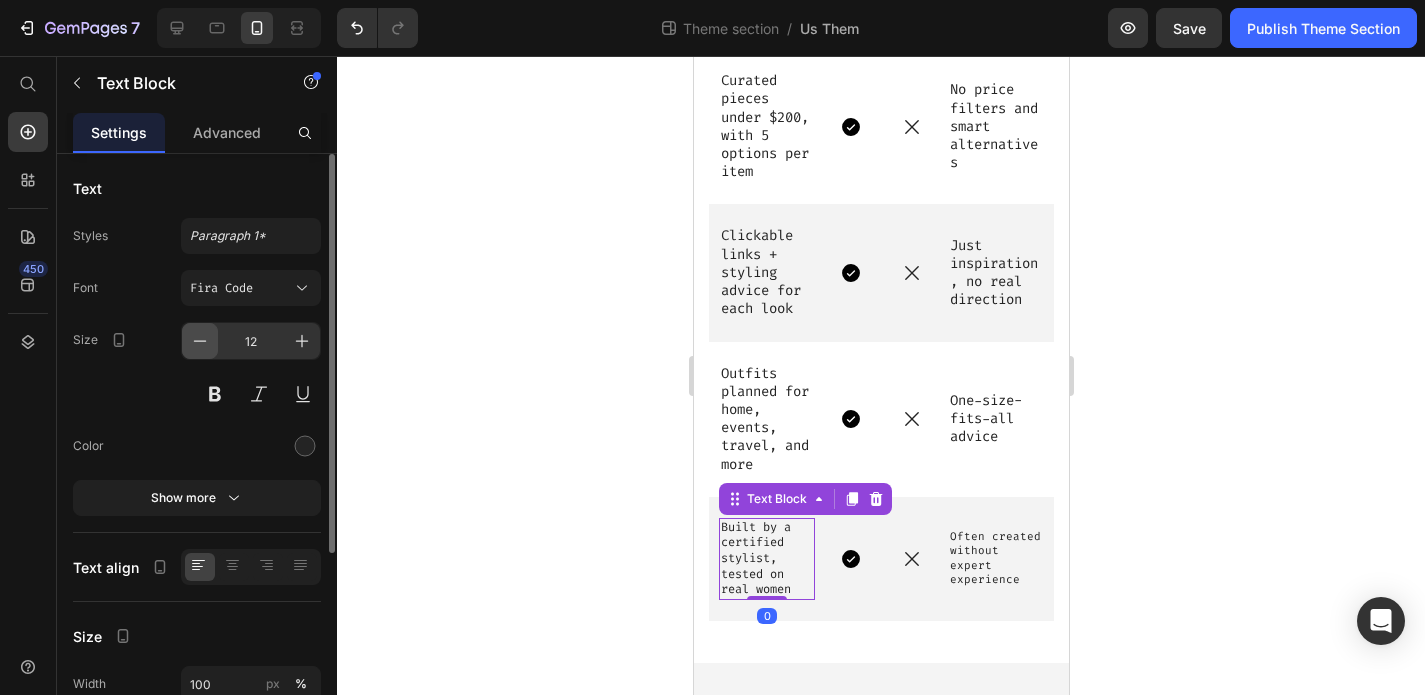 click 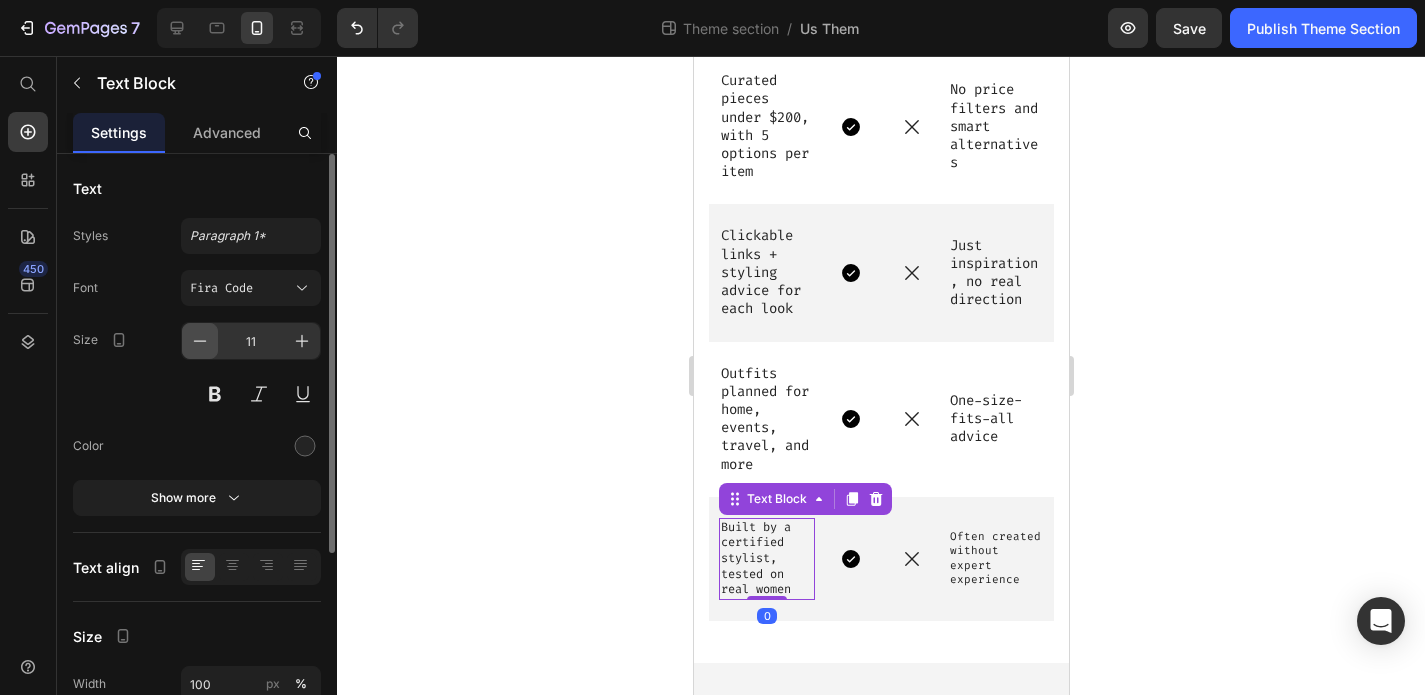 scroll, scrollTop: 1879, scrollLeft: 0, axis: vertical 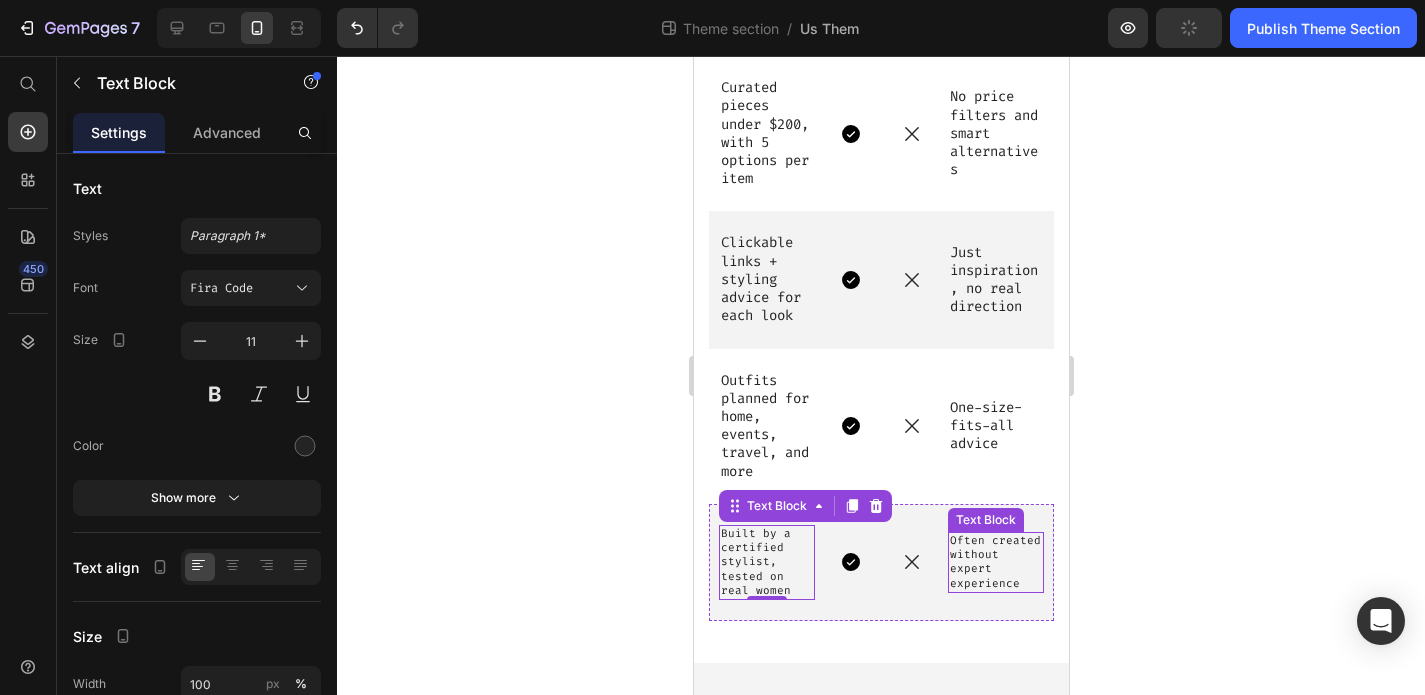 click on "Often created without expert experience" at bounding box center (995, 562) 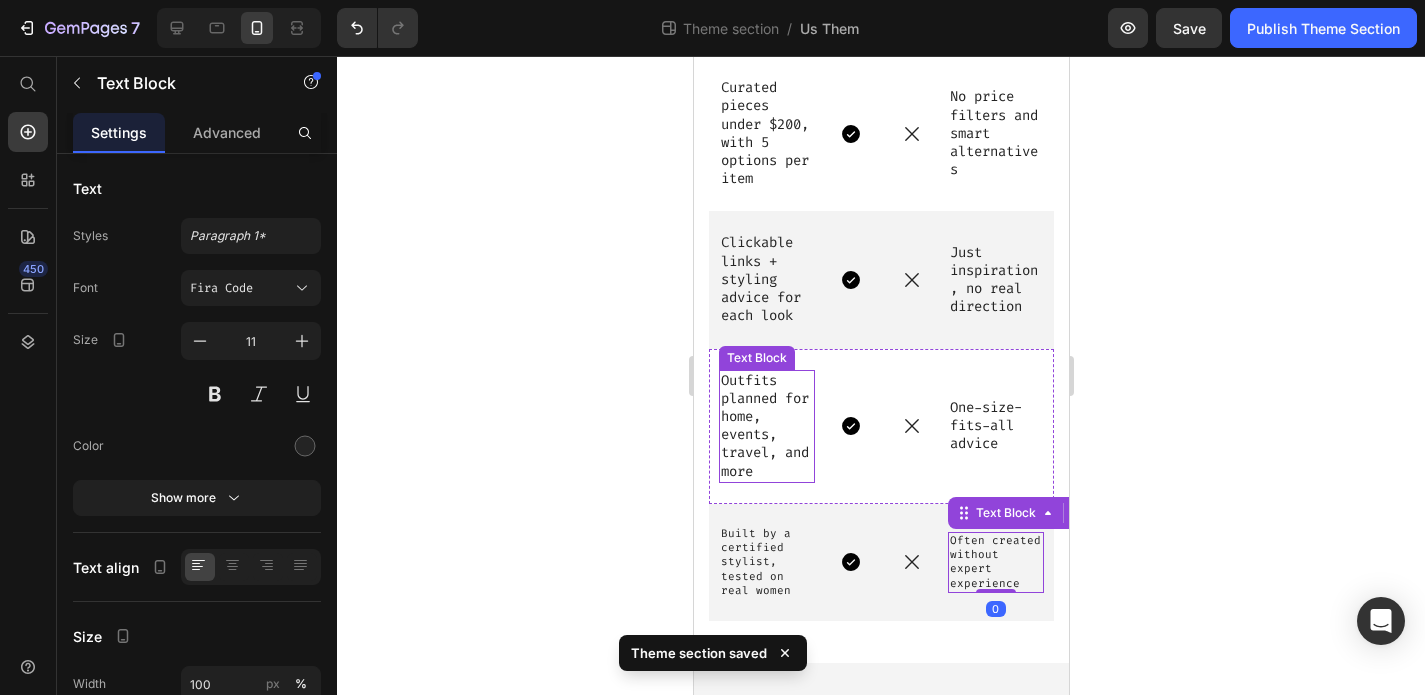 click on "Outfits planned for home, events, travel, and more" at bounding box center (766, 426) 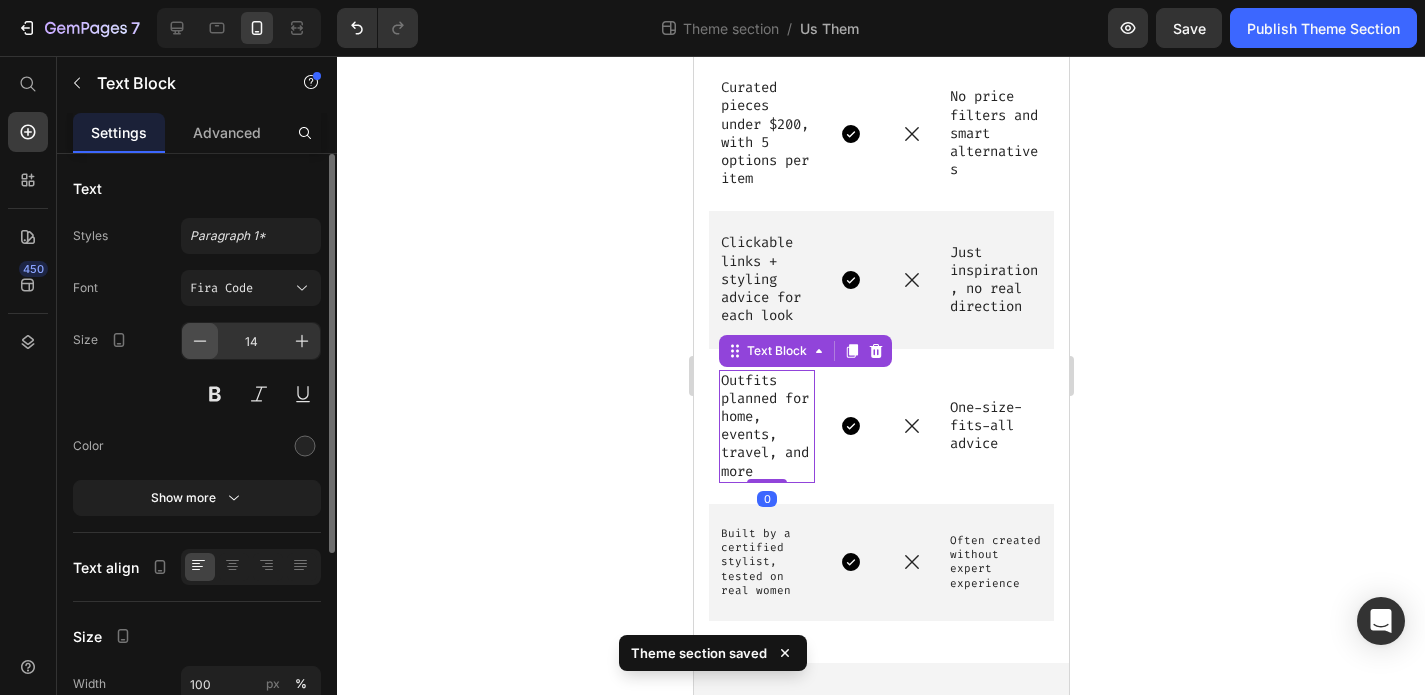 click 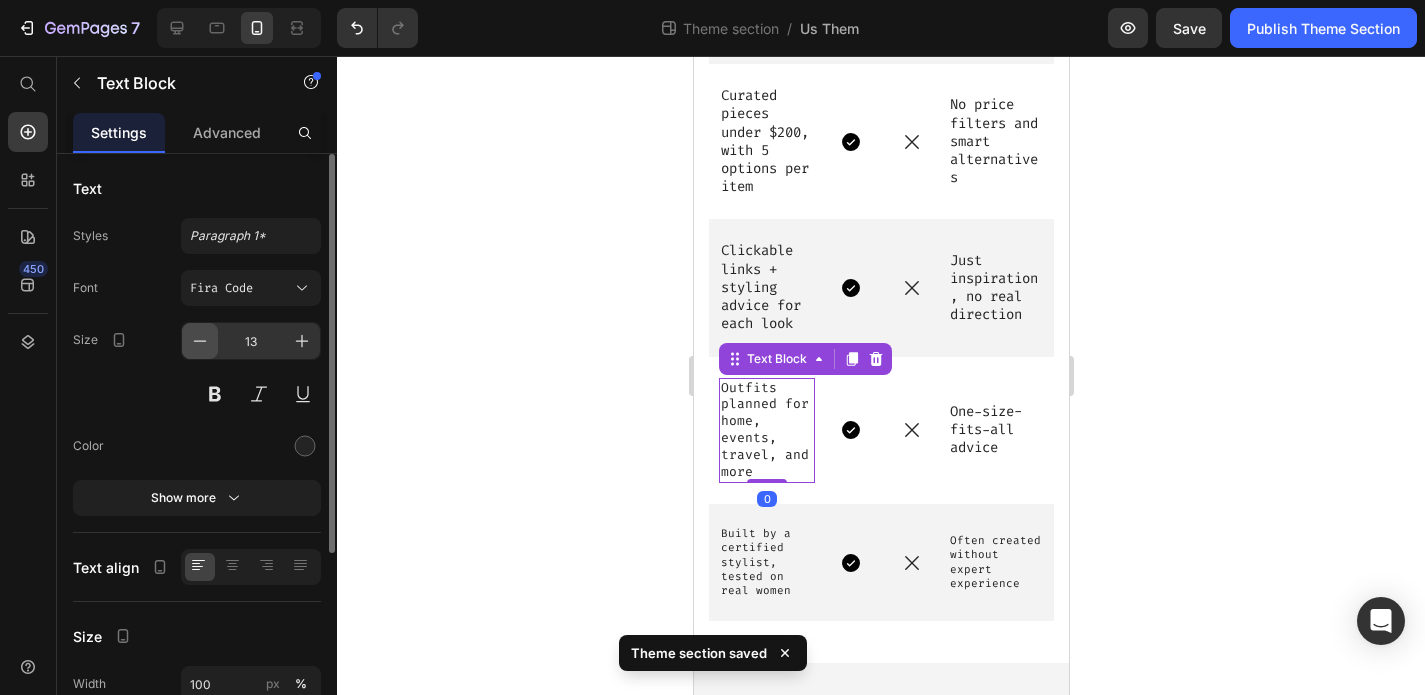 click 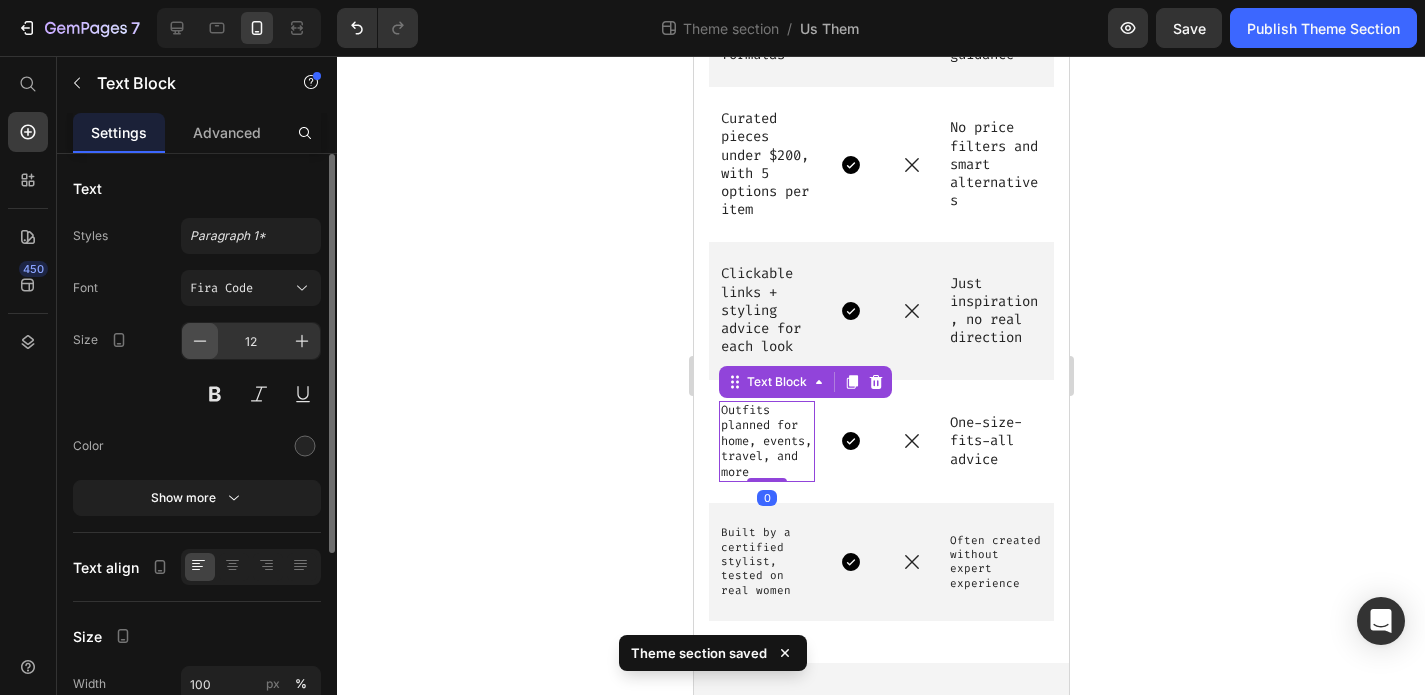click 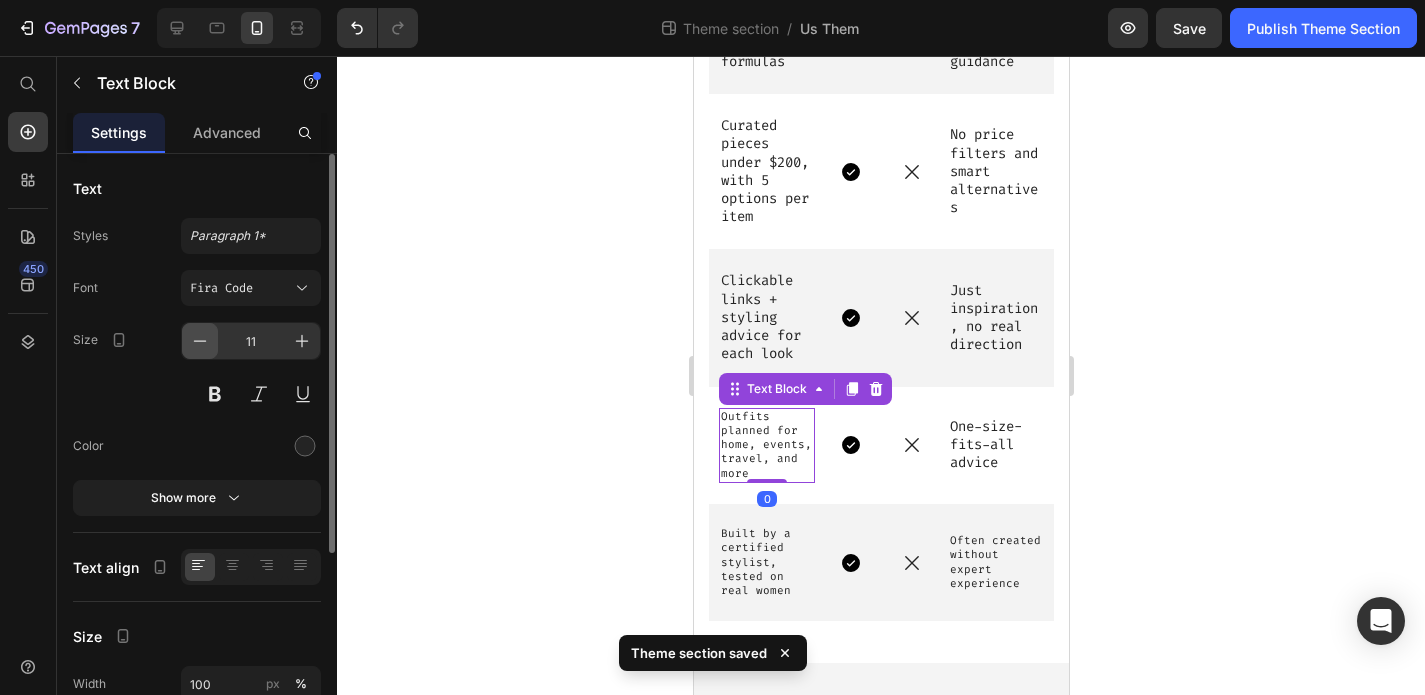 scroll, scrollTop: 1841, scrollLeft: 0, axis: vertical 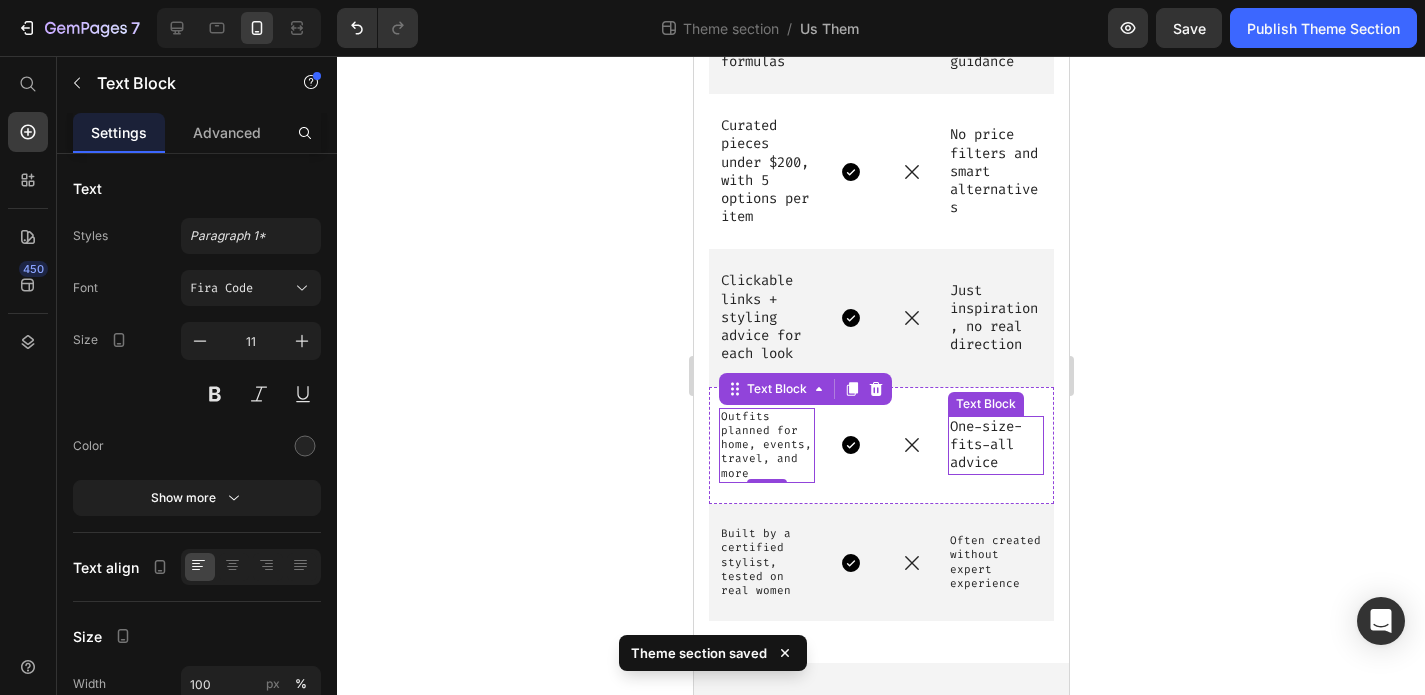 click on "One-size-fits-all advice" at bounding box center (995, 445) 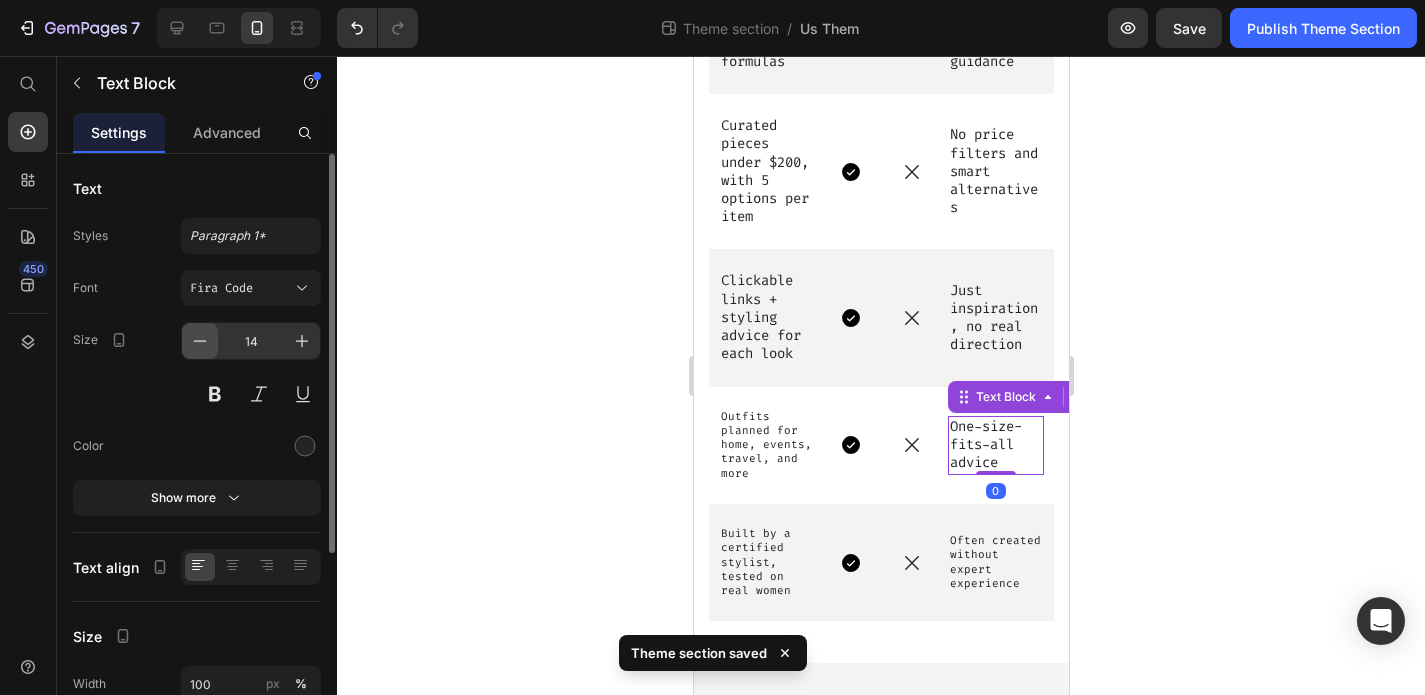 click 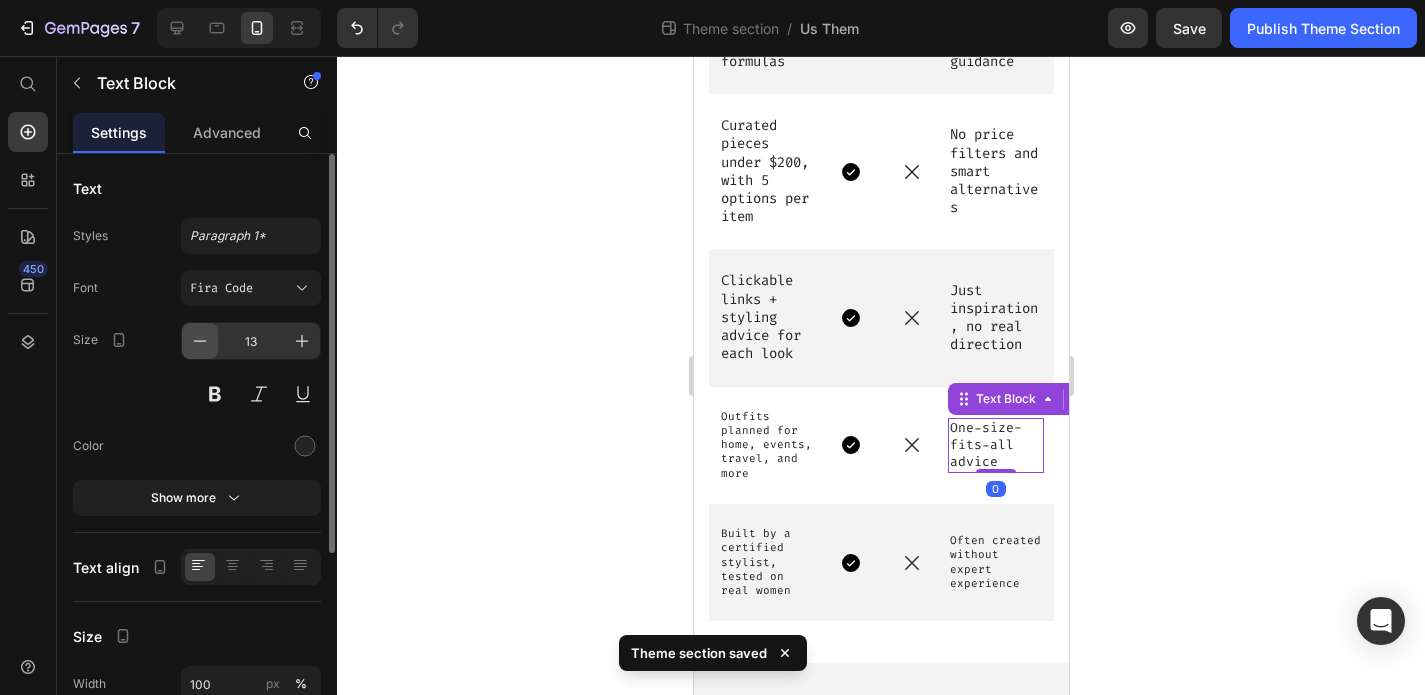 click 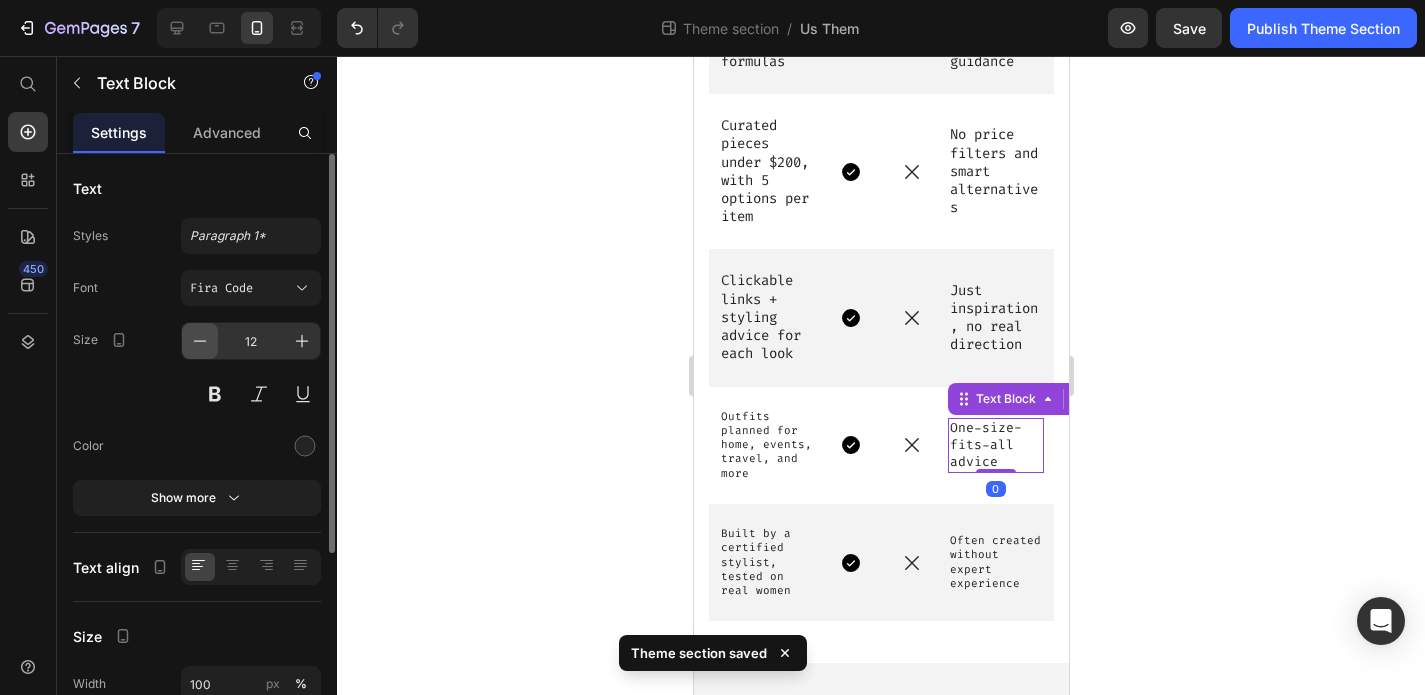 click 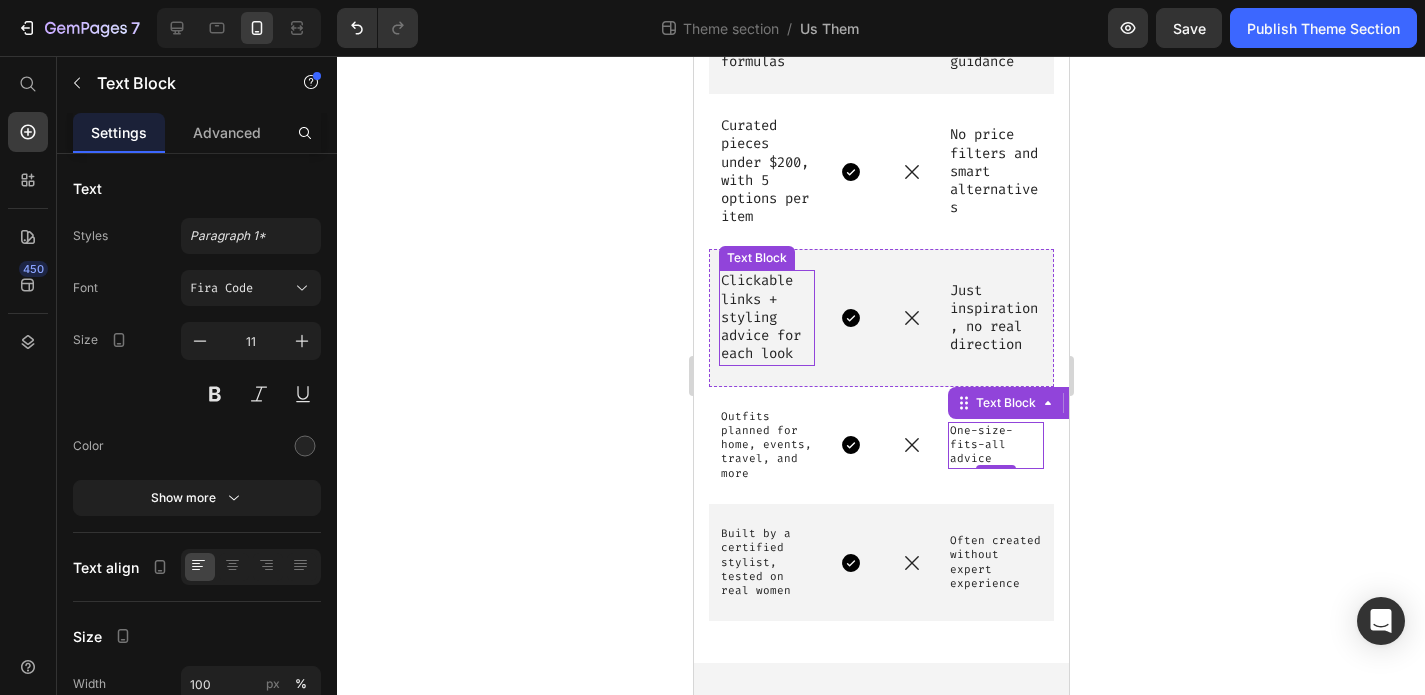 click on "Clickable links + styling advice for each look" at bounding box center (766, 317) 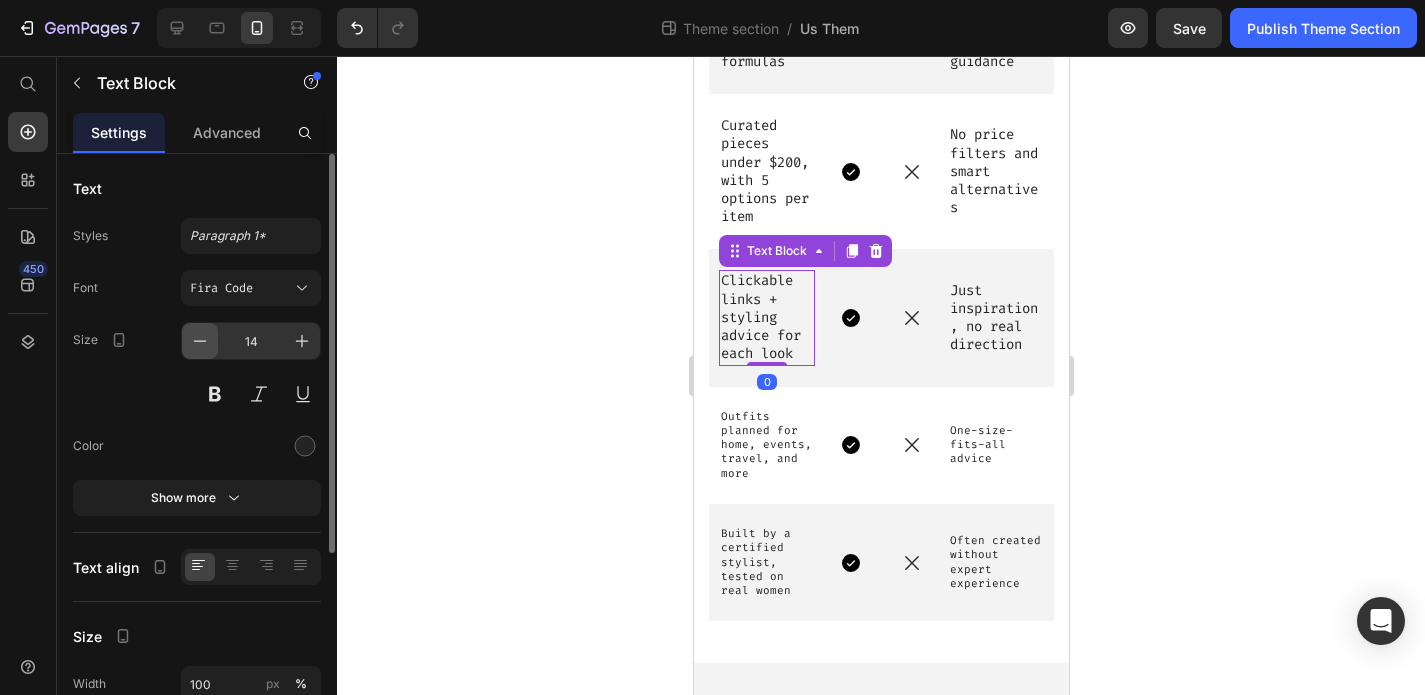 click at bounding box center [200, 341] 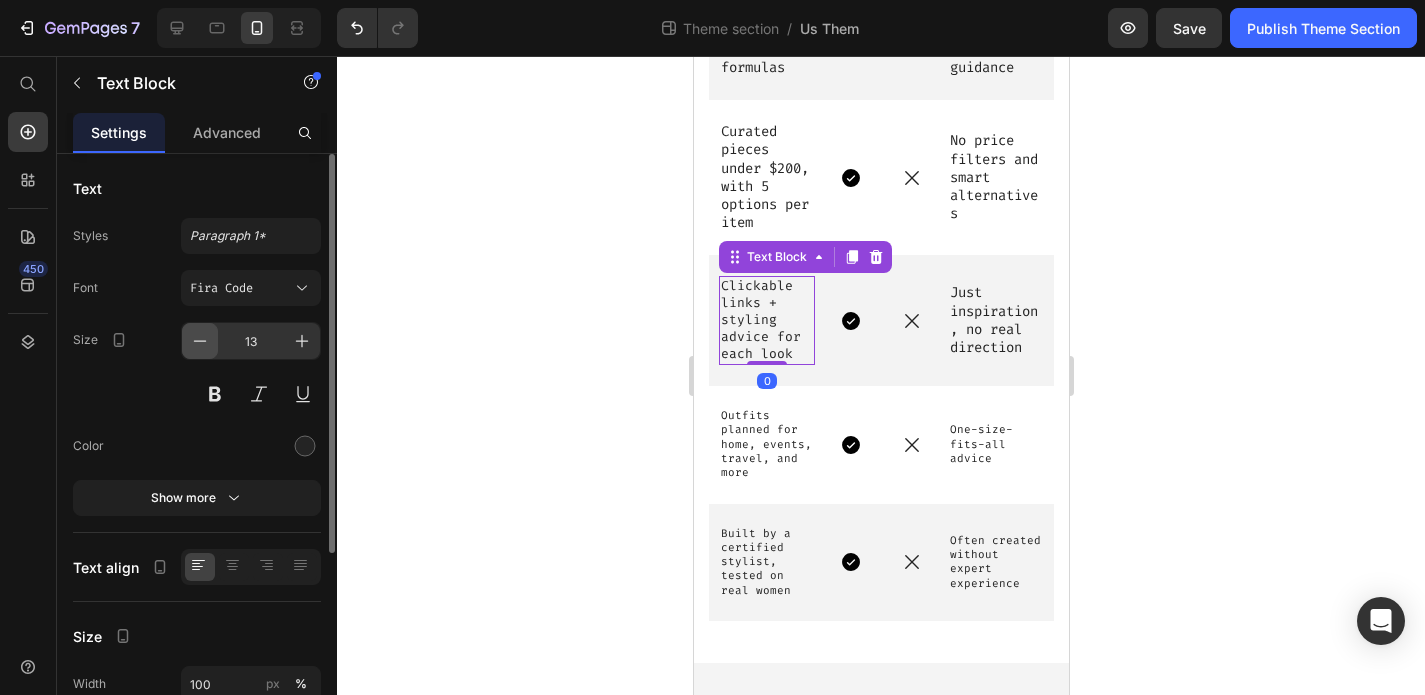 click at bounding box center (200, 341) 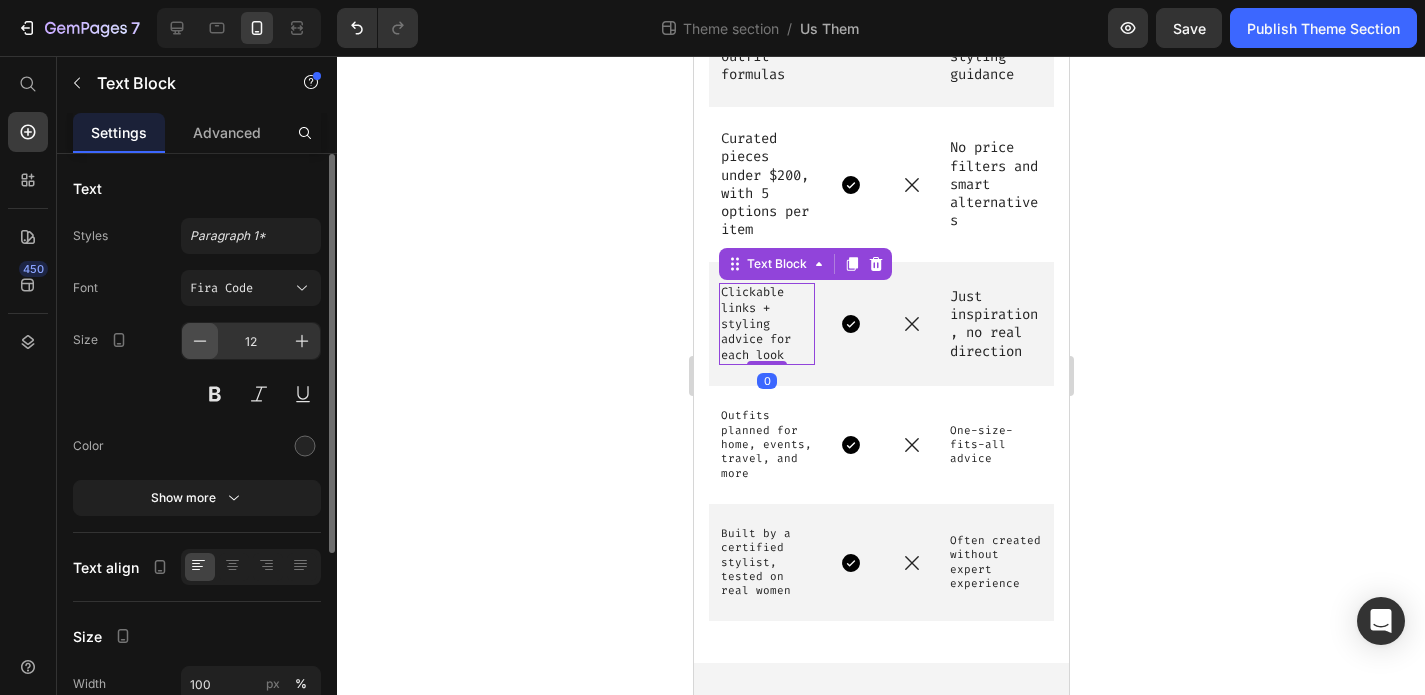 click at bounding box center [200, 341] 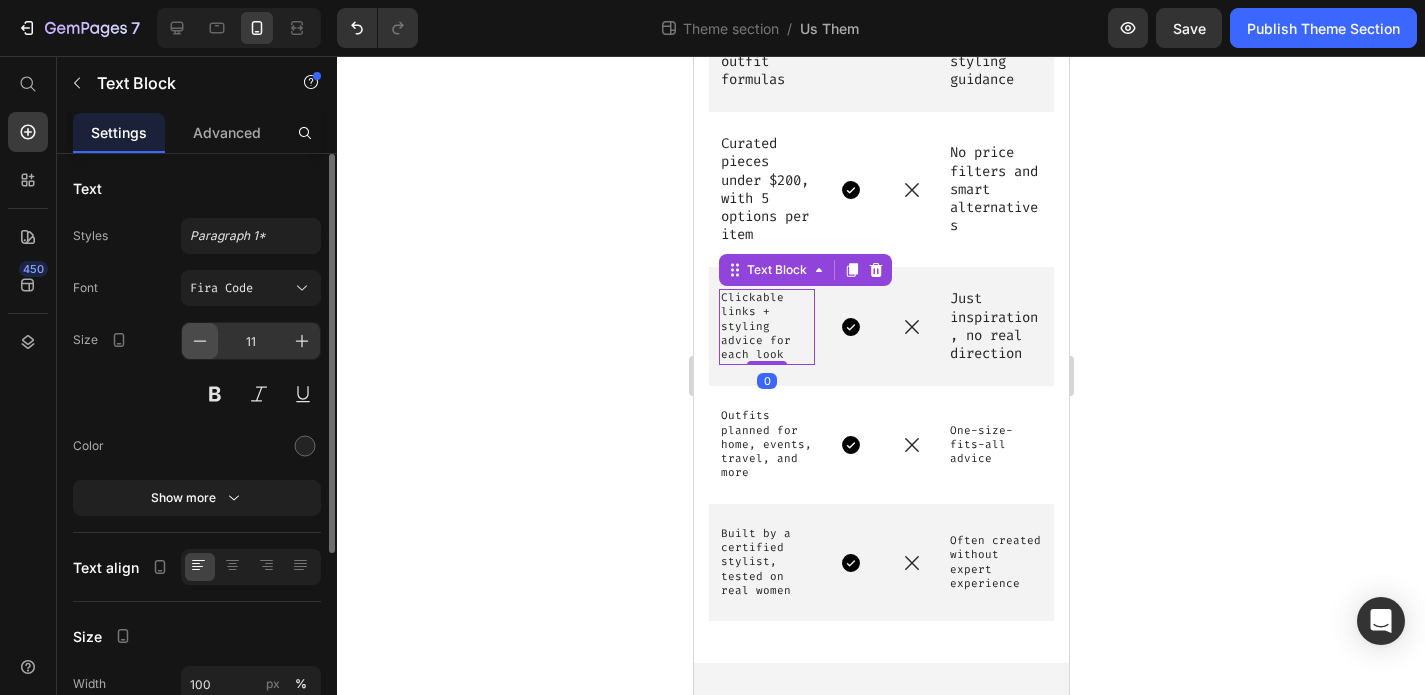 scroll, scrollTop: 1823, scrollLeft: 0, axis: vertical 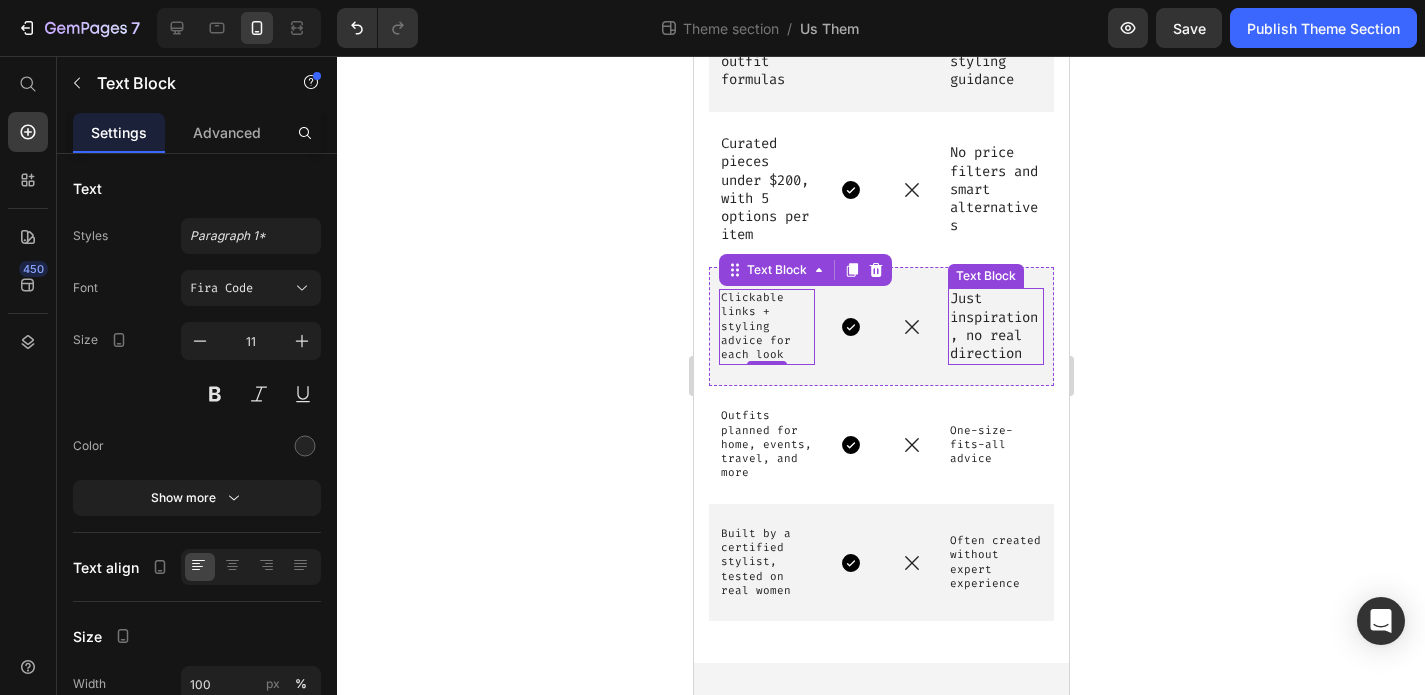 click on "Just inspiration, no real direction" at bounding box center [995, 326] 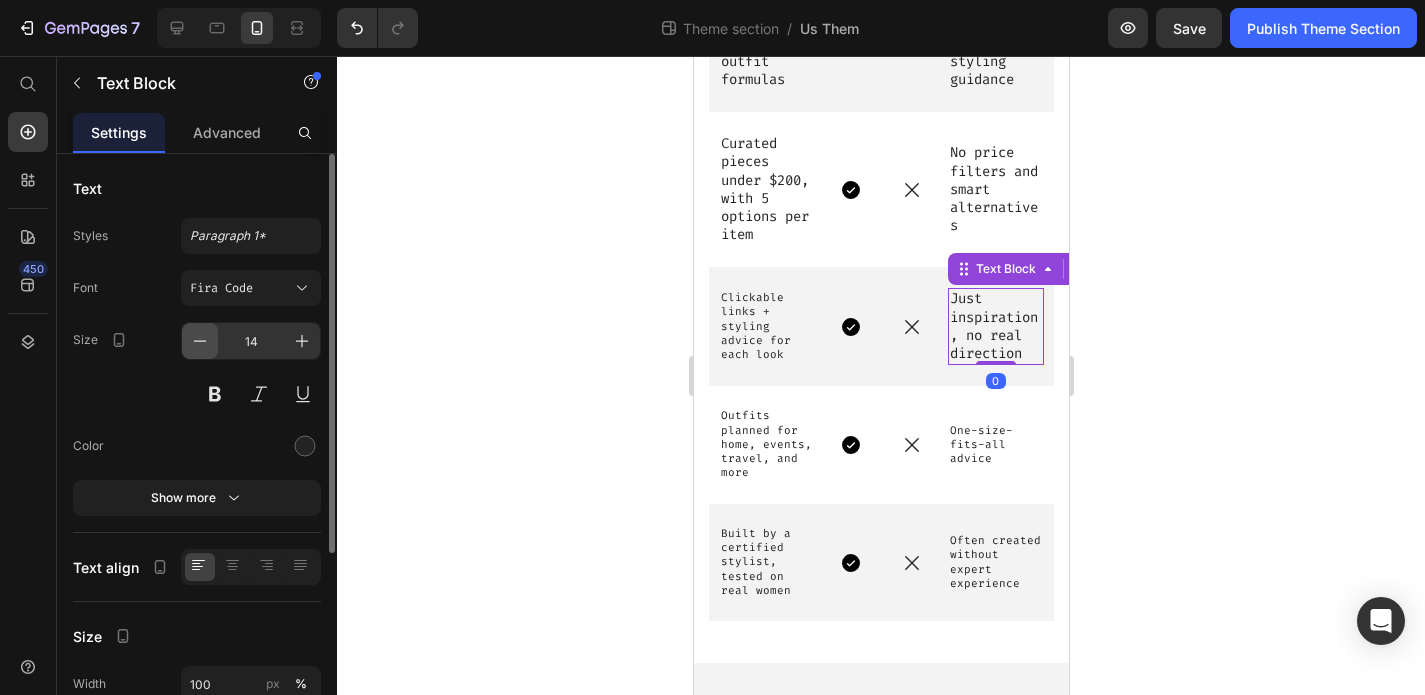 click 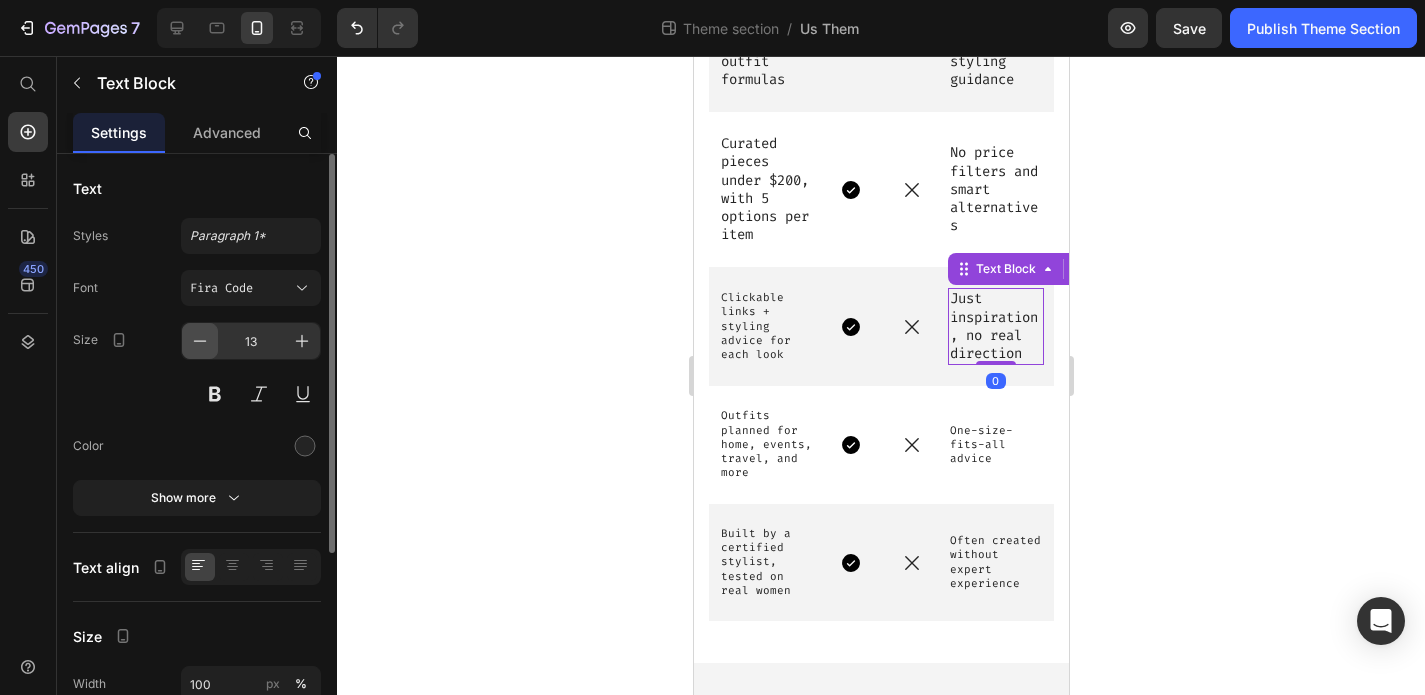 scroll, scrollTop: 1821, scrollLeft: 0, axis: vertical 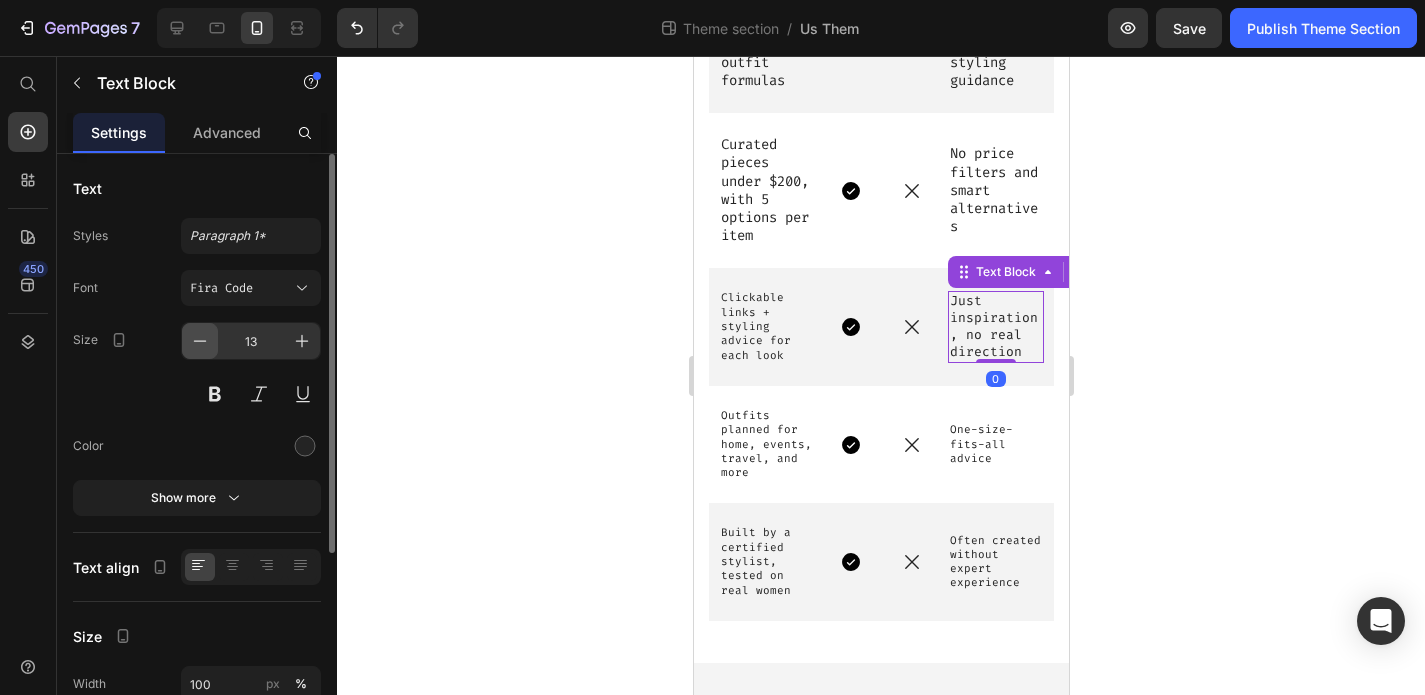 click 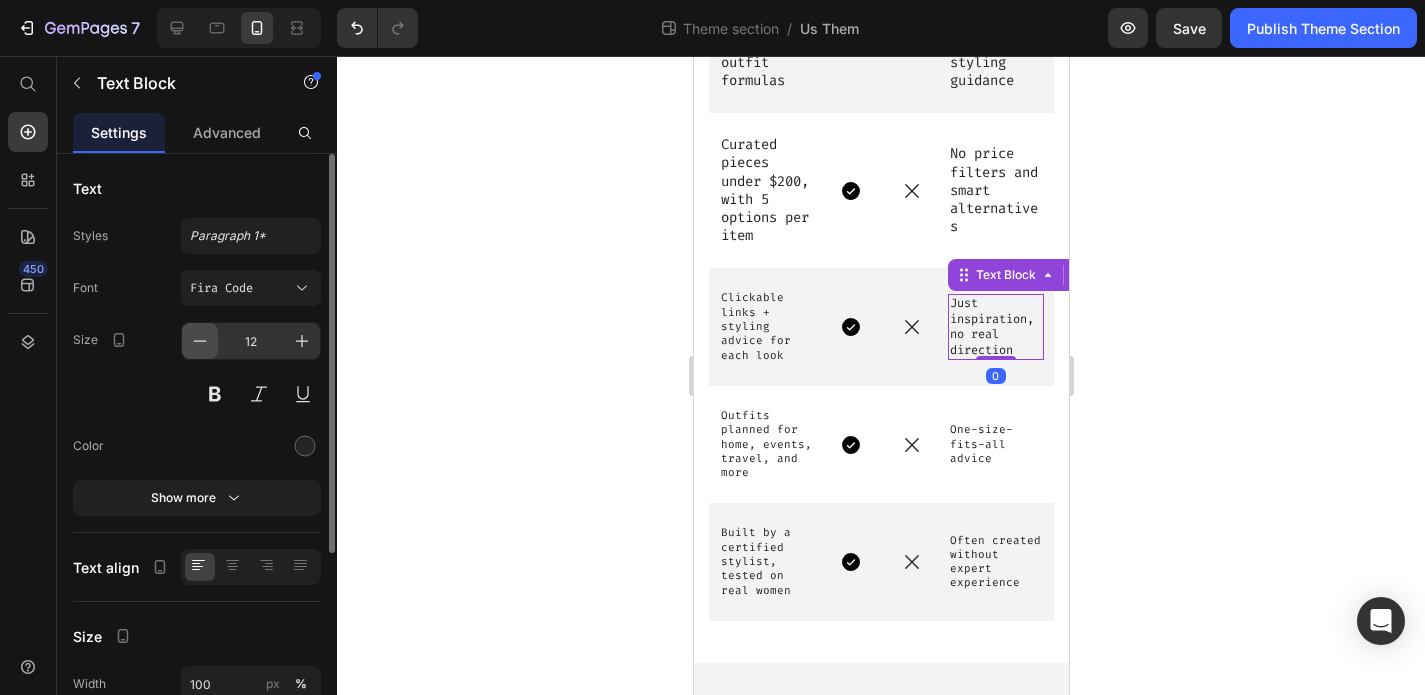 click 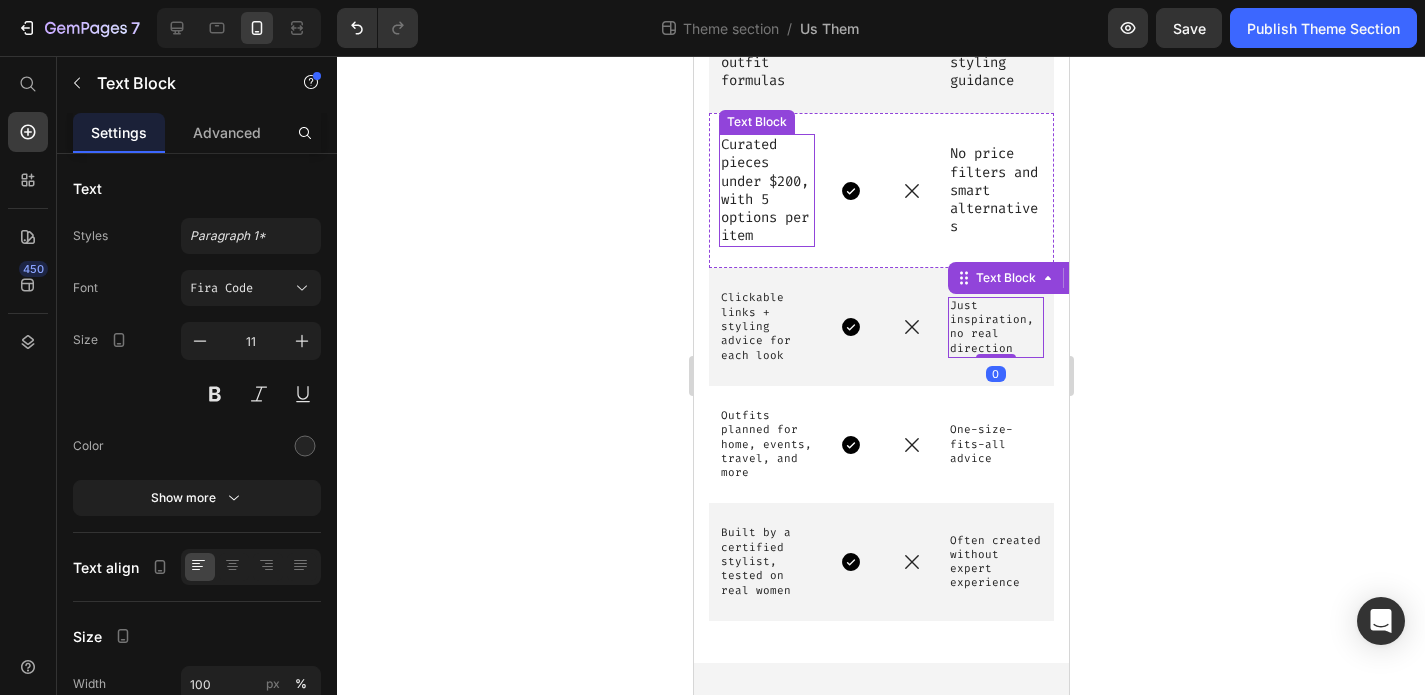click on "Curated pieces under $200, with 5 options per item" at bounding box center (766, 190) 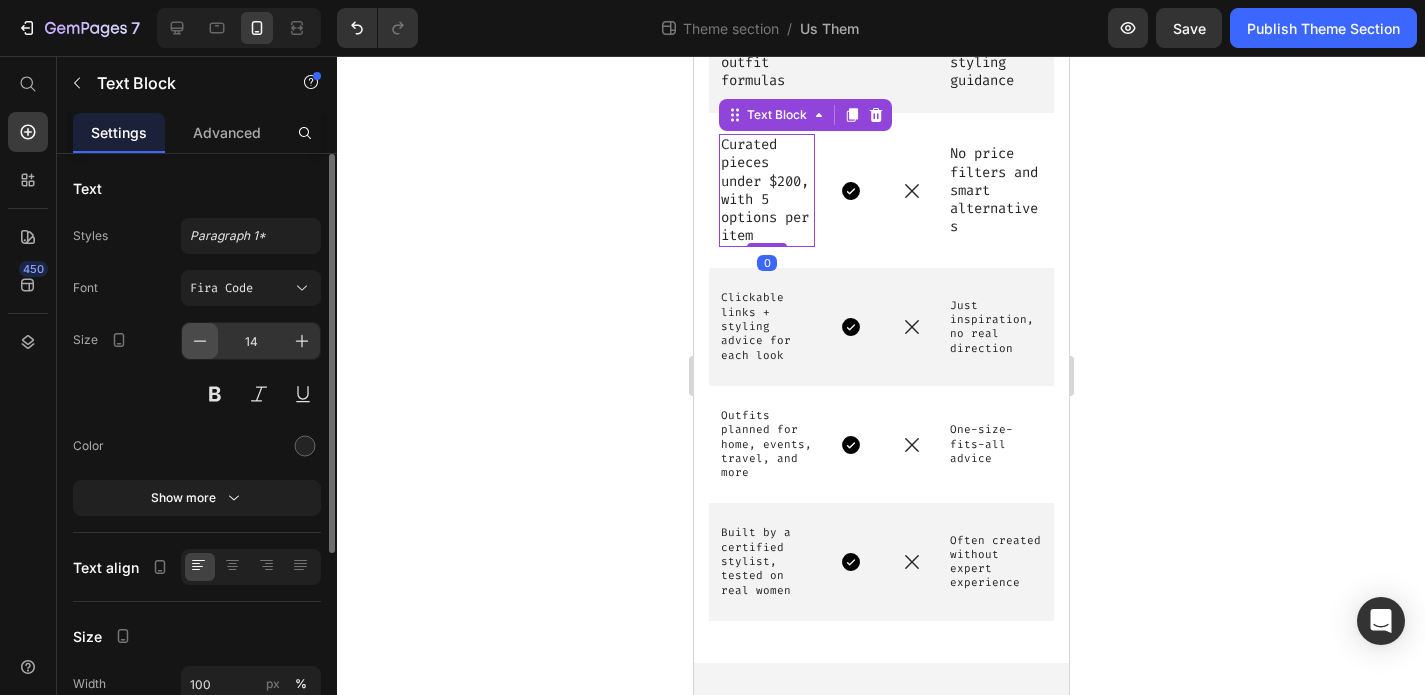 click 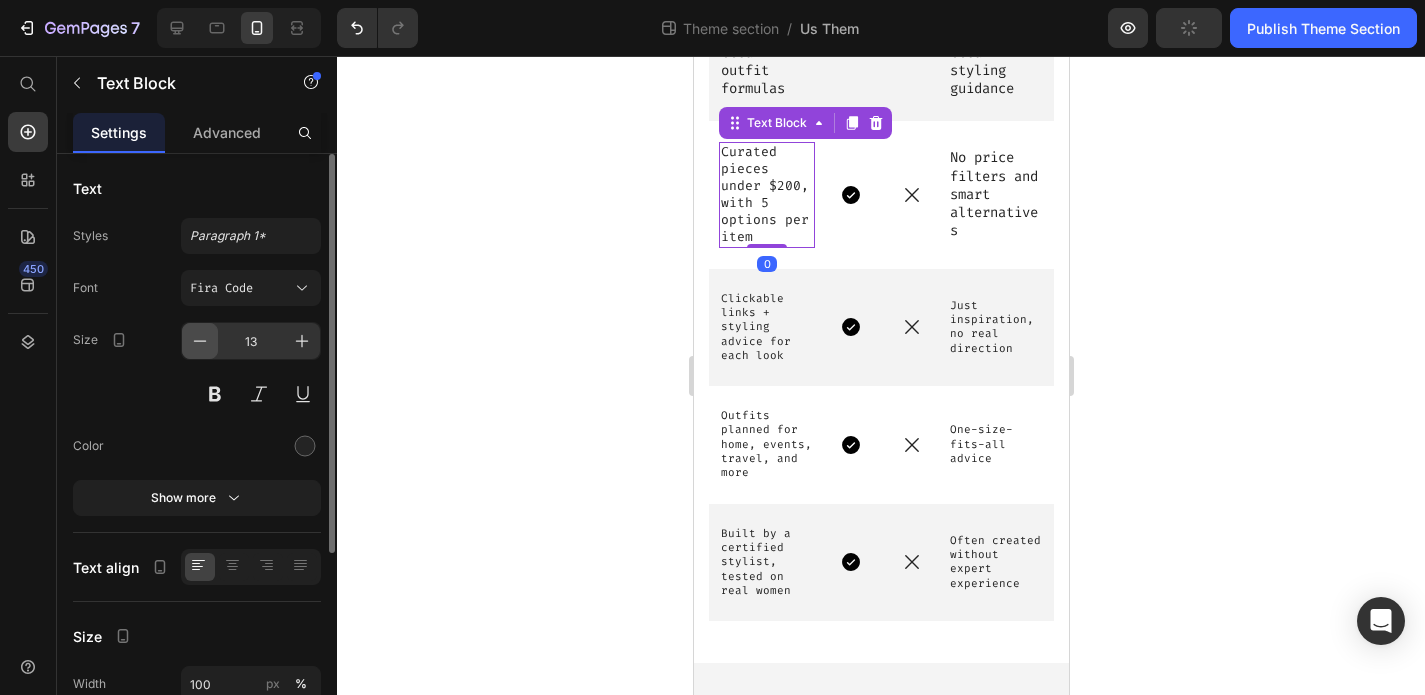 click 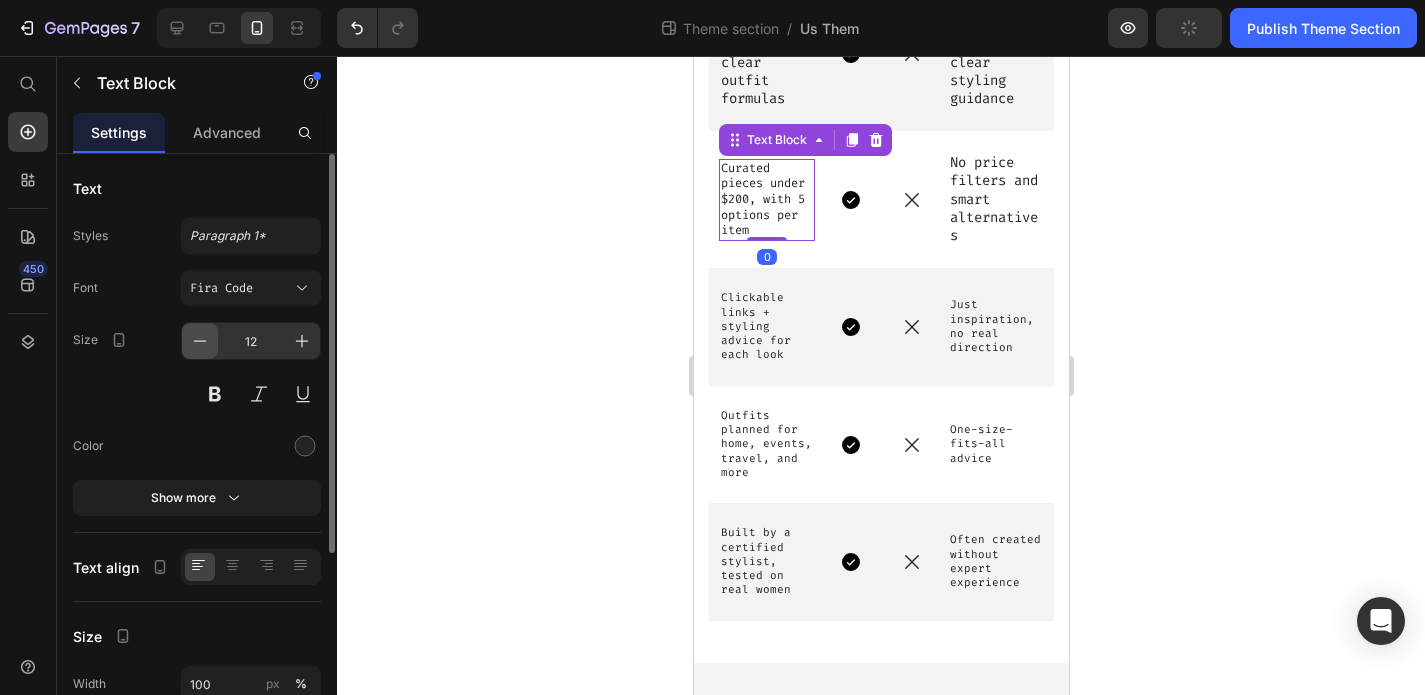click 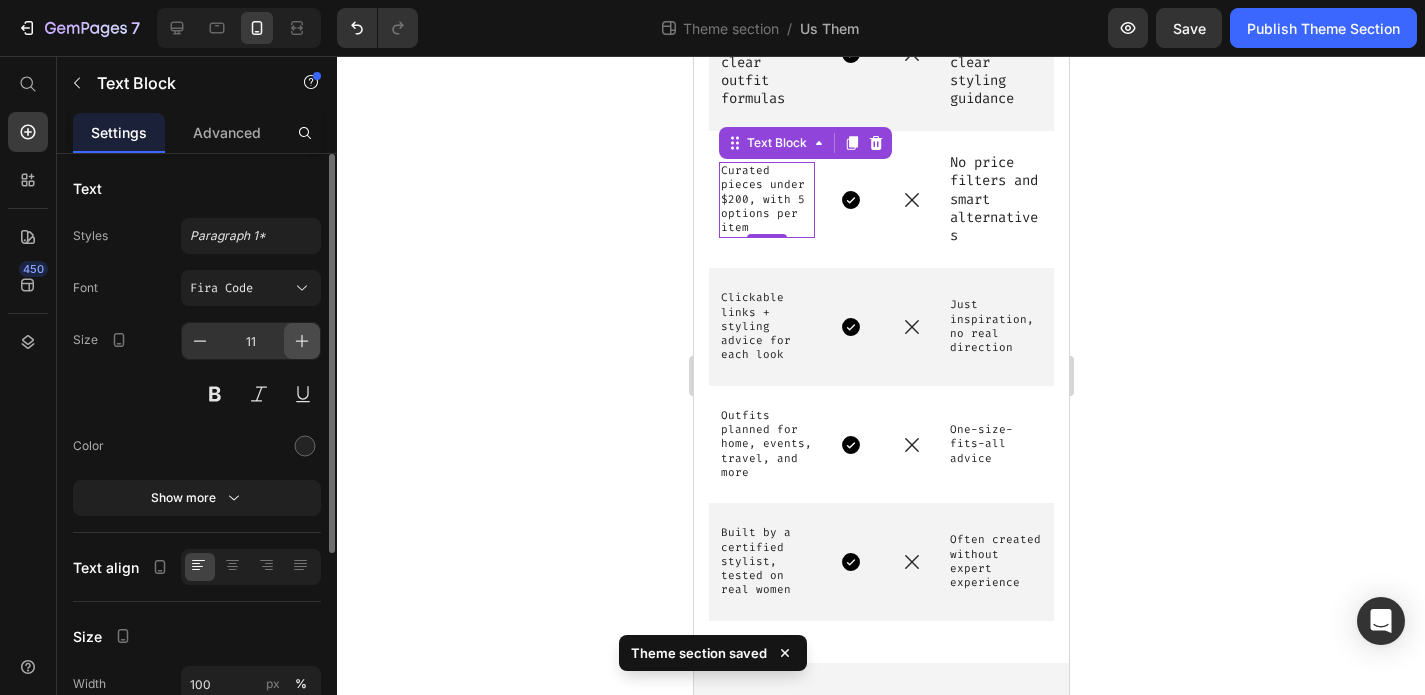 click 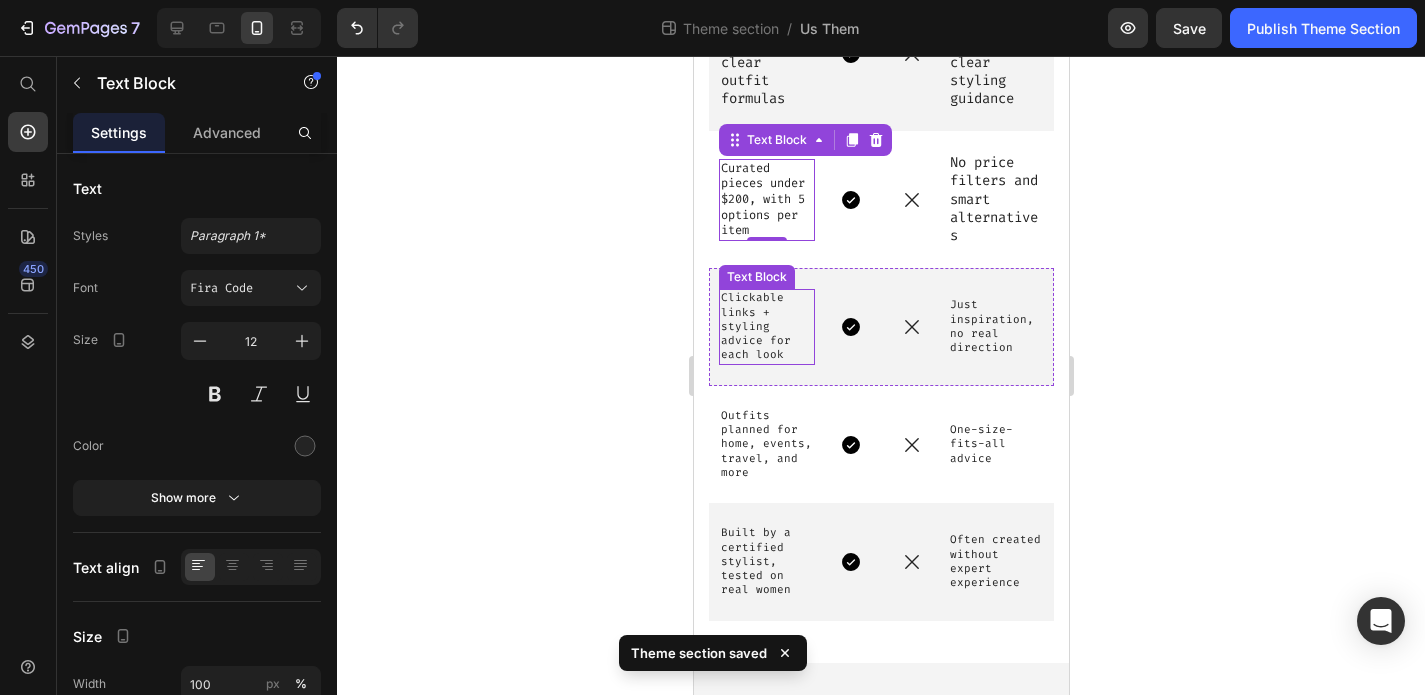 click on "Clickable links + styling advice for each look" at bounding box center (766, 326) 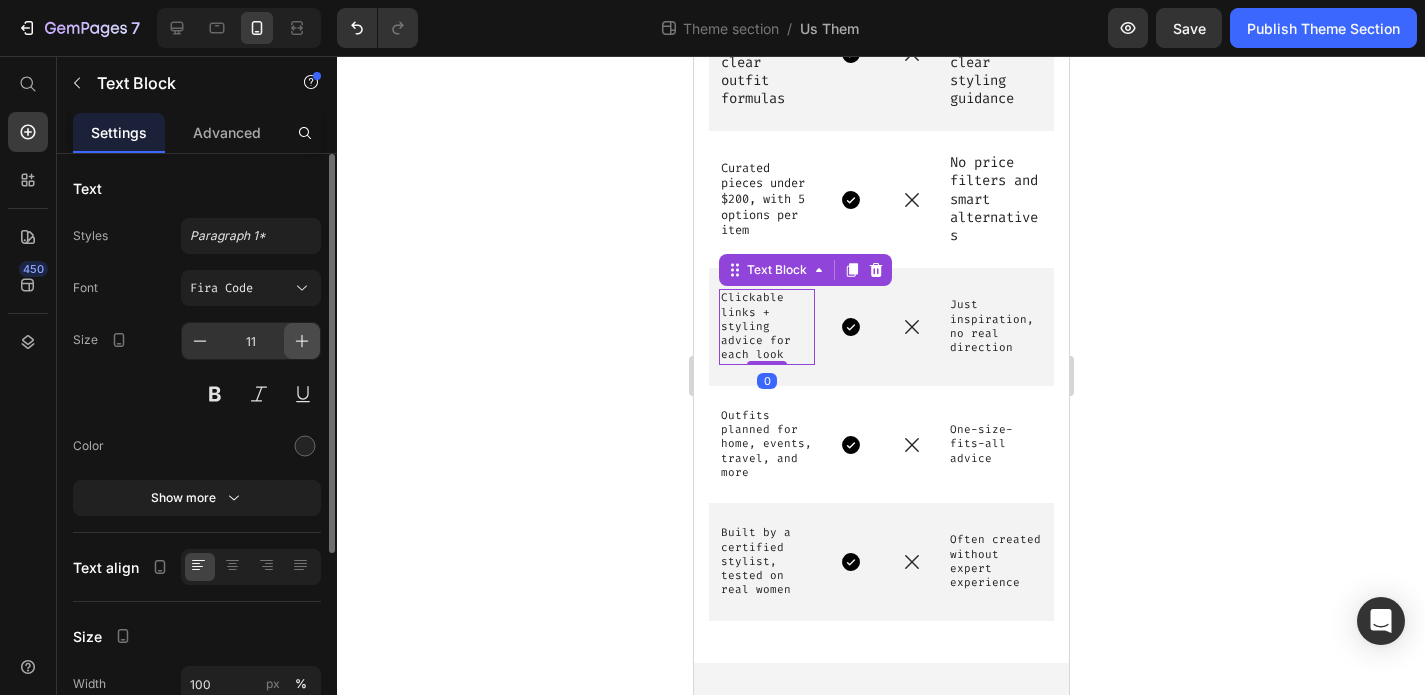 click 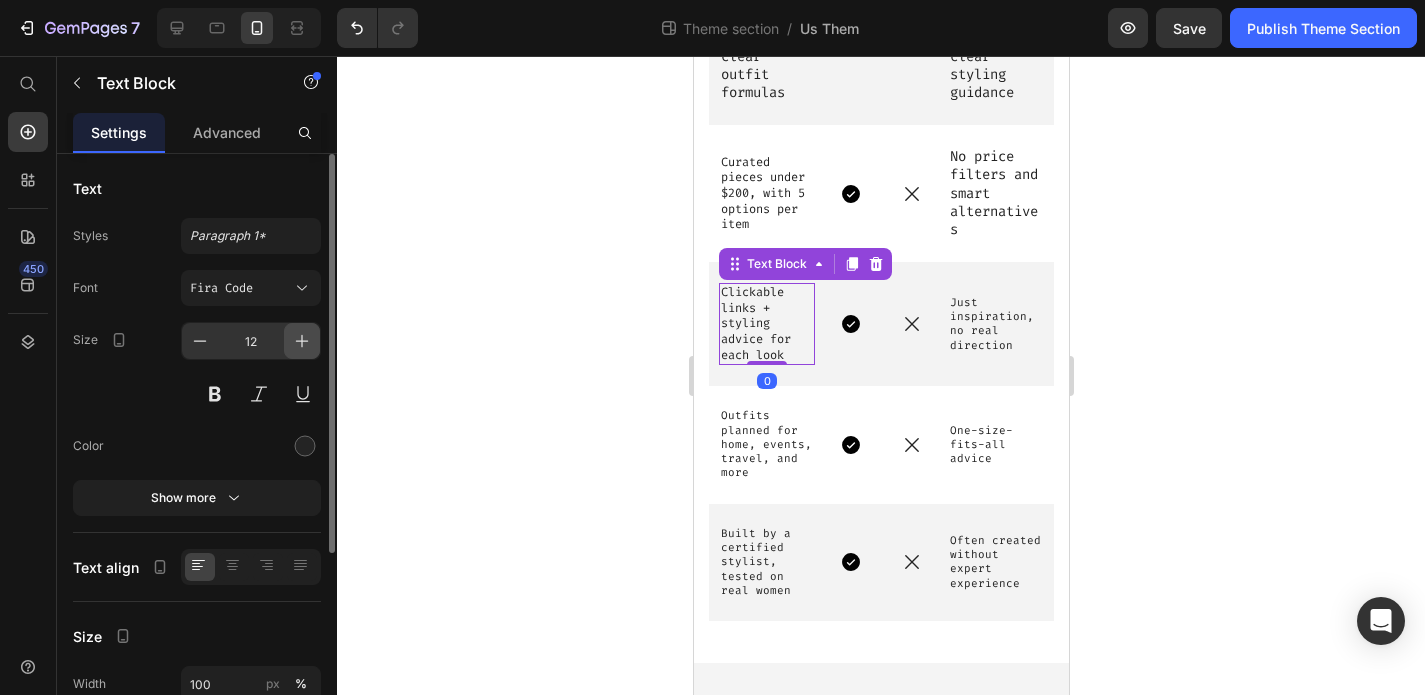 scroll, scrollTop: 1810, scrollLeft: 0, axis: vertical 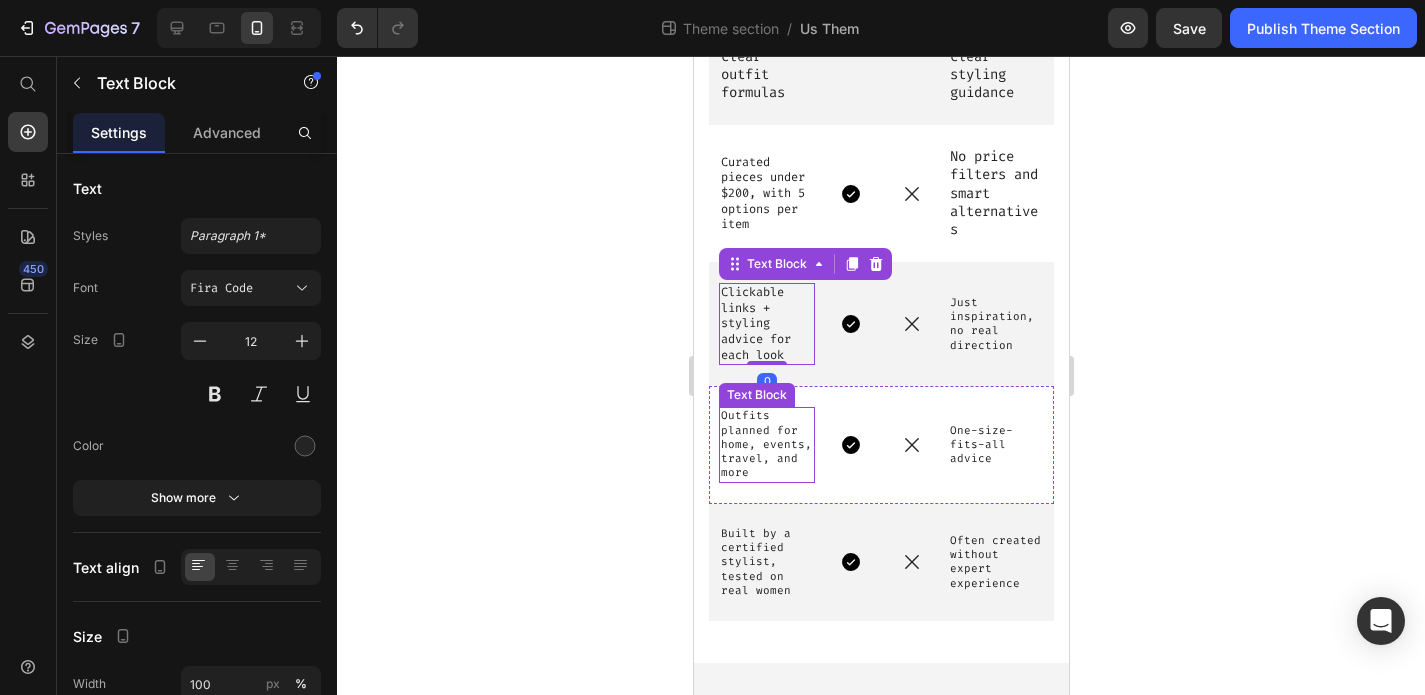 click on "Outfits planned for home, events, travel, and more" at bounding box center [766, 444] 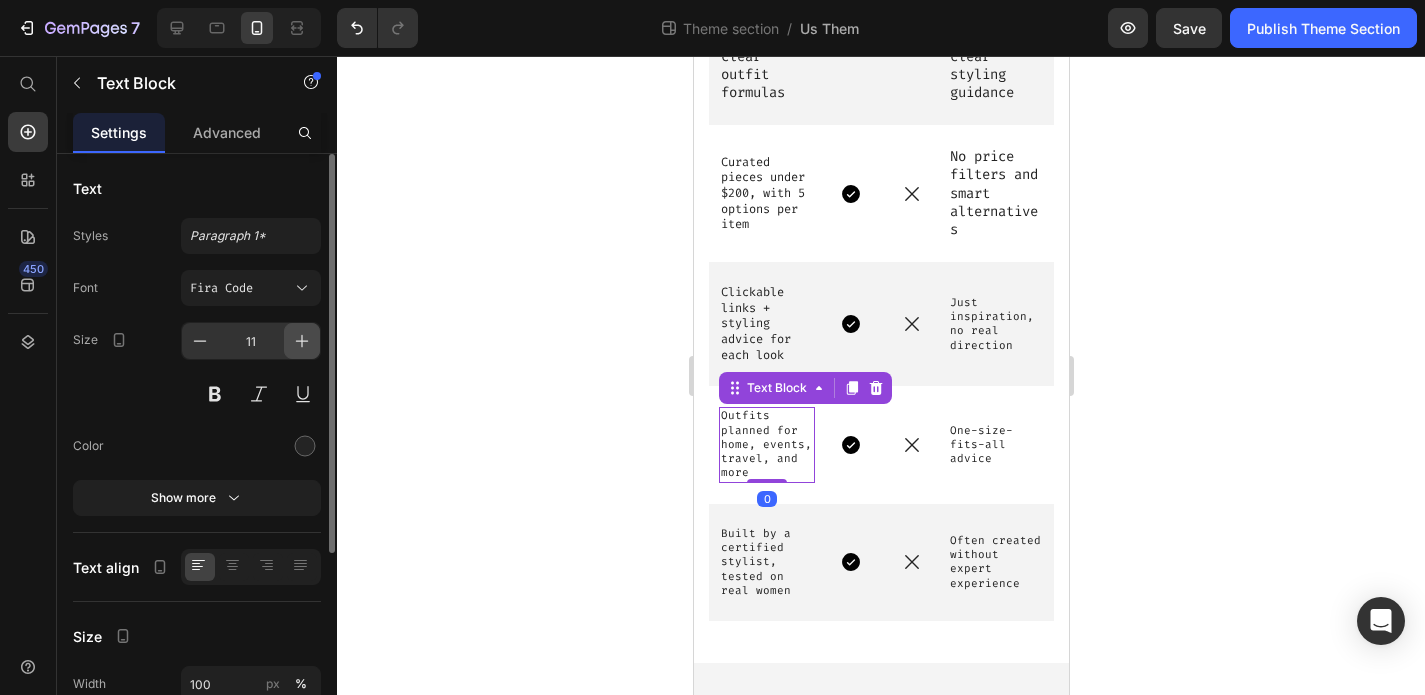 click 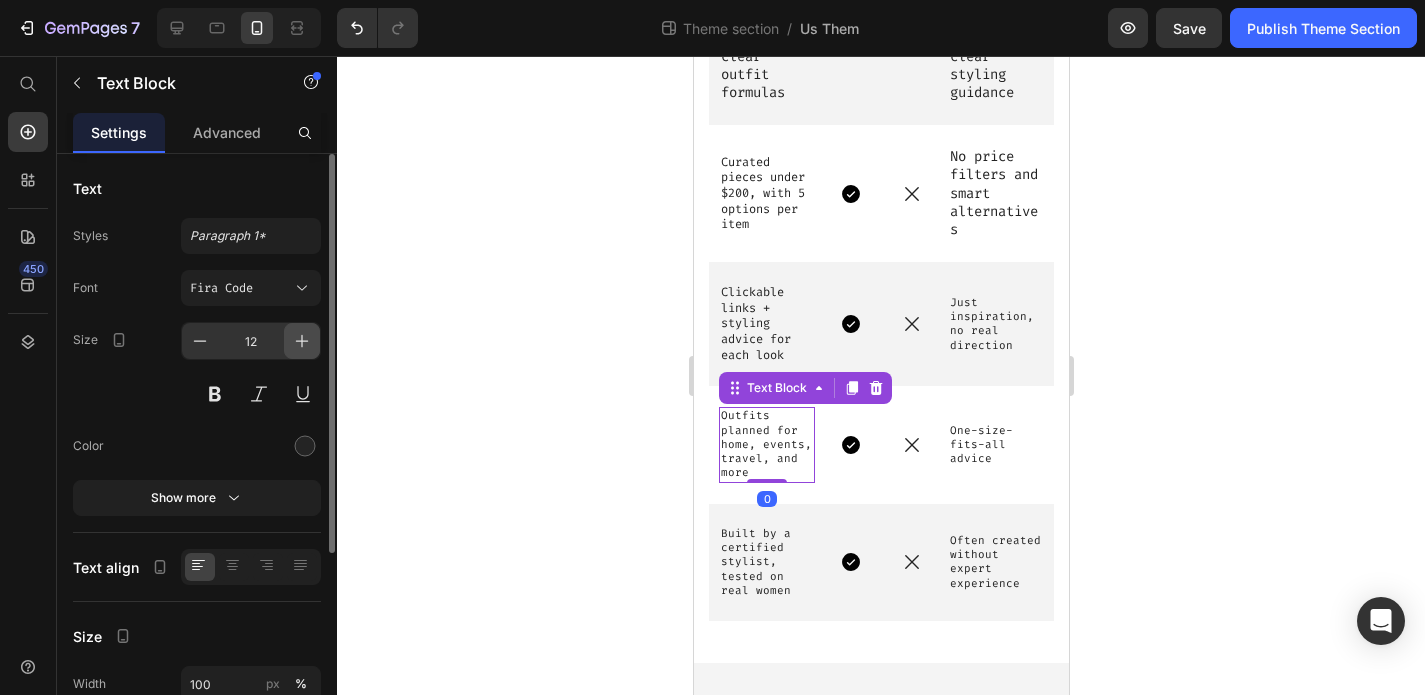 scroll, scrollTop: 1832, scrollLeft: 0, axis: vertical 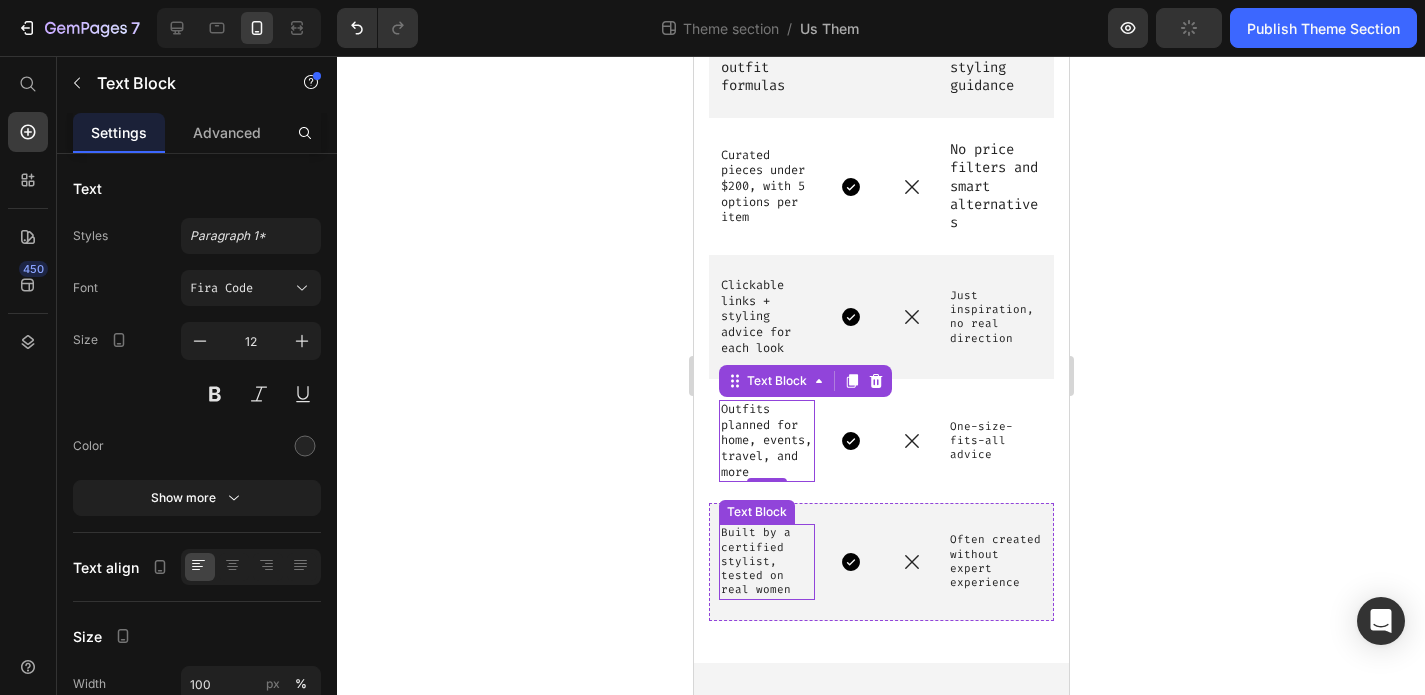 click on "Built by a certified stylist, tested on real women" at bounding box center (766, 561) 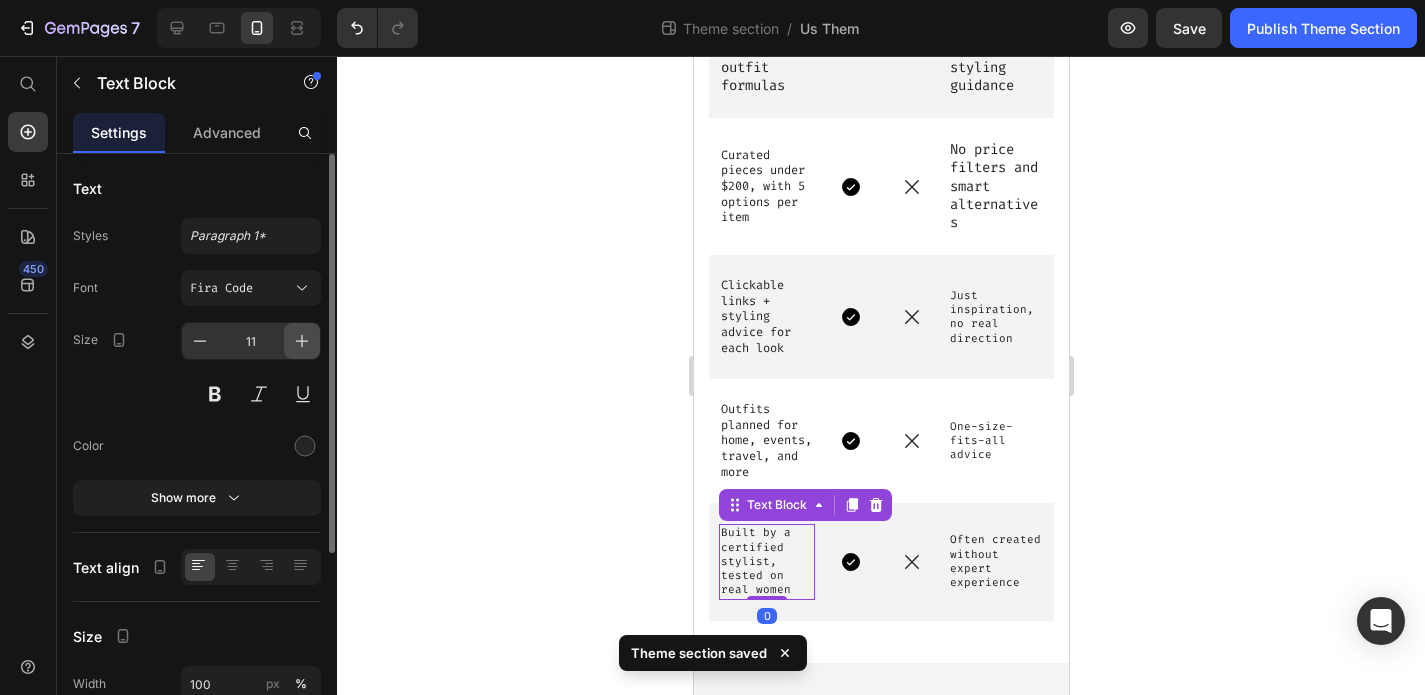 click at bounding box center (302, 341) 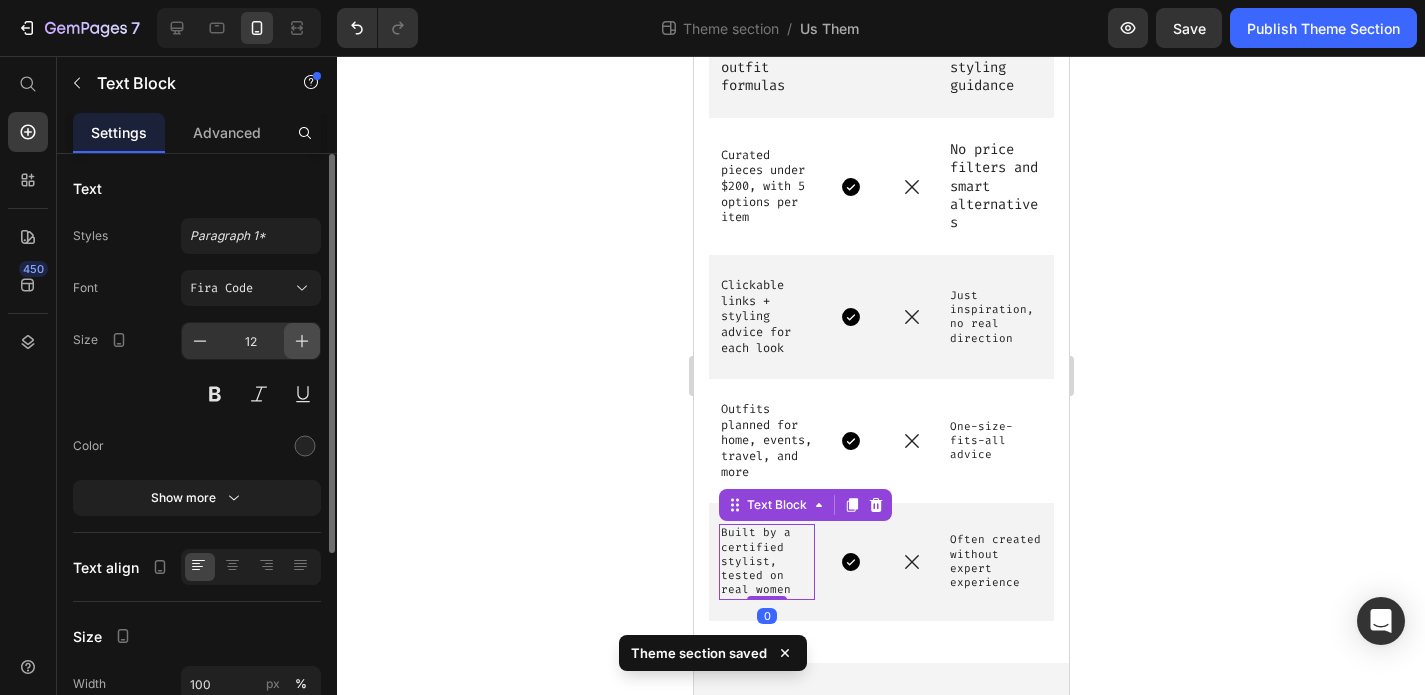 scroll, scrollTop: 1838, scrollLeft: 0, axis: vertical 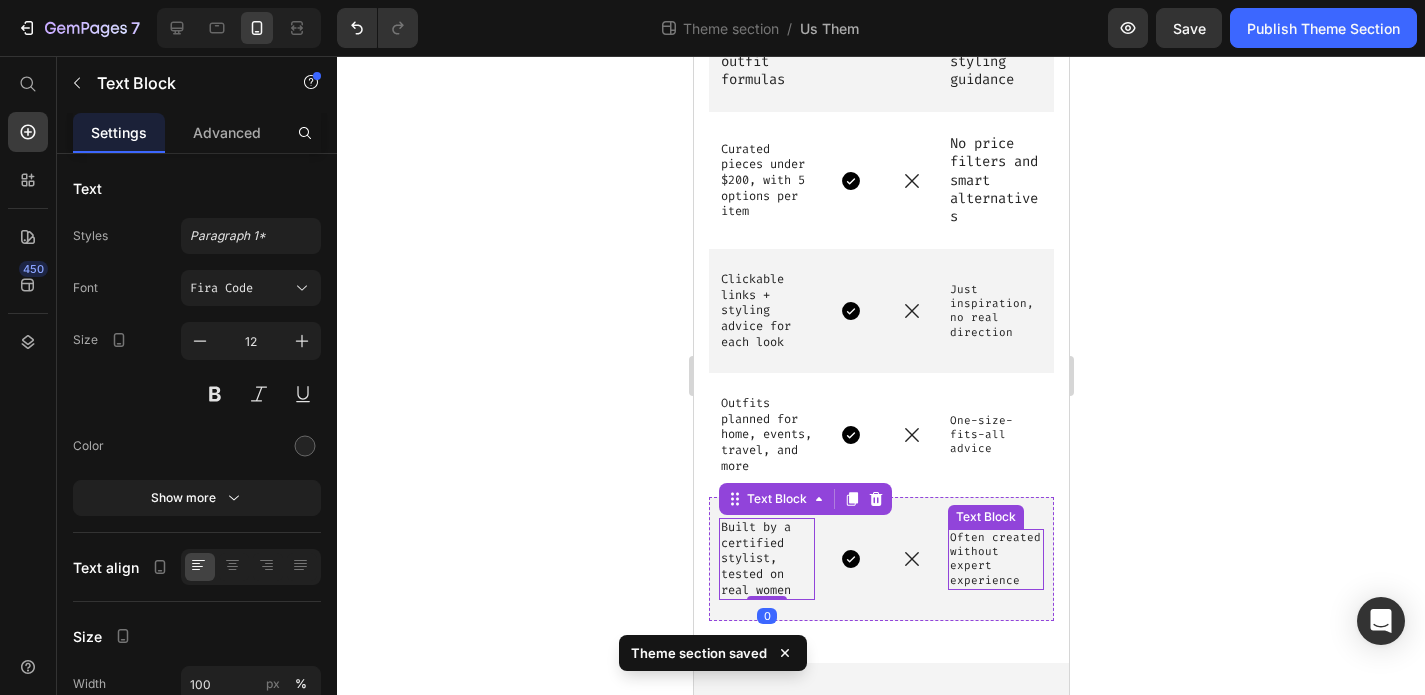 click on "Often created without expert experience" at bounding box center (995, 559) 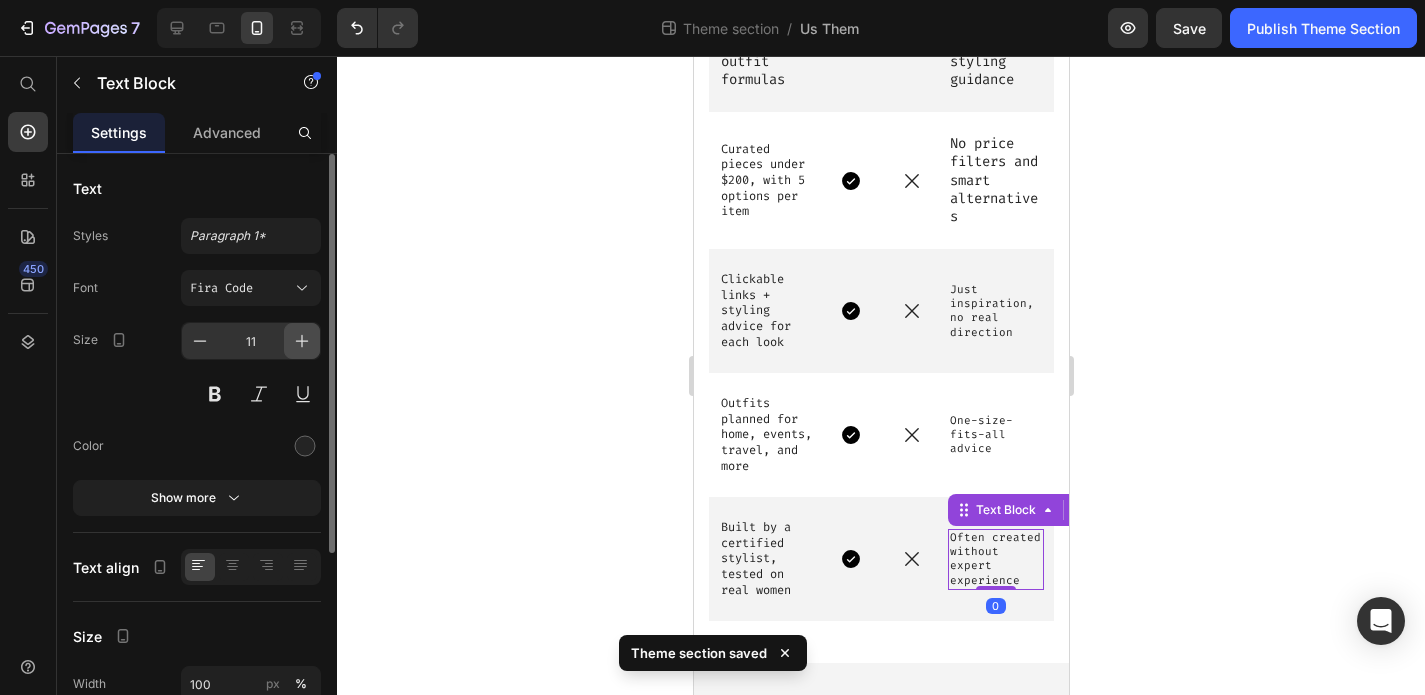 click 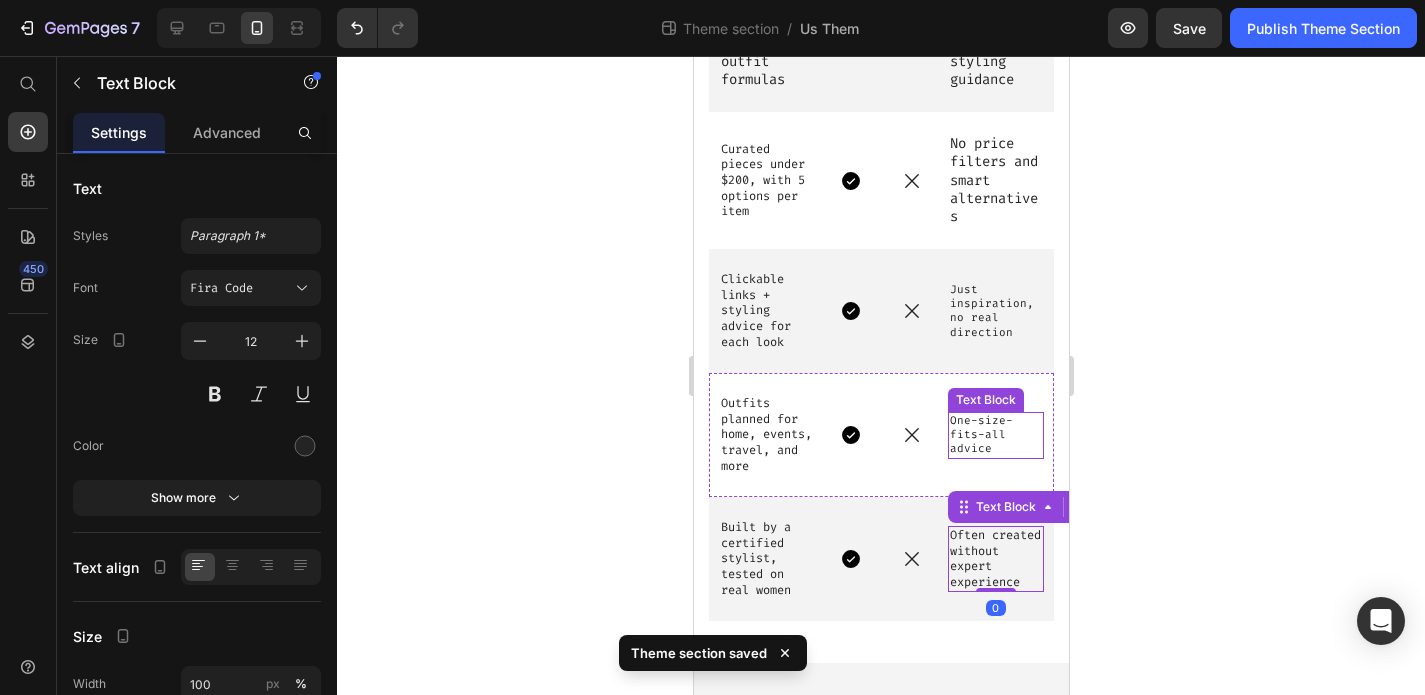 click on "One-size-fits-all advice" at bounding box center (995, 435) 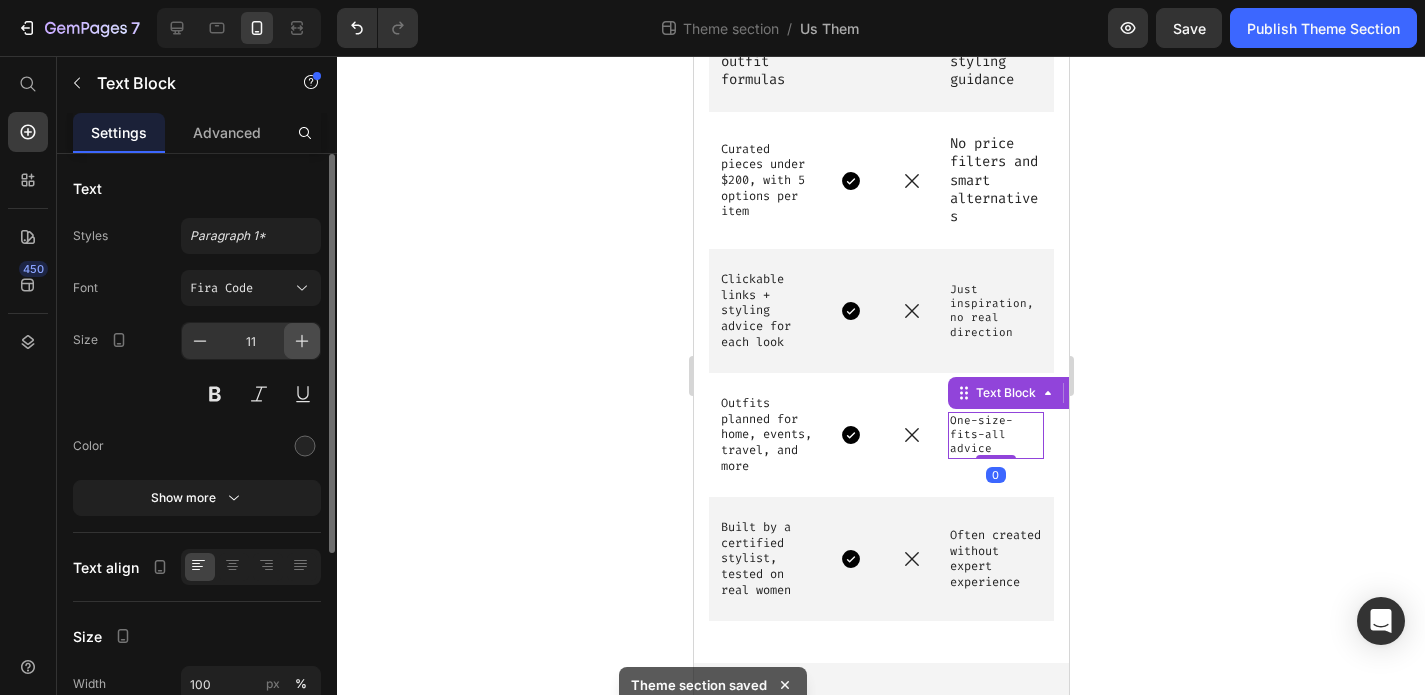 click 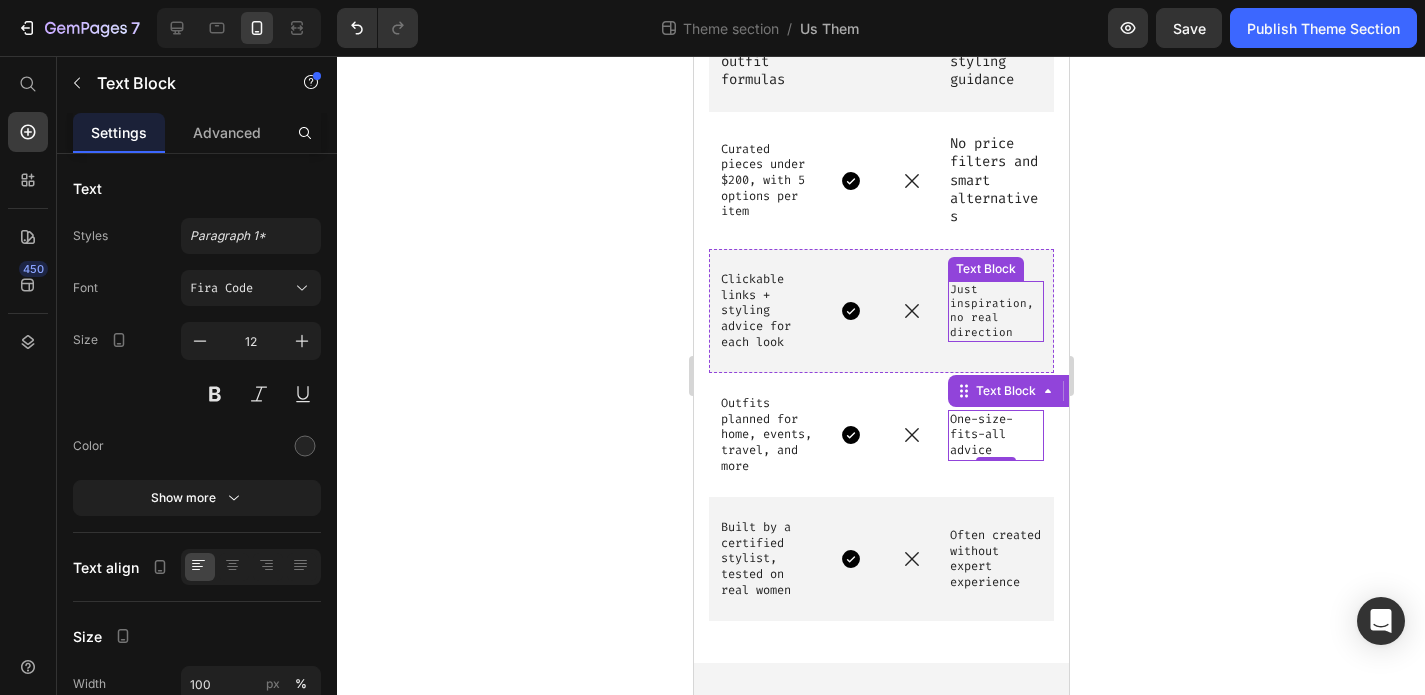click on "Just inspiration, no real direction" at bounding box center [995, 311] 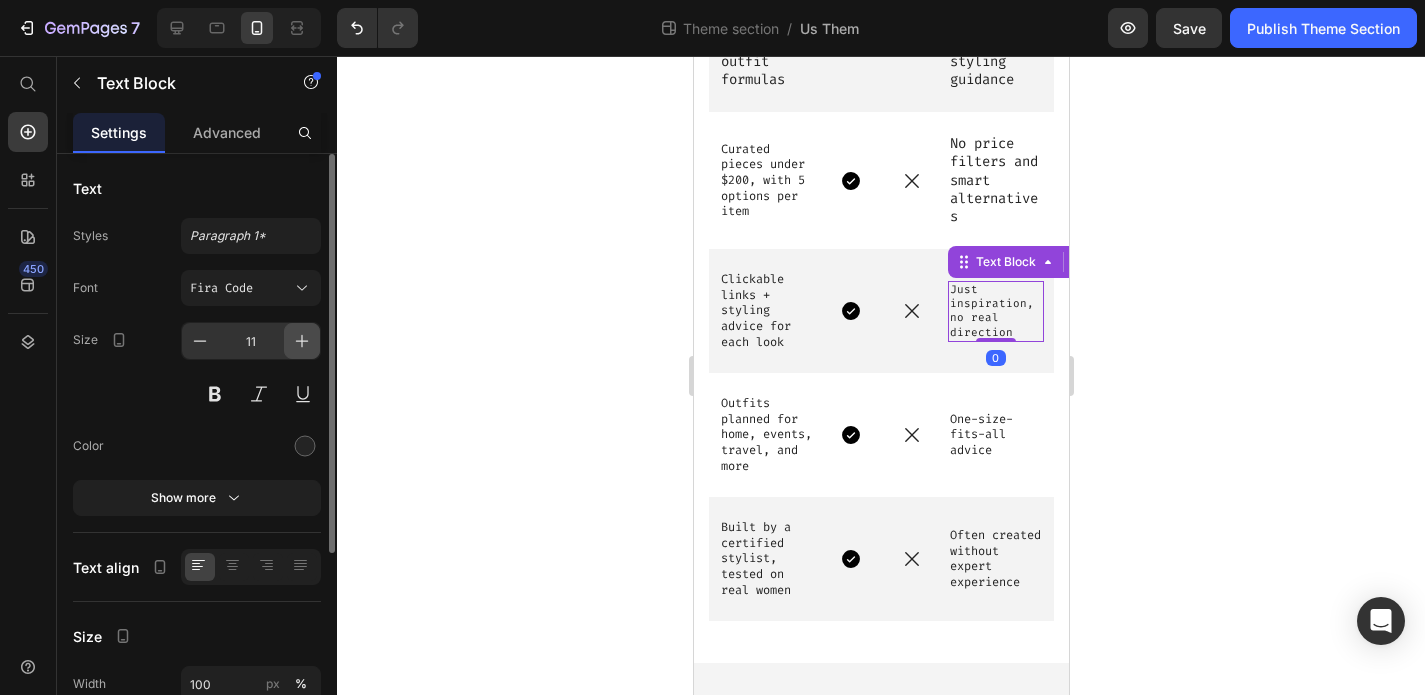 click 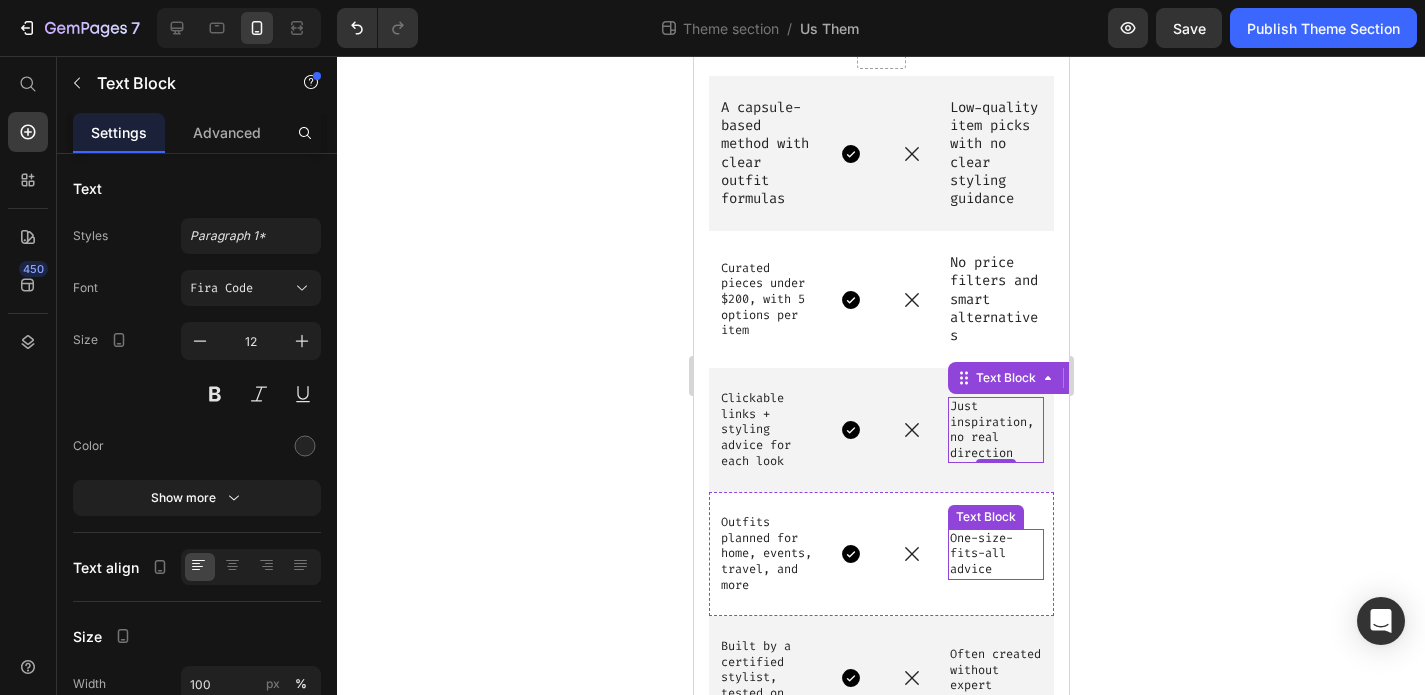 scroll, scrollTop: 1628, scrollLeft: 0, axis: vertical 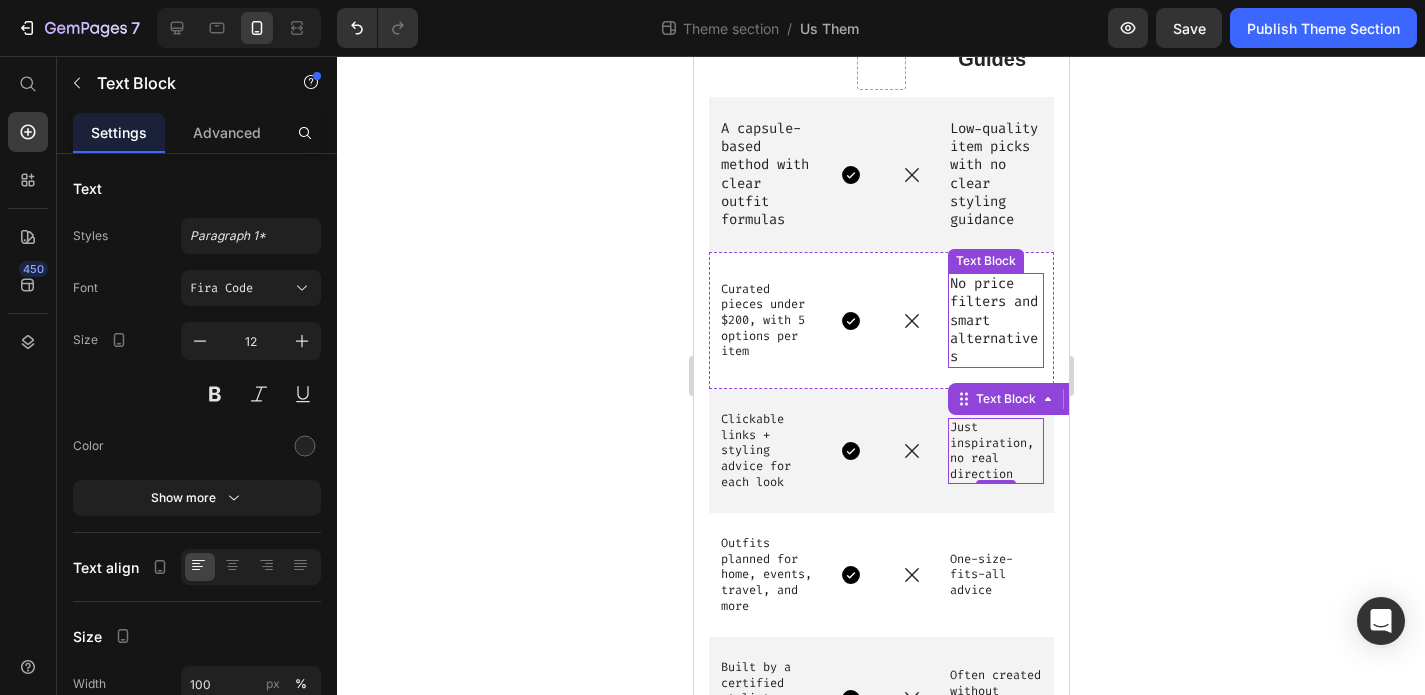 click on "No price filters and smart alternatives" at bounding box center (995, 320) 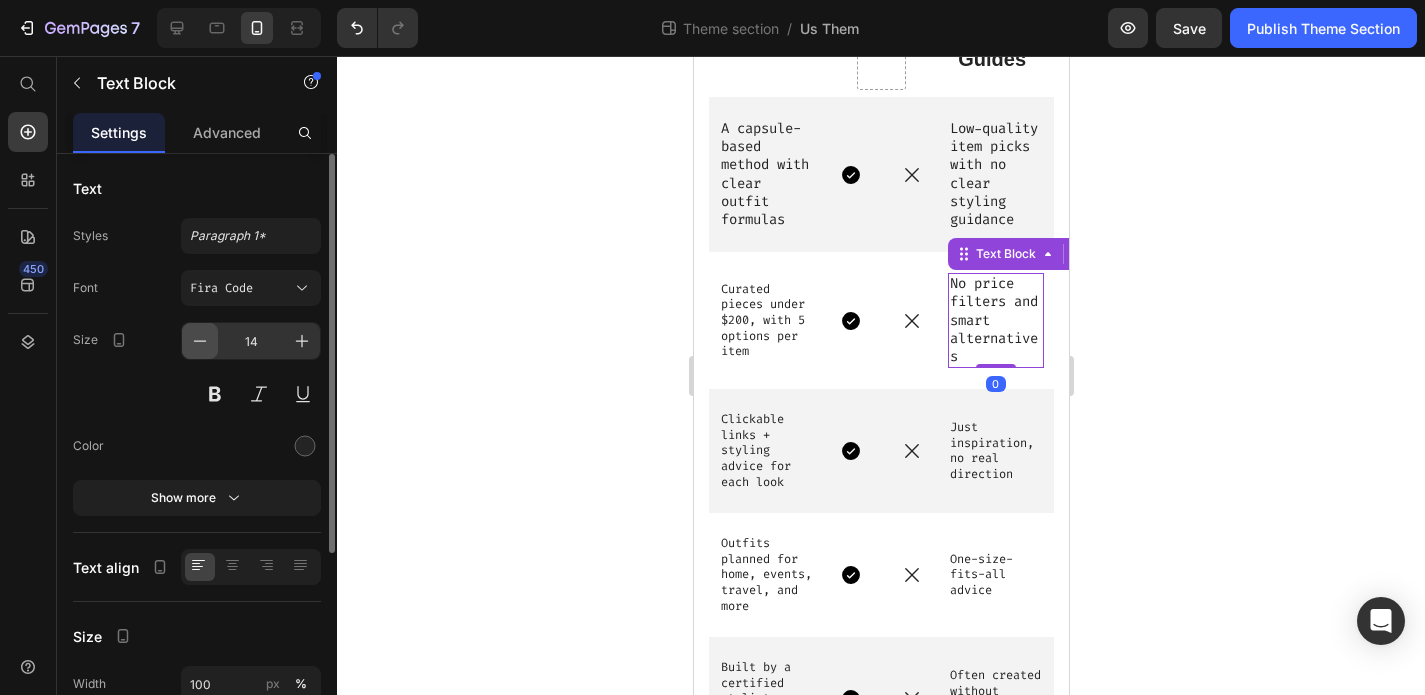 click at bounding box center (200, 341) 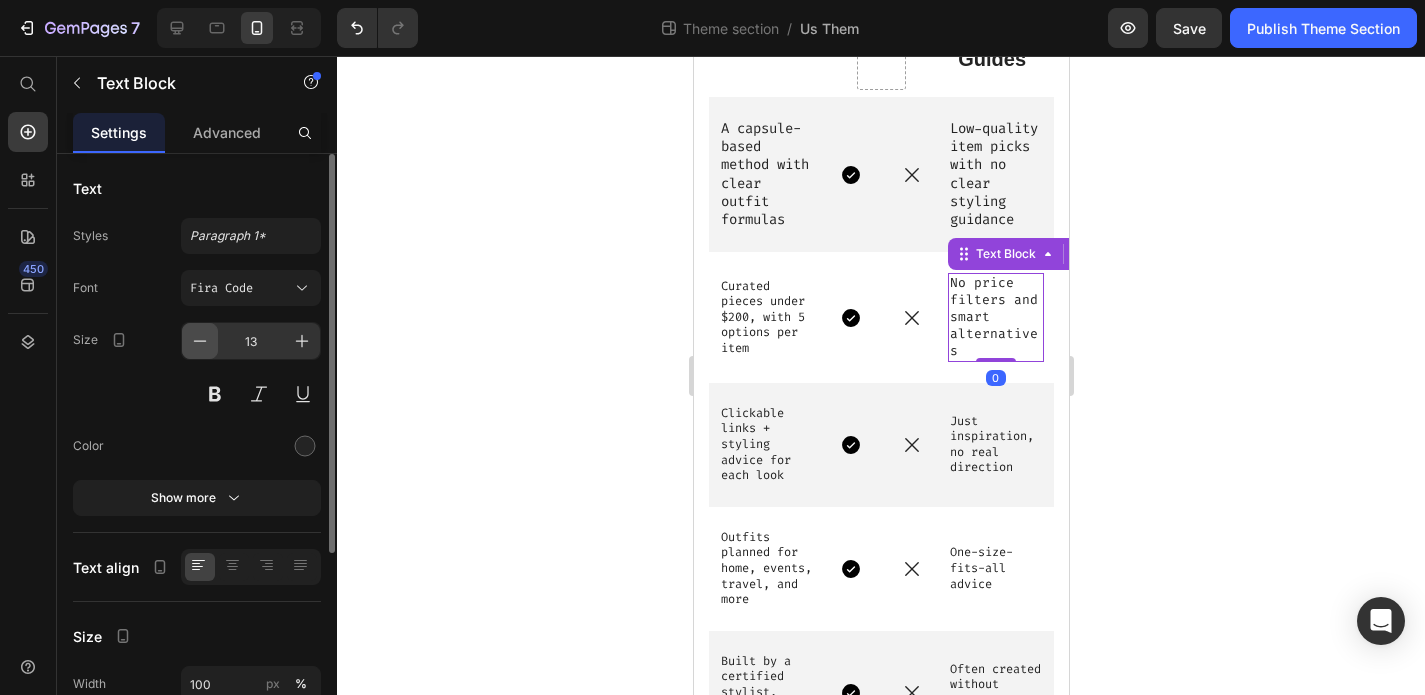 click at bounding box center (200, 341) 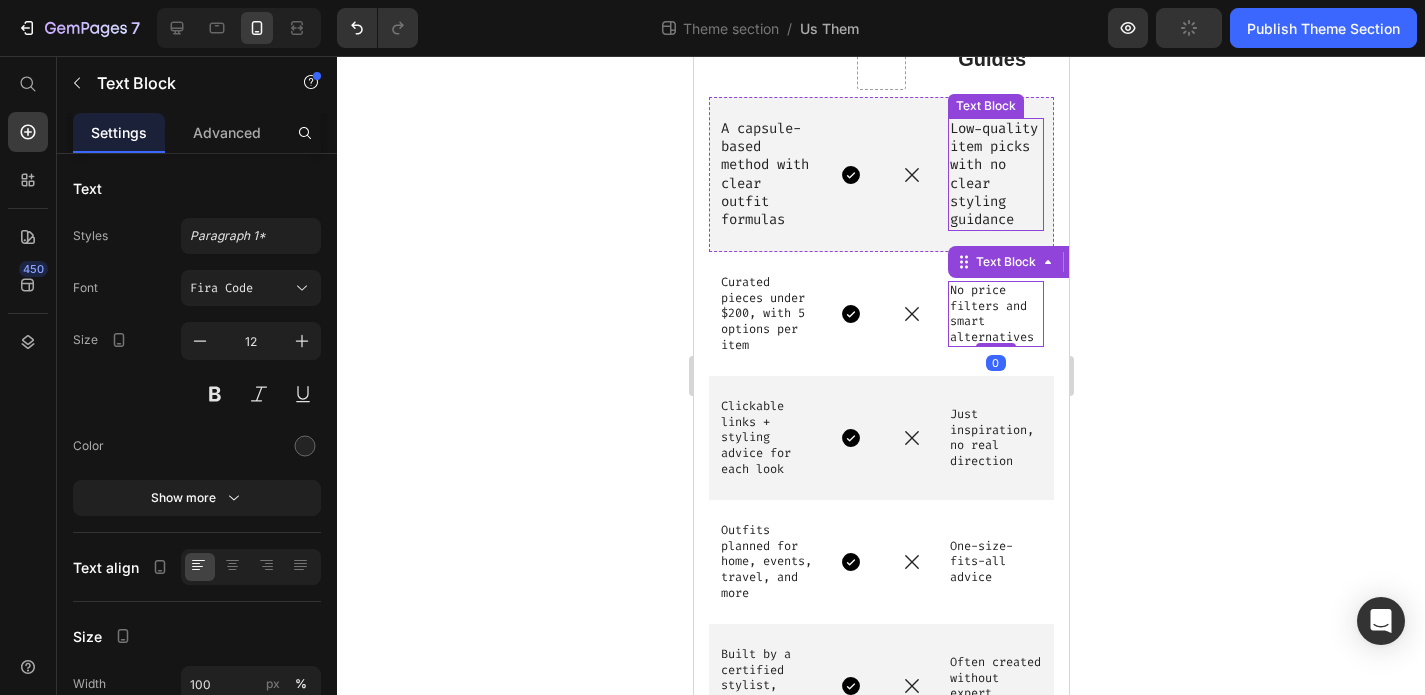 click on "Low-quality item picks with no clear styling guidance" at bounding box center (995, 174) 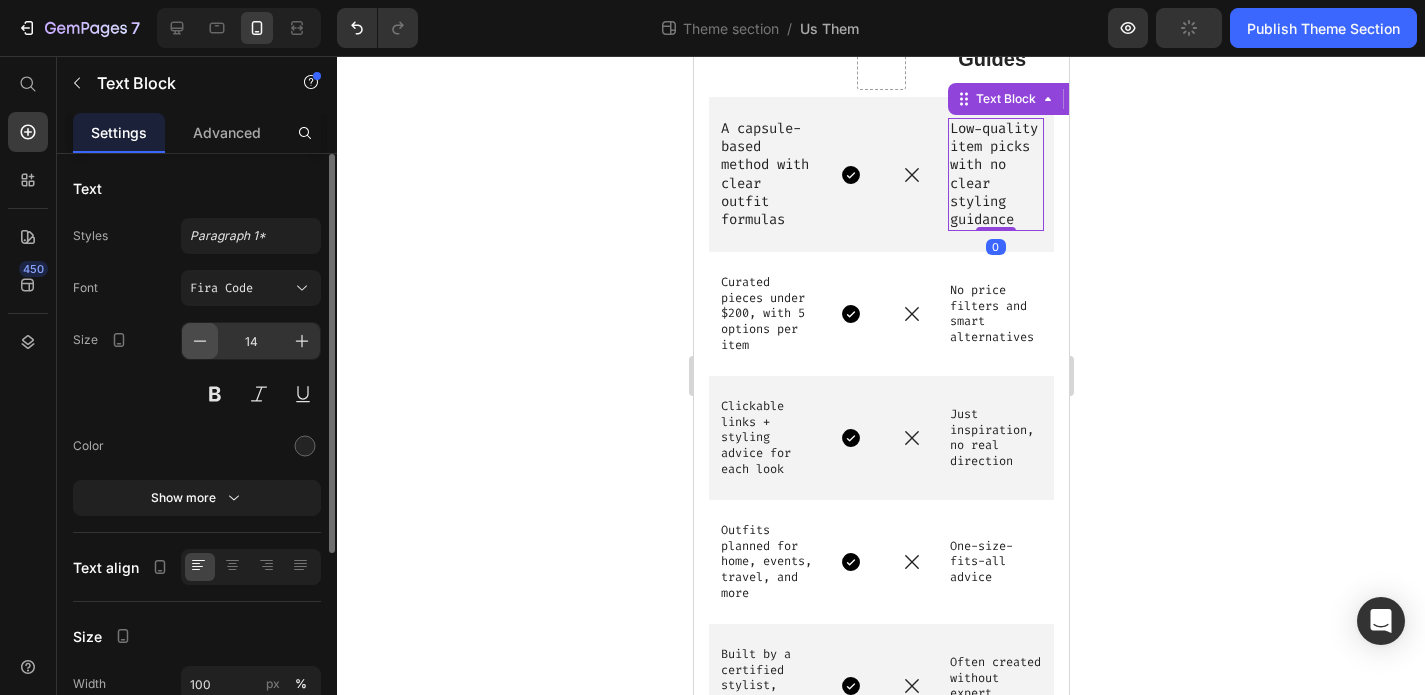 click 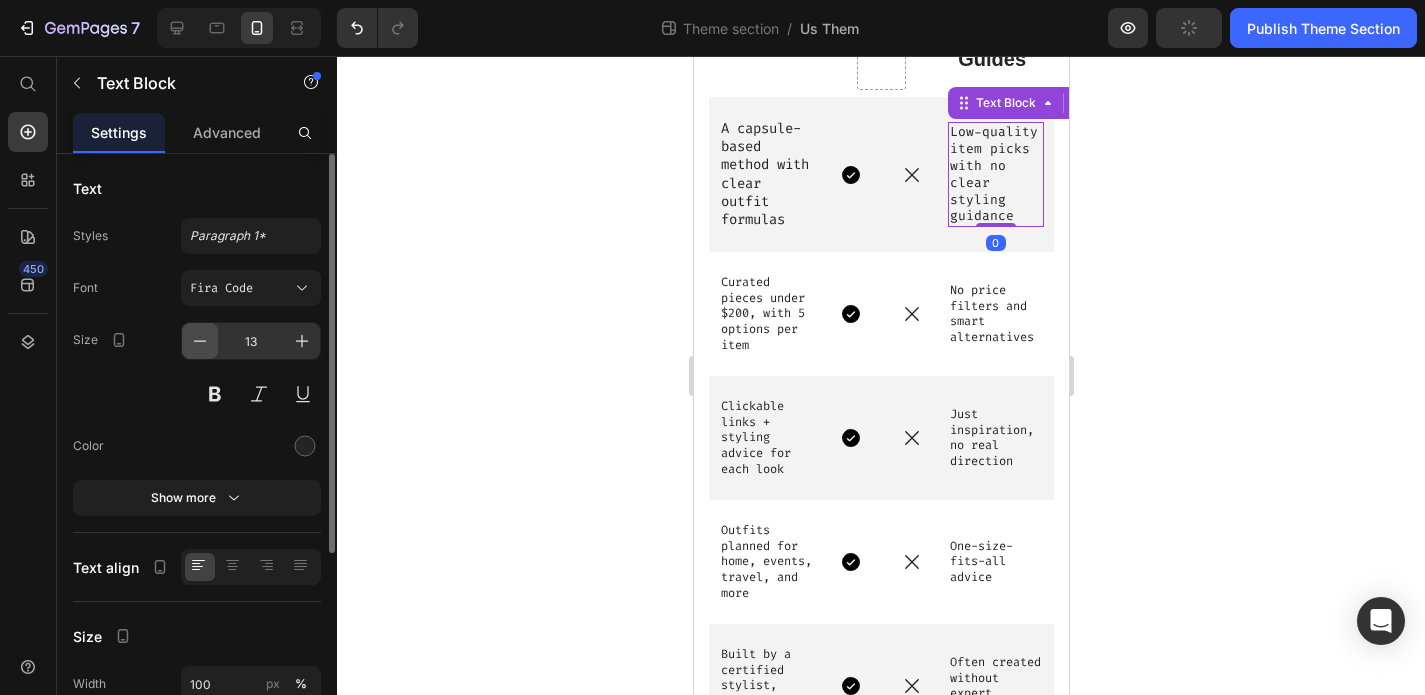 click 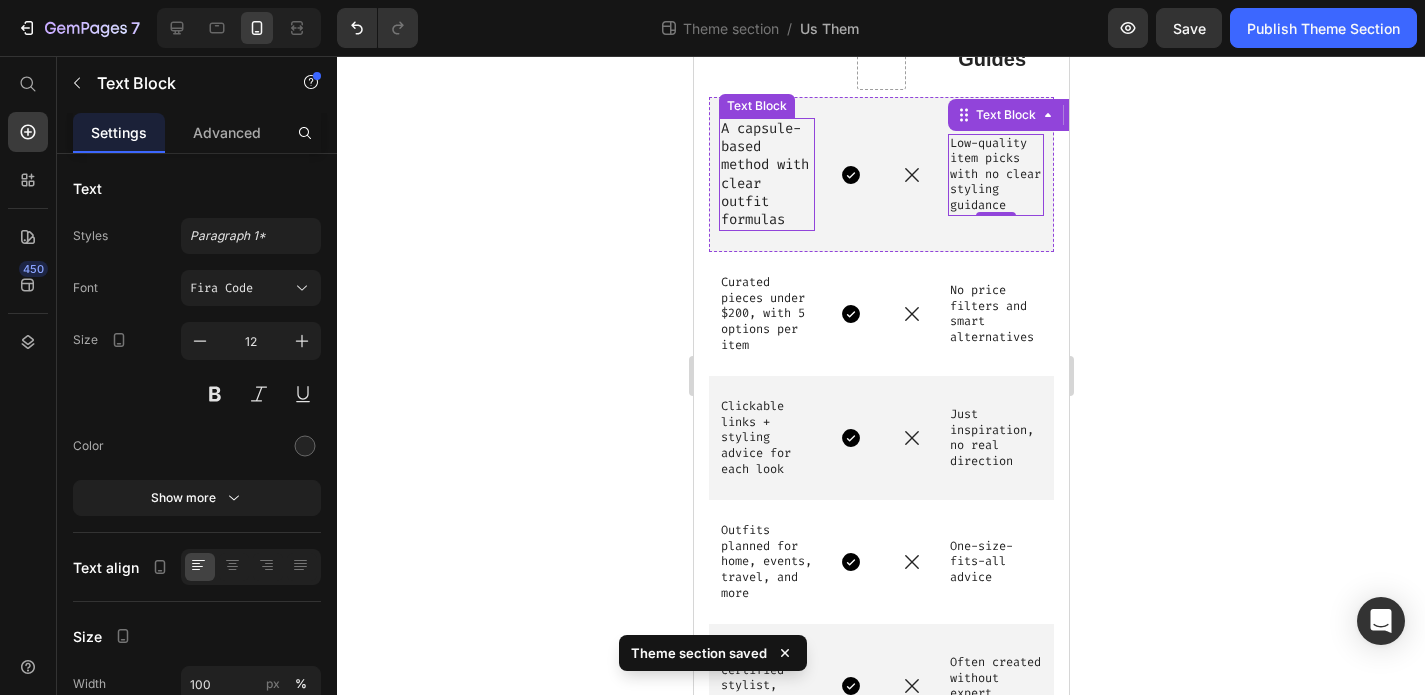 click on "A capsule-based method with clear outfit formulas" at bounding box center [766, 174] 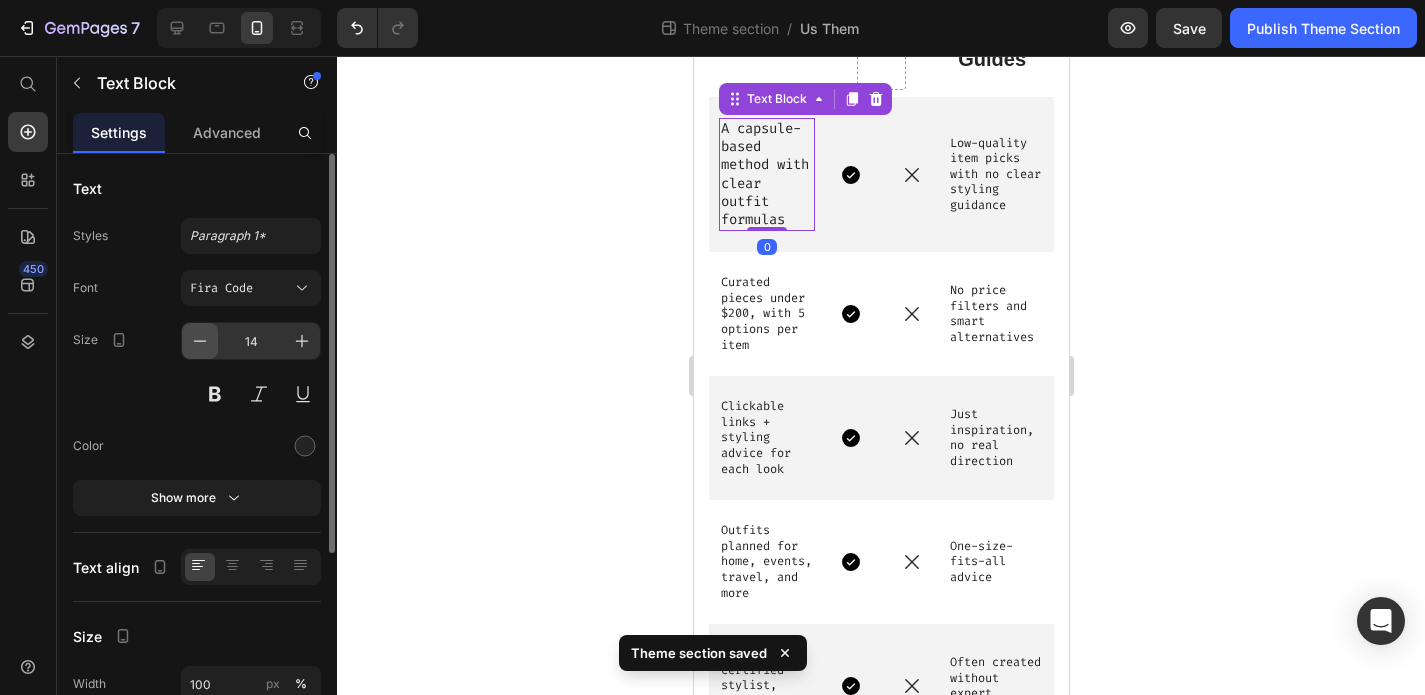 click 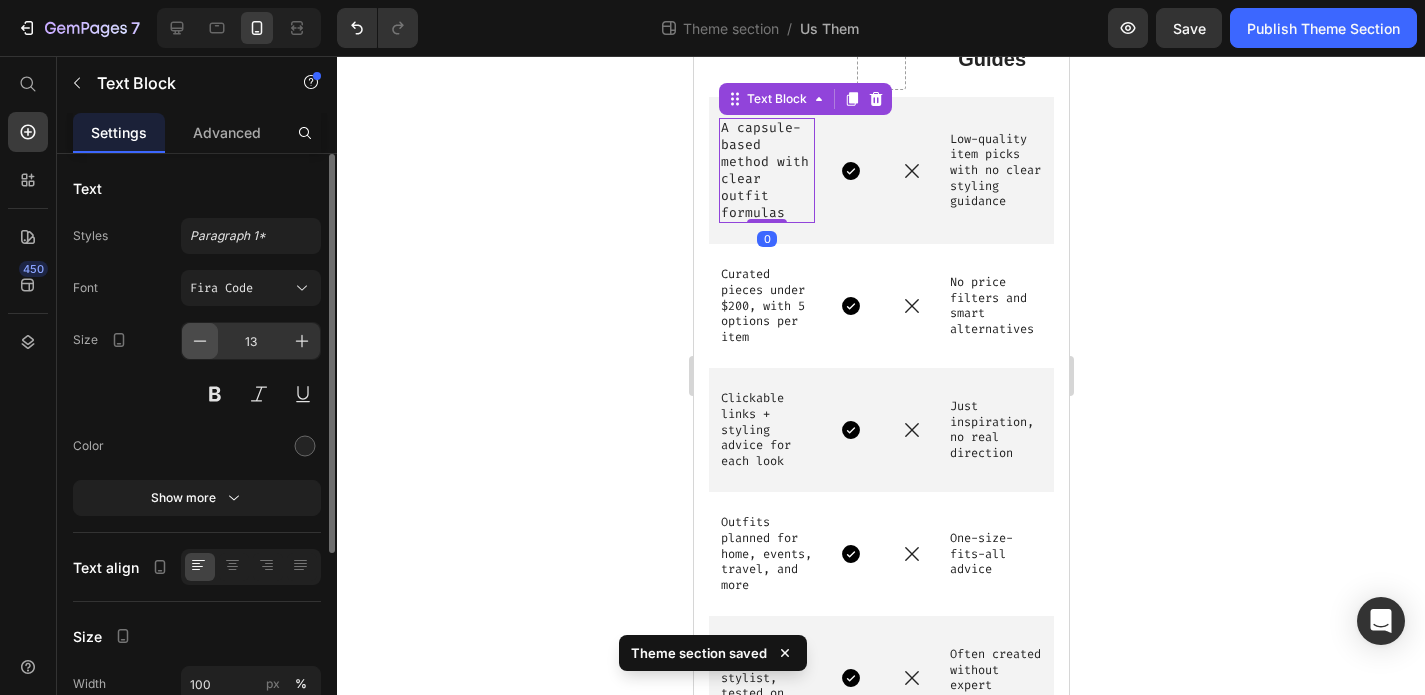 click 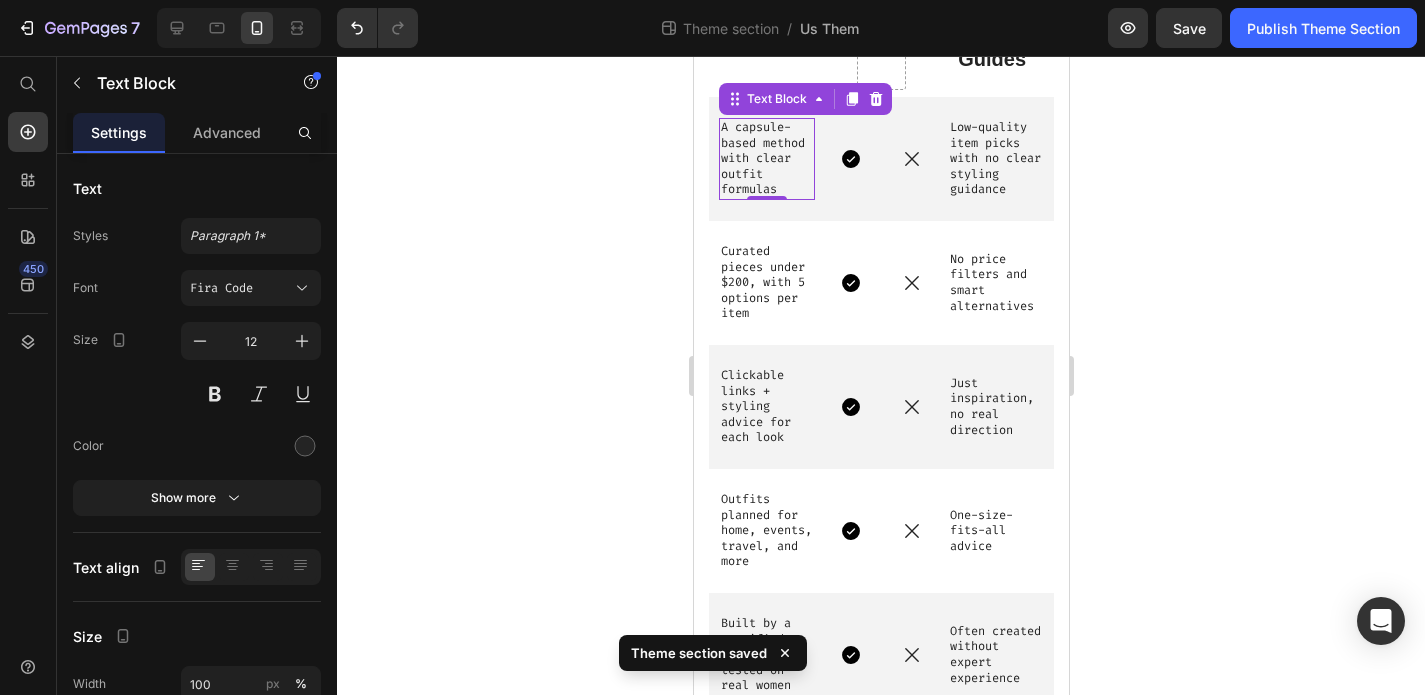 click 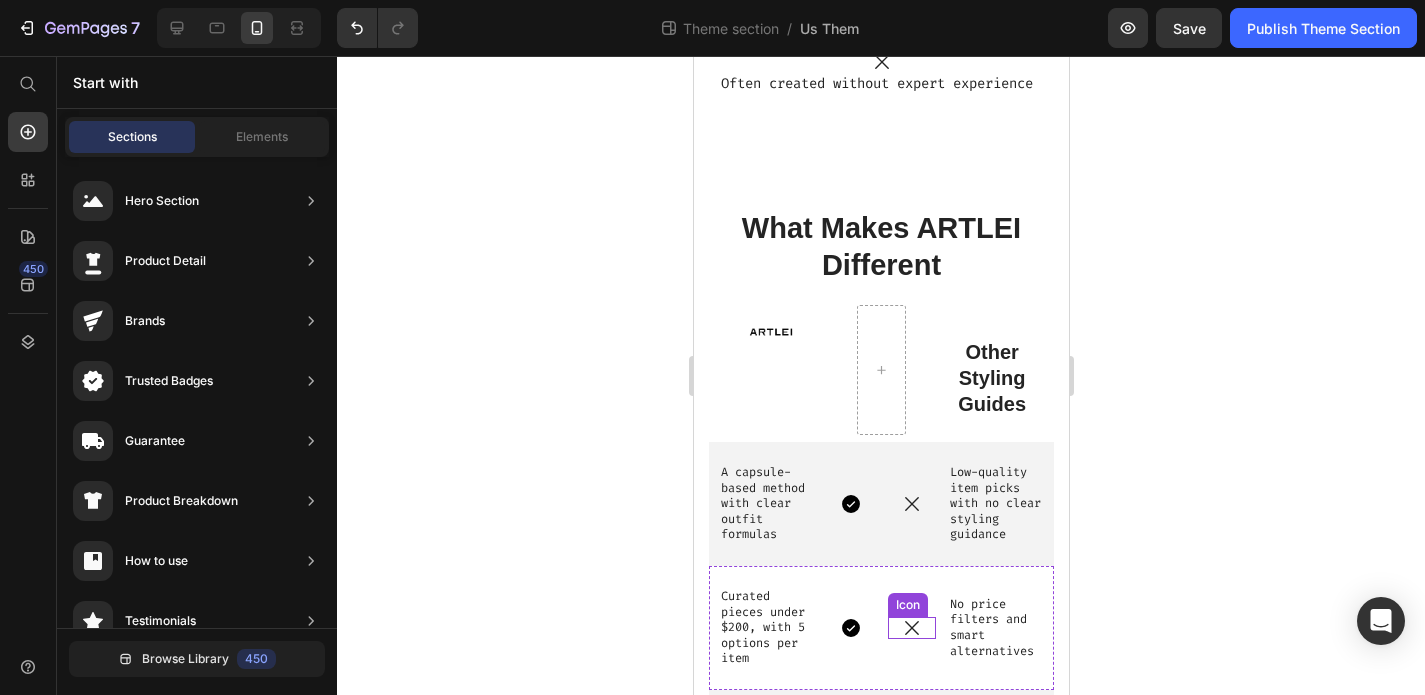 scroll, scrollTop: 1282, scrollLeft: 0, axis: vertical 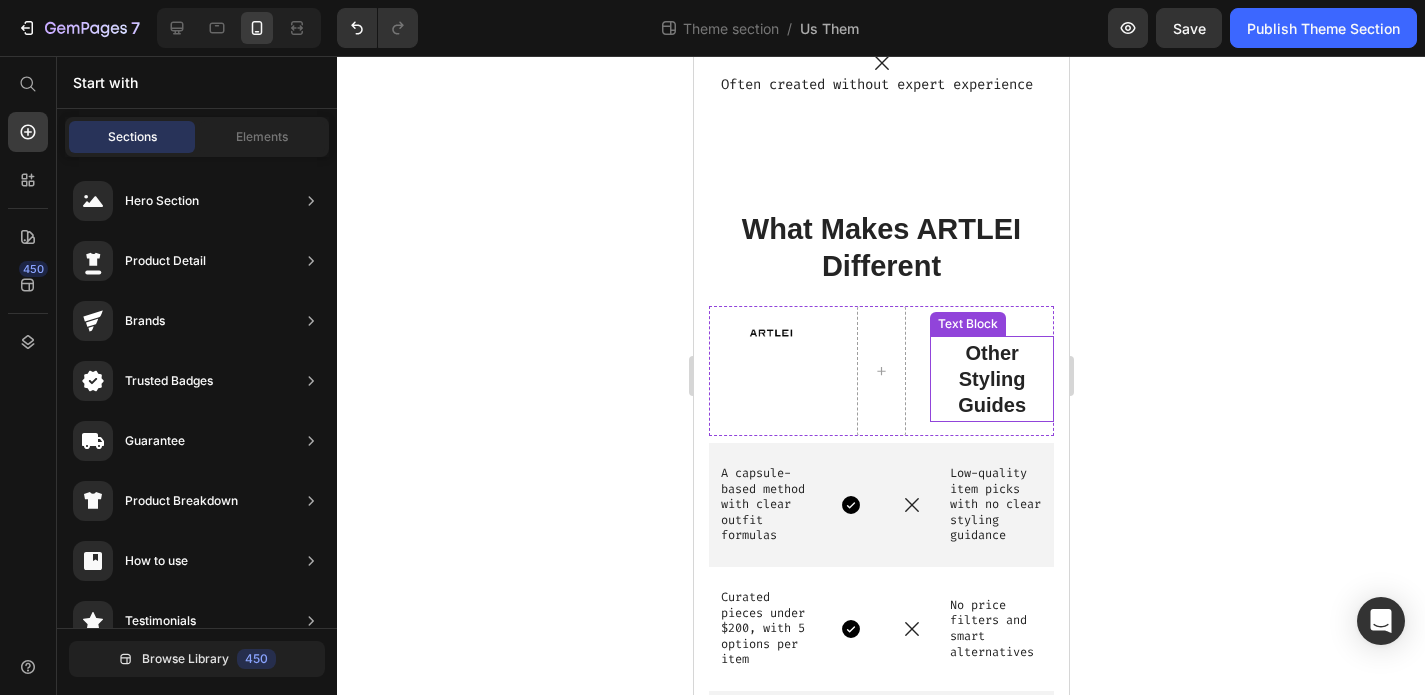 click on "Other Styling Guides" at bounding box center (991, 379) 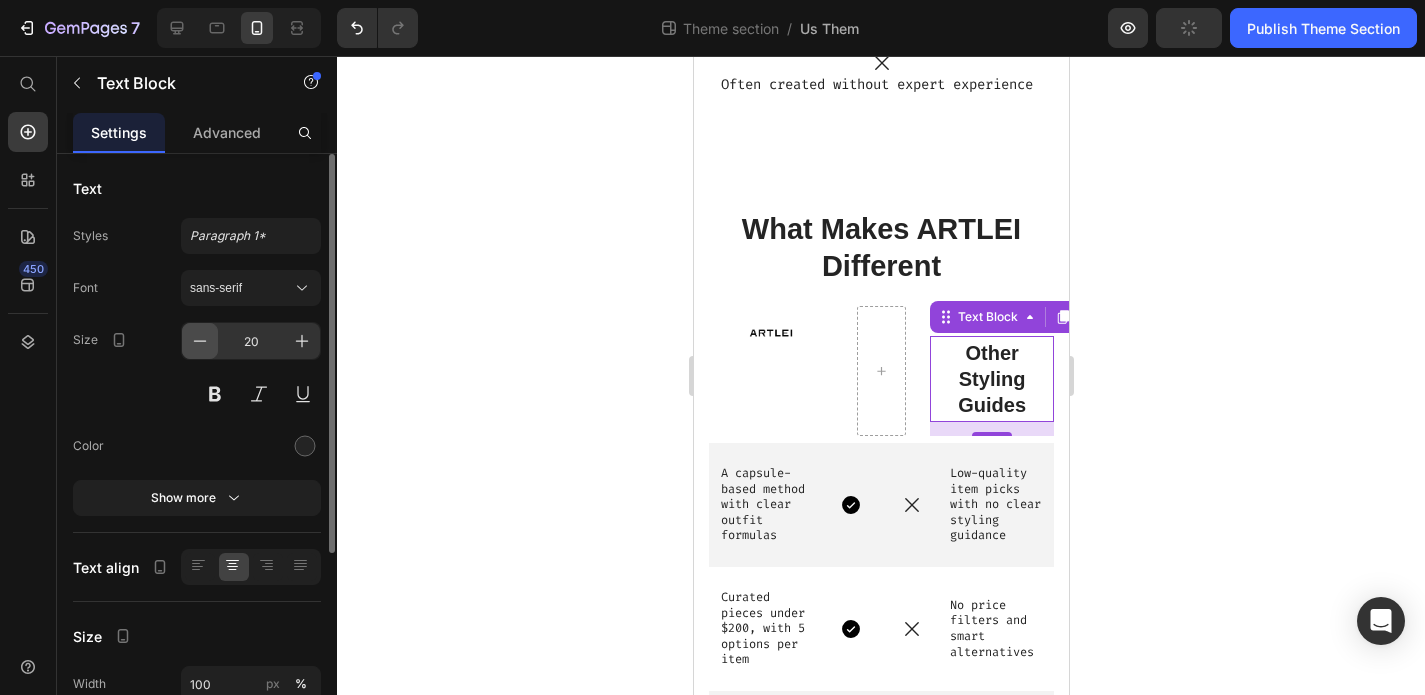 click at bounding box center [200, 341] 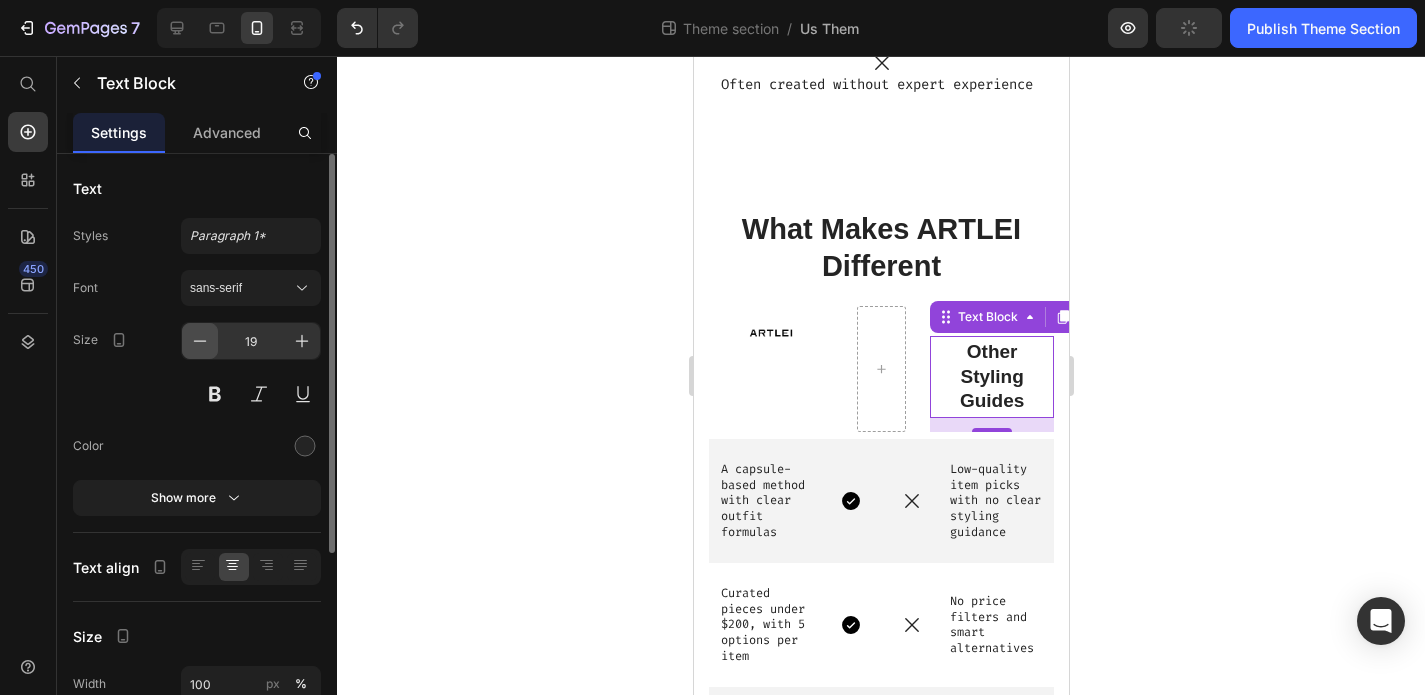 click at bounding box center [200, 341] 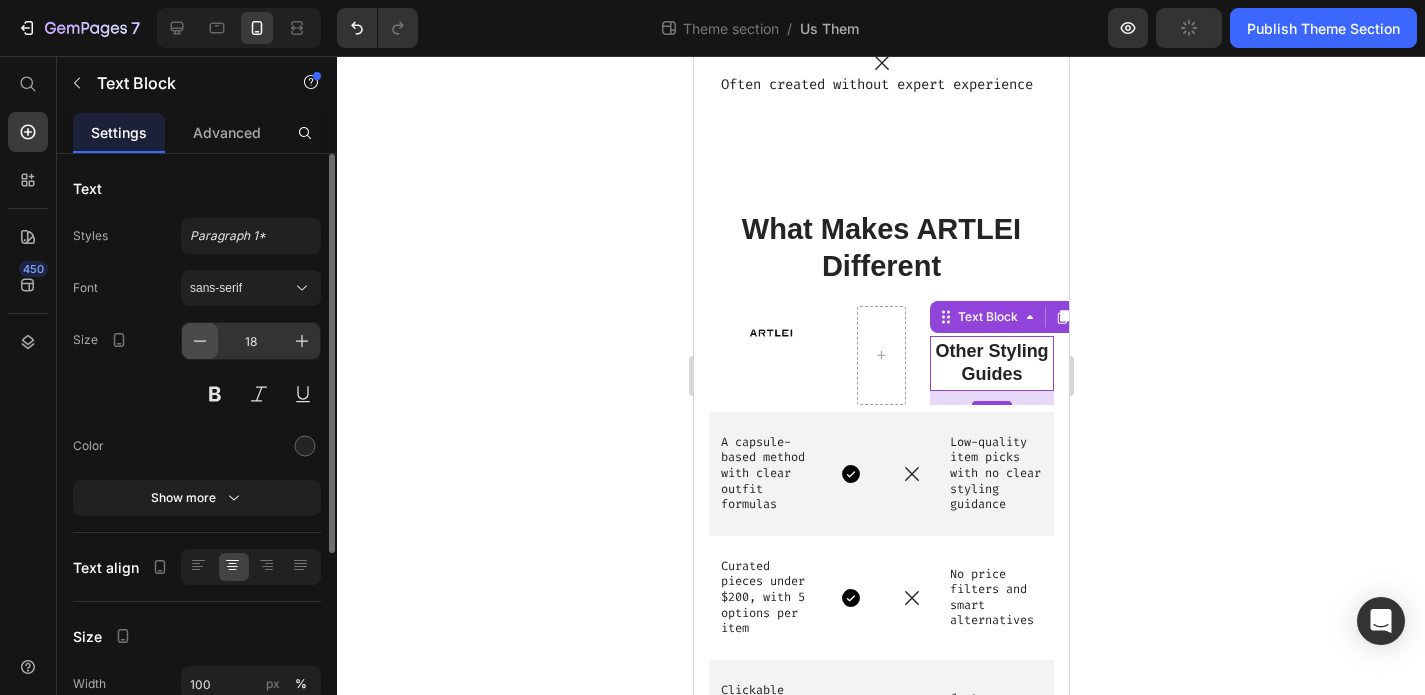 click at bounding box center [200, 341] 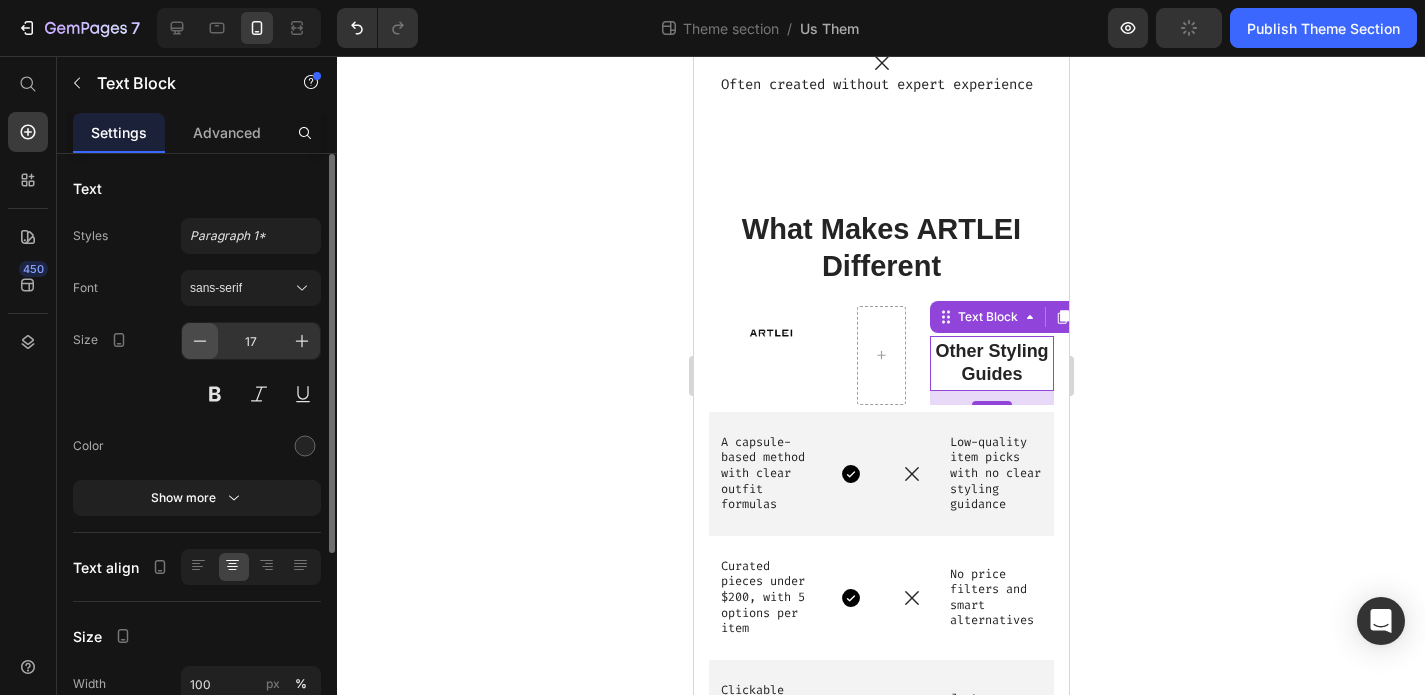 click at bounding box center [200, 341] 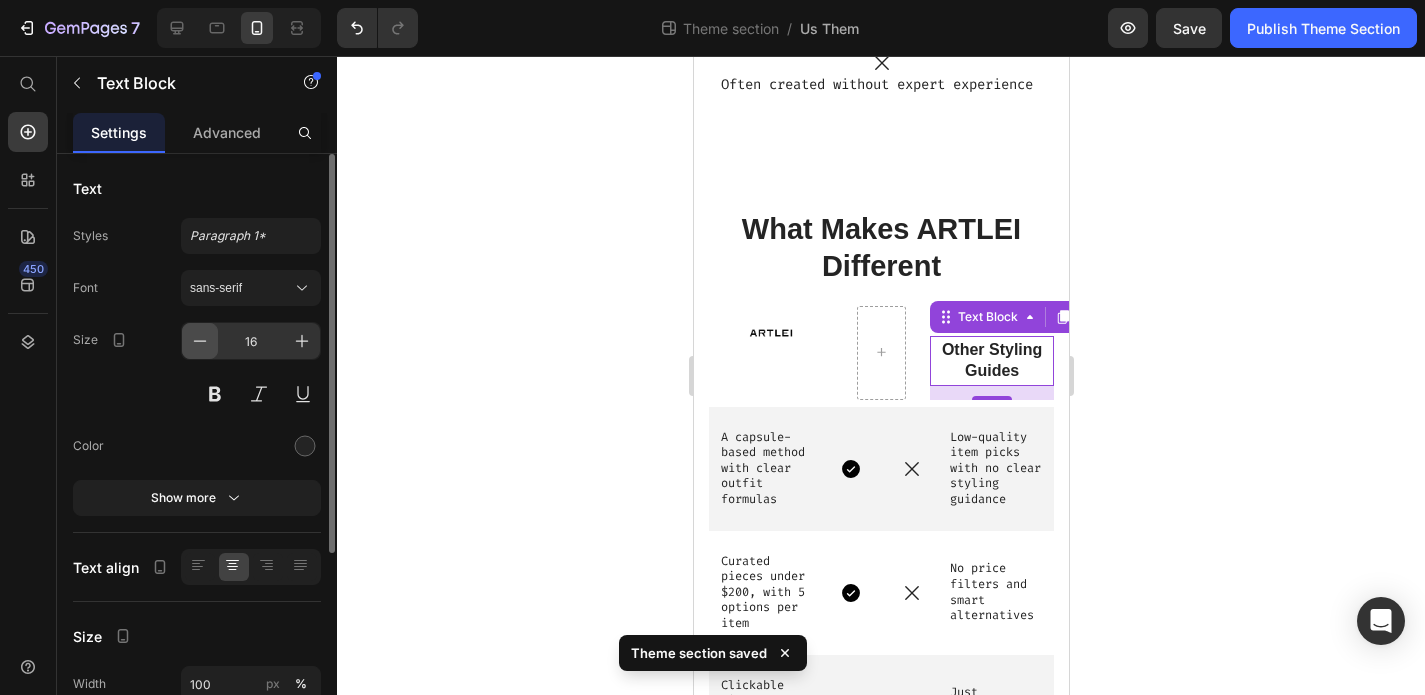 click at bounding box center (200, 341) 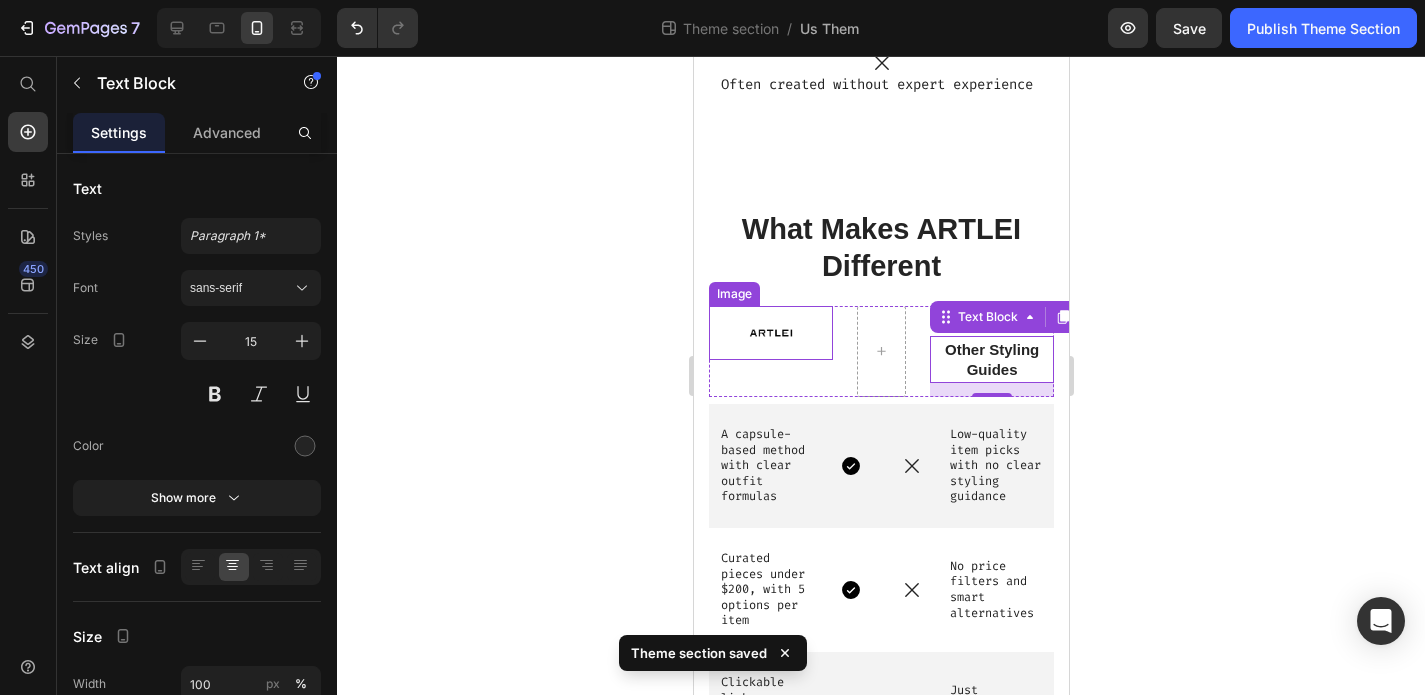 click at bounding box center [770, 333] 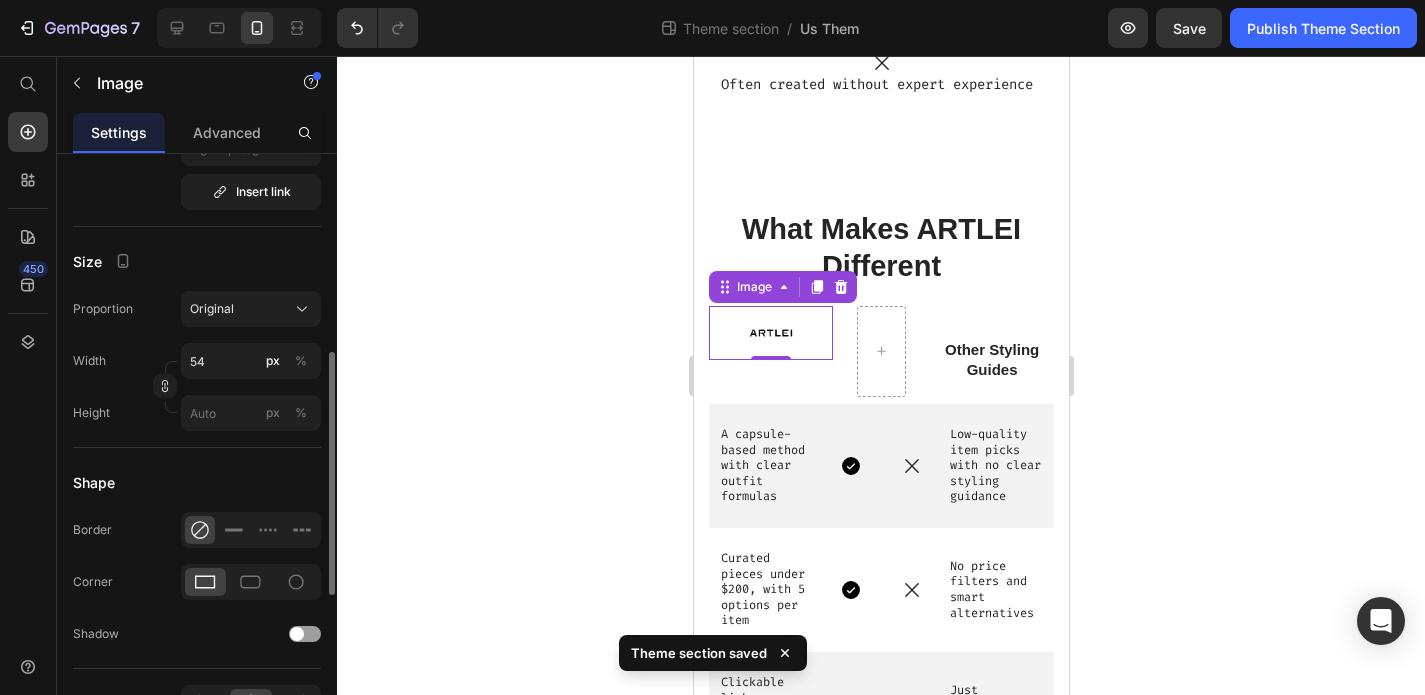 scroll, scrollTop: 486, scrollLeft: 0, axis: vertical 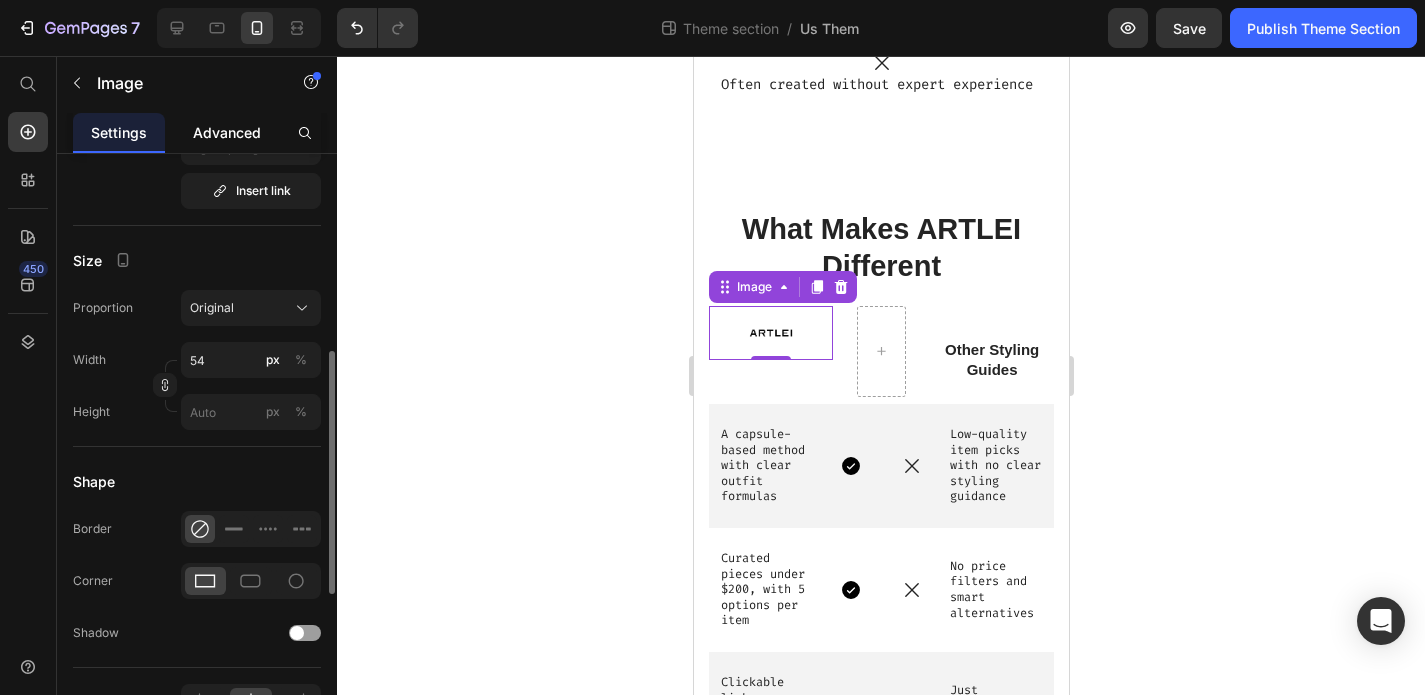 click on "Advanced" at bounding box center (227, 132) 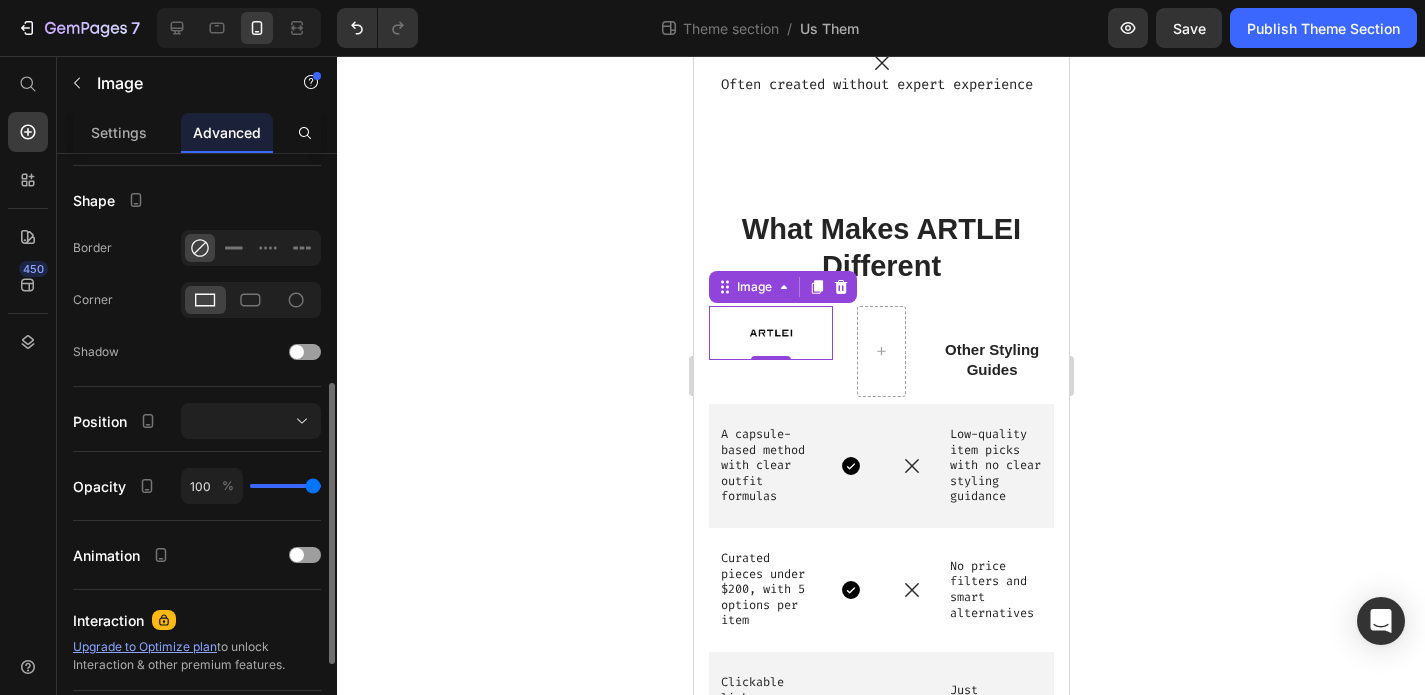 scroll, scrollTop: 0, scrollLeft: 0, axis: both 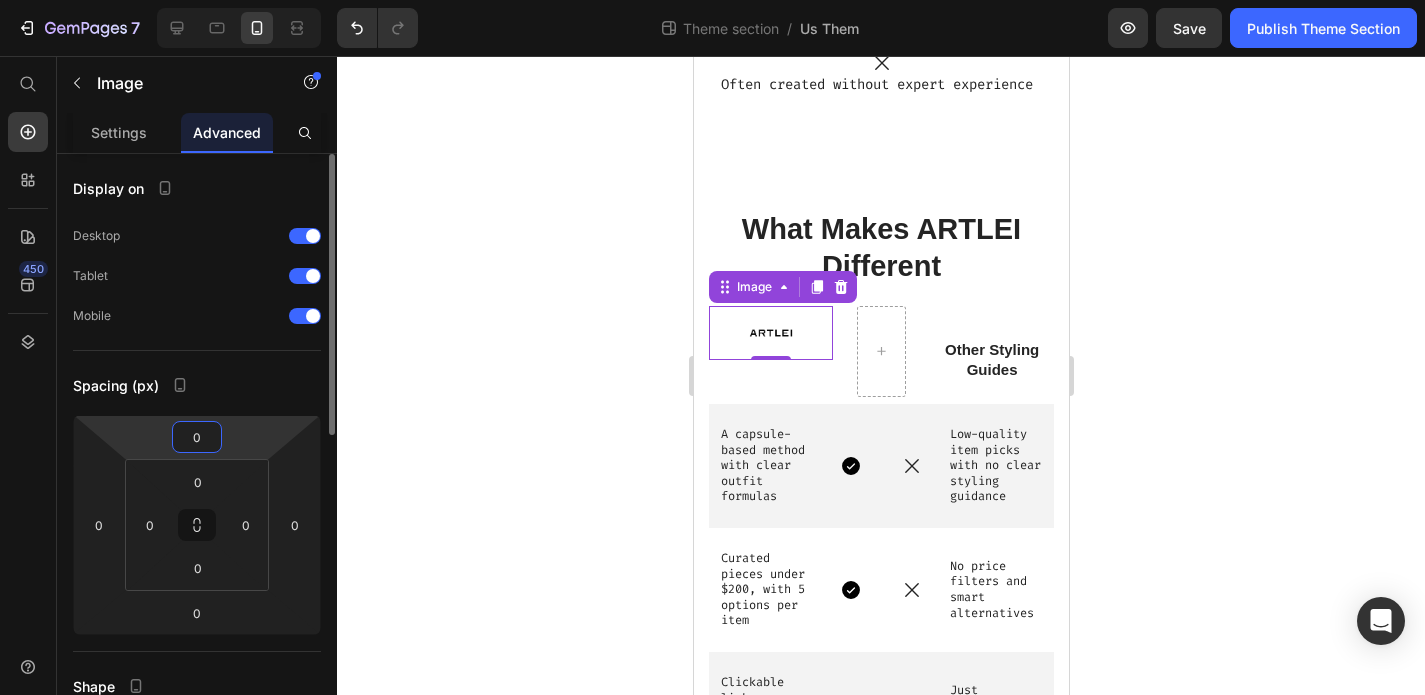 click on "0" at bounding box center [197, 437] 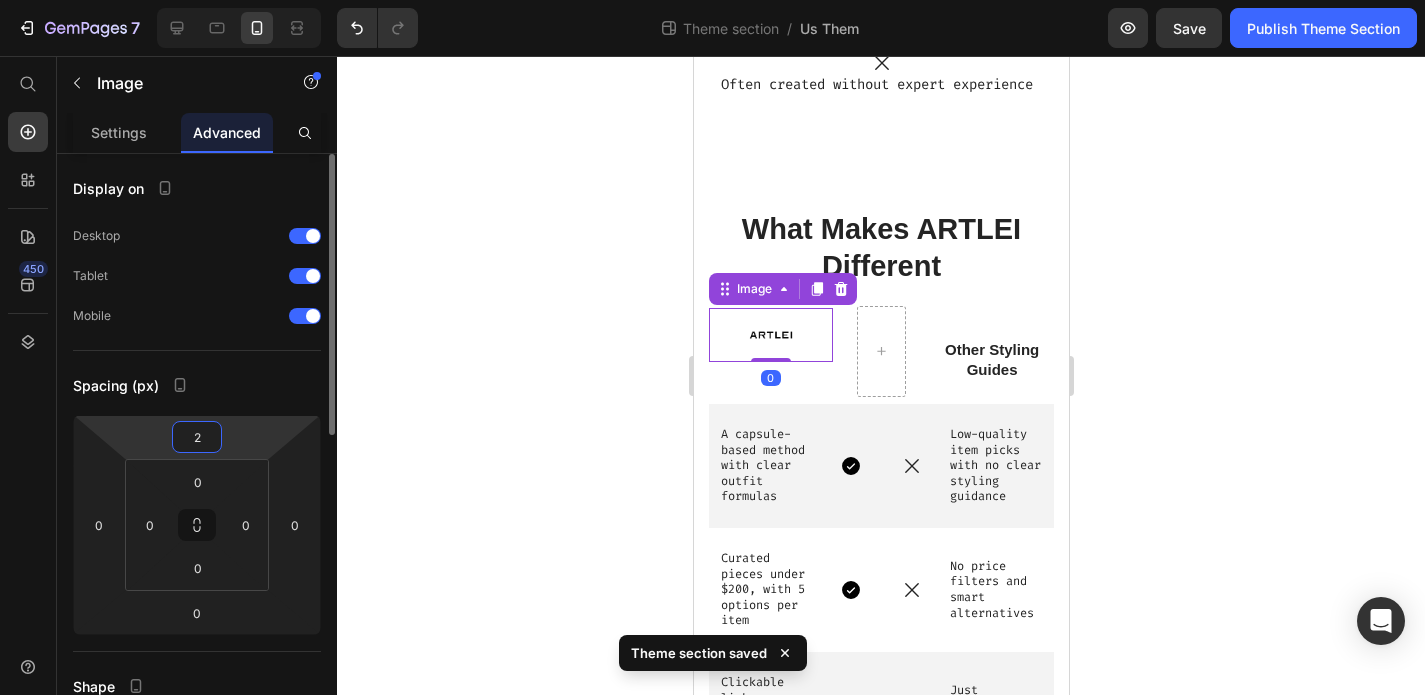 type on "25" 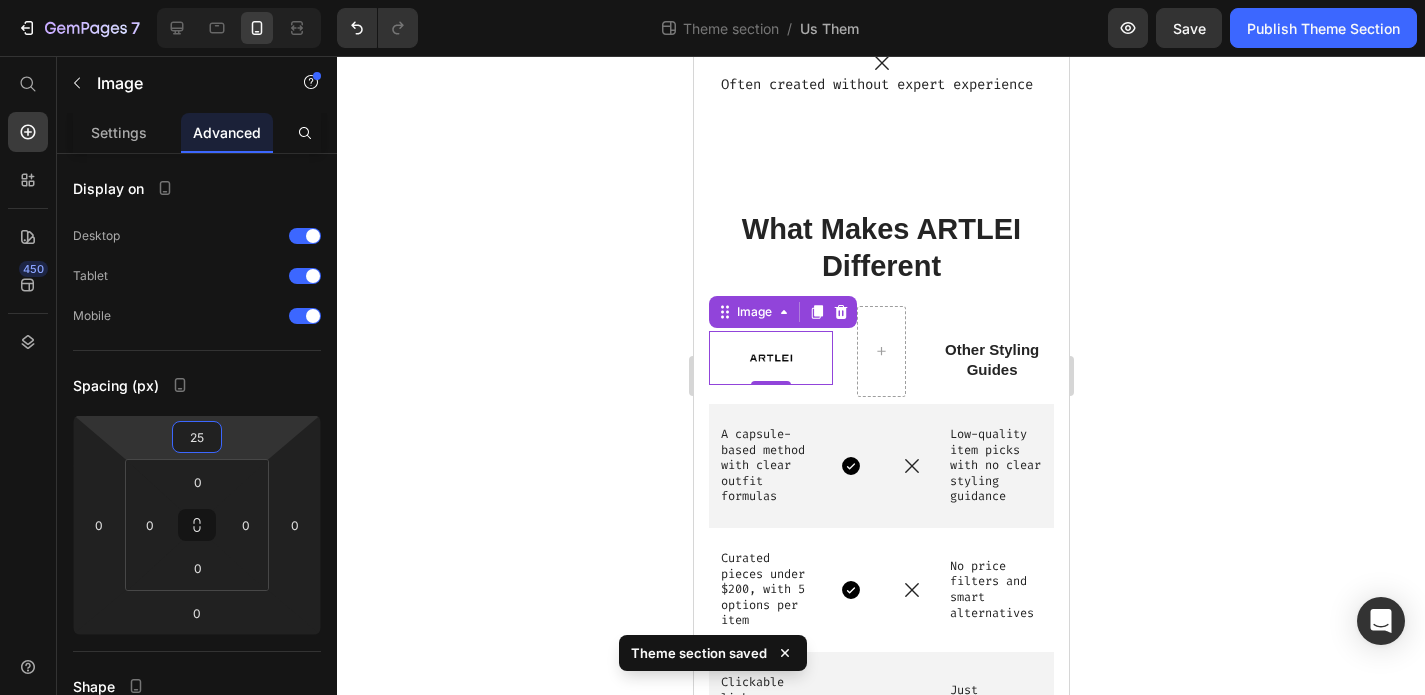 click 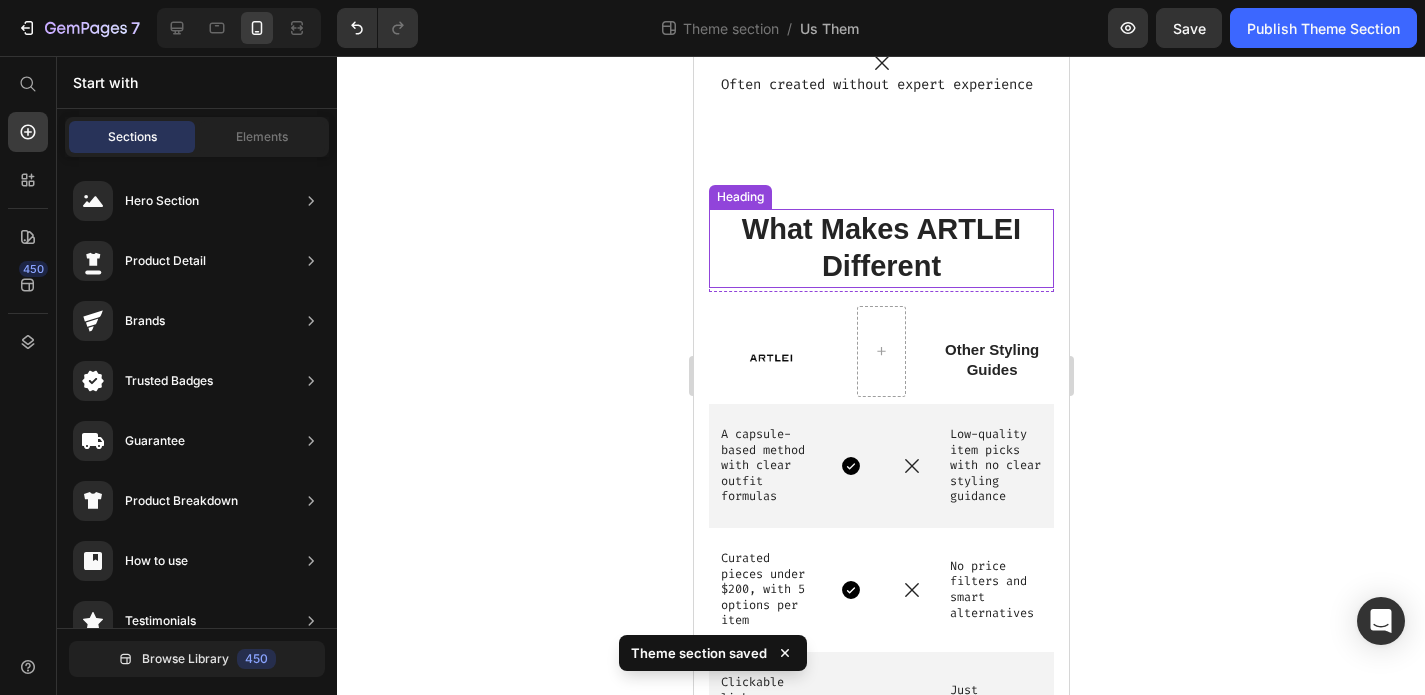 click on "What Makes ARTLEI Different" at bounding box center [880, 248] 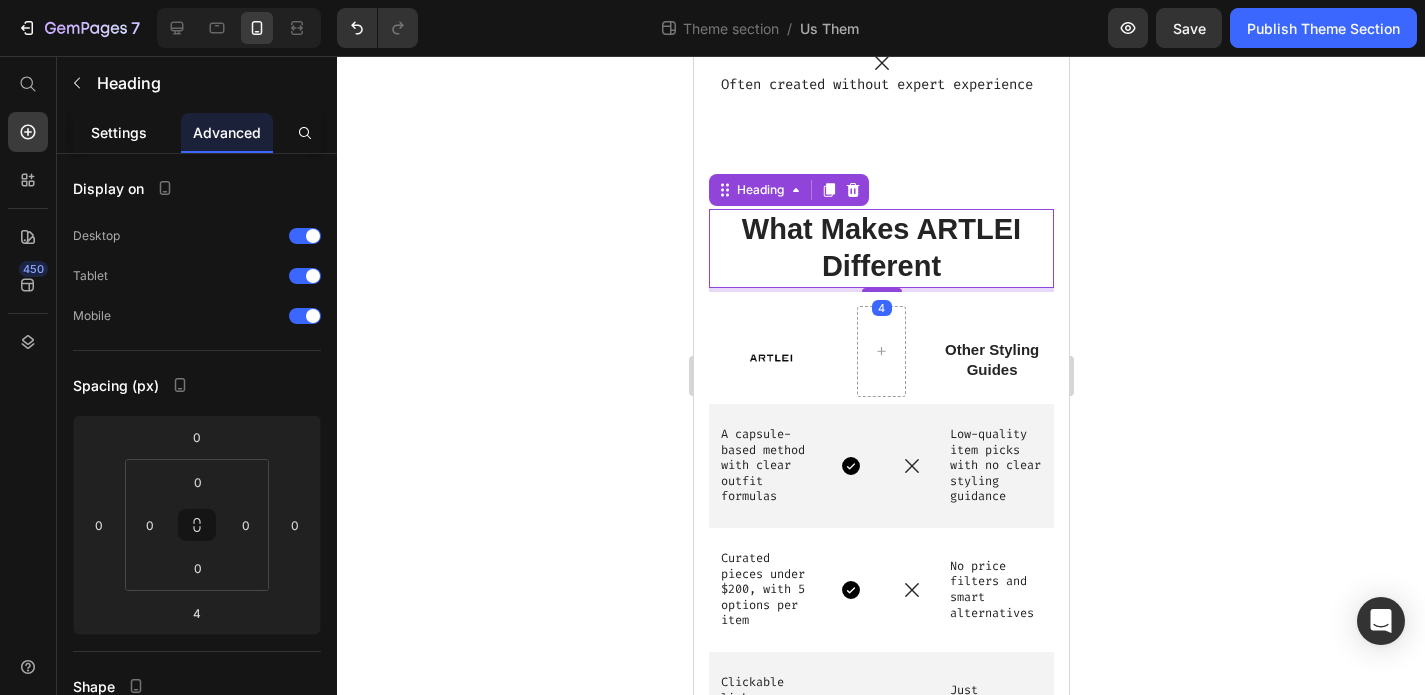 click on "Settings" at bounding box center (119, 132) 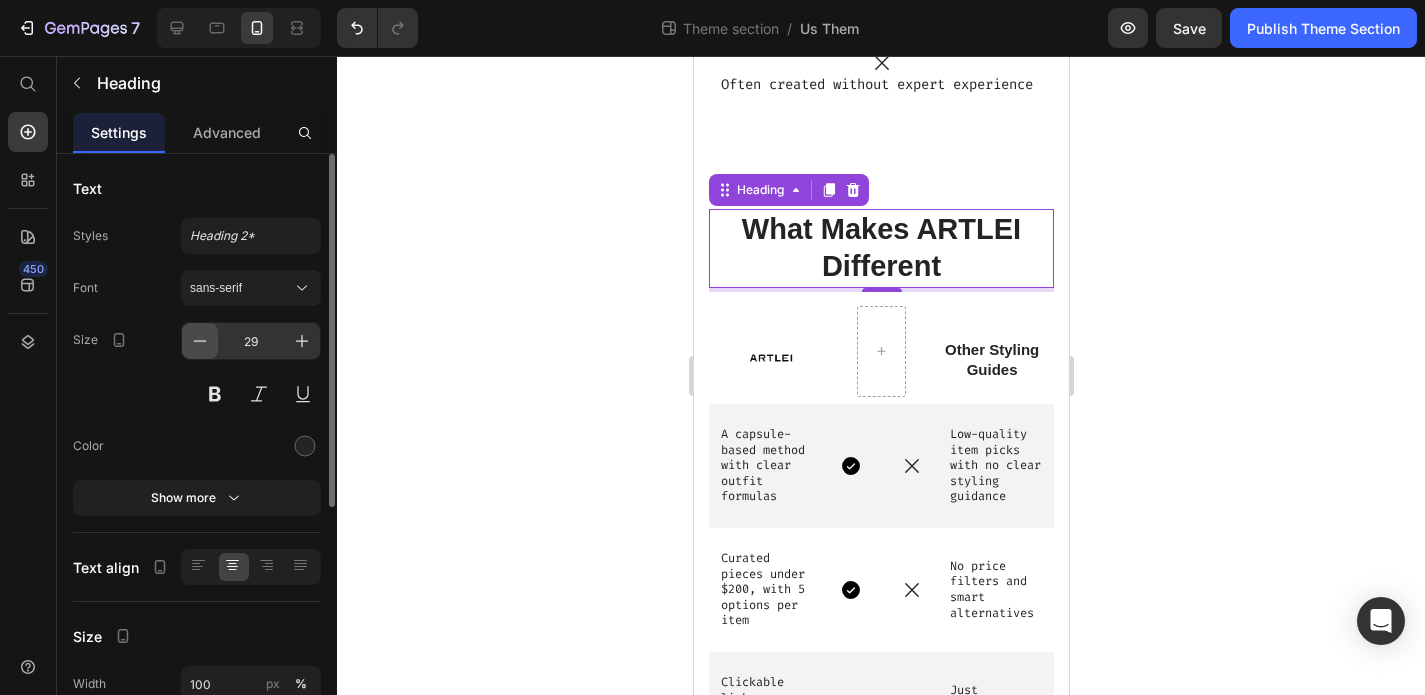 click 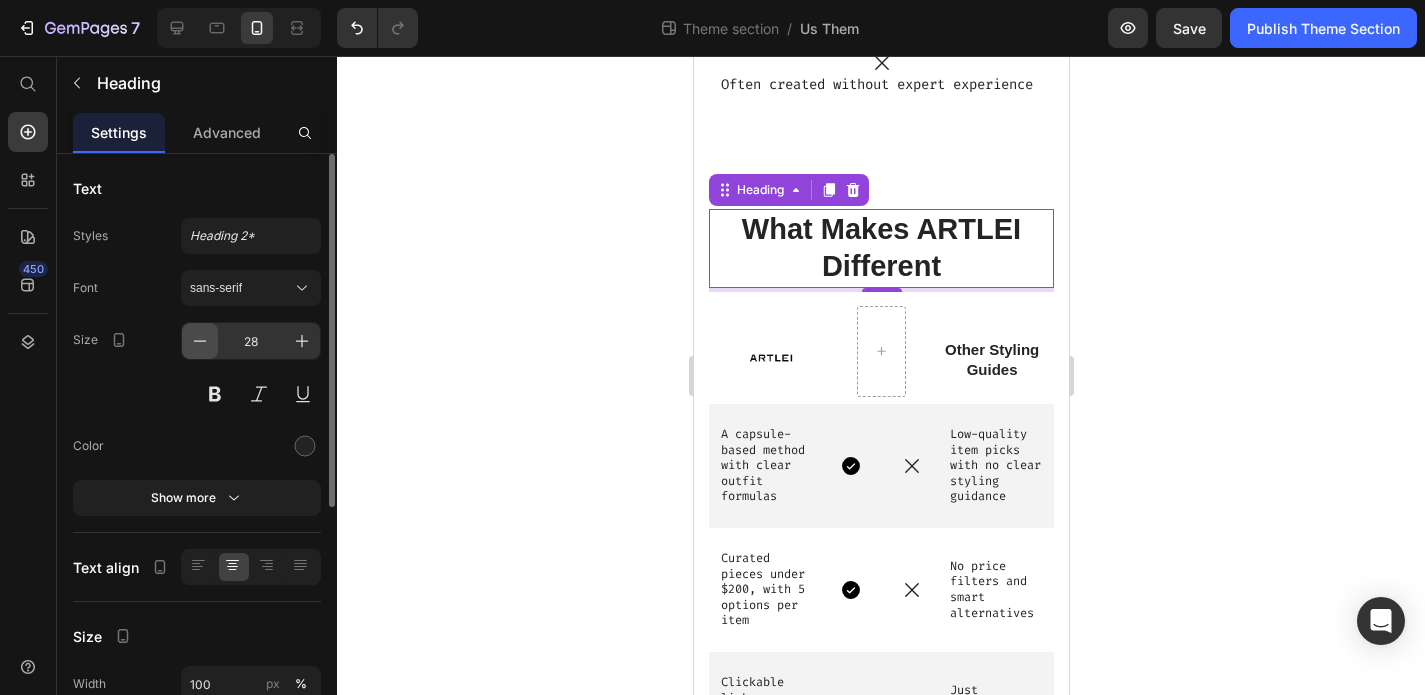 click 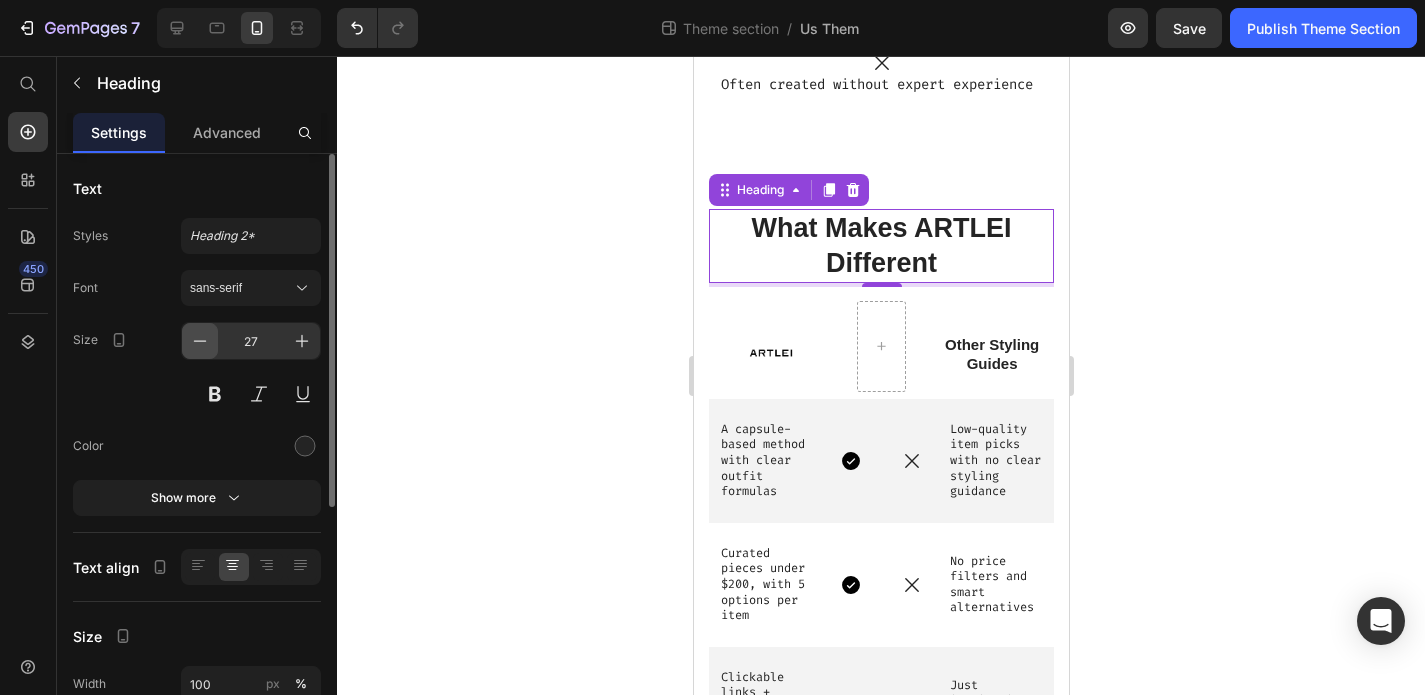 click 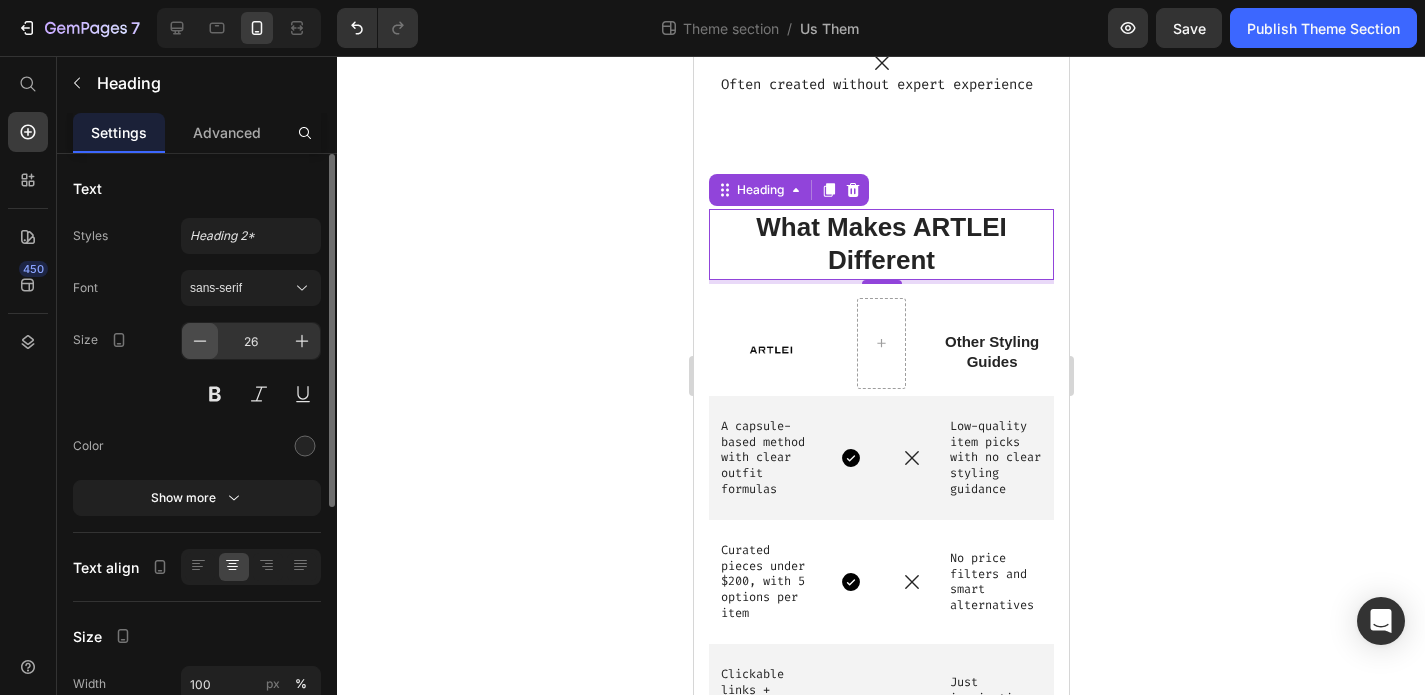 click 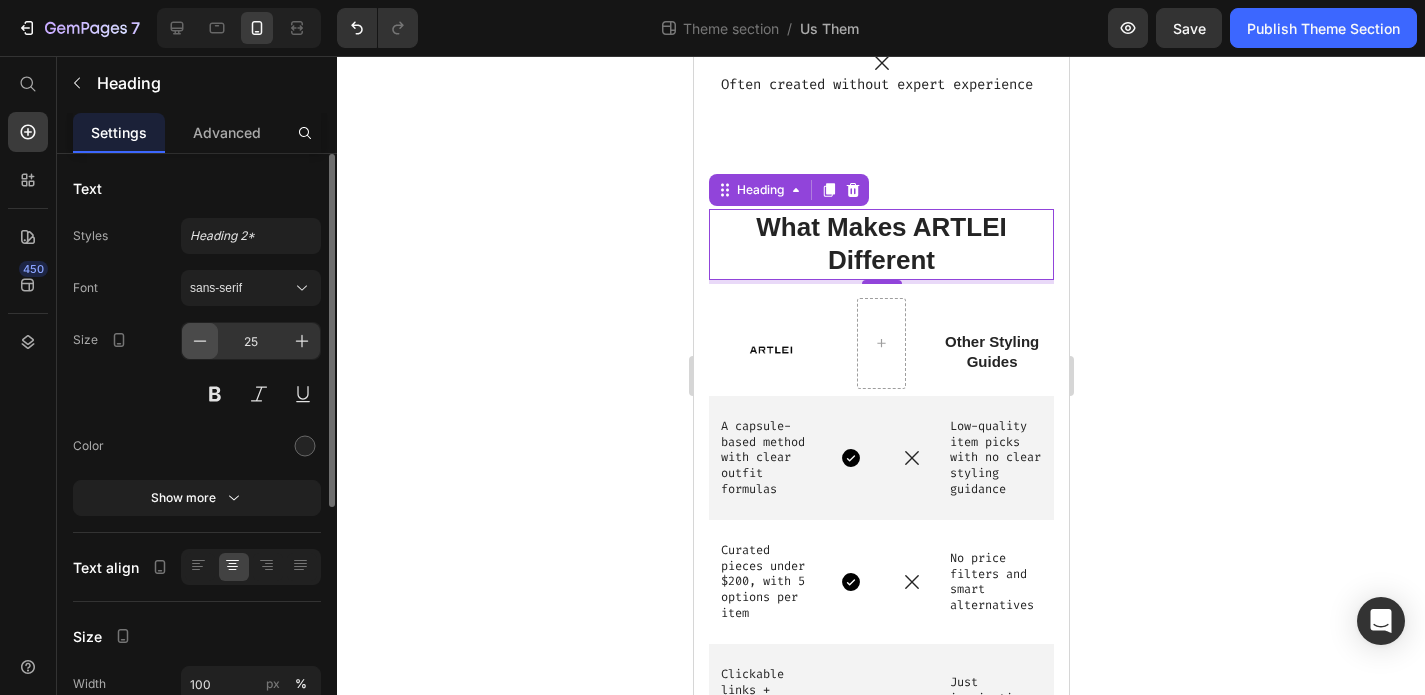 click 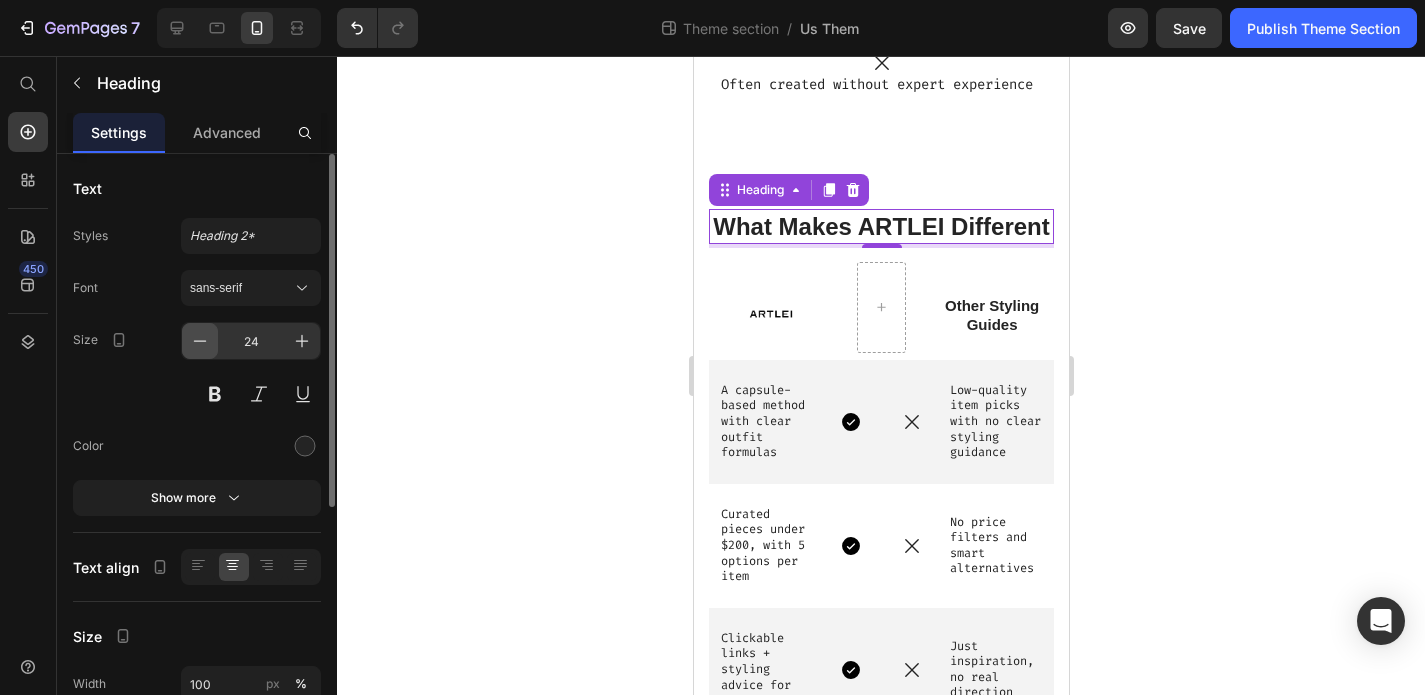 click 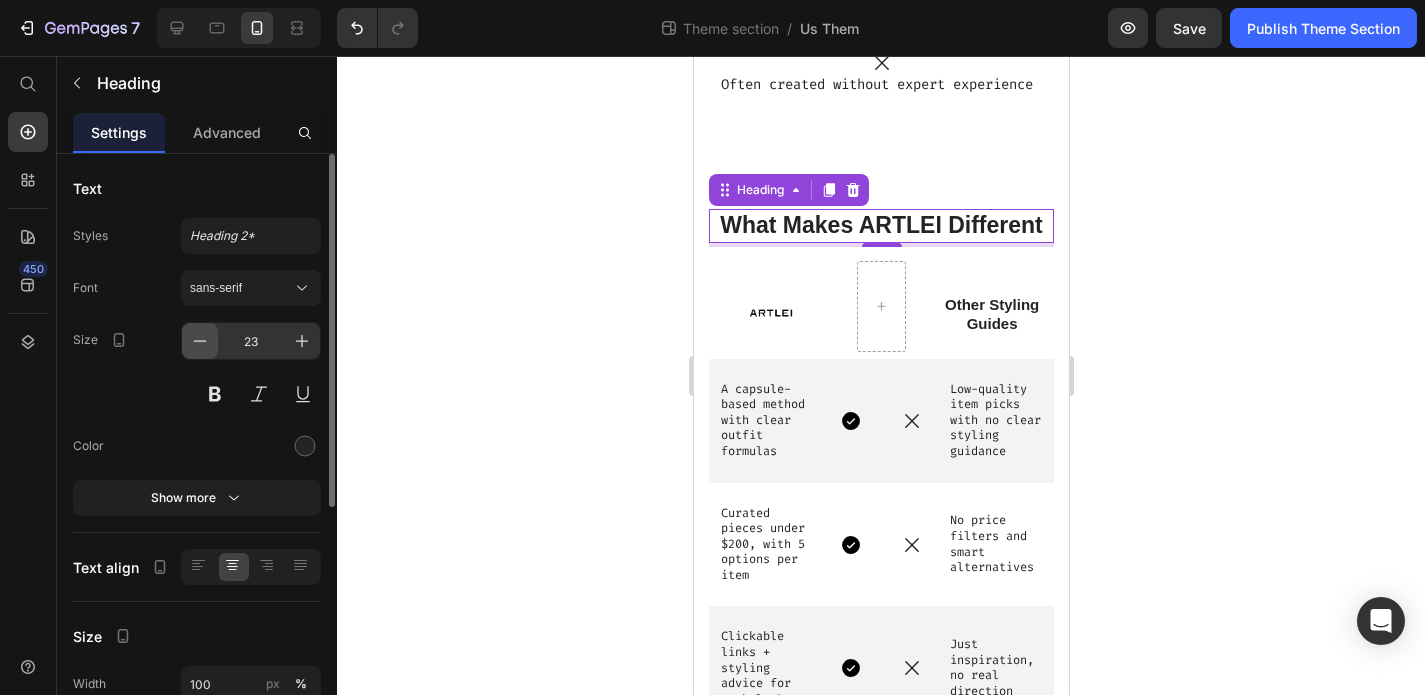 click 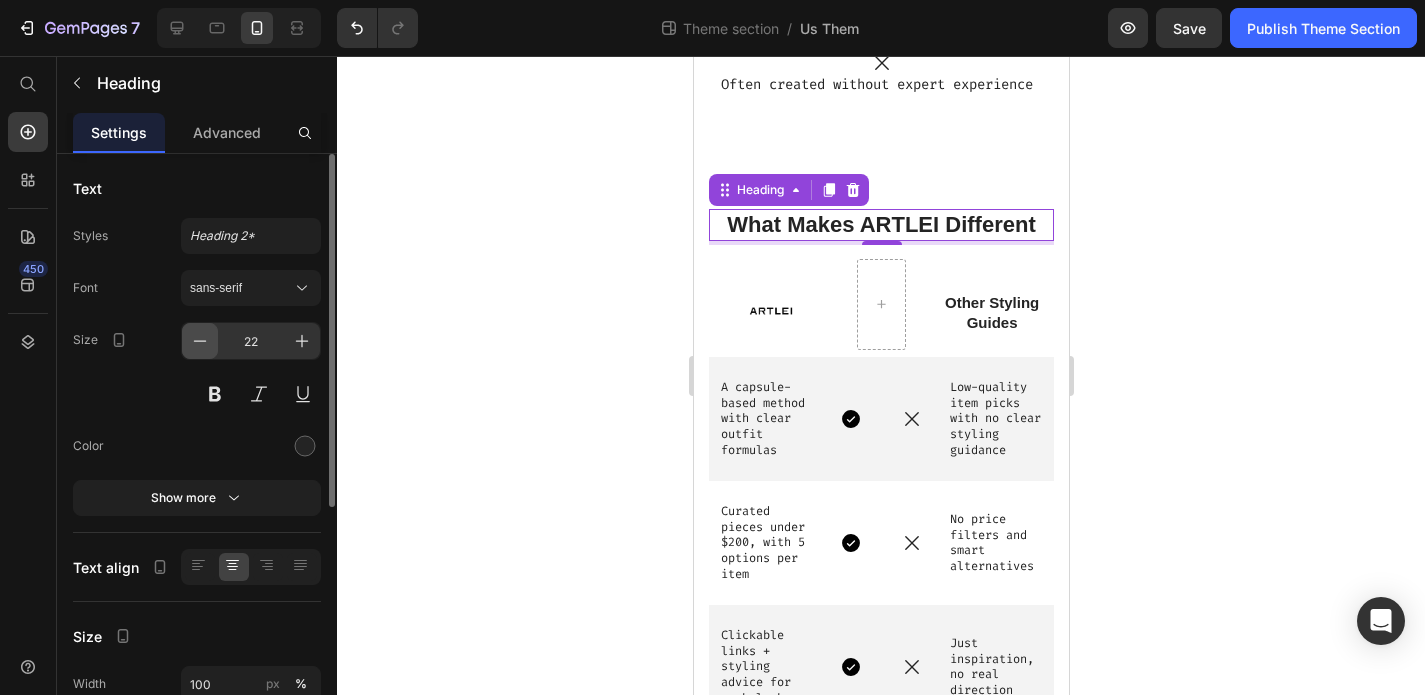 click 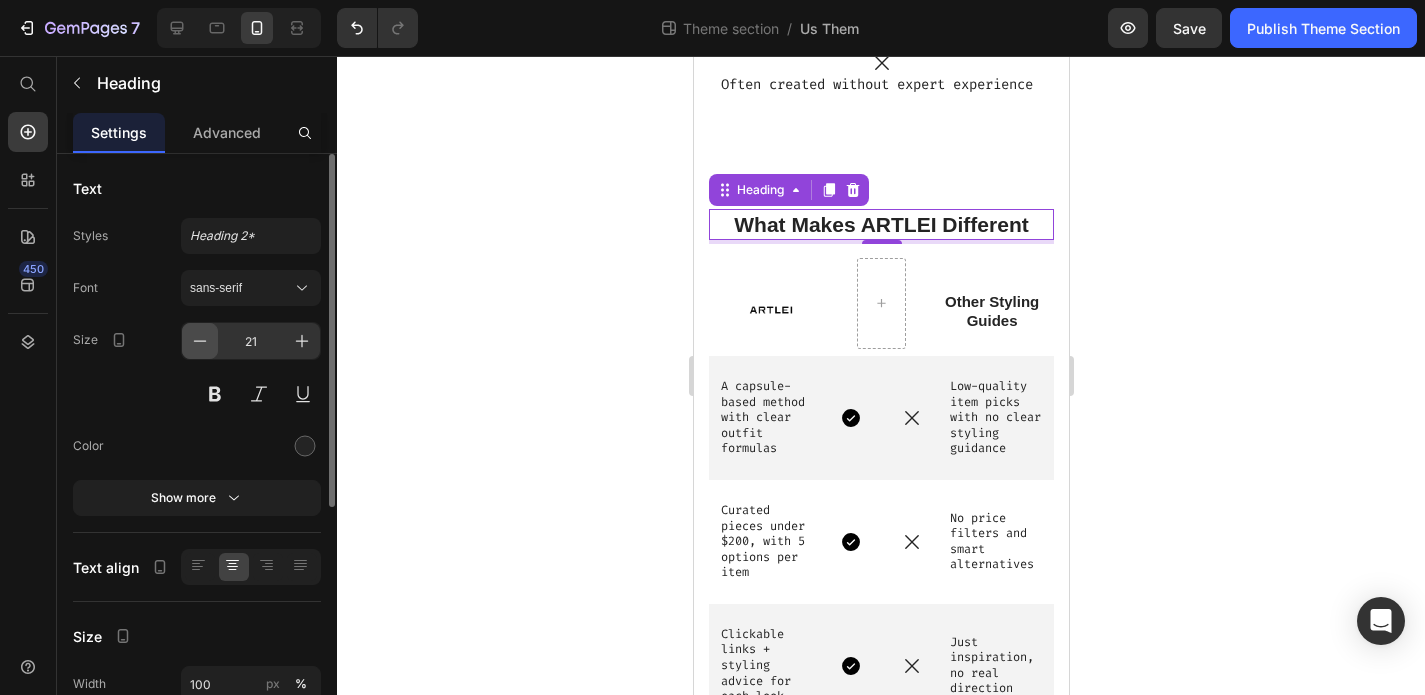 click 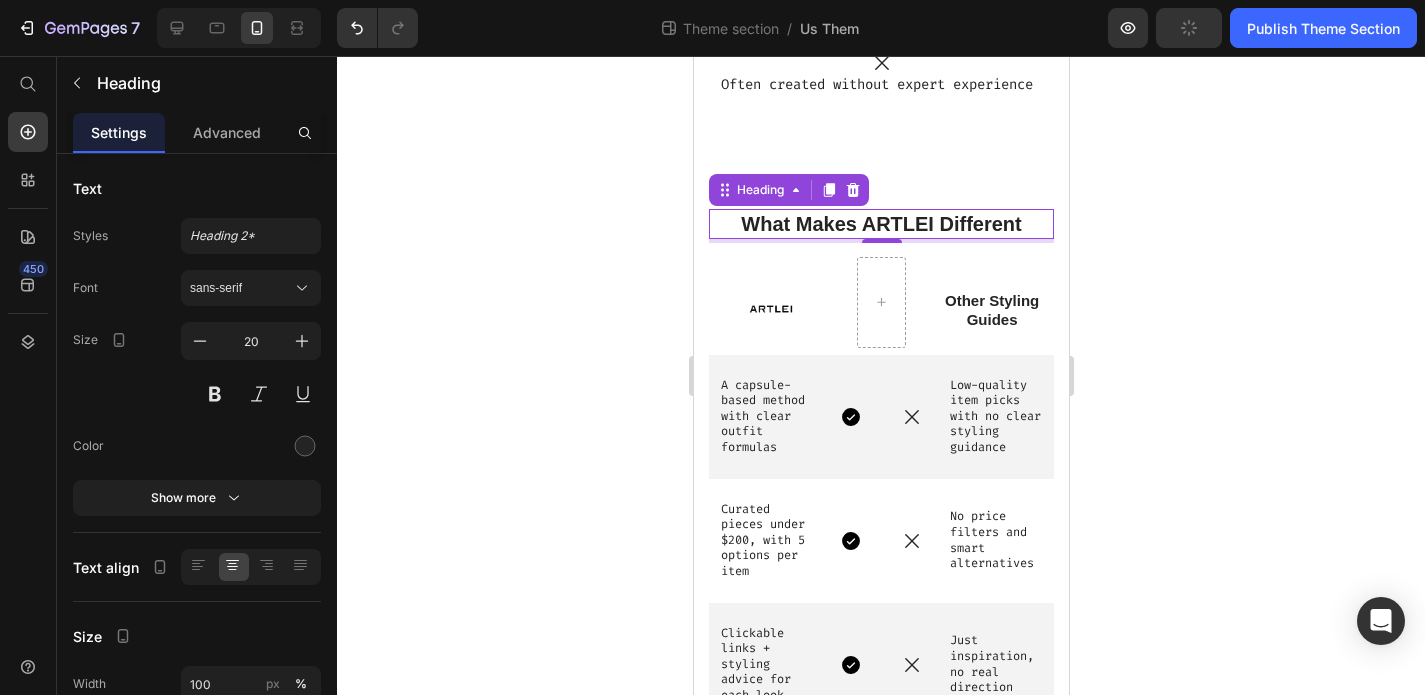 click 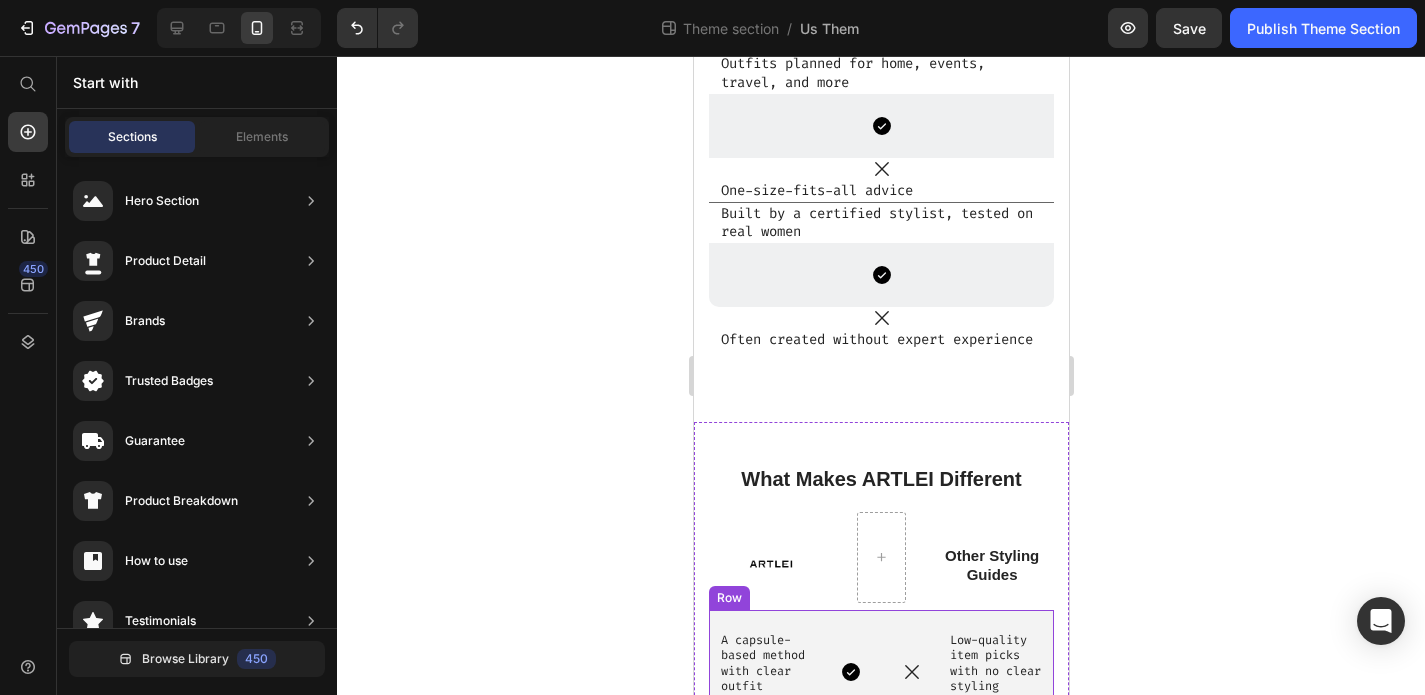 scroll, scrollTop: 1025, scrollLeft: 0, axis: vertical 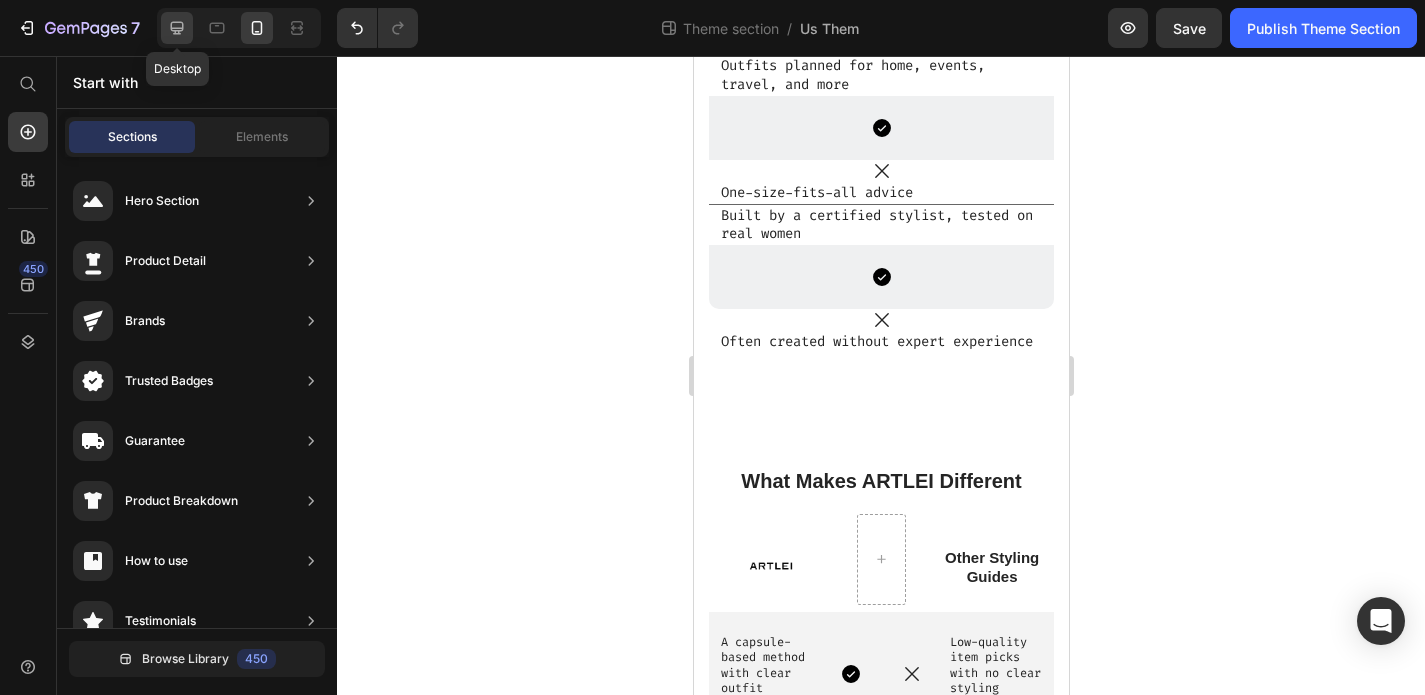 click 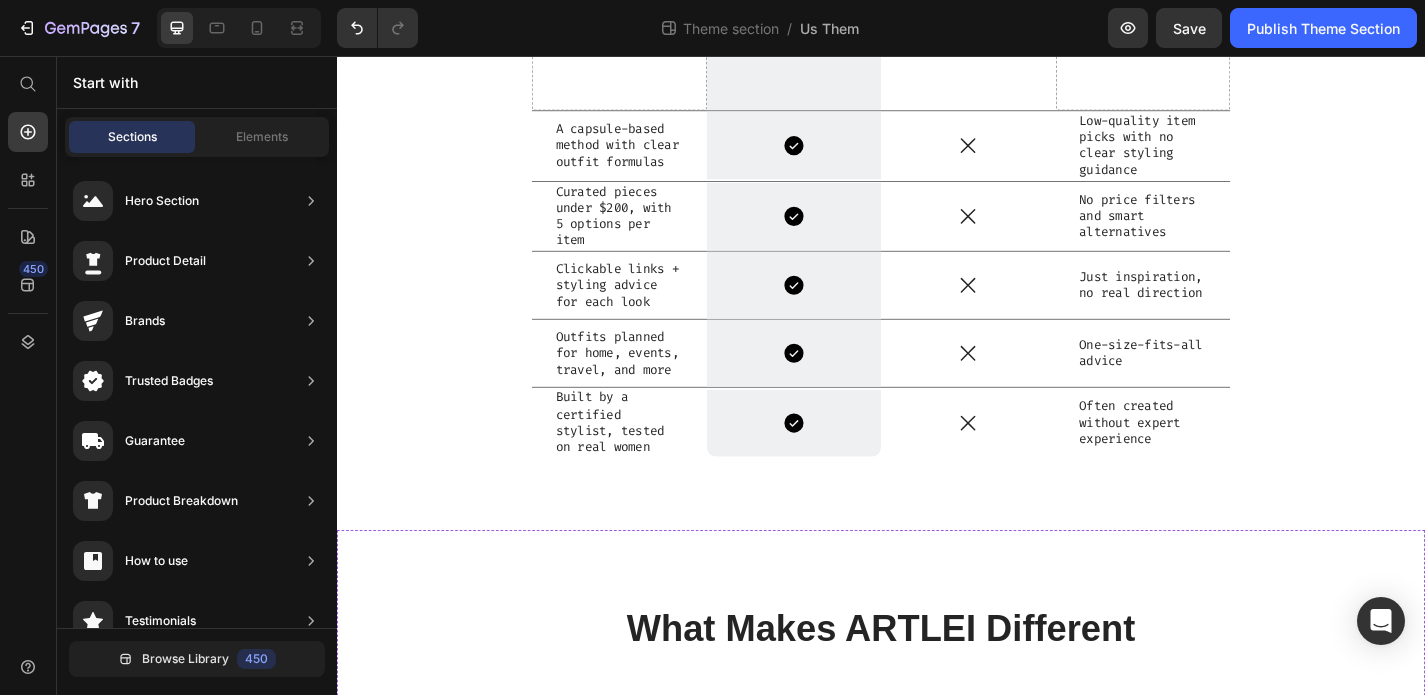 scroll, scrollTop: 0, scrollLeft: 0, axis: both 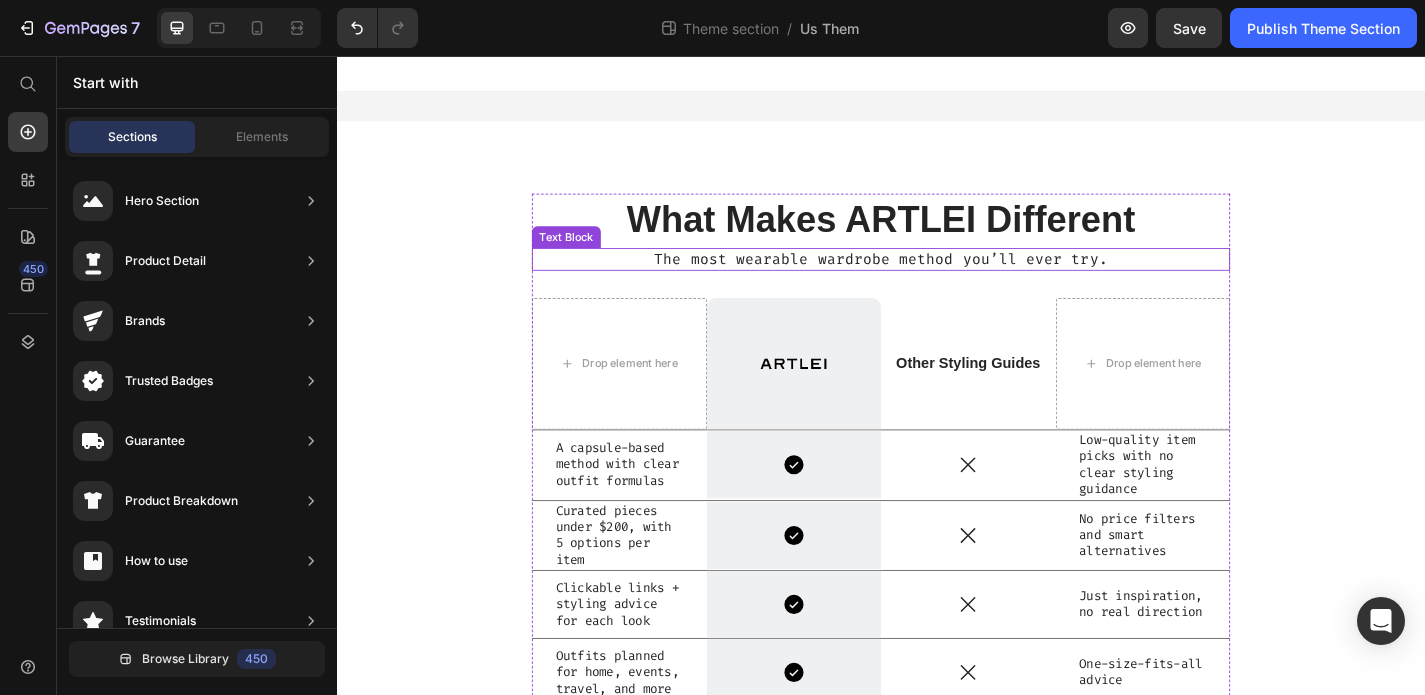 click on "The most wearable wardrobe method you’ll ever try." at bounding box center (937, 280) 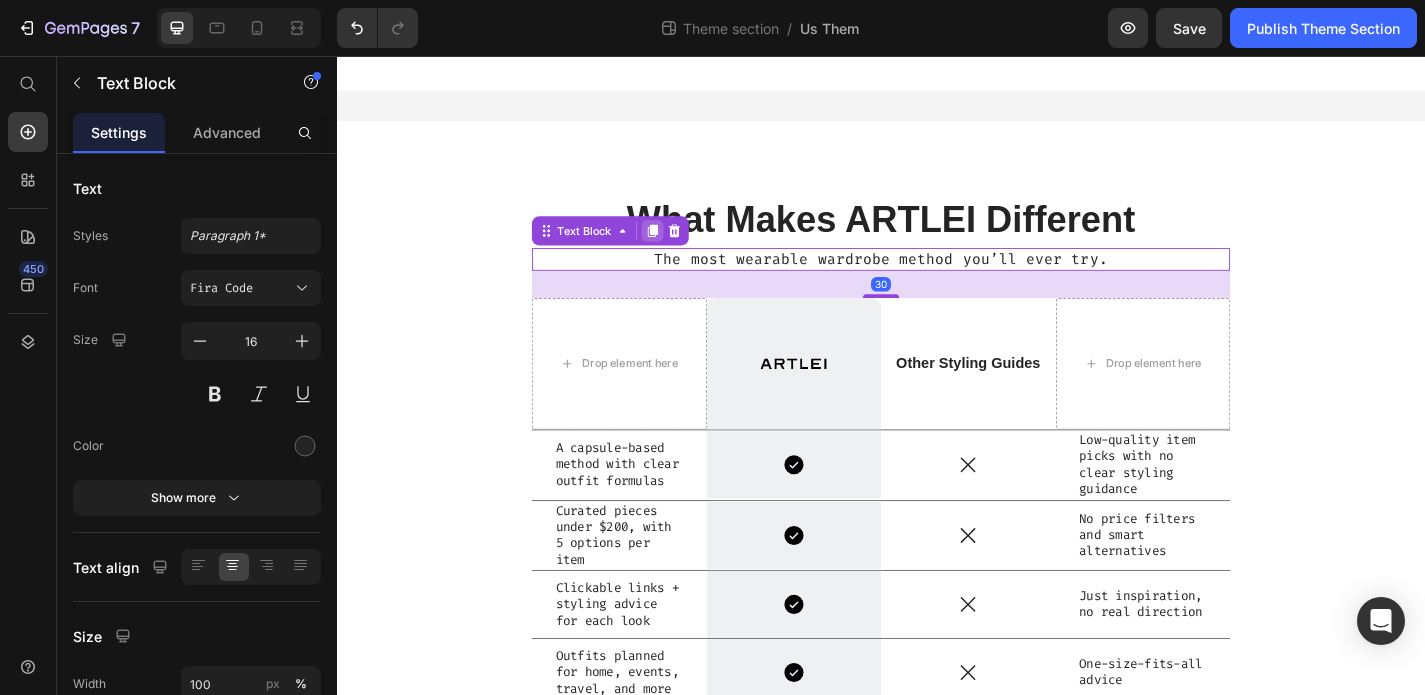 click 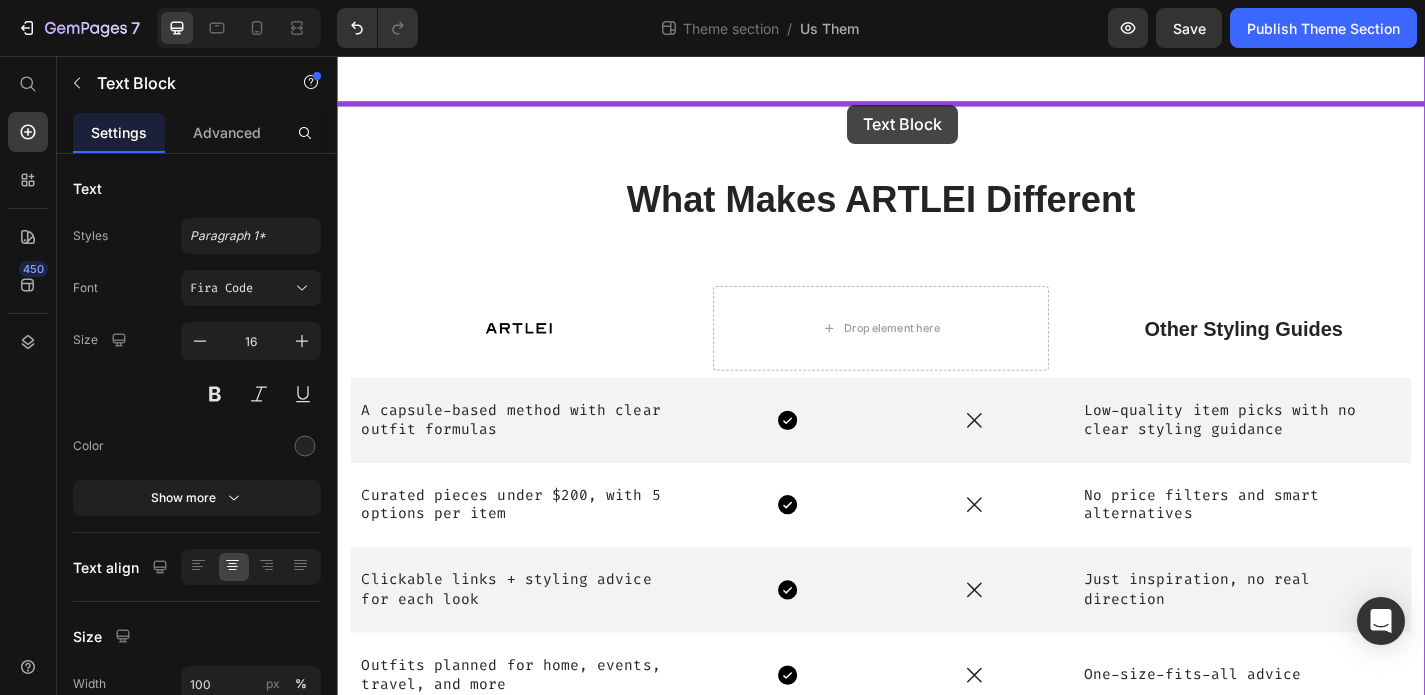 scroll, scrollTop: 877, scrollLeft: 0, axis: vertical 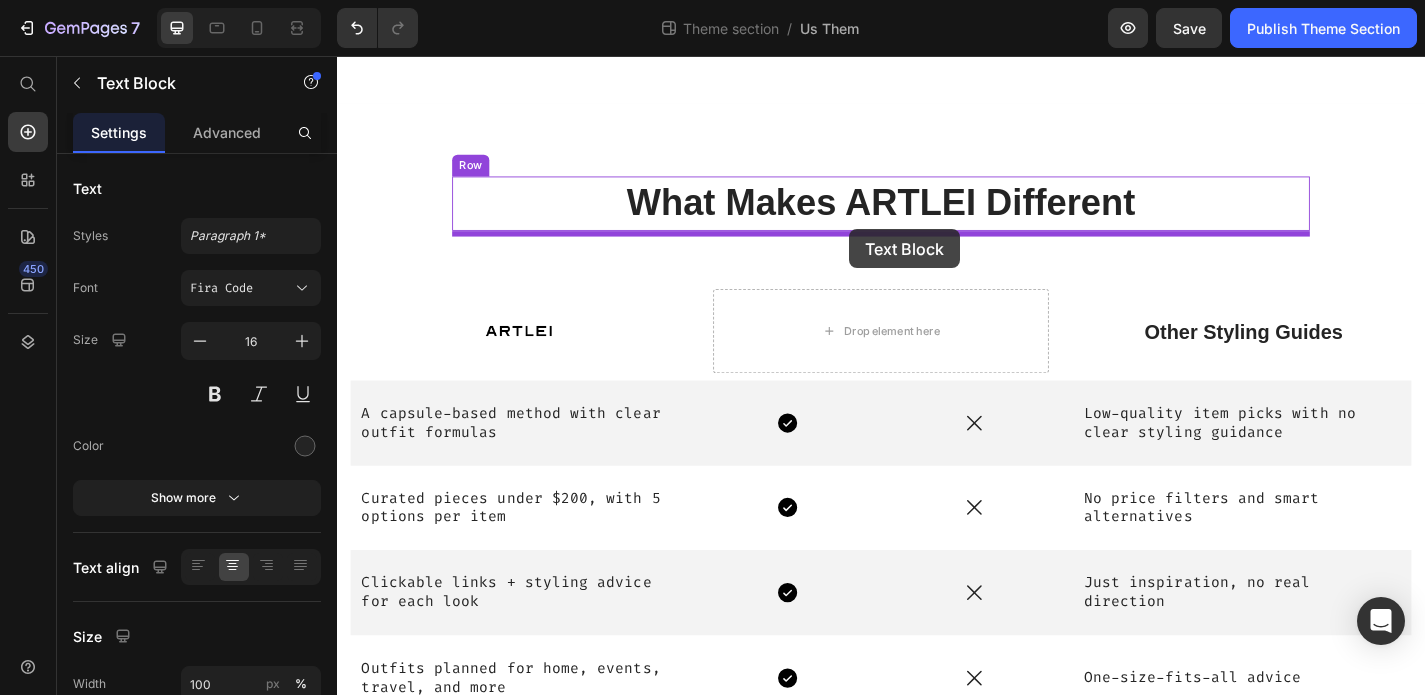 drag, startPoint x: 577, startPoint y: 308, endPoint x: 902, endPoint y: 247, distance: 330.67508 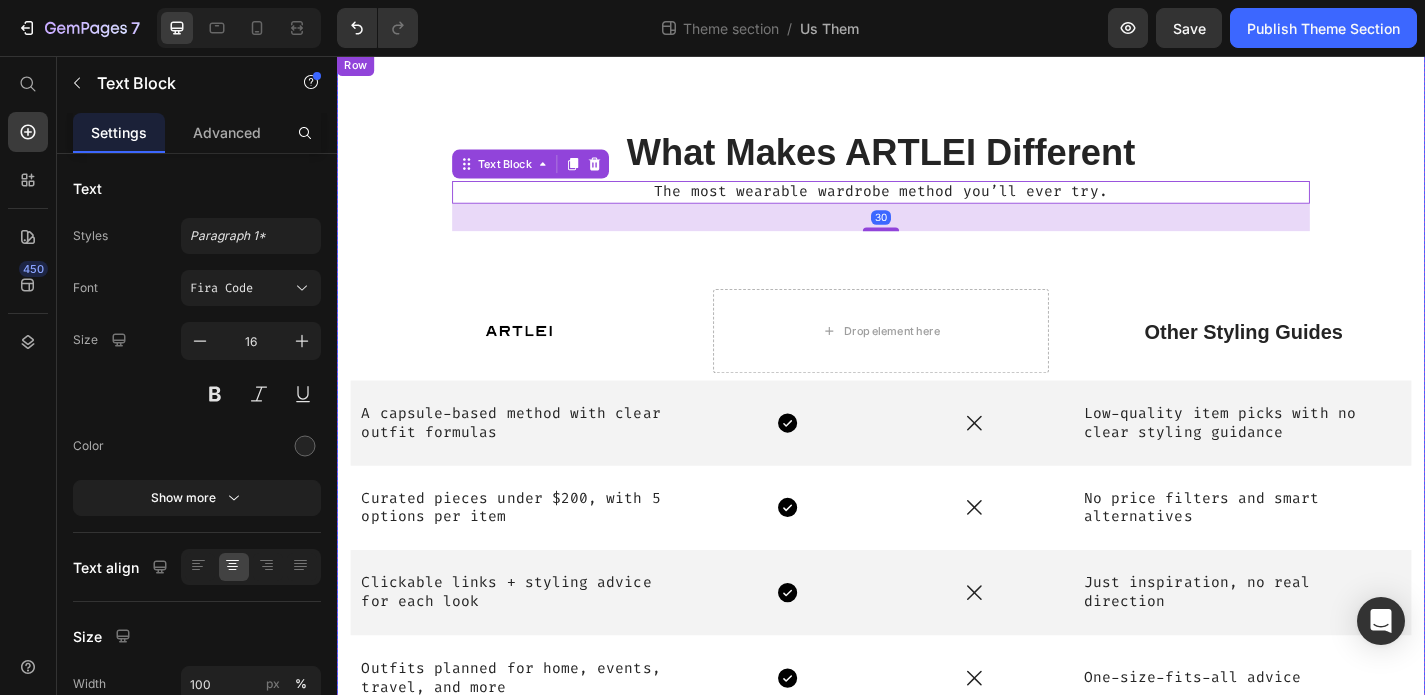 click on "What Makes ARTLEI Different Heading The most wearable wardrobe method you’ll ever try. Text Block   30 Row Image
Drop element here Other Styling Guides Text Block Row A capsule-based method with clear outfit formulas Text Block
Icon
Icon Low-quality item picks with no clear styling guidance Text Block Row Curated pieces under $200, with 5 options per item Text Block
Icon
Icon No price filters and smart alternatives Text Block Row Clickable links + styling advice for each look Text Block
Icon
Icon Just inspiration, no real direction Text Block Row Outfits planned for home, events, travel, and more Text Block
Icon
Icon One-size-fits-all advice Text Block Row Built by a certified stylist, tested on real women Text Block
Icon
Icon Often created without expert experience Text Block Row" at bounding box center (937, 516) 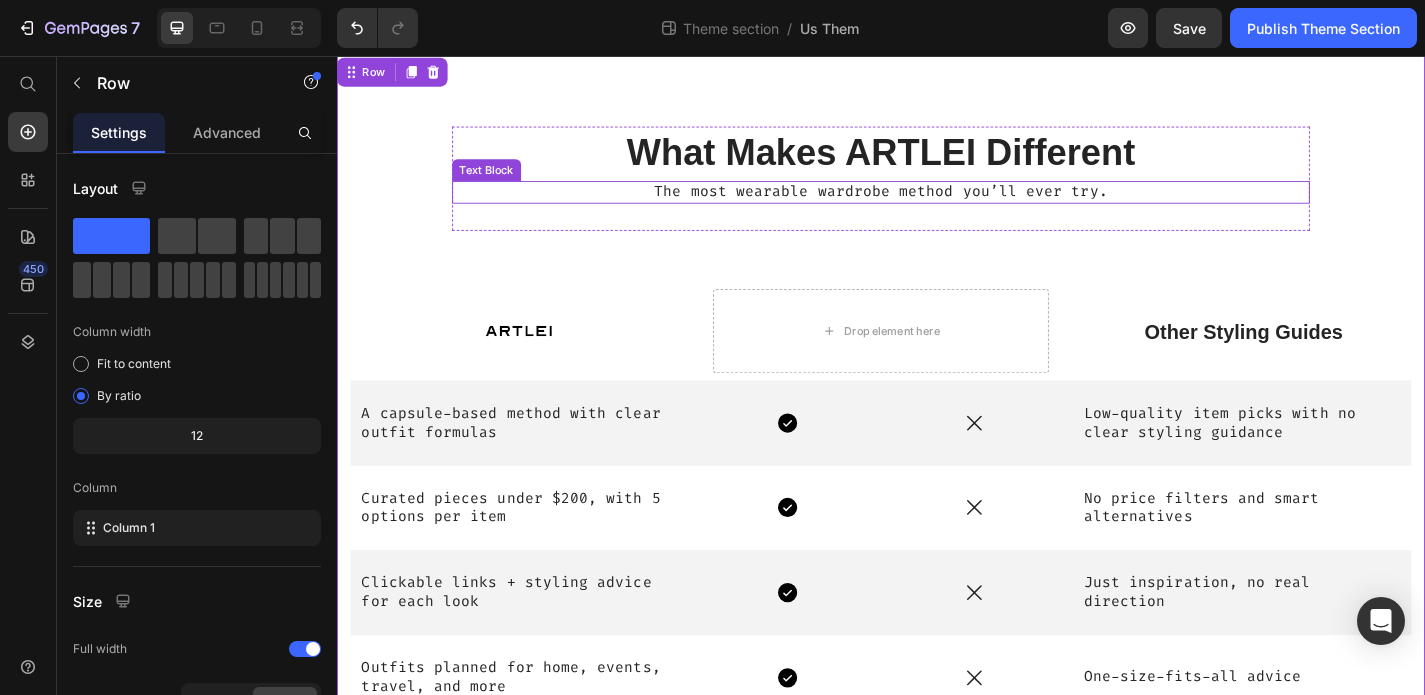 click on "The most wearable wardrobe method you’ll ever try." at bounding box center (937, 206) 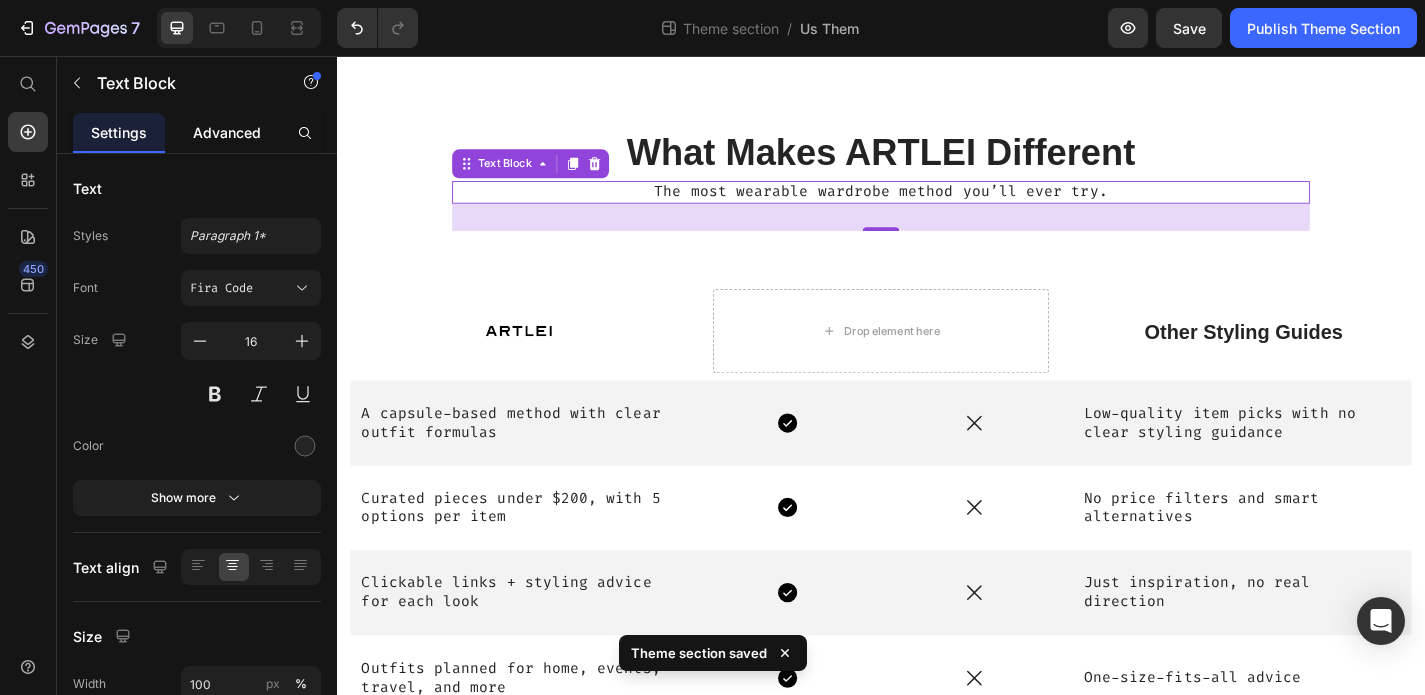 click on "Advanced" at bounding box center (227, 132) 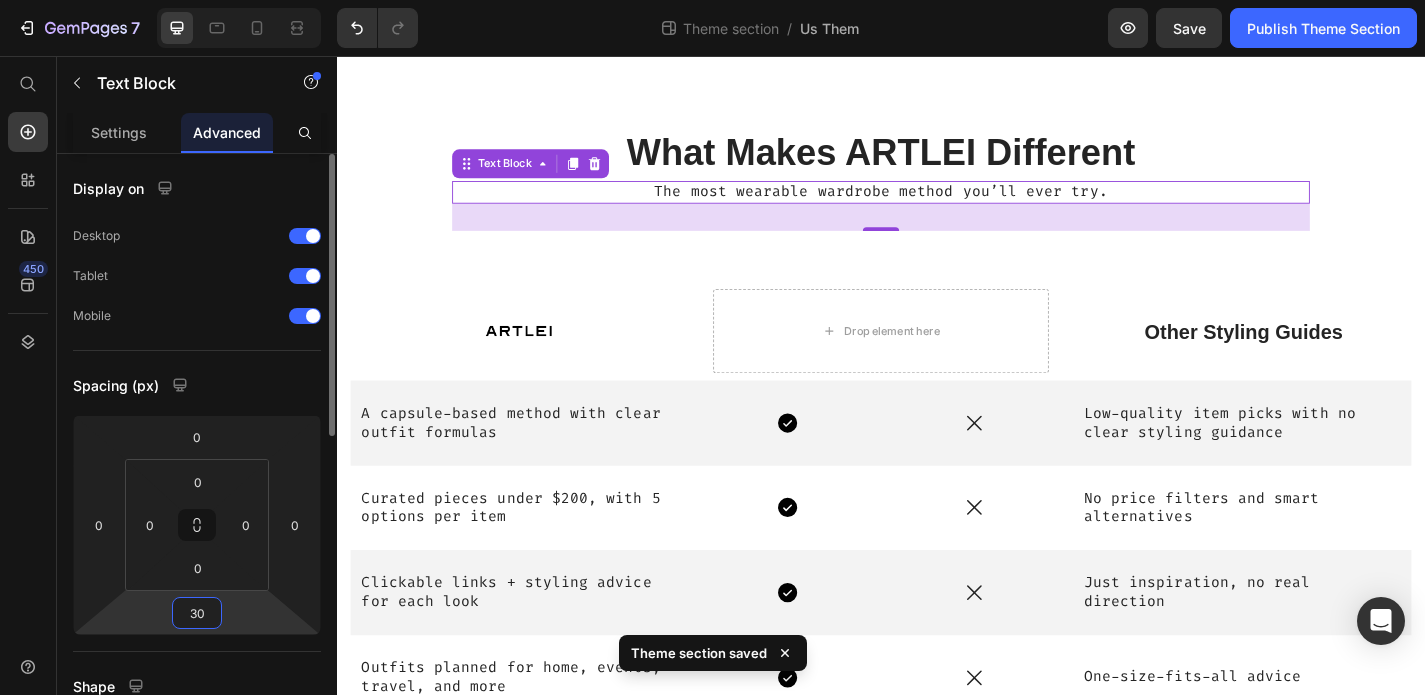 click on "30" at bounding box center (197, 613) 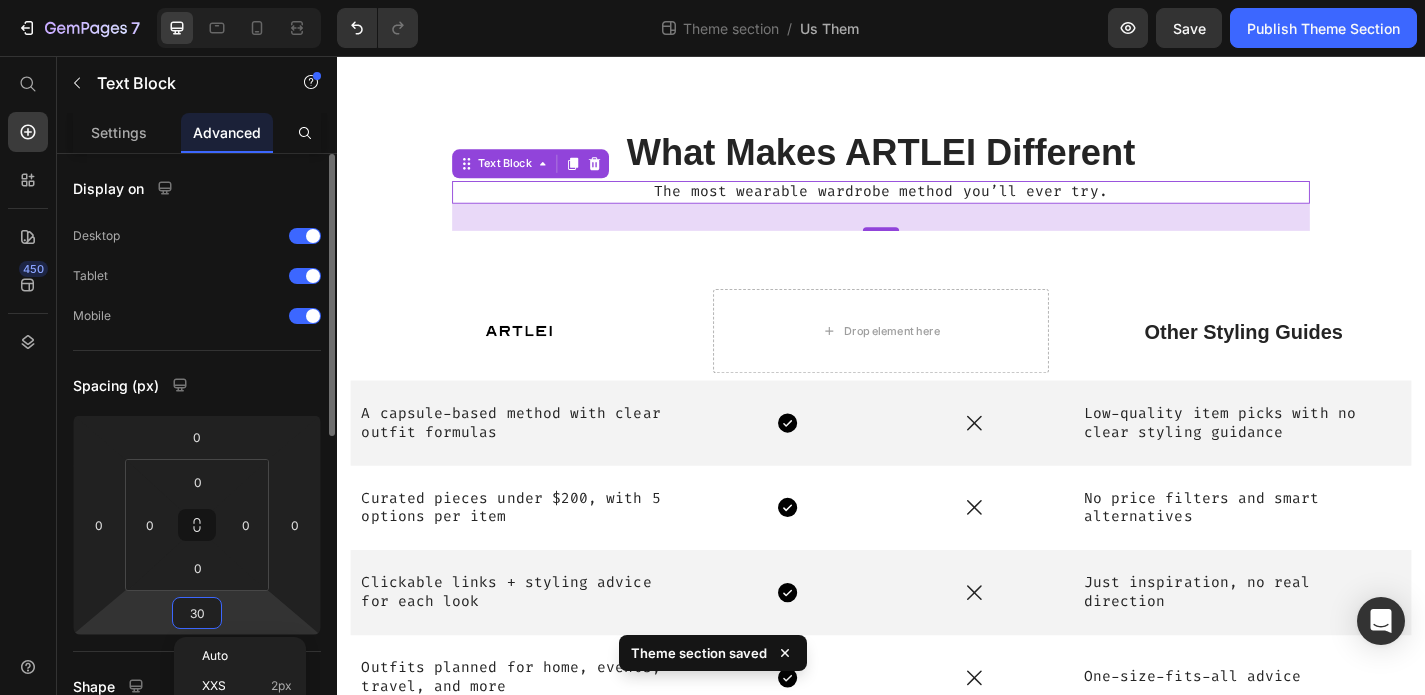 type on "0" 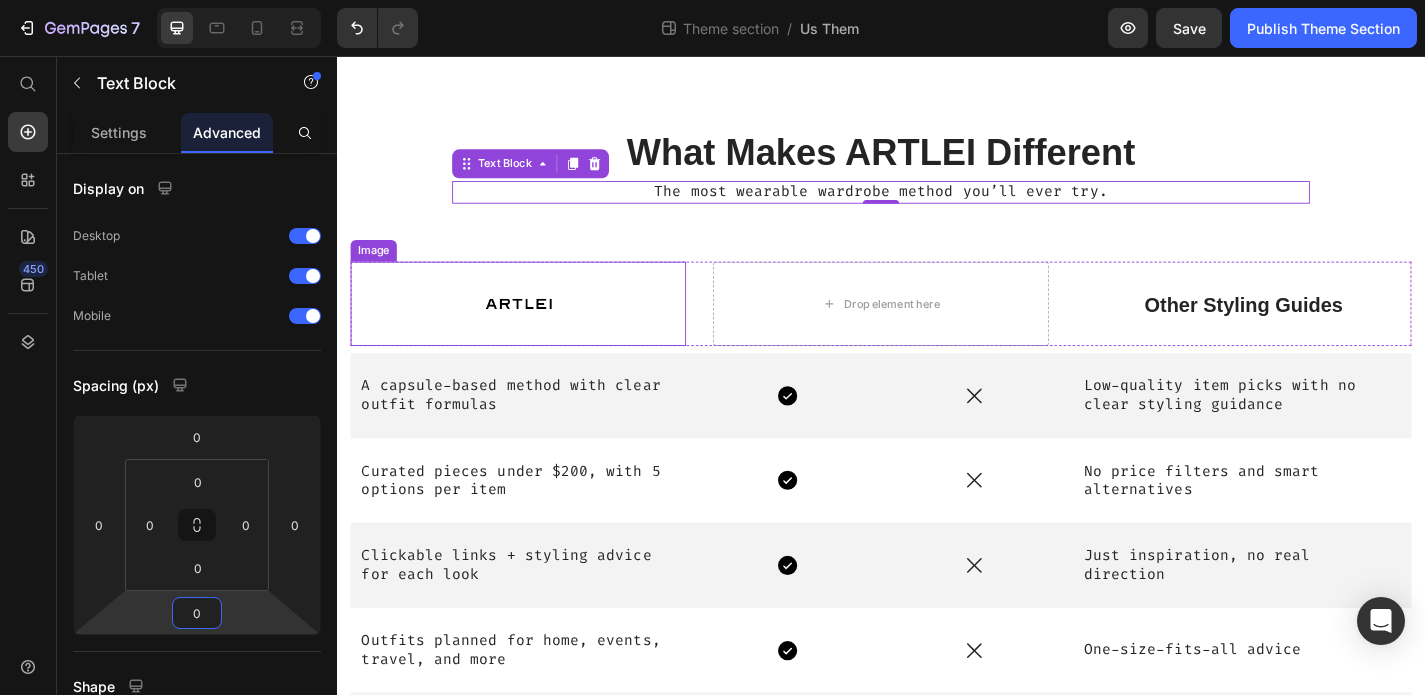 click at bounding box center [537, 329] 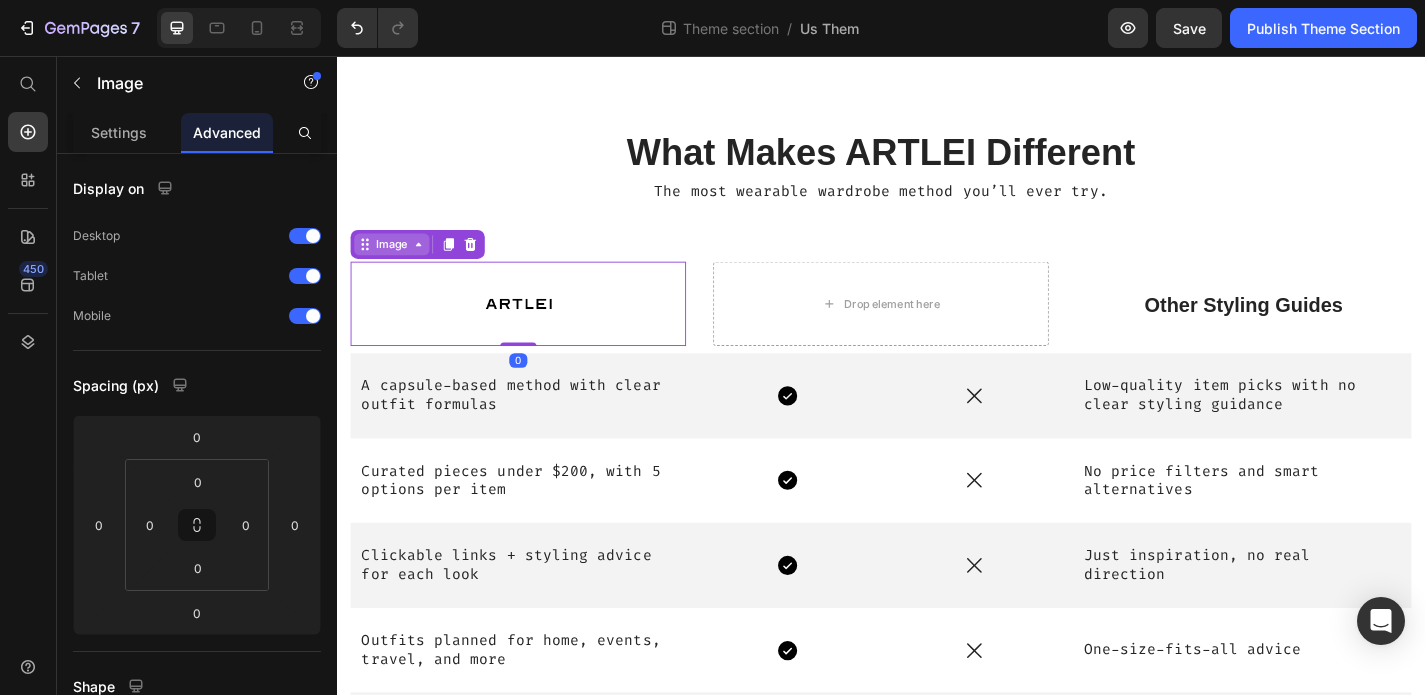 click on "Image" at bounding box center (397, 264) 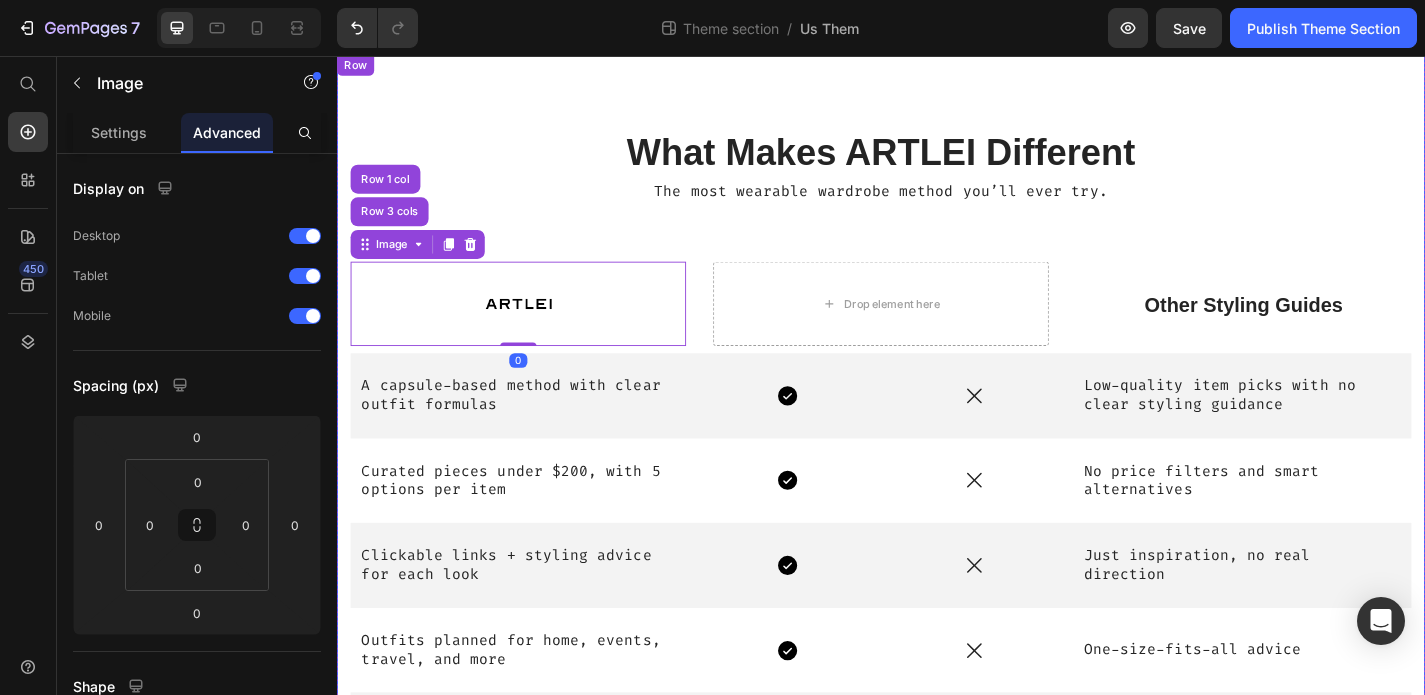 click on "The most wearable wardrobe method you’ll ever try." at bounding box center [937, 206] 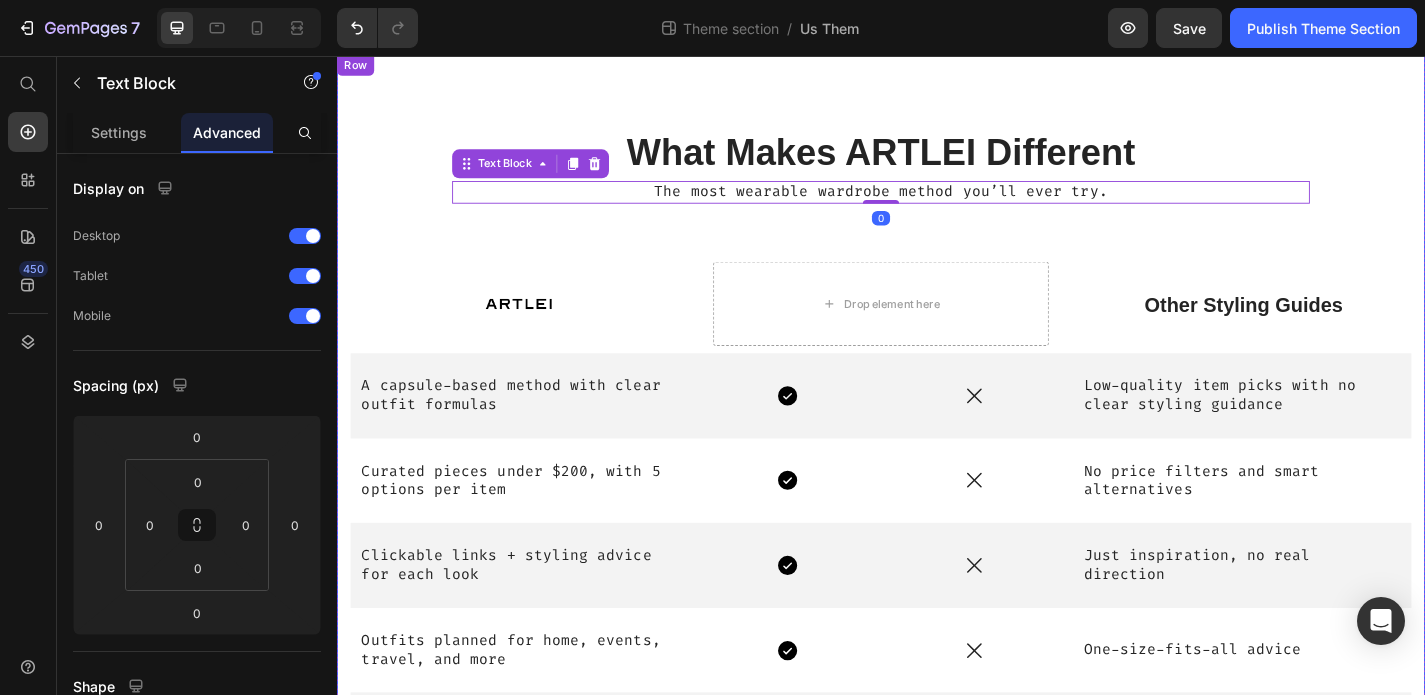 click on "What Makes ARTLEI Different Heading The most wearable wardrobe method you’ll ever try. Text Block   0 Row Image
Drop element here Other Styling Guides Text Block Row A capsule-based method with clear outfit formulas Text Block
Icon
Icon Low-quality item picks with no clear styling guidance Text Block Row Curated pieces under $200, with 5 options per item Text Block
Icon
Icon No price filters and smart alternatives Text Block Row Clickable links + styling advice for each look Text Block
Icon
Icon Just inspiration, no real direction Text Block Row Outfits planned for home, events, travel, and more Text Block
Icon
Icon One-size-fits-all advice Text Block Row Built by a certified stylist, tested on real women Text Block
Icon
Icon Often created without expert experience Text Block Row" at bounding box center (937, 501) 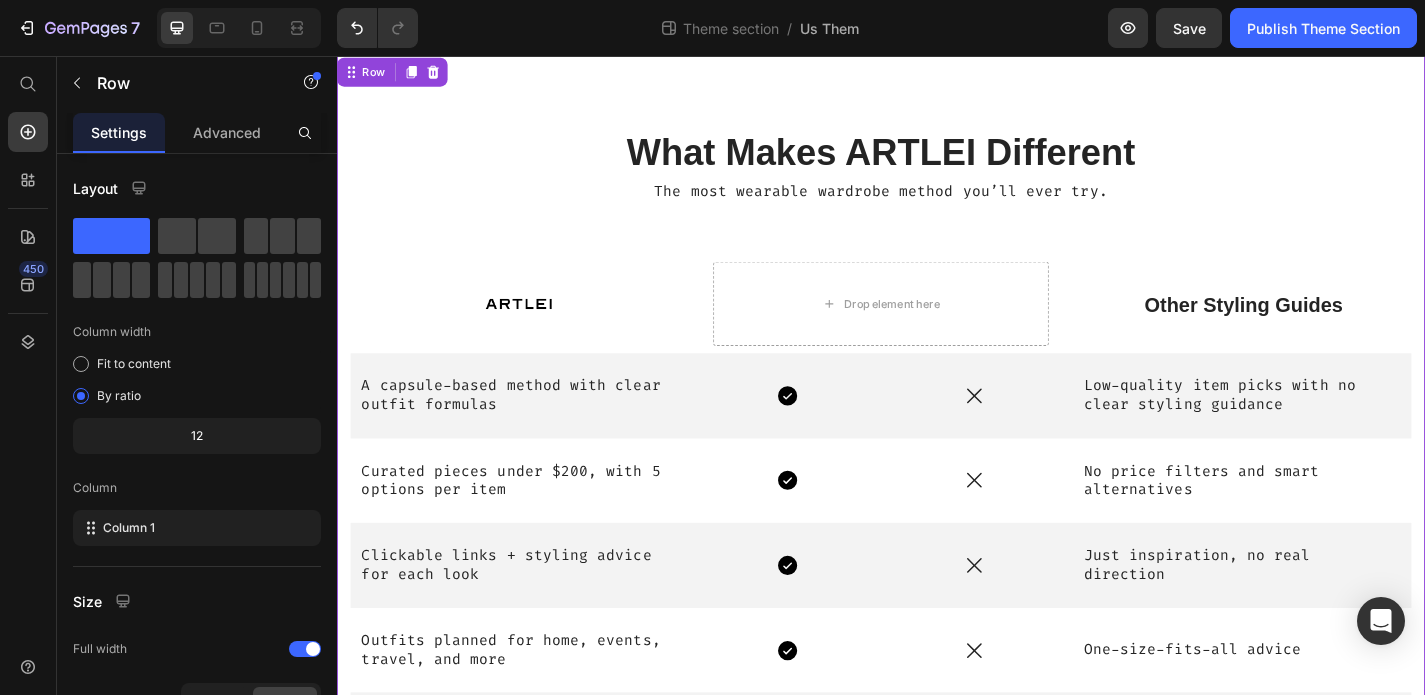 click on "The most wearable wardrobe method you’ll ever try." at bounding box center (937, 206) 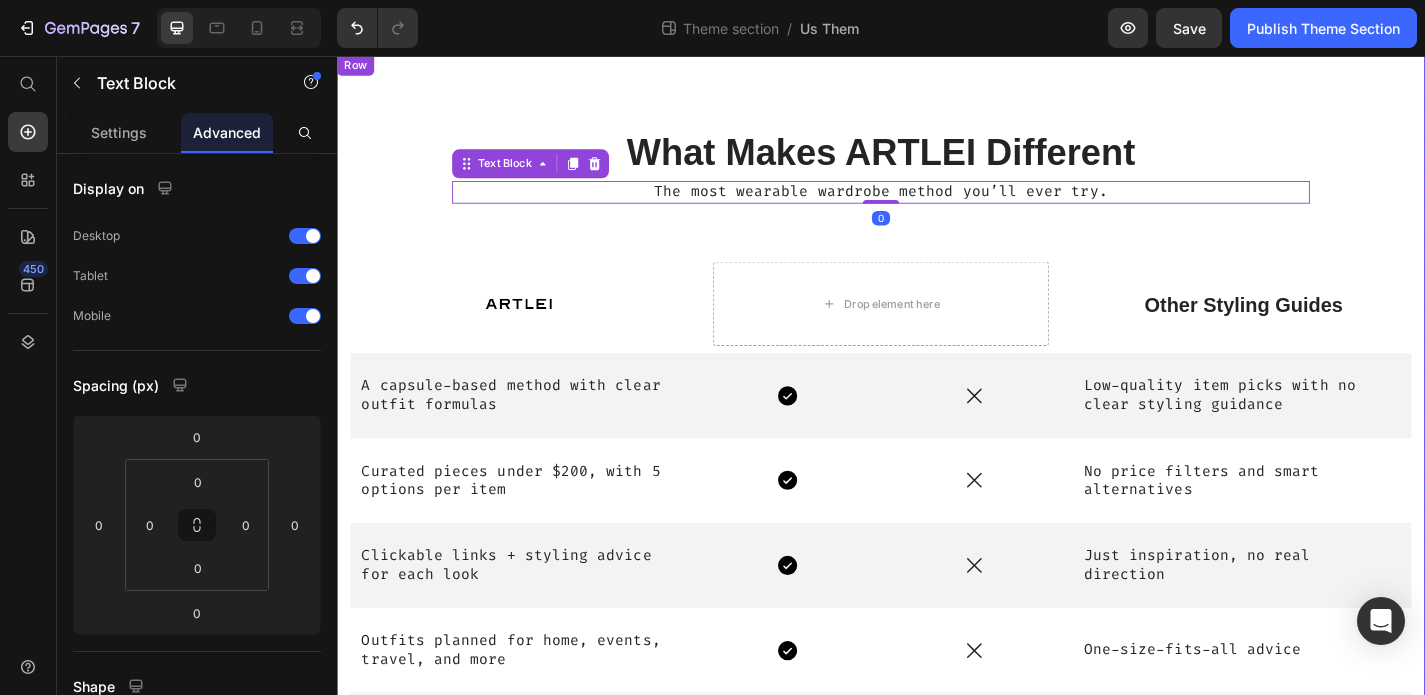click on "What Makes ARTLEI Different Heading The most wearable wardrobe method you’ll ever try. Text Block   0 Row Image
Drop element here Other Styling Guides Text Block Row A capsule-based method with clear outfit formulas Text Block
Icon
Icon Low-quality item picks with no clear styling guidance Text Block Row Curated pieces under $200, with 5 options per item Text Block
Icon
Icon No price filters and smart alternatives Text Block Row Clickable links + styling advice for each look Text Block
Icon
Icon Just inspiration, no real direction Text Block Row Outfits planned for home, events, travel, and more Text Block
Icon
Icon One-size-fits-all advice Text Block Row Built by a certified stylist, tested on real women Text Block
Icon
Icon Often created without expert experience Text Block Row" at bounding box center (937, 501) 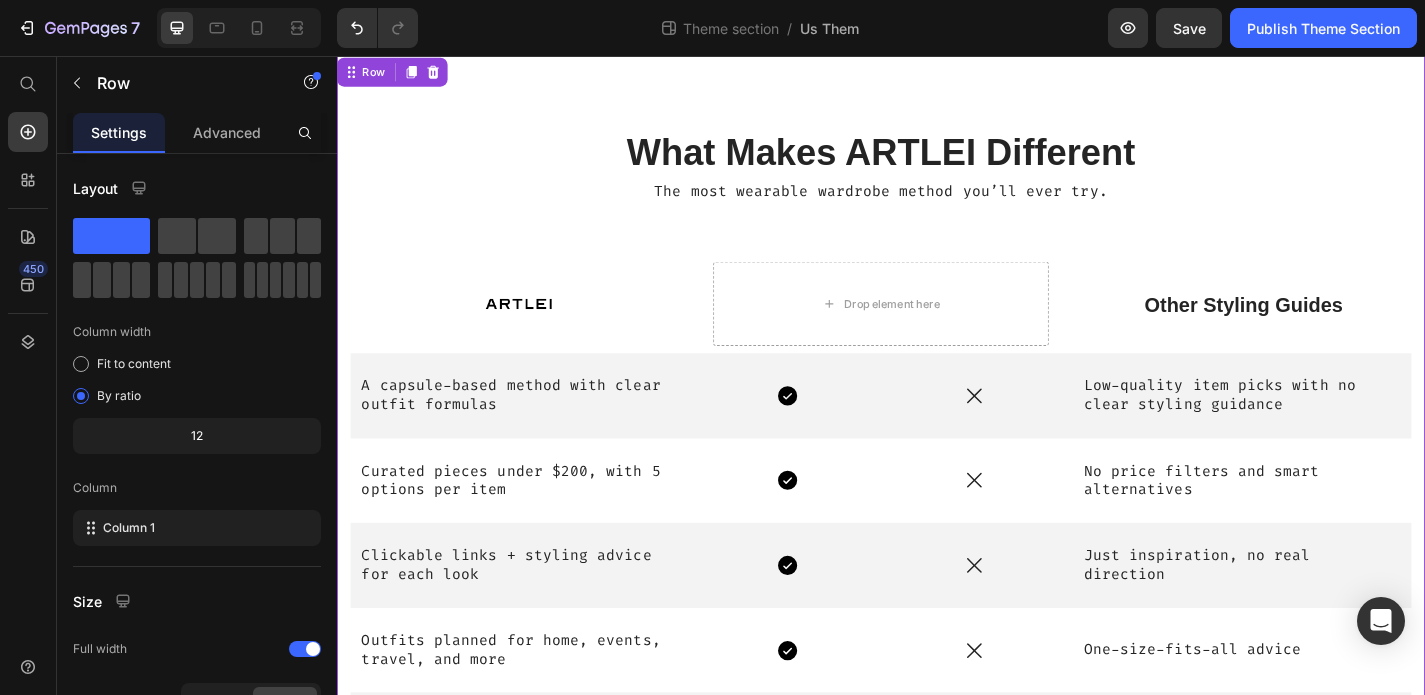 click on "What Makes ARTLEI Different Heading The most wearable wardrobe method you’ll ever try. Text Block Row Image
Drop element here Other Styling Guides Text Block Row A capsule-based method with clear outfit formulas Text Block
Icon
Icon Low-quality item picks with no clear styling guidance Text Block Row Curated pieces under $200, with 5 options per item Text Block
Icon
Icon No price filters and smart alternatives Text Block Row Clickable links + styling advice for each look Text Block
Icon
Icon Just inspiration, no real direction Text Block Row Outfits planned for home, events, travel, and more Text Block
Icon
Icon One-size-fits-all advice Text Block Row Built by a certified stylist, tested on real women Text Block
Icon
Icon Often created without expert experience Text Block Row" at bounding box center [937, 501] 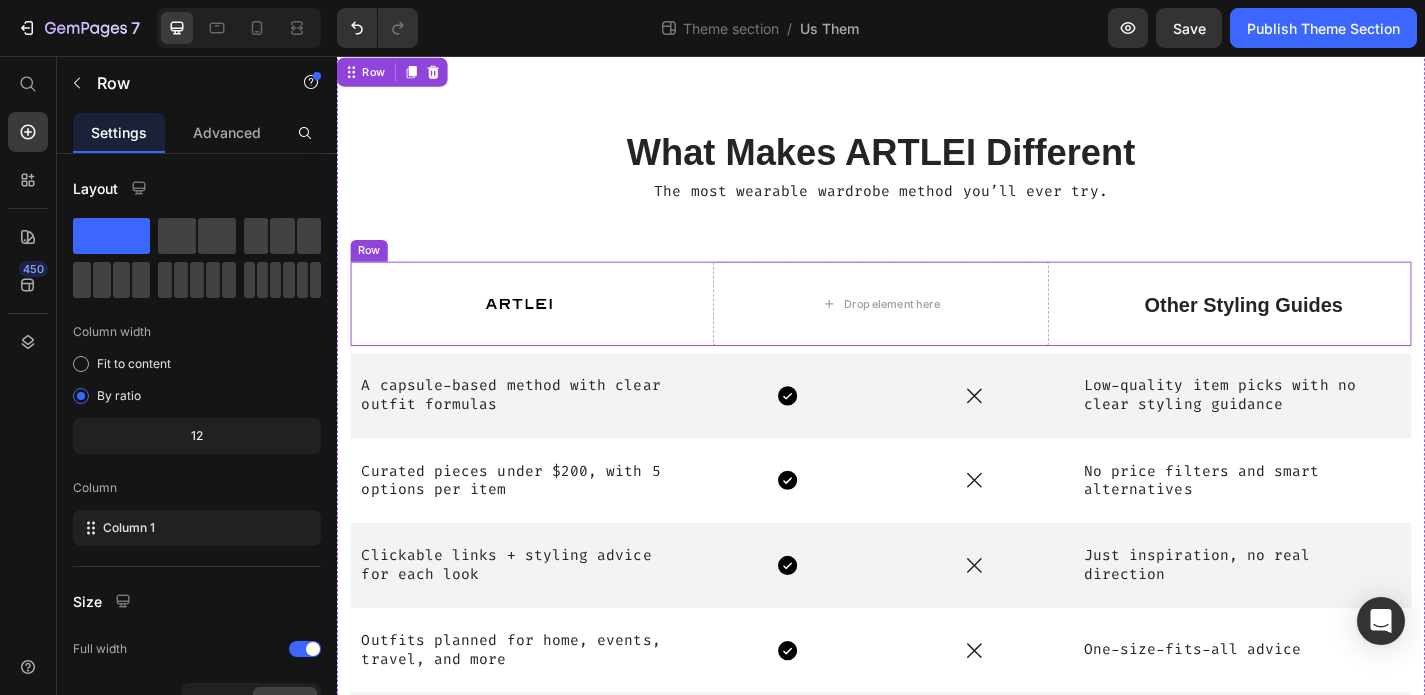 click on "Other Styling Guides Text Block" at bounding box center (1337, 329) 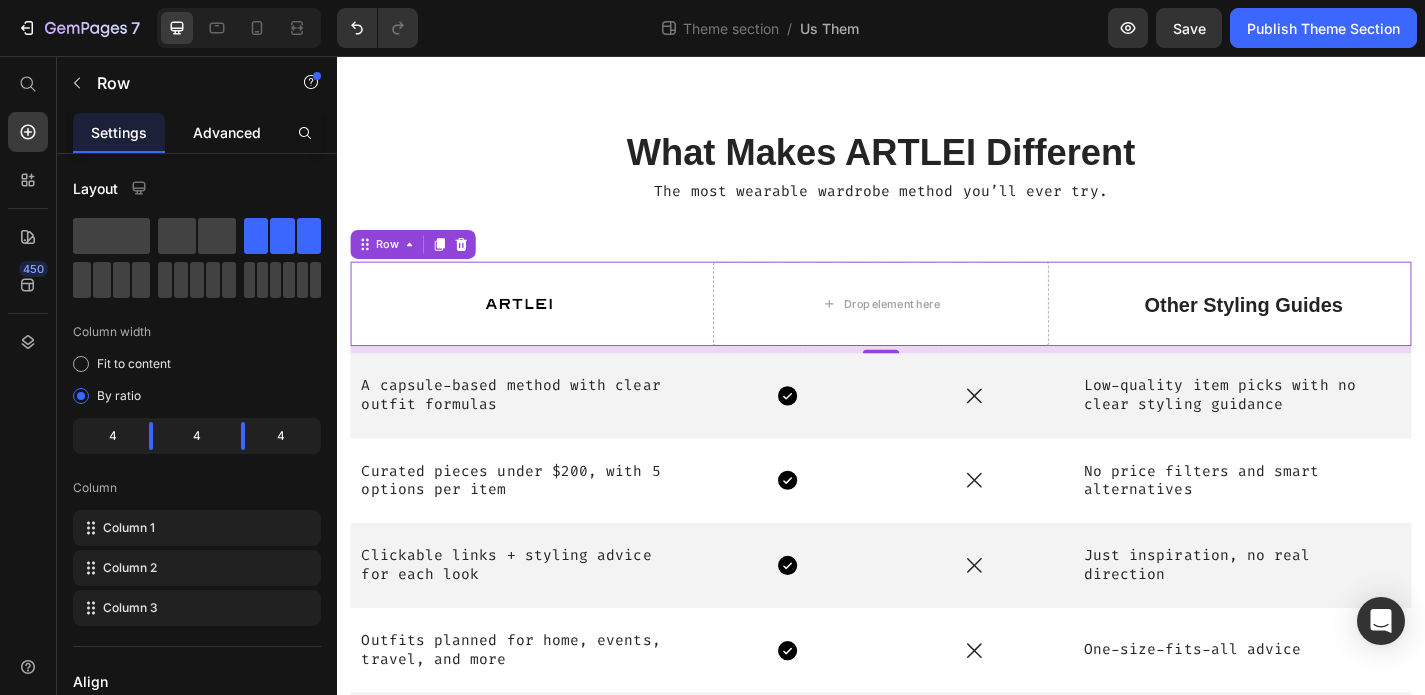 click on "Advanced" at bounding box center [227, 132] 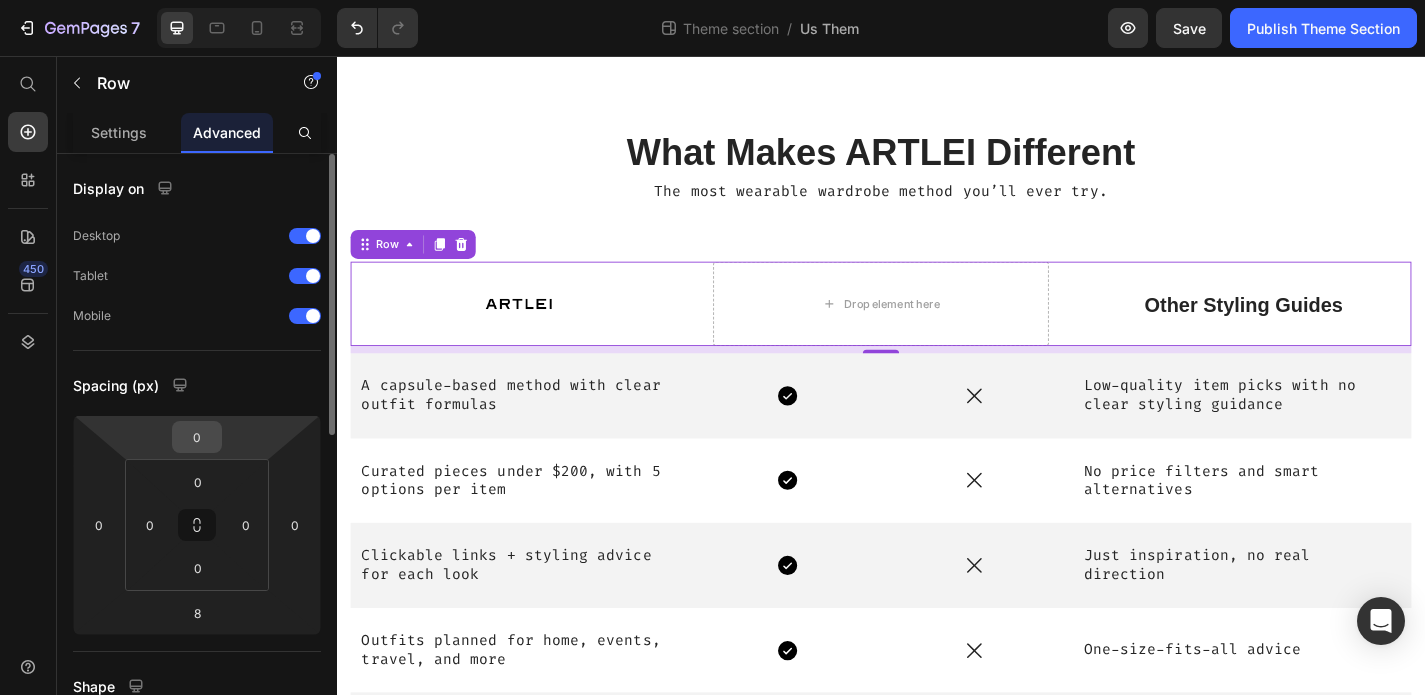 click on "0" at bounding box center (197, 437) 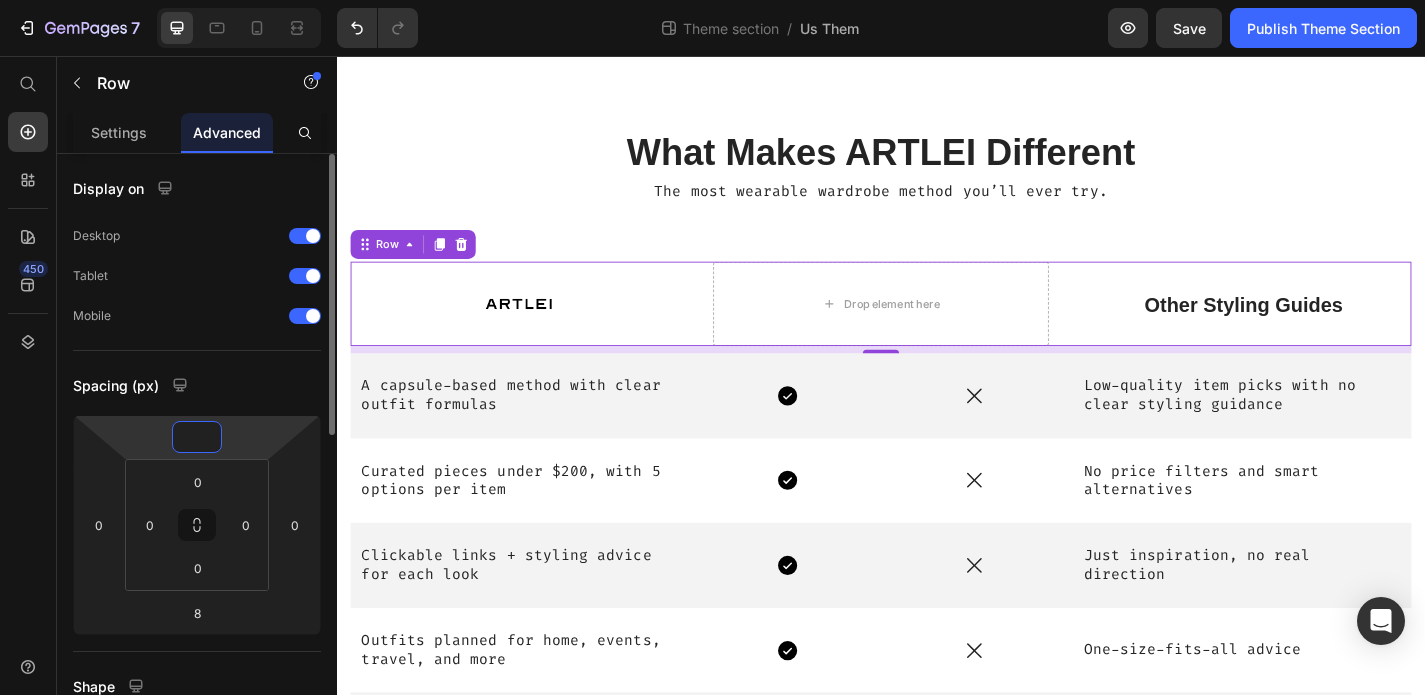 type on "-1" 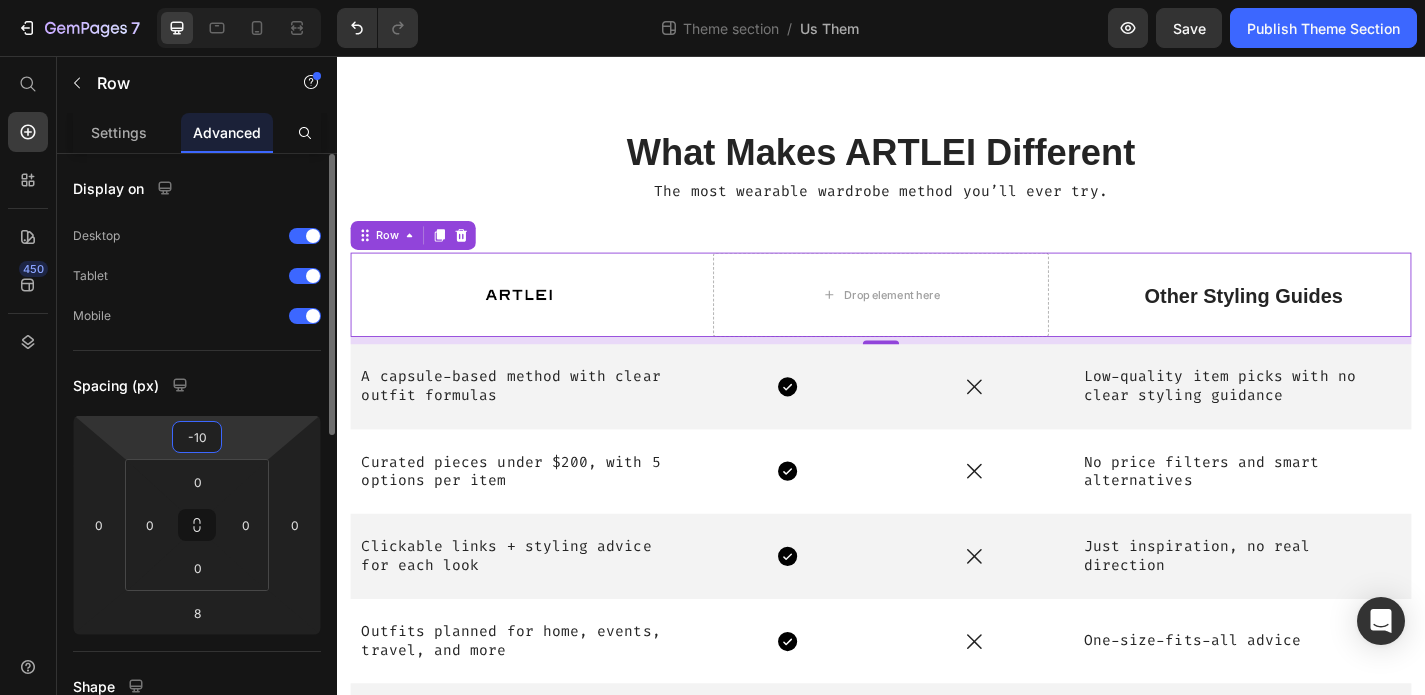 type on "-1" 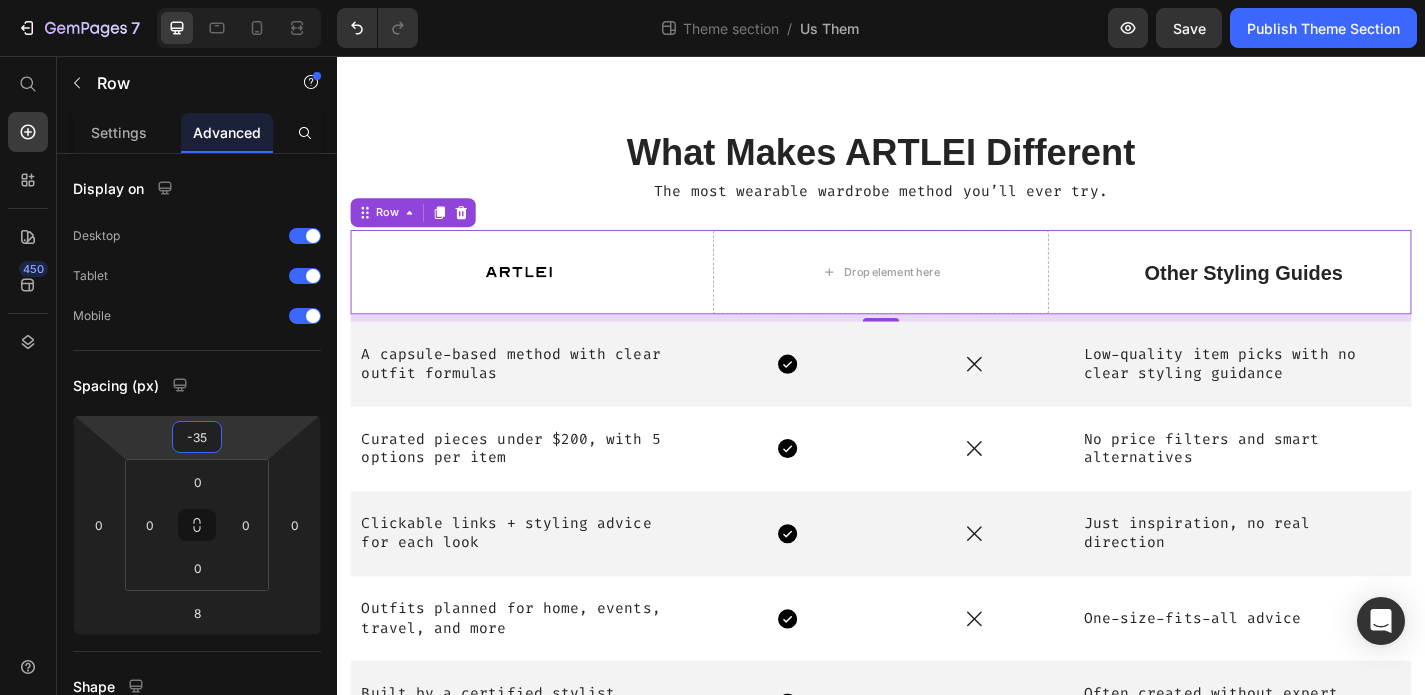 type on "-35" 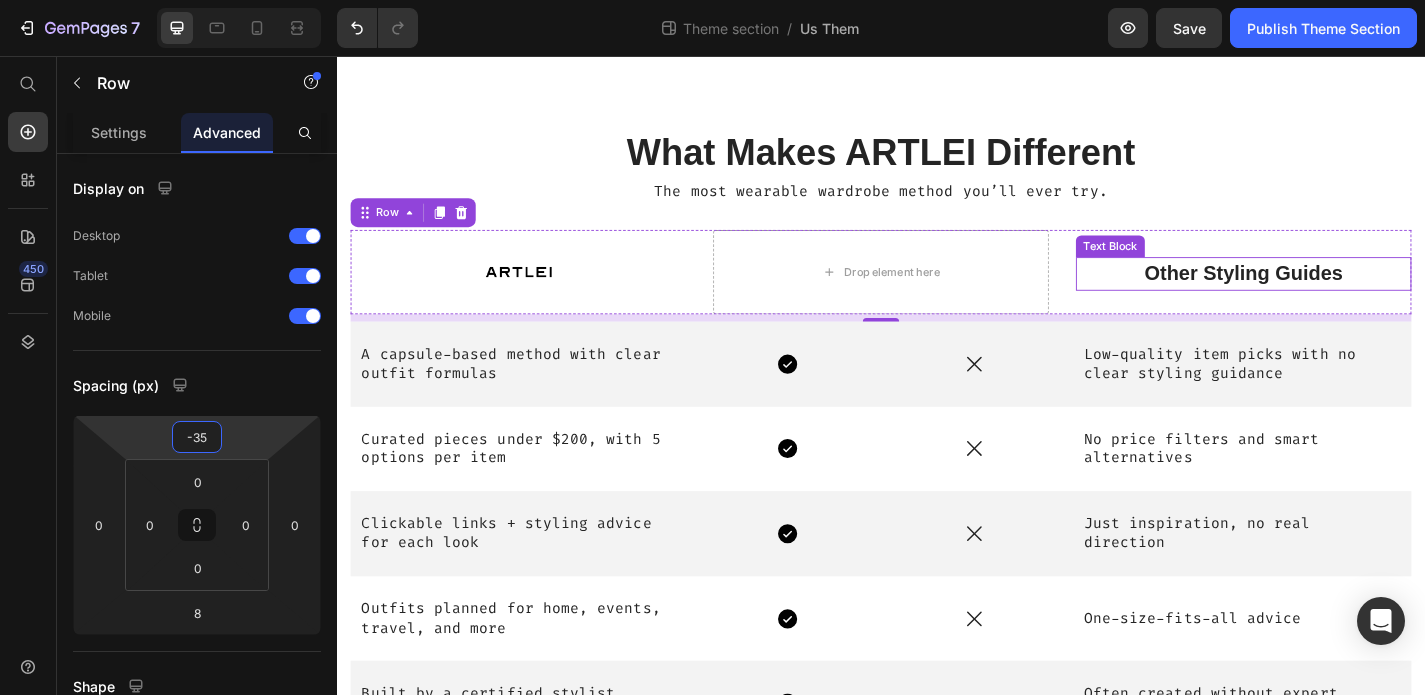 click on "Other Styling Guides" at bounding box center [1337, 296] 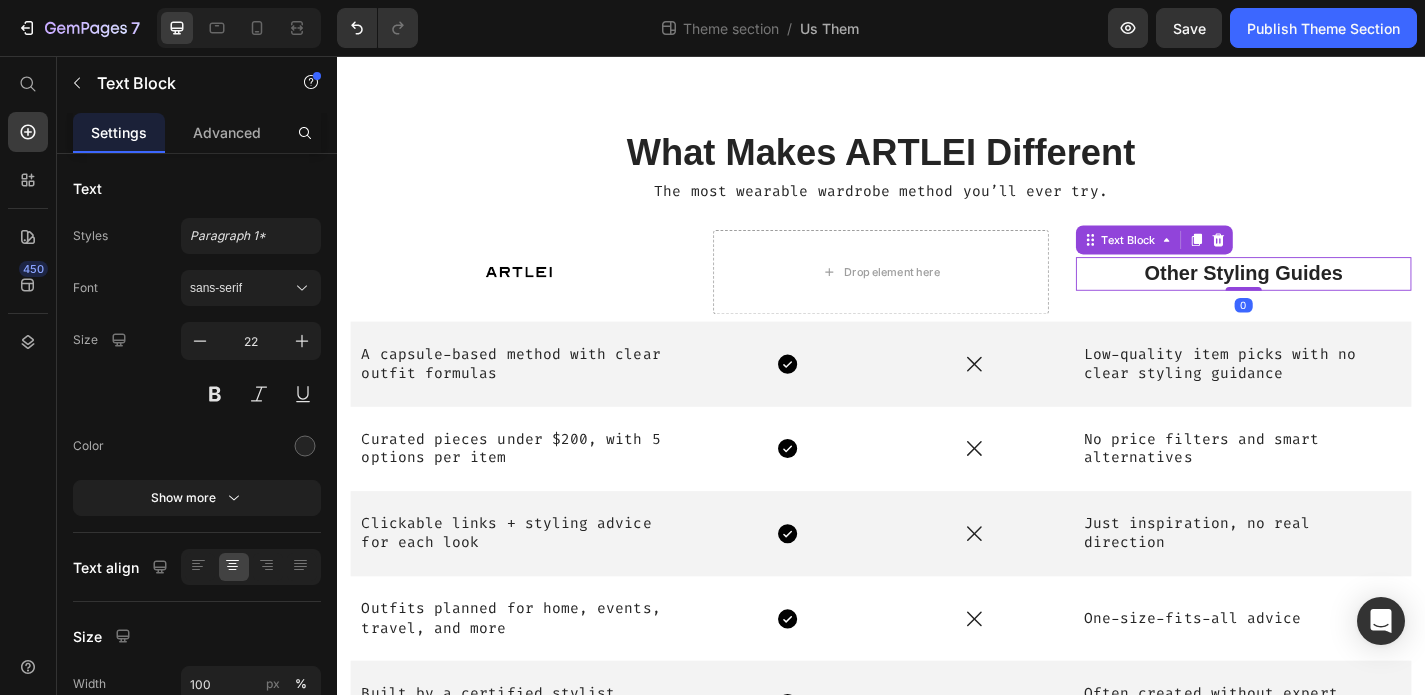 click on "Settings" at bounding box center [119, 132] 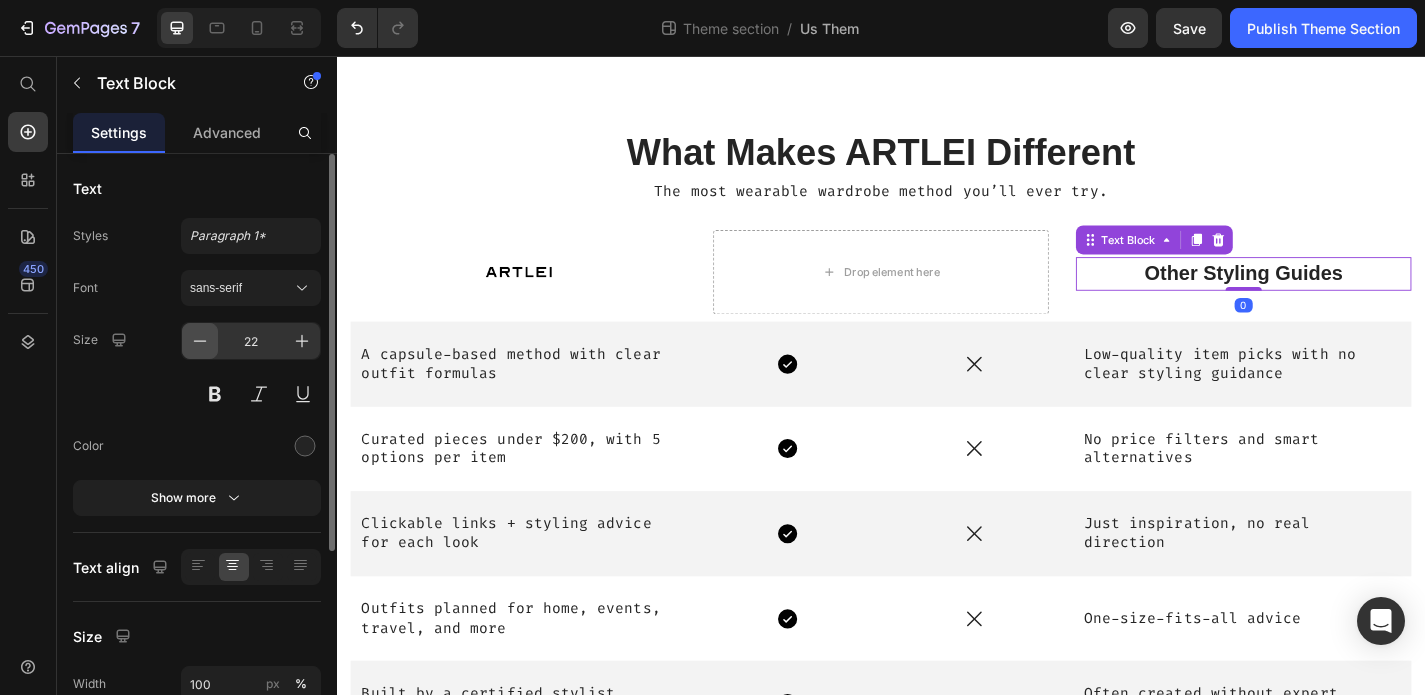 click 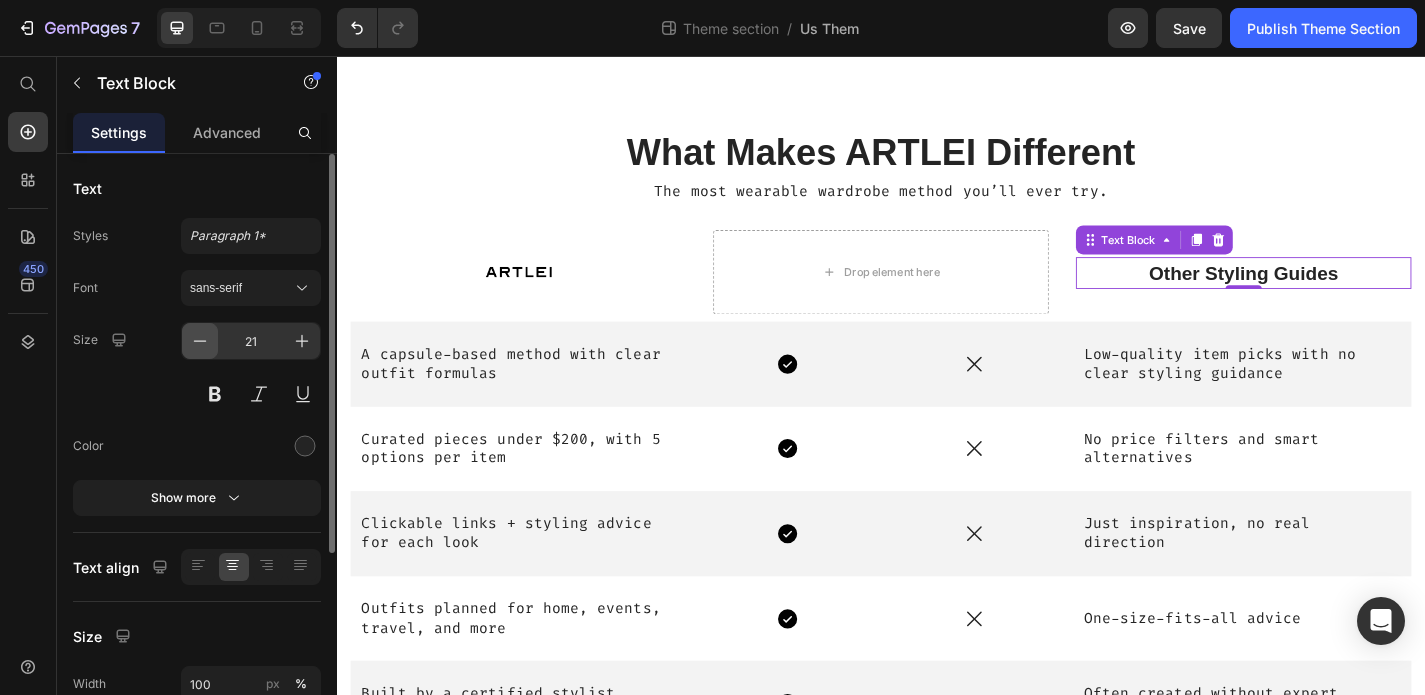 click 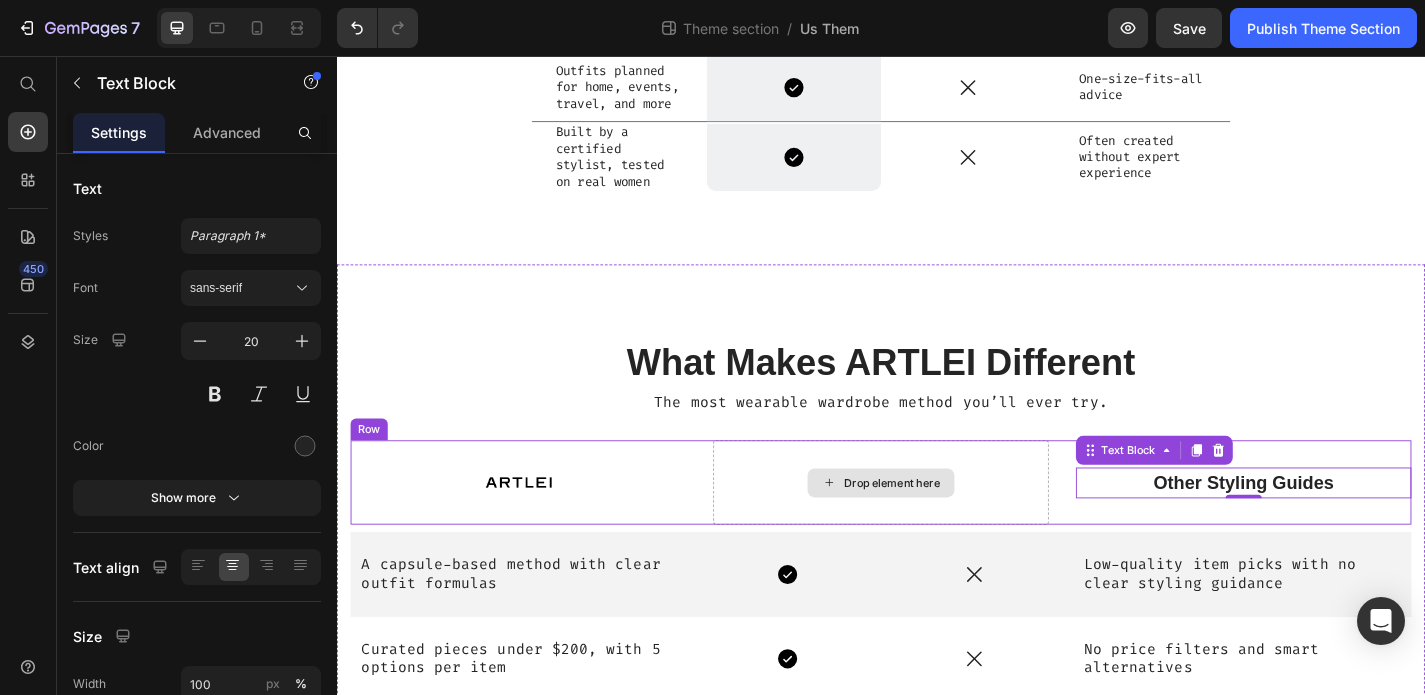 scroll, scrollTop: 630, scrollLeft: 0, axis: vertical 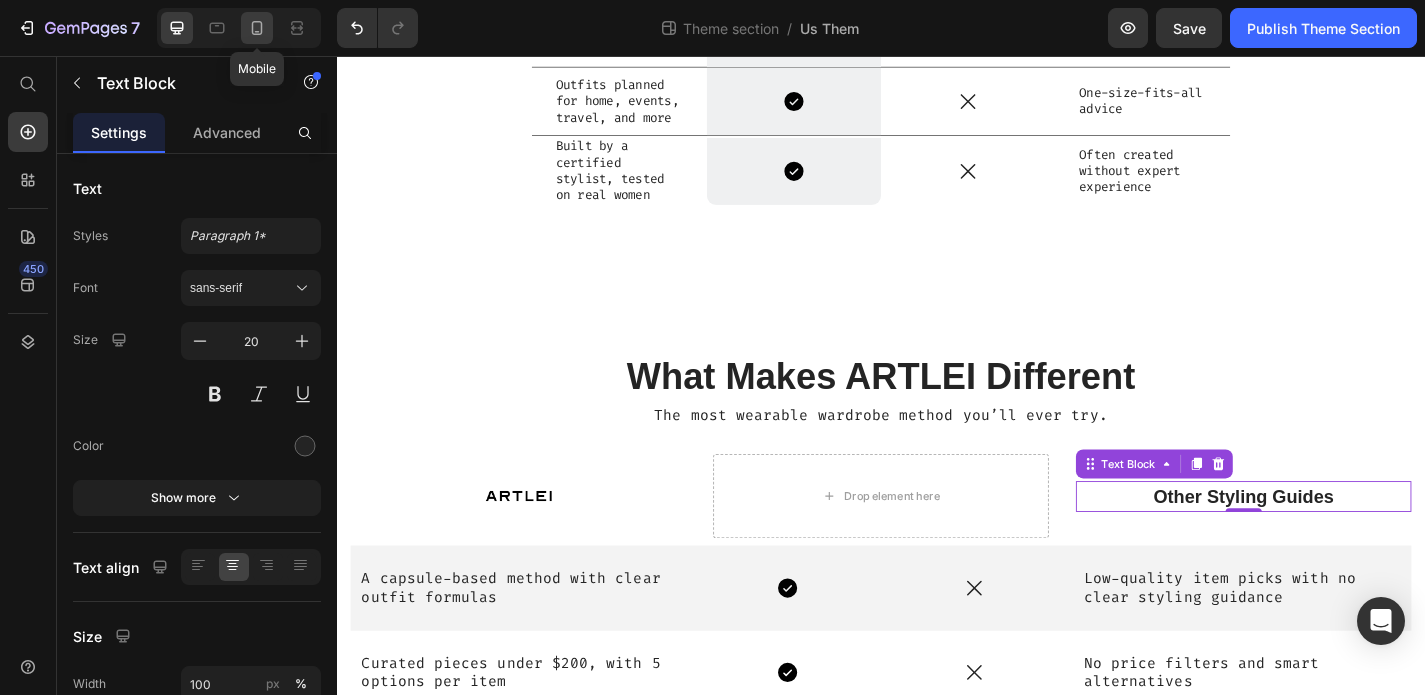 click 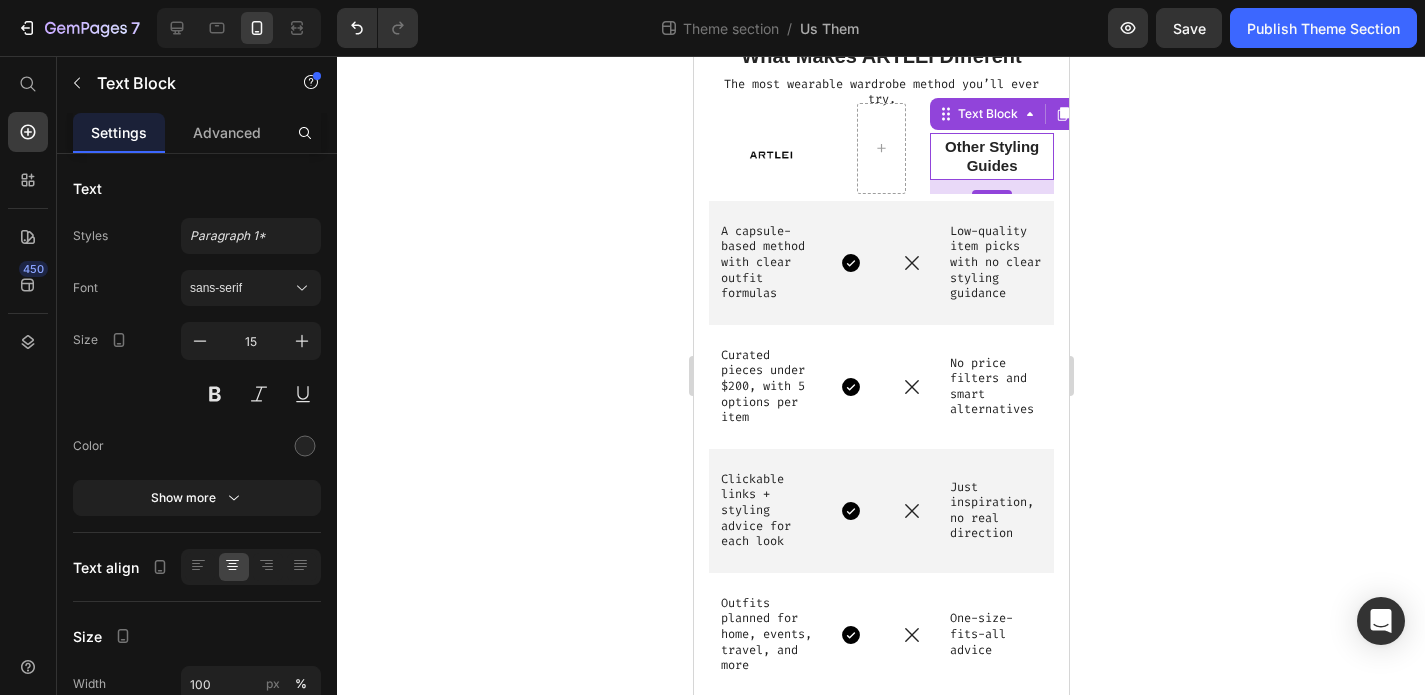 scroll, scrollTop: 1493, scrollLeft: 0, axis: vertical 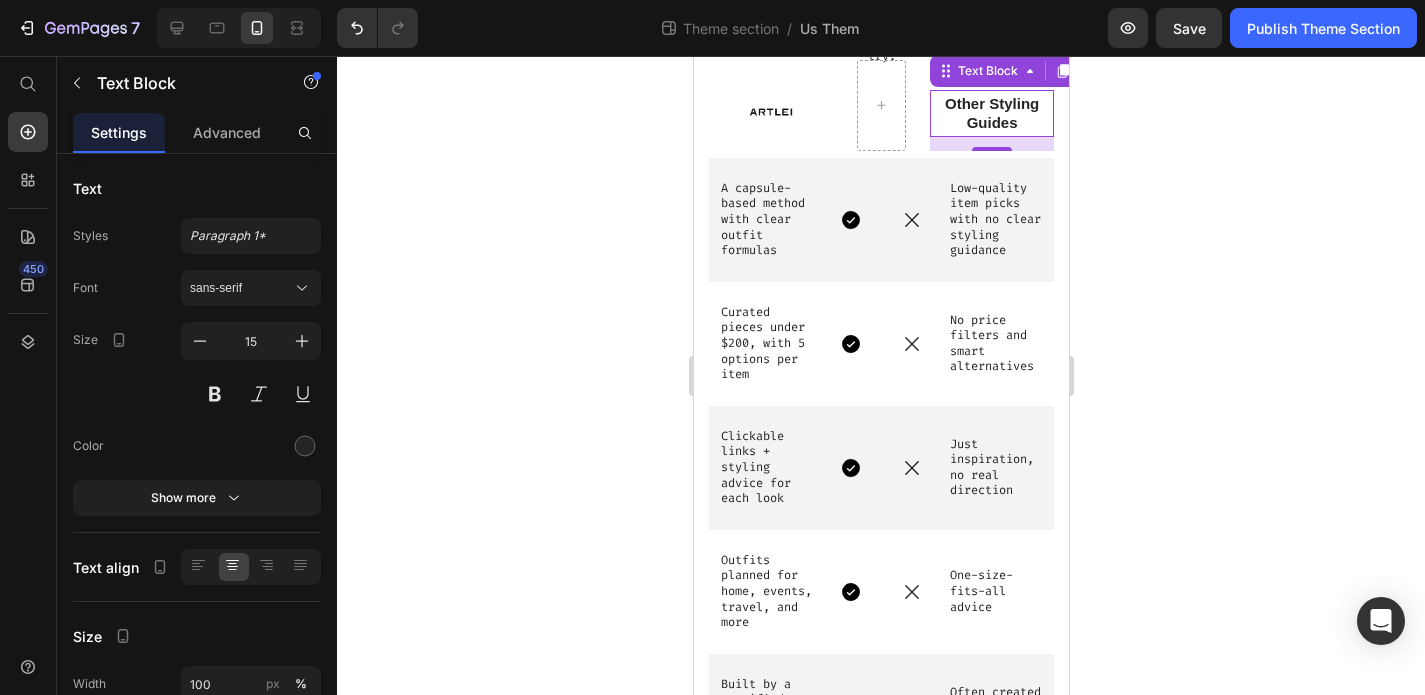 click 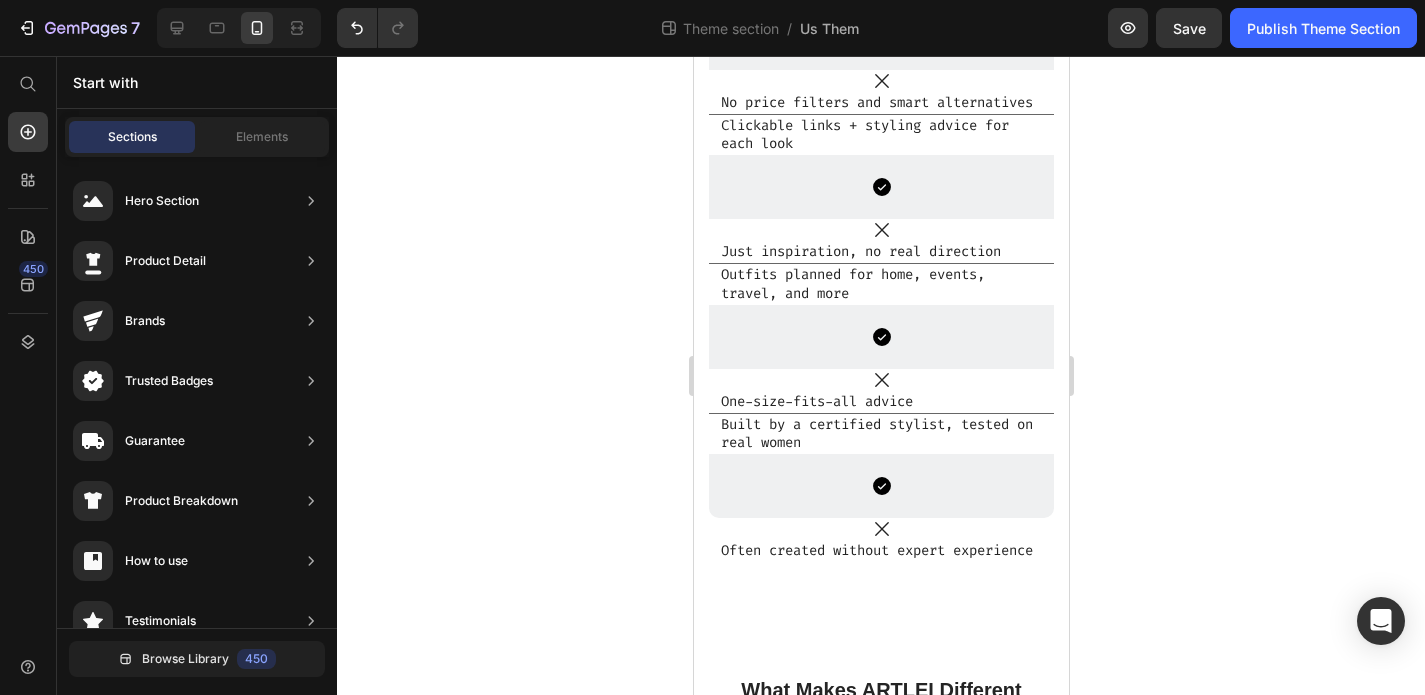scroll, scrollTop: 759, scrollLeft: 0, axis: vertical 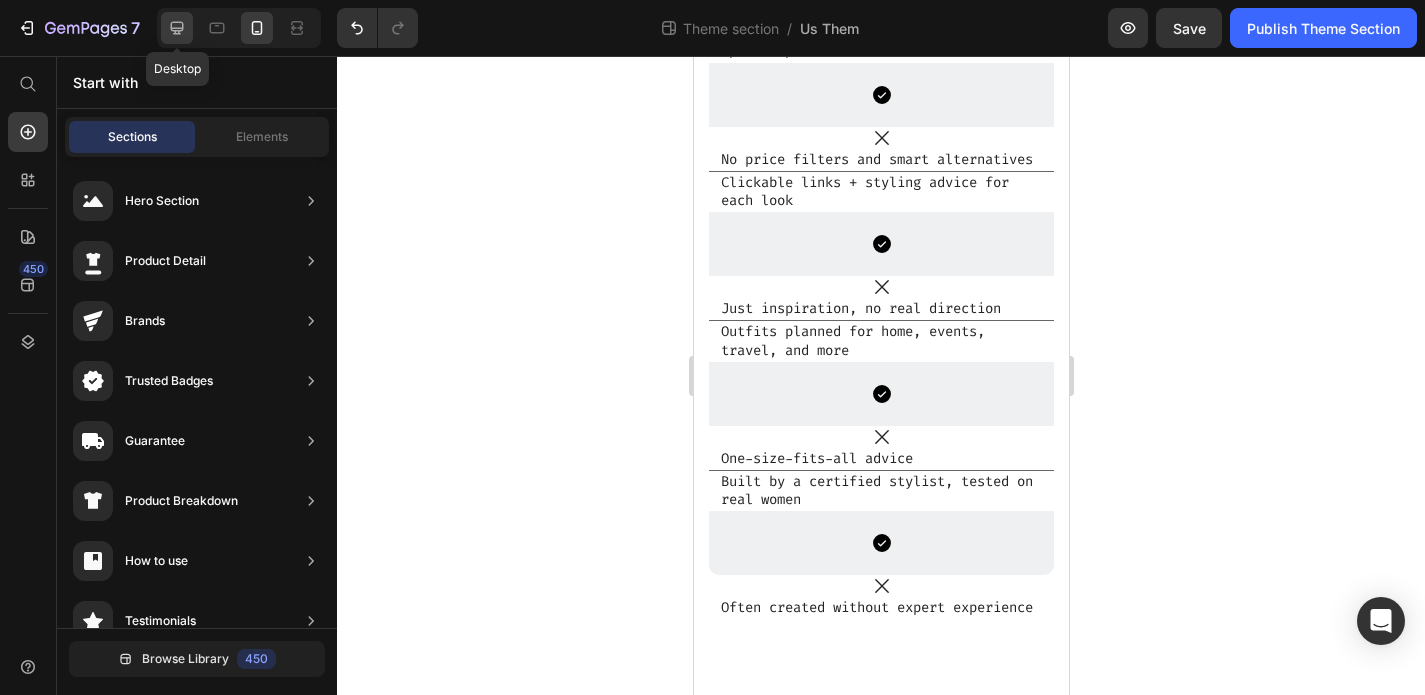 click 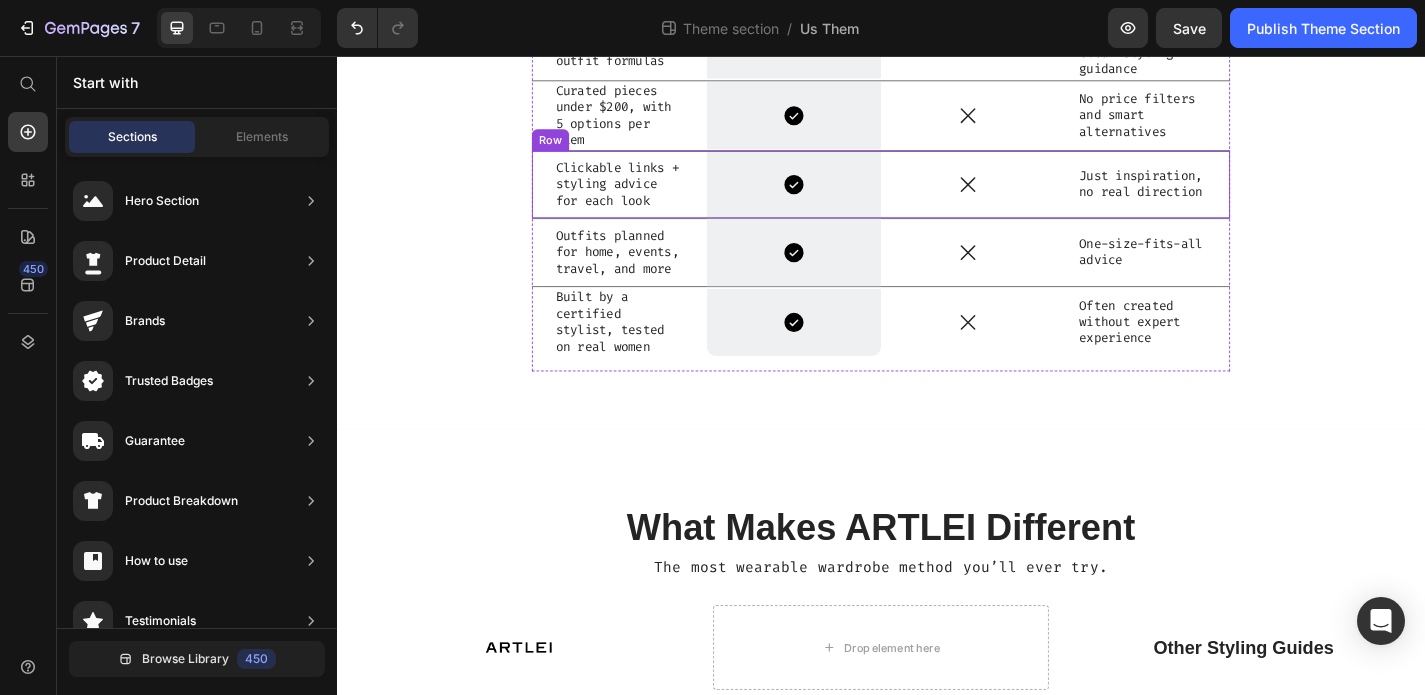 scroll, scrollTop: 490, scrollLeft: 0, axis: vertical 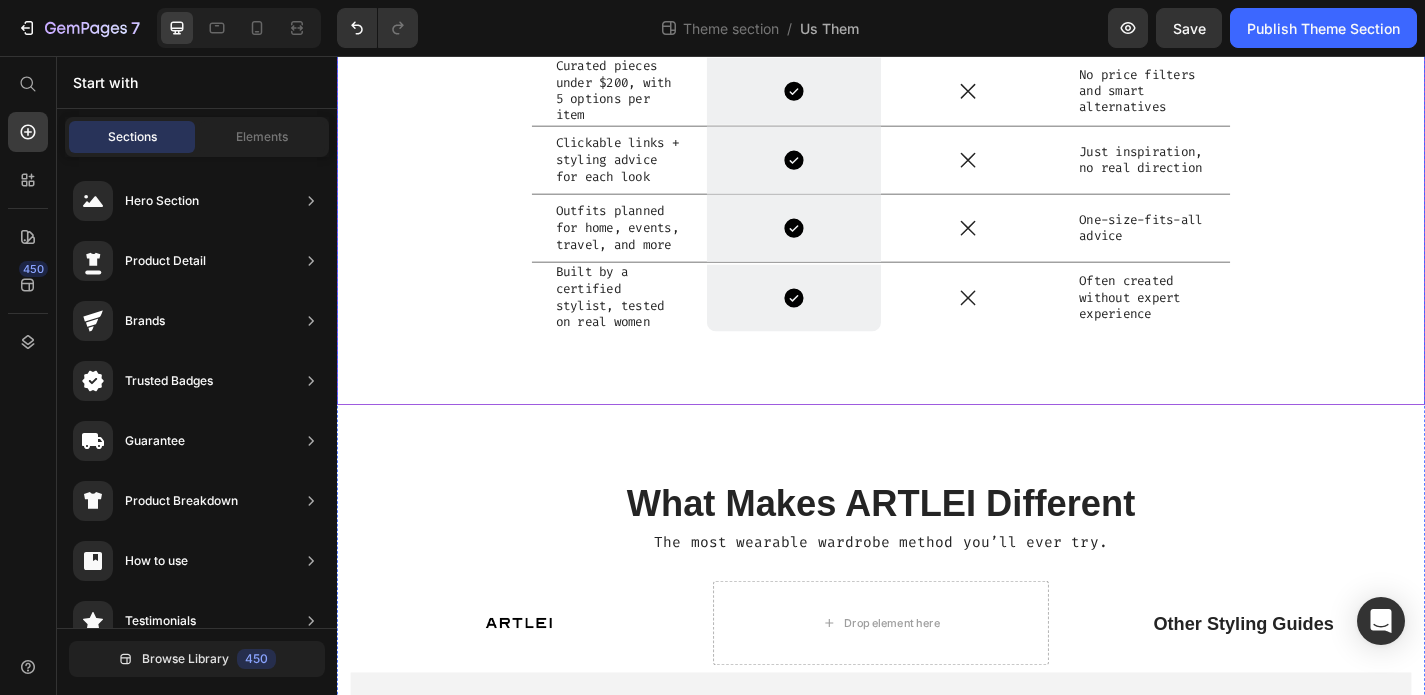 click on "What Makes ARTLEI Different Heading The most wearable wardrobe method you’ll ever try. Text Block
Drop element here Image Row Other Styling Guides Text Block
Drop element here Row A capsule-based method with clear outfit formulas Text Block
Icon Row
Icon Low-quality item picks with no clear styling guidance Text Block Row Curated pieces under $200, with 5 options per item Text Block
Icon Row
Icon No price filters and smart alternatives Text Block Row Clickable links + styling advice for each look Text Block
Icon Row
Icon Just inspiration, no real direction Text Block Row Outfits planned for home, events, travel, and more Text Block
Icon Row
Icon One-size-fits-all advice Text Block Row Built by a certified stylist, tested on real women Text Block
Icon Row
Icon Often created without expert experience Text Block Row" at bounding box center [937, 39] 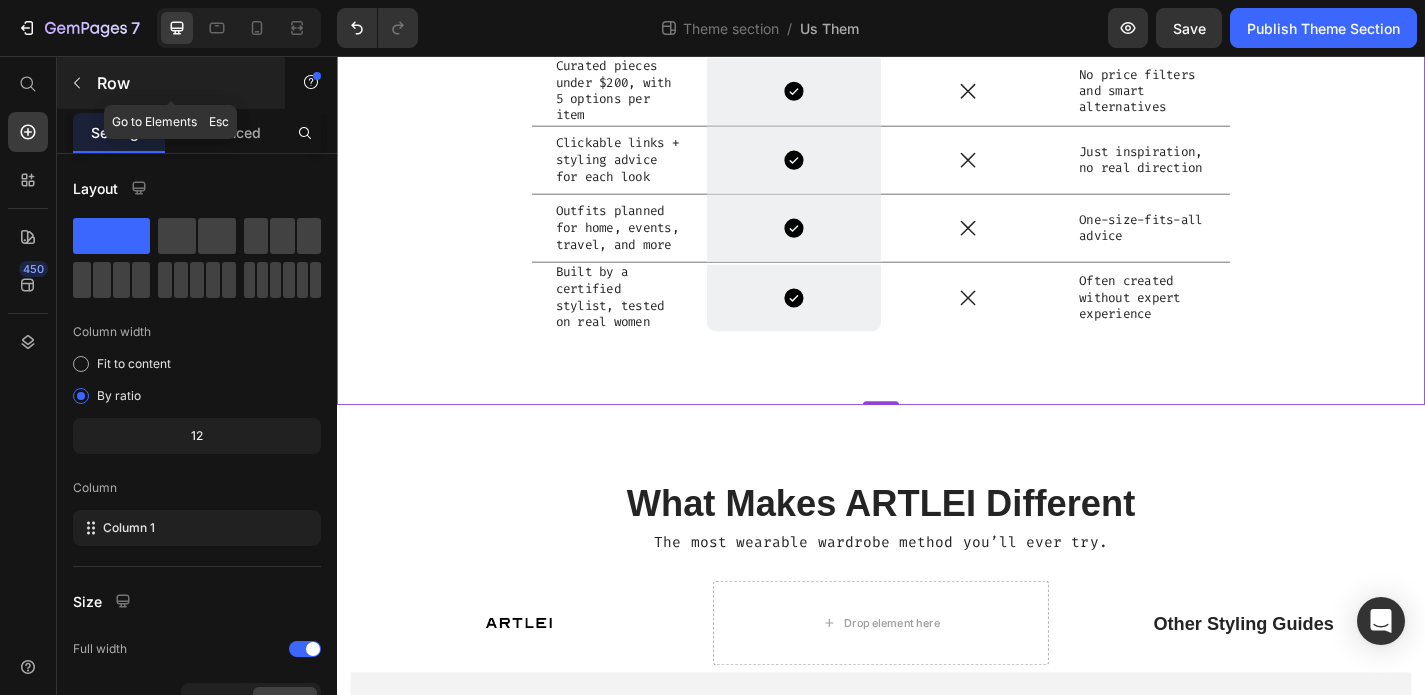click 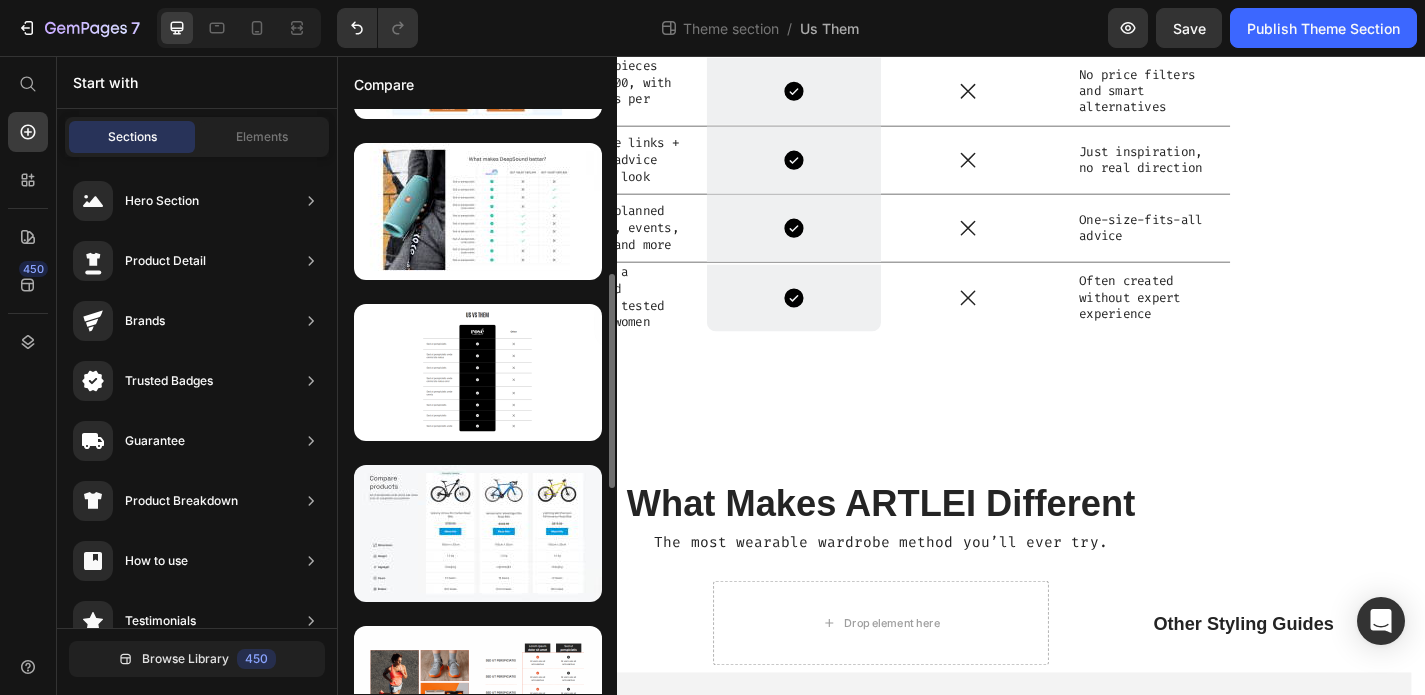 scroll, scrollTop: 457, scrollLeft: 0, axis: vertical 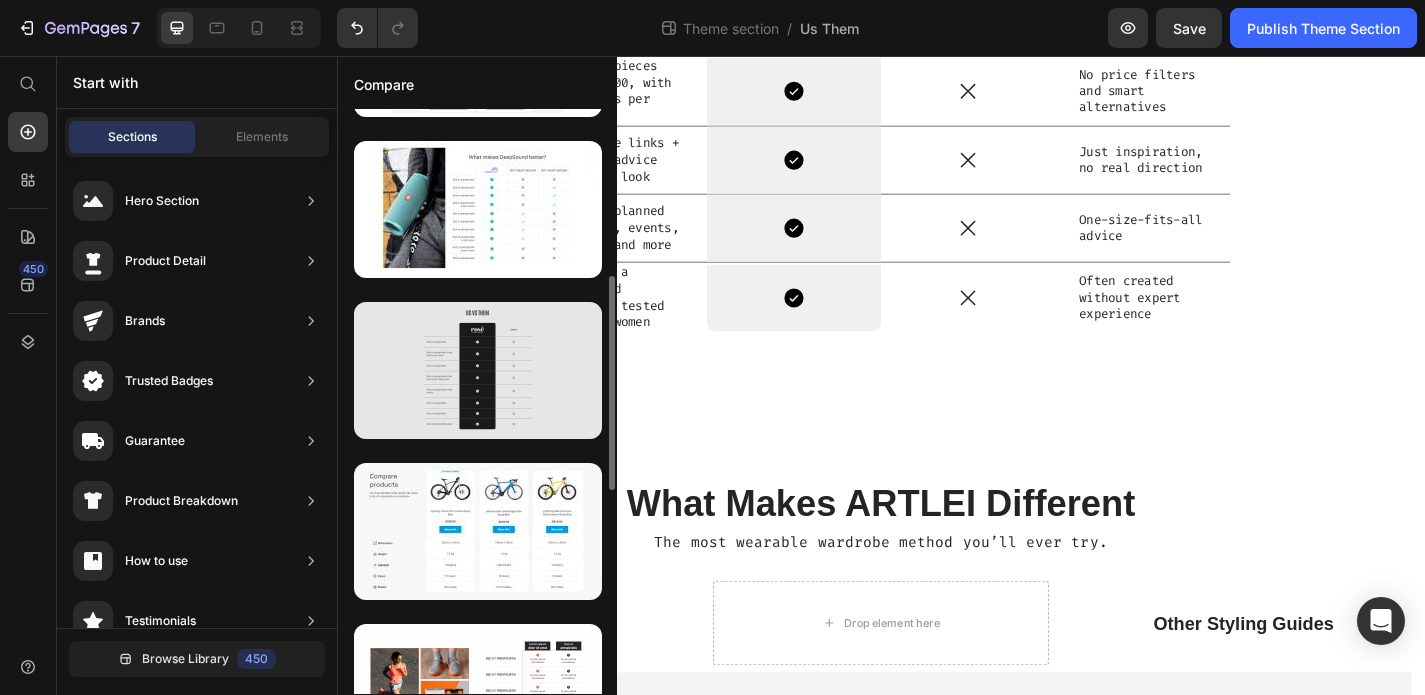 click at bounding box center [478, 370] 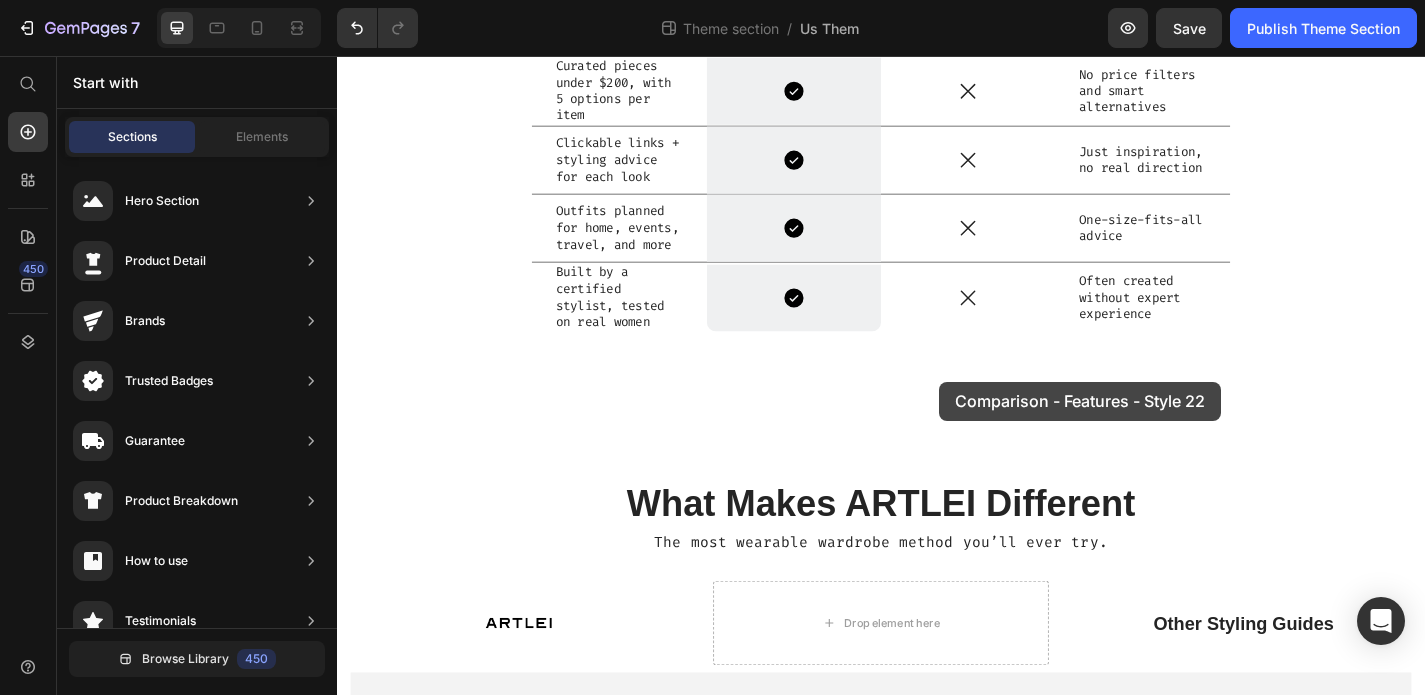 drag, startPoint x: 876, startPoint y: 403, endPoint x: 994, endPoint y: 412, distance: 118.34272 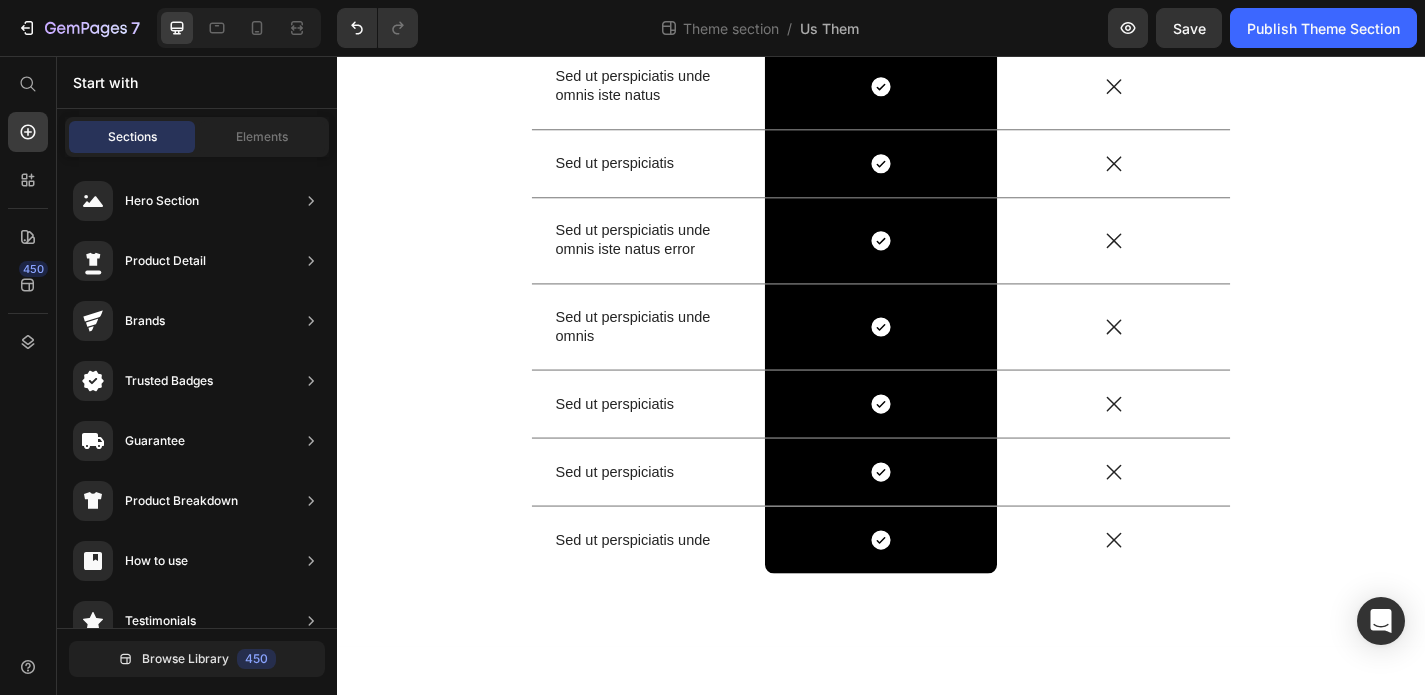 scroll, scrollTop: 72, scrollLeft: 0, axis: vertical 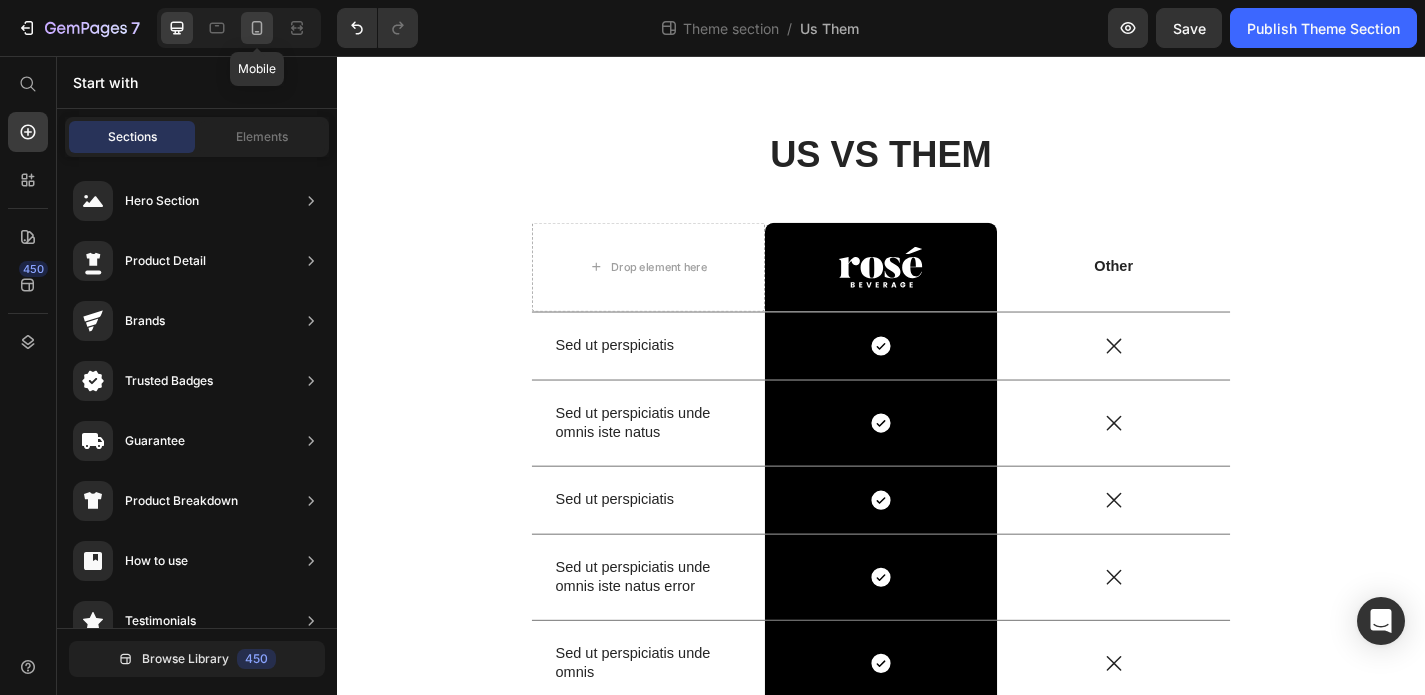 click 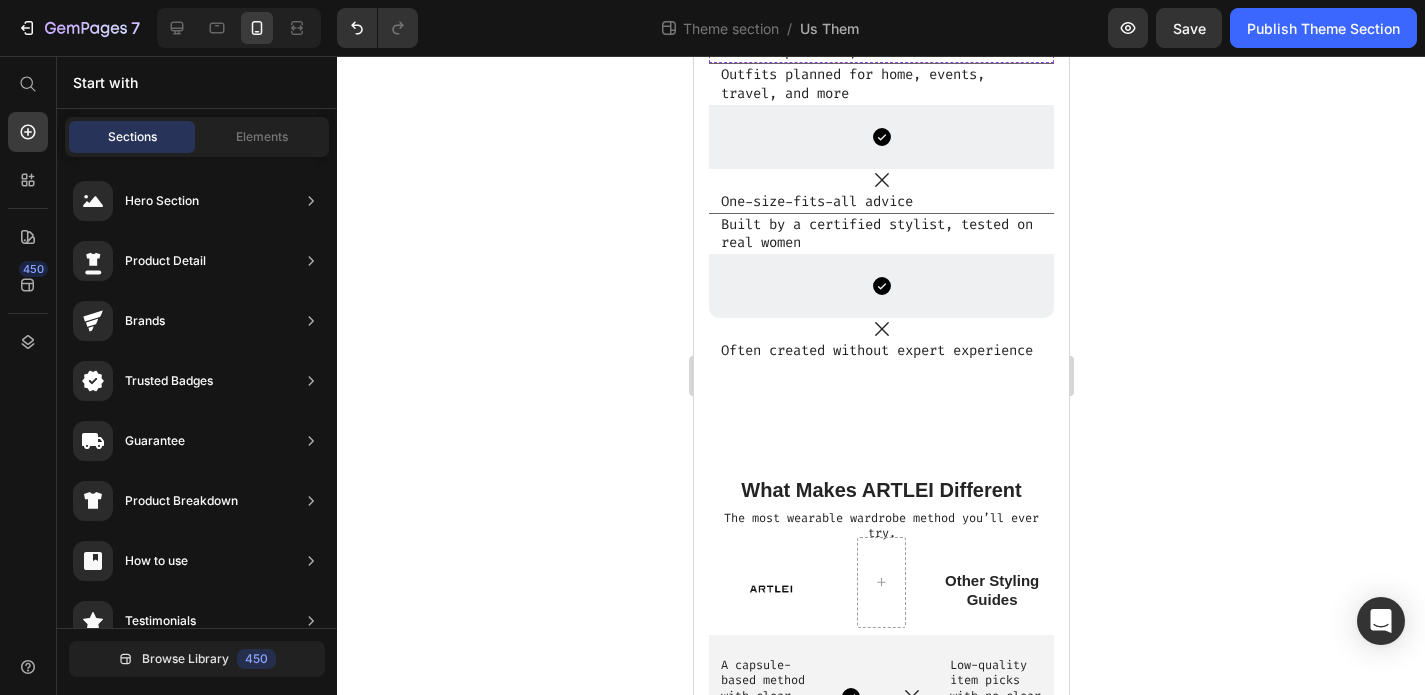 scroll, scrollTop: 1954, scrollLeft: 0, axis: vertical 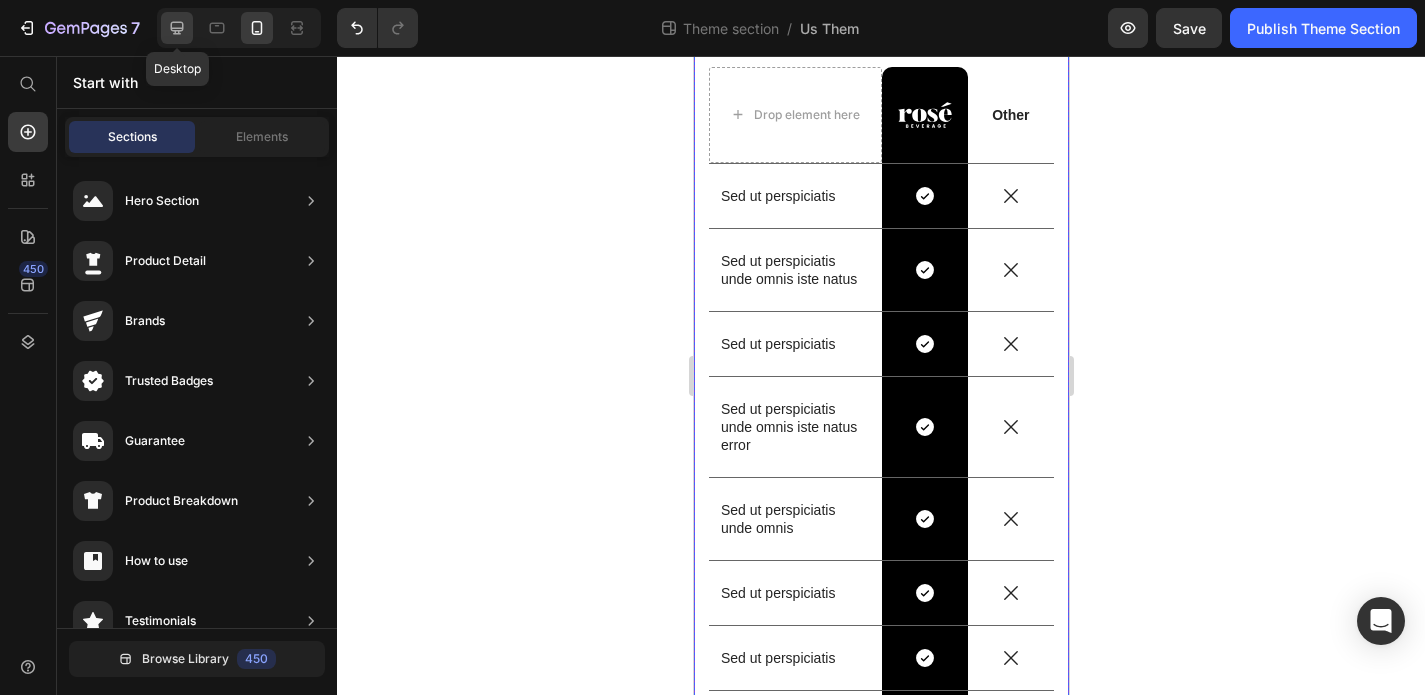 click 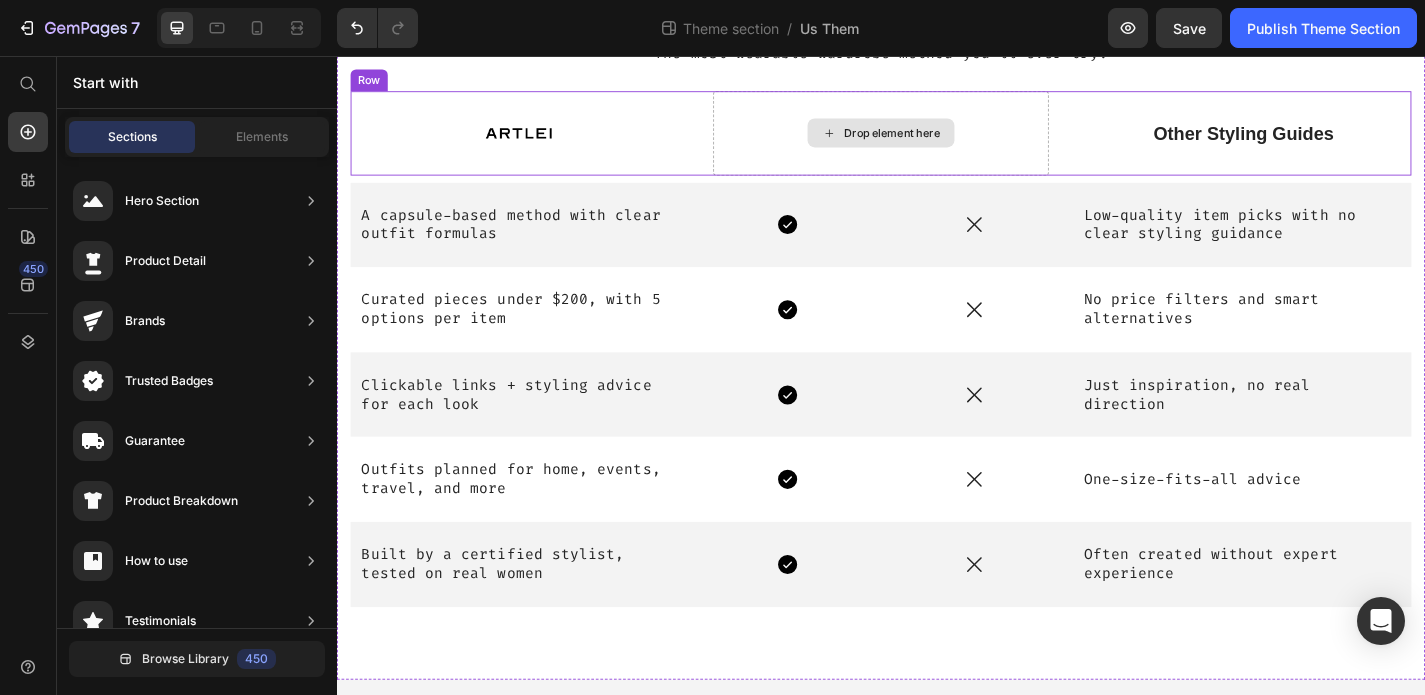 scroll, scrollTop: 2062, scrollLeft: 0, axis: vertical 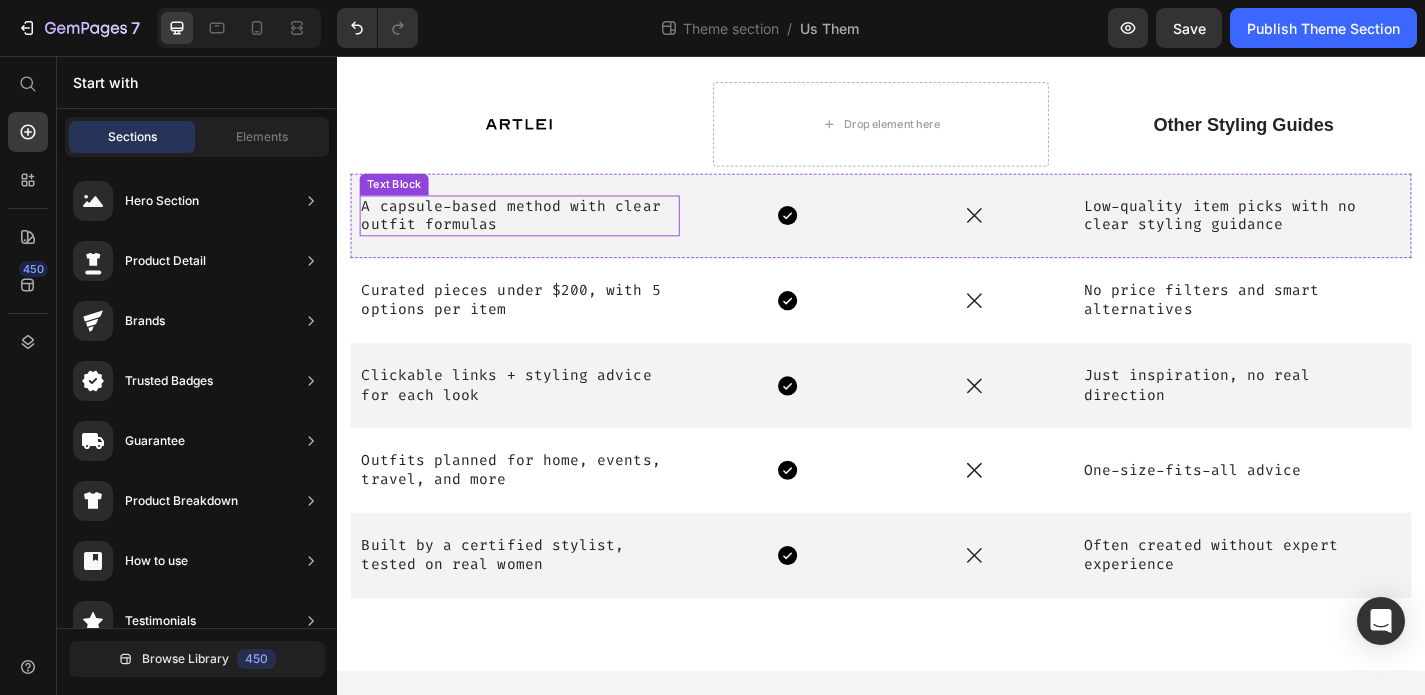 click on "A capsule-based method with clear outfit formulas" at bounding box center [538, 233] 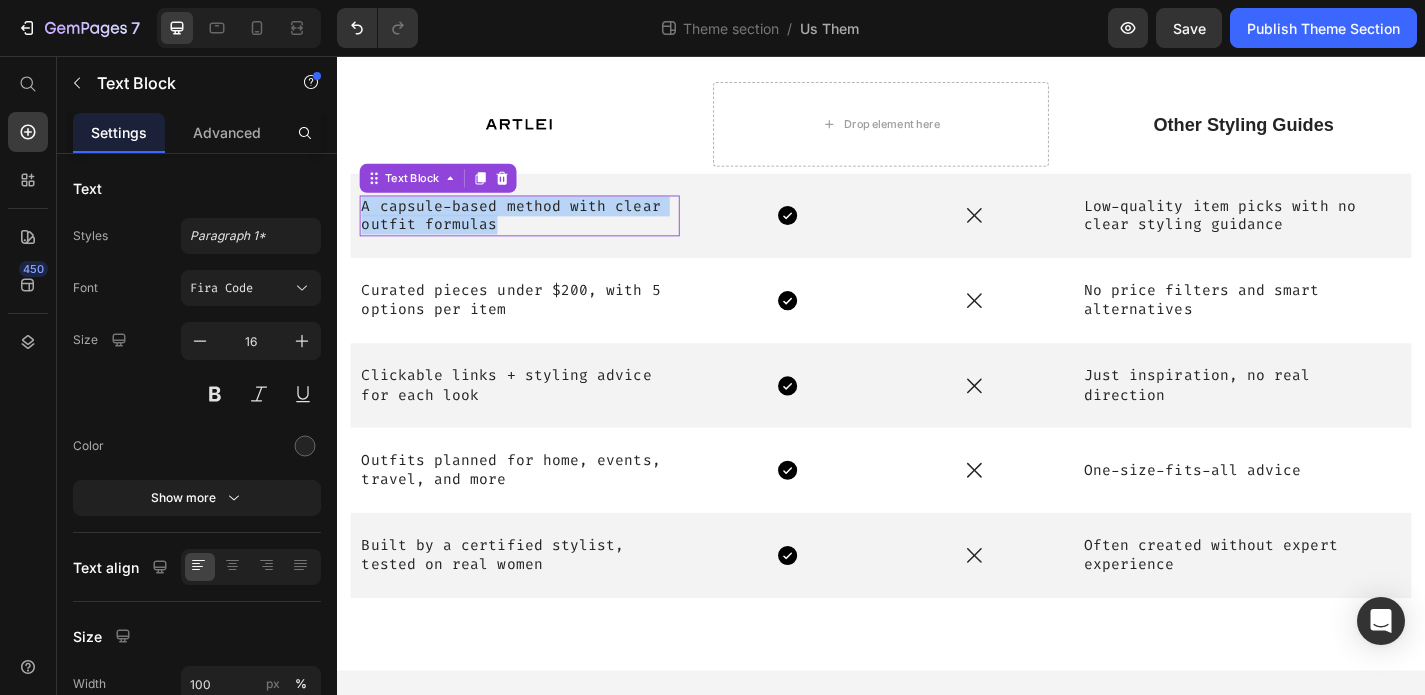 click on "A capsule-based method with clear outfit formulas" at bounding box center [538, 233] 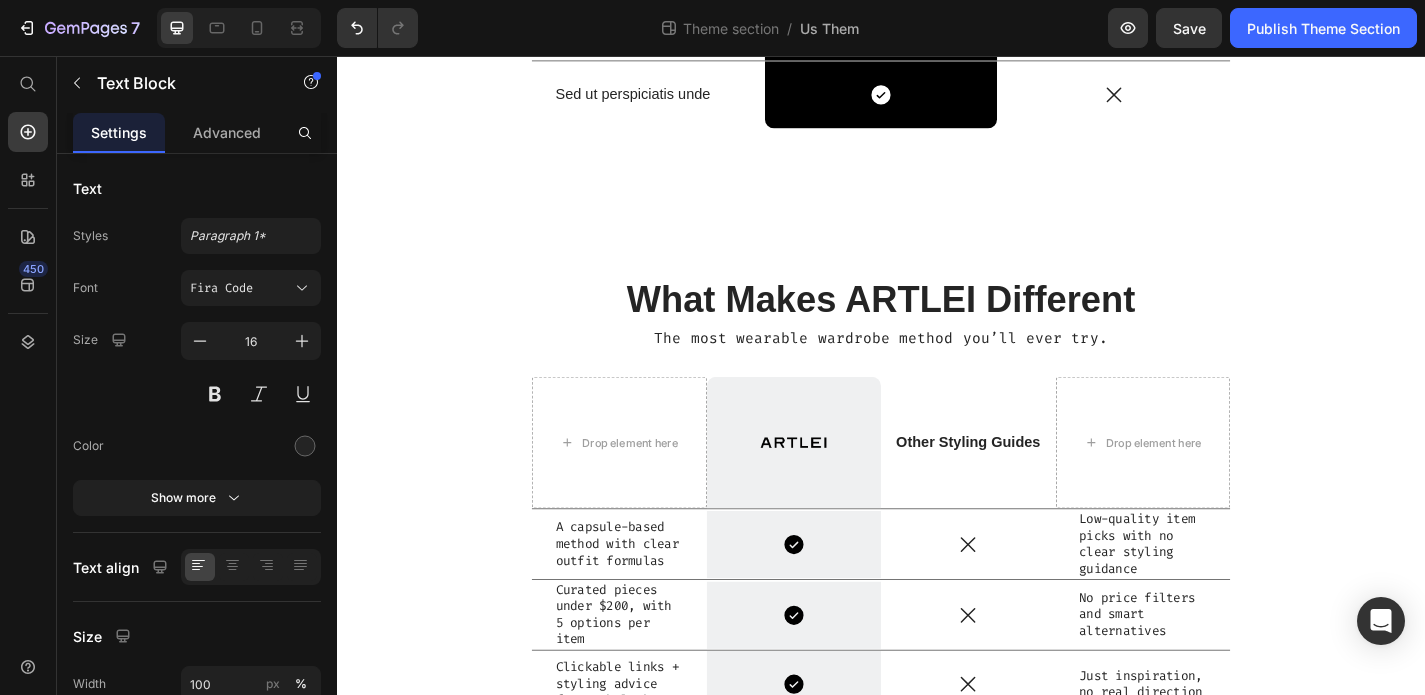 scroll, scrollTop: 939, scrollLeft: 0, axis: vertical 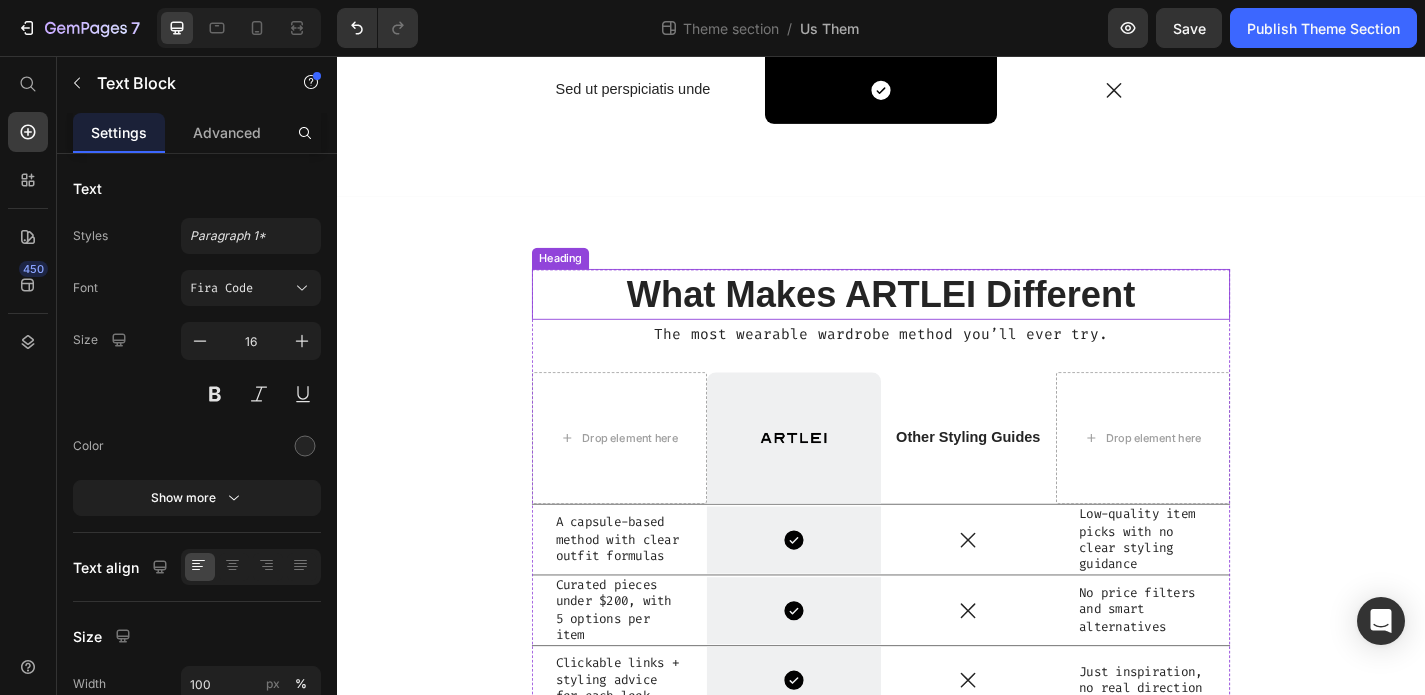 click on "What Makes ARTLEI Different" at bounding box center (937, 319) 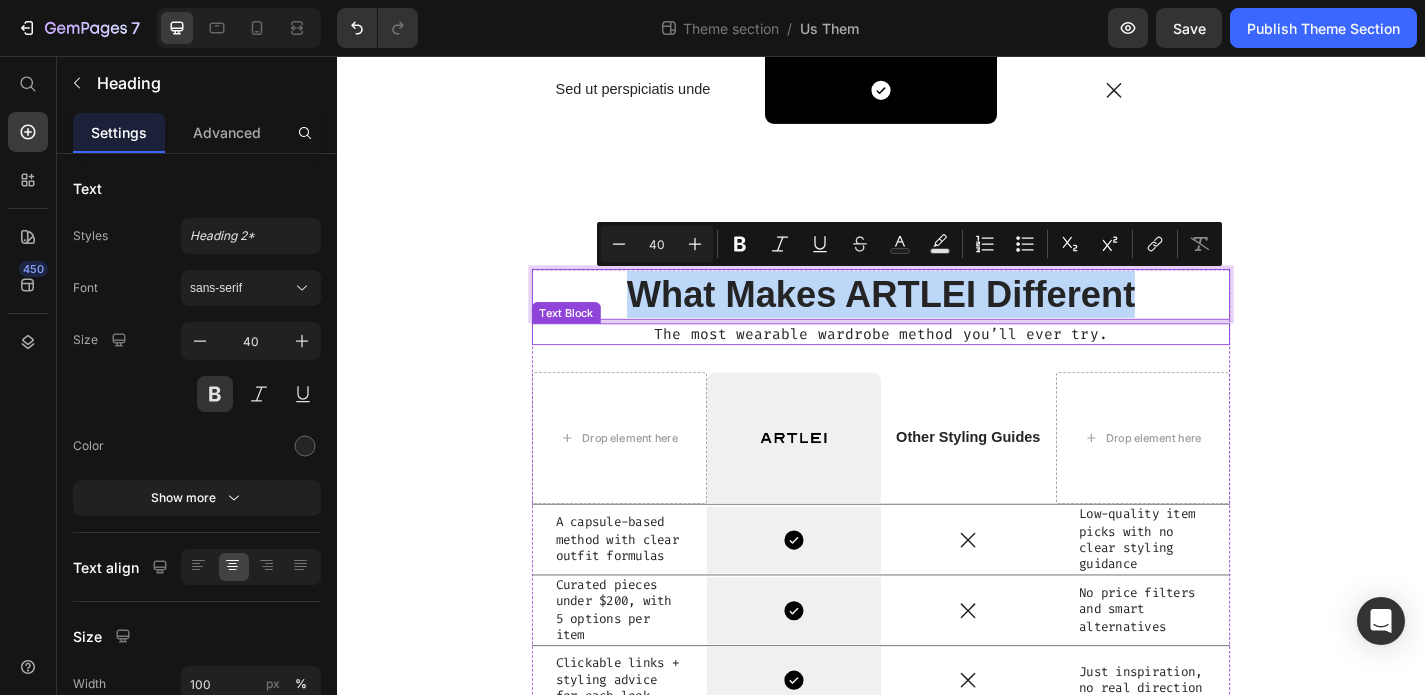 click on "The most wearable wardrobe method you’ll ever try." at bounding box center (937, 363) 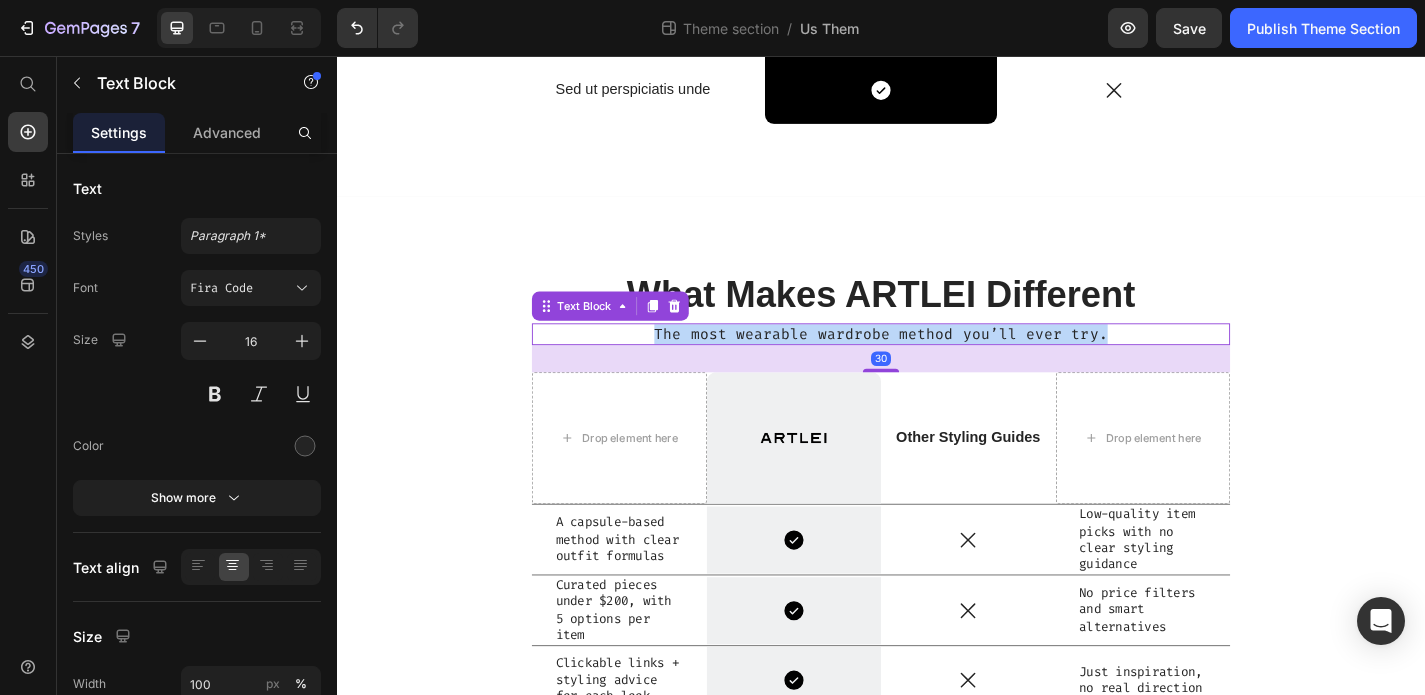 click on "The most wearable wardrobe method you’ll ever try." at bounding box center [937, 363] 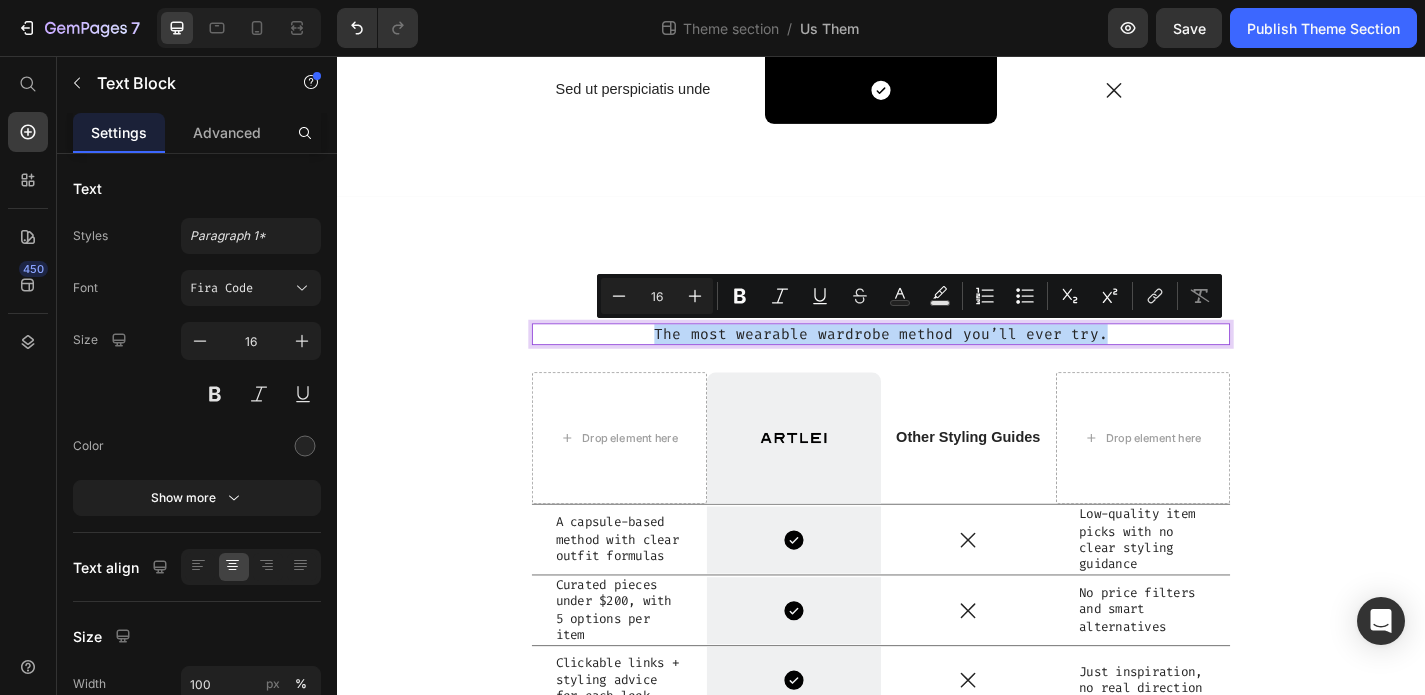 copy on "The most wearable wardrobe method you’ll ever try." 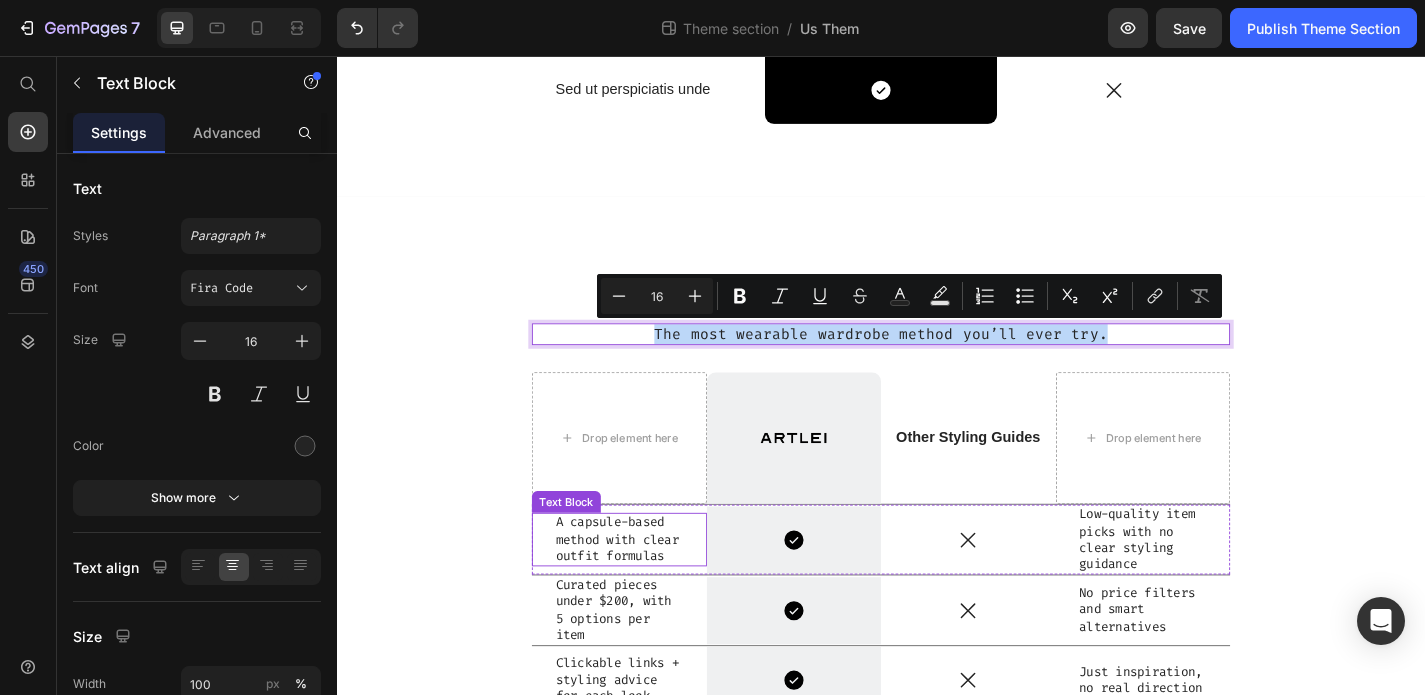 click on "A capsule-based method with clear outfit formulas" at bounding box center (655, 589) 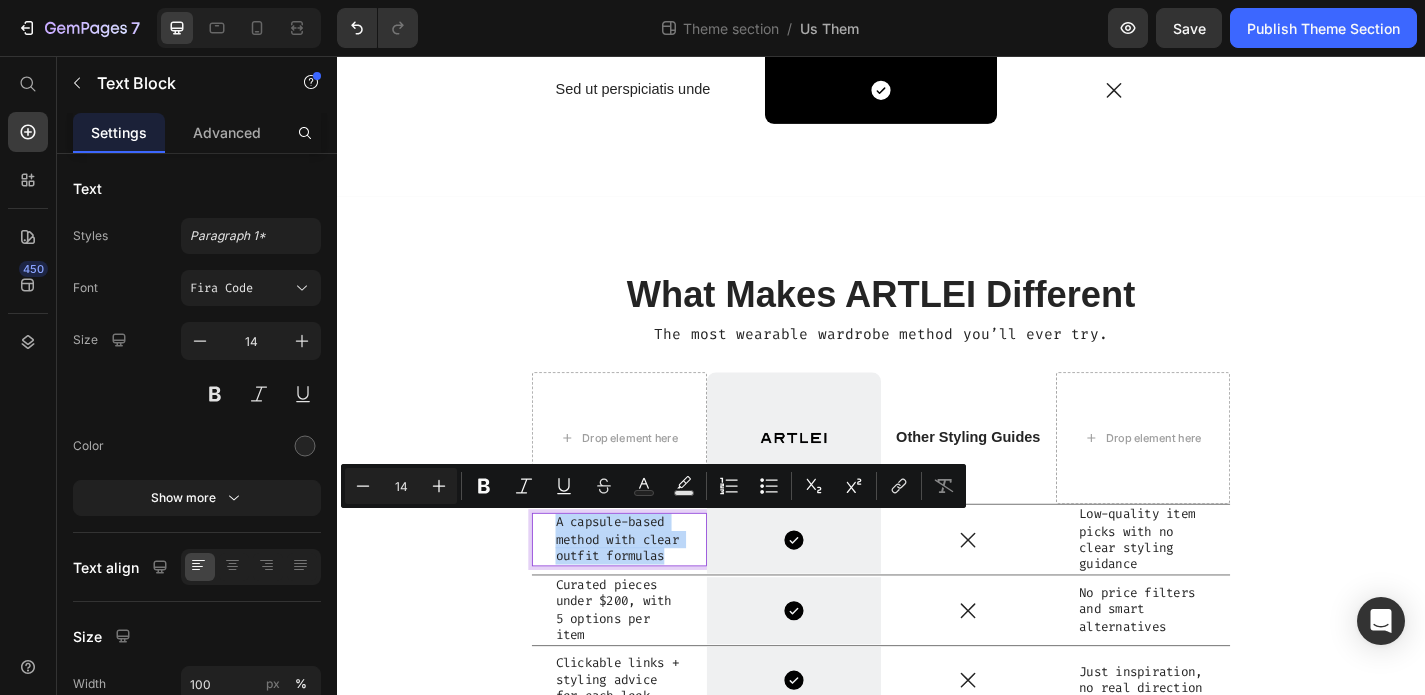 copy on "A capsule-based method with clear outfit formulas" 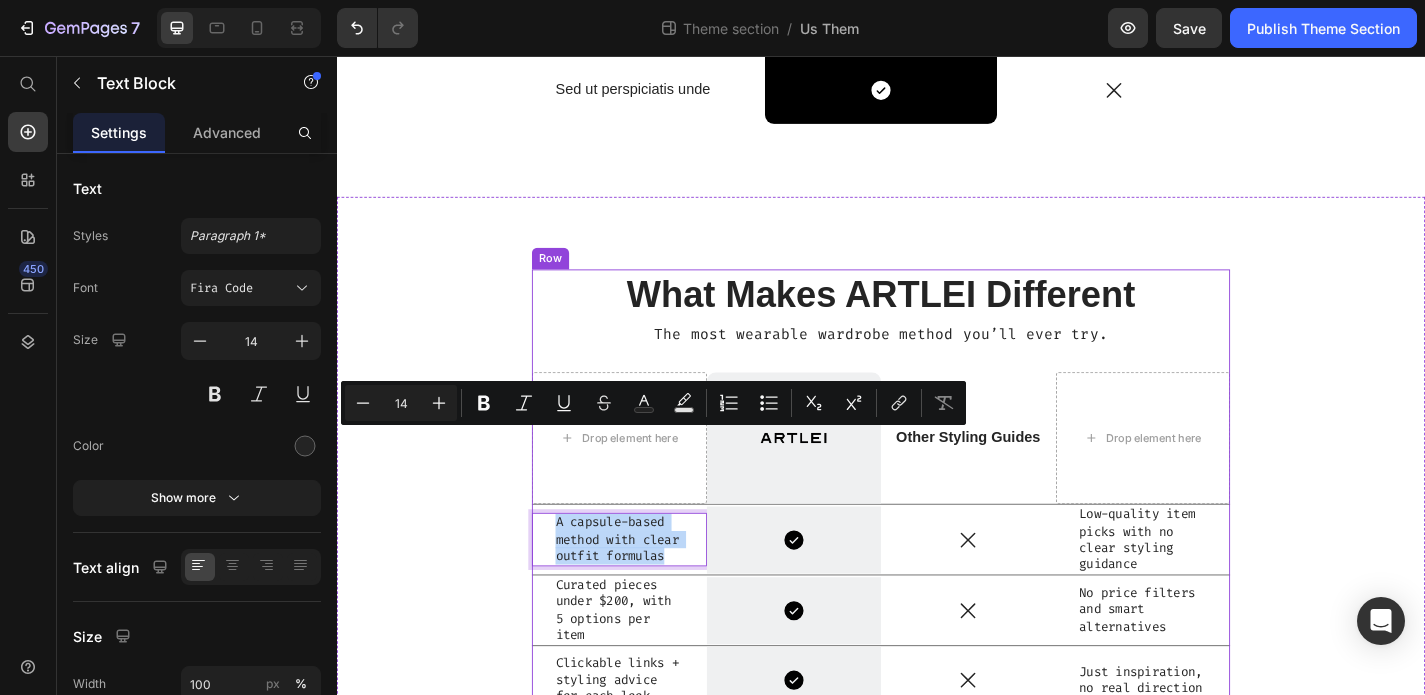 scroll, scrollTop: 1200, scrollLeft: 0, axis: vertical 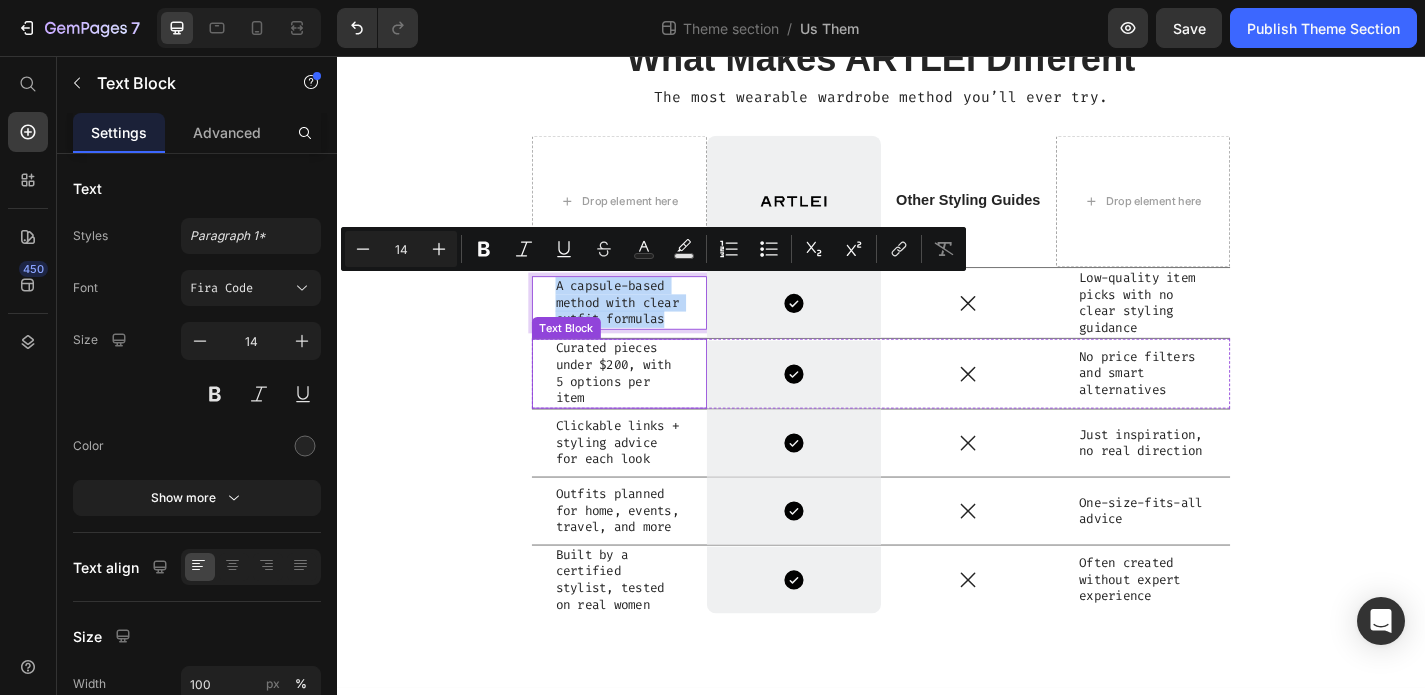 click on "Curated pieces under $200, with 5 options per item" at bounding box center [648, 406] 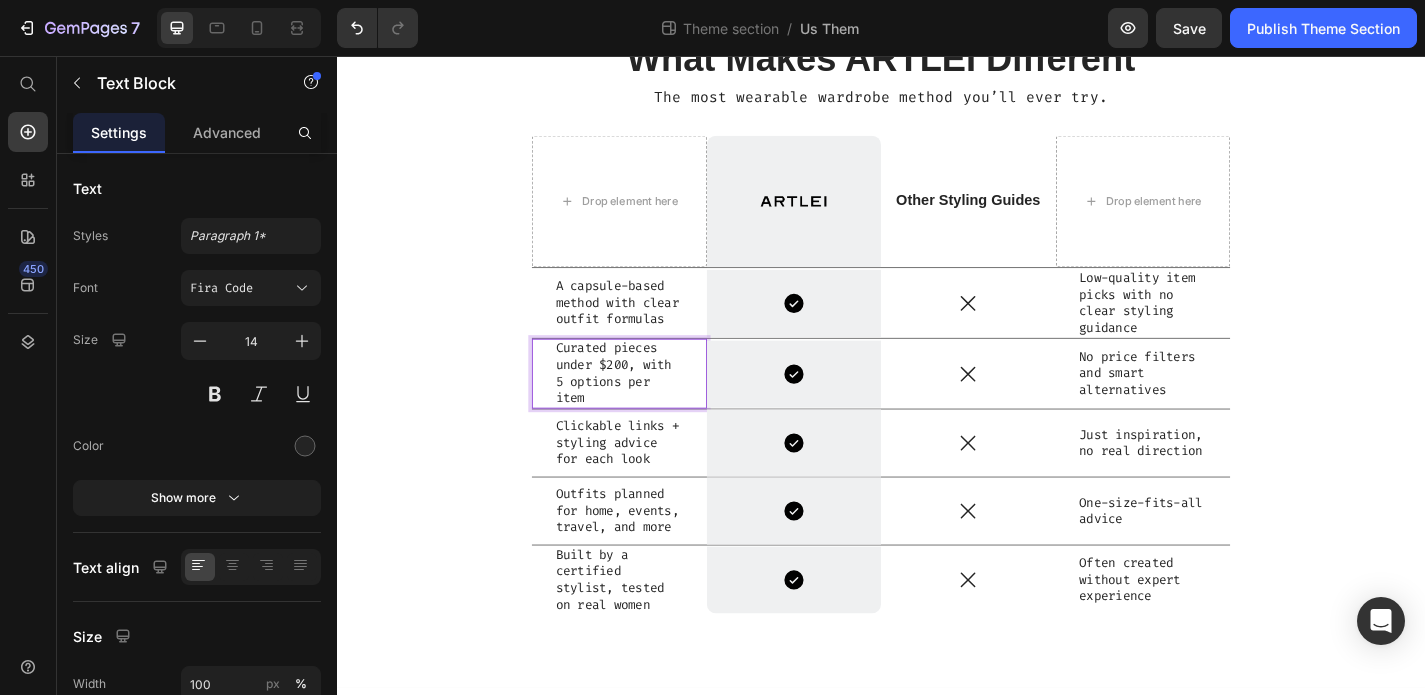 click on "Curated pieces under $200, with 5 options per item" at bounding box center (648, 406) 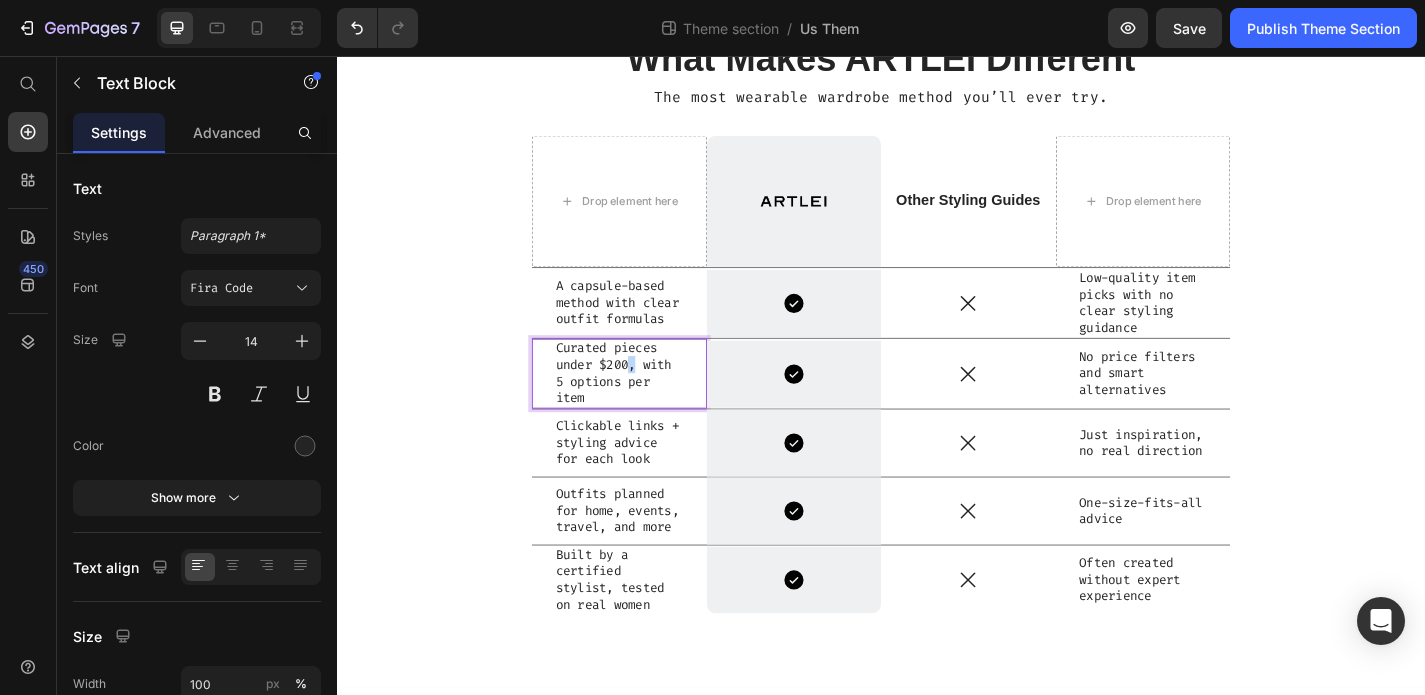 click on "Curated pieces under $200, with 5 options per item" at bounding box center (648, 406) 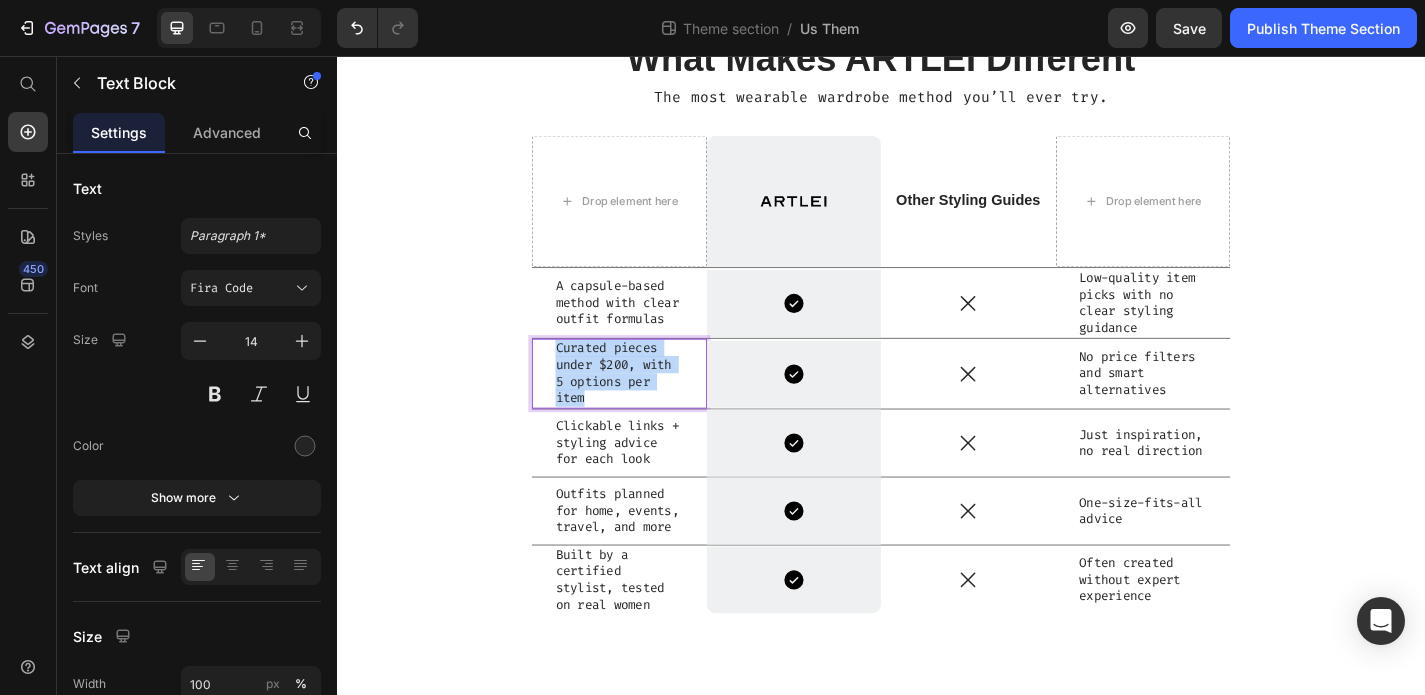 click on "Curated pieces under $200, with 5 options per item" at bounding box center [648, 406] 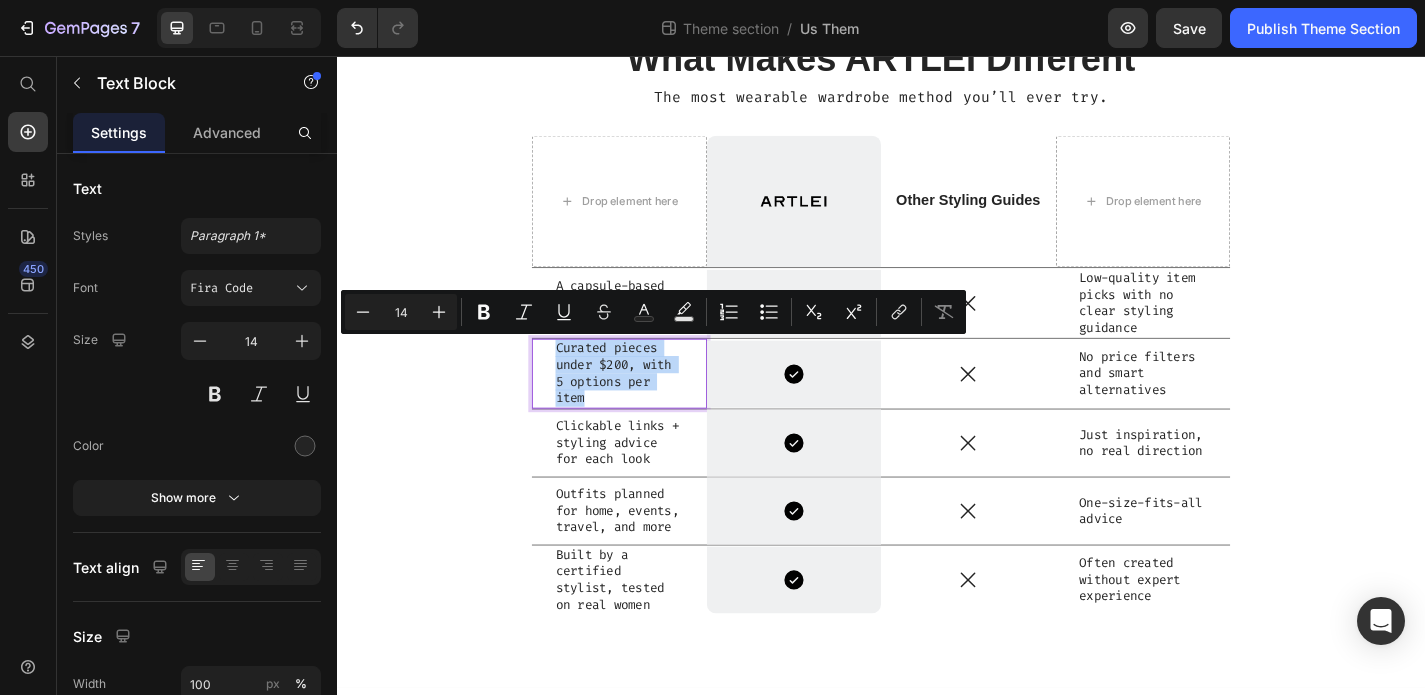 copy on "Curated pieces under $200, with 5 options per item" 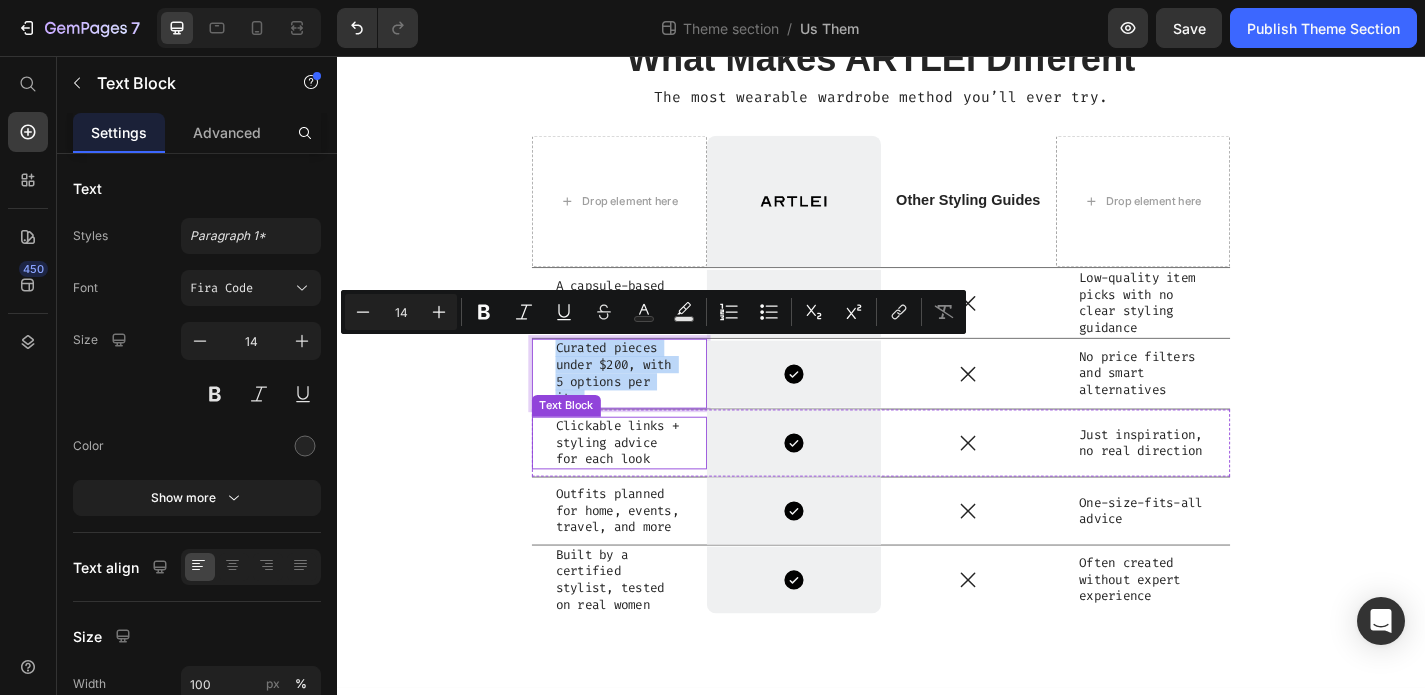 click on "Clickable links + styling advice for each look" at bounding box center [648, 483] 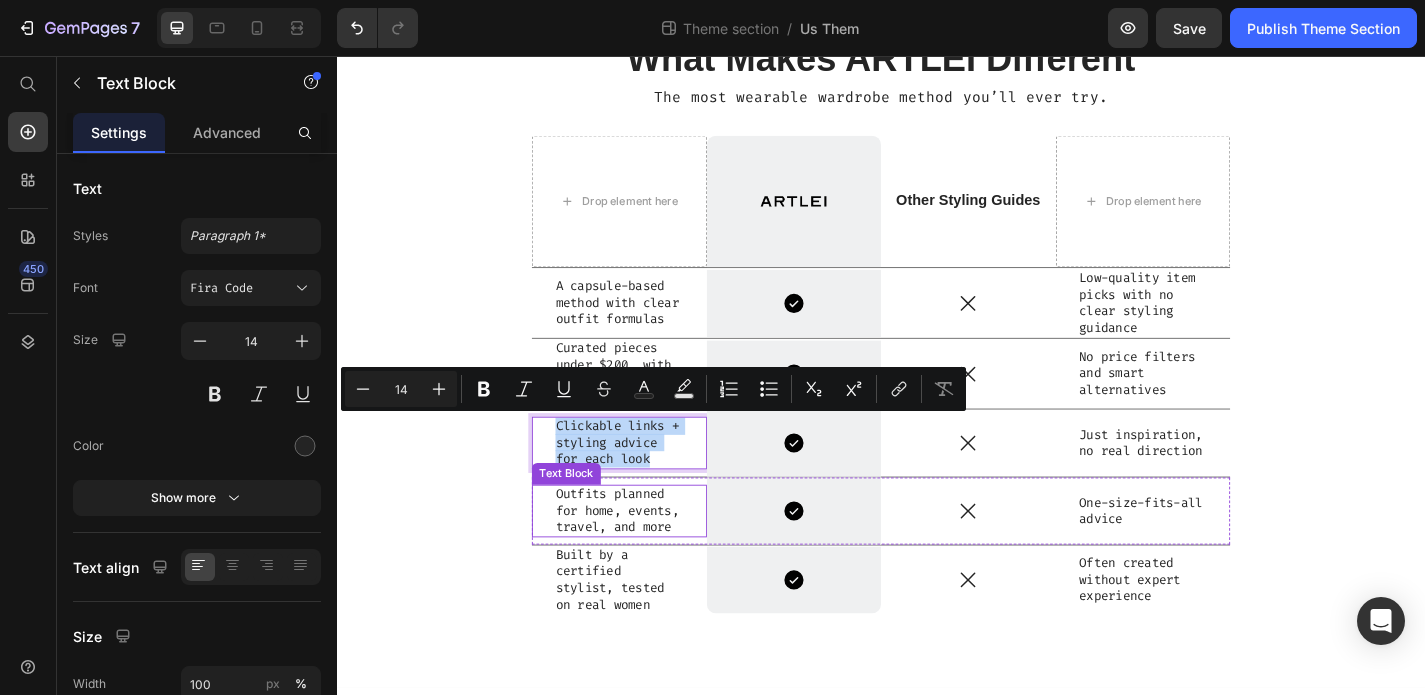 click on "Outfits planned for home, events, travel, and more" at bounding box center (648, 558) 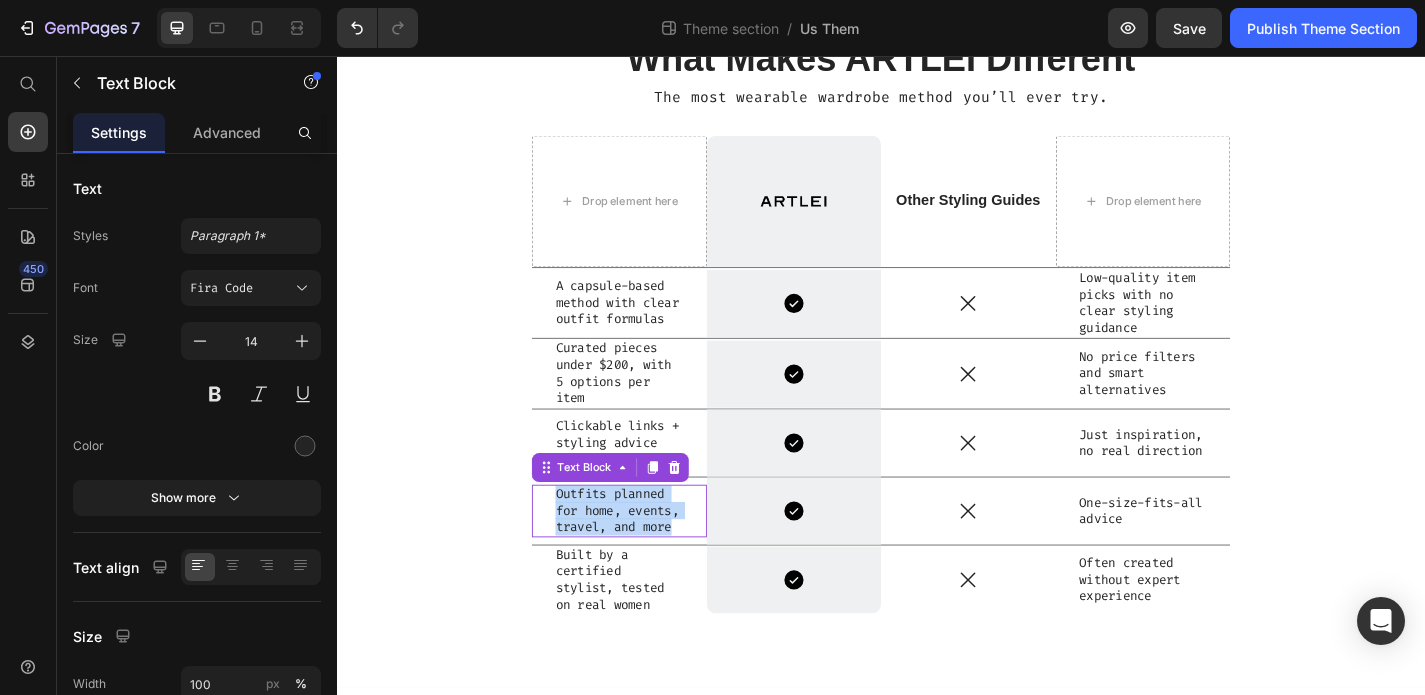 click on "Outfits planned for home, events, travel, and more" at bounding box center [648, 558] 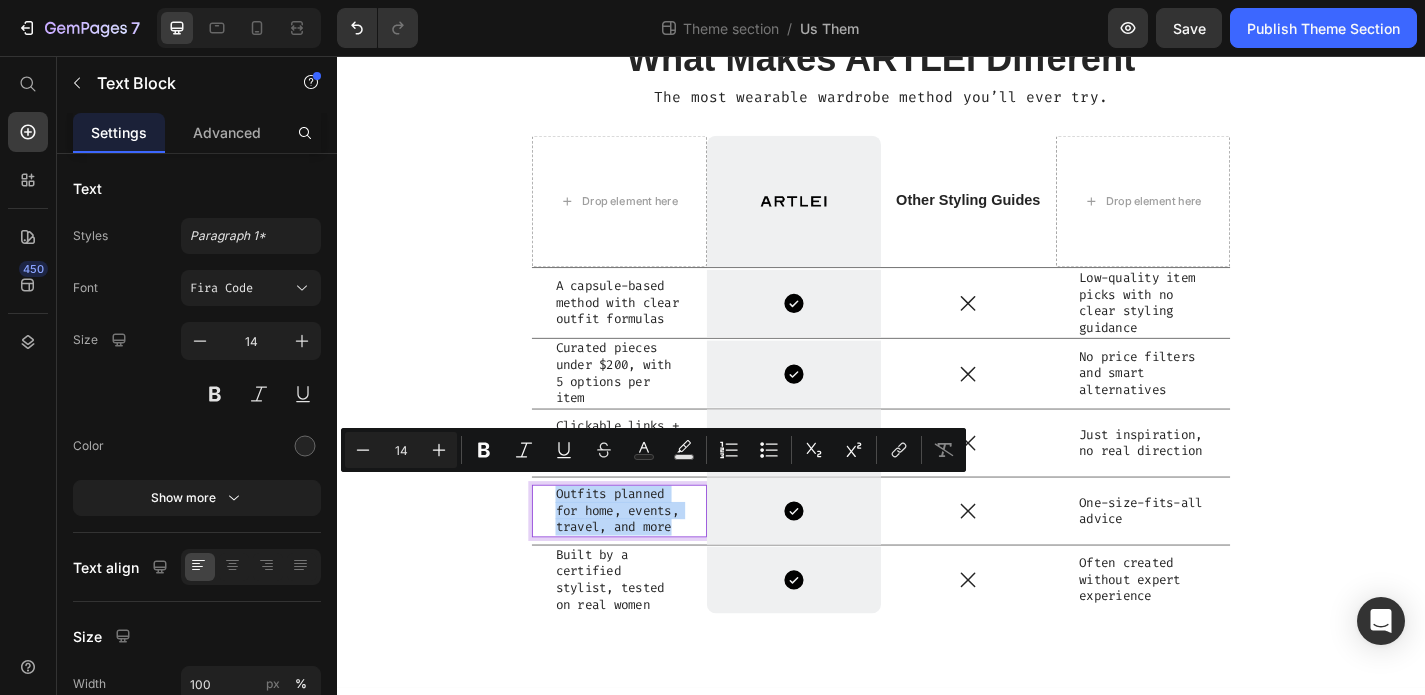 copy on "Outfits planned for home, events, travel, and more" 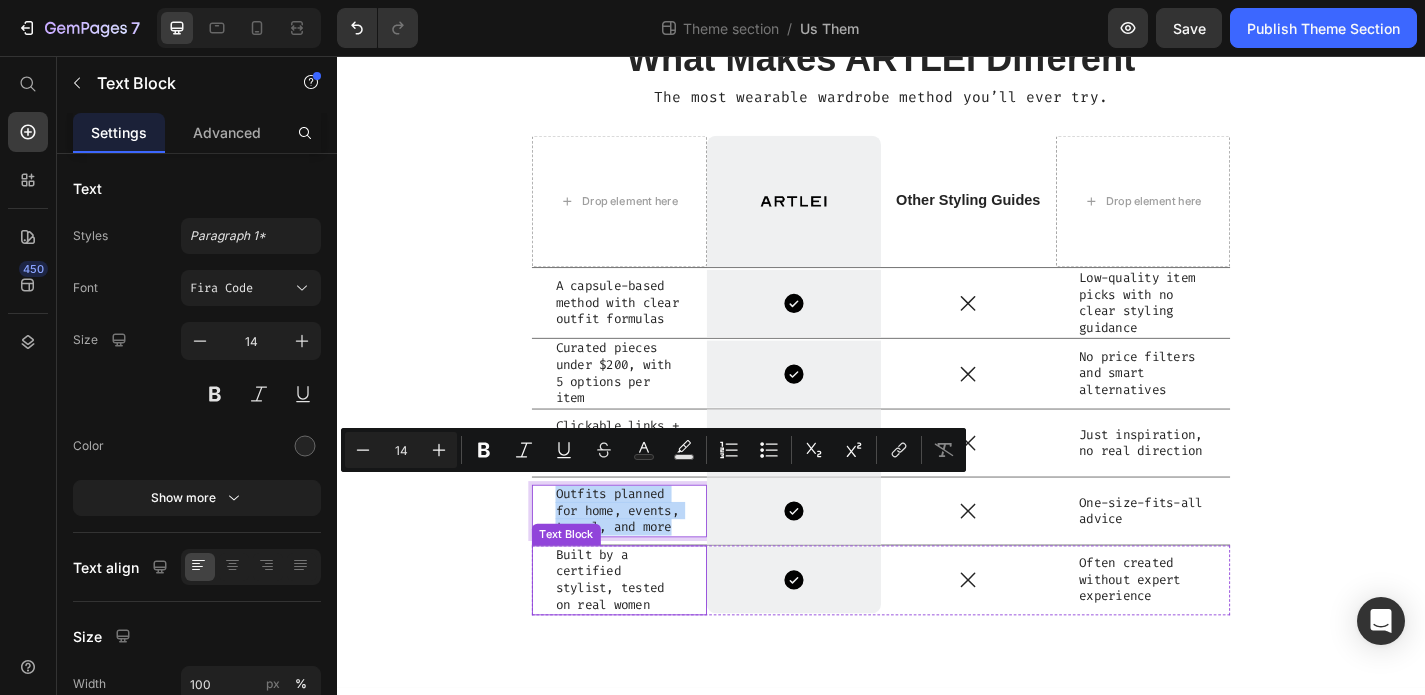 click on "Built by a certified stylist, tested on real women" at bounding box center [648, 634] 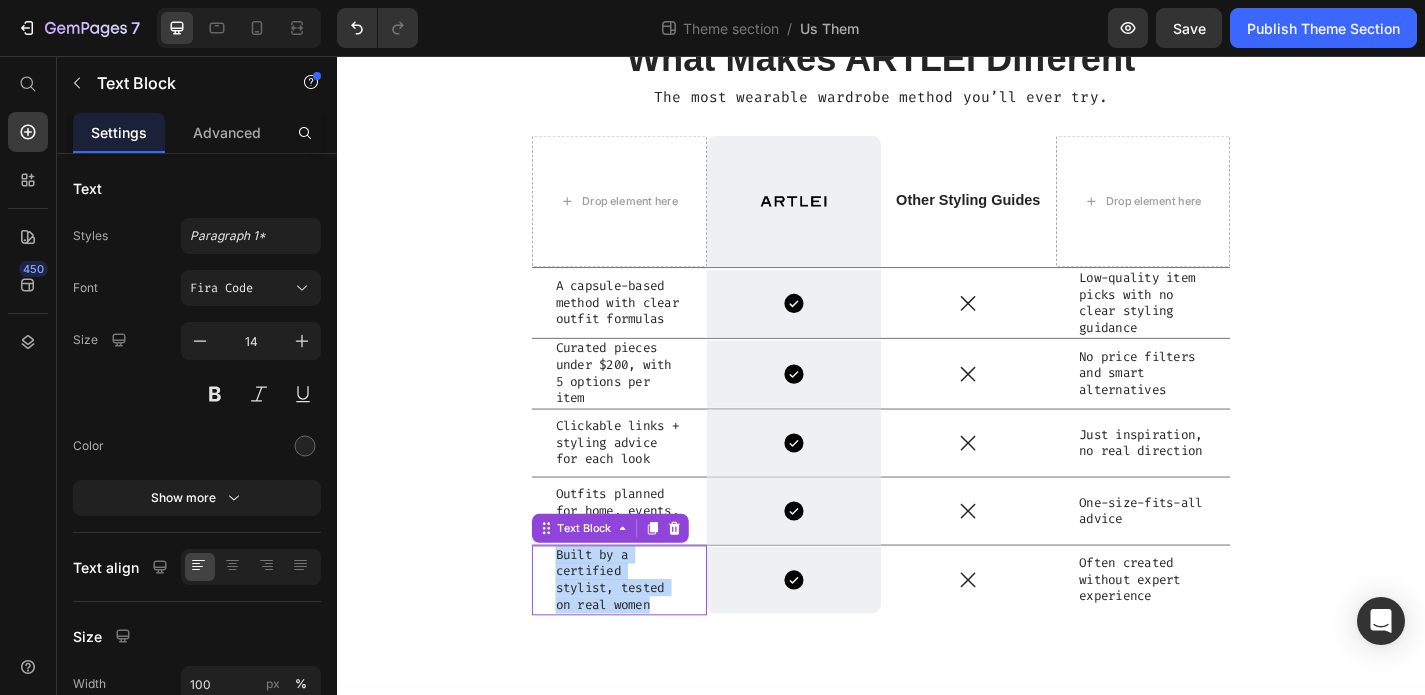 click on "Built by a certified stylist, tested on real women" at bounding box center (648, 634) 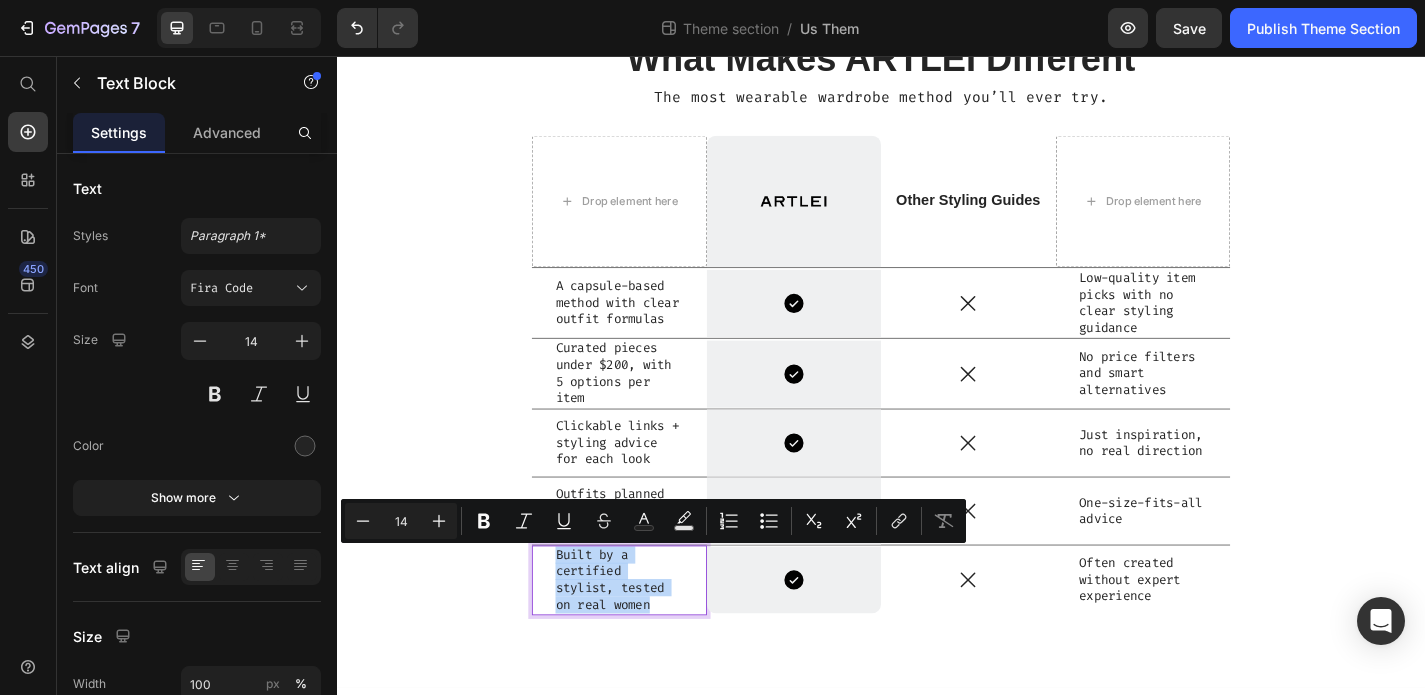 copy on "Built by a certified stylist, tested on real women" 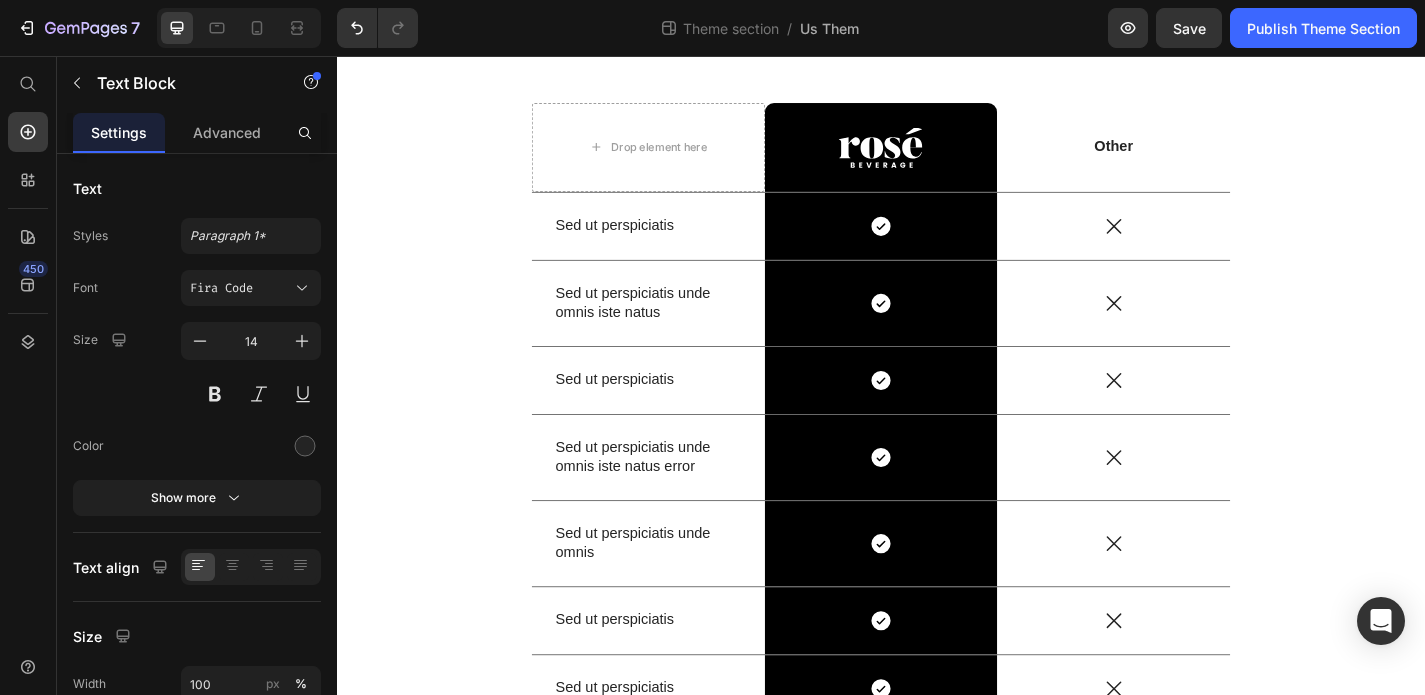 scroll, scrollTop: 205, scrollLeft: 0, axis: vertical 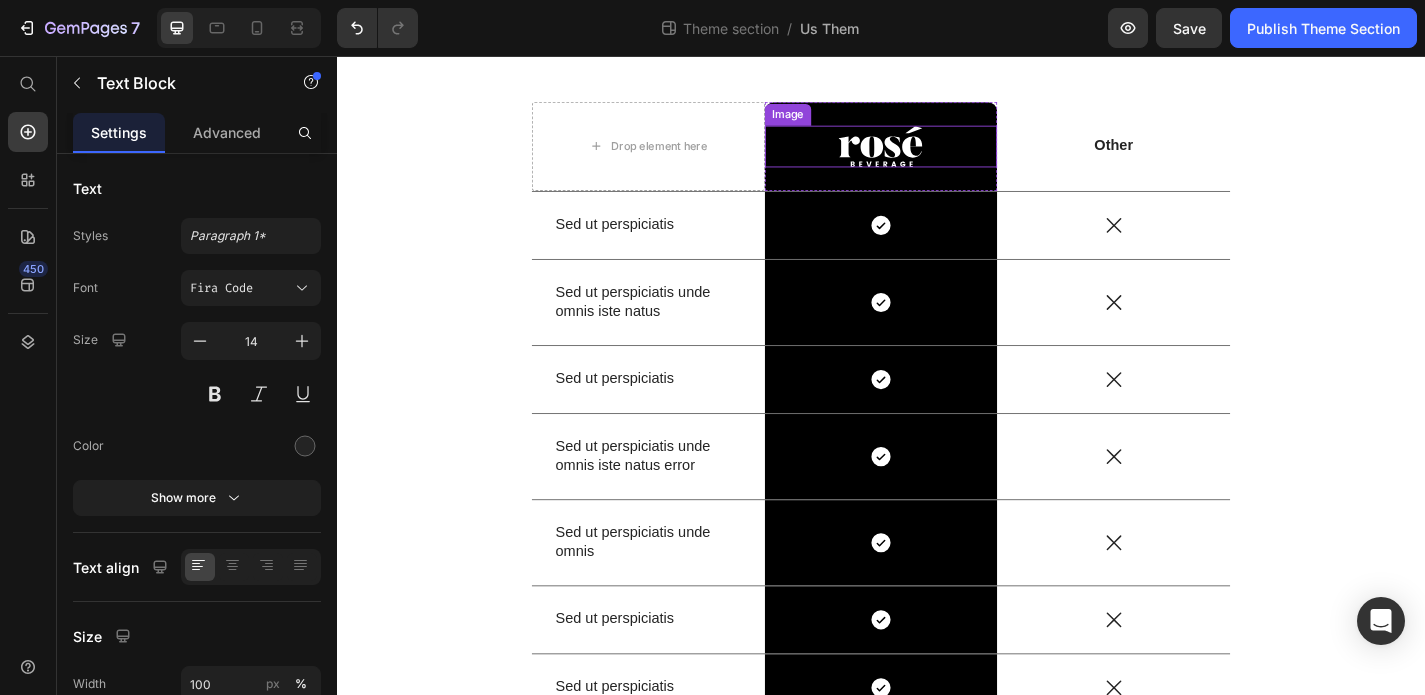 click at bounding box center [937, 156] 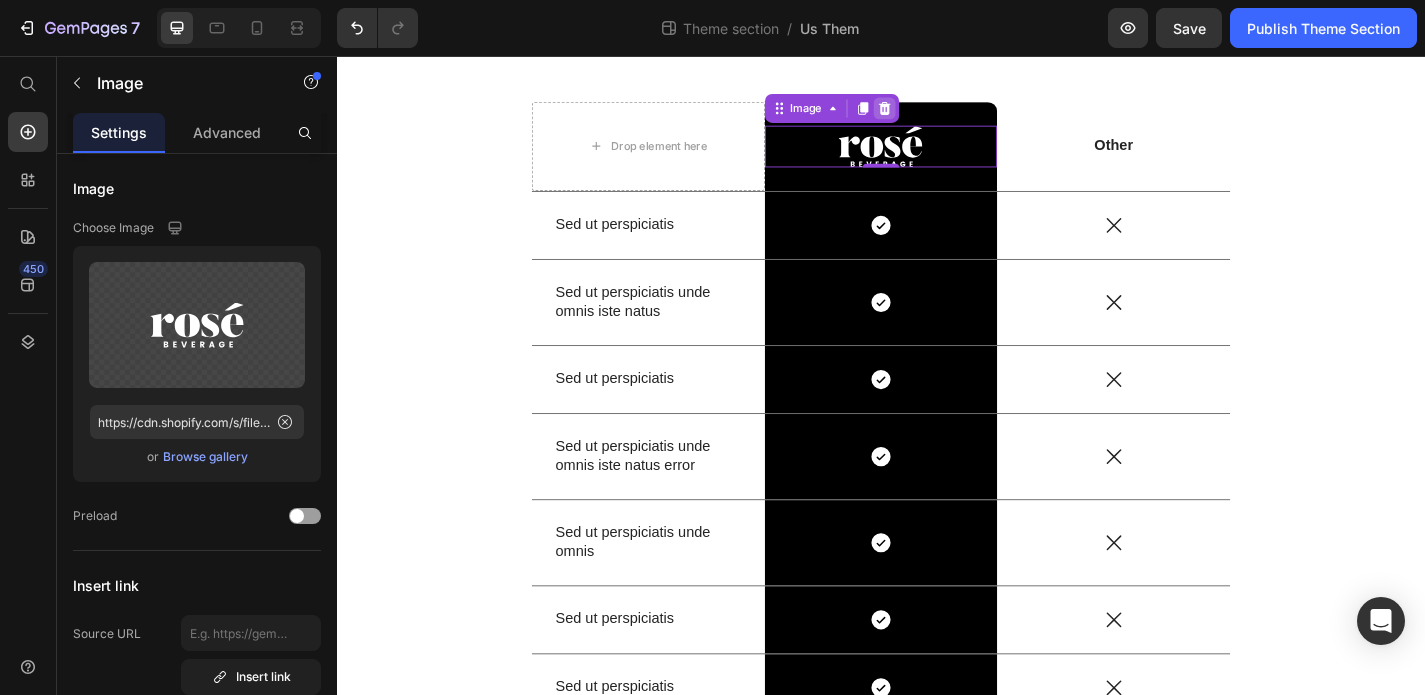 click 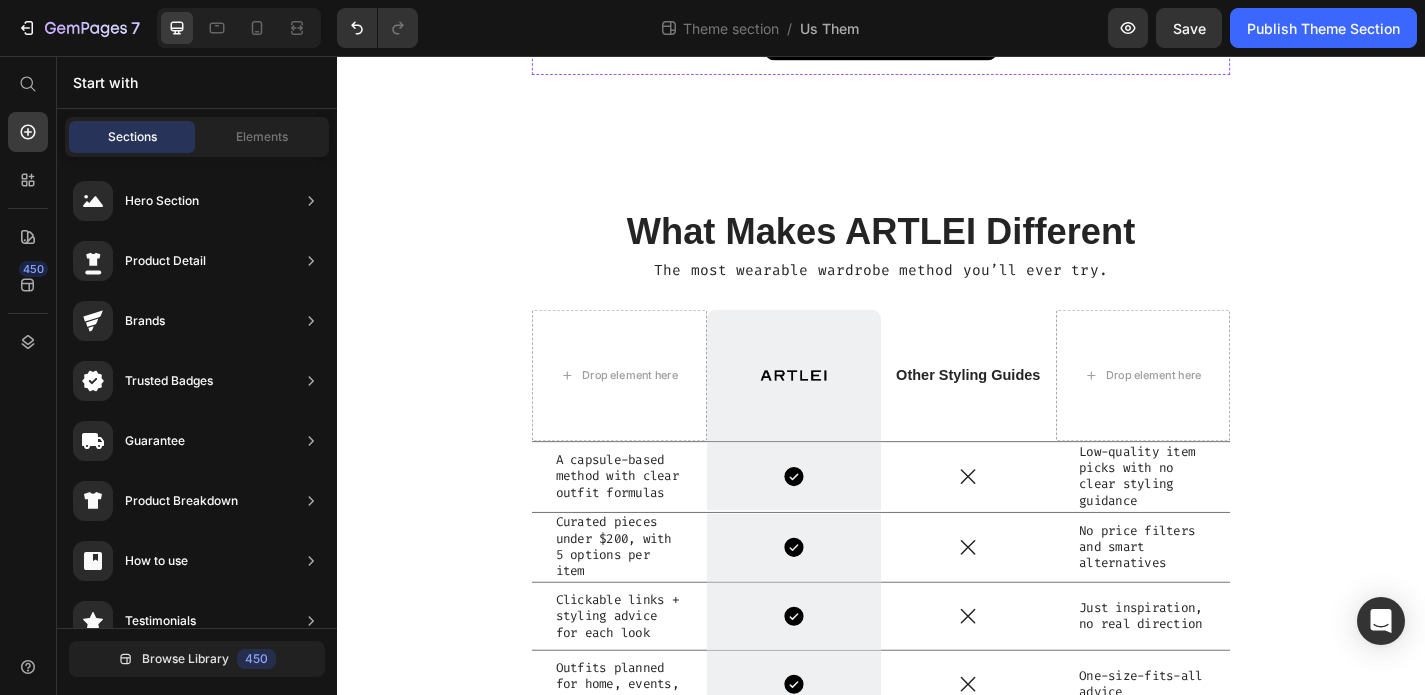 scroll, scrollTop: 1033, scrollLeft: 0, axis: vertical 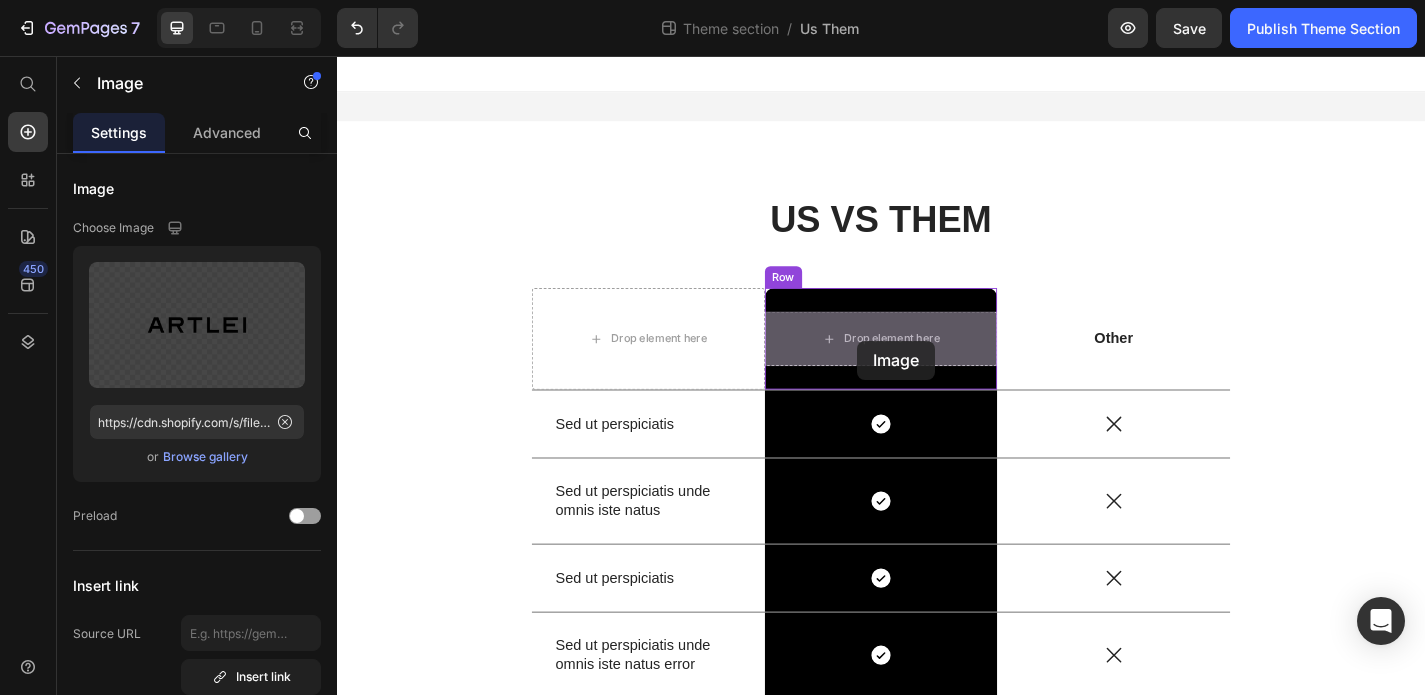 drag, startPoint x: 830, startPoint y: 399, endPoint x: 910, endPoint y: 370, distance: 85.09406 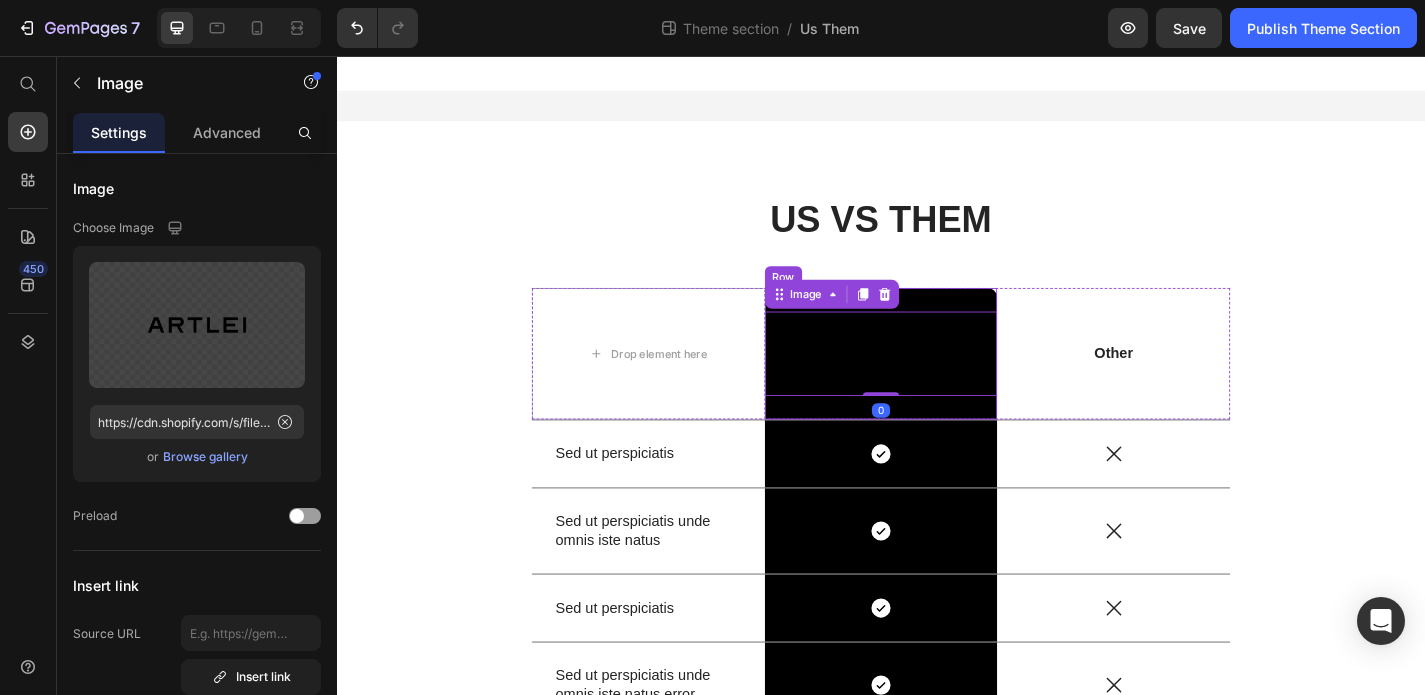 click on "Image   0 Row" at bounding box center [937, 384] 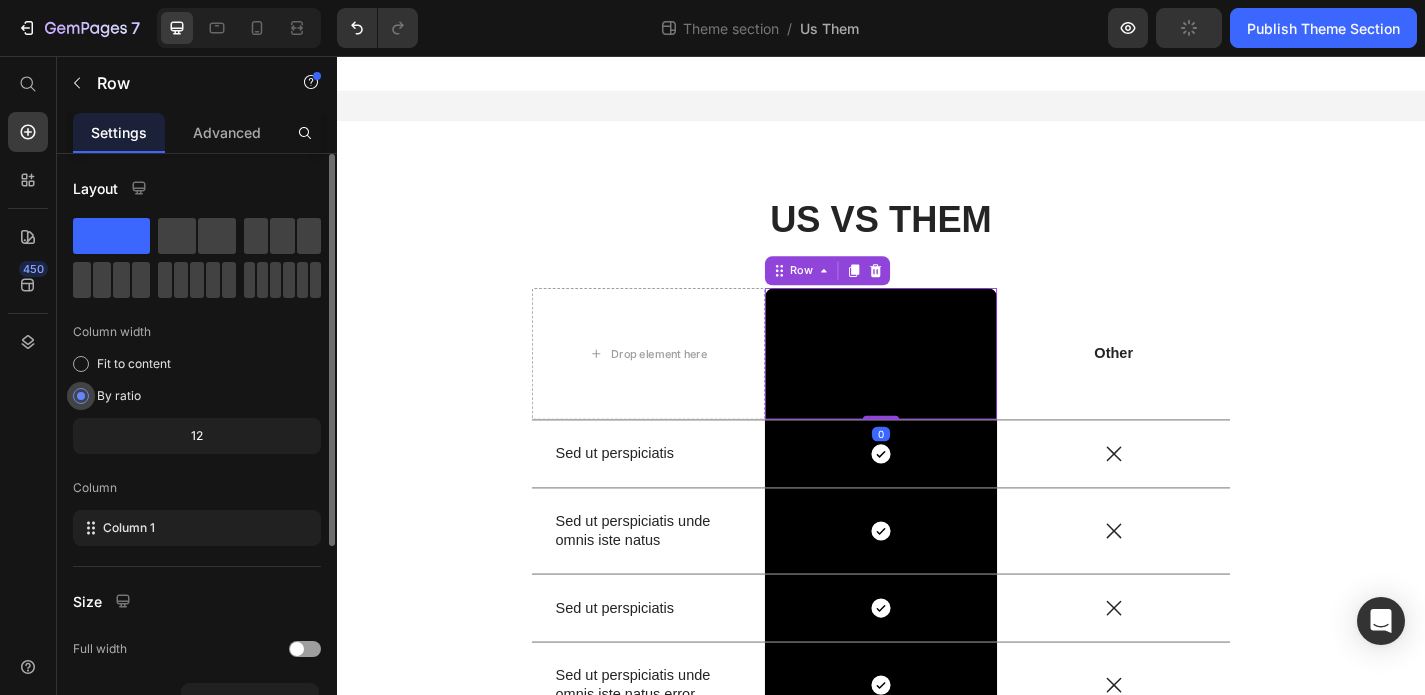 scroll, scrollTop: 314, scrollLeft: 0, axis: vertical 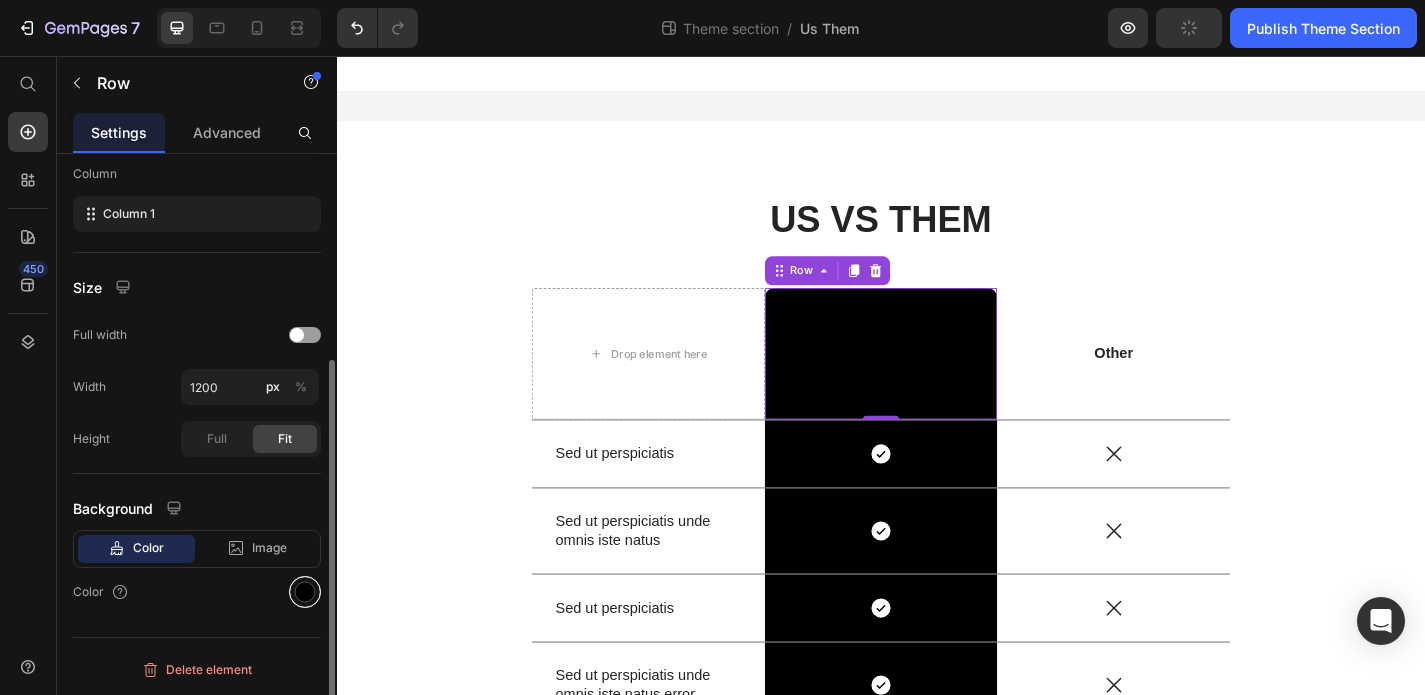 click at bounding box center [305, 592] 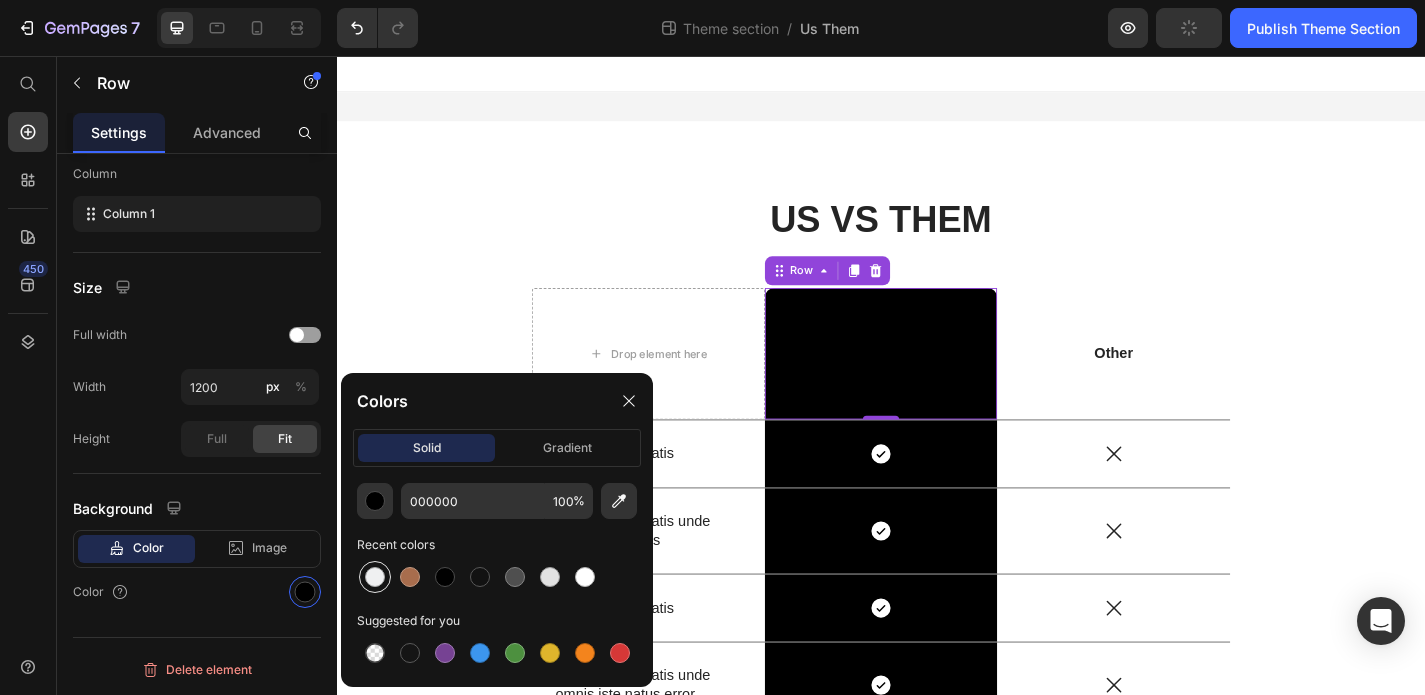 click at bounding box center (375, 577) 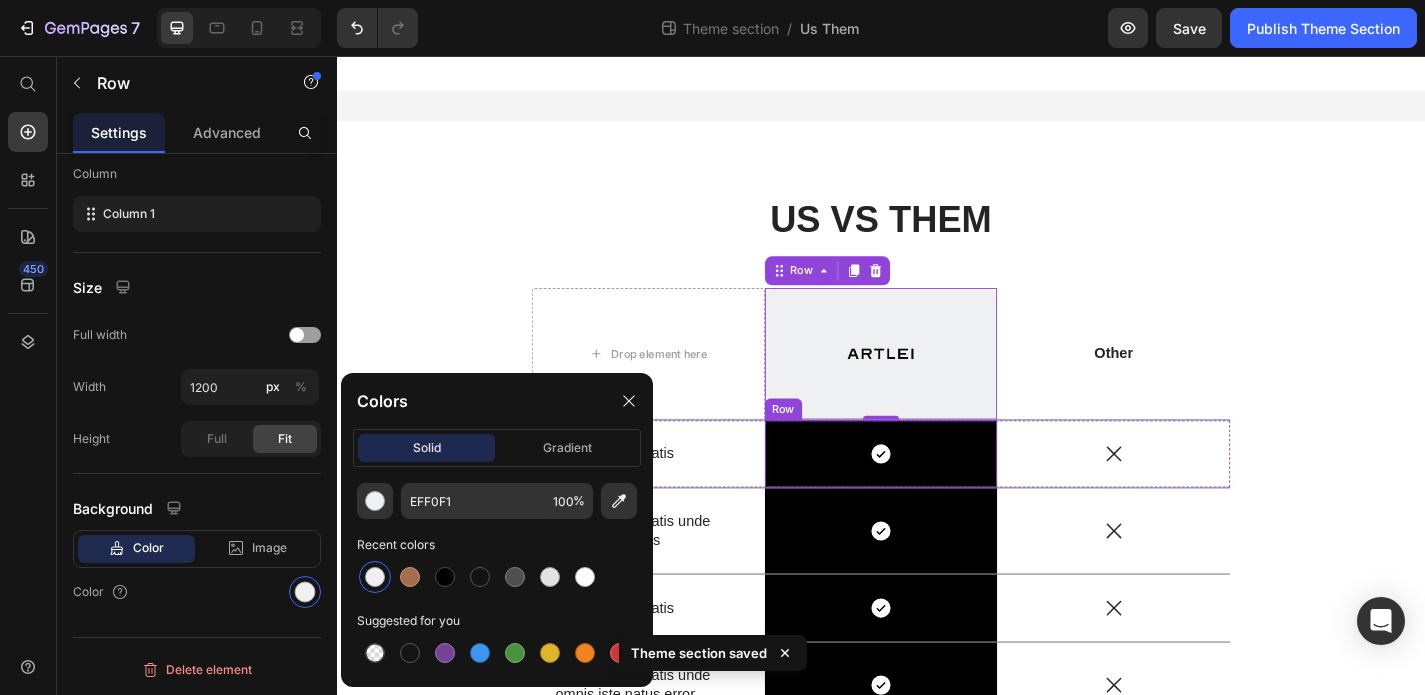 click on "Icon Row" at bounding box center [937, 495] 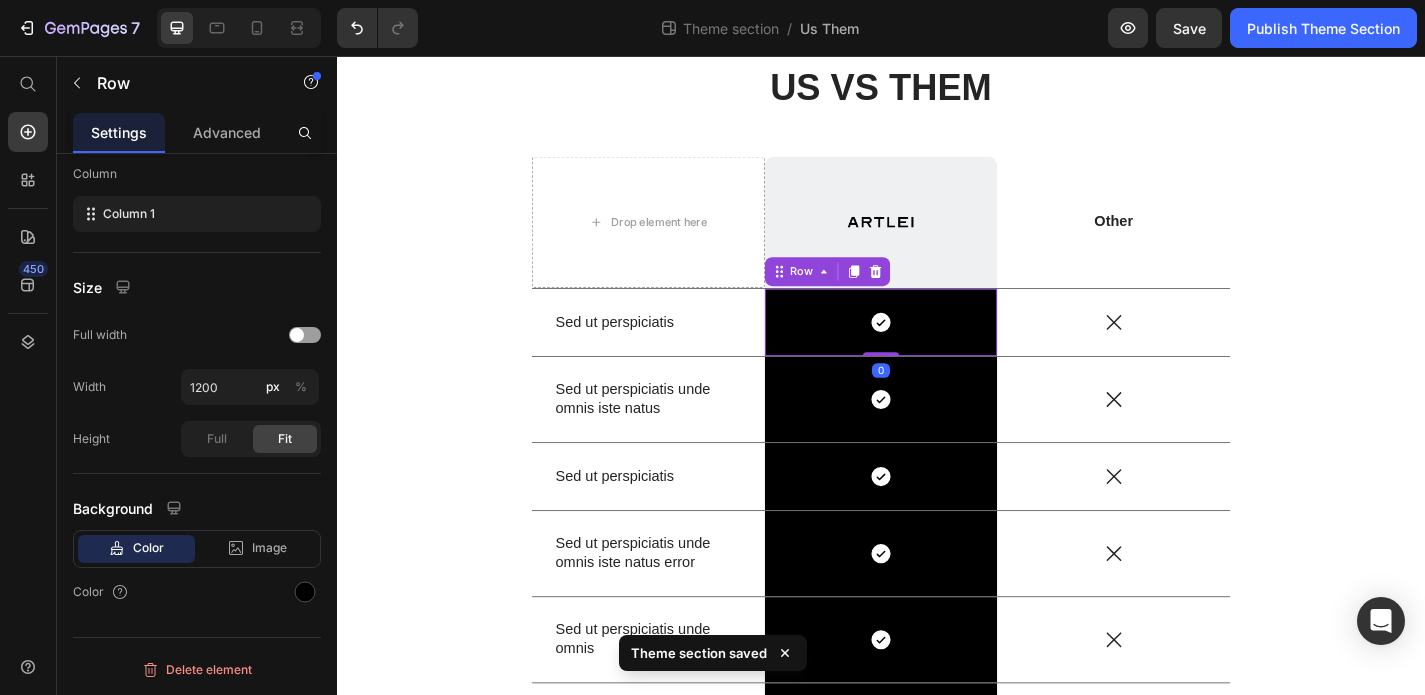 scroll, scrollTop: 182, scrollLeft: 0, axis: vertical 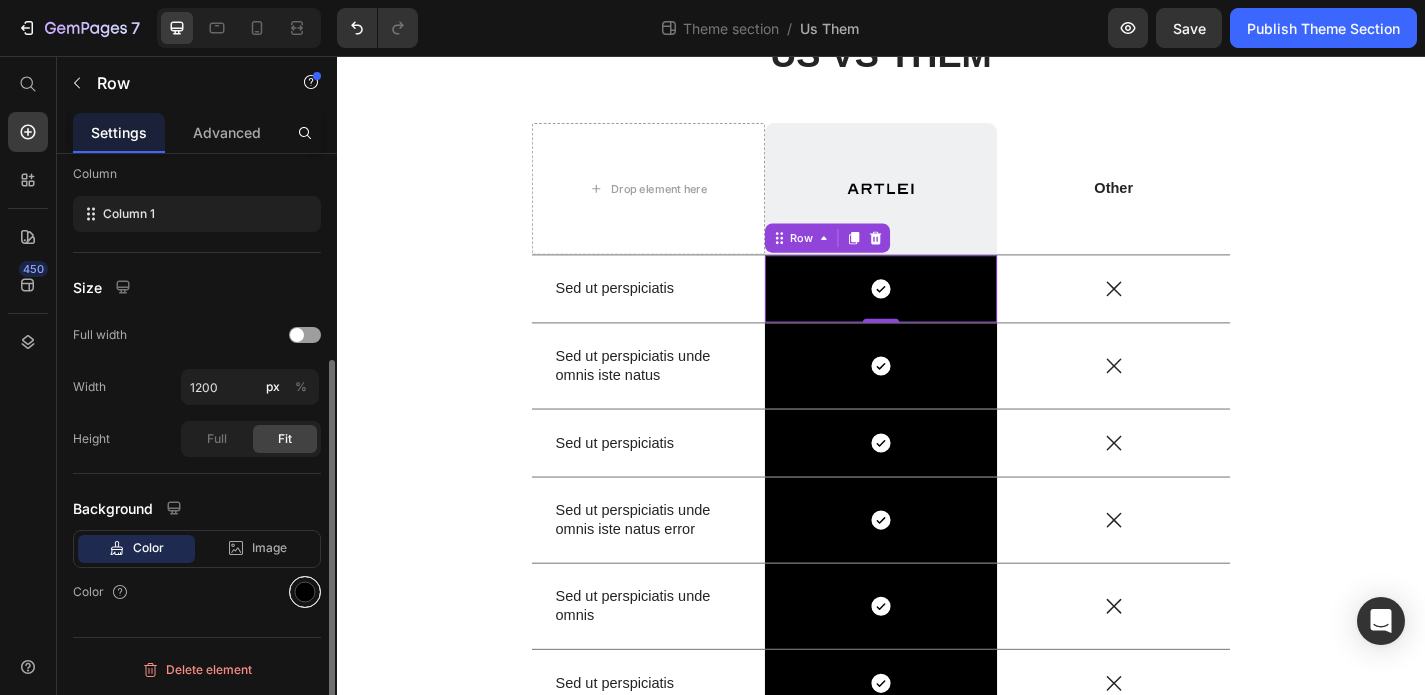 click at bounding box center (305, 592) 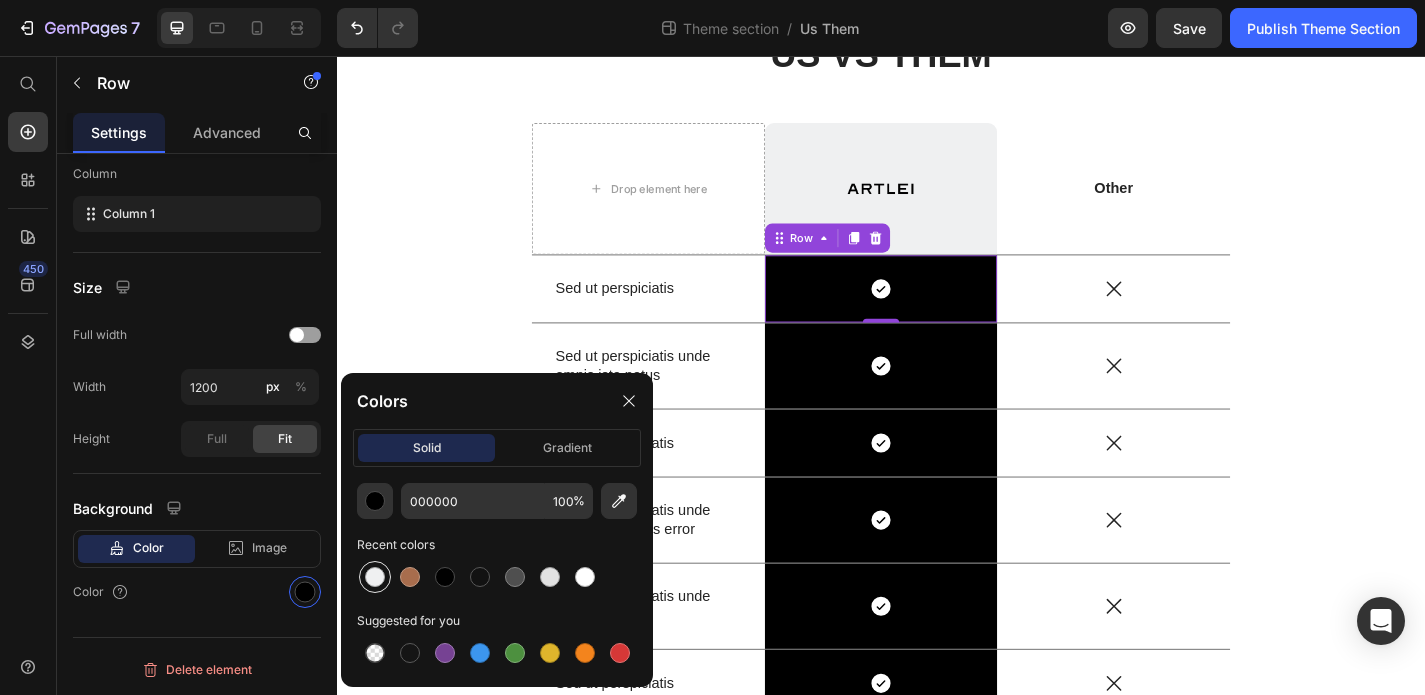 click at bounding box center [375, 577] 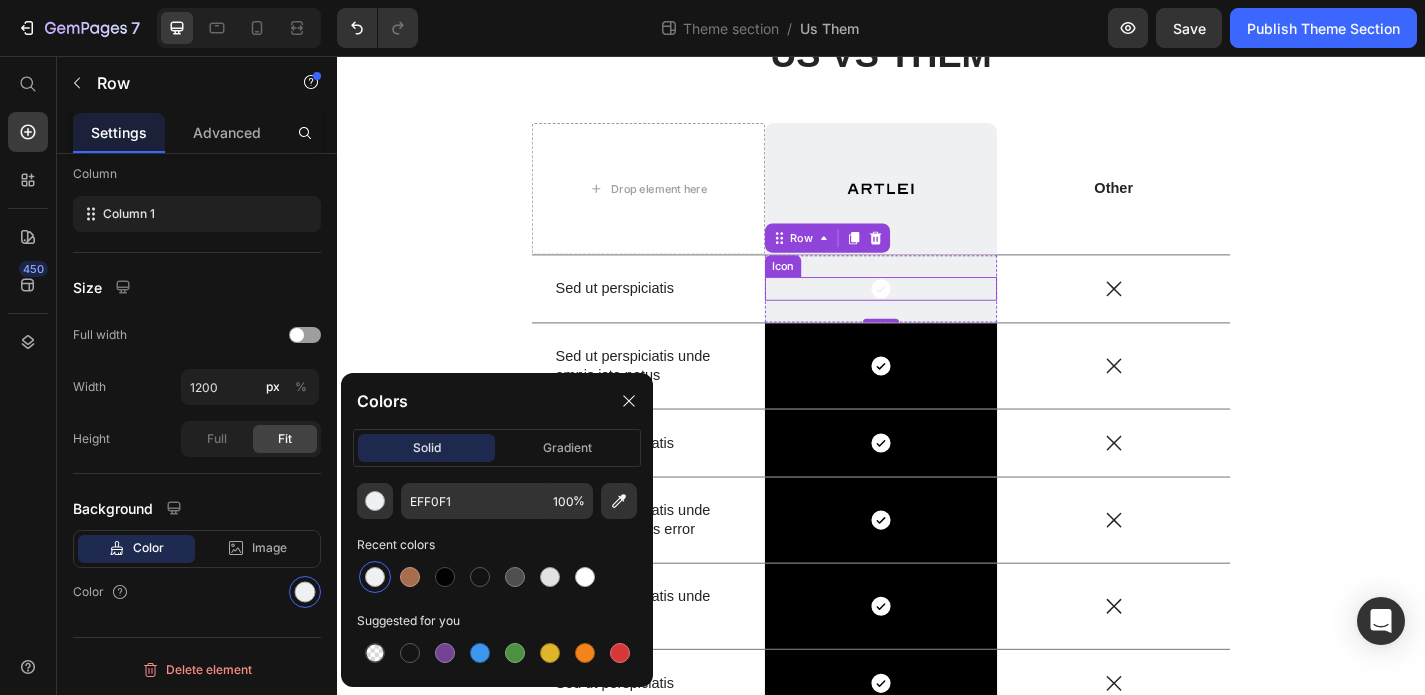 click 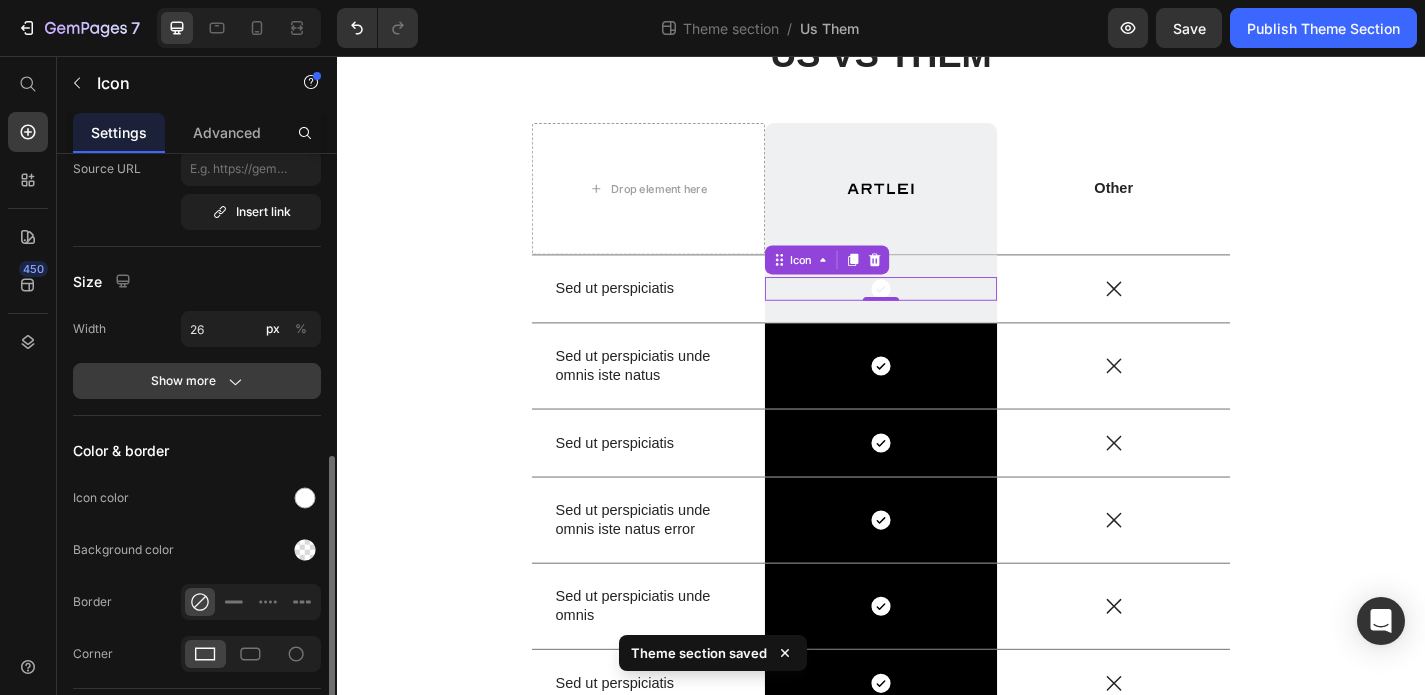 scroll, scrollTop: 295, scrollLeft: 0, axis: vertical 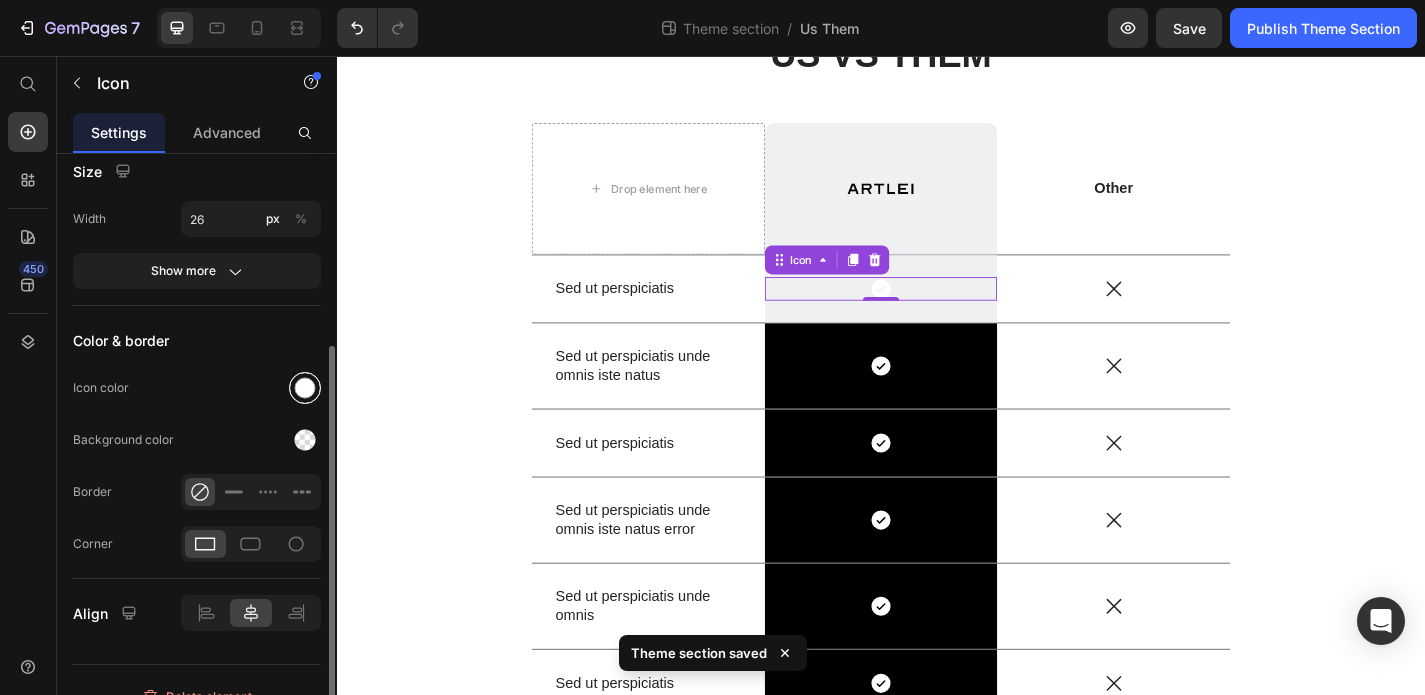 click at bounding box center (305, 388) 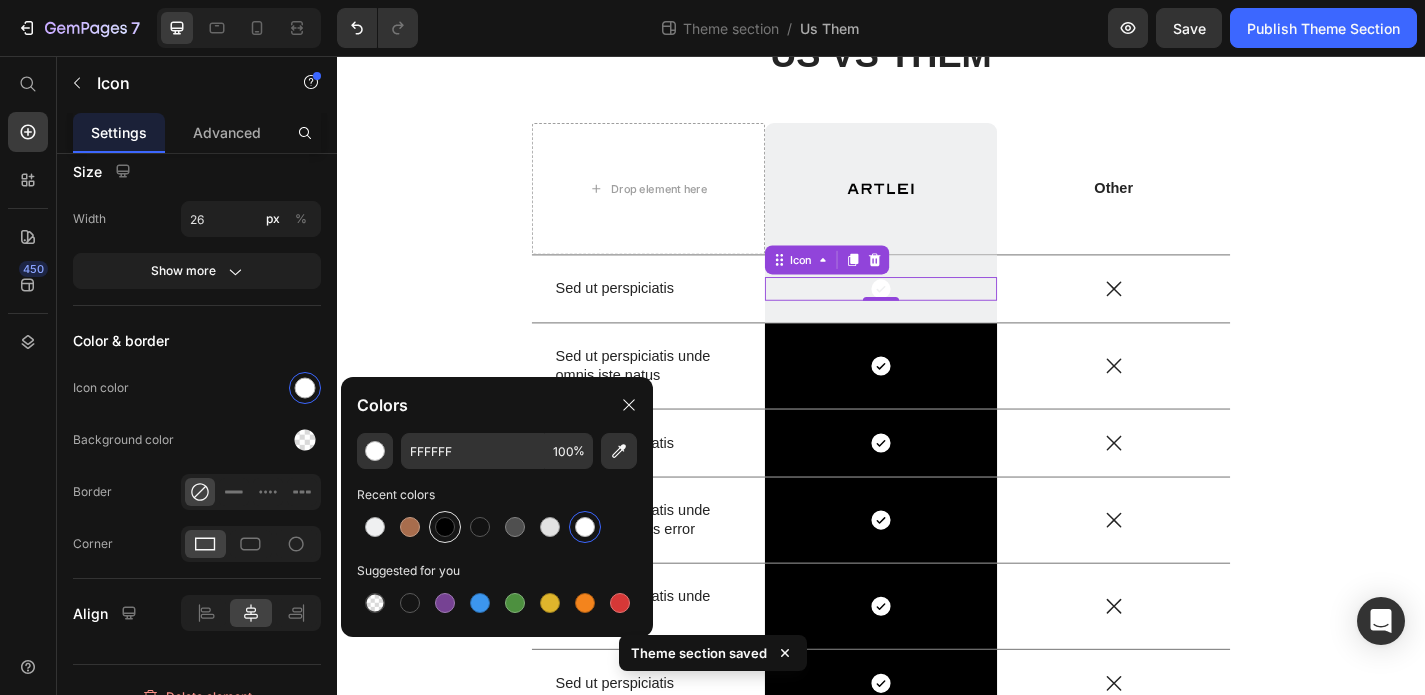 click at bounding box center (445, 527) 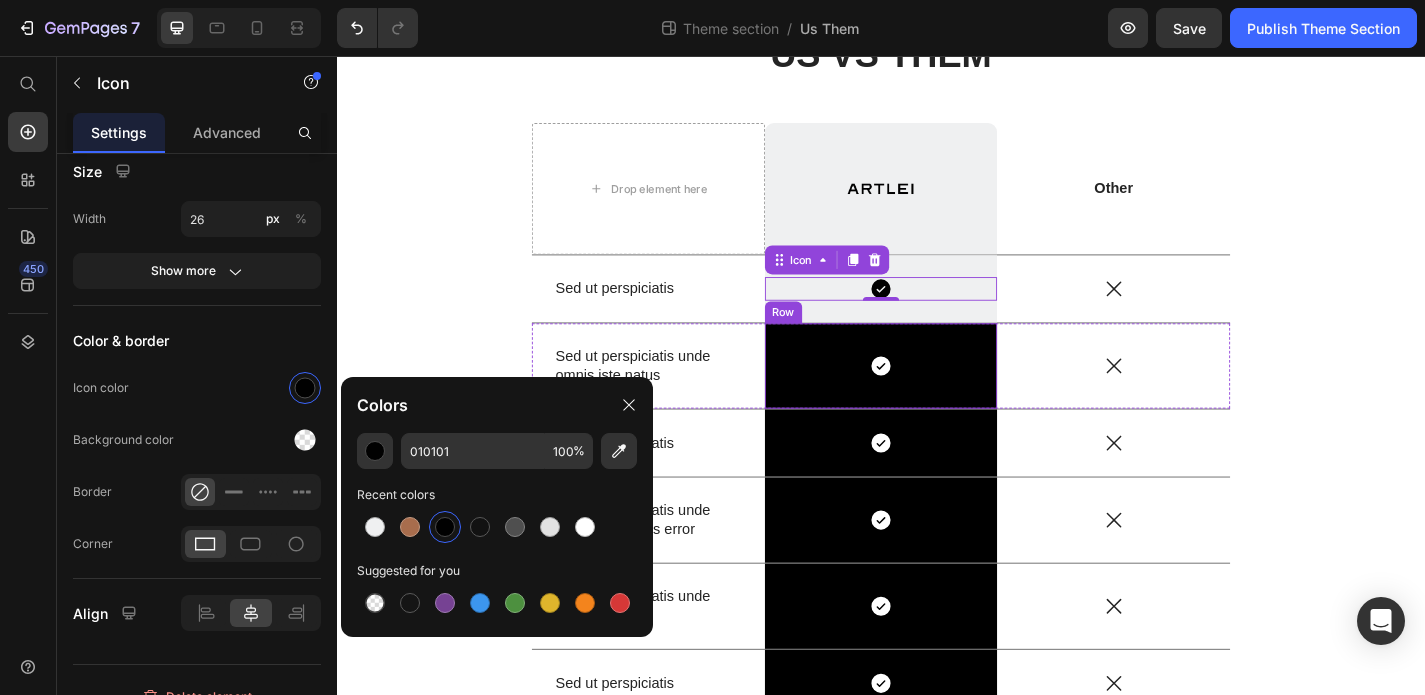 click on "Icon Row" at bounding box center [937, 398] 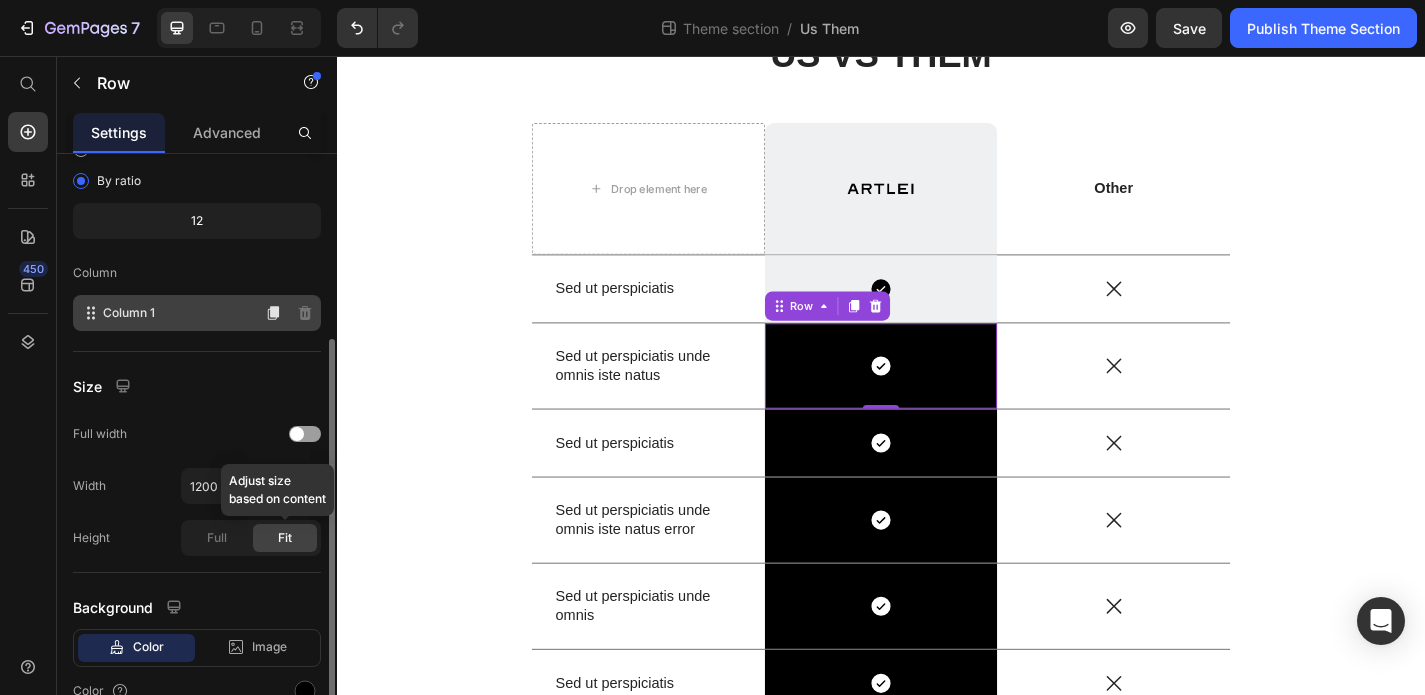 scroll, scrollTop: 314, scrollLeft: 0, axis: vertical 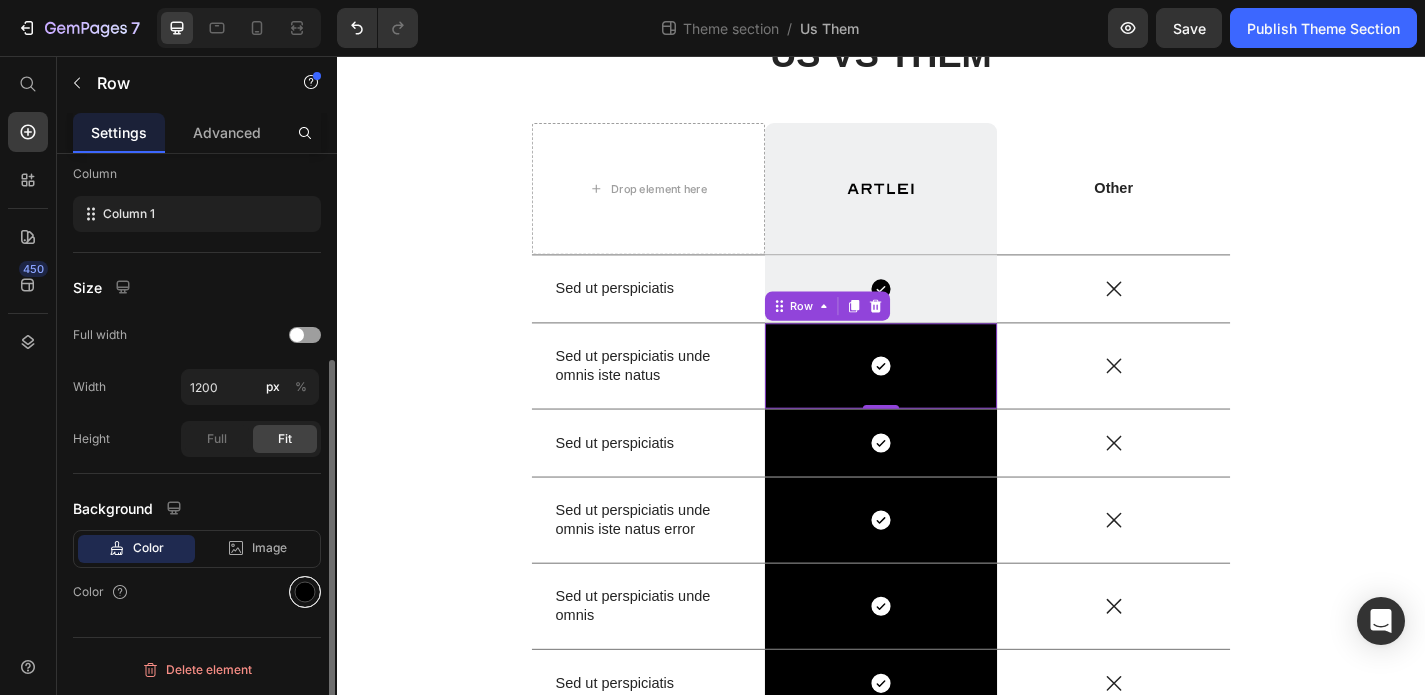 click at bounding box center (305, 592) 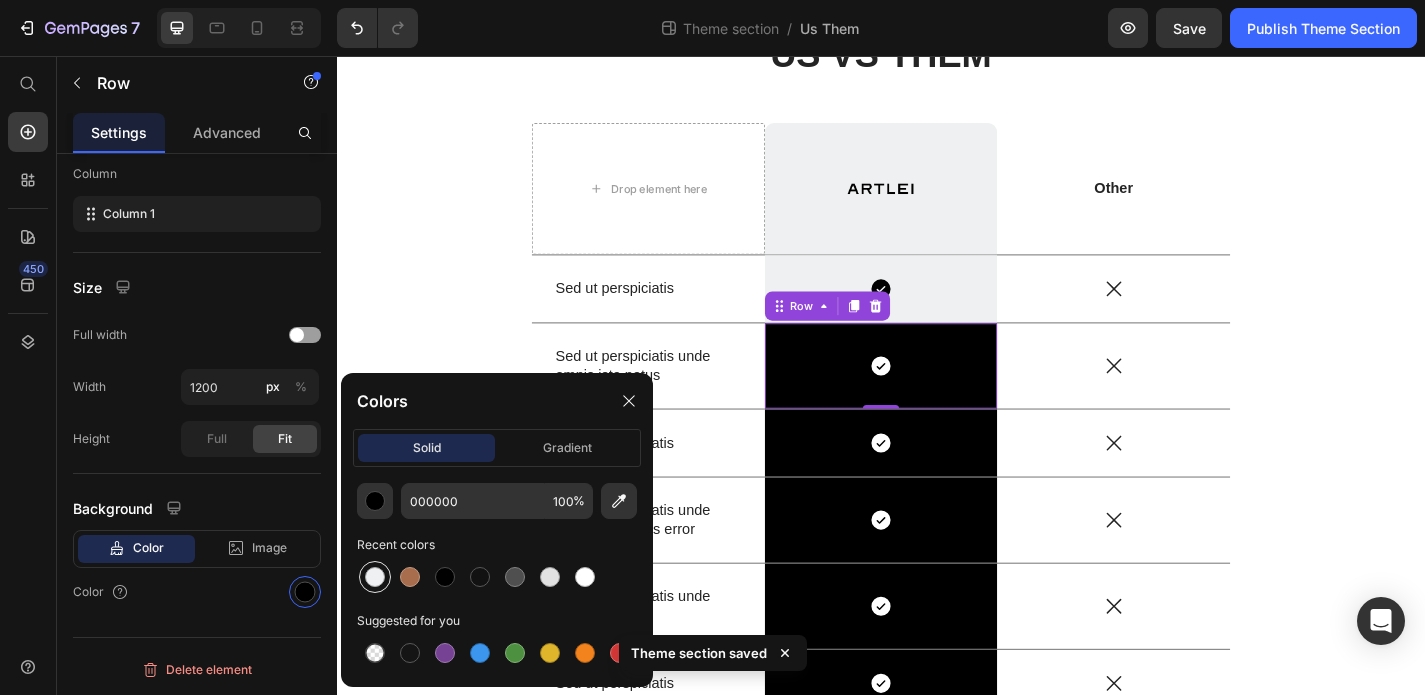 click at bounding box center (375, 577) 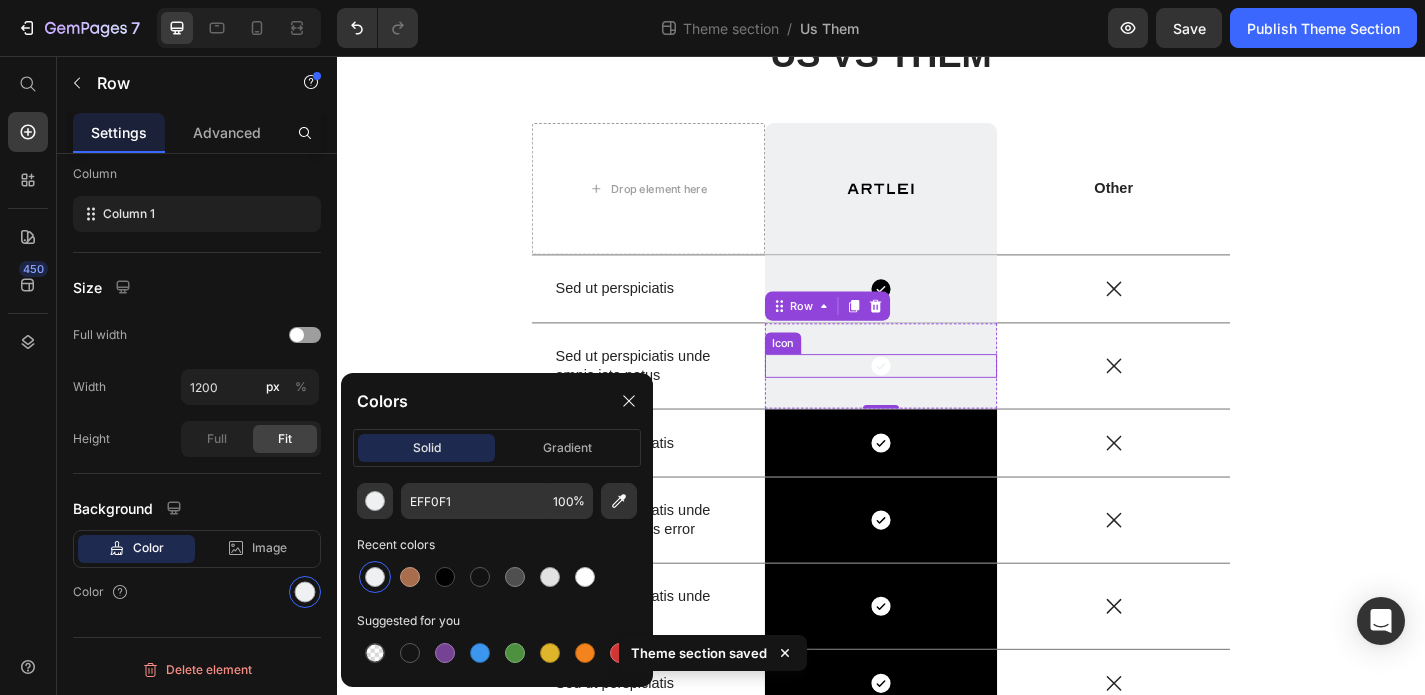 click 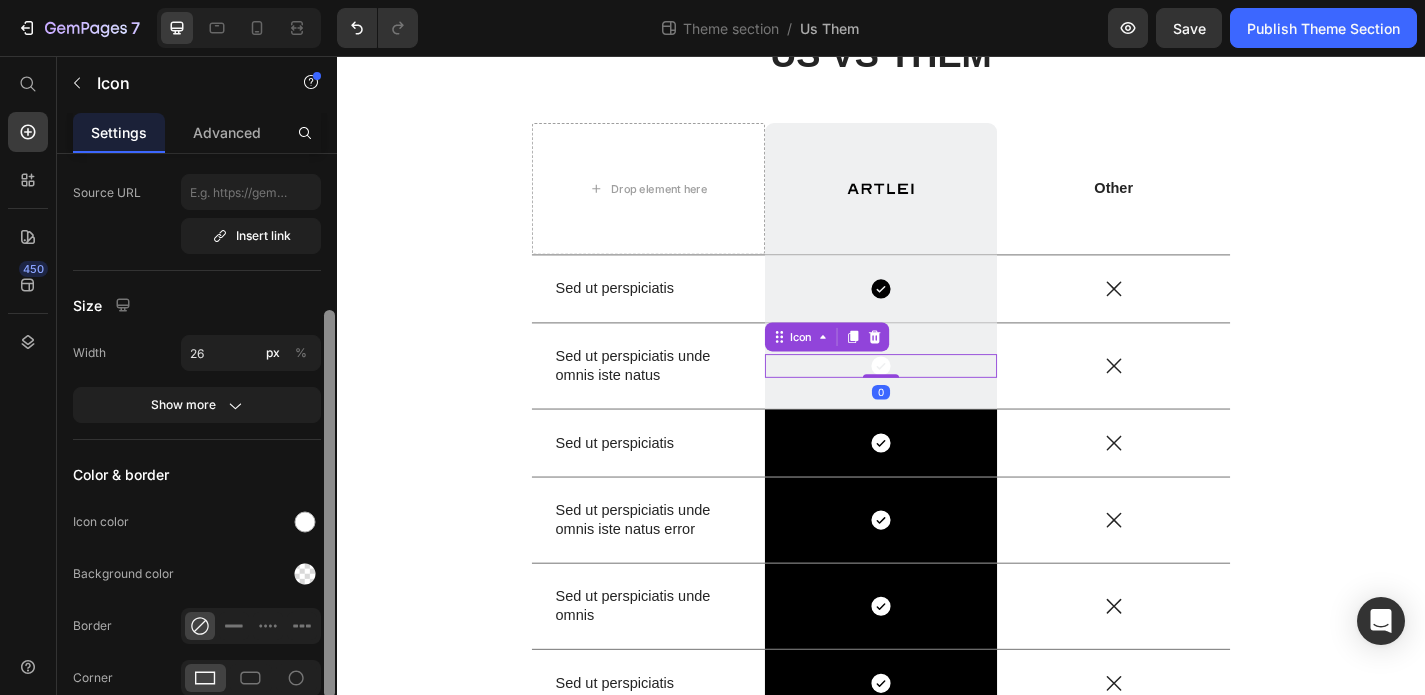 scroll, scrollTop: 193, scrollLeft: 0, axis: vertical 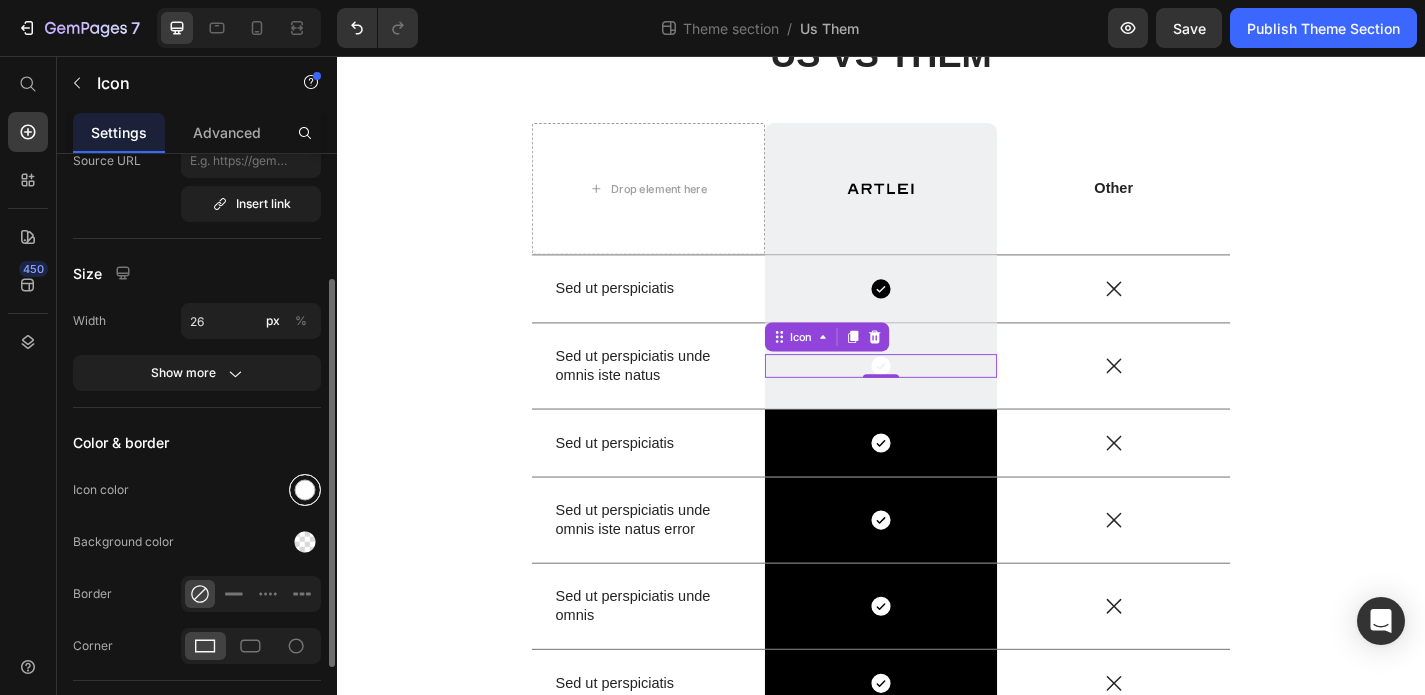 click at bounding box center [305, 490] 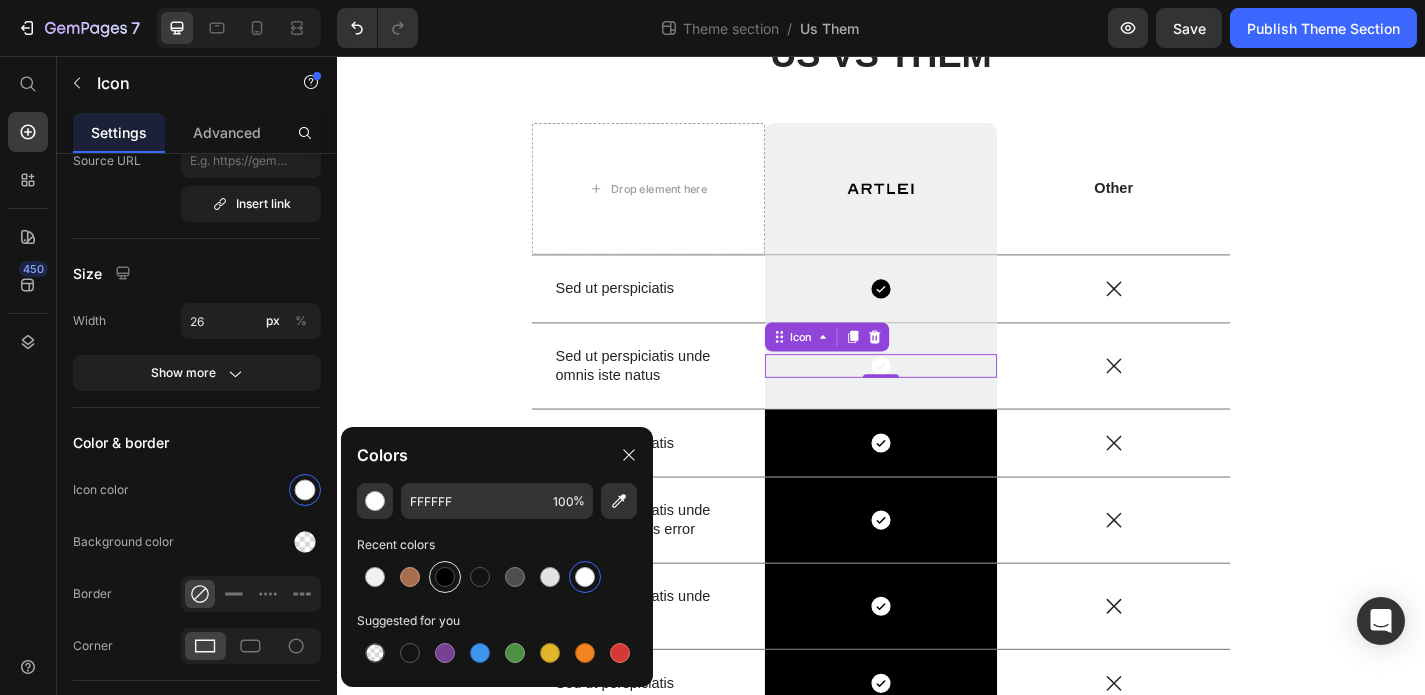 click at bounding box center [445, 577] 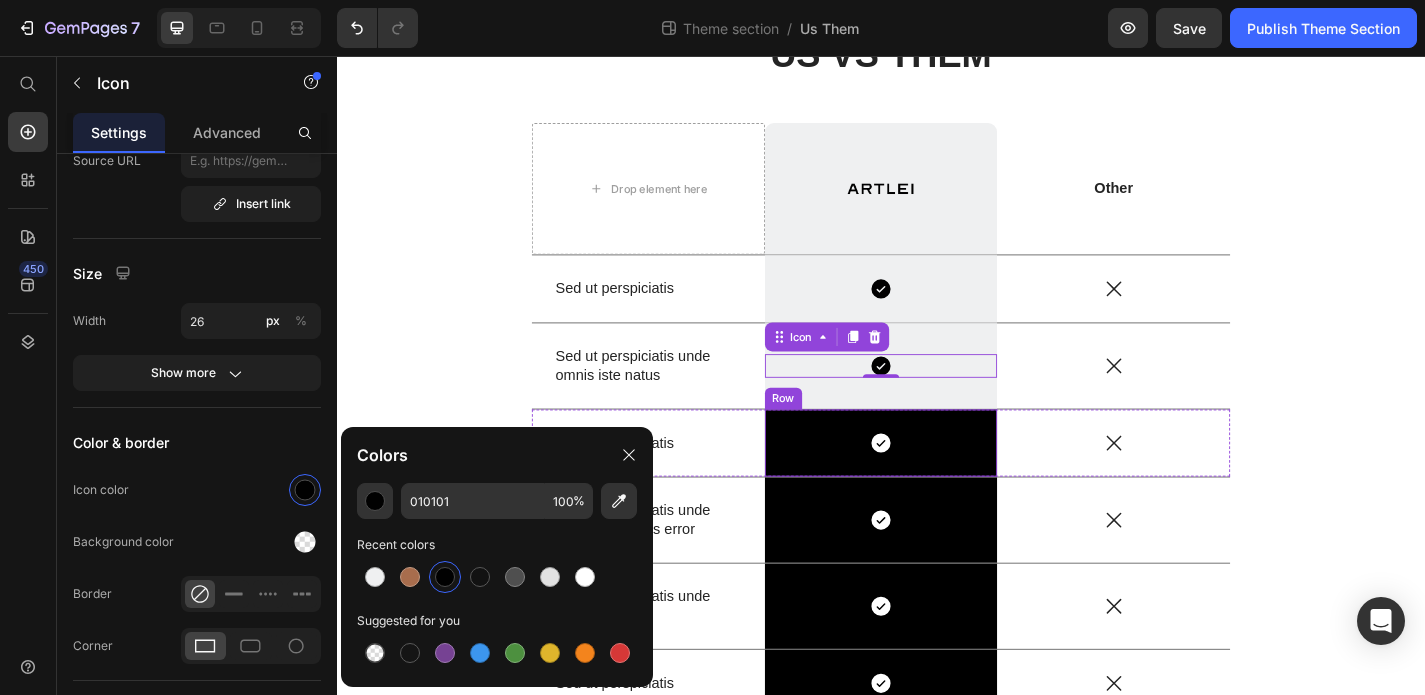click on "Icon Row" at bounding box center [937, 483] 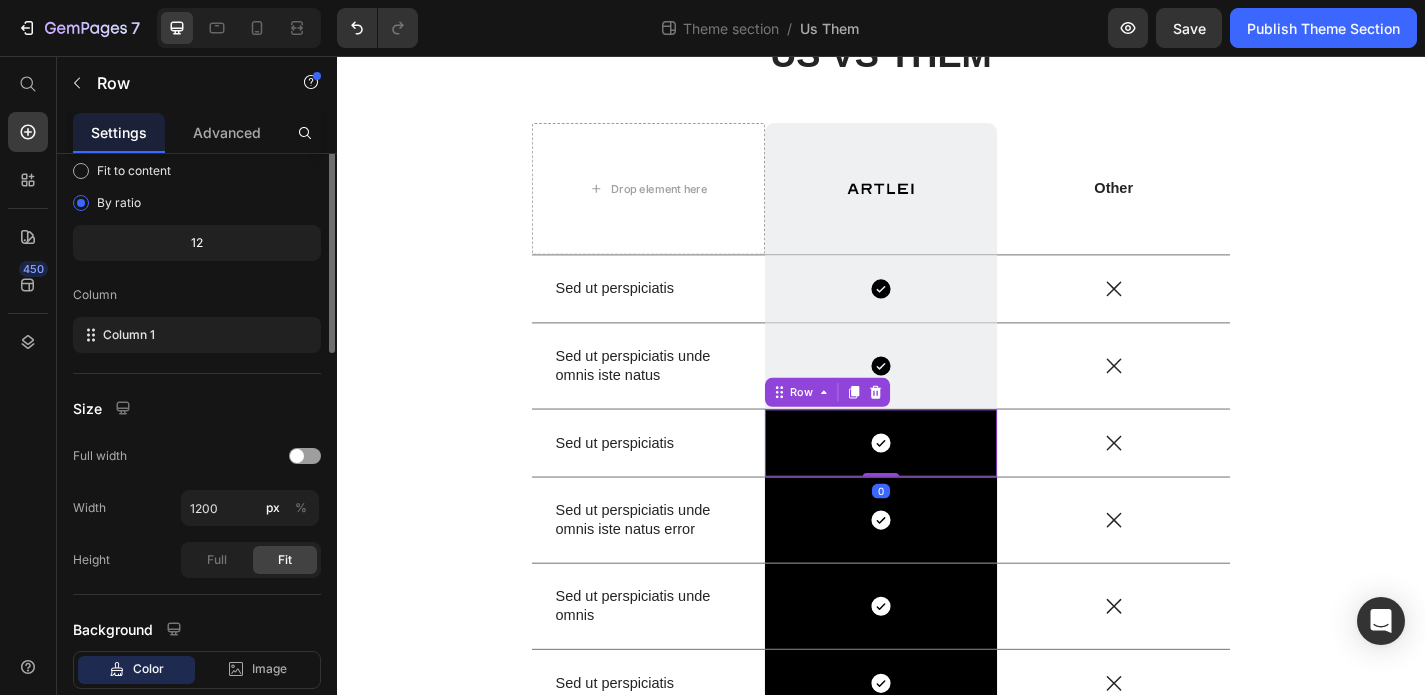 scroll, scrollTop: 0, scrollLeft: 0, axis: both 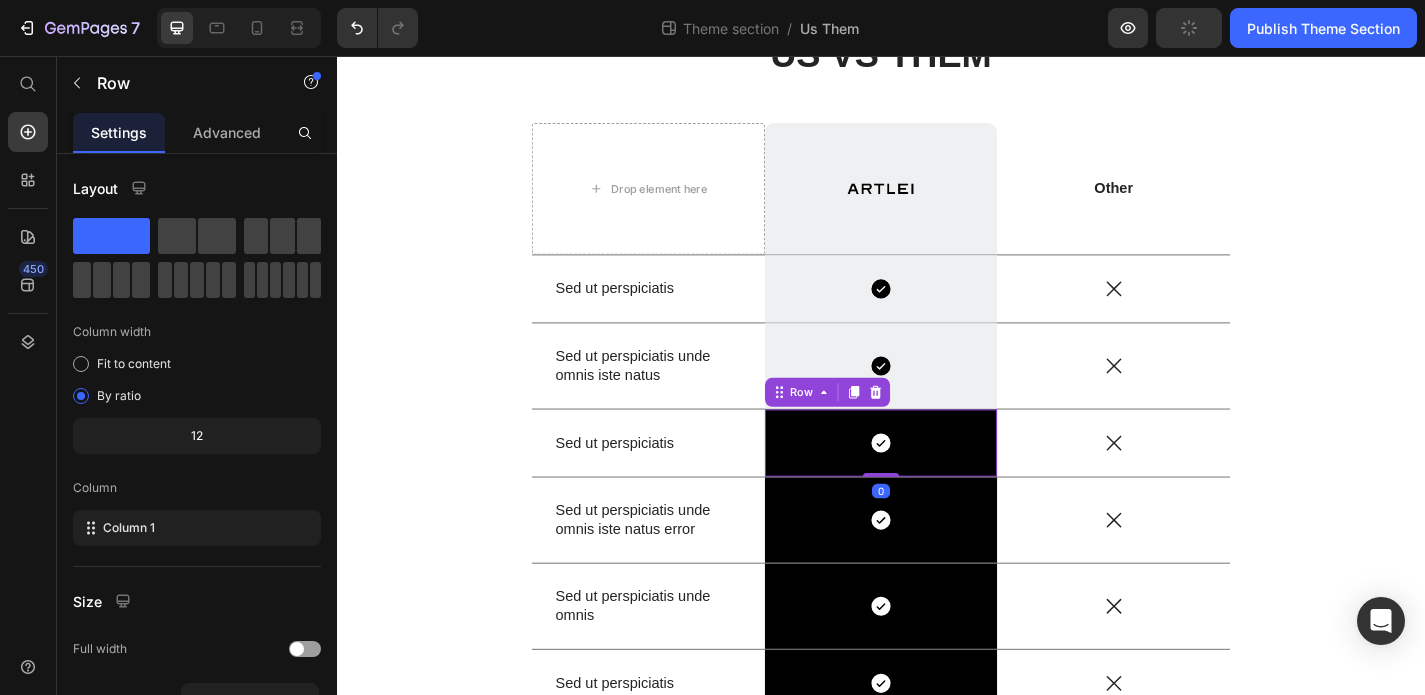 click on "Icon Row   0" at bounding box center (937, 483) 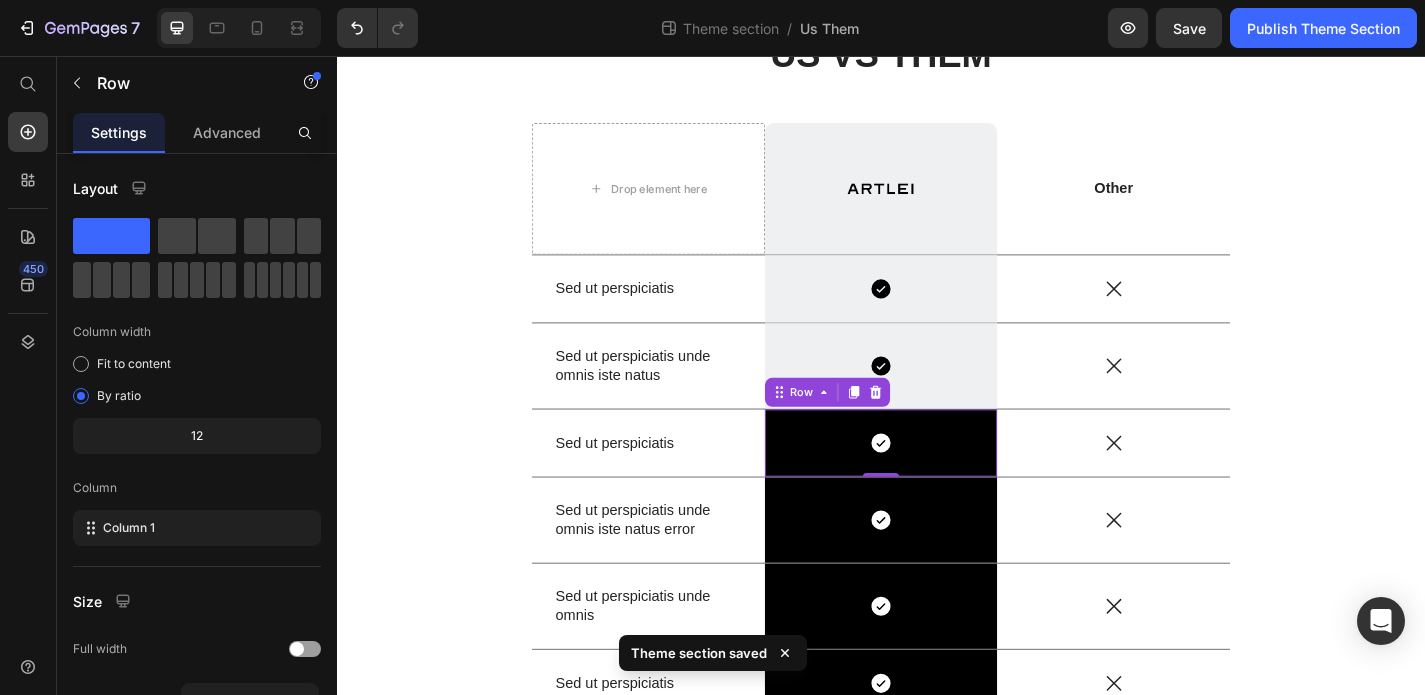 click on "Icon Row   0" at bounding box center [937, 483] 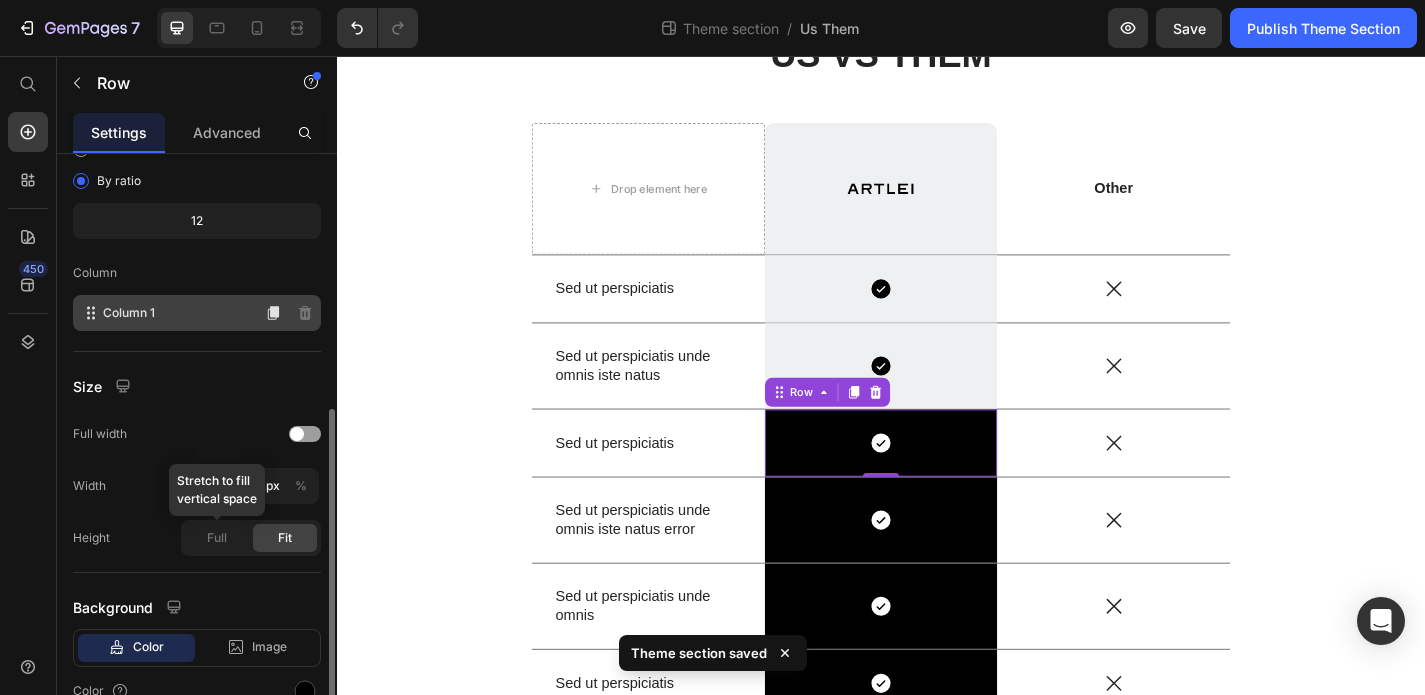 scroll, scrollTop: 314, scrollLeft: 0, axis: vertical 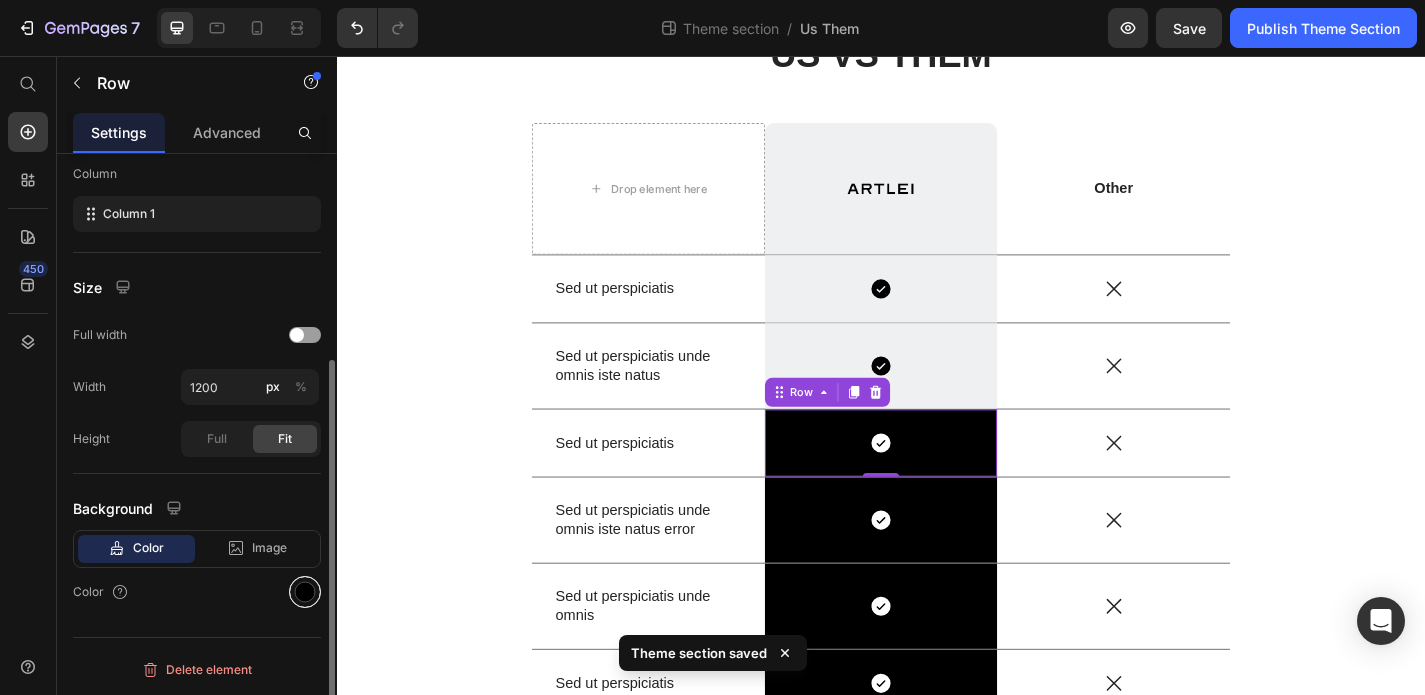 click at bounding box center (305, 592) 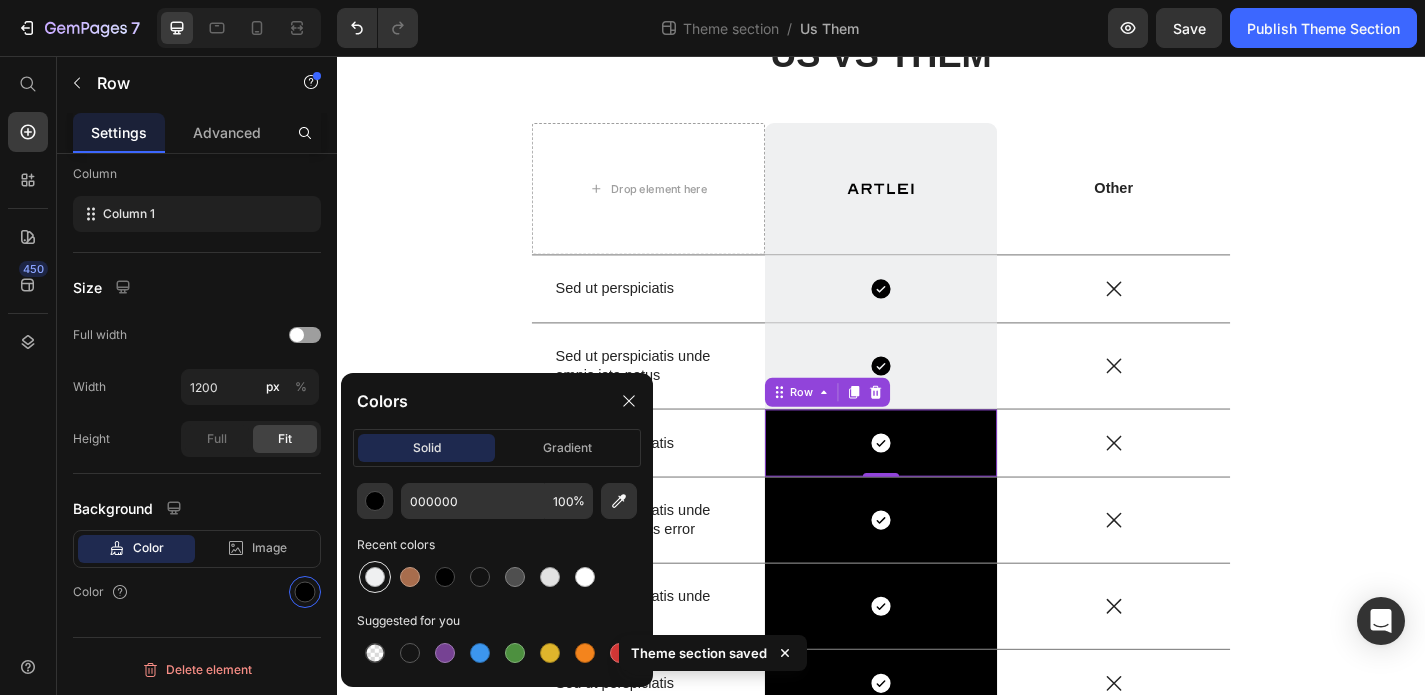 click at bounding box center [375, 577] 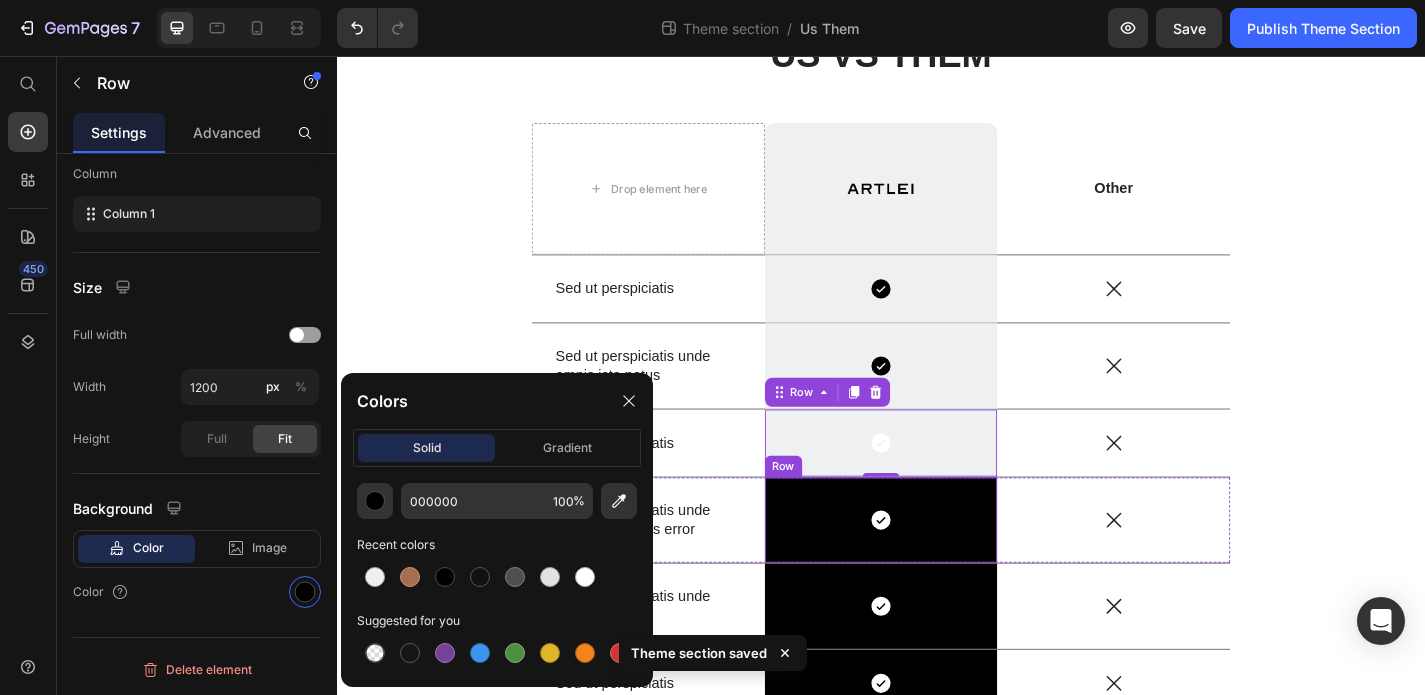type on "EFF0F1" 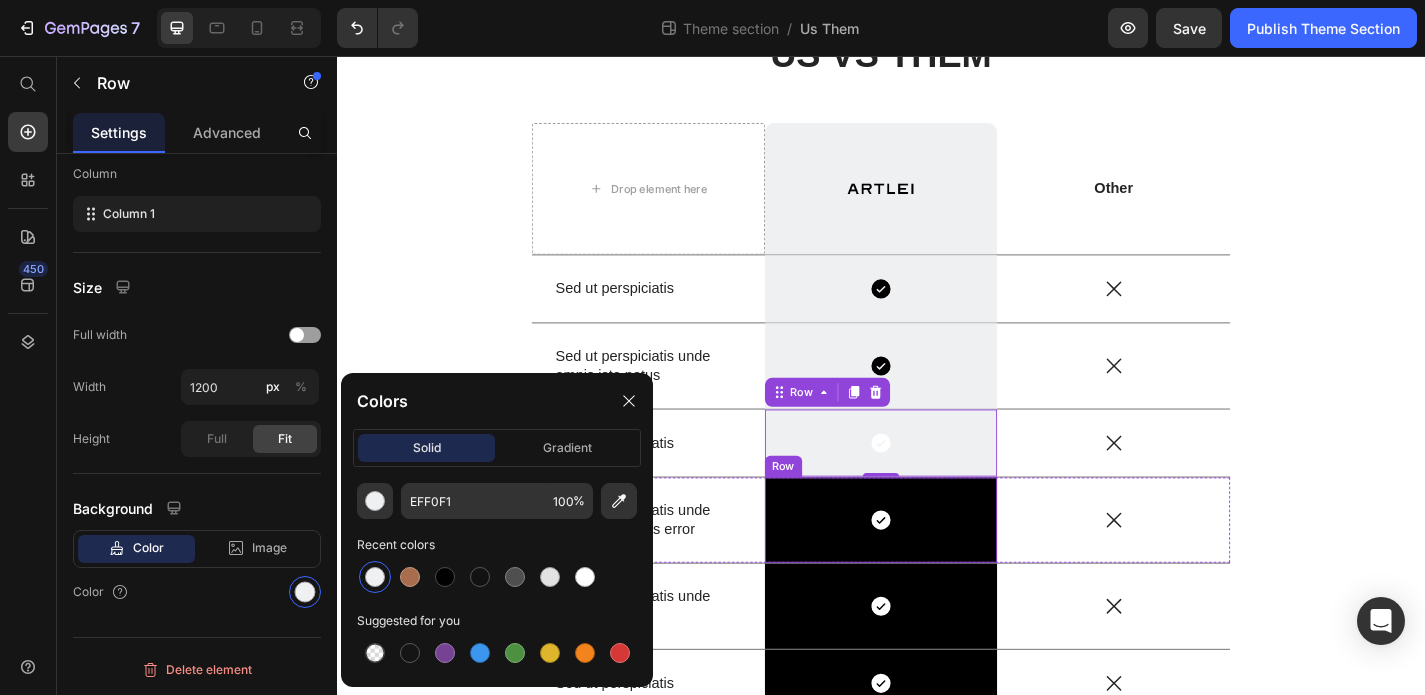 click on "Icon Row" at bounding box center (937, 568) 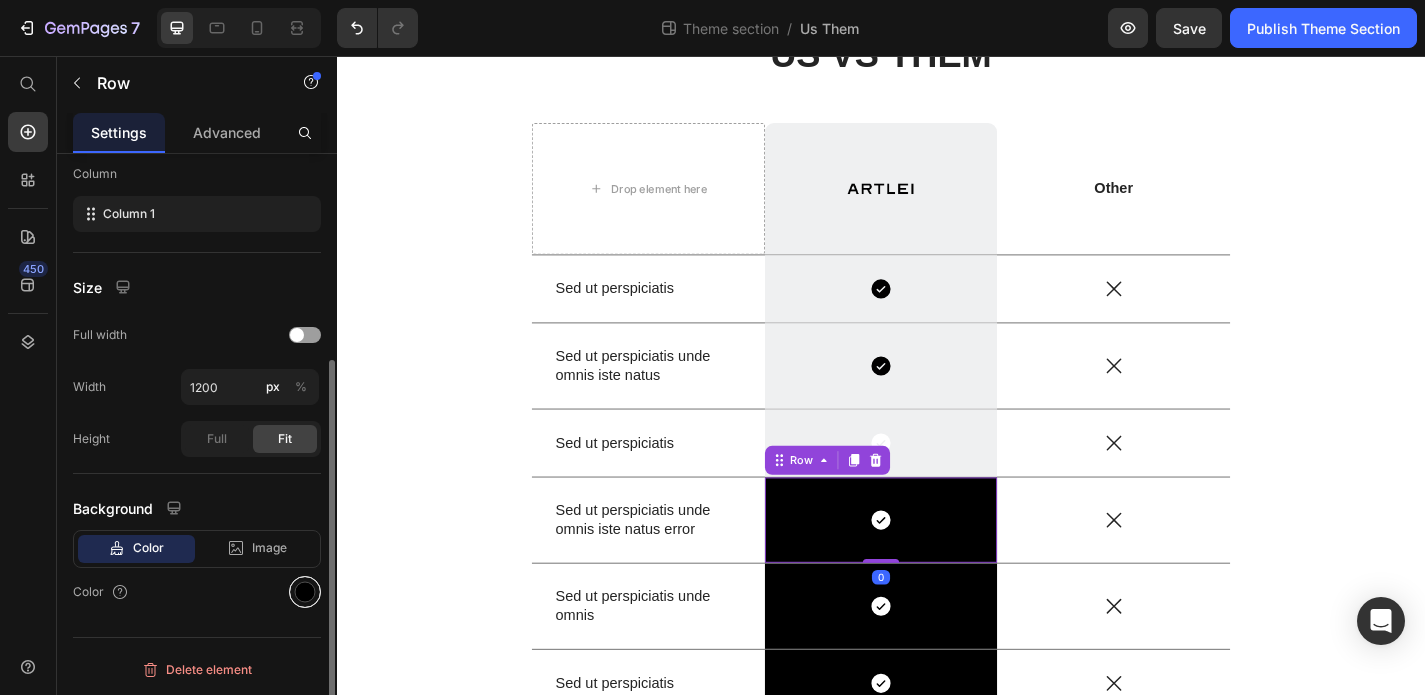 click at bounding box center (305, 592) 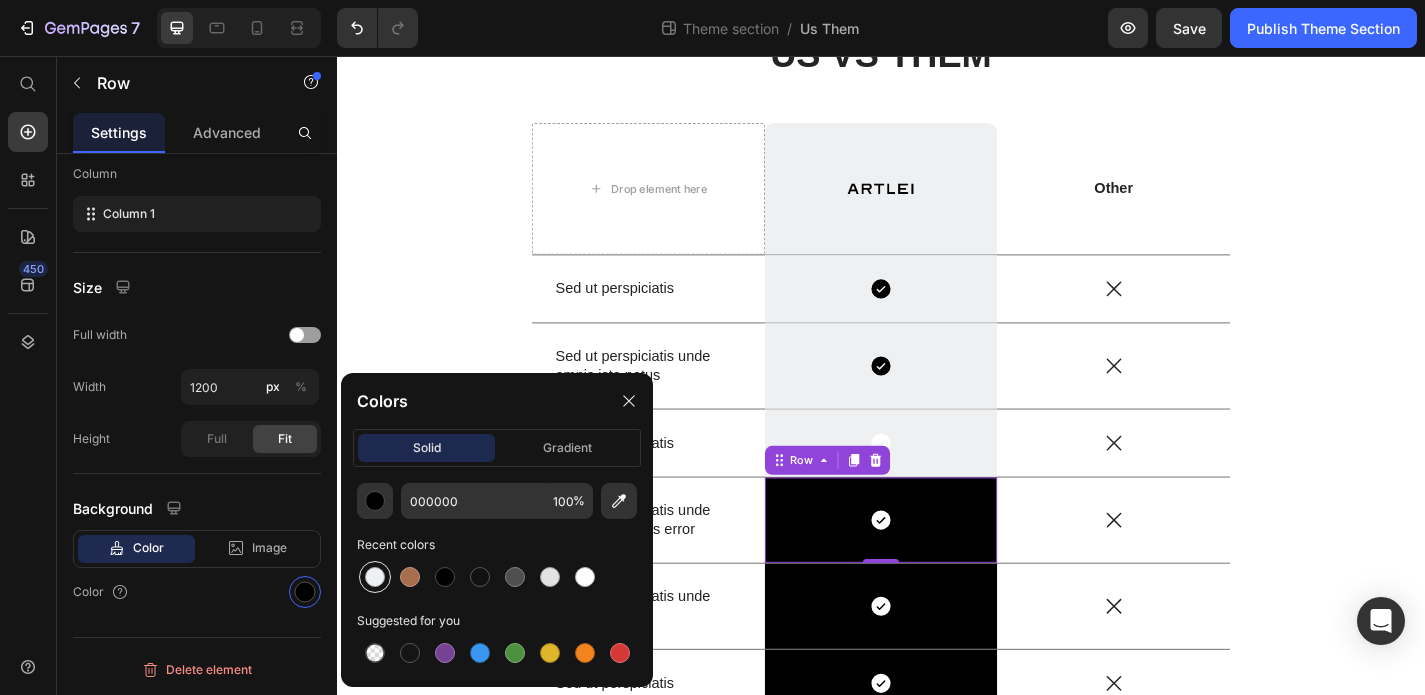 click at bounding box center (375, 577) 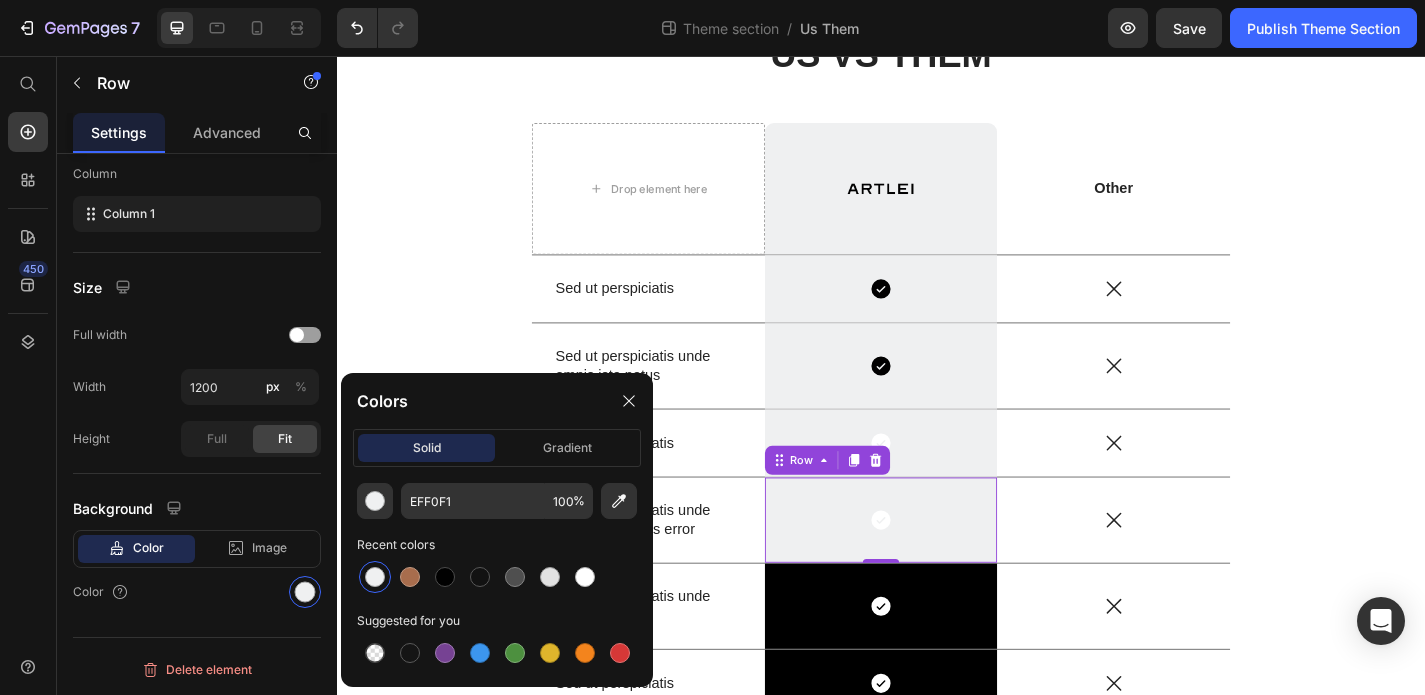 scroll, scrollTop: 365, scrollLeft: 0, axis: vertical 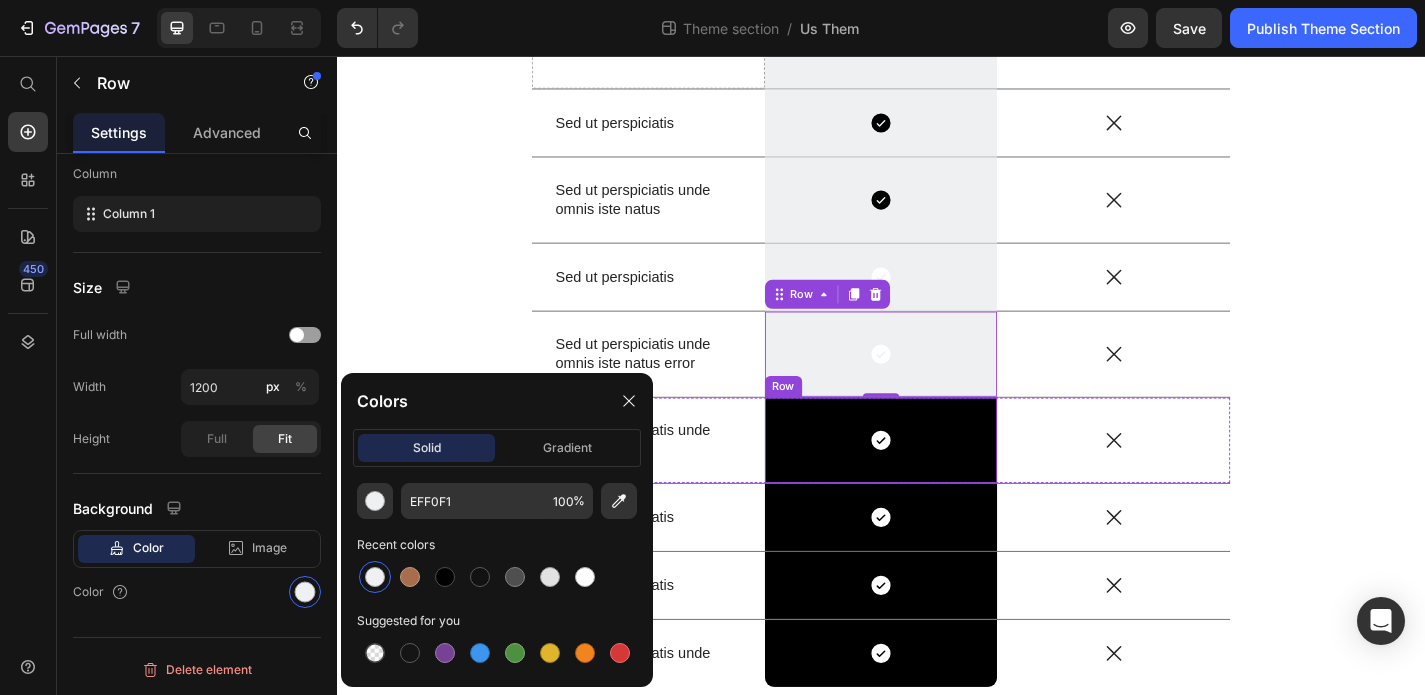 click on "Icon Row" at bounding box center [937, 480] 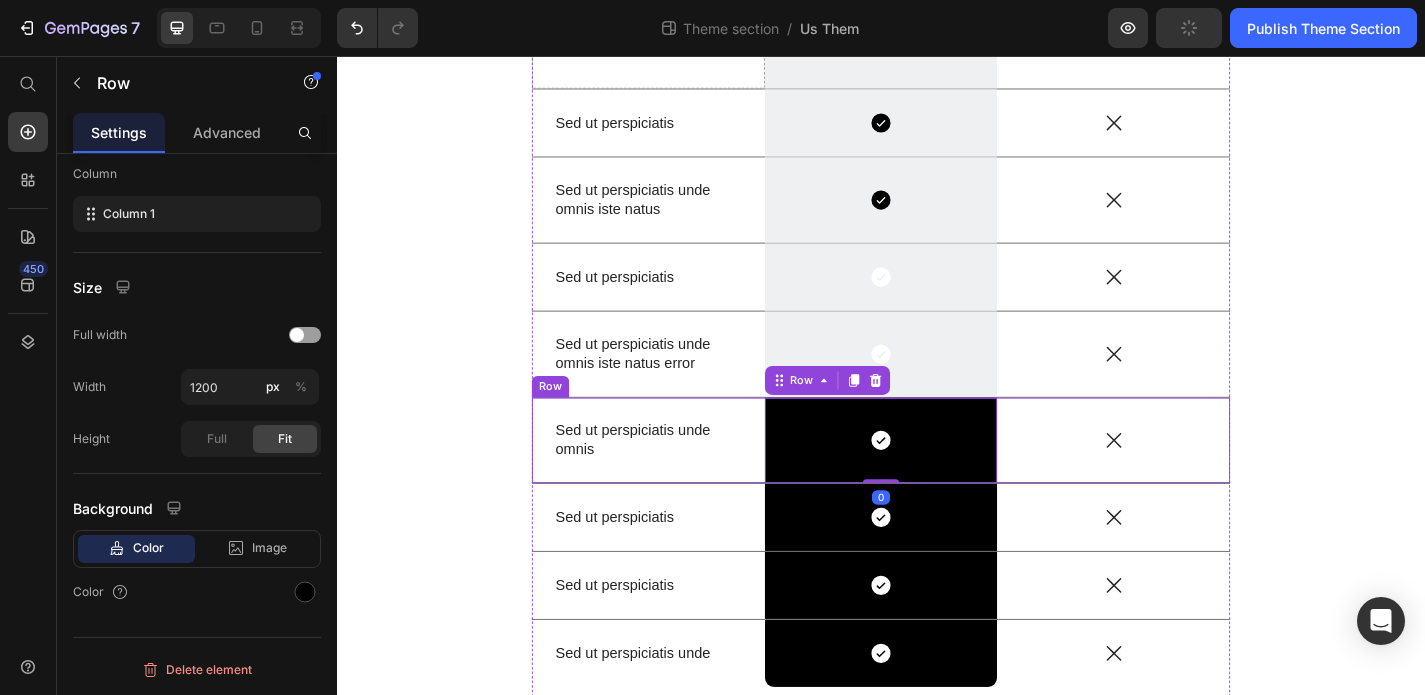 click on "Sed ut perspiciatis unde omnis Text Block" at bounding box center (680, 480) 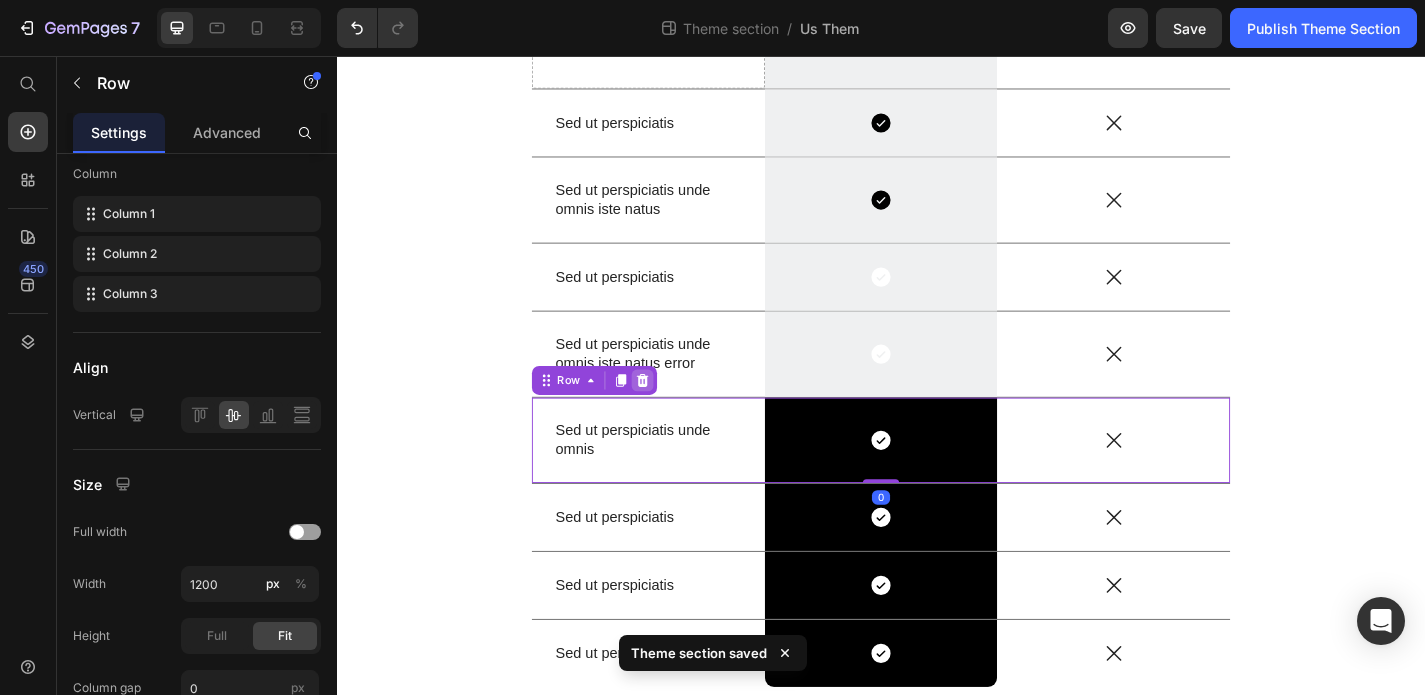 click 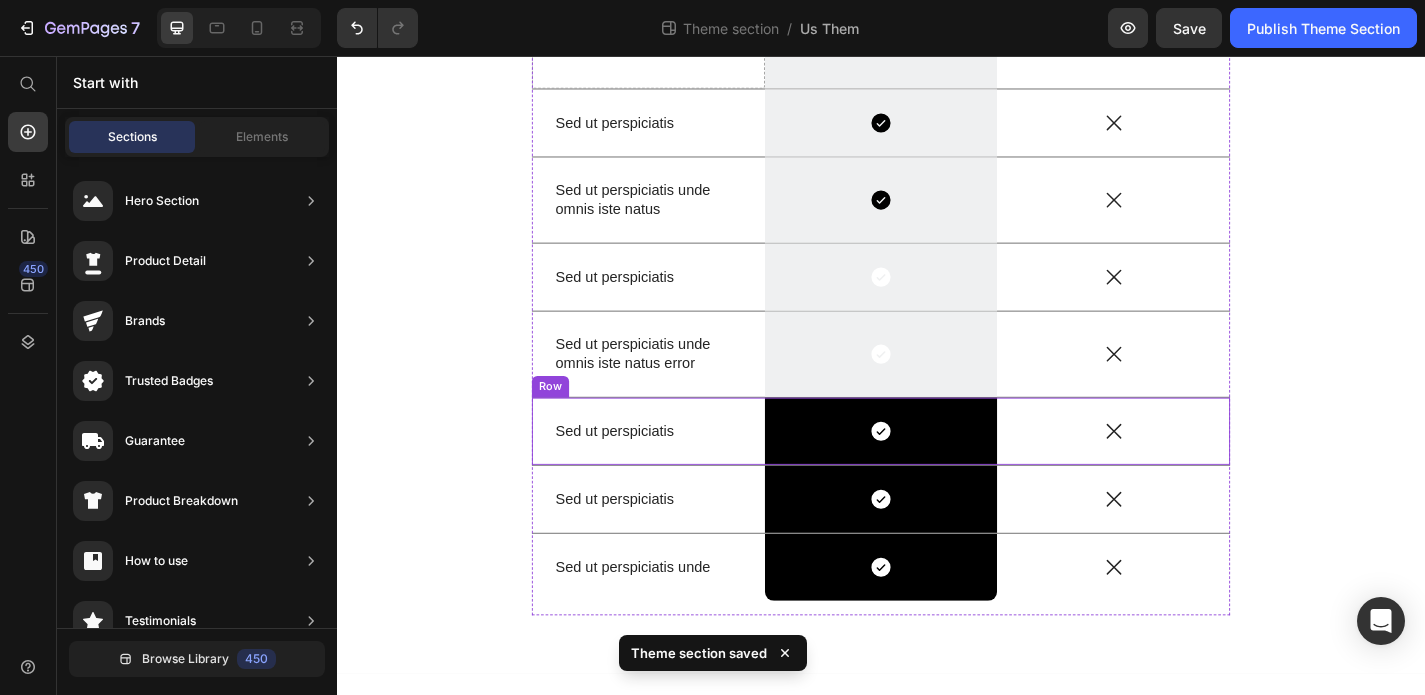 click on "Sed ut perspiciatis Text Block" at bounding box center (680, 470) 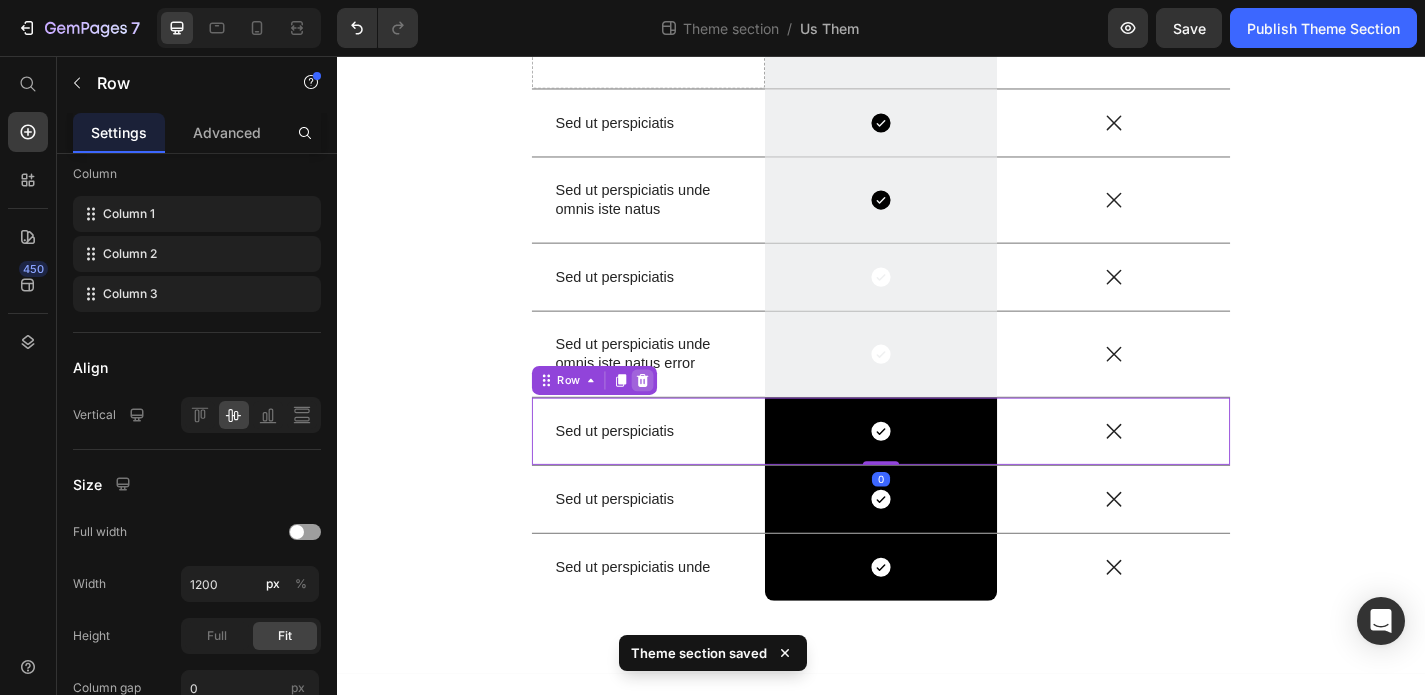 click 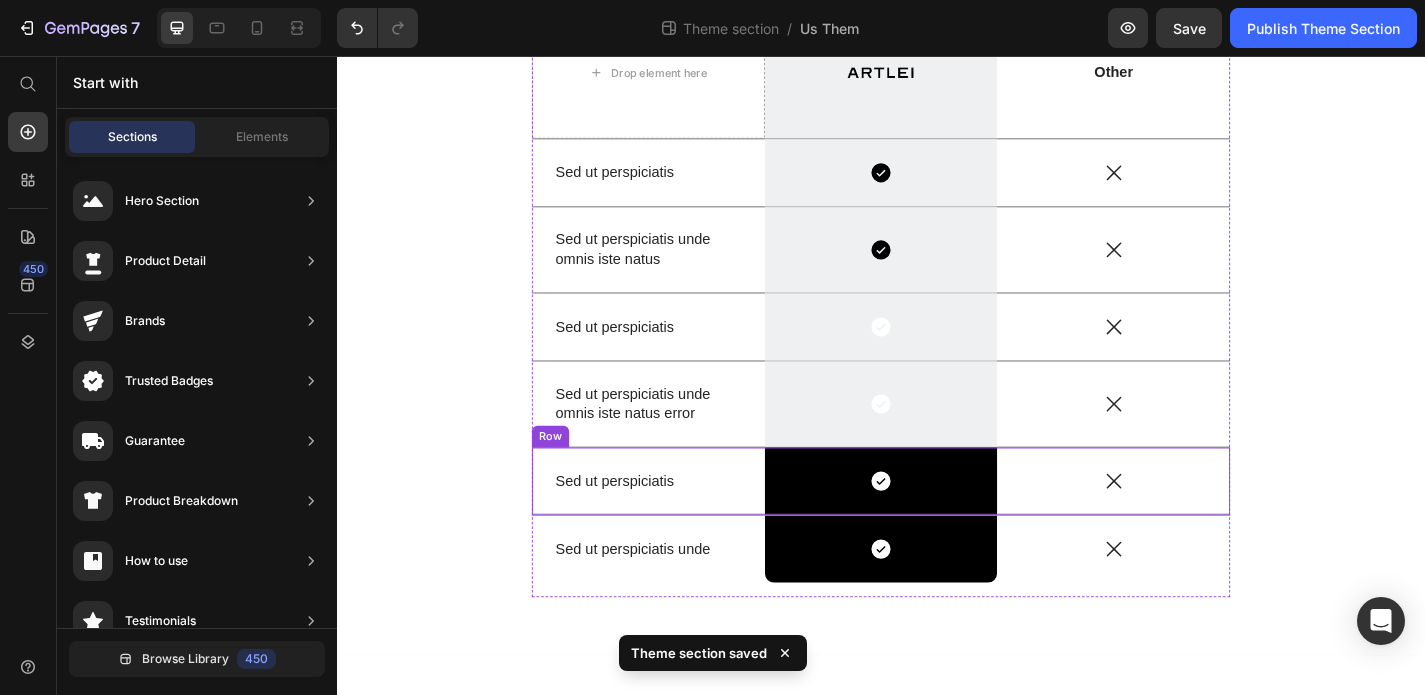 scroll, scrollTop: 302, scrollLeft: 0, axis: vertical 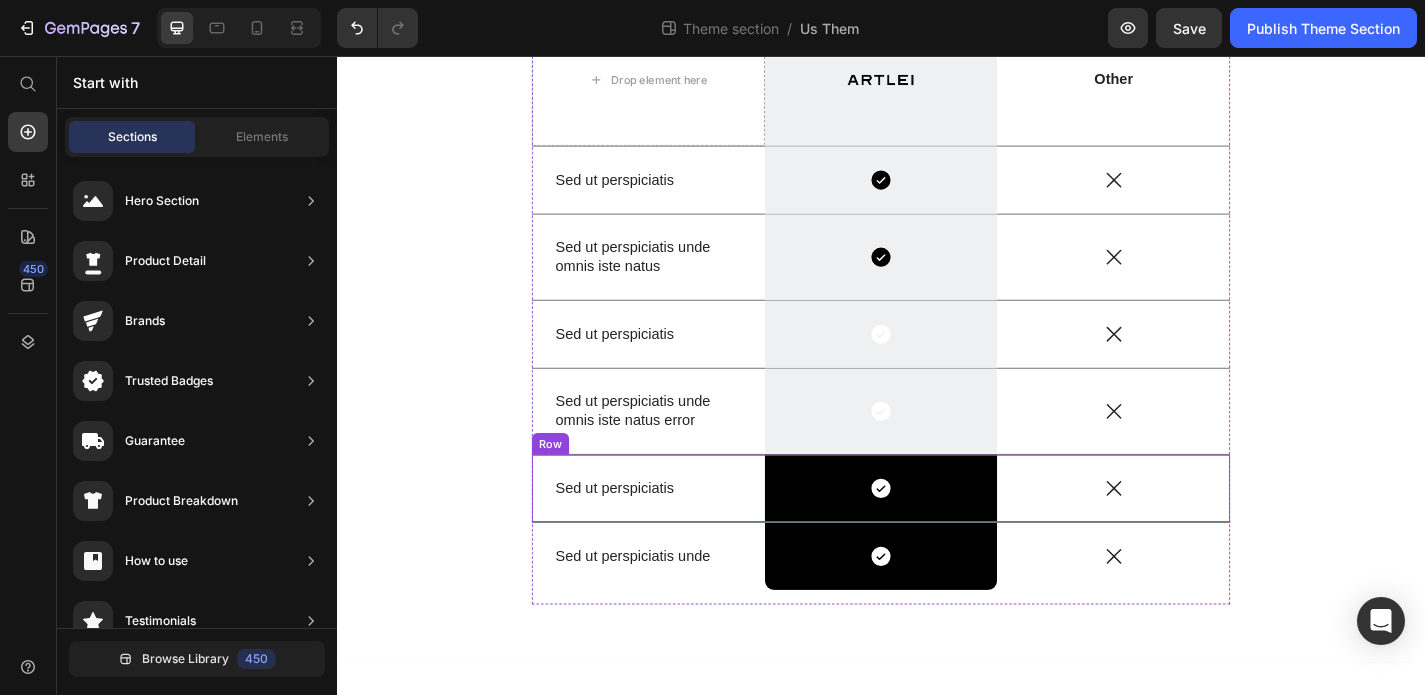 click on "Sed ut perspiciatis Text Block" at bounding box center (680, 533) 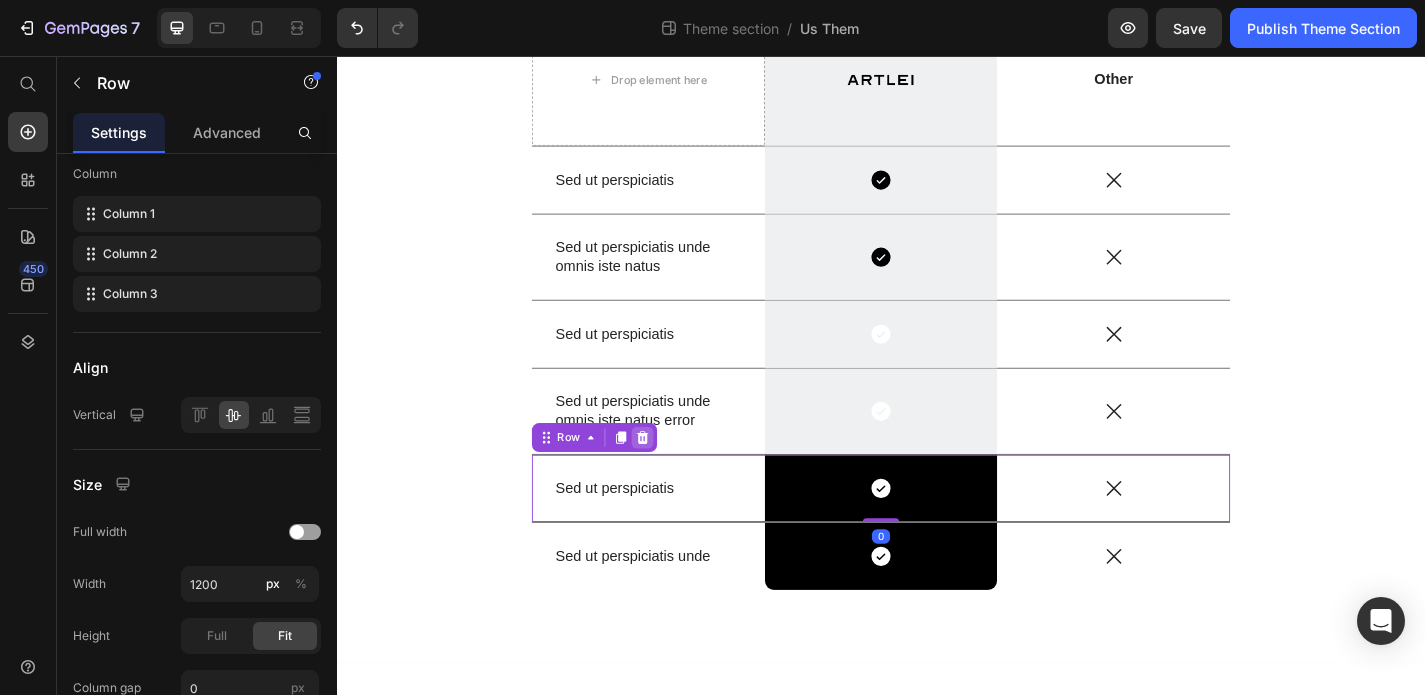 click 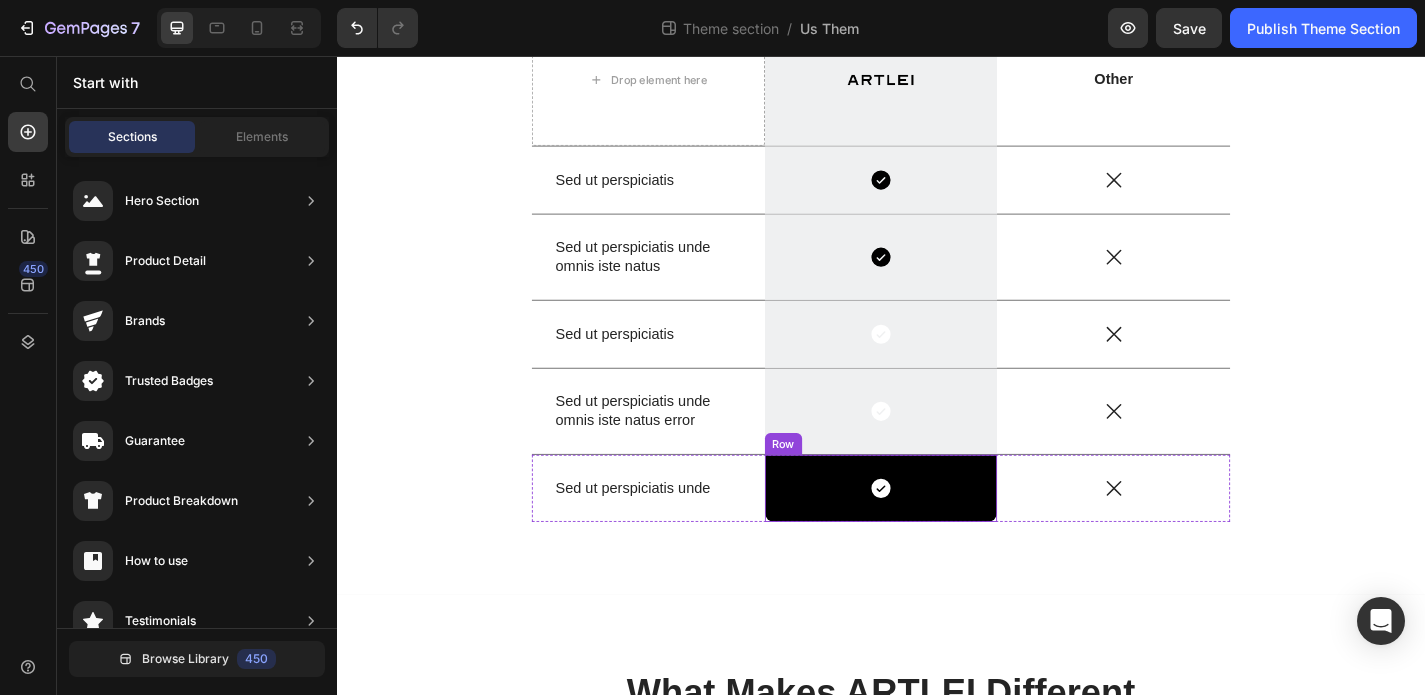 click on "Icon Row" at bounding box center [937, 533] 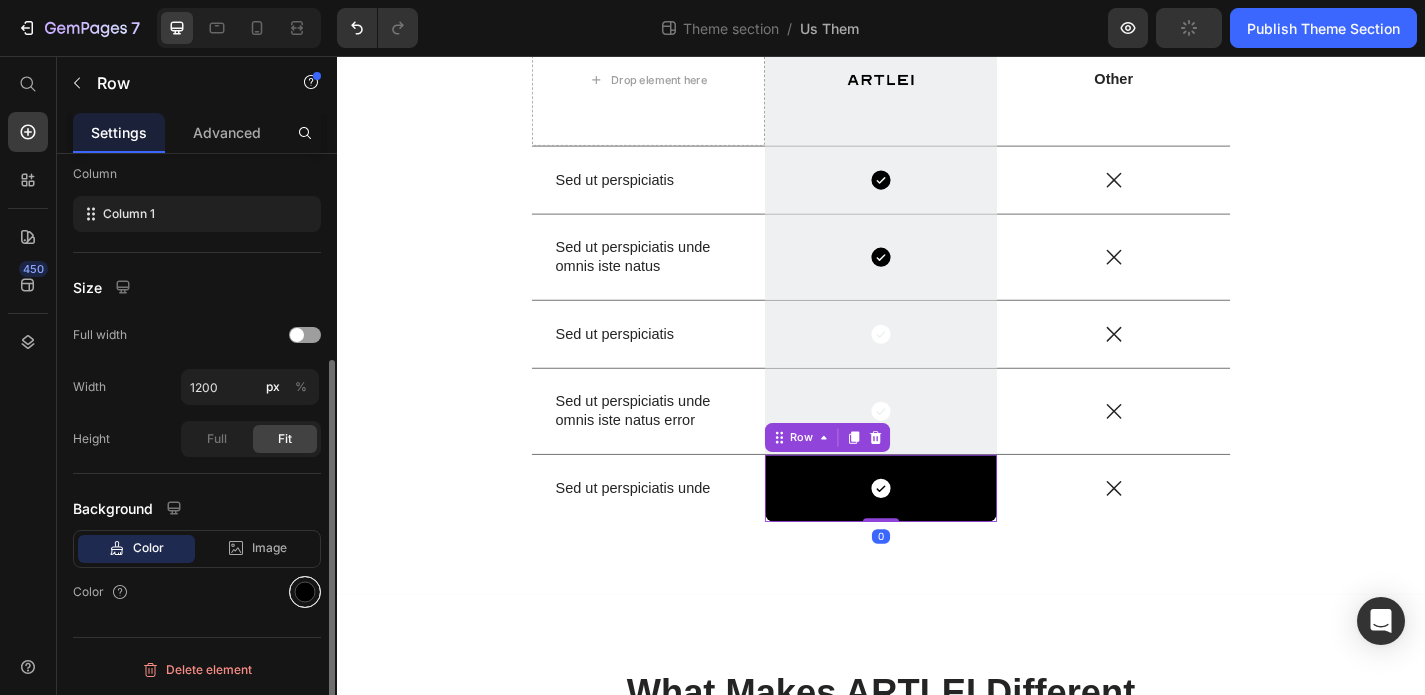 click at bounding box center (305, 592) 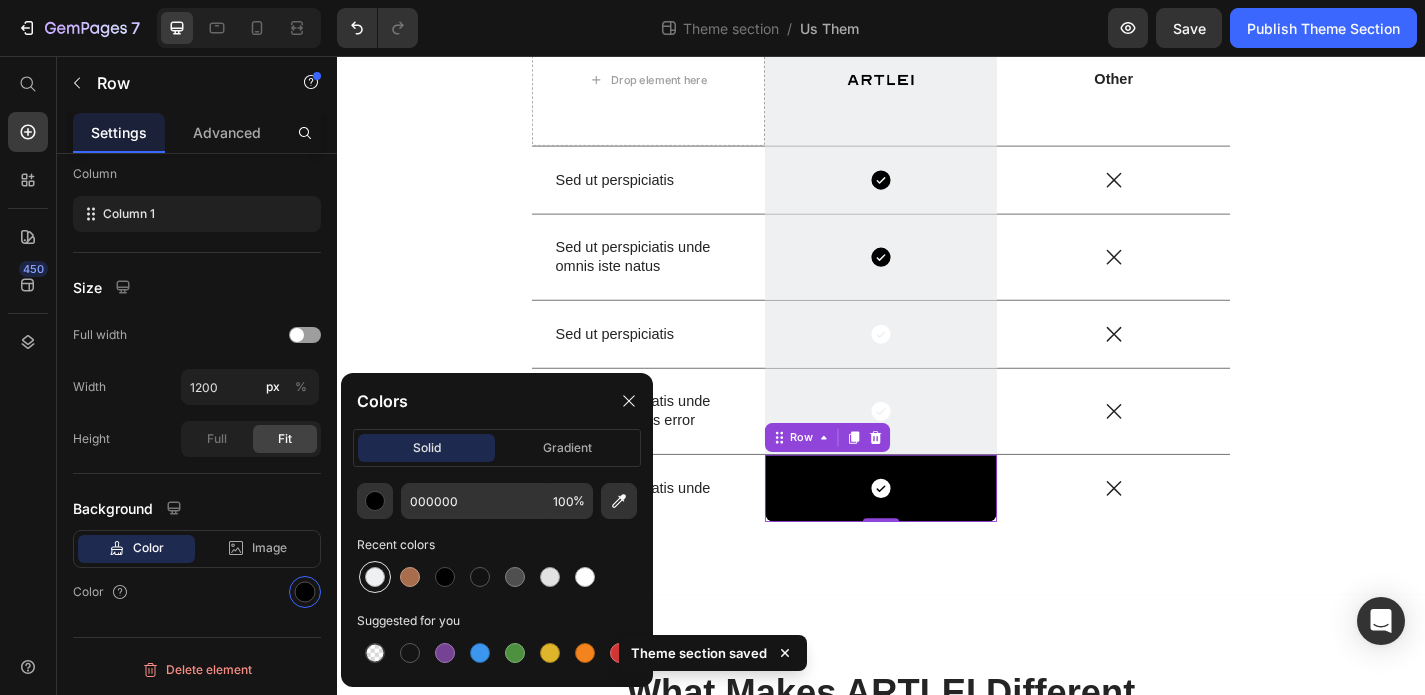 click at bounding box center (375, 577) 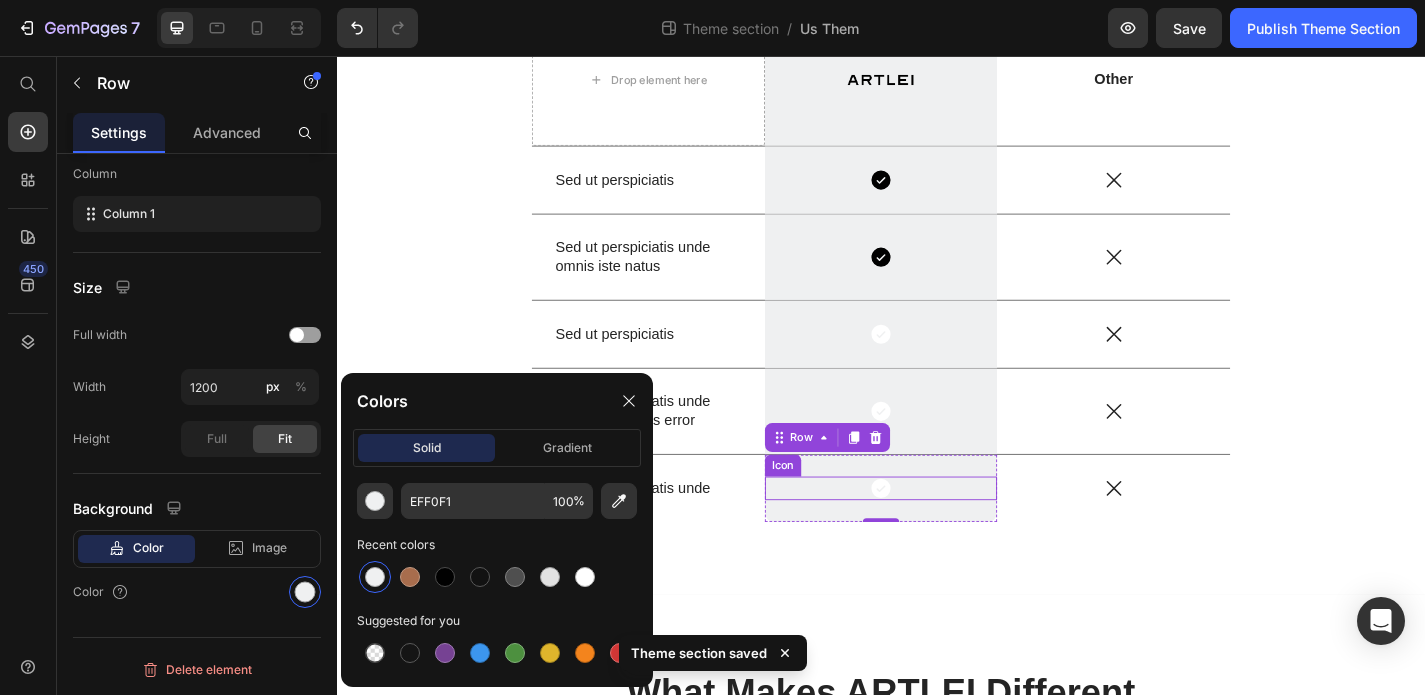 click 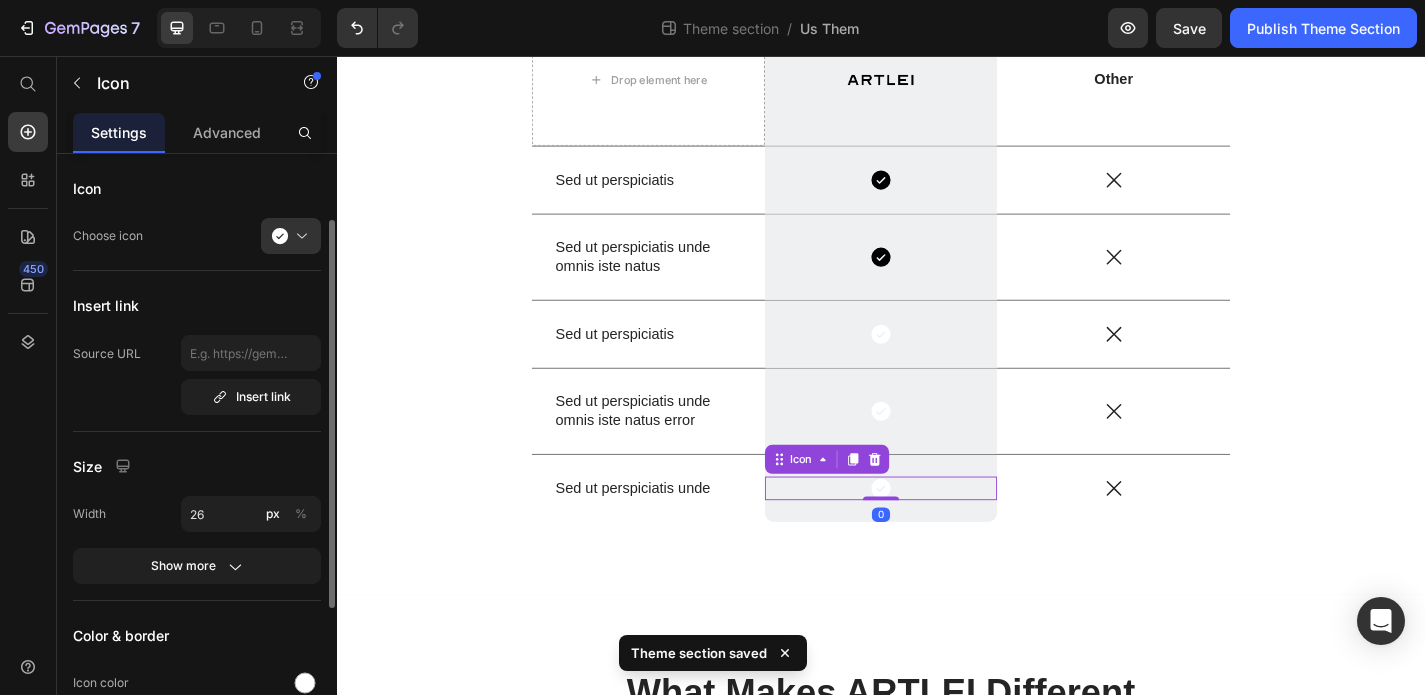 scroll, scrollTop: 79, scrollLeft: 0, axis: vertical 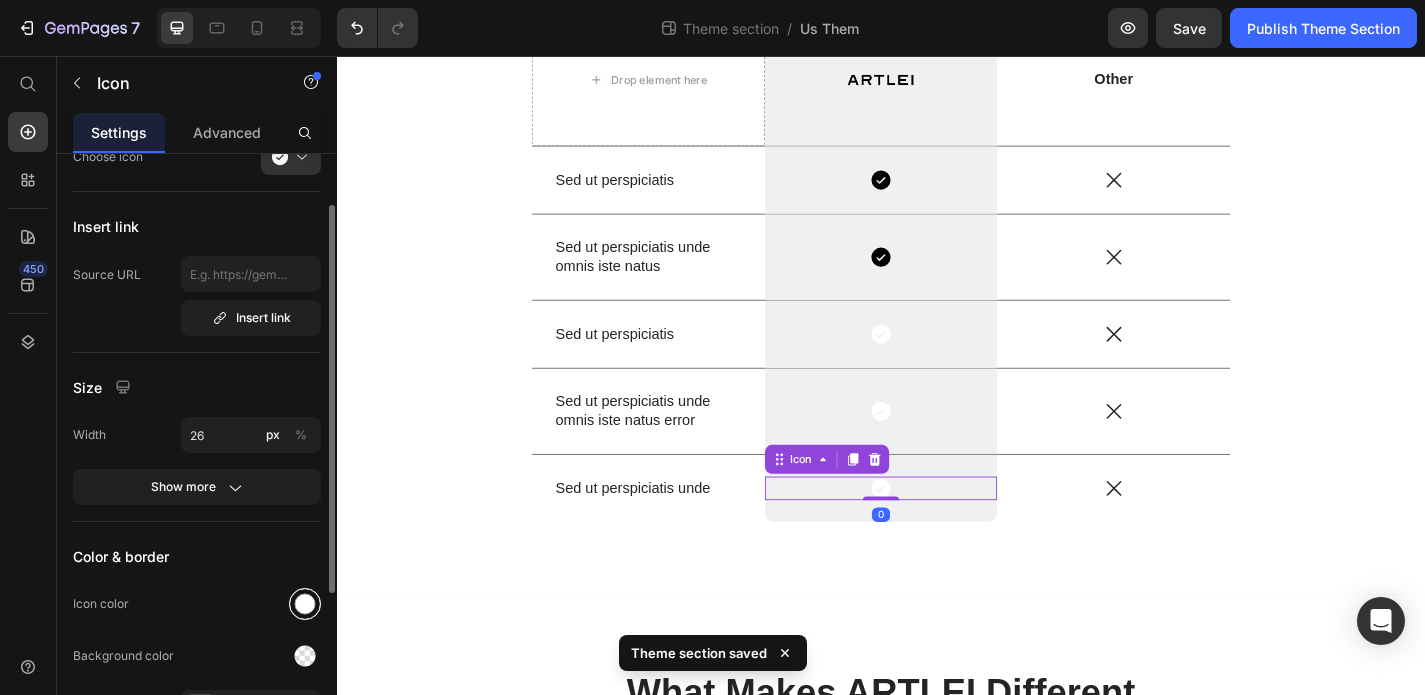 click at bounding box center (305, 604) 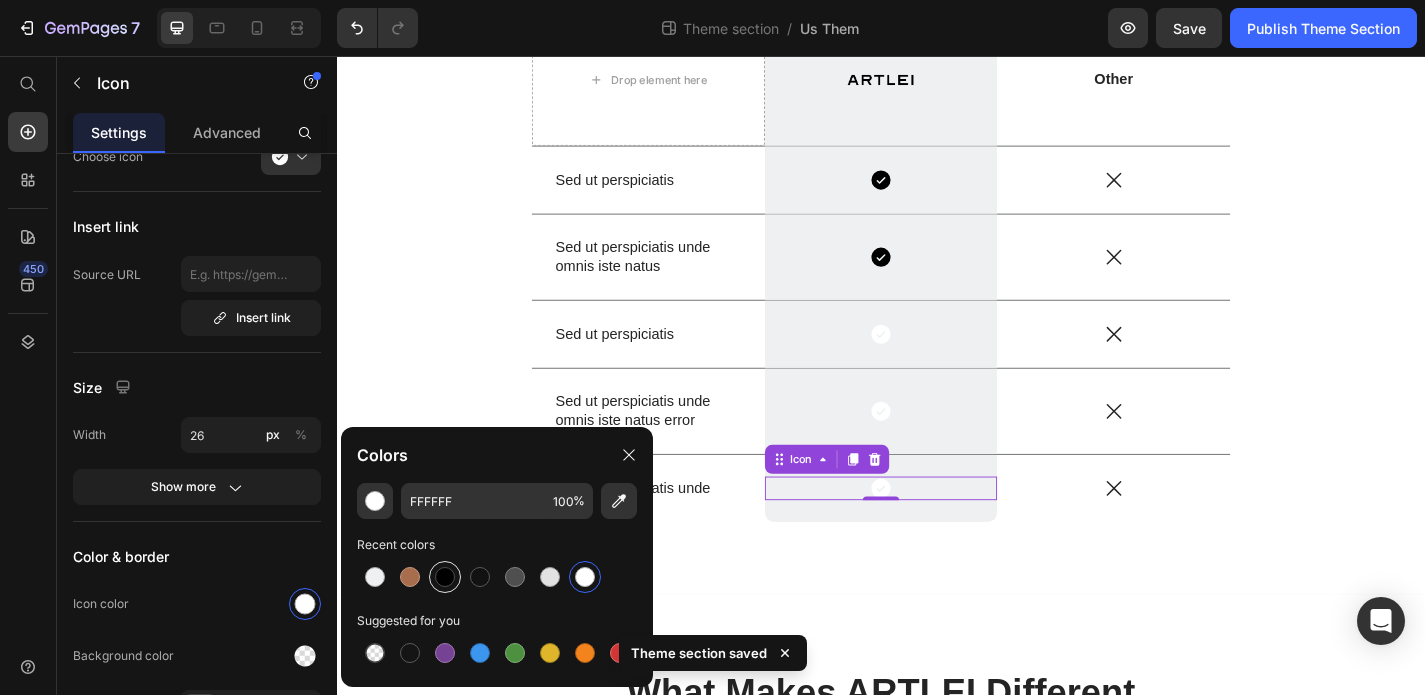 click at bounding box center (445, 577) 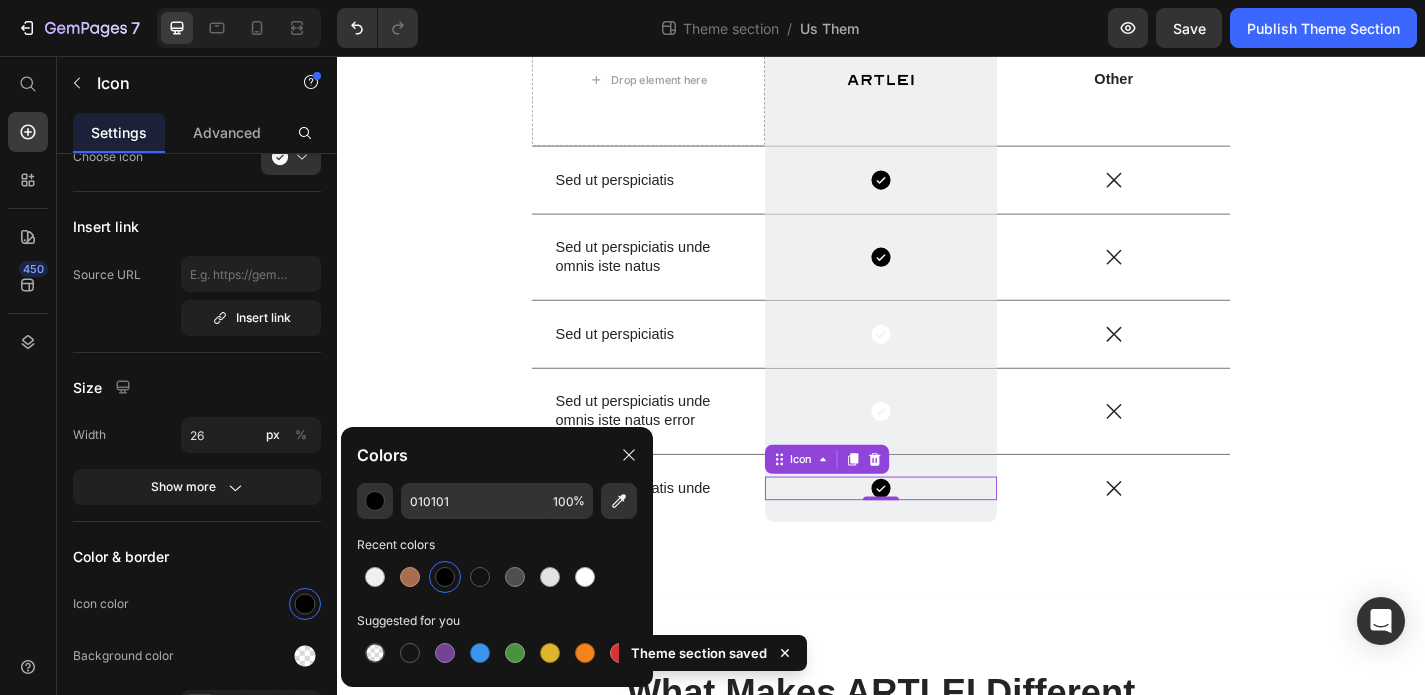 click on "US VS THEM Heading
Drop element here Image Row Other Text Block Row Sed ut perspiciatis Text Block
Icon Row
Icon Row Sed ut perspiciatis unde omnis iste natus  Text Block
Icon Row
Icon Row Sed ut perspiciatis Text Block
Icon Row
Icon Row Sed ut perspiciatis unde omnis iste natus error  Text Block
Icon Row
Icon Row Sed ut perspiciatis unde Text Block
Icon   0 Row
Icon Row Row Row" at bounding box center [937, 238] 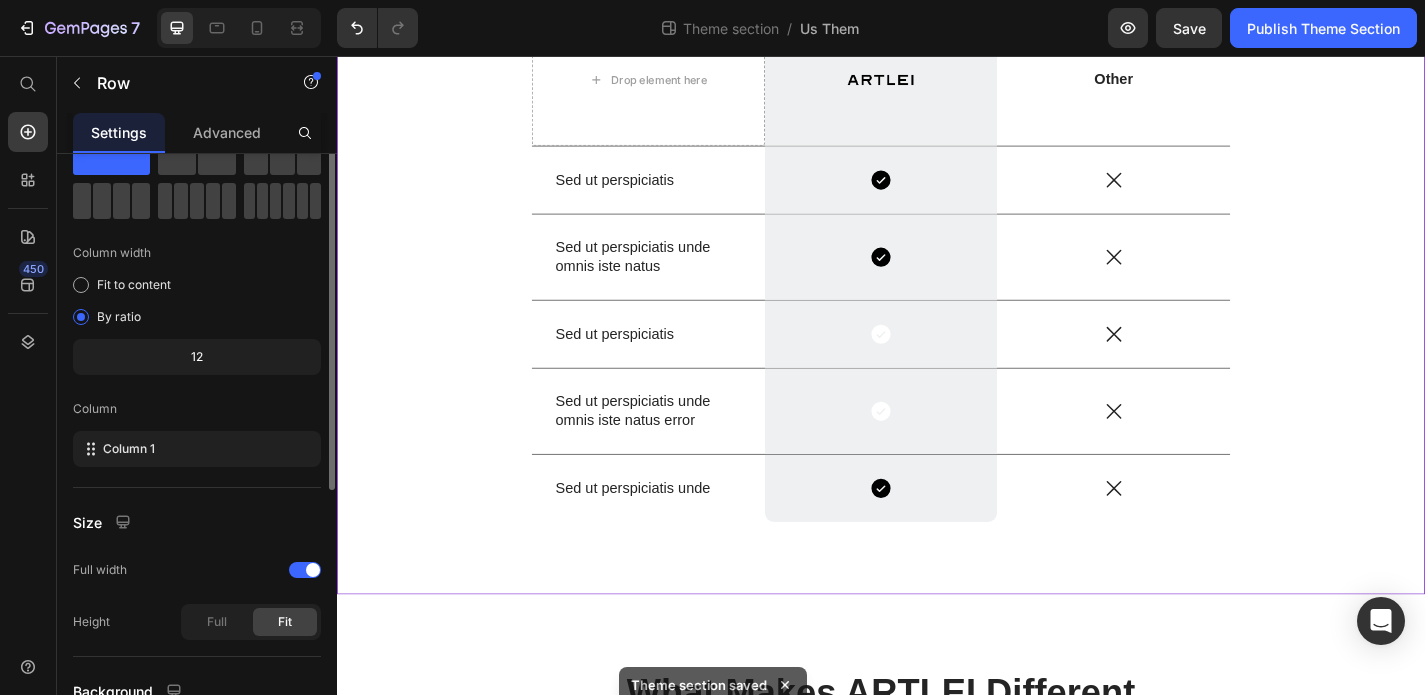scroll, scrollTop: 0, scrollLeft: 0, axis: both 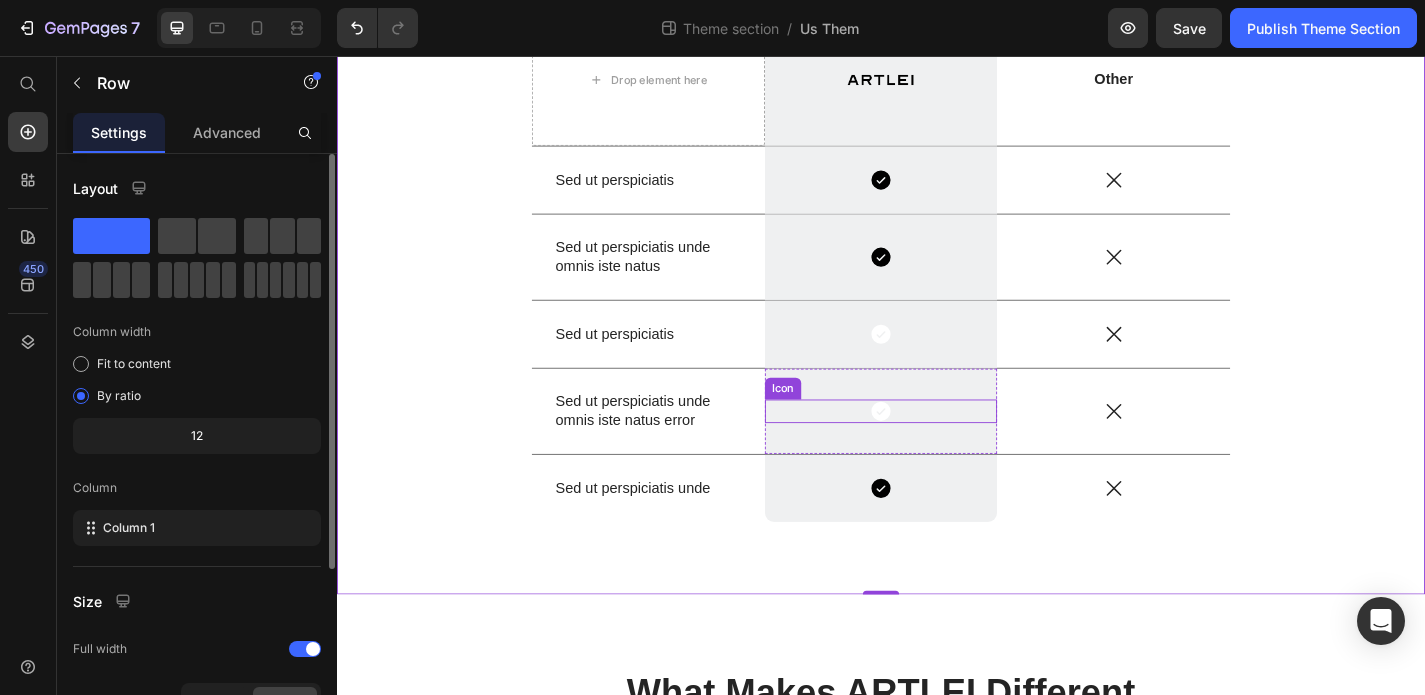 click 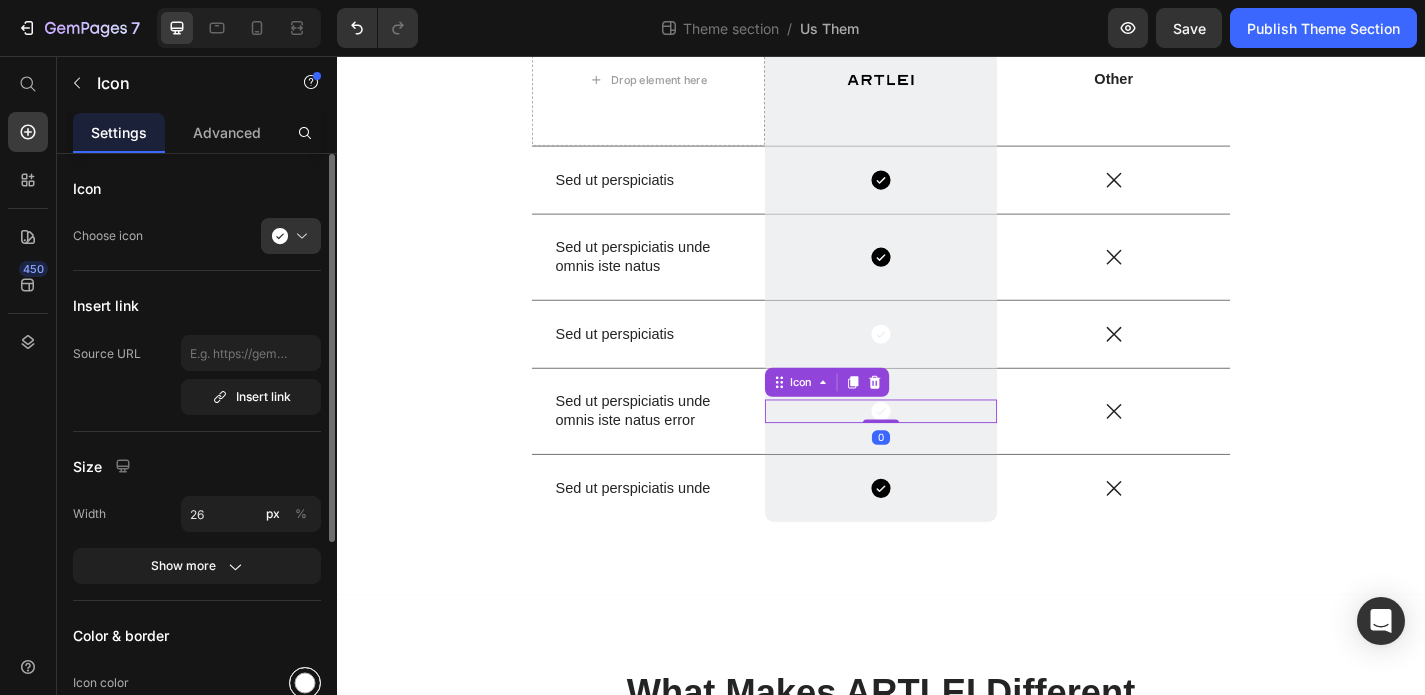 click at bounding box center (305, 683) 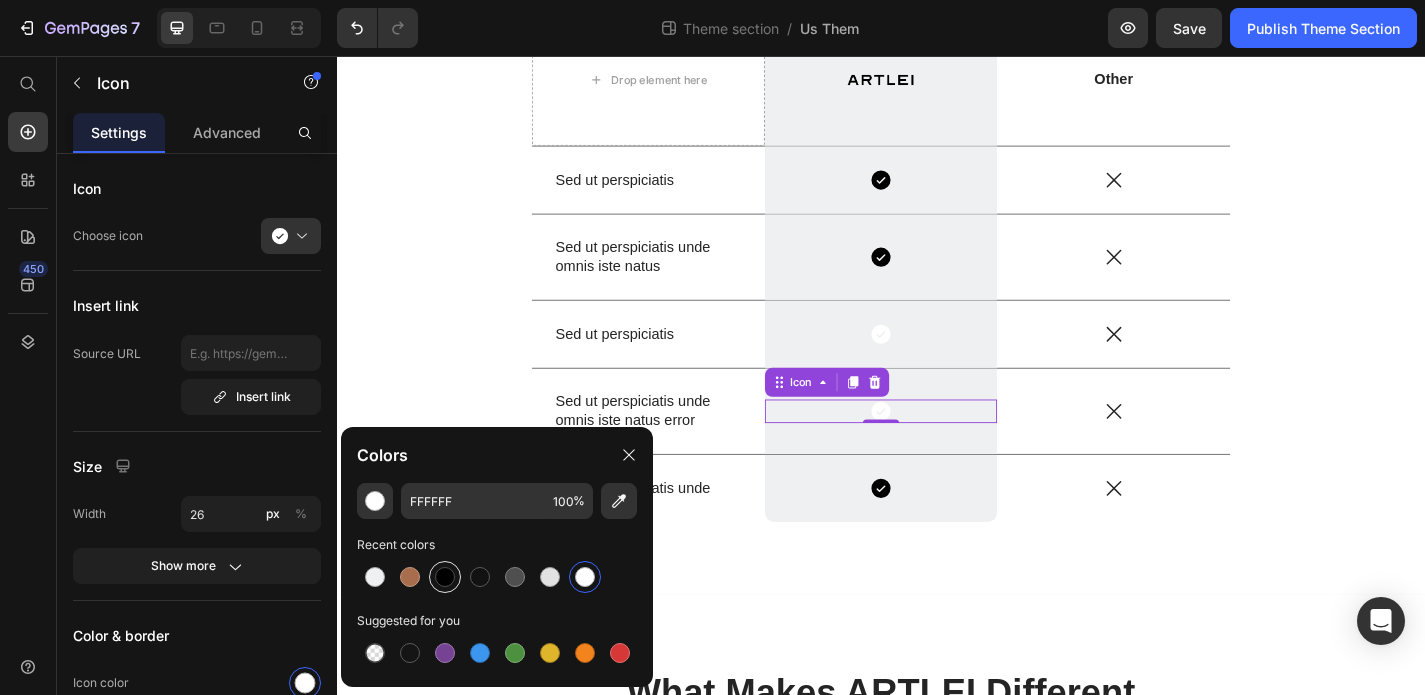 click at bounding box center [445, 577] 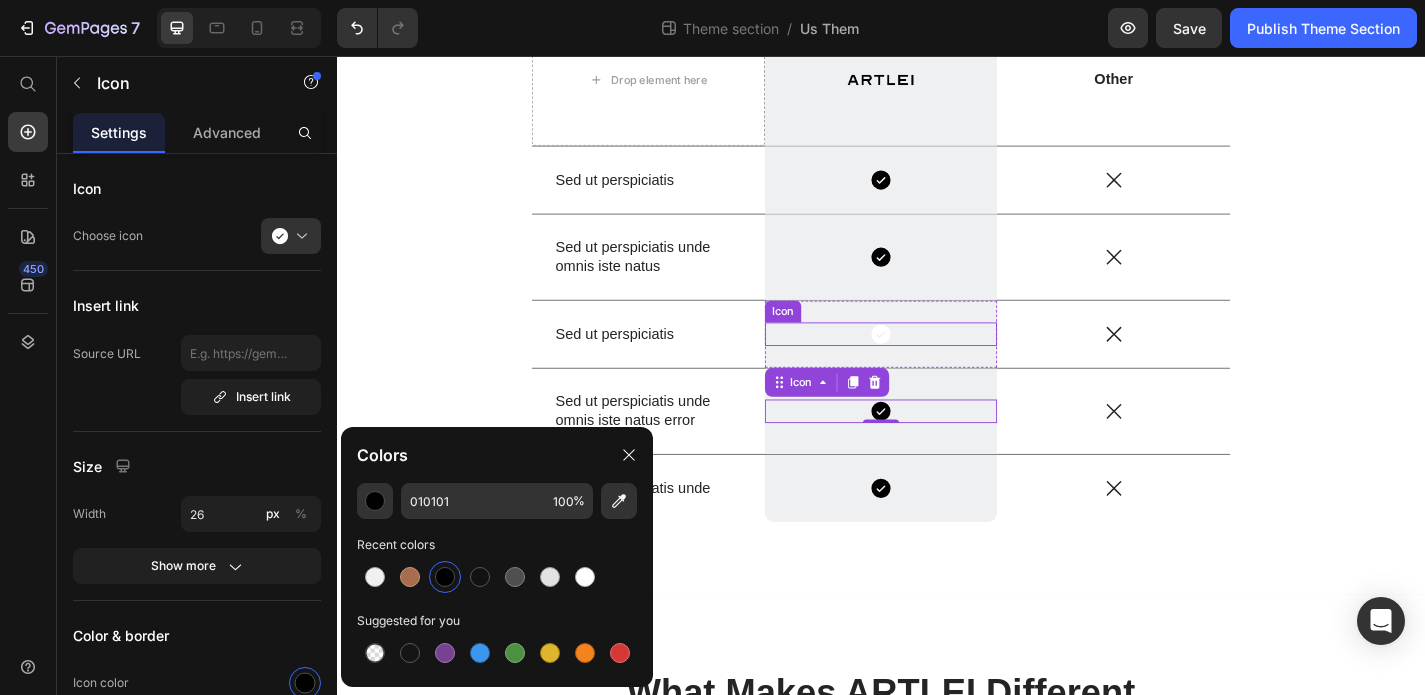 click 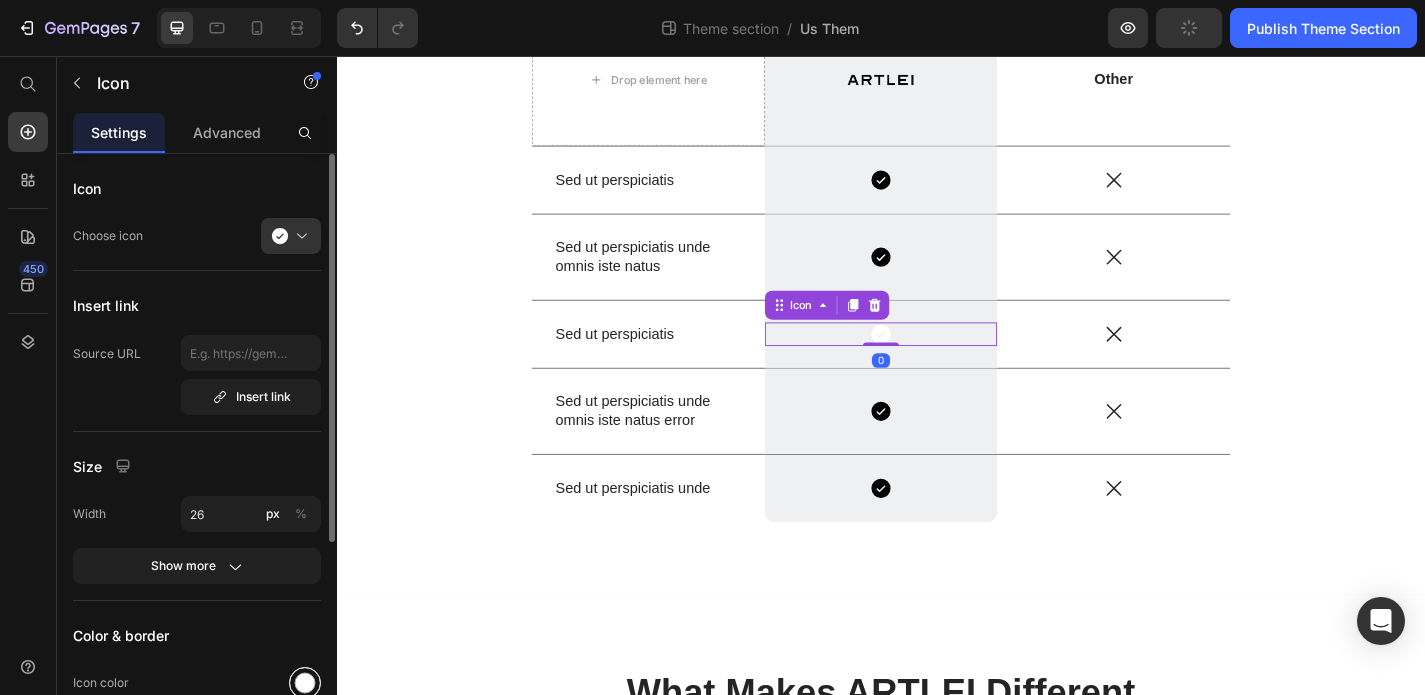 click at bounding box center [305, 683] 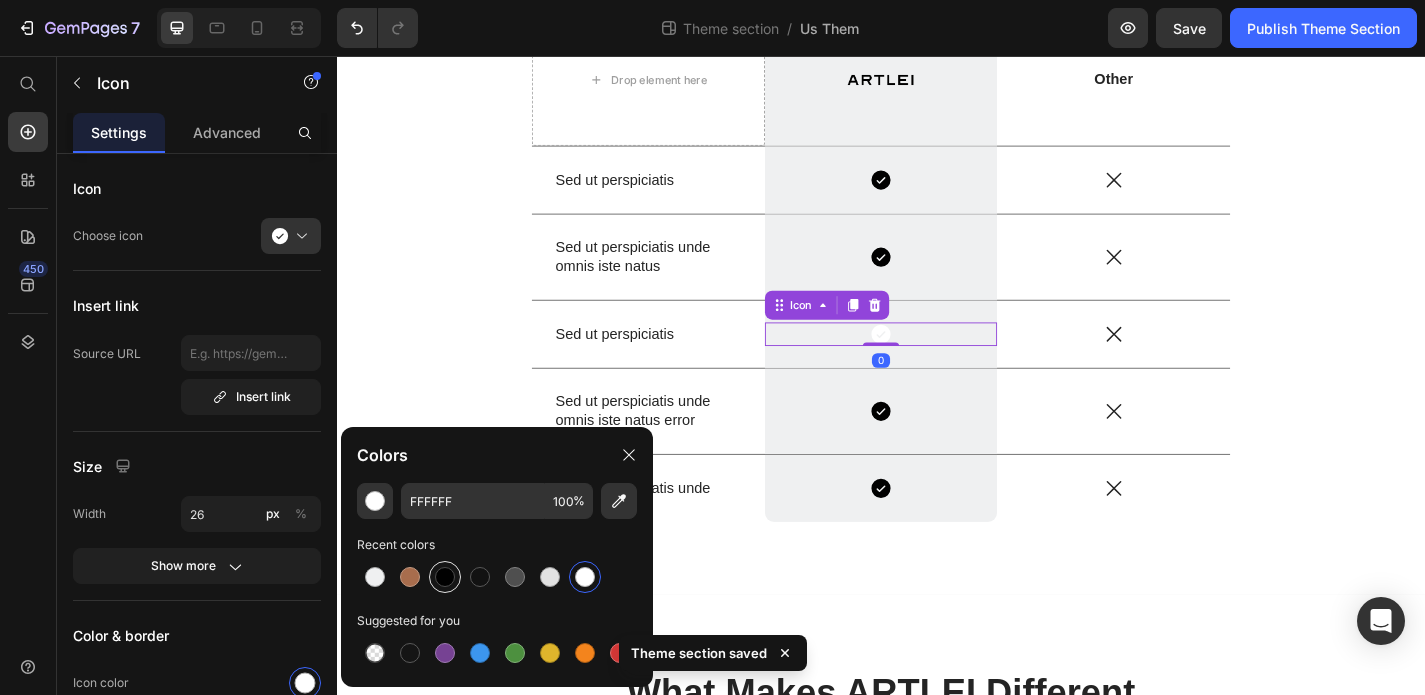 click at bounding box center [445, 577] 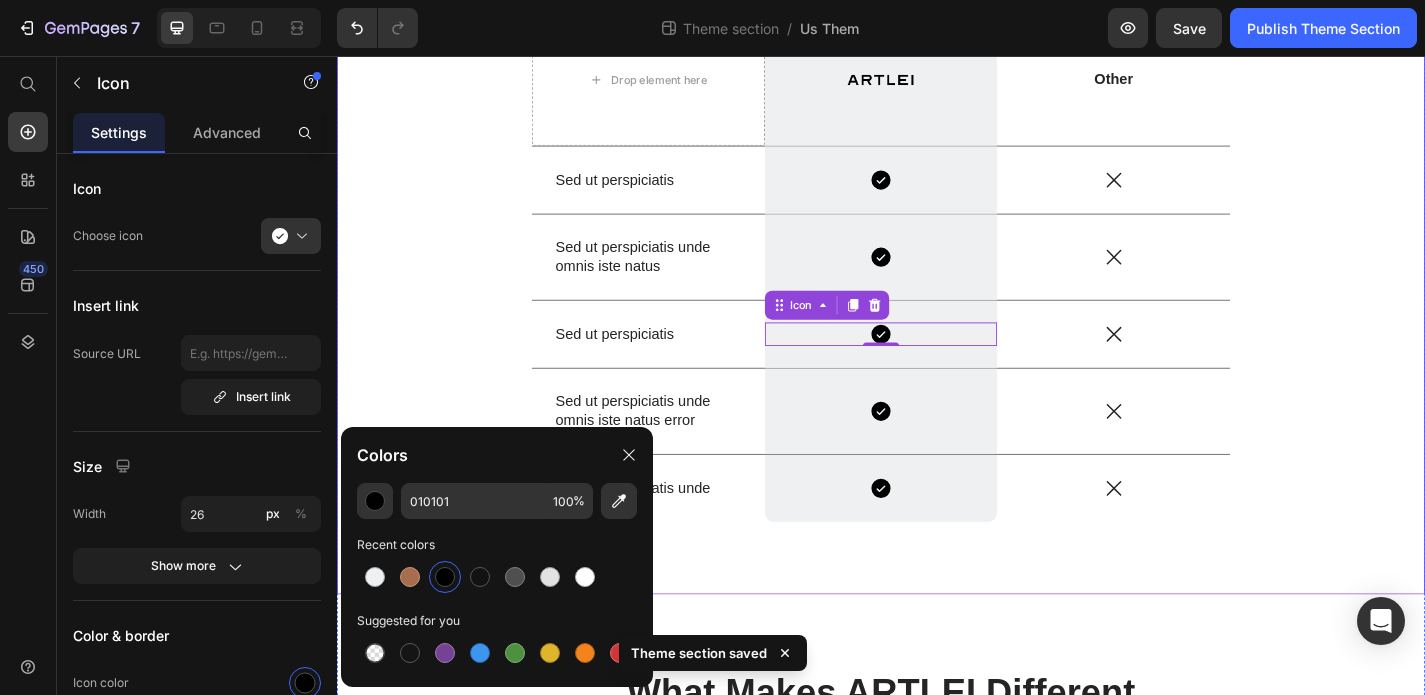 click on "US VS THEM Heading
Drop element here Image Row Other Text Block Row Sed ut perspiciatis Text Block
Icon Row
Icon Row Sed ut perspiciatis unde omnis iste natus  Text Block
Icon Row
Icon Row Sed ut perspiciatis Text Block
Icon   0 Row
Icon Row Sed ut perspiciatis unde omnis iste natus error  Text Block
Icon Row
Icon Row Sed ut perspiciatis unde Text Block
Icon Row
Icon Row Row Row" at bounding box center (937, 238) 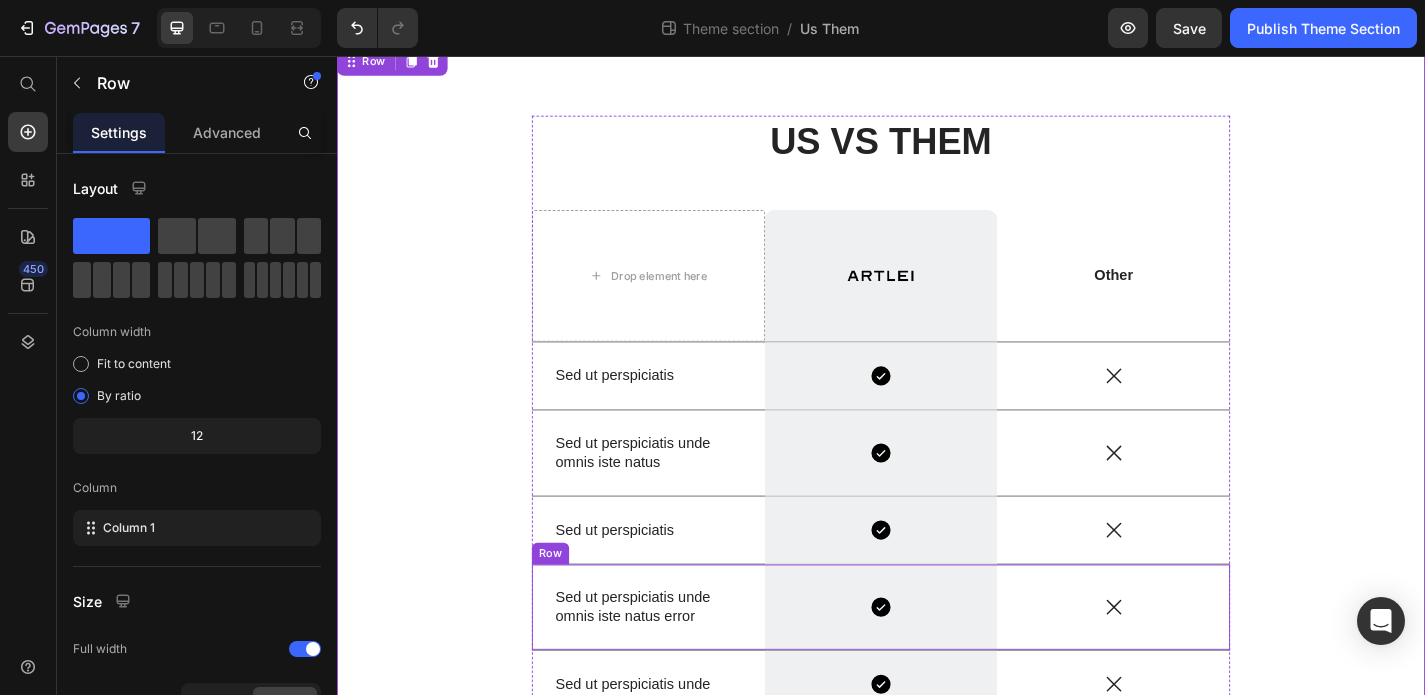 scroll, scrollTop: 60, scrollLeft: 0, axis: vertical 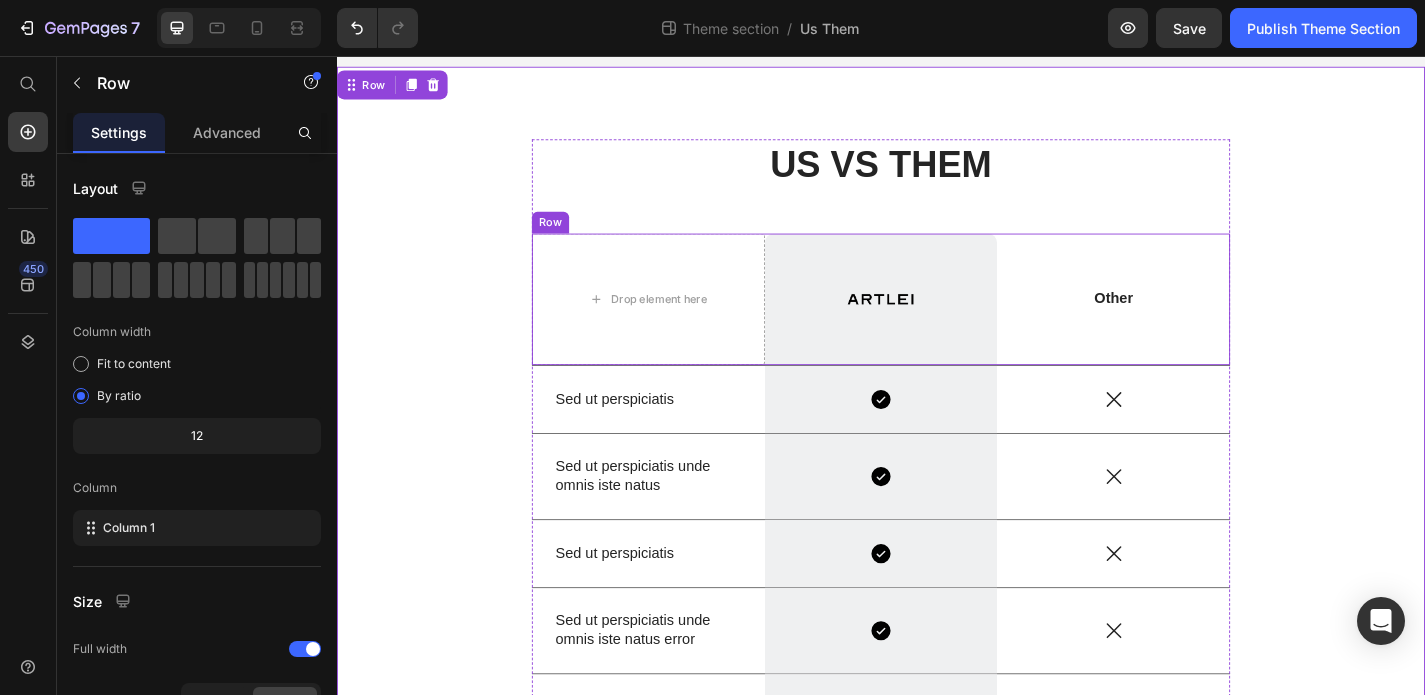 click on "Other" at bounding box center [1193, 324] 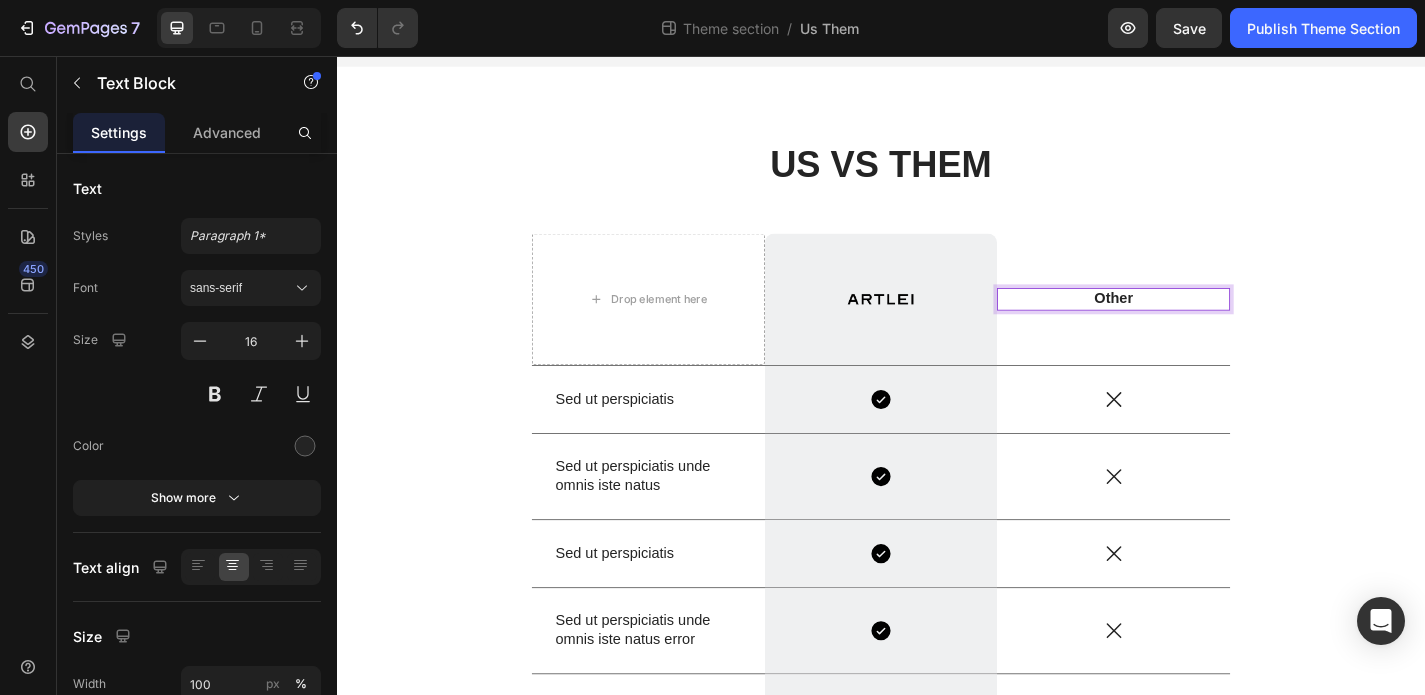 click on "Other" at bounding box center (1193, 324) 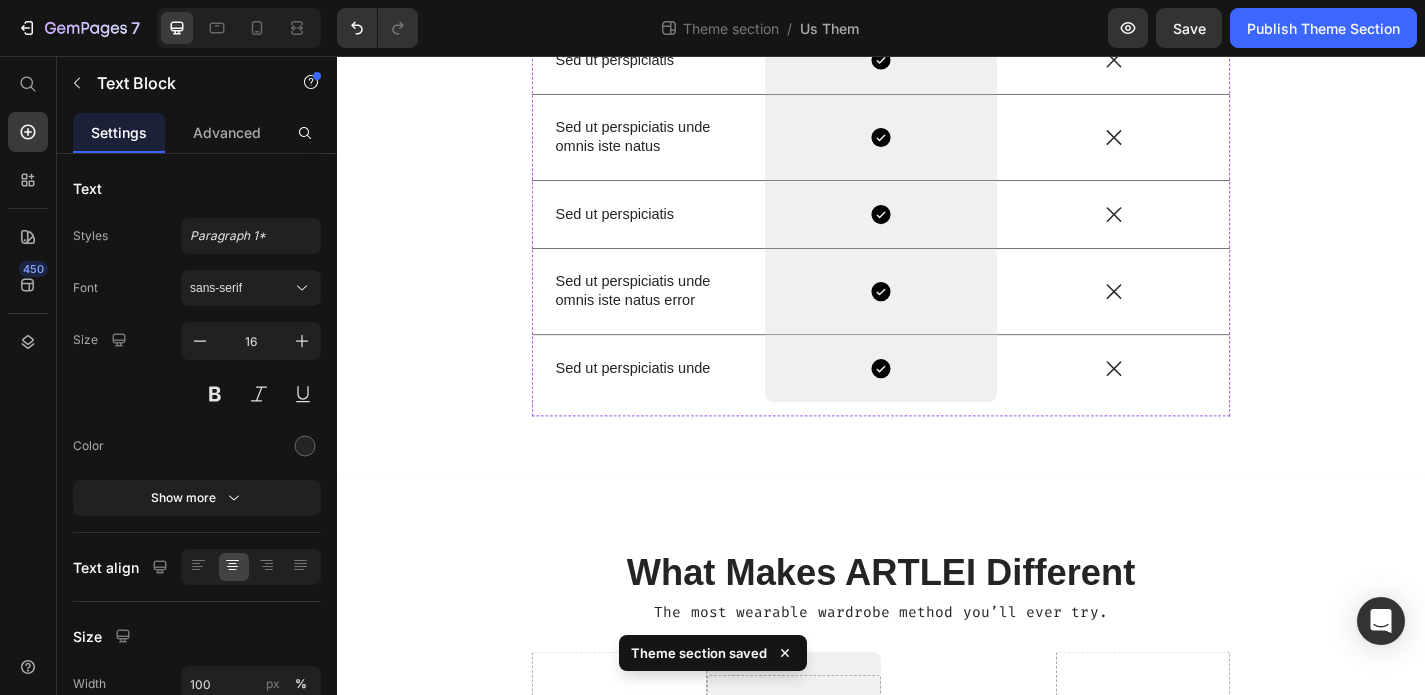 scroll, scrollTop: 435, scrollLeft: 0, axis: vertical 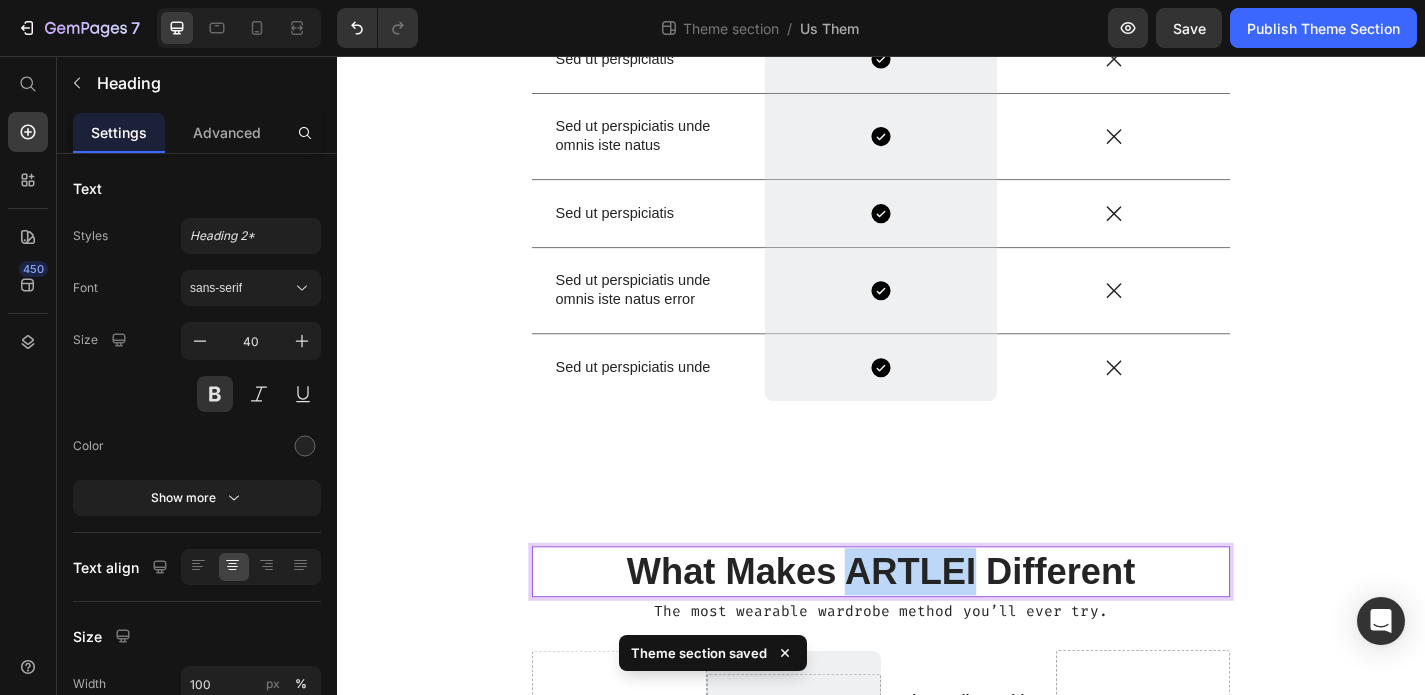 click on "What Makes ARTLEI Different" at bounding box center (937, 625) 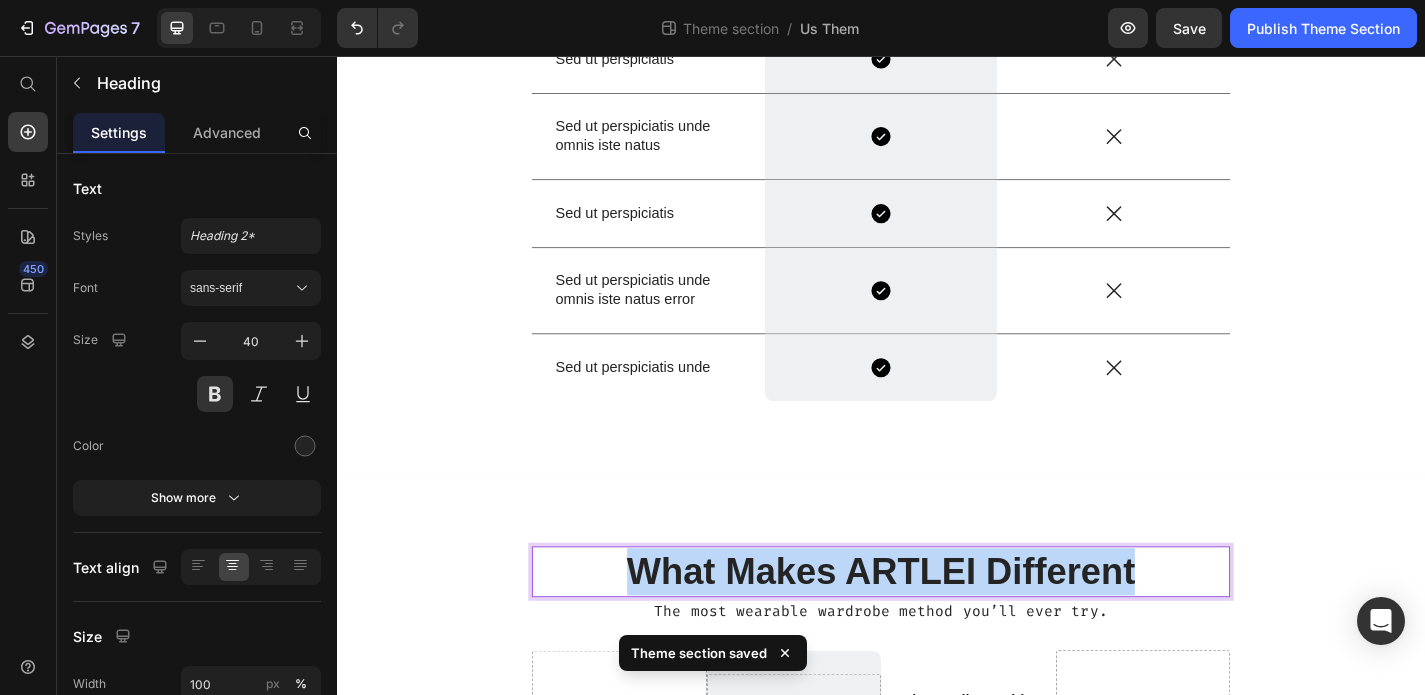click on "What Makes ARTLEI Different" at bounding box center (937, 625) 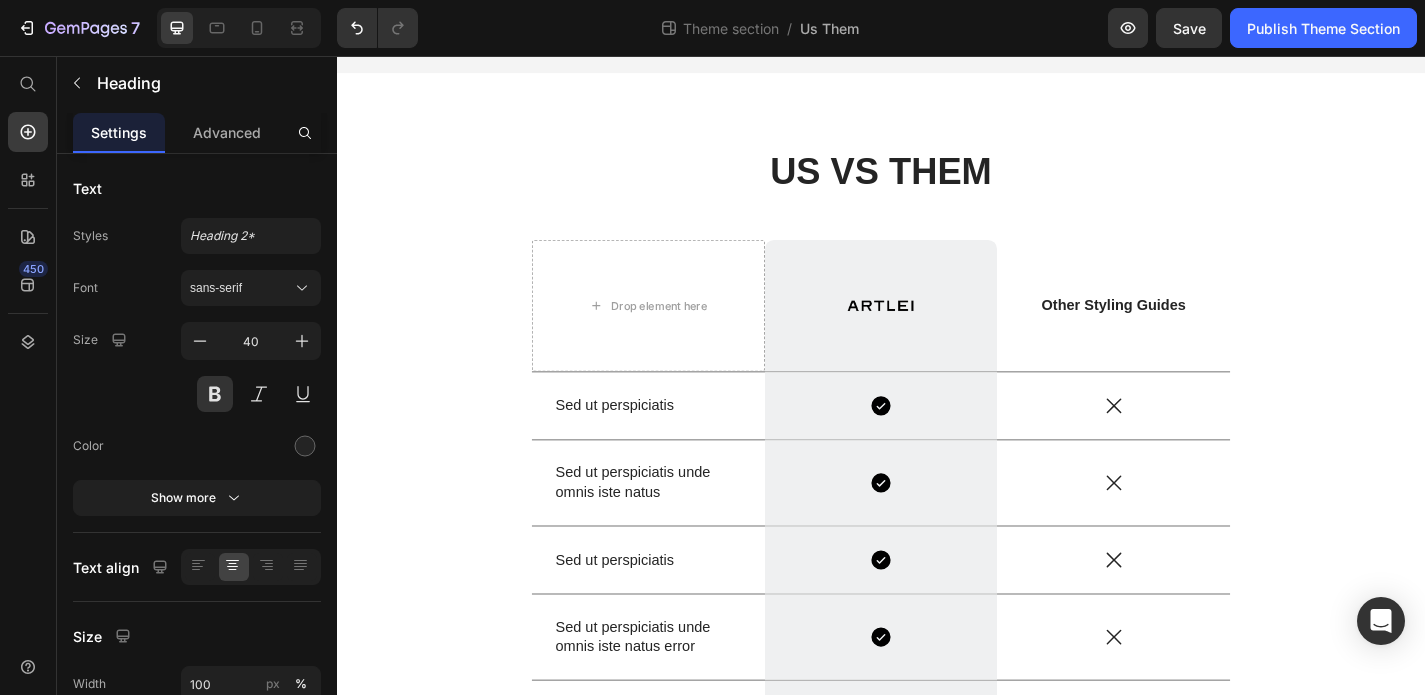 scroll, scrollTop: 0, scrollLeft: 0, axis: both 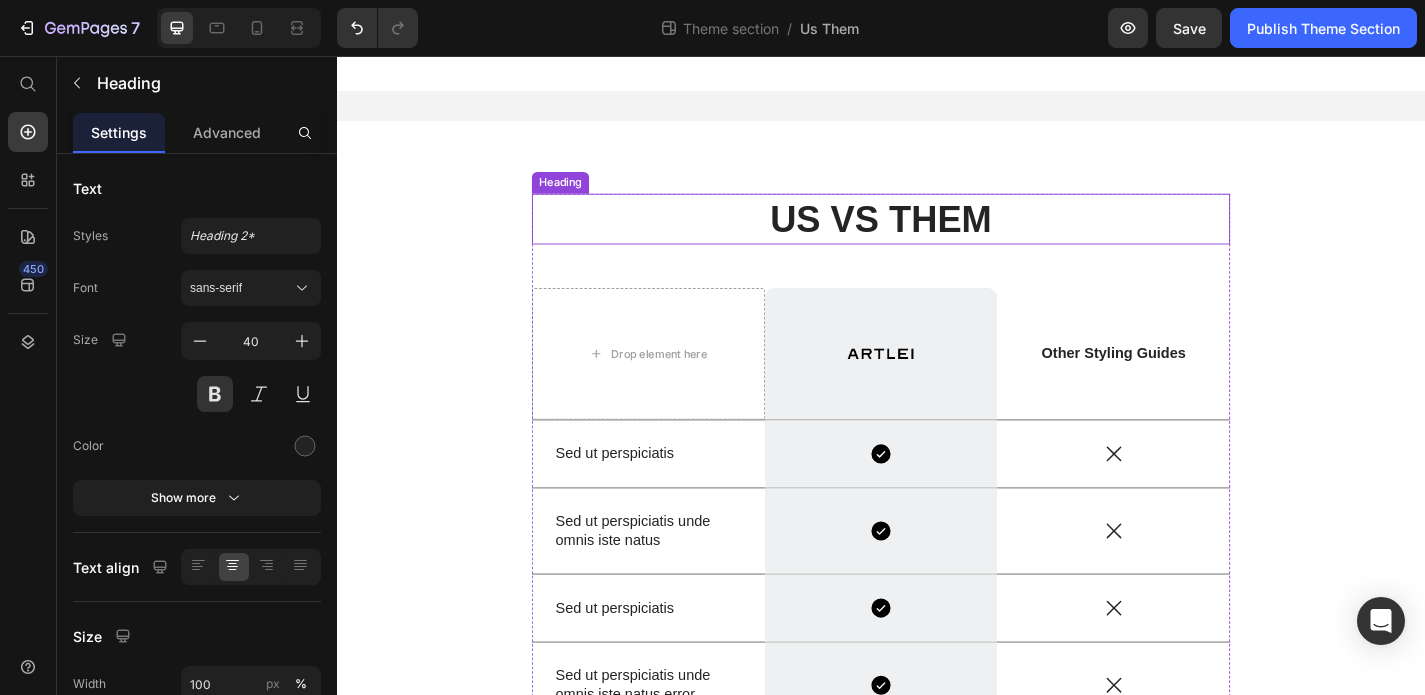 click on "US VS THEM" at bounding box center (937, 236) 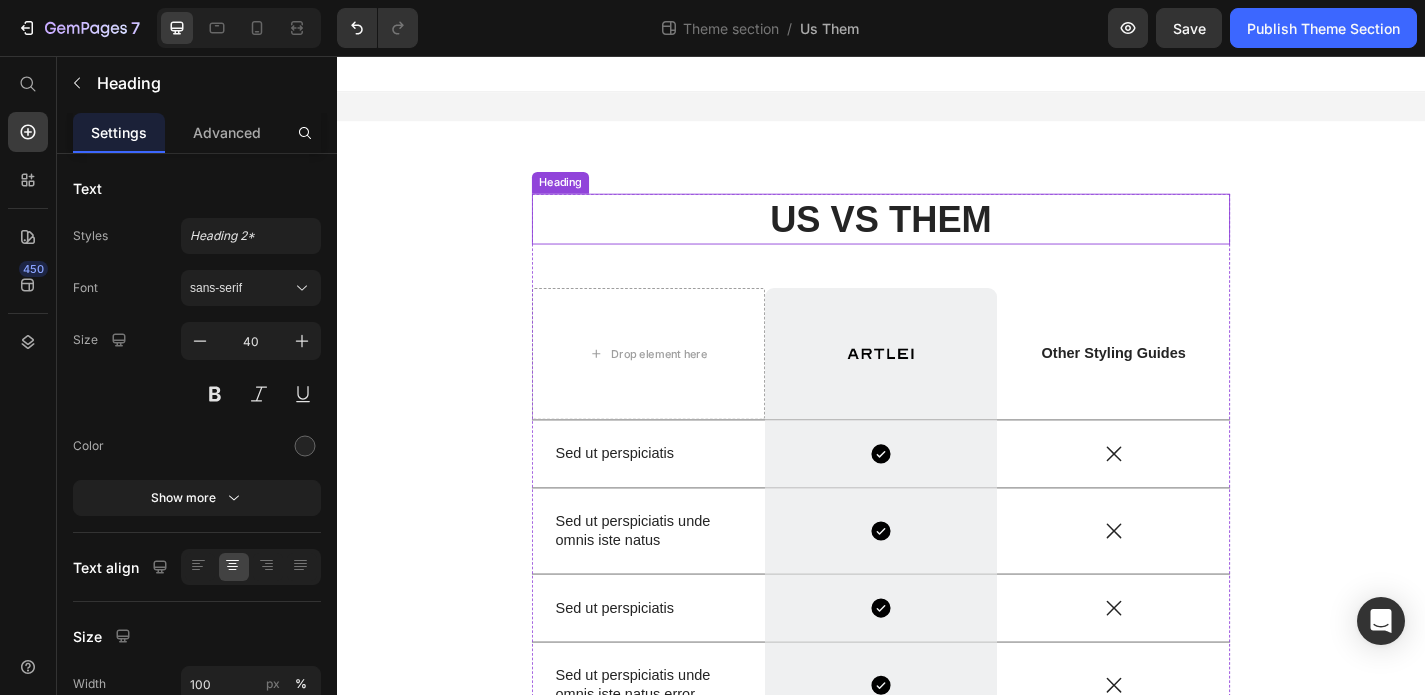 click on "US VS THEM" at bounding box center (937, 236) 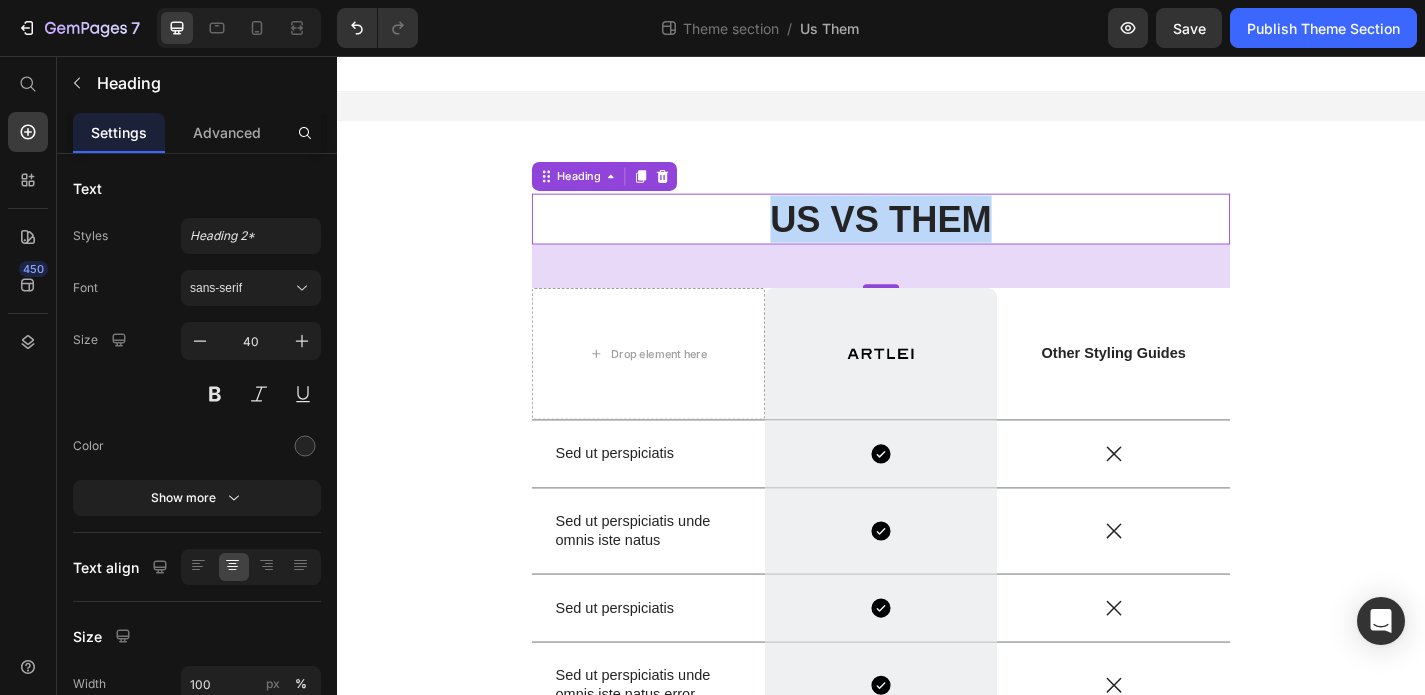 click on "US VS THEM" at bounding box center [937, 236] 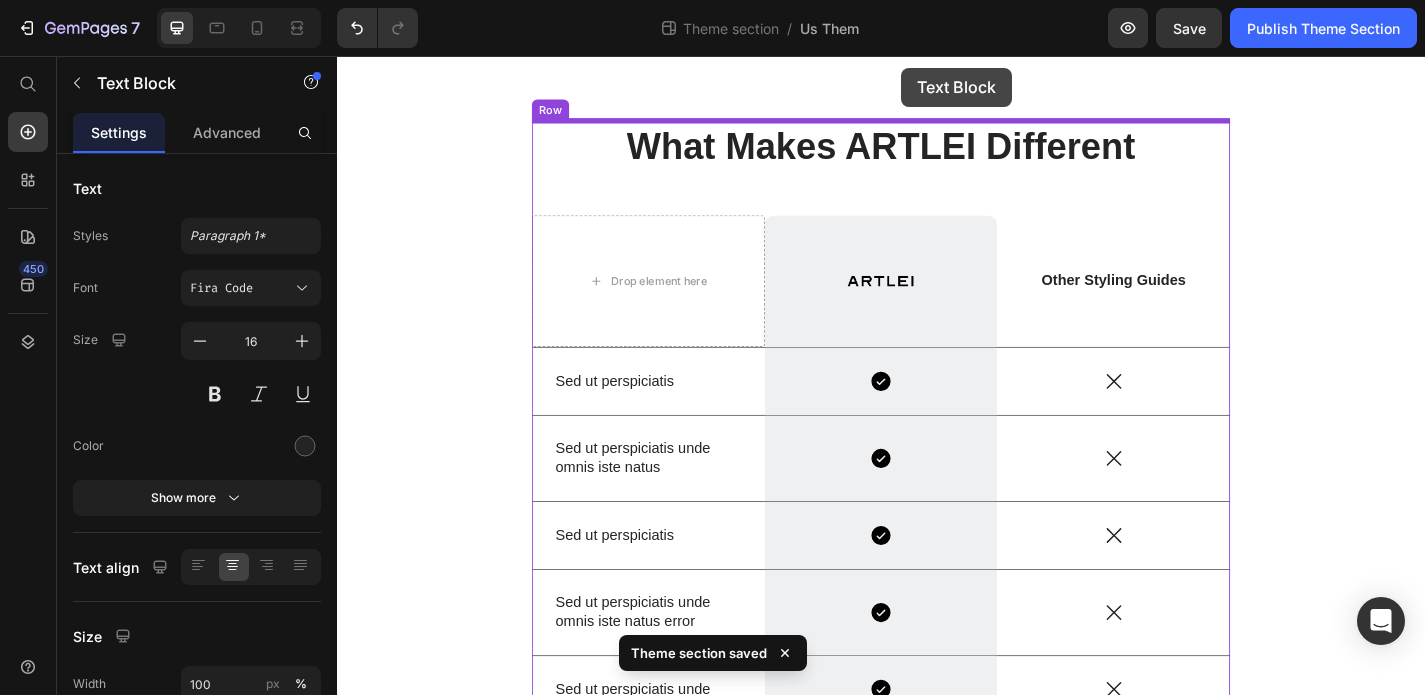 scroll, scrollTop: 54, scrollLeft: 0, axis: vertical 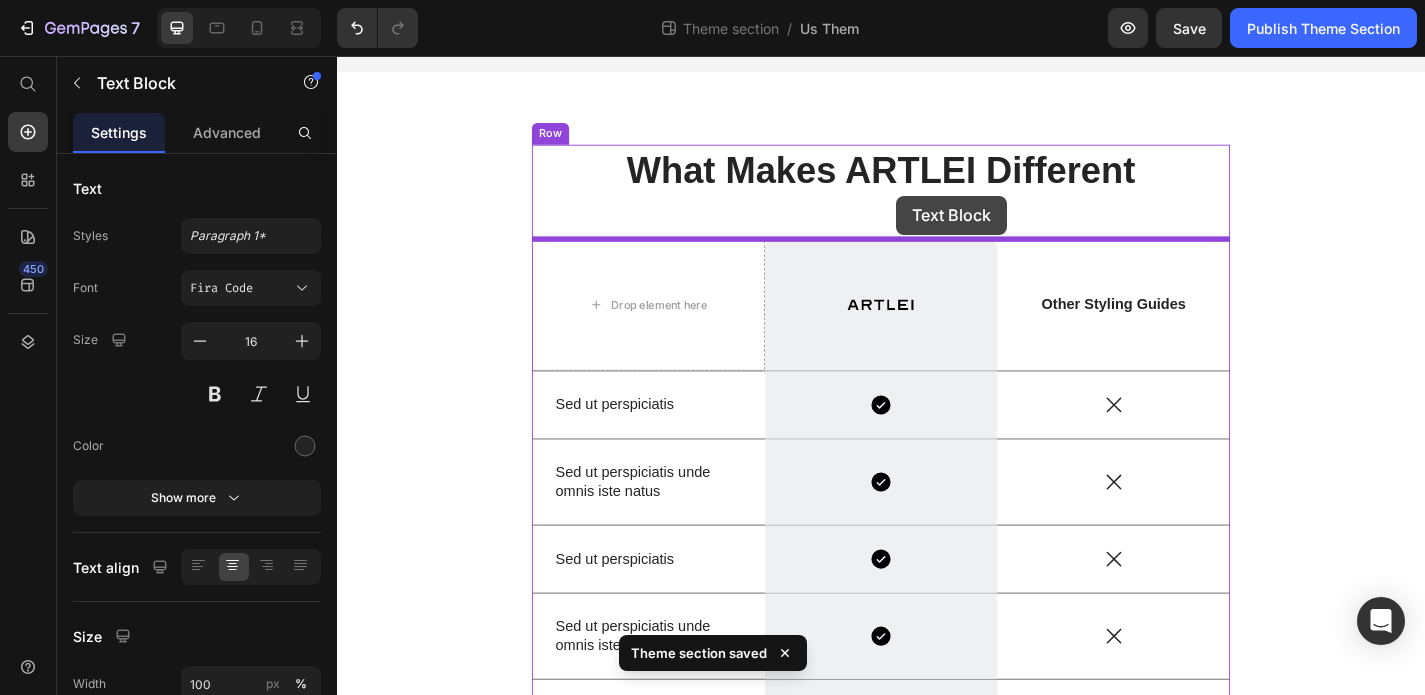 drag, startPoint x: 976, startPoint y: 713, endPoint x: 953, endPoint y: 210, distance: 503.52557 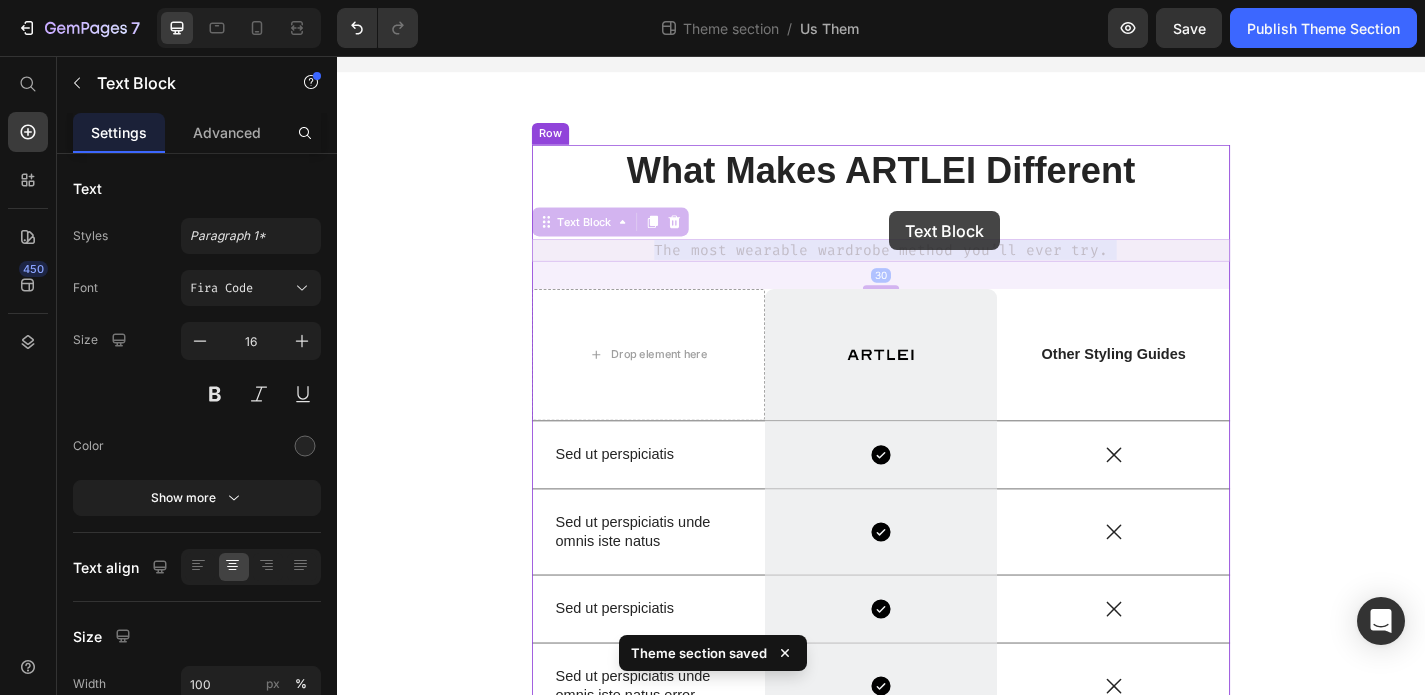 drag, startPoint x: 946, startPoint y: 264, endPoint x: 946, endPoint y: 228, distance: 36 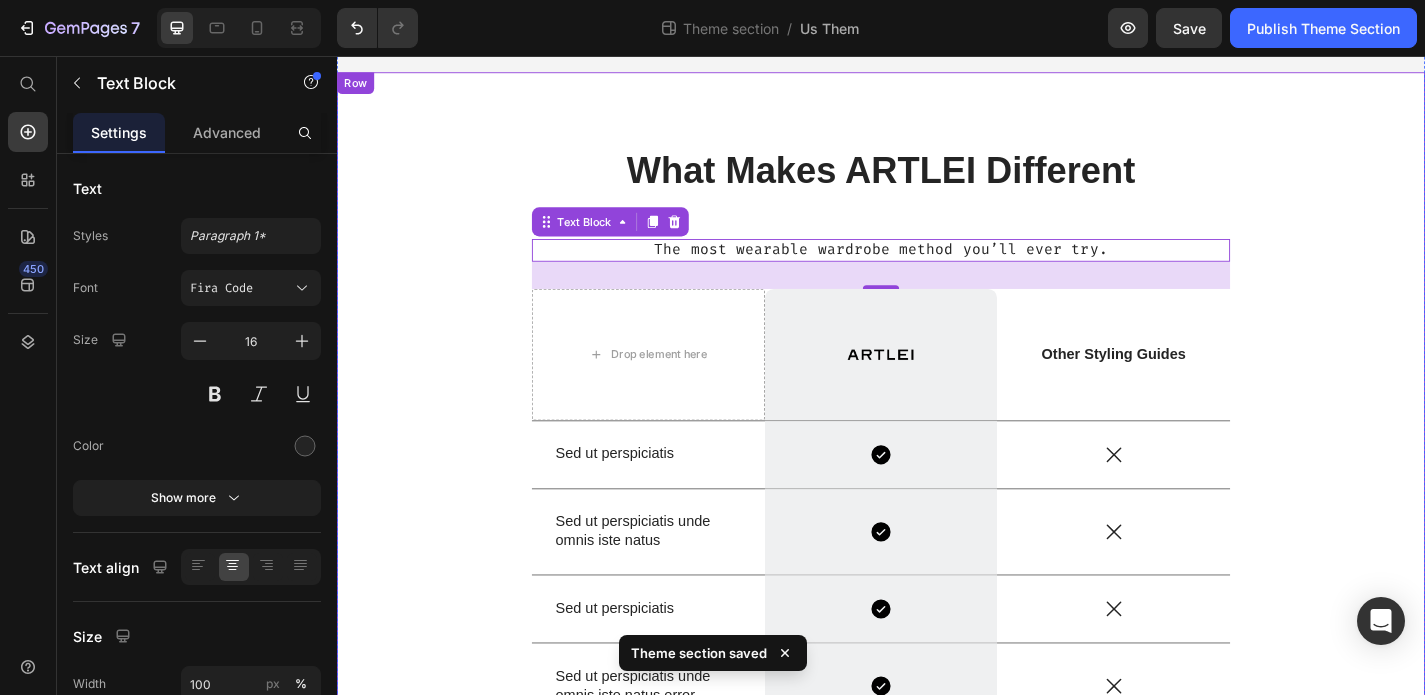 click on "What Makes ARTLEI Different Heading The most wearable wardrobe method you’ll ever try. Text Block   30
Drop element here Image Row Other Styling Guides Text Block Row Sed ut perspiciatis Text Block
Icon Row
Icon Row Sed ut perspiciatis unde omnis iste natus  Text Block
Icon Row
Icon Row Sed ut perspiciatis Text Block
Icon Row
Icon Row Sed ut perspiciatis unde omnis iste natus error  Text Block
Icon Row
Icon Row Sed ut perspiciatis unde Text Block
Icon Row
Icon Row Row" at bounding box center (937, 529) 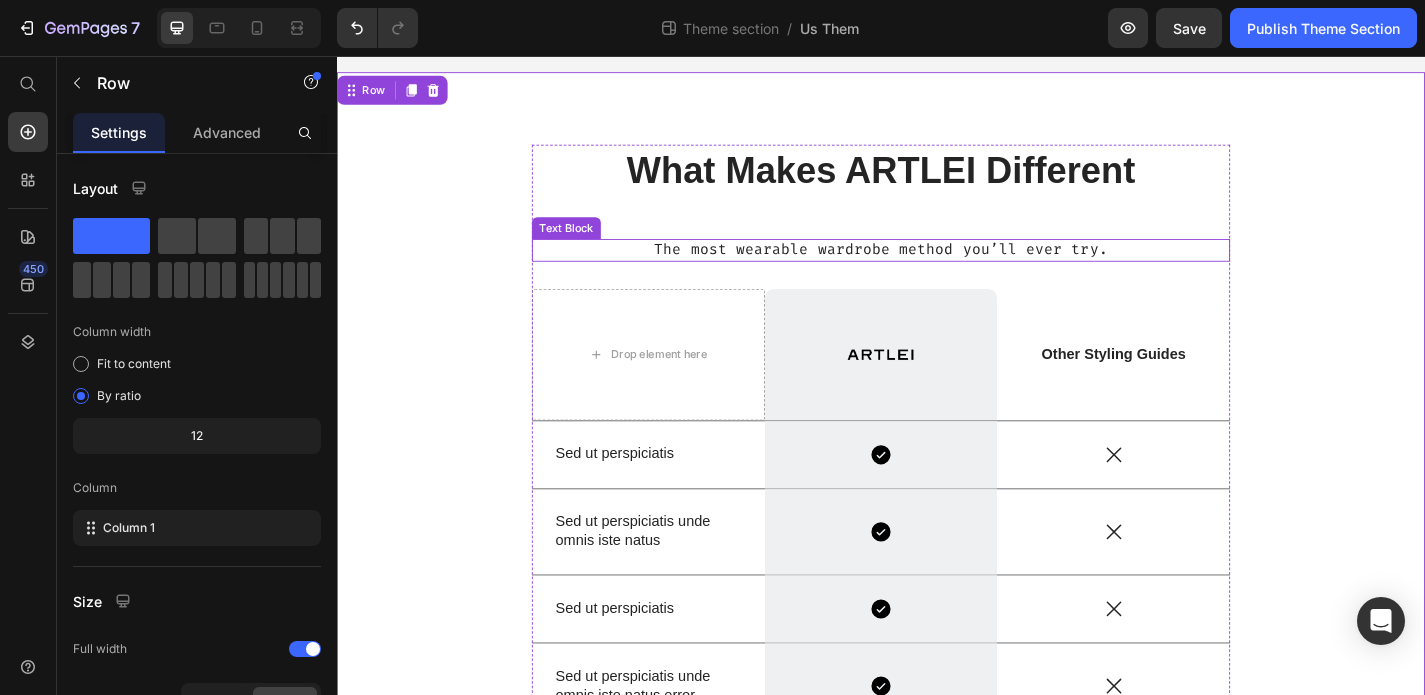 click on "The most wearable wardrobe method you’ll ever try." at bounding box center [937, 270] 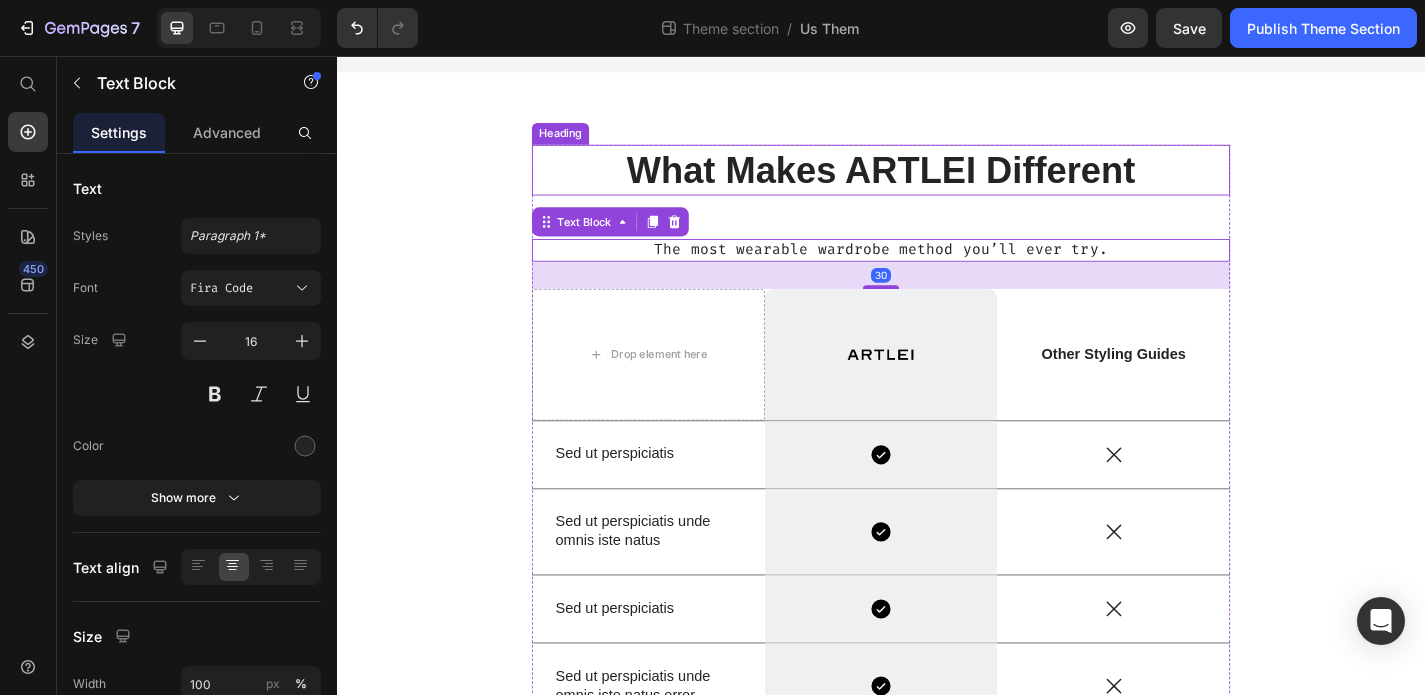 click on "What Makes ARTLEI Different" at bounding box center (937, 182) 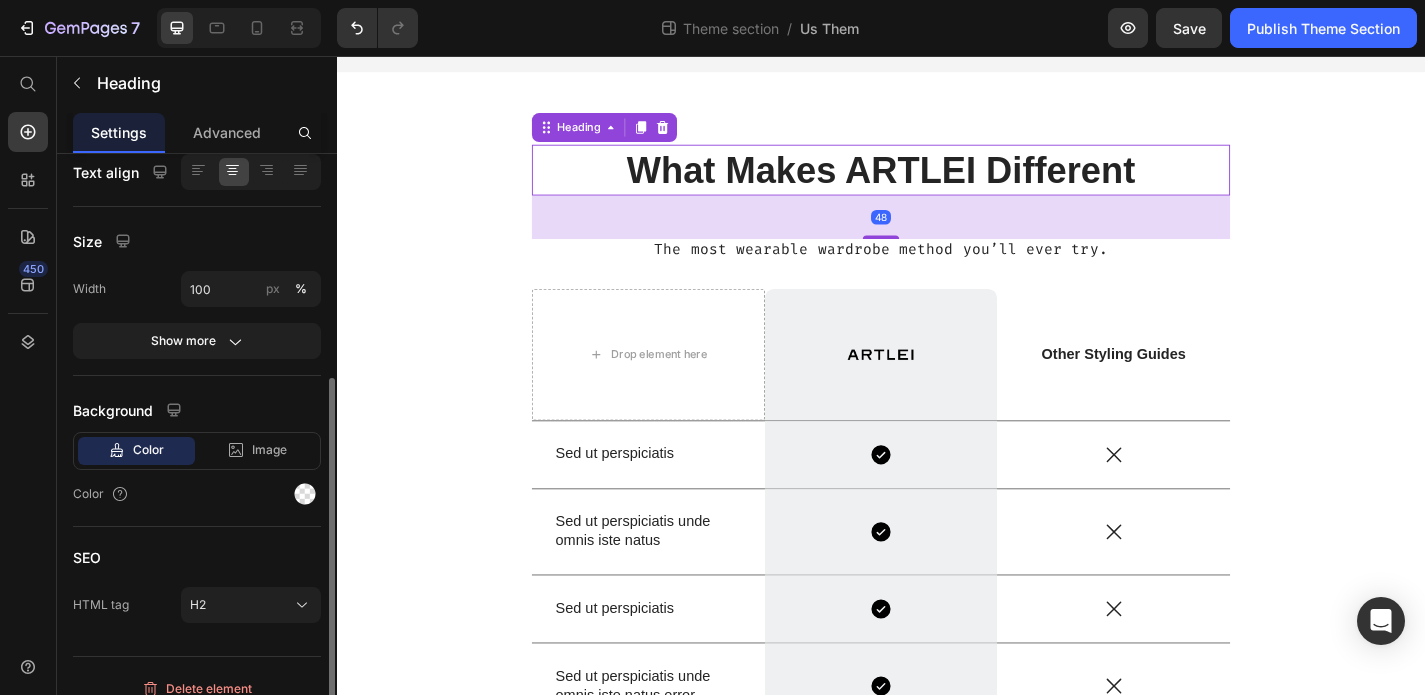 scroll, scrollTop: 396, scrollLeft: 0, axis: vertical 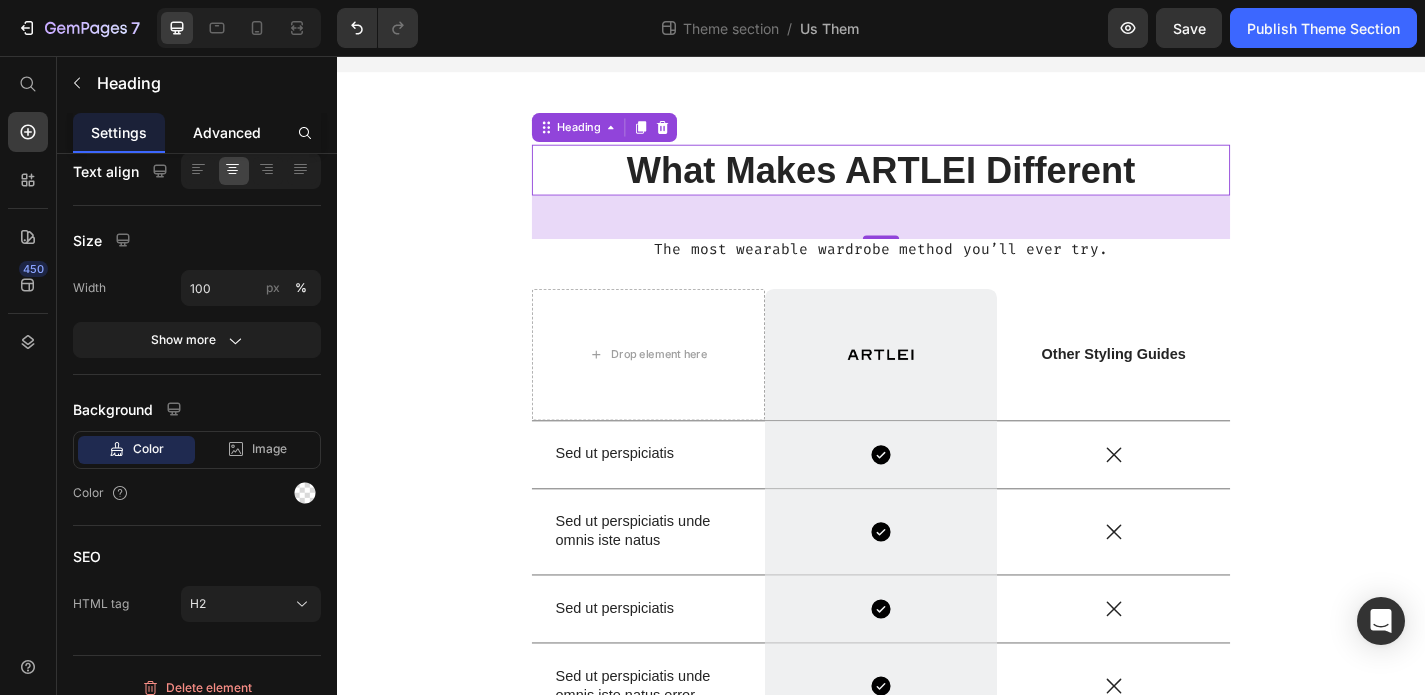 click on "Advanced" at bounding box center [227, 132] 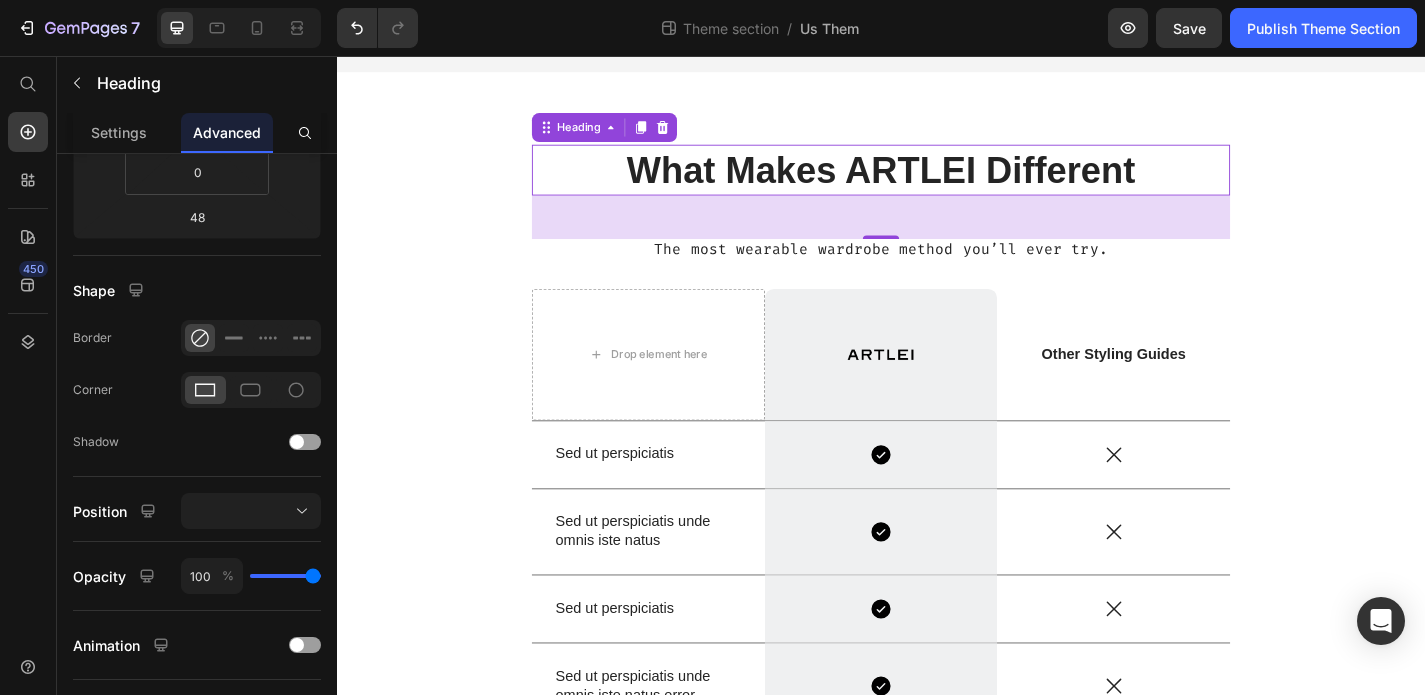 scroll, scrollTop: 0, scrollLeft: 0, axis: both 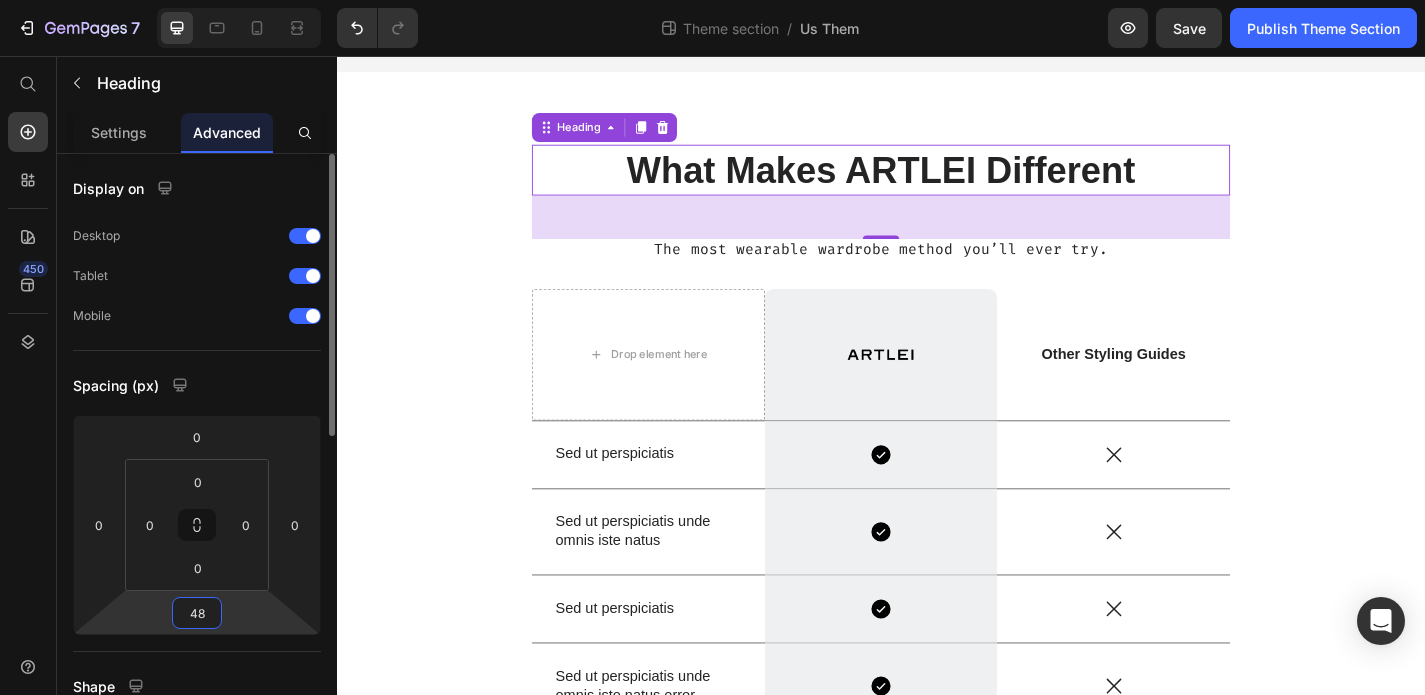 click on "48" at bounding box center [197, 613] 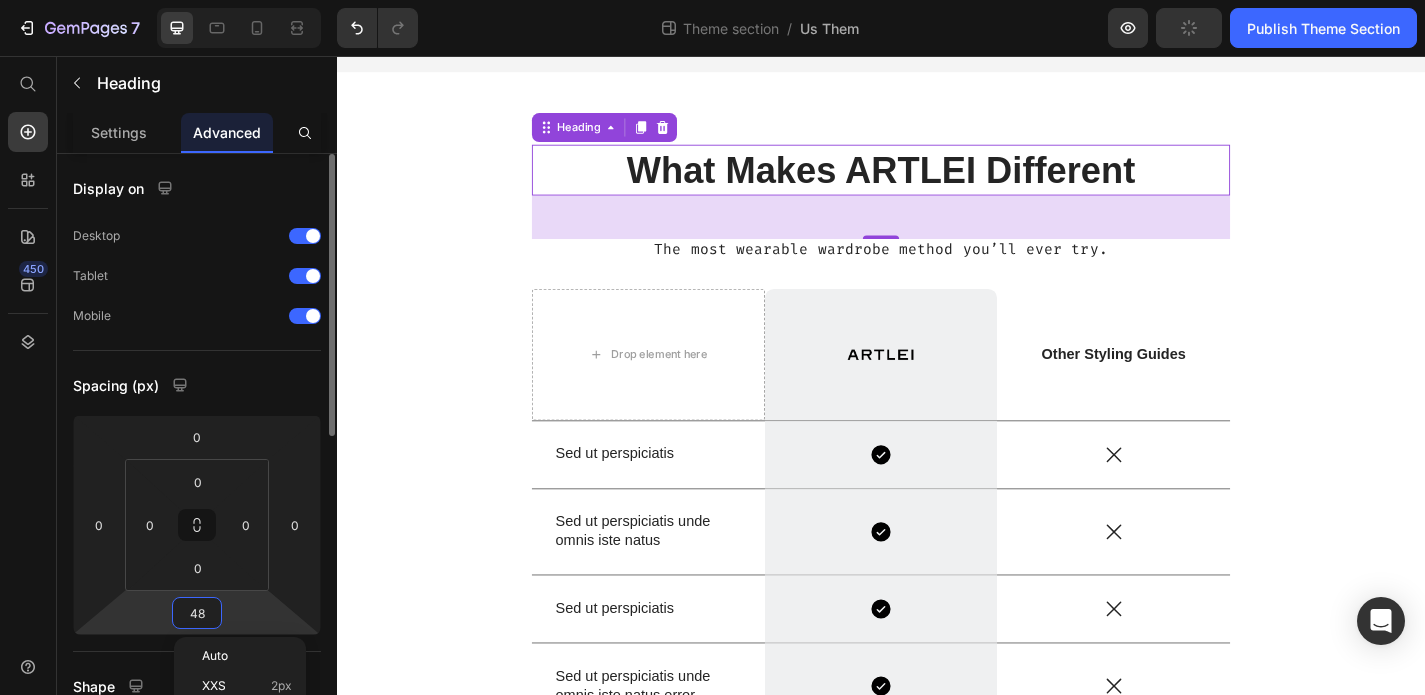 type on "0" 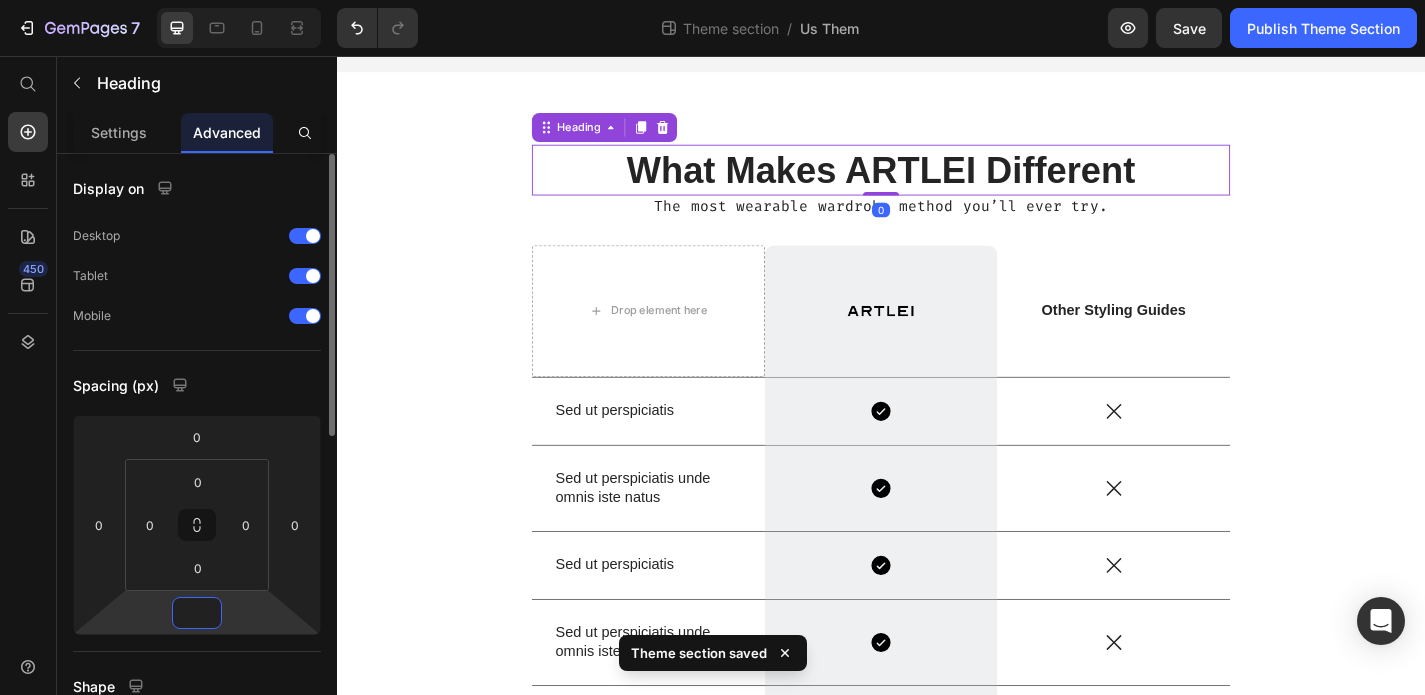 type on "5" 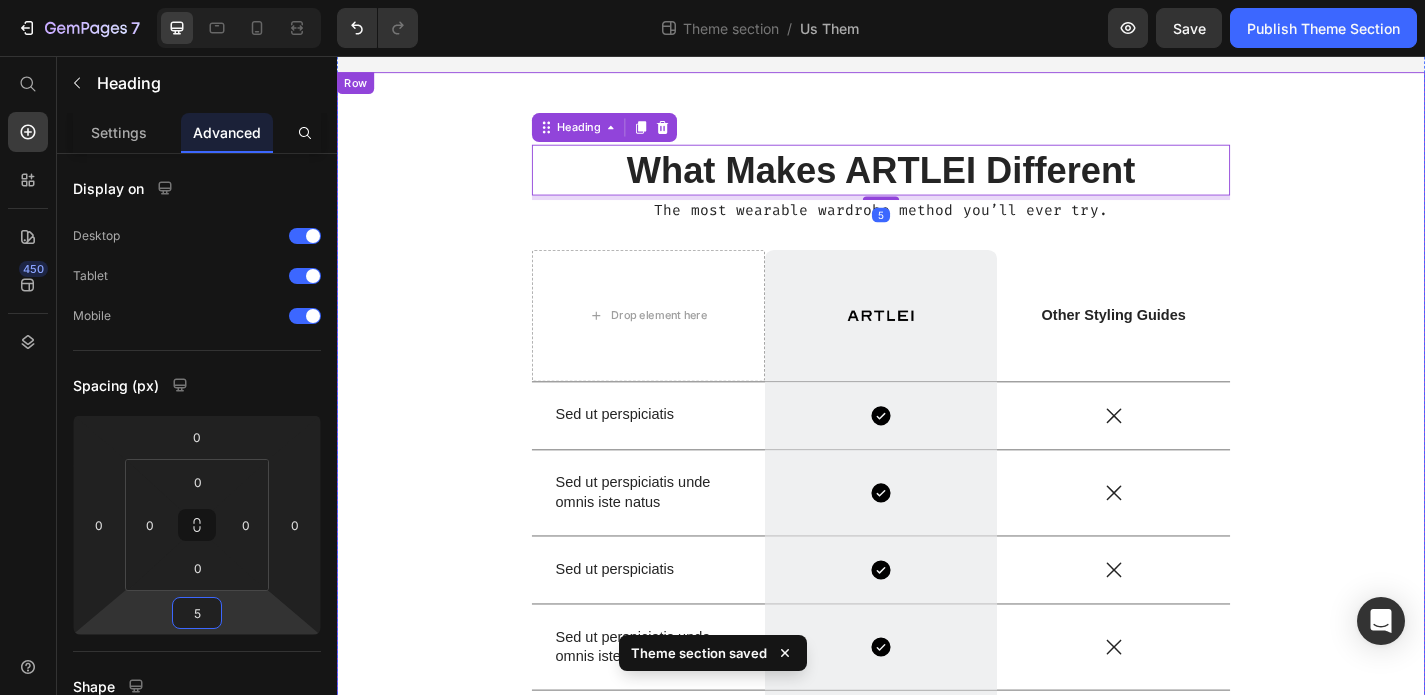 click on "What Makes ARTLEI Different Heading   5 The most wearable wardrobe method you’ll ever try. Text Block
Drop element here Image Row Other Styling Guides Text Block Row Sed ut perspiciatis Text Block
Icon Row
Icon Row Sed ut perspiciatis unde omnis iste natus  Text Block
Icon Row
Icon Row Sed ut perspiciatis Text Block
Icon Row
Icon Row Sed ut perspiciatis unde omnis iste natus error  Text Block
Icon Row
Icon Row Sed ut perspiciatis unde Text Block
Icon Row
Icon Row Row" at bounding box center [937, 508] 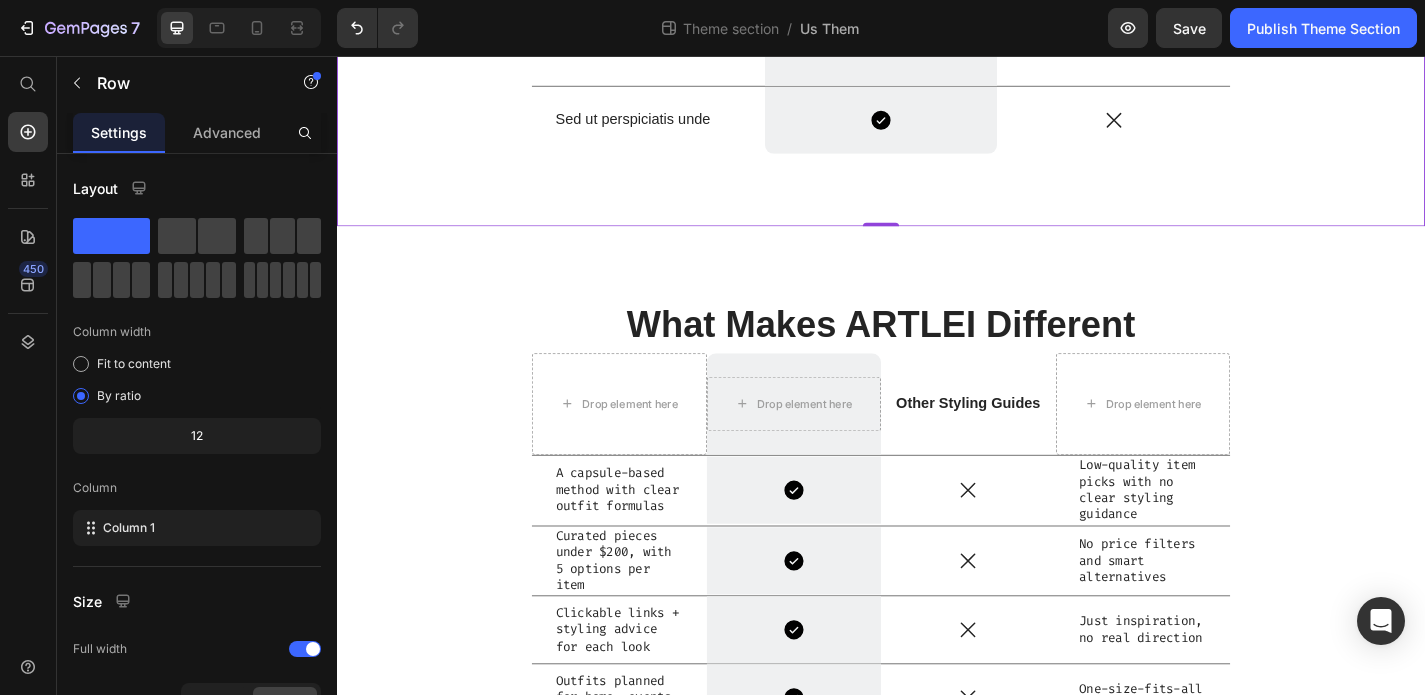 scroll, scrollTop: 723, scrollLeft: 0, axis: vertical 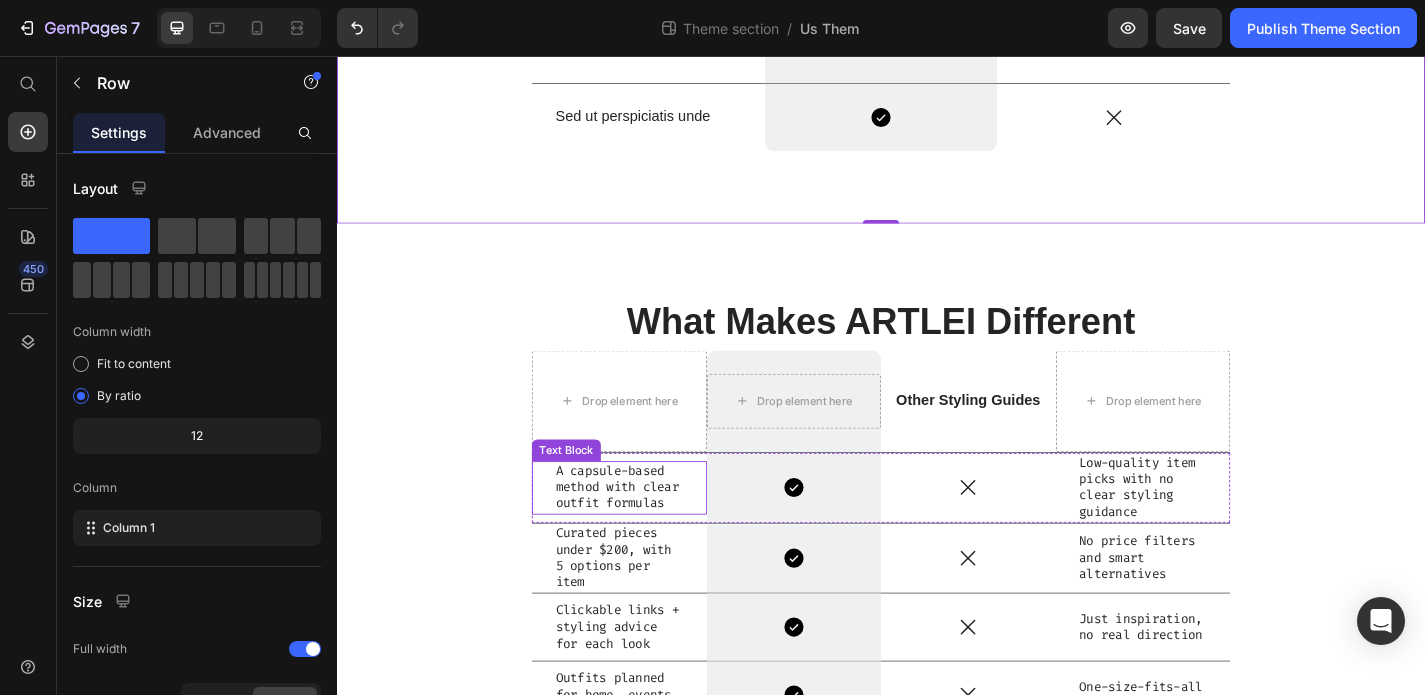 click on "A capsule-based method with clear outfit formulas" at bounding box center (655, 532) 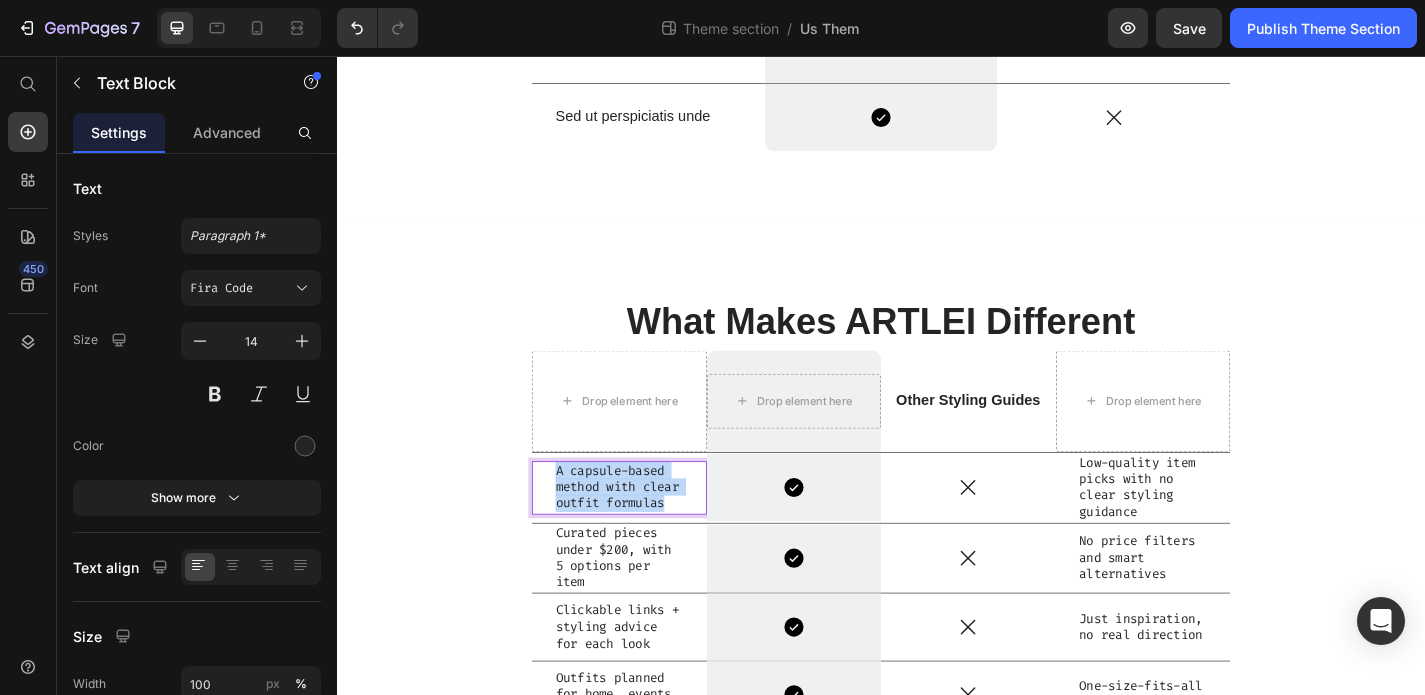click on "A capsule-based method with clear outfit formulas" at bounding box center [655, 532] 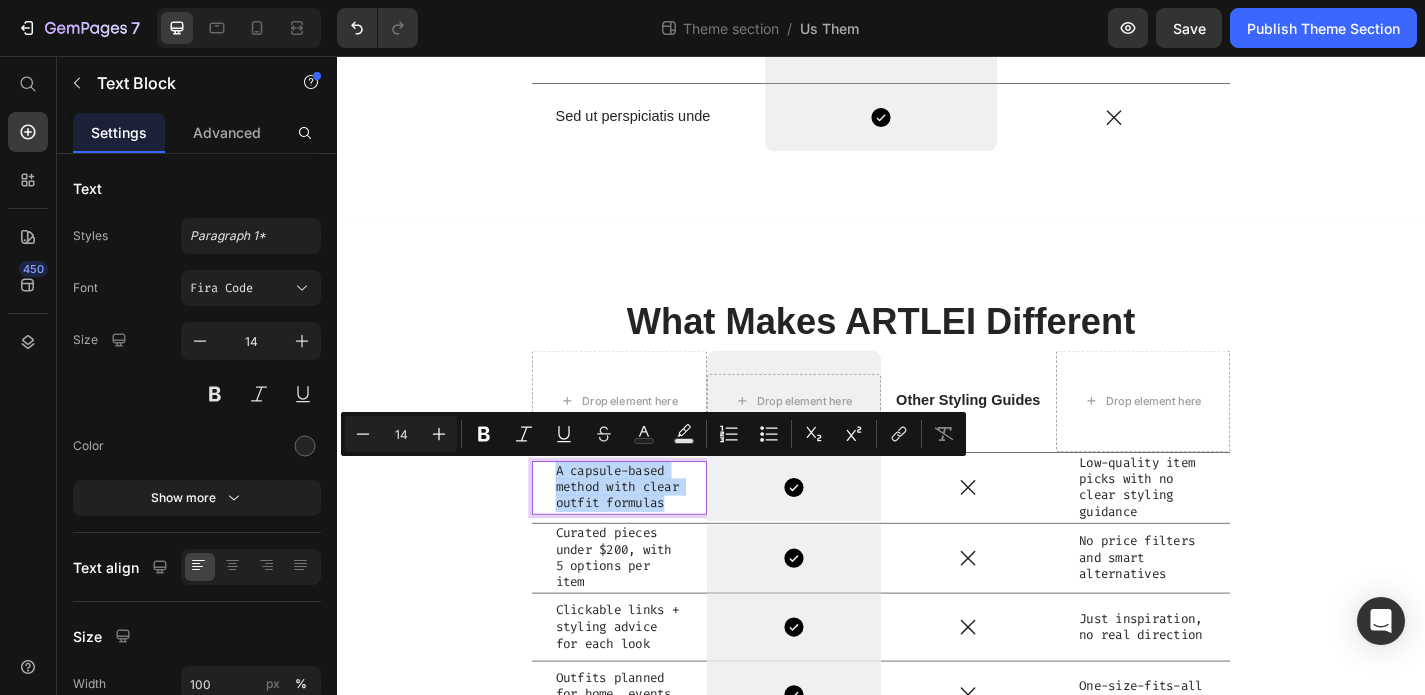 copy on "A capsule-based method with clear outfit formulas" 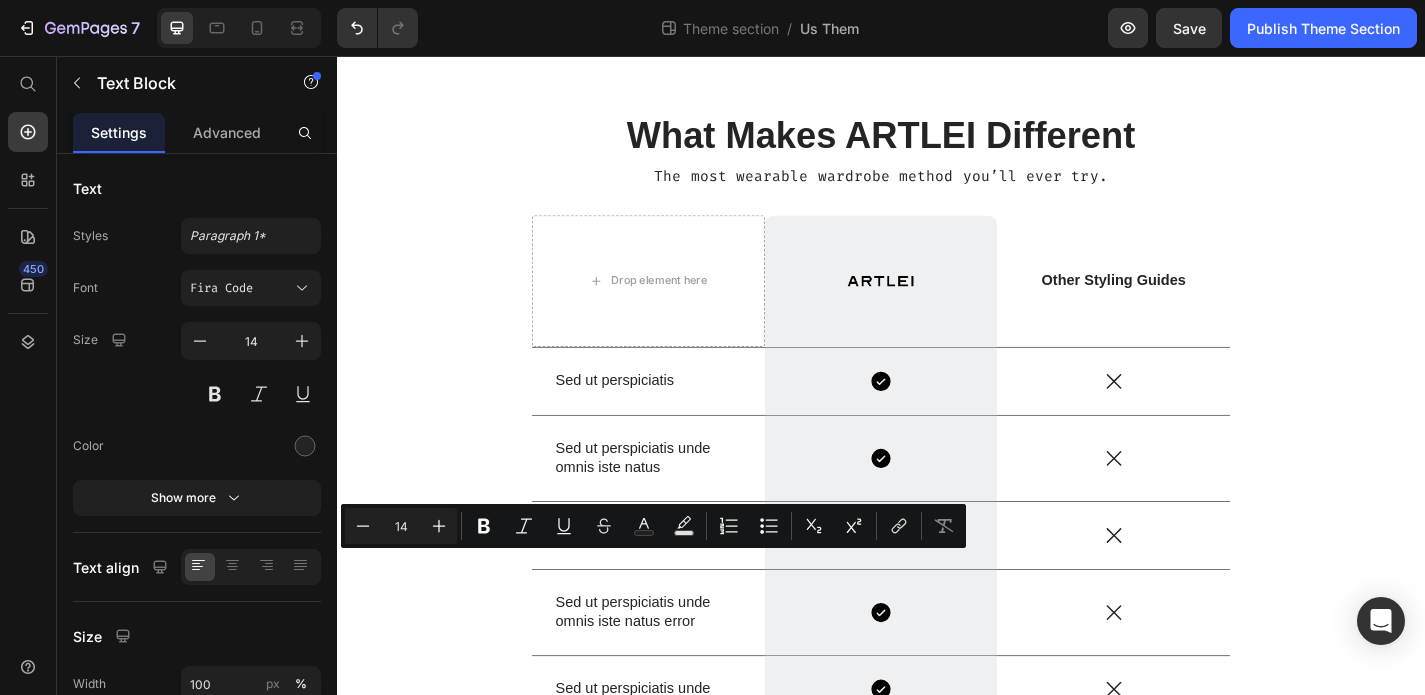 scroll, scrollTop: 0, scrollLeft: 0, axis: both 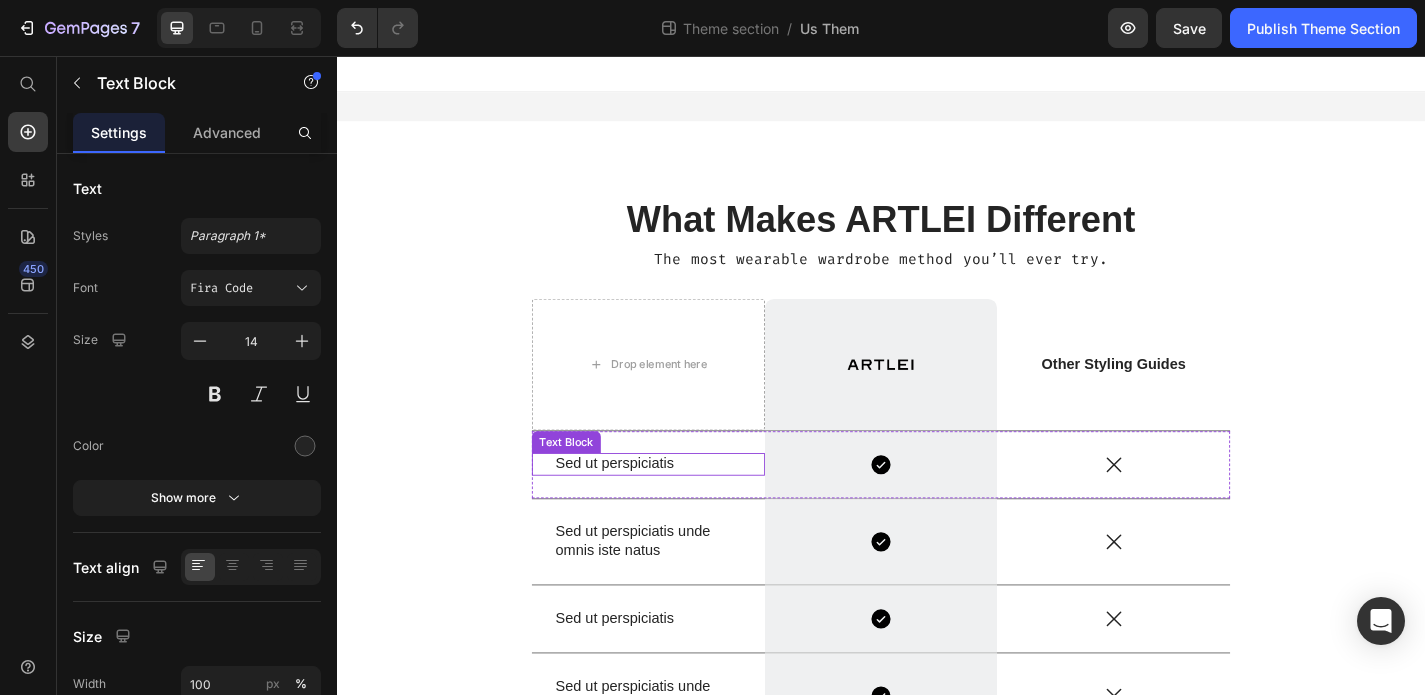 click on "Sed ut perspiciatis" at bounding box center (680, 506) 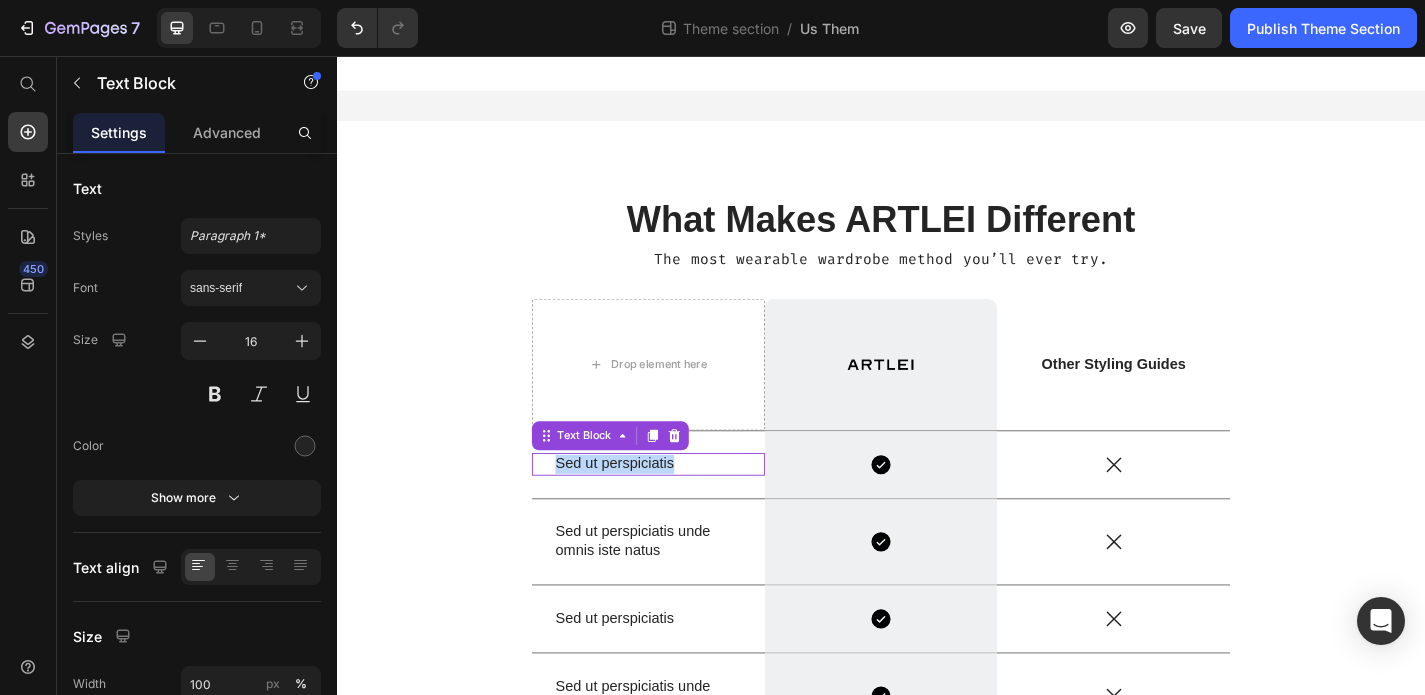 click on "Sed ut perspiciatis" at bounding box center (680, 506) 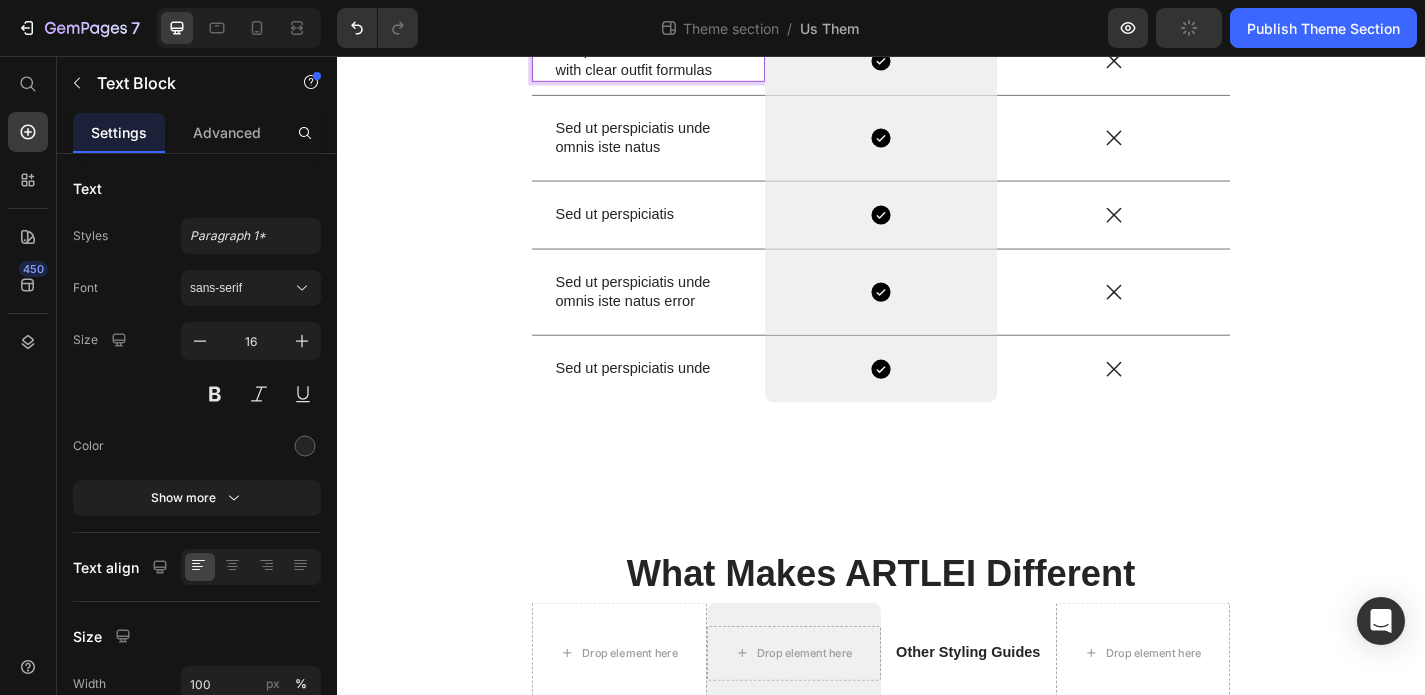 scroll, scrollTop: 741, scrollLeft: 0, axis: vertical 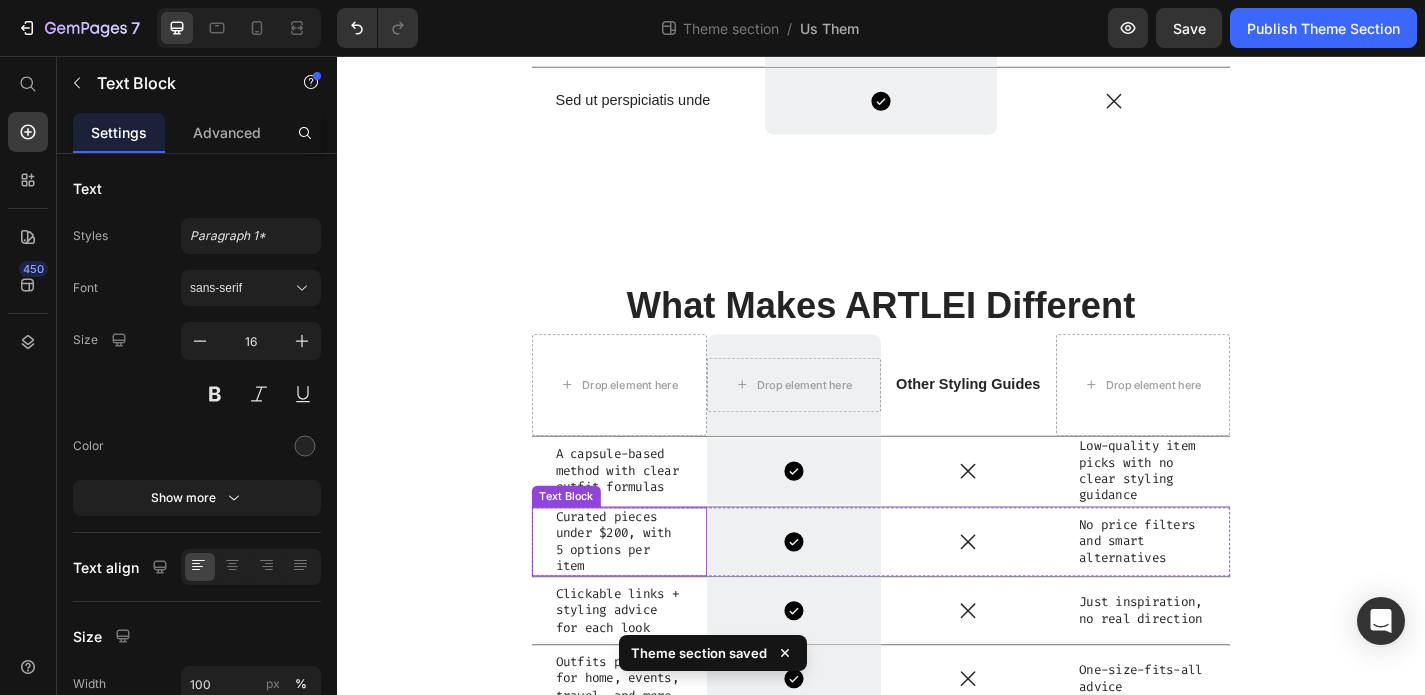 click on "Curated pieces under $200, with 5 options per item" at bounding box center (648, 592) 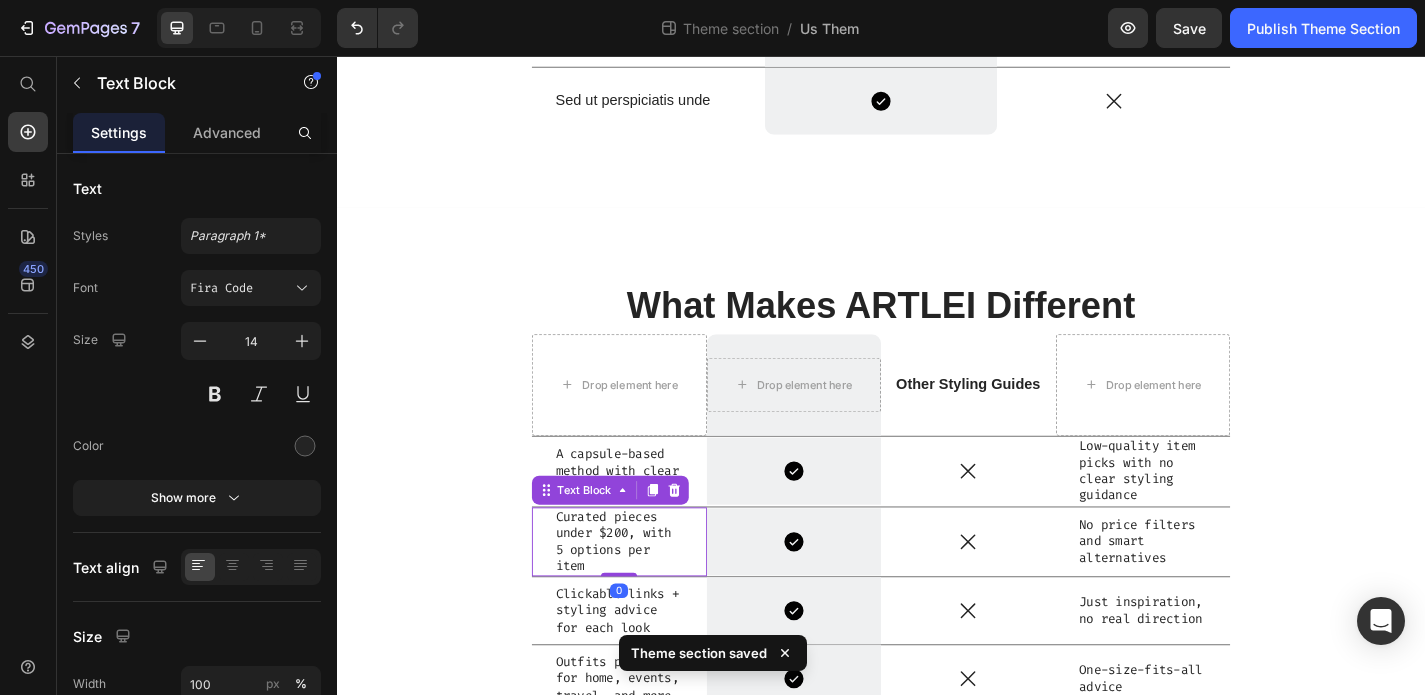 click on "Curated pieces under $200, with 5 options per item" at bounding box center (648, 592) 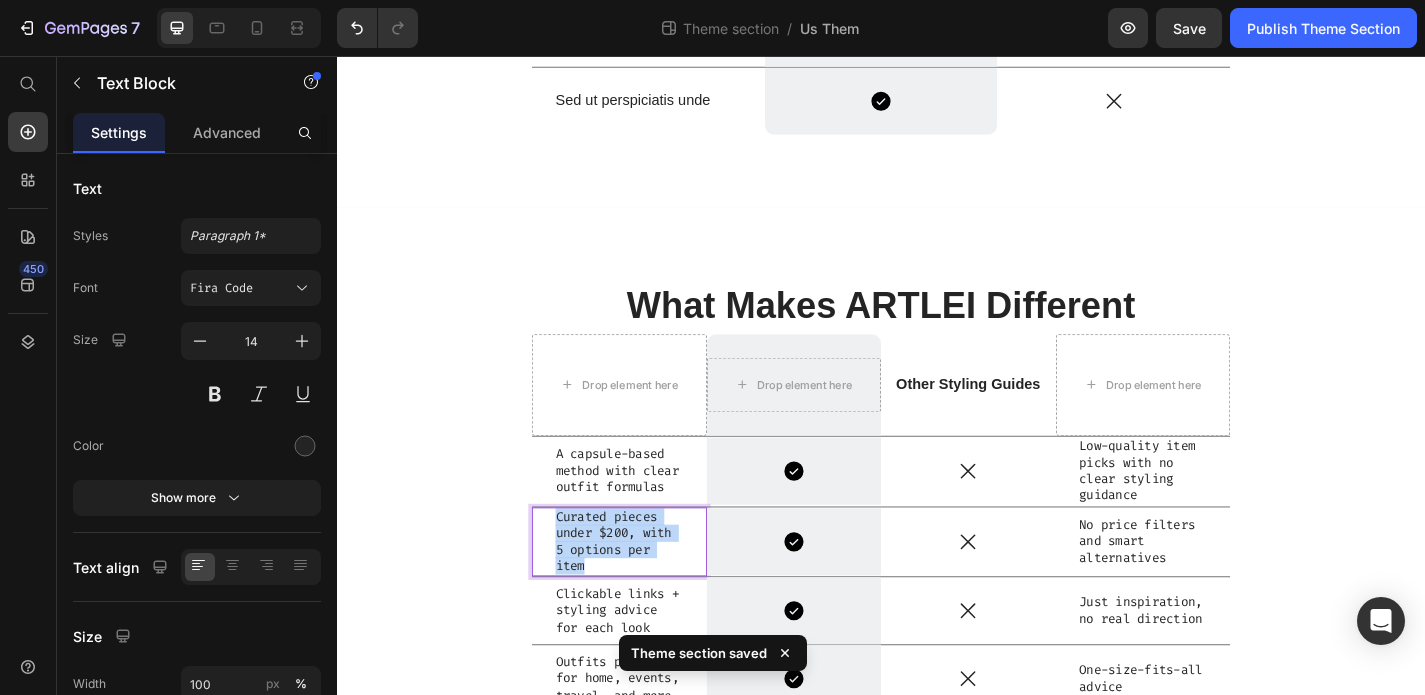 click on "Curated pieces under $200, with 5 options per item" at bounding box center (648, 592) 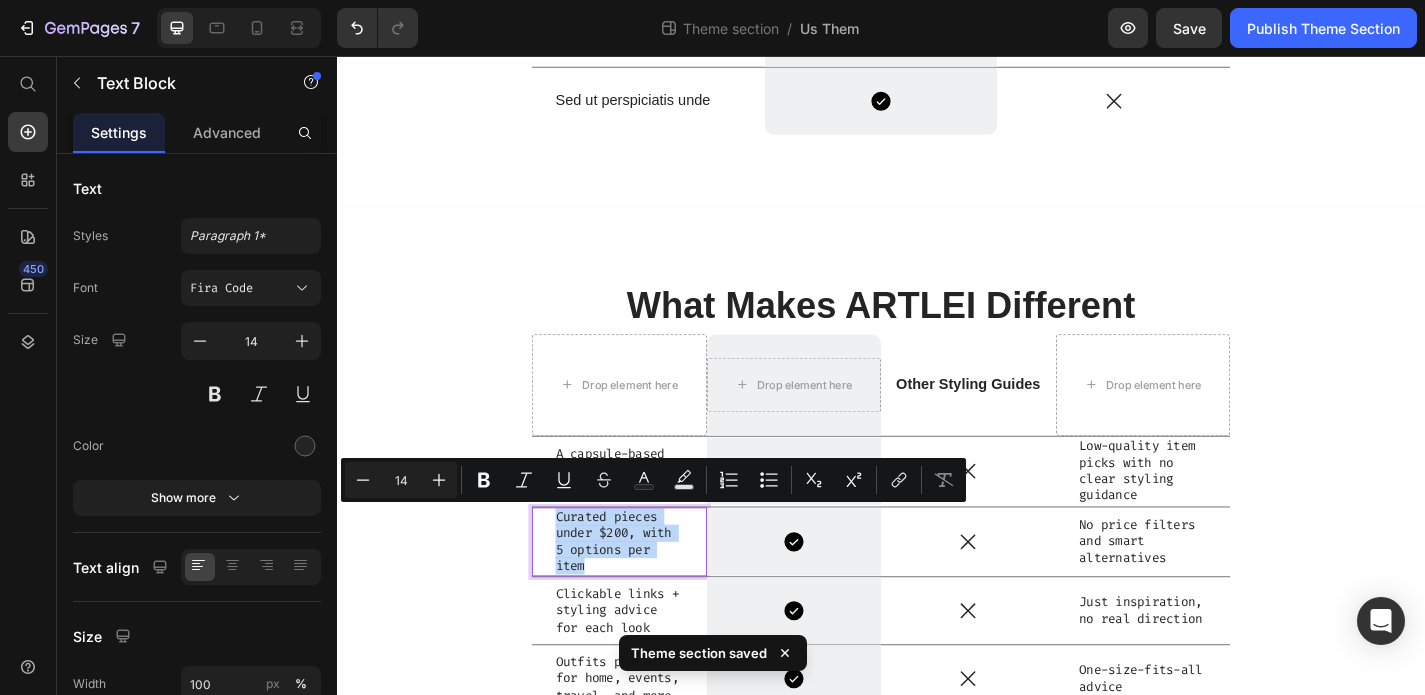 copy on "Curated pieces under $200, with 5 options per item" 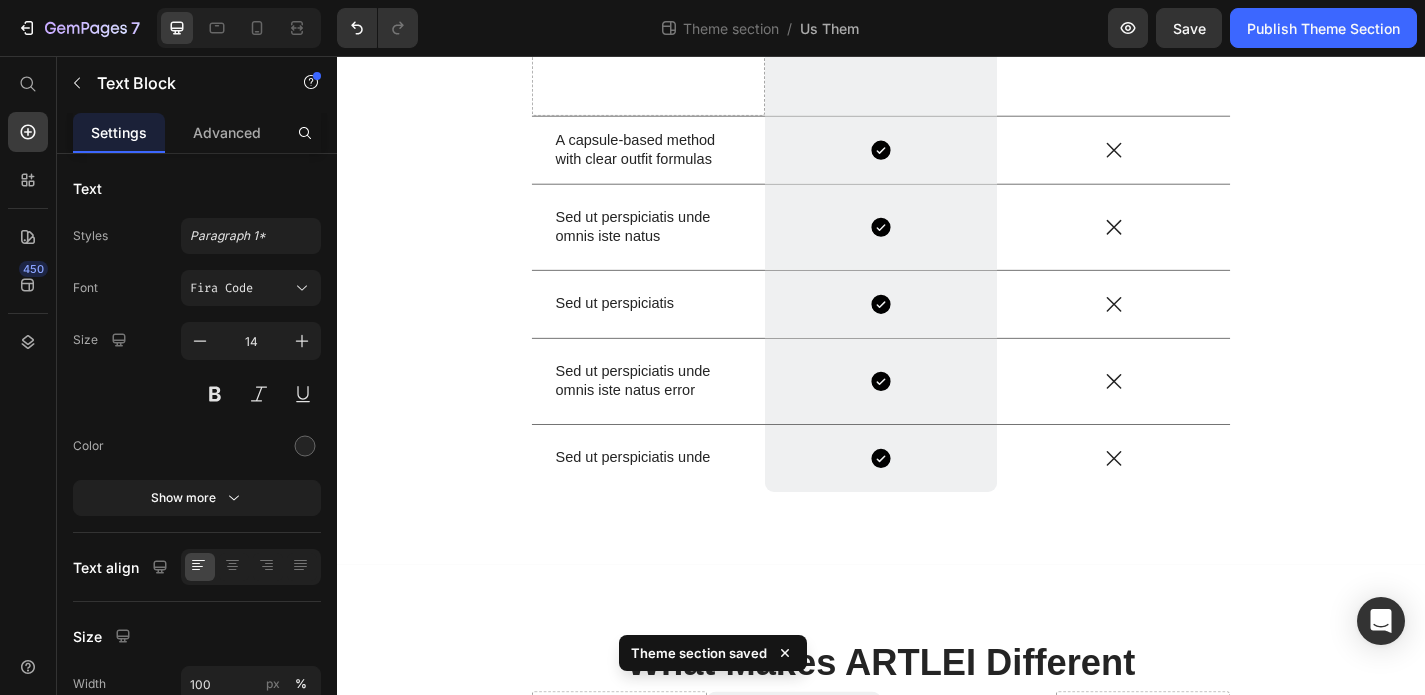 scroll, scrollTop: 345, scrollLeft: 0, axis: vertical 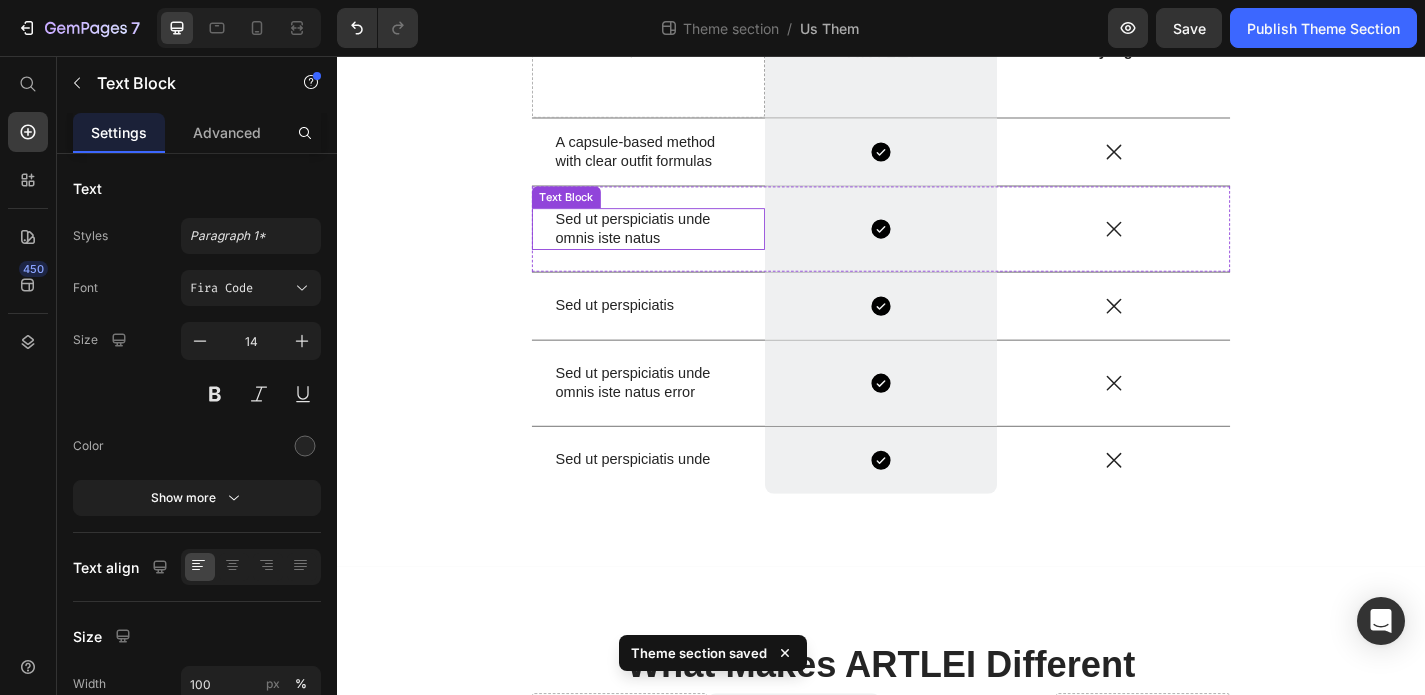 click on "Sed ut perspiciatis unde omnis iste natus" at bounding box center [680, 247] 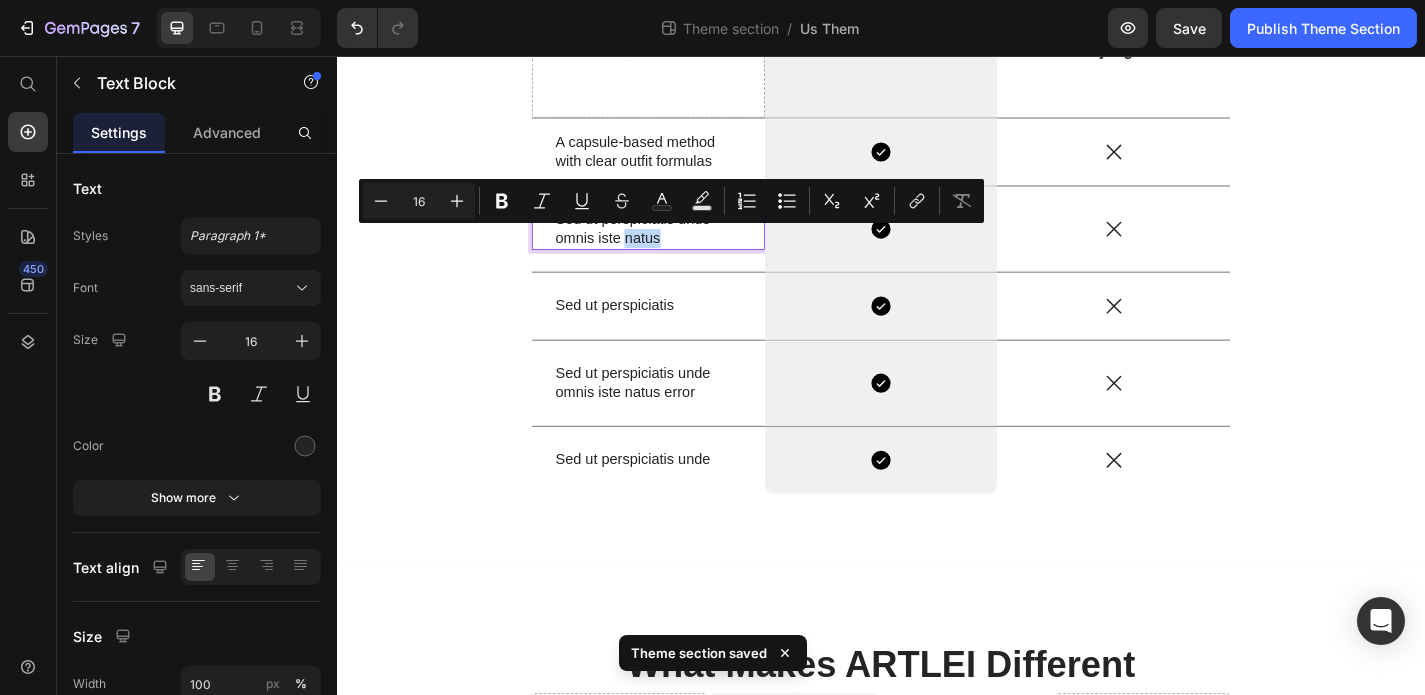 click on "Sed ut perspiciatis unde omnis iste natus" at bounding box center (680, 247) 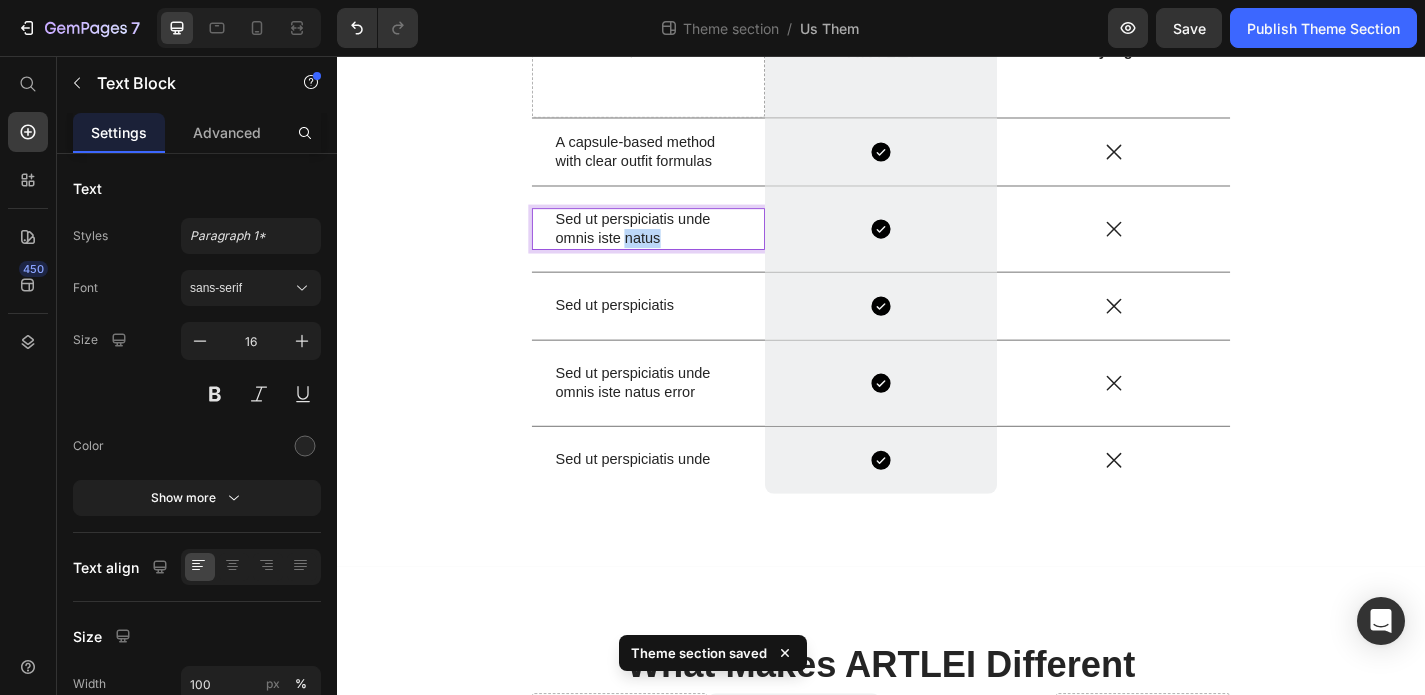 click on "Sed ut perspiciatis unde omnis iste natus" at bounding box center [680, 247] 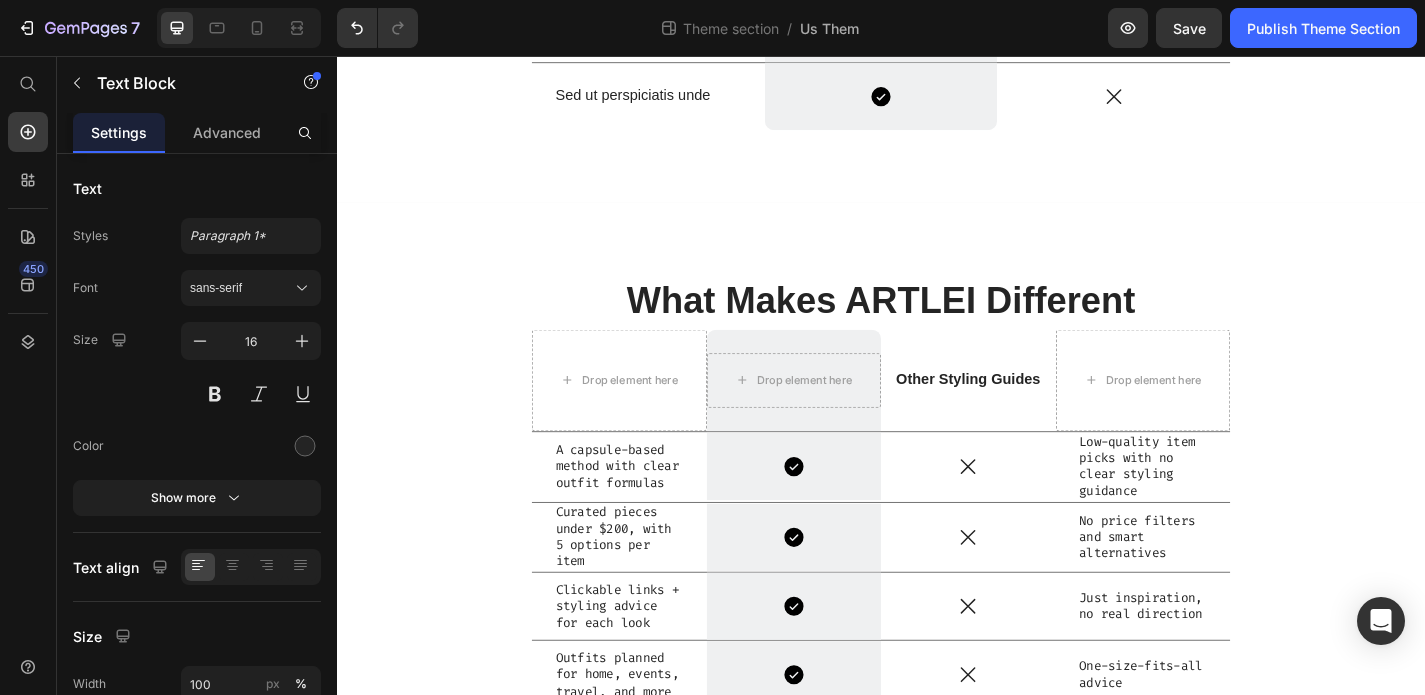 scroll, scrollTop: 875, scrollLeft: 0, axis: vertical 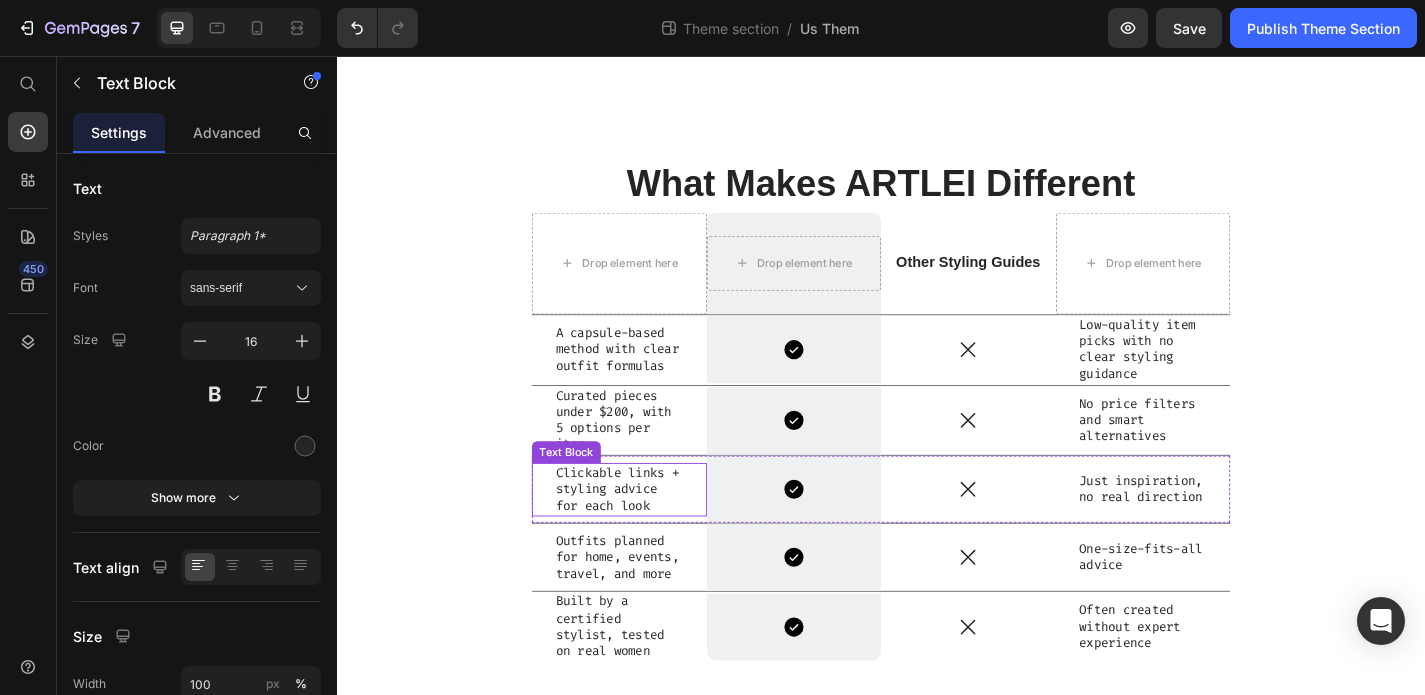 click on "Clickable links + styling advice for each look" at bounding box center (648, 534) 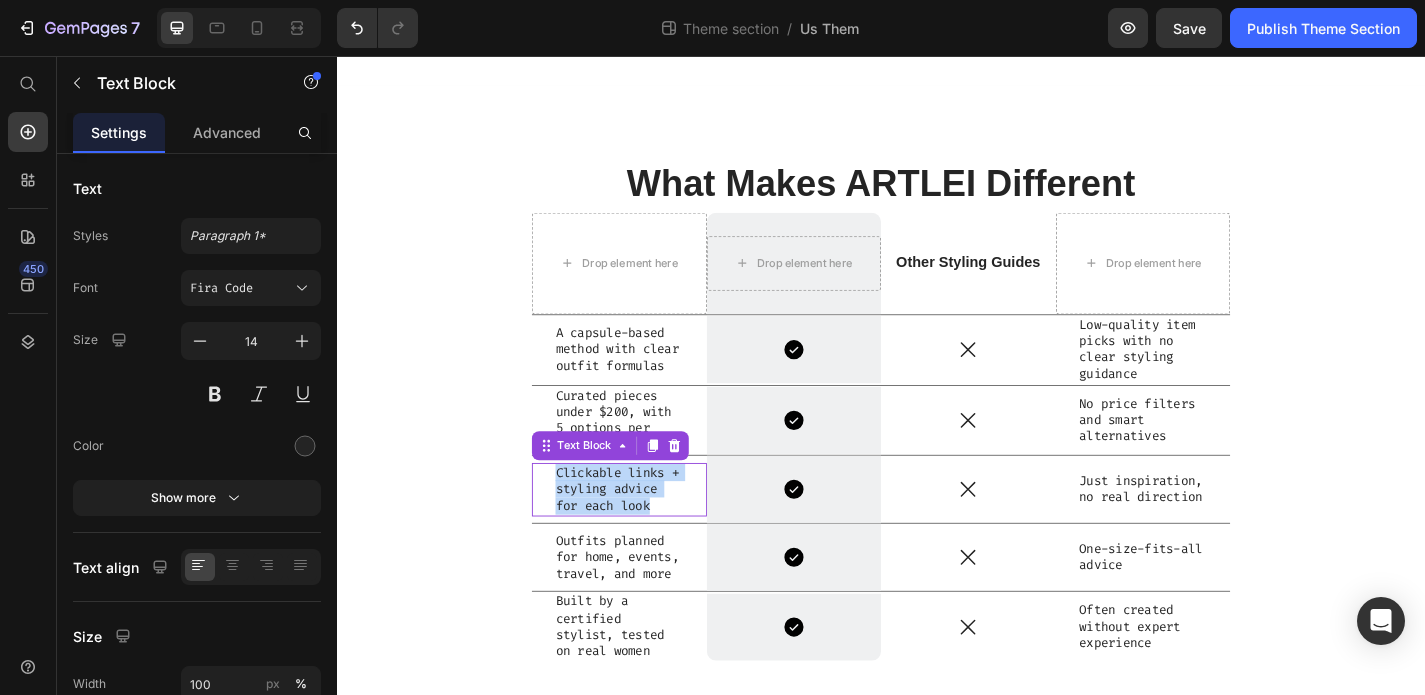 click on "Clickable links + styling advice for each look" at bounding box center (648, 534) 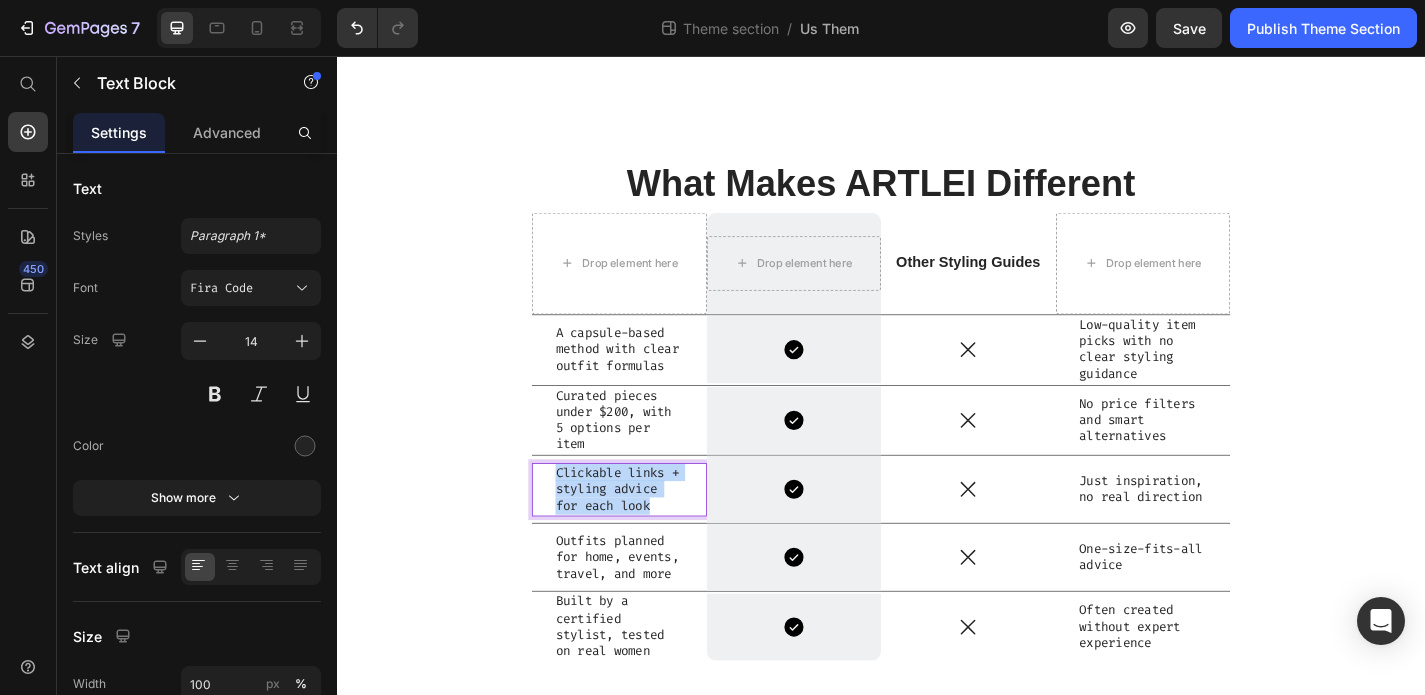 click on "Clickable links + styling advice for each look" at bounding box center (648, 534) 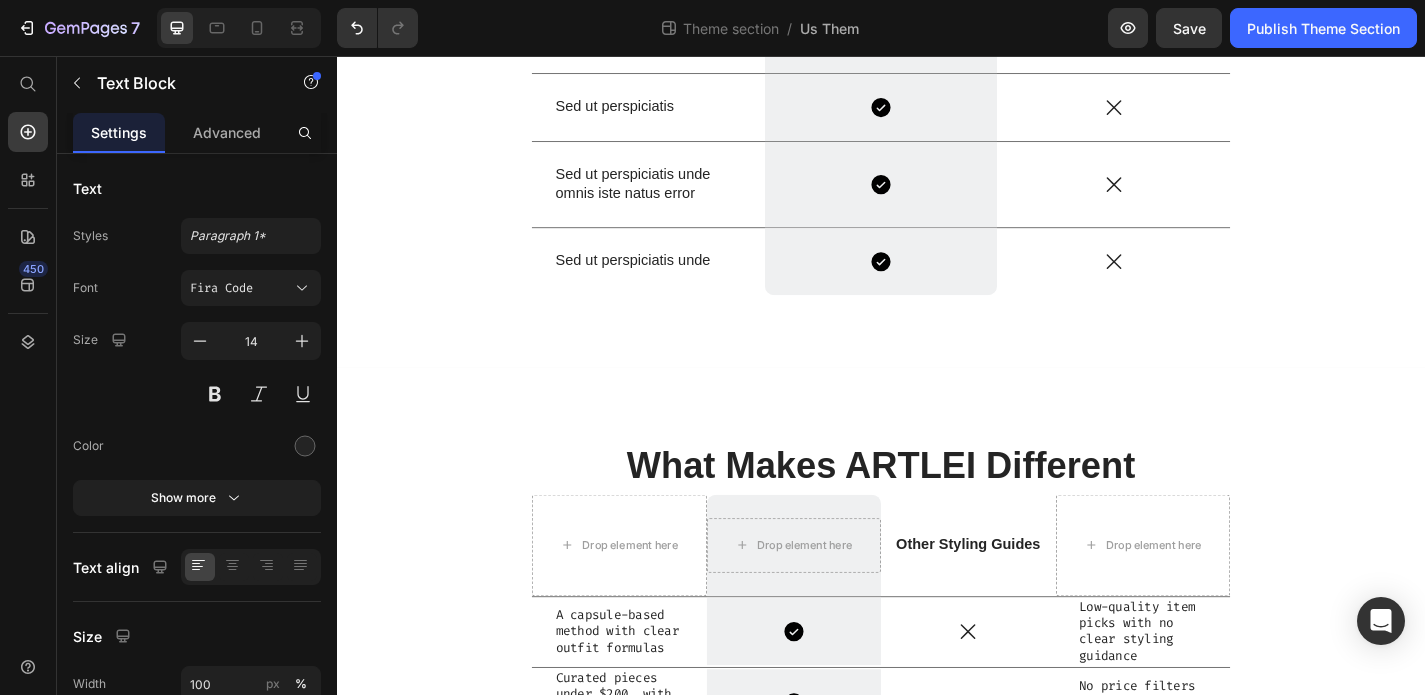 scroll, scrollTop: 373, scrollLeft: 0, axis: vertical 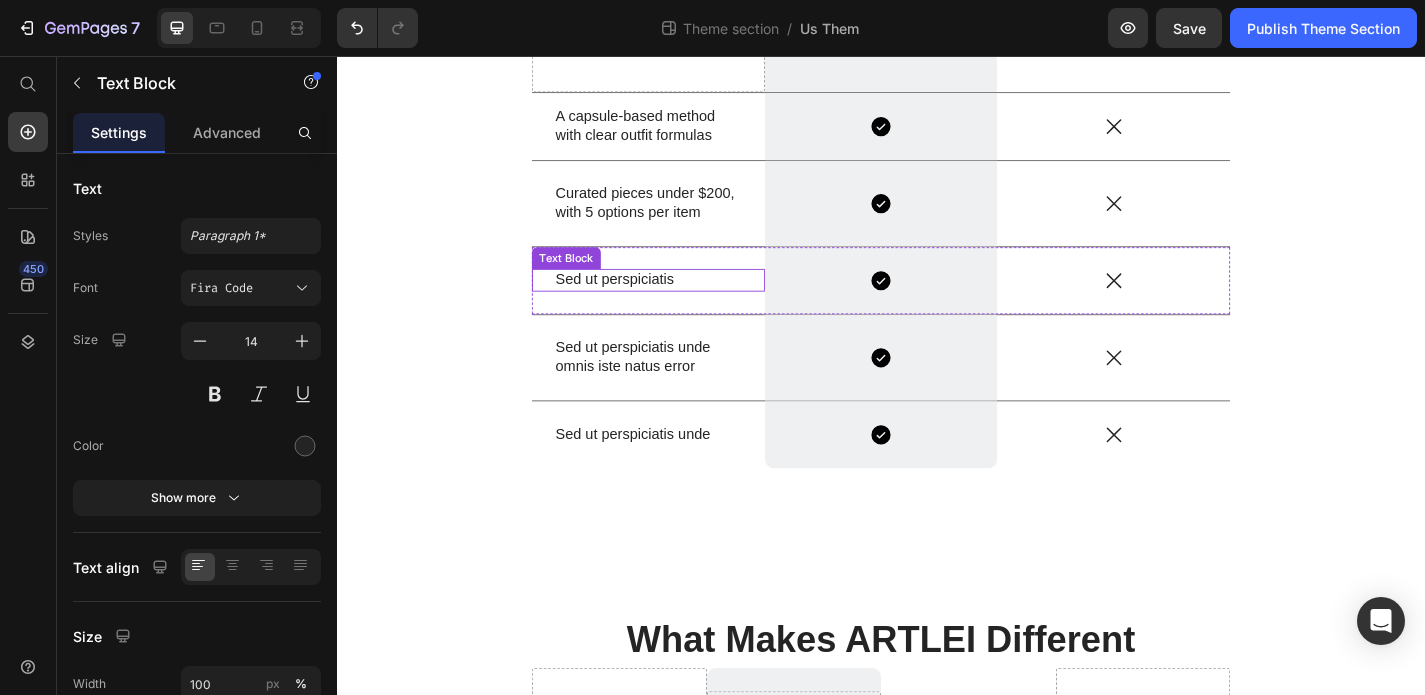 click on "Sed ut perspiciatis" at bounding box center (680, 303) 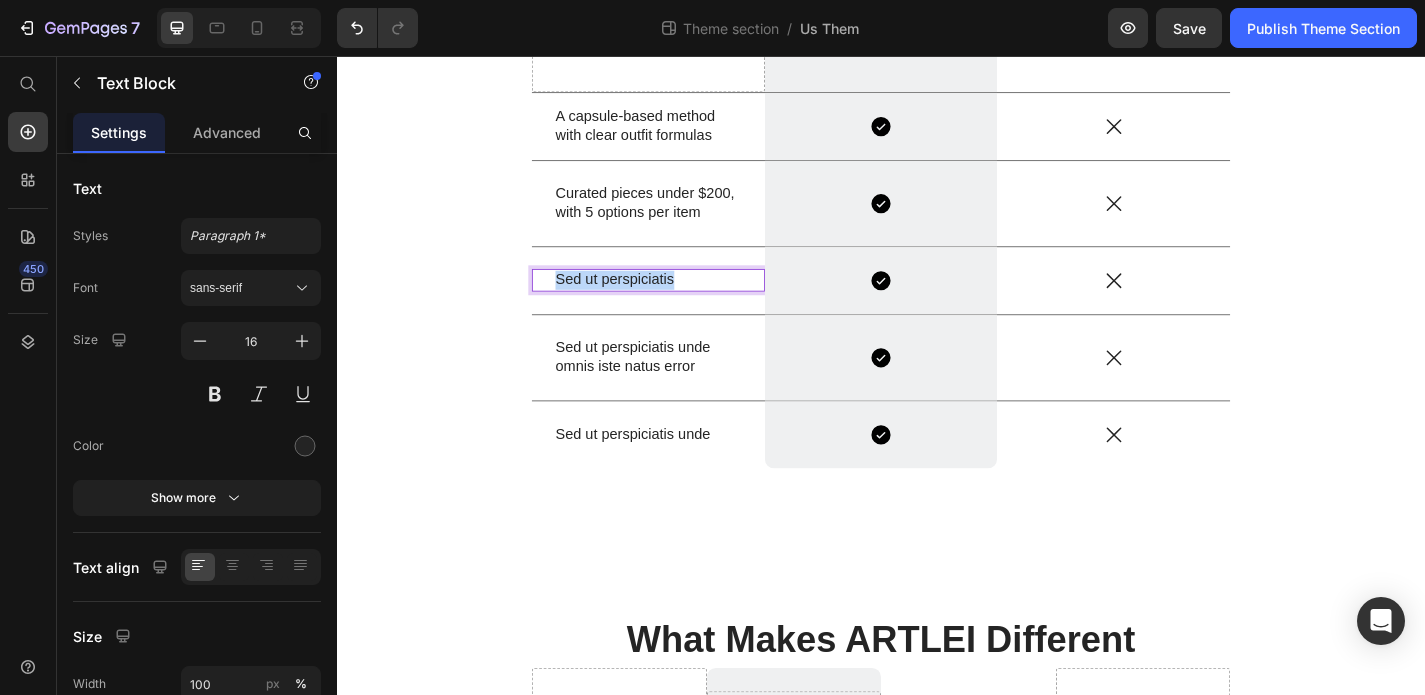 click on "Sed ut perspiciatis" at bounding box center (680, 303) 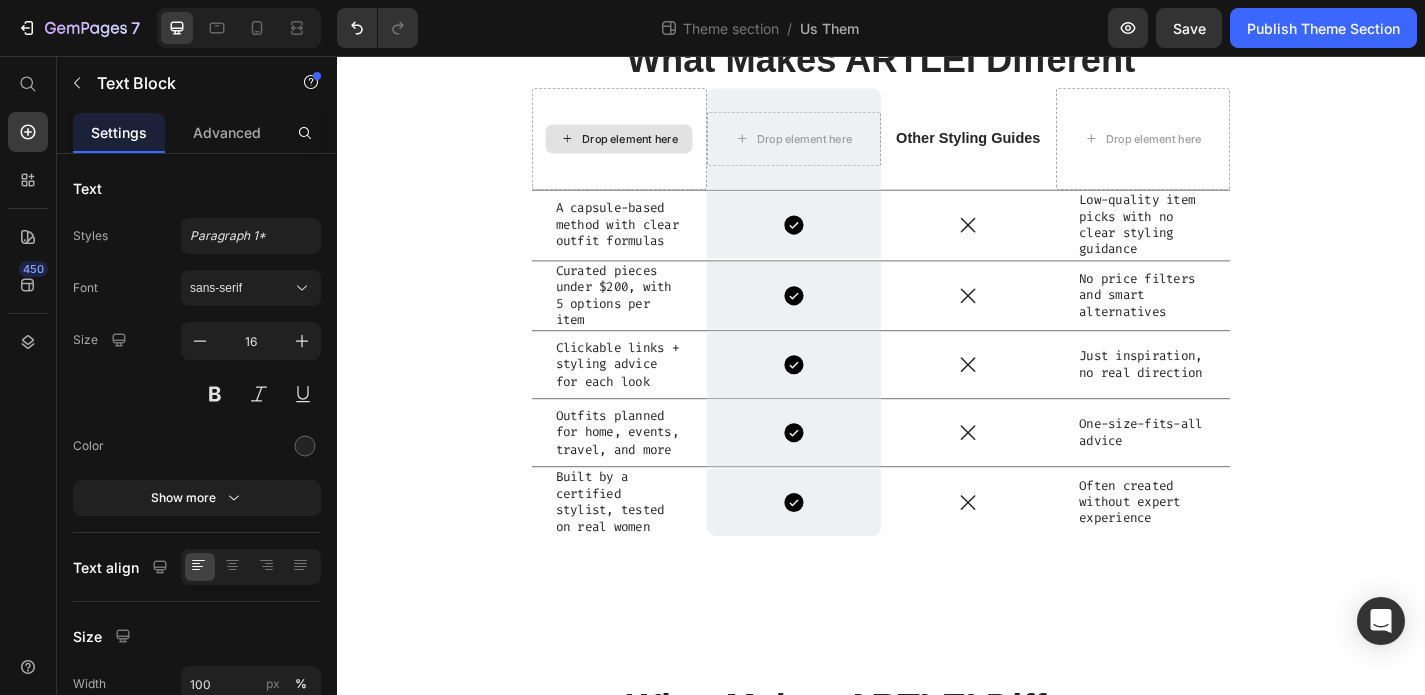 scroll, scrollTop: 1014, scrollLeft: 0, axis: vertical 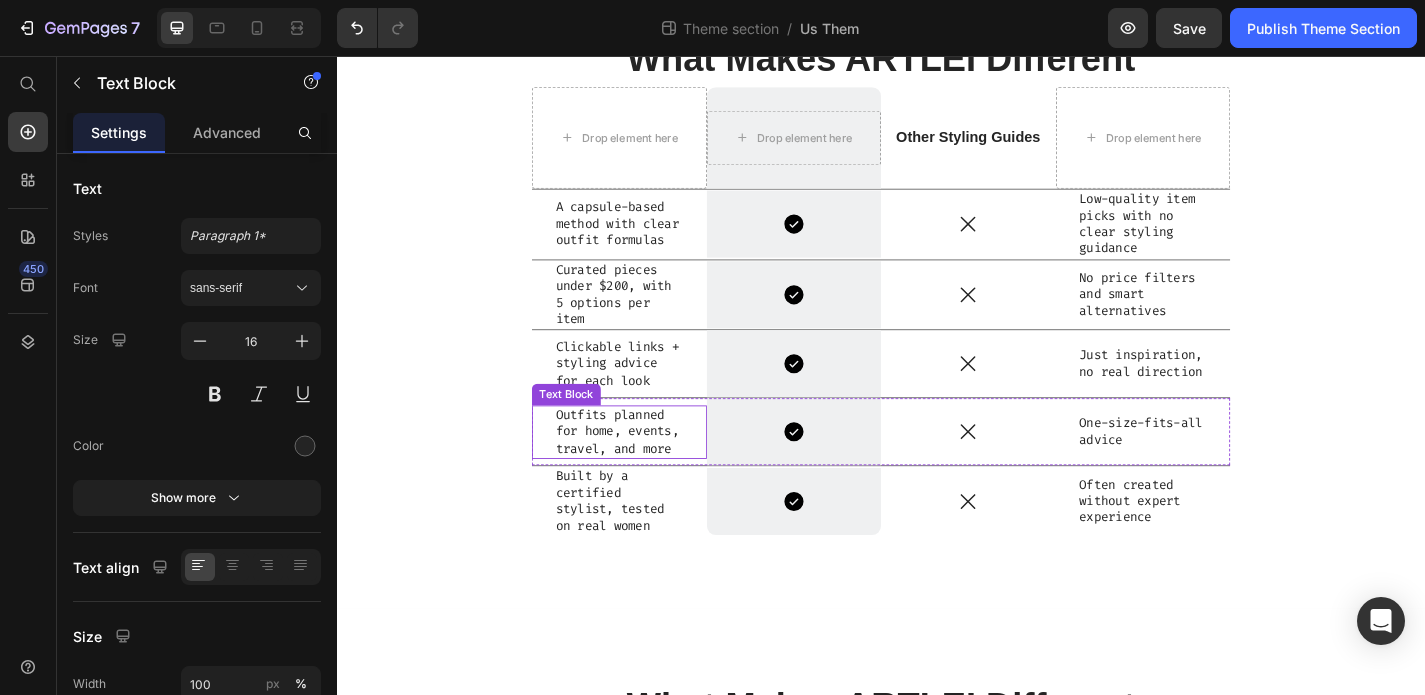 click on "Outfits planned for home, events, travel, and more" at bounding box center (648, 470) 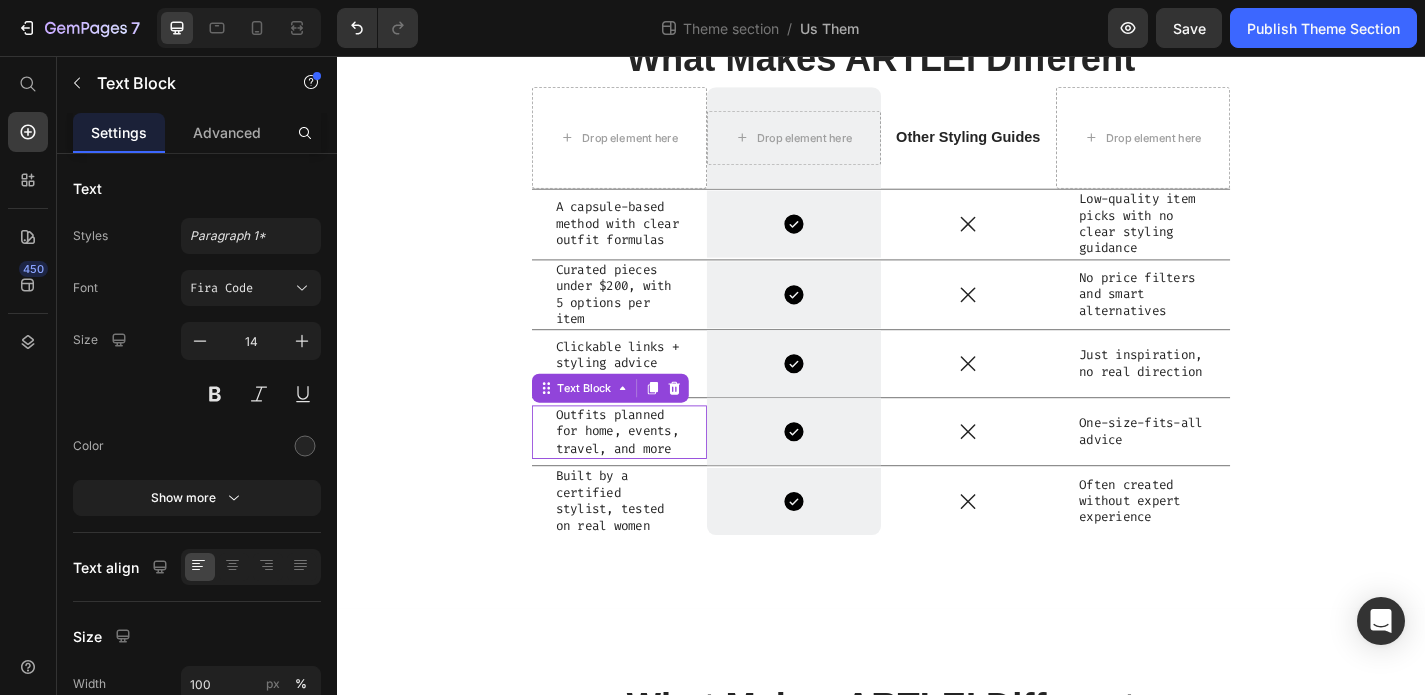 click on "Outfits planned for home, events, travel, and more" at bounding box center [648, 470] 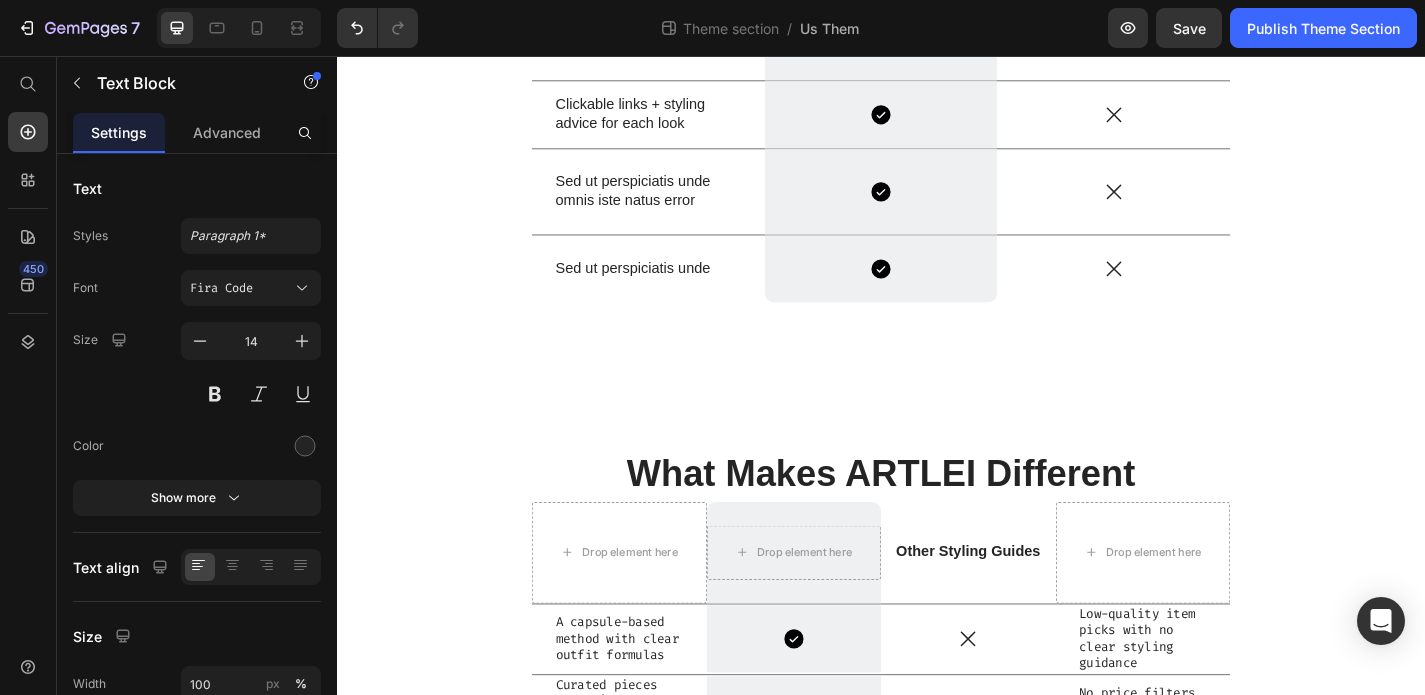 scroll, scrollTop: 550, scrollLeft: 0, axis: vertical 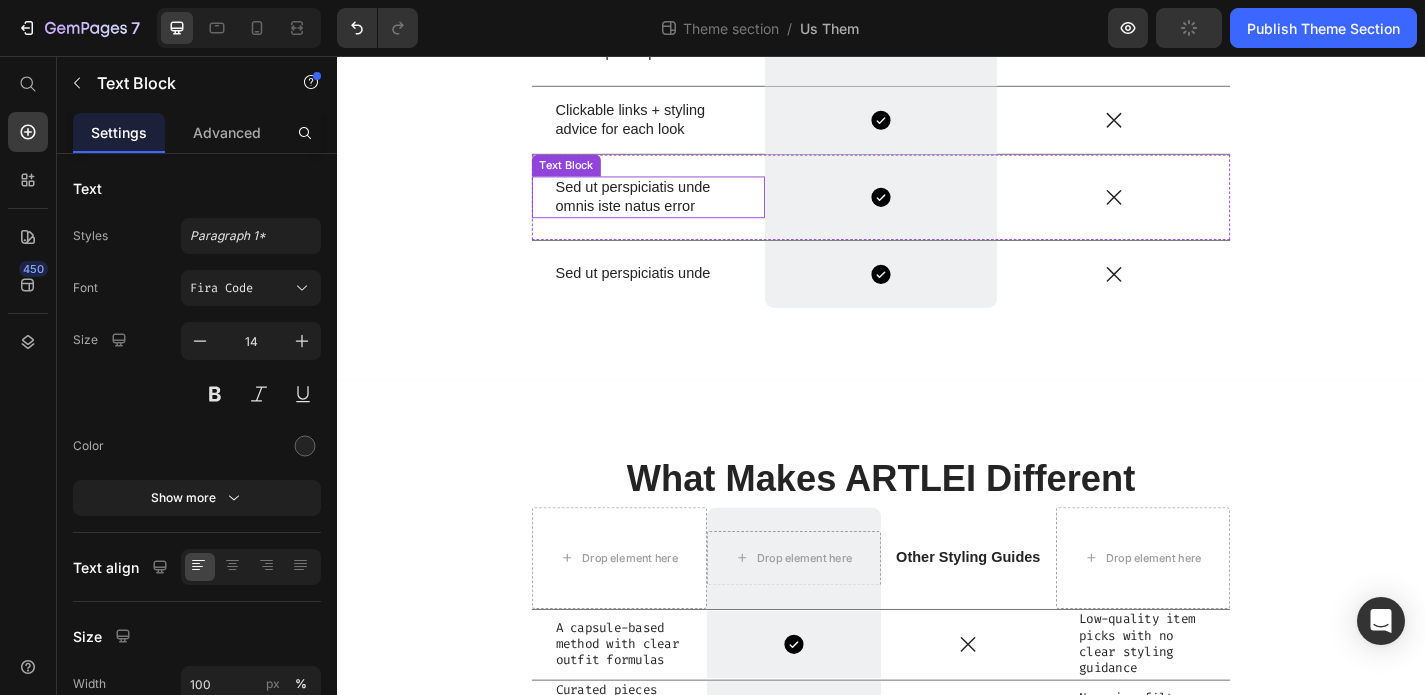 click on "Sed ut perspiciatis unde omnis iste natus error" at bounding box center (680, 212) 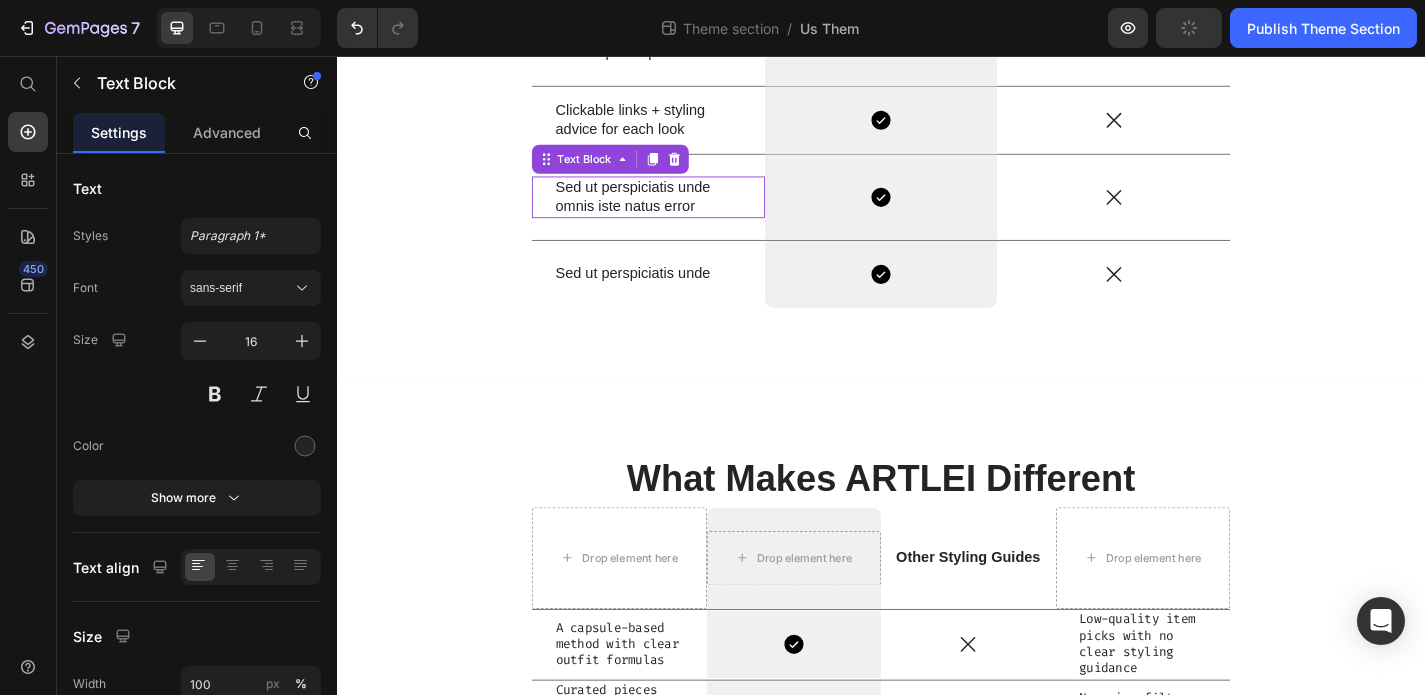 click on "Sed ut perspiciatis unde omnis iste natus error" at bounding box center (680, 212) 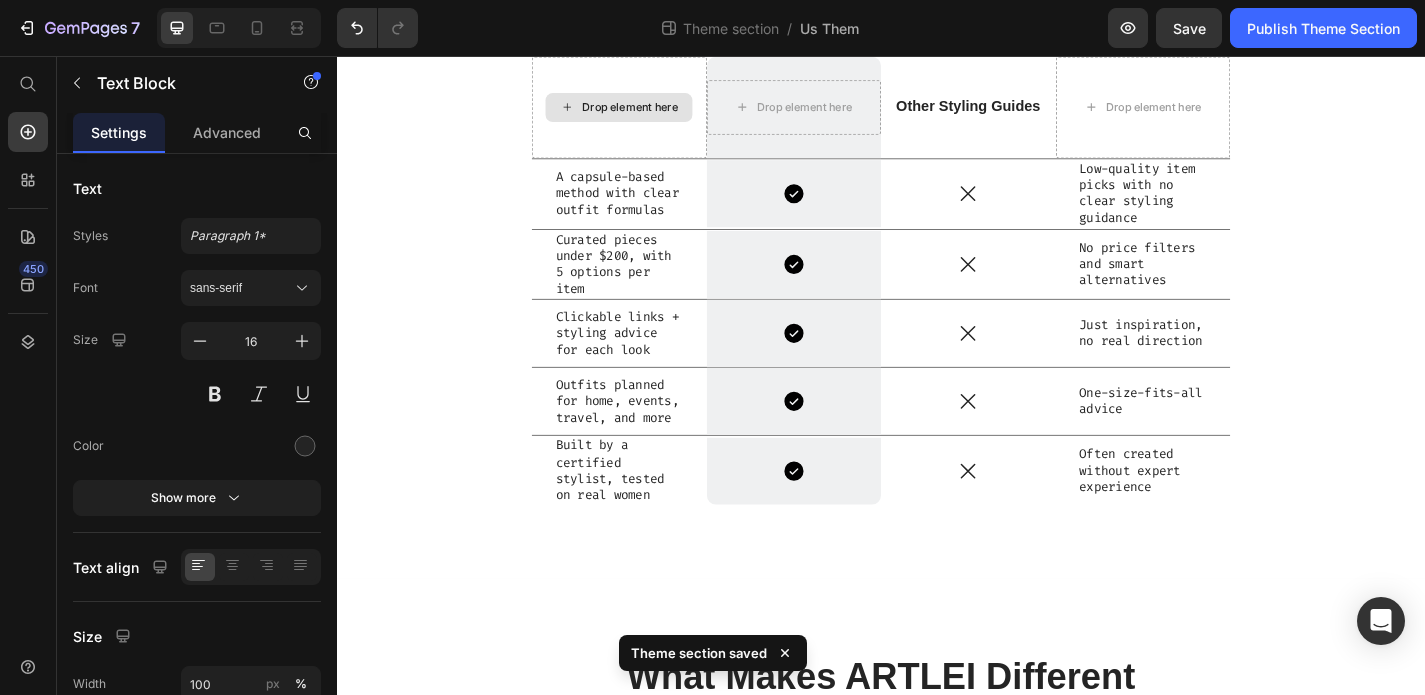 scroll, scrollTop: 1062, scrollLeft: 0, axis: vertical 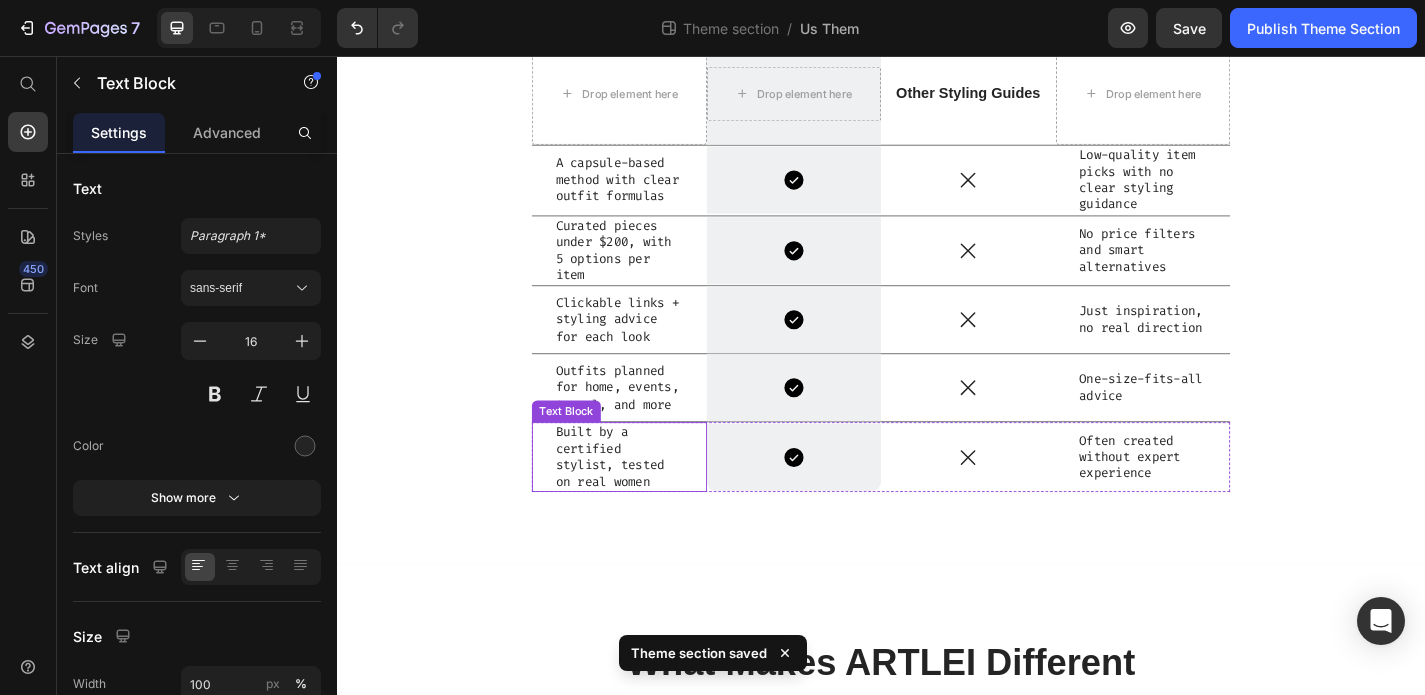 click on "Built by a certified stylist, tested on real women" at bounding box center (648, 498) 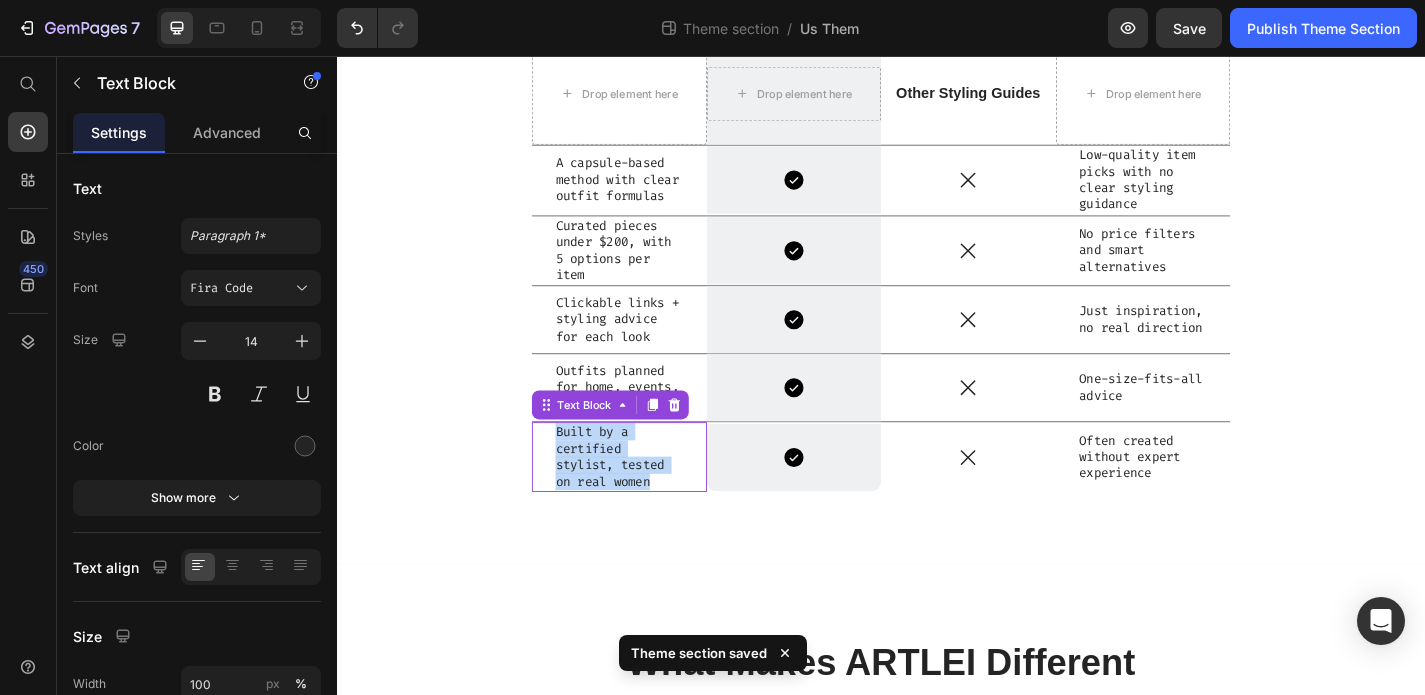 click on "Built by a certified stylist, tested on real women" at bounding box center (648, 498) 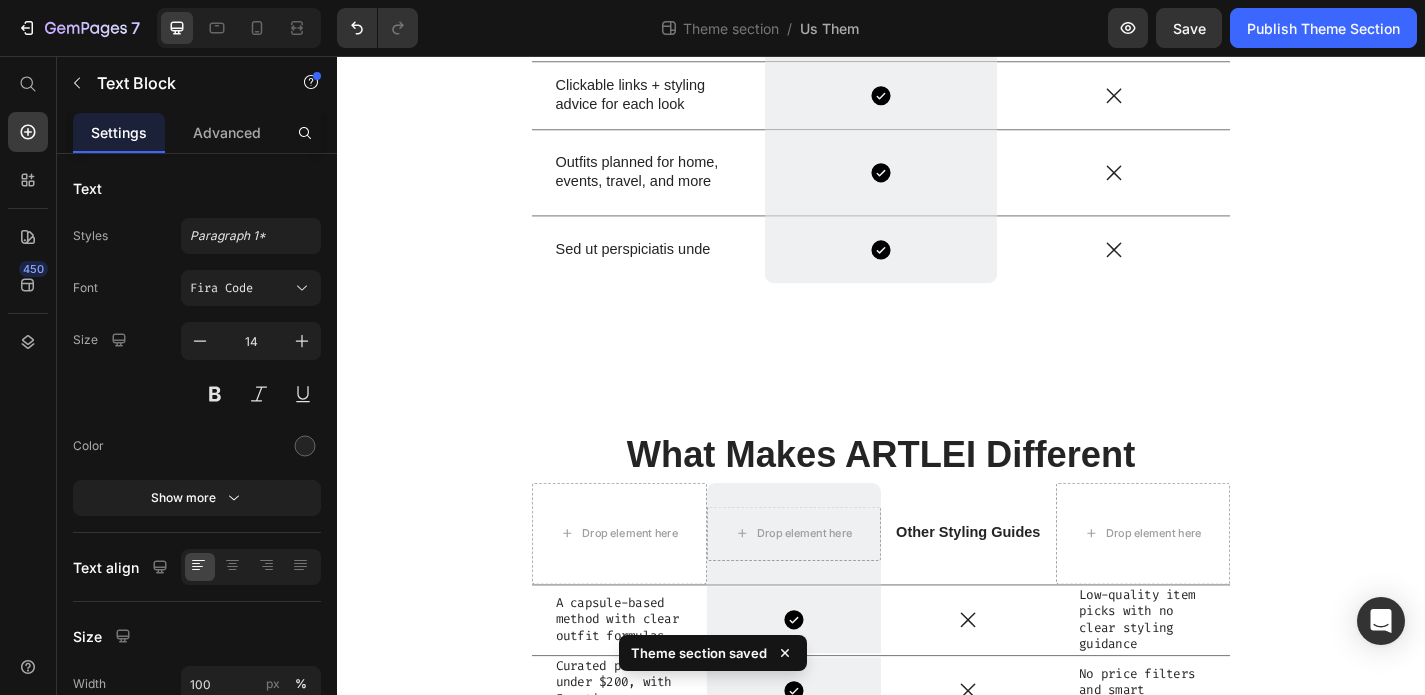 scroll, scrollTop: 574, scrollLeft: 0, axis: vertical 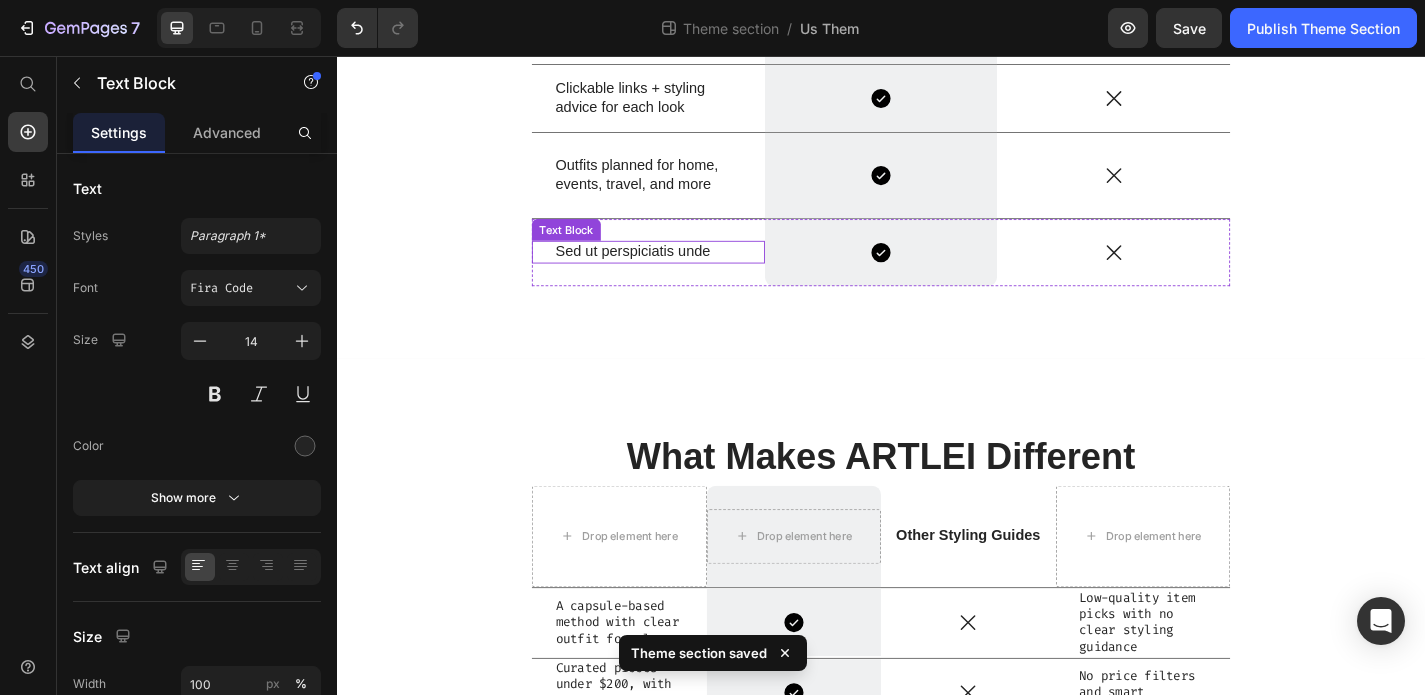 click on "Sed ut perspiciatis unde" at bounding box center [680, 272] 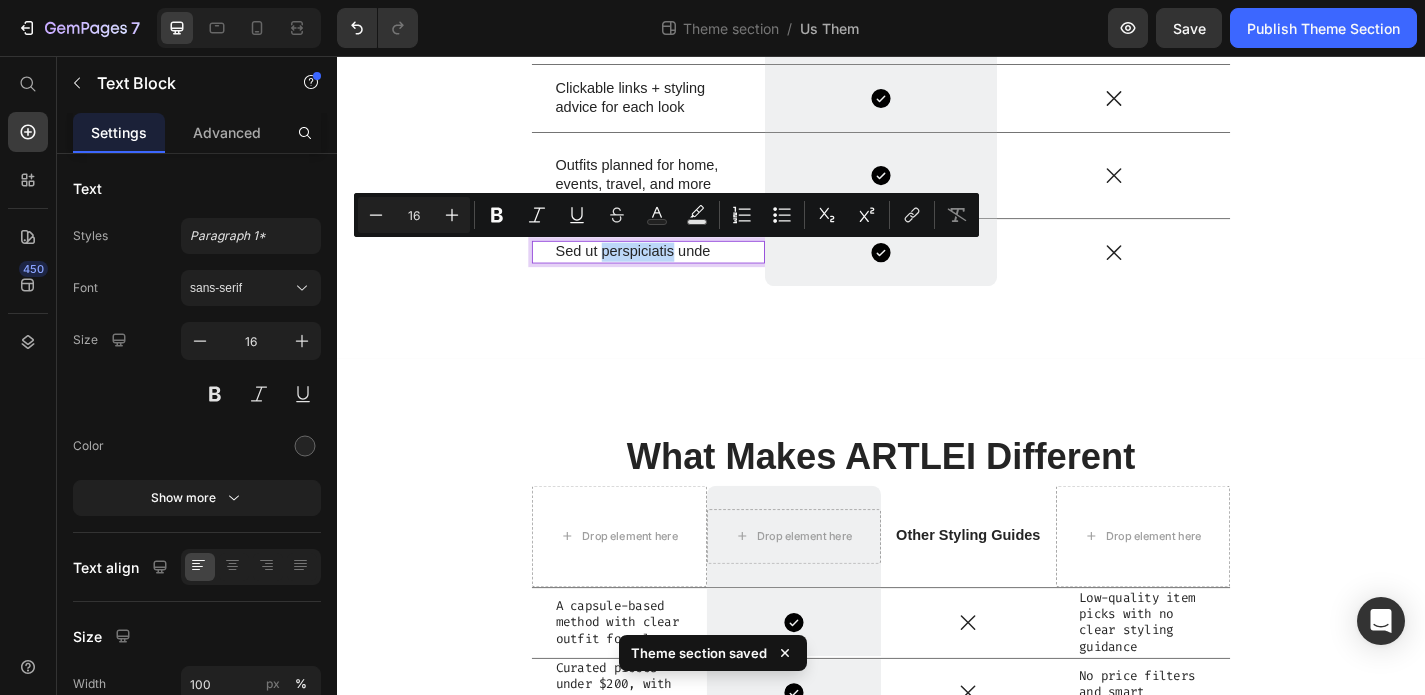 click on "Sed ut perspiciatis unde" at bounding box center [680, 272] 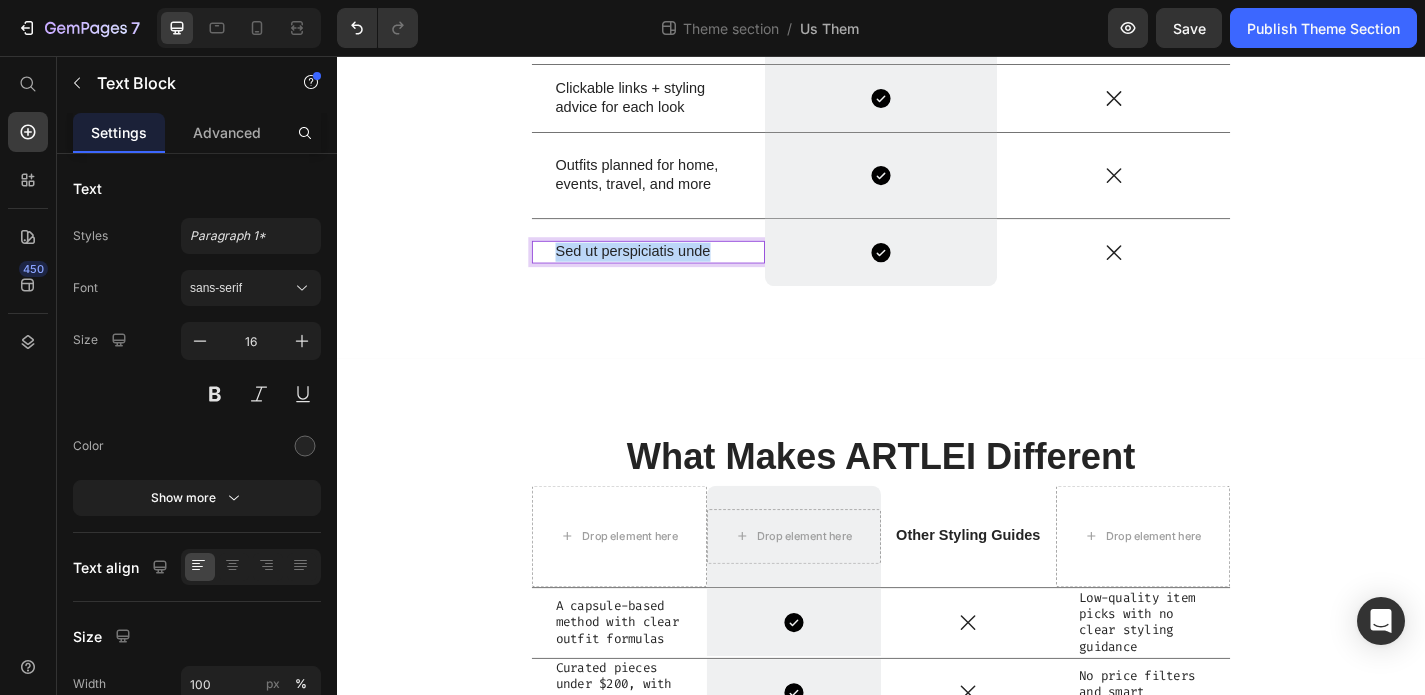 click on "Sed ut perspiciatis unde" at bounding box center (680, 272) 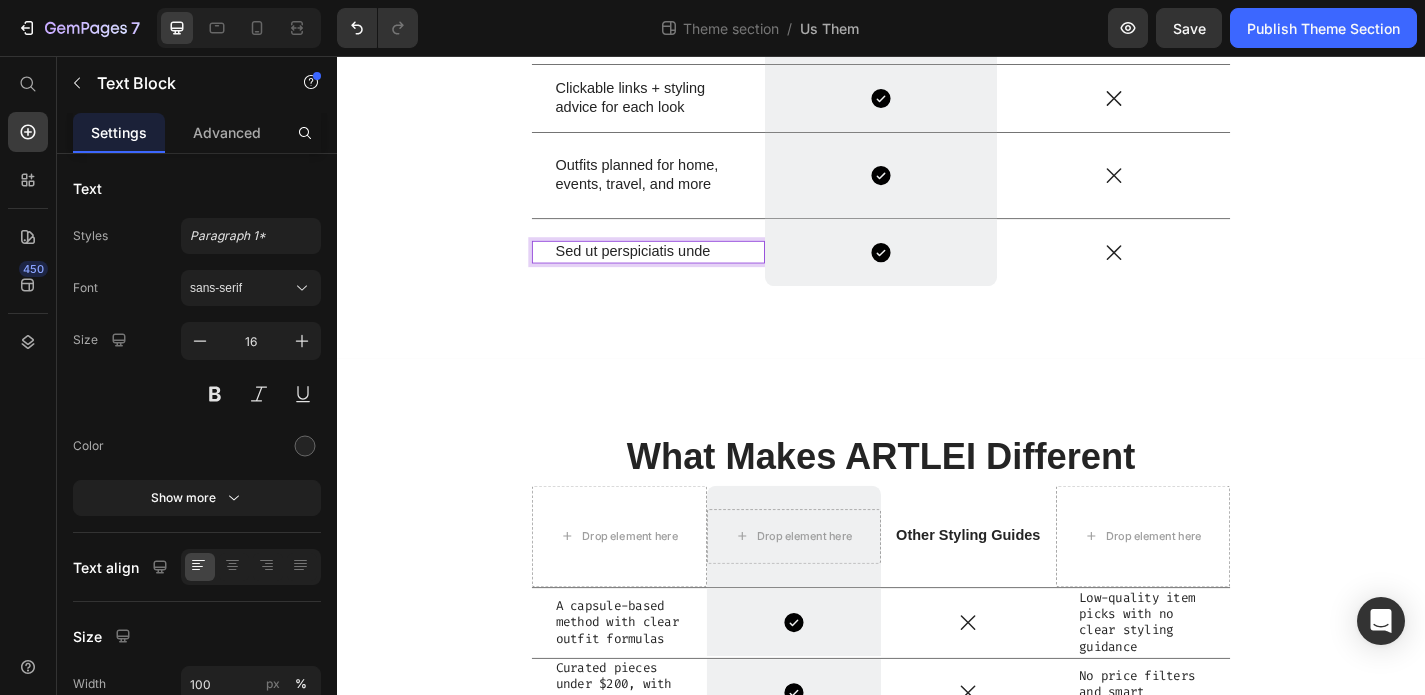 scroll, scrollTop: 564, scrollLeft: 0, axis: vertical 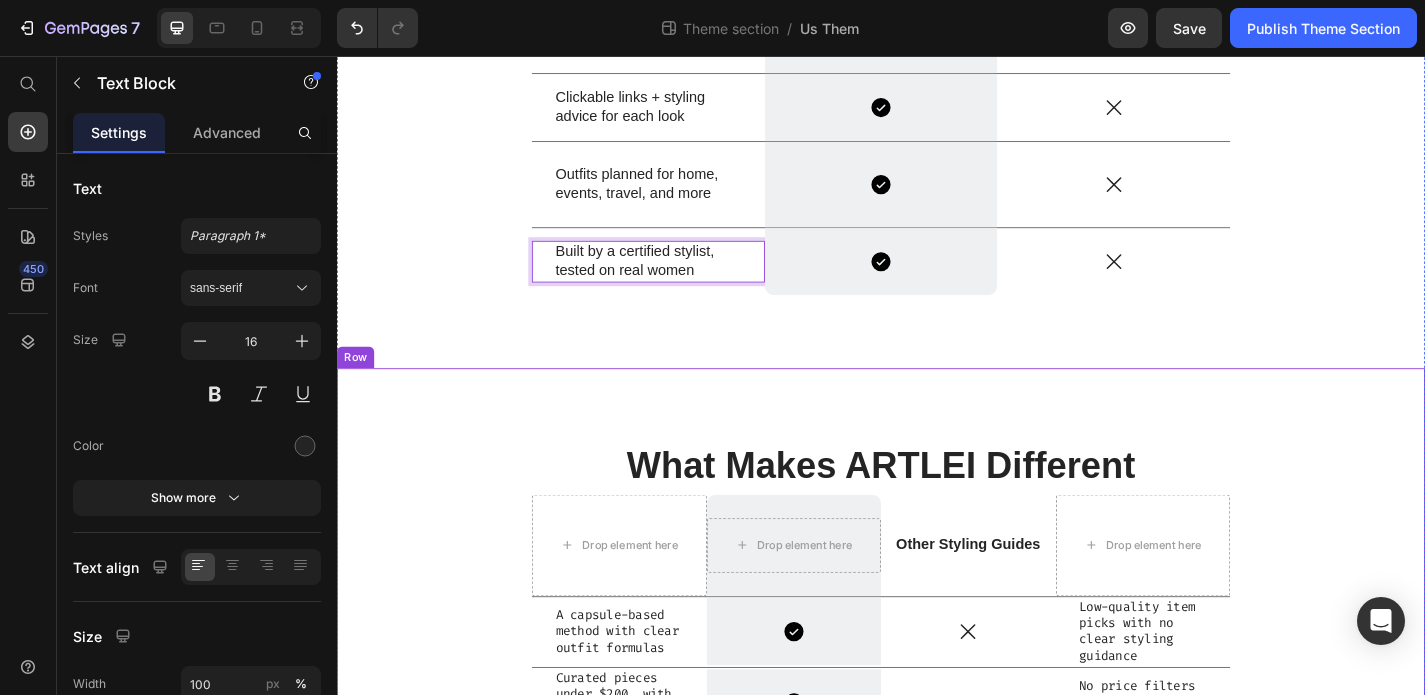 click on "What Makes ARTLEI Different Heading
Drop element here
Drop element here Row Other Styling Guides Text Block
Drop element here Row A capsule-based method with clear outfit formulas Text Block
Icon Row
Icon Low-quality item picks with no clear styling guidance Text Block Row Curated pieces under $200, with 5 options per item Text Block
Icon Row
Icon No price filters and smart alternatives Text Block Row Clickable links + styling advice for each look Text Block
Icon Row
Icon Just inspiration, no real direction Text Block Row Outfits planned for home, events, travel, and more Text Block
Icon Row
Icon One-size-fits-all advice Text Block Row Built by a certified stylist, tested on real women Text Block
Icon Row
Icon Often created without expert experience Text Block Row Row Row" at bounding box center (937, 757) 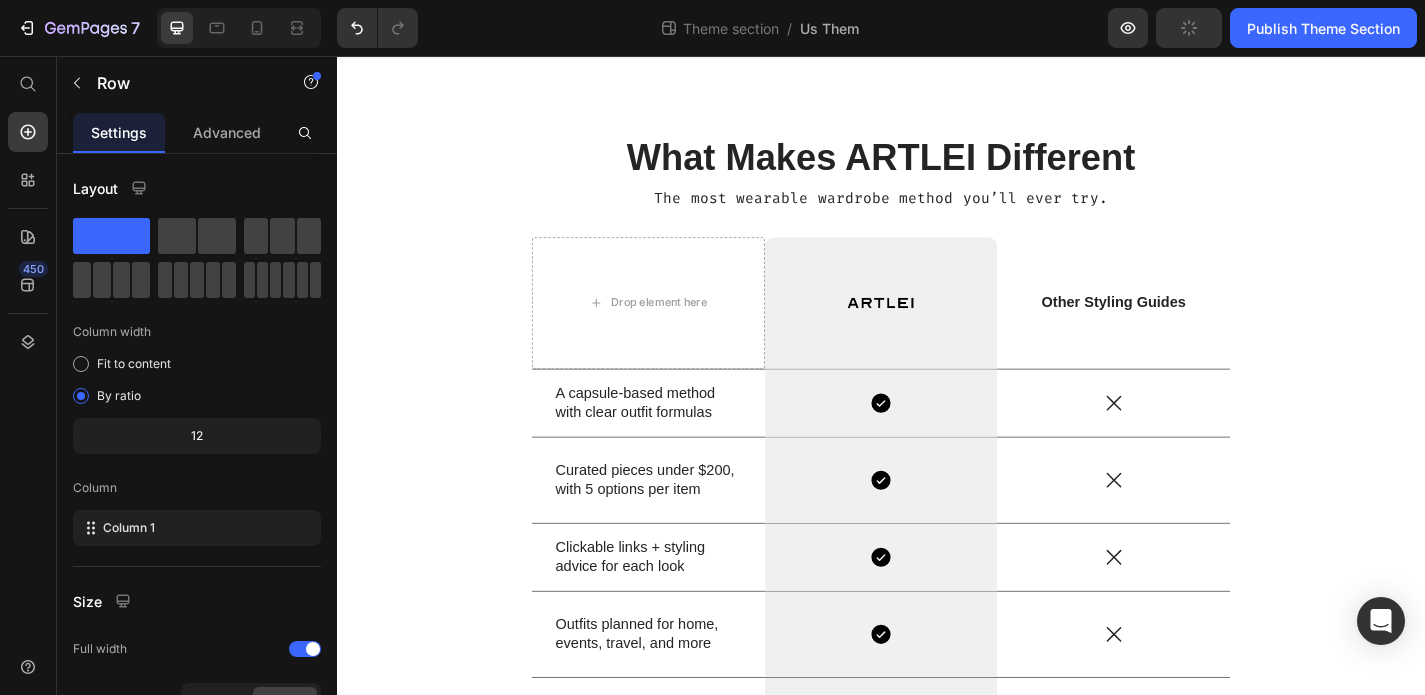 scroll, scrollTop: 78, scrollLeft: 0, axis: vertical 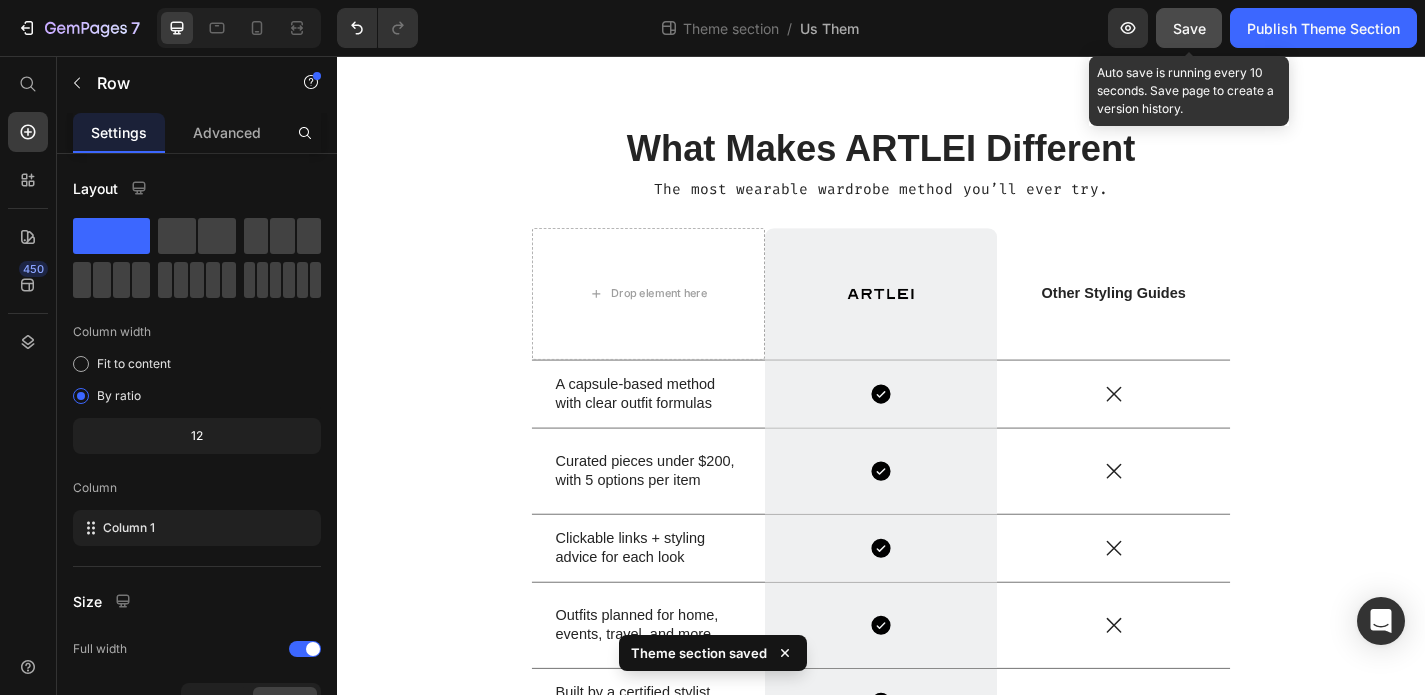 click on "Save" at bounding box center [1189, 28] 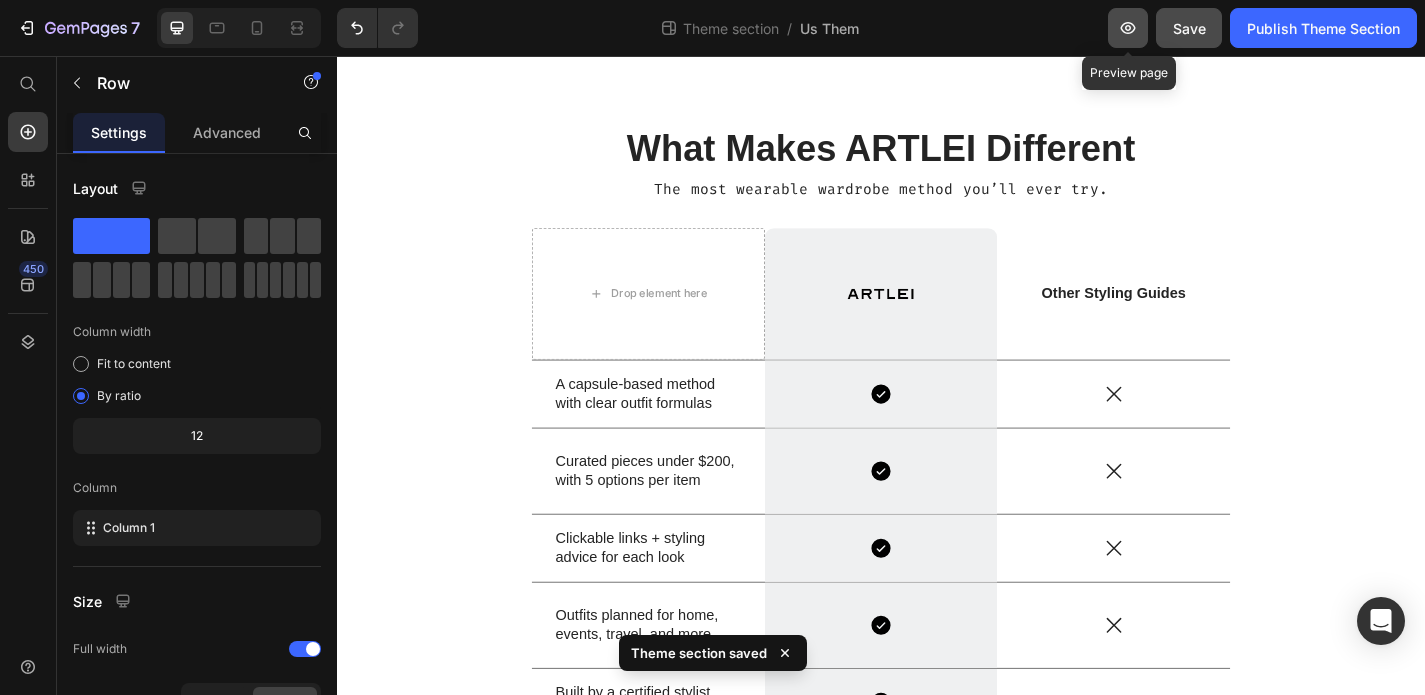 click 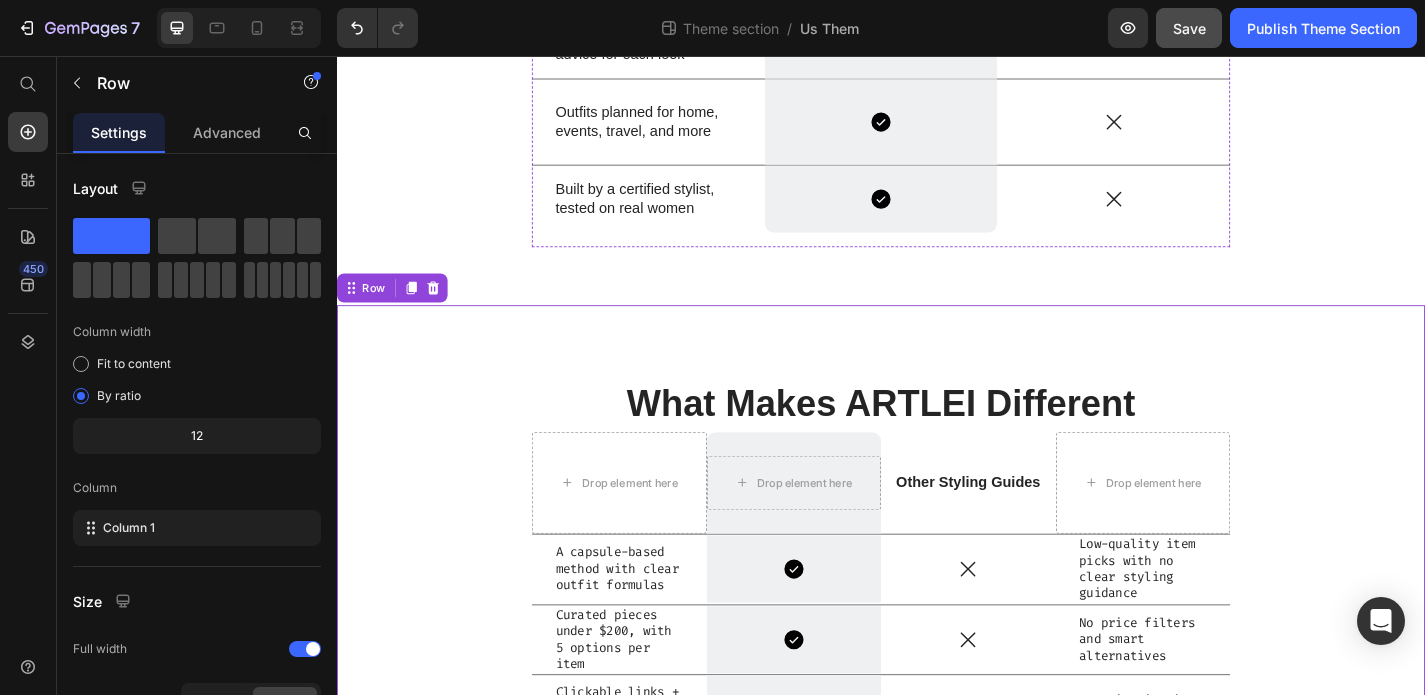 scroll, scrollTop: 664, scrollLeft: 0, axis: vertical 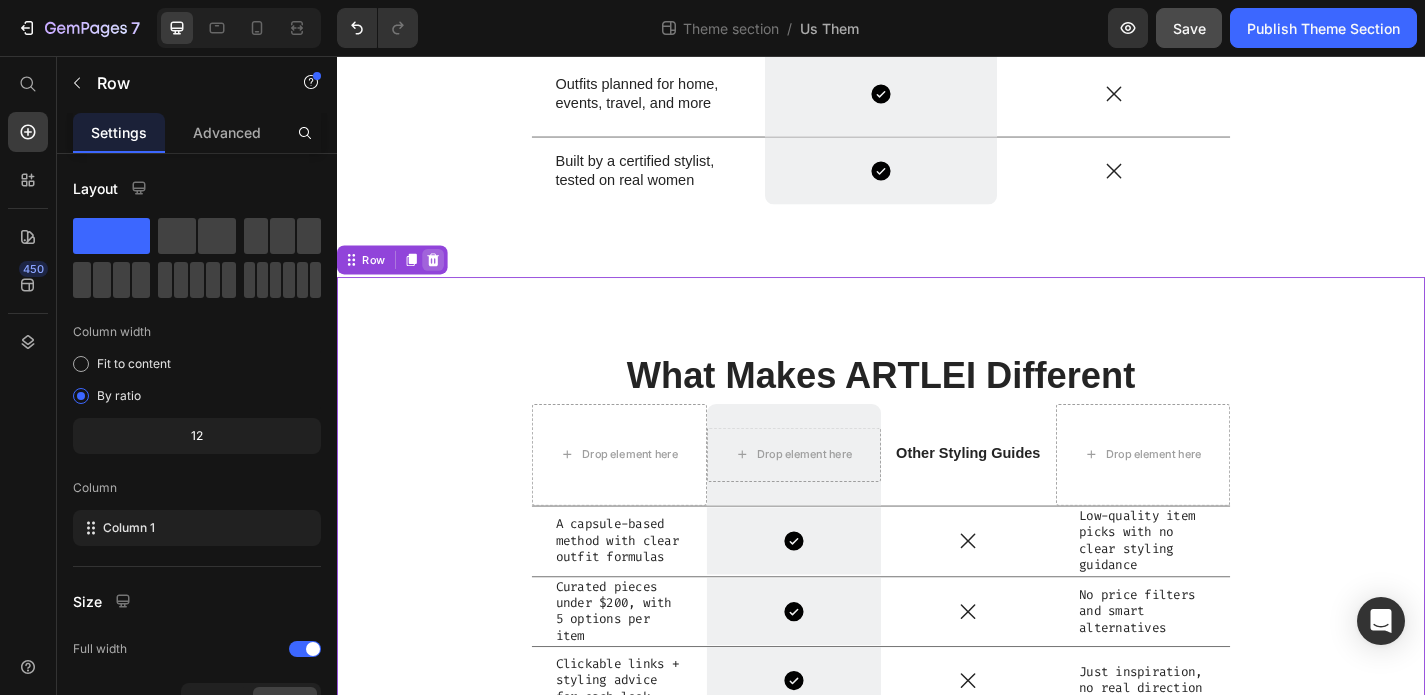 click 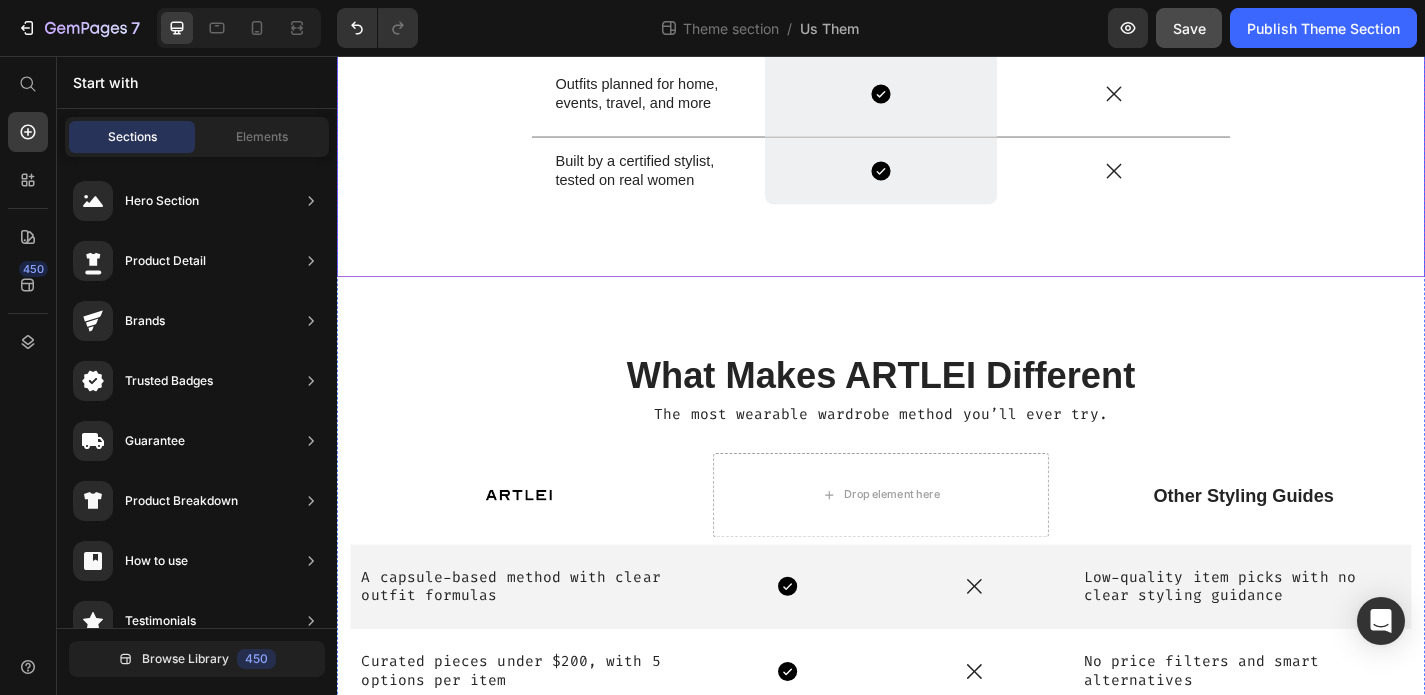 click on "What Makes ARTLEI Different Heading The most wearable wardrobe method you’ll ever try. Text Block Row Image
Drop element here Other Styling Guides Text Block Row A capsule-based method with clear outfit formulas Text Block
Icon
Icon Low-quality item picks with no clear styling guidance Text Block Row Curated pieces under $200, with 5 options per item Text Block
Icon
Icon No price filters and smart alternatives Text Block Row Clickable links + styling advice for each look Text Block
Icon
Icon Just inspiration, no real direction Text Block Row Outfits planned for home, events, travel, and more Text Block
Icon
Icon One-size-fits-all advice Text Block Row Built by a certified stylist, tested on real women Text Block
Icon
Icon Often created without expert experience Text Block Row Row" at bounding box center [937, 721] 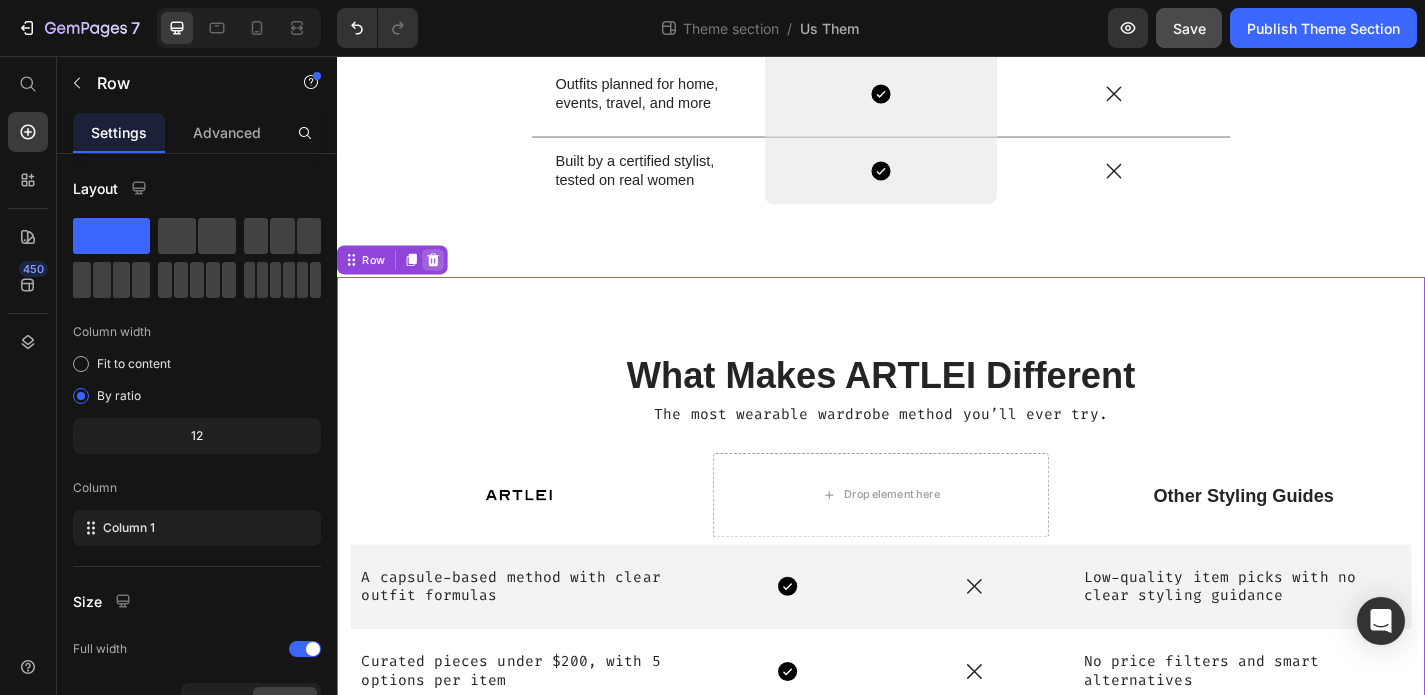 click 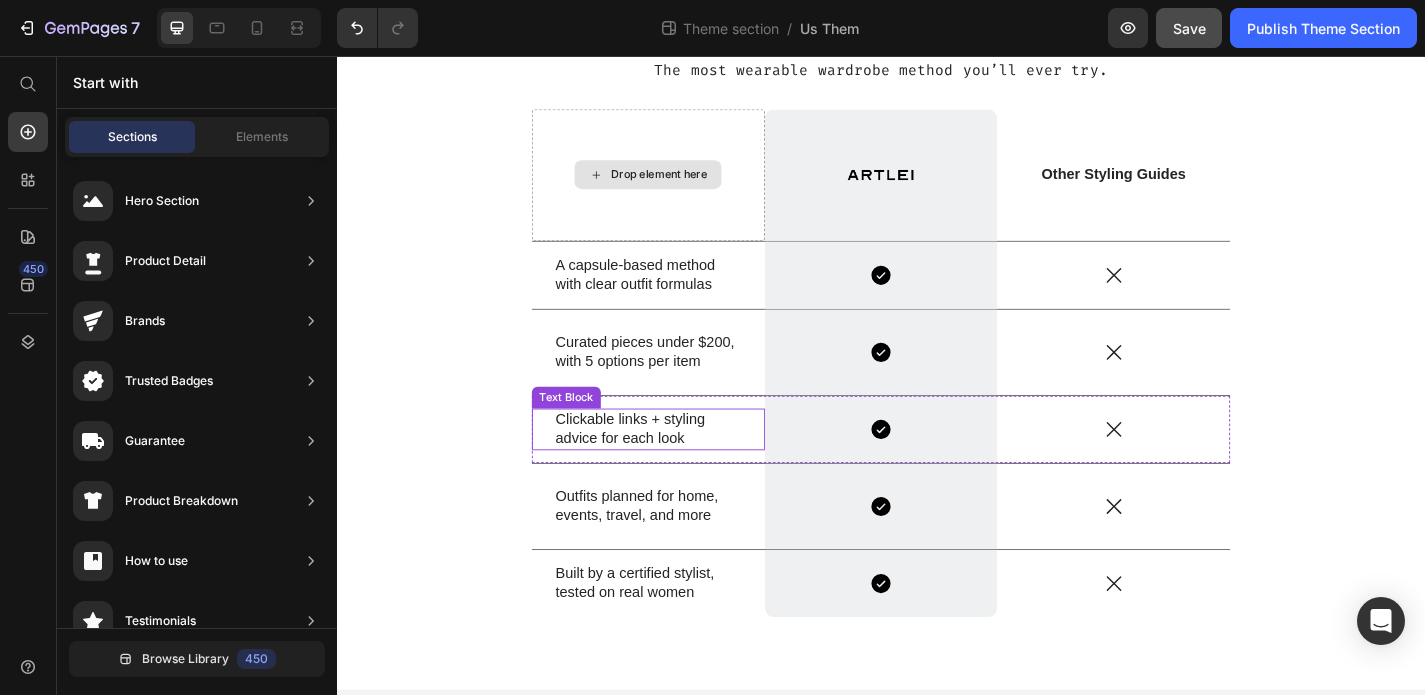 scroll, scrollTop: 235, scrollLeft: 0, axis: vertical 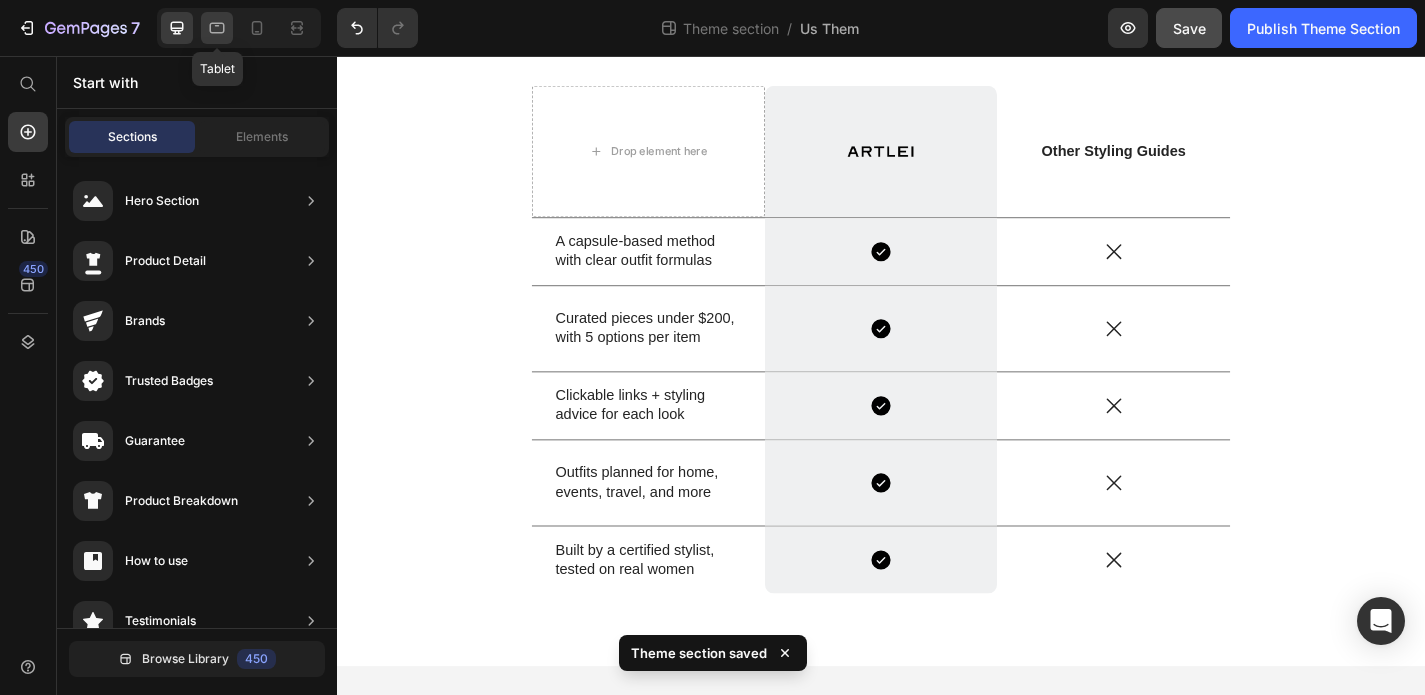 click 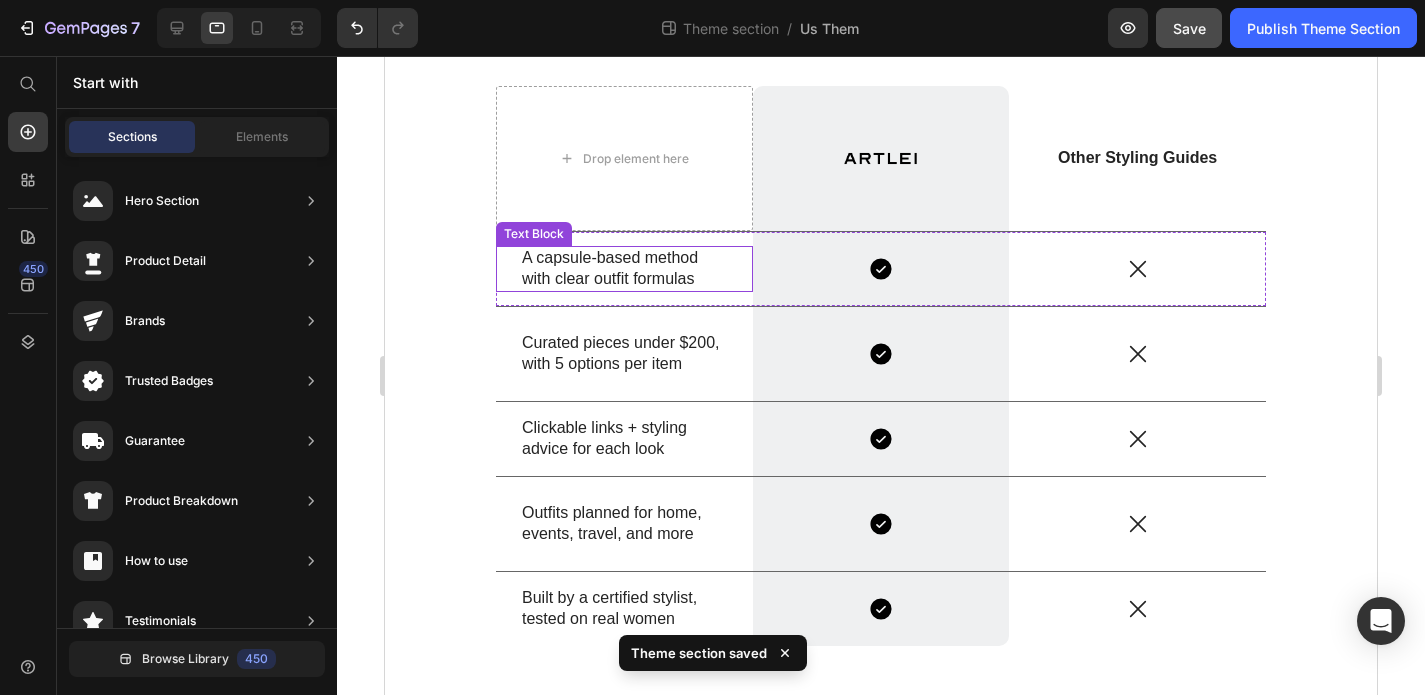 click on "A capsule-based method with clear outfit formulas" at bounding box center [624, 269] 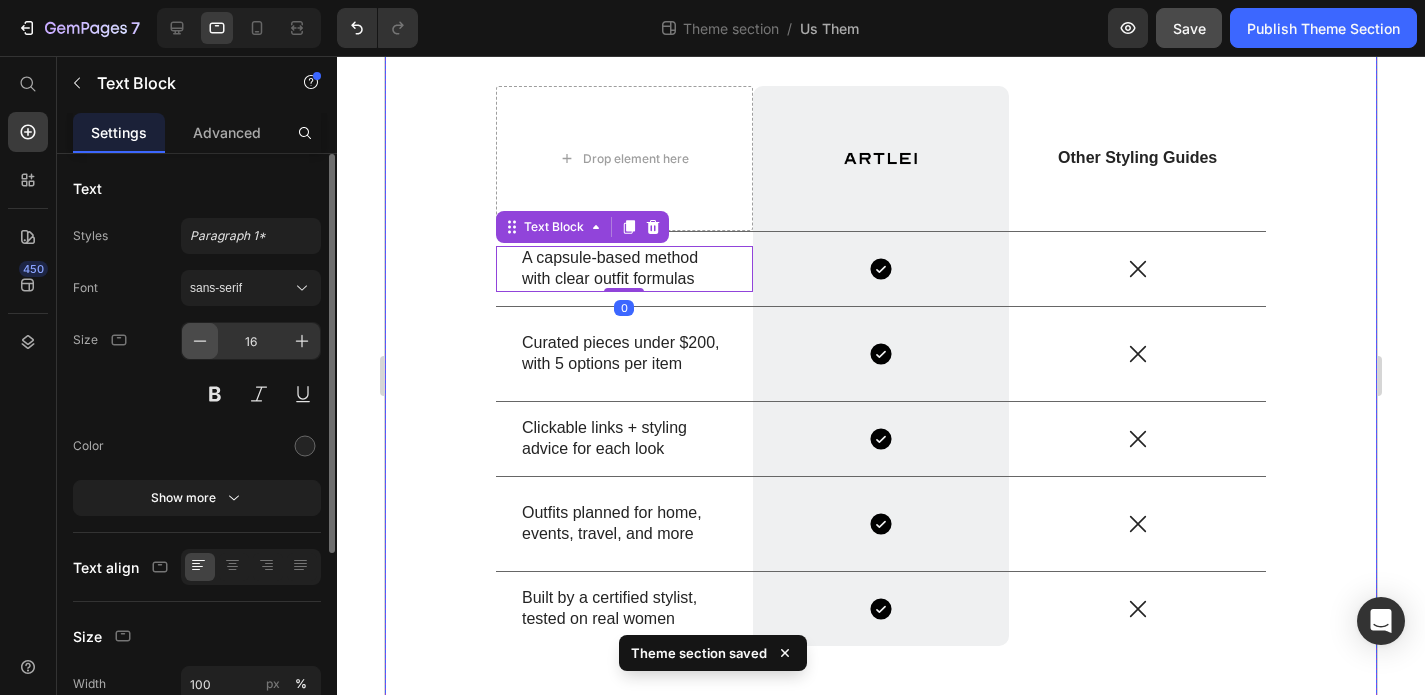 click 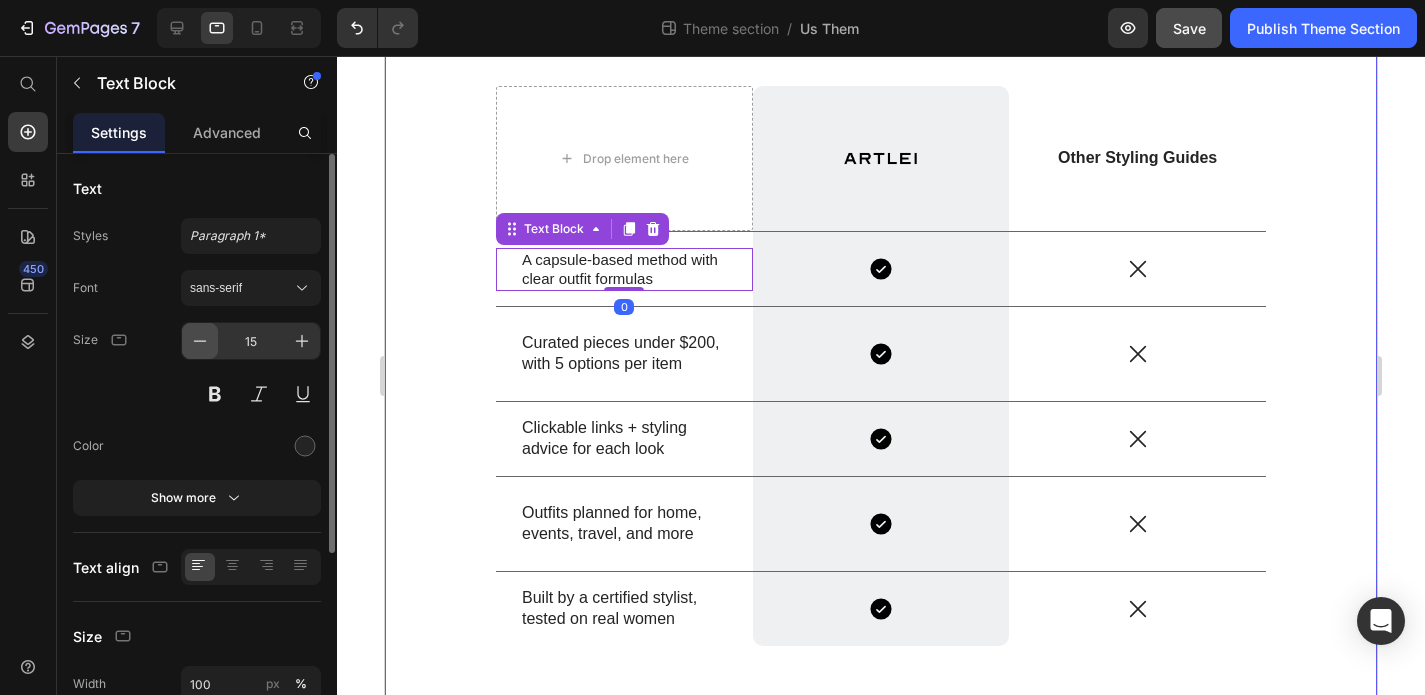 click 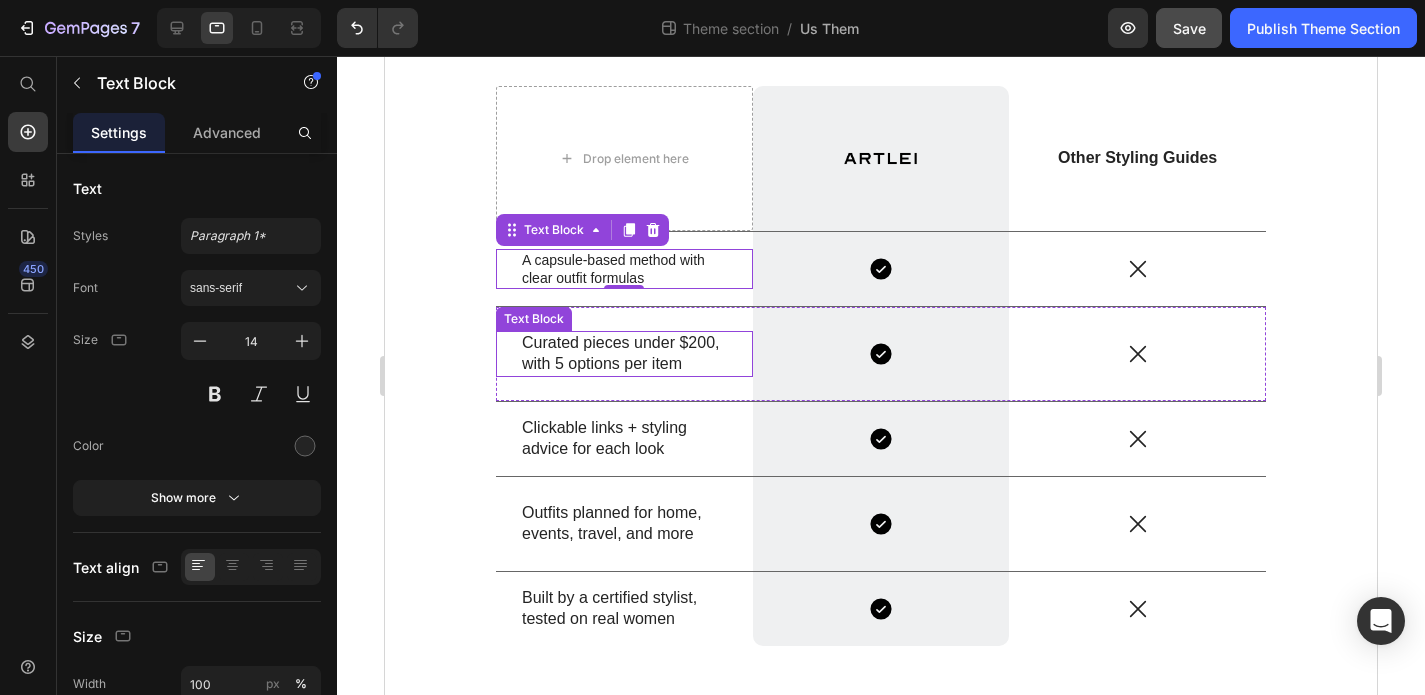 click on "Curated pieces under $200, with 5 options per item" at bounding box center [624, 354] 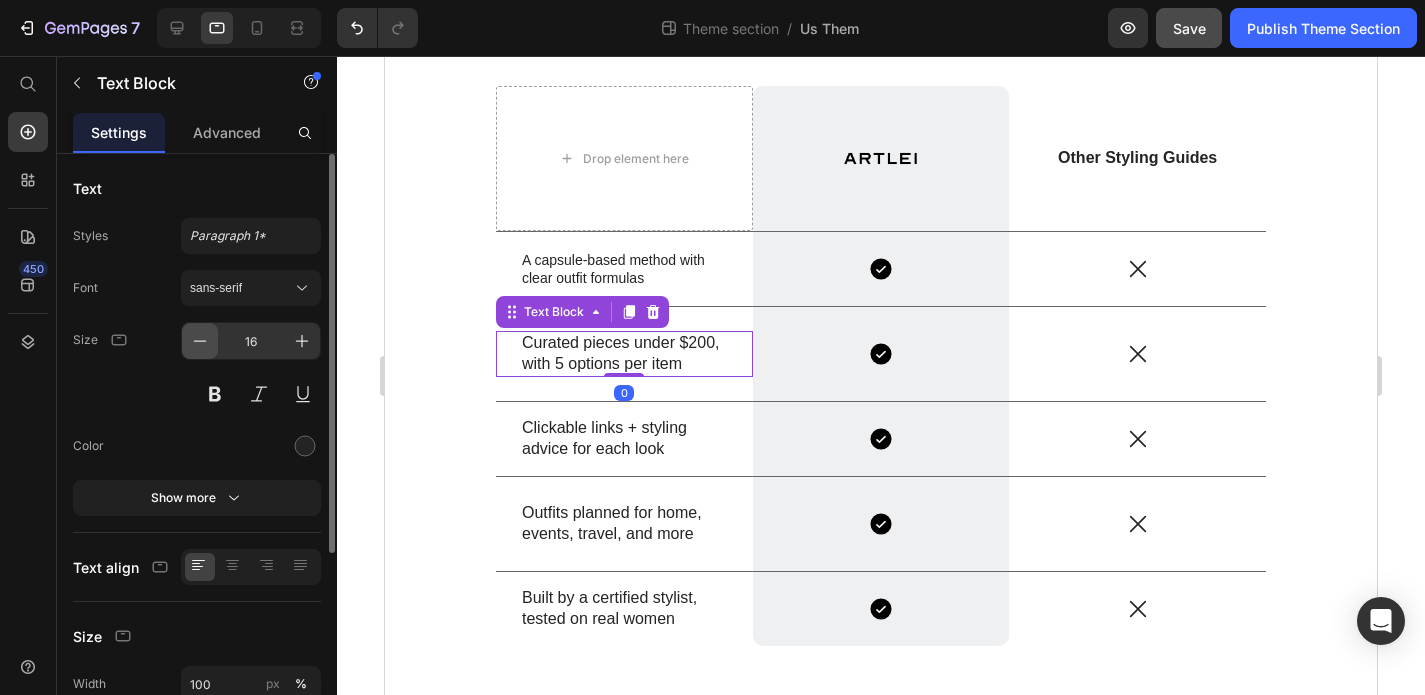 click 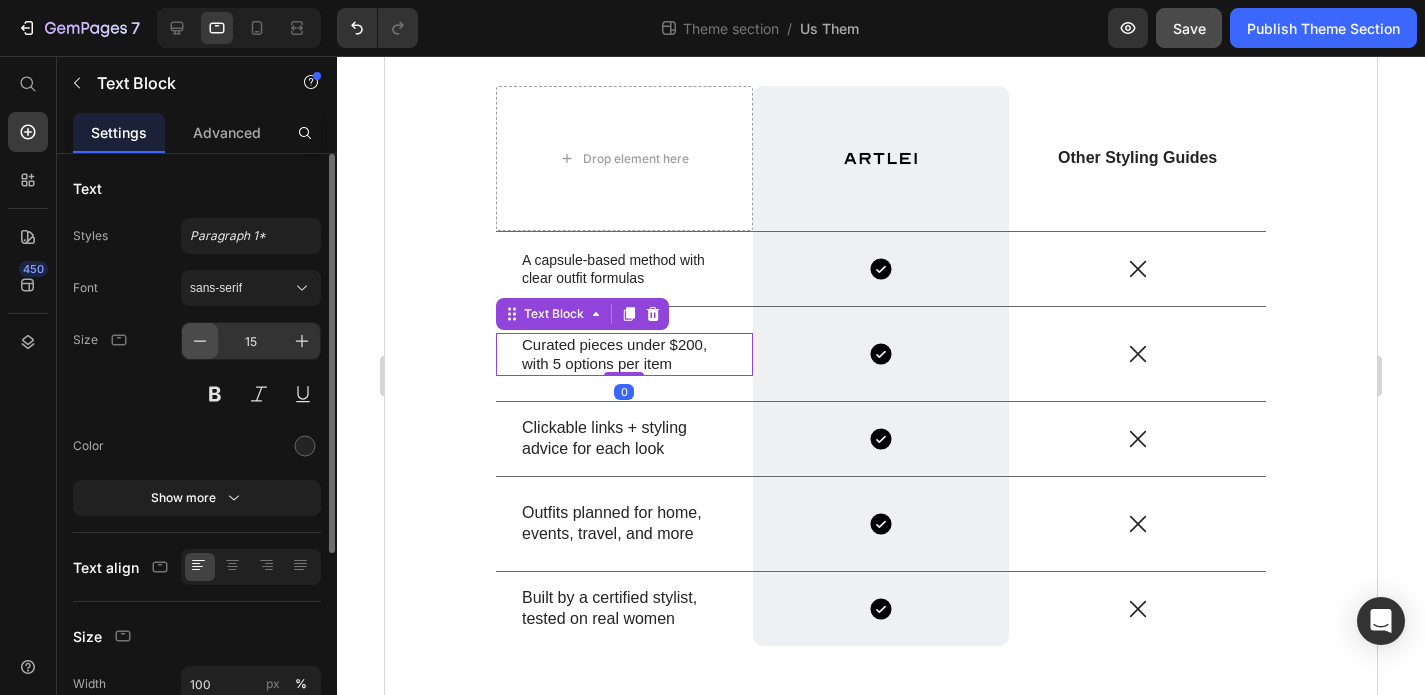click 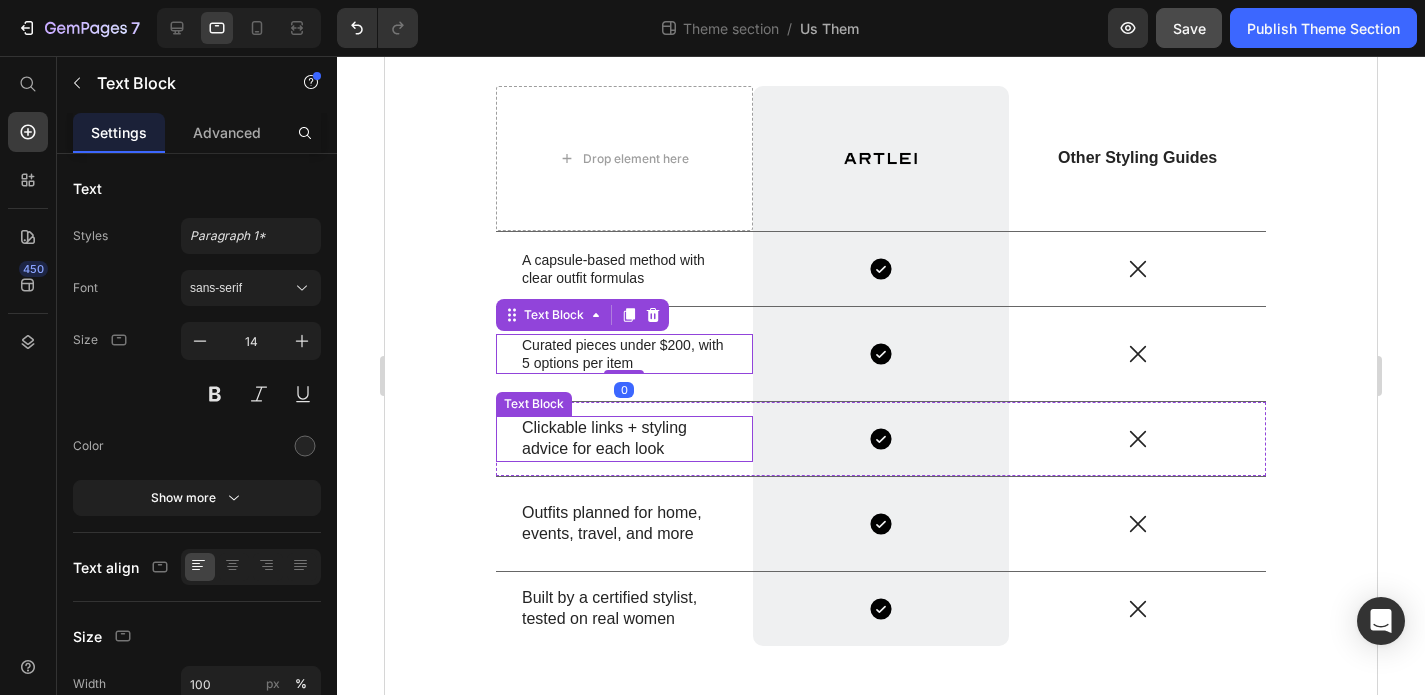 click on "Clickable links + styling advice for each look" at bounding box center [624, 439] 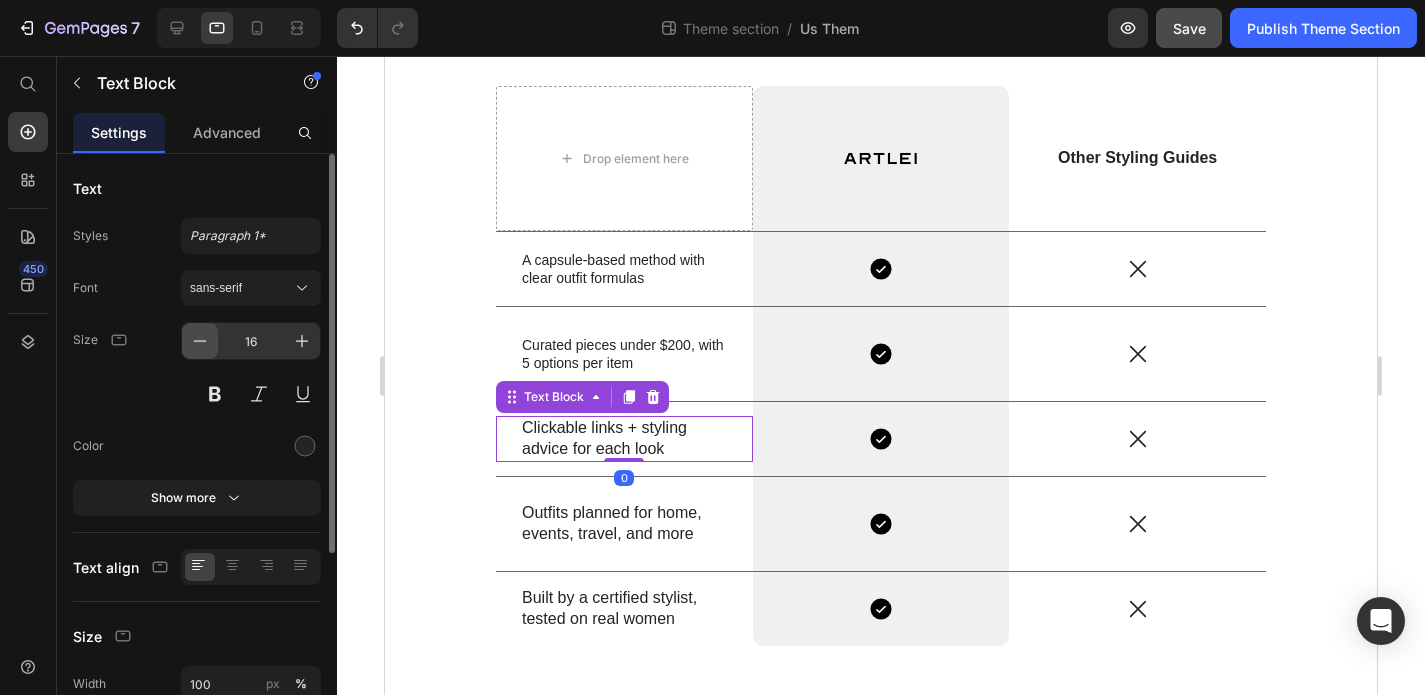 click 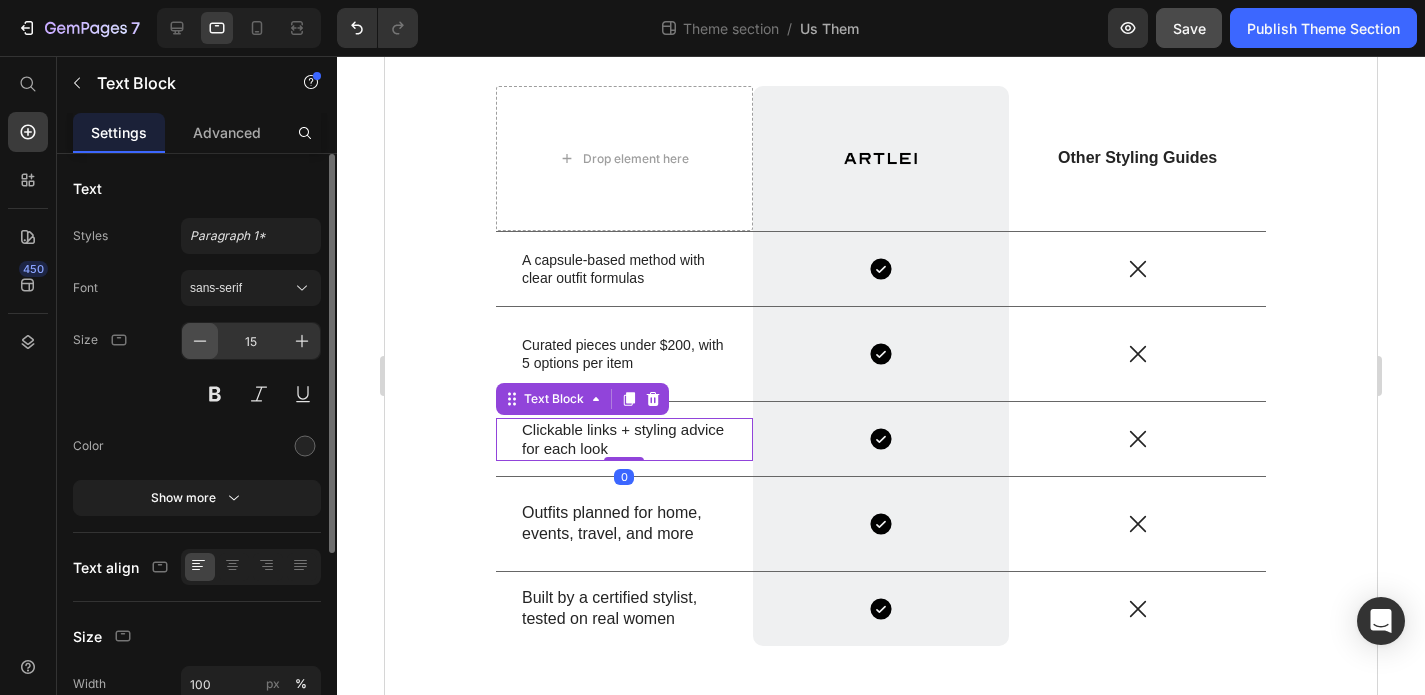 click 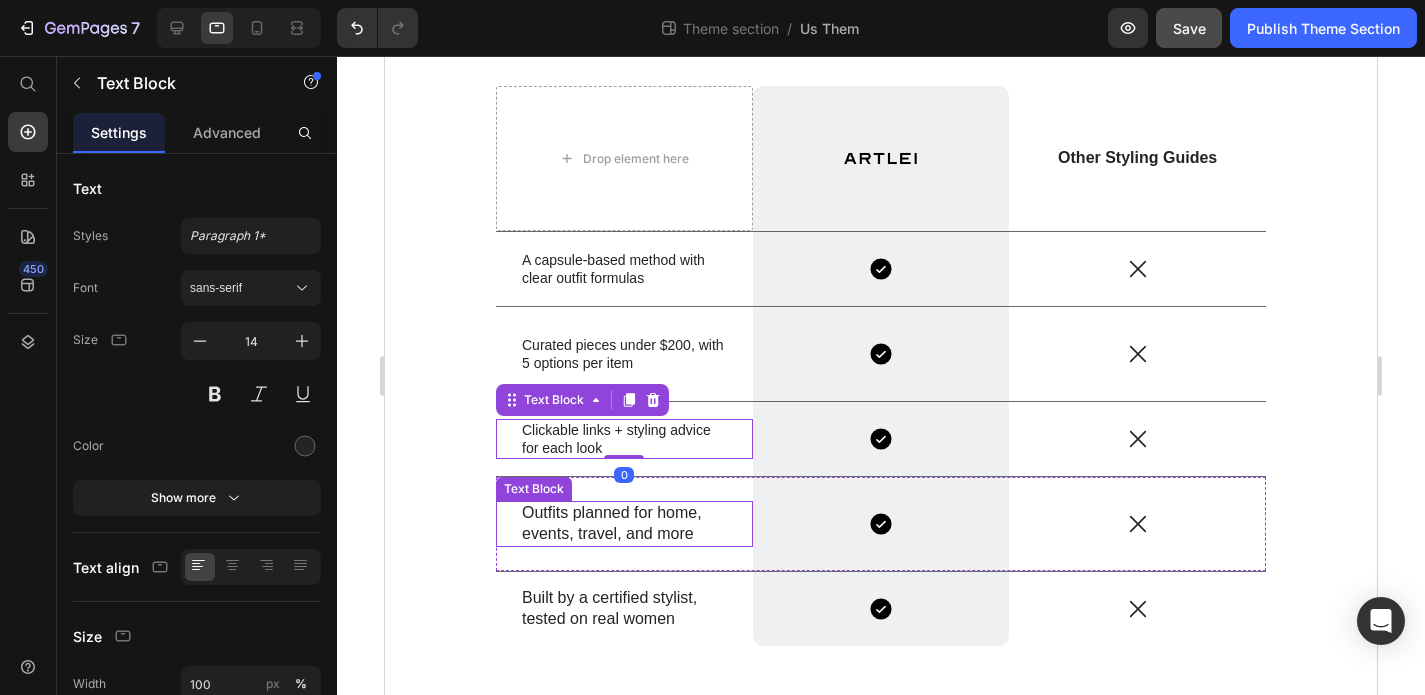 click on "Outfits planned for home, events, travel, and more" at bounding box center [624, 524] 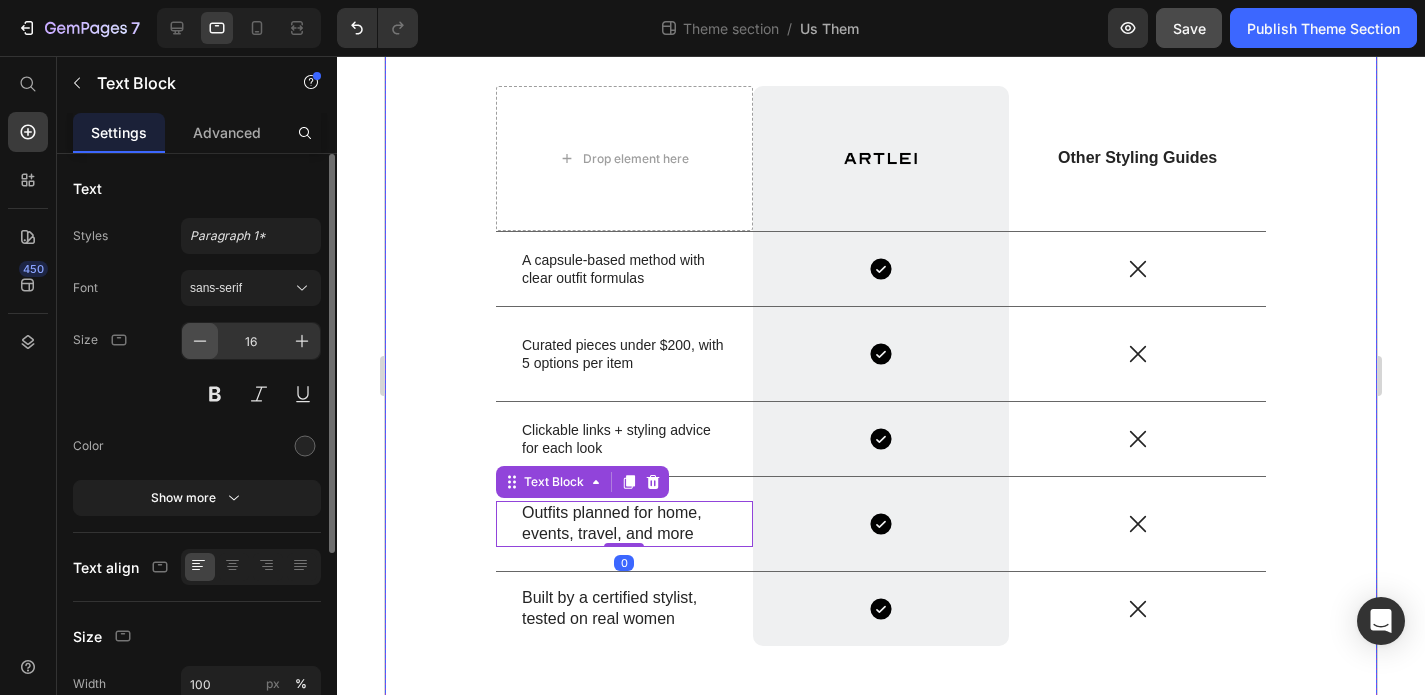 click 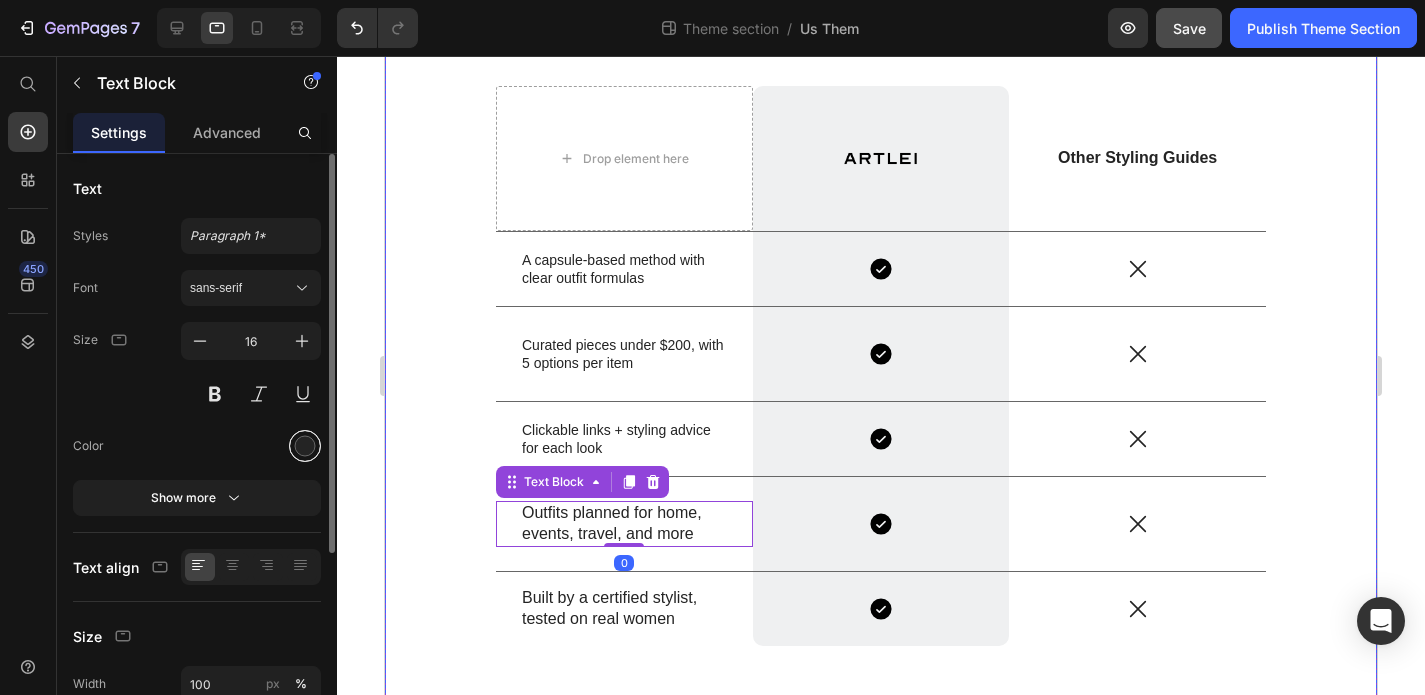 type on "14" 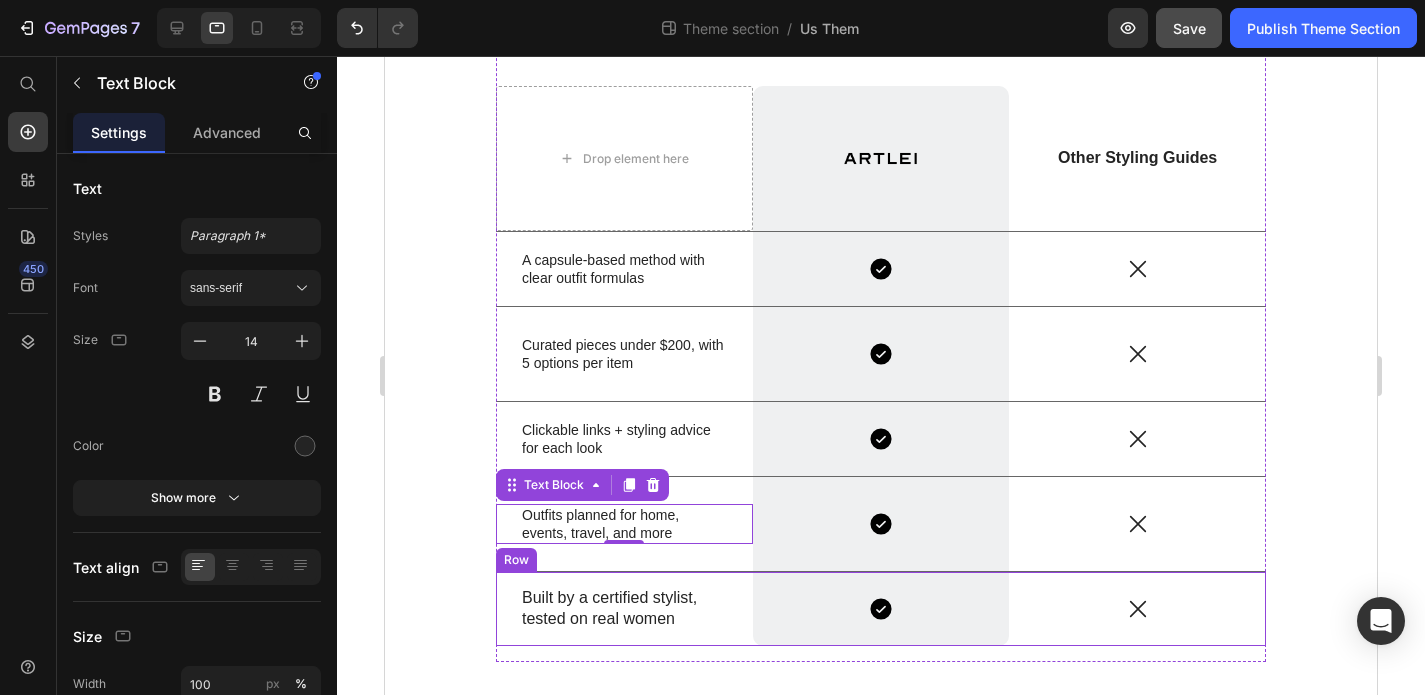 click on "Built by a certified stylist, tested on real women" at bounding box center [624, 609] 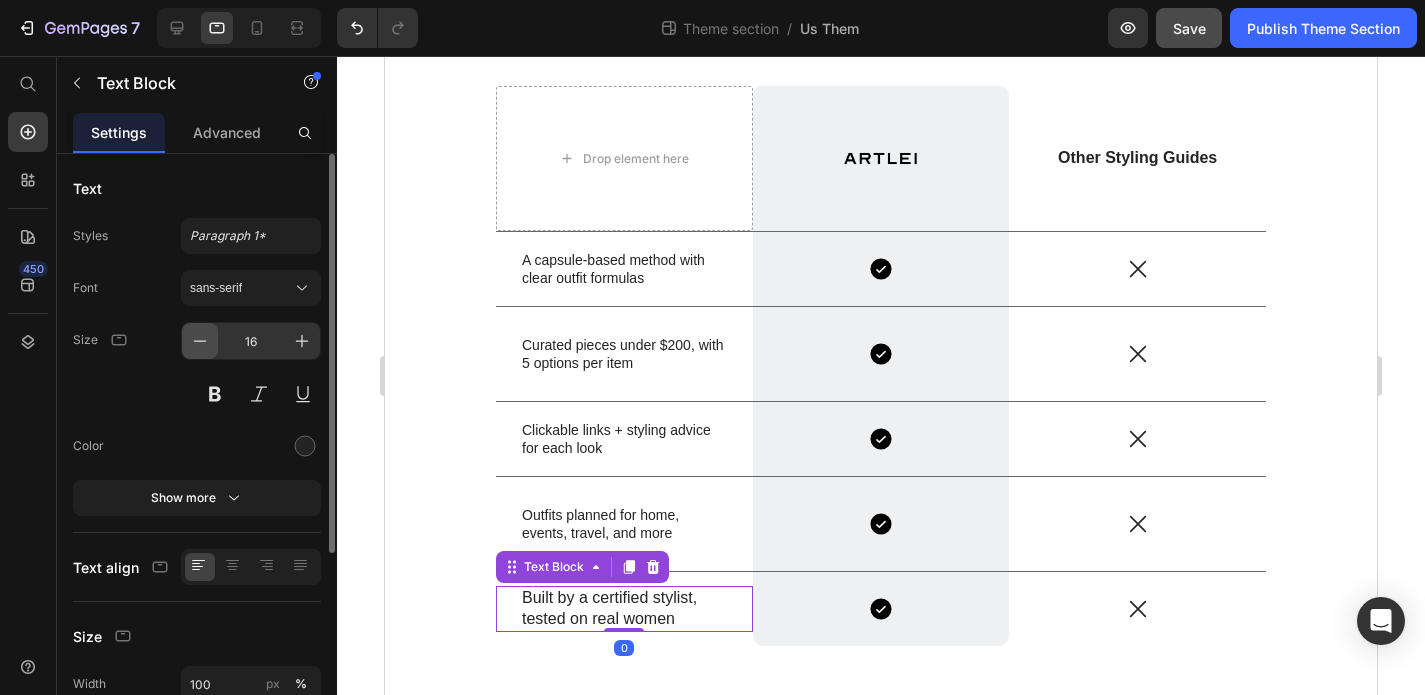 click 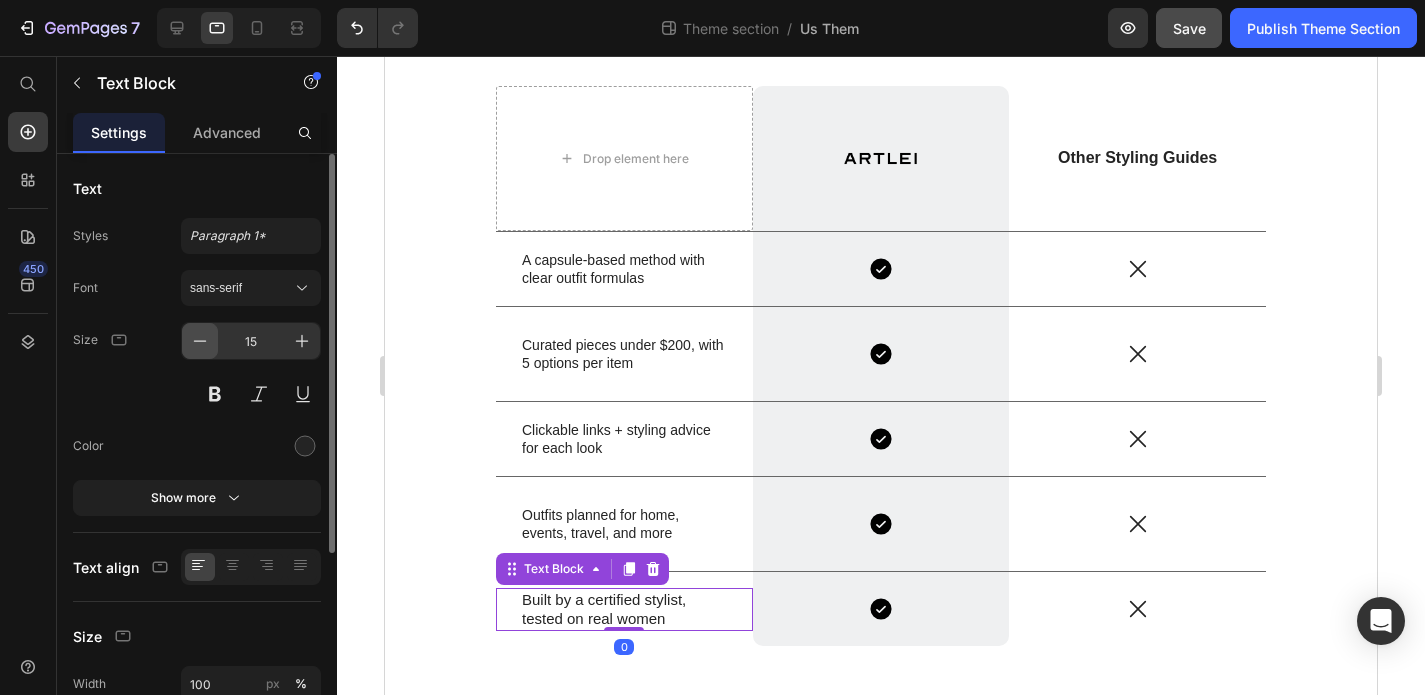 click 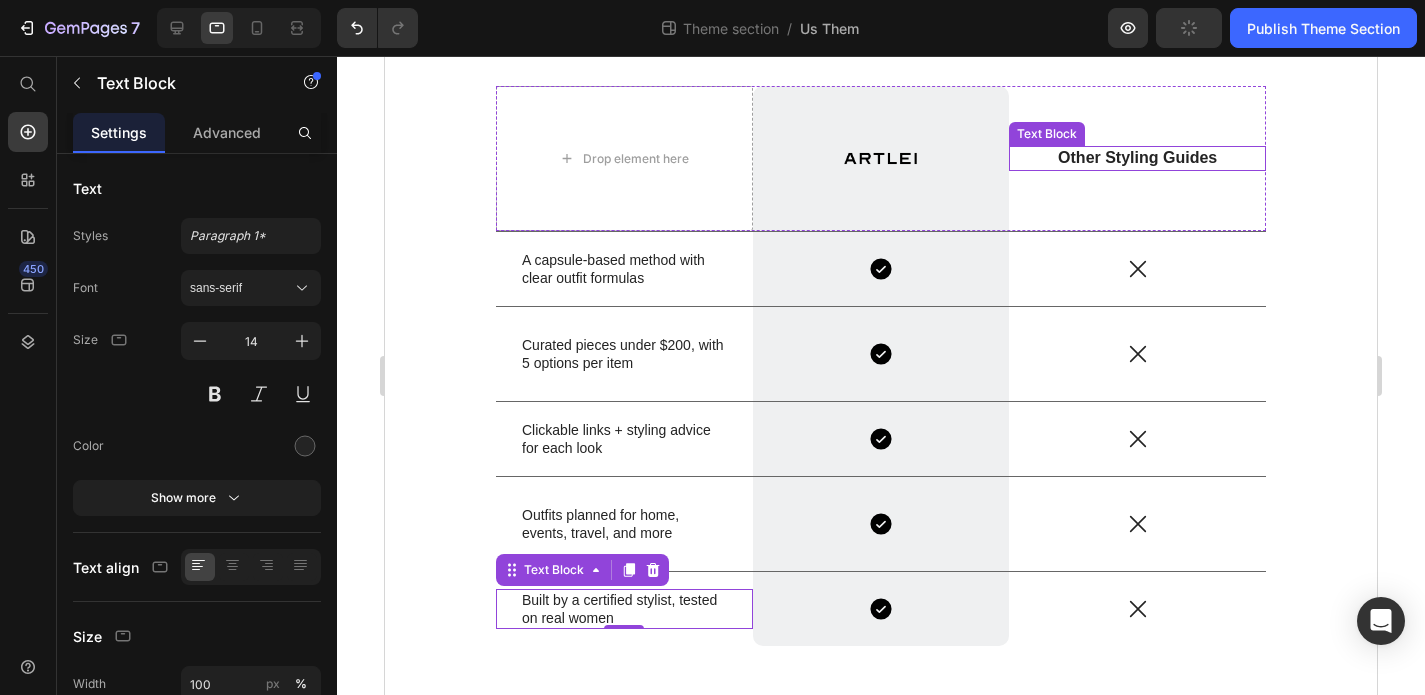 click on "Other Styling Guides" at bounding box center [1137, 158] 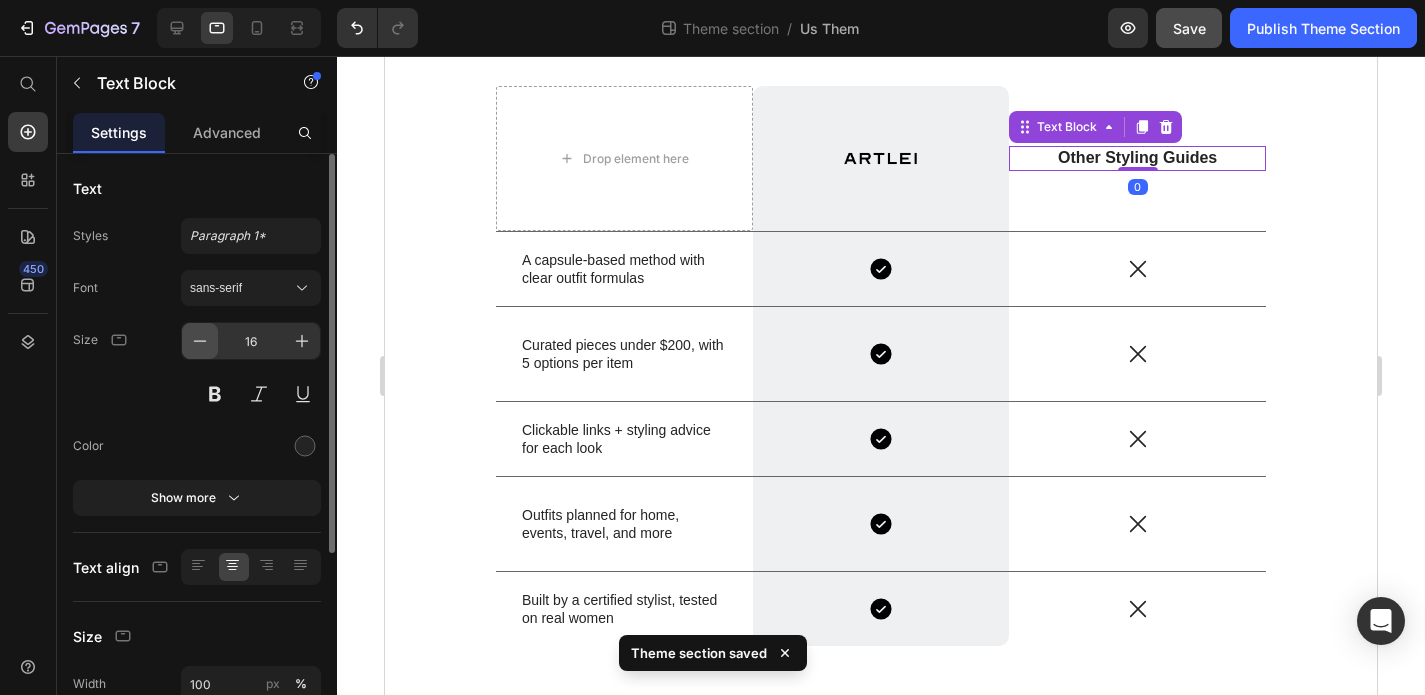 click 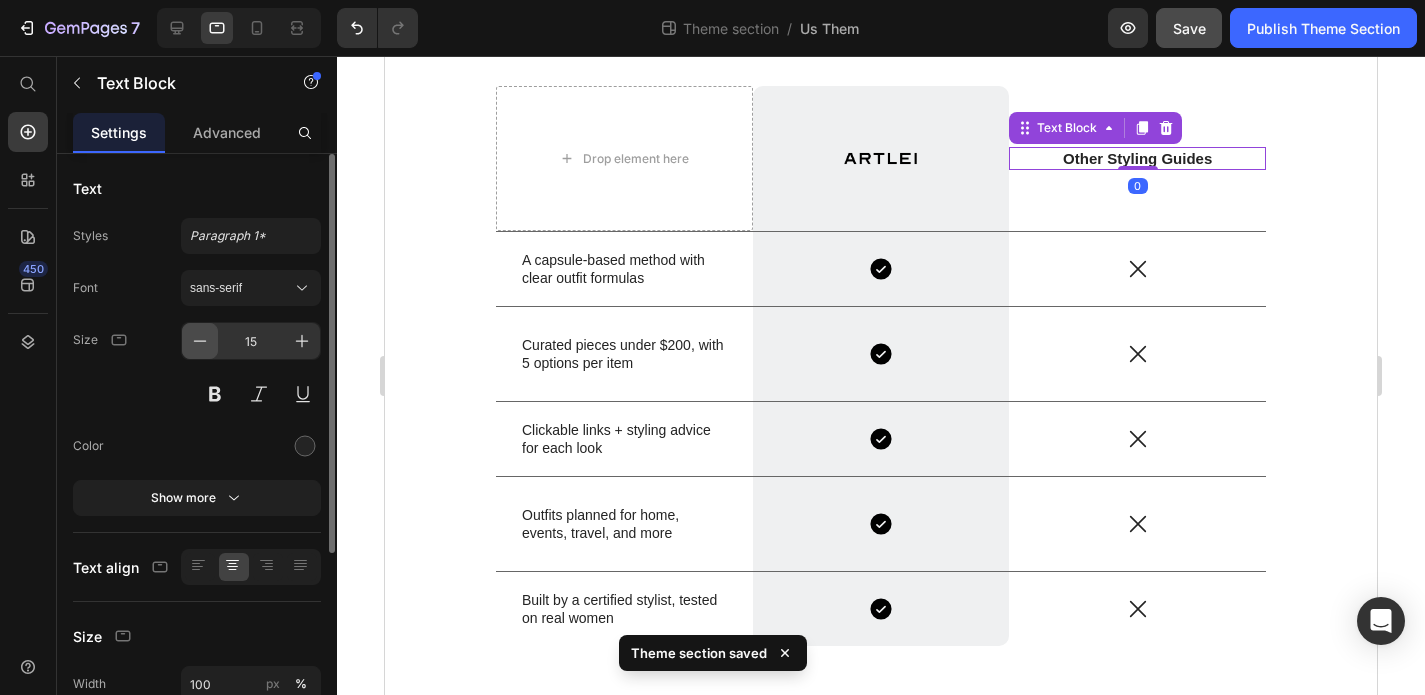 click 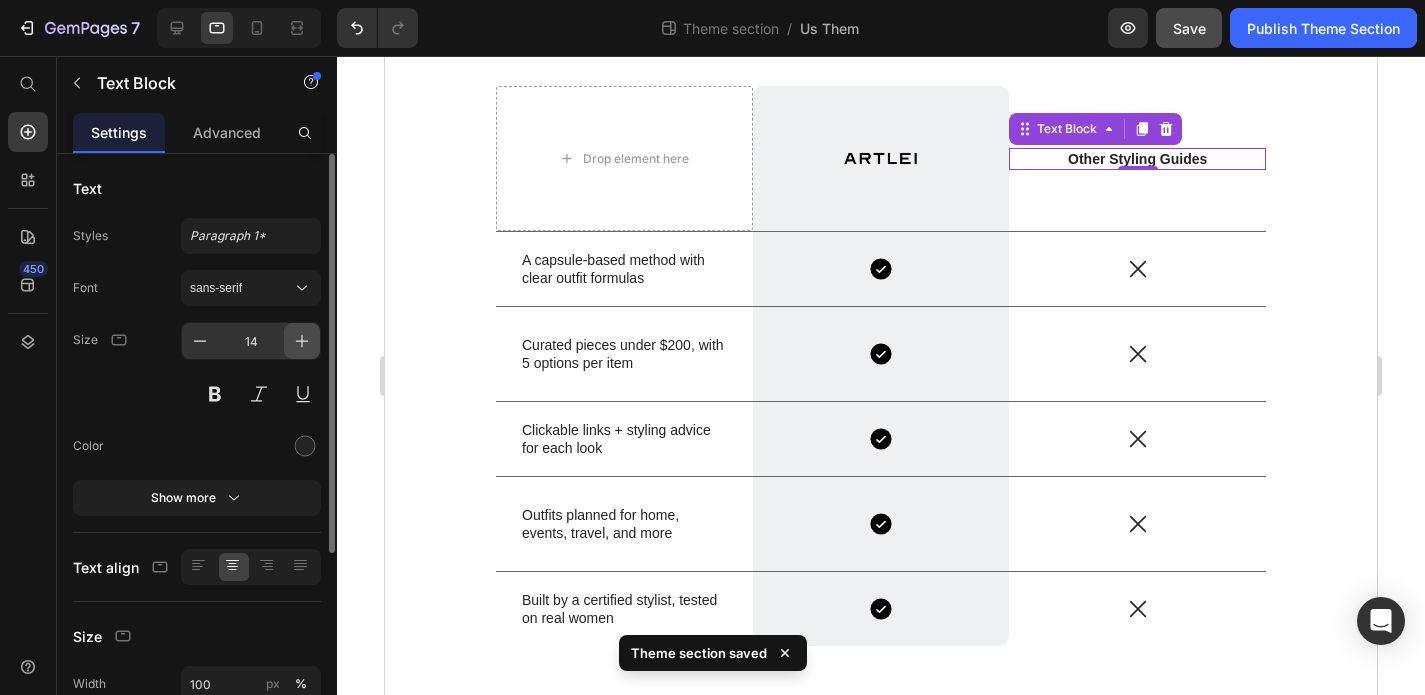 click 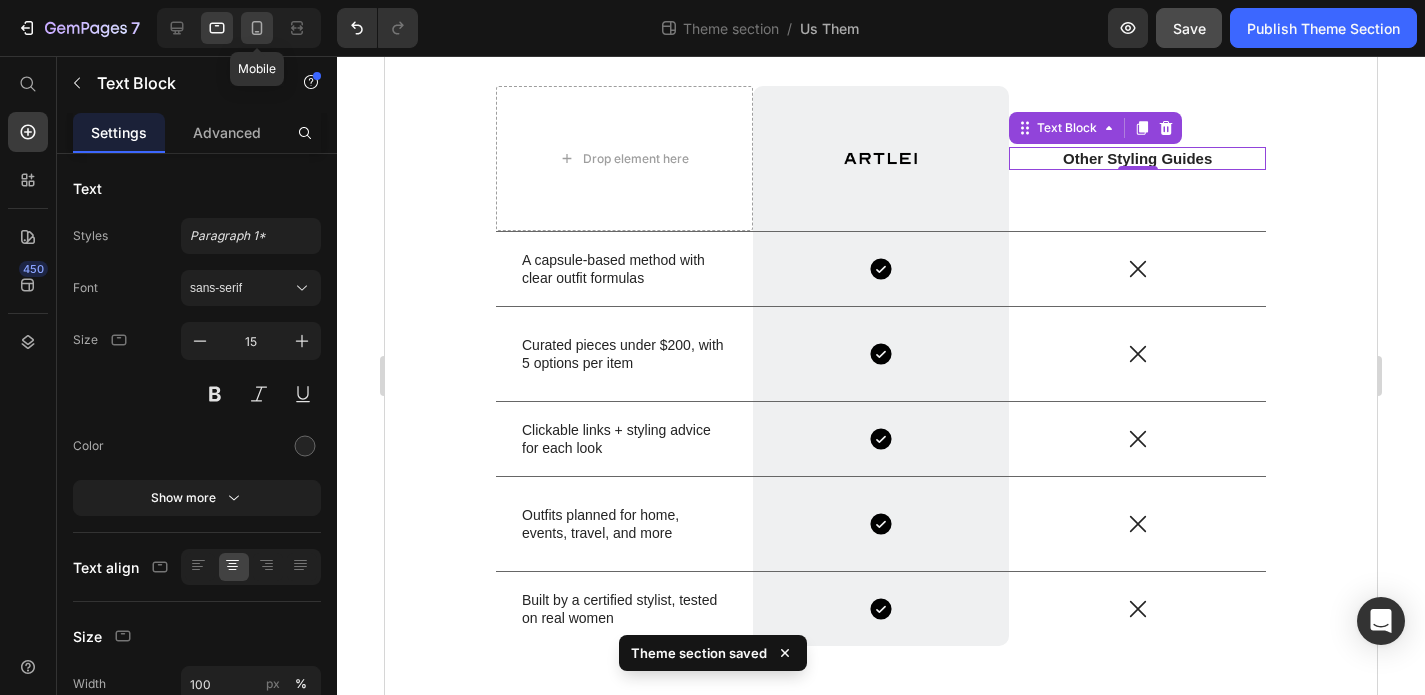 click 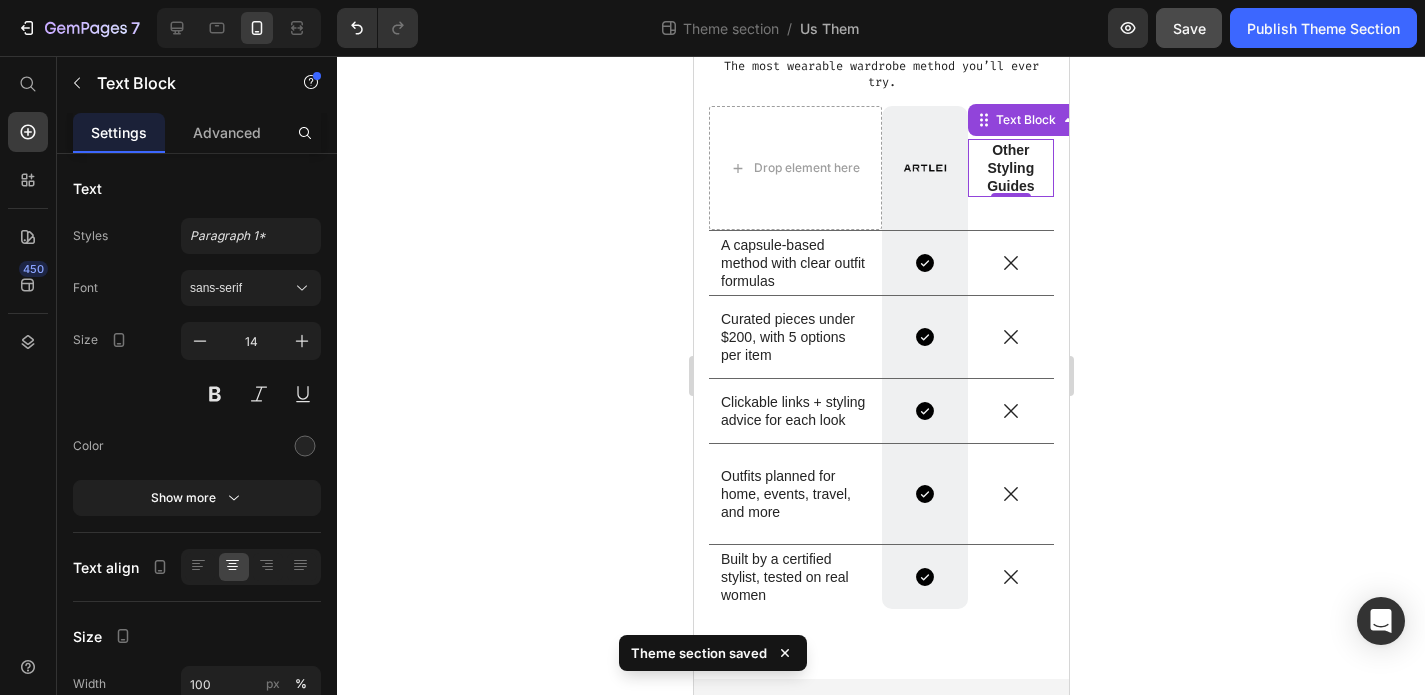 scroll, scrollTop: 254, scrollLeft: 0, axis: vertical 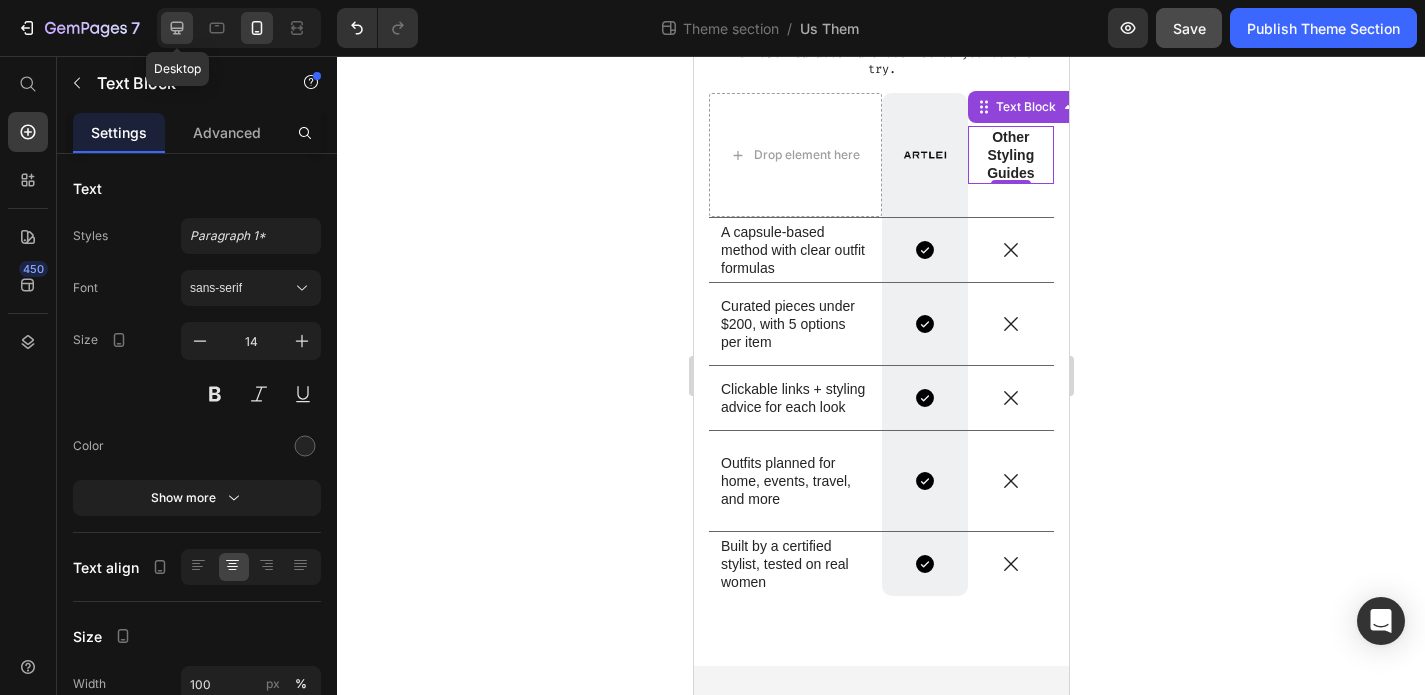 click 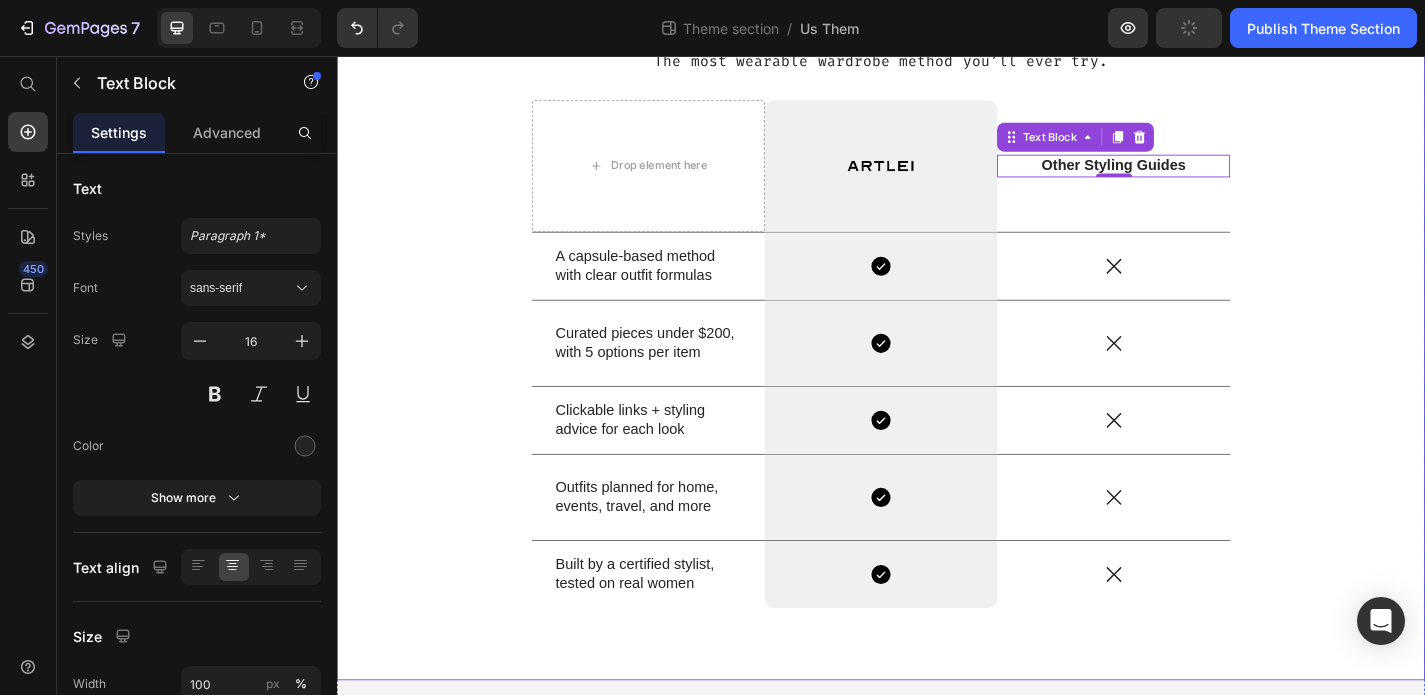 scroll, scrollTop: 235, scrollLeft: 0, axis: vertical 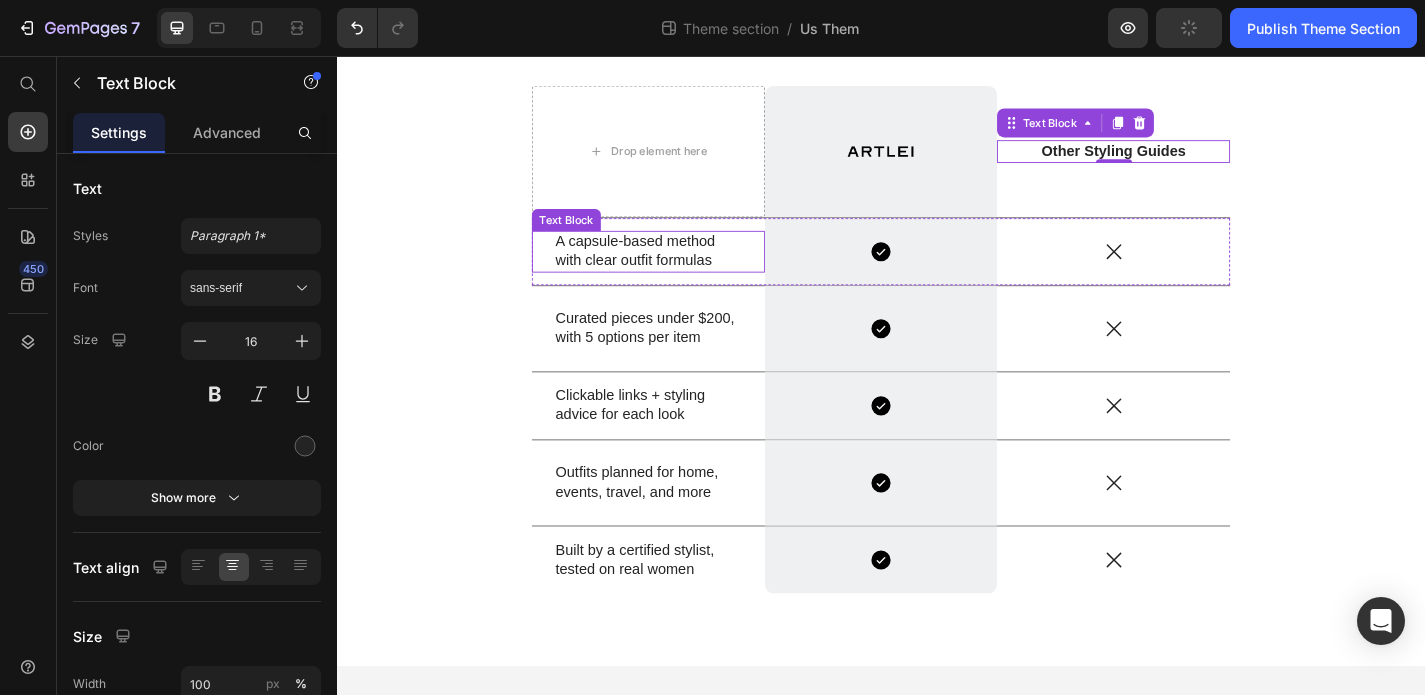 click on "A capsule-based method with clear outfit formulas" at bounding box center (680, 272) 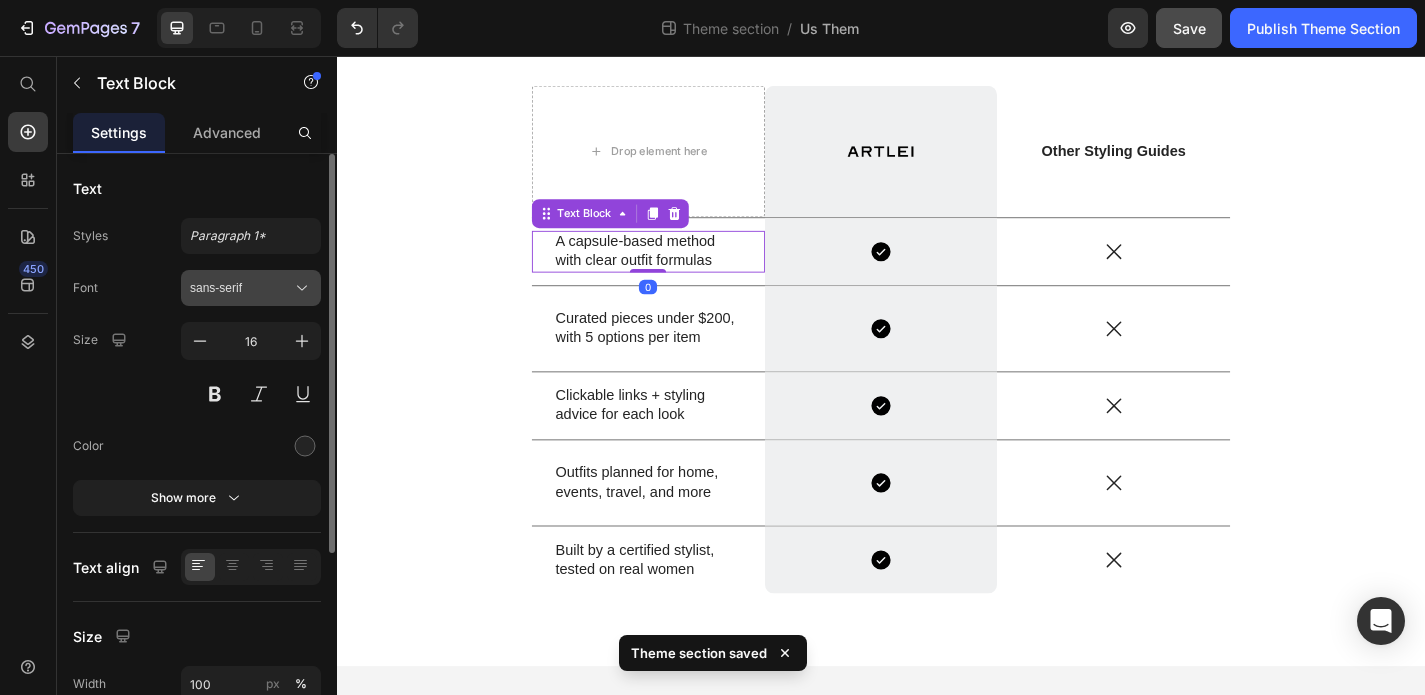 click on "sans-serif" at bounding box center (241, 288) 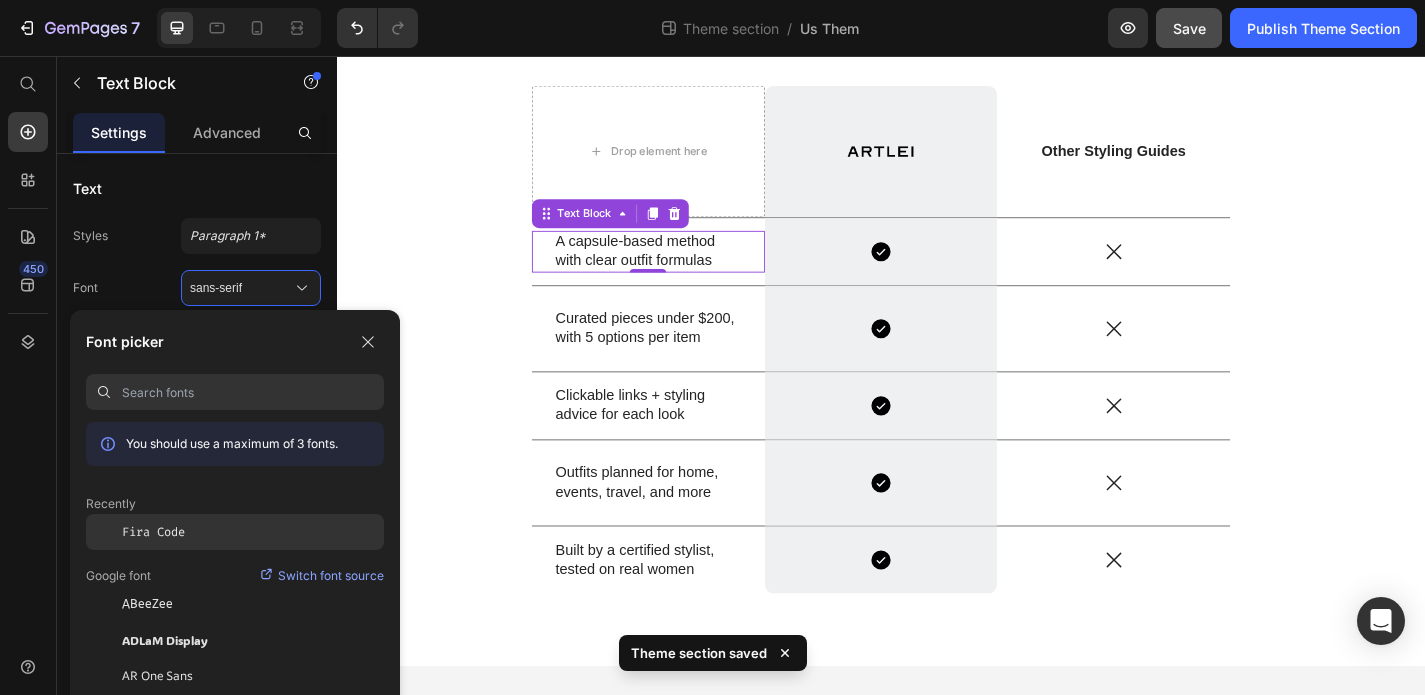 click on "Fira Code" 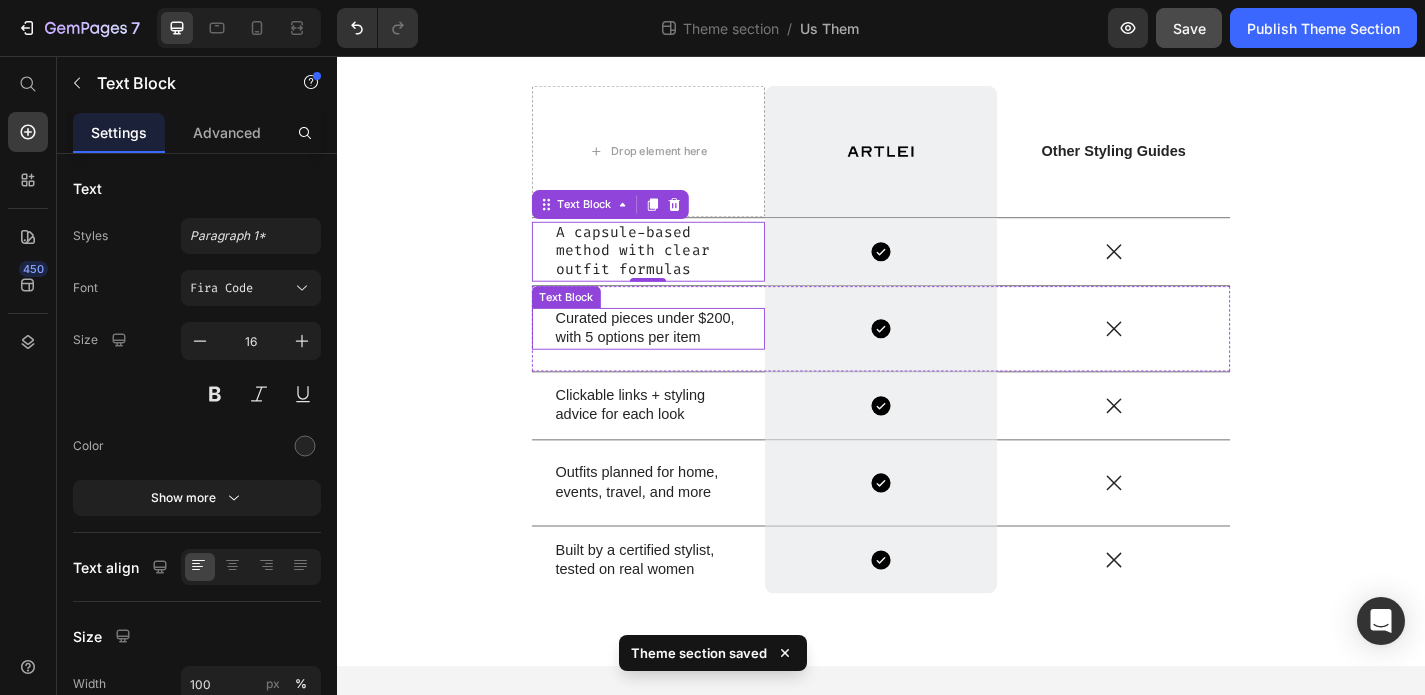 click on "Curated pieces under $200, with 5 options per item" at bounding box center (680, 357) 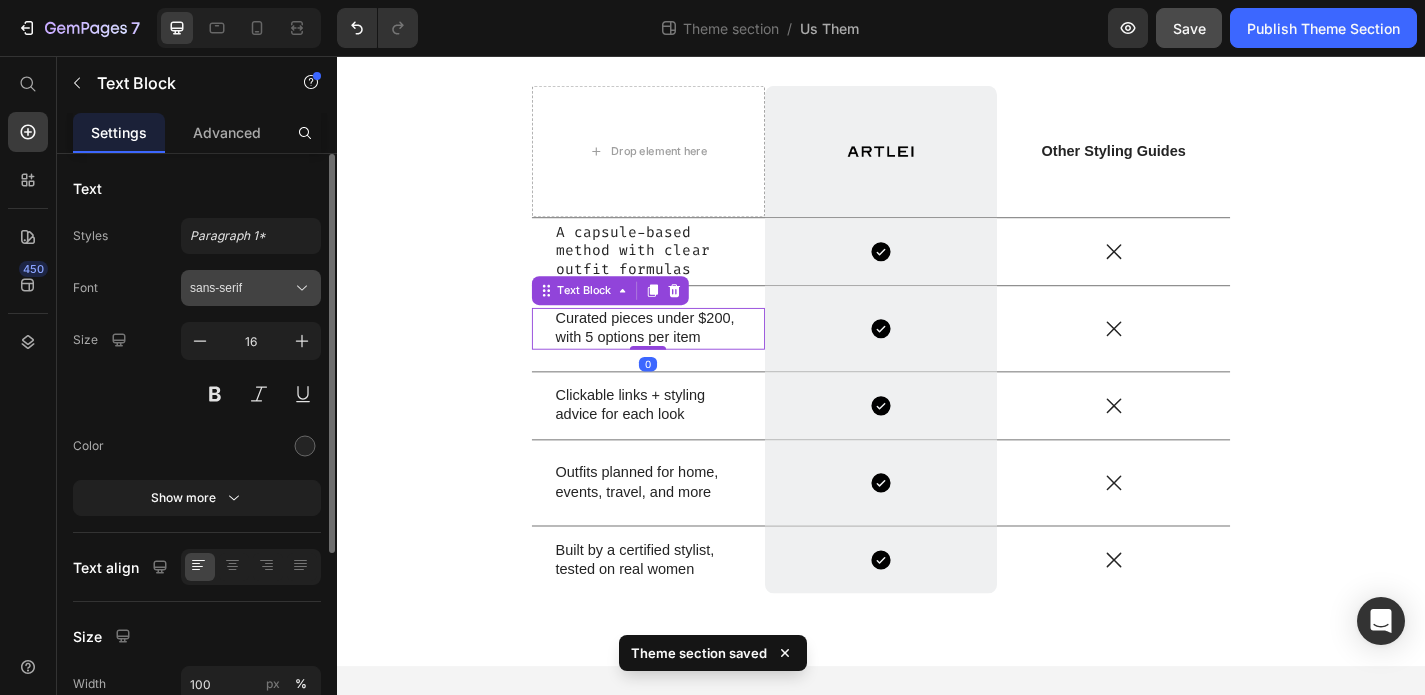 click on "sans-serif" at bounding box center [251, 288] 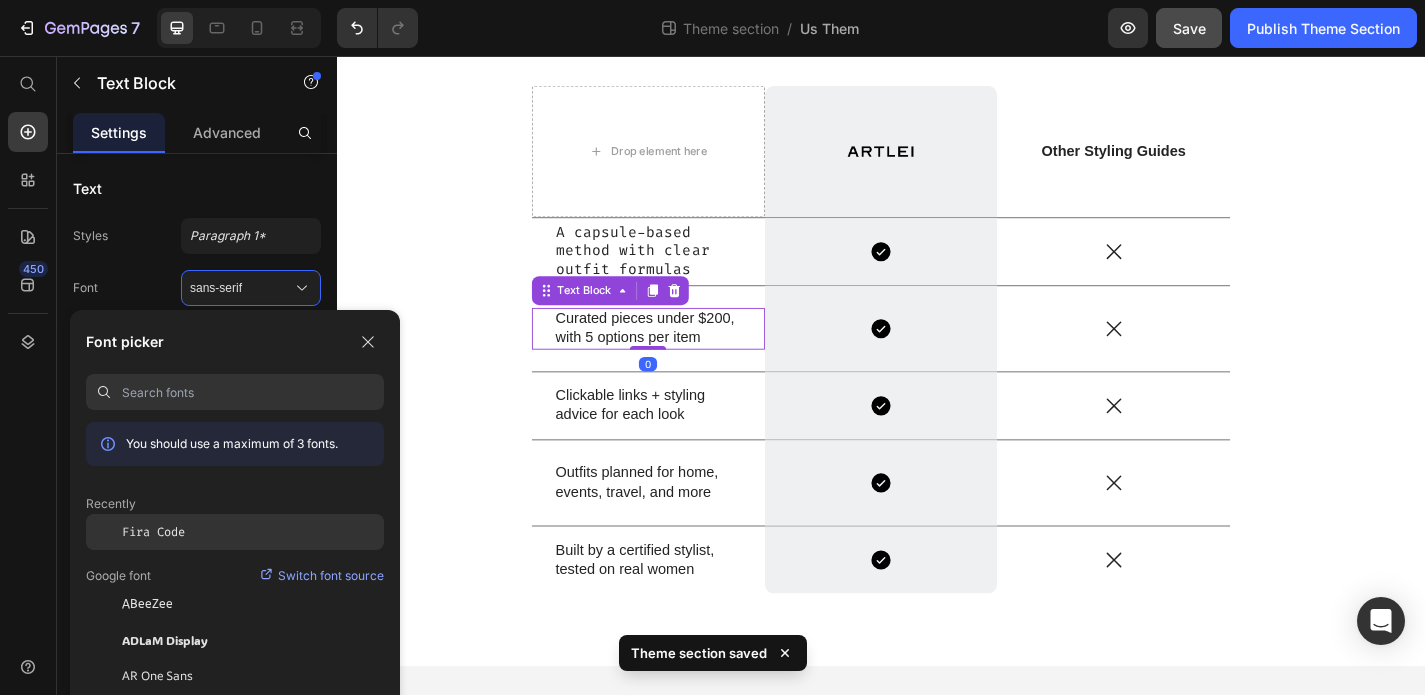 click on "Fira Code" 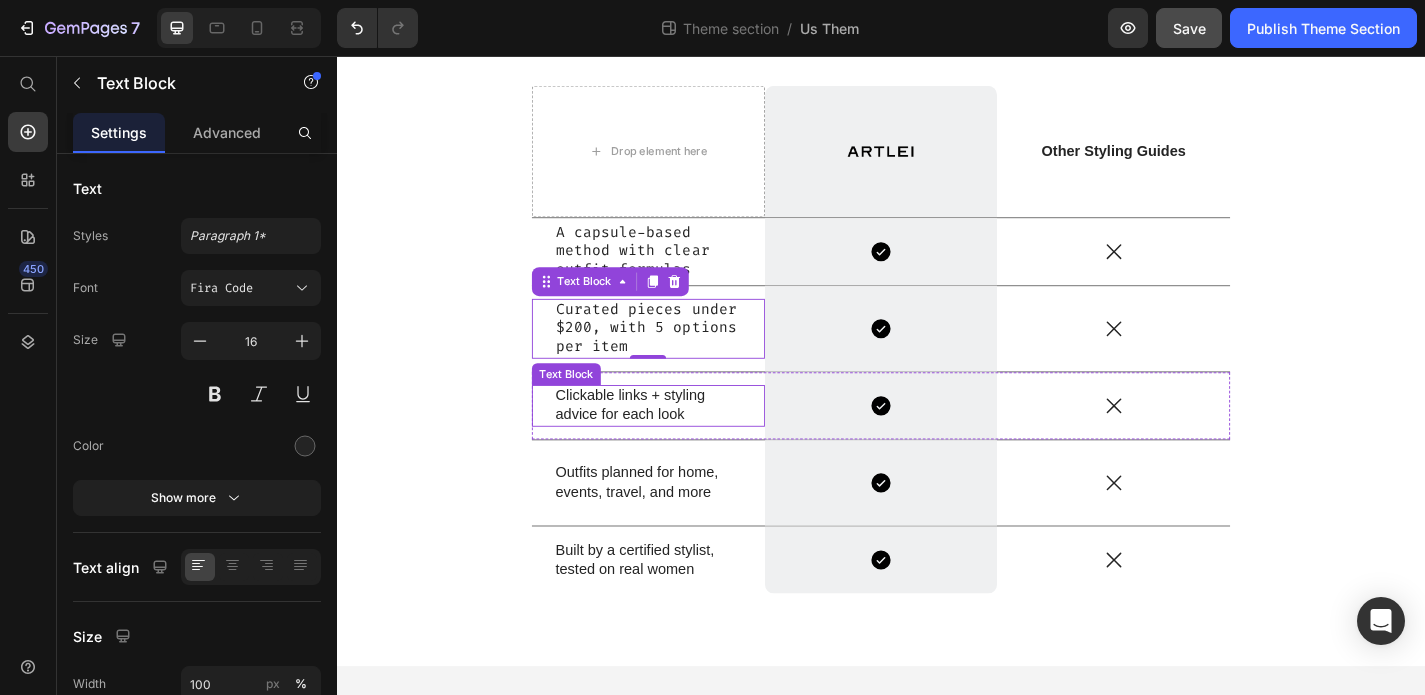 click on "Clickable links + styling advice for each look" at bounding box center [680, 442] 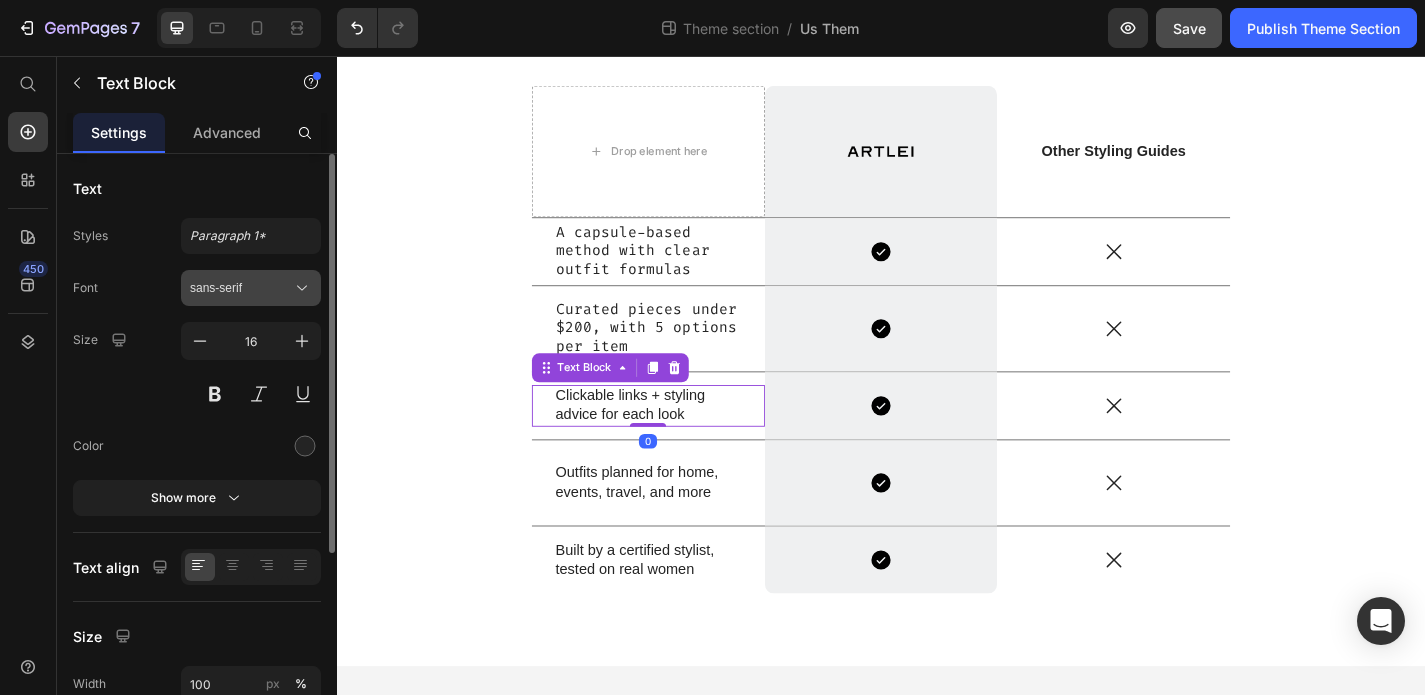 click on "sans-serif" at bounding box center [241, 288] 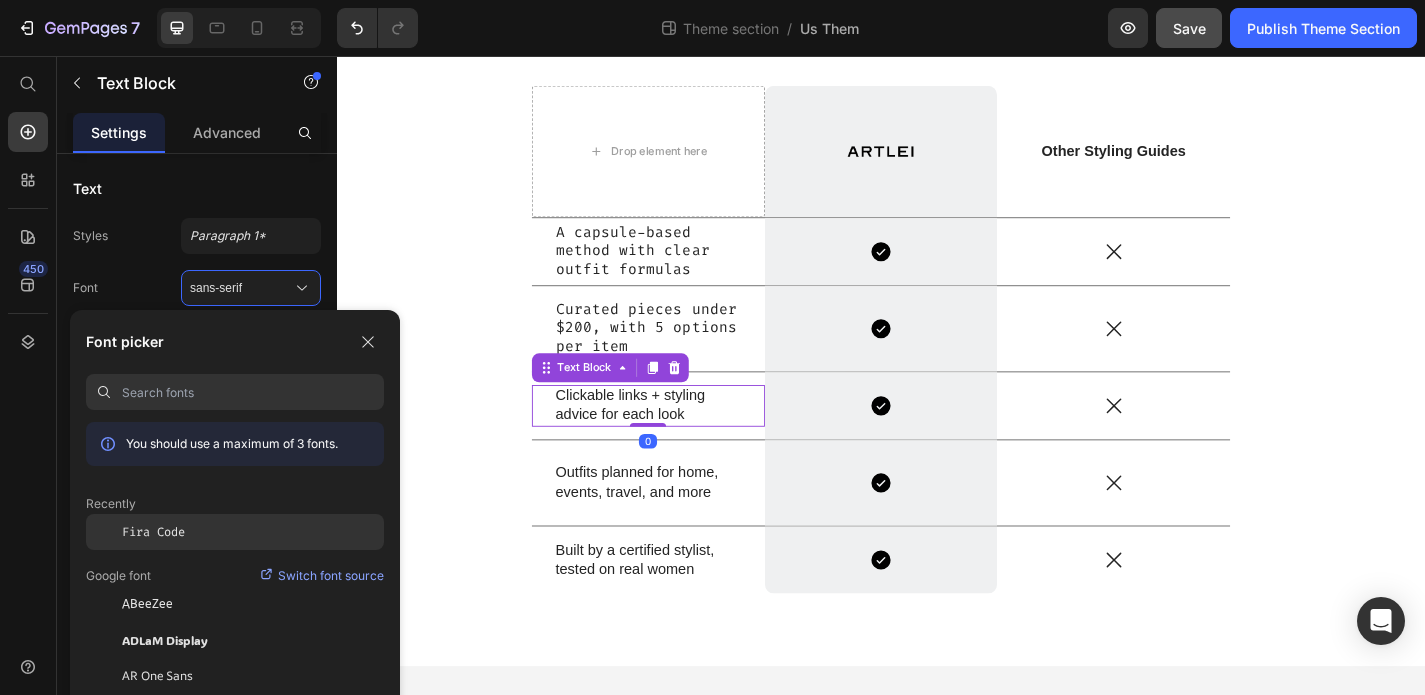 click on "Fira Code" 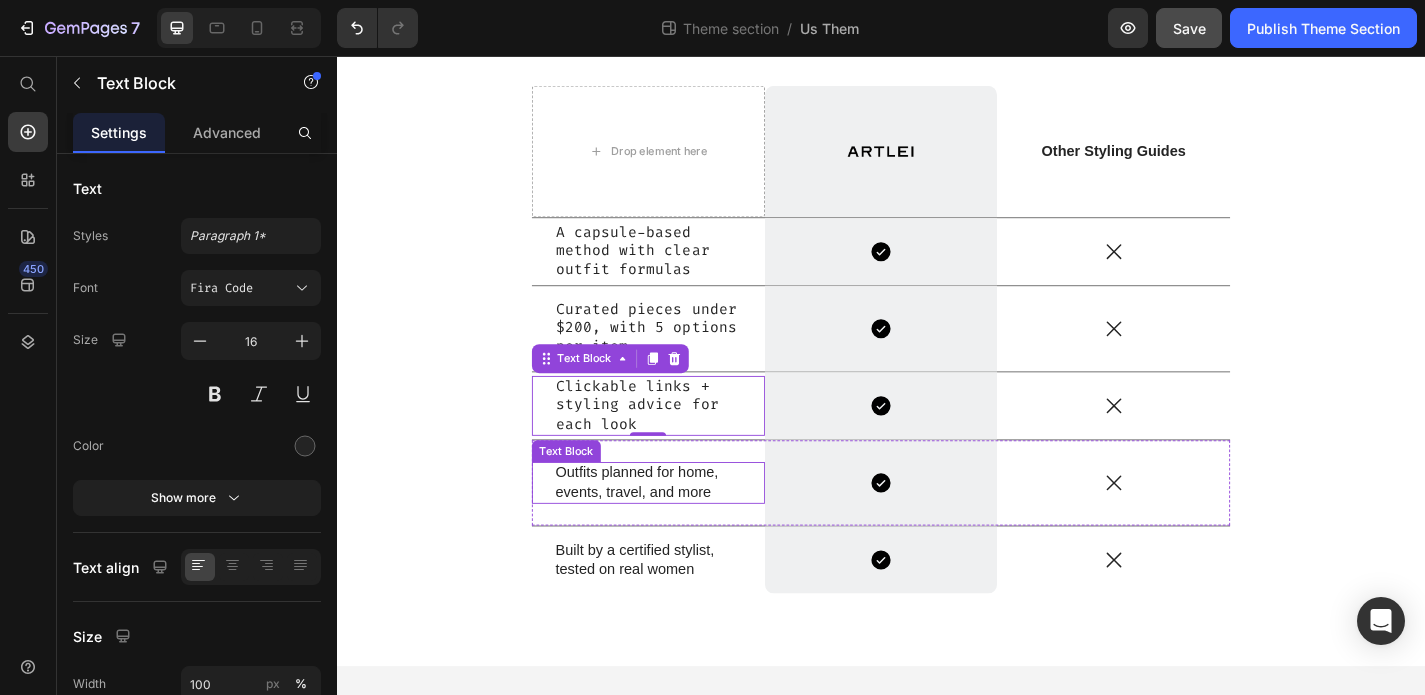 click on "Outfits planned for home, events, travel, and more" at bounding box center [680, 527] 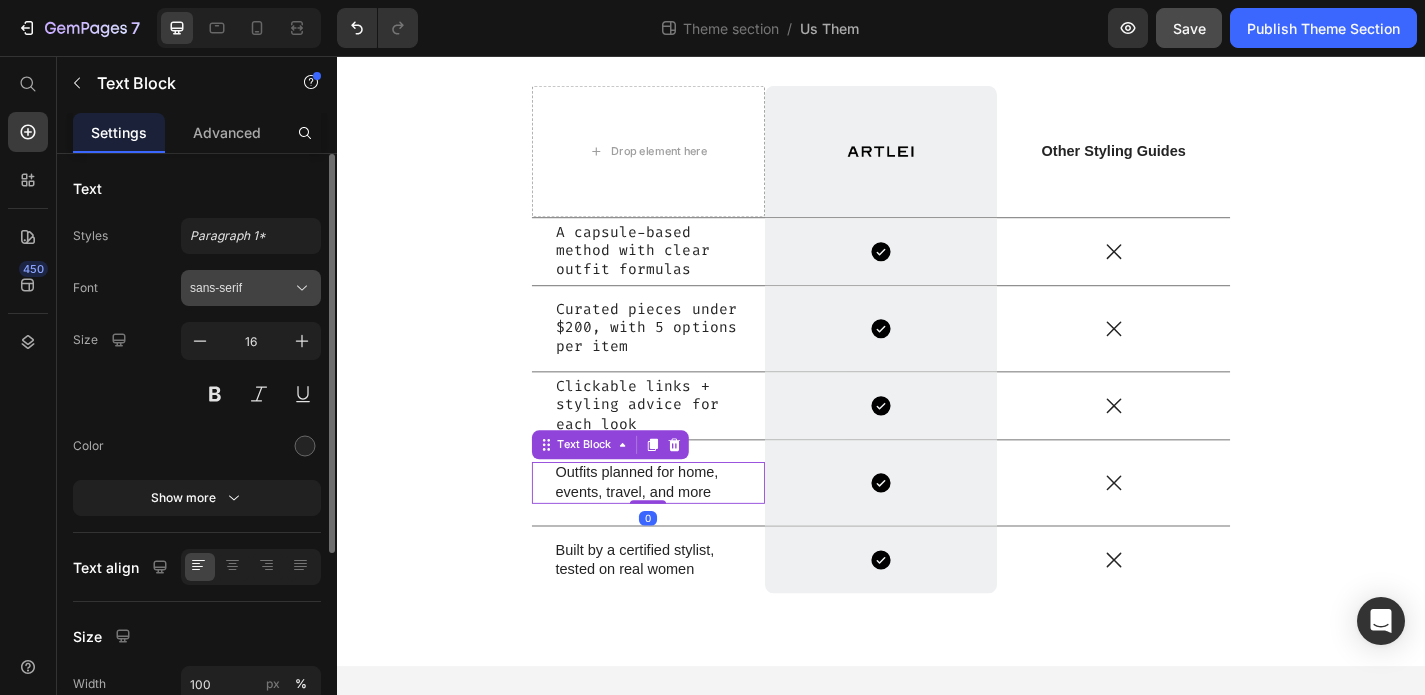 click on "sans-serif" at bounding box center (241, 288) 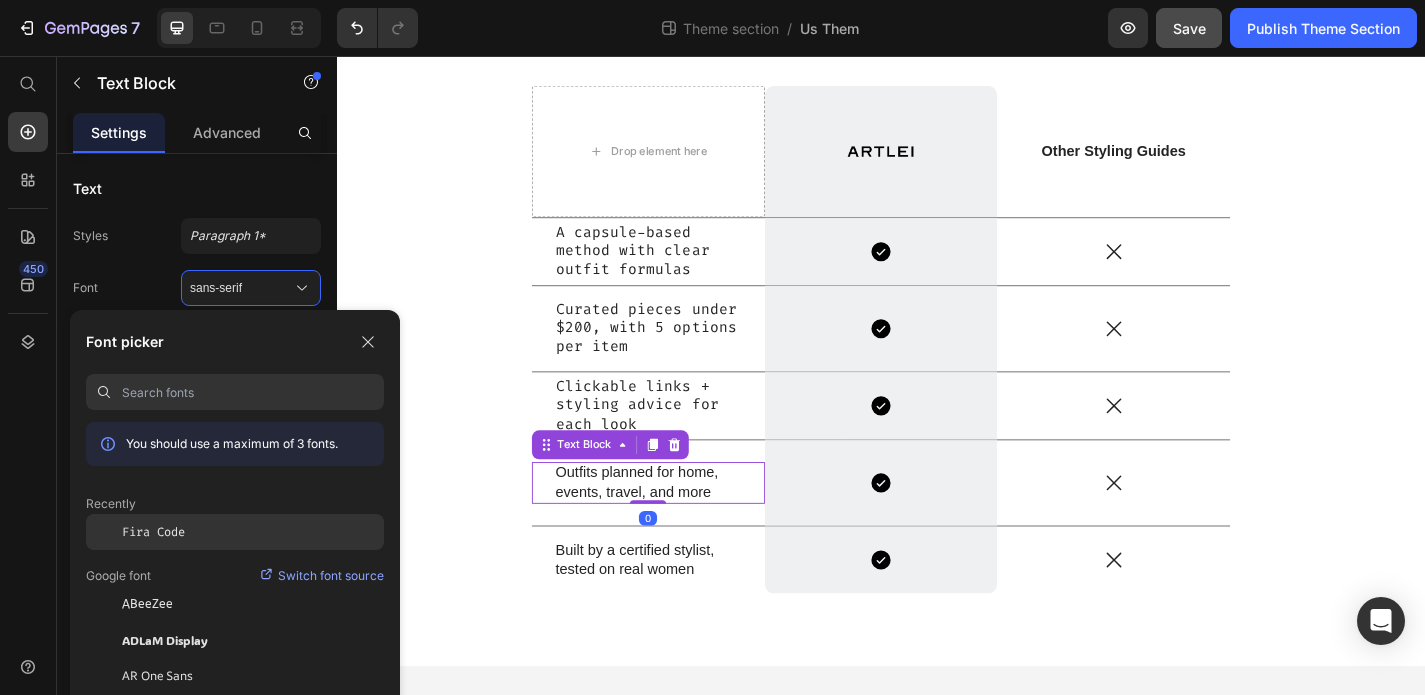 click on "Fira Code" 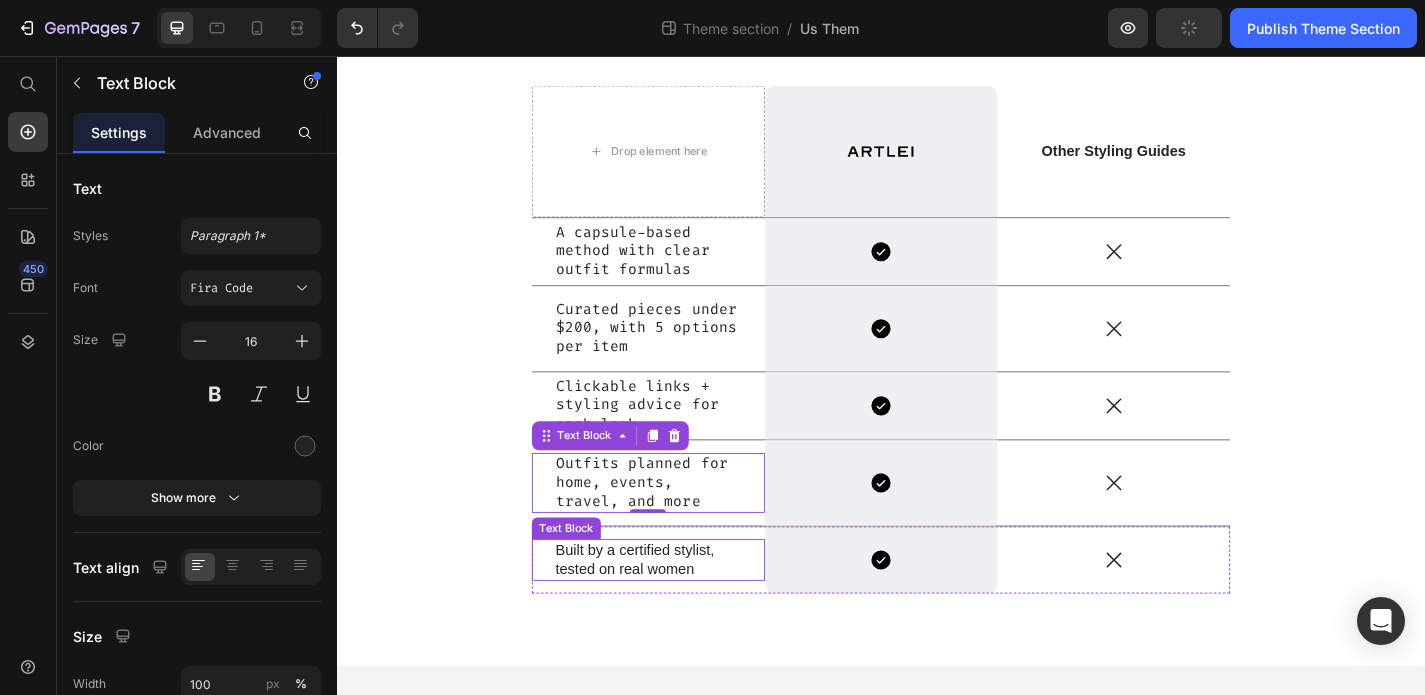 click on "Built by a certified stylist, tested on real women" at bounding box center [680, 612] 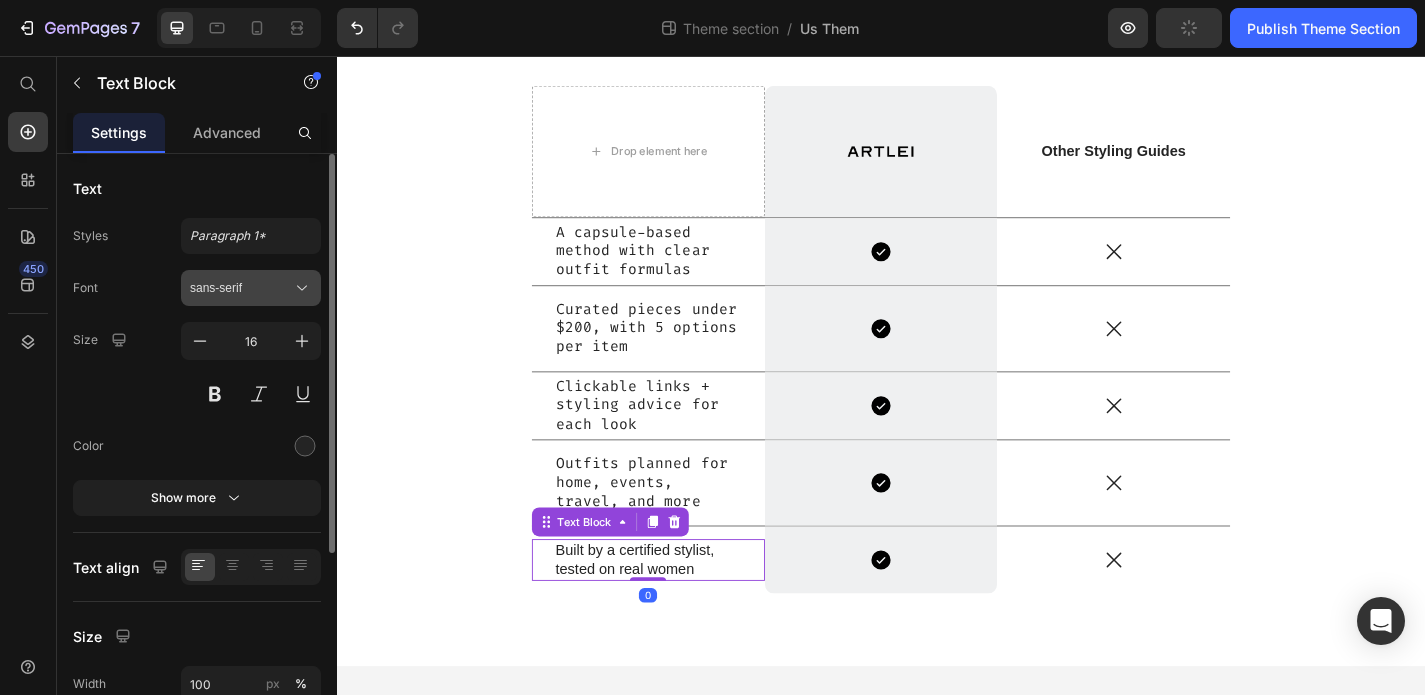 click on "sans-serif" at bounding box center (241, 288) 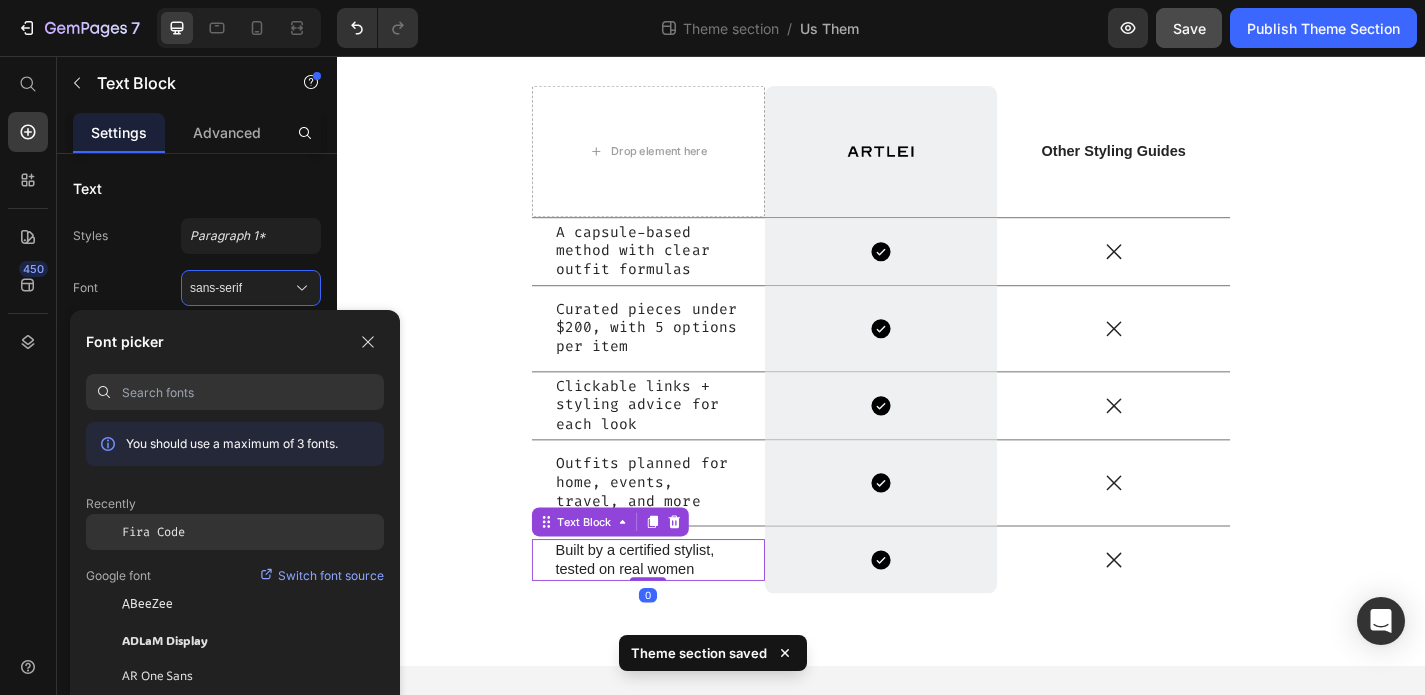 click on "Fira Code" at bounding box center [153, 532] 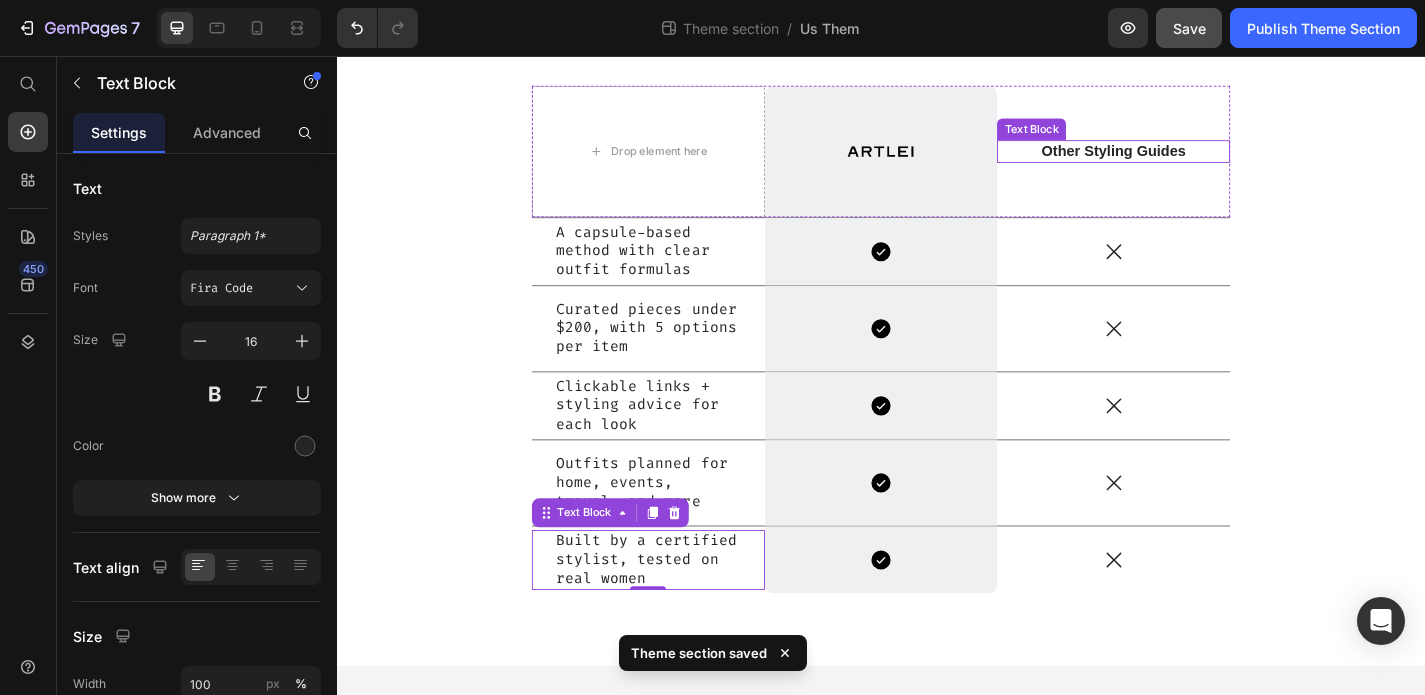 click on "Other Styling Guides" at bounding box center (1193, 161) 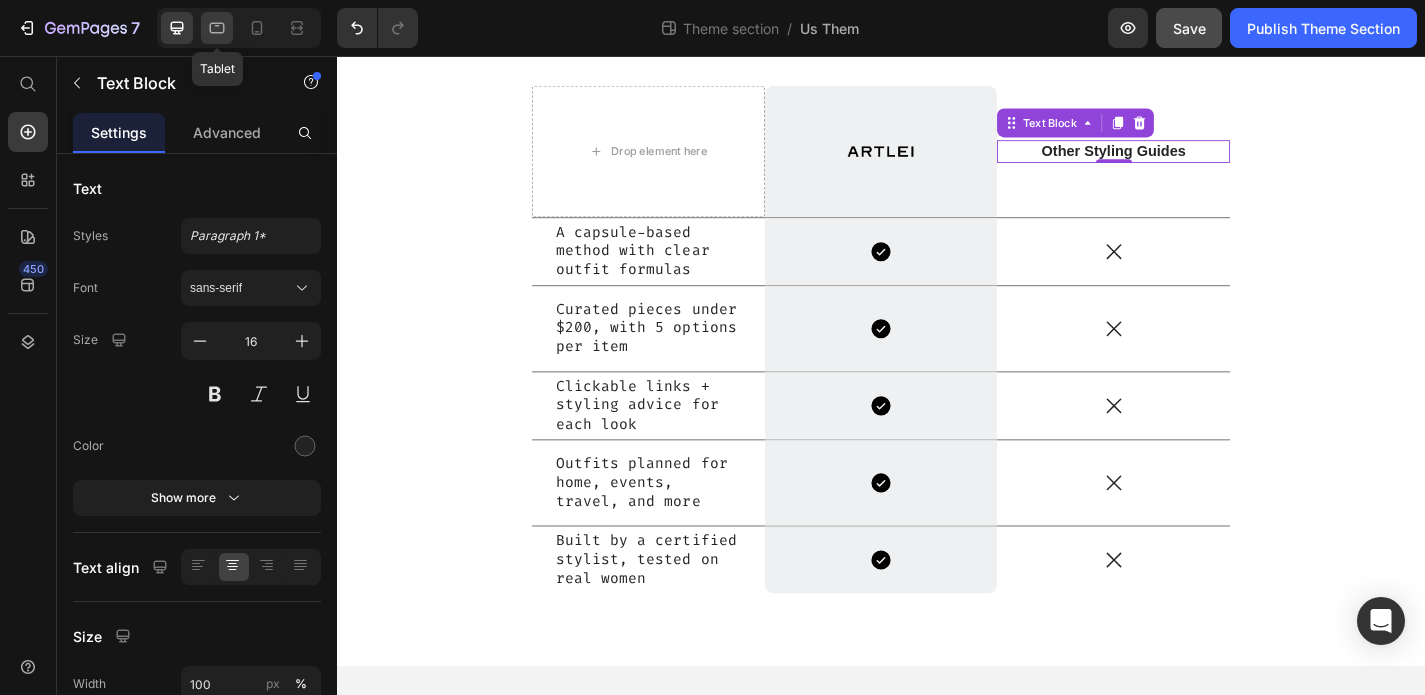 click 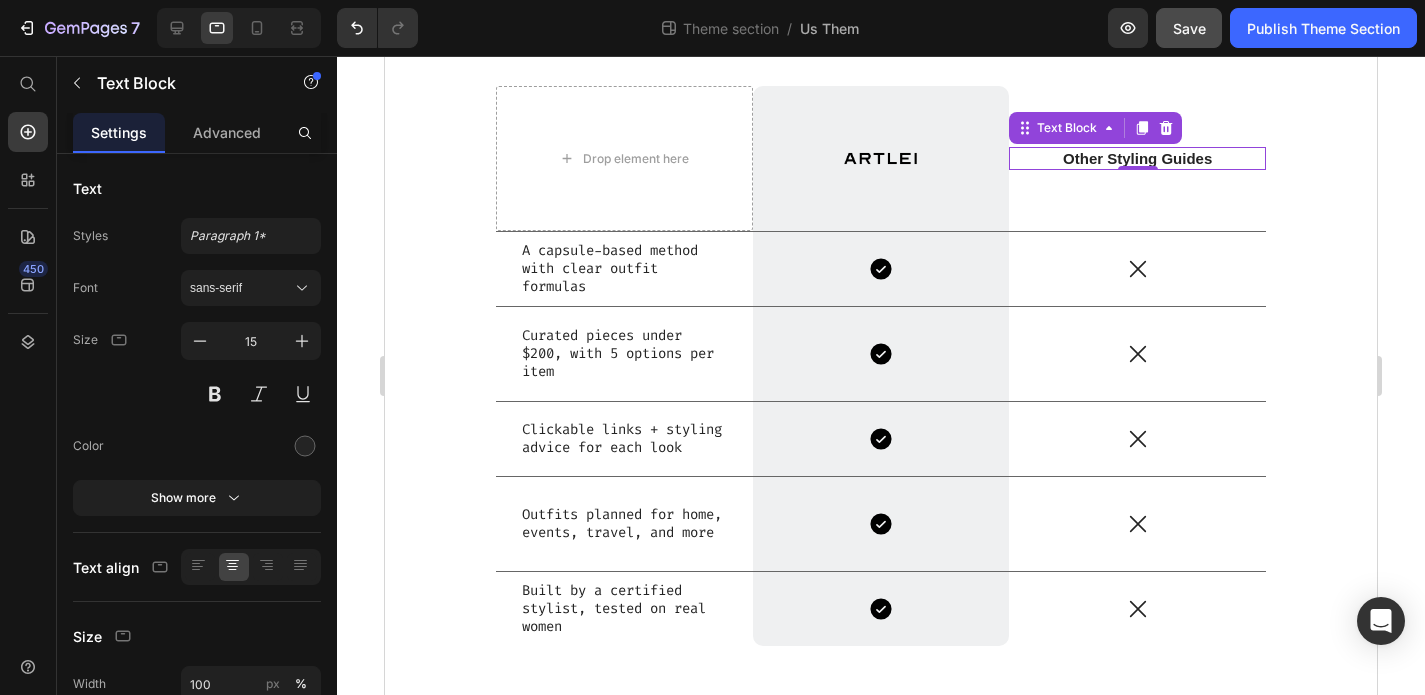 scroll, scrollTop: 256, scrollLeft: 0, axis: vertical 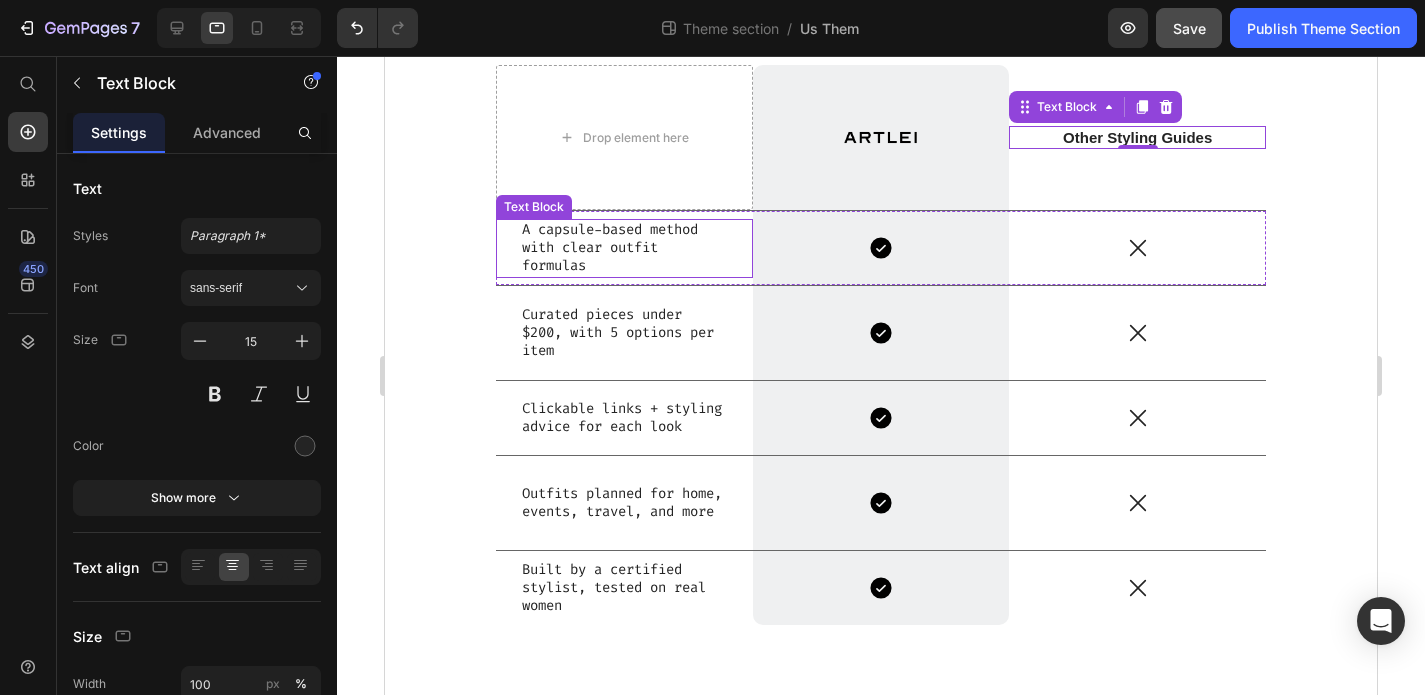 click on "A capsule-based method with clear outfit formulas" at bounding box center (624, 248) 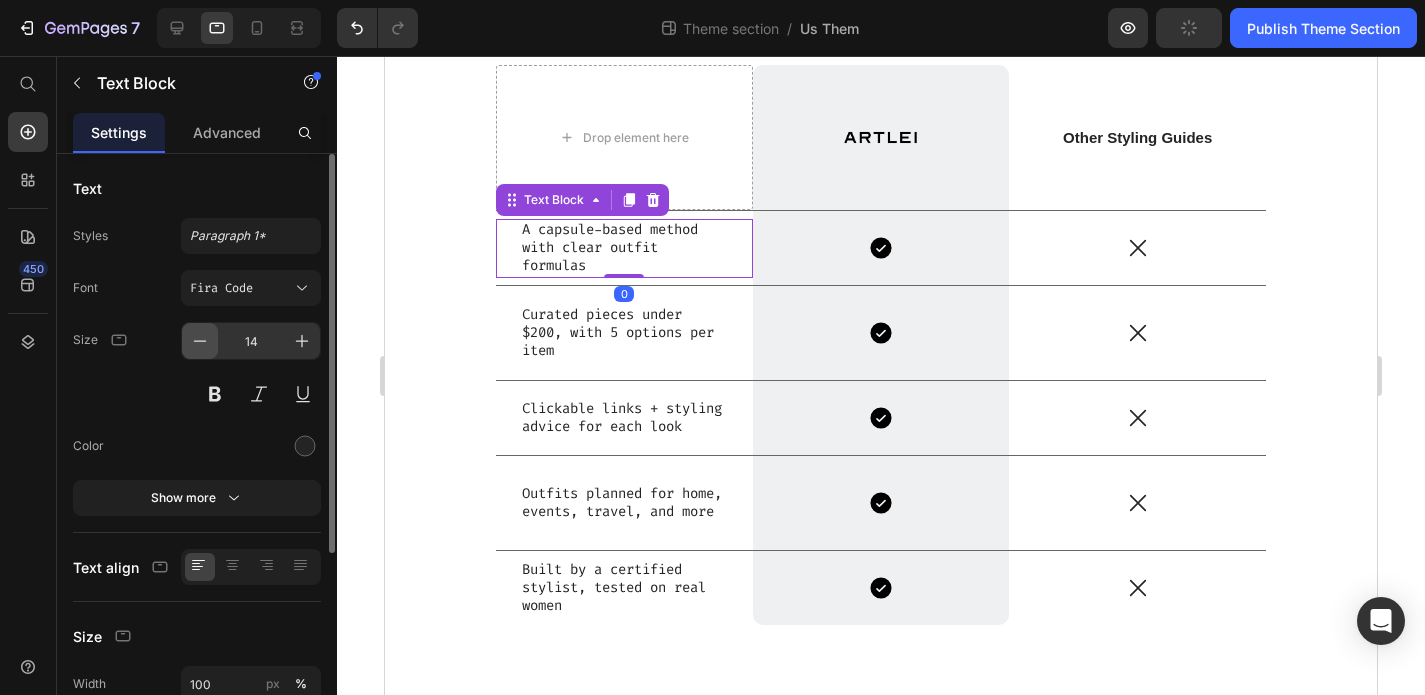 click 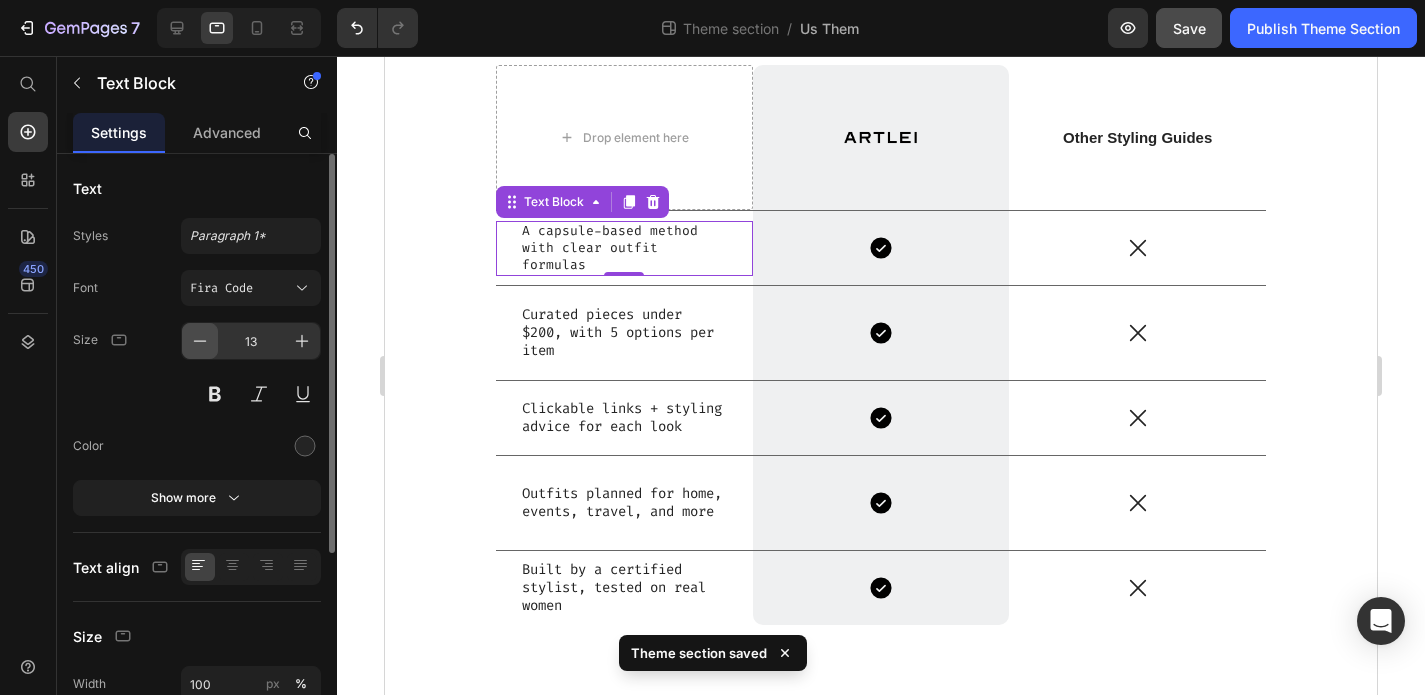 click 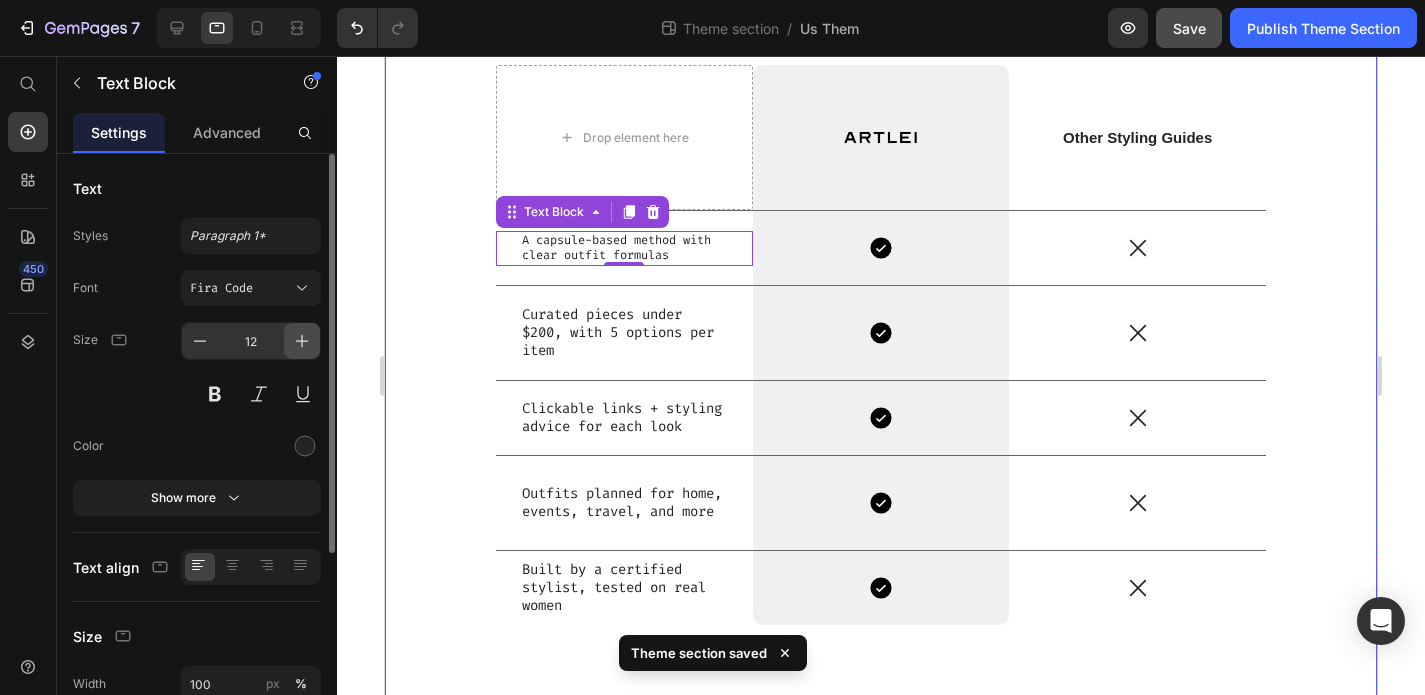 click 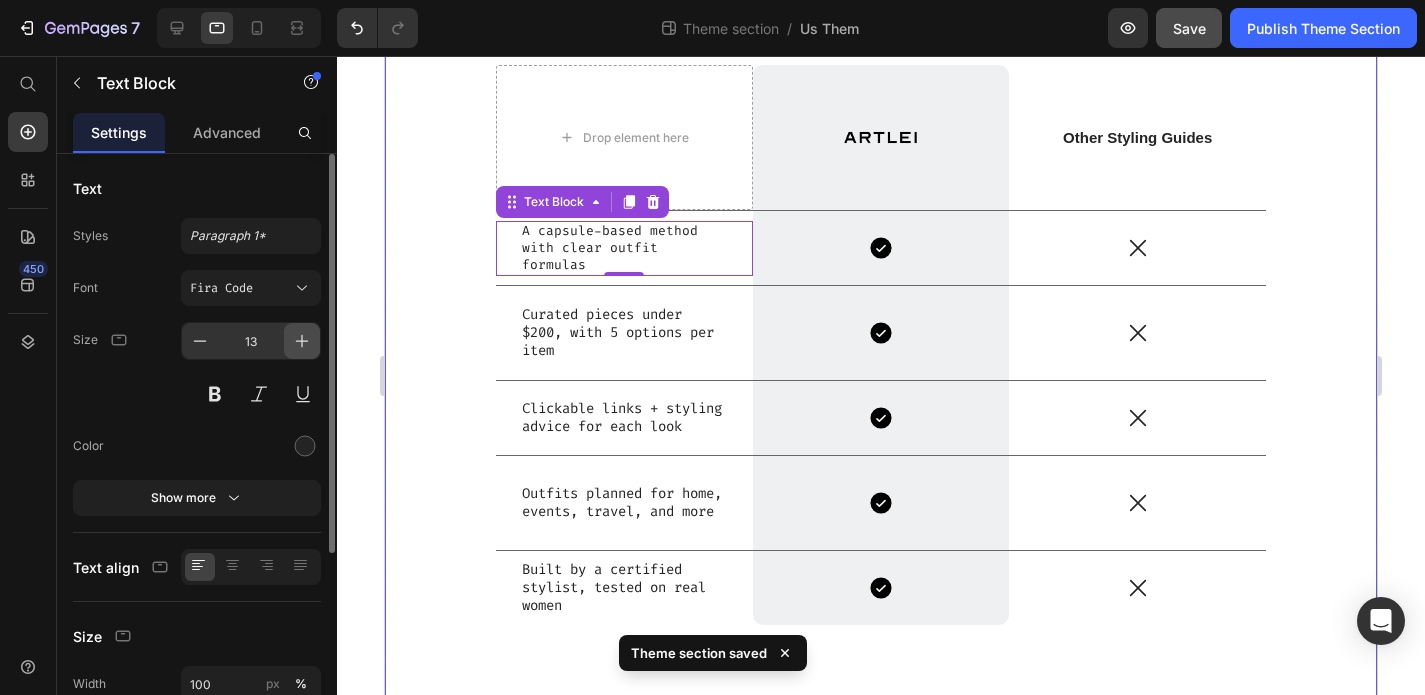 click 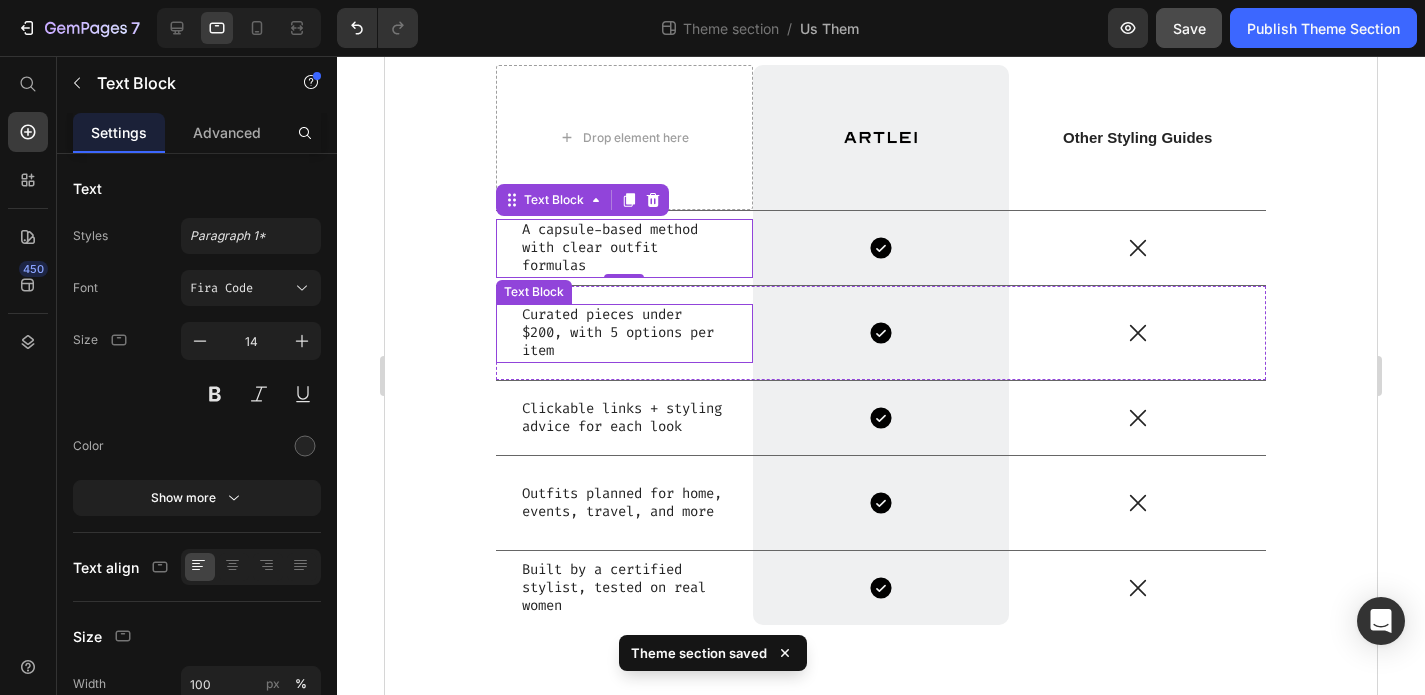 click on "Curated pieces under $200, with 5 options per item" at bounding box center [624, 333] 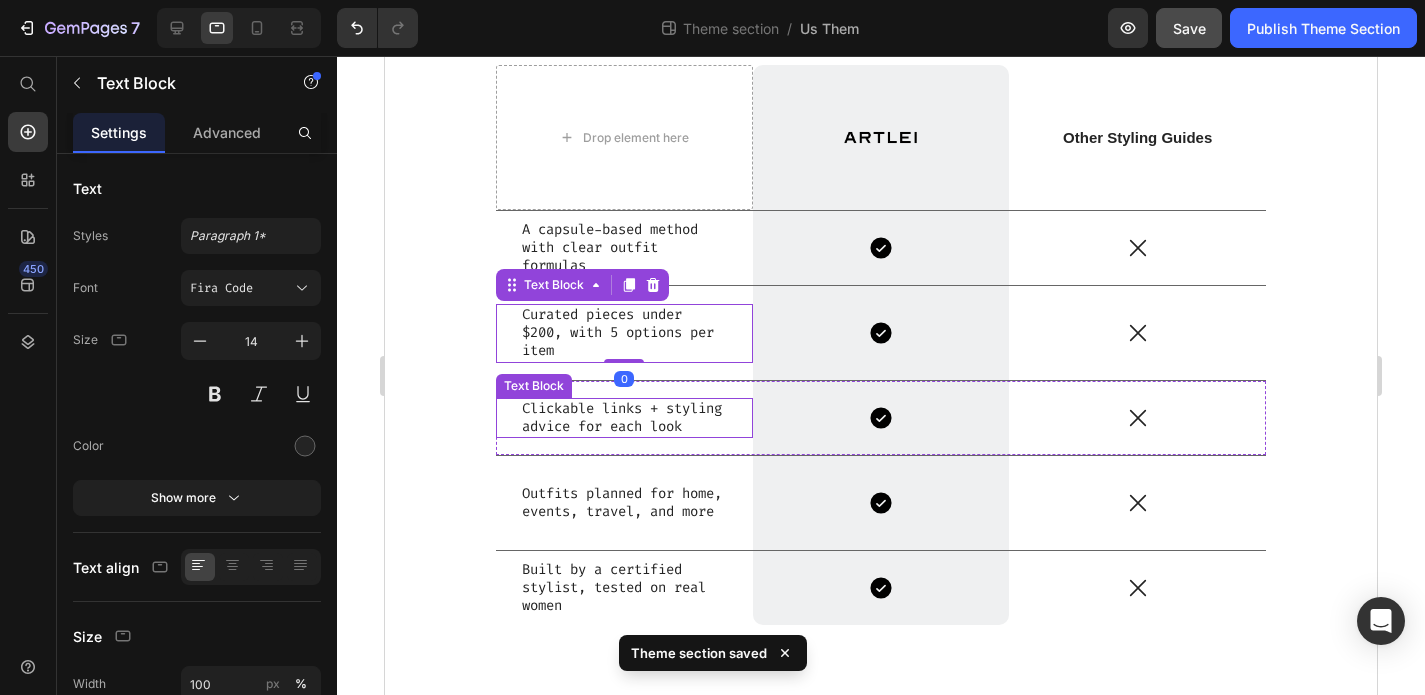 click on "Clickable links + styling advice for each look" at bounding box center (624, 418) 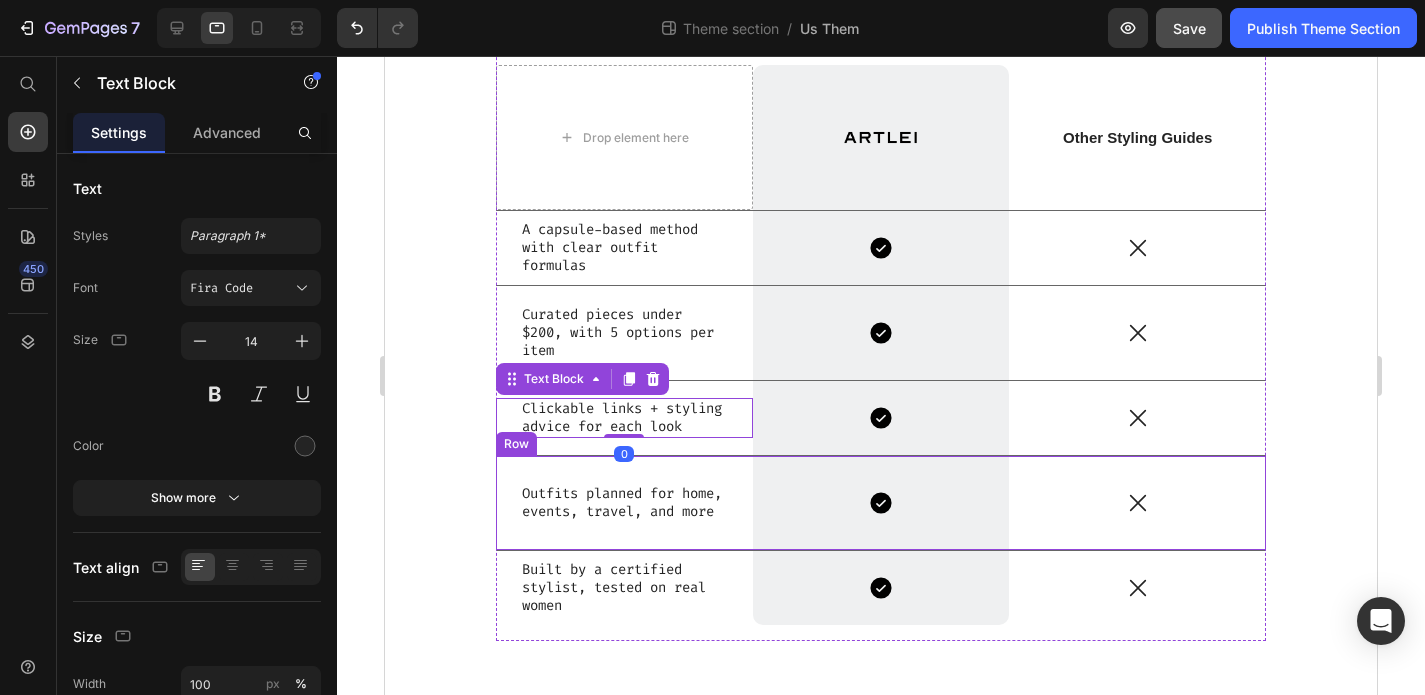 click on "Outfits planned for home, events, travel, and more" at bounding box center [624, 503] 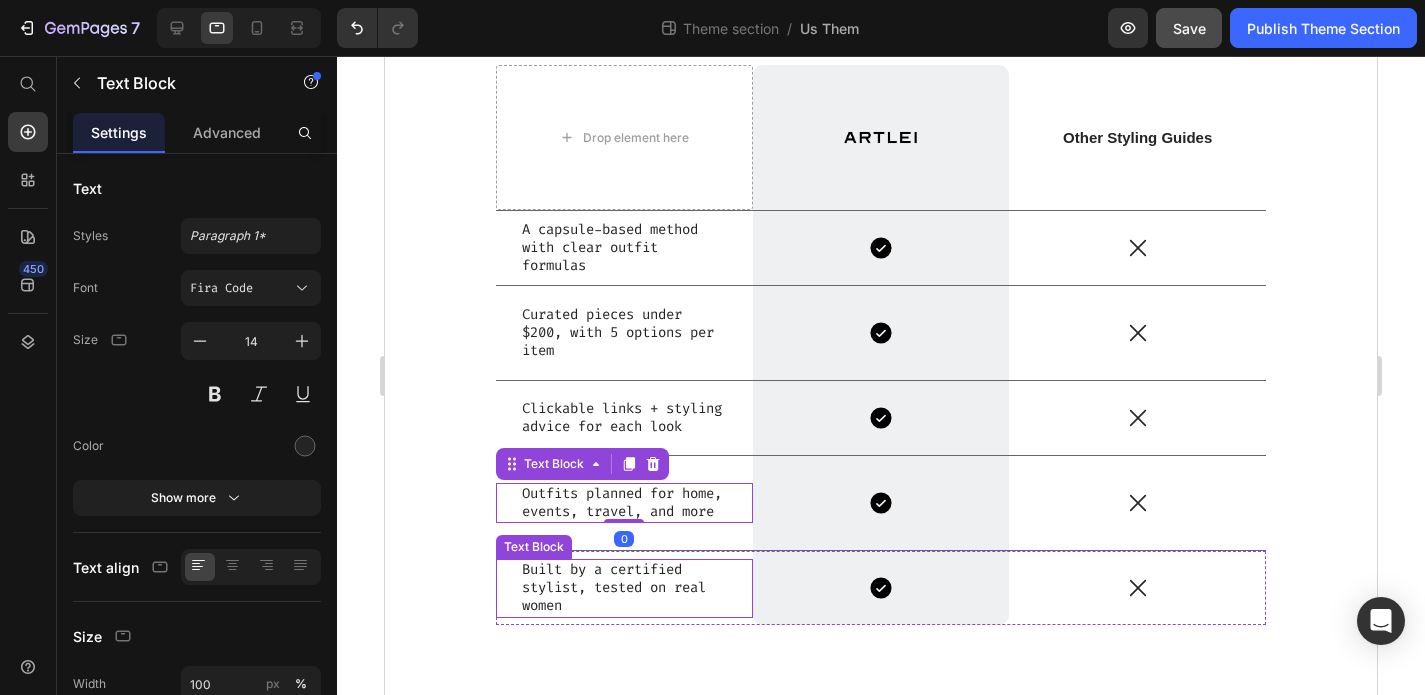 click on "Built by a certified stylist, tested on real women" at bounding box center (624, 588) 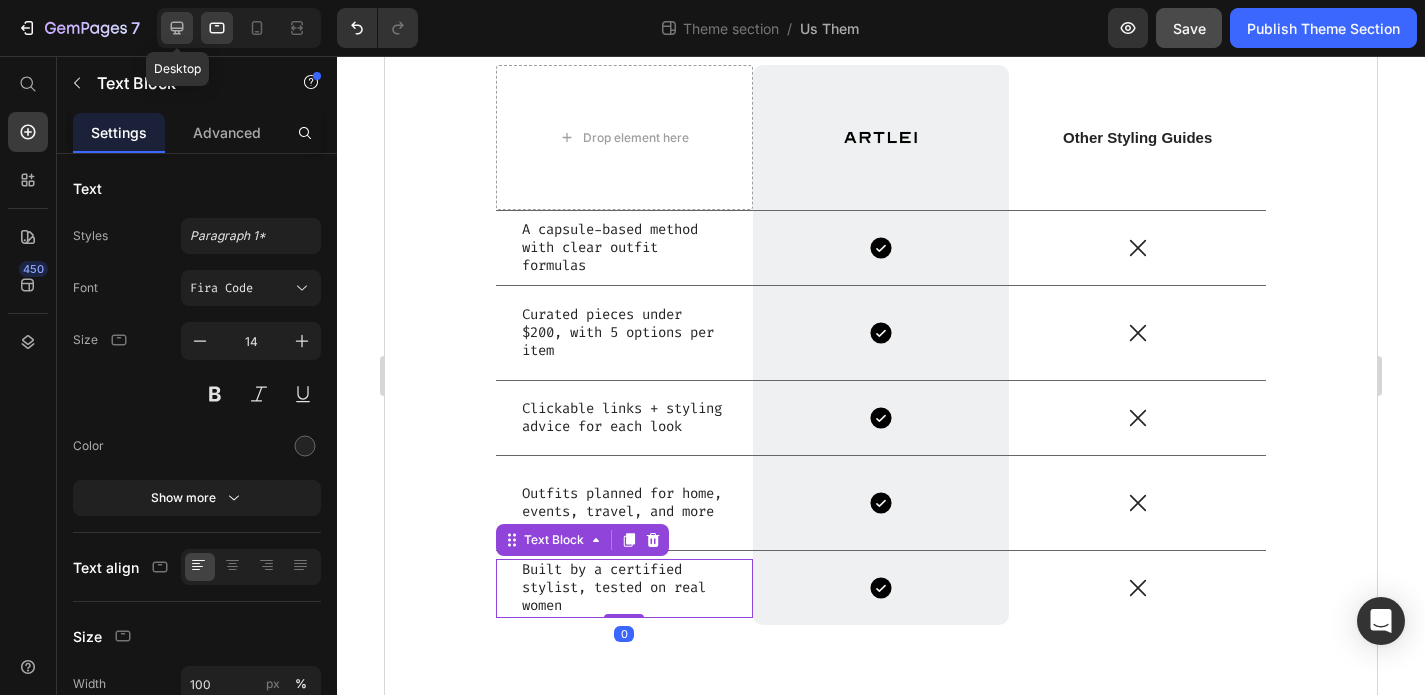 click 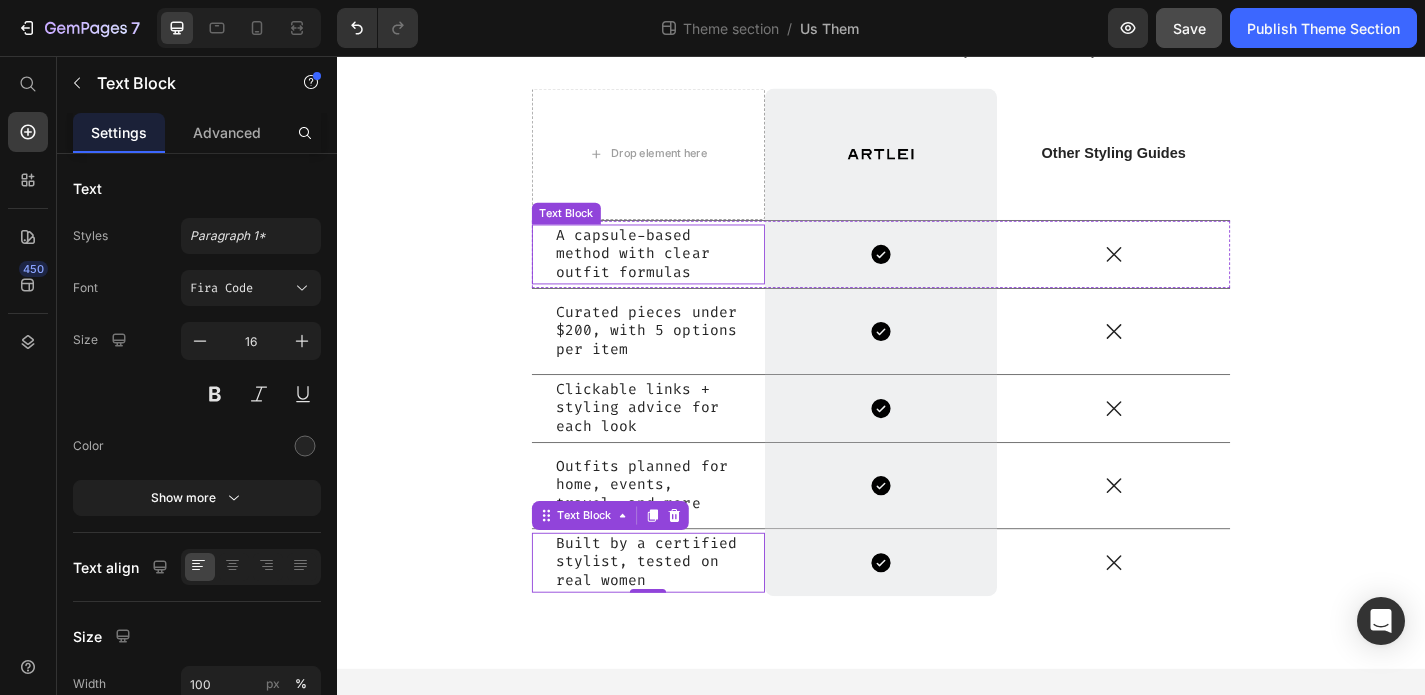 scroll, scrollTop: 235, scrollLeft: 0, axis: vertical 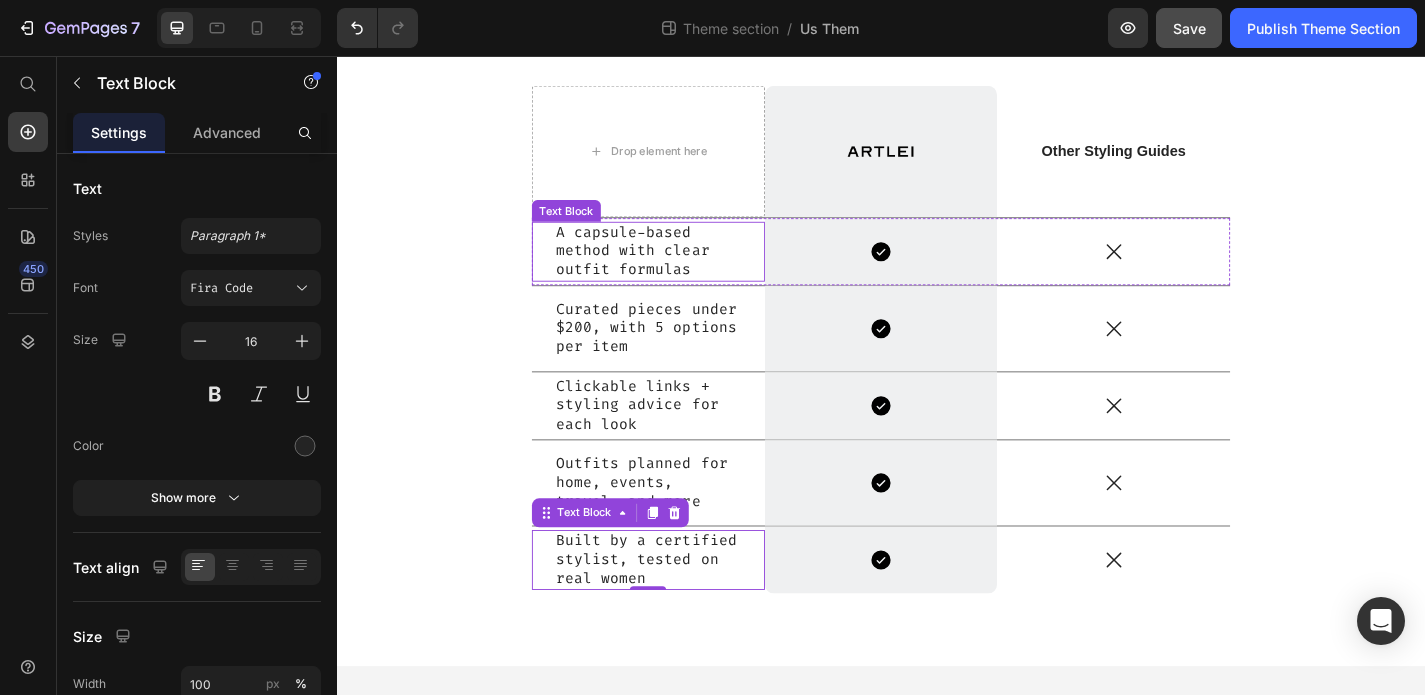 click on "A capsule-based method with clear outfit formulas" at bounding box center [680, 272] 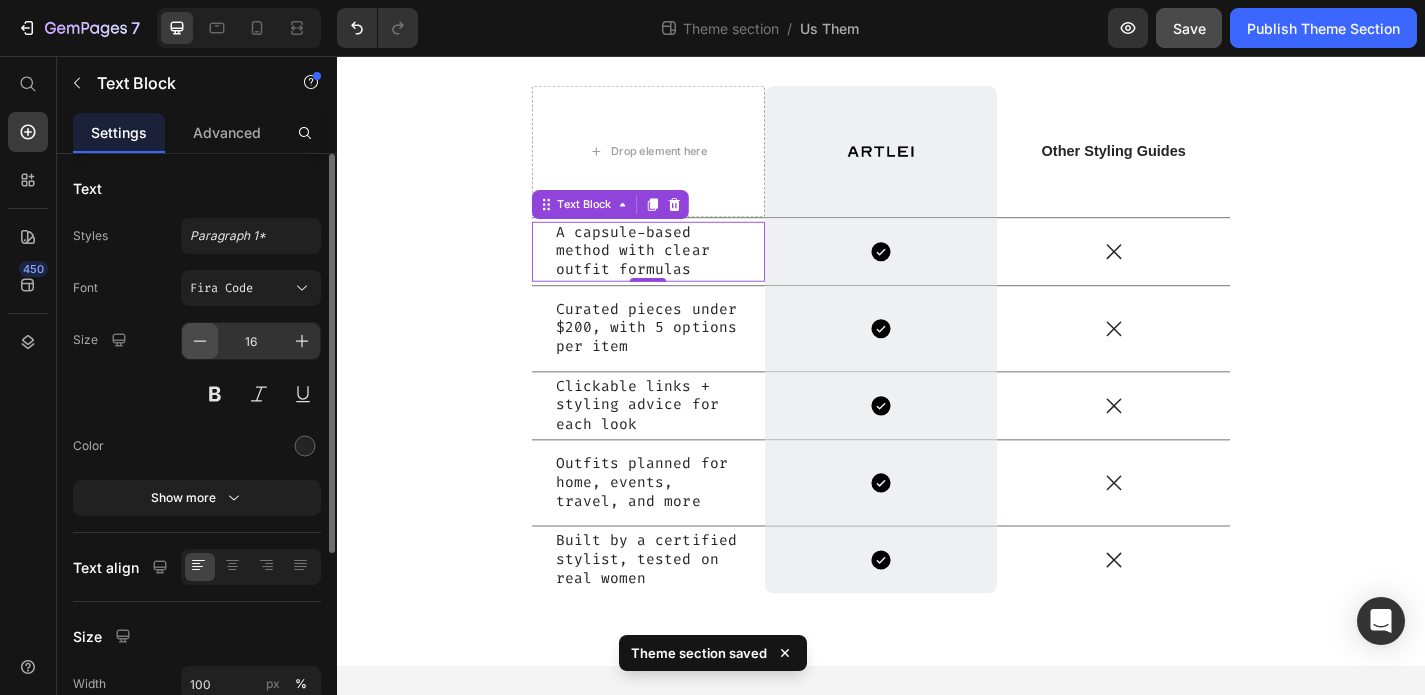 click 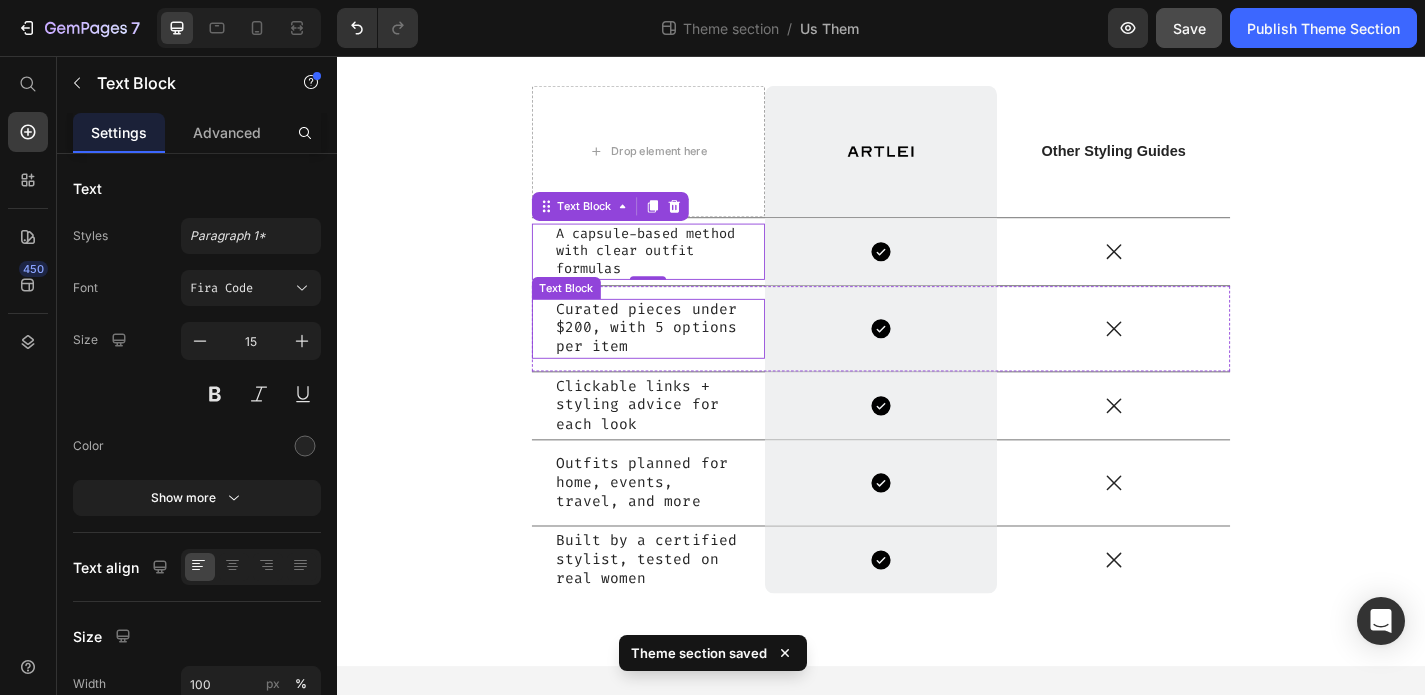 click on "Curated pieces under $200, with 5 options per item" at bounding box center (680, 357) 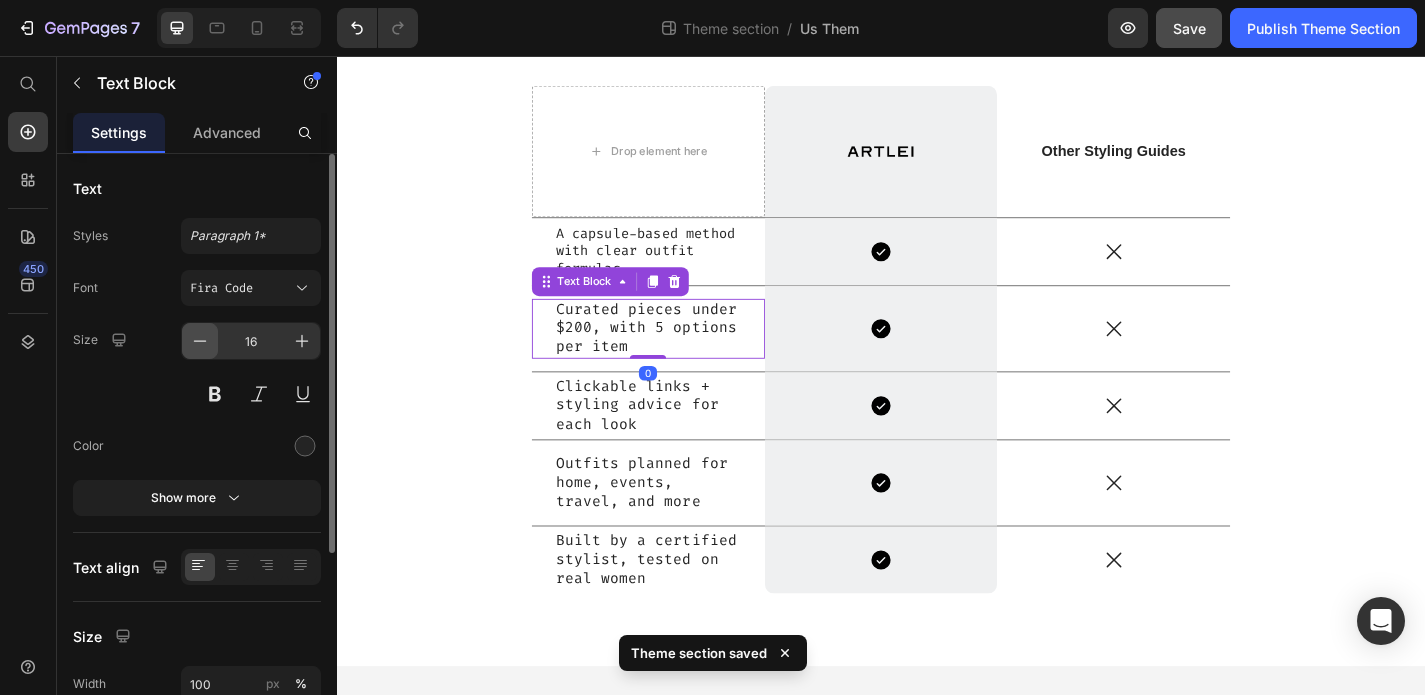click 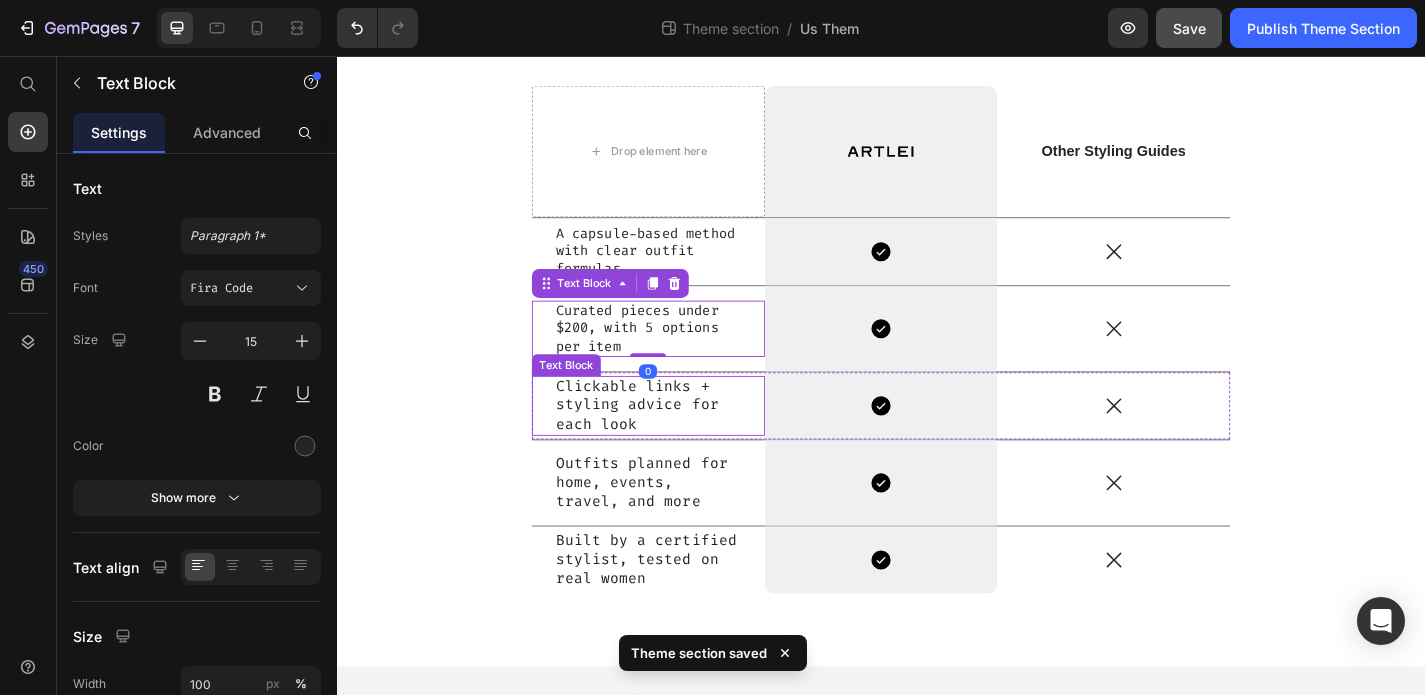 click on "Clickable links + styling advice for each look" at bounding box center (680, 442) 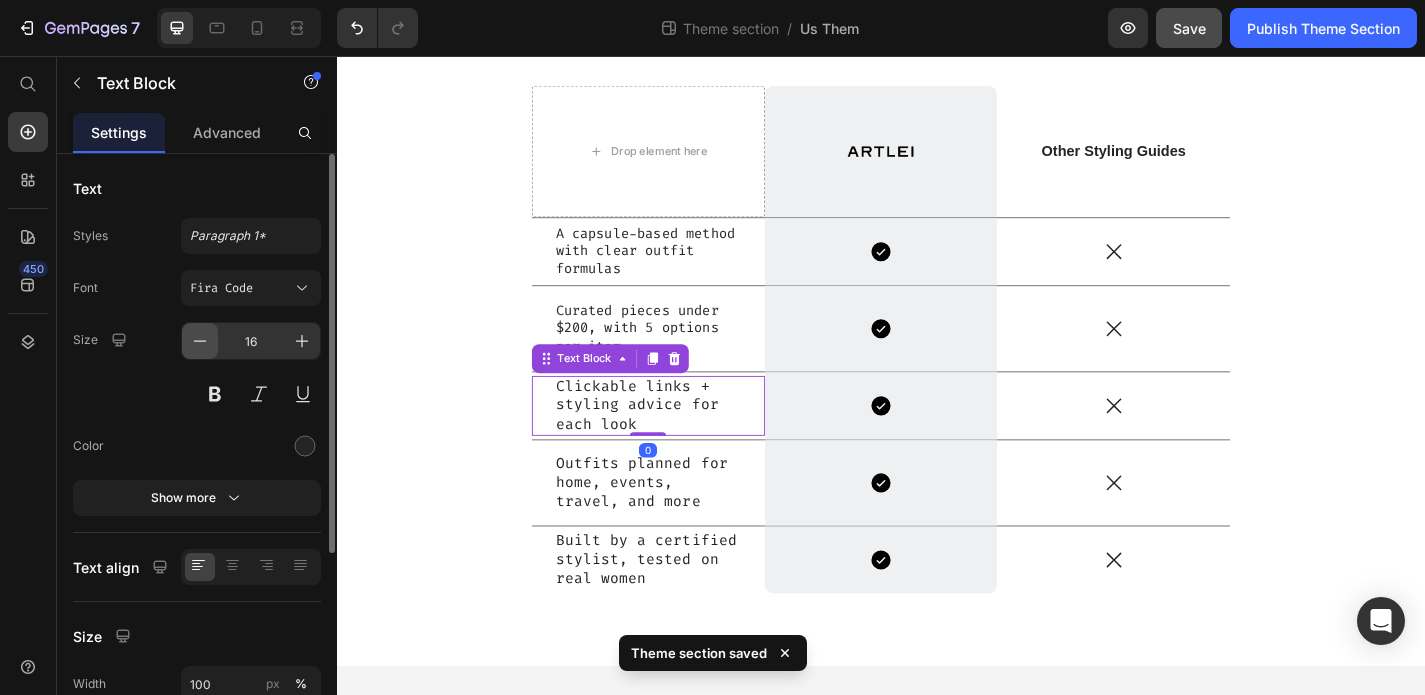 click 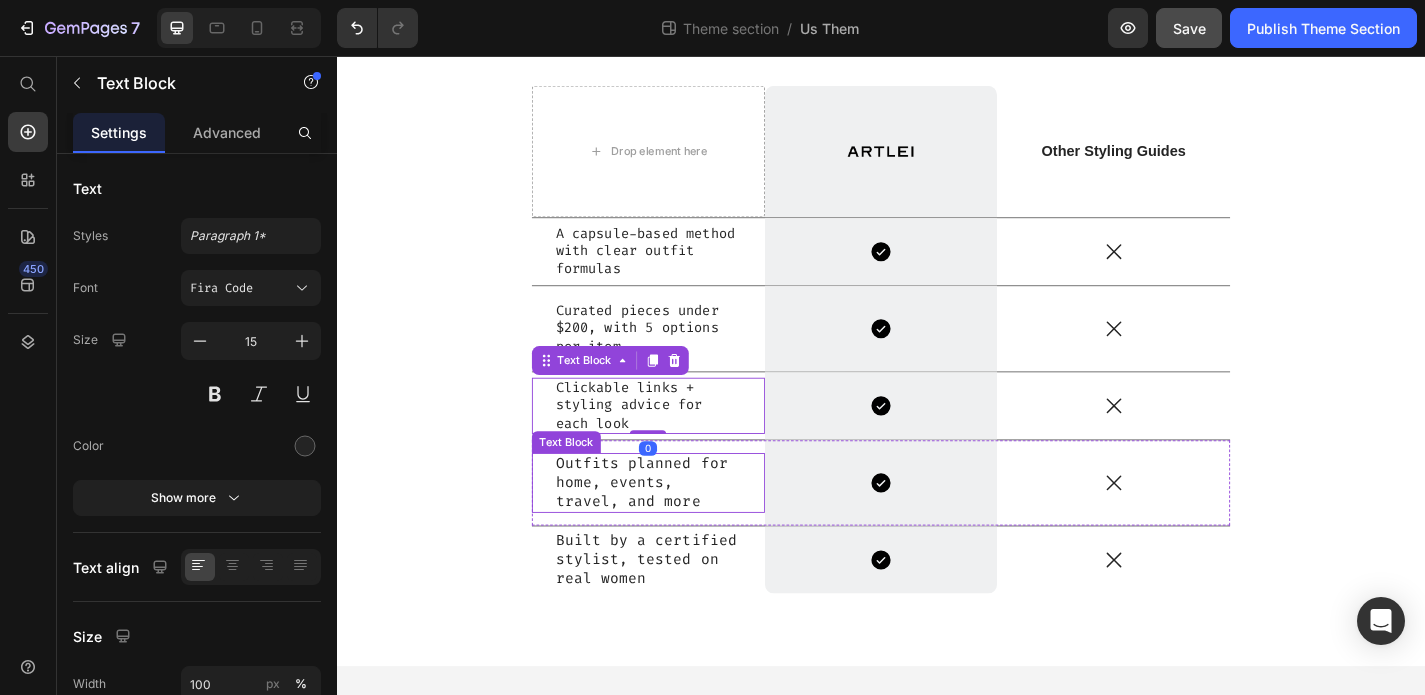 click on "Outfits planned for home, events, travel, and more" at bounding box center (680, 527) 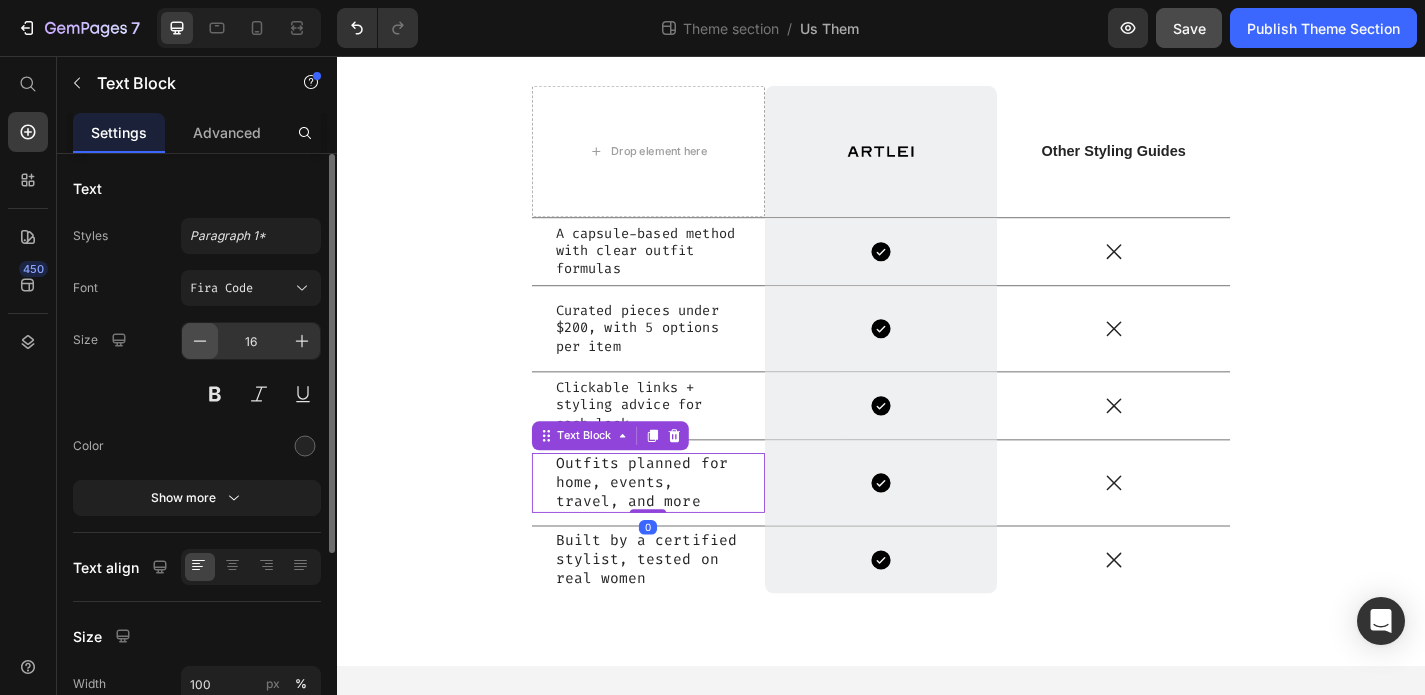 click 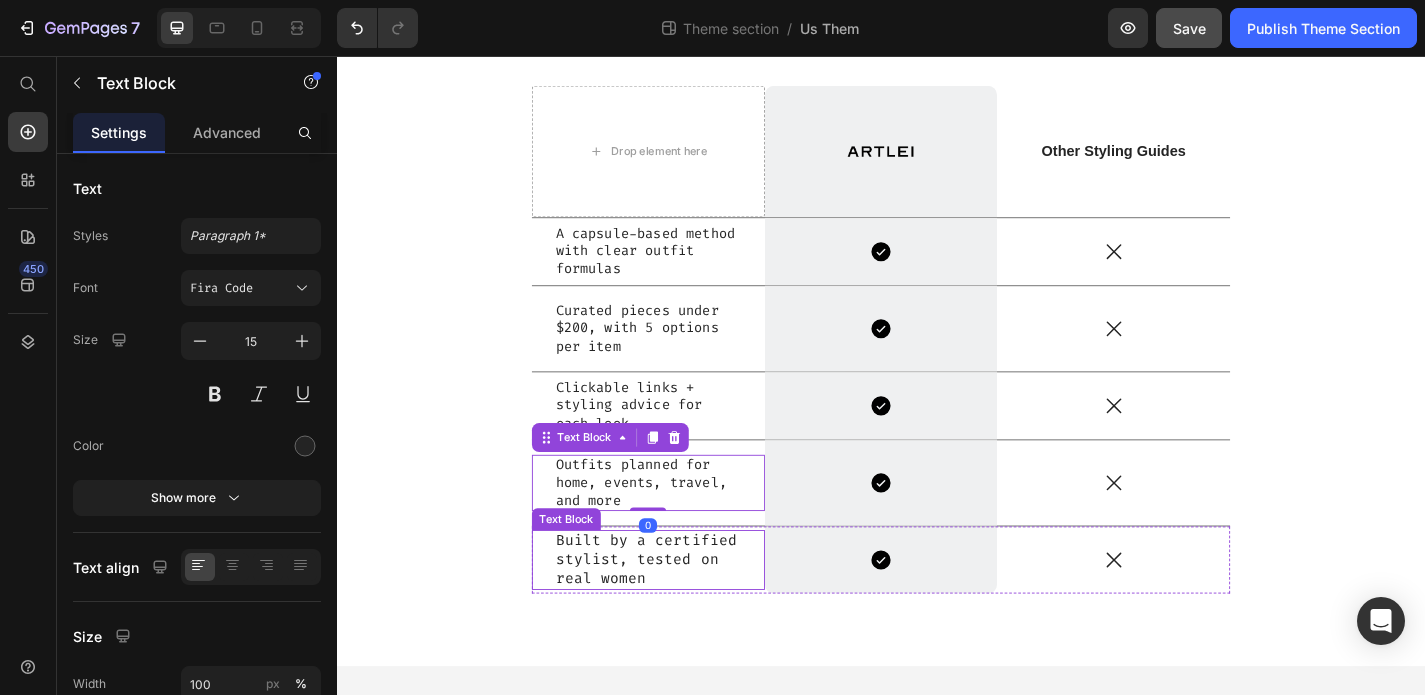 click on "Built by a certified stylist, tested on real women" at bounding box center (680, 612) 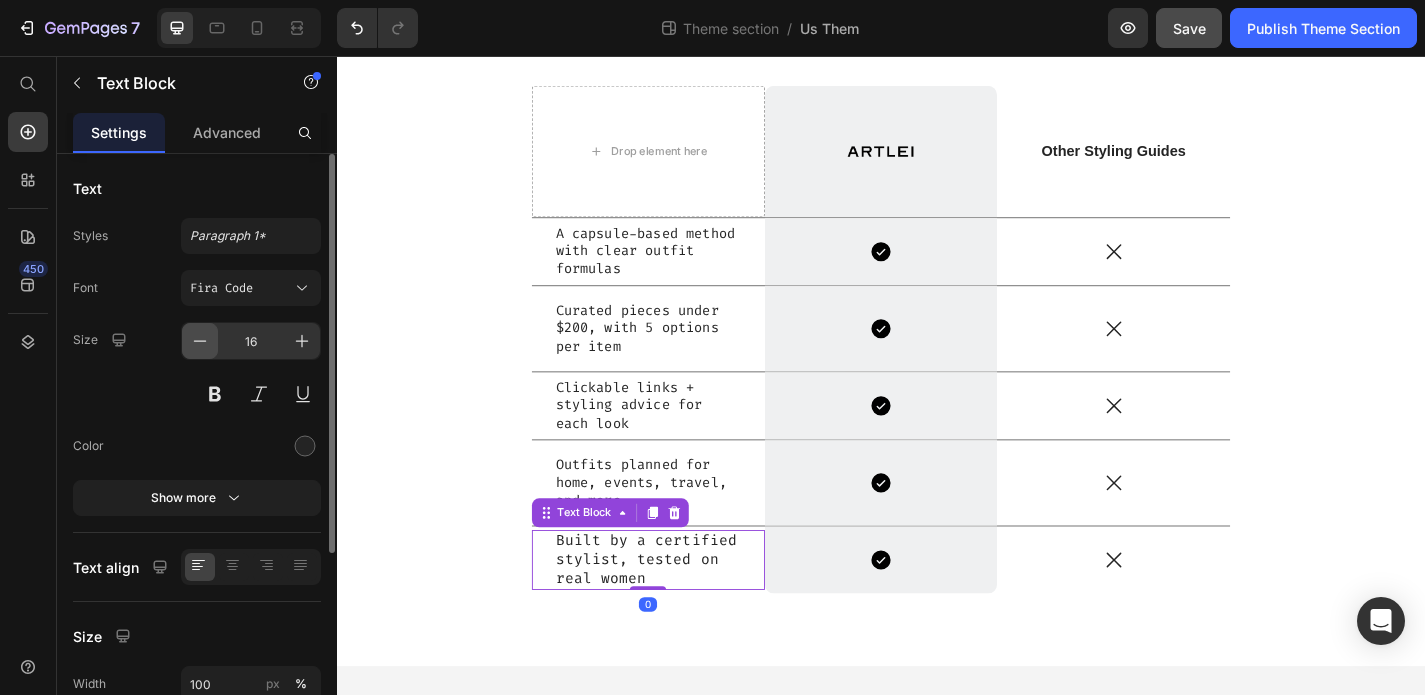 click 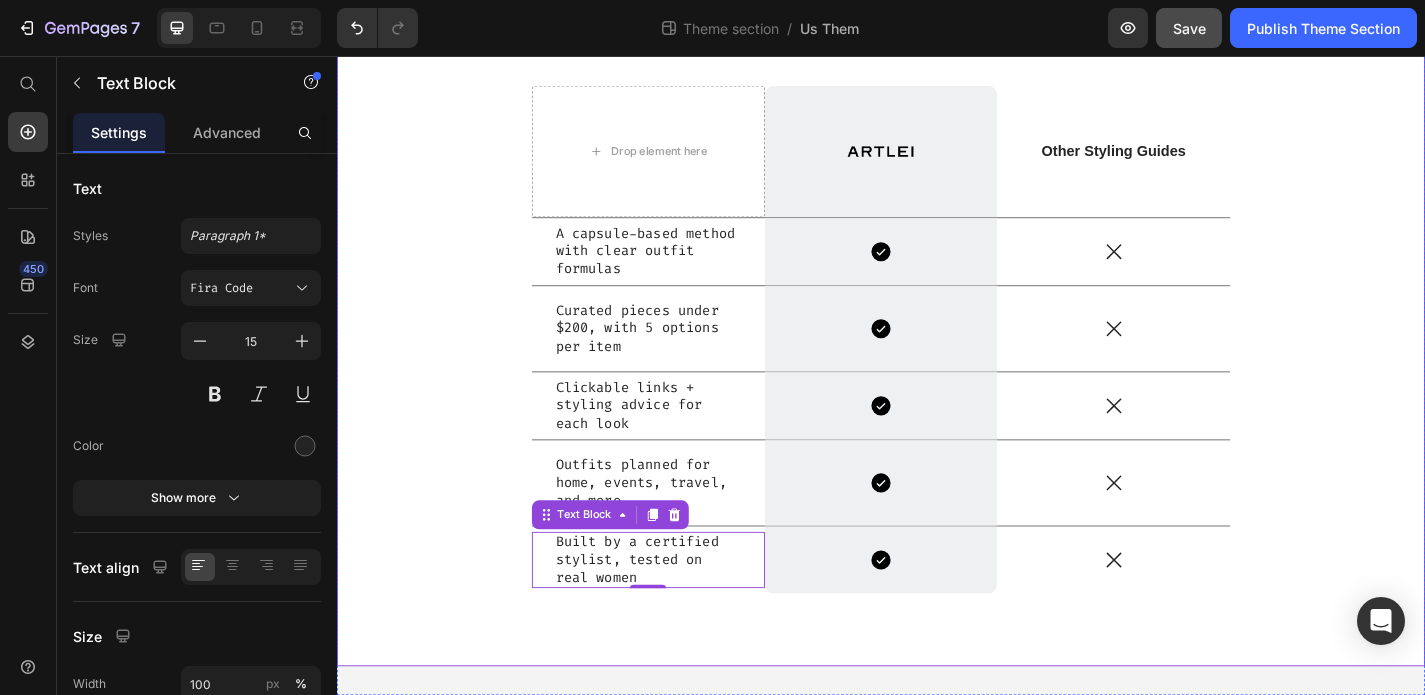 click on "What Makes ARTLEI Different Heading The most wearable wardrobe method you’ll ever try. Text Block
Drop element here Image Row Other Styling Guides Text Block Row A capsule-based method with clear outfit formulas Text Block
Icon Row
Icon Row Curated pieces under $200, with 5 options per item Text Block
Icon Row
Icon Row Clickable links + styling advice for each look Text Block
Icon Row
Icon Row Outfits planned for home, events, travel, and more Text Block
Icon Row
Icon Row Built by a certified stylist, tested on real women Text Block   0
Icon Row
Icon Row Row" at bounding box center (937, 327) 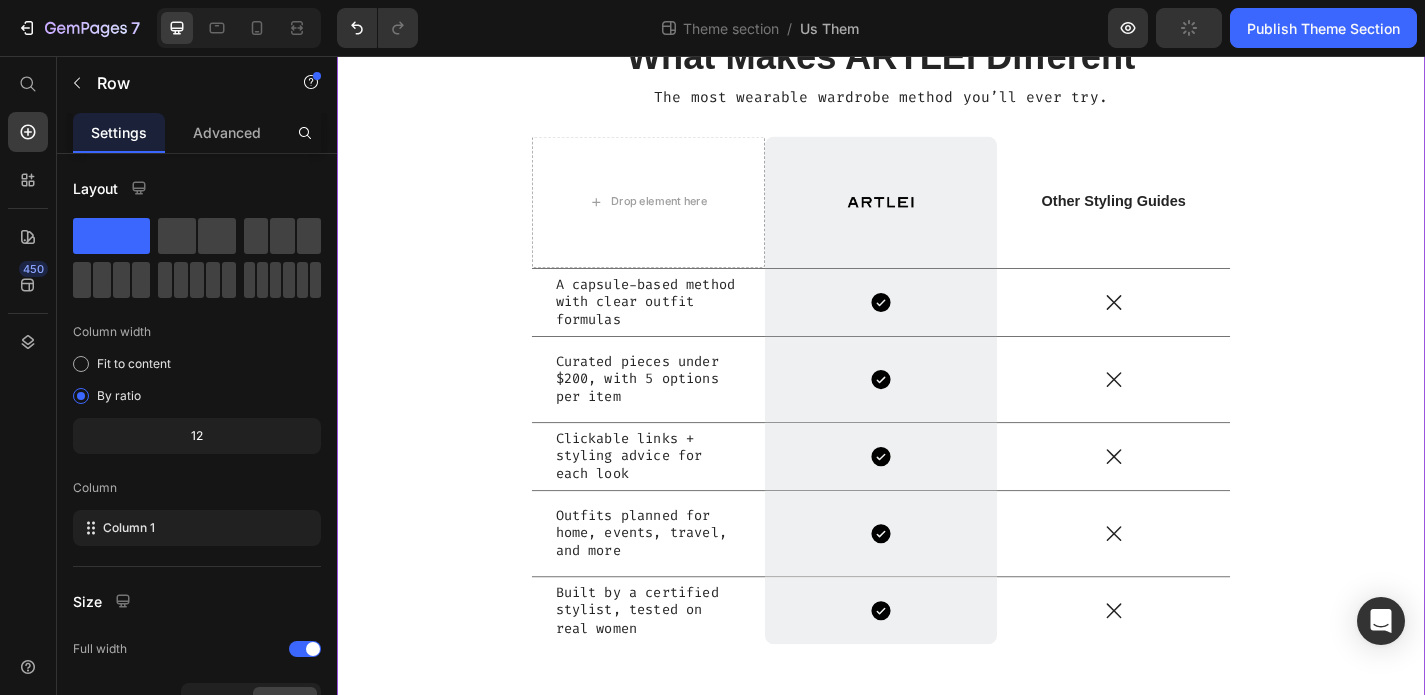 scroll, scrollTop: 171, scrollLeft: 0, axis: vertical 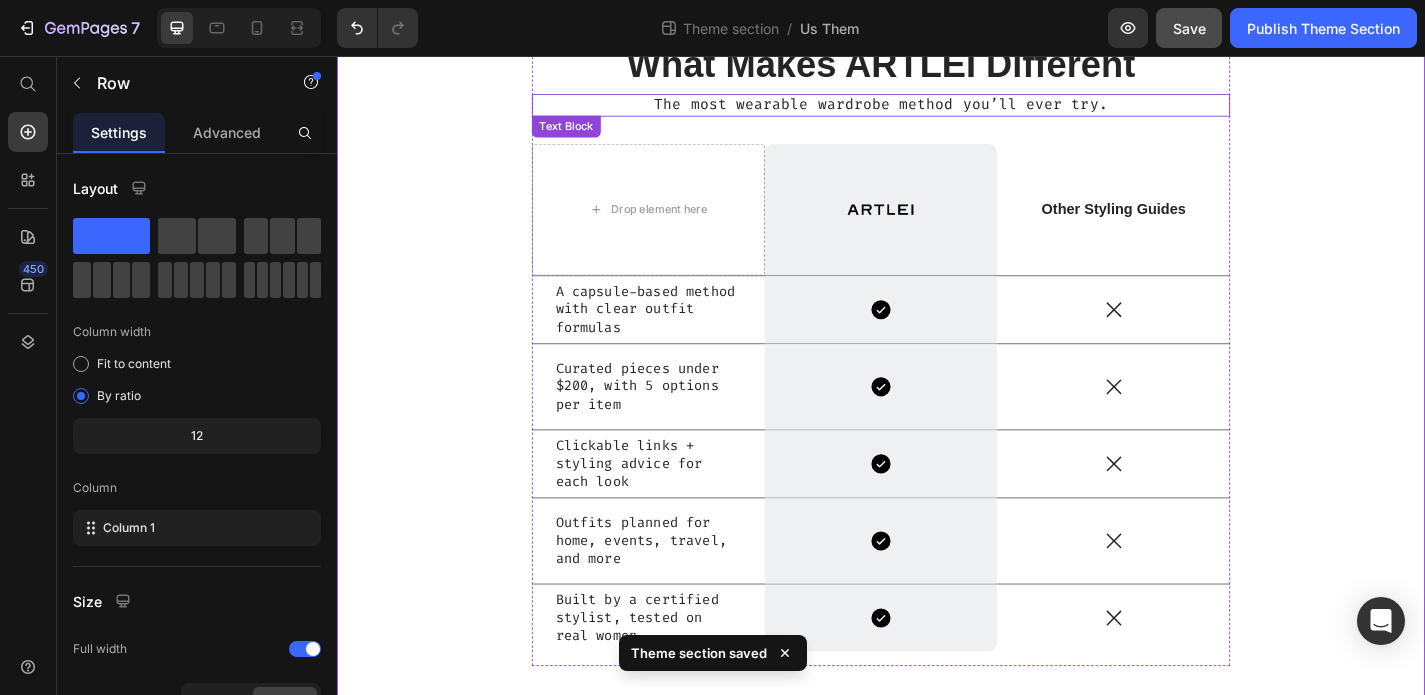 click on "The most wearable wardrobe method you’ll ever try." at bounding box center (937, 110) 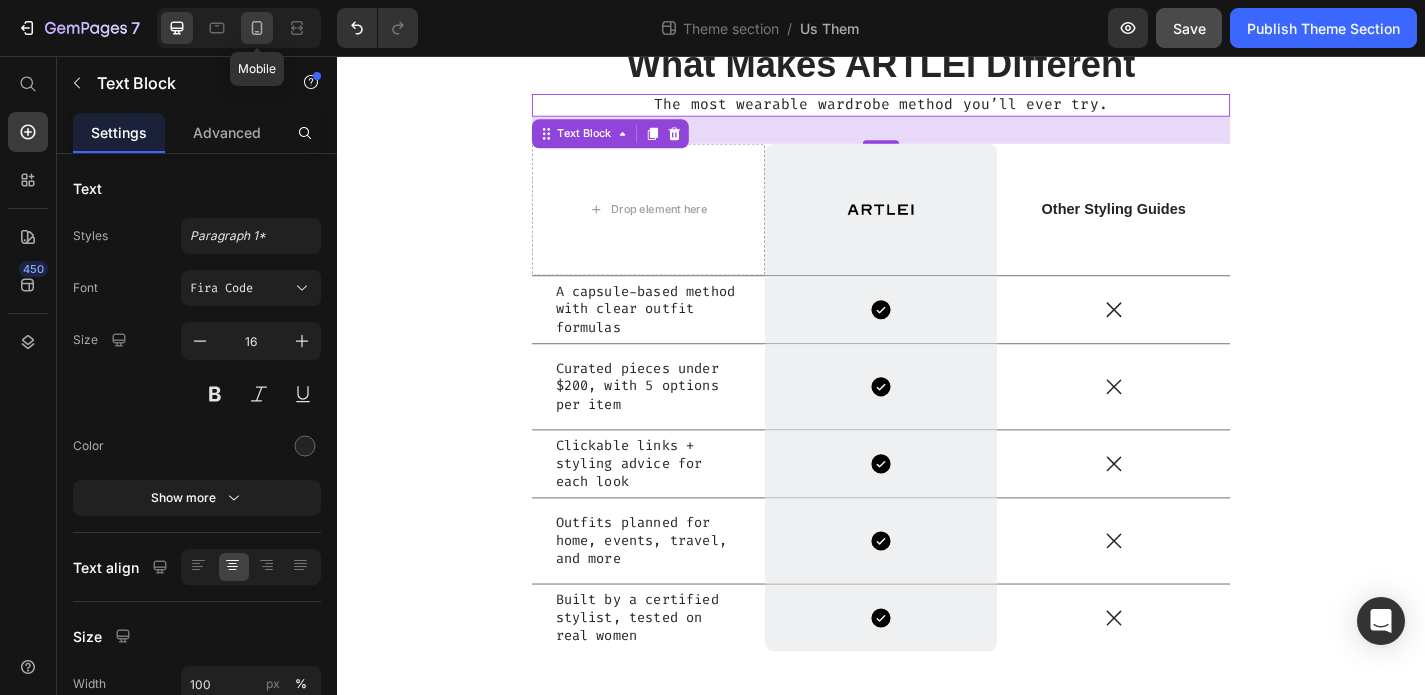 click 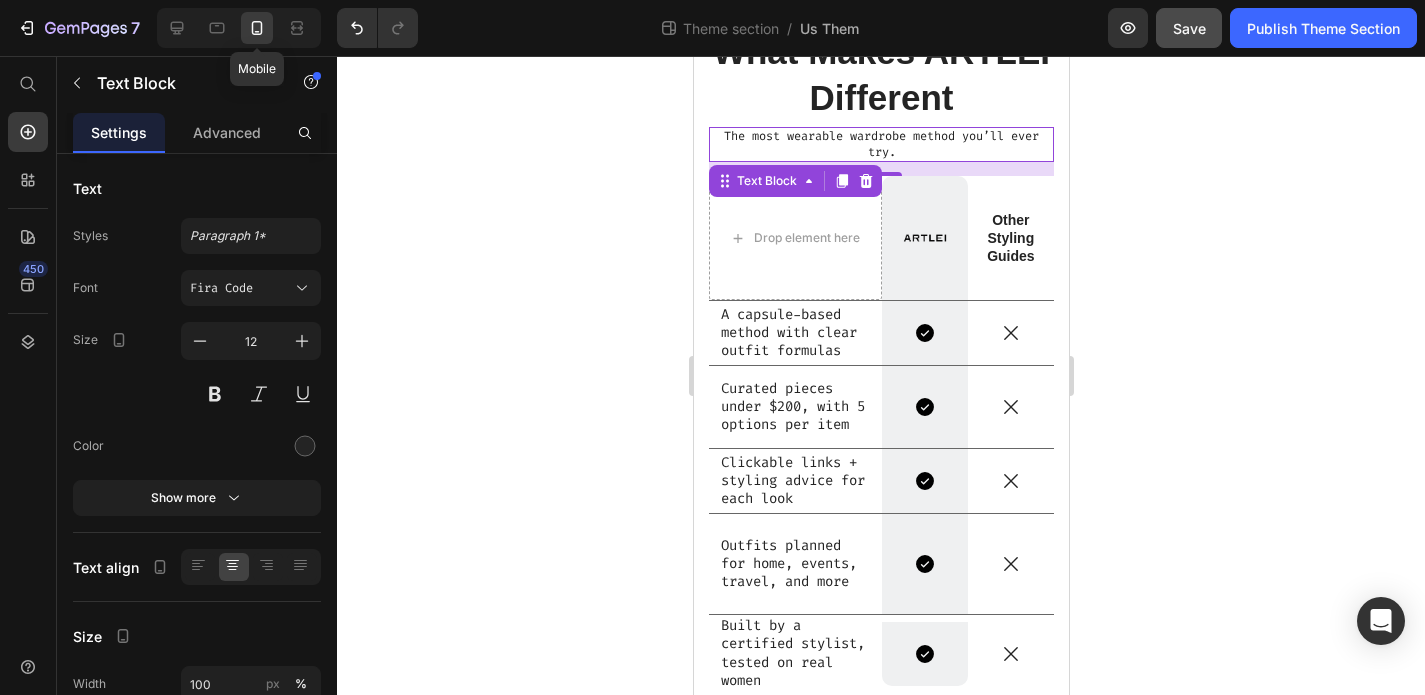 scroll, scrollTop: 172, scrollLeft: 0, axis: vertical 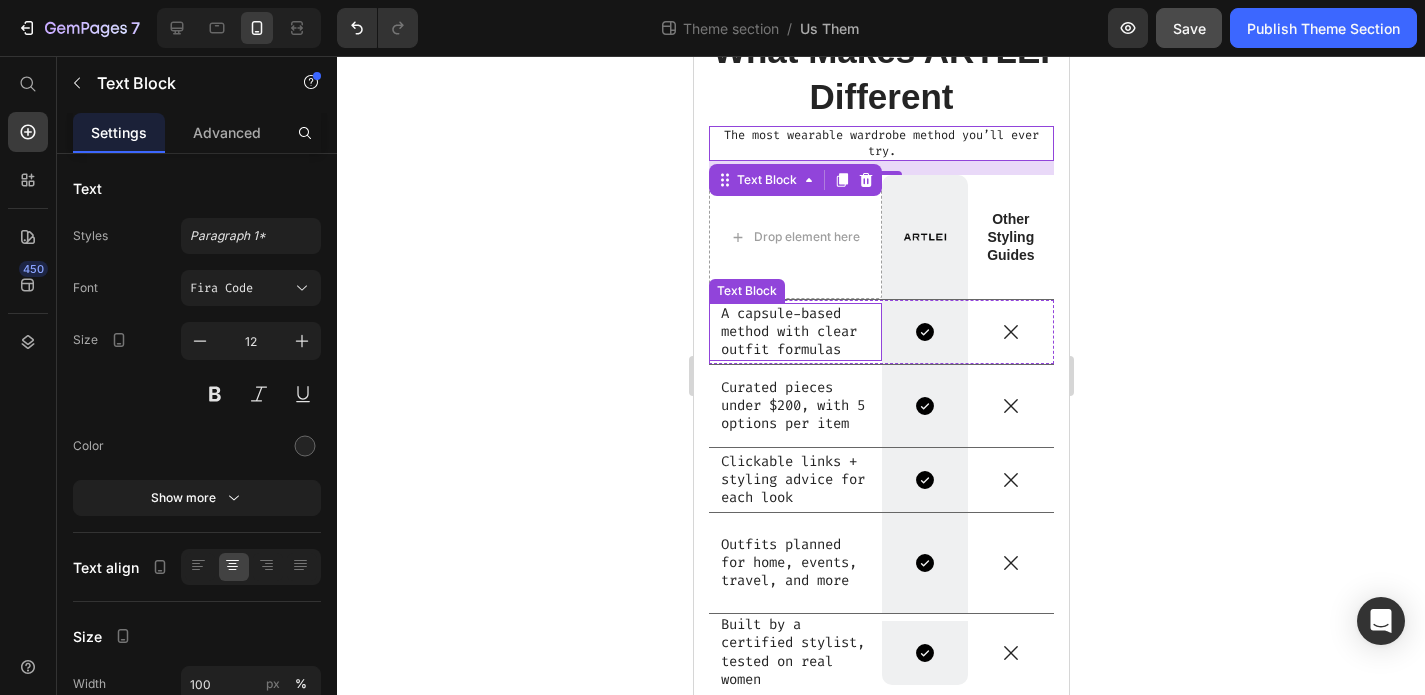click on "A capsule-based method with clear outfit formulas" at bounding box center [794, 332] 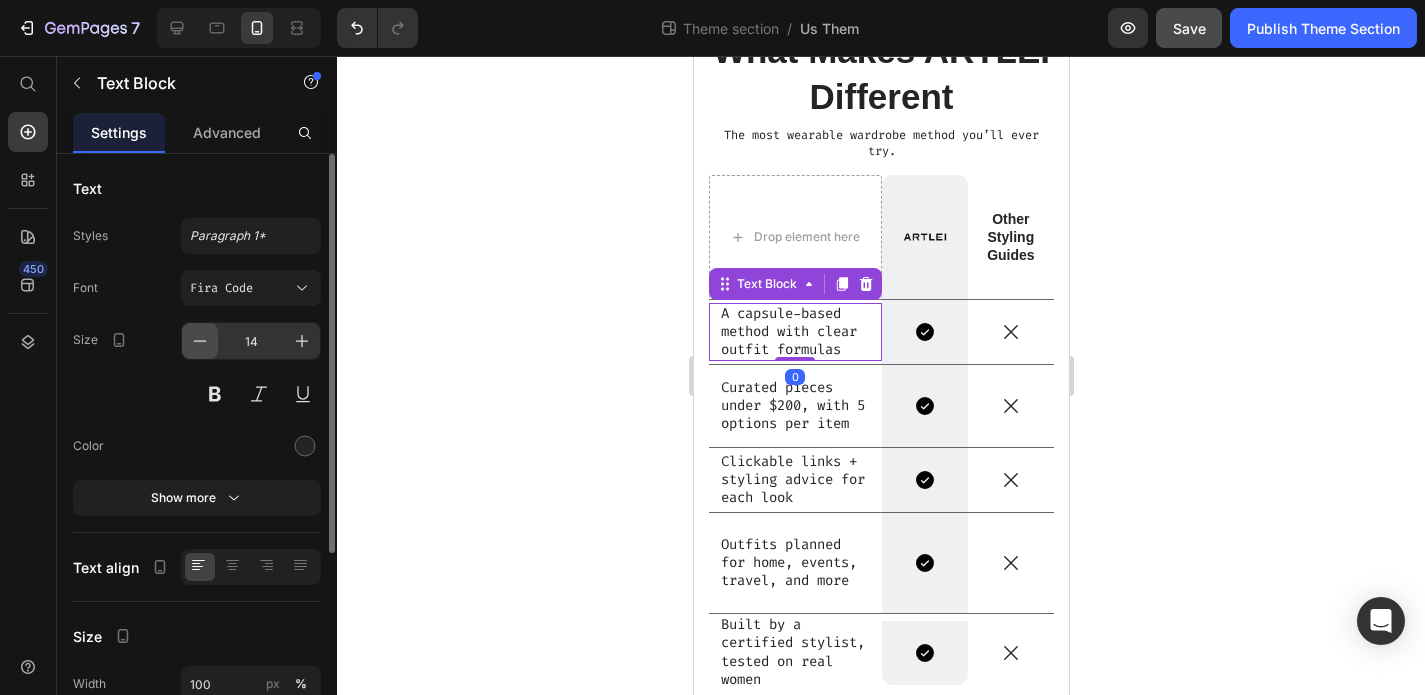 click 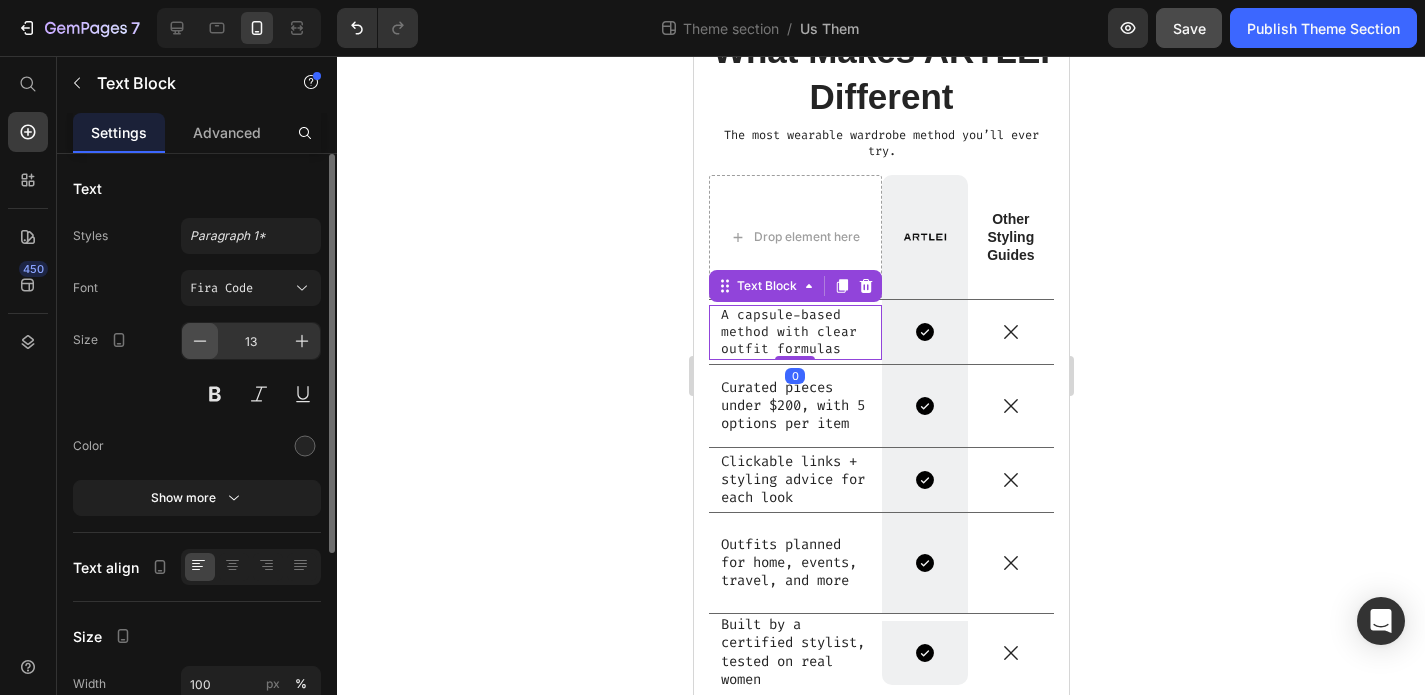 click 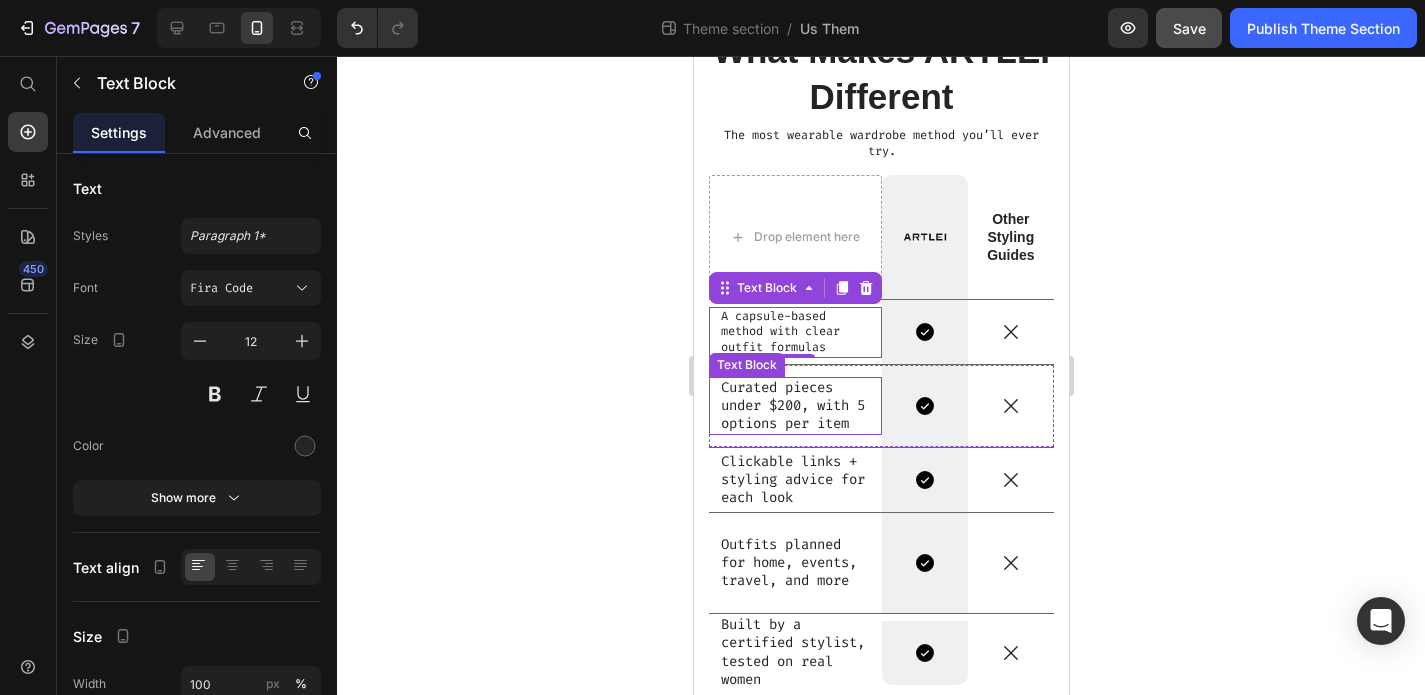 click on "Curated pieces under $200, with 5 options per item" at bounding box center (794, 406) 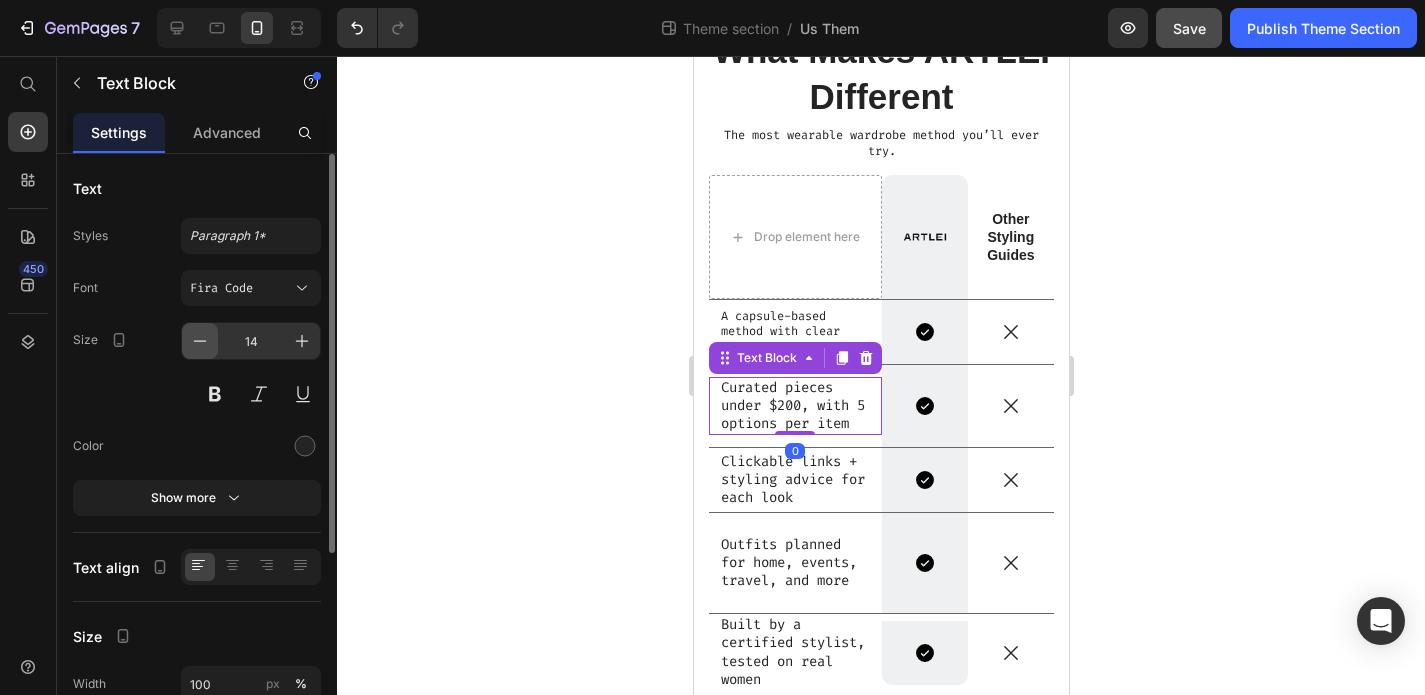 click 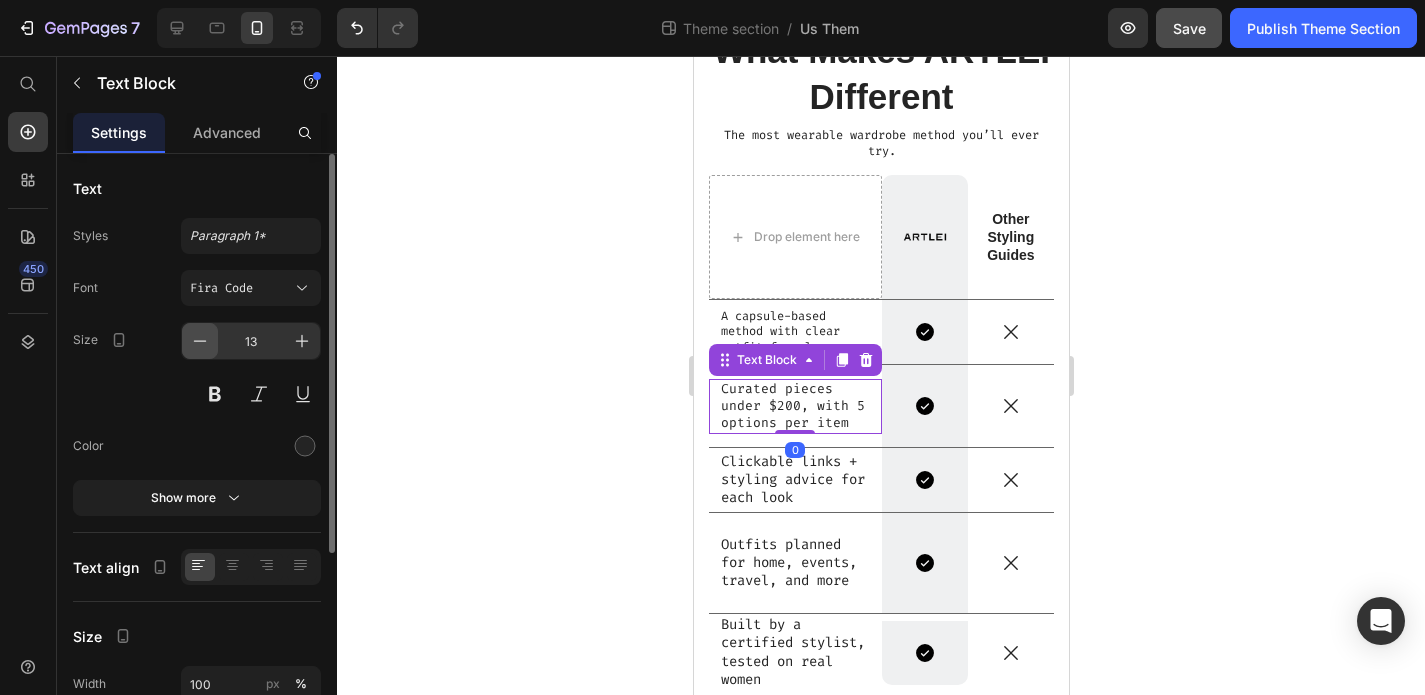 click 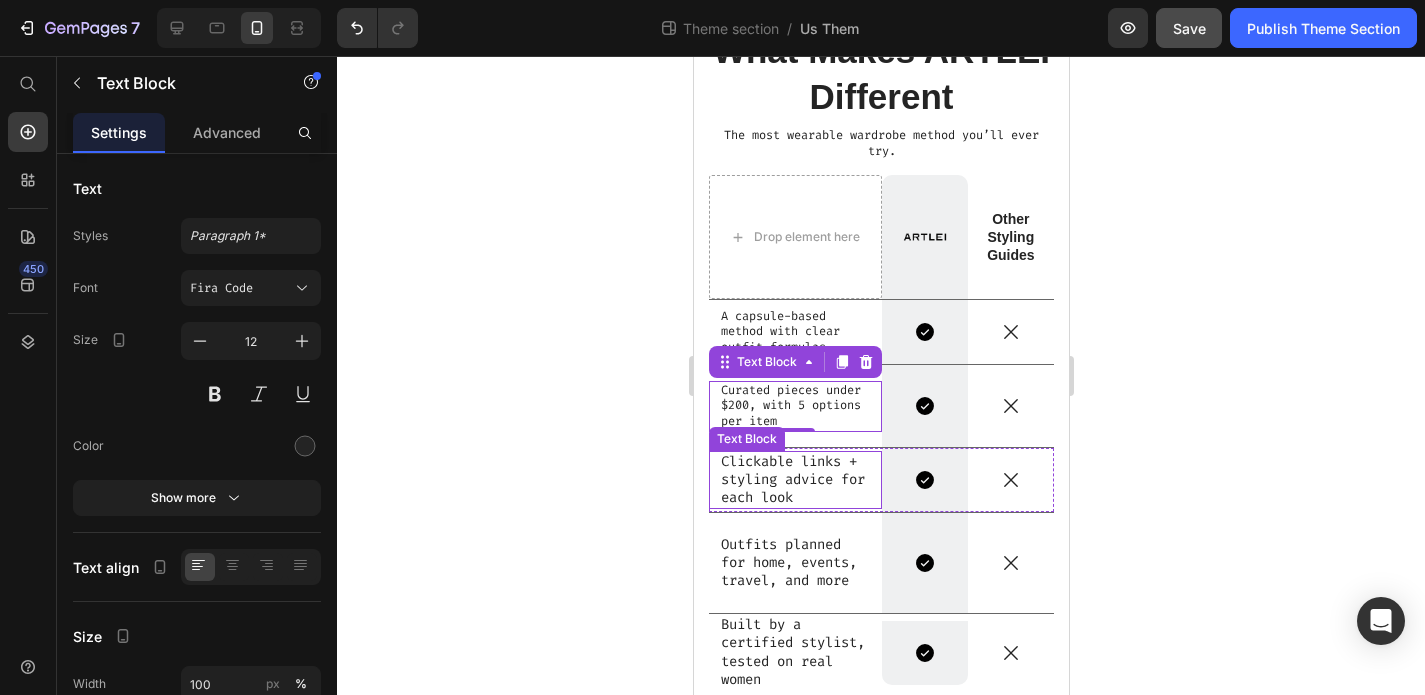 click on "Clickable links + styling advice for each look" at bounding box center (794, 480) 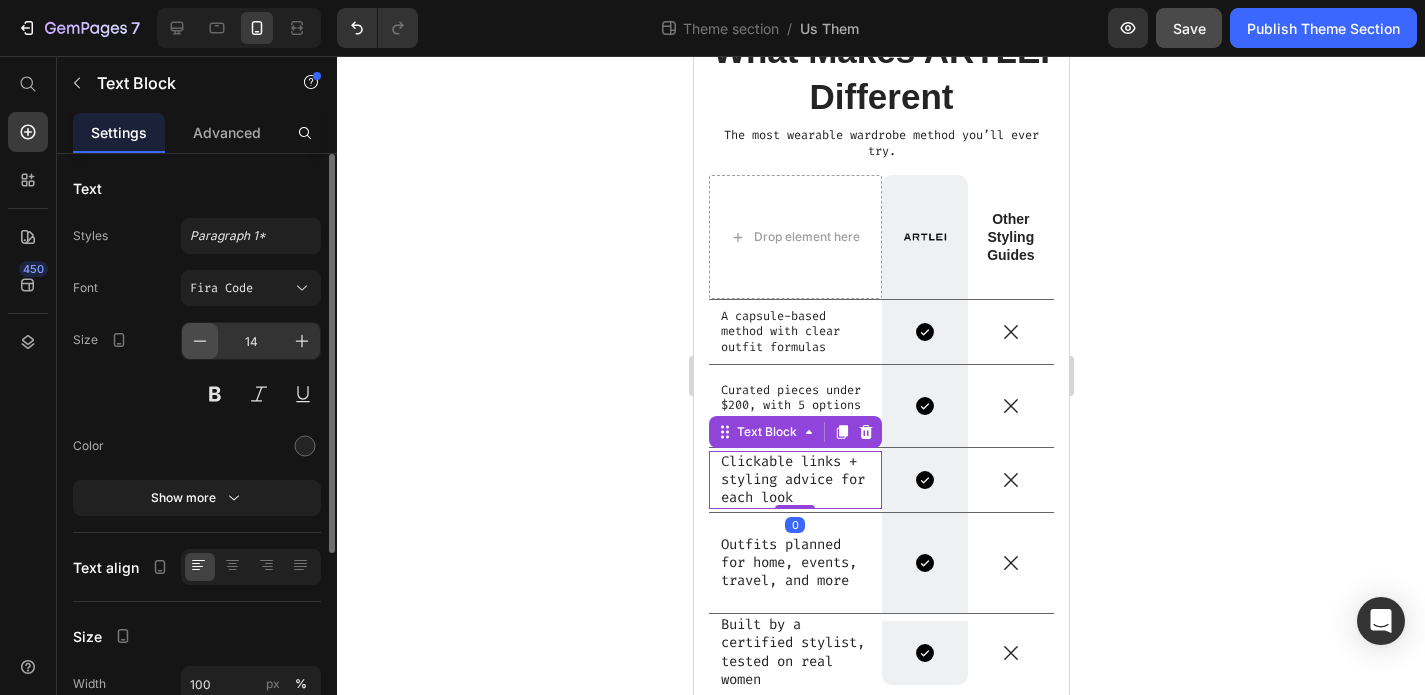 click 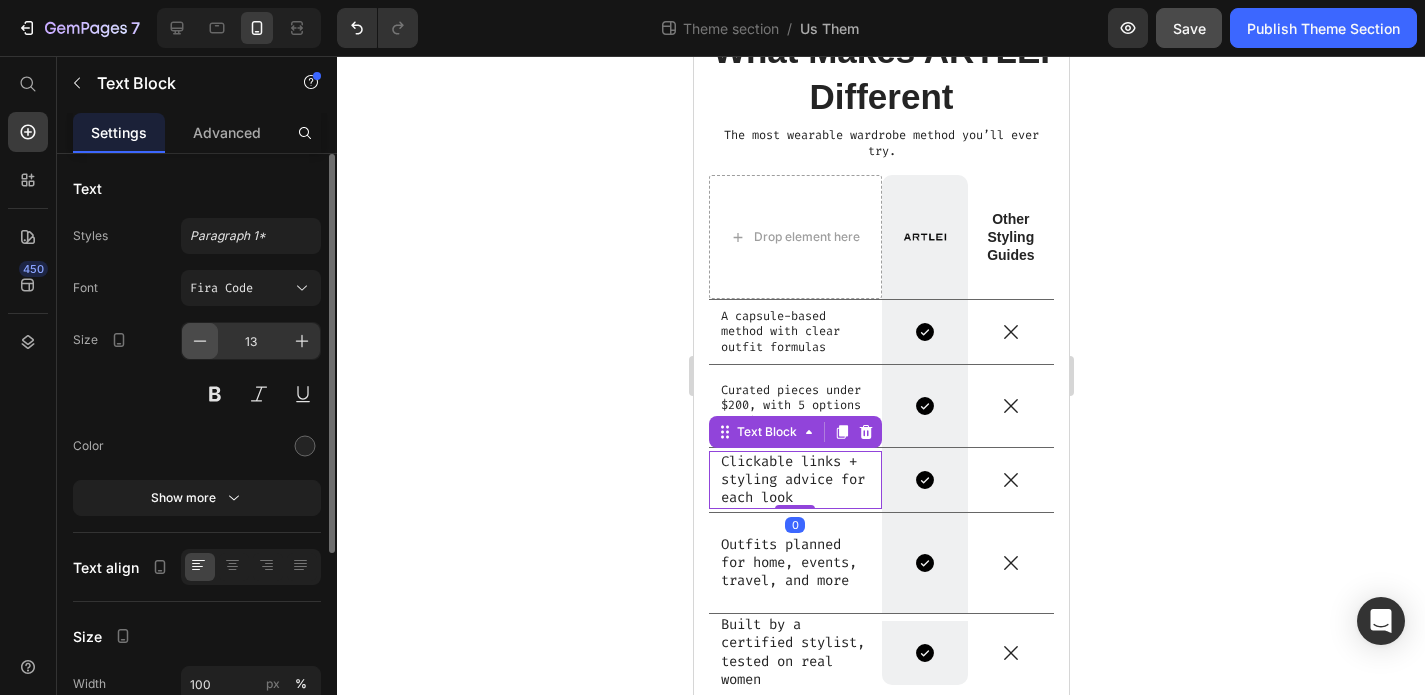 click 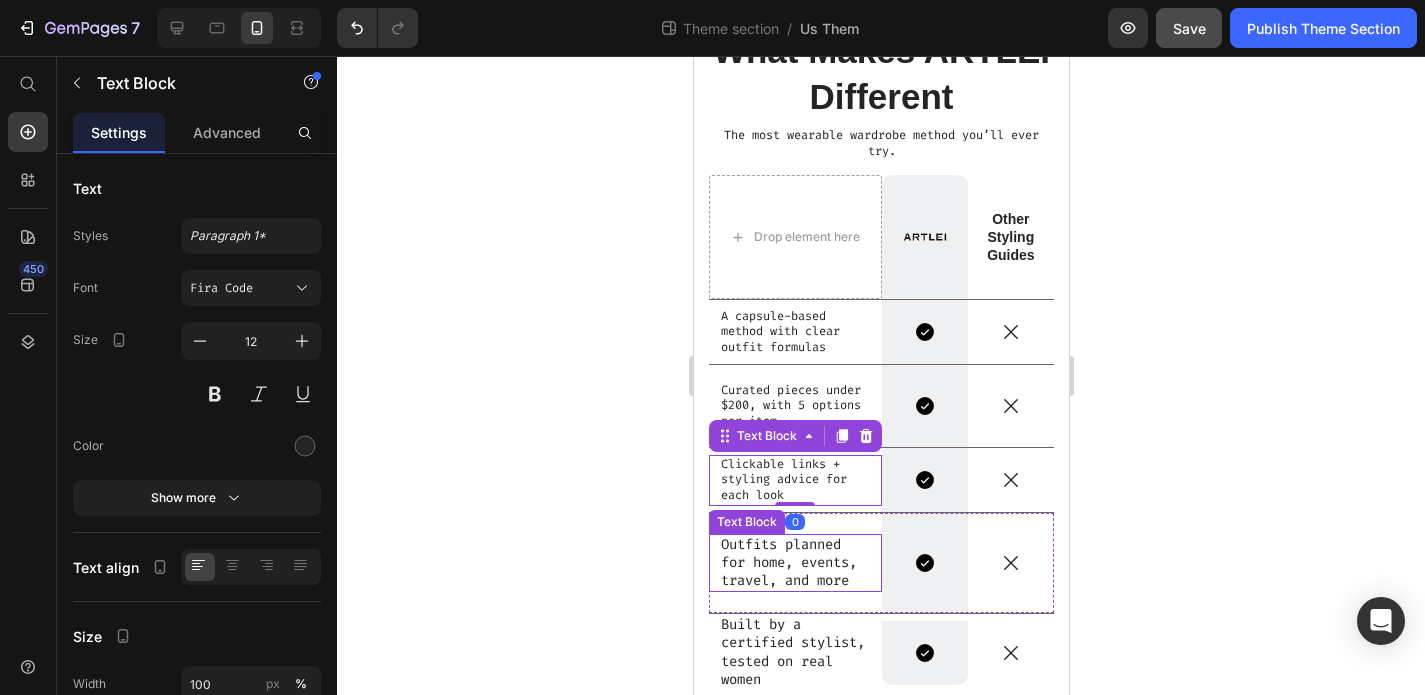 click on "Outfits planned for home, events, travel, and more" at bounding box center (794, 563) 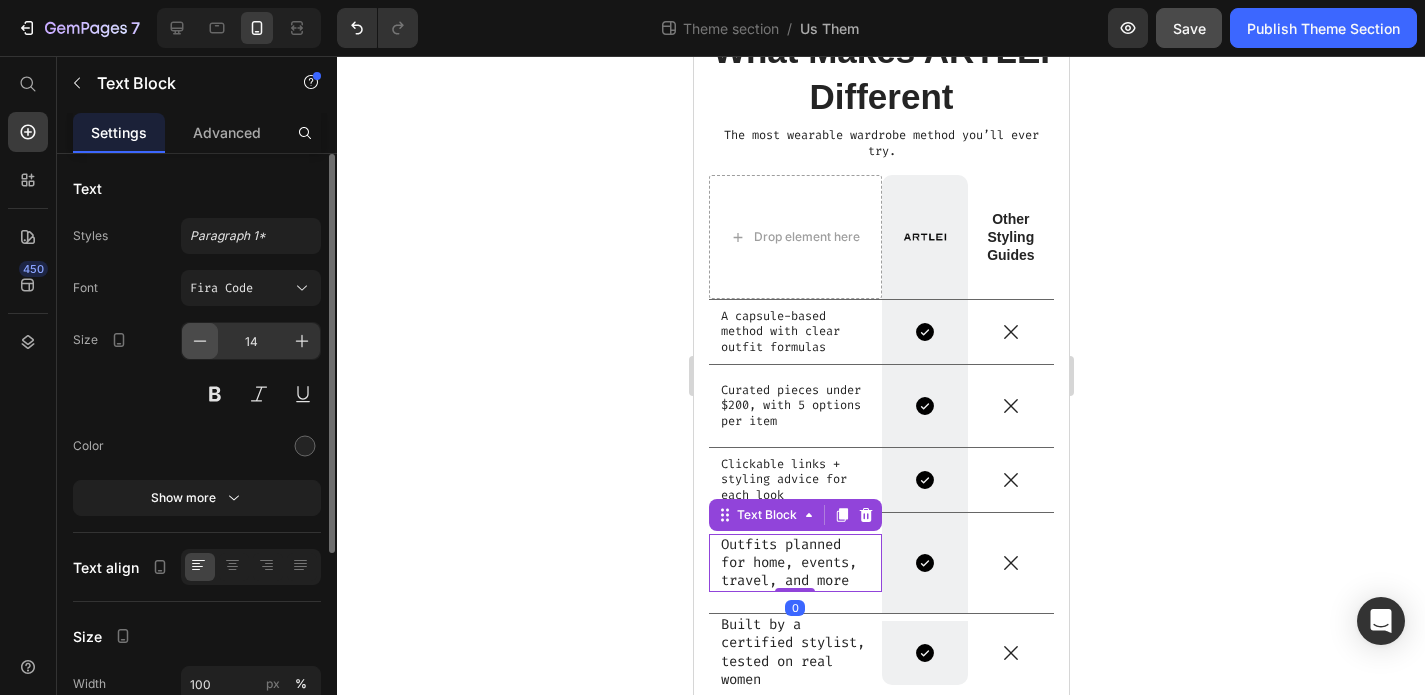 click 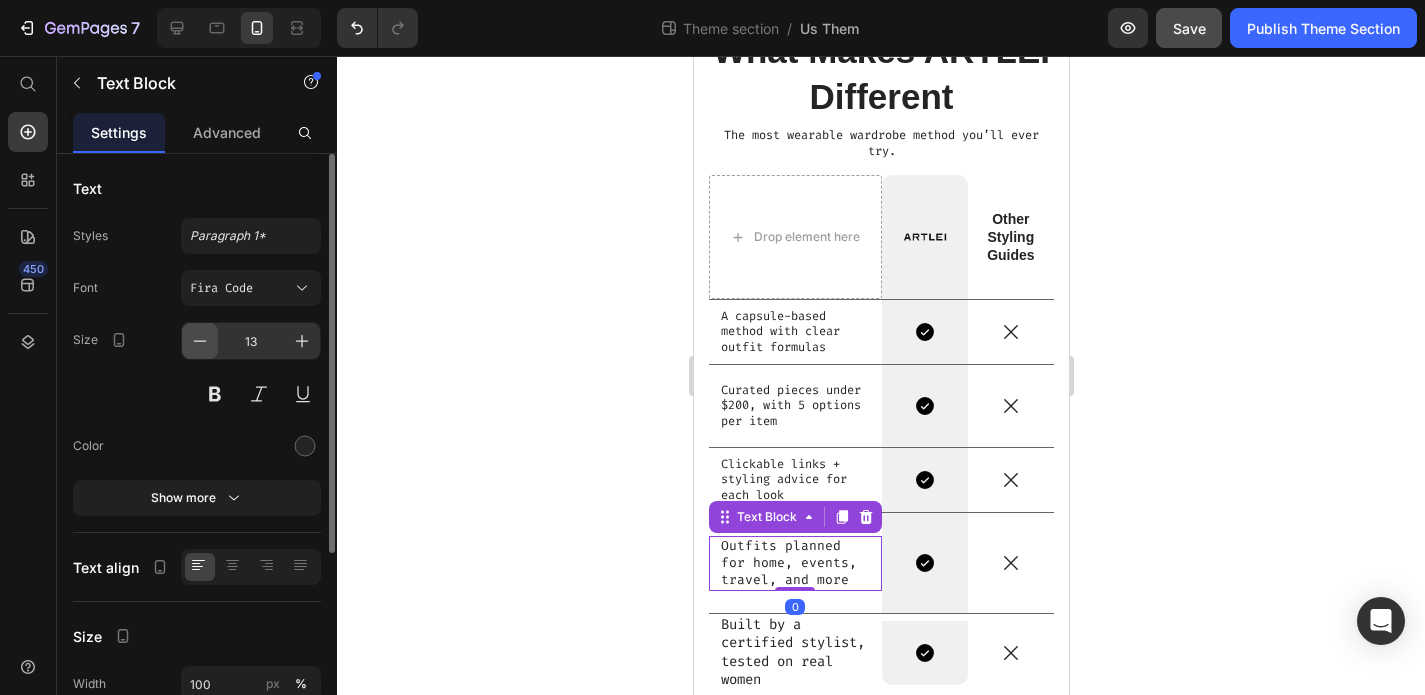 click 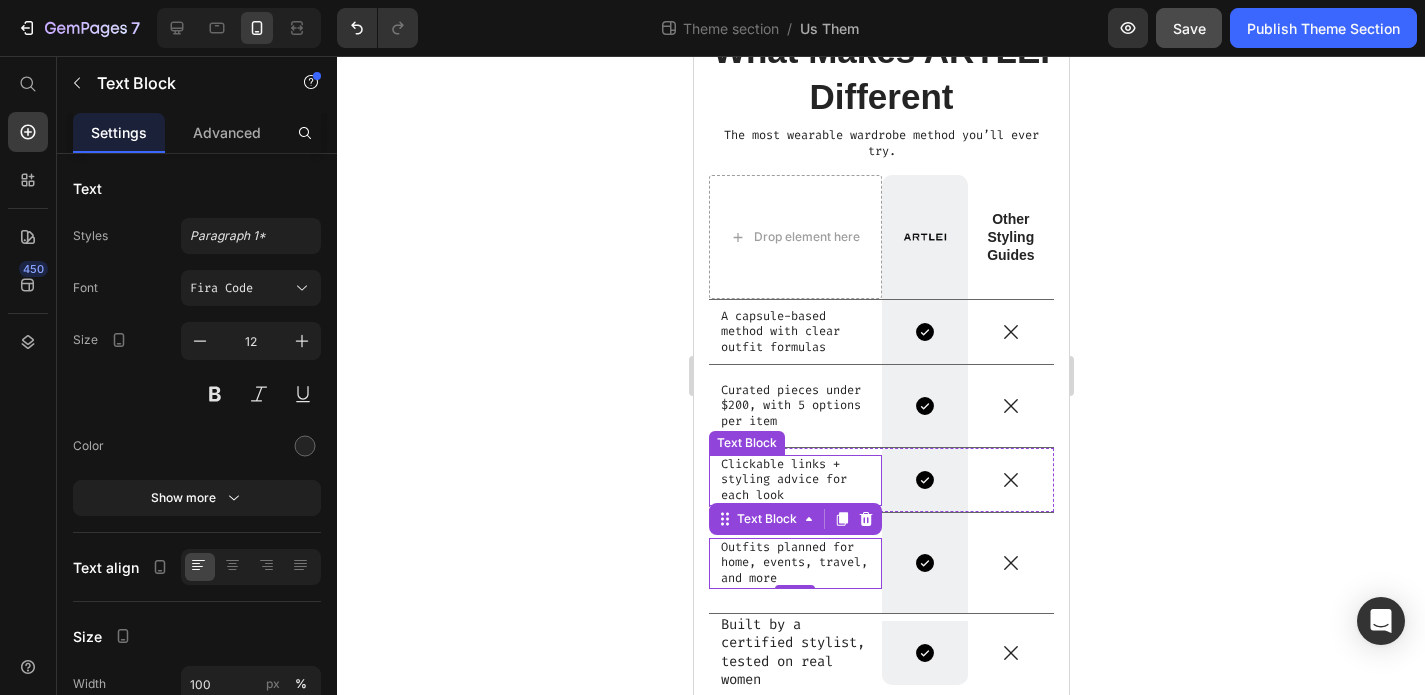 scroll, scrollTop: 270, scrollLeft: 0, axis: vertical 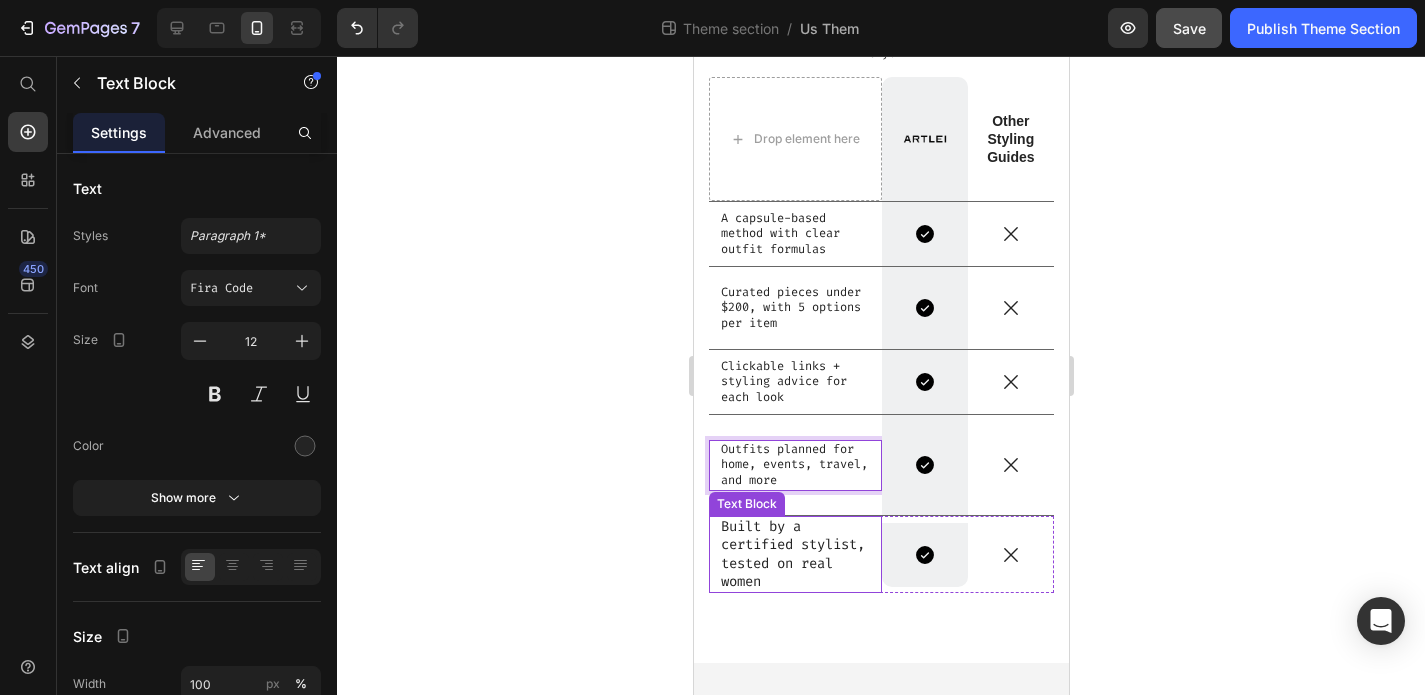 click on "Built by a certified stylist, tested on real women" at bounding box center [794, 554] 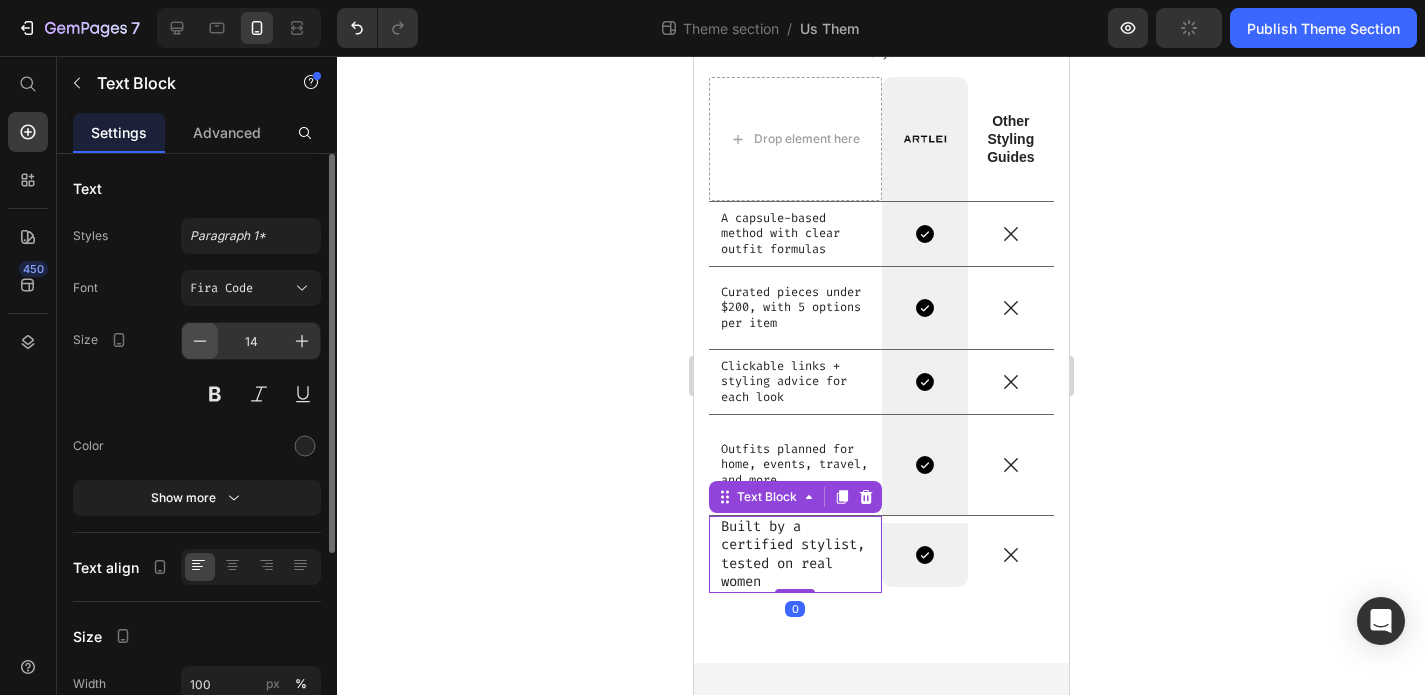 click 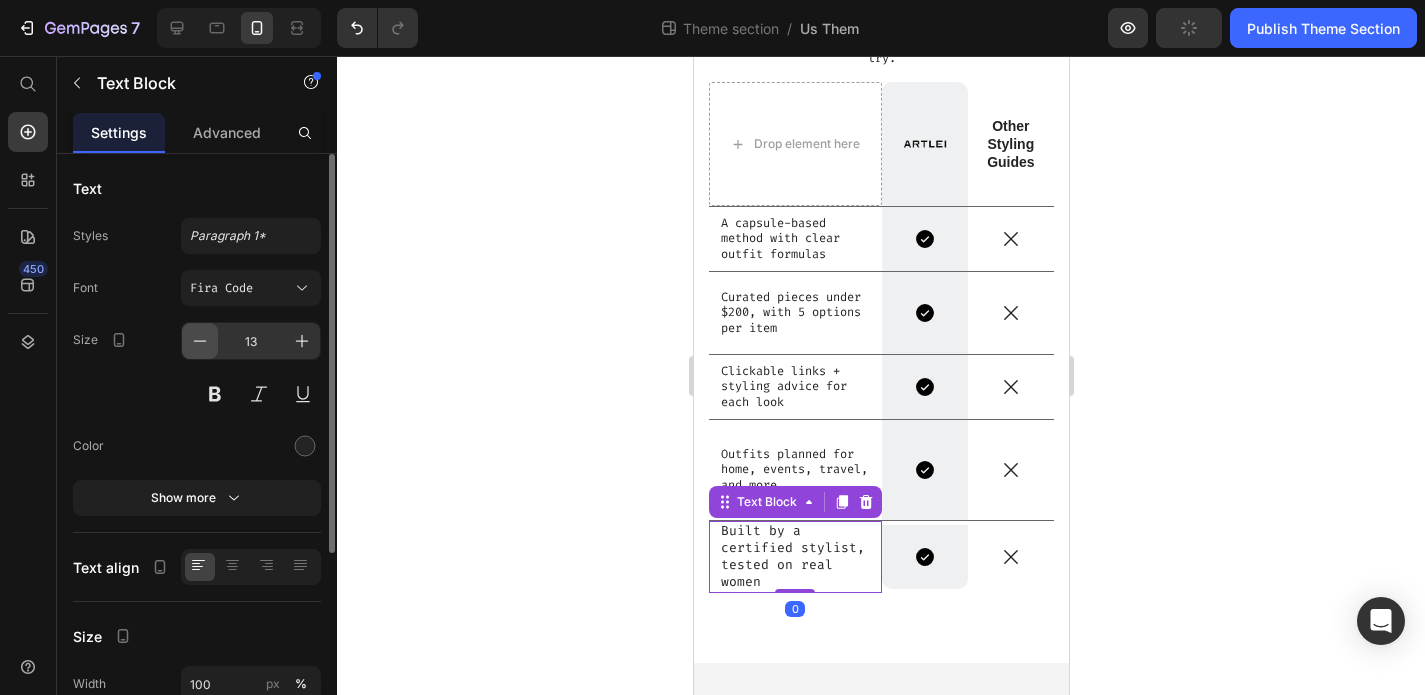 click 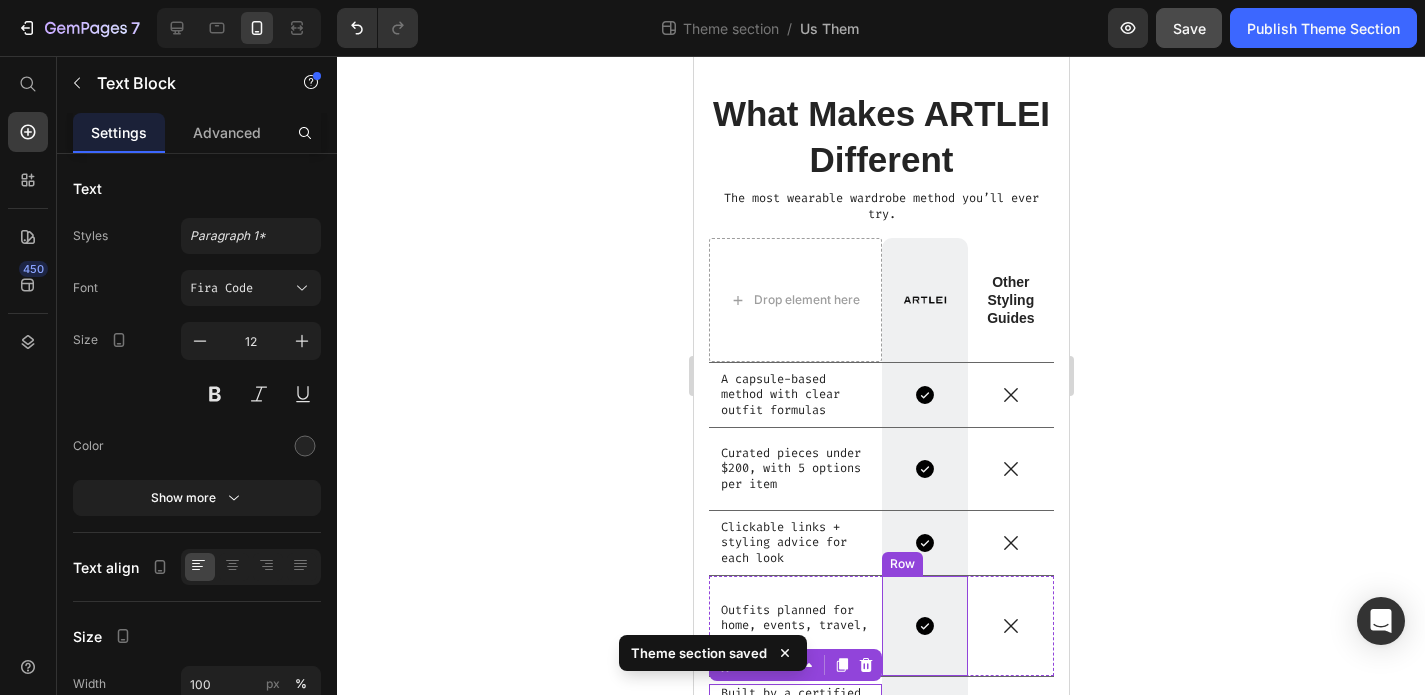 scroll, scrollTop: 0, scrollLeft: 0, axis: both 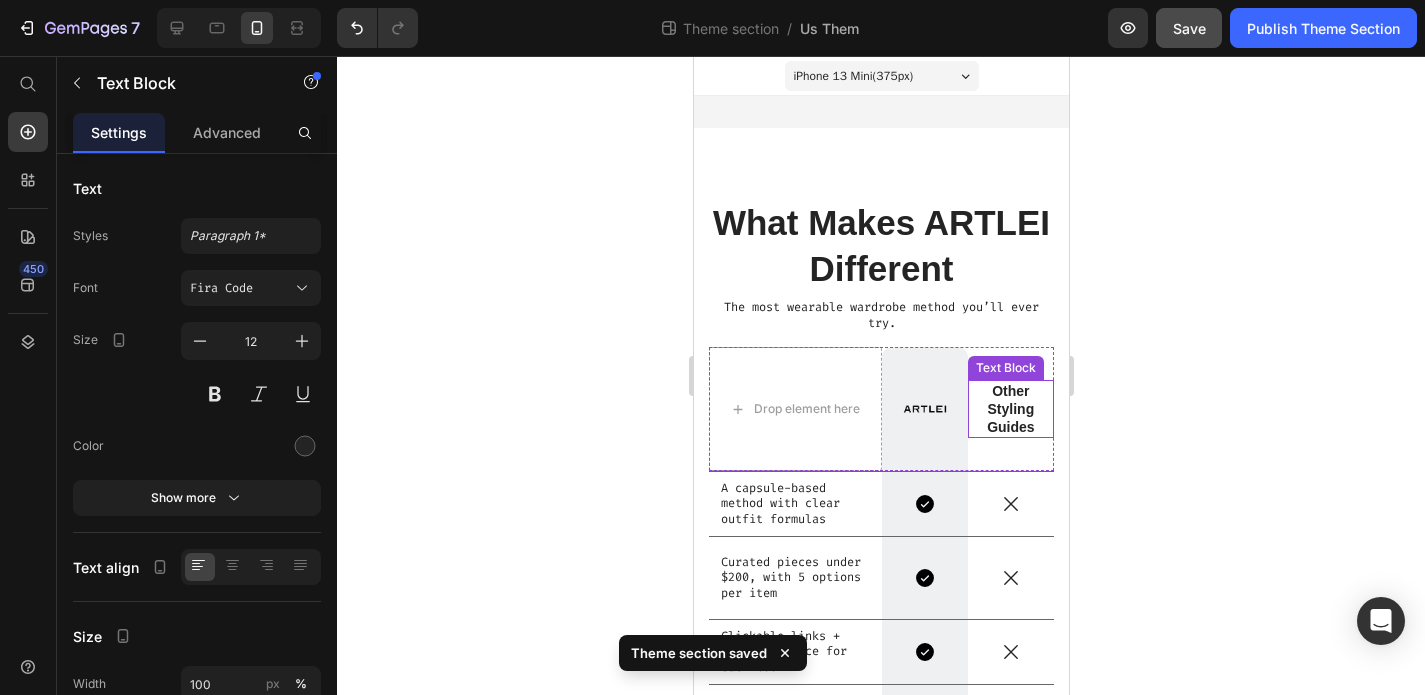 click on "Other Styling Guides" at bounding box center [1010, 409] 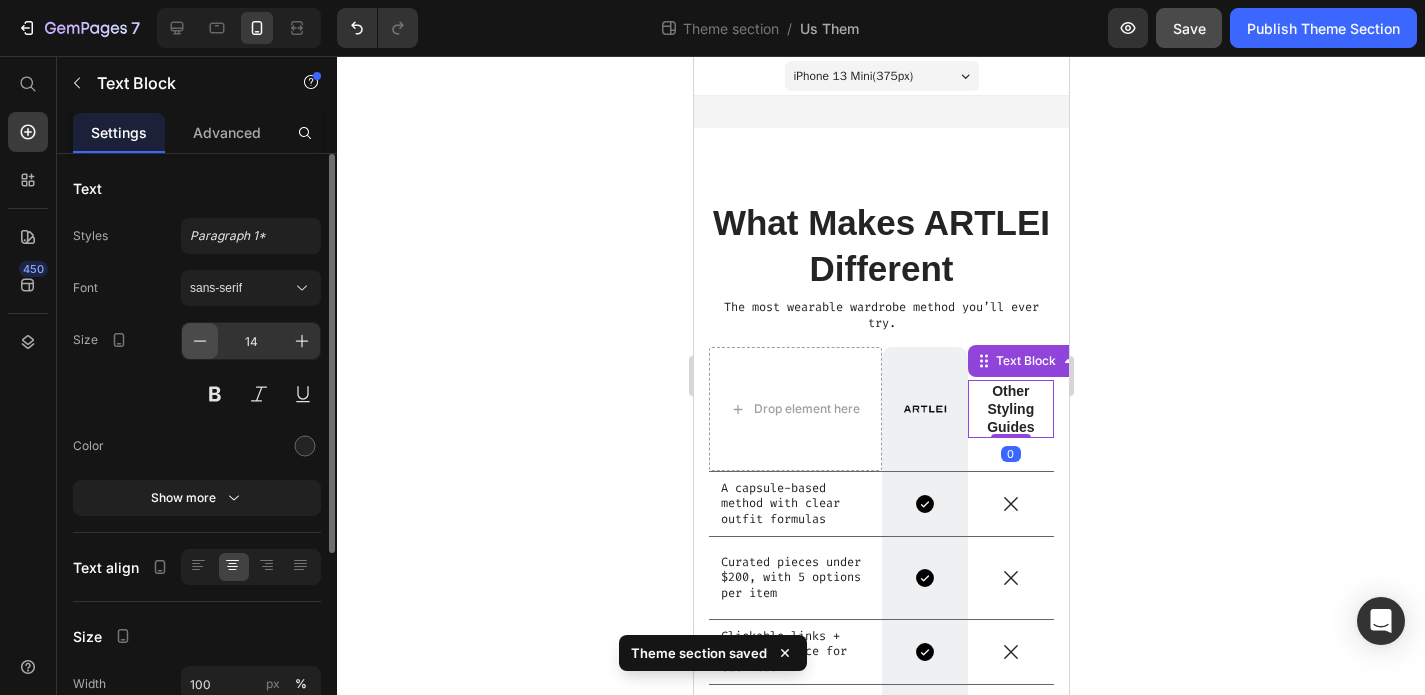 click 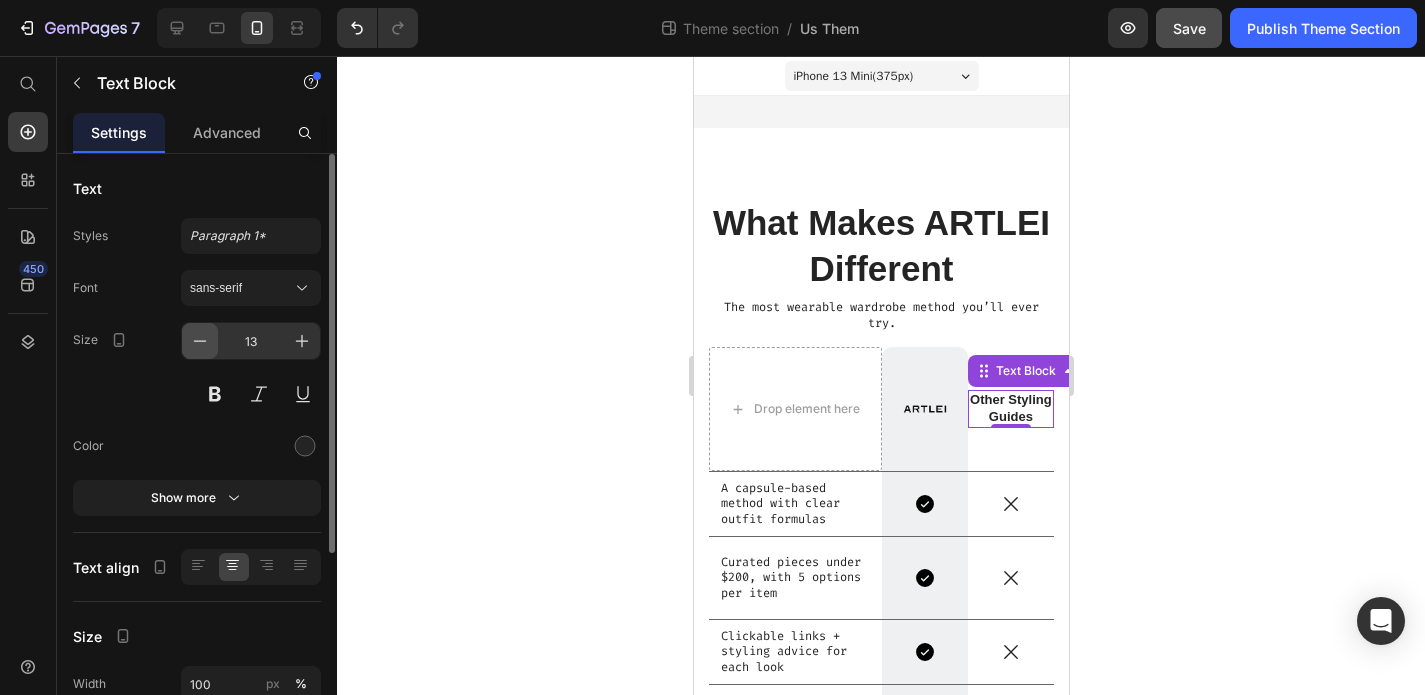 click 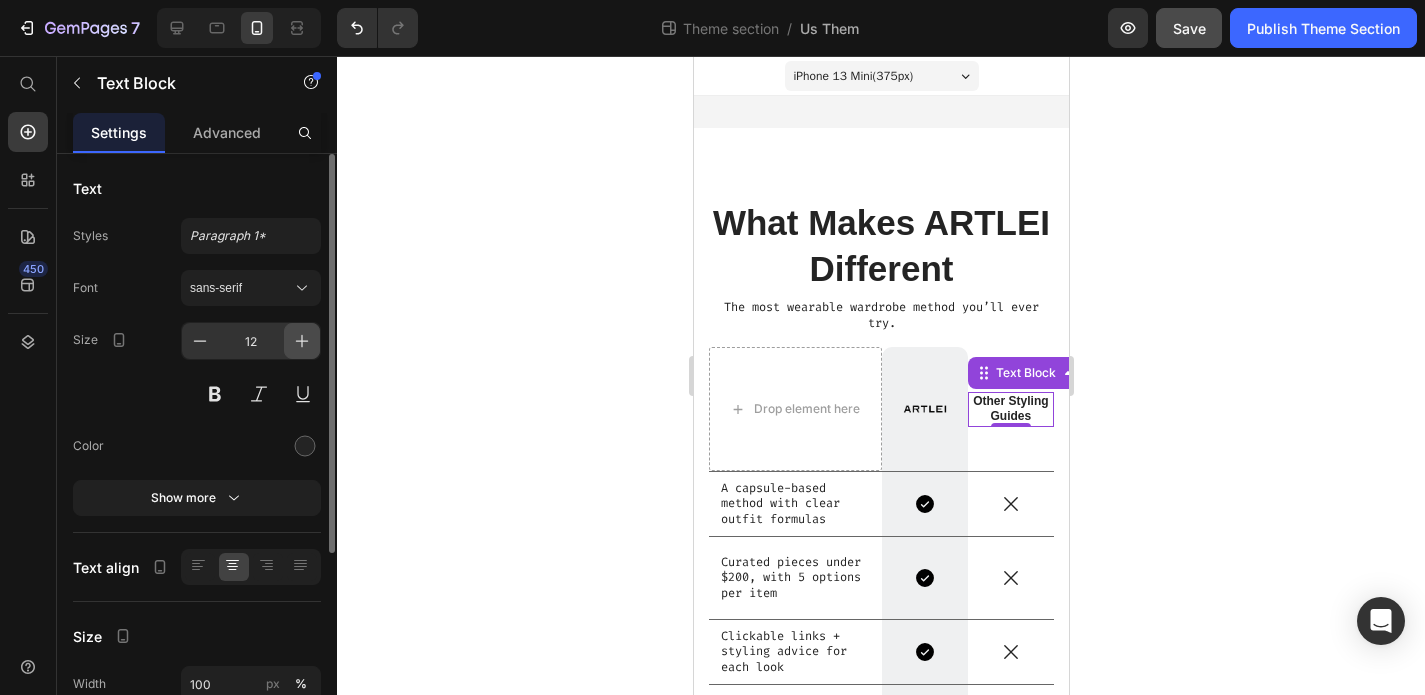 click 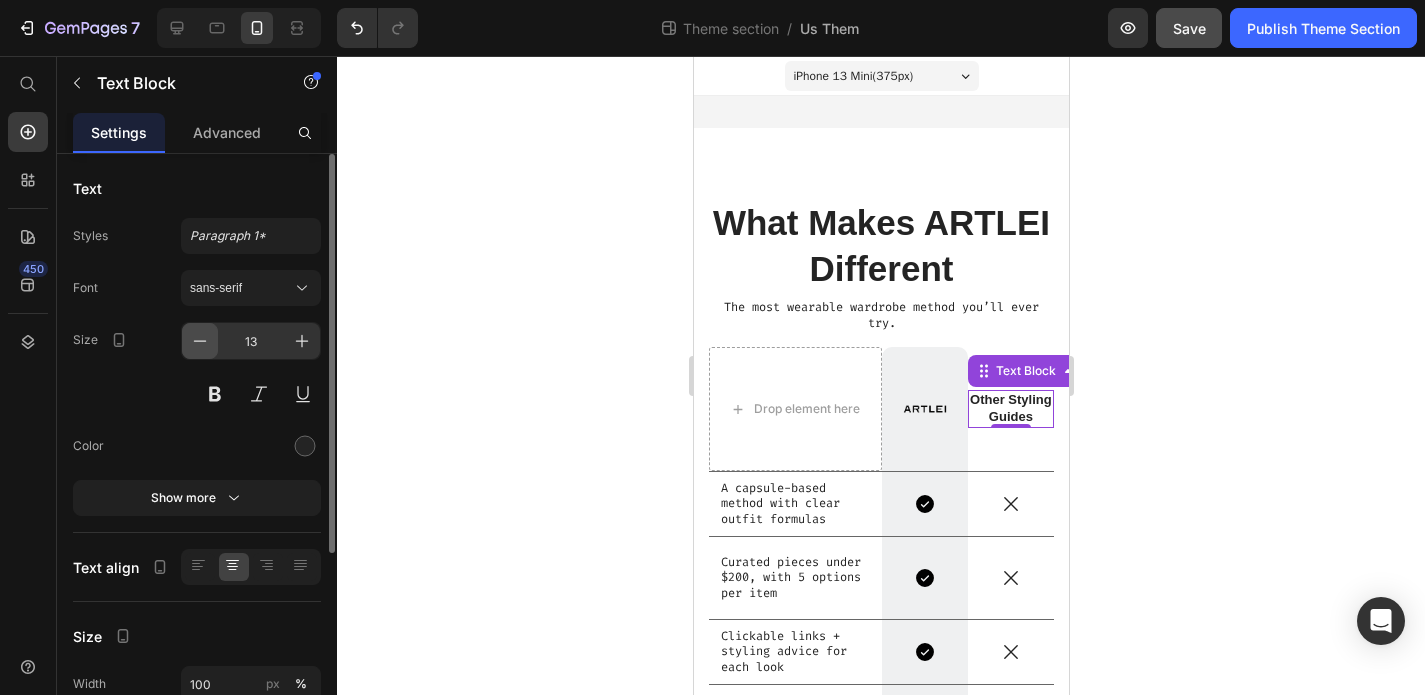 click at bounding box center [200, 341] 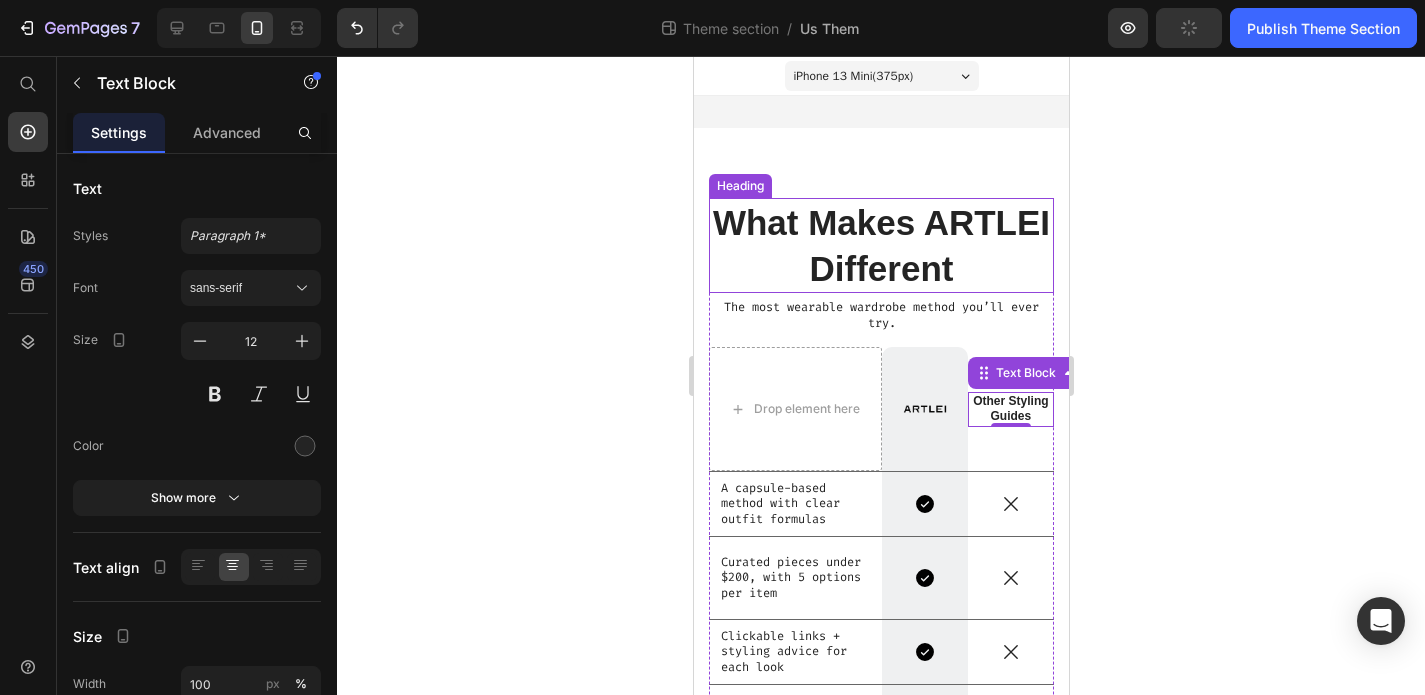 click on "What Makes ARTLEI Different" at bounding box center [880, 245] 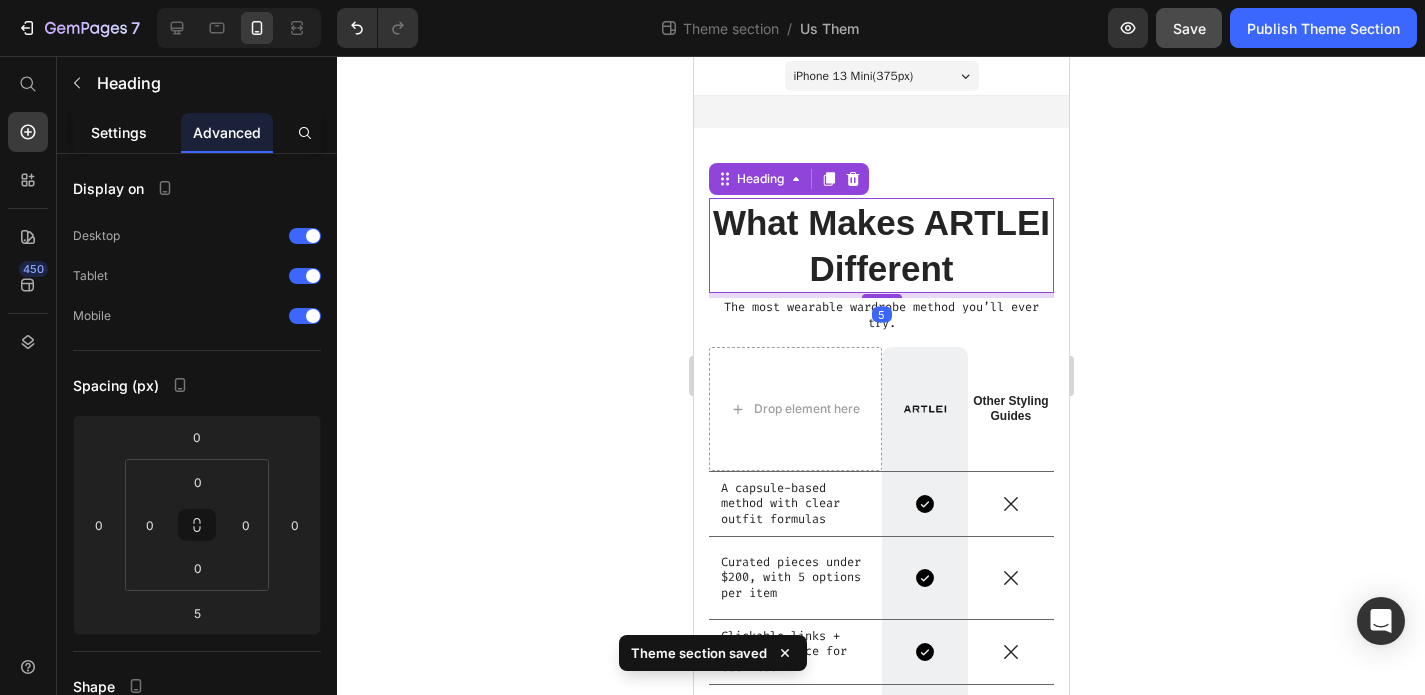click on "Settings" at bounding box center [119, 132] 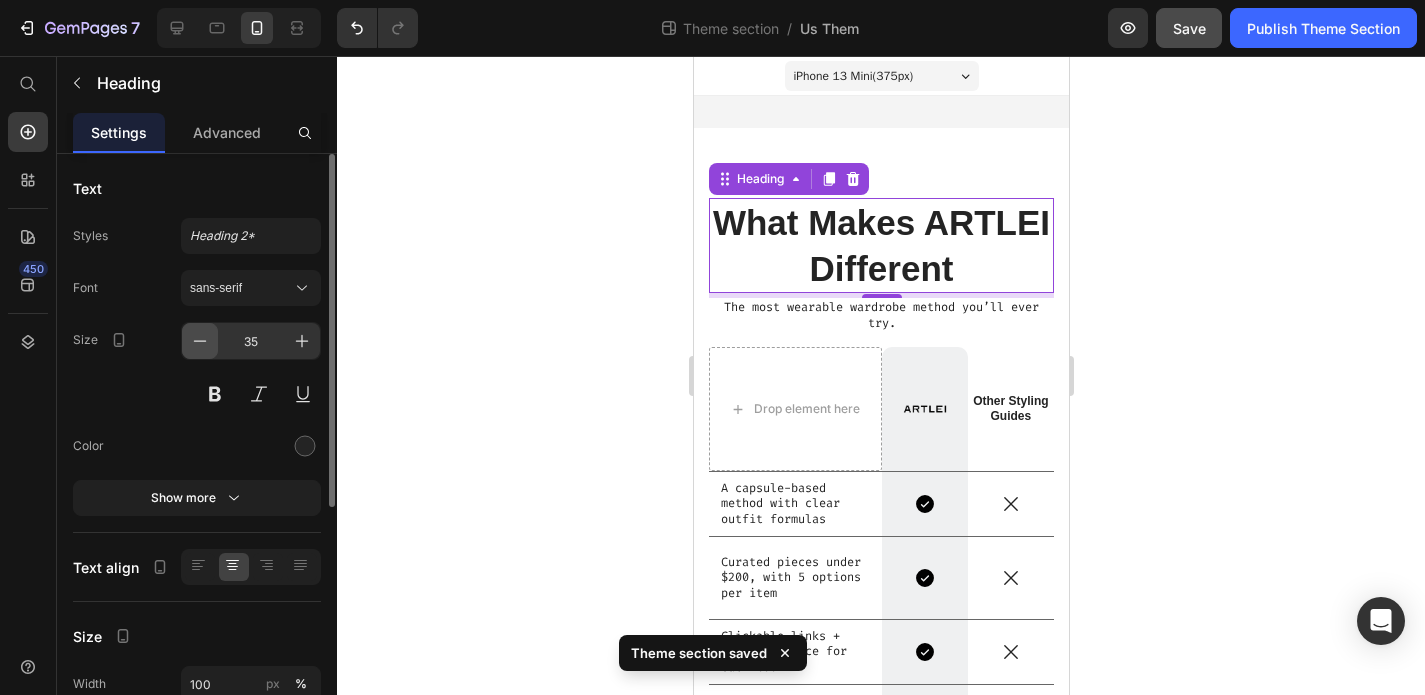 click 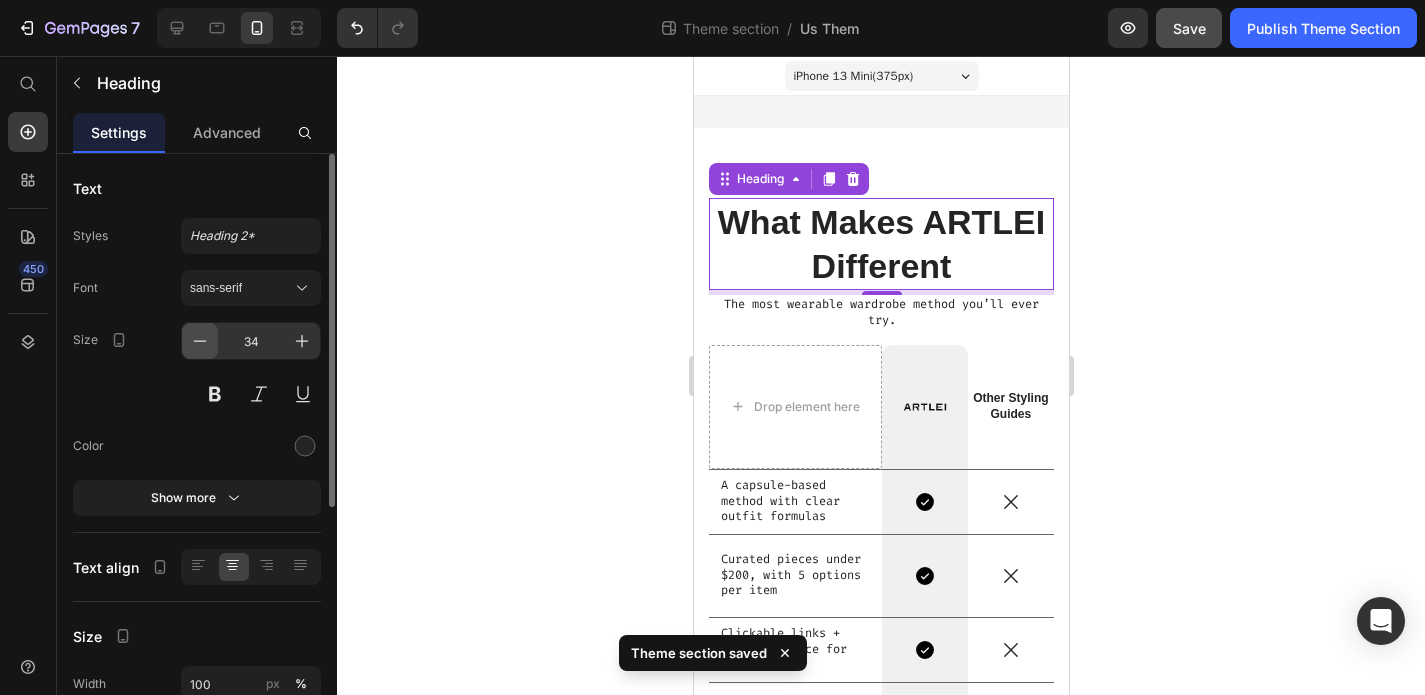 click 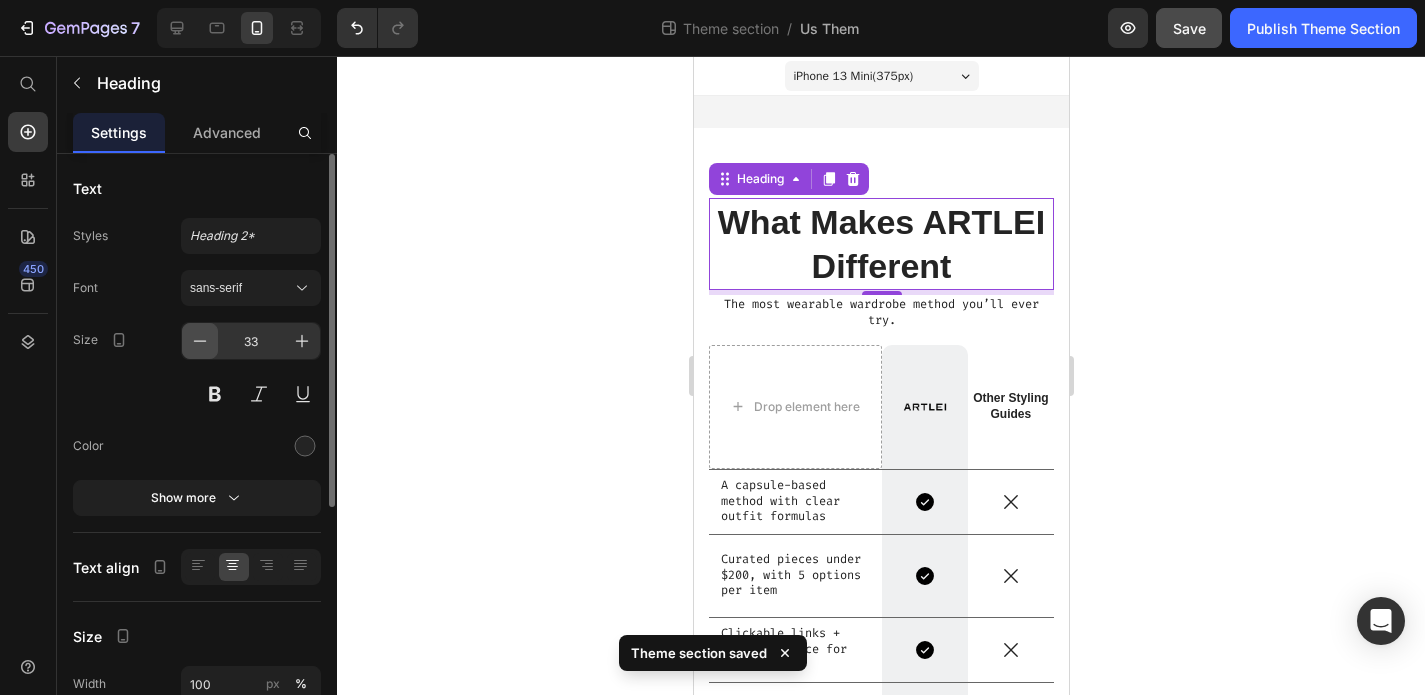 click 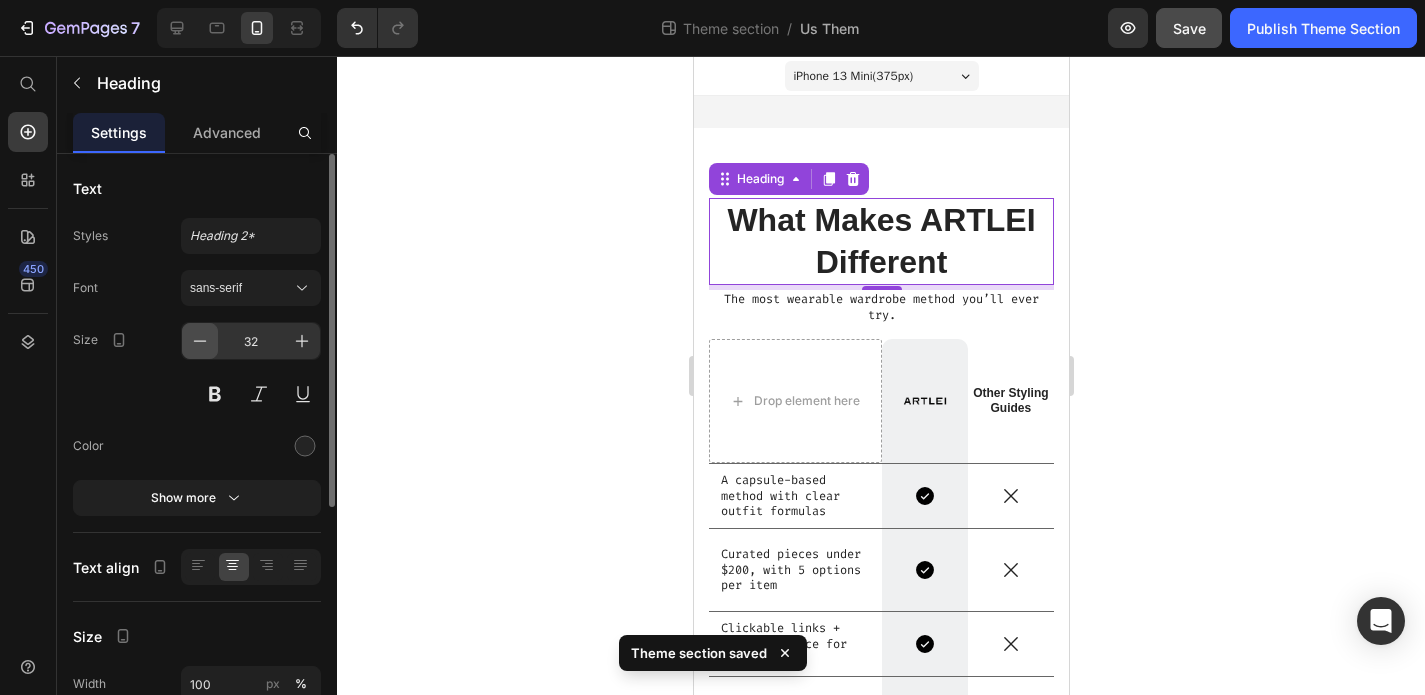 click 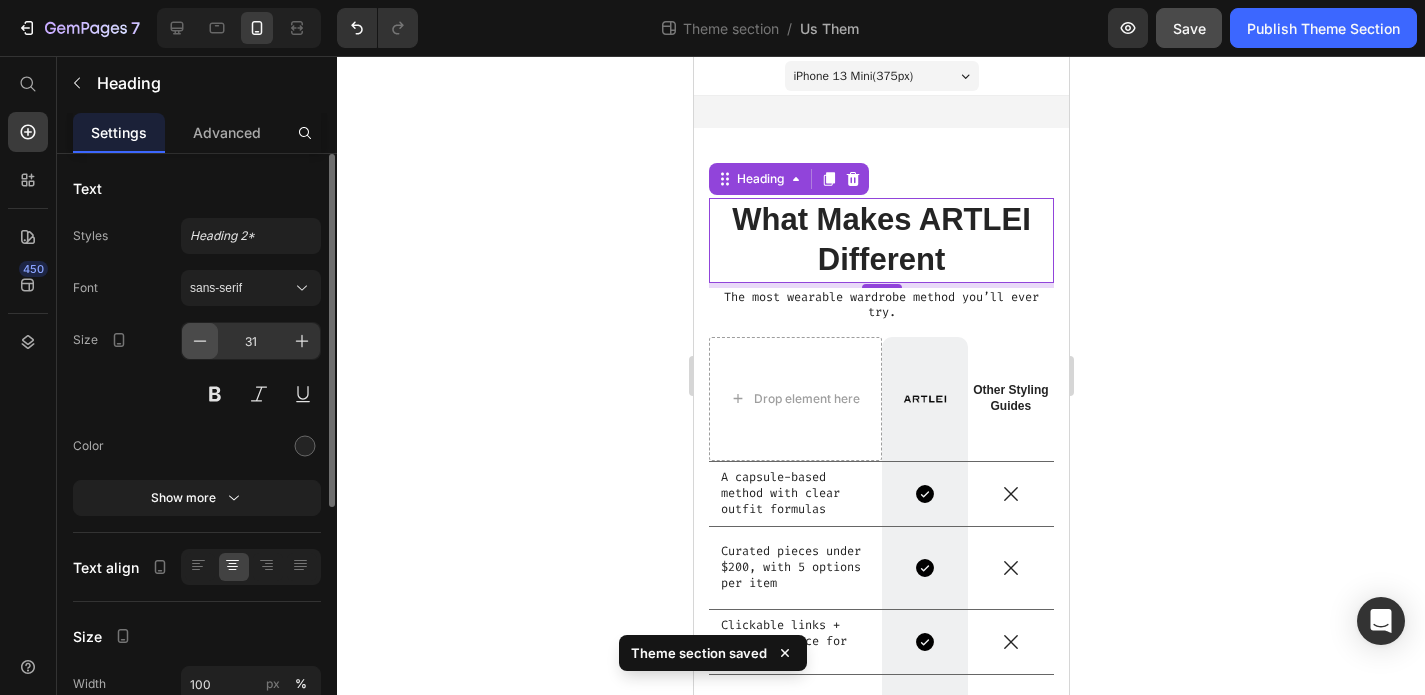 click 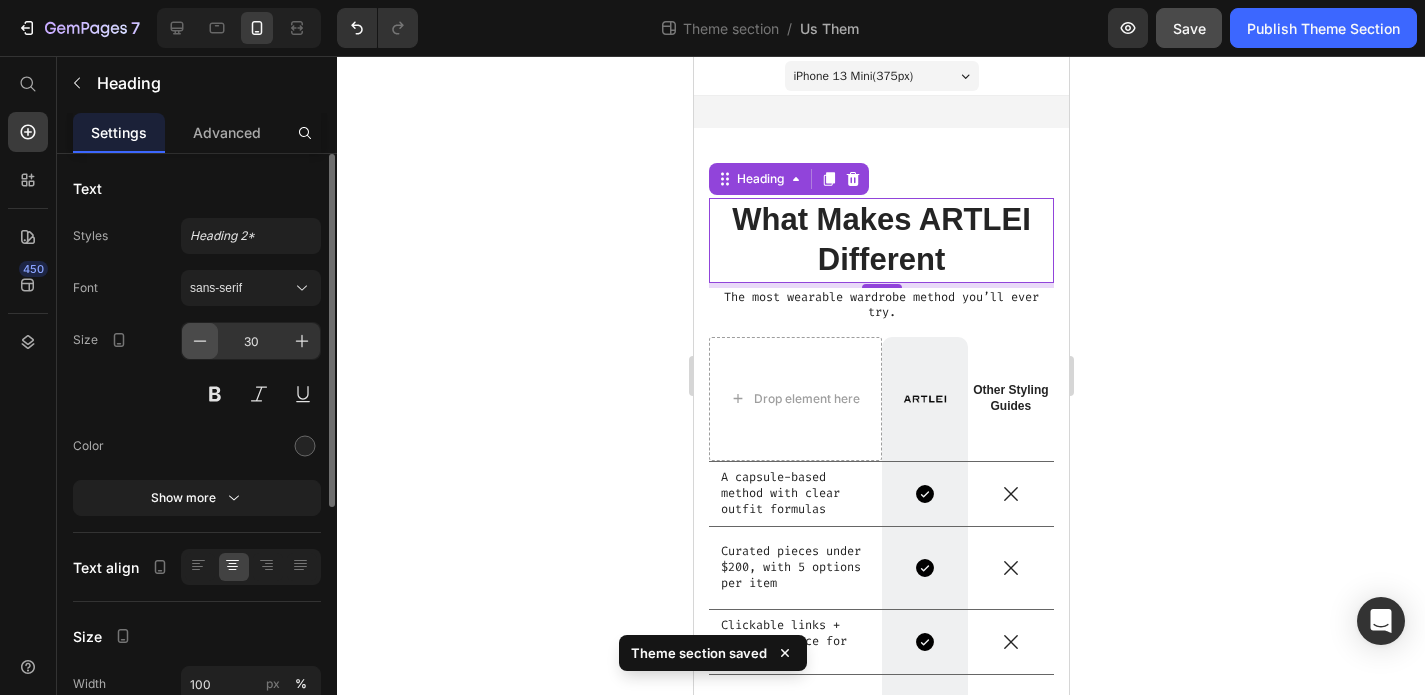 click 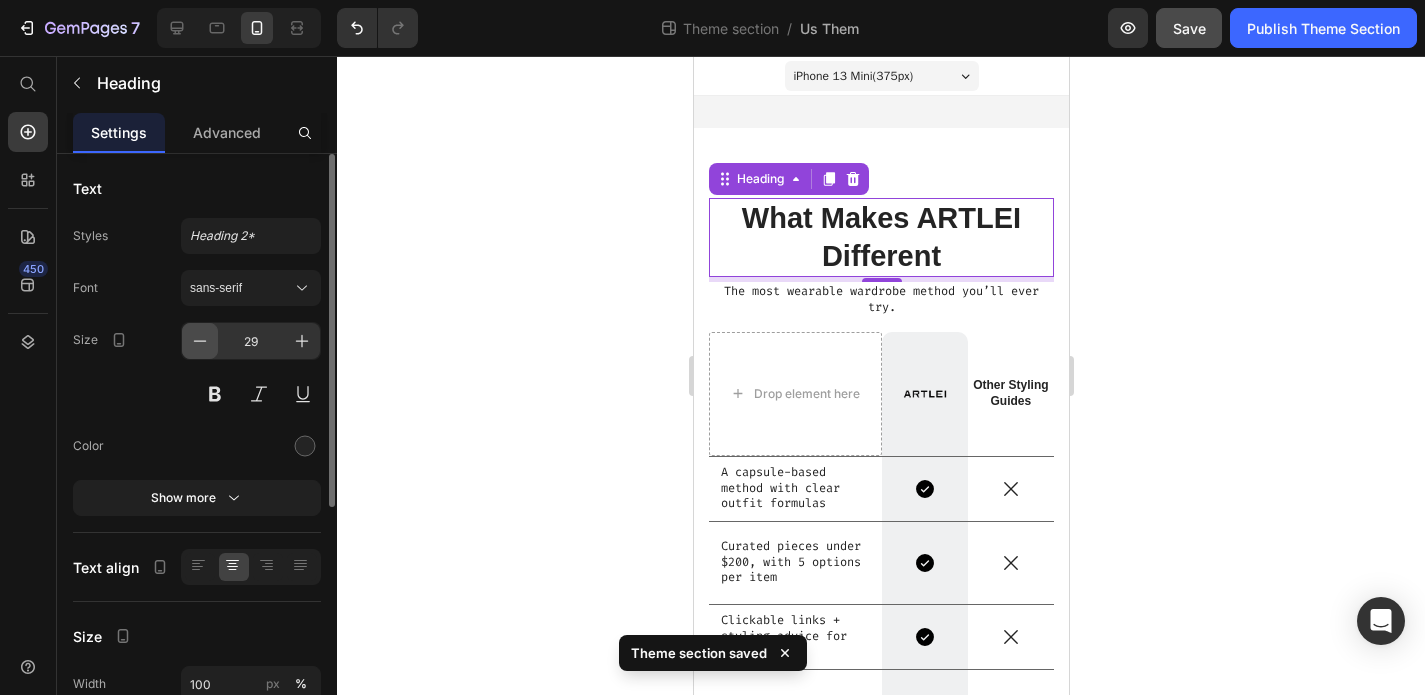 click 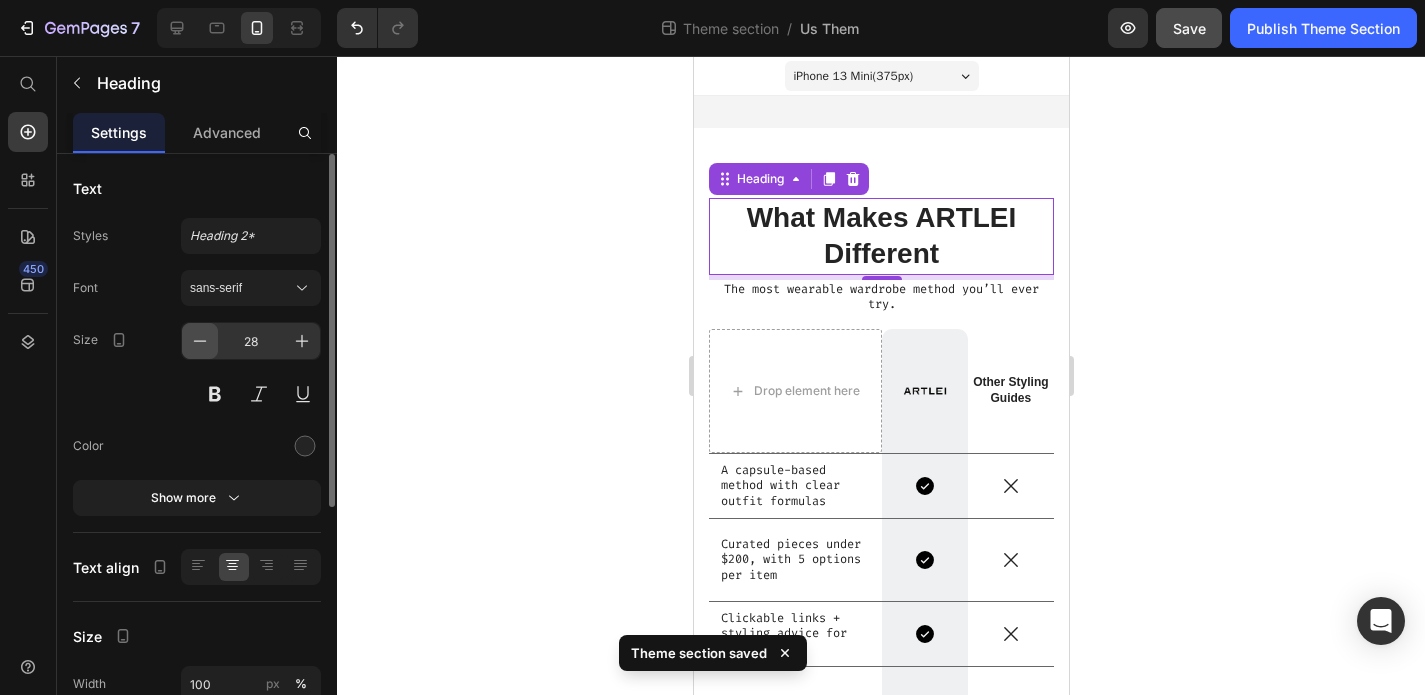 click 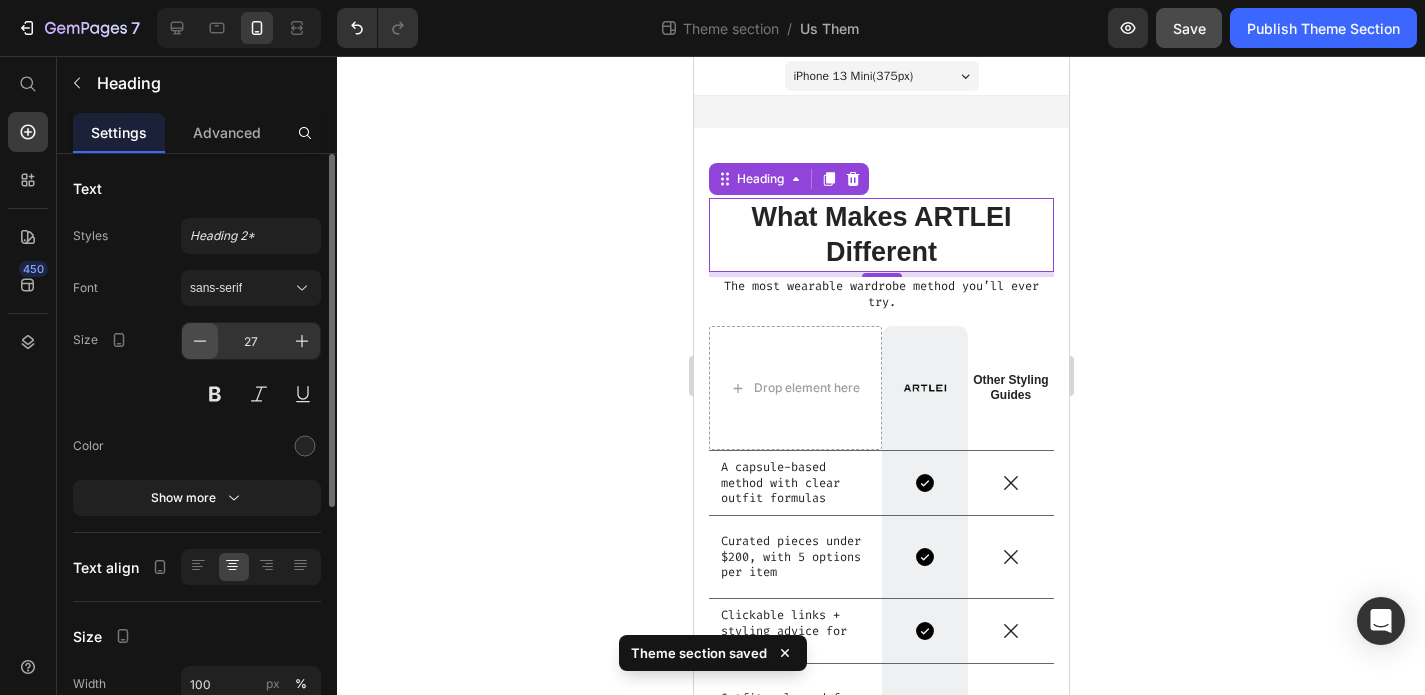 click 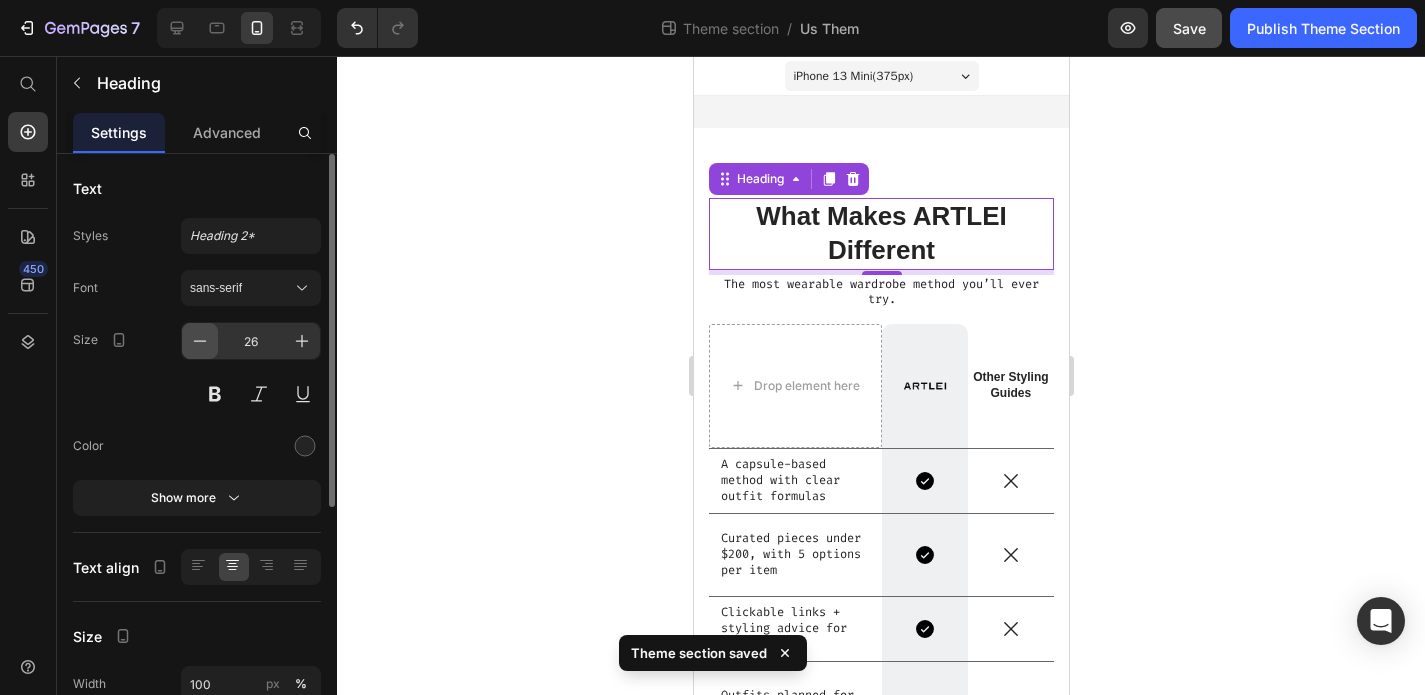 click 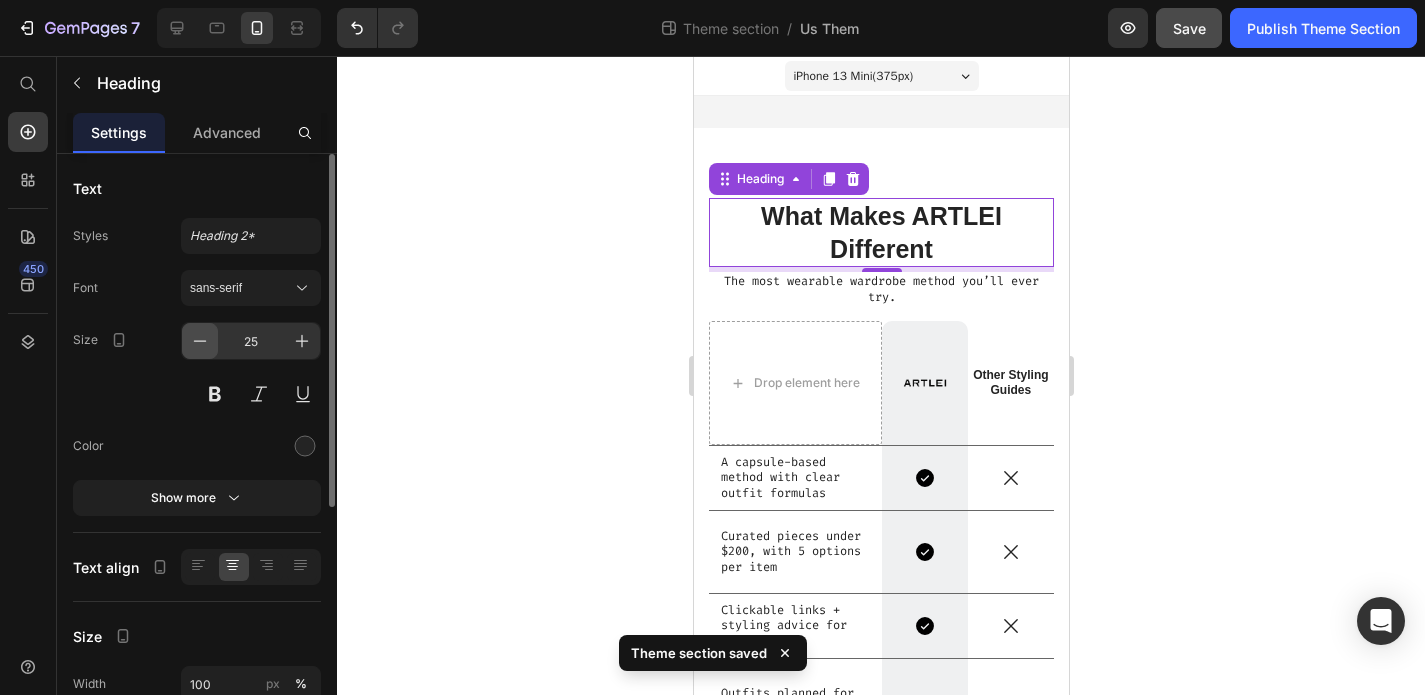 click 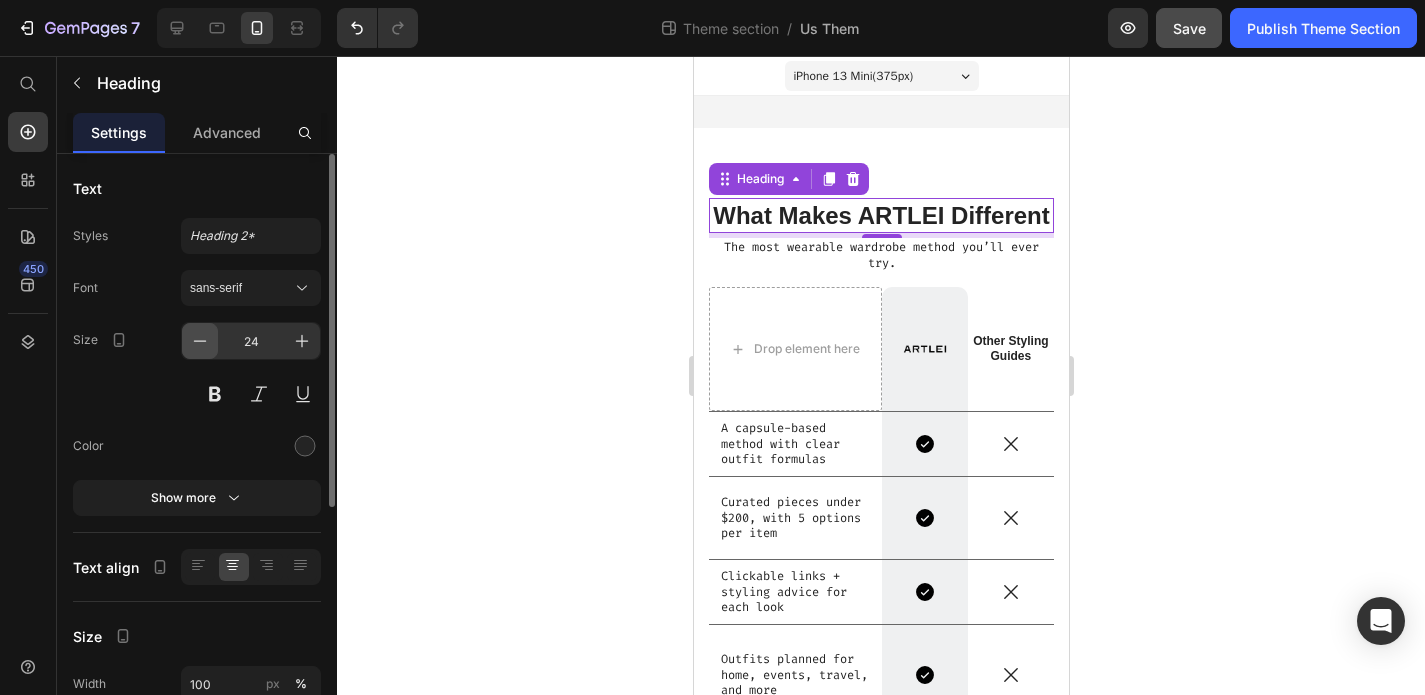 click 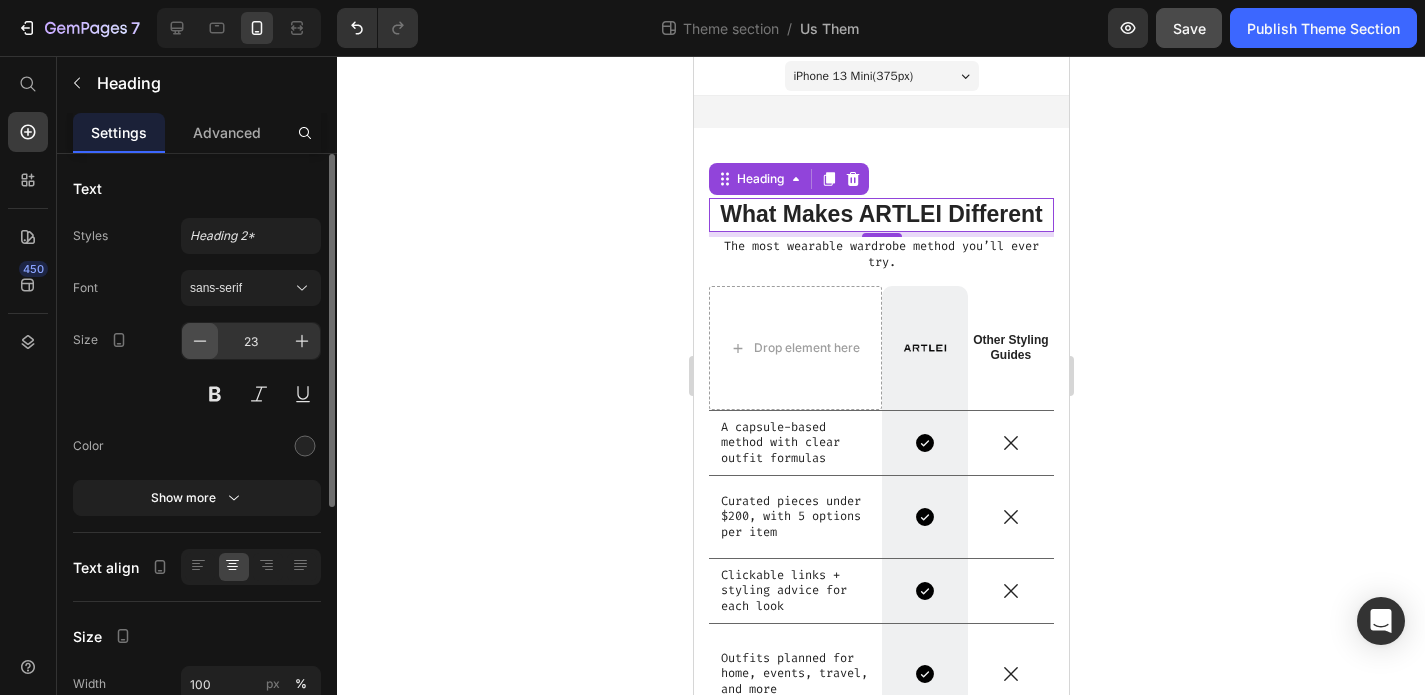 click 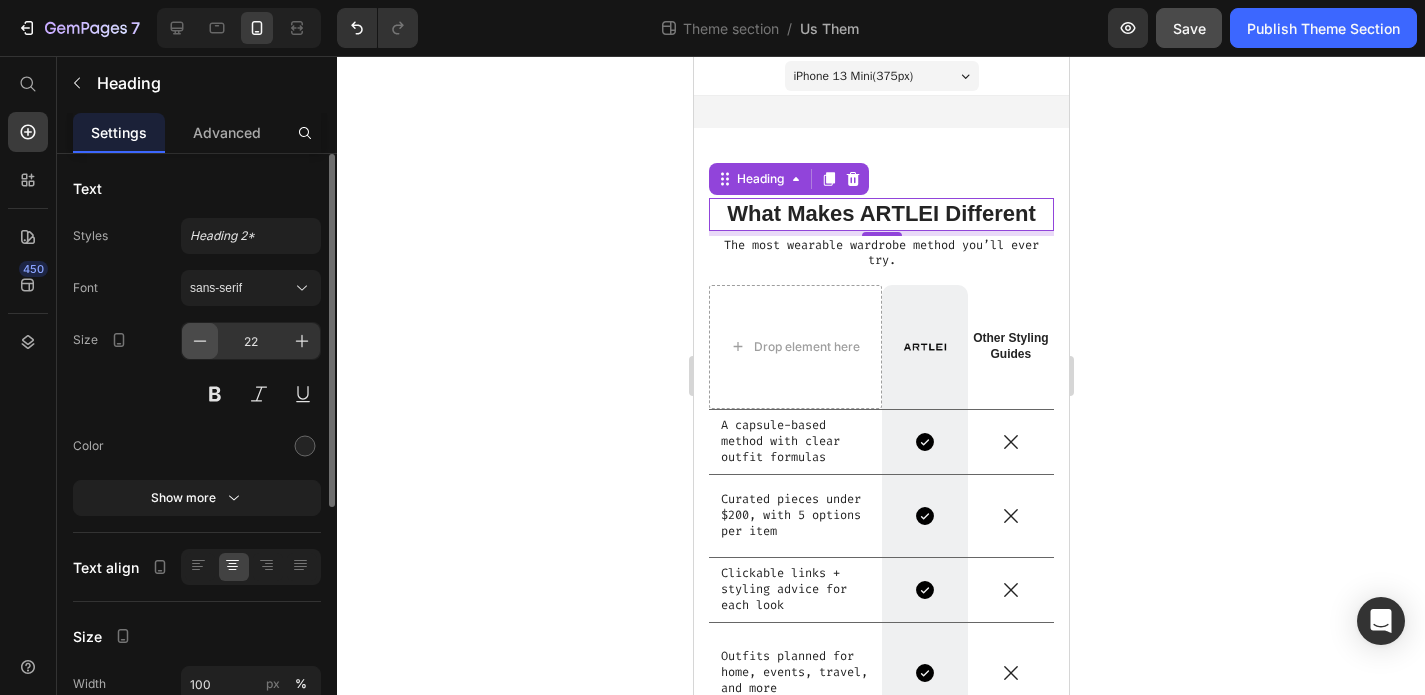click 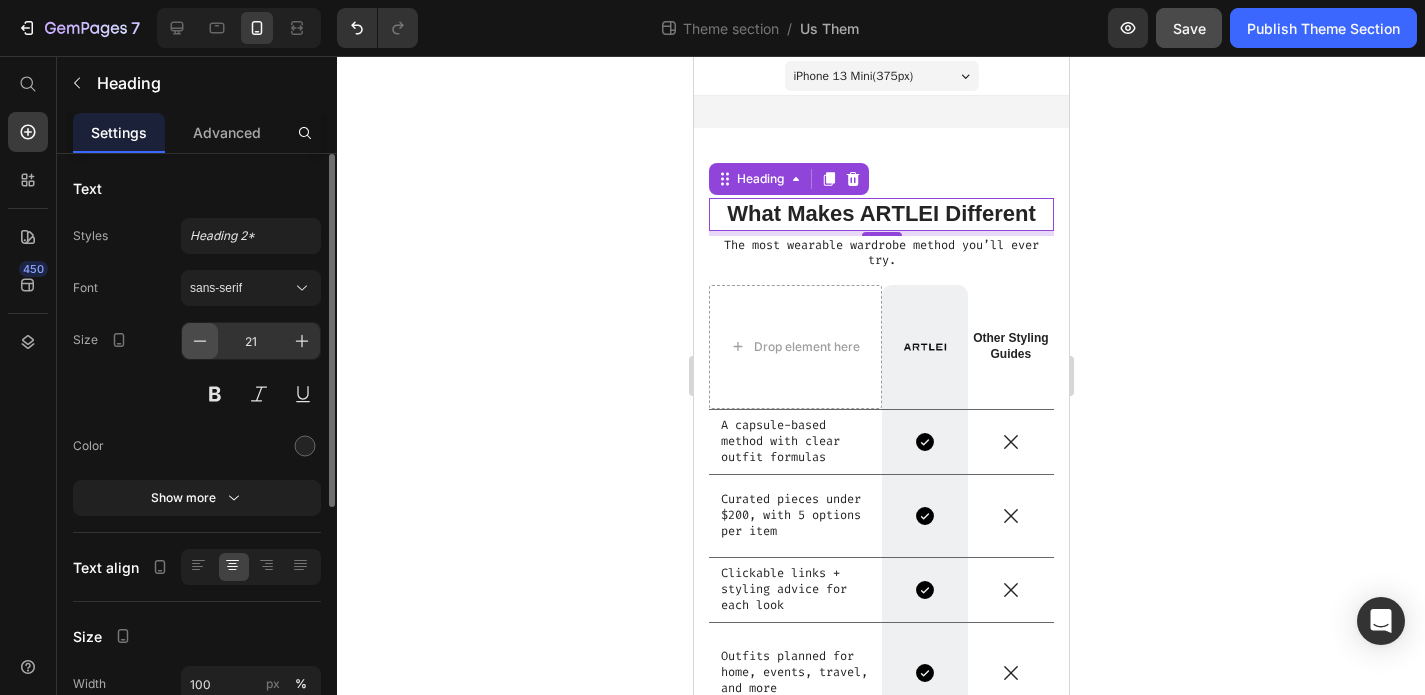 click 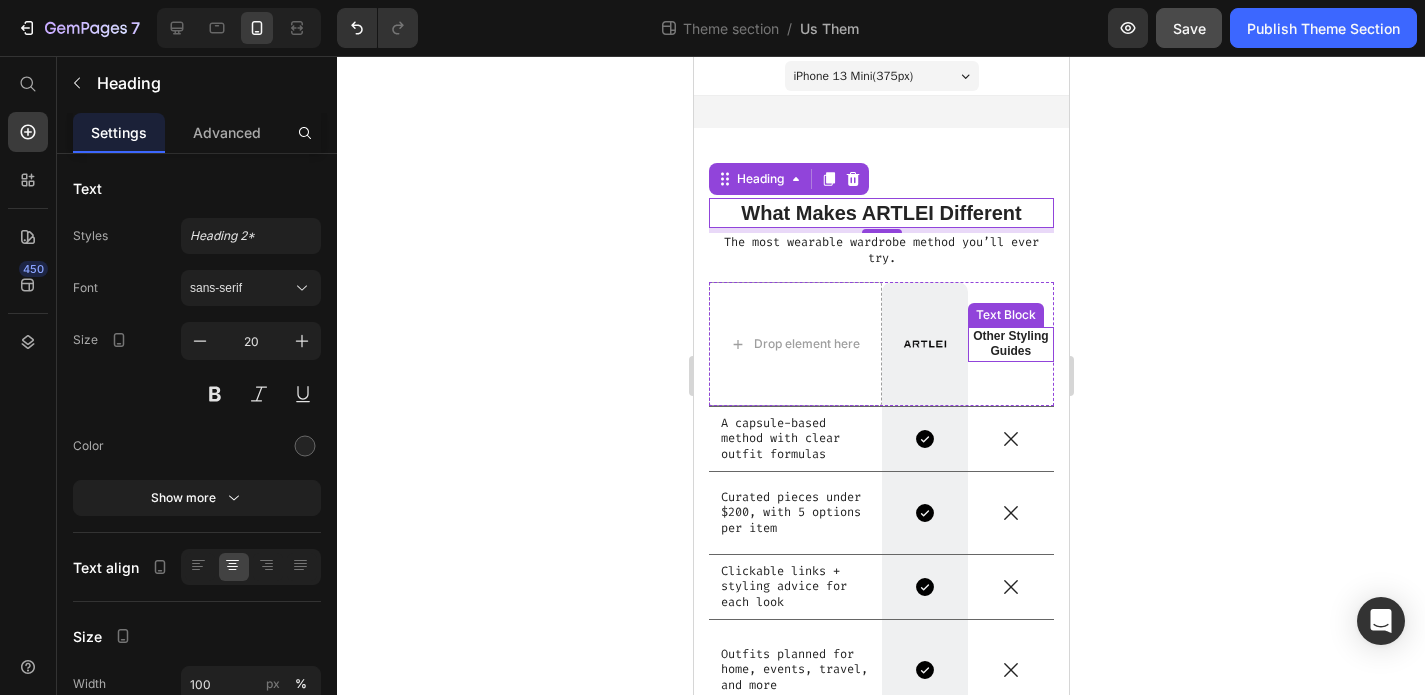 click 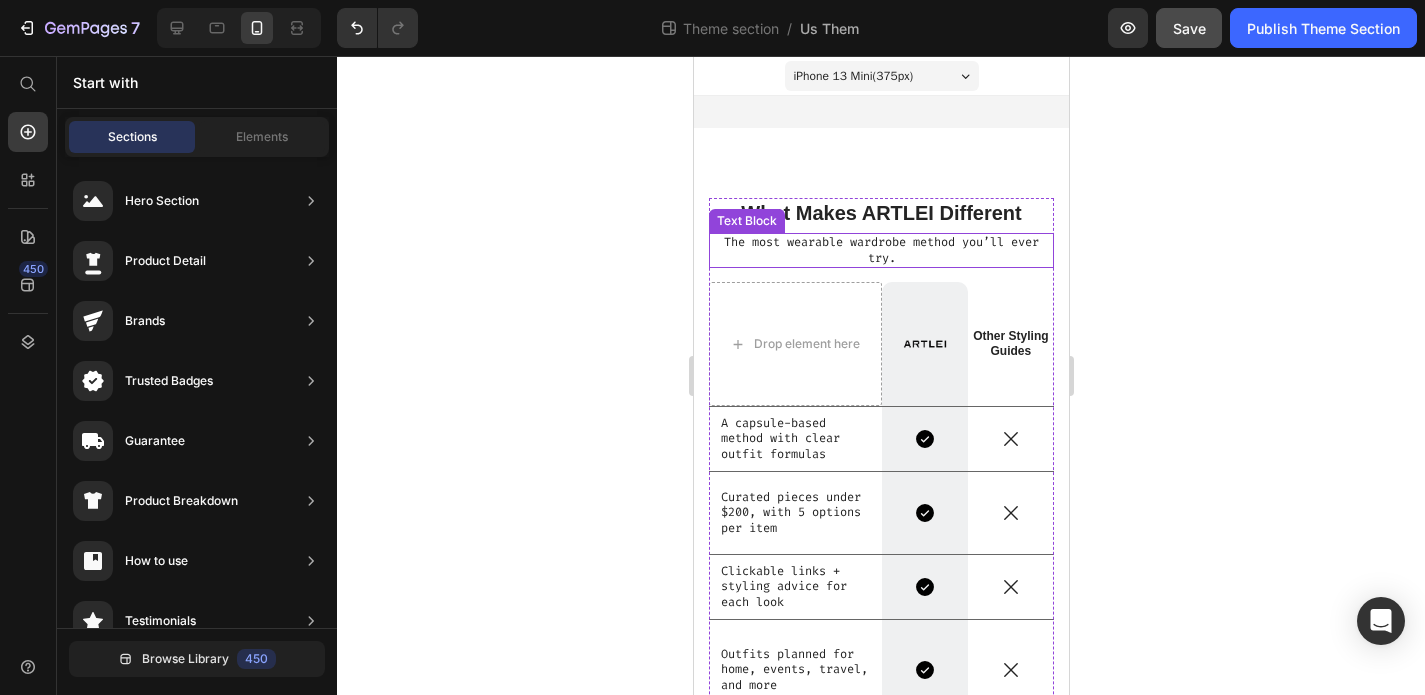 click on "The most wearable wardrobe method you’ll ever try." at bounding box center (880, 250) 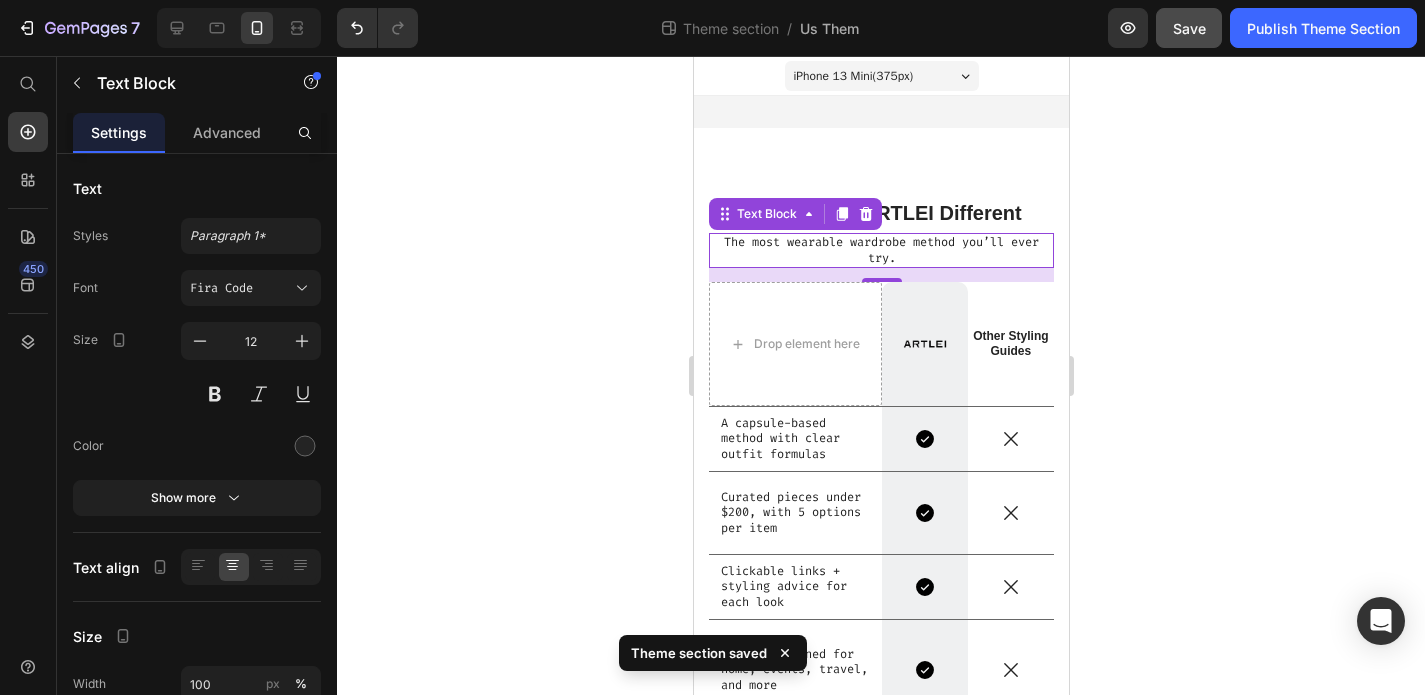 click 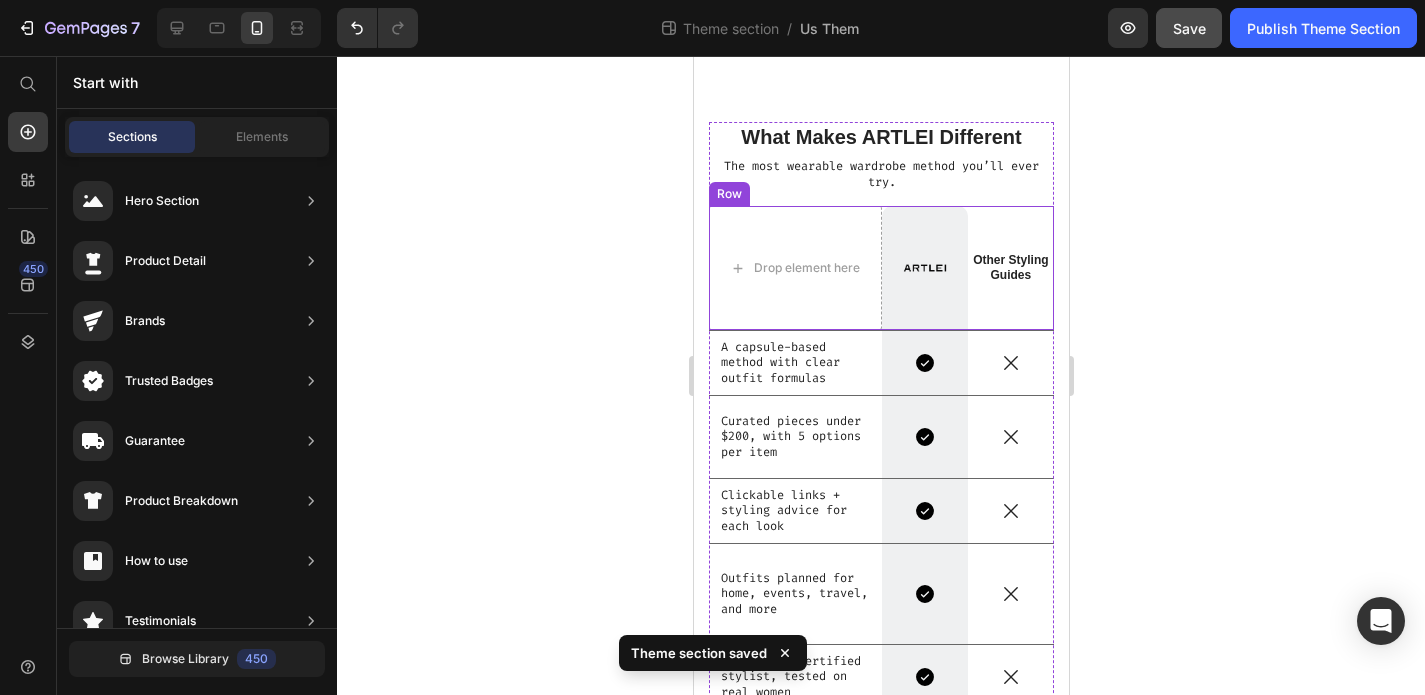 scroll, scrollTop: 192, scrollLeft: 0, axis: vertical 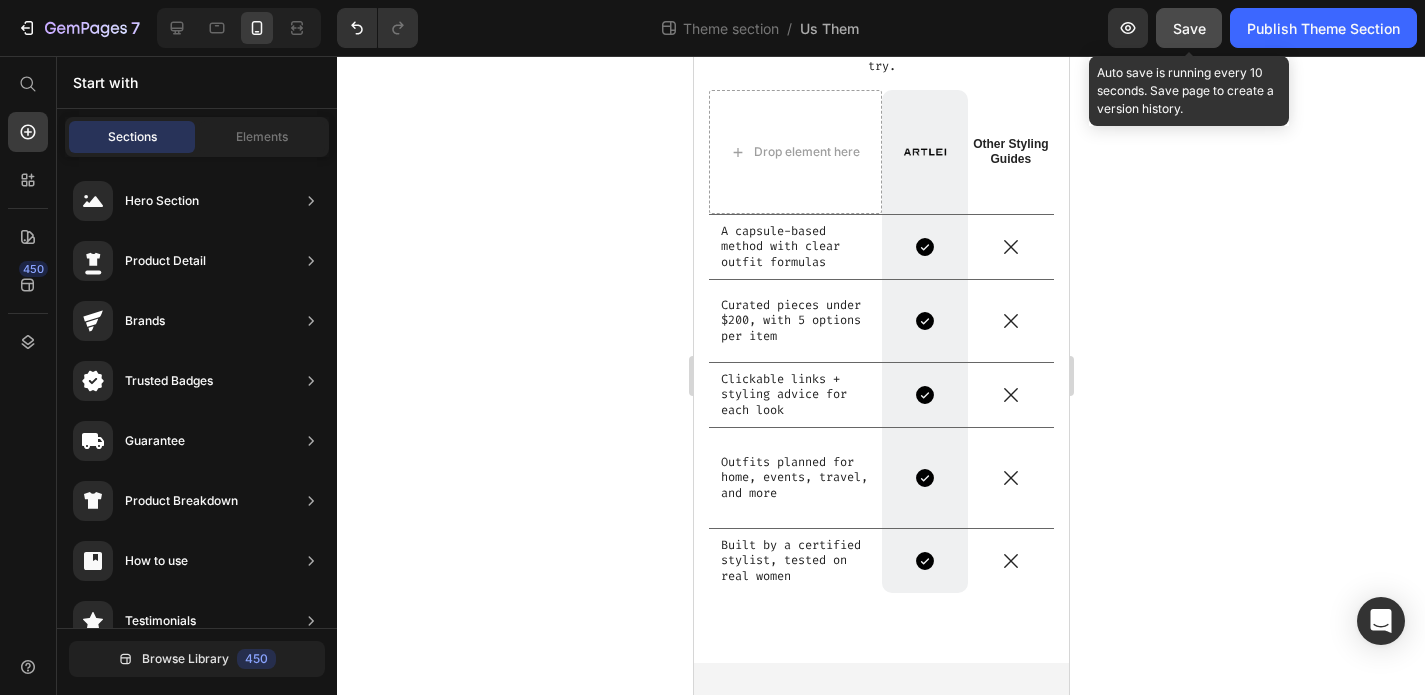 click on "Save" at bounding box center (1189, 28) 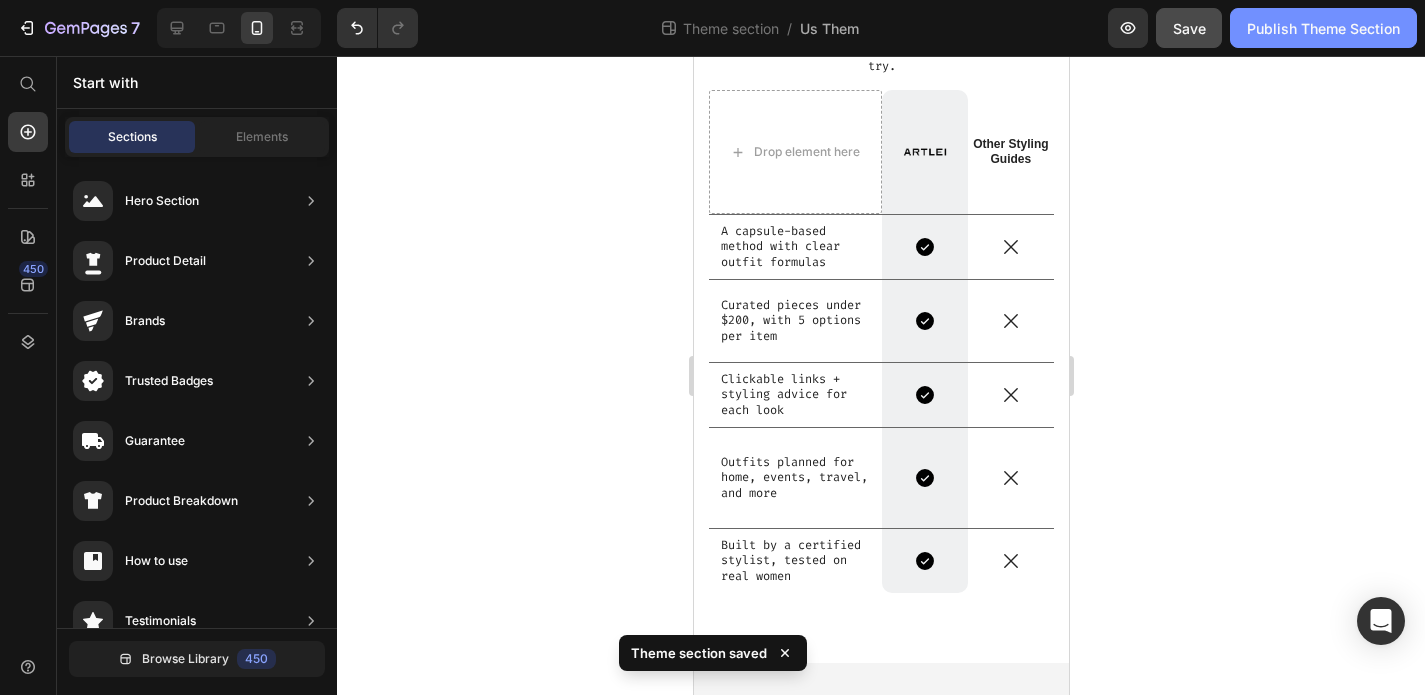 click on "Publish Theme Section" at bounding box center (1323, 28) 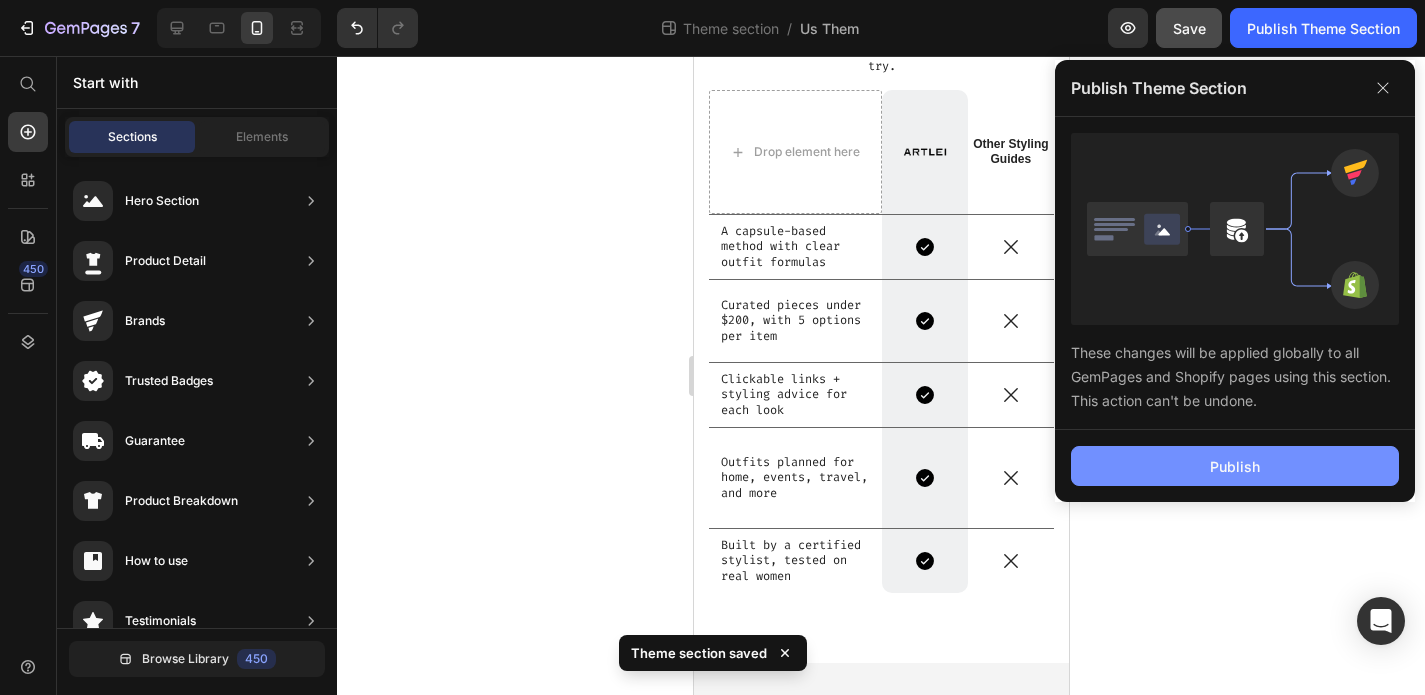 click on "Publish" at bounding box center [1235, 466] 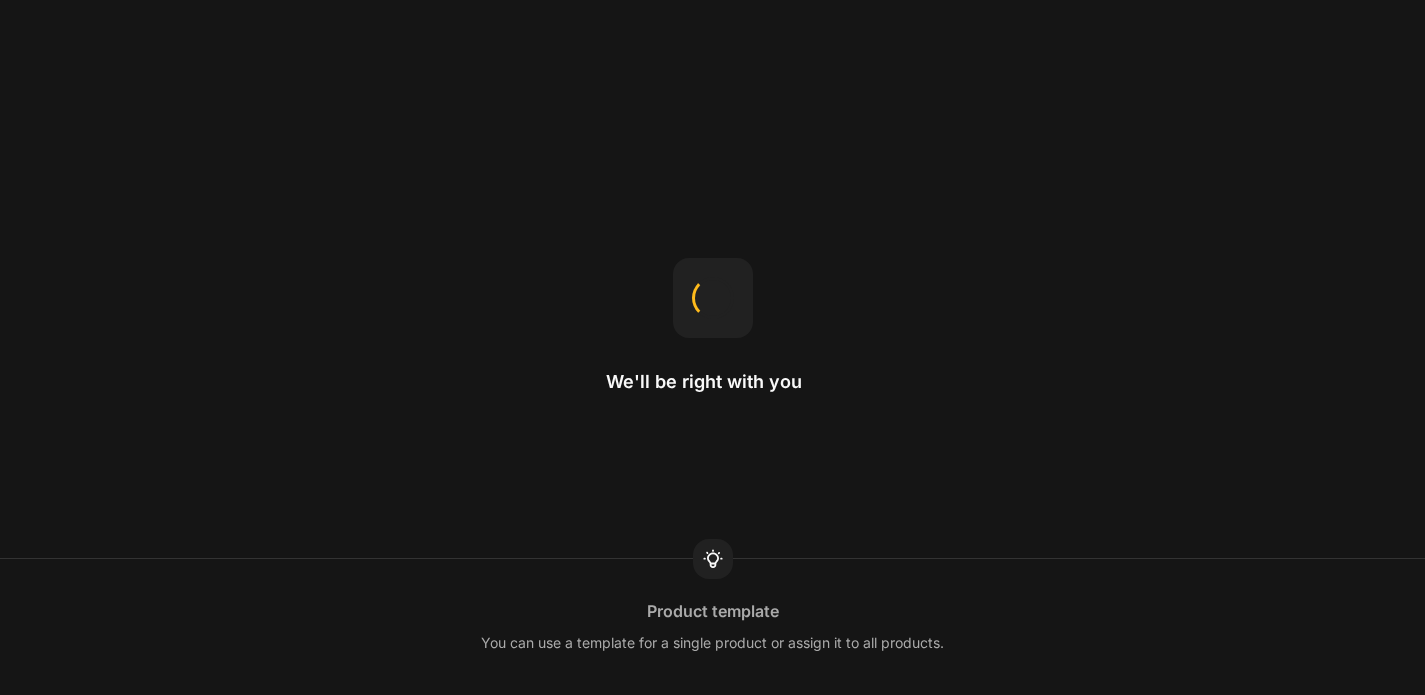 scroll, scrollTop: 0, scrollLeft: 0, axis: both 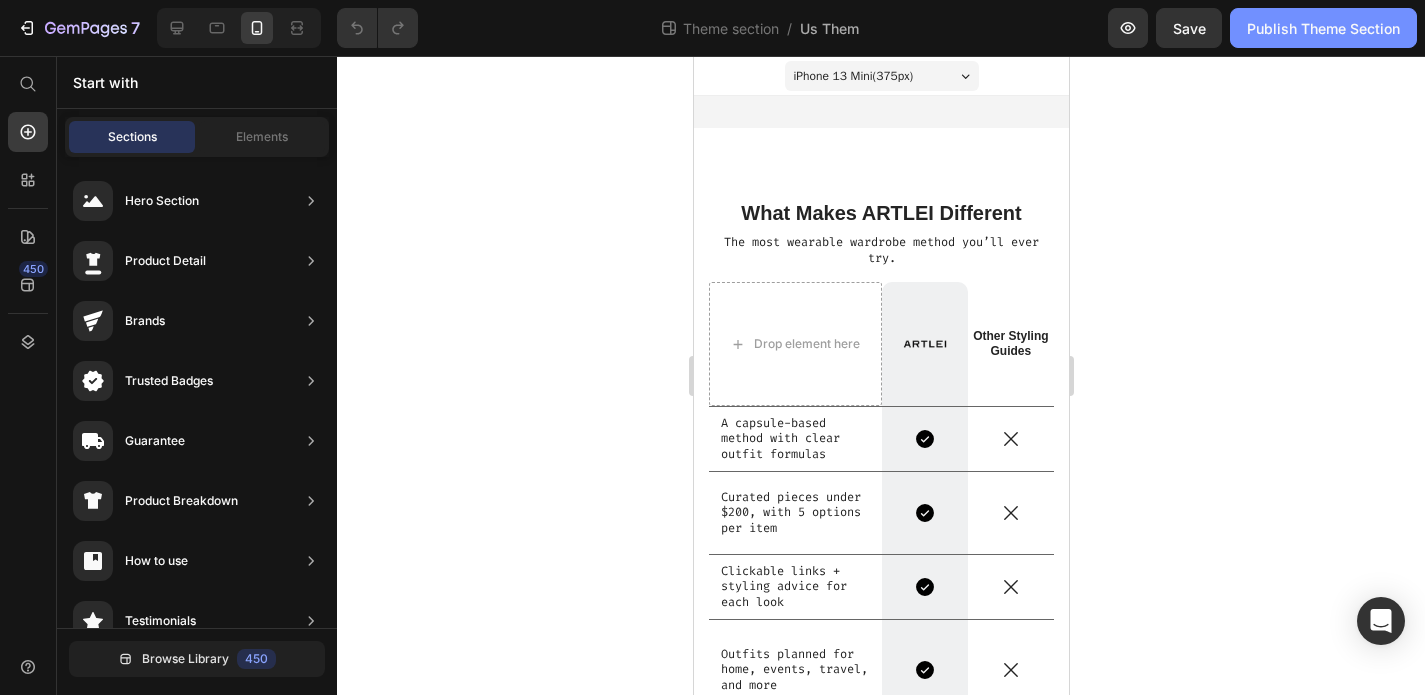 click on "Publish Theme Section" at bounding box center (1323, 28) 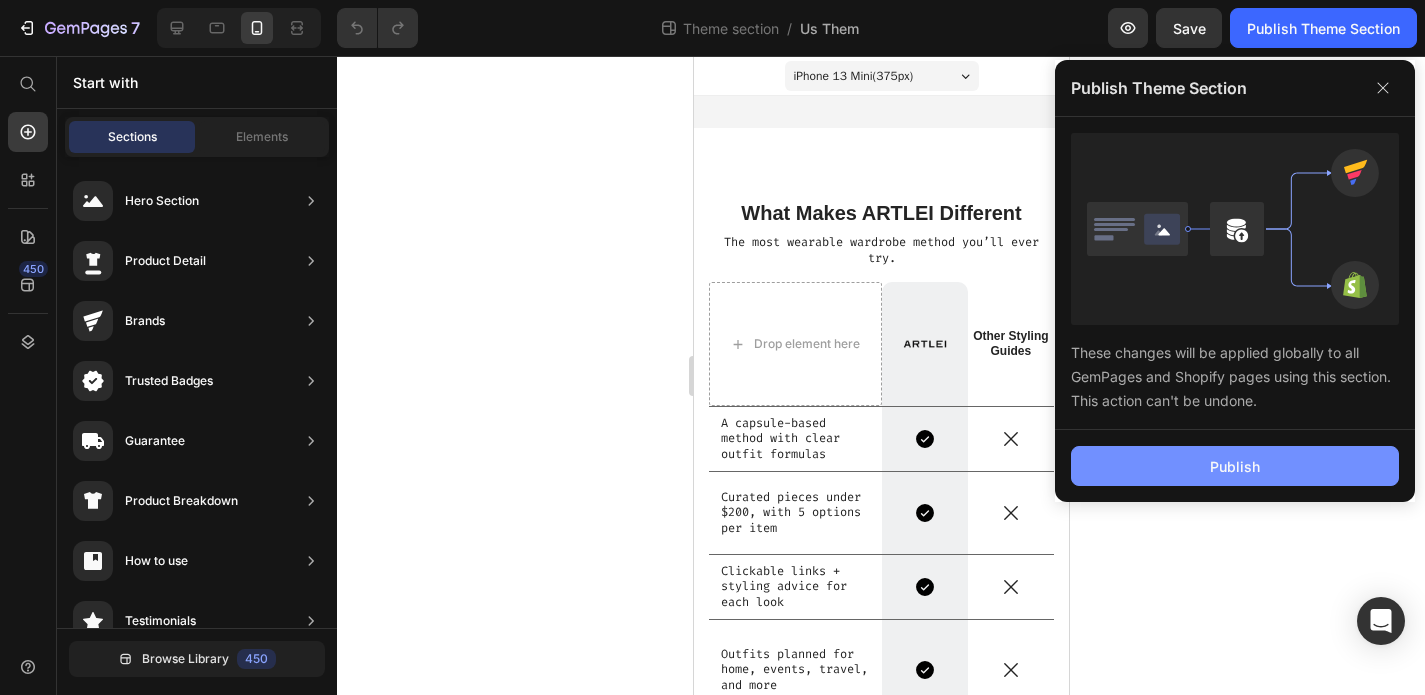 click on "Publish" at bounding box center (1235, 466) 